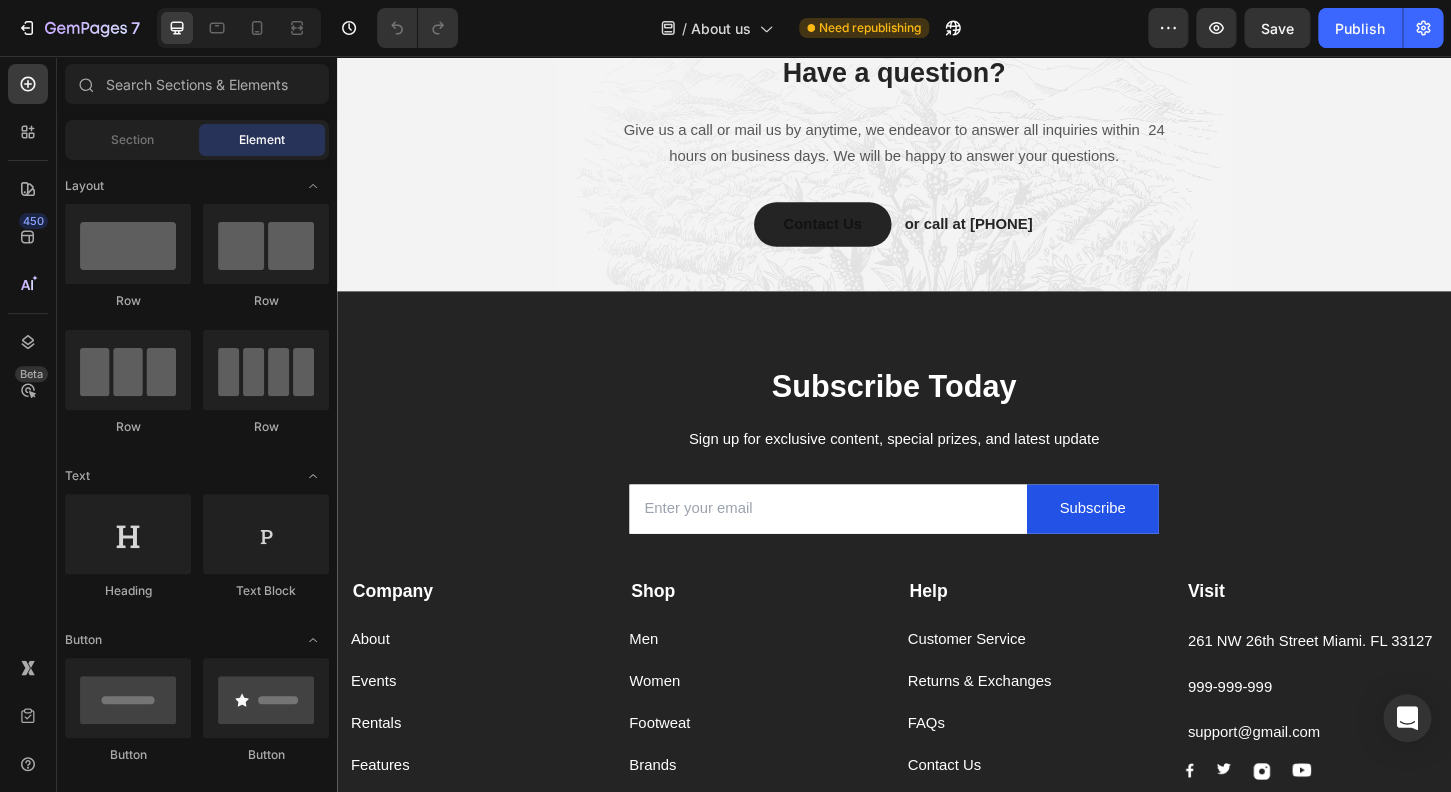 scroll, scrollTop: 4704, scrollLeft: 0, axis: vertical 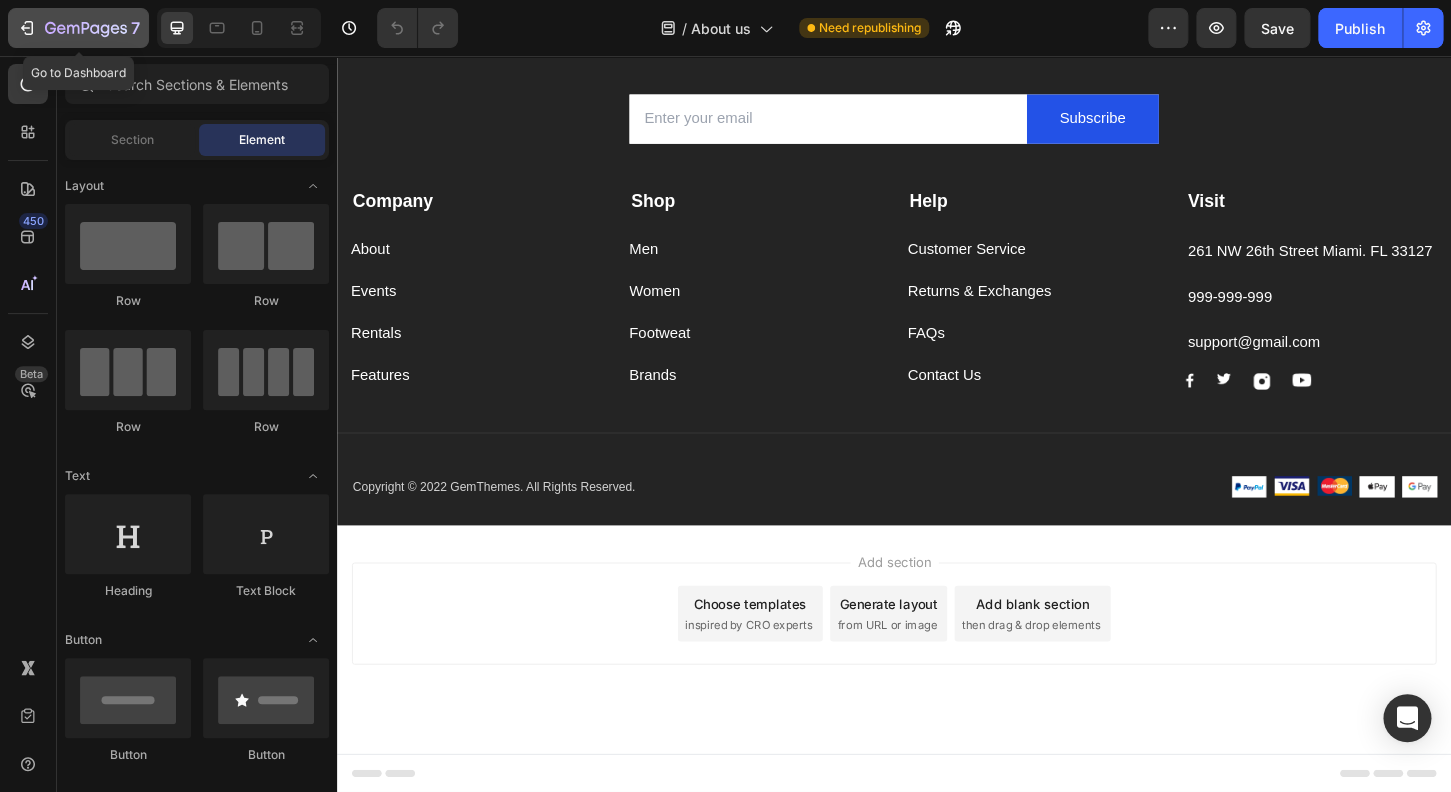 click 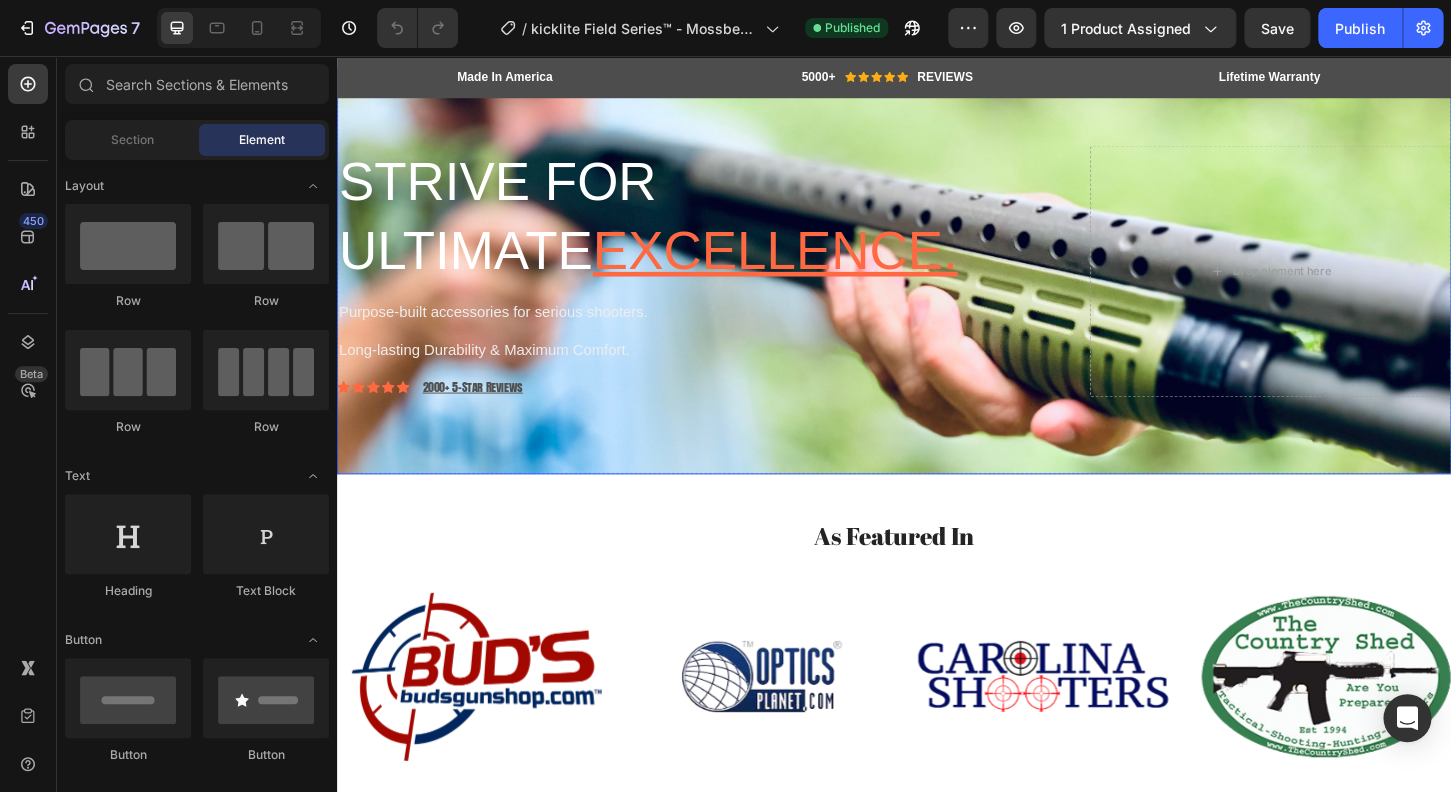 scroll, scrollTop: 31, scrollLeft: 0, axis: vertical 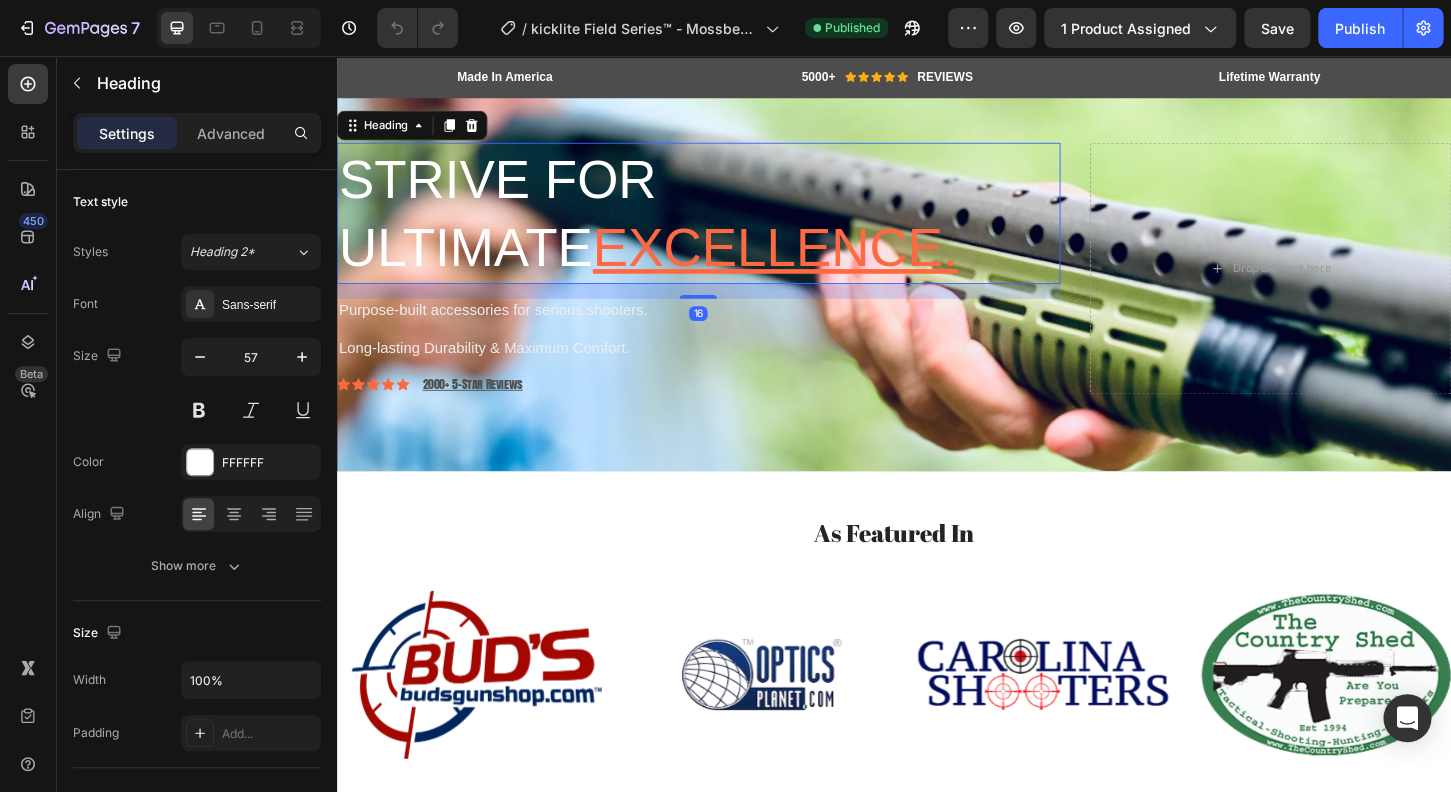 click on "Strive for ultimate  excellence." at bounding box center (726, 225) 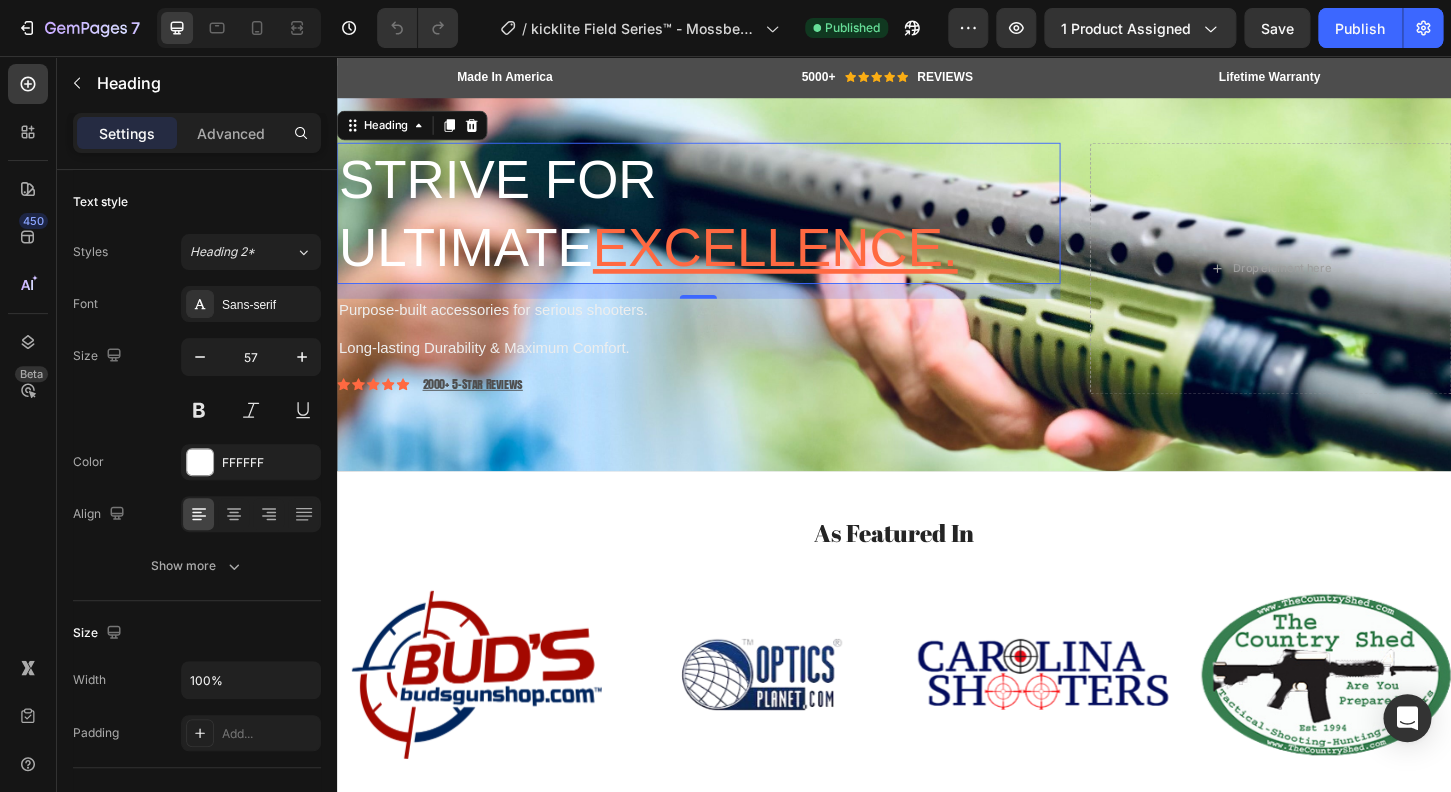 click on "Strive for ultimate  excellence." at bounding box center [726, 225] 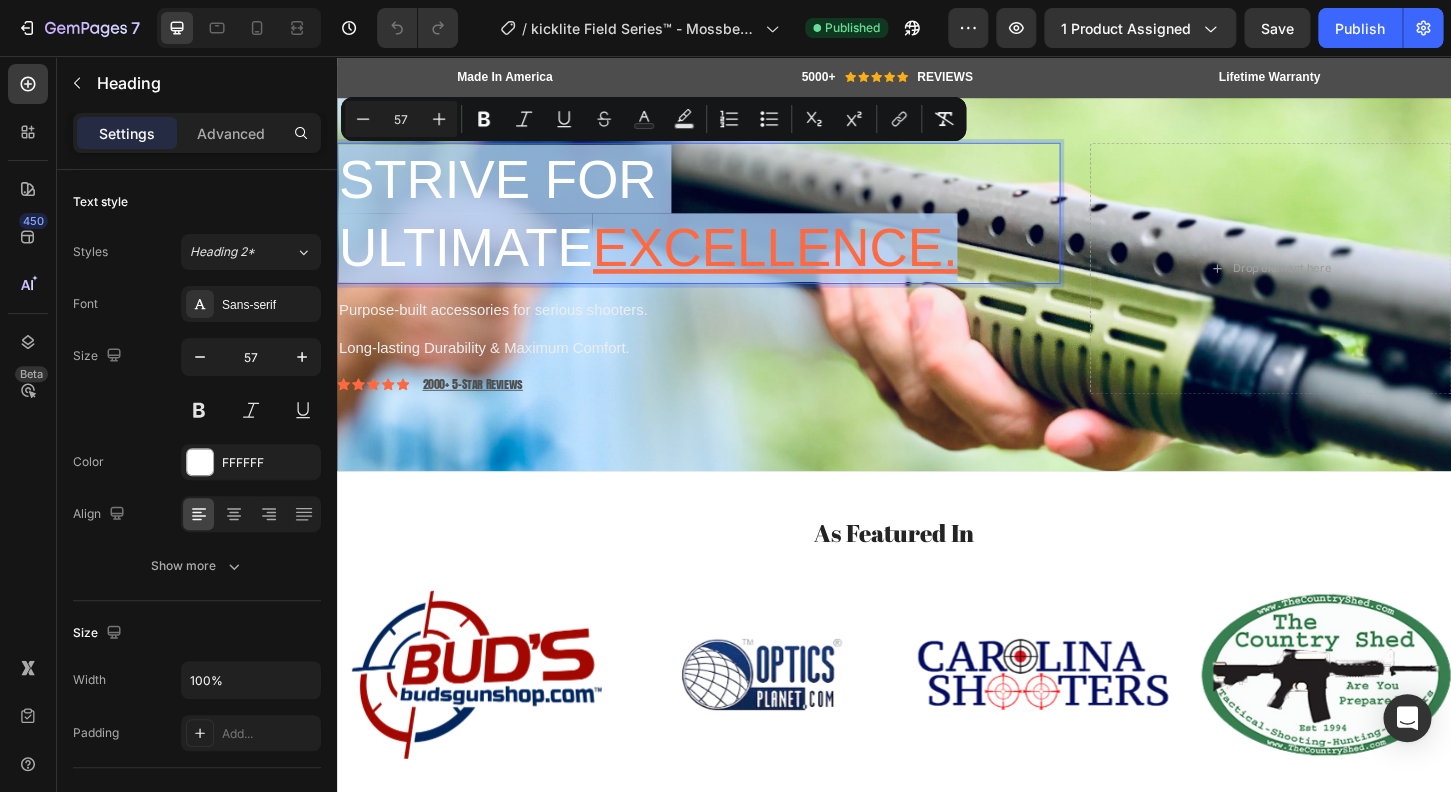 drag, startPoint x: 343, startPoint y: 177, endPoint x: 779, endPoint y: 285, distance: 449.17703 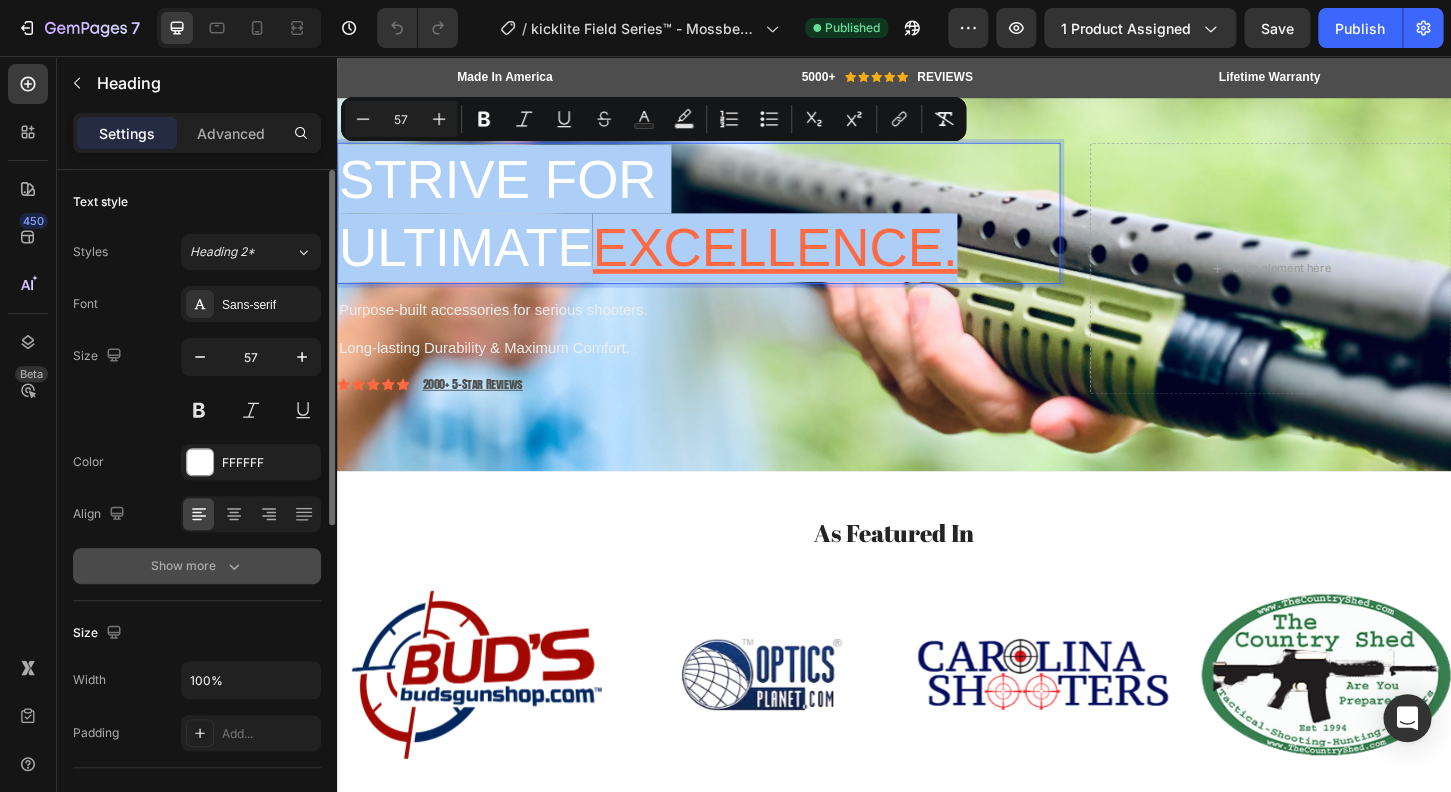 click on "Show more" at bounding box center (197, 566) 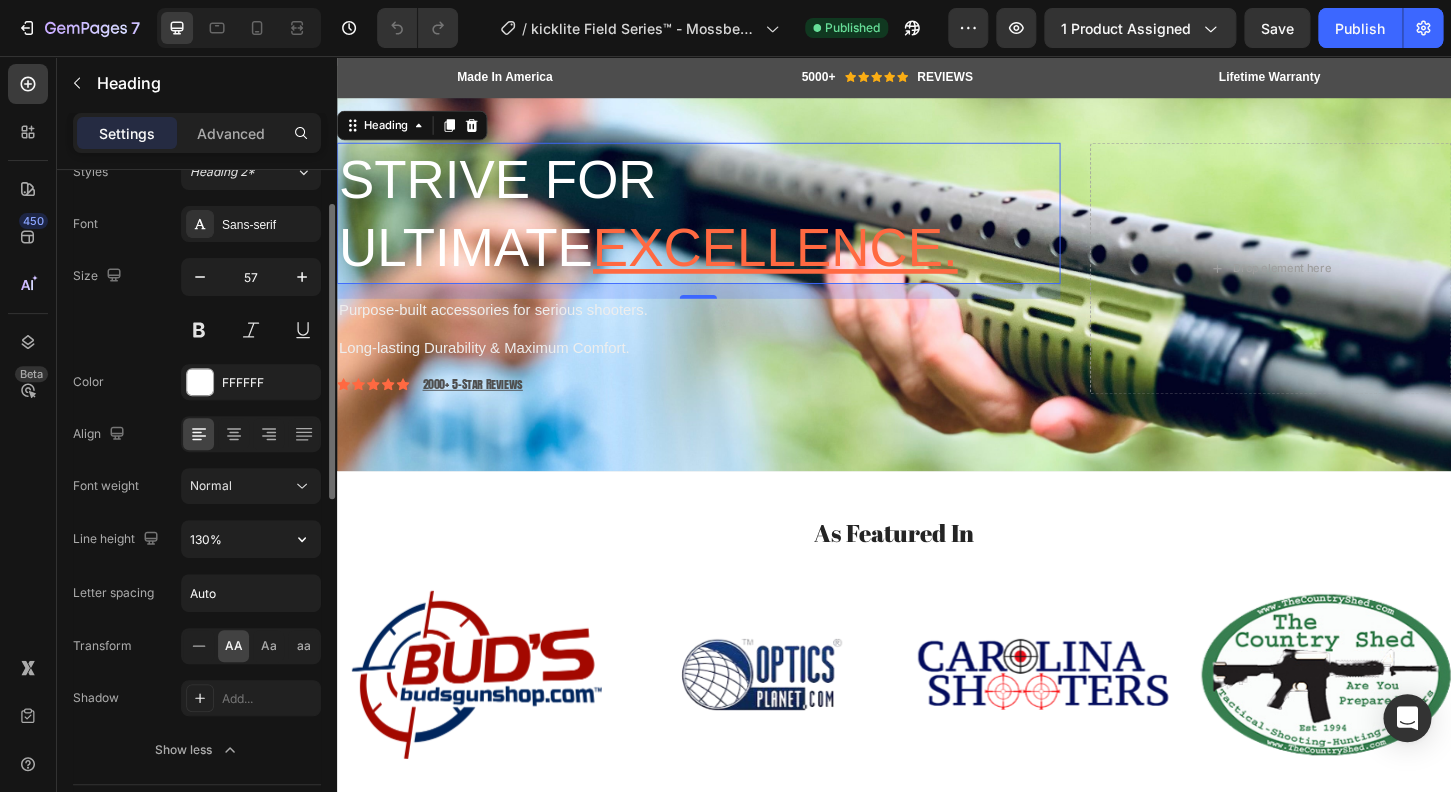 scroll, scrollTop: 160, scrollLeft: 0, axis: vertical 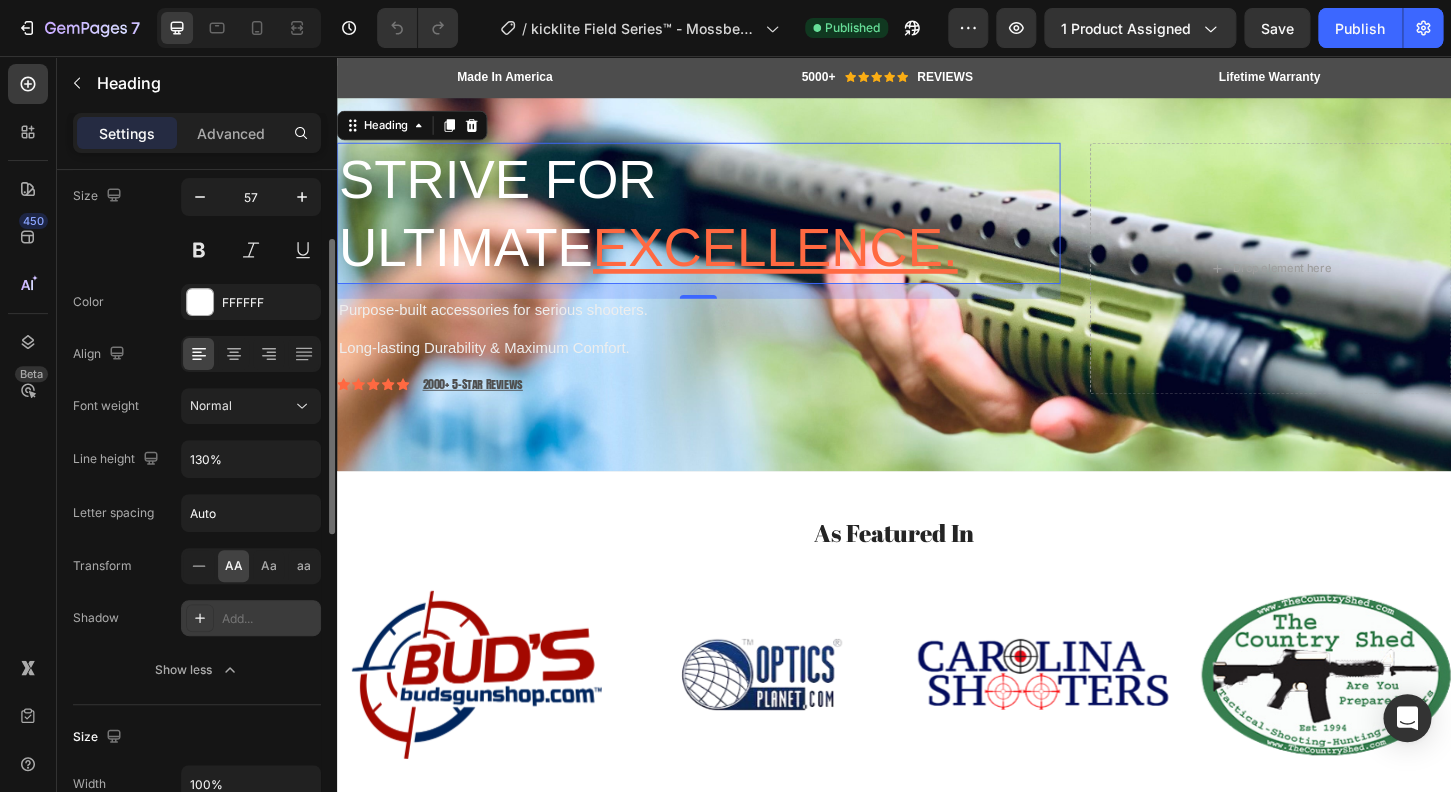 click on "Add..." at bounding box center (269, 619) 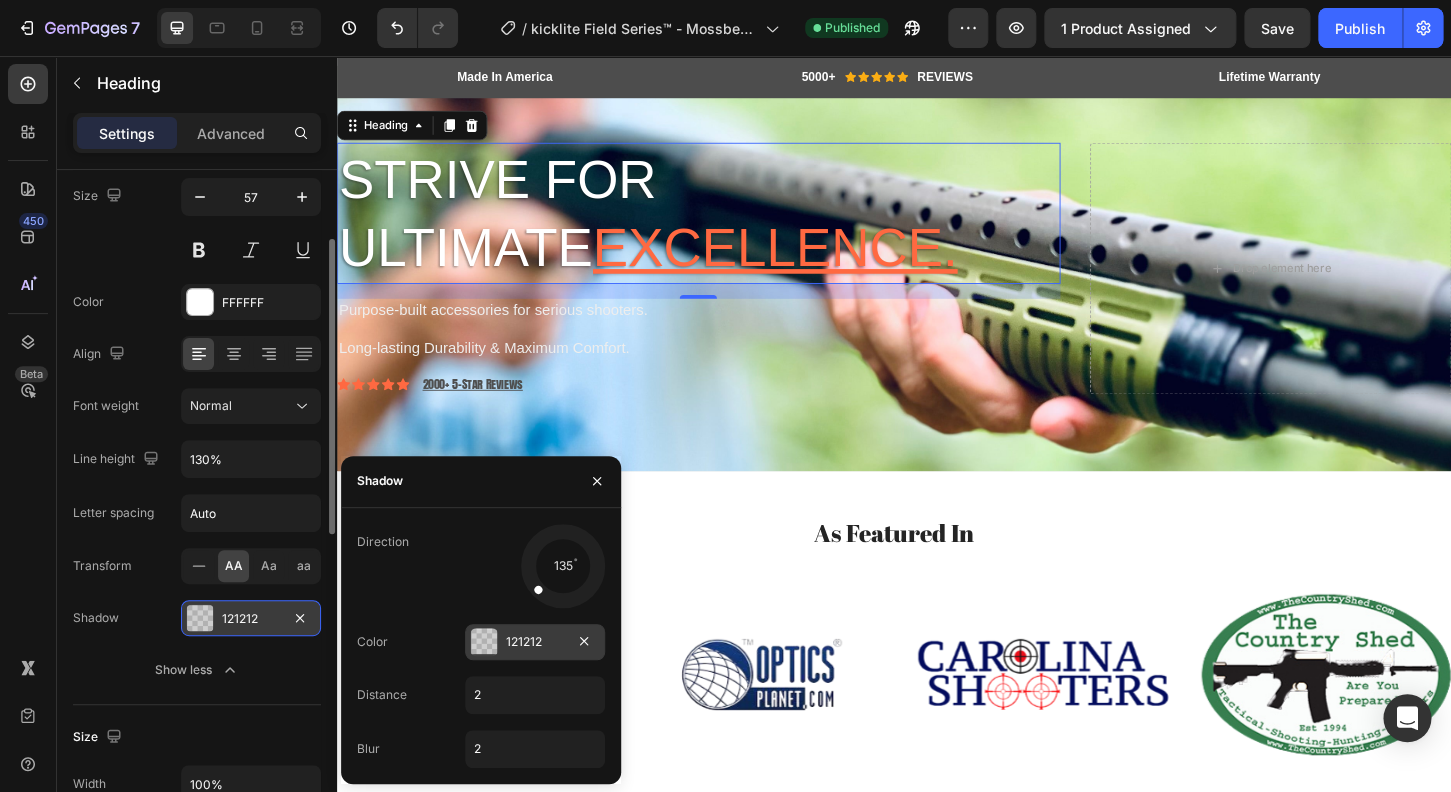 click on "121212" at bounding box center [535, 642] 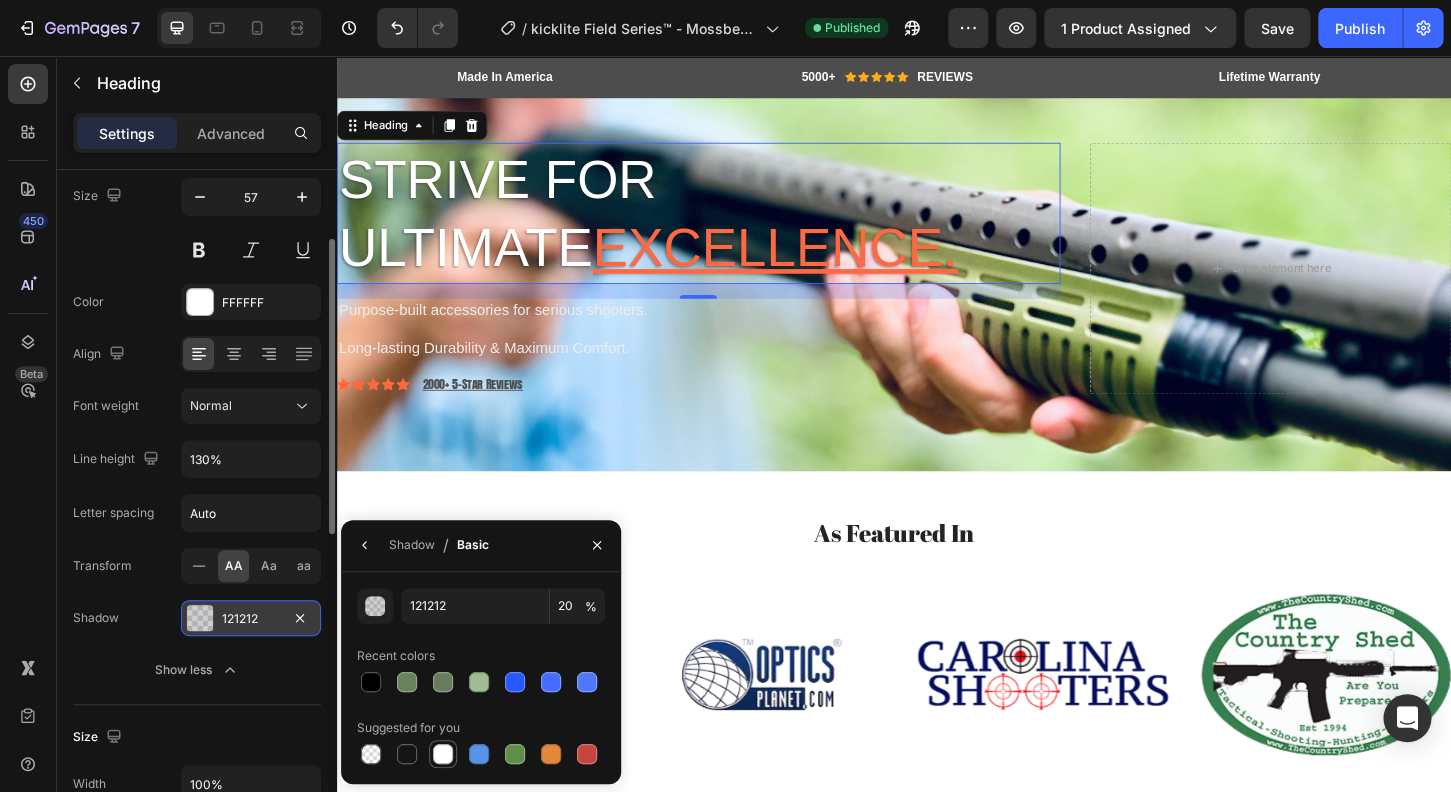 click at bounding box center (443, 754) 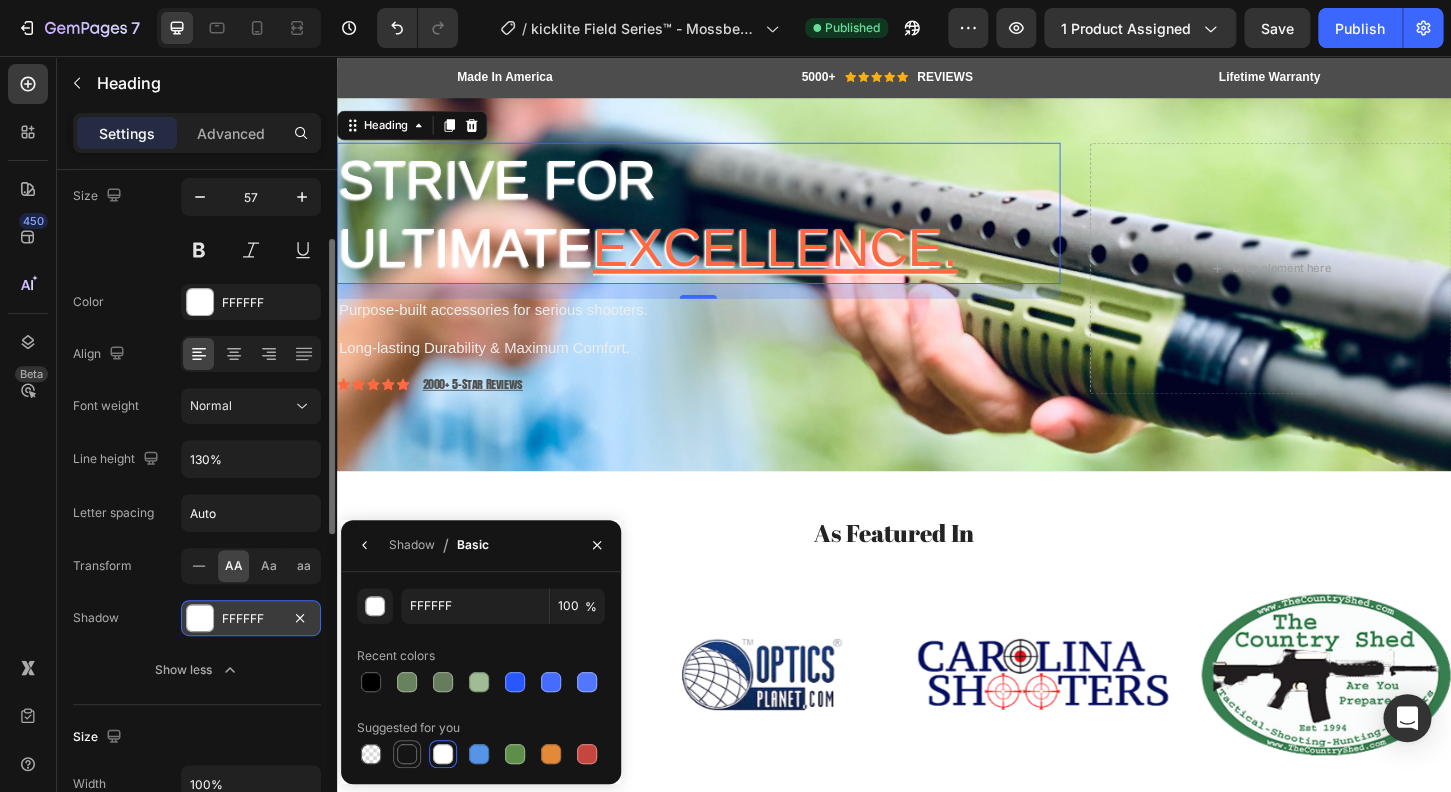 click at bounding box center (407, 754) 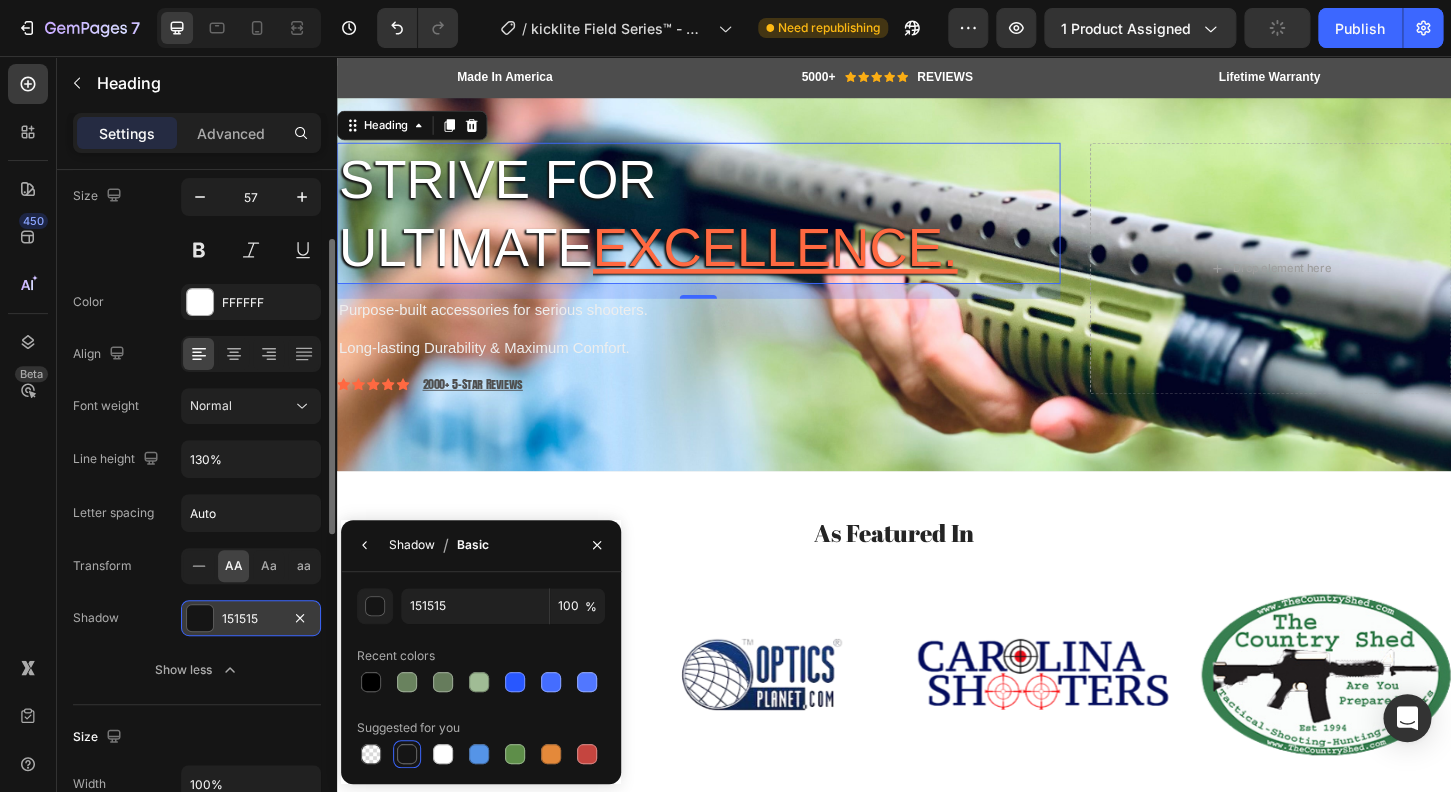 click on "Shadow" at bounding box center (412, 545) 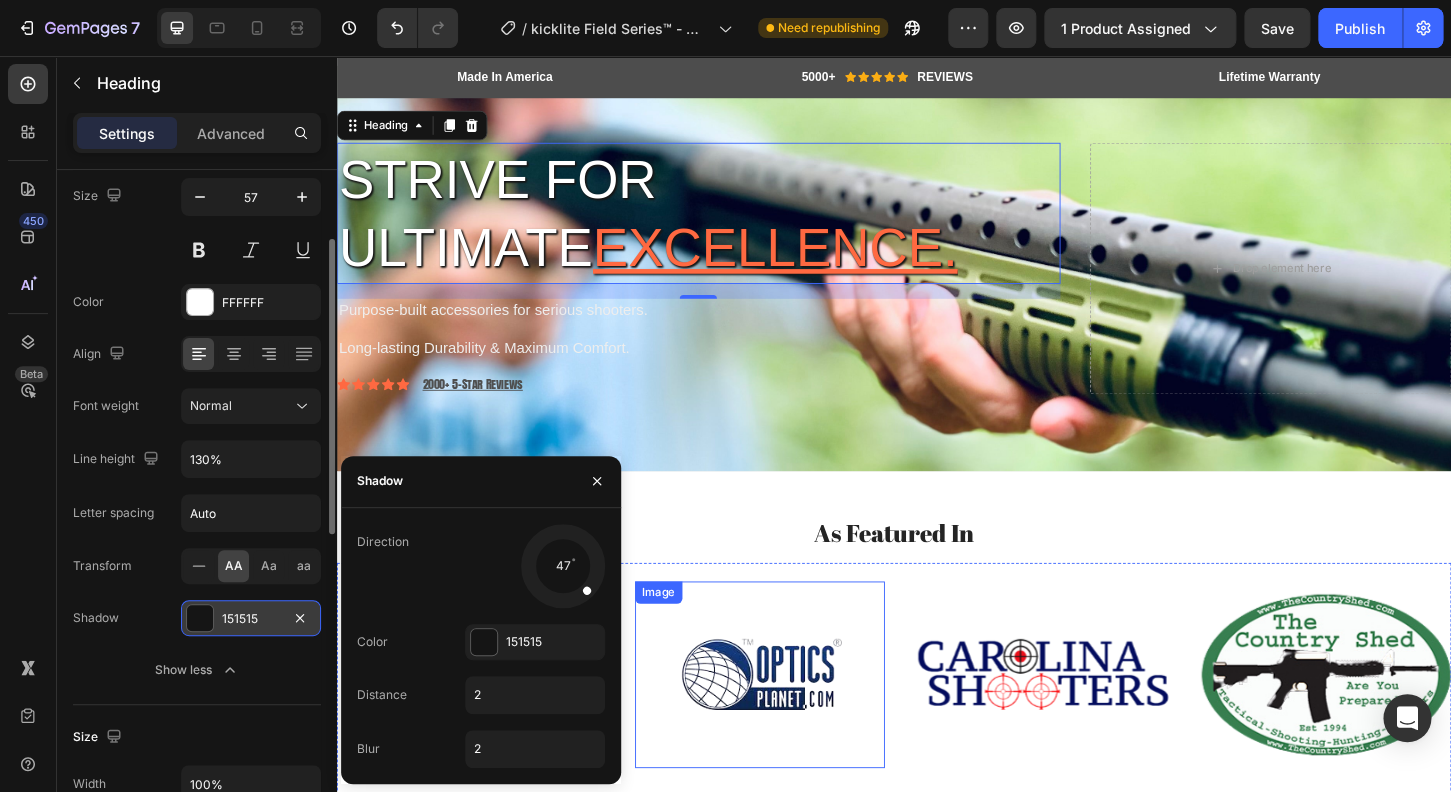 drag, startPoint x: 873, startPoint y: 645, endPoint x: 675, endPoint y: 665, distance: 199.00754 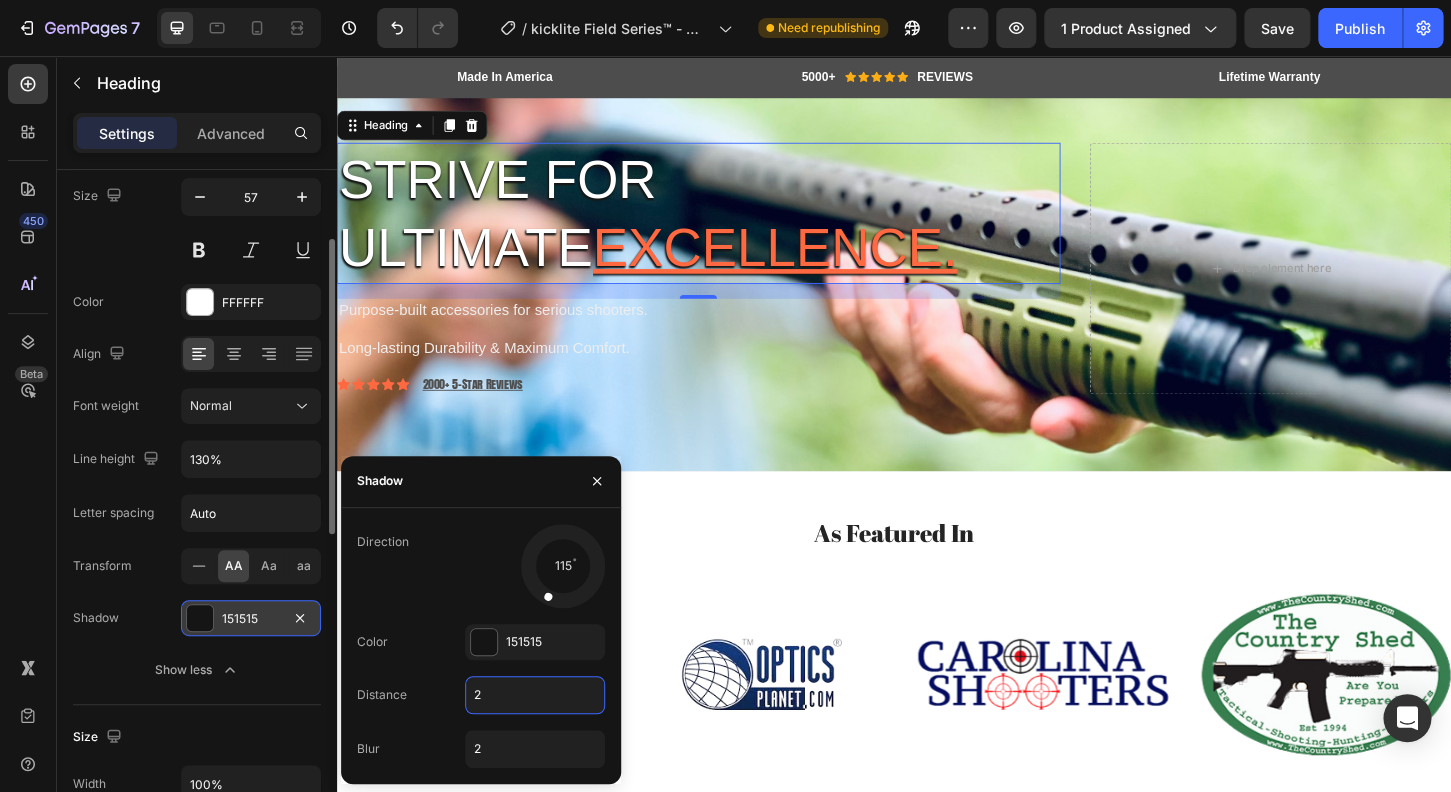 click on "2" at bounding box center (535, 695) 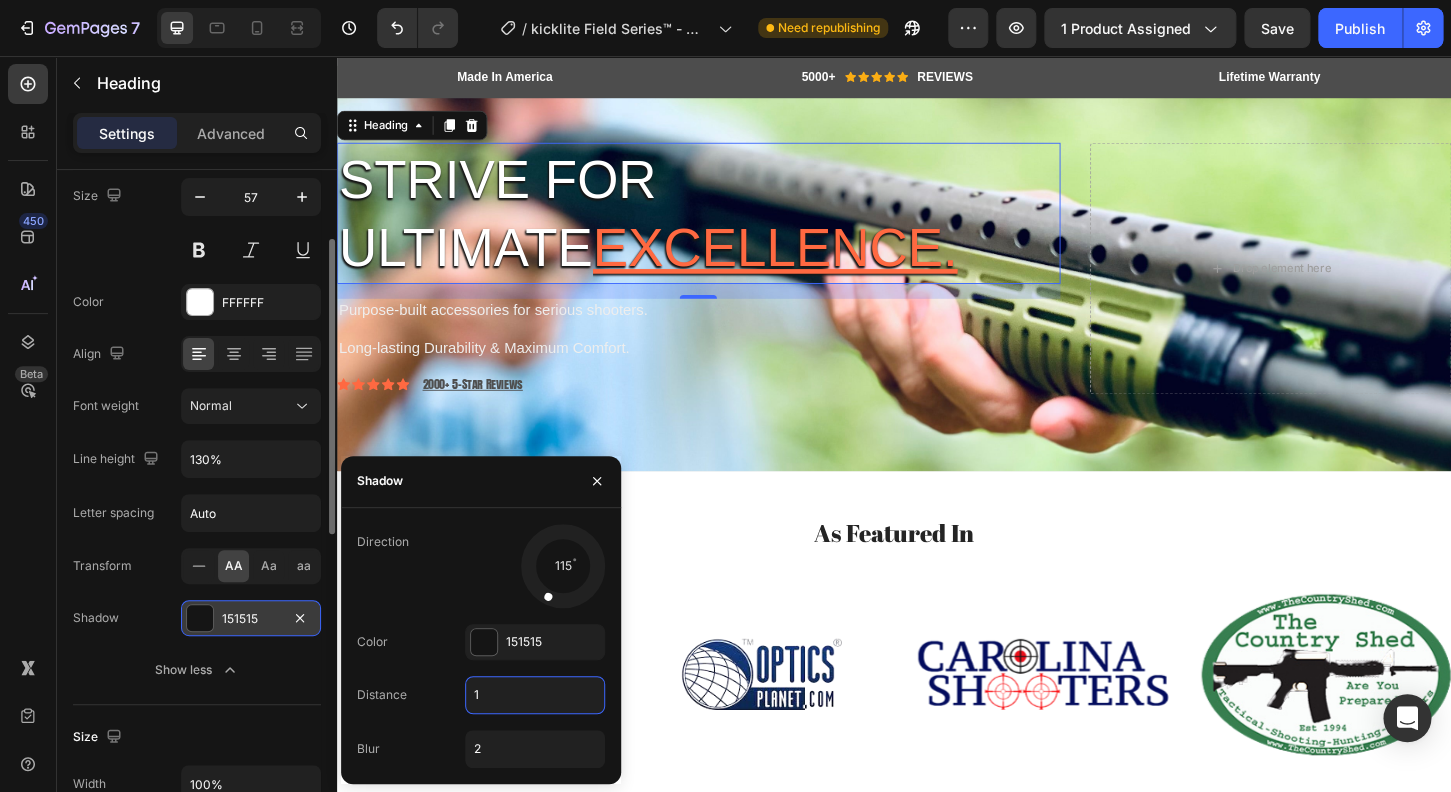 type on "10" 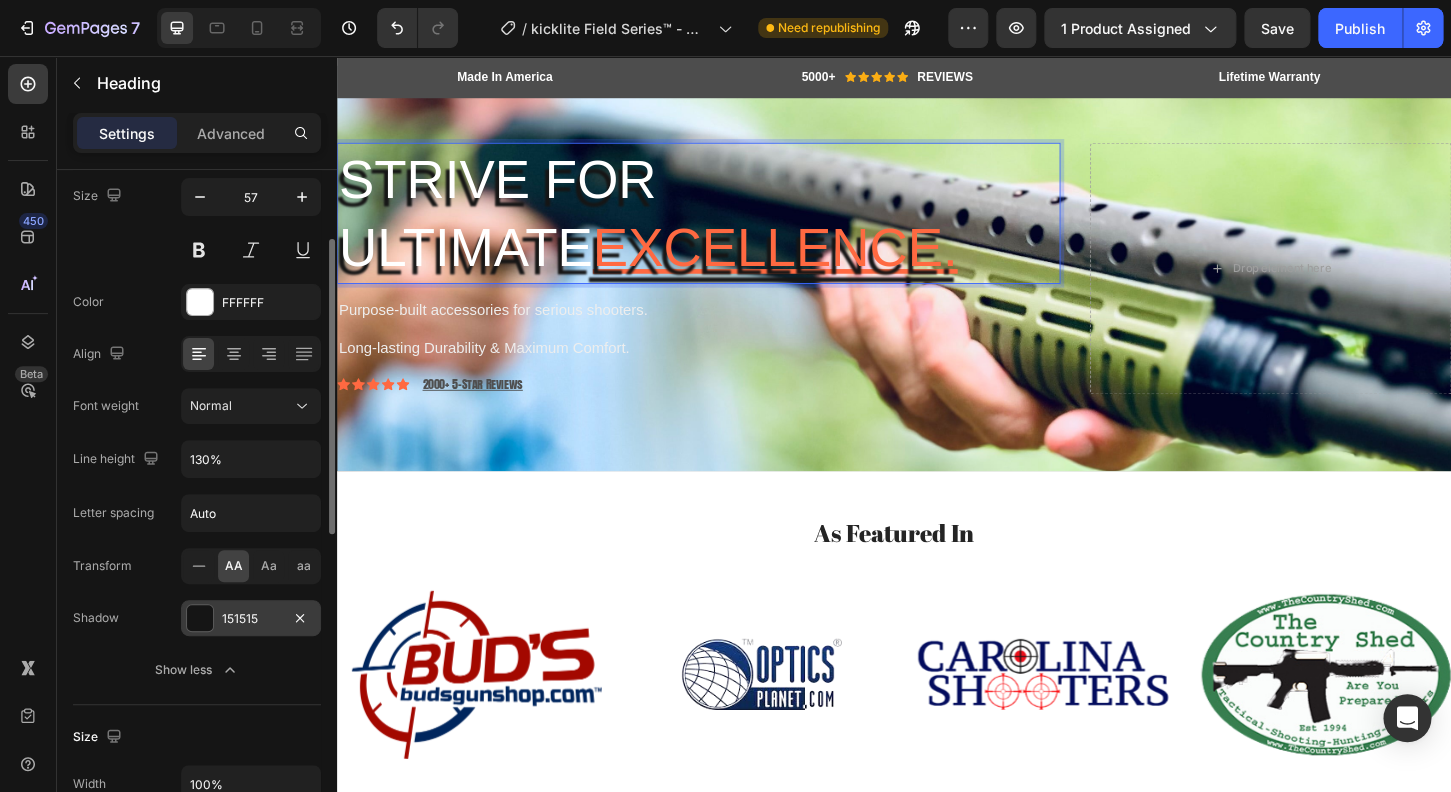 click on "Strive for ultimate excellence." at bounding box center (726, 225) 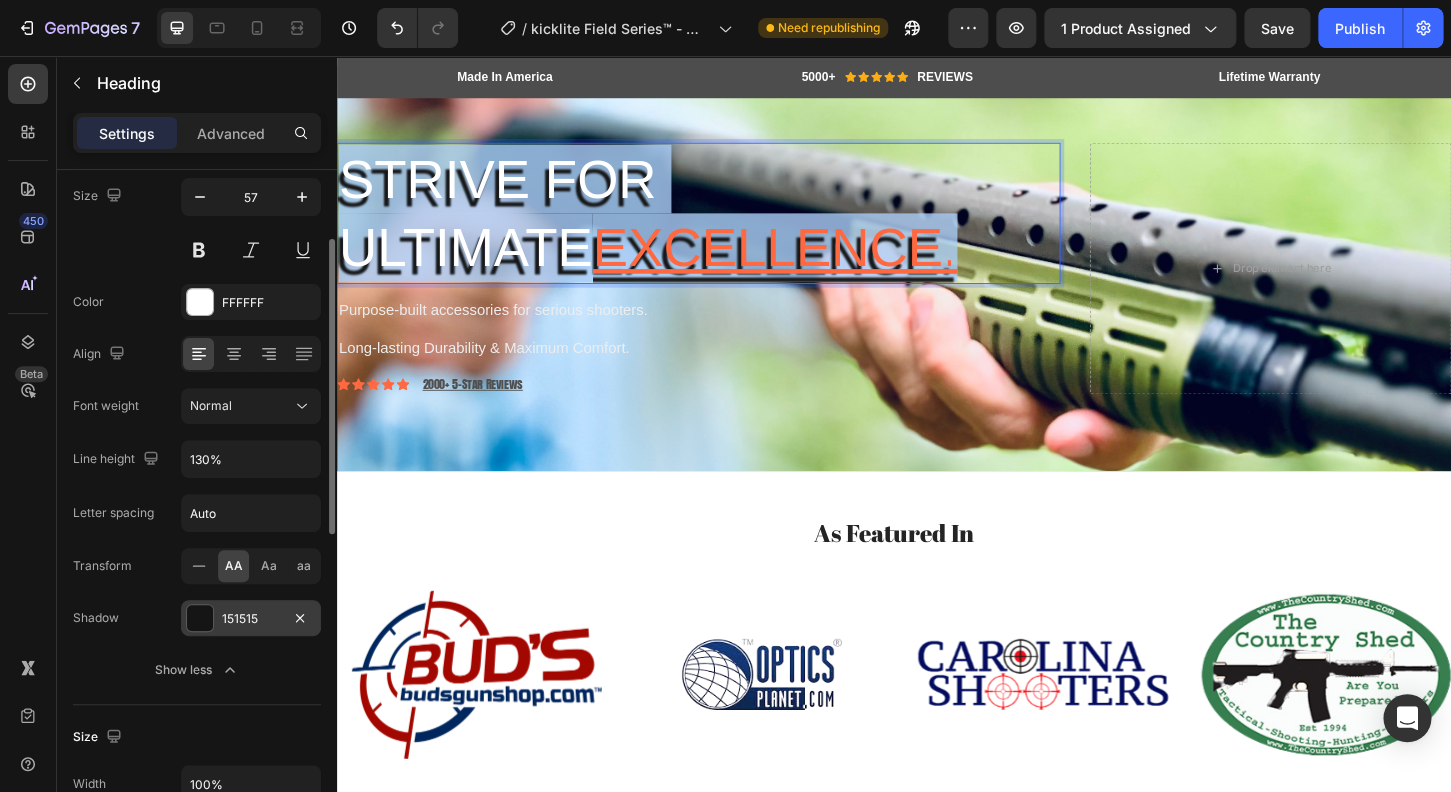 drag, startPoint x: 745, startPoint y: 273, endPoint x: 358, endPoint y: 130, distance: 412.57483 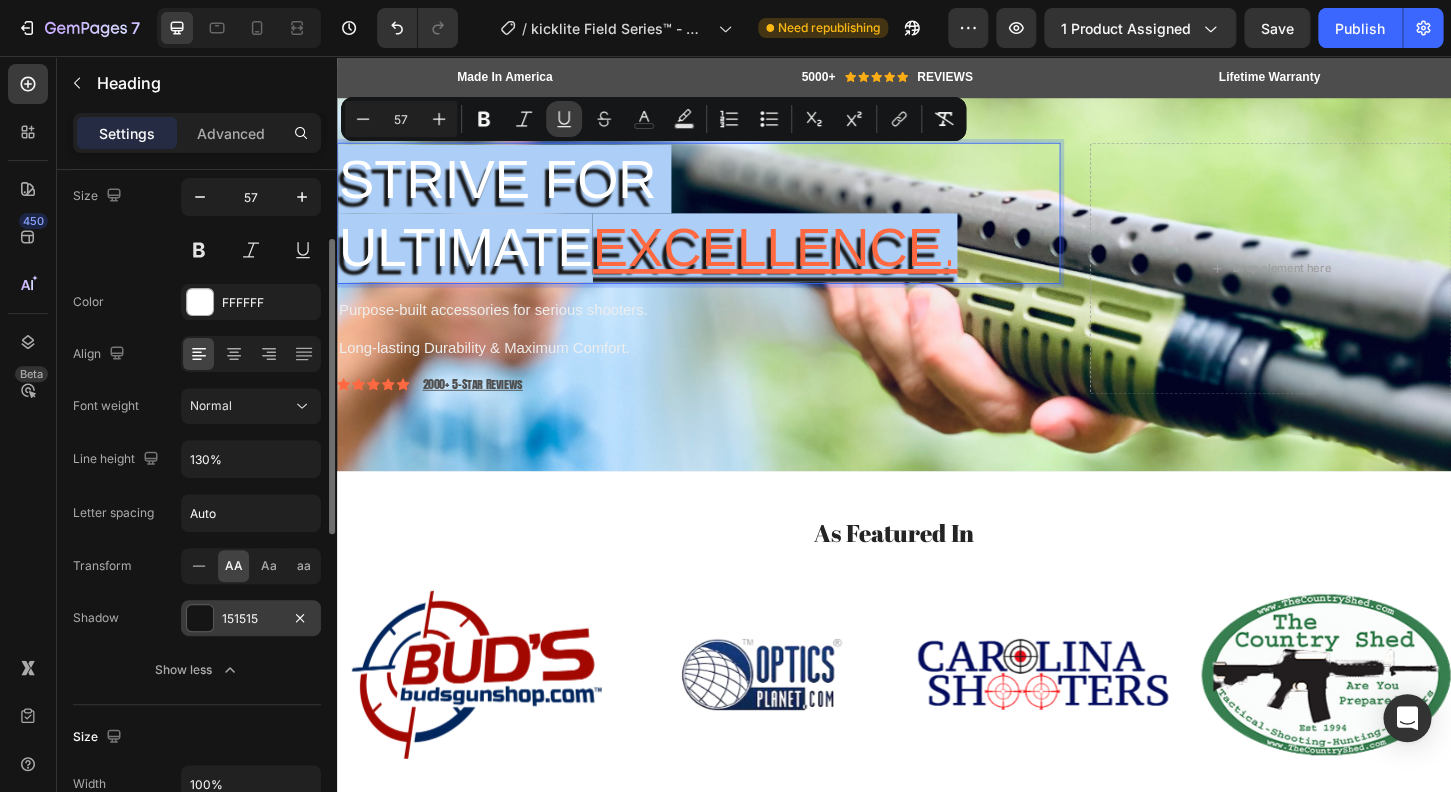 click 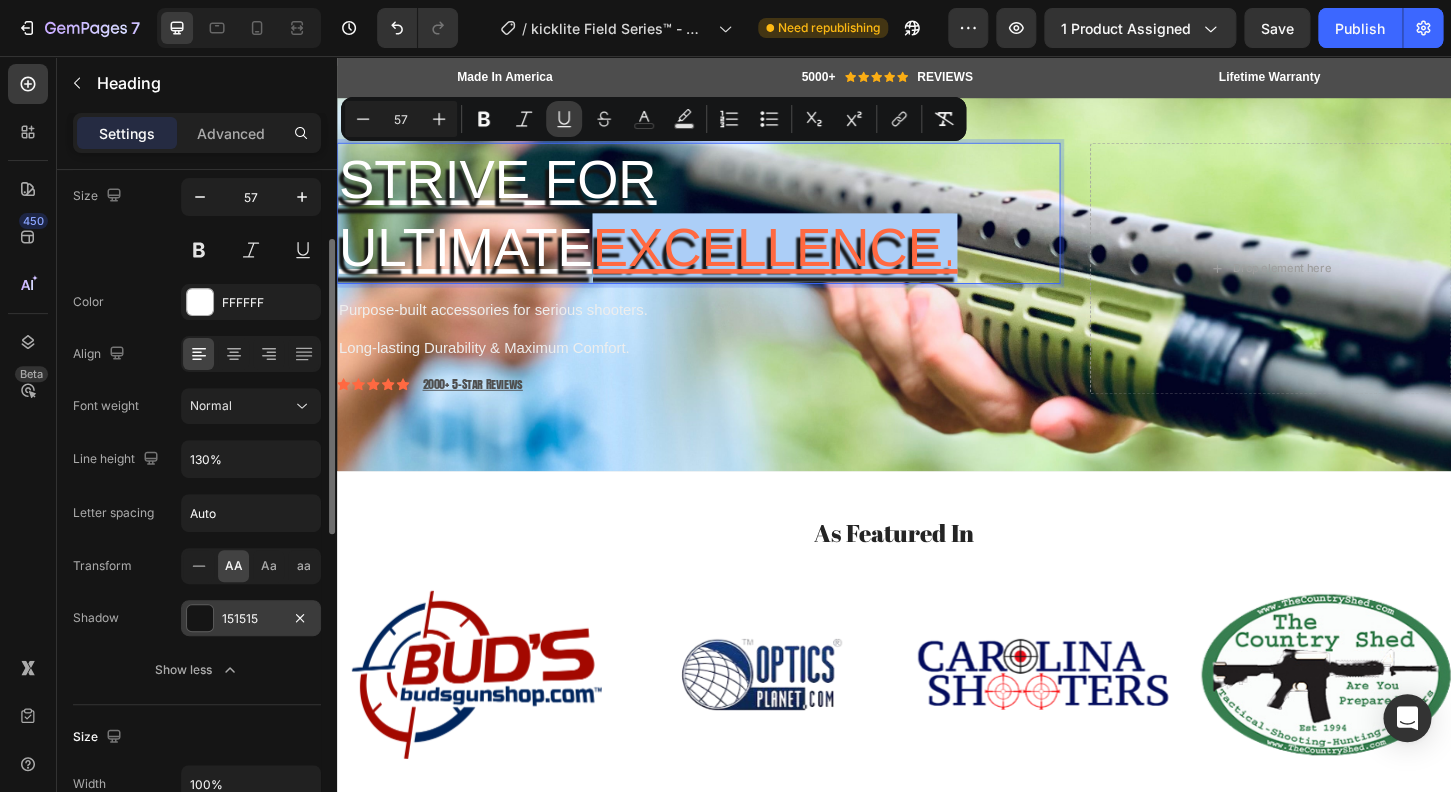 type on "16" 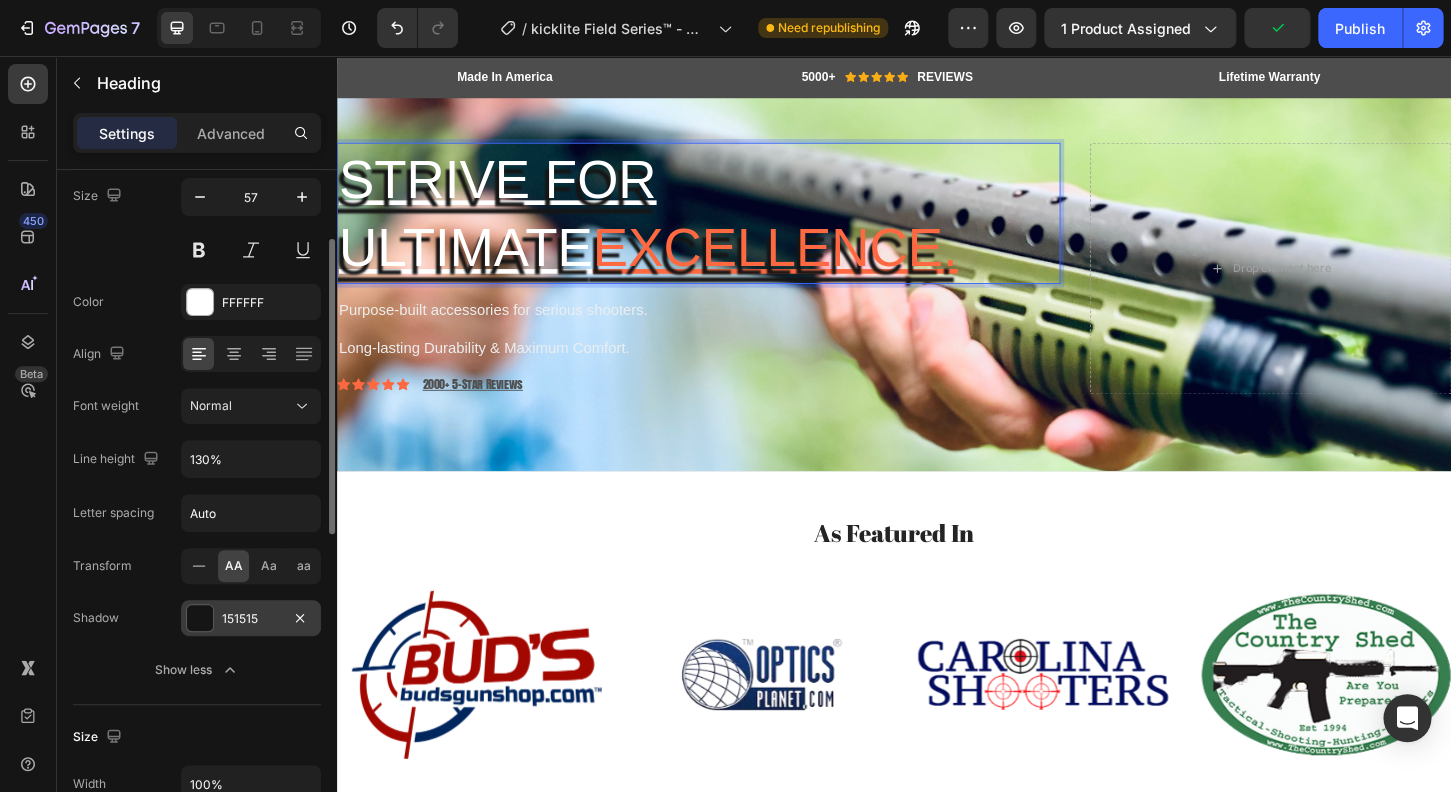 click on "Strive for ultimate excellence." at bounding box center [726, 225] 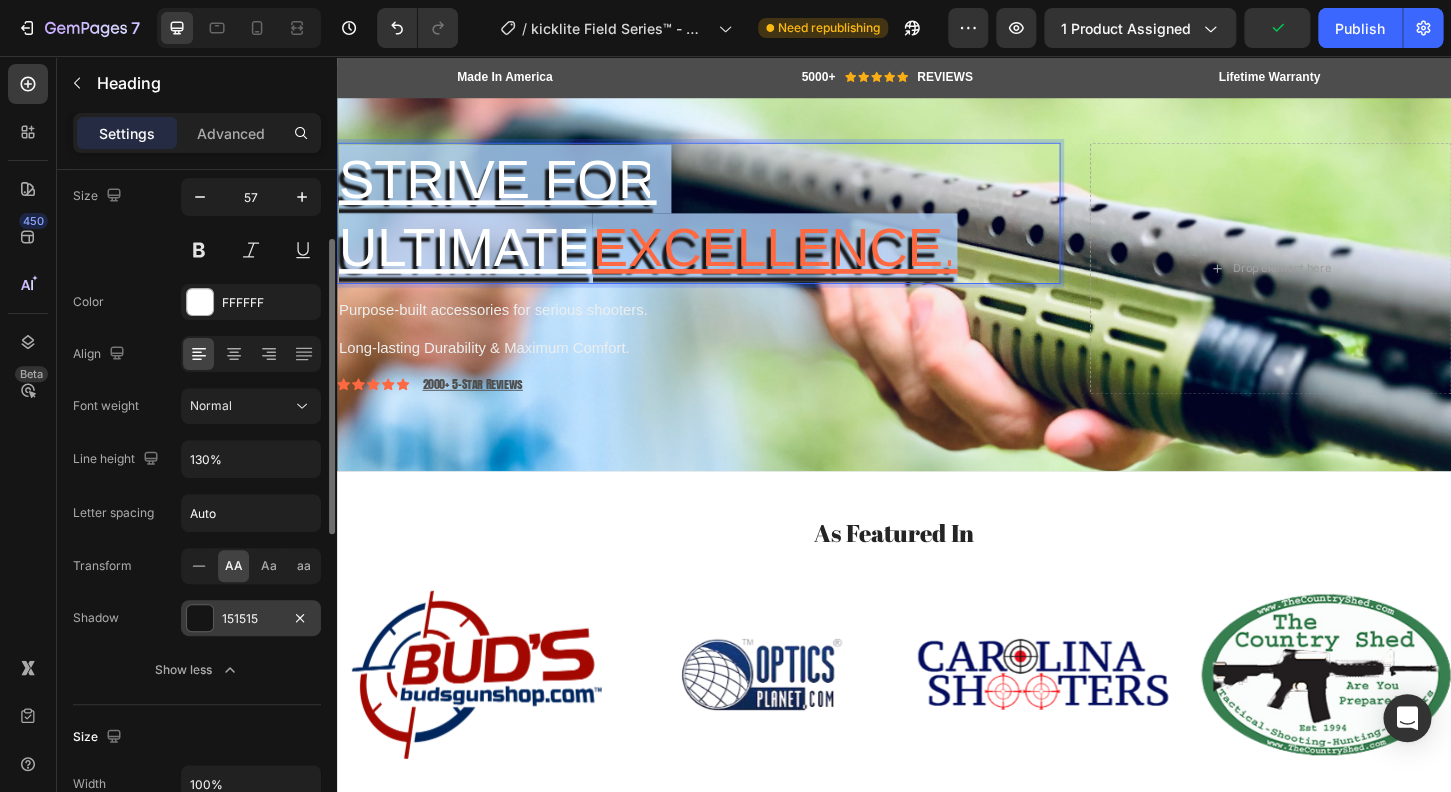 drag, startPoint x: 738, startPoint y: 277, endPoint x: 302, endPoint y: 181, distance: 446.44373 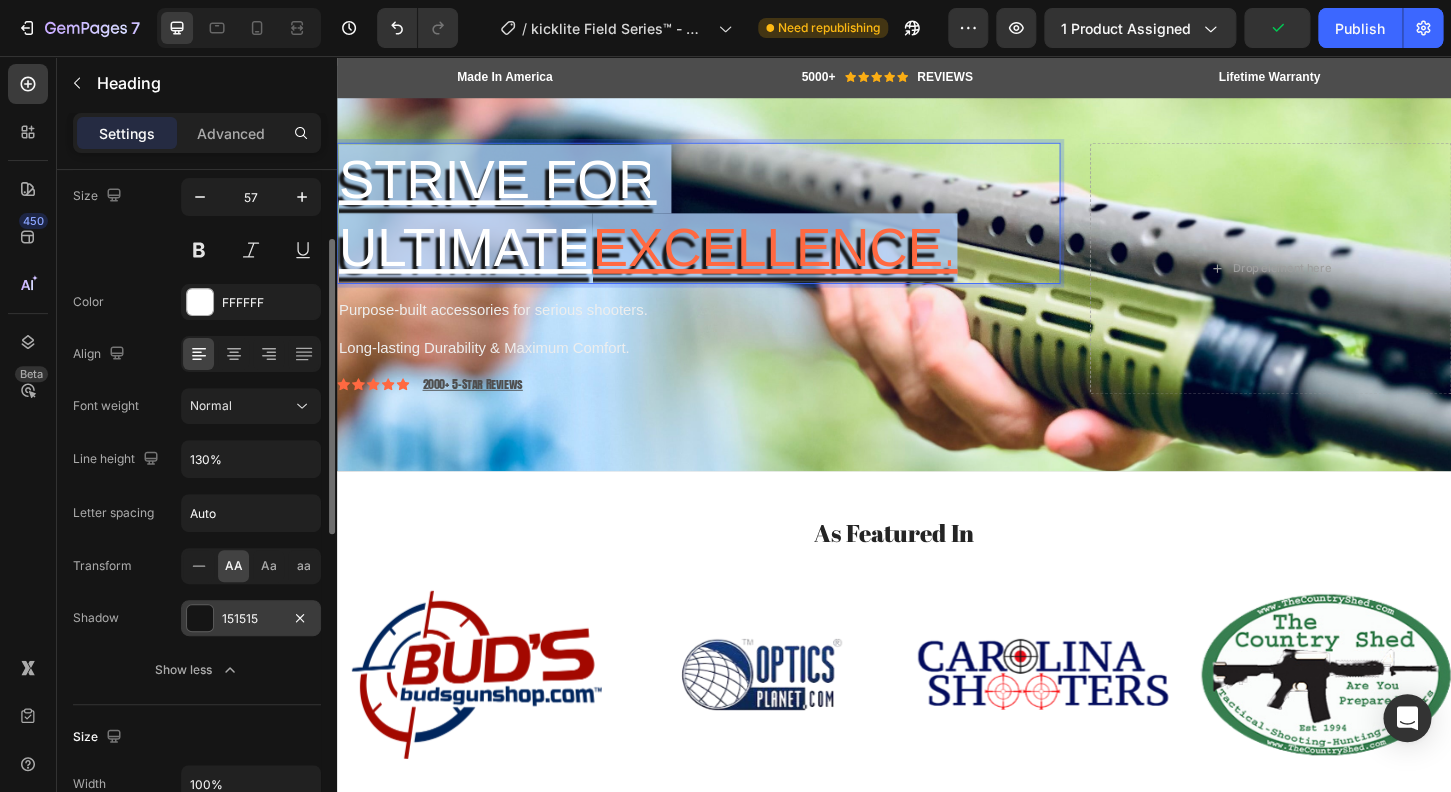 click on "Strive for ultimate excellence." at bounding box center [726, 225] 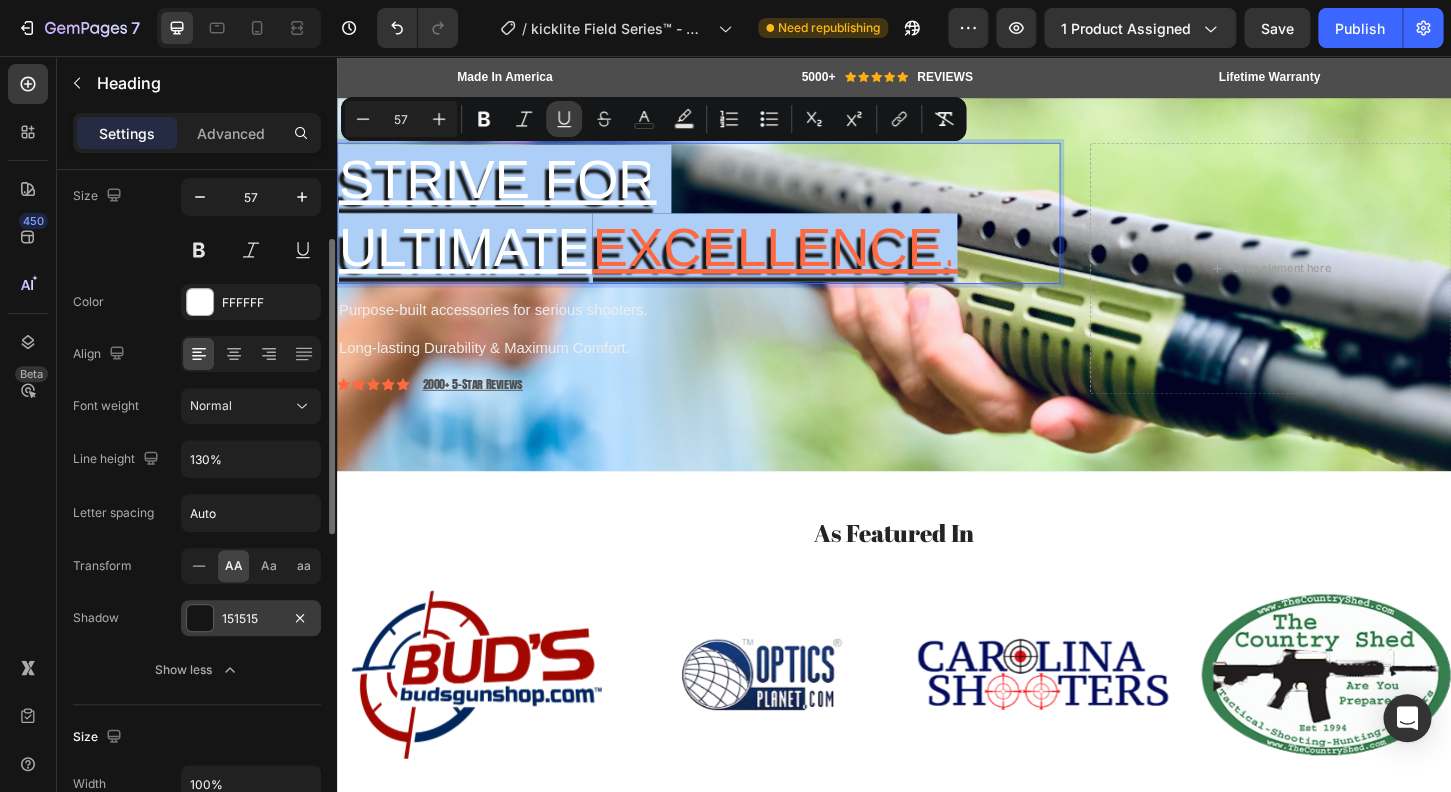 click 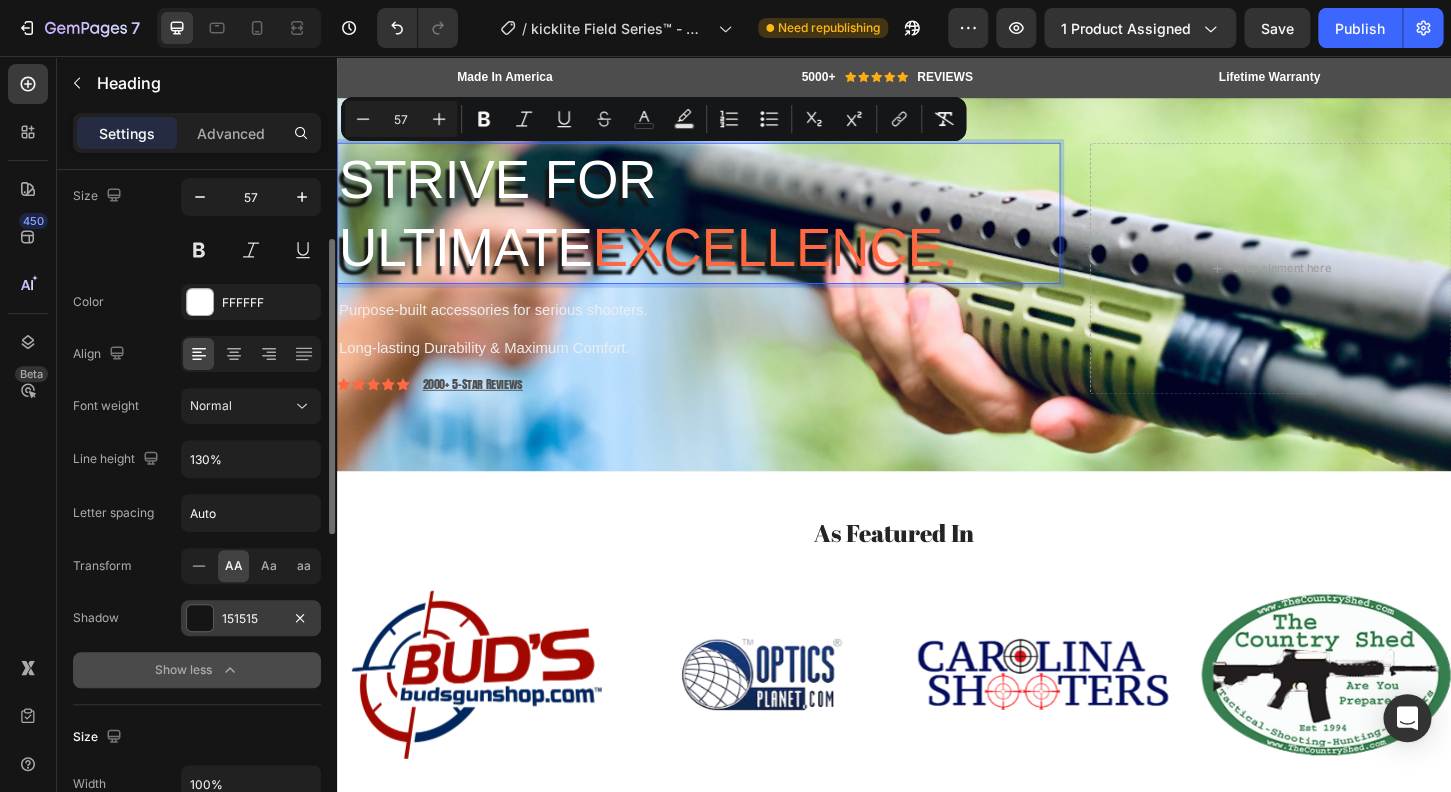 click 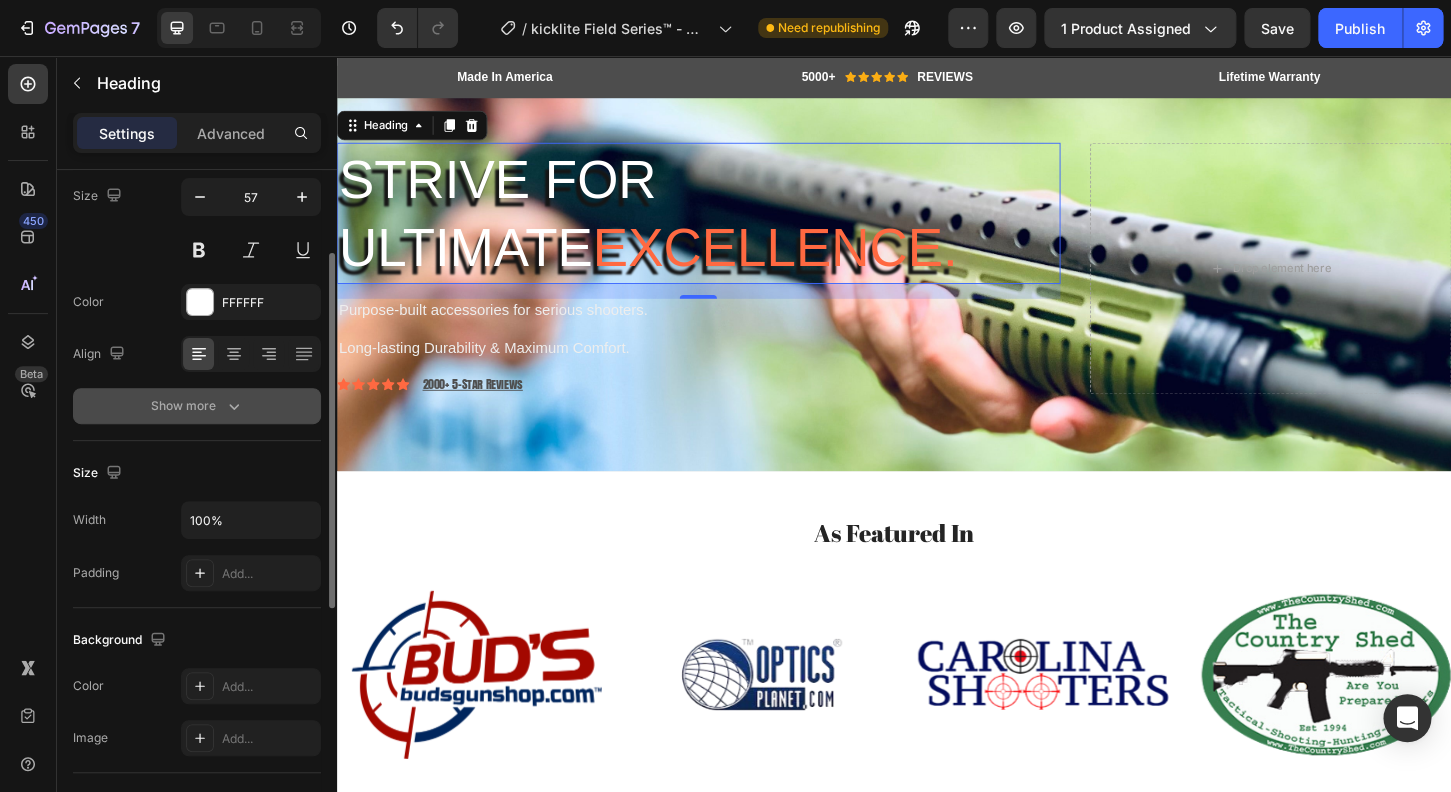 click on "Show more" at bounding box center (197, 406) 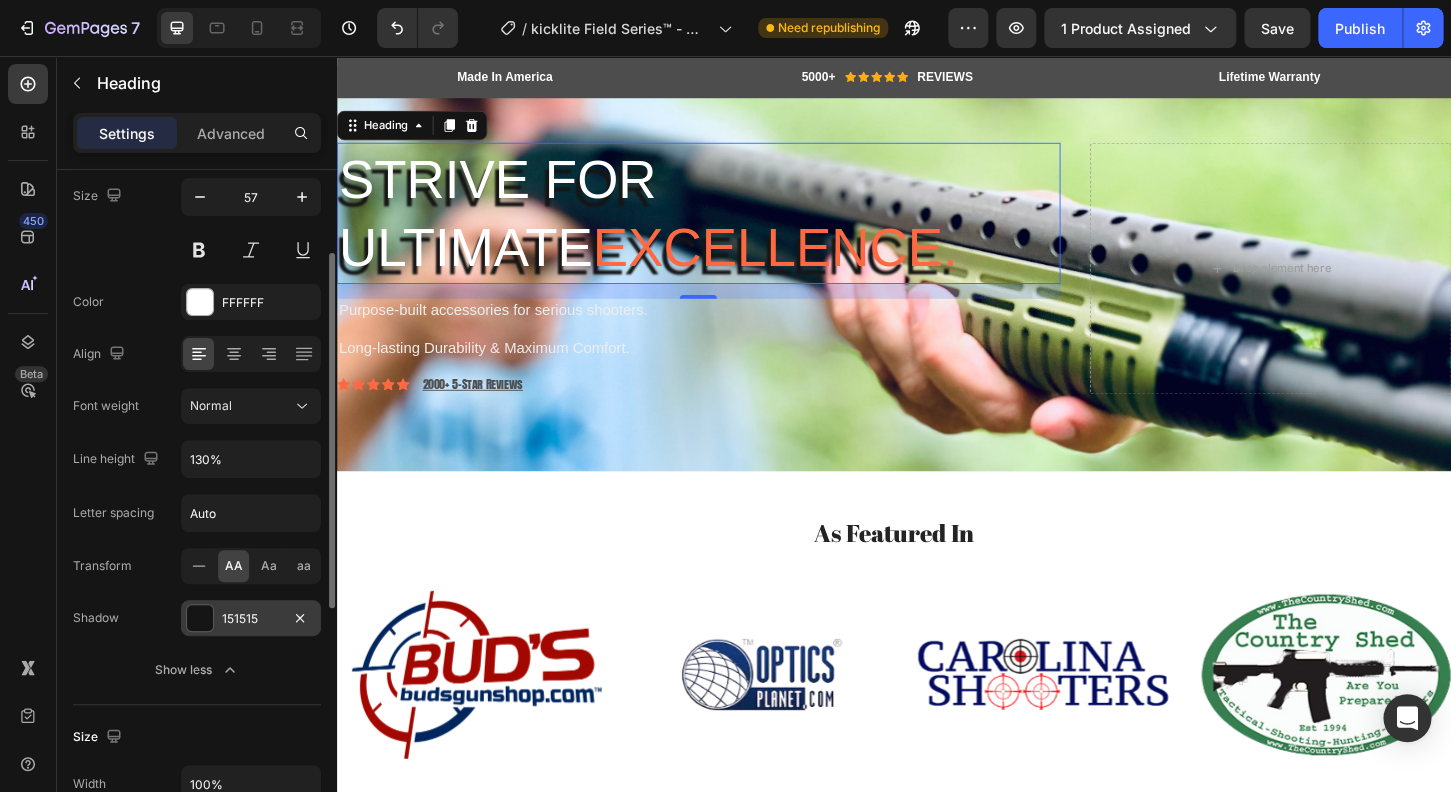 click on "151515" at bounding box center (251, 619) 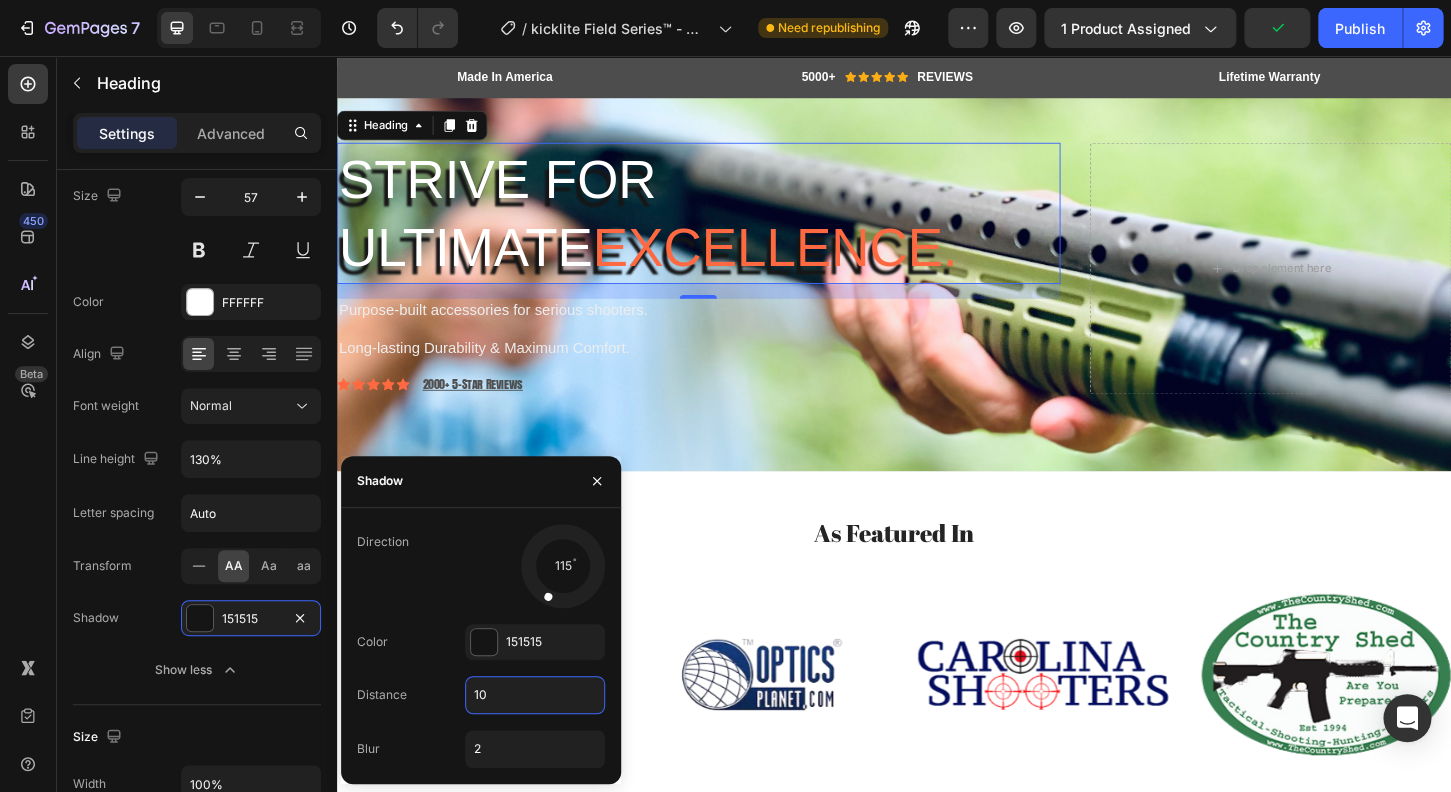 click on "10" at bounding box center [535, 695] 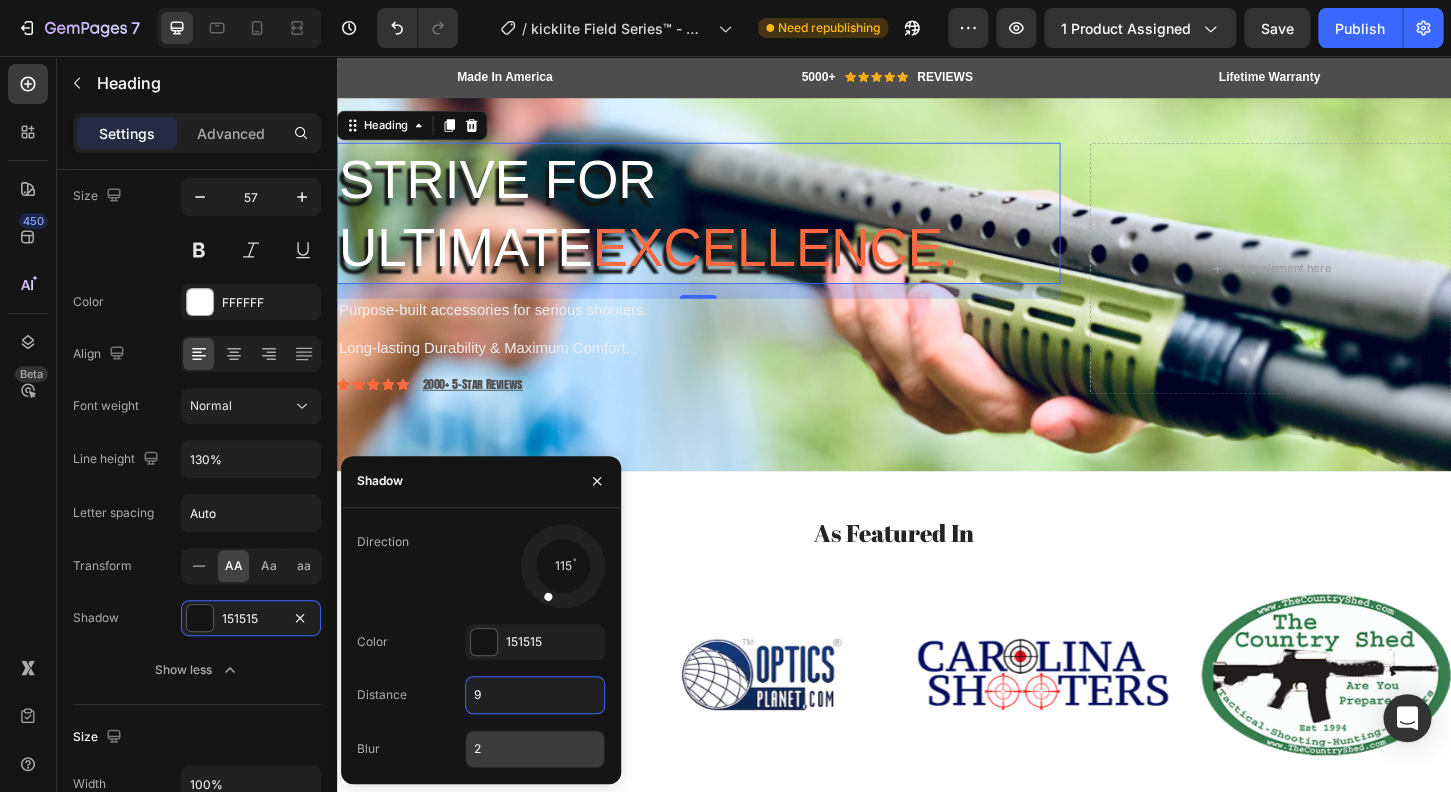 type on "9" 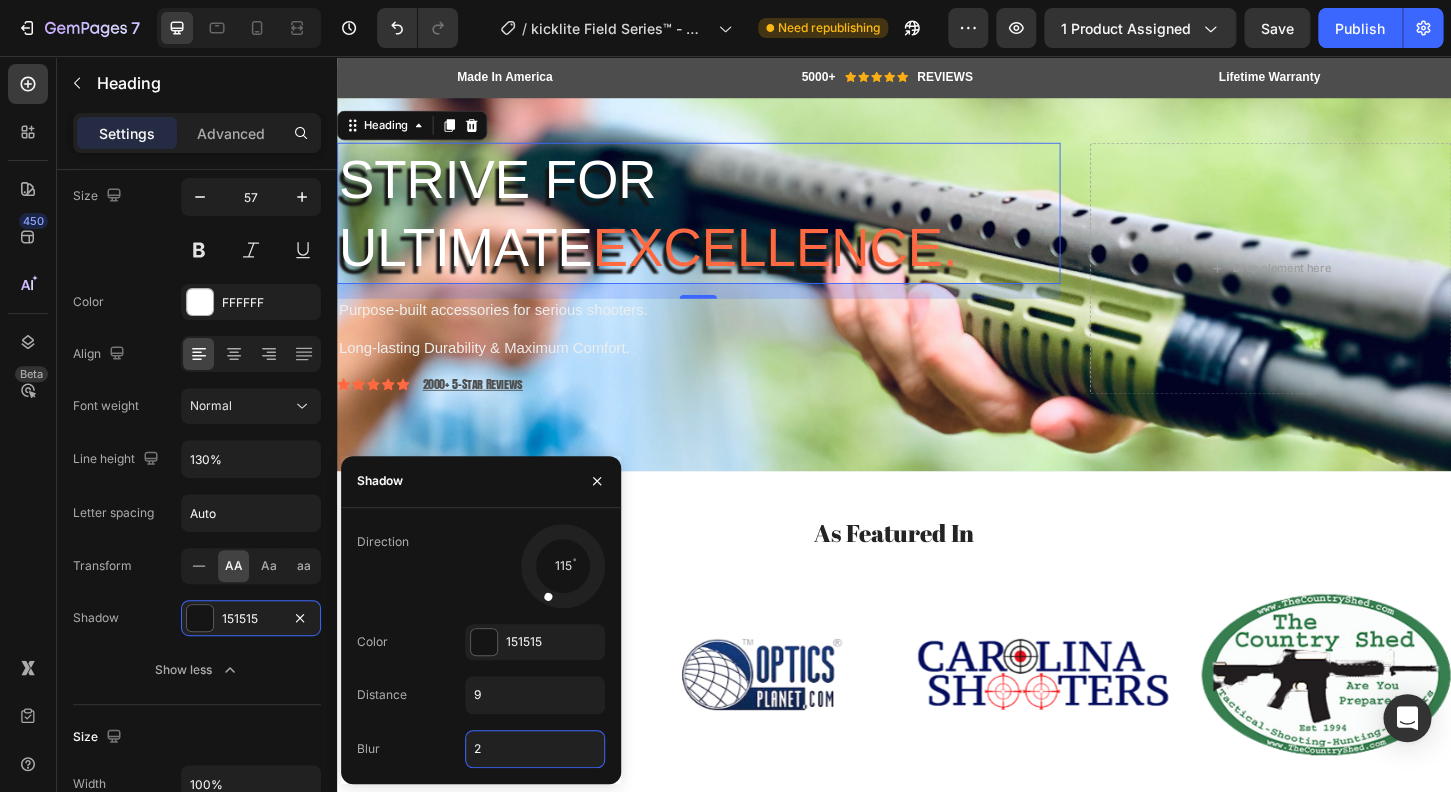 type on "4" 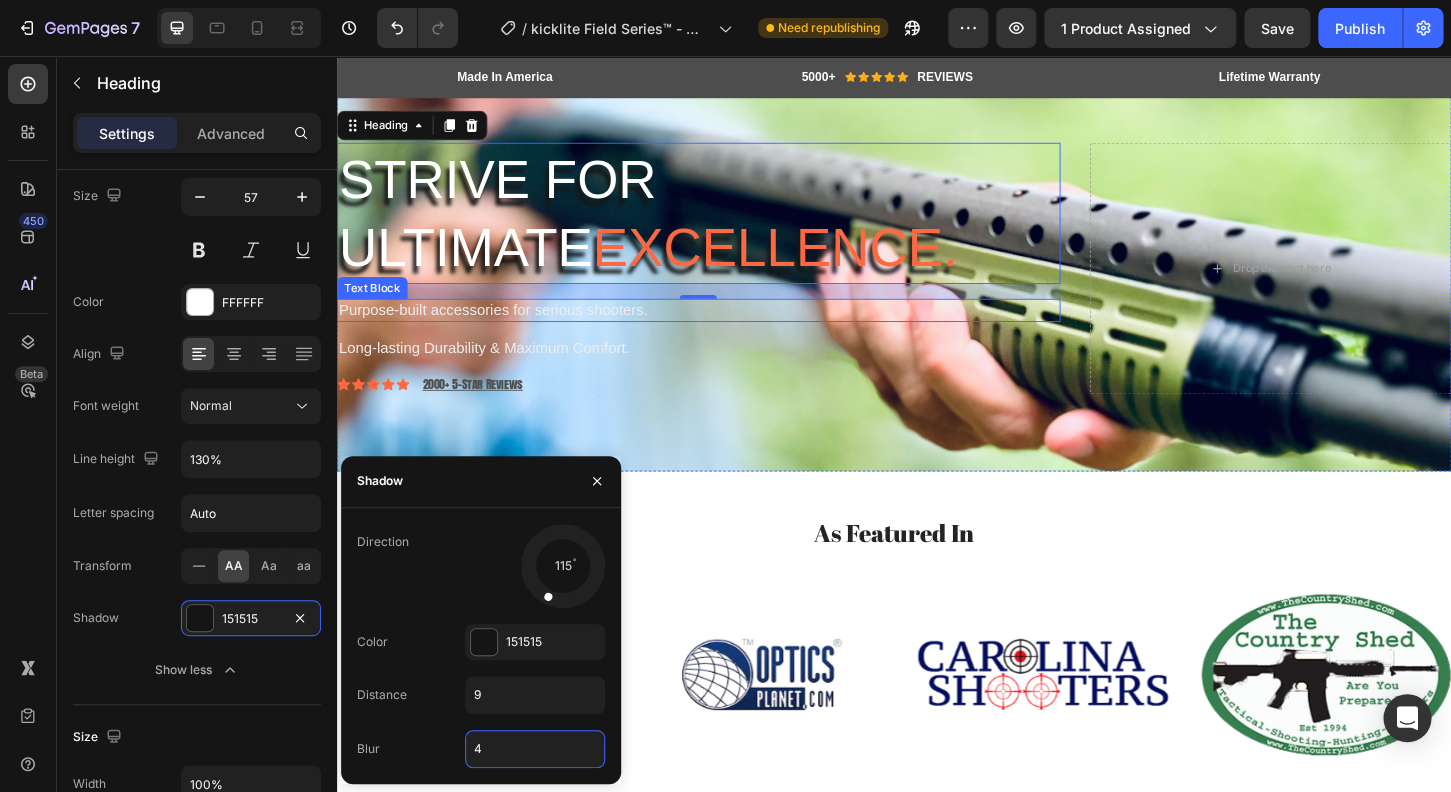 click on "Purpose-built accessories for serious shooters." at bounding box center (726, 329) 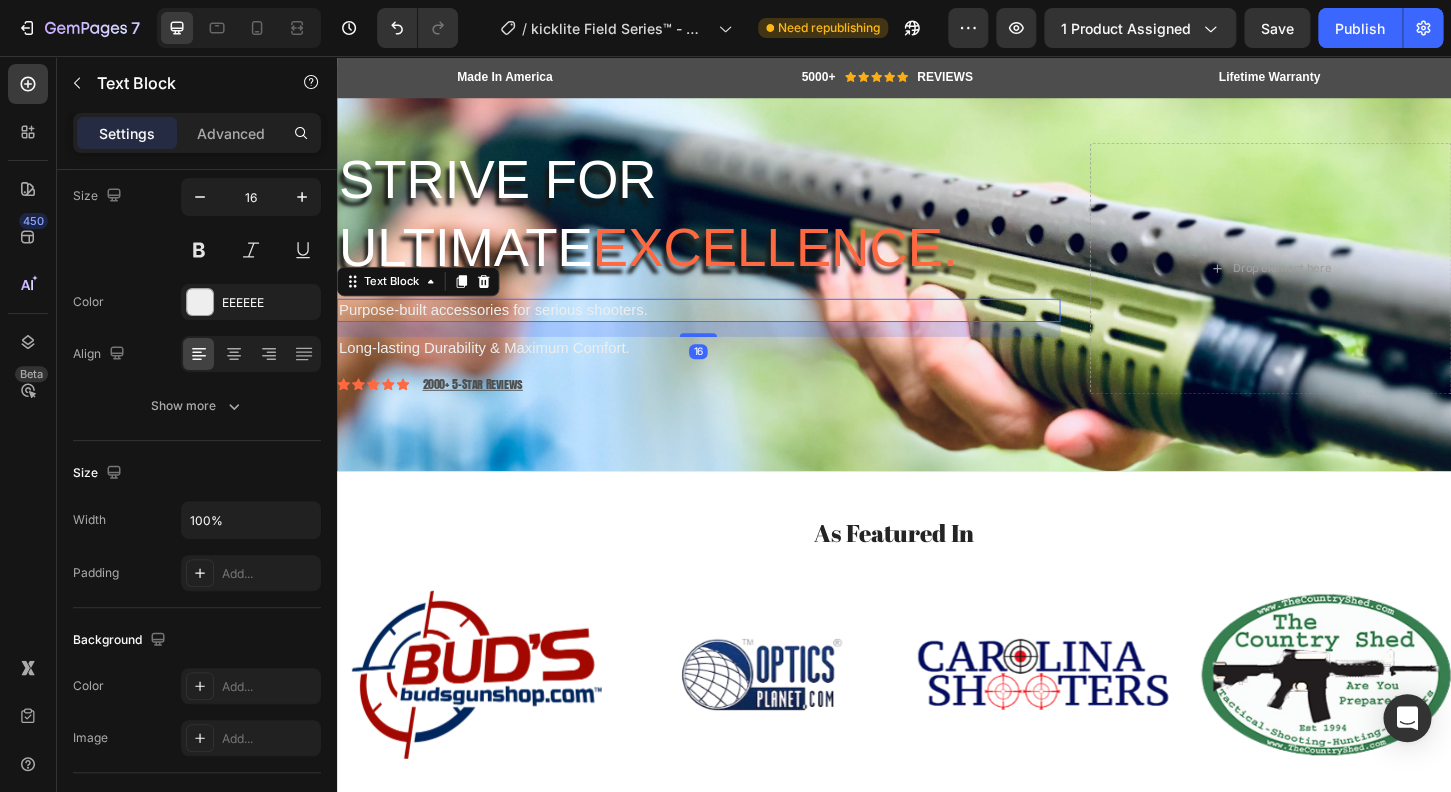 scroll, scrollTop: 0, scrollLeft: 0, axis: both 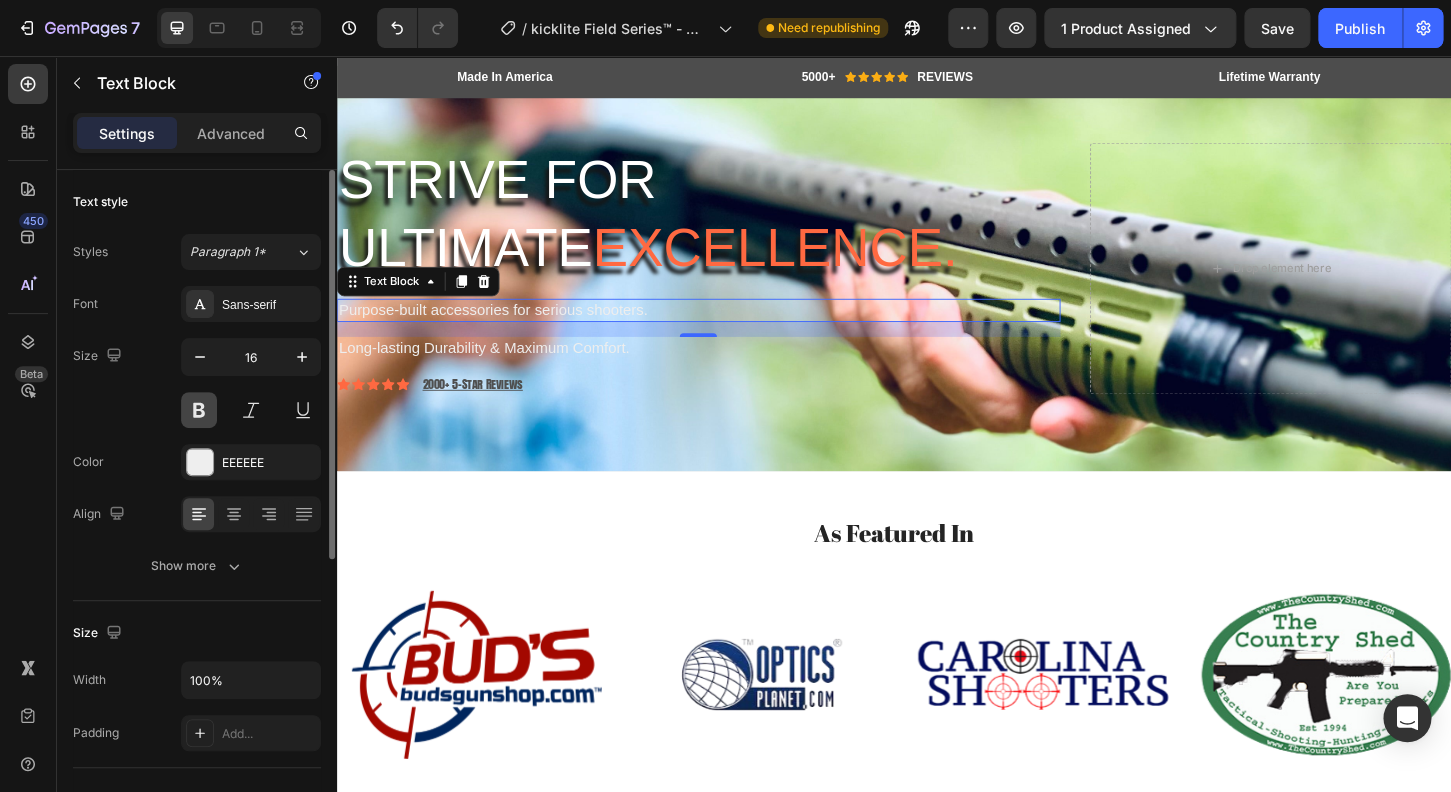 click at bounding box center (199, 410) 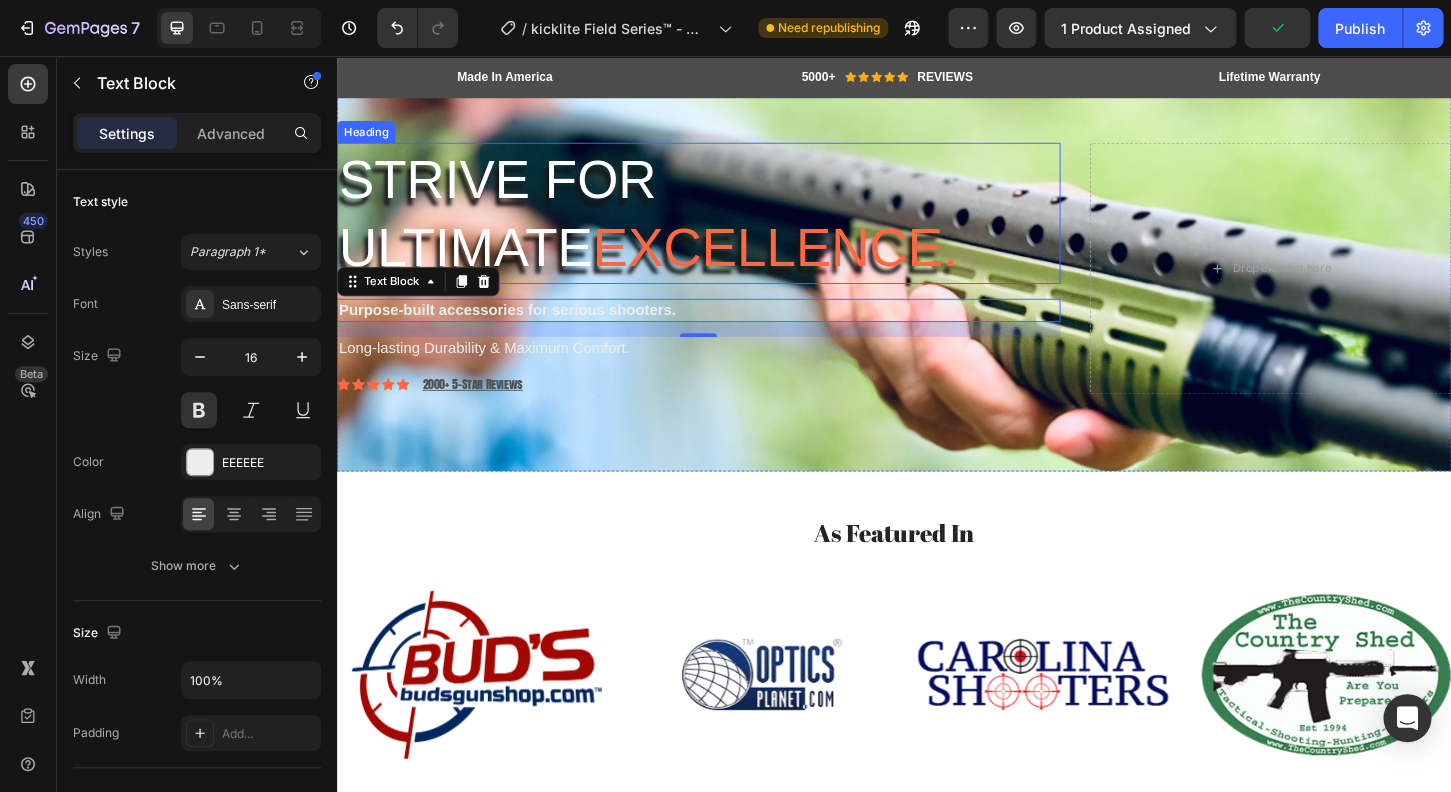 click on "Strive for ultimate excellence." at bounding box center (726, 225) 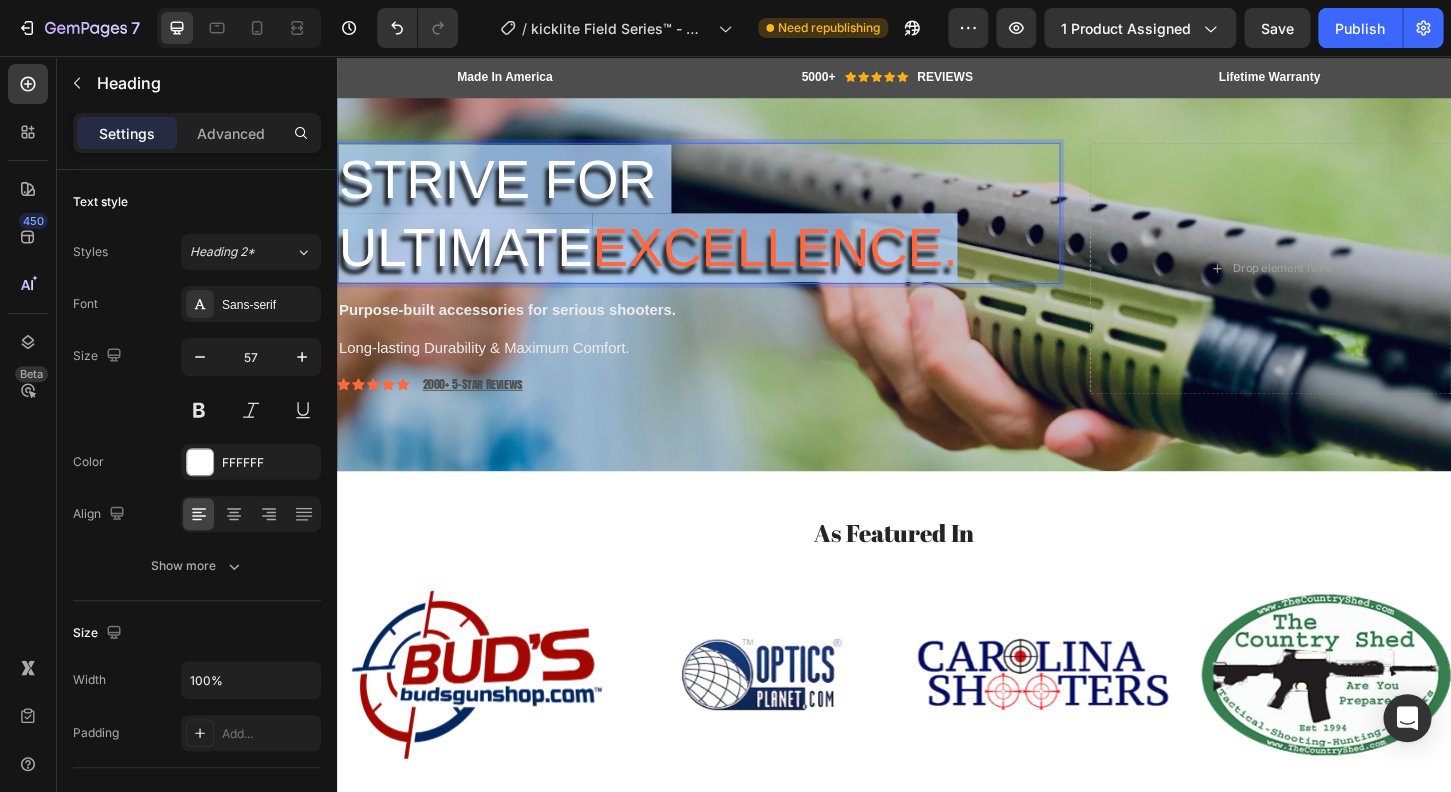 drag, startPoint x: 747, startPoint y: 276, endPoint x: 337, endPoint y: 137, distance: 432.92148 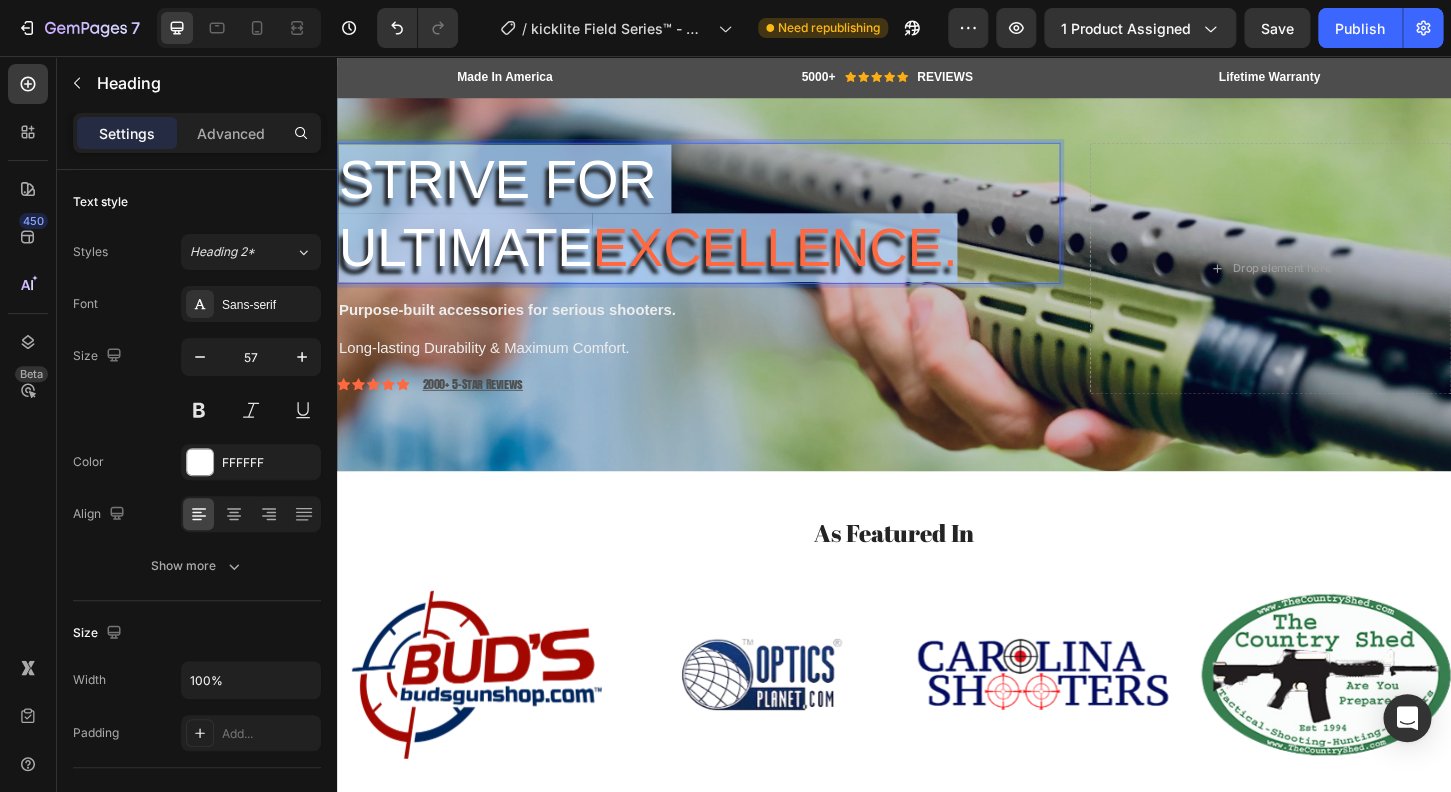 click on "Strive for ultimate excellence." at bounding box center (726, 225) 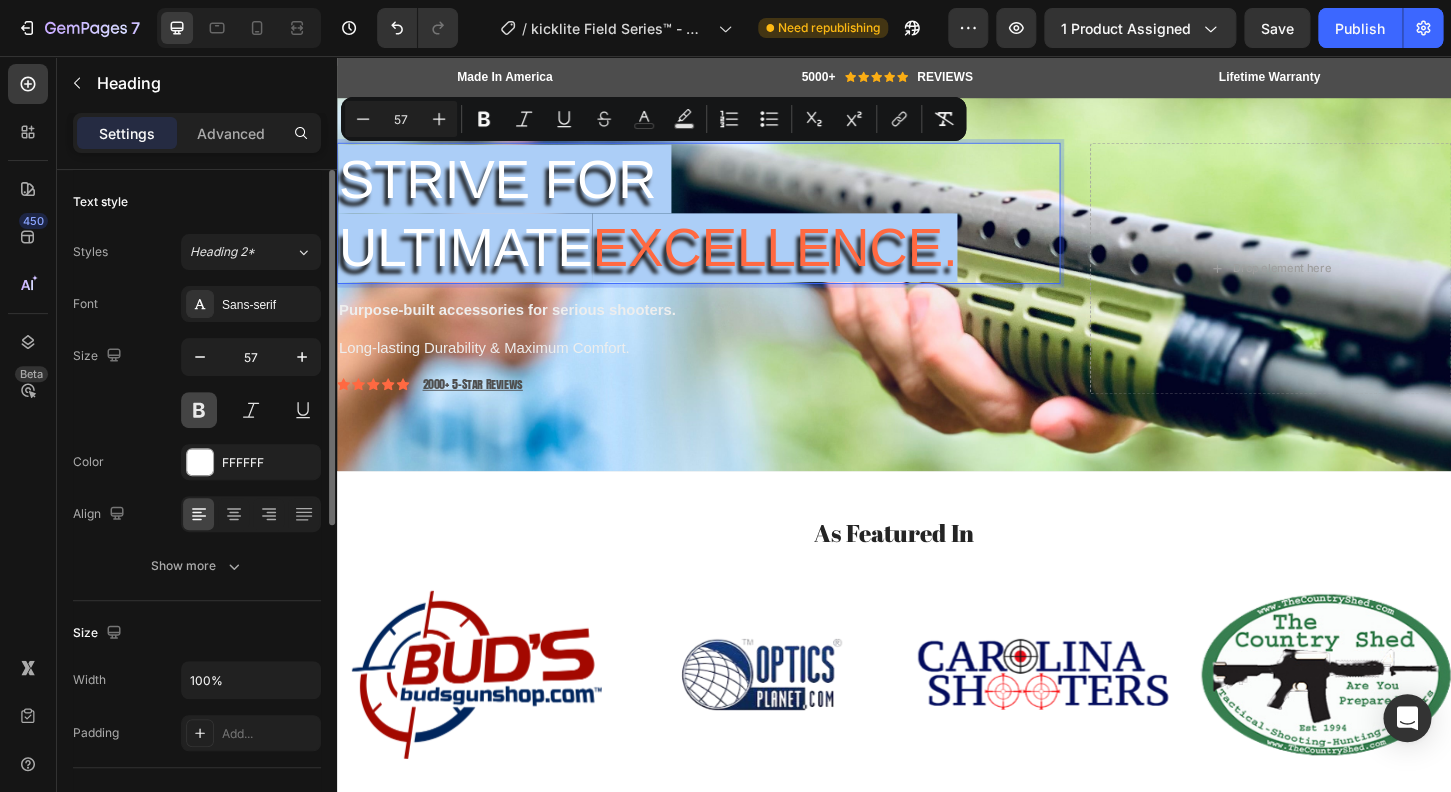 click at bounding box center (199, 410) 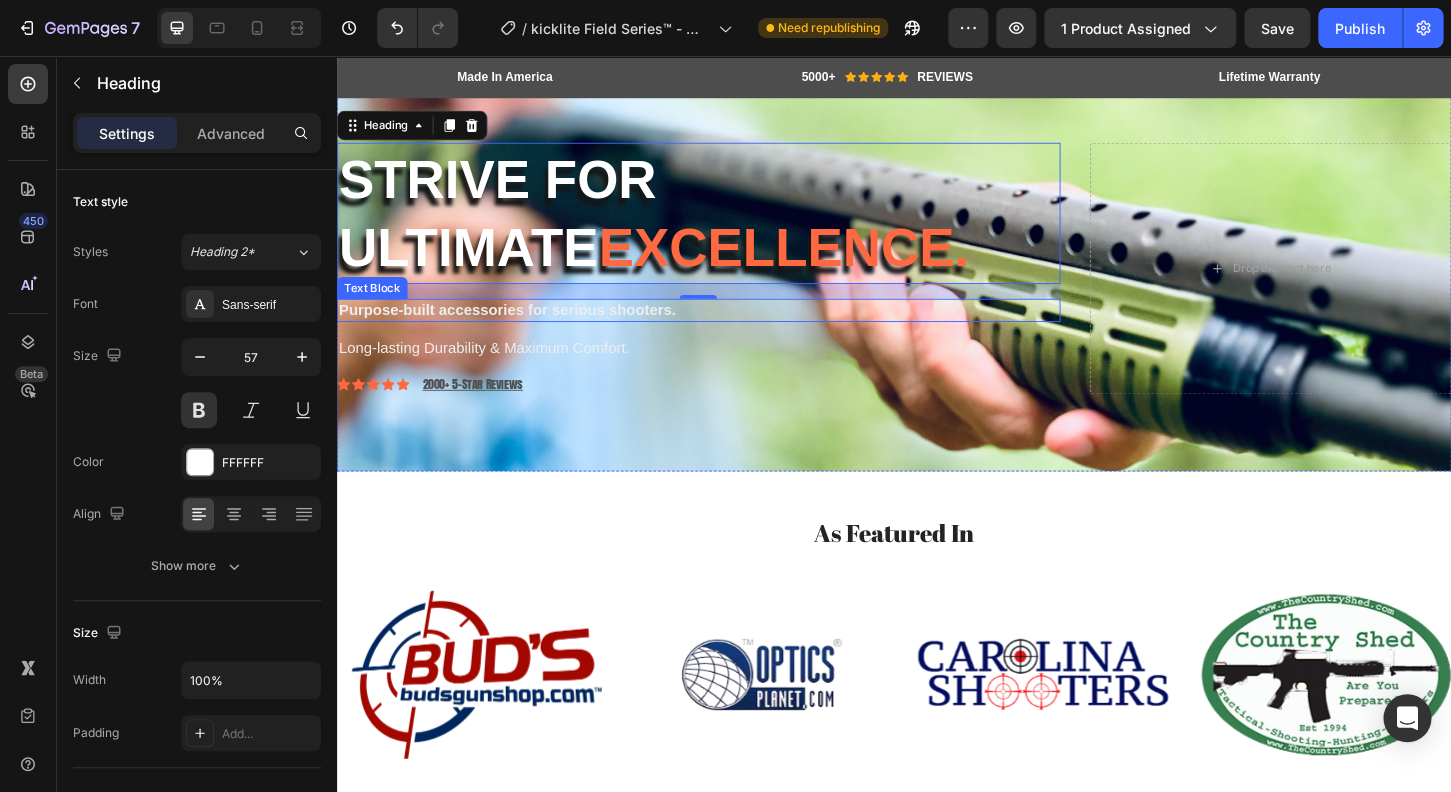 click on "Purpose-built accessories for serious shooters." at bounding box center [726, 329] 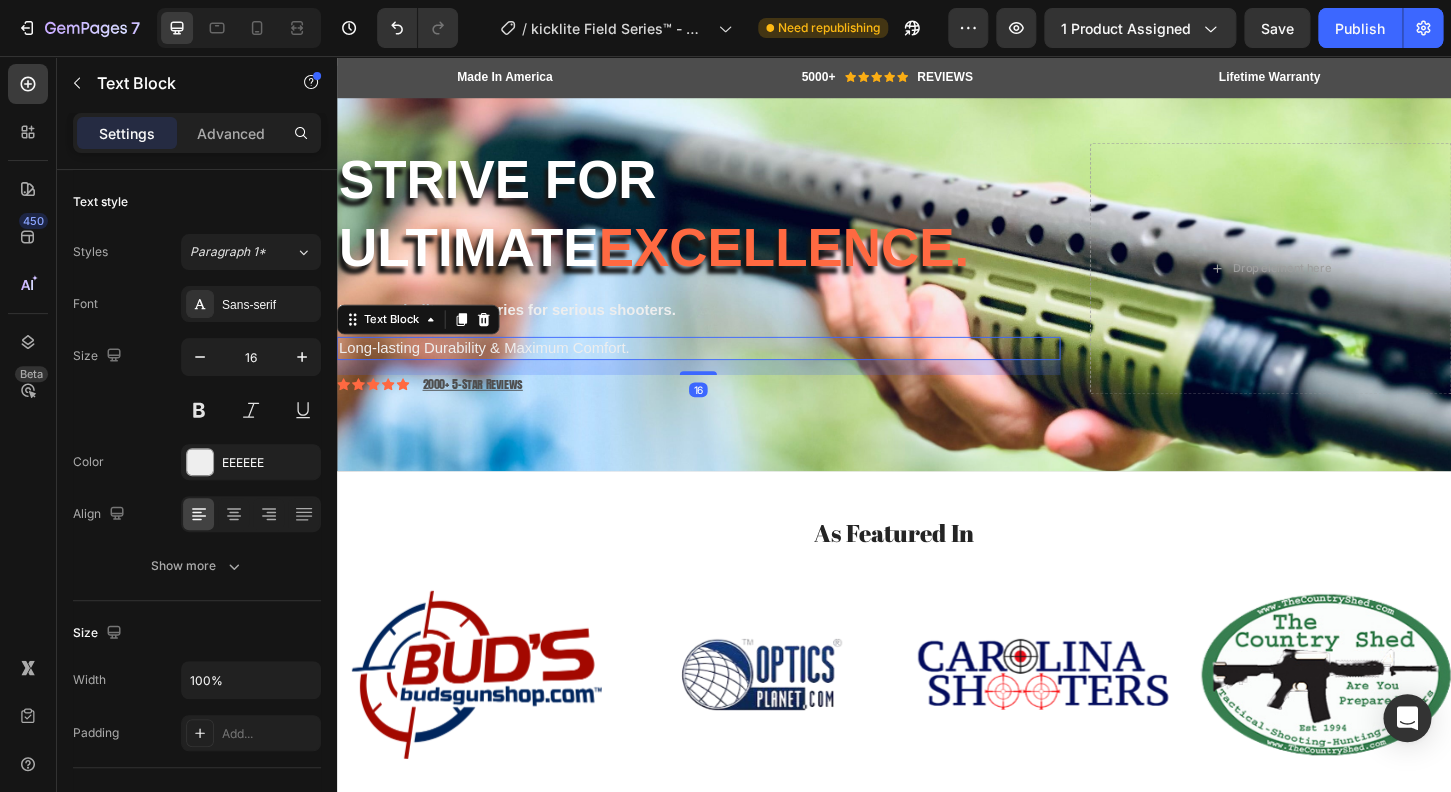 click on "Long-lasting Durability & Maximum Comfort." at bounding box center (726, 370) 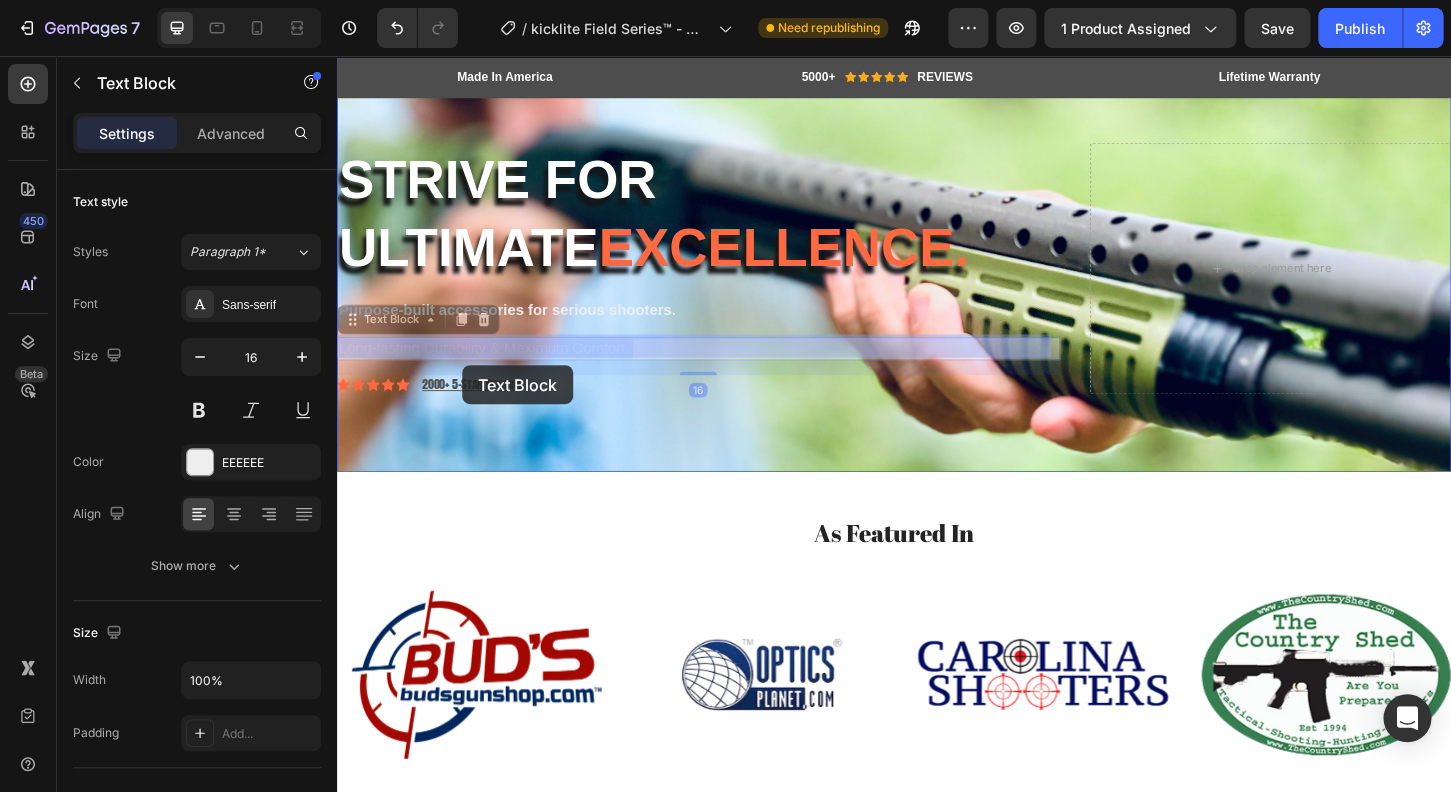 drag, startPoint x: 625, startPoint y: 372, endPoint x: 501, endPoint y: 365, distance: 124.197426 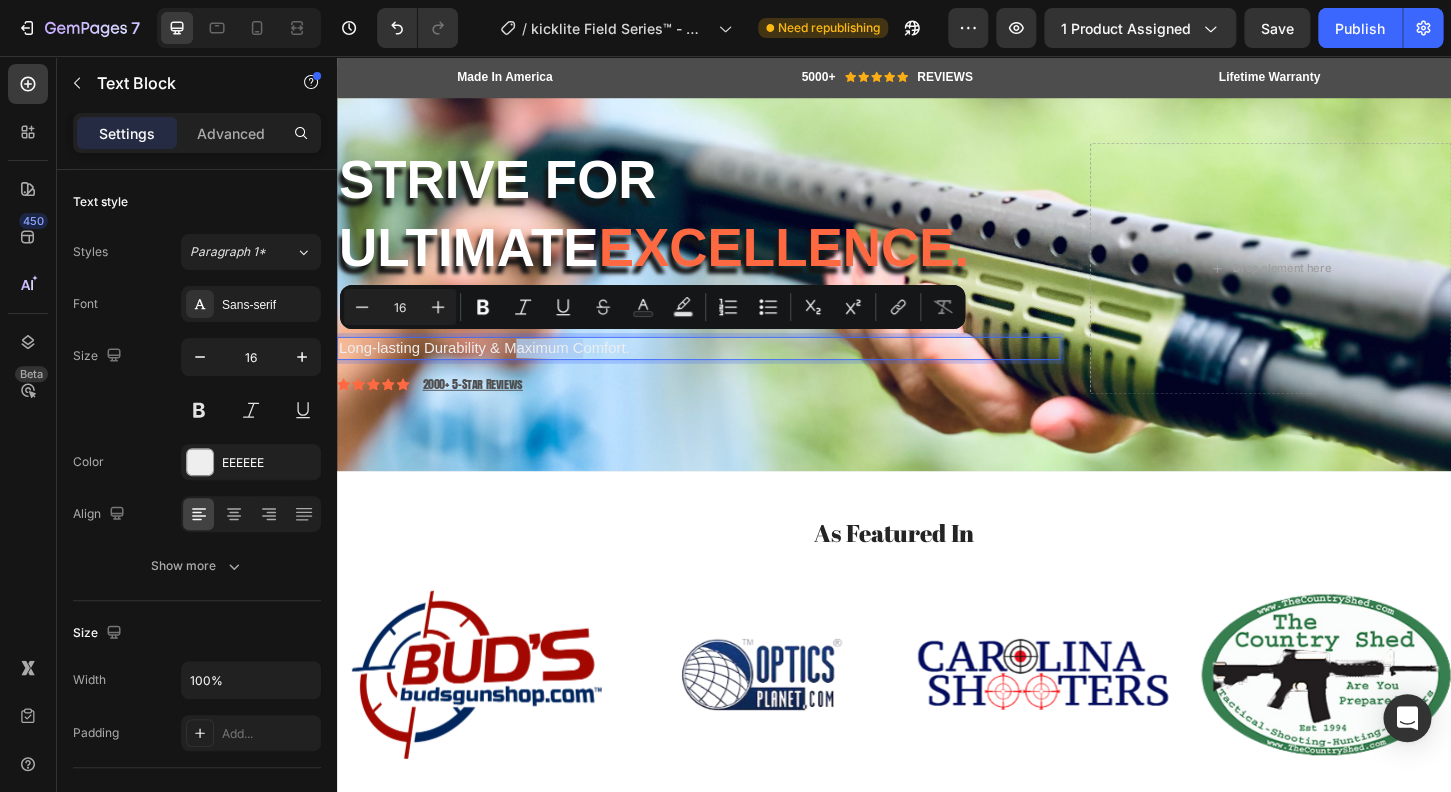 drag, startPoint x: 529, startPoint y: 369, endPoint x: 606, endPoint y: 366, distance: 77.05842 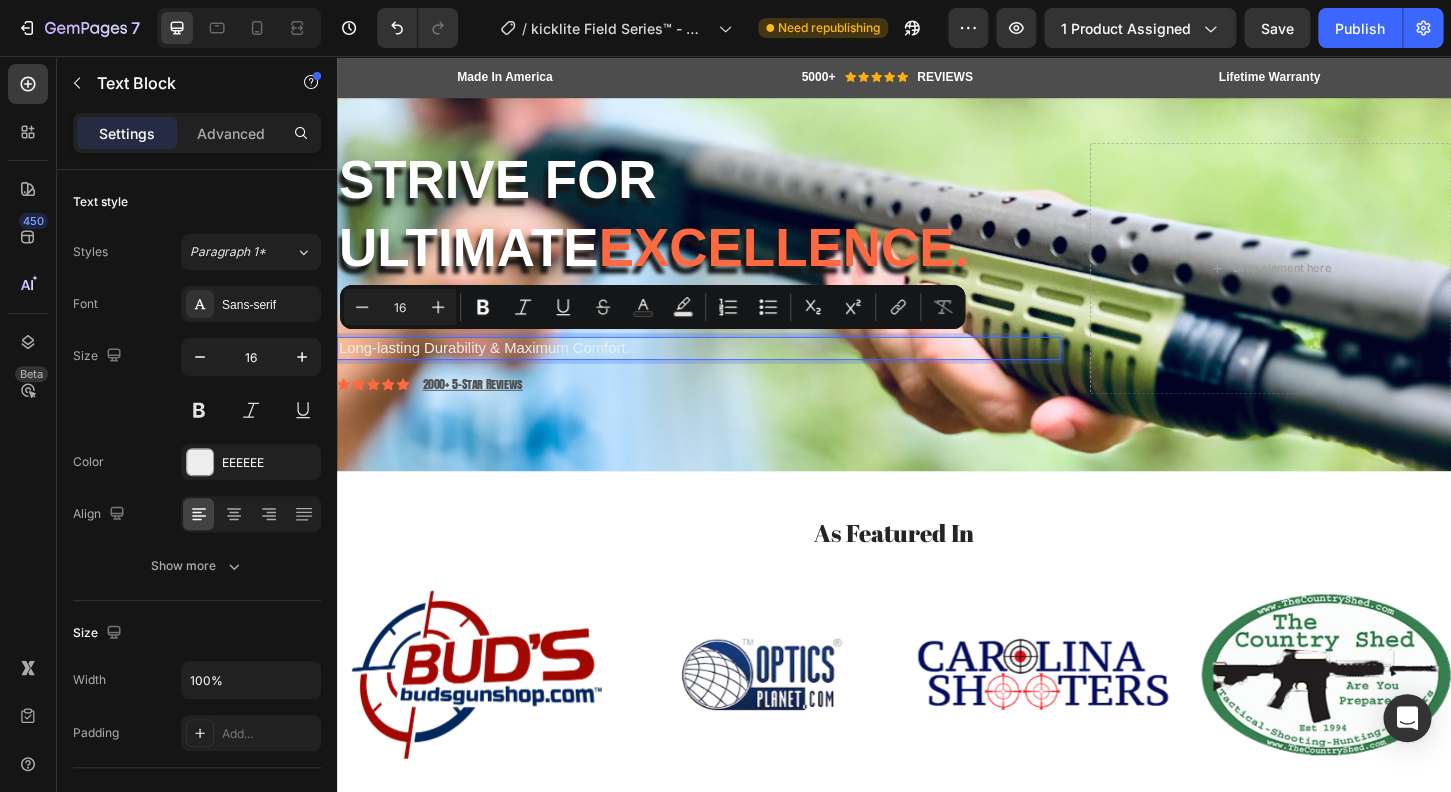 click on "Long-lasting Durability & Maximum Comfort." at bounding box center (726, 370) 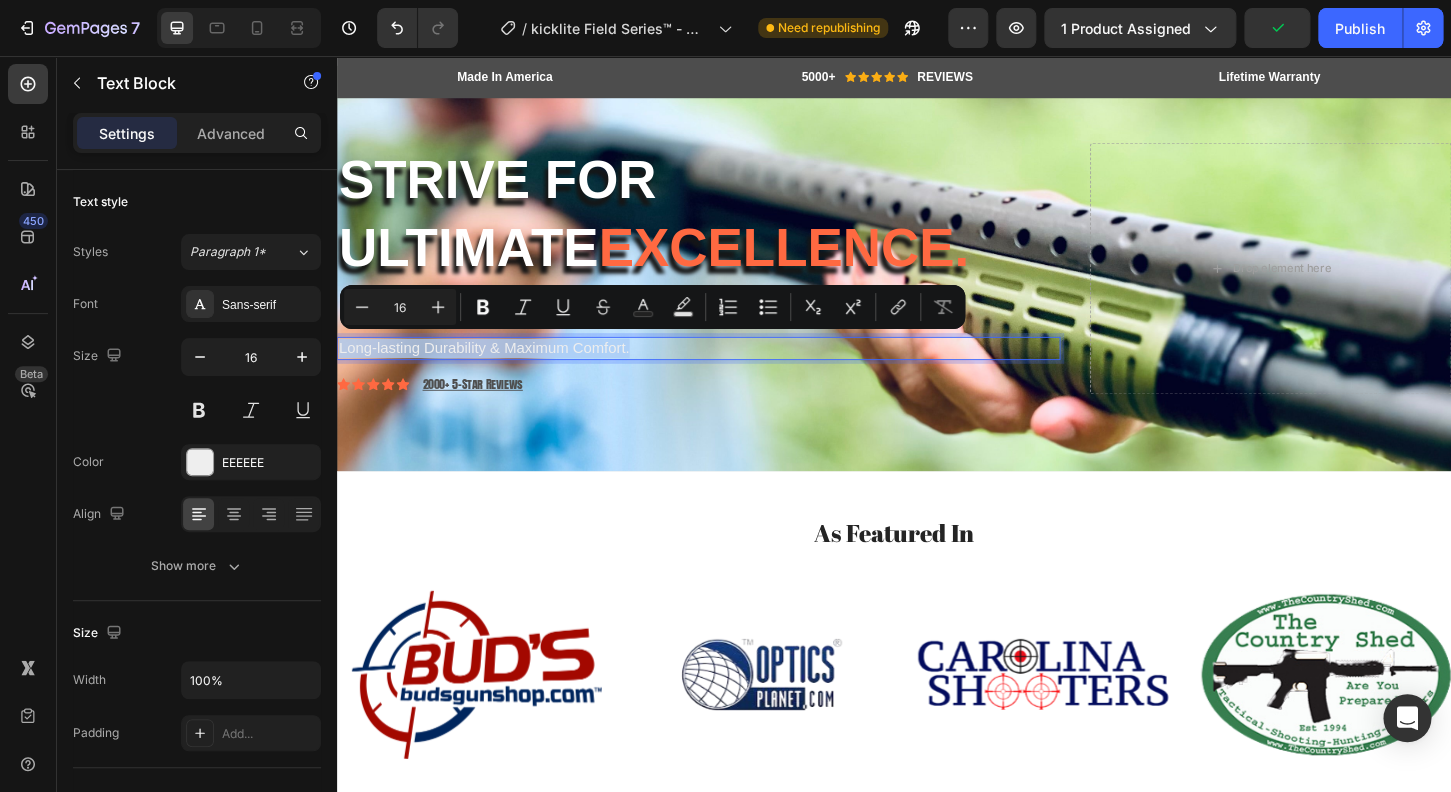 drag, startPoint x: 737, startPoint y: 365, endPoint x: 837, endPoint y: 364, distance: 100.005 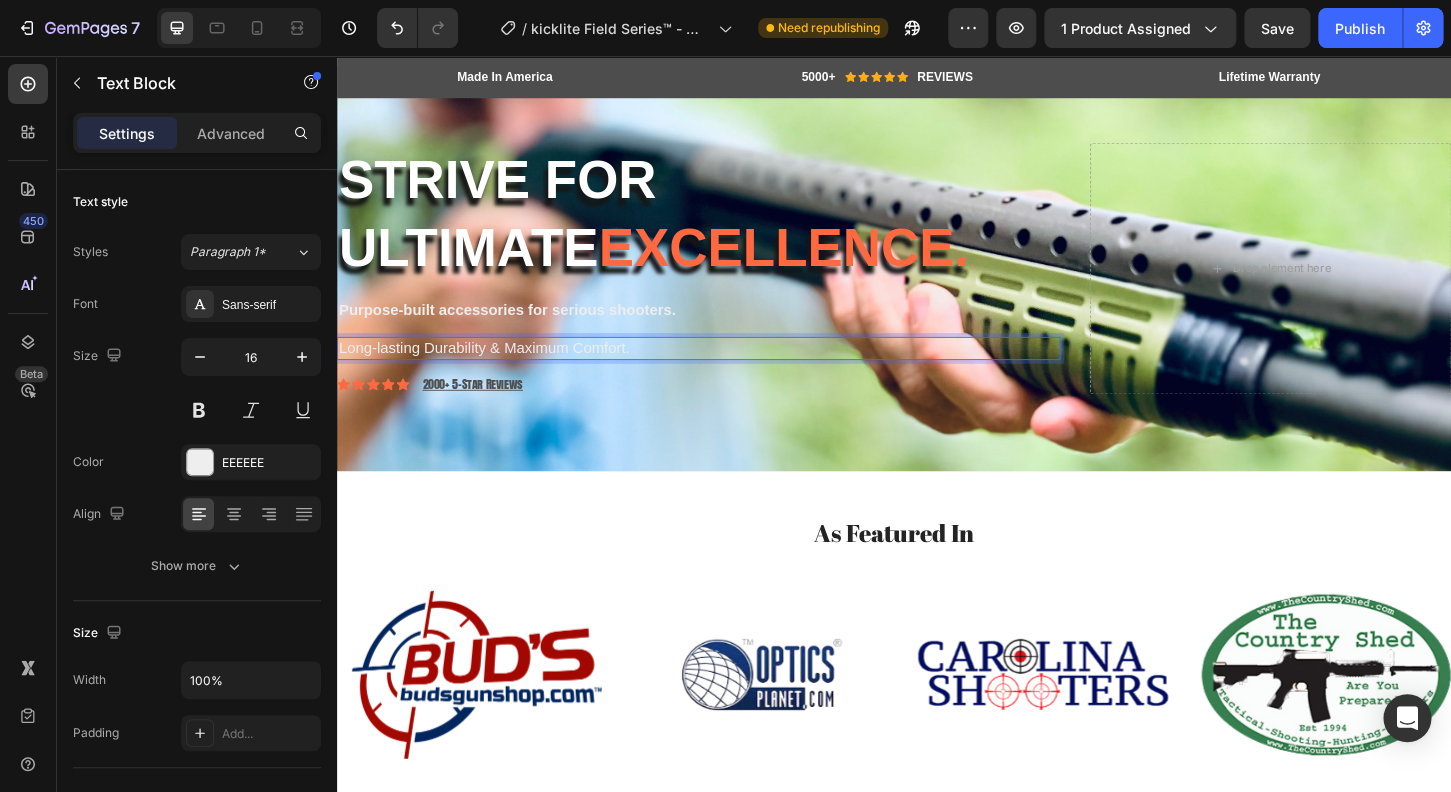 click on "Long-lasting Durability & Maximum Comfort." at bounding box center (726, 370) 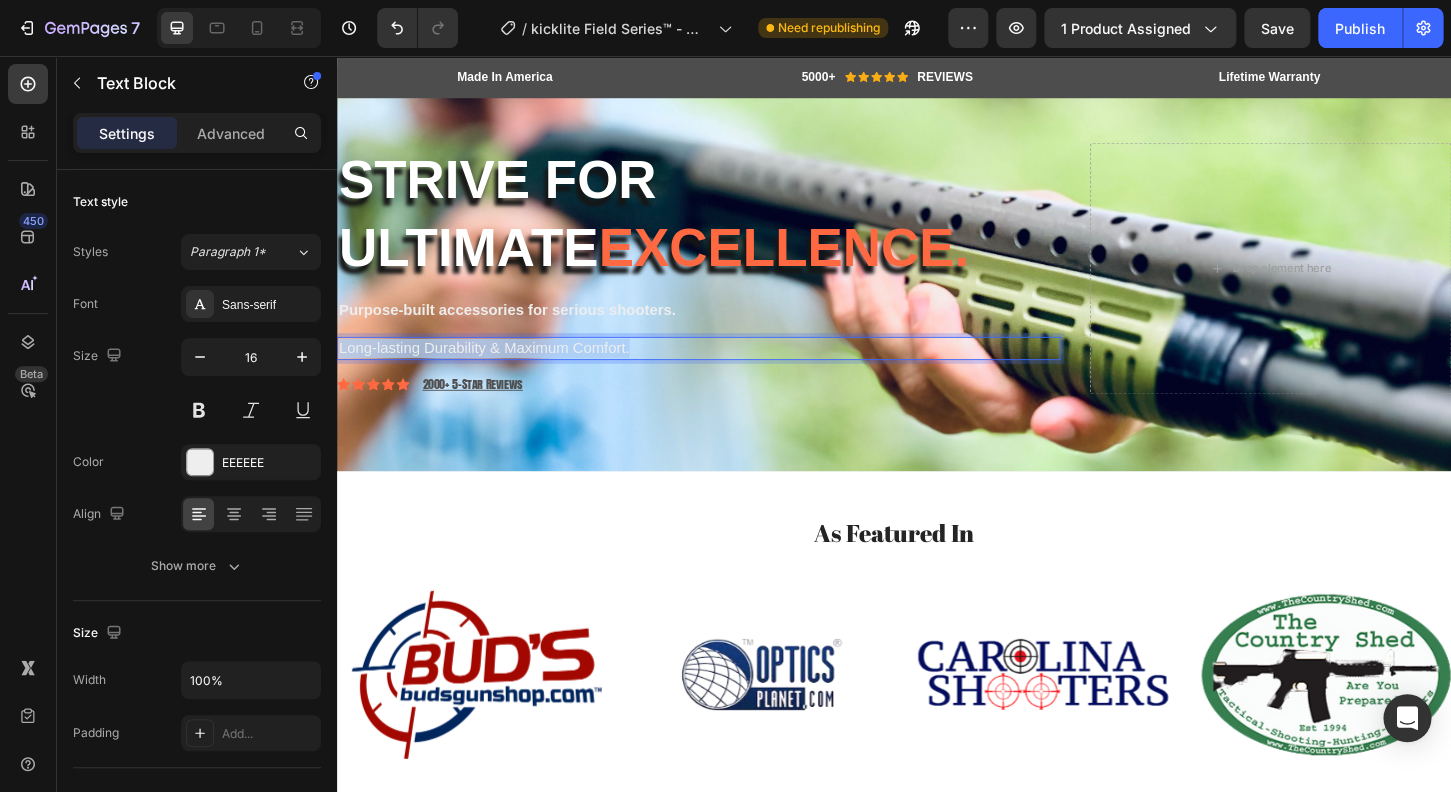 drag, startPoint x: 719, startPoint y: 362, endPoint x: 668, endPoint y: 399, distance: 63.007935 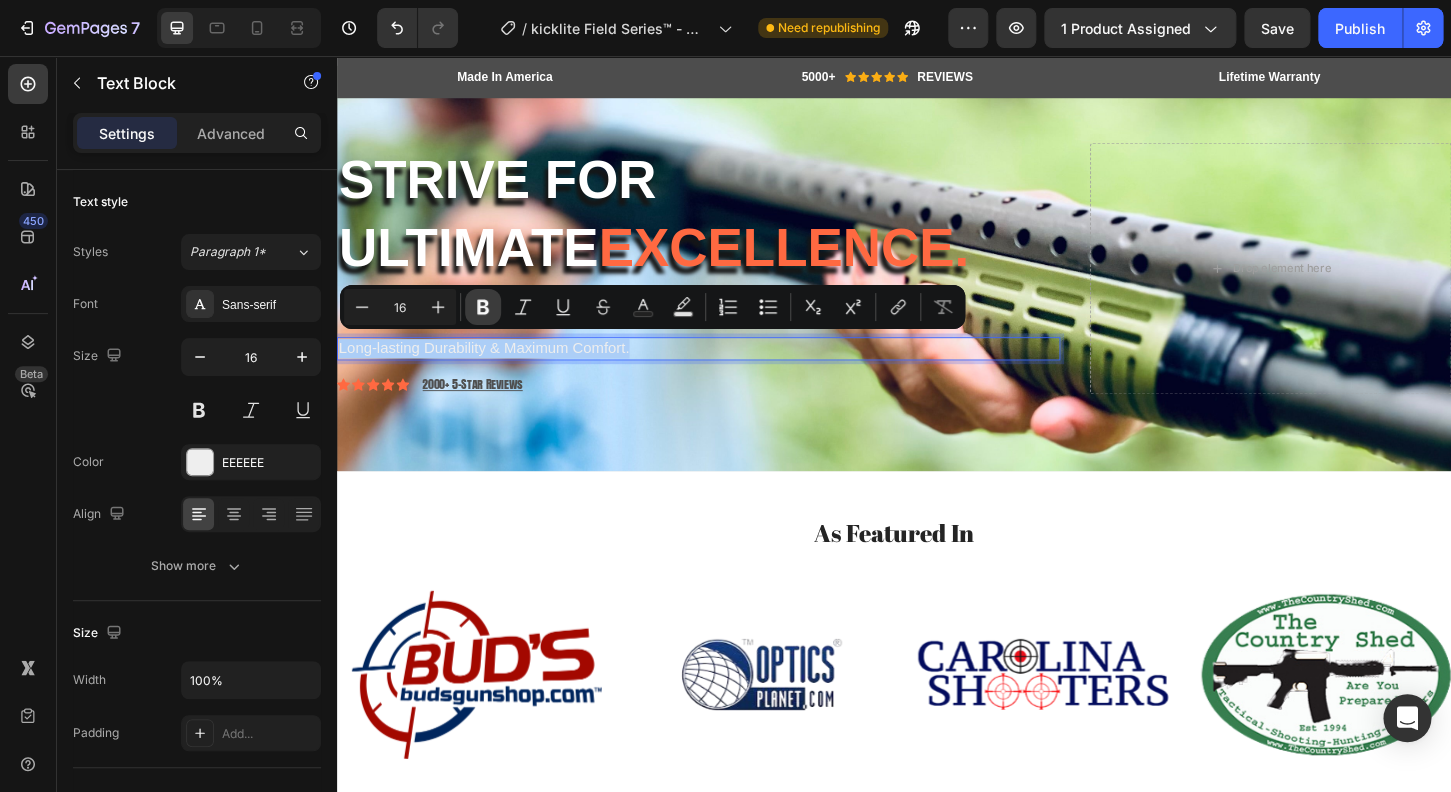 click on "Bold" at bounding box center (483, 307) 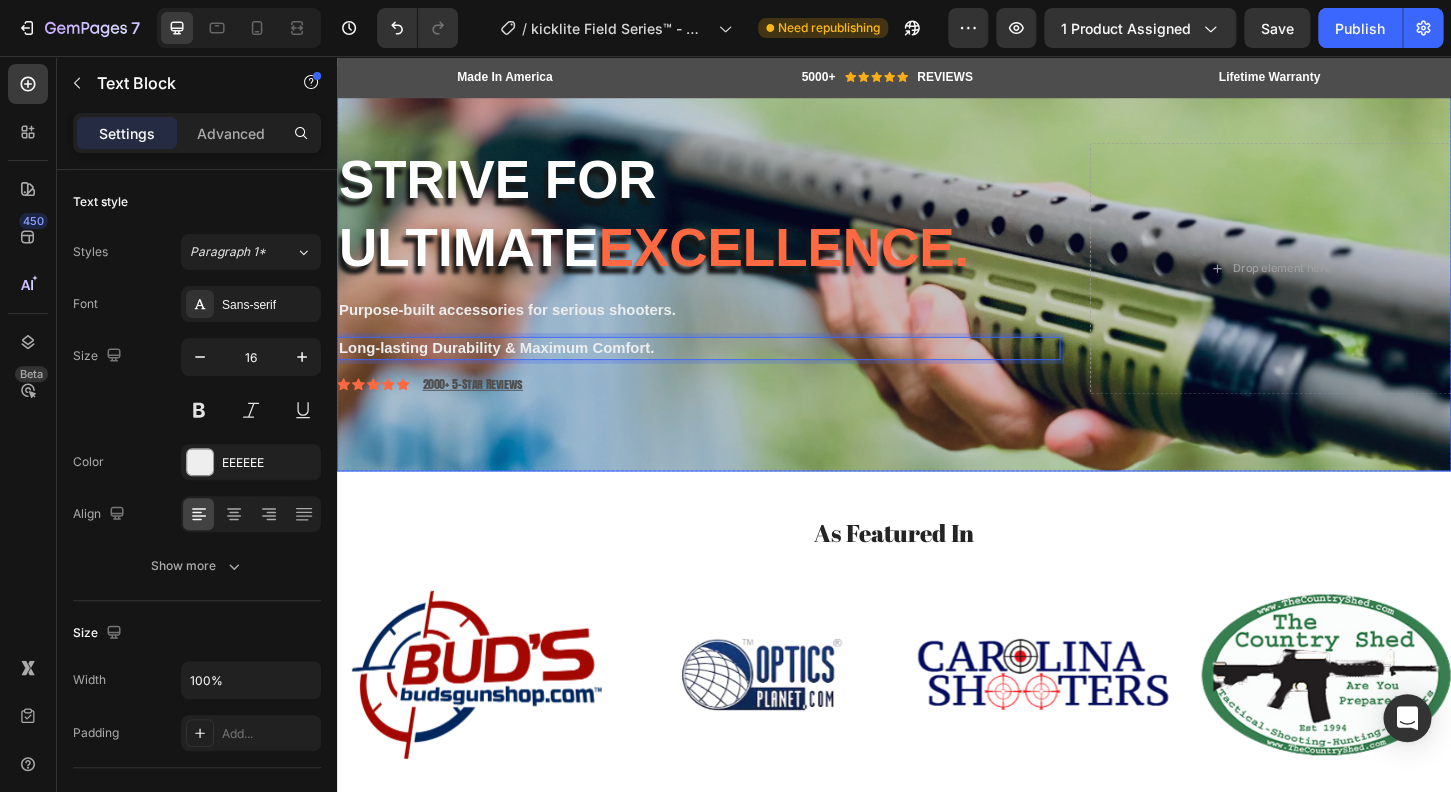 click at bounding box center [937, 284] 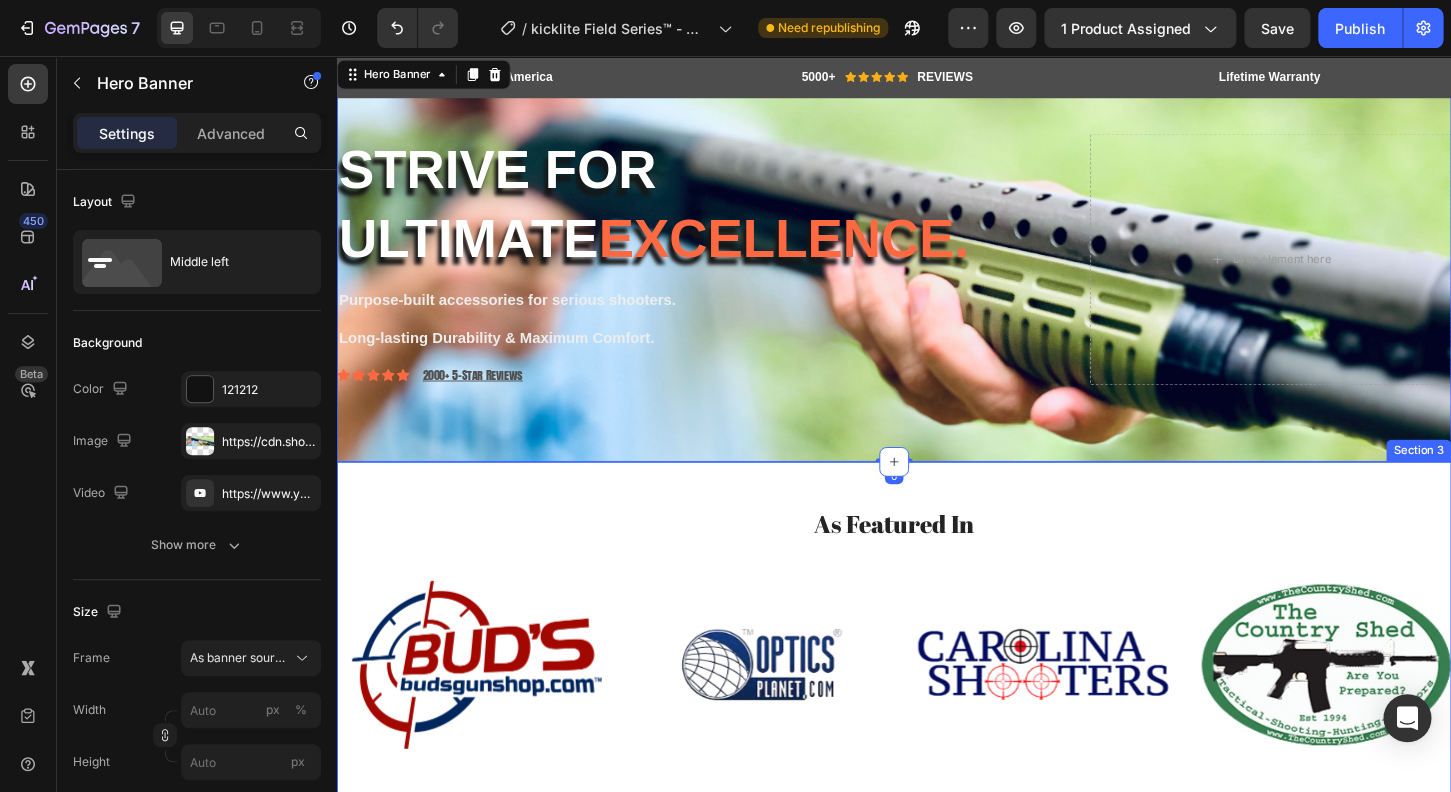scroll, scrollTop: 63, scrollLeft: 0, axis: vertical 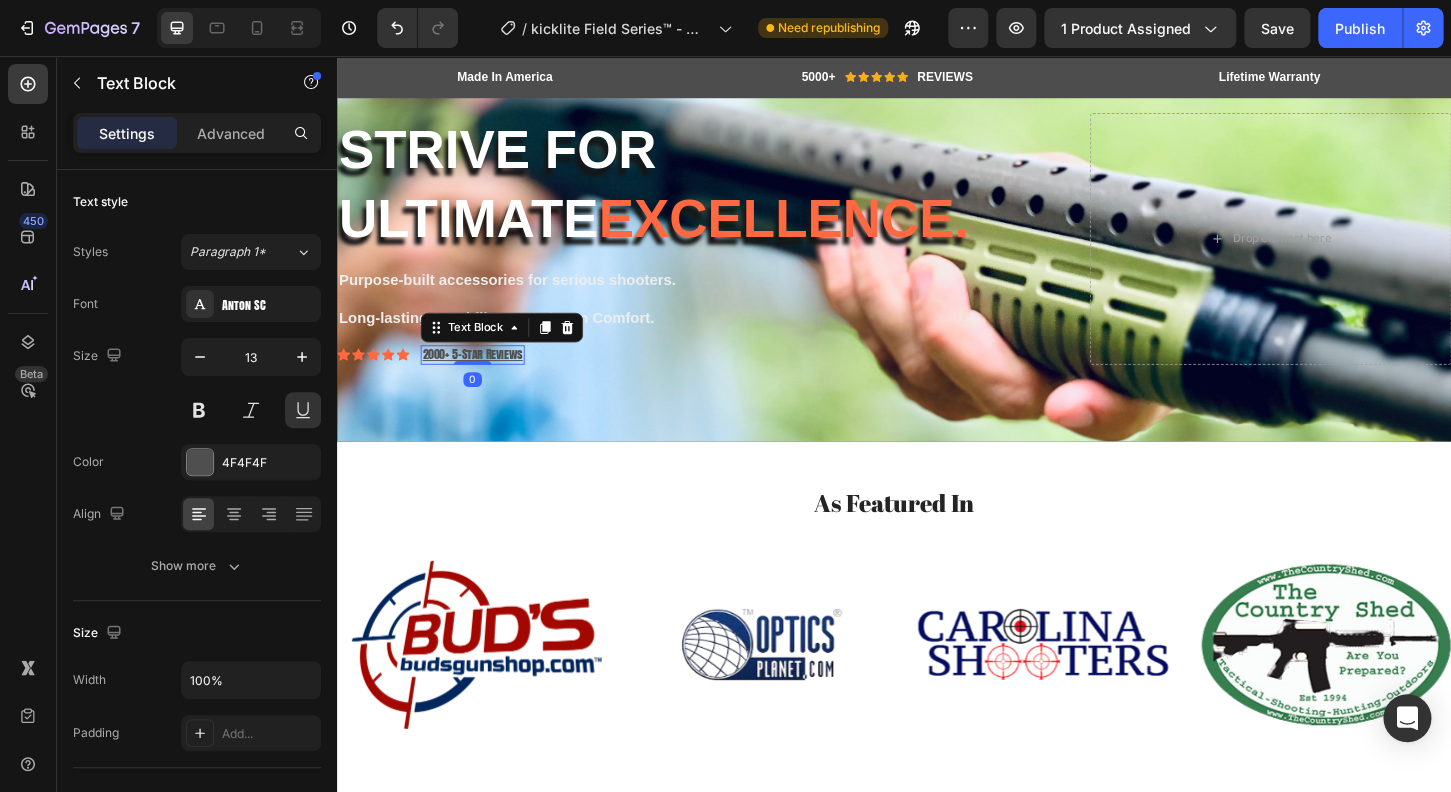 click on "2000+ 5-Star Reviews" at bounding box center [483, 377] 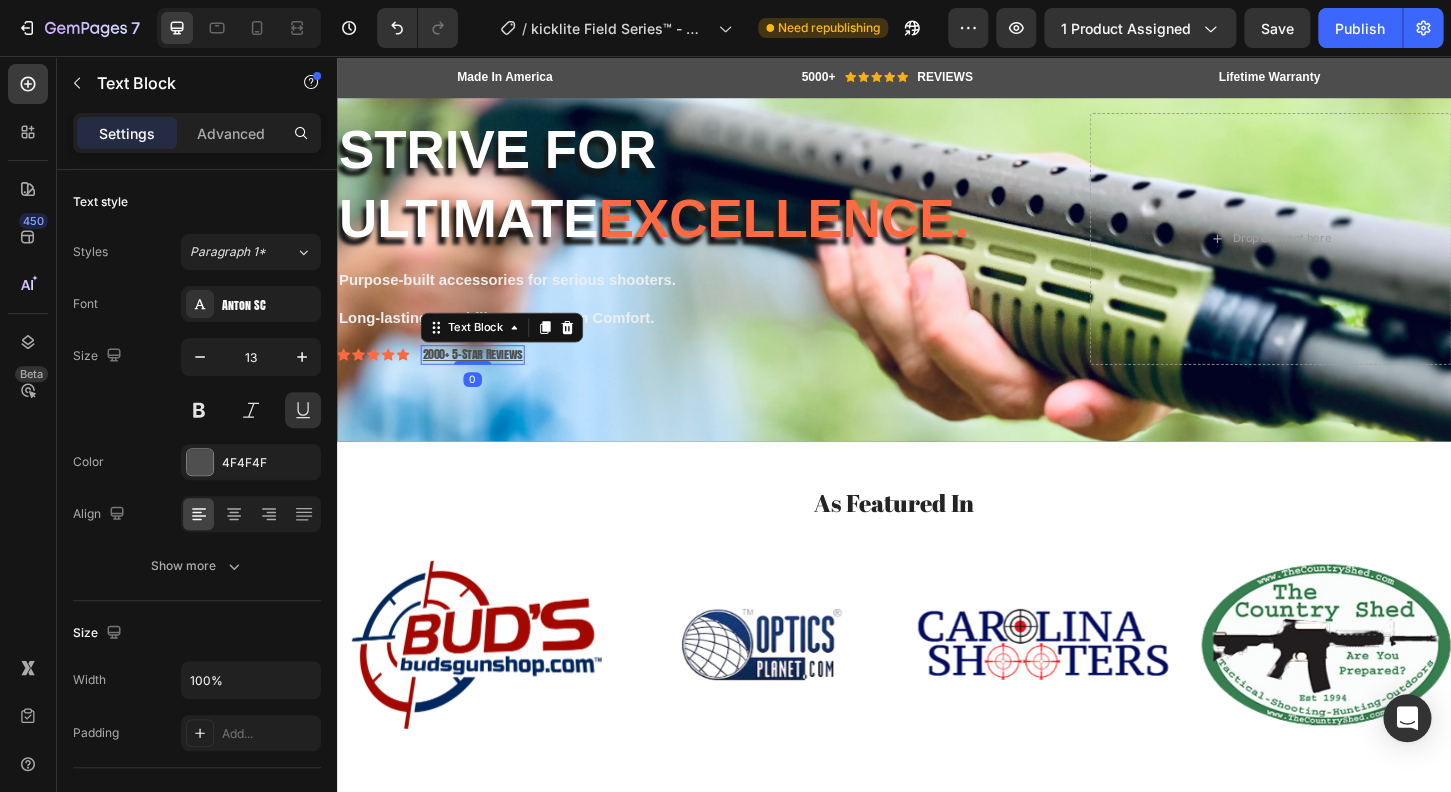 click on "2000+ 5-Star Reviews" at bounding box center (483, 377) 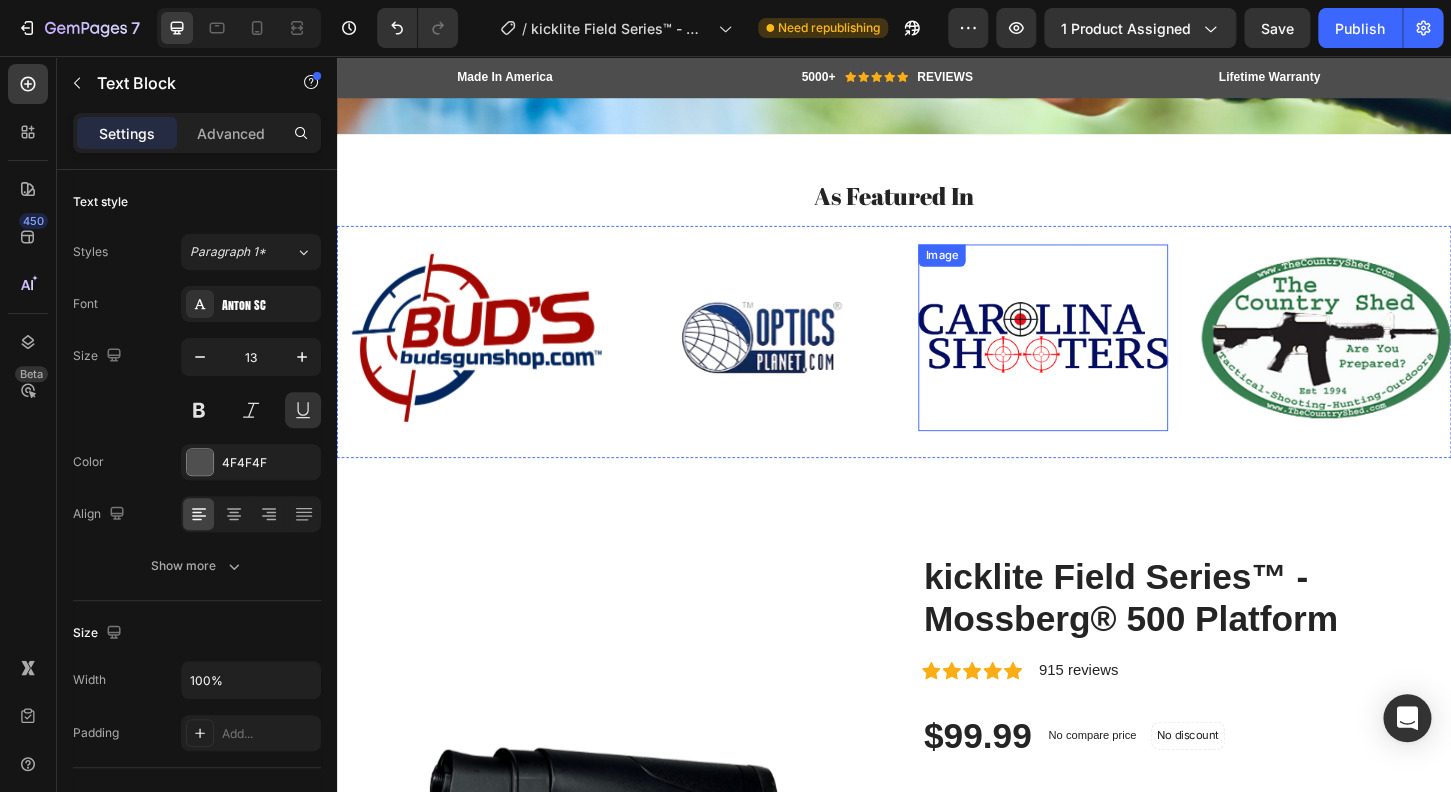 scroll, scrollTop: 399, scrollLeft: 0, axis: vertical 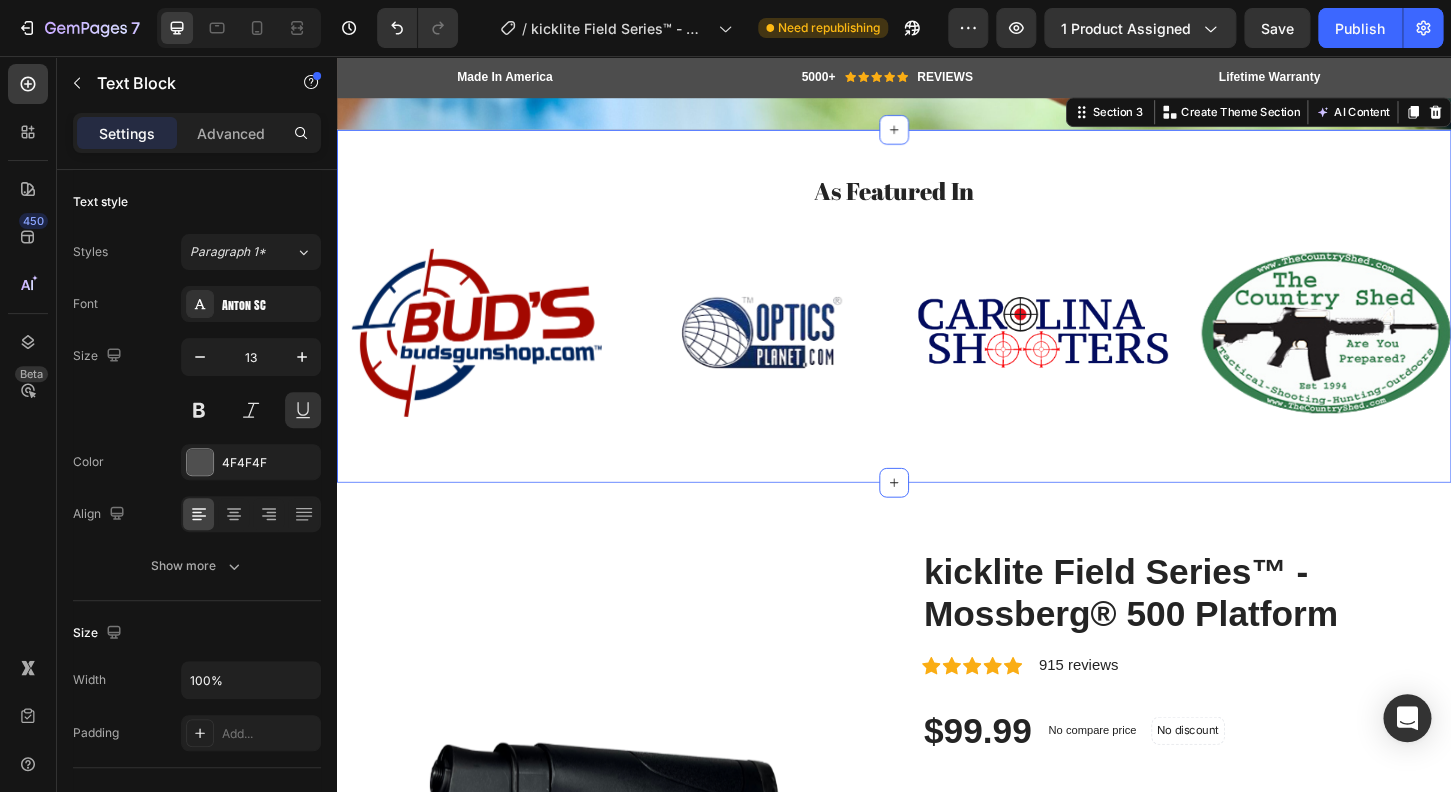 click on "As Featured In Heading Image Image Image Image Carousel Row Section 3   You can create reusable sections Create Theme Section AI Content Write with GemAI What would you like to describe here? Tone and Voice Persuasive Product Getting products... Show more Generate" at bounding box center (937, 325) 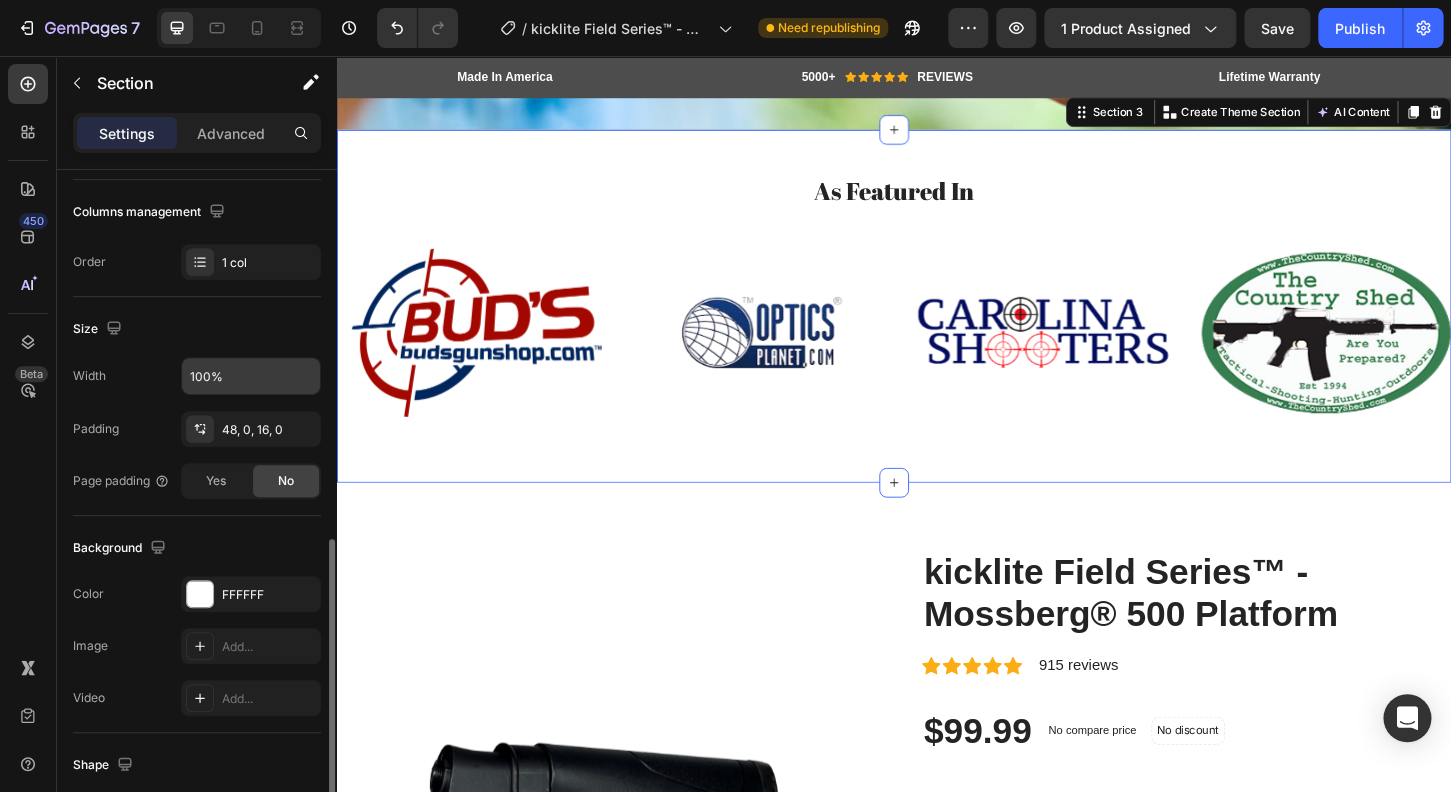 scroll, scrollTop: 432, scrollLeft: 0, axis: vertical 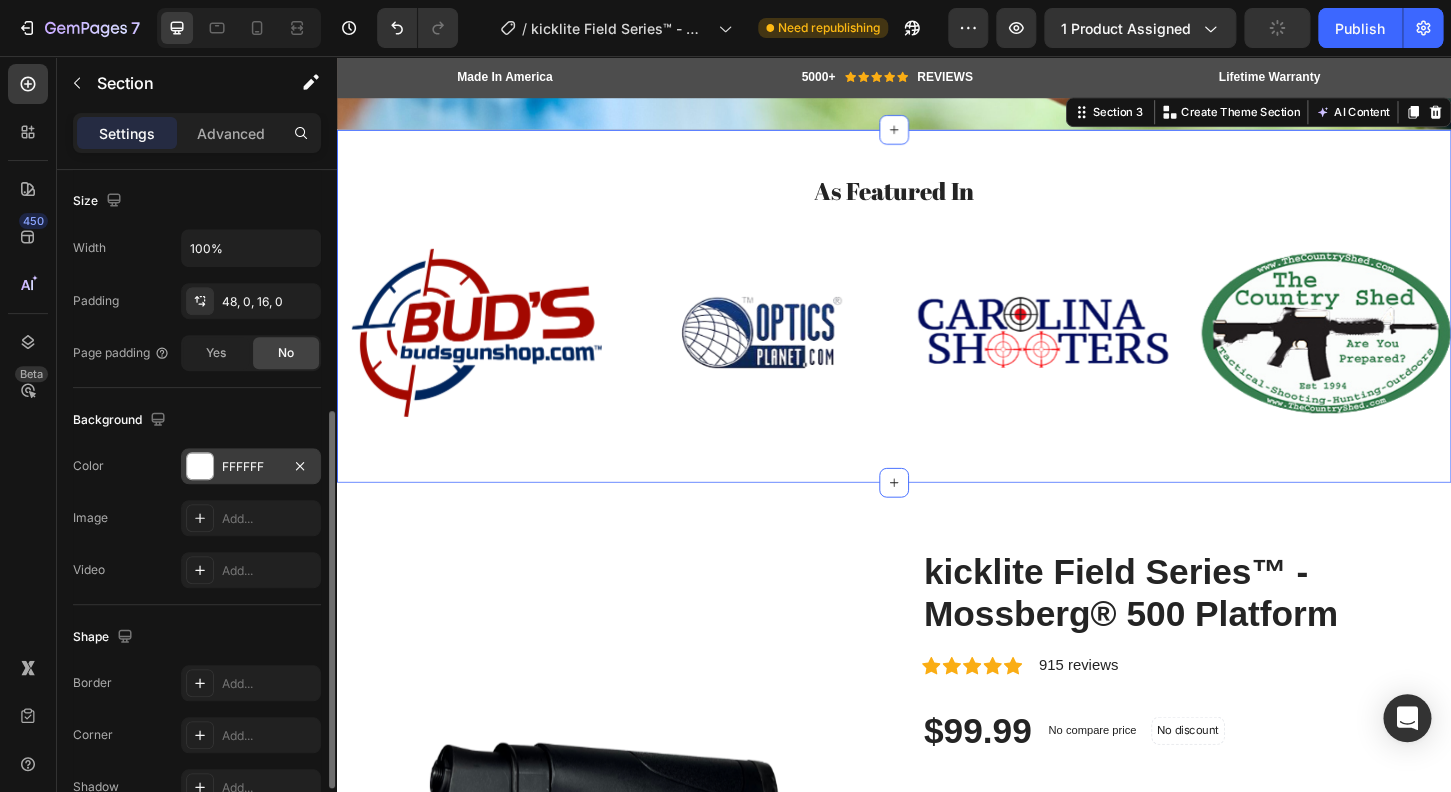 click at bounding box center [200, 466] 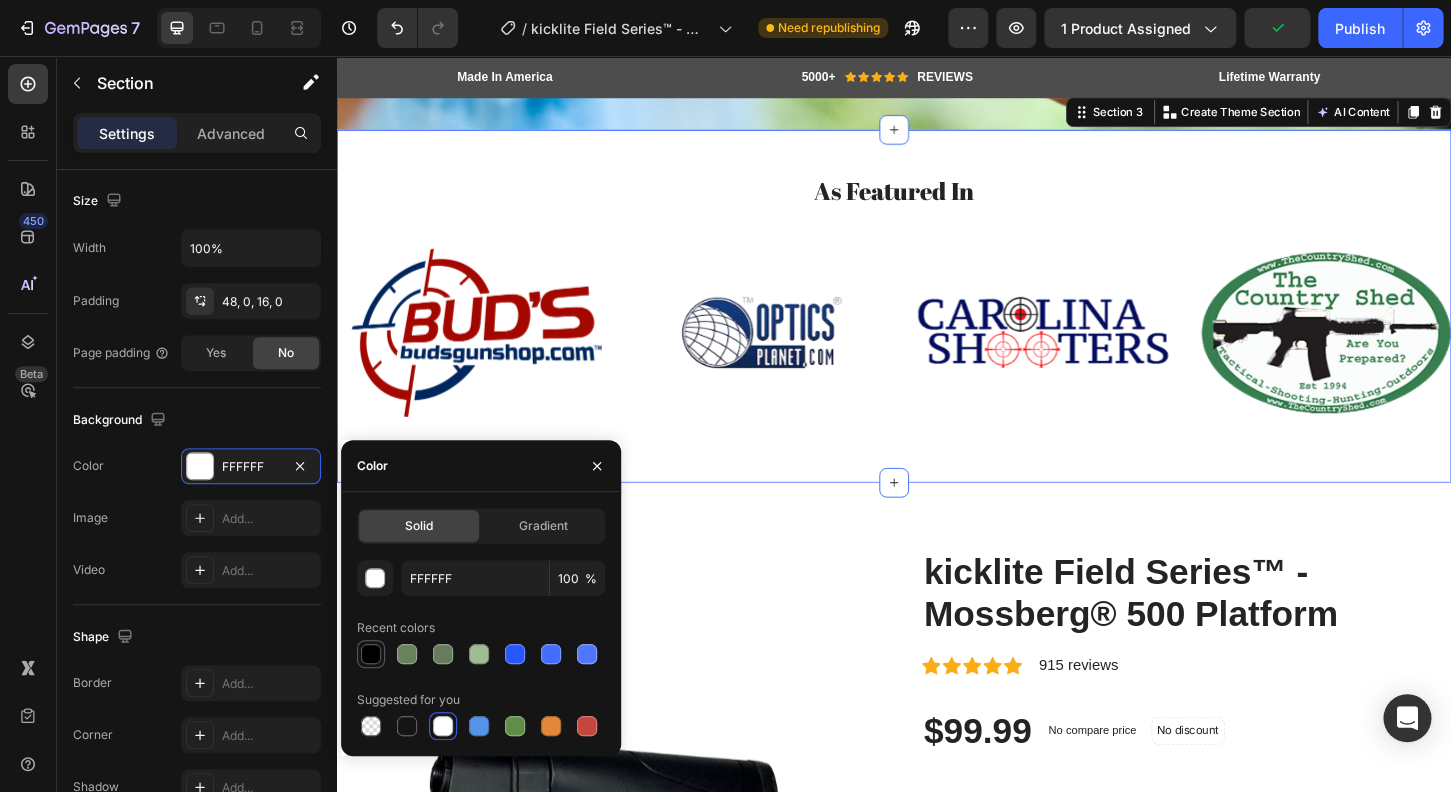 click at bounding box center (371, 654) 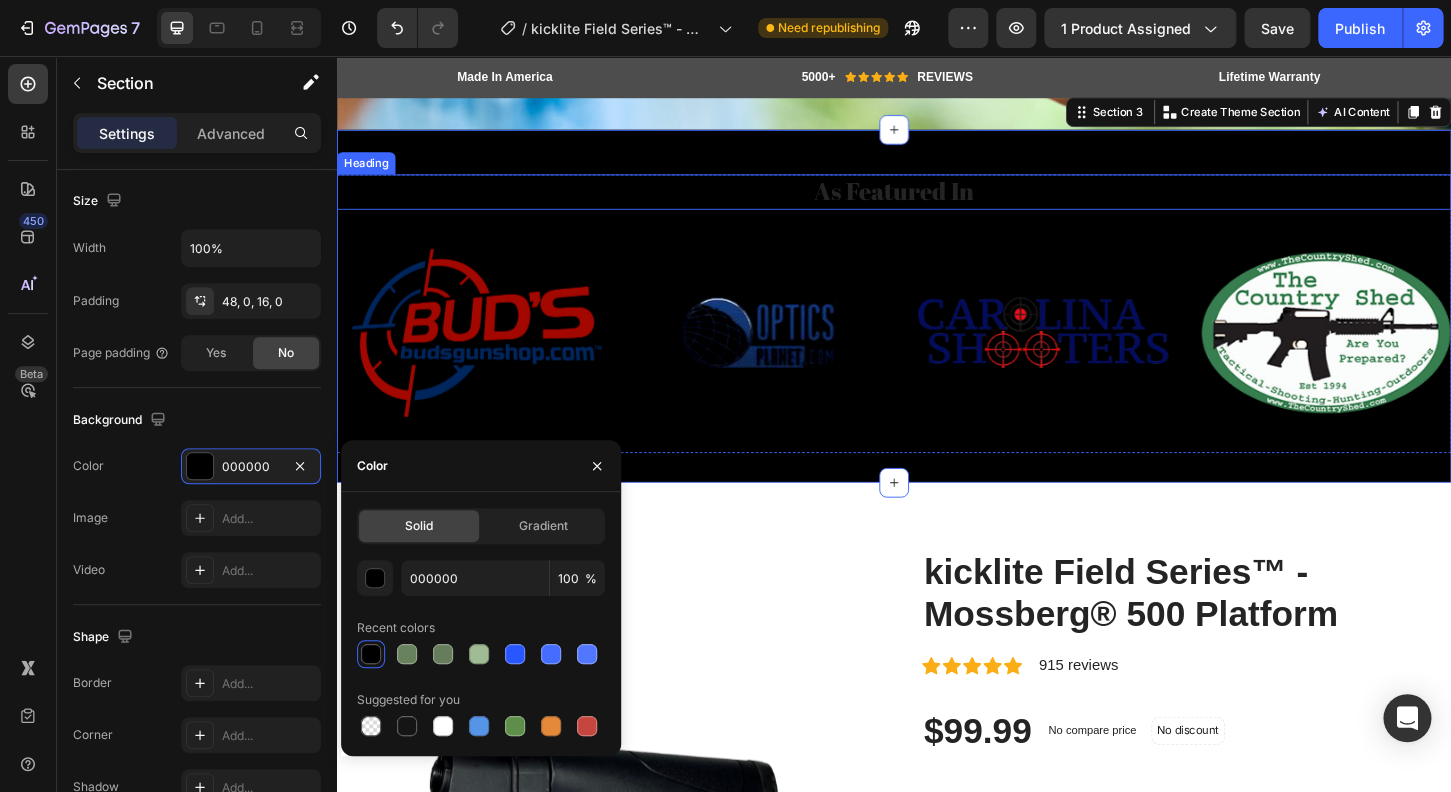 click on "As Featured In" at bounding box center [937, 202] 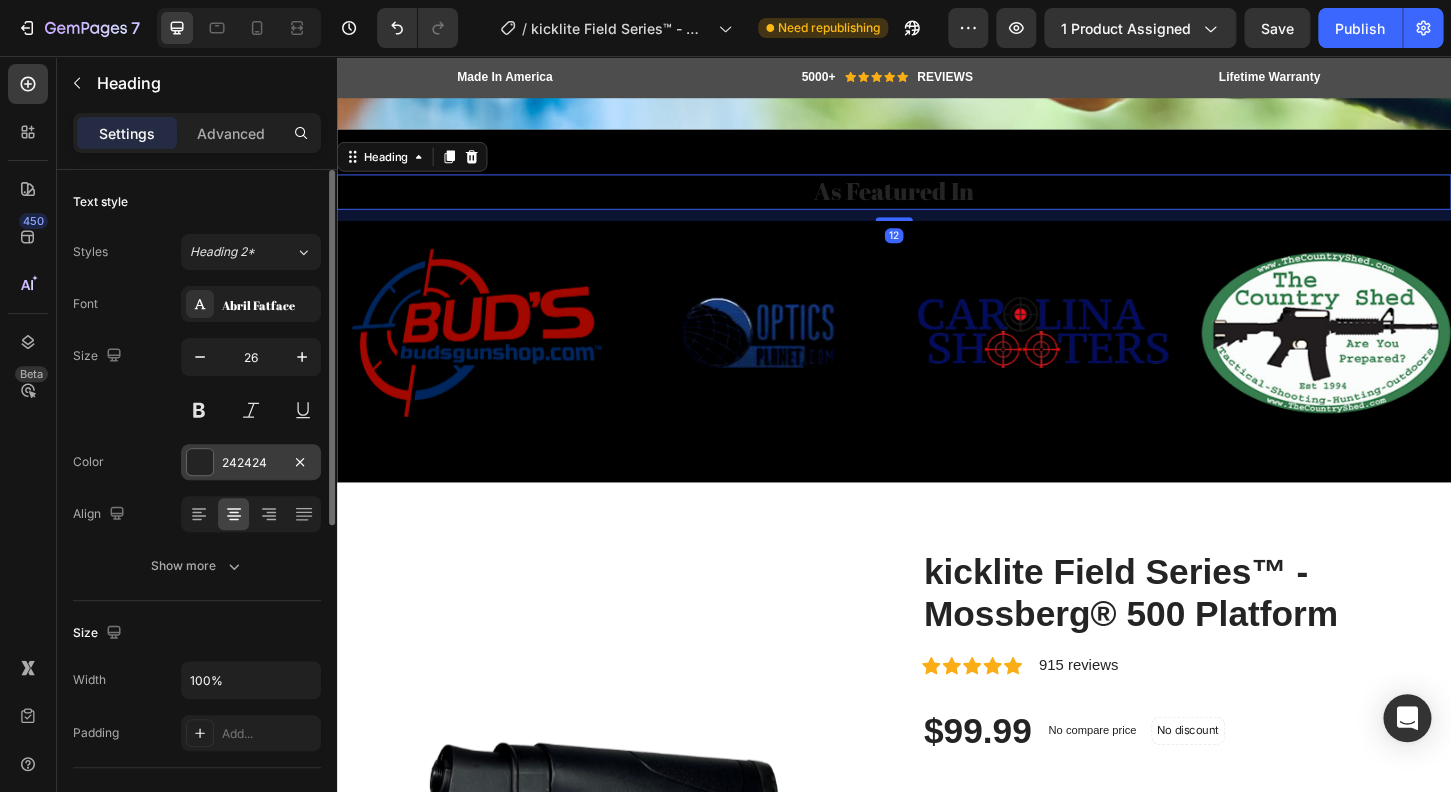 click at bounding box center [200, 462] 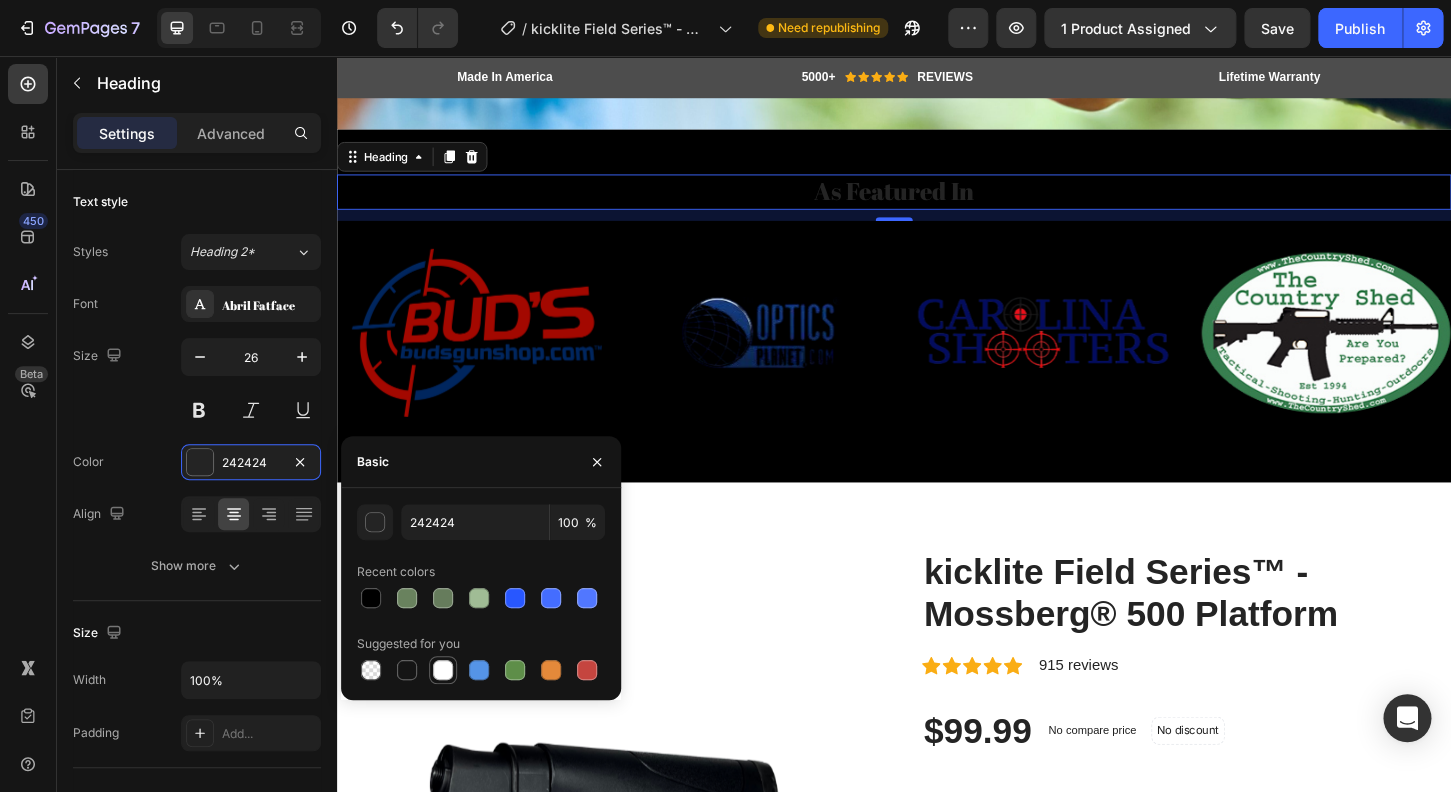 click at bounding box center [443, 670] 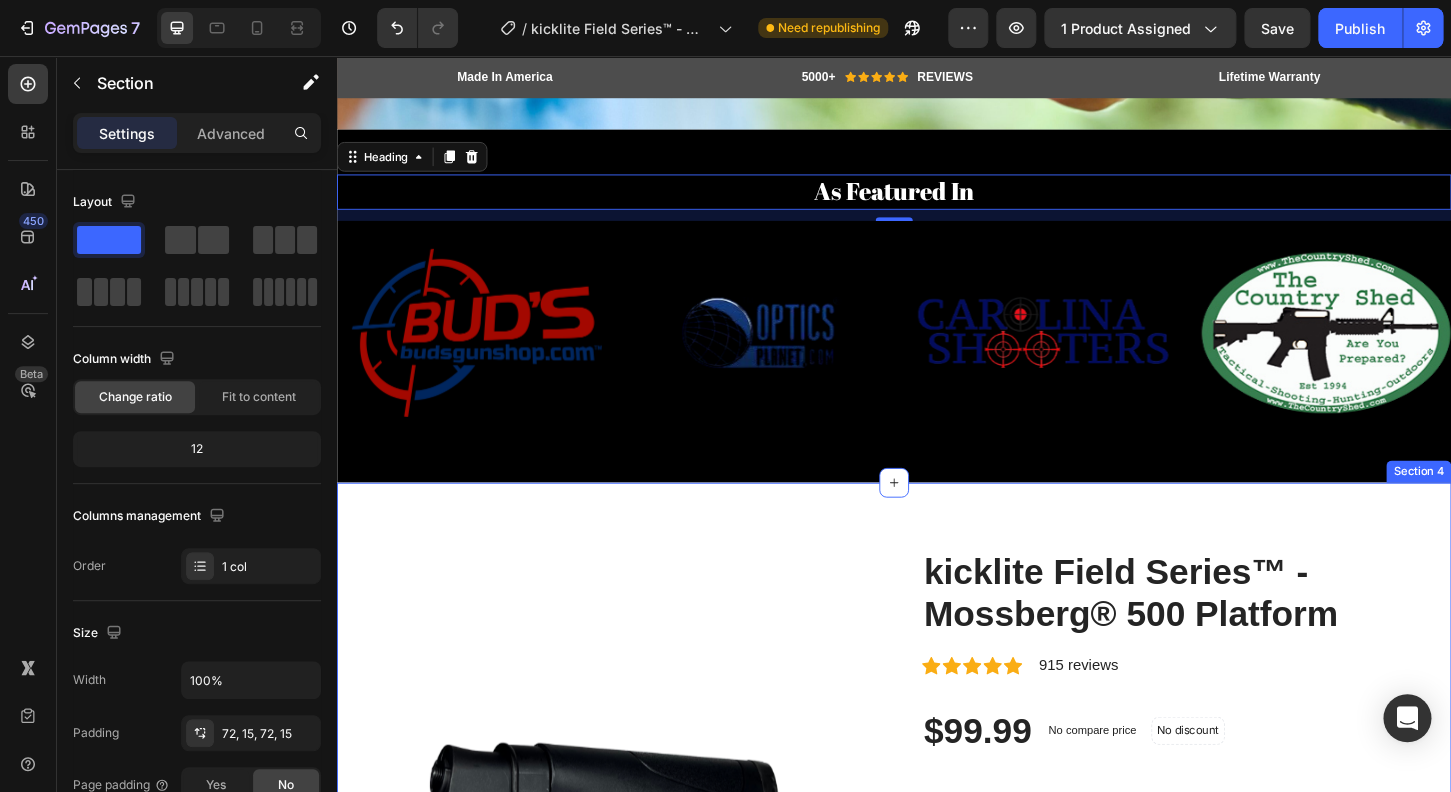 click on "Product Images kicklite Field Series™  - Mossberg­® 500 Platform (P) Title
Icon
Icon
Icon
Icon
Icon Icon List Hoz 915 reviews Text block Row $99.99 (P) Price (P) Price No compare price (P) Price No discount   Not be displayed when published (P) Tag Row No frills. No shortcuts. Just reliable performance.
The  Field Series  is our dependable base model adjustable stock, designed to fit the  MOSSBERG® 500, 590, 835, and Maverick 88  platforms. Built with quality construction and no-nonsense functionality, it’s ready for the field and built to last.
With a  6-position M4-style adjustable stock ,  pistol grip , and a  soft 1" recoil-absorbing butt pad , this setup delivers solid comfort and control. A  side-mounted shot shell carrier  is included to keep extra rounds within easy reach.
(P) Description
See All Specs Button Row
Icon" at bounding box center [937, 1155] 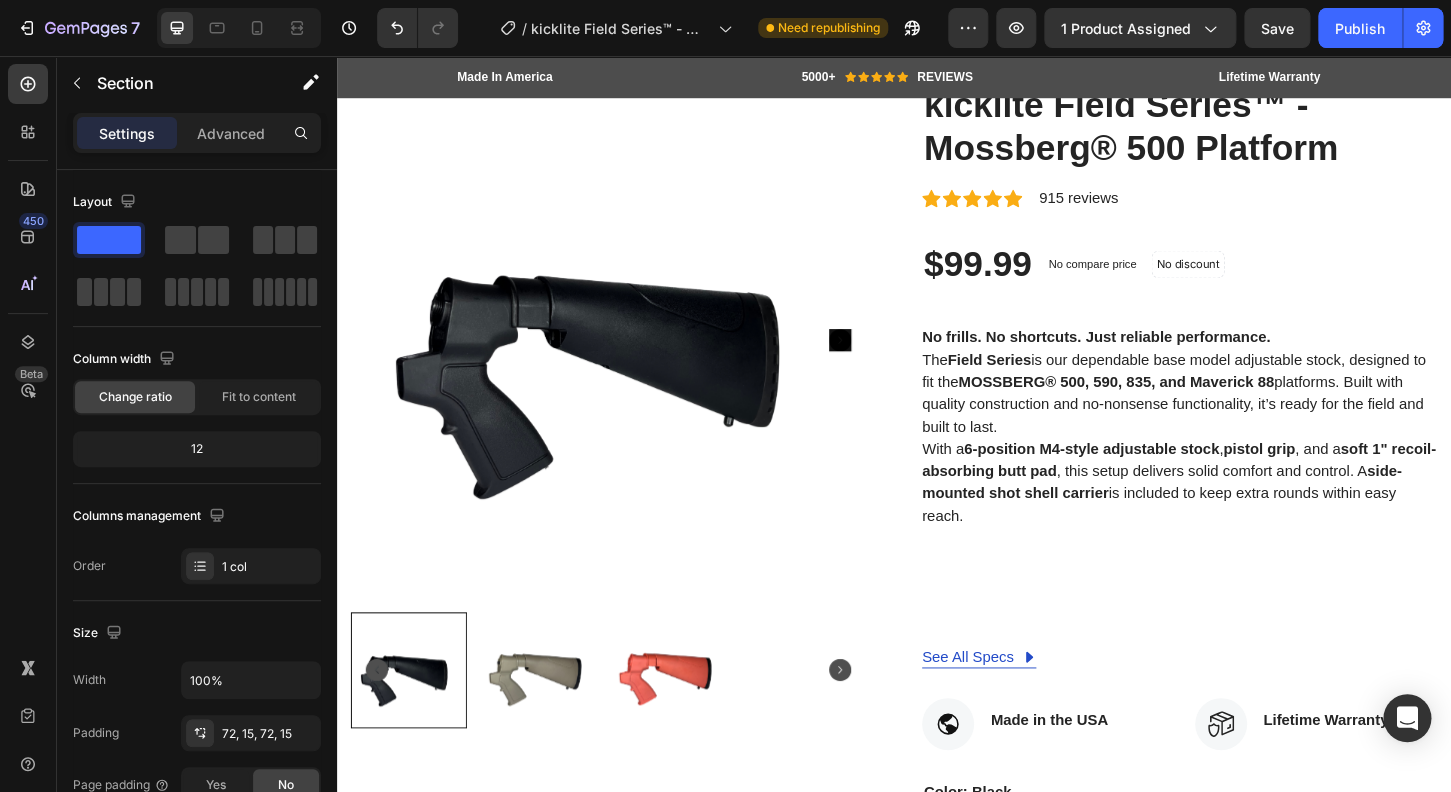 scroll, scrollTop: 815, scrollLeft: 0, axis: vertical 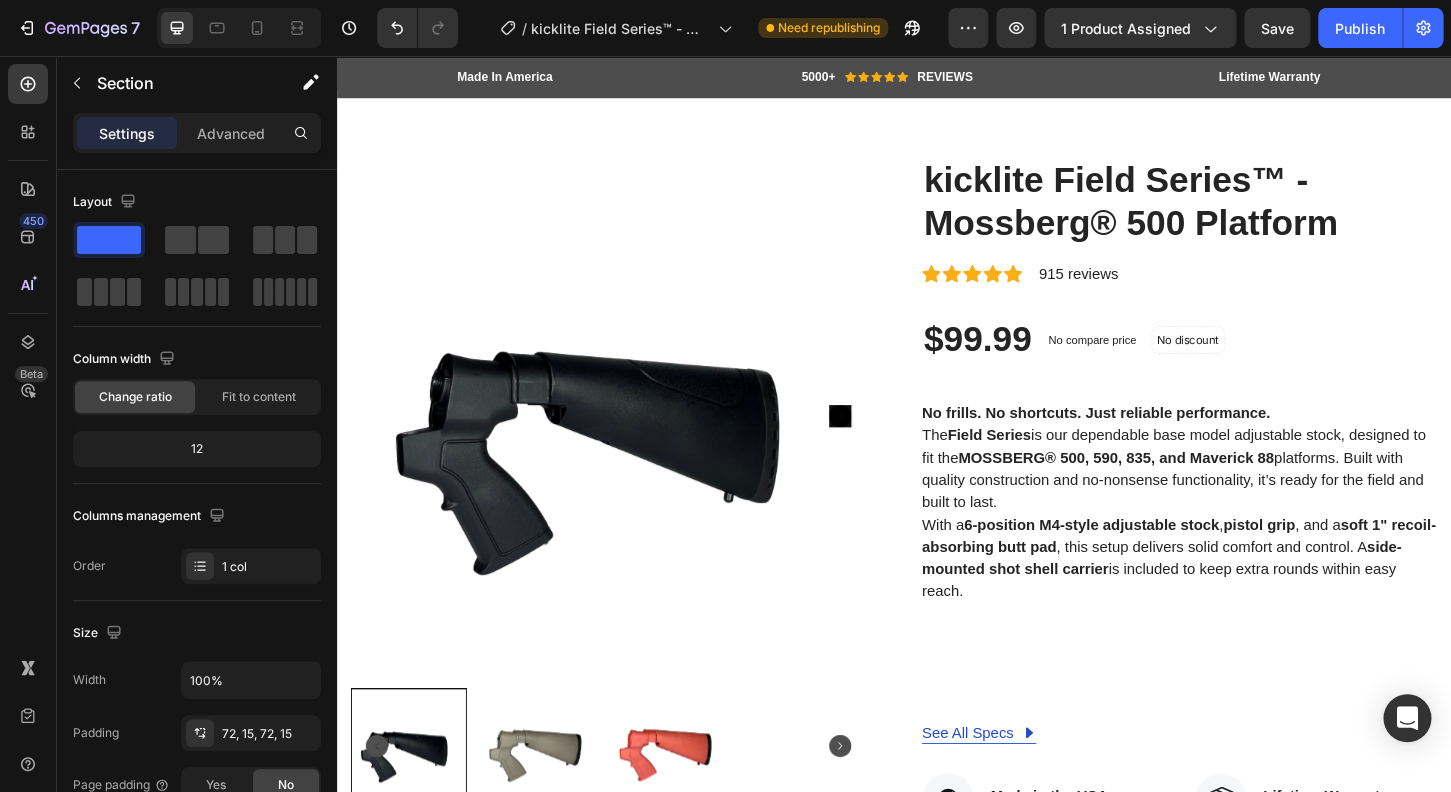 click on "Product Images kicklite Field Series™  - Mossberg­® 500 Platform (P) Title
Icon
Icon
Icon
Icon
Icon Icon List Hoz 915 reviews Text block Row $99.99 (P) Price (P) Price No compare price (P) Price No discount   Not be displayed when published (P) Tag Row No frills. No shortcuts. Just reliable performance.
The  Field Series  is our dependable base model adjustable stock, designed to fit the  MOSSBERG® 500, 590, 835, and Maverick 88  platforms. Built with quality construction and no-nonsense functionality, it’s ready for the field and built to last.
With a  6-position M4-style adjustable stock ,  pistol grip , and a  soft 1" recoil-absorbing butt pad , this setup delivers solid comfort and control. A  side-mounted shot shell carrier  is included to keep extra rounds within easy reach.
(P) Description
See All Specs Button Row
Icon" at bounding box center [937, 733] 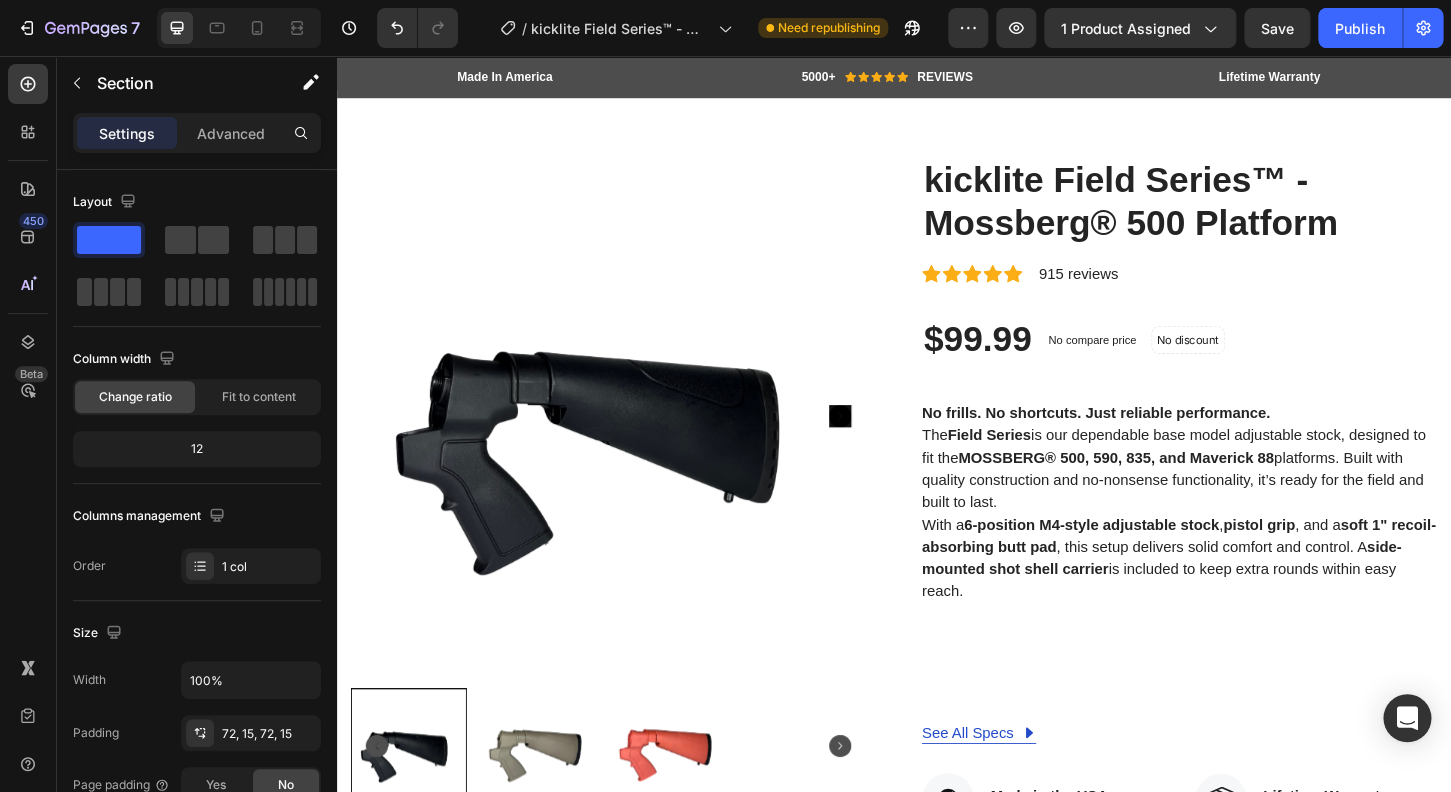 click on "Product Images kicklite Field Series™  - Mossberg­® 500 Platform (P) Title
Icon
Icon
Icon
Icon
Icon Icon List Hoz 915 reviews Text block Row $99.99 (P) Price (P) Price No compare price (P) Price No discount   Not be displayed when published (P) Tag Row No frills. No shortcuts. Just reliable performance.
The  Field Series  is our dependable base model adjustable stock, designed to fit the  MOSSBERG® 500, 590, 835, and Maverick 88  platforms. Built with quality construction and no-nonsense functionality, it’s ready for the field and built to last.
With a  6-position M4-style adjustable stock ,  pistol grip , and a  soft 1" recoil-absorbing butt pad , this setup delivers solid comfort and control. A  side-mounted shot shell carrier  is included to keep extra rounds within easy reach.
(P) Description
See All Specs Button Row
Icon" at bounding box center [937, 733] 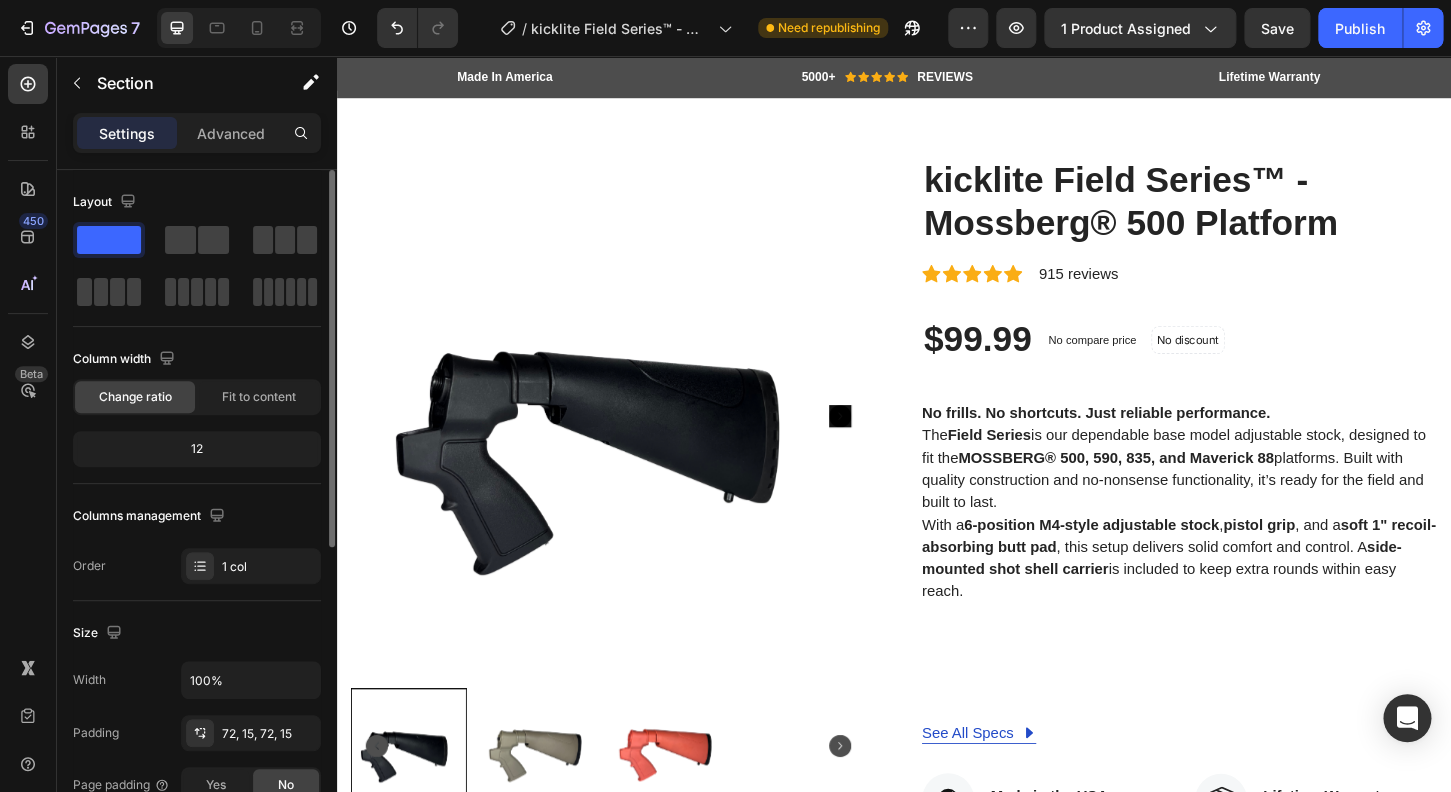 scroll, scrollTop: 192, scrollLeft: 0, axis: vertical 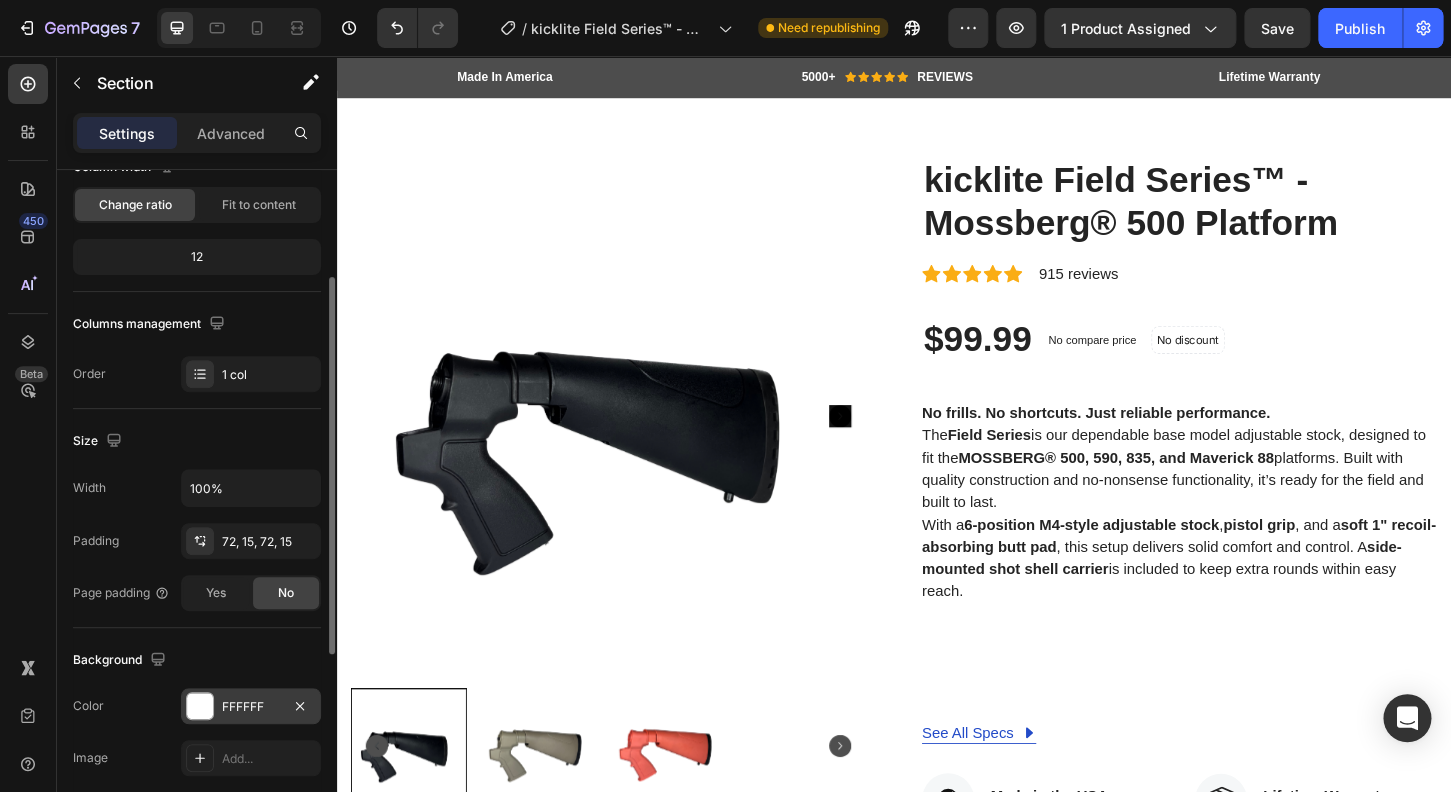 click at bounding box center [200, 706] 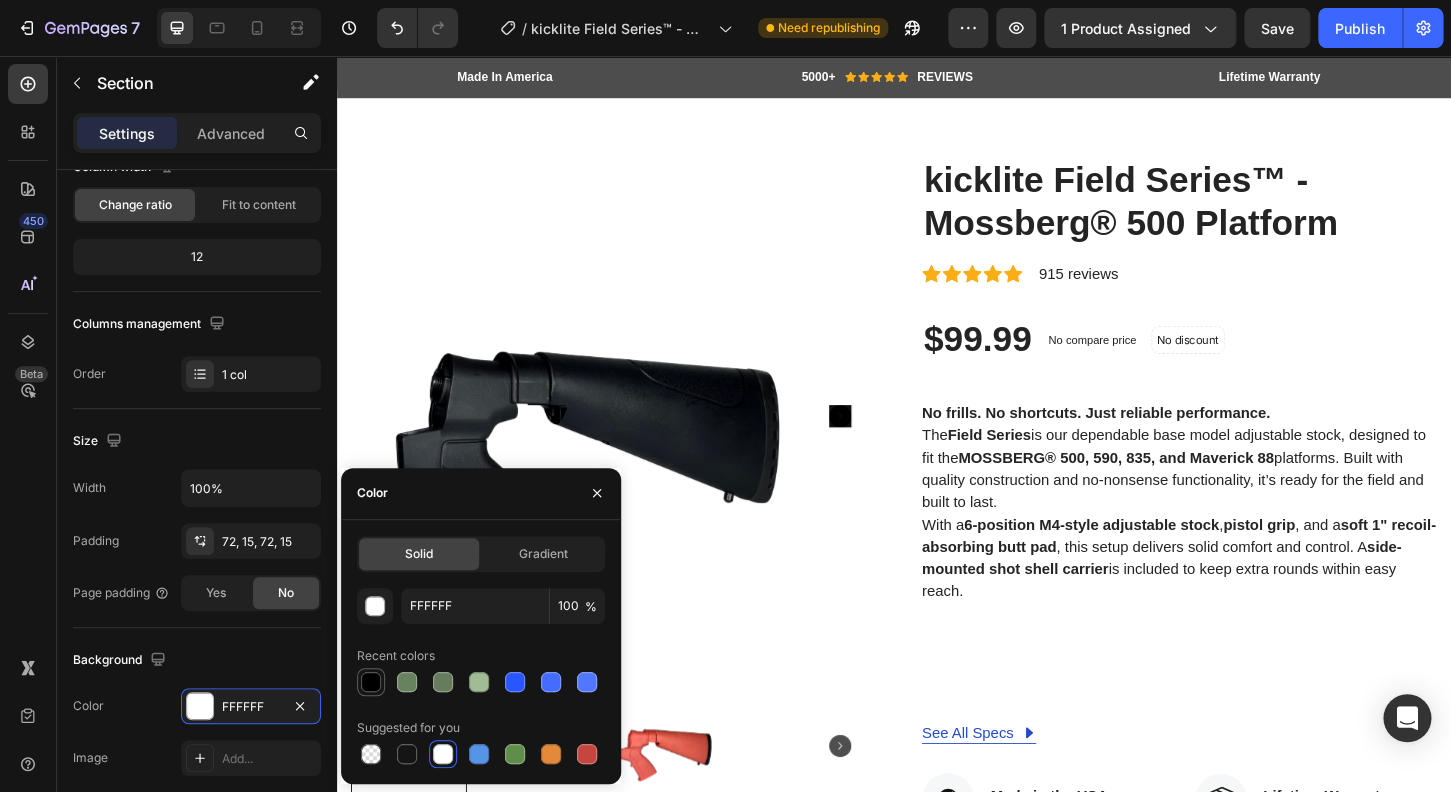 click at bounding box center (371, 682) 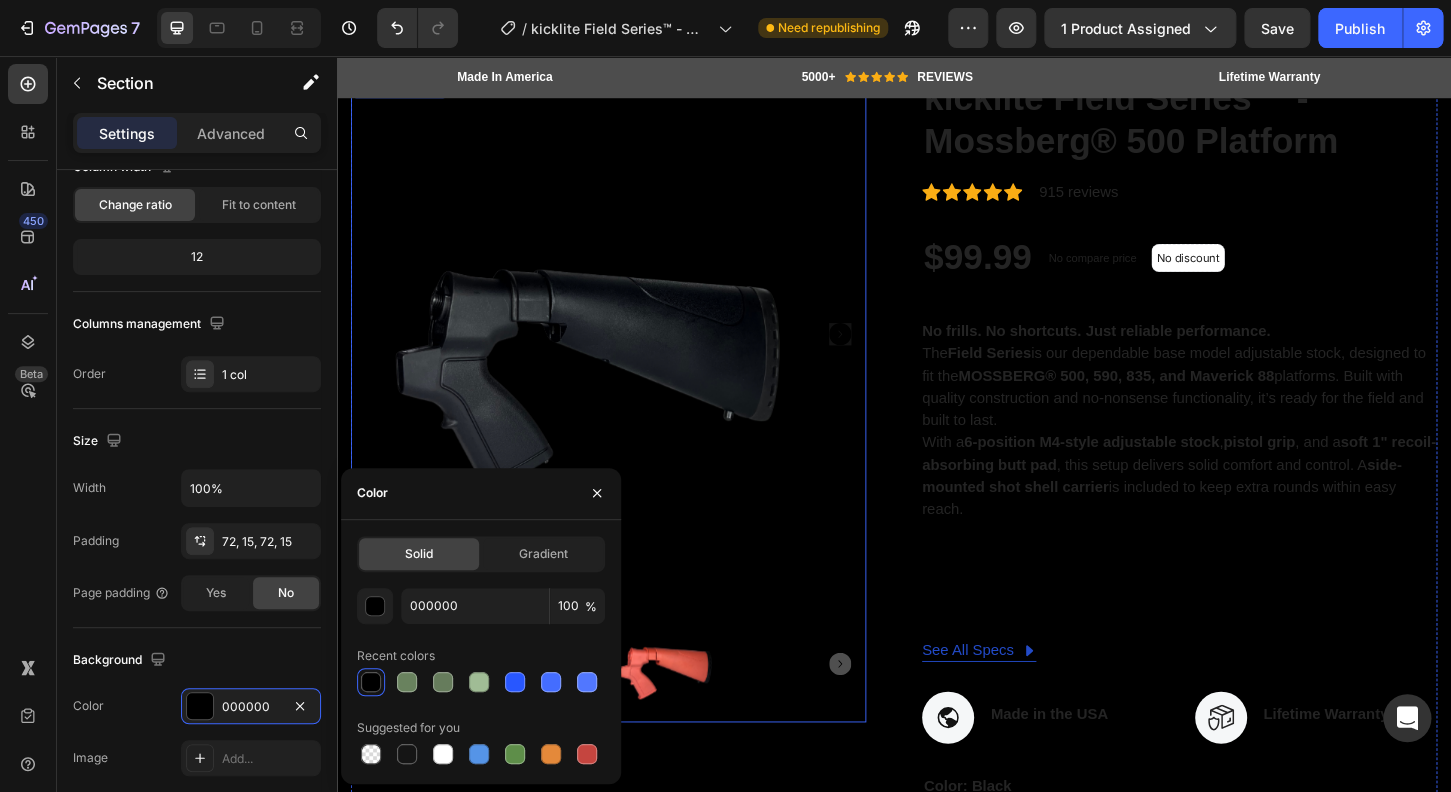 scroll, scrollTop: 1039, scrollLeft: 0, axis: vertical 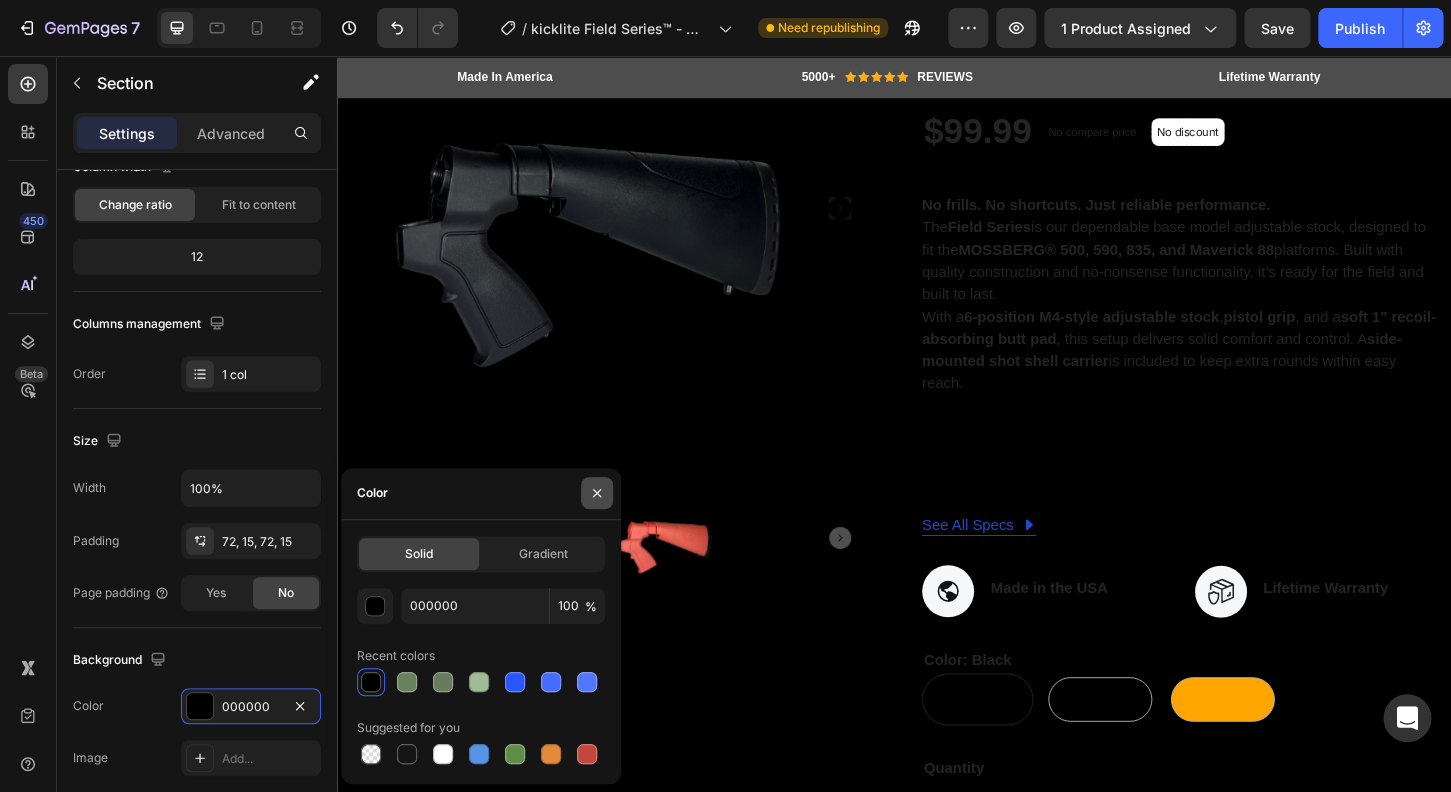 drag, startPoint x: 600, startPoint y: 493, endPoint x: 292, endPoint y: 478, distance: 308.36505 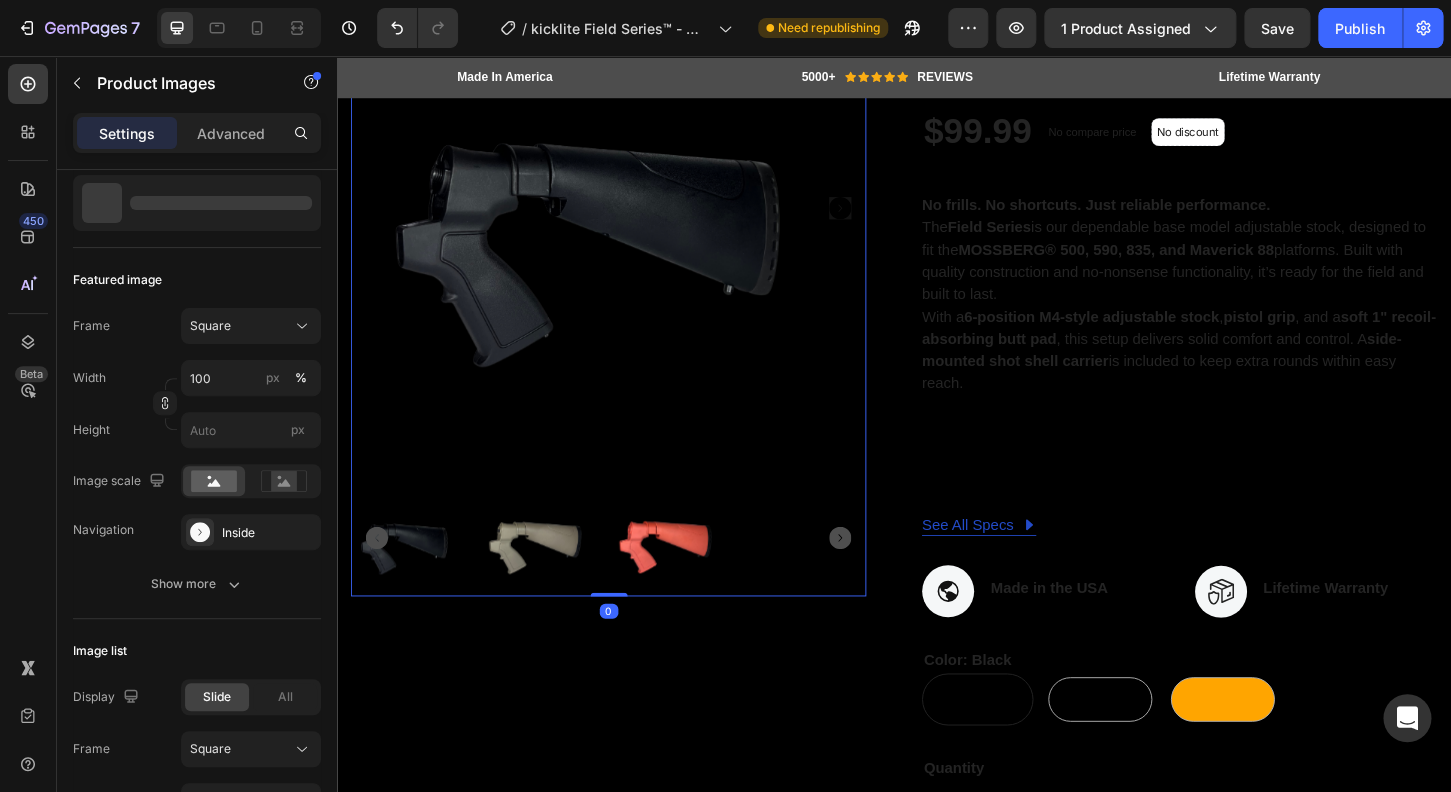 click at bounding box center [555, 574] 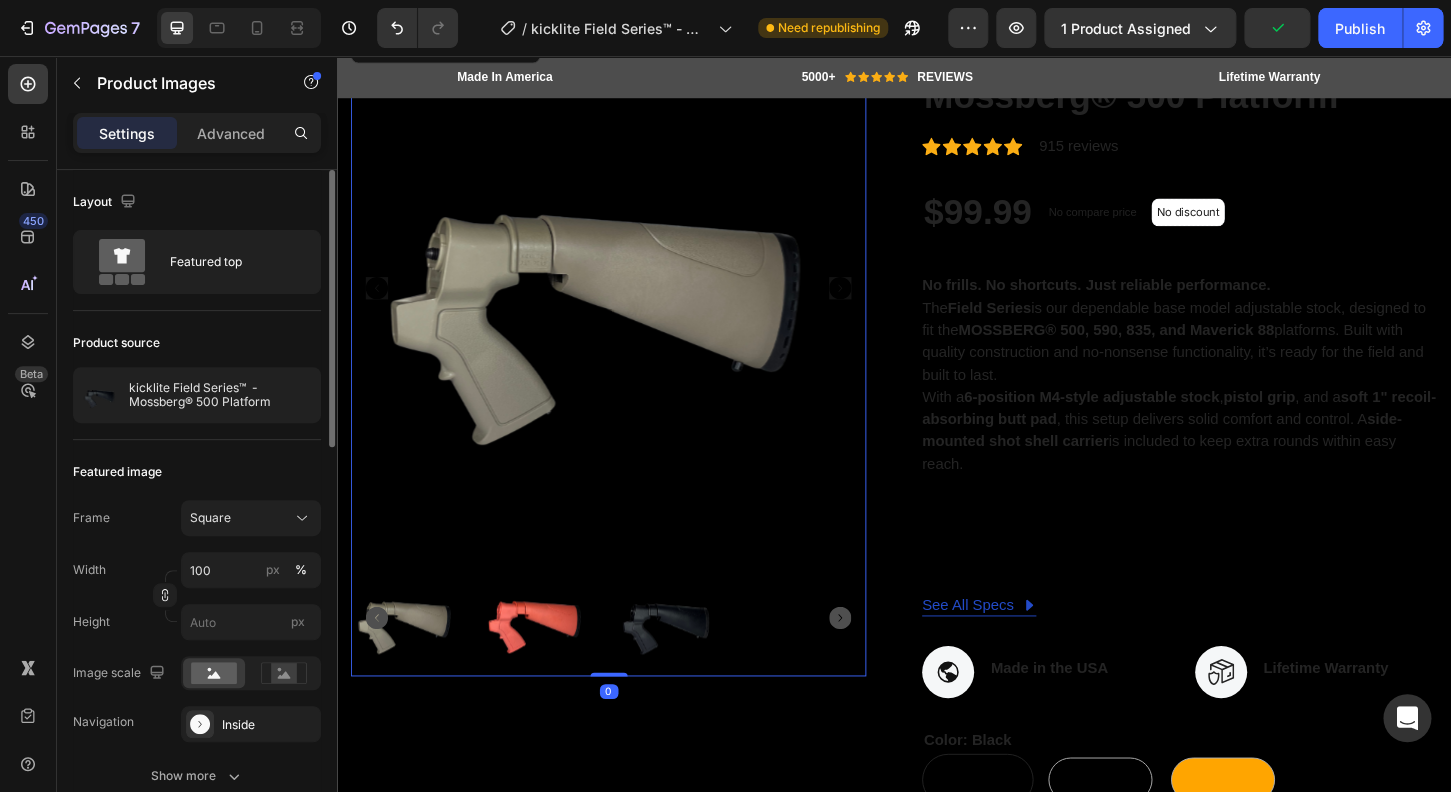 scroll, scrollTop: 880, scrollLeft: 0, axis: vertical 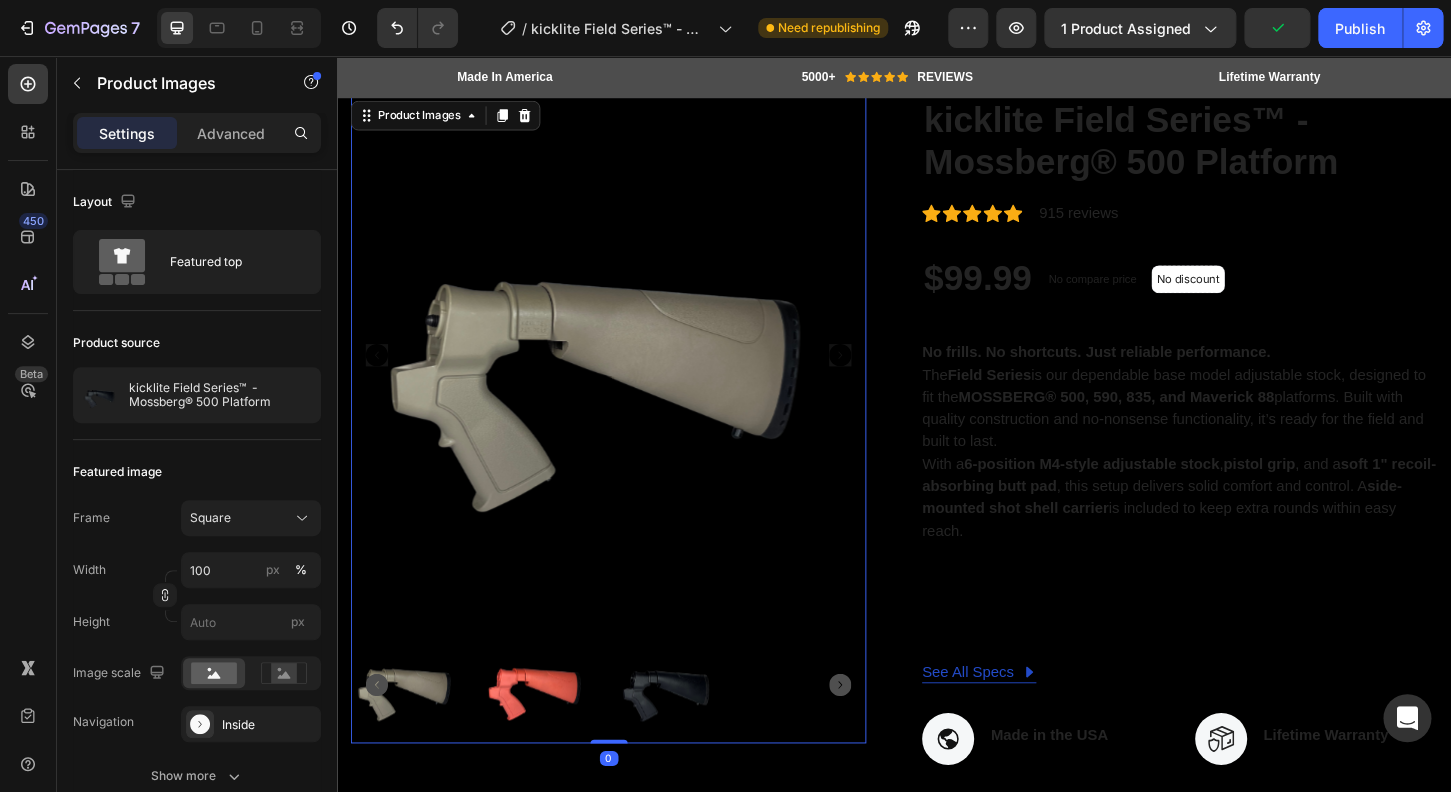 click at bounding box center [696, 733] 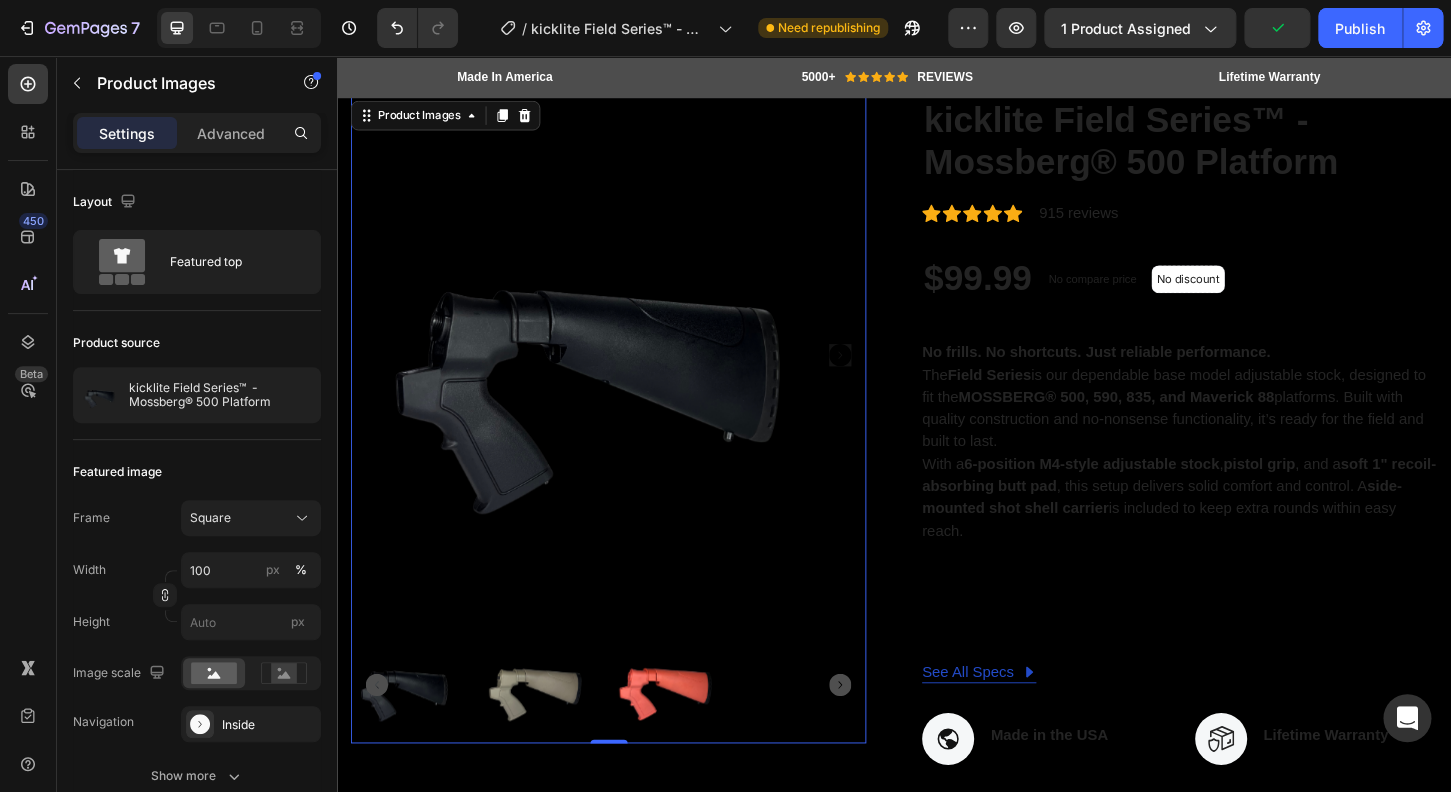 click at bounding box center (555, 733) 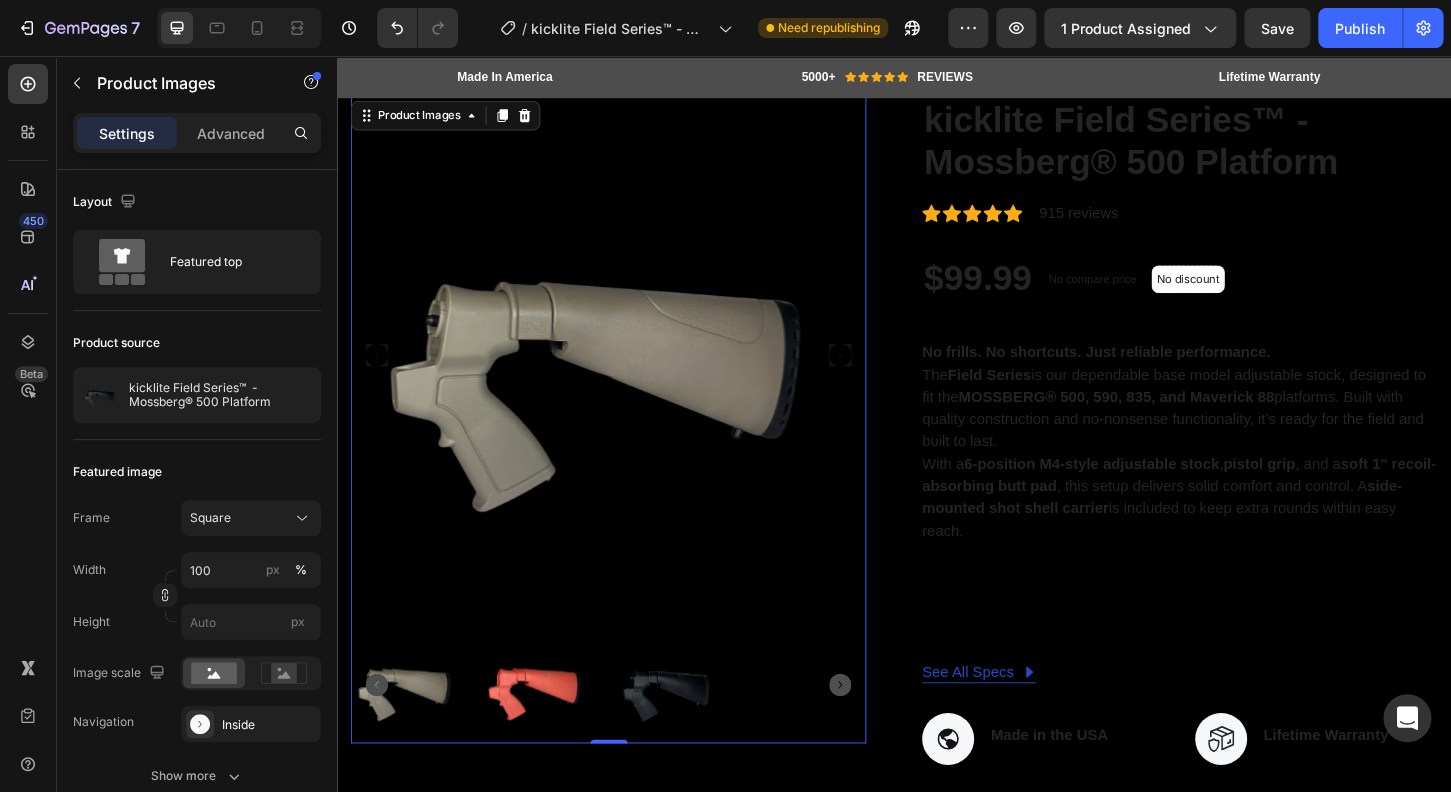 click at bounding box center [555, 733] 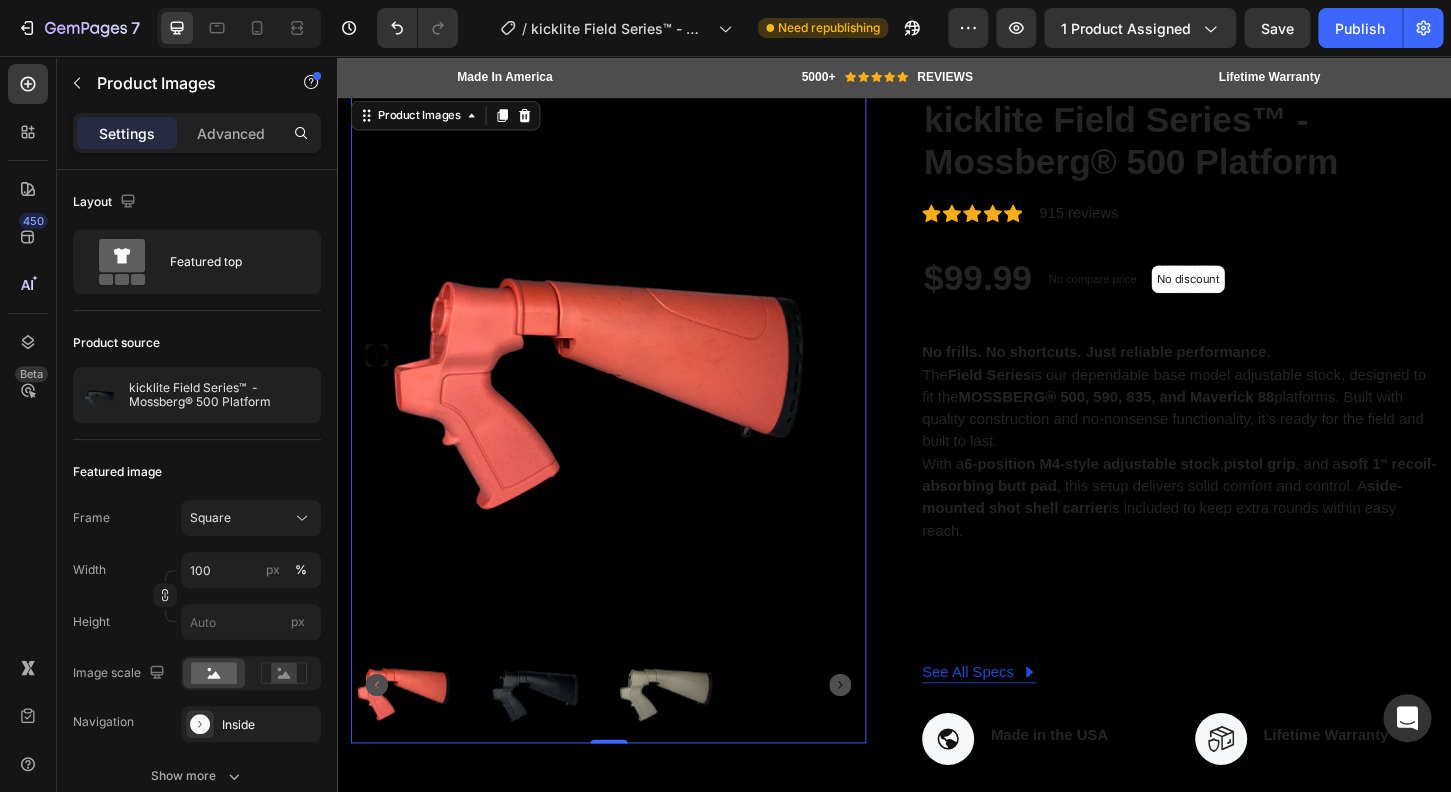click at bounding box center (555, 733) 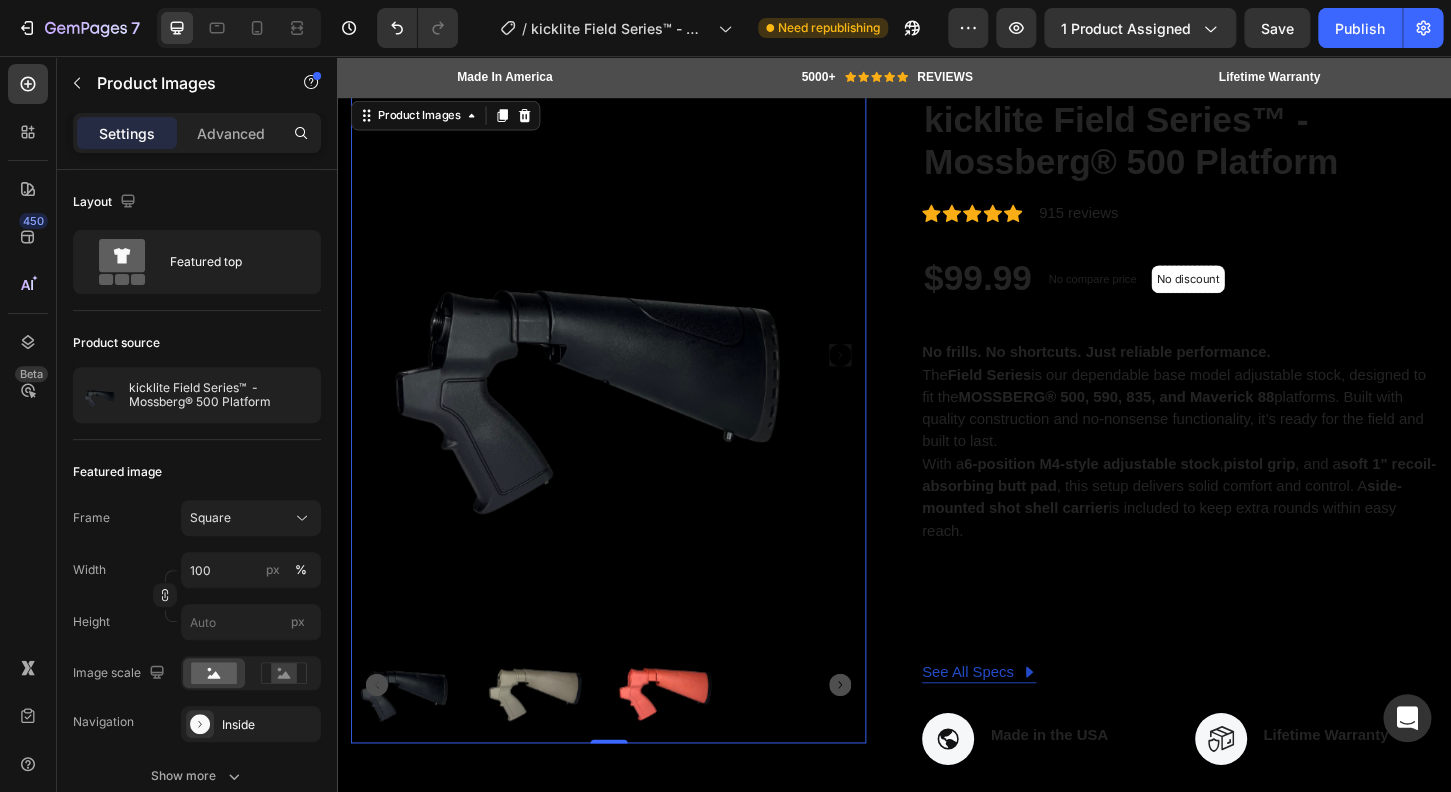 click at bounding box center (696, 733) 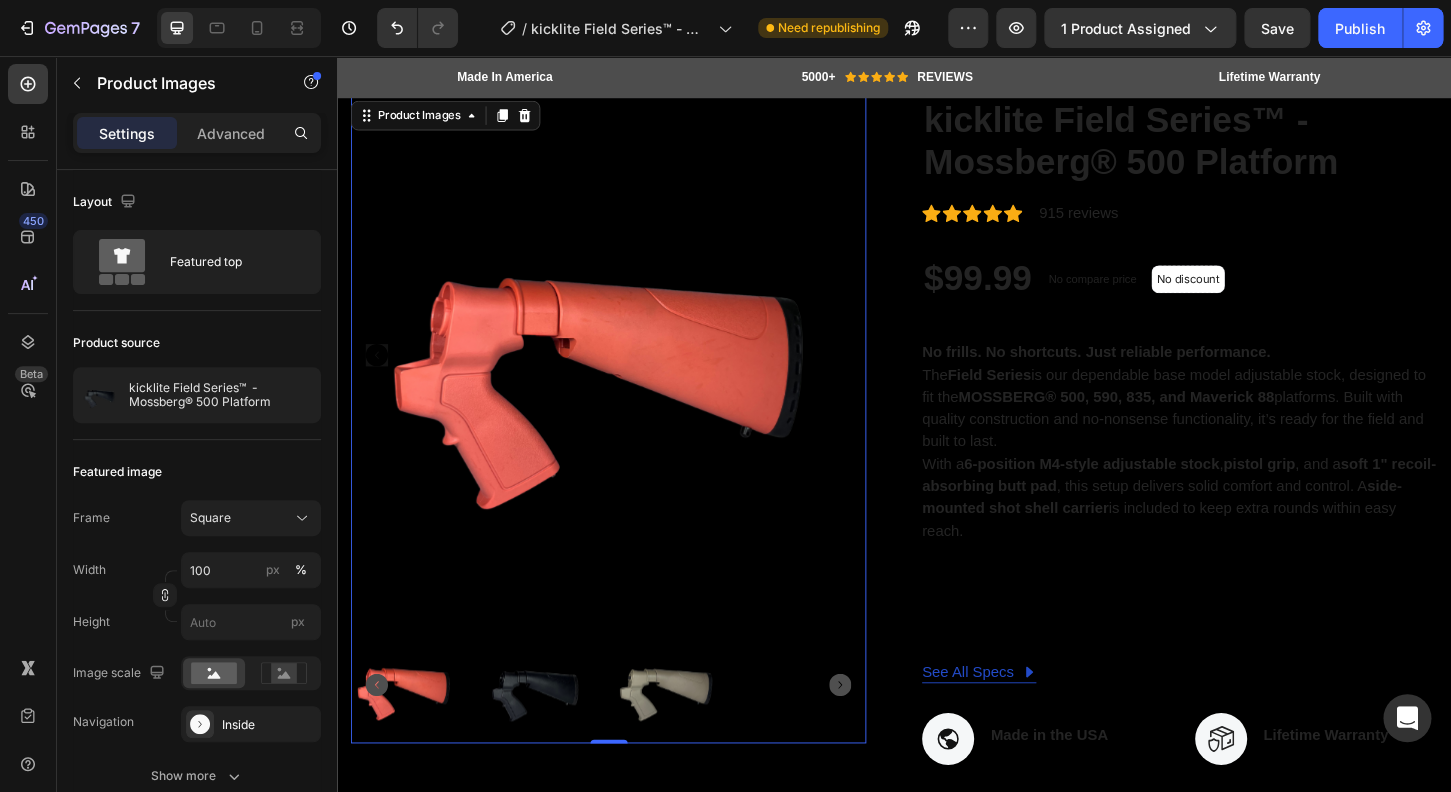click at bounding box center (696, 733) 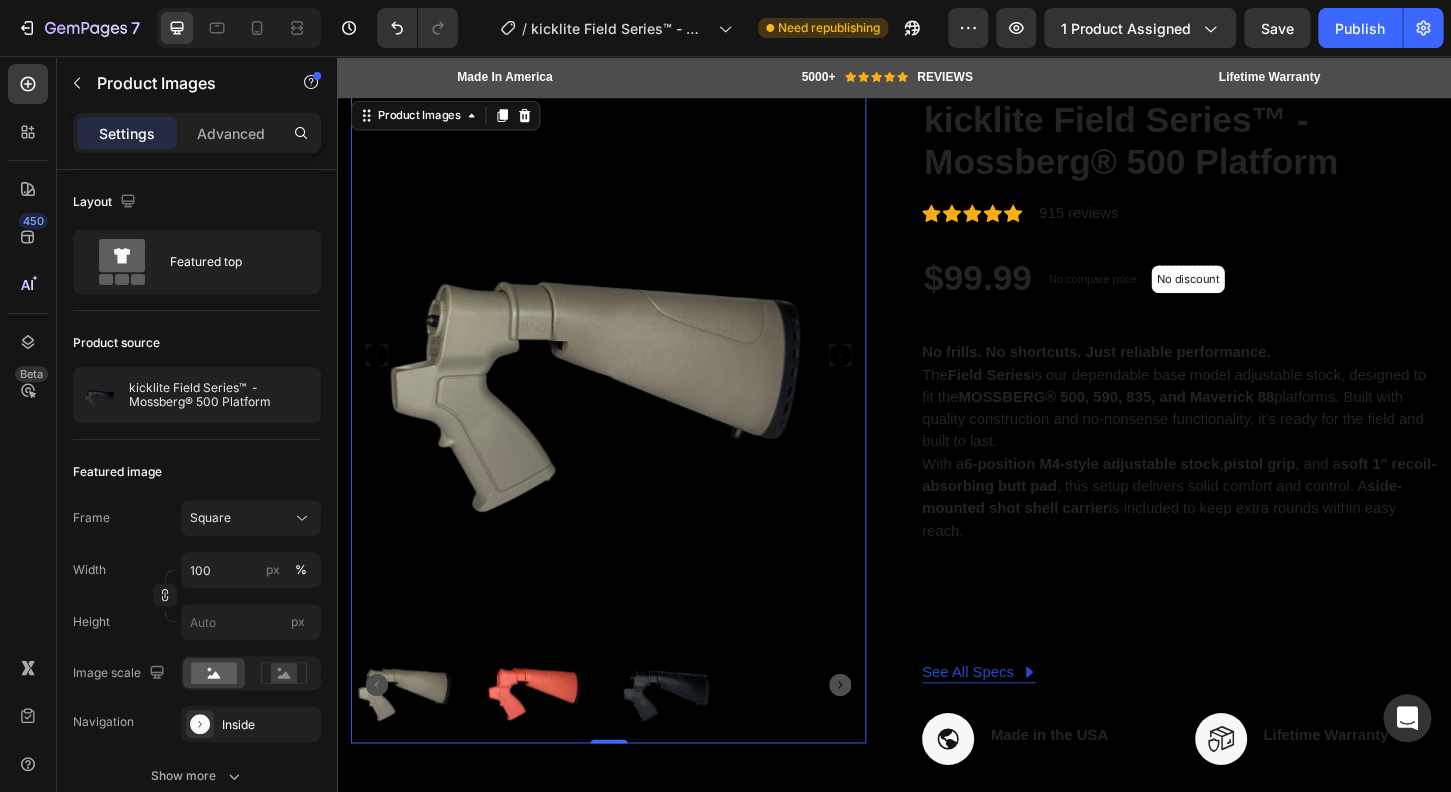 click at bounding box center [555, 733] 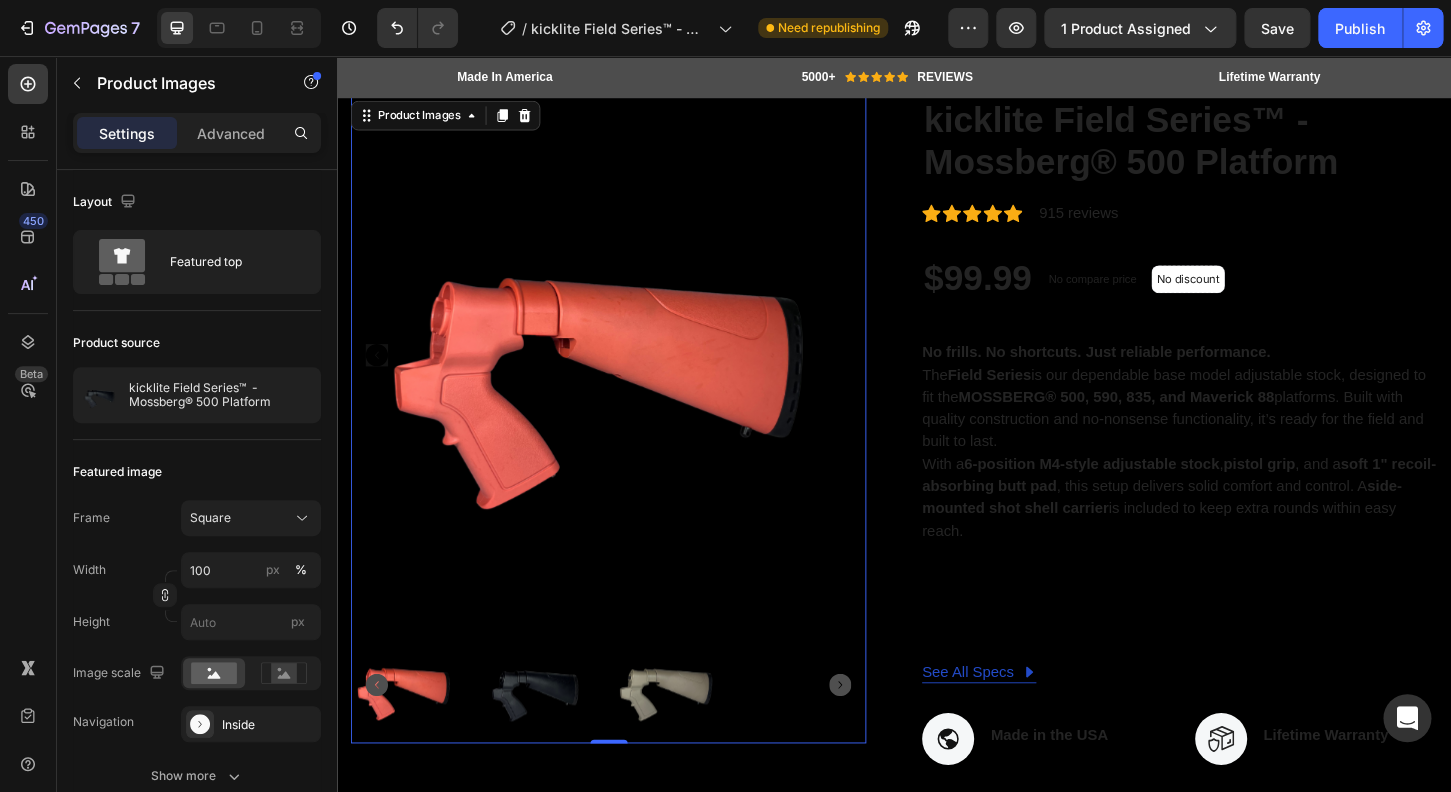 click at bounding box center (555, 733) 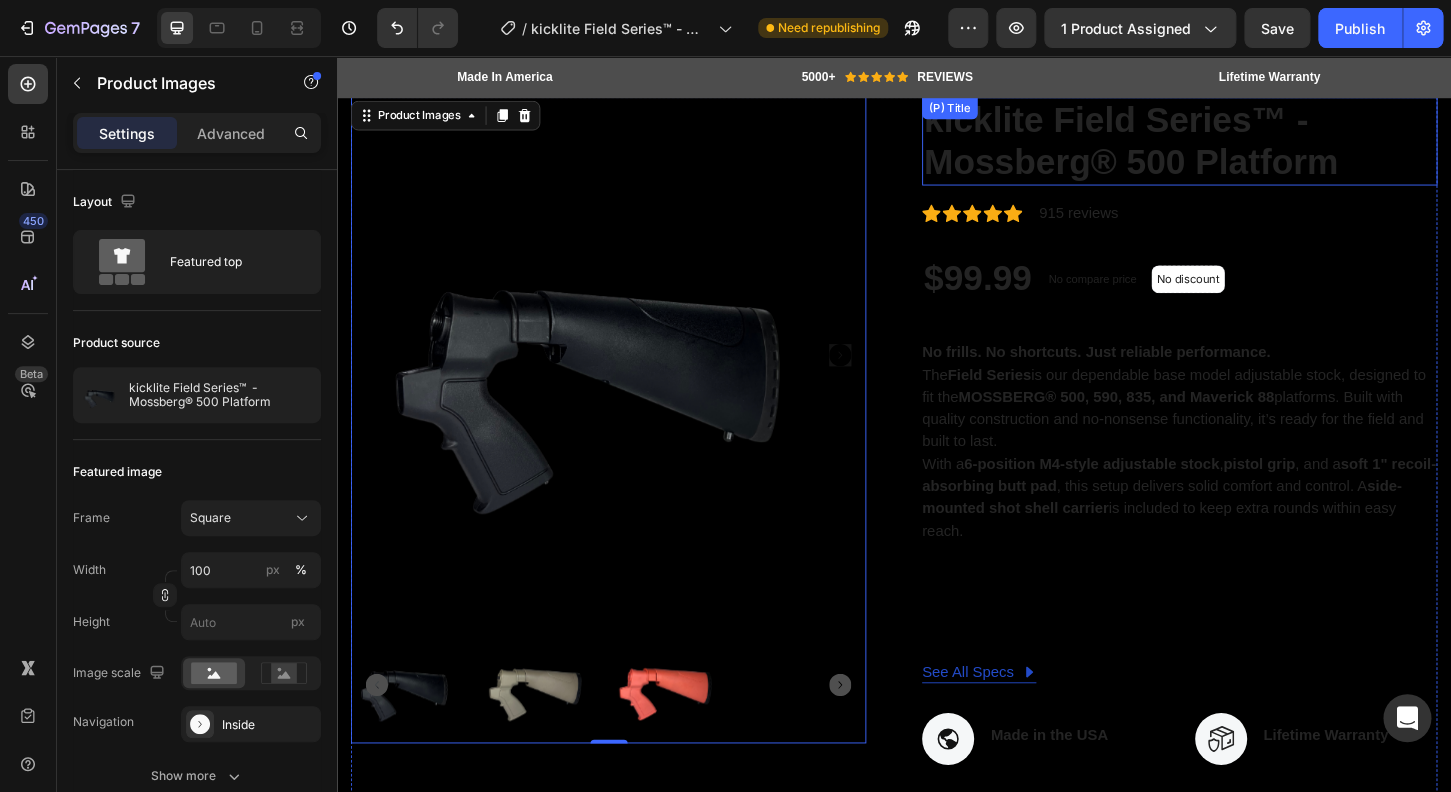 click on "kicklite Field Series™  - Mossberg­® 500 Platform" at bounding box center [1244, 147] 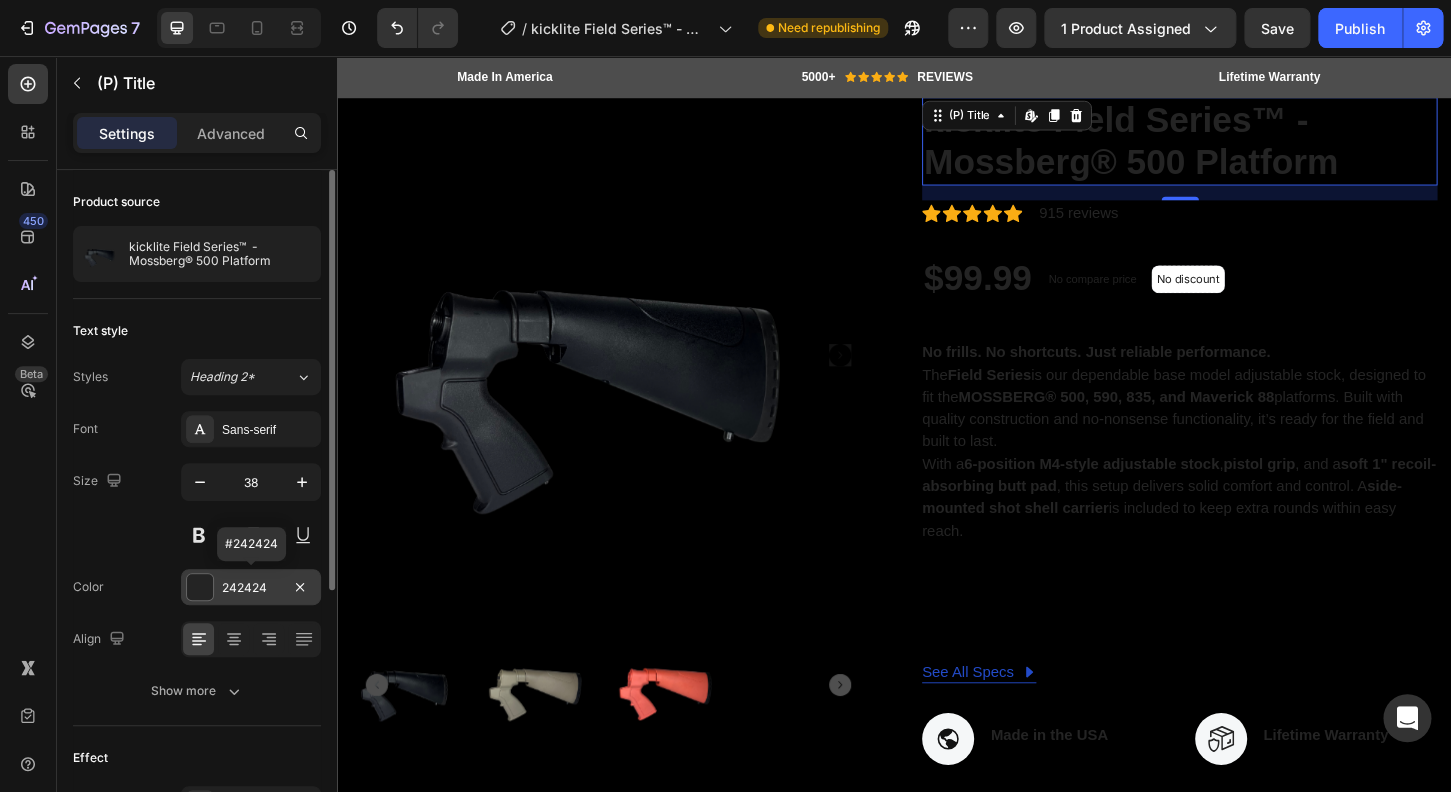 click at bounding box center [200, 587] 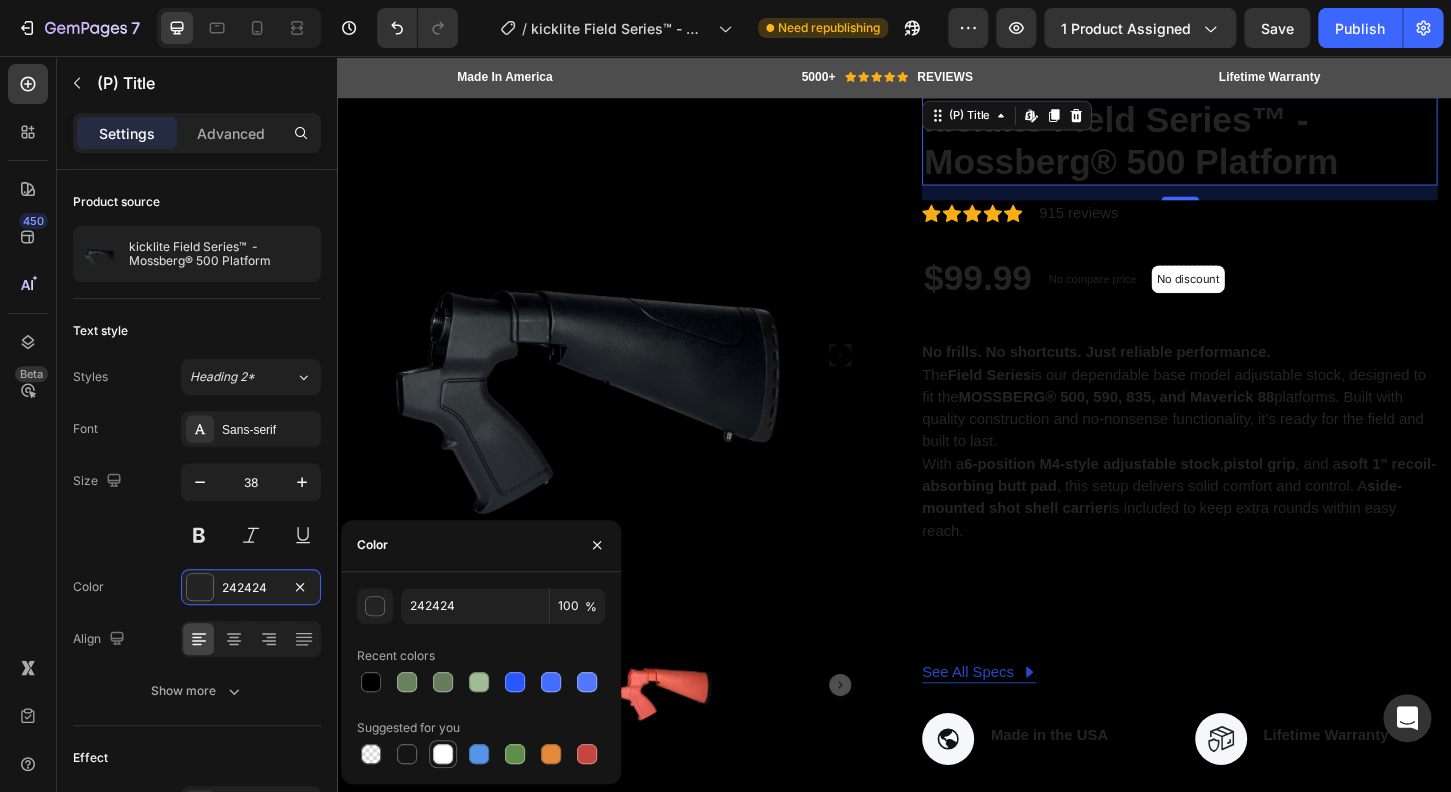 click at bounding box center [443, 754] 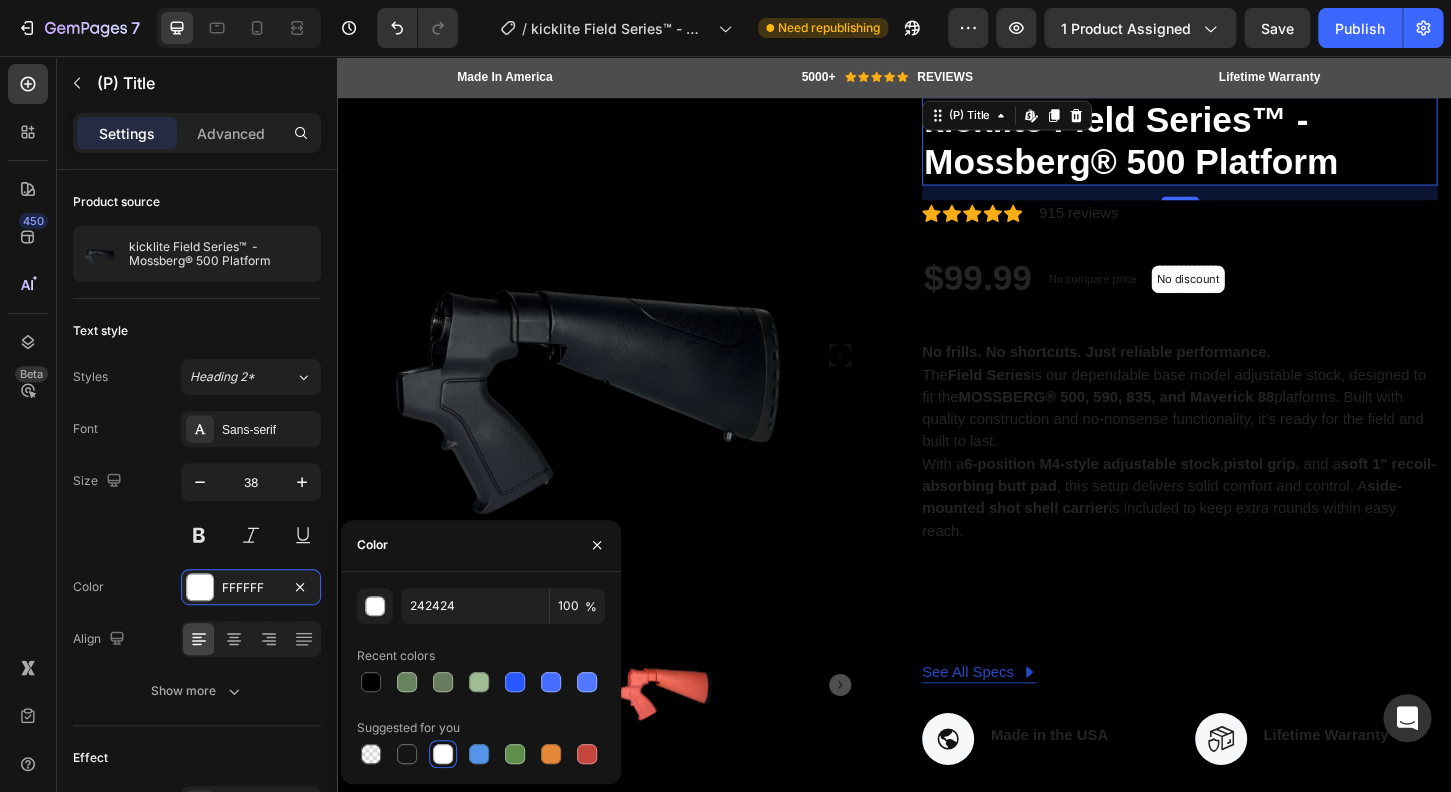 type on "FFFFFF" 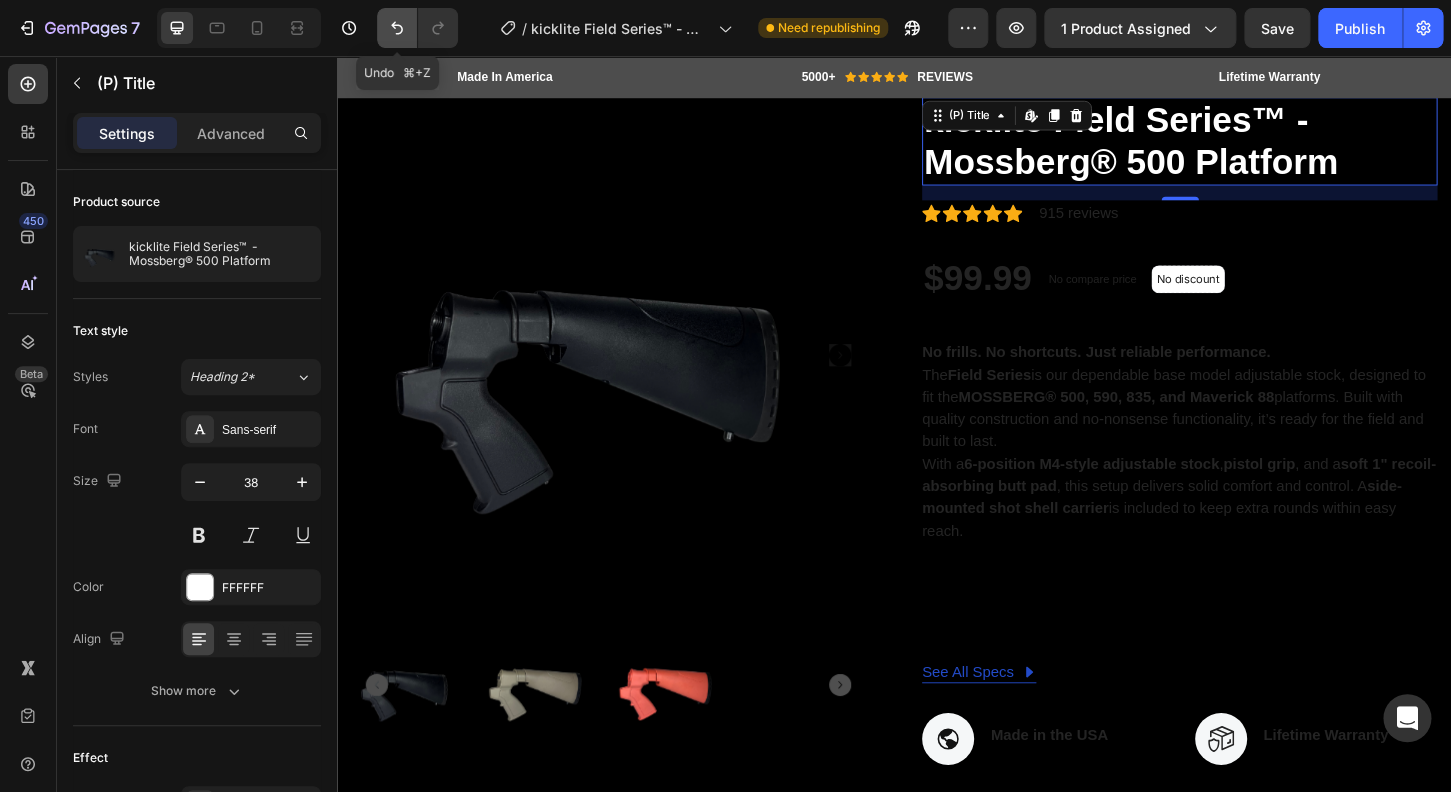 click 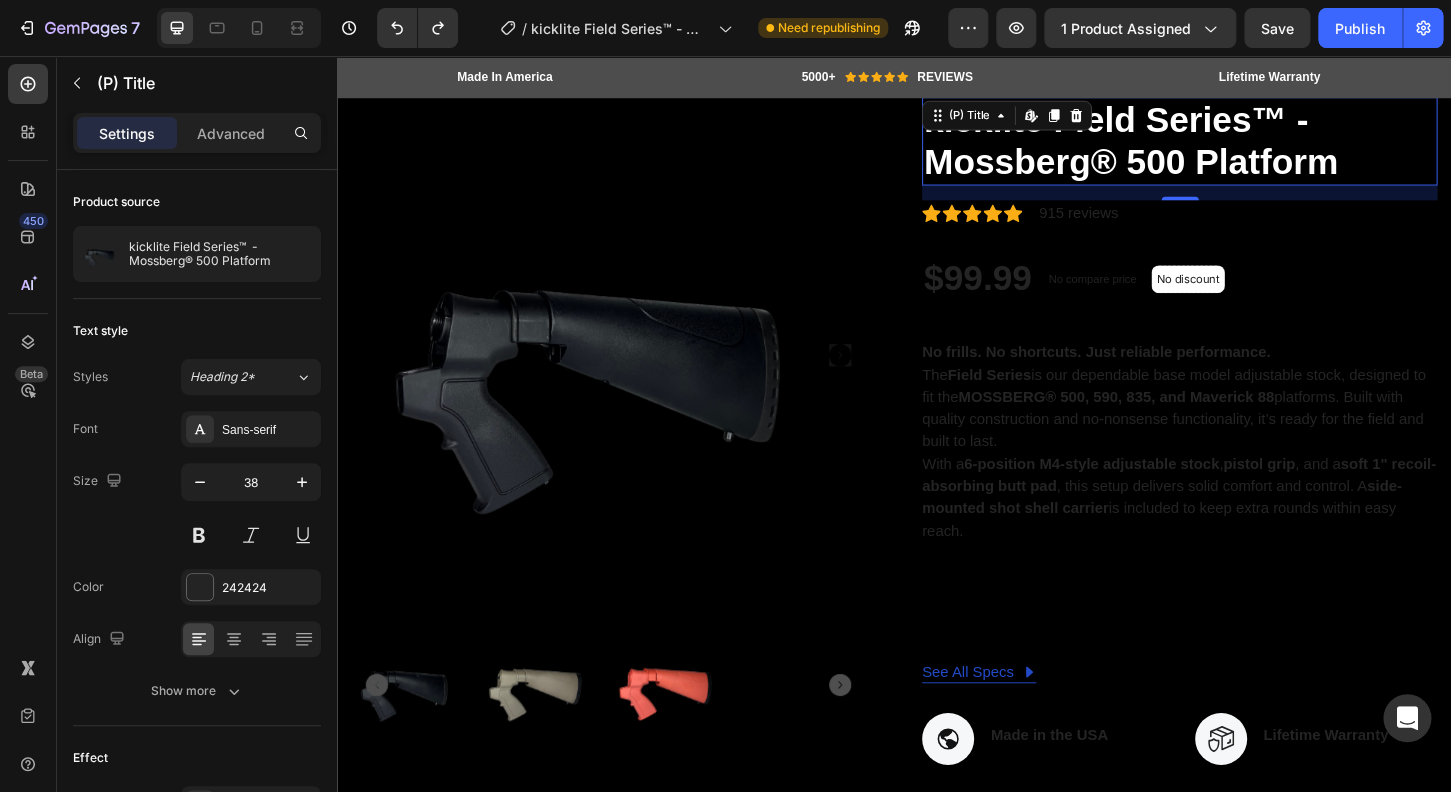 click on "16" at bounding box center (1244, 203) 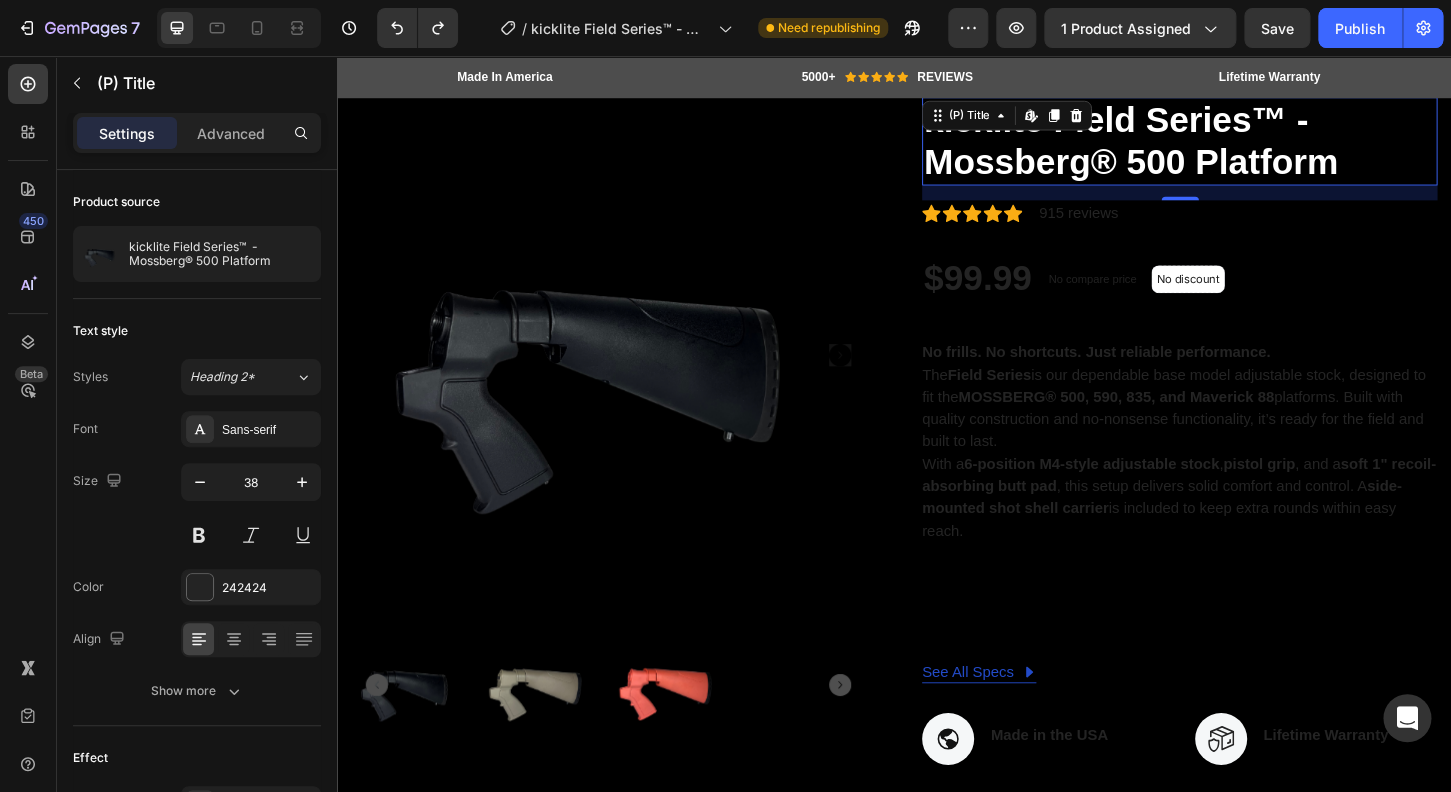 click on "kicklite Field Series™  - Mossberg­® 500 Platform" at bounding box center [1244, 147] 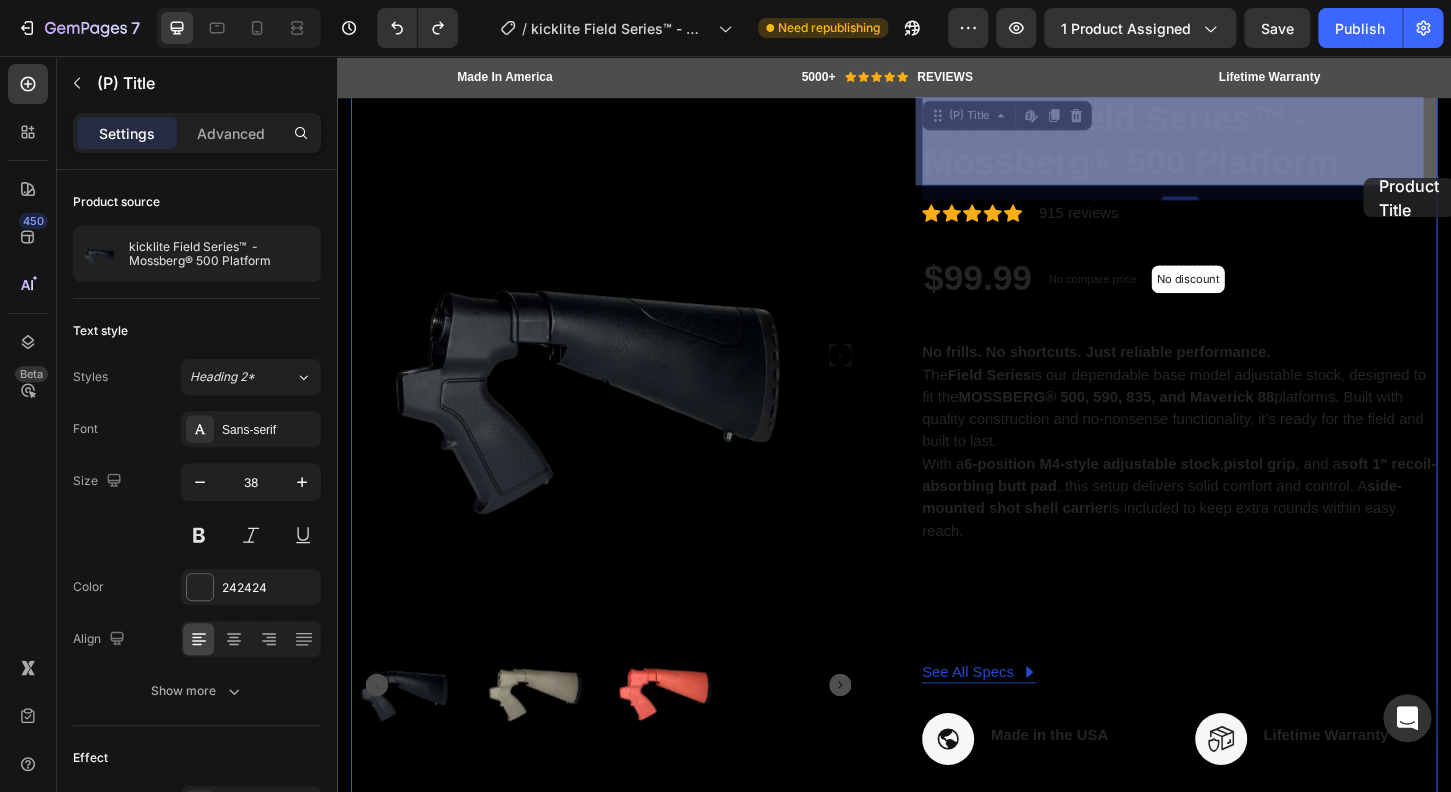 drag, startPoint x: 1446, startPoint y: 182, endPoint x: 1267, endPoint y: 172, distance: 179.27911 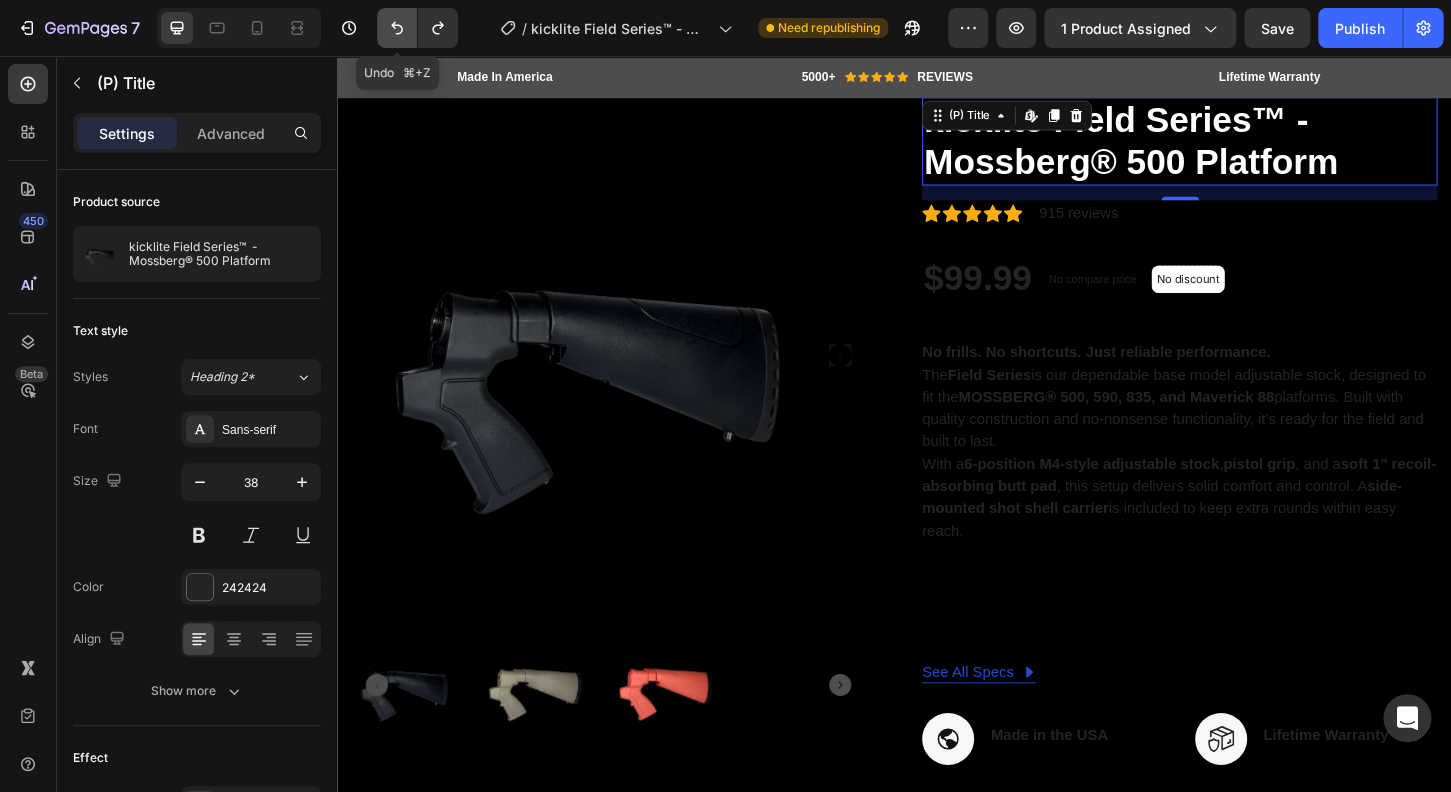 click 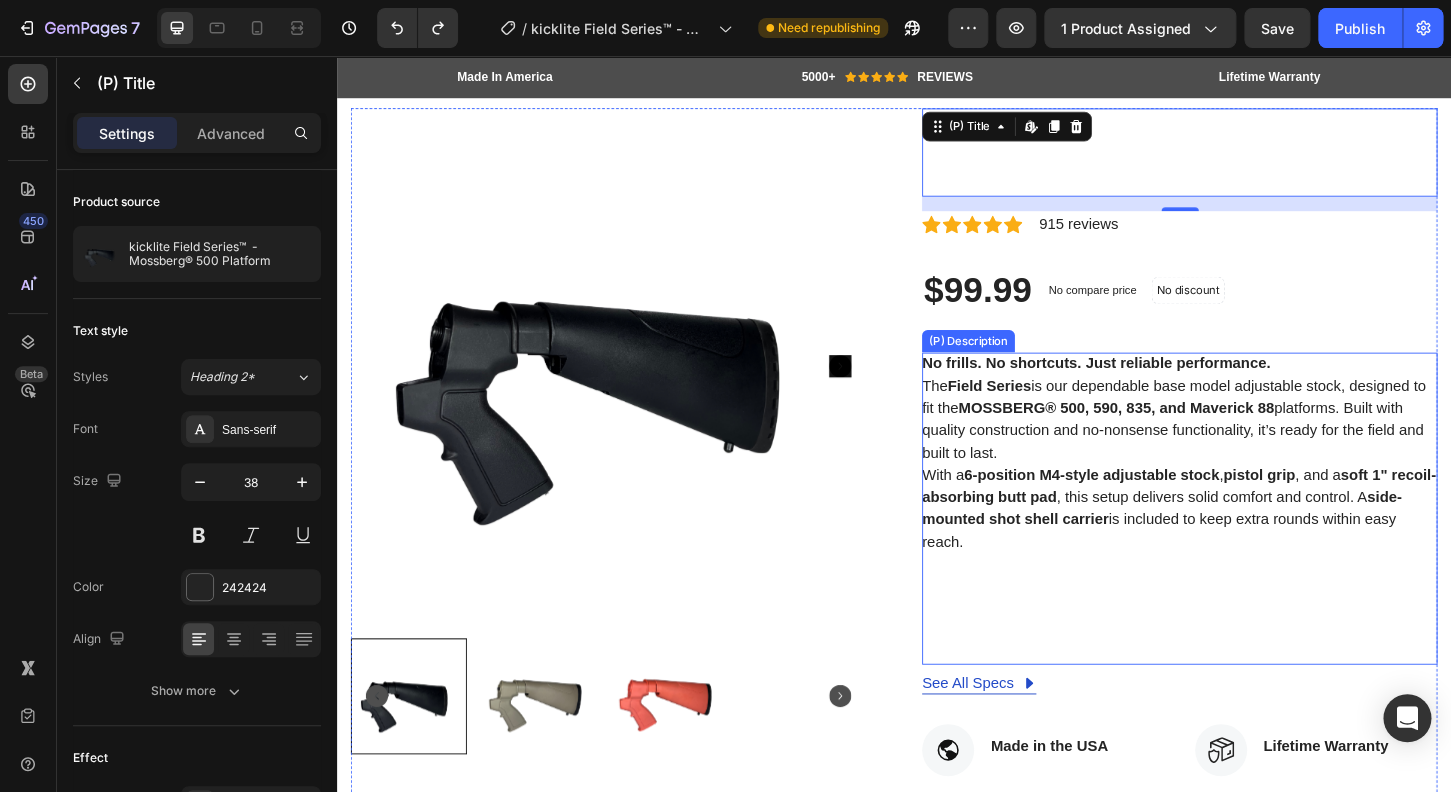 scroll, scrollTop: 703, scrollLeft: 0, axis: vertical 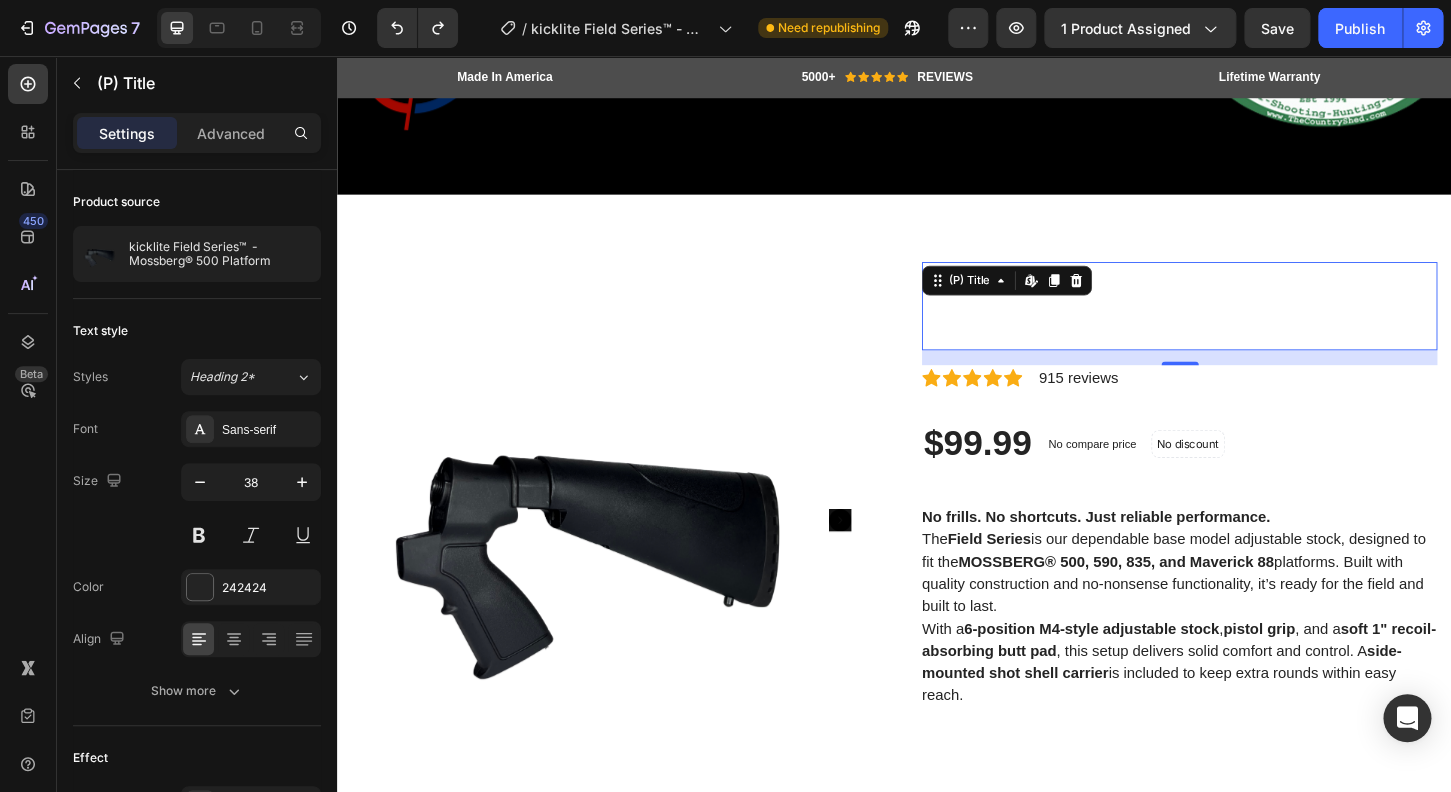 click on "kicklite Field Series™  - Mossberg­® 500 Platform" at bounding box center (1244, 324) 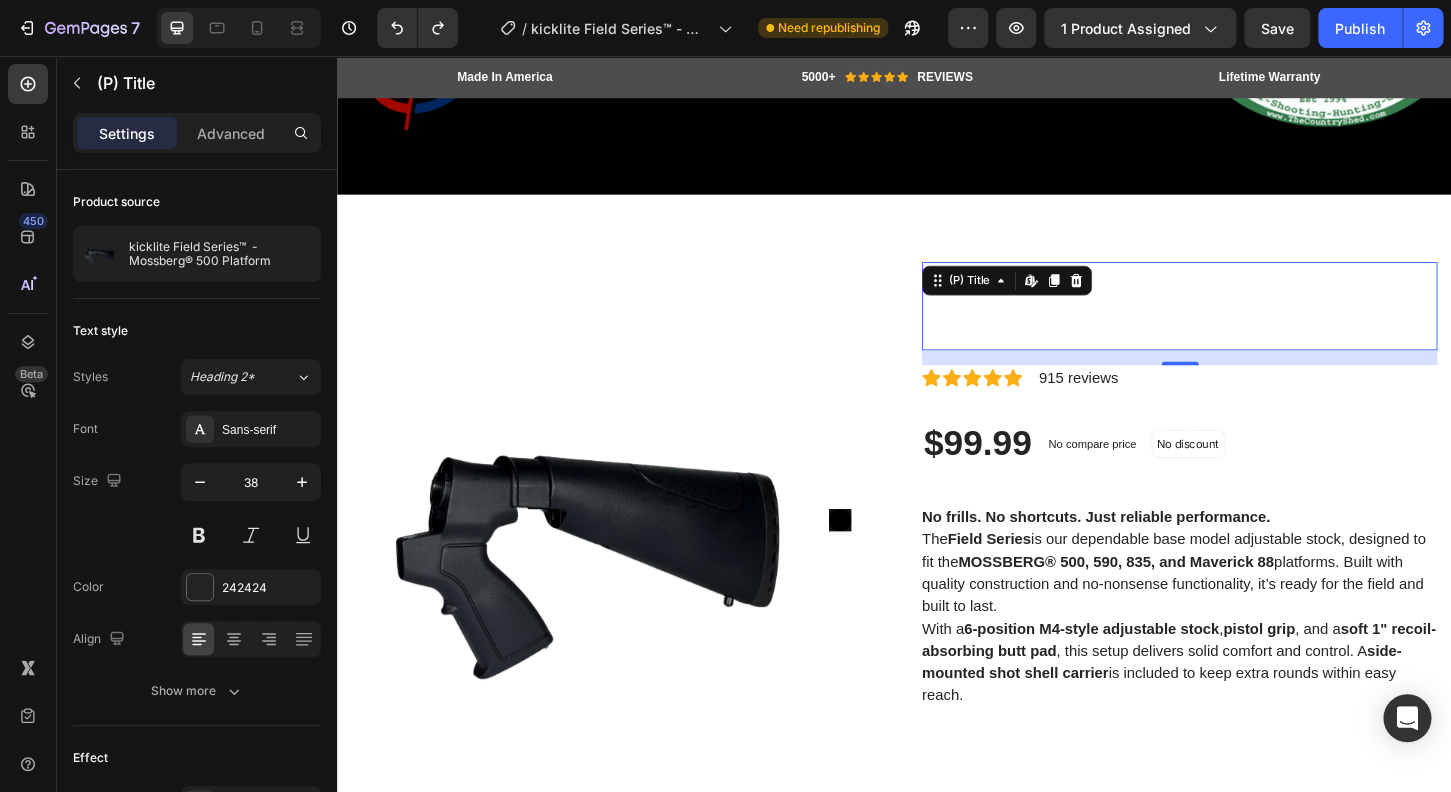 click on "kicklite Field Series™  - Mossberg­® 500 Platform" at bounding box center [1244, 324] 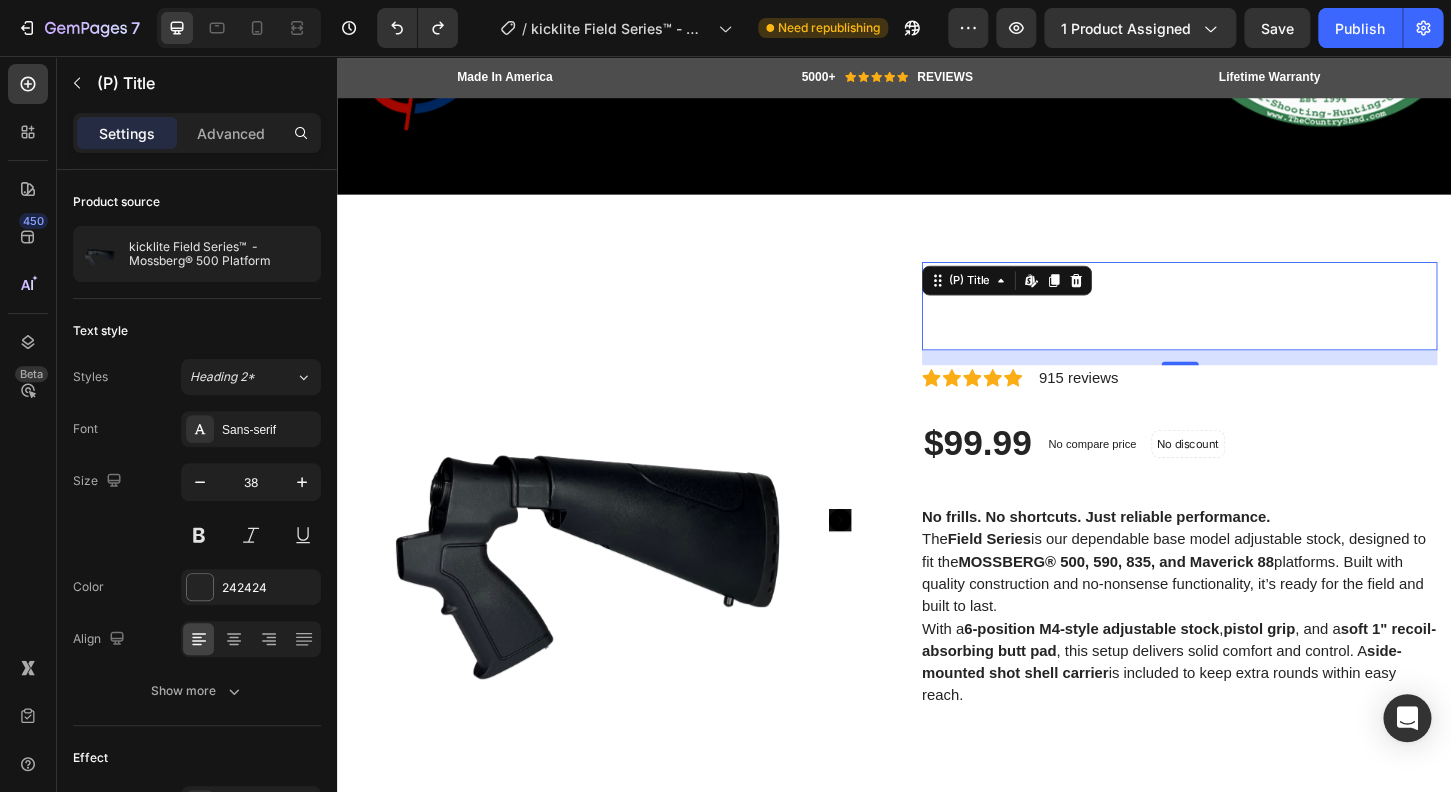 click on "kicklite Field Series™  - Mossberg­® 500 Platform" at bounding box center [1244, 324] 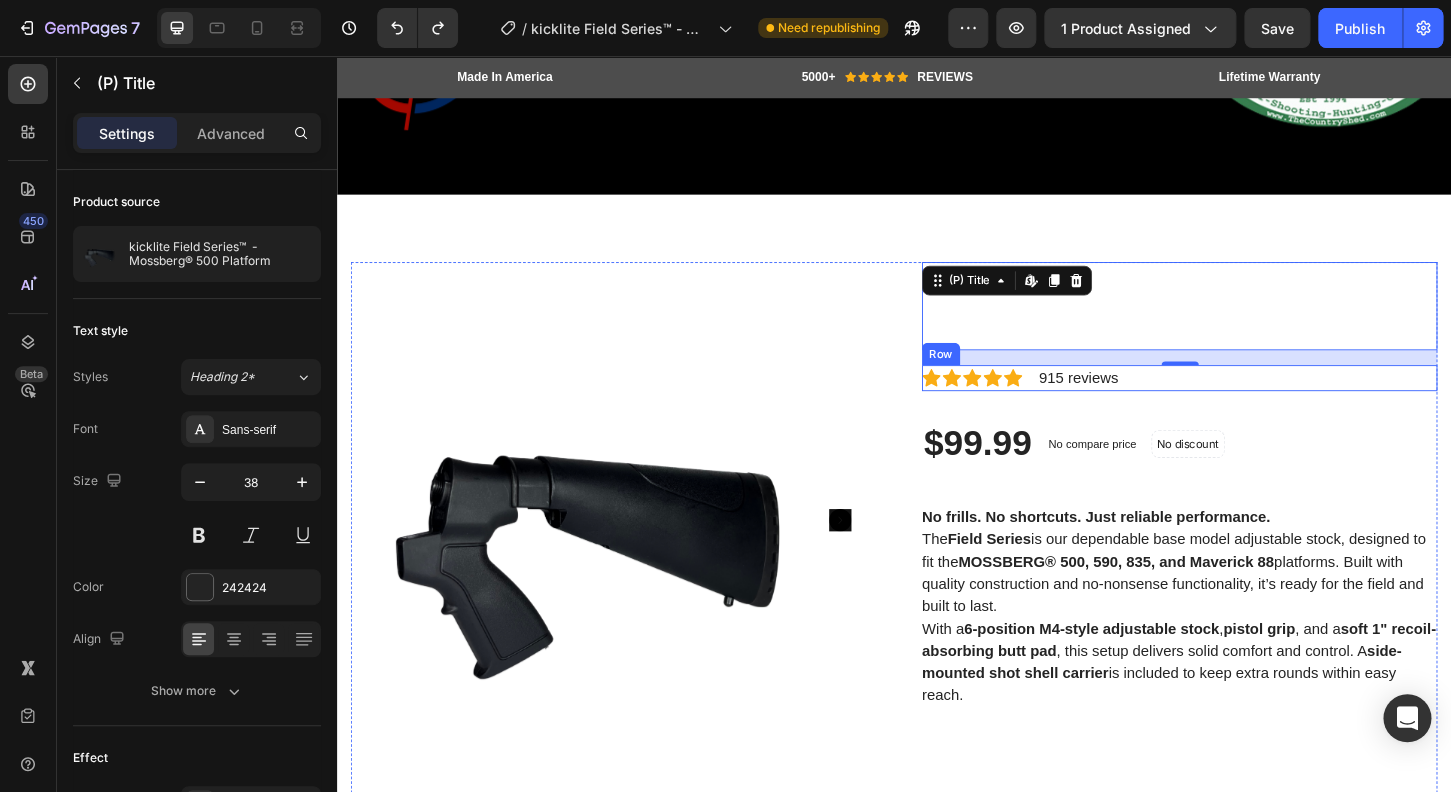 click on "Product Images kicklite Field Series™  - Mossberg­® 500 Platform (P) Title   Edit content in Shopify 16
Icon
Icon
Icon
Icon
Icon Icon List Hoz 915 reviews Text block Row $99.99 (P) Price (P) Price No compare price (P) Price No discount   Not be displayed when published (P) Tag Row No frills. No shortcuts. Just reliable performance.
The  Field Series  is our dependable base model adjustable stock, designed to fit the  MOSSBERG® 500, 590, 835, and Maverick 88  platforms. Built with quality construction and no-nonsense functionality, it’s ready for the field and built to last.
With a  6-position M4-style adjustable stock ,  pistol grip , and a  soft 1" recoil-absorbing butt pad , this setup delivers solid comfort and control. A  side-mounted shot shell carrier  is included to keep extra rounds within easy reach.
(P) Description
See All Specs" at bounding box center [937, 845] 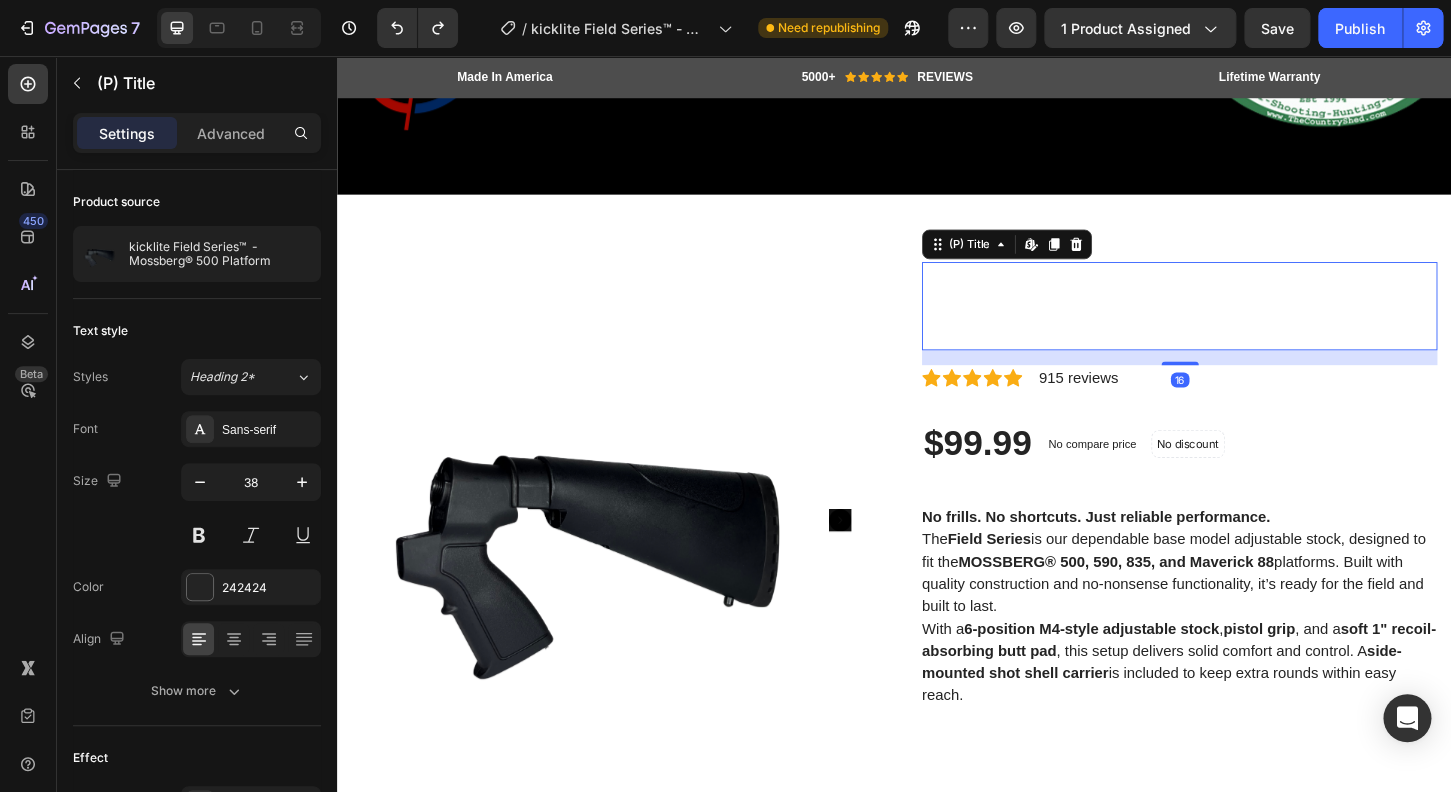 click on "kicklite Field Series™  - Mossberg­® 500 Platform" at bounding box center [1244, 324] 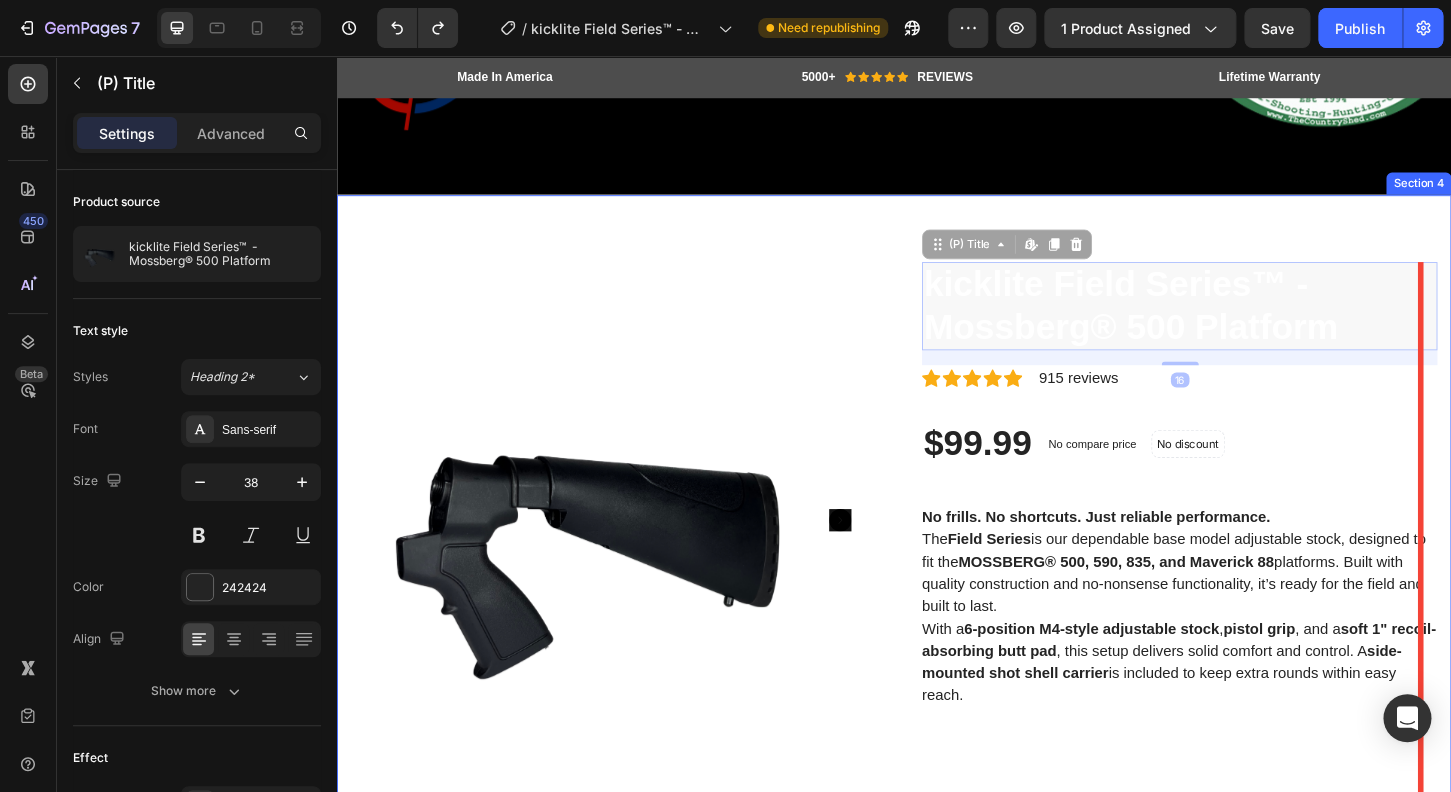 drag, startPoint x: 1481, startPoint y: 319, endPoint x: 1508, endPoint y: 315, distance: 27.294687 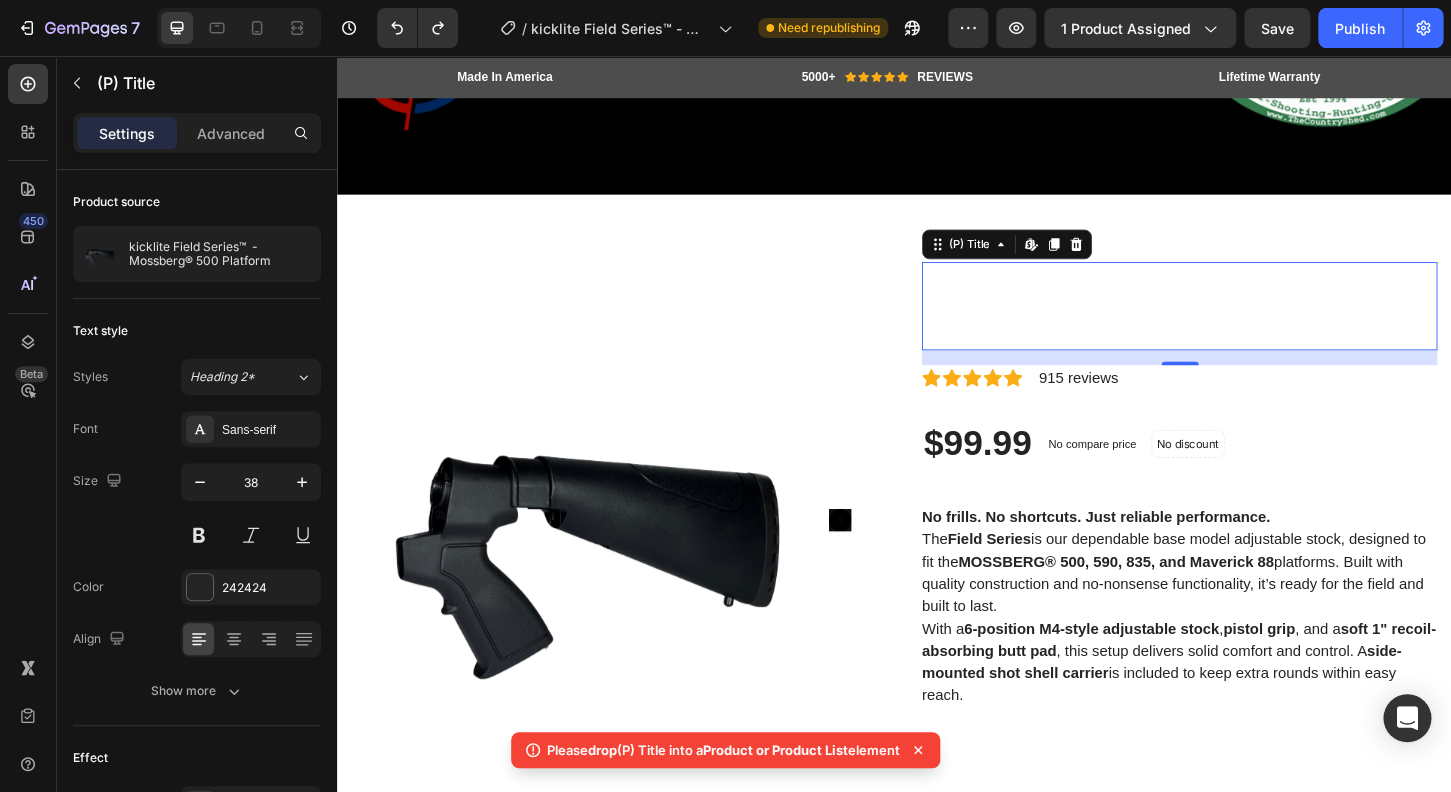 click on "kicklite Field Series™  - Mossberg­® 500 Platform" at bounding box center [1244, 324] 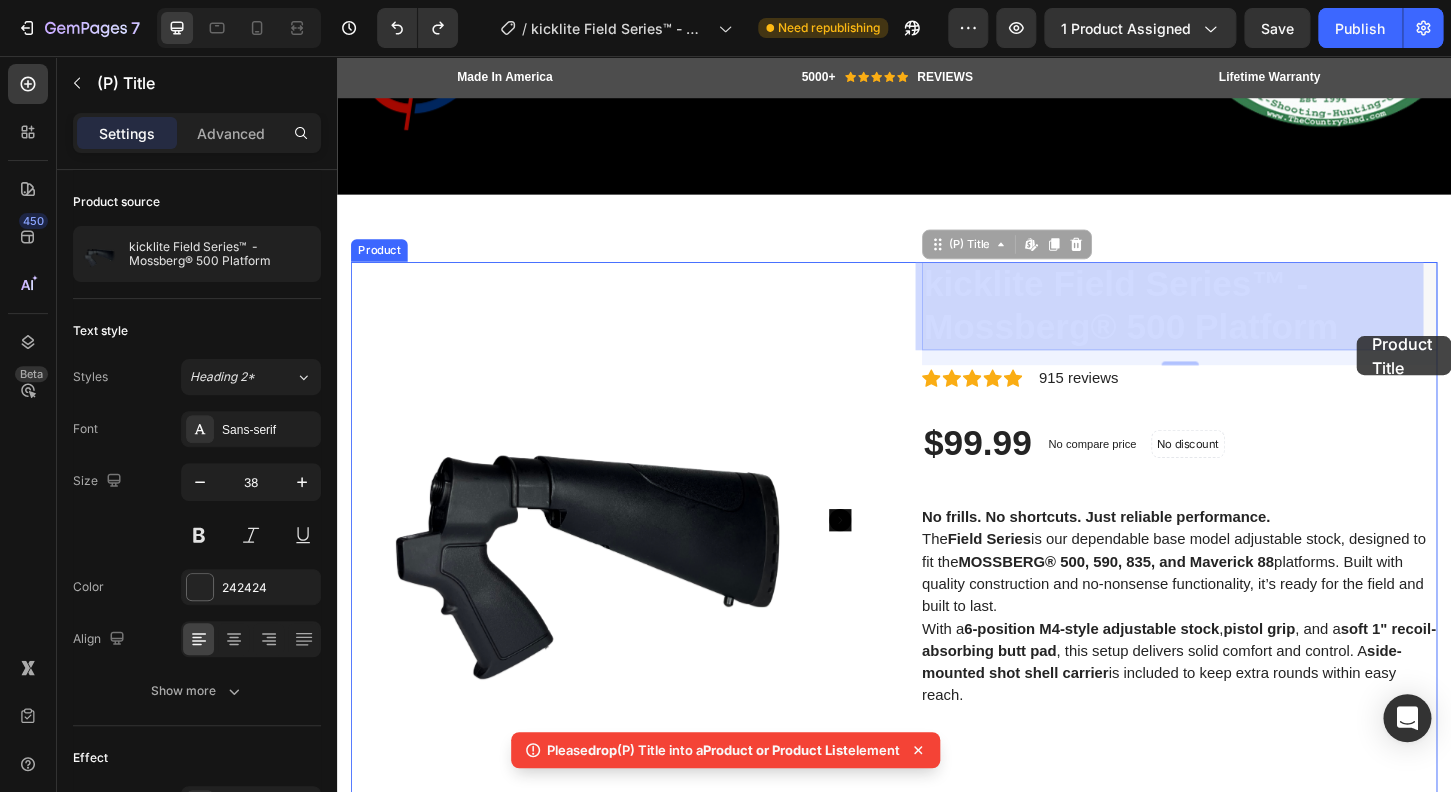 drag, startPoint x: 1452, startPoint y: 336, endPoint x: 1362, endPoint y: 336, distance: 90 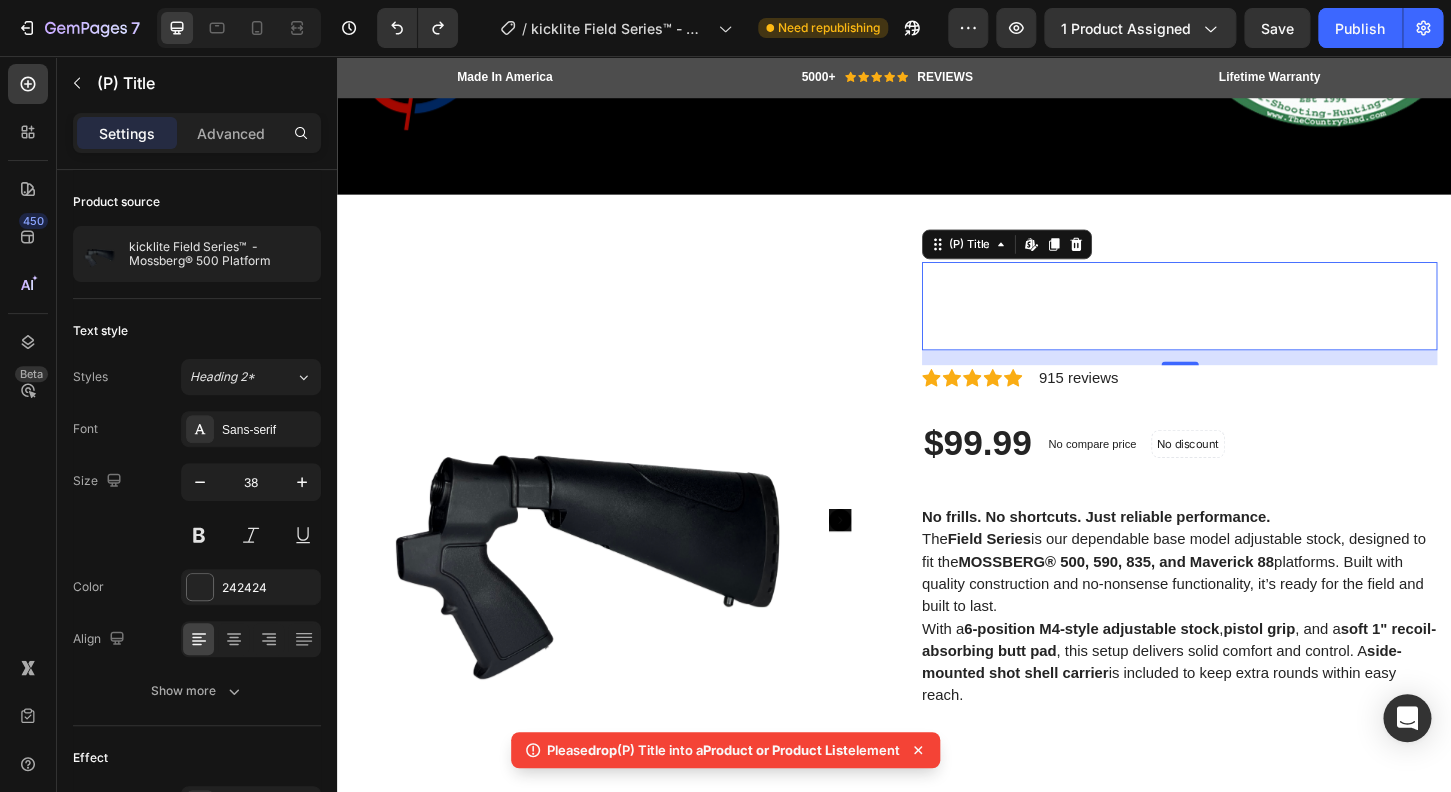 click on "kicklite Field Series™  - Mossberg­® 500 Platform" at bounding box center [1244, 324] 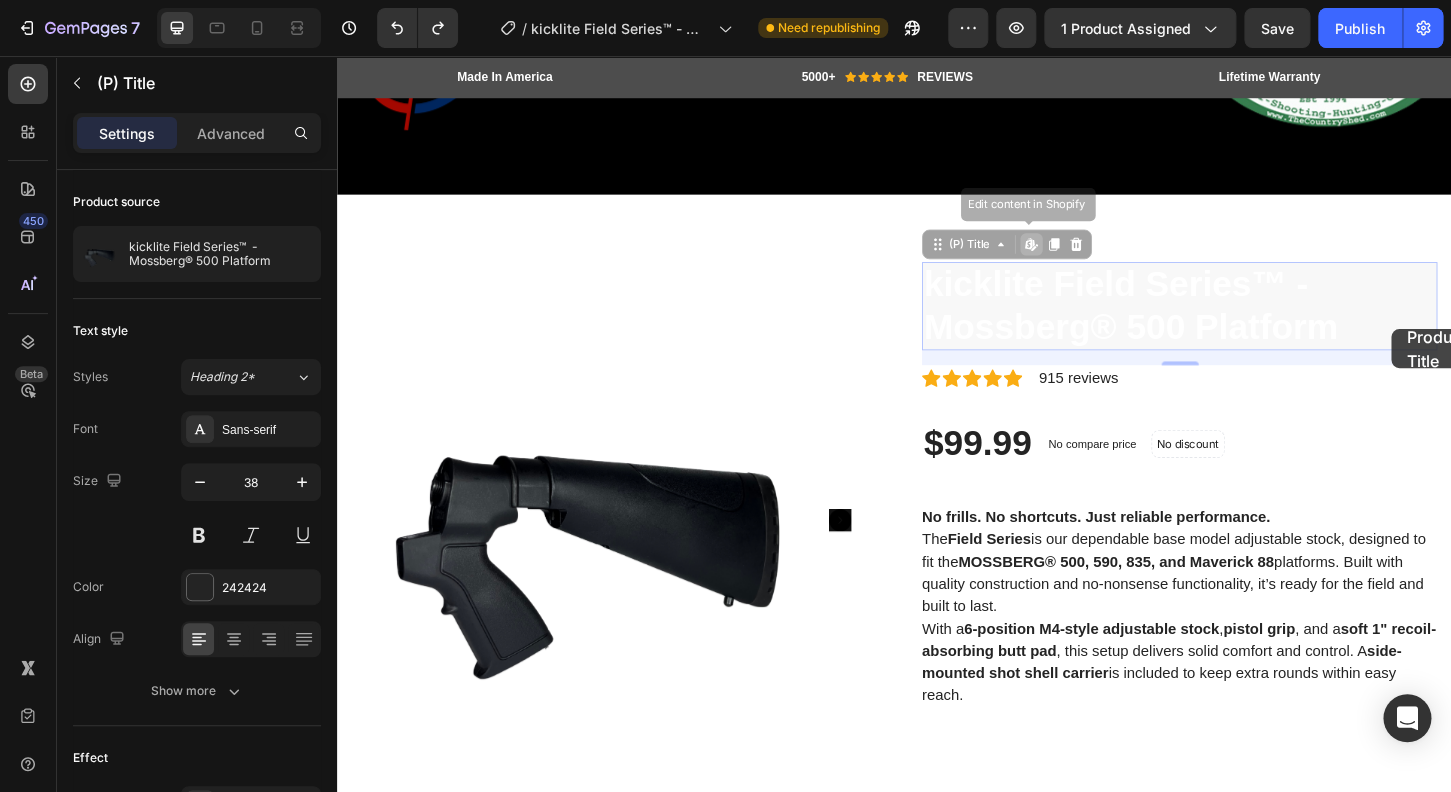 click on "Header Made In America  Heading Row 5000+ Heading                Icon                Icon                Icon                Icon                Icon Icon List Hoz REVIEWS Heading Row Row Lifetime Warranty Heading Row FREE Shipping On All U.S. Orders Over  $150 Heading Row Carousel Row Section 1 As Featured In Heading Image Image Image Image Carousel Row Section 3
Product Images kicklite Field Series™  - Mossberg­® 500 Platform (P) Title   Edit content in Shopify 16 kicklite Field Series™  - Mossberg­® 500 Platform (P) Title   Edit content in Shopify 16
Icon
Icon
Icon
Icon
Icon Icon List Hoz 915 reviews Text block Row $99.99 (P) Price (P) Price No compare price (P) Price No discount   Not be displayed when published (P) Tag Row No frills. No shortcuts. Just reliable performance.
The  Field Series  is our dependable base model adjustable stock, designed to fit the
," at bounding box center (937, 3099) 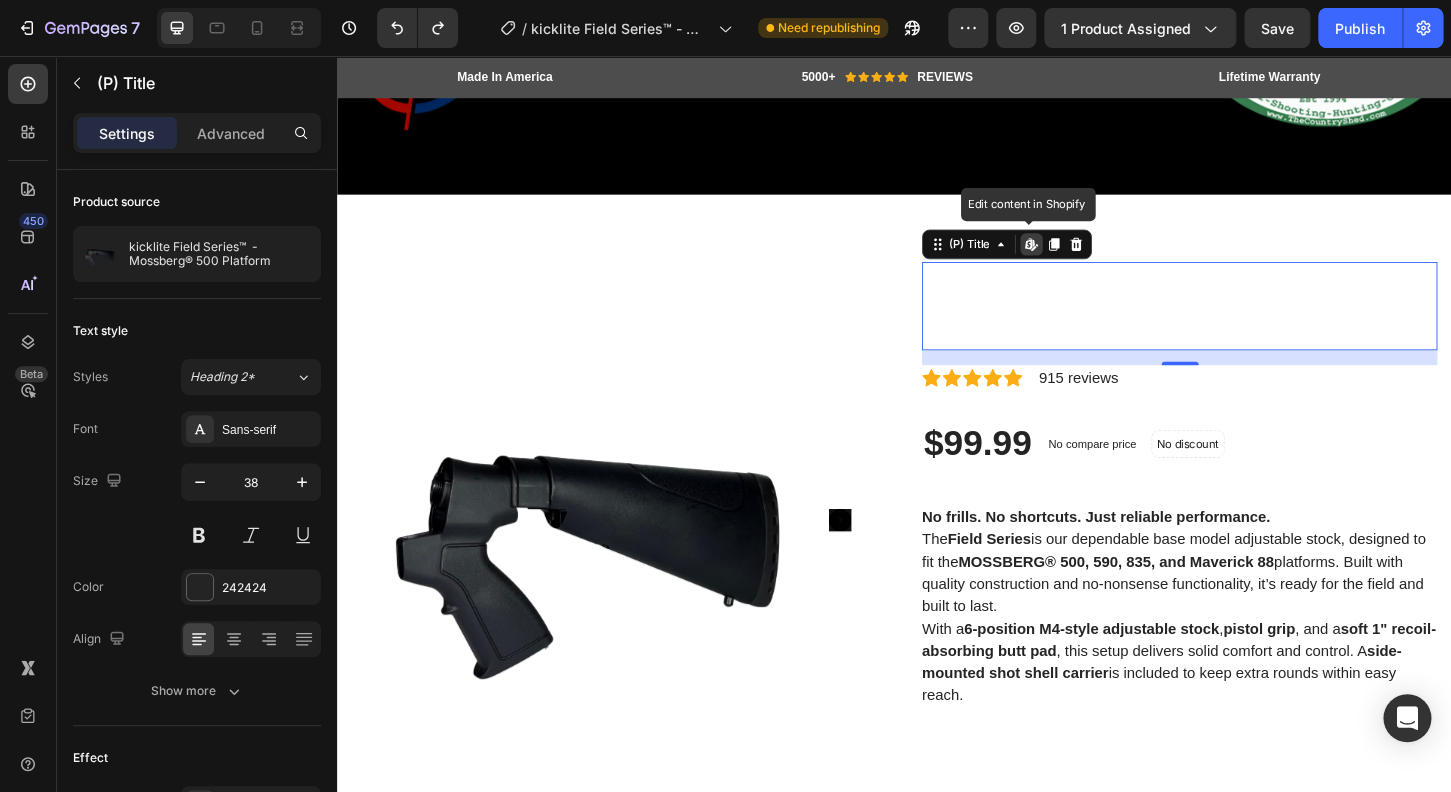 click on "kicklite Field Series™  - Mossberg­® 500 Platform" at bounding box center [1244, 324] 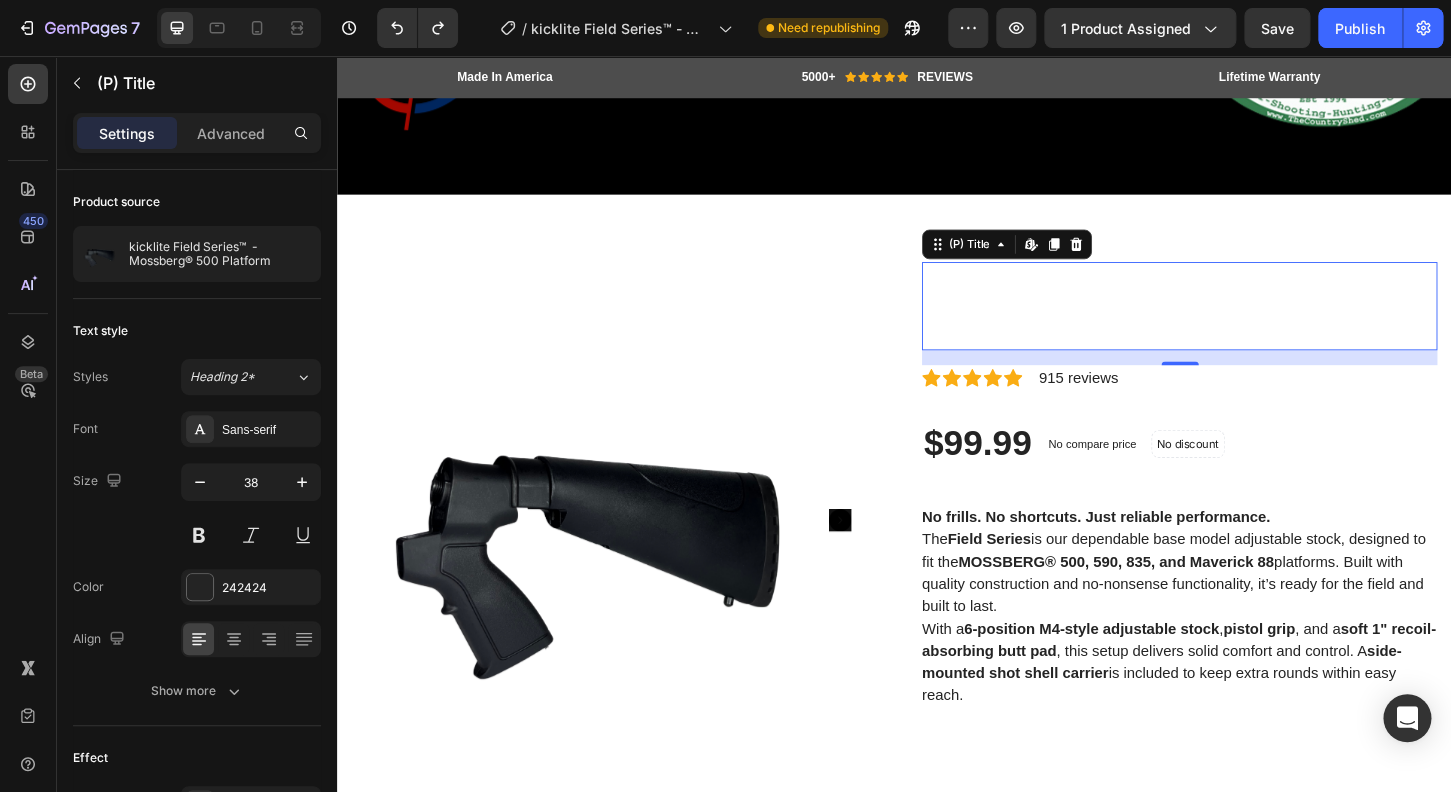 click on "kicklite Field Series™  - Mossberg­® 500 Platform" at bounding box center (1244, 324) 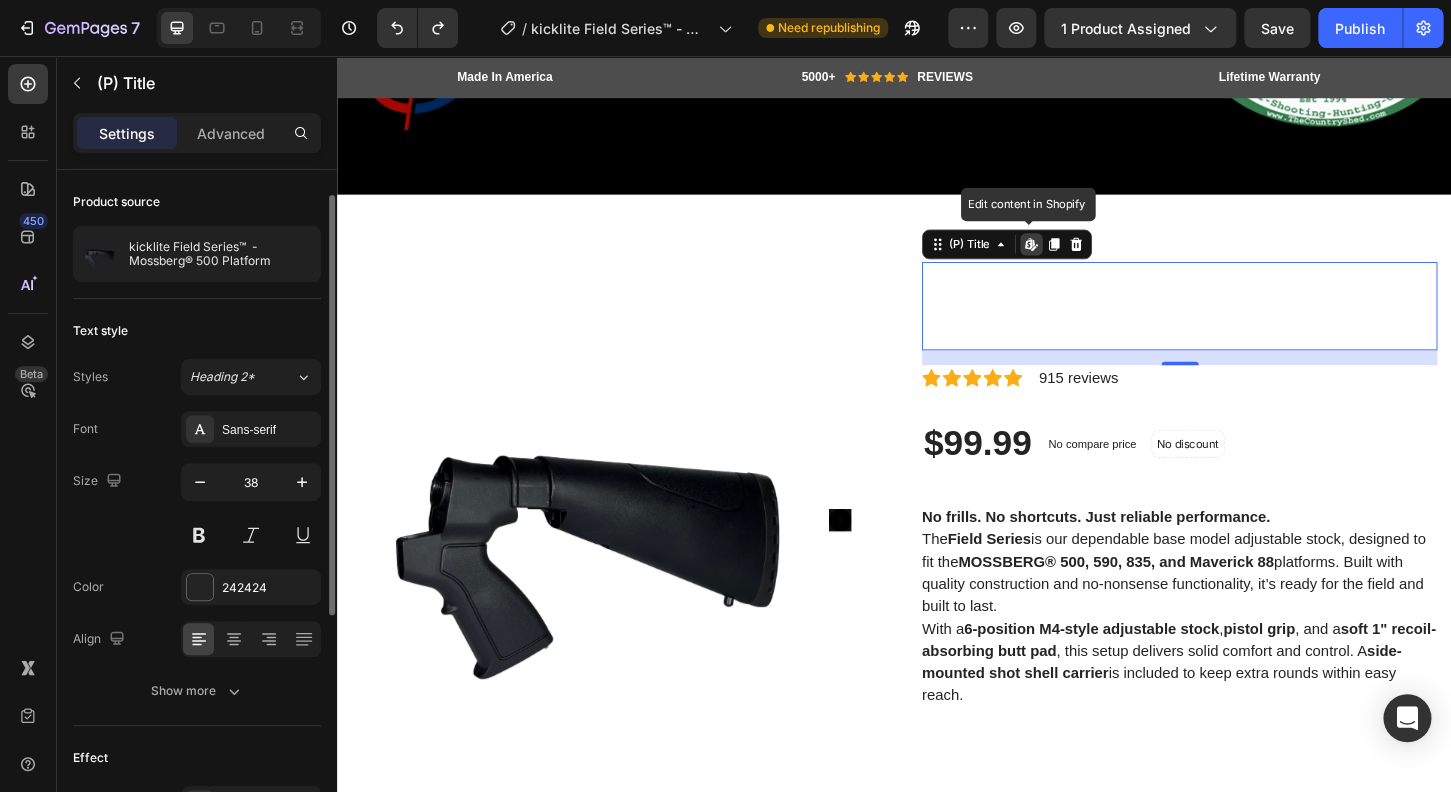 scroll, scrollTop: 16, scrollLeft: 0, axis: vertical 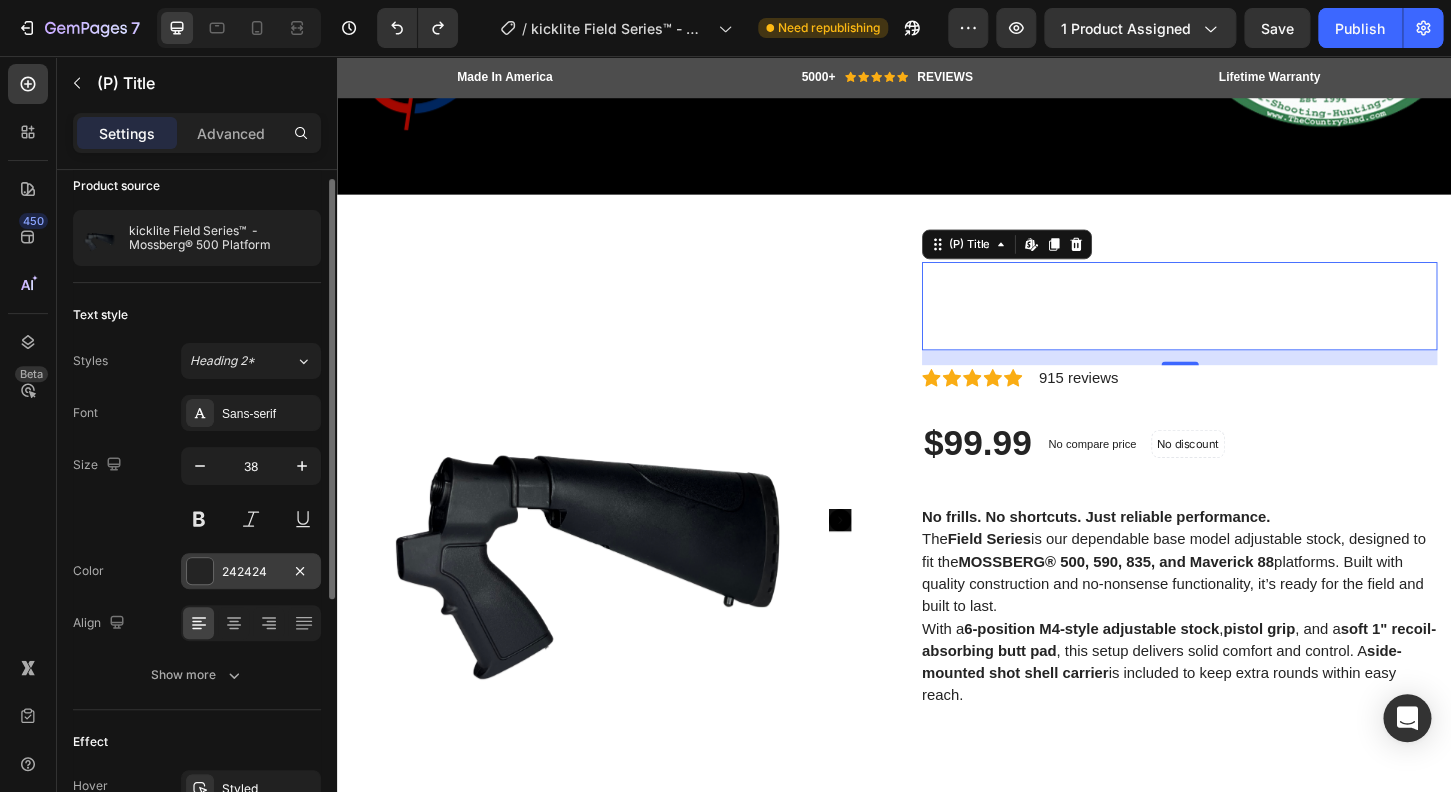 click at bounding box center (200, 571) 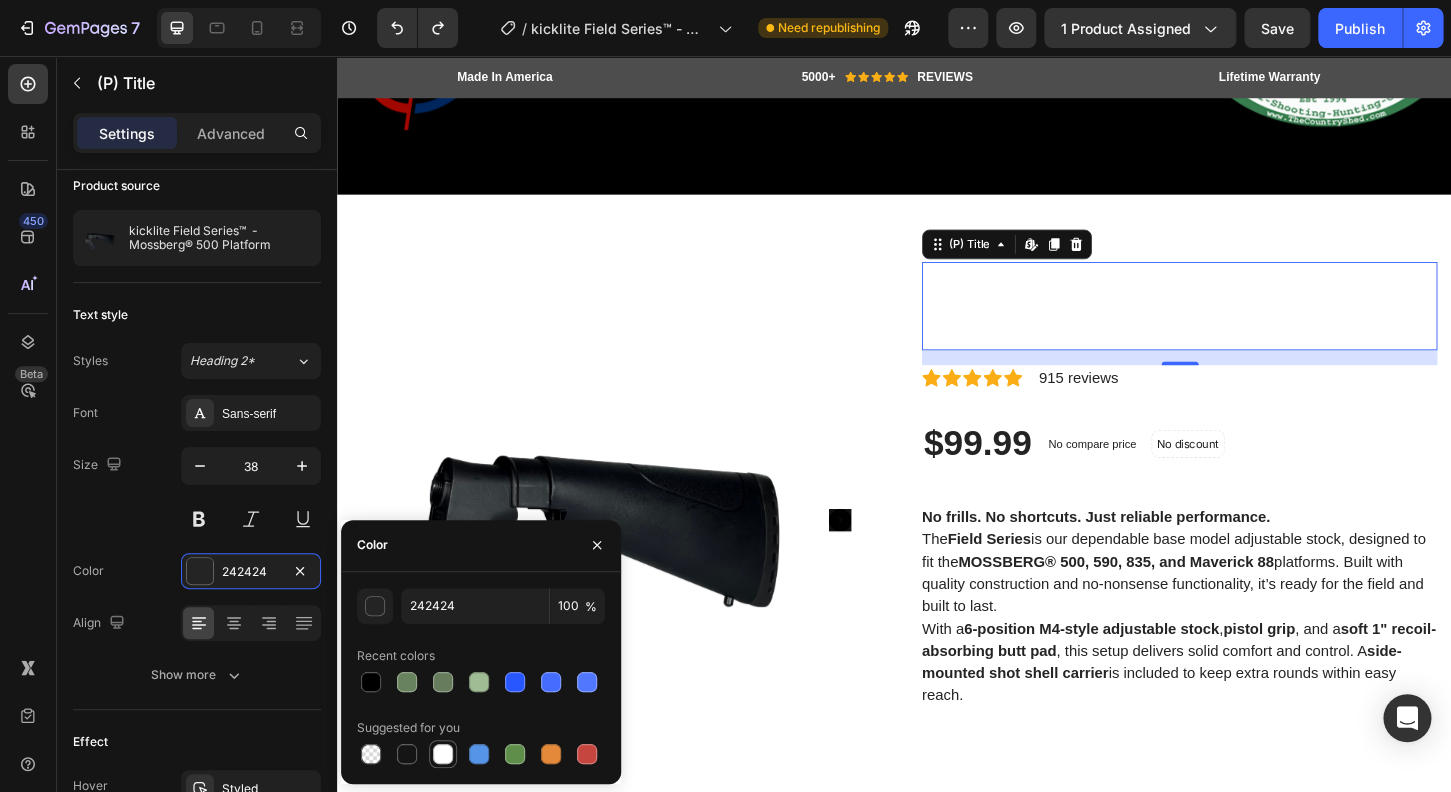 click at bounding box center [443, 754] 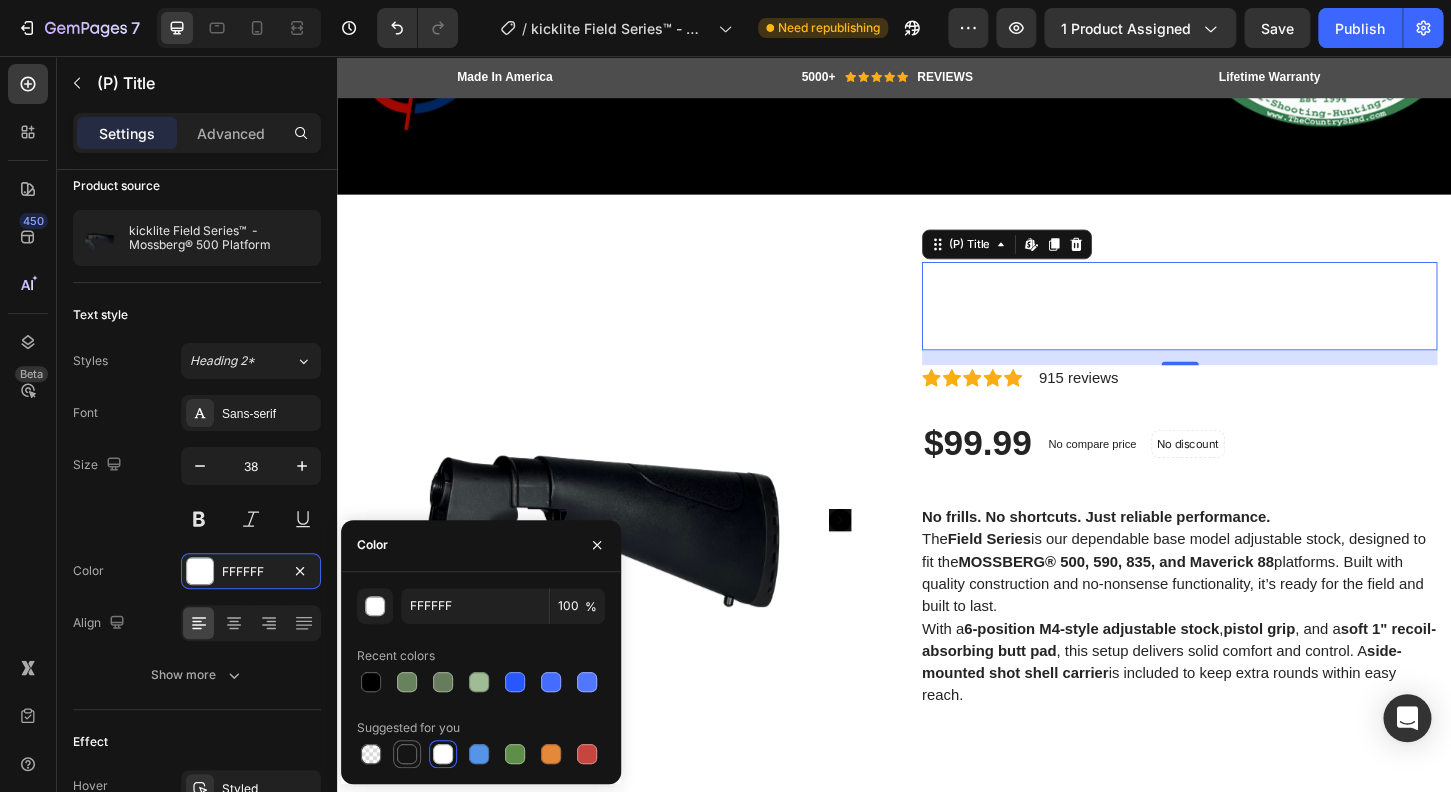 click at bounding box center [407, 754] 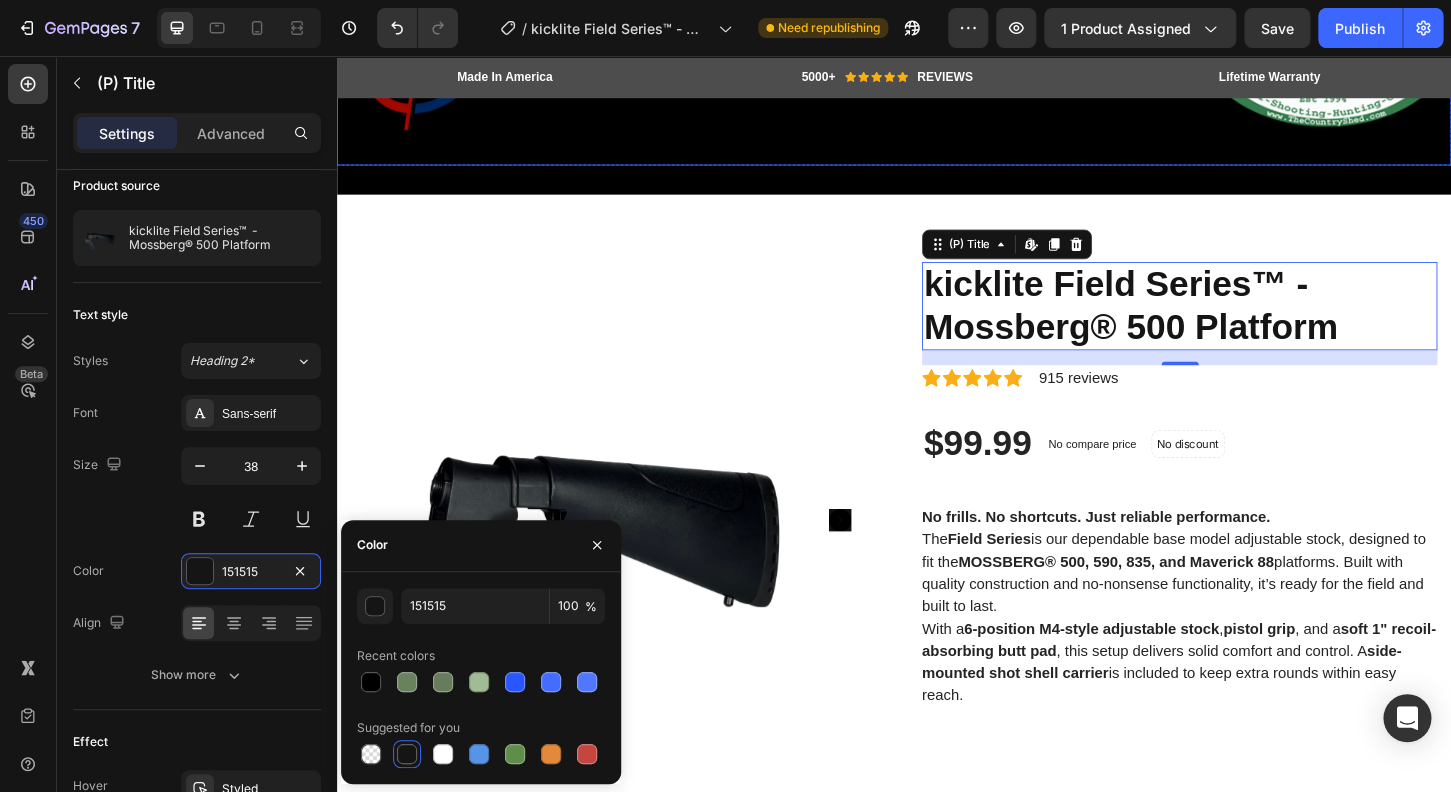 click on "Image" at bounding box center [1402, 48] 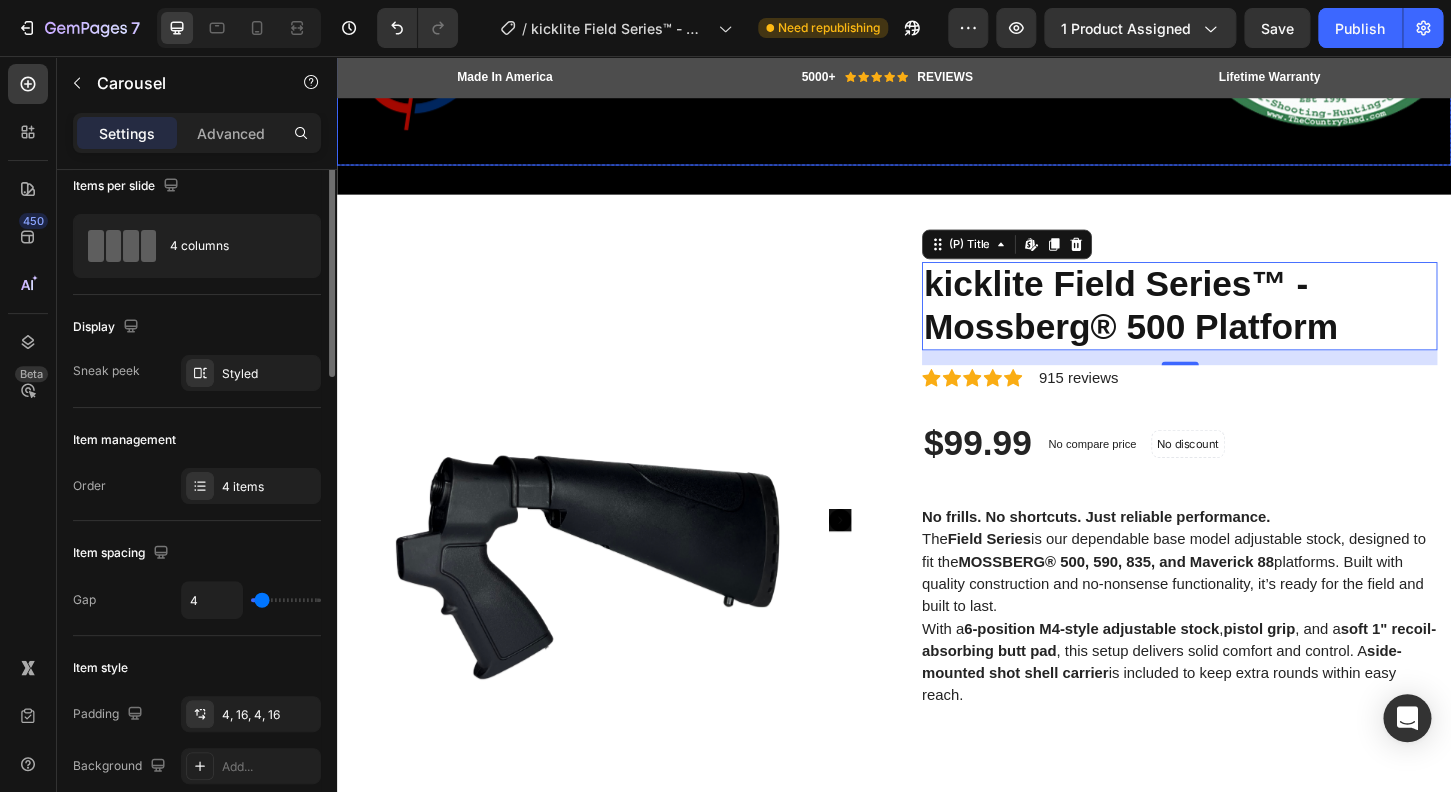 scroll, scrollTop: 0, scrollLeft: 0, axis: both 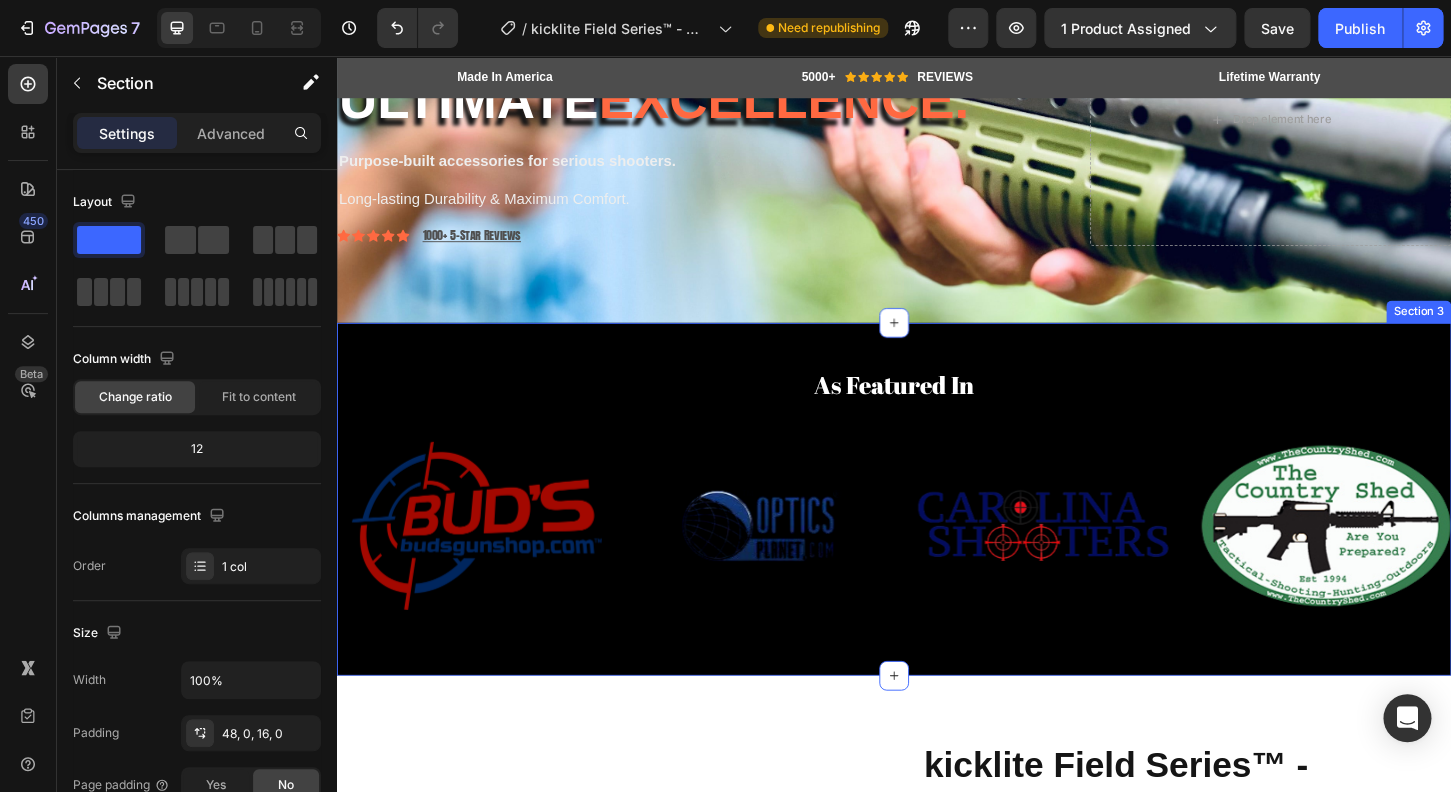 click on "As Featured In Heading Image Image Image Image Carousel Row Section 3" at bounding box center (937, 533) 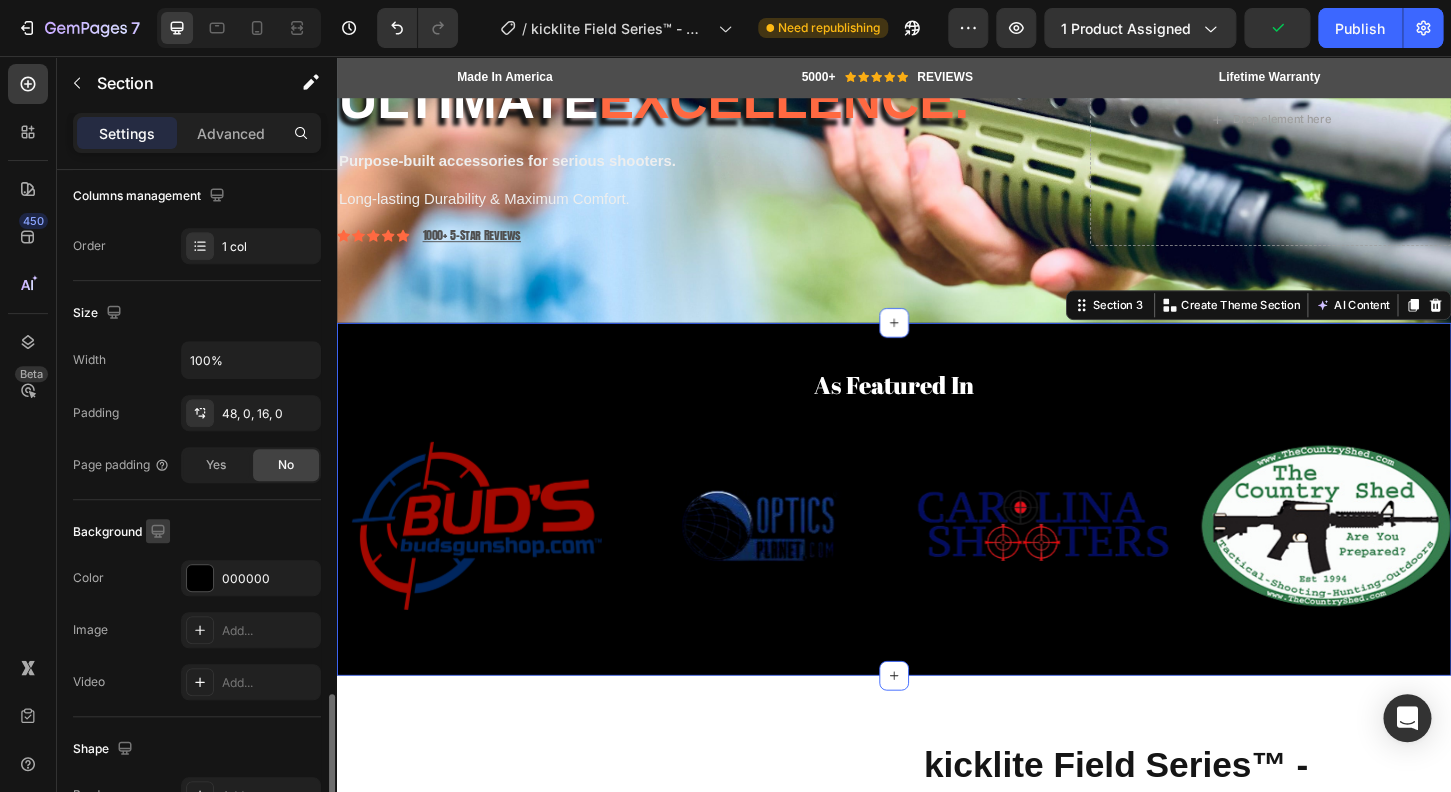 scroll, scrollTop: 542, scrollLeft: 0, axis: vertical 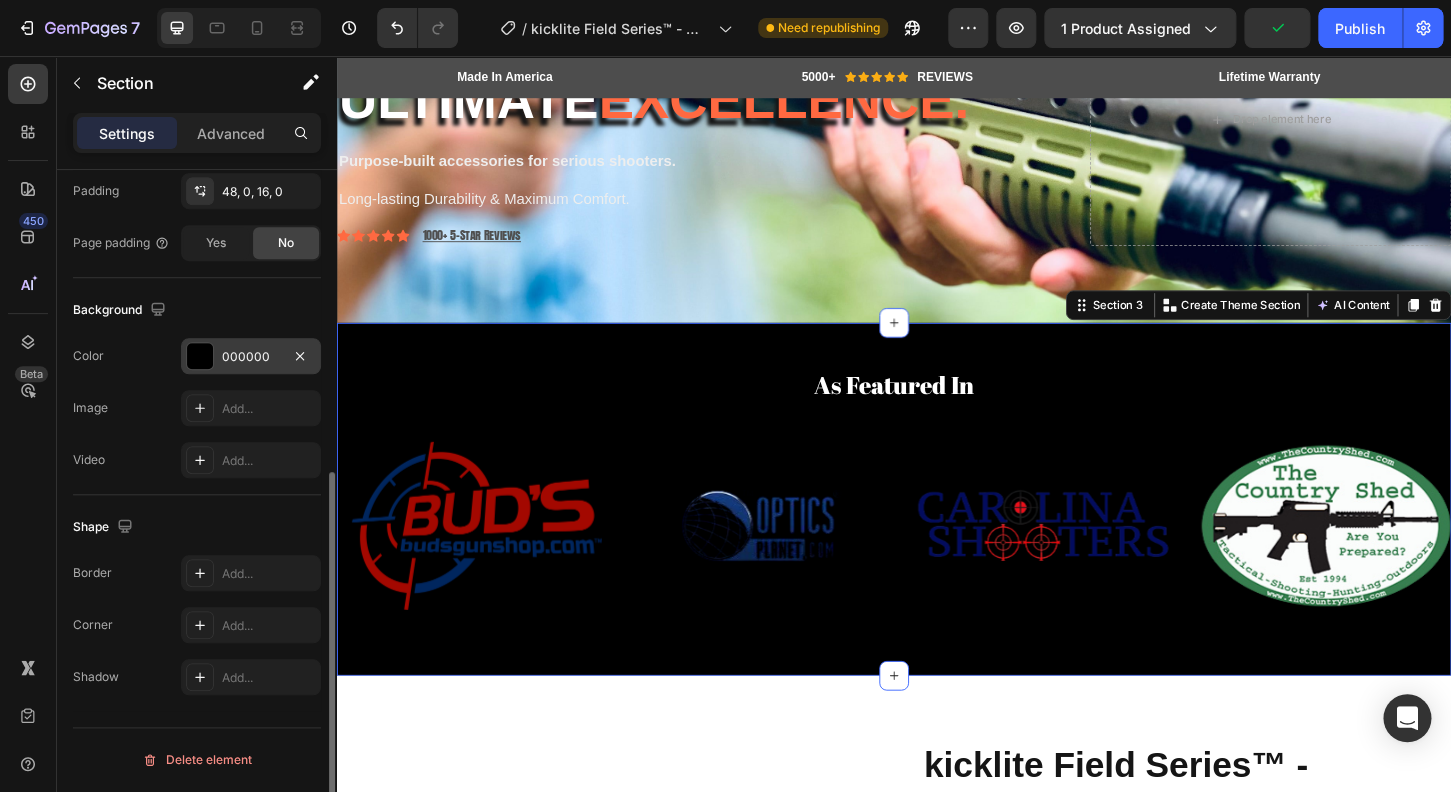 click on "000000" at bounding box center (251, 356) 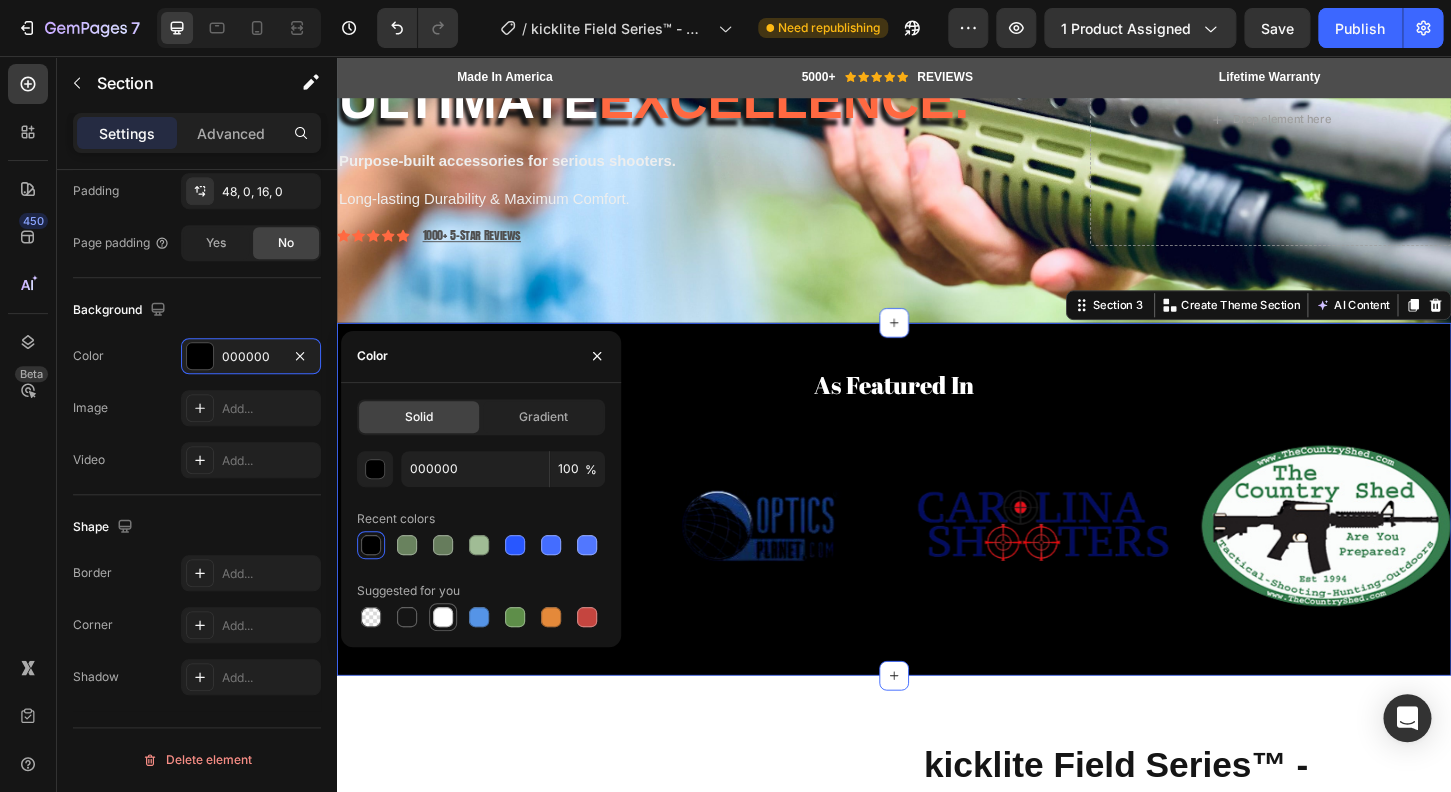 click at bounding box center (443, 617) 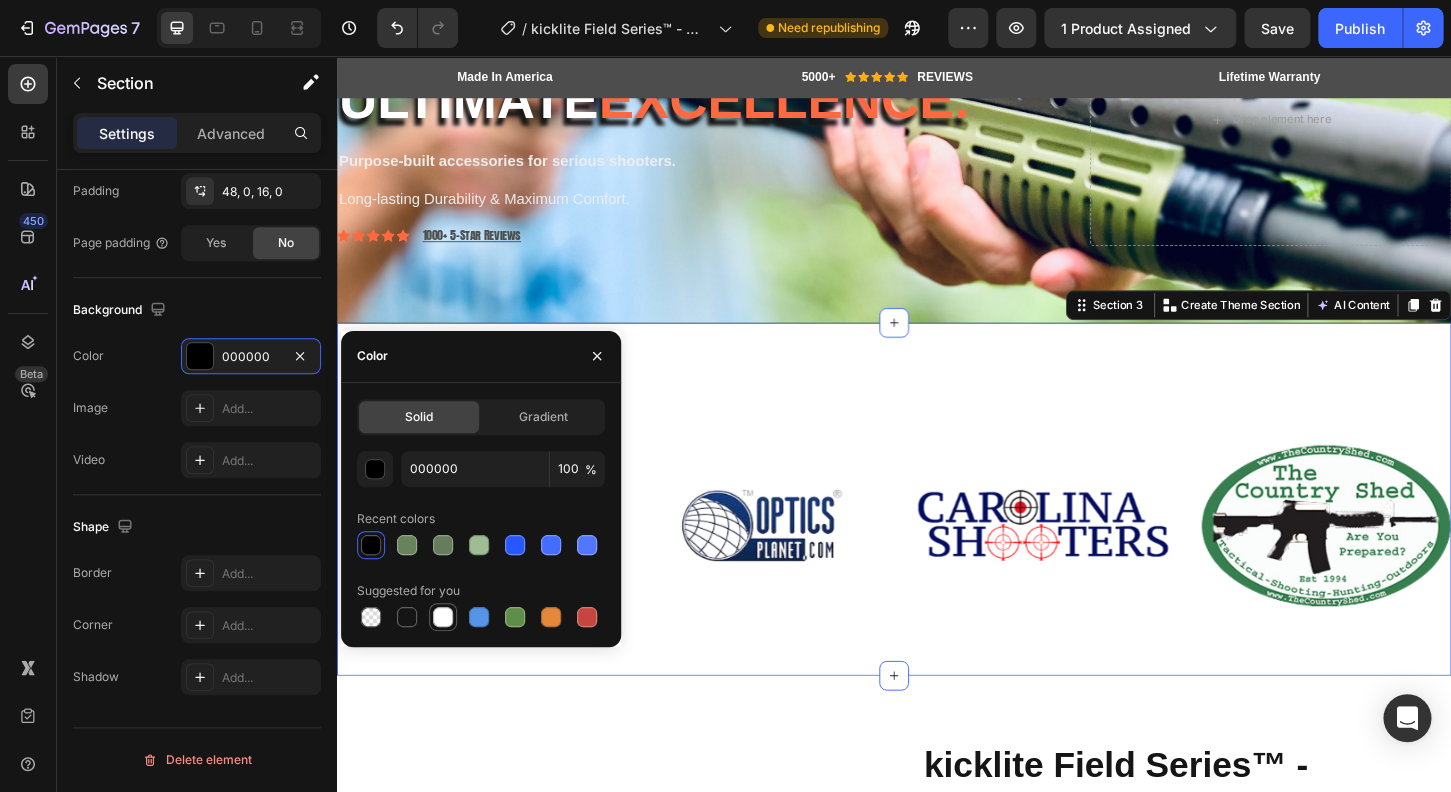 type on "FFFFFF" 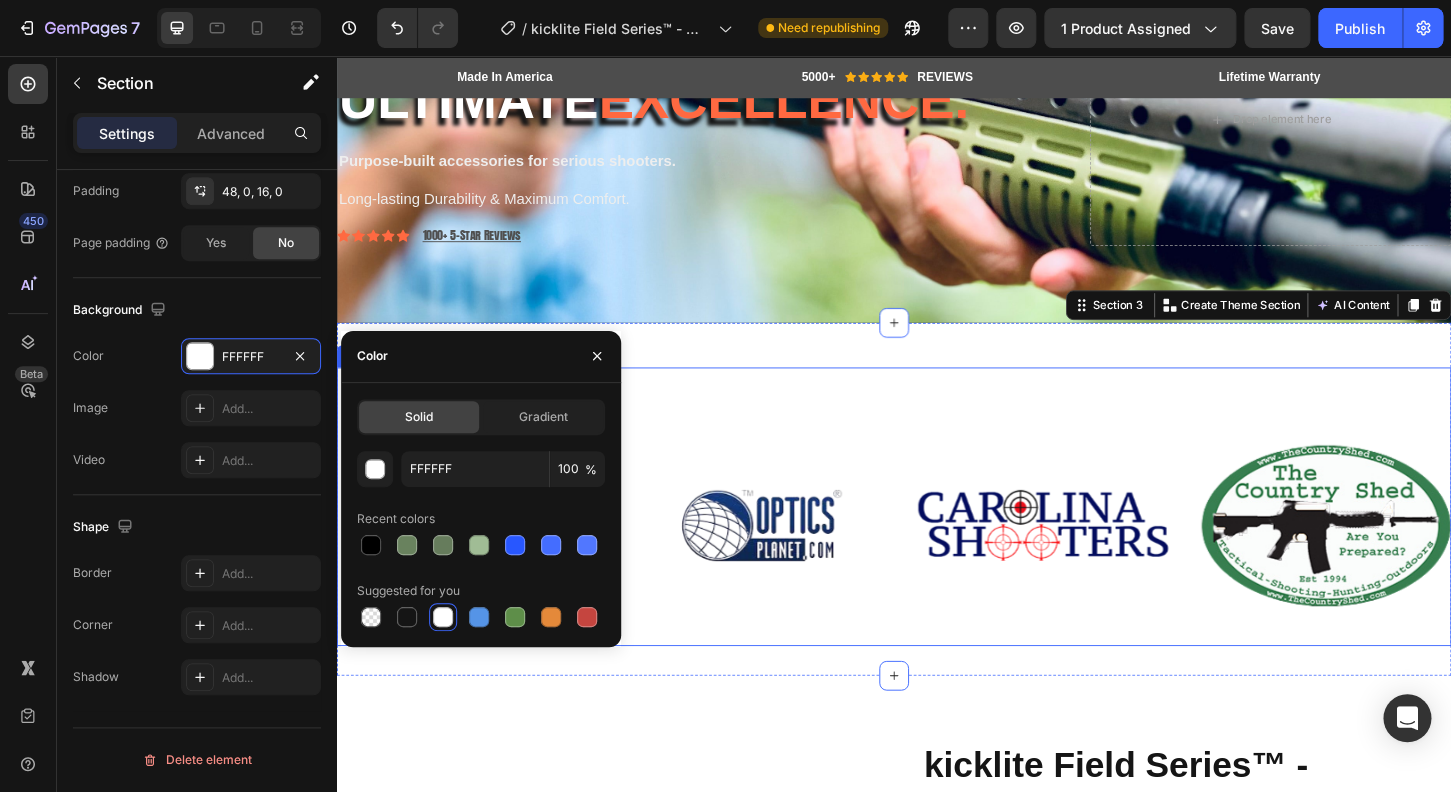 click on "As Featured In Heading Image Image Image Image Carousel" at bounding box center (937, 541) 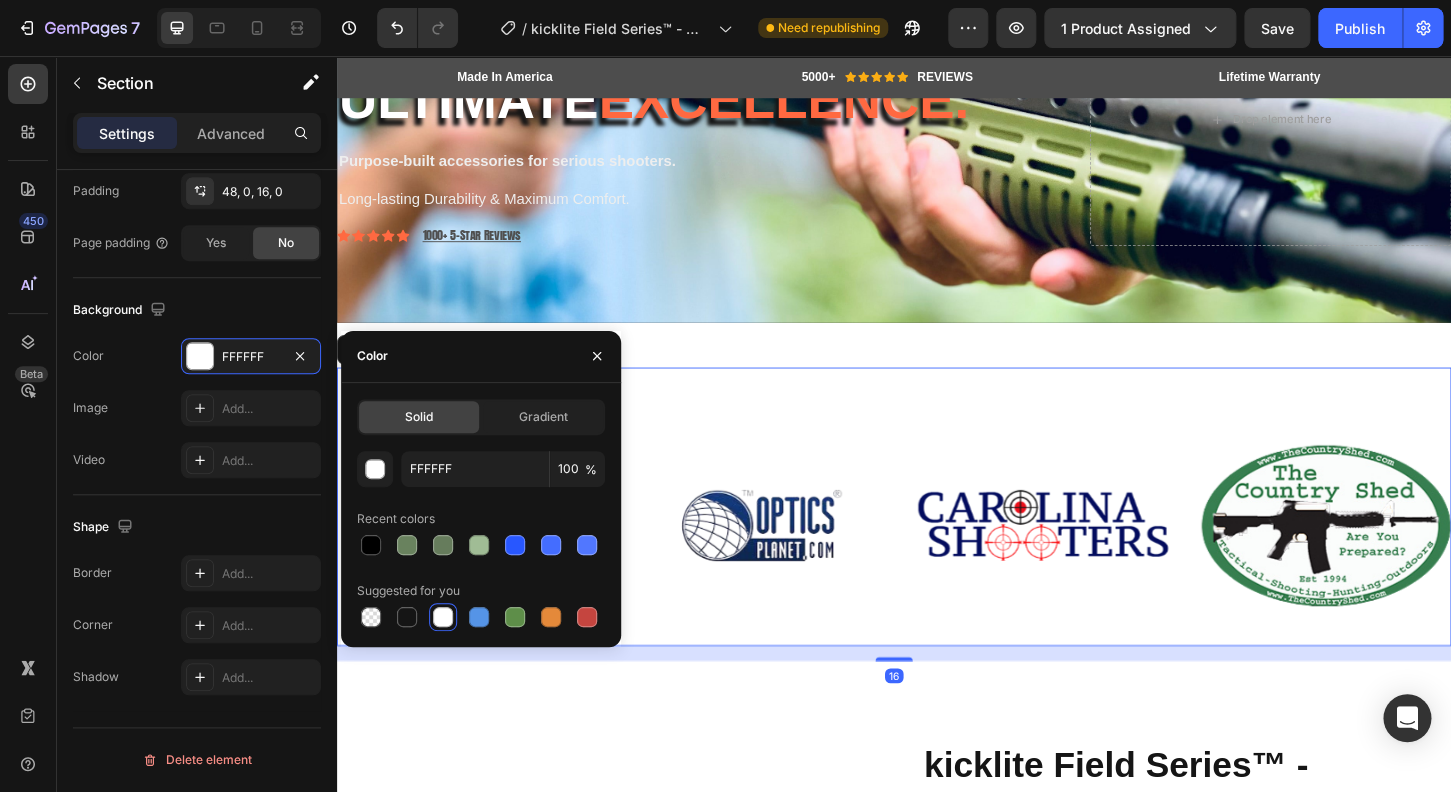 scroll, scrollTop: 0, scrollLeft: 0, axis: both 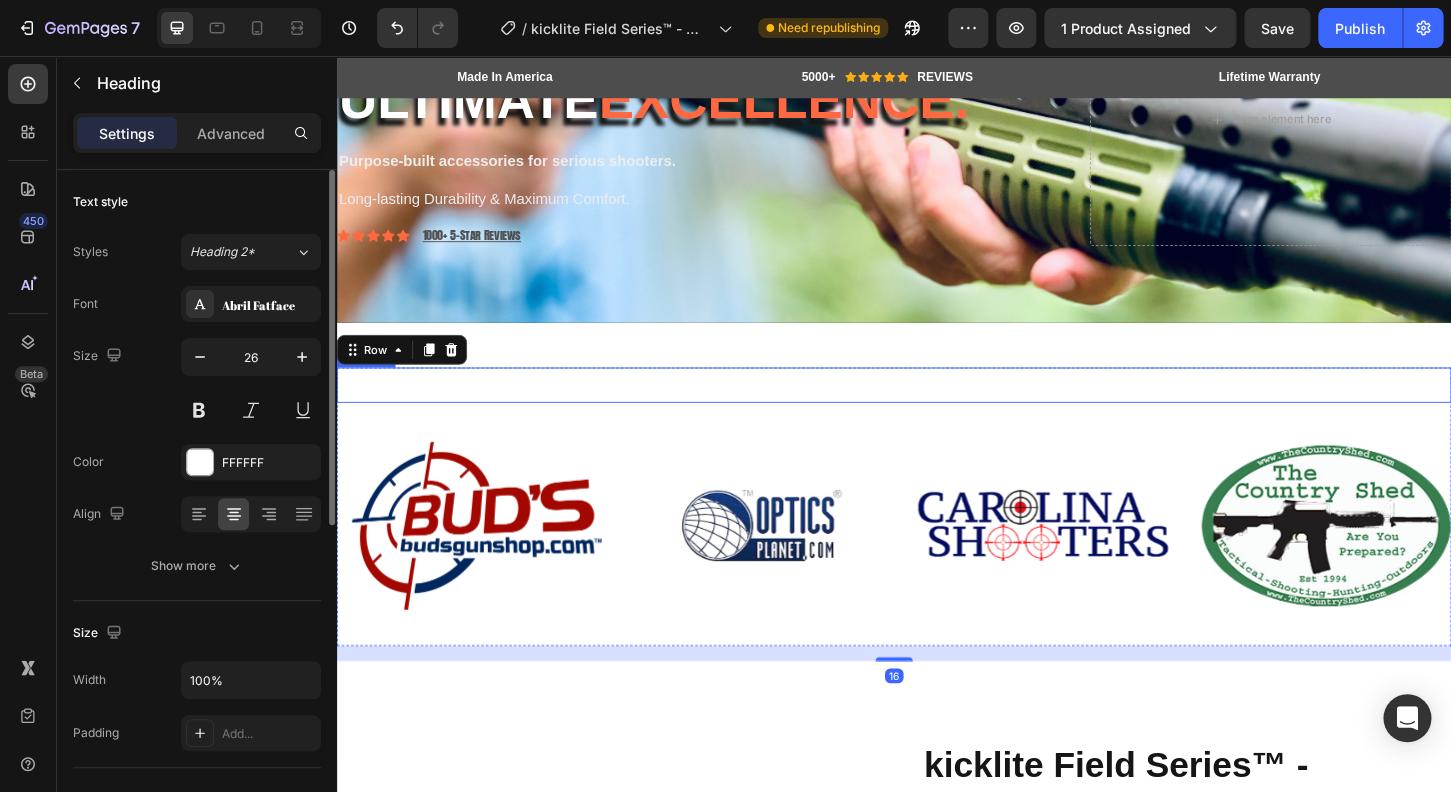click on "As Featured In" at bounding box center (937, 410) 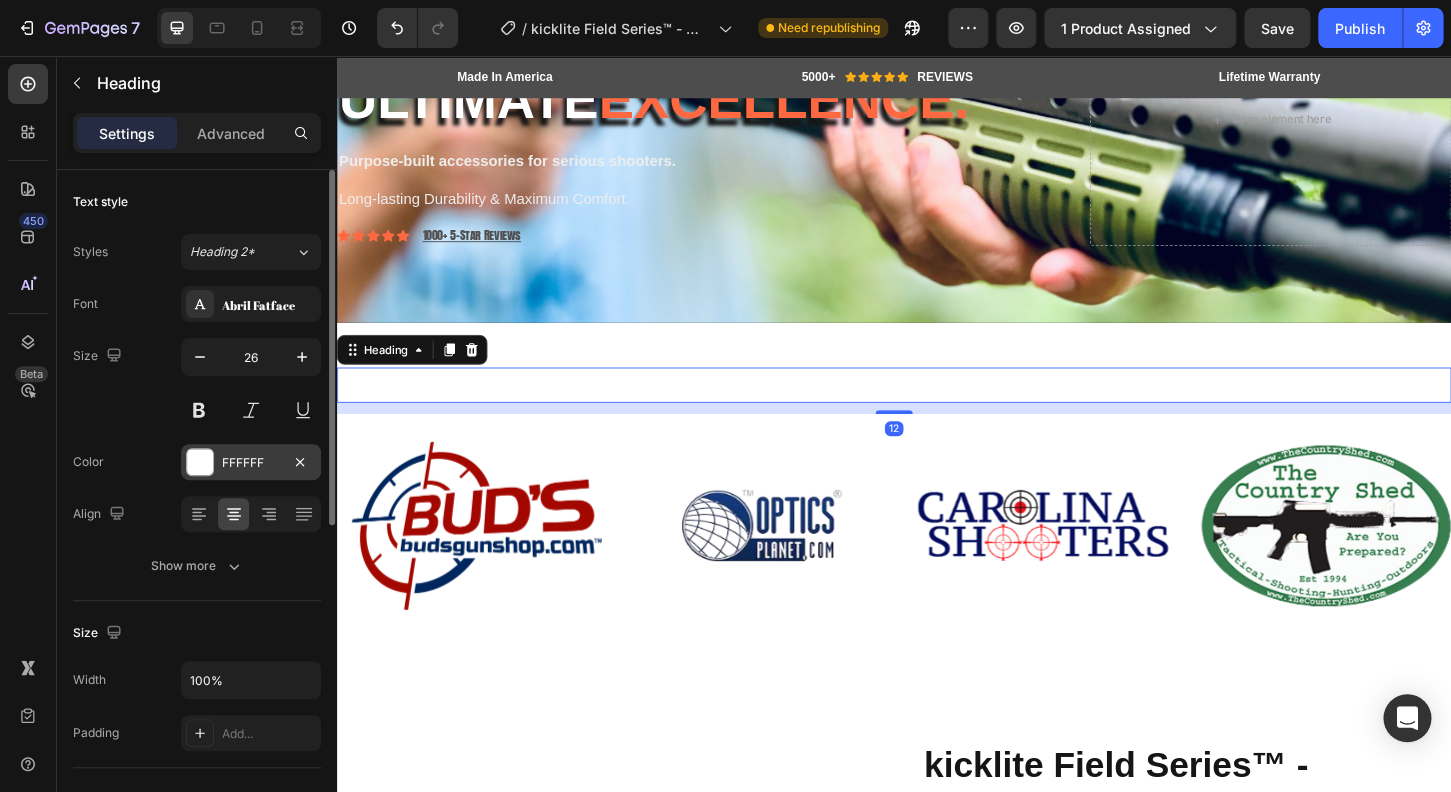 click on "FFFFFF" at bounding box center (251, 462) 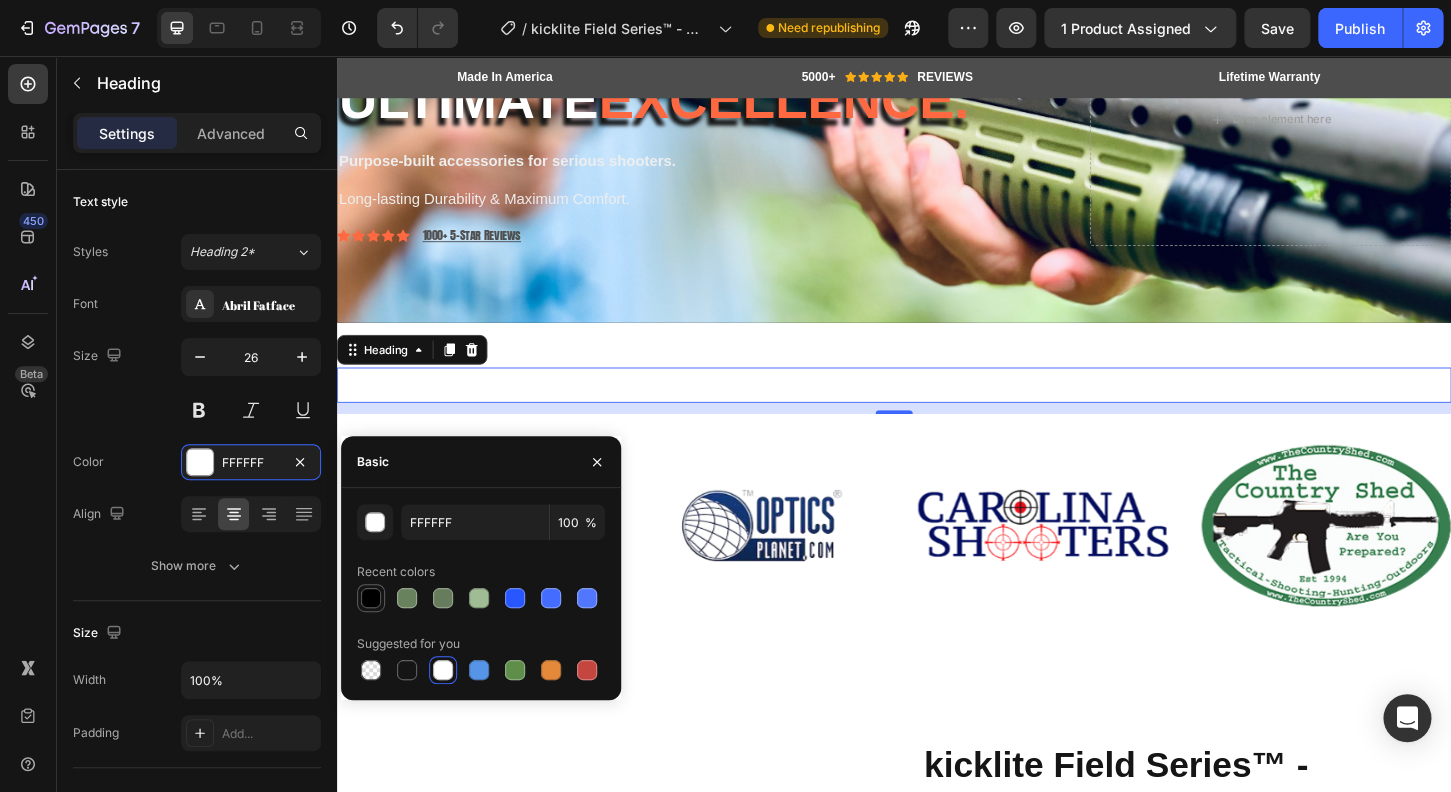 click at bounding box center [371, 598] 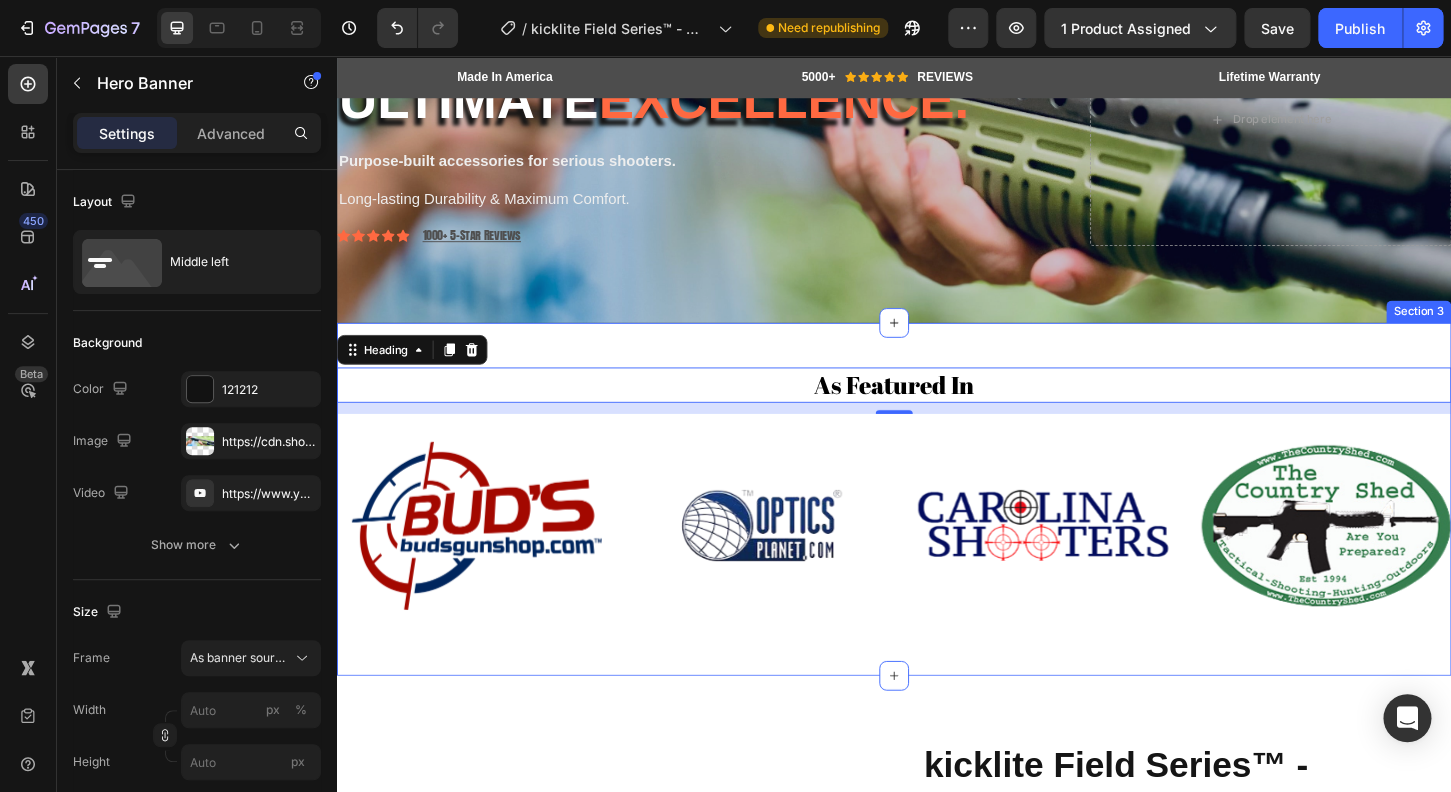 click at bounding box center [937, 124] 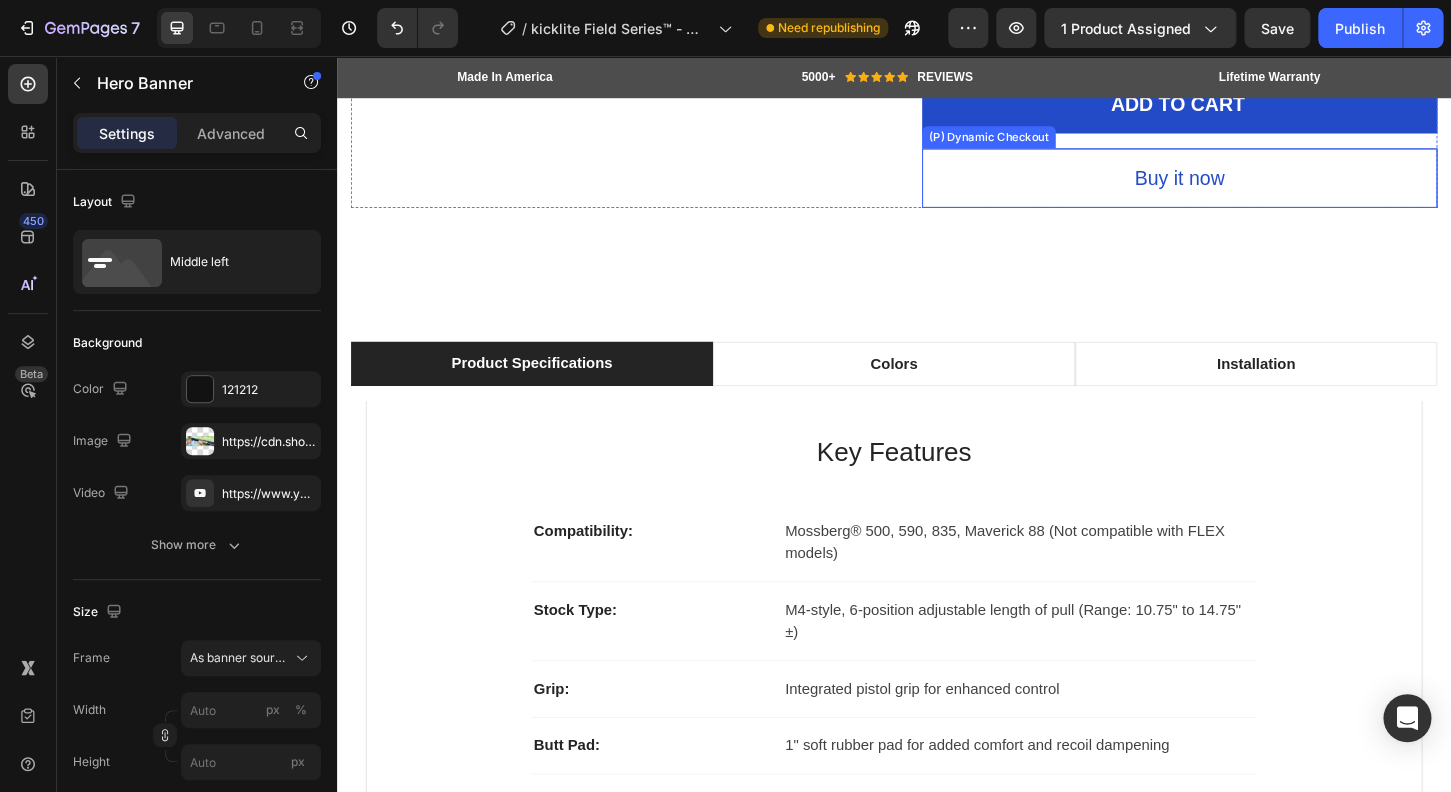 scroll, scrollTop: 2063, scrollLeft: 0, axis: vertical 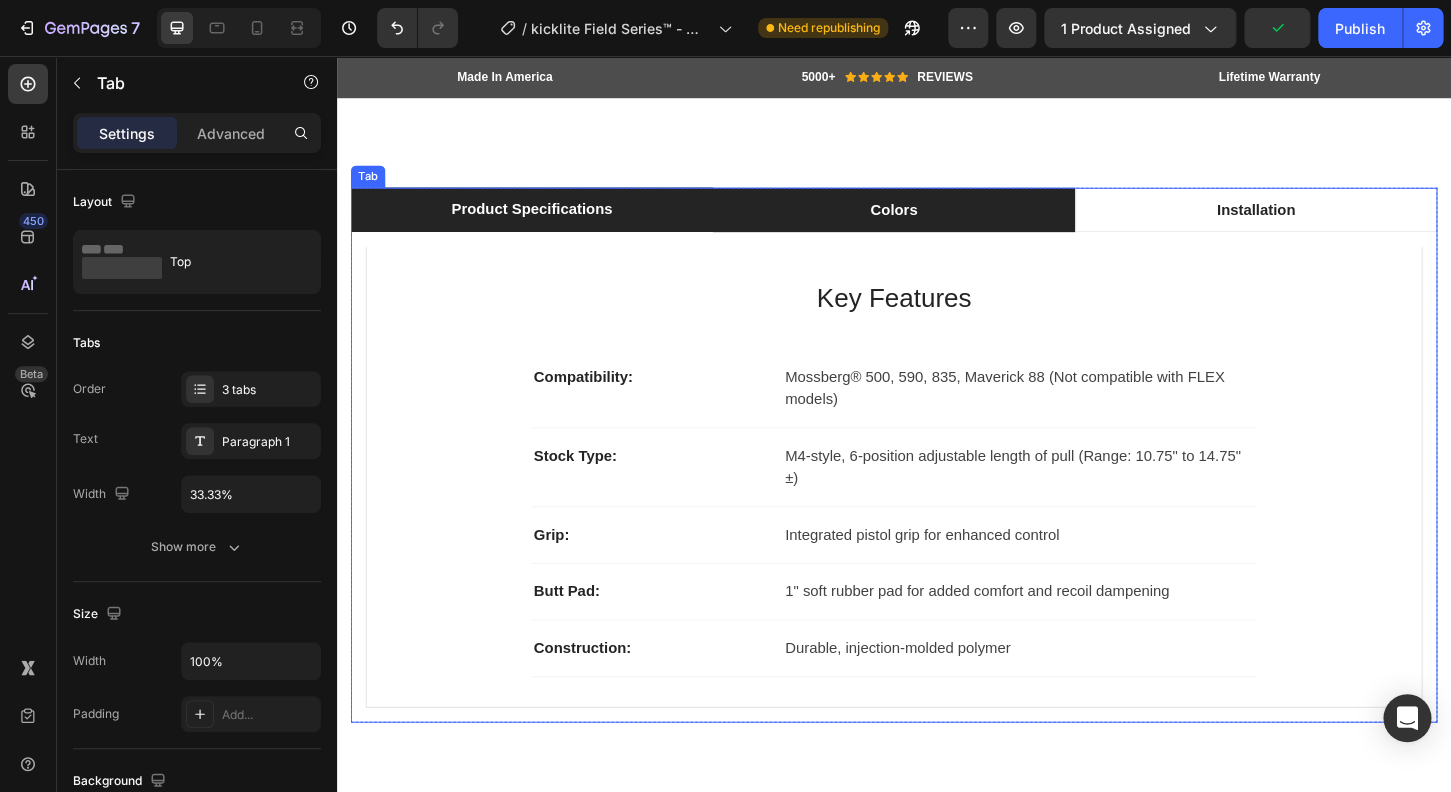 click on "Colors" at bounding box center [937, 221] 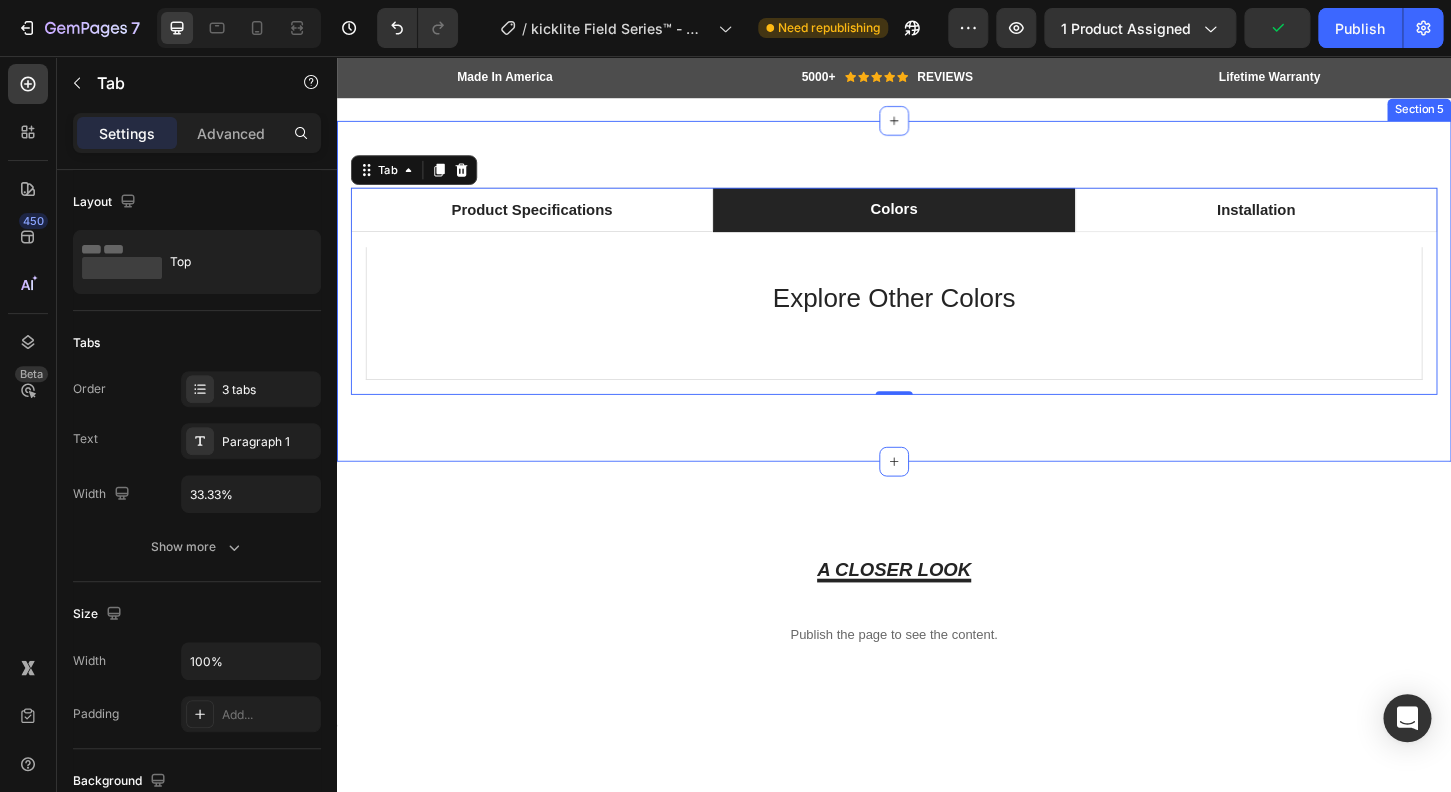 click on "Product Specifications Colors Installation Key Features Heading Compatibility:  Text block Mossberg® 500, 590, 835, Maverick 88 (Not compatible with FLEX models) Text block Row Stock Type:  Text block M4-style, 6-position adjustable length of pull (Range: 10.75" to 14.75" ±) Text block Row Grip: Text block Integrated pistol grip for enhanced control Text block Row Butt Pad: Text block 1" soft rubber pad for added comfort and recoil dampening Text block Row Construction: Text block Durable, injection-molded polymer Text block Row Row Explore Other Colors  Heading Row Installation Heading Image Installation Text block Quick and easy setup with included hardware. Text block Image Tools Needed (NOtTIncluded) Text block * 1/4" long-arm ball-end Allen wrench (not included) * Phillips head screwdriver Text block Text block Row Row Tab   0 Row Section 5" at bounding box center [937, 308] 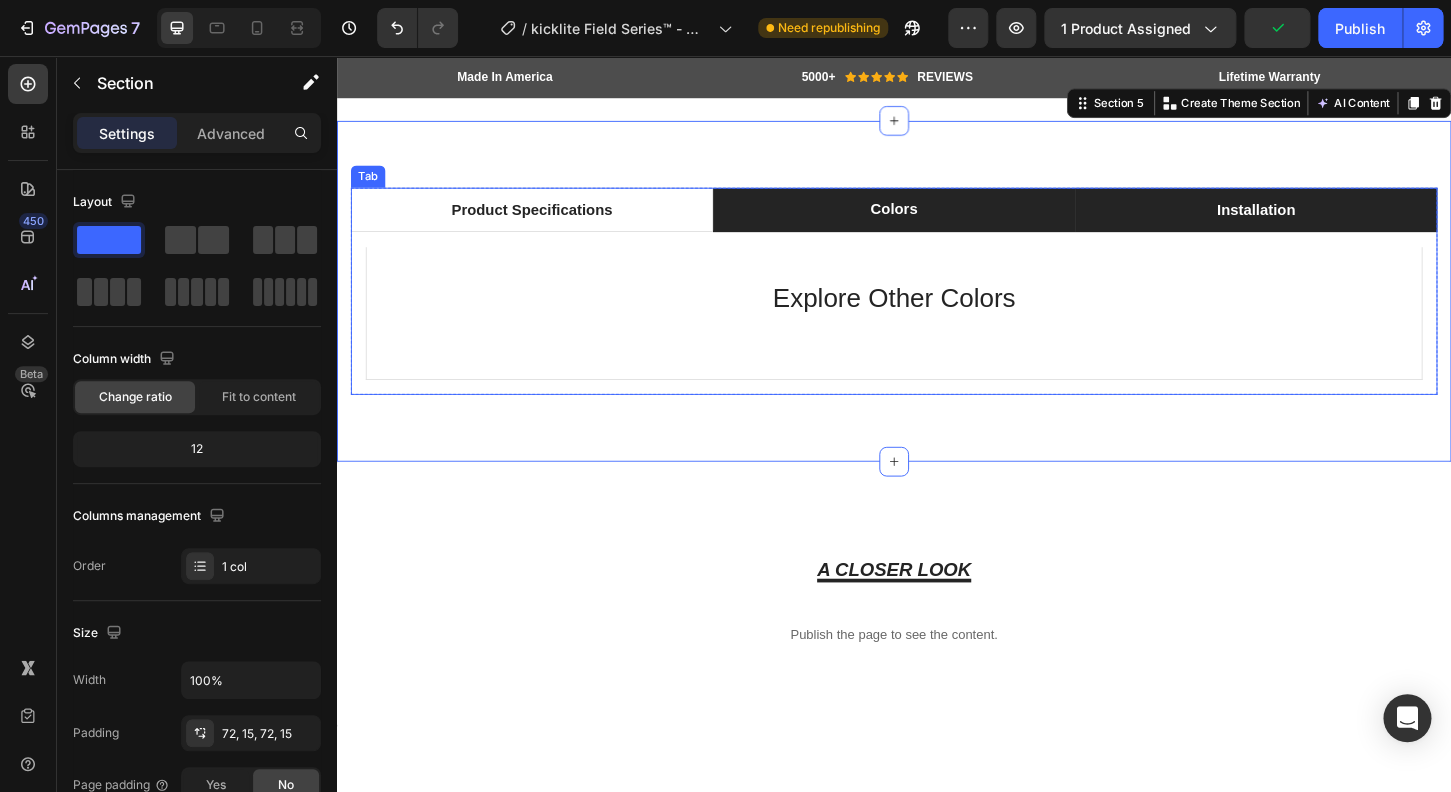 click on "Installation" at bounding box center (1327, 221) 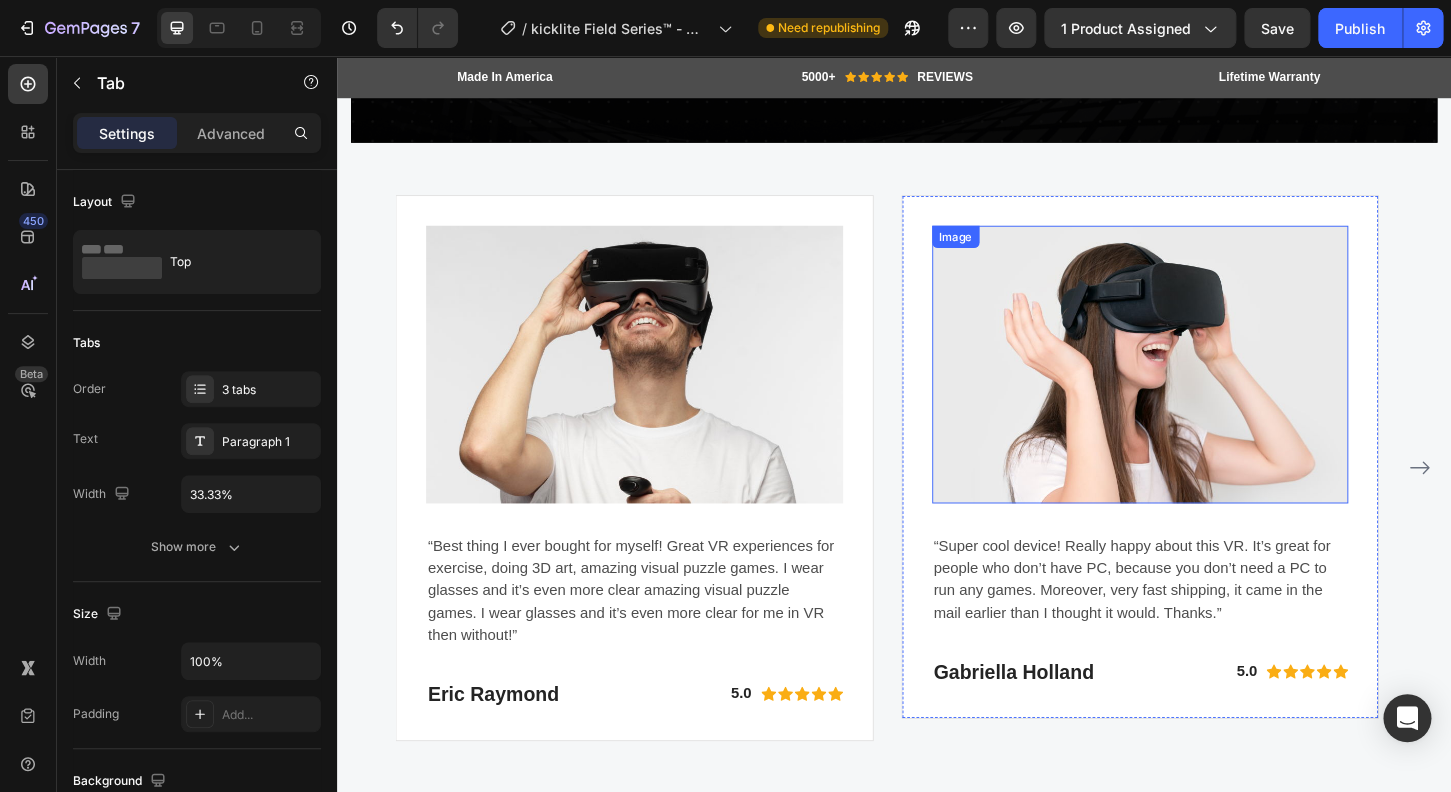 scroll, scrollTop: 4959, scrollLeft: 0, axis: vertical 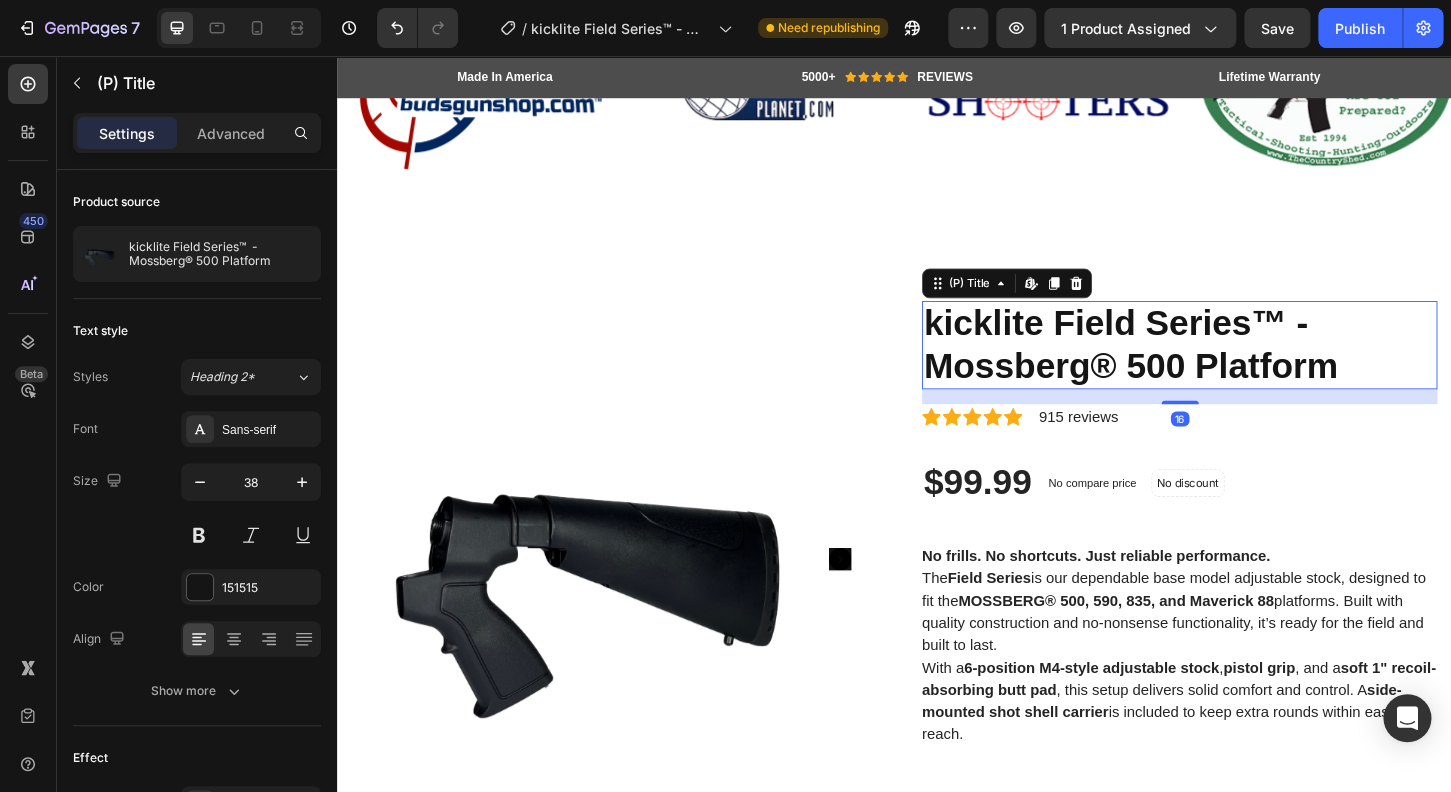 drag, startPoint x: 1236, startPoint y: 396, endPoint x: 1202, endPoint y: 379, distance: 38.013157 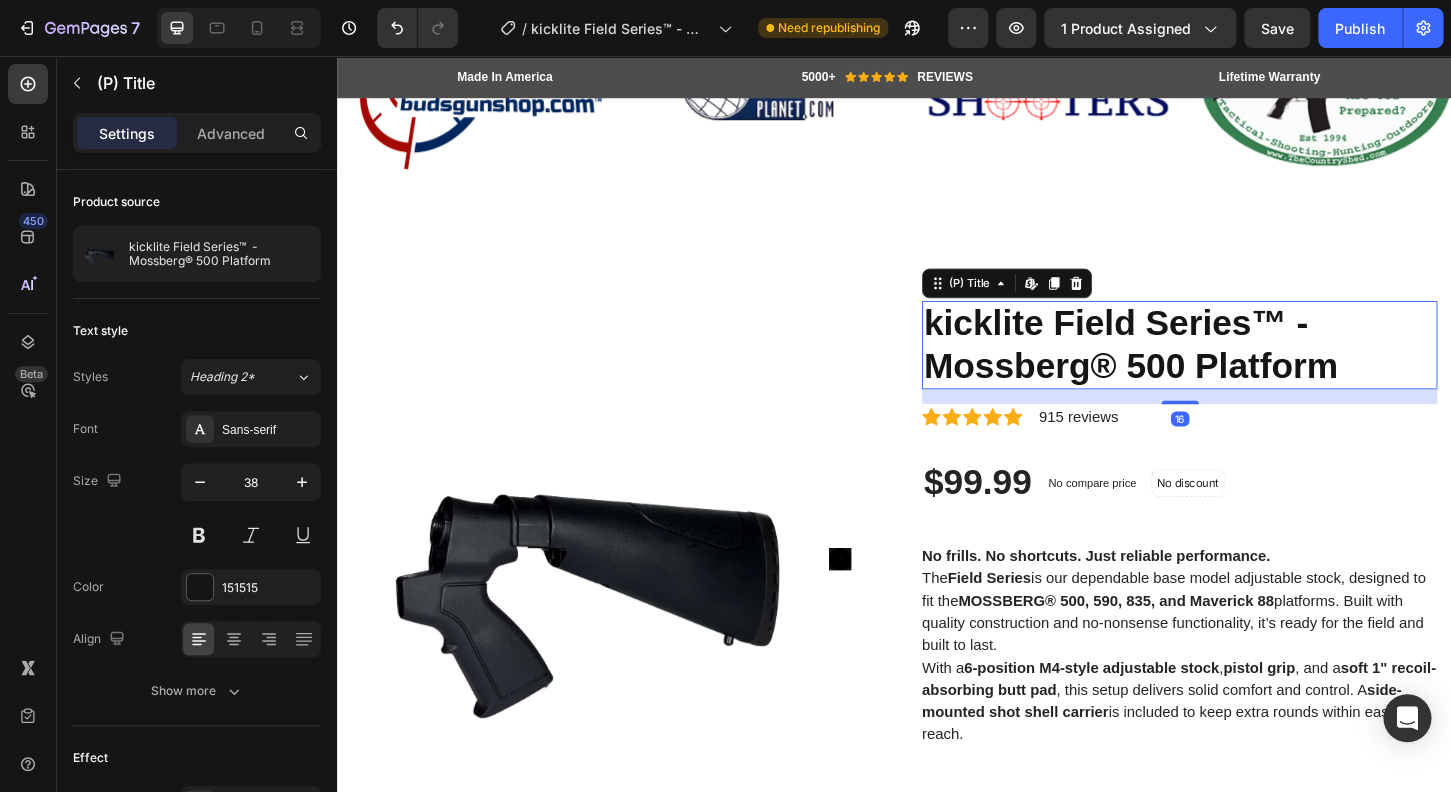 click on "kicklite Field Series™  - Mossberg­® 500 Platform" at bounding box center (1244, 366) 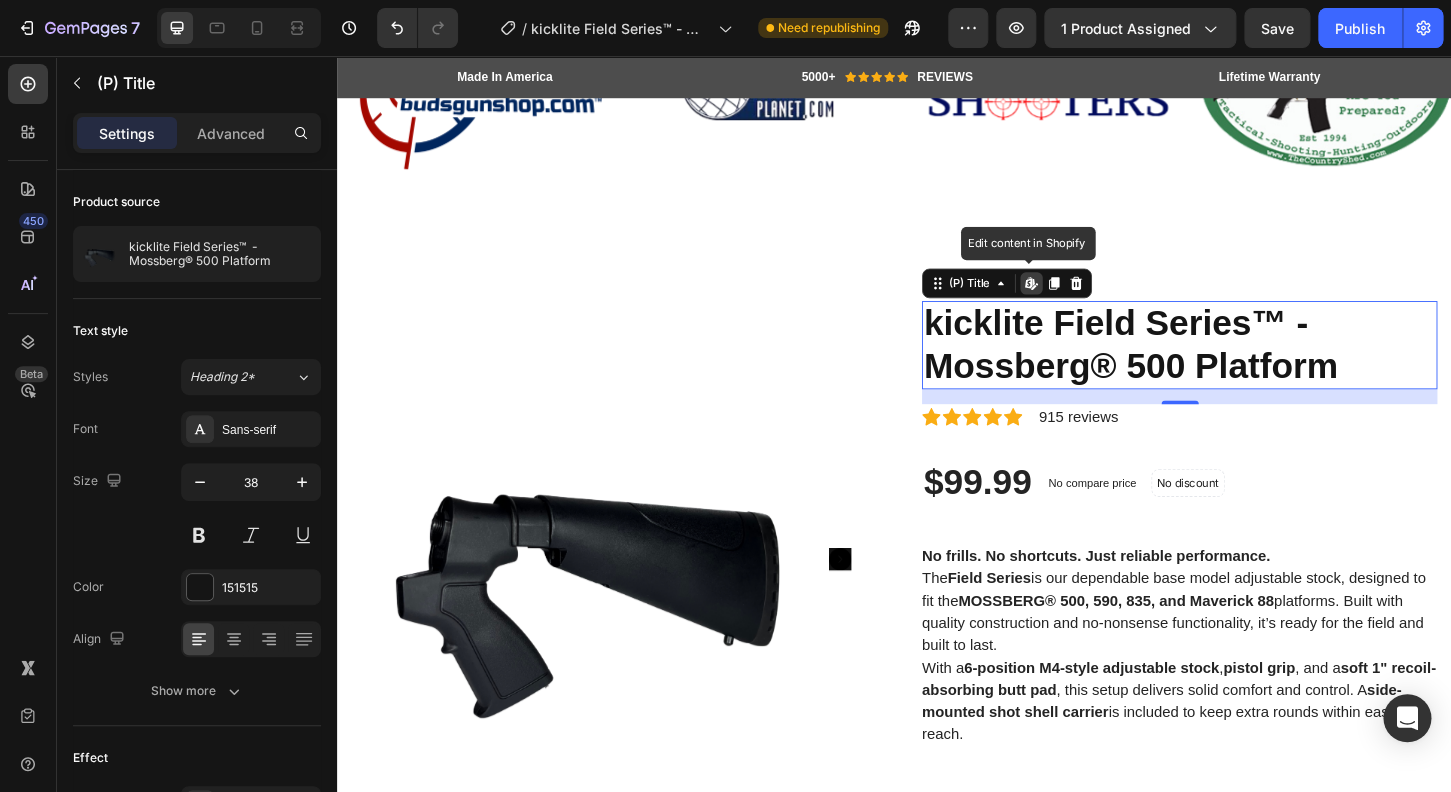 click on "kicklite Field Series™  - Mossberg­® 500 Platform" at bounding box center (1244, 366) 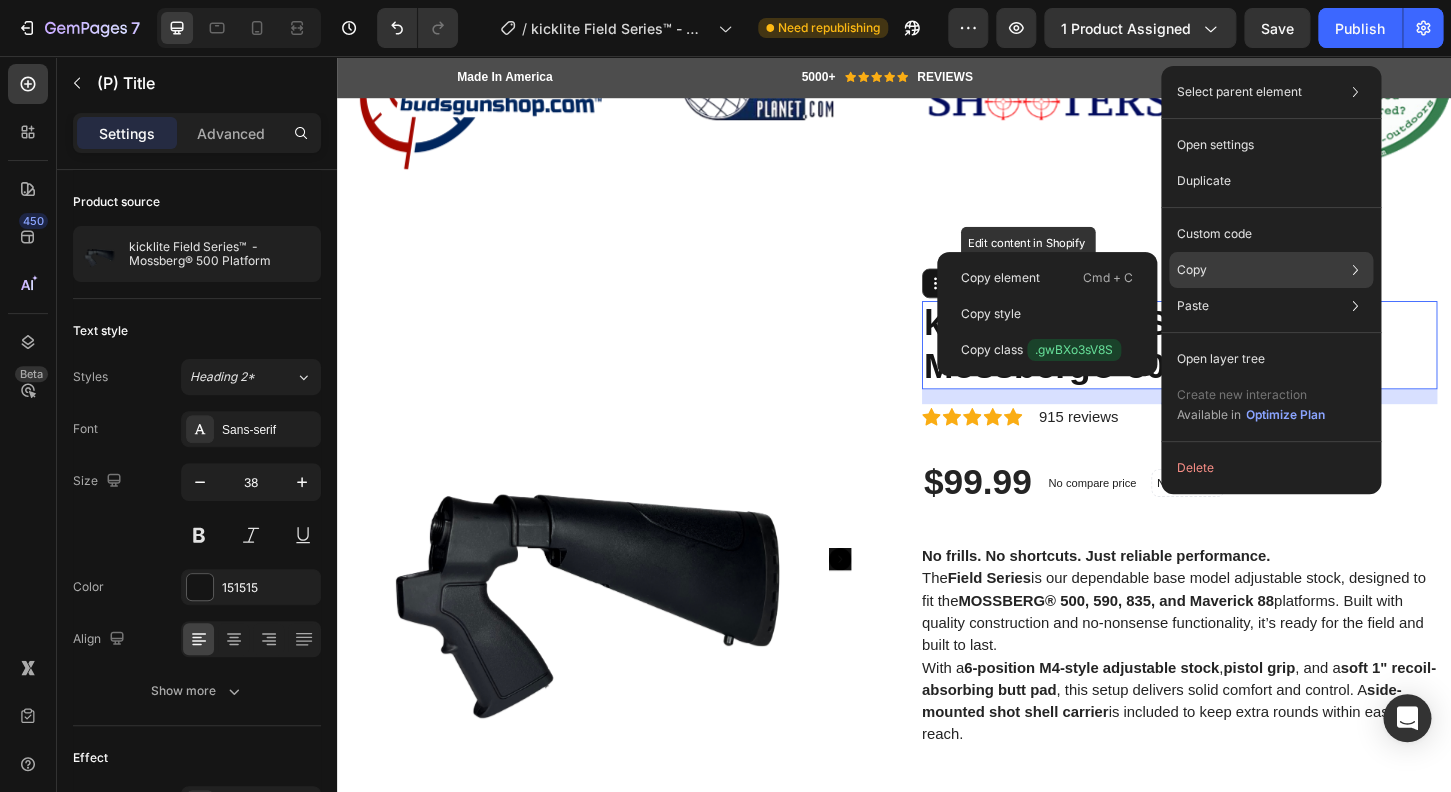 click on "Copy Copy element  Cmd + C Copy style  Copy class  .gwBXo3sV8S" 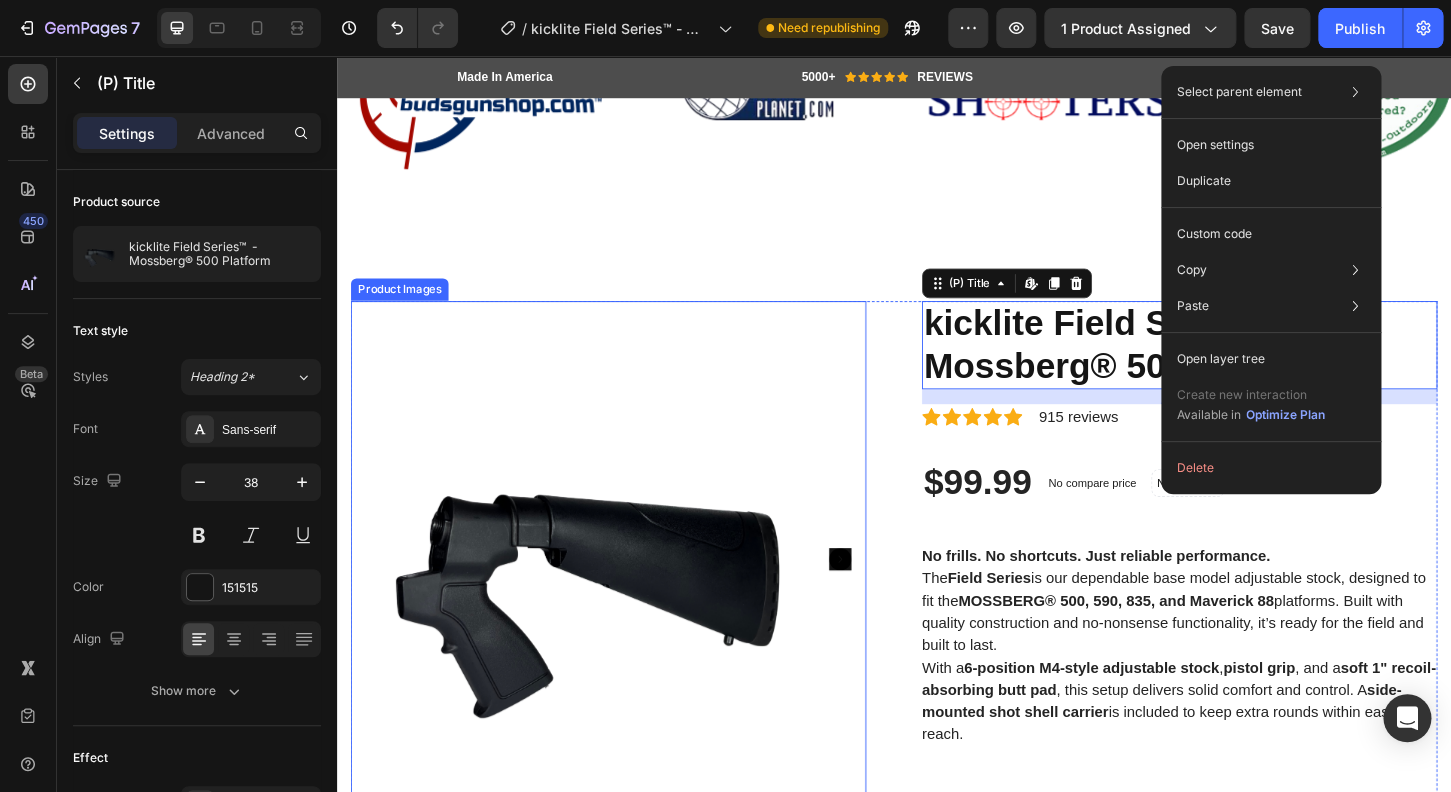 click at bounding box center (629, 596) 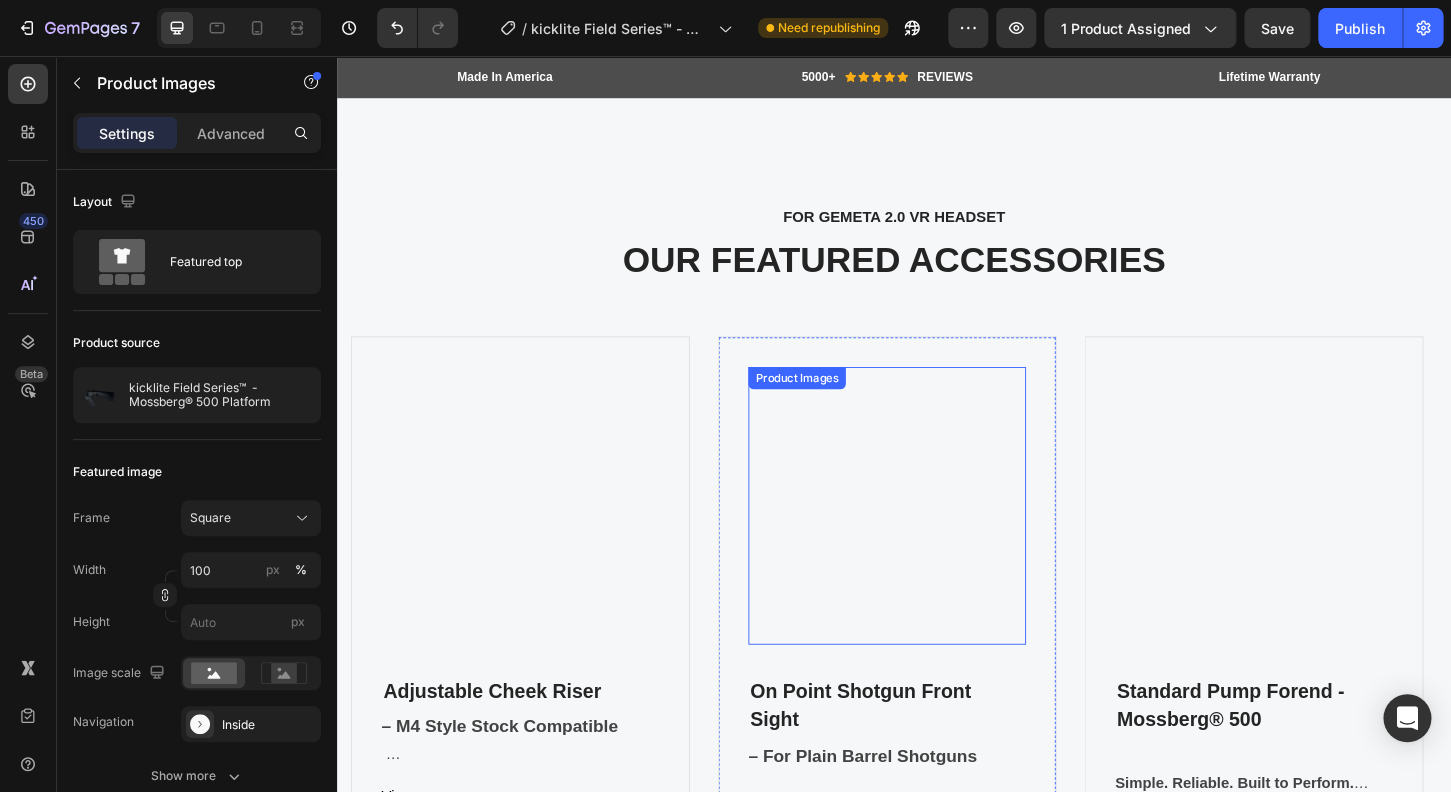 scroll, scrollTop: 4805, scrollLeft: 0, axis: vertical 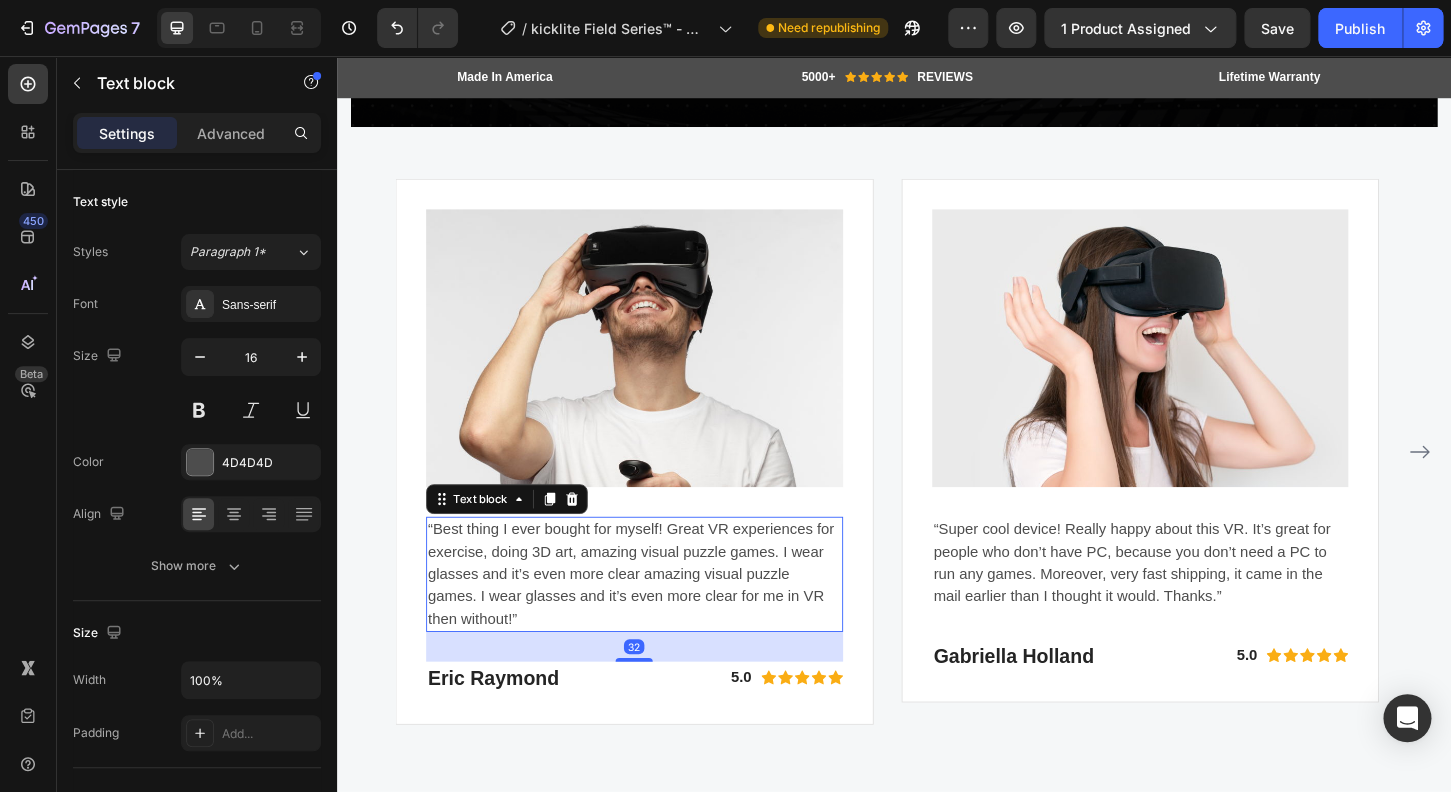 click on "“Best thing I ever bought for myself! Great VR experiences for exercise, doing 3D art, amazing visual puzzle games. I wear glasses and it’s even more clear amazing visual puzzle games. I wear glasses and it’s even more clear for me in VR then without!”" at bounding box center (657, 614) 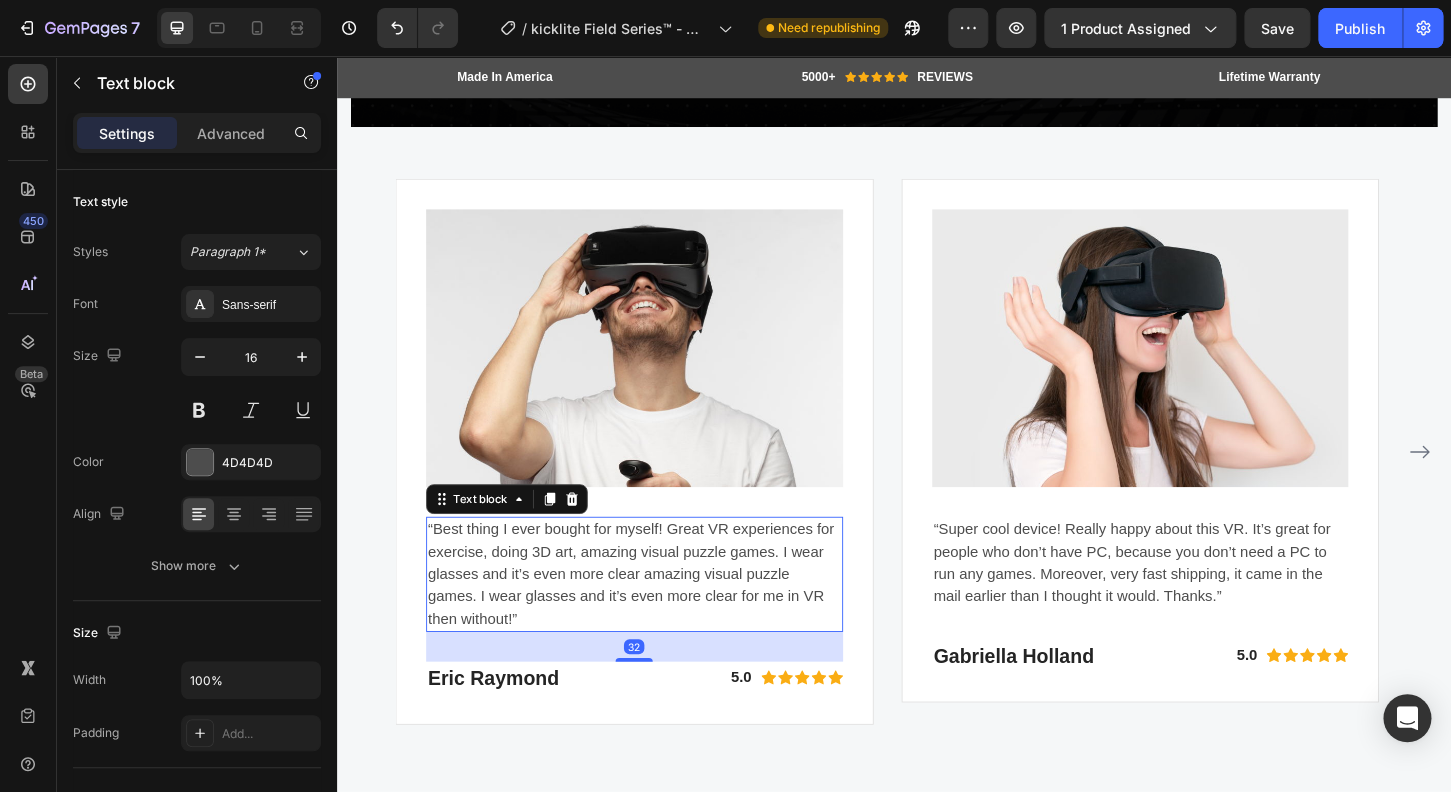 click on "“Best thing I ever bought for myself! Great VR experiences for exercise, doing 3D art, amazing visual puzzle games. I wear glasses and it’s even more clear amazing visual puzzle games. I wear glasses and it’s even more clear for me in VR then without!”" at bounding box center (657, 614) 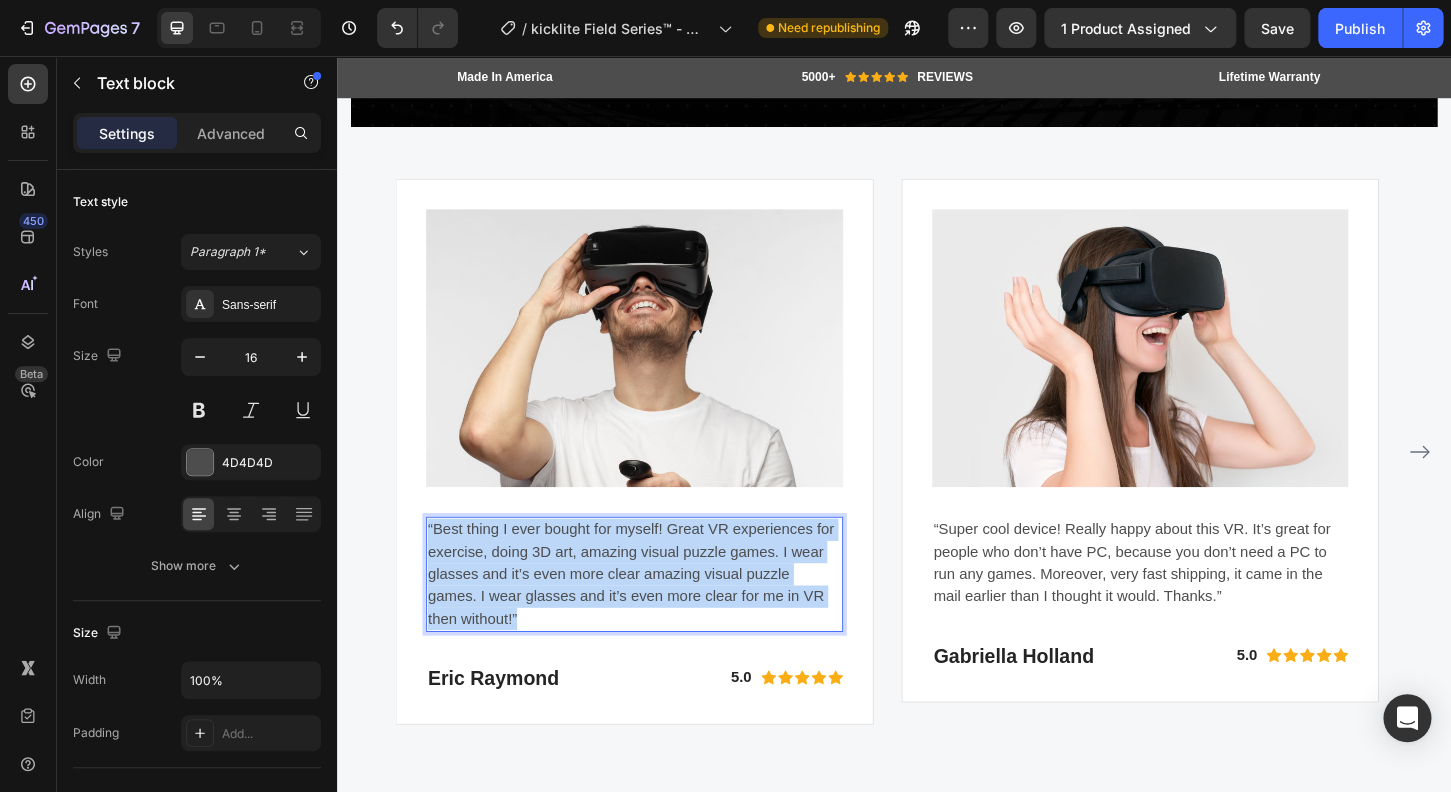 drag, startPoint x: 547, startPoint y: 653, endPoint x: 426, endPoint y: 561, distance: 152.0033 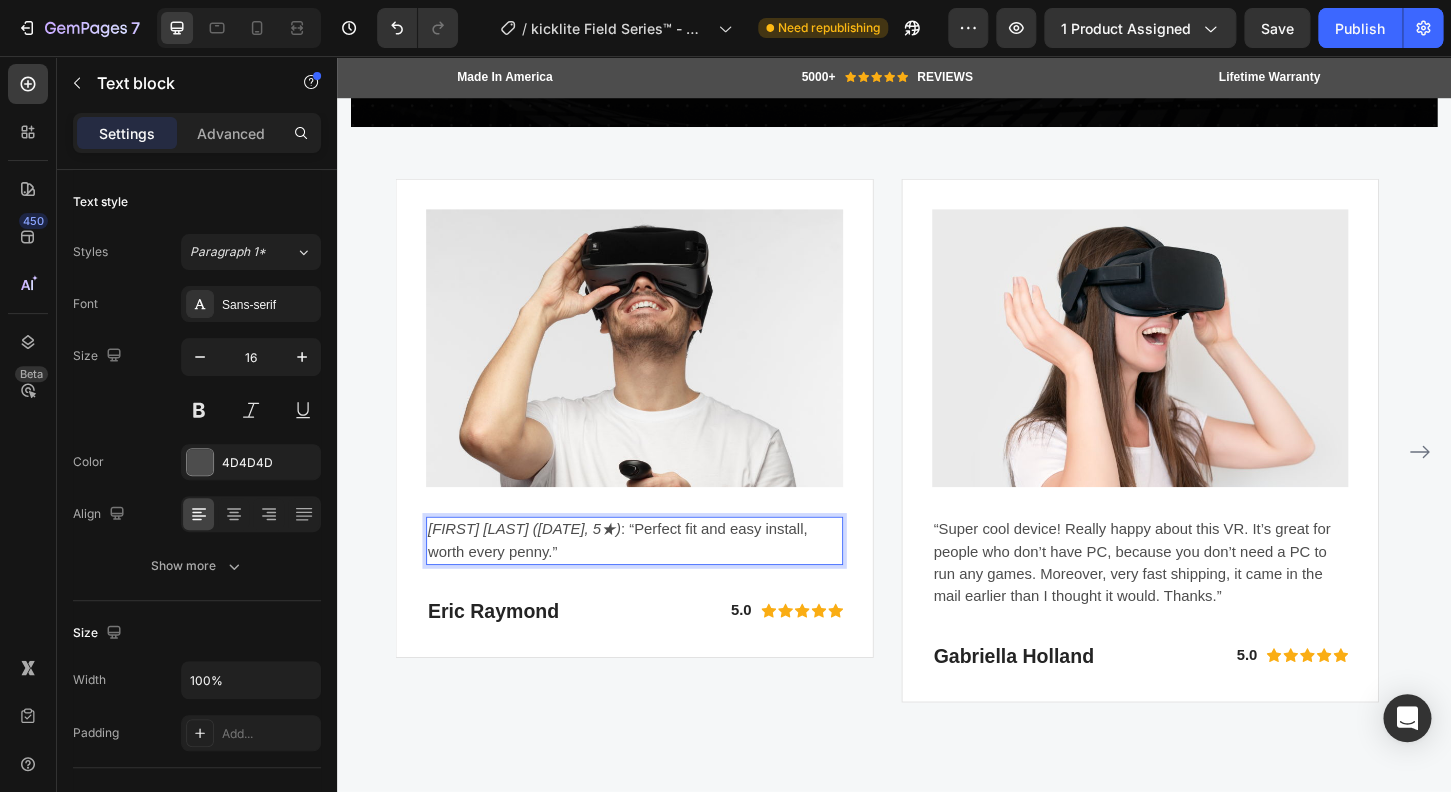 click on "Sean M (Apr 23, 2025, 5★)" at bounding box center (539, 565) 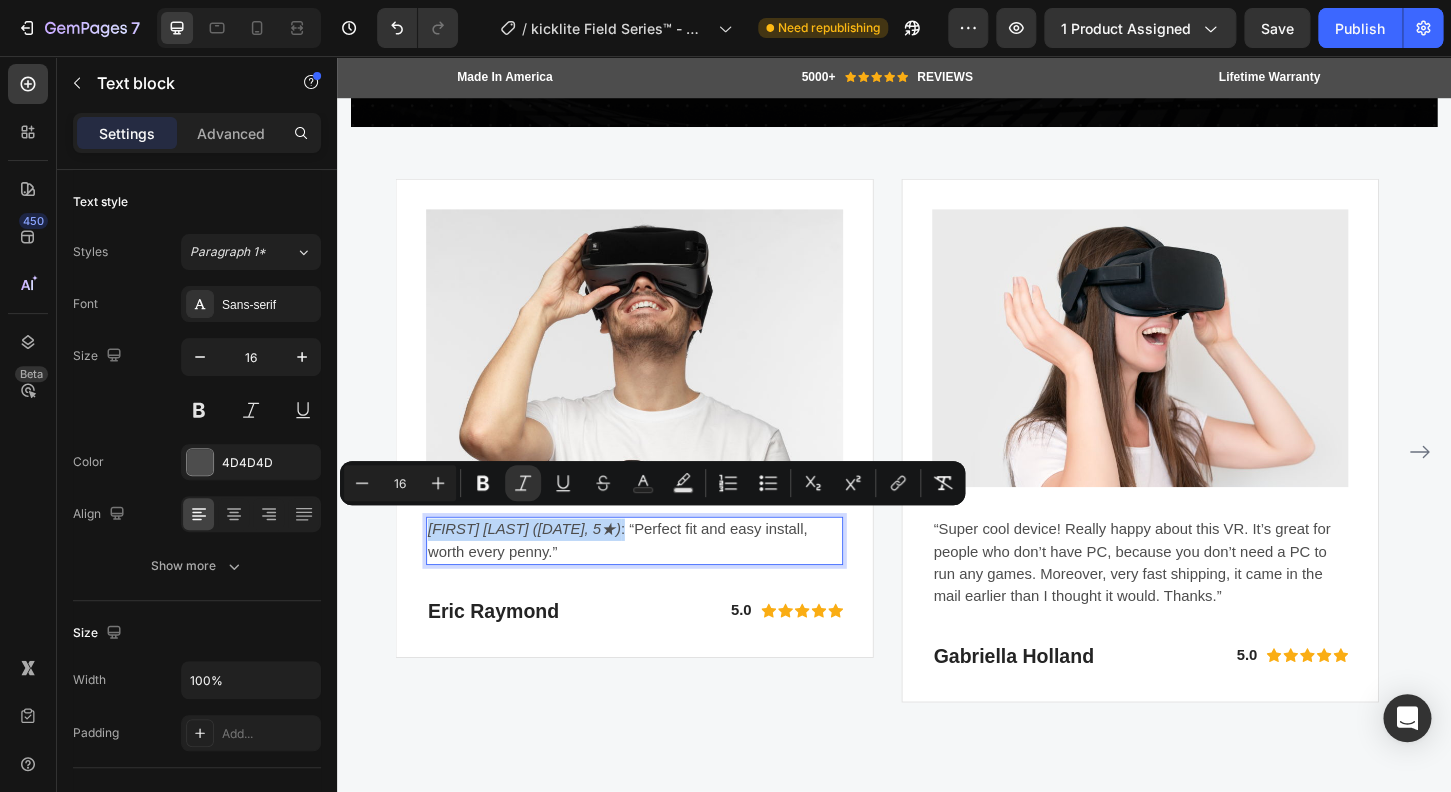 drag, startPoint x: 439, startPoint y: 554, endPoint x: 632, endPoint y: 555, distance: 193.0026 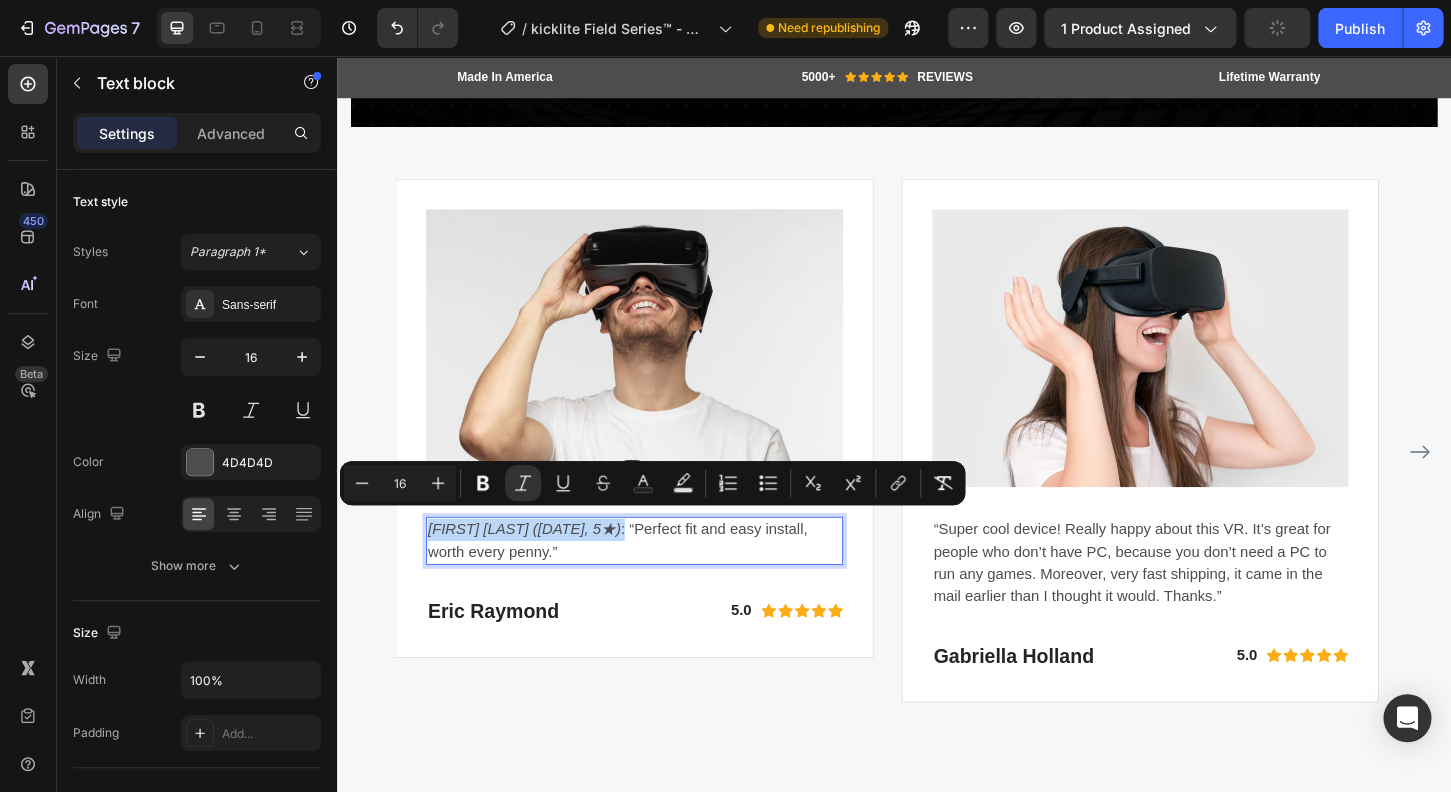 copy on "Sean M (Apr 23, 2025, 5★) :" 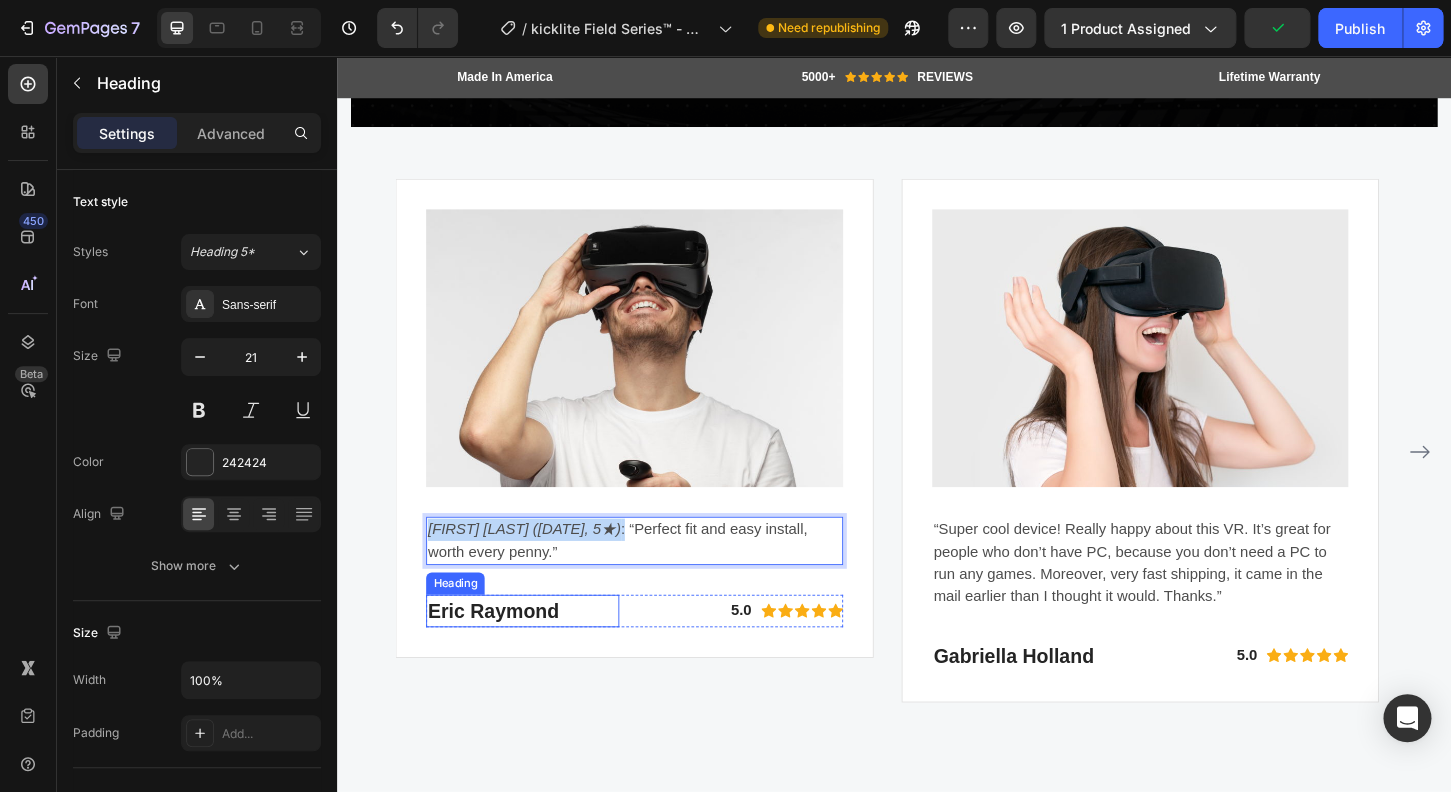 click on "Eric Raymond" at bounding box center (537, 654) 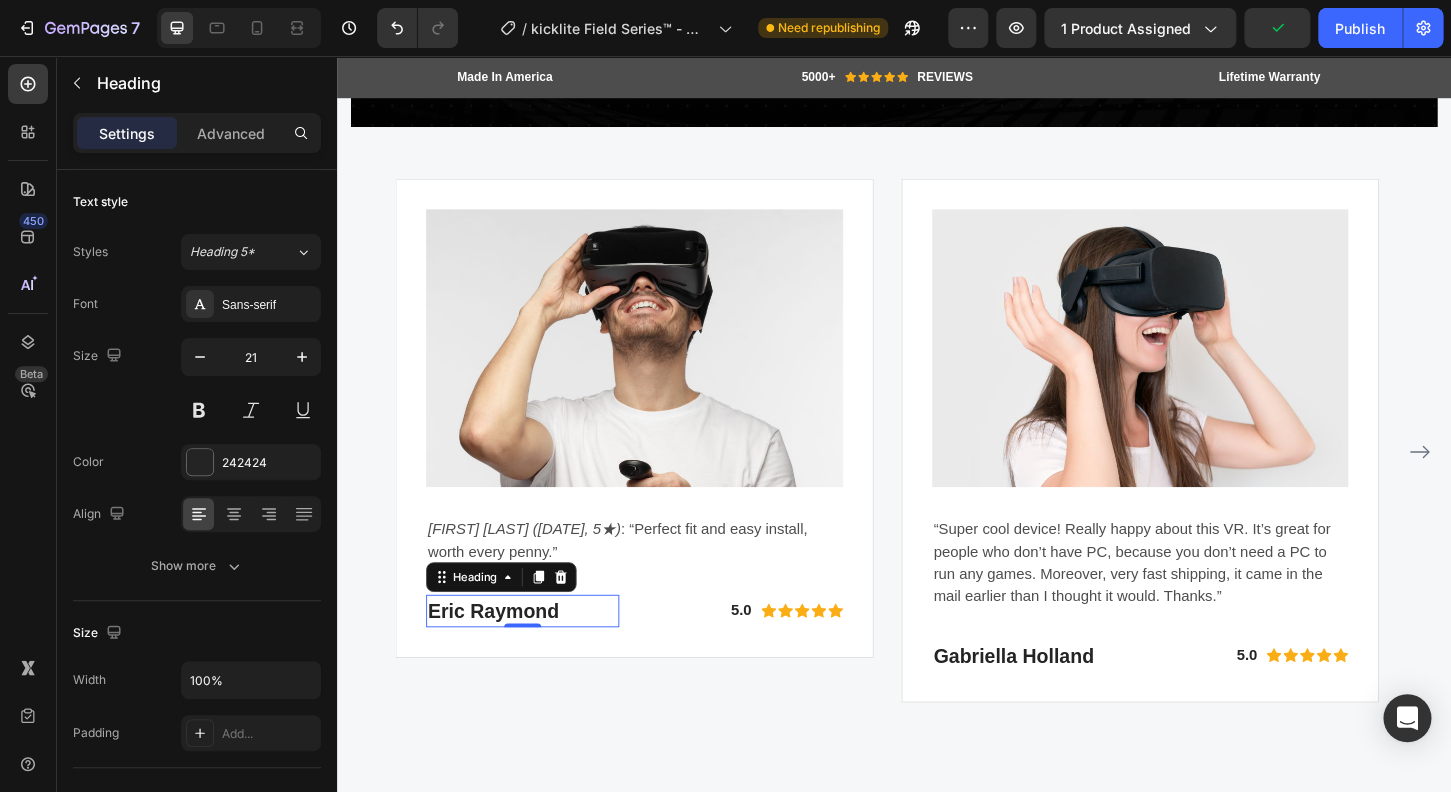 click on "Eric Raymond" at bounding box center [537, 654] 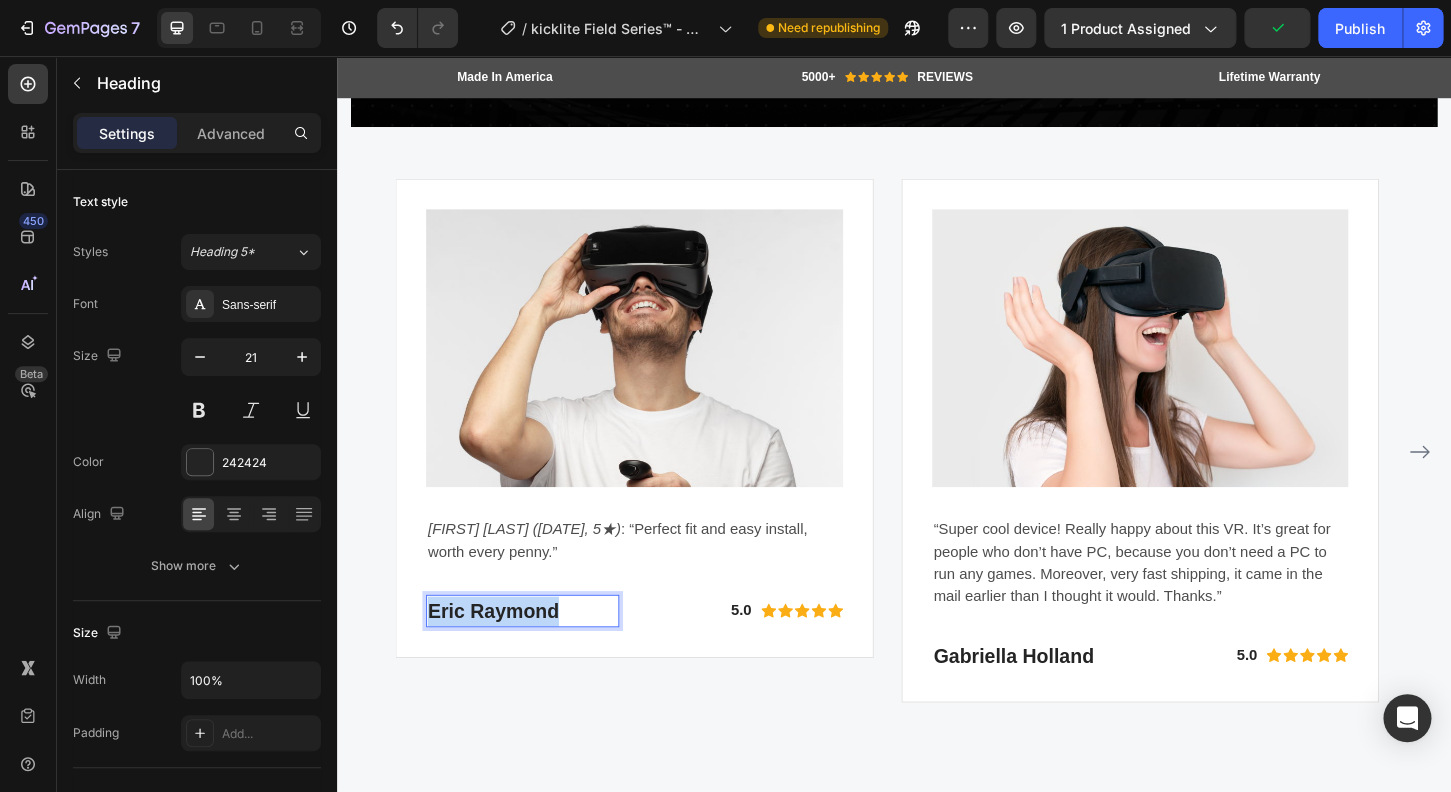 drag, startPoint x: 580, startPoint y: 646, endPoint x: 422, endPoint y: 645, distance: 158.00316 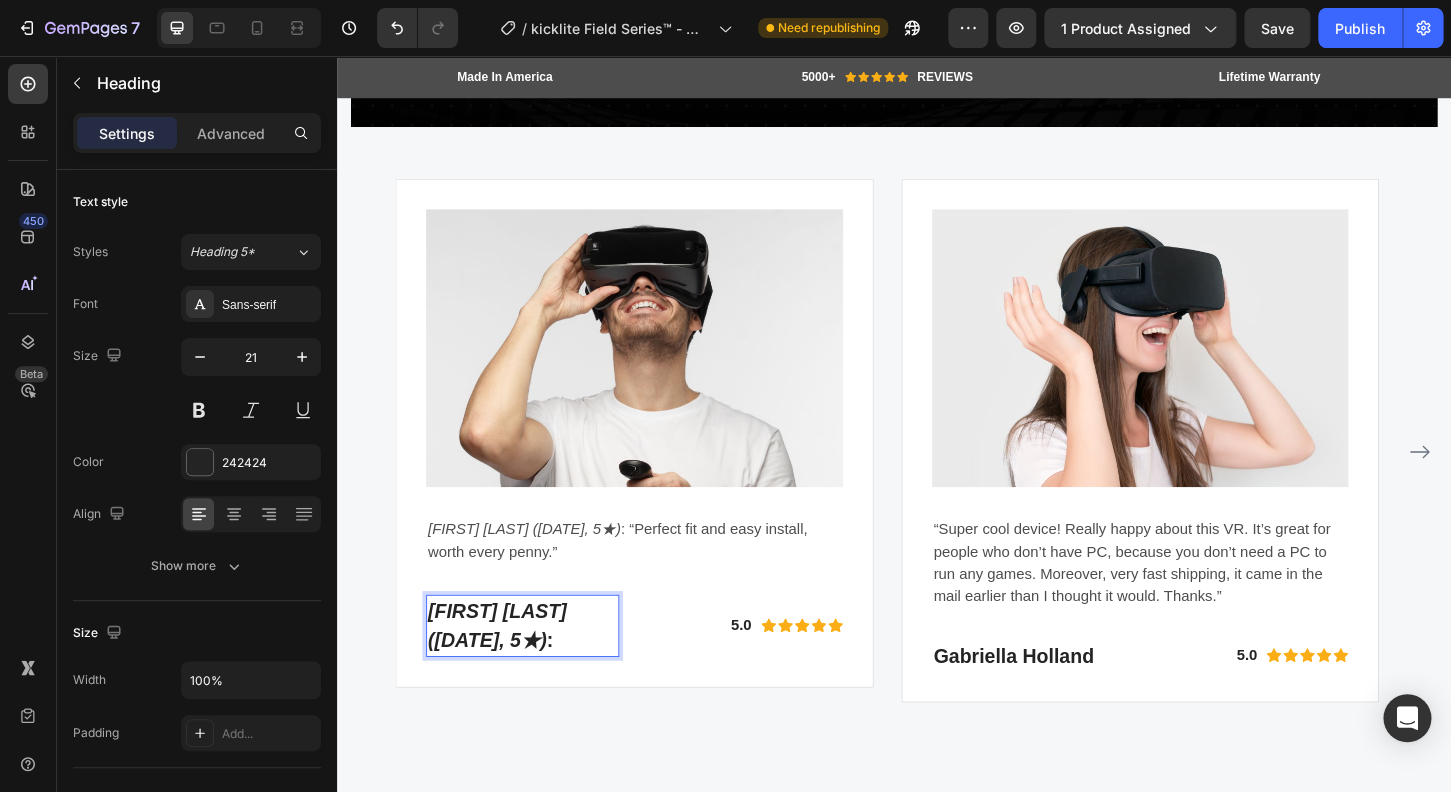 click on "Sean M (Apr 23, 2025, 5★)" at bounding box center (509, 669) 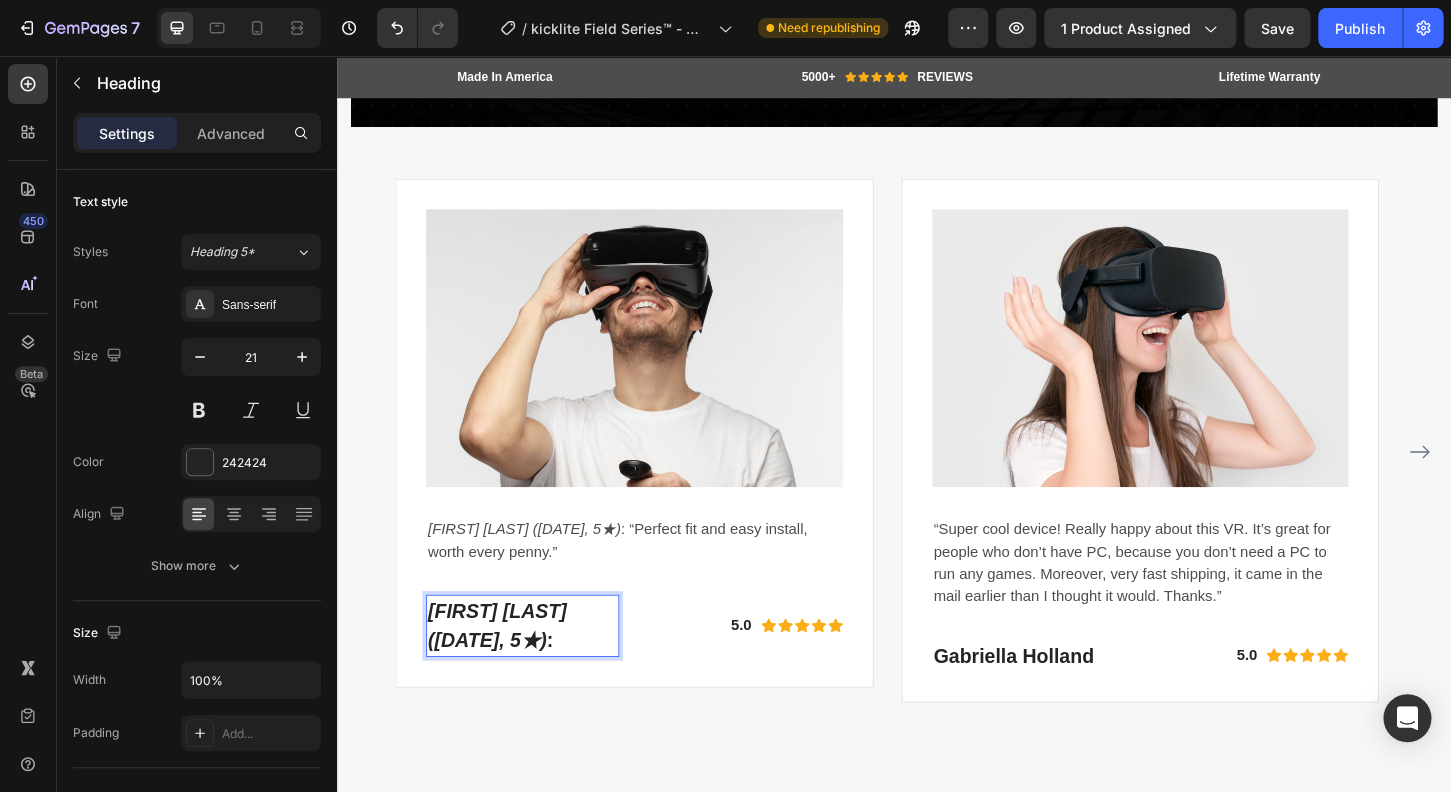 click on "(Apr 23, 2025, 5★)" at bounding box center [499, 684] 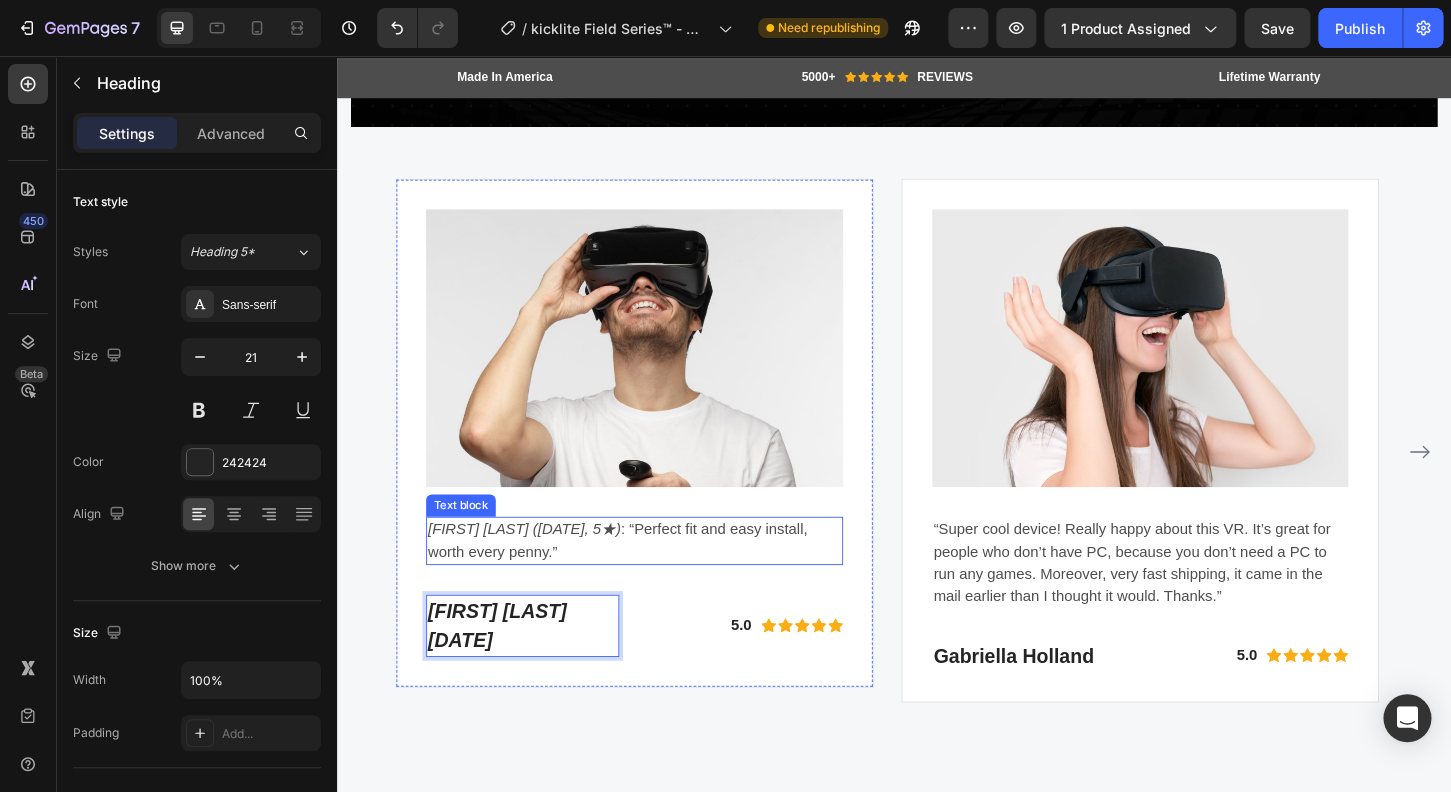 click on "Sean M (Apr 23, 2025, 5★)" at bounding box center [539, 565] 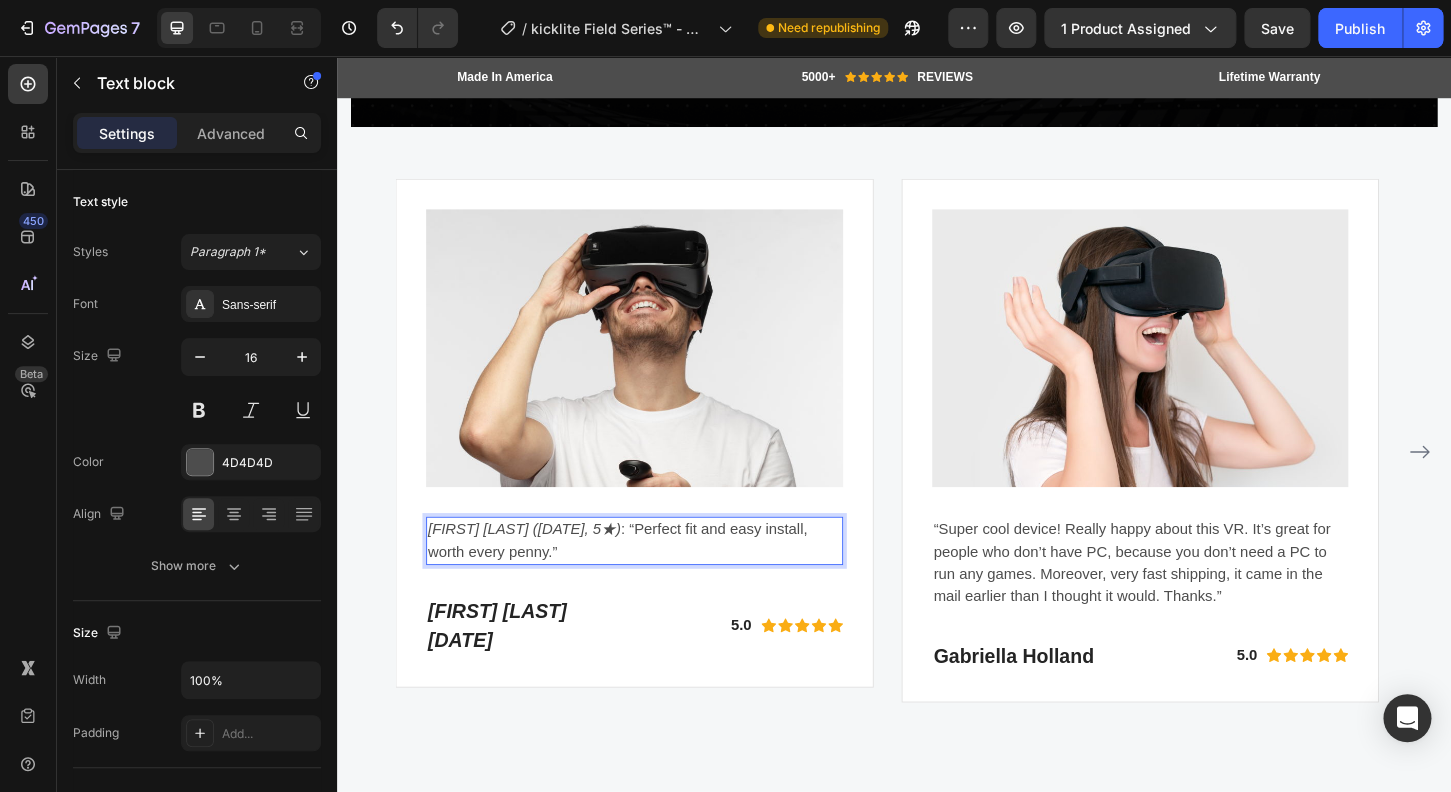 click on "Sean M (Apr 23, 2025, 5★) : “Perfect fit and easy install, worth every penny.”" at bounding box center (657, 578) 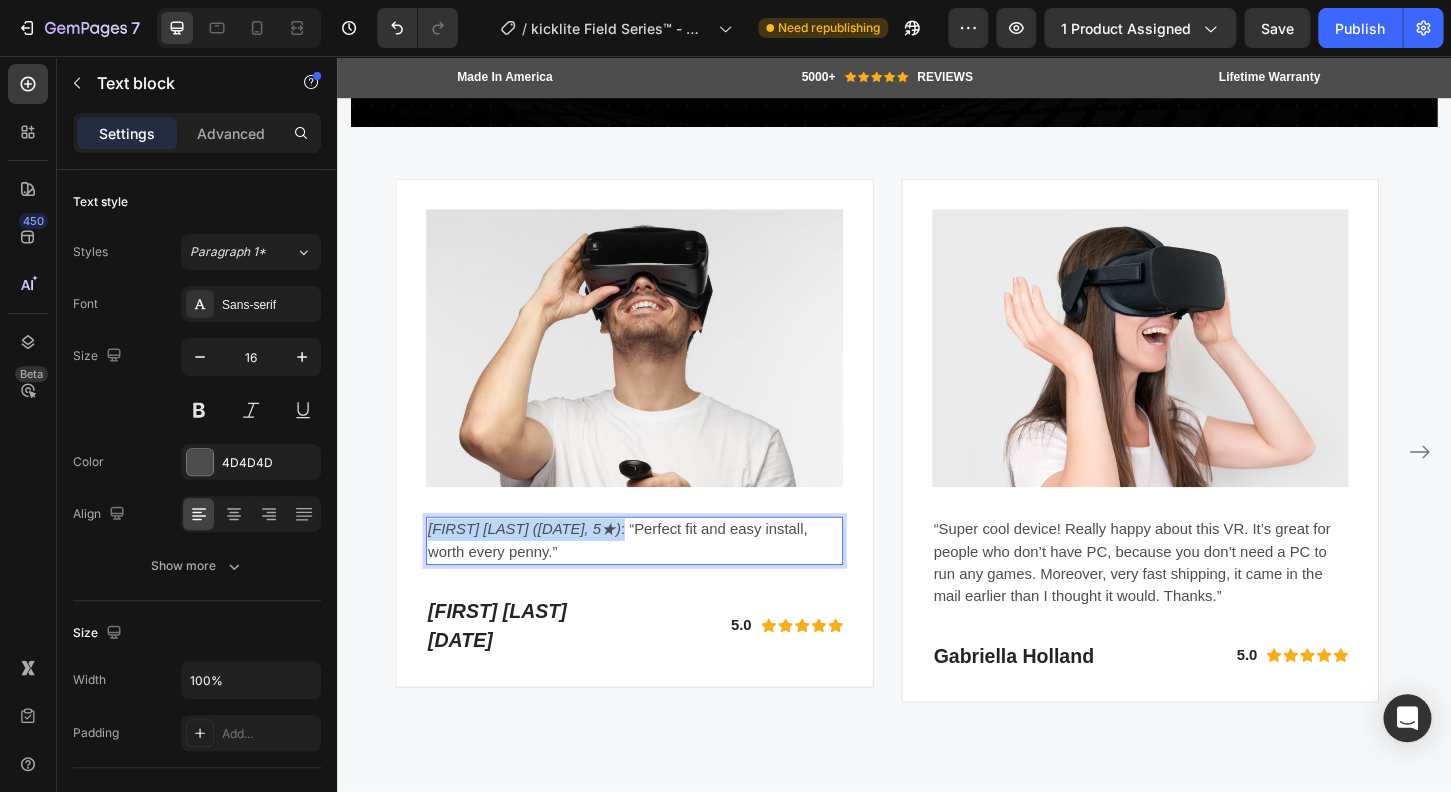 drag, startPoint x: 631, startPoint y: 555, endPoint x: 439, endPoint y: 554, distance: 192.00261 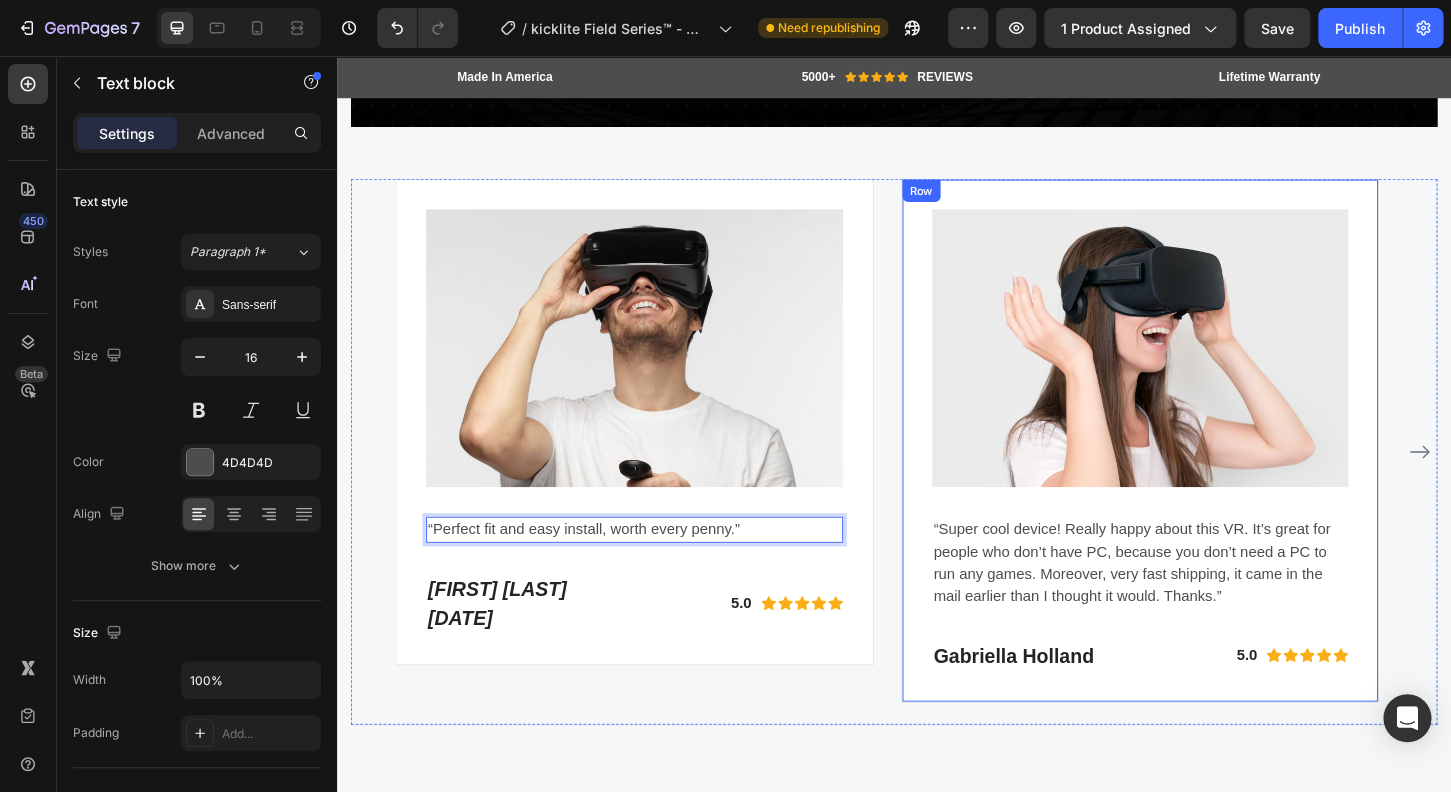 click on "Image “Super cool device! Really happy about this VR. It’s great for people who don’t have PC, because you don’t need a PC to run any games. Moreover, very fast shipping, it came in the mail earlier than I thought it would. Thanks.” Text block Gabriella Holland Heading 5.0 Text block
Icon
Icon
Icon
Icon
Icon Icon List Hoz Row Row" at bounding box center [1202, 470] 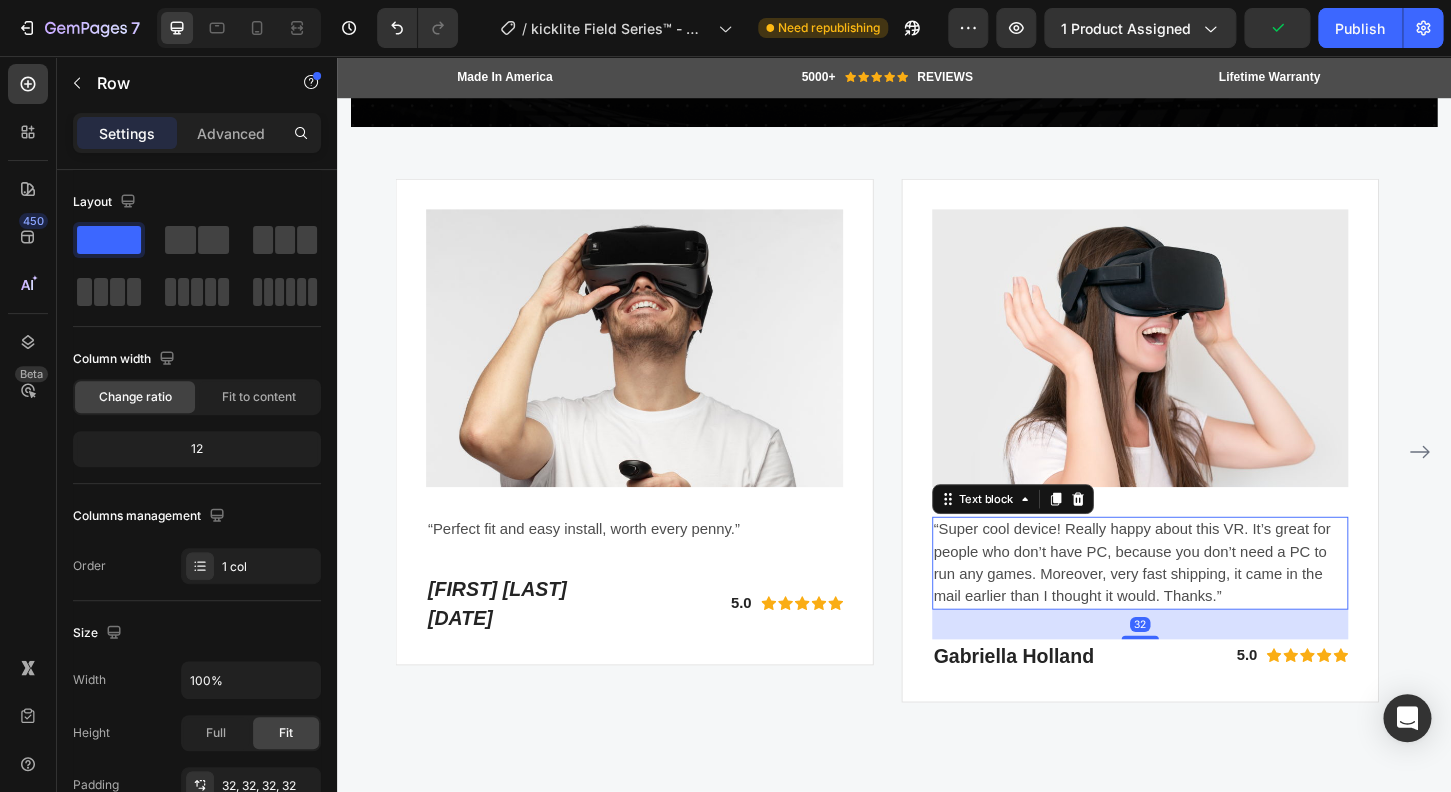 click on "“Super cool device! Really happy about this VR. It’s great for people who don’t have PC, because you don’t need a PC to run any games. Moreover, very fast shipping, it came in the mail earlier than I thought it would. Thanks.”" at bounding box center (1202, 602) 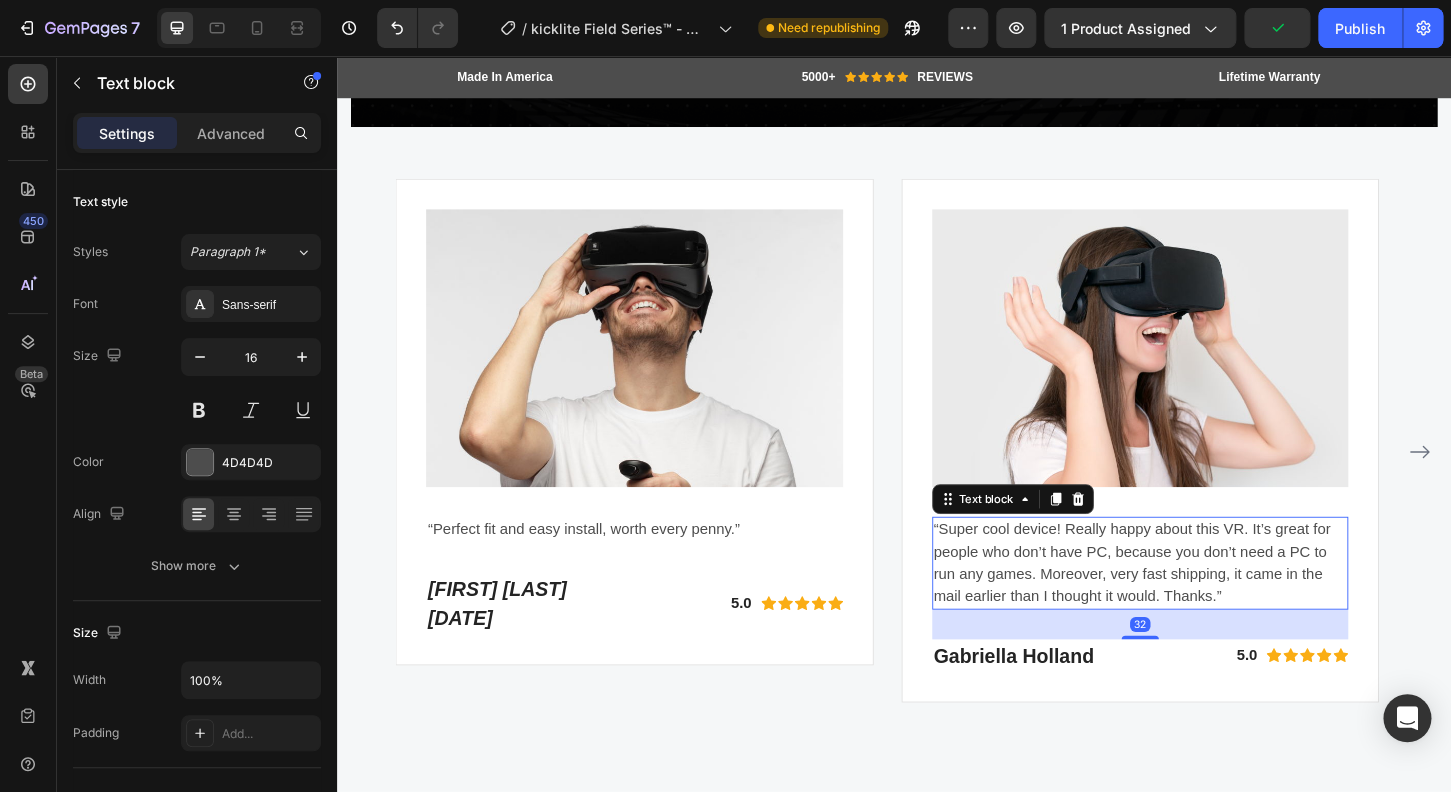 click on "Image “Super cool device! Really happy about this VR. It’s great for people who don’t have PC, because you don’t need a PC to run any games. Moreover, very fast shipping, it came in the mail earlier than I thought it would. Thanks.” Text block   32 Gabriella Holland Heading 5.0 Text block
Icon
Icon
Icon
Icon
Icon Icon List Hoz Row Row" at bounding box center [1202, 470] 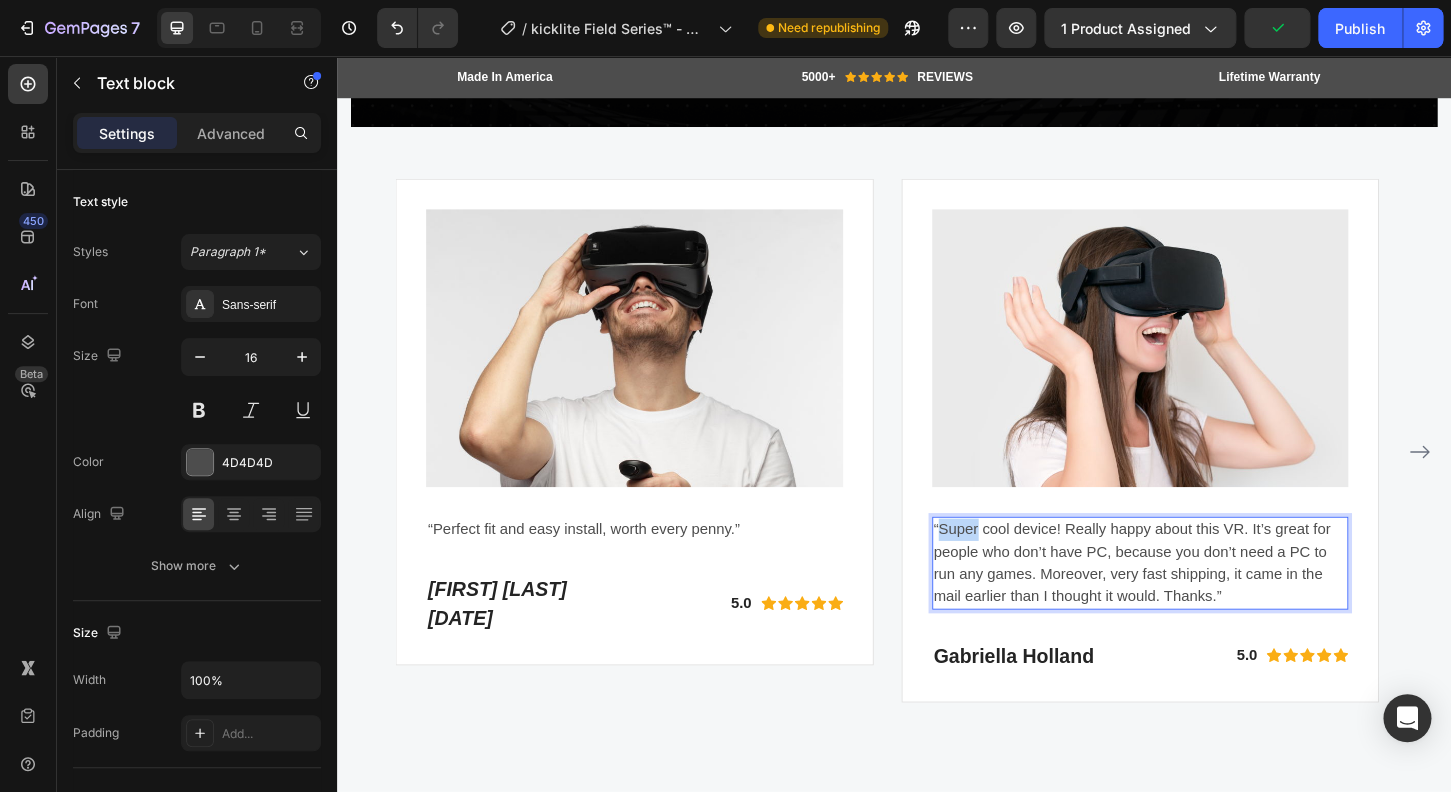 click on "“Super cool device! Really happy about this VR. It’s great for people who don’t have PC, because you don’t need a PC to run any games. Moreover, very fast shipping, it came in the mail earlier than I thought it would. Thanks.”" at bounding box center (1202, 602) 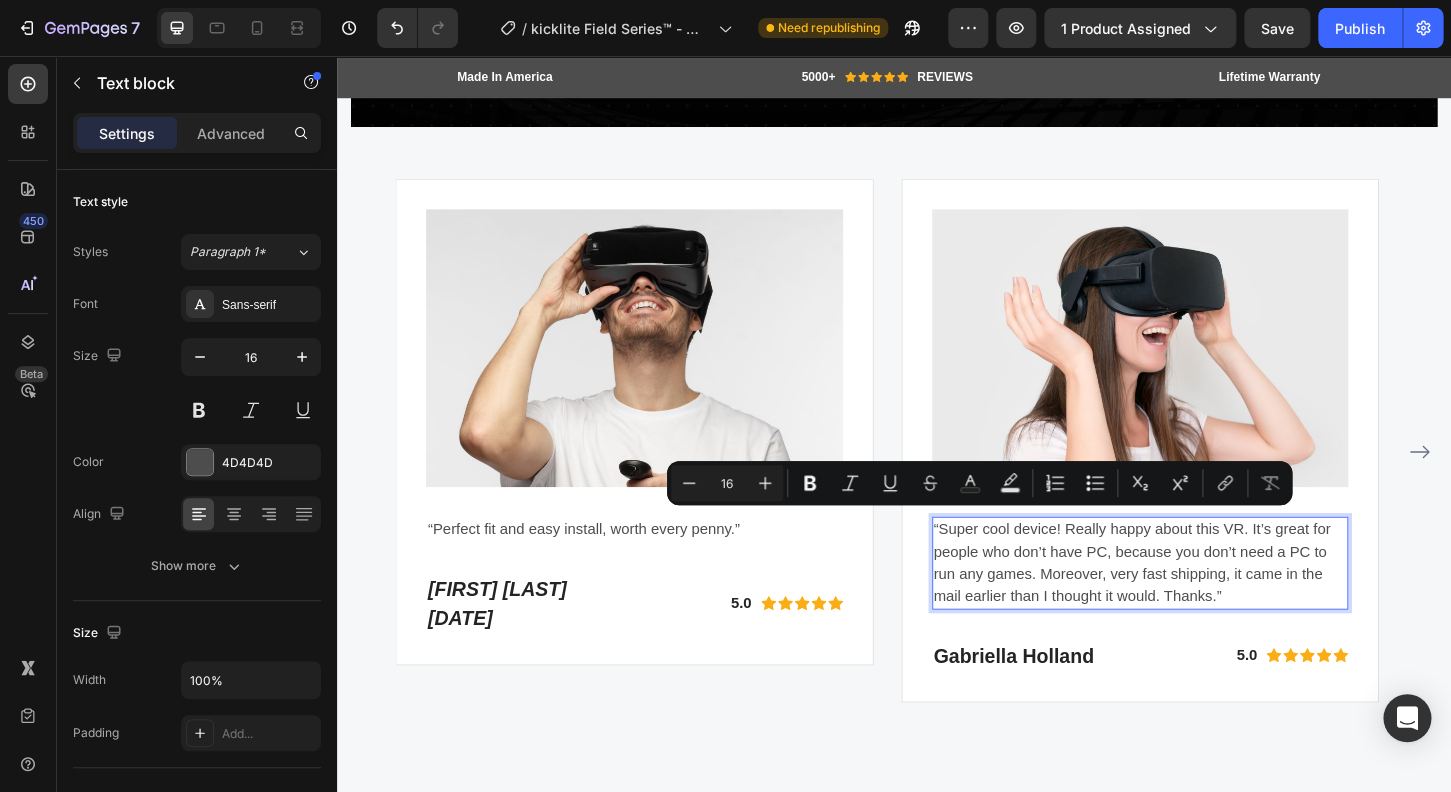 click on "“Super cool device! Really happy about this VR. It’s great for people who don’t have PC, because you don’t need a PC to run any games. Moreover, very fast shipping, it came in the mail earlier than I thought it would. Thanks.”" at bounding box center [1202, 602] 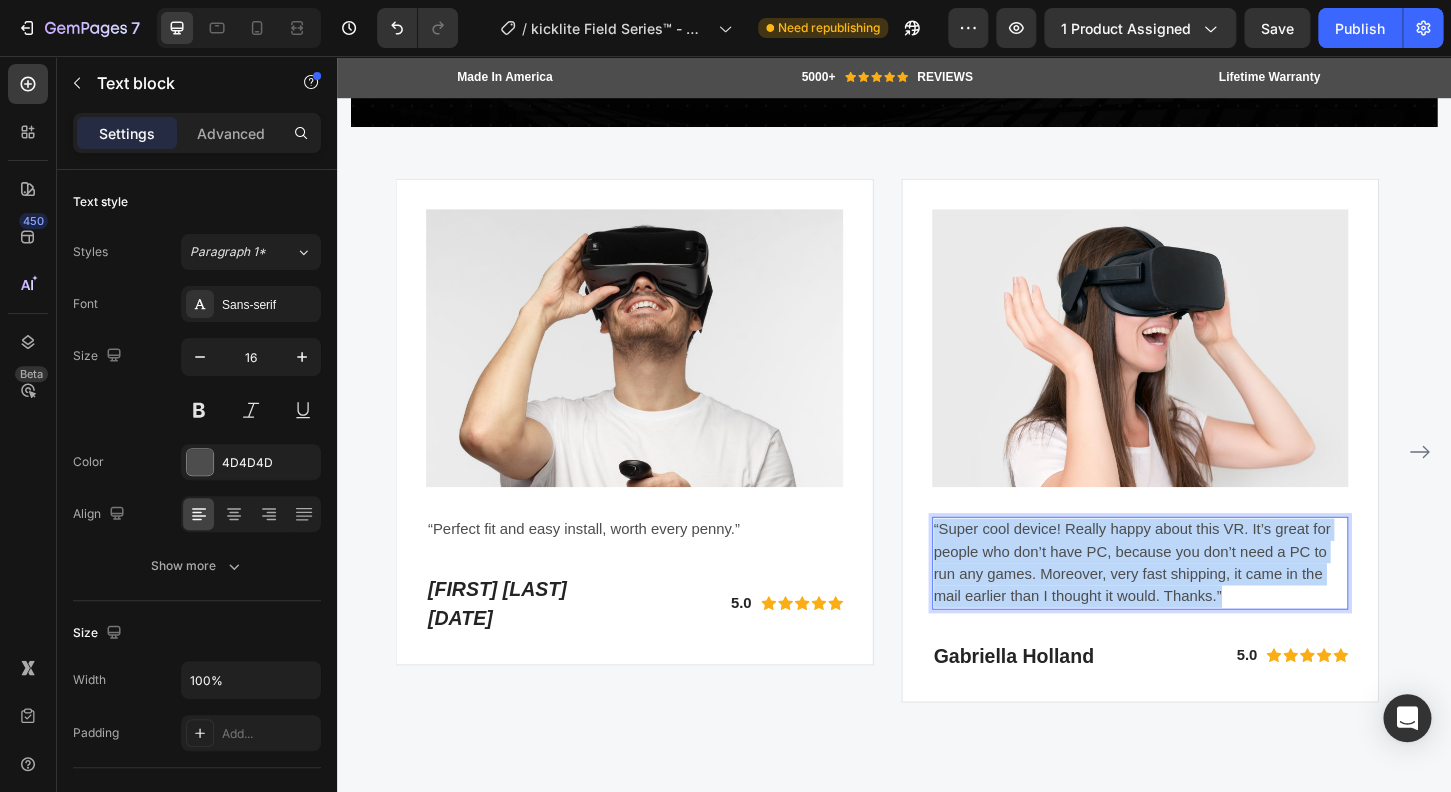 drag, startPoint x: 1294, startPoint y: 624, endPoint x: 978, endPoint y: 543, distance: 326.2162 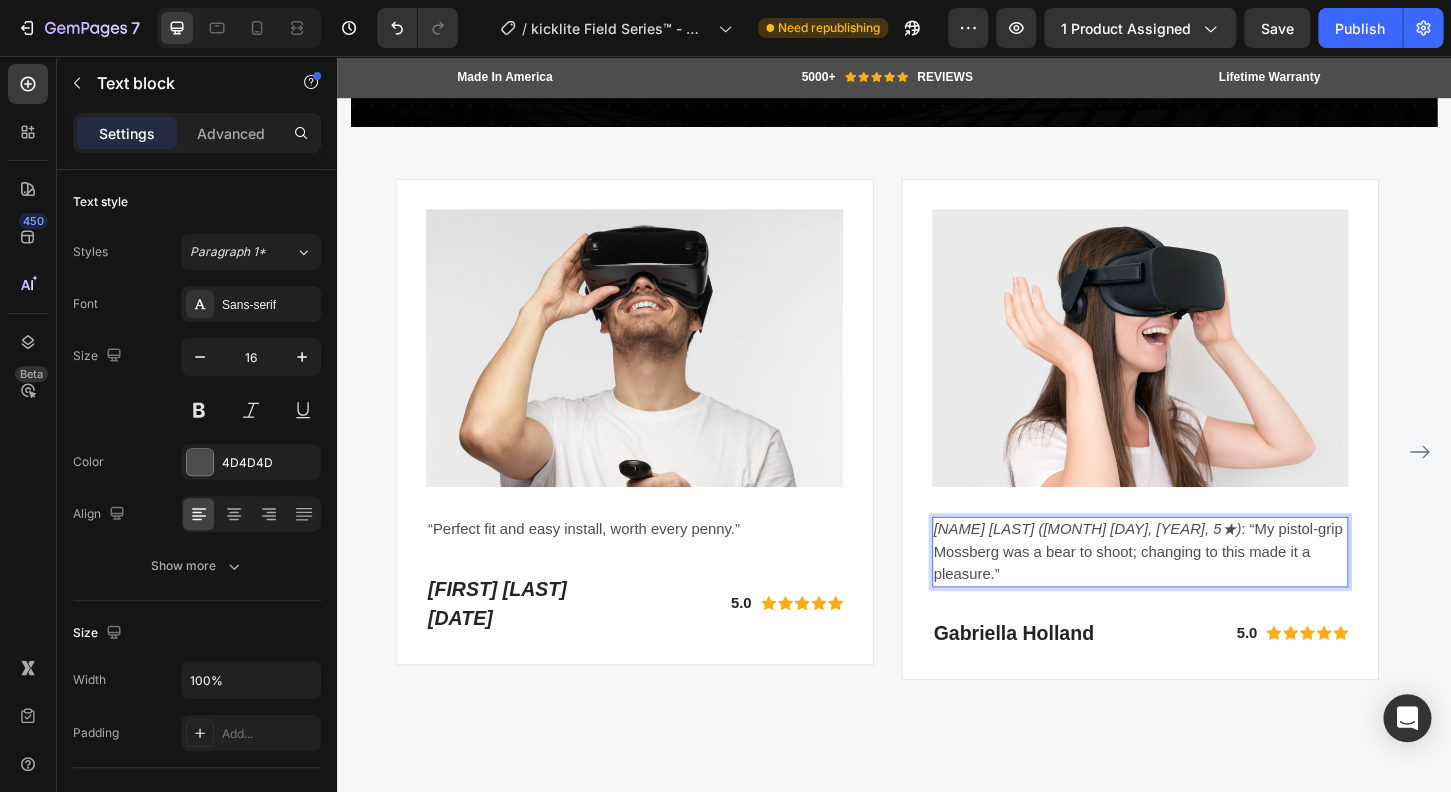click on "Alex B (Mar 29, 2023, 5★) : “My pistol-grip Mossberg was a bear to shoot; changing to this made it a pleasure.”" at bounding box center (1202, 590) 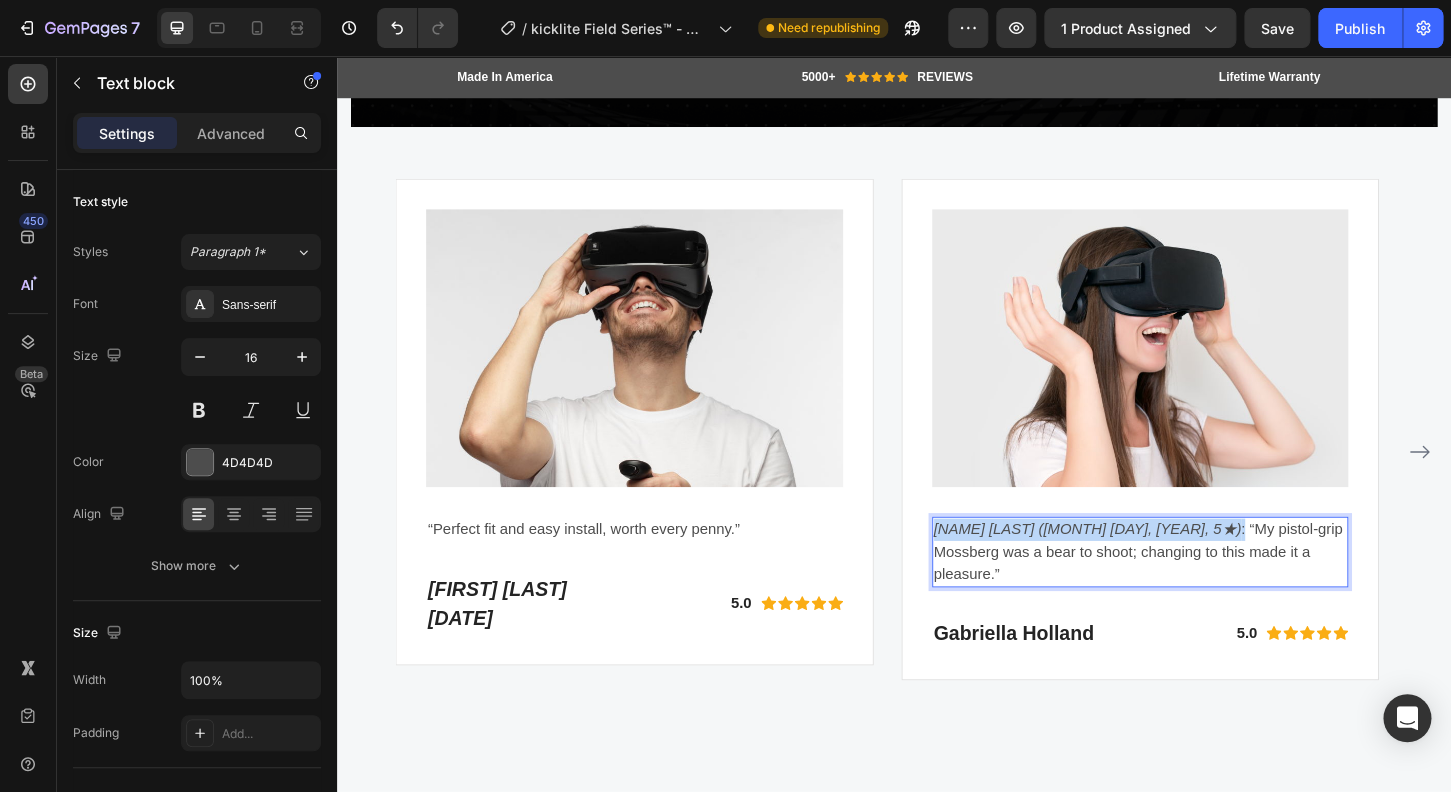 drag, startPoint x: 1170, startPoint y: 555, endPoint x: 973, endPoint y: 549, distance: 197.09135 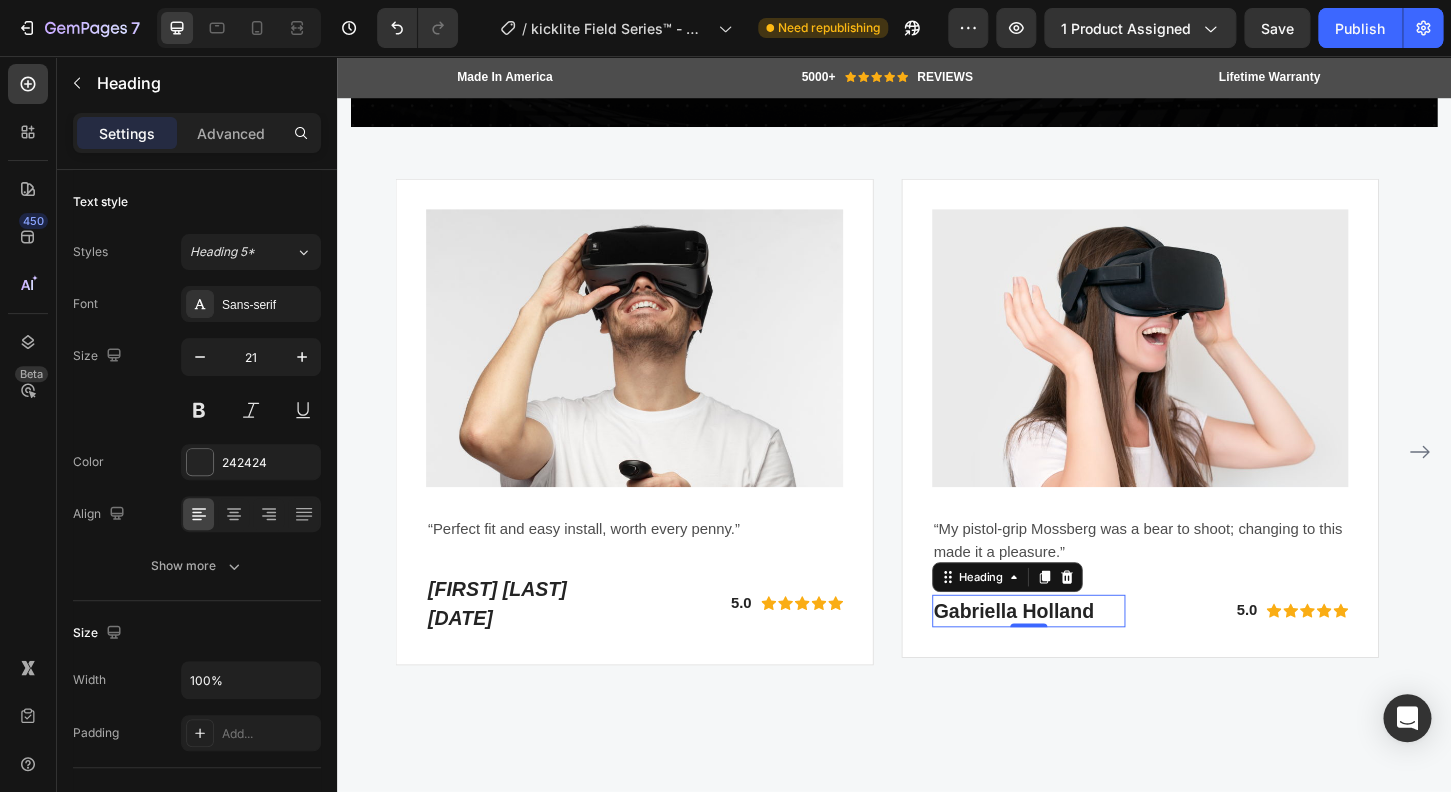 click on "Gabriella Holland" at bounding box center (1082, 654) 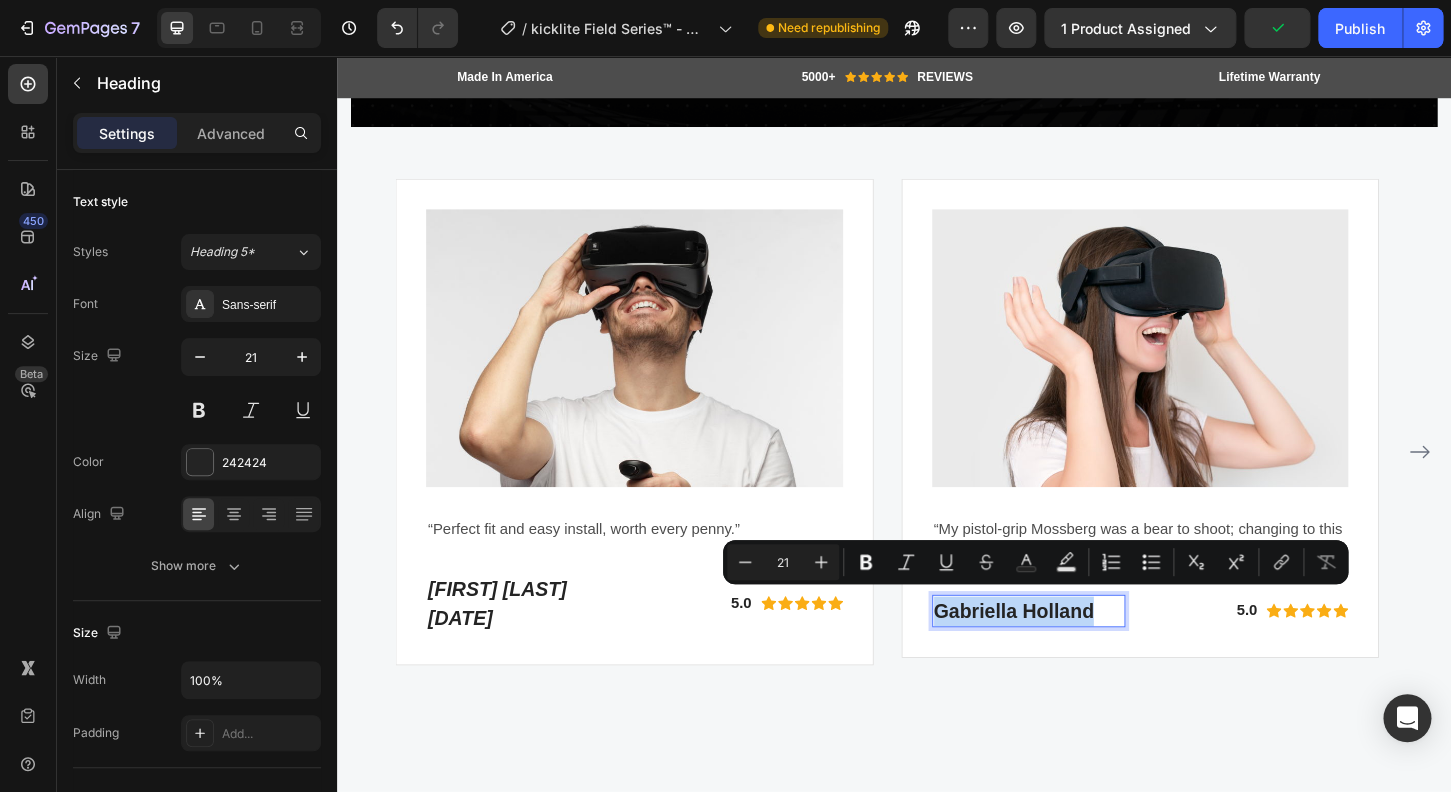 drag, startPoint x: 1152, startPoint y: 649, endPoint x: 1009, endPoint y: 648, distance: 143.0035 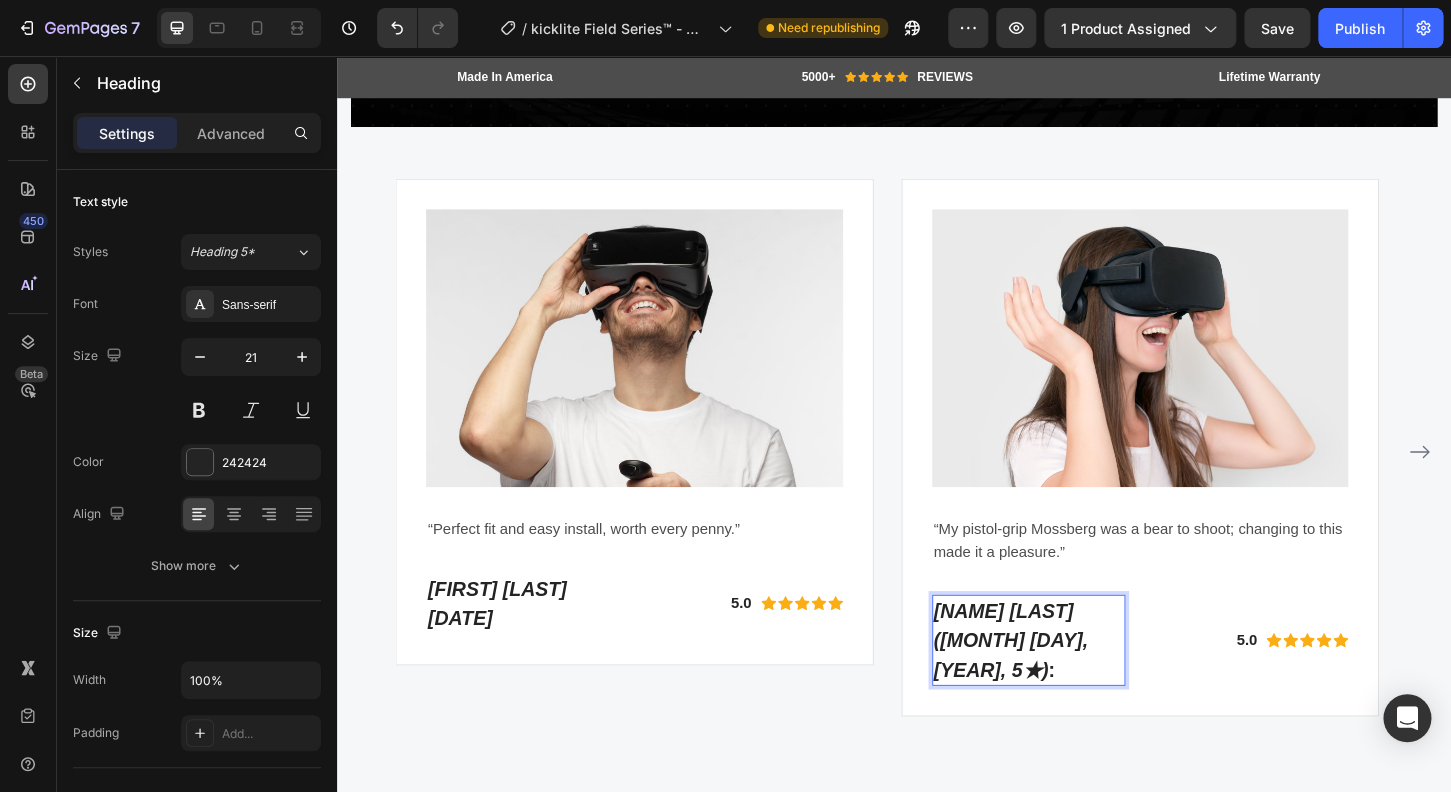click on "Alex B (Mar 29, 2023, 5★)" at bounding box center (1063, 685) 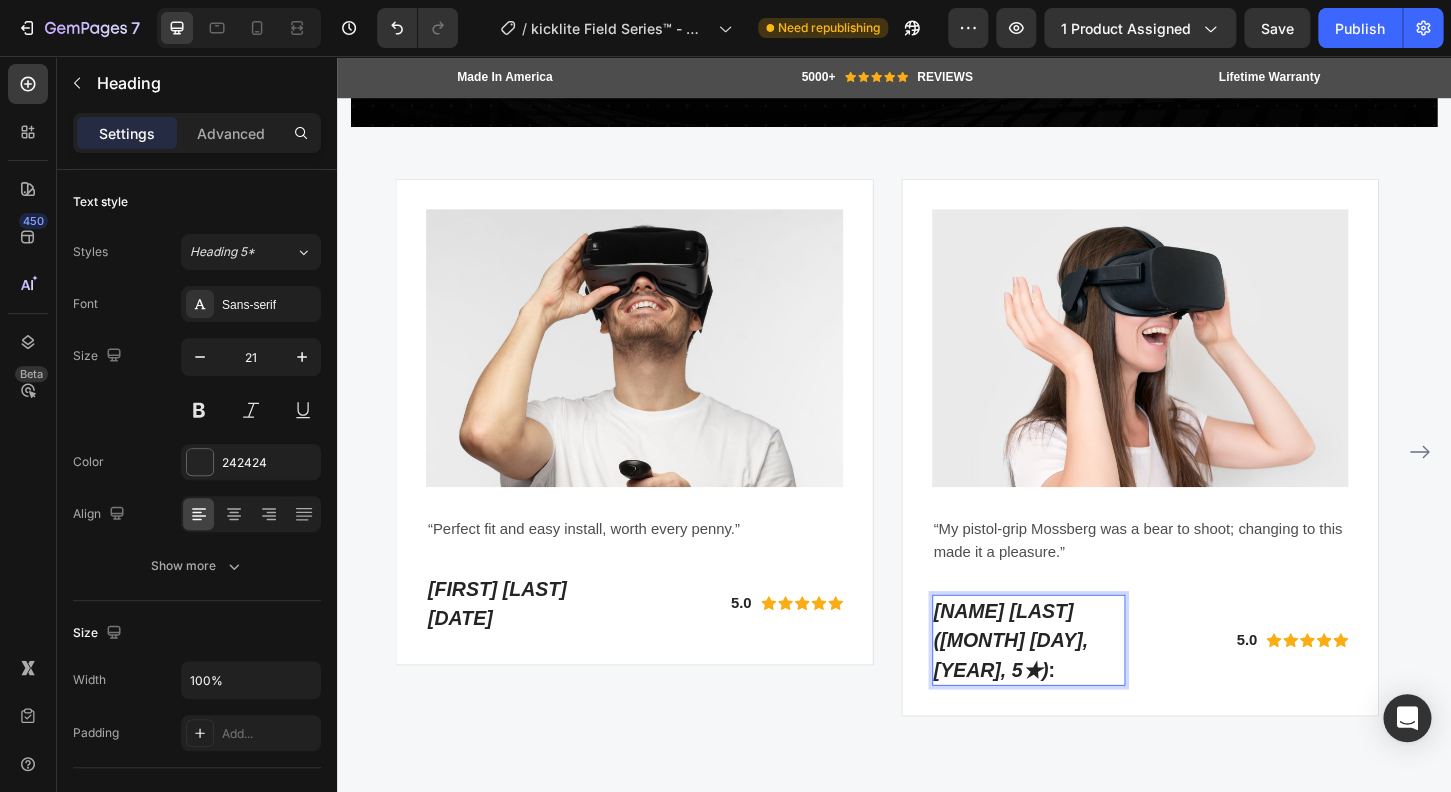 click on "Alex B (Mar 29, 2023, 5★) :" at bounding box center [1082, 685] 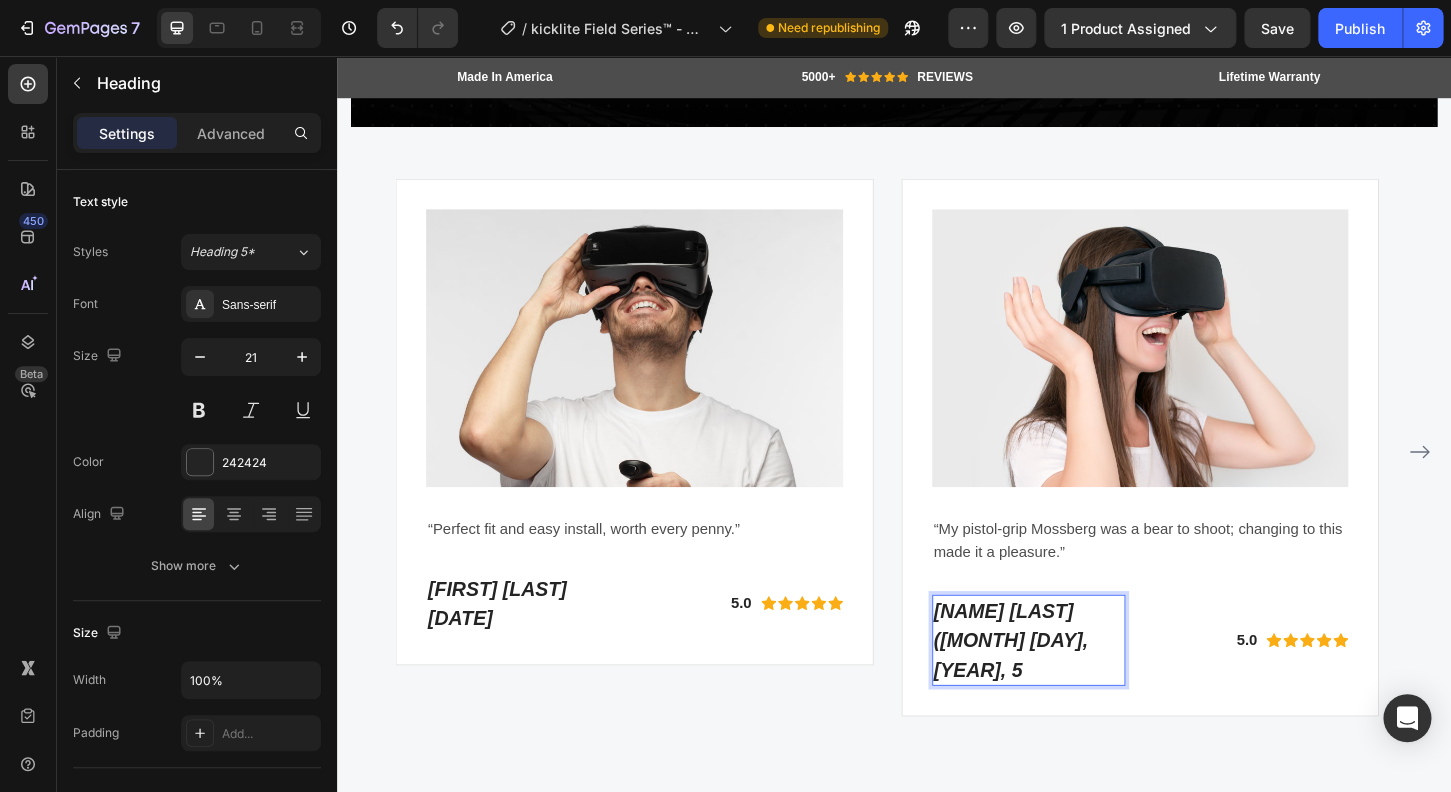 click on "Alex B (Mar 29, 2023, 5" at bounding box center [1063, 685] 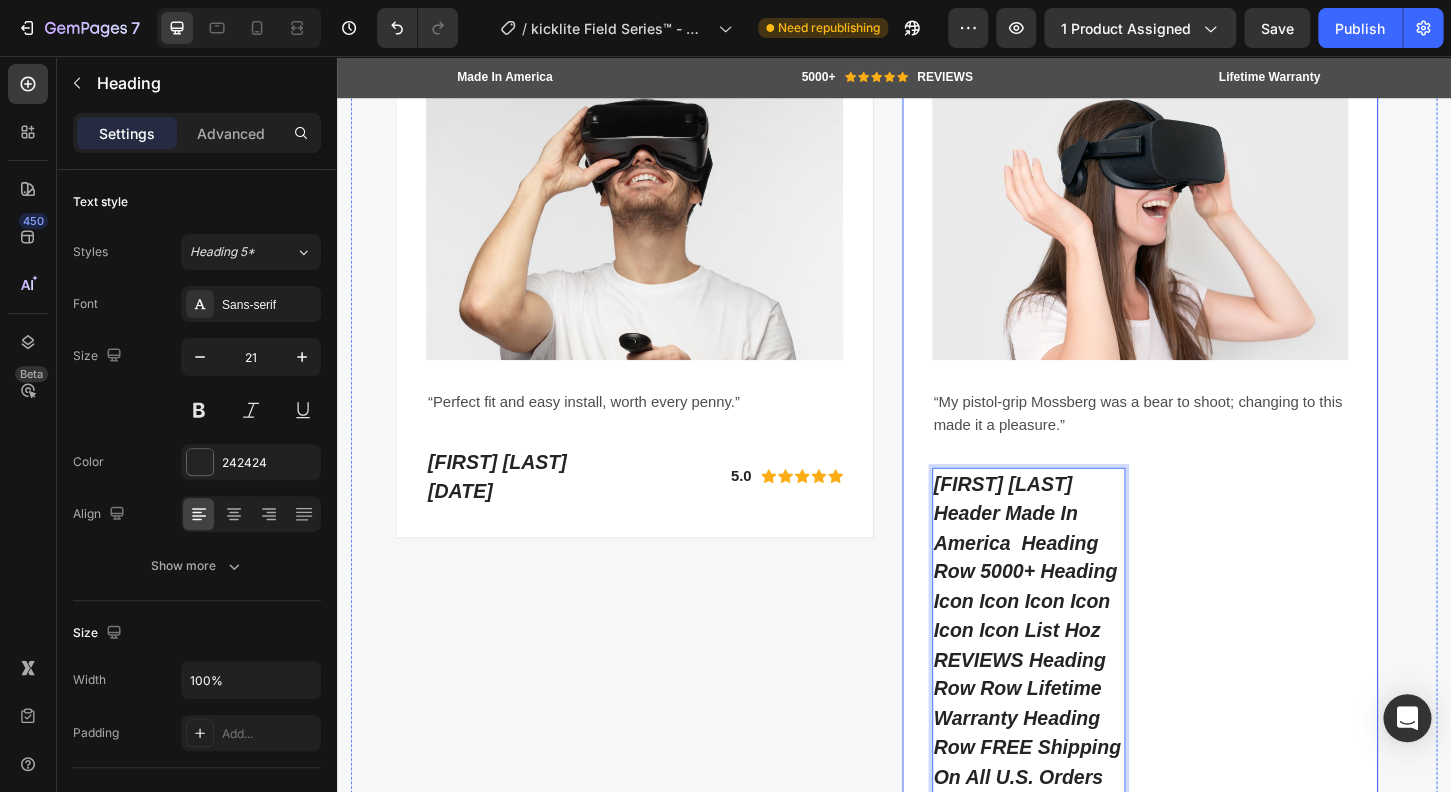 scroll, scrollTop: 4773, scrollLeft: 0, axis: vertical 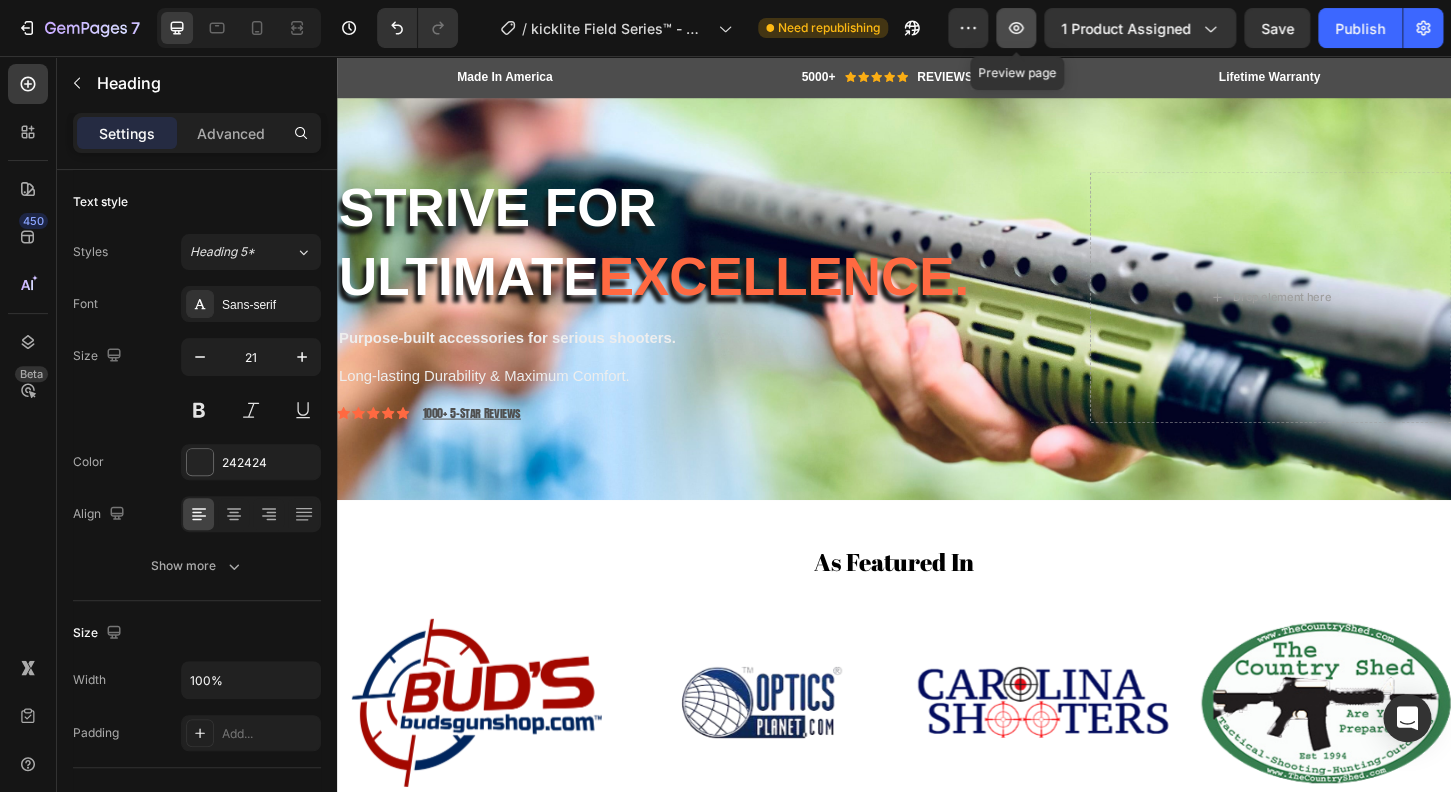 click 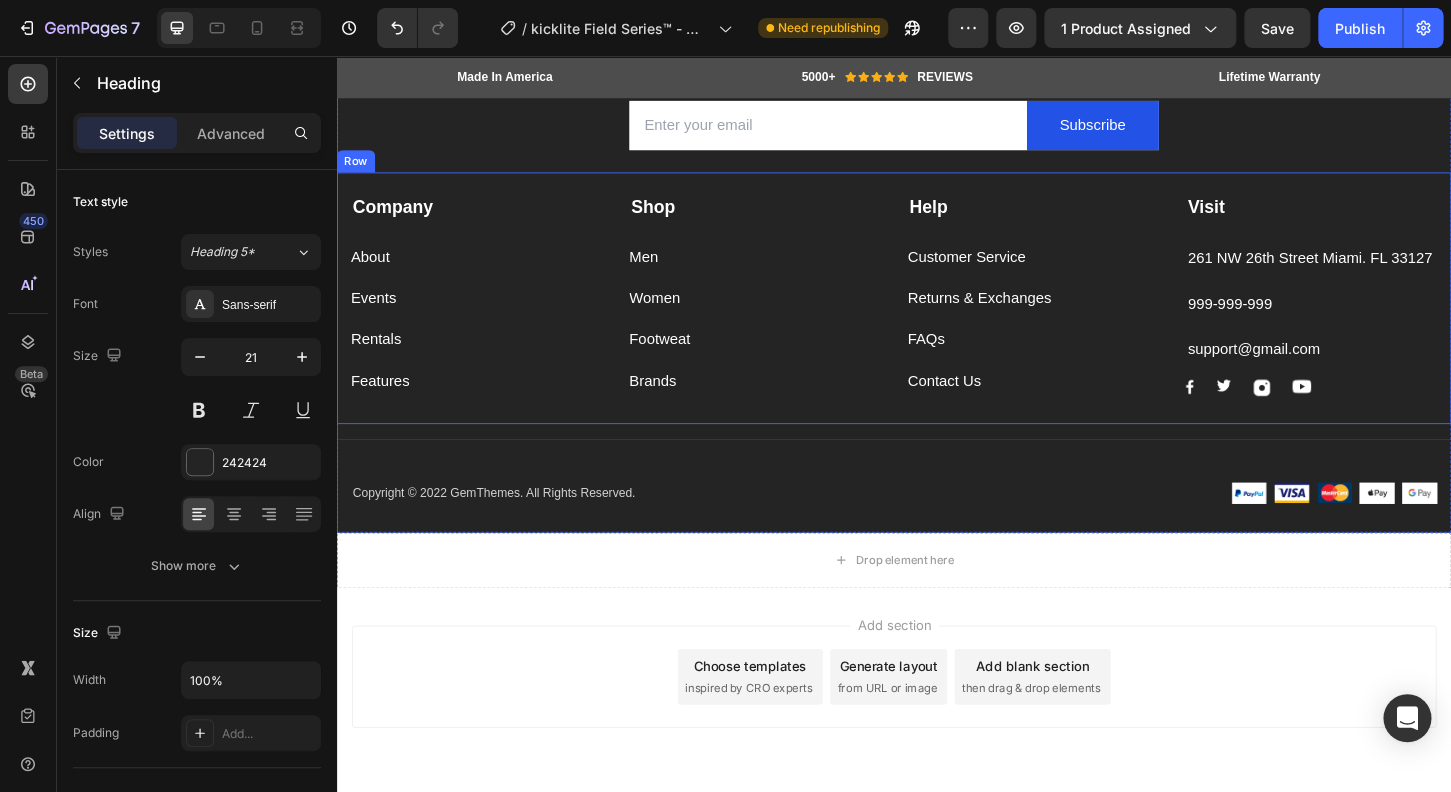 scroll, scrollTop: 7624, scrollLeft: 0, axis: vertical 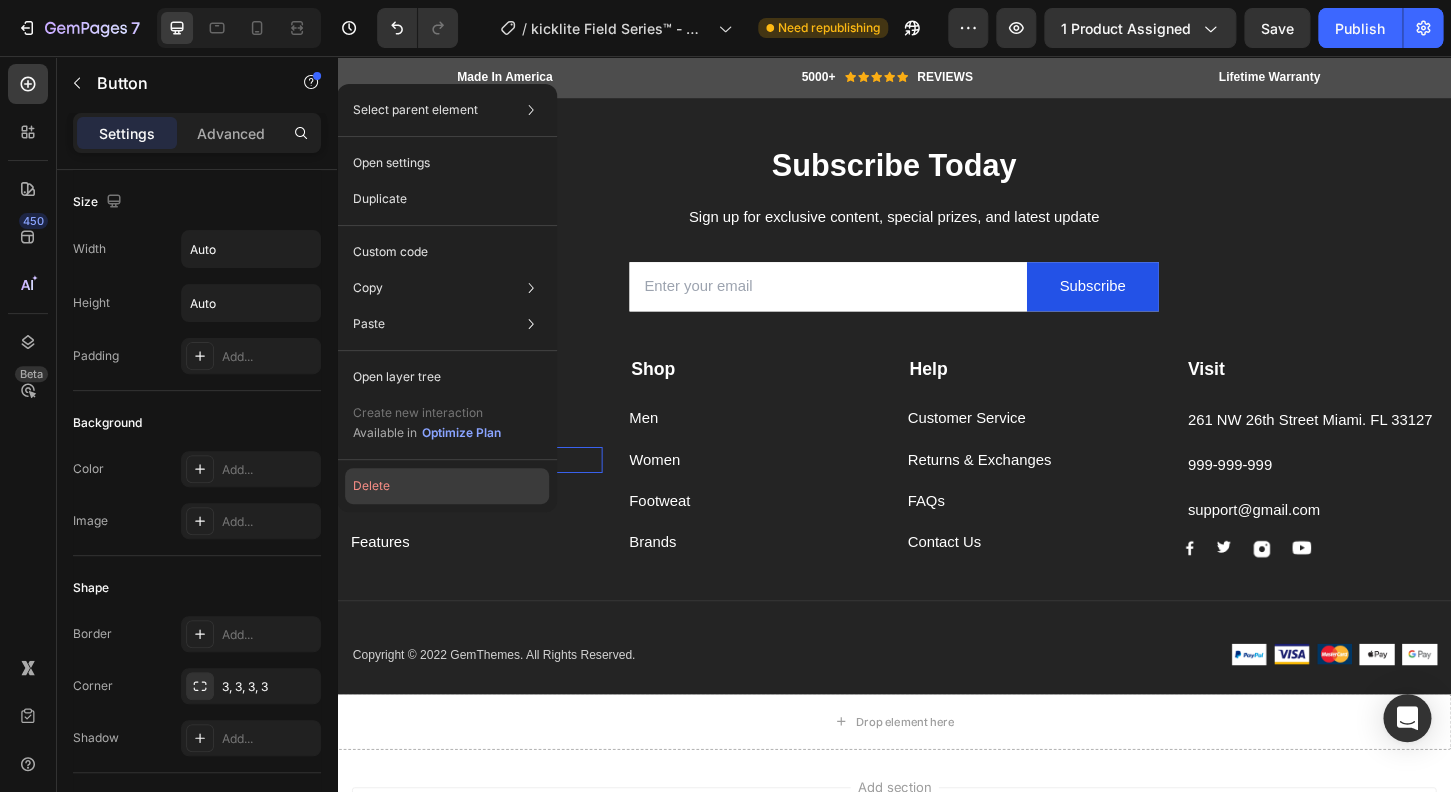 drag, startPoint x: 378, startPoint y: 482, endPoint x: 124, endPoint y: 467, distance: 254.44254 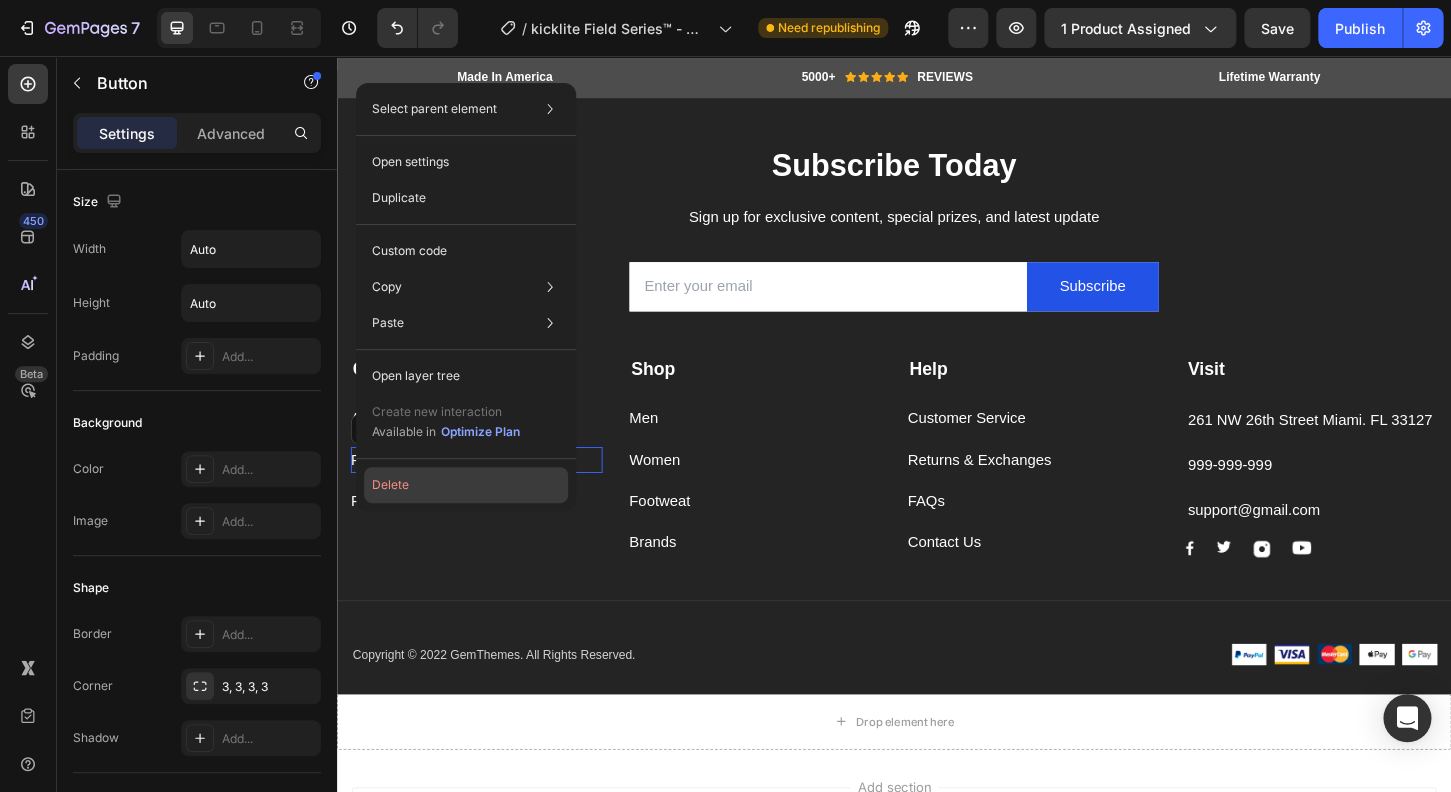 click on "Delete" 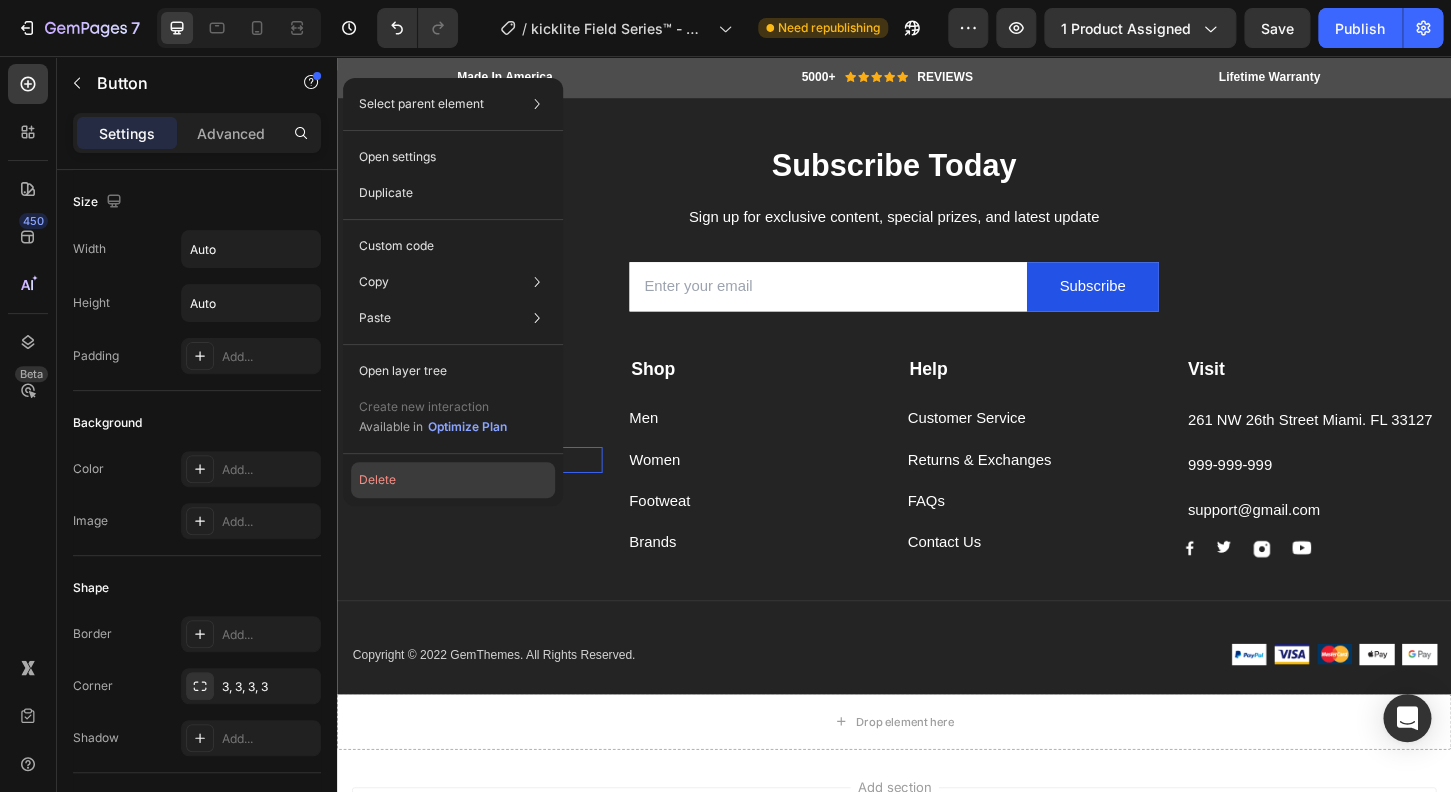 drag, startPoint x: 414, startPoint y: 478, endPoint x: 211, endPoint y: 451, distance: 204.78769 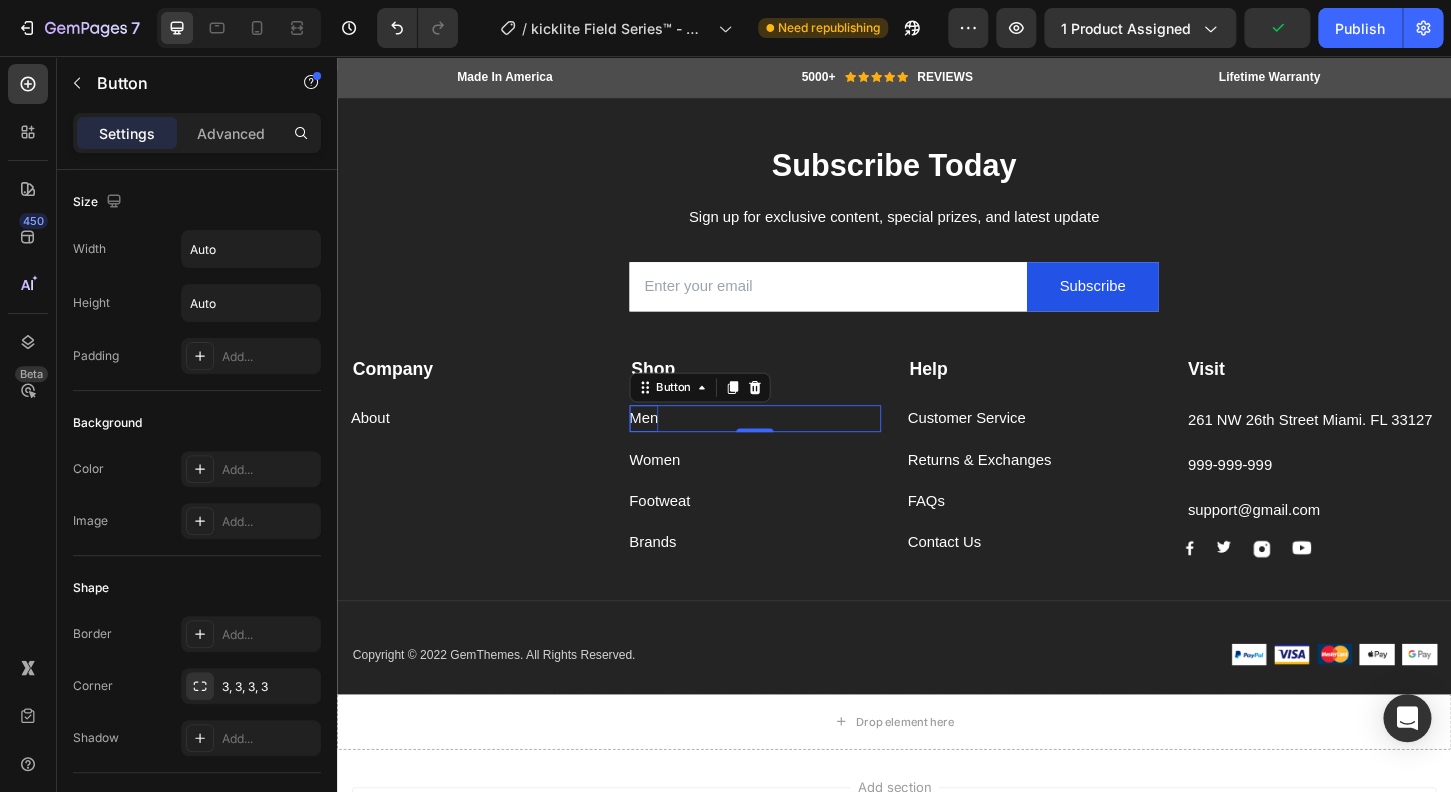 click on "Men" at bounding box center [667, 446] 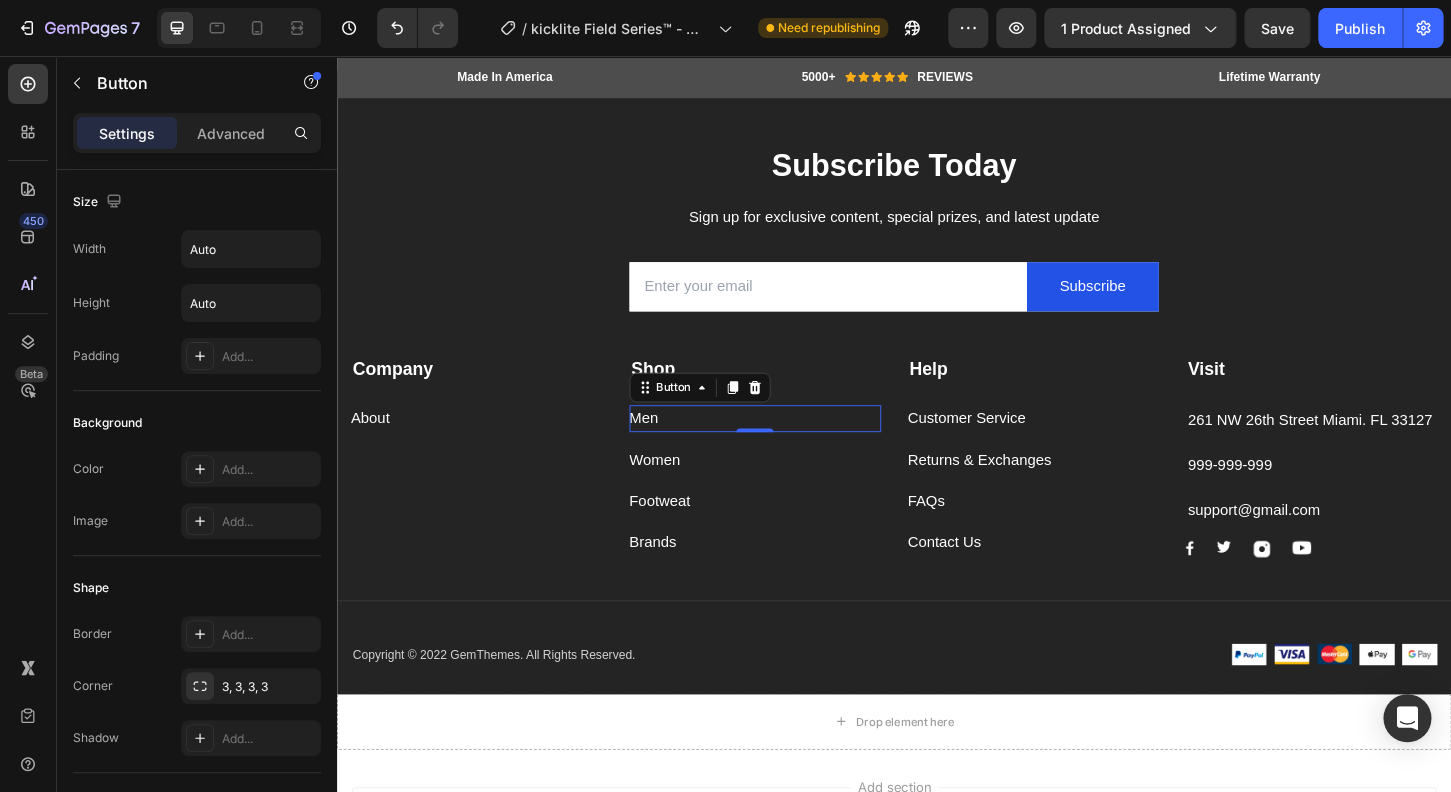 click on "Men Button   0" at bounding box center (787, 446) 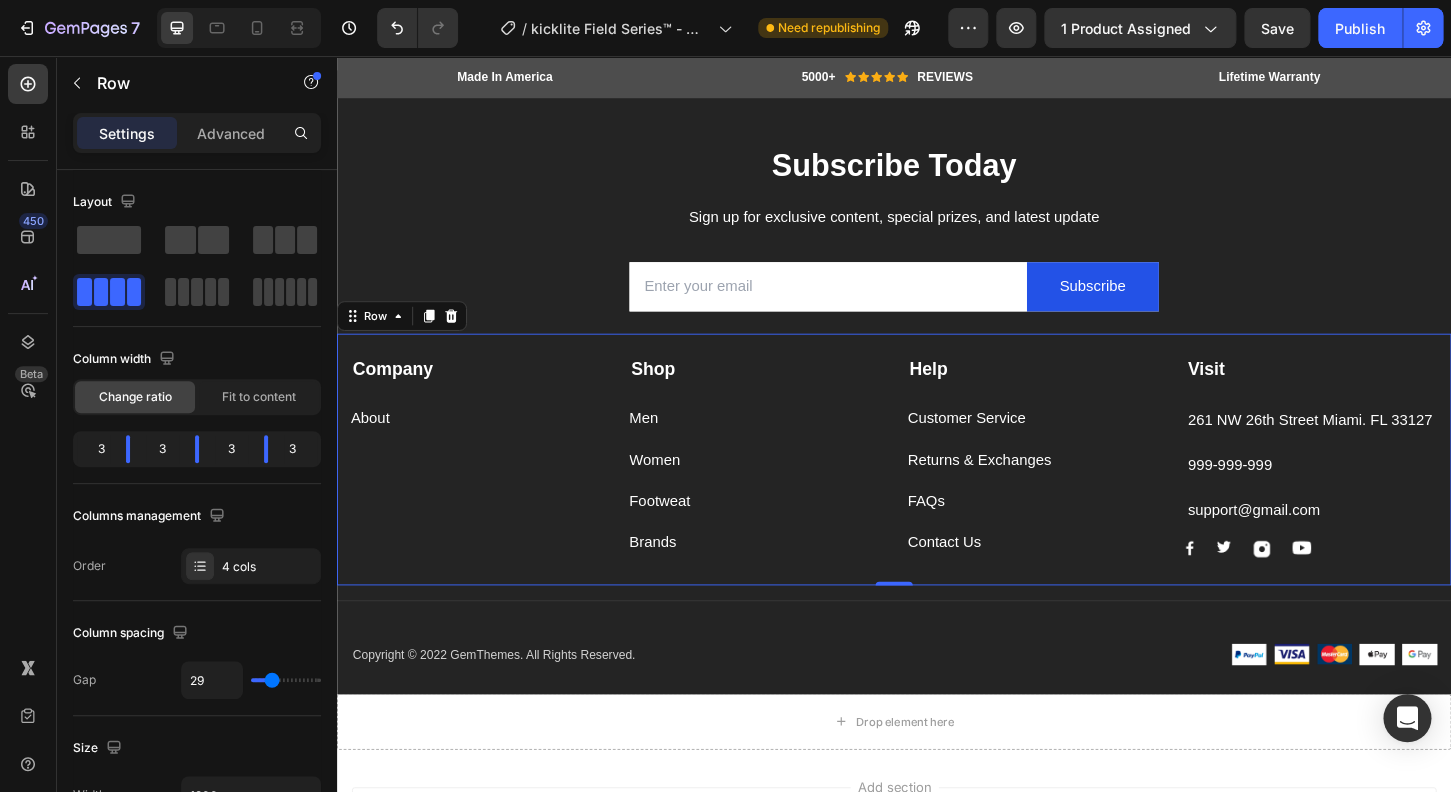 click on "Women Button" at bounding box center [787, 483] 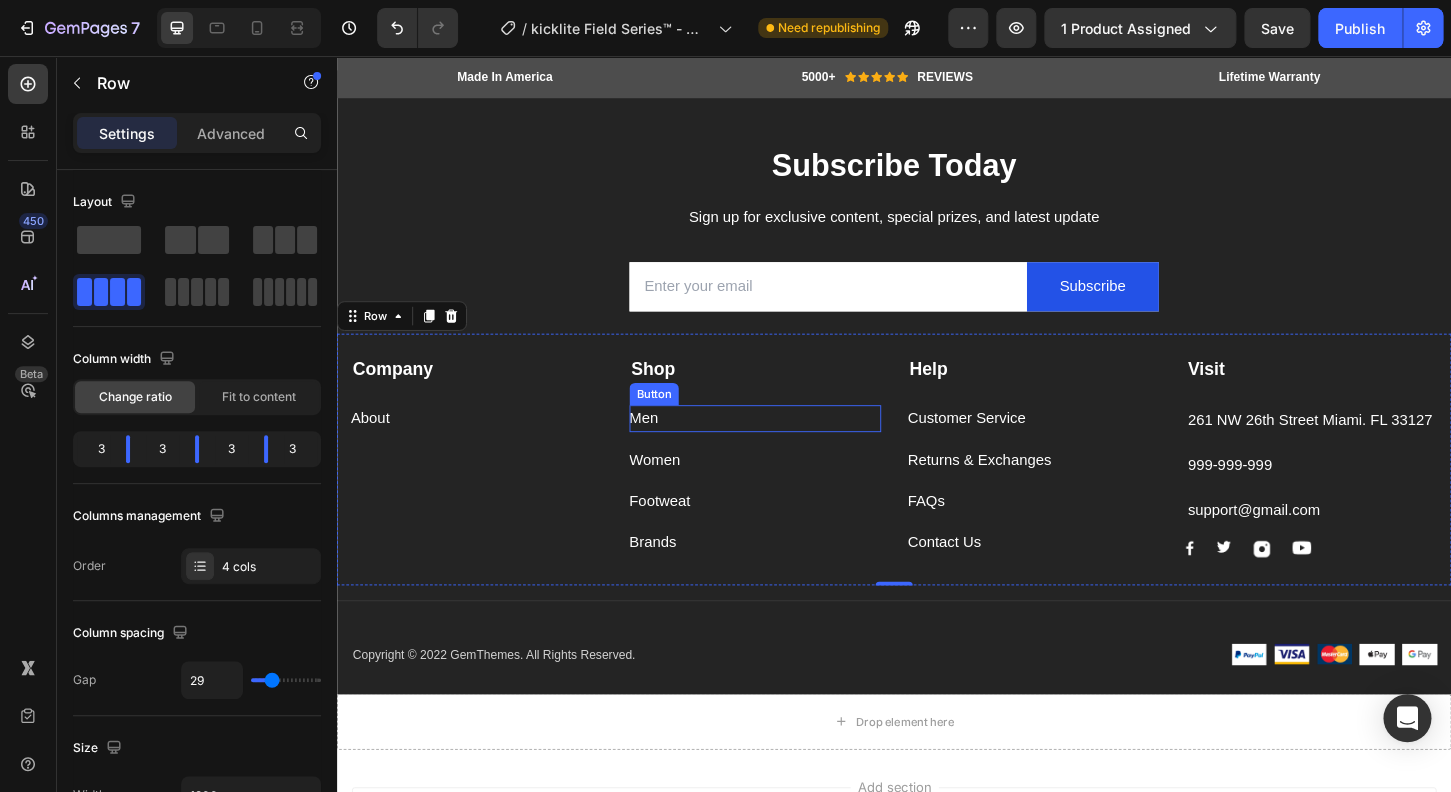 click on "Men Button" at bounding box center (787, 446) 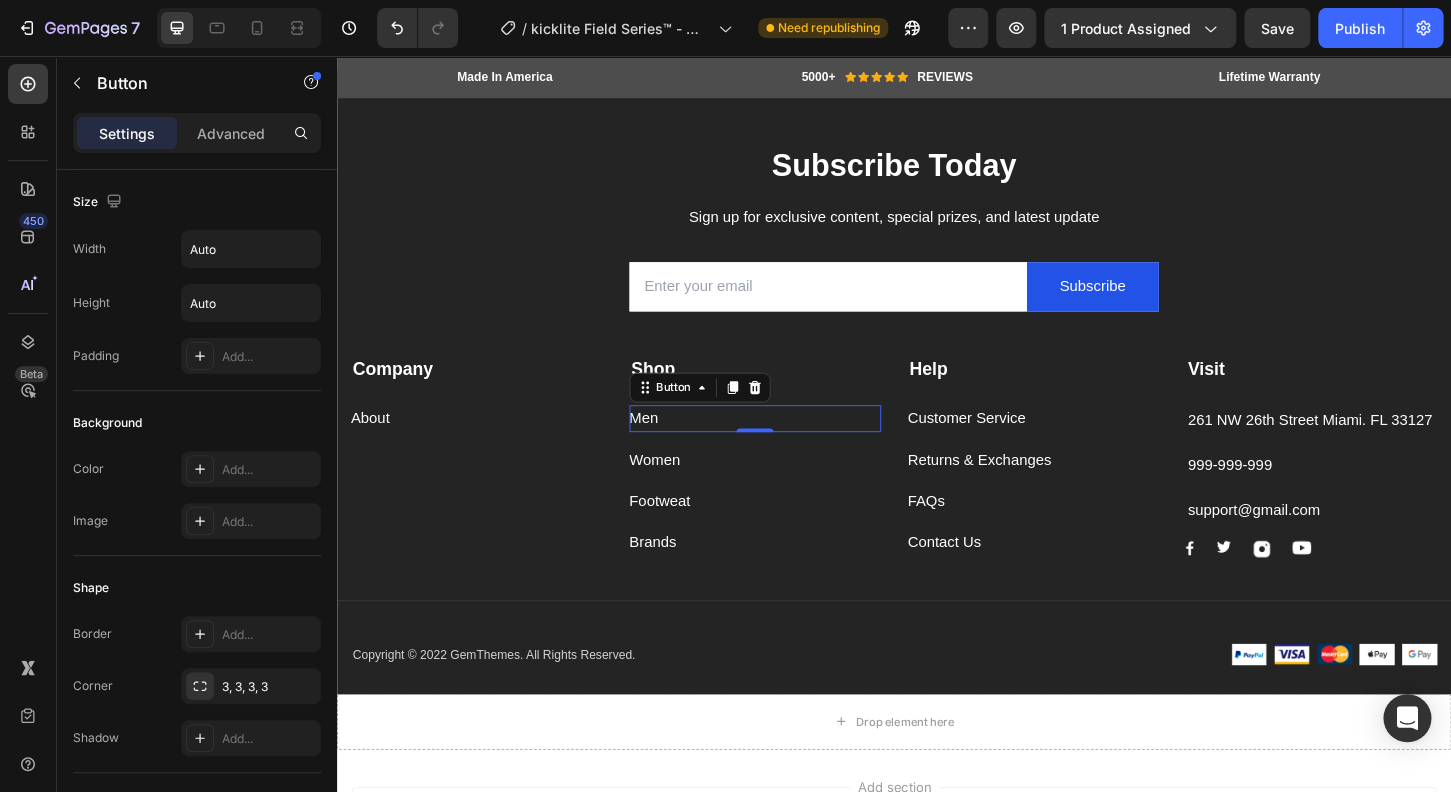 click on "Men Button   0" at bounding box center (787, 446) 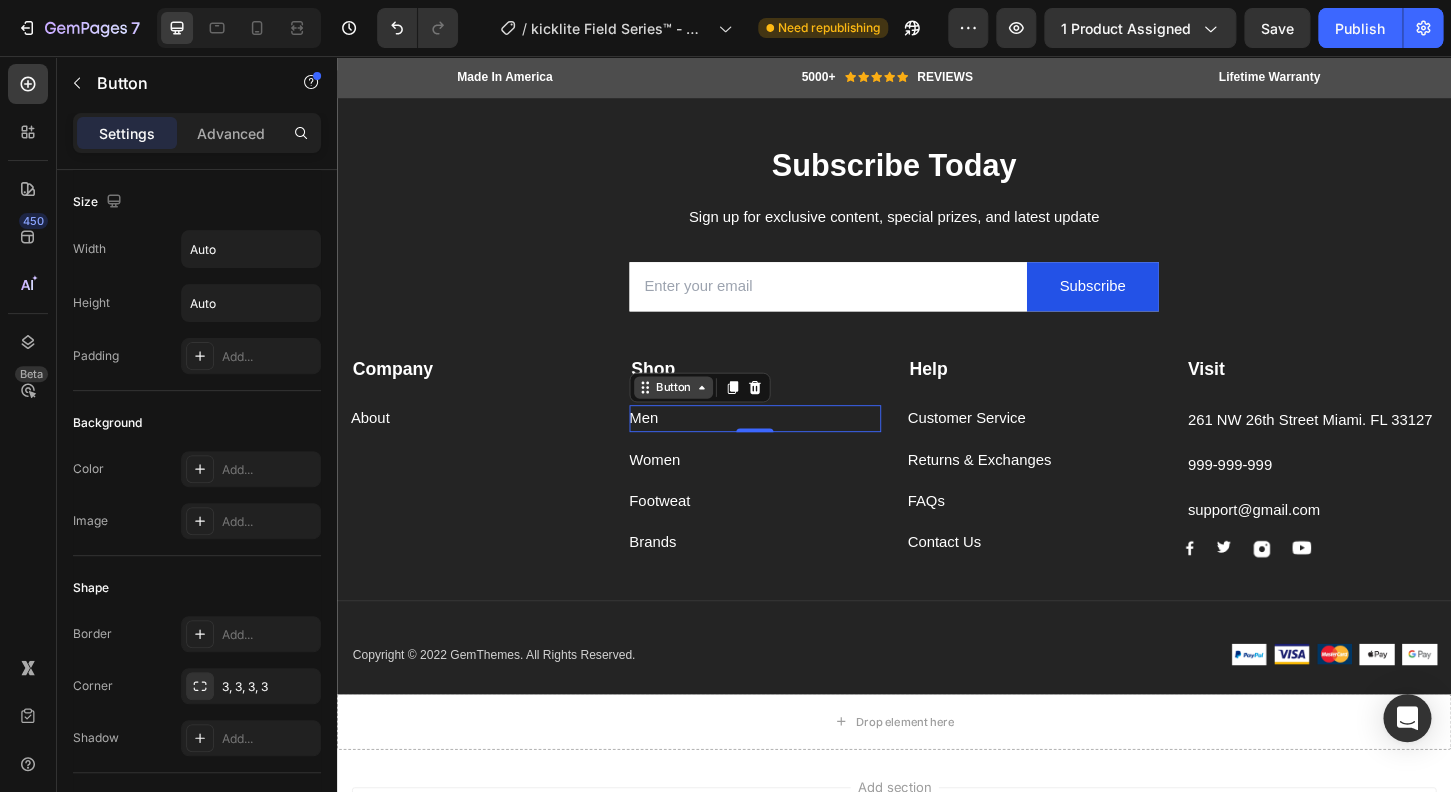 click on "Button" at bounding box center [699, 413] 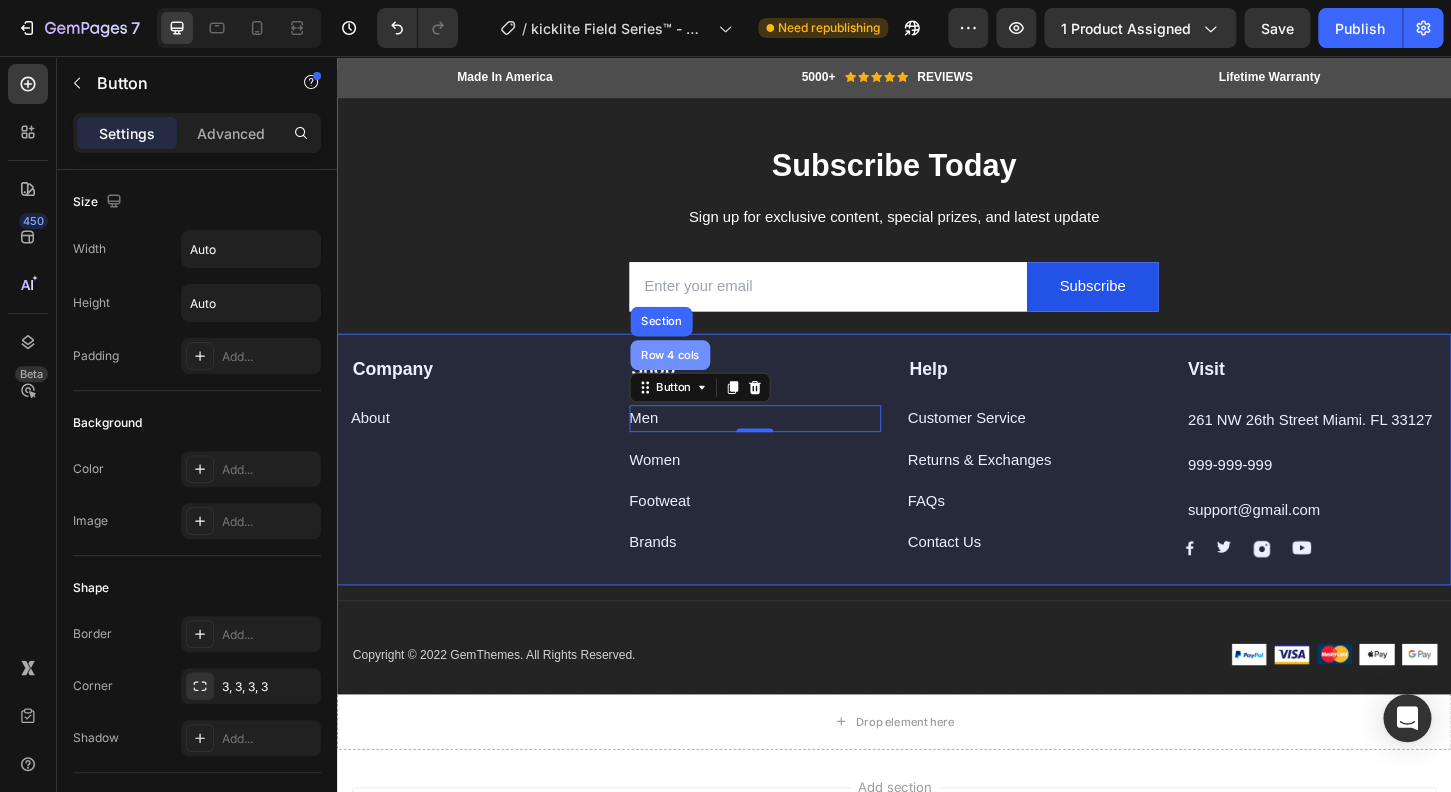 click on "Row 4 cols" at bounding box center [696, 378] 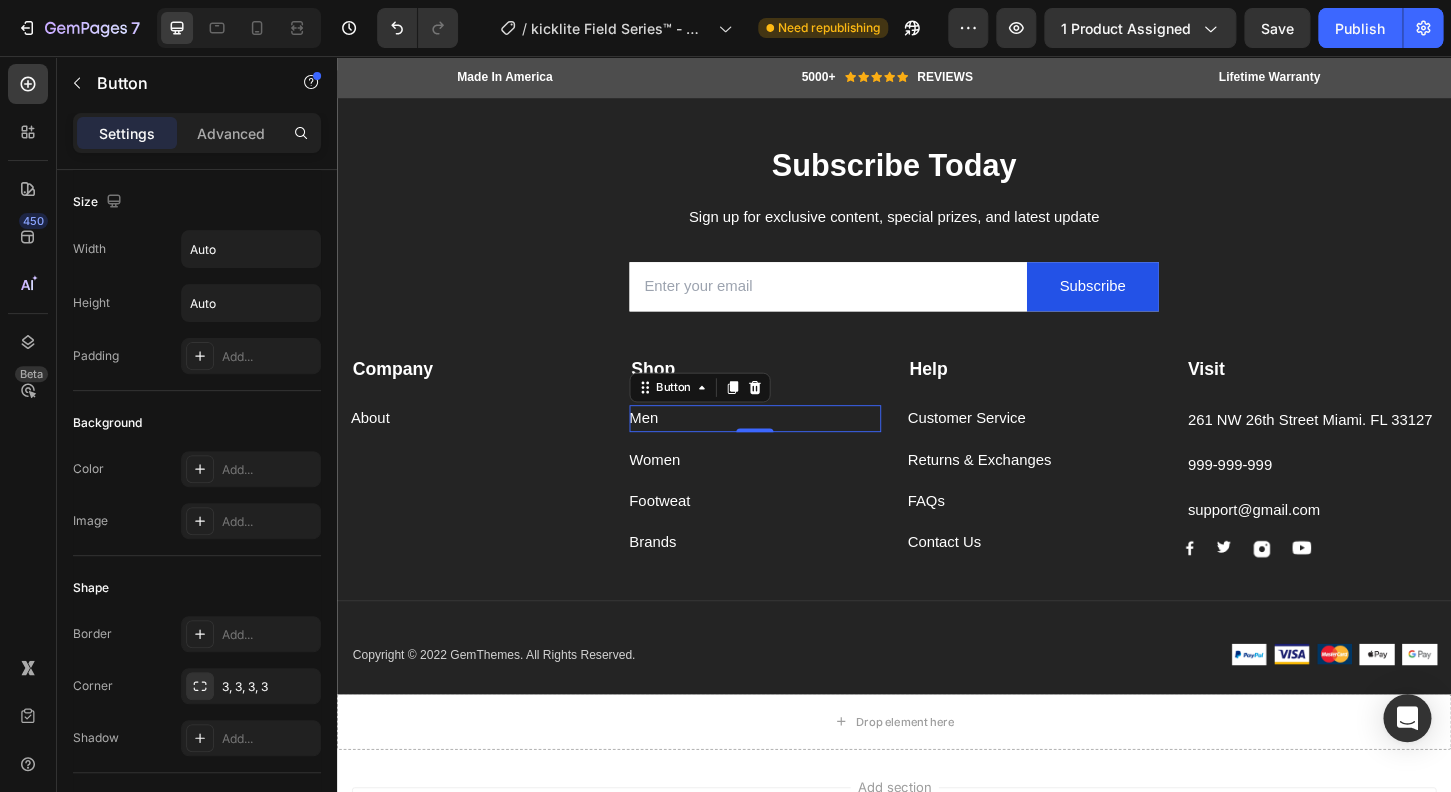 click on "Button" at bounding box center (728, 413) 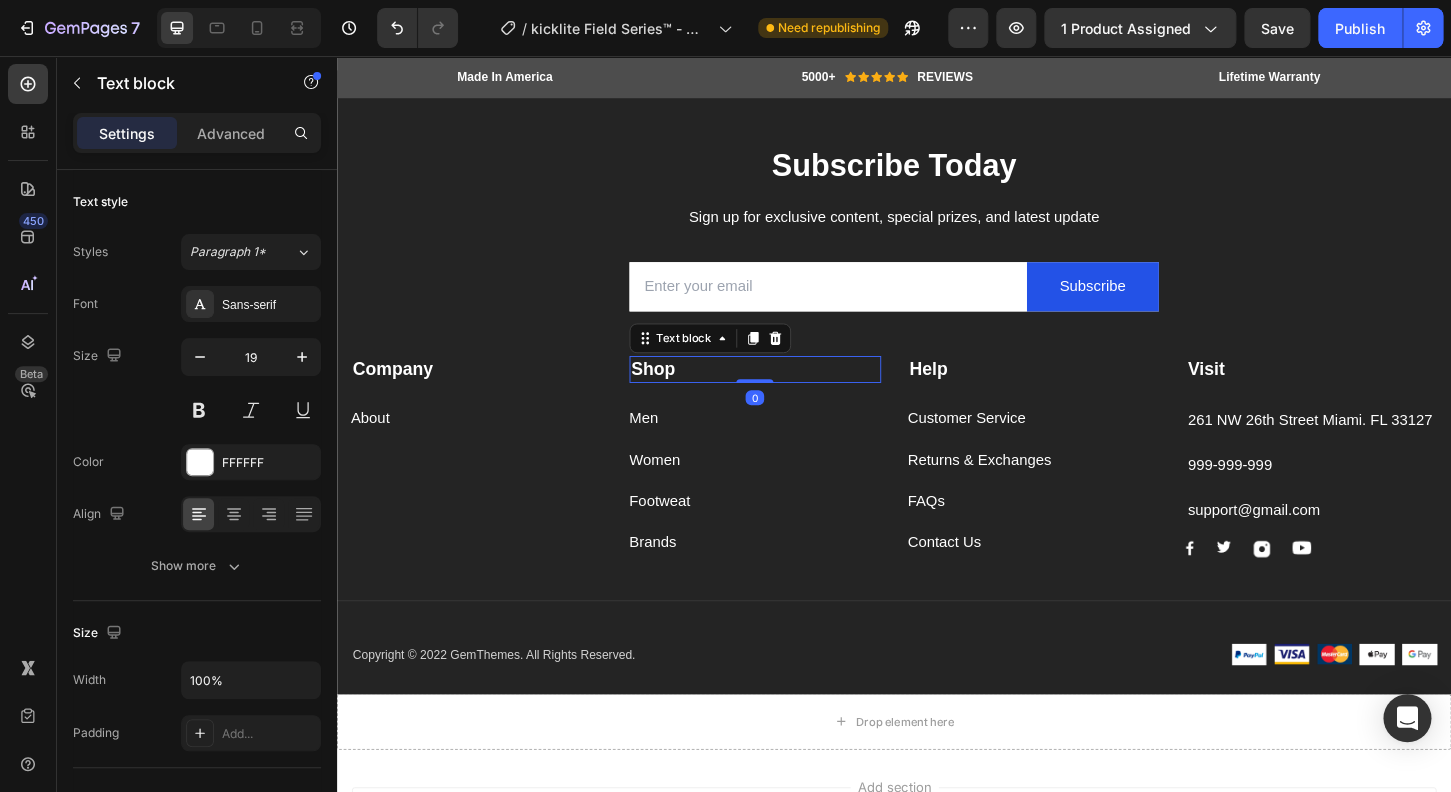 click on "Shop" at bounding box center (787, 393) 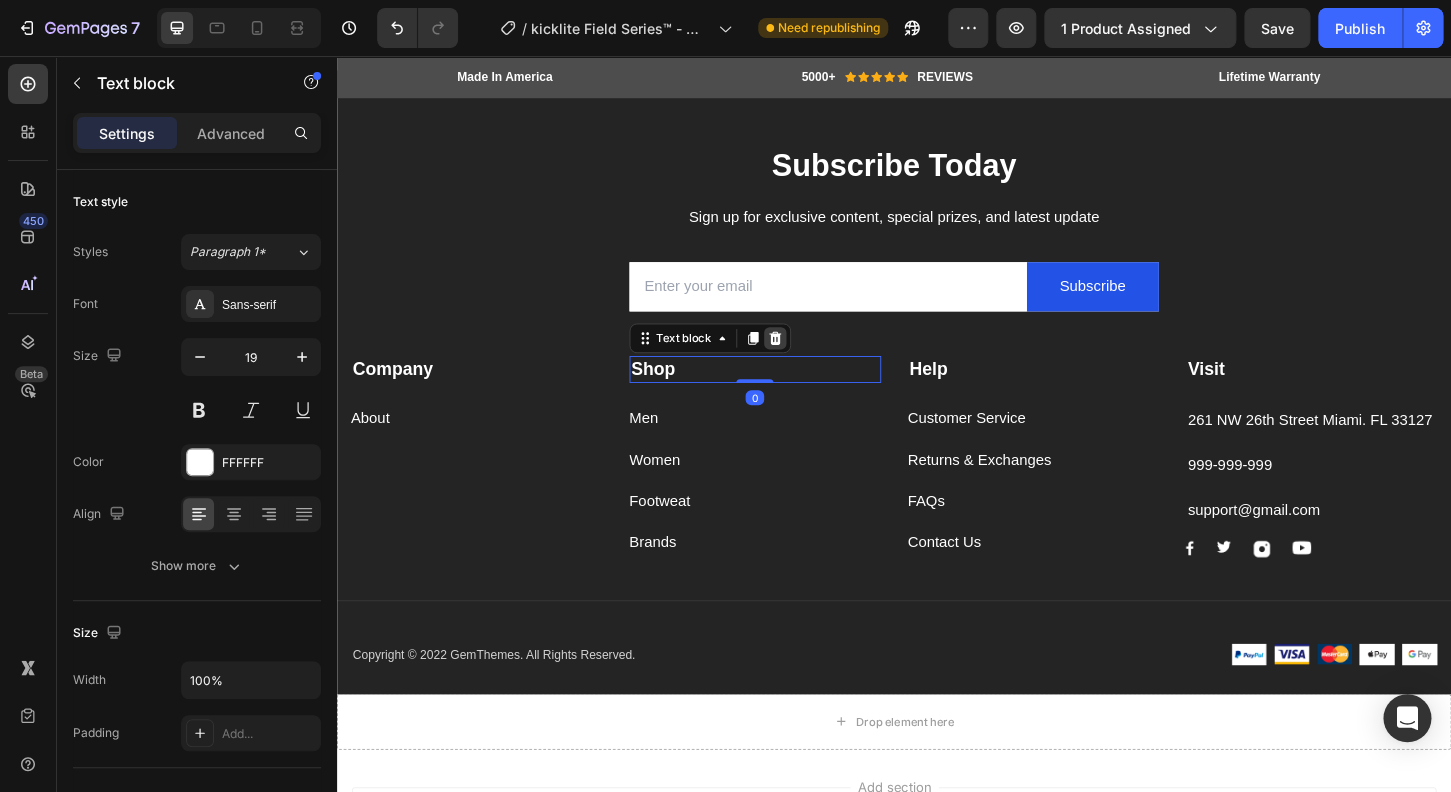 click at bounding box center [809, 360] 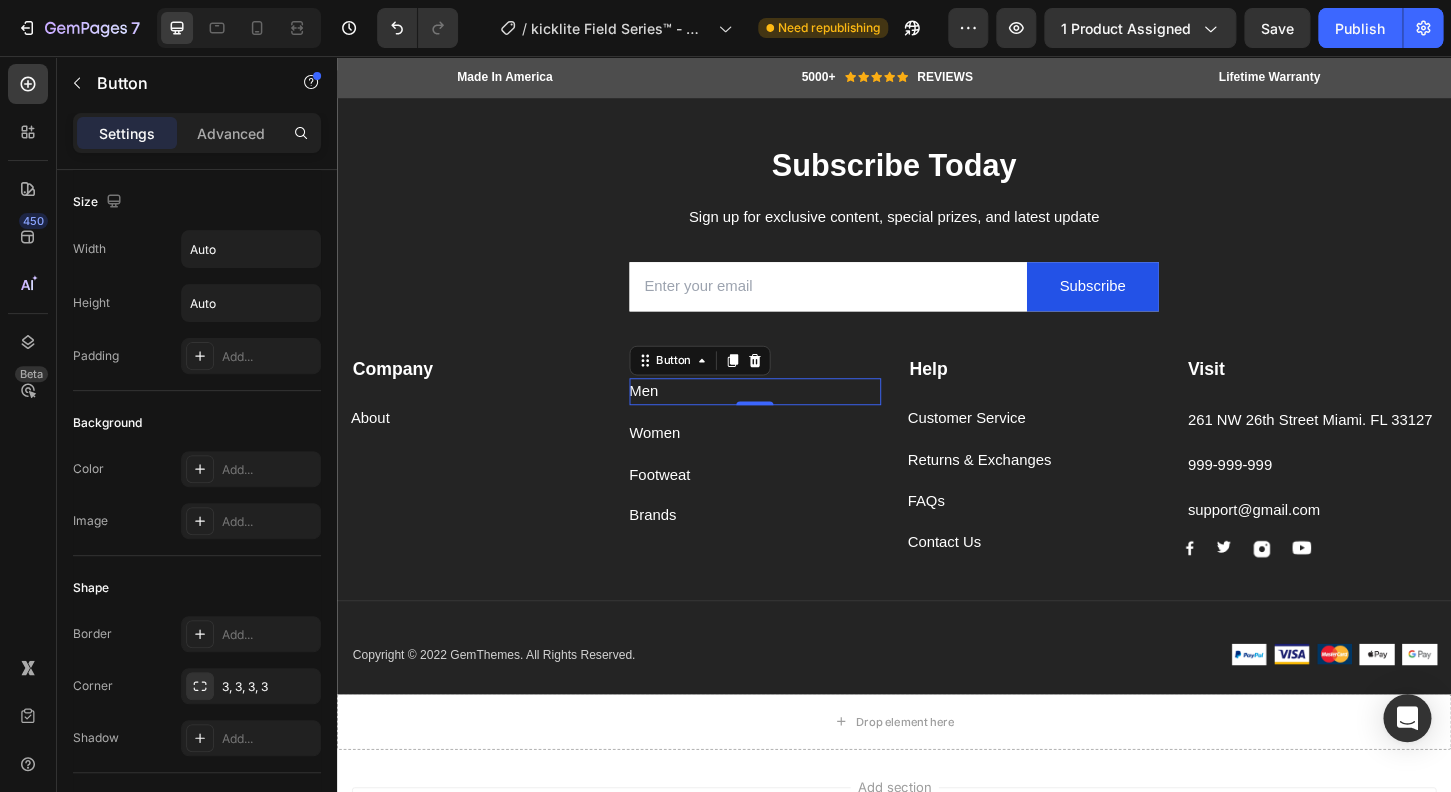 click on "Men Button   0" at bounding box center (787, 417) 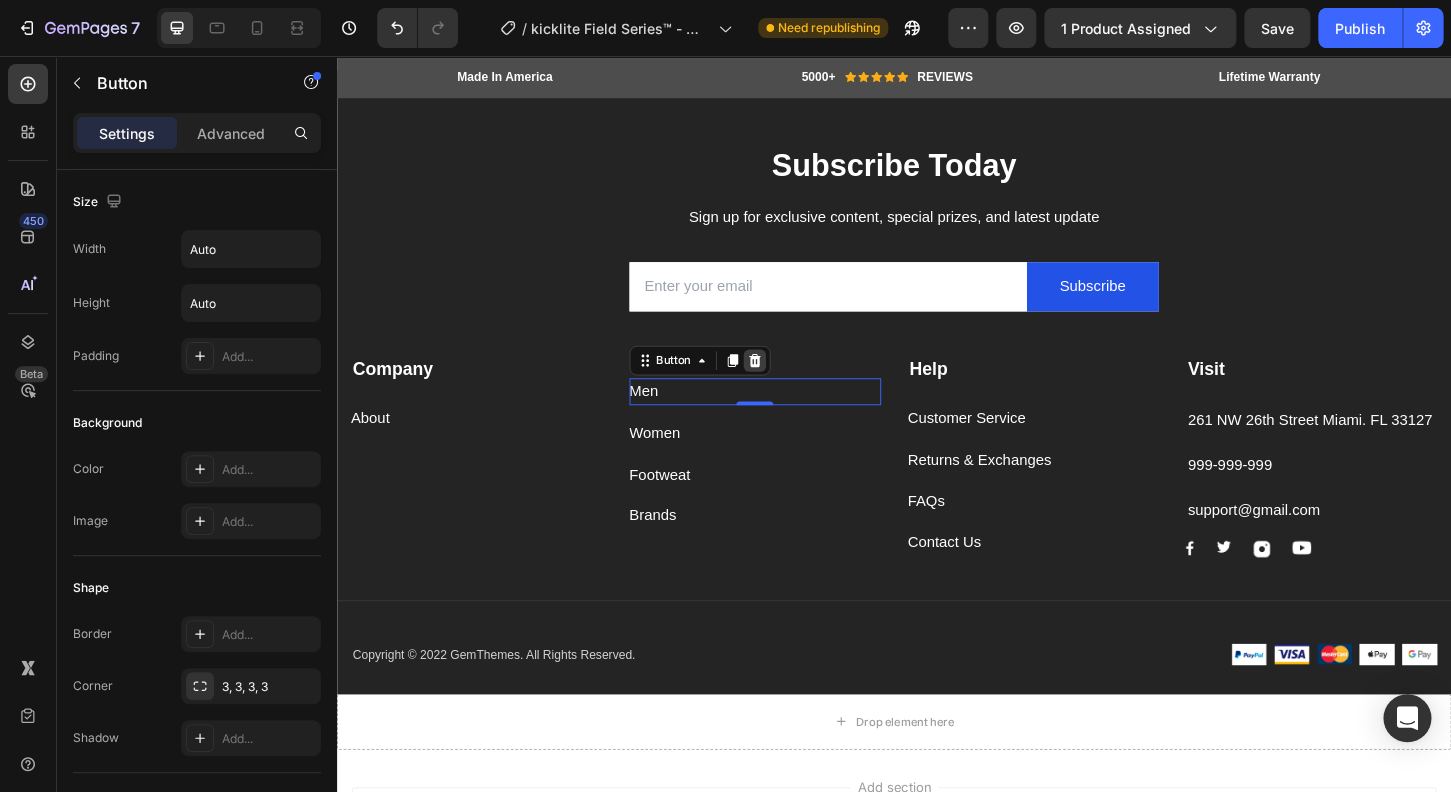 click 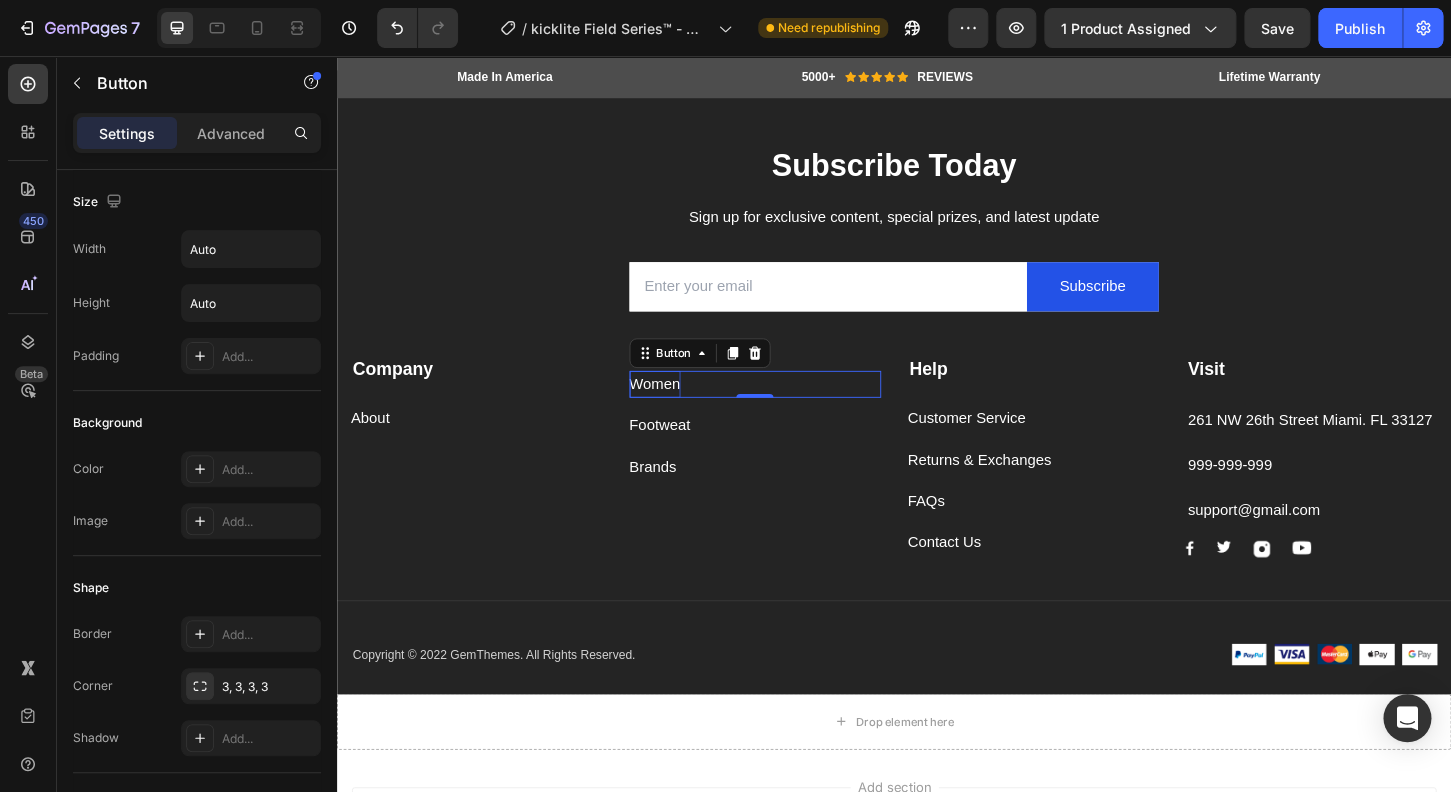 click on "Women" at bounding box center (679, 409) 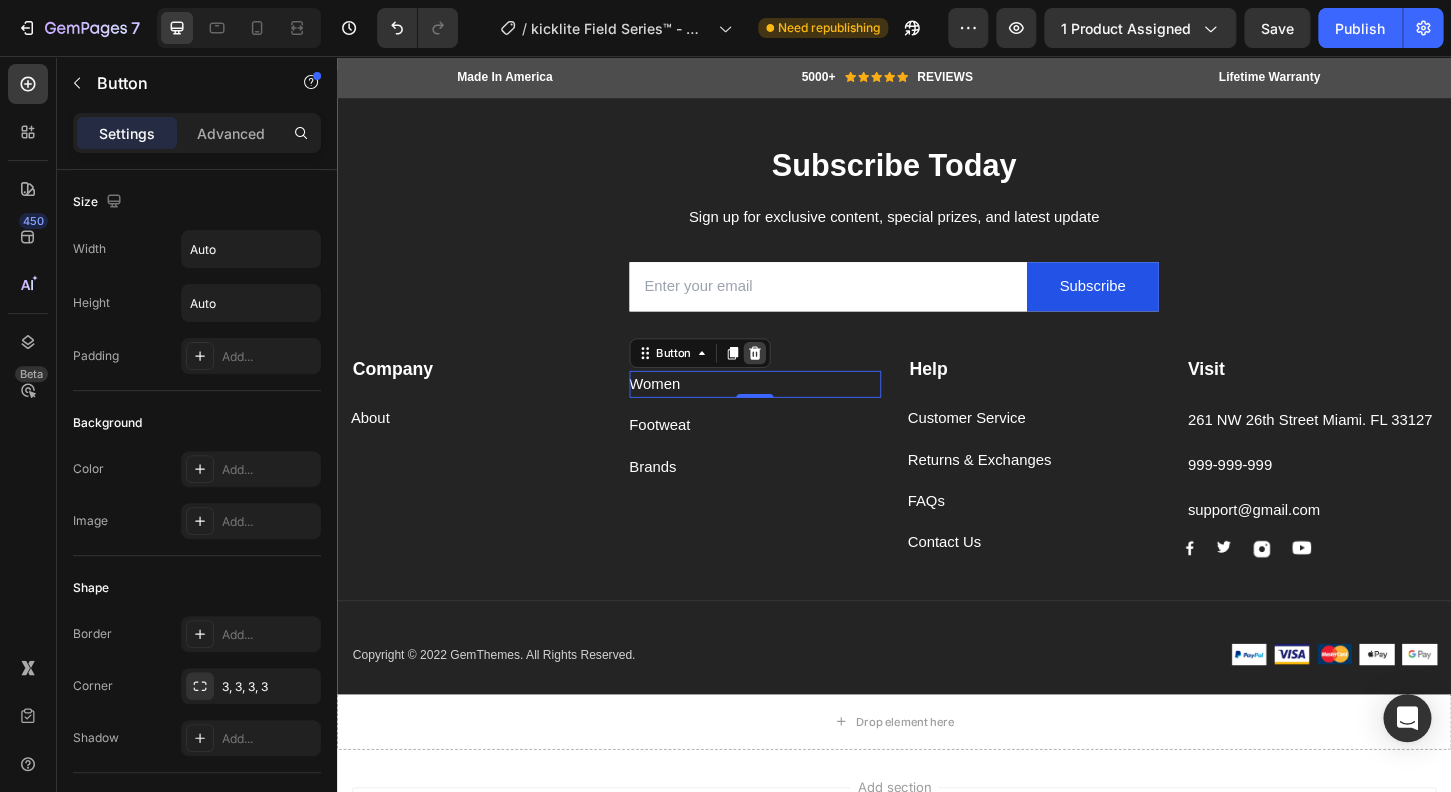 click 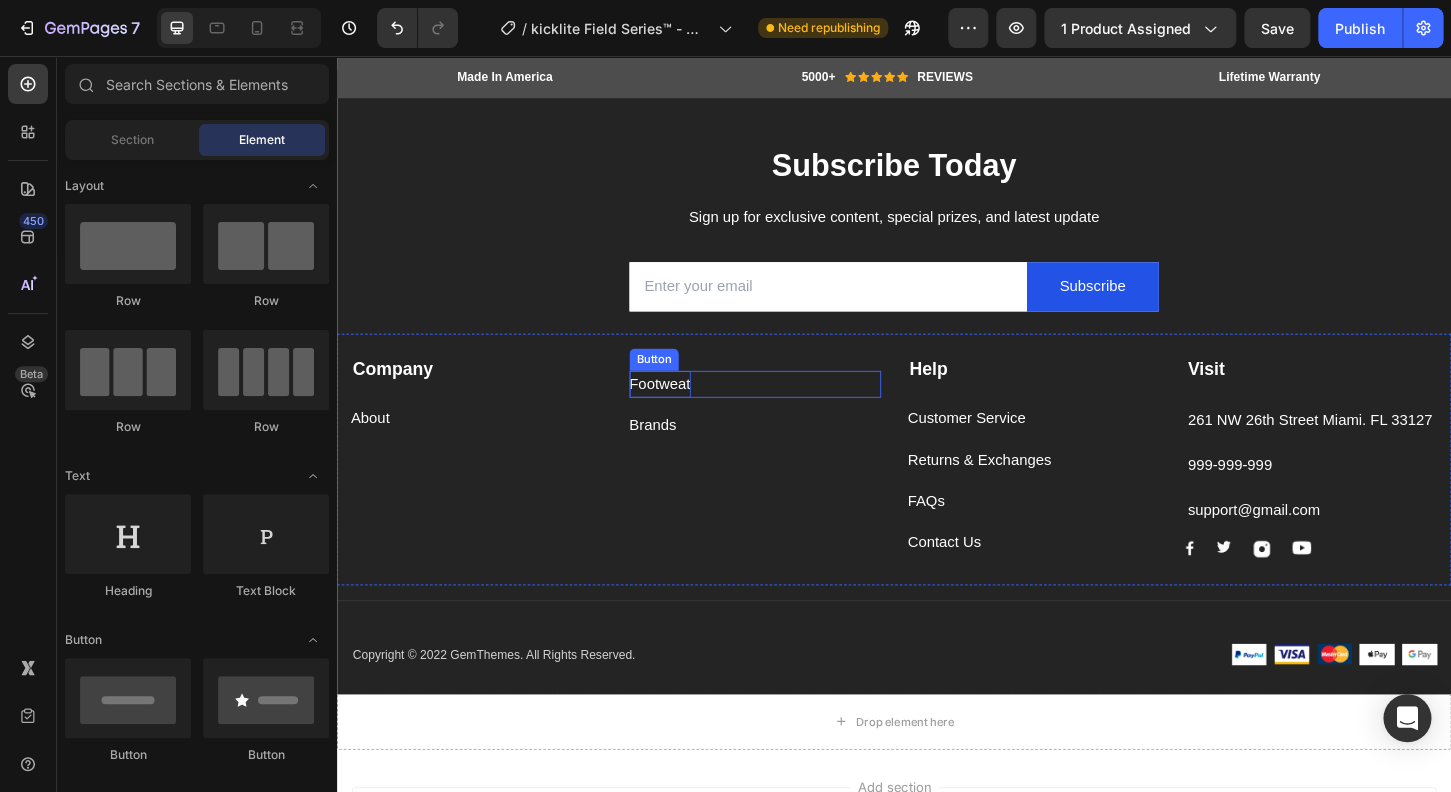 click on "Footweat" at bounding box center (685, 409) 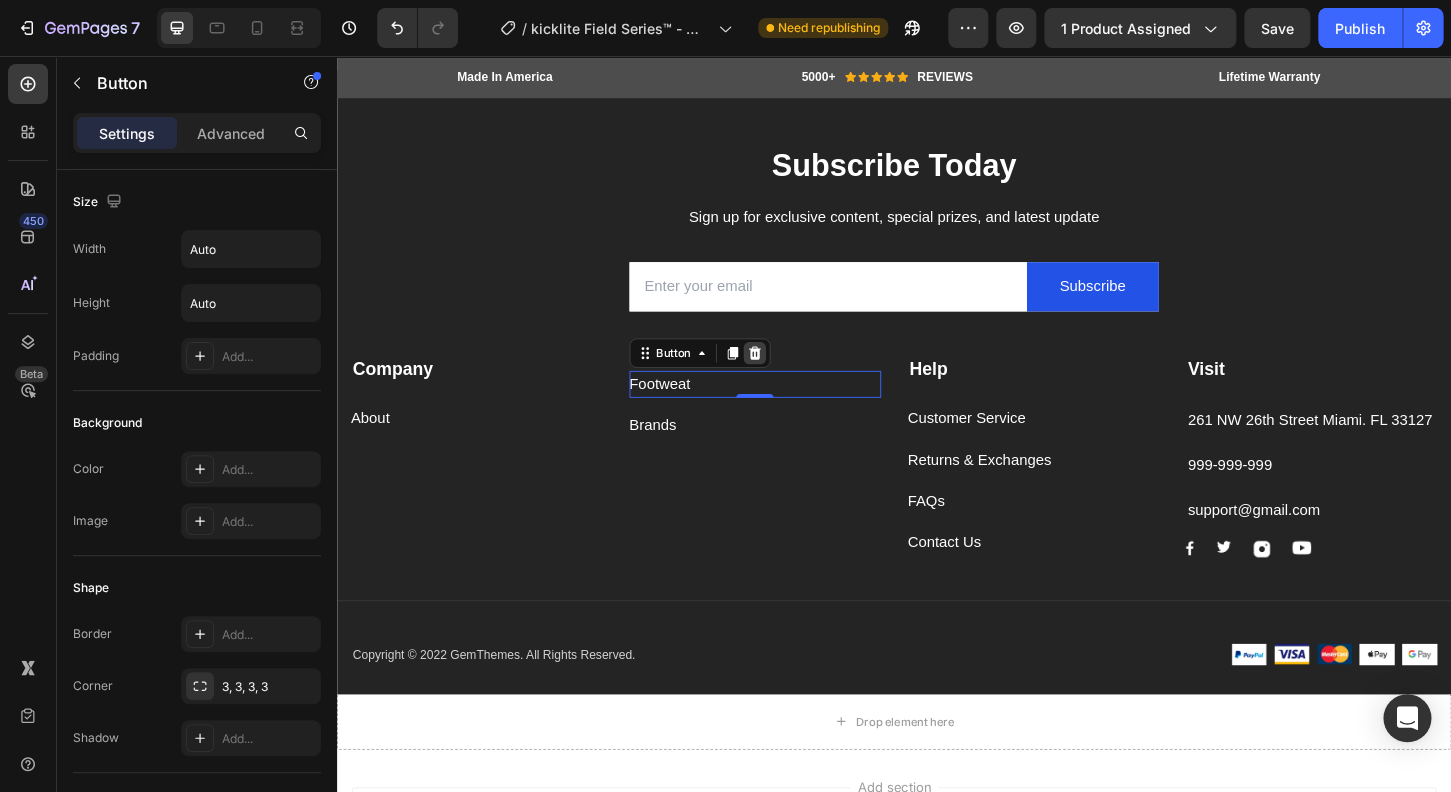 click 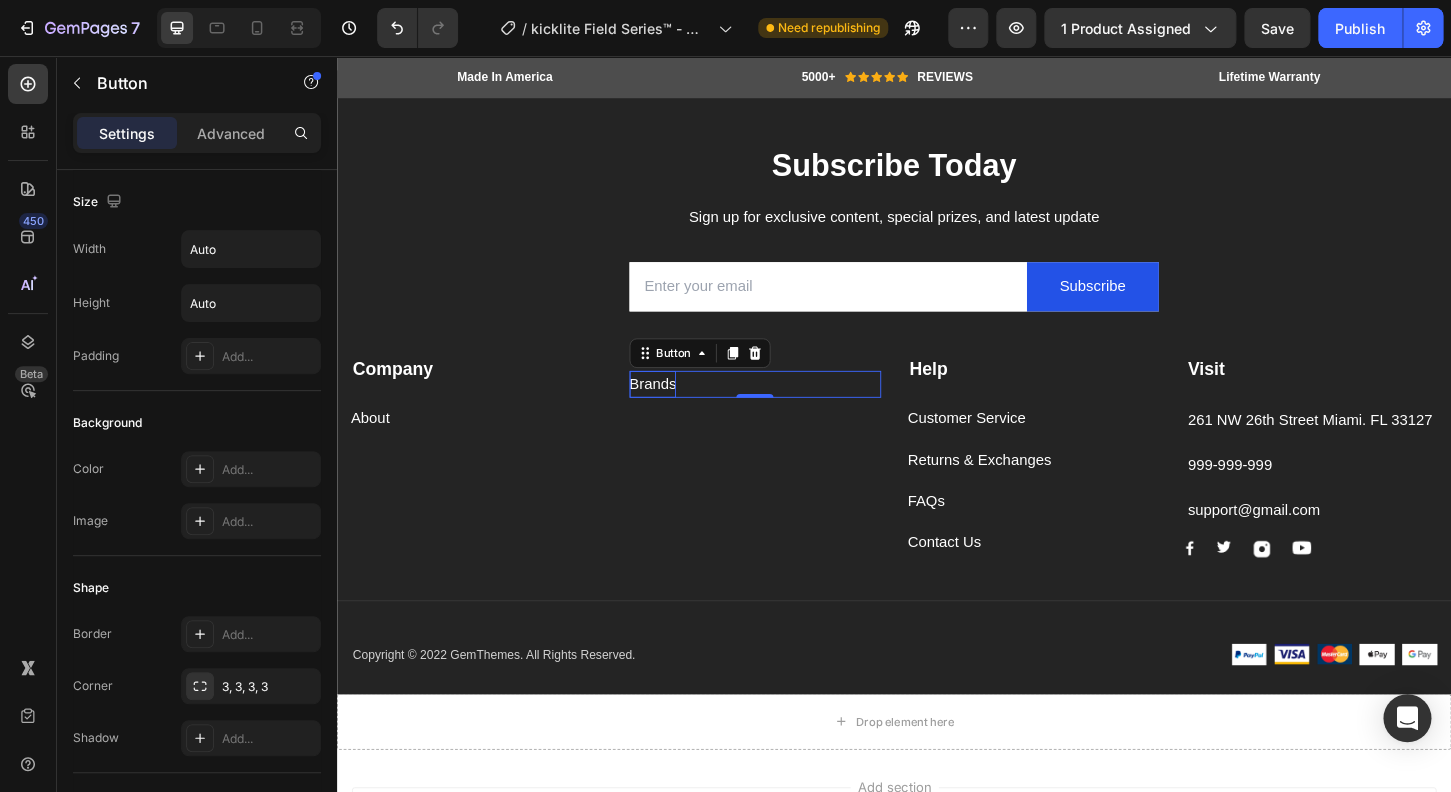 click on "Brands" at bounding box center [677, 409] 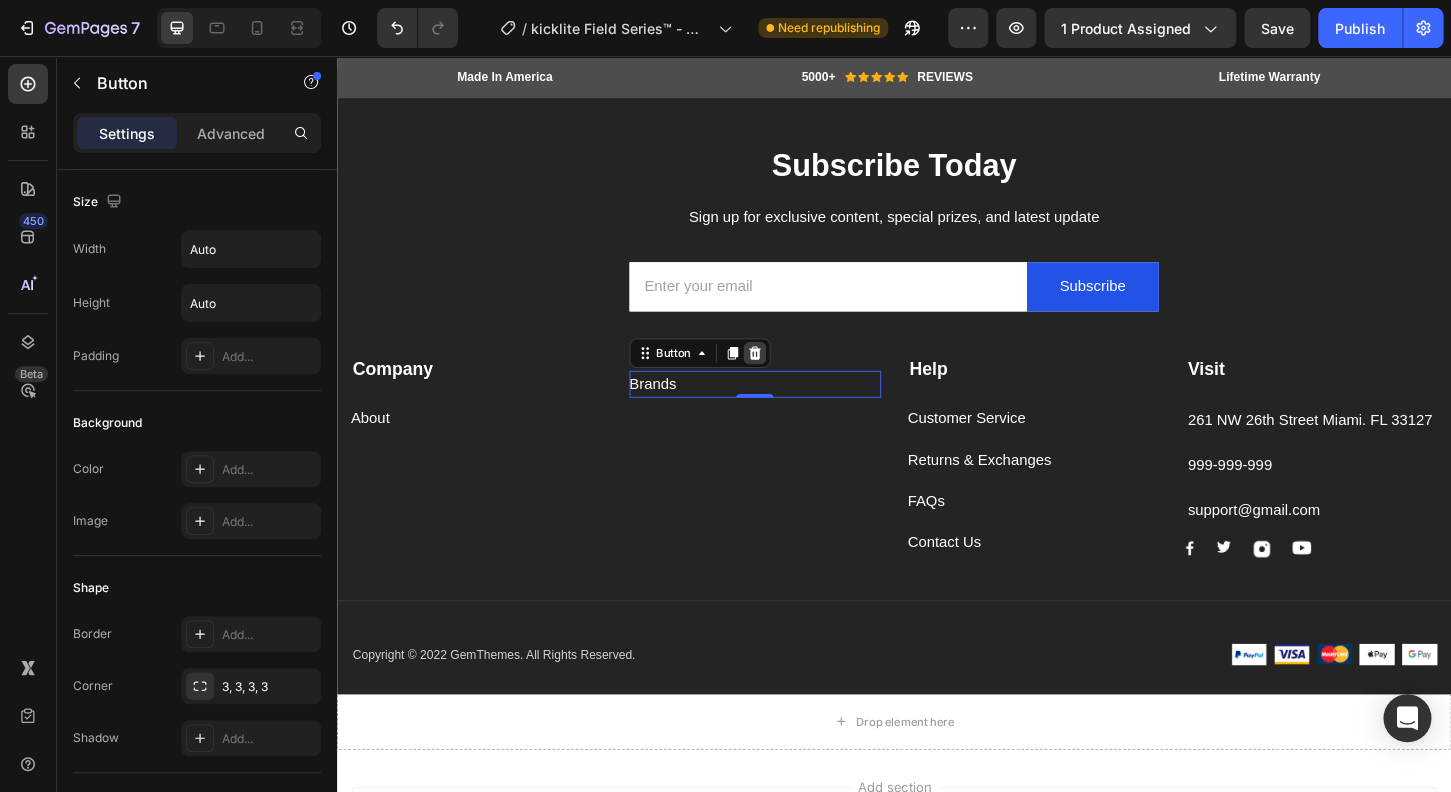 click at bounding box center [787, 376] 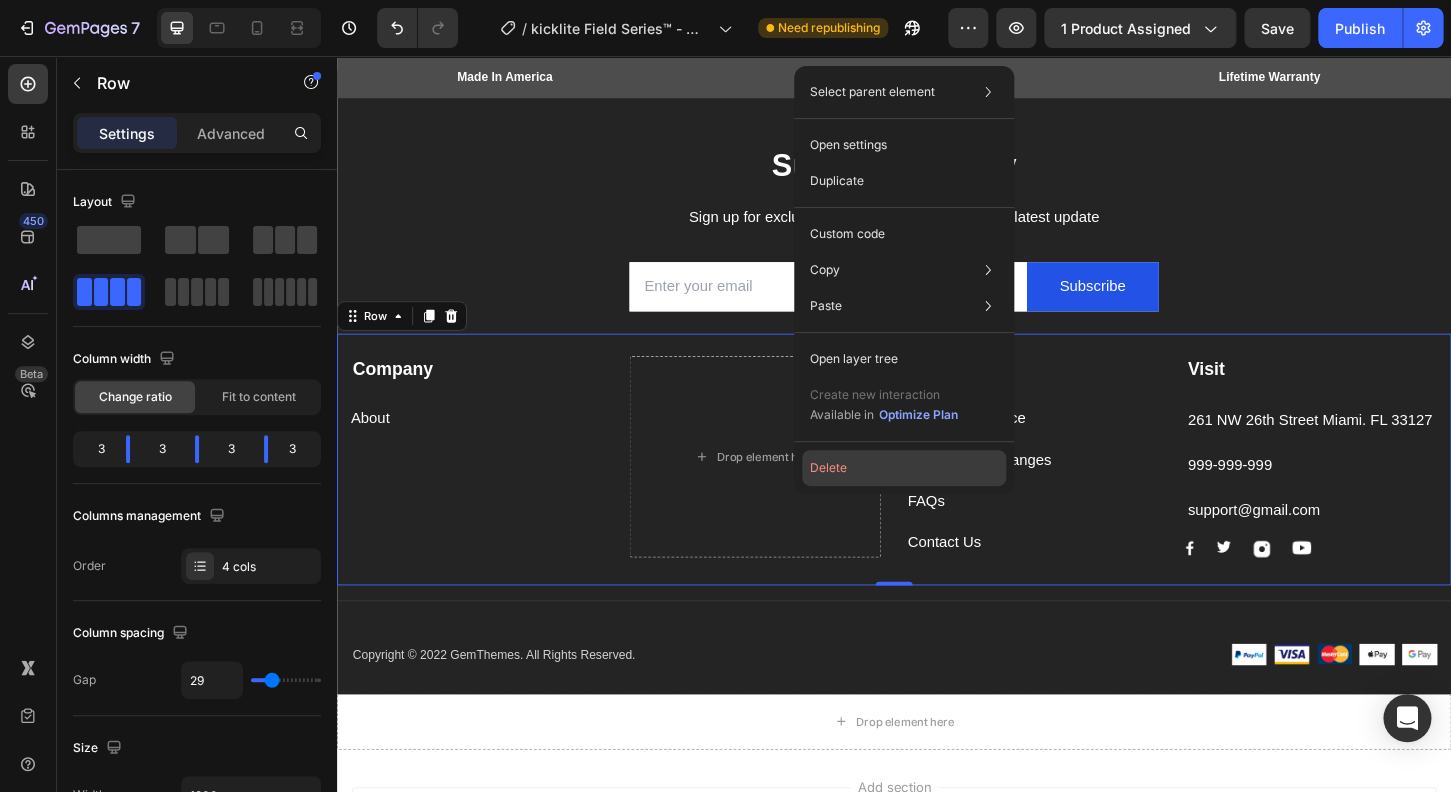 click on "Delete" 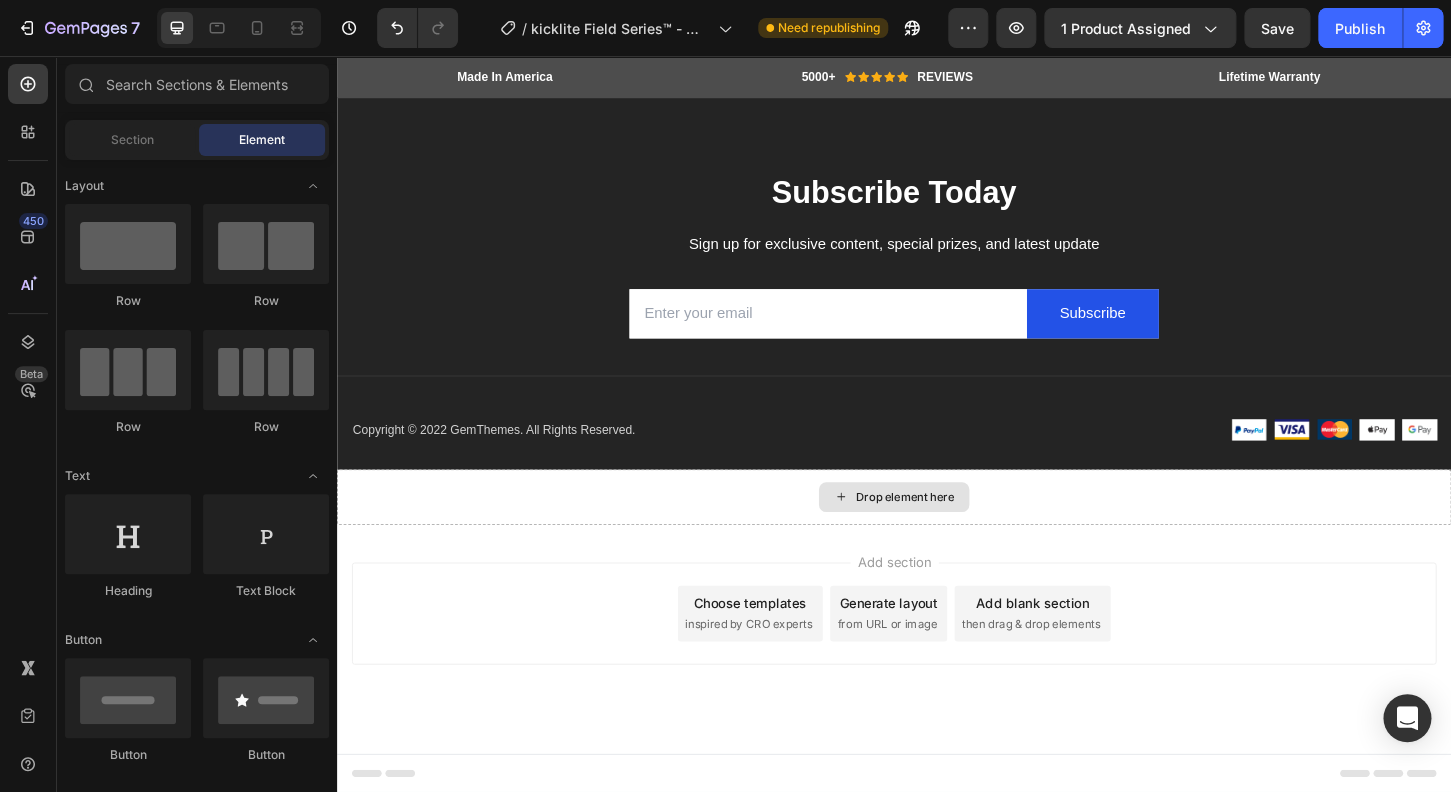 scroll, scrollTop: 7612, scrollLeft: 0, axis: vertical 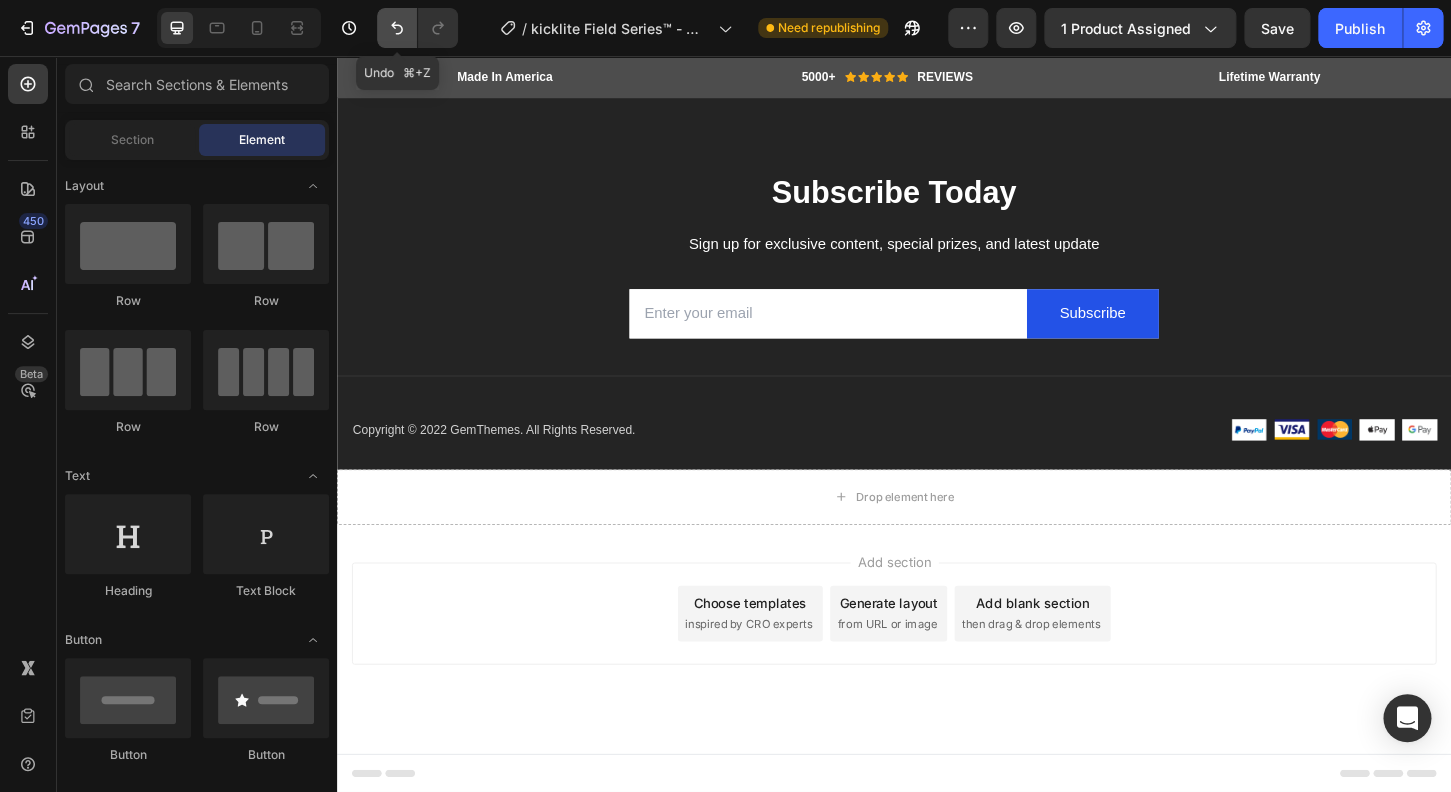 click 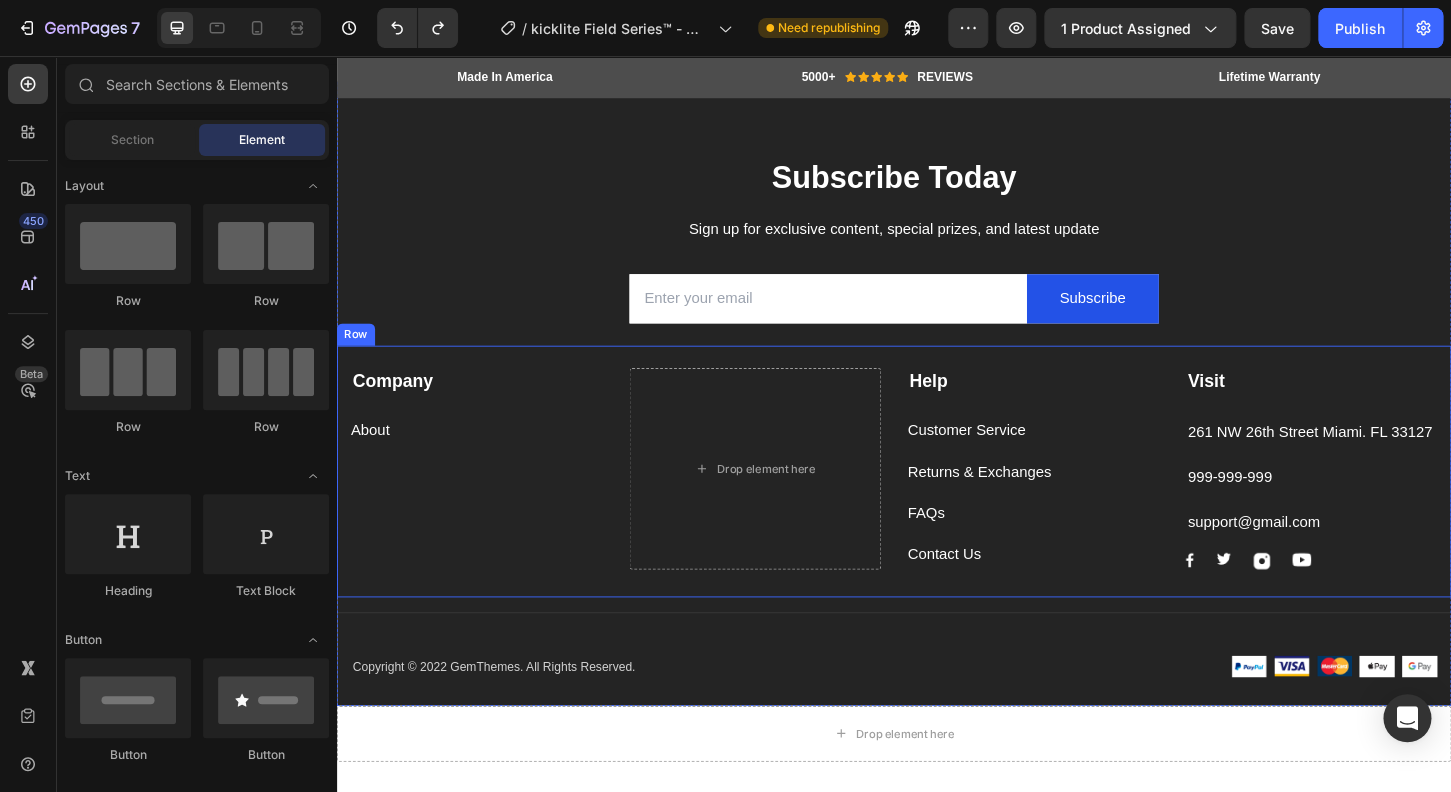 click on "Company Text block About Button
Drop element here Help Text block Customer Service Button Returns & Exchanges Button FAQs Button Contact Us Button Visit Text block 261 NW 26th Street Miami. FL 33127 Text block 999-999-999 Text block support@gmail.com Text block Image Image Image Image Row Row" at bounding box center [937, 502] 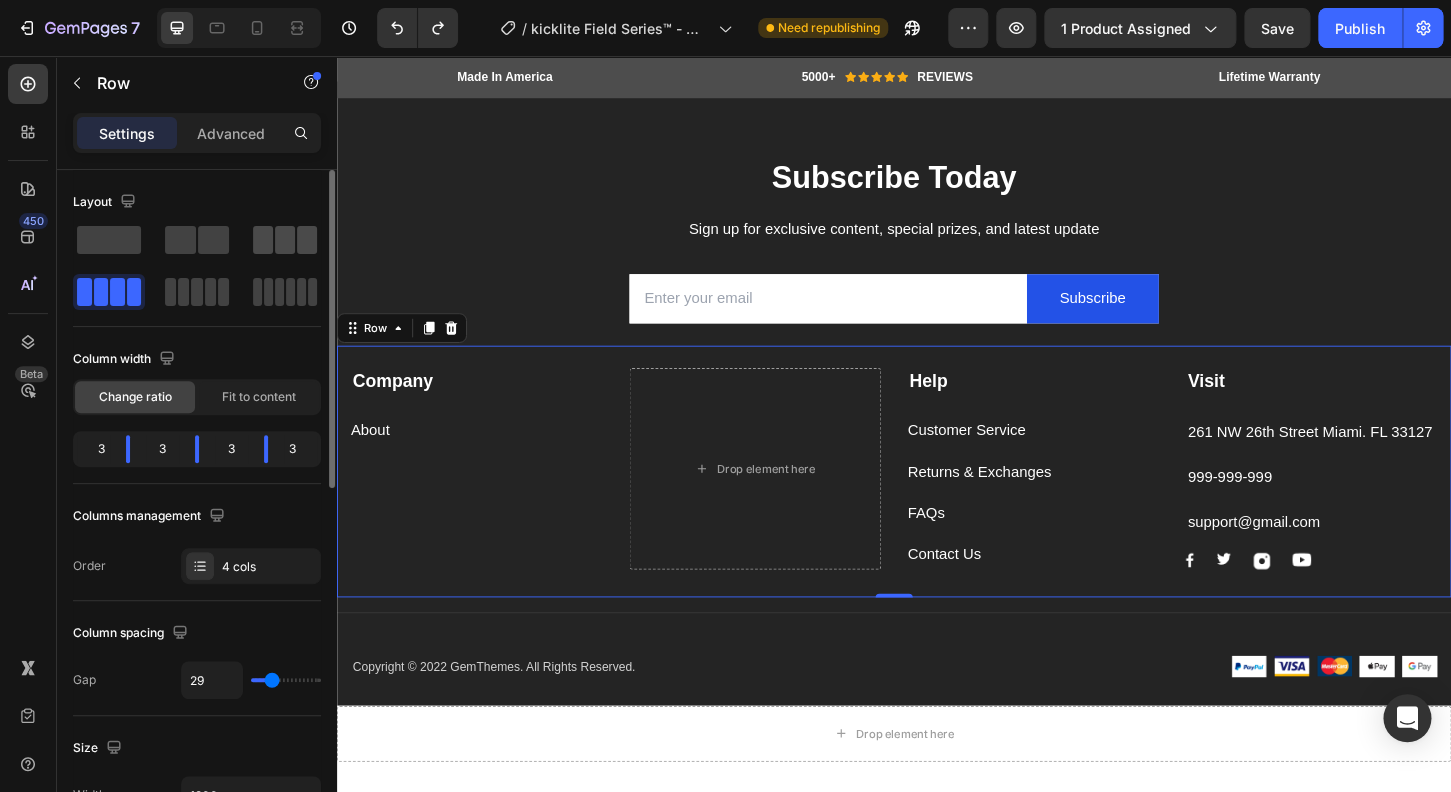 click 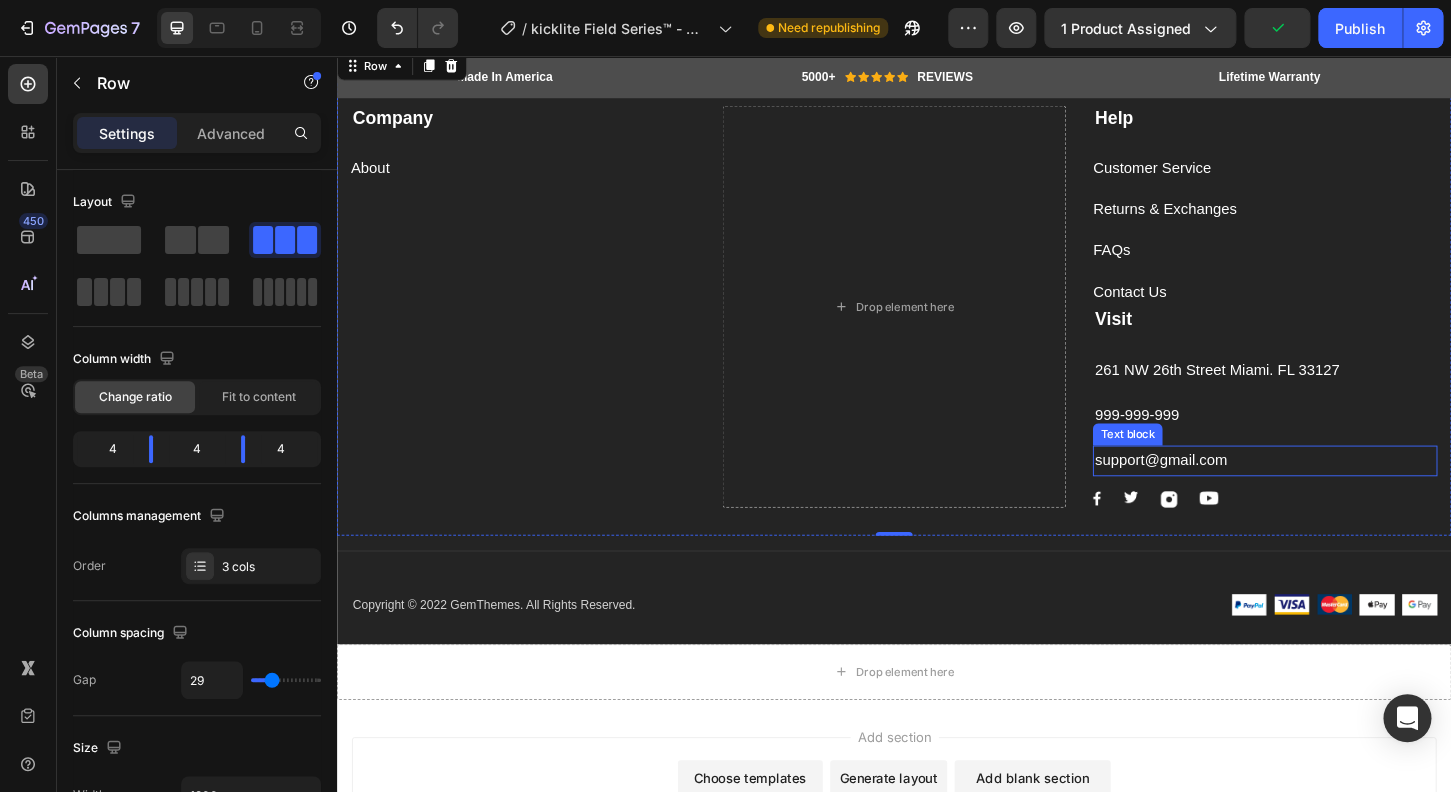 scroll, scrollTop: 7756, scrollLeft: 0, axis: vertical 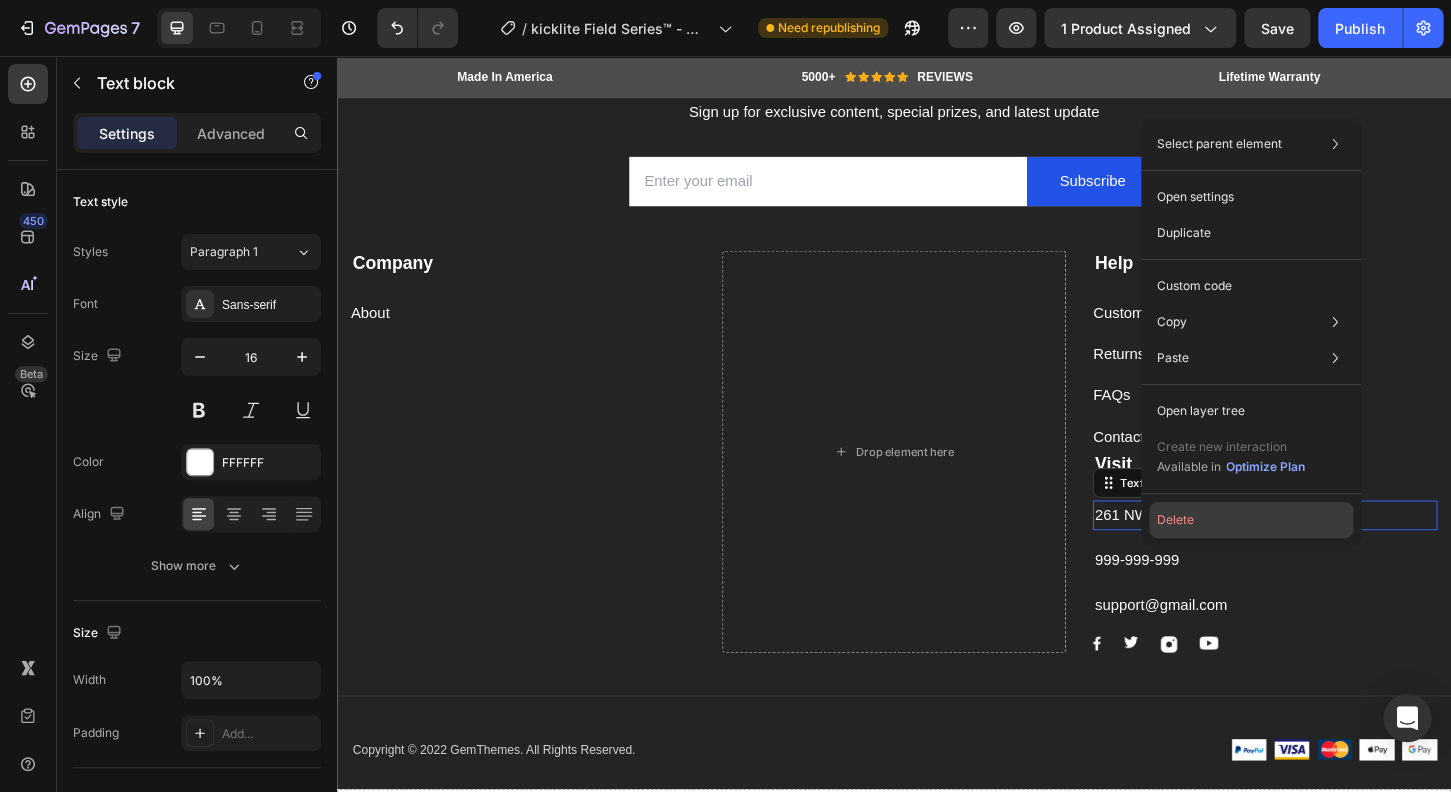 click on "Delete" 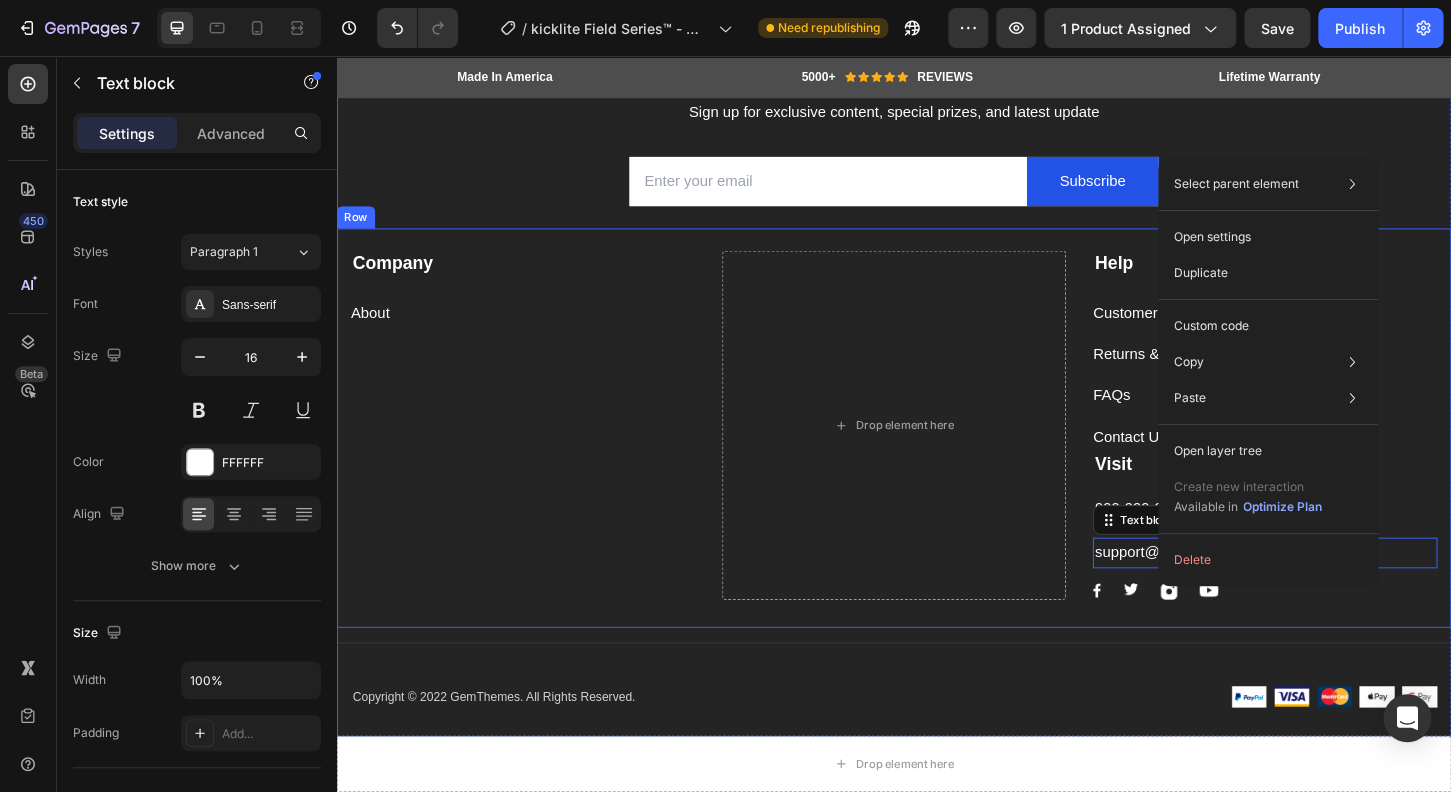 click on "Help Text block Customer Service Button Returns & Exchanges Button FAQs Button Contact Us Button Visit Text block 999-999-999 Text block support@gmail.com Text block   0 Image Image Image Image Row" at bounding box center (1336, 453) 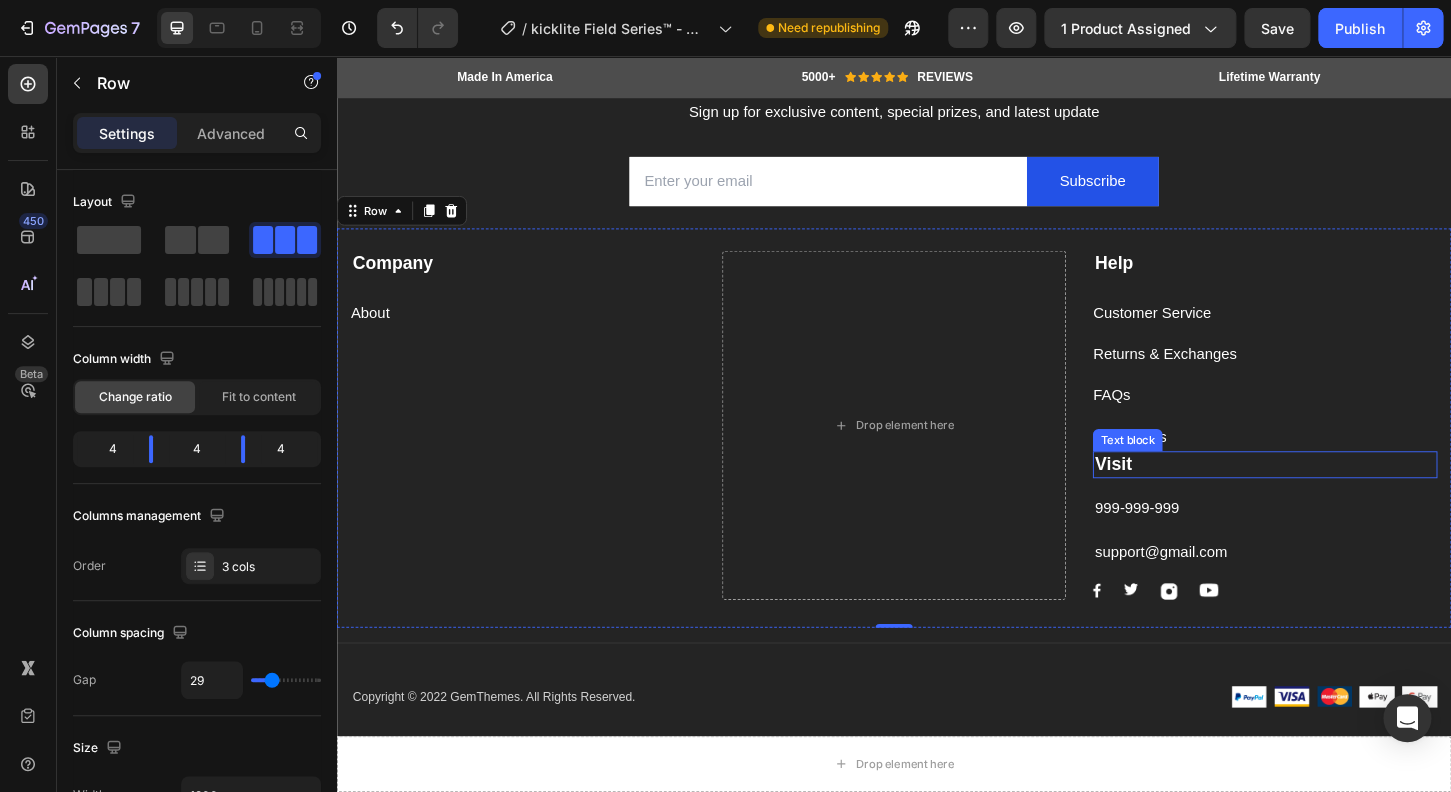 click on "Visit" at bounding box center [1336, 495] 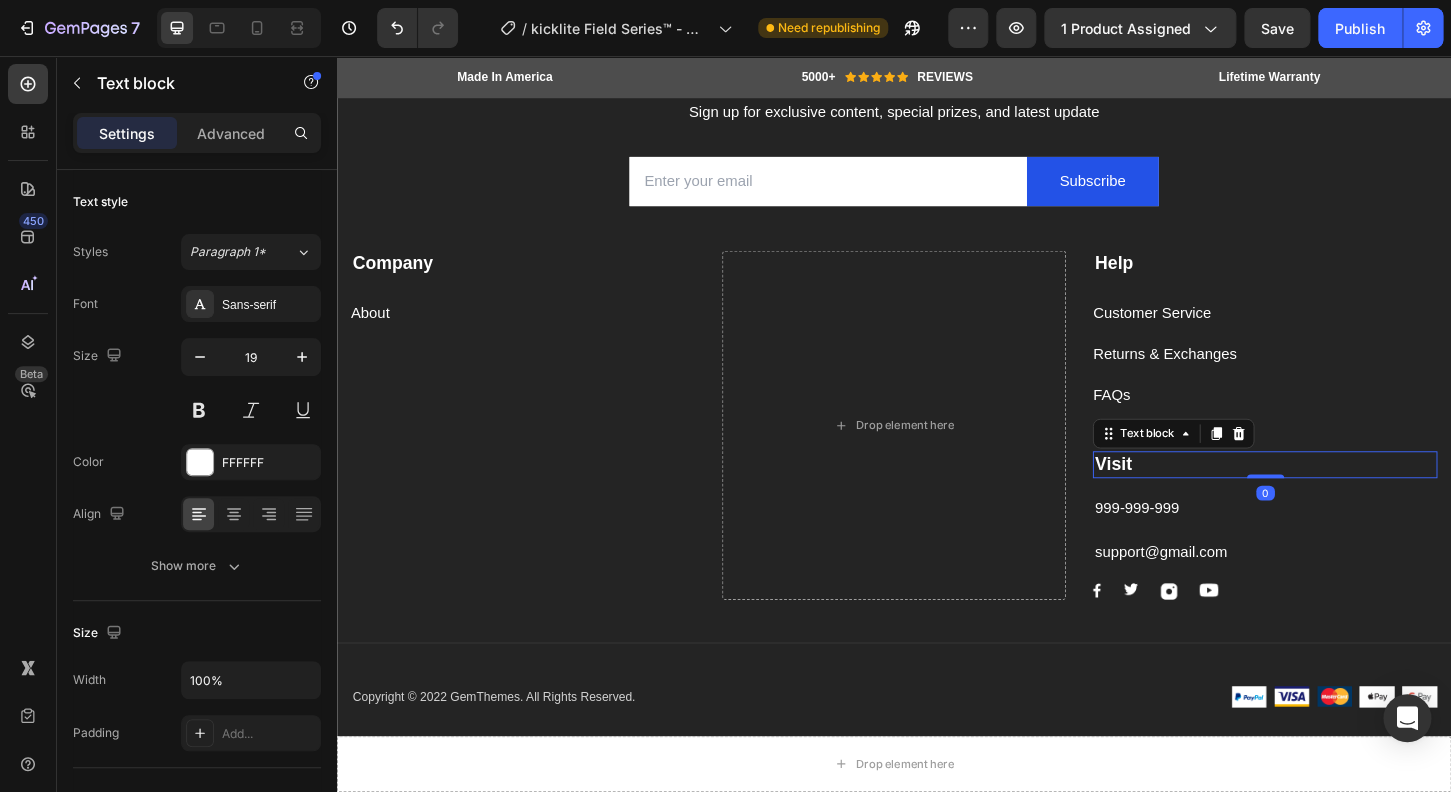 click on "Visit" at bounding box center (1173, 494) 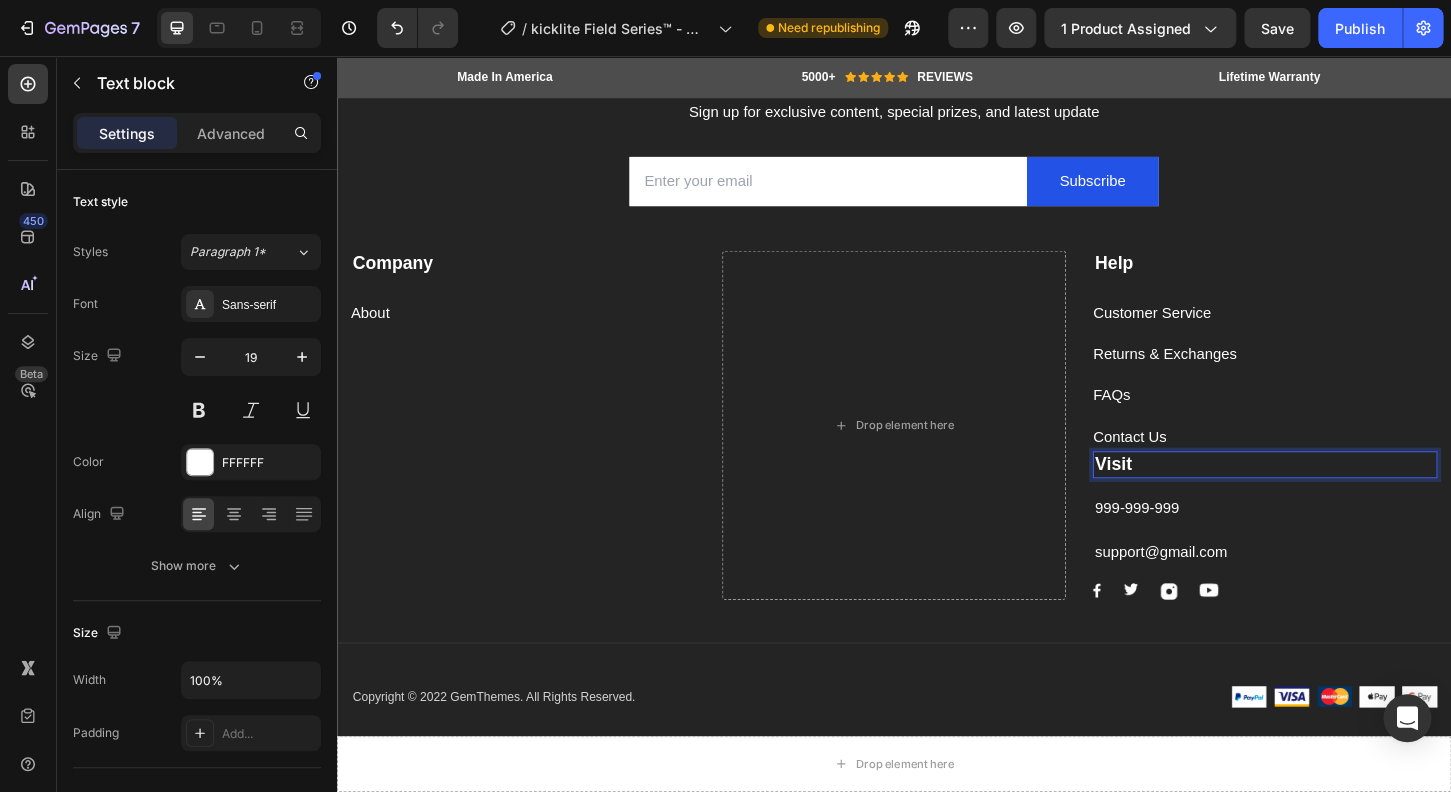 click on "Visit" at bounding box center (1336, 495) 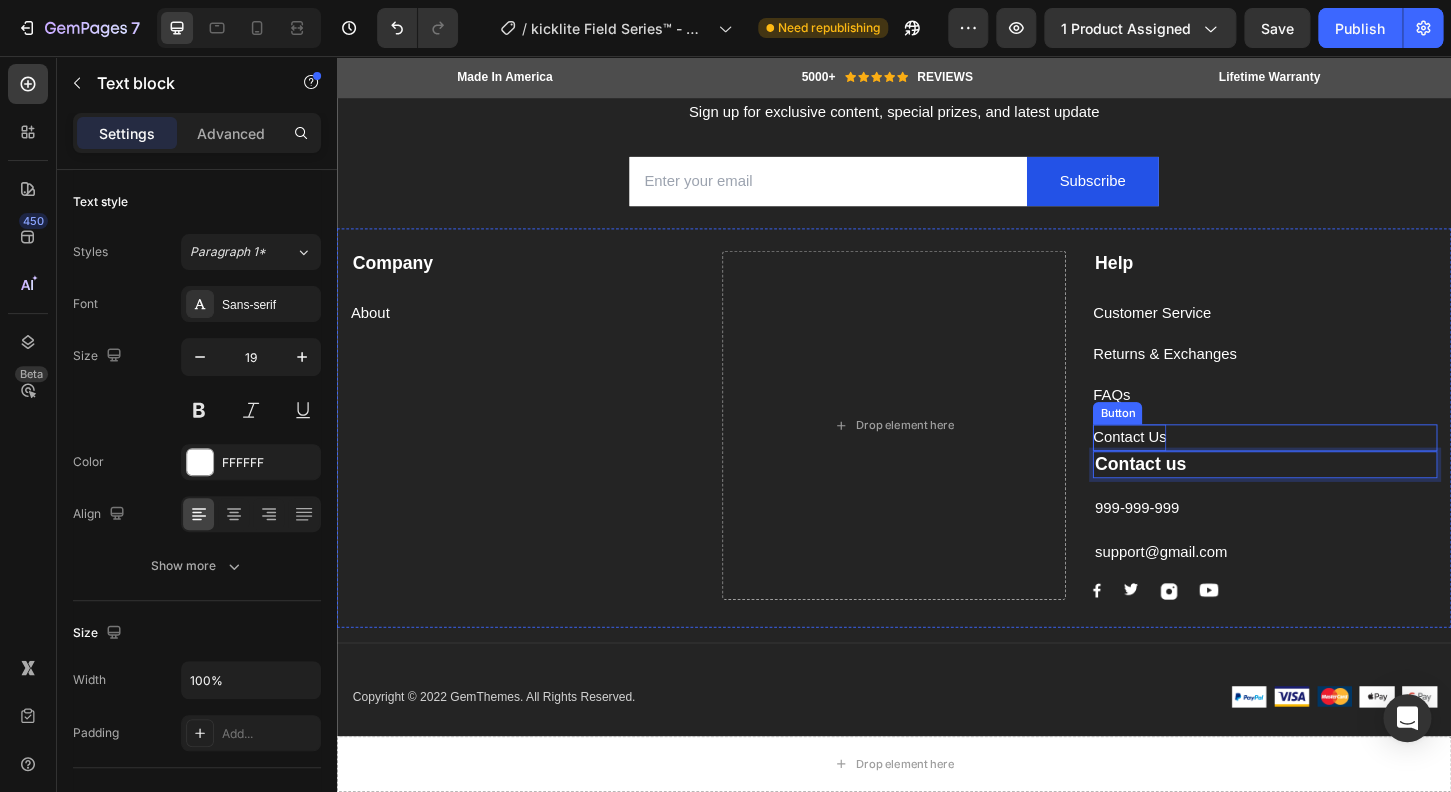 click on "Contact Us" at bounding box center (1190, 466) 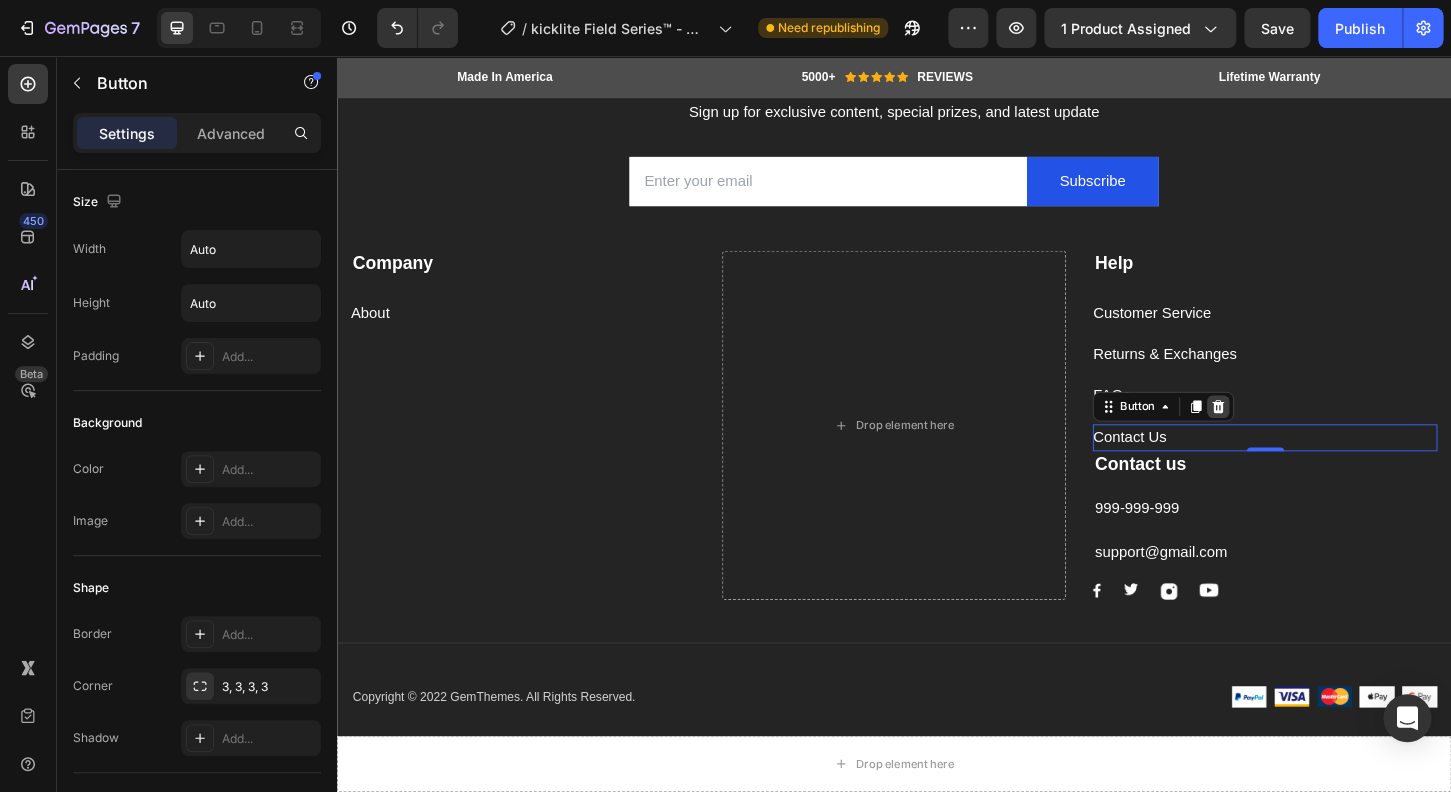 click at bounding box center (1286, 433) 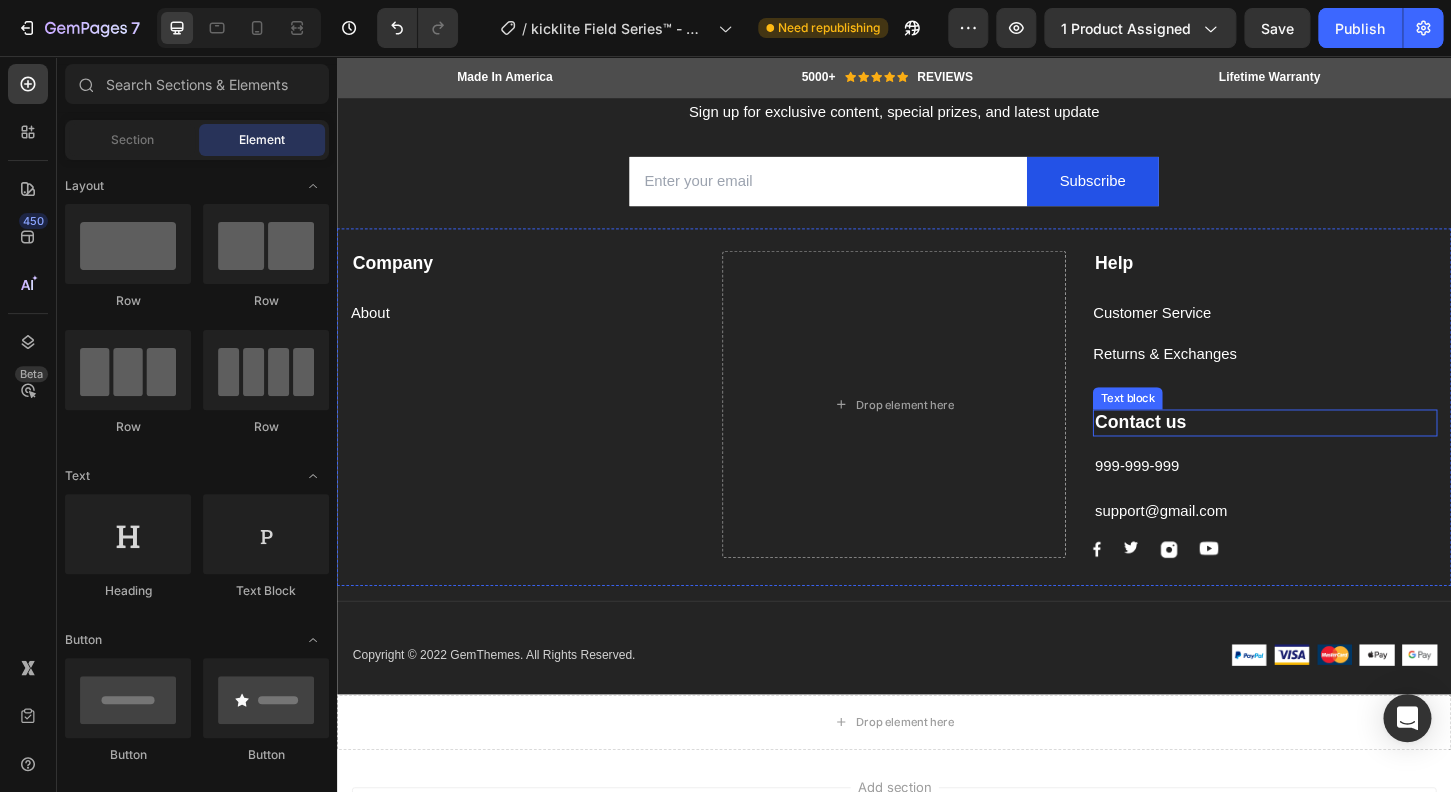 click on "Contact us" at bounding box center (1336, 450) 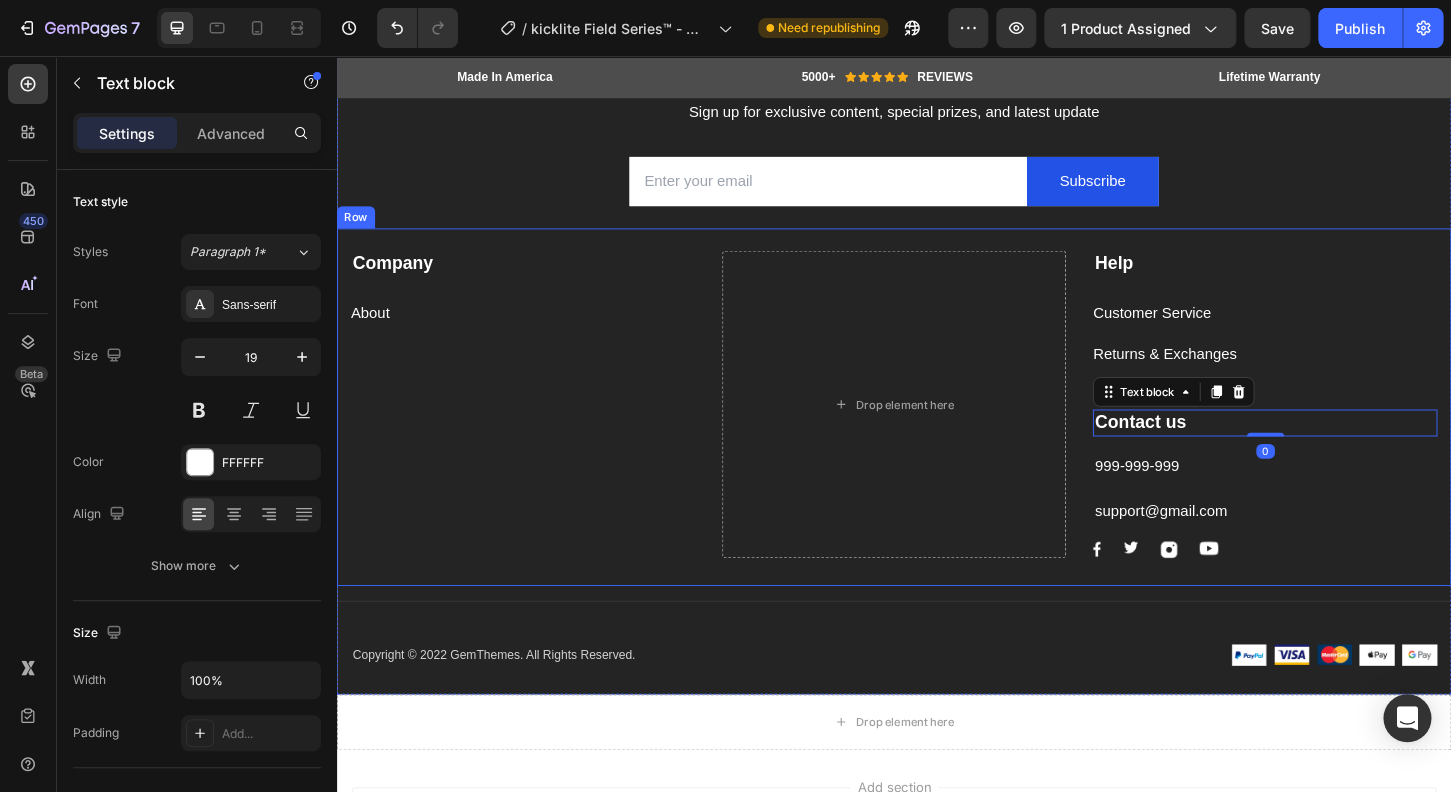click on "Company Text block About Button
Drop element here Help Text block Customer Service Button Returns & Exchanges Button FAQs Button Contact us  Text block   0 999-999-999 Text block support@gmail.com Text block Image Image Image Image Row Row" at bounding box center (937, 433) 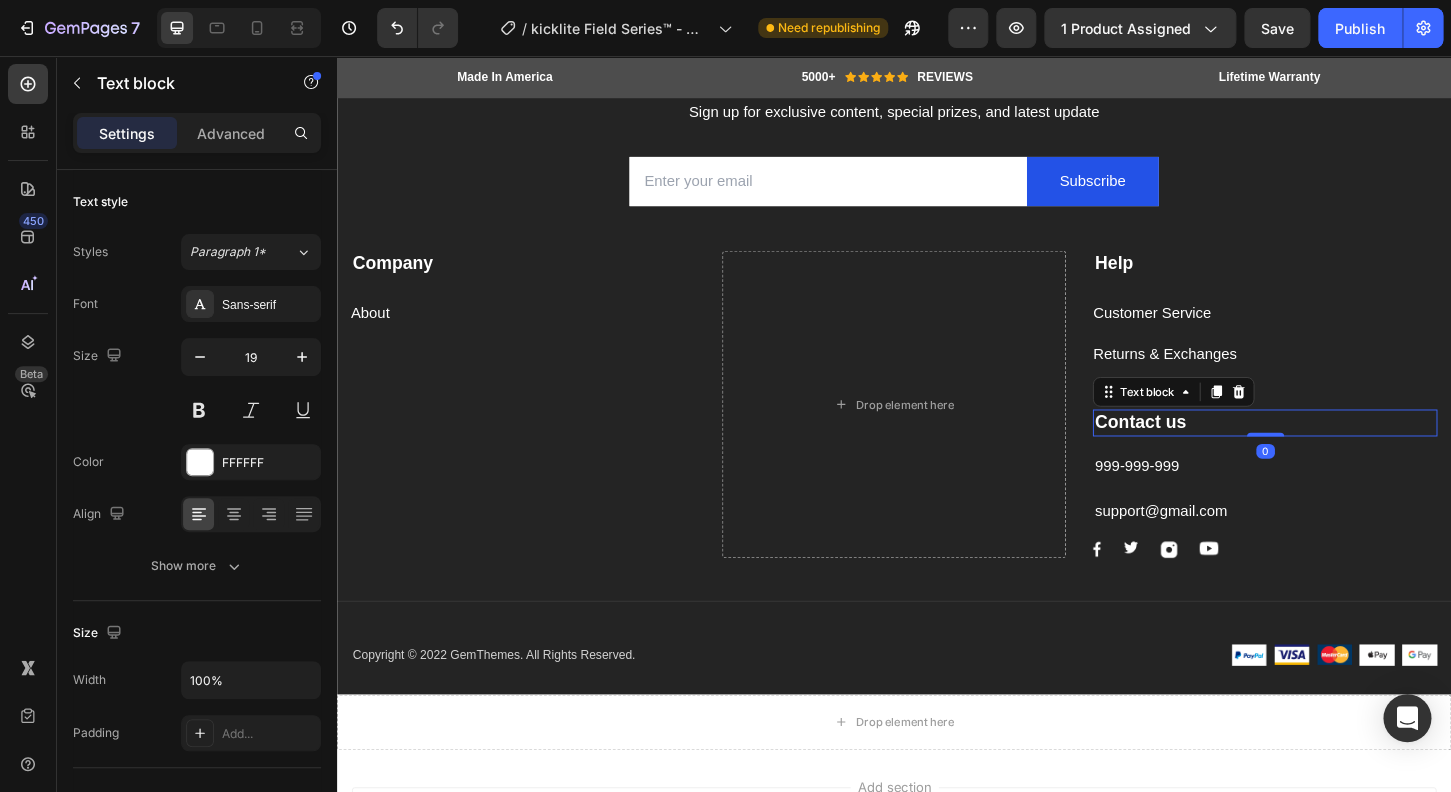 click on "Contact us" at bounding box center (1336, 450) 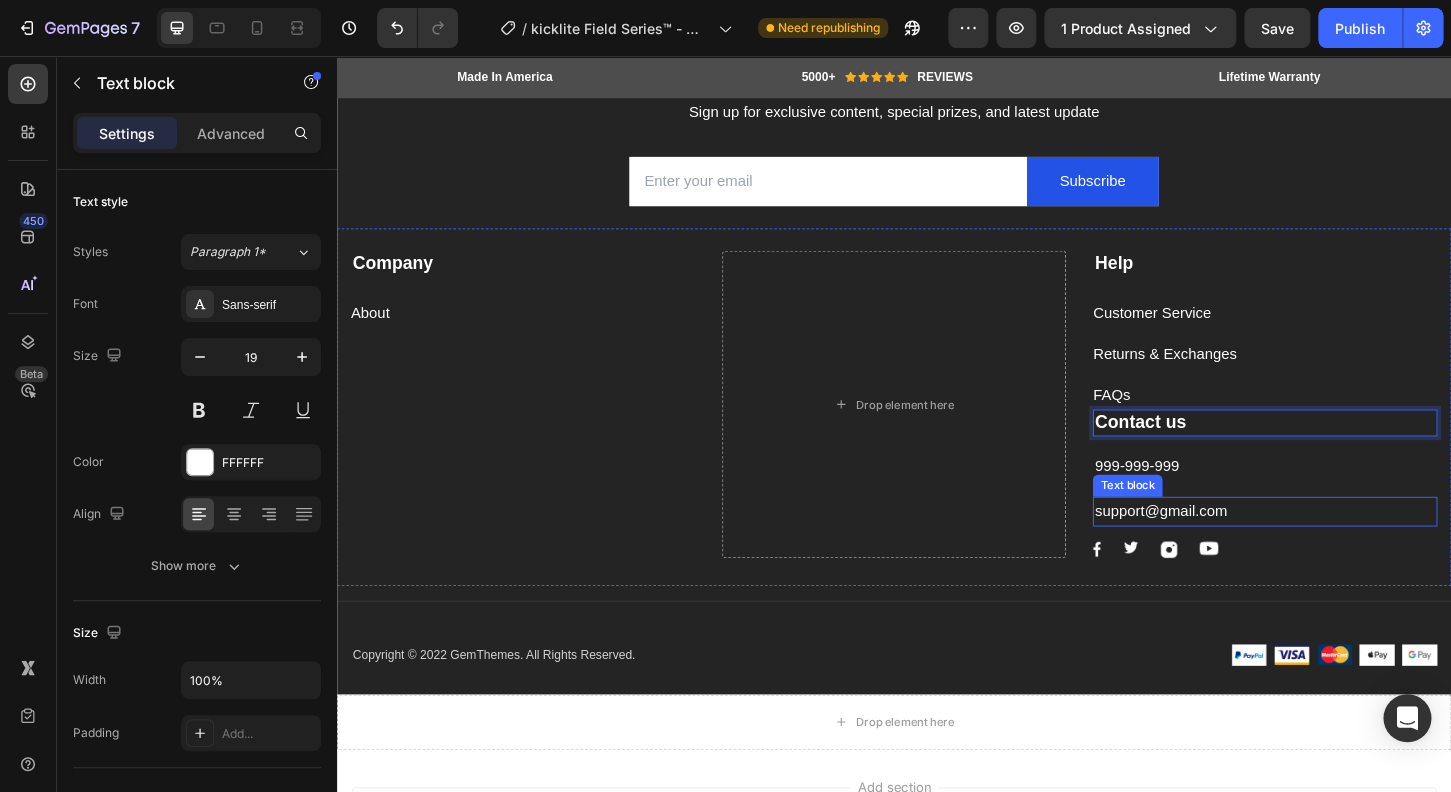 drag, startPoint x: 1149, startPoint y: 449, endPoint x: 1296, endPoint y: 545, distance: 175.5705 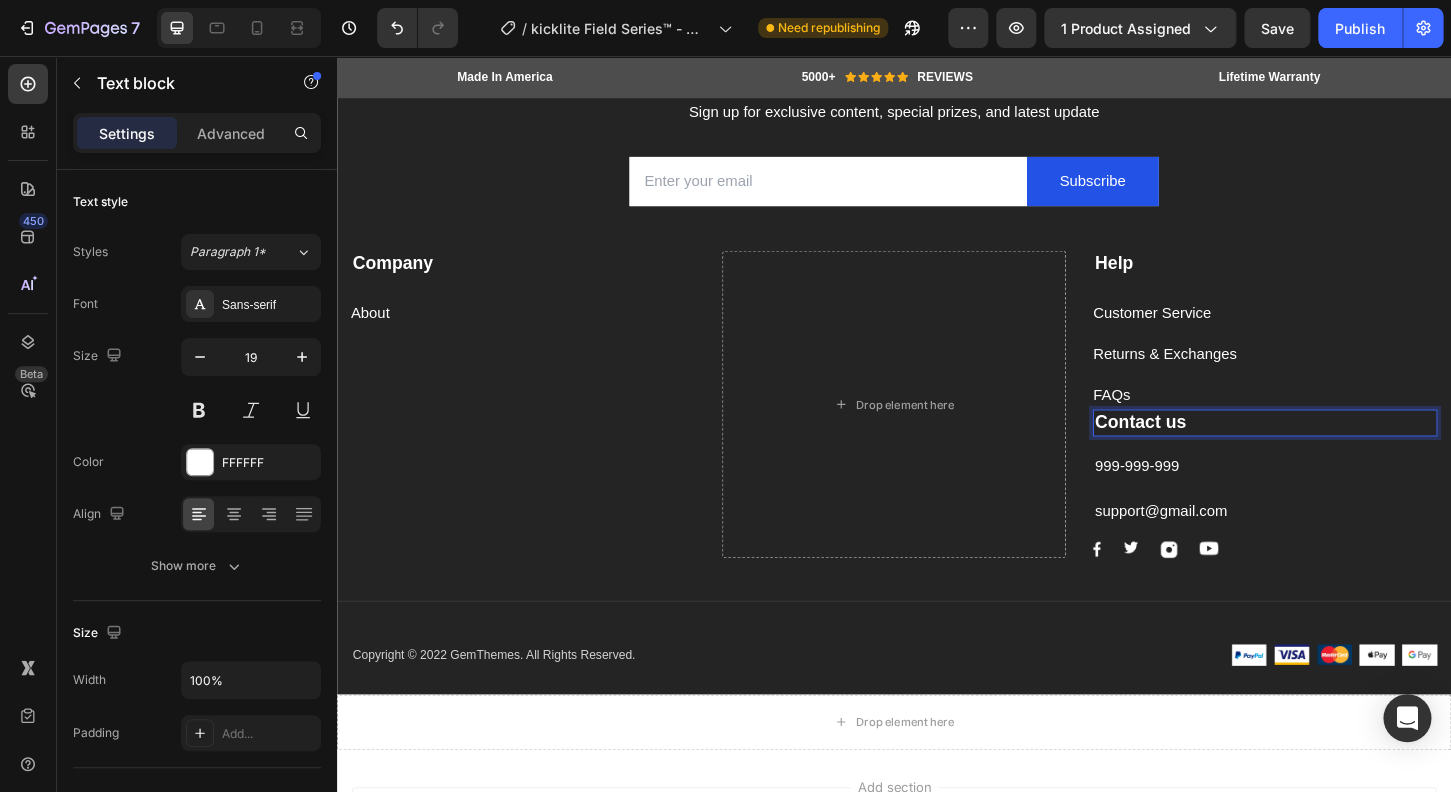 click on "Contact us" at bounding box center (1336, 450) 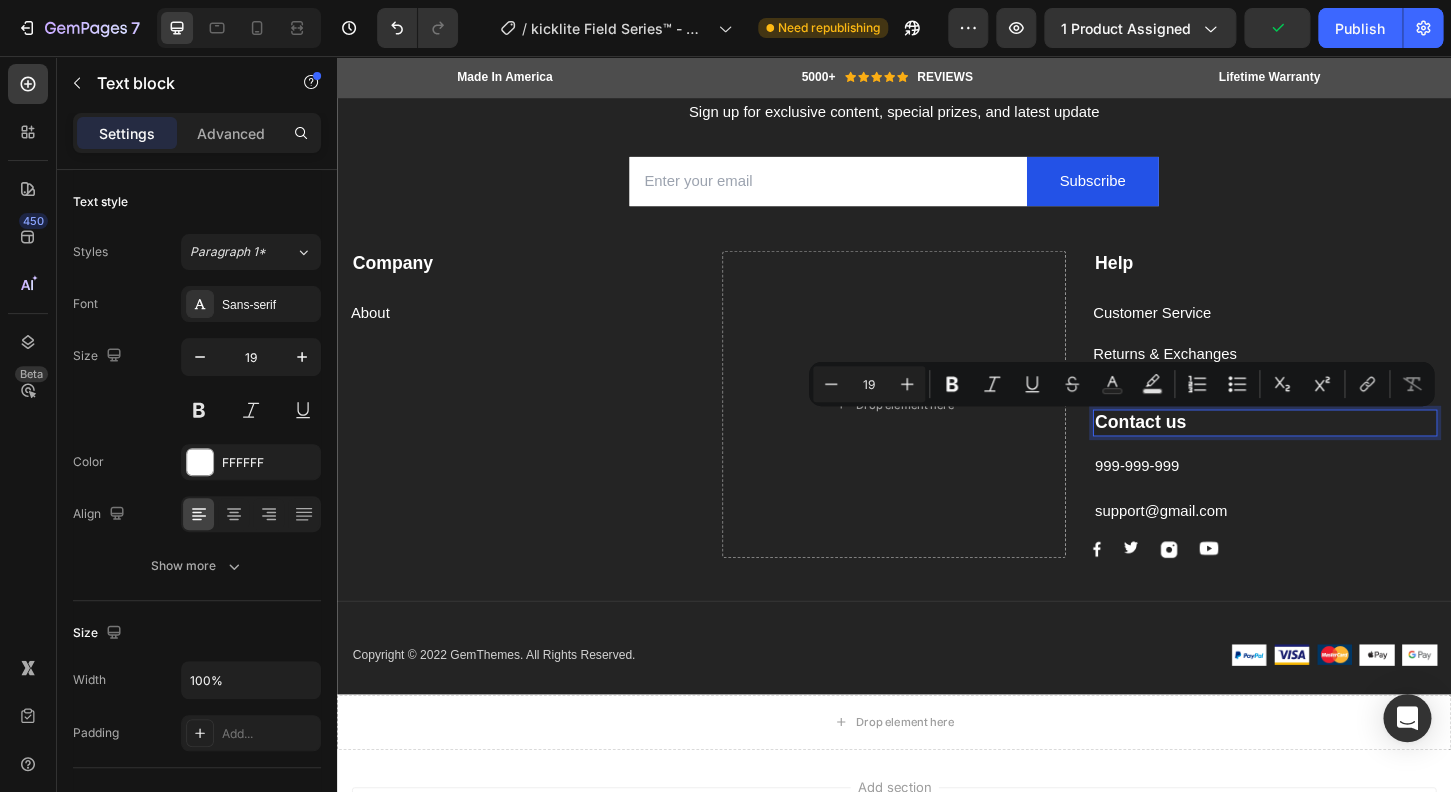 drag, startPoint x: 1202, startPoint y: 451, endPoint x: 1252, endPoint y: 456, distance: 50.24938 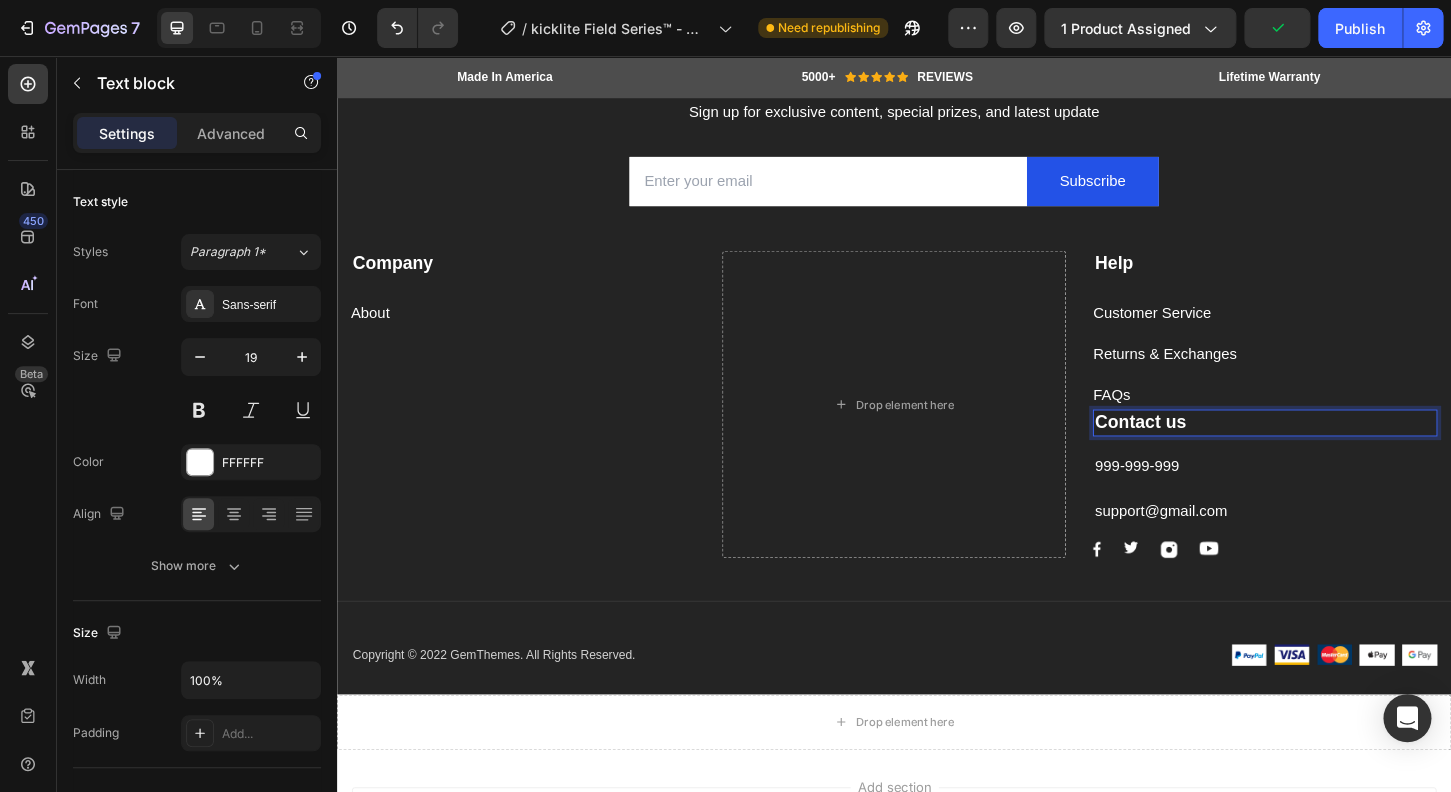 click on "Contact us" at bounding box center [1336, 450] 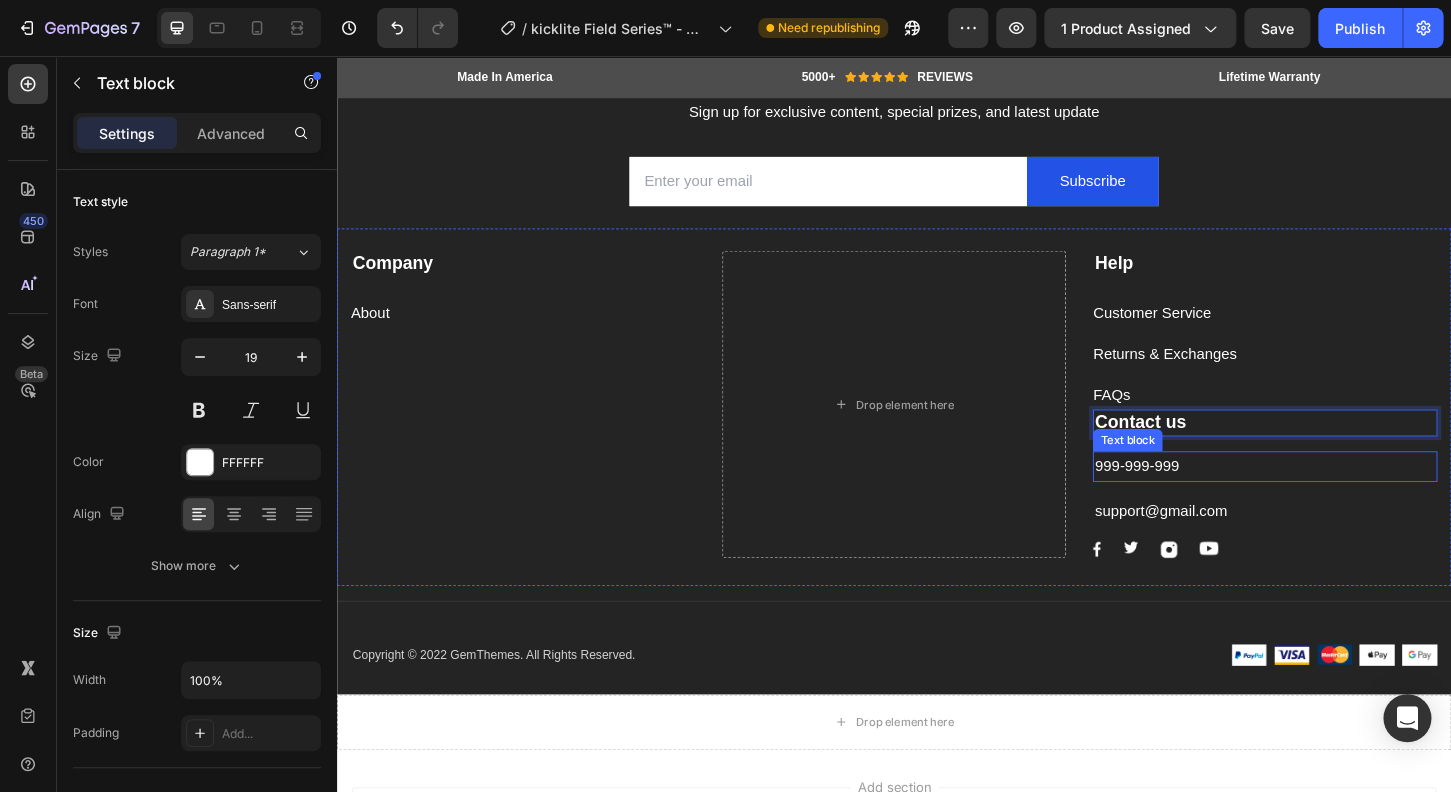 click on "999-999-999" at bounding box center [1336, 497] 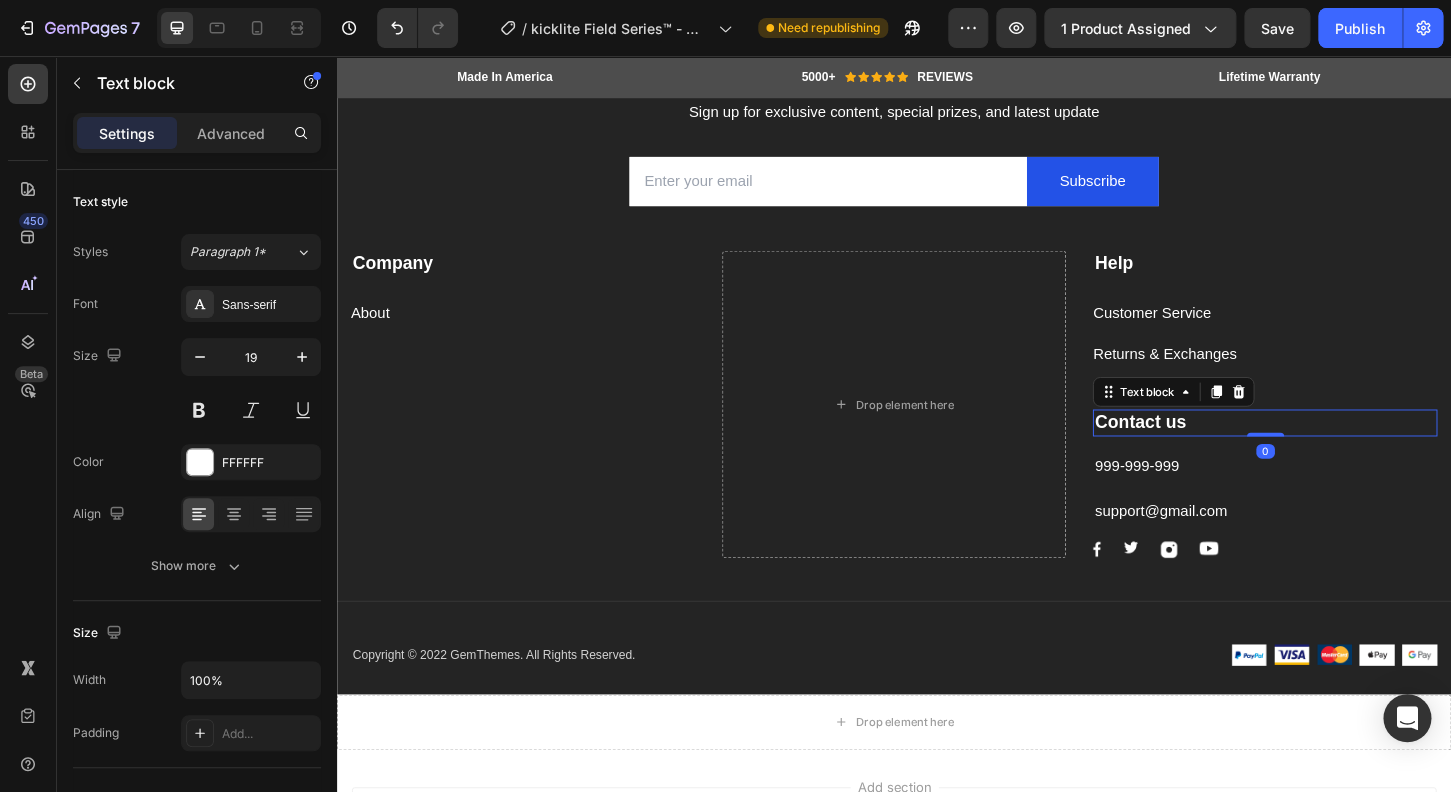 click on "Contact us" at bounding box center (1336, 450) 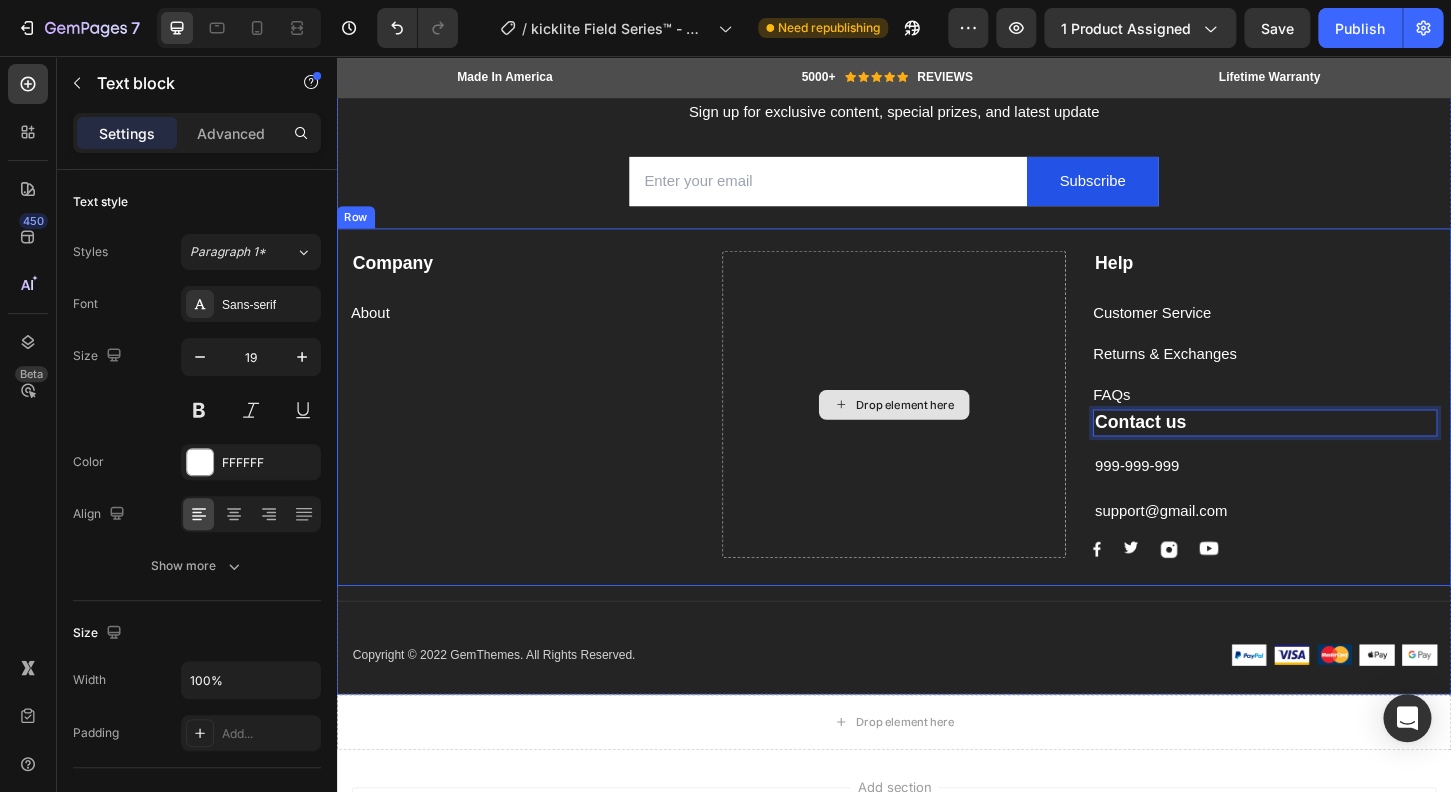 drag, startPoint x: 1340, startPoint y: 457, endPoint x: 1018, endPoint y: 333, distance: 345.05072 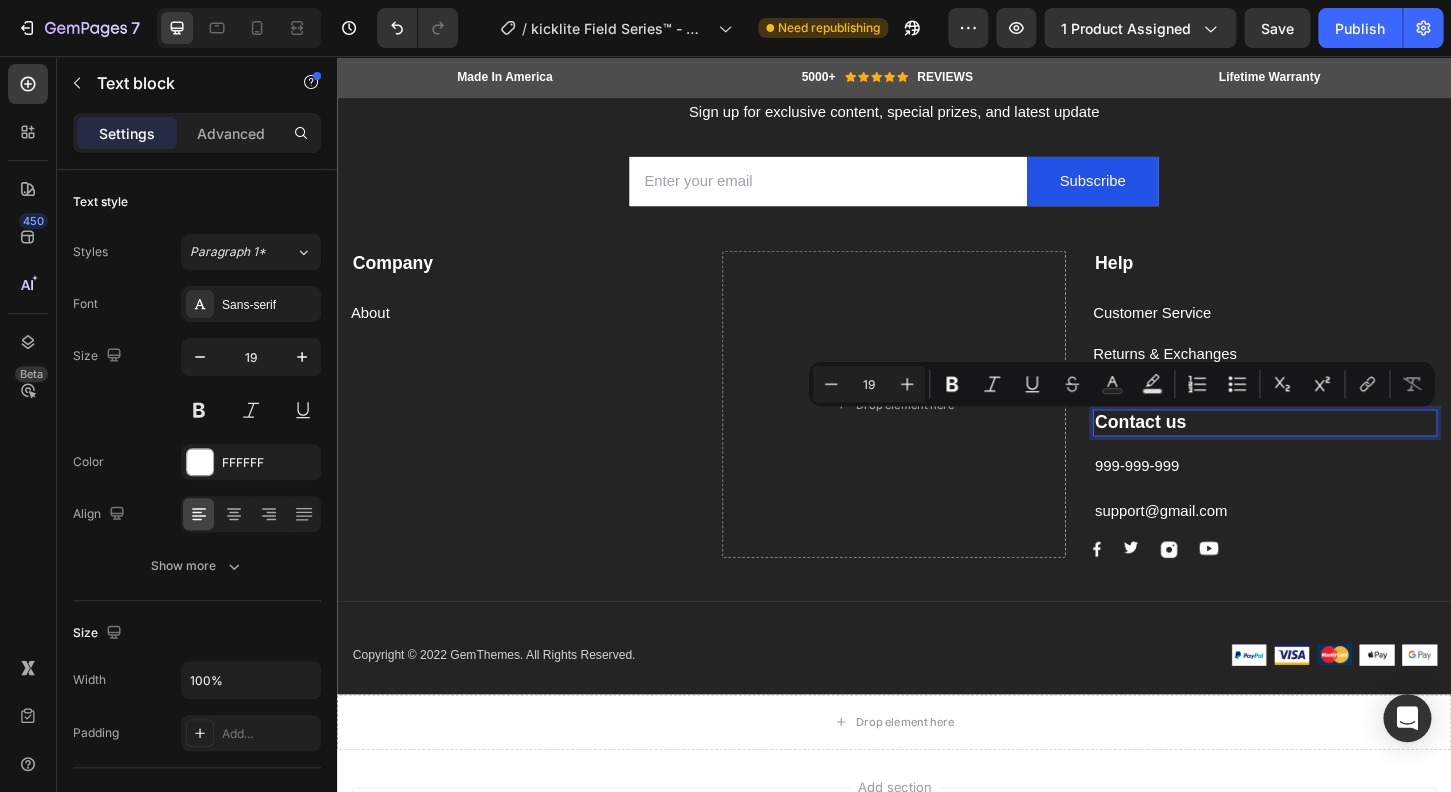 drag, startPoint x: 1195, startPoint y: 455, endPoint x: 1197, endPoint y: 480, distance: 25.079872 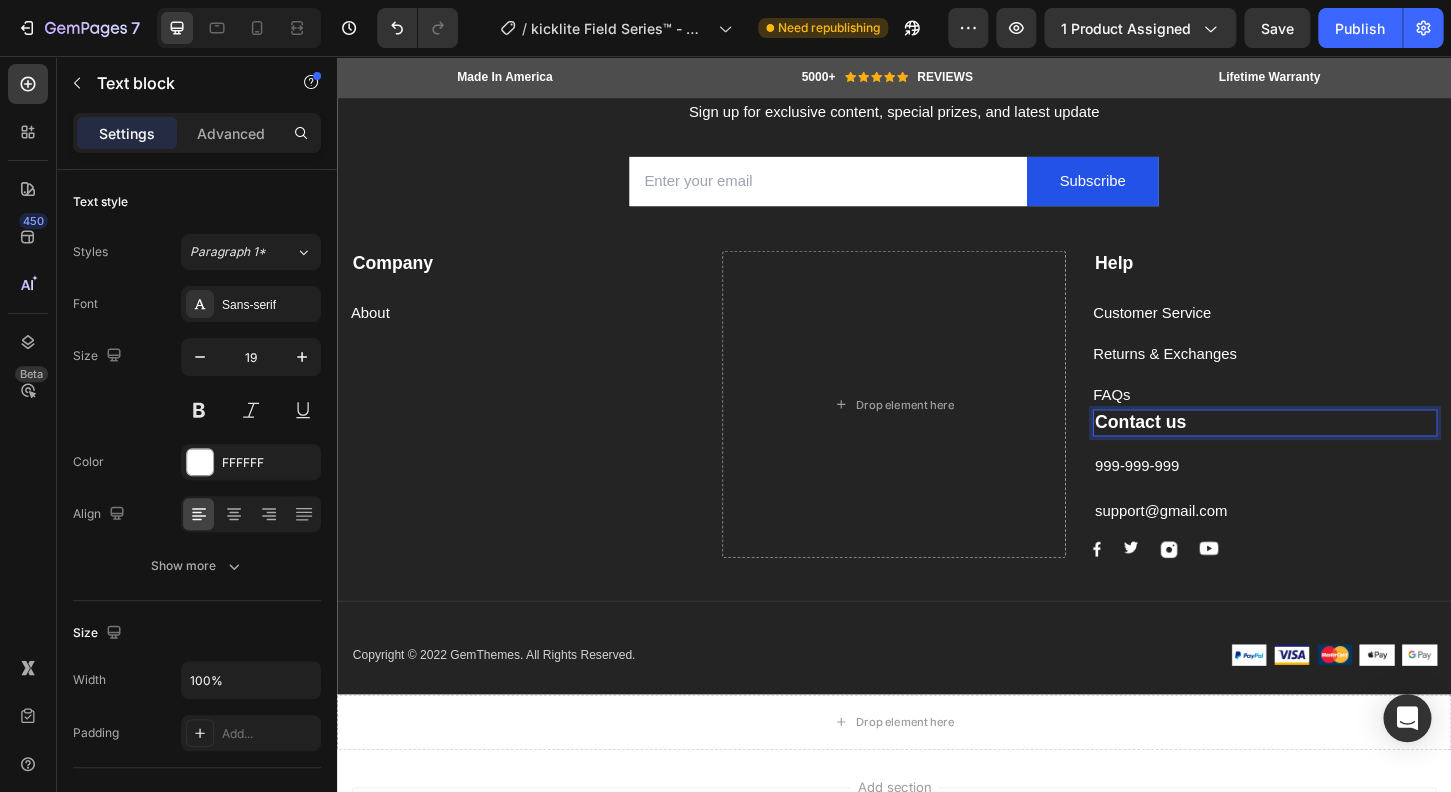 click on "Contact us" at bounding box center [1336, 450] 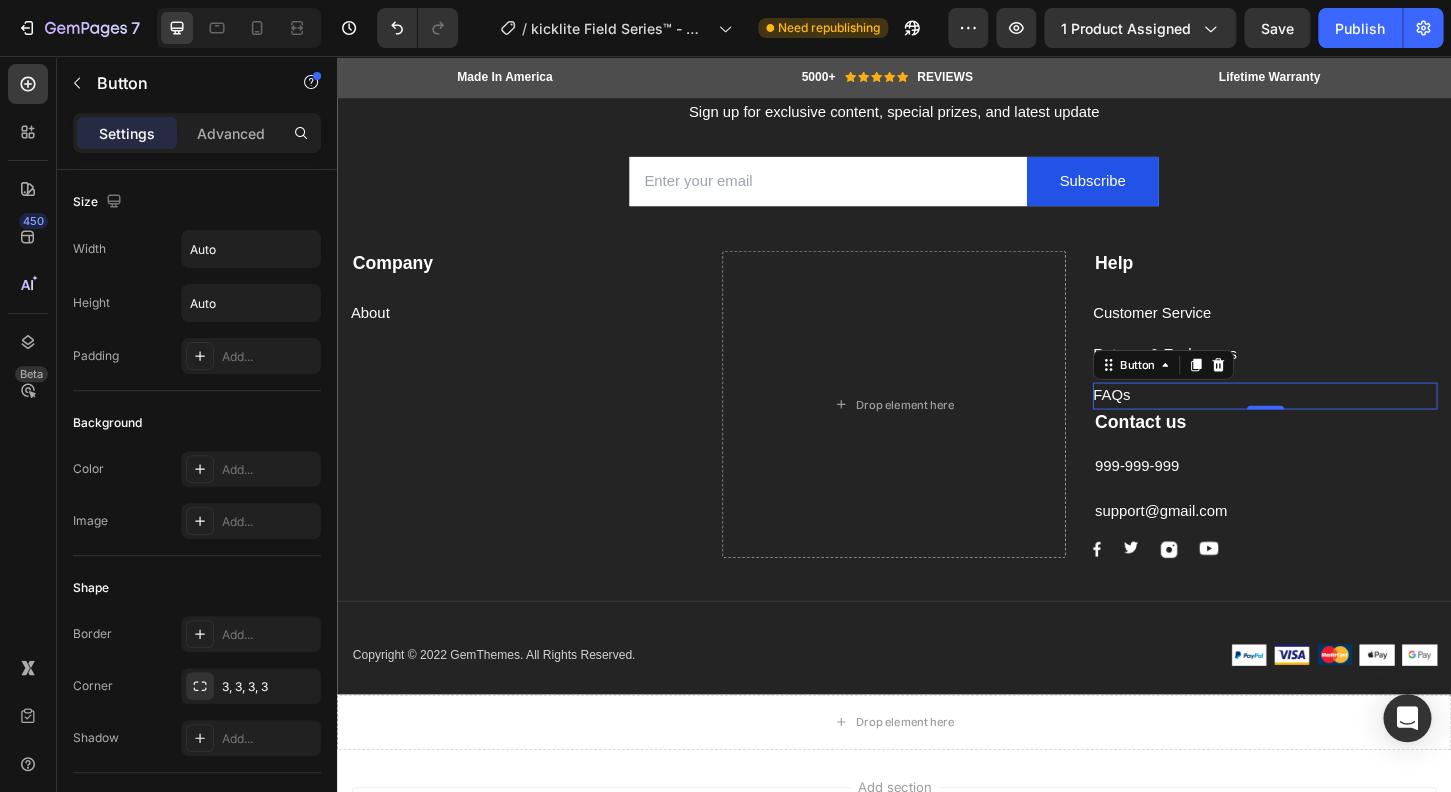 click on "FAQs Button   0" at bounding box center (1336, 421) 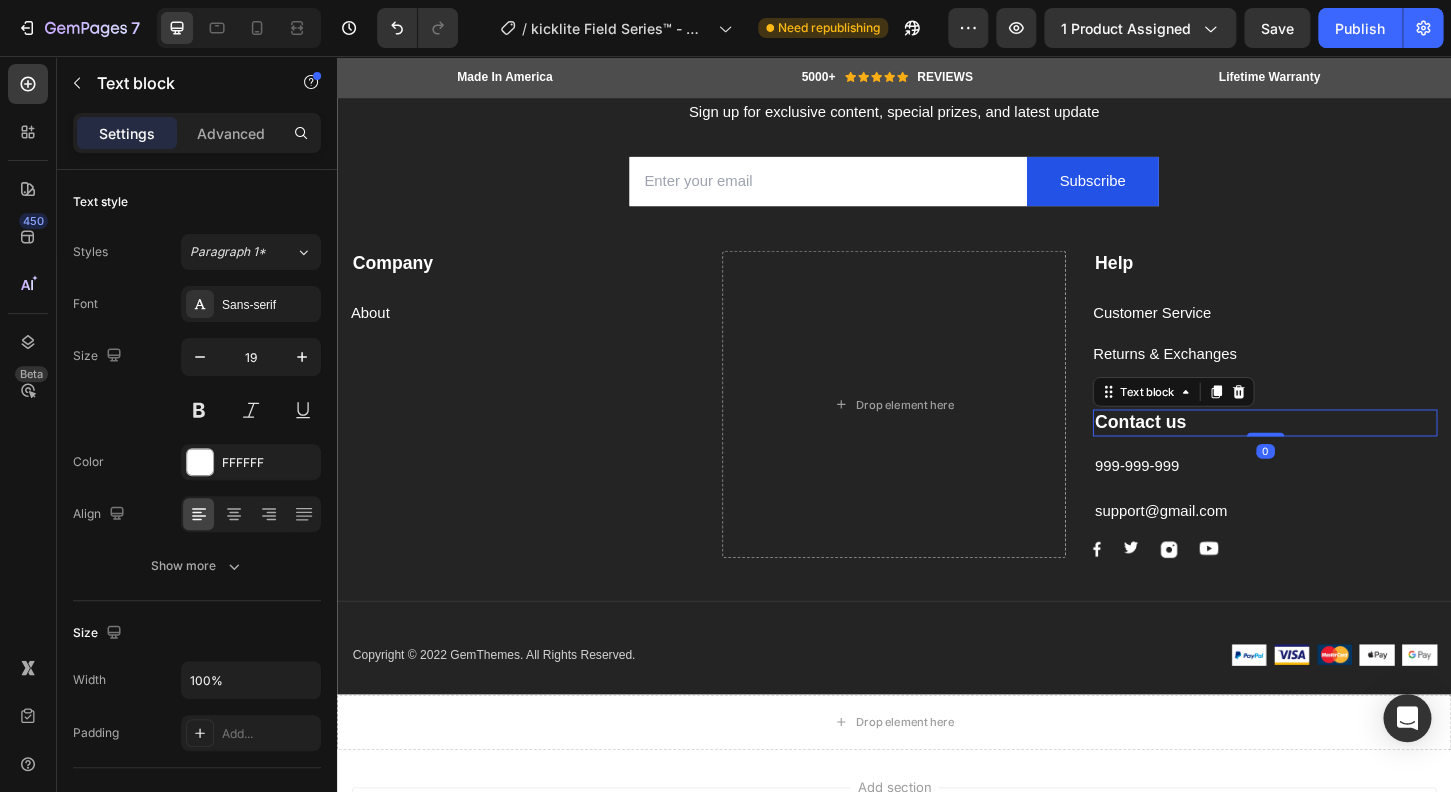 click on "Contact us" at bounding box center [1336, 450] 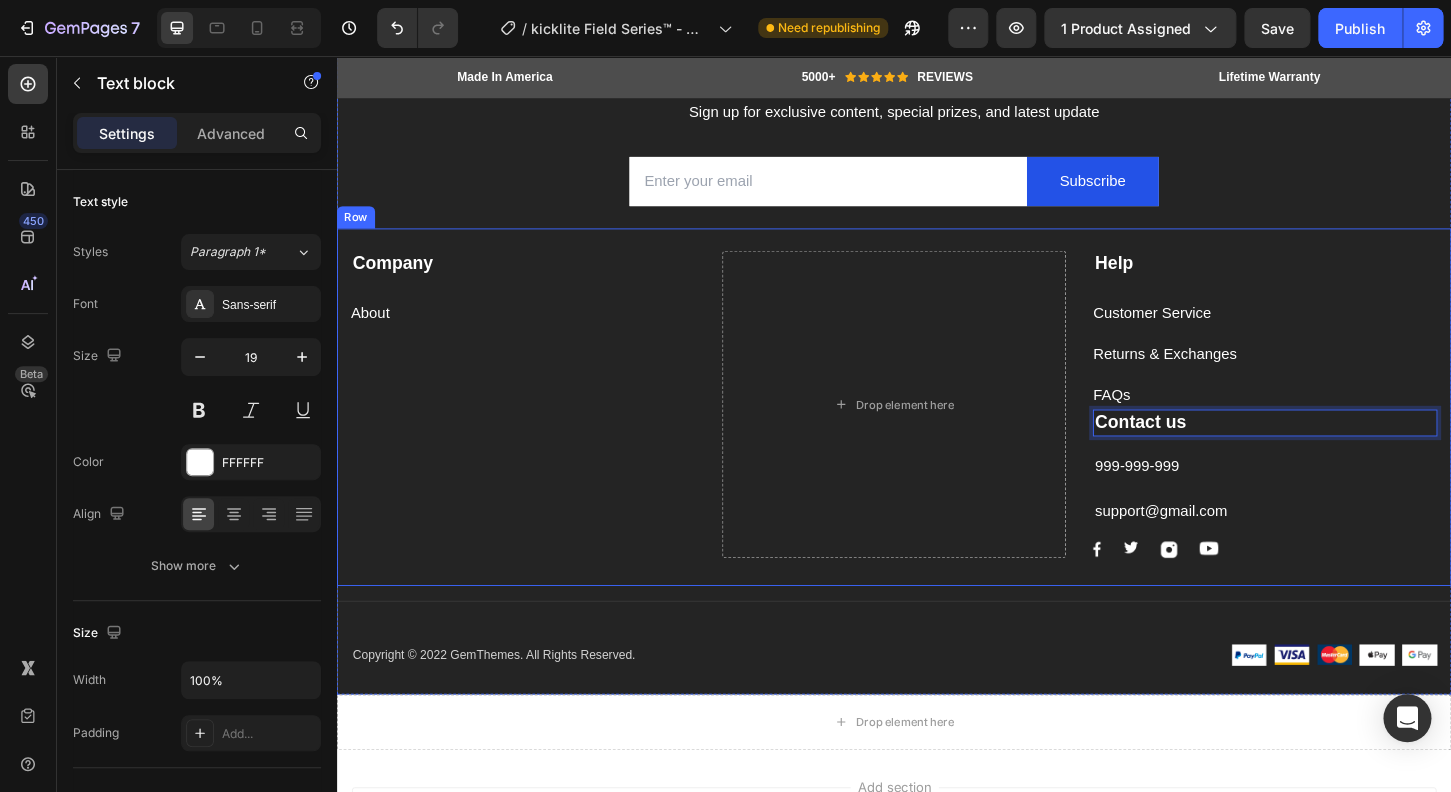 drag, startPoint x: 1317, startPoint y: 447, endPoint x: 1255, endPoint y: 477, distance: 68.8767 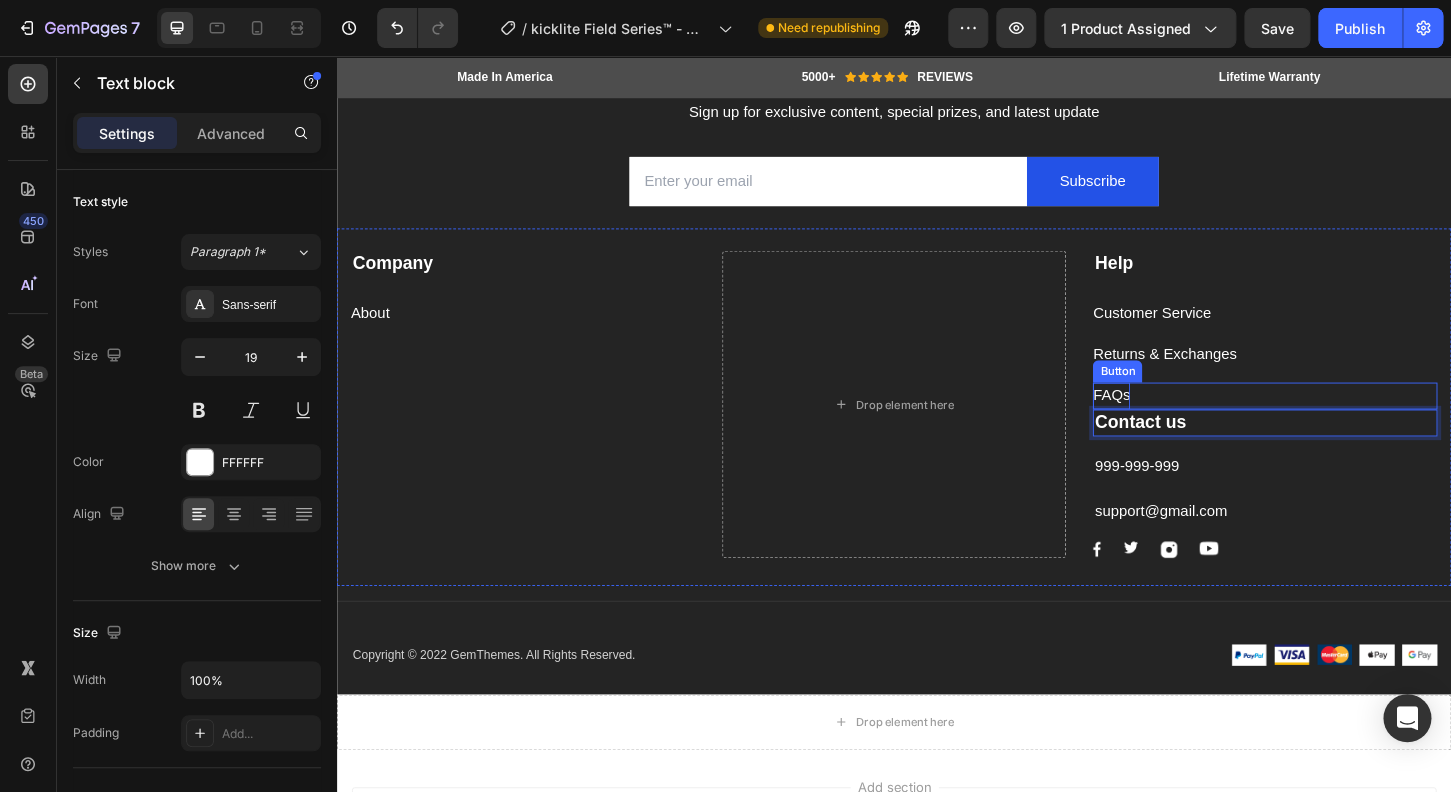 click on "FAQs" at bounding box center [1171, 421] 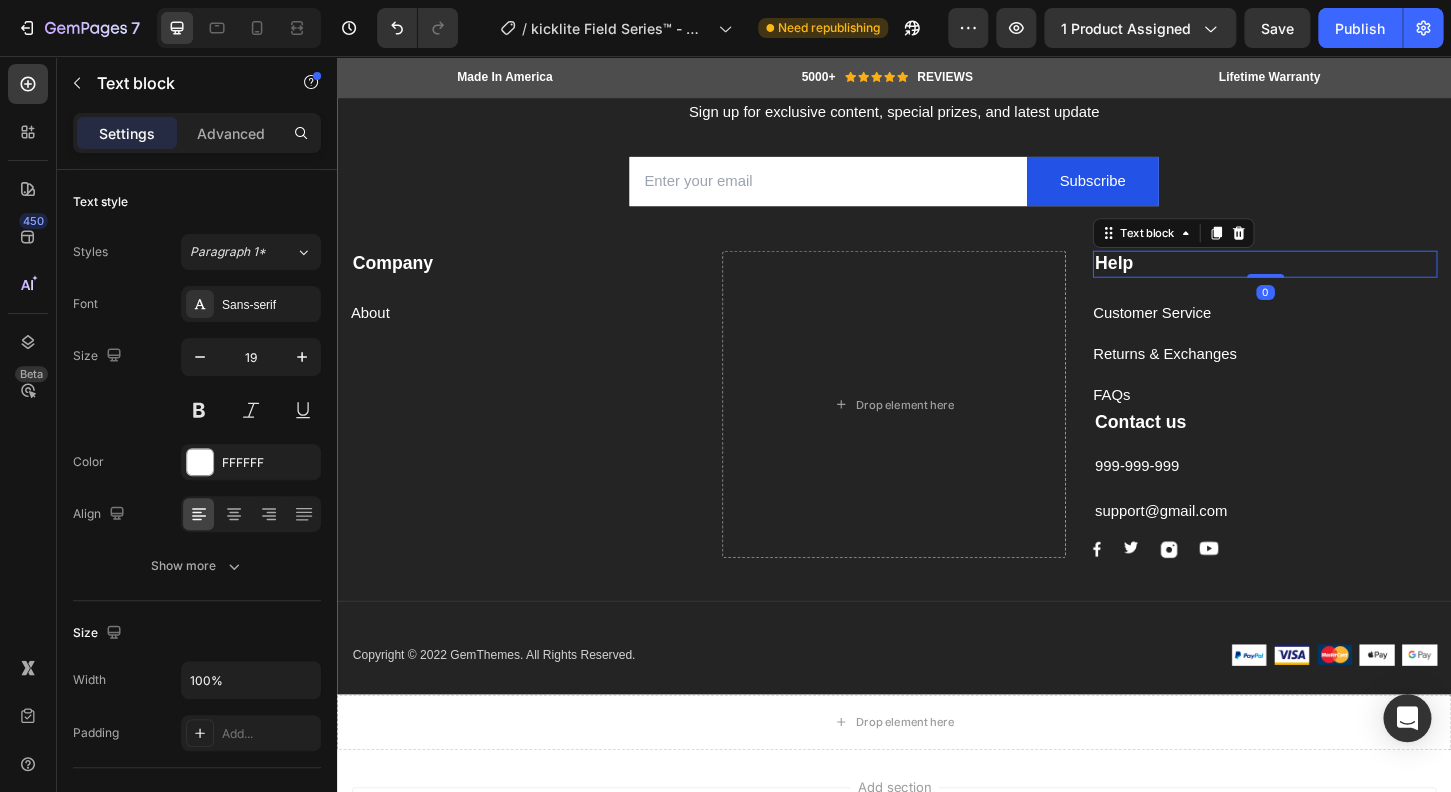click on "Help" at bounding box center [1336, 279] 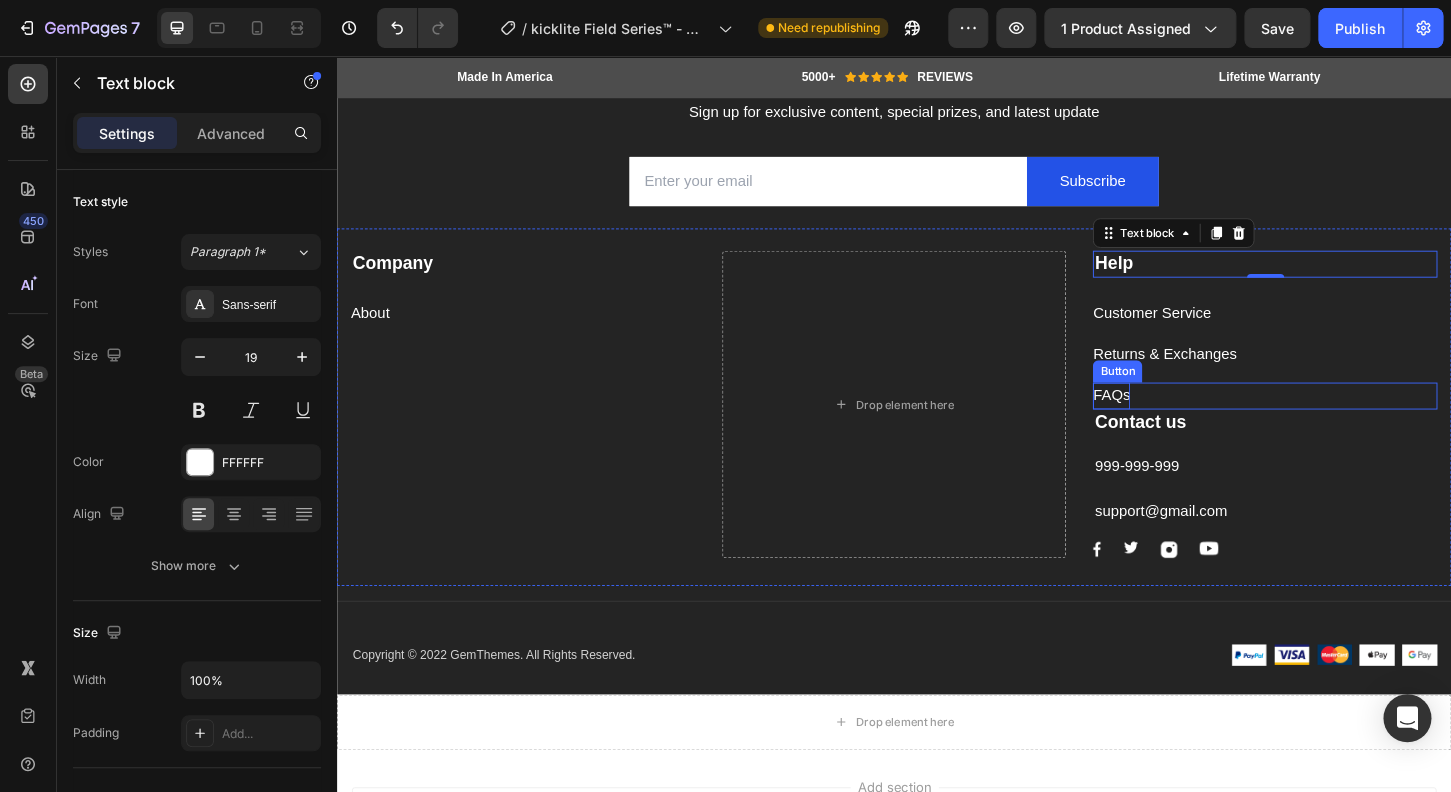 click on "FAQs" at bounding box center (1171, 421) 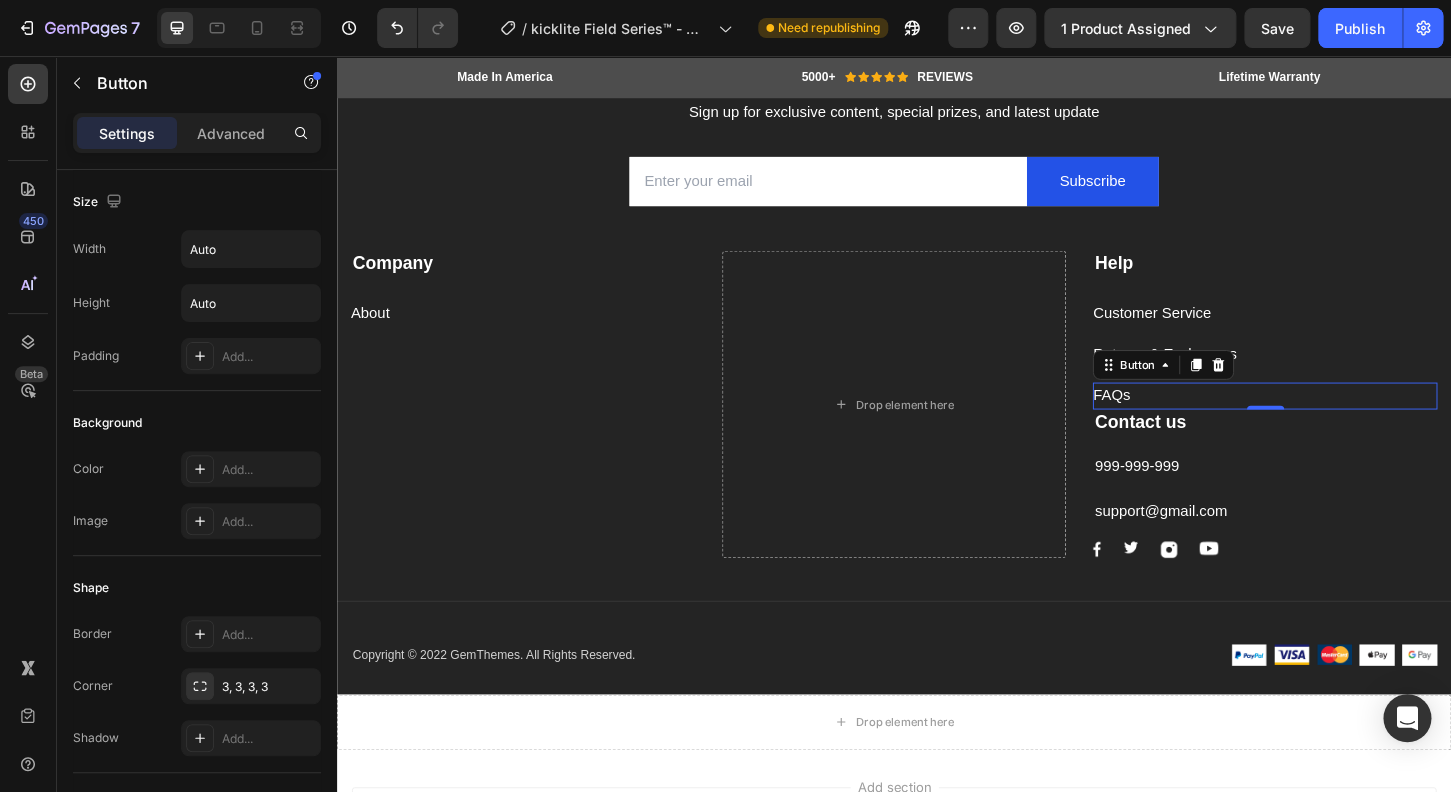 click on "FAQs Button   0" at bounding box center (1336, 421) 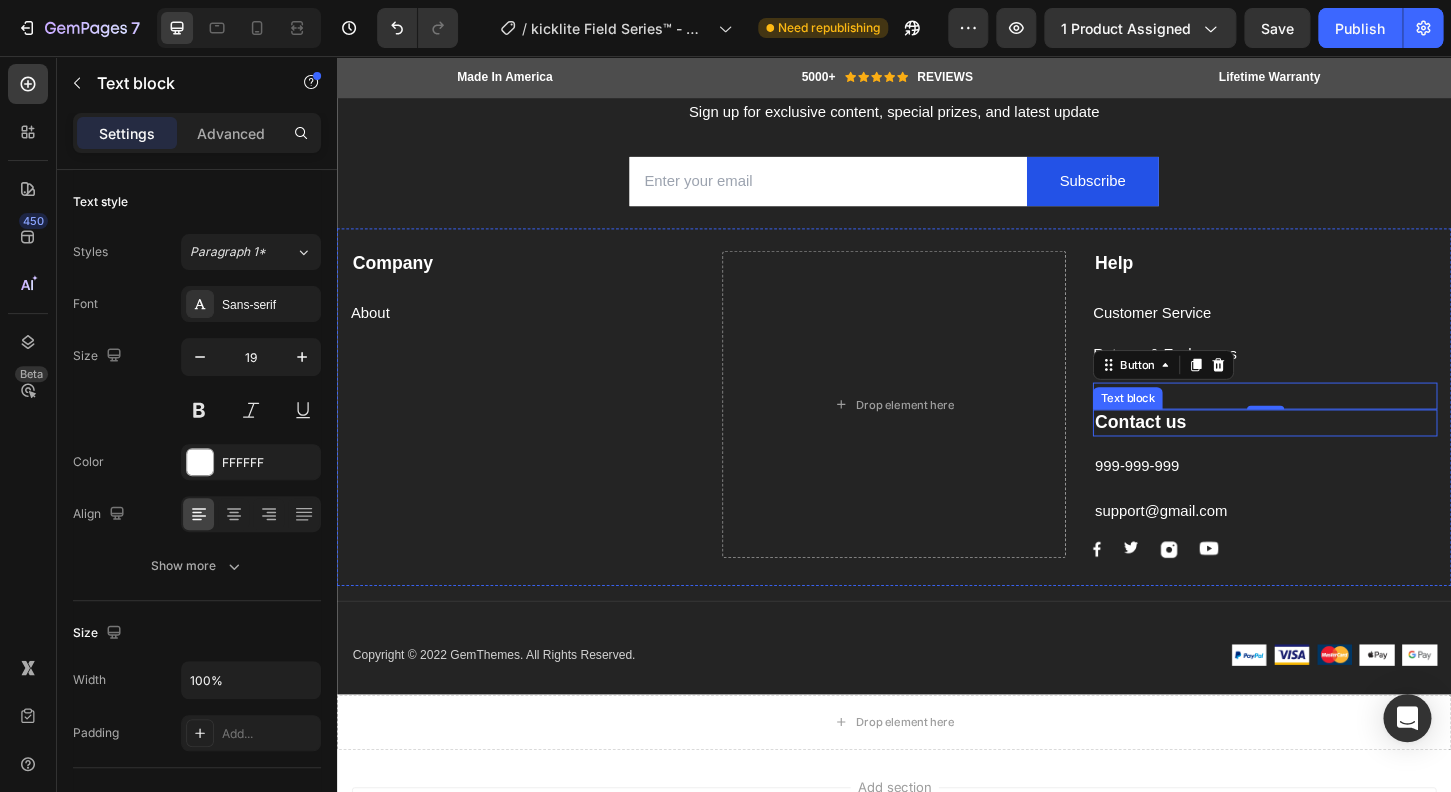 click on "Contact us" at bounding box center [1336, 450] 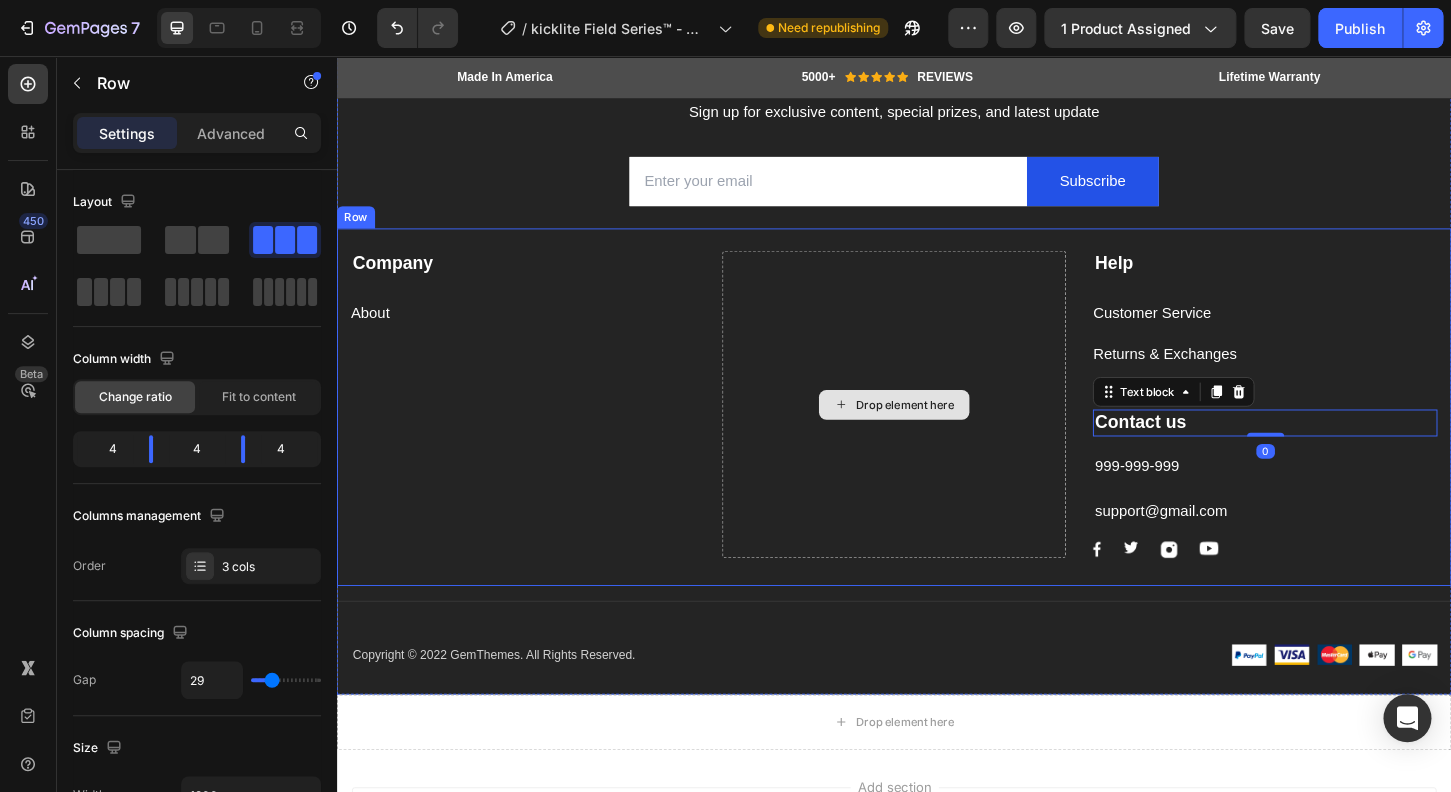 click on "Drop element here" at bounding box center (937, 430) 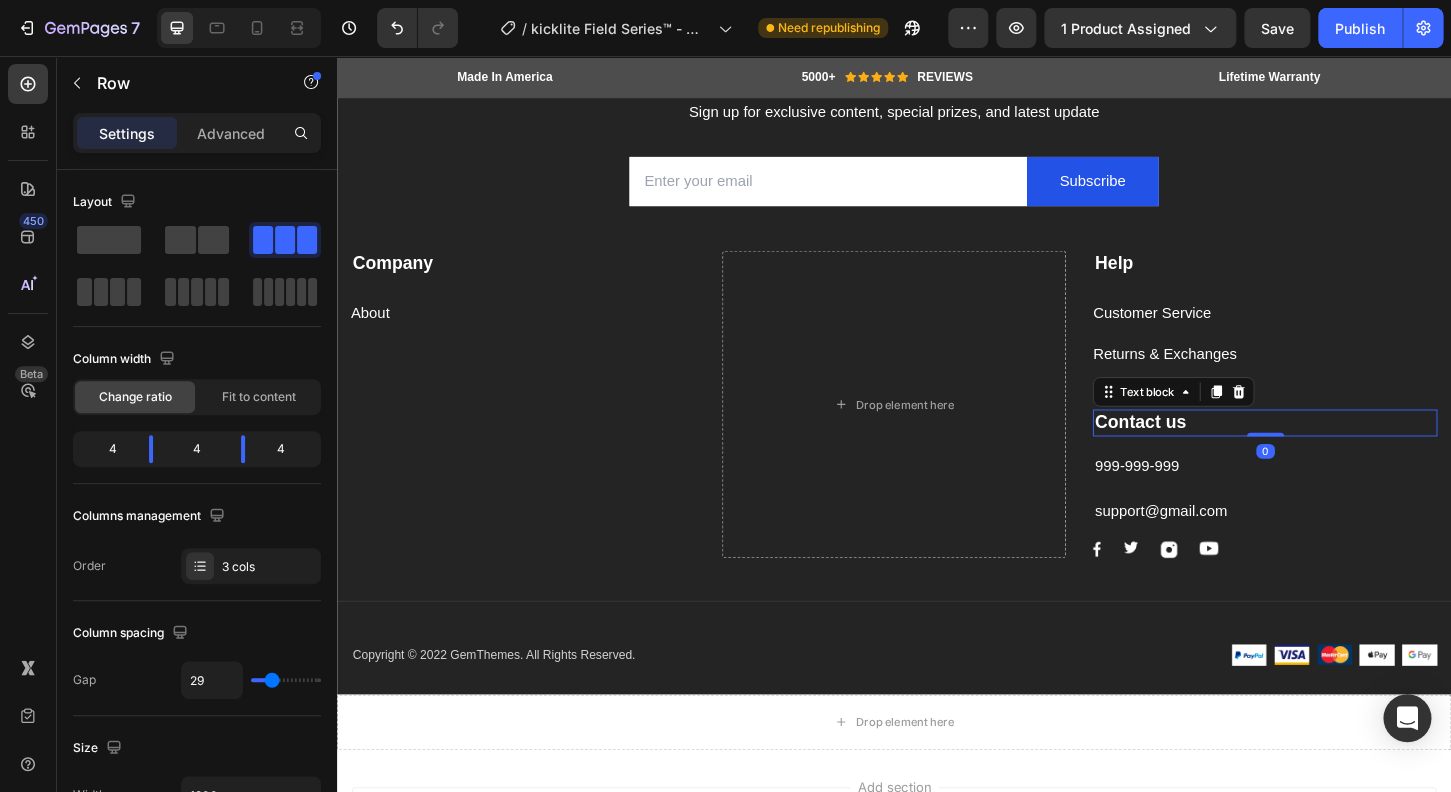 click on "Contact us" at bounding box center (1336, 450) 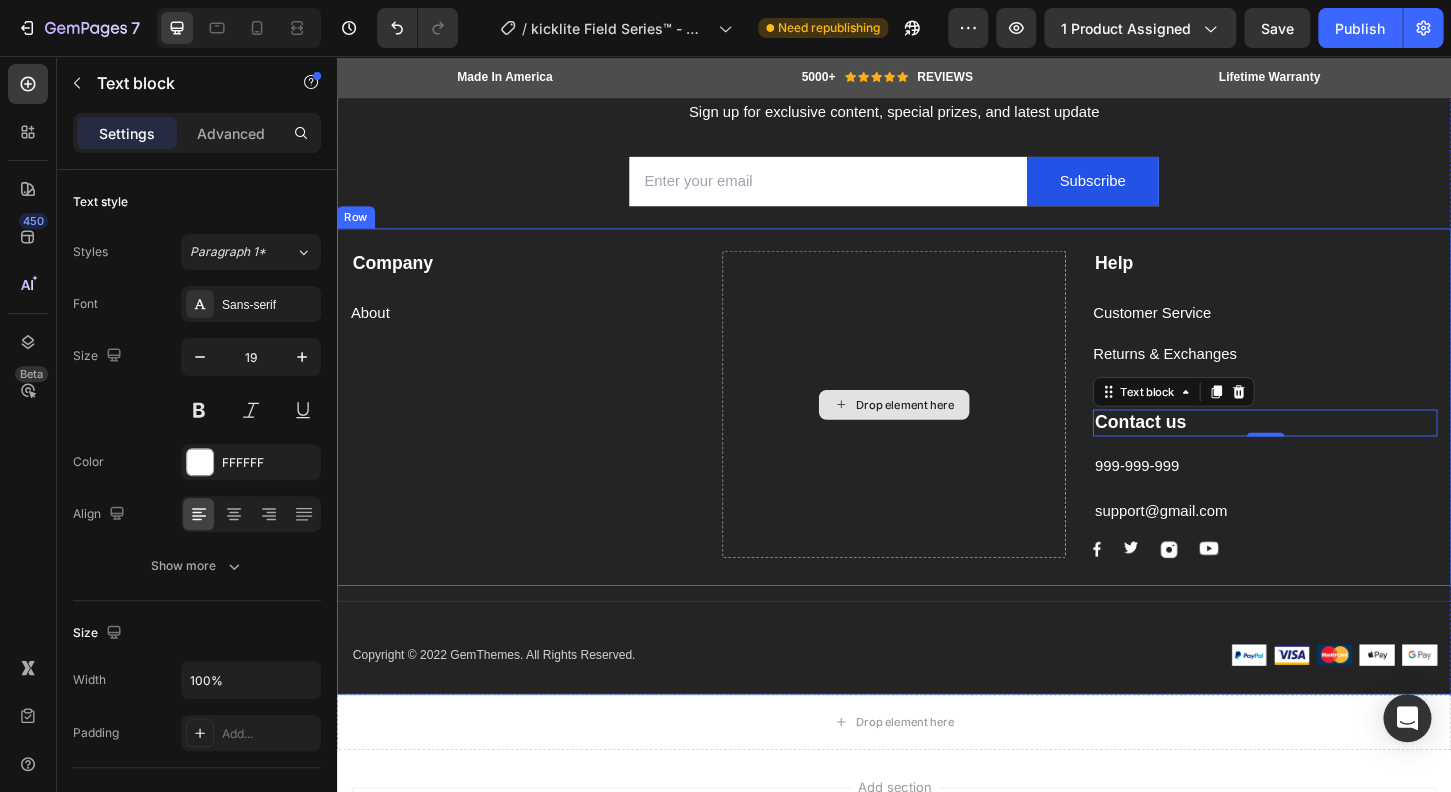 click on "Drop element here" at bounding box center [937, 430] 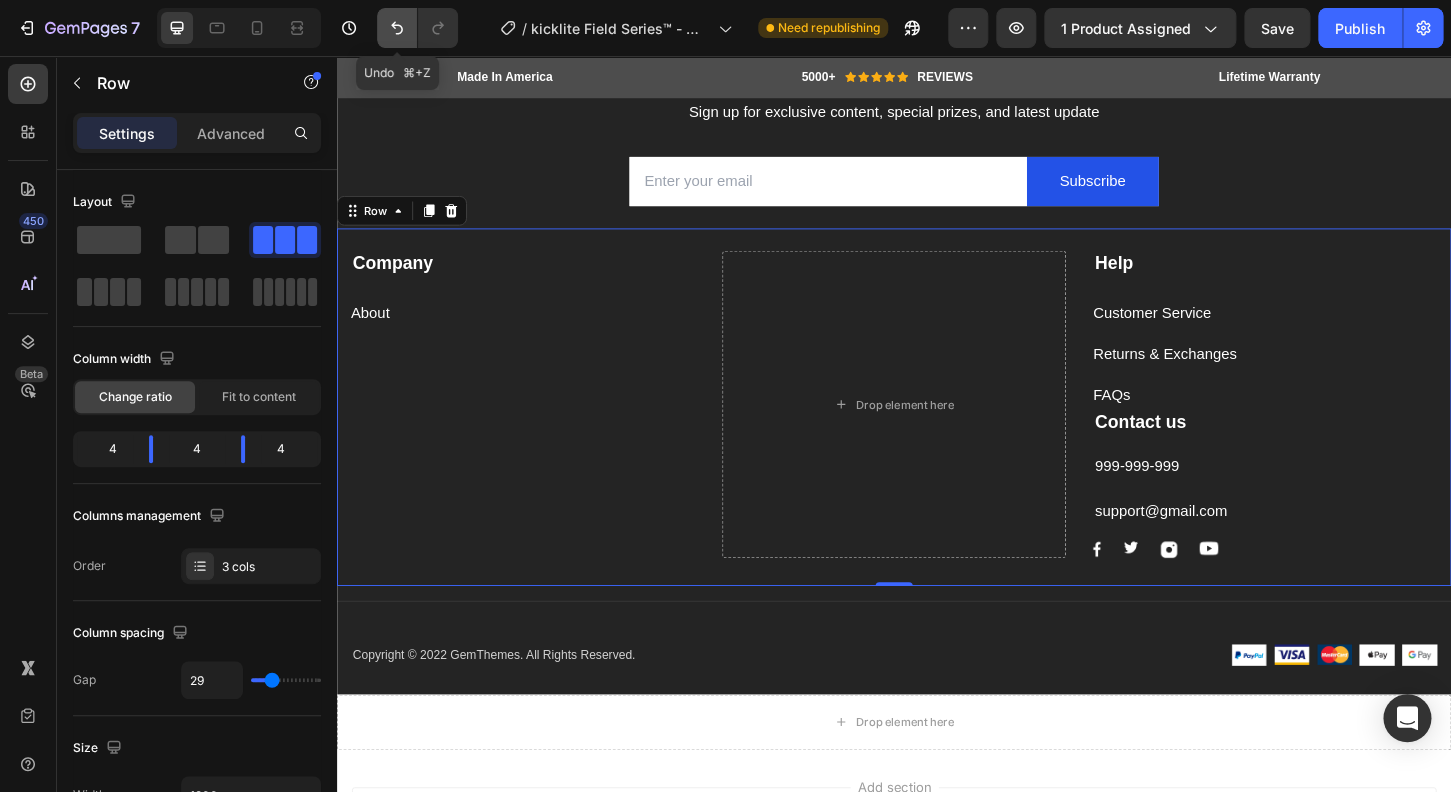click 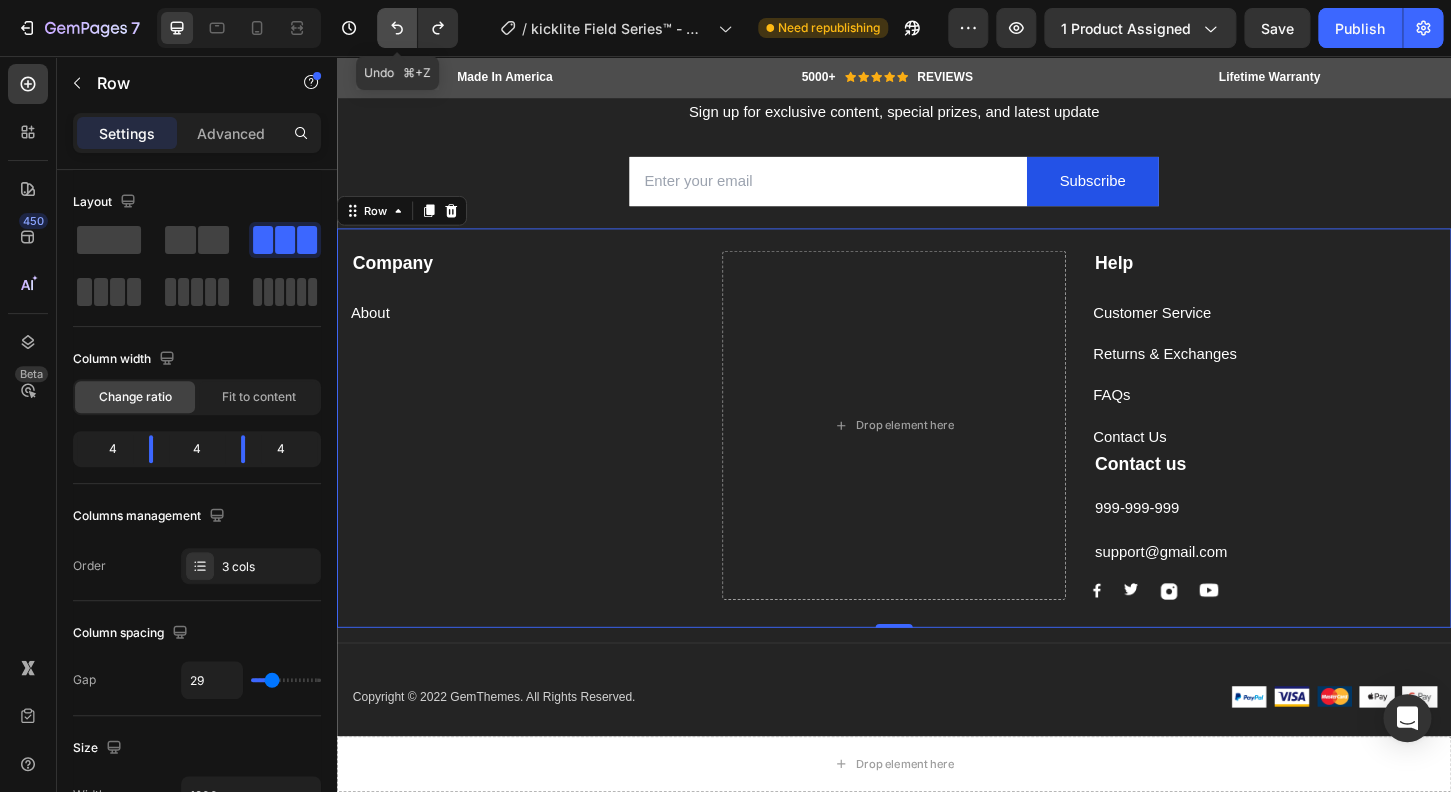 click 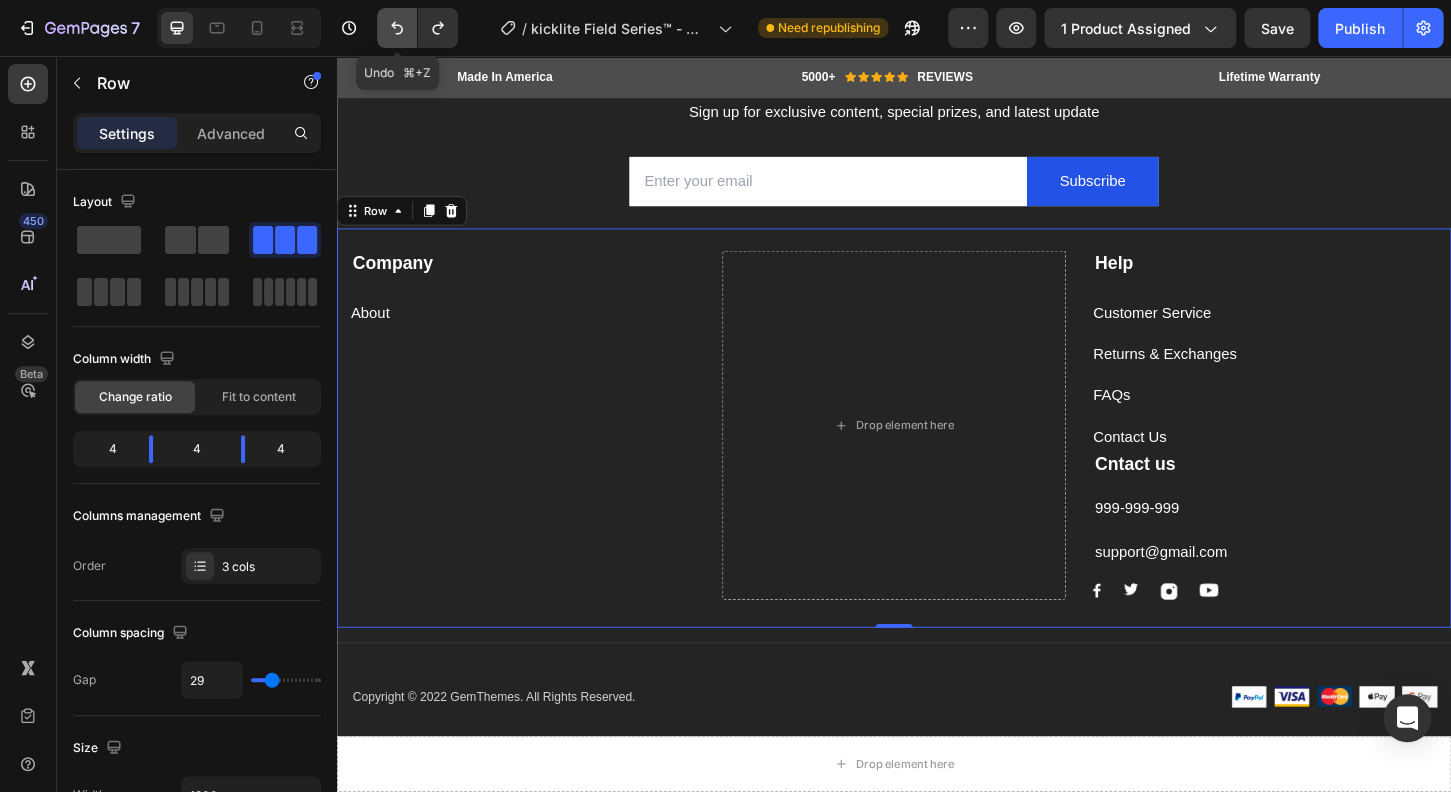 click 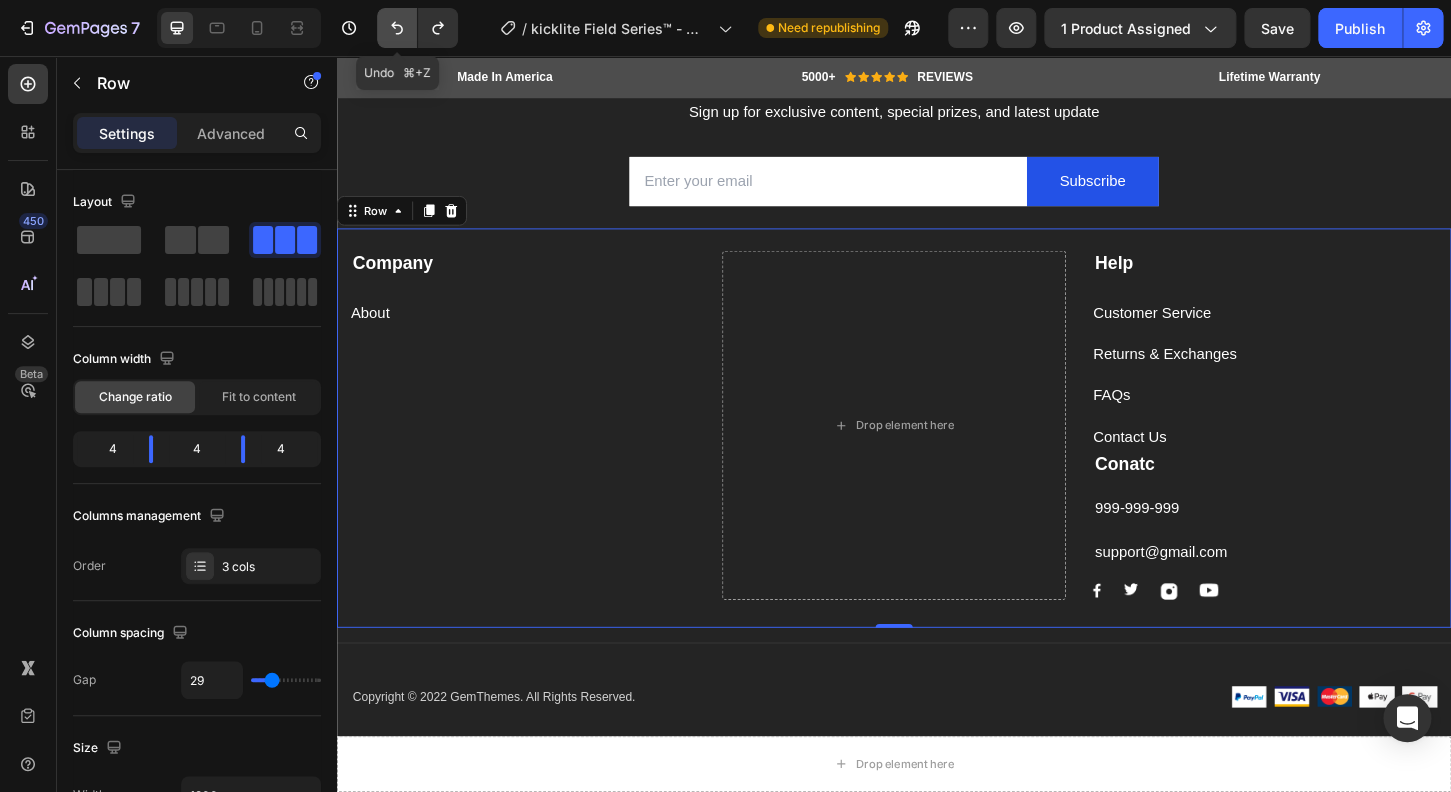 click 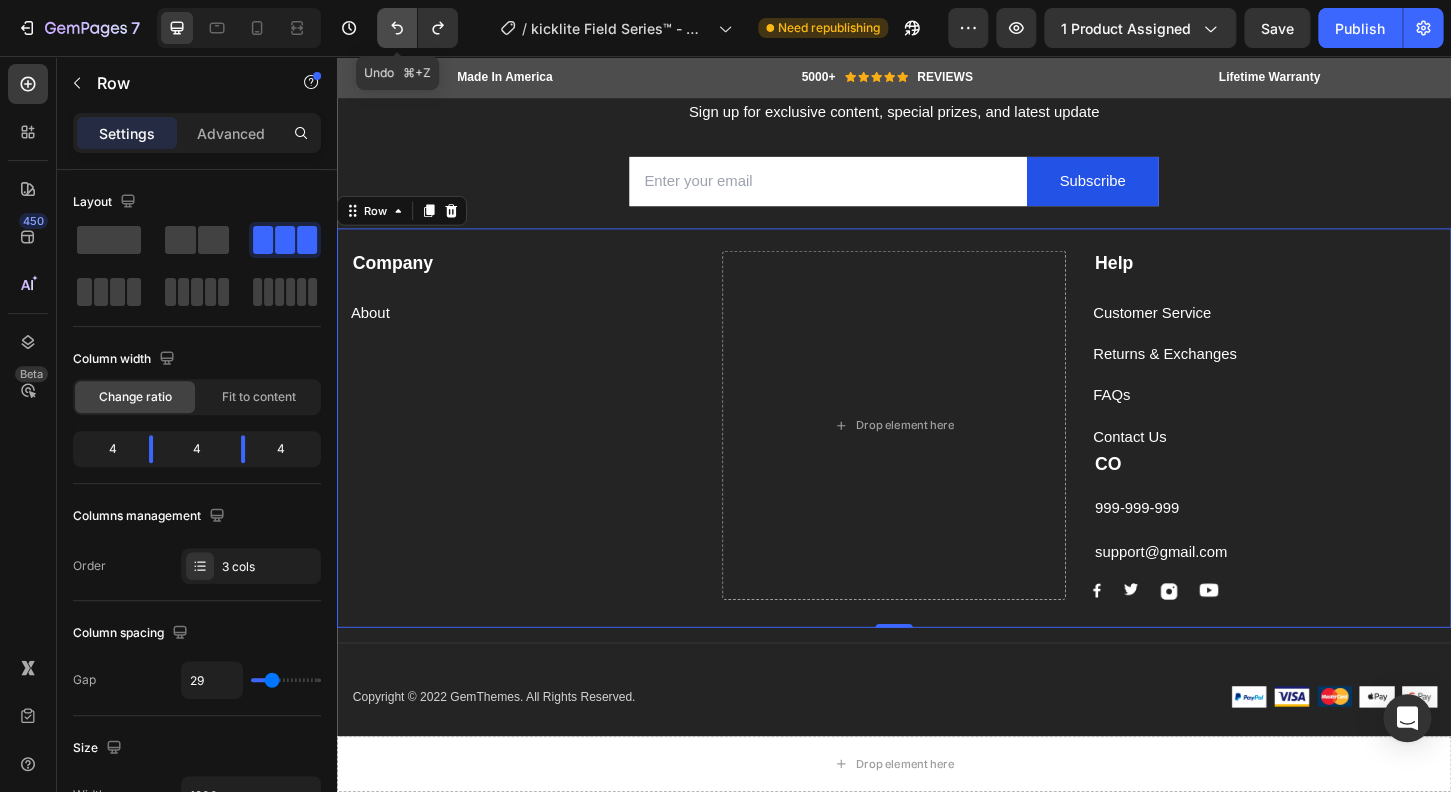 click 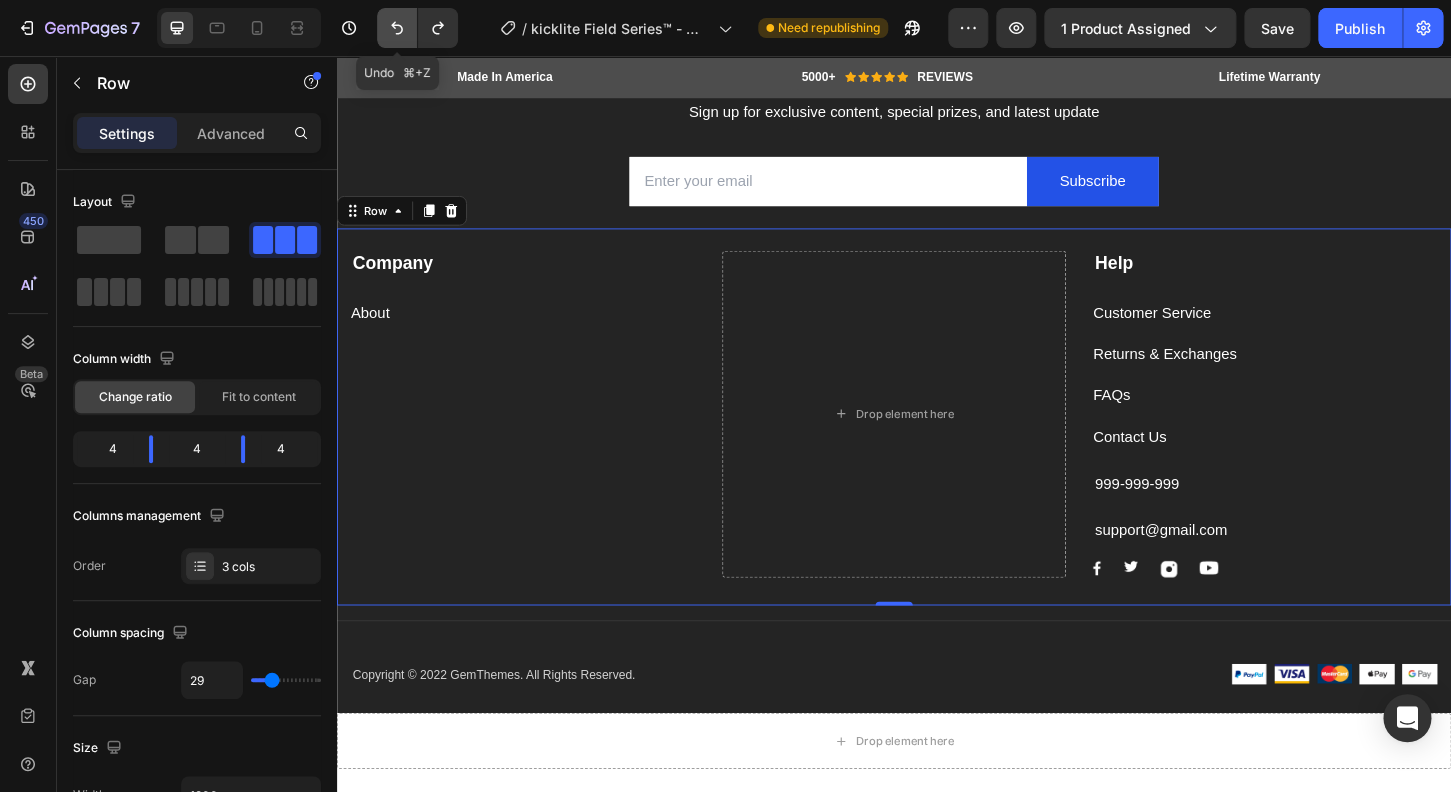 click 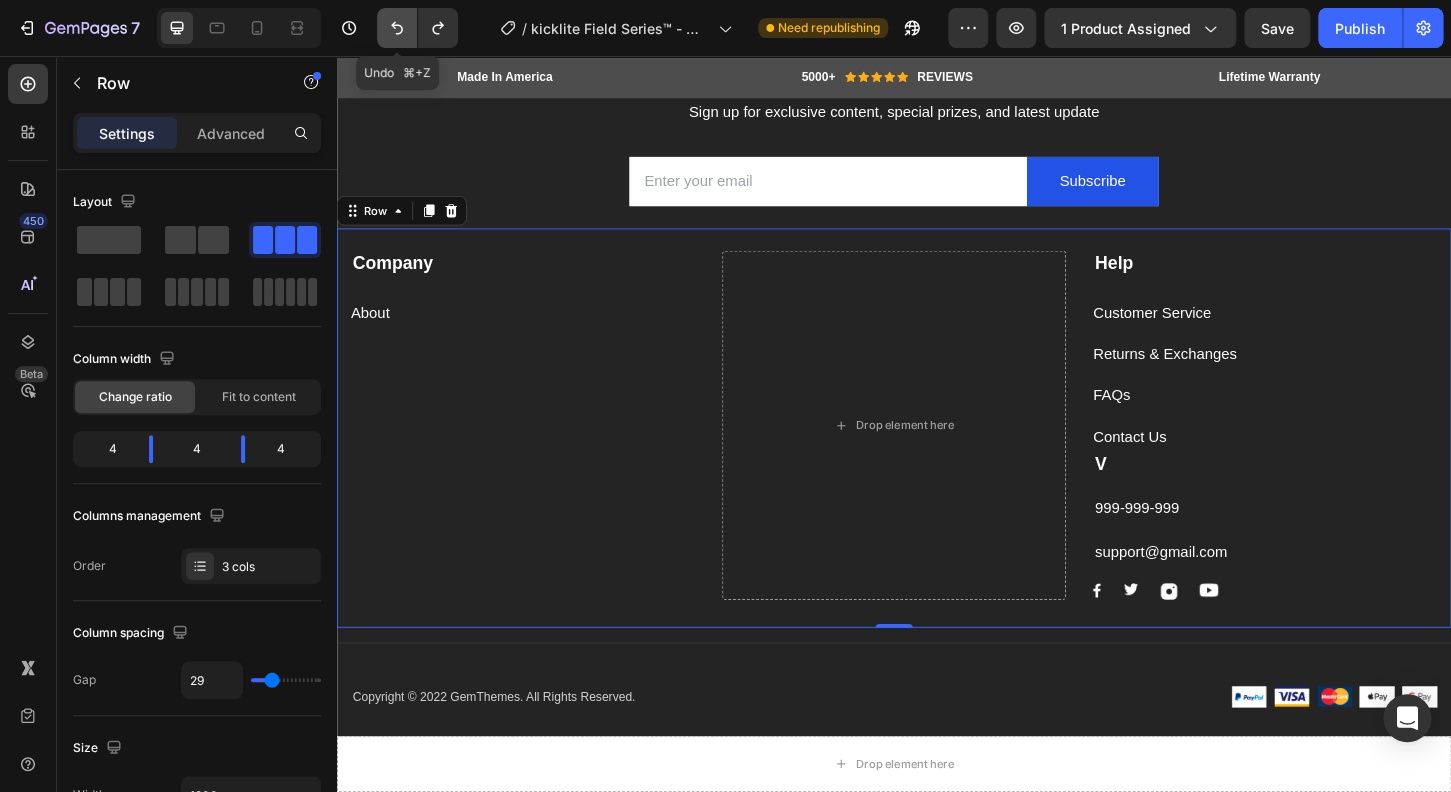 click 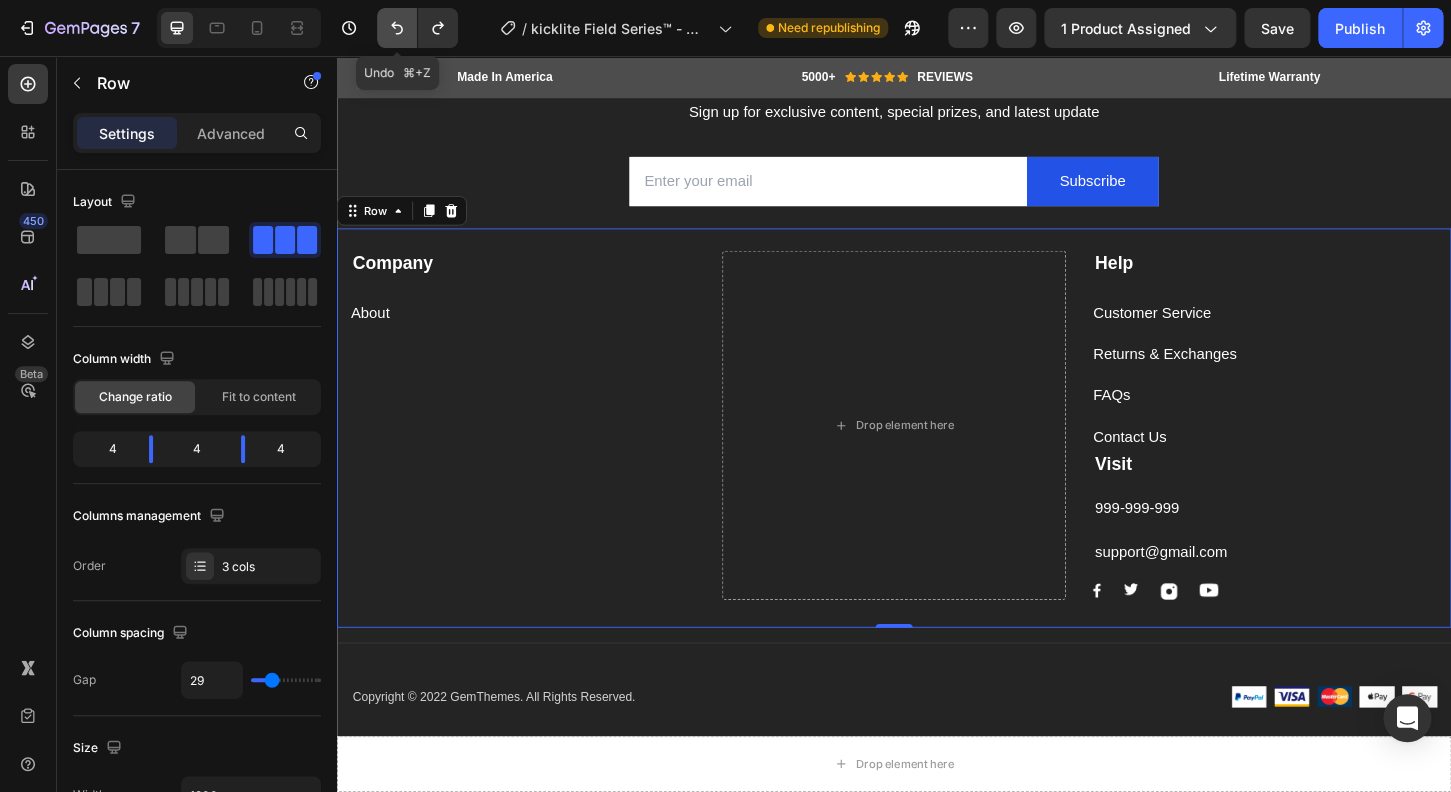 click 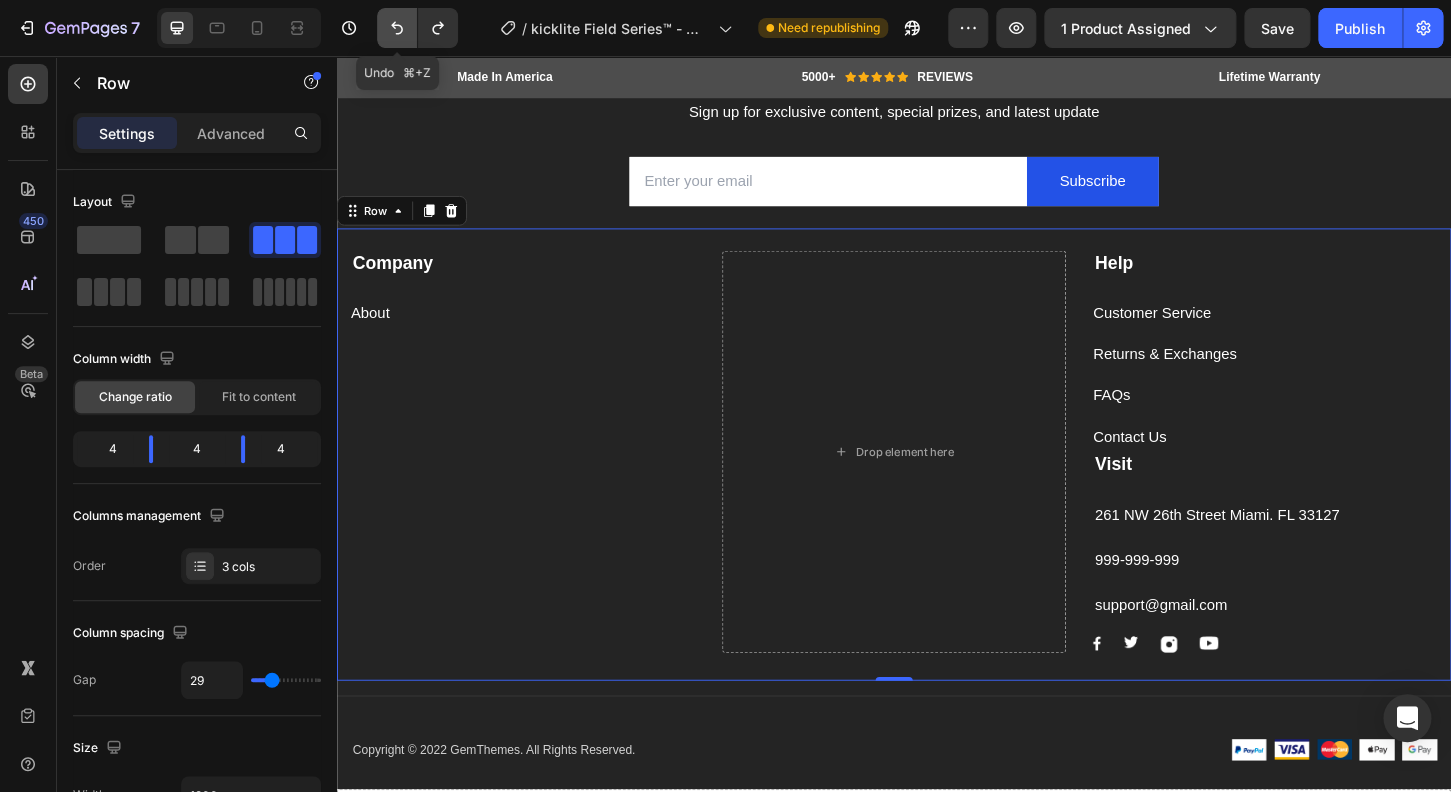 click 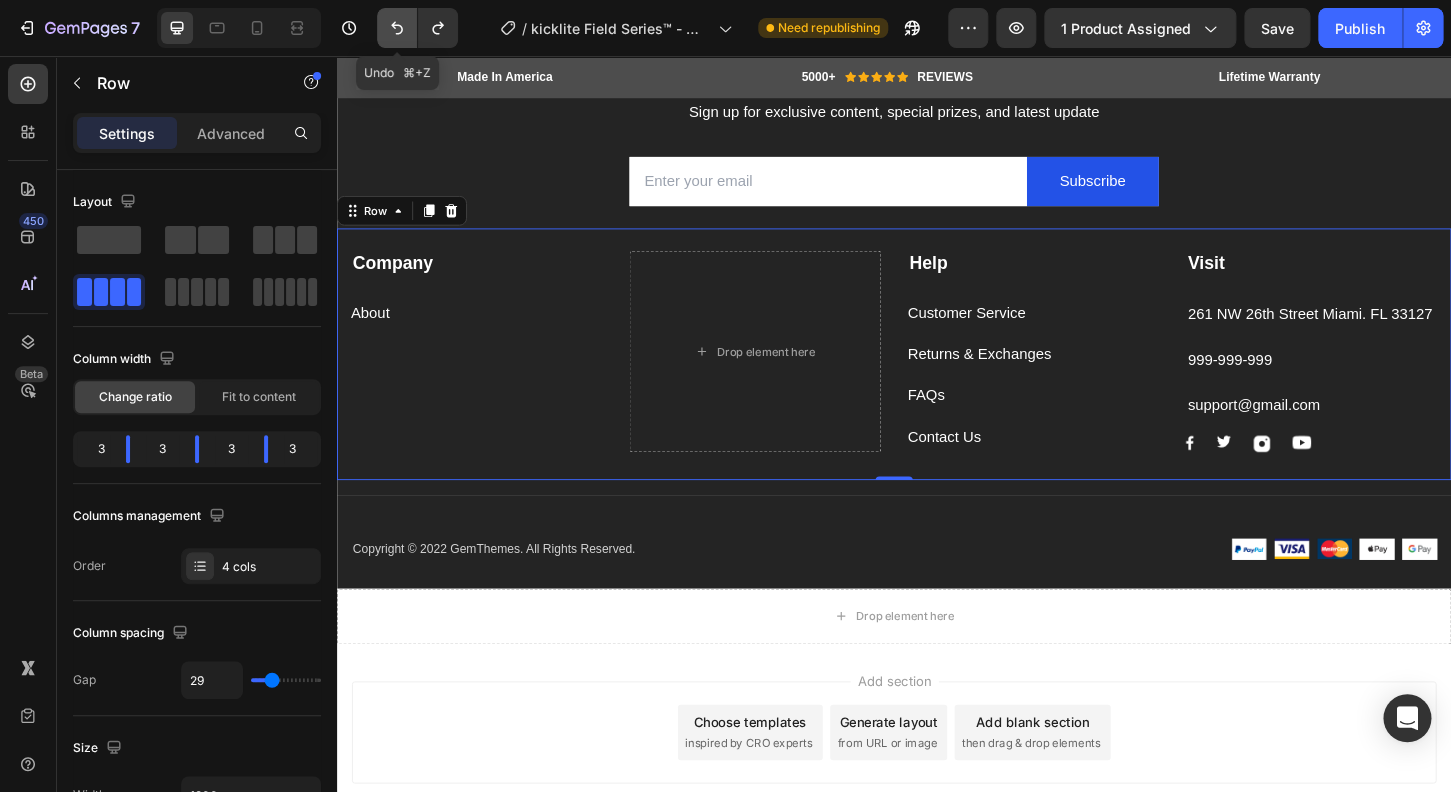 click 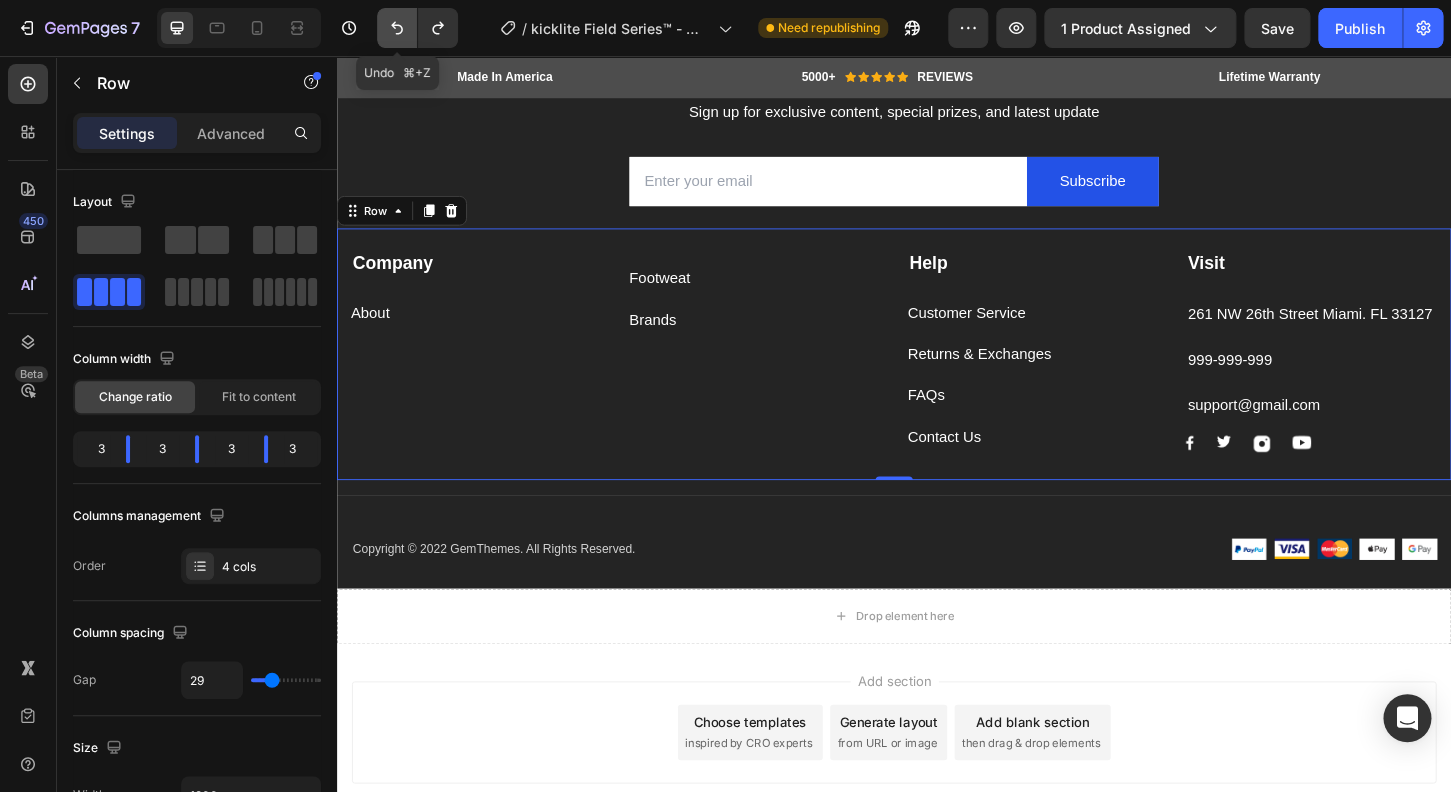 click 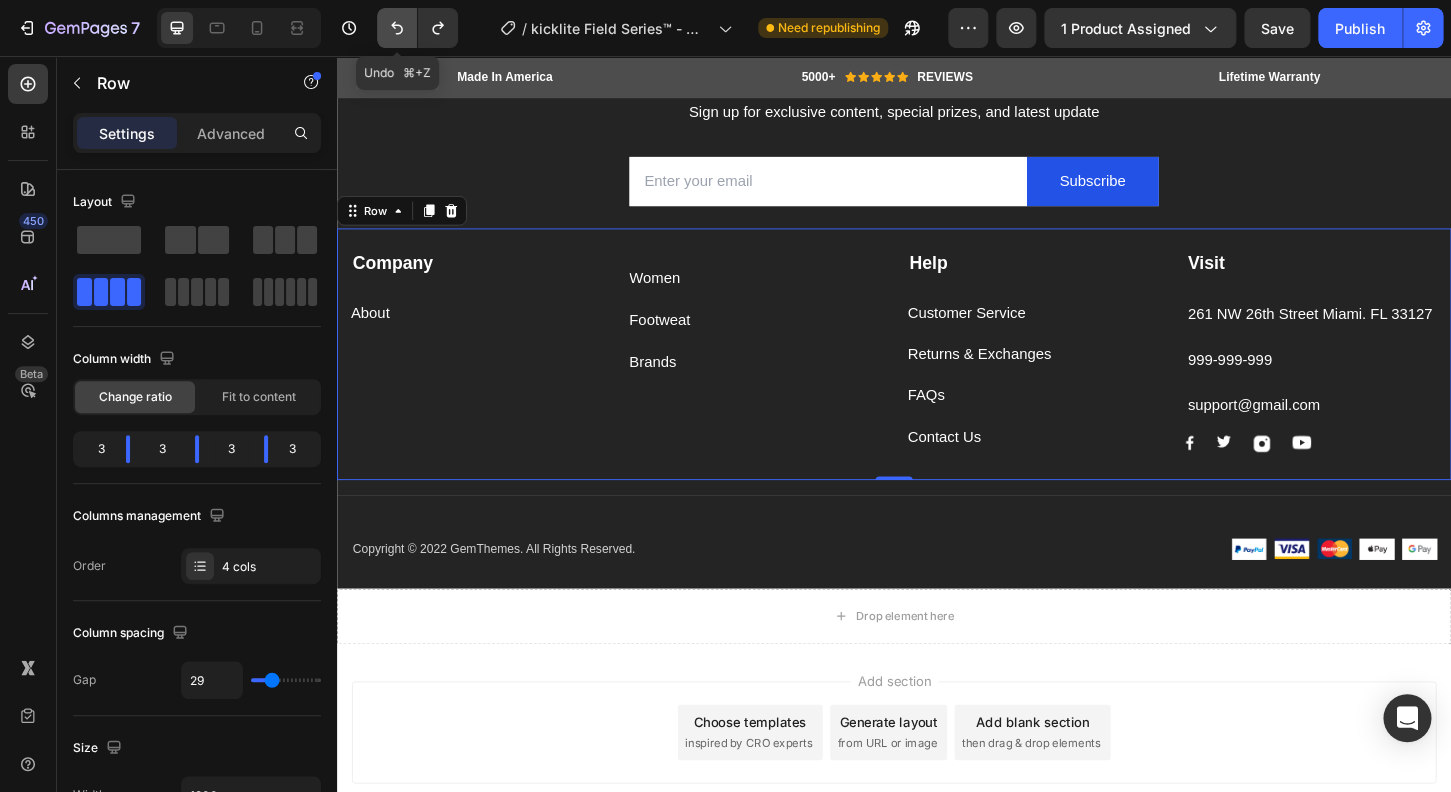 click 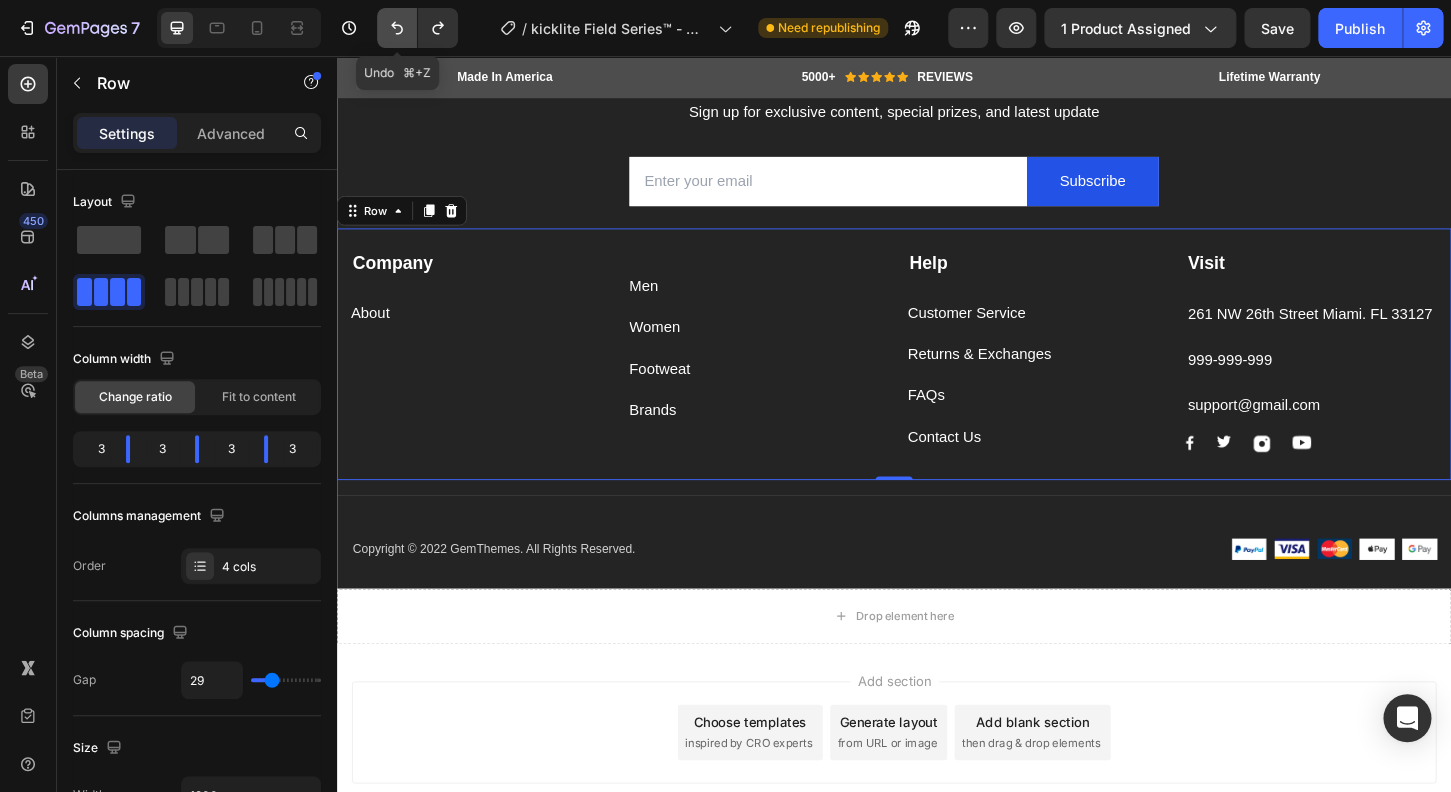 click 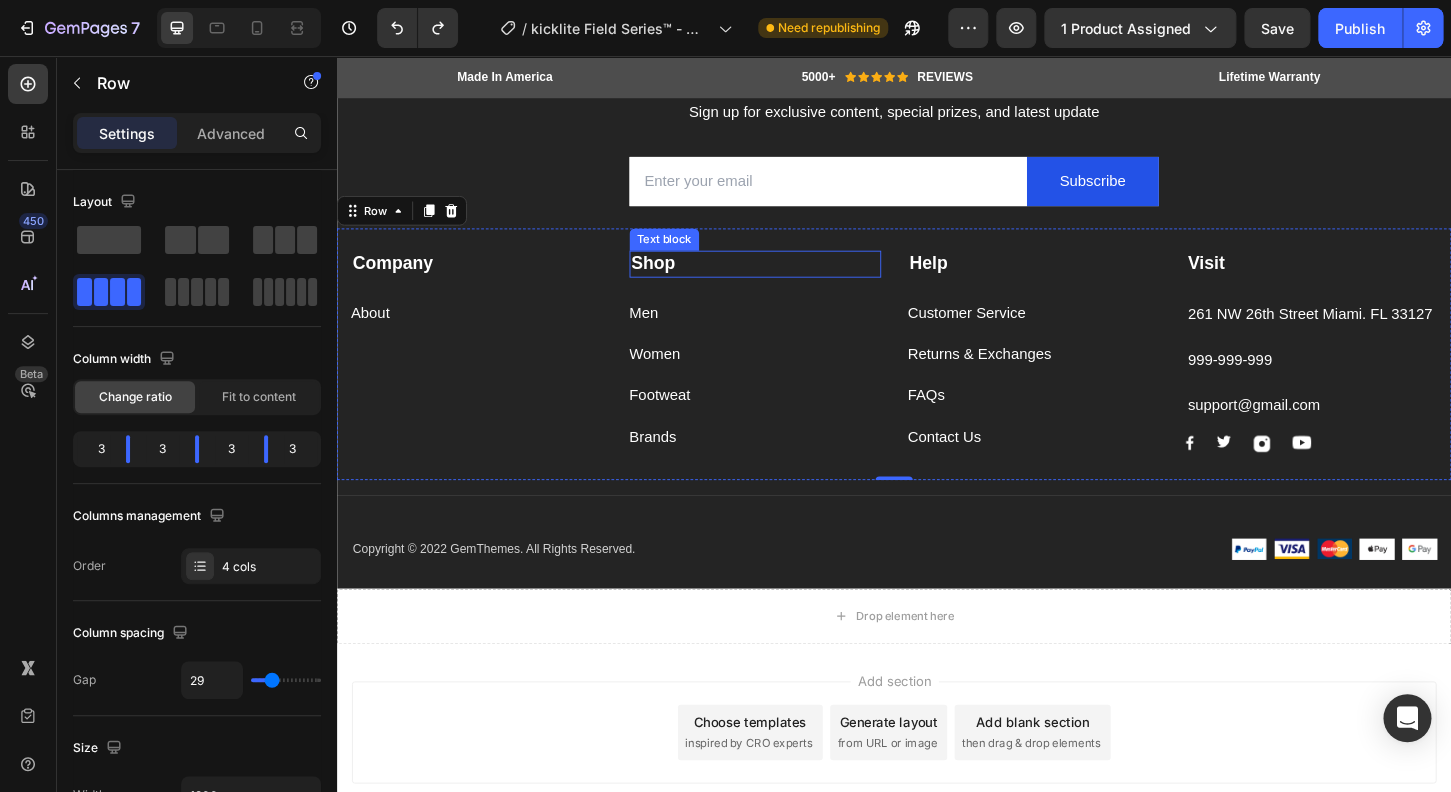 click on "Shop" at bounding box center (678, 278) 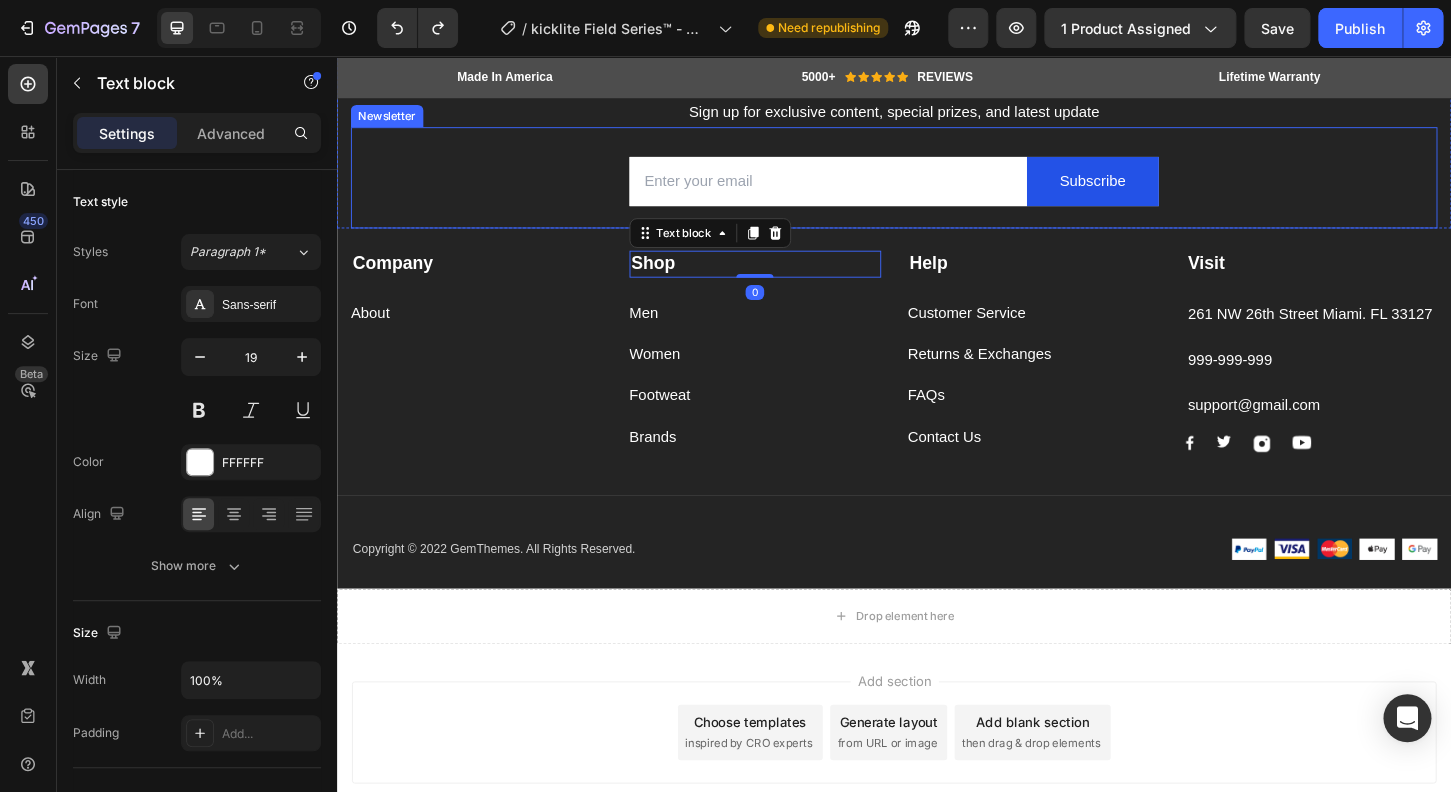 click on "Email Field Subscribe Submit Button Row Newsletter" at bounding box center [937, 186] 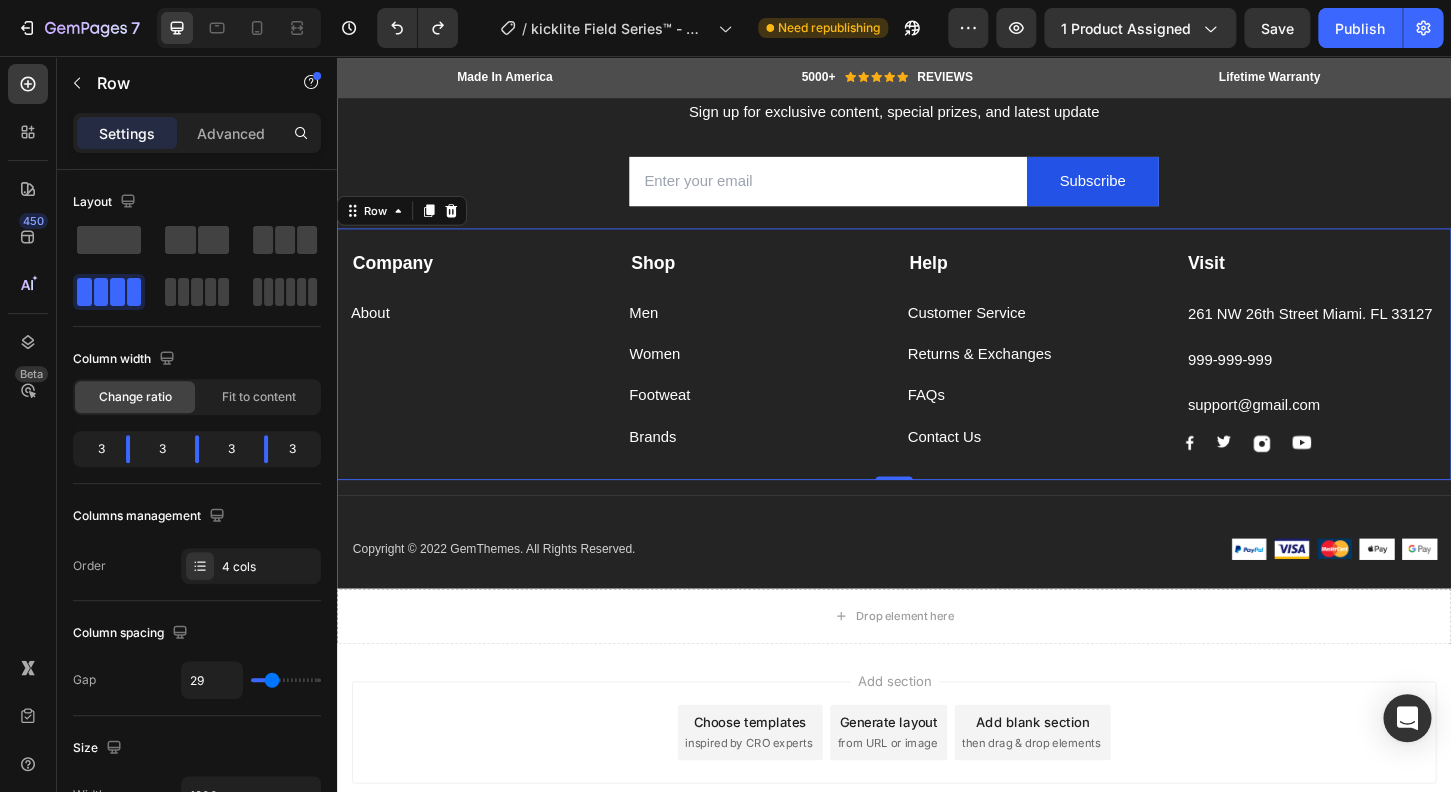 click on "Company Text block About Button Shop Text block Men Button Women Button Footweat Button Brands Button Help Text block Customer Service Button Returns & Exchanges Button FAQs Button Contact Us Button Visit Text block 261 NW 26th Street Miami. FL 33127 Text block 999-999-999 Text block support@gmail.com Text block Image Image Image Image Row Row   0" at bounding box center [937, 376] 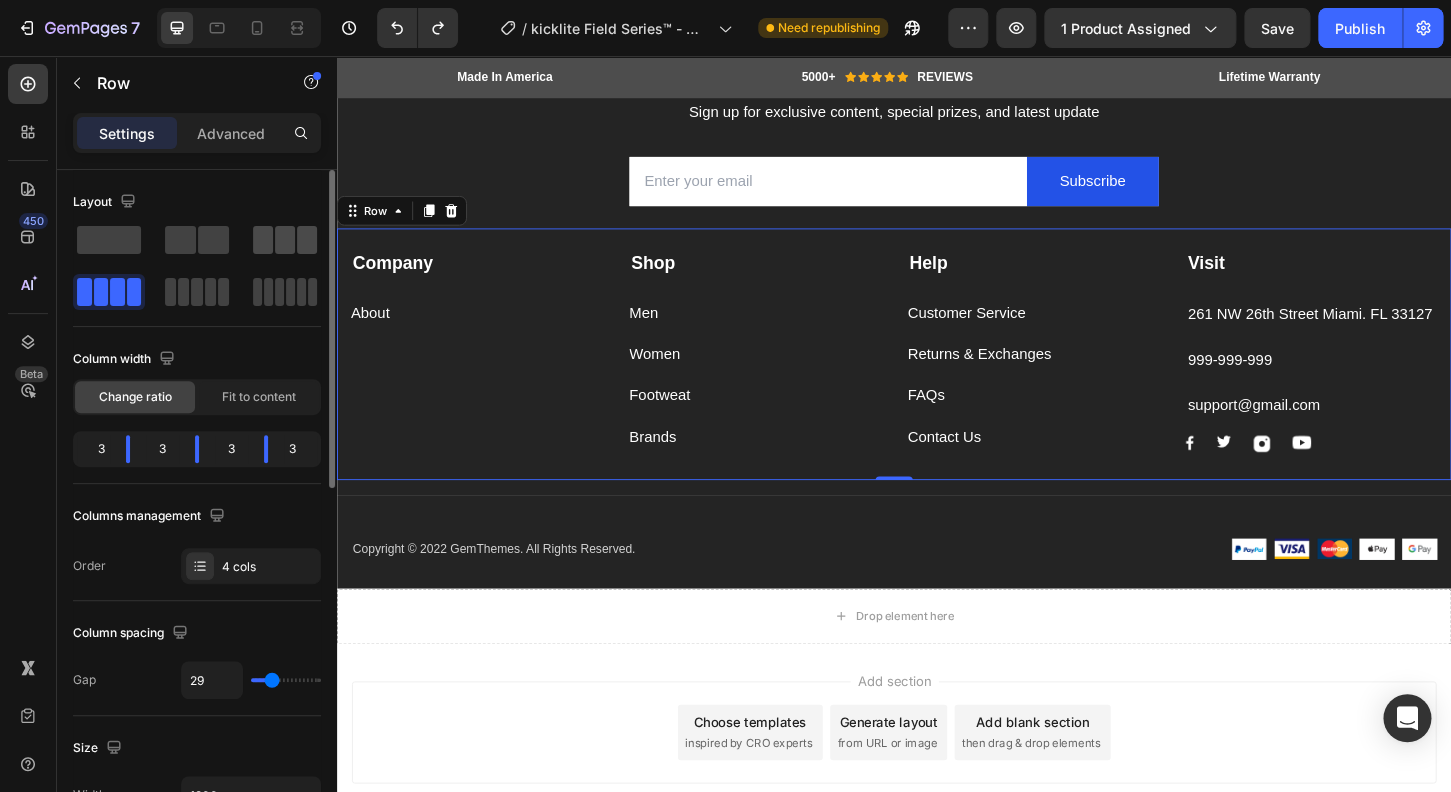 click 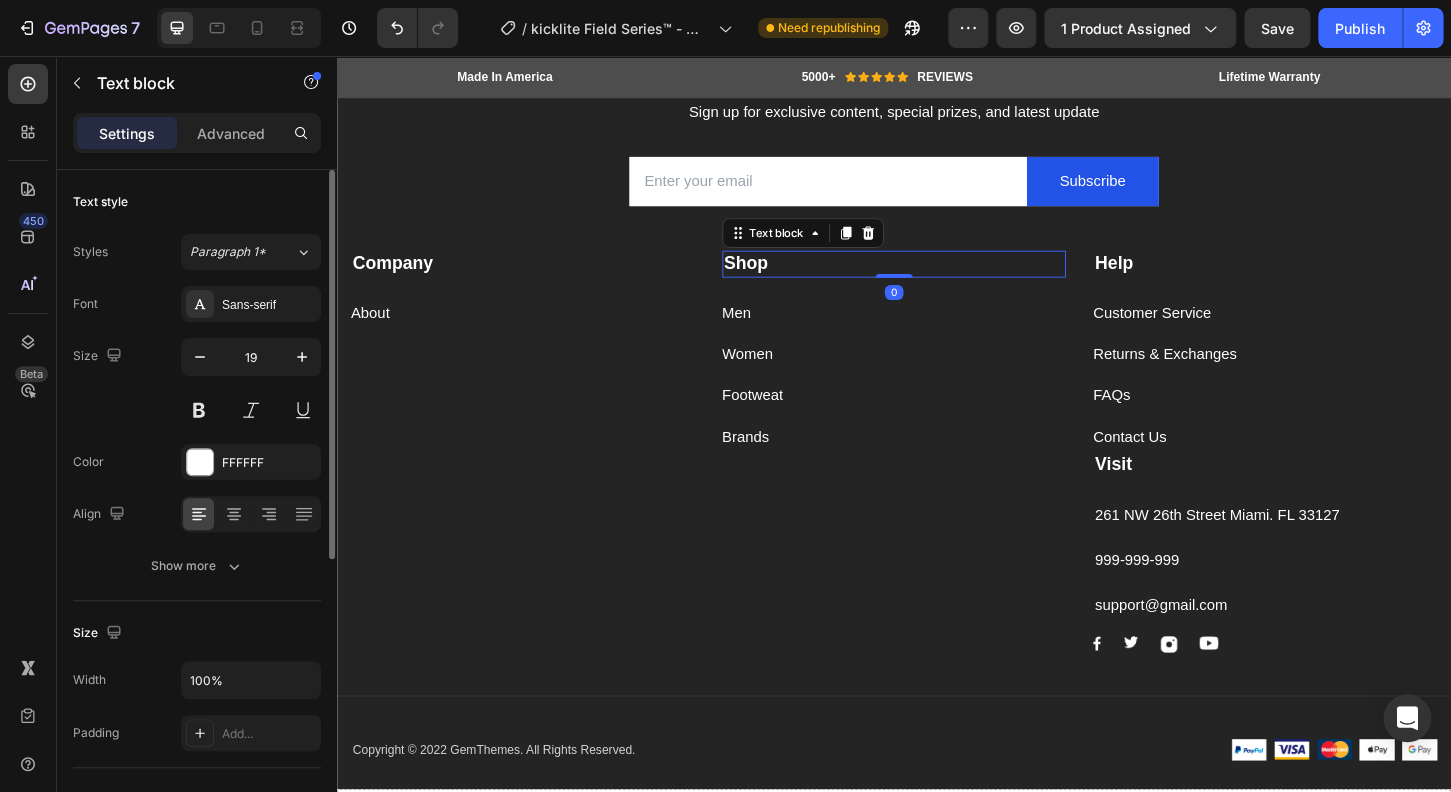 click on "Shop" at bounding box center (778, 278) 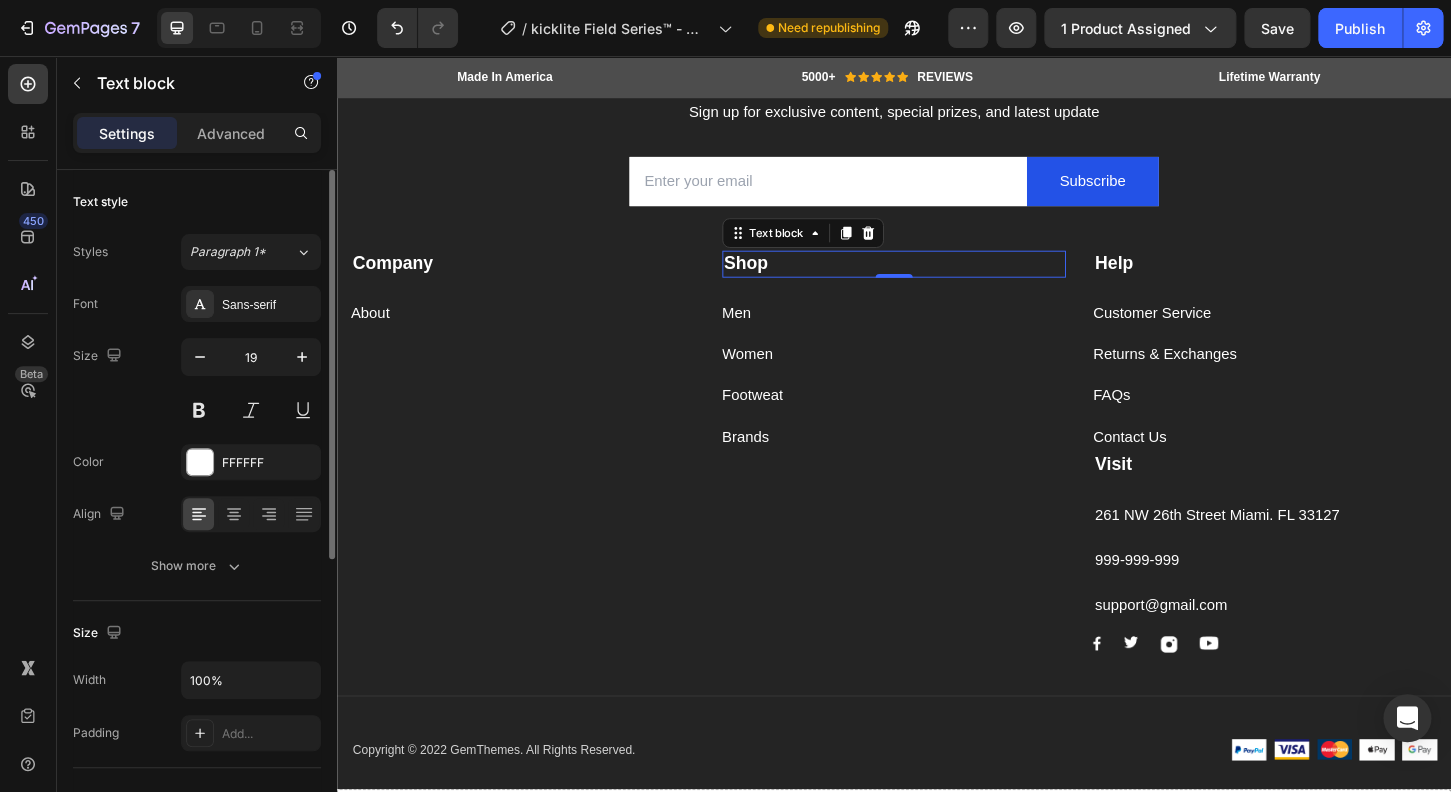 click on "Shop" at bounding box center (937, 279) 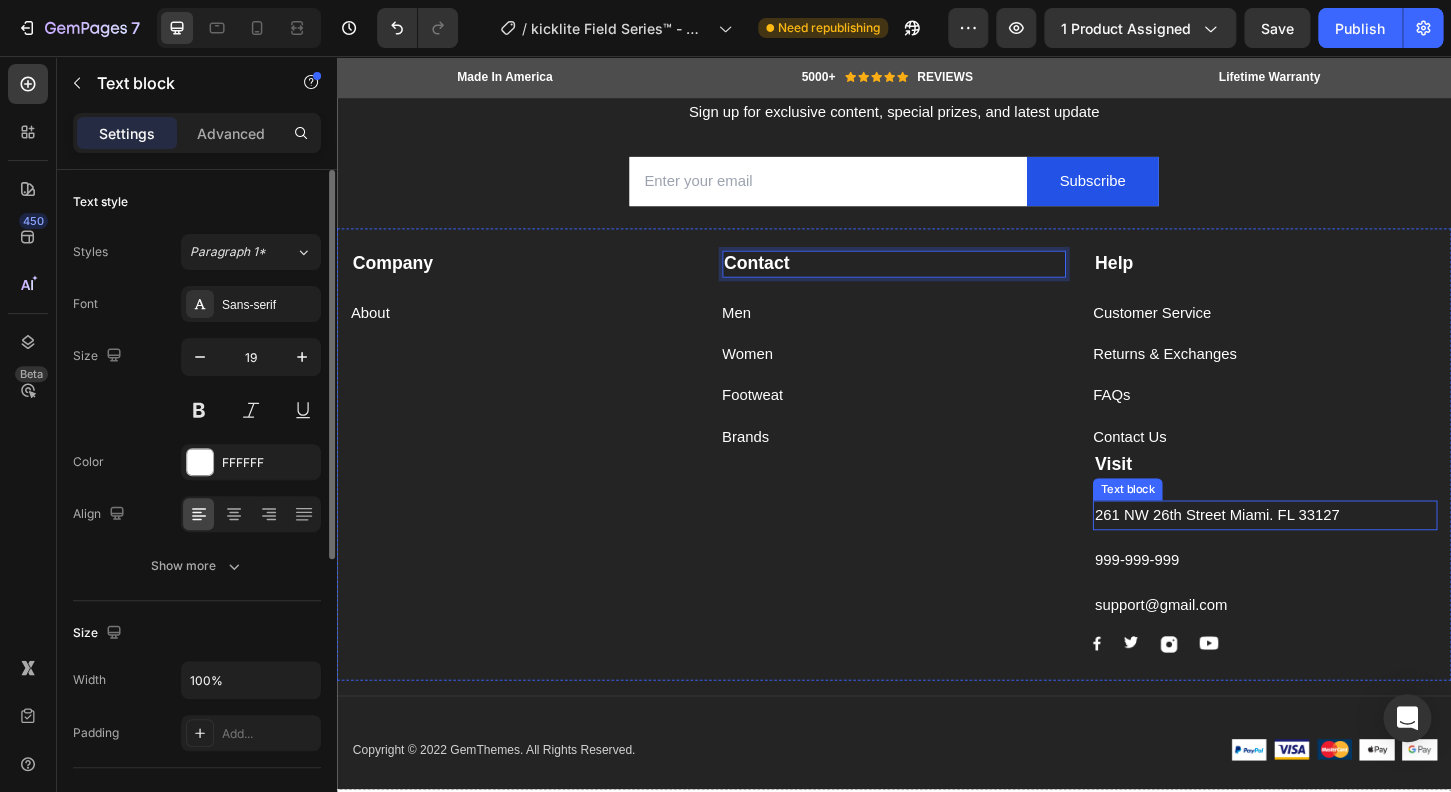 click on "261 NW 26th Street Miami. FL 33127" at bounding box center [1336, 550] 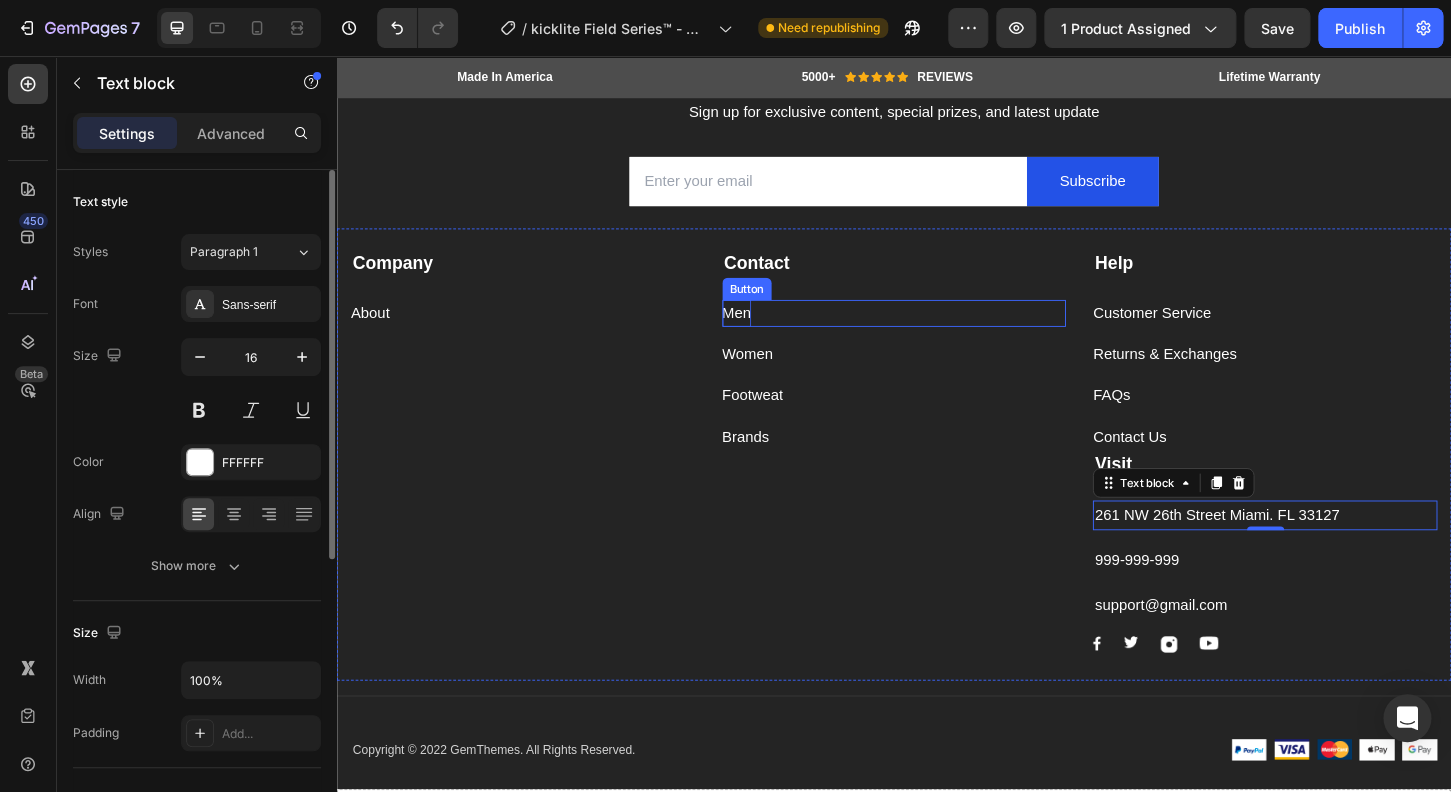 click on "Men" at bounding box center (767, 332) 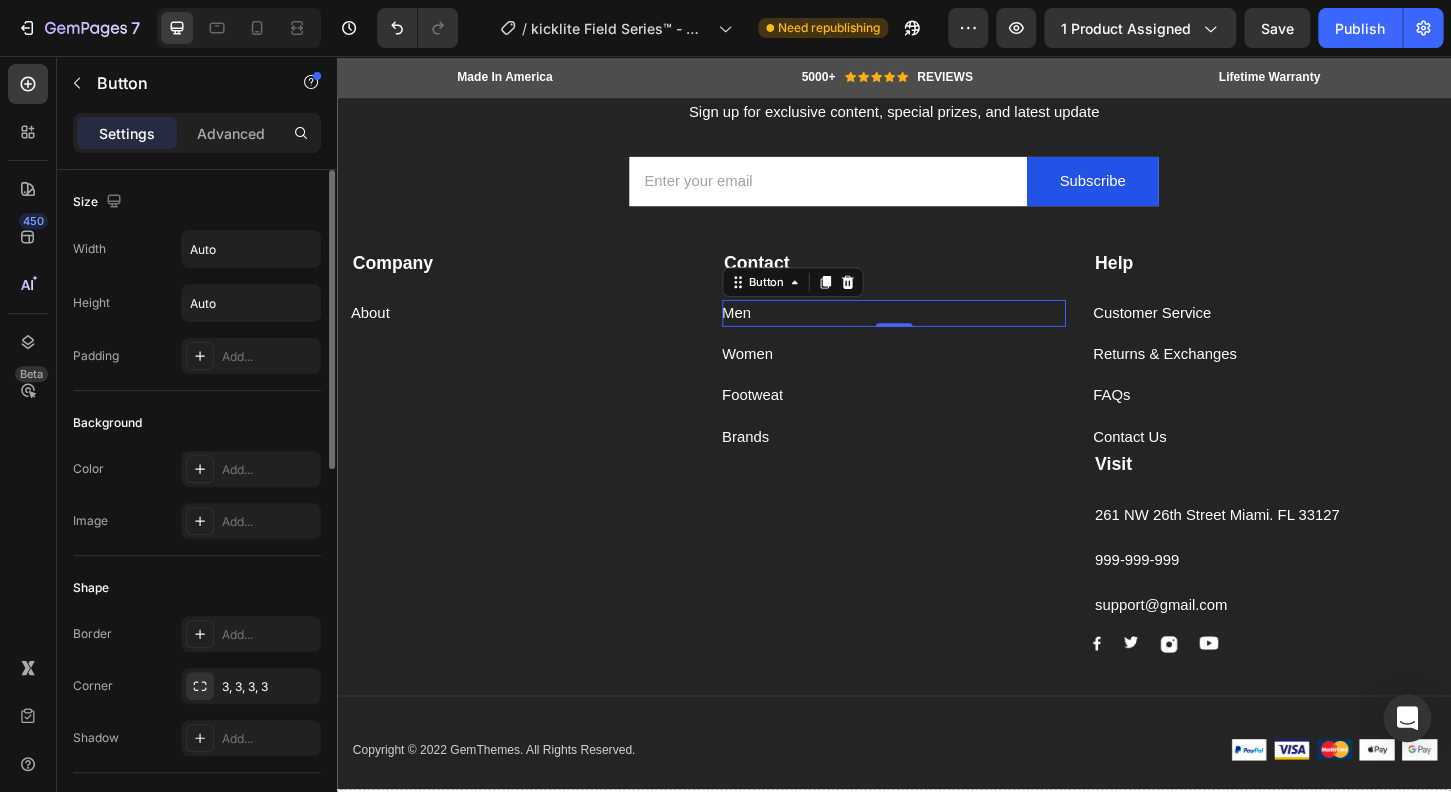 click on "Men Button   0" at bounding box center [937, 332] 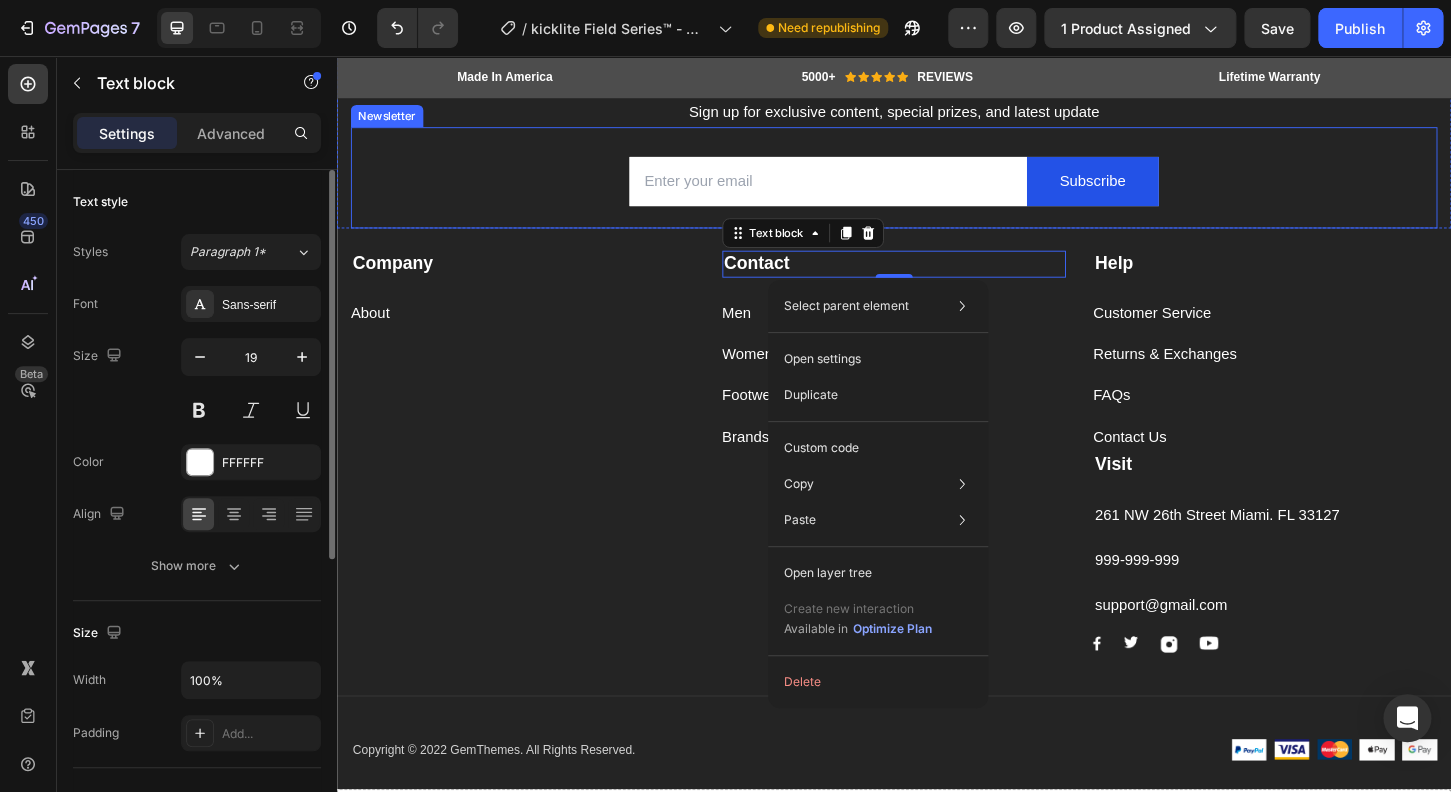 click on "Email Field Subscribe Submit Button Row Newsletter" at bounding box center [937, 186] 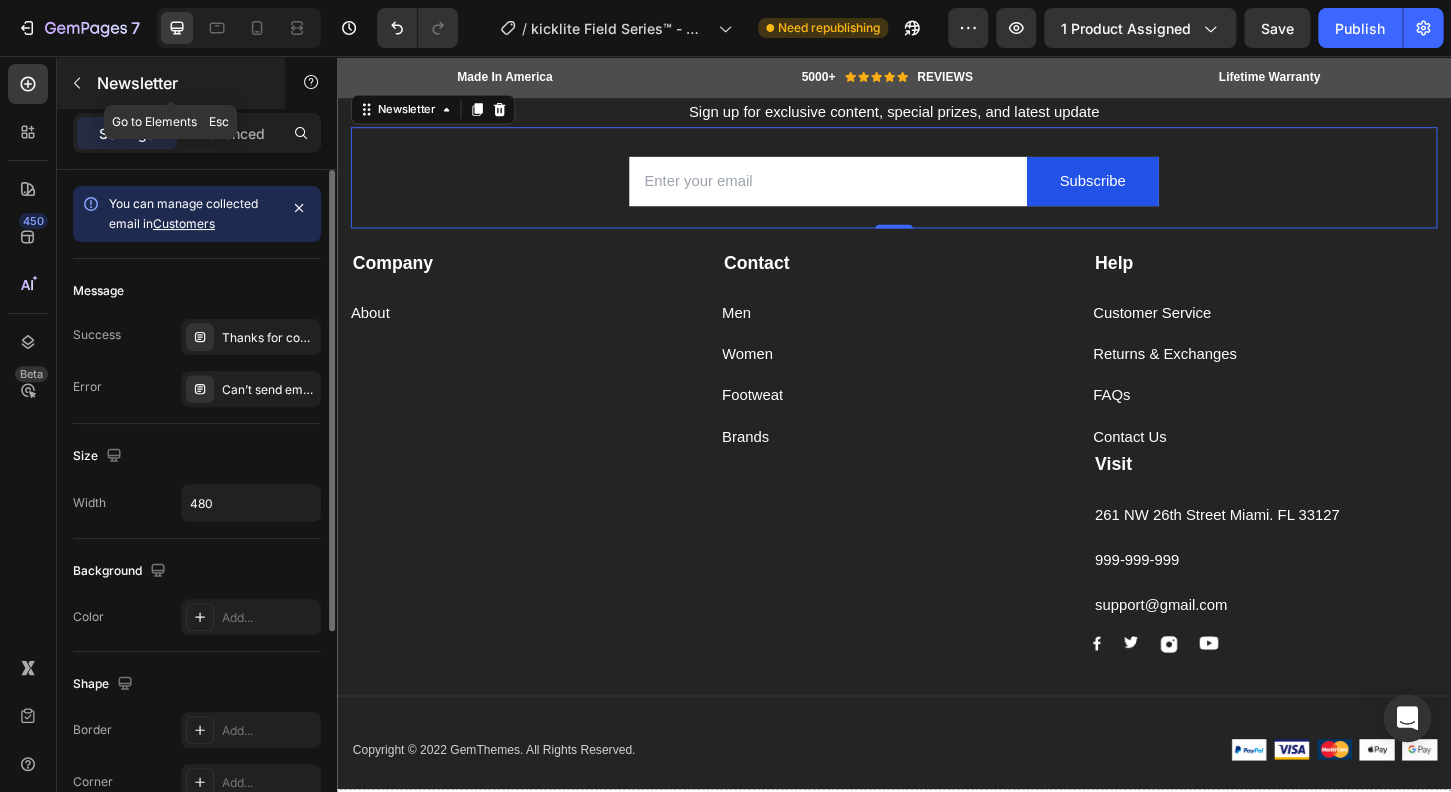 click 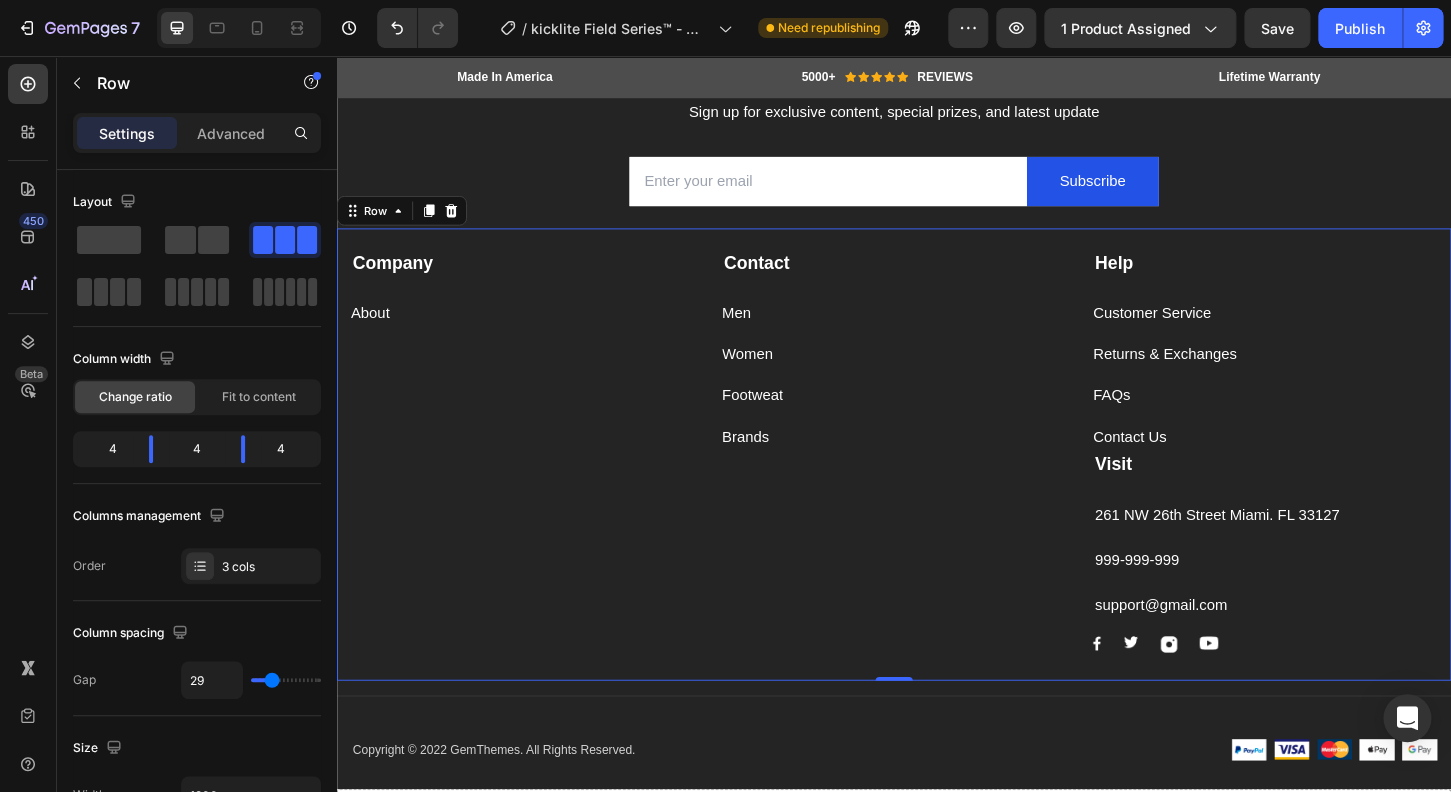 click on "Company Text block About Button Contact  Text block Men Button Women Button Footweat Button Brands Button Help Text block Customer Service Button Returns & Exchanges Button FAQs Button Contact Us Button Visit Text block 261 NW 26th Street Miami. FL 33127 Text block 999-999-999 Text block support@gmail.com Text block Image Image Image Image Row Row   0" at bounding box center [937, 484] 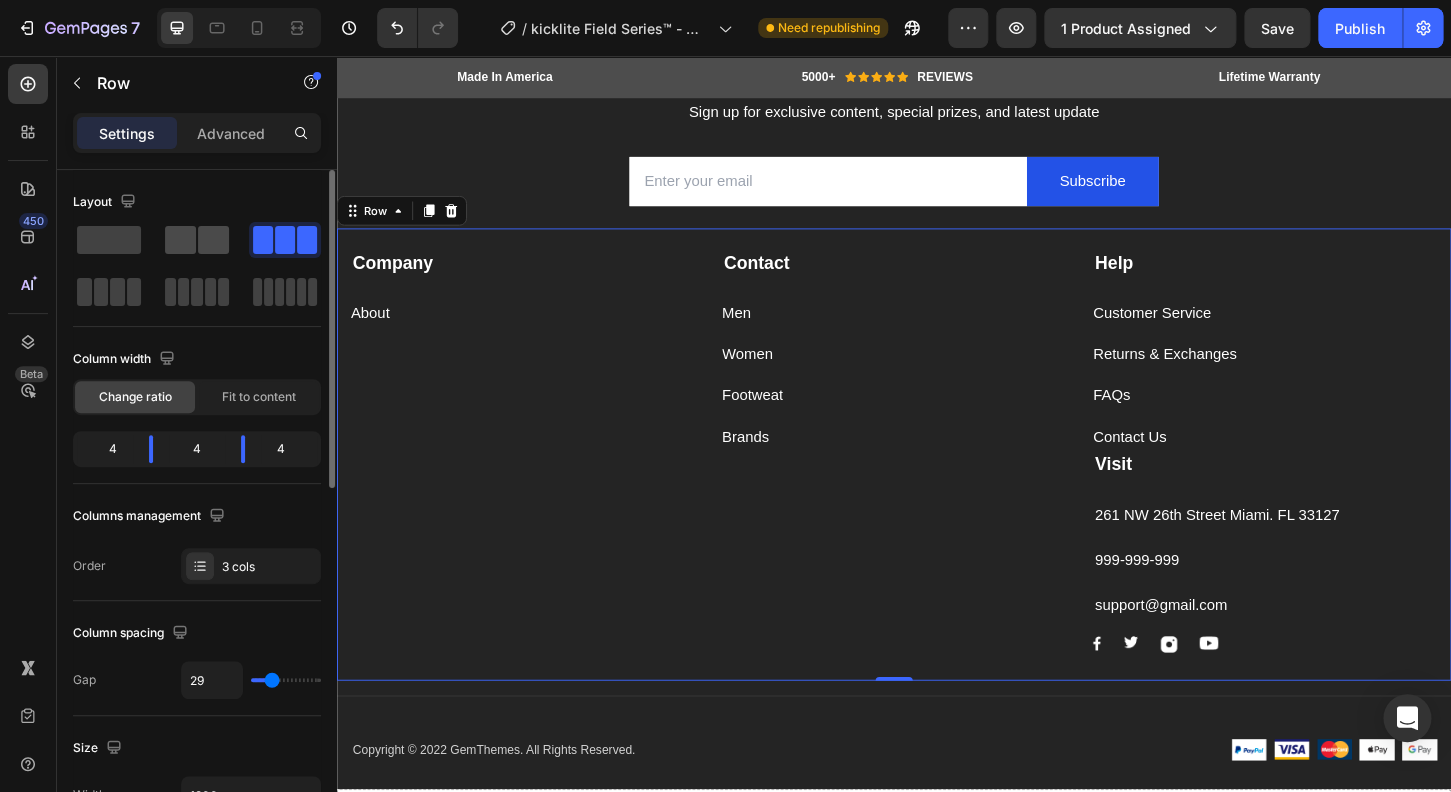 click 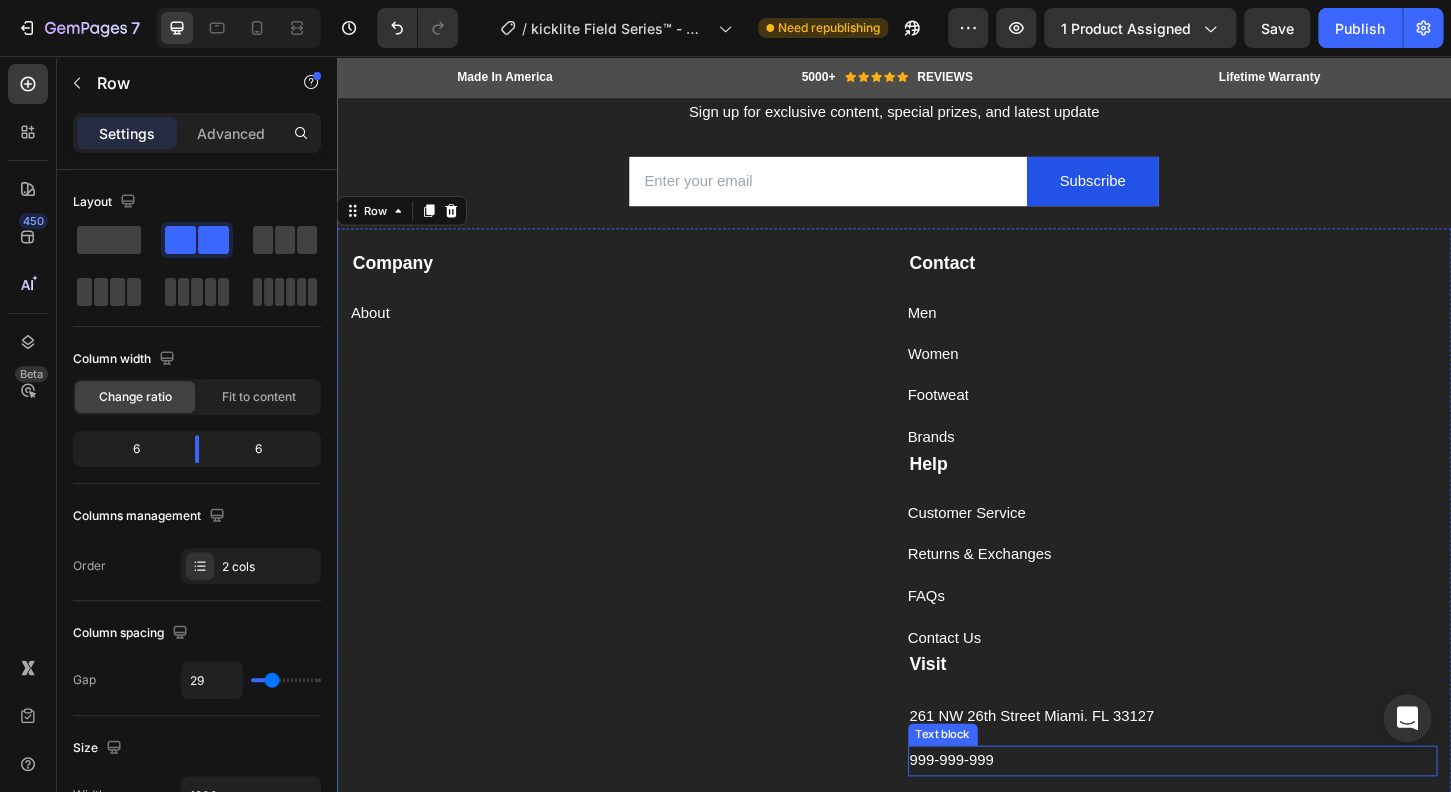 click on "999-999-999" at bounding box center (1237, 814) 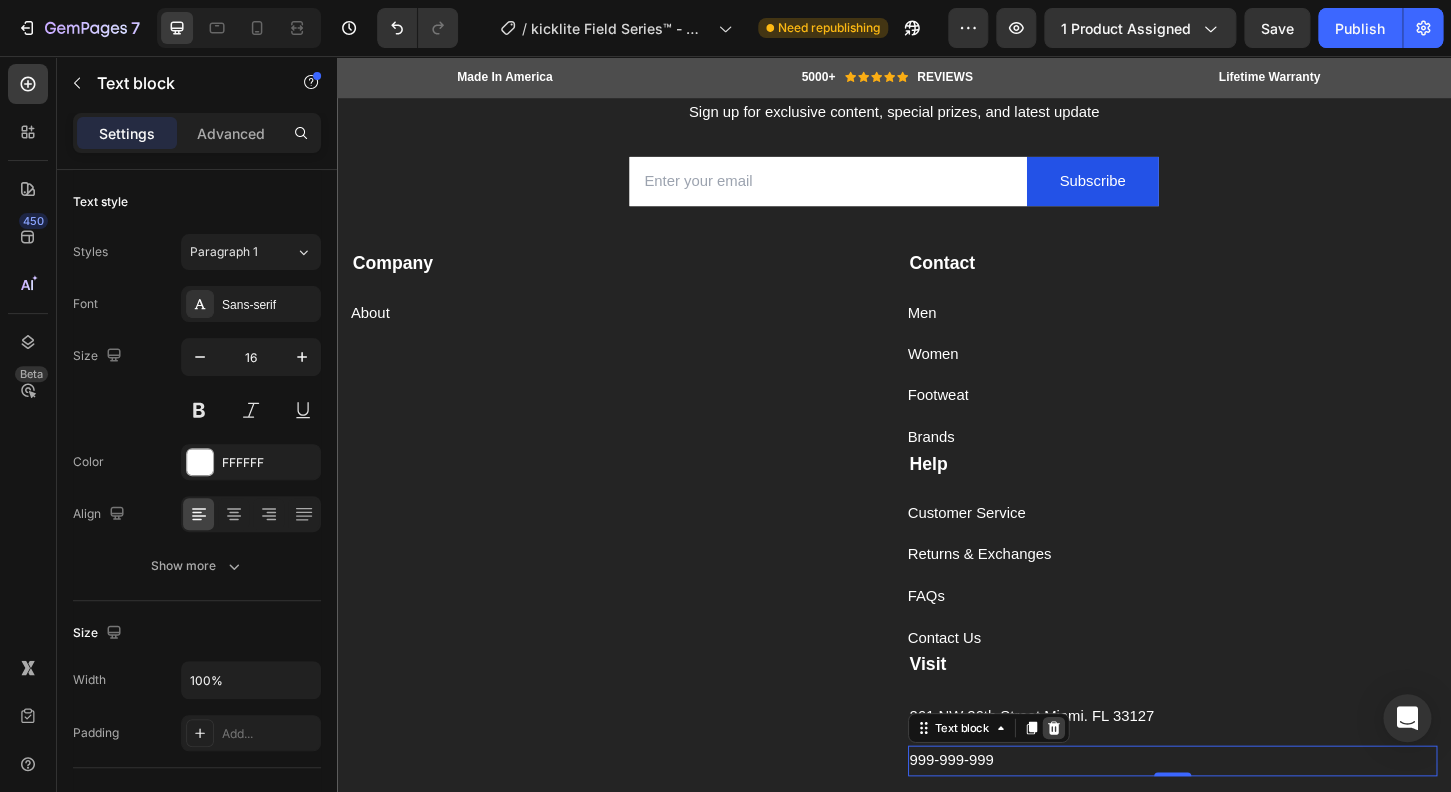 click 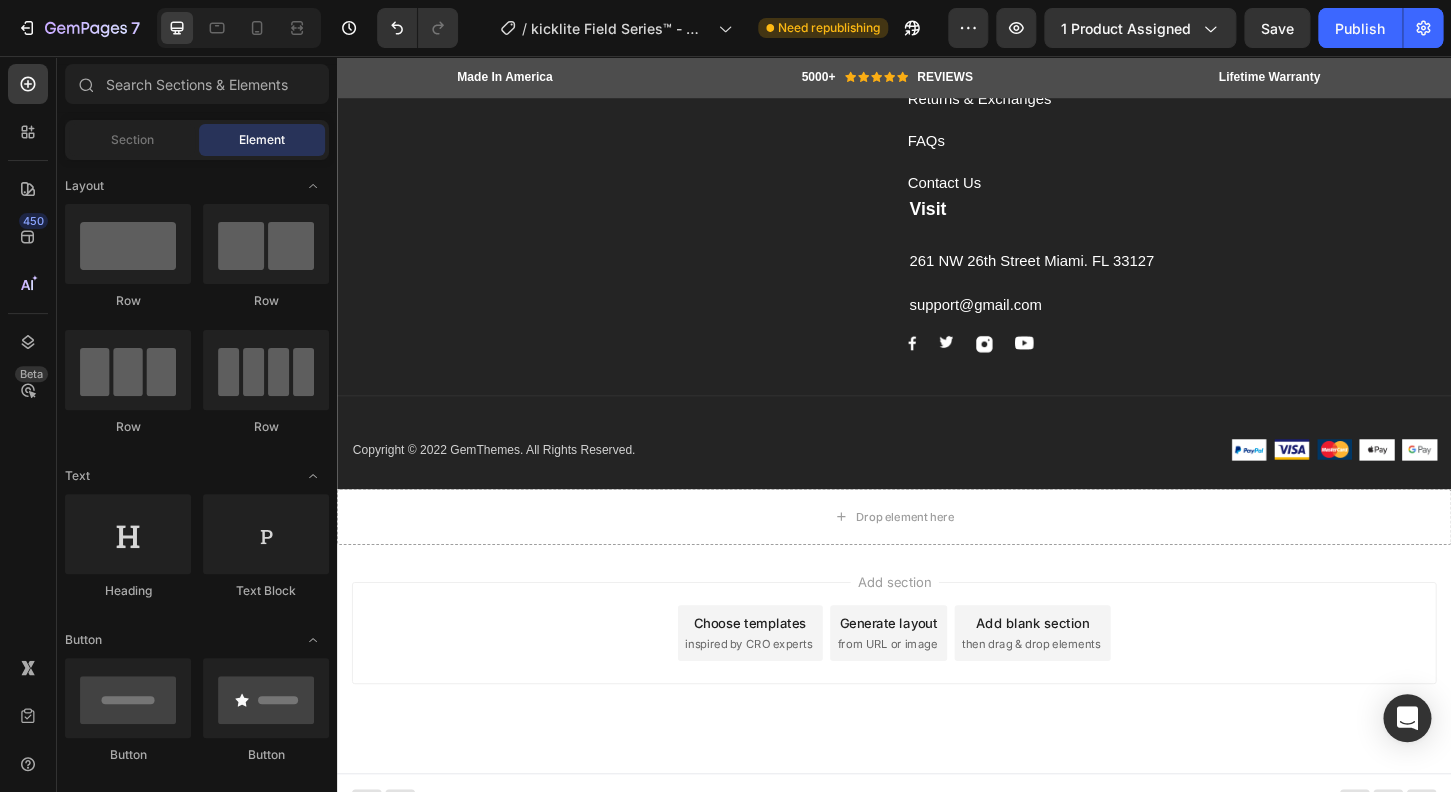 scroll, scrollTop: 8170, scrollLeft: 0, axis: vertical 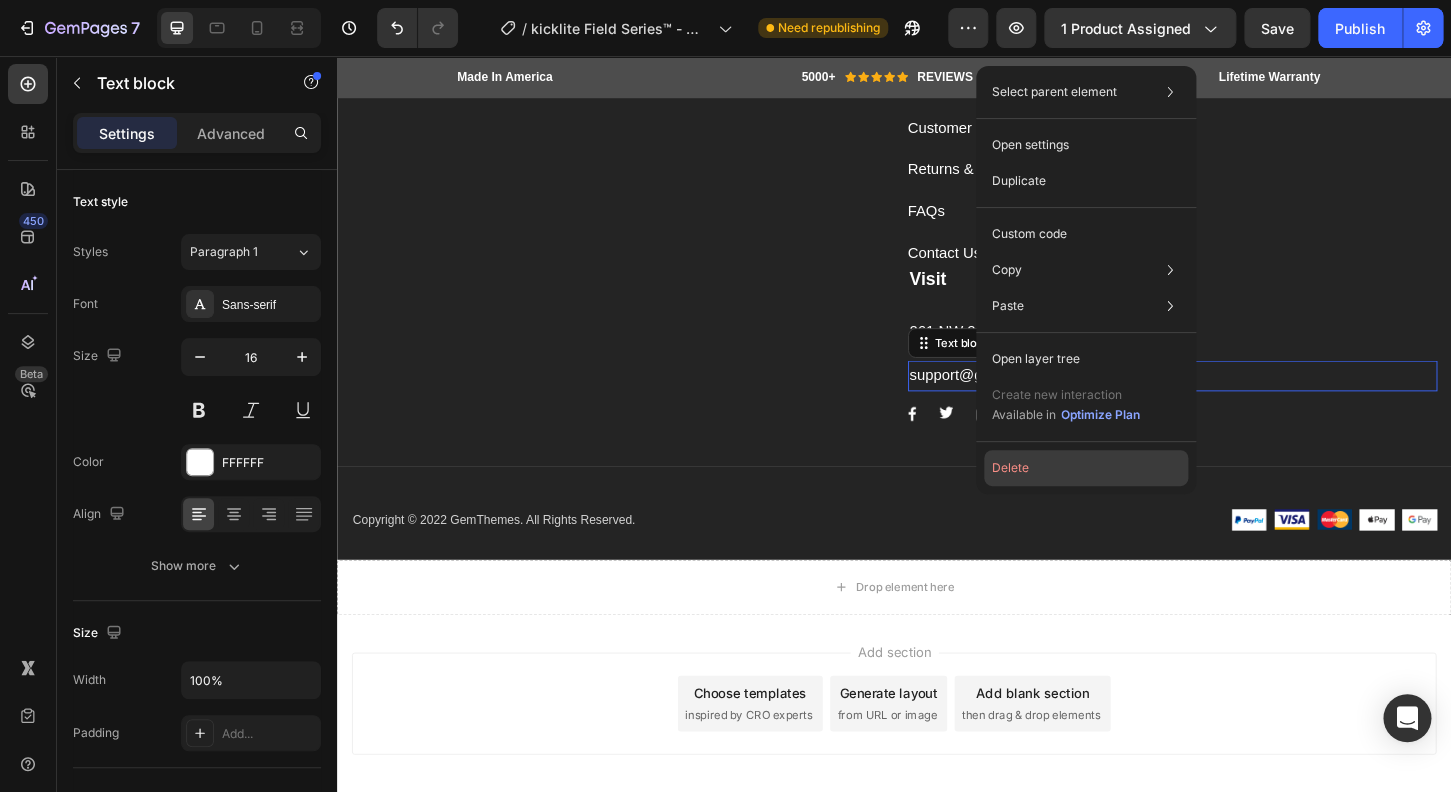 drag, startPoint x: 1058, startPoint y: 470, endPoint x: 738, endPoint y: 345, distance: 343.54767 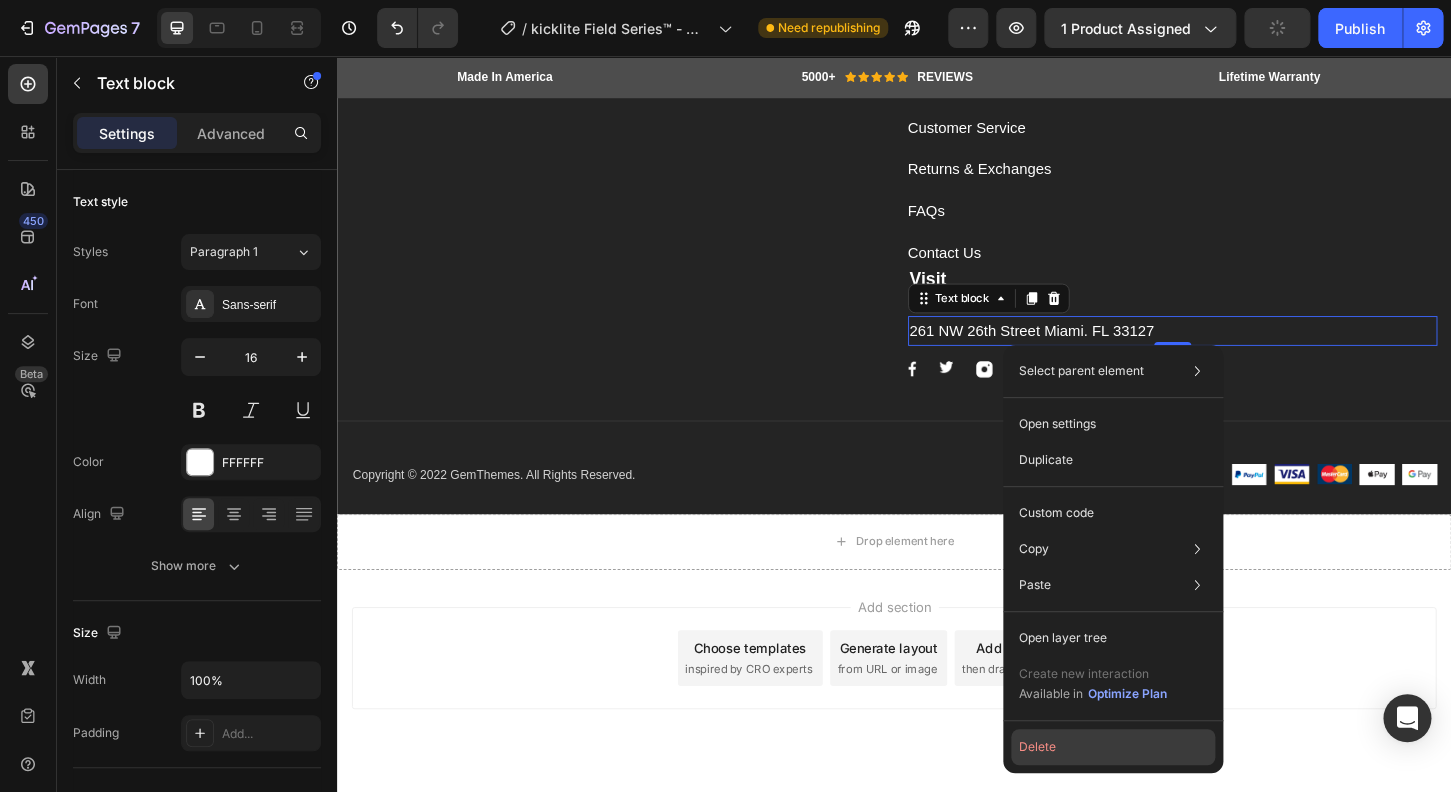 click on "Delete" 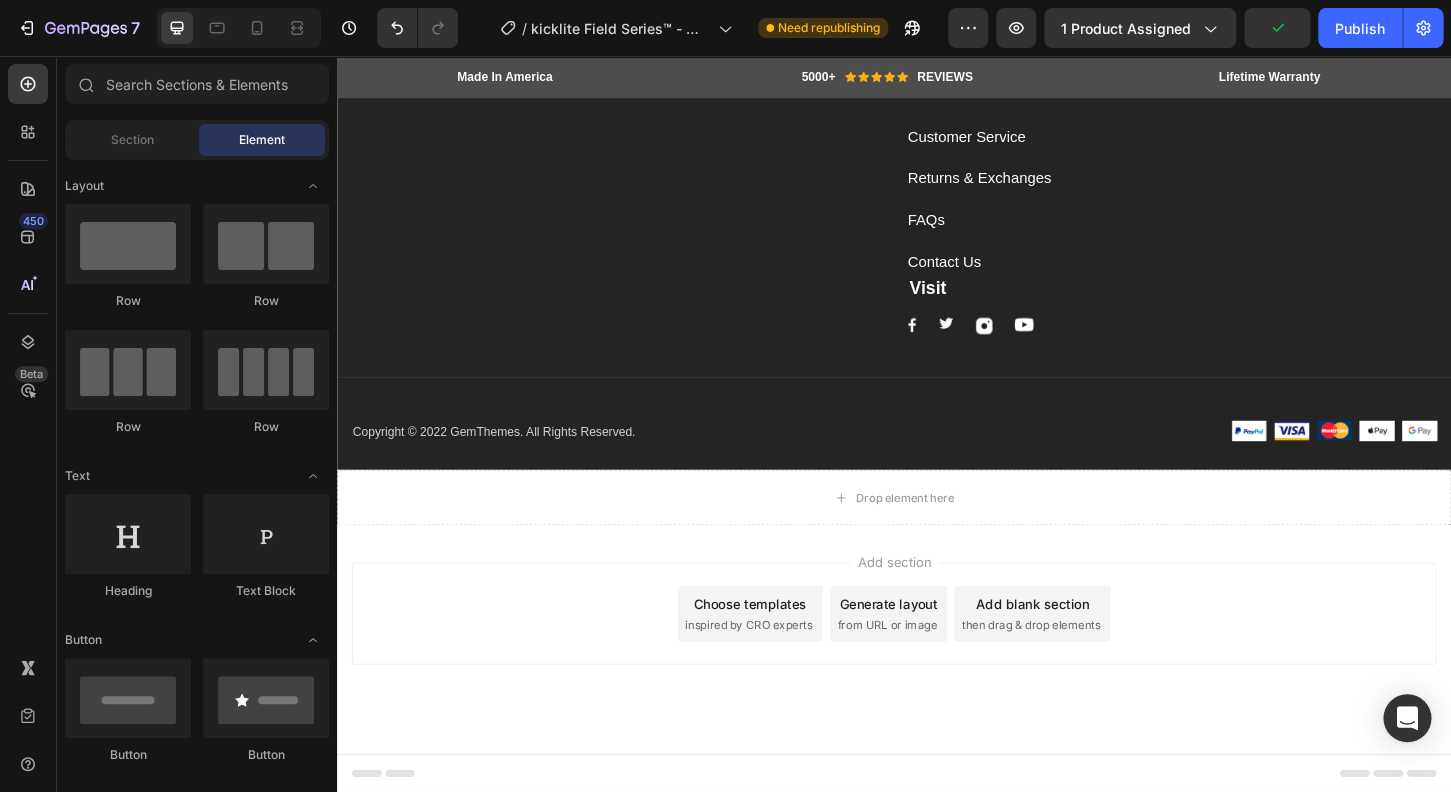 scroll, scrollTop: 8161, scrollLeft: 0, axis: vertical 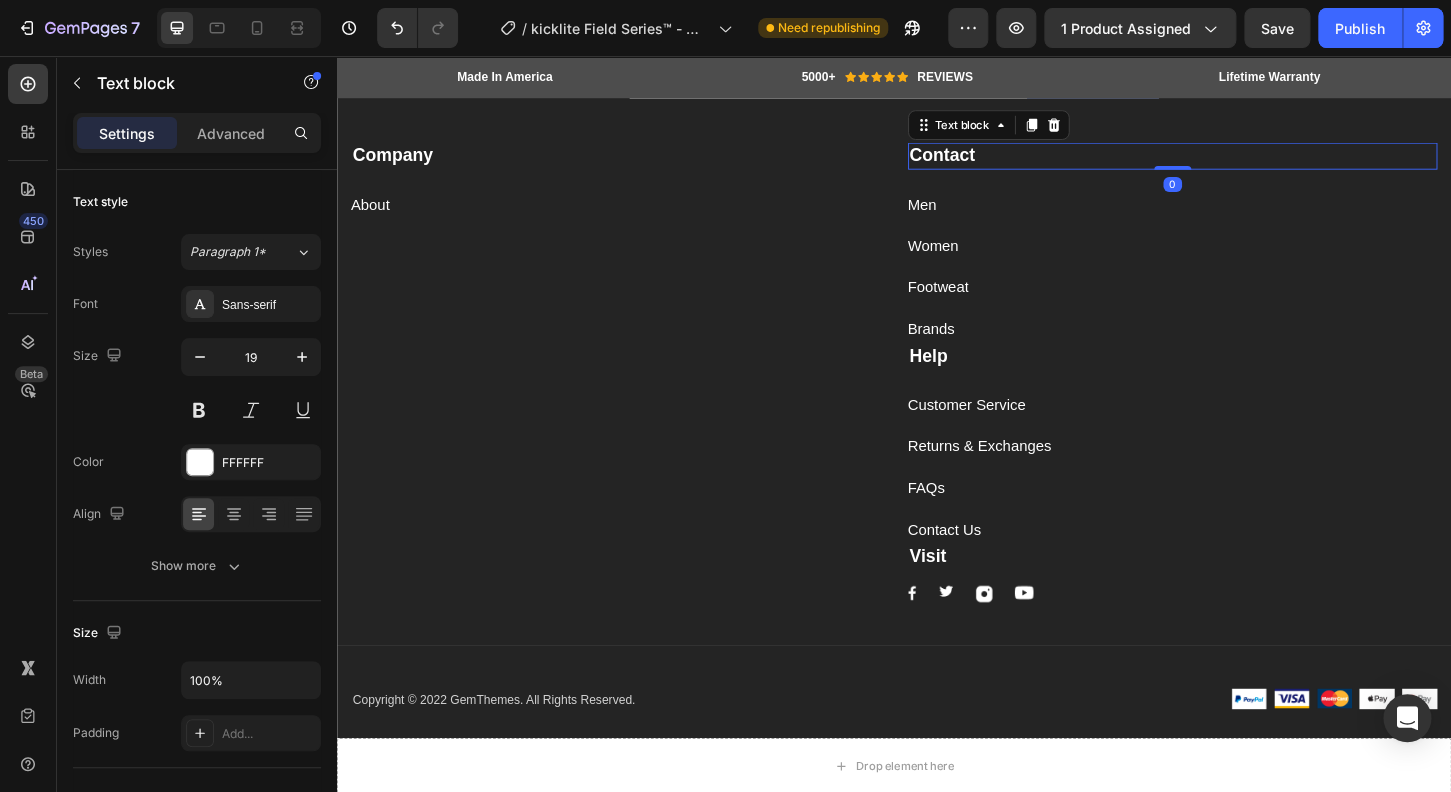 click on "Contact" at bounding box center (1237, 163) 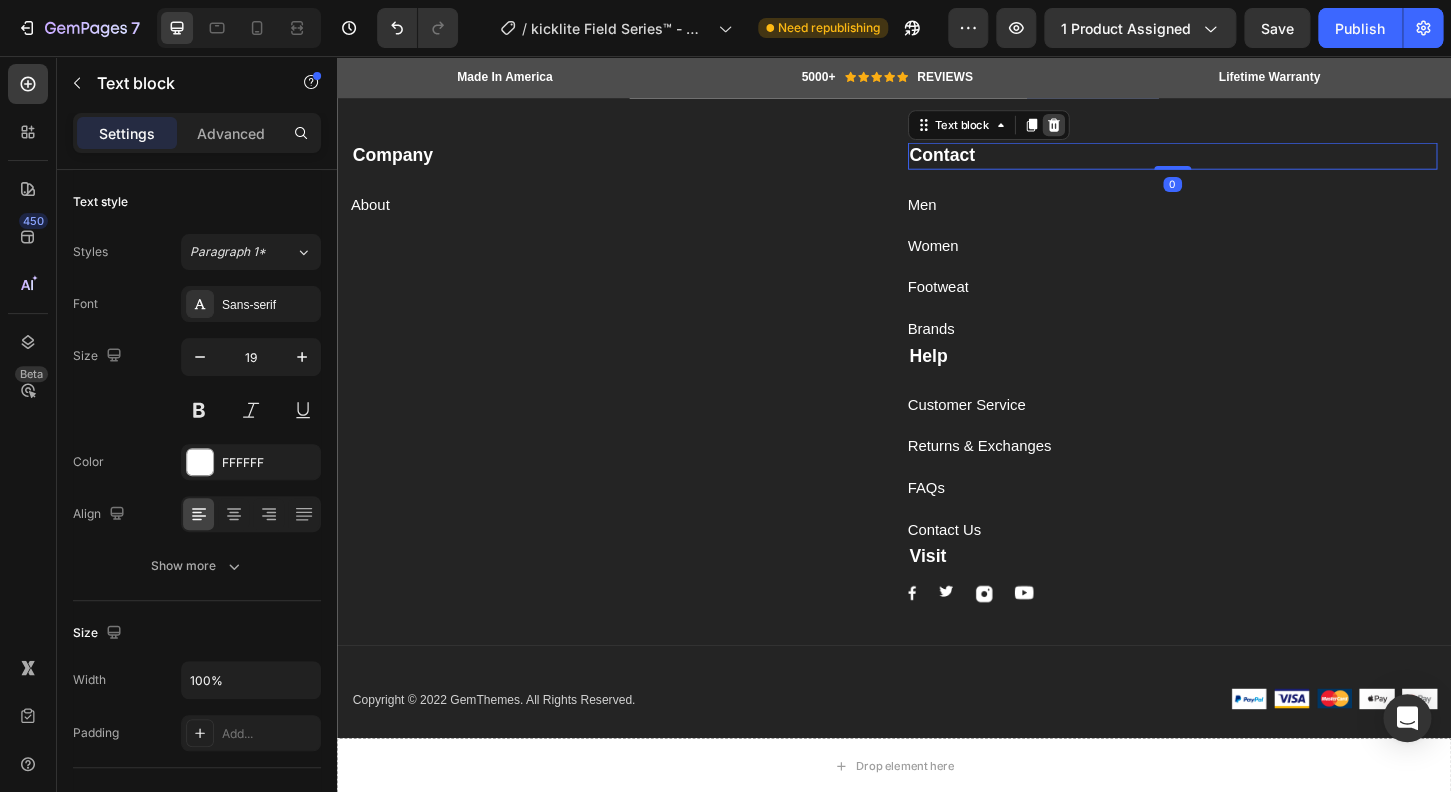 click 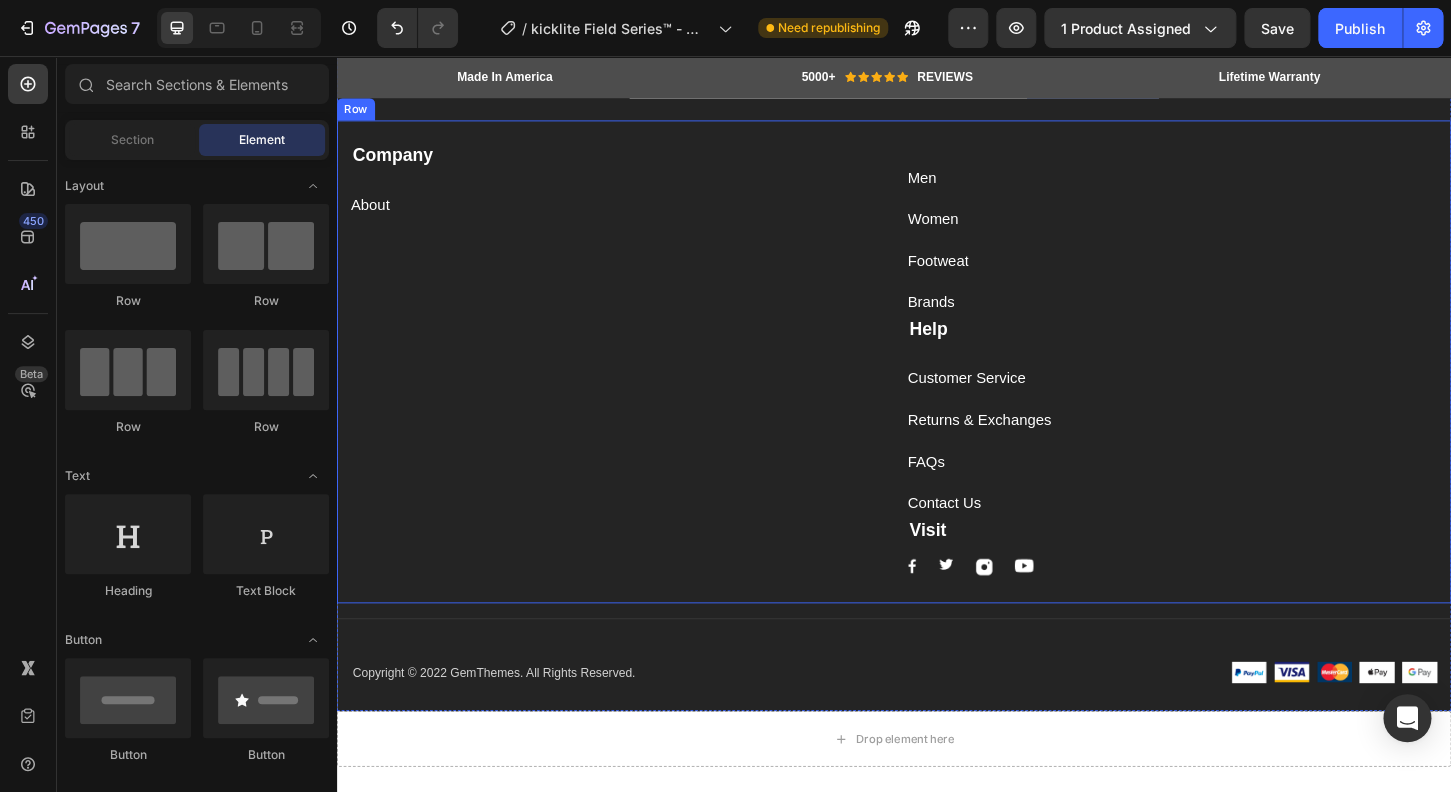 click on "Company Text block About Button Men Button Women Button Footweat Button Brands Button Help Text block Customer Service Button Returns & Exchanges Button FAQs Button Contact Us Button Visit Text block Image Image Image Image Row Row" at bounding box center [937, 385] 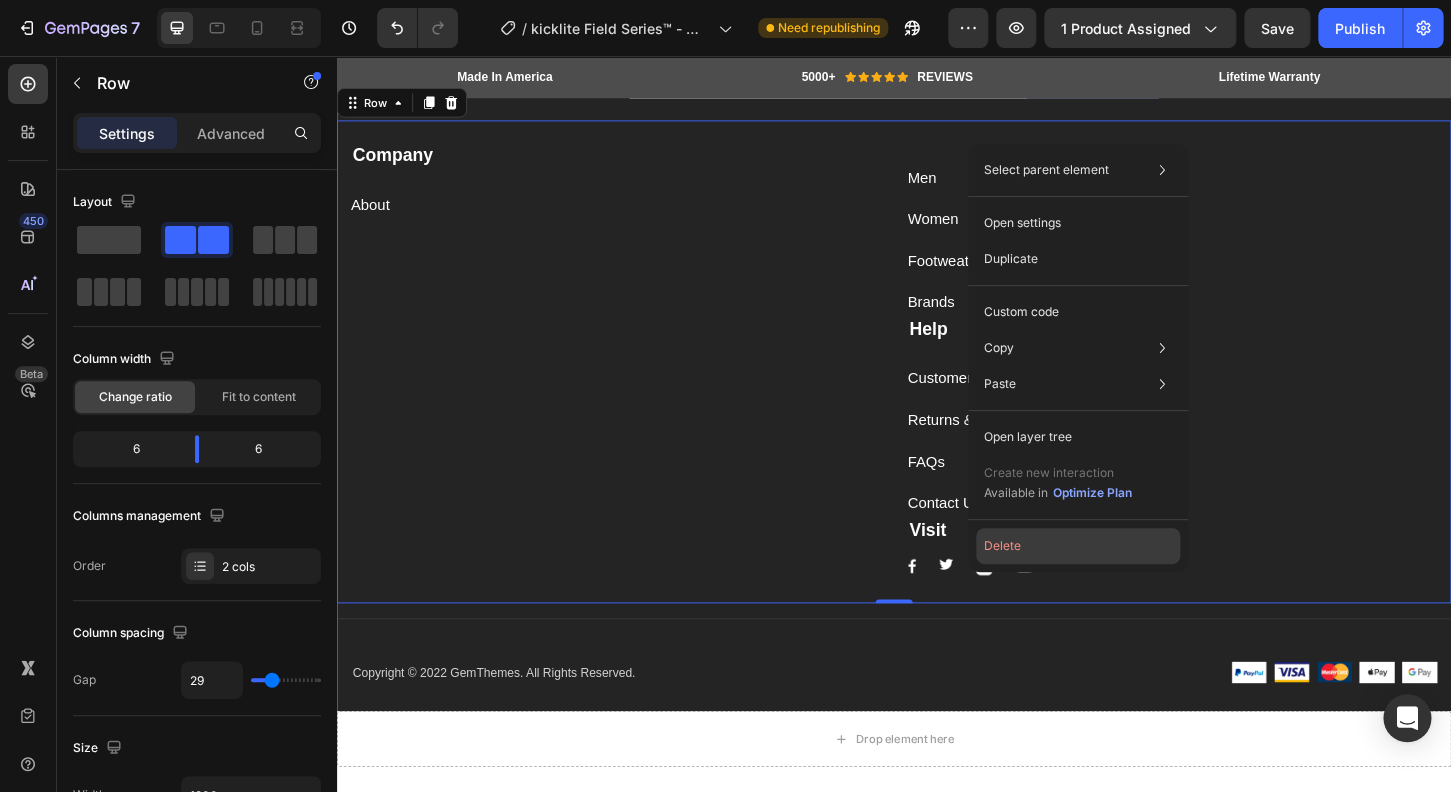 click on "Delete" 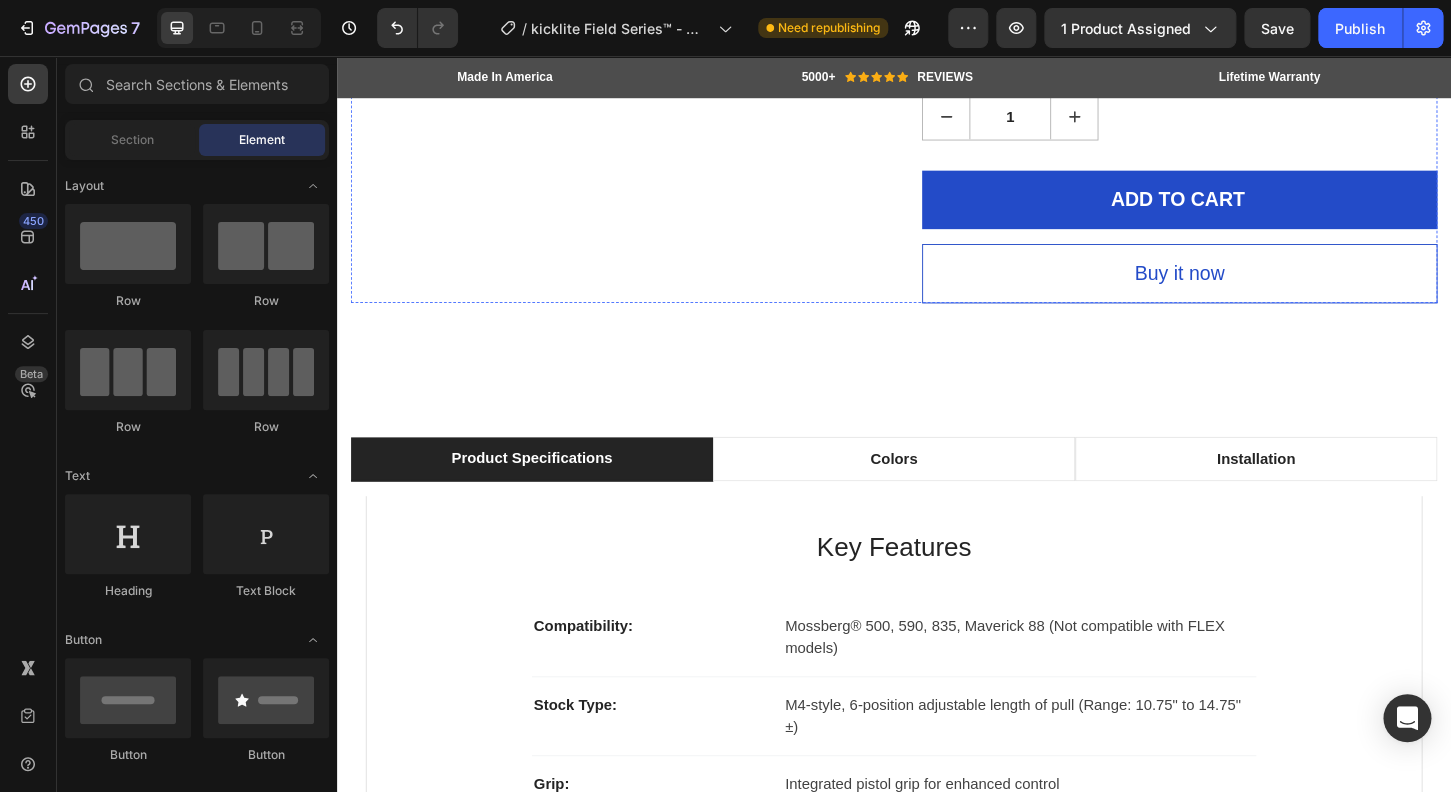 scroll, scrollTop: 1986, scrollLeft: 0, axis: vertical 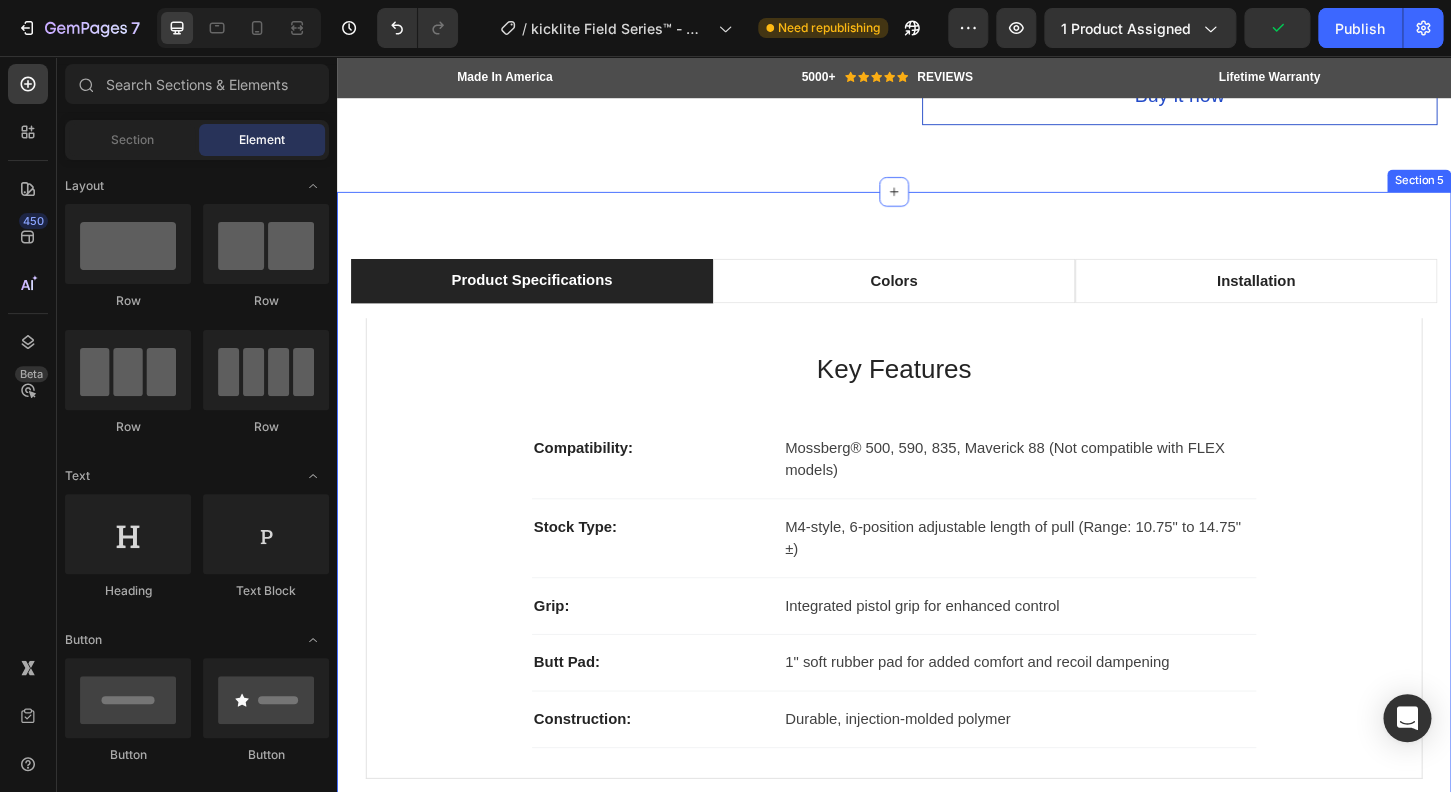 click on "Product Specifications Colors Installation Key Features Heading Compatibility:  Text block Mossberg® 500, 590, 835, Maverick 88 (Not compatible with FLEX models) Text block Row Stock Type:  Text block M4-style, 6-position adjustable length of pull (Range: 10.75" to 14.75" ±) Text block Row Grip: Text block Integrated pistol grip for enhanced control Text block Row Butt Pad: Text block 1" soft rubber pad for added comfort and recoil dampening Text block Row Construction: Text block Durable, injection-molded polymer Text block Row Row Explore Other Colors  Heading Row Installation Heading Image Installation Text block Quick and easy setup with included hardware. Text block Image Tools Needed (NOtTIncluded) Text block * 1/4" long-arm ball-end Allen wrench (not included) * Phillips head screwdriver Text block Text block Row Row Tab Row Section 5" at bounding box center (937, 562) 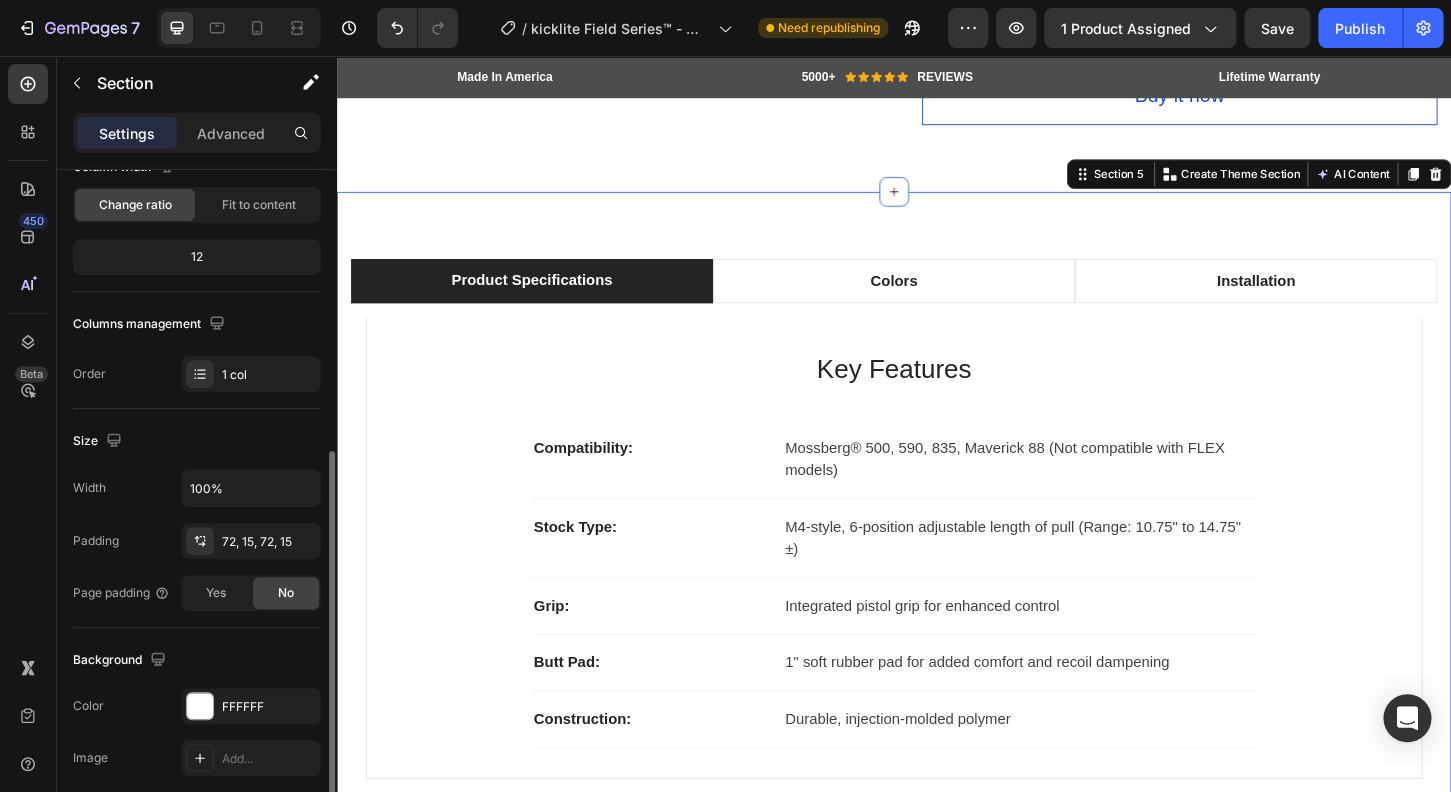 scroll, scrollTop: 304, scrollLeft: 0, axis: vertical 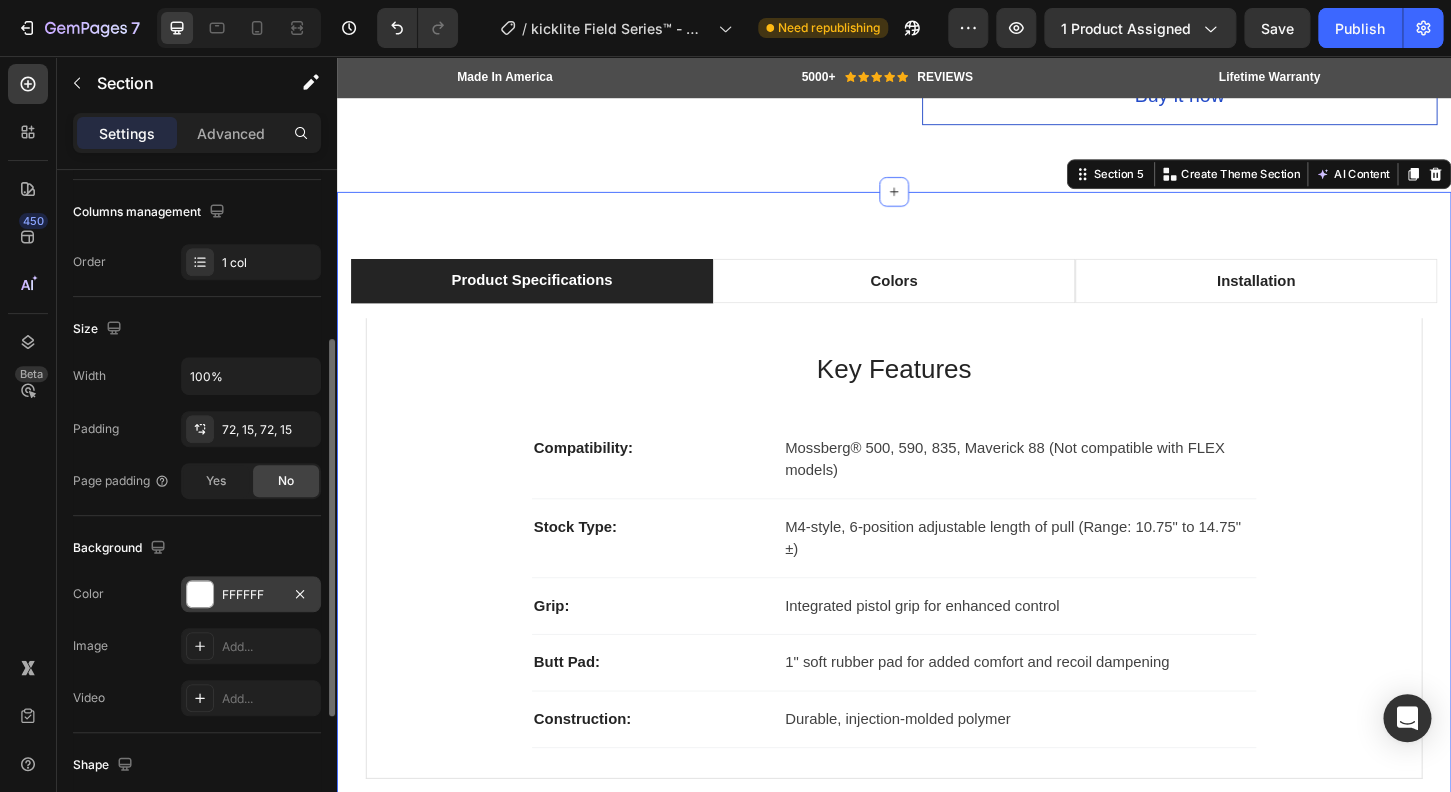 click at bounding box center [200, 594] 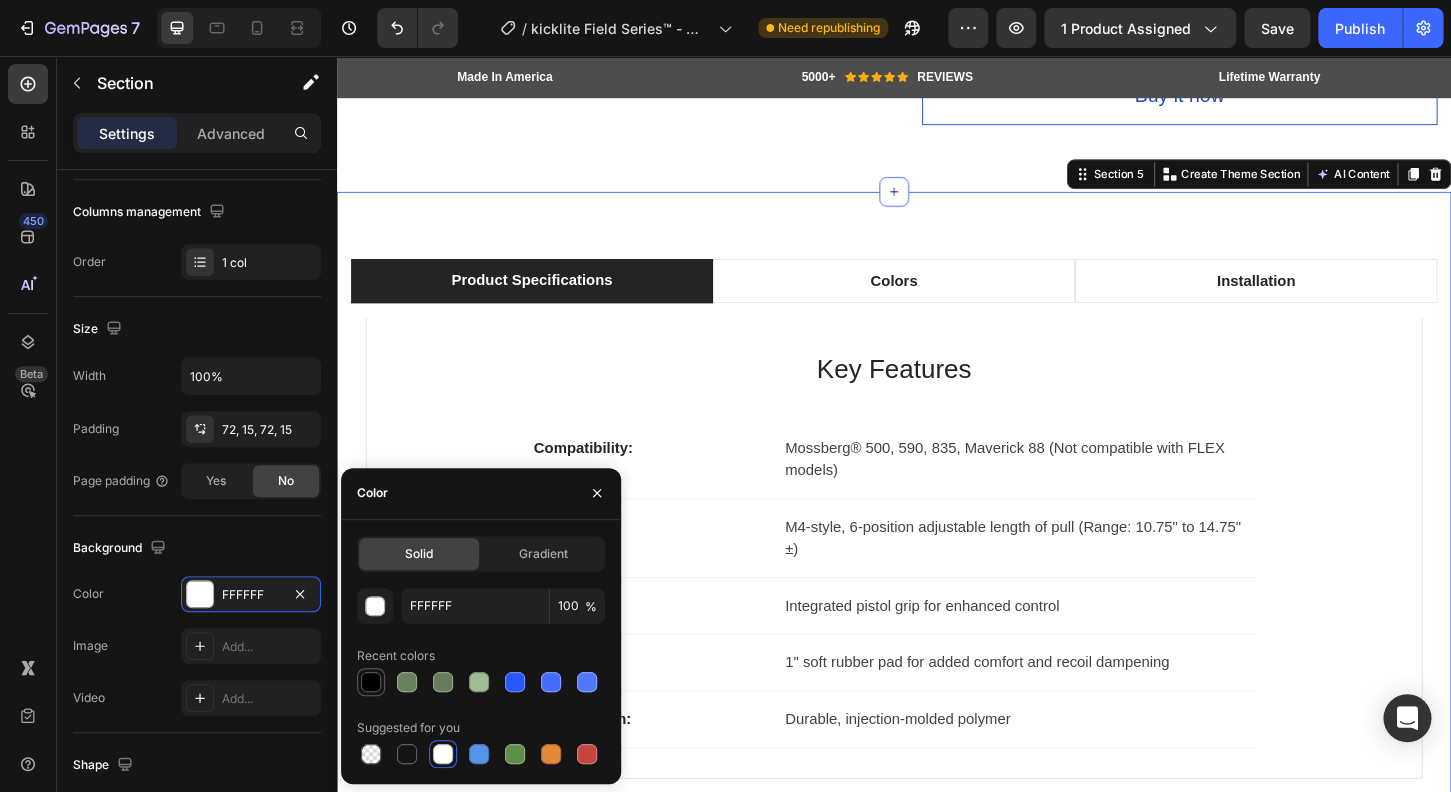 click at bounding box center [371, 682] 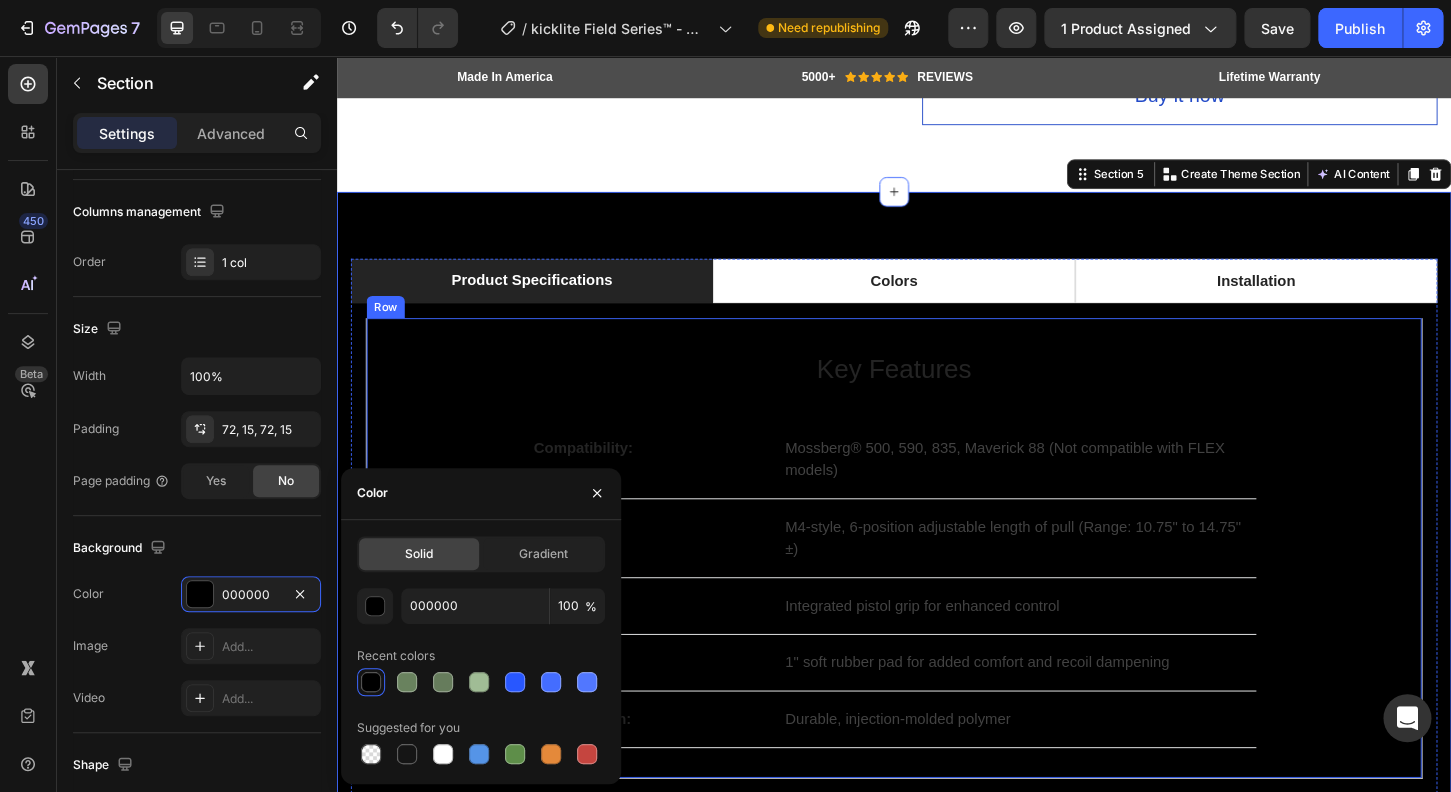 click on "Key Features Heading Compatibility:  Text block Mossberg® 500, 590, 835, Maverick 88 (Not compatible with FLEX models) Text block Row Stock Type:  Text block M4-style, 6-position adjustable length of pull (Range: 10.75" to 14.75" ±) Text block Row Grip: Text block Integrated pistol grip for enhanced control Text block Row Butt Pad: Text block 1" soft rubber pad for added comfort and recoil dampening Text block Row Construction: Text block Durable, injection-molded polymer Text block Row Row" at bounding box center (937, 586) 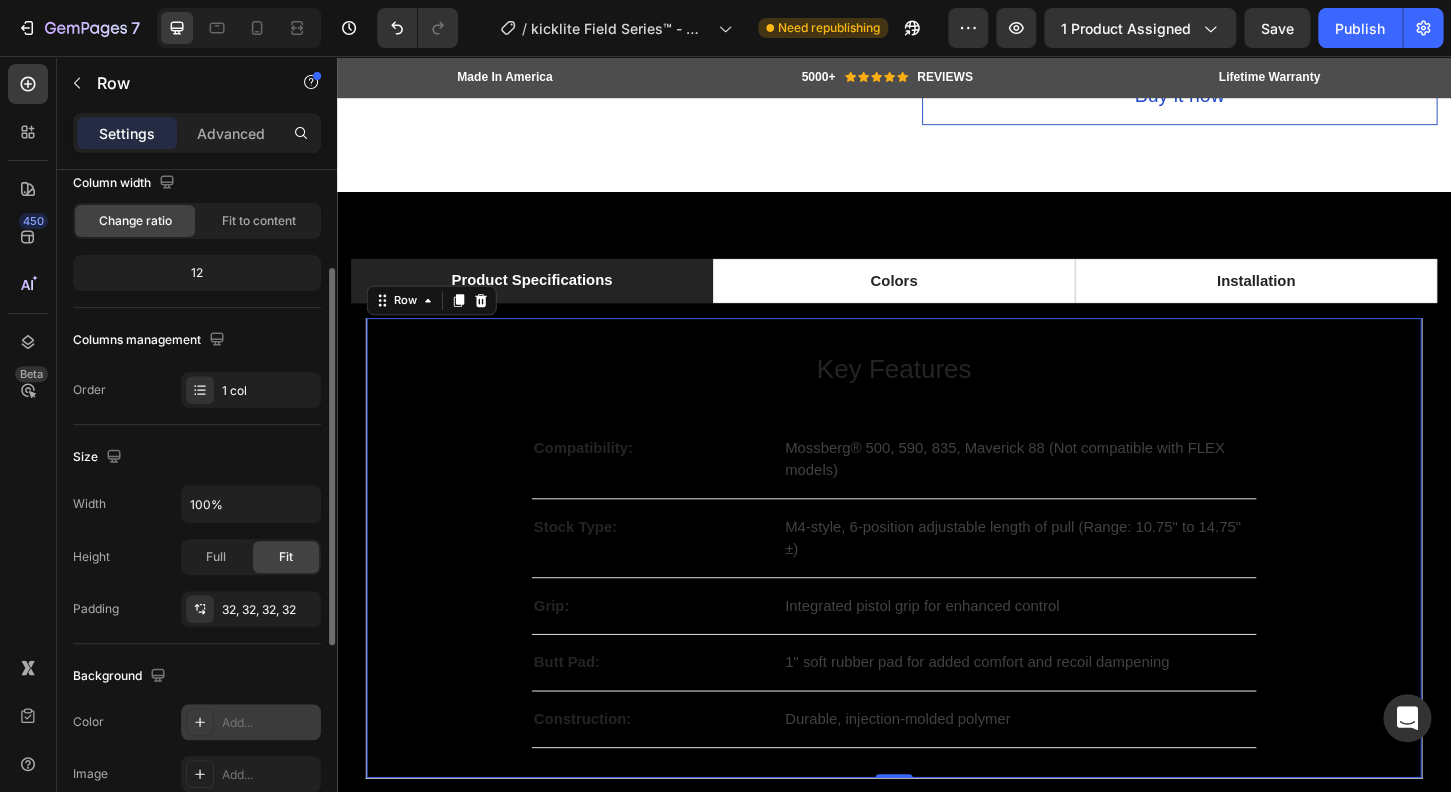 scroll, scrollTop: 368, scrollLeft: 0, axis: vertical 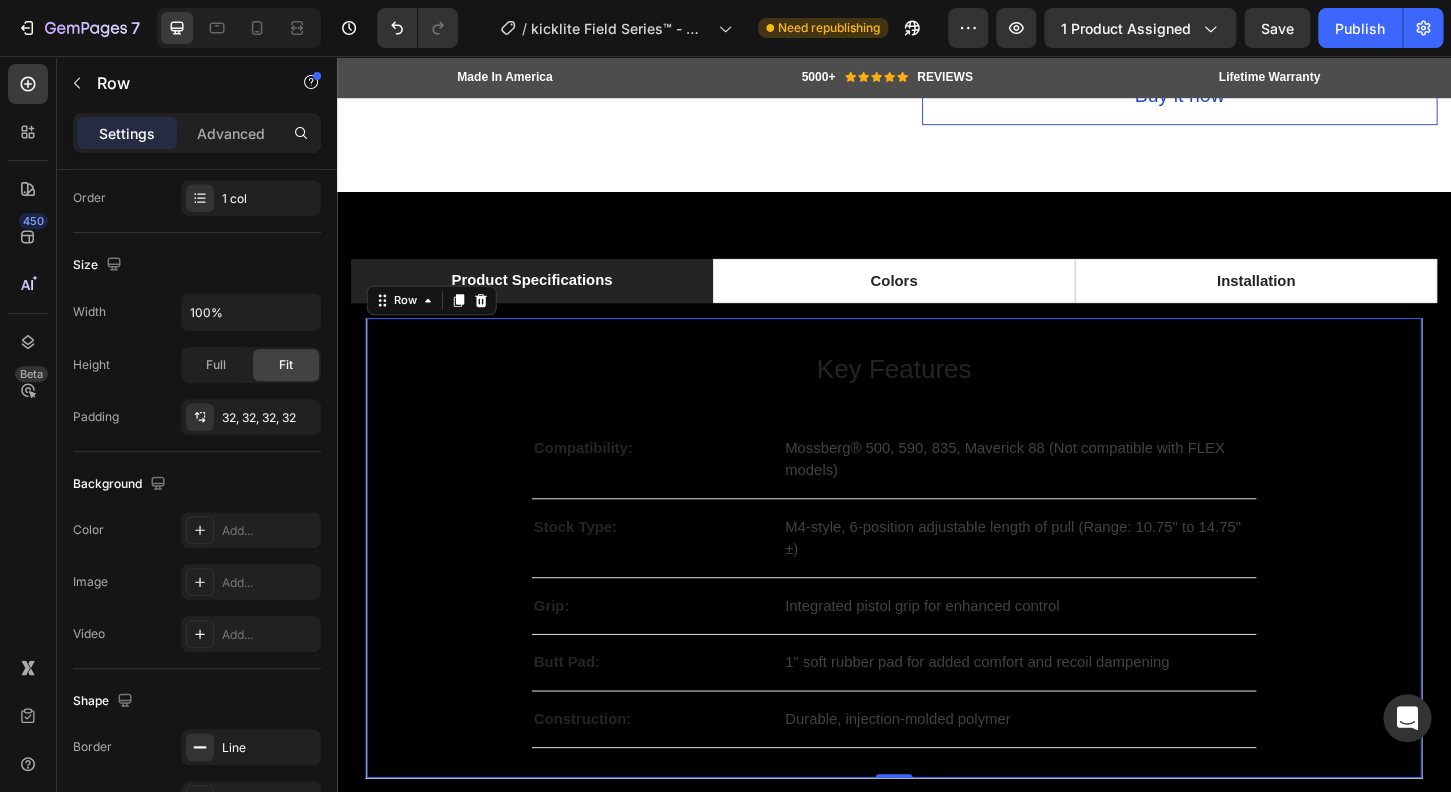 click on "Key Features Heading Compatibility:  Text block Mossberg® 500, 590, 835, Maverick 88 (Not compatible with FLEX models) Text block Row Stock Type:  Text block M4-style, 6-position adjustable length of pull (Range: 10.75" to 14.75" ±) Text block Row Grip: Text block Integrated pistol grip for enhanced control Text block Row Butt Pad: Text block 1" soft rubber pad for added comfort and recoil dampening Text block Row Construction: Text block Durable, injection-molded polymer Text block Row Row   0" at bounding box center [937, 586] 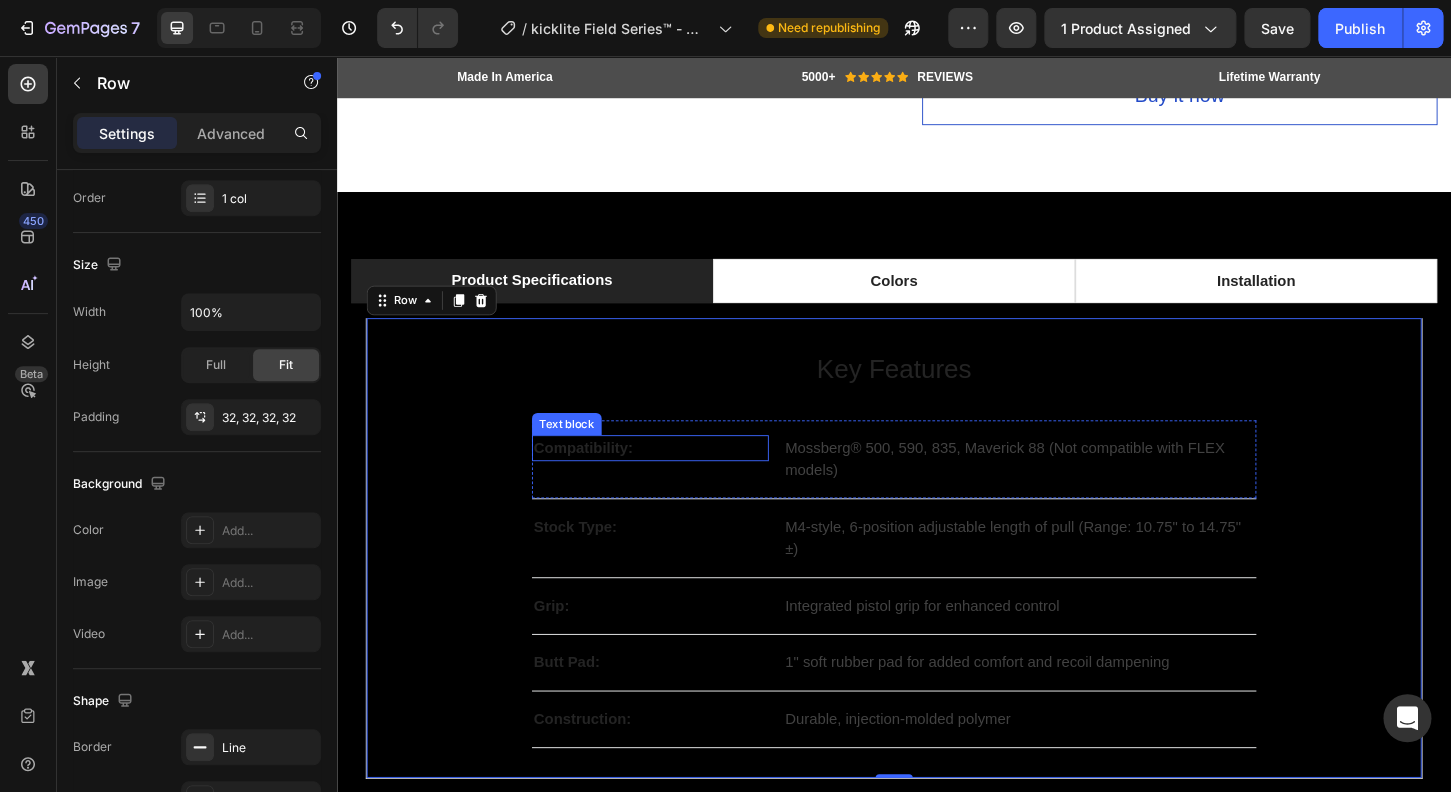 click on "Compatibility:" at bounding box center (674, 478) 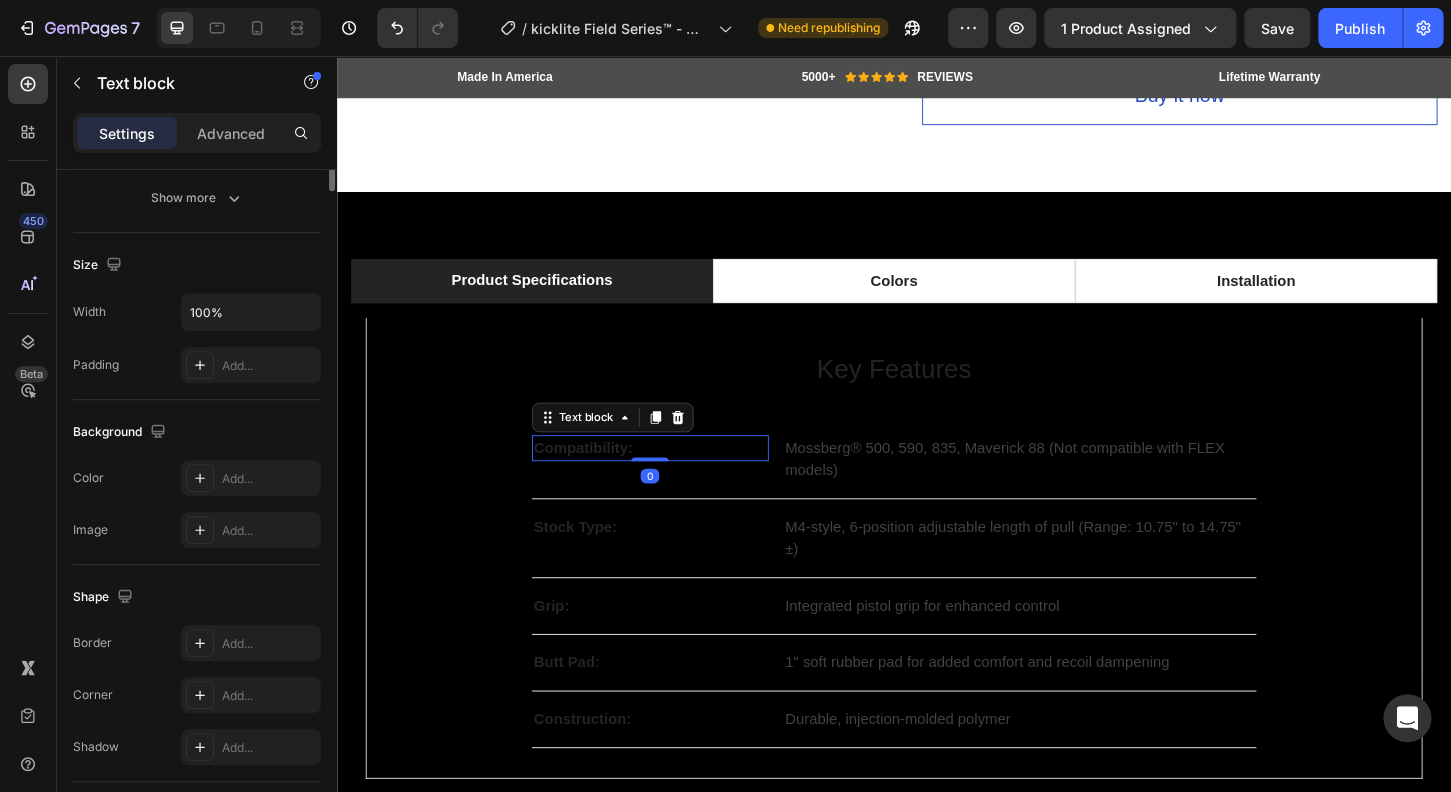 scroll, scrollTop: 0, scrollLeft: 0, axis: both 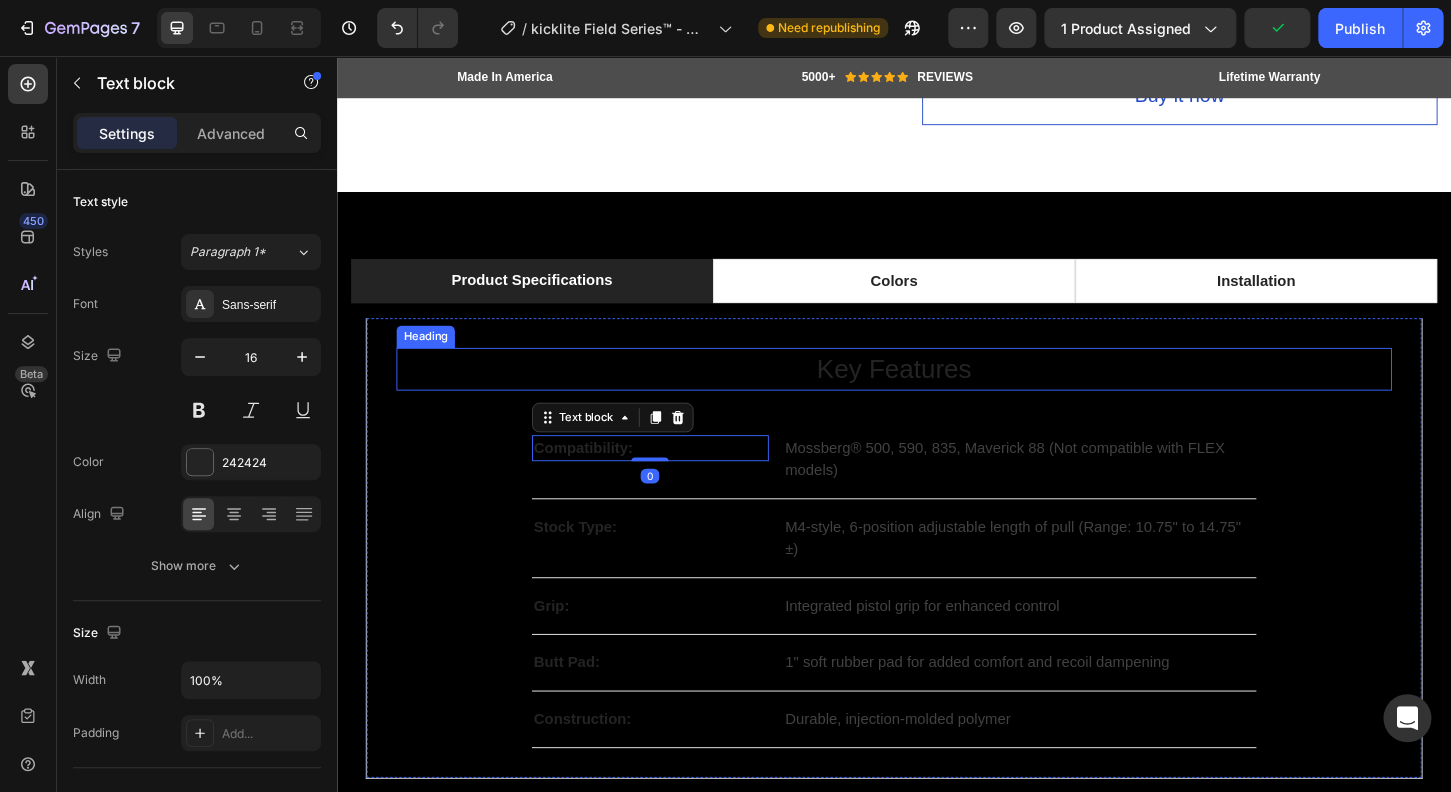 click on "Key Features" at bounding box center (937, 393) 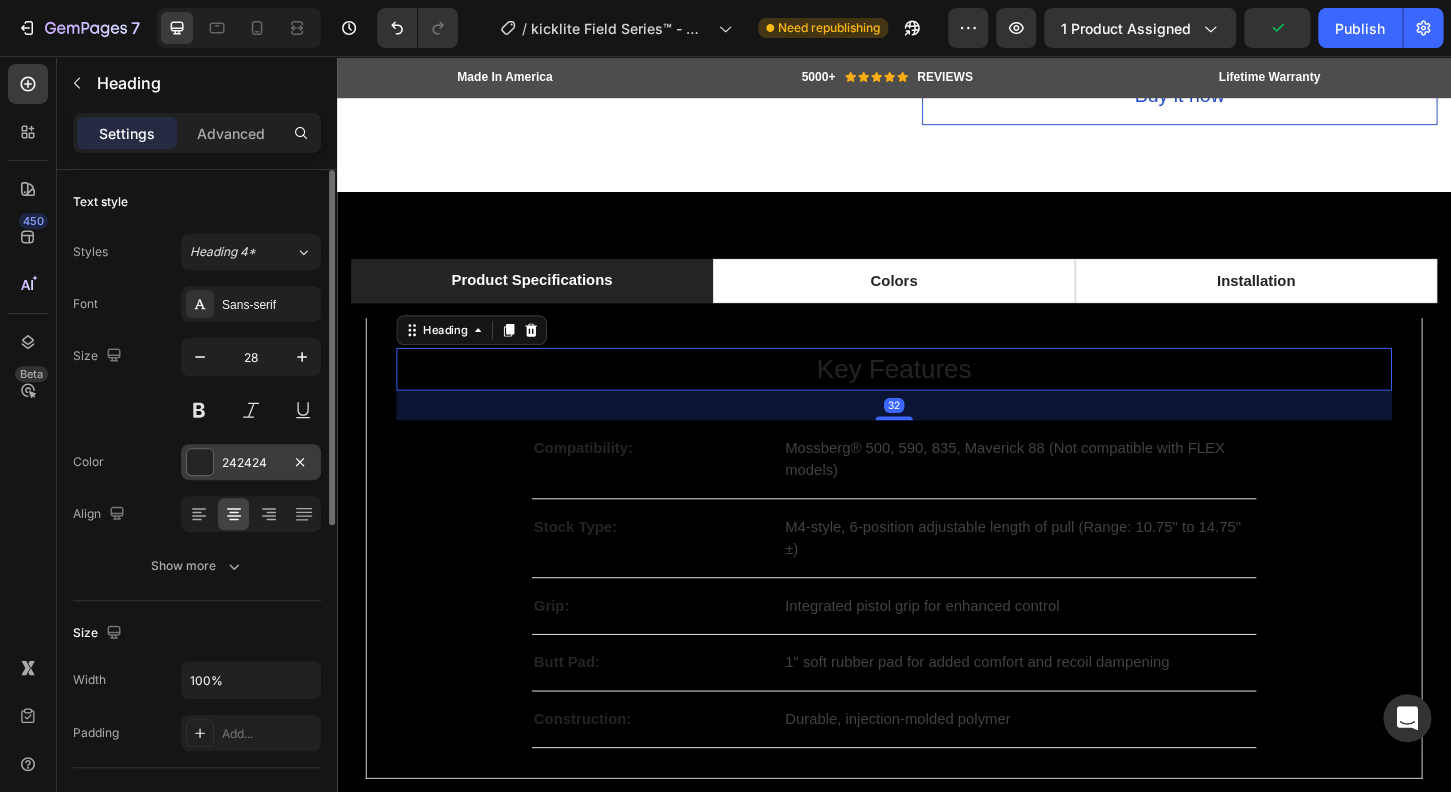 click at bounding box center (200, 462) 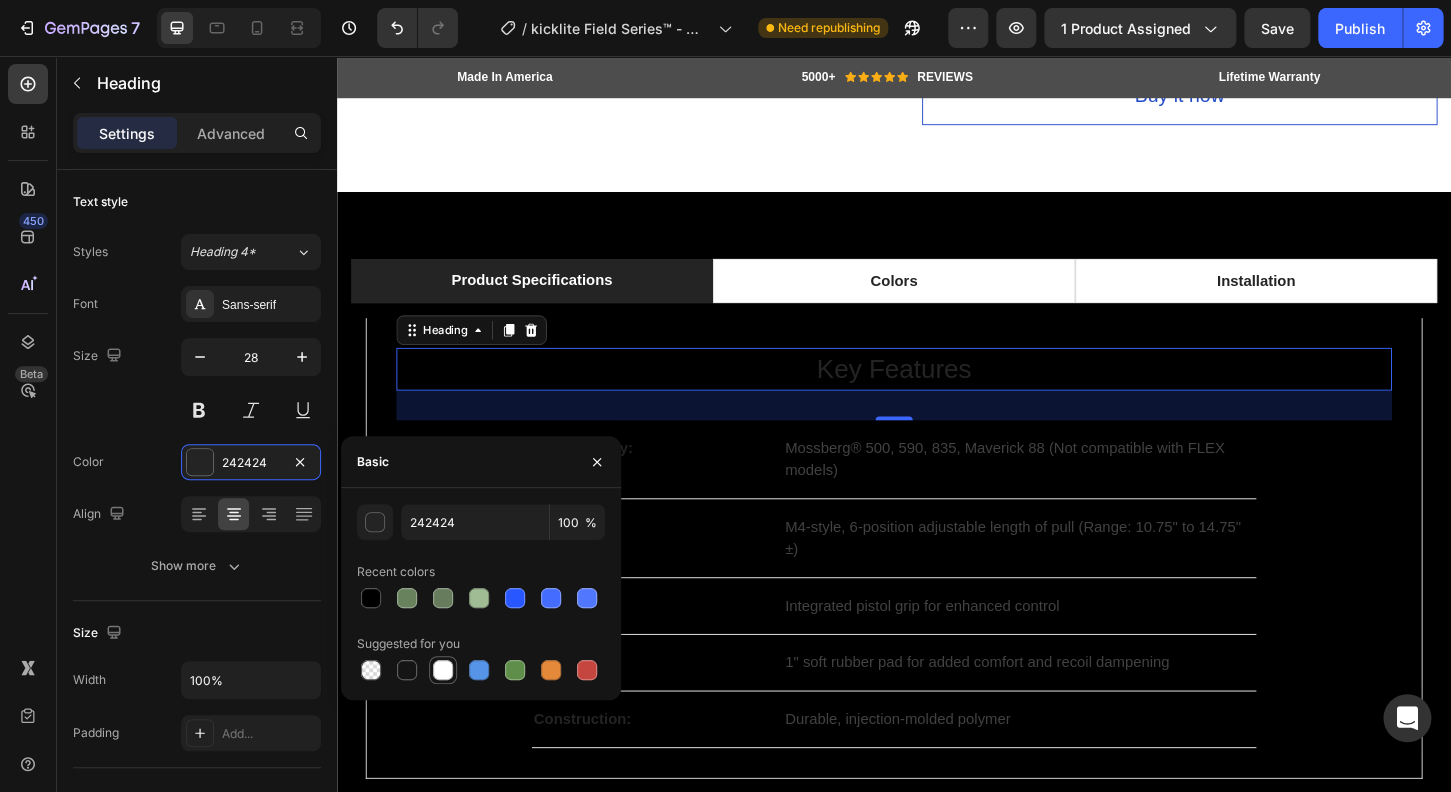 click at bounding box center [443, 670] 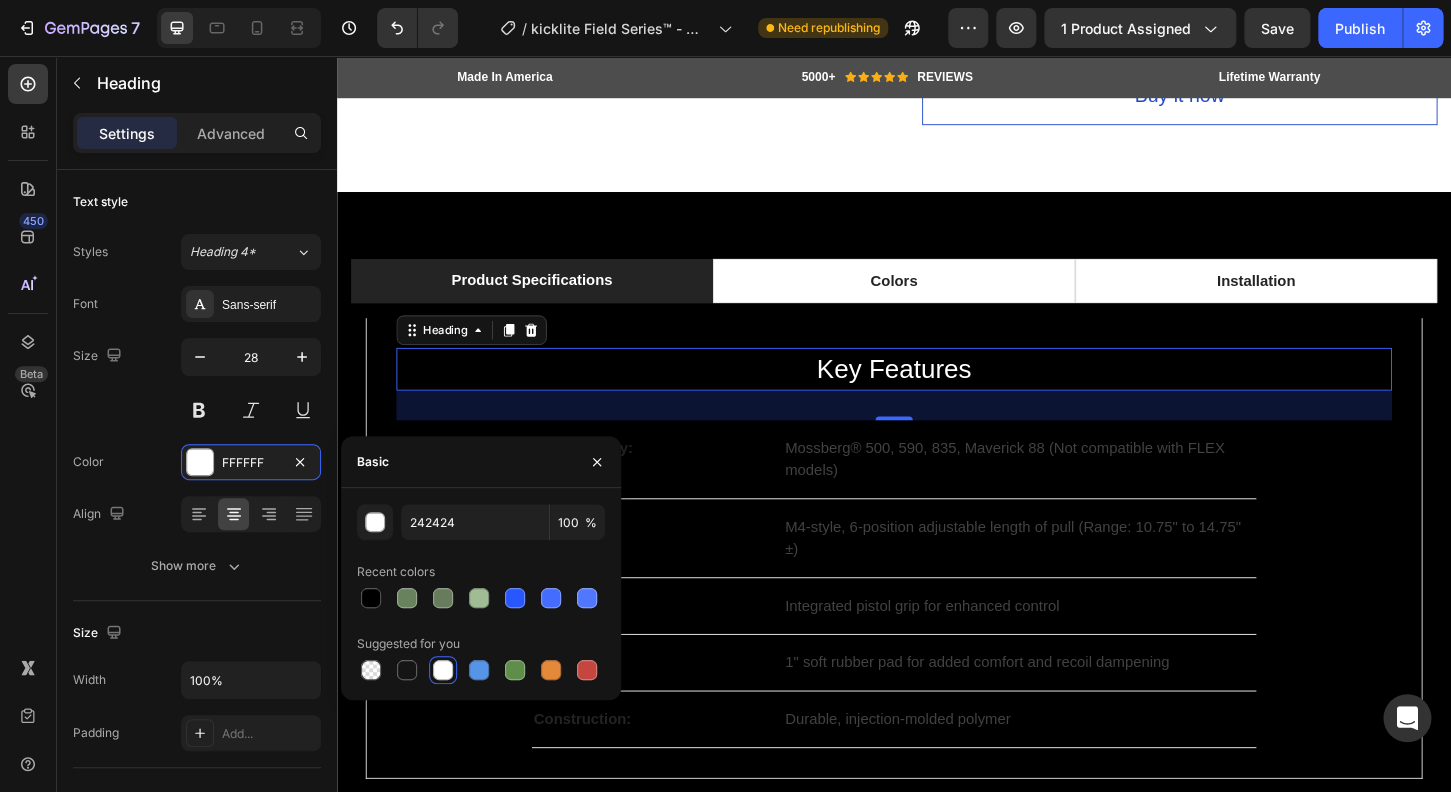 type on "FFFFFF" 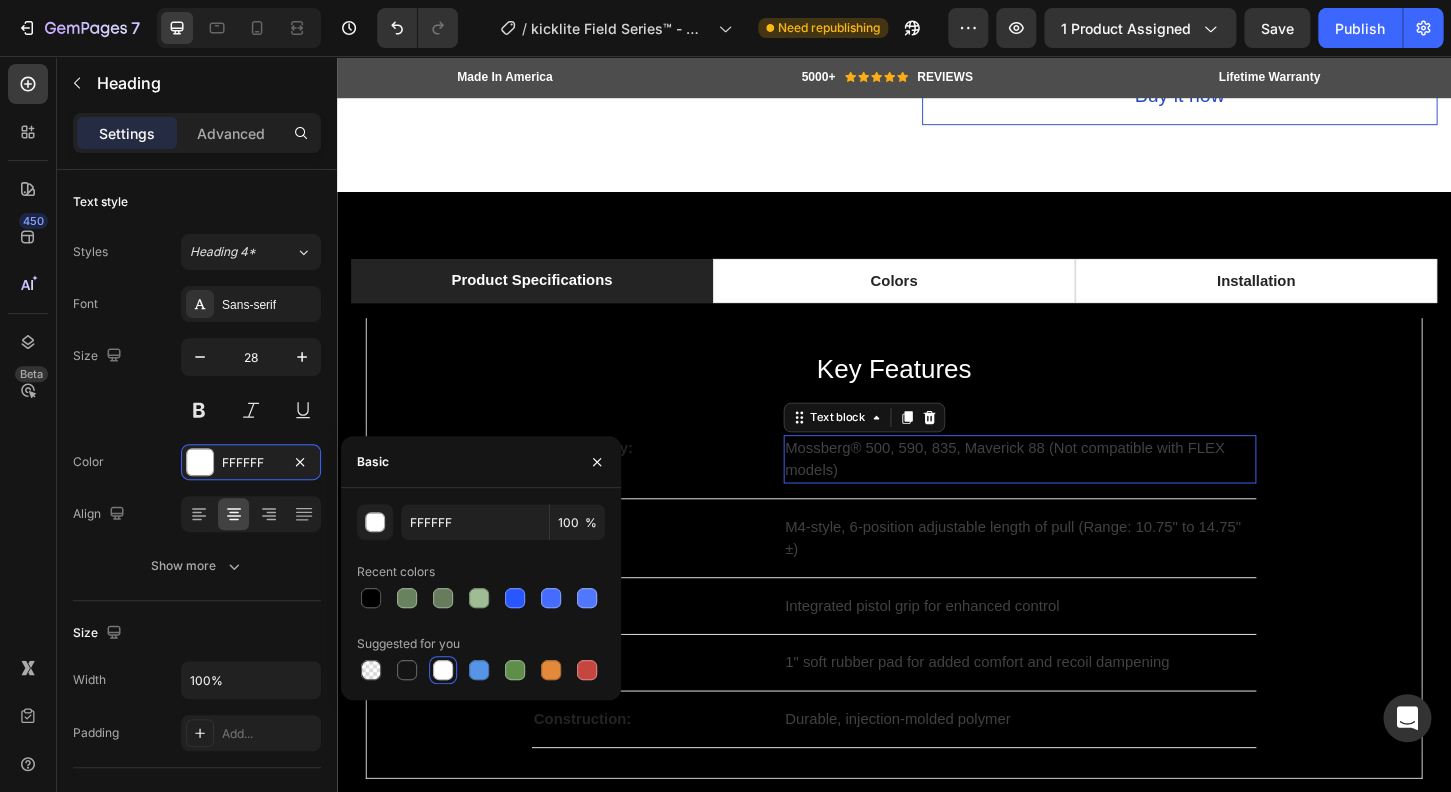 click on "Mossberg® 500, 590, 835, Maverick 88 (Not compatible with FLEX models)" at bounding box center [1072, 490] 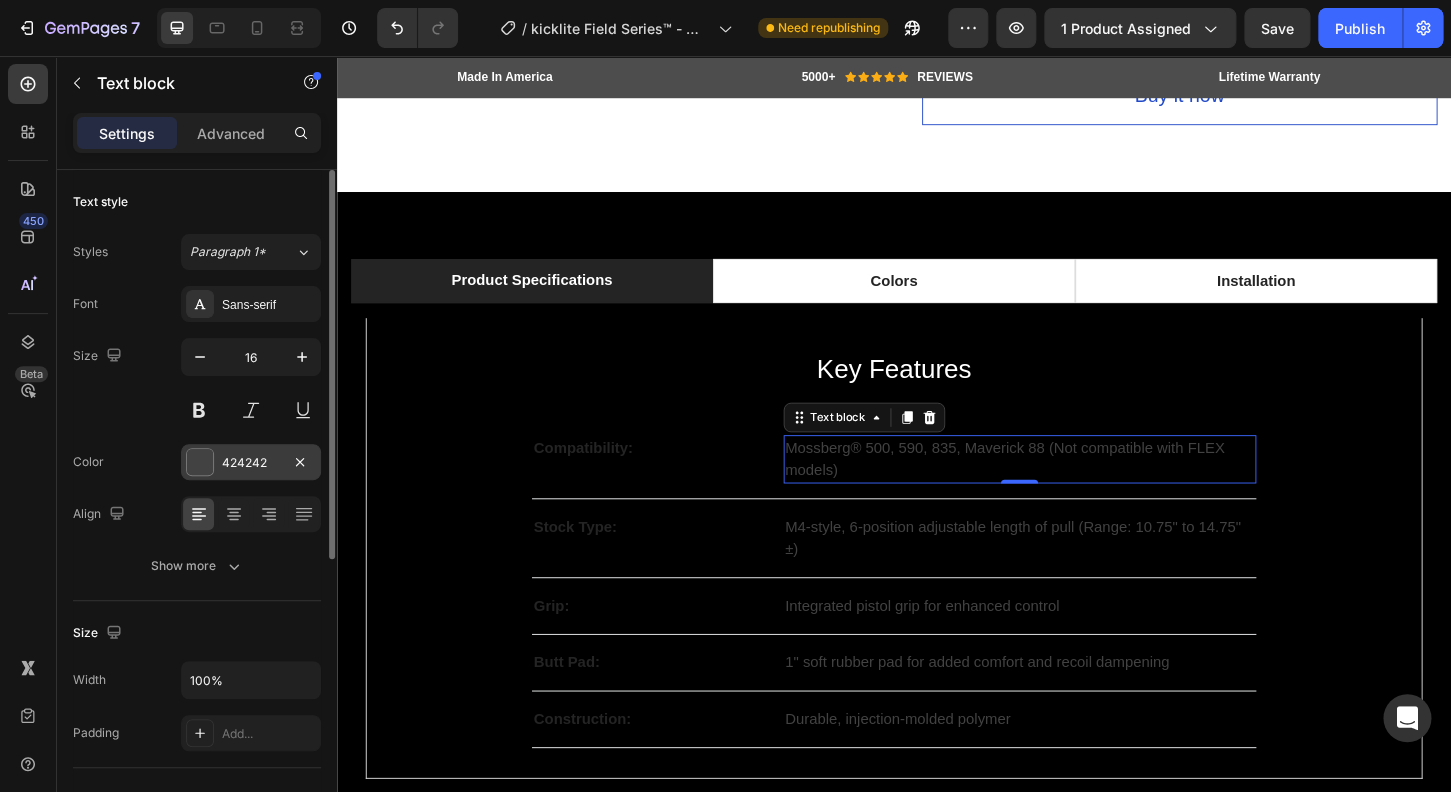 drag, startPoint x: 206, startPoint y: 457, endPoint x: 266, endPoint y: 472, distance: 61.846584 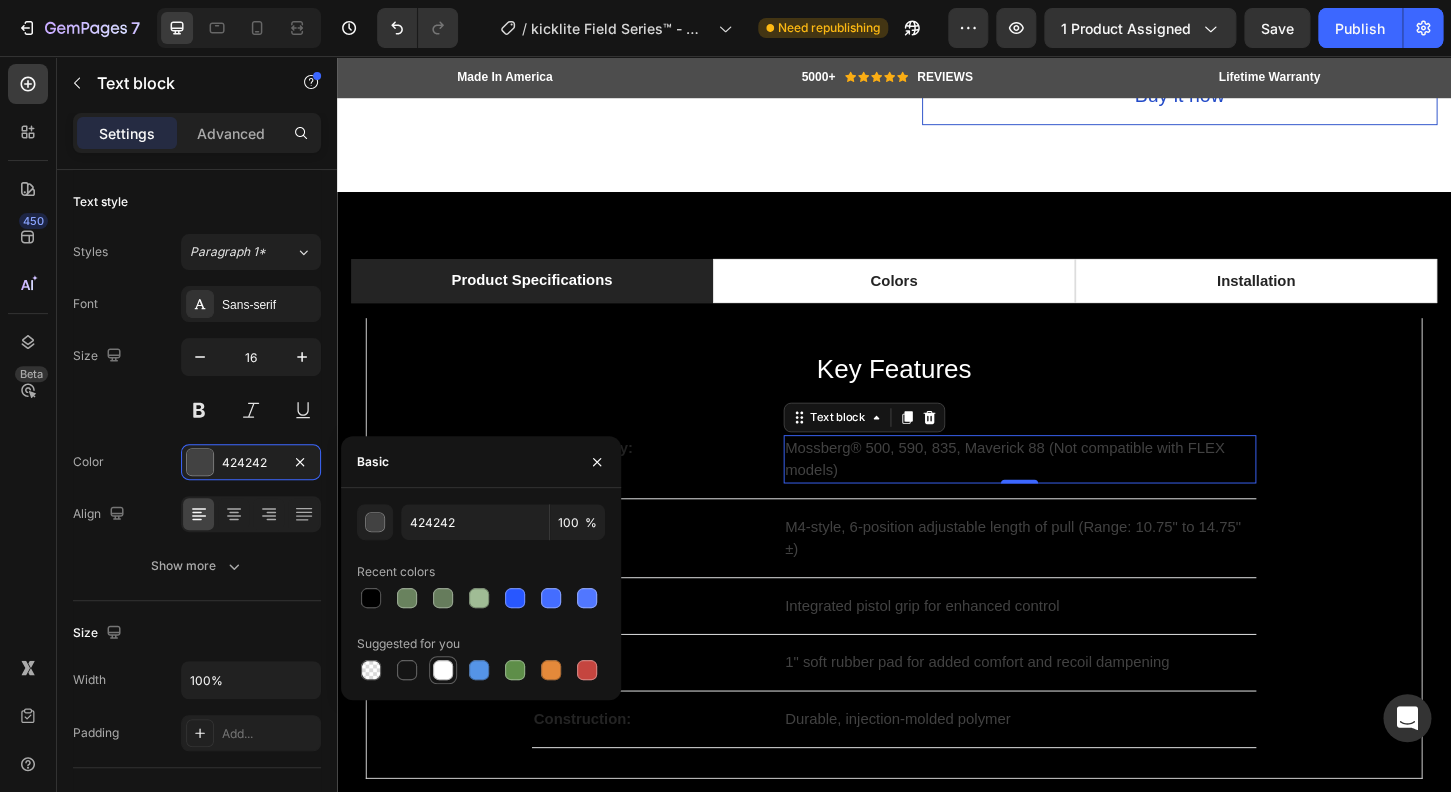 click at bounding box center (443, 670) 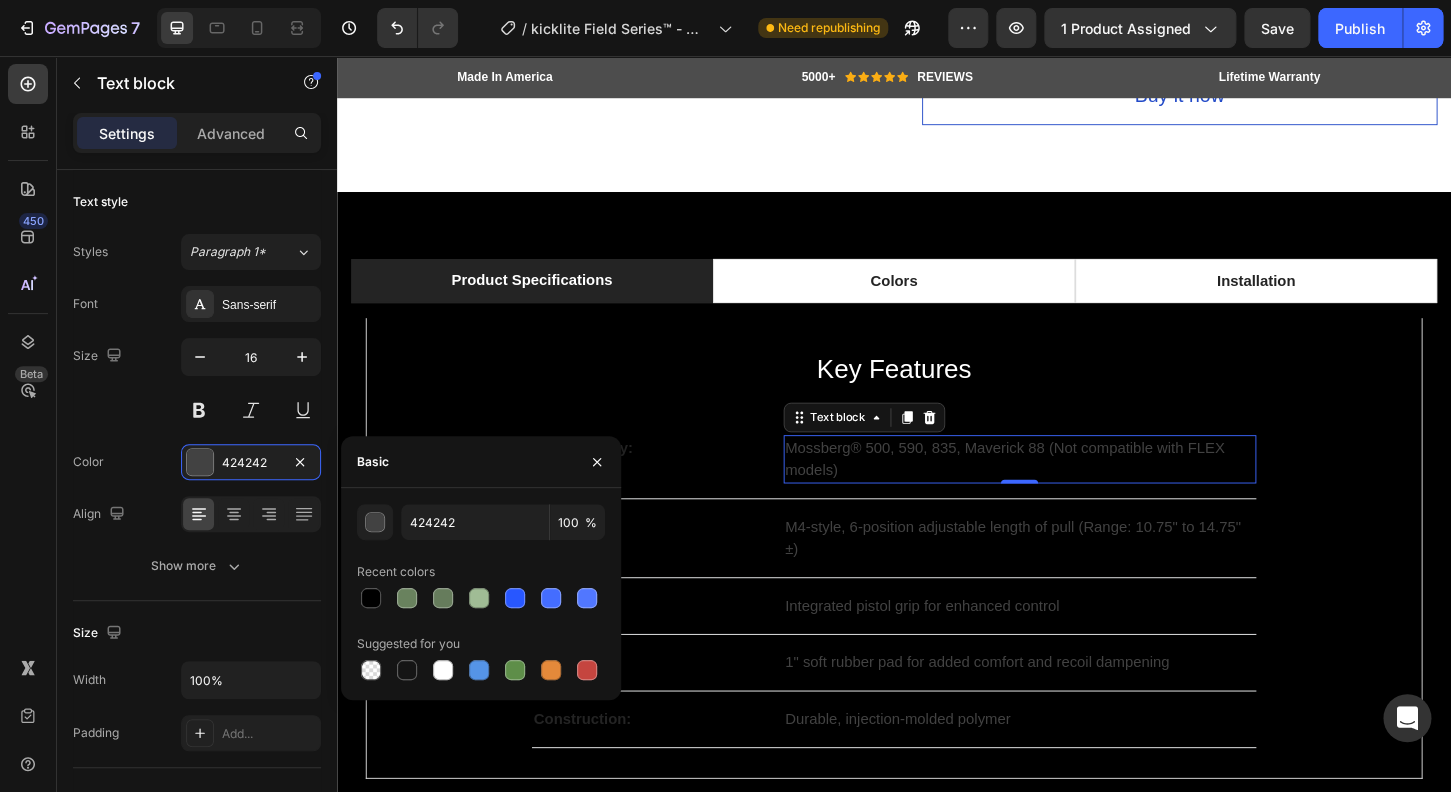 type on "FFFFFF" 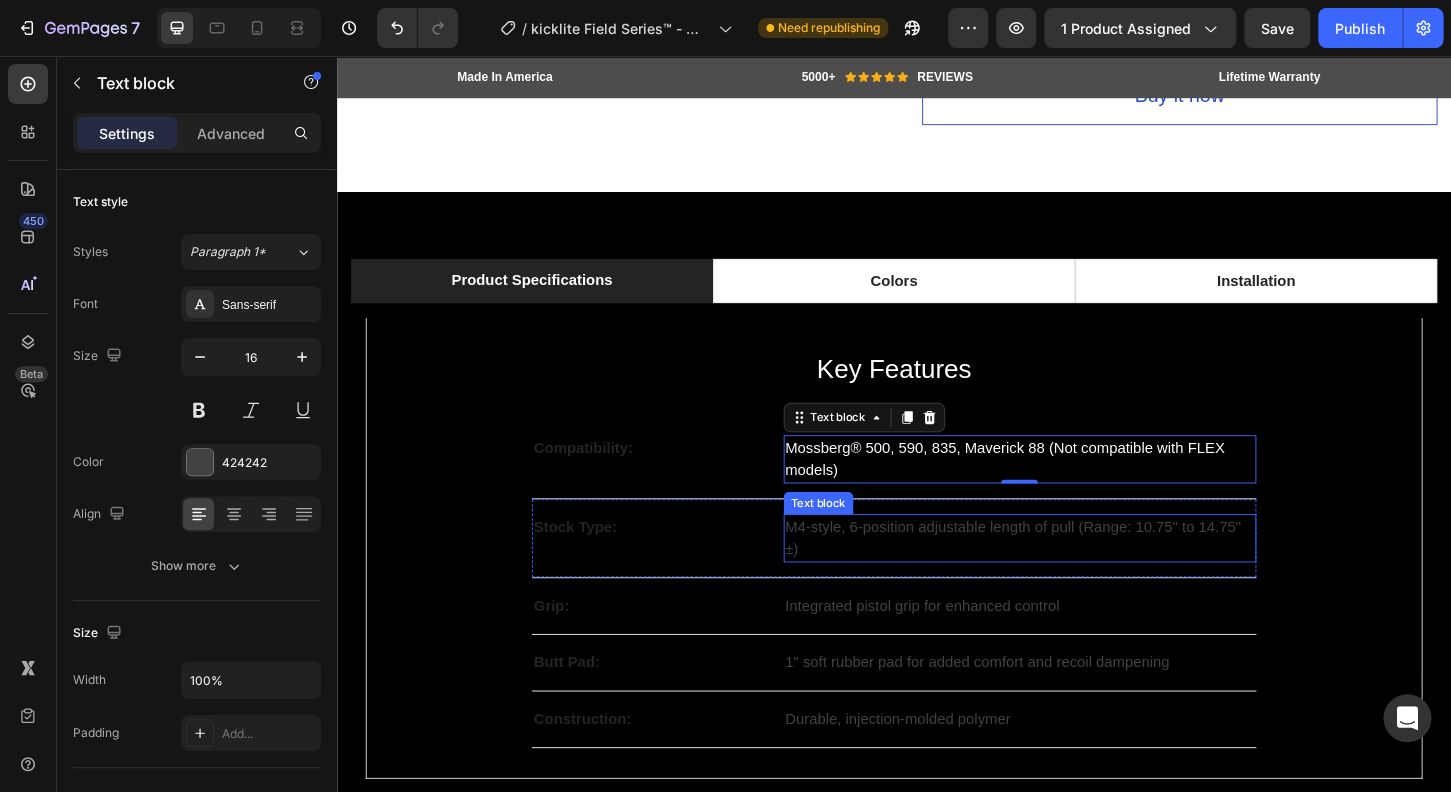 click on "M4-style, 6-position adjustable length of pull (Range: 10.75" to 14.75" ±)" at bounding box center [1072, 575] 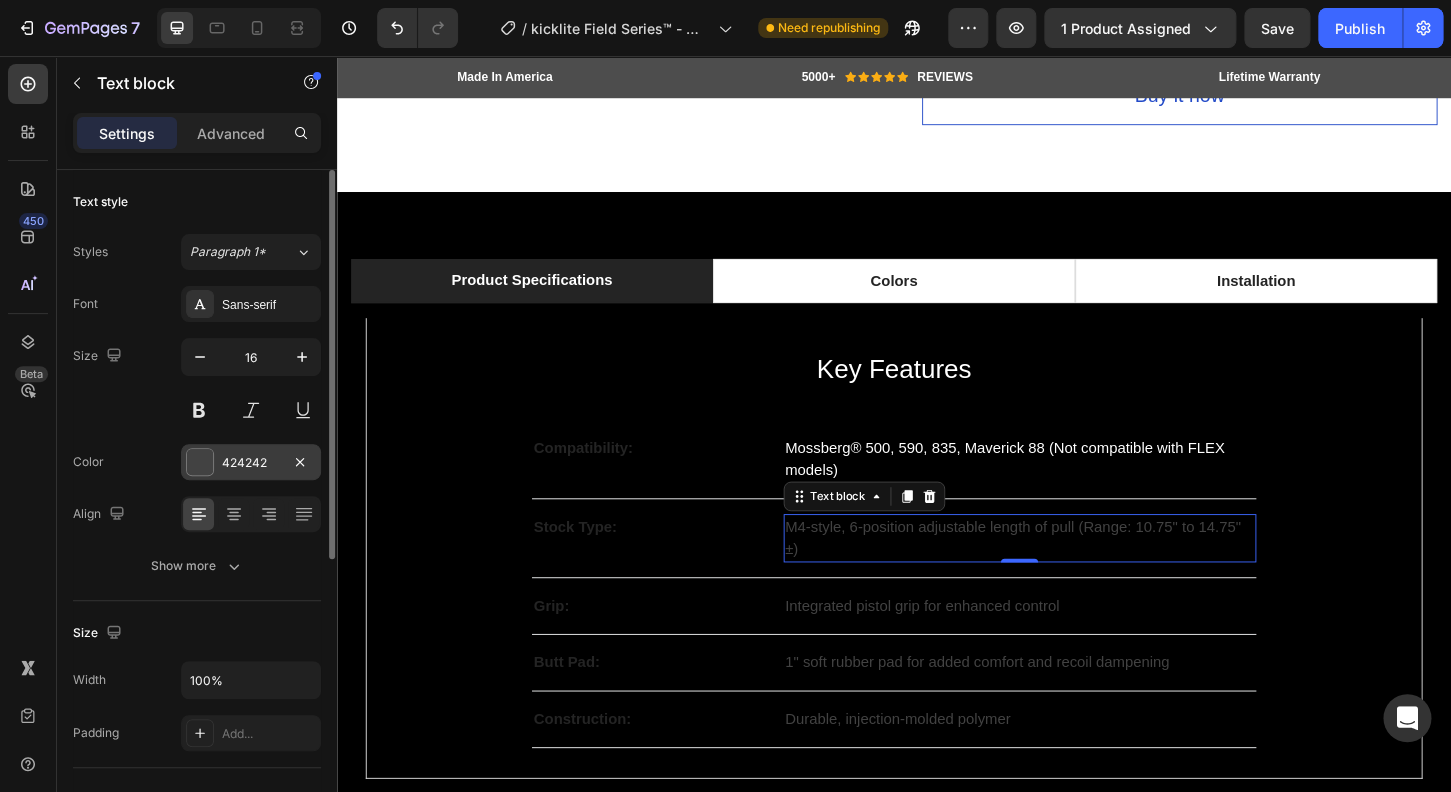click at bounding box center (200, 462) 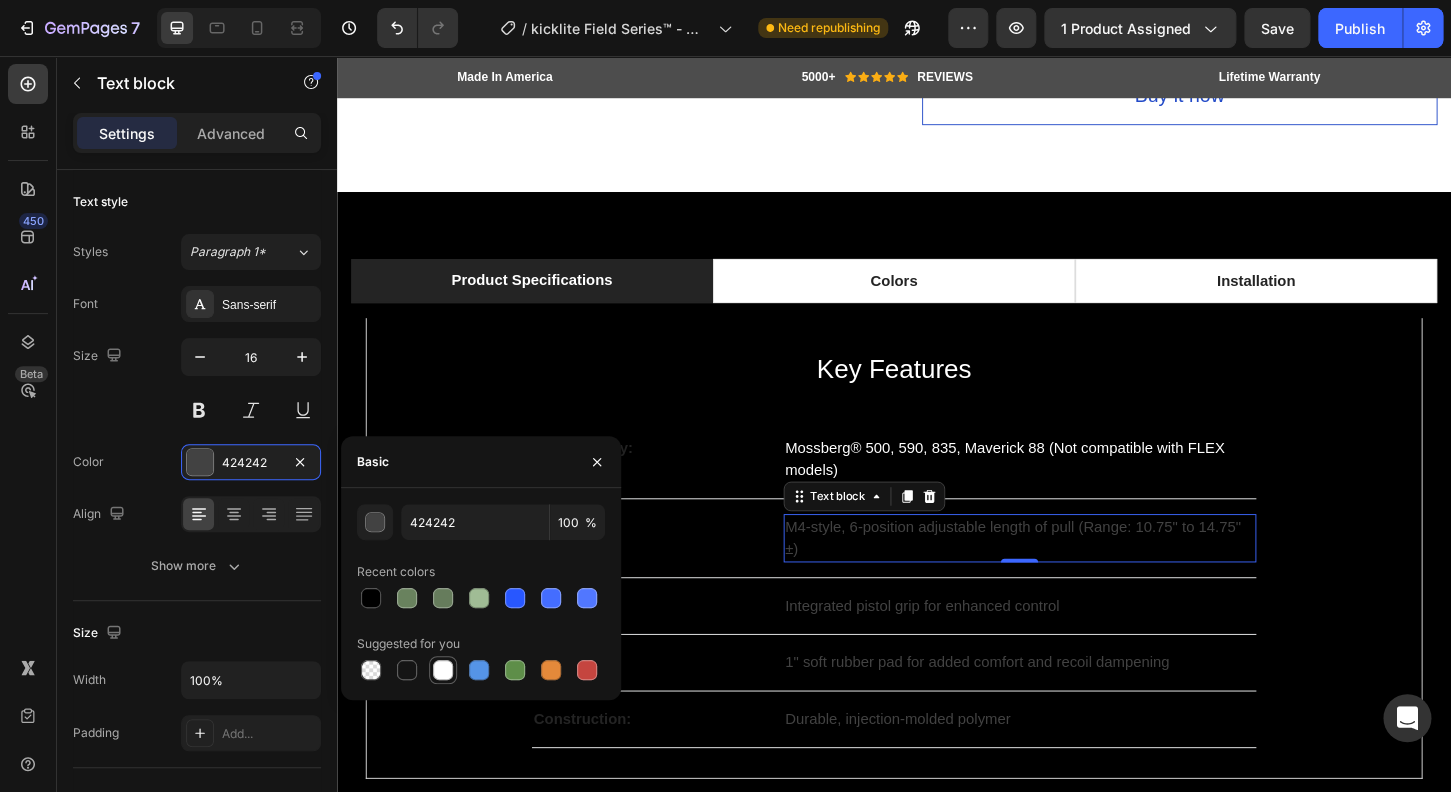 click at bounding box center [443, 670] 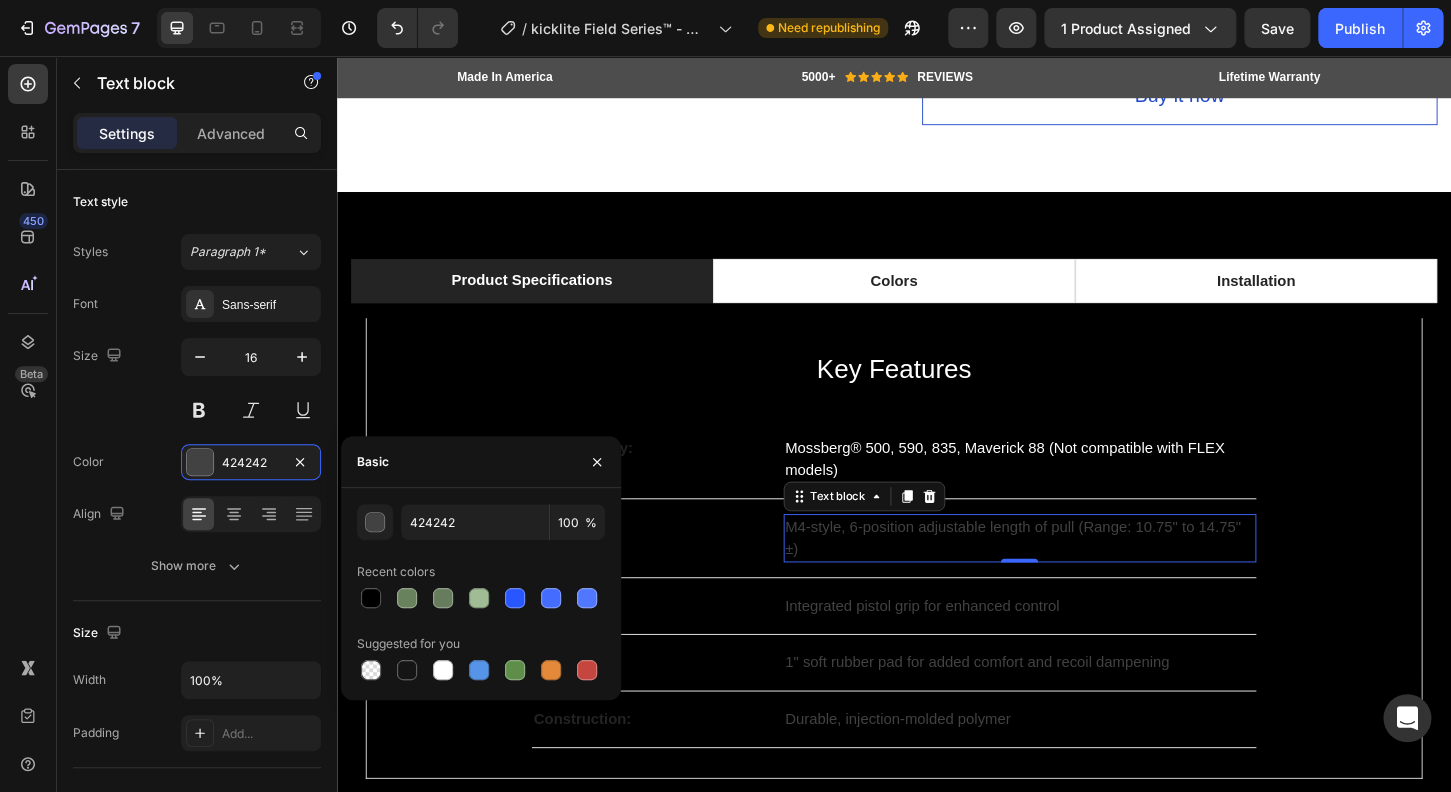 type on "FFFFFF" 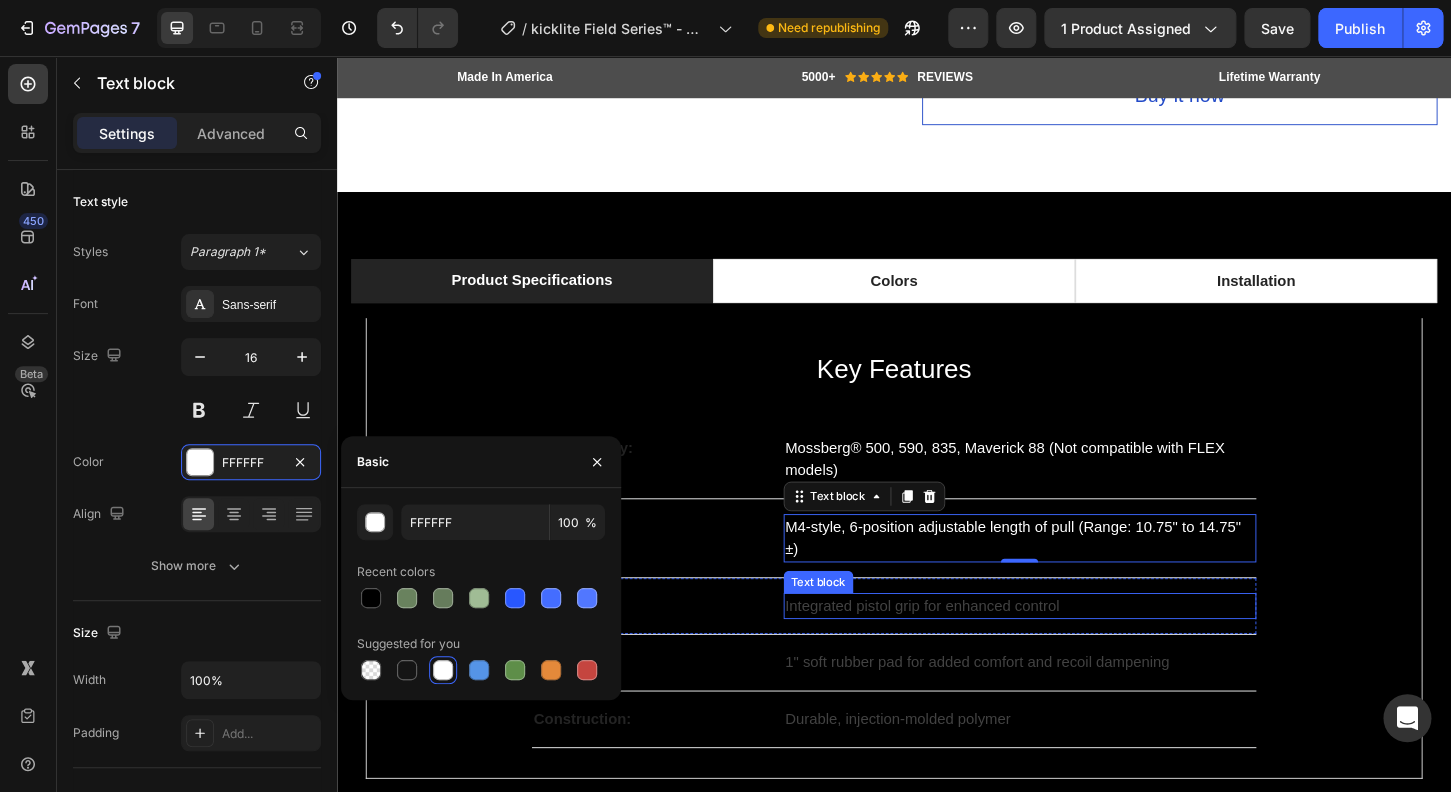 click on "Integrated pistol grip for enhanced control" at bounding box center [1072, 648] 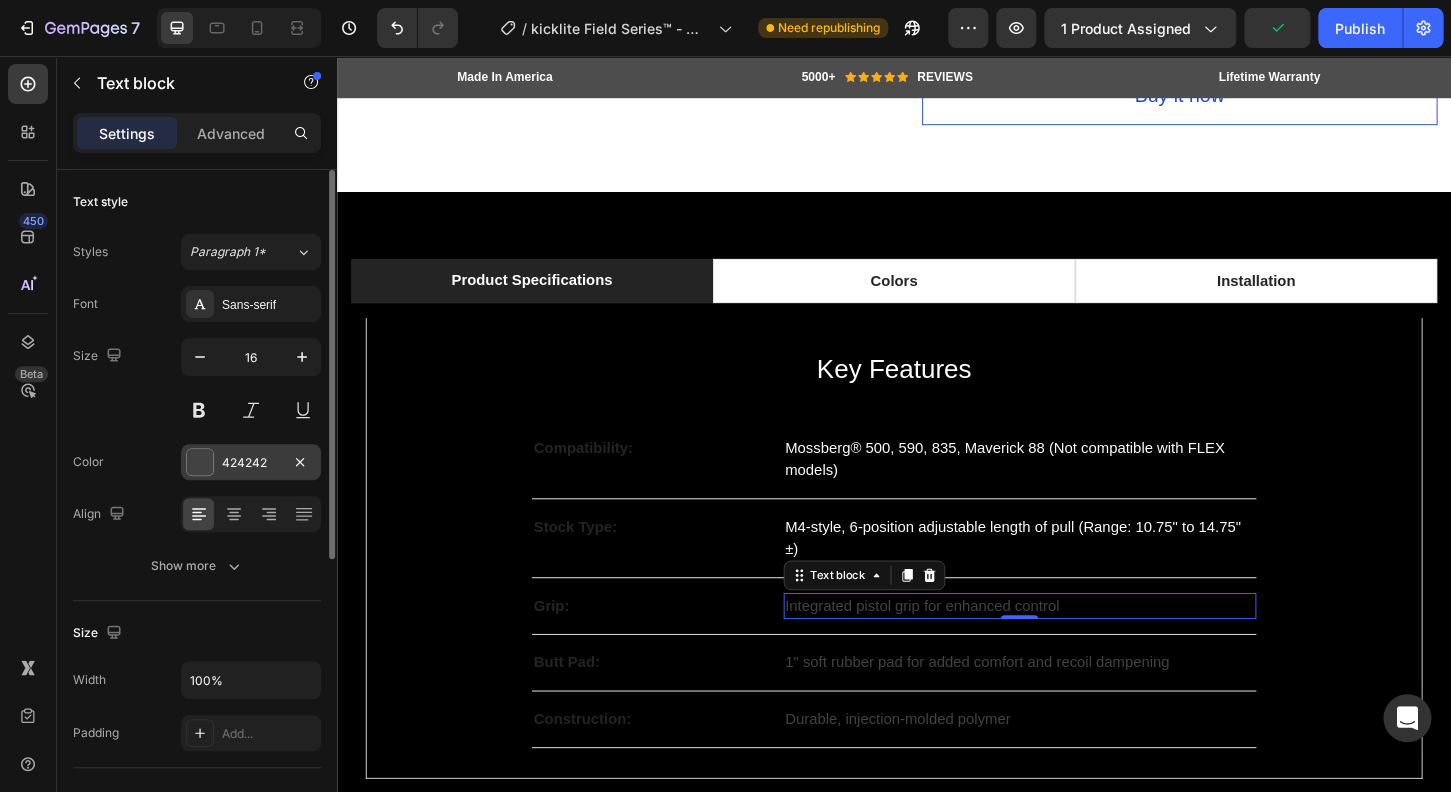 click at bounding box center [200, 462] 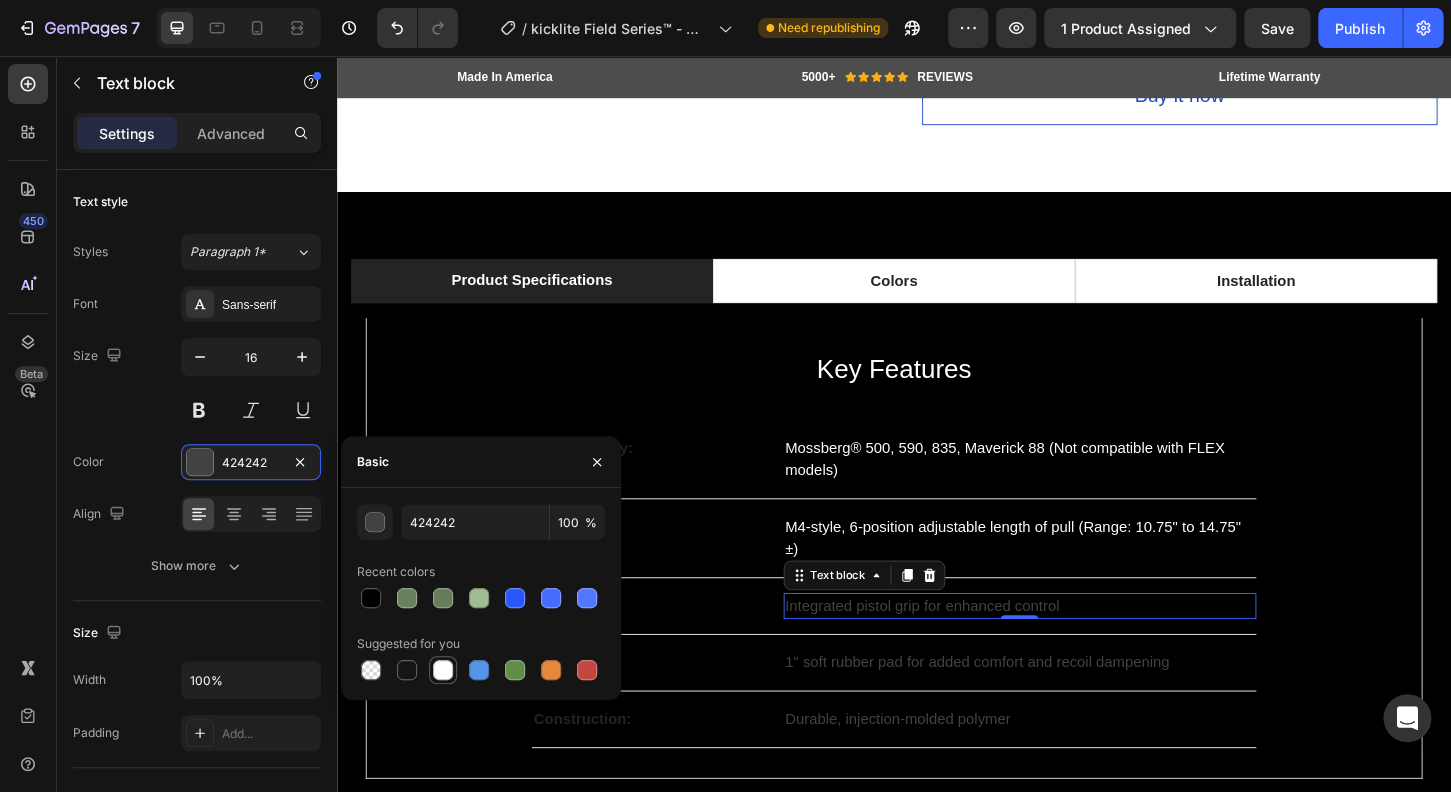 click at bounding box center (443, 670) 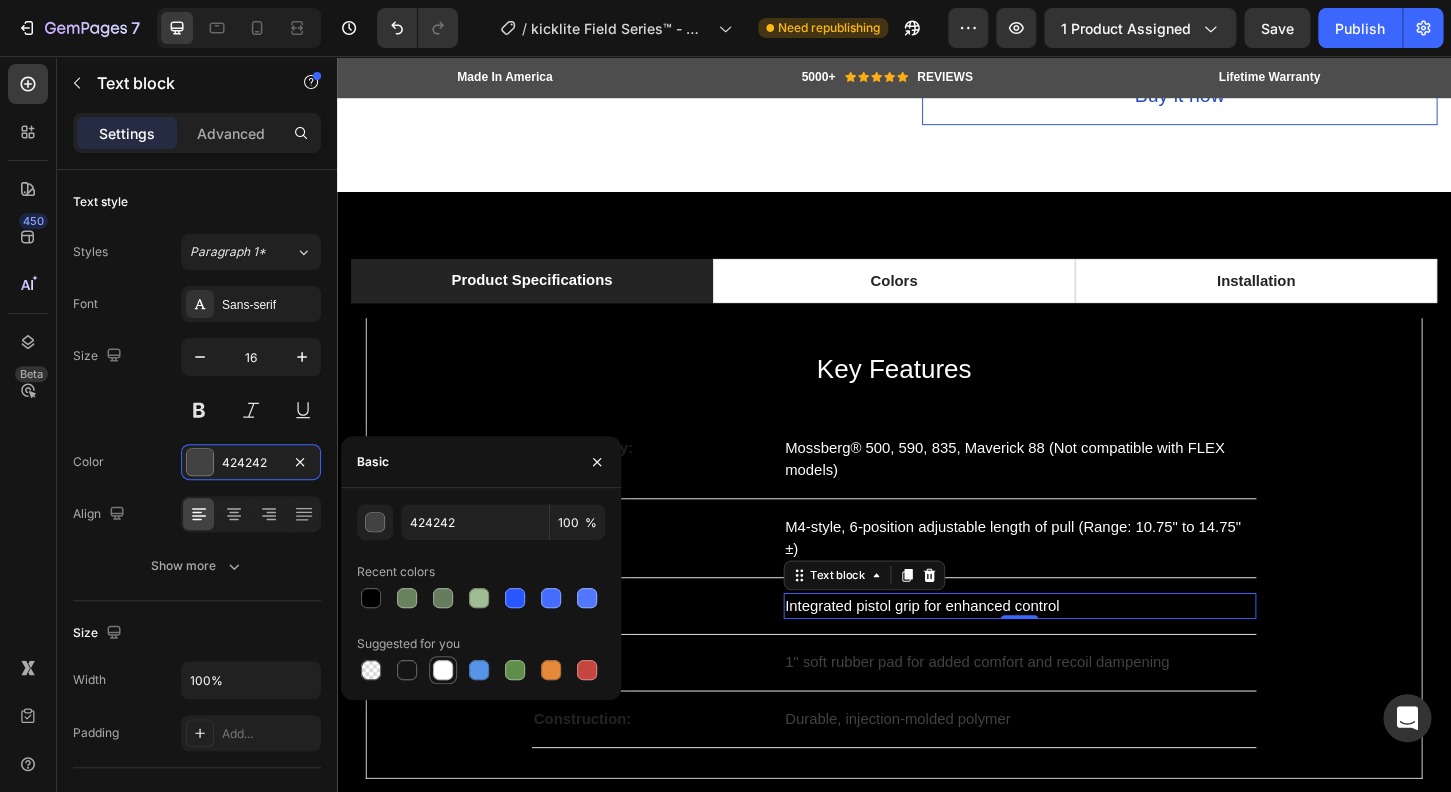 type on "FFFFFF" 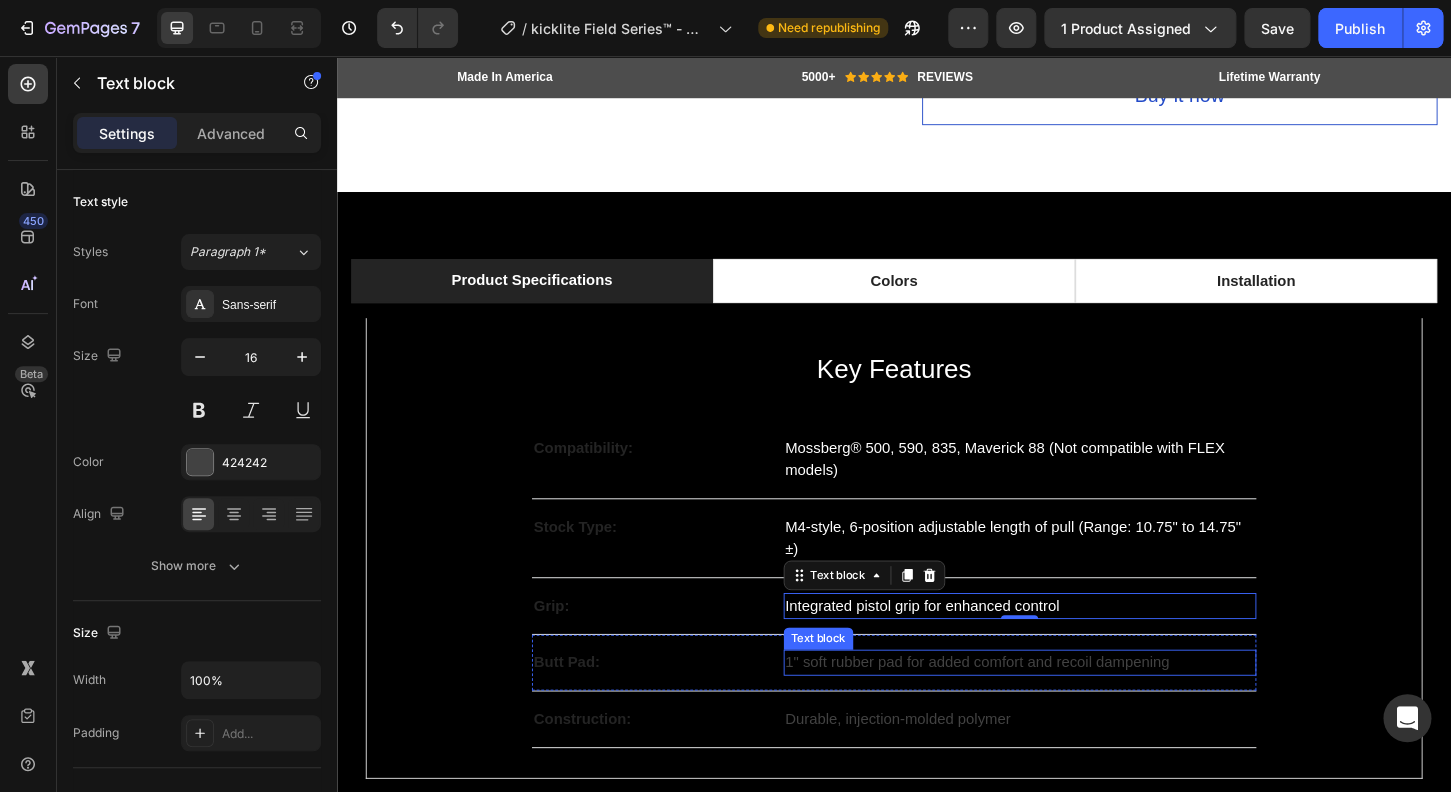 click on "1" soft rubber pad for added comfort and recoil dampening" at bounding box center [1072, 709] 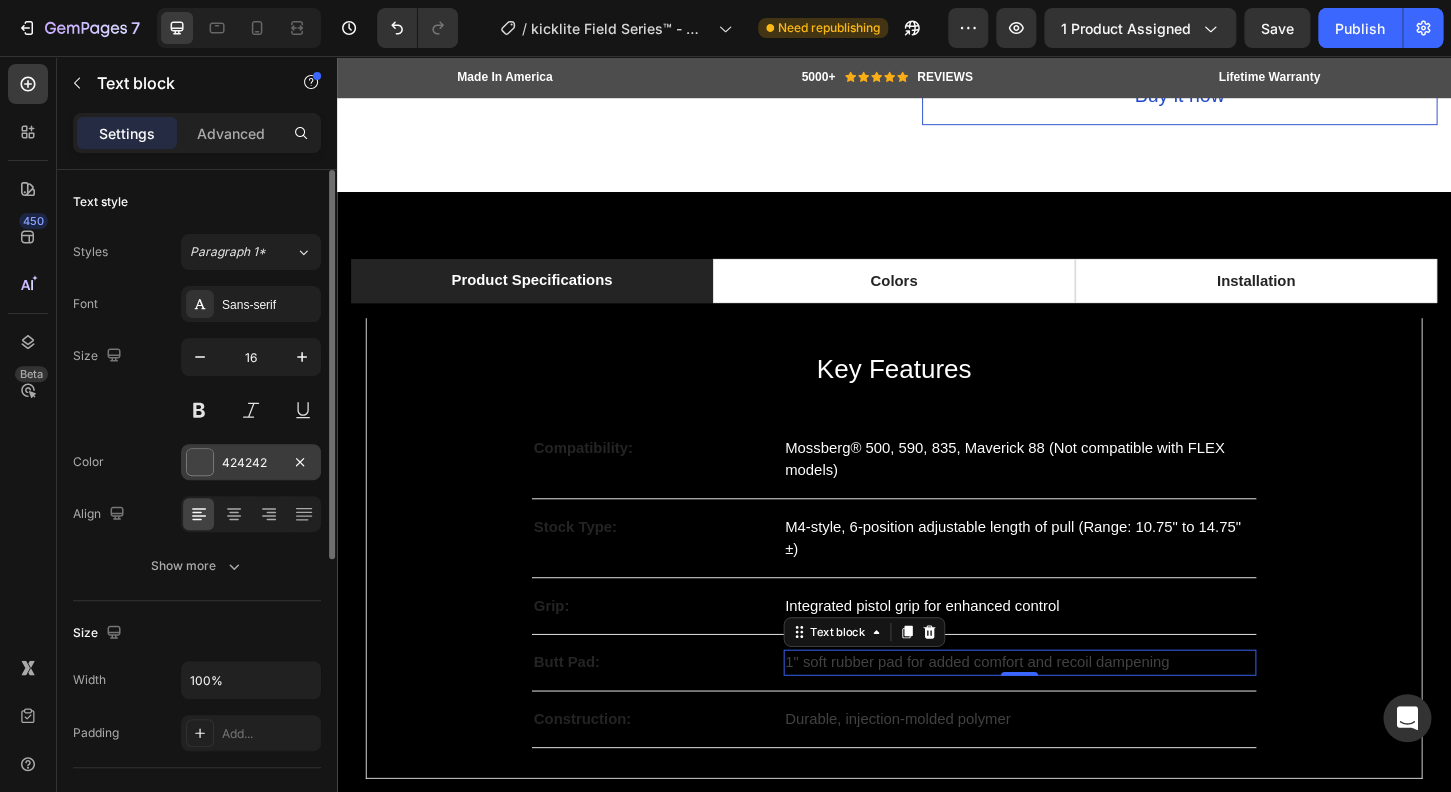 click at bounding box center [200, 462] 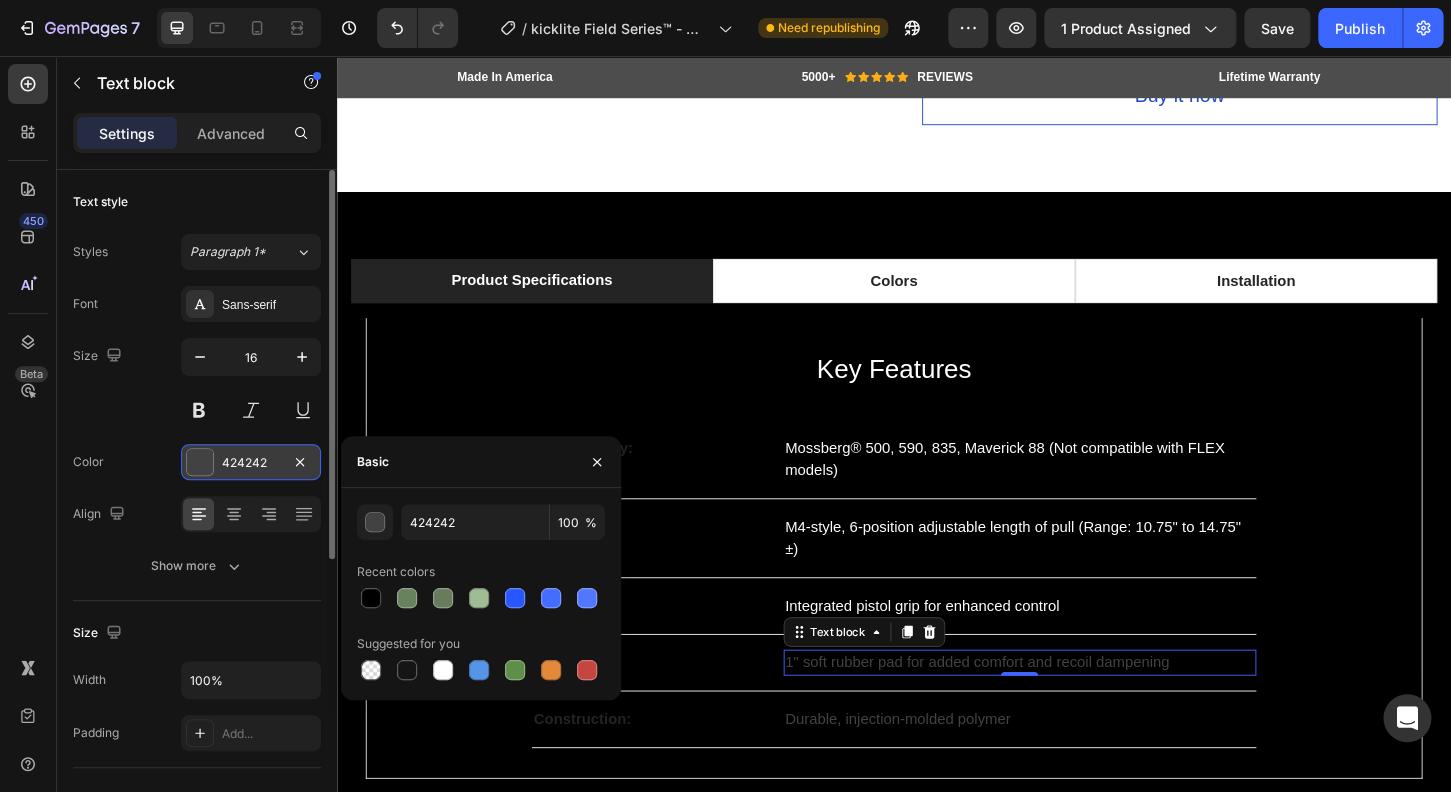 click at bounding box center [200, 462] 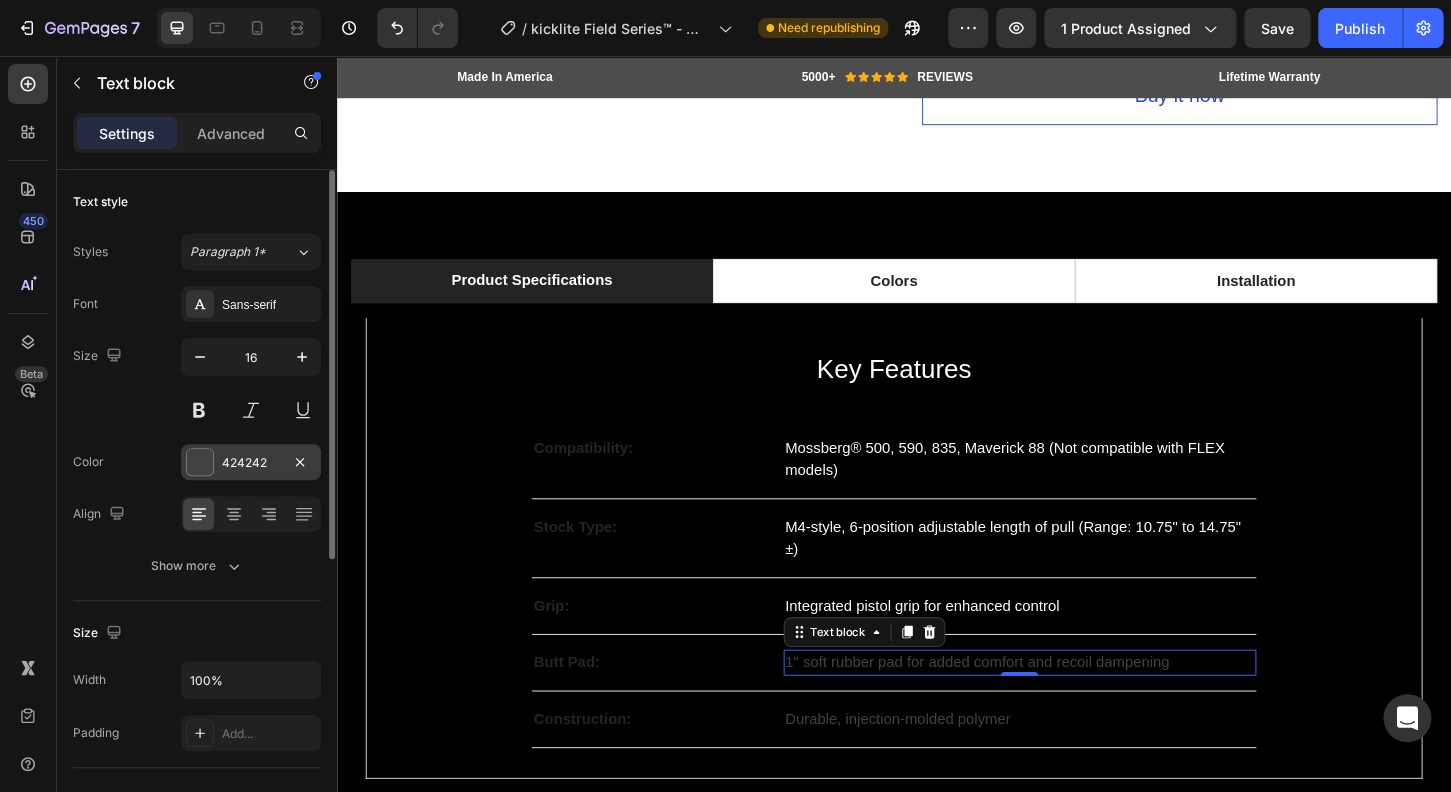 click at bounding box center (200, 462) 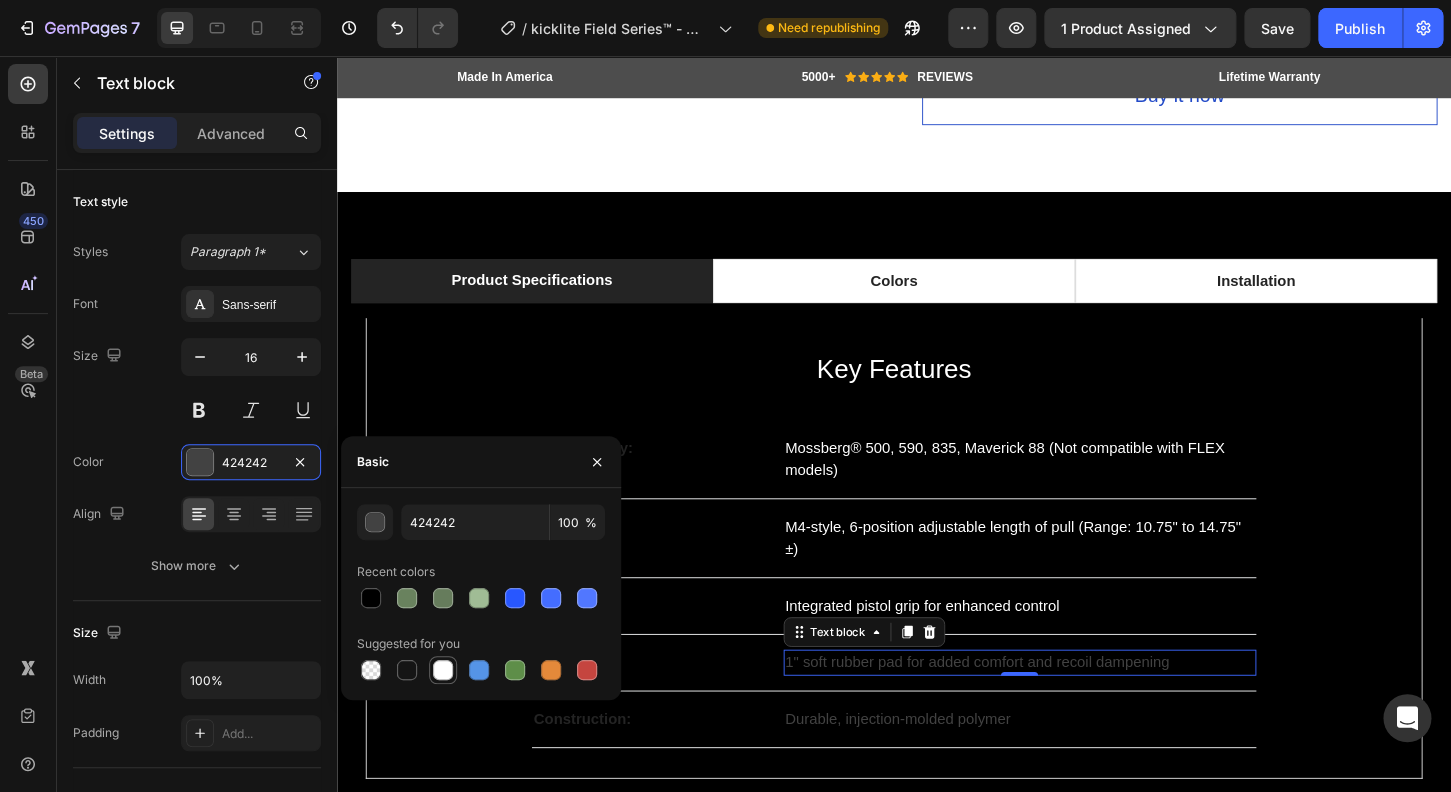 click at bounding box center (443, 670) 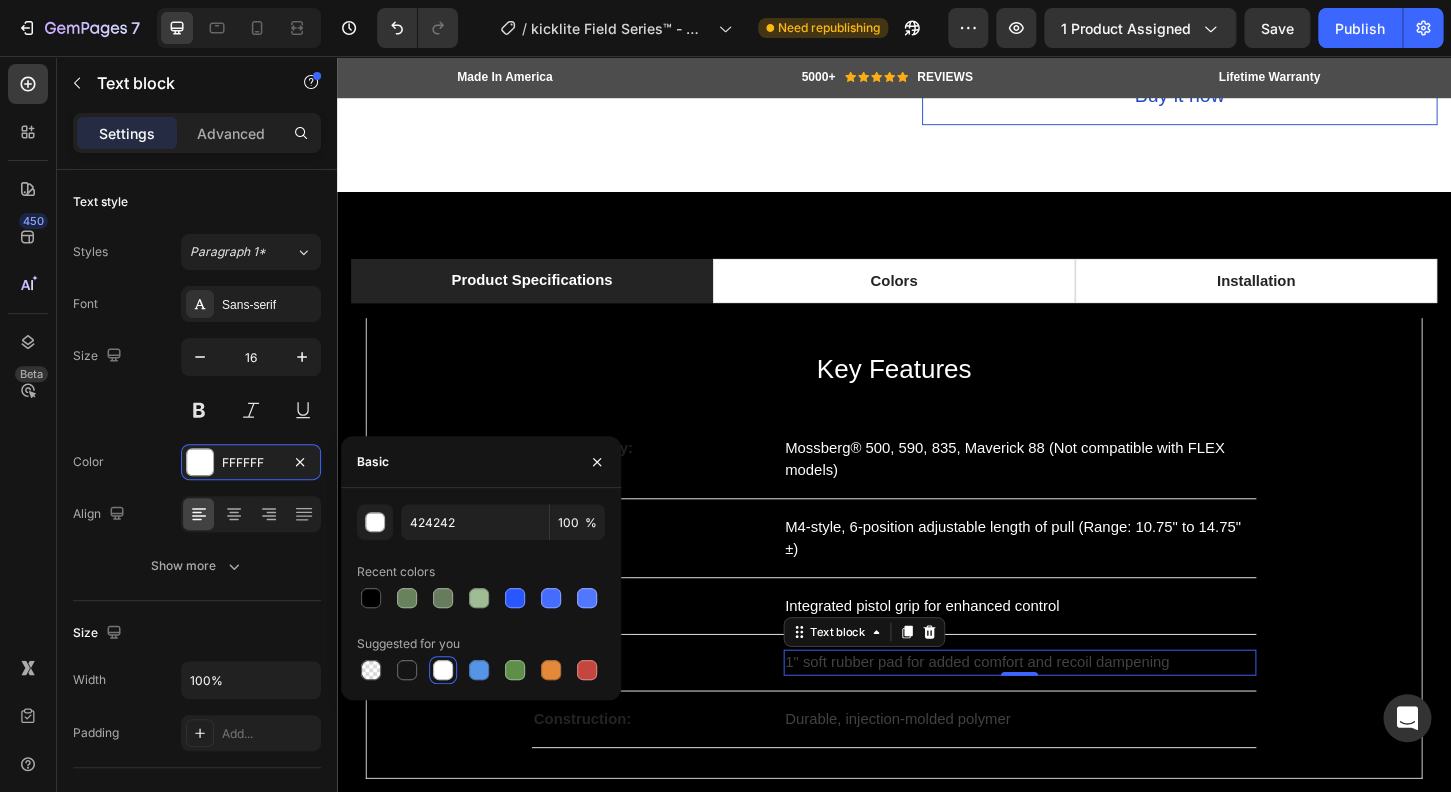 type on "FFFFFF" 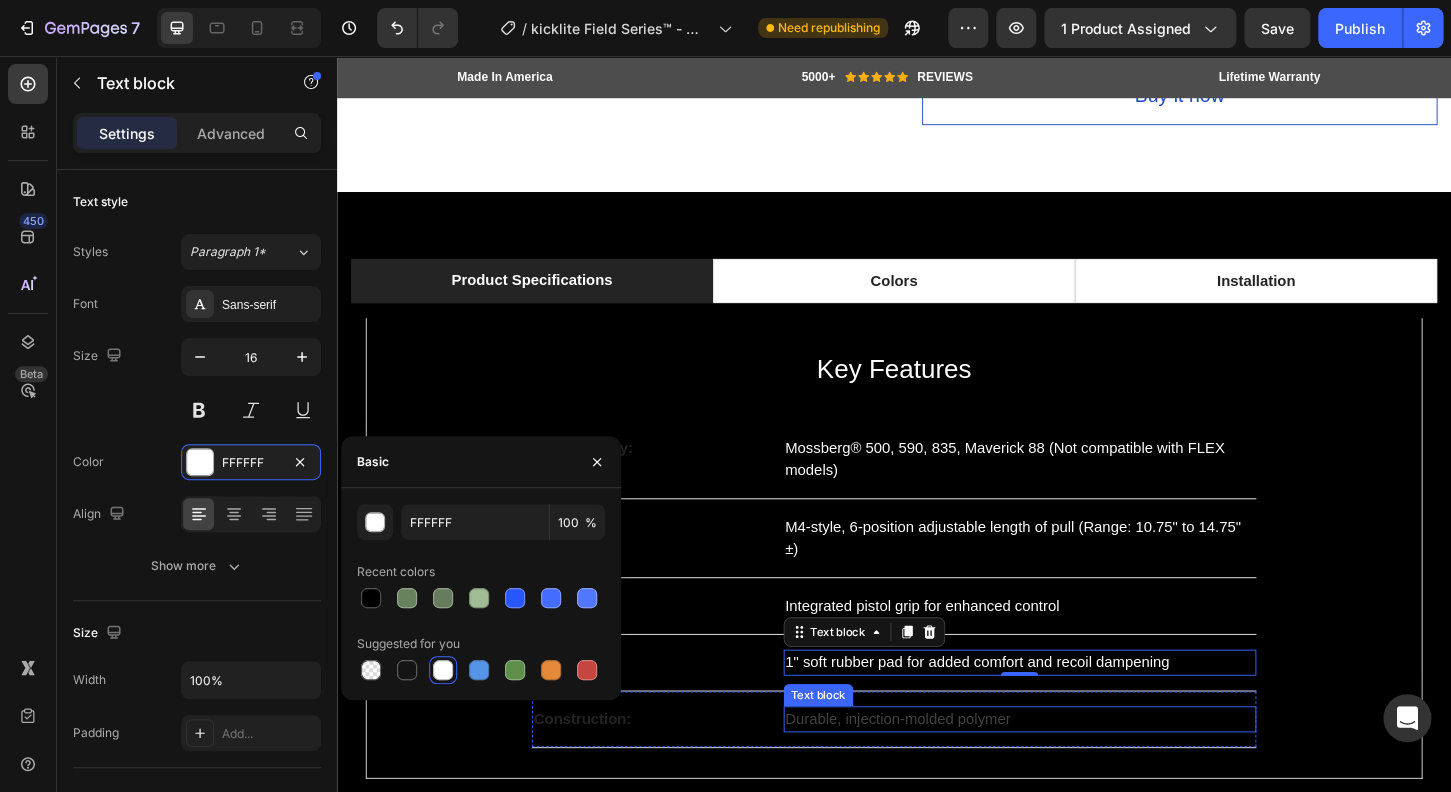 click on "Durable, injection-molded polymer" at bounding box center (1072, 770) 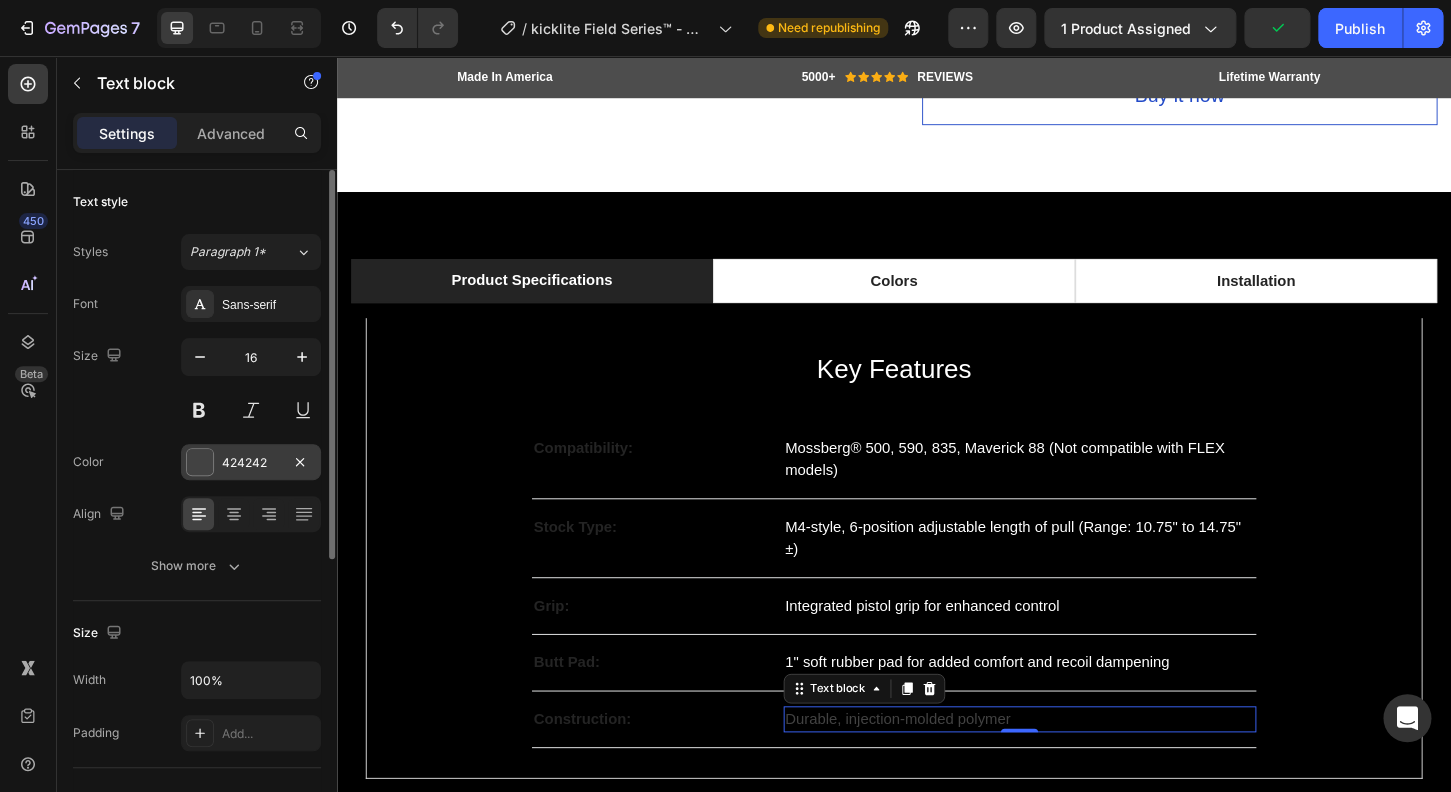 click on "424242" at bounding box center (251, 462) 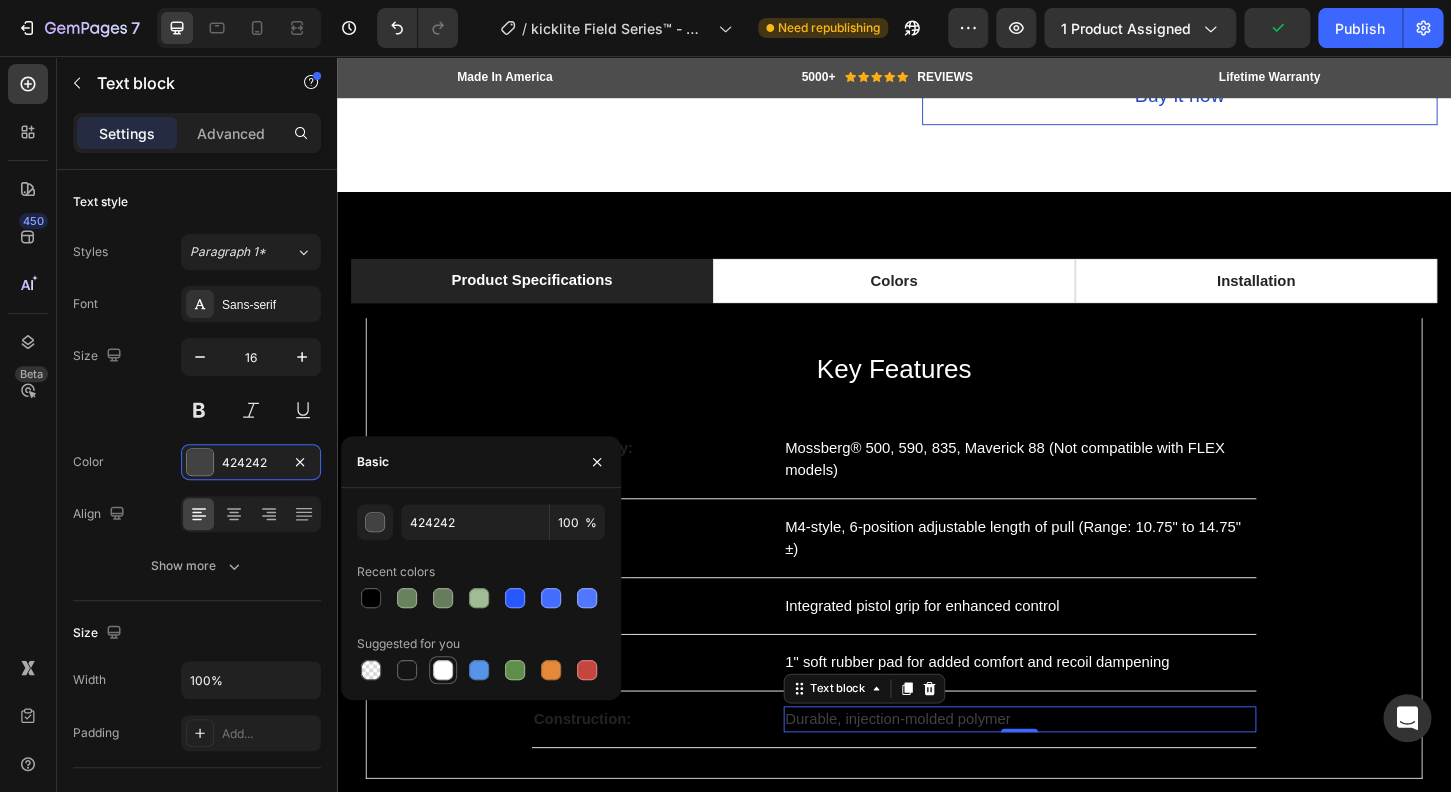 click at bounding box center (443, 670) 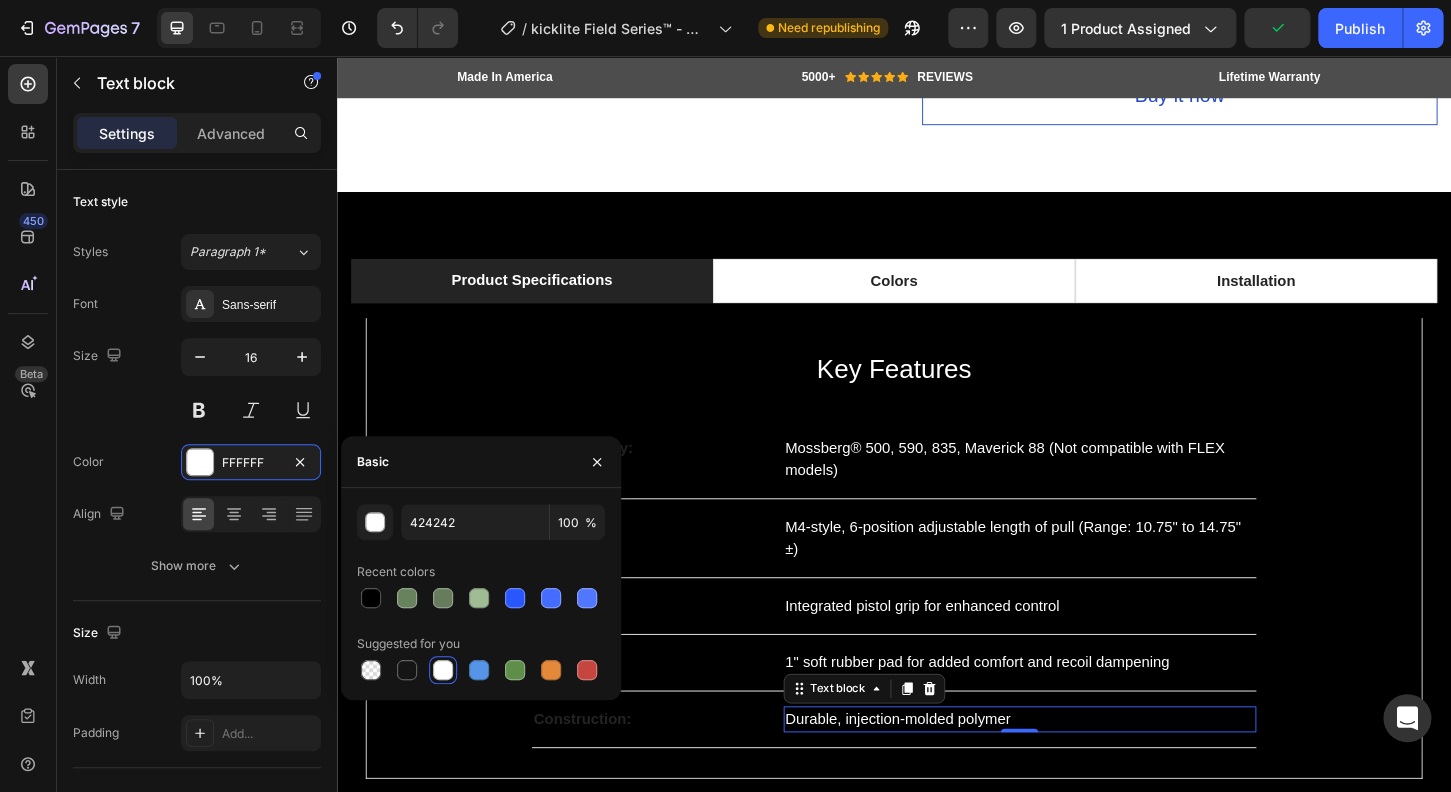 type on "FFFFFF" 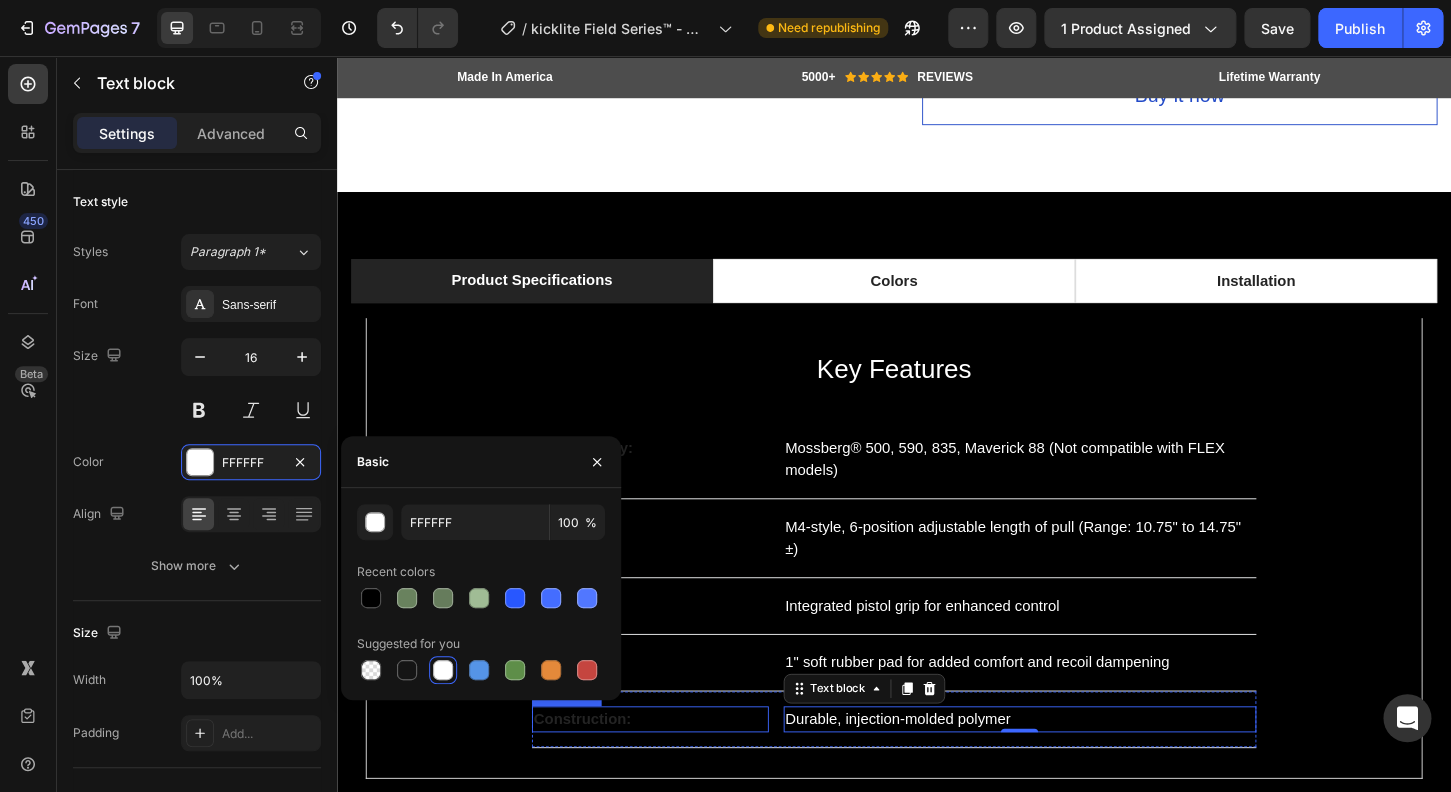click on "Construction:" at bounding box center [674, 770] 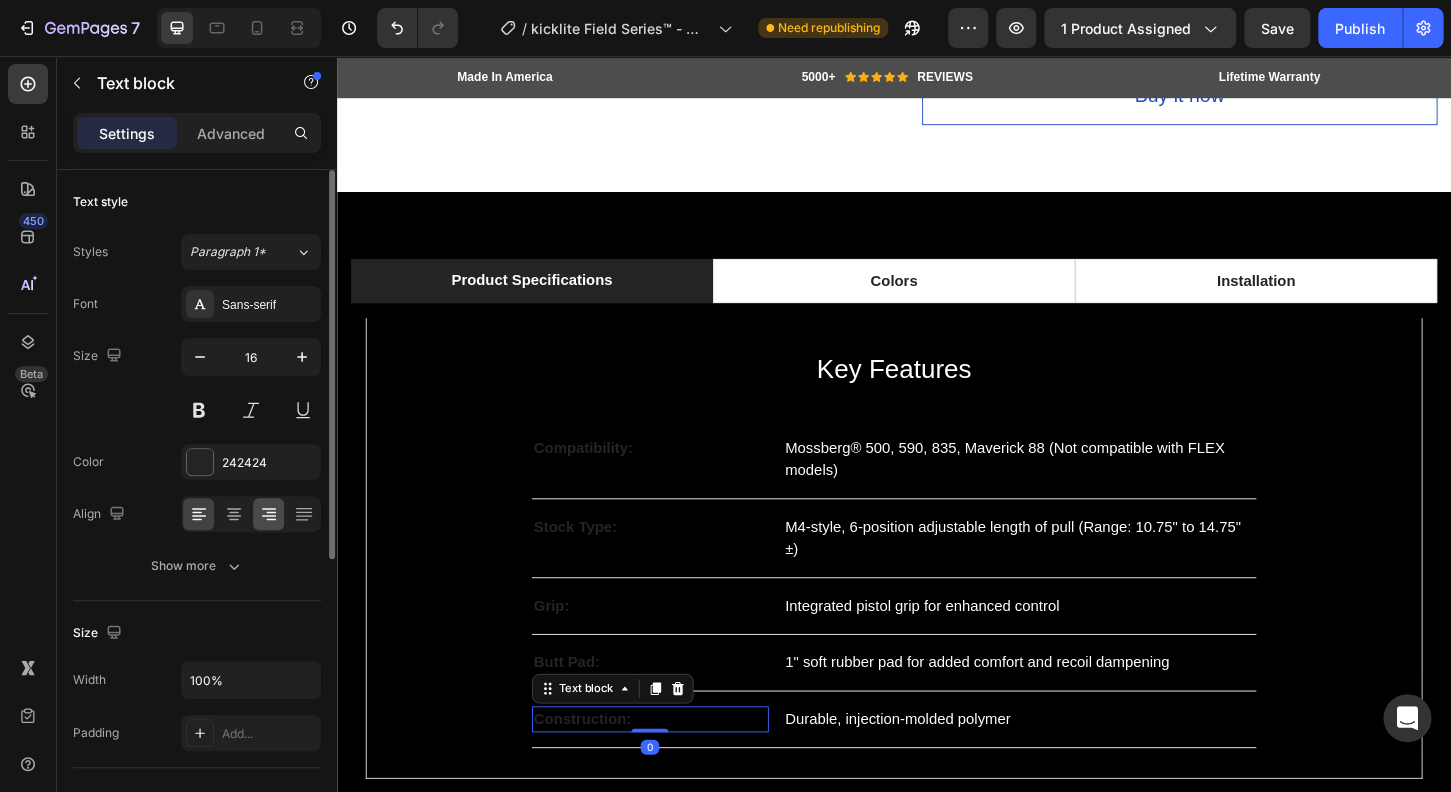 drag, startPoint x: 211, startPoint y: 462, endPoint x: 259, endPoint y: 505, distance: 64.44377 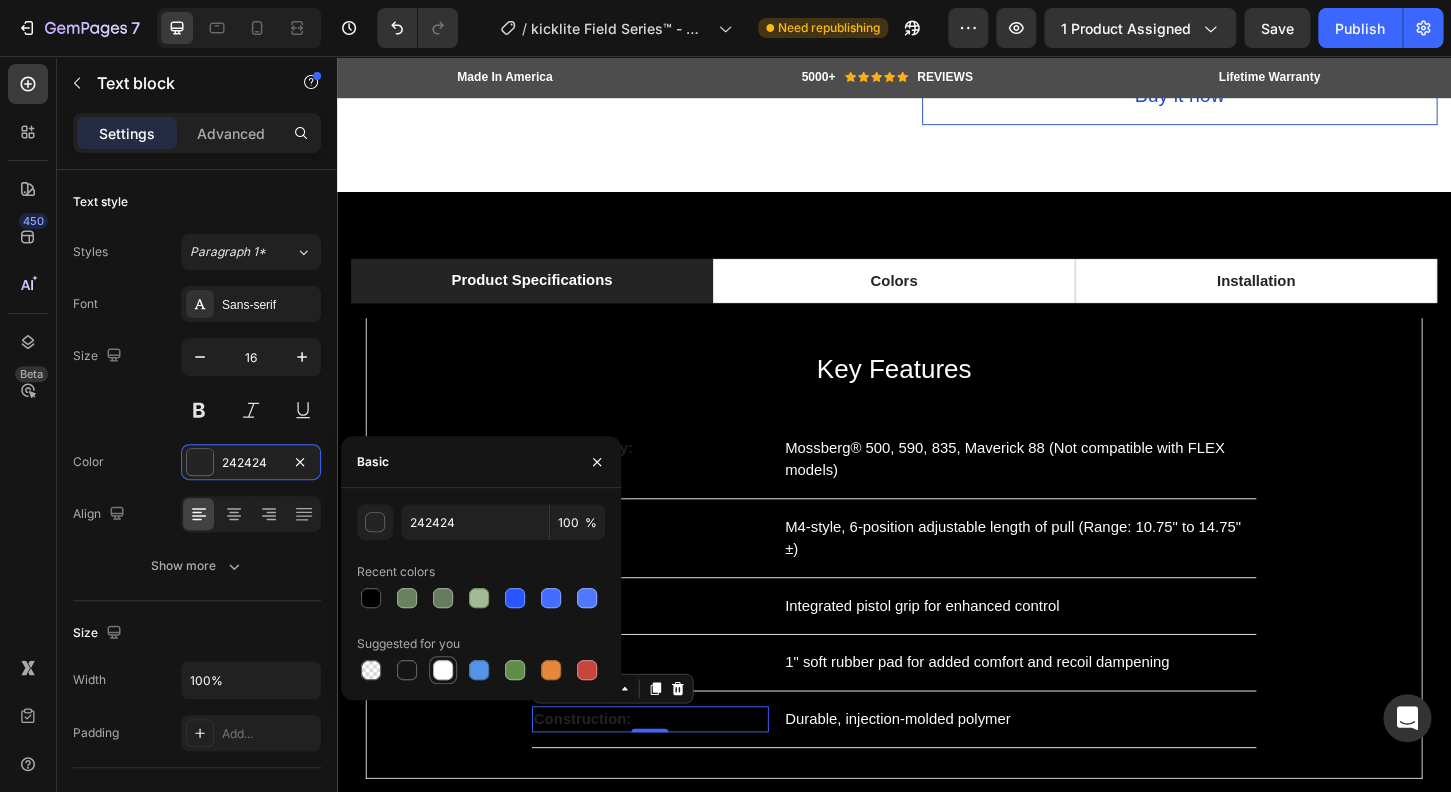 click at bounding box center (443, 670) 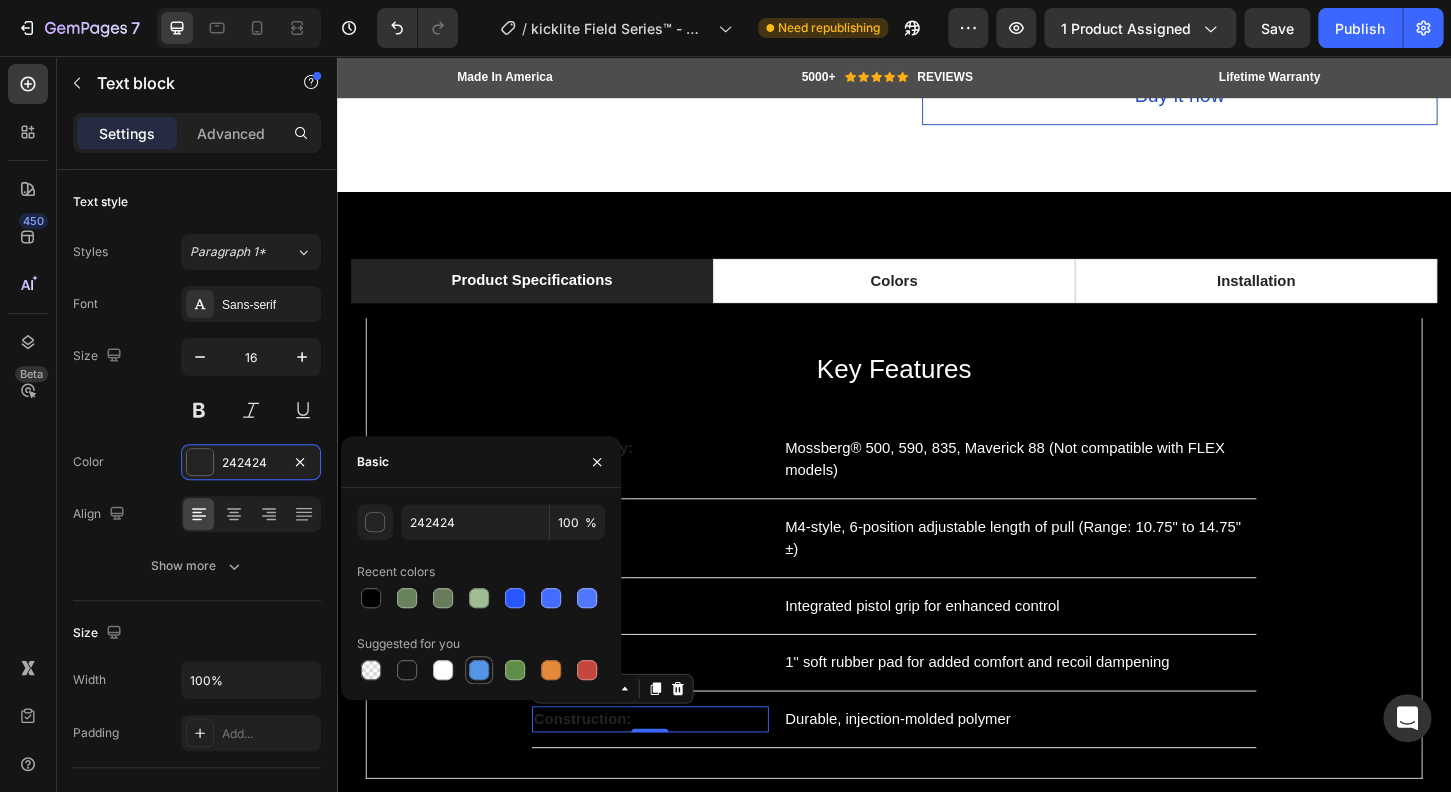 type on "FFFFFF" 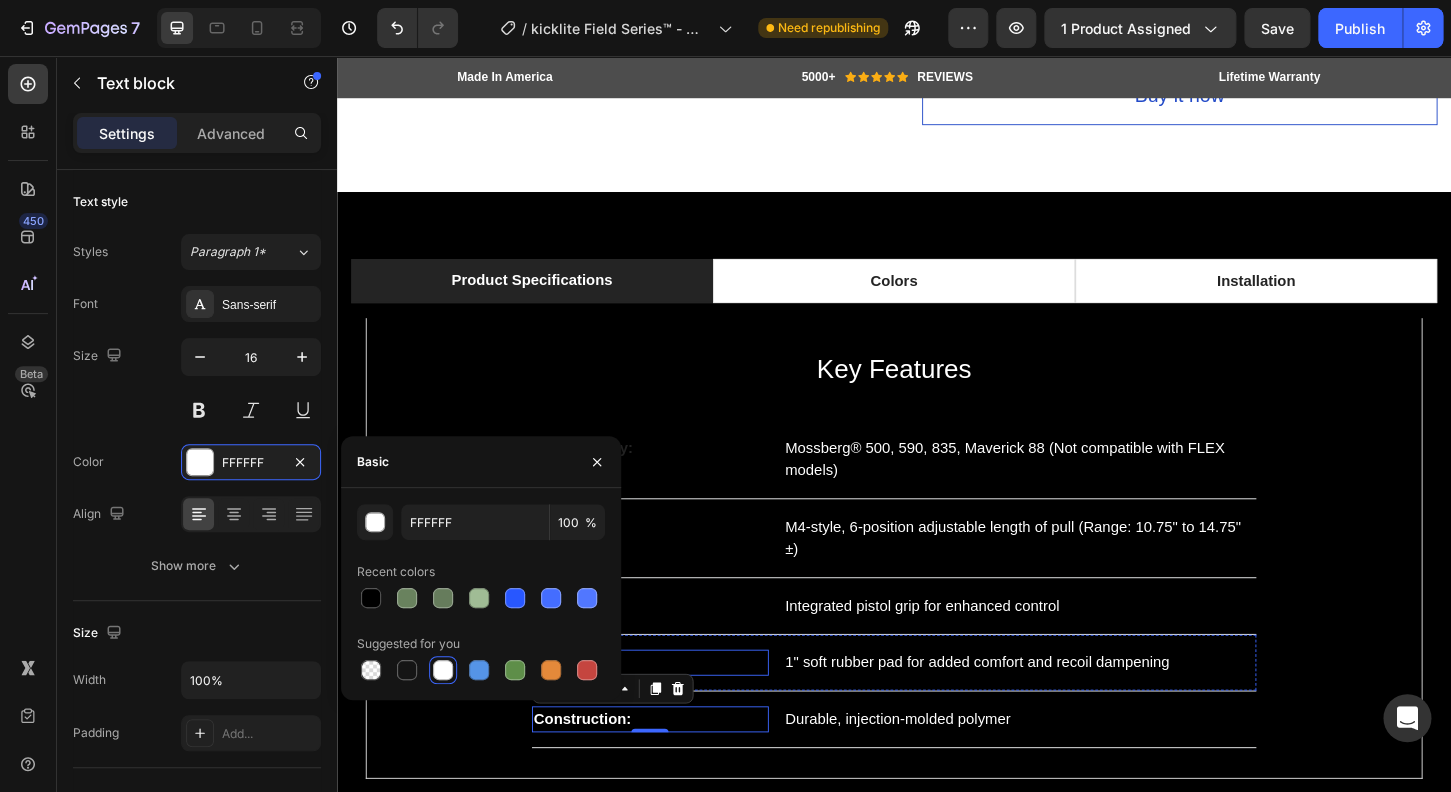 click on "Butt Pad:" at bounding box center [674, 709] 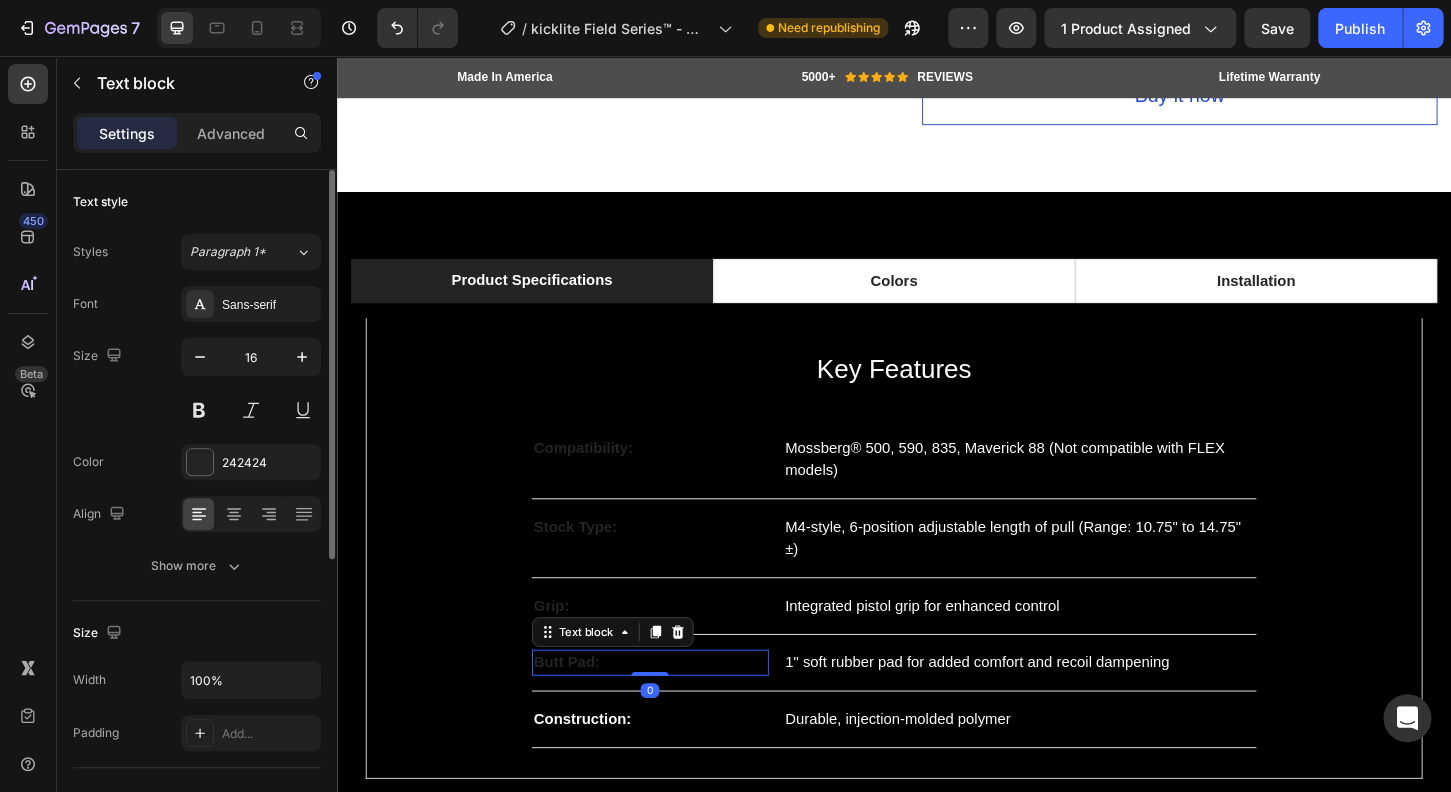drag, startPoint x: 200, startPoint y: 469, endPoint x: 225, endPoint y: 485, distance: 29.681644 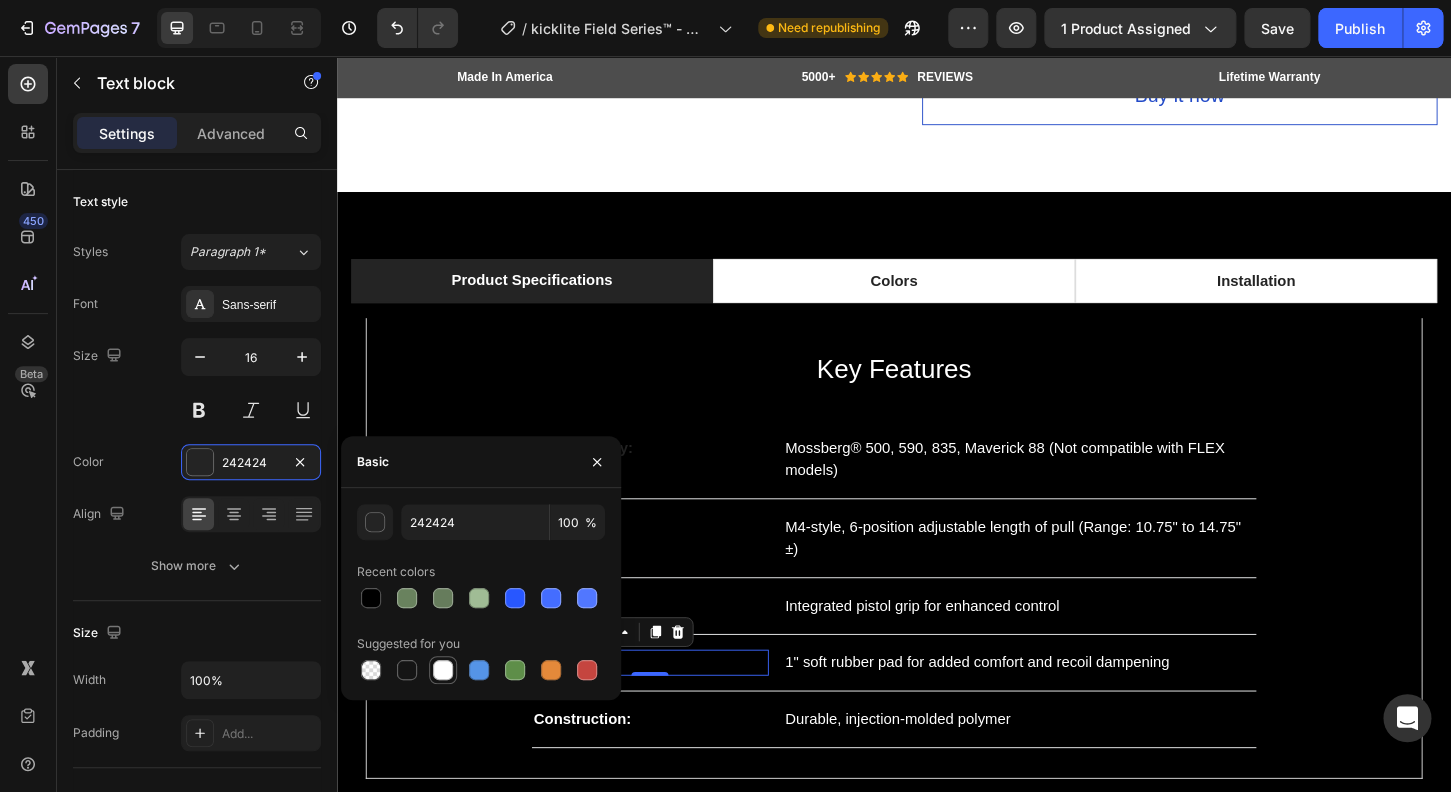 click at bounding box center (443, 670) 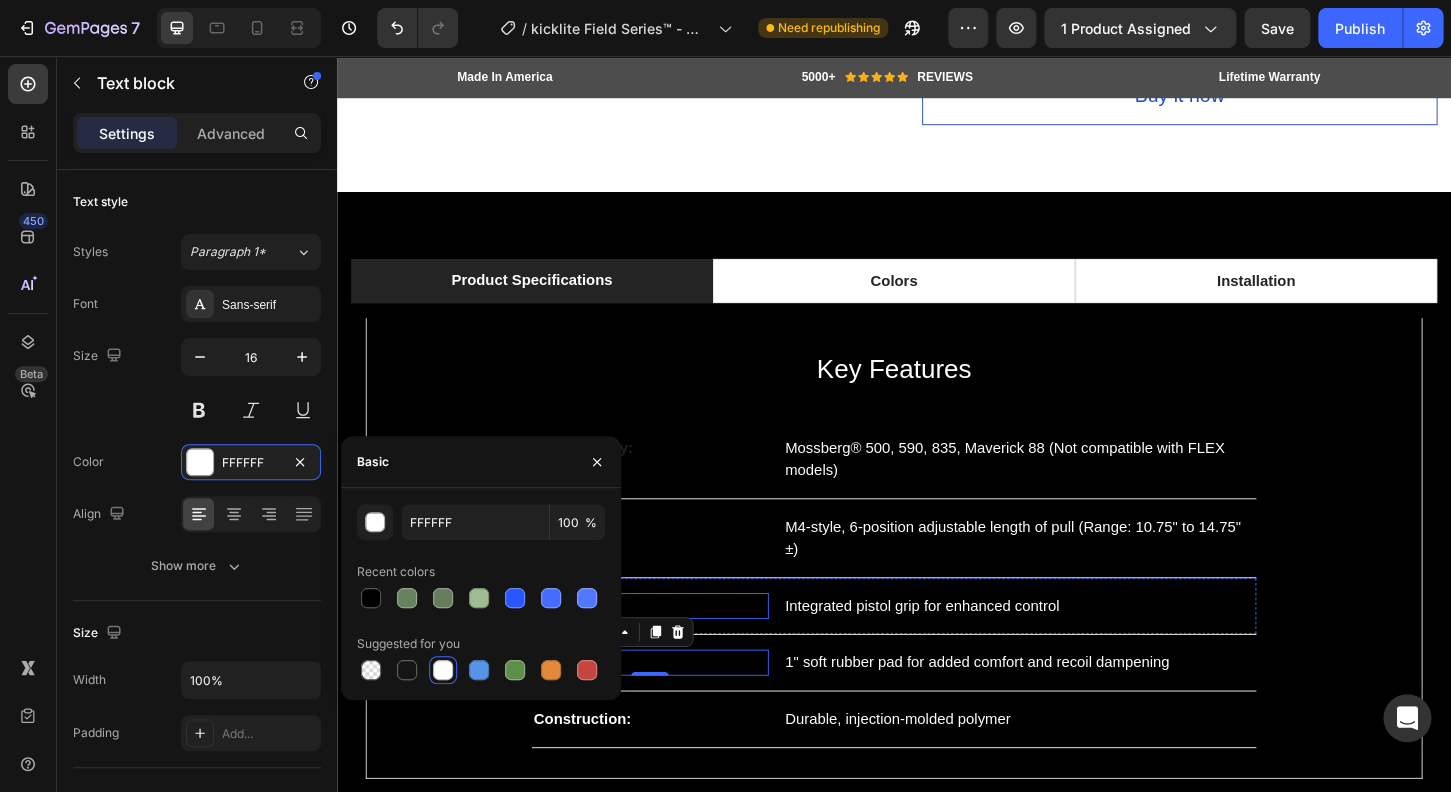 click on "Grip:" at bounding box center (674, 648) 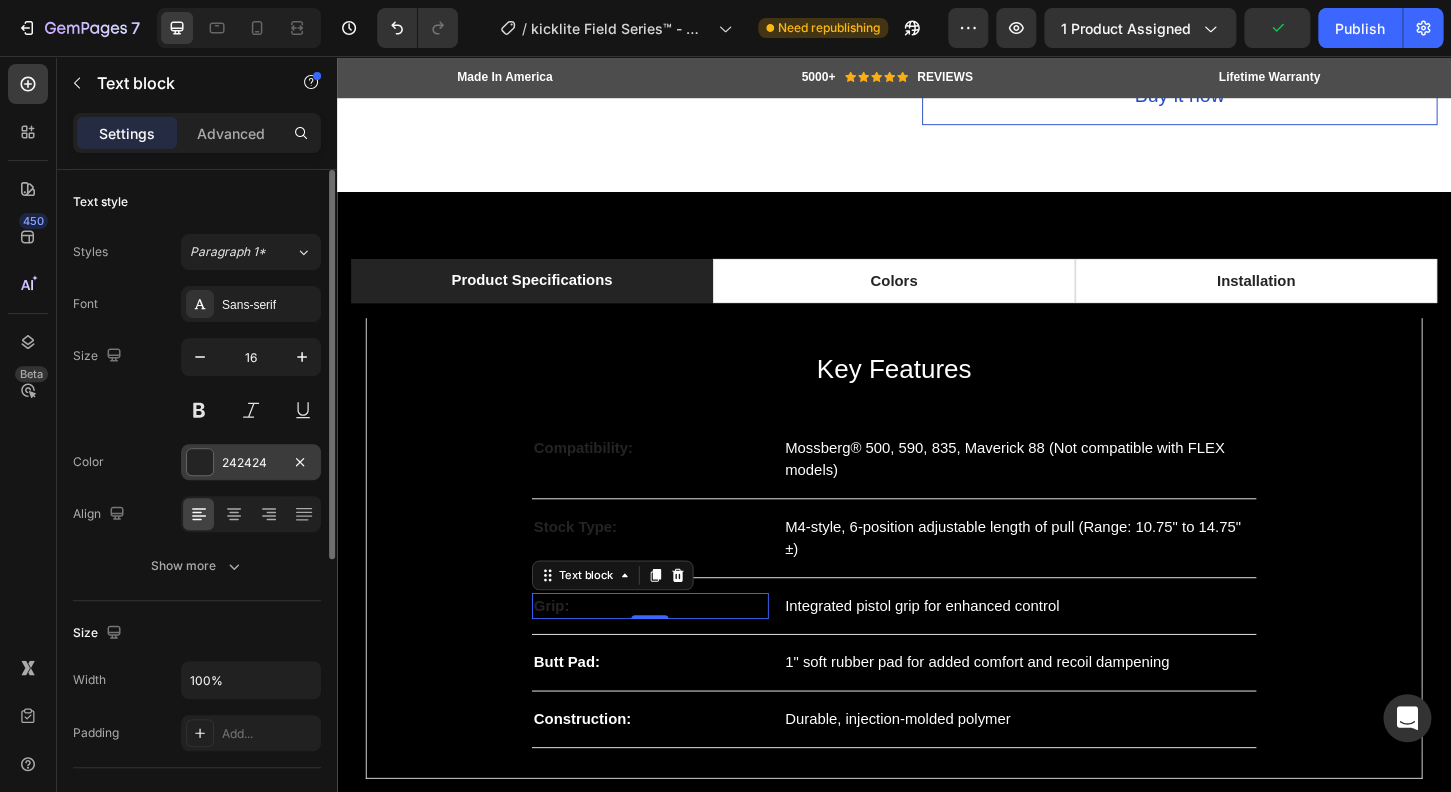 click on "242424" at bounding box center [251, 462] 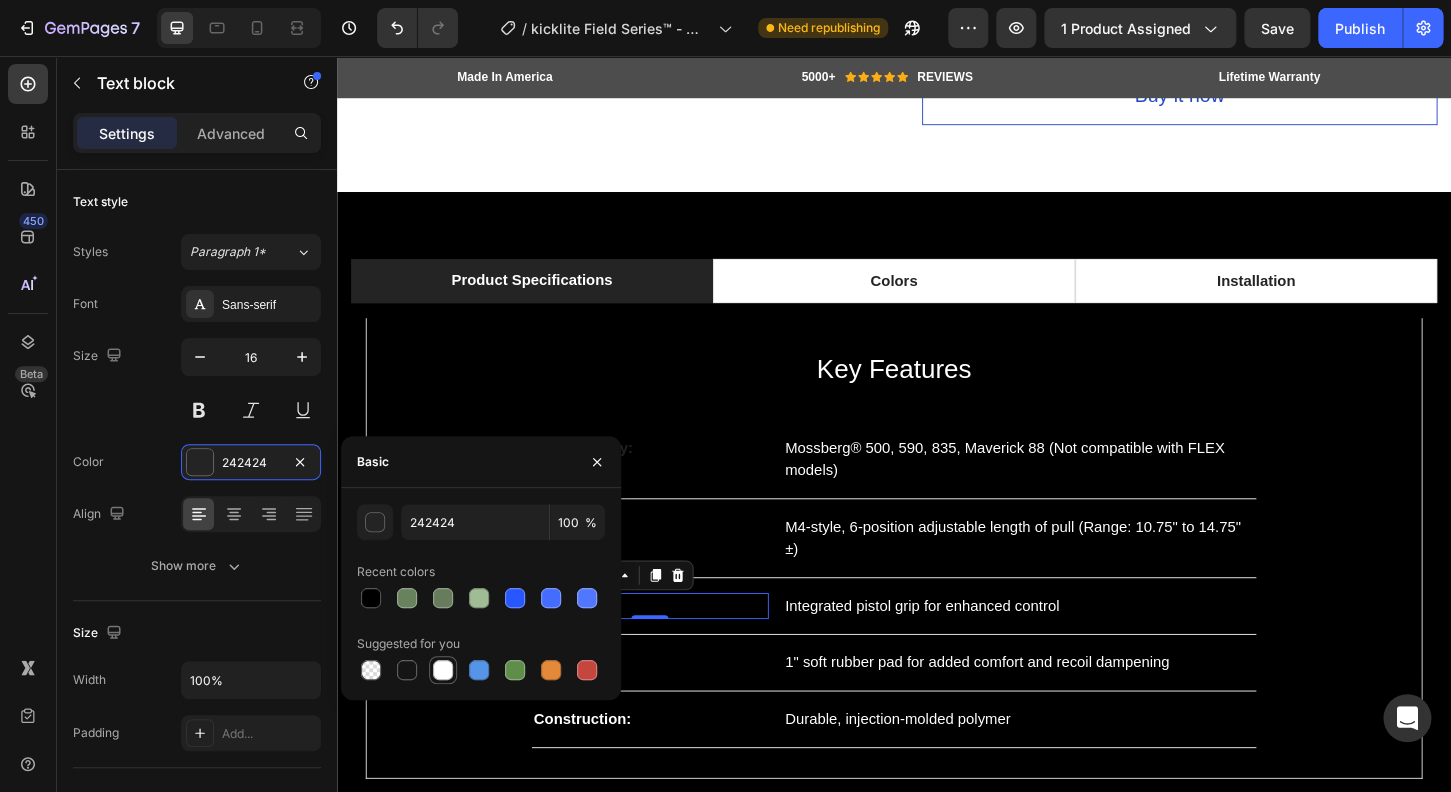 click at bounding box center (443, 670) 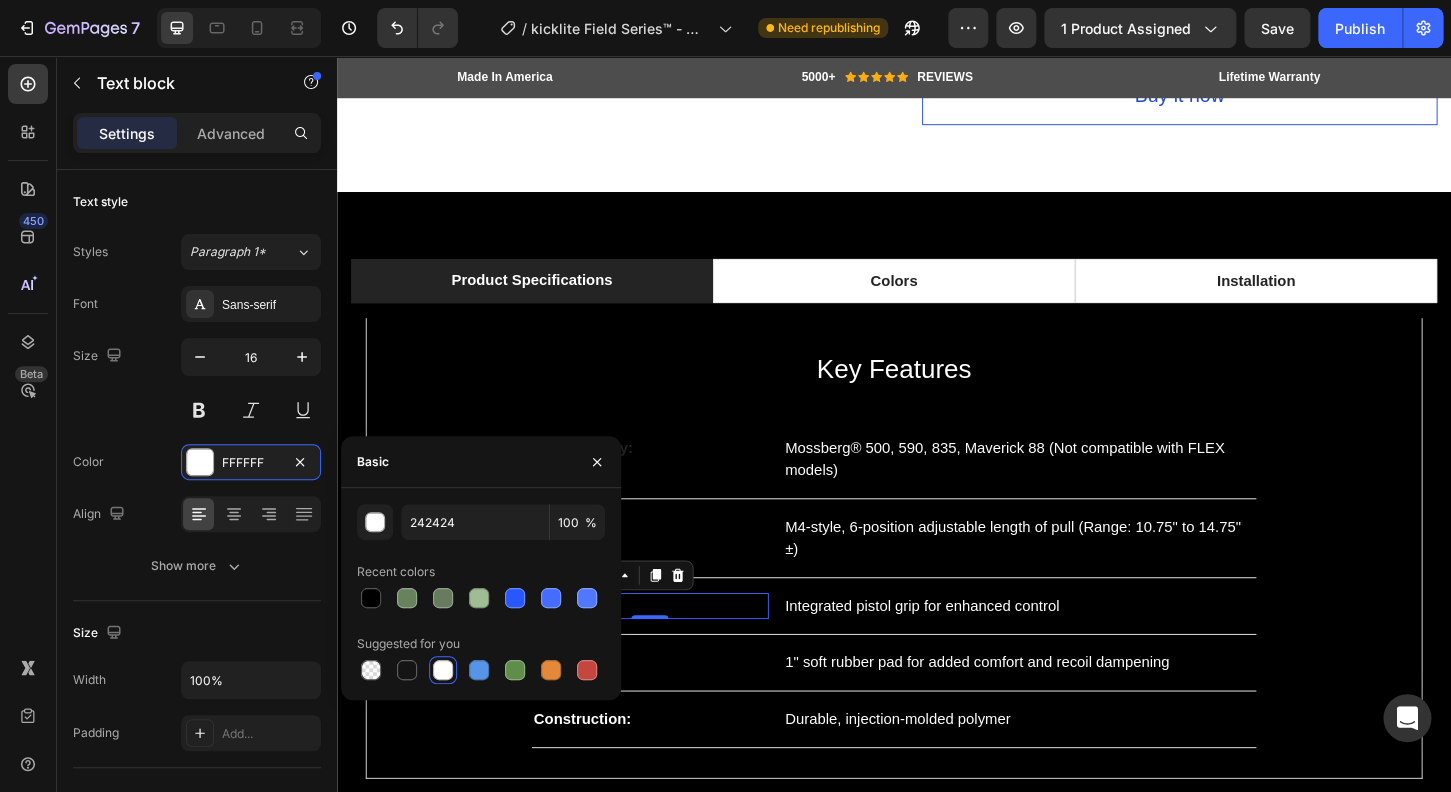 type on "FFFFFF" 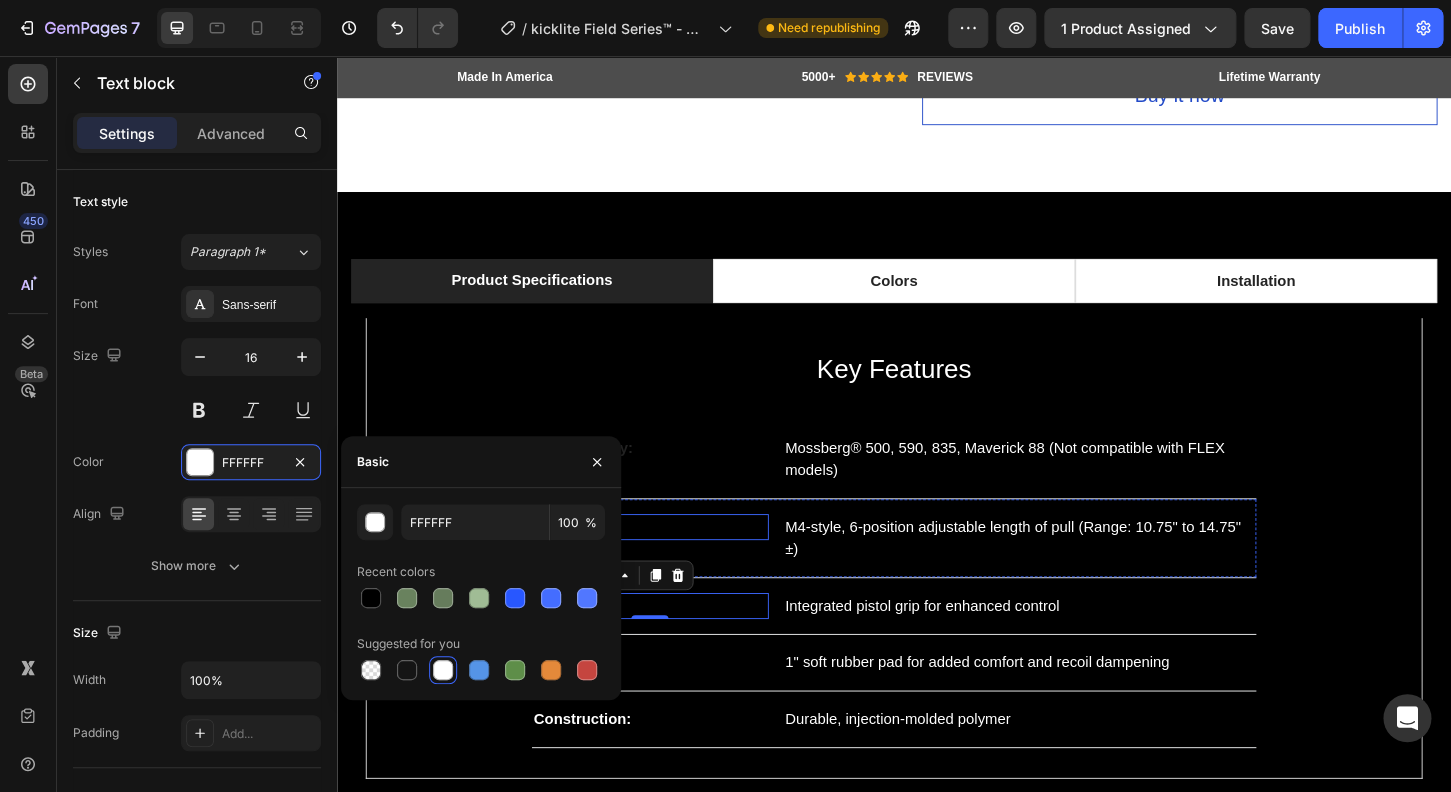 click on "Stock Type:" at bounding box center (674, 563) 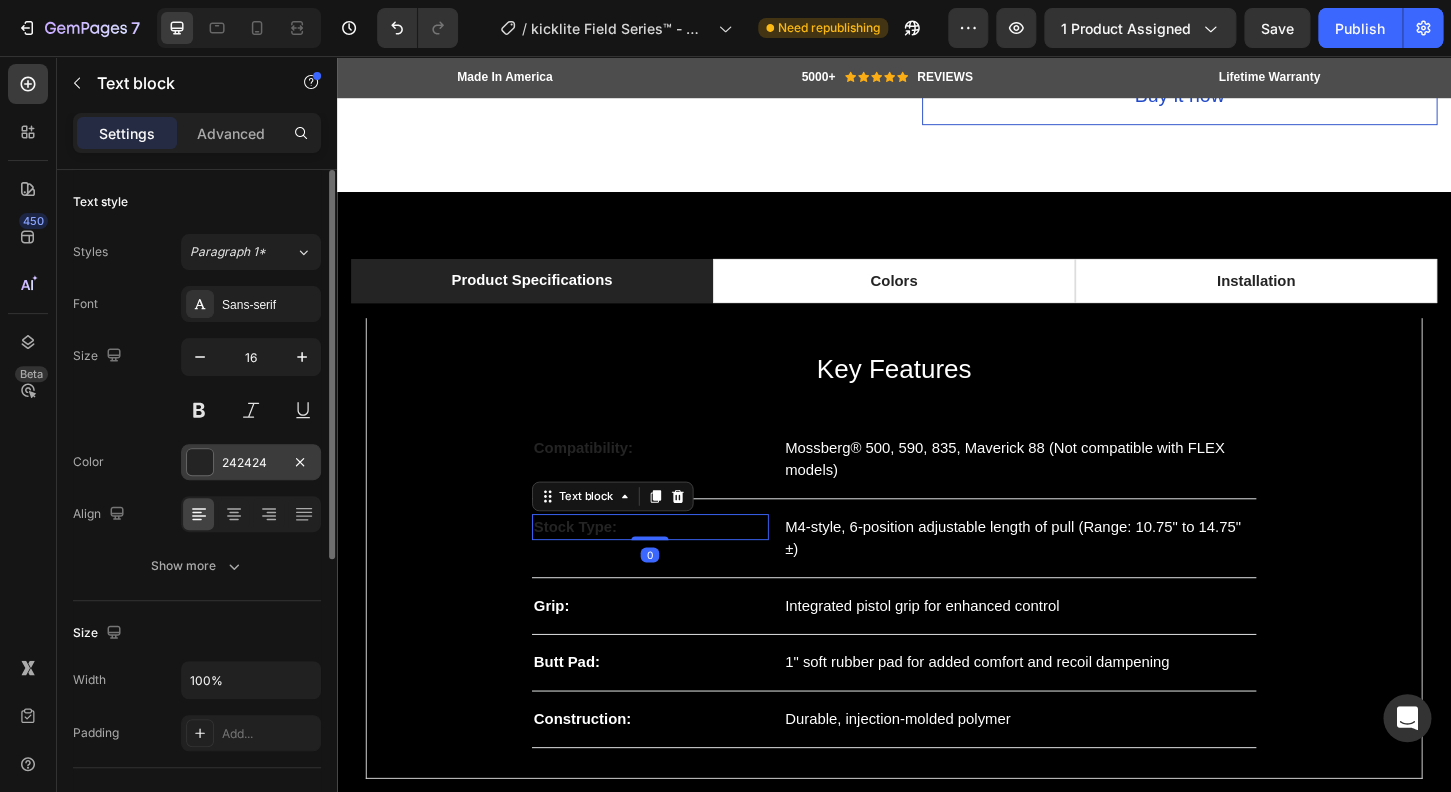 click at bounding box center (200, 462) 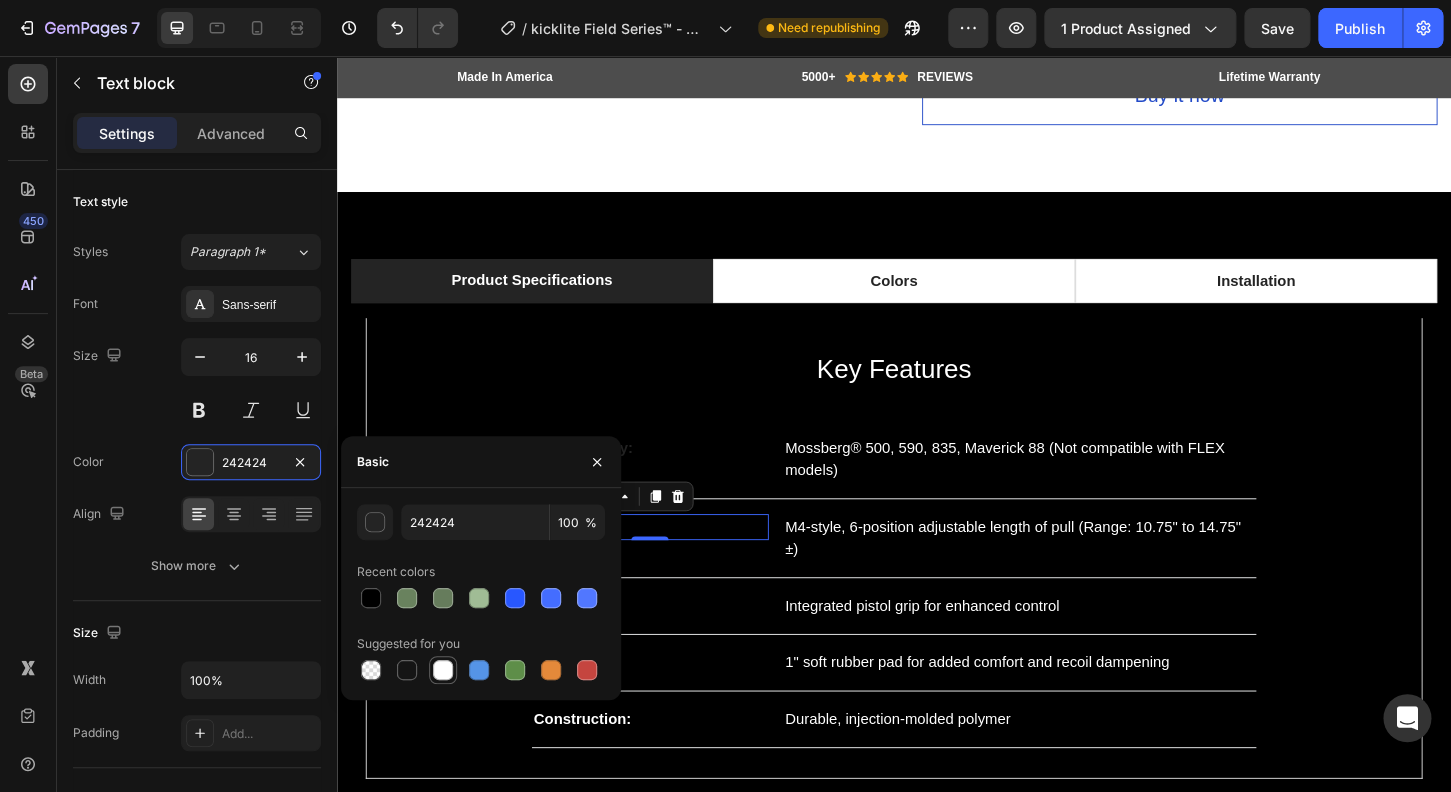 click at bounding box center (443, 670) 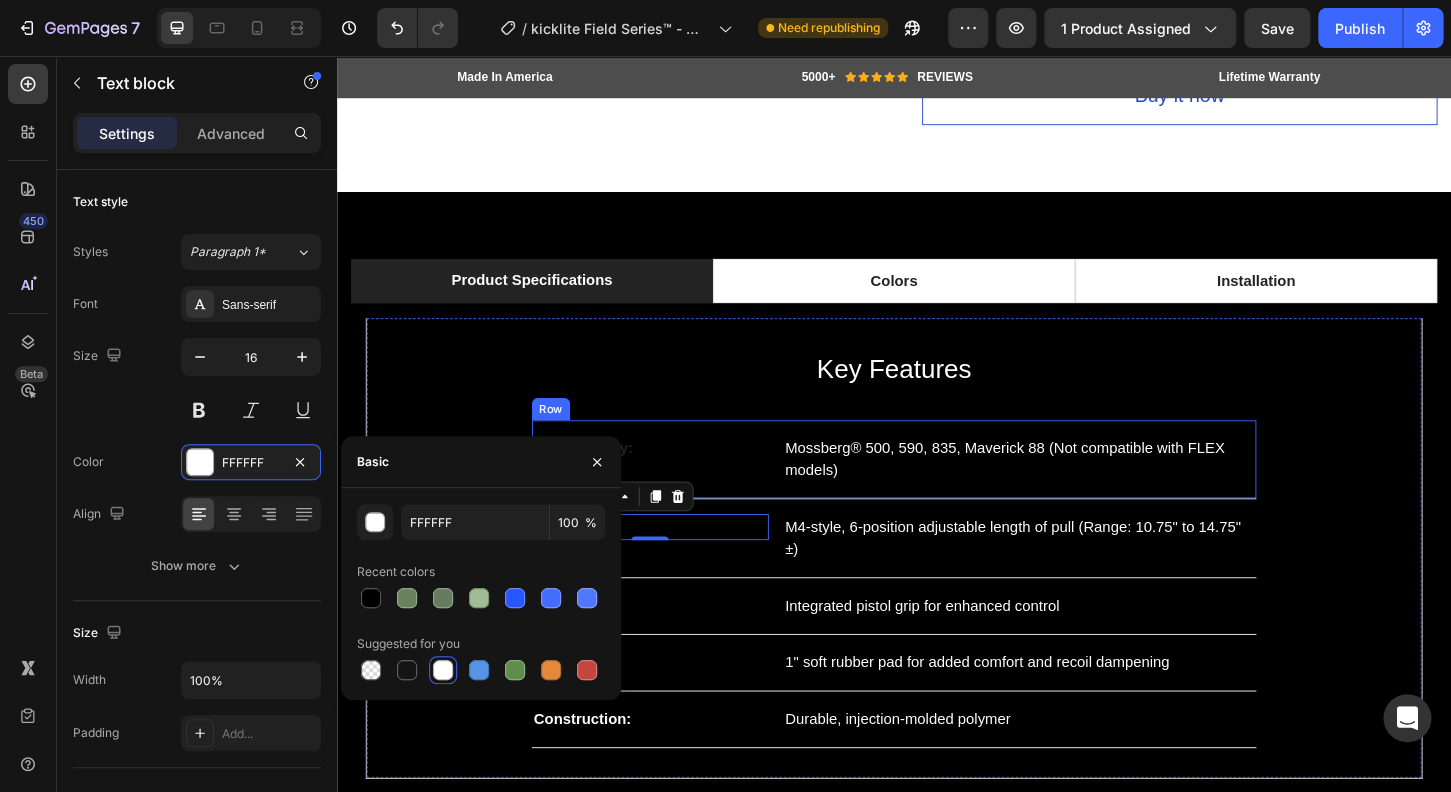 click on "Compatibility:  Text block" at bounding box center [674, 490] 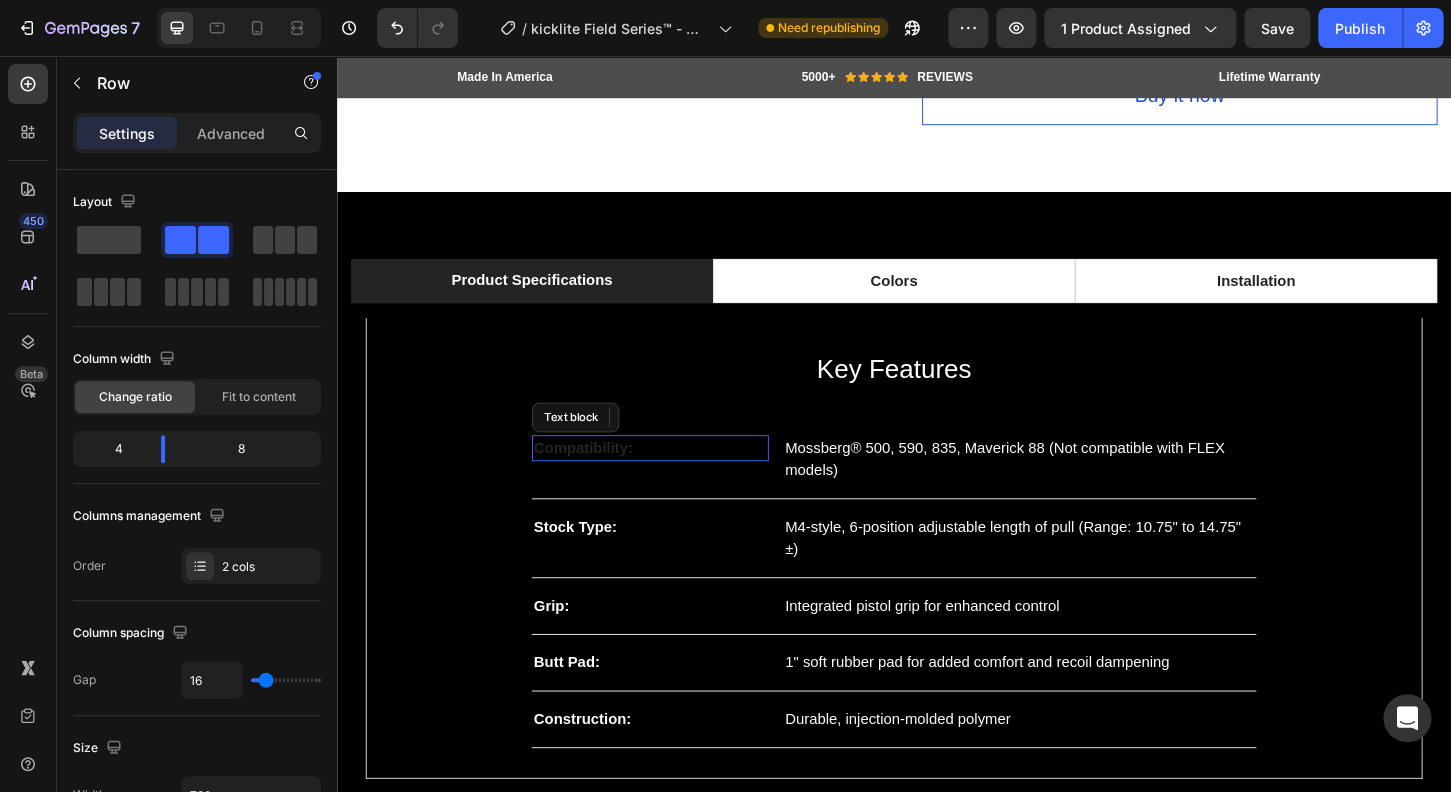 click on "Compatibility:" at bounding box center [674, 478] 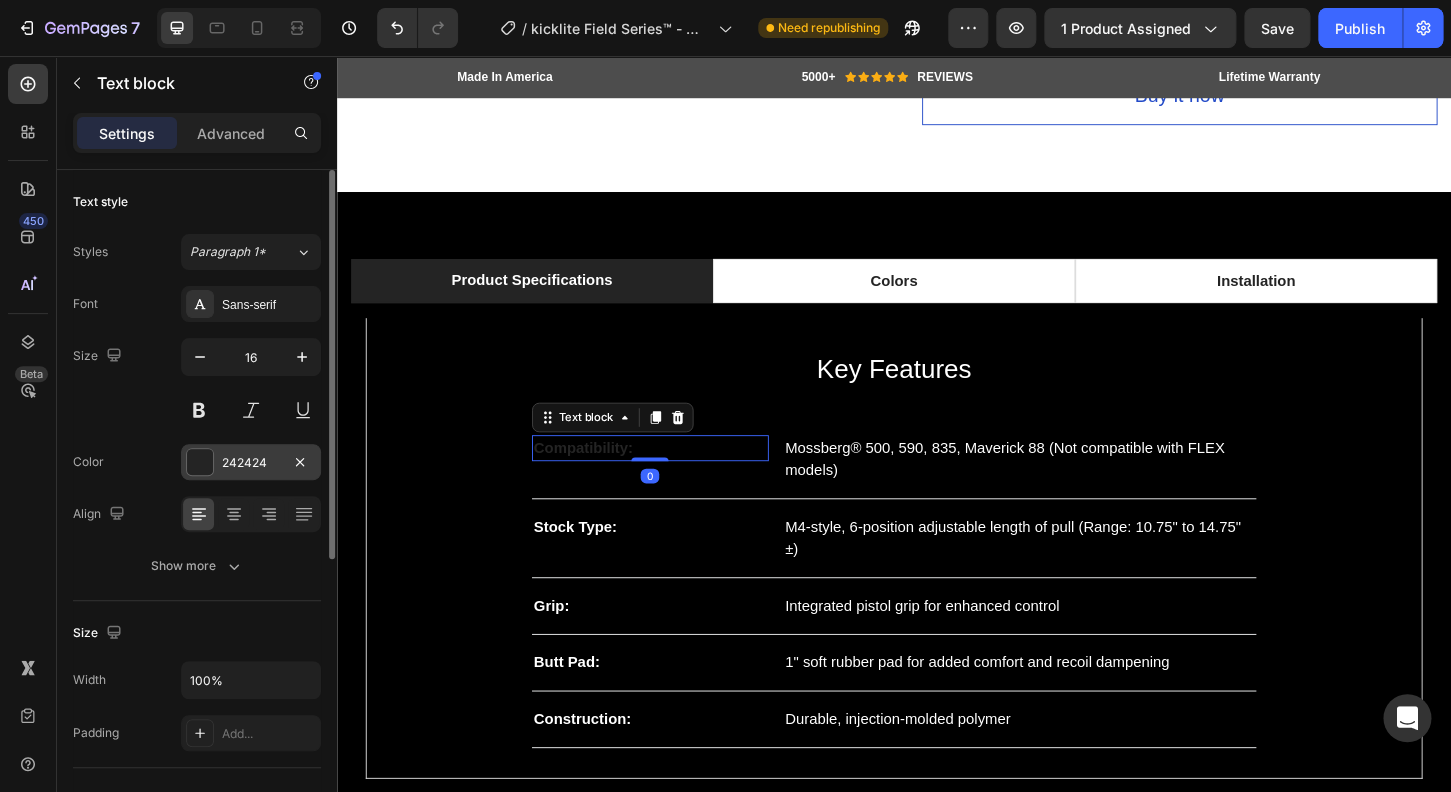click at bounding box center (200, 462) 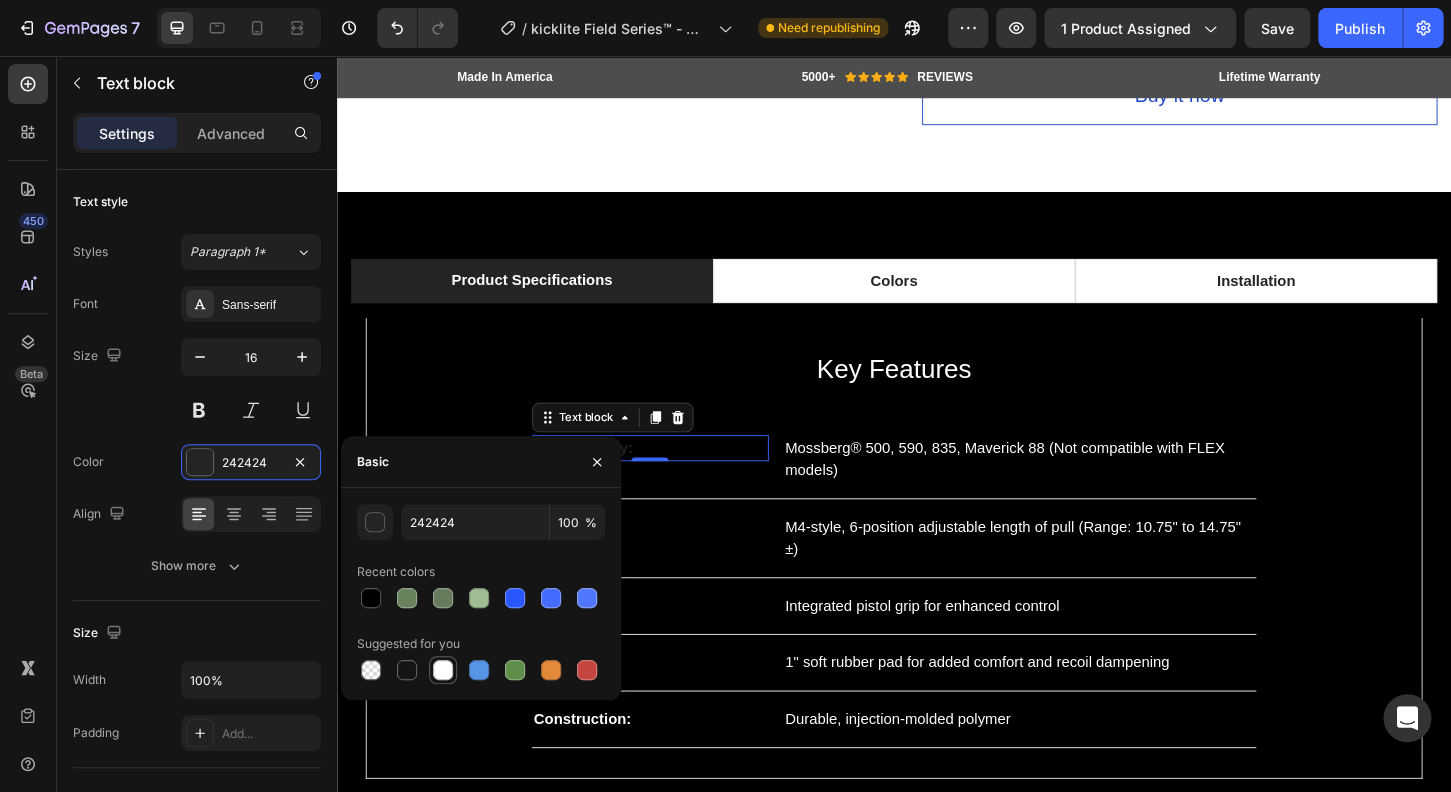 click at bounding box center [443, 670] 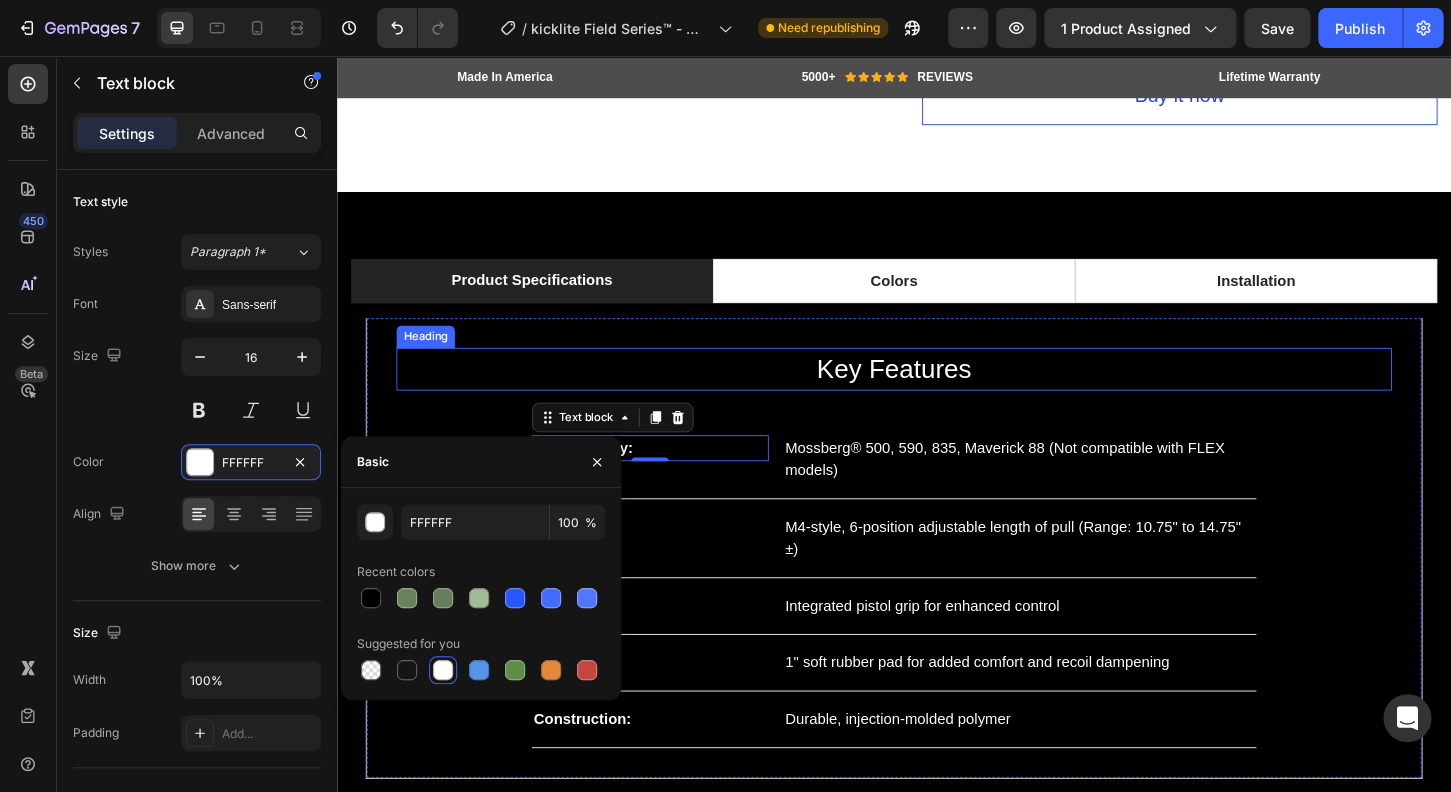 click on "Key Features" at bounding box center (937, 393) 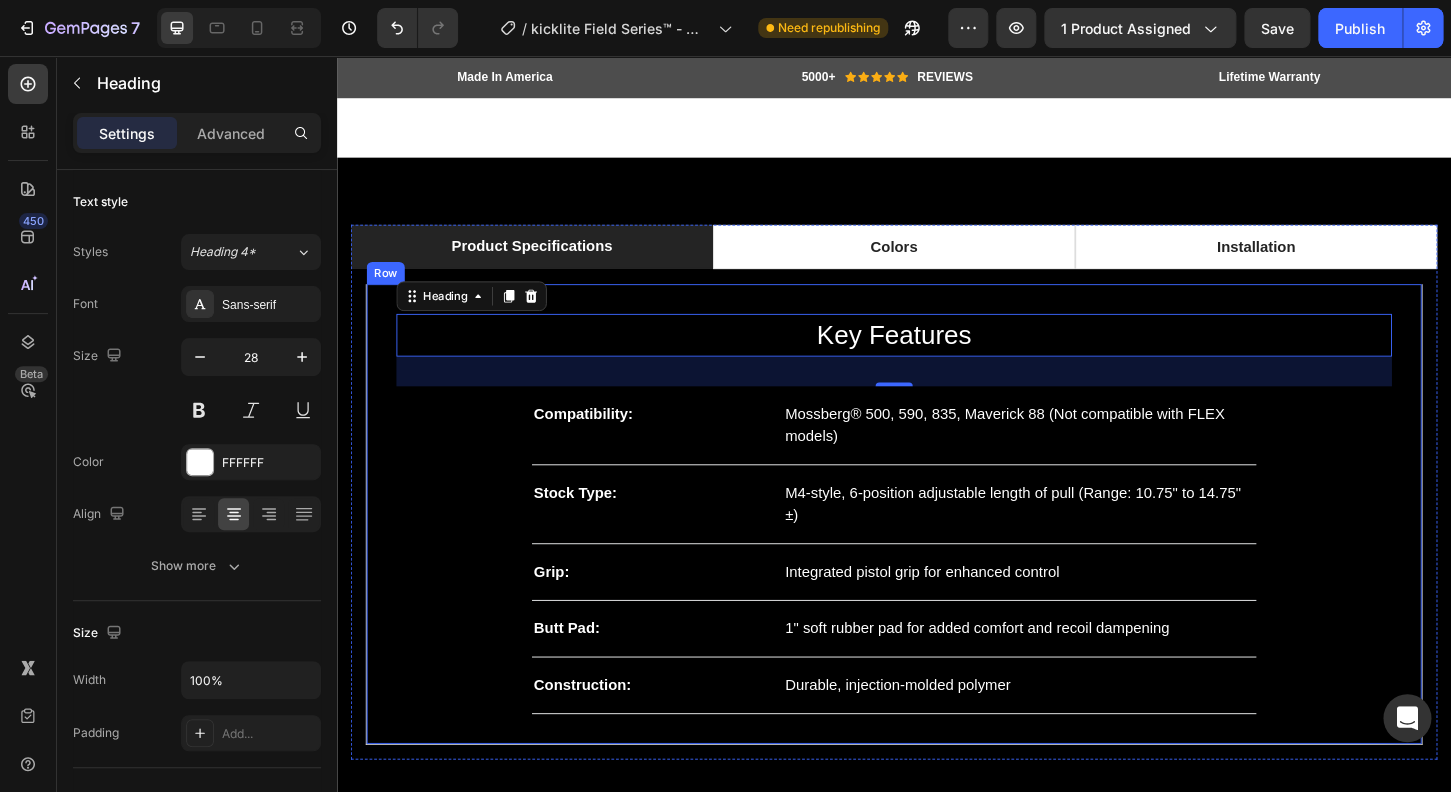 scroll, scrollTop: 2161, scrollLeft: 0, axis: vertical 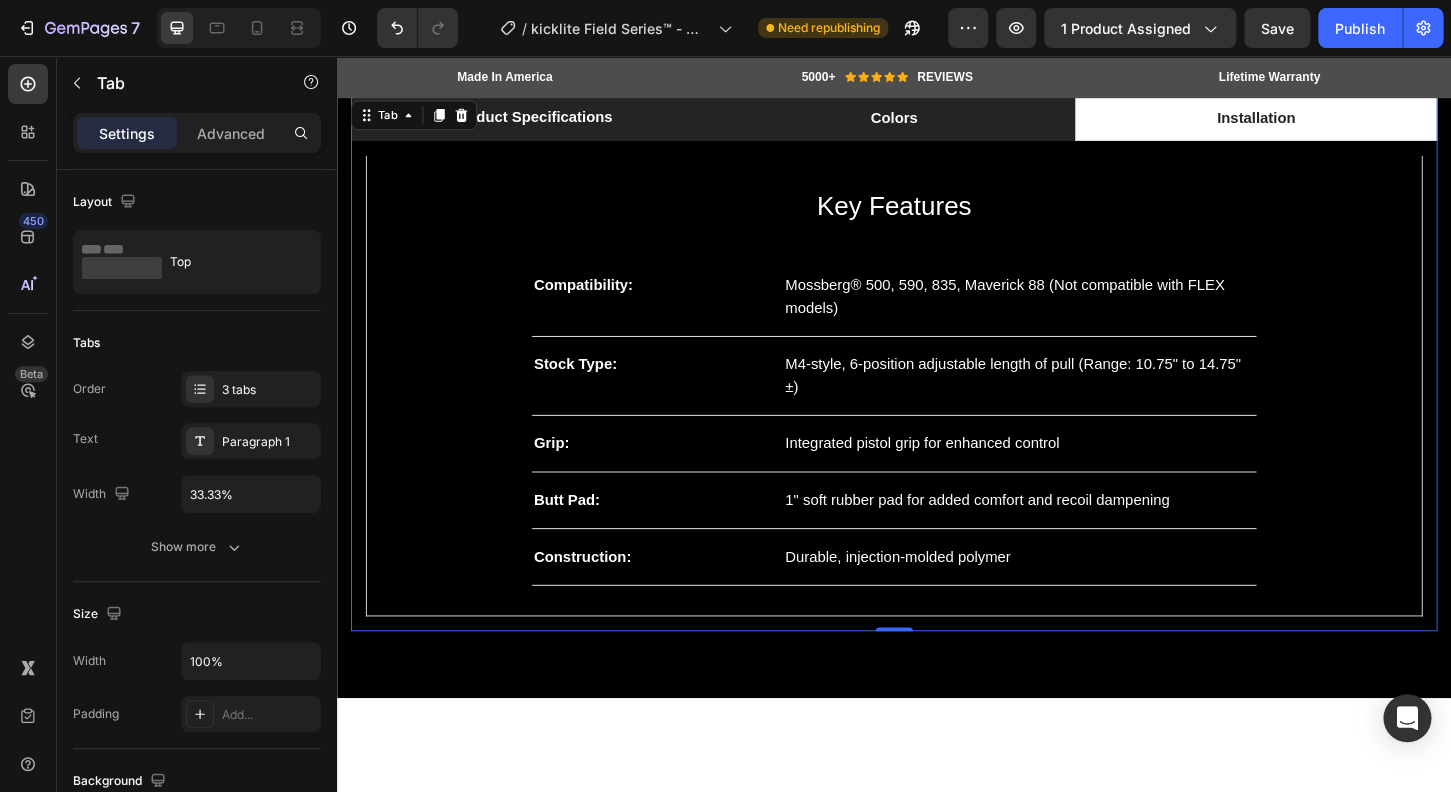 click on "Colors" at bounding box center (937, 123) 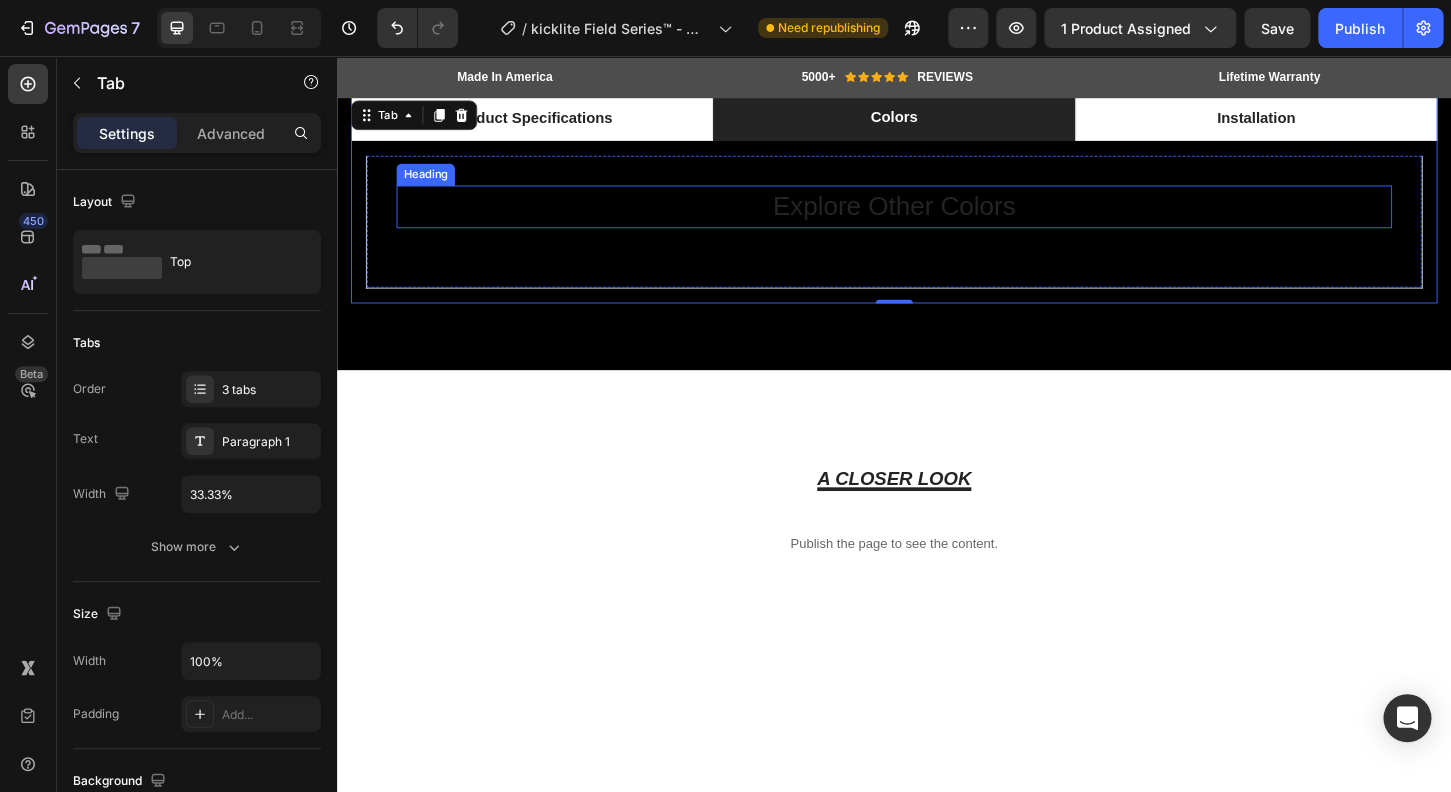 click on "Explore Other Colors" at bounding box center [937, 218] 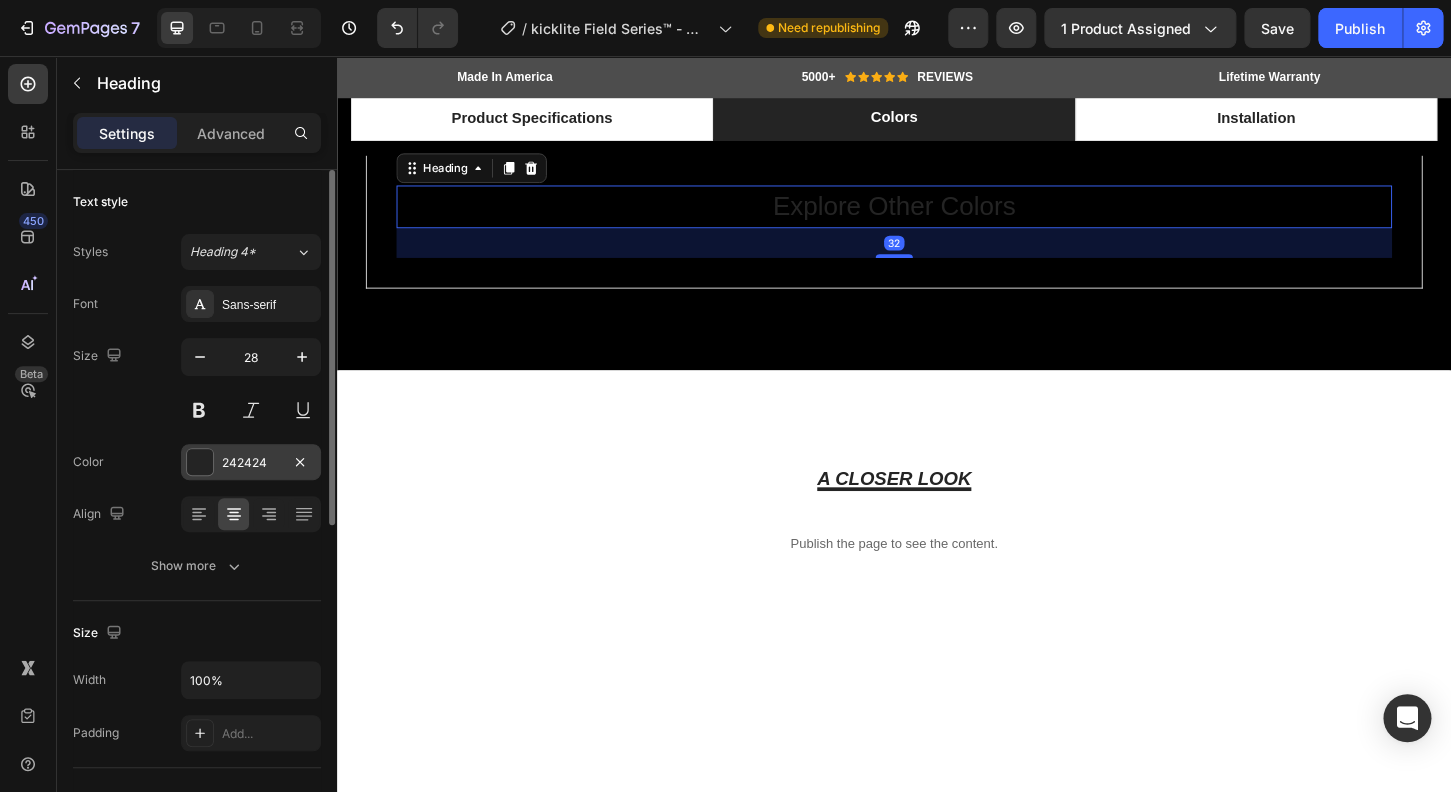 click at bounding box center (200, 462) 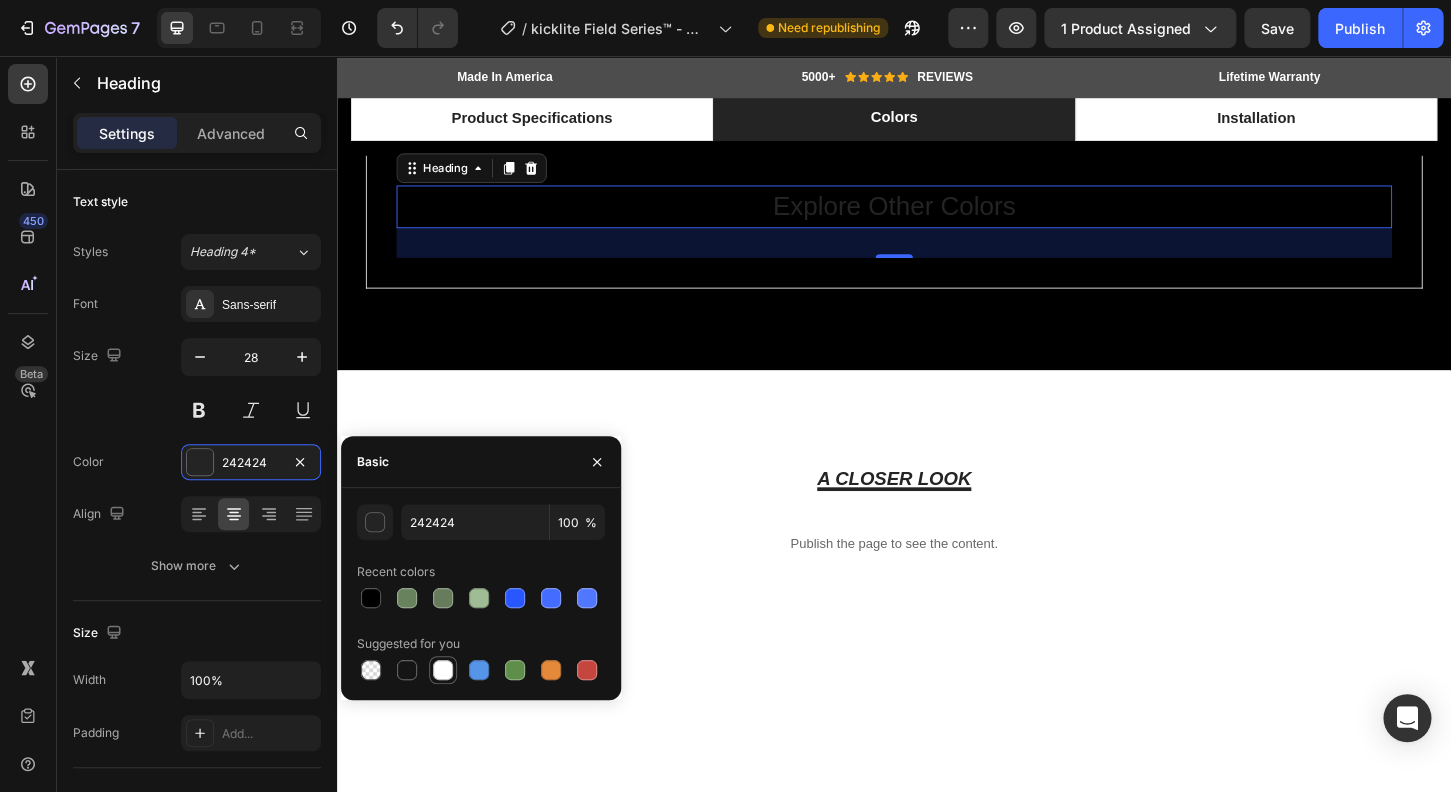 click at bounding box center [443, 670] 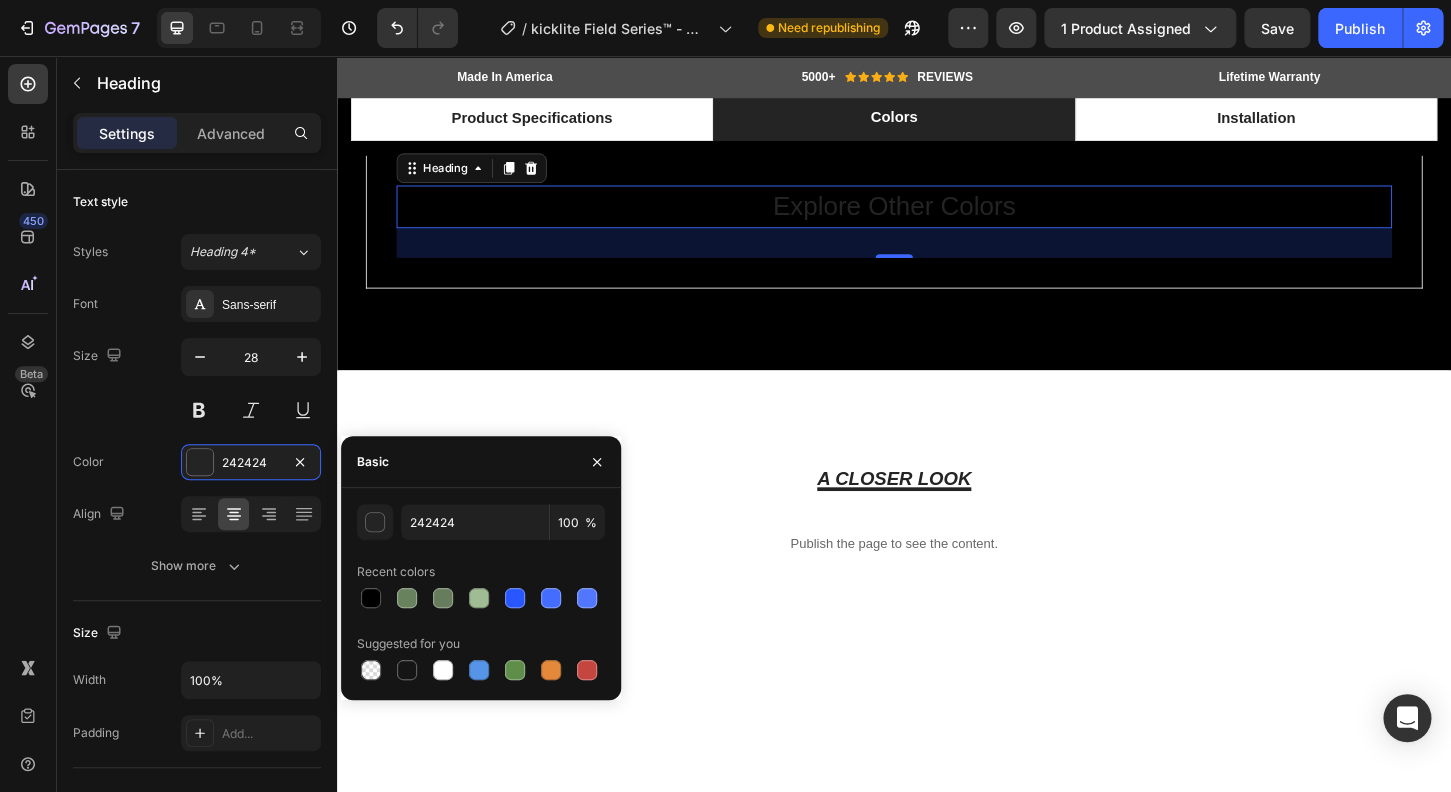 type on "FFFFFF" 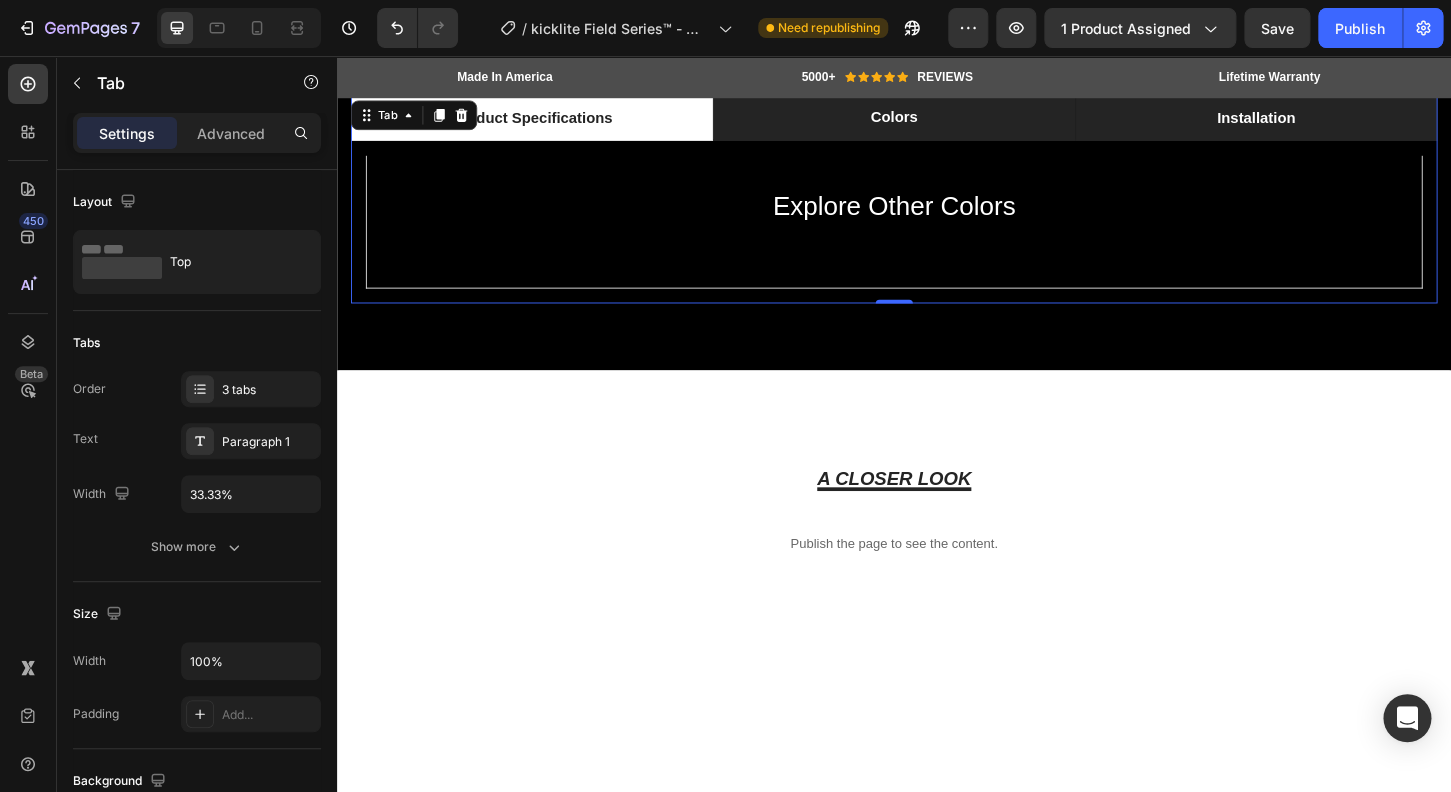 click on "Installation" at bounding box center [1327, 123] 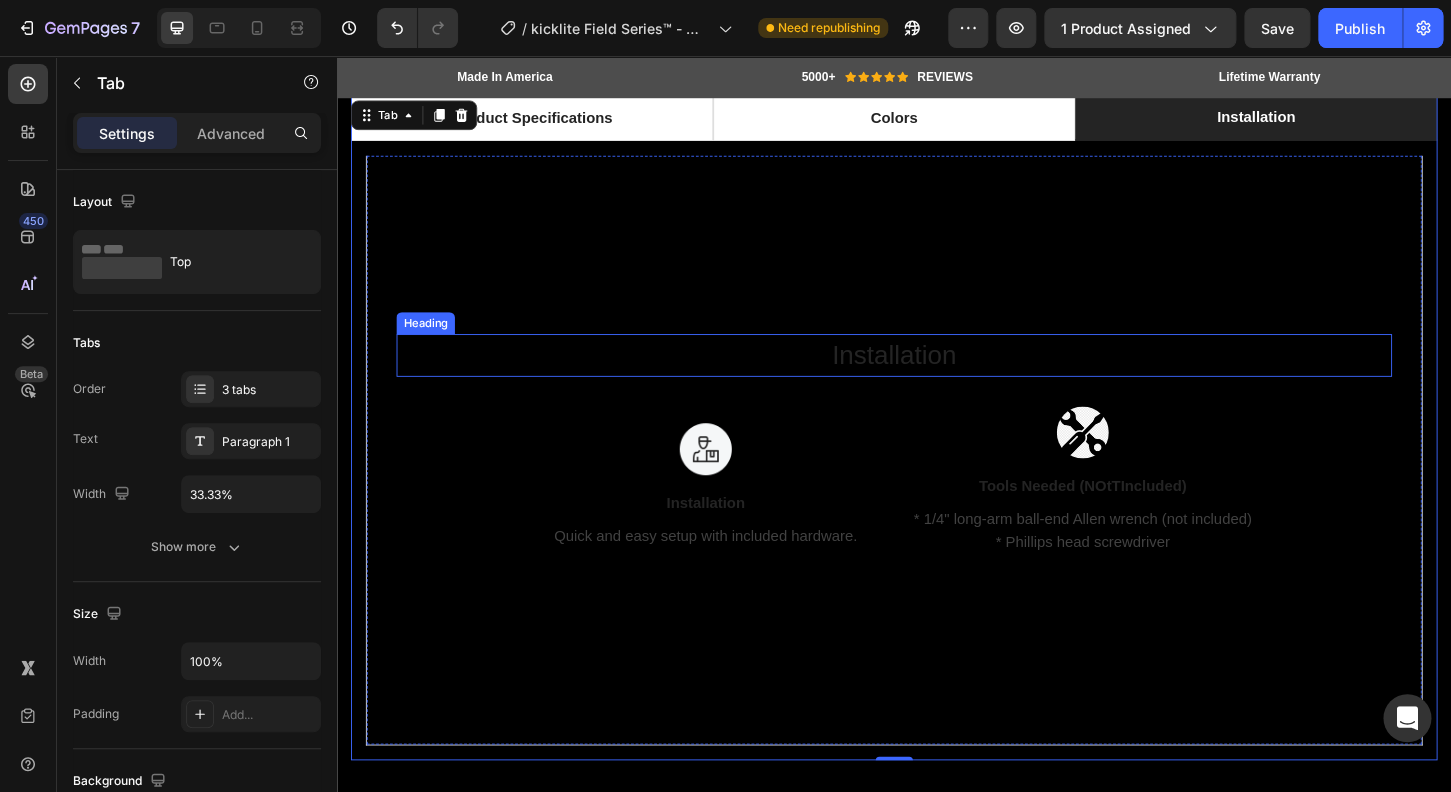 click on "Installation" at bounding box center [937, 378] 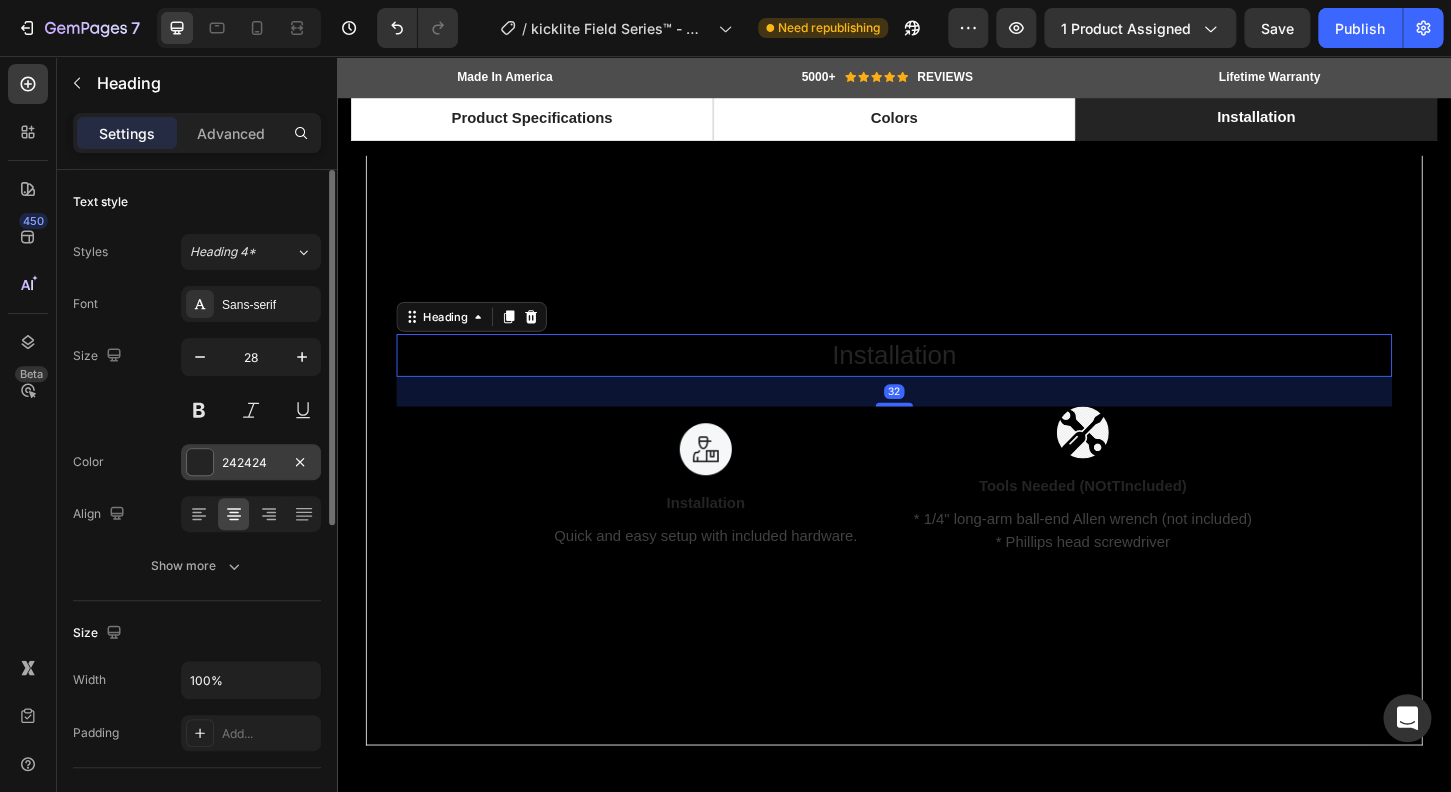 click at bounding box center (200, 462) 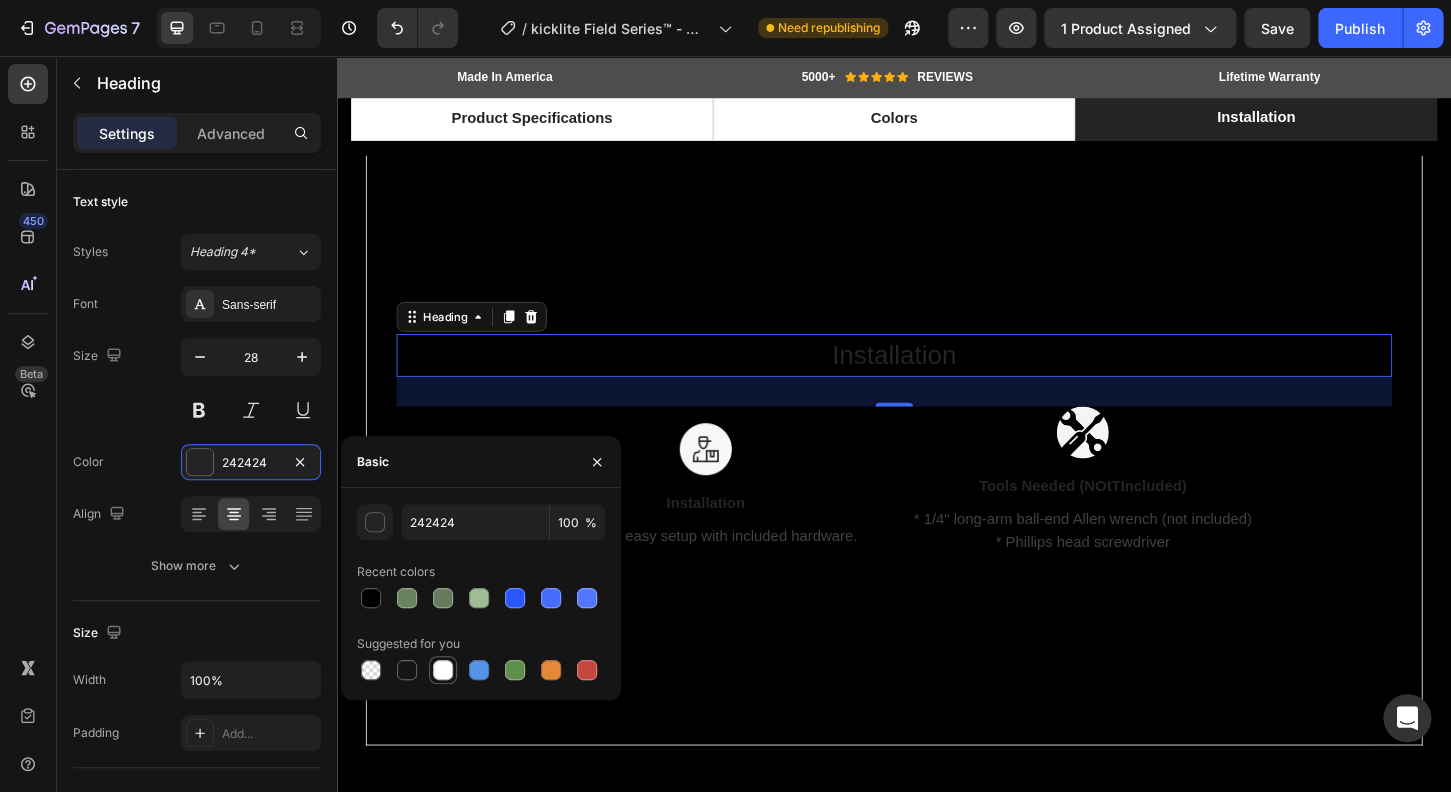 click at bounding box center (443, 670) 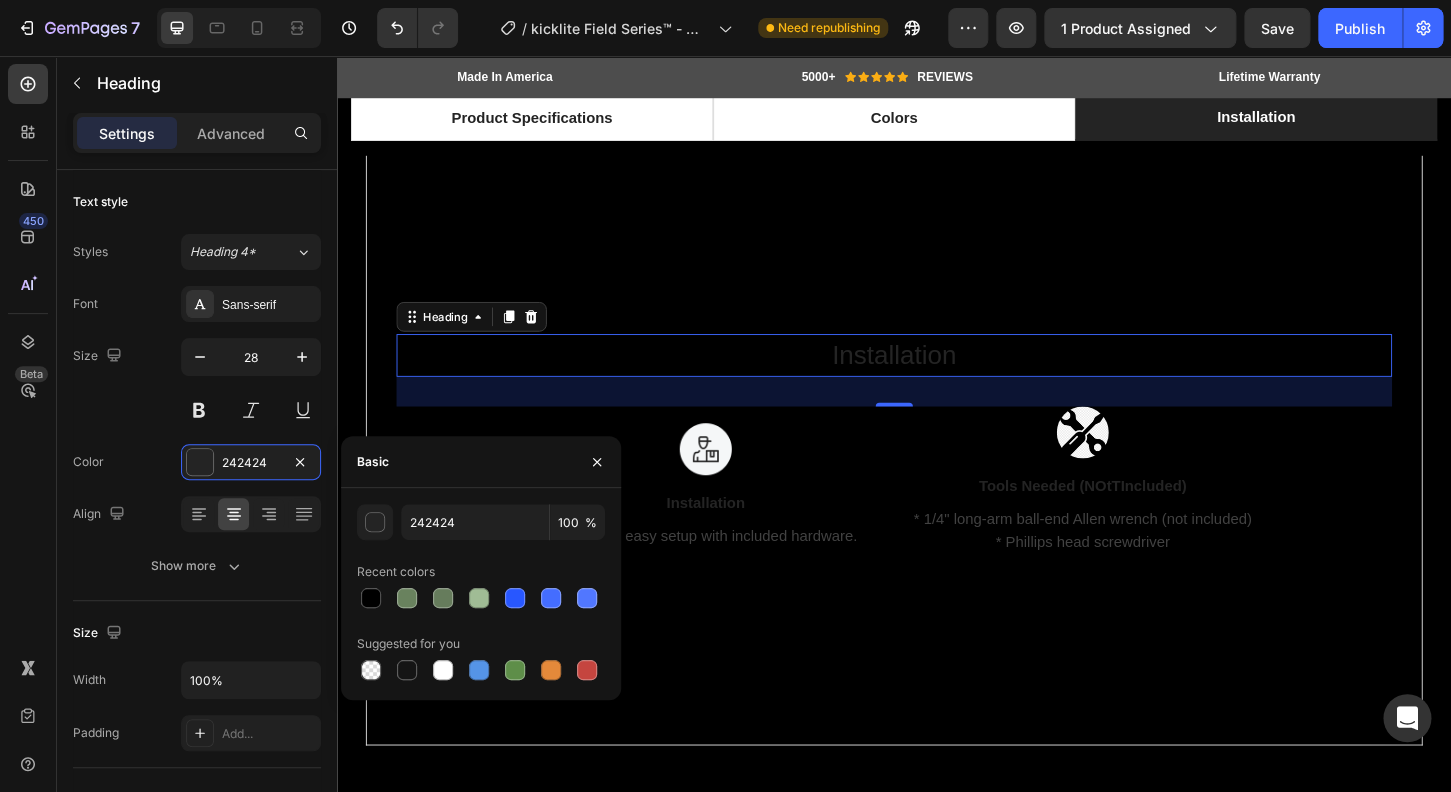 type on "FFFFFF" 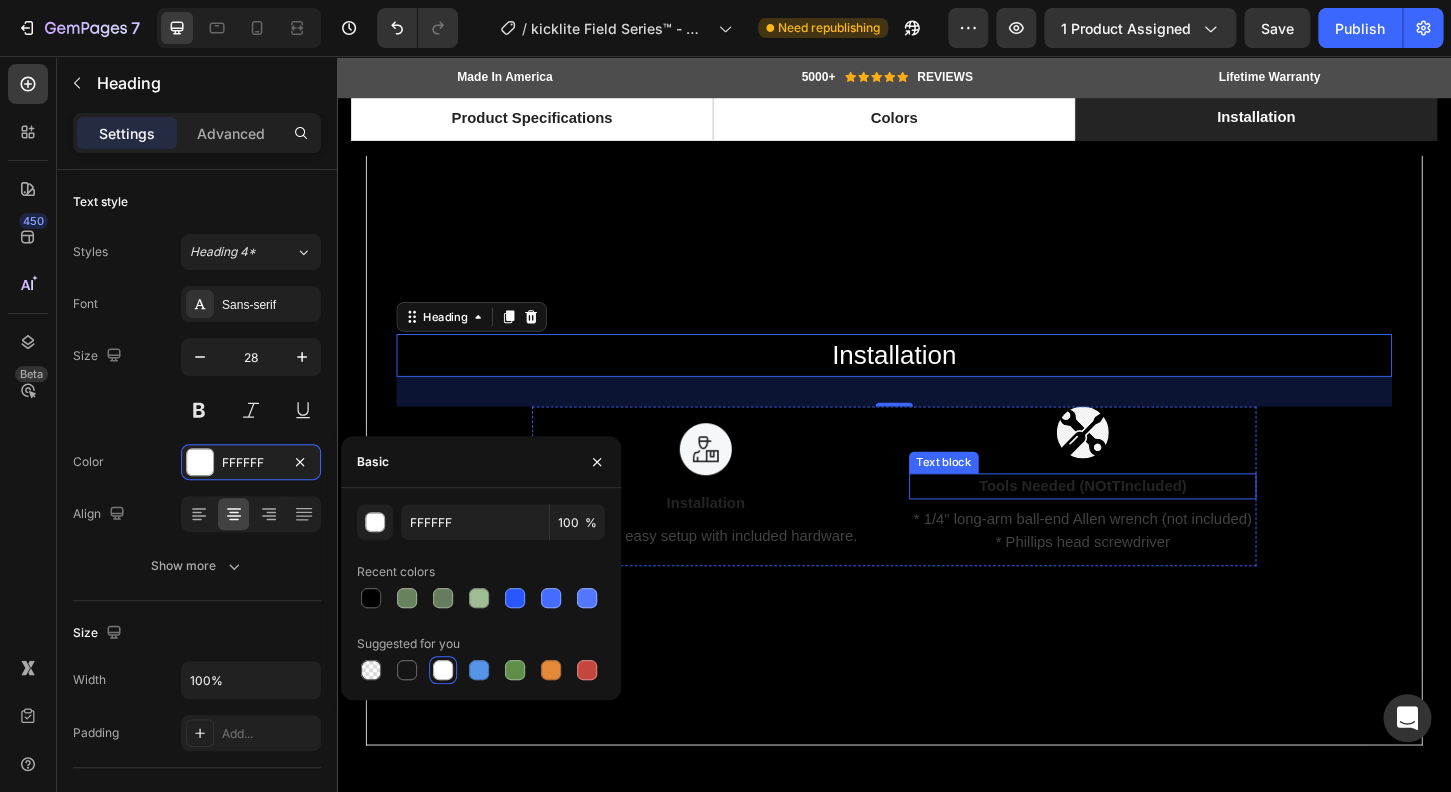 click on "Tools Needed (NOtTIncluded)" at bounding box center (1140, 519) 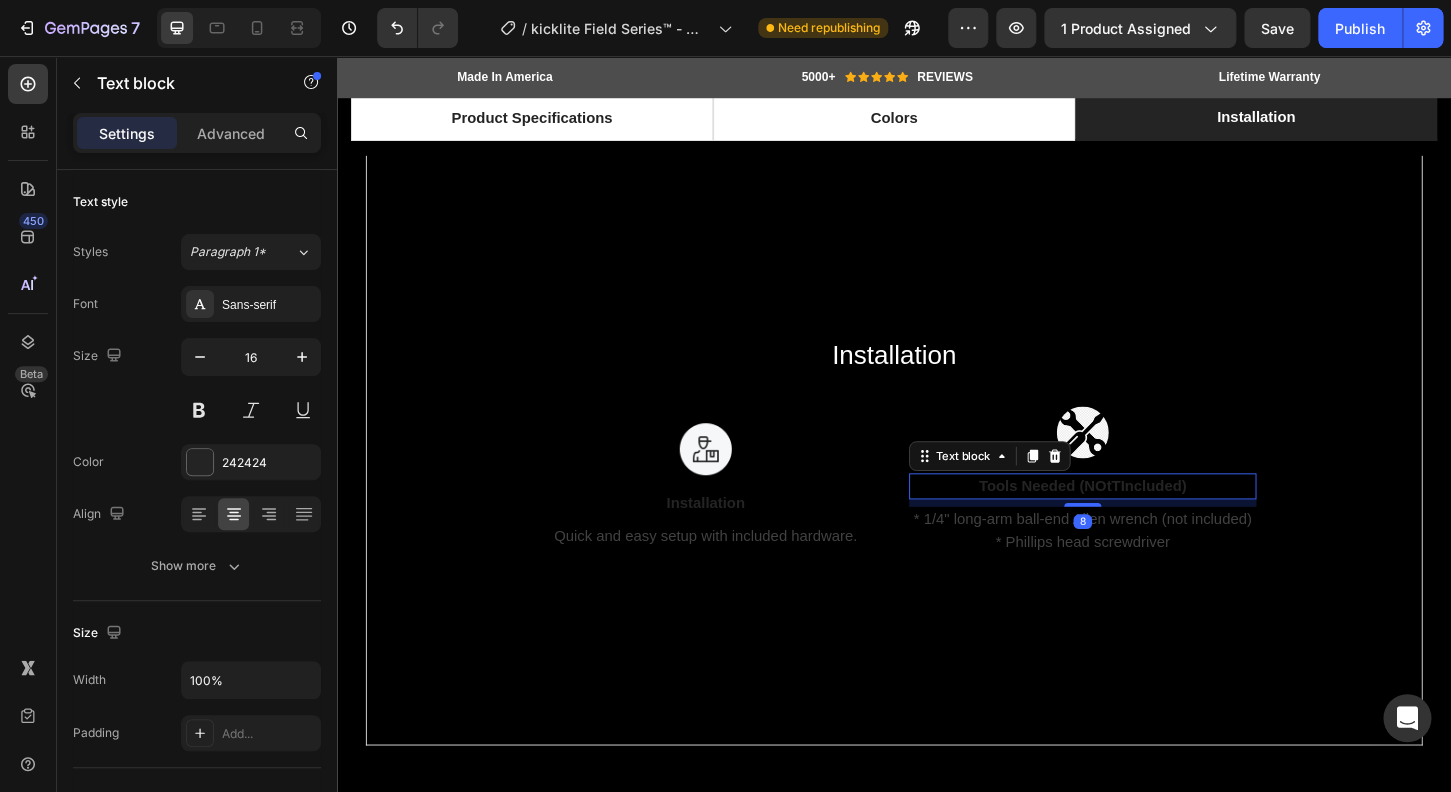 click on "Tools Needed (NOtTIncluded)" at bounding box center (1140, 519) 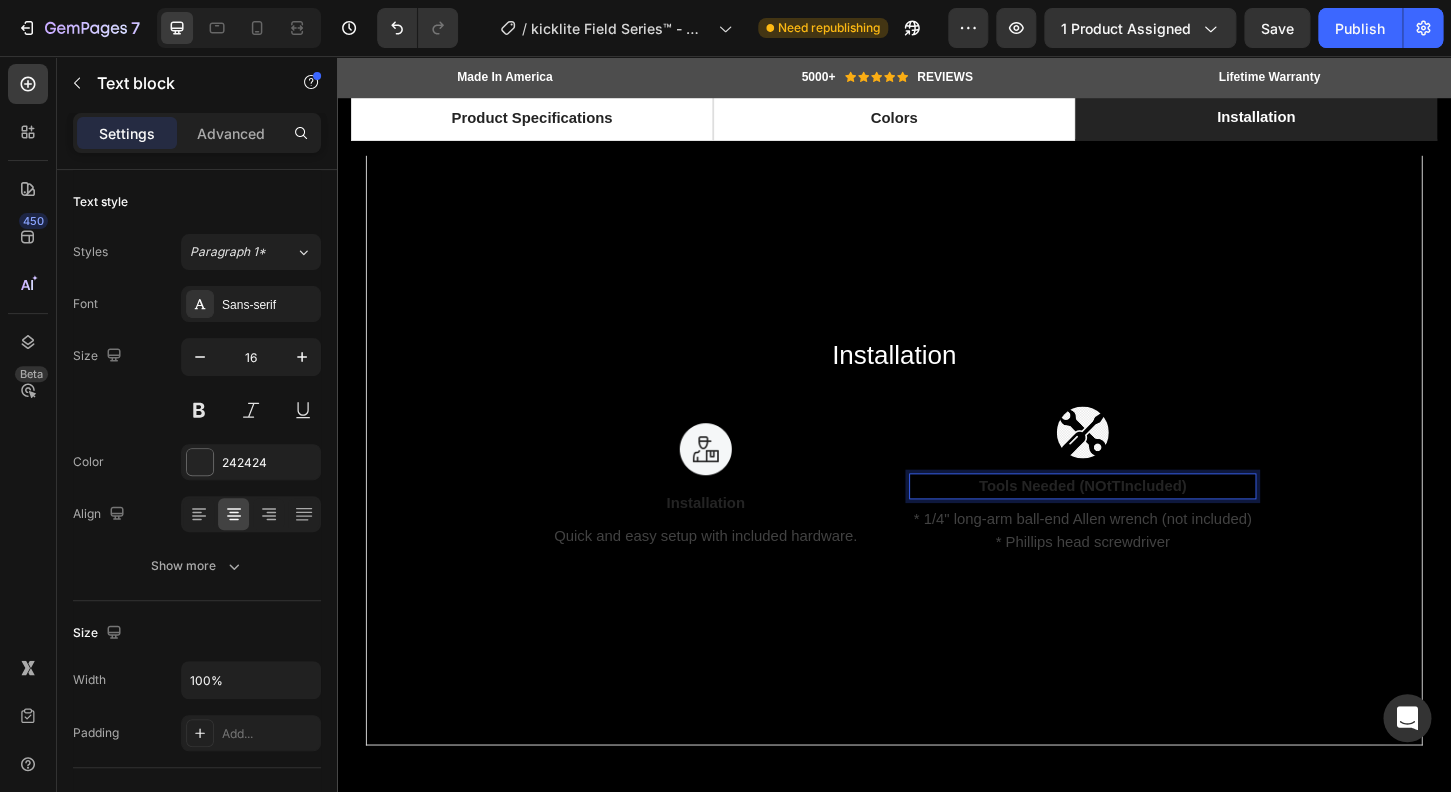 click on "Tools Needed (NOtTIncluded)" at bounding box center (1140, 519) 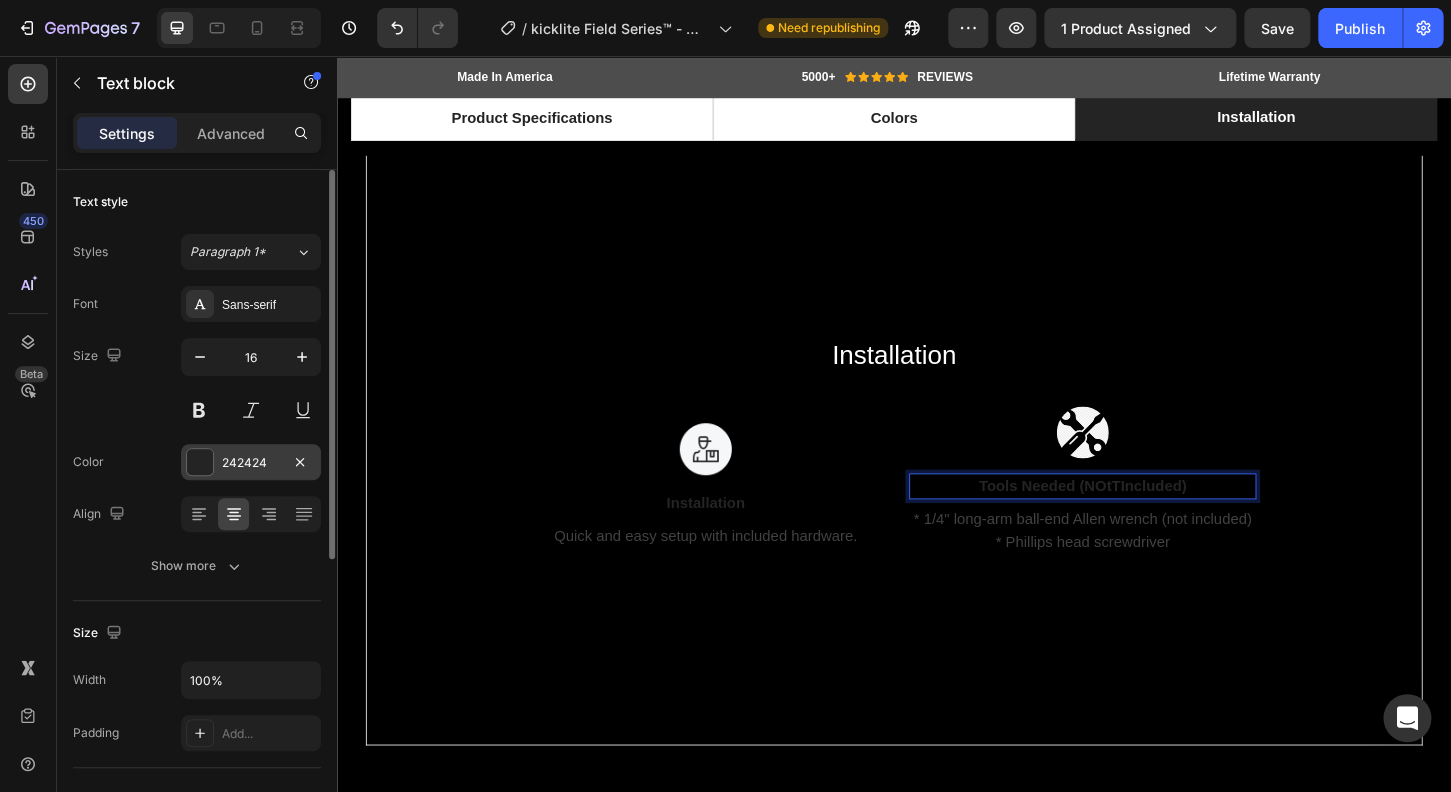 click at bounding box center [200, 462] 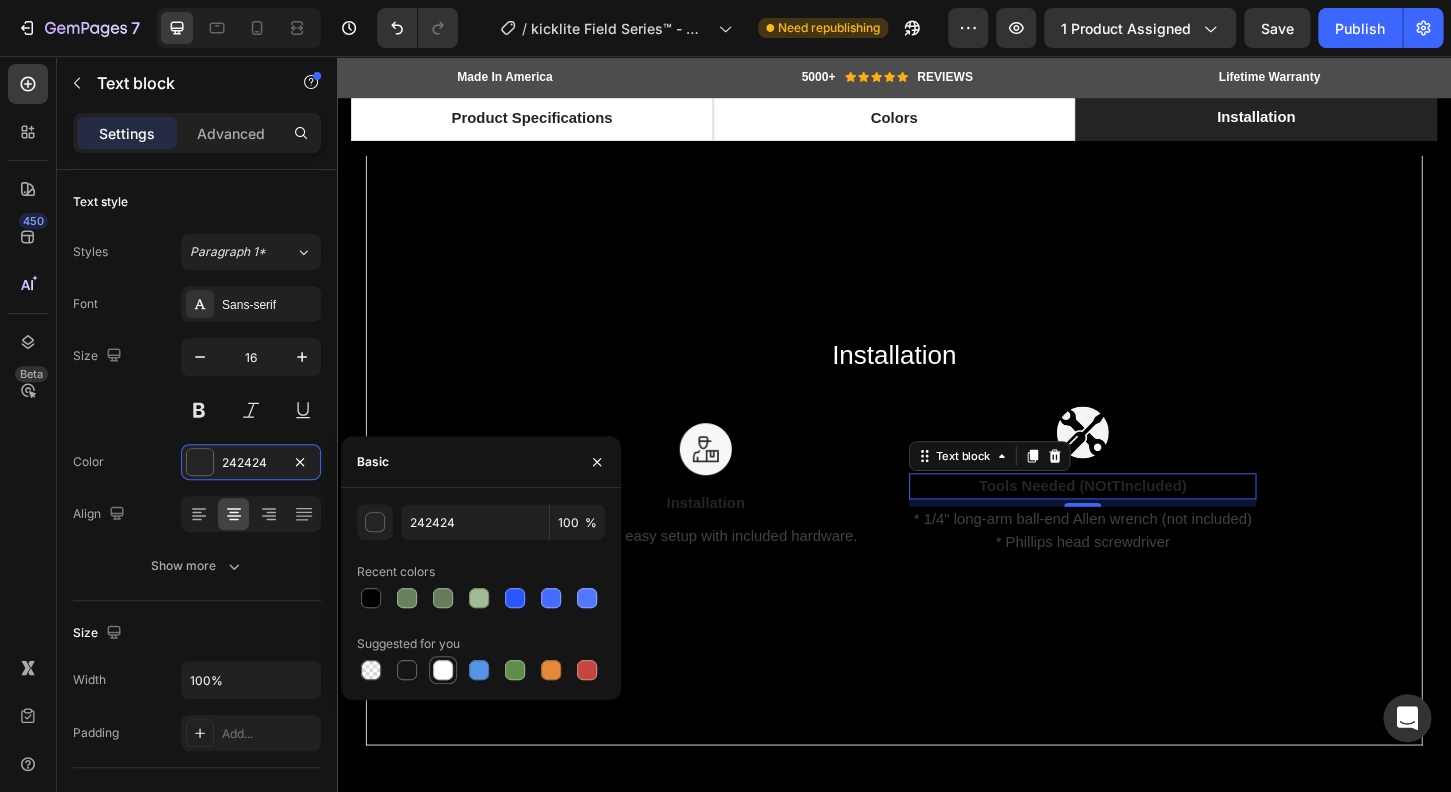 click at bounding box center [443, 670] 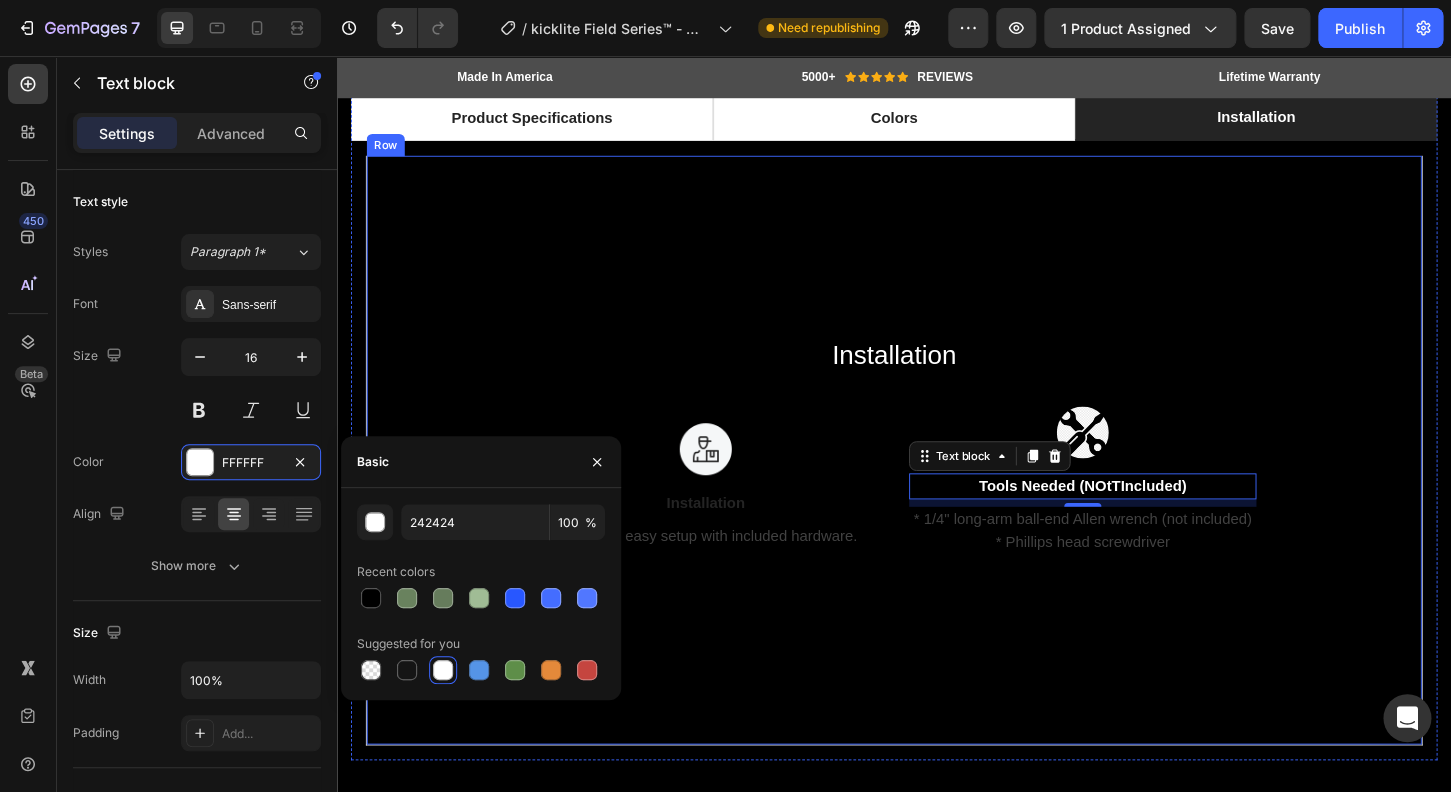 type on "FFFFFF" 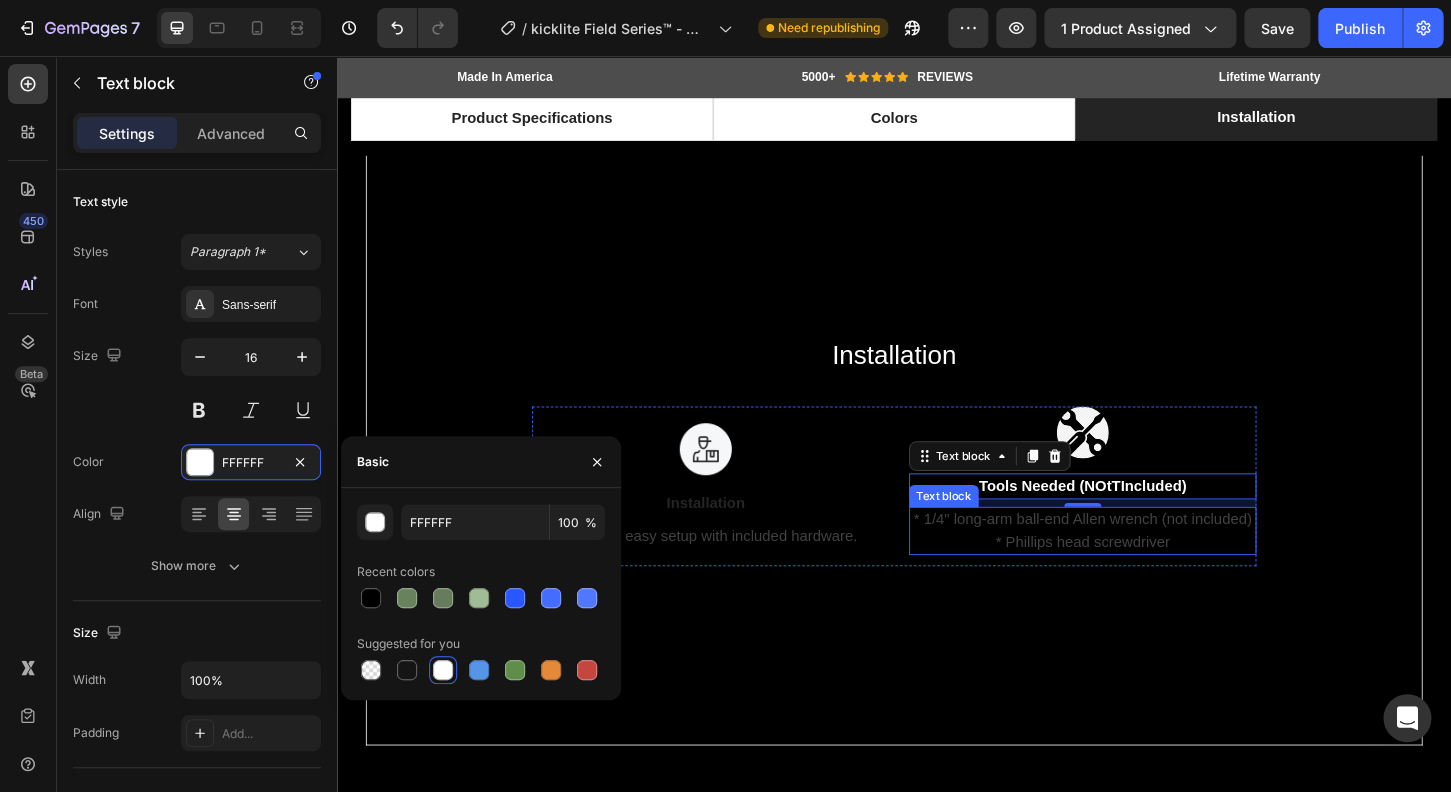 click on "* 1/4" long-arm ball-end Allen wrench (not included) * Phillips head screwdriver" at bounding box center [1140, 567] 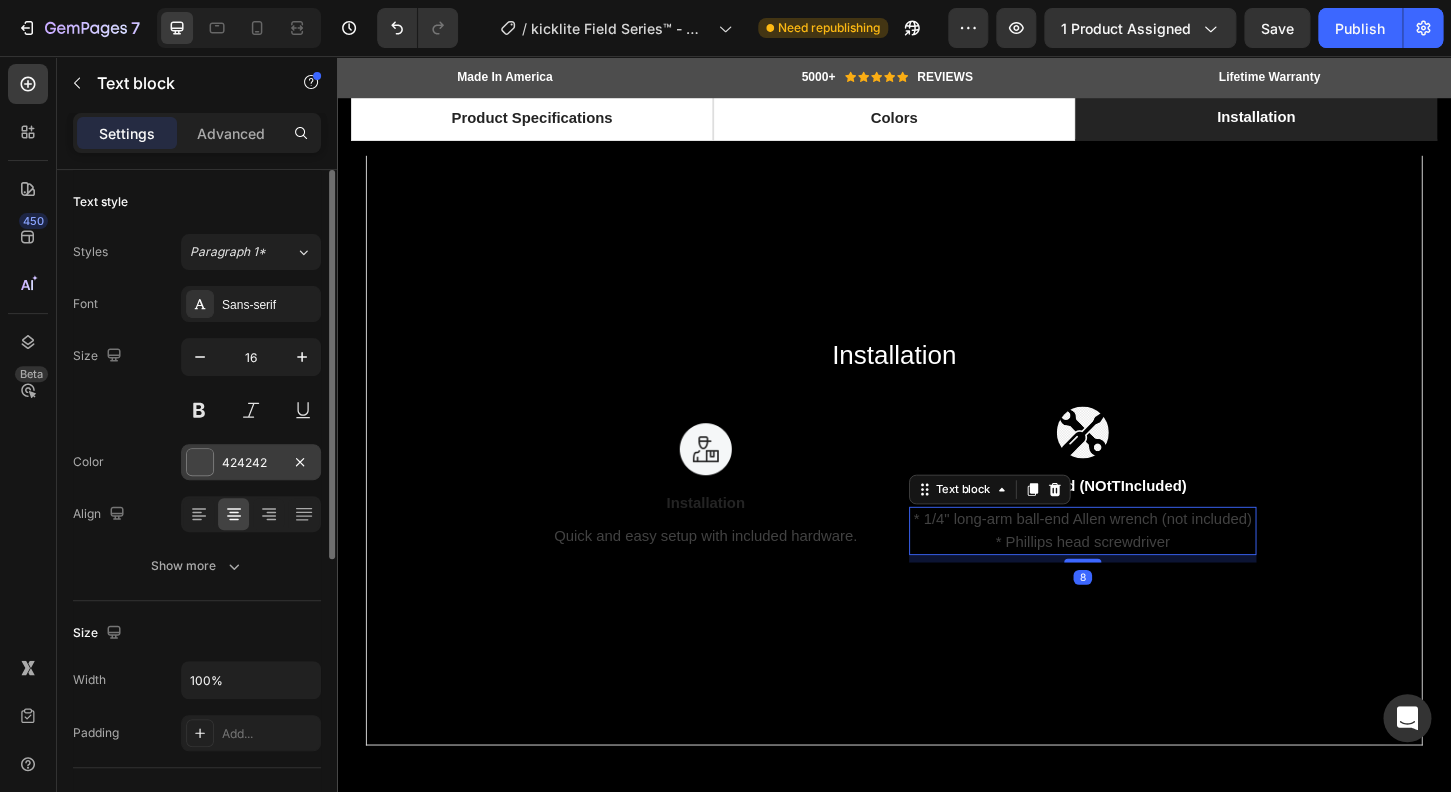 click at bounding box center (200, 462) 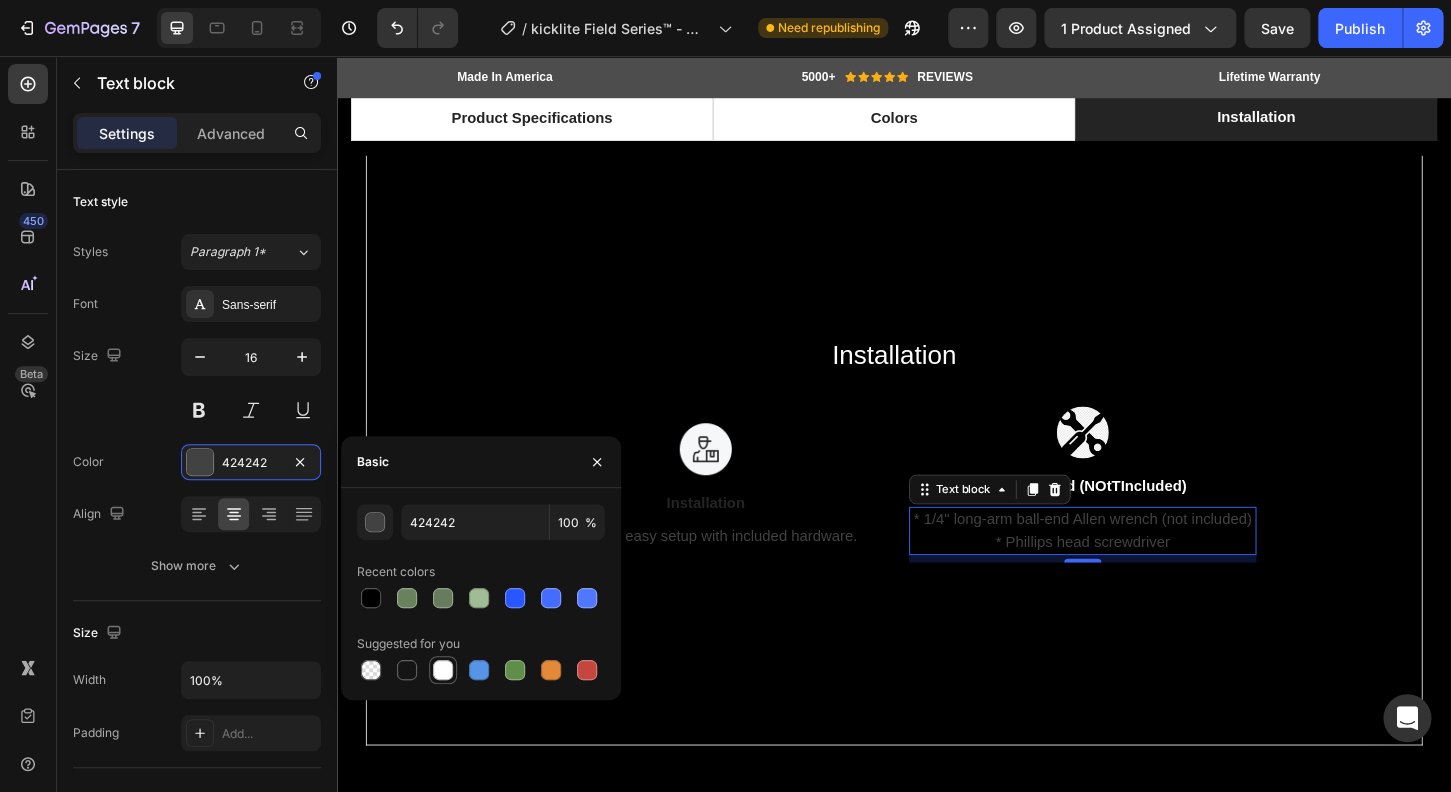 click at bounding box center (443, 670) 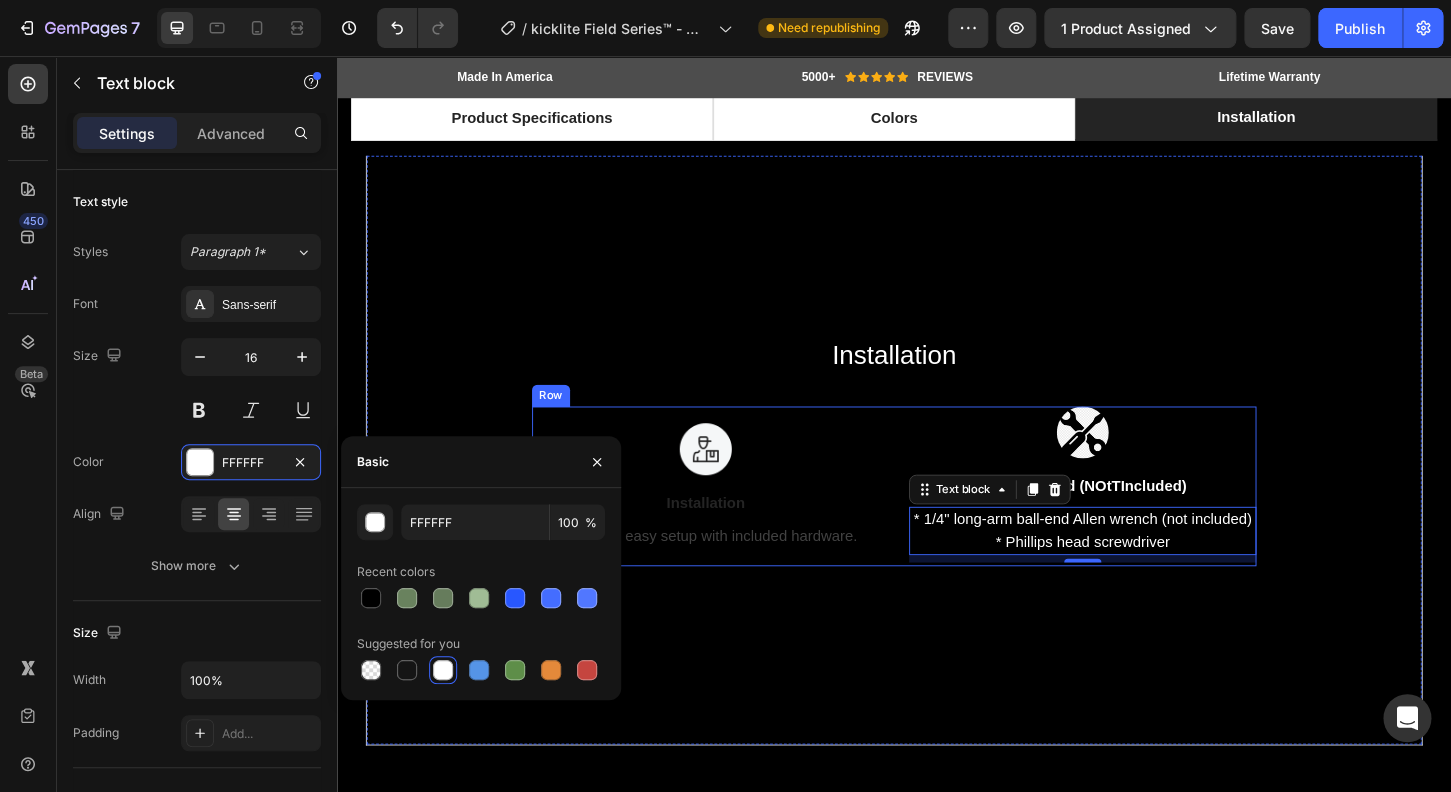 click on "Installation" at bounding box center [734, 537] 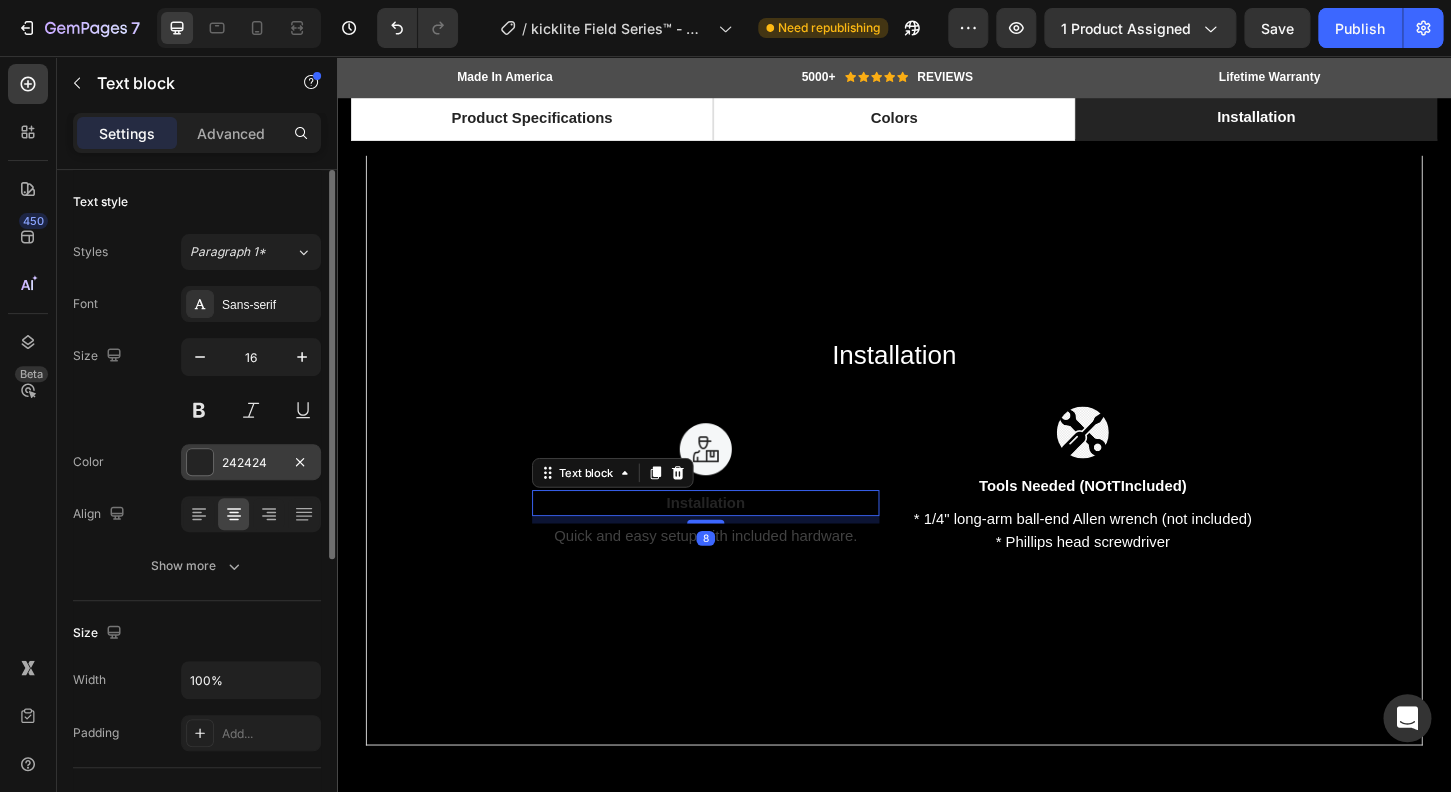 click at bounding box center [200, 462] 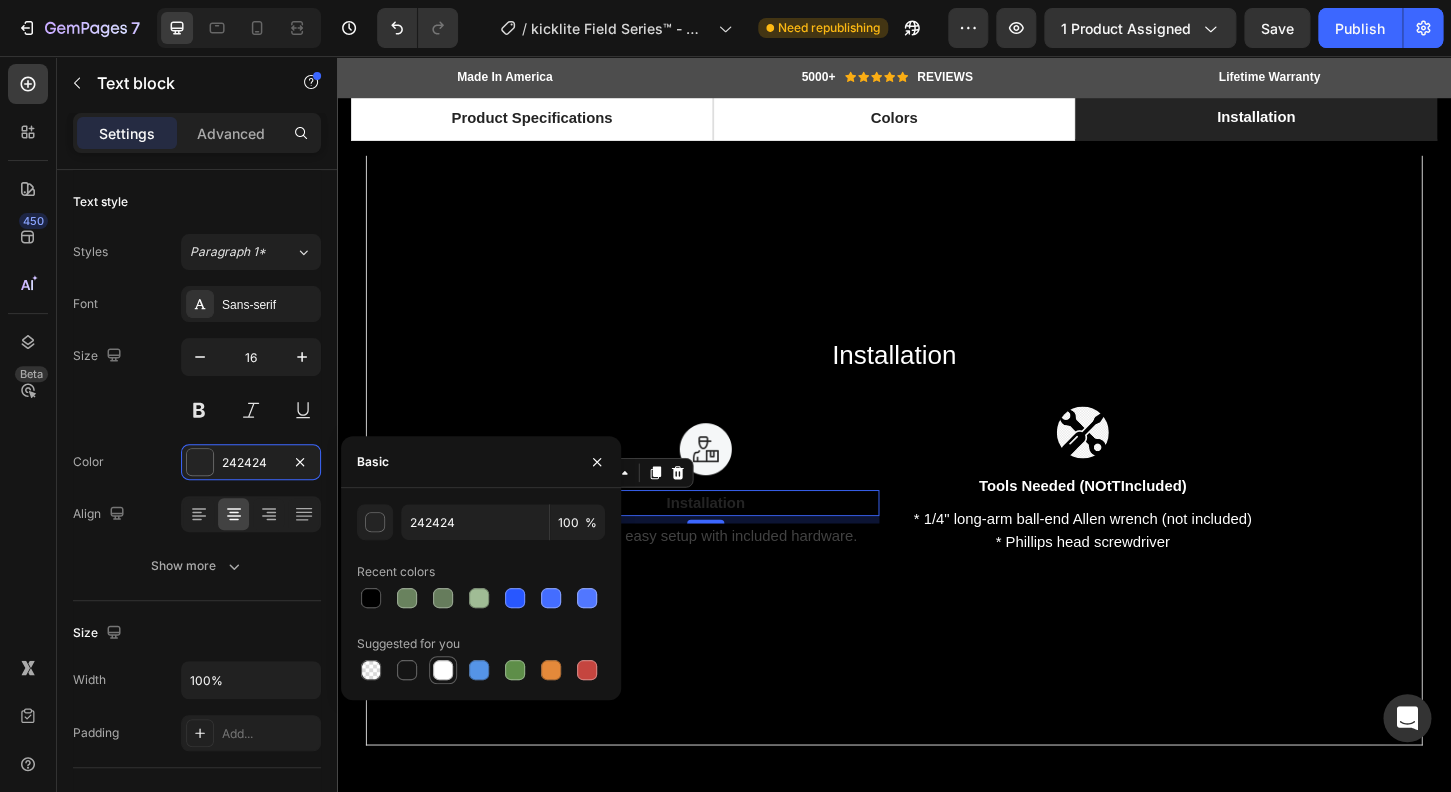 click at bounding box center (443, 670) 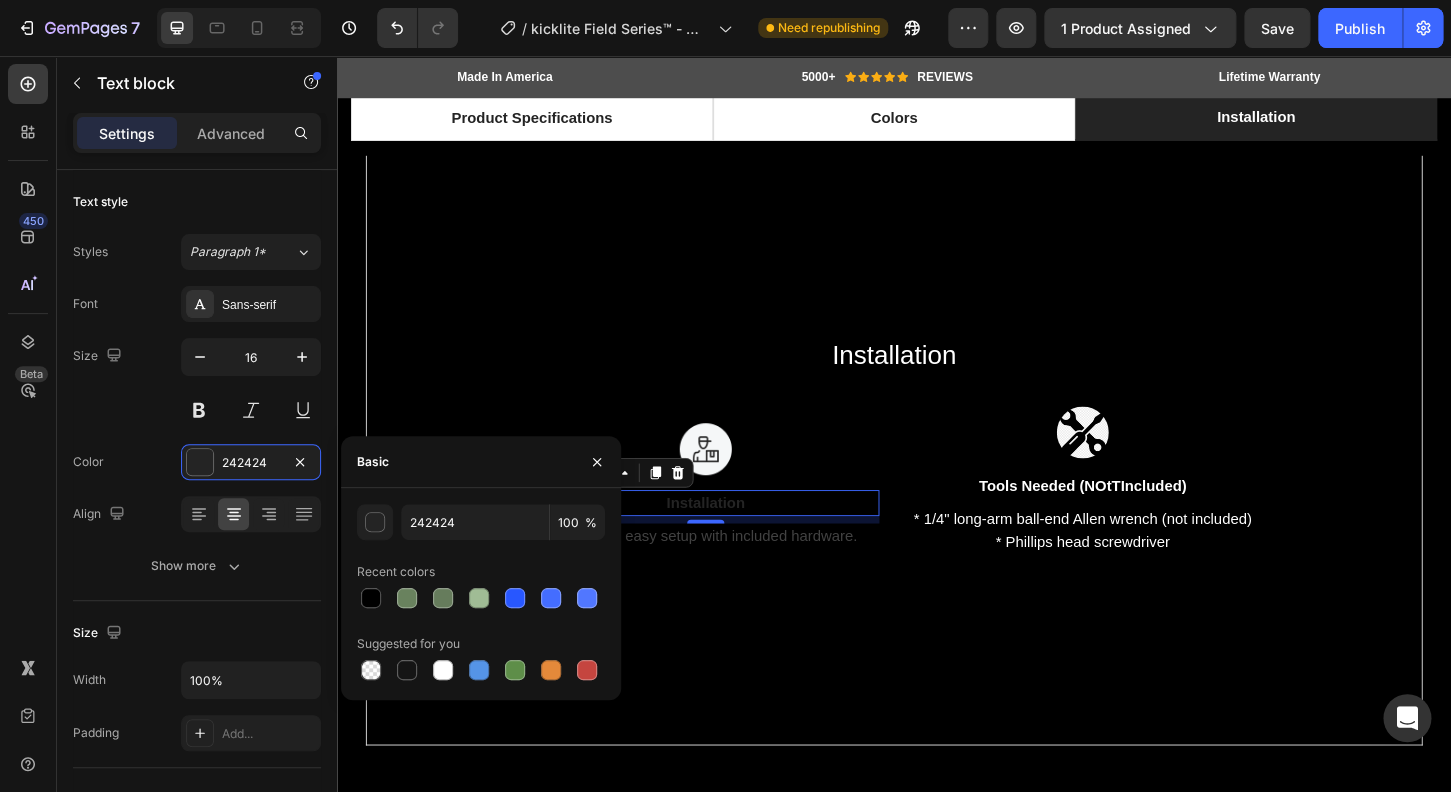 type on "FFFFFF" 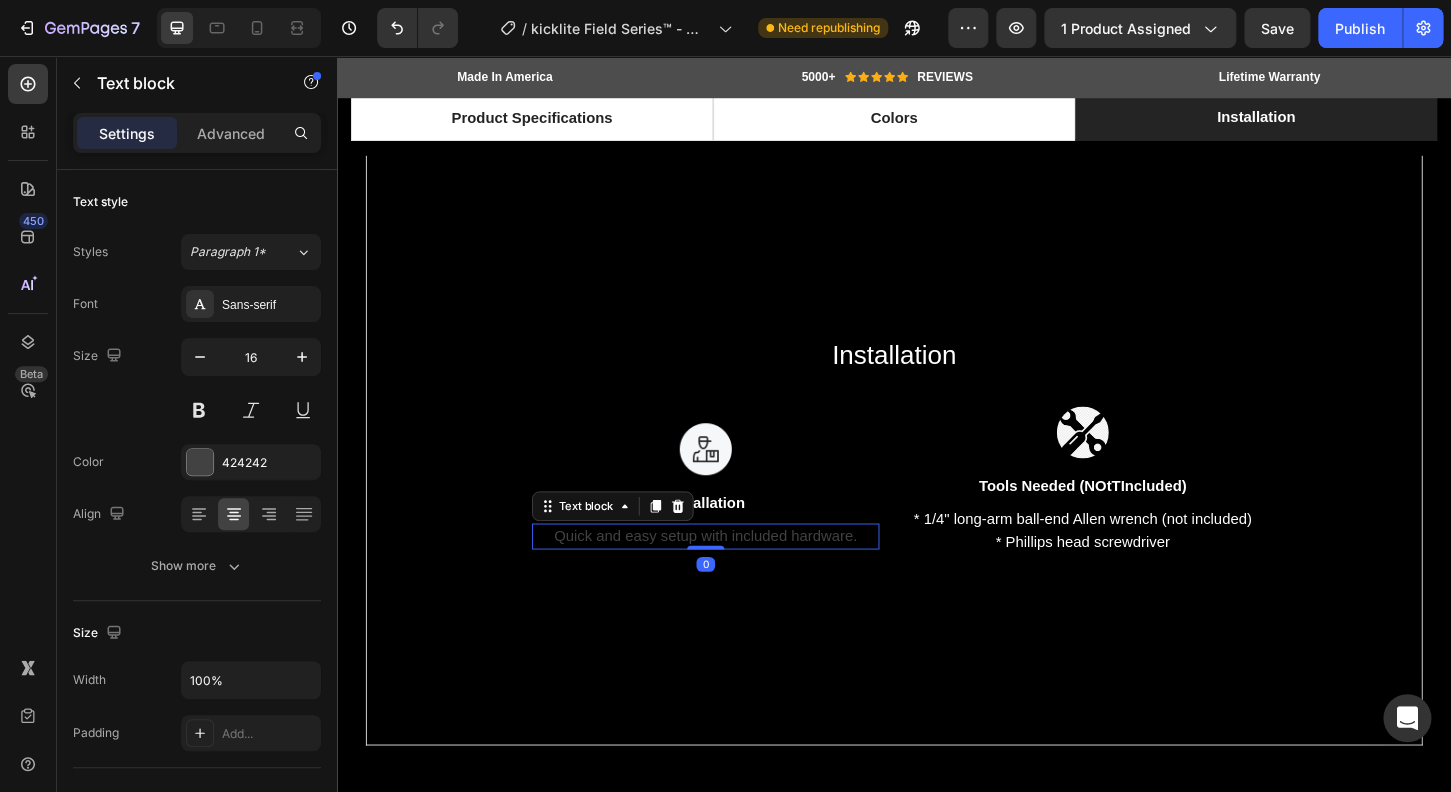click on "Quick and easy setup with included hardware." at bounding box center (734, 573) 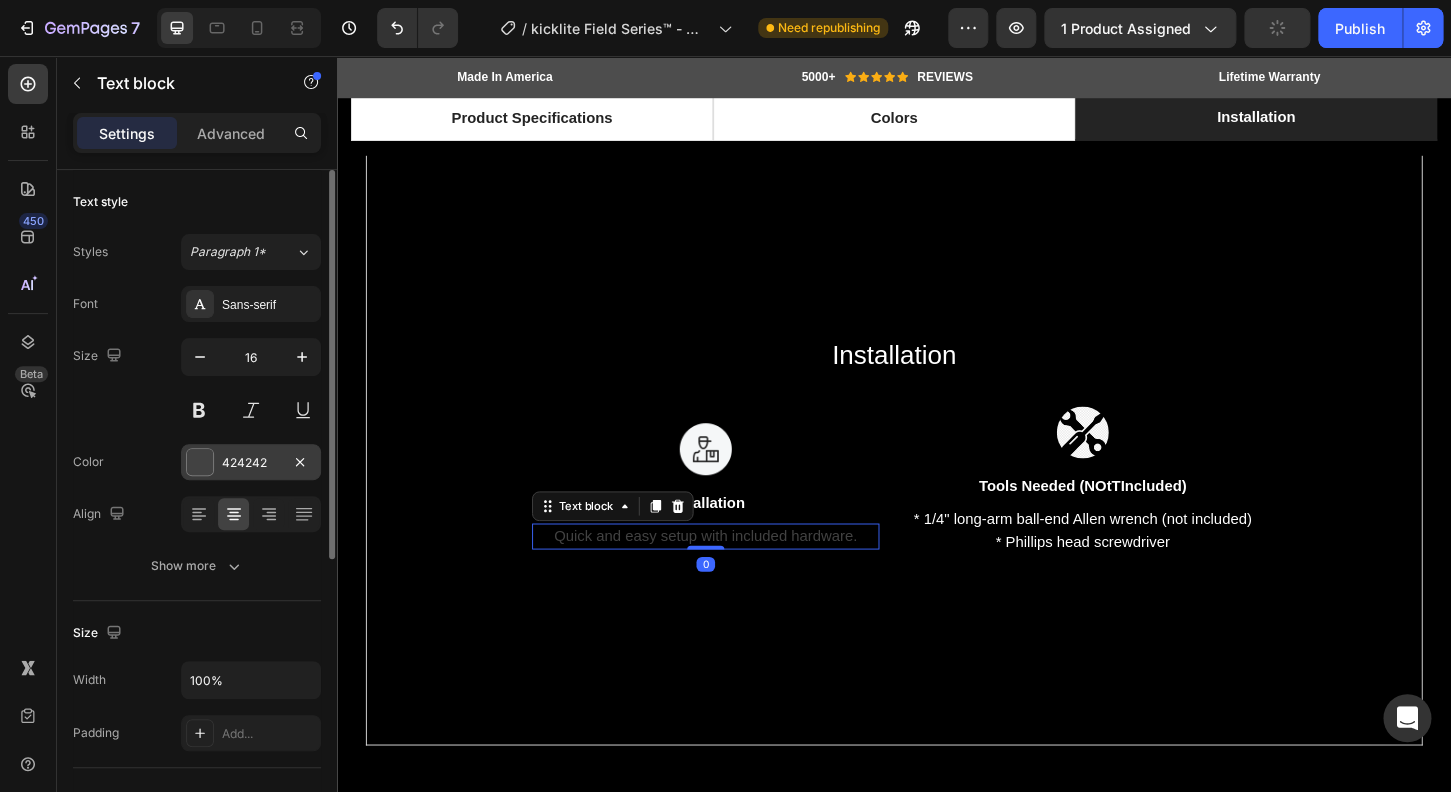 click at bounding box center (200, 462) 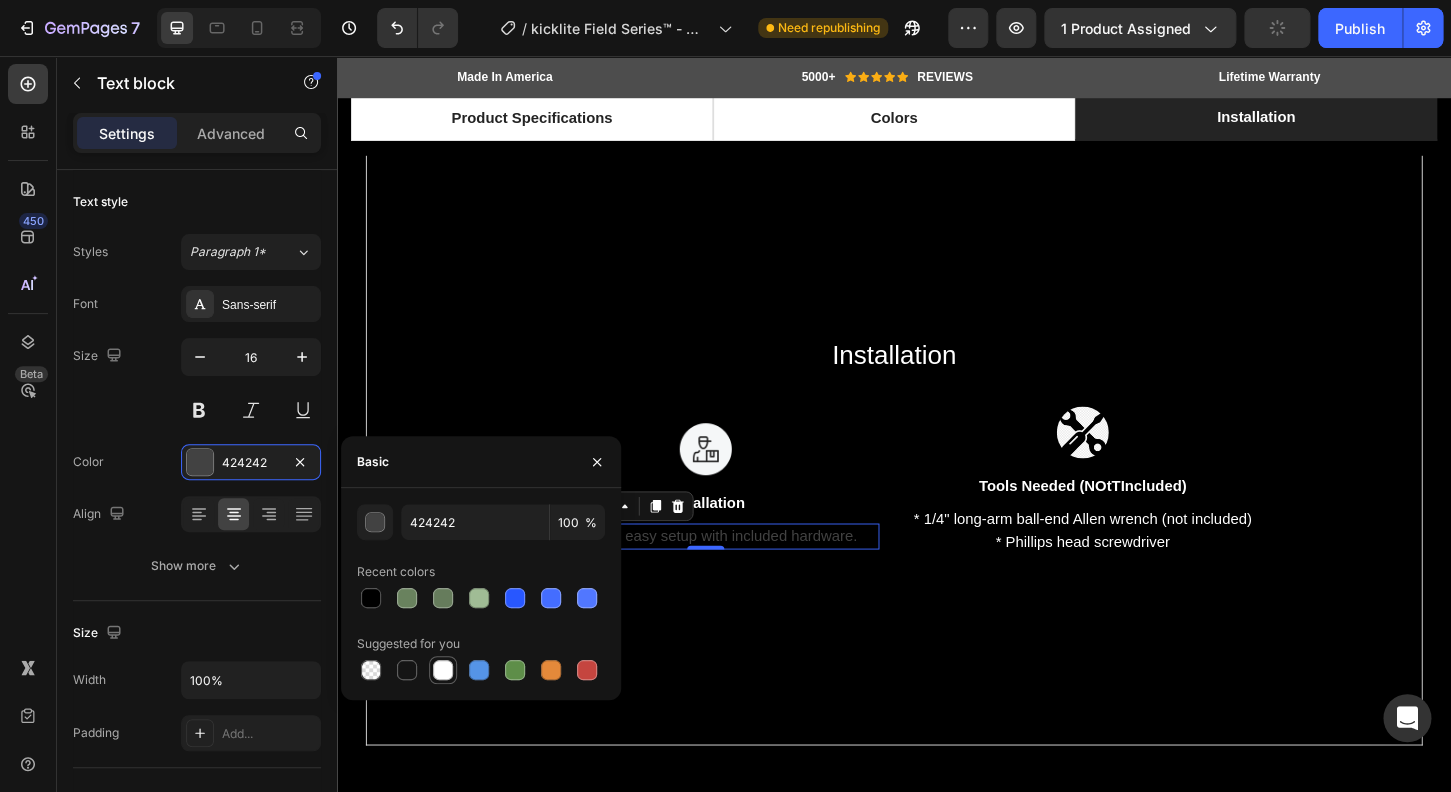 click at bounding box center [443, 670] 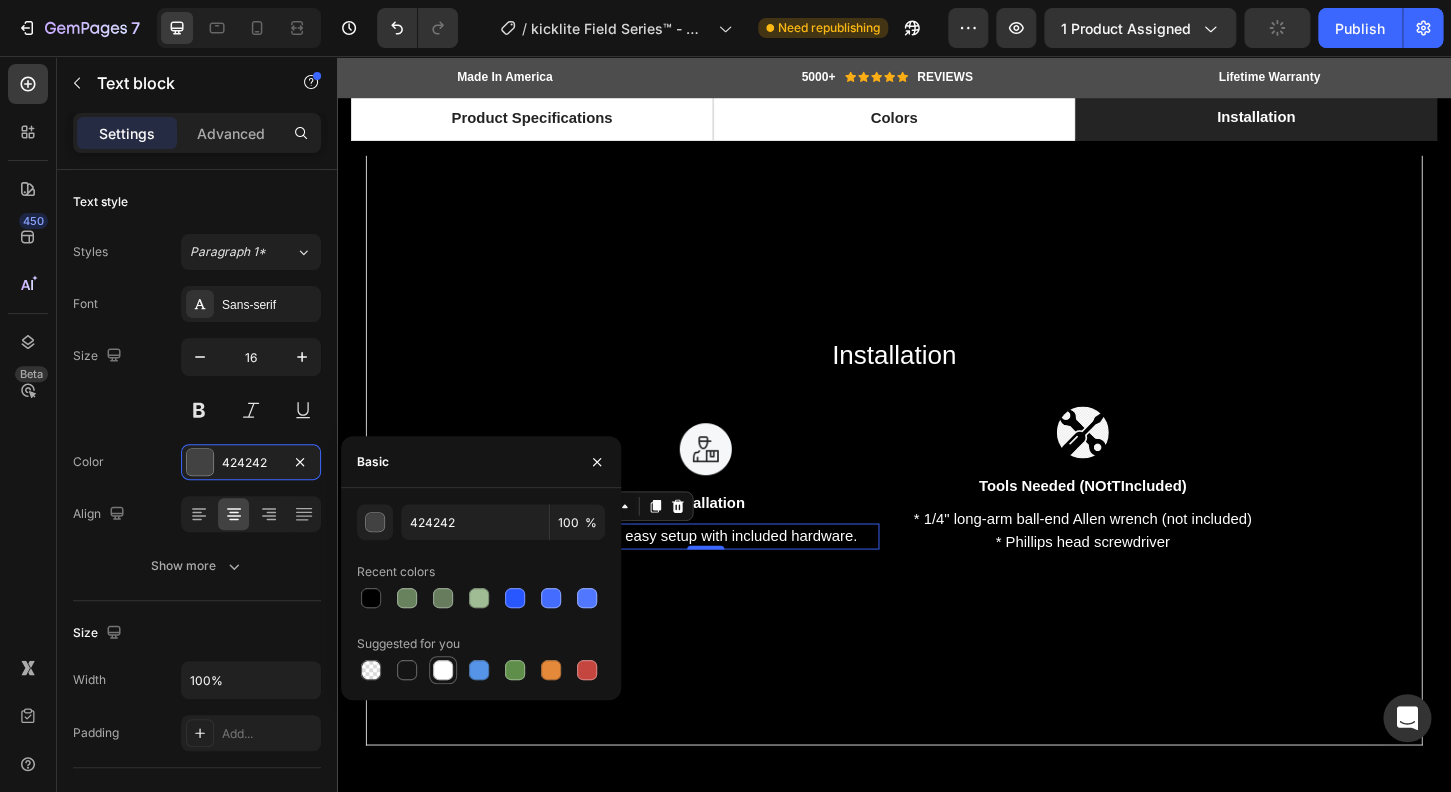 type on "FFFFFF" 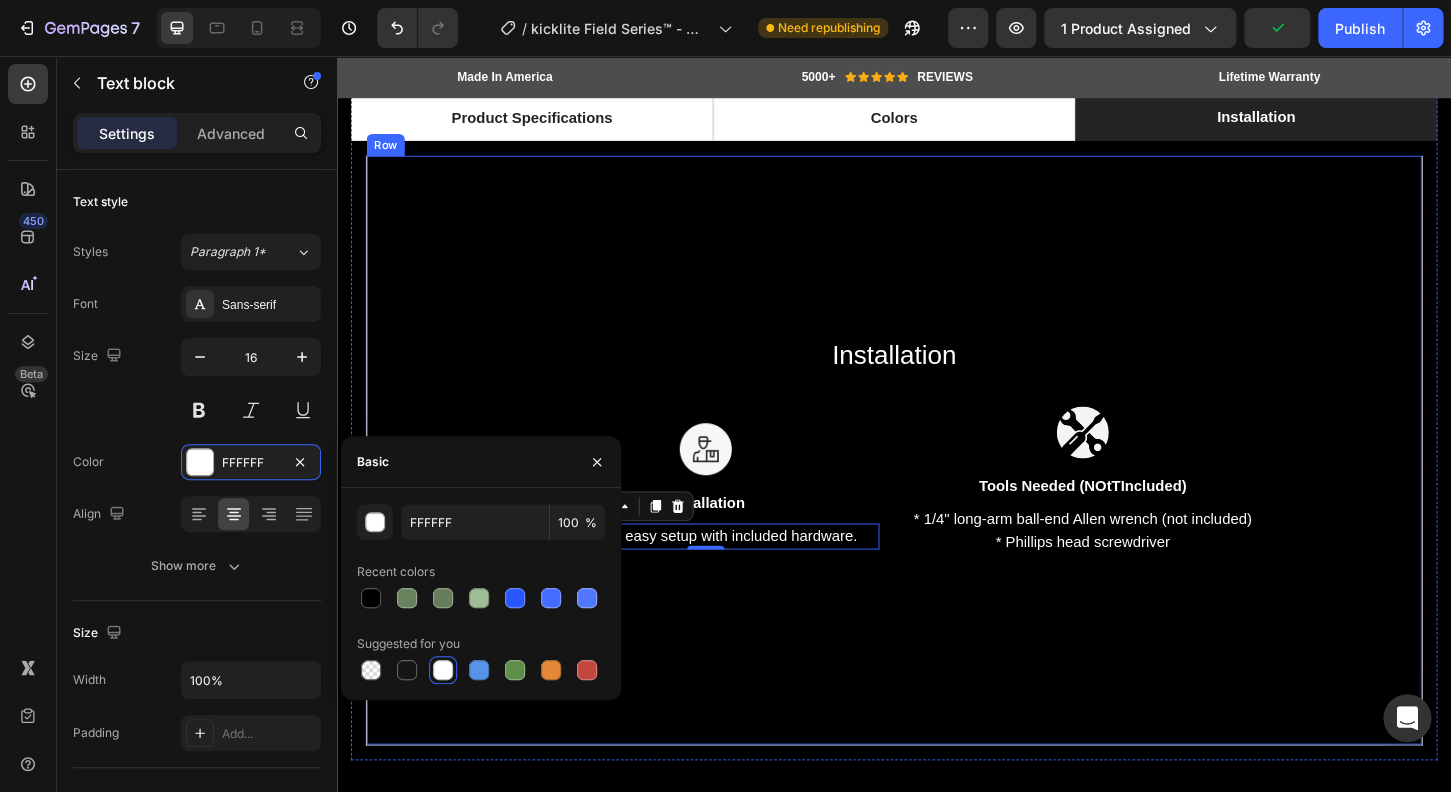 click on "Installation Heading Image Installation Text block Quick and easy setup with included hardware. Text block   0 Image Tools Needed (NOtTIncluded) Text block * 1/4" long-arm ball-end Allen wrench (not included) * Phillips head screwdriver Text block Text block Row Row" at bounding box center [937, 480] 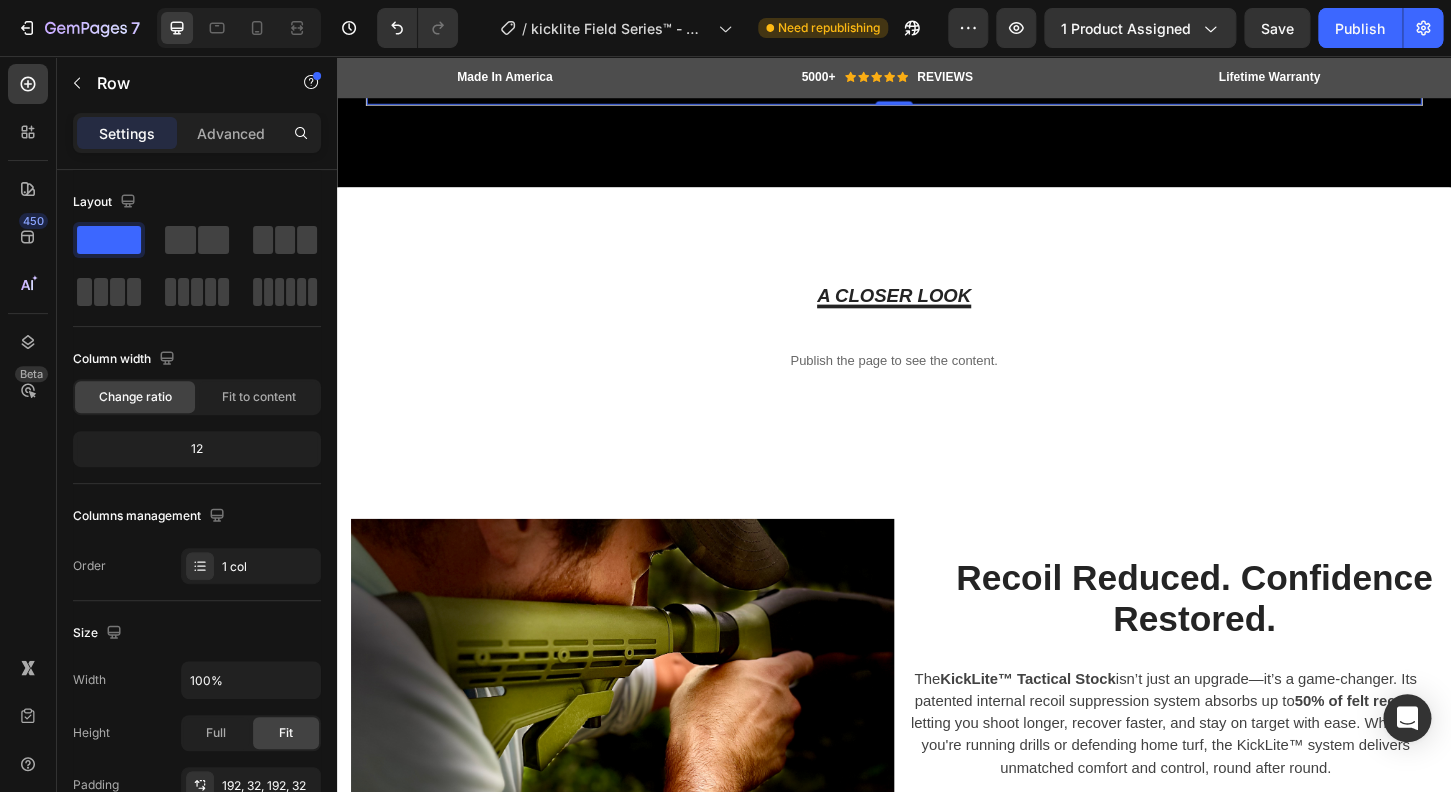 scroll, scrollTop: 2946, scrollLeft: 0, axis: vertical 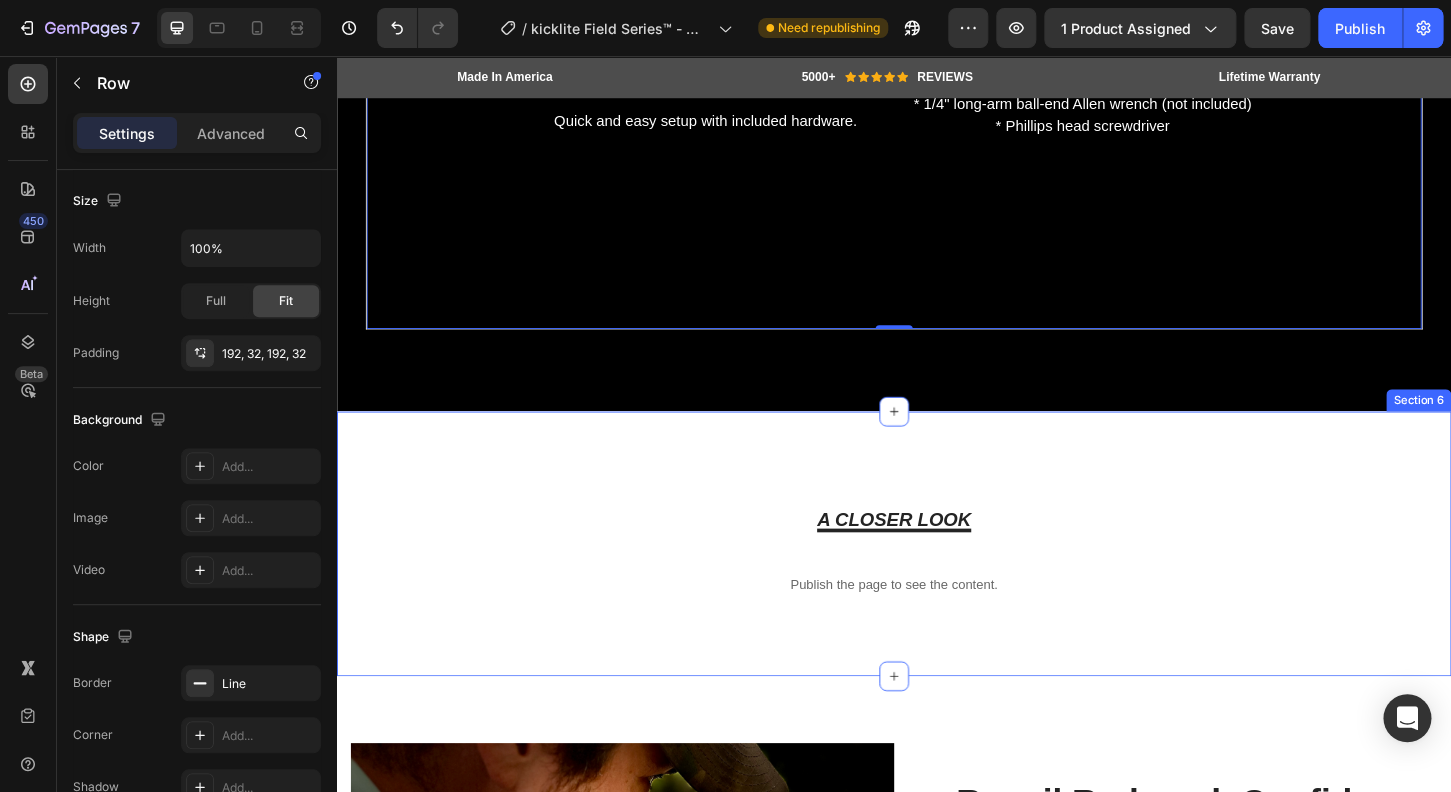 click on "A CLOSER LOOK Text block Row
Publish the page to see the content.
Custom Code Row Section 6" at bounding box center [937, 581] 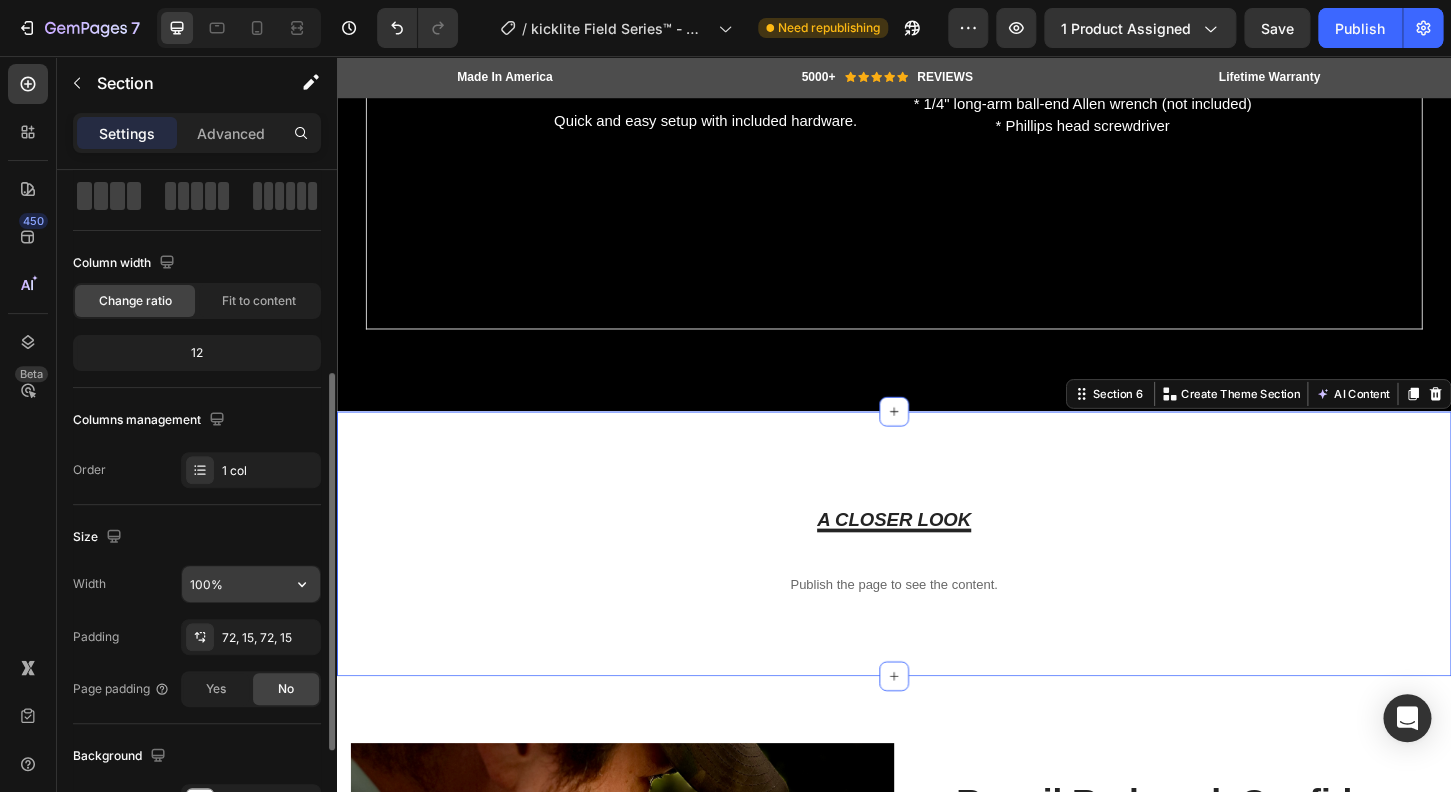 scroll, scrollTop: 192, scrollLeft: 0, axis: vertical 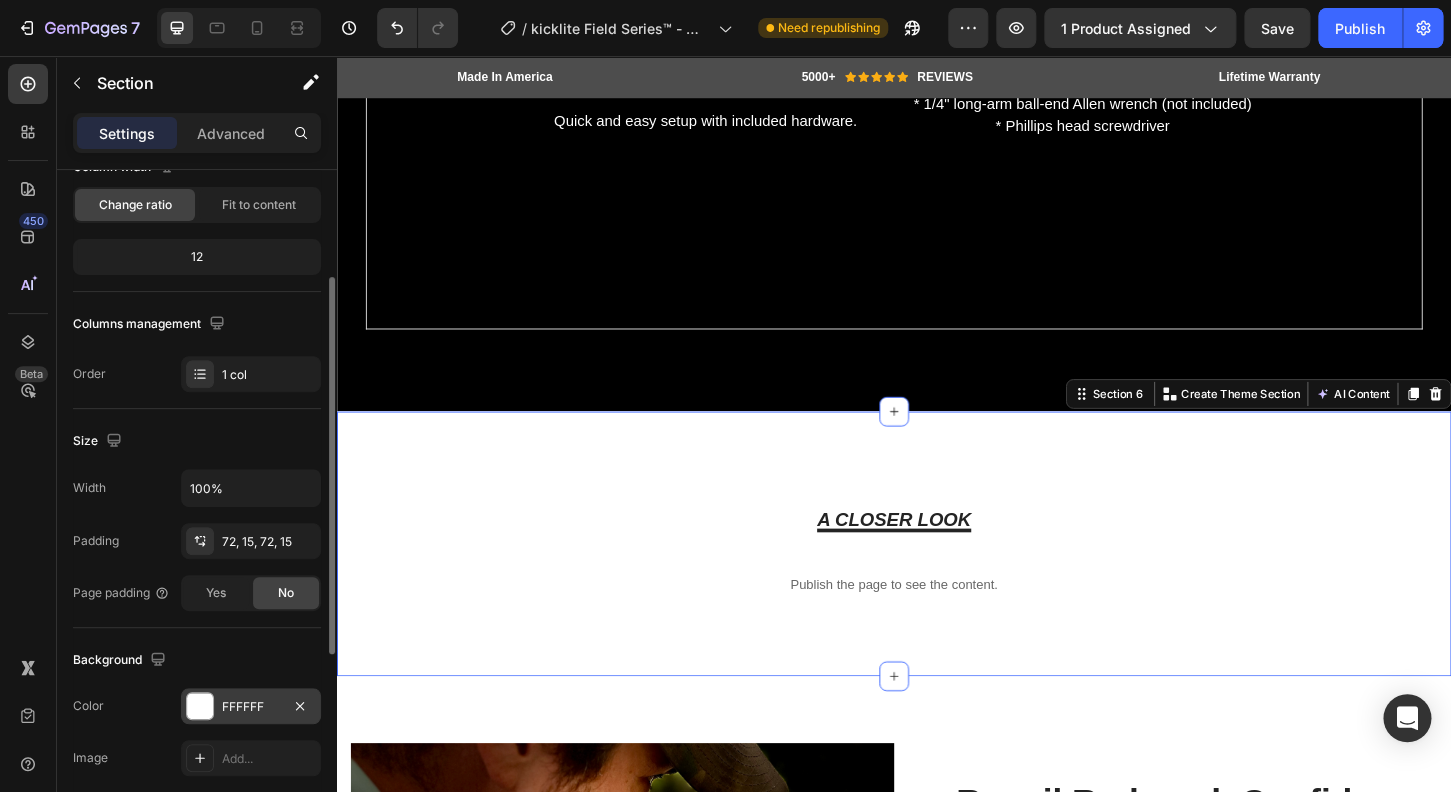 drag, startPoint x: 214, startPoint y: 705, endPoint x: 227, endPoint y: 691, distance: 19.104973 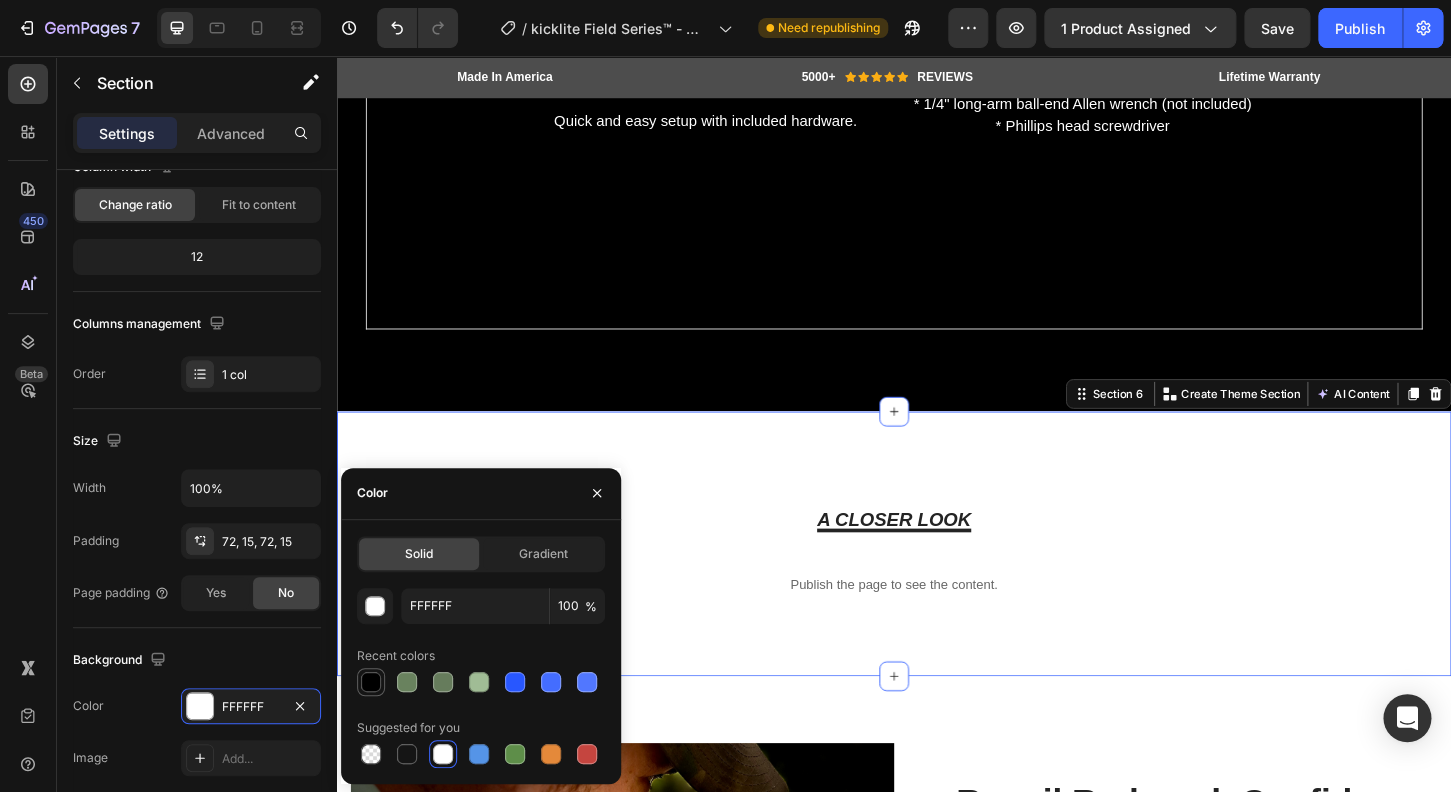 click at bounding box center (371, 682) 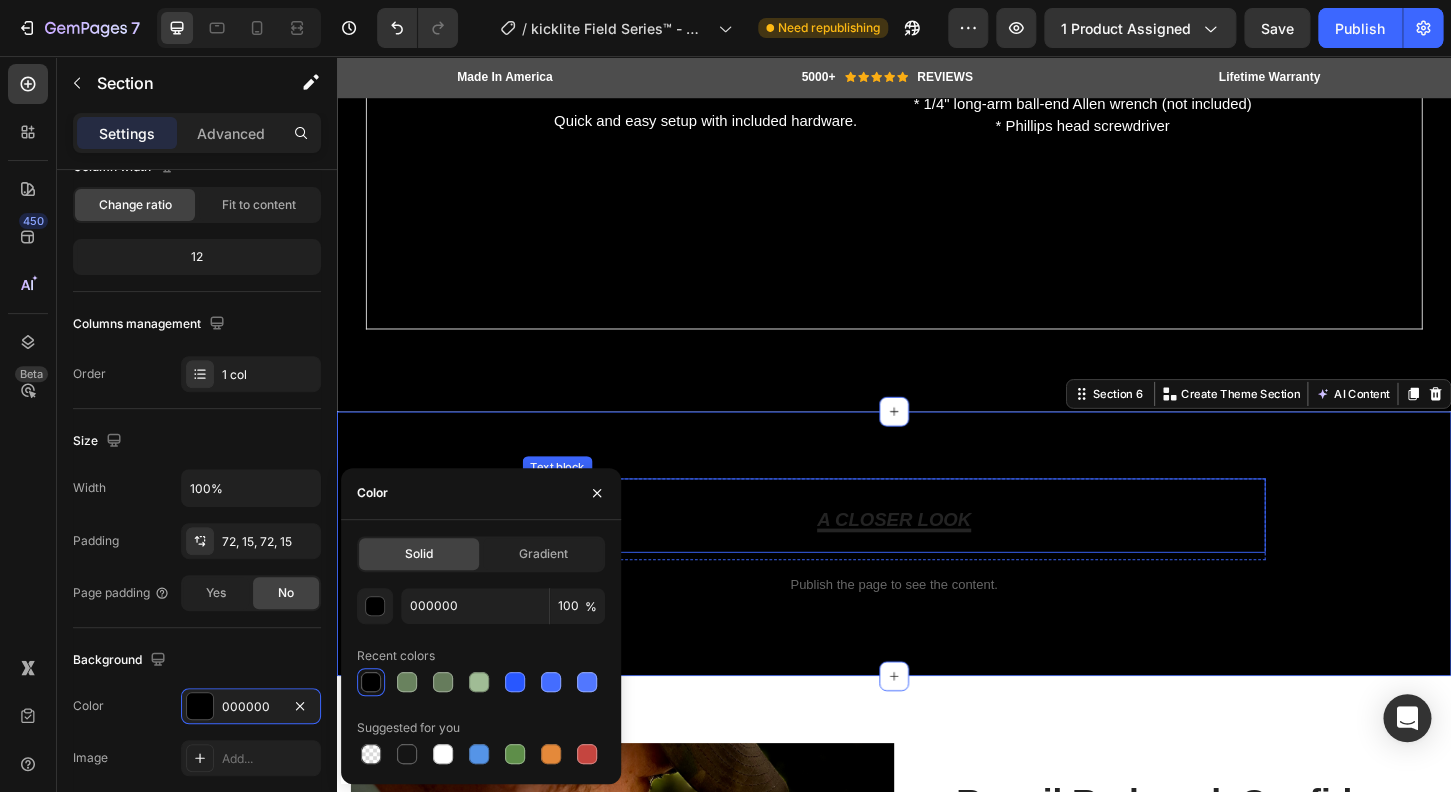 click on "A CLOSER LOOK" at bounding box center [937, 554] 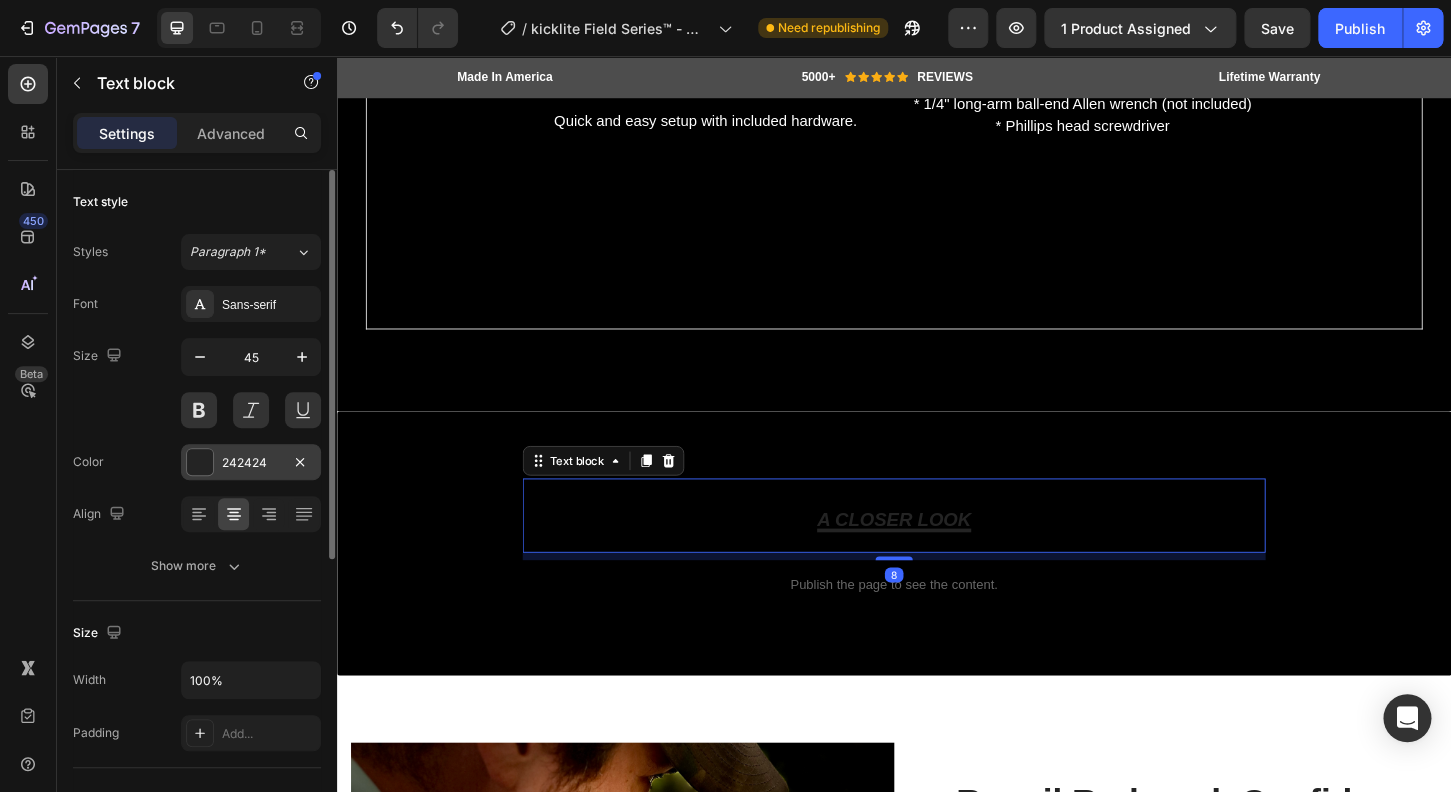 click at bounding box center [200, 462] 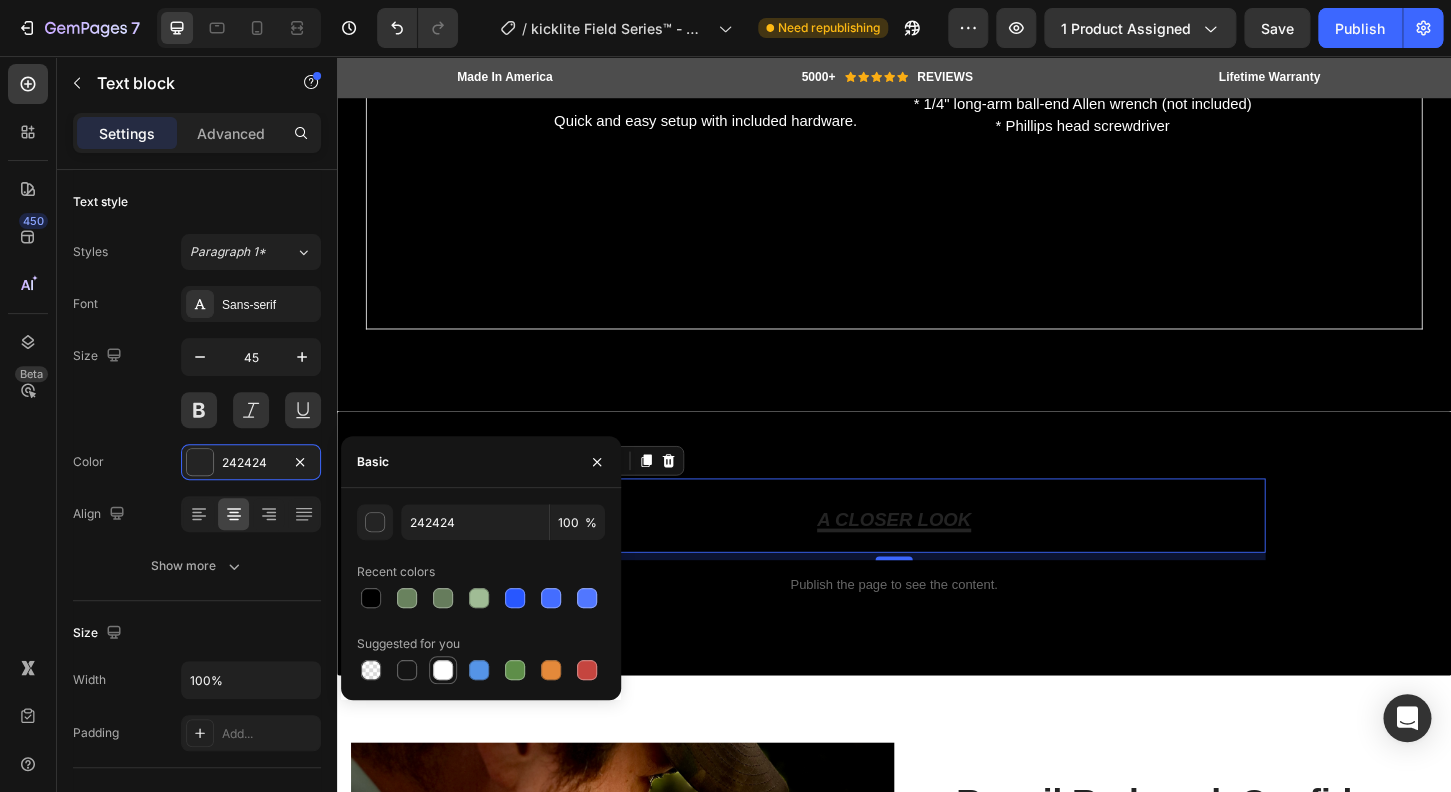 click at bounding box center [443, 670] 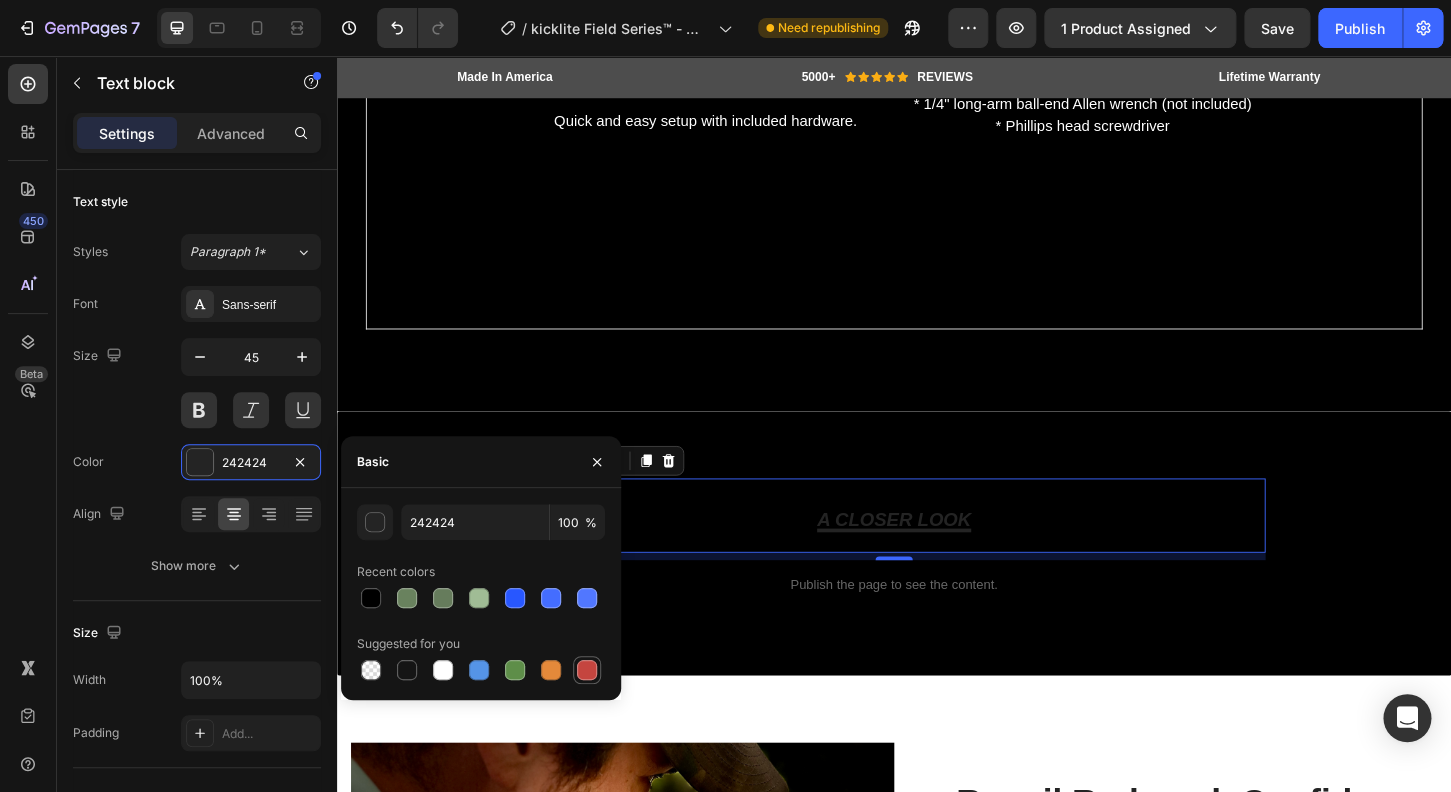 type on "FFFFFF" 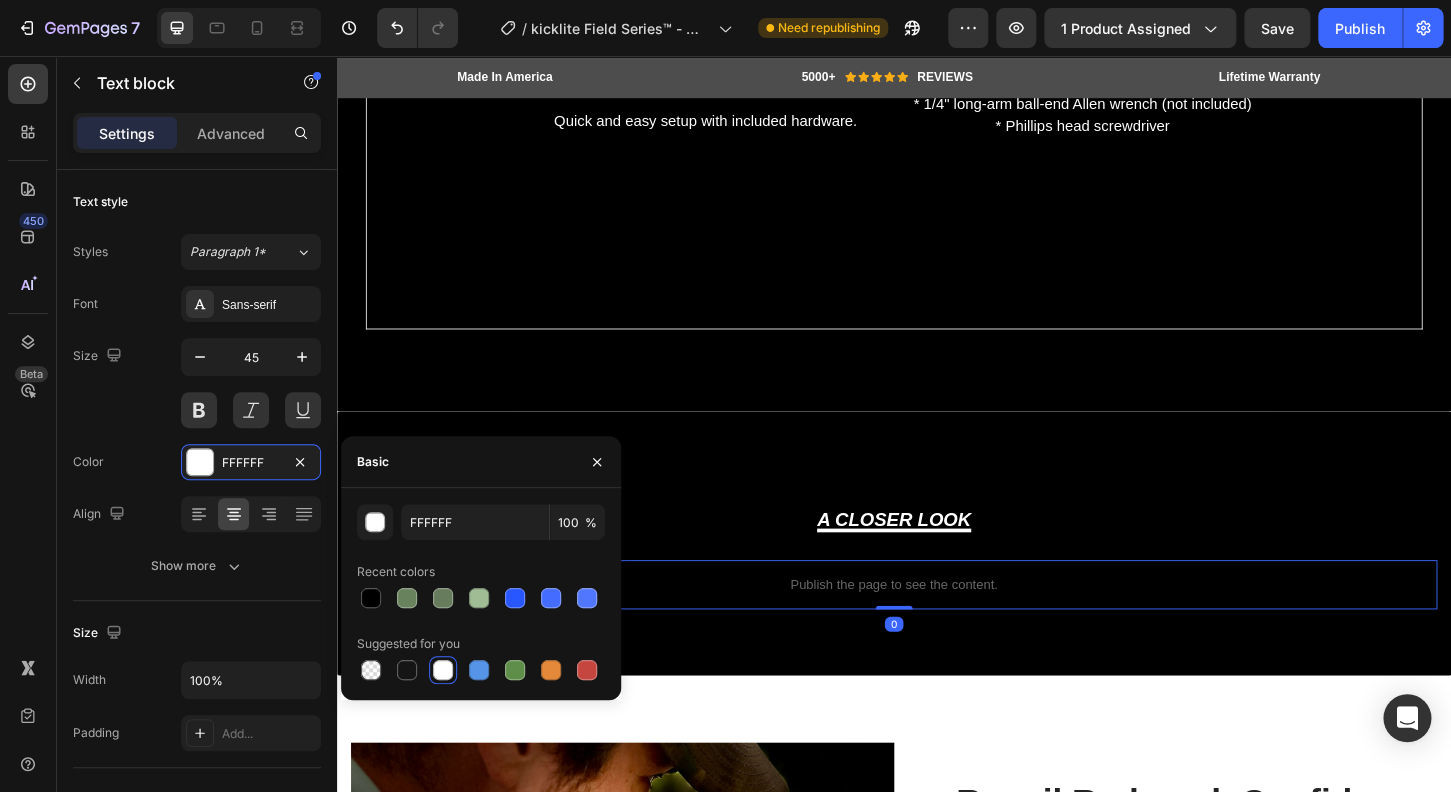 drag, startPoint x: 929, startPoint y: 624, endPoint x: 907, endPoint y: 619, distance: 22.561028 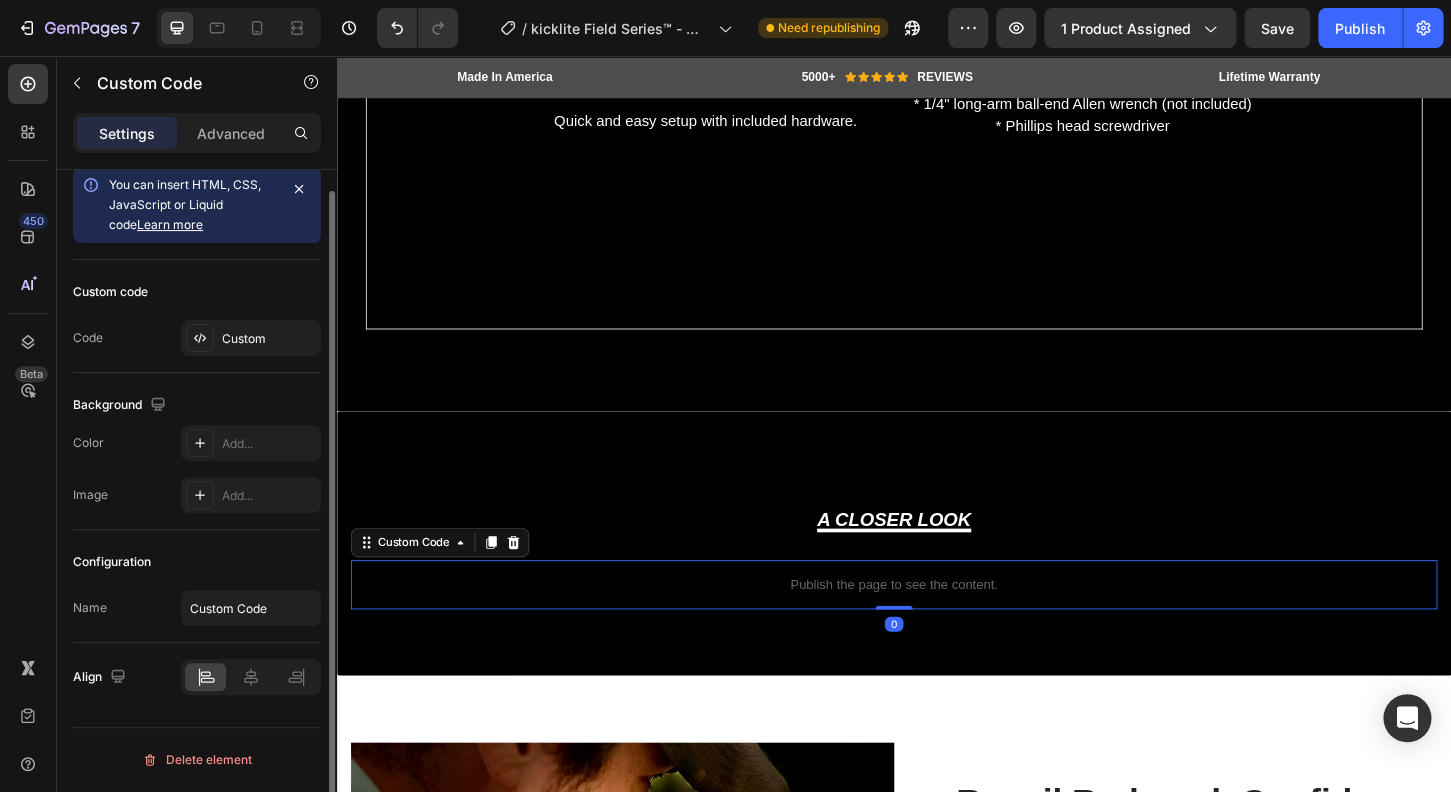 scroll, scrollTop: 20, scrollLeft: 0, axis: vertical 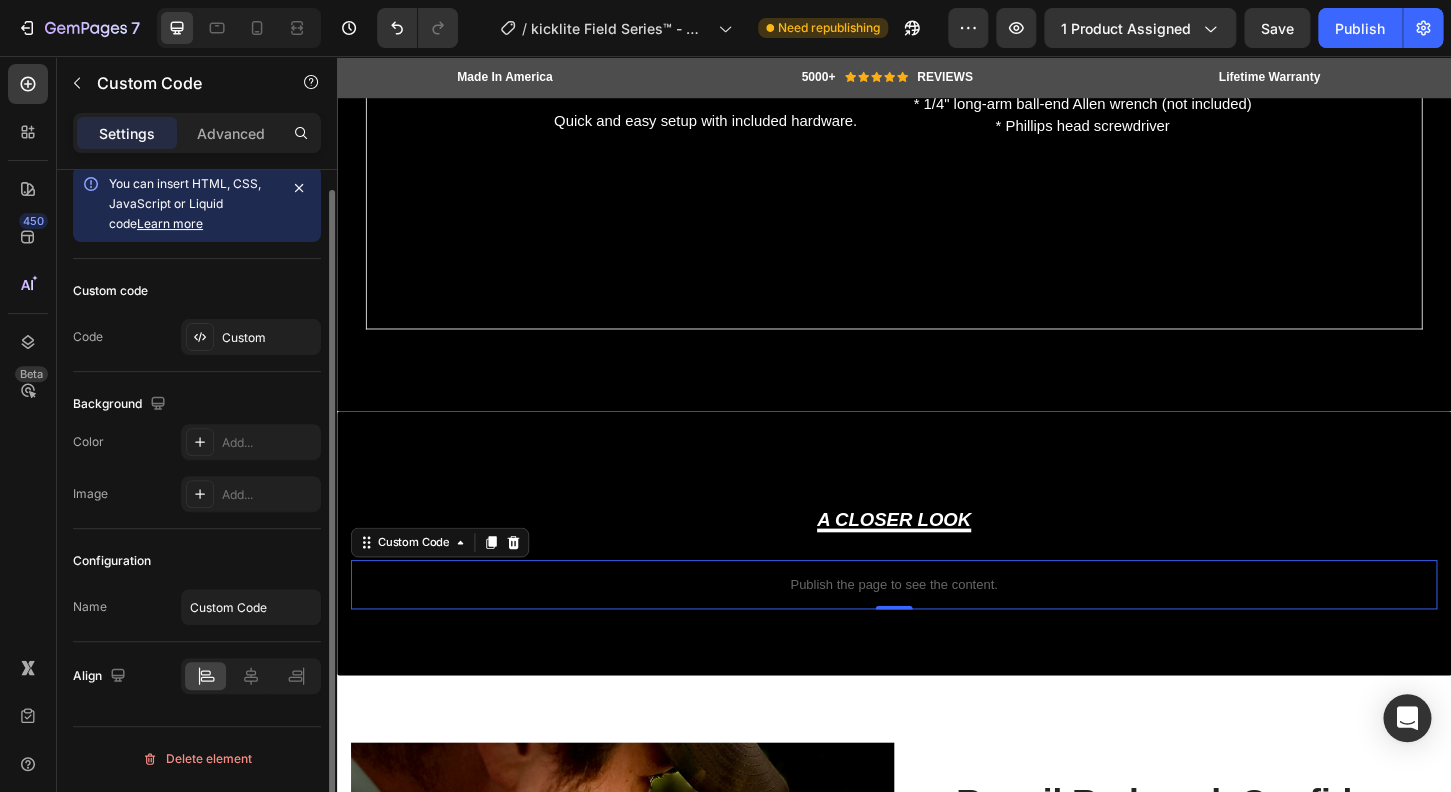 click on "Publish the page to see the content." at bounding box center (937, 624) 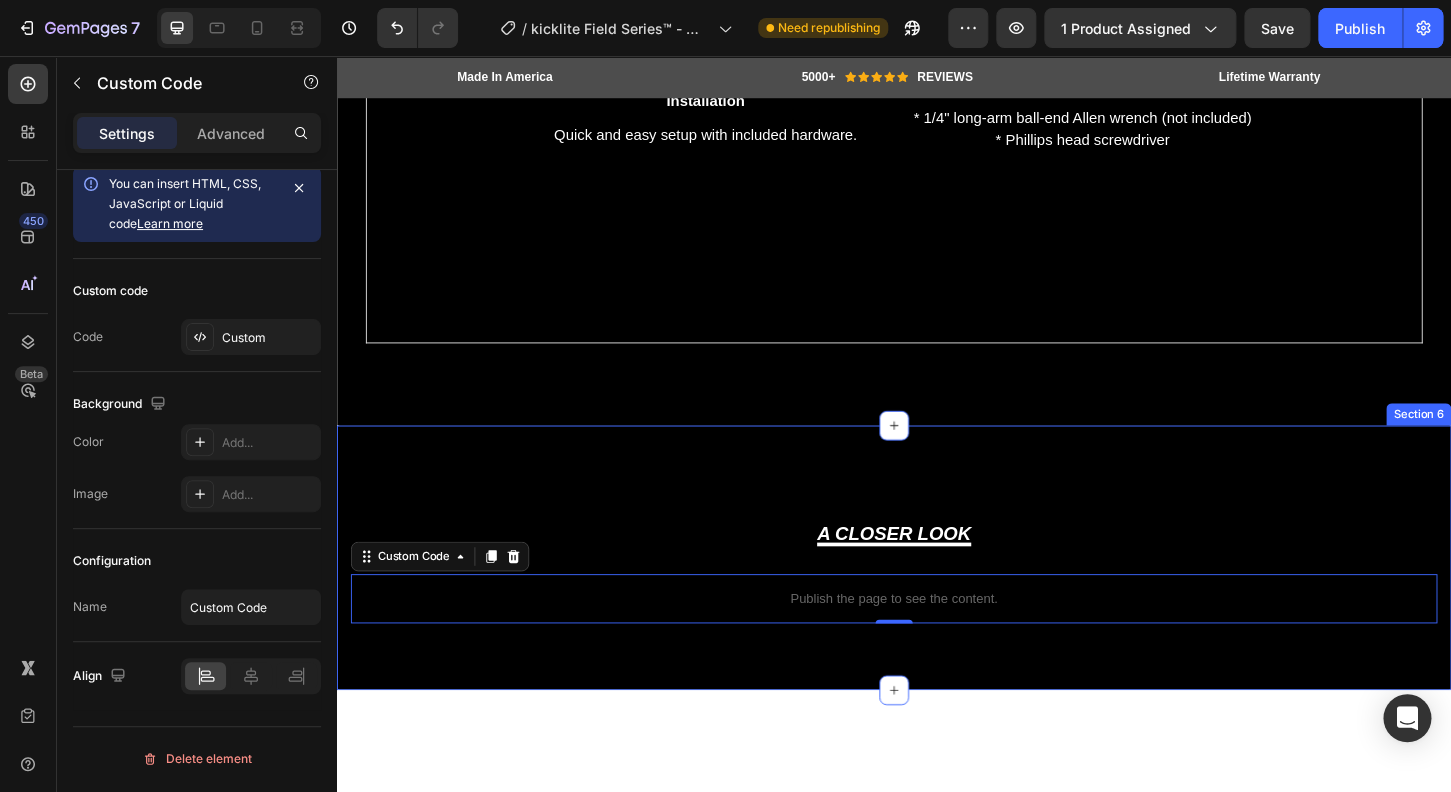scroll, scrollTop: 2482, scrollLeft: 0, axis: vertical 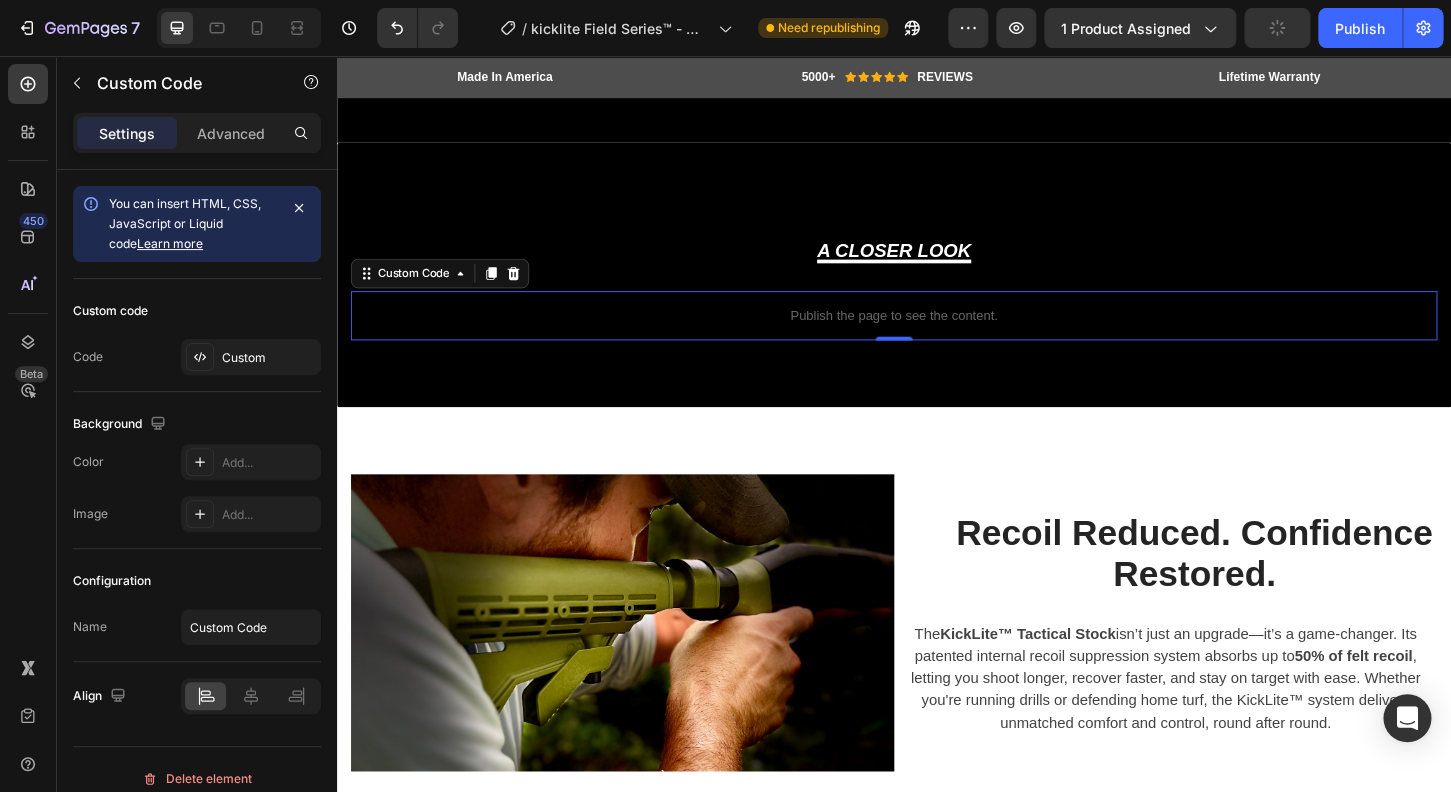 click on "Publish the page to see the content." at bounding box center (937, 335) 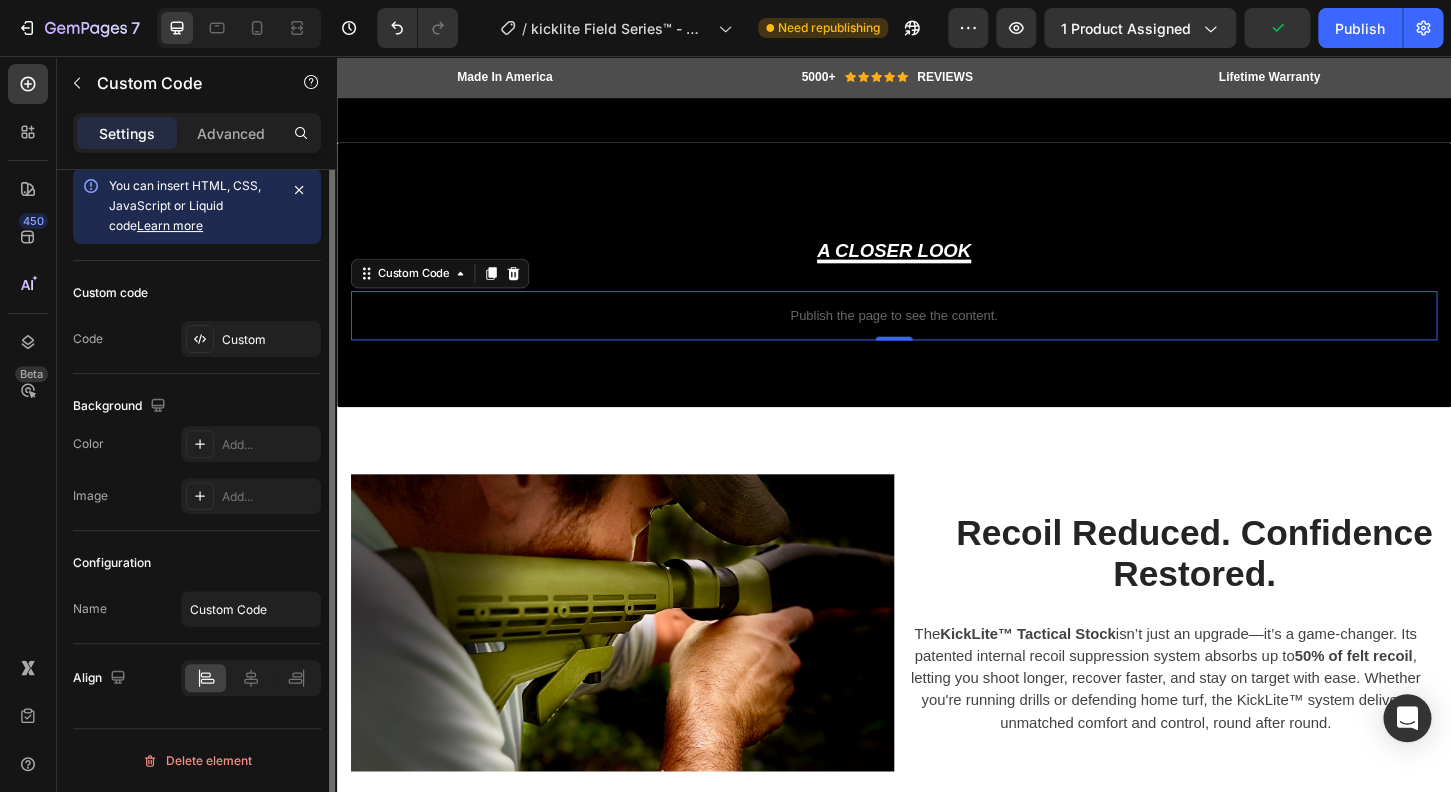 scroll, scrollTop: 0, scrollLeft: 0, axis: both 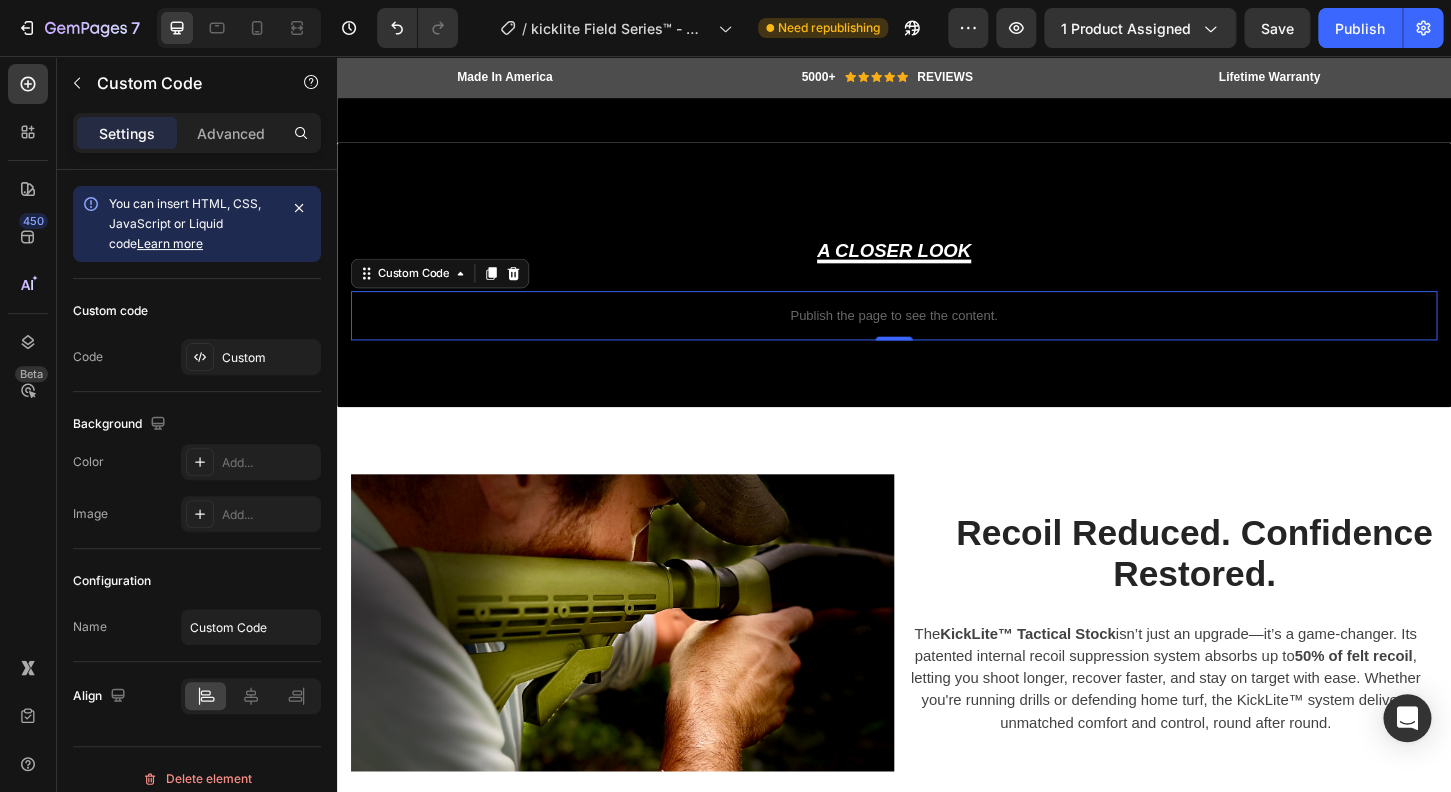 click on "Publish the page to see the content." at bounding box center [937, 335] 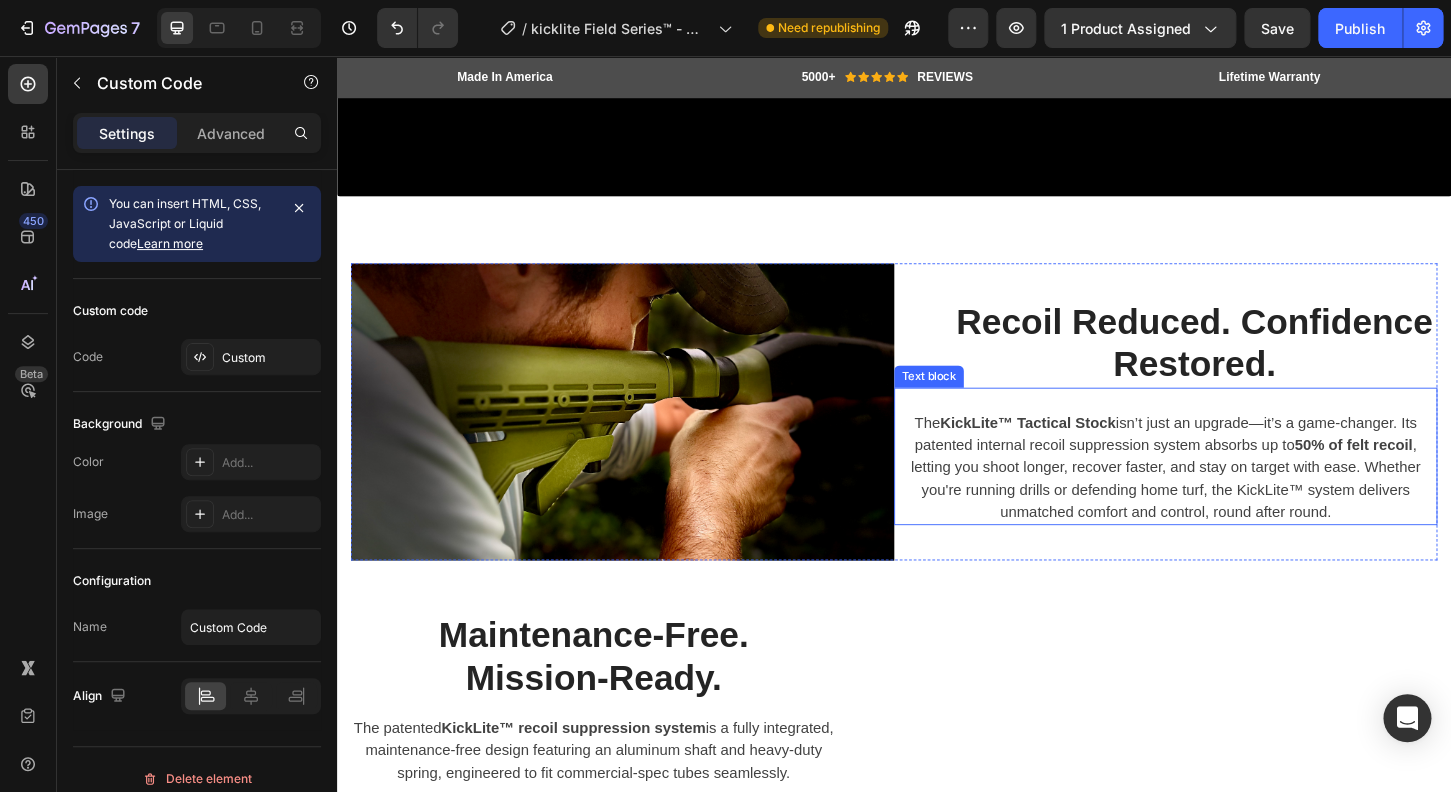 scroll, scrollTop: 3122, scrollLeft: 0, axis: vertical 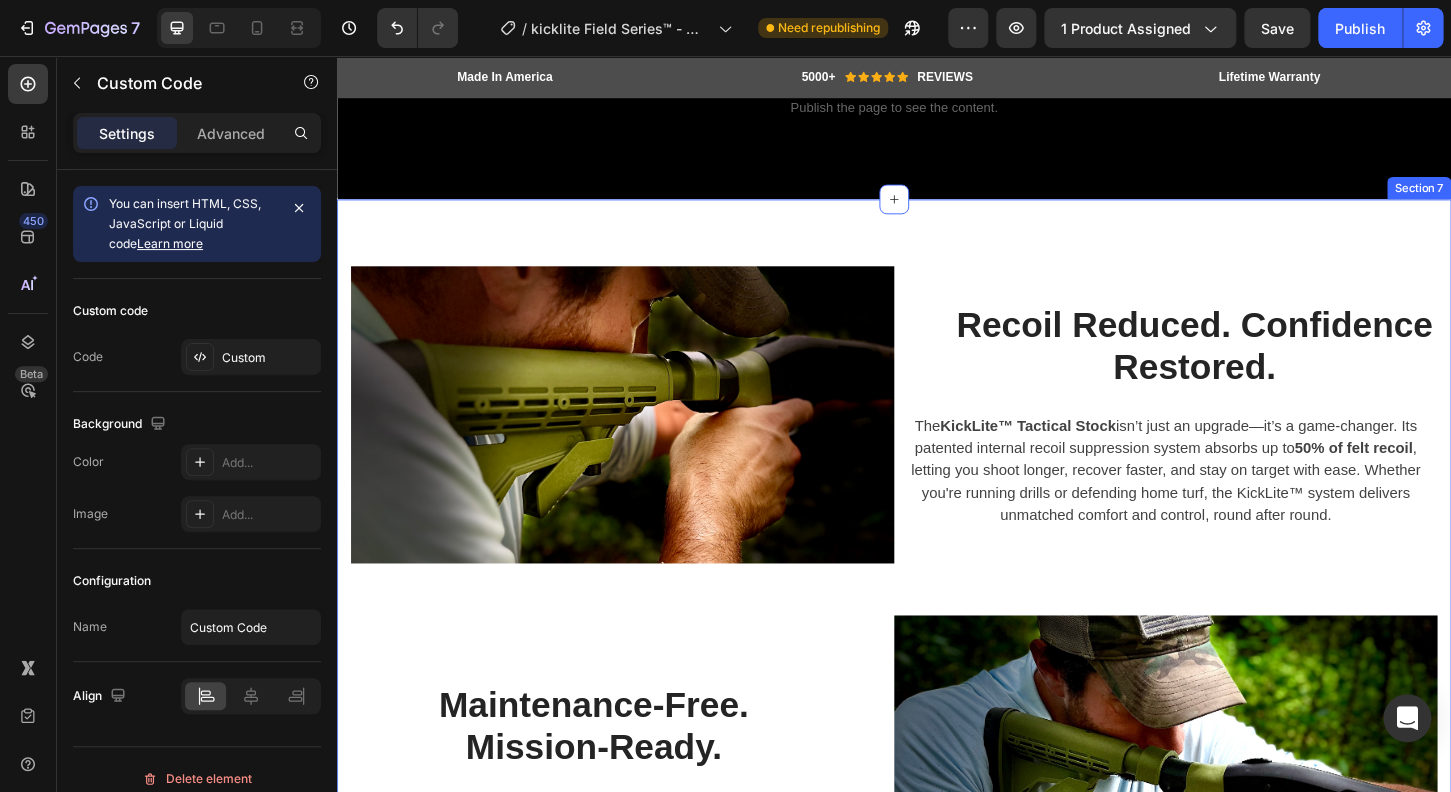 click on "Image Recoil Reduced. Confidence Restored. Heading Row   The  KickLite™ Tactical Stock  isn’t just an upgrade—it’s a game-changer. Its patented internal recoil suppression system absorbs up to  50% of felt recoil , letting you shoot longer, recover faster, and stay on target with ease. Whether you're running drills or defending home turf, the KickLite™ system delivers unmatched comfort and control, round after round. Text block Row Maintenance-Free. Mission-Ready. Heading The patented  KickLite™ recoil suppression system  is a fully integrated, maintenance-free design featuring an aluminum shaft and heavy-duty spring, engineered to fit commercial-spec tubes seamlessly. Text block Row Image Row Section 7" at bounding box center [937, 663] 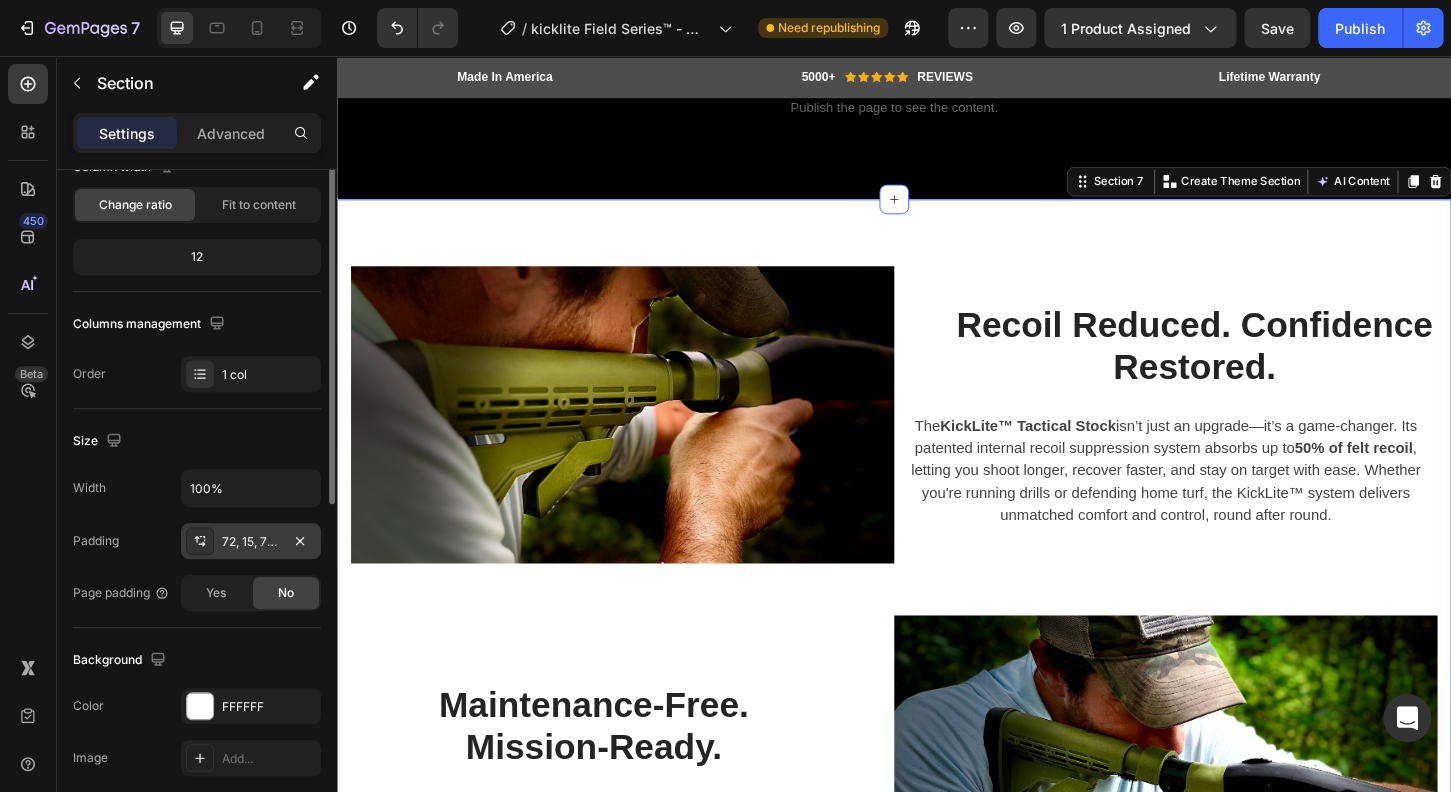 scroll, scrollTop: 400, scrollLeft: 0, axis: vertical 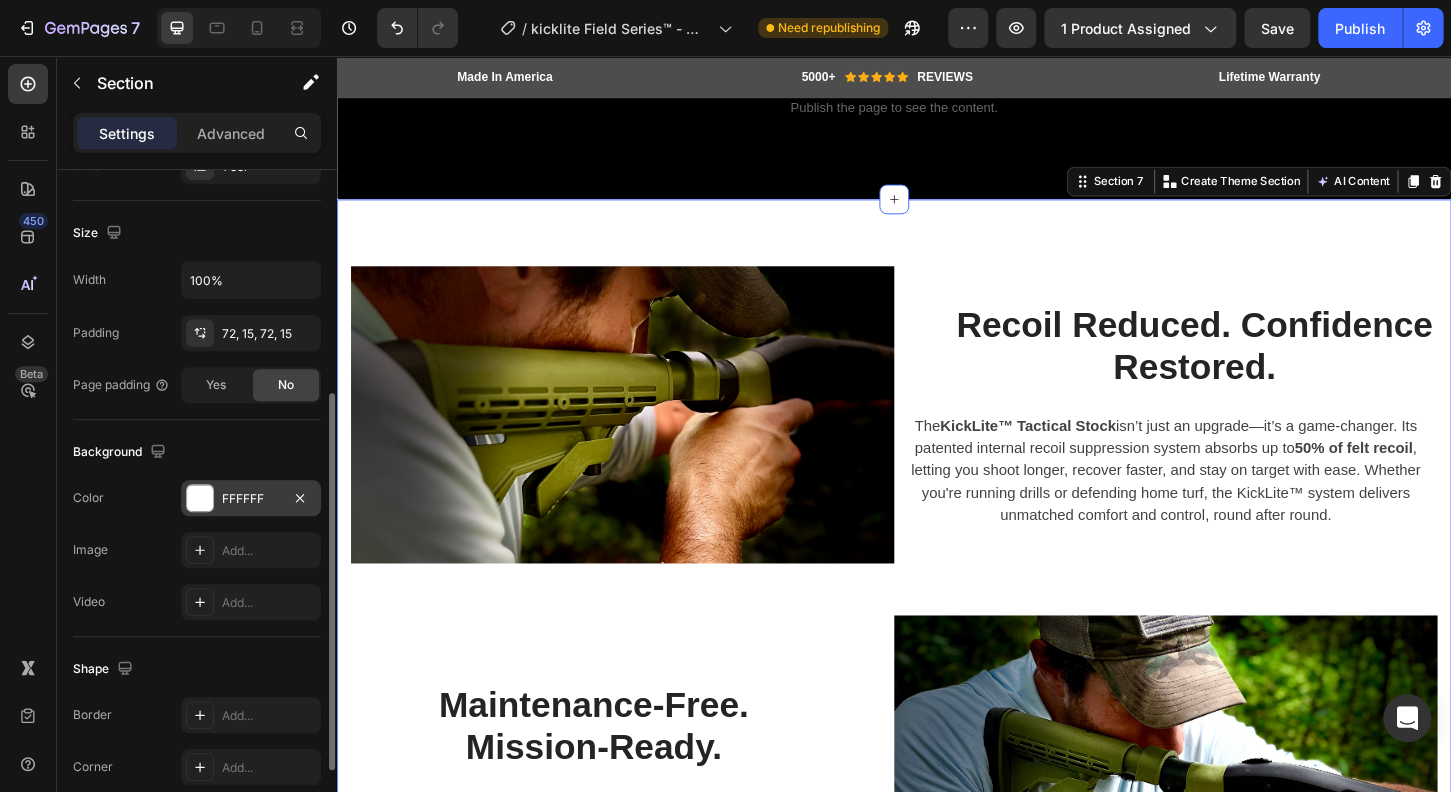 click at bounding box center (200, 498) 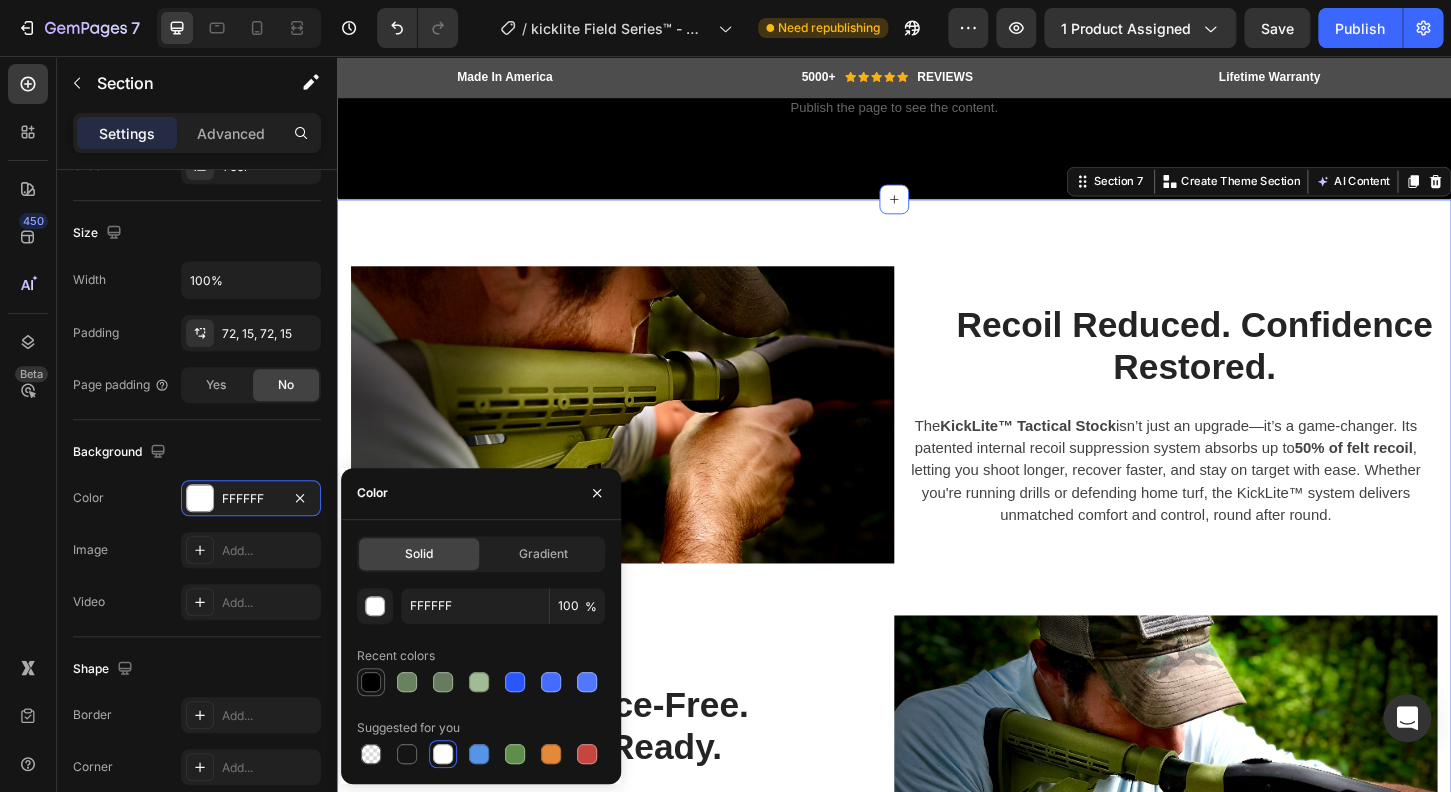 click at bounding box center [371, 682] 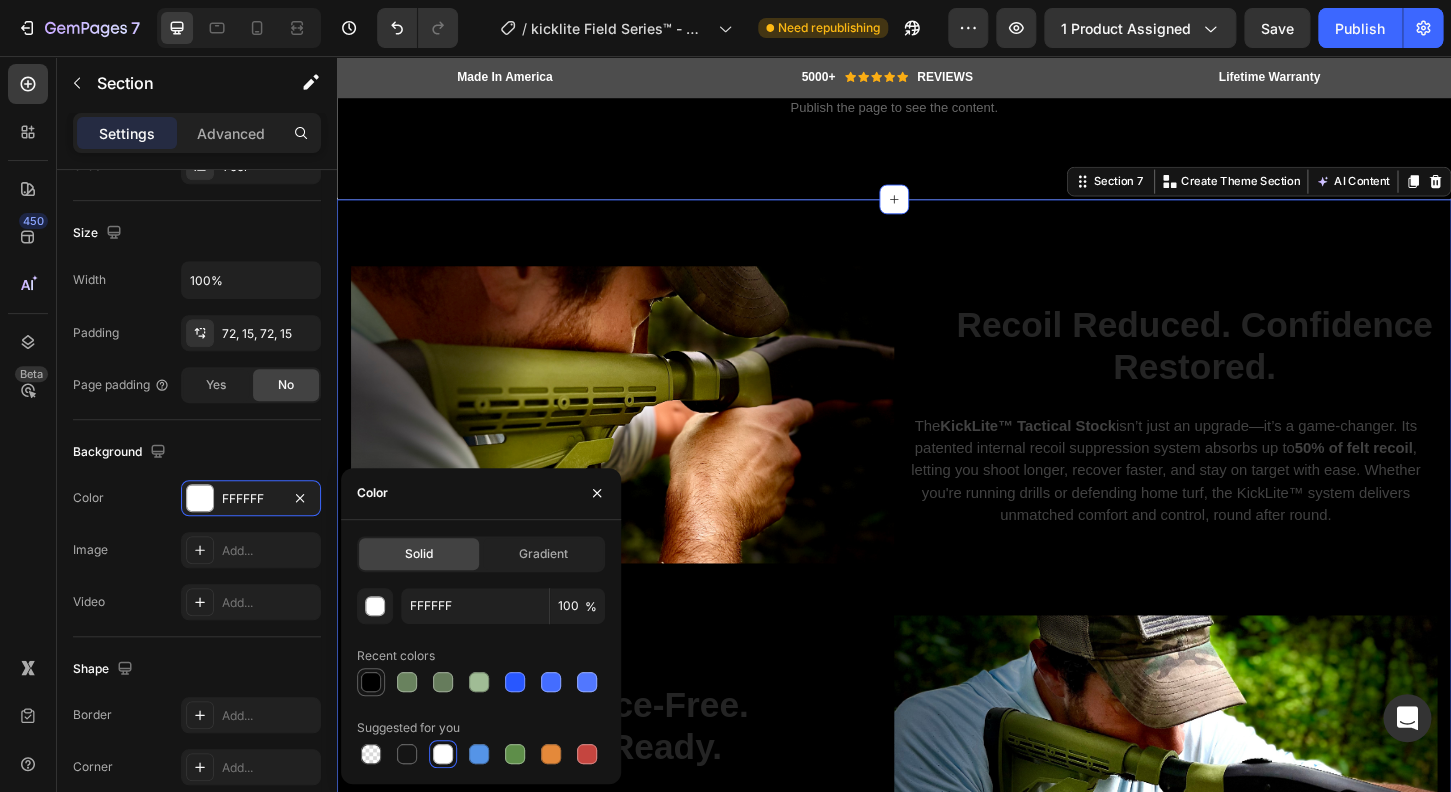 type on "000000" 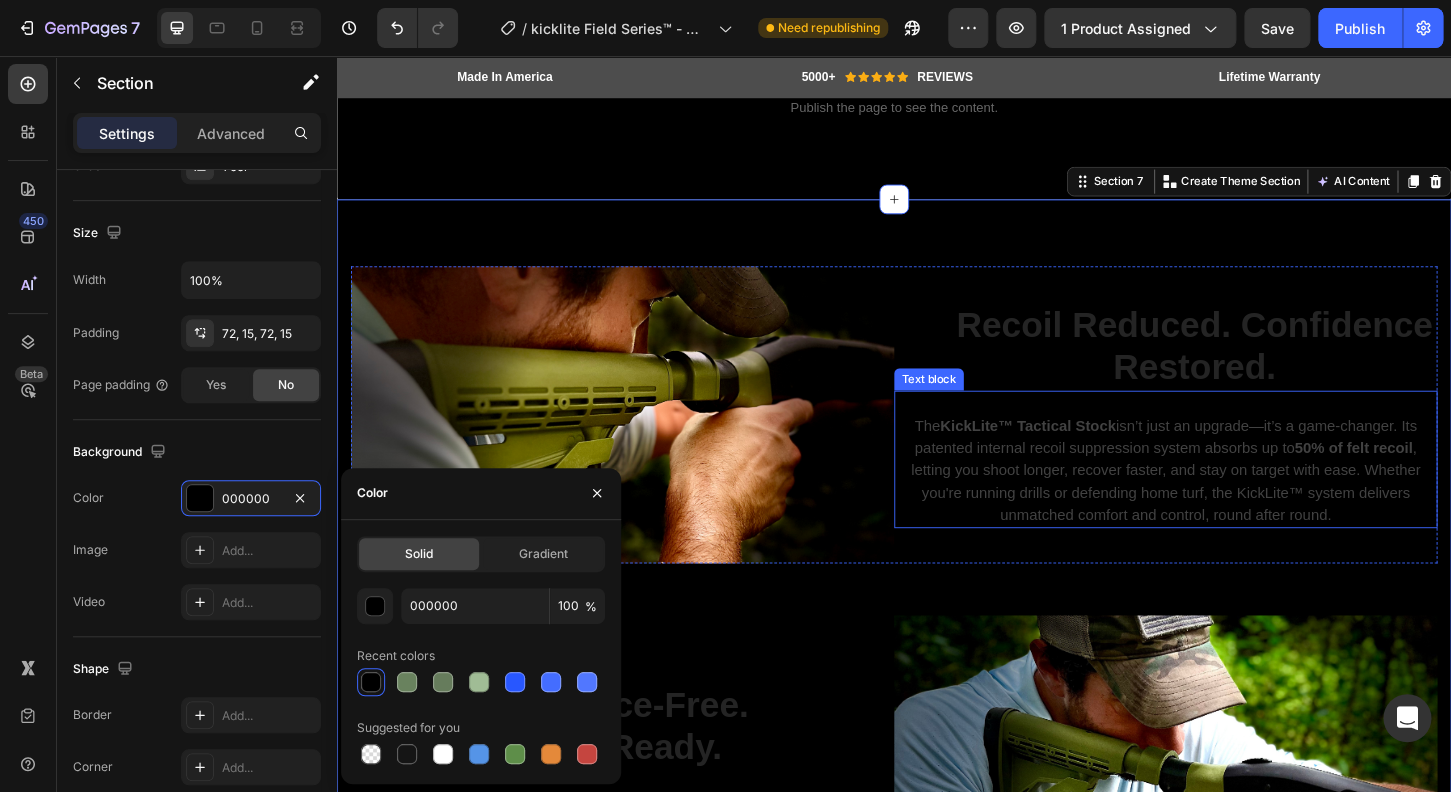 scroll, scrollTop: 3025, scrollLeft: 0, axis: vertical 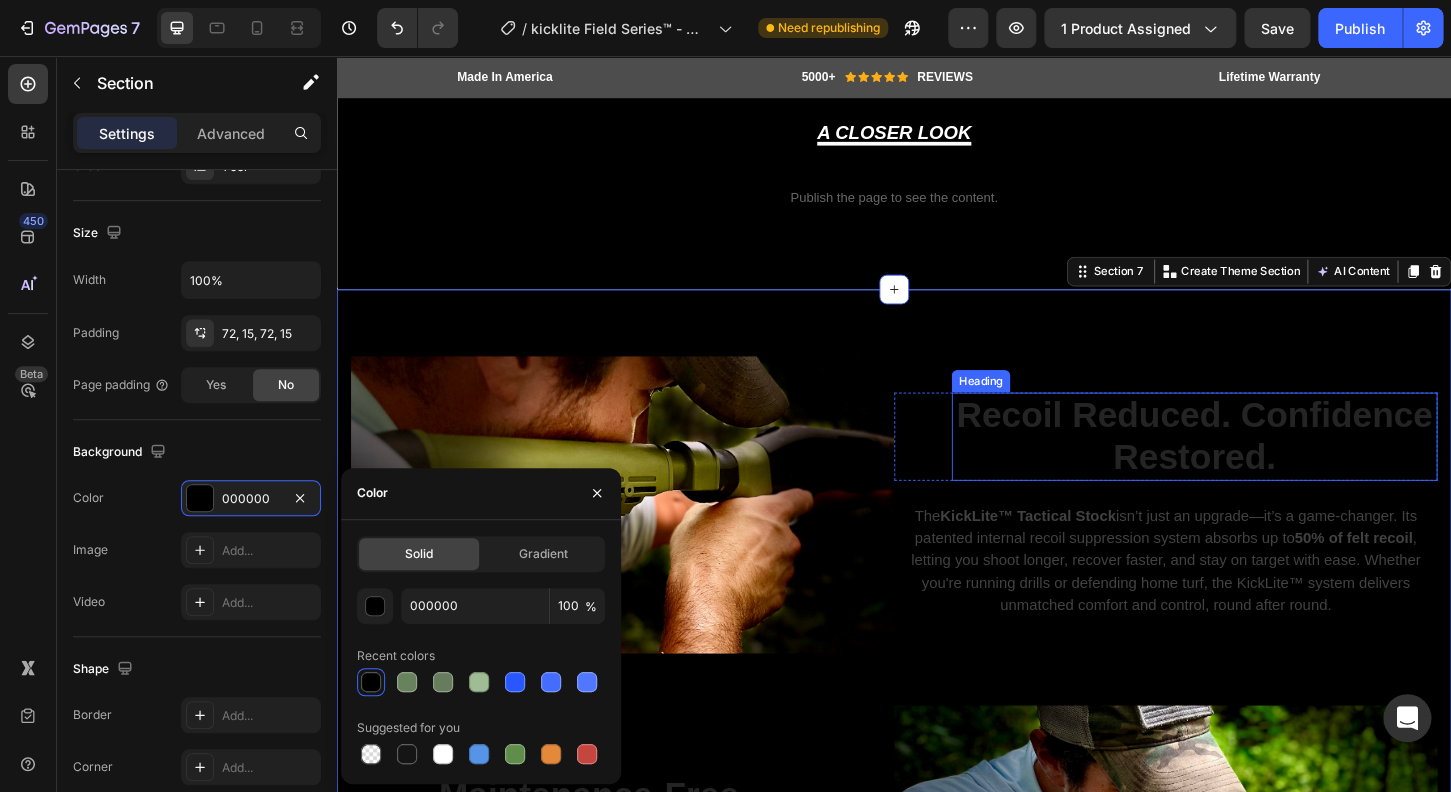 click on "Recoil Reduced. Confidence Restored." at bounding box center [1260, 465] 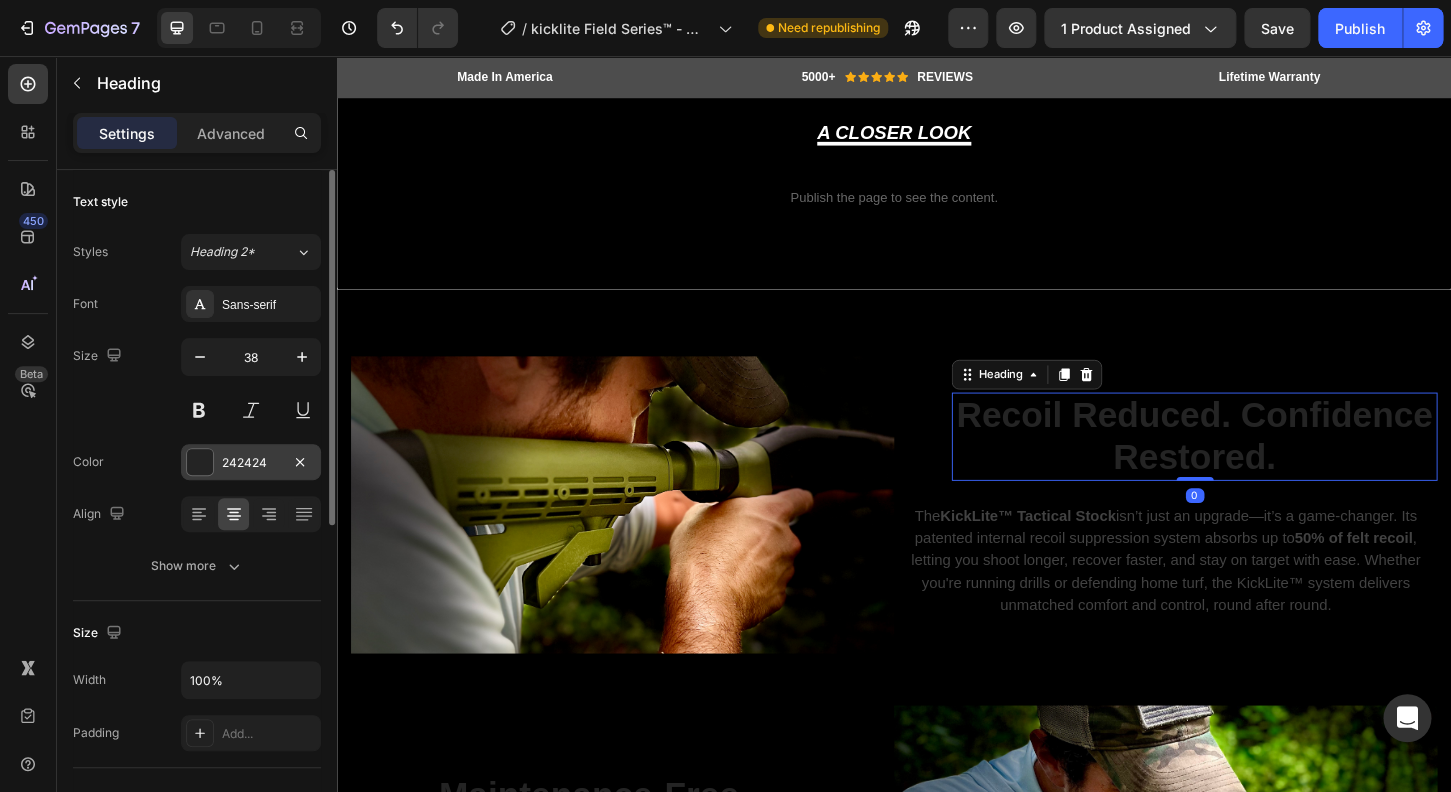 click at bounding box center [200, 462] 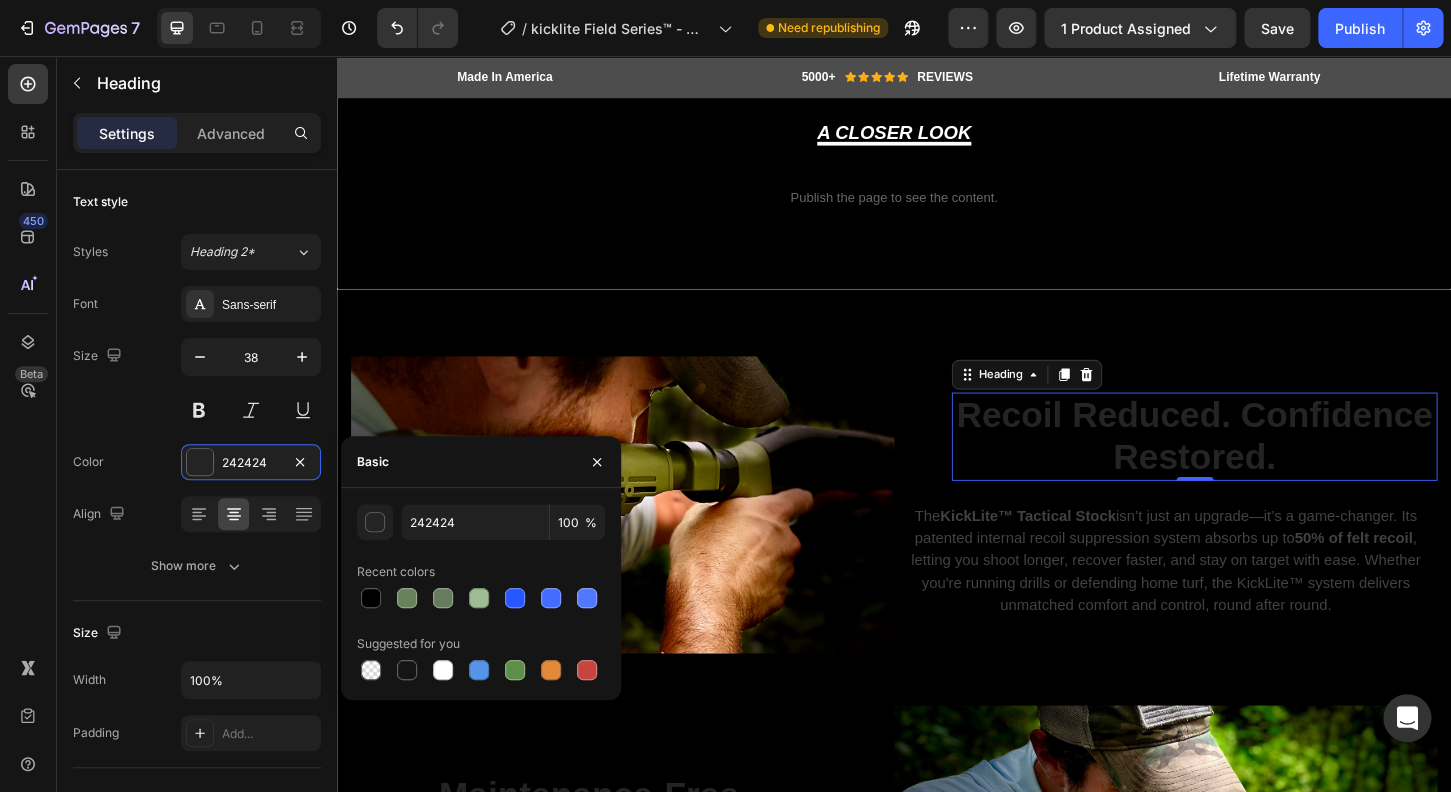 click 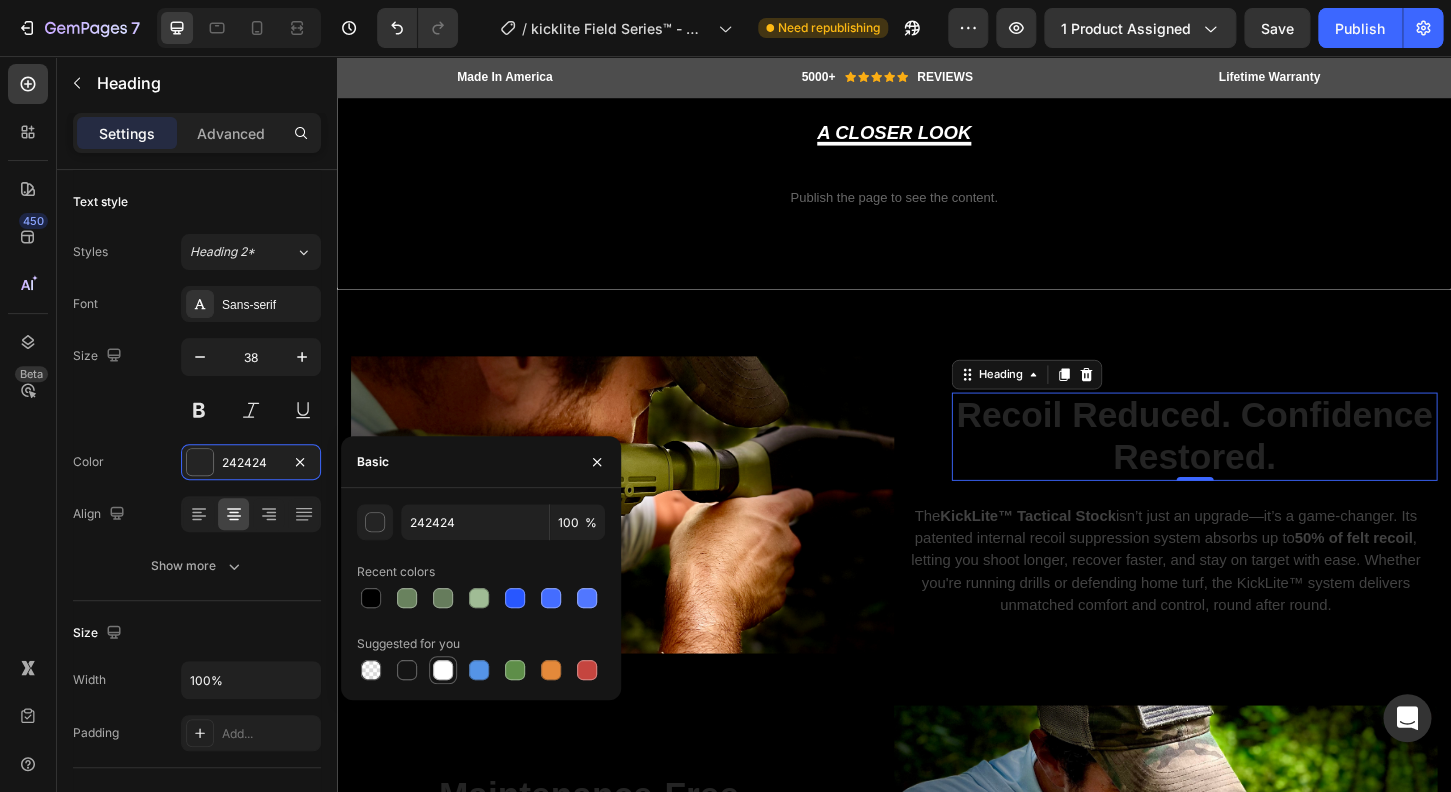 click at bounding box center [443, 670] 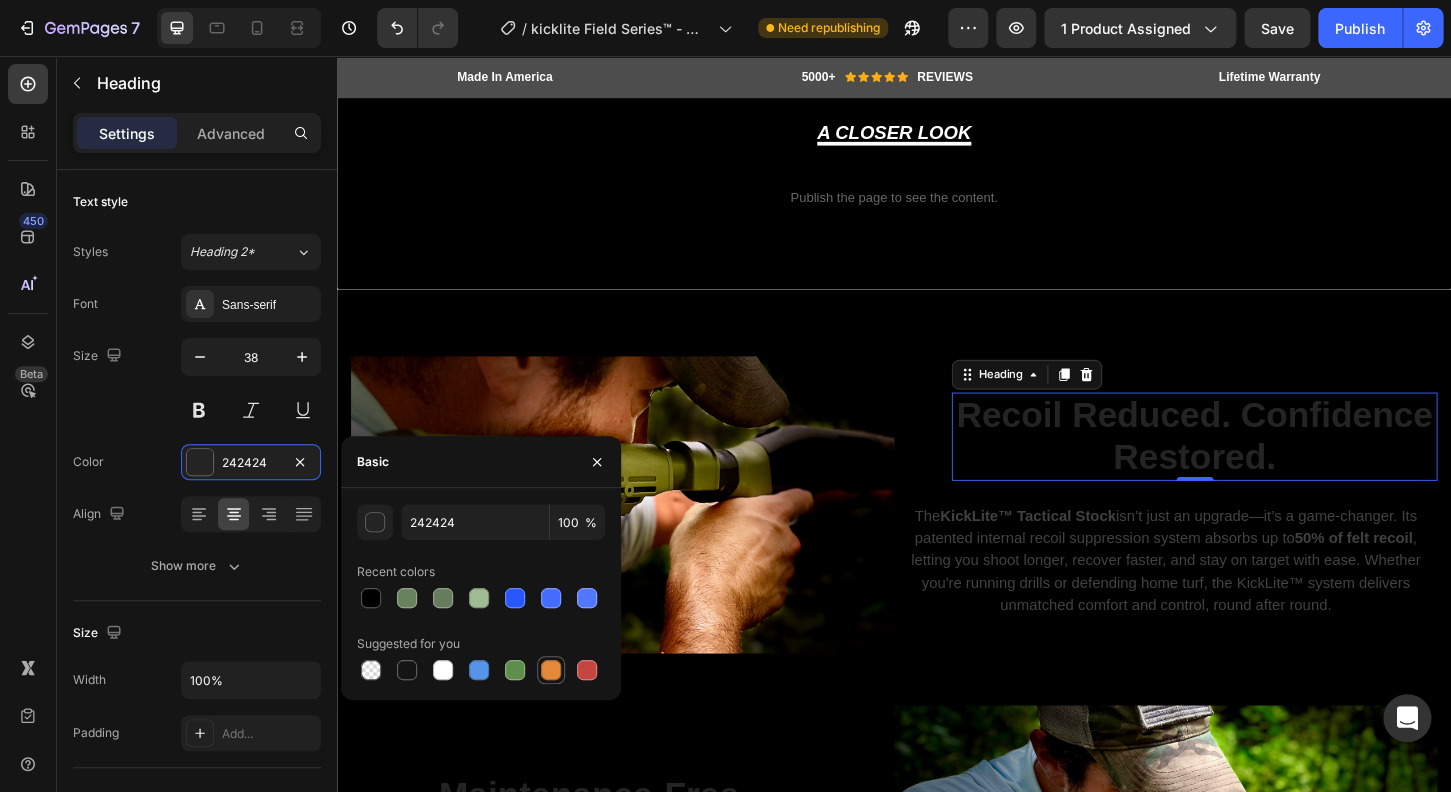type on "FFFFFF" 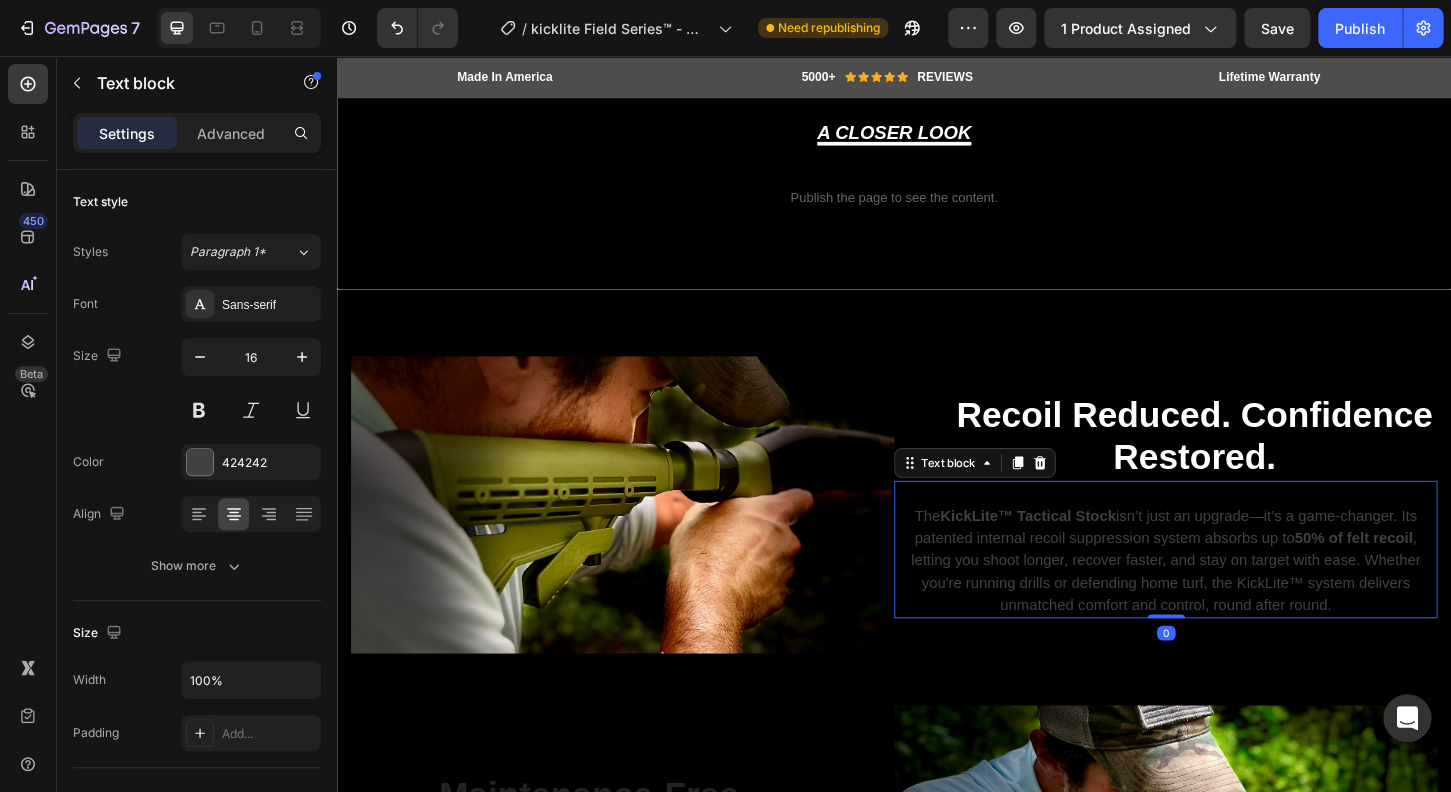 click on "The  KickLite™ Tactical Stock  isn’t just an upgrade—it’s a game-changer. Its patented internal recoil suppression system absorbs up to  50% of felt recoil , letting you shoot longer, recover faster, and stay on target with ease. Whether you're running drills or defending home turf, the KickLite™ system delivers unmatched comfort and control, round after round." at bounding box center [1229, 599] 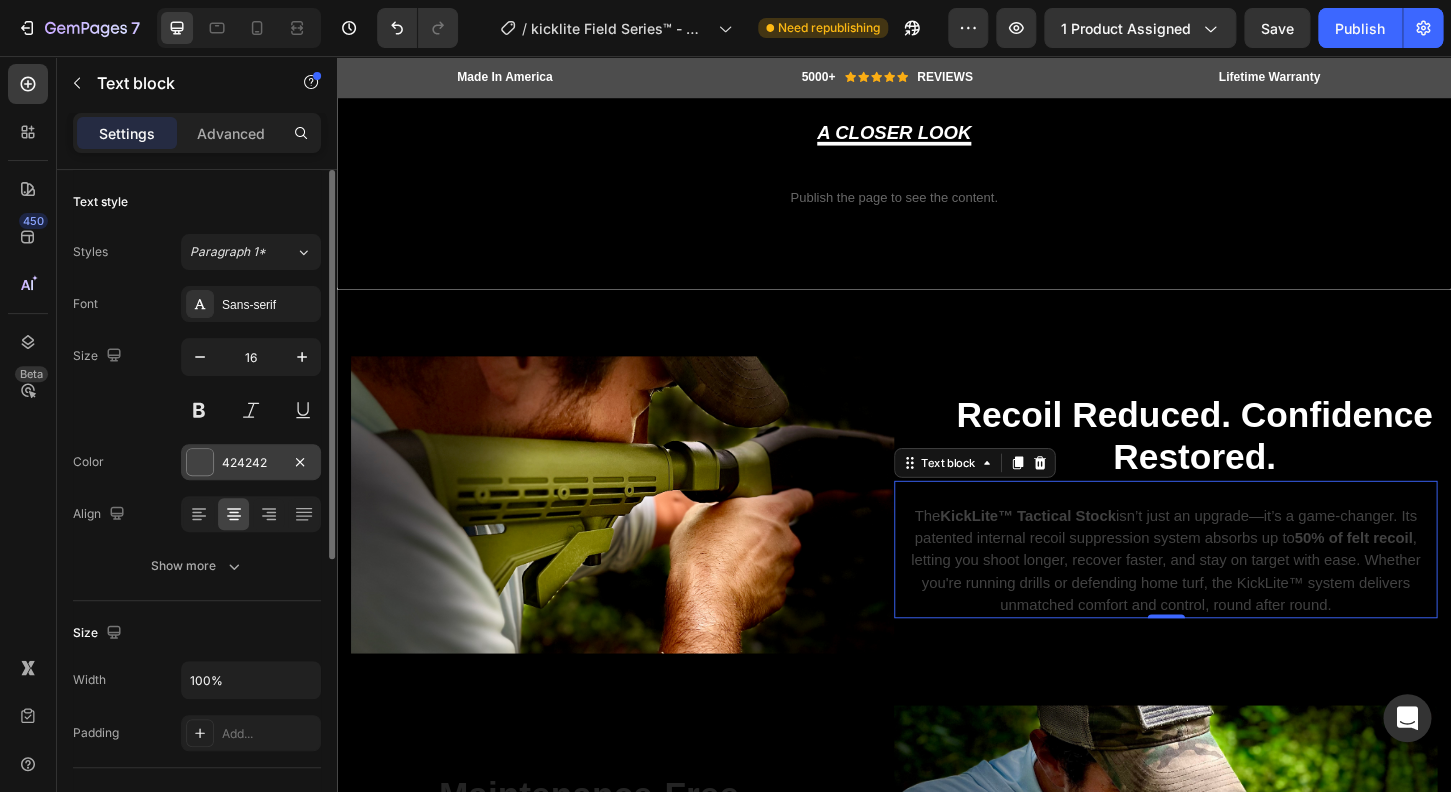 click at bounding box center (200, 462) 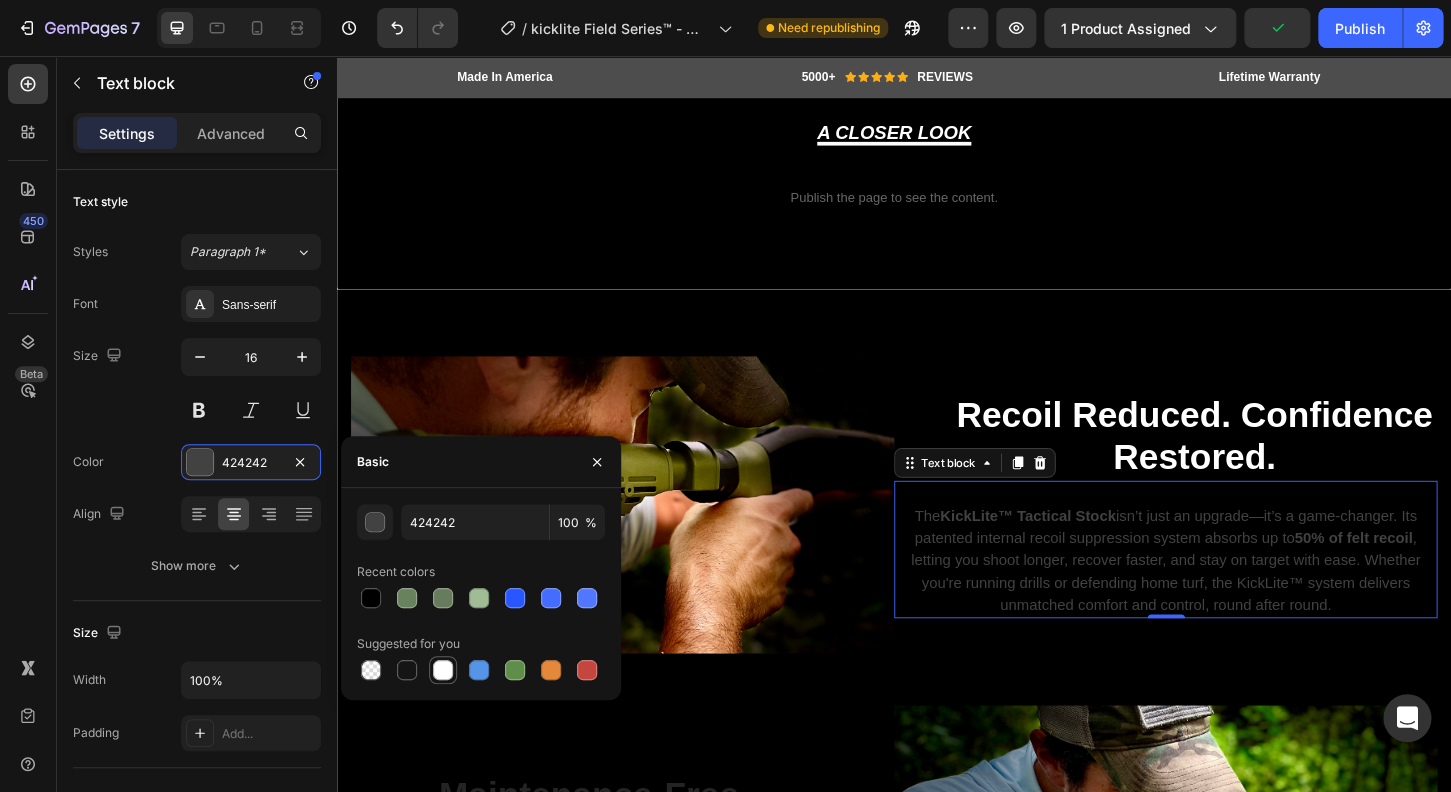 click at bounding box center (443, 670) 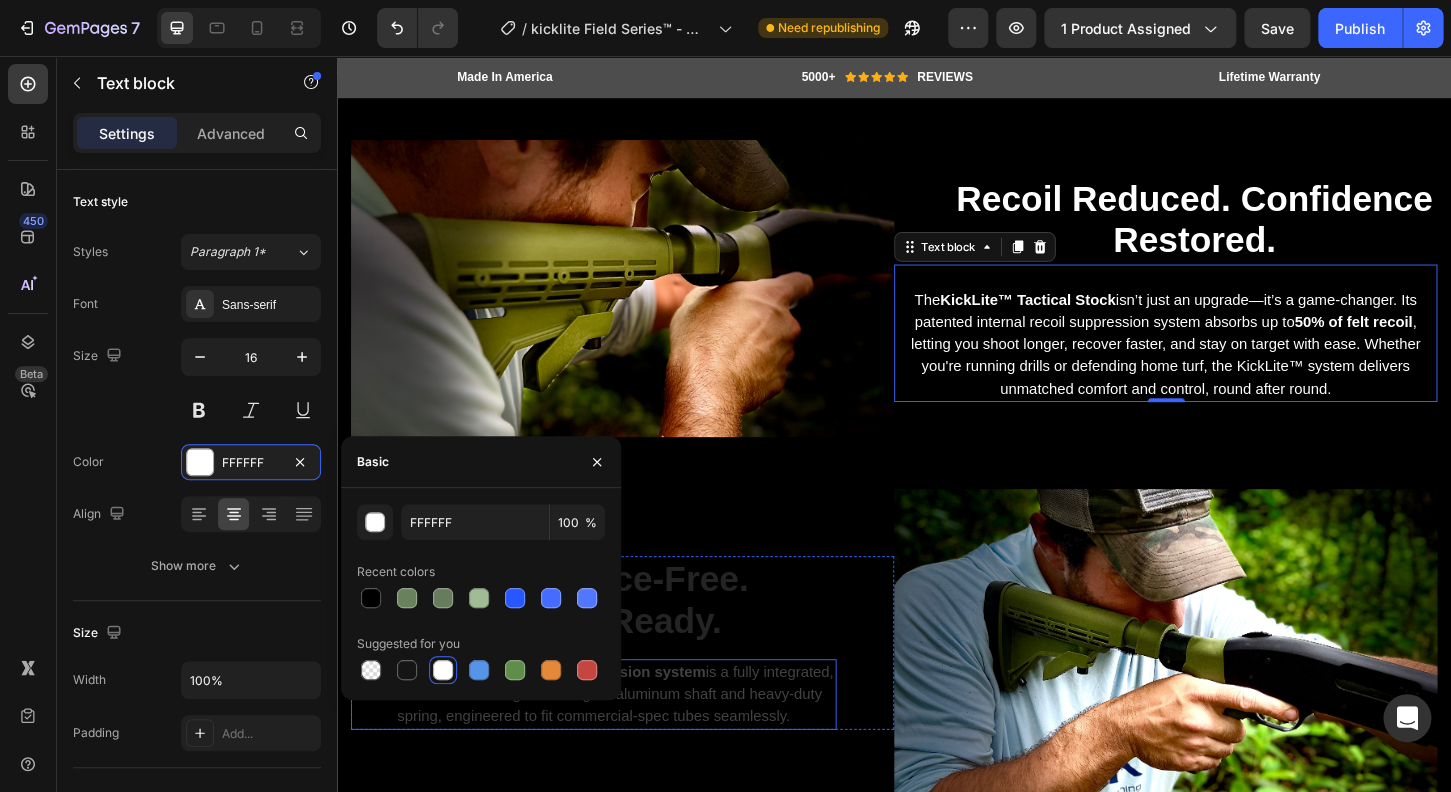 scroll, scrollTop: 3314, scrollLeft: 0, axis: vertical 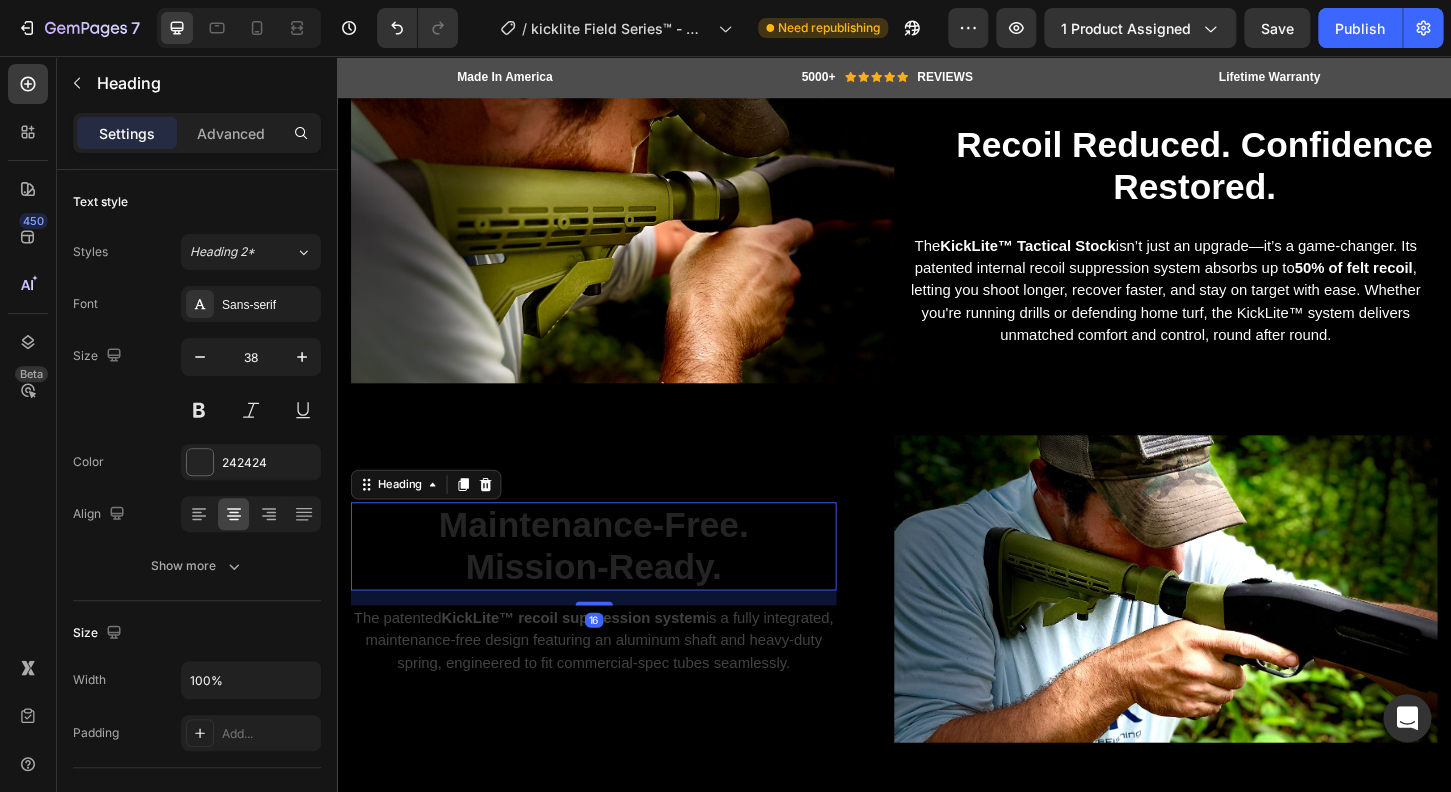 click on "Maintenance-Free. Mission-Ready." at bounding box center [613, 583] 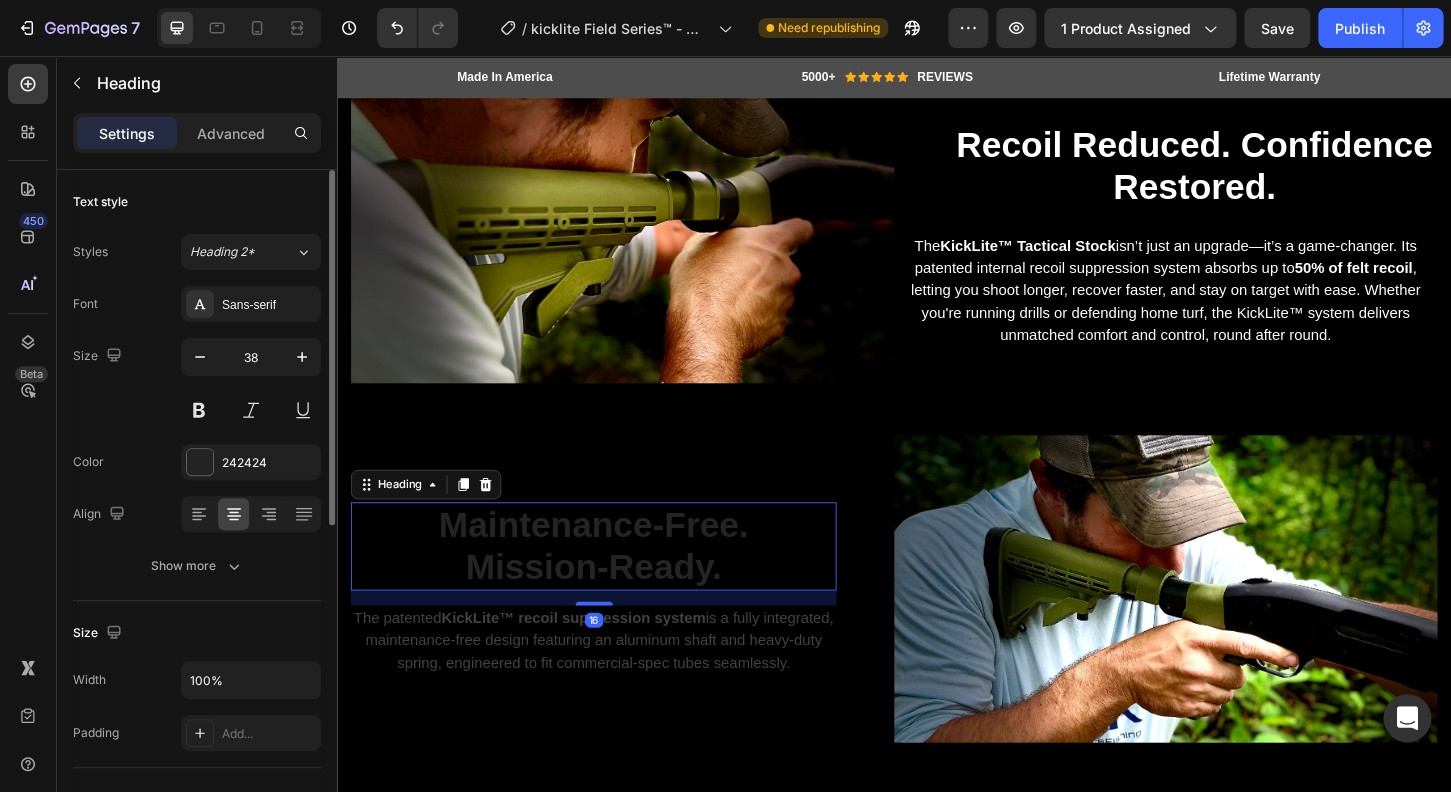 click on "Color 242424" at bounding box center (197, 462) 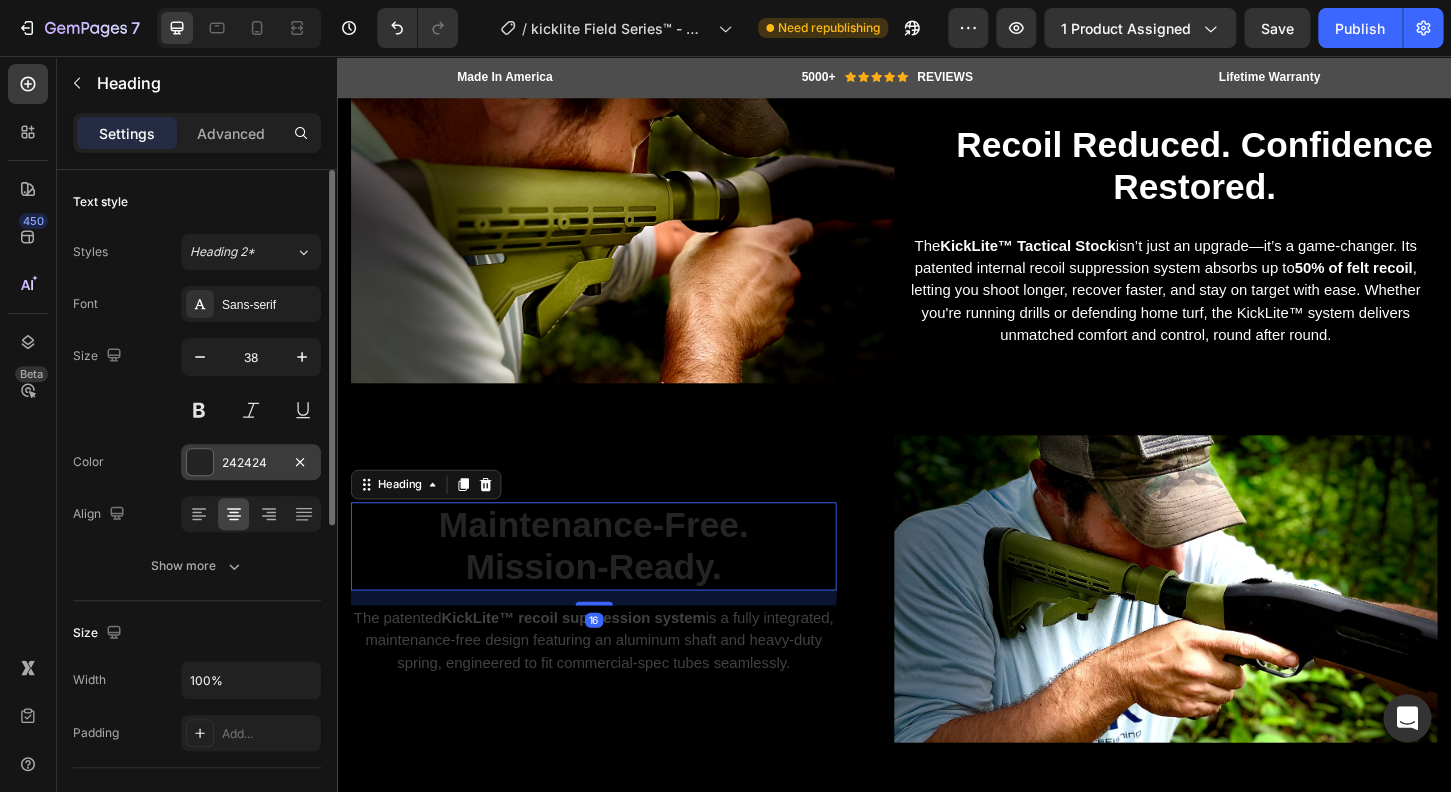 click at bounding box center [200, 462] 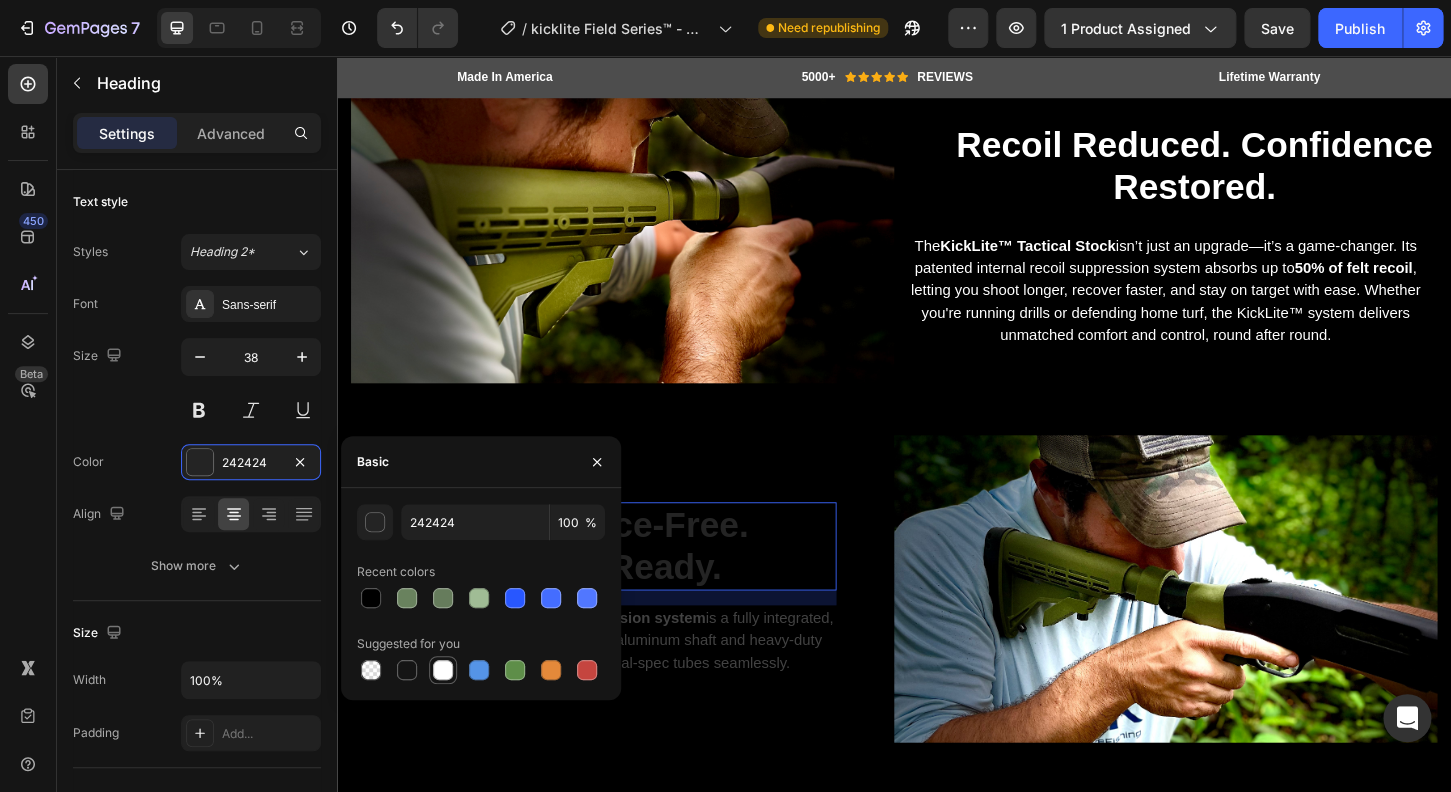 click at bounding box center [443, 670] 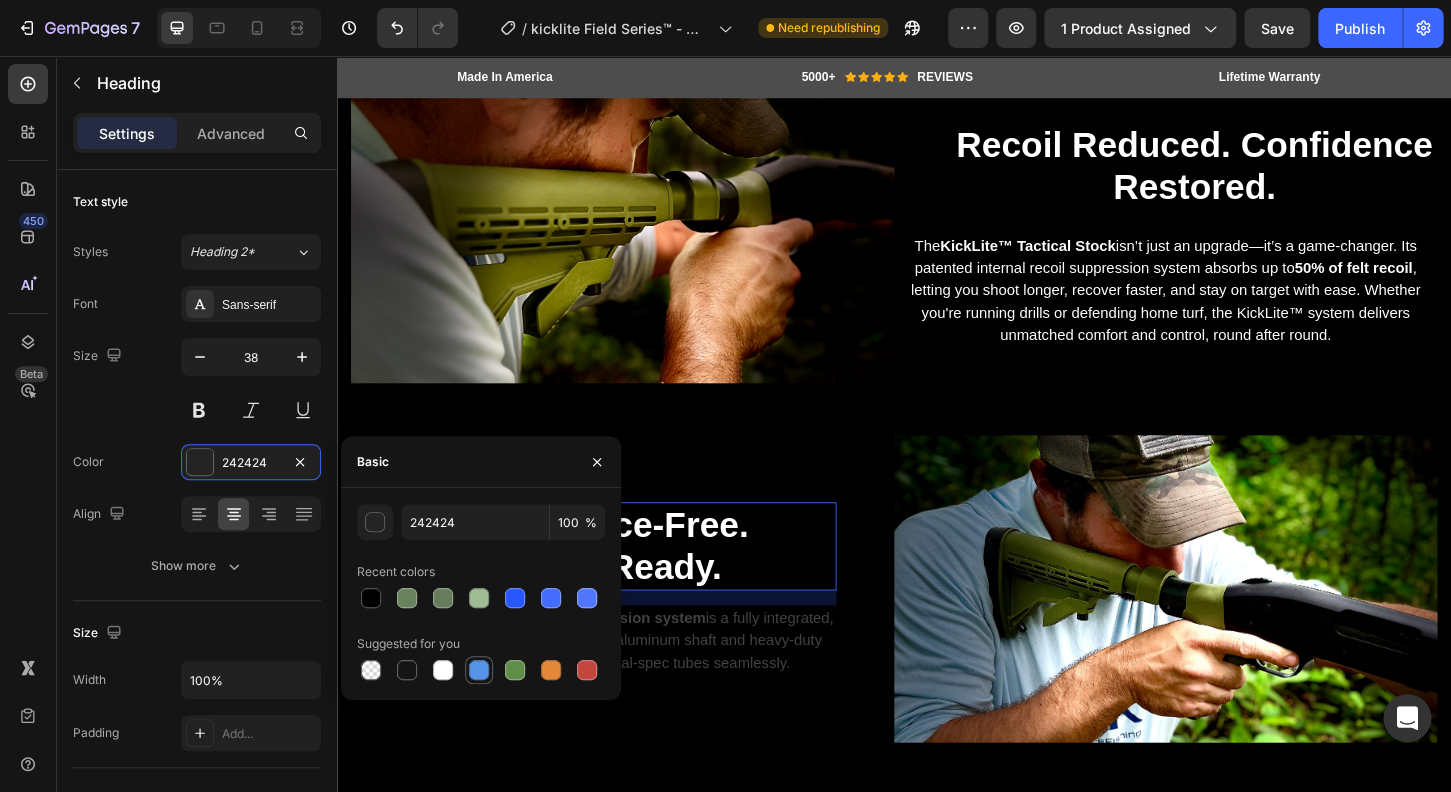 type on "FFFFFF" 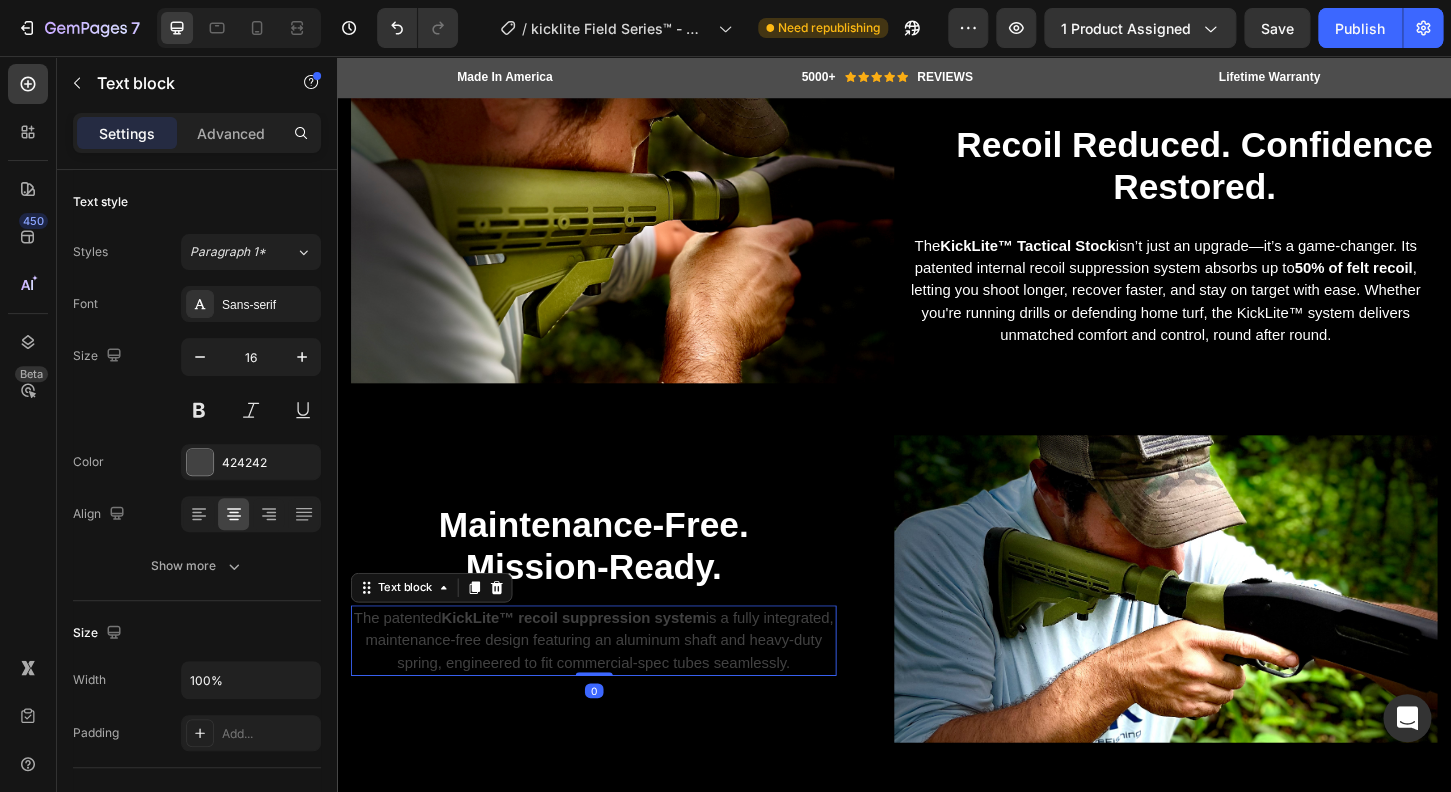 click on "The patented  KickLite™ recoil suppression system  is a fully integrated, maintenance-free design featuring an aluminum shaft and heavy-duty spring, engineered to fit commercial-spec tubes seamlessly." at bounding box center (613, 685) 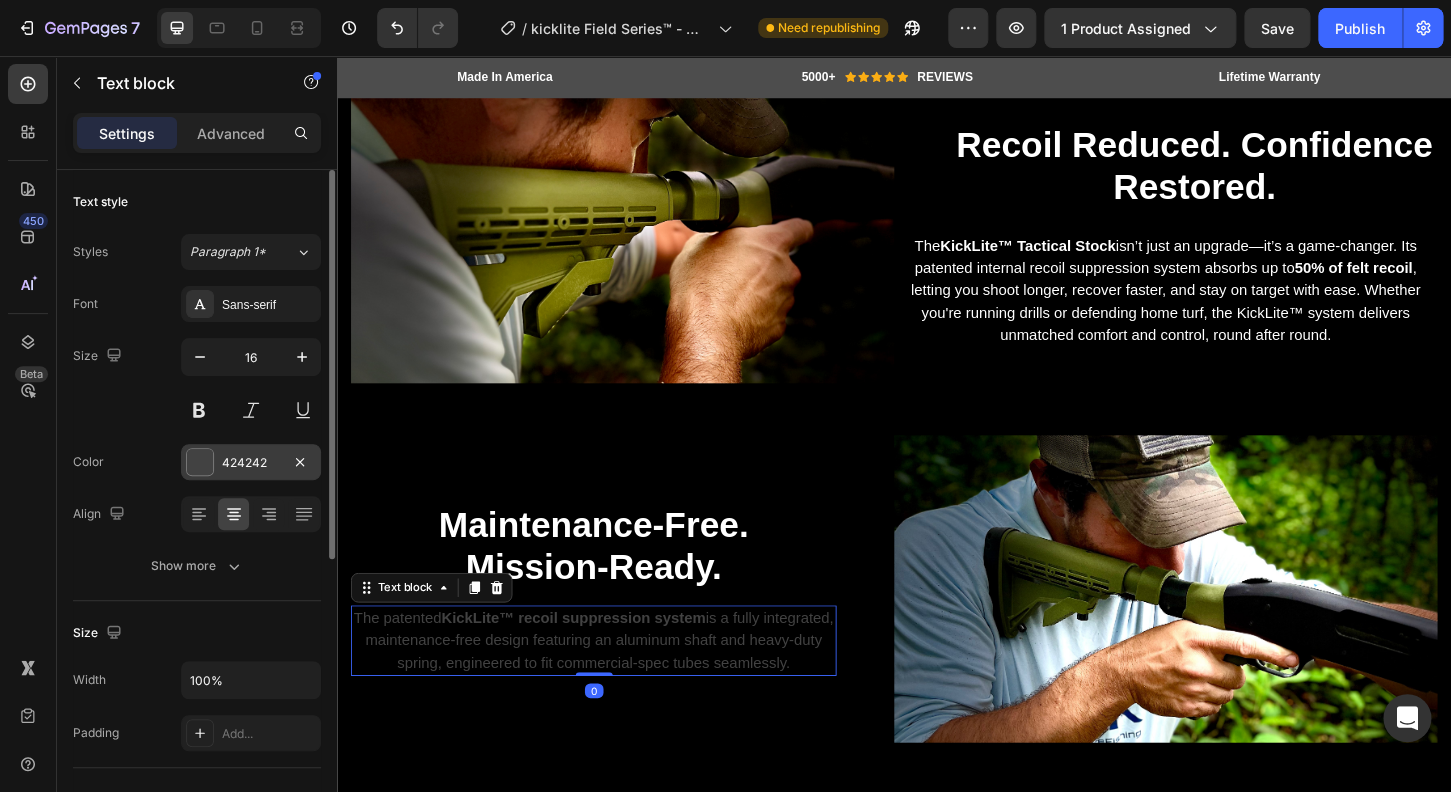 click at bounding box center (200, 462) 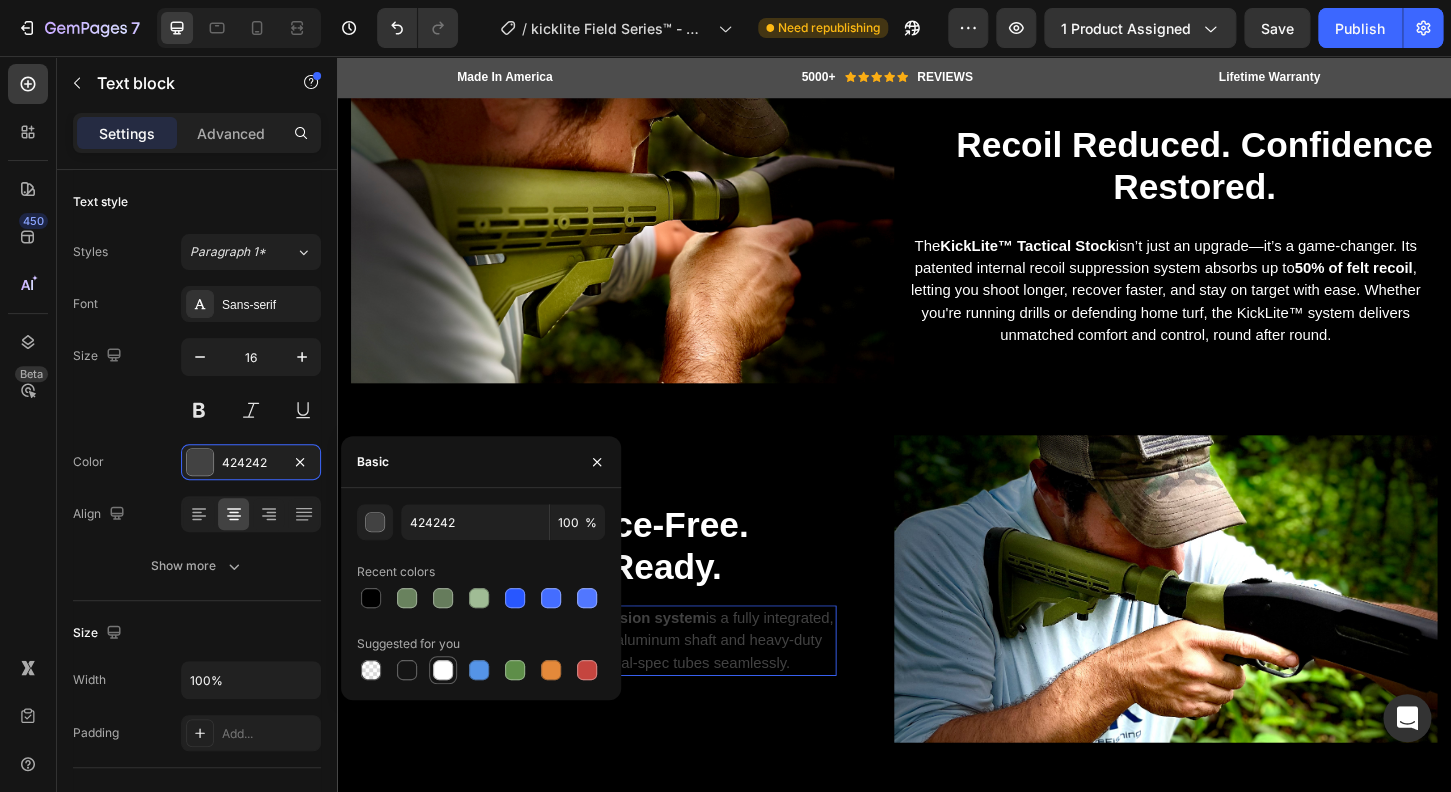 click at bounding box center (443, 670) 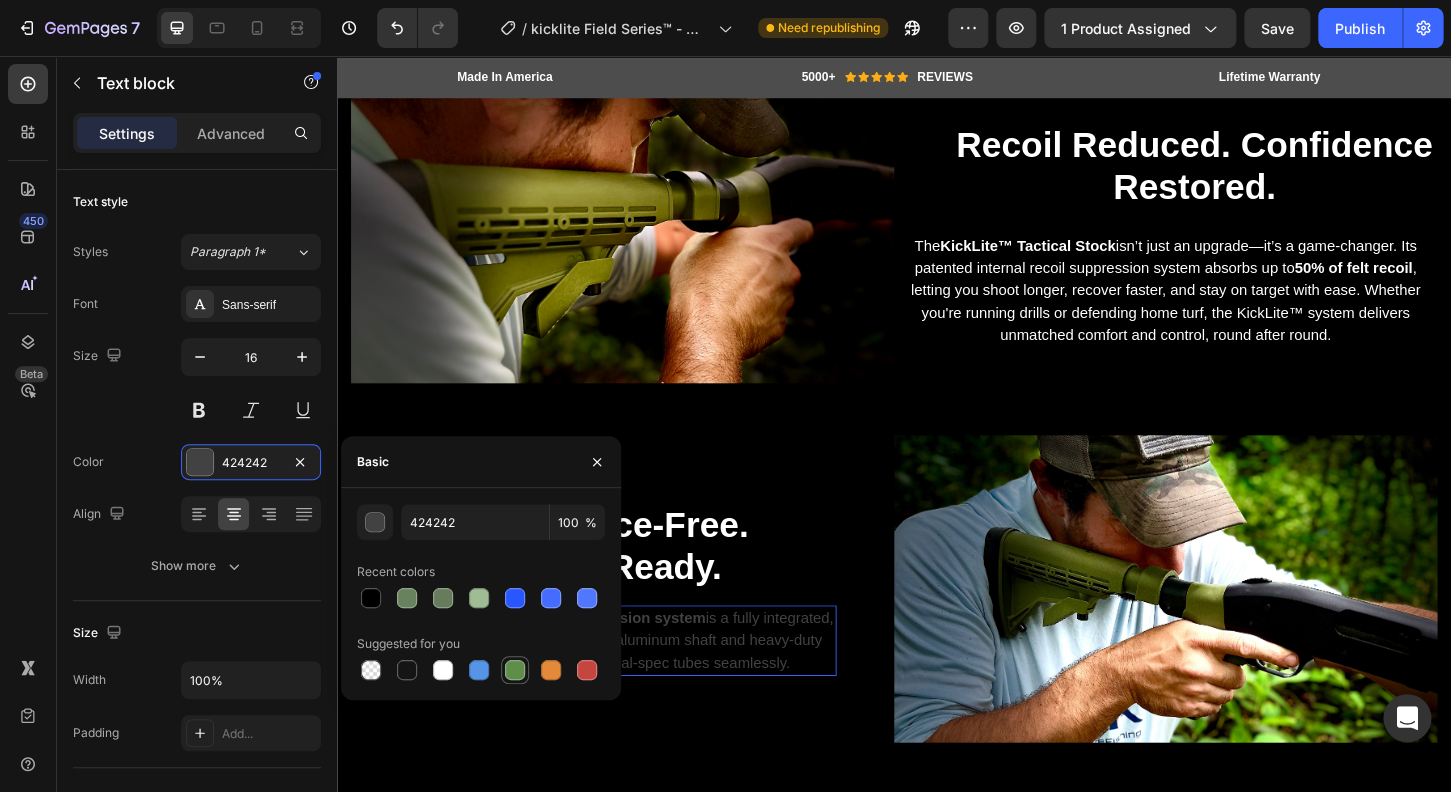 type on "FFFFFF" 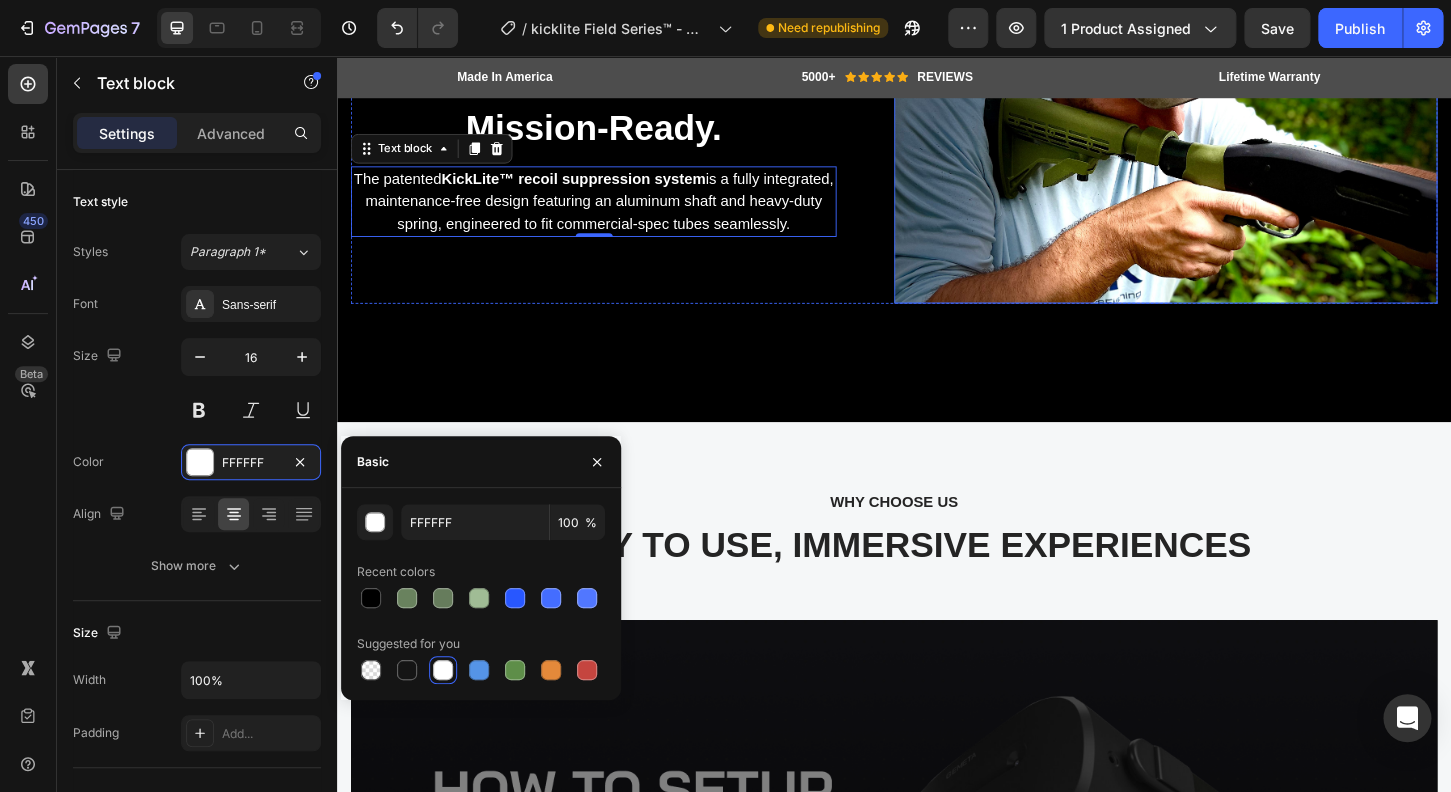 scroll, scrollTop: 3953, scrollLeft: 0, axis: vertical 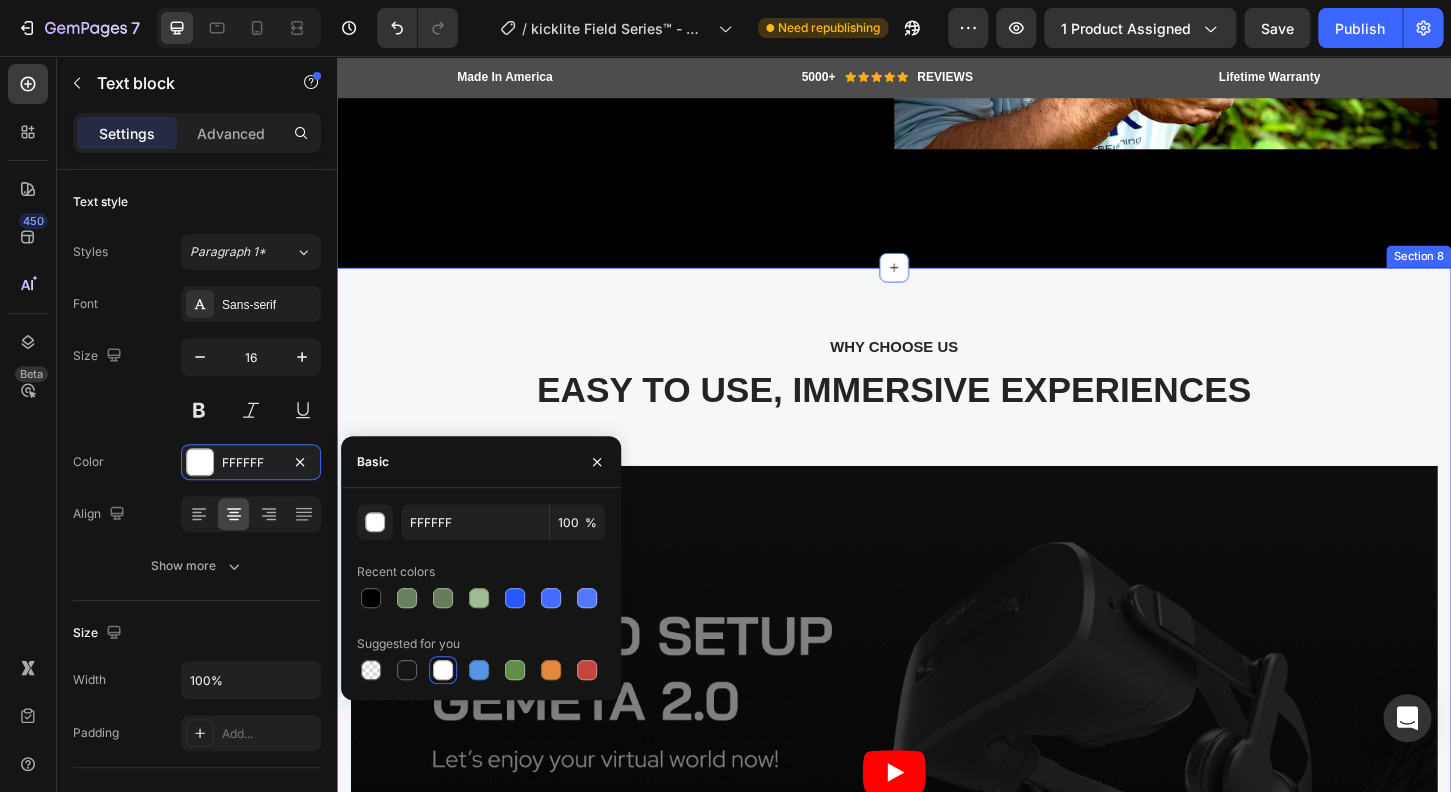 click on "WHY CHOOSE US Text block EASY TO USE, IMMERSIVE EXPERIENCES Heading Video
Image  “Perfect fit and easy install, worth every penny.” Text block Sean M  Apr 23, 2025 Heading 5.0 Text block
Icon
Icon
Icon
Icon
Icon Icon List Hoz Row Row Row Image  “My pistol-grip Mossberg was a bear to shoot; changing to this made it a pleasure.” Text block Alex B  Mar 29, 2023, 5 Heading 5.0 Text block
Icon
Icon
Icon
Icon
Icon Icon List Hoz Row Row Row Image “Best thing I ever bought for myself! Great VR experiences for exercise, doing 3D art, amazing visual puzzle games. I wear glasses and it’s even more clear amazing visual puzzle games. I wear glasses and it’s even more clear for me in VR then without!” Text block Eric Raymond Heading 5.0 Text block
Icon
Icon
Icon
Icon" at bounding box center (937, 928) 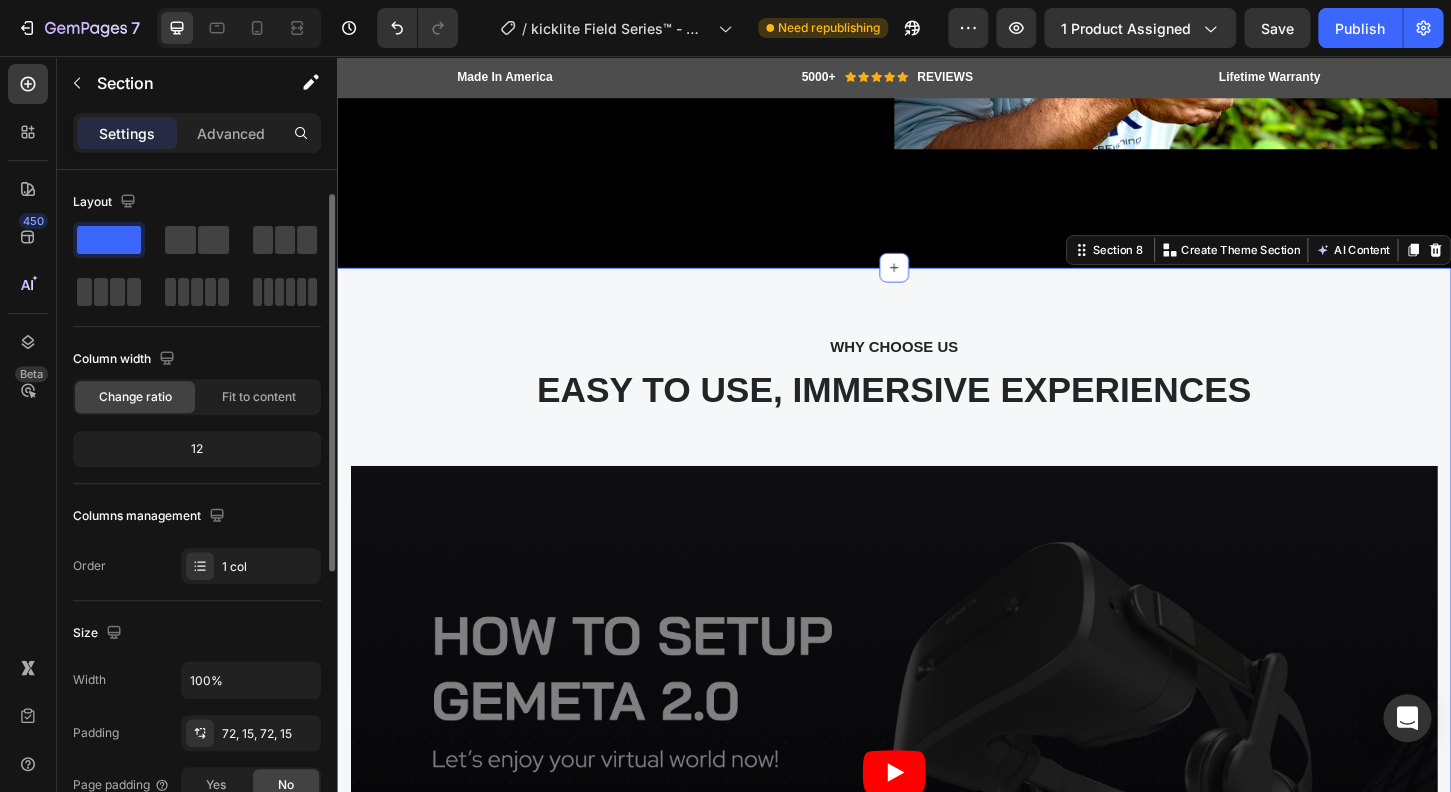 scroll, scrollTop: 192, scrollLeft: 0, axis: vertical 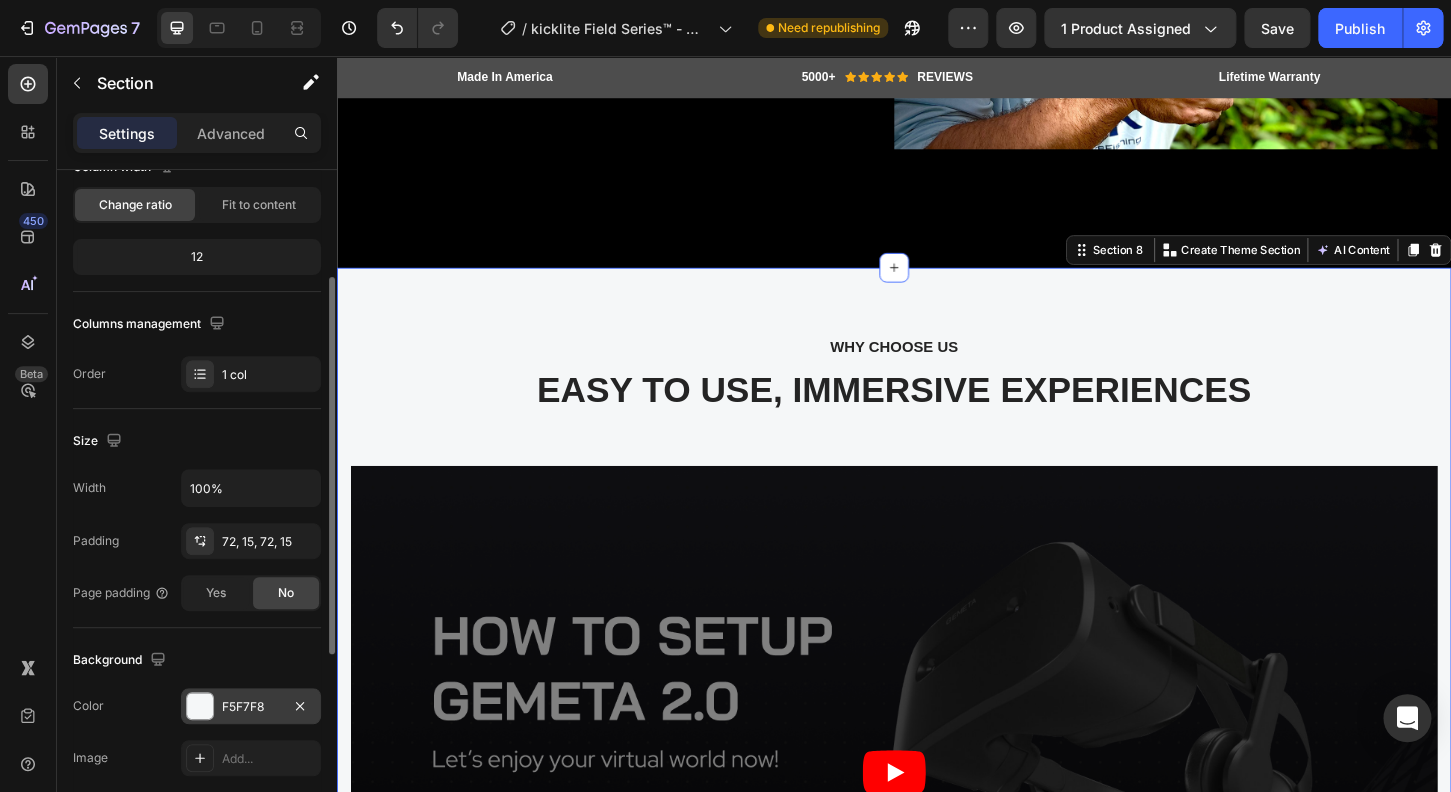 click at bounding box center (200, 706) 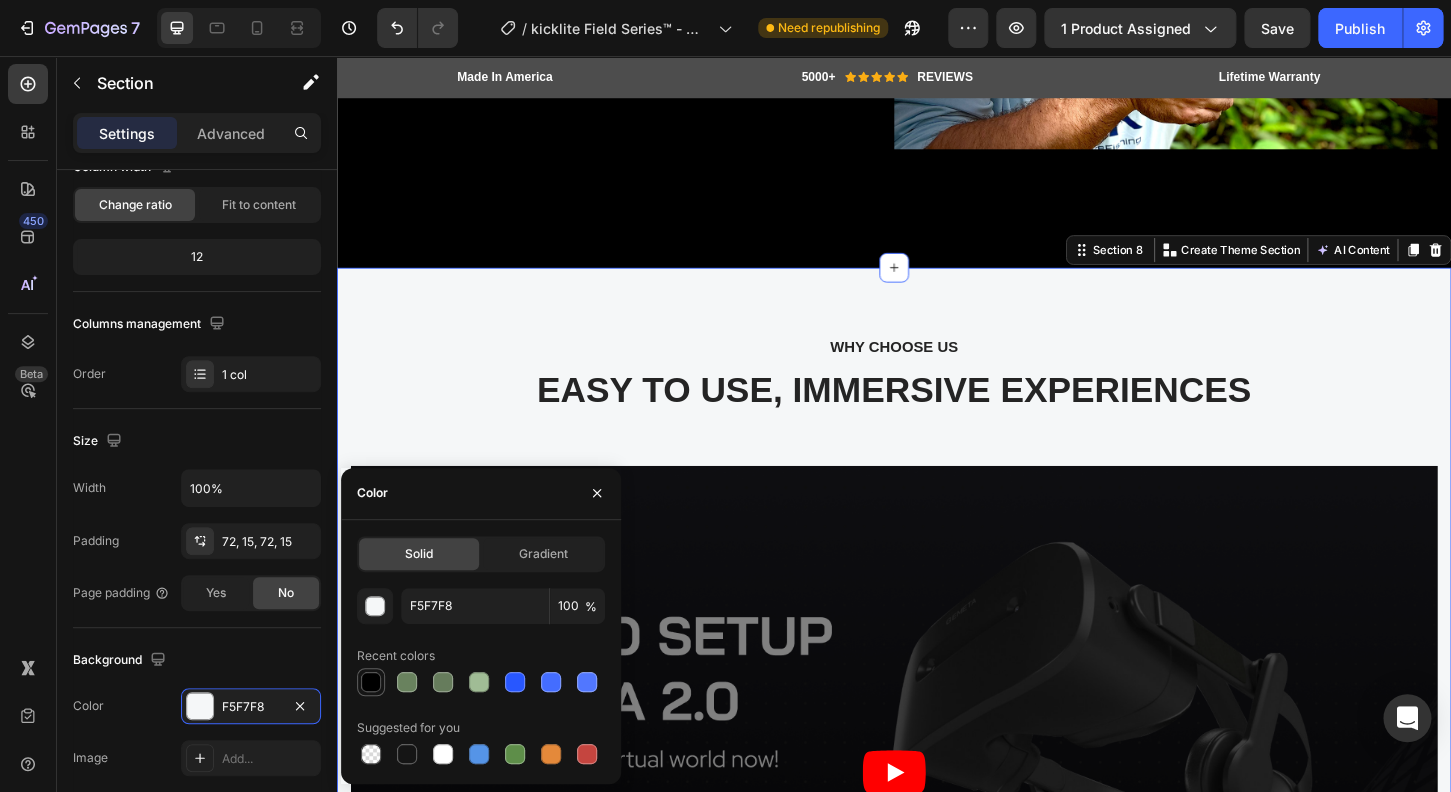 click at bounding box center [371, 682] 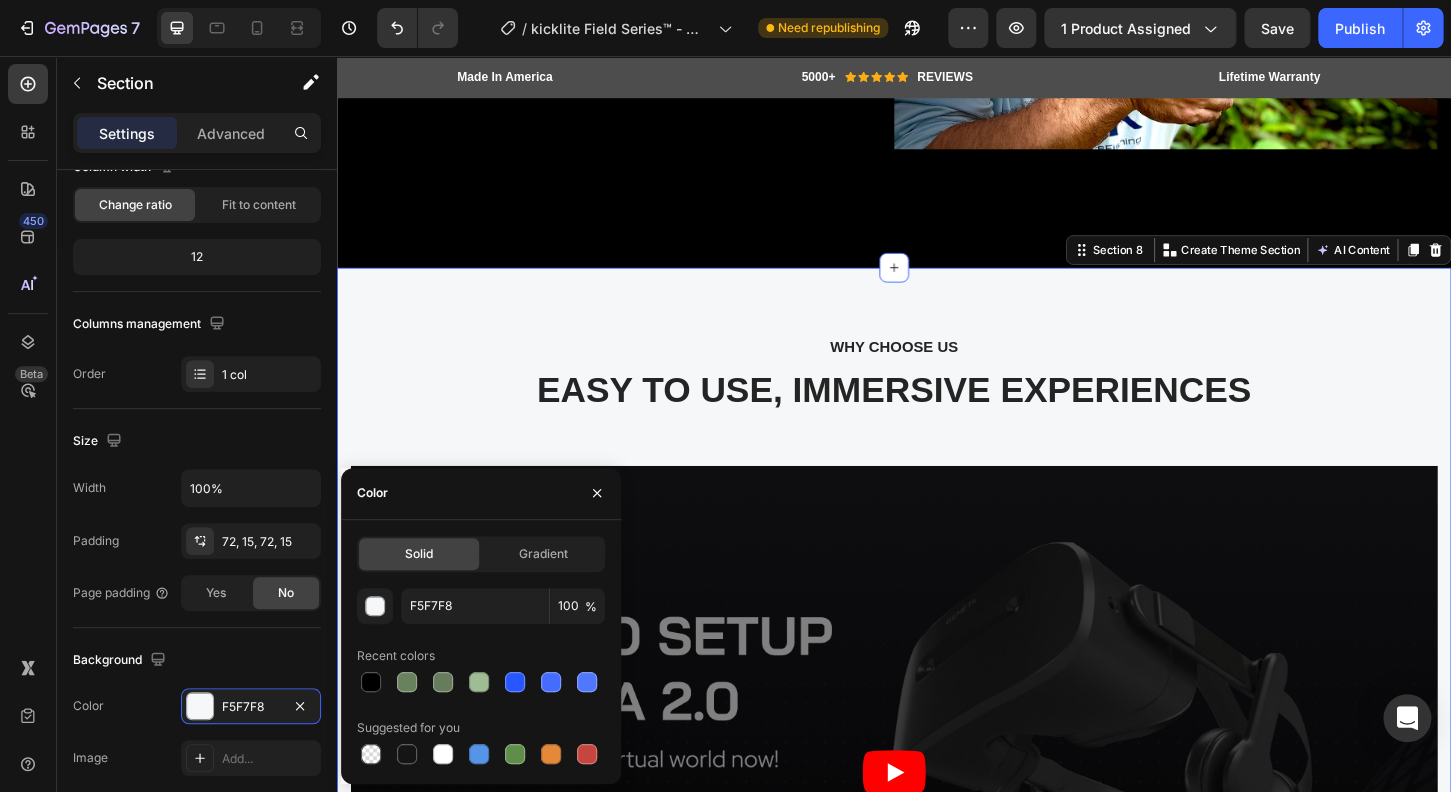 type on "000000" 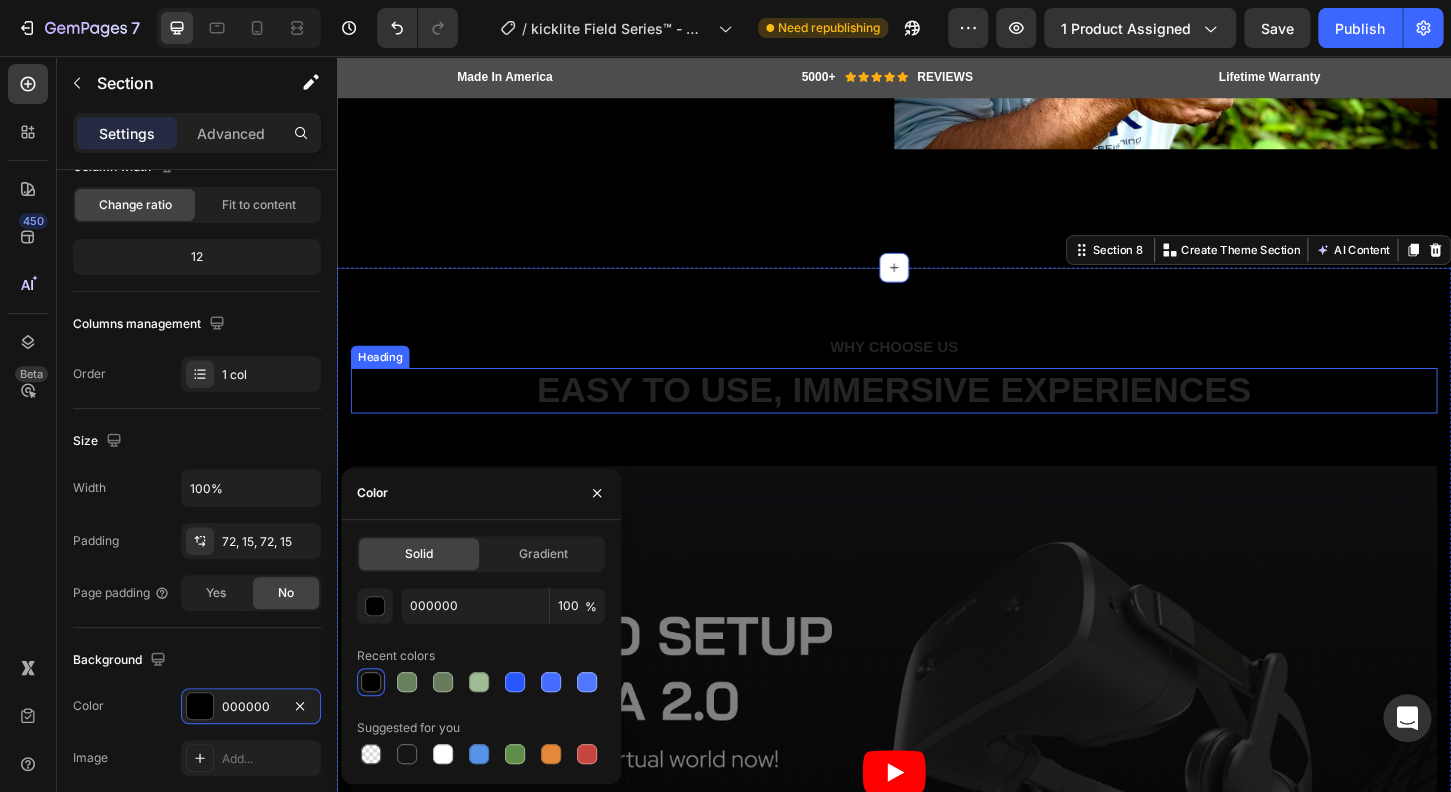 click on "EASY TO USE, IMMERSIVE EXPERIENCES" at bounding box center (937, 417) 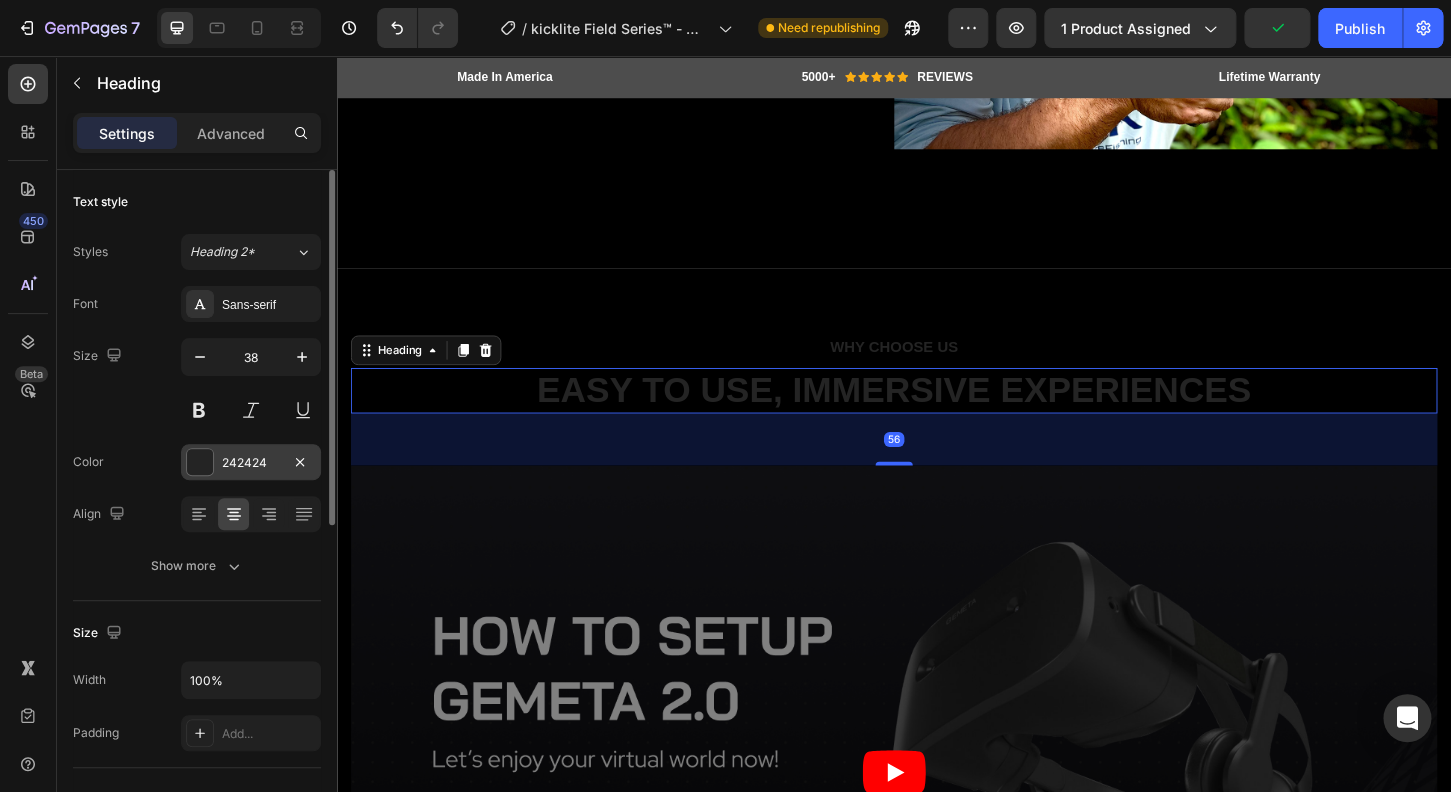 click at bounding box center (200, 462) 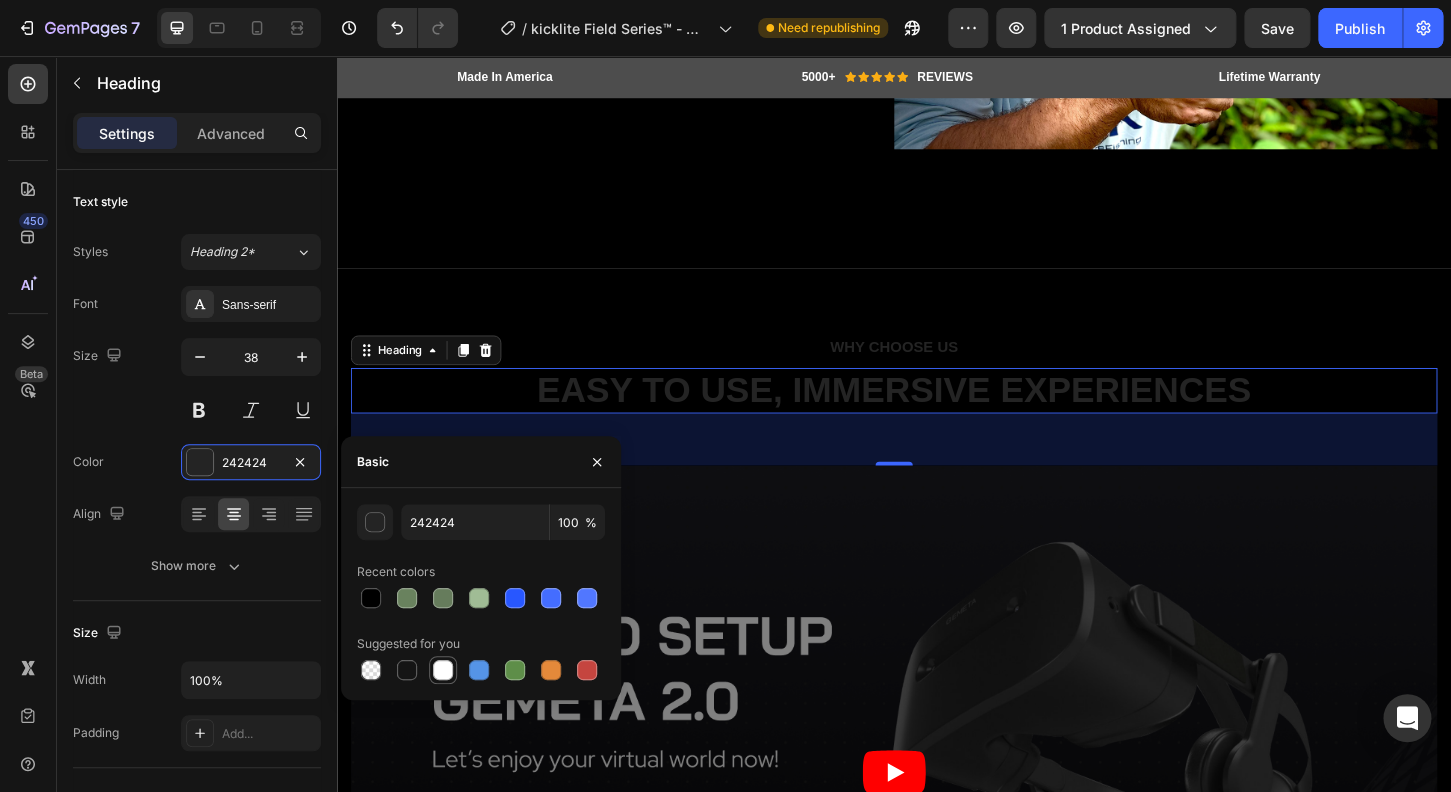 click at bounding box center [443, 670] 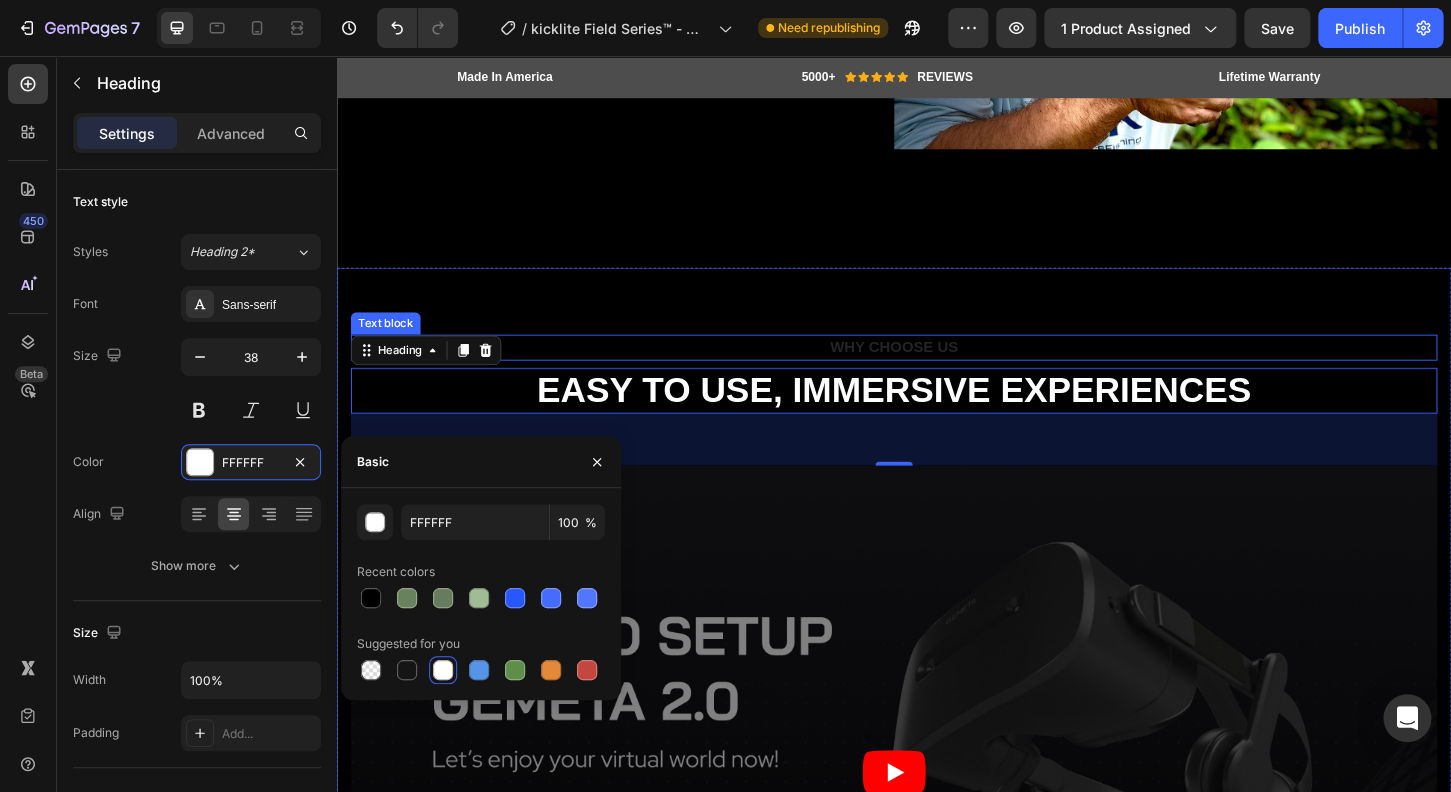 click on "WHY CHOOSE US" at bounding box center (937, 370) 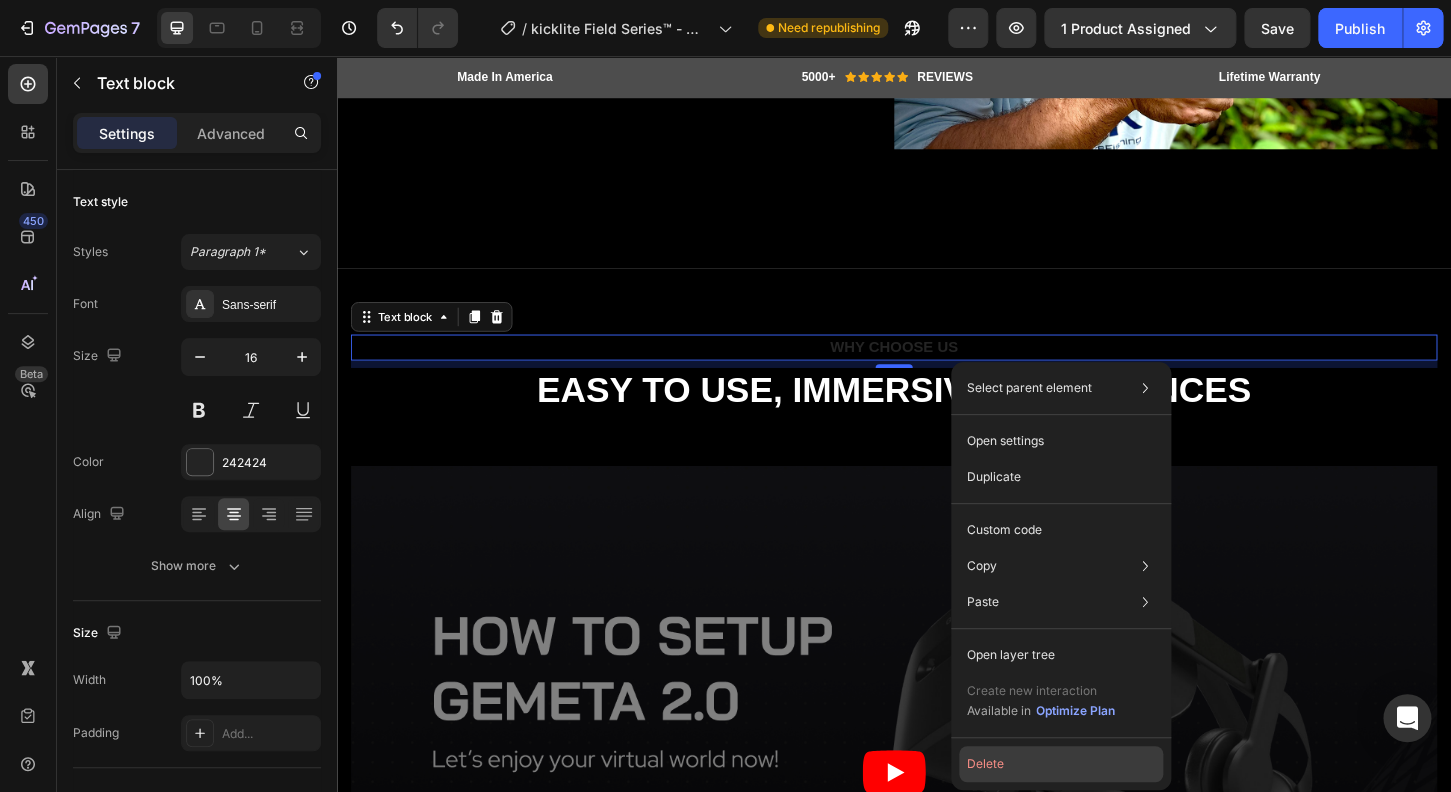 click on "Delete" 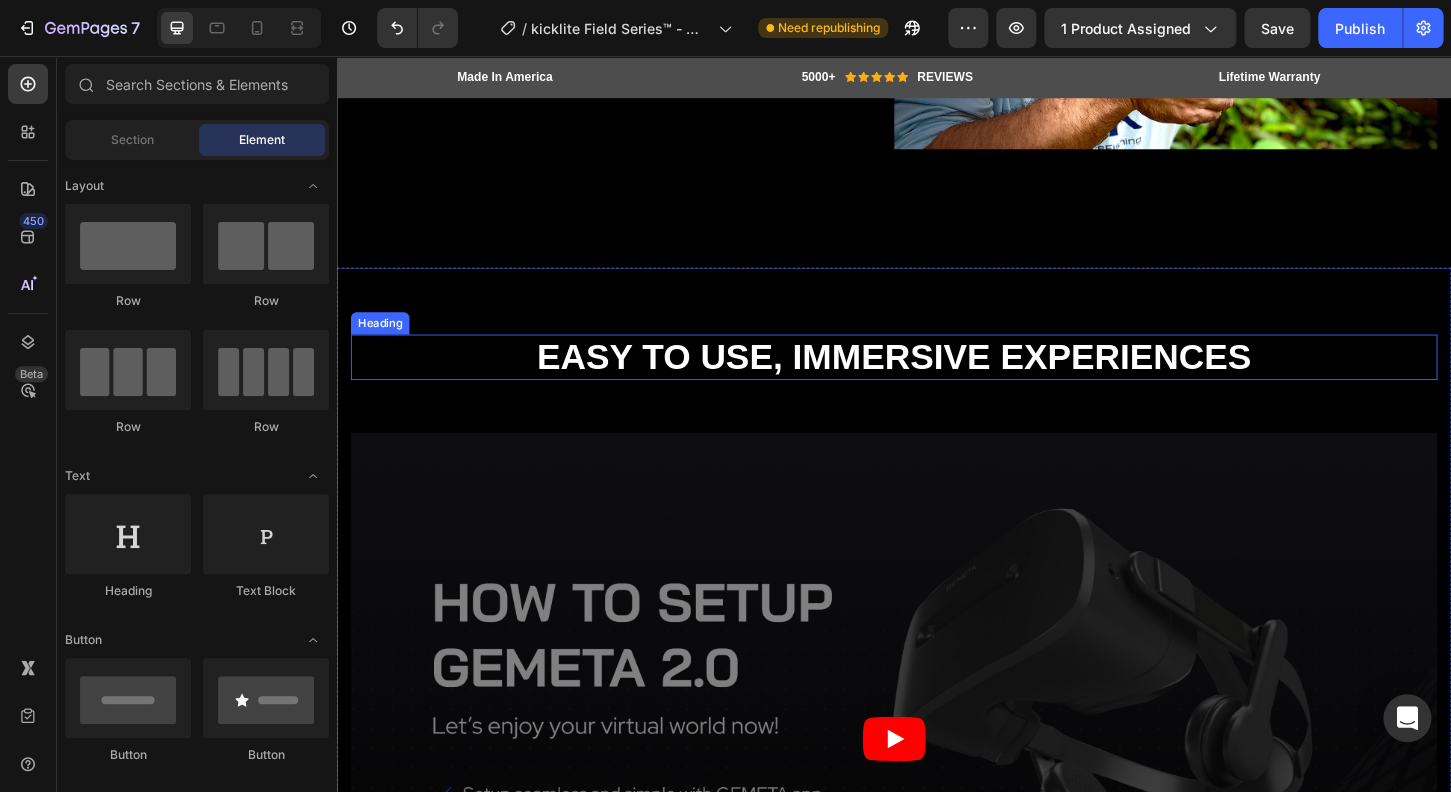 click on "EASY TO USE, IMMERSIVE EXPERIENCES" at bounding box center (937, 381) 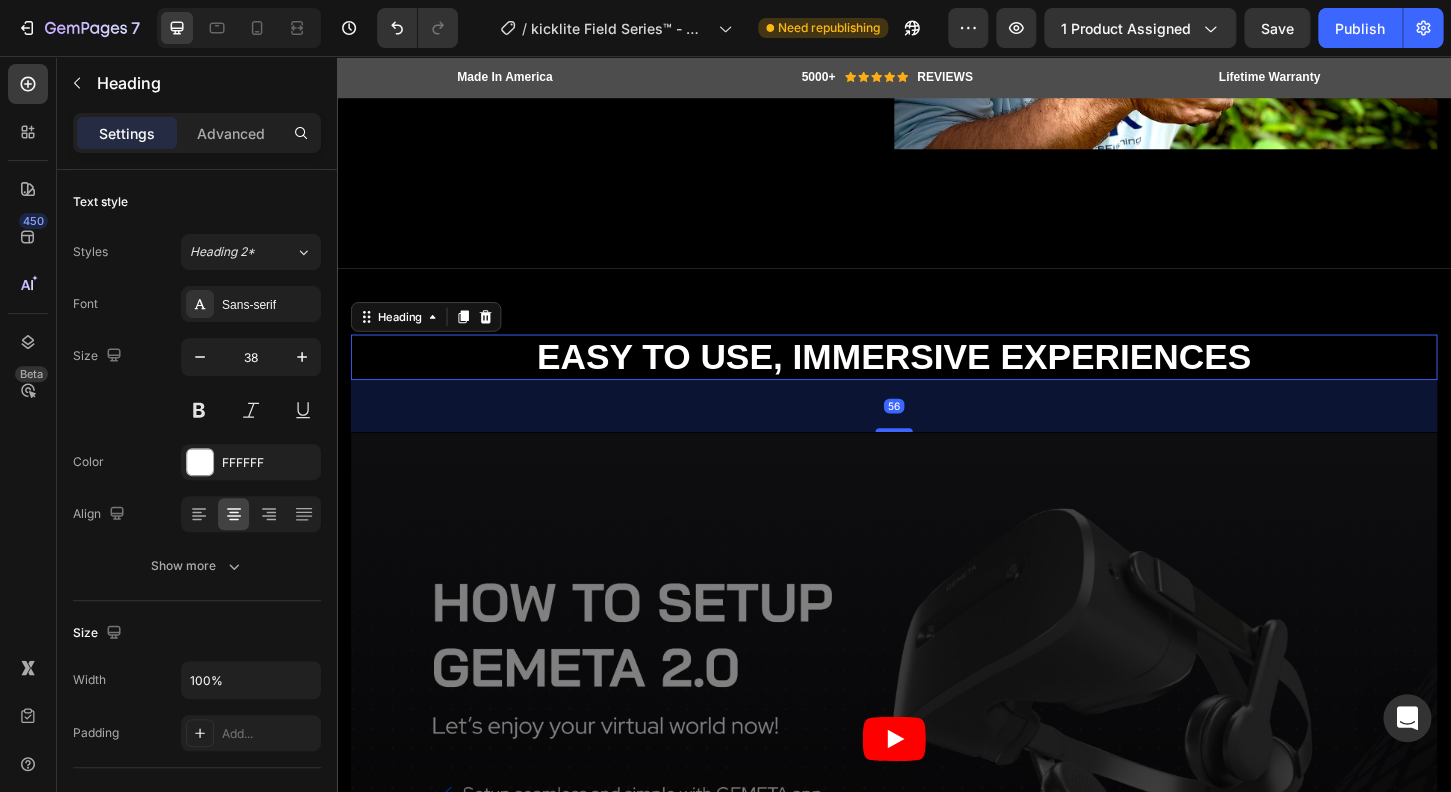 click on "EASY TO USE, IMMERSIVE EXPERIENCES" at bounding box center (937, 381) 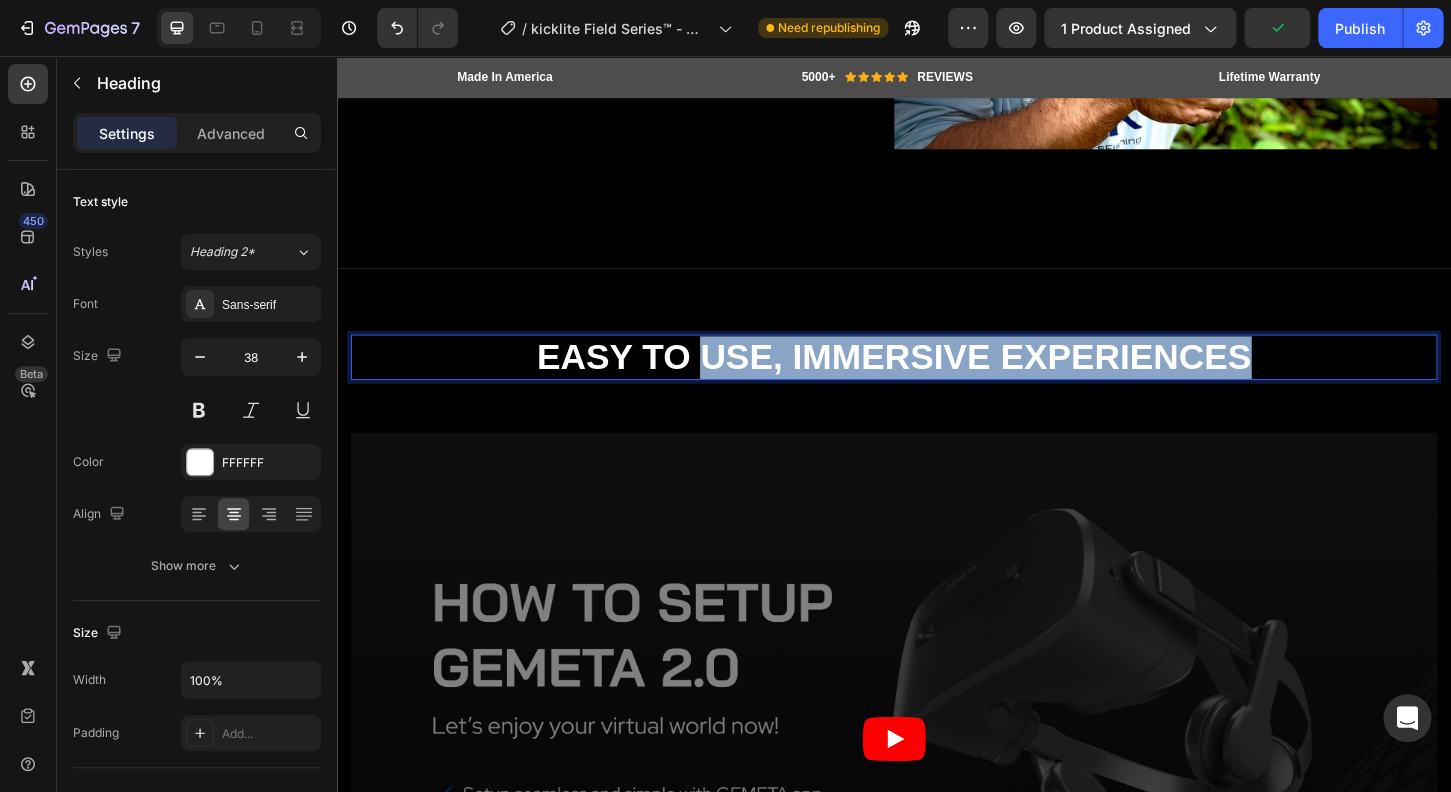 drag, startPoint x: 1334, startPoint y: 376, endPoint x: 731, endPoint y: 381, distance: 603.02075 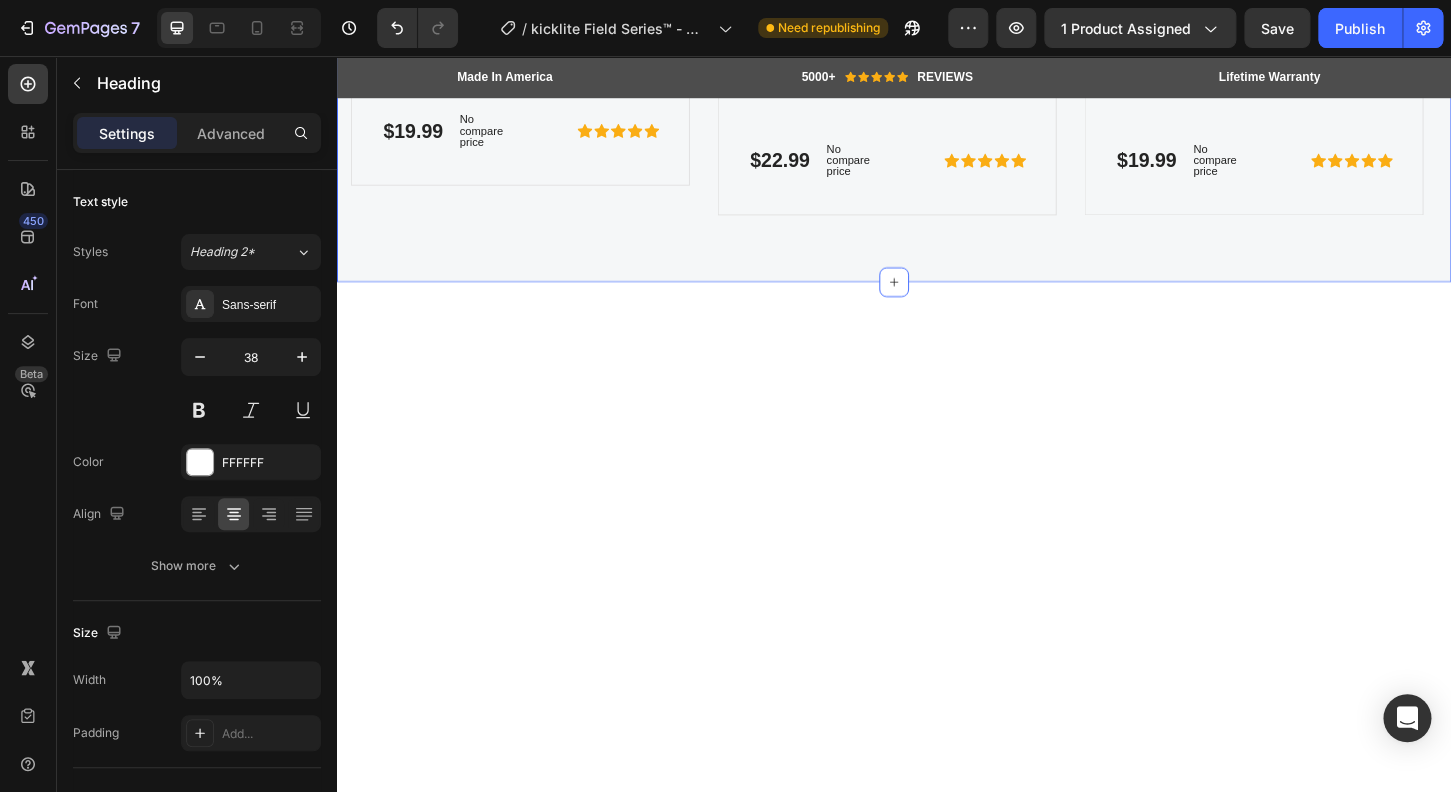 scroll, scrollTop: 5602, scrollLeft: 0, axis: vertical 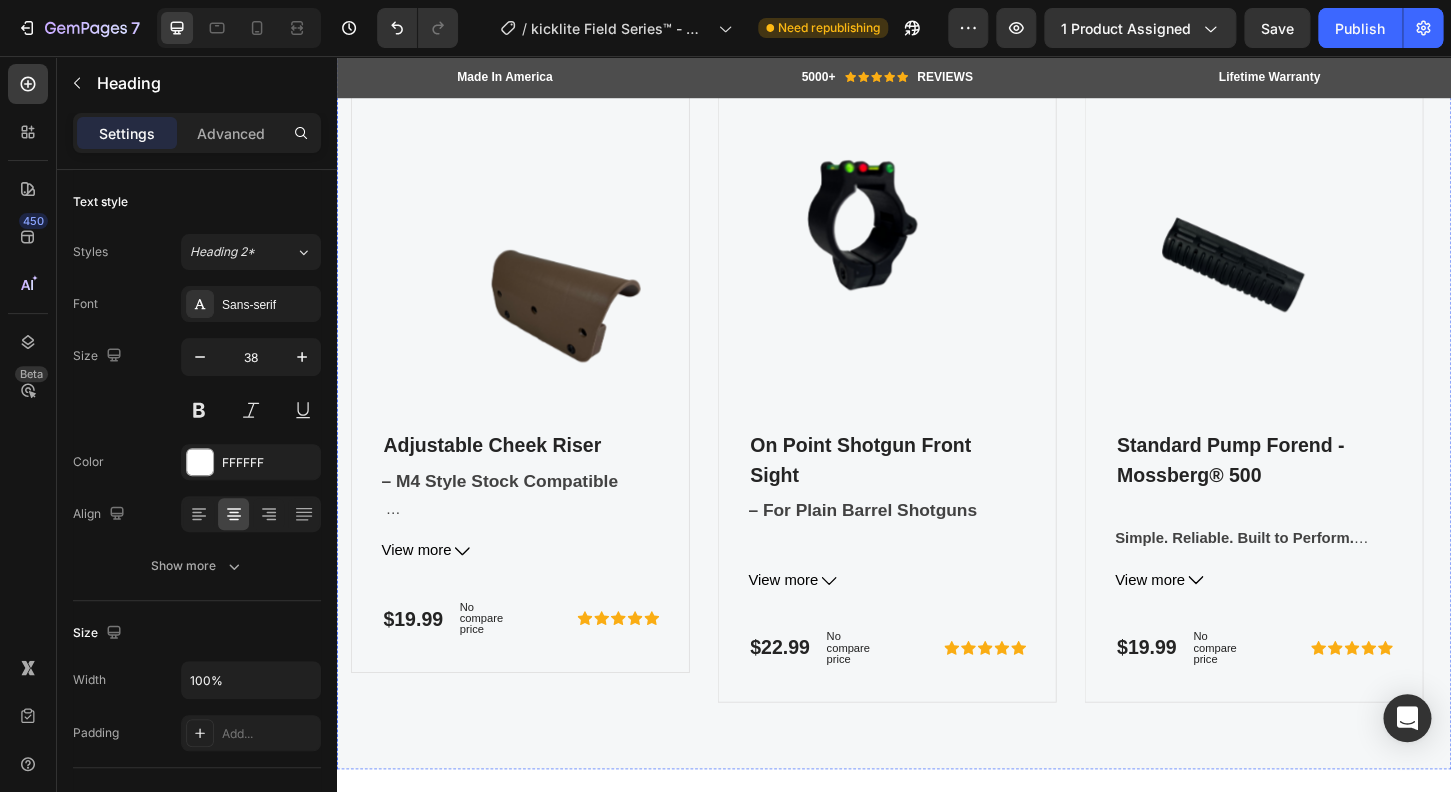 click on "FOR GEMETA 2.0 VR HEADSET" at bounding box center (937, -34) 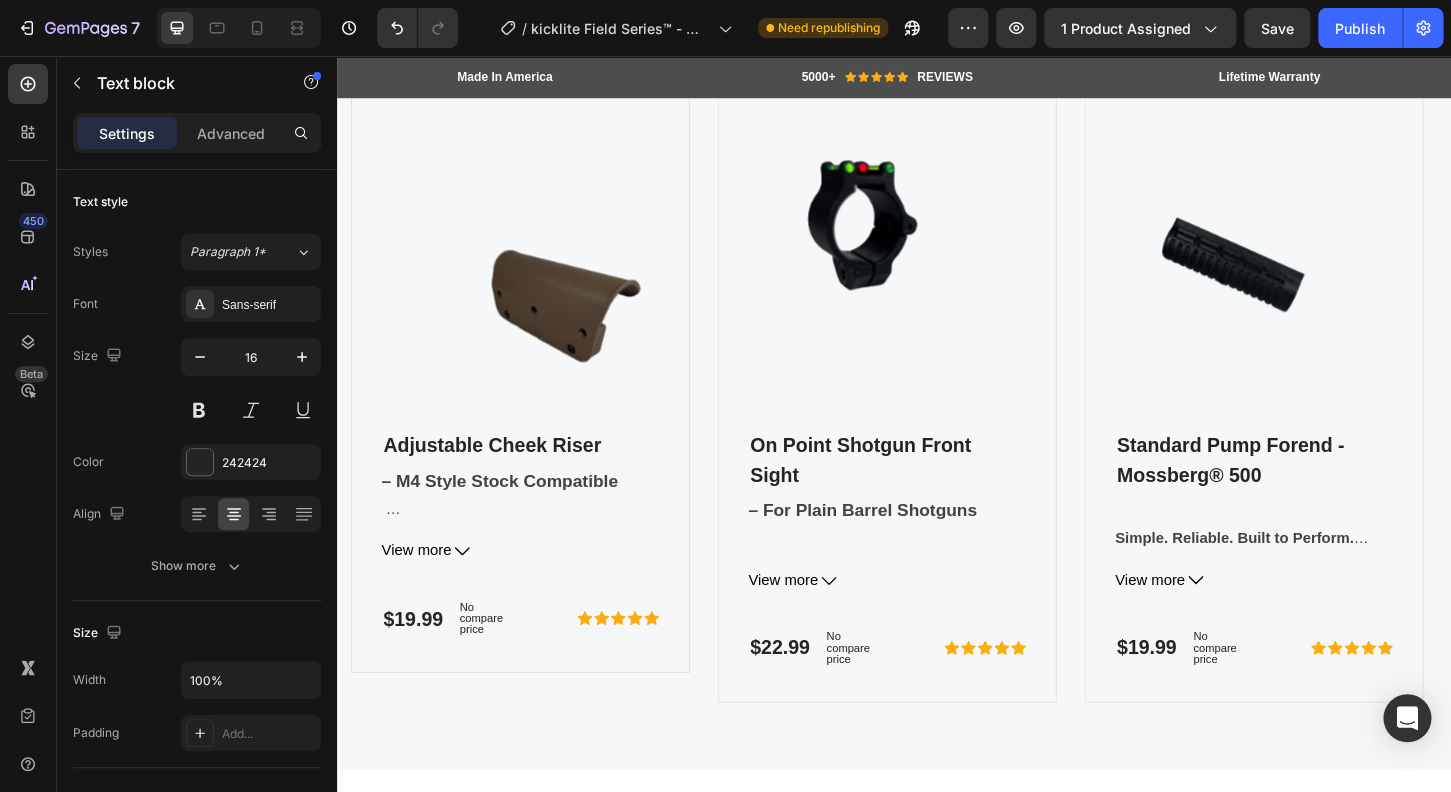 click 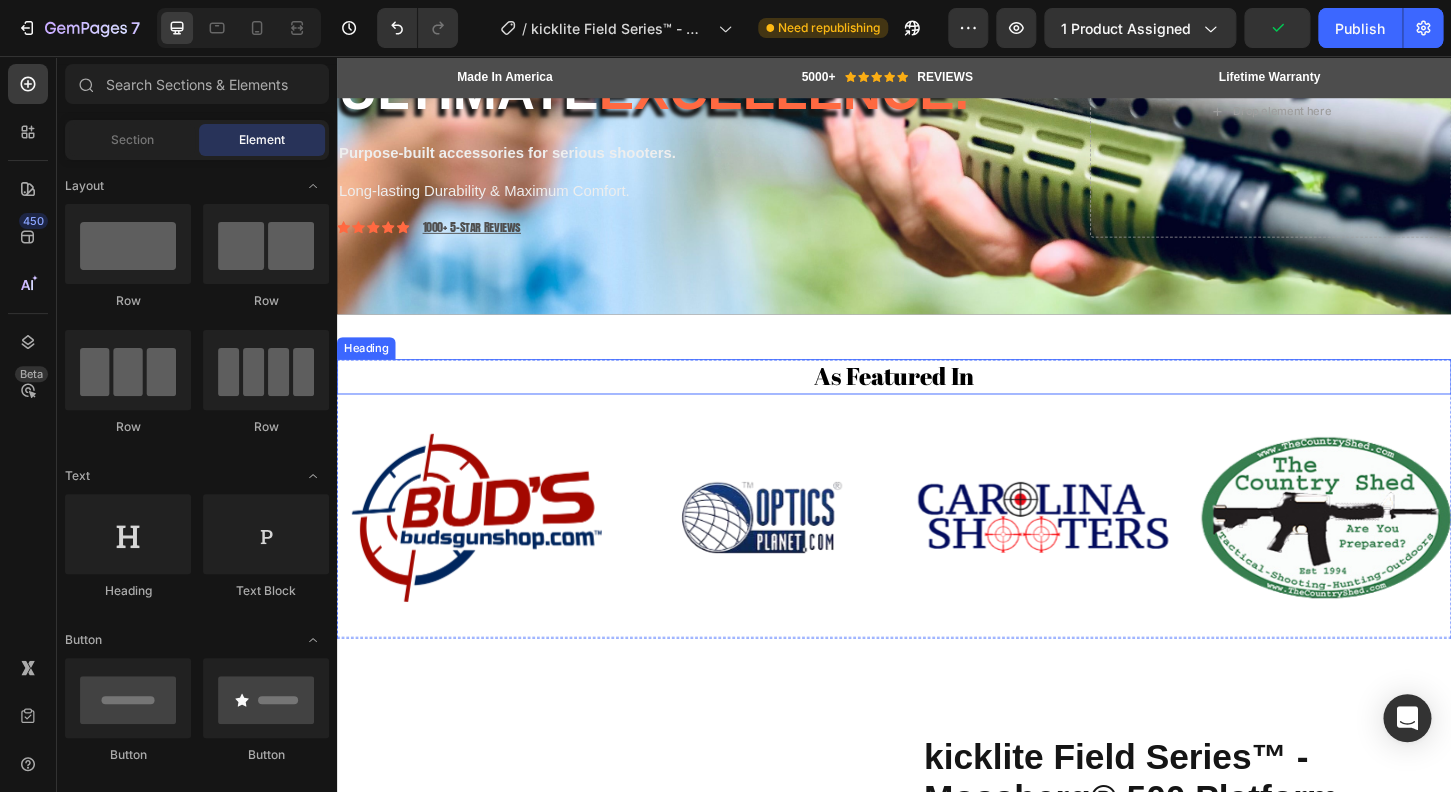 scroll, scrollTop: 0, scrollLeft: 0, axis: both 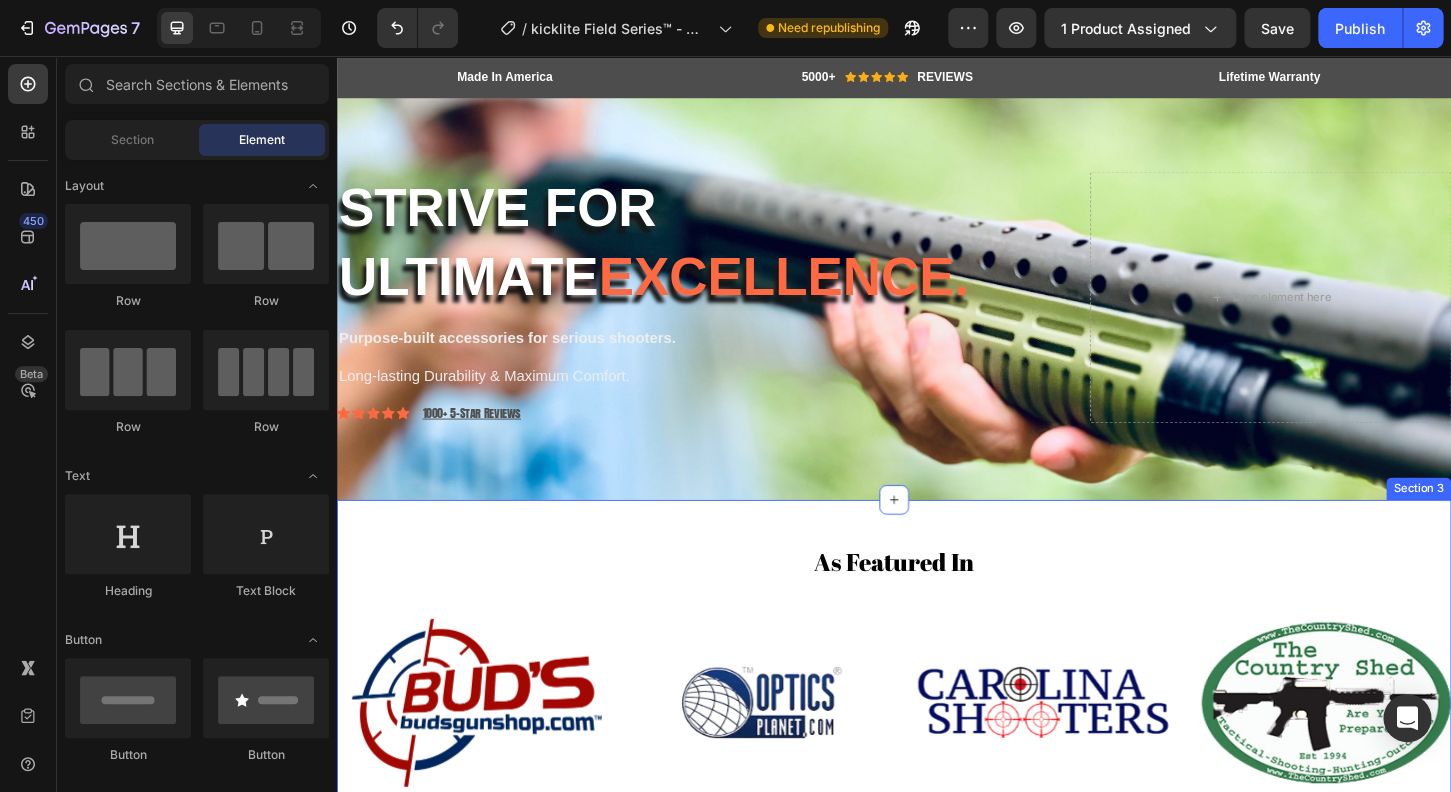 click on "As Featured In Heading Image Image Image Image Carousel Row Section 3" at bounding box center (937, 724) 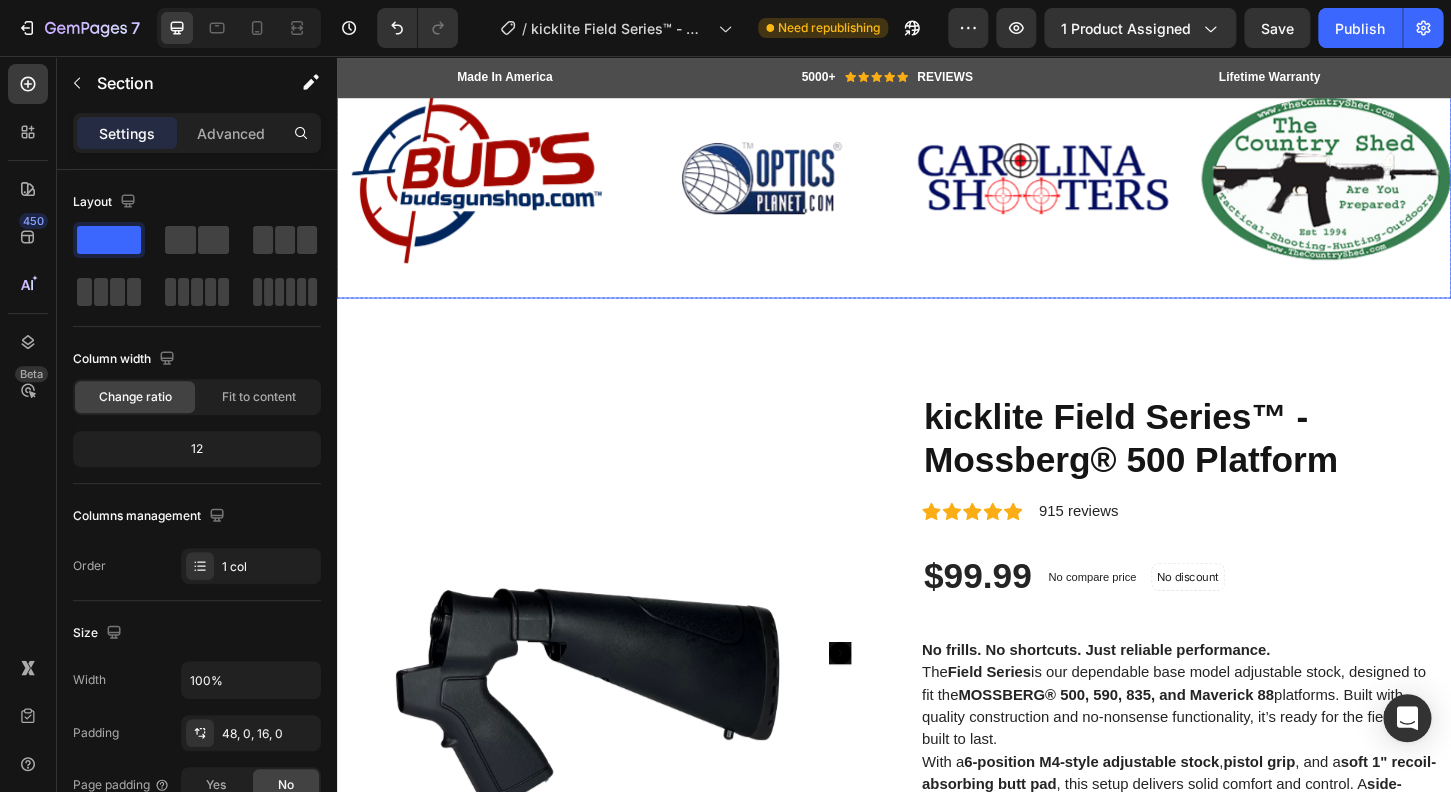 scroll, scrollTop: 575, scrollLeft: 0, axis: vertical 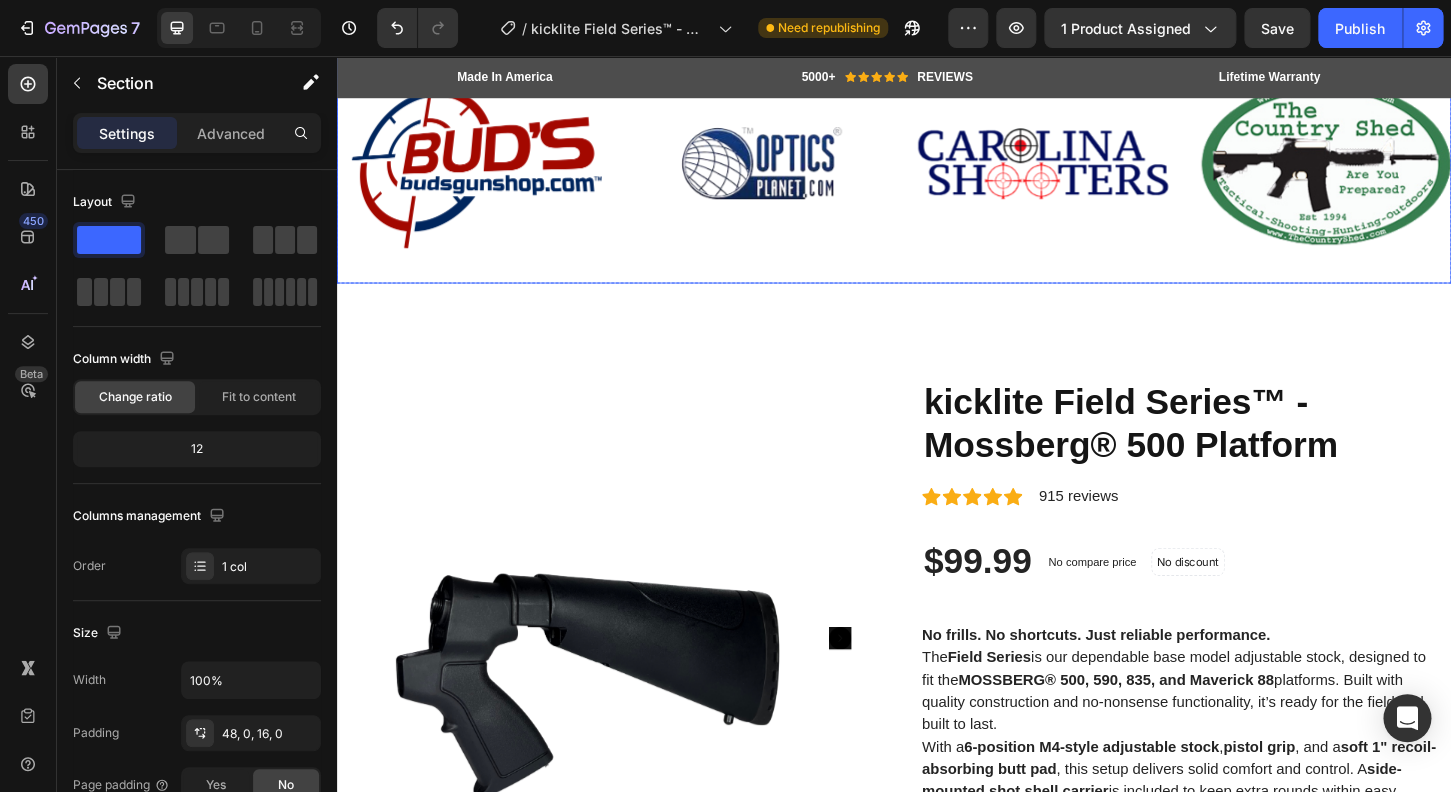 click on "Image Image Image Image Carousel" at bounding box center [937, 176] 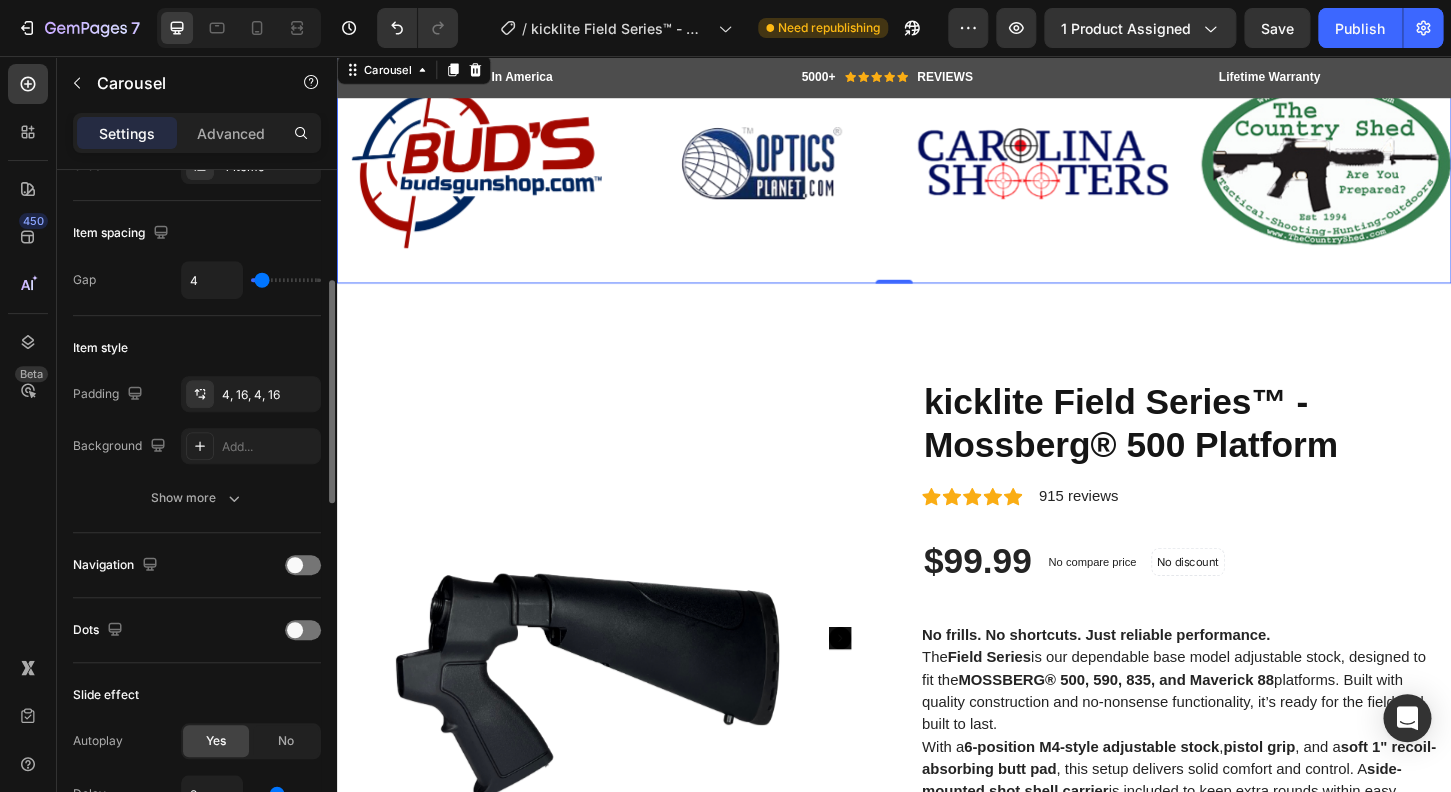 scroll, scrollTop: 656, scrollLeft: 0, axis: vertical 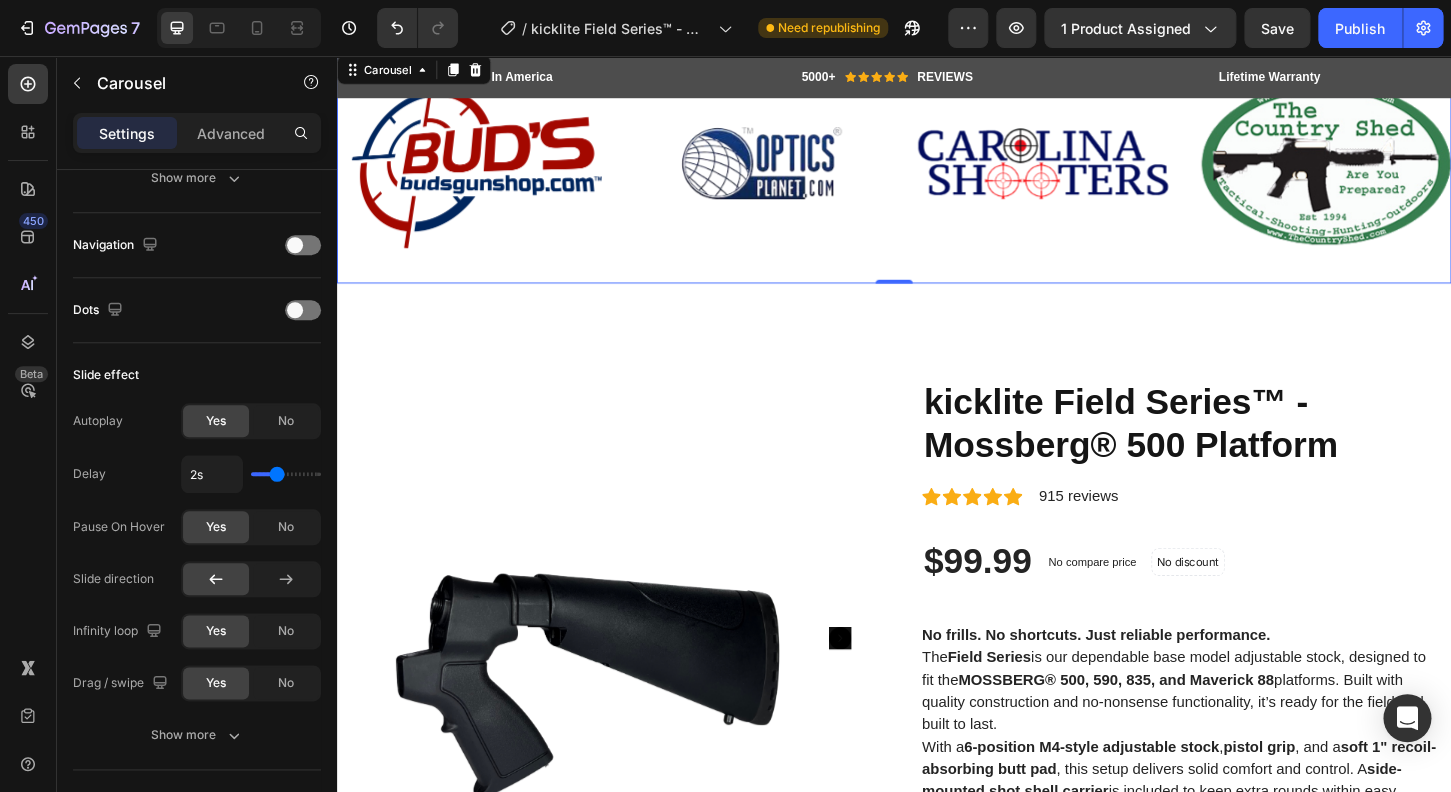 click on "Image Image Image Image Carousel   0" at bounding box center [937, 176] 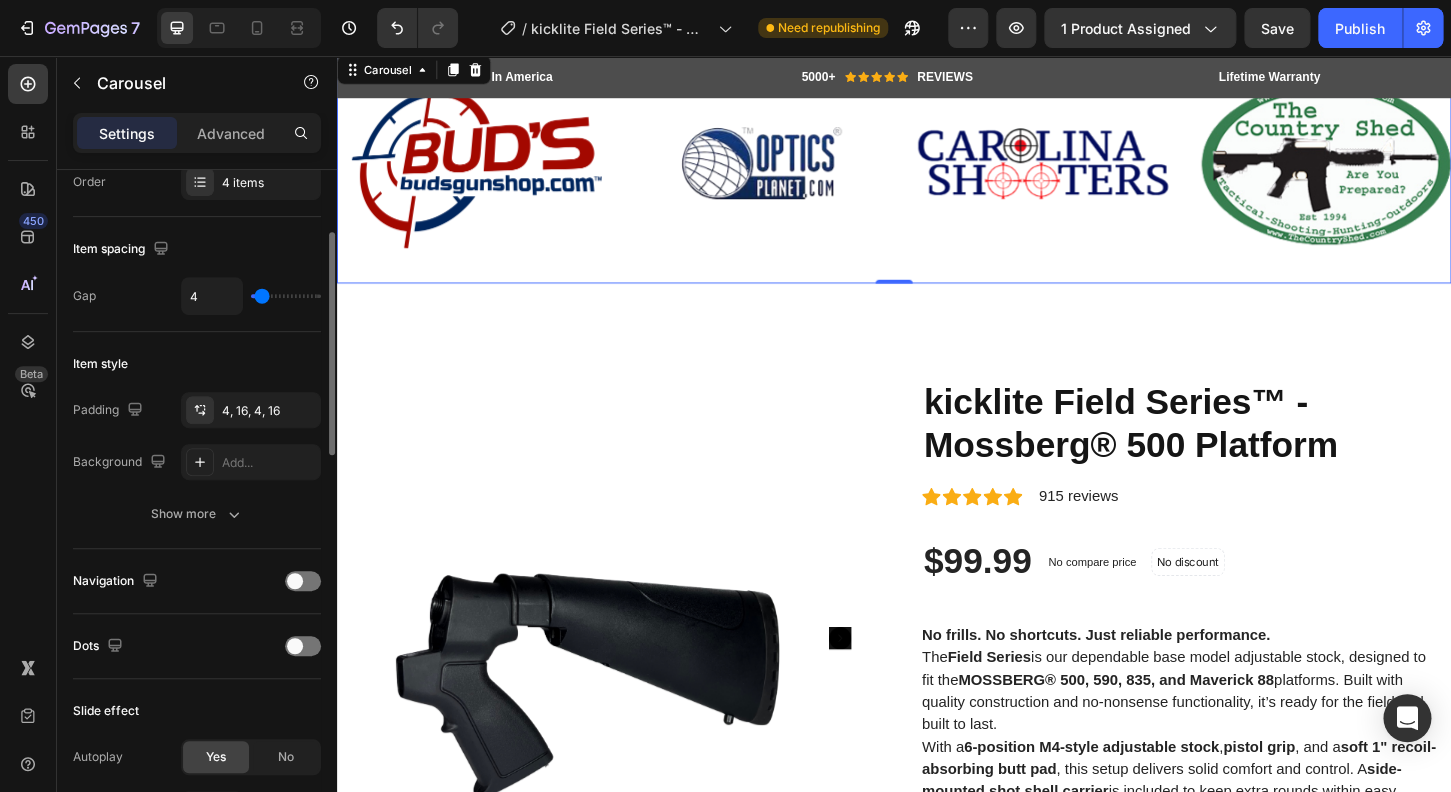 scroll, scrollTop: 16, scrollLeft: 0, axis: vertical 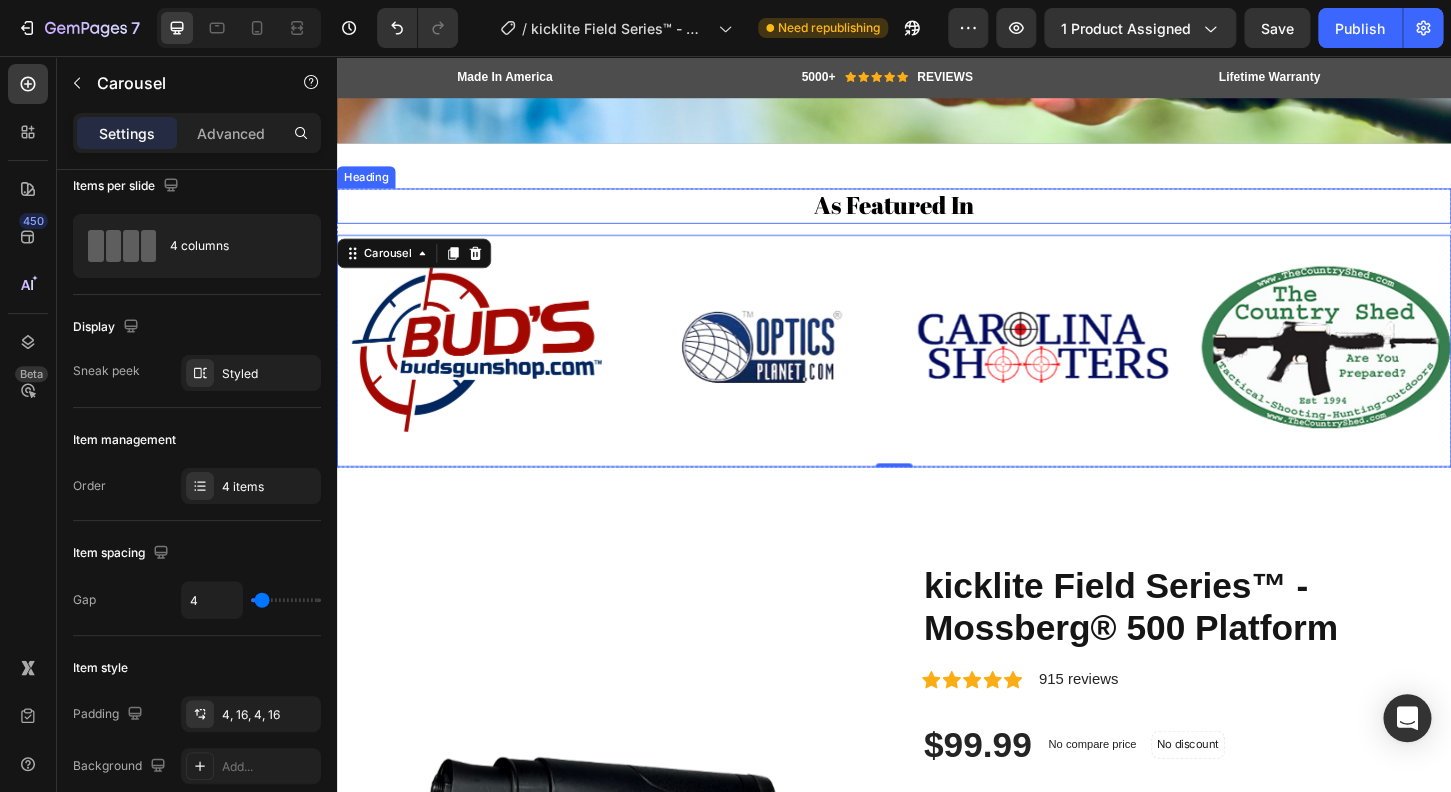click on "As Featured In" at bounding box center [937, 217] 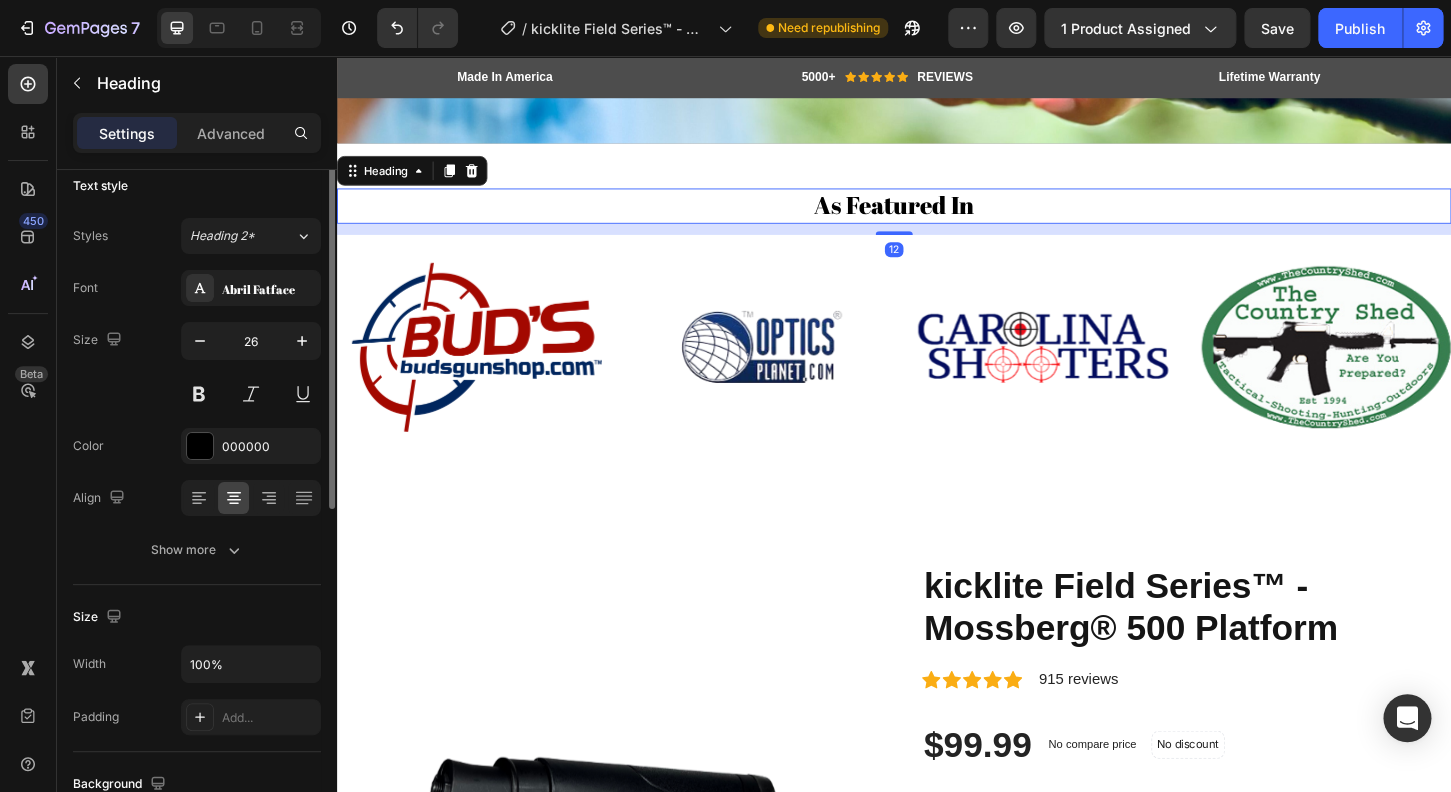 scroll, scrollTop: 0, scrollLeft: 0, axis: both 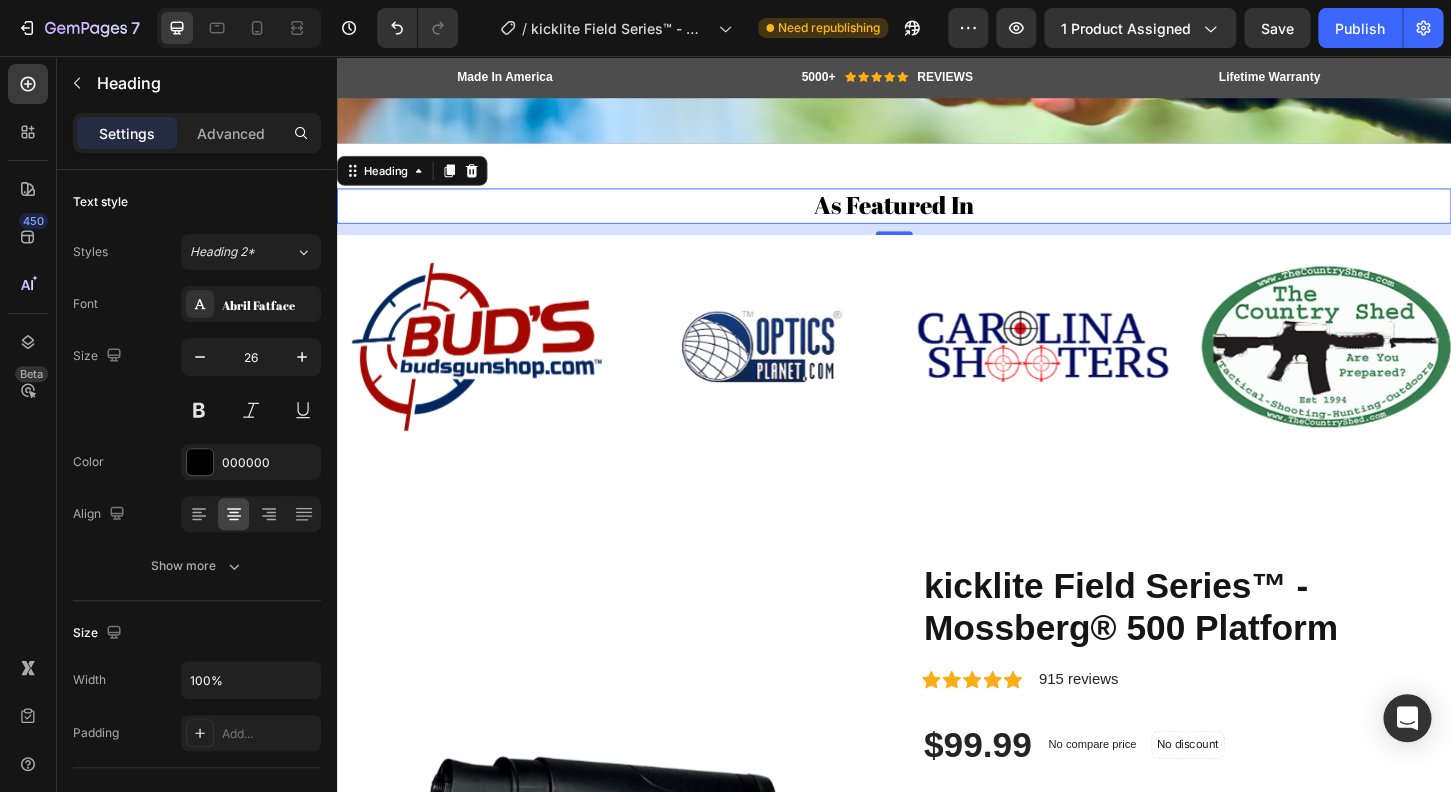 click on "12" at bounding box center (937, 242) 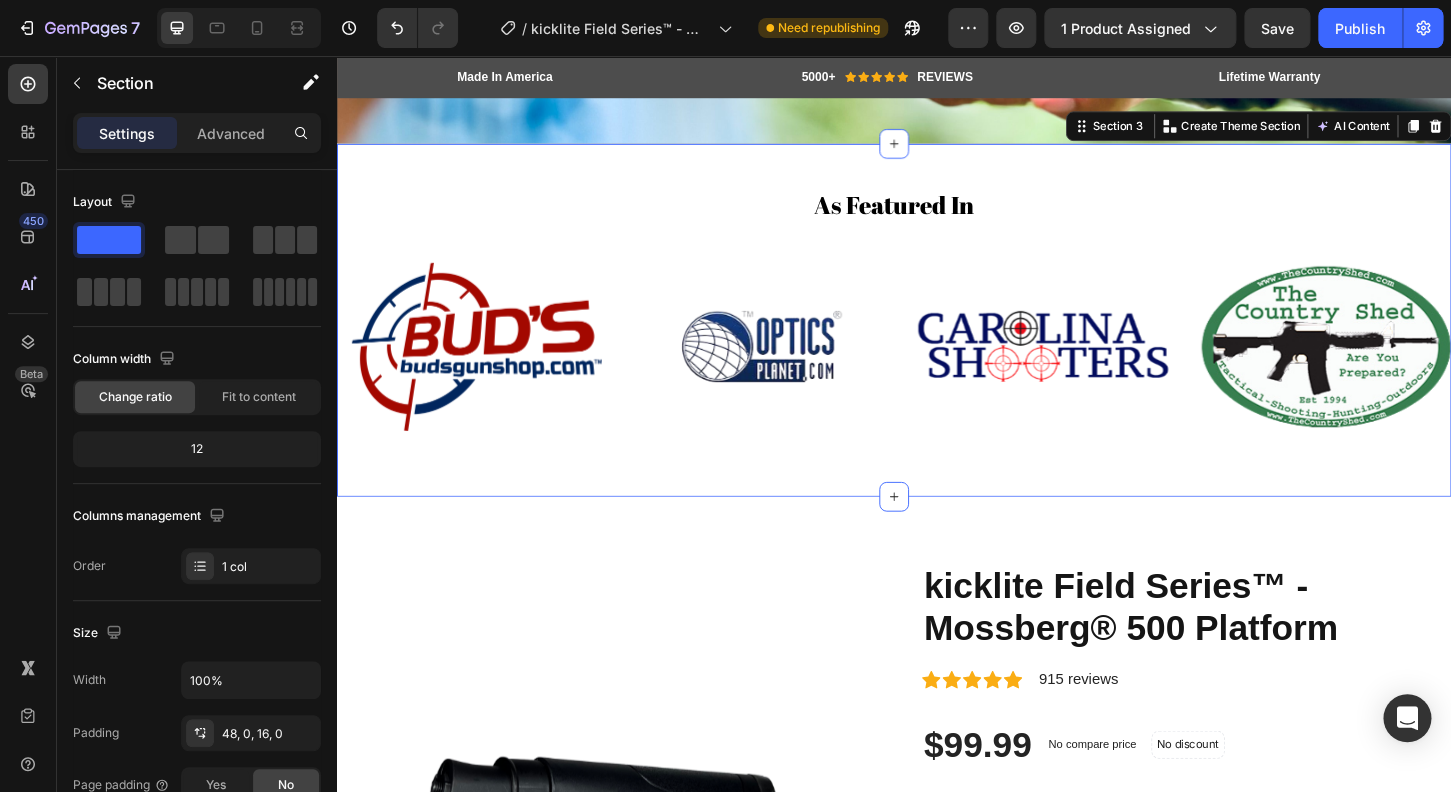 click on "As Featured In Heading Image Image Image Image Carousel Row Section 3   You can create reusable sections Create Theme Section AI Content Write with GemAI What would you like to describe here? Tone and Voice Persuasive Product Show more Generate" at bounding box center (937, 340) 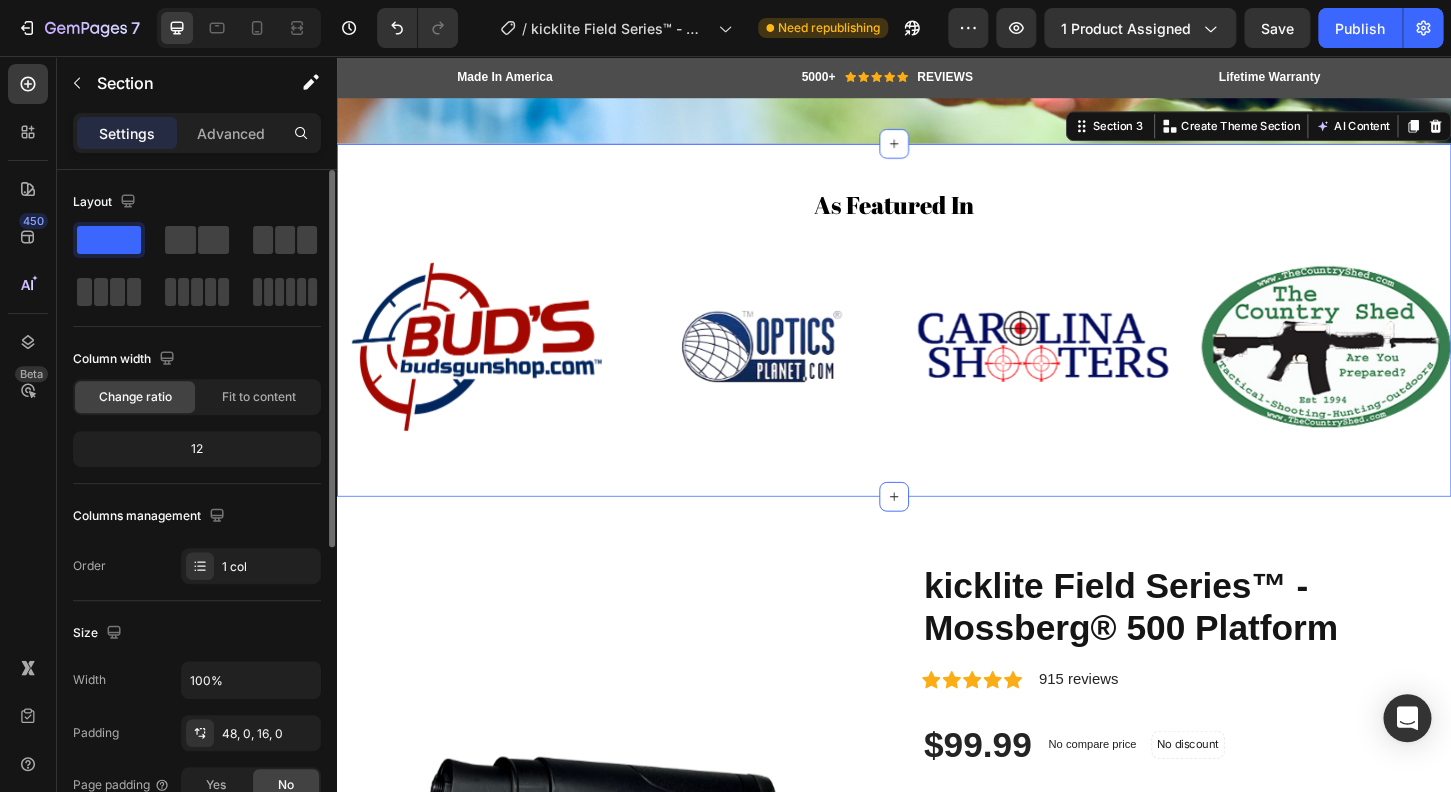 scroll, scrollTop: 192, scrollLeft: 0, axis: vertical 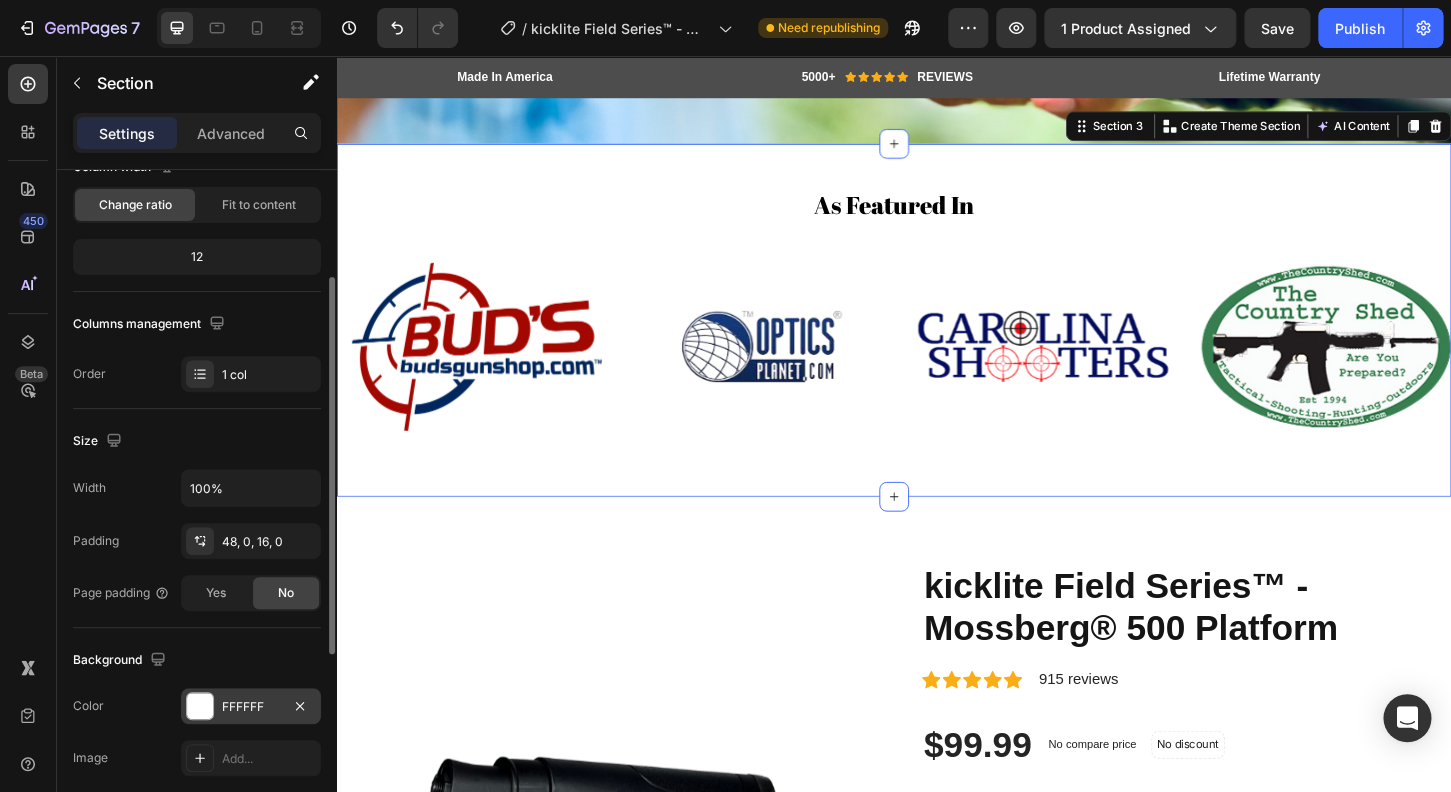 click at bounding box center [200, 706] 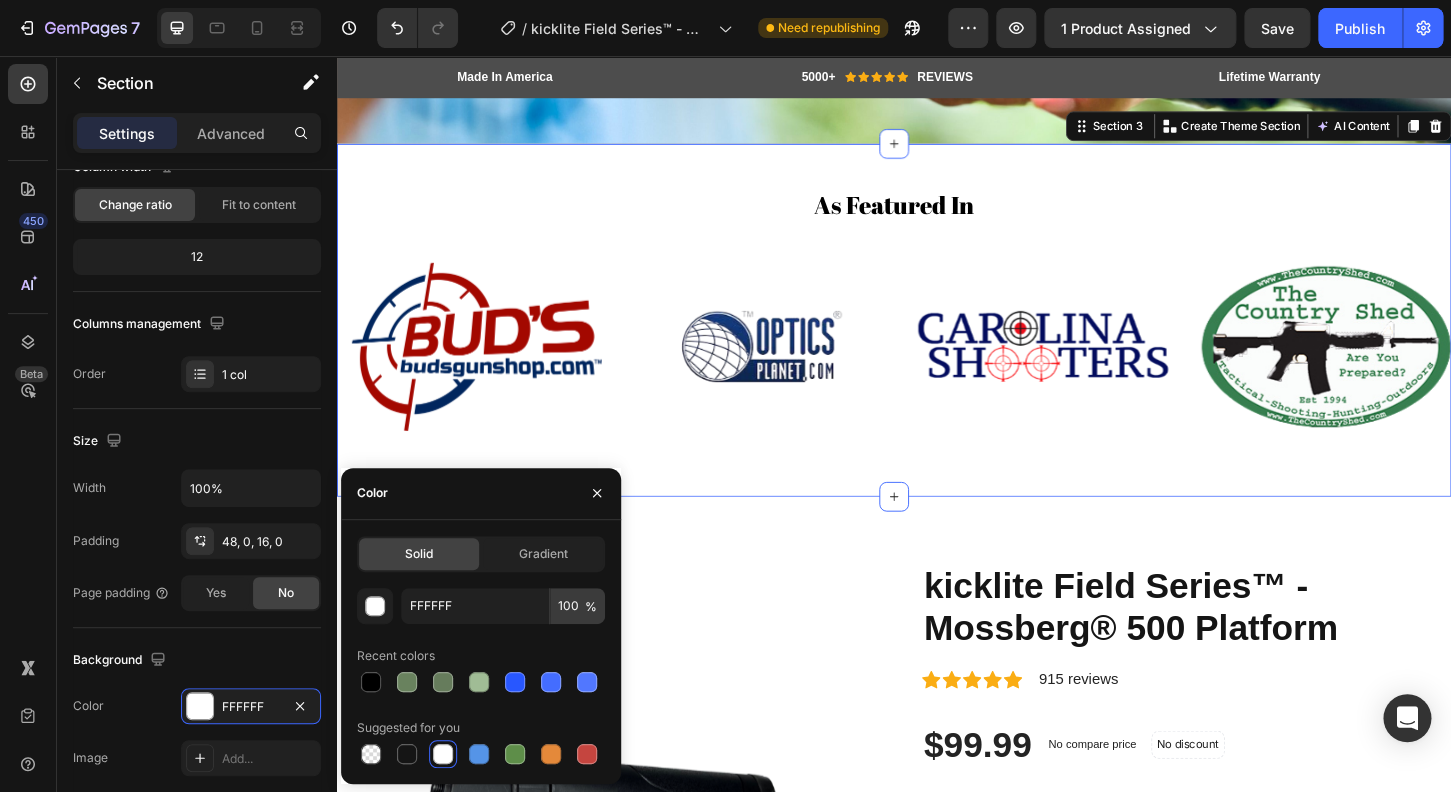 drag, startPoint x: 337, startPoint y: 518, endPoint x: 604, endPoint y: 596, distance: 278.16003 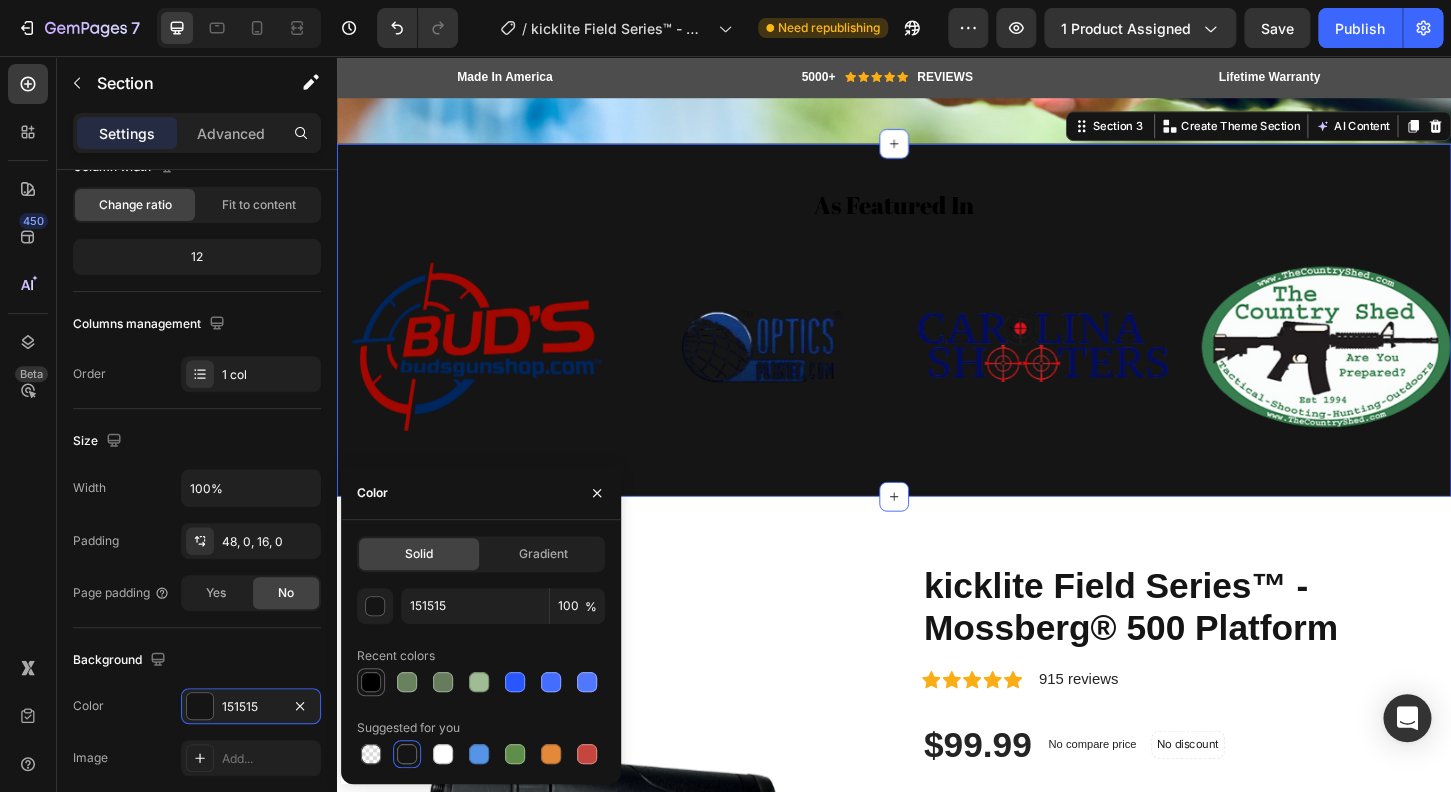 click at bounding box center (371, 682) 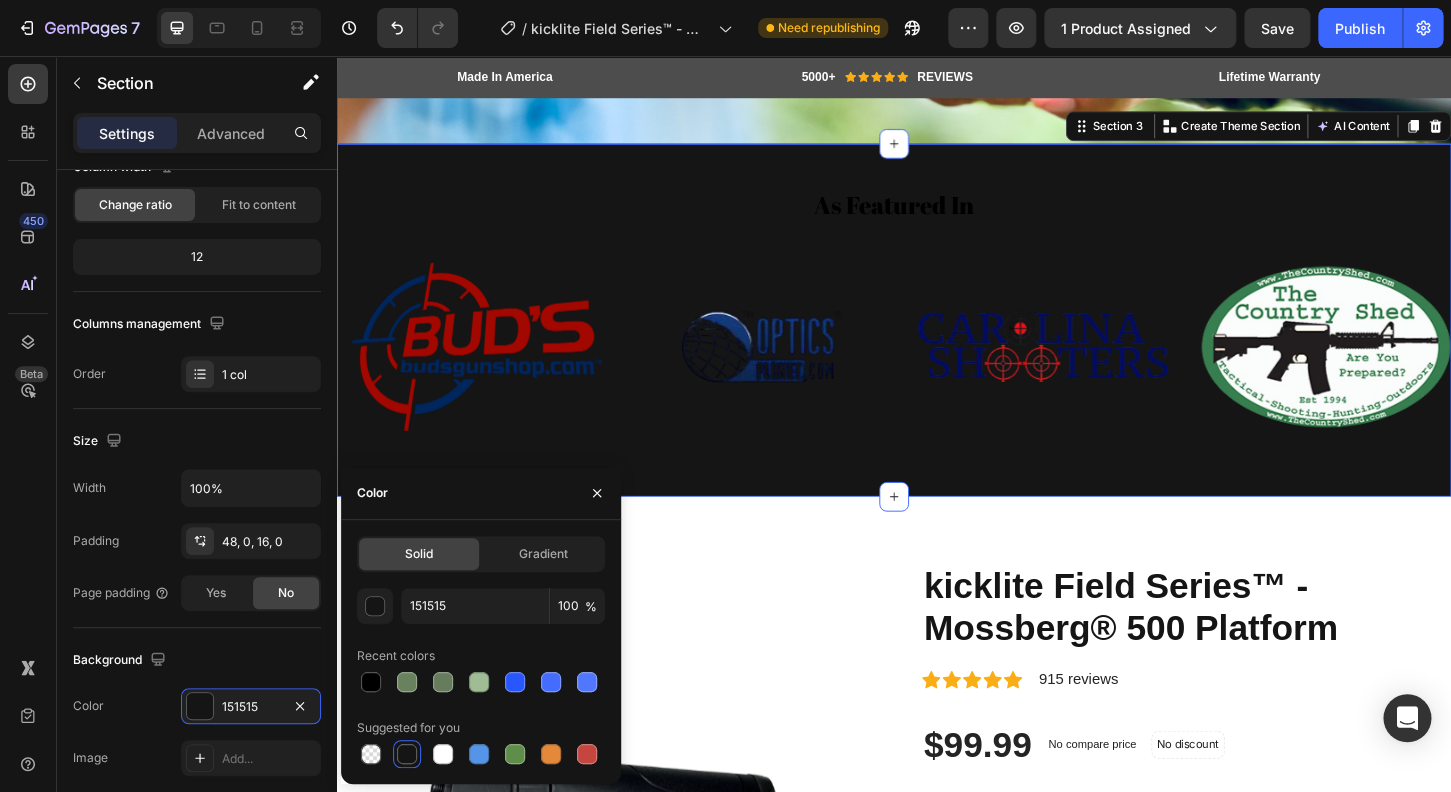 type on "000000" 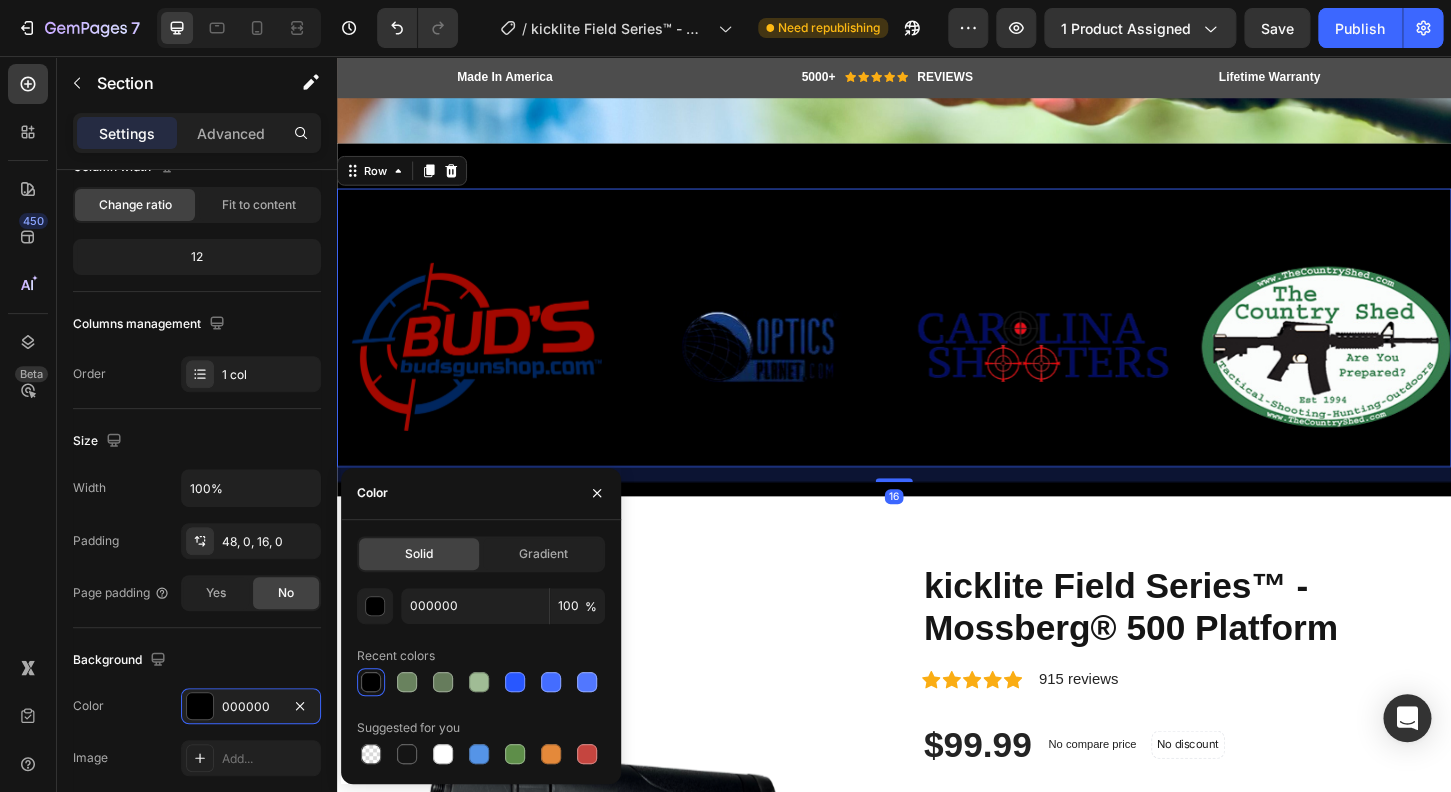 click on "As Featured In Heading Image Image Image Image Carousel" at bounding box center [937, 348] 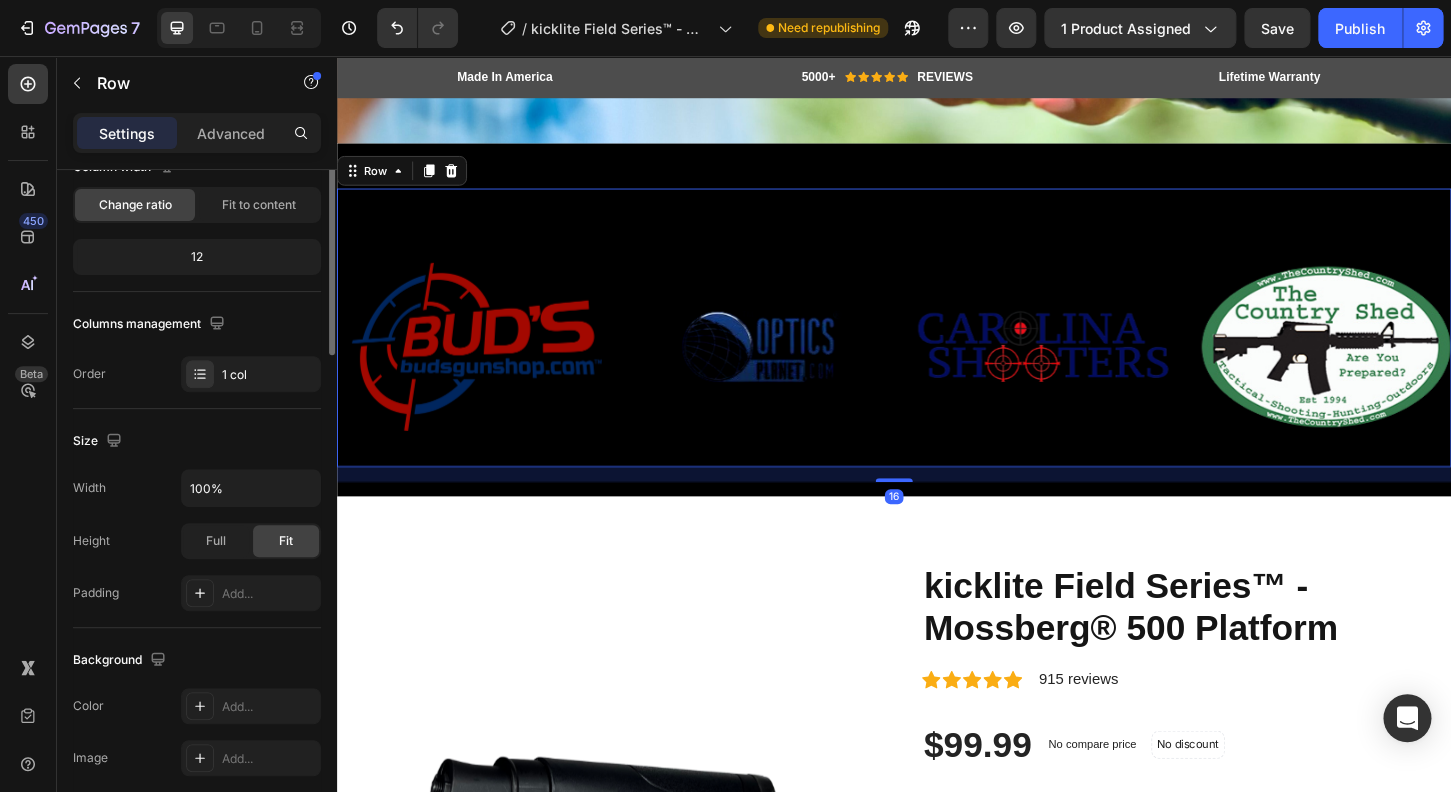 scroll, scrollTop: 0, scrollLeft: 0, axis: both 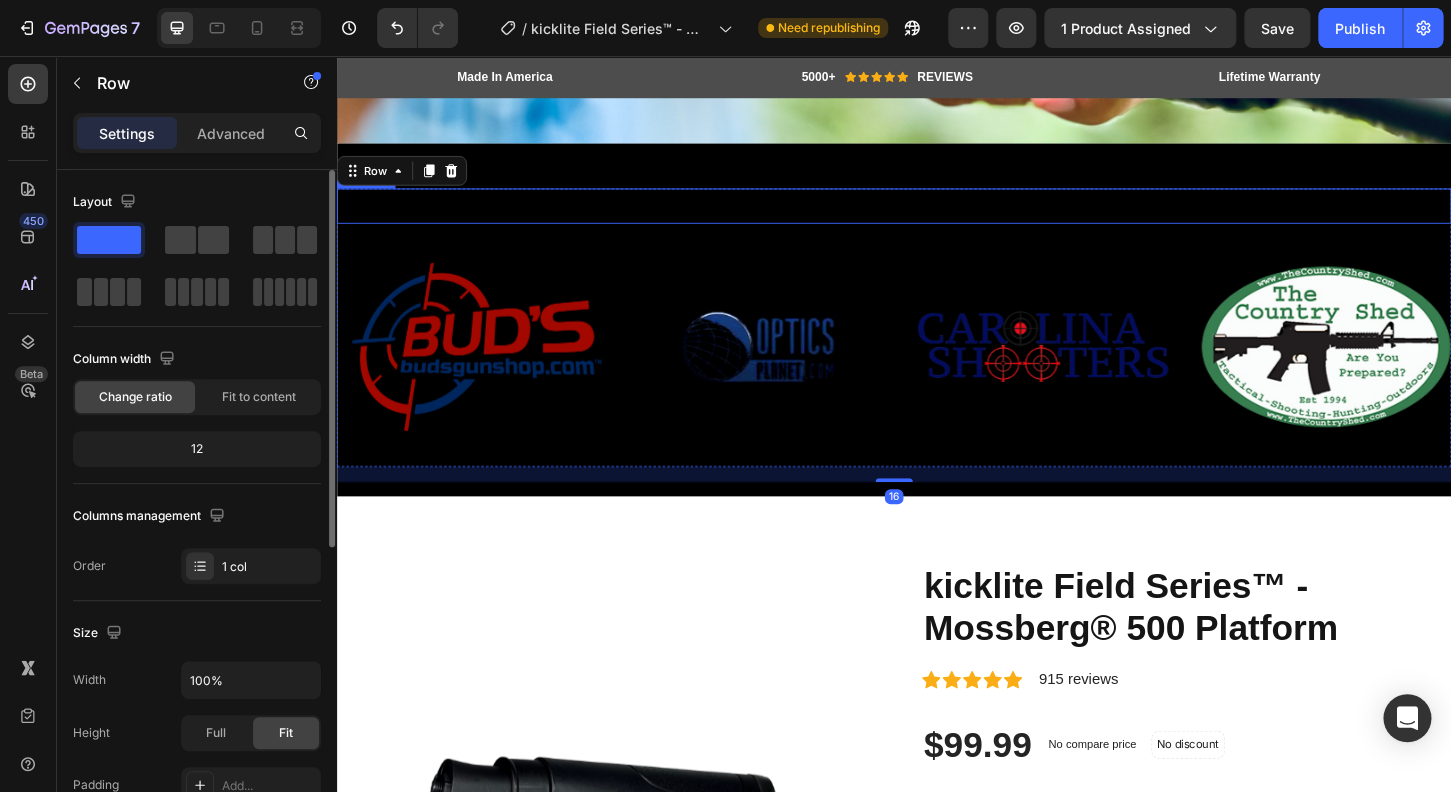 click on "As Featured In" at bounding box center (937, 217) 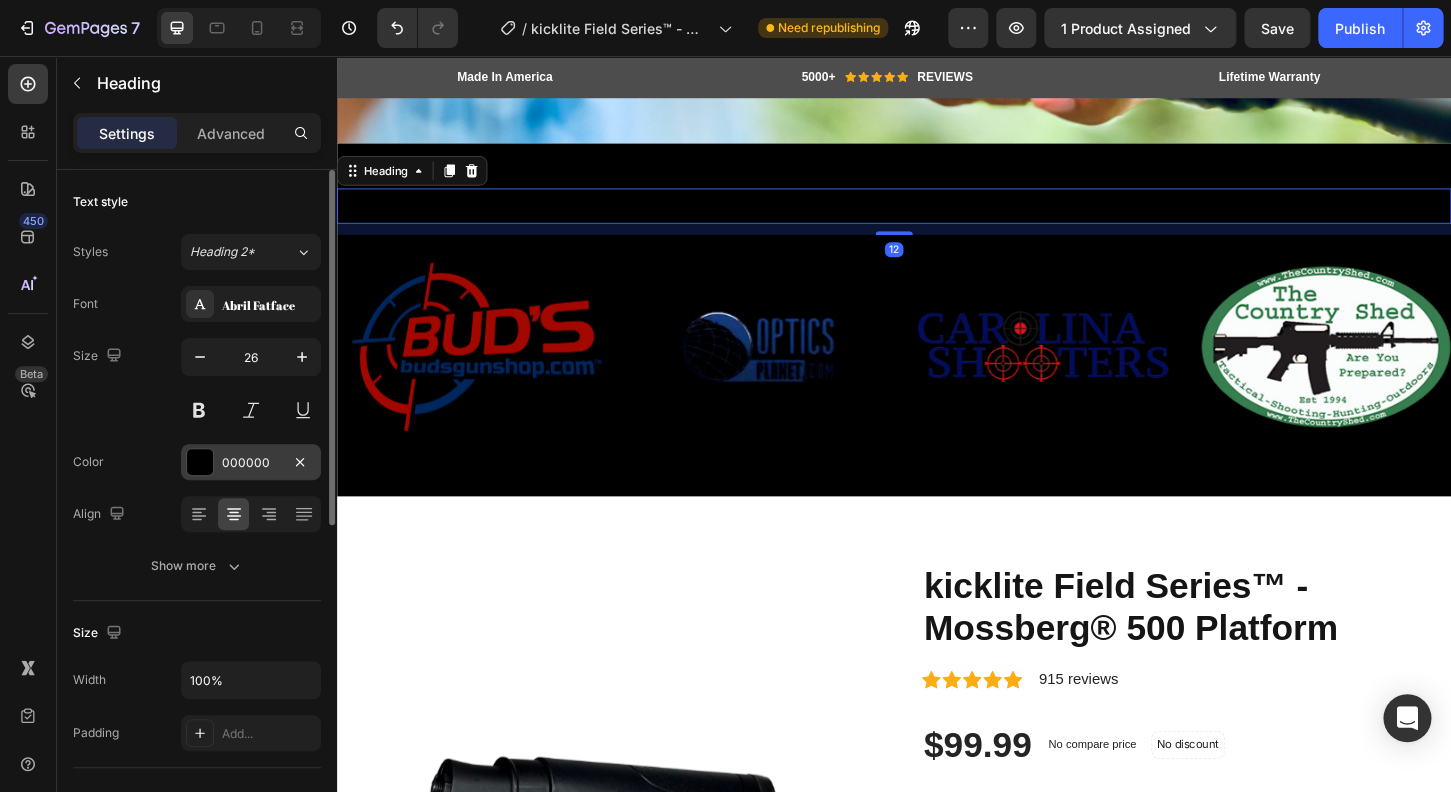 click on "000000" at bounding box center (251, 462) 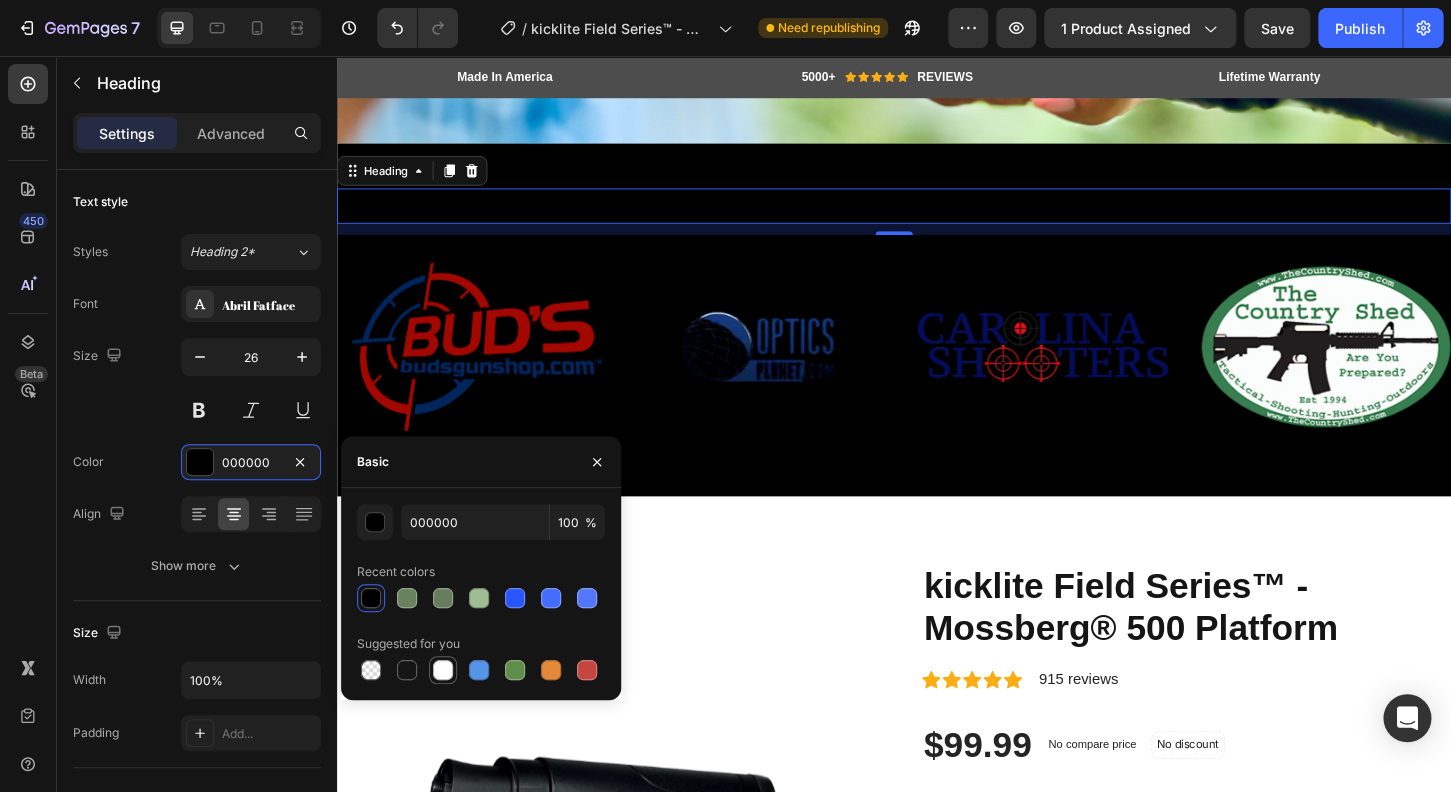 click at bounding box center [443, 670] 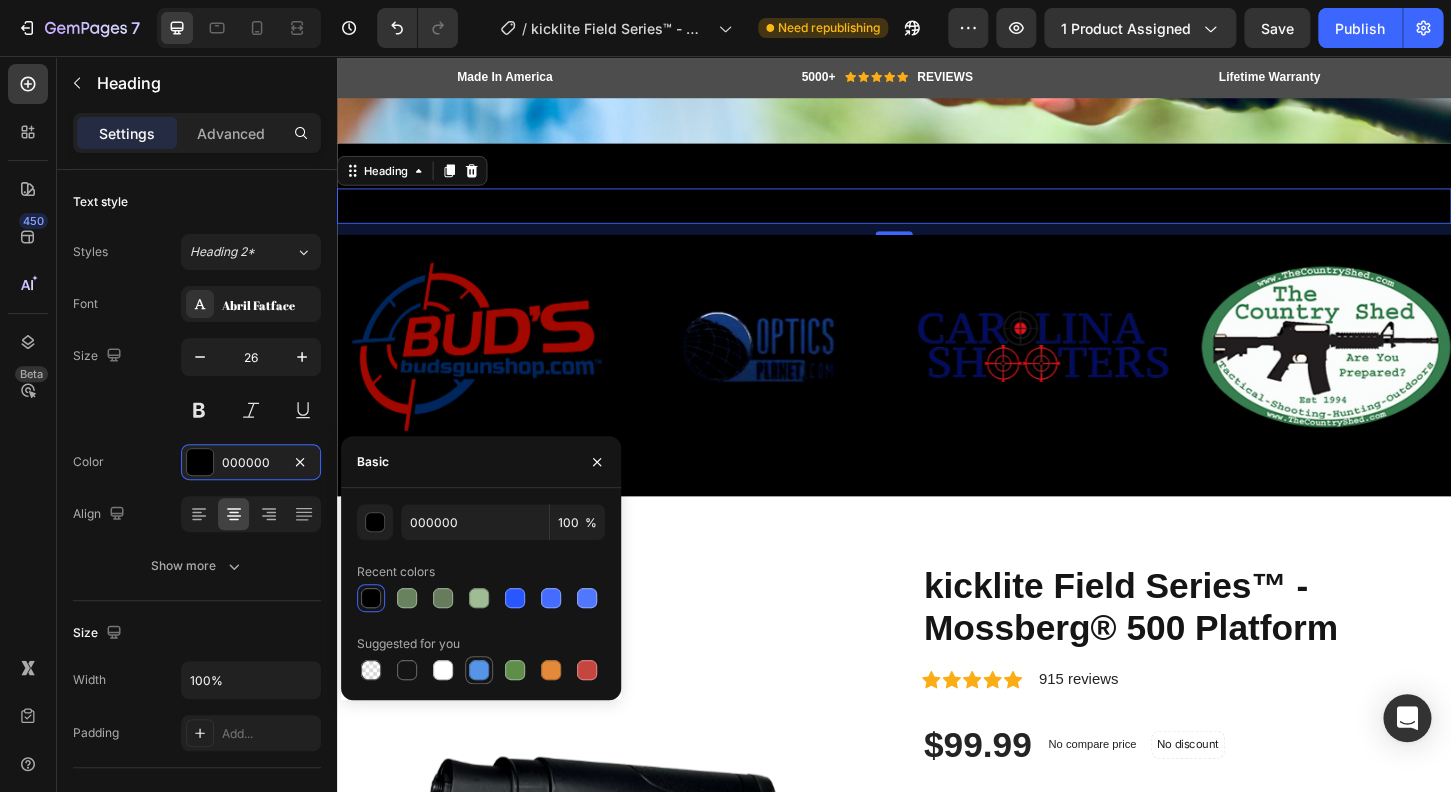 type on "FFFFFF" 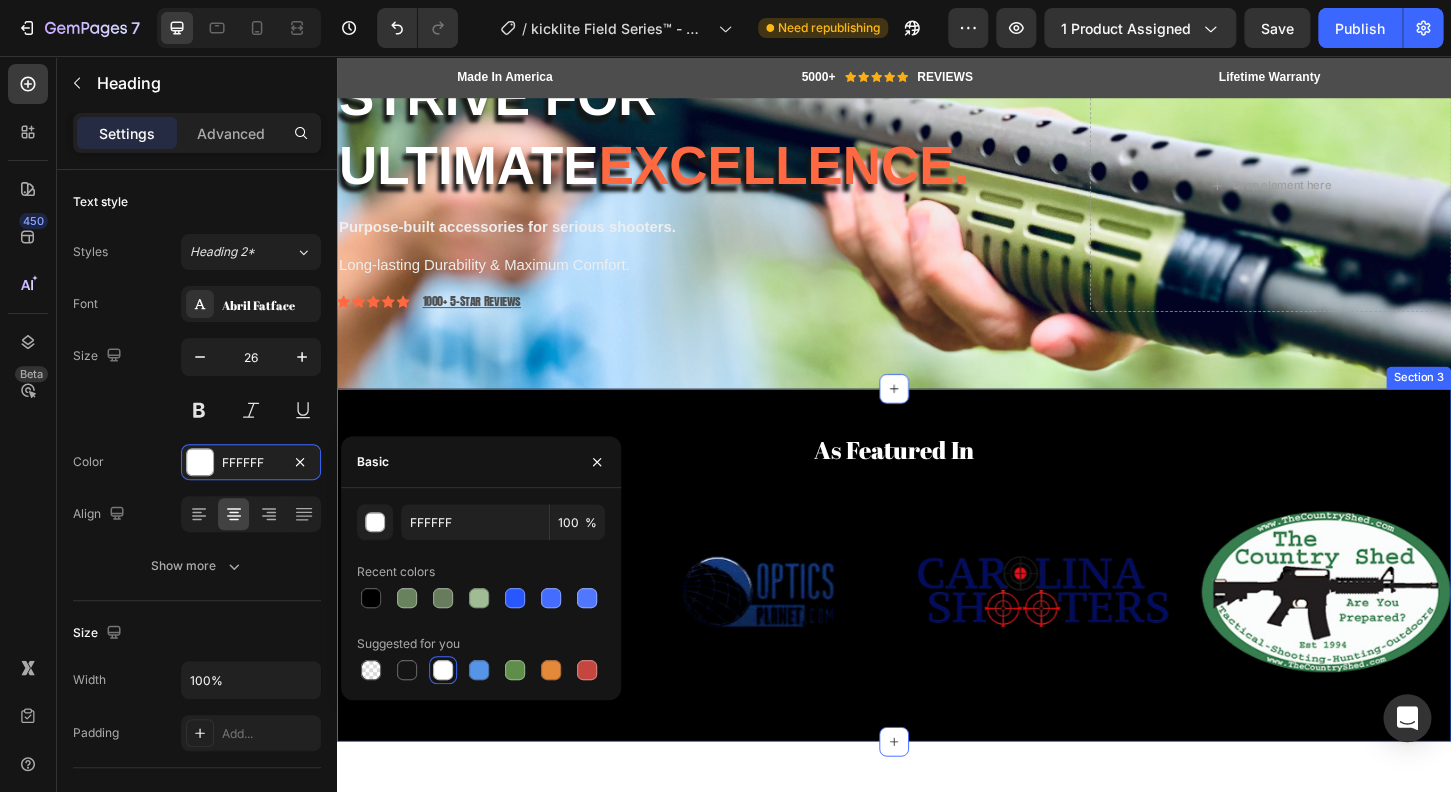 scroll, scrollTop: 0, scrollLeft: 0, axis: both 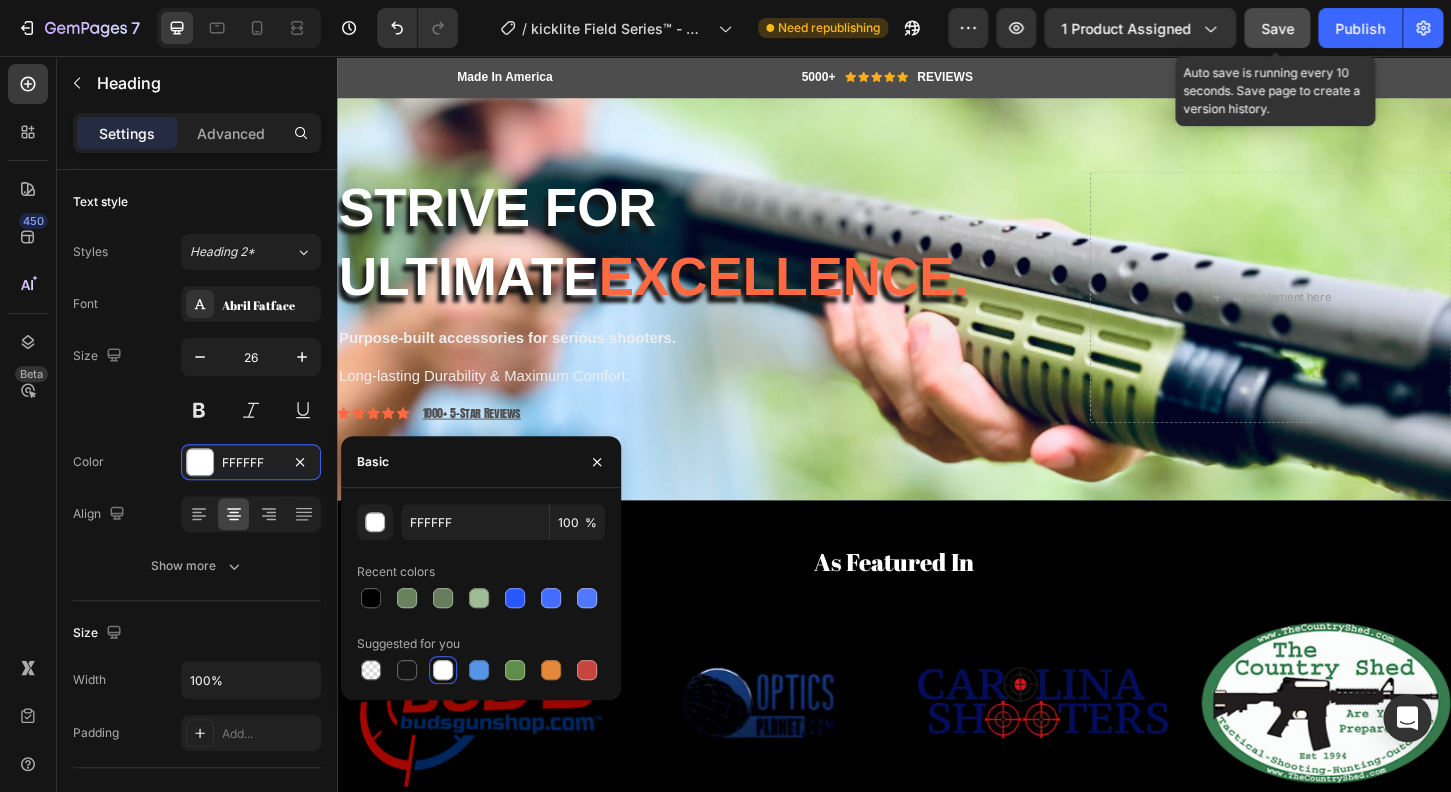 click on "Save" 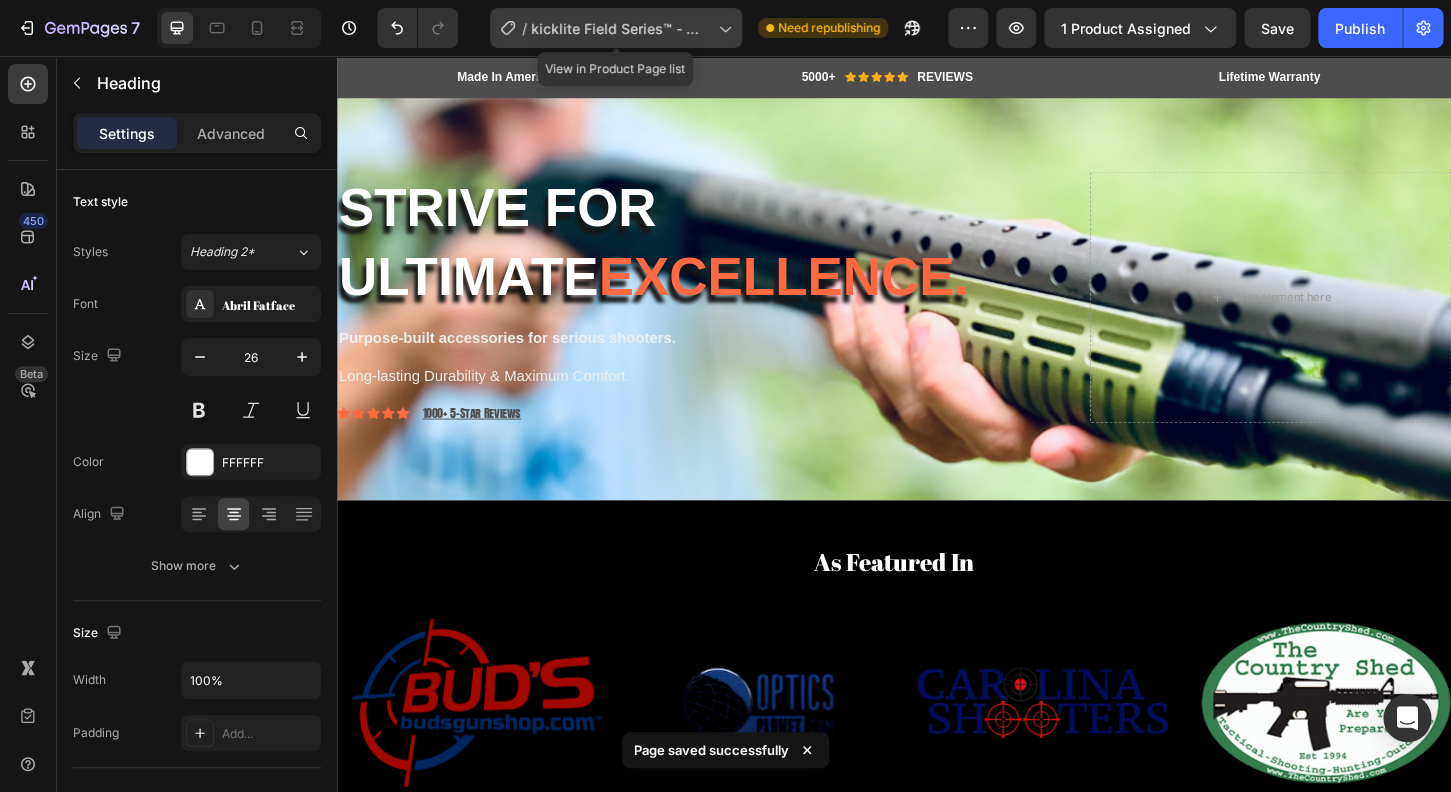 click on "kicklite Field Series™ - Mossberg­® 500 Platform" at bounding box center (620, 28) 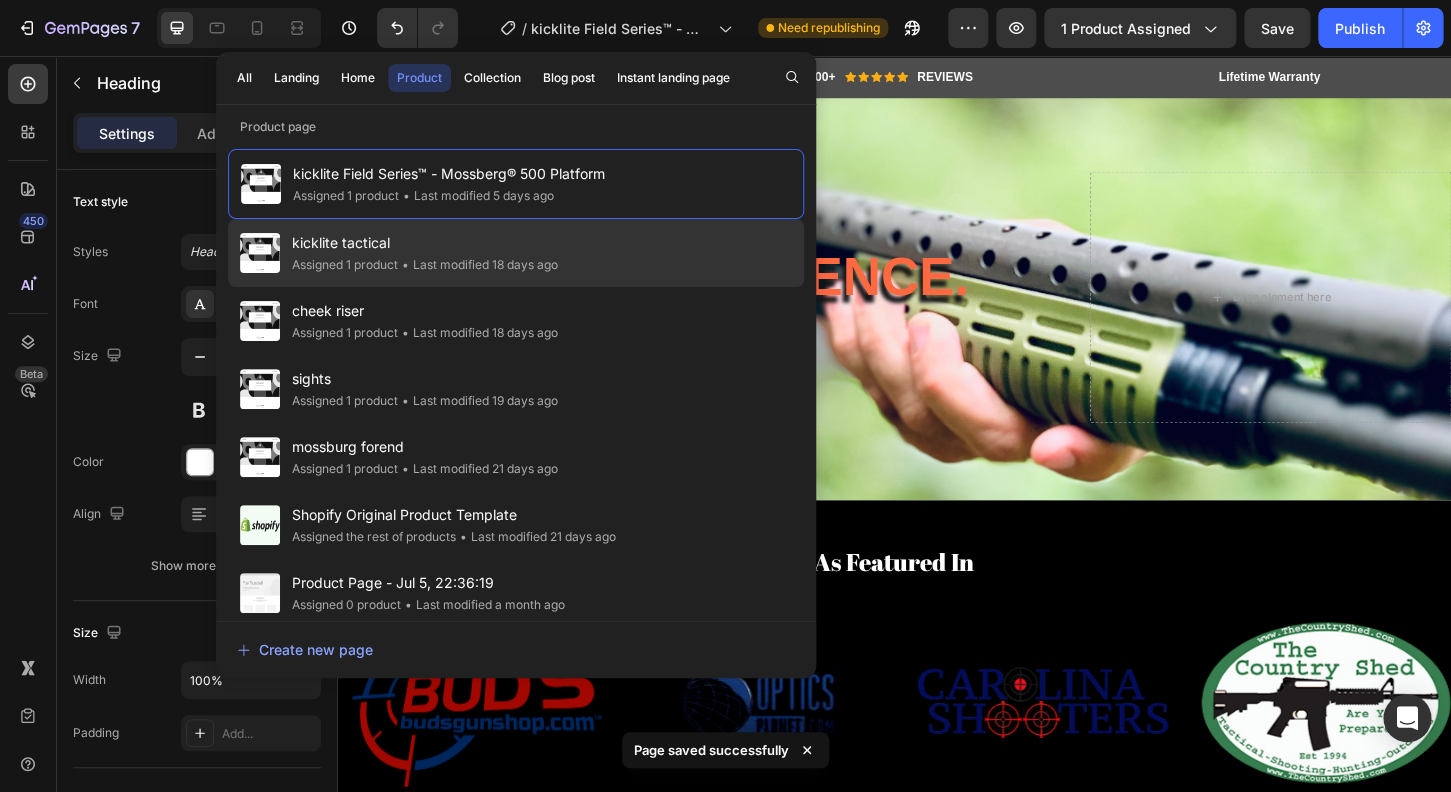 click on "• Last modified 18 days ago" 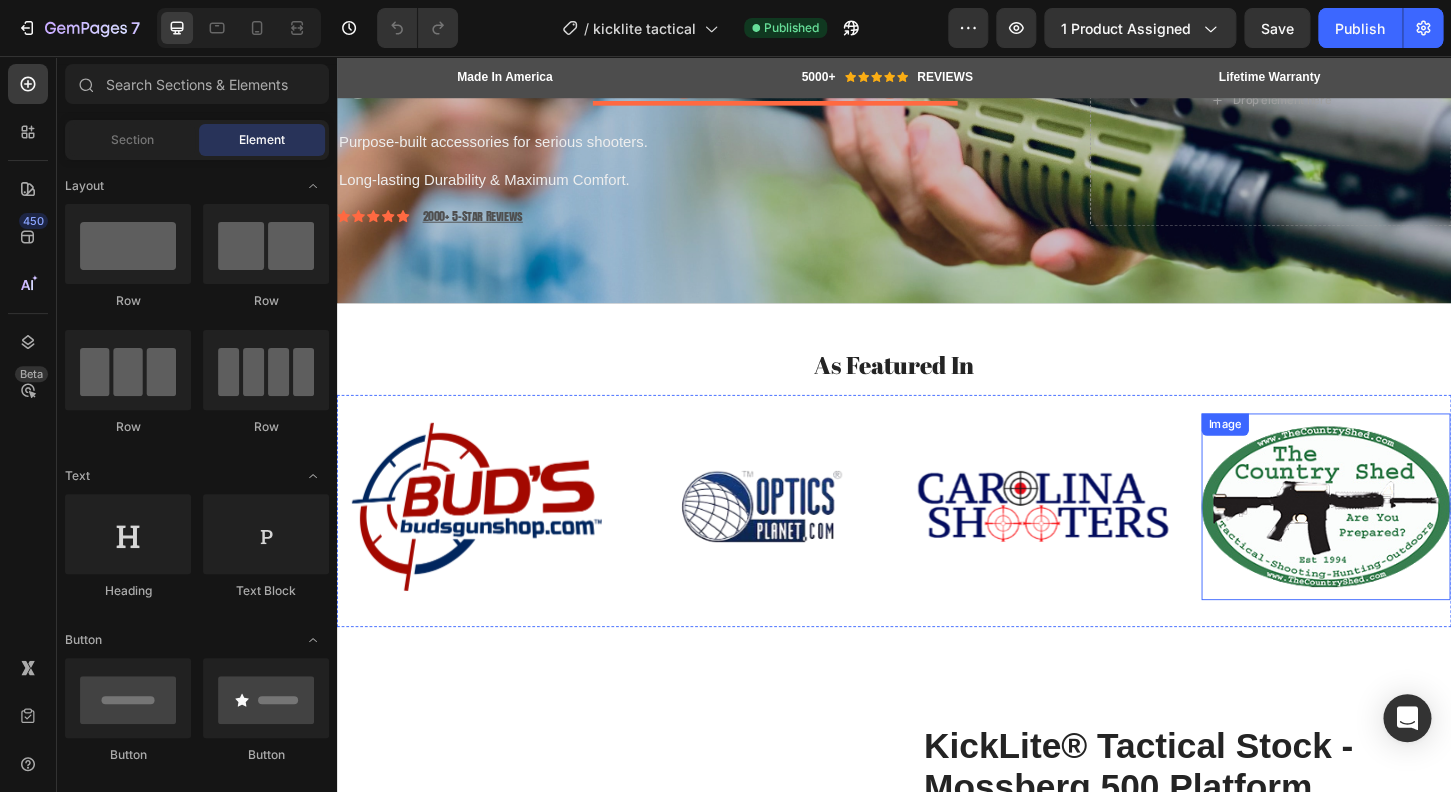 scroll, scrollTop: 64, scrollLeft: 0, axis: vertical 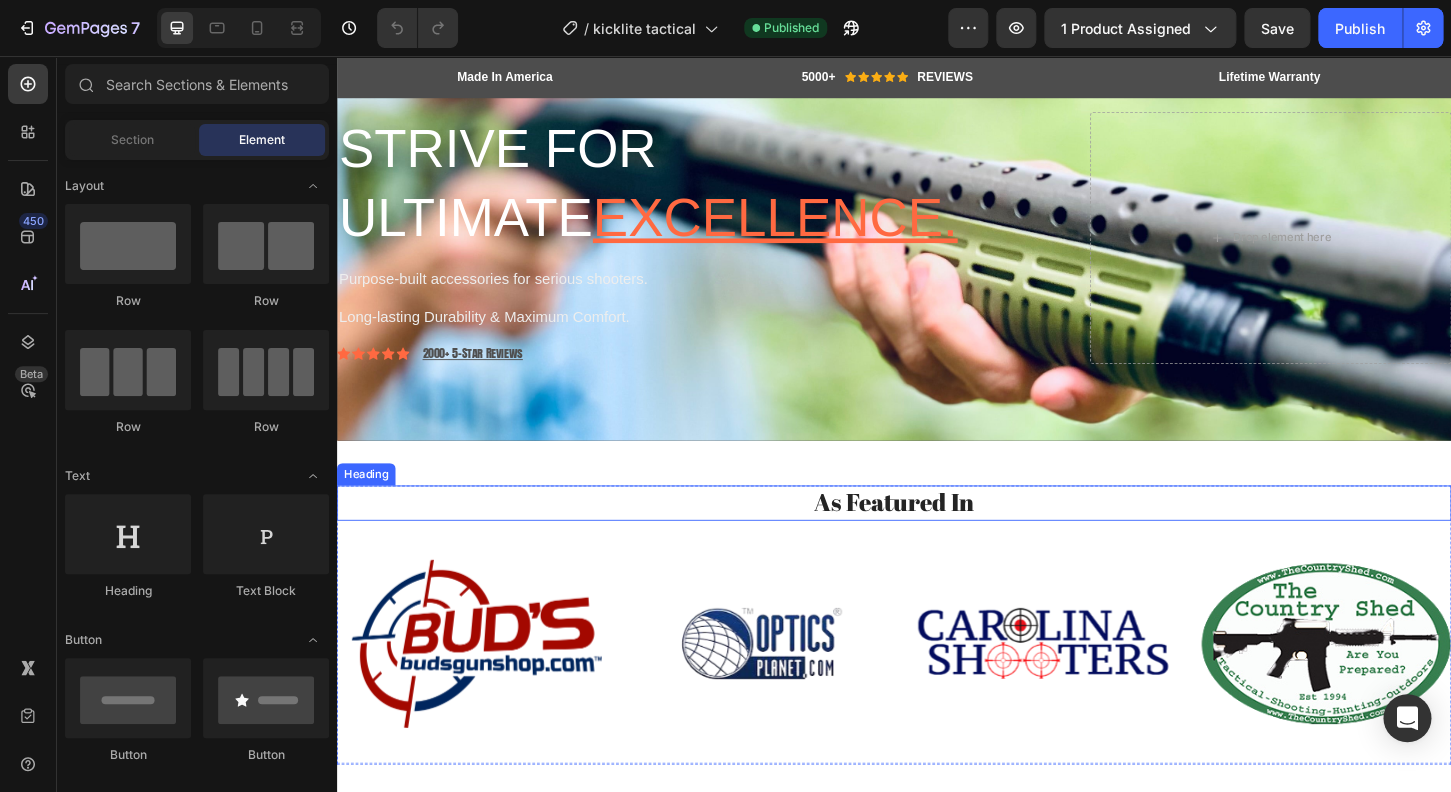 click on "As Featured In" at bounding box center (937, 537) 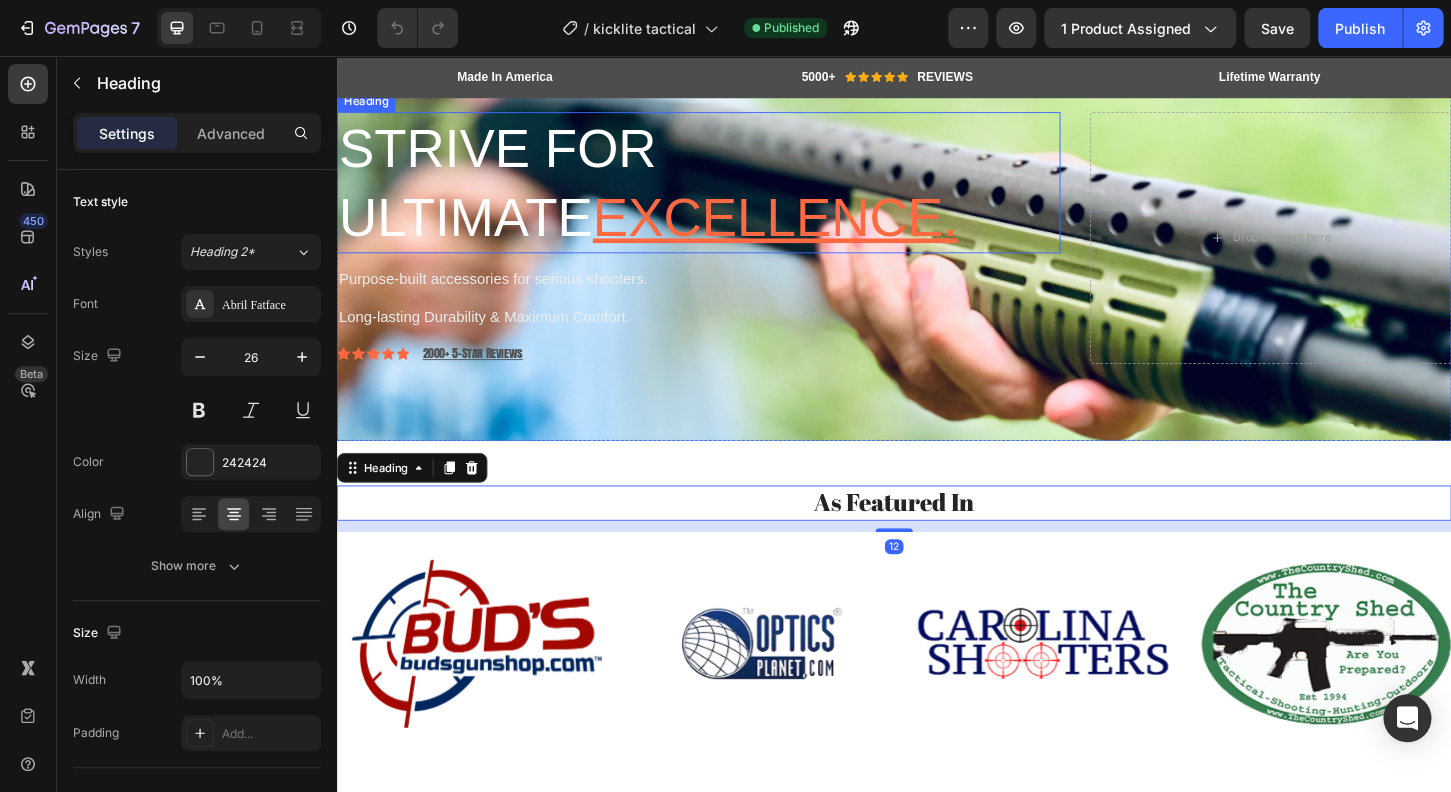 click on "Strive for ultimate  excellence." at bounding box center [726, 192] 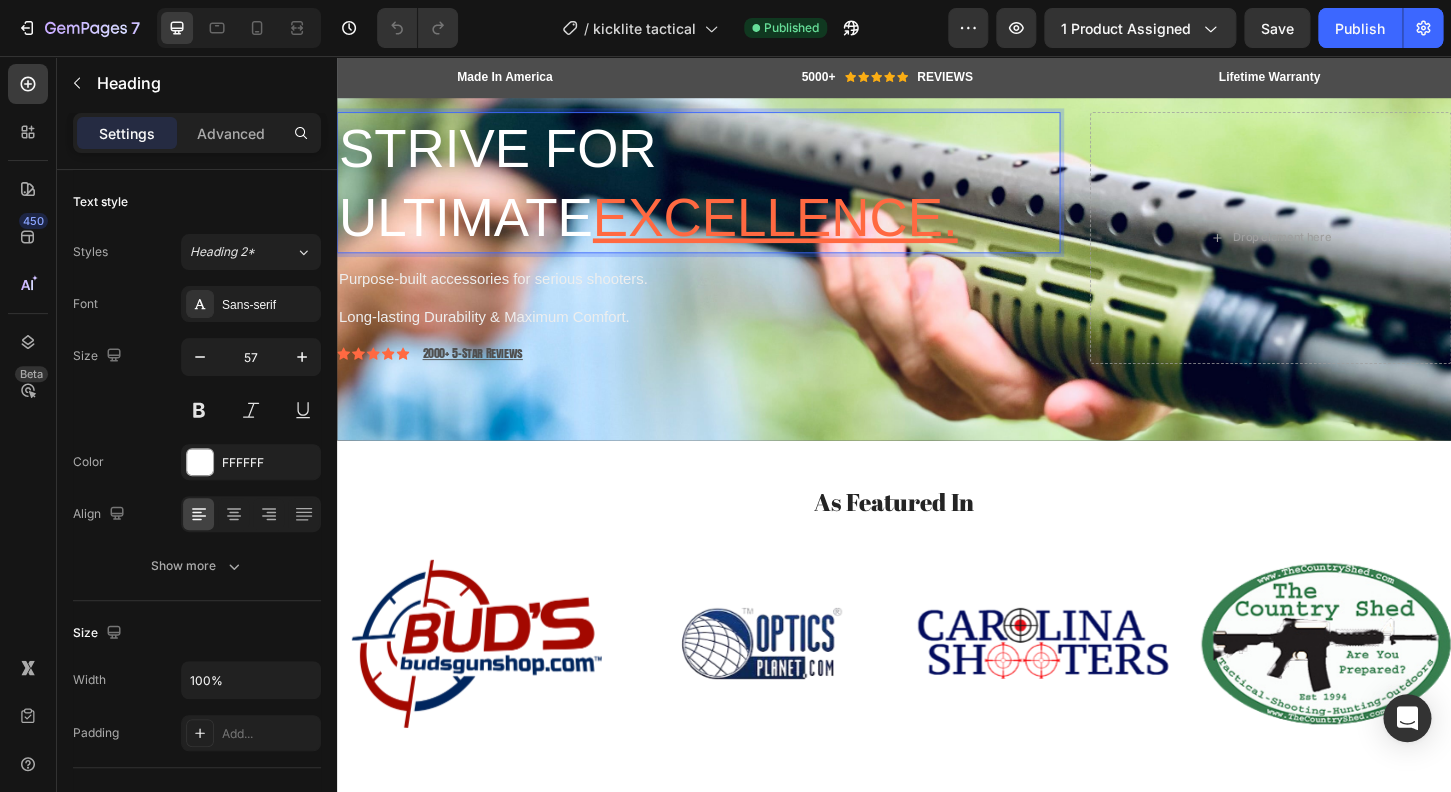 click on "excellence." at bounding box center [808, 229] 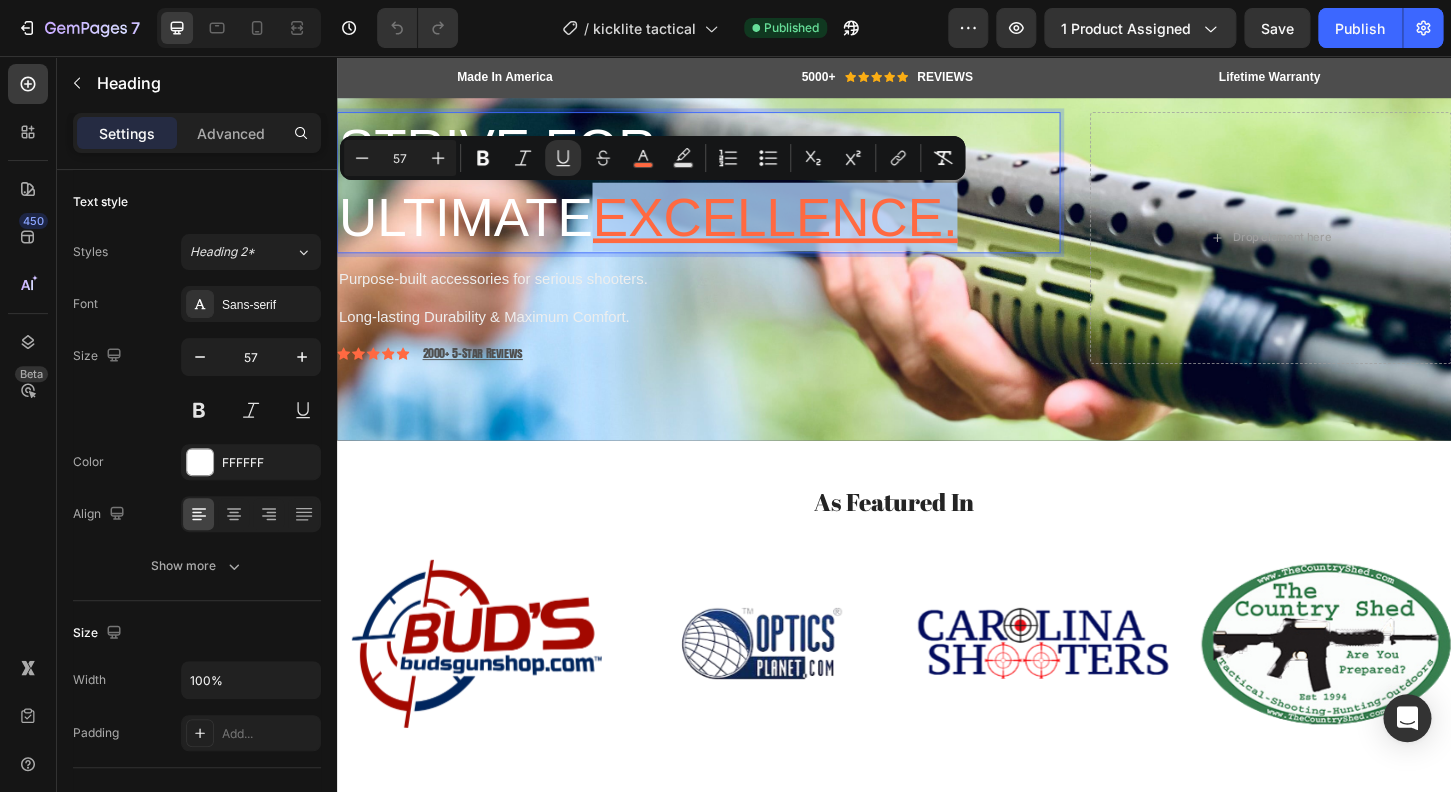 drag, startPoint x: 778, startPoint y: 233, endPoint x: 672, endPoint y: 261, distance: 109.63576 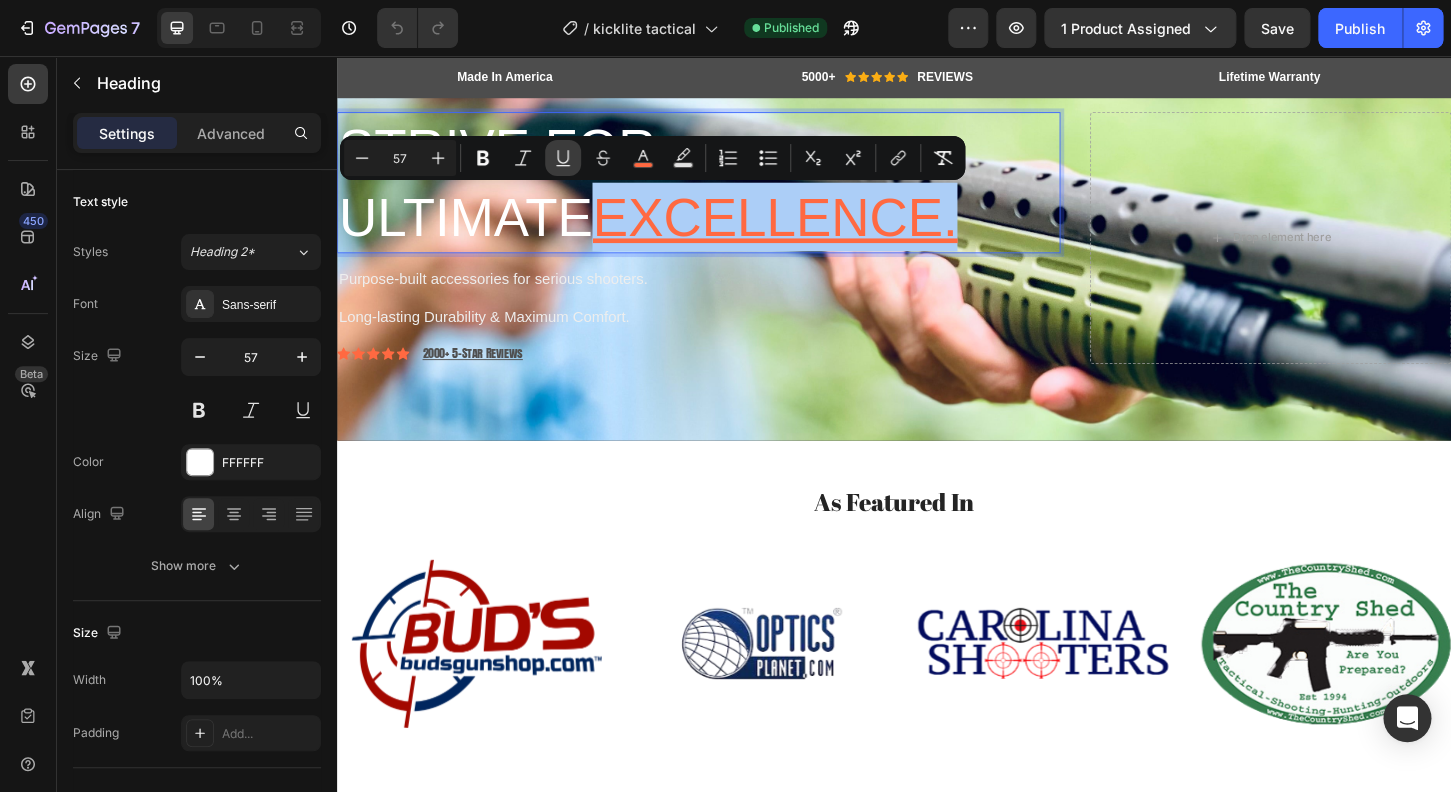 click 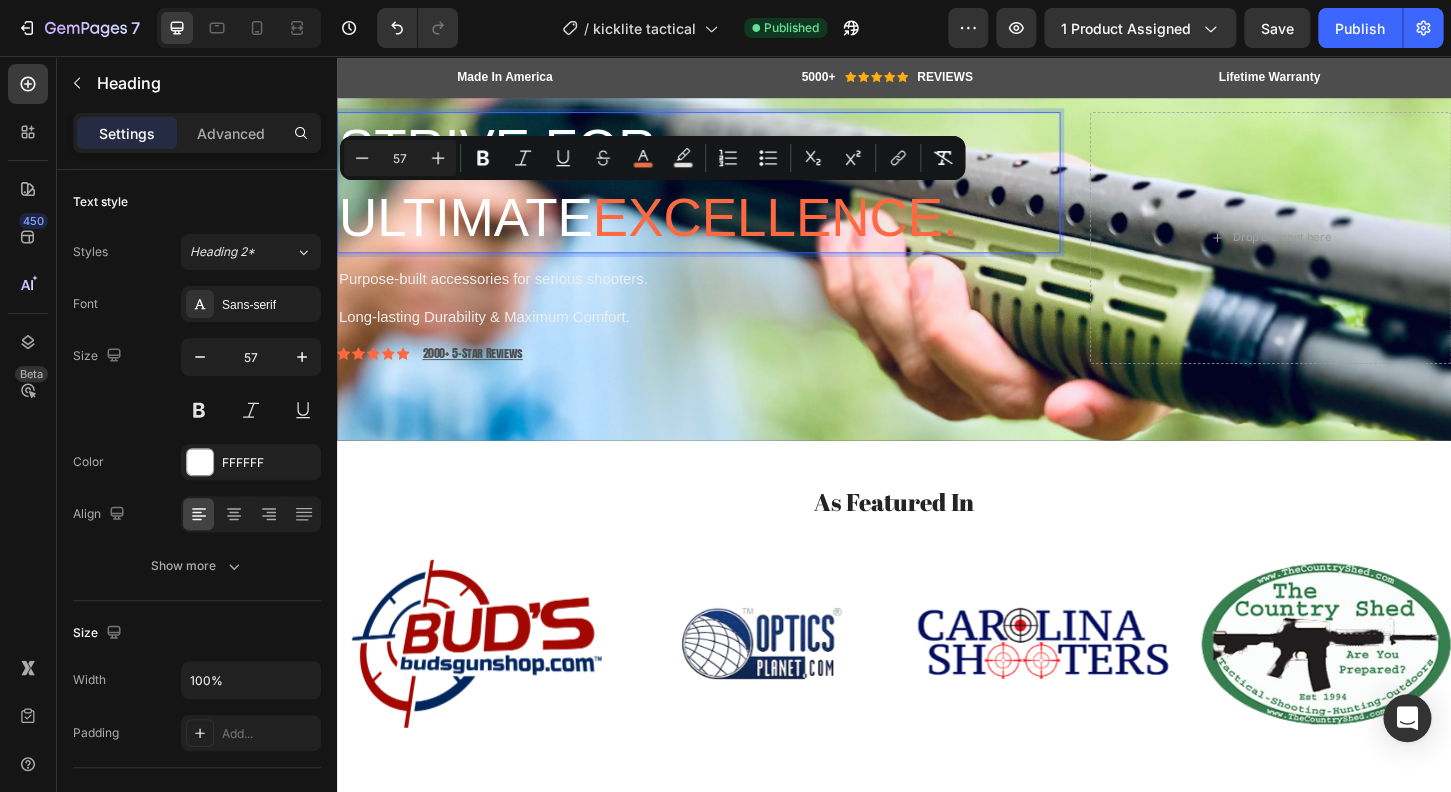 click on "Strive for ultimate excellence." at bounding box center [726, 192] 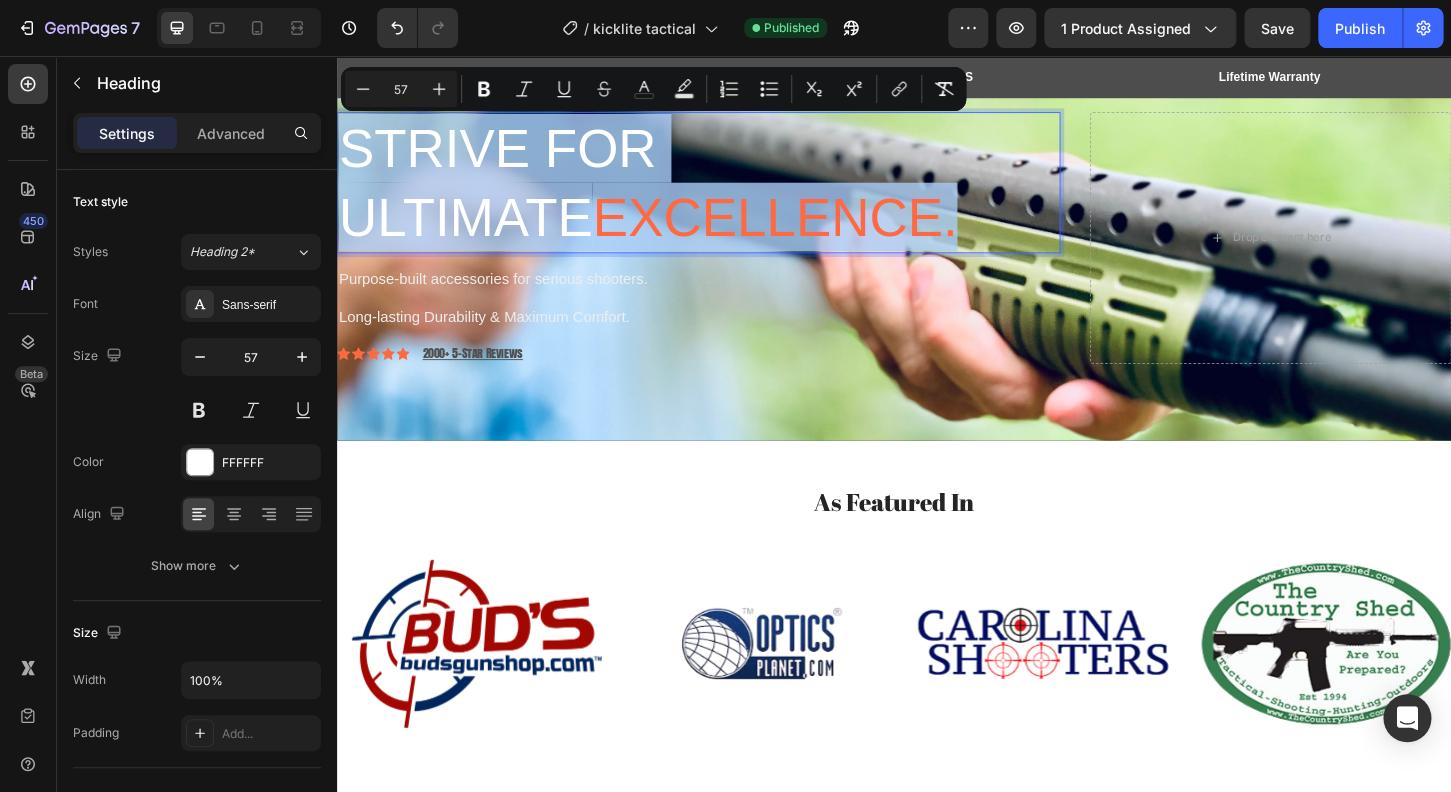 drag, startPoint x: 762, startPoint y: 236, endPoint x: 339, endPoint y: 218, distance: 423.3828 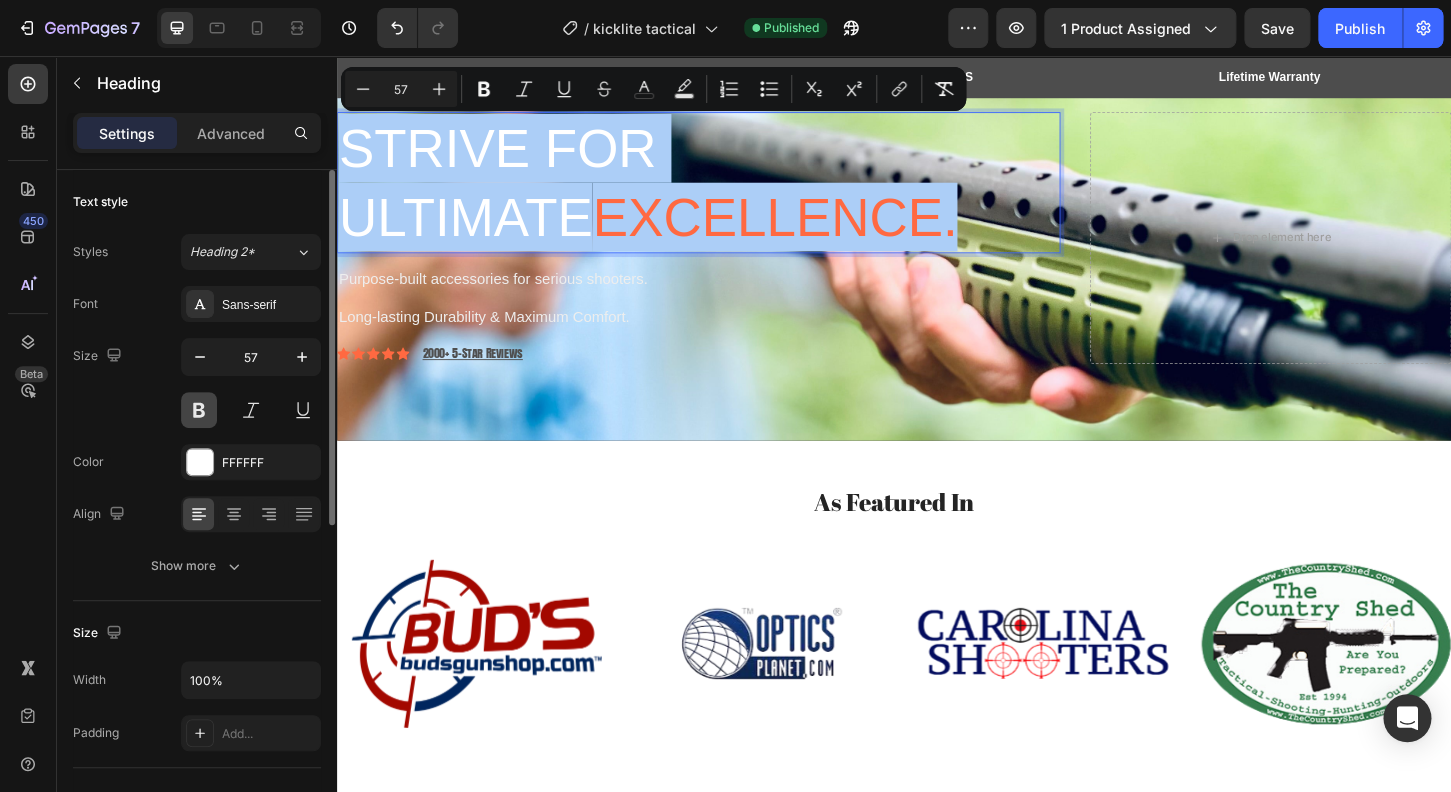 click at bounding box center [199, 410] 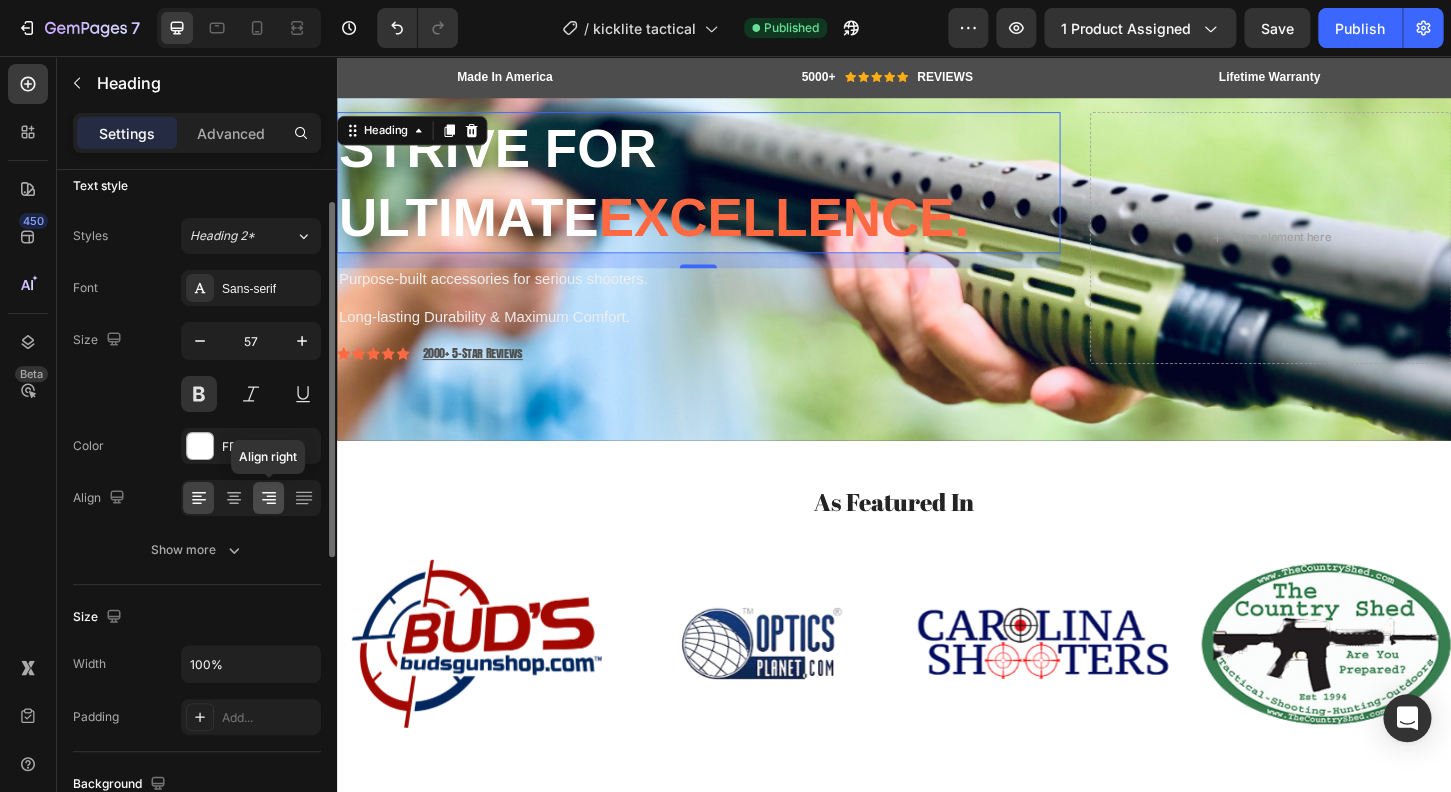 scroll, scrollTop: 112, scrollLeft: 0, axis: vertical 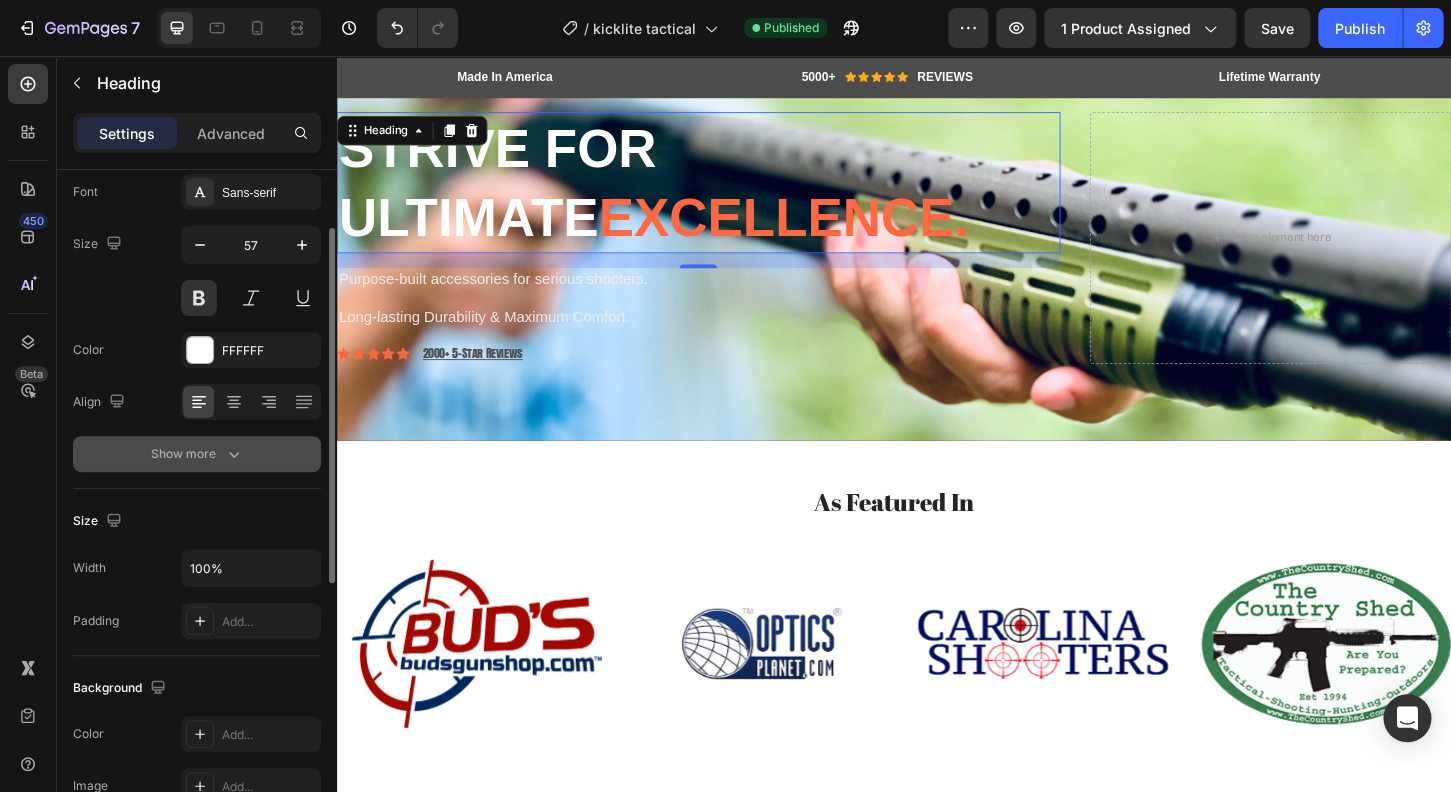 click on "Show more" at bounding box center [197, 454] 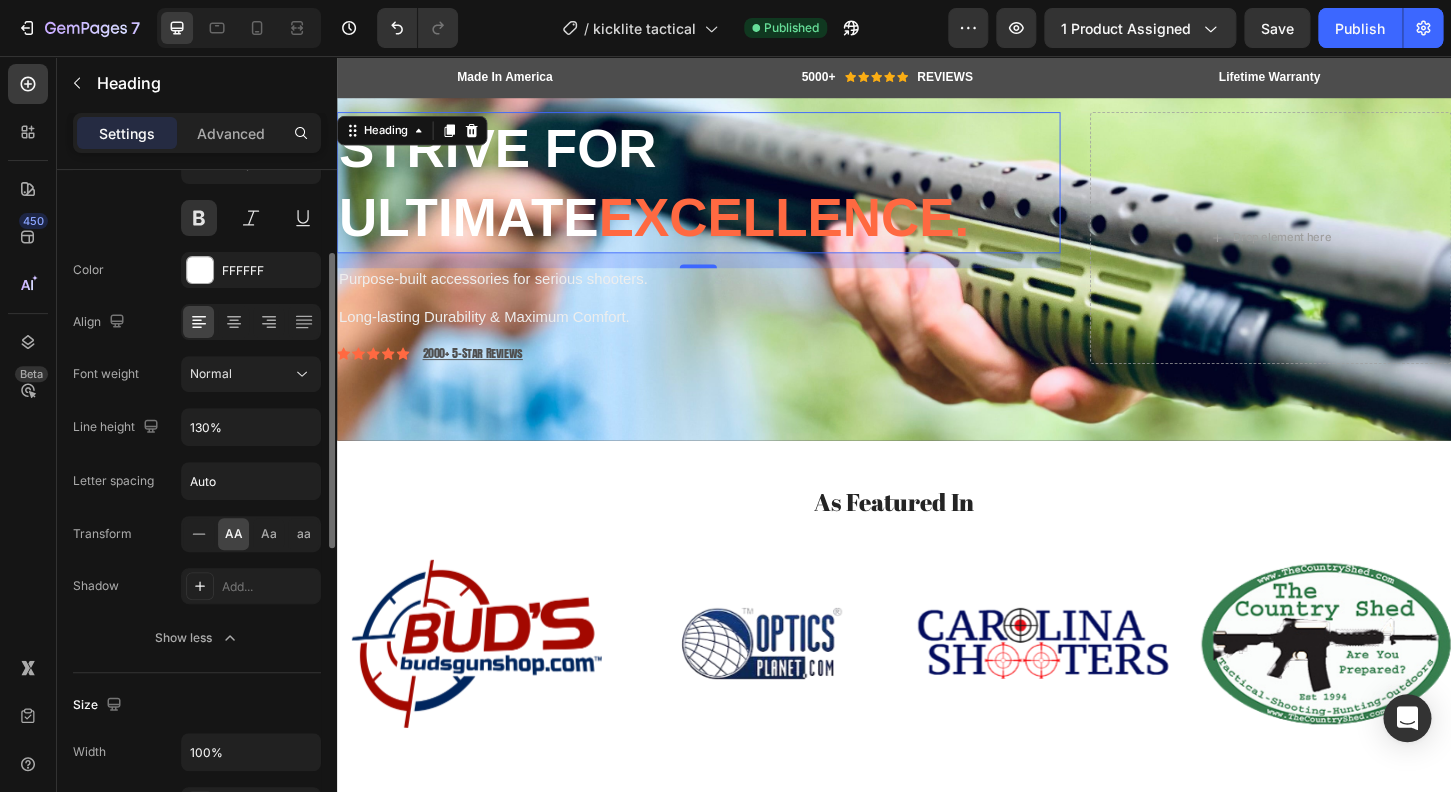 scroll, scrollTop: 224, scrollLeft: 0, axis: vertical 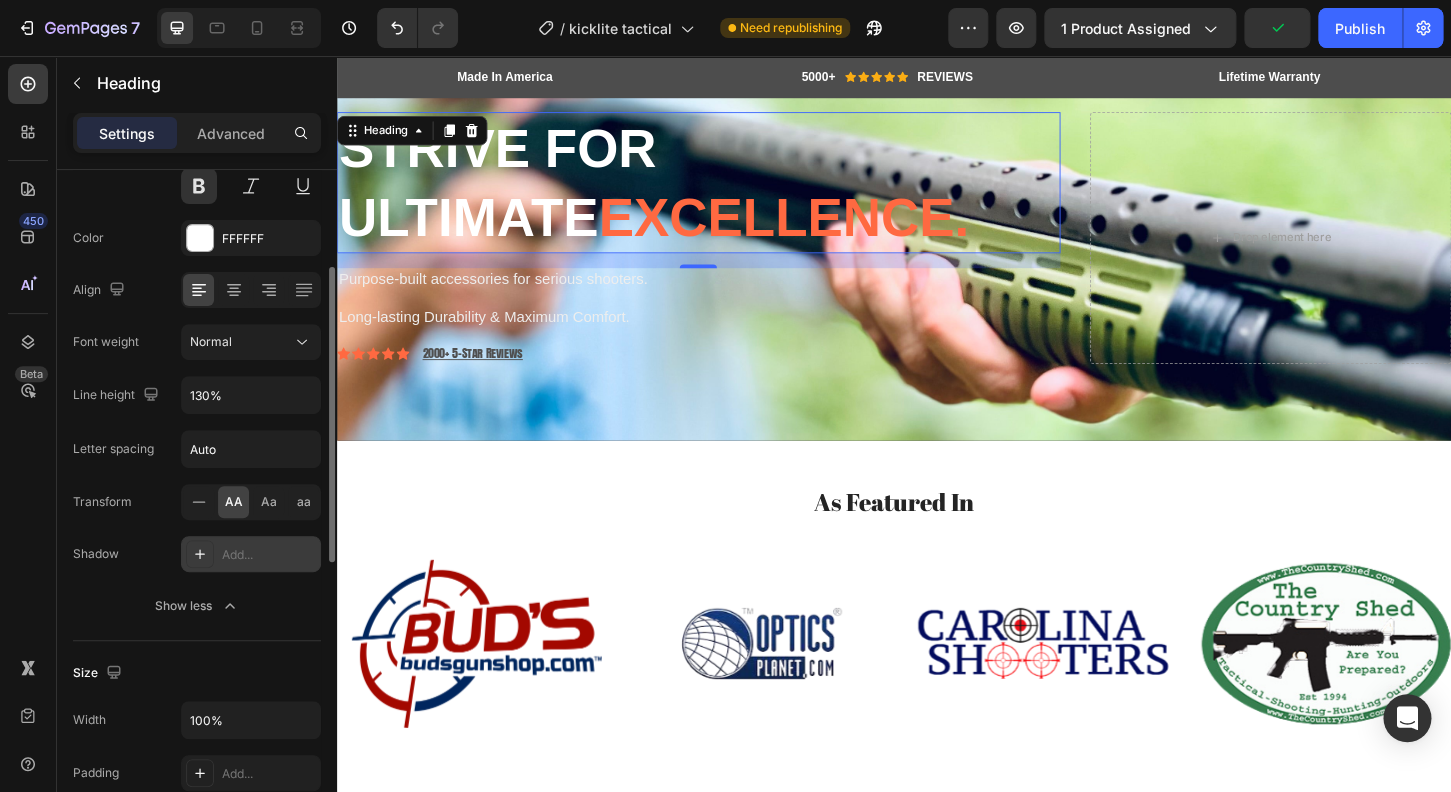click on "Add..." at bounding box center [269, 555] 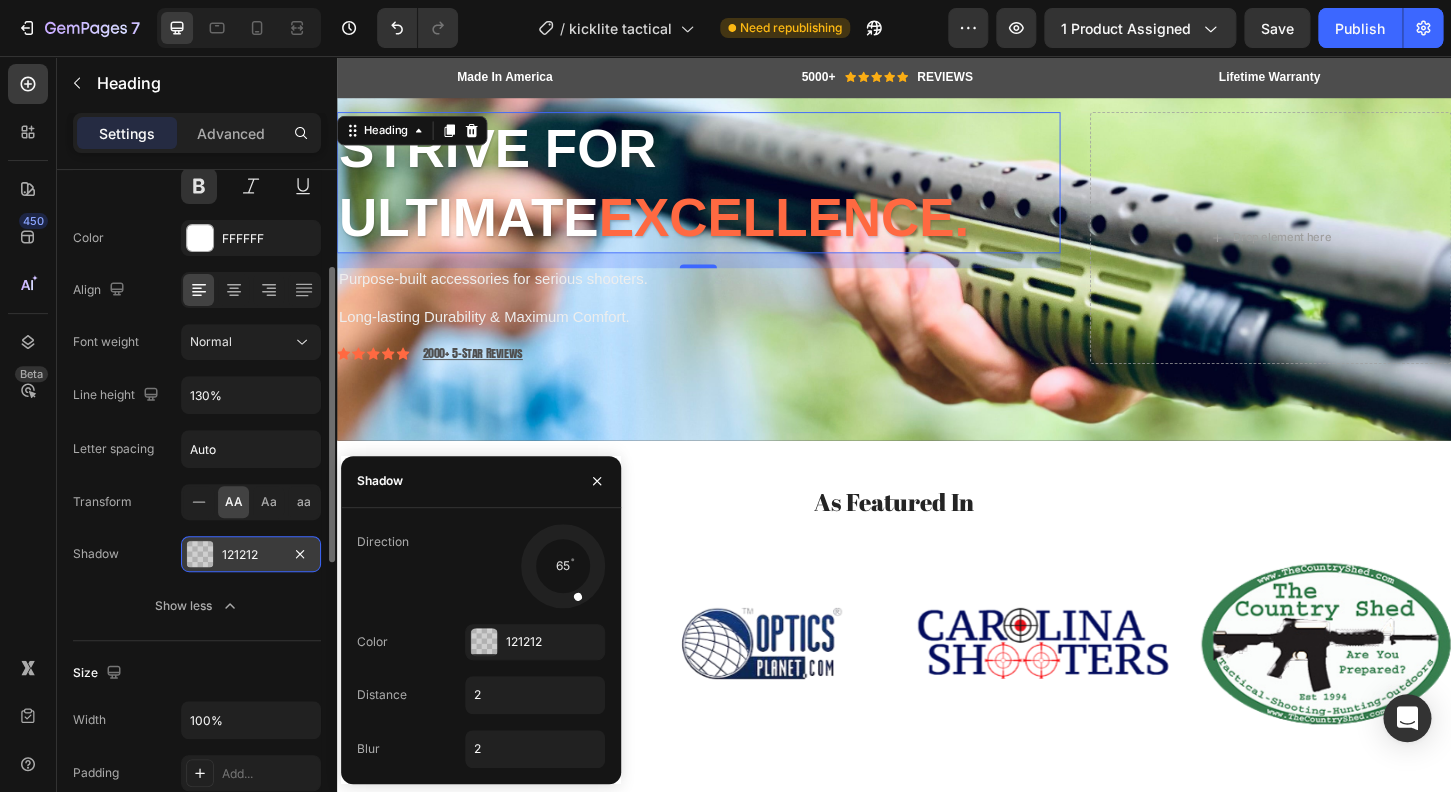 drag, startPoint x: 537, startPoint y: 592, endPoint x: 588, endPoint y: 623, distance: 59.682495 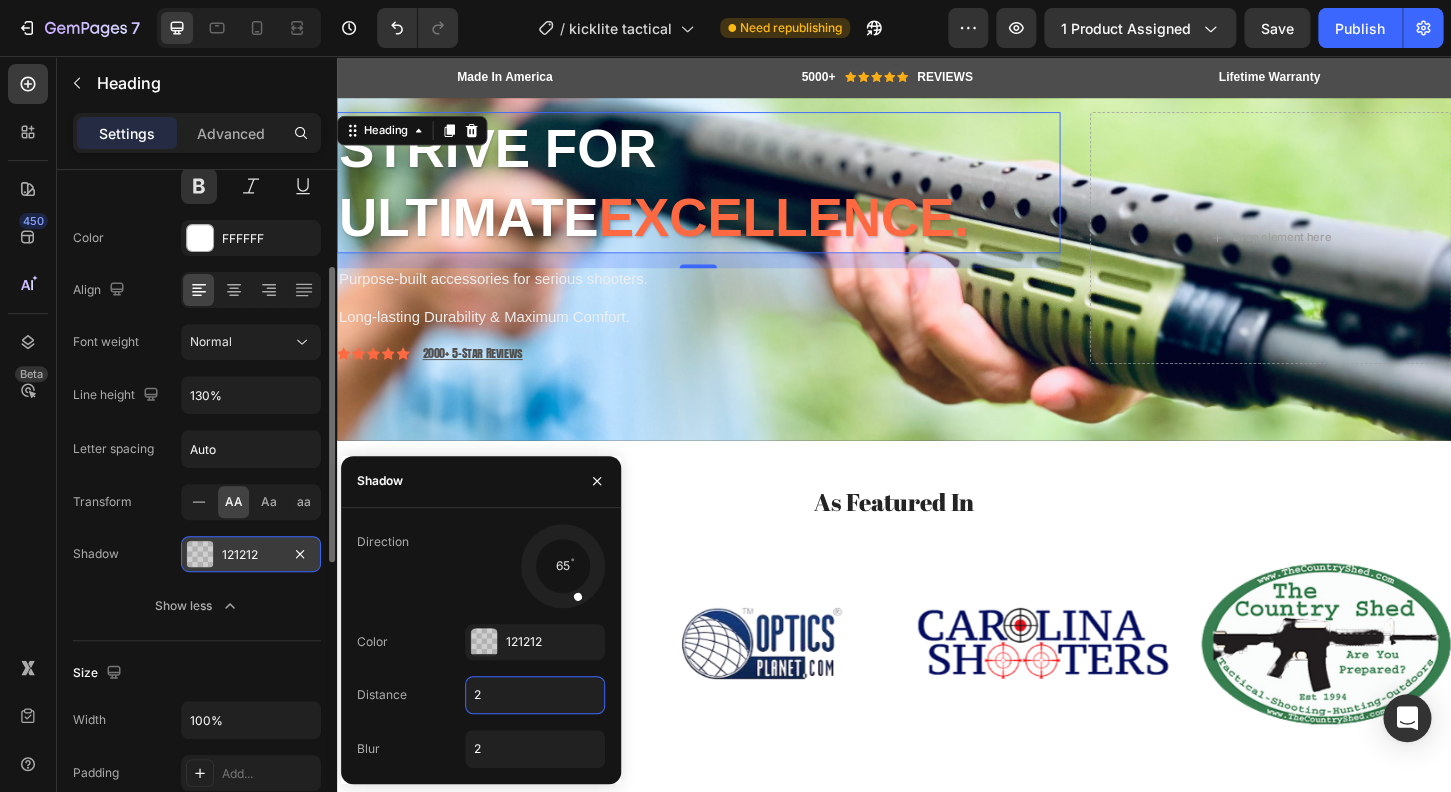 drag, startPoint x: 501, startPoint y: 697, endPoint x: 456, endPoint y: 699, distance: 45.044422 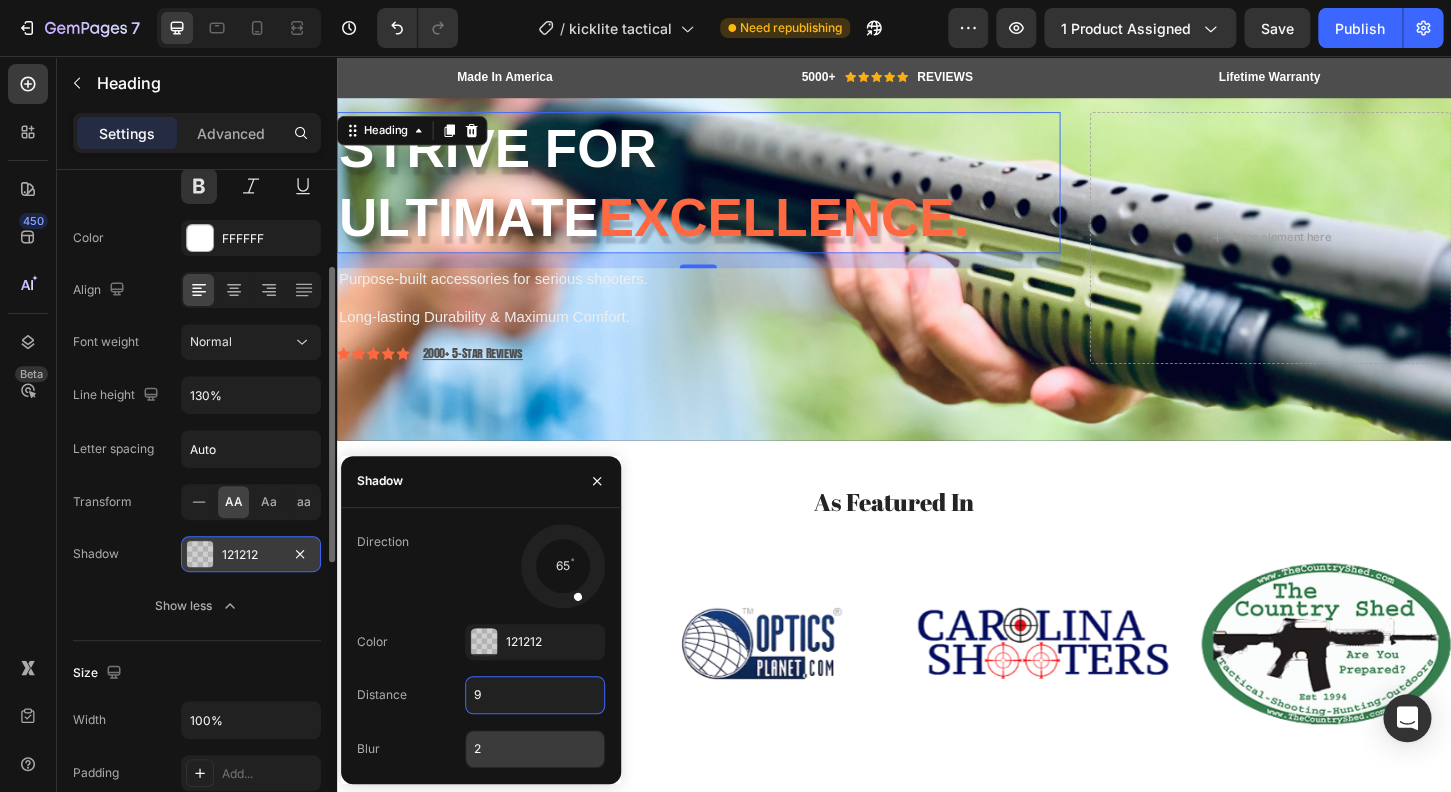 type on "9" 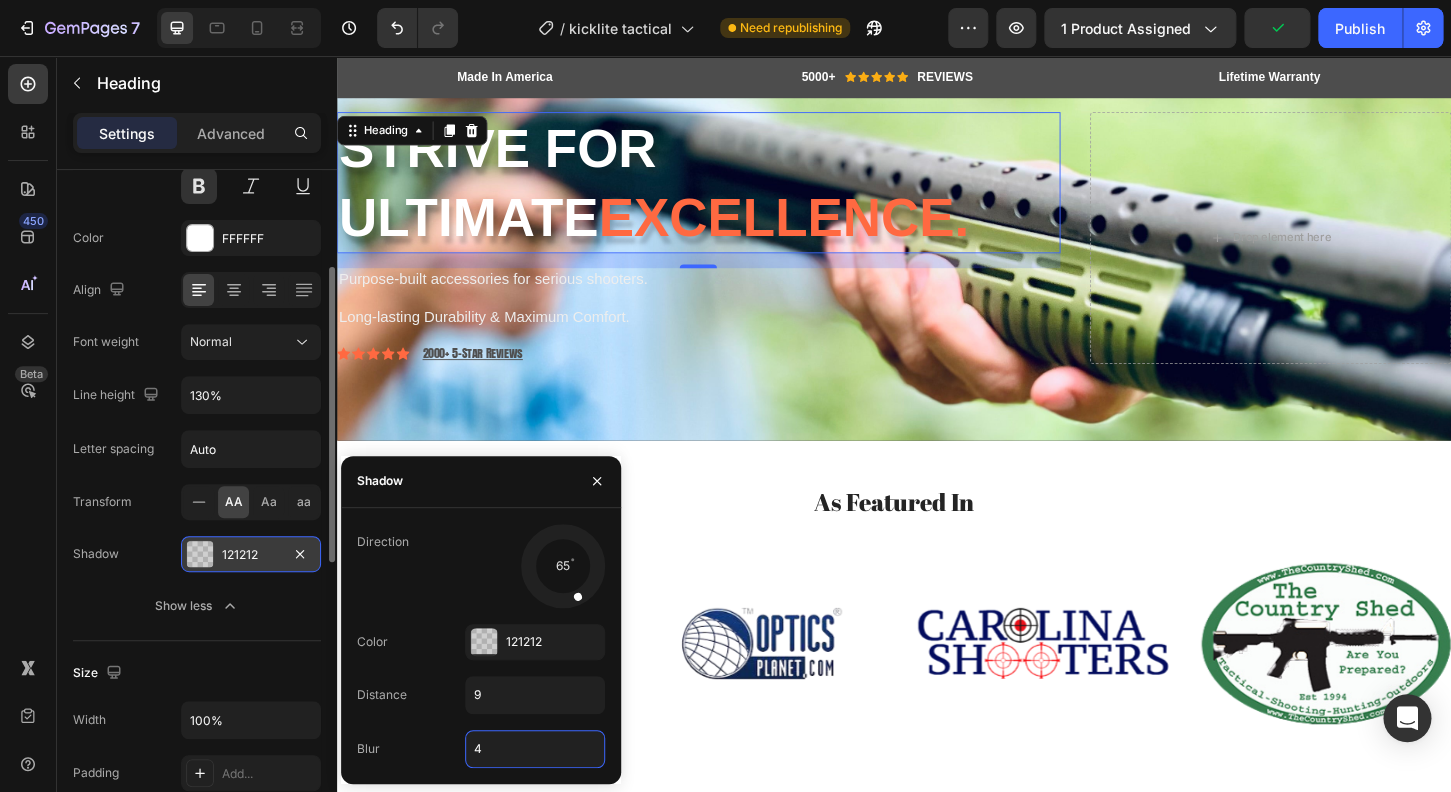 type on "4" 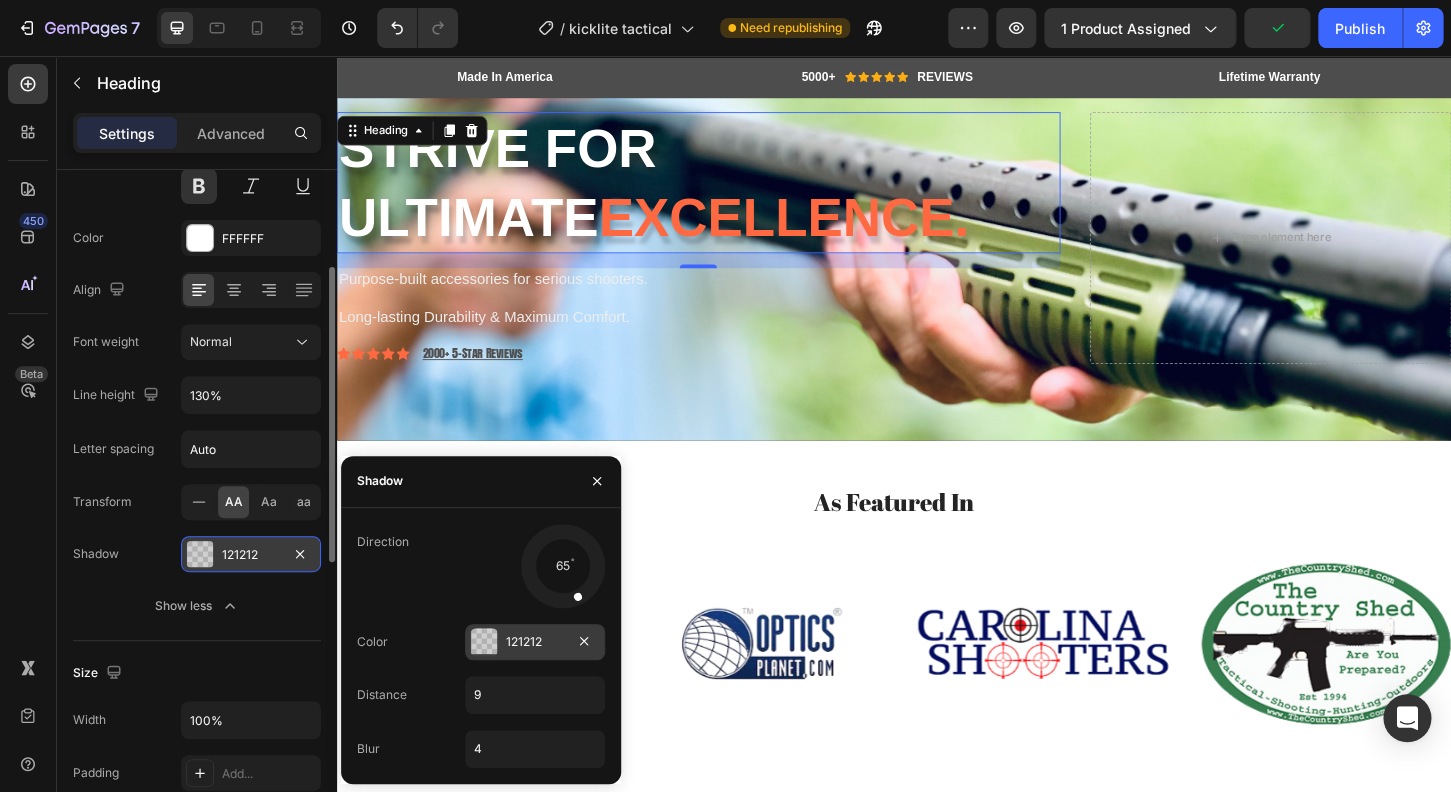 click at bounding box center [484, 642] 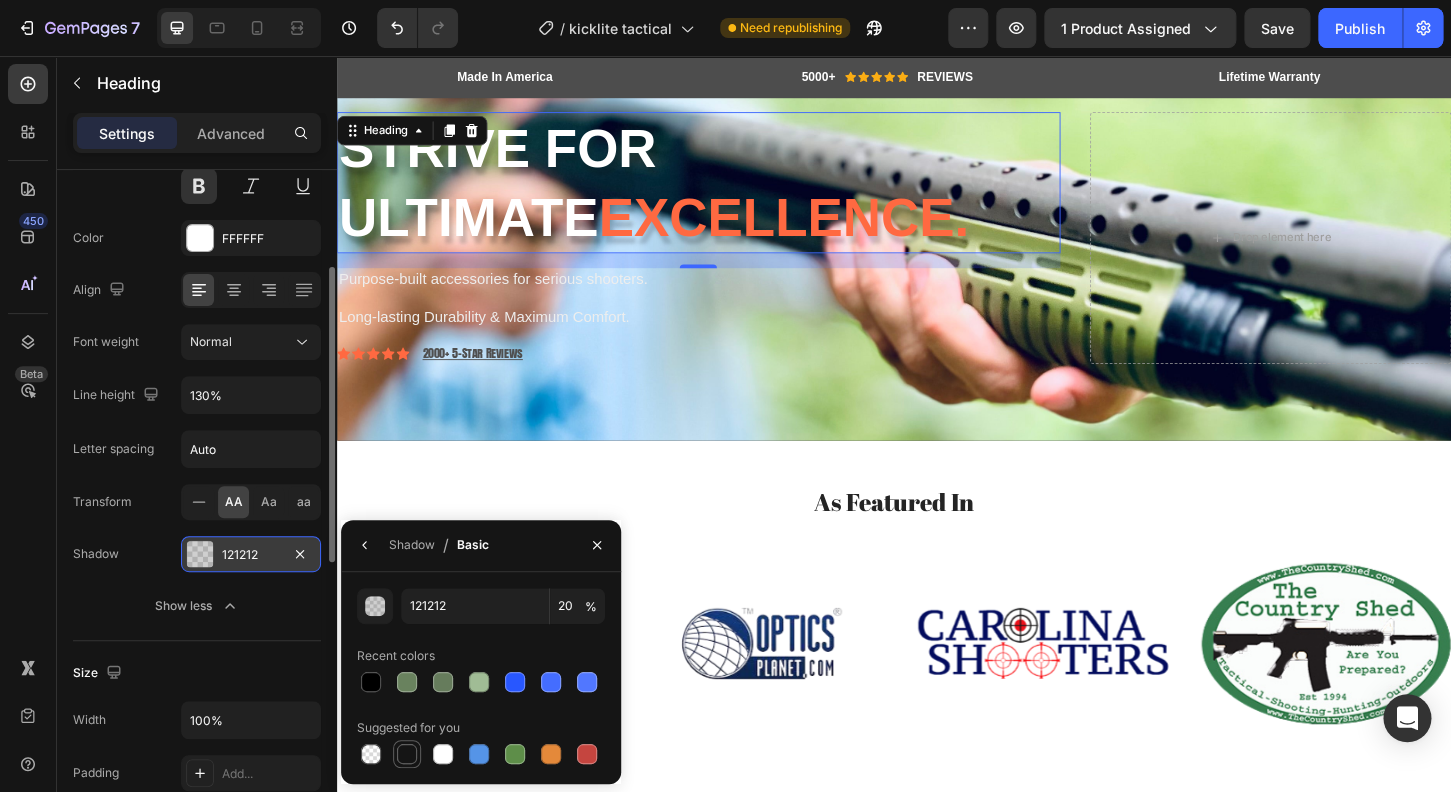 click at bounding box center (407, 754) 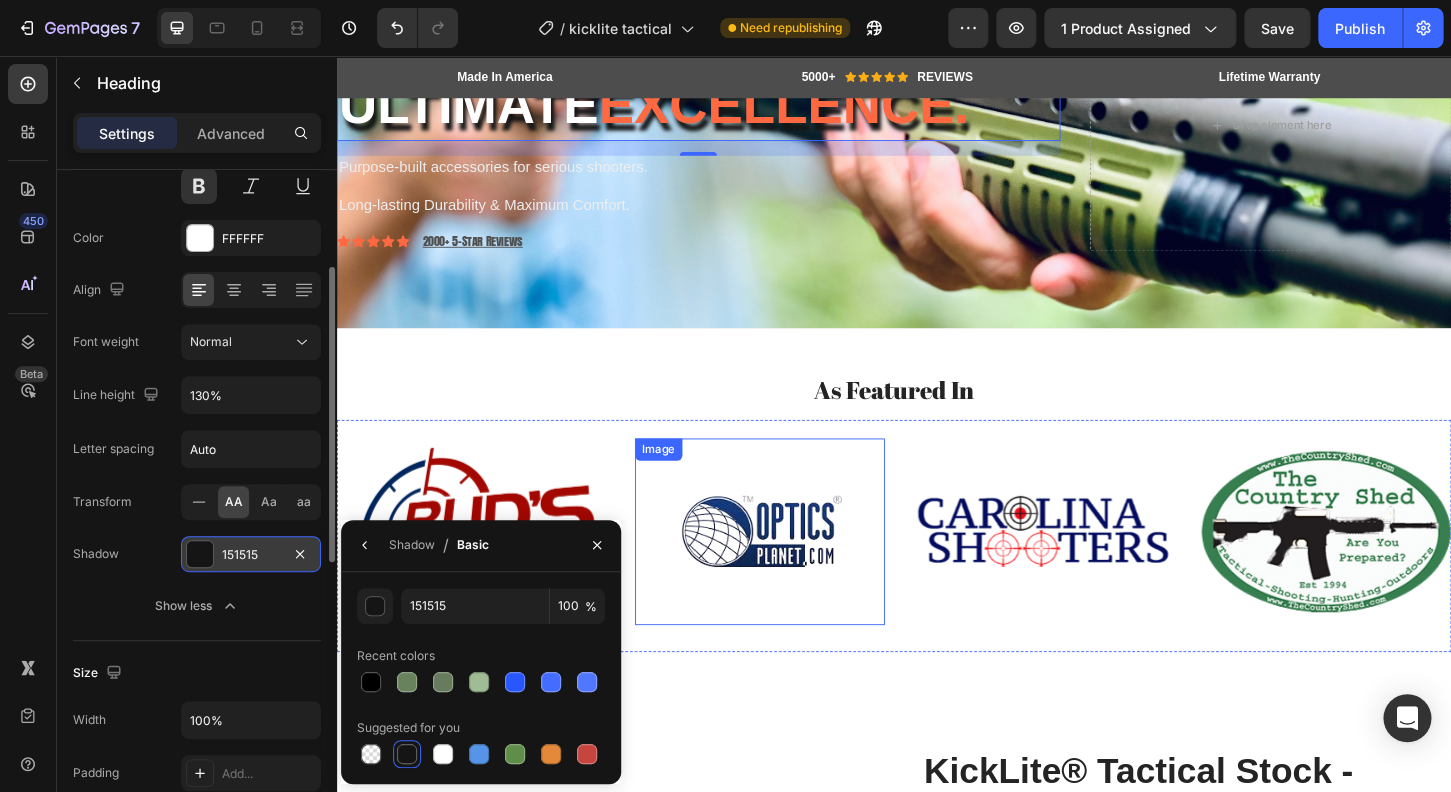 scroll, scrollTop: 128, scrollLeft: 0, axis: vertical 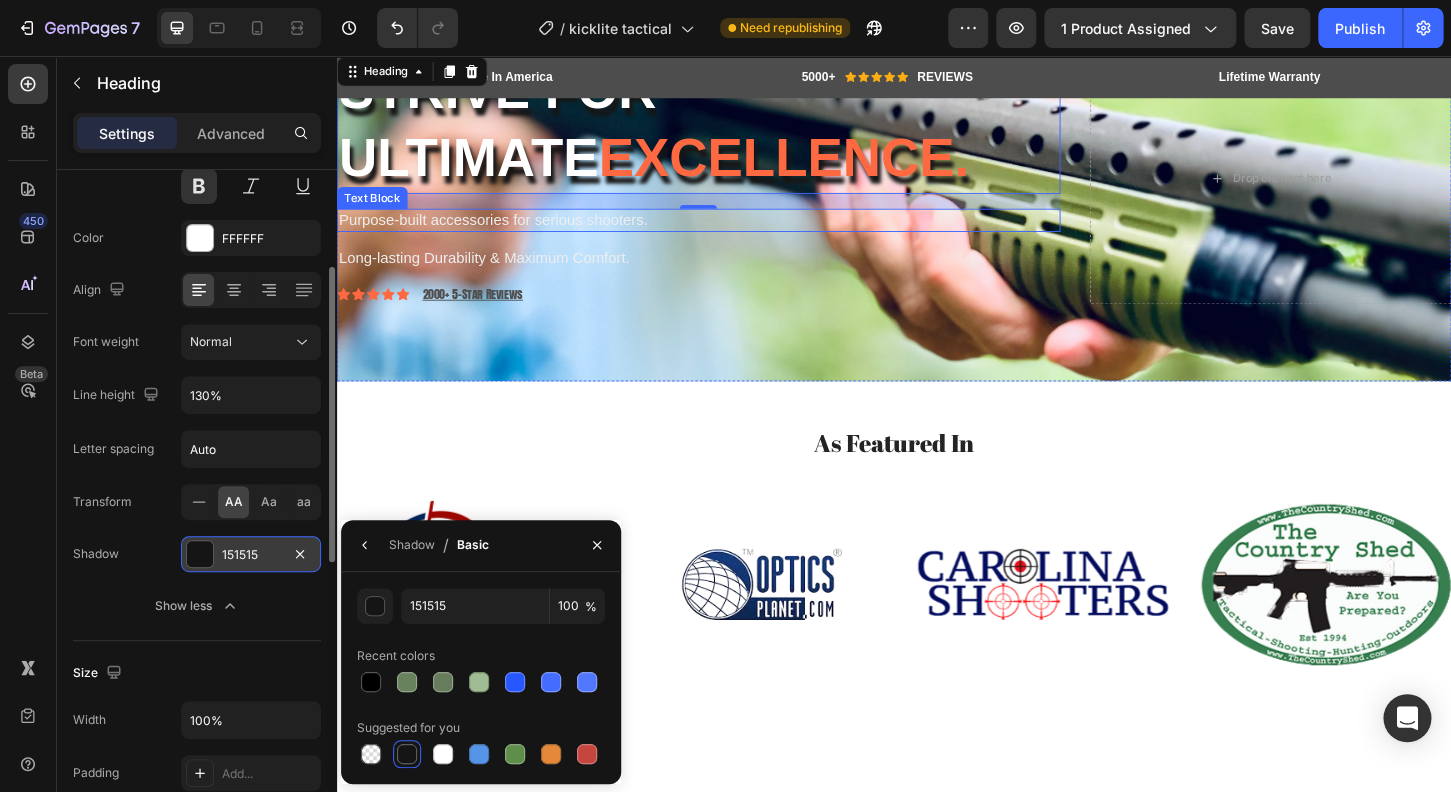 click on "Purpose-built accessories for serious shooters." at bounding box center [726, 232] 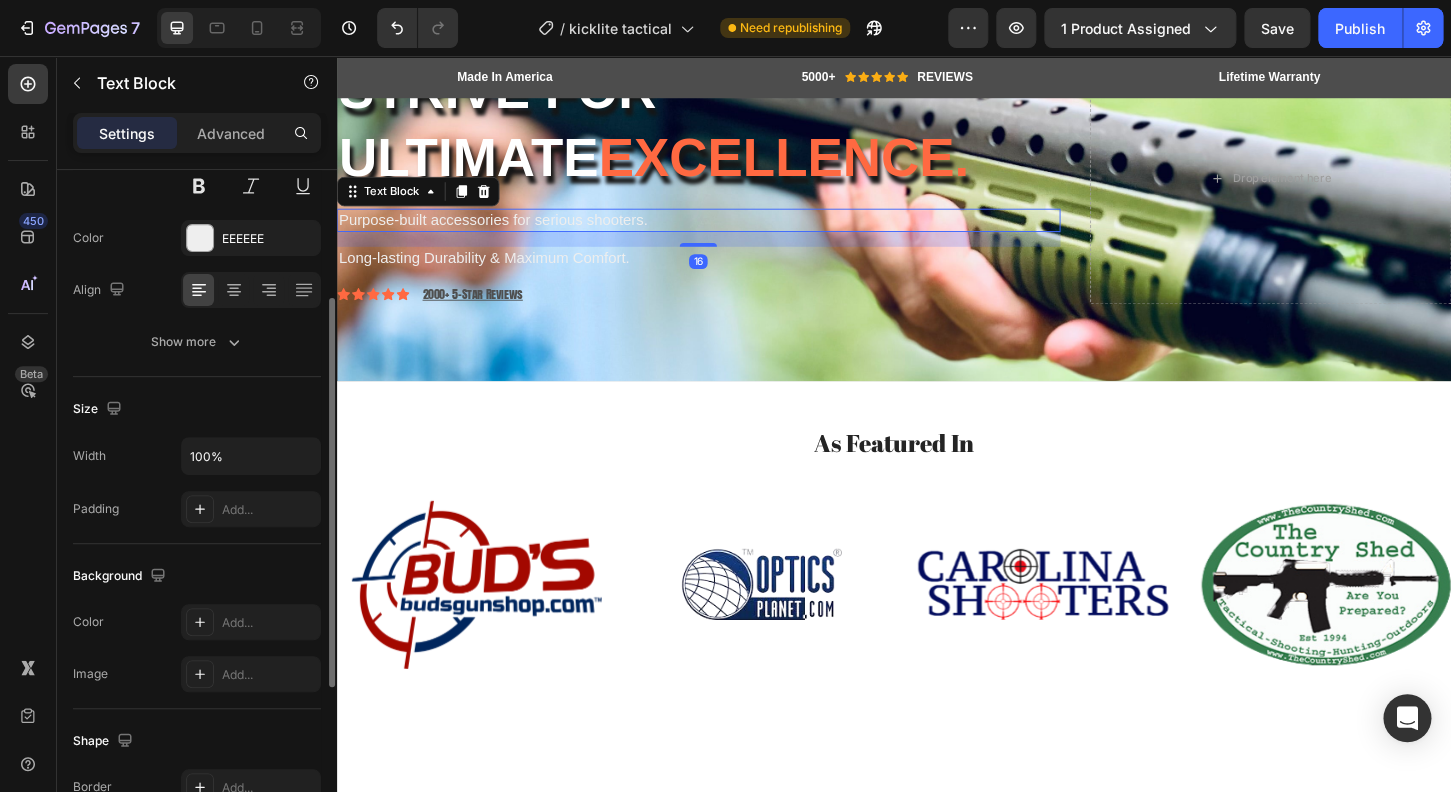 scroll, scrollTop: 0, scrollLeft: 0, axis: both 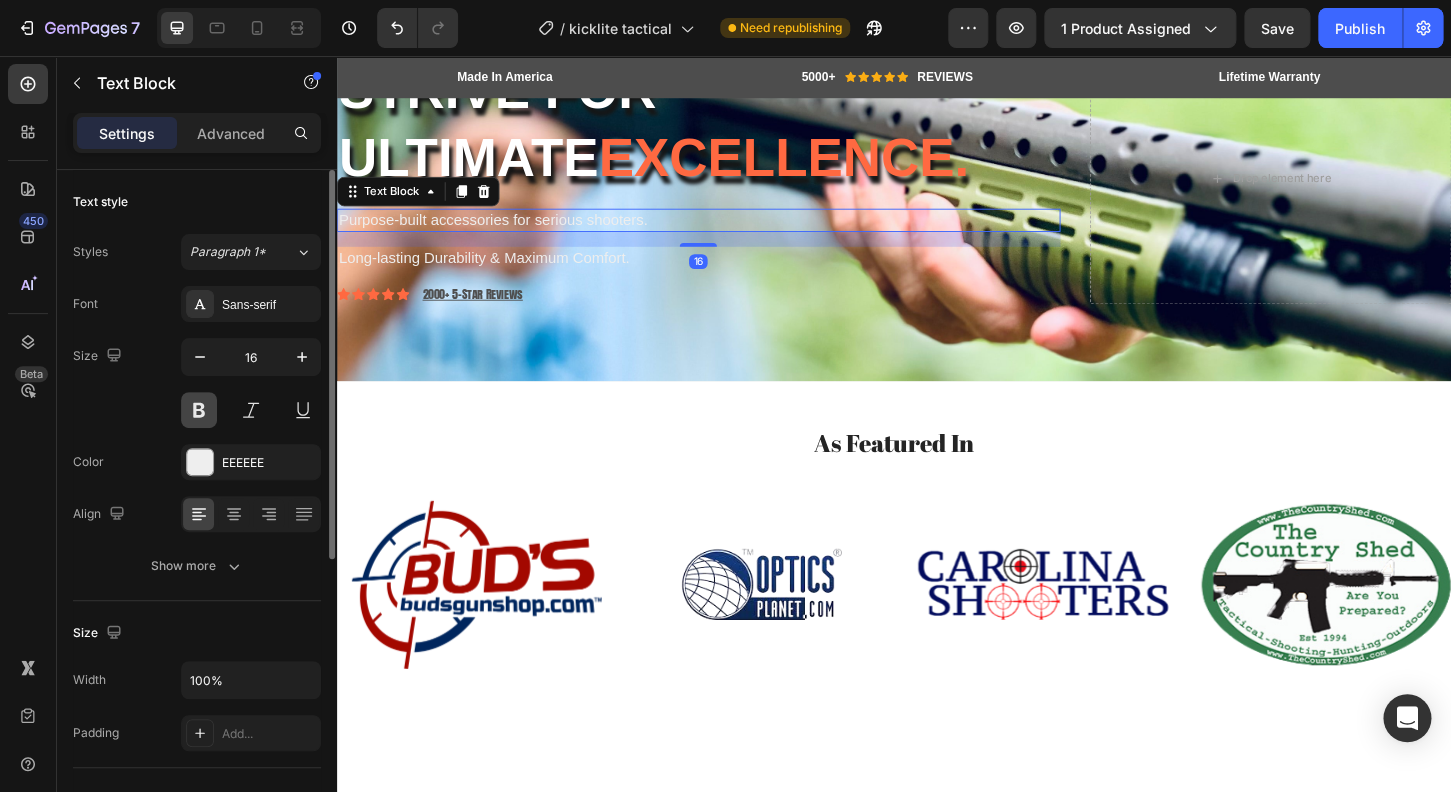 click at bounding box center [199, 410] 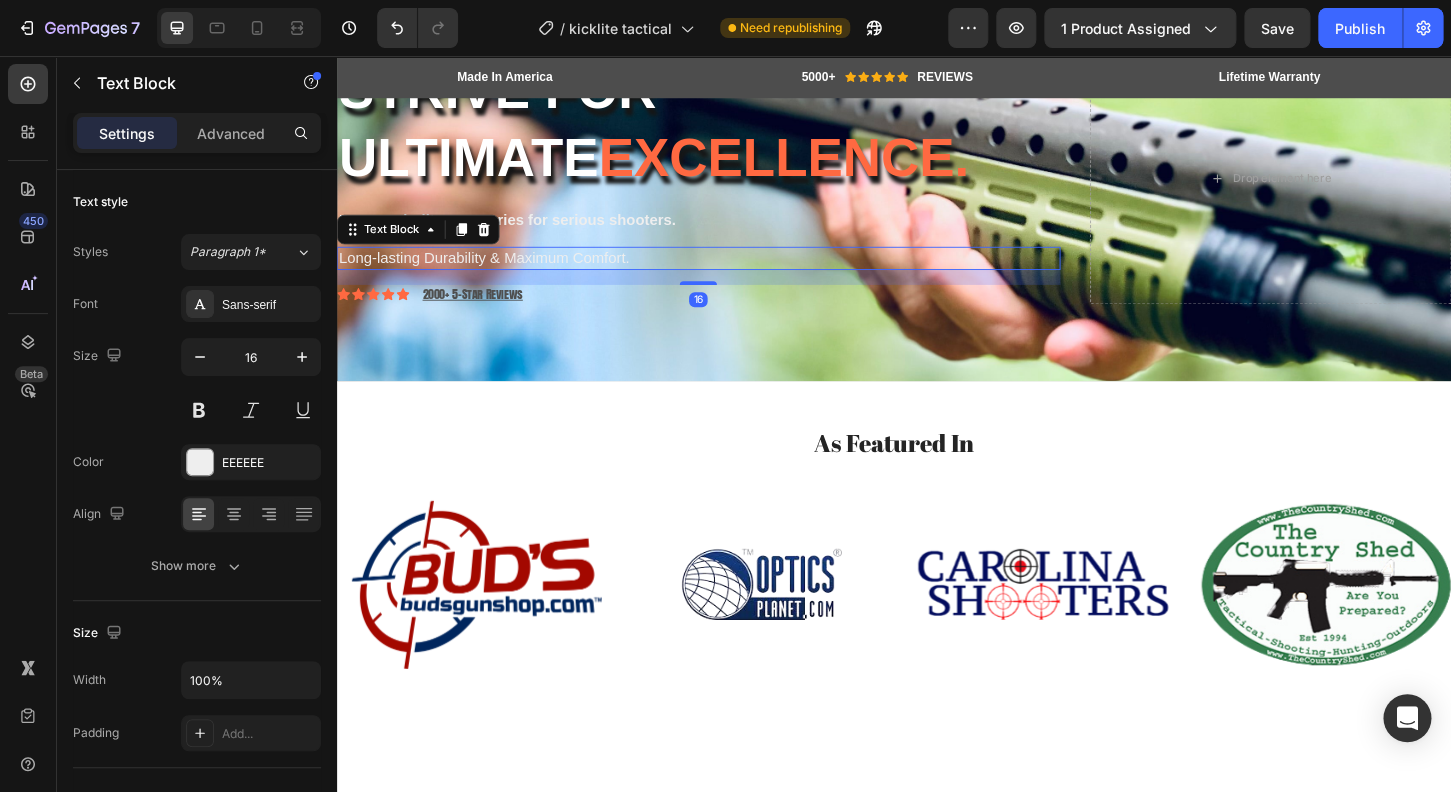 click on "Long-lasting Durability & Maximum Comfort." at bounding box center [726, 273] 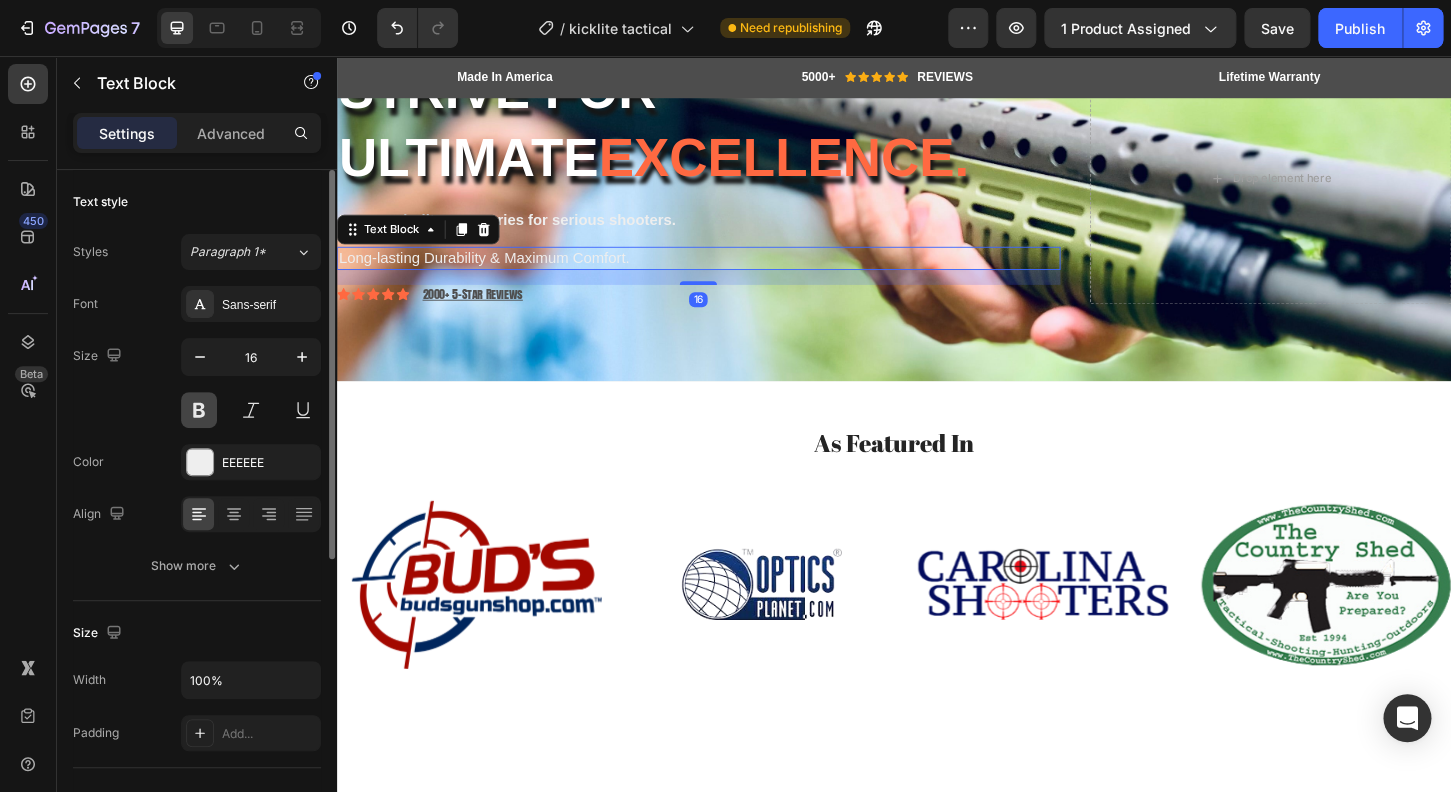 click at bounding box center (199, 410) 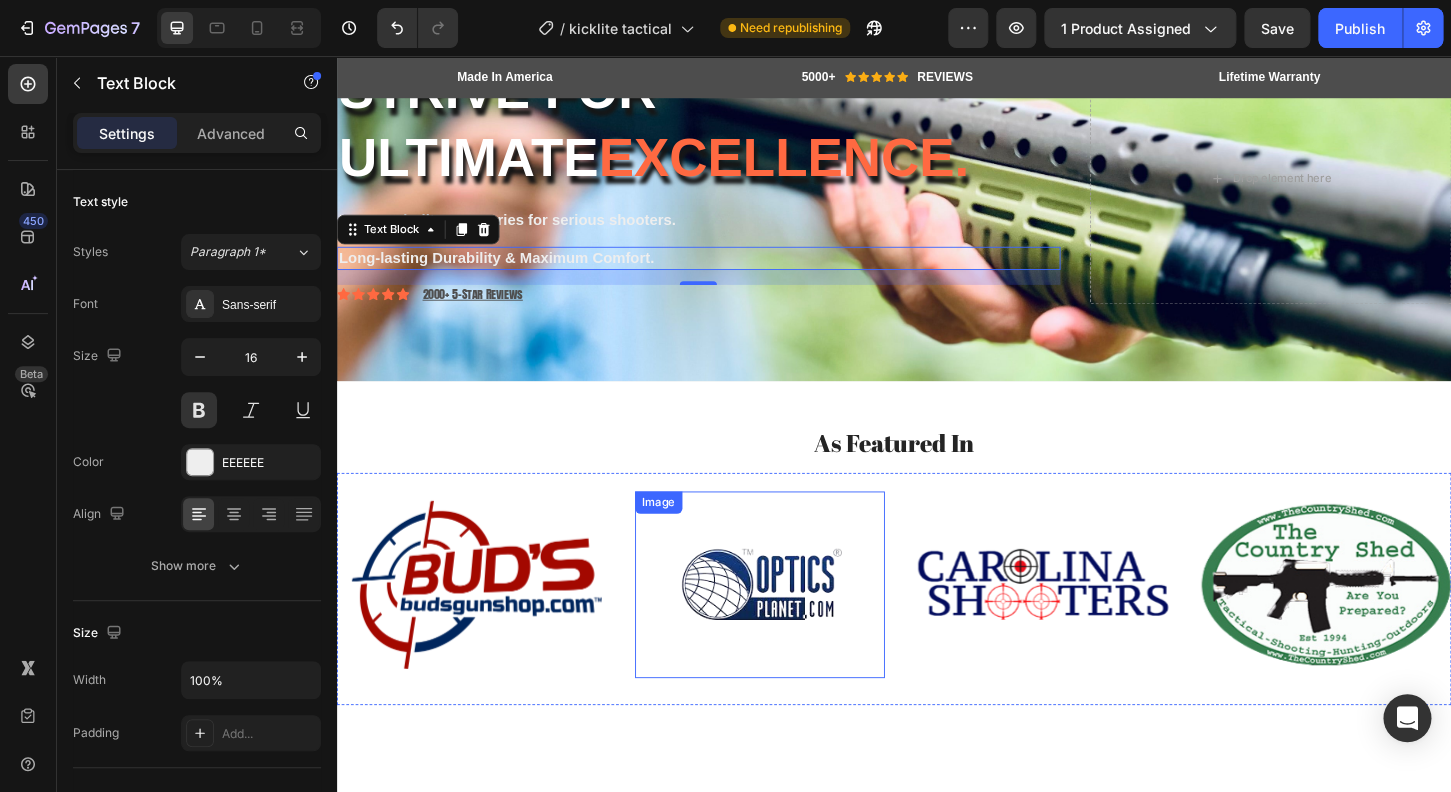 scroll, scrollTop: 319, scrollLeft: 0, axis: vertical 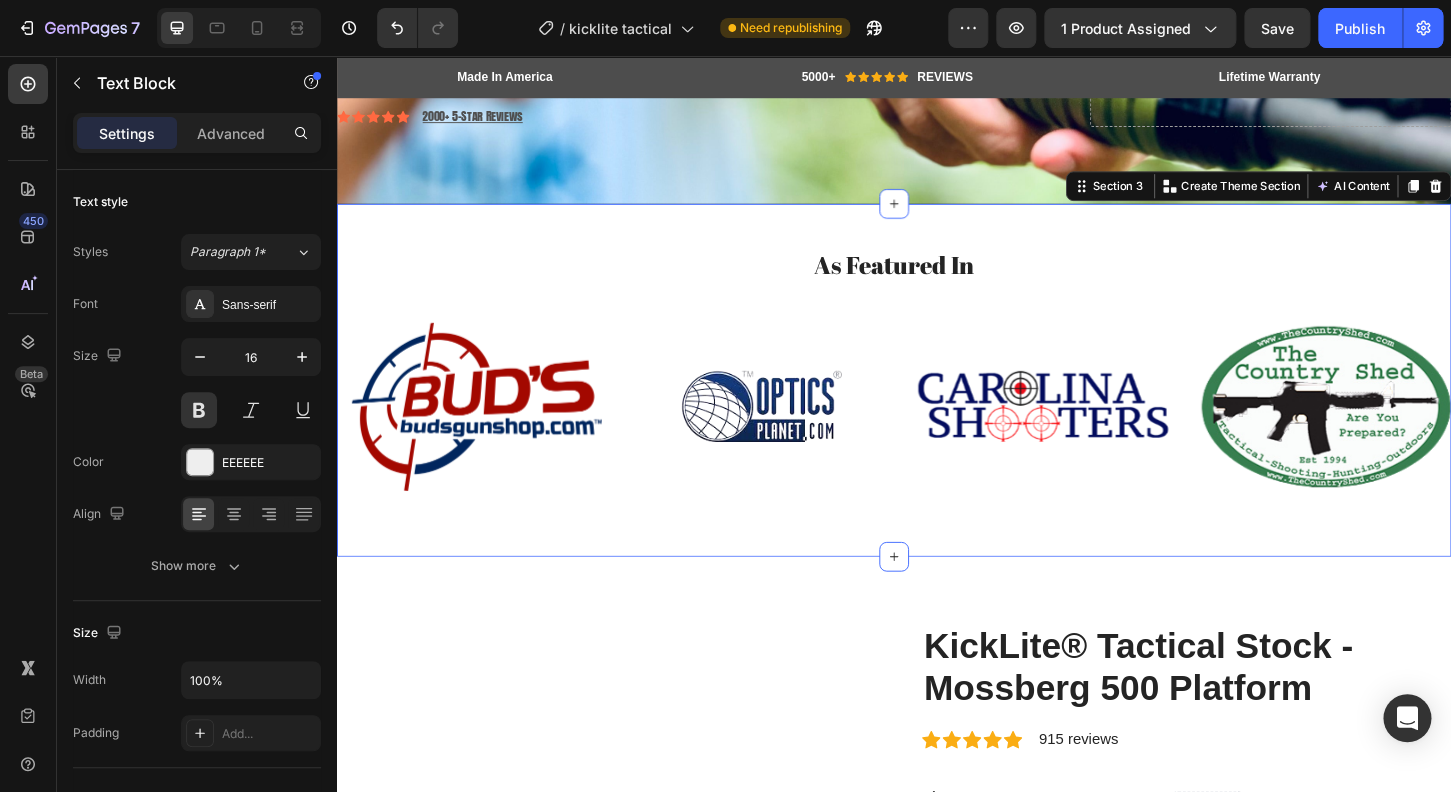 click on "As Featured In Heading Image Image Image Image Carousel Row Section 3   You can create reusable sections Create Theme Section AI Content Write with GemAI What would you like to describe here? Tone and Voice Persuasive Product Getting products... Show more Generate" at bounding box center (937, 405) 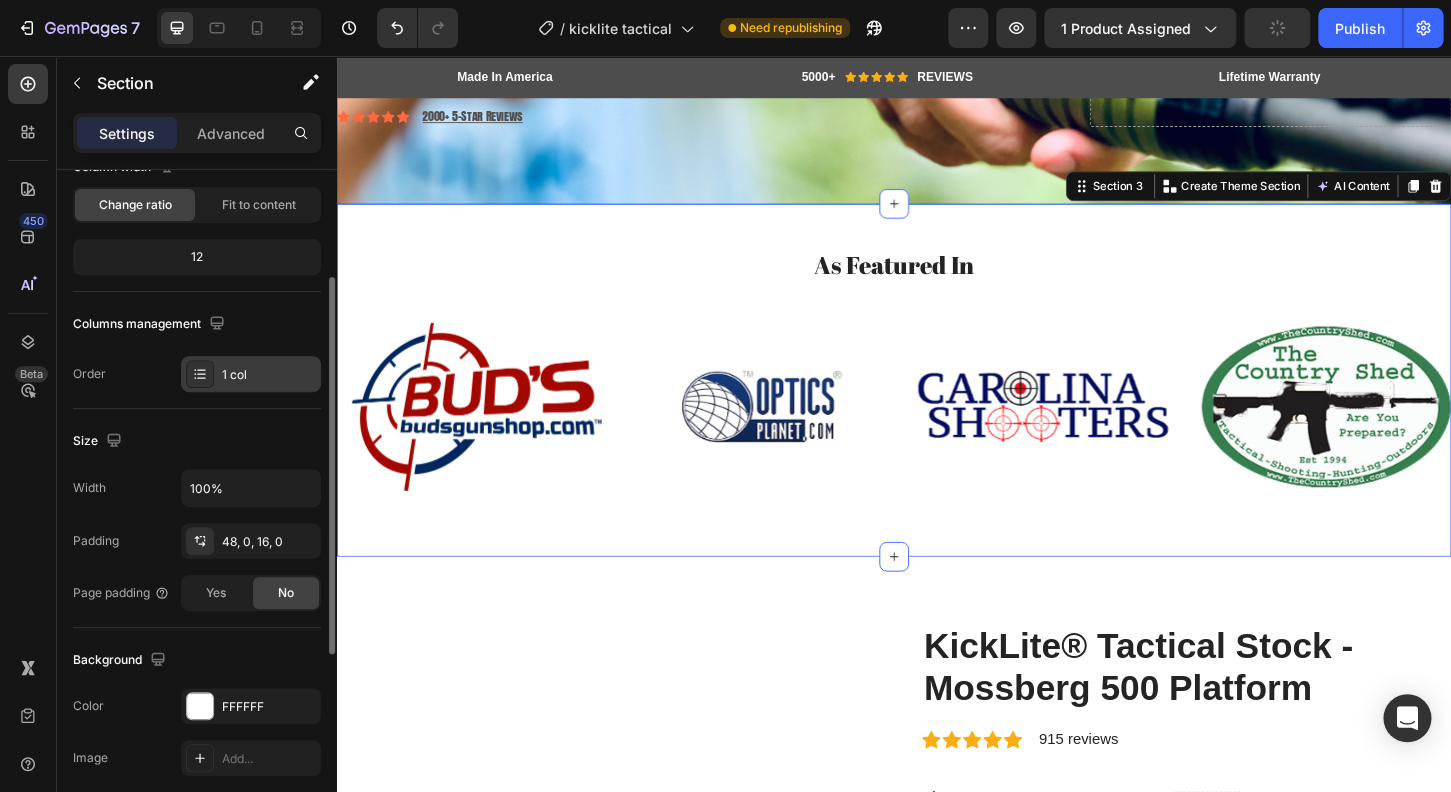 scroll, scrollTop: 384, scrollLeft: 0, axis: vertical 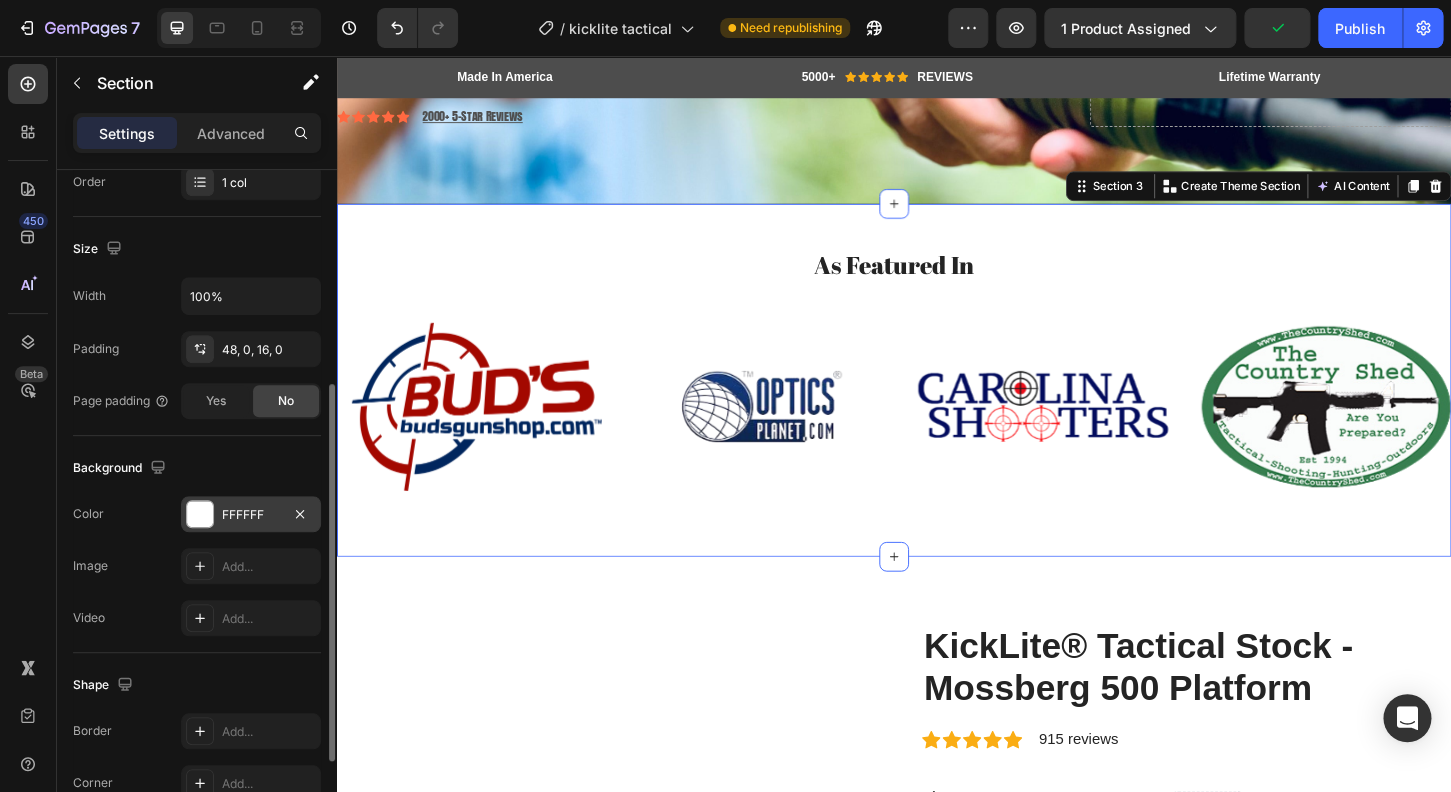 click at bounding box center (200, 514) 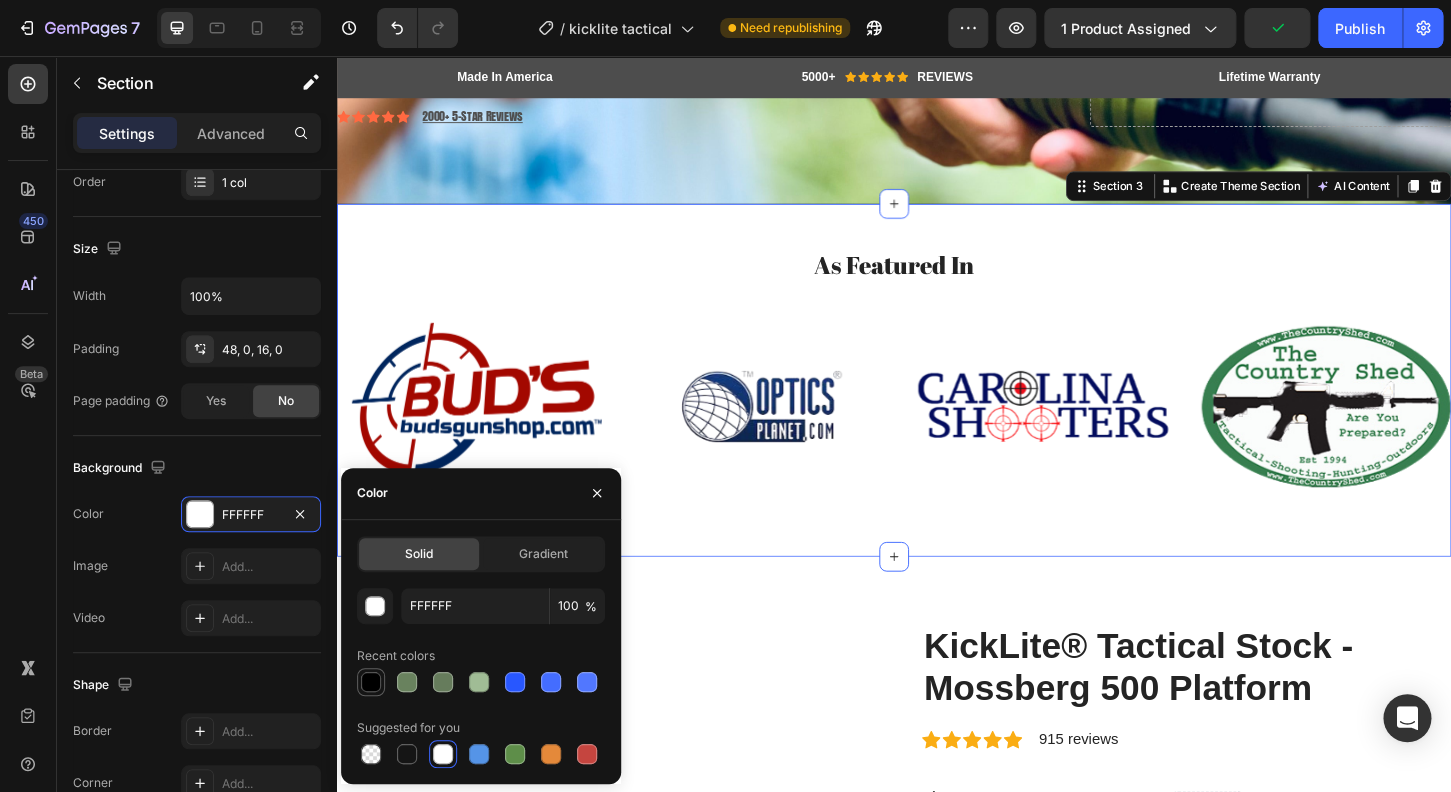 click at bounding box center [371, 682] 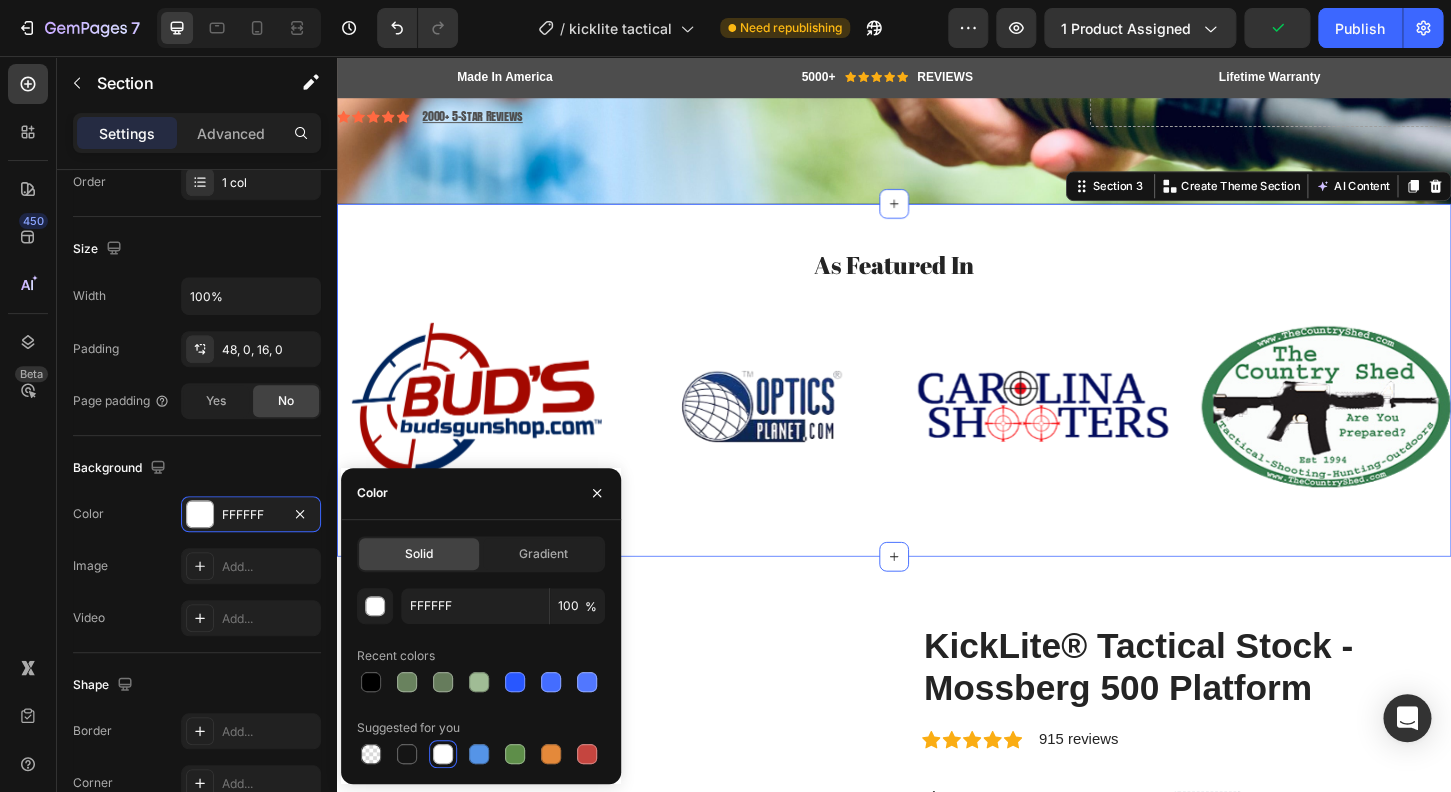 type on "000000" 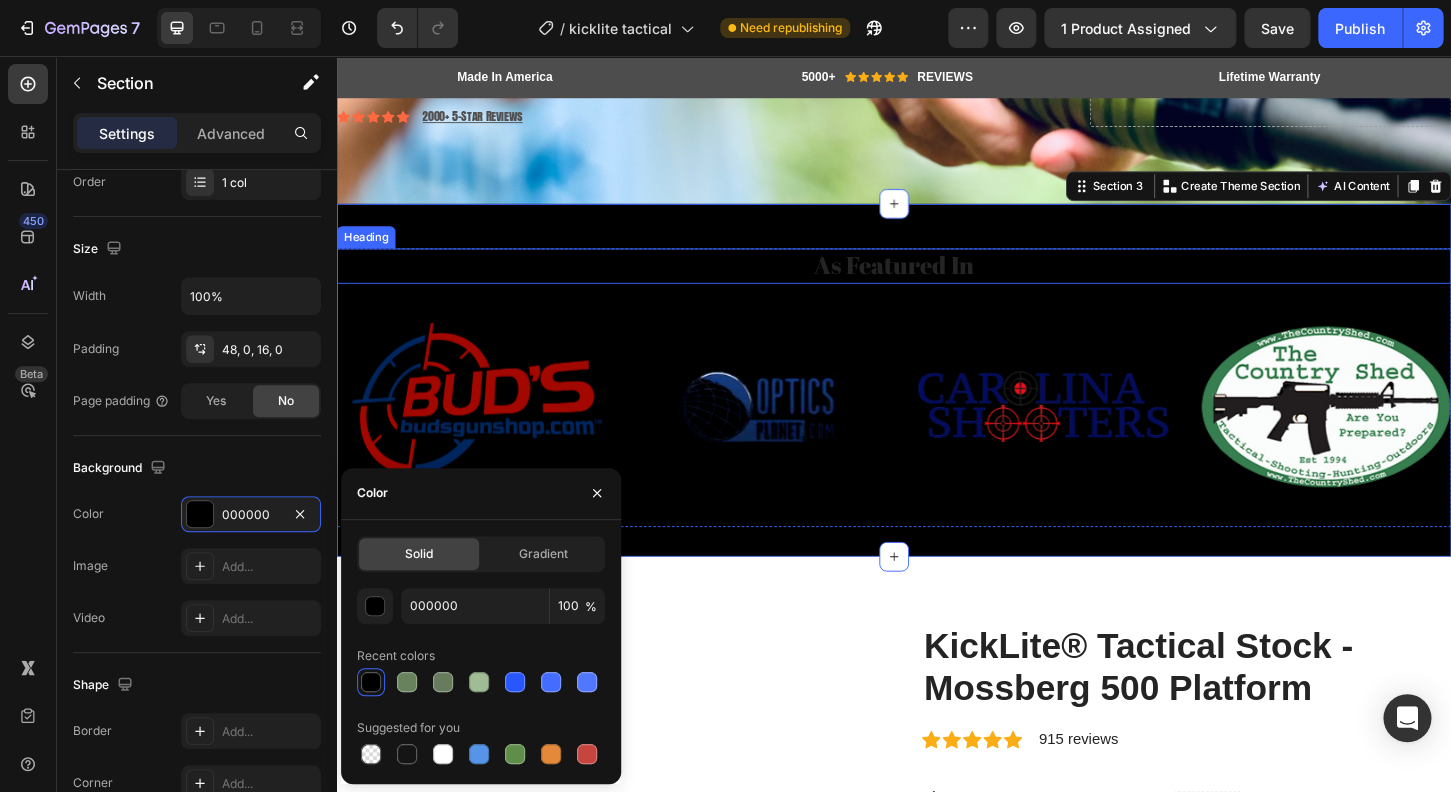 click on "As Featured In" at bounding box center [937, 282] 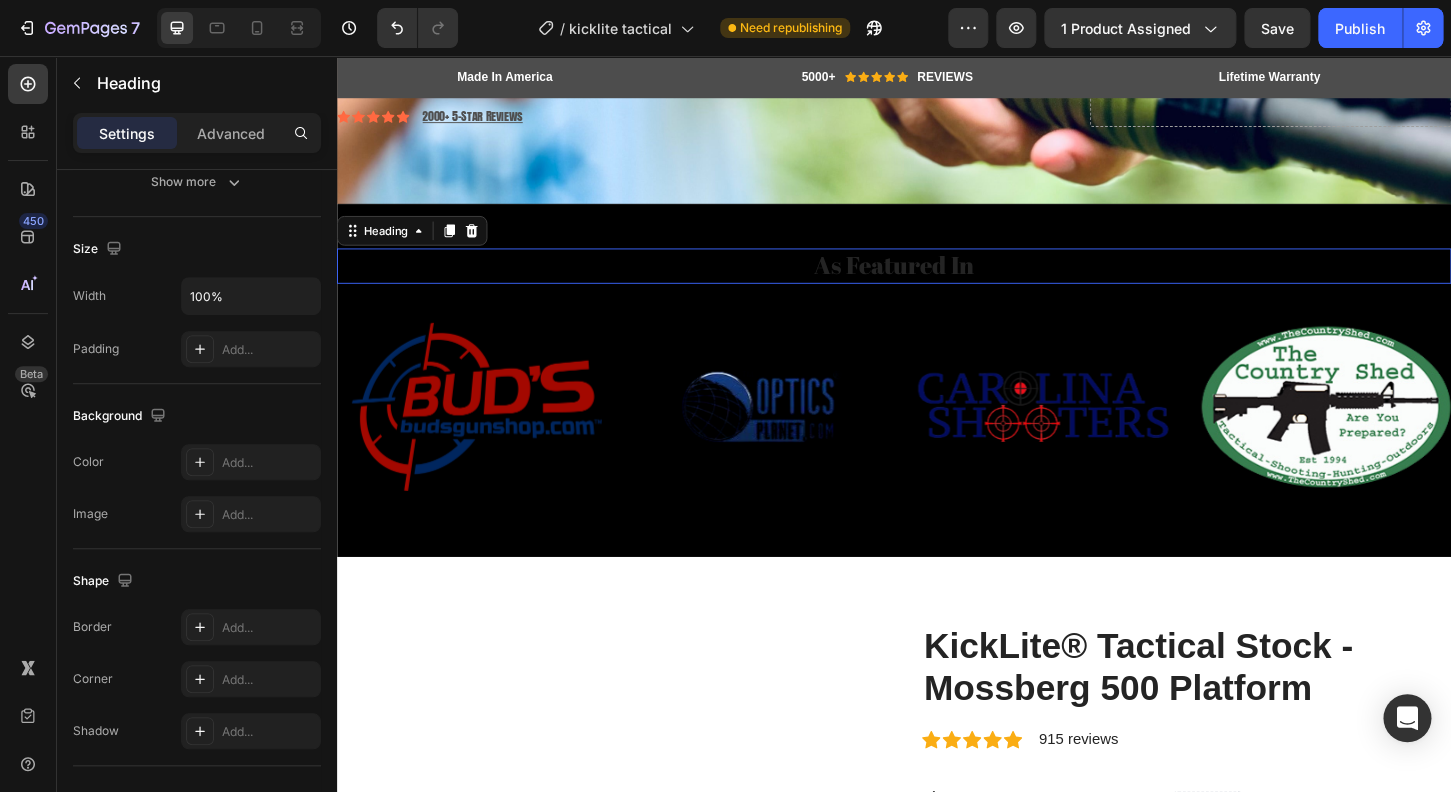 scroll, scrollTop: 0, scrollLeft: 0, axis: both 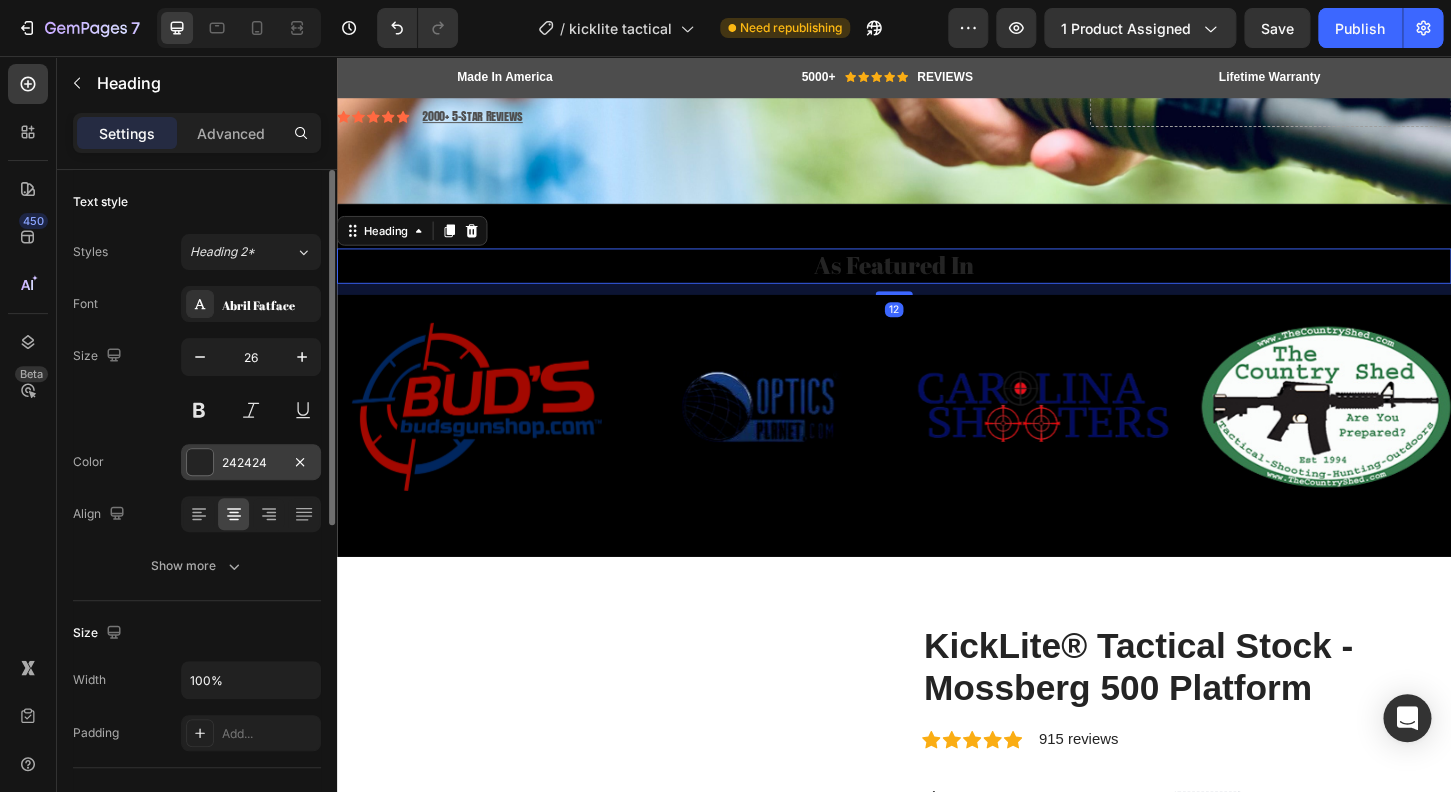 click at bounding box center (200, 462) 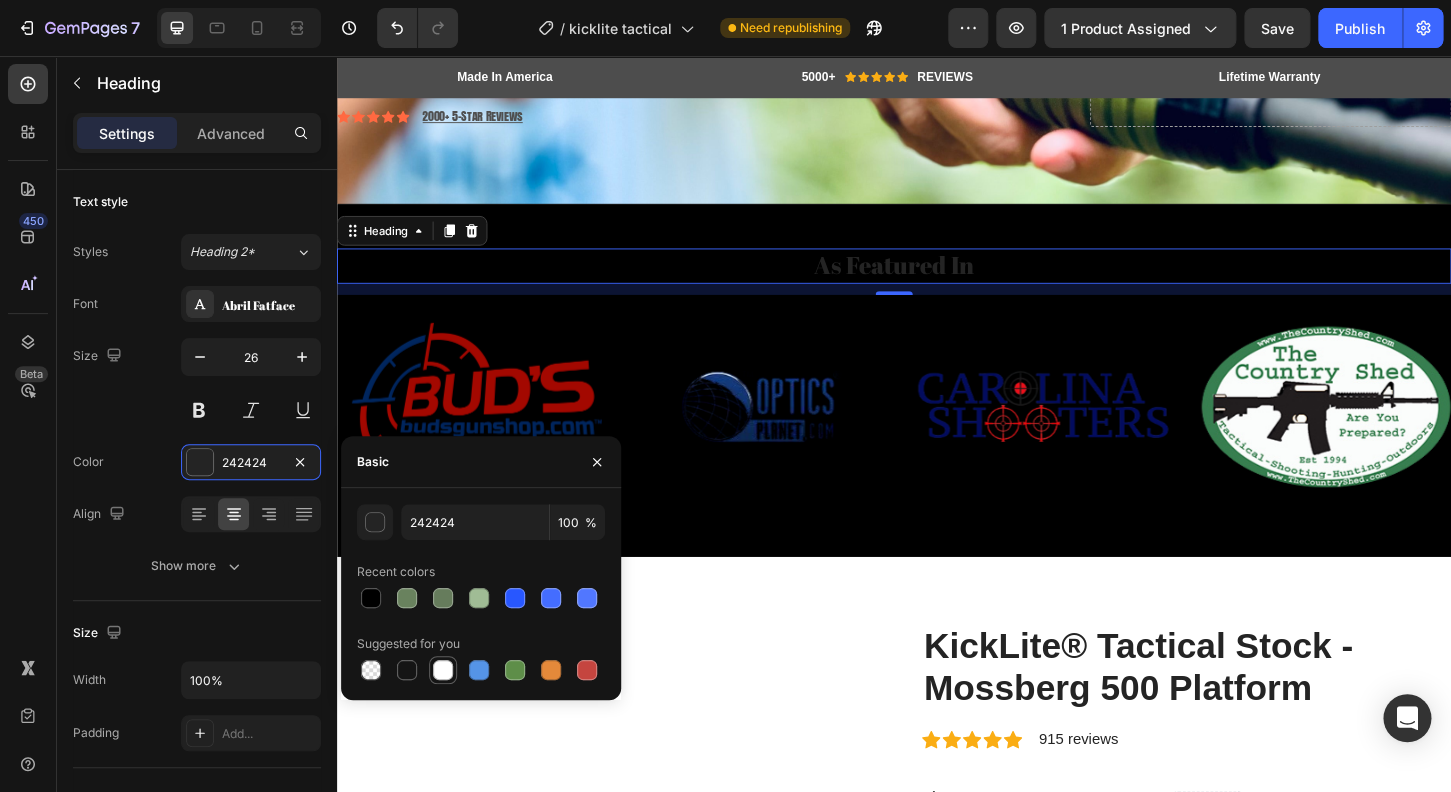 click at bounding box center [443, 670] 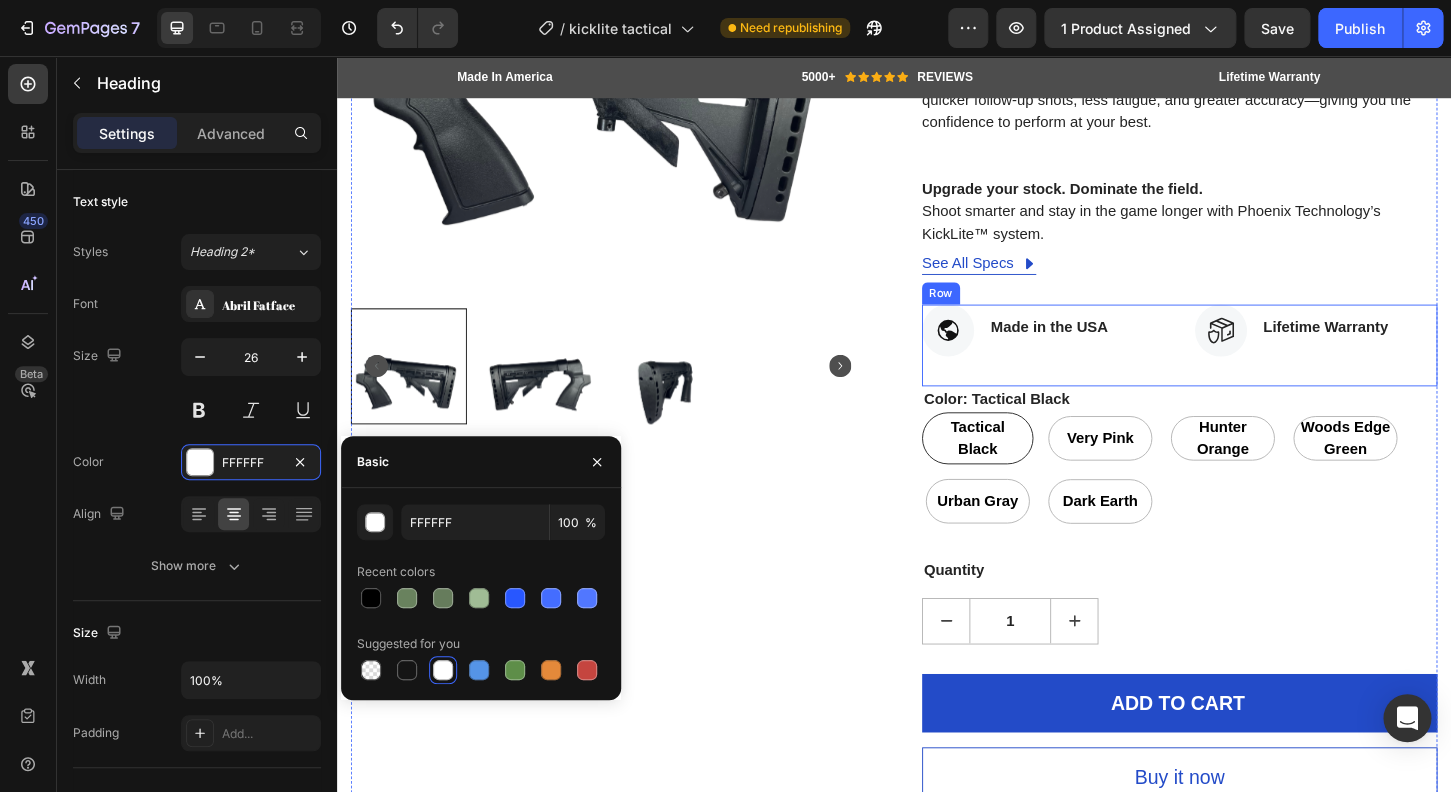 scroll, scrollTop: 1280, scrollLeft: 0, axis: vertical 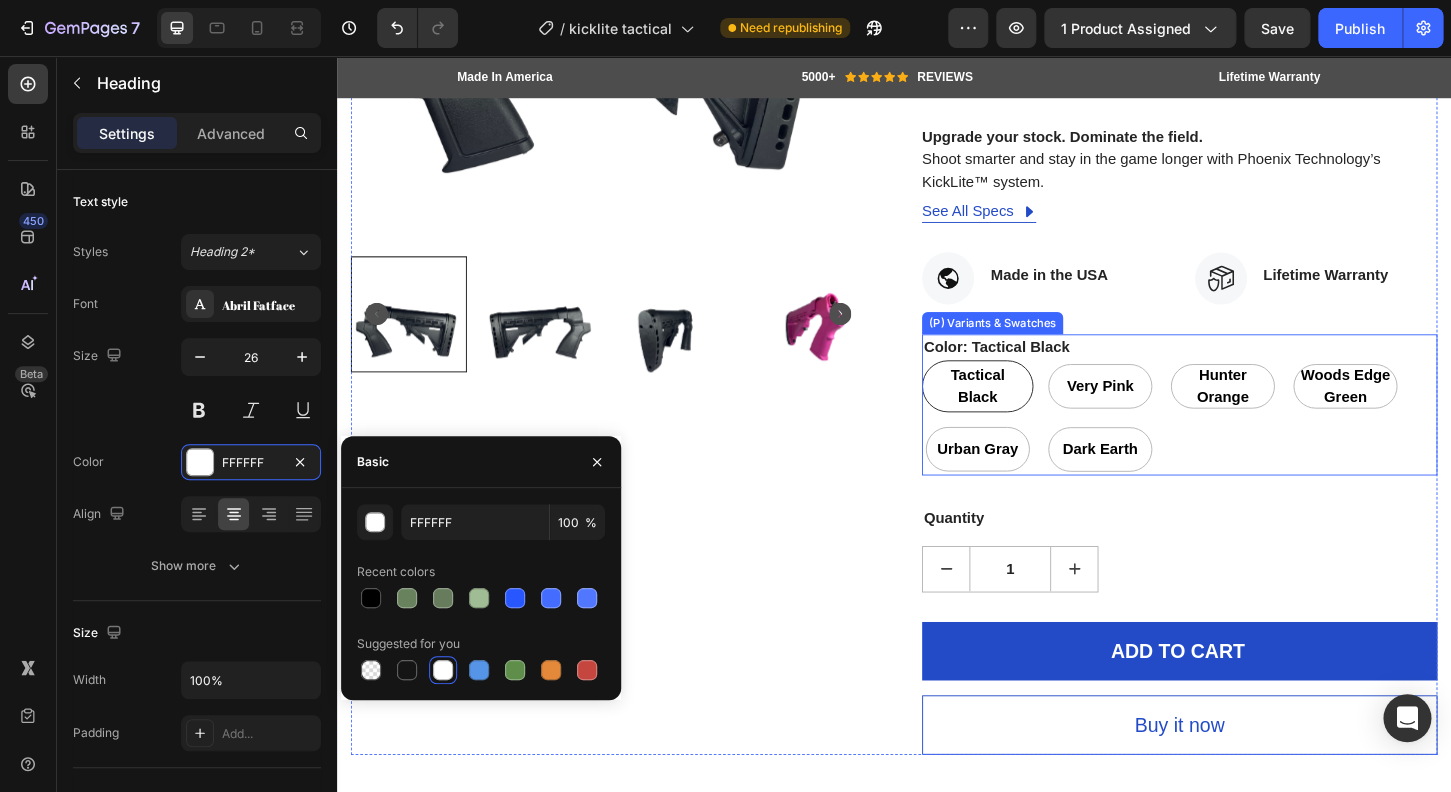 drag, startPoint x: 1031, startPoint y: 426, endPoint x: 1094, endPoint y: 423, distance: 63.07139 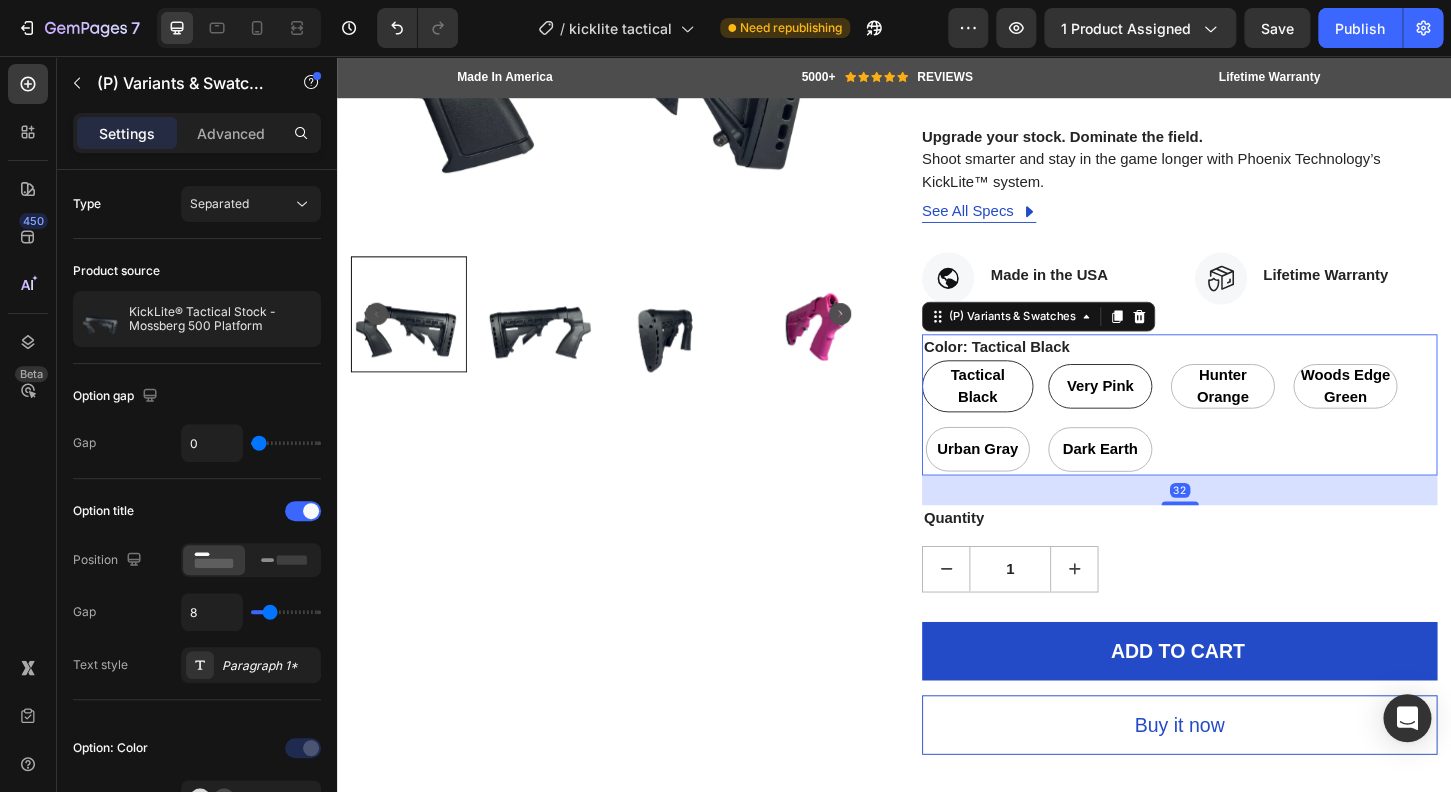 click on "Very Pink" at bounding box center [1159, 411] 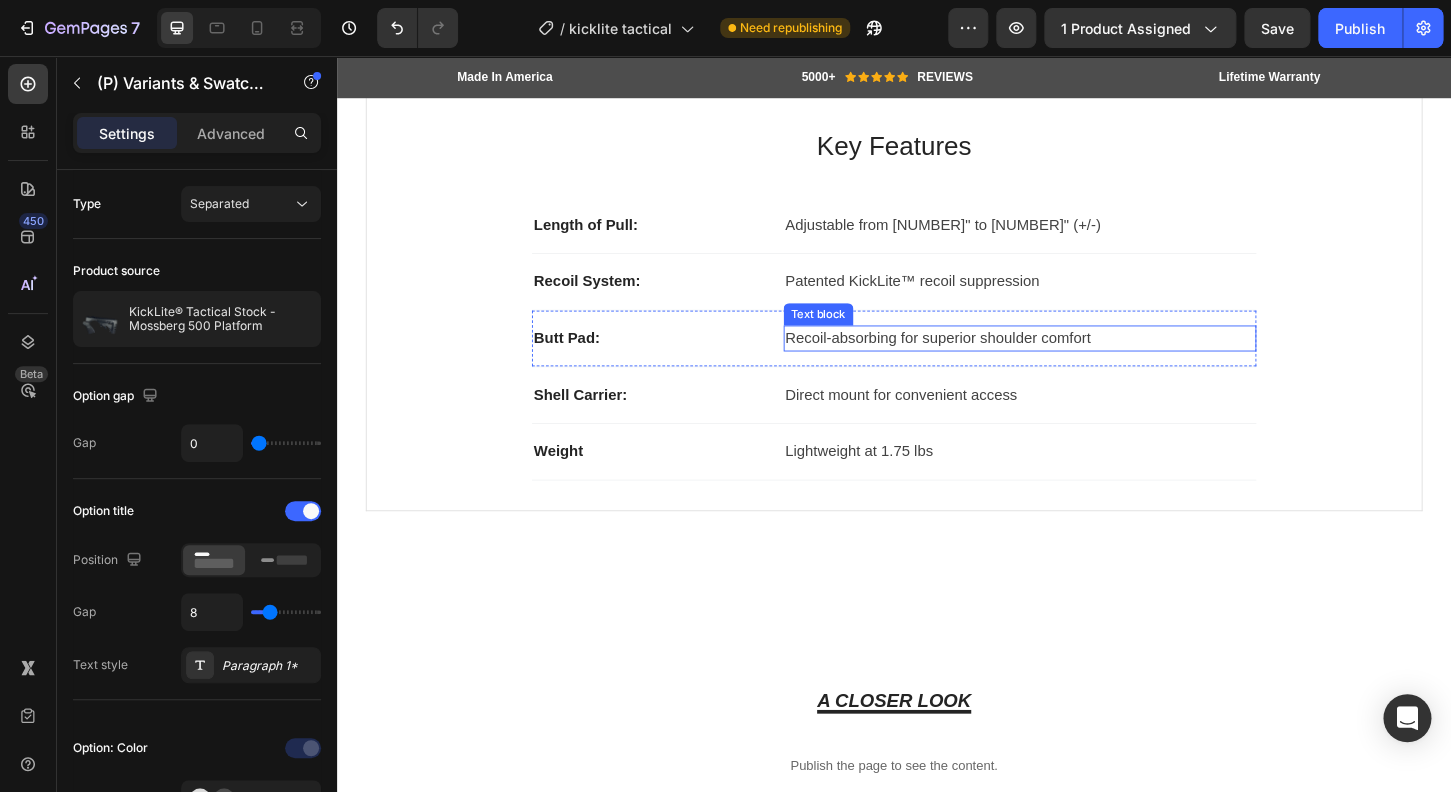 scroll, scrollTop: 2048, scrollLeft: 0, axis: vertical 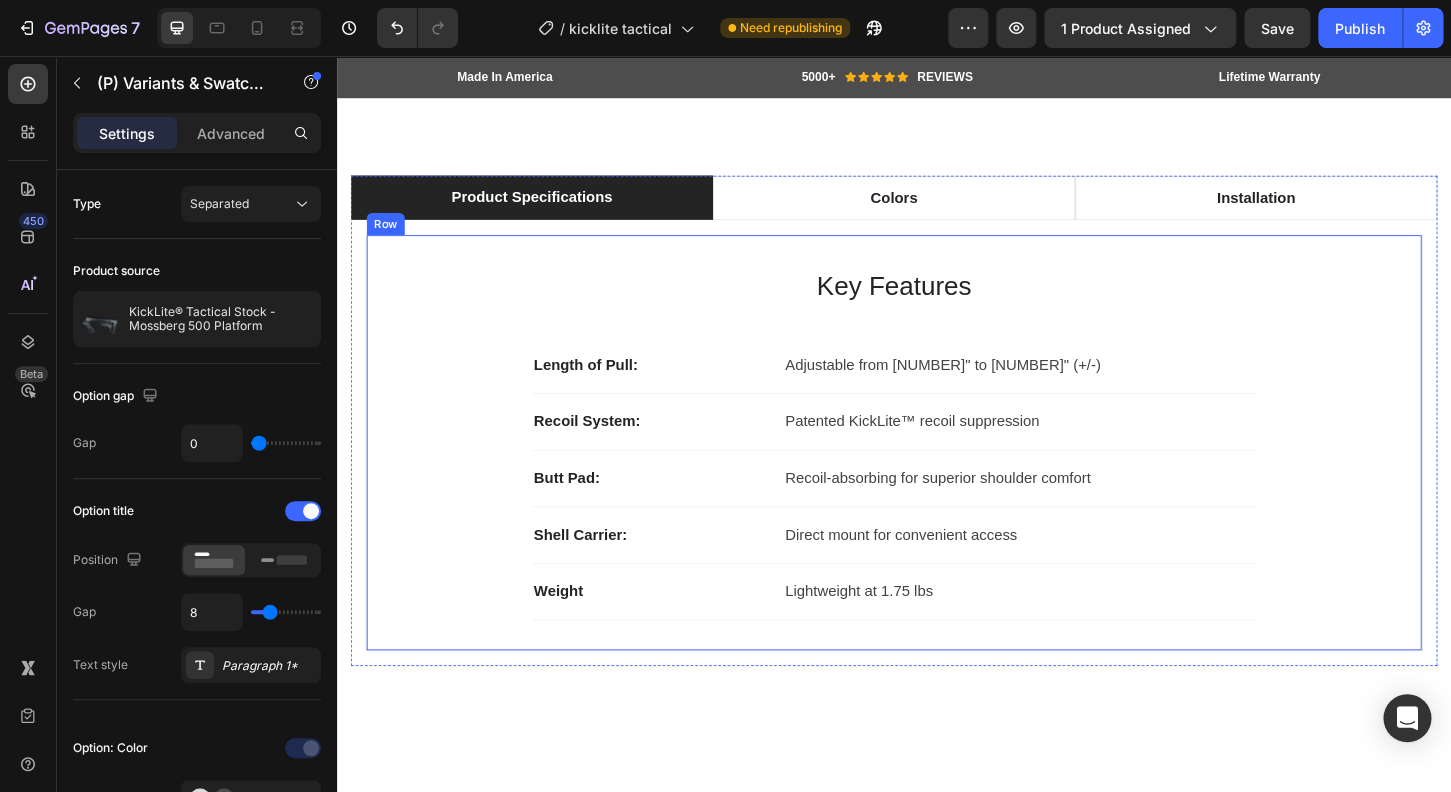 click on "Key Features Heading Length of Pull:  Text block Adjustable from 10.75" to 15" (+/-) Text block Row Recoil System: Text block Patented KickLite™ recoil suppression Text block Row Butt Pad: Text block Recoil-absorbing for superior shoulder comfort Text block Row Shell Carrier:  Text block Direct mount for convenient access Text block Row Weight Text block Lightweight at 1.75 lbs Text block Row Row" at bounding box center (937, 472) 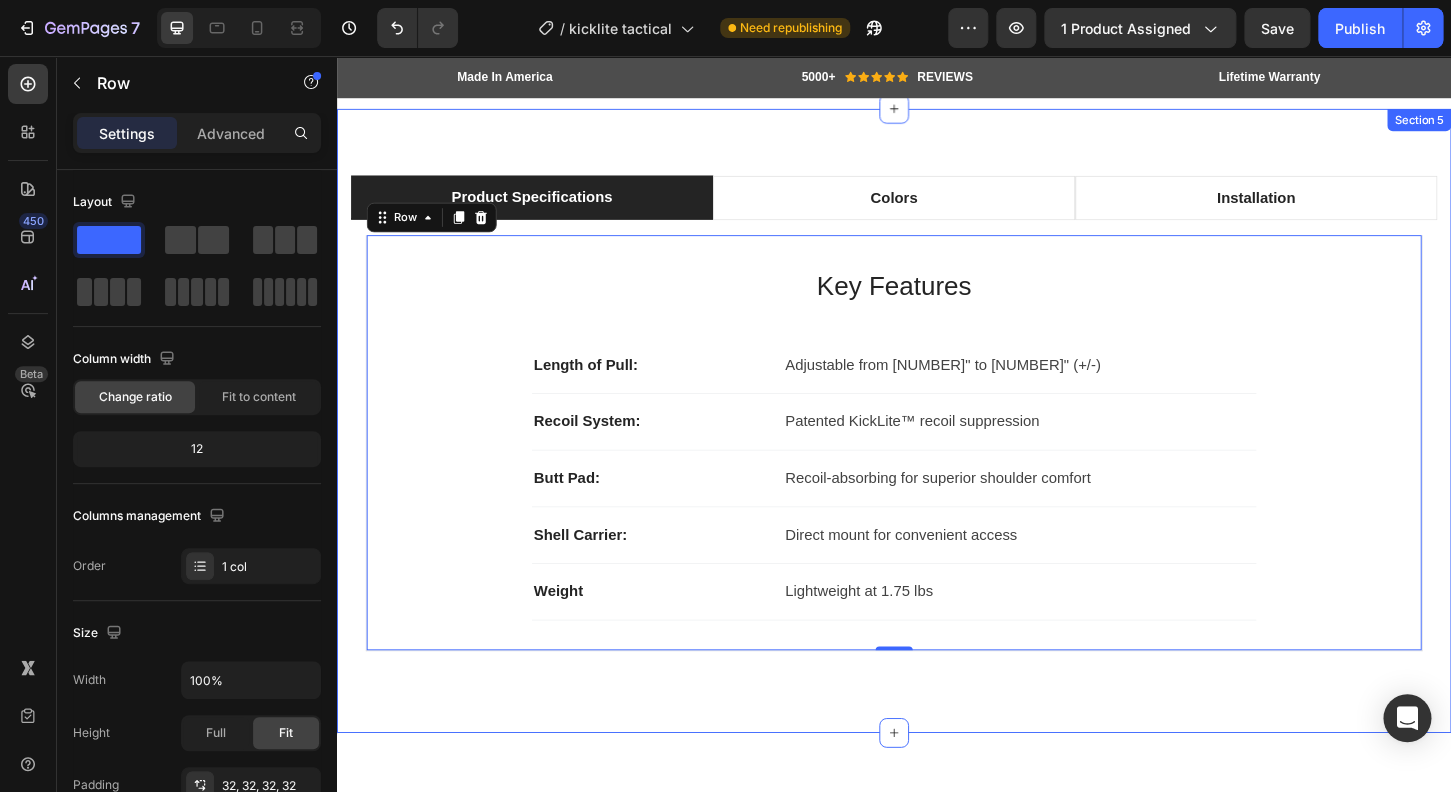click on "Product Specifications Colors Installation Key Features Heading Length of Pull:  Text block Adjustable from 10.75" to 15" (+/-) Text block Row Recoil System: Text block Patented KickLite™ recoil suppression Text block Row Butt Pad: Text block Recoil-absorbing for superior shoulder comfort Text block Row Shell Carrier:  Text block Direct mount for convenient access Text block Row Weight Text block Lightweight at 1.75 lbs Text block Row Row   0 Explore Other Colors  Heading Image Row Installation Heading Image Installation Text block Includes all hardware; requires 1/4" ball-end Allen wrench Text block Image Tools Needed Text block Text block Row Row Tab Row Section 5" at bounding box center [937, 448] 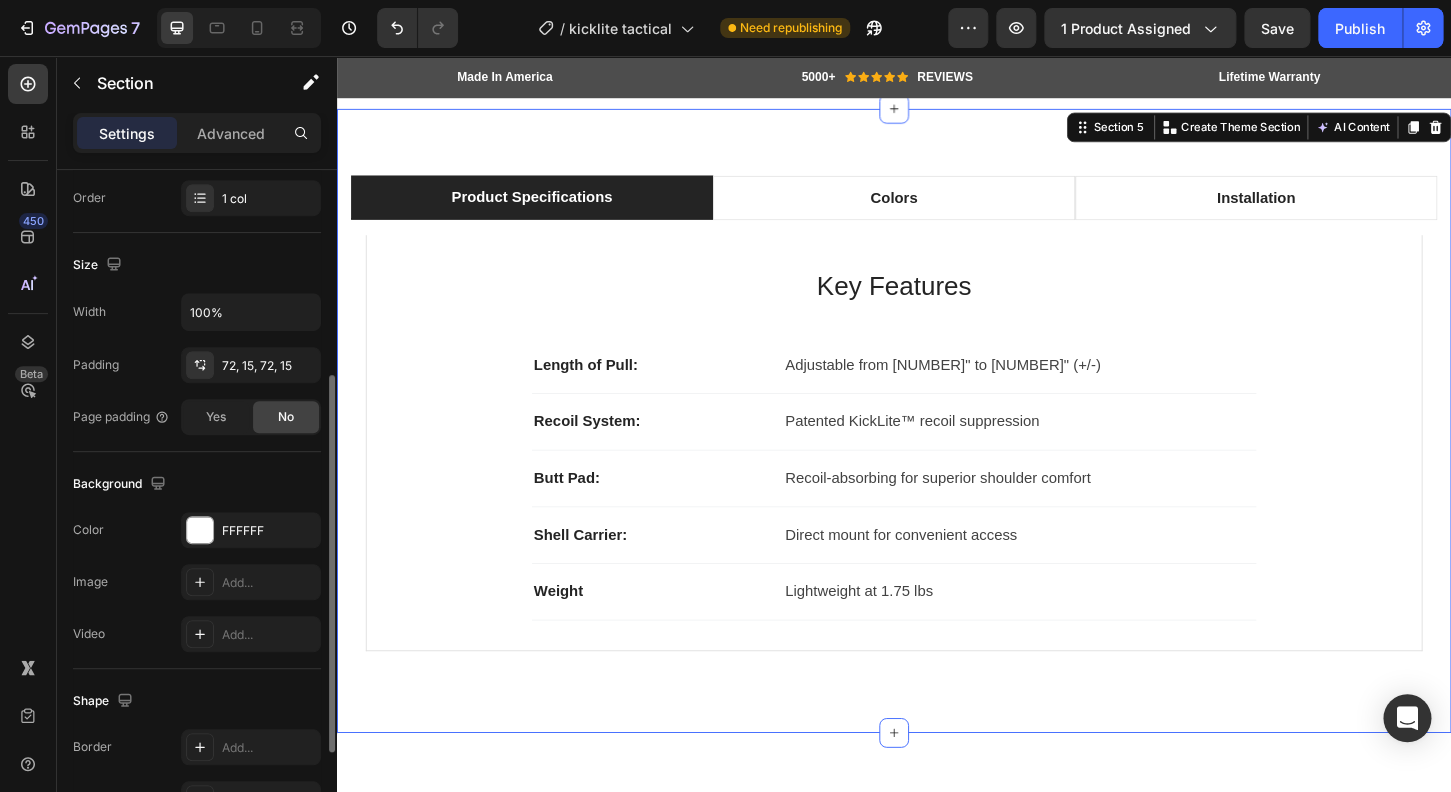 scroll, scrollTop: 400, scrollLeft: 0, axis: vertical 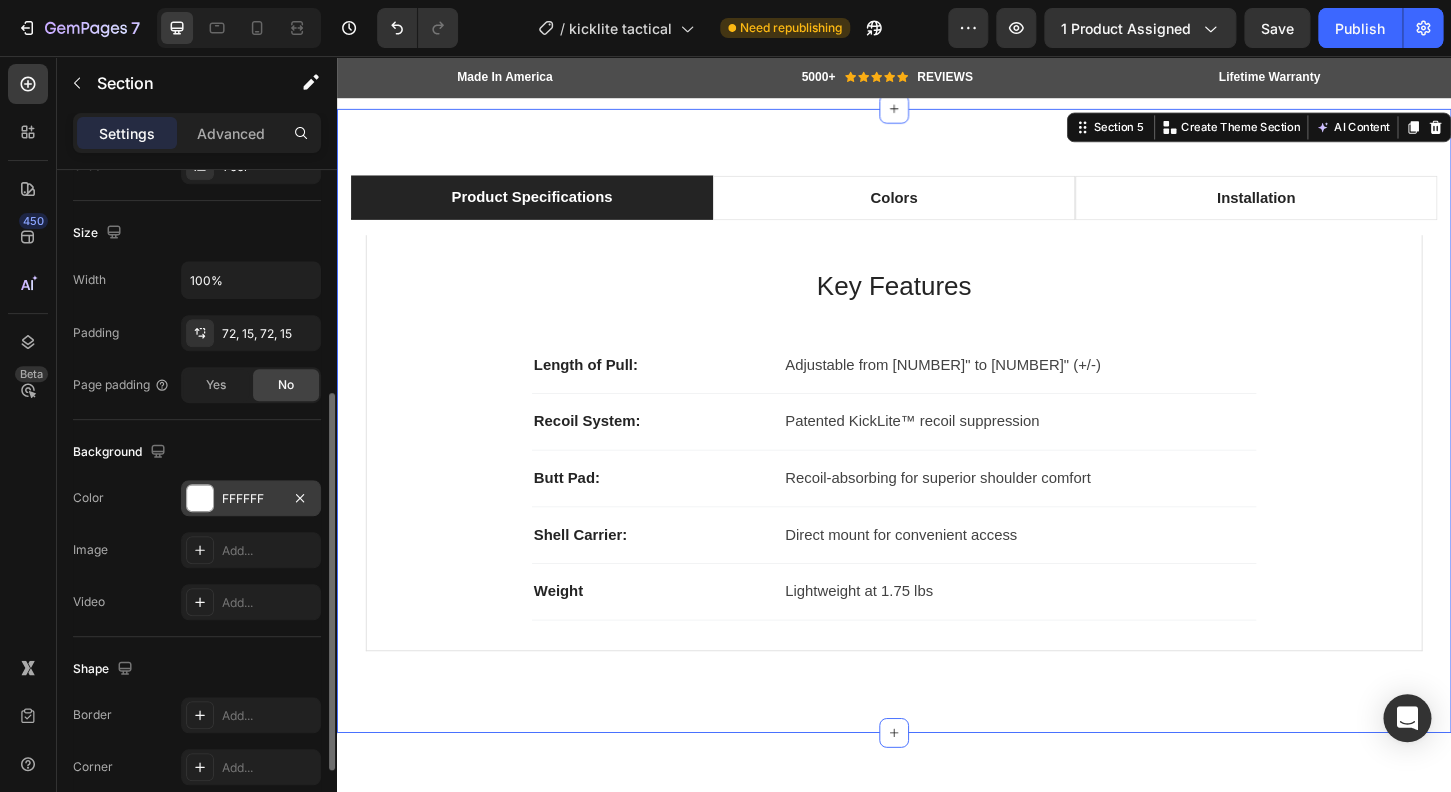 click at bounding box center [200, 498] 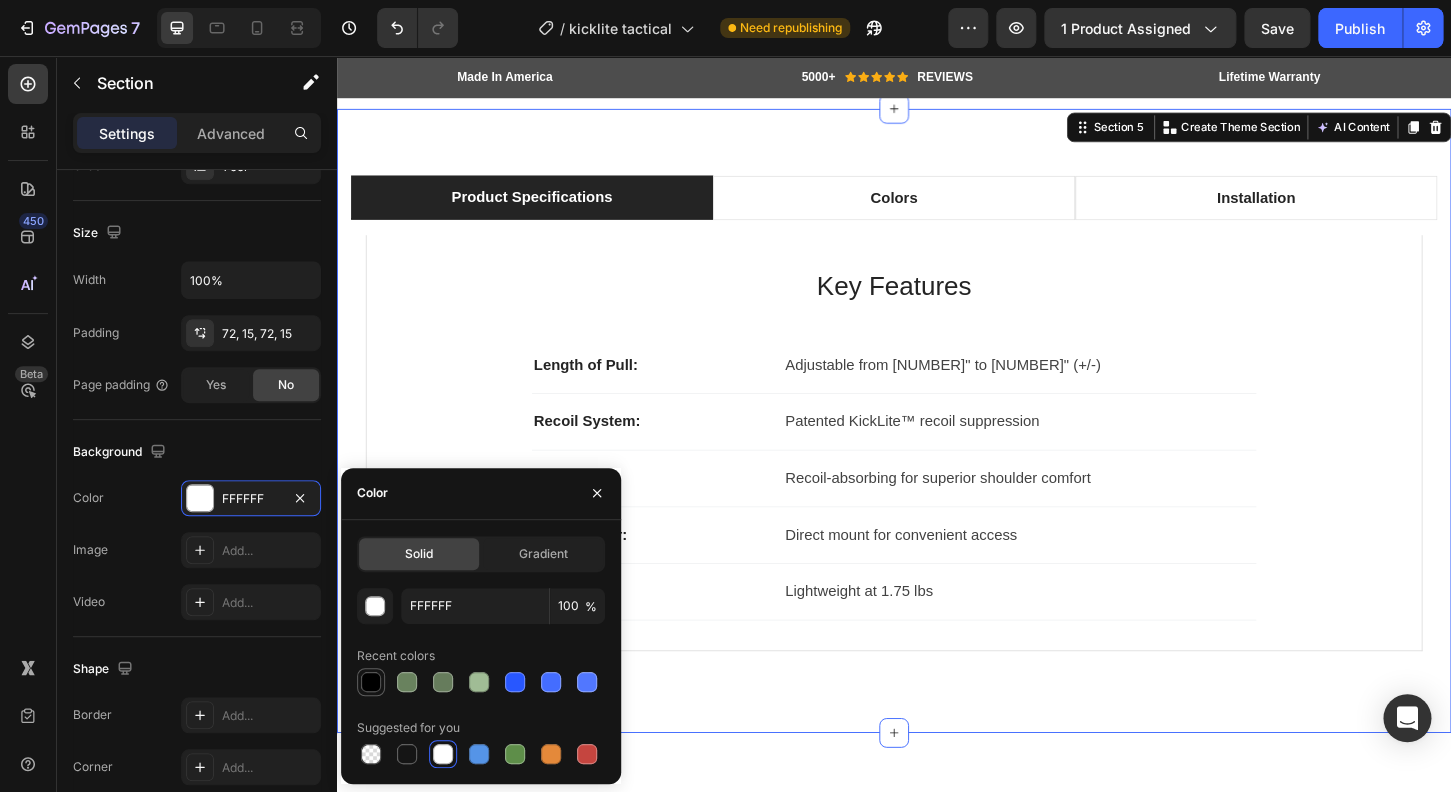 click at bounding box center (371, 682) 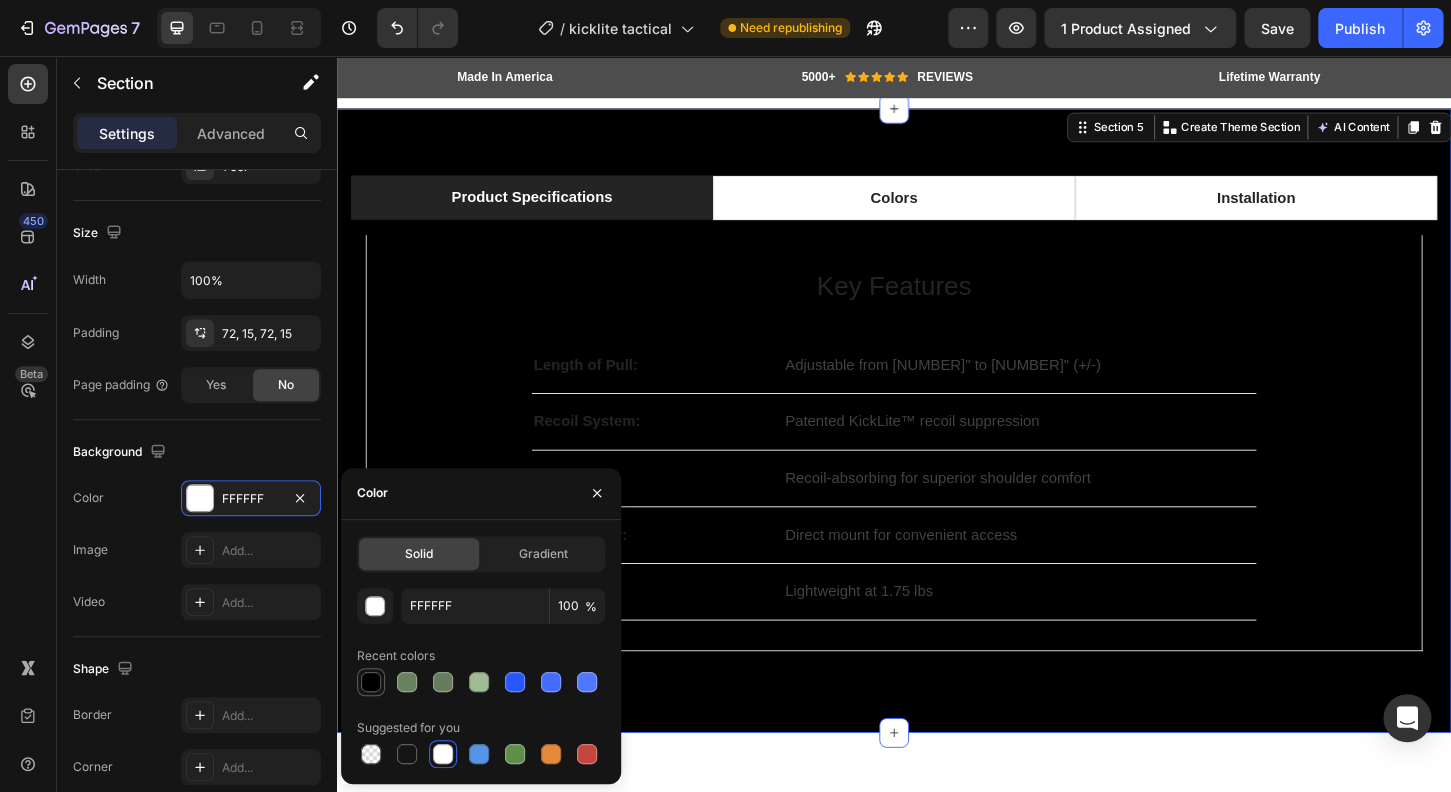 type on "000000" 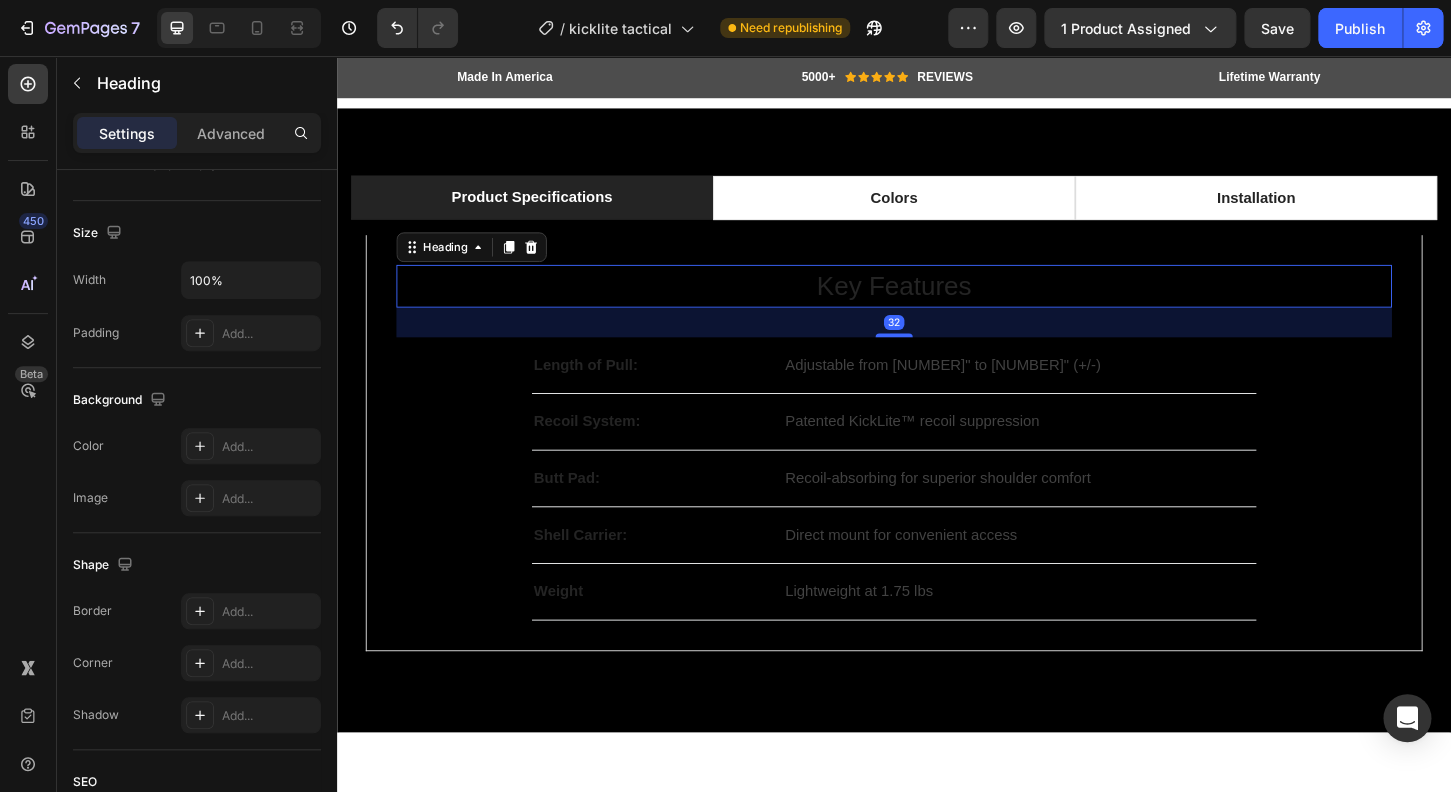 click on "Key Features" at bounding box center [937, 303] 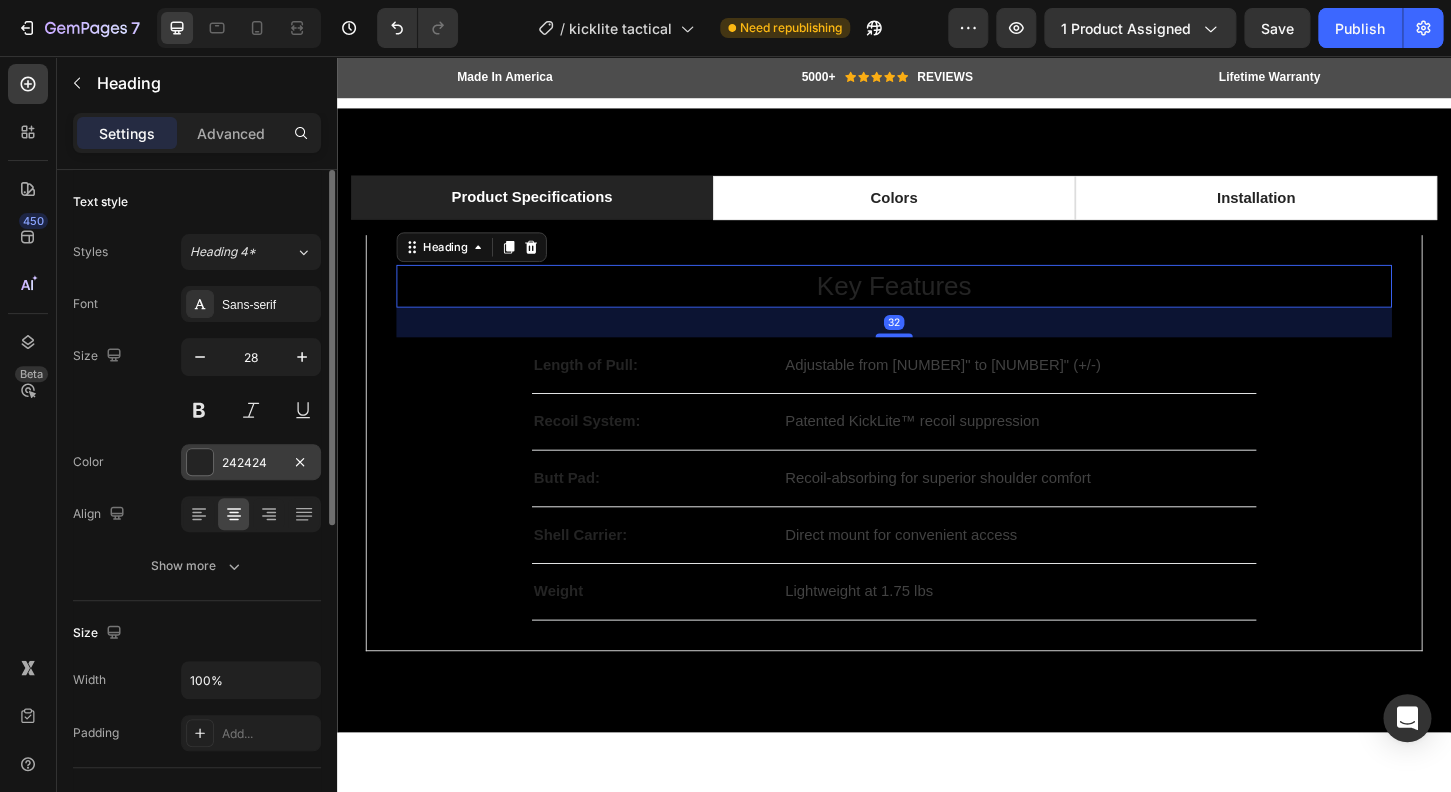 click at bounding box center [200, 462] 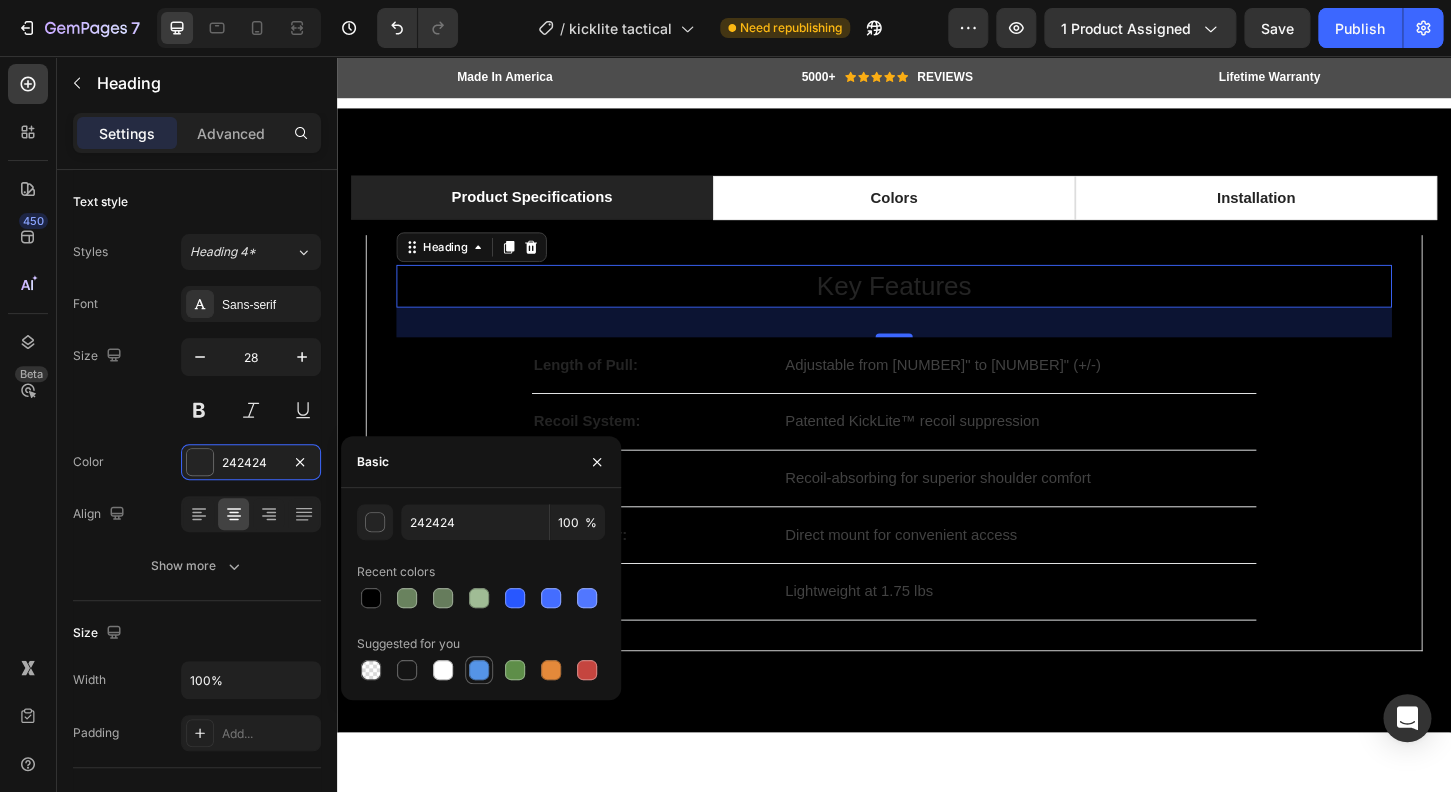 drag, startPoint x: 446, startPoint y: 674, endPoint x: 470, endPoint y: 676, distance: 24.083189 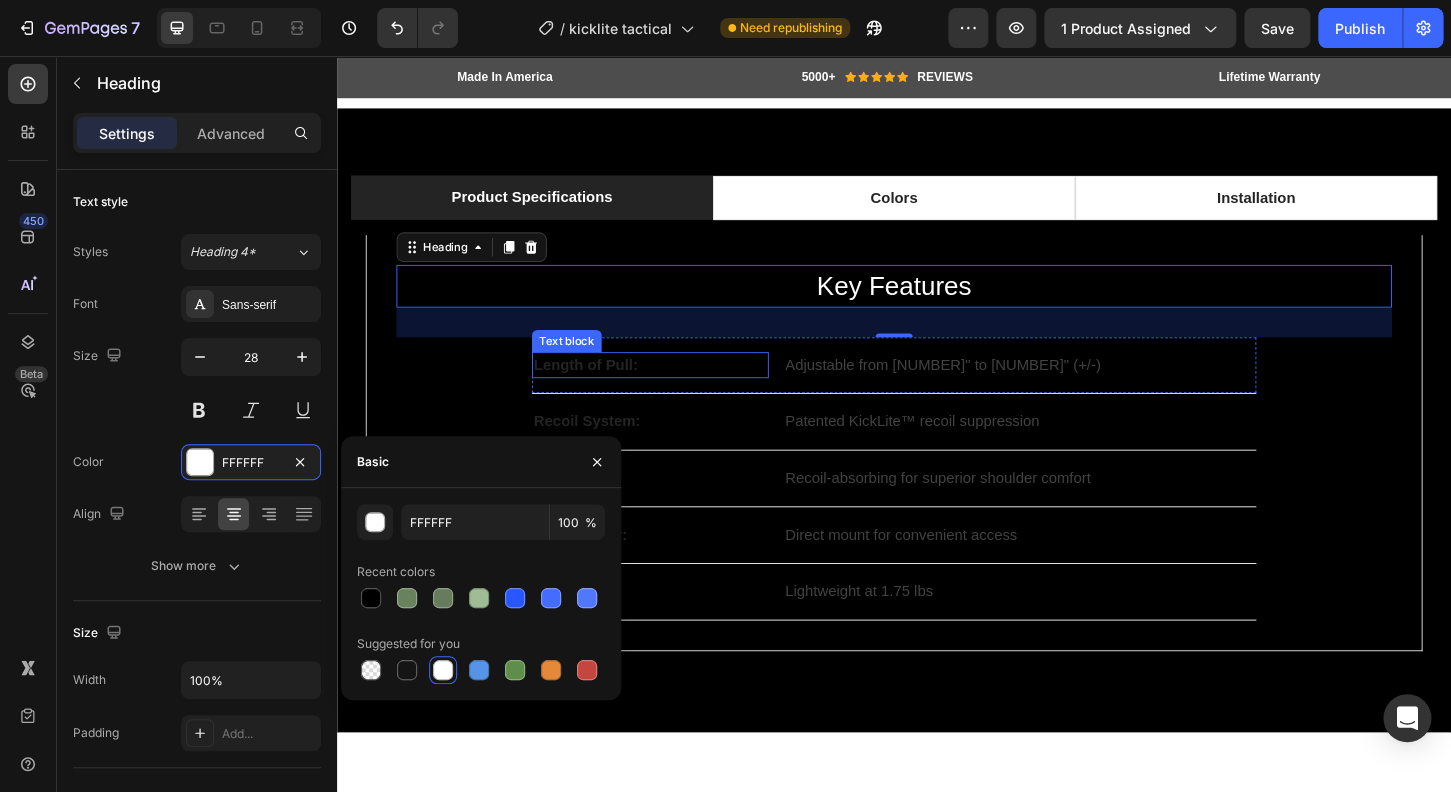 click on "Length of Pull:" at bounding box center [674, 388] 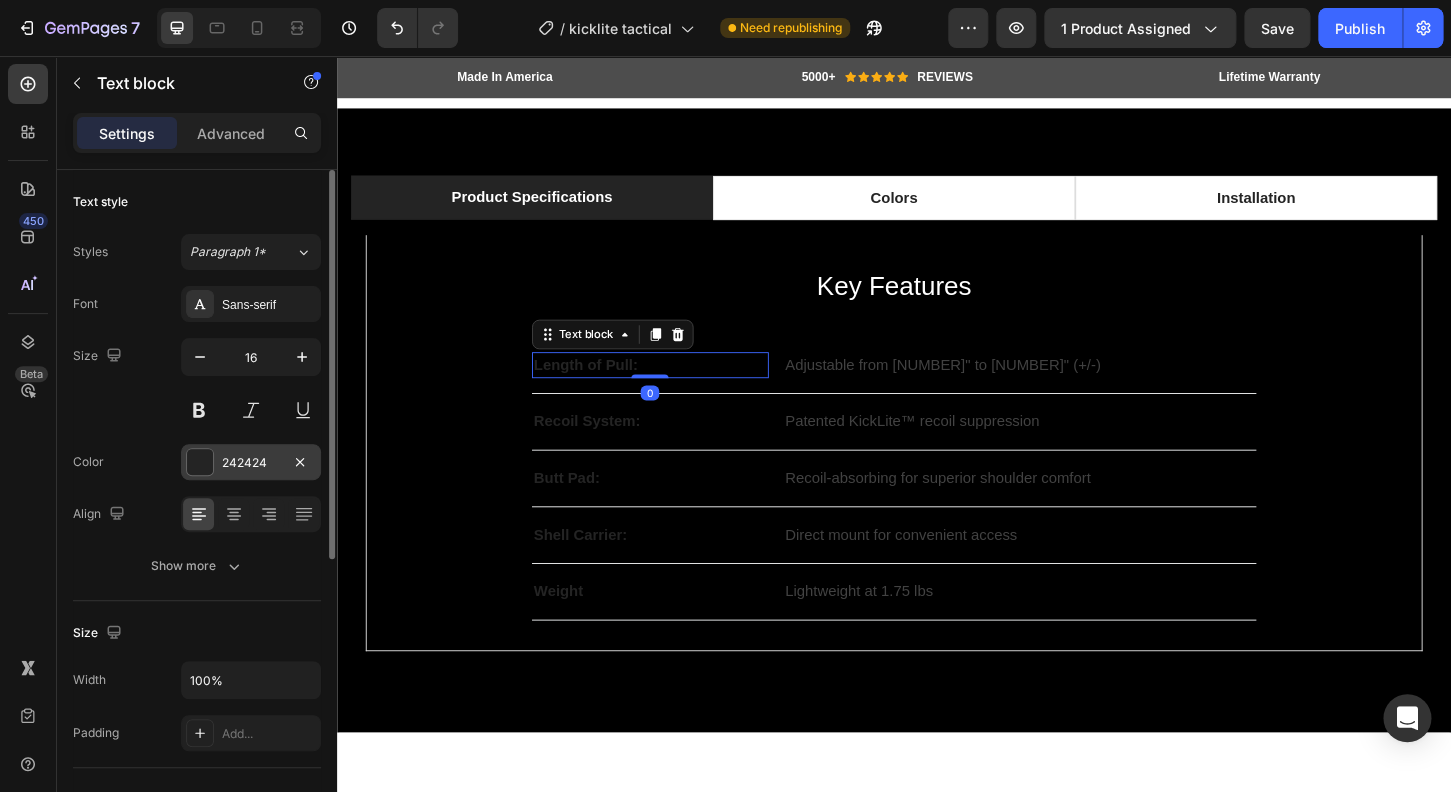 drag, startPoint x: 192, startPoint y: 451, endPoint x: 203, endPoint y: 462, distance: 15.556349 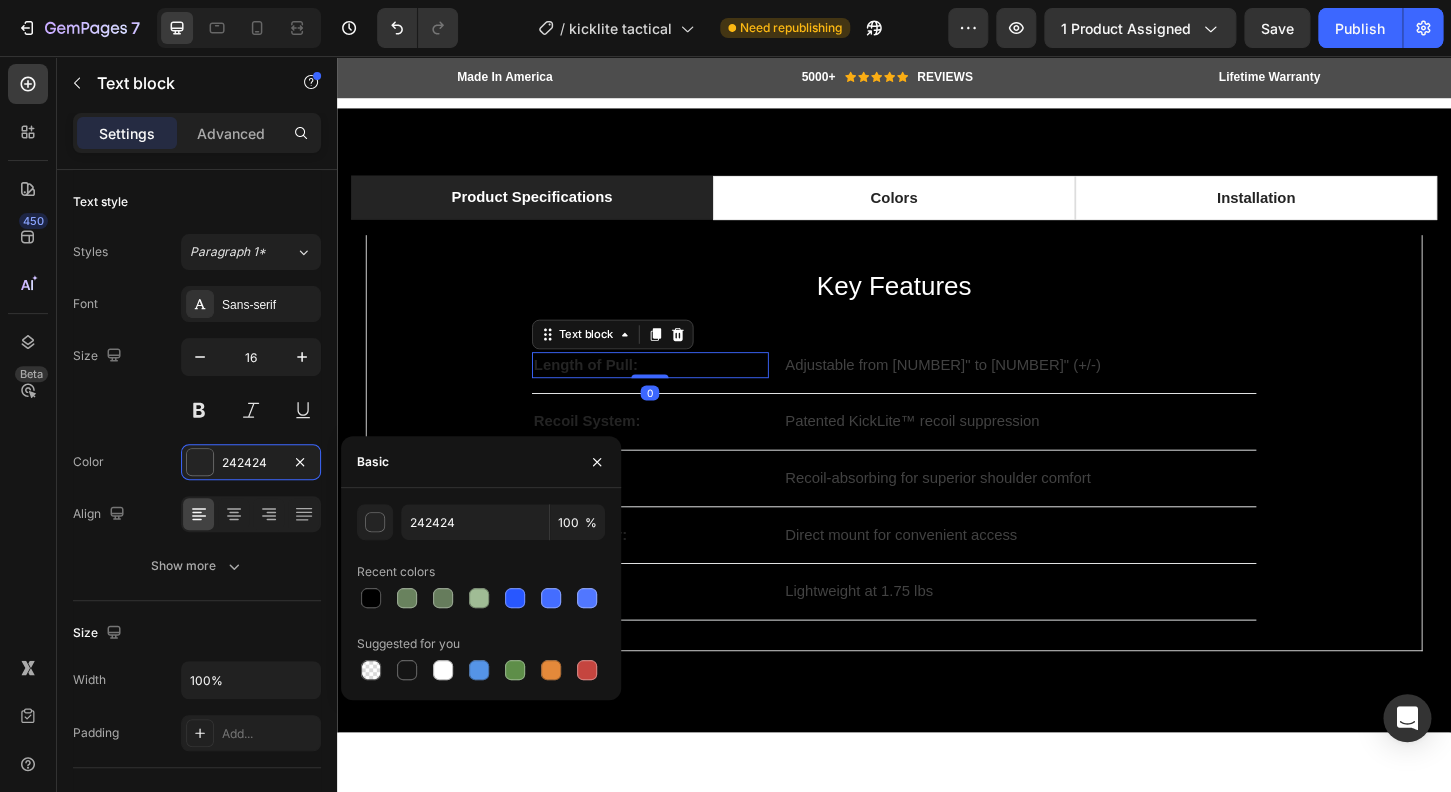 drag, startPoint x: 439, startPoint y: 676, endPoint x: 486, endPoint y: 655, distance: 51.47815 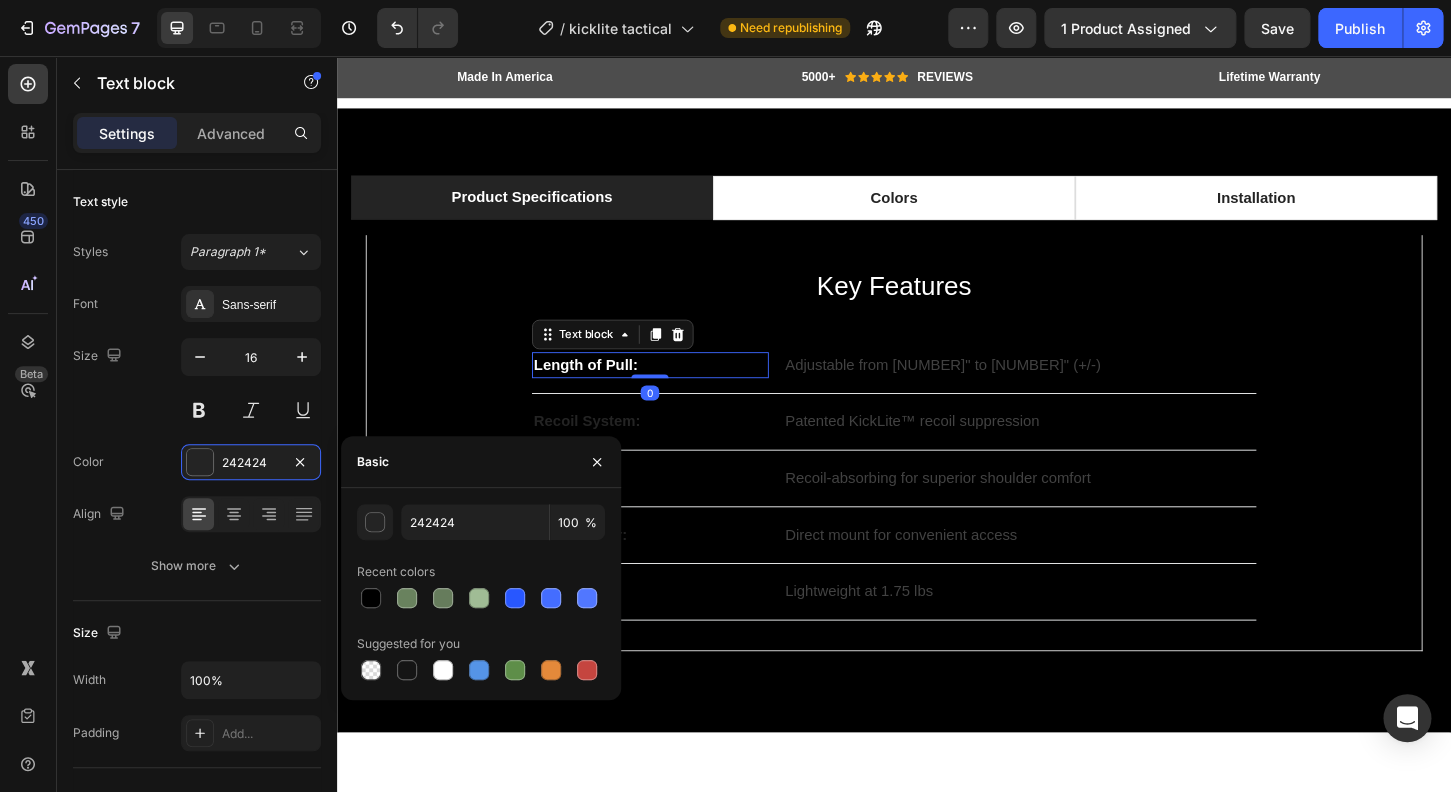 type on "FFFFFF" 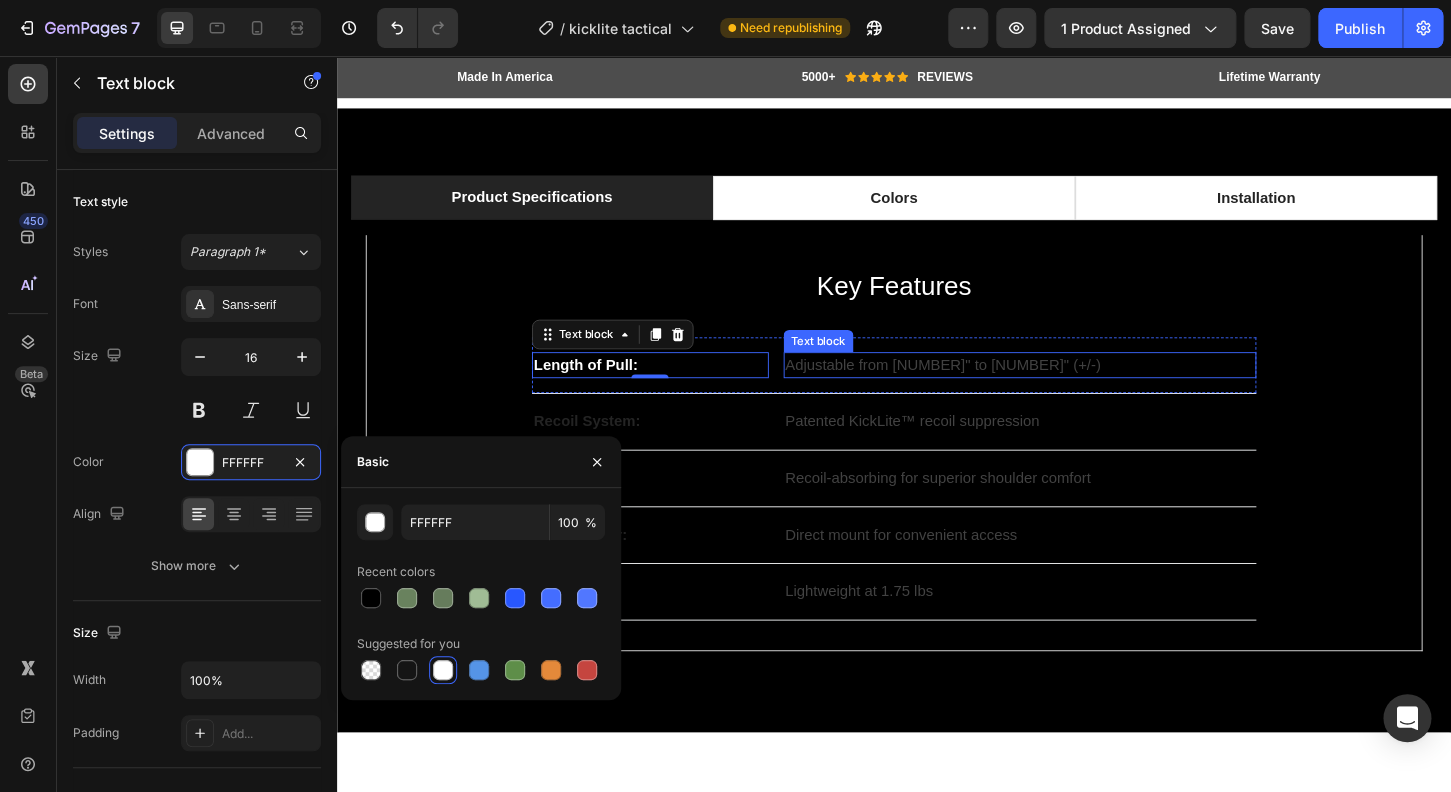 click on "Adjustable from 10.75" to 15" (+/-)" at bounding box center (1072, 388) 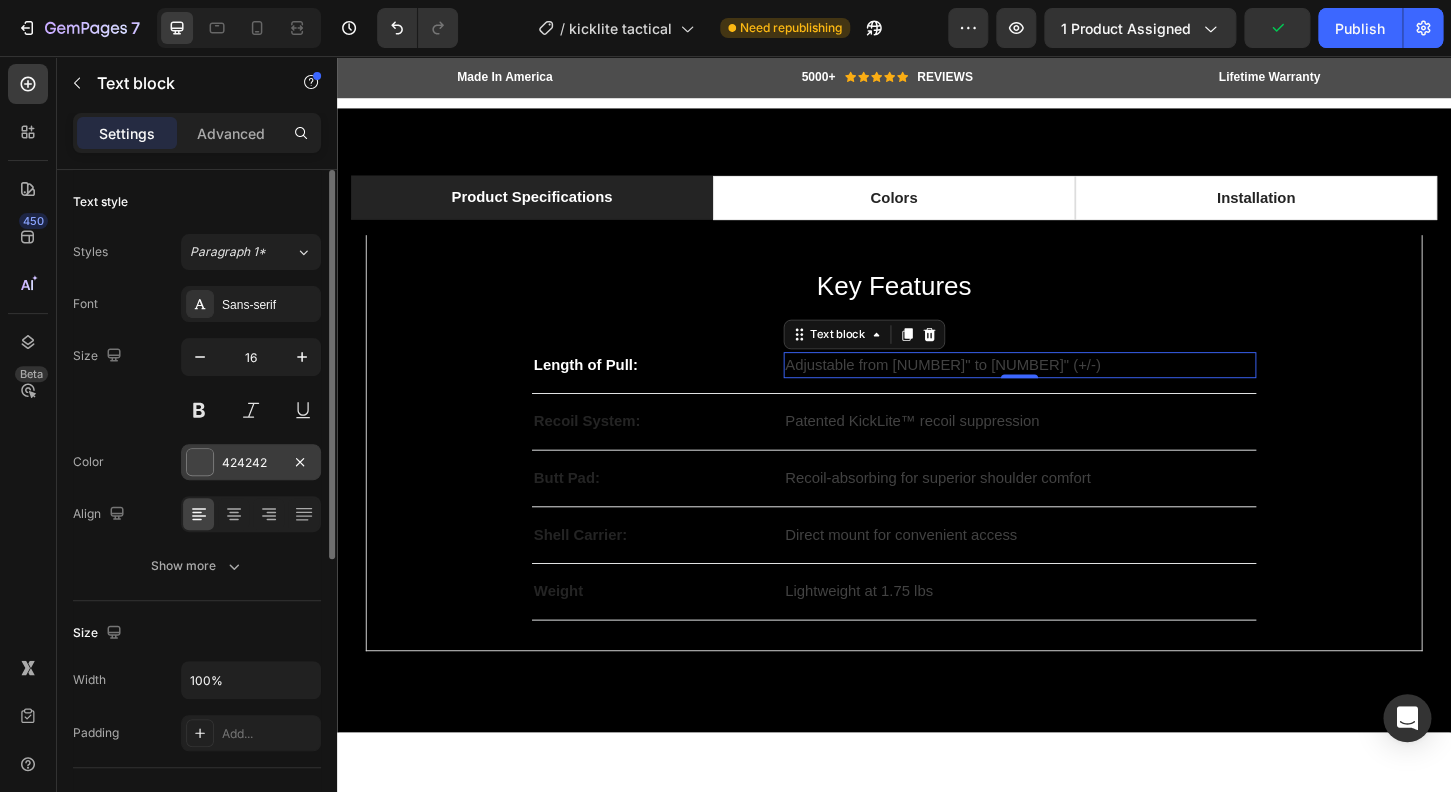 click at bounding box center (200, 462) 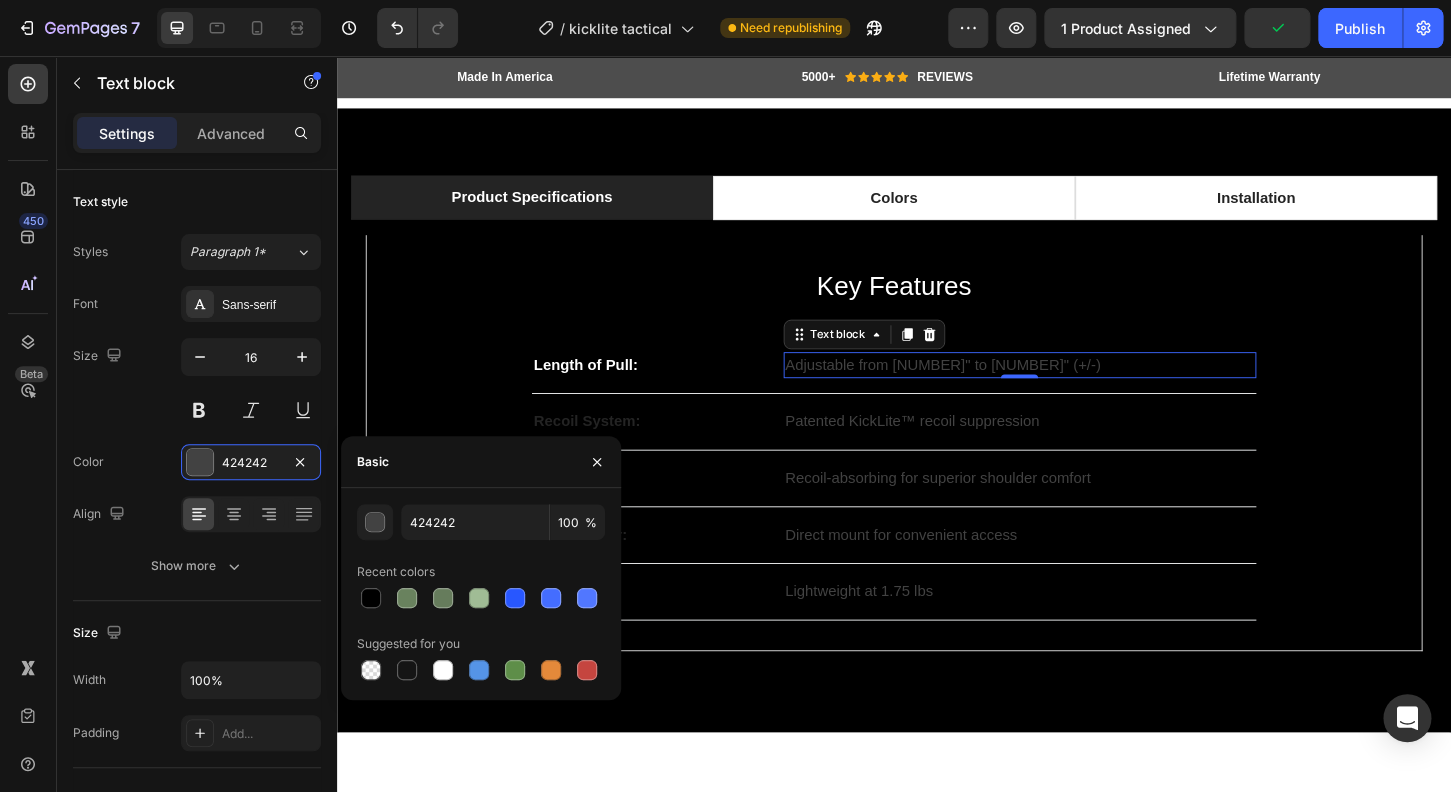click at bounding box center [443, 670] 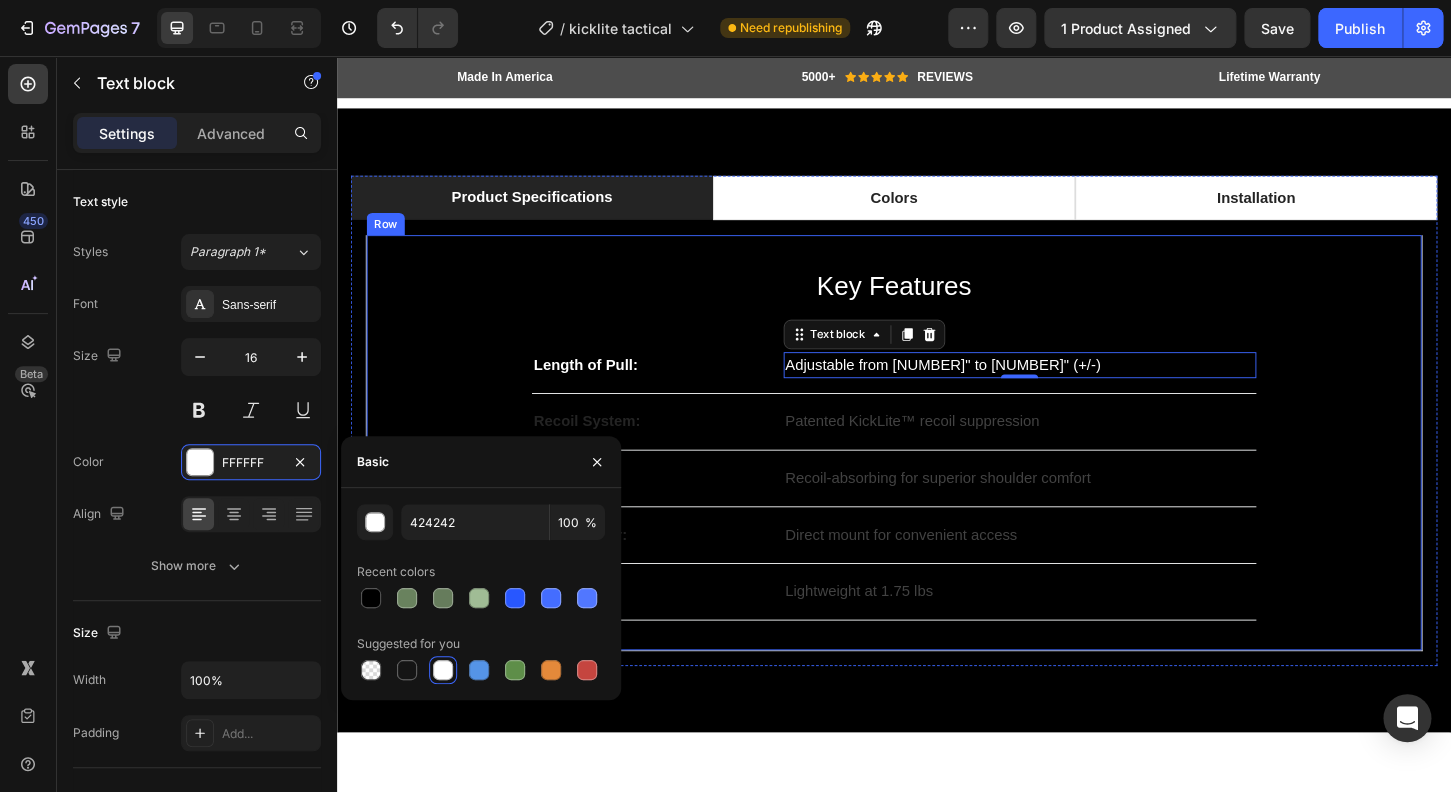 type on "FFFFFF" 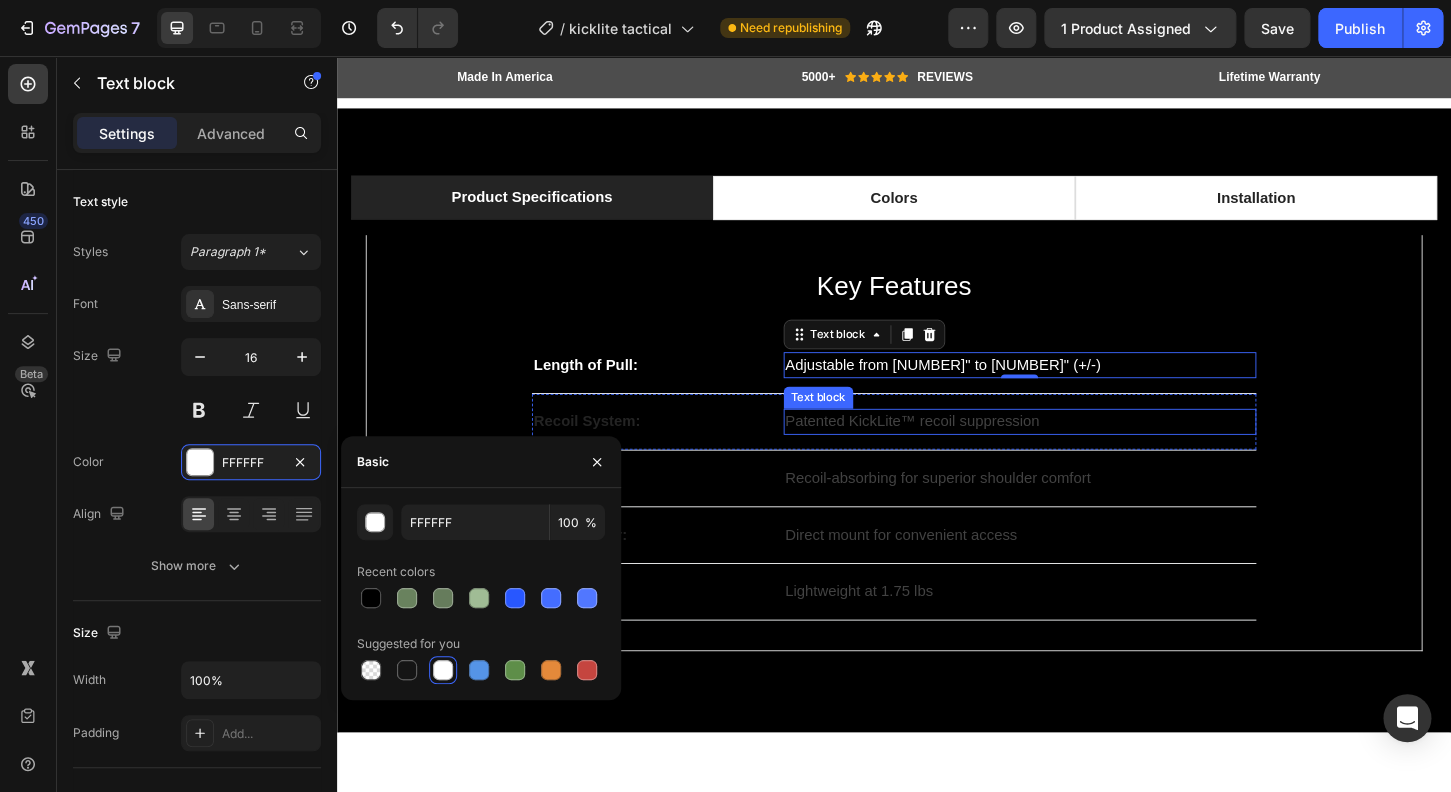 click on "Patented KickLite™ recoil suppression" at bounding box center (1072, 449) 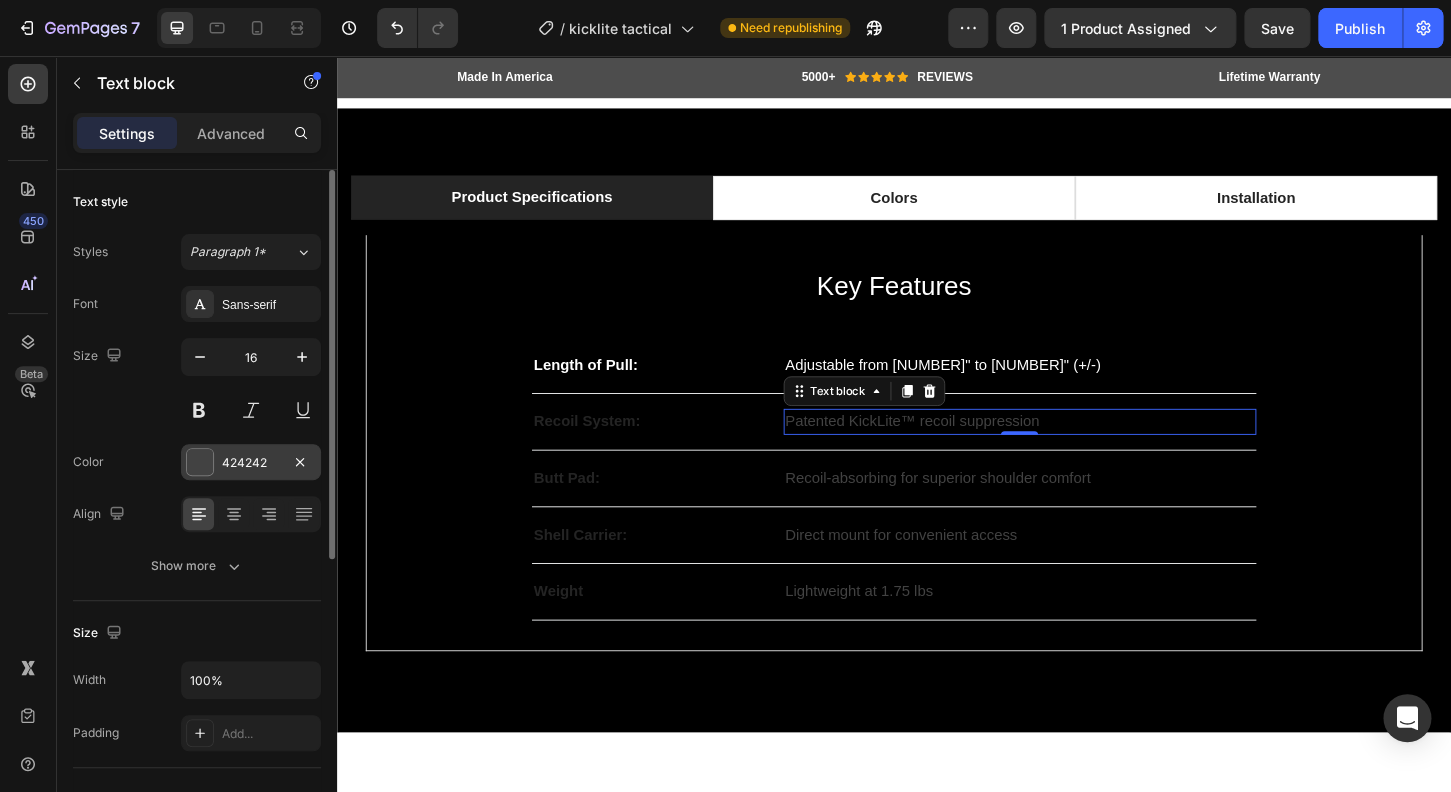 click at bounding box center (200, 462) 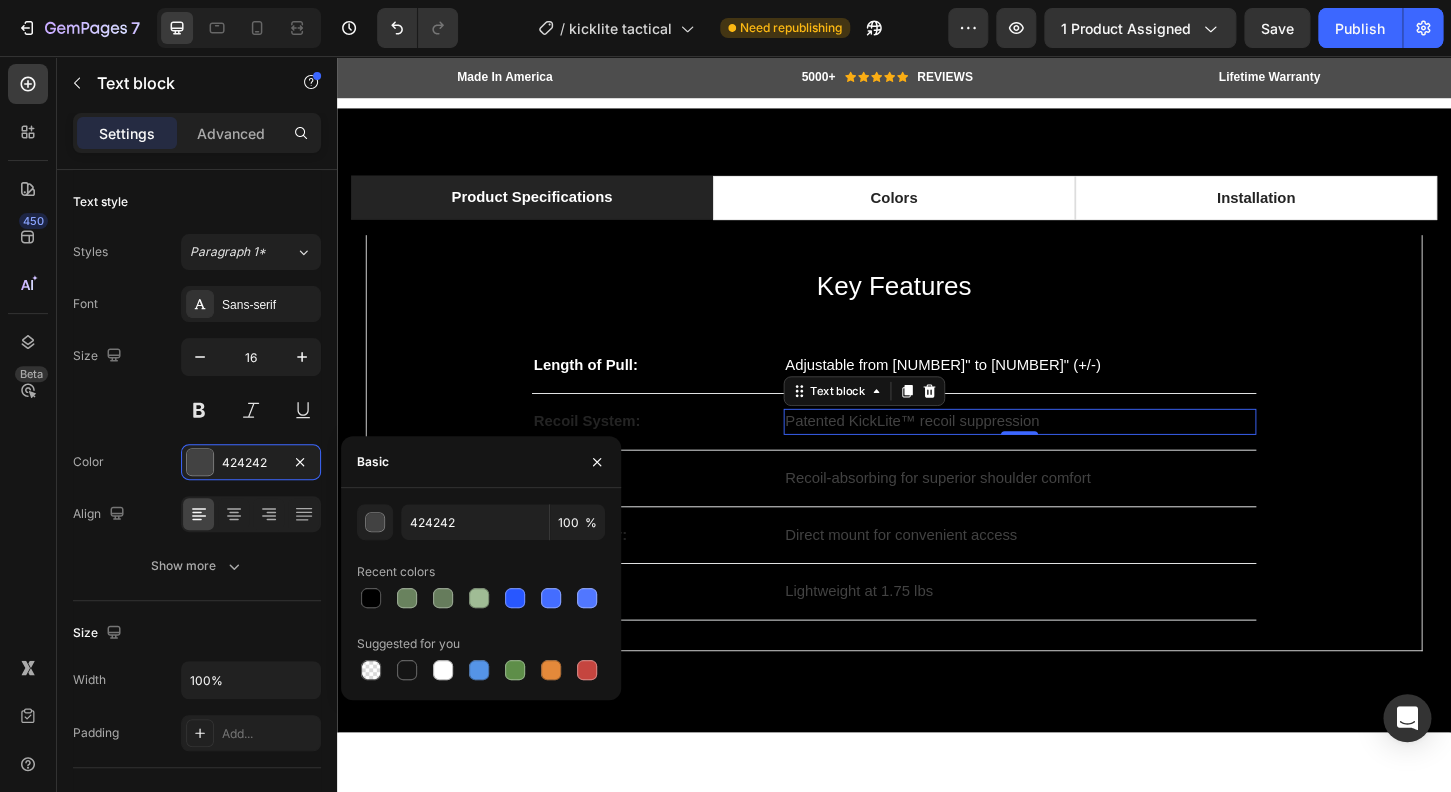 click at bounding box center (443, 670) 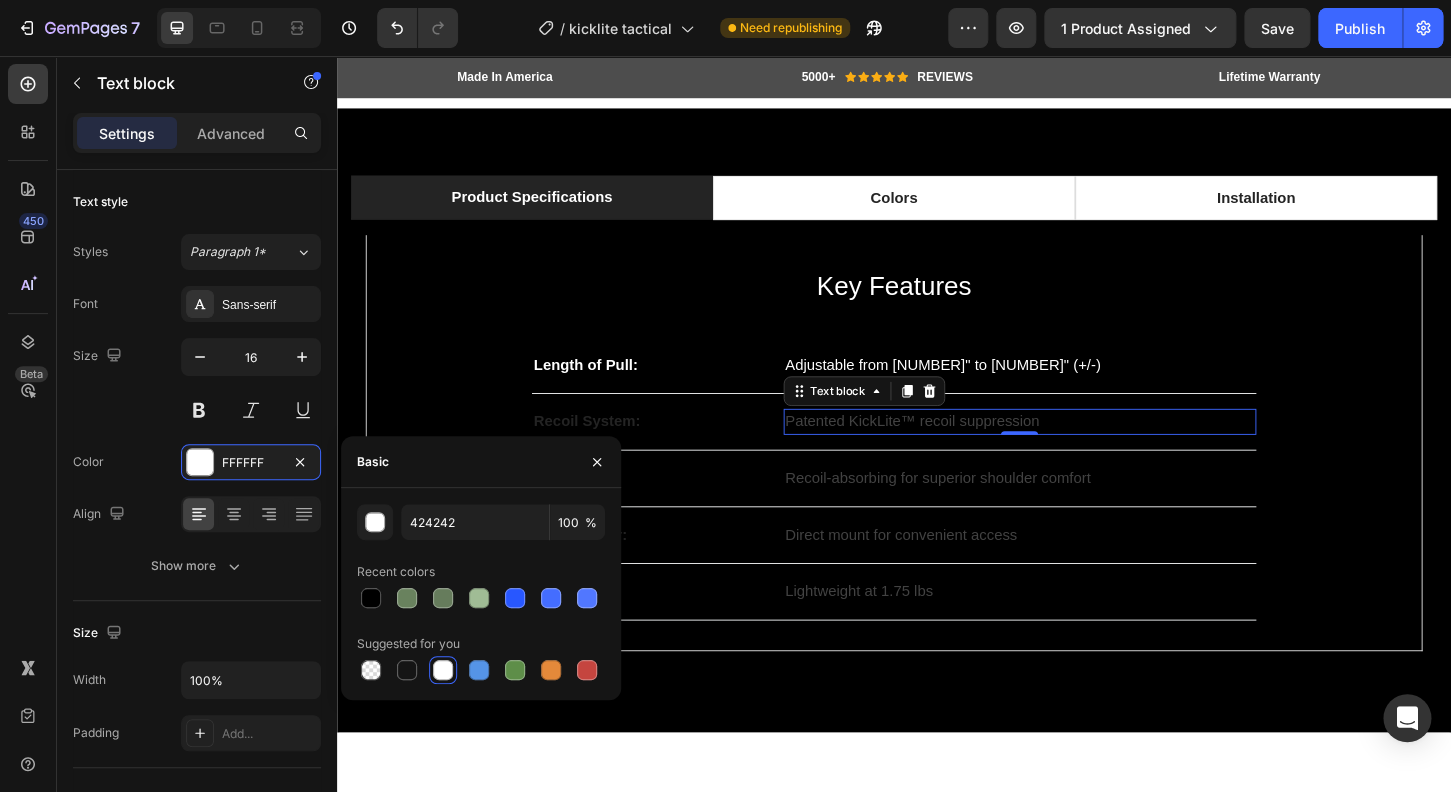 type on "FFFFFF" 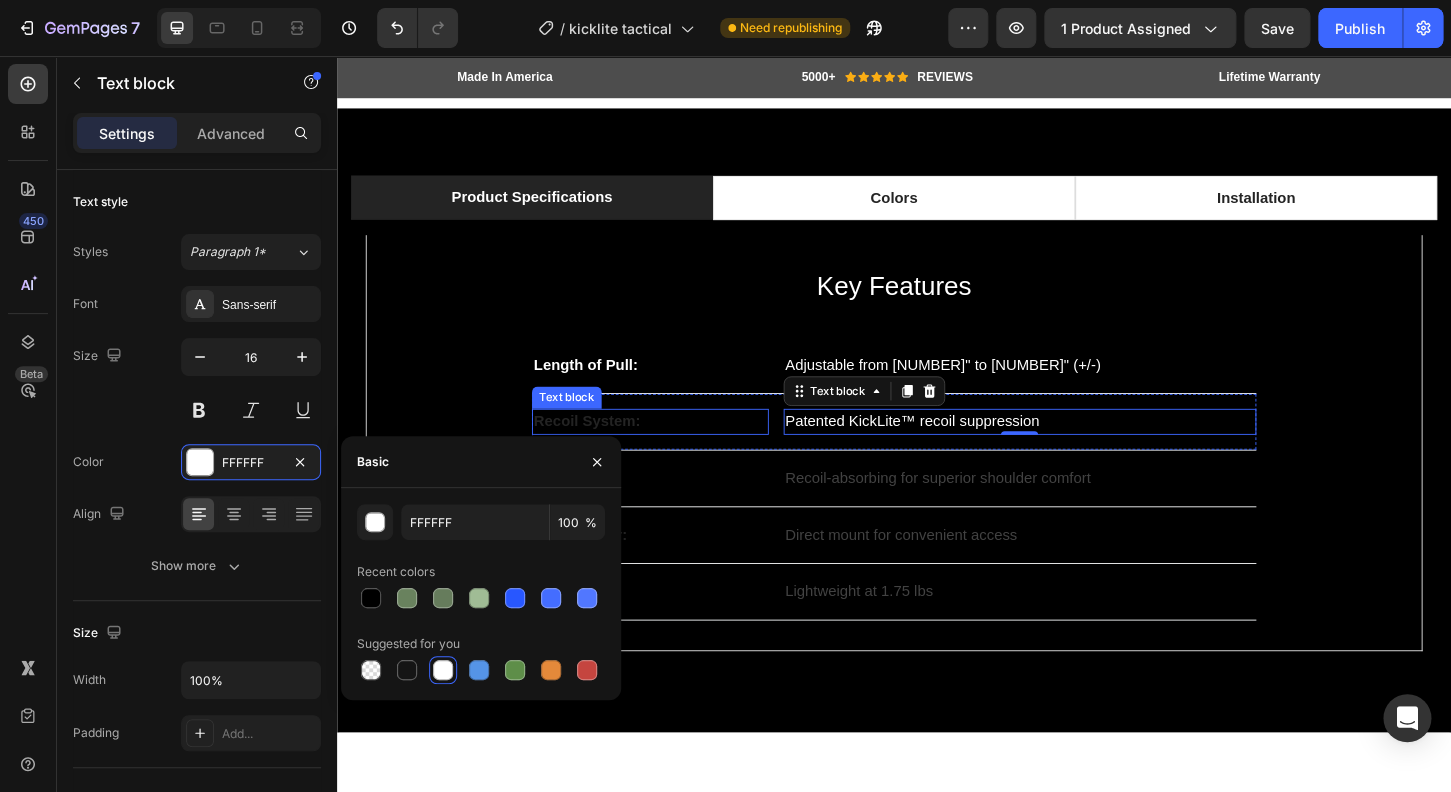 click on "Recoil System:" at bounding box center [674, 449] 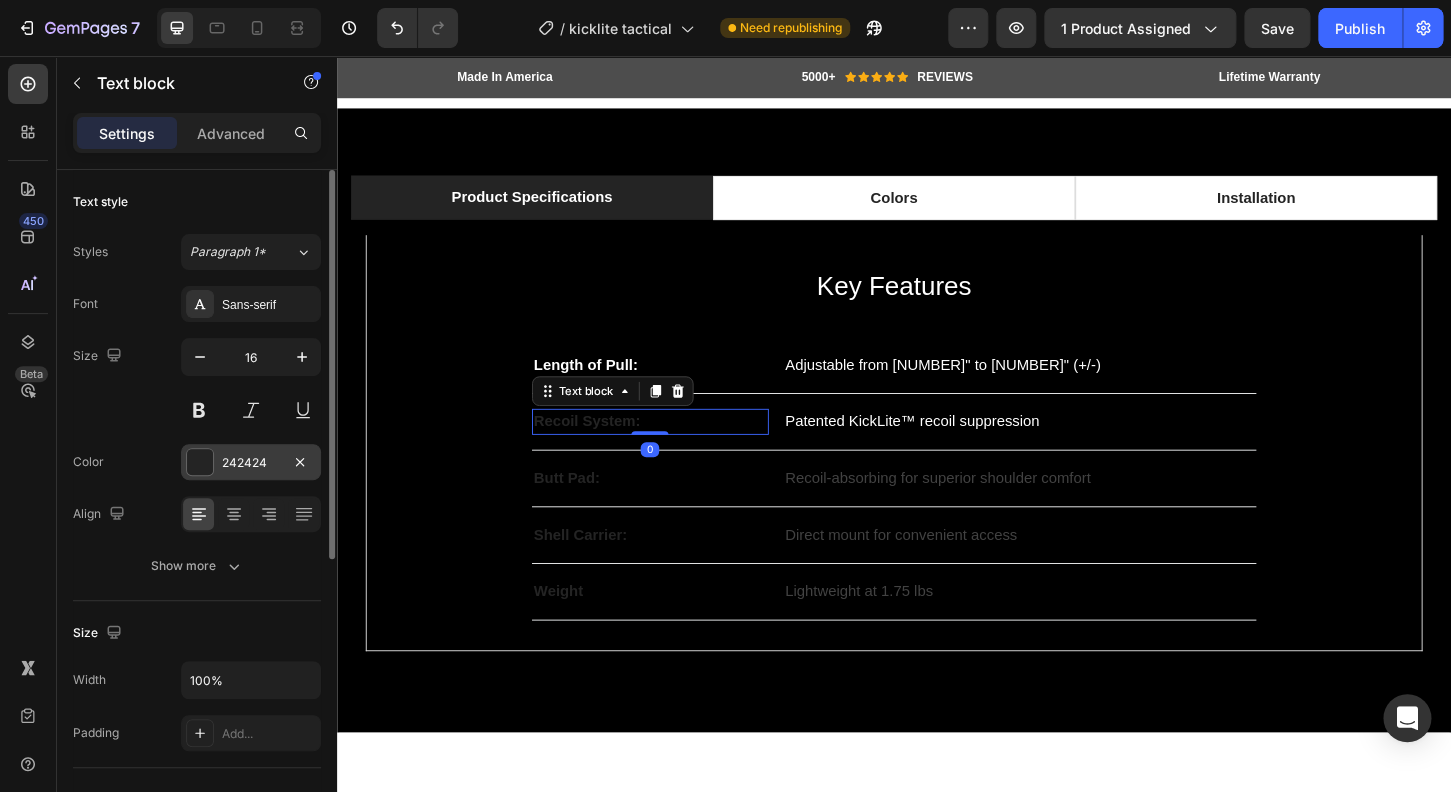 click at bounding box center (200, 462) 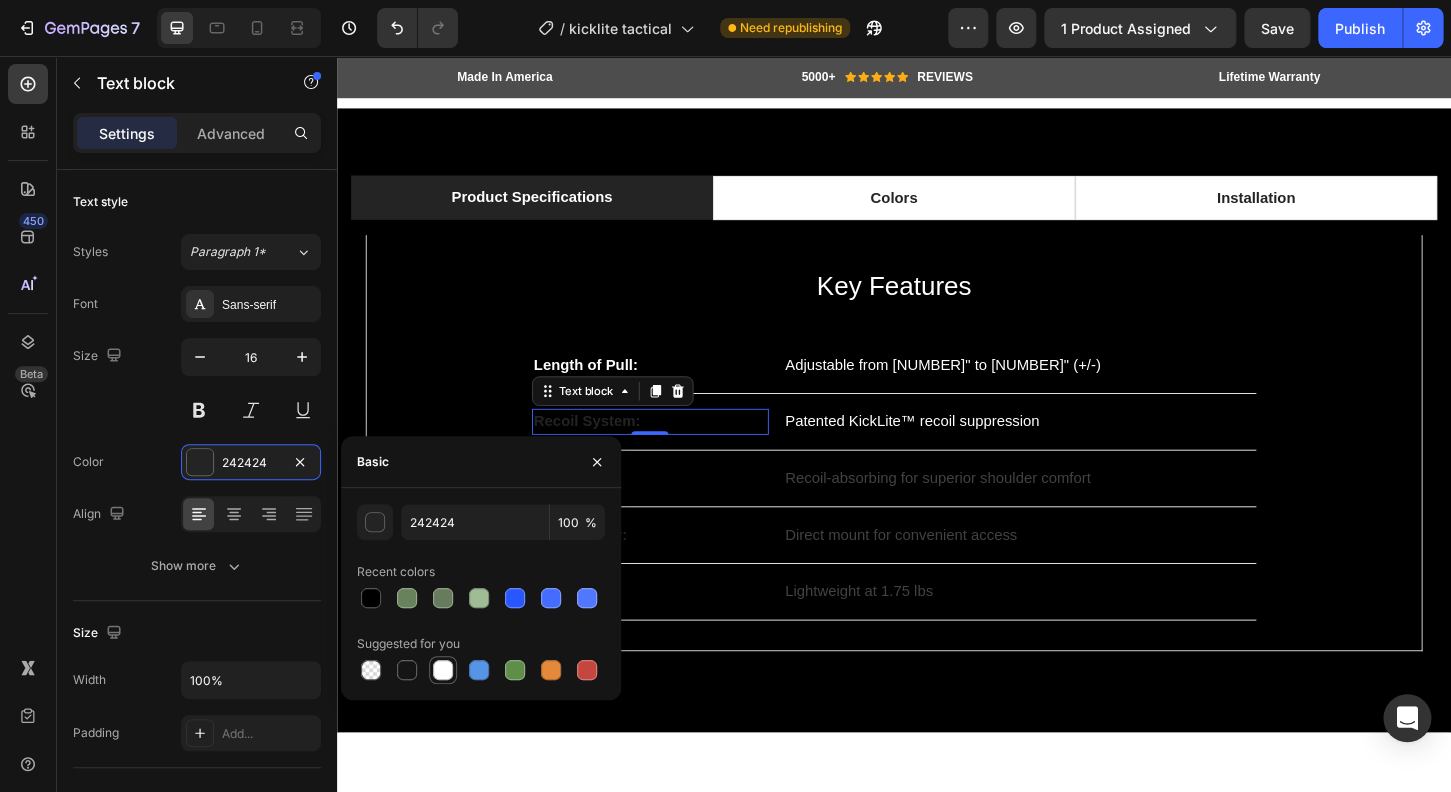 click at bounding box center (443, 670) 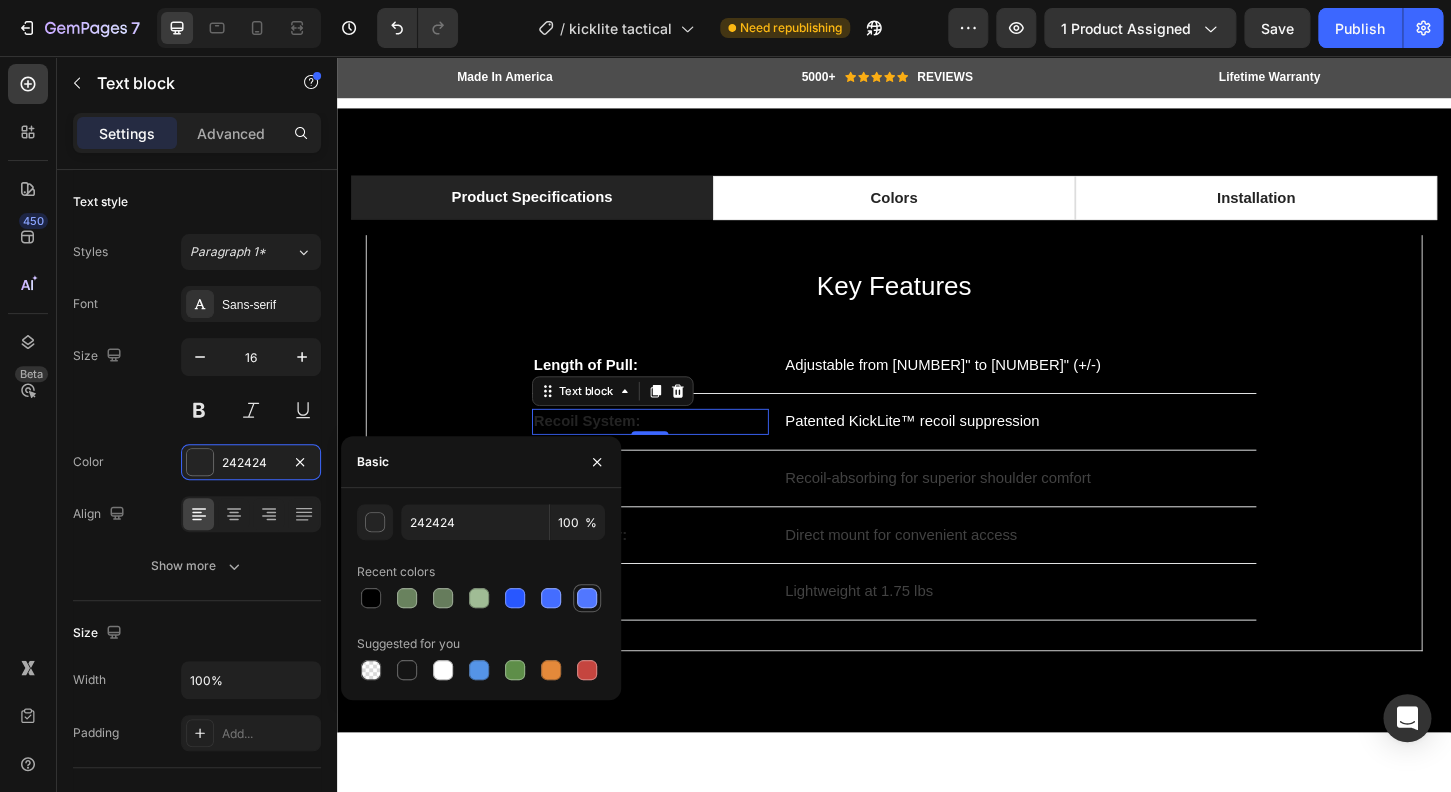 type on "FFFFFF" 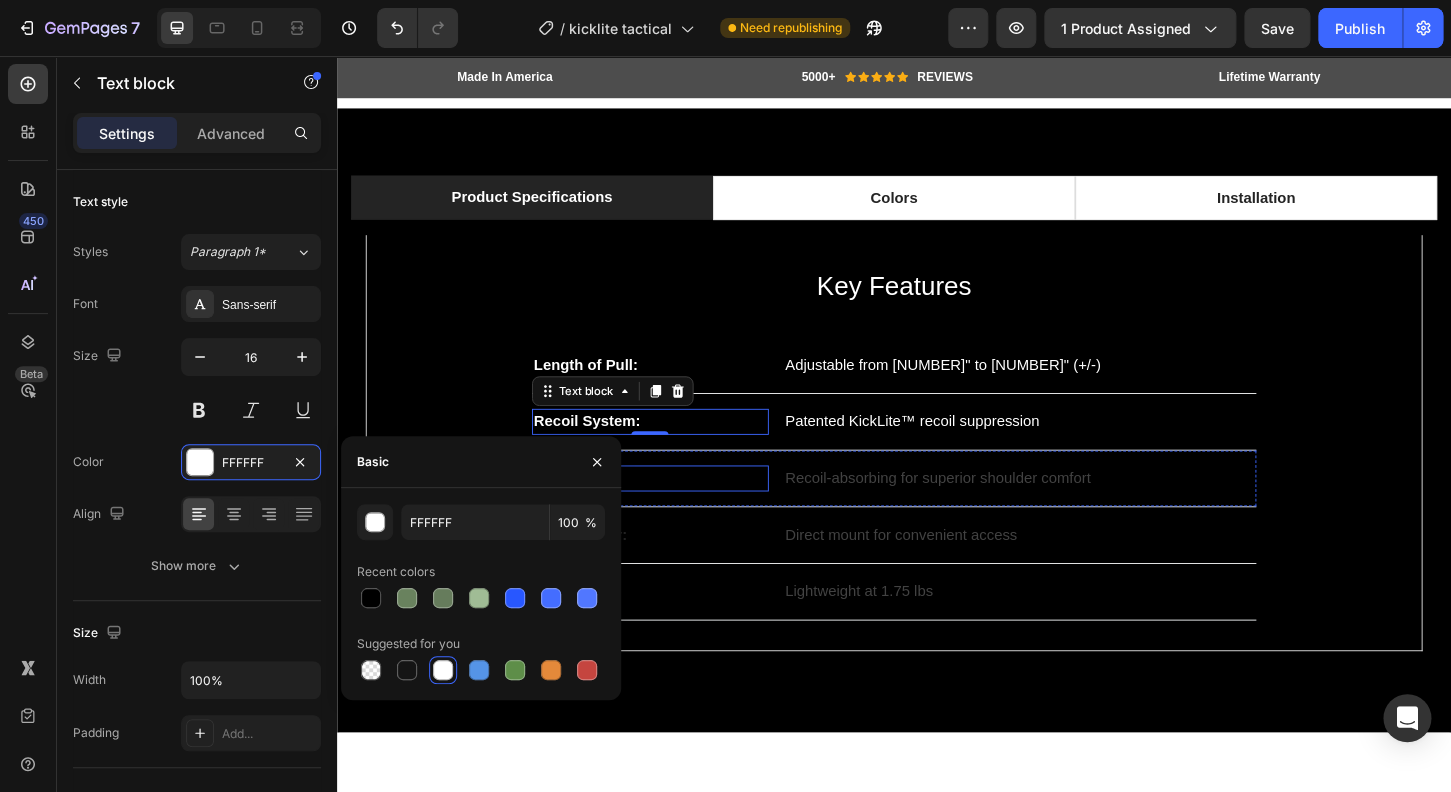 click on "Butt Pad: Text block Recoil-absorbing for superior shoulder comfort Text block Row" at bounding box center (937, 510) 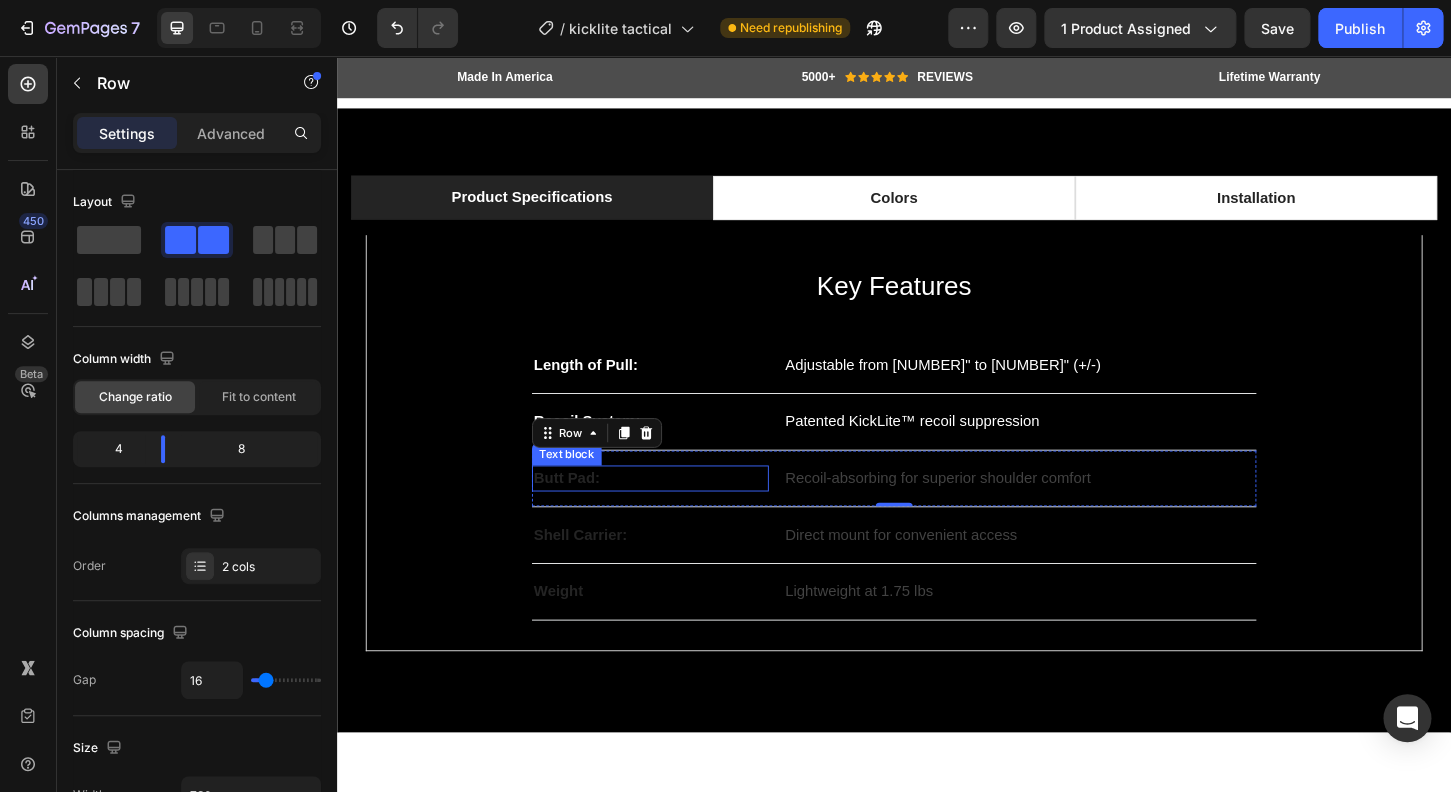 click on "Butt Pad:" at bounding box center (674, 510) 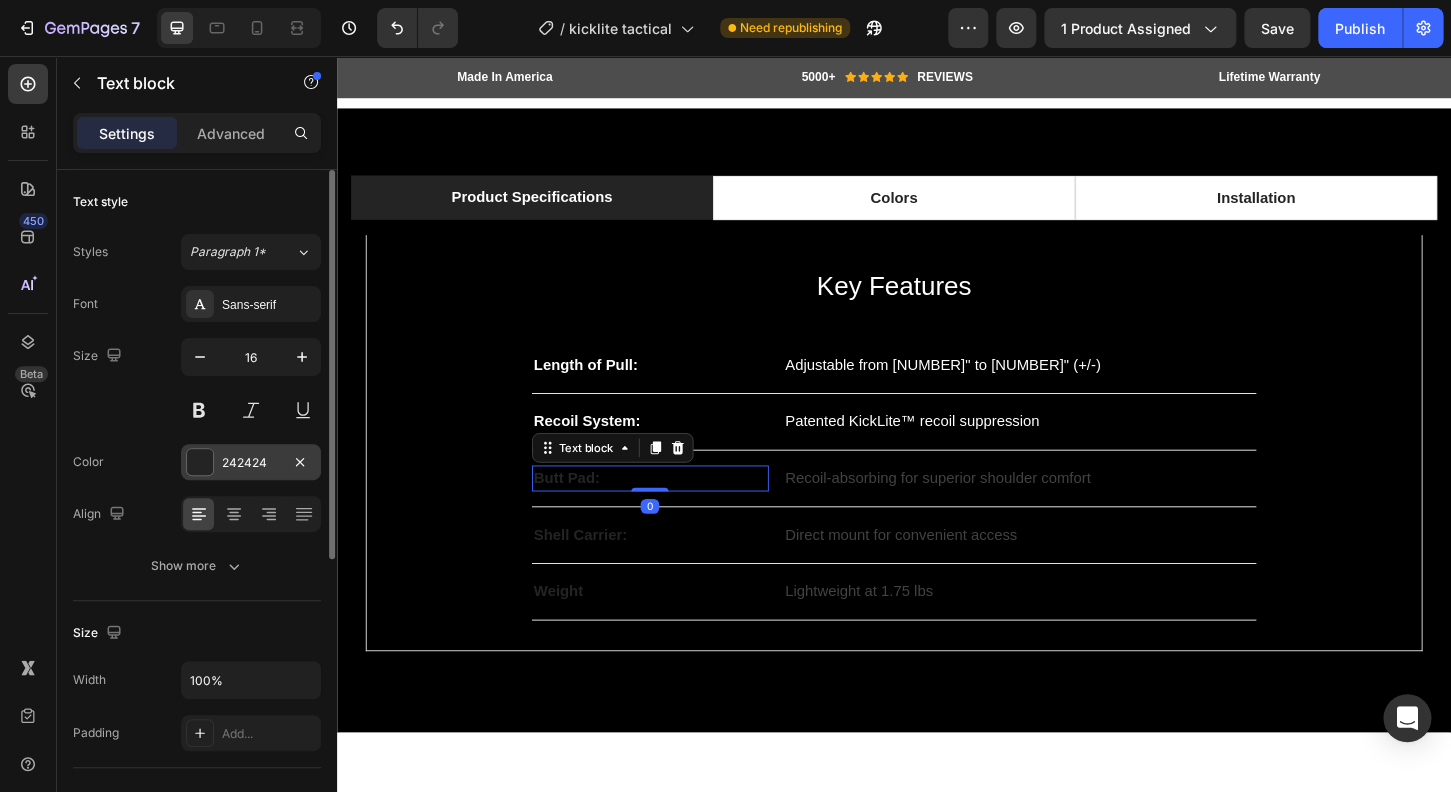 click at bounding box center (200, 462) 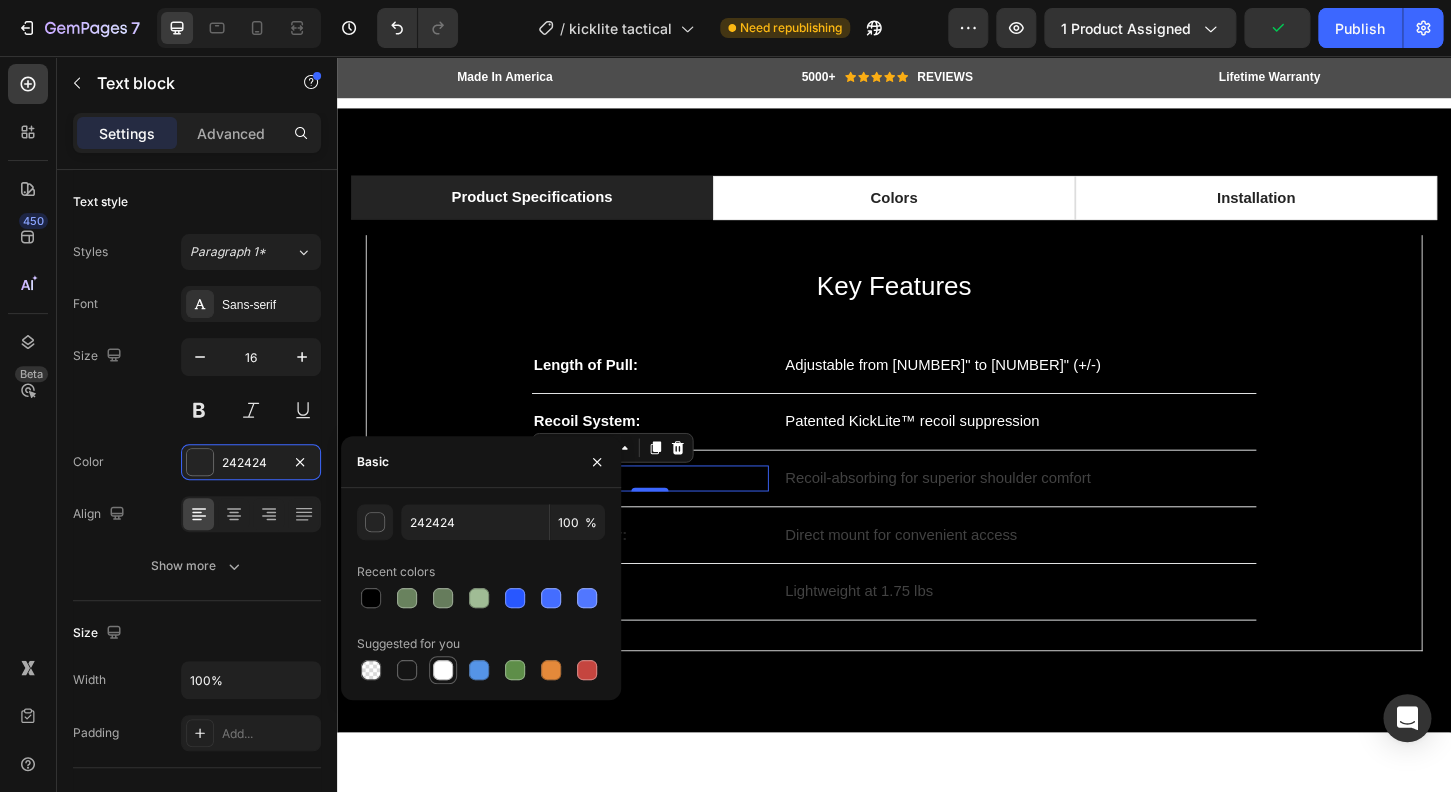 click at bounding box center [443, 670] 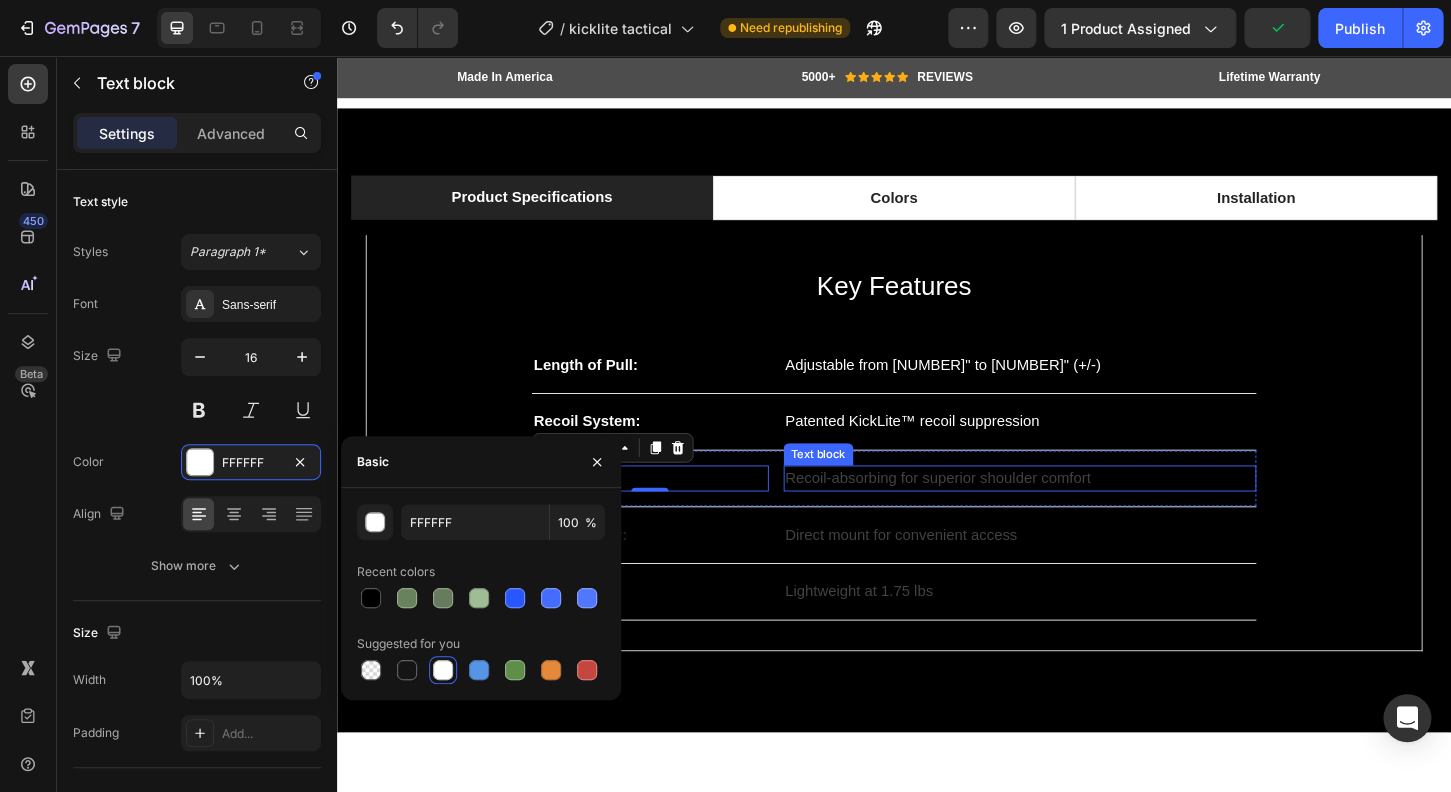 click on "Recoil-absorbing for superior shoulder comfort" at bounding box center (1072, 510) 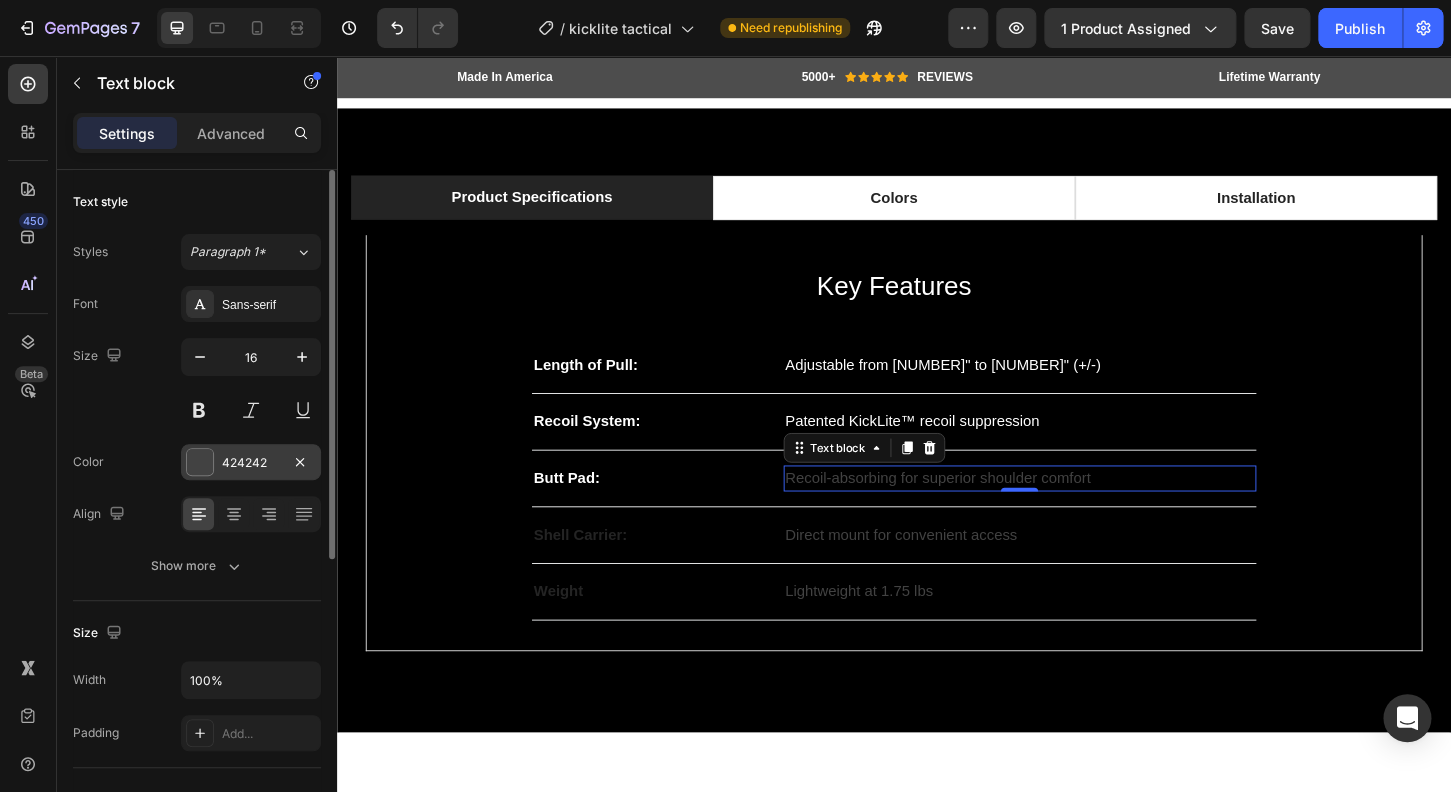 click at bounding box center [200, 462] 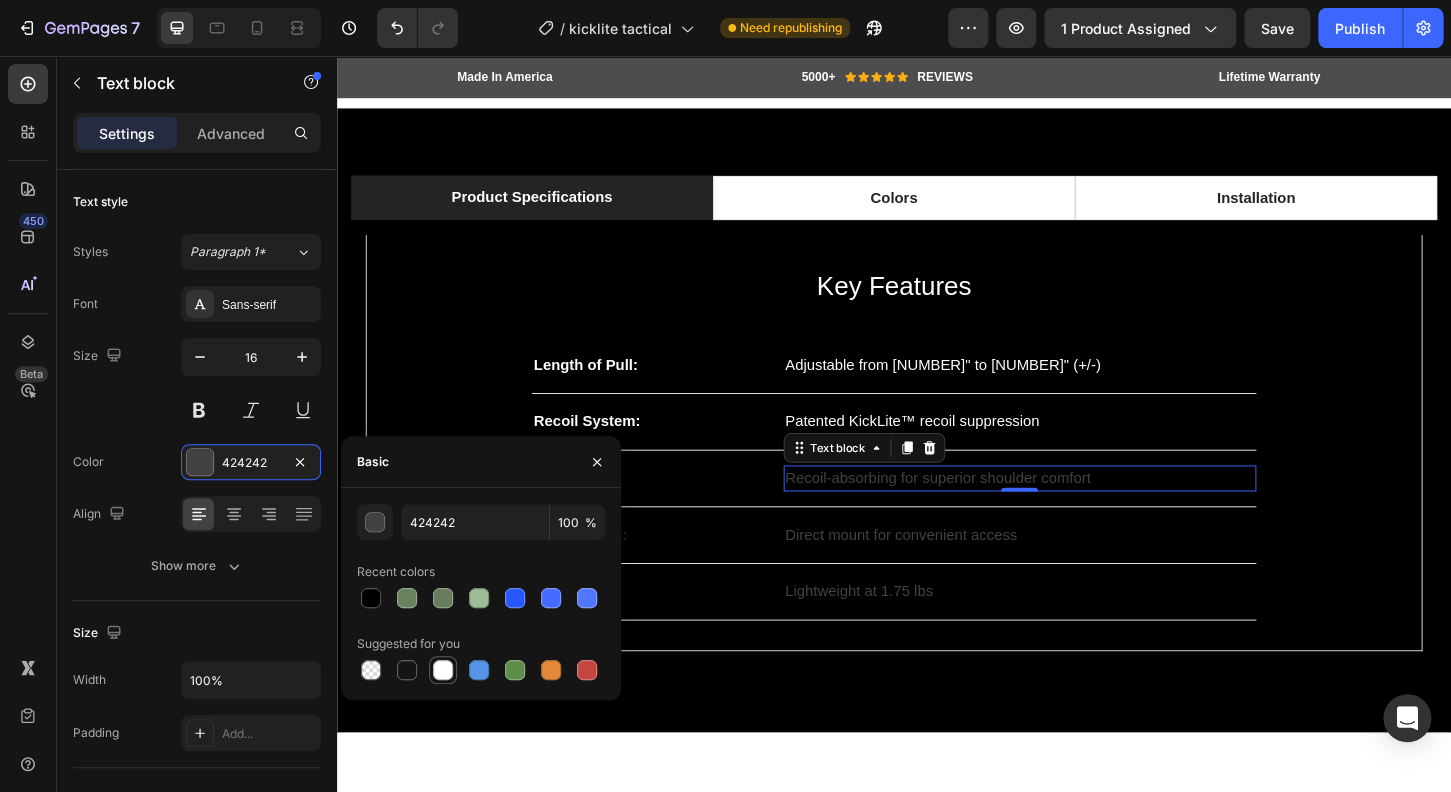 click at bounding box center [443, 670] 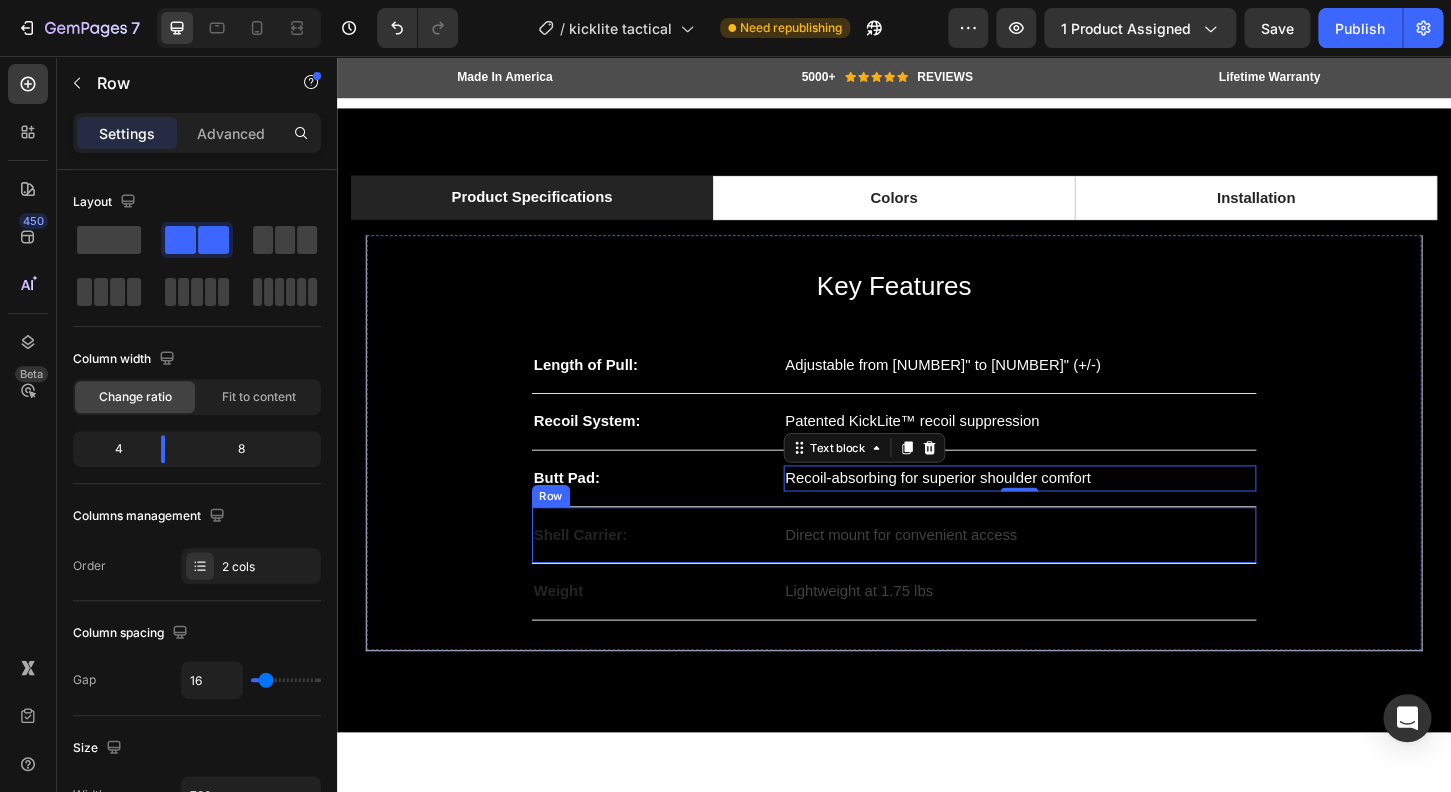click on "Shell Carrier:  Text block Direct mount for convenient access Text block Row" at bounding box center (937, 571) 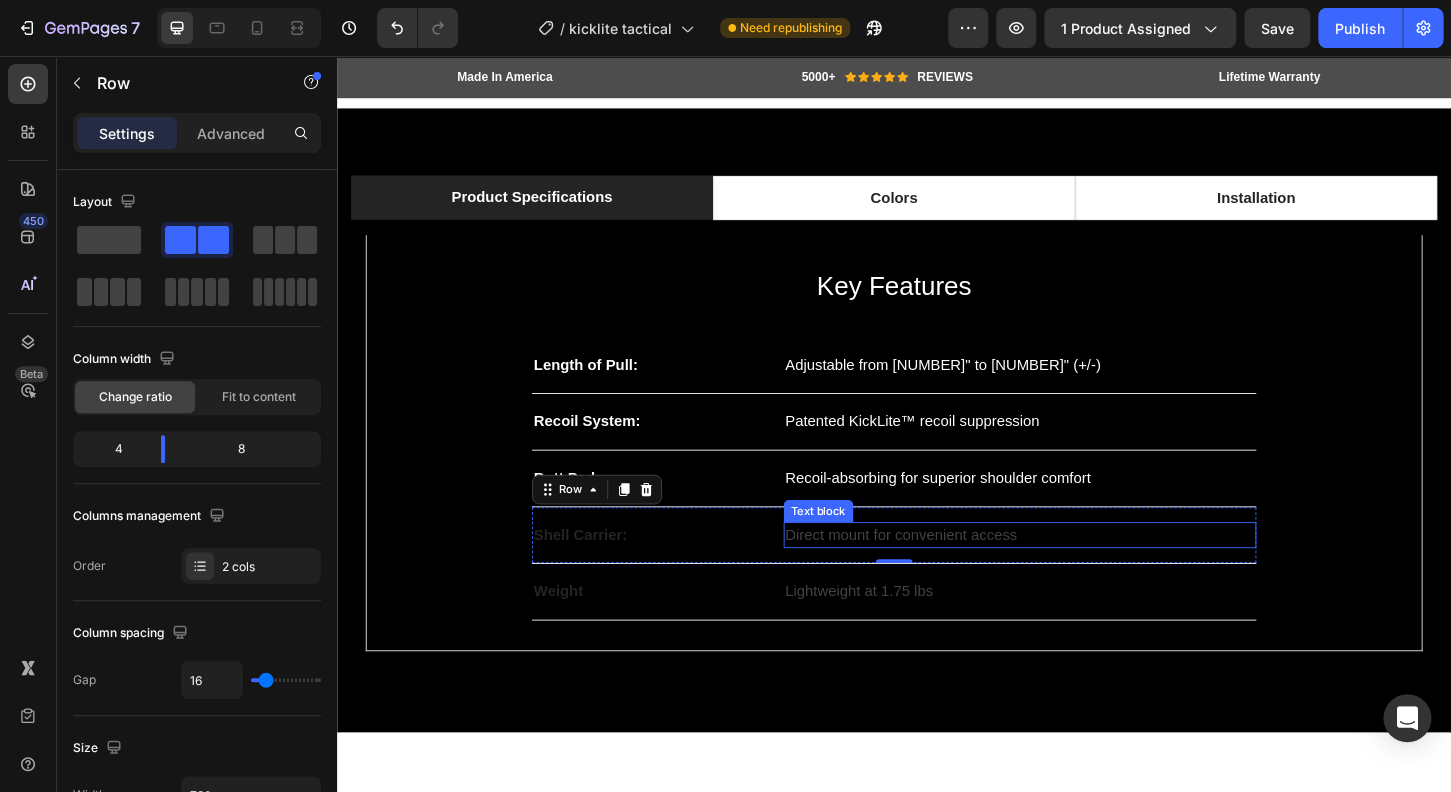 click on "Direct mount for convenient access" at bounding box center (1072, 571) 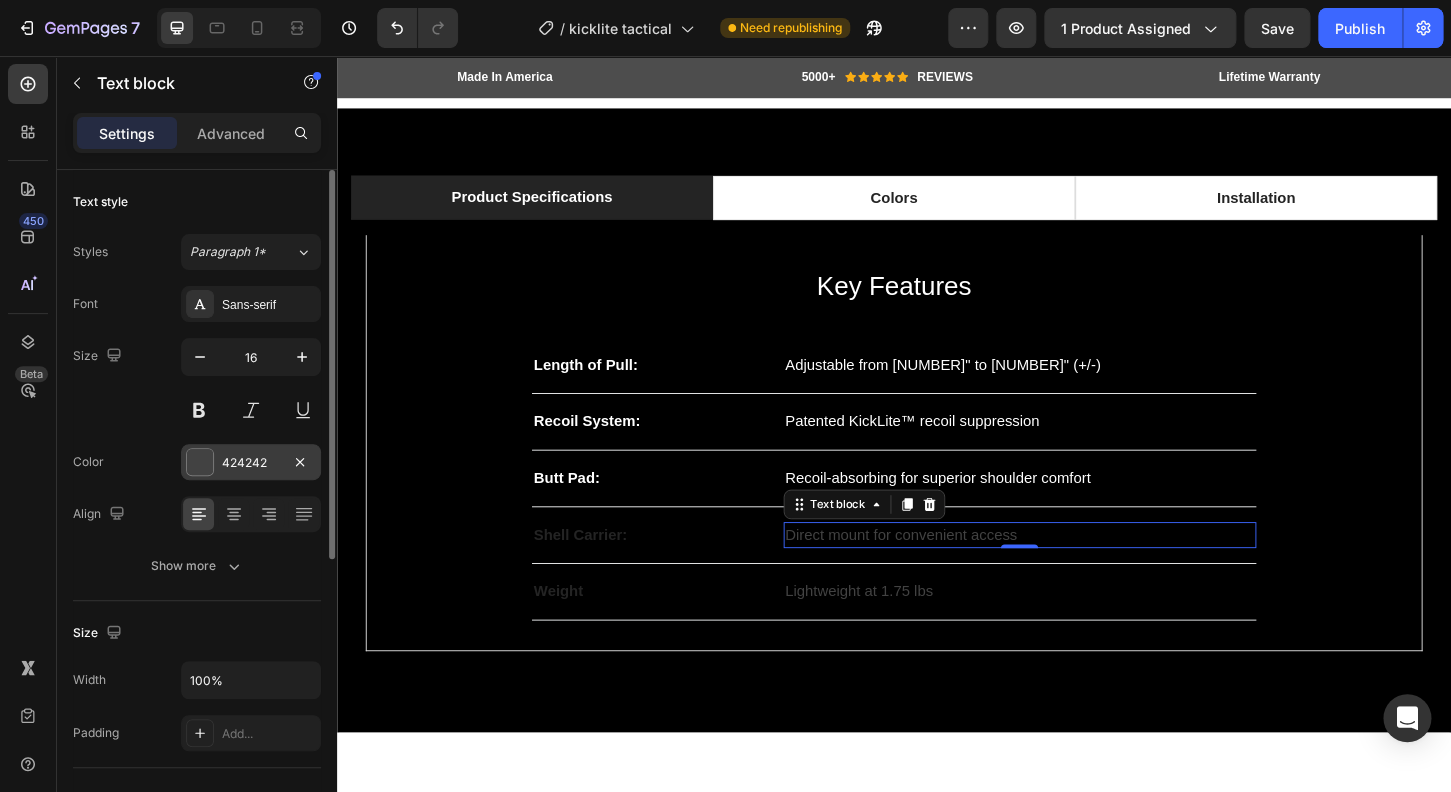 click at bounding box center [200, 462] 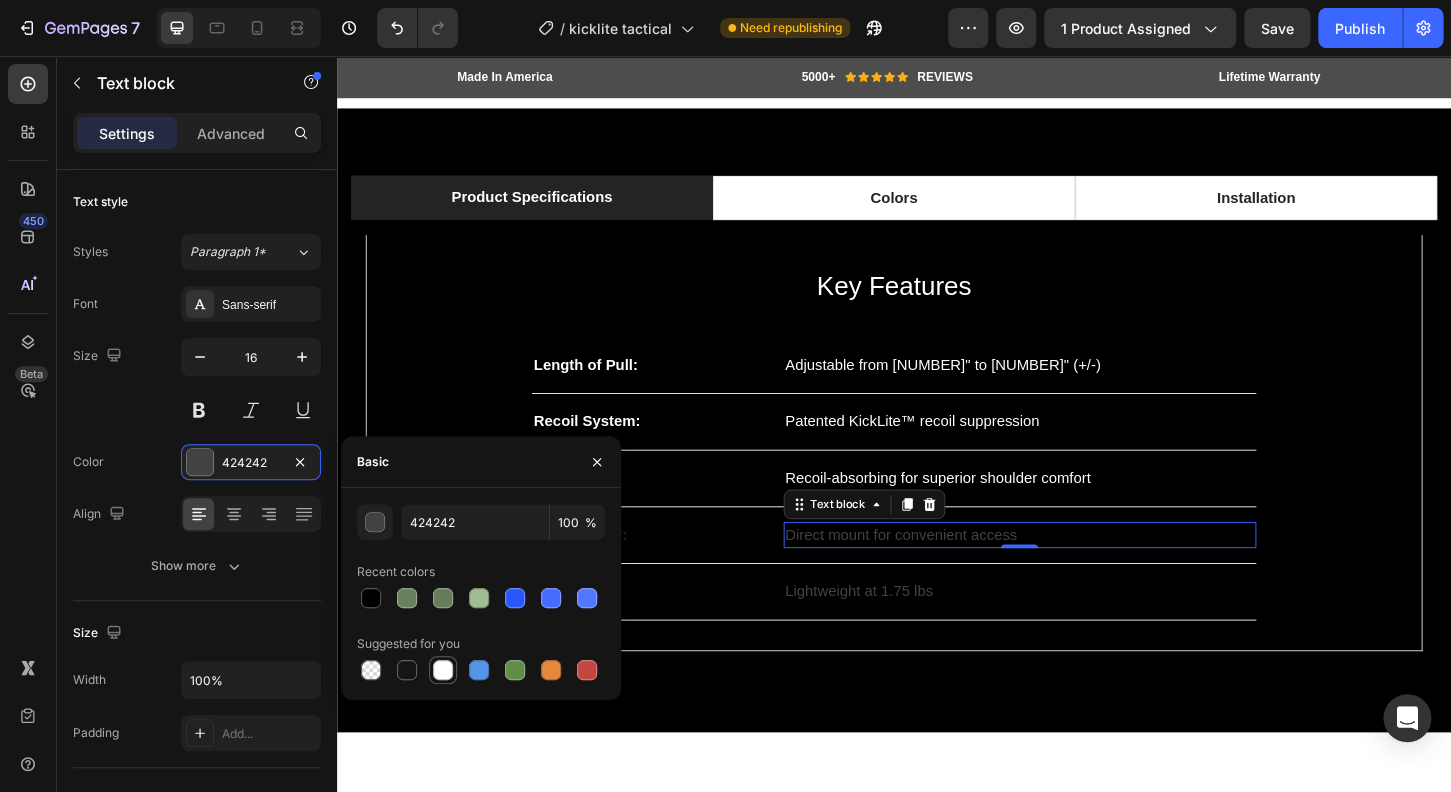 click at bounding box center (443, 670) 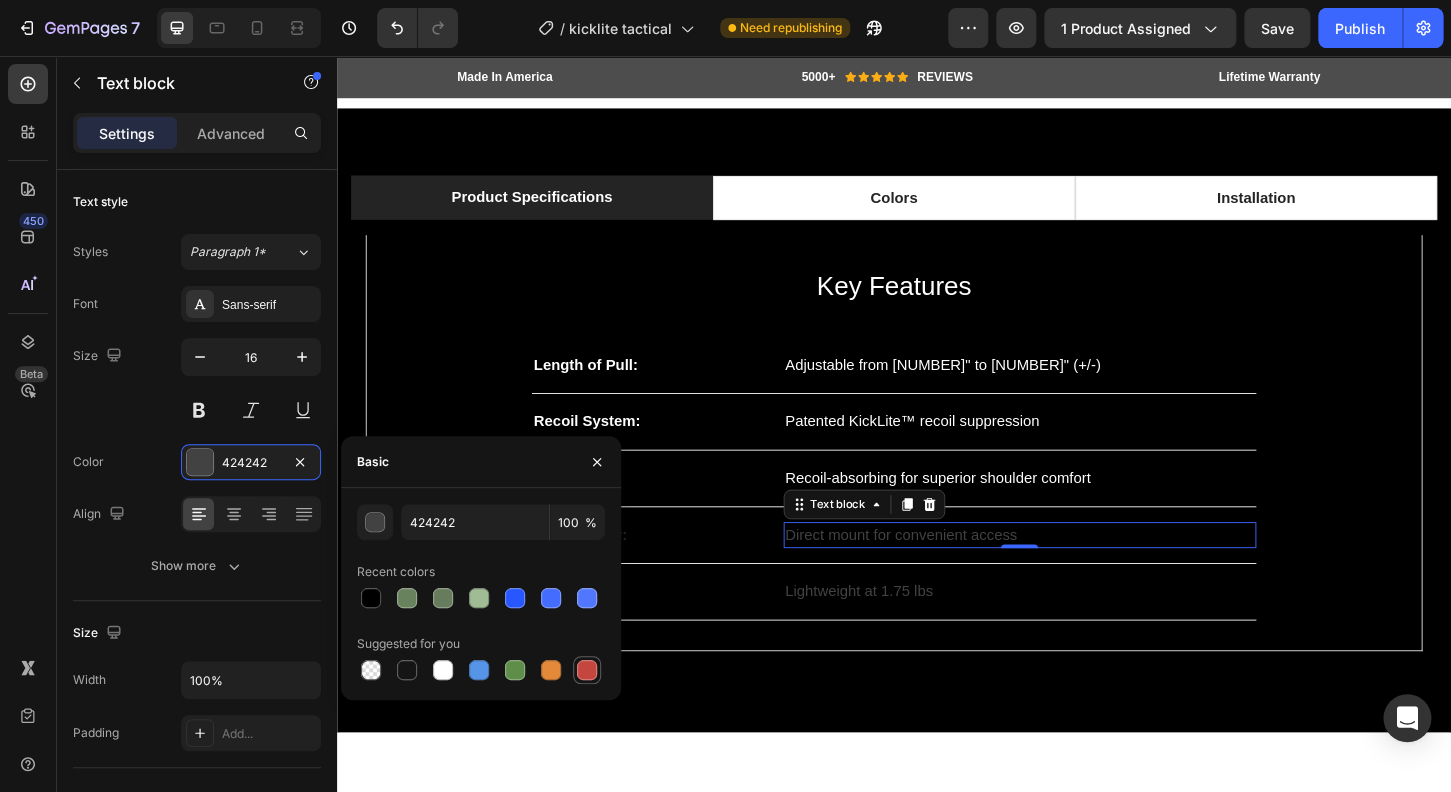 type on "FFFFFF" 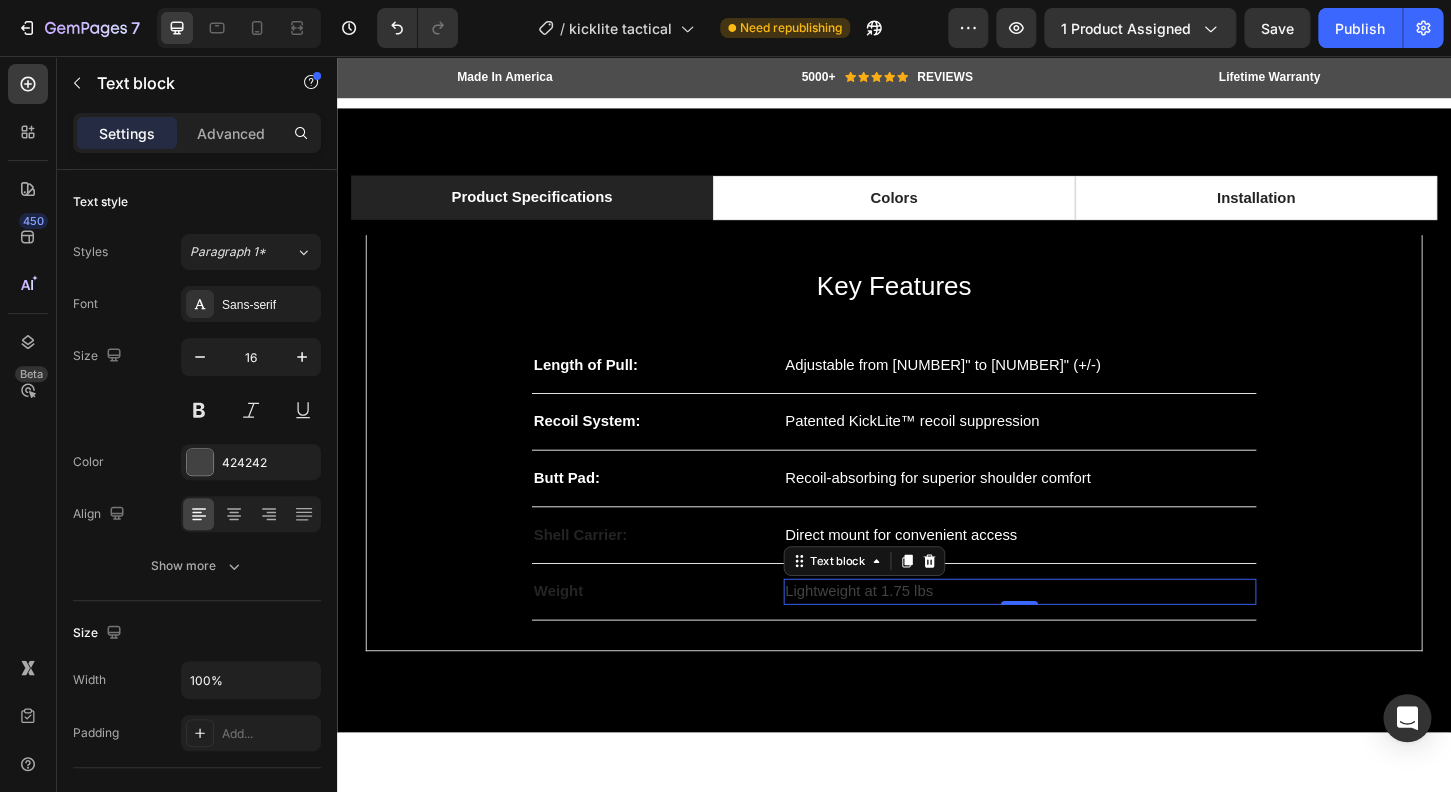 click on "Lightweight at 1.75 lbs" at bounding box center (1072, 632) 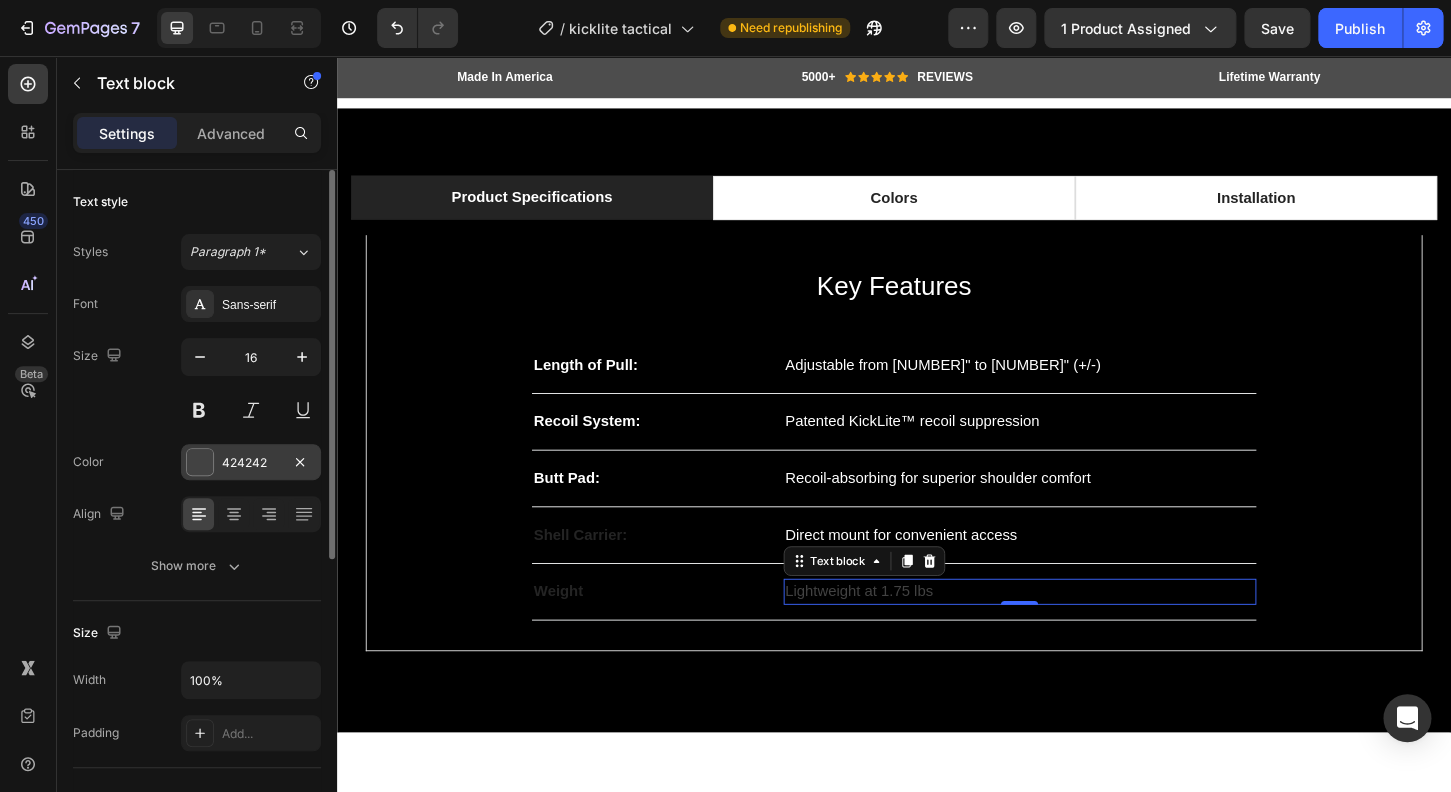 click at bounding box center (200, 462) 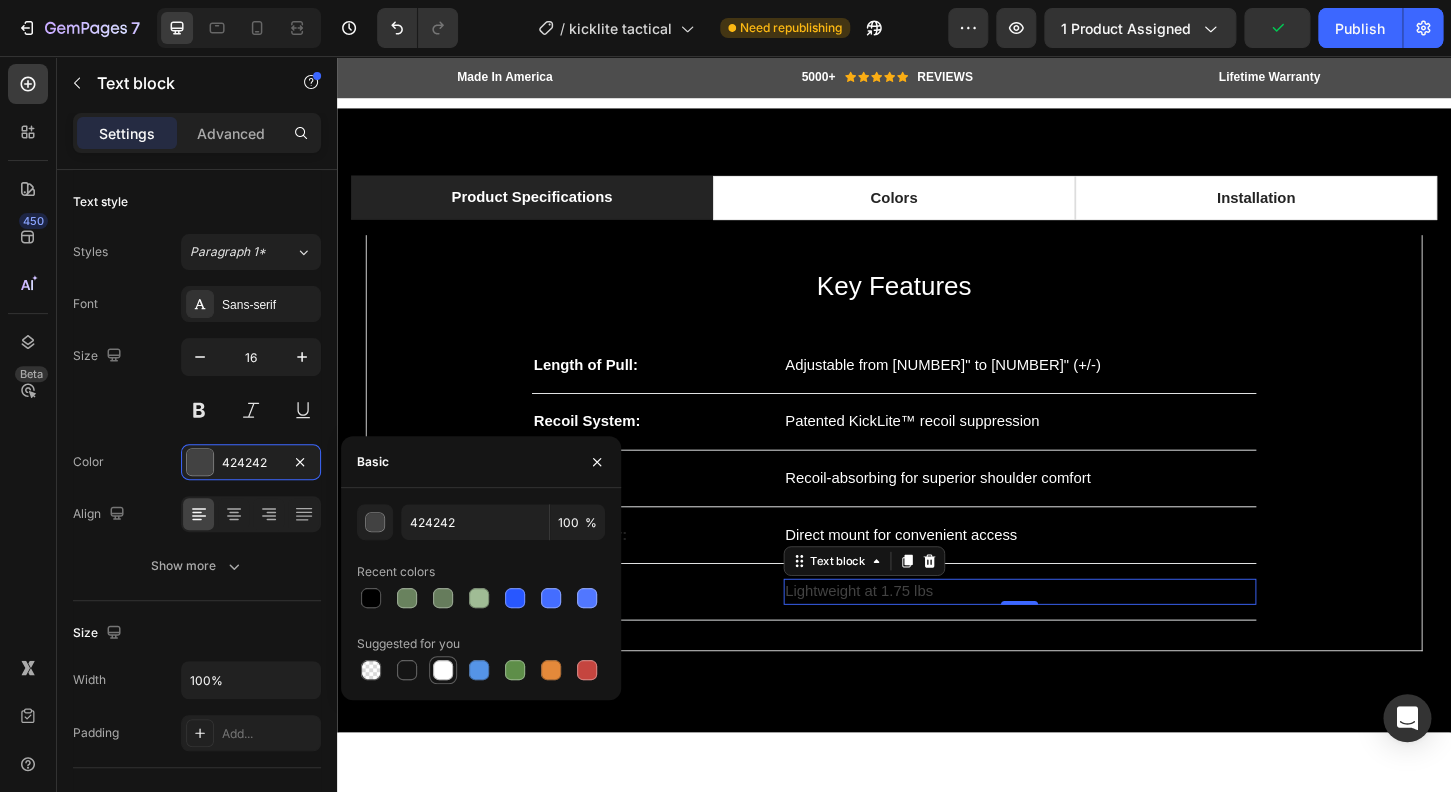 click at bounding box center (443, 670) 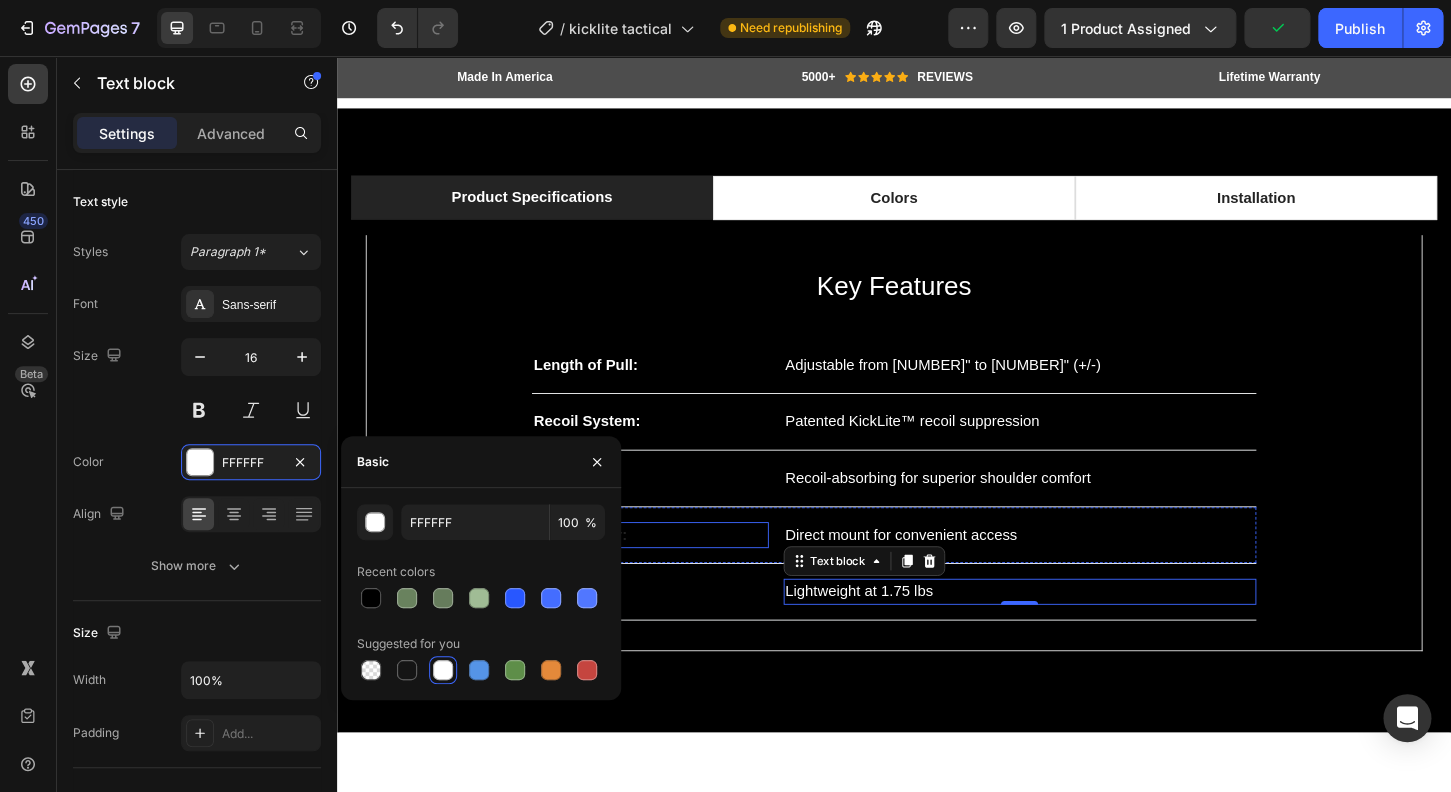 click on "Shell Carrier:" at bounding box center [674, 571] 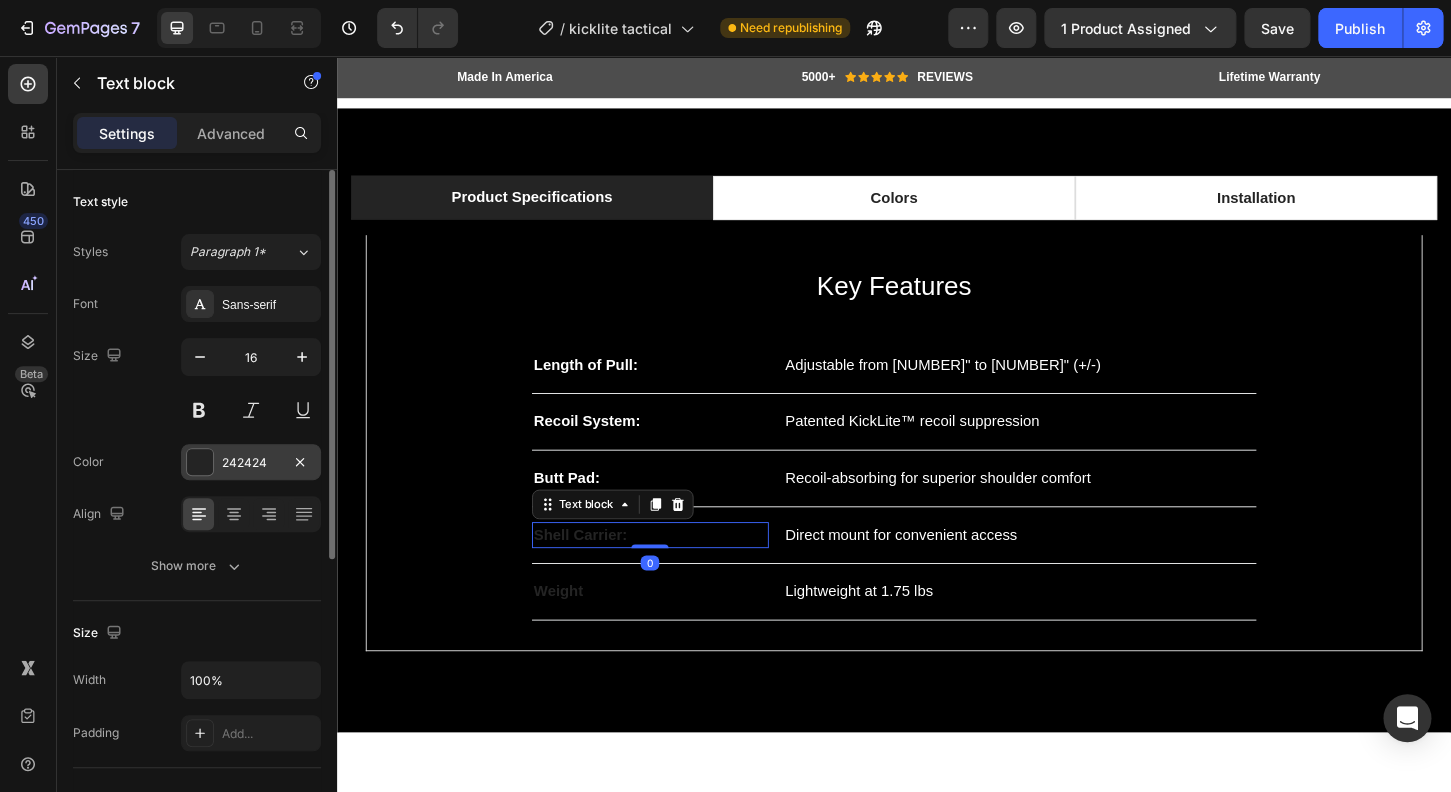 click at bounding box center (200, 462) 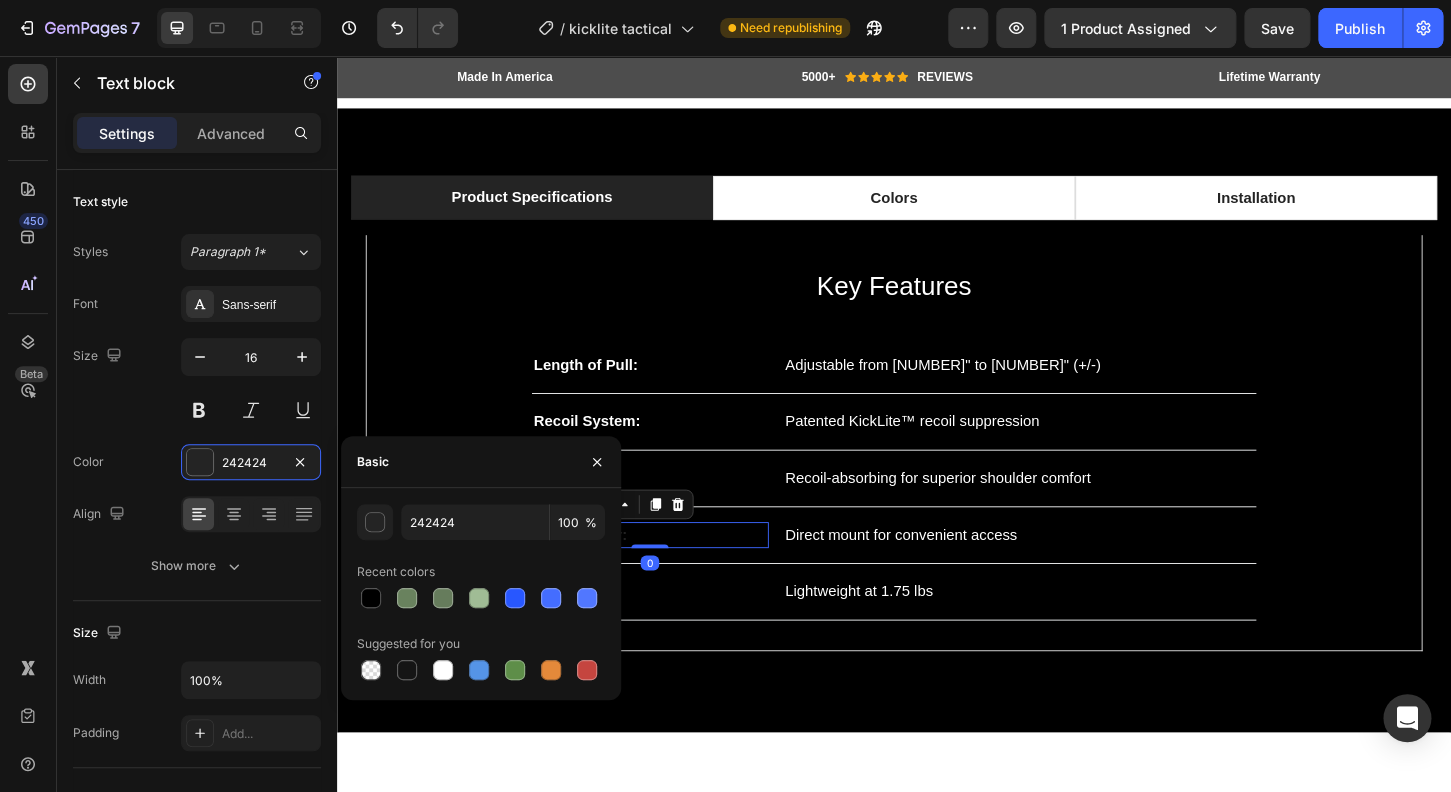 click on "242424 100 % Recent colors Suggested for you" at bounding box center [481, 594] 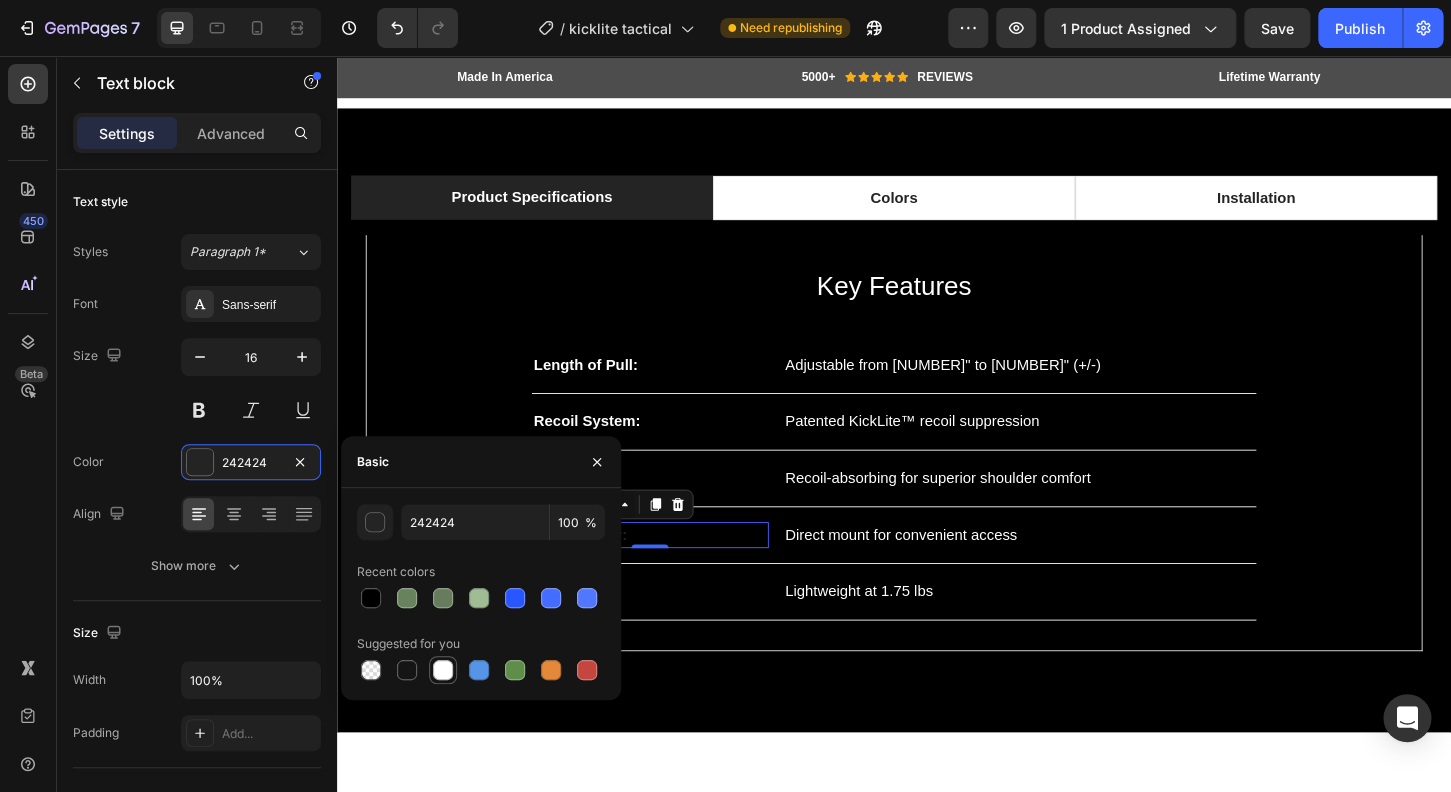 click at bounding box center [443, 670] 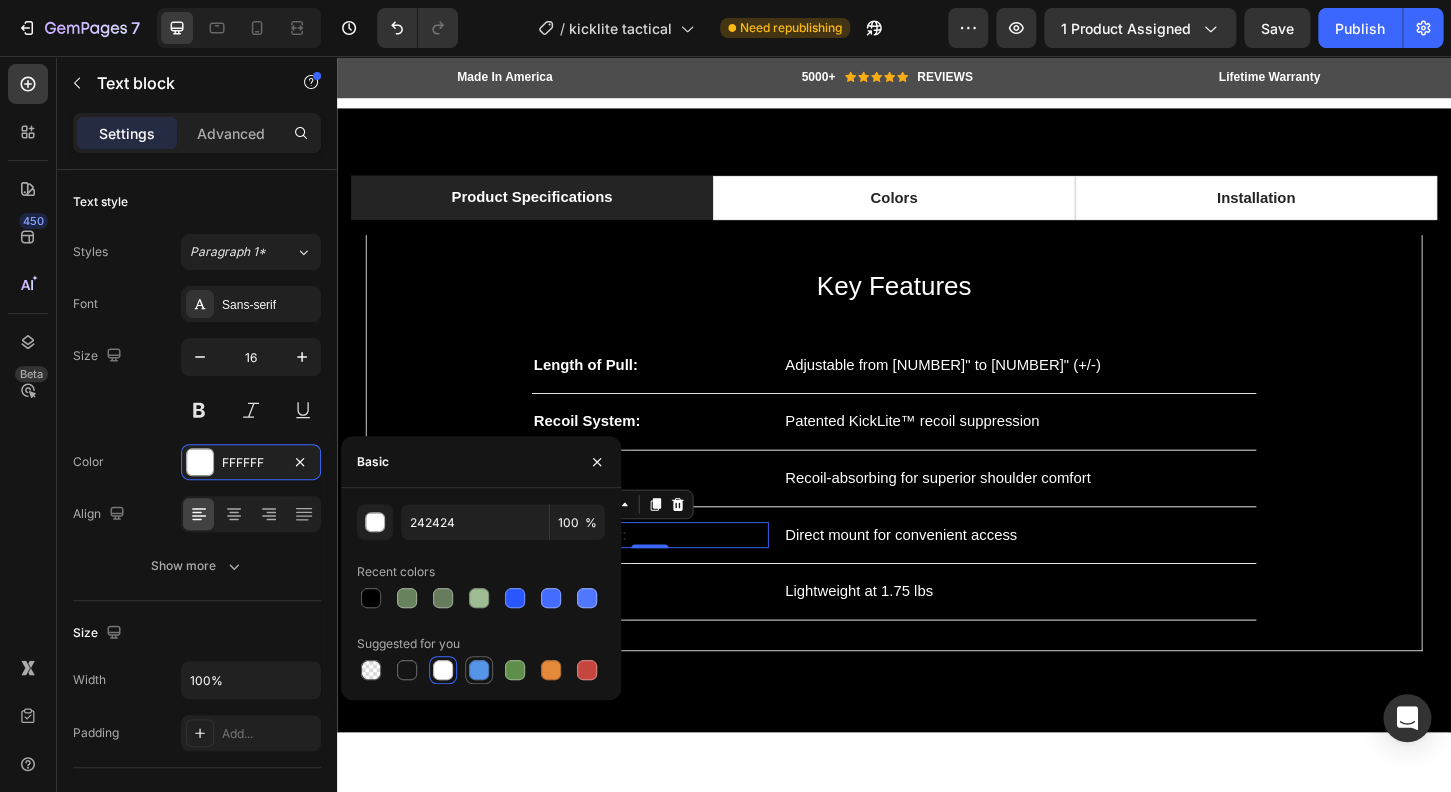 type on "FFFFFF" 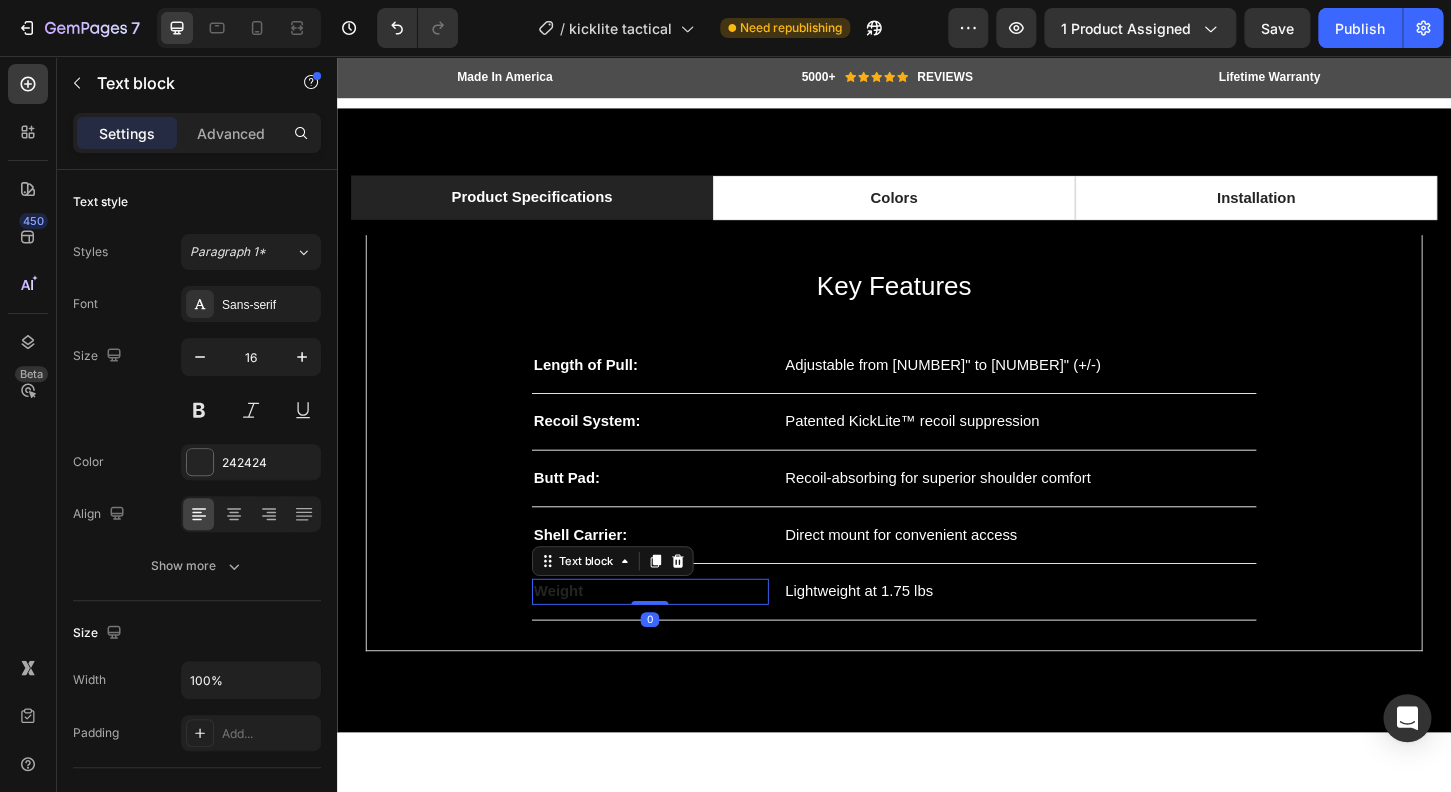 click on "Weight" at bounding box center (674, 632) 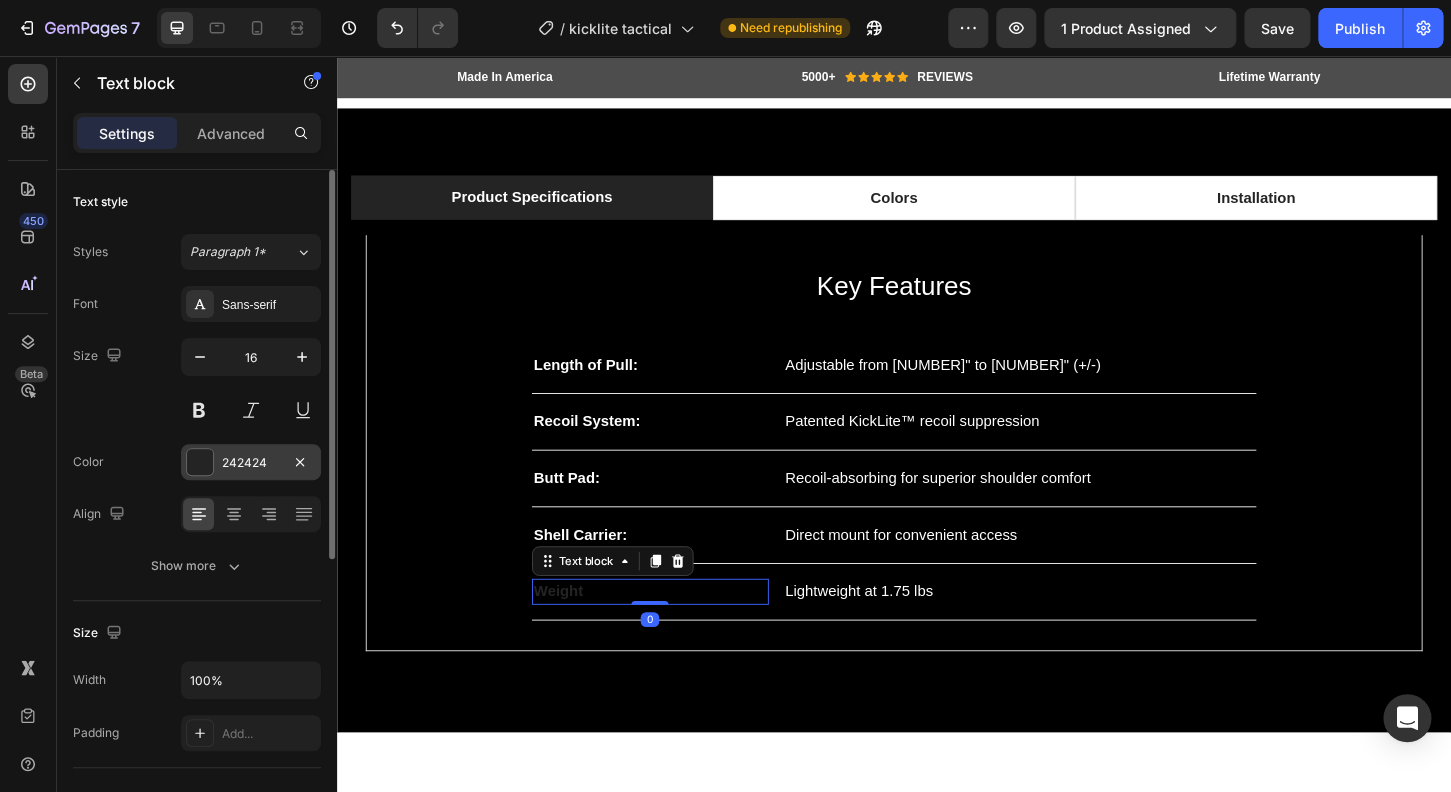 click at bounding box center (200, 462) 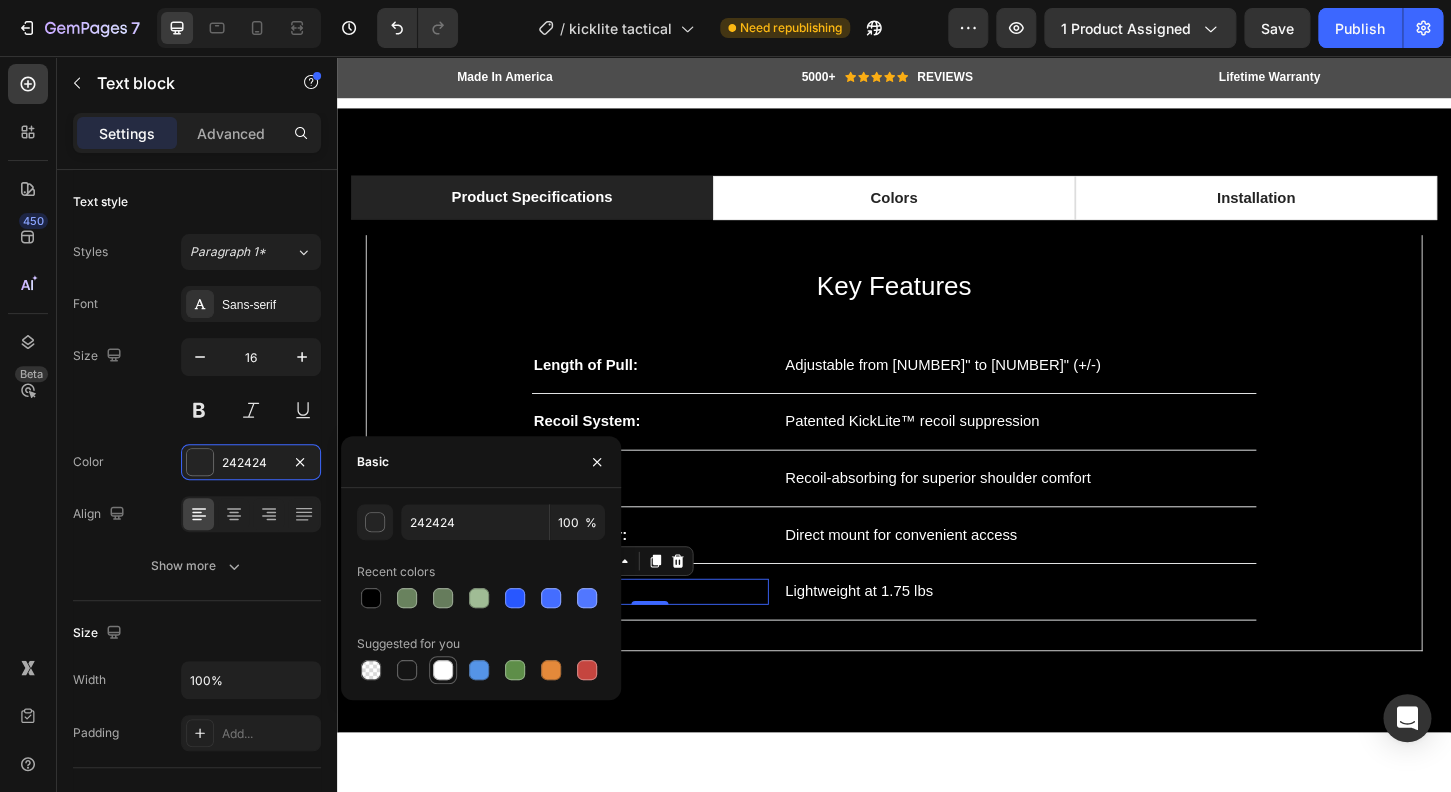 click at bounding box center (443, 670) 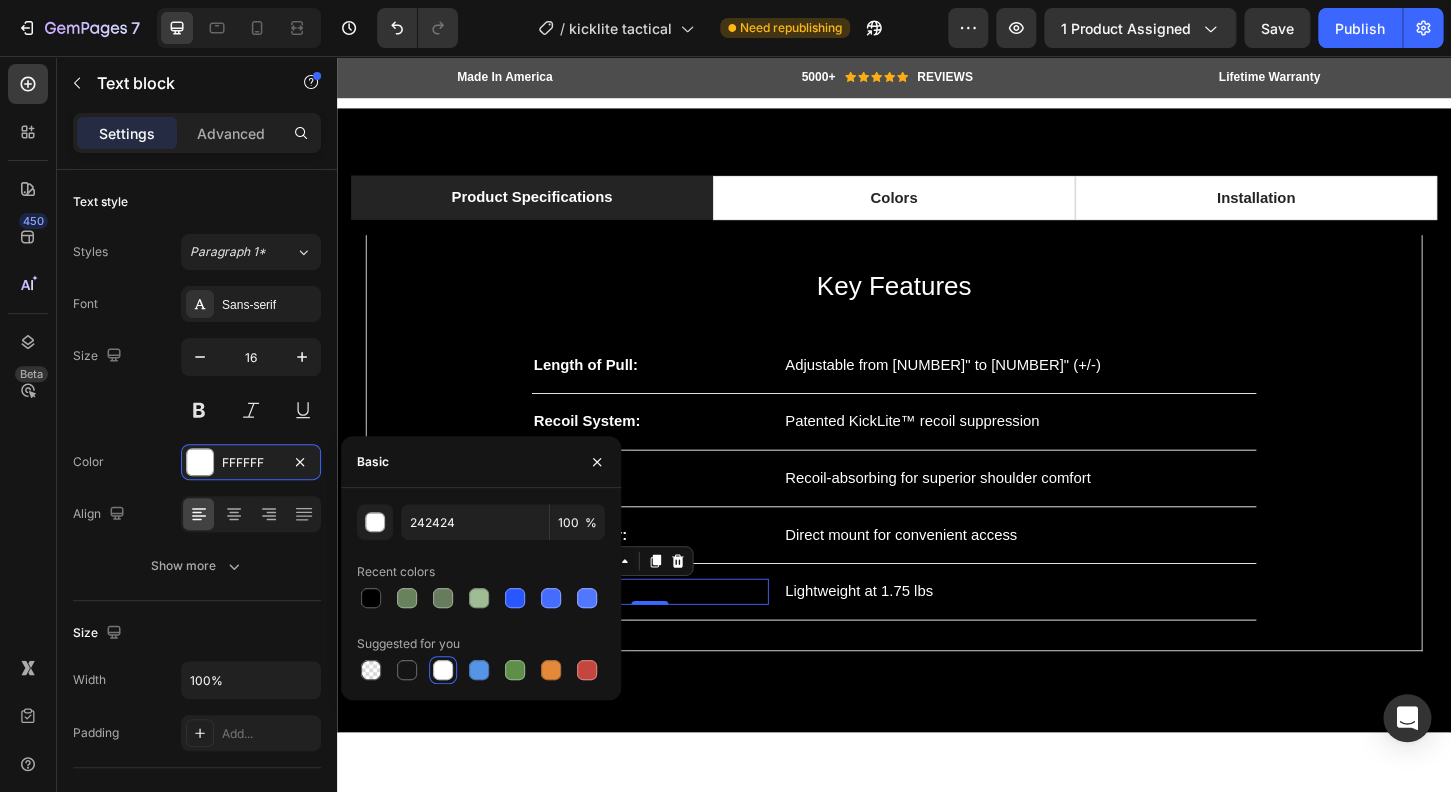 type on "FFFFFF" 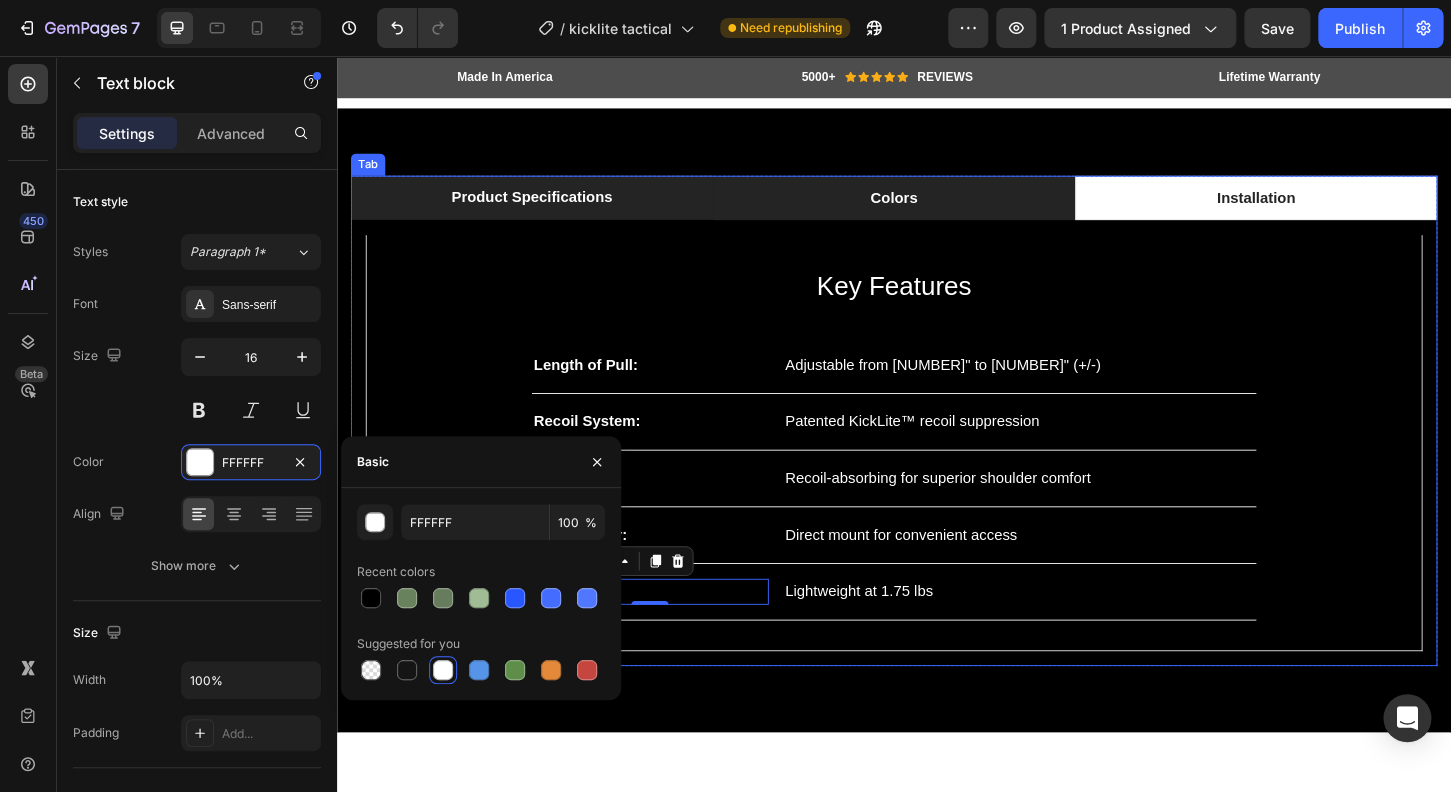 click on "Colors" at bounding box center (937, 208) 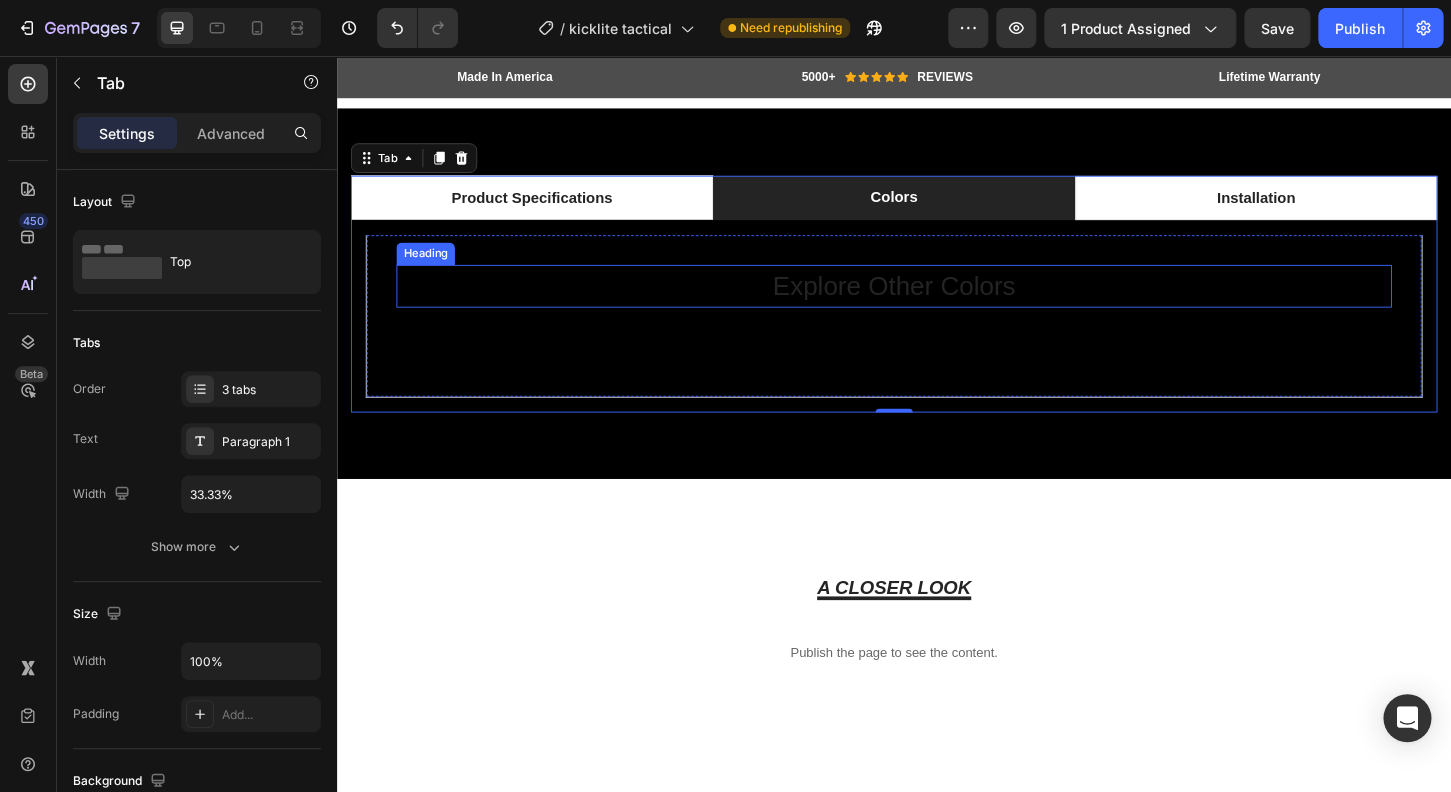 click on "Explore Other Colors" at bounding box center [937, 303] 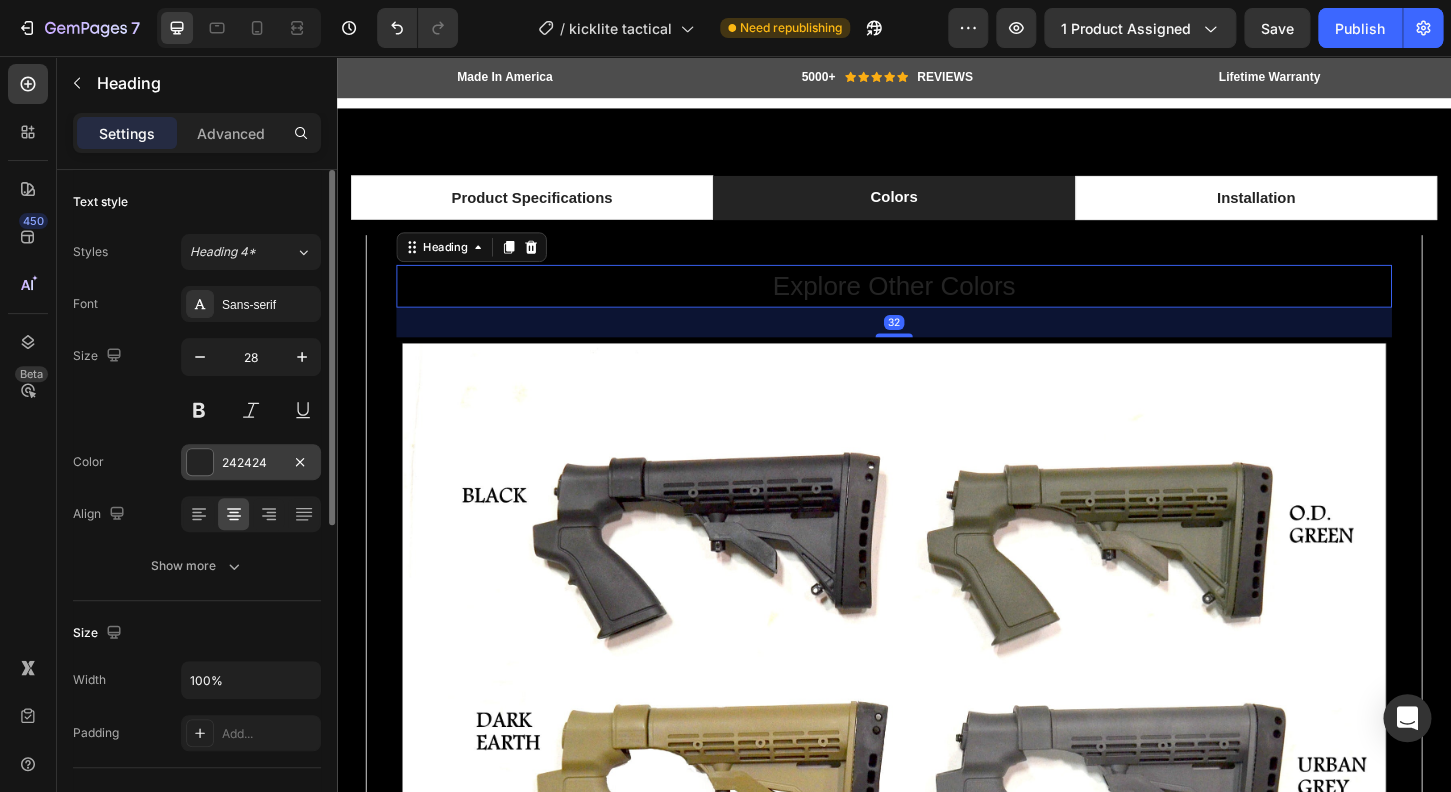 click at bounding box center [200, 462] 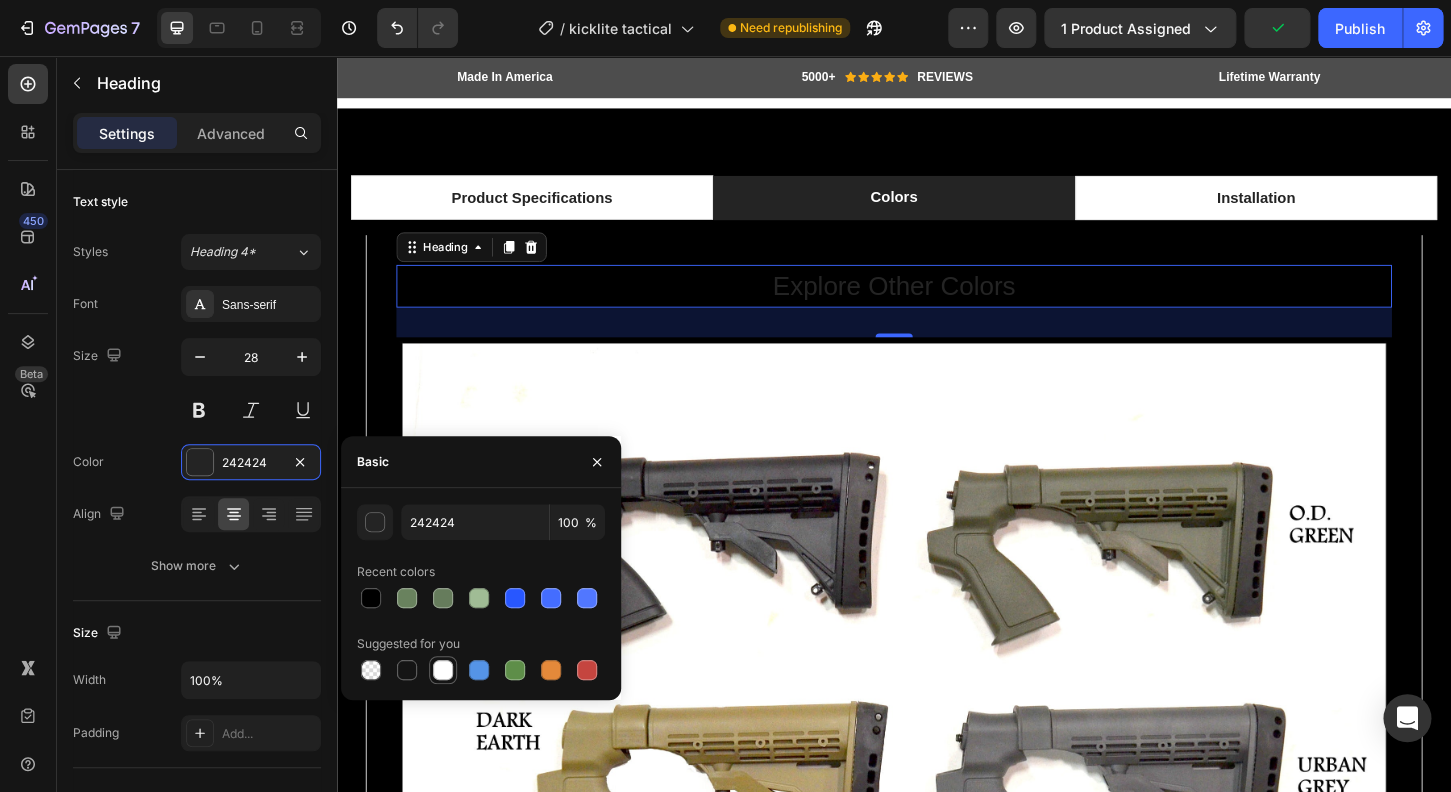 click at bounding box center (443, 670) 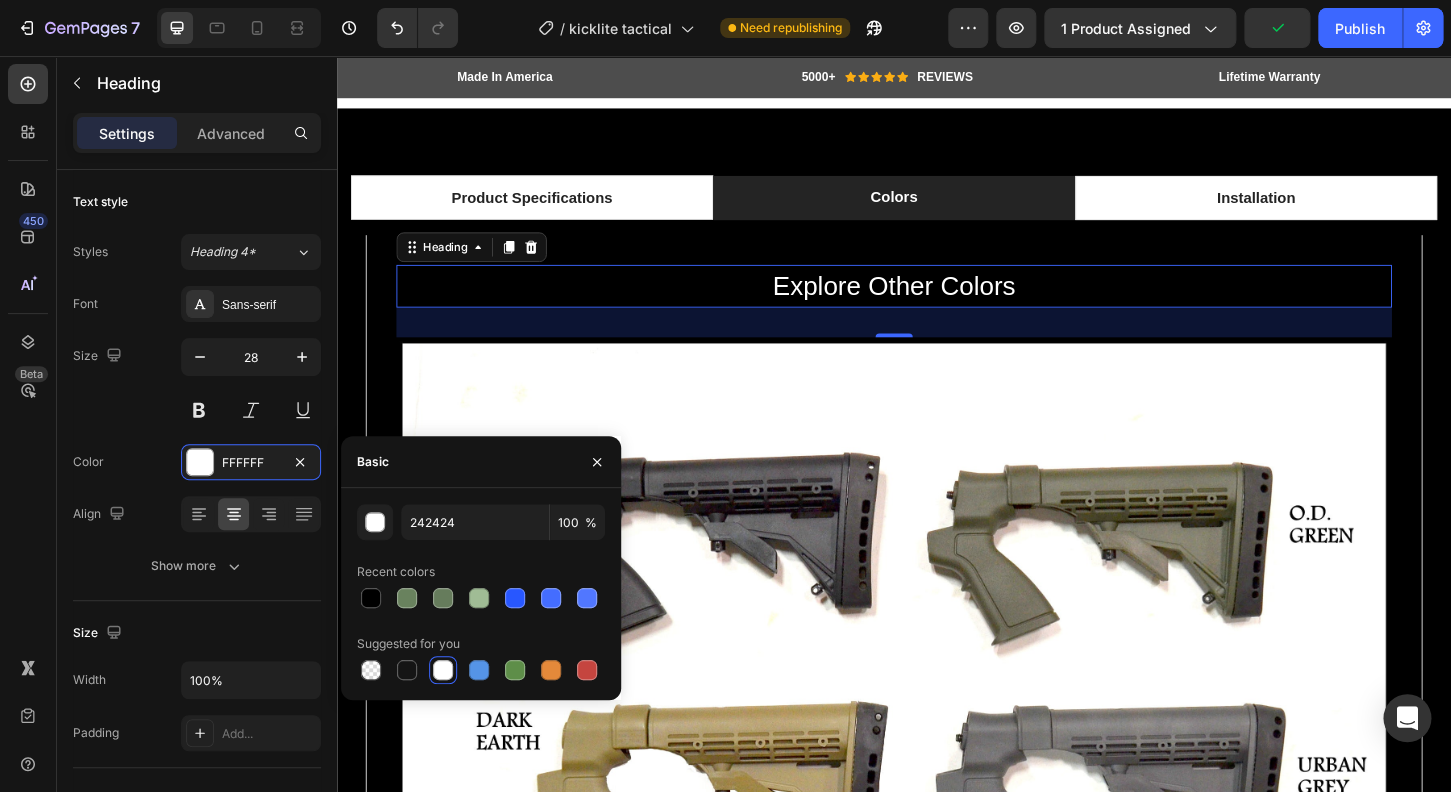 type on "FFFFFF" 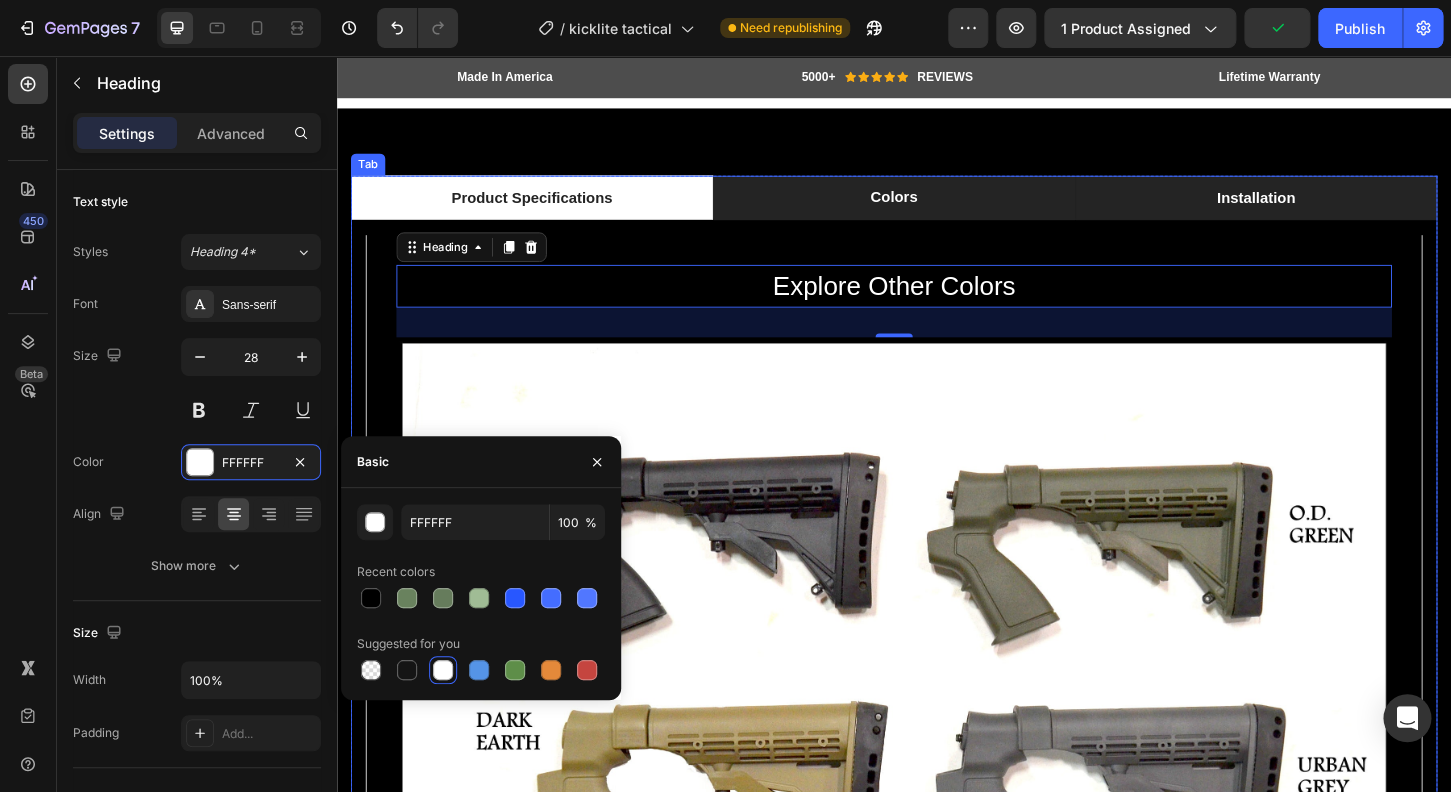 click on "Installation" at bounding box center (1327, 208) 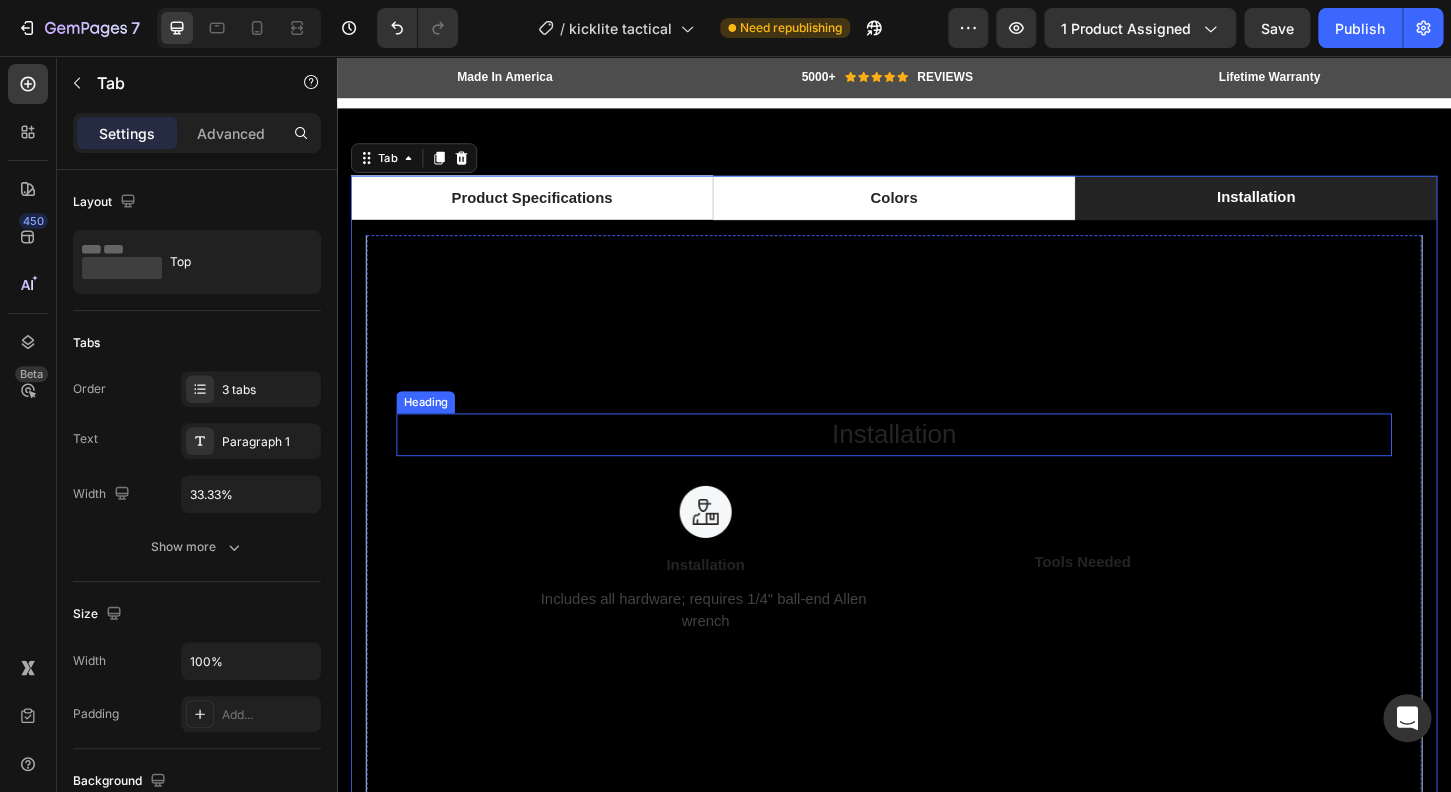 click on "Installation" at bounding box center (937, 463) 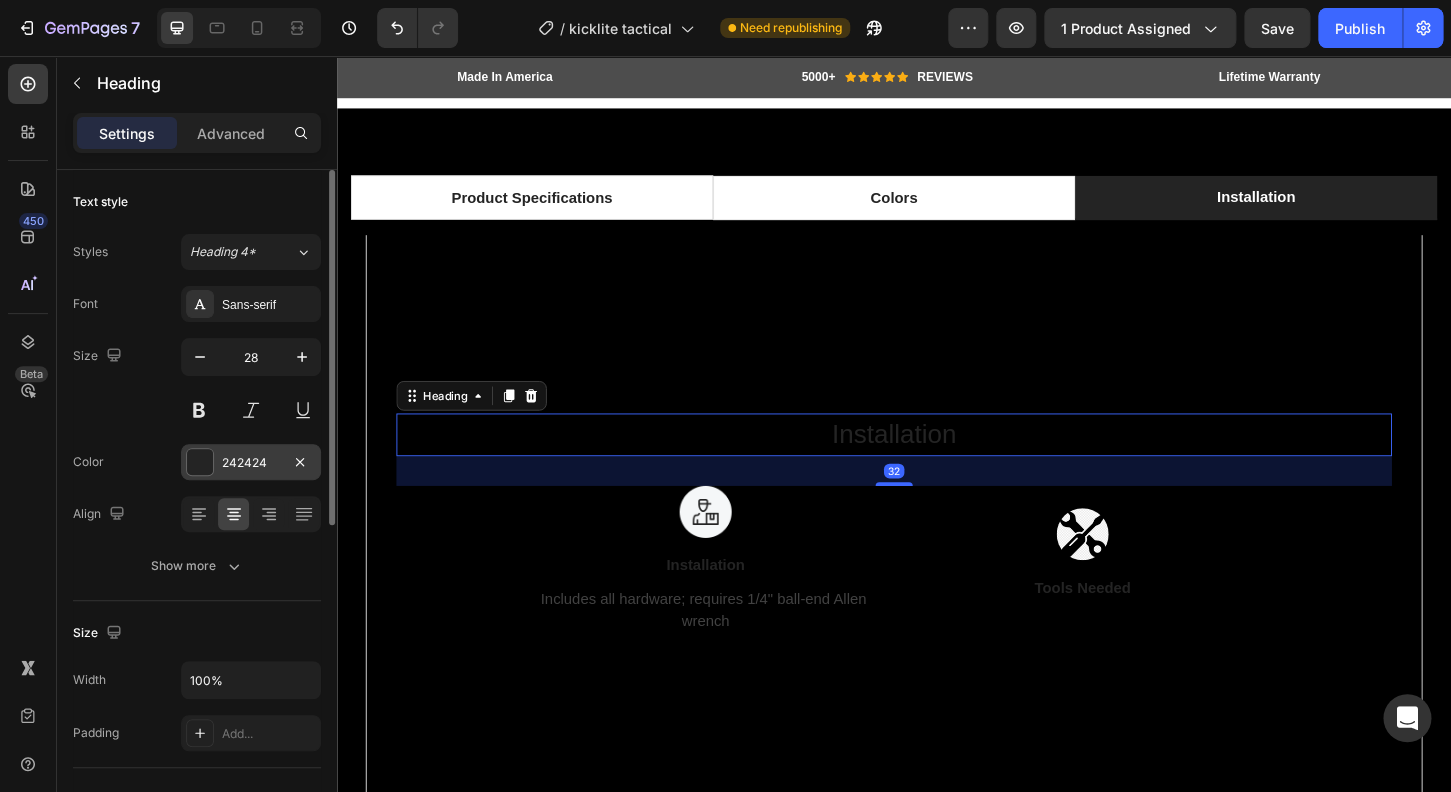 click at bounding box center (200, 462) 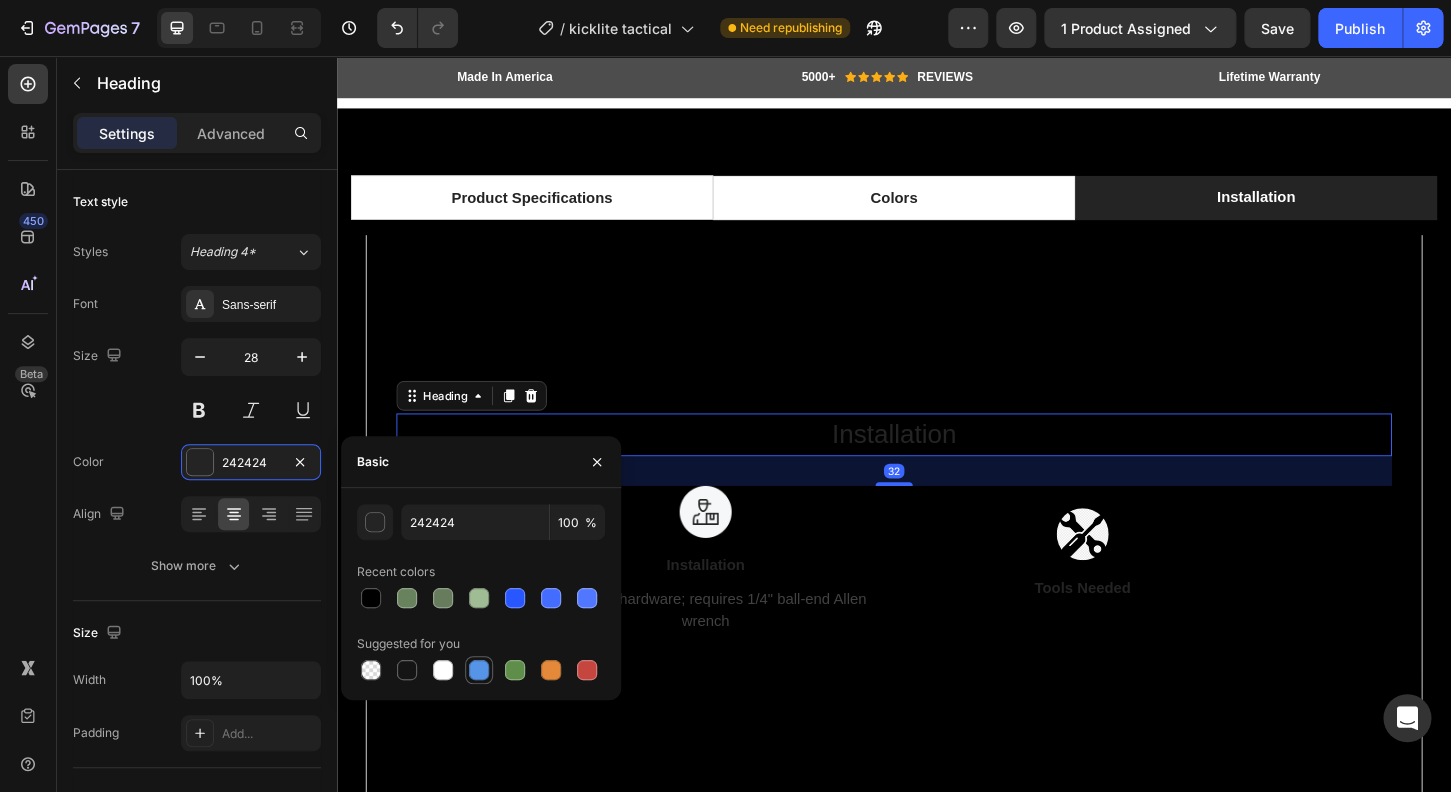 drag, startPoint x: 456, startPoint y: 671, endPoint x: 483, endPoint y: 662, distance: 28.460499 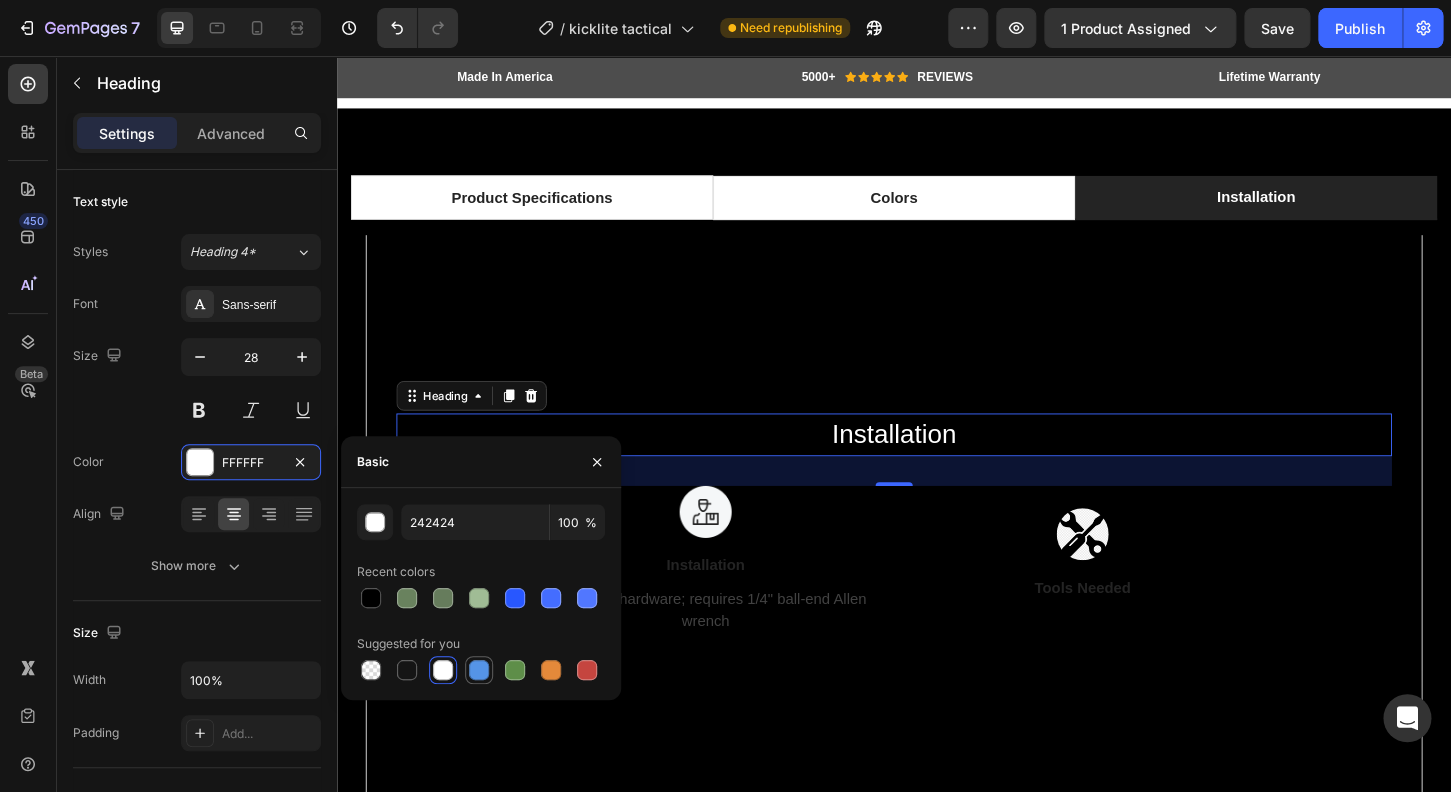 type on "FFFFFF" 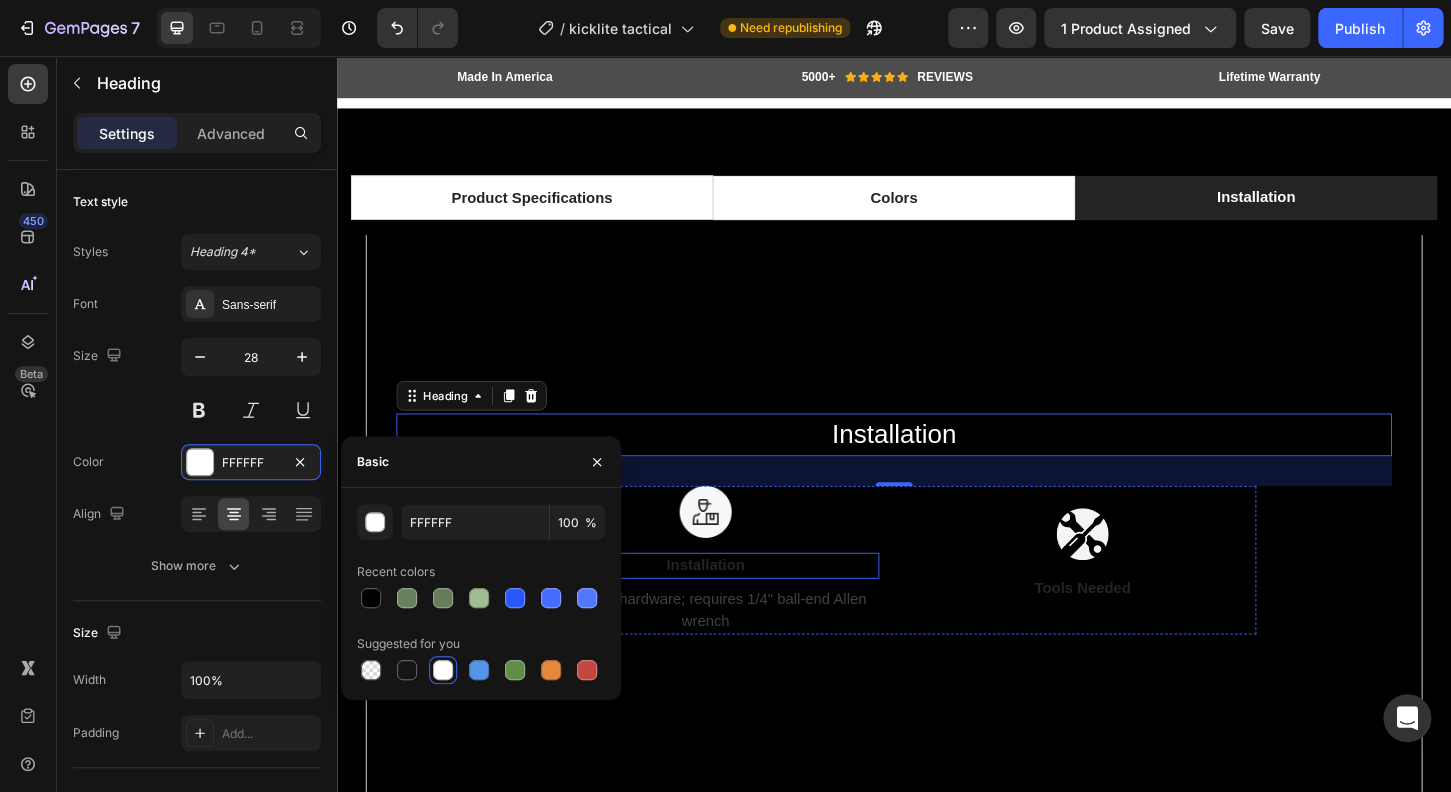click on "Installation" at bounding box center [734, 604] 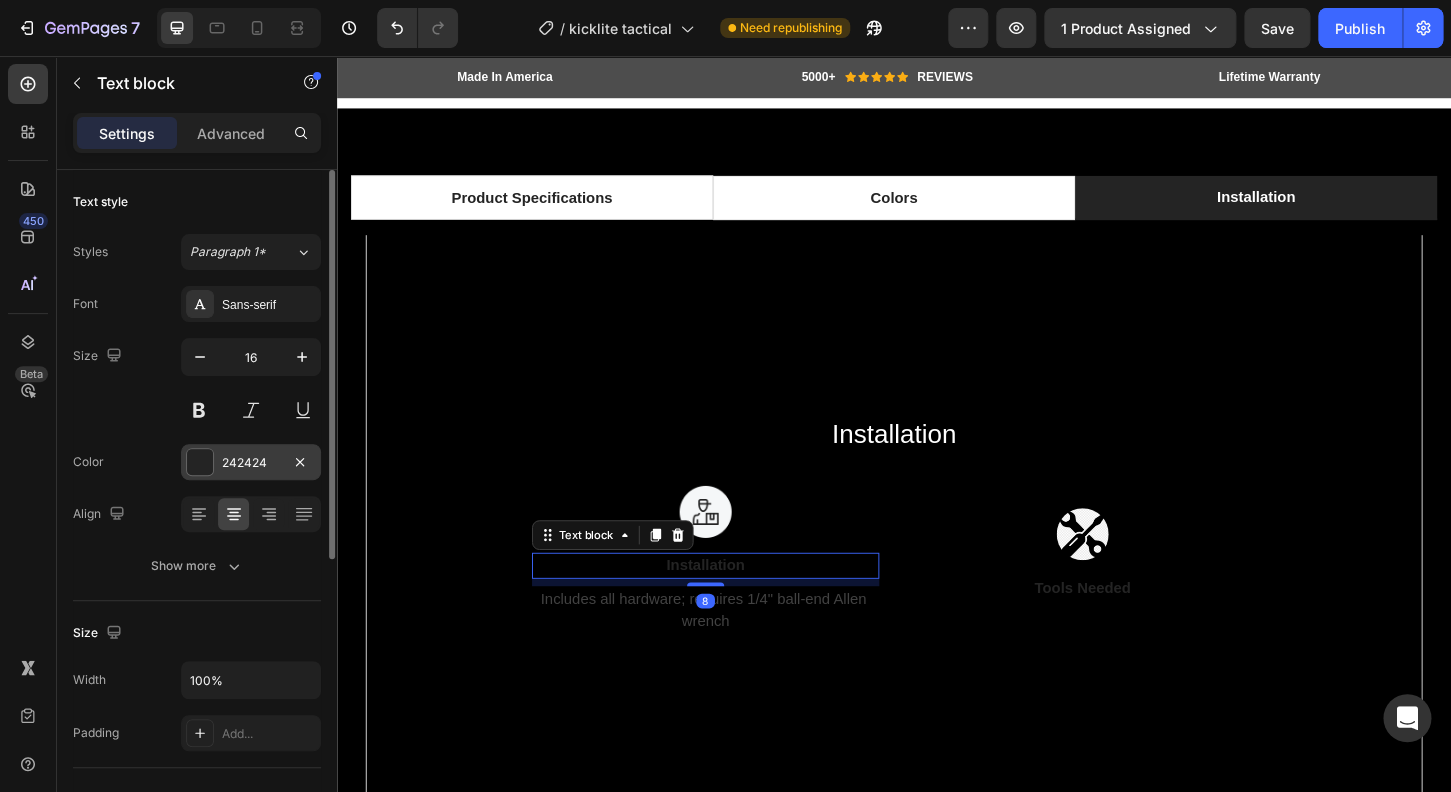 click at bounding box center [200, 462] 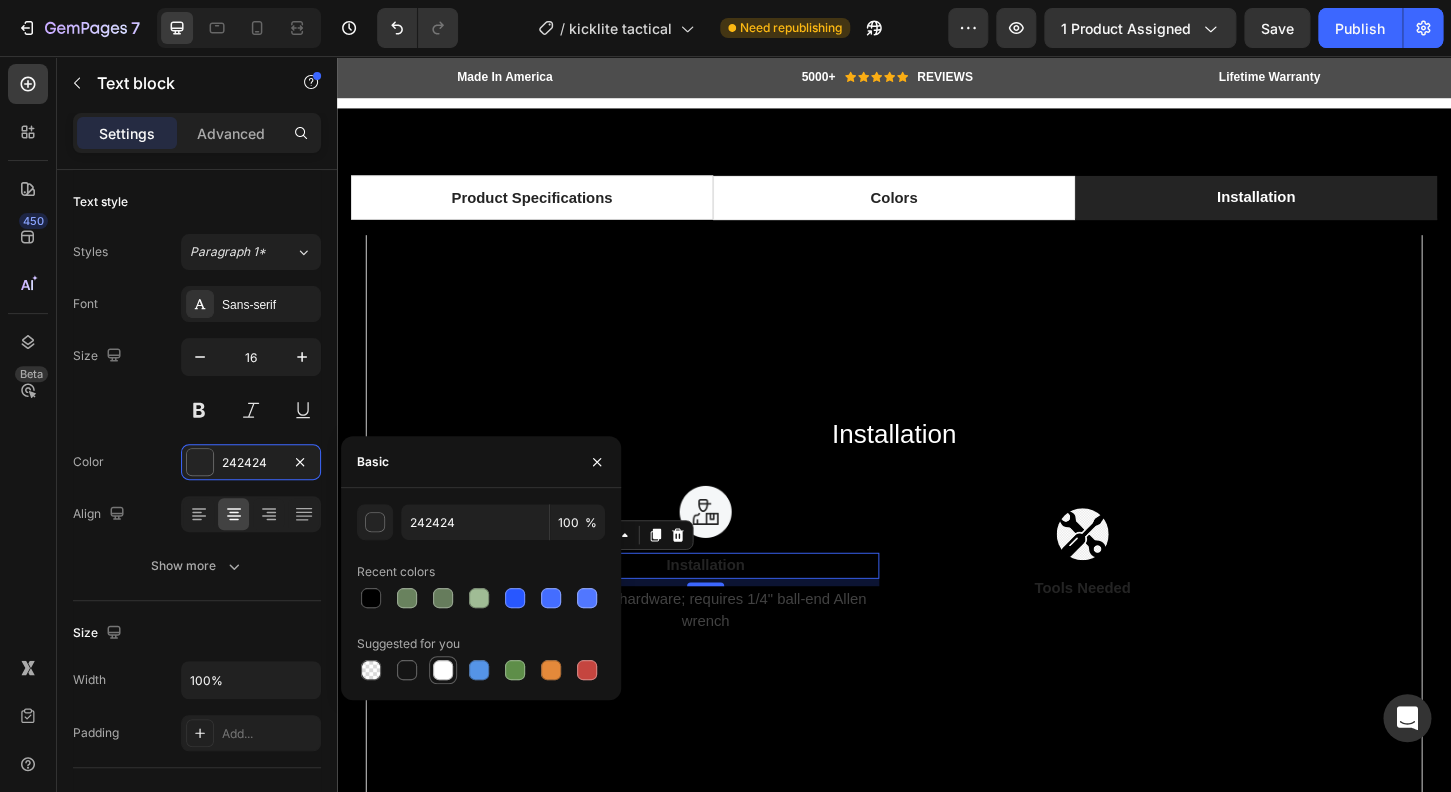 click at bounding box center [443, 670] 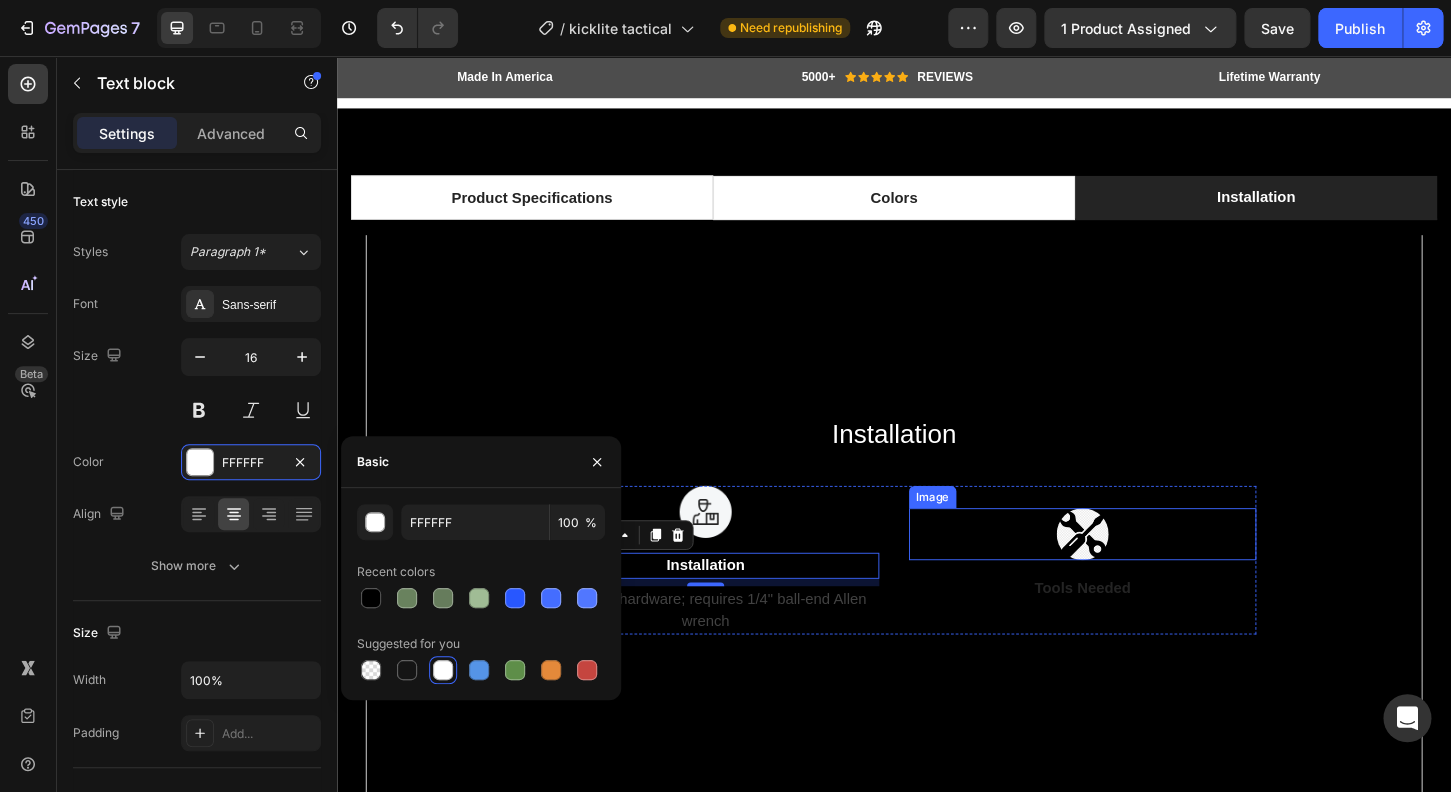 click at bounding box center [1140, 570] 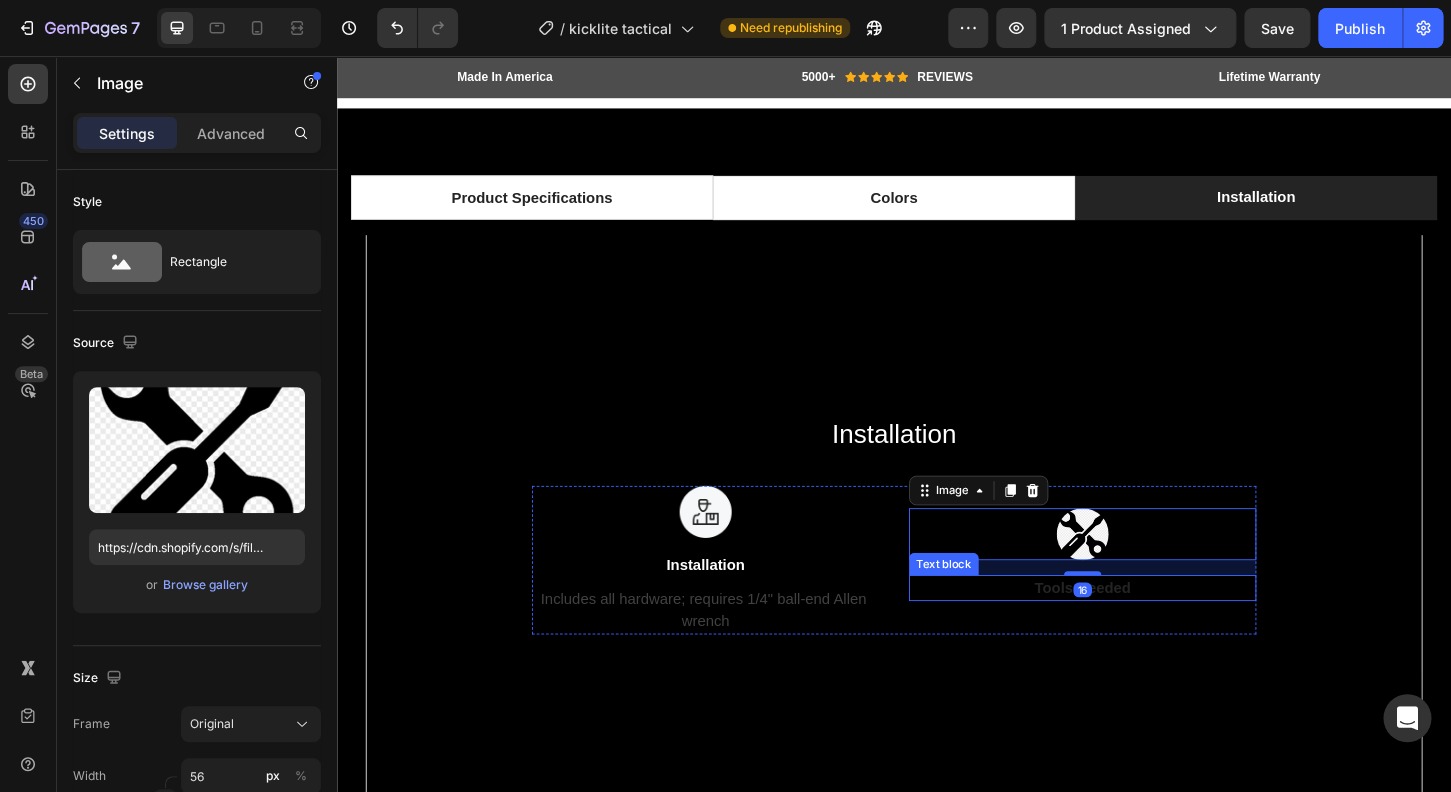 click on "Tools Needed" at bounding box center [1140, 628] 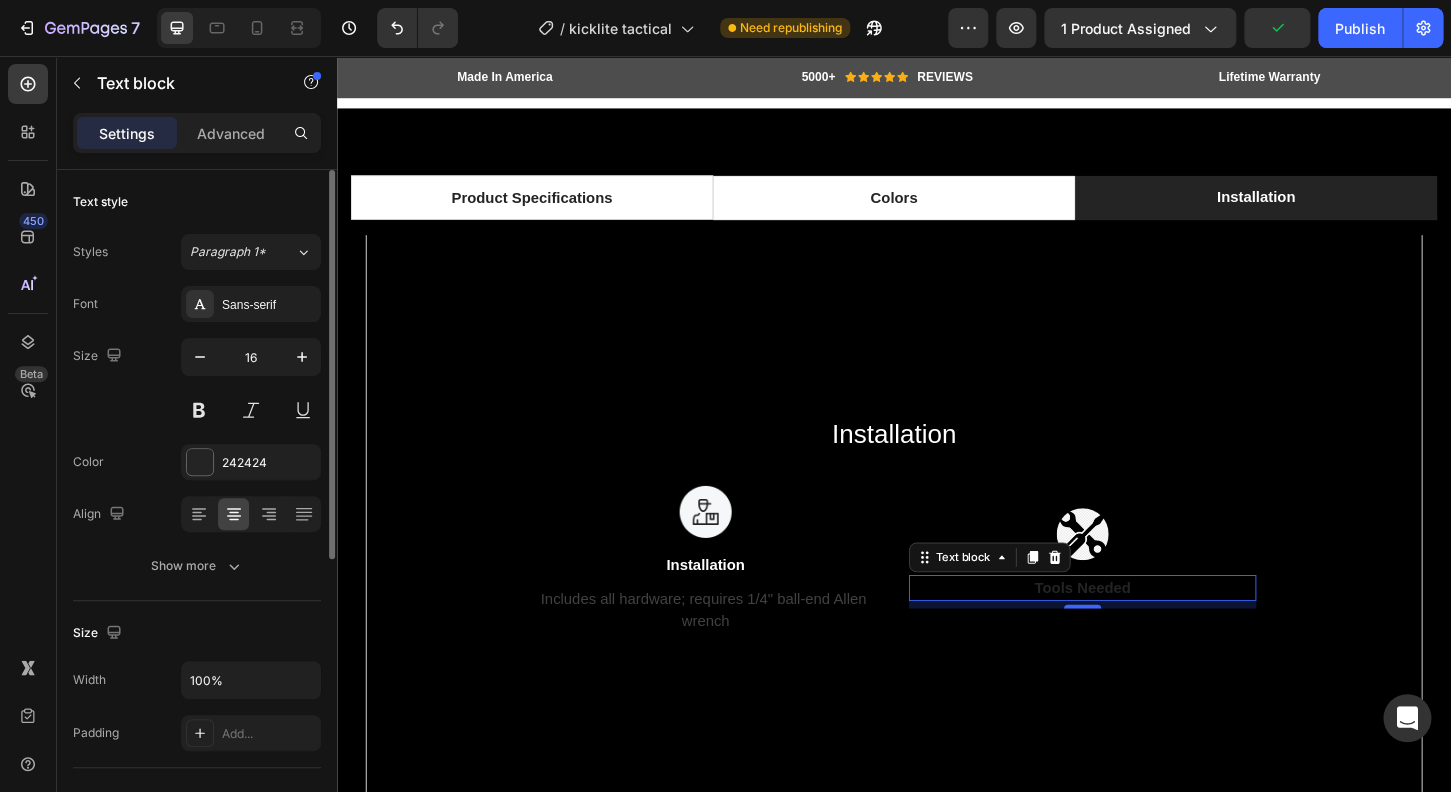 click on "Color 242424" at bounding box center [197, 462] 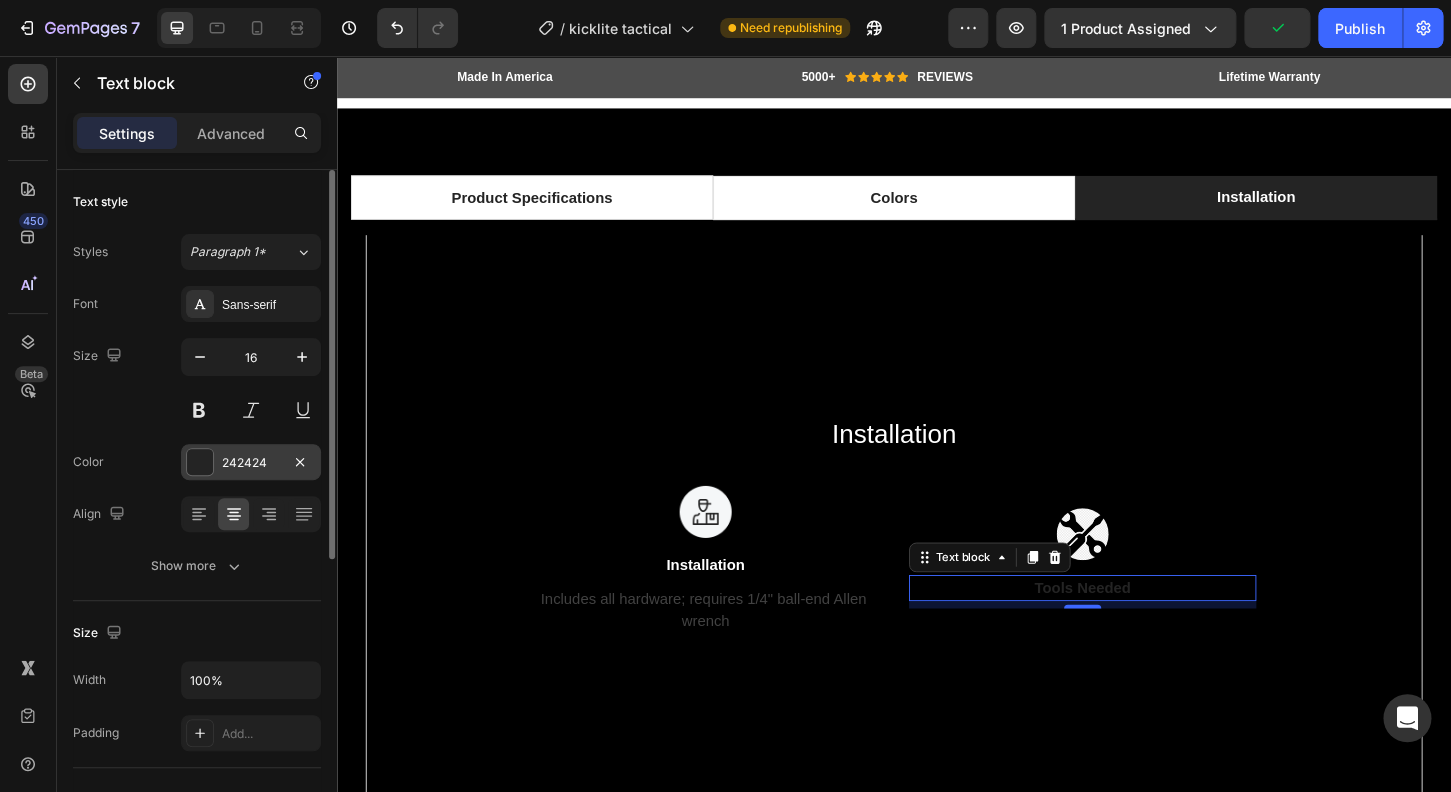 click at bounding box center [200, 462] 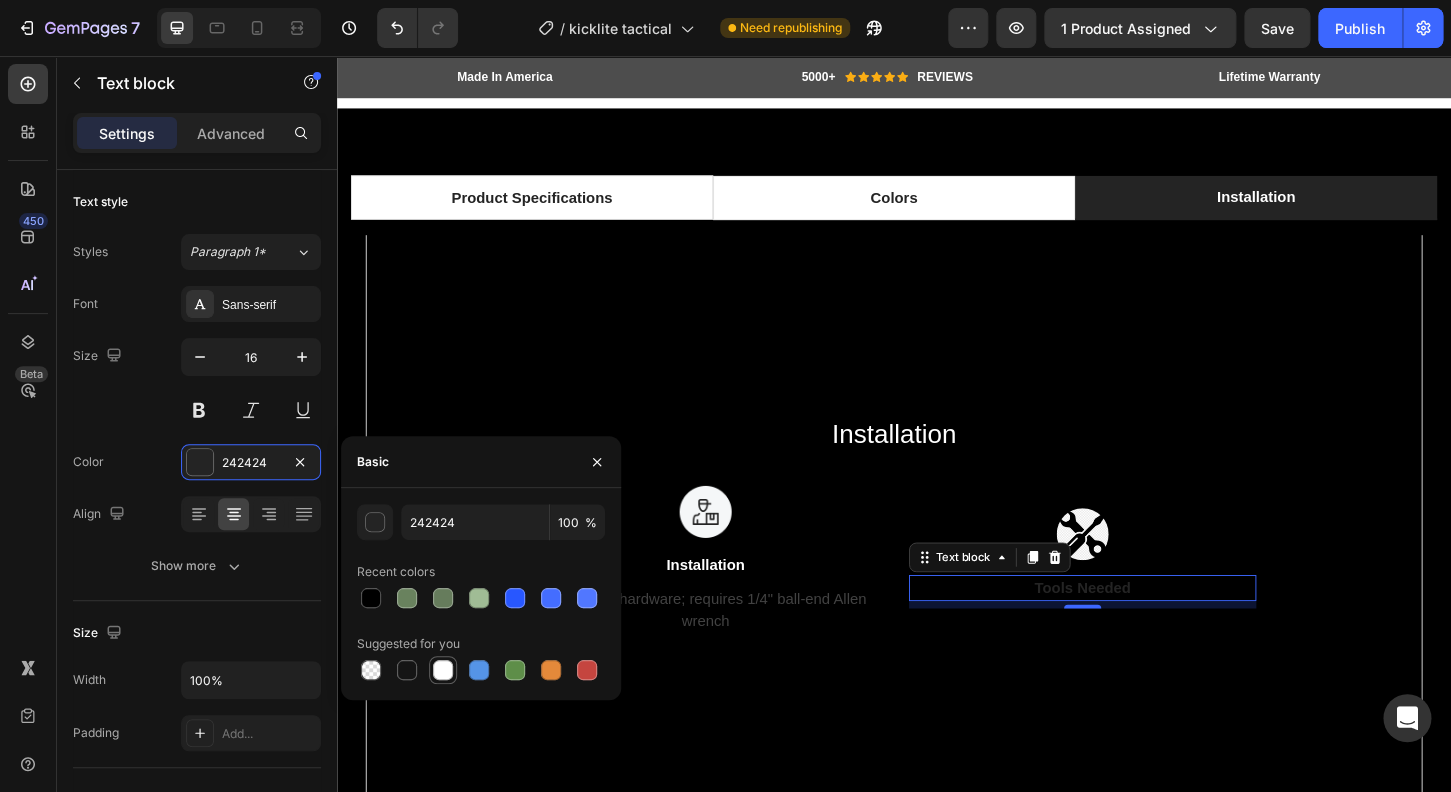 click at bounding box center (443, 670) 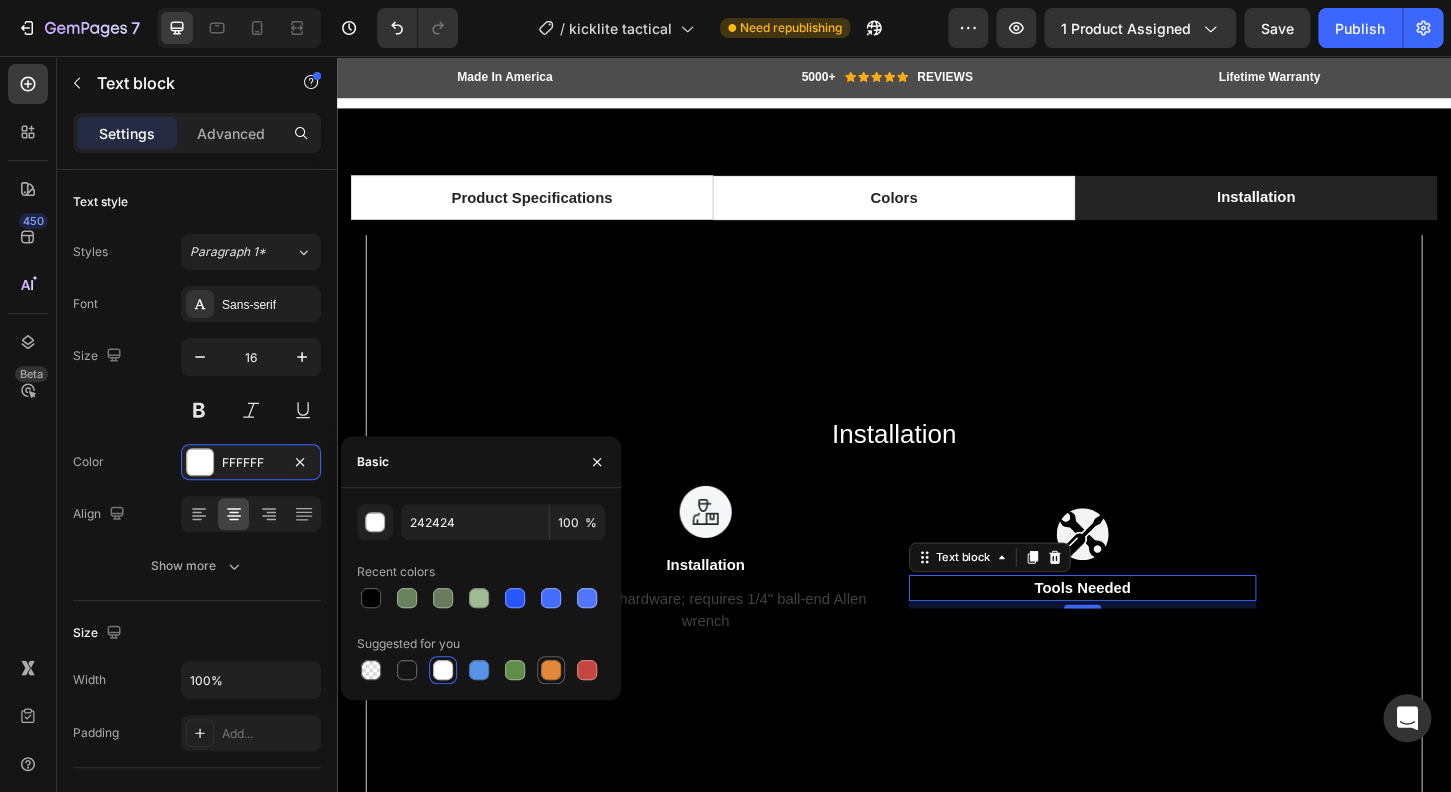 type on "FFFFFF" 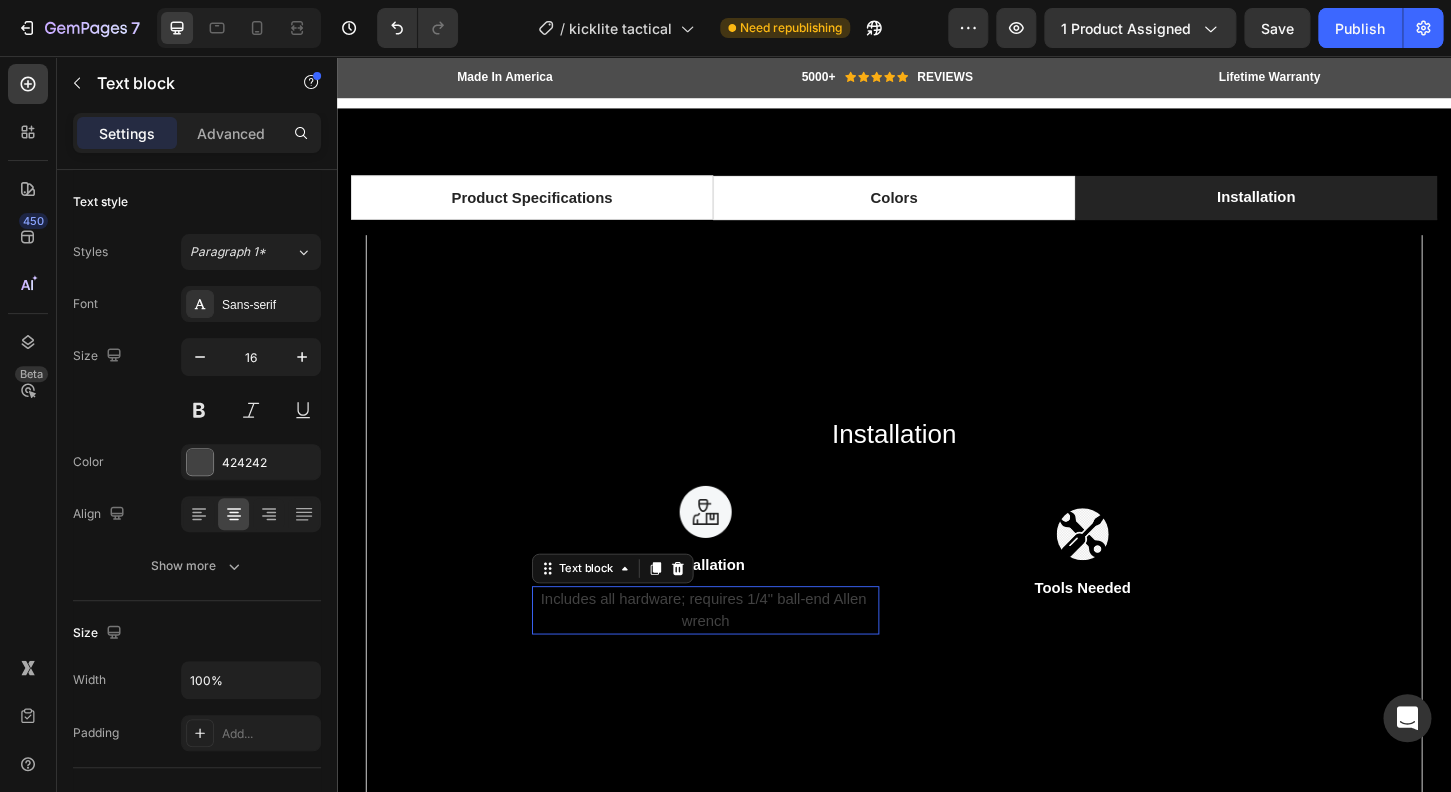 drag, startPoint x: 701, startPoint y: 662, endPoint x: 686, endPoint y: 668, distance: 16.155495 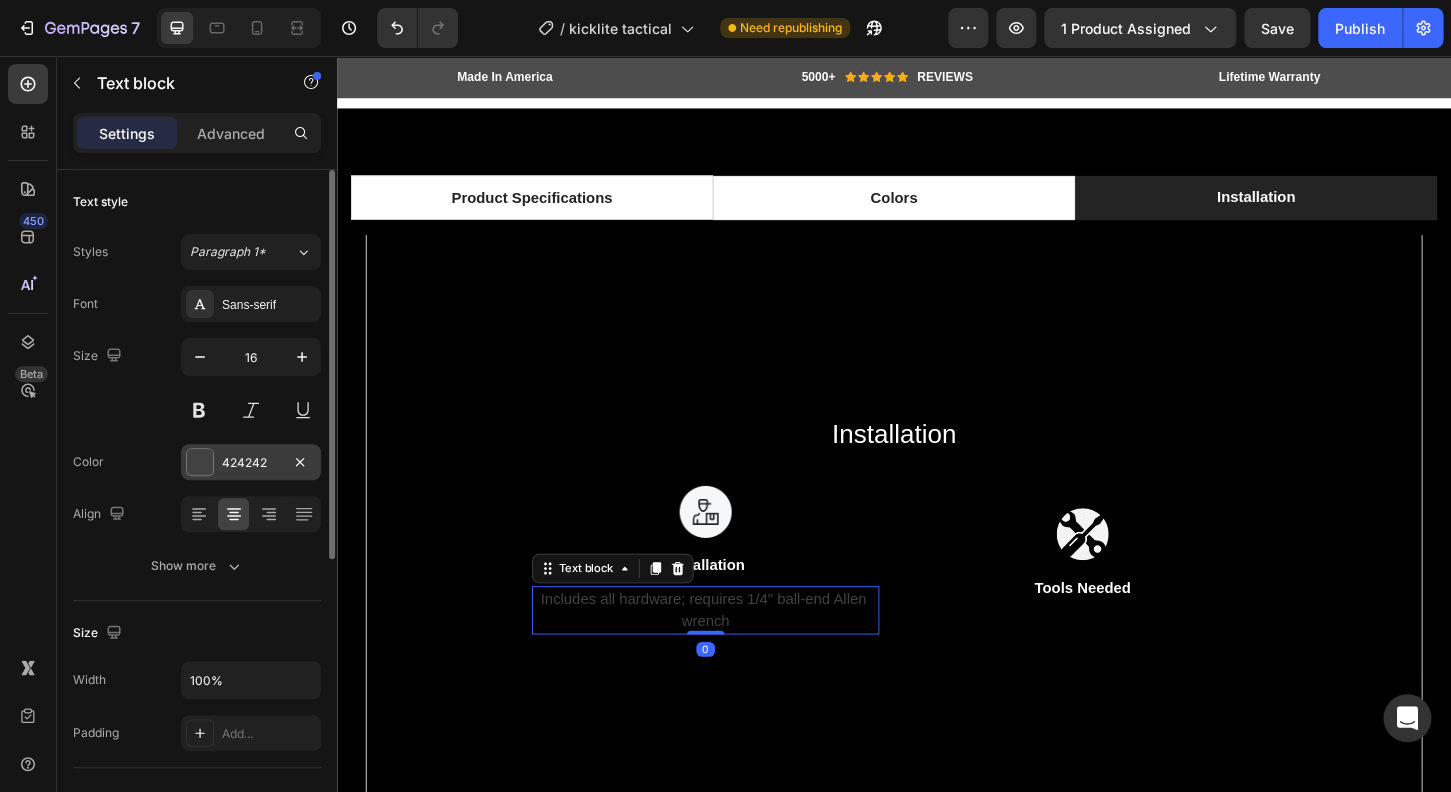 click at bounding box center (200, 462) 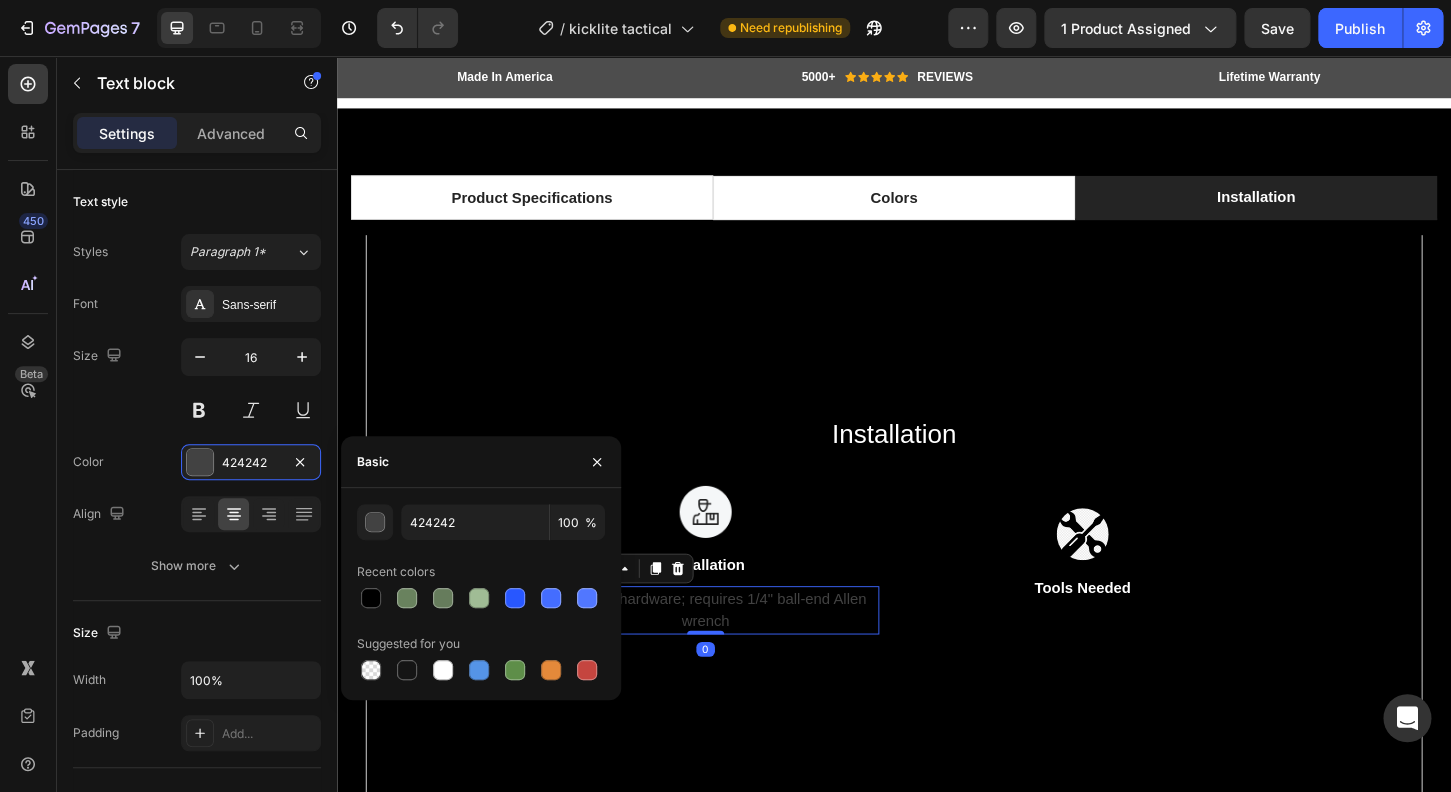 drag, startPoint x: 460, startPoint y: 666, endPoint x: 427, endPoint y: 682, distance: 36.67424 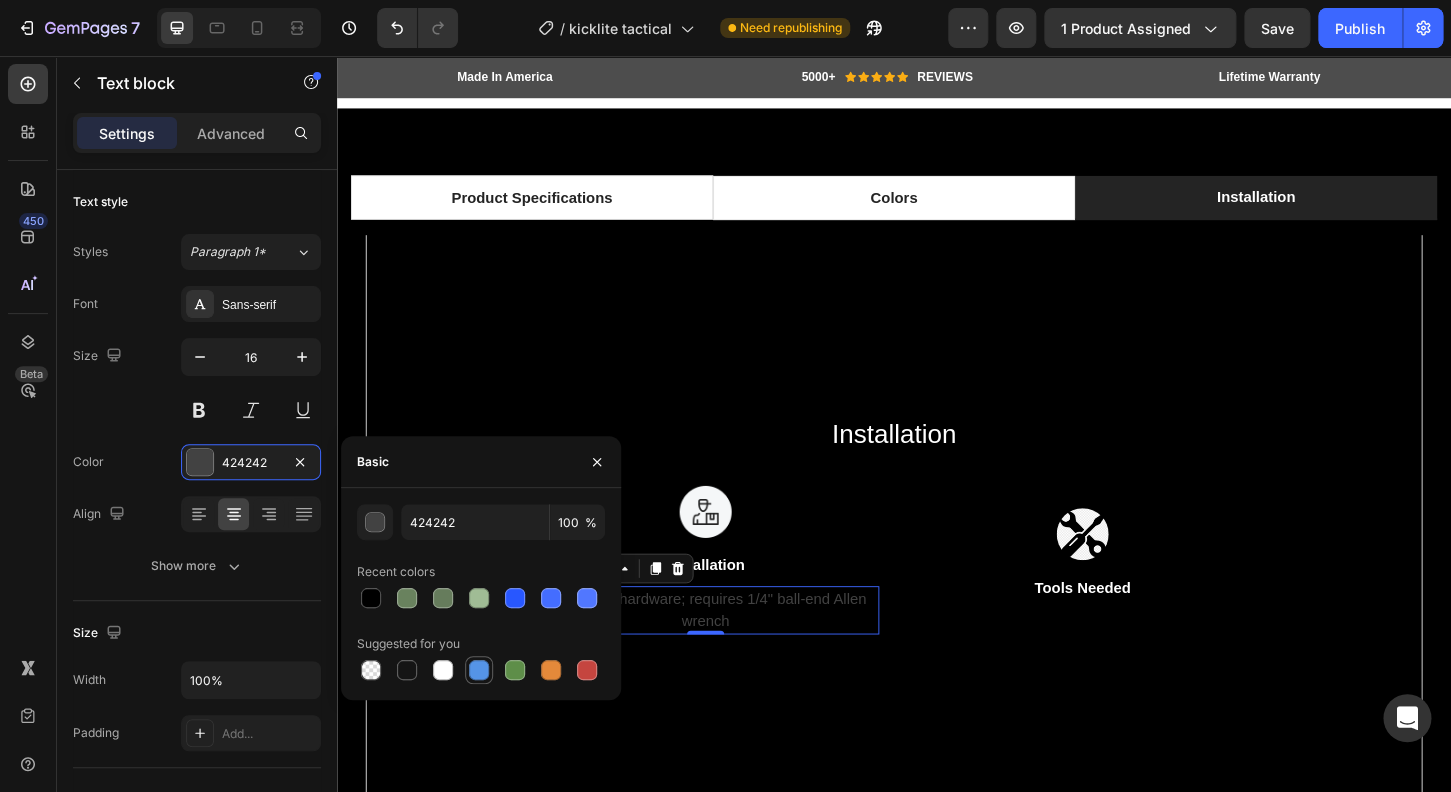 drag, startPoint x: 435, startPoint y: 674, endPoint x: 482, endPoint y: 672, distance: 47.042534 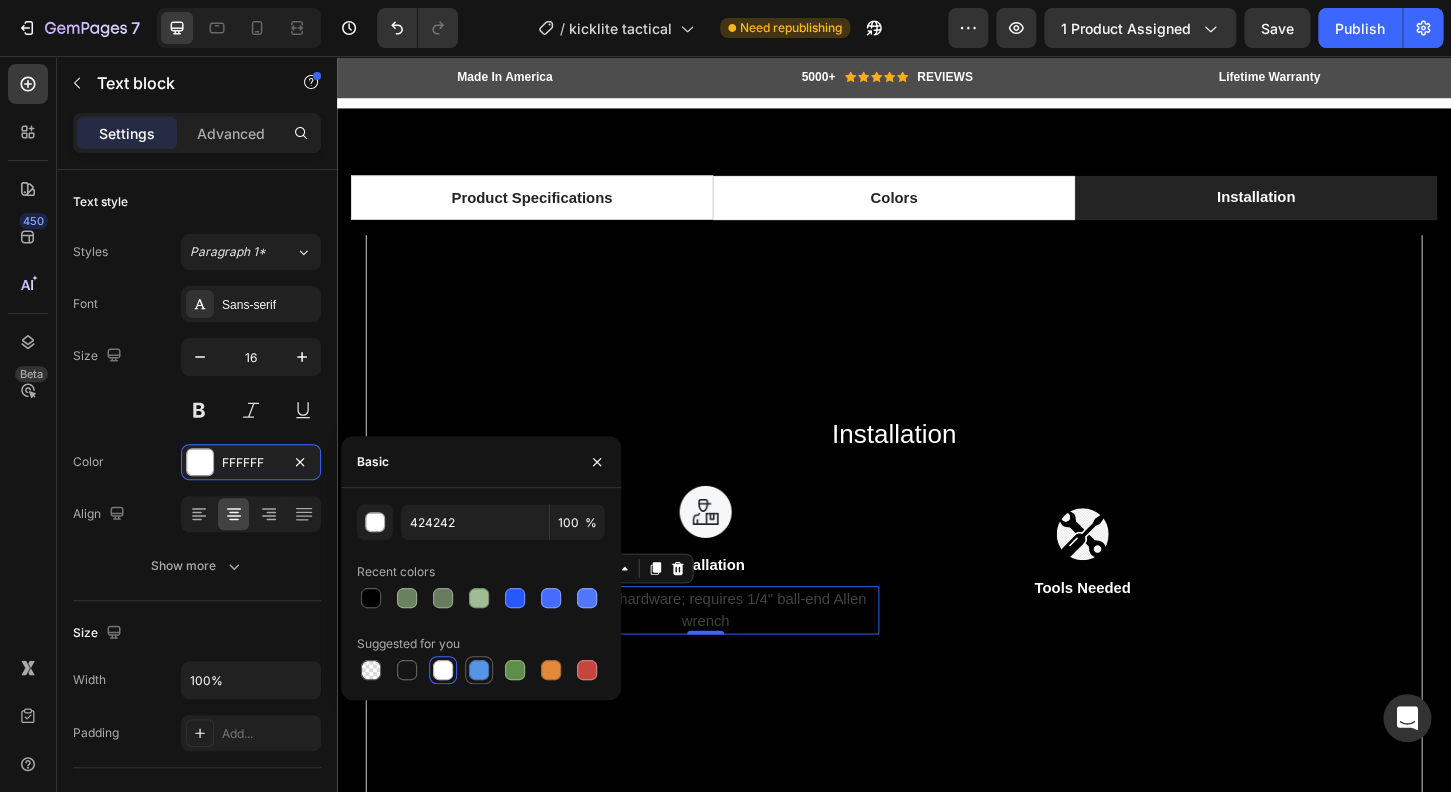 type on "FFFFFF" 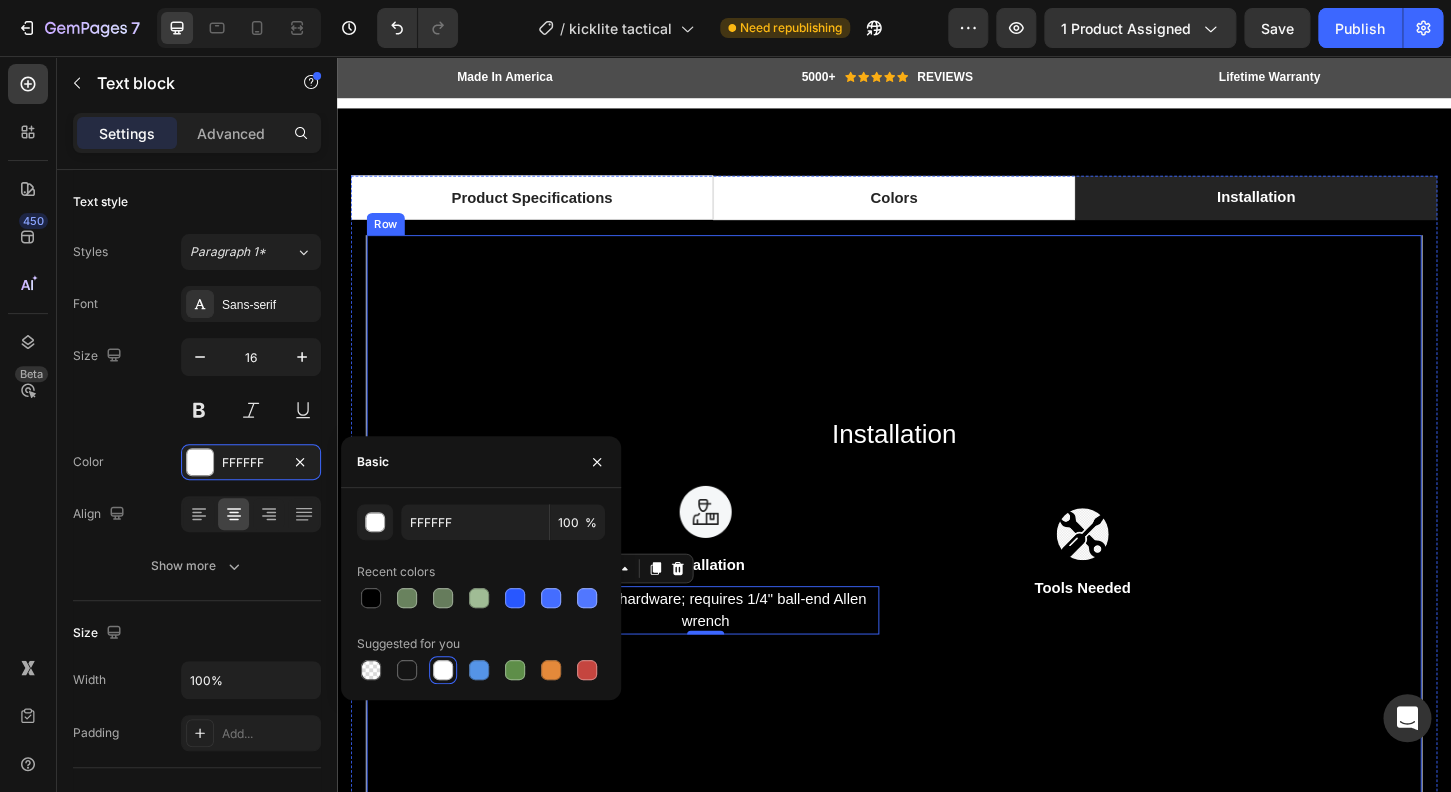 click on "Installation Heading Image Installation Text block Includes all hardware; requires 1/4" ball-end Allen wrench Text block   0 Image Tools Needed Text block Text block Row Row" at bounding box center [937, 559] 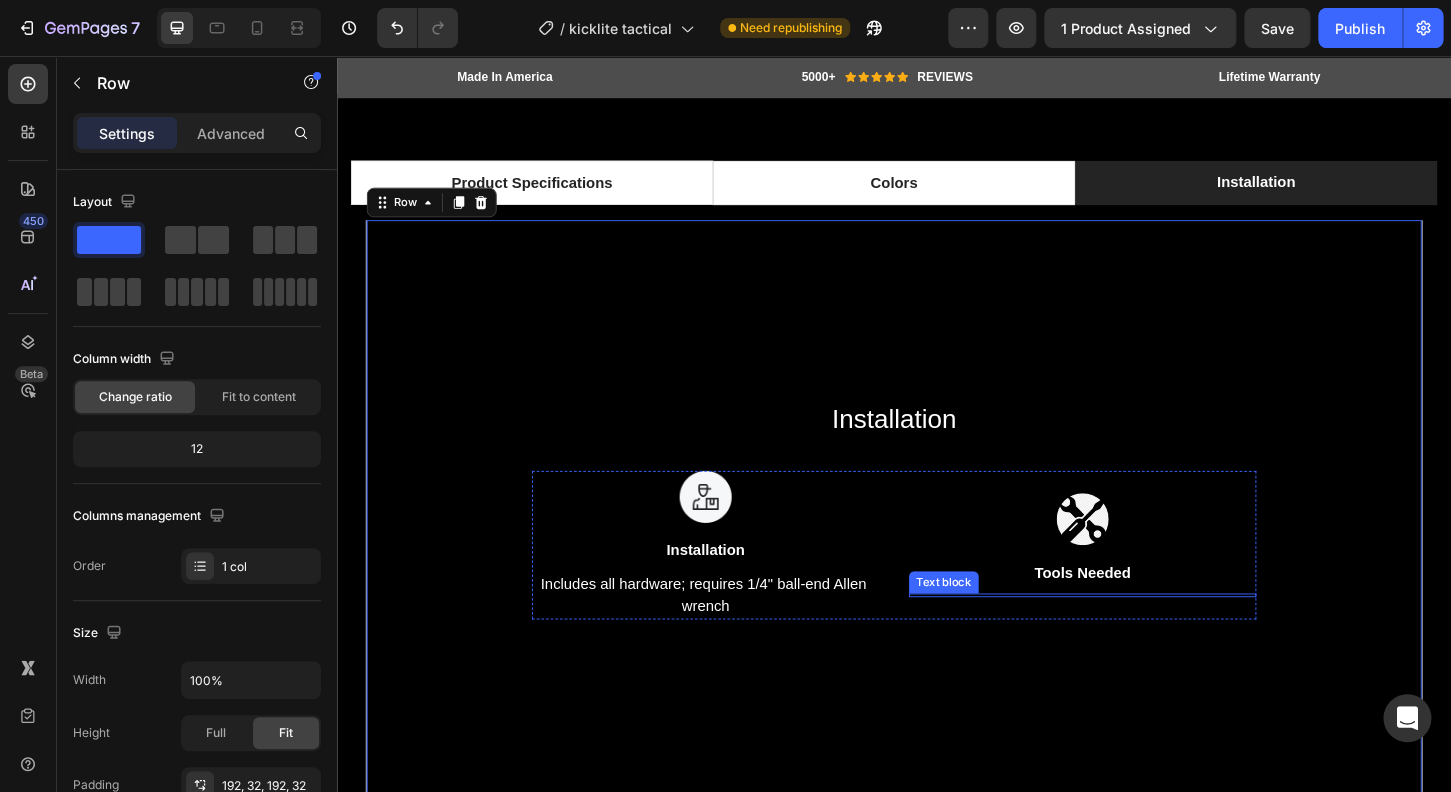 scroll, scrollTop: 2223, scrollLeft: 0, axis: vertical 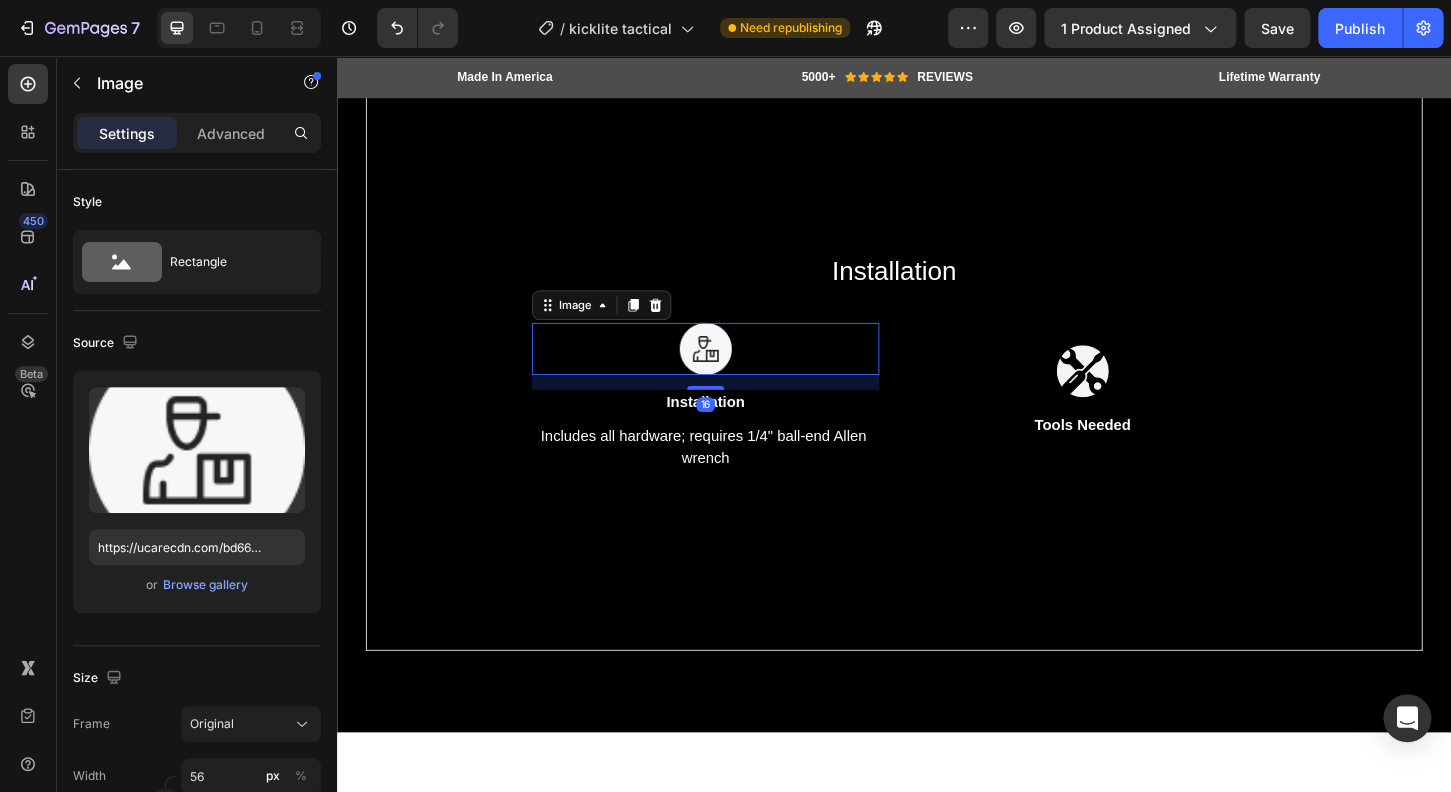 click at bounding box center (734, 371) 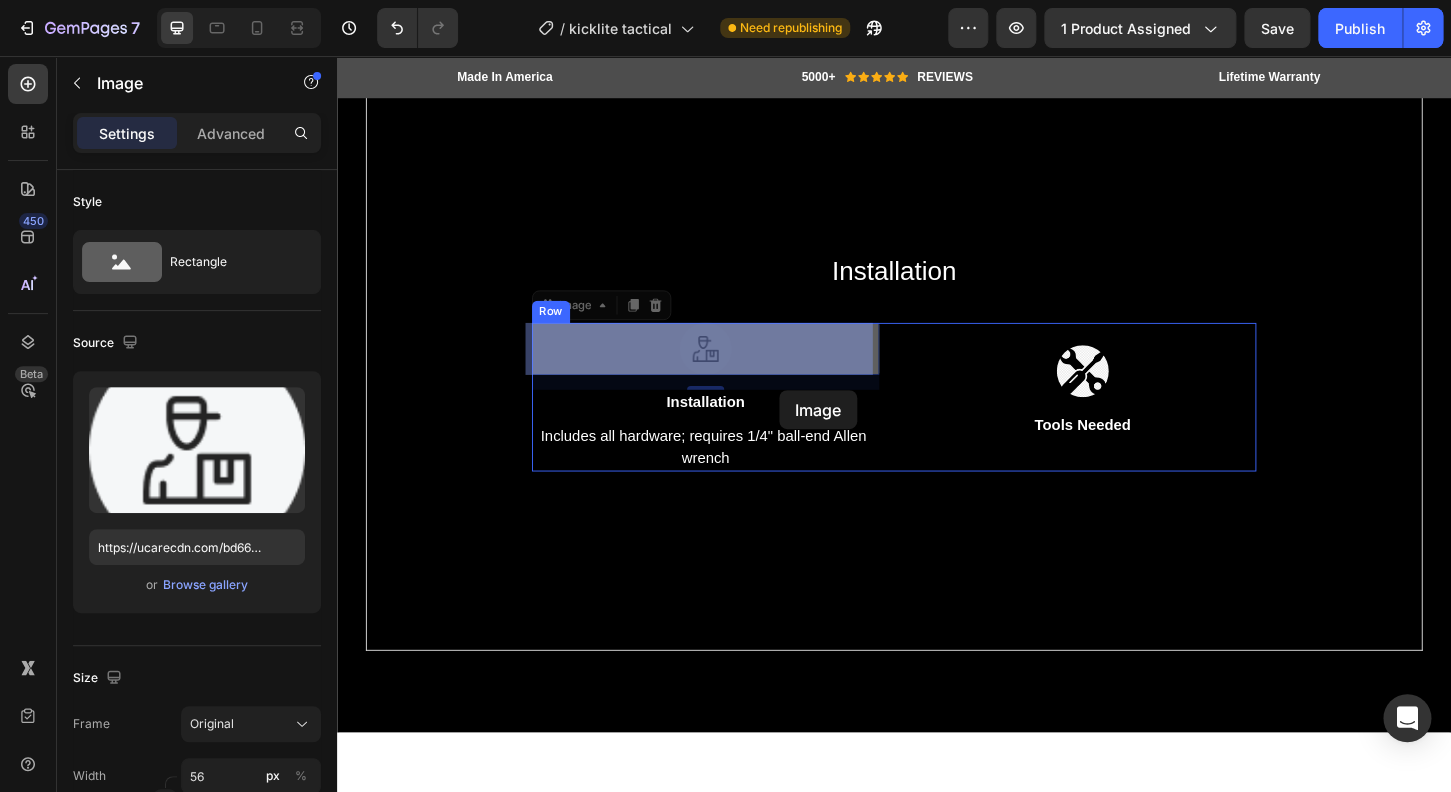 drag, startPoint x: 779, startPoint y: 373, endPoint x: 776, endPoint y: 385, distance: 12.369317 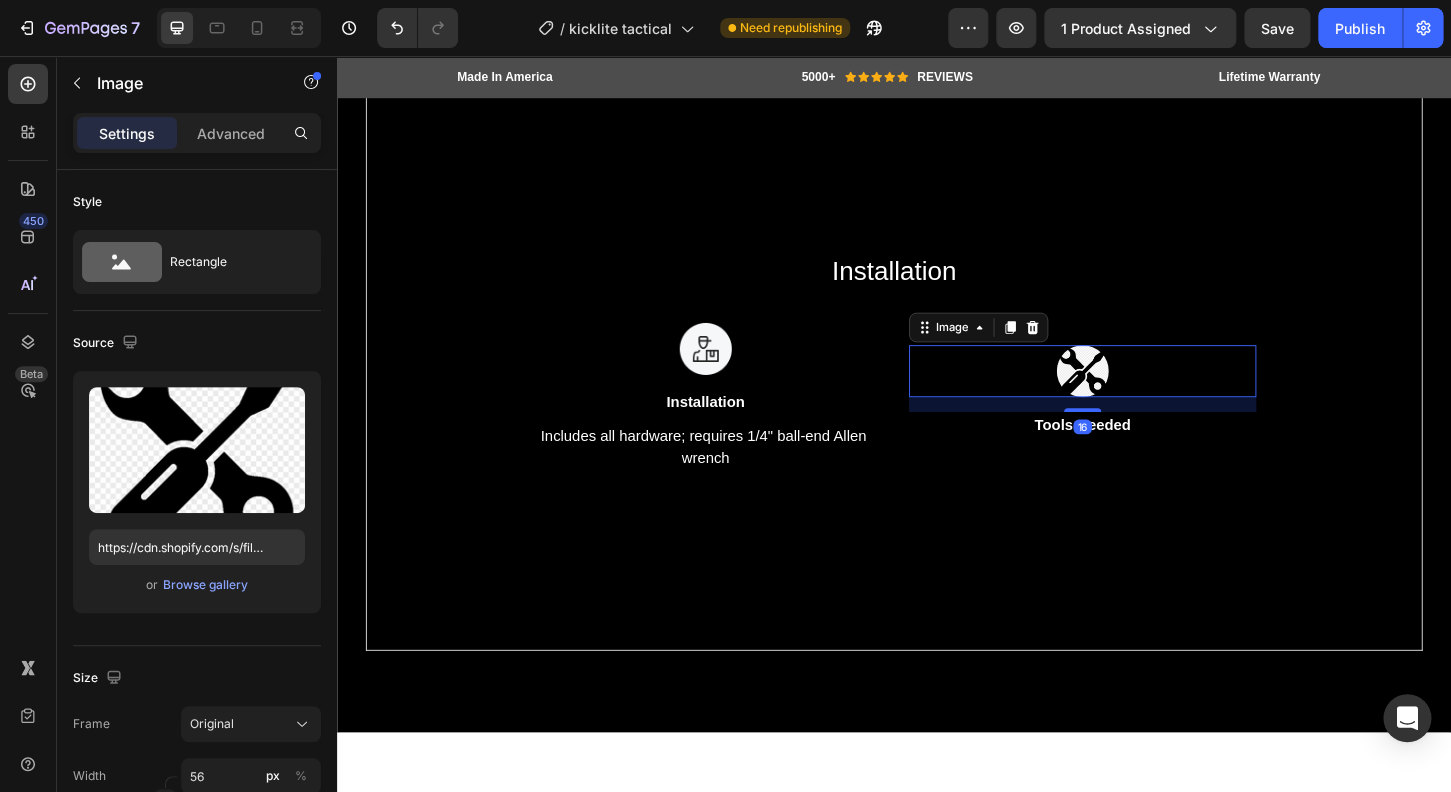 click at bounding box center [1140, 395] 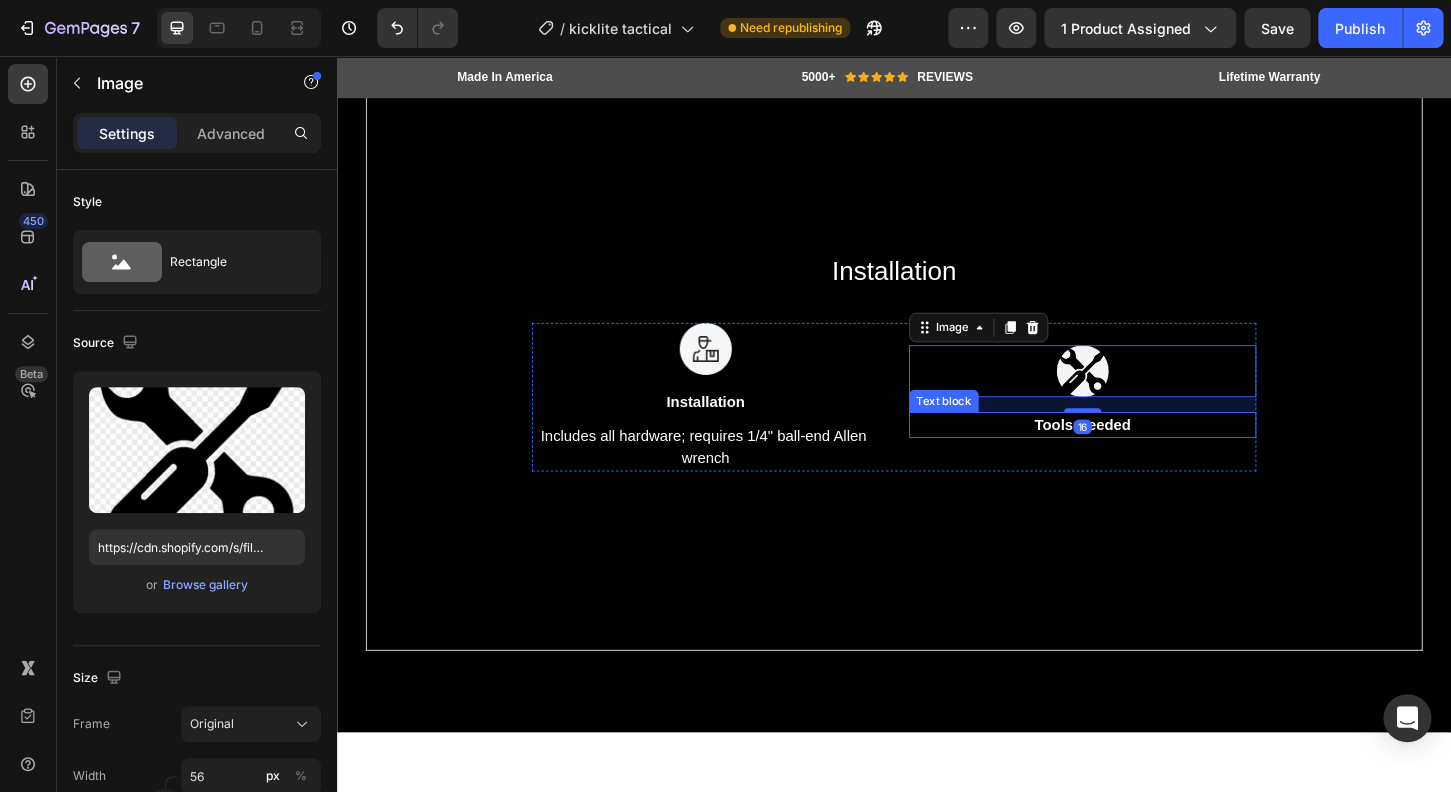 click on "Tools Needed" at bounding box center (1140, 453) 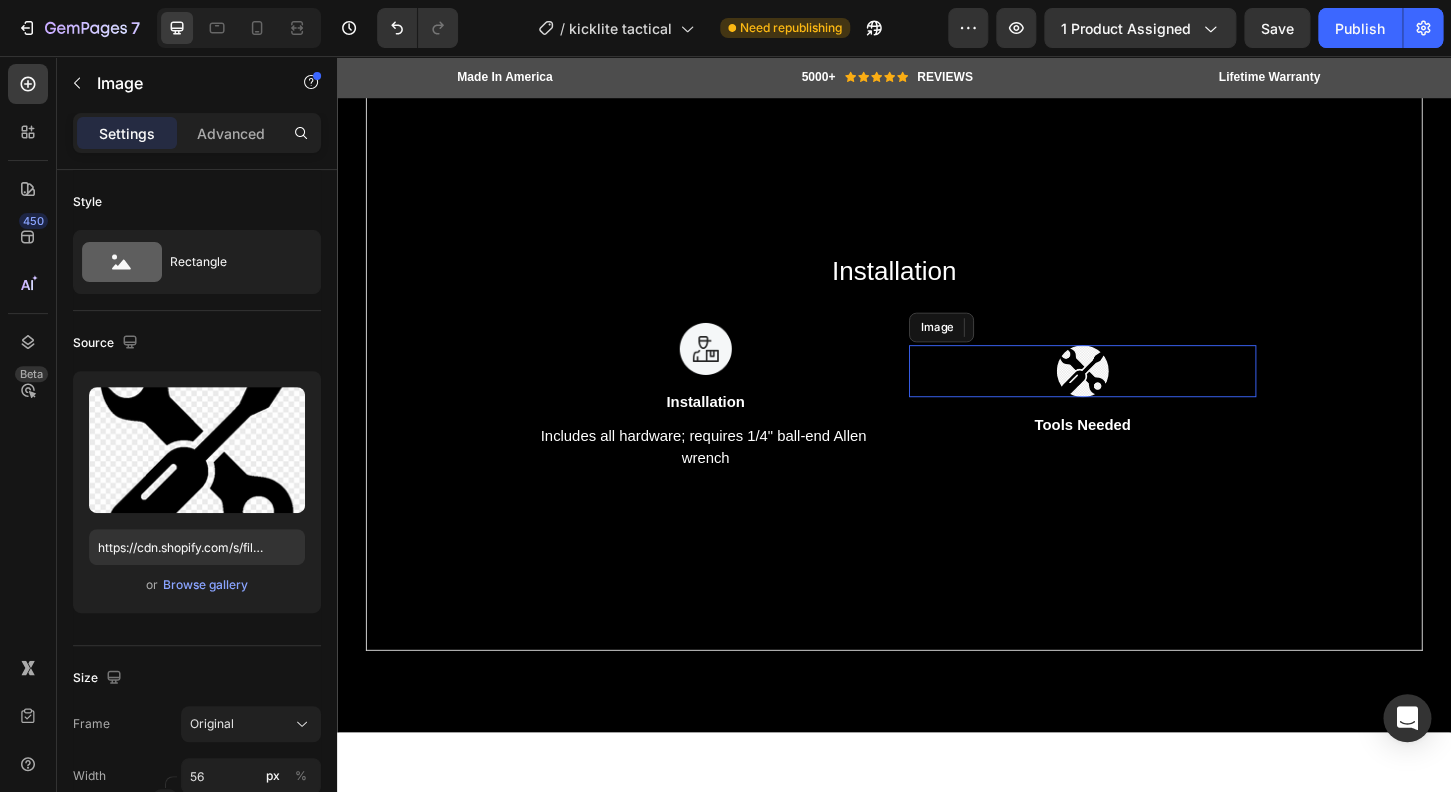 click at bounding box center [1140, 395] 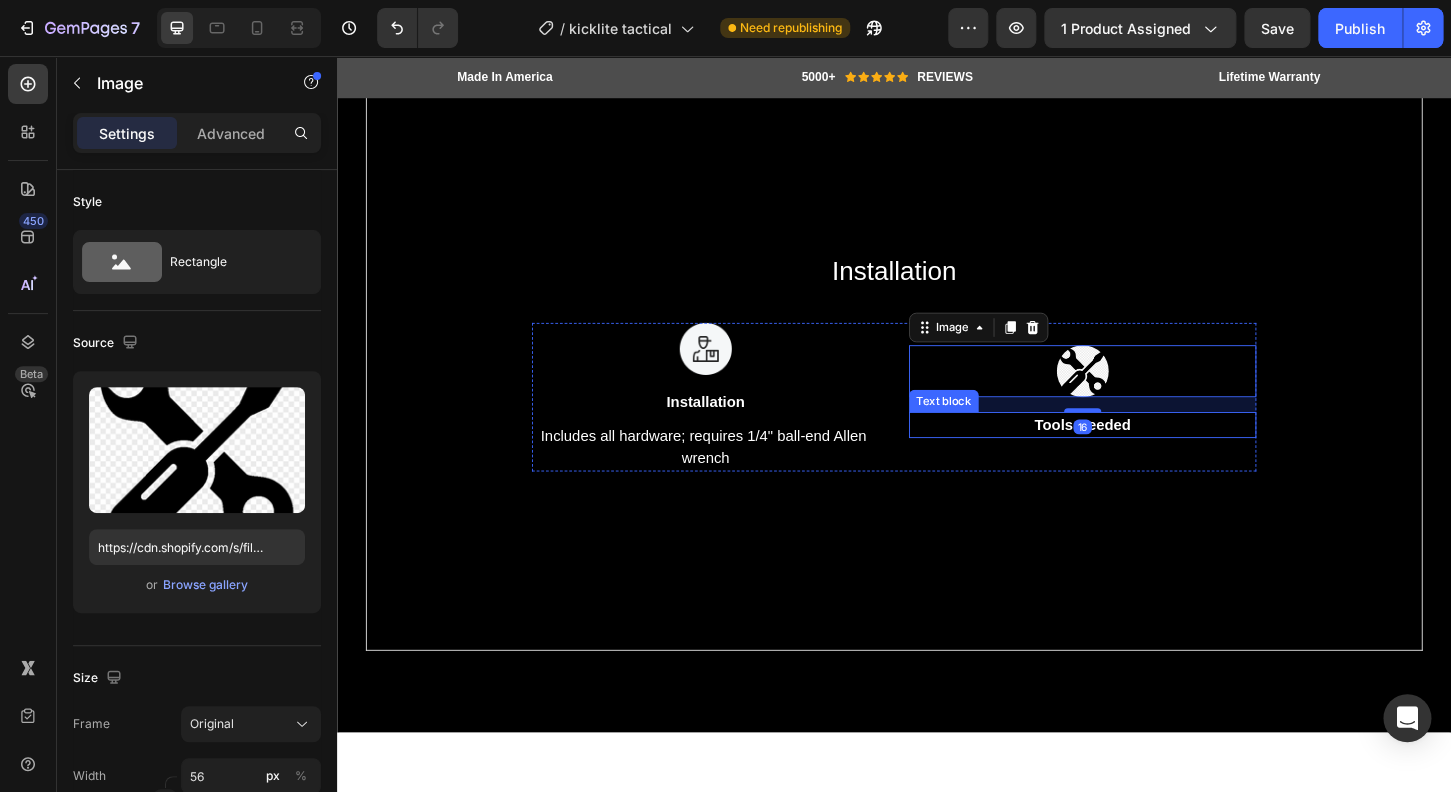 click on "Tools Needed" at bounding box center (1140, 453) 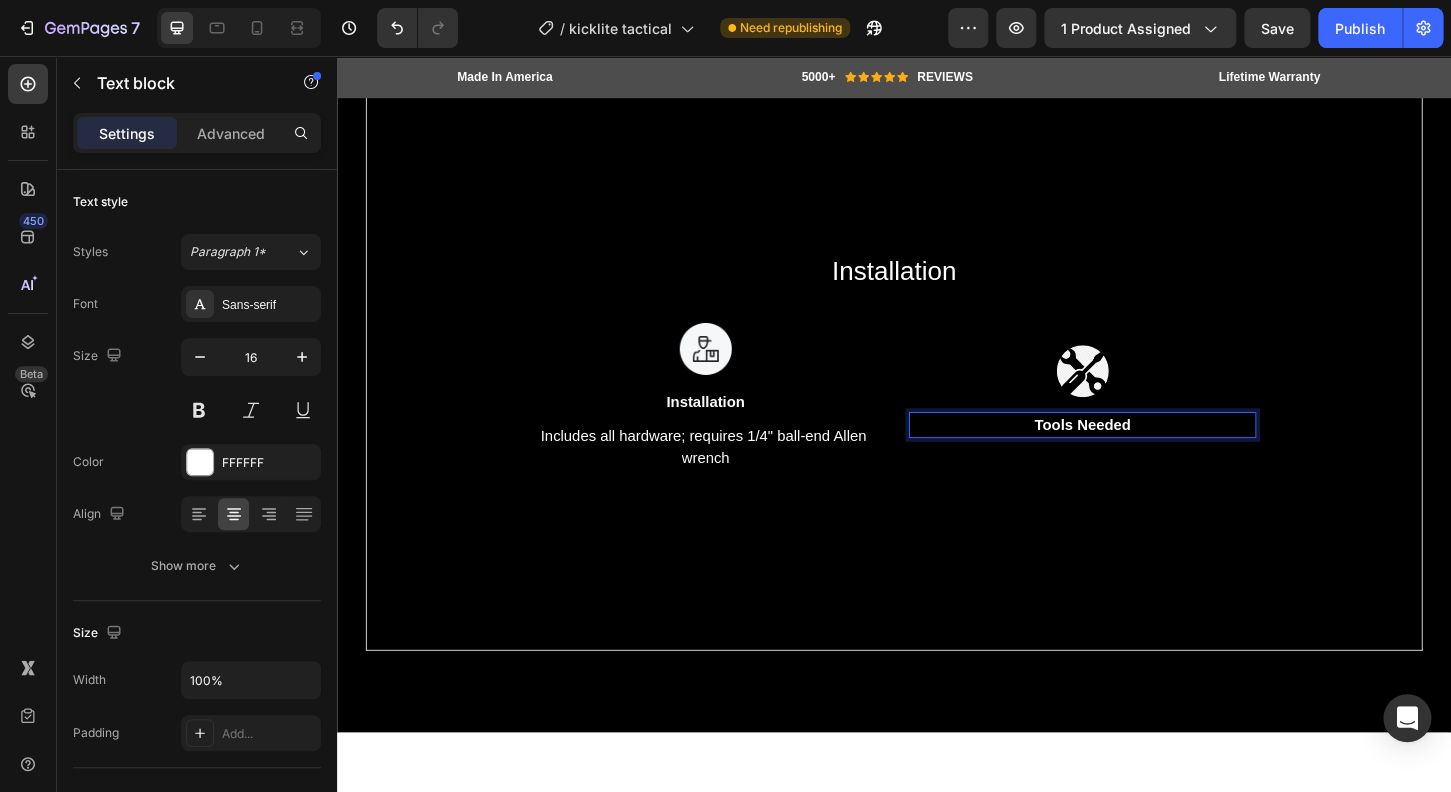click on "Tools Needed" at bounding box center (1140, 453) 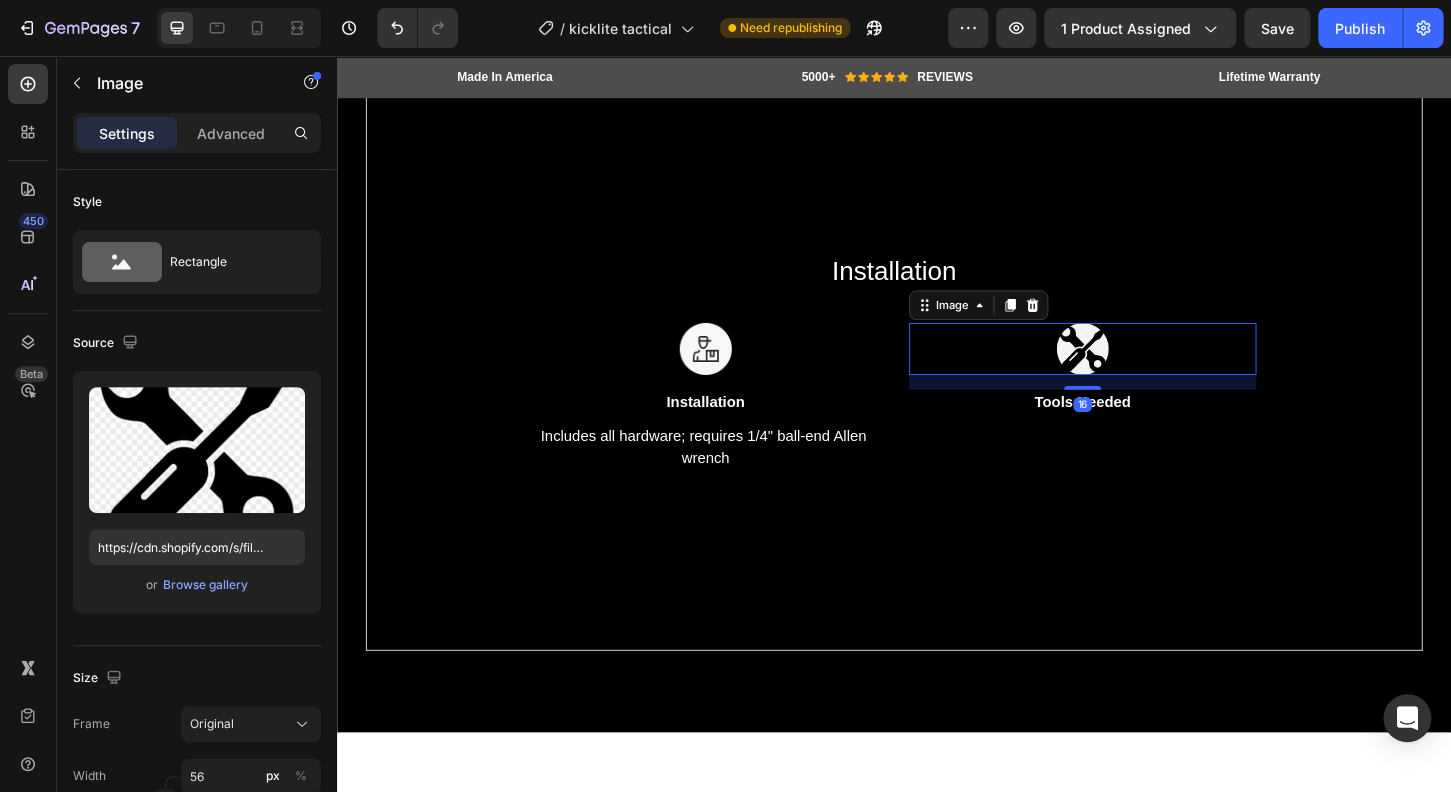 click at bounding box center (1140, 371) 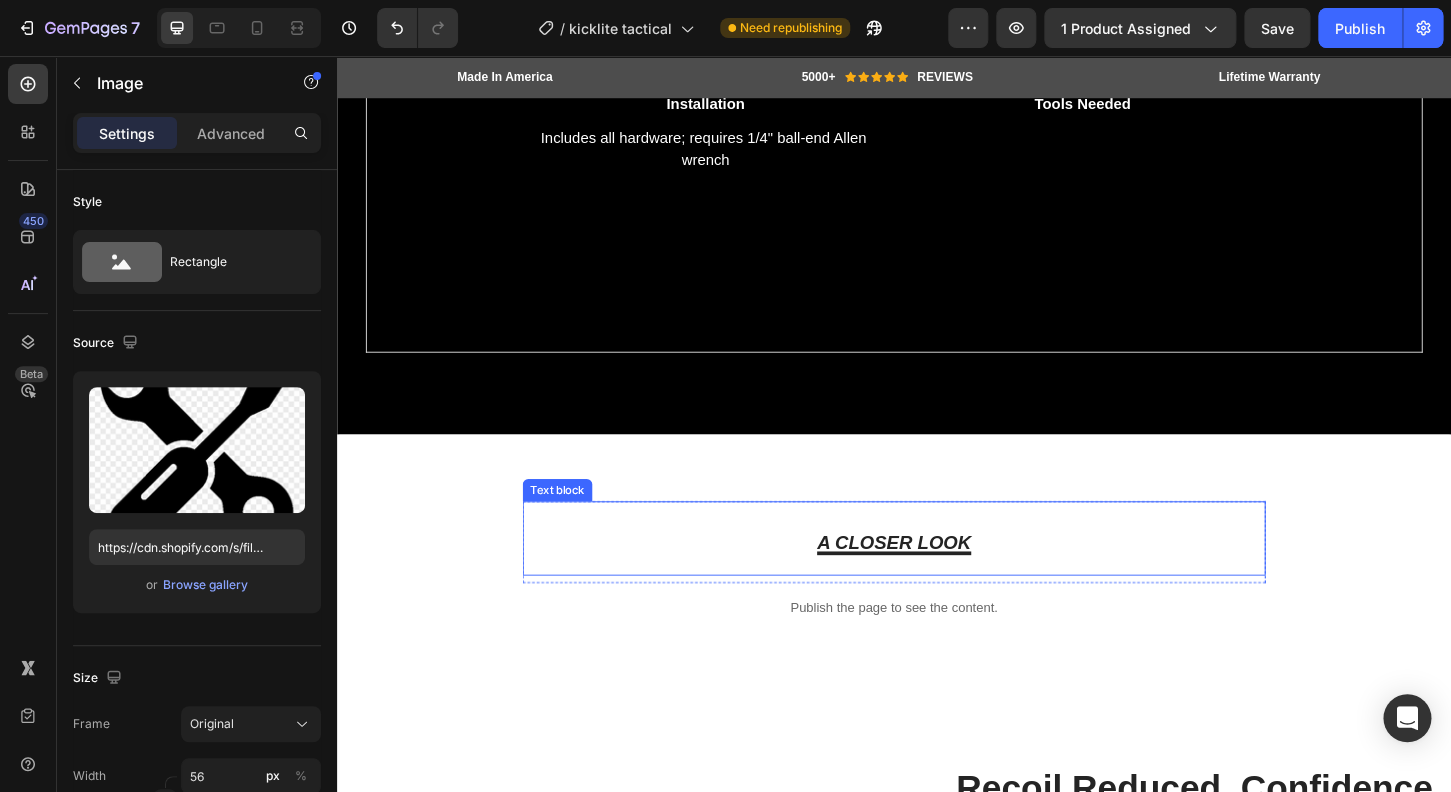 scroll, scrollTop: 2719, scrollLeft: 0, axis: vertical 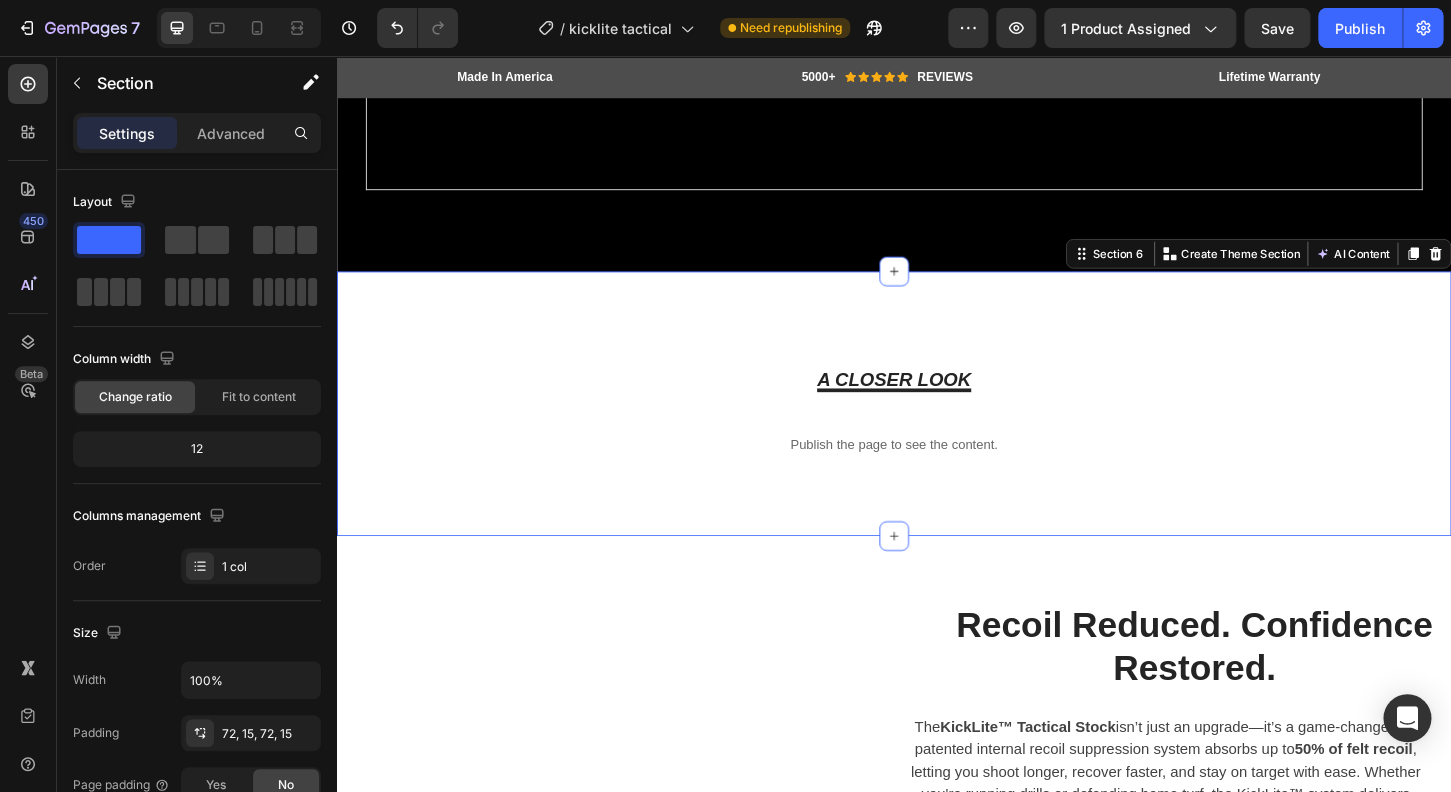 click on "A CLOSER LOOK Text block Row
Publish the page to see the content.
Custom Code Row Section 6   You can create reusable sections Create Theme Section AI Content Write with GemAI What would you like to describe here? Tone and Voice Persuasive Product KickLite™ Sport Stock - Remington® 870 Show more Generate" at bounding box center [937, 431] 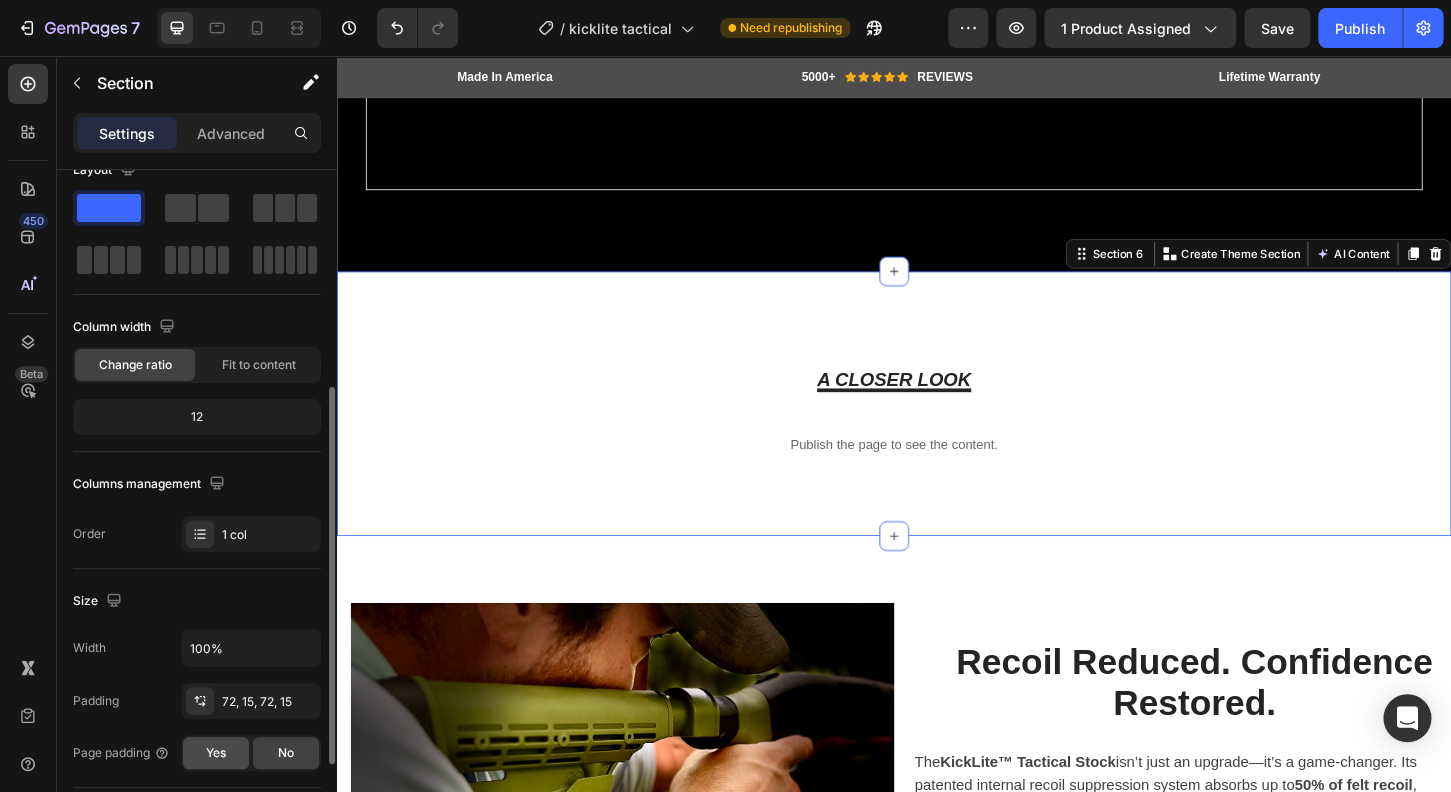 scroll, scrollTop: 160, scrollLeft: 0, axis: vertical 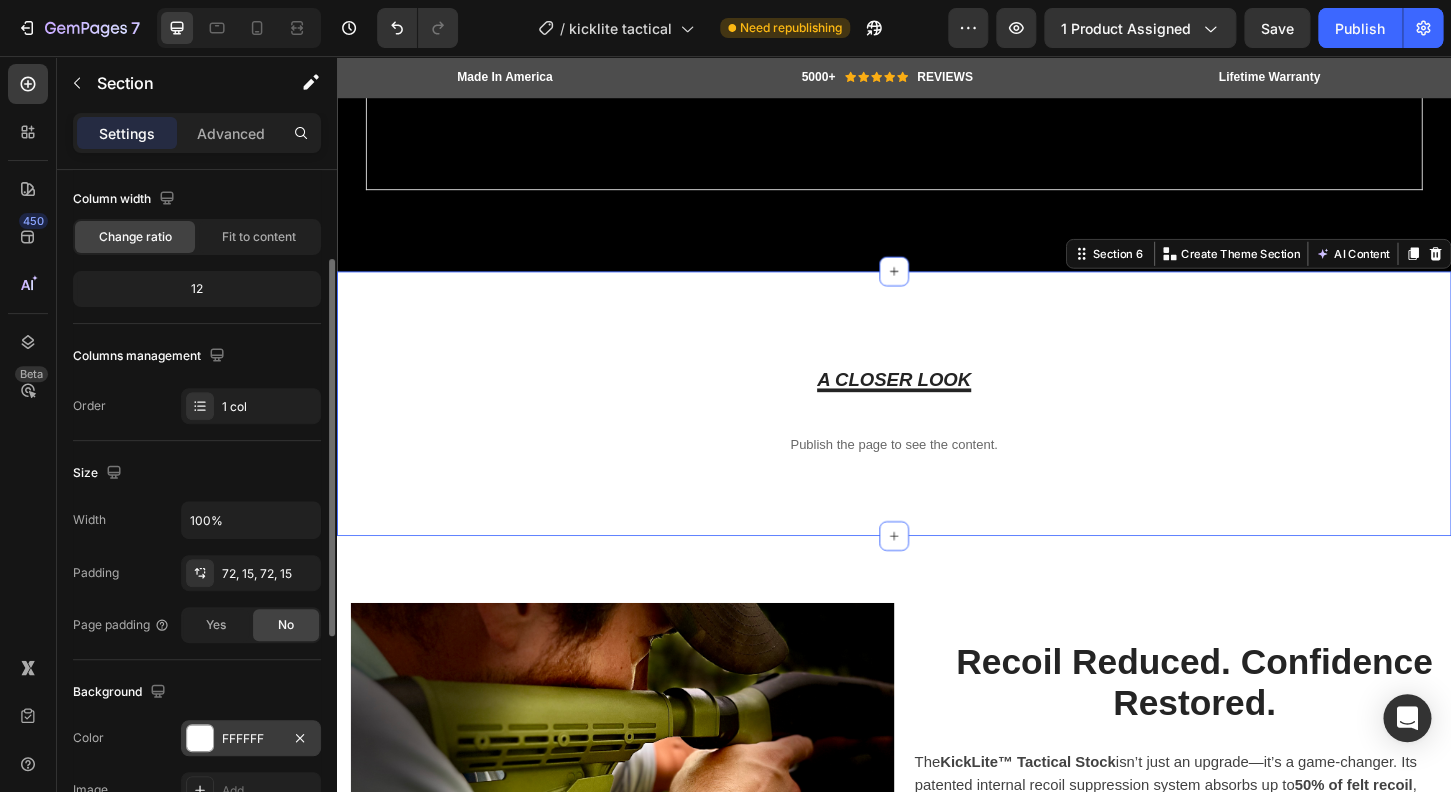 click at bounding box center [200, 738] 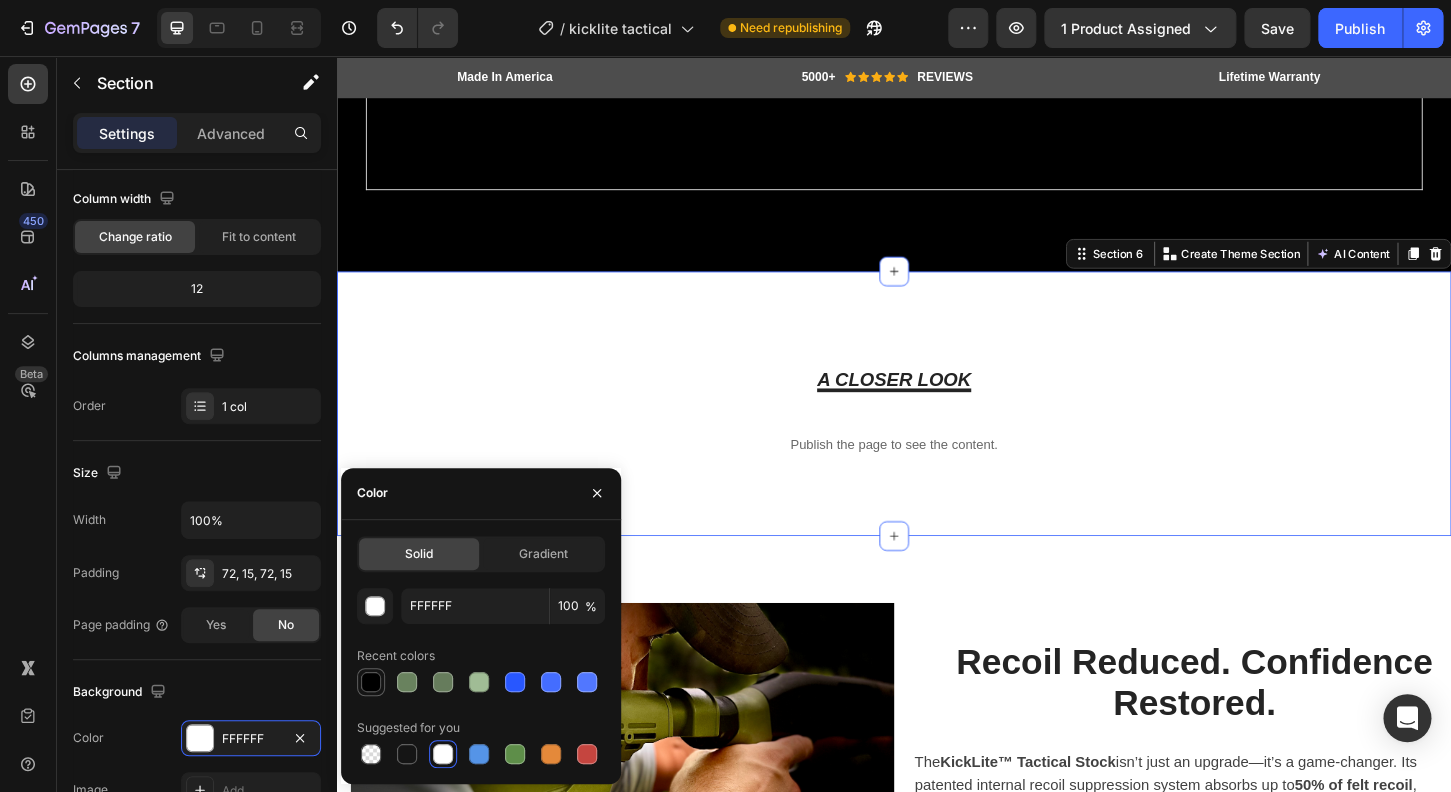 click at bounding box center (371, 682) 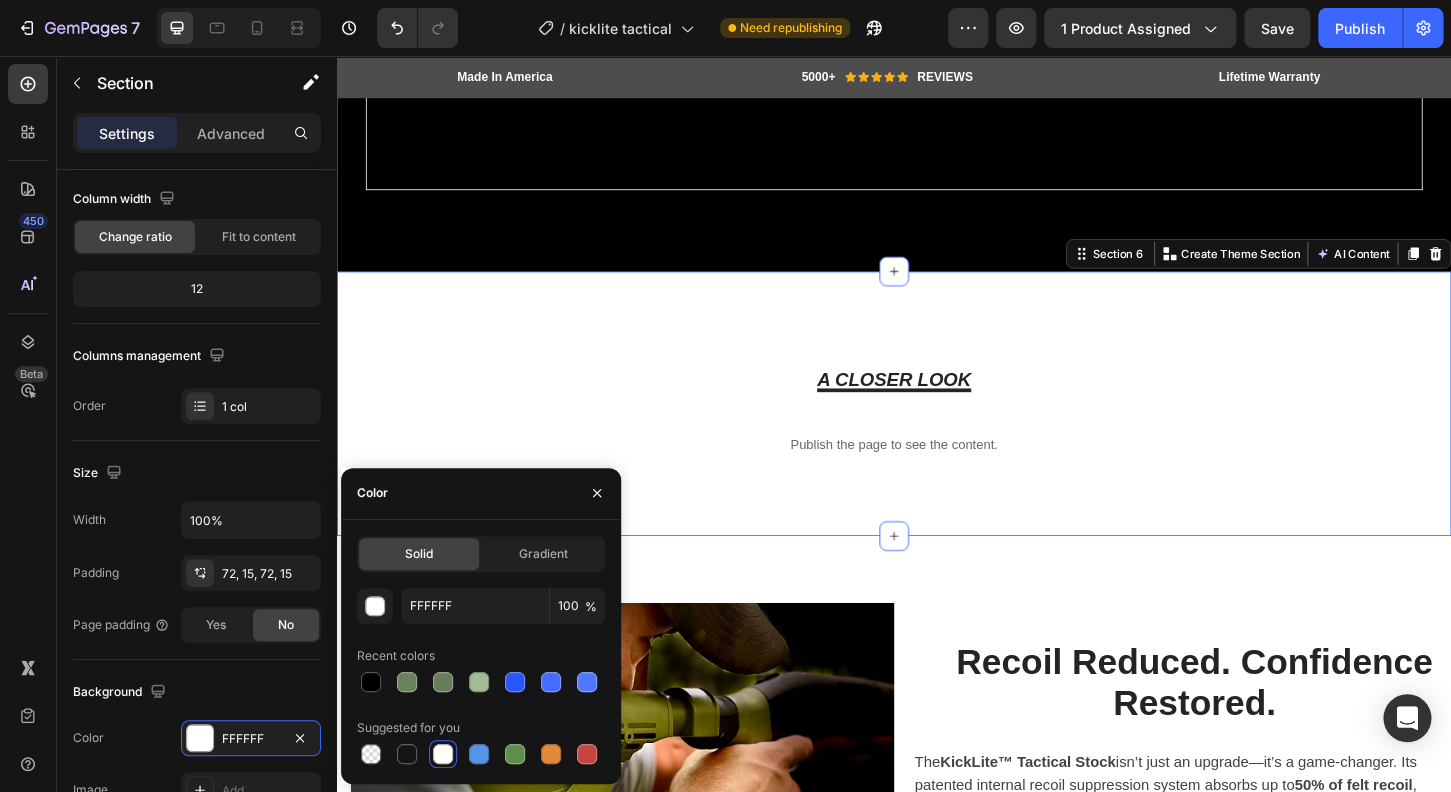 type on "000000" 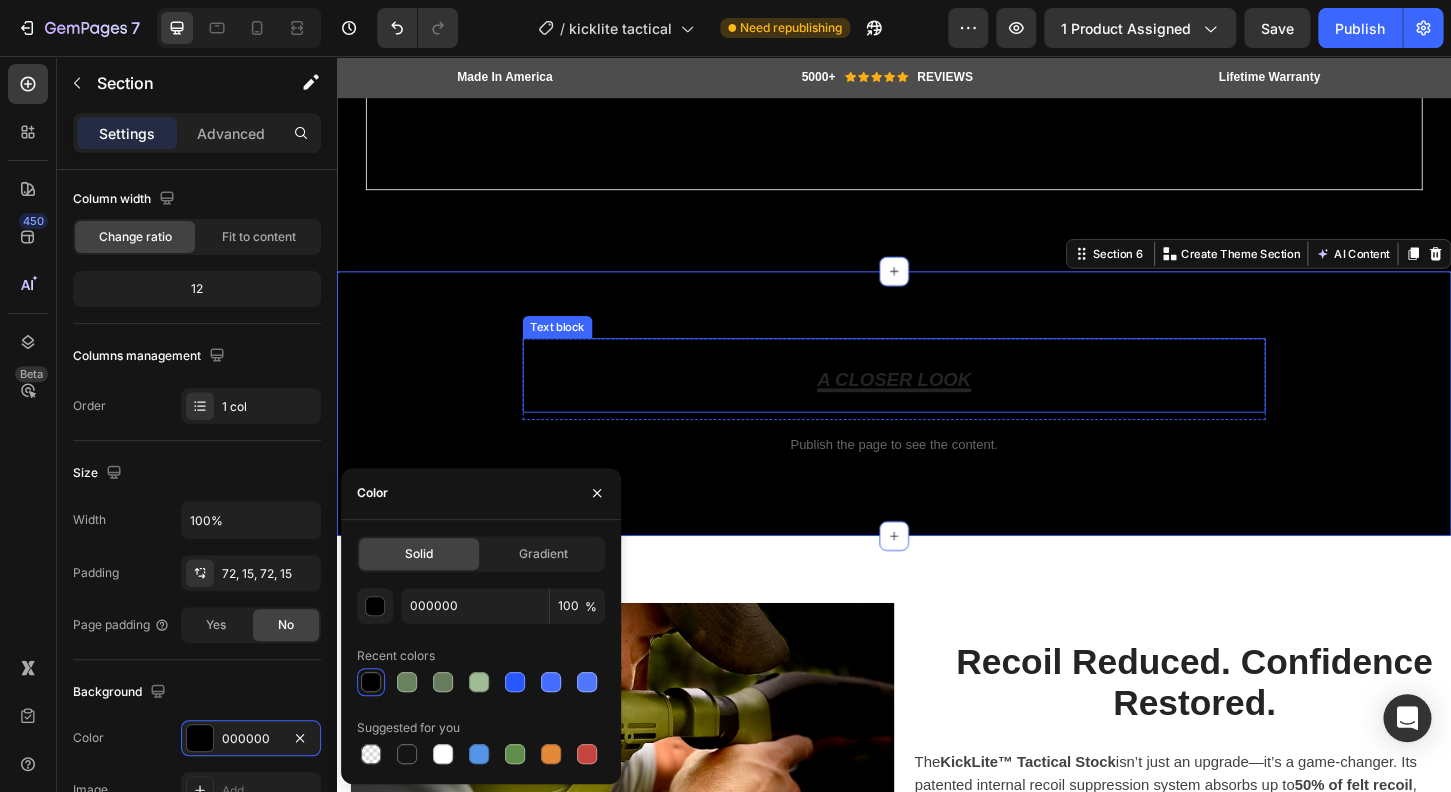 click on "A CLOSER LOOK" at bounding box center (937, 404) 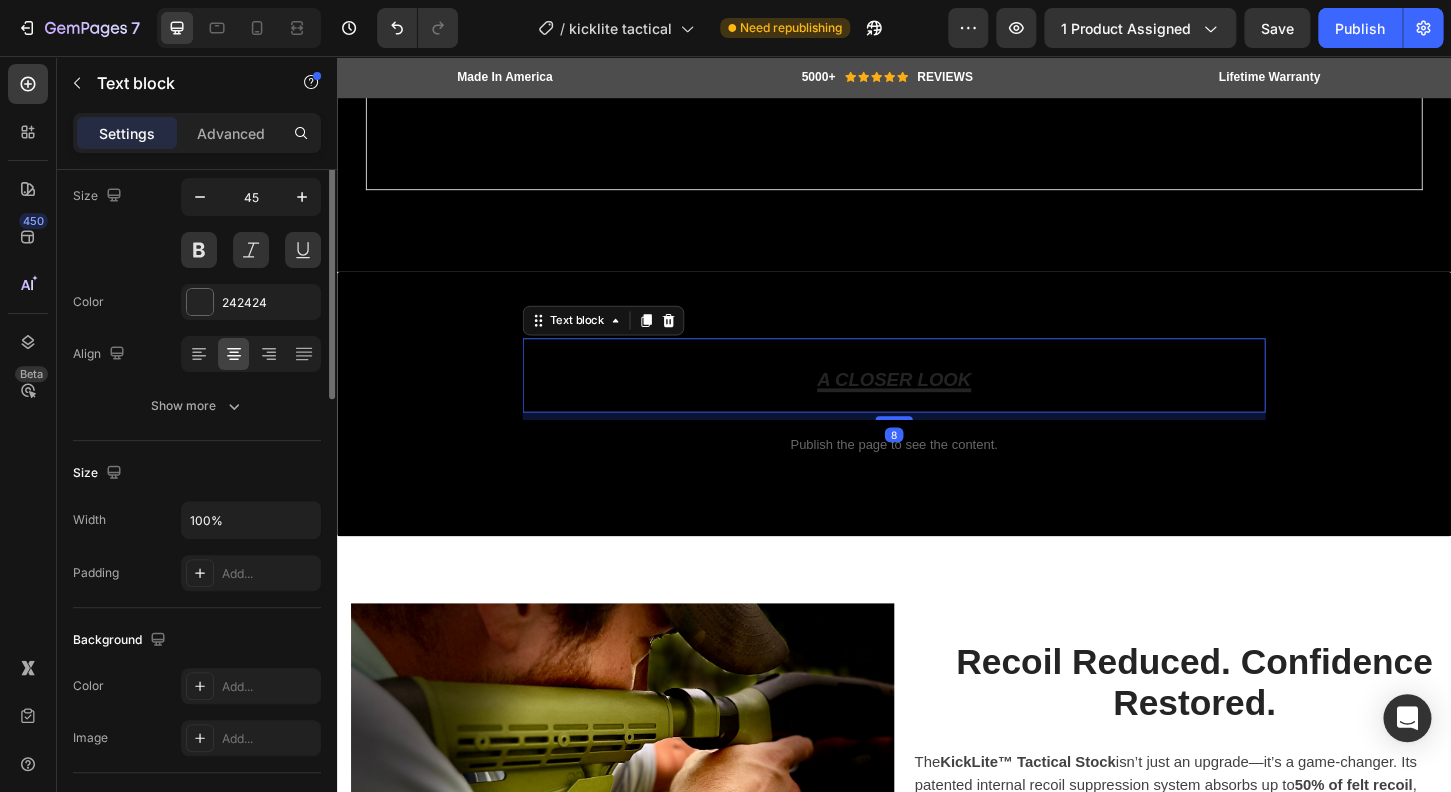 scroll, scrollTop: 0, scrollLeft: 0, axis: both 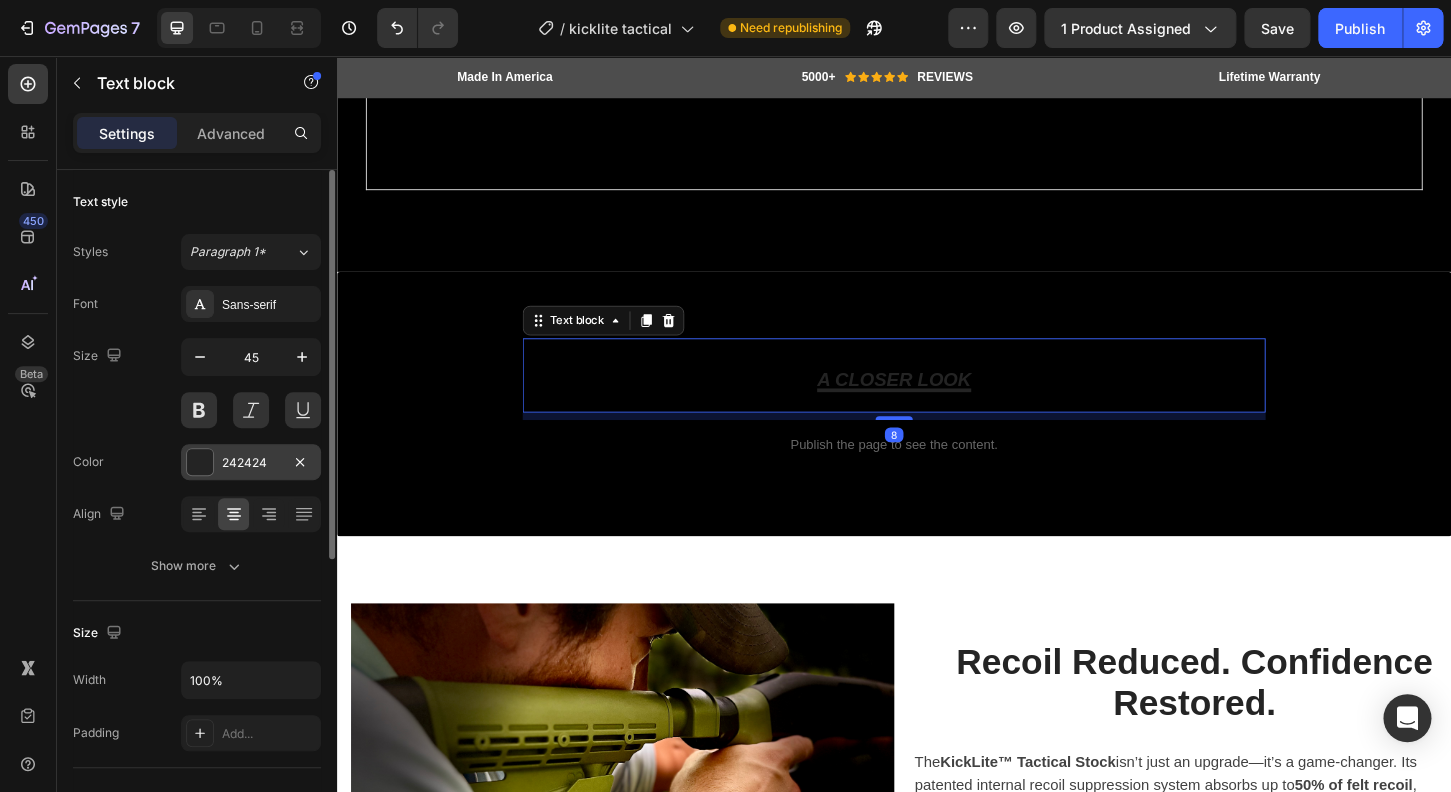 click at bounding box center [200, 462] 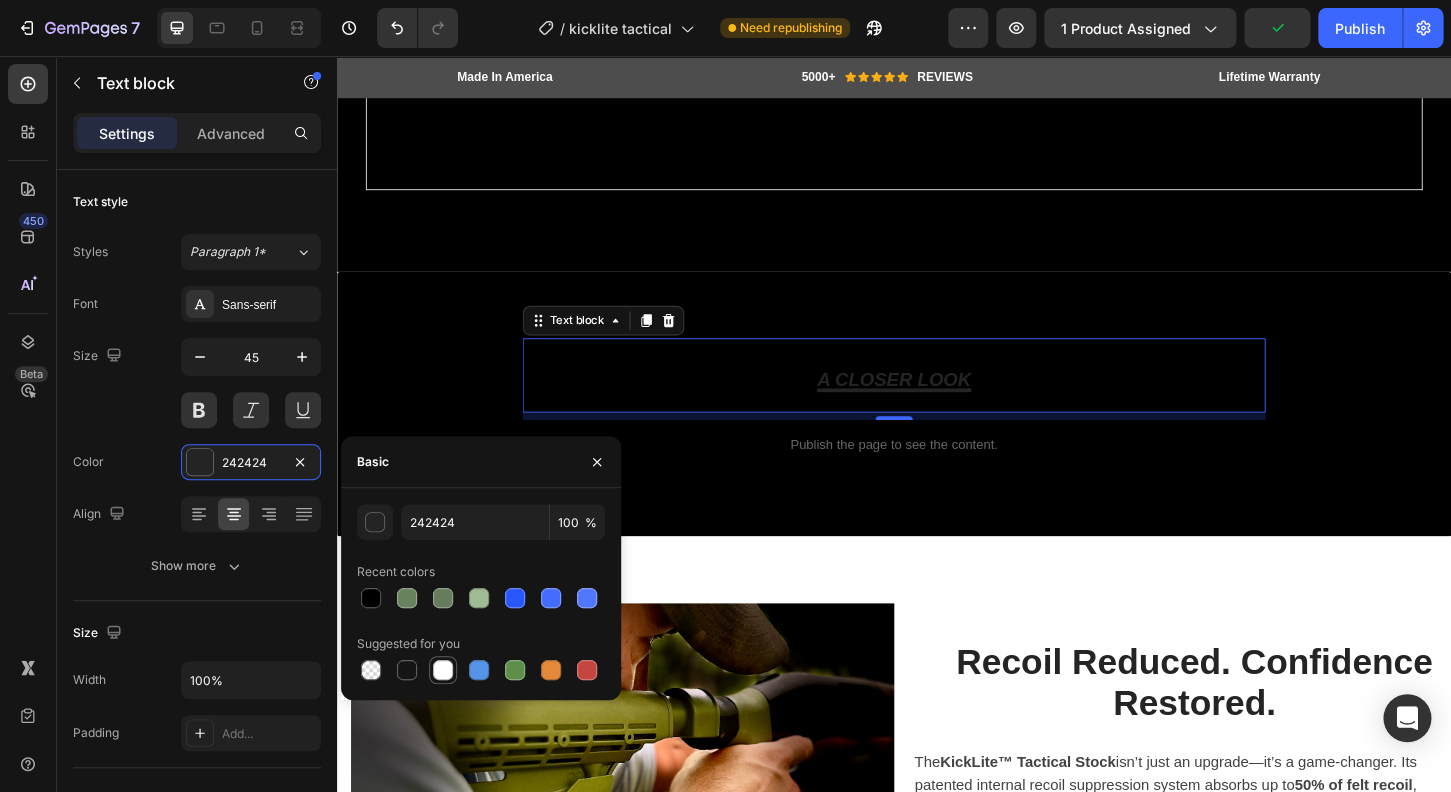 click at bounding box center [443, 670] 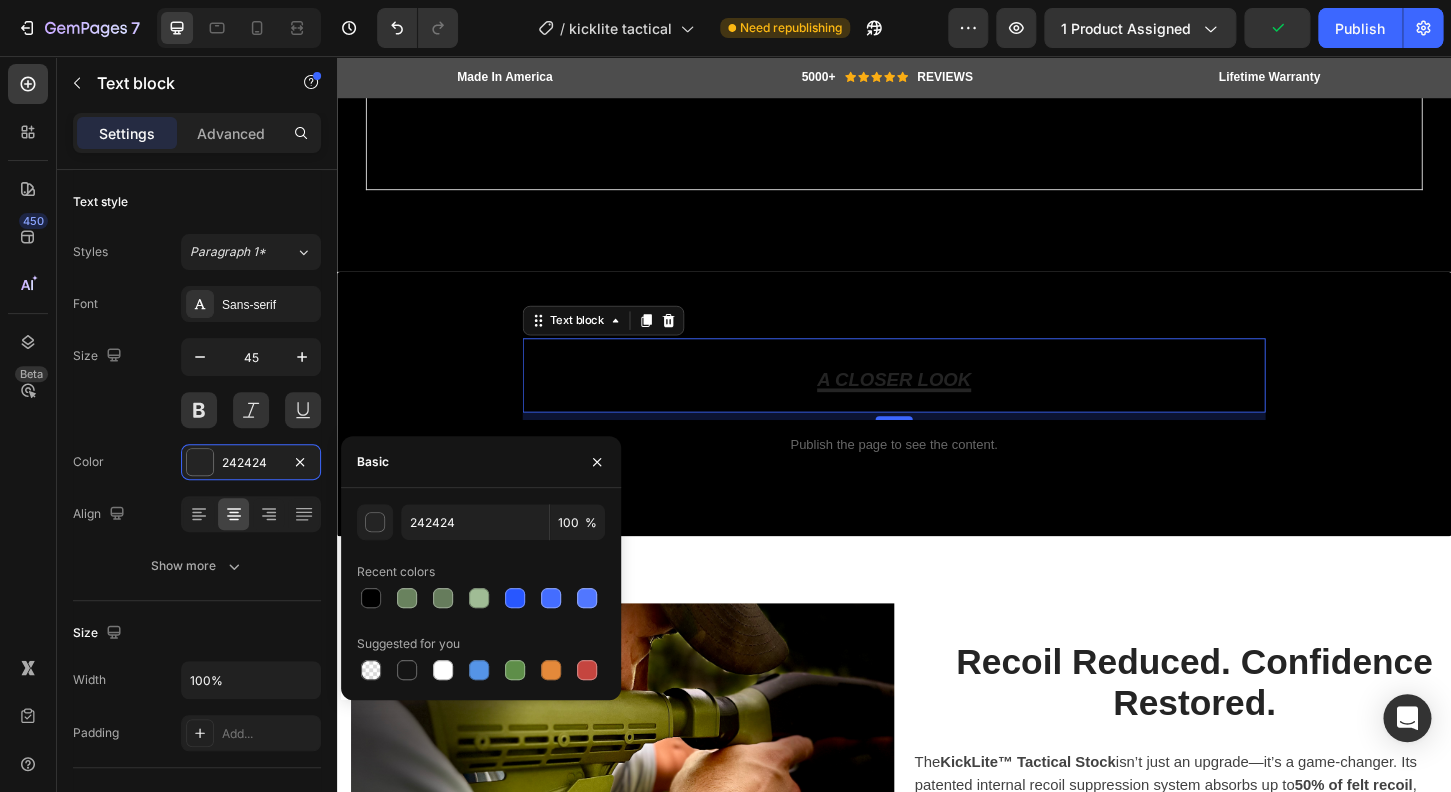 type on "FFFFFF" 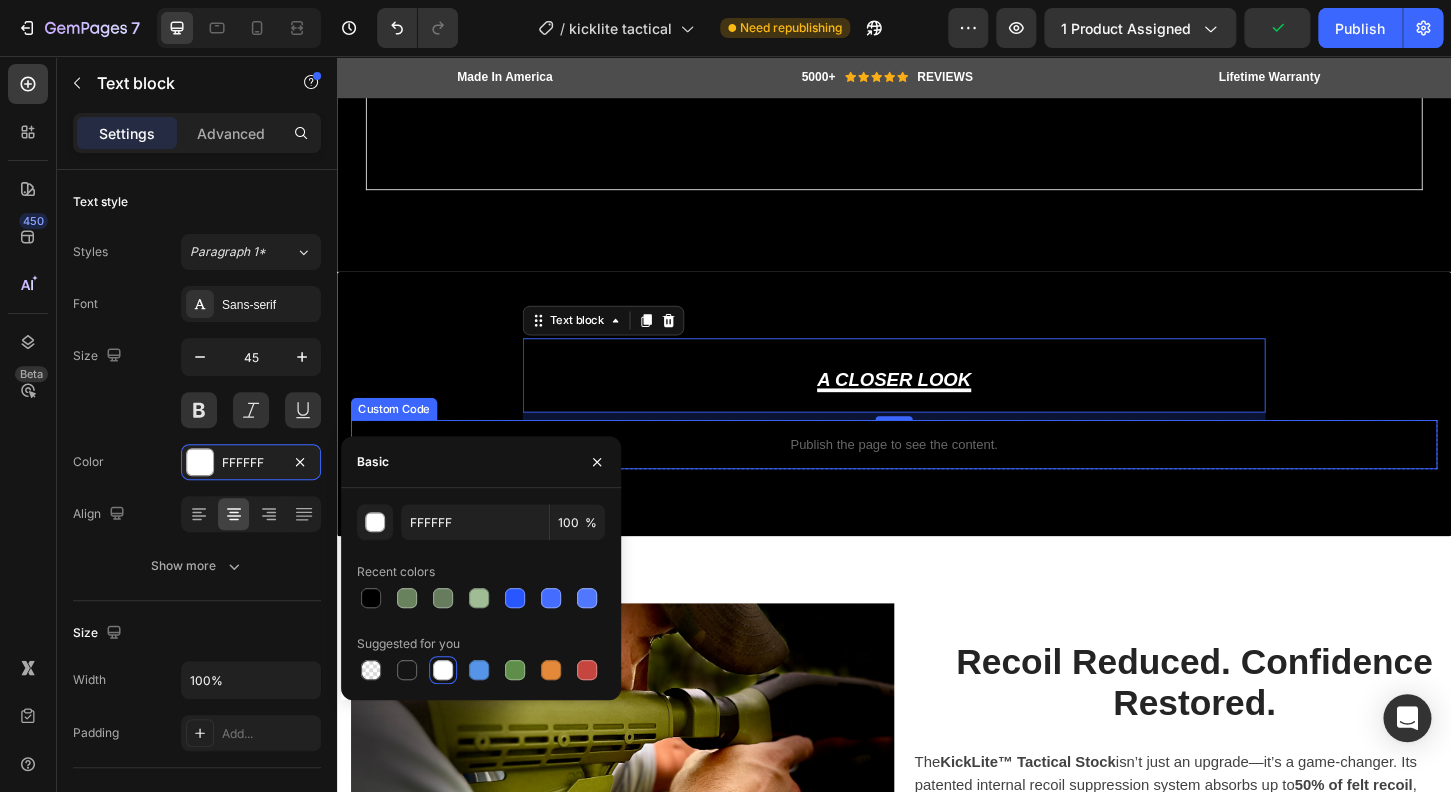 click on "Publish the page to see the content." at bounding box center (937, 474) 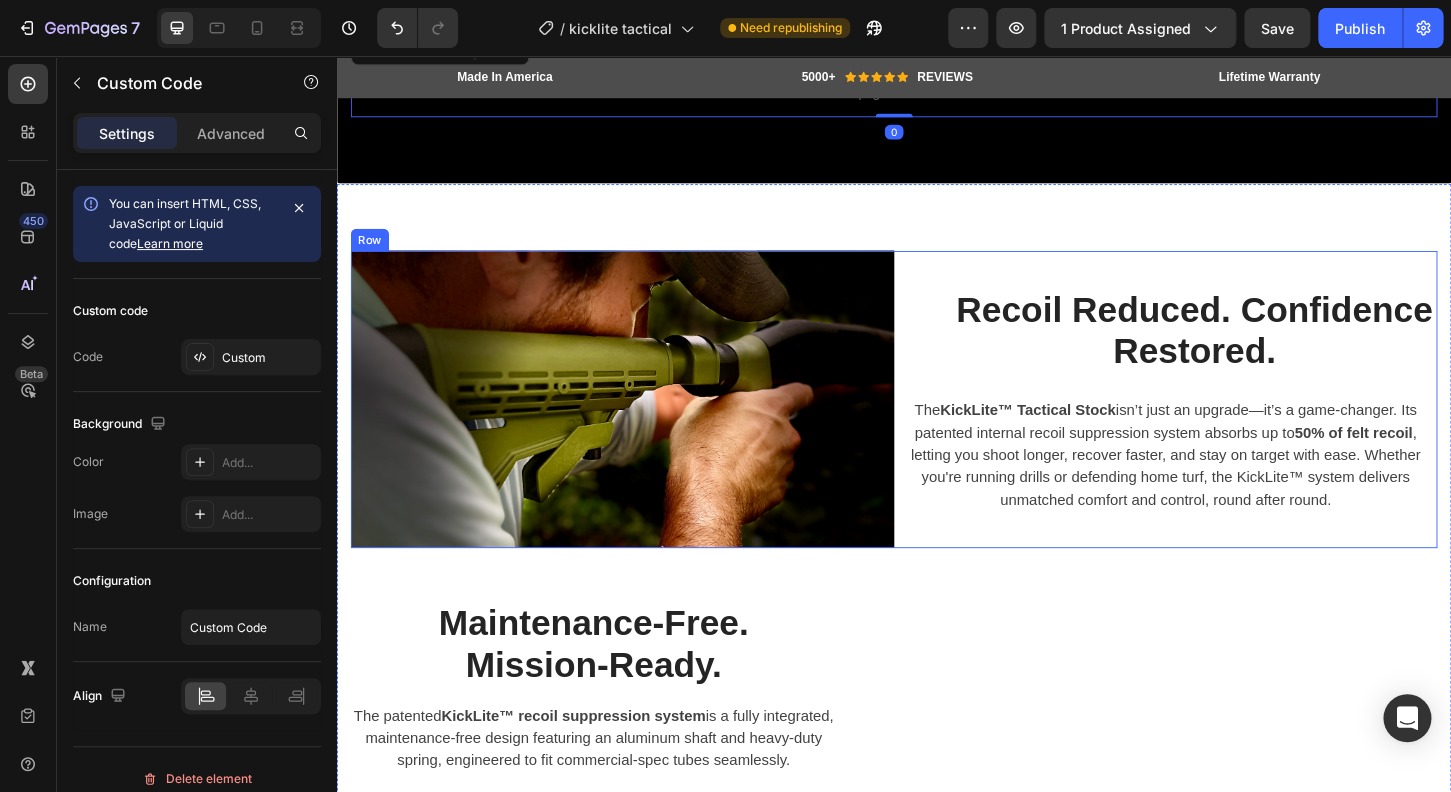 scroll, scrollTop: 3120, scrollLeft: 0, axis: vertical 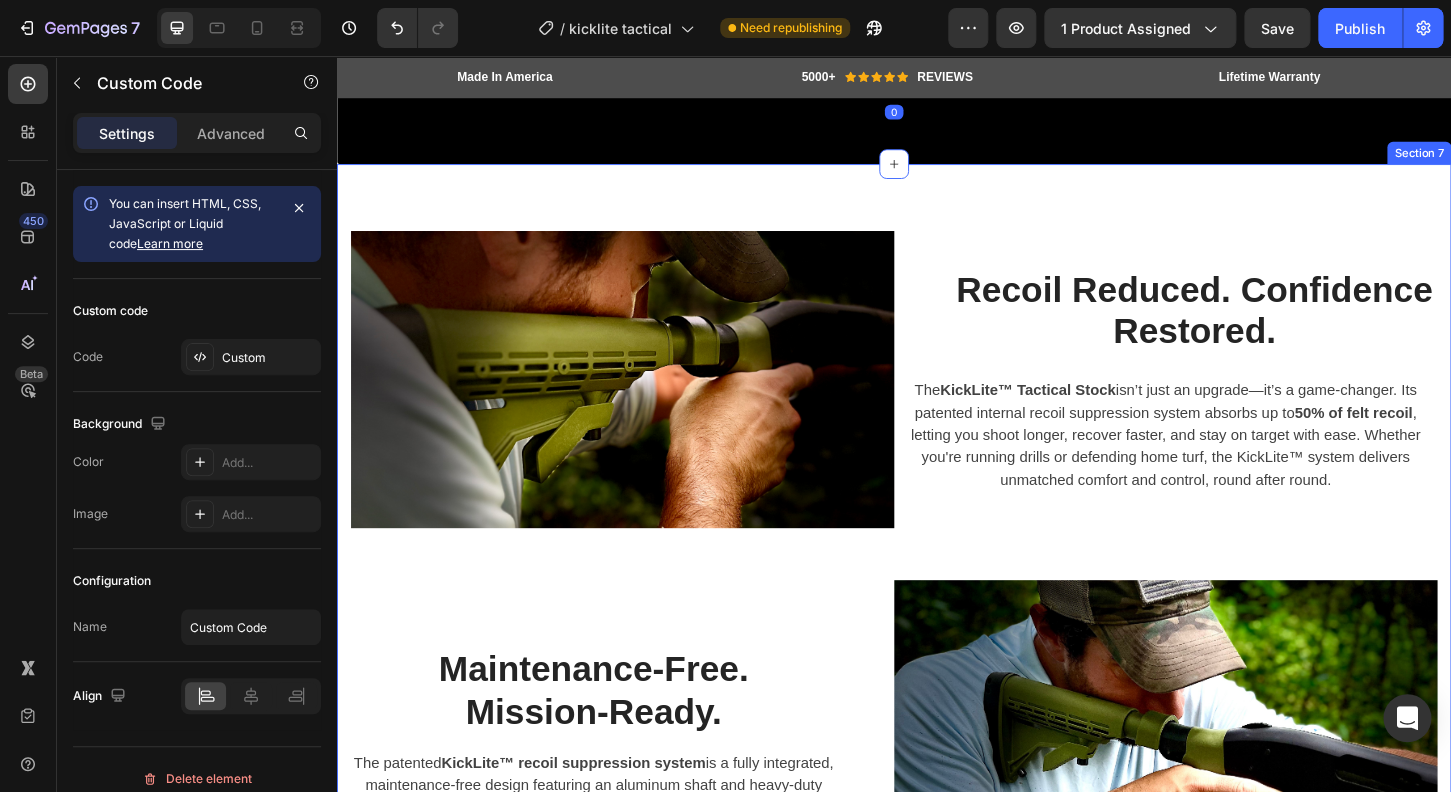 click on "Image Recoil Reduced. Confidence Restored. Heading Row   The  KickLite™ Tactical Stock  isn’t just an upgrade—it’s a game-changer. Its patented internal recoil suppression system absorbs up to  50% of felt recoil , letting you shoot longer, recover faster, and stay on target with ease. Whether you're running drills or defending home turf, the KickLite™ system delivers unmatched comfort and control, round after round. Text block Row Maintenance-Free. Mission-Ready. Heading The patented  KickLite™ recoil suppression system  is a fully integrated, maintenance-free design featuring an aluminum shaft and heavy-duty spring, engineered to fit commercial-spec tubes seamlessly. Text block Row Image Row Section 7" at bounding box center [937, 625] 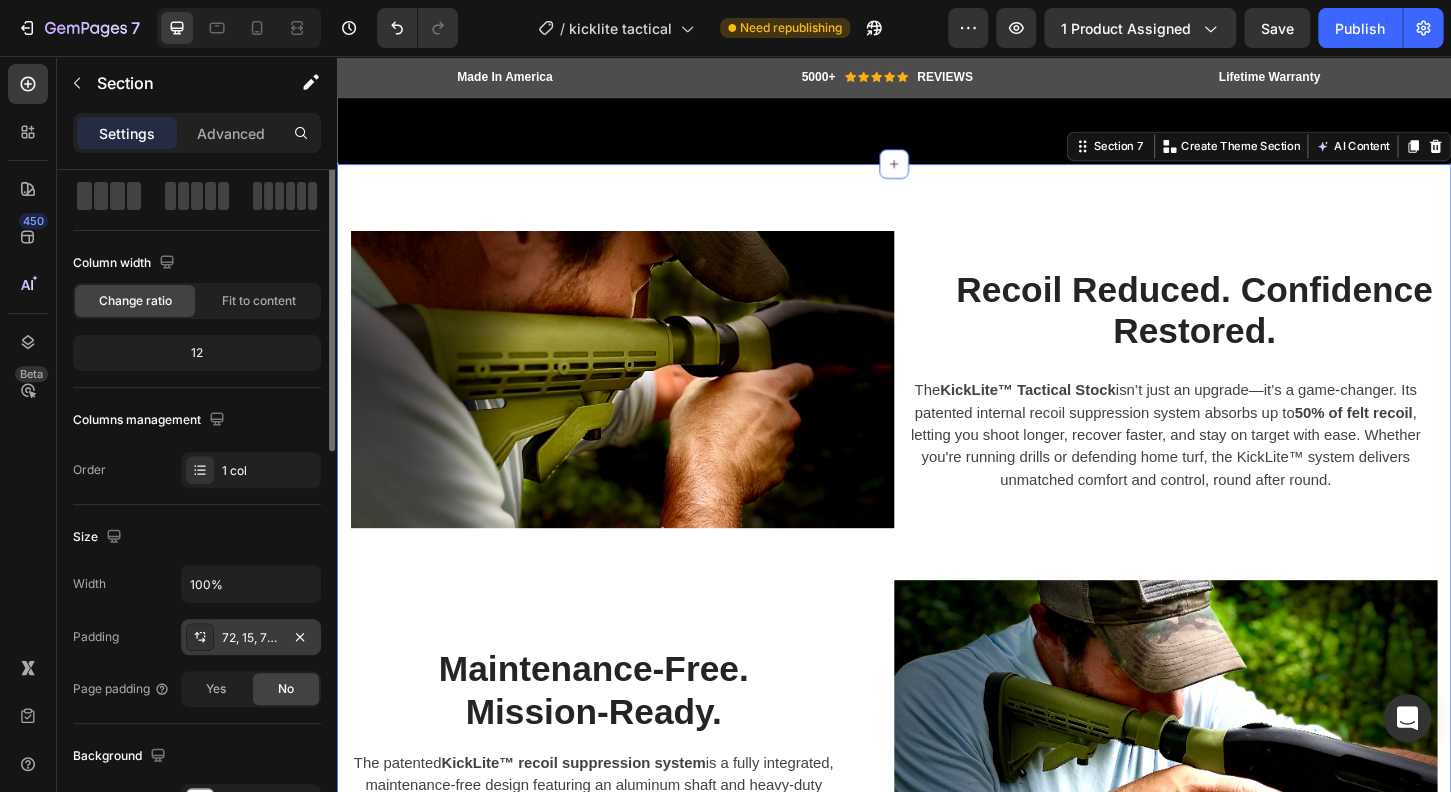 scroll, scrollTop: 192, scrollLeft: 0, axis: vertical 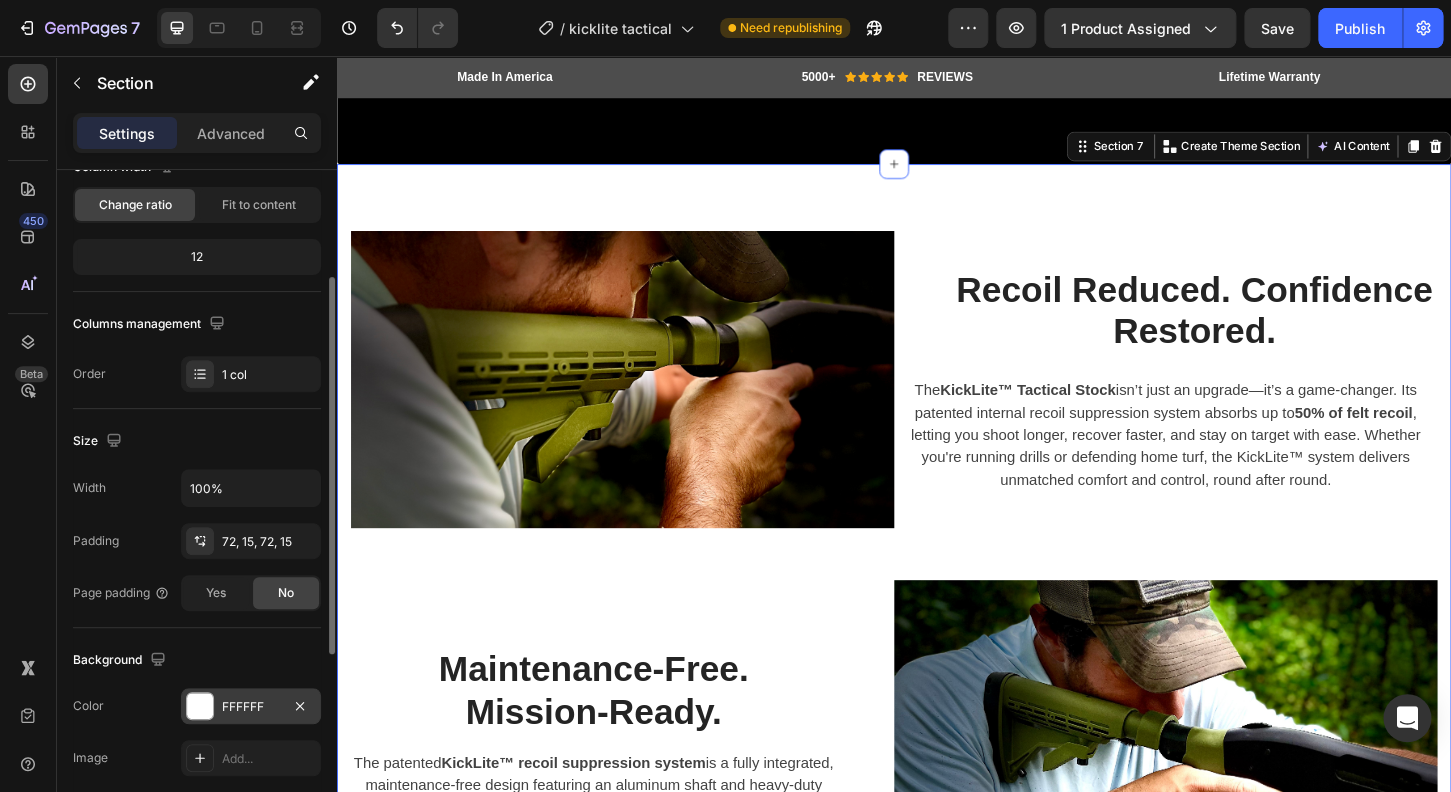 click at bounding box center [200, 706] 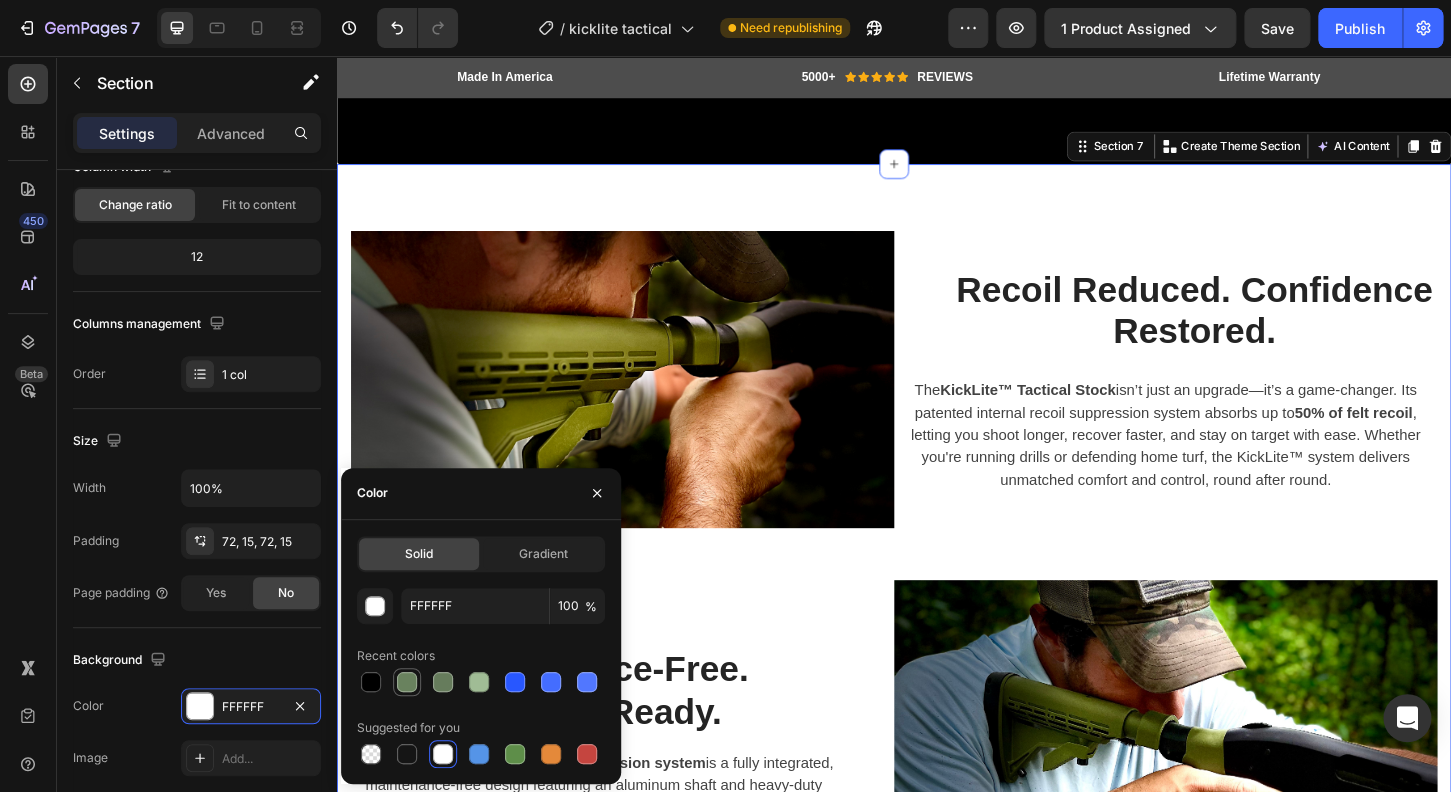 click at bounding box center [371, 682] 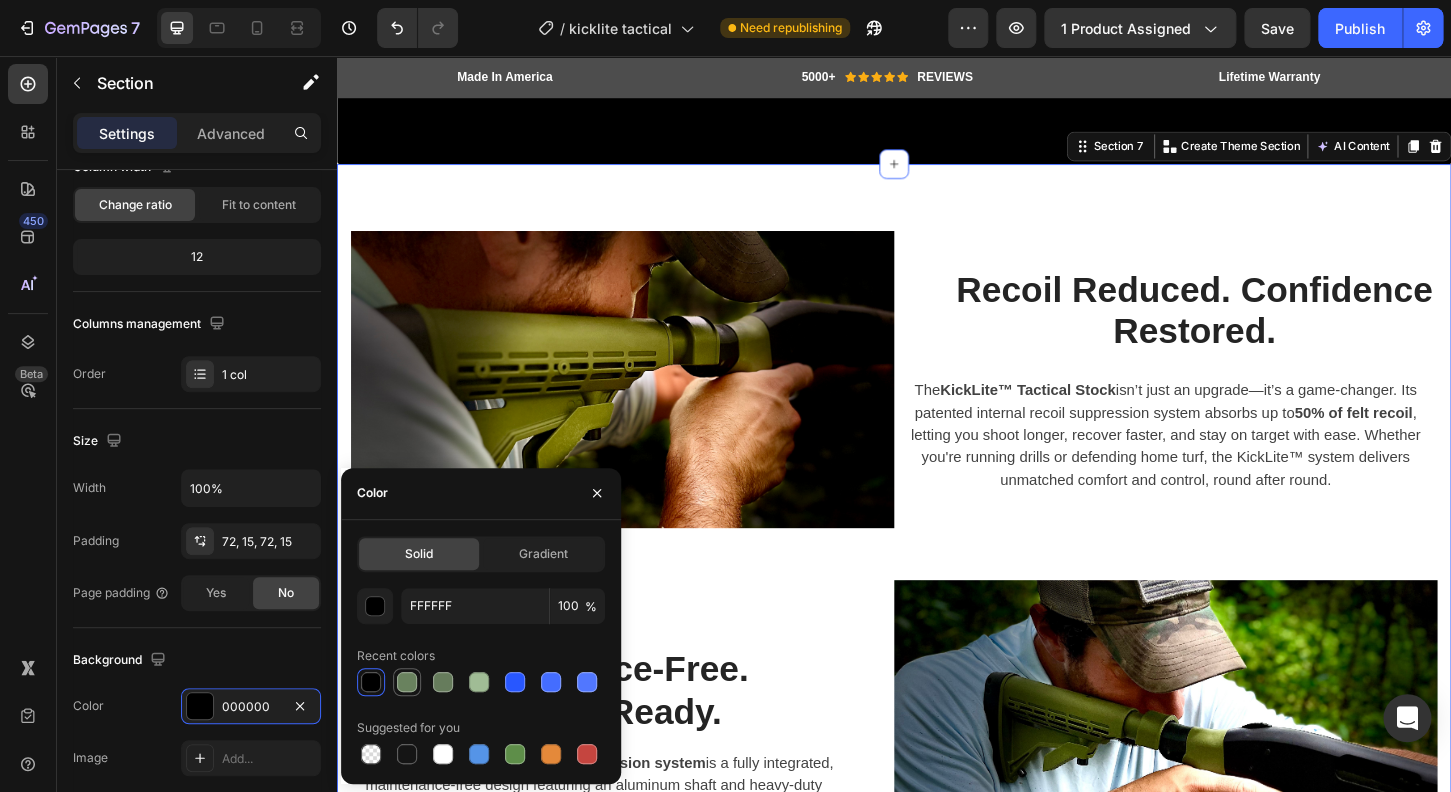 type on "000000" 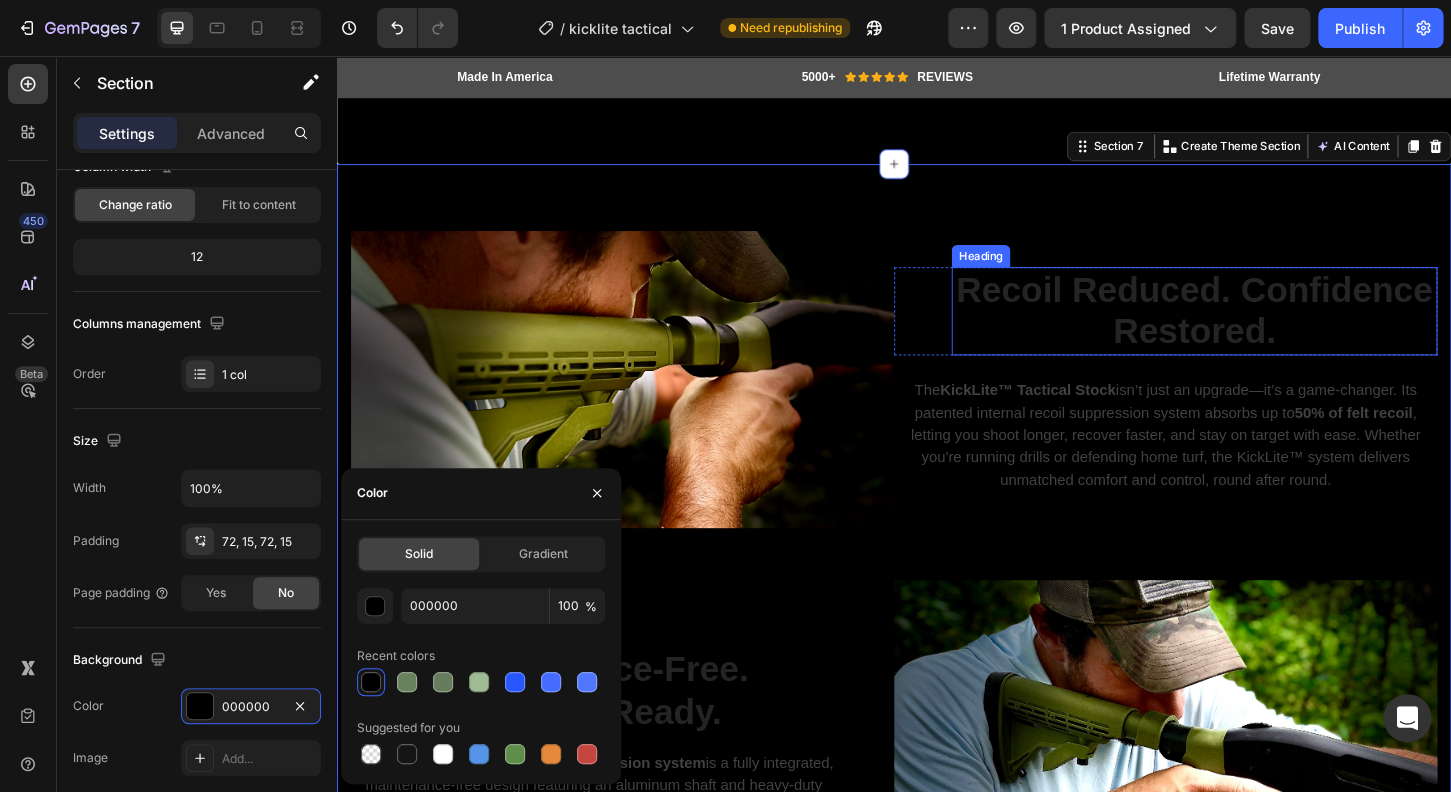 click on "Recoil Reduced. Confidence Restored." at bounding box center (1260, 330) 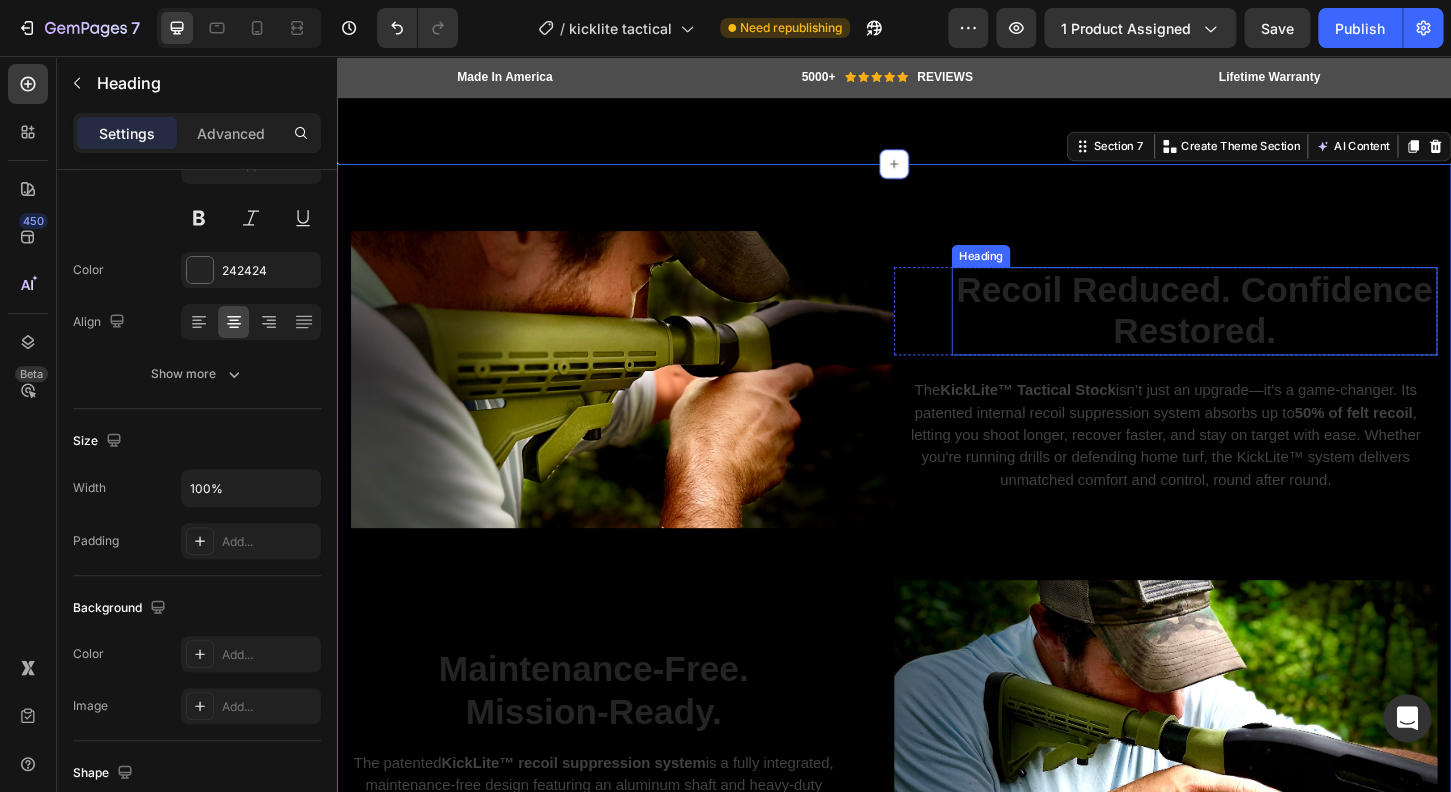 scroll, scrollTop: 0, scrollLeft: 0, axis: both 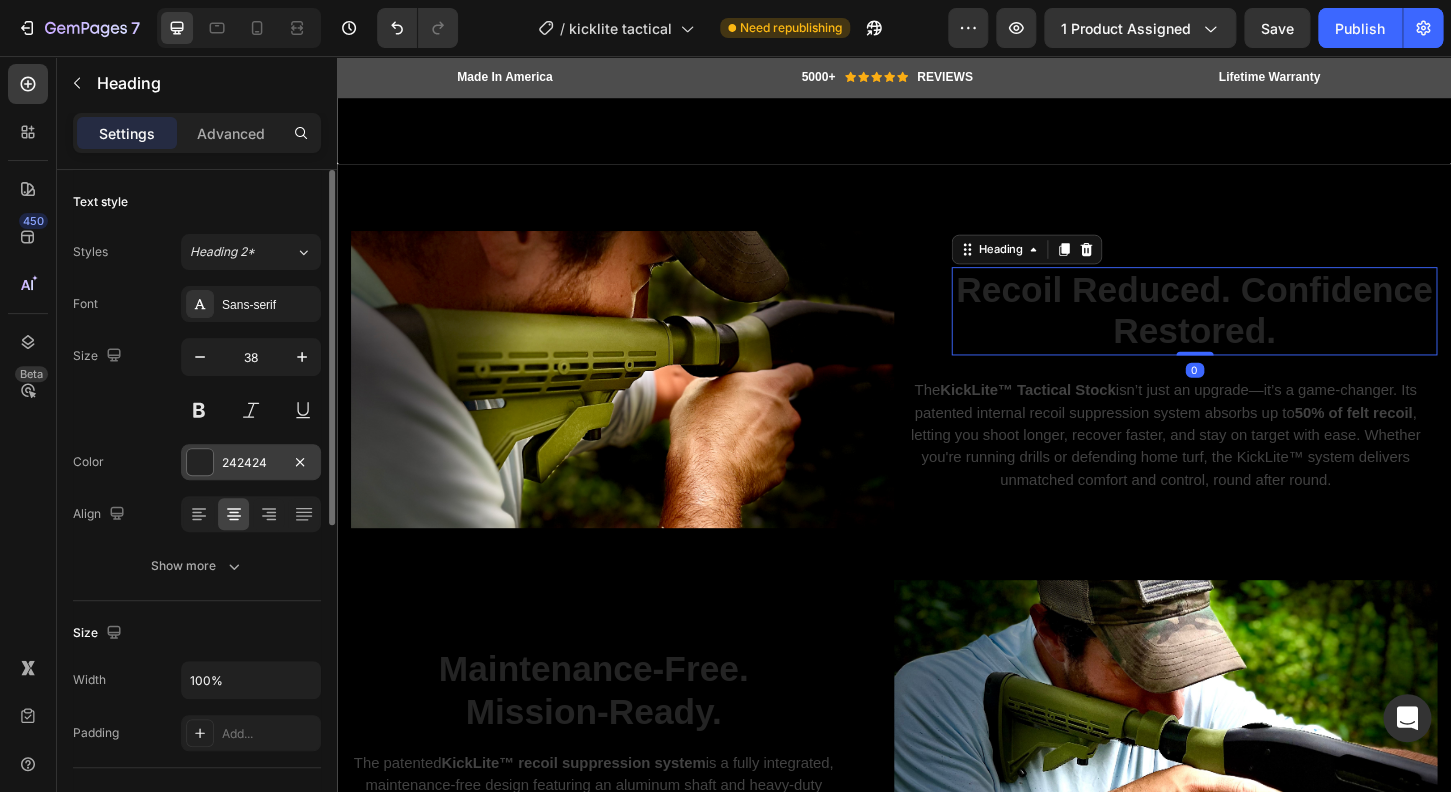 click at bounding box center (200, 462) 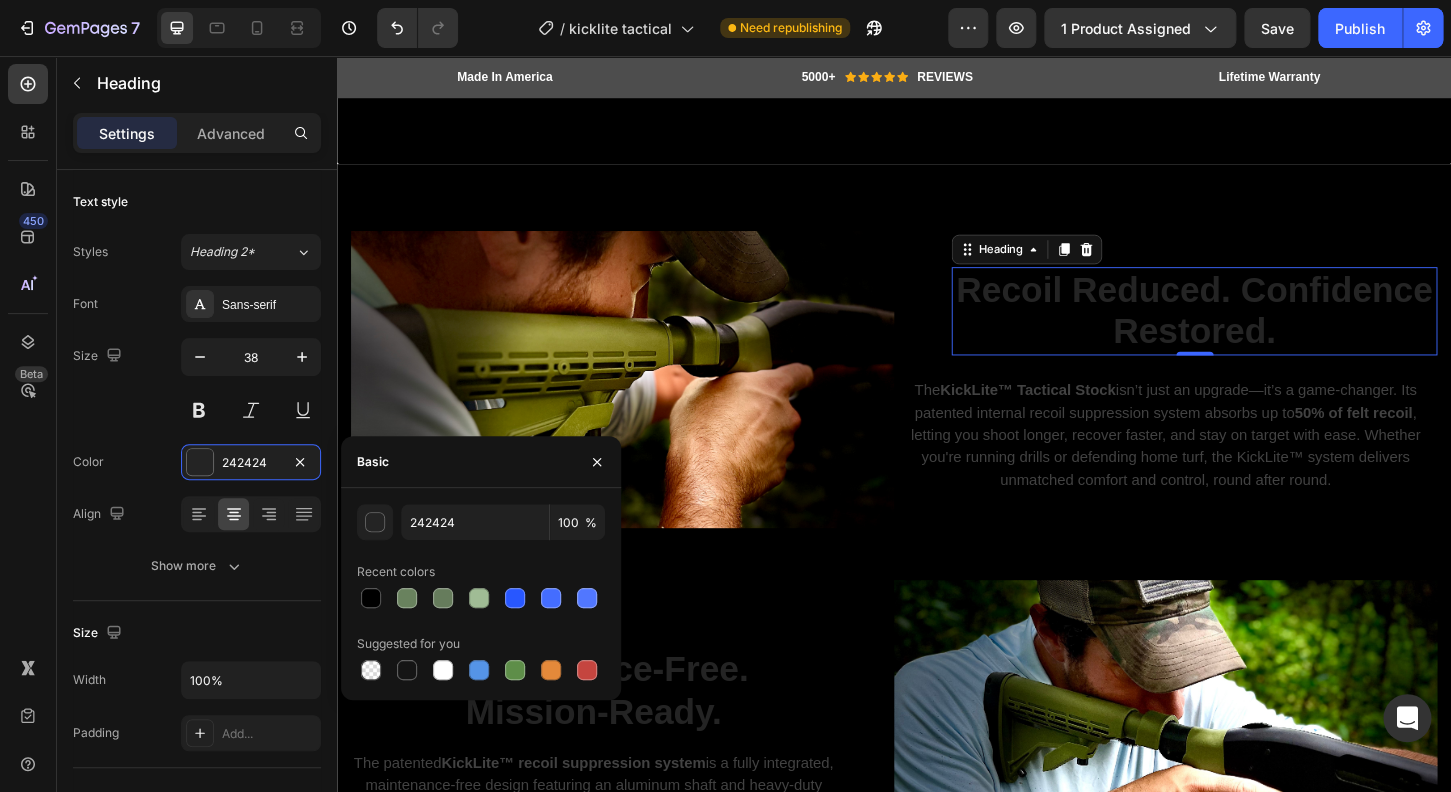click at bounding box center (443, 670) 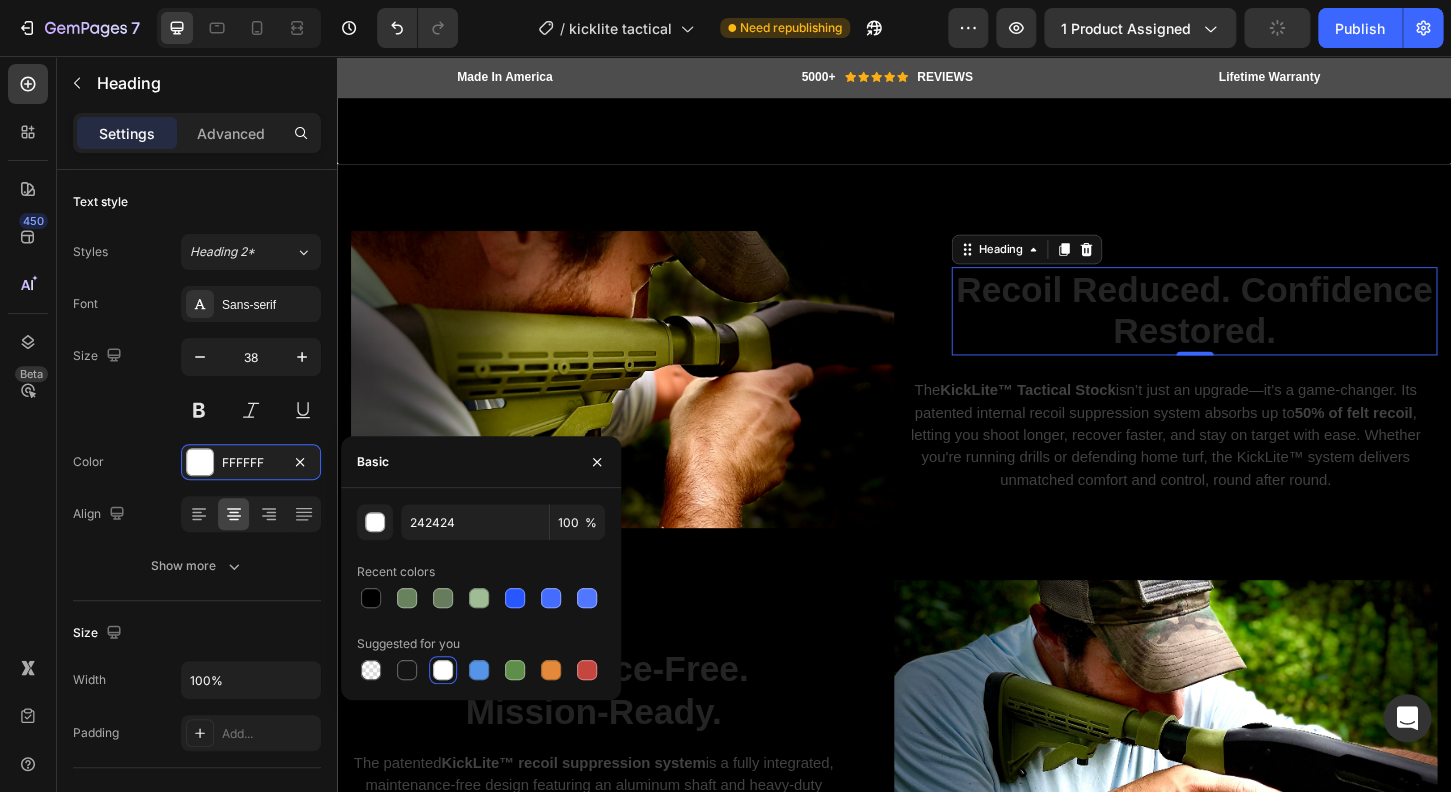 type on "FFFFFF" 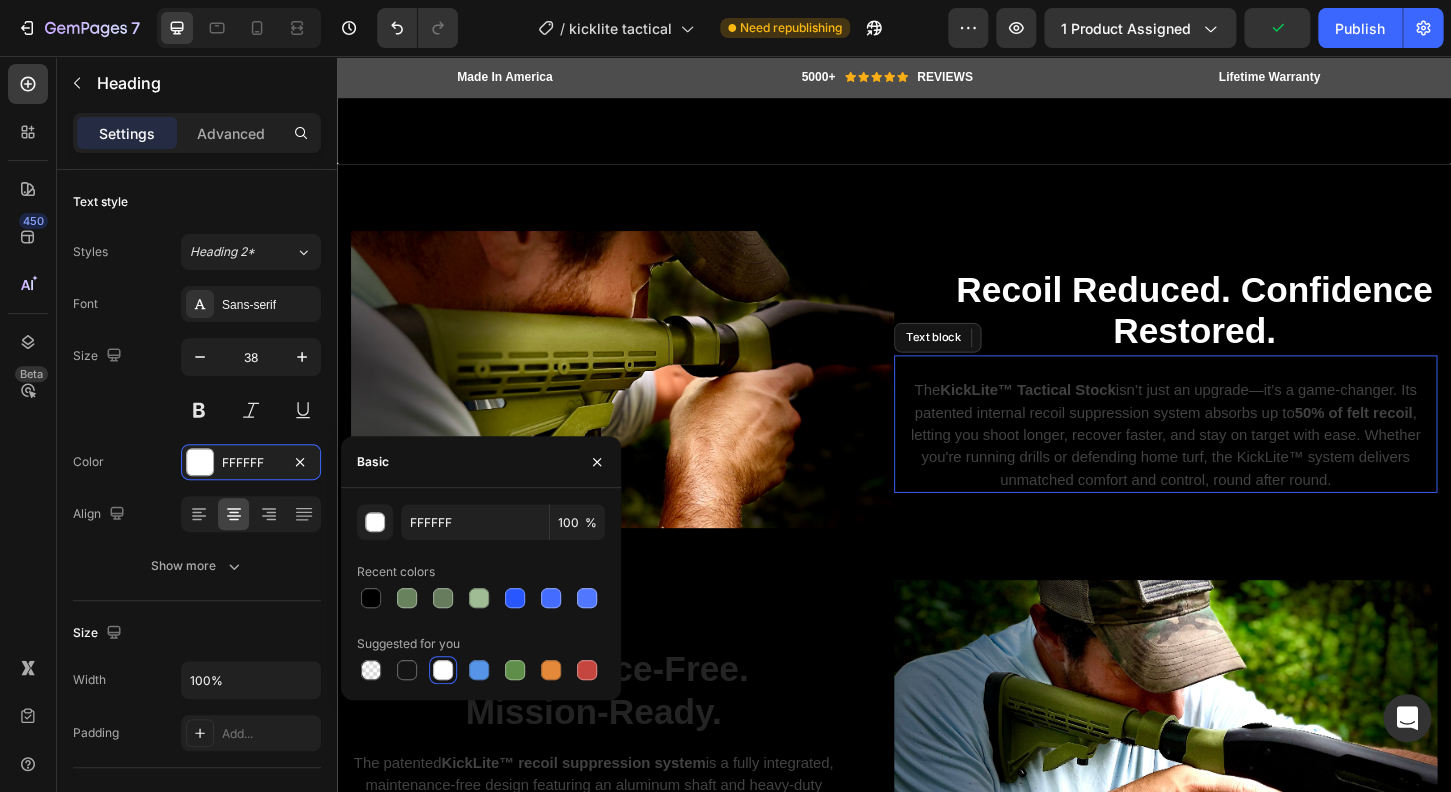 click on "The  KickLite™ Tactical Stock  isn’t just an upgrade—it’s a game-changer. Its patented internal recoil suppression system absorbs up to  50% of felt recoil , letting you shoot longer, recover faster, and stay on target with ease. Whether you're running drills or defending home turf, the KickLite™ system delivers unmatched comfort and control, round after round." at bounding box center (1229, 464) 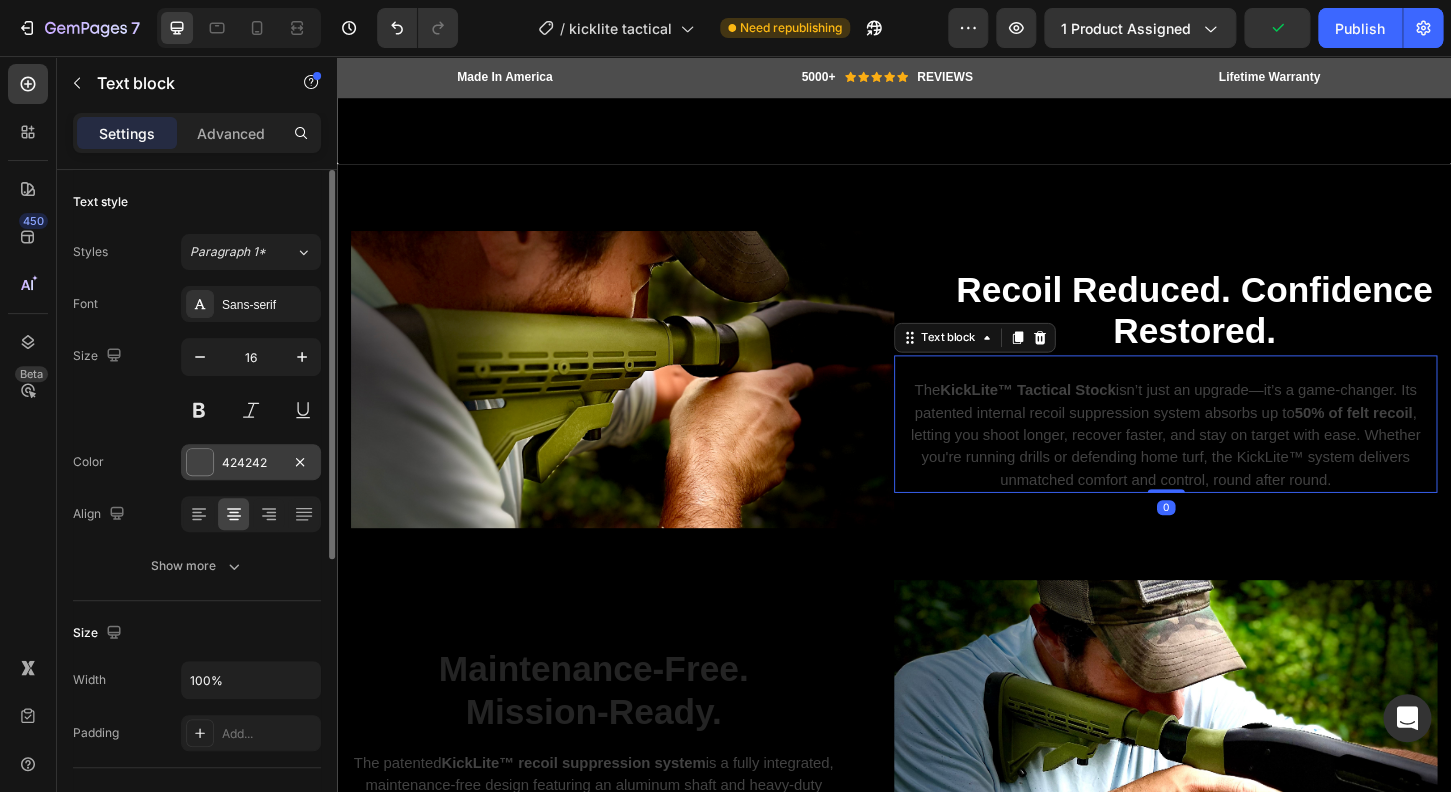 click at bounding box center (200, 462) 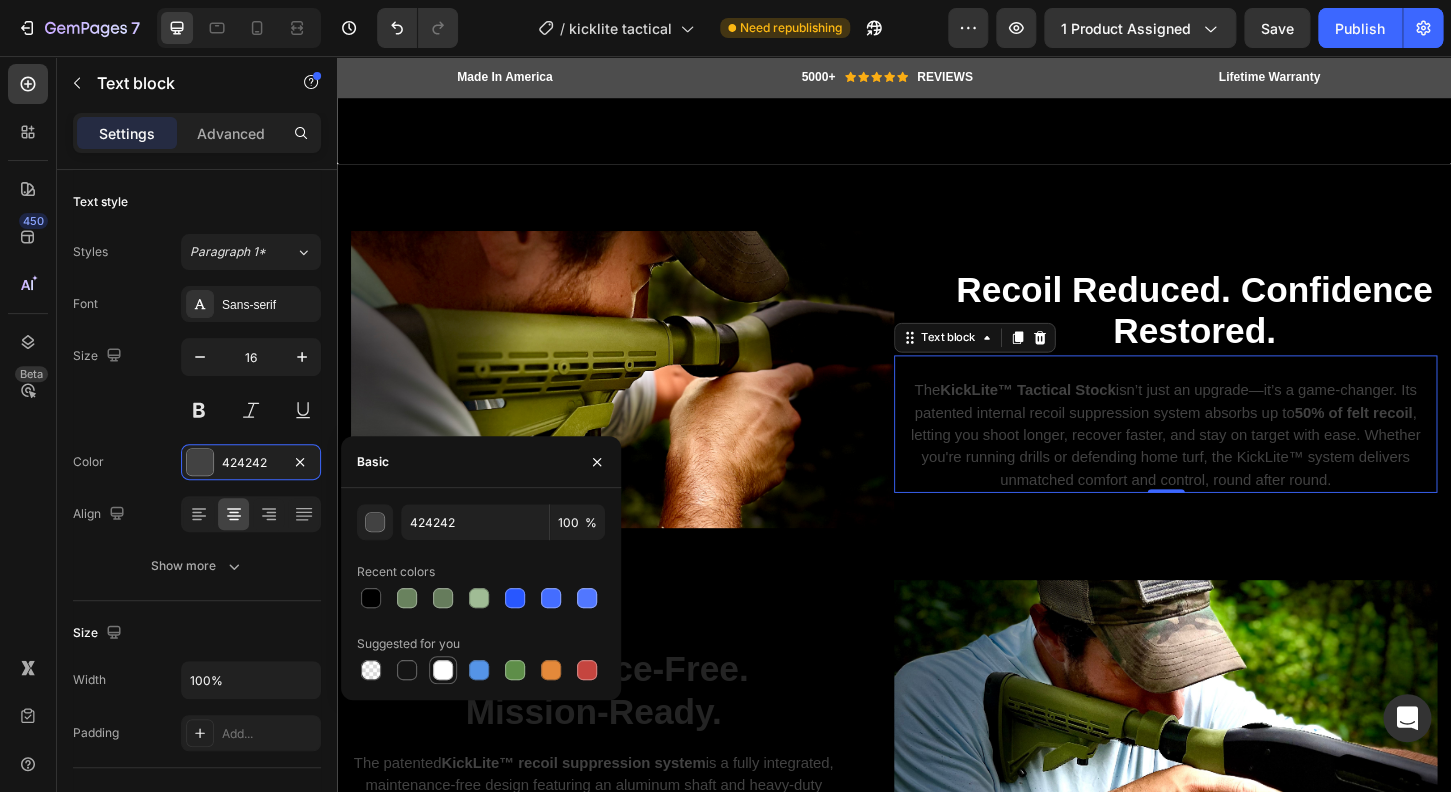click at bounding box center [443, 670] 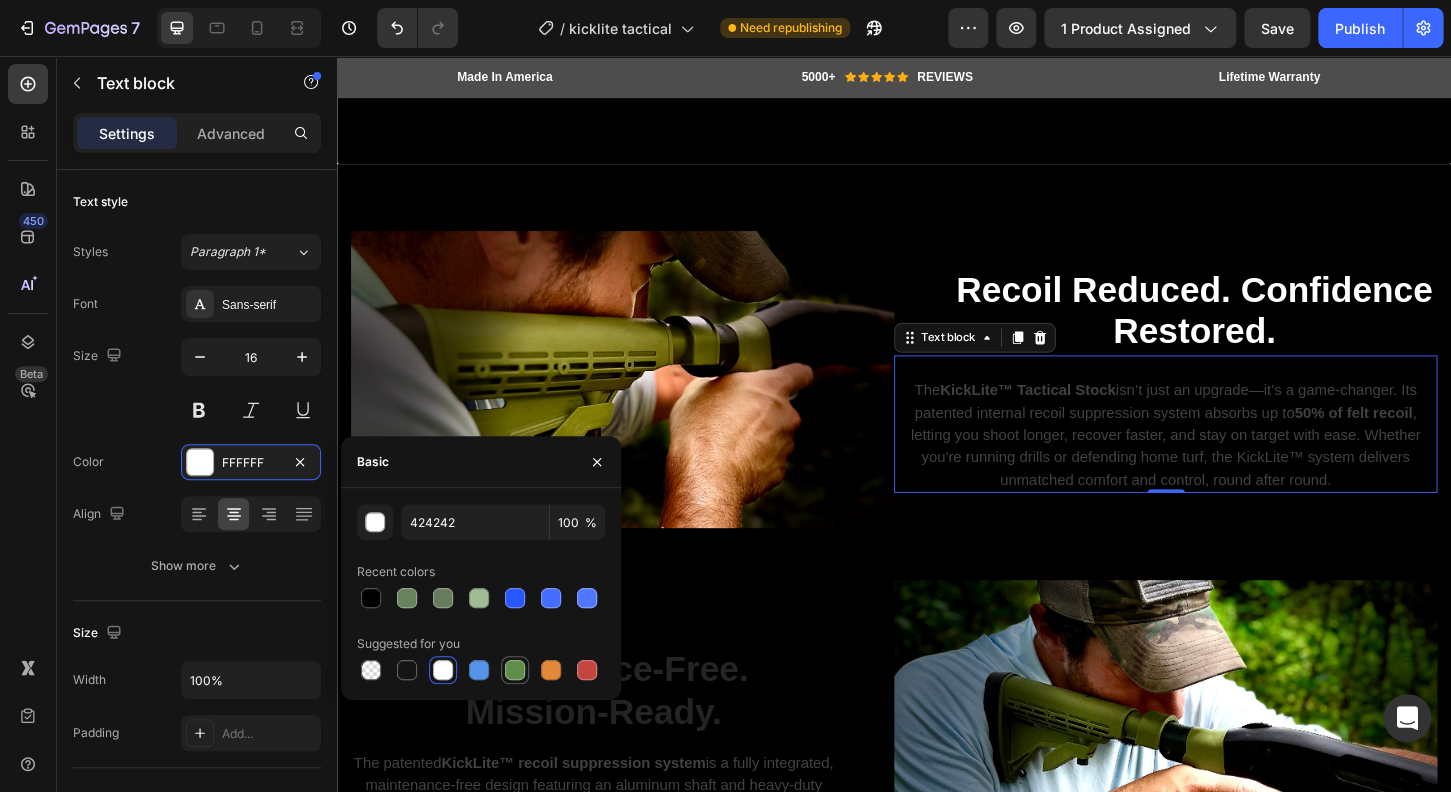 type on "FFFFFF" 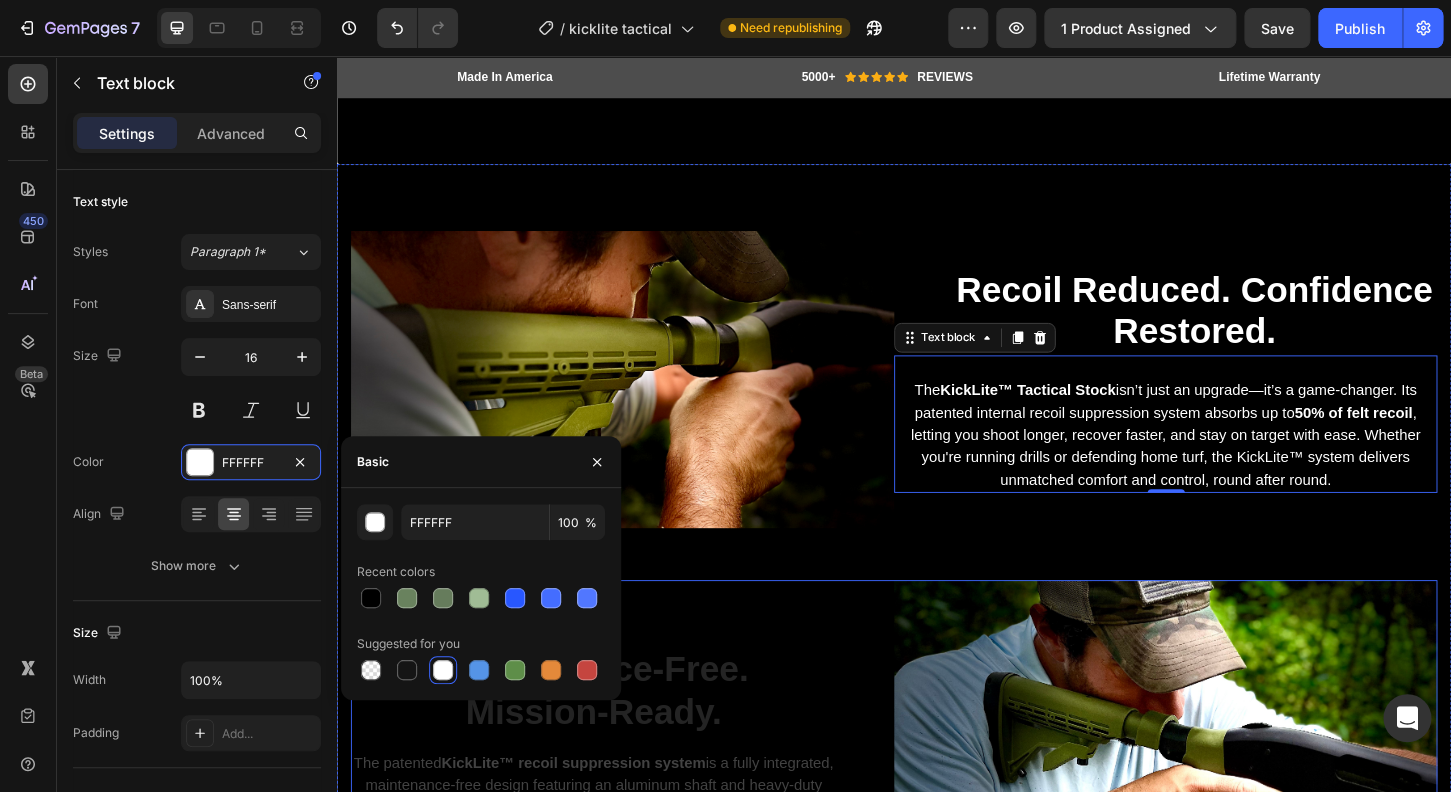 click on "Maintenance-Free. Mission-Ready." at bounding box center (613, 739) 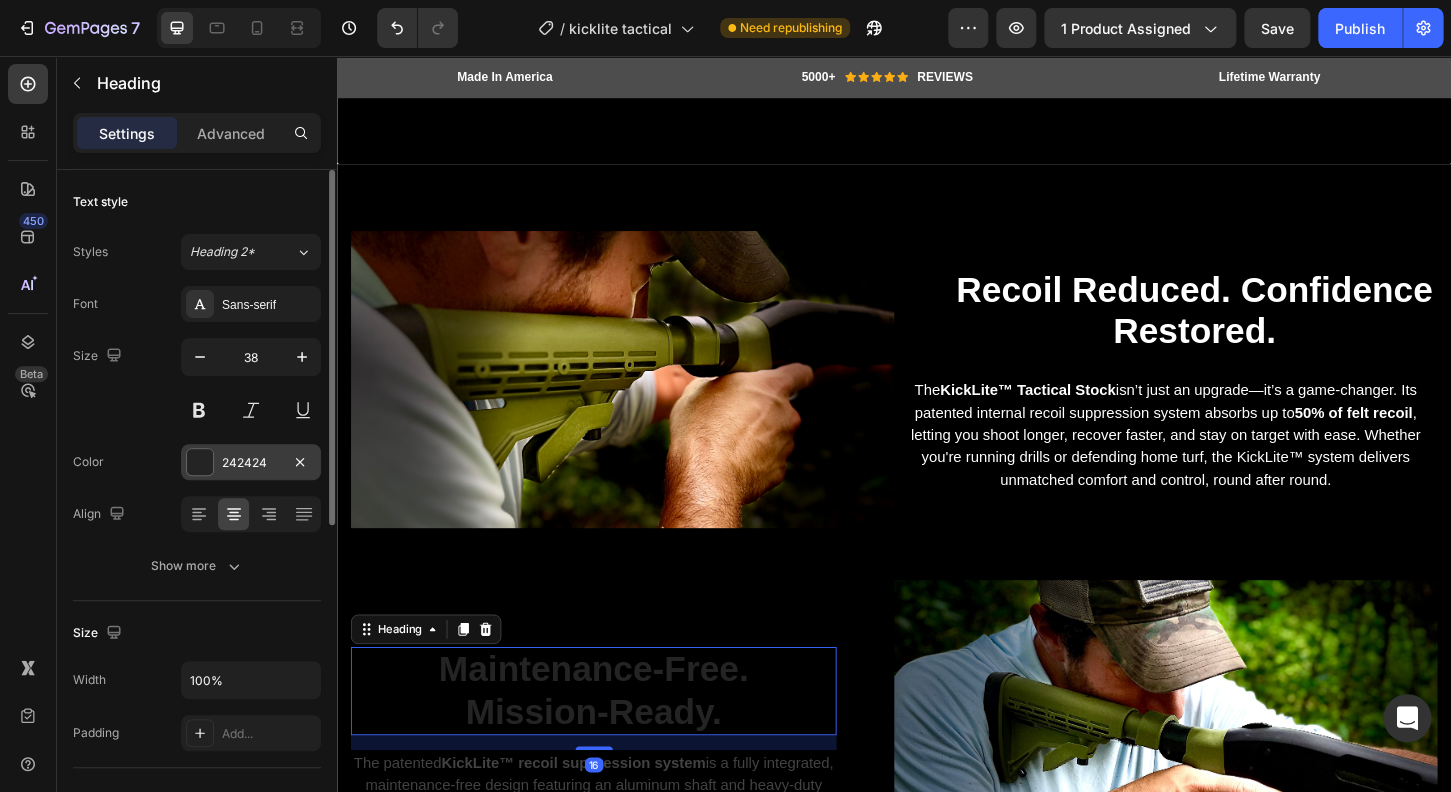 click at bounding box center (200, 462) 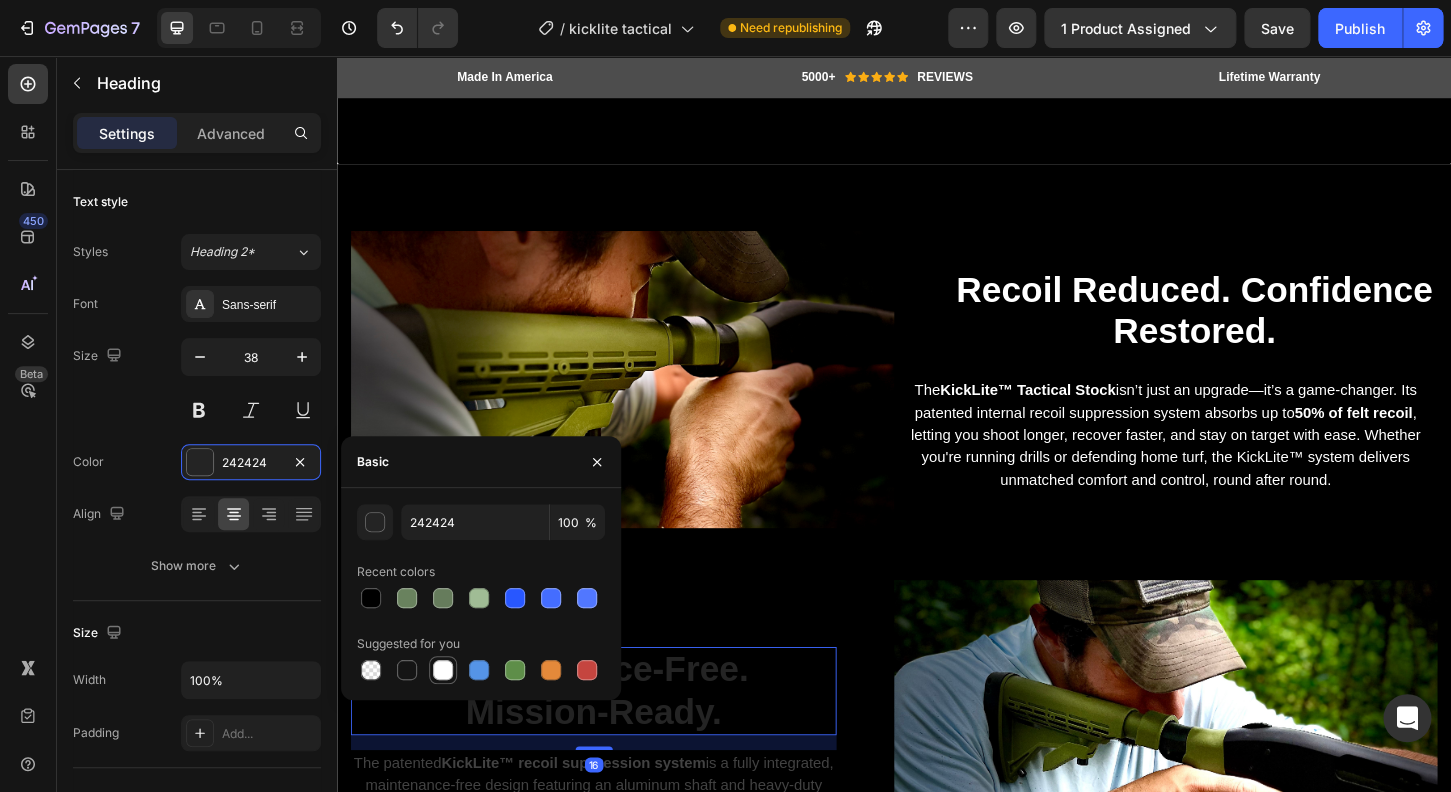 click at bounding box center (443, 670) 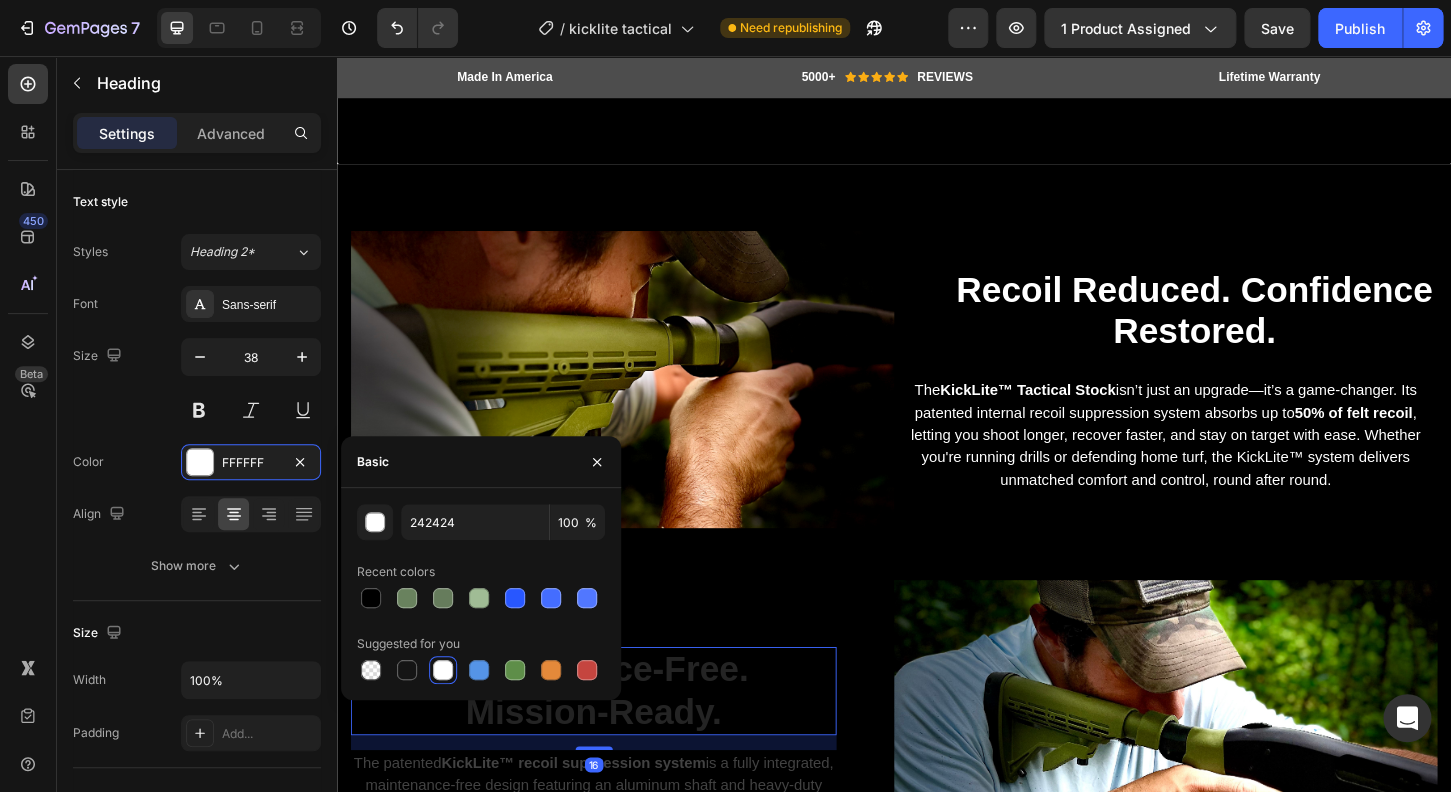 type on "FFFFFF" 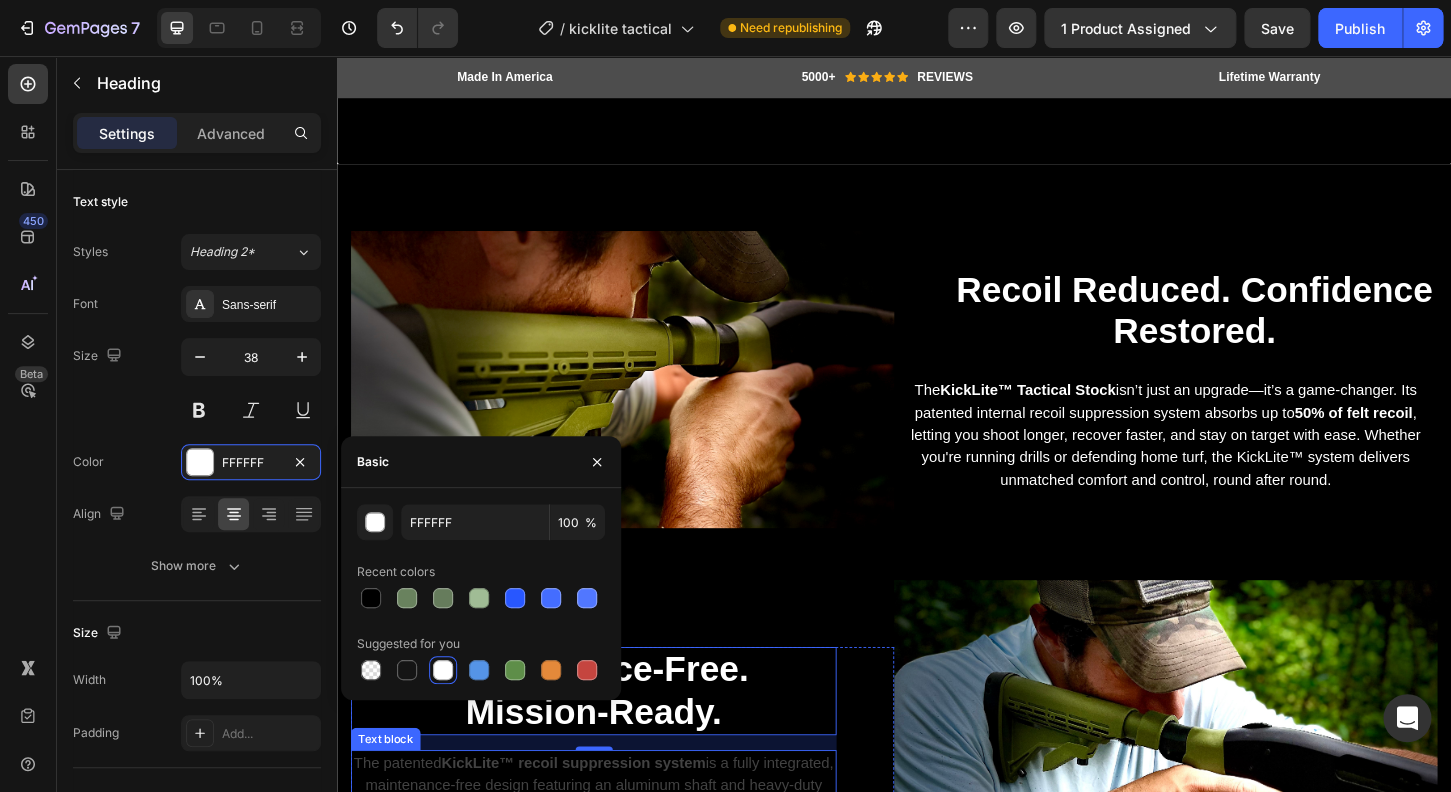 click on "KickLite™ recoil suppression system" at bounding box center [591, 816] 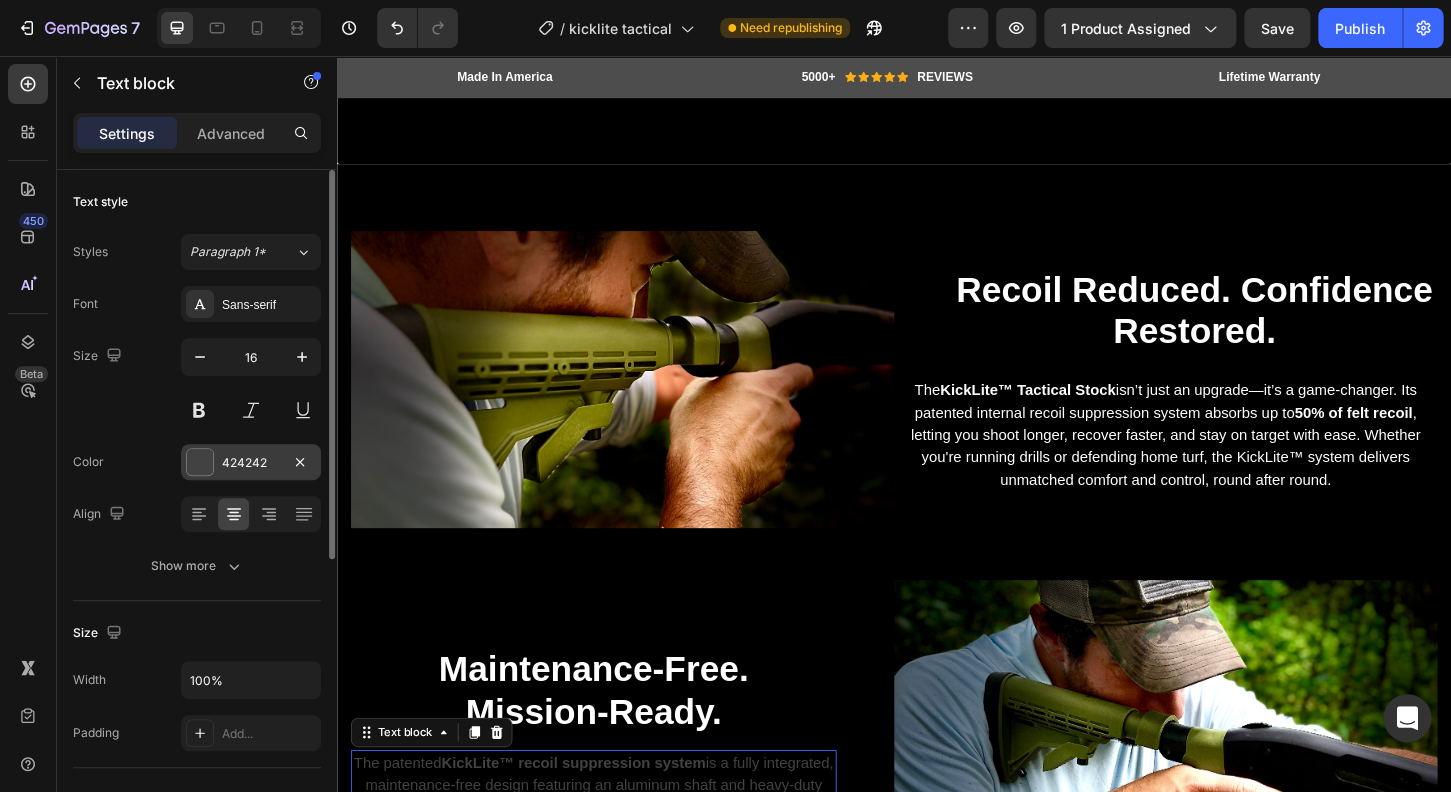 click at bounding box center [200, 462] 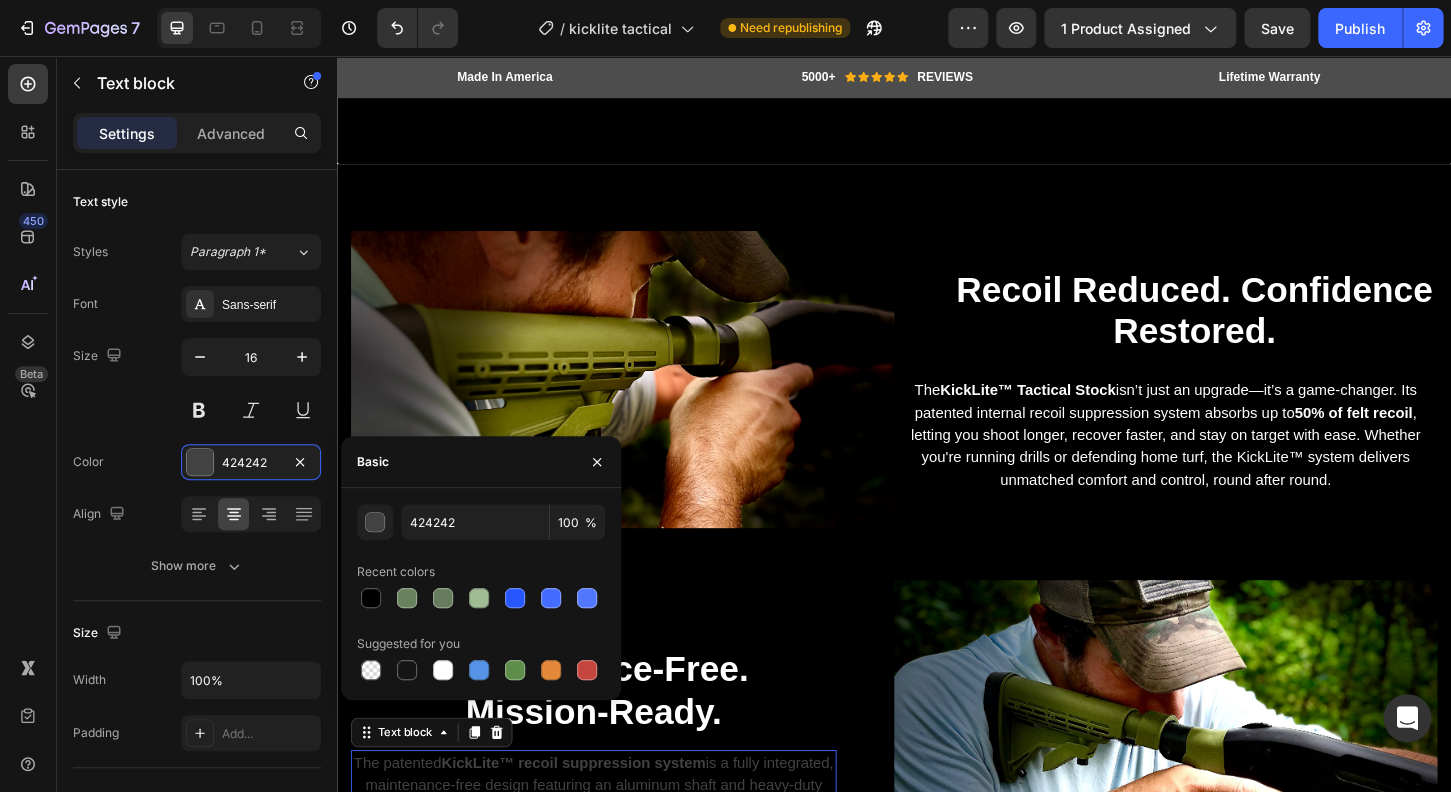click 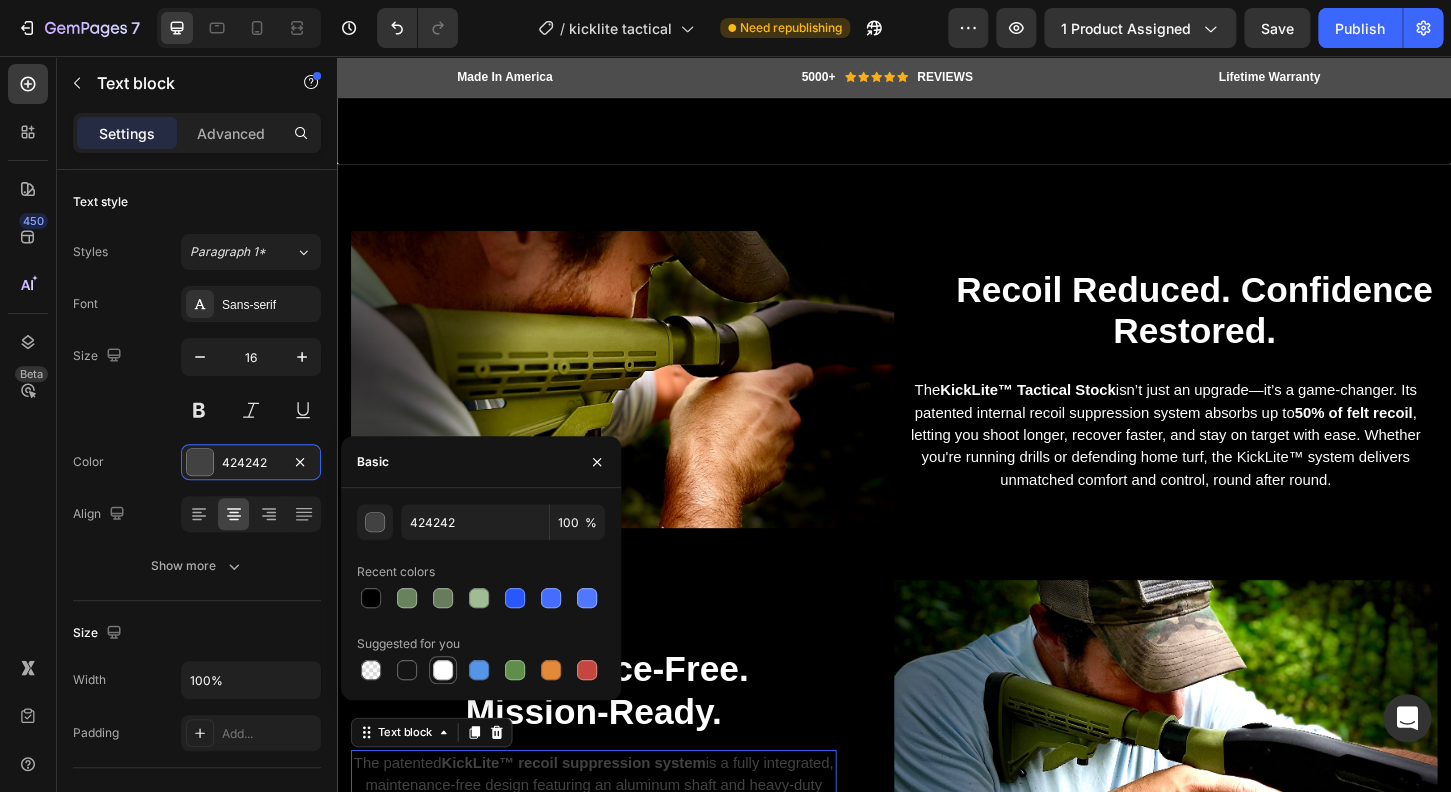 click at bounding box center (443, 670) 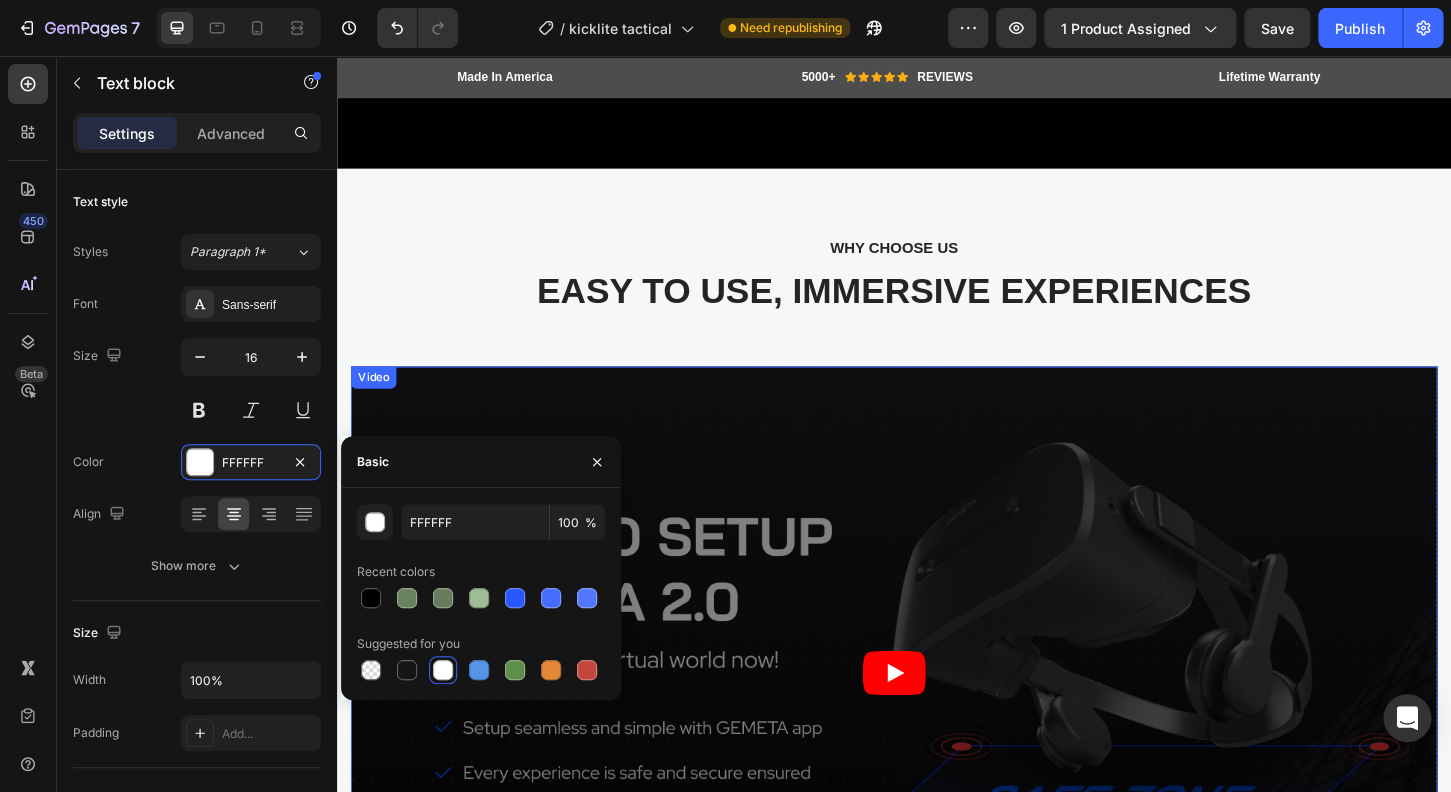 scroll, scrollTop: 4048, scrollLeft: 0, axis: vertical 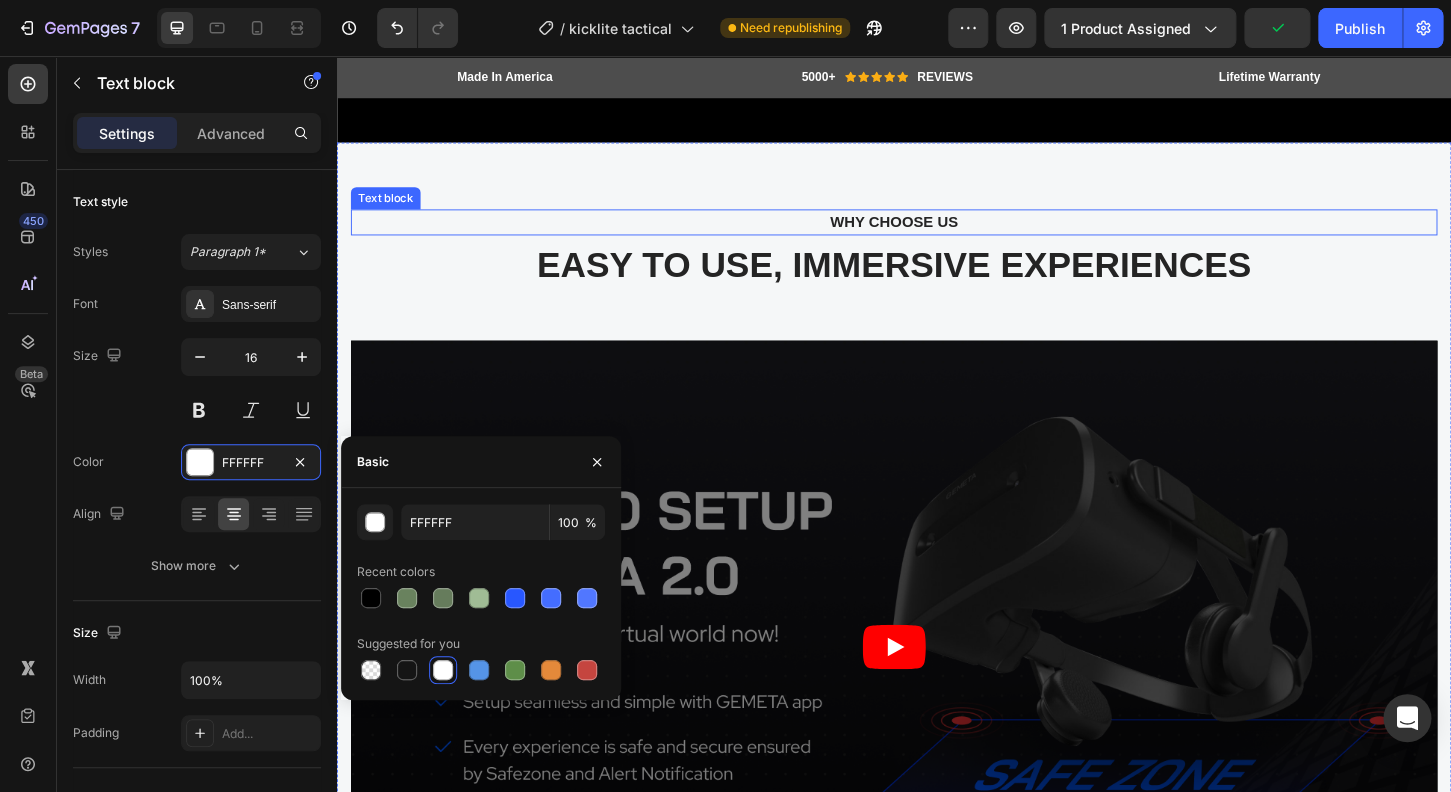 click on "WHY CHOOSE US" at bounding box center (937, 235) 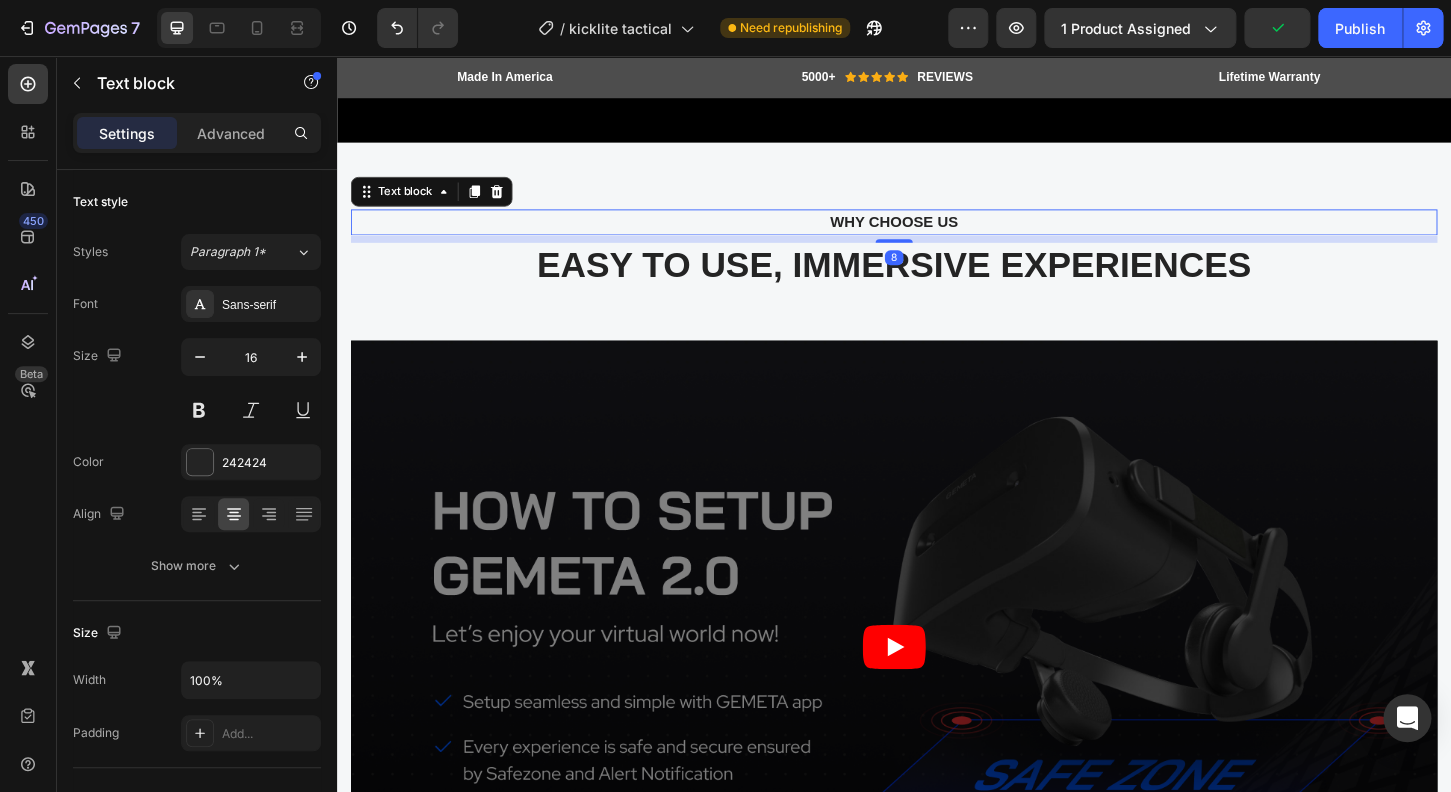 click 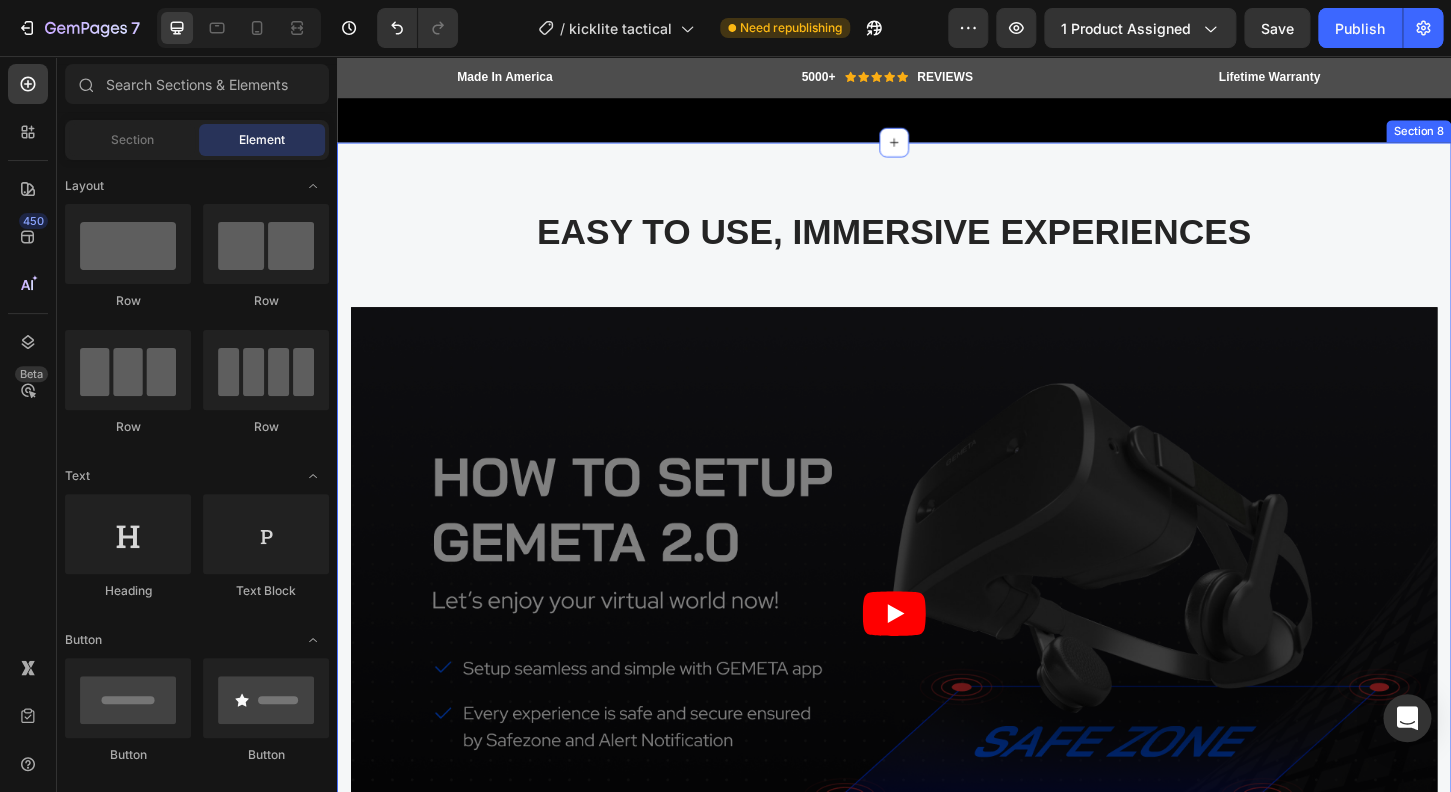 click on "EASY TO USE, IMMERSIVE EXPERIENCES Heading Video
Image “Best thing I ever bought for myself! Great VR experiences for exercise, doing 3D art, amazing visual puzzle games. I wear glasses and it’s even more clear amazing visual puzzle games. I wear glasses and it’s even more clear for me in VR then without!” Text block [NAME] Heading 5.0 Text block
Icon
Icon
Icon
Icon
Icon Icon List Hoz Row Row Row Image “Super cool device! Really happy about this VR. It’s great for people who don’t have PC, because you don’t need a PC to run any games. Moreover, very fast shipping, it came in the mail earlier than I thought it would. Thanks.” Text block [NAME] Heading 5.0 Text block
Icon
Icon
Icon
Icon
Icon Icon List Hoz Row Row Row Image Text block [NAME] Heading 5.0 Text block
Icon Icon Icon Icon" at bounding box center (937, 775) 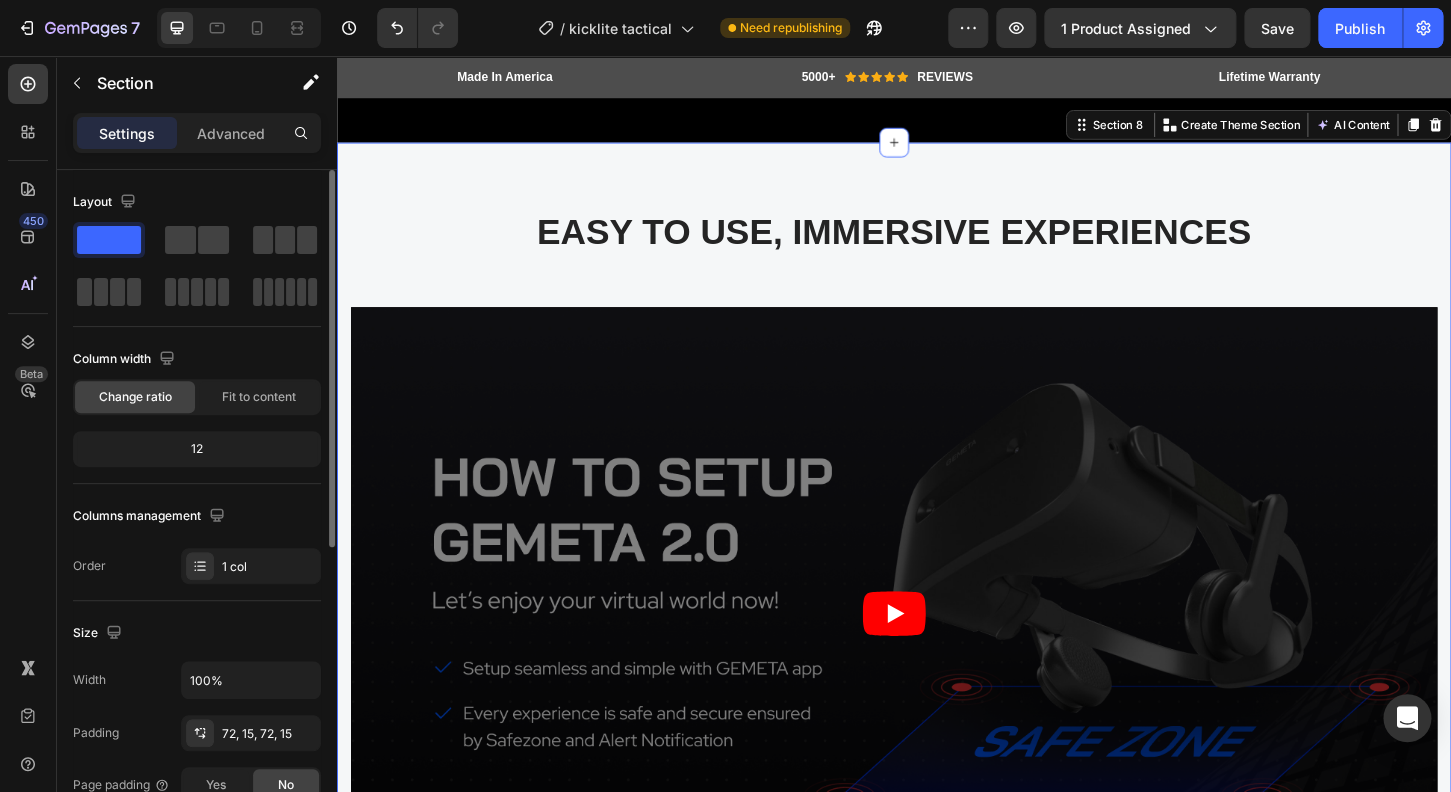 scroll, scrollTop: 304, scrollLeft: 0, axis: vertical 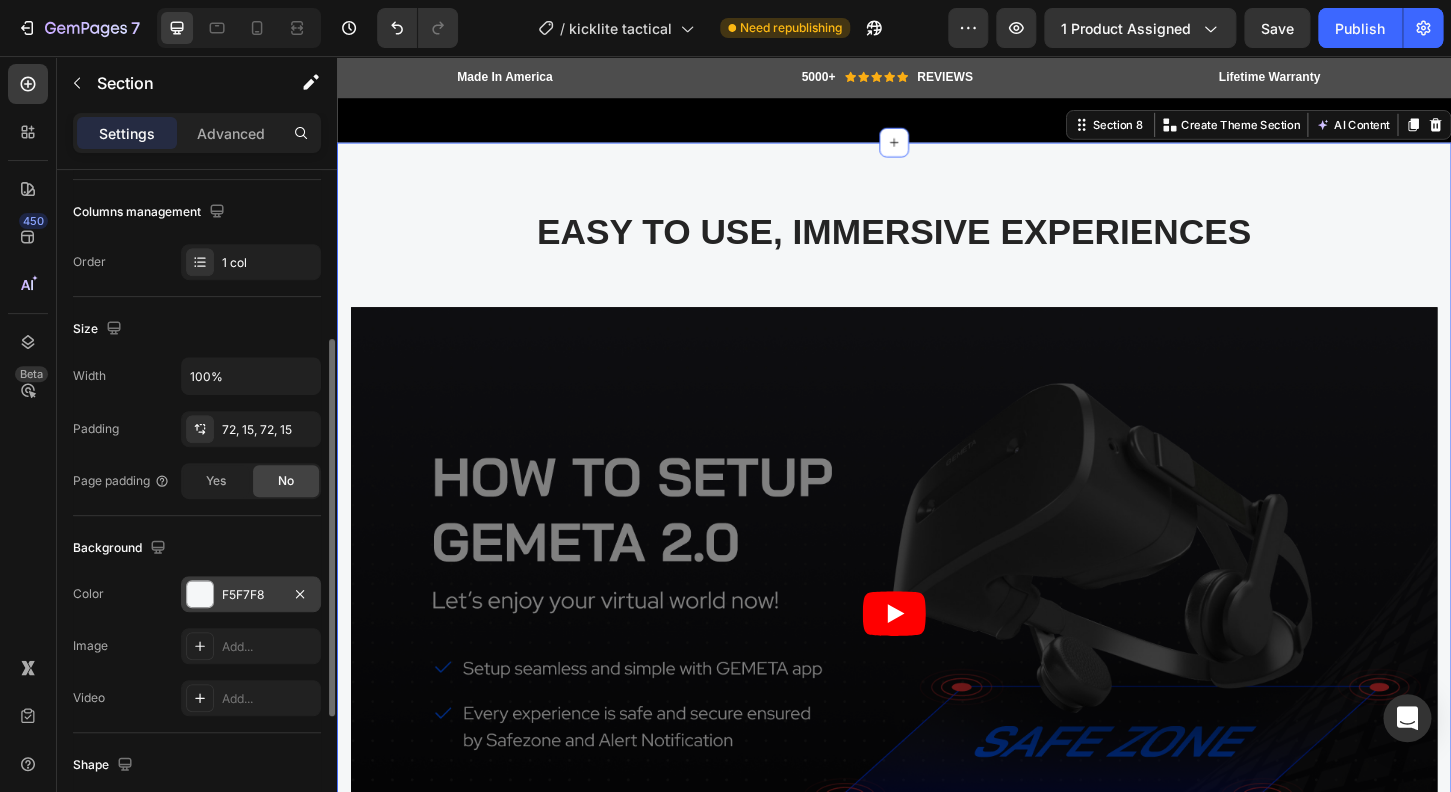 click at bounding box center [200, 594] 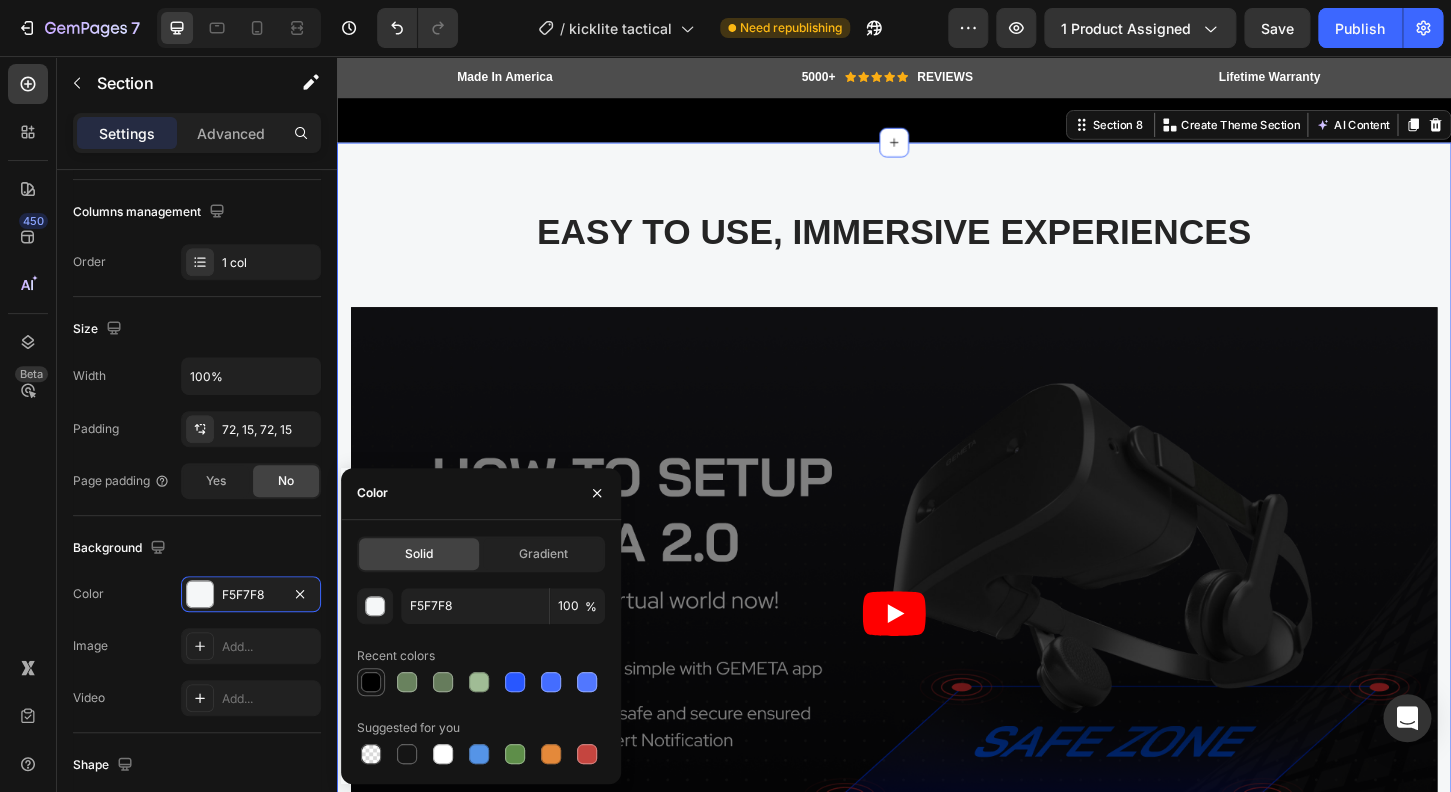 click at bounding box center (371, 682) 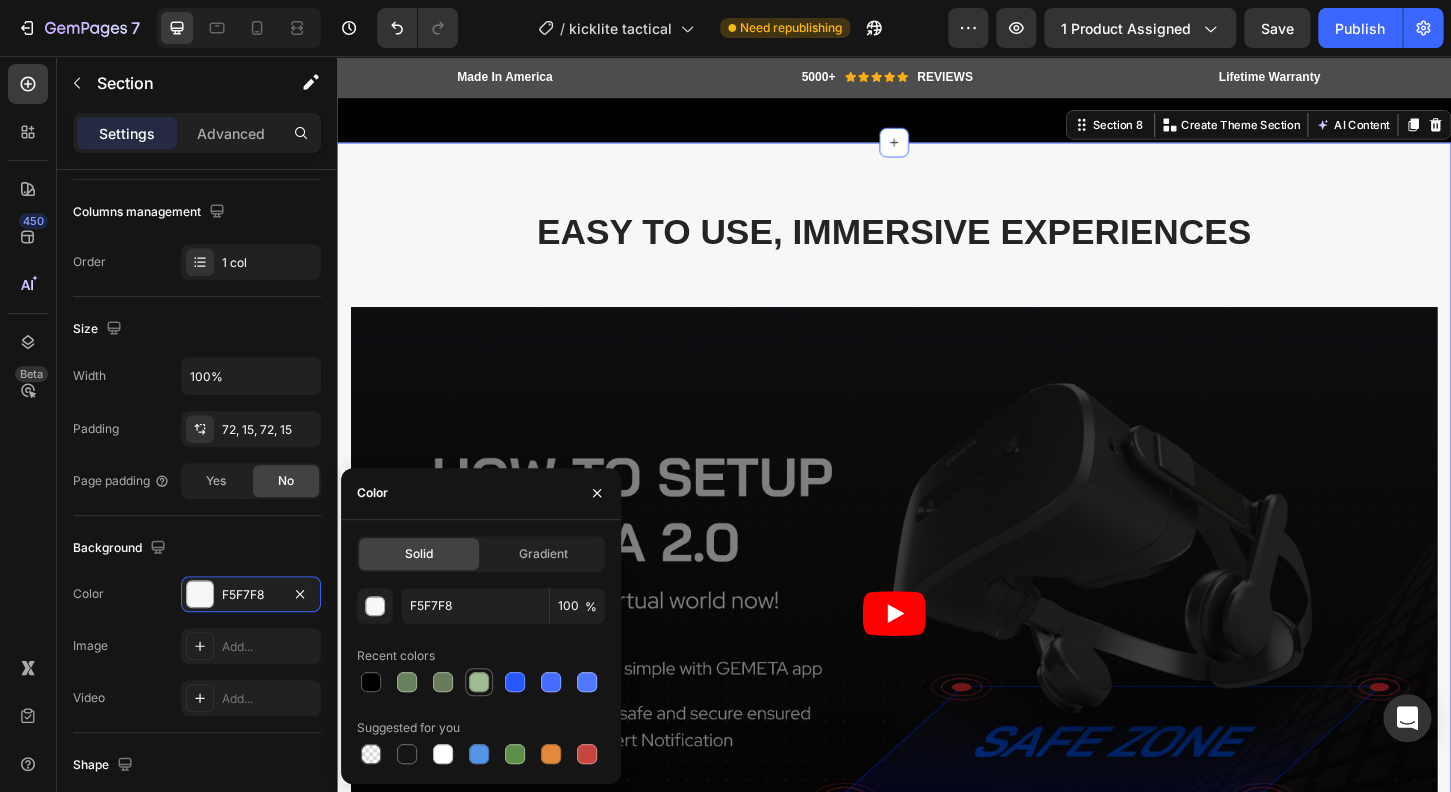 type on "000000" 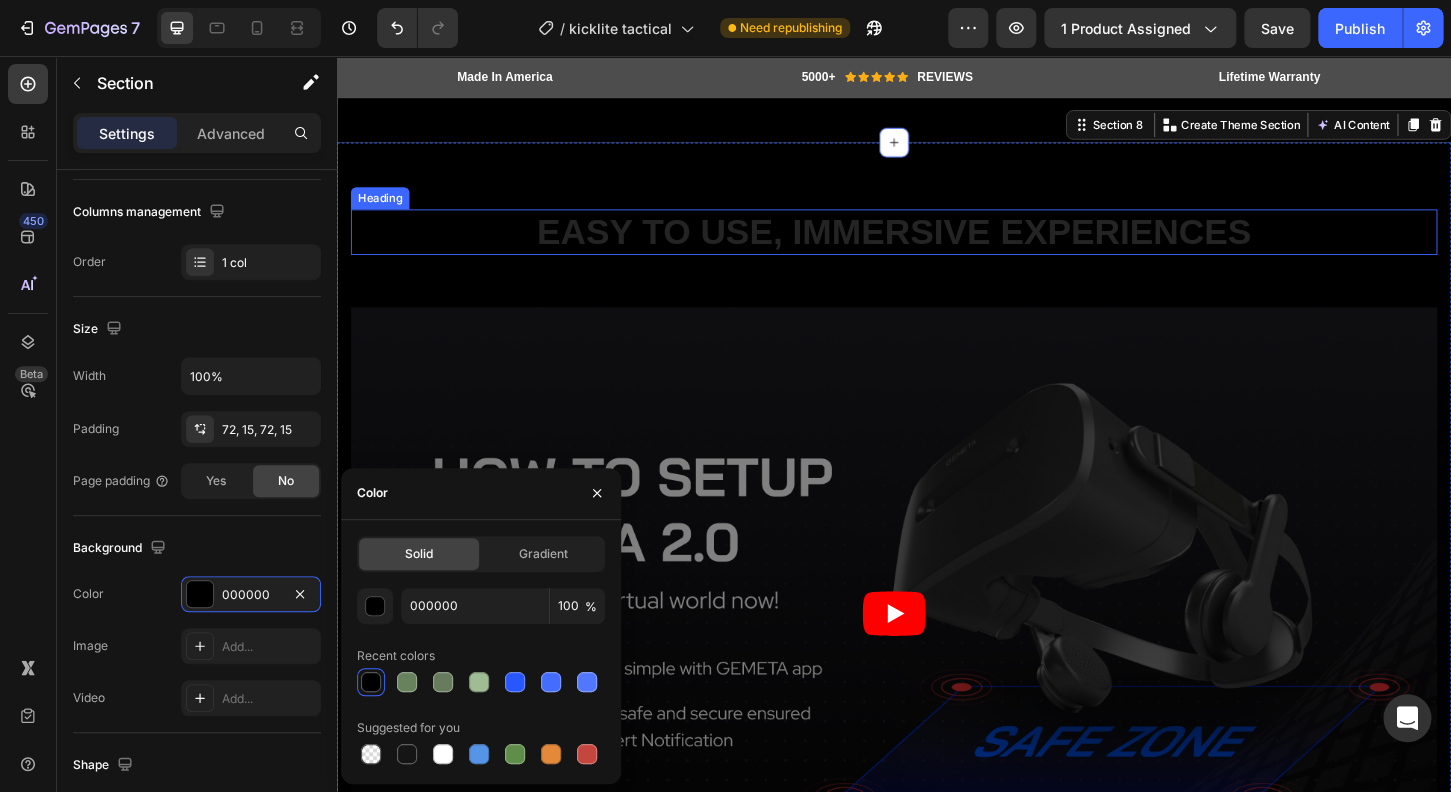 click on "EASY TO USE, IMMERSIVE EXPERIENCES" at bounding box center (937, 246) 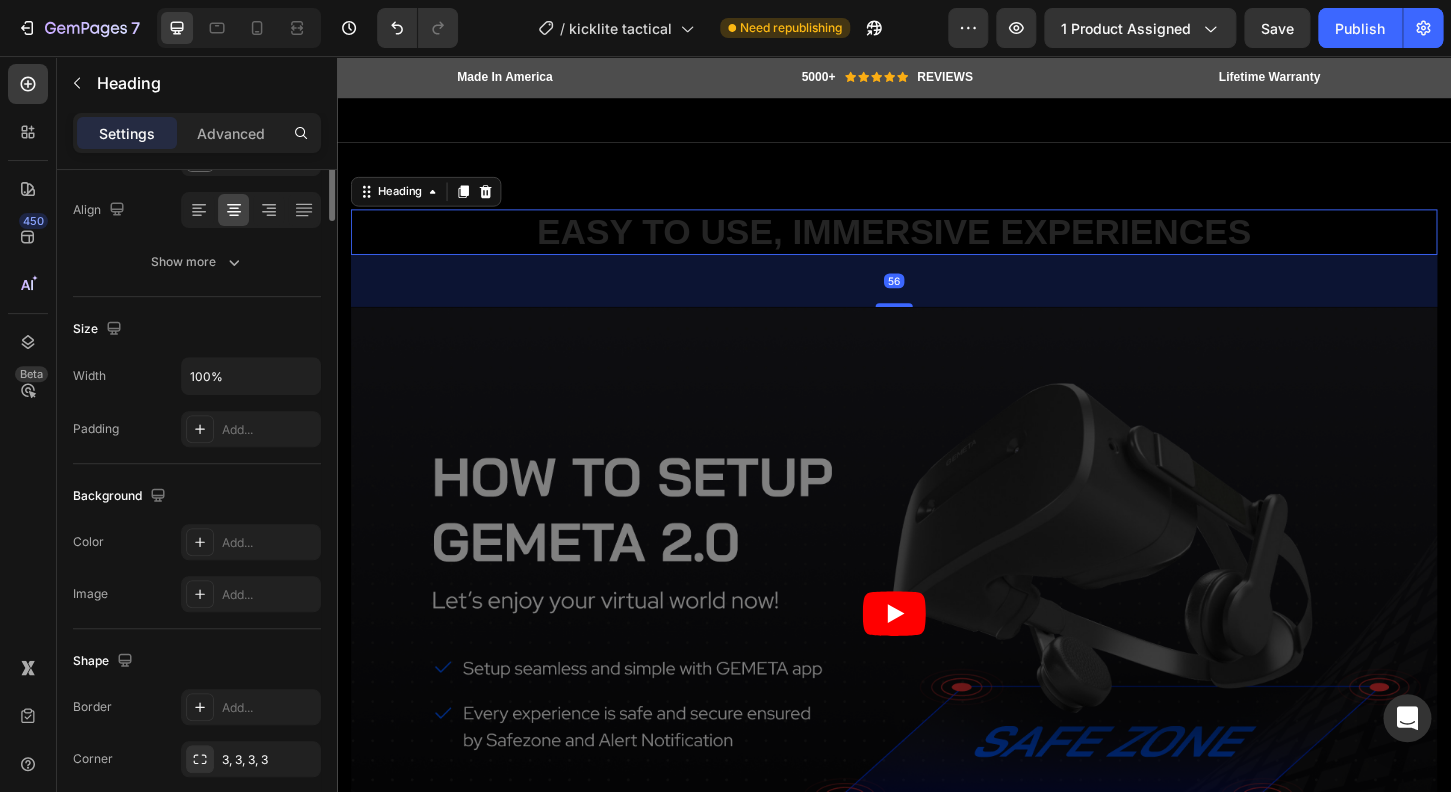 scroll, scrollTop: 0, scrollLeft: 0, axis: both 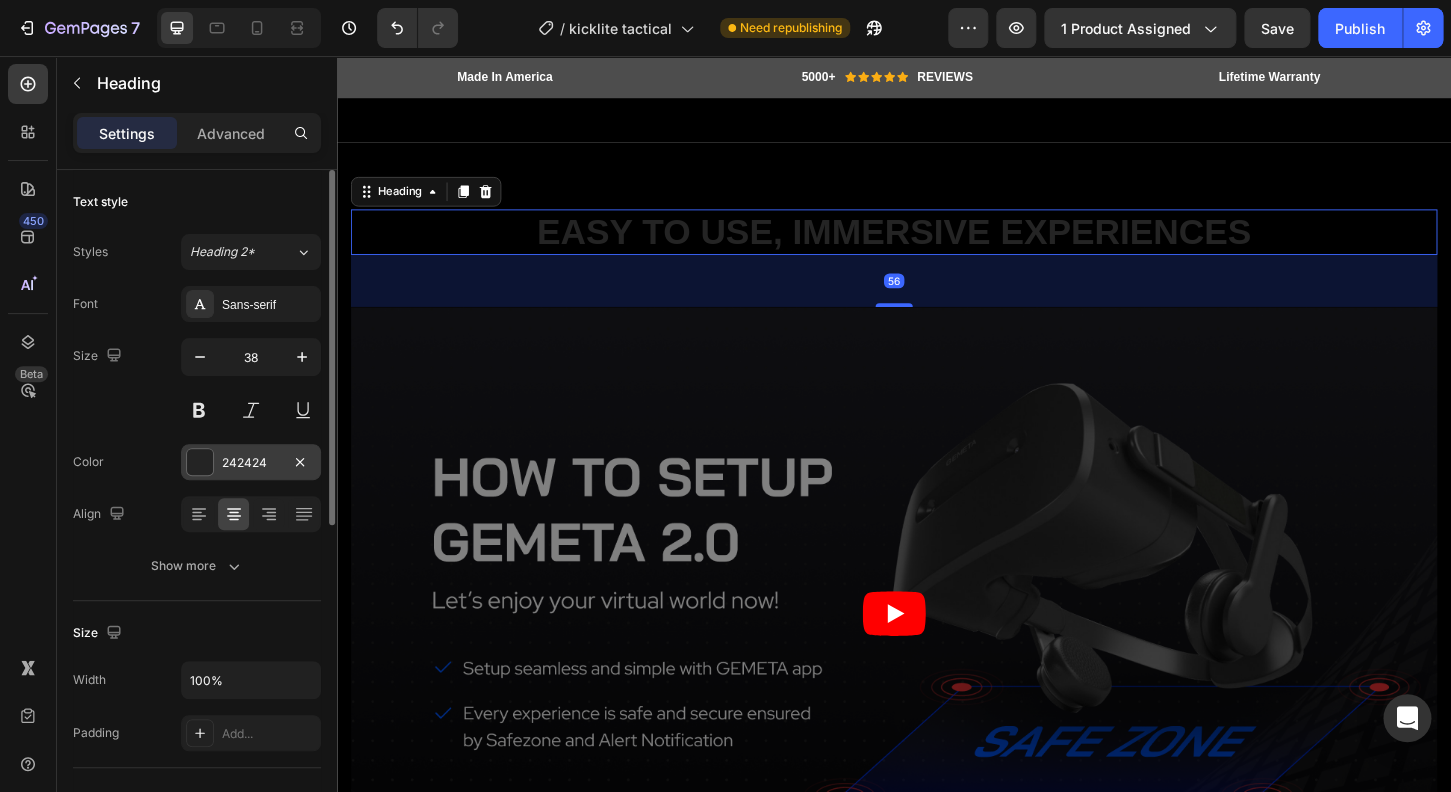 click at bounding box center [200, 462] 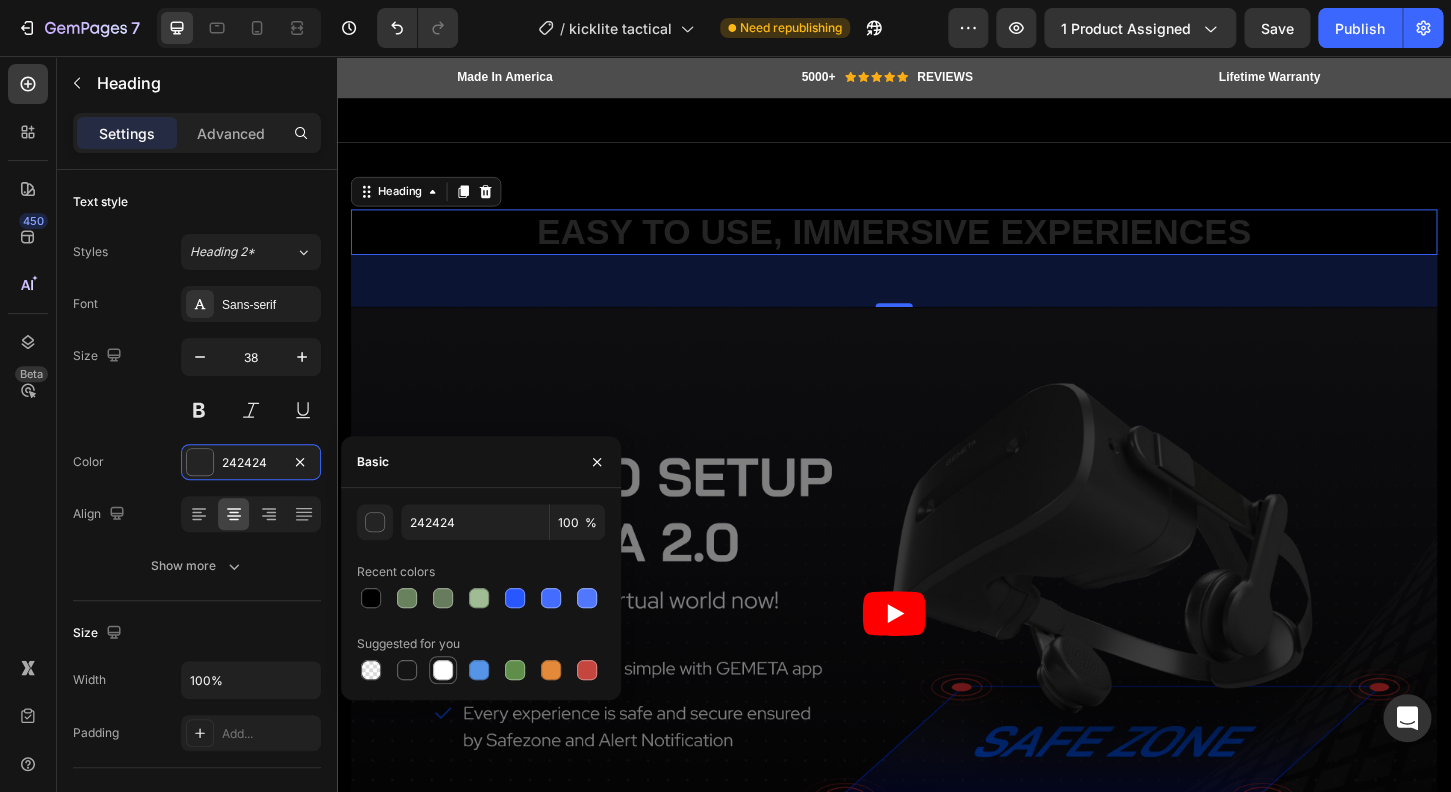 click at bounding box center [443, 670] 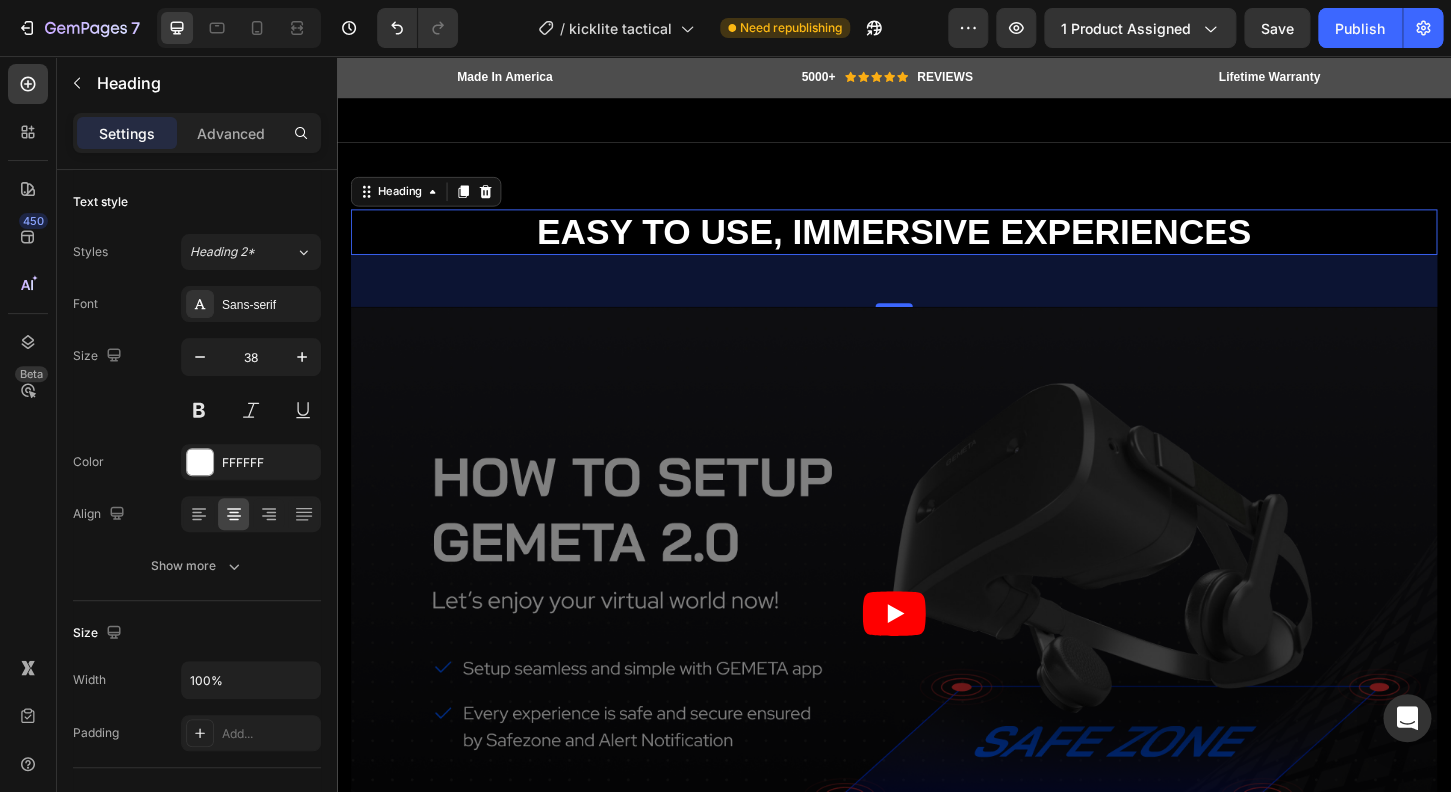click on "EASY TO USE, IMMERSIVE EXPERIENCES" at bounding box center (937, 246) 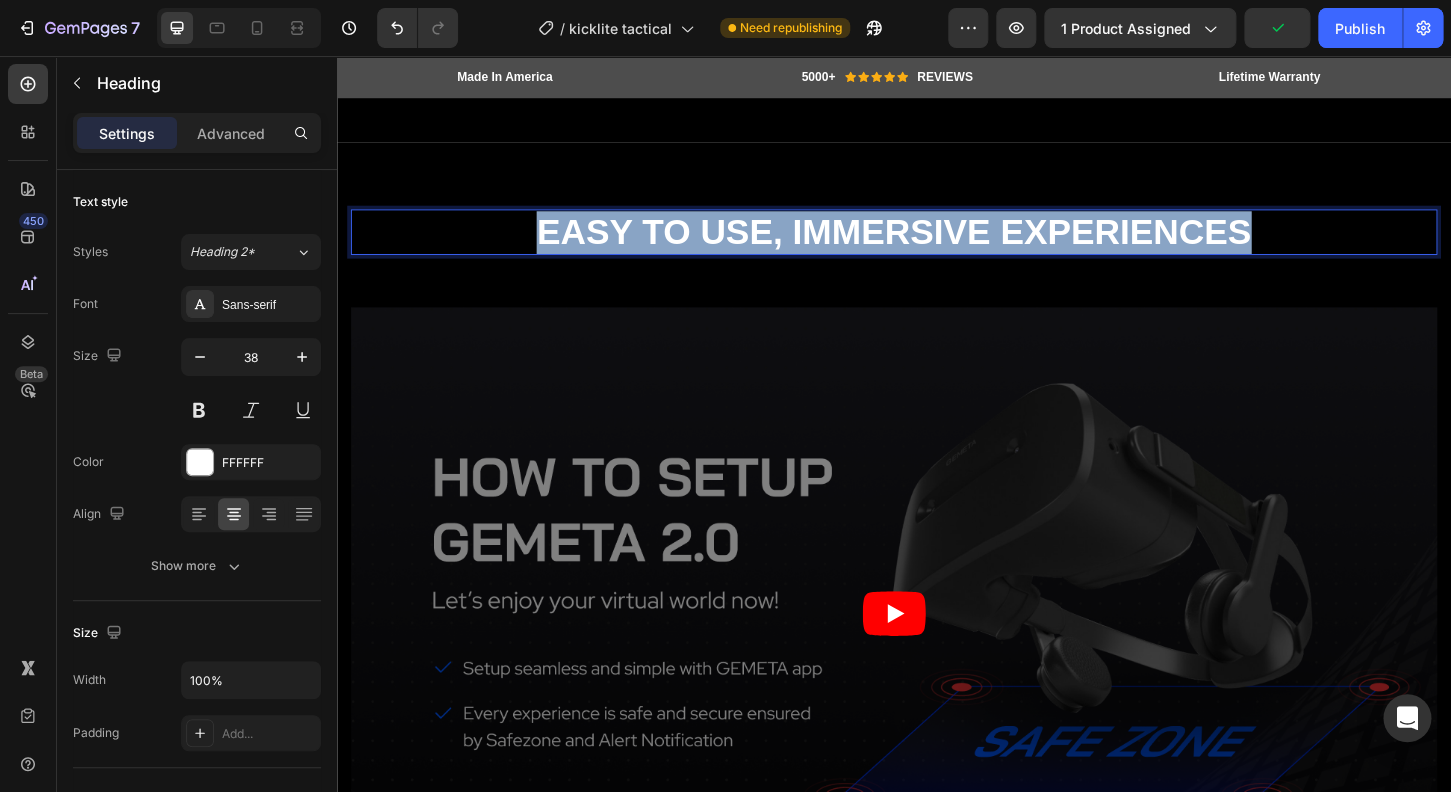 drag, startPoint x: 1337, startPoint y: 240, endPoint x: 522, endPoint y: 248, distance: 815.03925 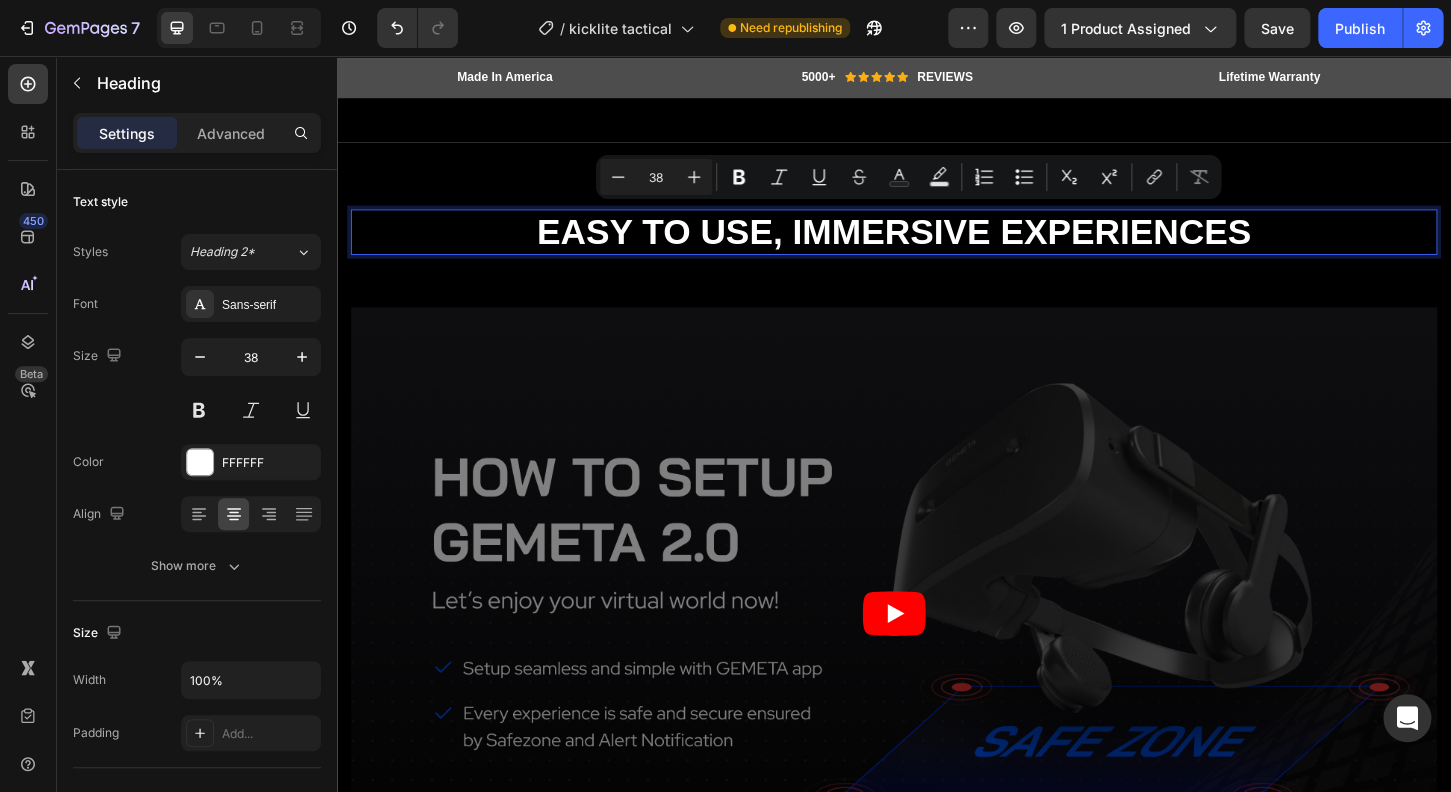 click on "EASY TO USE, IMMERSIVE EXPERIENCES" at bounding box center (937, 246) 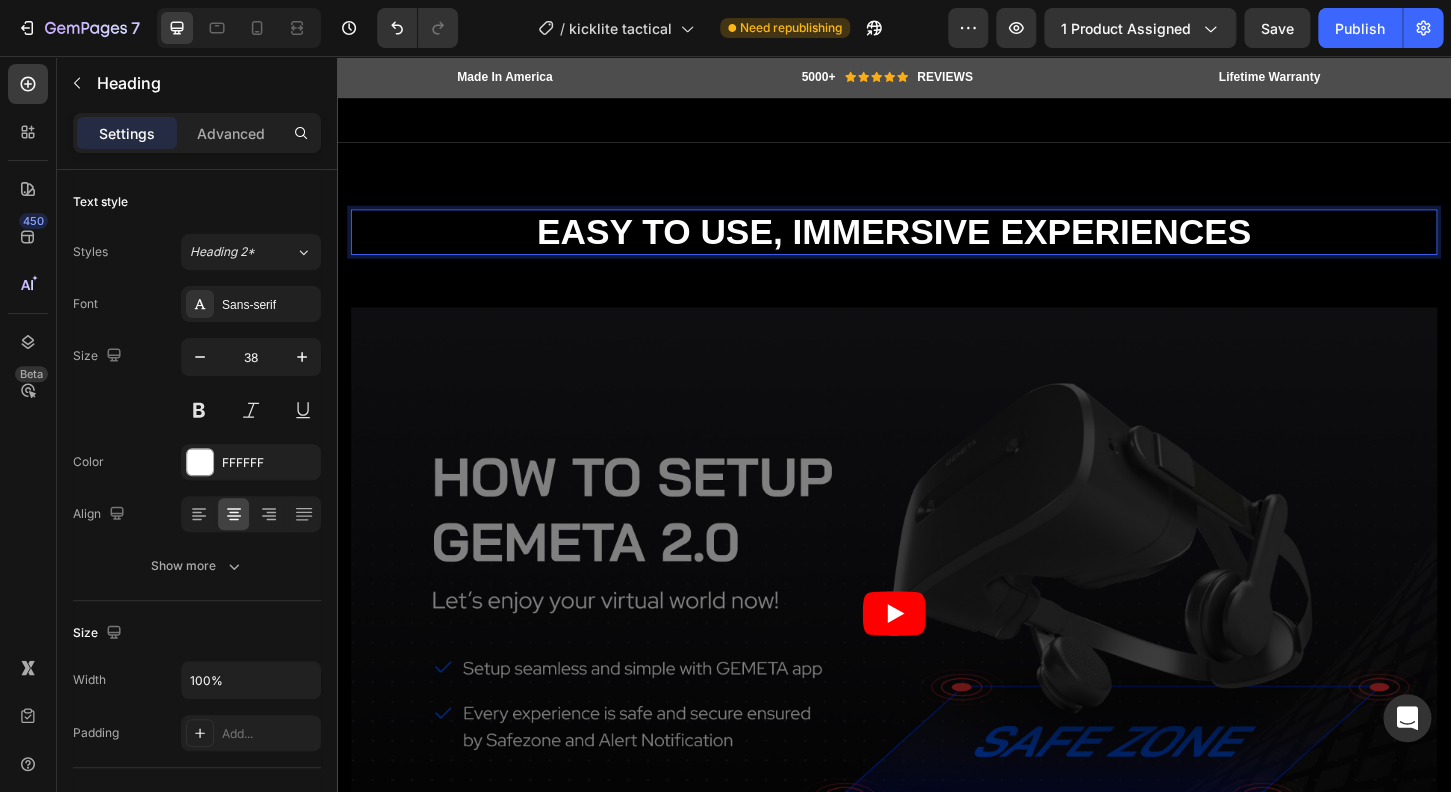 drag, startPoint x: 1333, startPoint y: 246, endPoint x: 804, endPoint y: 258, distance: 529.1361 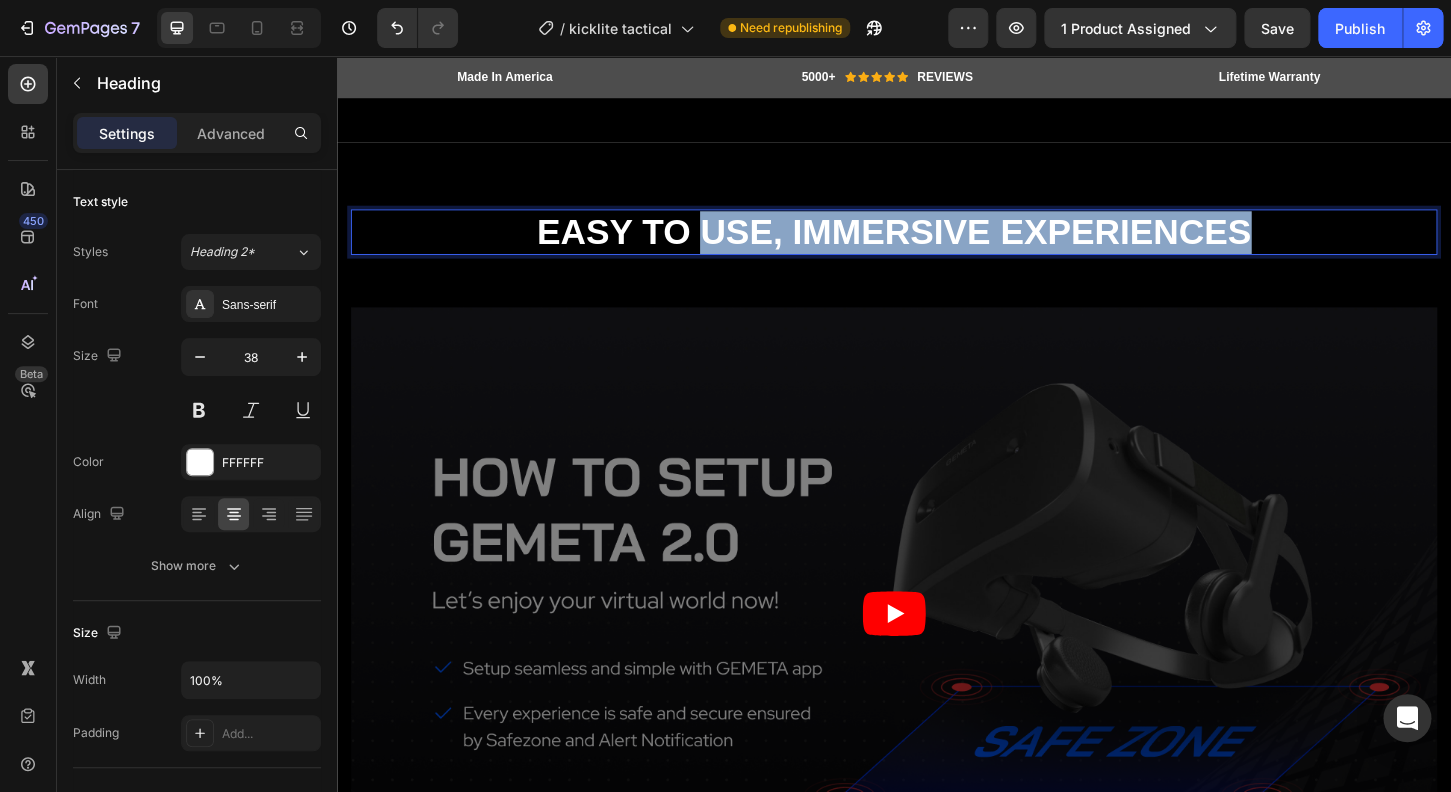 drag, startPoint x: 734, startPoint y: 231, endPoint x: 1435, endPoint y: 232, distance: 701.00073 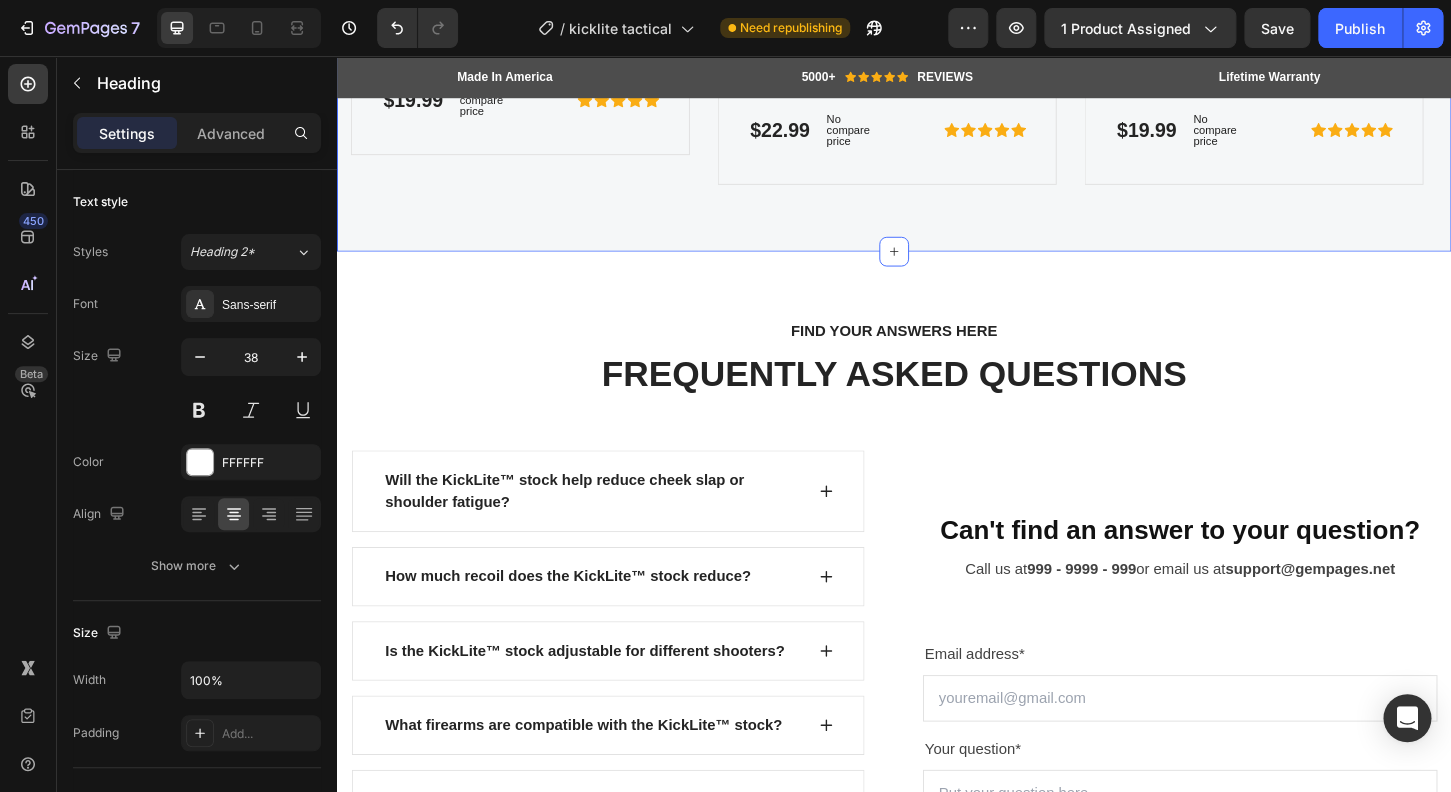 scroll, scrollTop: 6412, scrollLeft: 0, axis: vertical 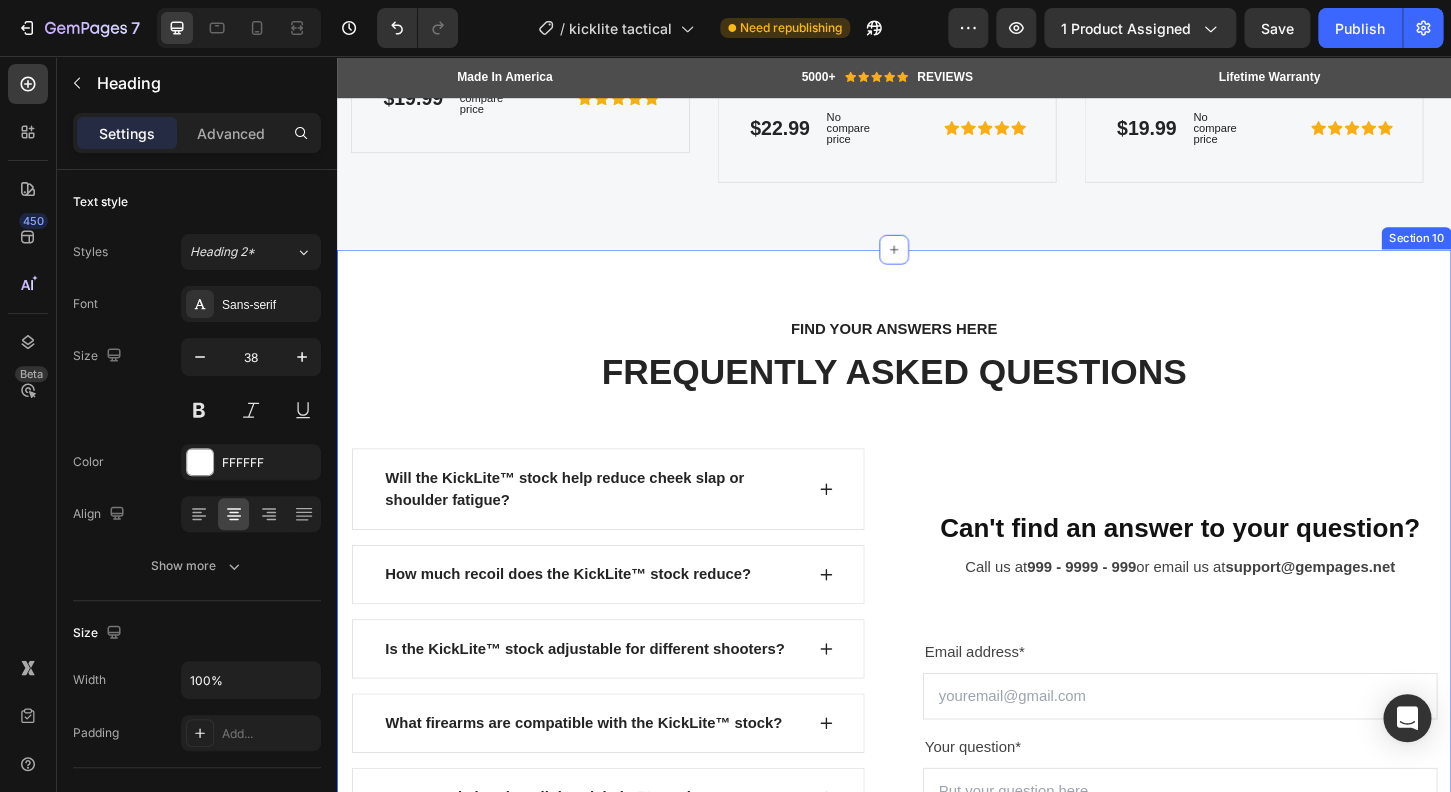 click on "FIND YOUR ANSWERS HERE Text block FREQUENTLY ASKED QUESTIONS Heading Row
Will the KickLite™ stock help reduce cheek slap or shoulder fatigue?
How much recoil does the KickLite™ stock reduce?
Is the KickLite™ stock adjustable for different shooters?
What firearms are compatible with the KickLite™ stock?
How easy is it to install the KickLite™ stock?
Does the KickLite™ stock come with all necessary installation hardware?
What materials is the KickLite™ stock made from? Accordion
See All FAQs Button Row Can't find an answer to your question? Heading Call us at  999 - 9999 - 999  or email us at  support@gempages.net Text block Email address* Text block Email Field Your question* Text block Text Area SUBMIT NOW Submit Button Contact Form Row Section 10" at bounding box center (937, 731) 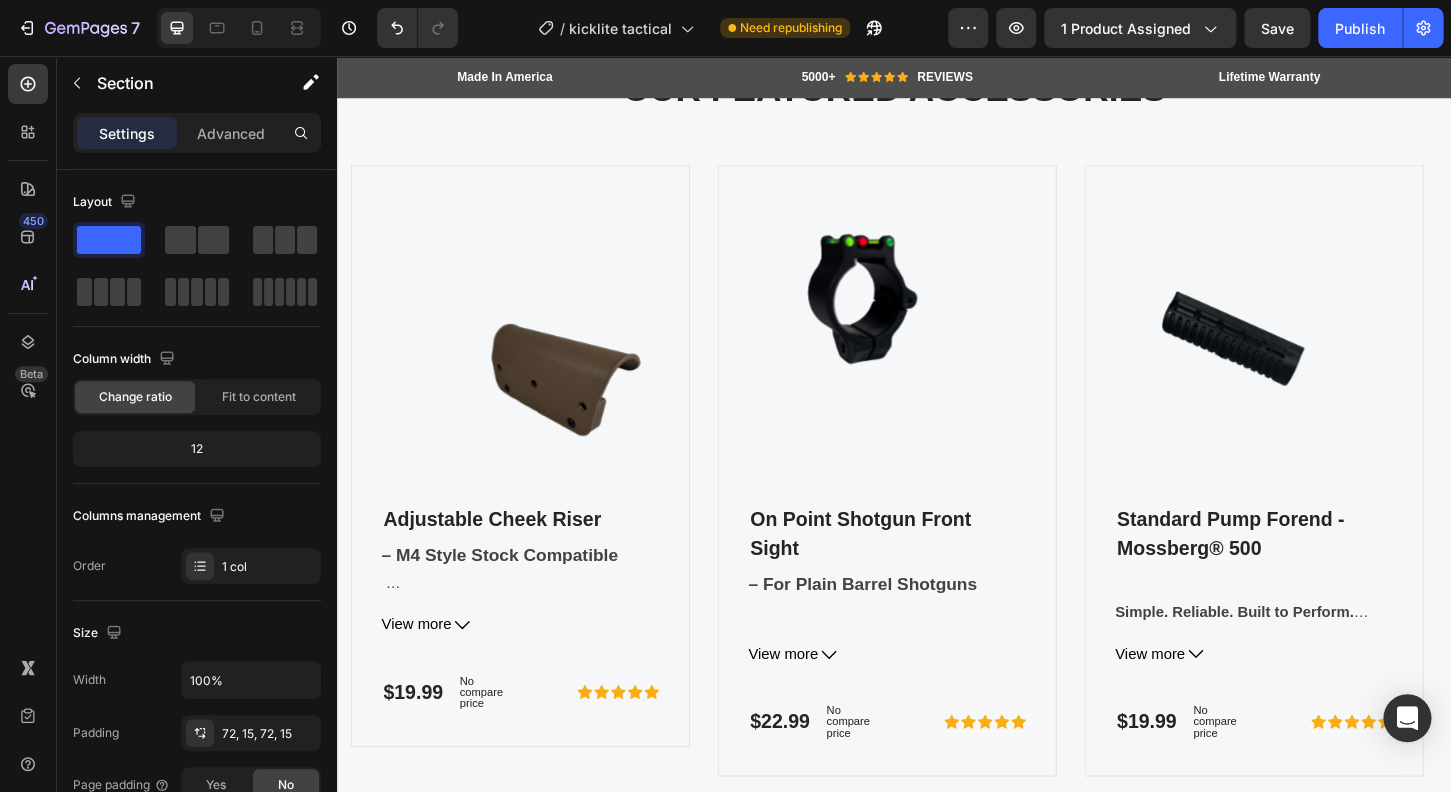 scroll, scrollTop: 5484, scrollLeft: 0, axis: vertical 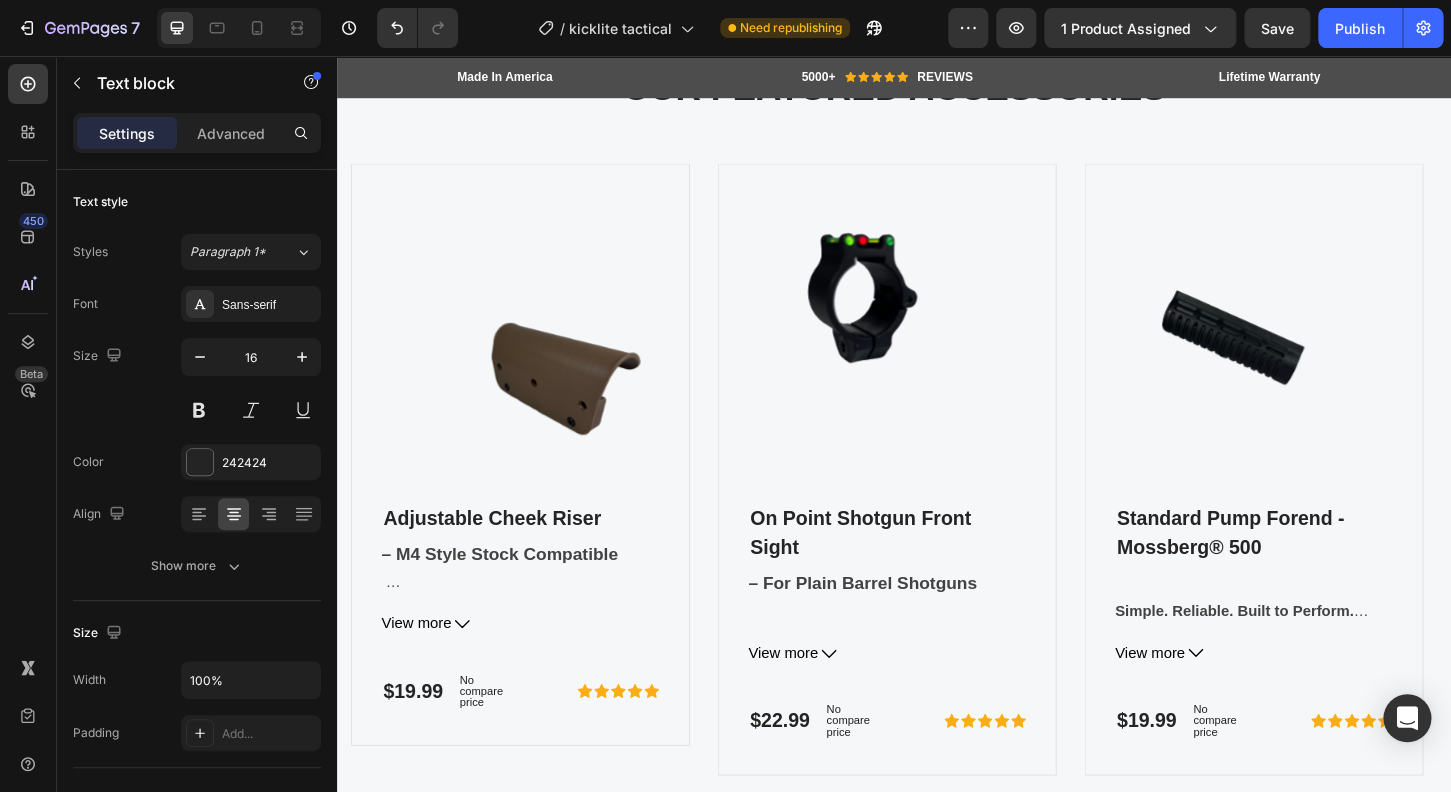 click on "FOR GEMETA 2.0 VR HEADSET" at bounding box center [937, 44] 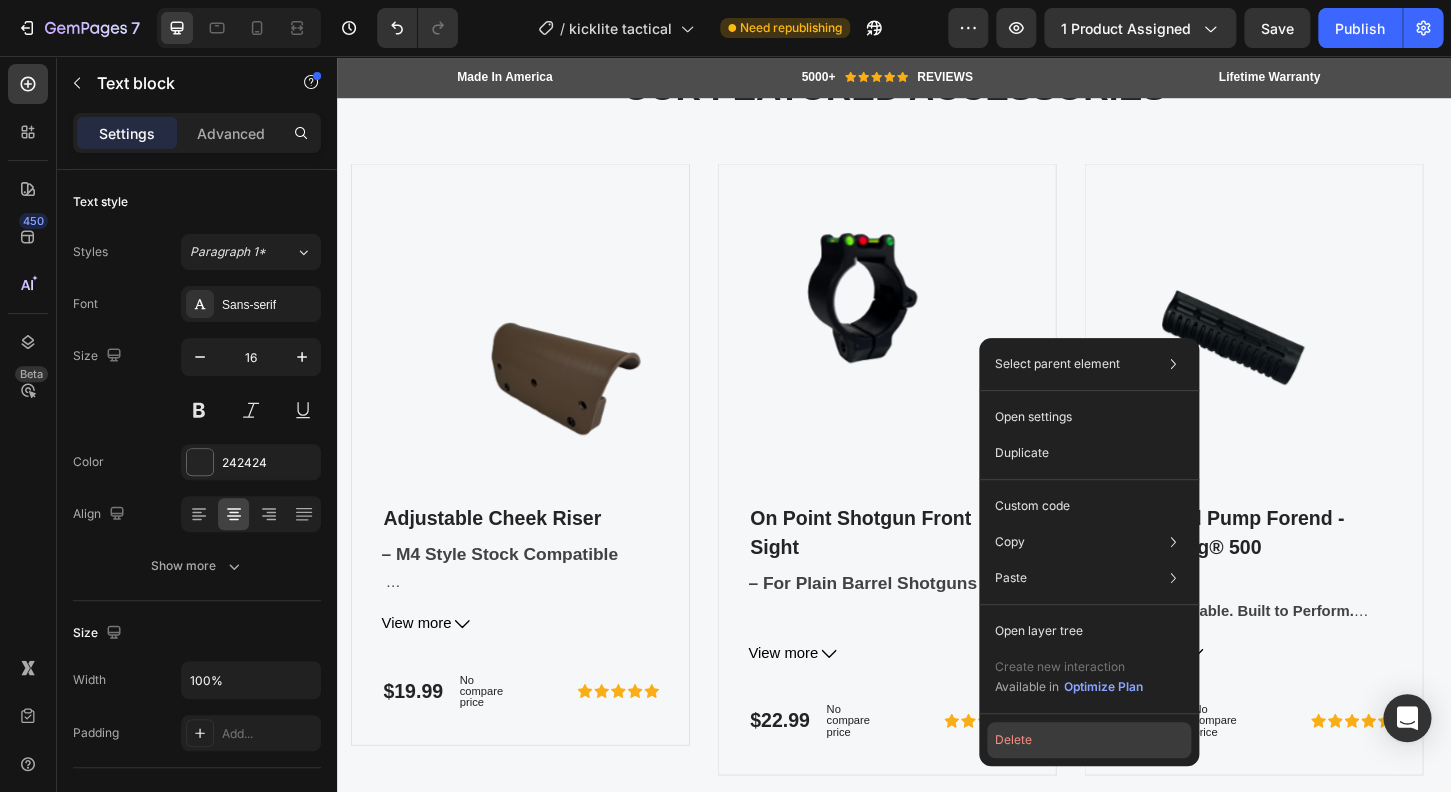 click on "Delete" 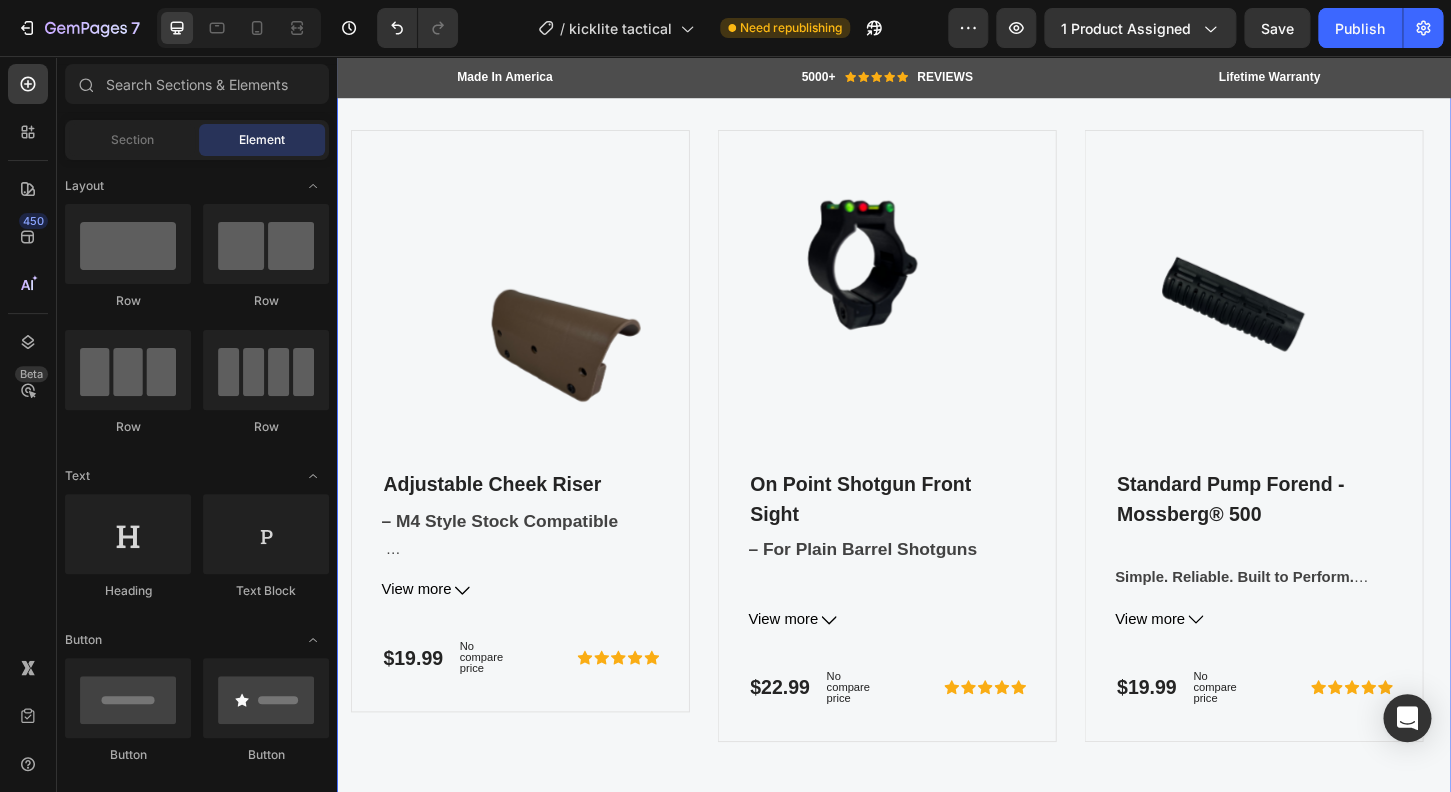 click on "OUR FEATURED ACCESSORIES Heading Product Images Adjustable Cheek Riser (P) Title – M4 Style Stock Compatible
Dial in your fit. Elevate your accuracy.
Add up to  ¾" of additional comb height  to achieve proper cheek weld and eye alignment. Whether you're running optics or using iron sights, comb height is a key factor in proper gun sight aliment.
This riser is a  direct fit for all Phoenix Technology M4-style stocks , and can be mounted to other brands— provided there is a flat surface and sufficient wall thickness  for secure installation.
Note:   Not compatible with Phoenix SPORT stocks
Simple upgrade. Serious improvement.
Fine-tune your stock for comfort, control, and precision— where it counts.
View more
(P) Description $19.99 (P) Price (P) Price No compare price (P) Price Row
Icon
Icon
Icon
Icon
Icon Icon List Hoz Row Product Product Images On Point Shotgun Front Sight" at bounding box center [937, 412] 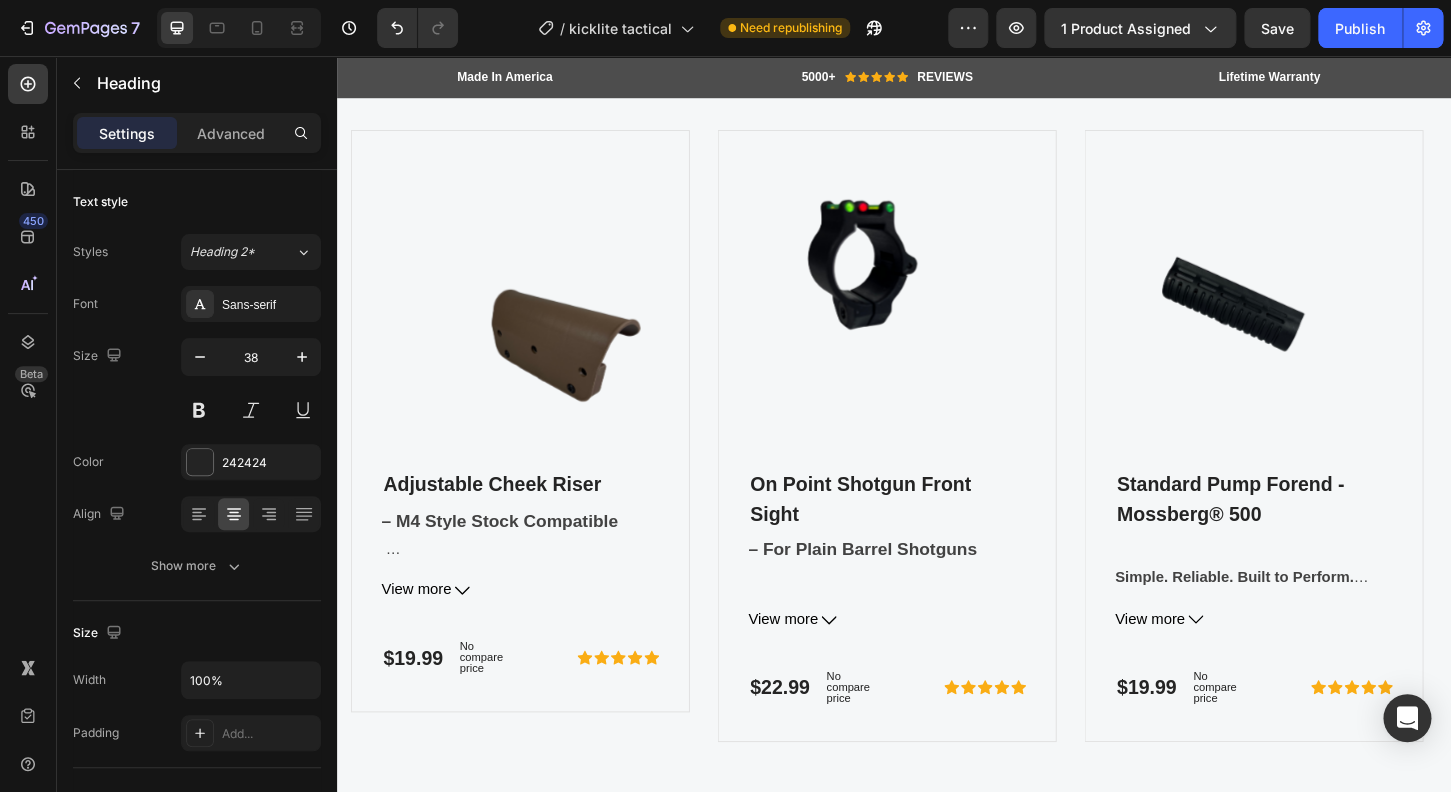 click on "OUR FEATURED ACCESSORIES" at bounding box center (937, 55) 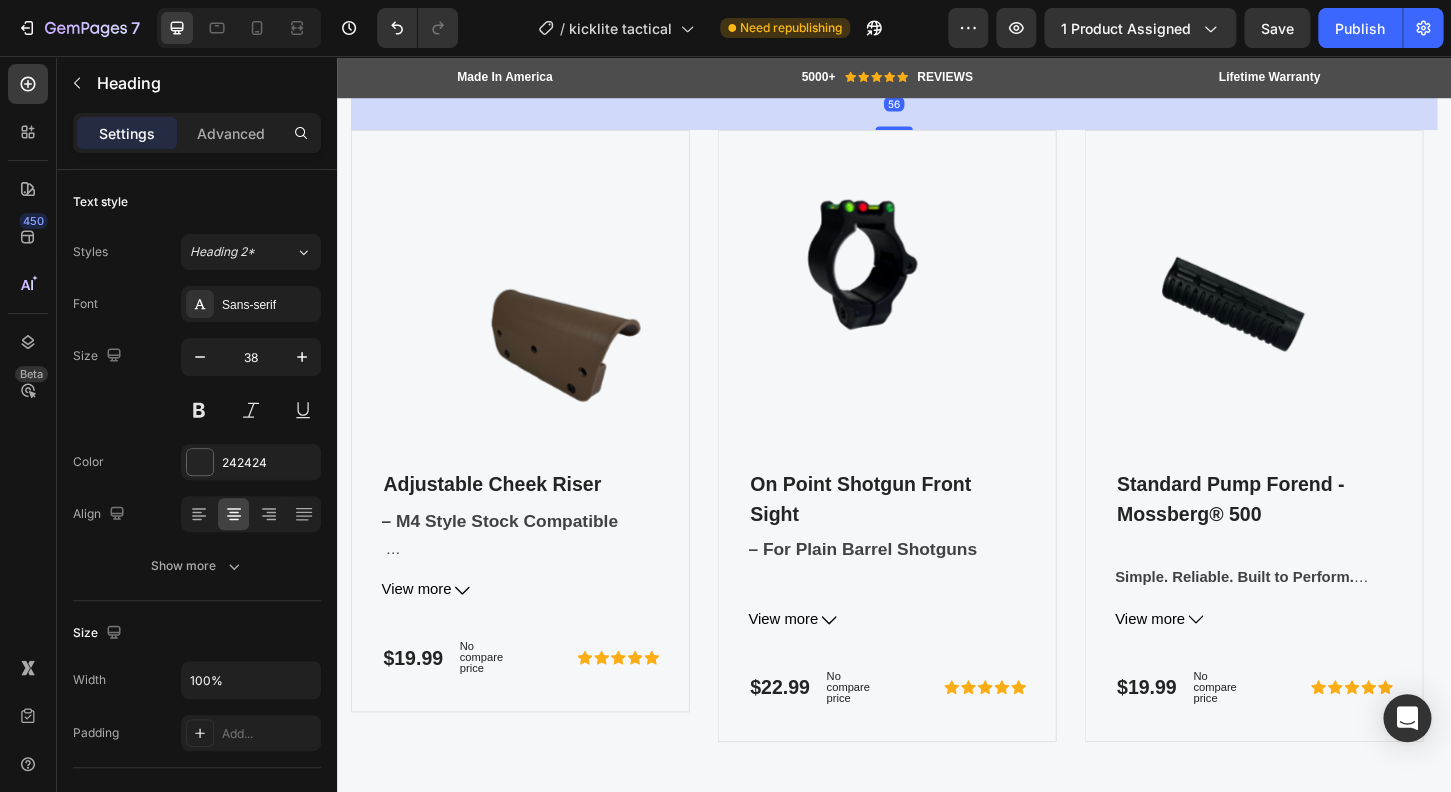 click on "OUR FEATURED ACCESSORIES" at bounding box center (937, 55) 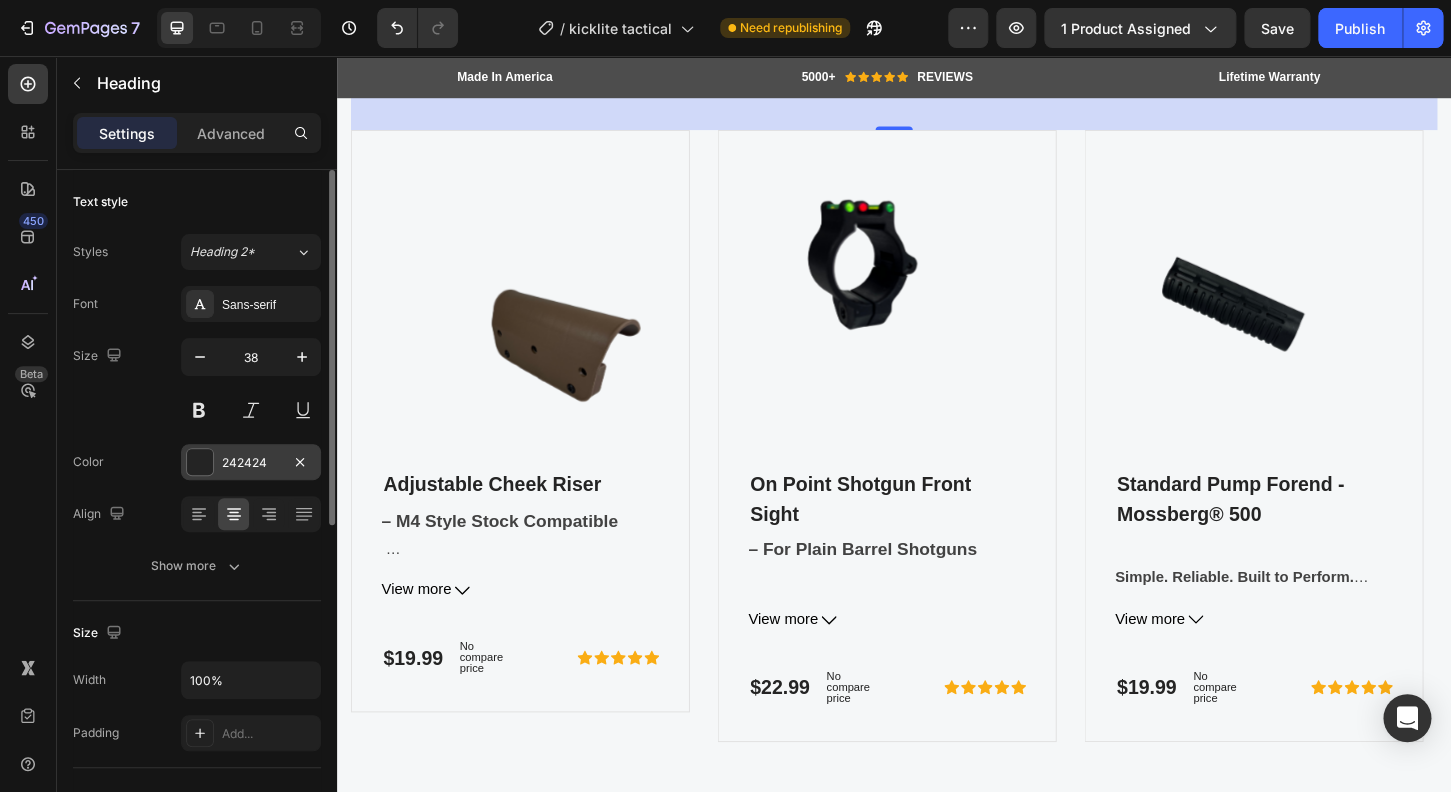 click at bounding box center [200, 462] 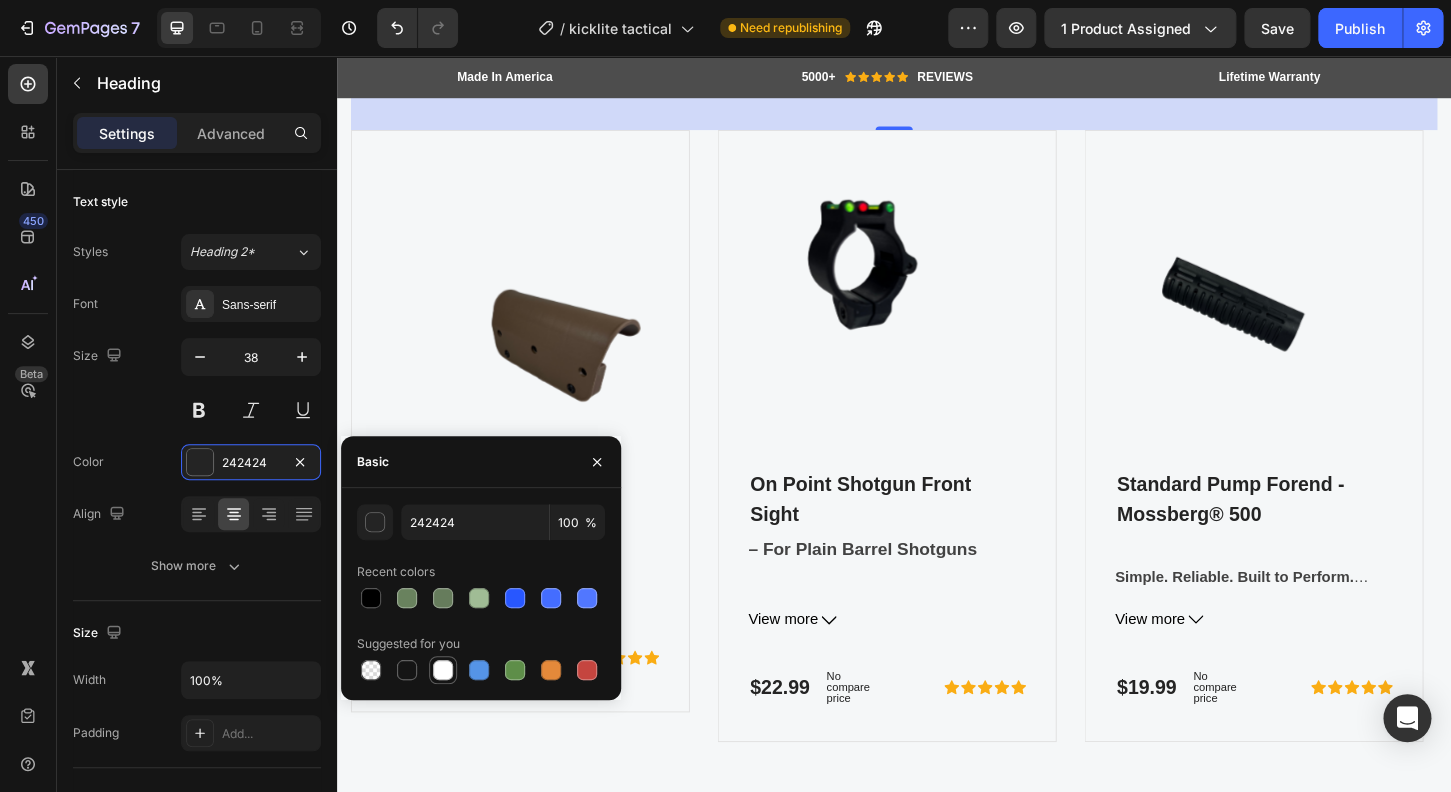 click at bounding box center [443, 670] 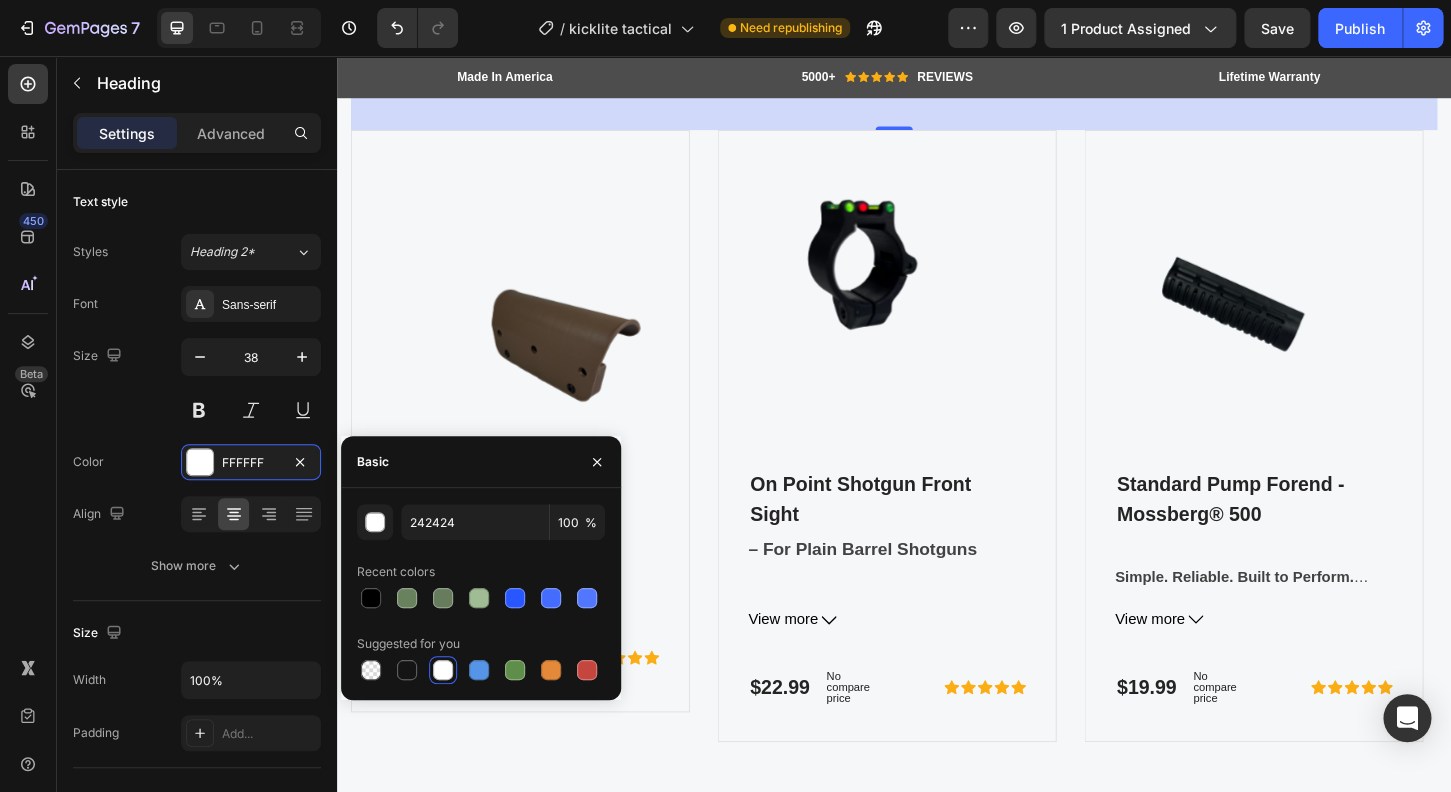 type on "FFFFFF" 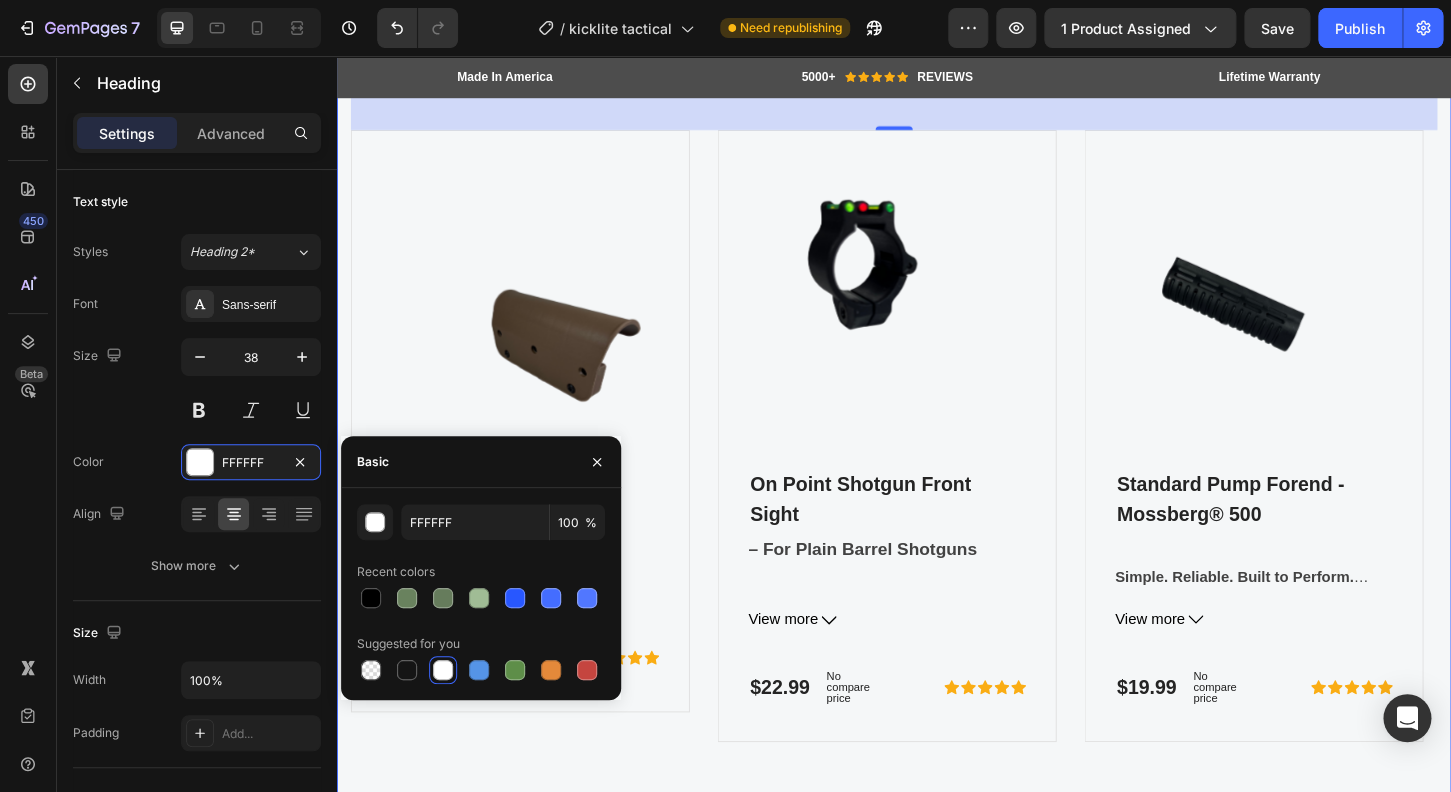click on "OUR FEATURED ACCESSORIES Heading   56 Product Images Adjustable Cheek Riser (P) Title – M4 Style Stock Compatible
Dial in your fit. Elevate your accuracy.
Add up to  ¾" of additional comb height  to achieve proper cheek weld and eye alignment. Whether you're running optics or using iron sights, comb height is a key factor in proper gun sight aliment.
This riser is a  direct fit for all Phoenix Technology M4-style stocks , and can be mounted to other brands— provided there is a flat surface and sufficient wall thickness  for secure installation.
Note:   Not compatible with Phoenix SPORT stocks
Simple upgrade. Serious improvement.
Fine-tune your stock for comfort, control, and precision— where it counts.
View more
(P) Description $19.99 (P) Price (P) Price No compare price (P) Price Row
Icon
Icon
Icon
Icon
Icon Icon List Hoz Row Product Product Images On Point Shotgun Front Sight" at bounding box center (937, 412) 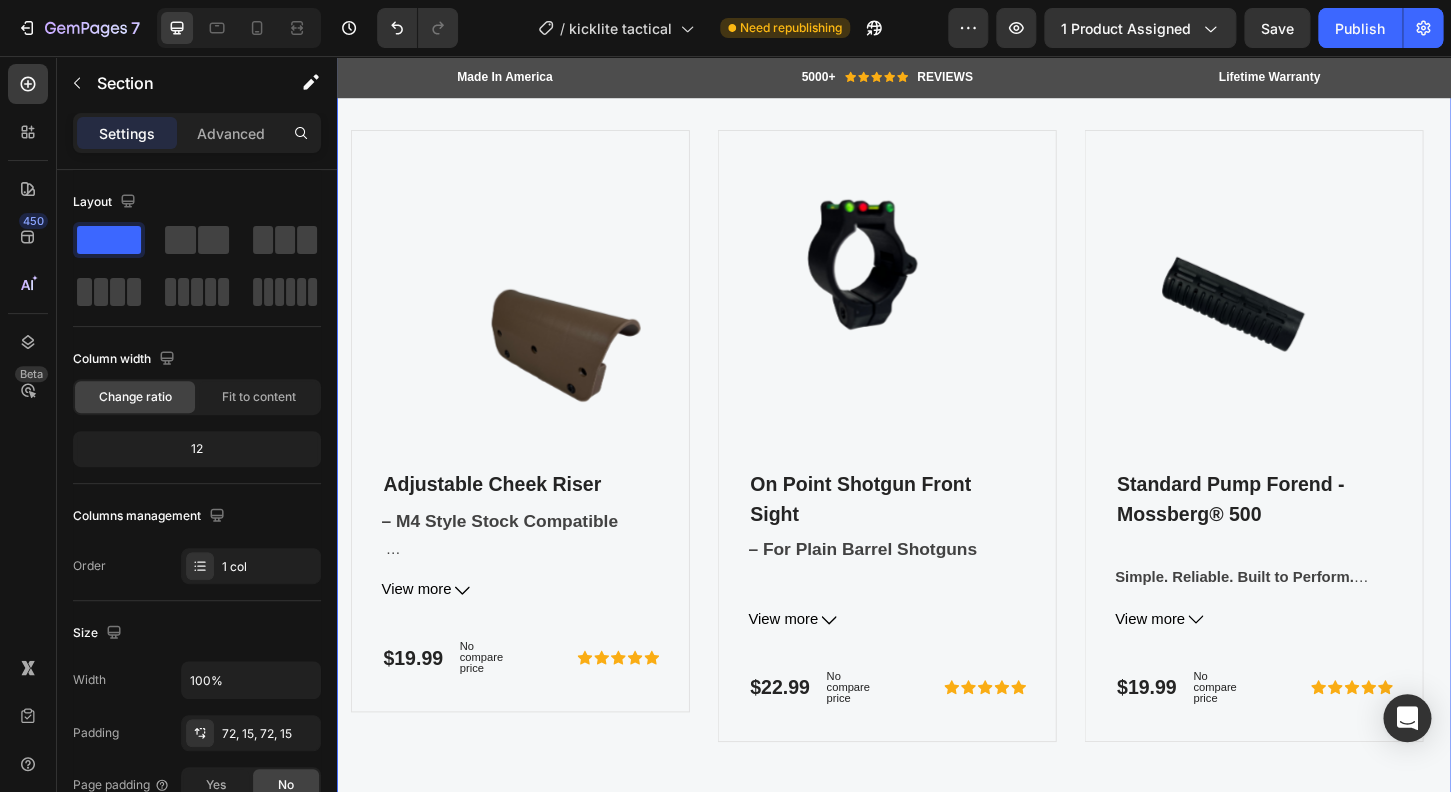 click on "OUR FEATURED ACCESSORIES Heading Product Images Adjustable Cheek Riser (P) Title – M4 Style Stock Compatible
Dial in your fit. Elevate your accuracy.
Add up to  ¾" of additional comb height  to achieve proper cheek weld and eye alignment. Whether you're running optics or using iron sights, comb height is a key factor in proper gun sight aliment.
This riser is a  direct fit for all Phoenix Technology M4-style stocks , and can be mounted to other brands— provided there is a flat surface and sufficient wall thickness  for secure installation.
Note:   Not compatible with Phoenix SPORT stocks
Simple upgrade. Serious improvement.
Fine-tune your stock for comfort, control, and precision— where it counts.
View more
(P) Description $19.99 (P) Price (P) Price No compare price (P) Price Row
Icon
Icon
Icon
Icon
Icon Icon List Hoz Row Product Product Images On Point Shotgun Front Sight" at bounding box center (937, 412) 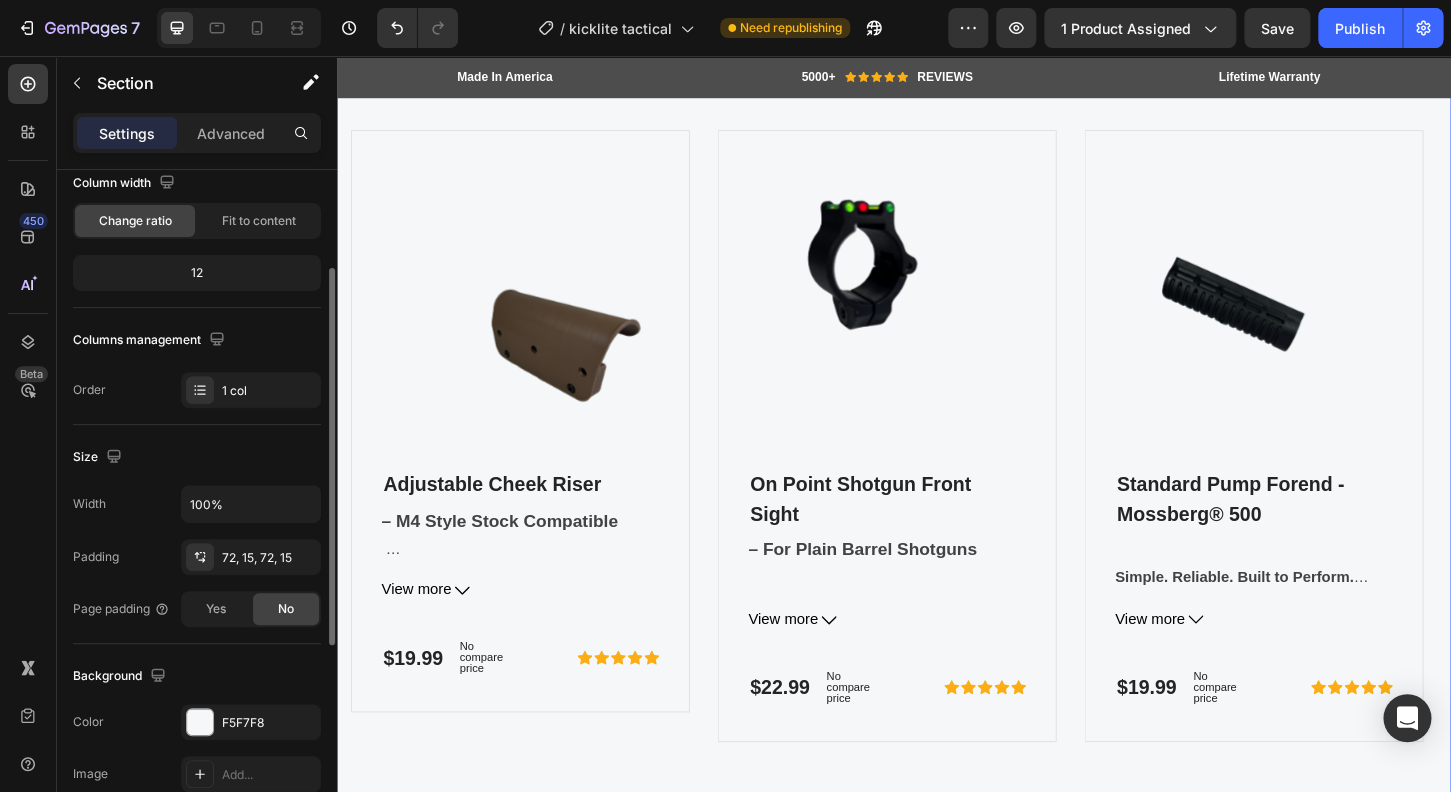 scroll, scrollTop: 256, scrollLeft: 0, axis: vertical 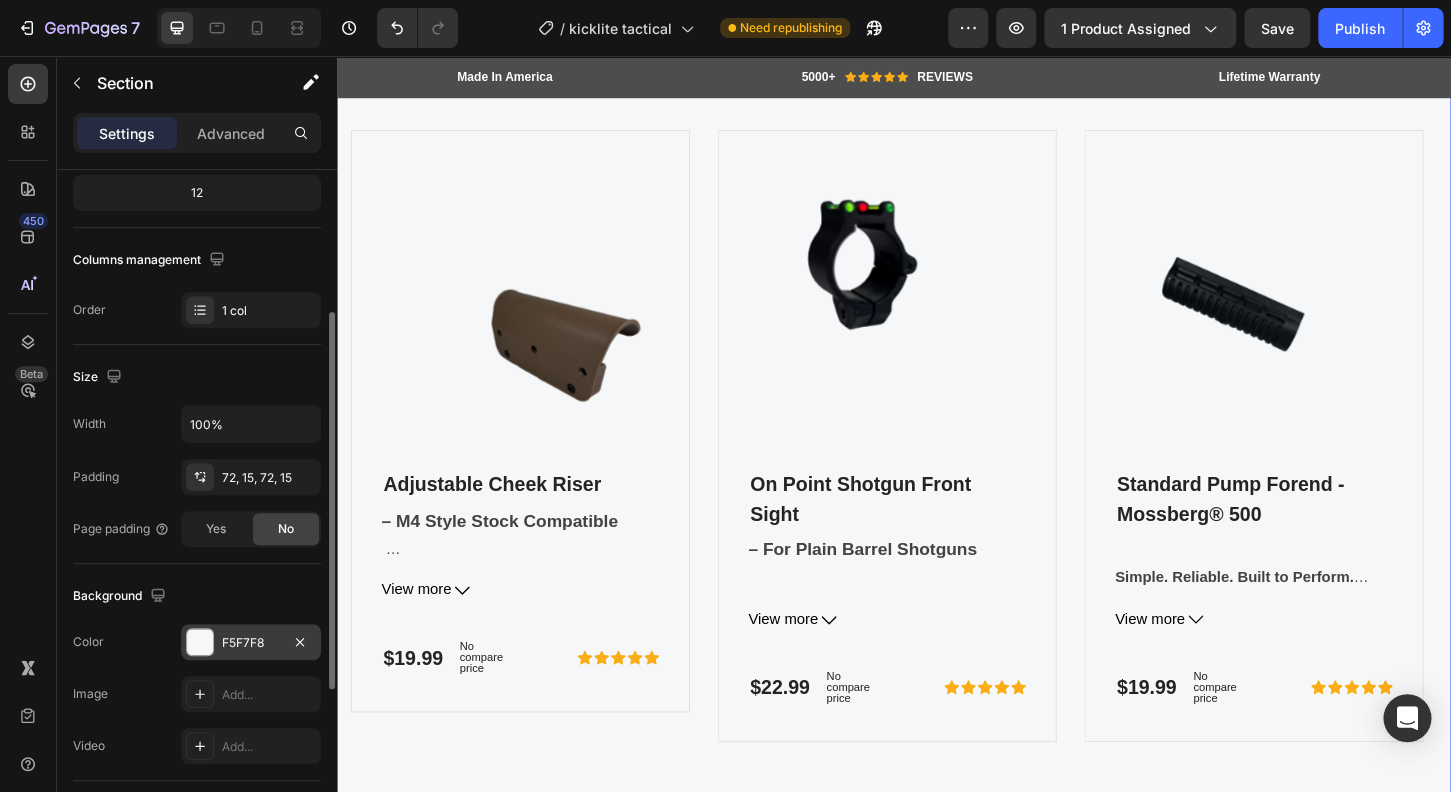 click at bounding box center (200, 642) 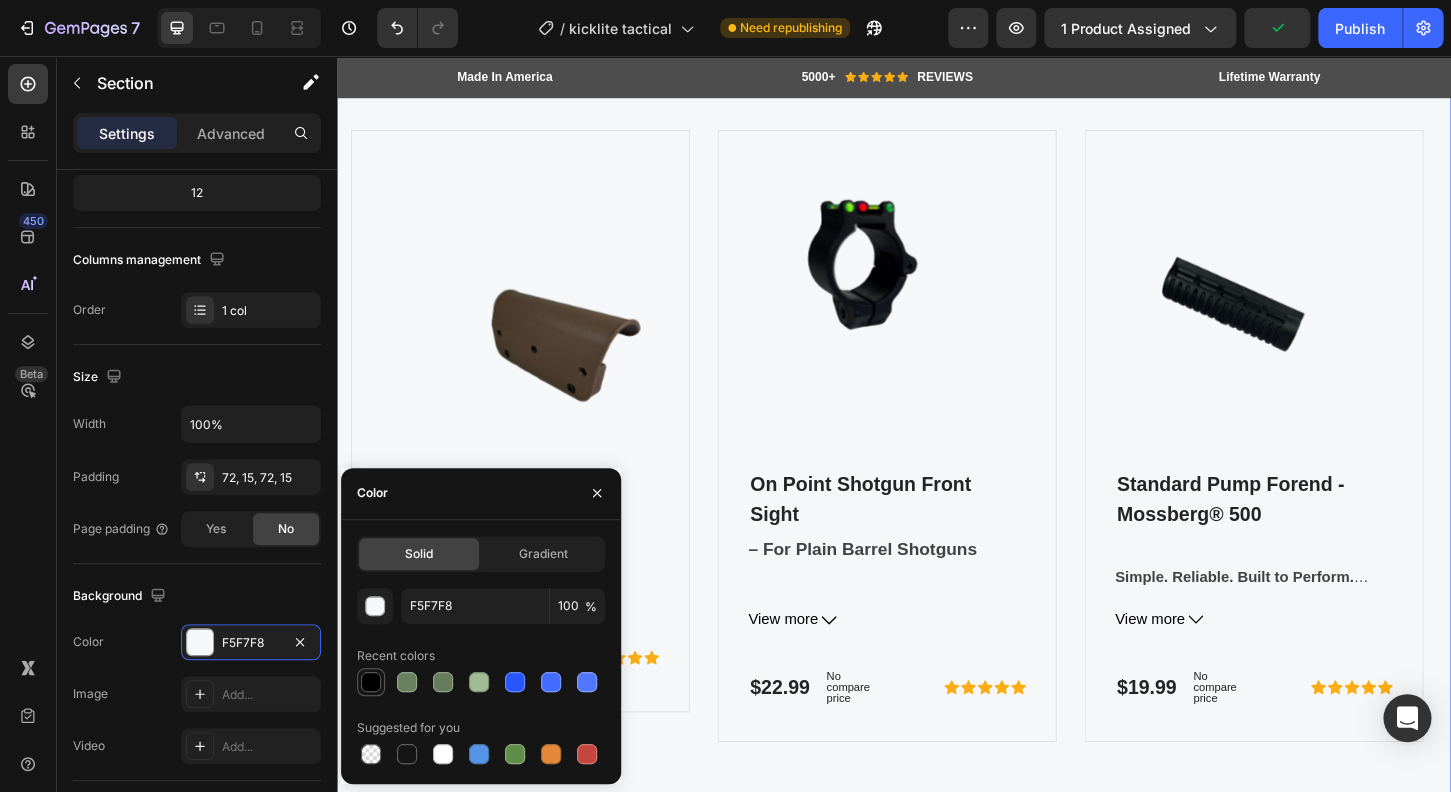 click at bounding box center (371, 682) 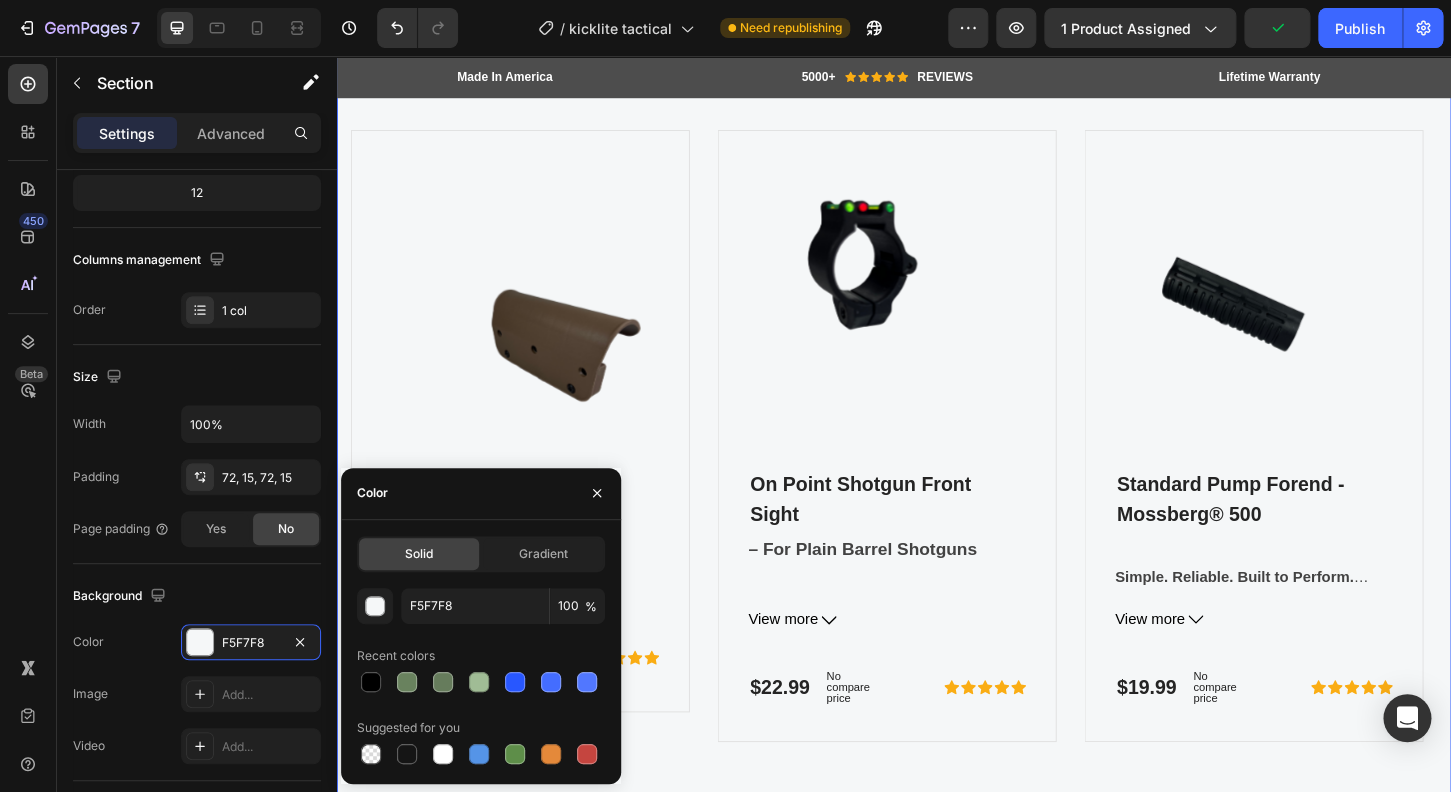 type on "000000" 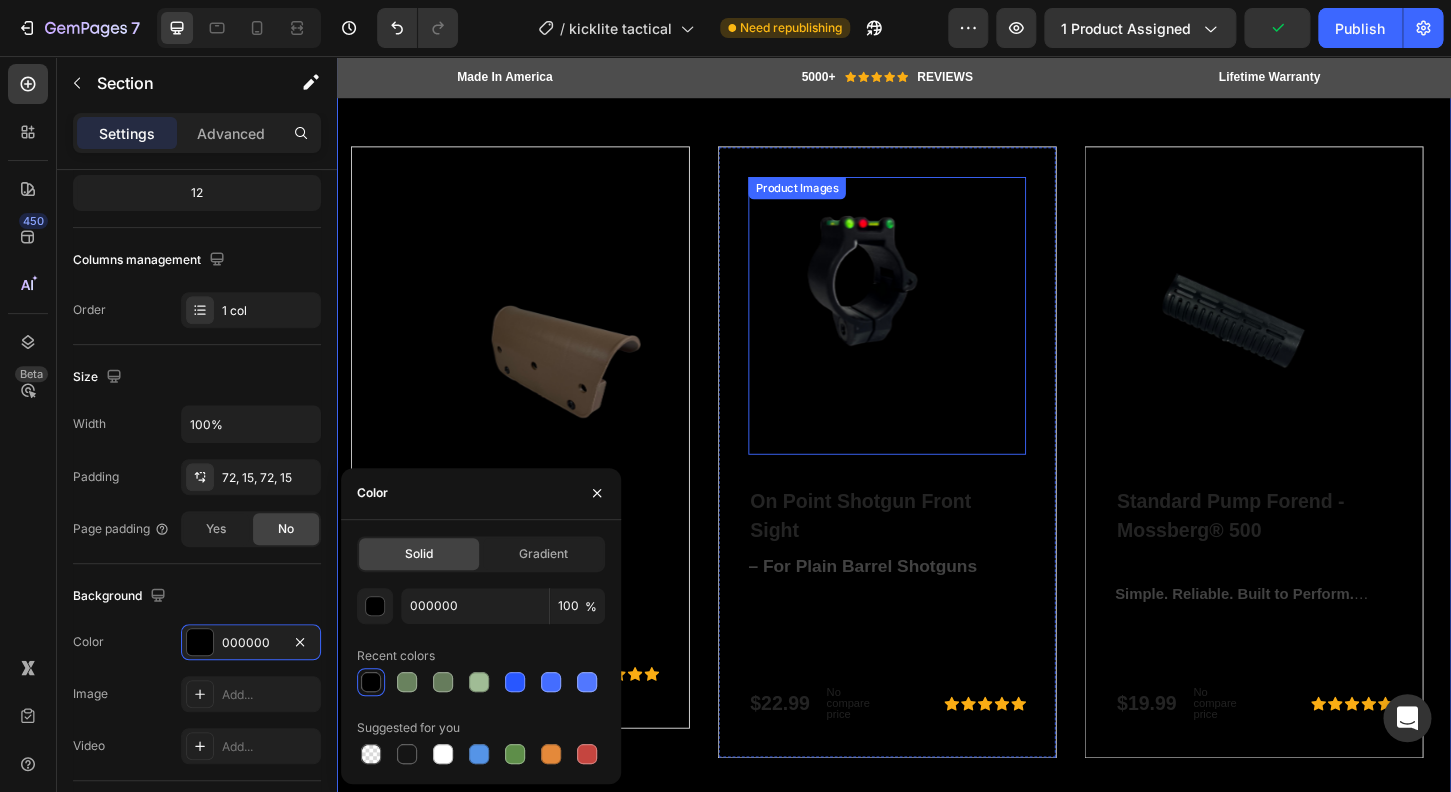 scroll, scrollTop: 5852, scrollLeft: 0, axis: vertical 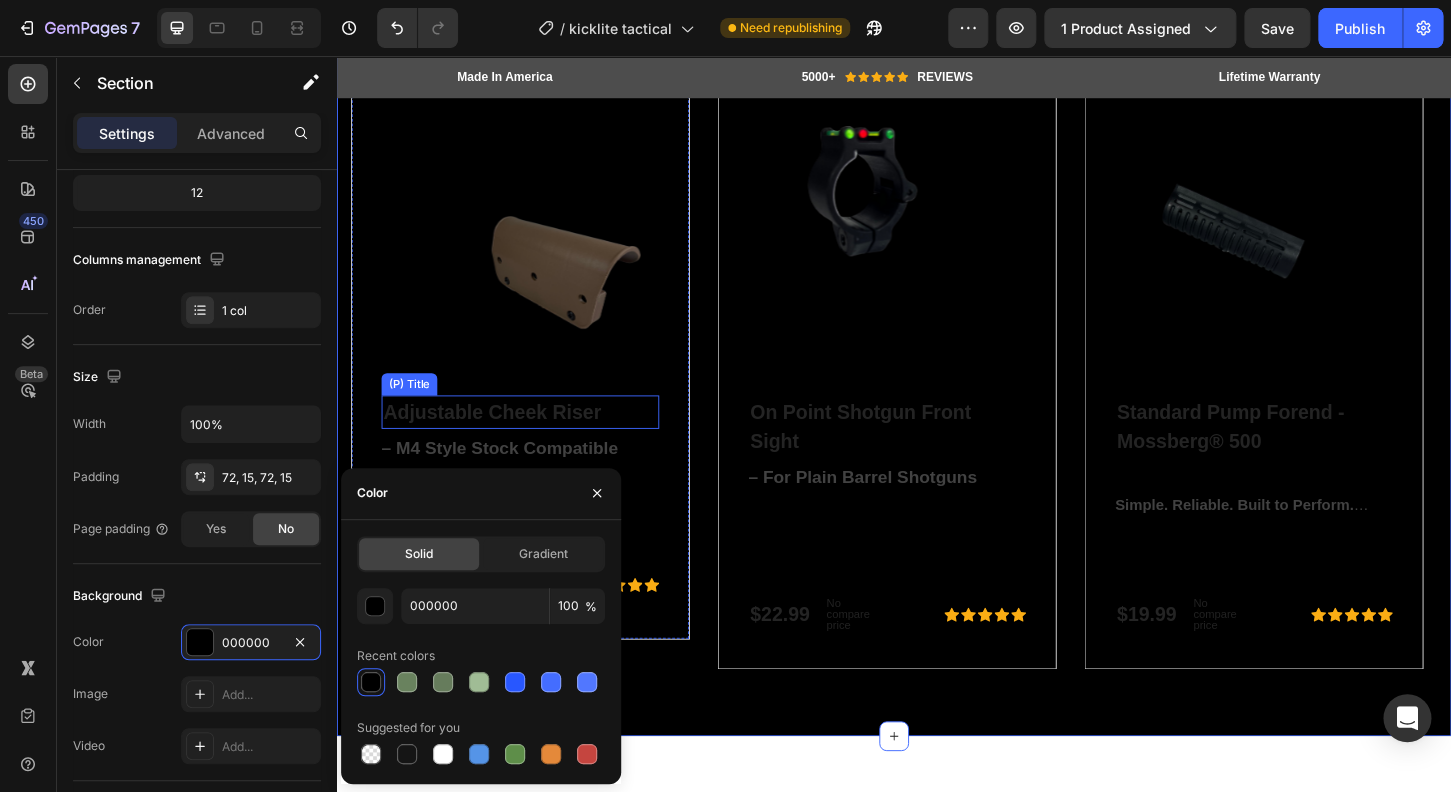 click on "Adjustable Cheek Riser" at bounding box center (534, 439) 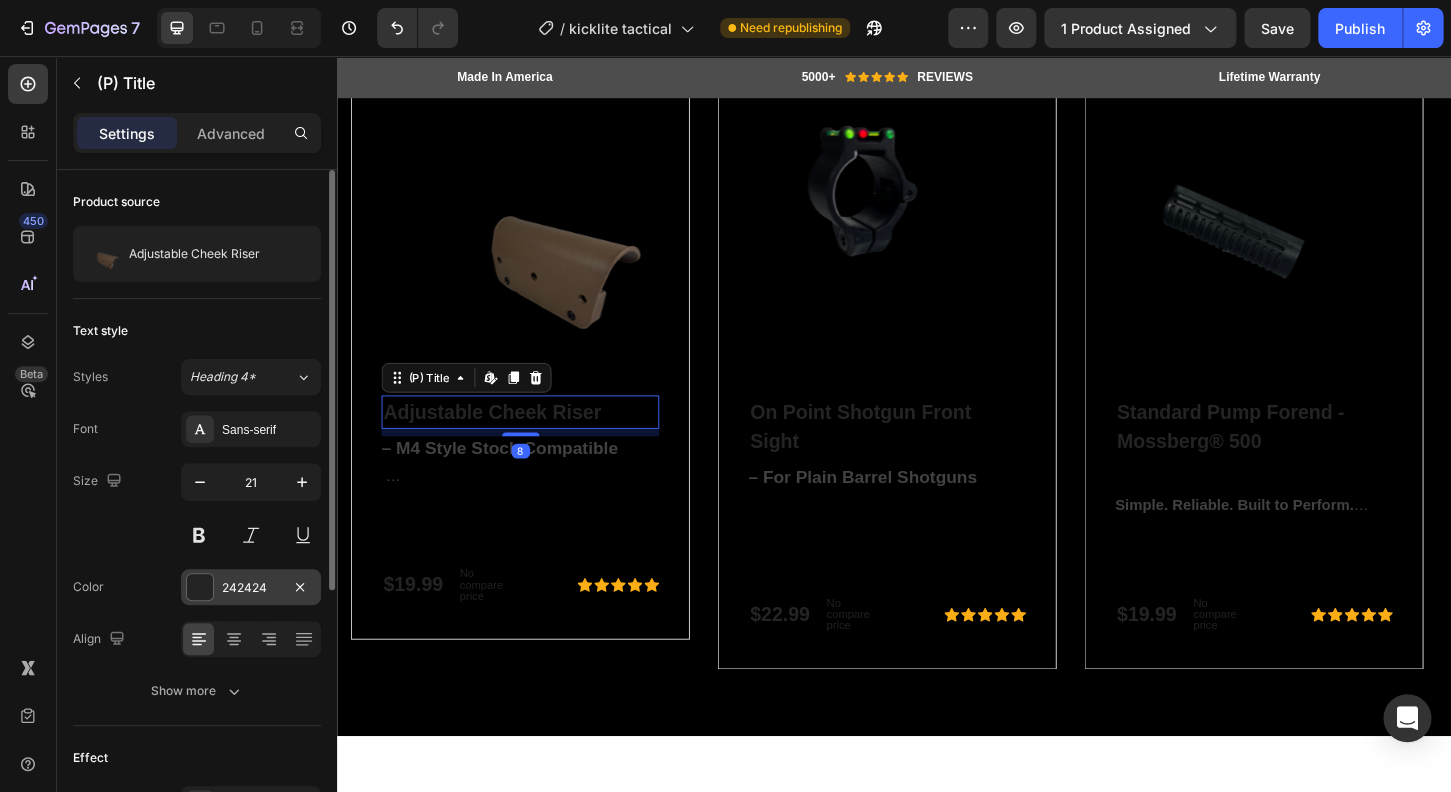 drag, startPoint x: 207, startPoint y: 576, endPoint x: 239, endPoint y: 582, distance: 32.55764 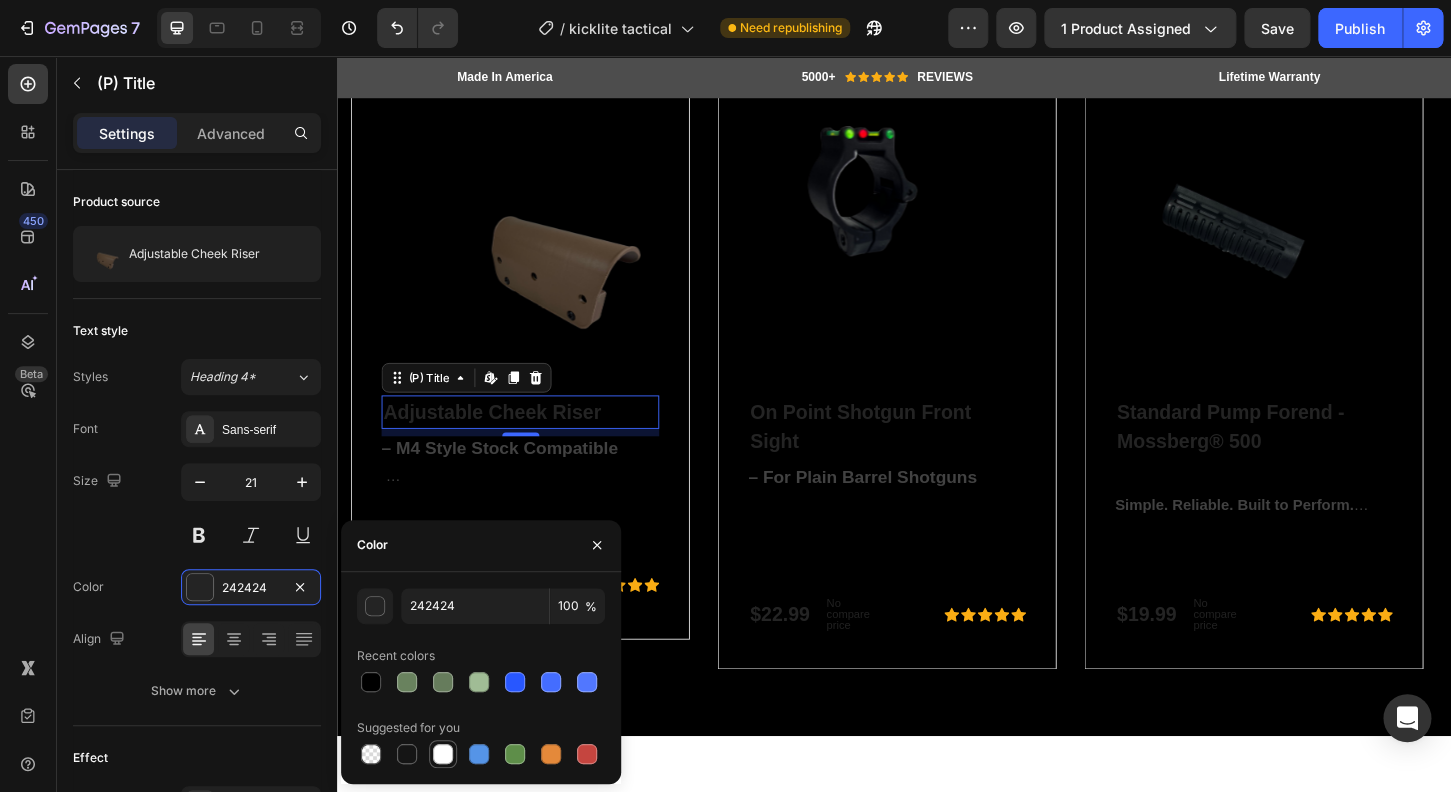 click at bounding box center (443, 754) 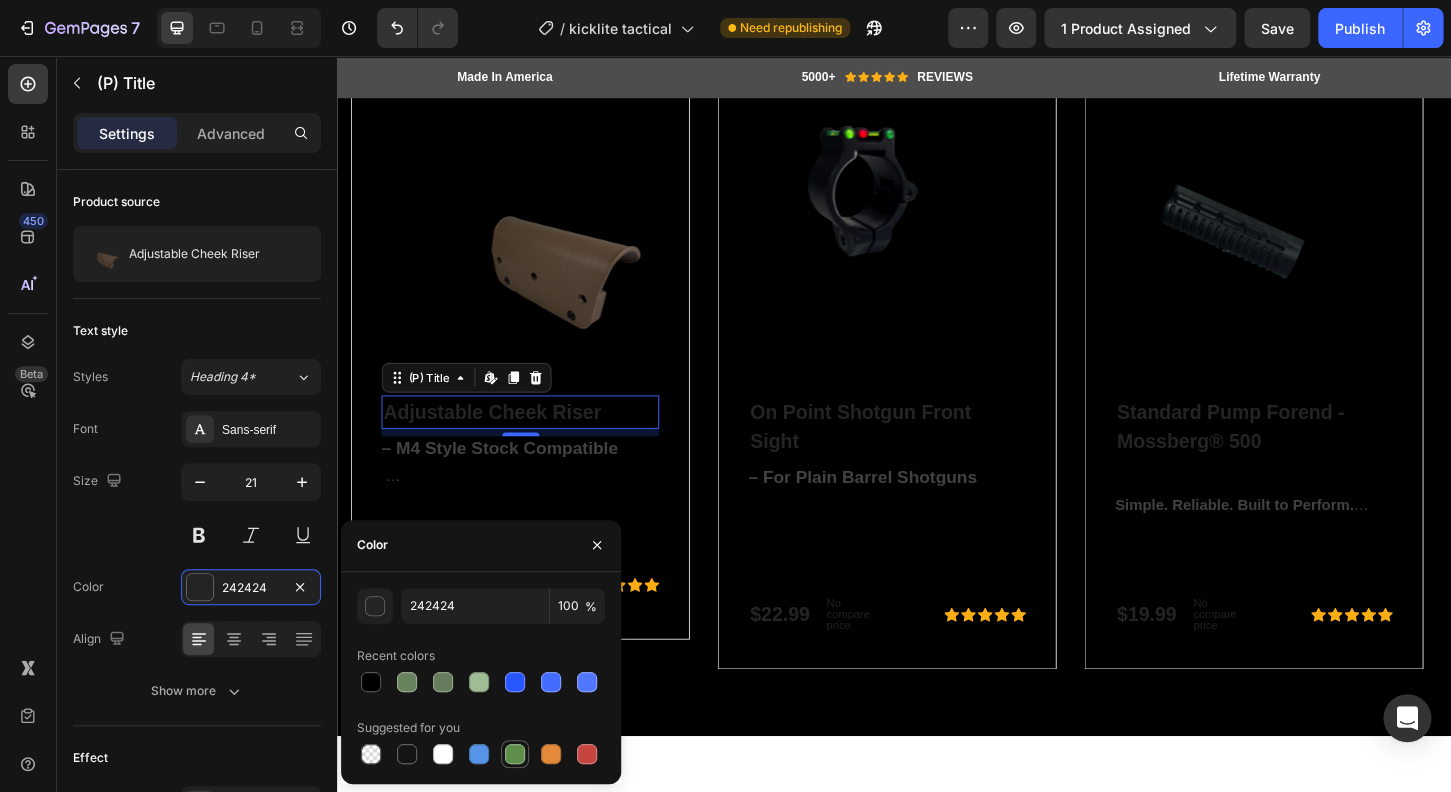 type on "FFFFFF" 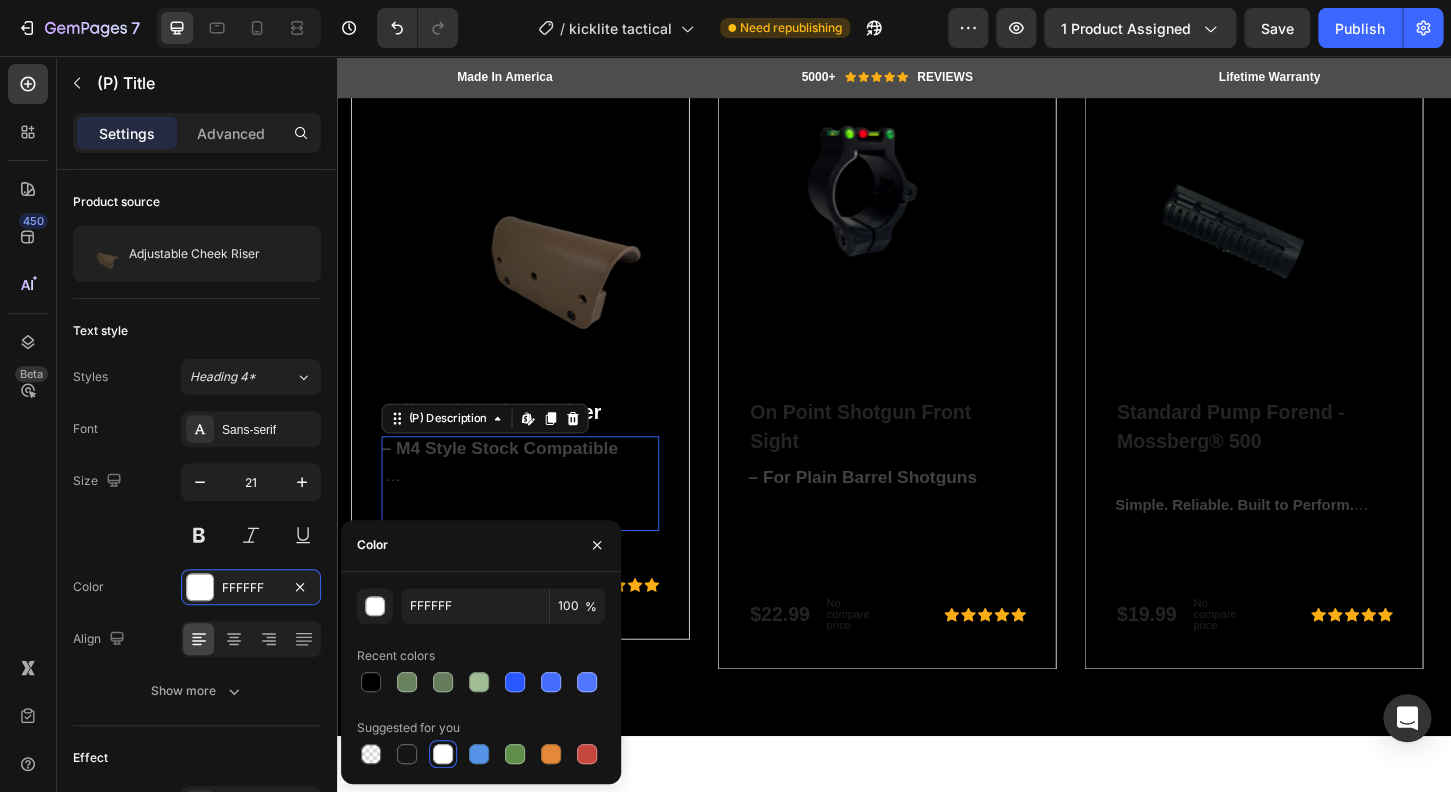 click on "– M4 Style Stock Compatible
Dial in your fit. Elevate your accuracy.
Add up to  ¾" of additional comb height  to achieve proper cheek weld and eye alignment. Whether you're running optics or using iron sights, comb height is a key factor in proper gun sight aliment.
This riser is a  direct fit for all Phoenix Technology M4-style stocks , and can be mounted to other brands— provided there is a flat surface and sufficient wall thickness  for secure installation.
Note:   Not compatible with Phoenix SPORT stocks
Simple upgrade. Serious improvement.
Fine-tune your stock for comfort, control, and precision— where it counts." at bounding box center [534, 494] 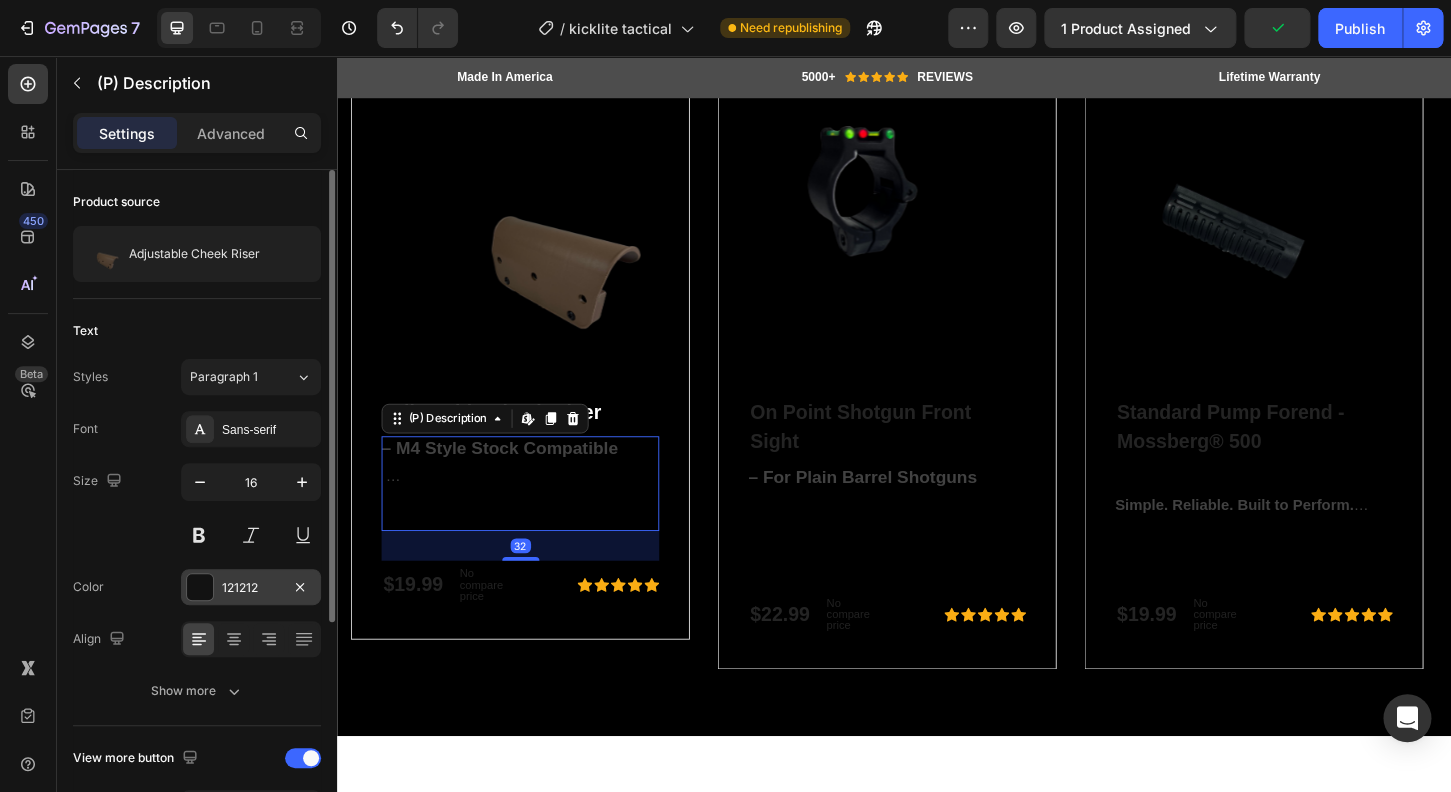 drag, startPoint x: 208, startPoint y: 583, endPoint x: 263, endPoint y: 598, distance: 57.00877 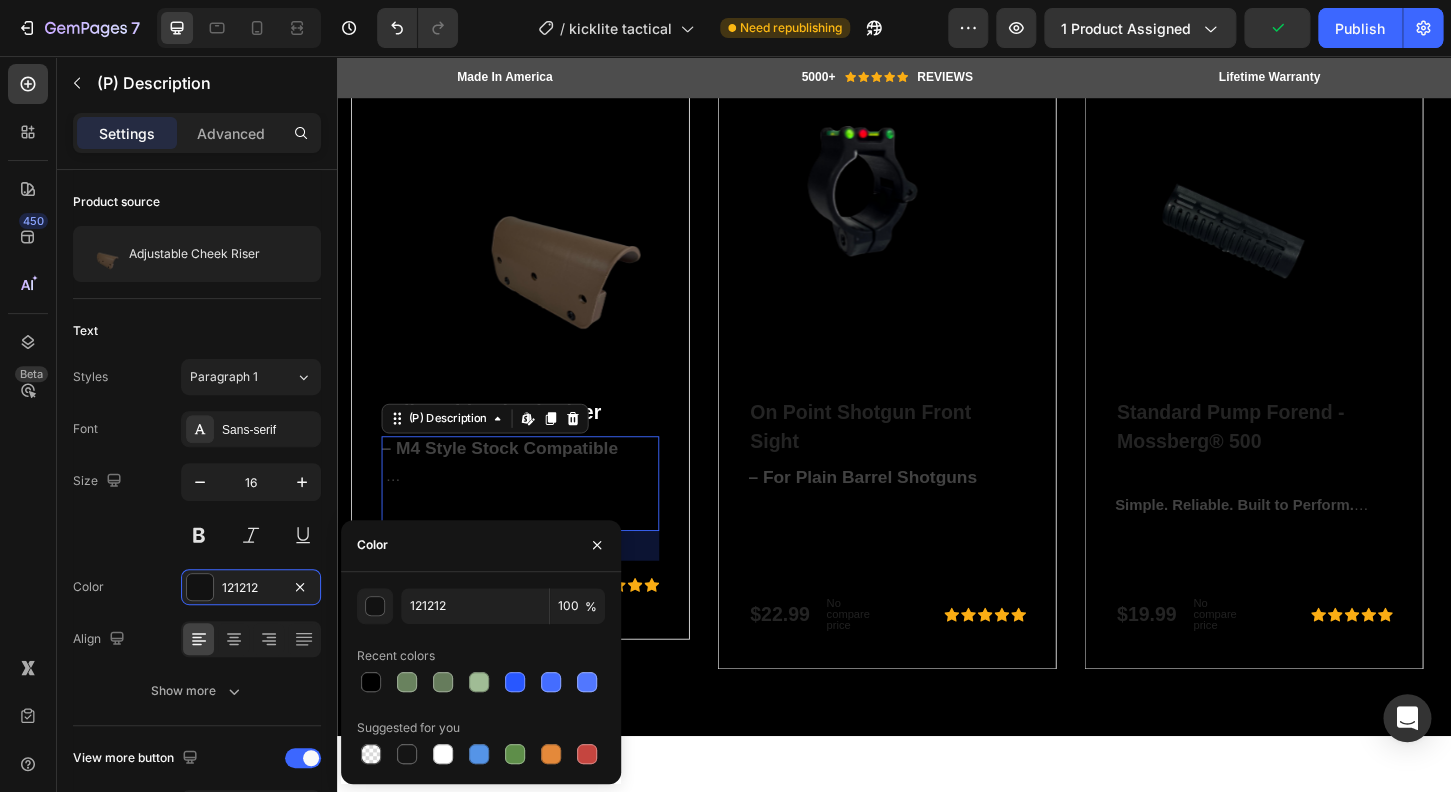 click on "121212 100 % Recent colors Suggested for you" at bounding box center [481, 678] 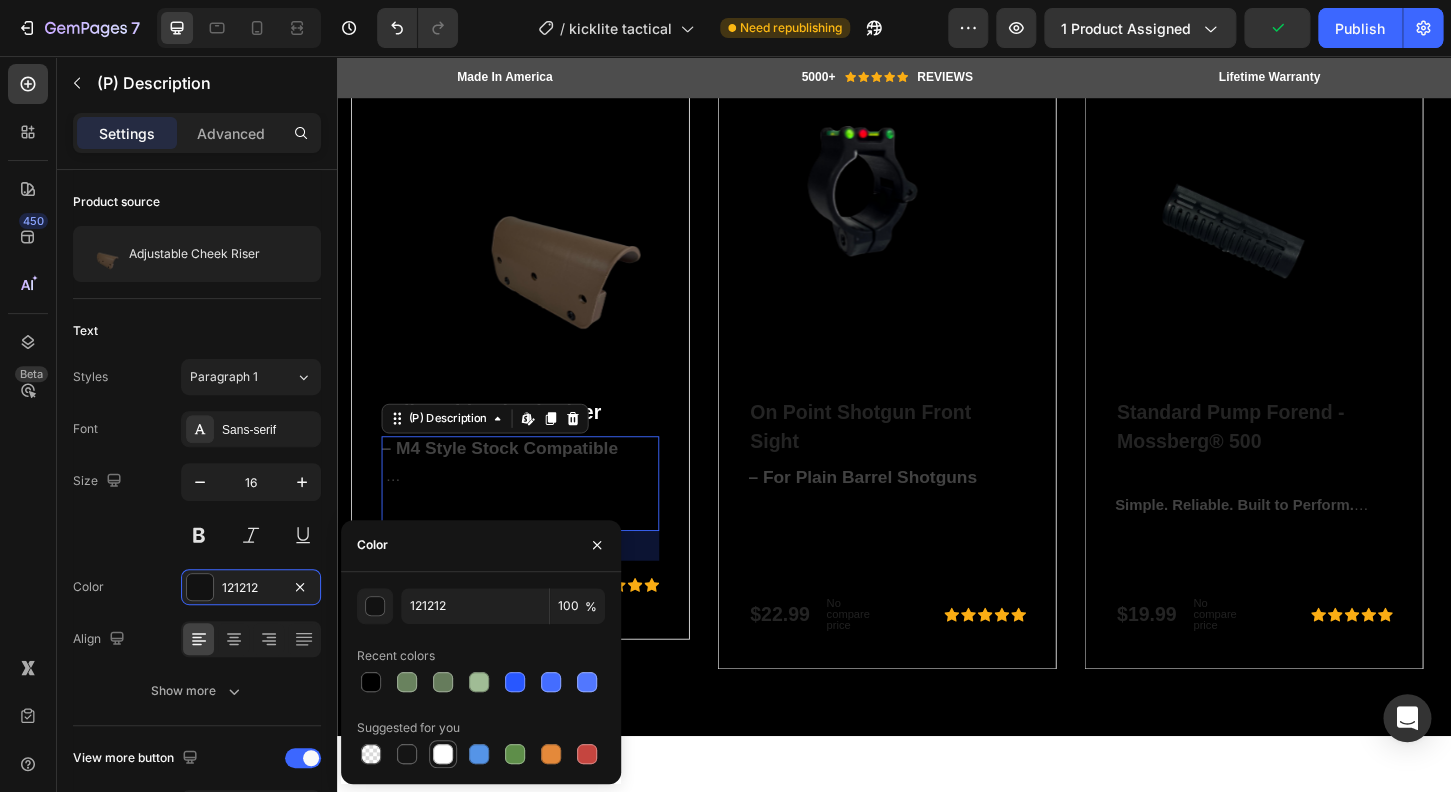 click at bounding box center (443, 754) 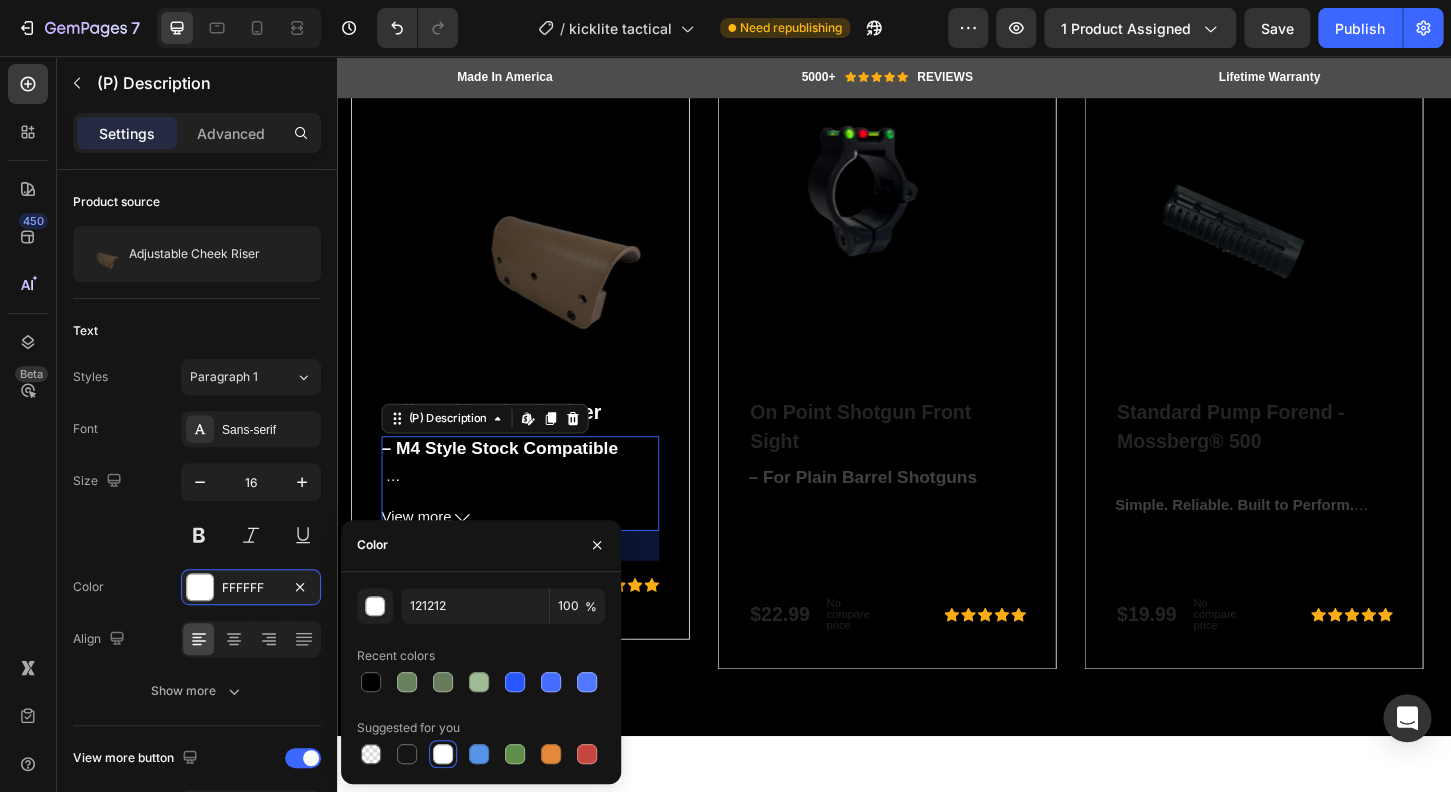 type on "FFFFFF" 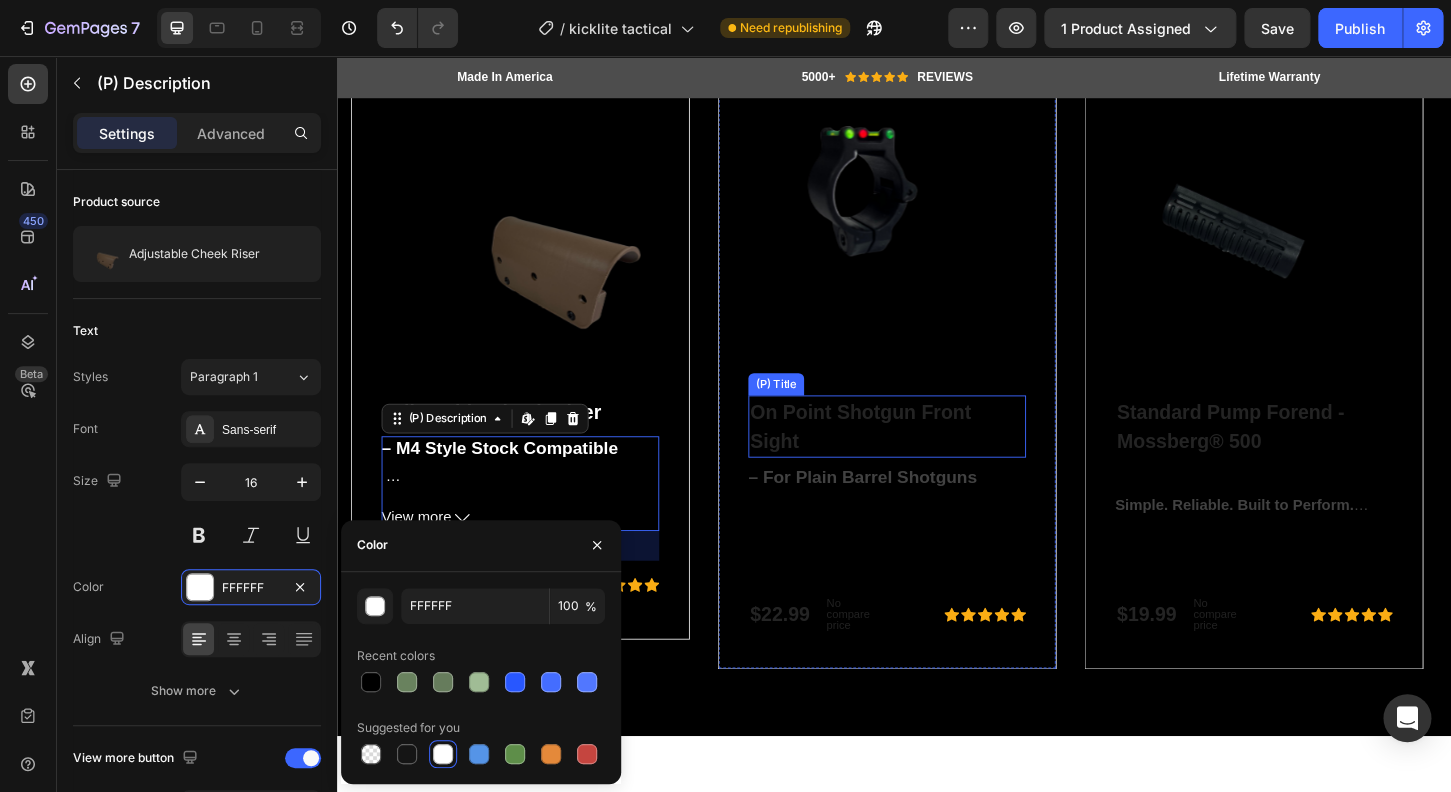 click on "On Point Shotgun Front Sight" at bounding box center (929, 454) 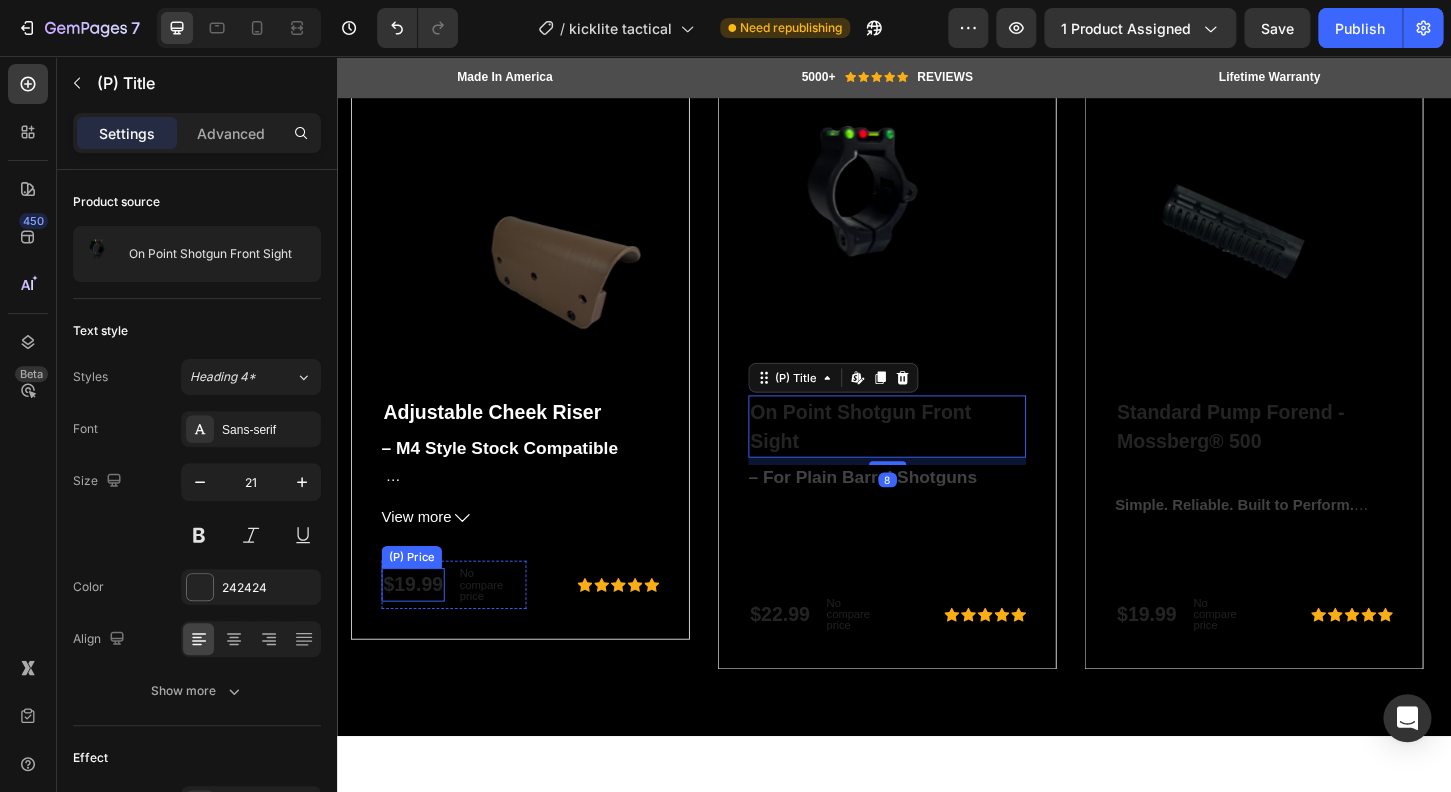 click on "$19.99" at bounding box center [419, 625] 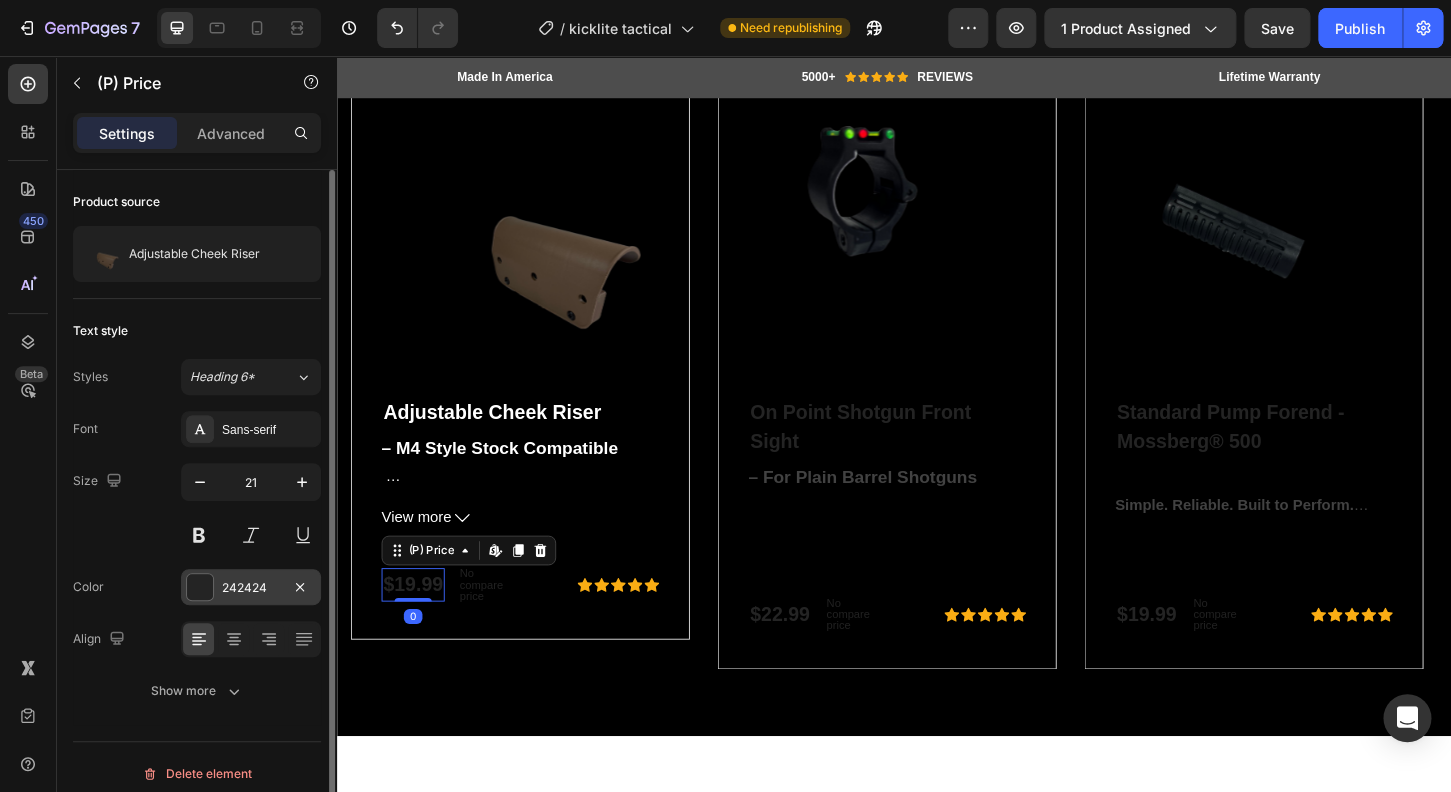 drag, startPoint x: 178, startPoint y: 593, endPoint x: 199, endPoint y: 594, distance: 21.023796 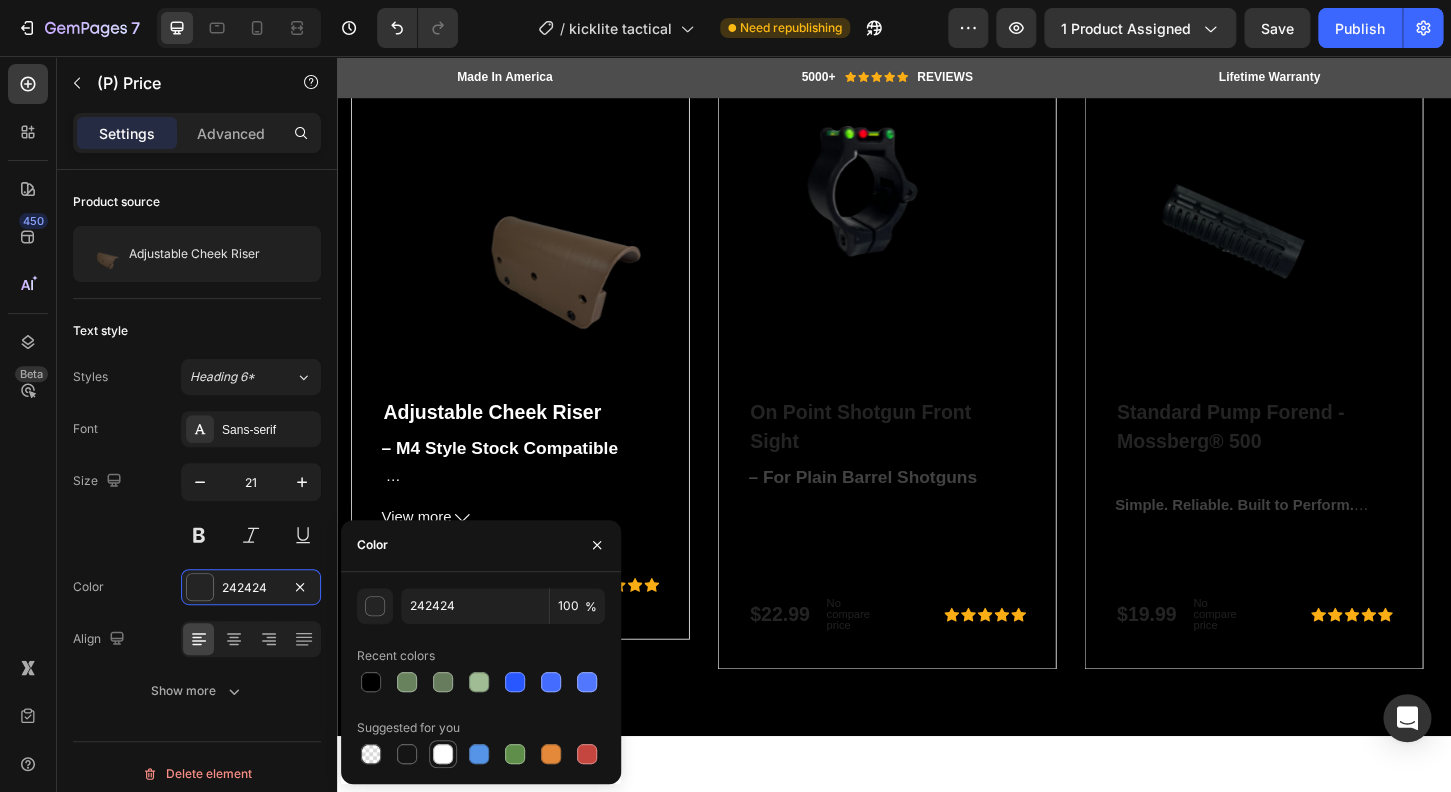 click at bounding box center (443, 754) 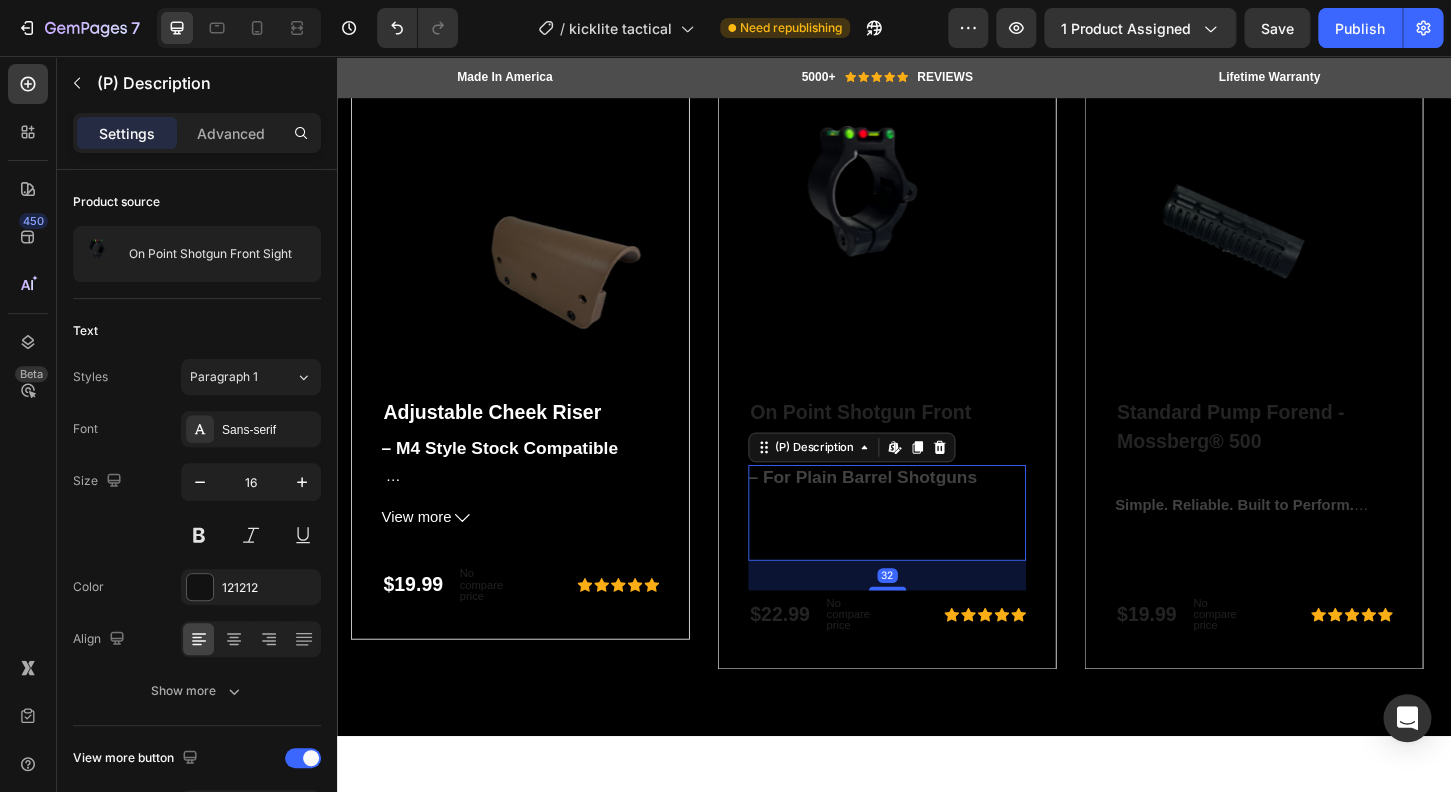 click on "View more" at bounding box center (929, 584) 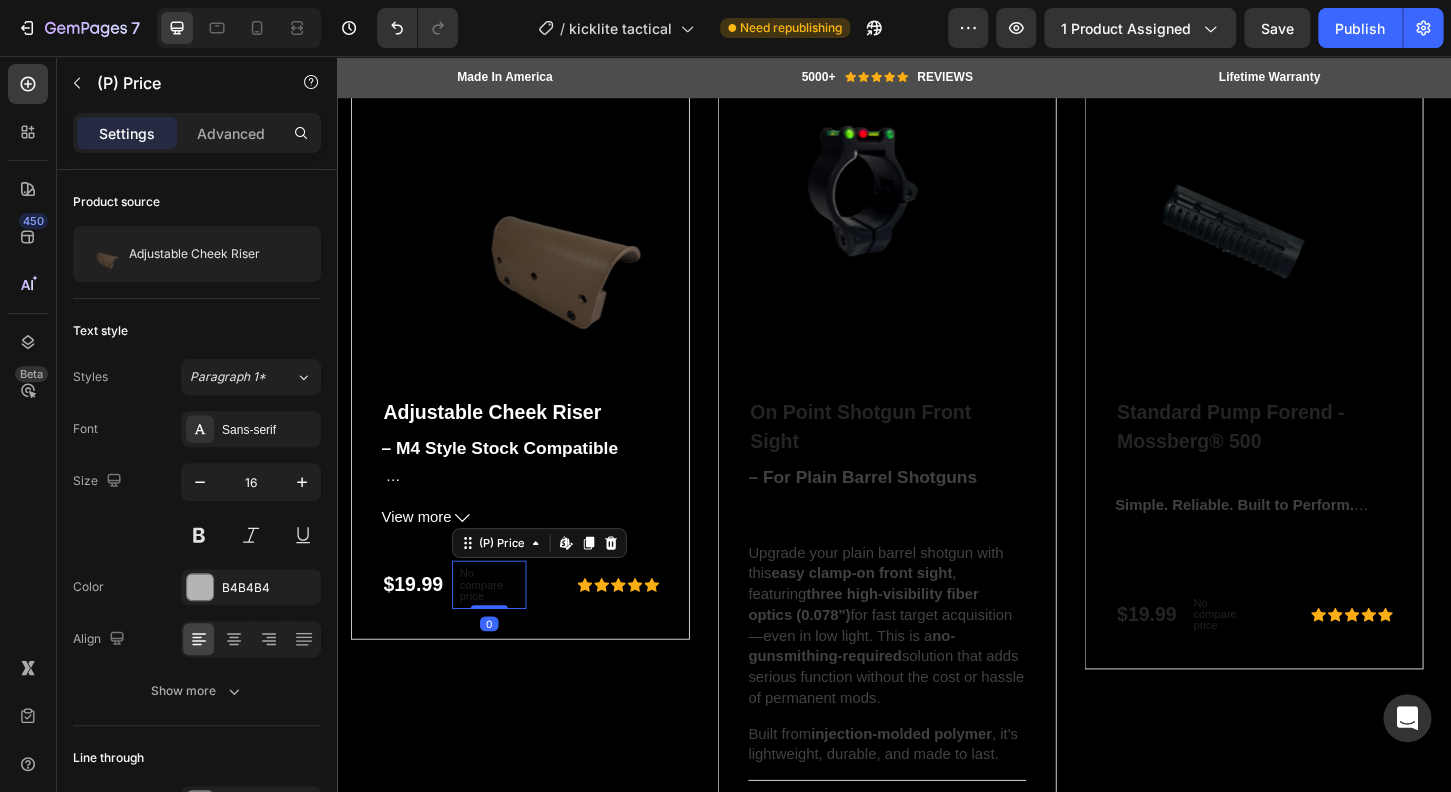 click on "No compare price" at bounding box center [501, 625] 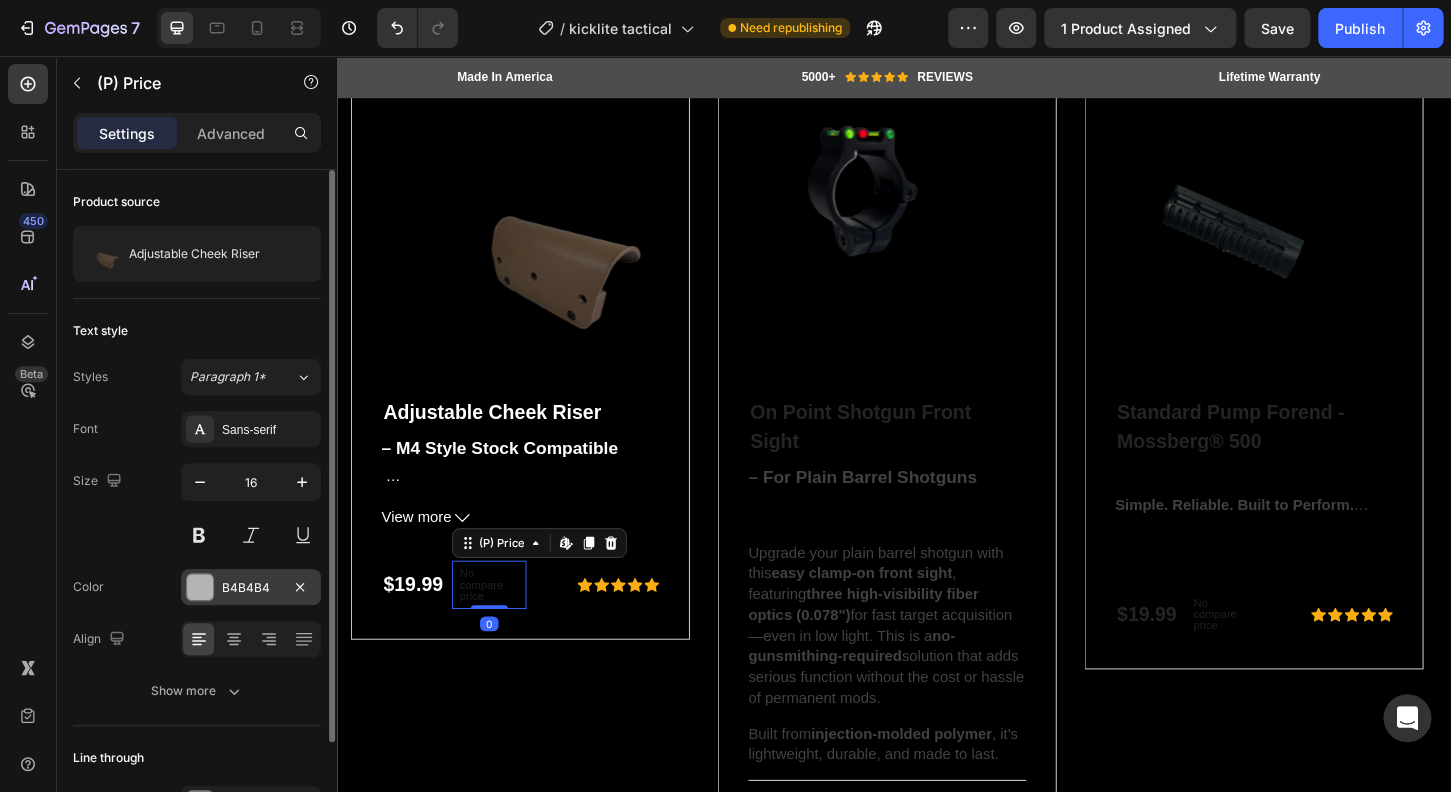 click at bounding box center (200, 587) 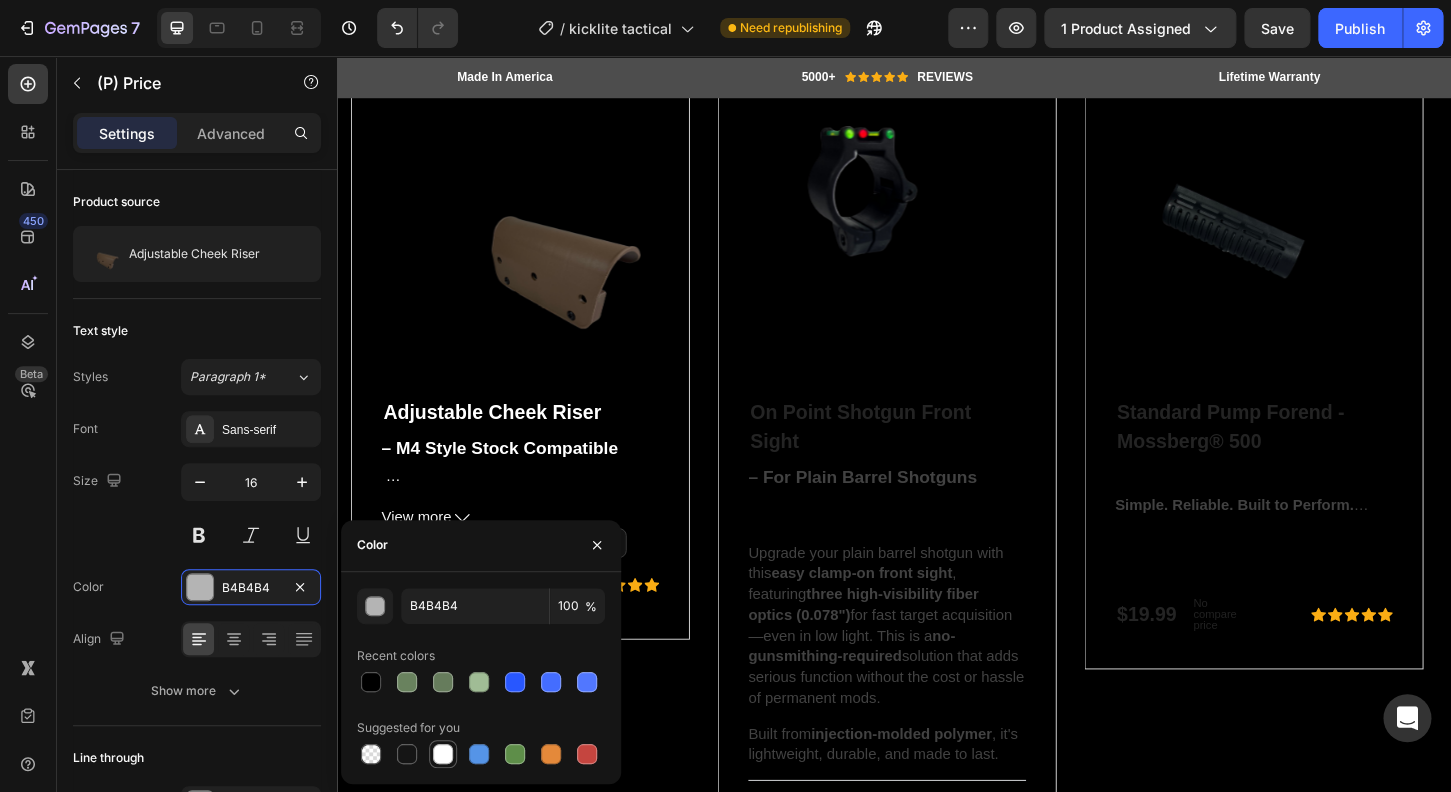 click at bounding box center [443, 754] 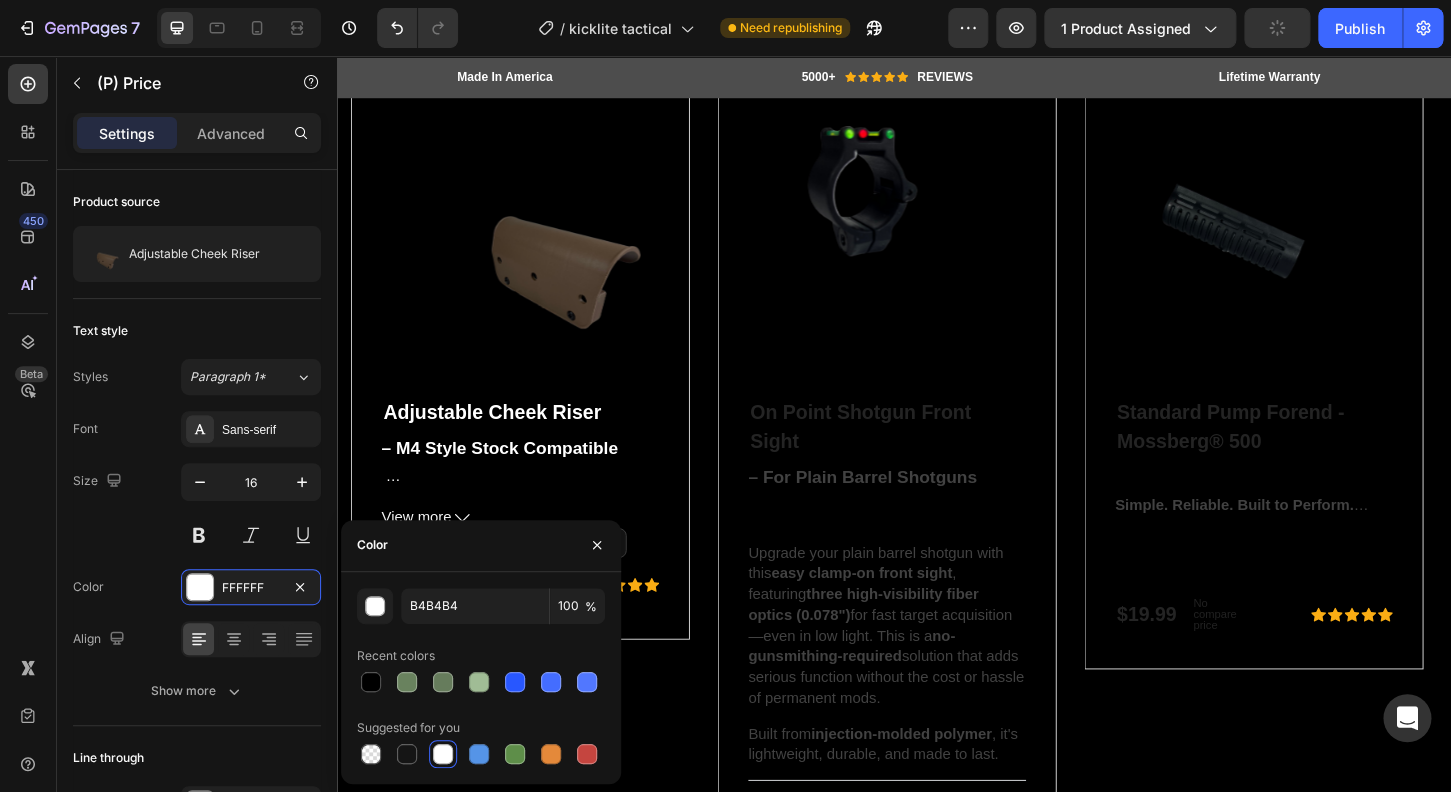 type on "FFFFFF" 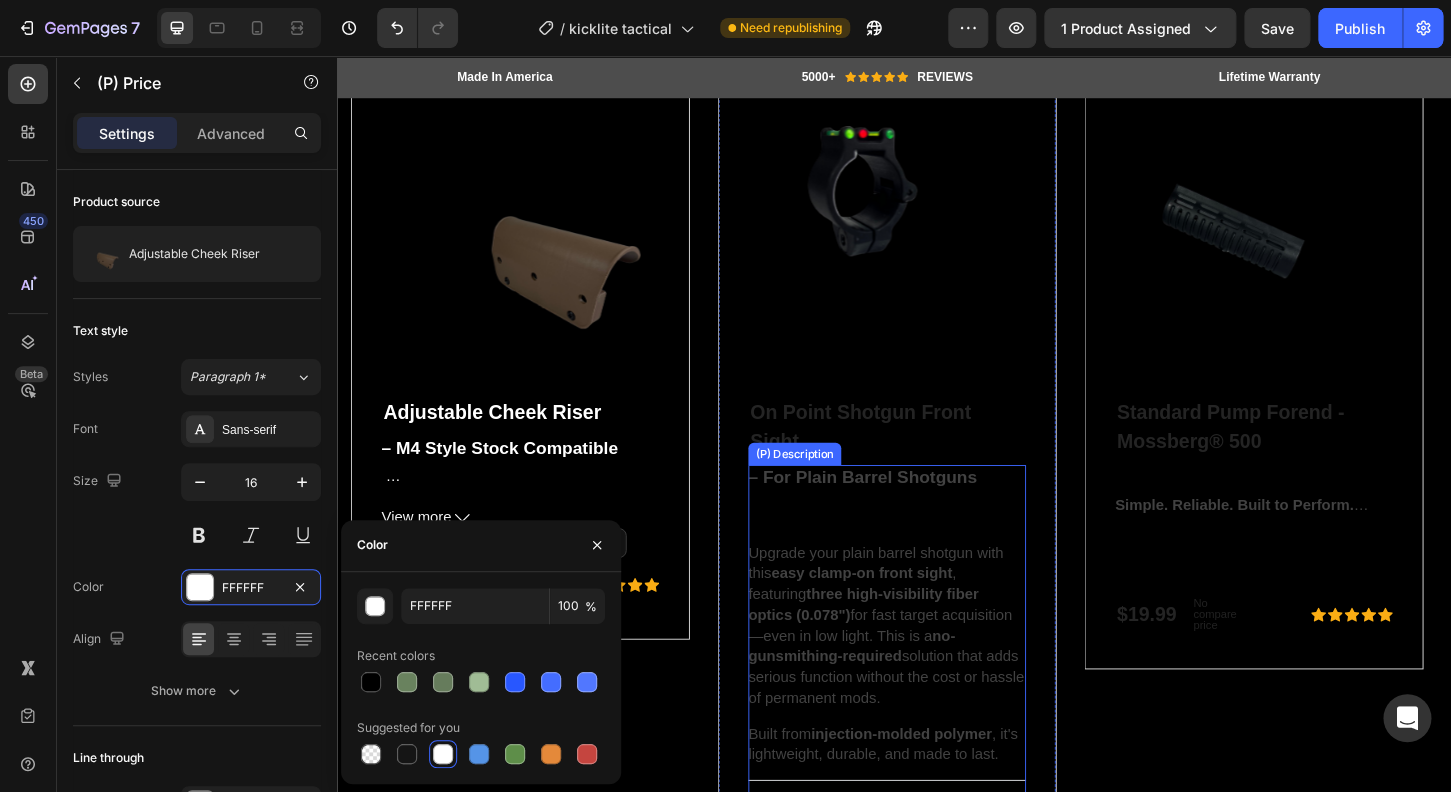 click on "– For Plain Barrel Shotguns" at bounding box center (903, 508) 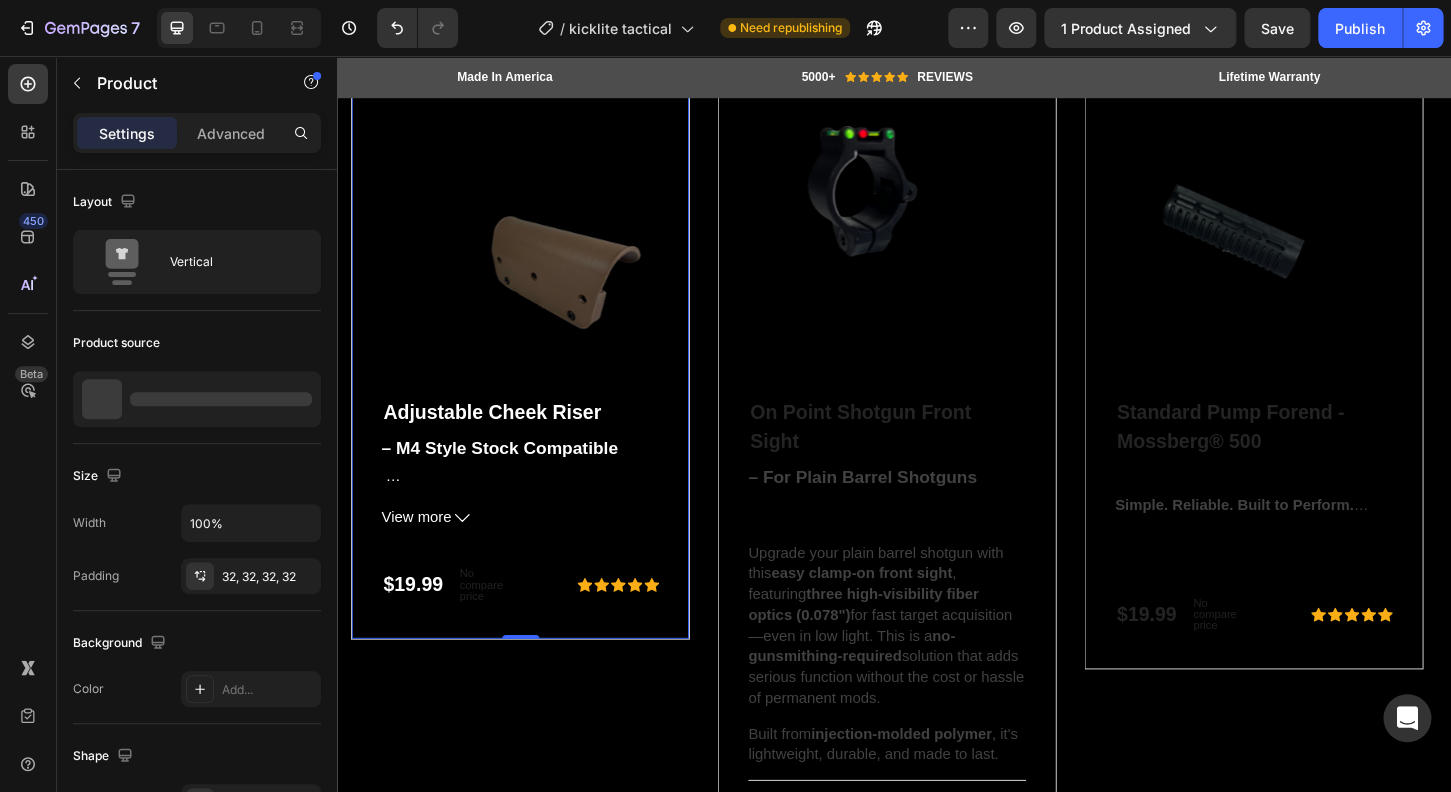 click on "Product Images Adjustable Cheek Riser (P) Title – M4 Style Stock Compatible
Dial in your fit. Elevate your accuracy.
Add up to  ¾" of additional comb height  to achieve proper cheek weld and eye alignment. Whether you're running optics or using iron sights, comb height is a key factor in proper gun sight aliment.
This riser is a  direct fit for all Phoenix Technology M4-style stocks , and can be mounted to other brands— provided there is a flat surface and sufficient wall thickness  for secure installation.
Note:   Not compatible with Phoenix SPORT stocks
Simple upgrade. Serious improvement.
Fine-tune your stock for comfort, control, and precision— where it counts.
View more
(P) Description $19.99 (P) Price (P) Price No compare price (P) Price Row
Icon
Icon
Icon
Icon
Icon Icon List Hoz Row" at bounding box center [534, 370] 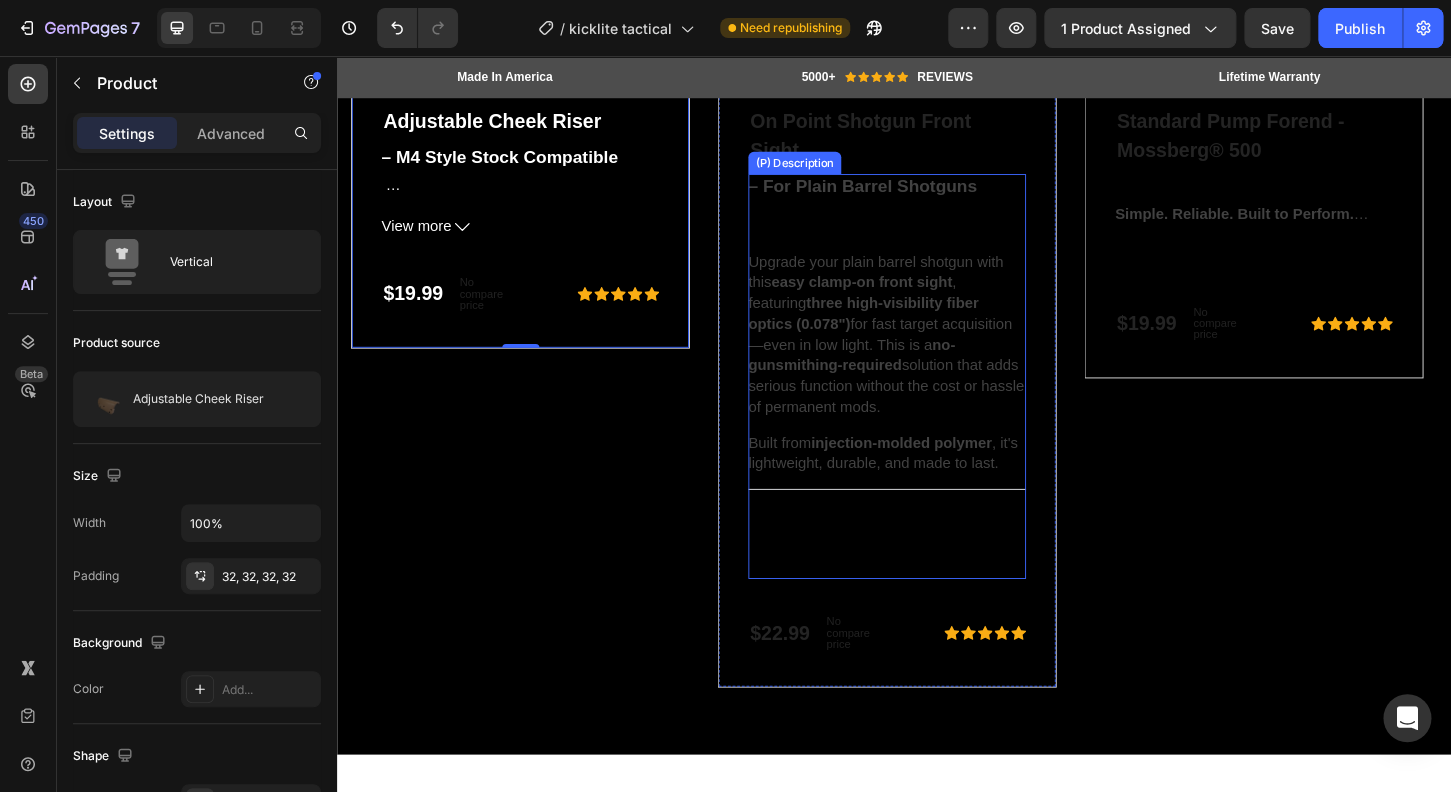 scroll, scrollTop: 6332, scrollLeft: 0, axis: vertical 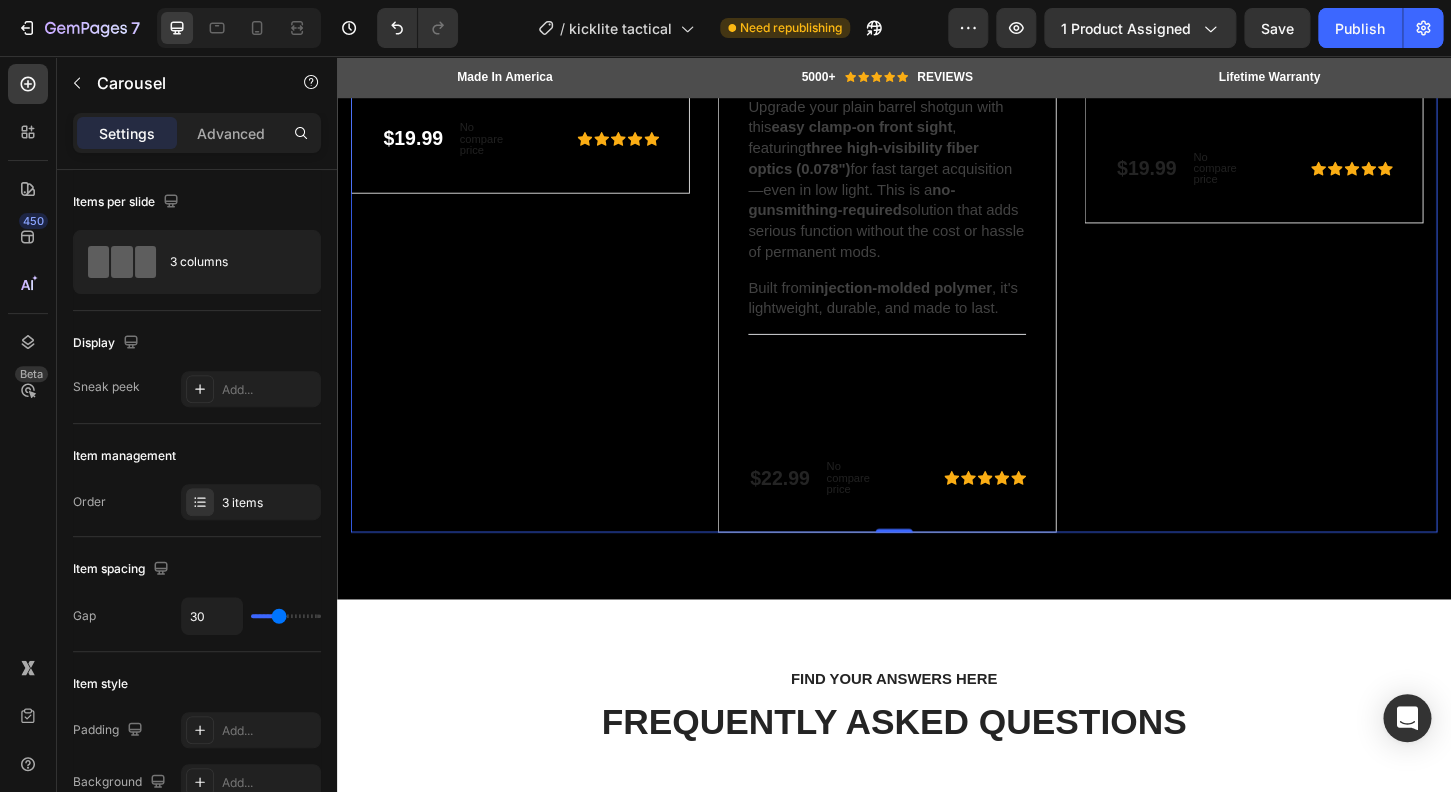 click on "Product Images Standard Pump Forend - Mossberg® 500 (P) Title
Simple. Reliable. Built to Perform.
The  Standard Pump Forend  from Phoenix Technology is a no-nonsense upgrade for your Mossberg shotgun. Made from rugged  injection-molded polymer , it features  deep, aggressive grooves  for a confident grip in all conditions—wet, dry, or gloved.
Engineered to fit  Mossberg slide tubes measuring 6"–7.25"  in length with a threaded retaining nut.  Does not fit  Maverick 88 or 20 gauge models with 4.5" slide tubes.
Built for shooters who demand function without the fluff. Reliable, American-made performance— right where your hand needs it. View more
(P) Description $19.99 (P) Price (P) Price No compare price (P) Price Row
Icon
Icon
Icon
Icon
Icon Icon List Hoz Row Product" at bounding box center [1324, 73] 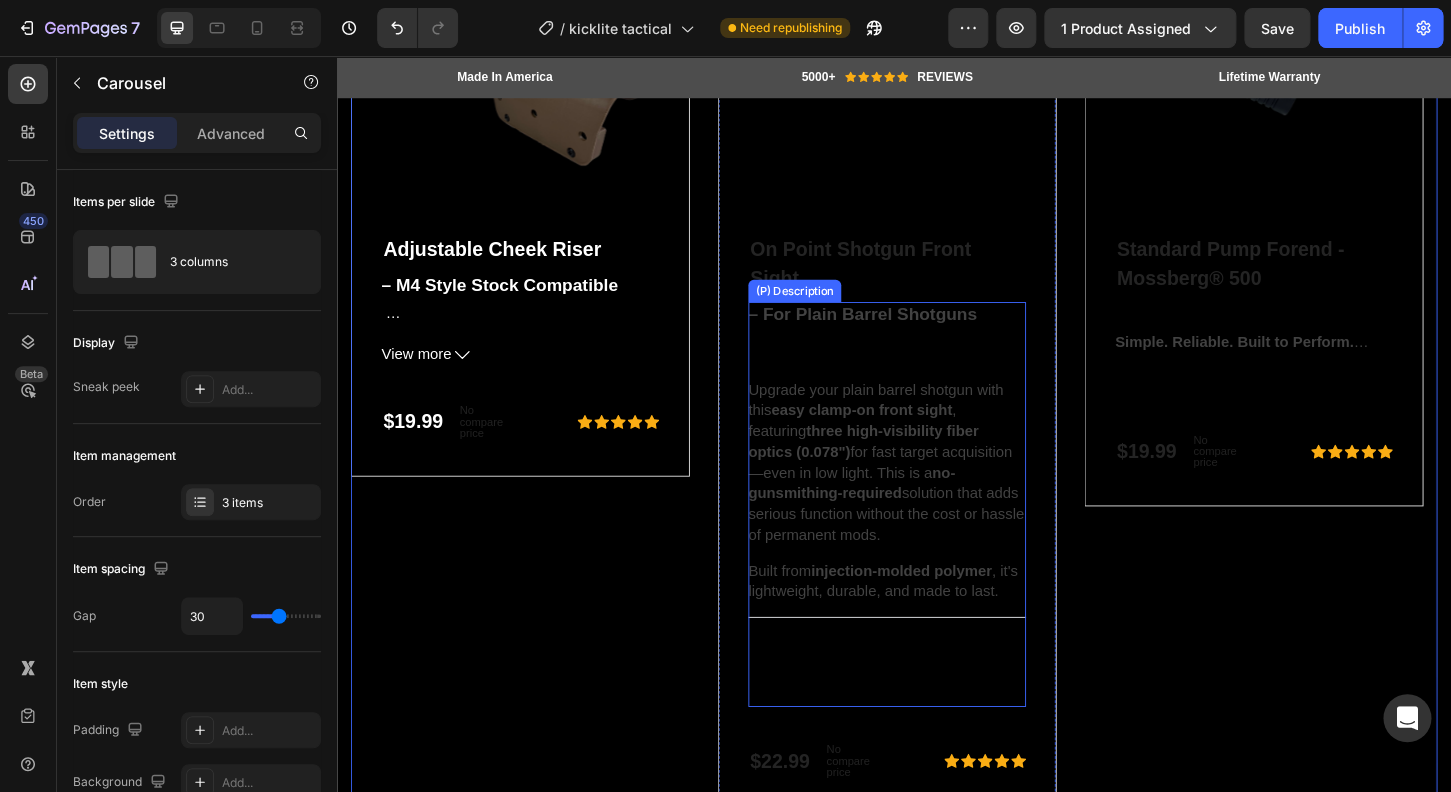 click on "Upgrade your plain barrel shotgun with this  easy clamp-on front sight , featuring  three high-visibility fiber optics (0.078")  for fast target acquisition—even in low light. This is a  no-gunsmithing-required  solution that adds serious function without the cost or hassle of permanent mods." at bounding box center (929, 493) 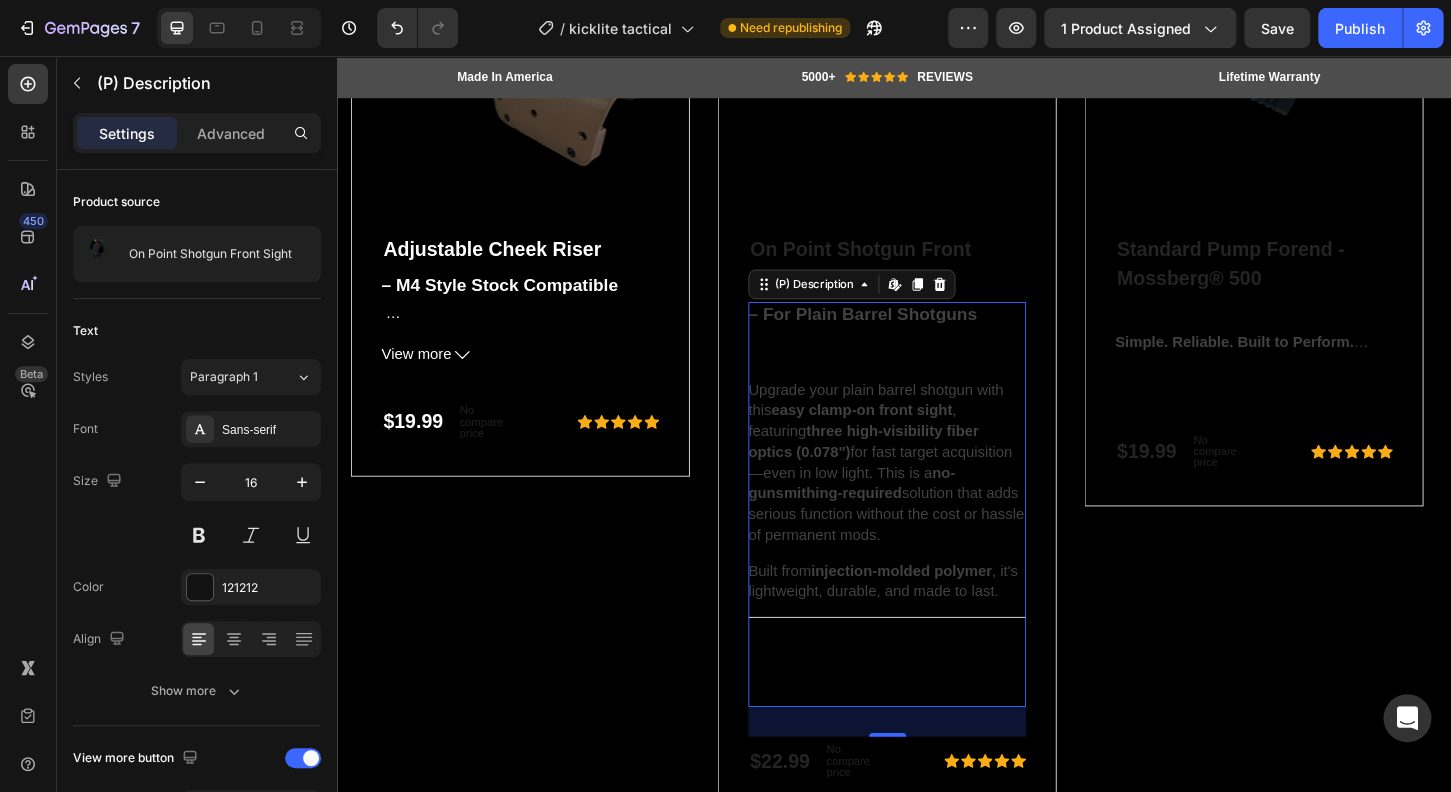 click on "no-gunsmithing-required" at bounding box center [891, 514] 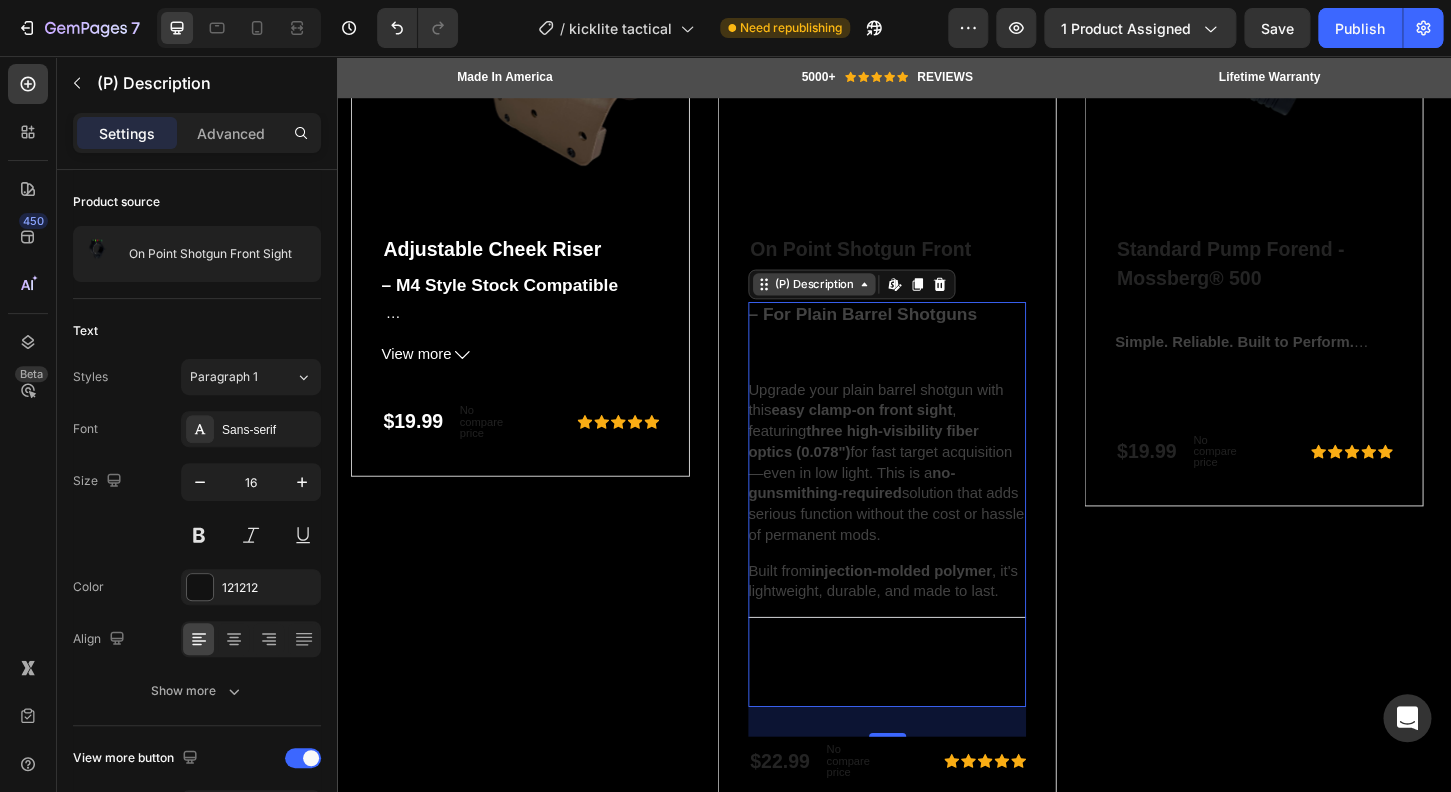 click on "(P) Description" at bounding box center [851, 301] 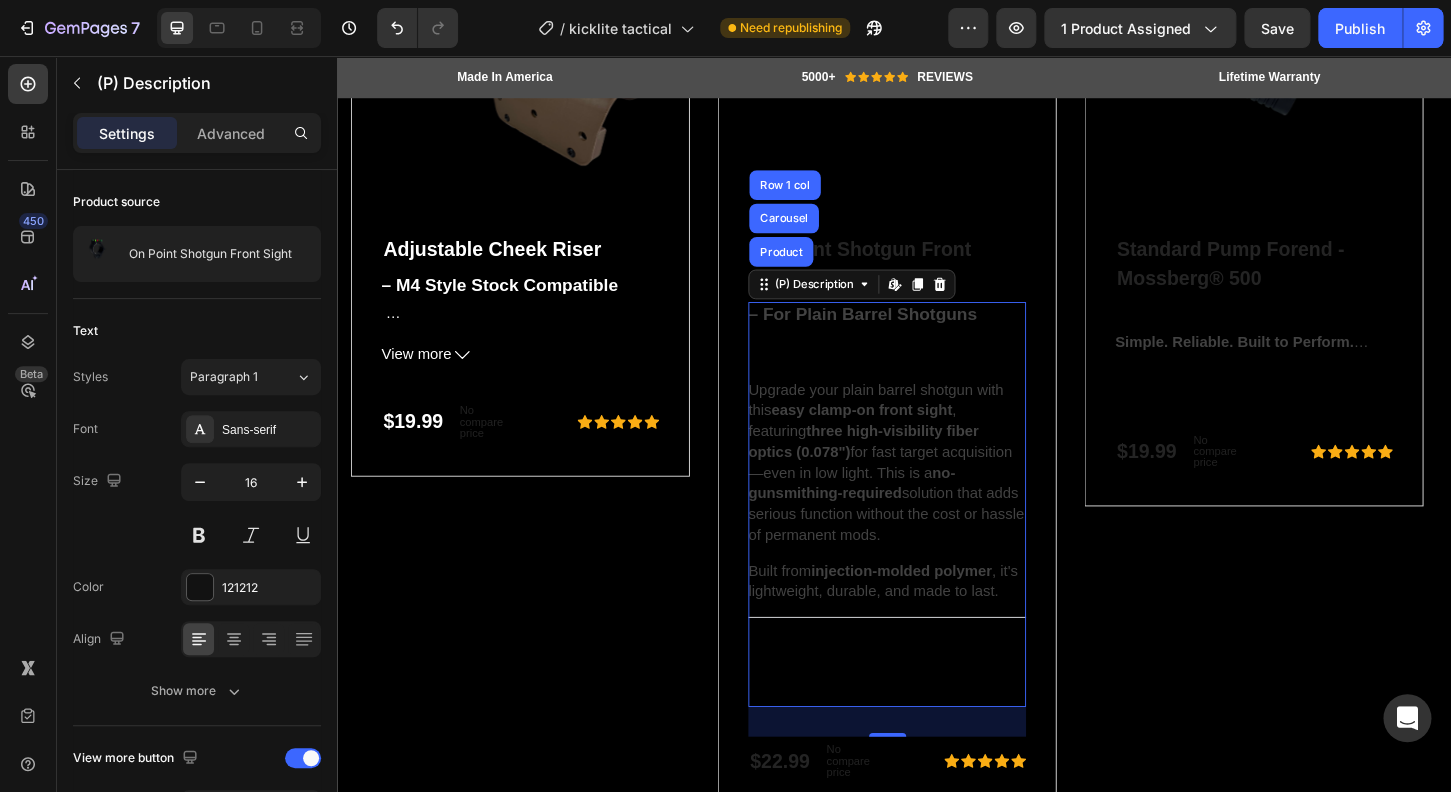 click on "three high-visibility fiber optics (0.078")" at bounding box center [904, 469] 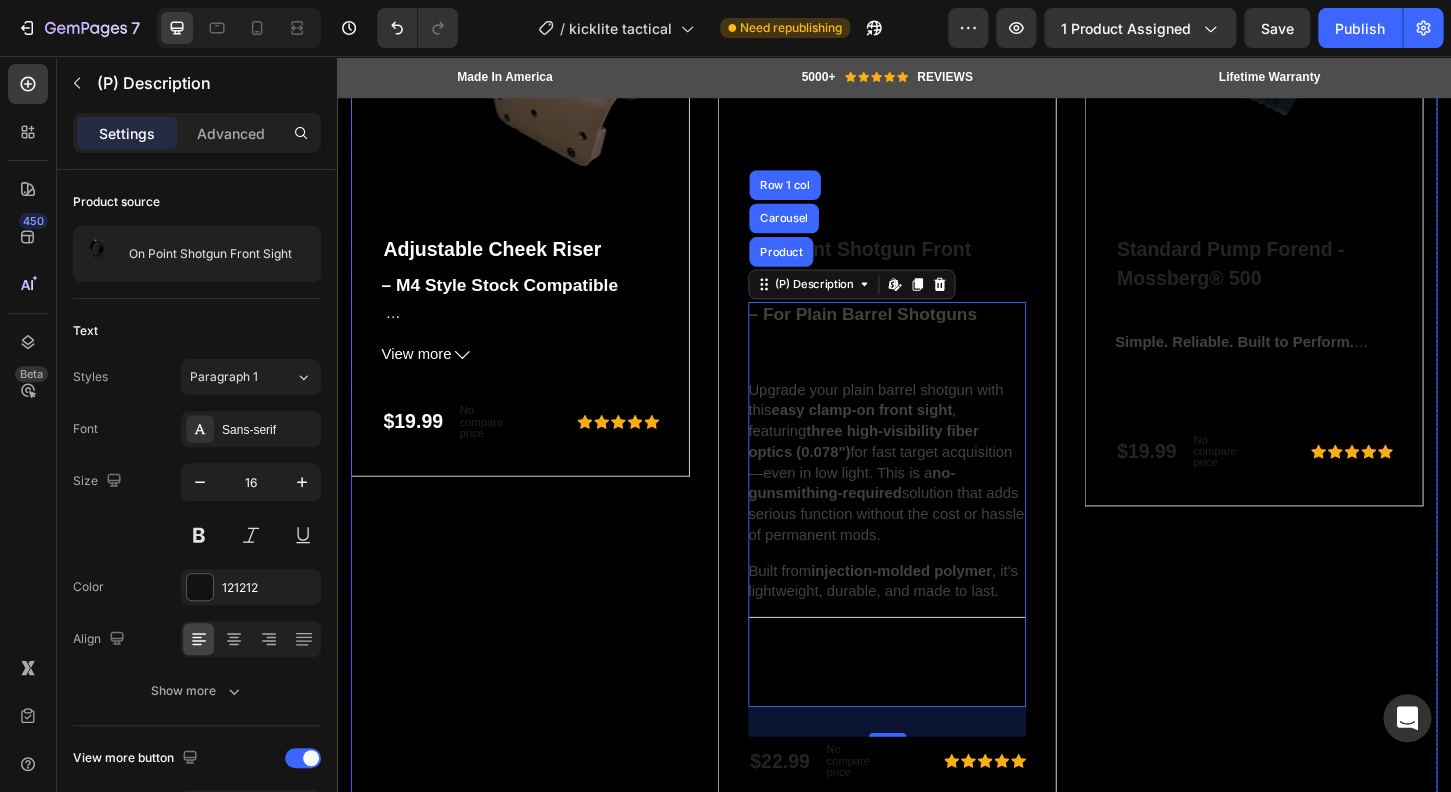 click on "Product Images Standard Pump Forend - Mossberg® 500 (P) Title
Simple. Reliable. Built to Perform.
The  Standard Pump Forend  from Phoenix Technology is a no-nonsense upgrade for your Mossberg shotgun. Made from rugged  injection-molded polymer , it features  deep, aggressive grooves  for a confident grip in all conditions—wet, dry, or gloved.
Engineered to fit  Mossberg slide tubes measuring 6"–7.25"  in length with a threaded retaining nut.  Does not fit  Maverick 88 or 20 gauge models with 4.5" slide tubes.
Built for shooters who demand function without the fluff. Reliable, American-made performance— right where your hand needs it. View more
(P) Description $19.99 (P) Price (P) Price No compare price (P) Price Row
Icon
Icon
Icon
Icon
Icon Icon List Hoz Row Product" at bounding box center (1324, 377) 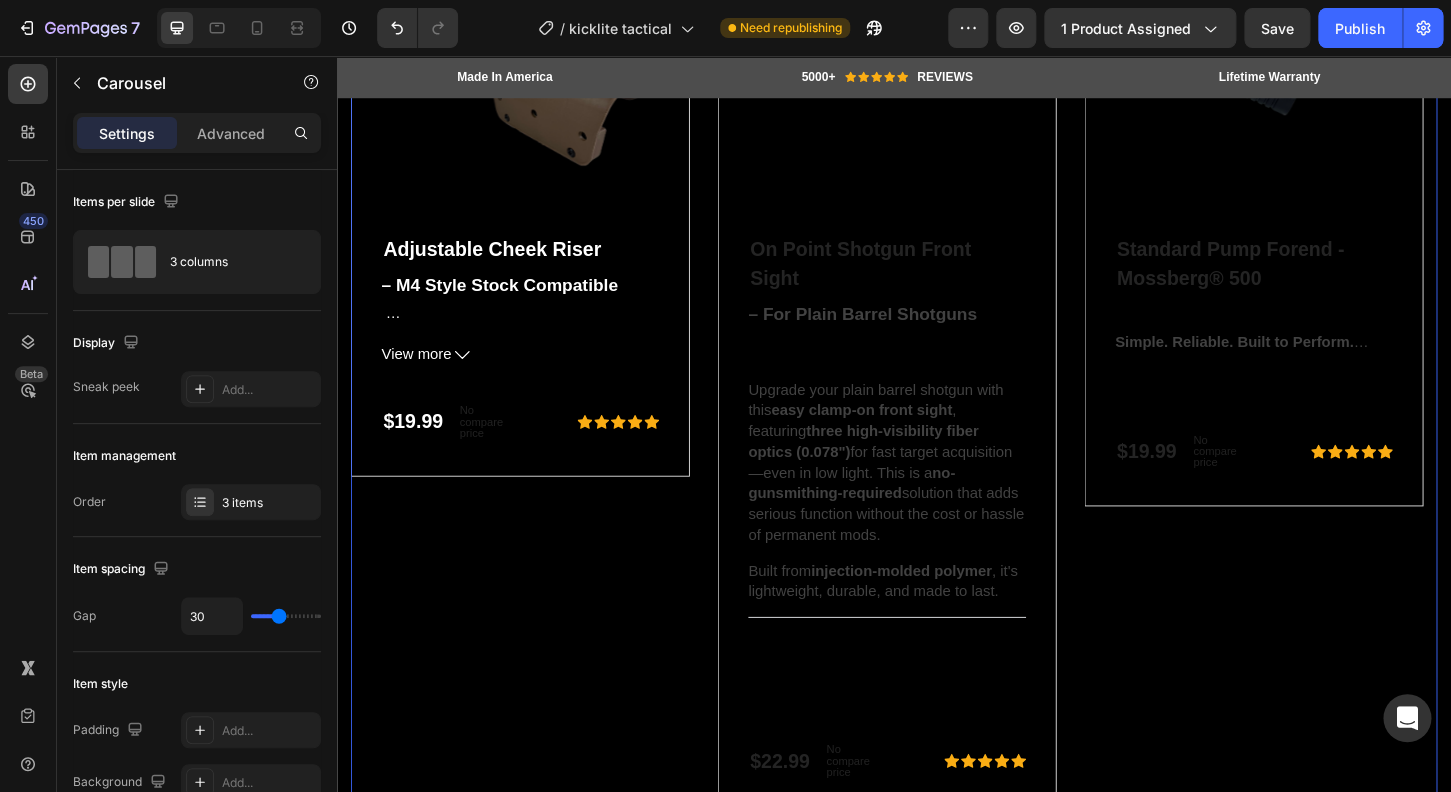 click on "Product Images Standard Pump Forend - Mossberg® 500 (P) Title
Simple. Reliable. Built to Perform.
The  Standard Pump Forend  from Phoenix Technology is a no-nonsense upgrade for your Mossberg shotgun. Made from rugged  injection-molded polymer , it features  deep, aggressive grooves  for a confident grip in all conditions—wet, dry, or gloved.
Engineered to fit  Mossberg slide tubes measuring 6"–7.25"  in length with a threaded retaining nut.  Does not fit  Maverick 88 or 20 gauge models with 4.5" slide tubes.
Built for shooters who demand function without the fluff. Reliable, American-made performance— right where your hand needs it. View more
(P) Description $19.99 (P) Price (P) Price No compare price (P) Price Row
Icon
Icon
Icon
Icon
Icon Icon List Hoz Row Product" at bounding box center [1324, 377] 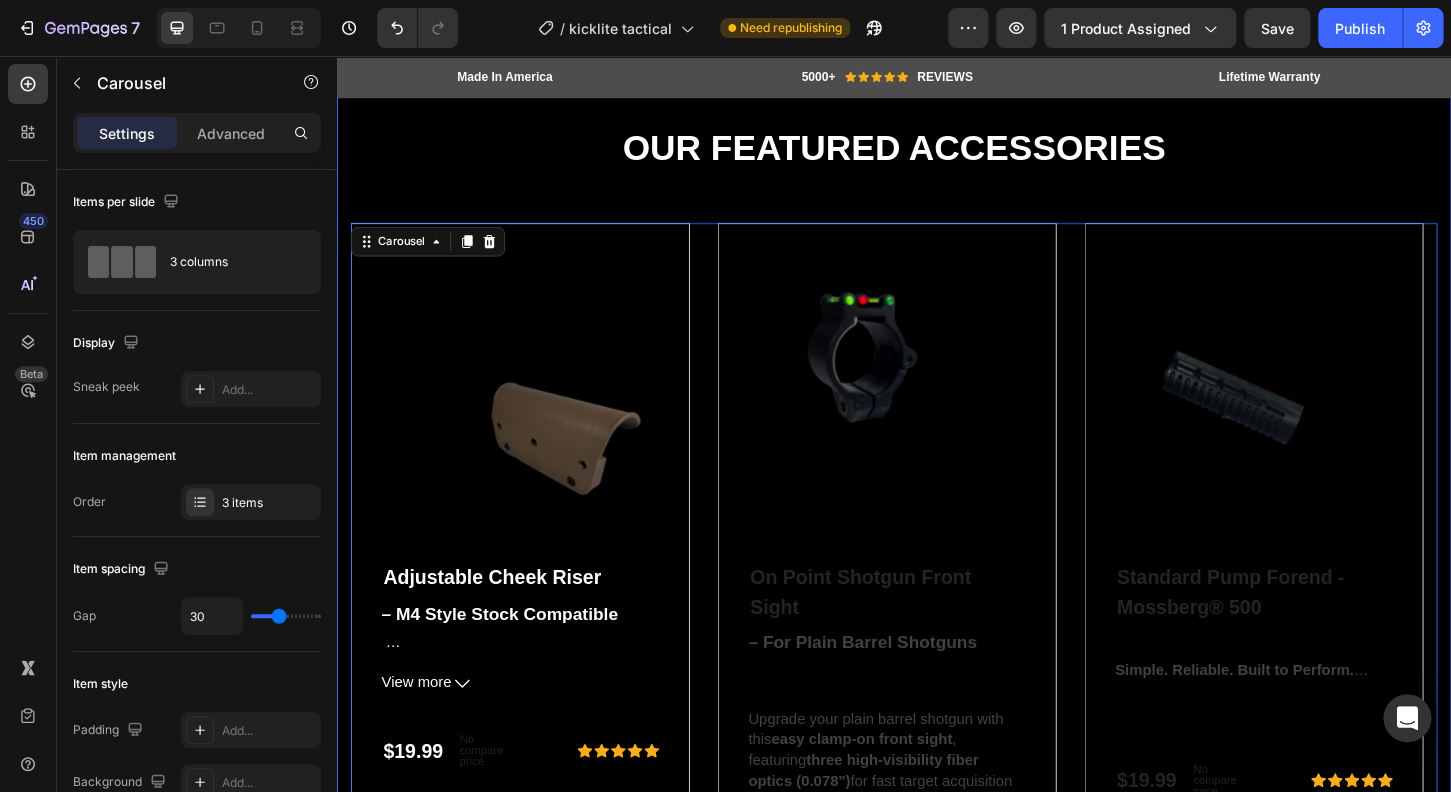 scroll, scrollTop: 5436, scrollLeft: 0, axis: vertical 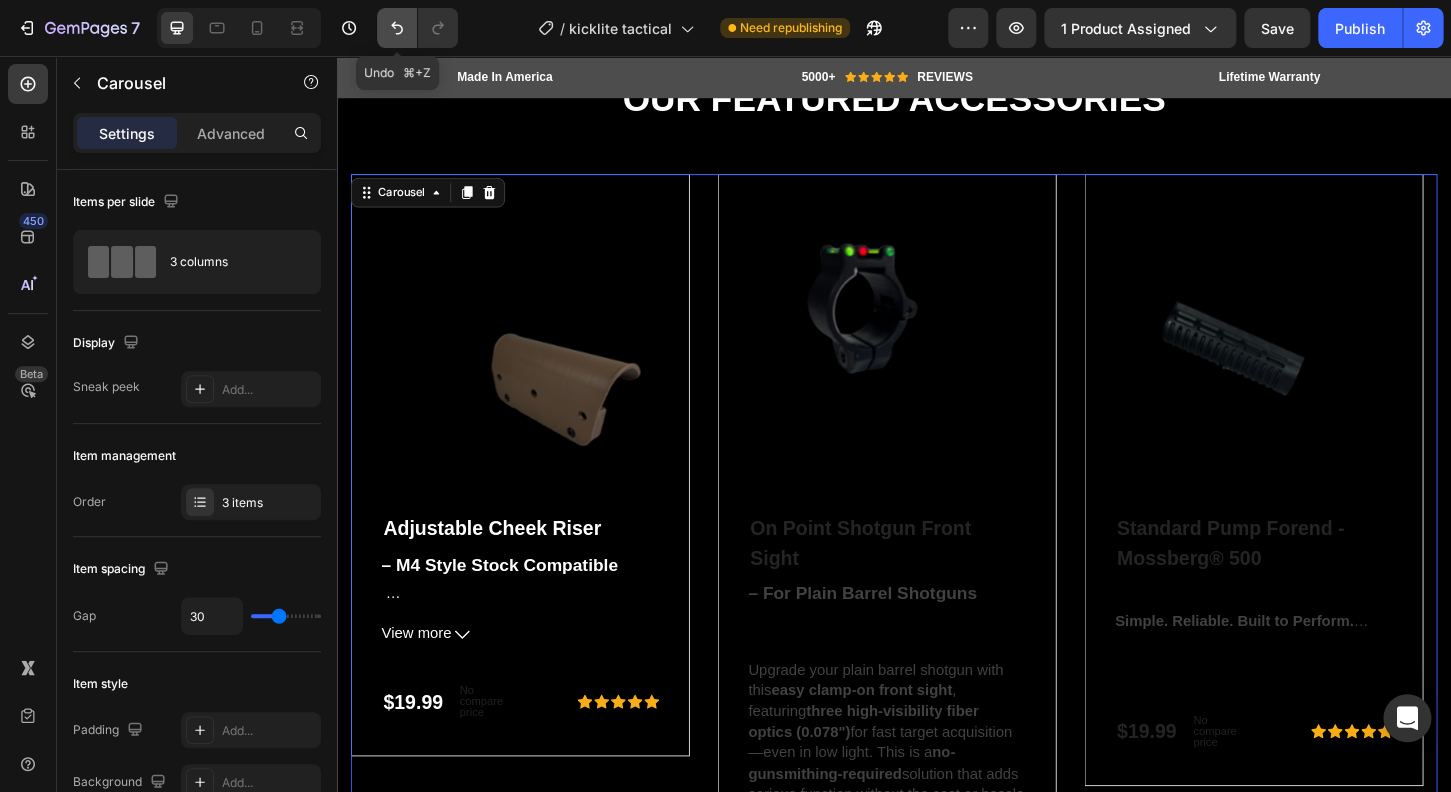 click 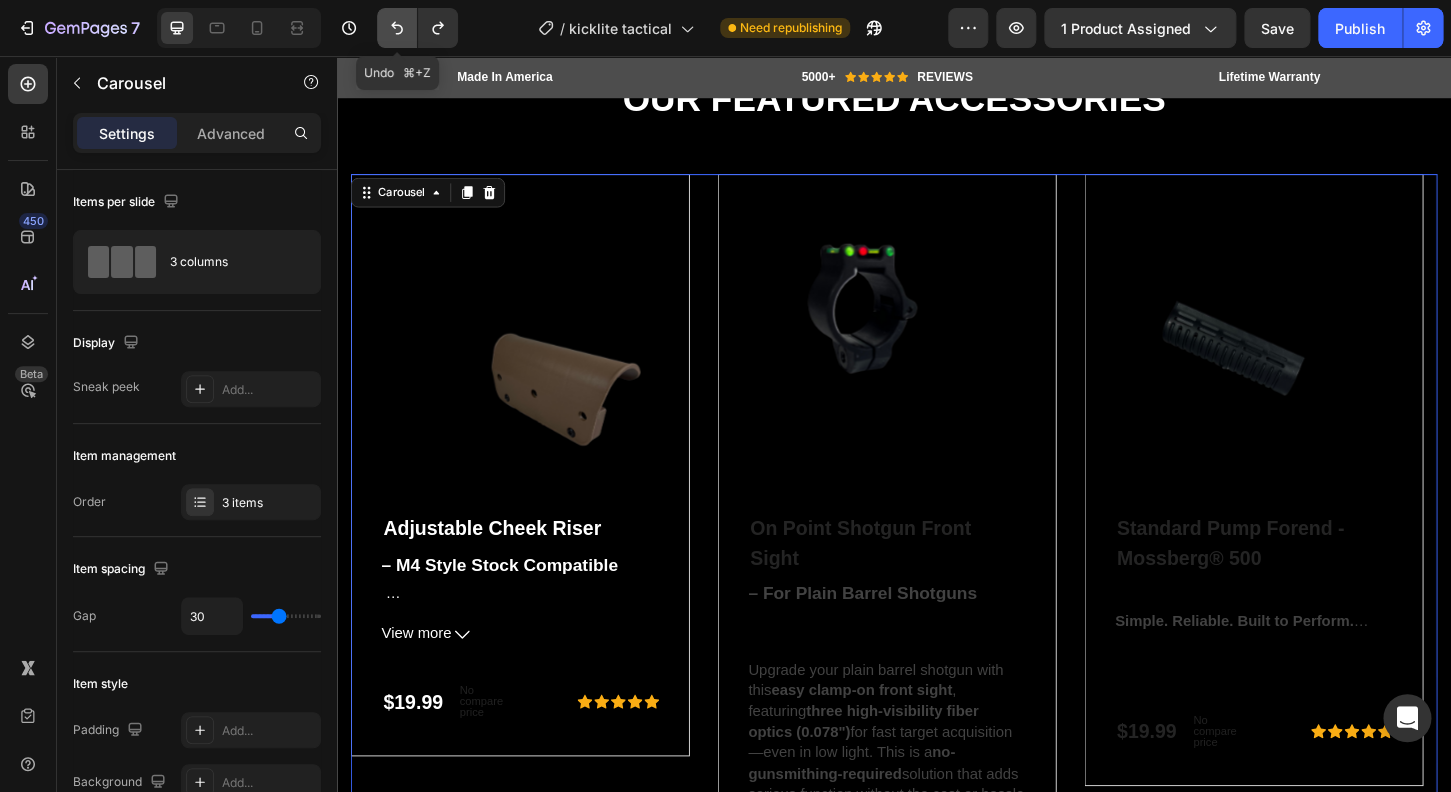 click 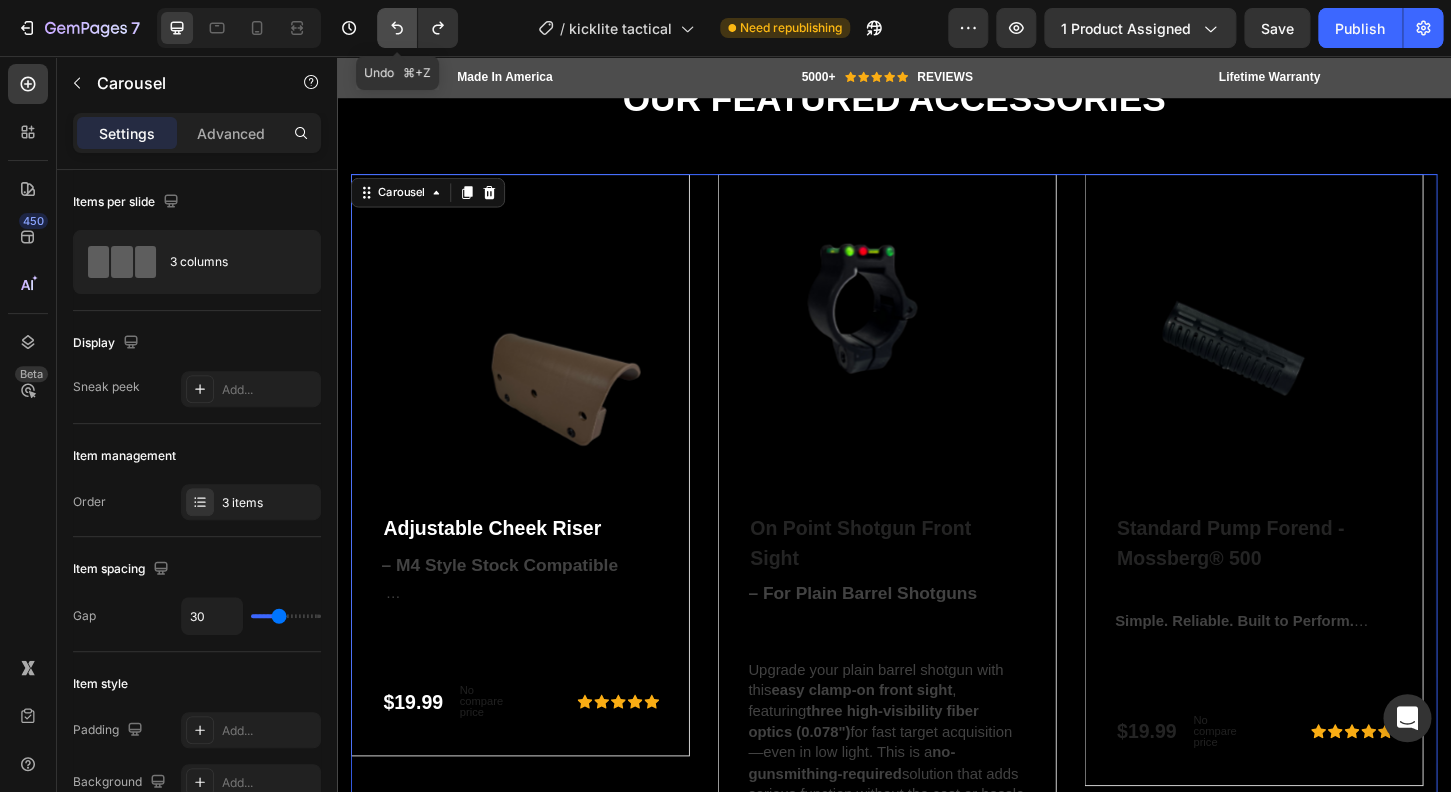 click 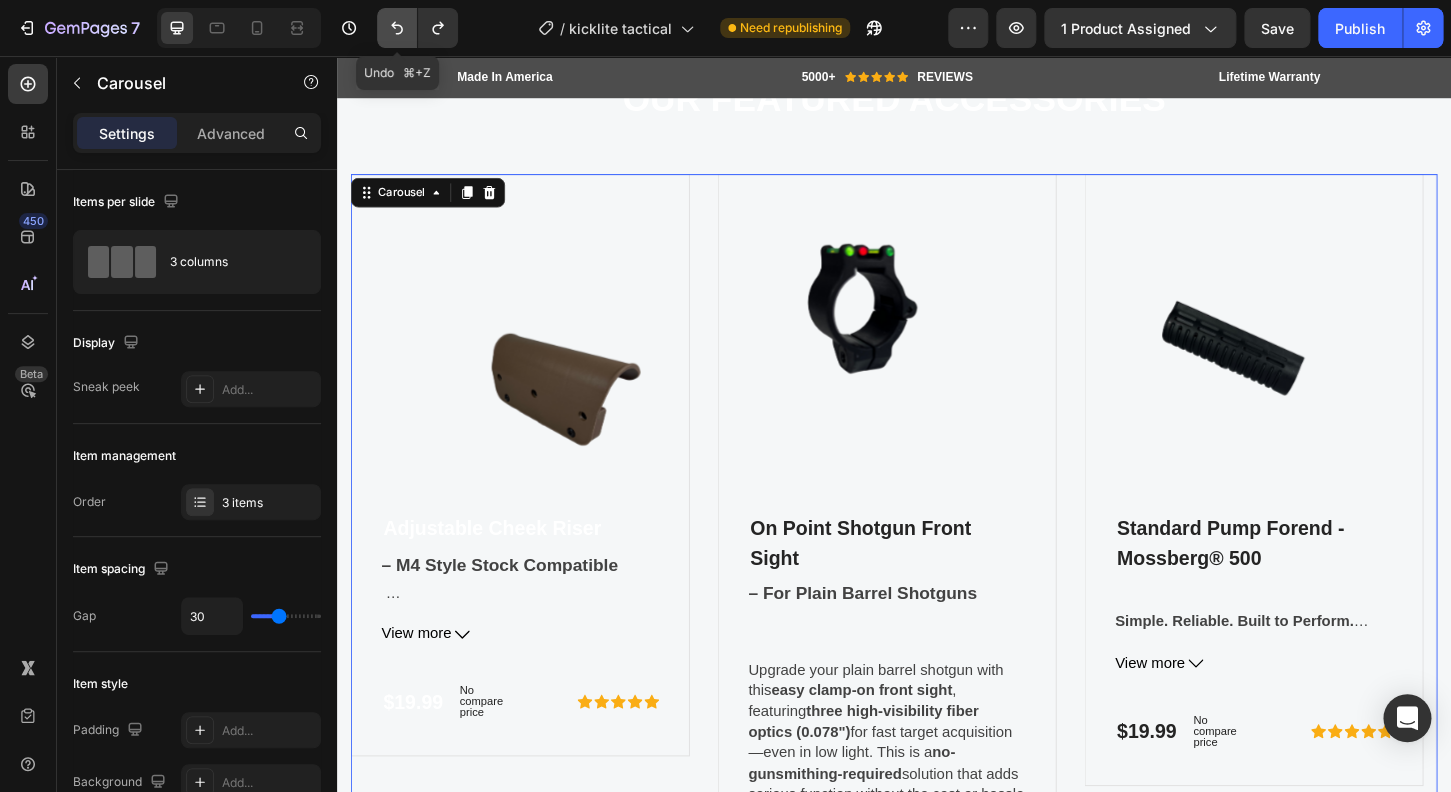 click 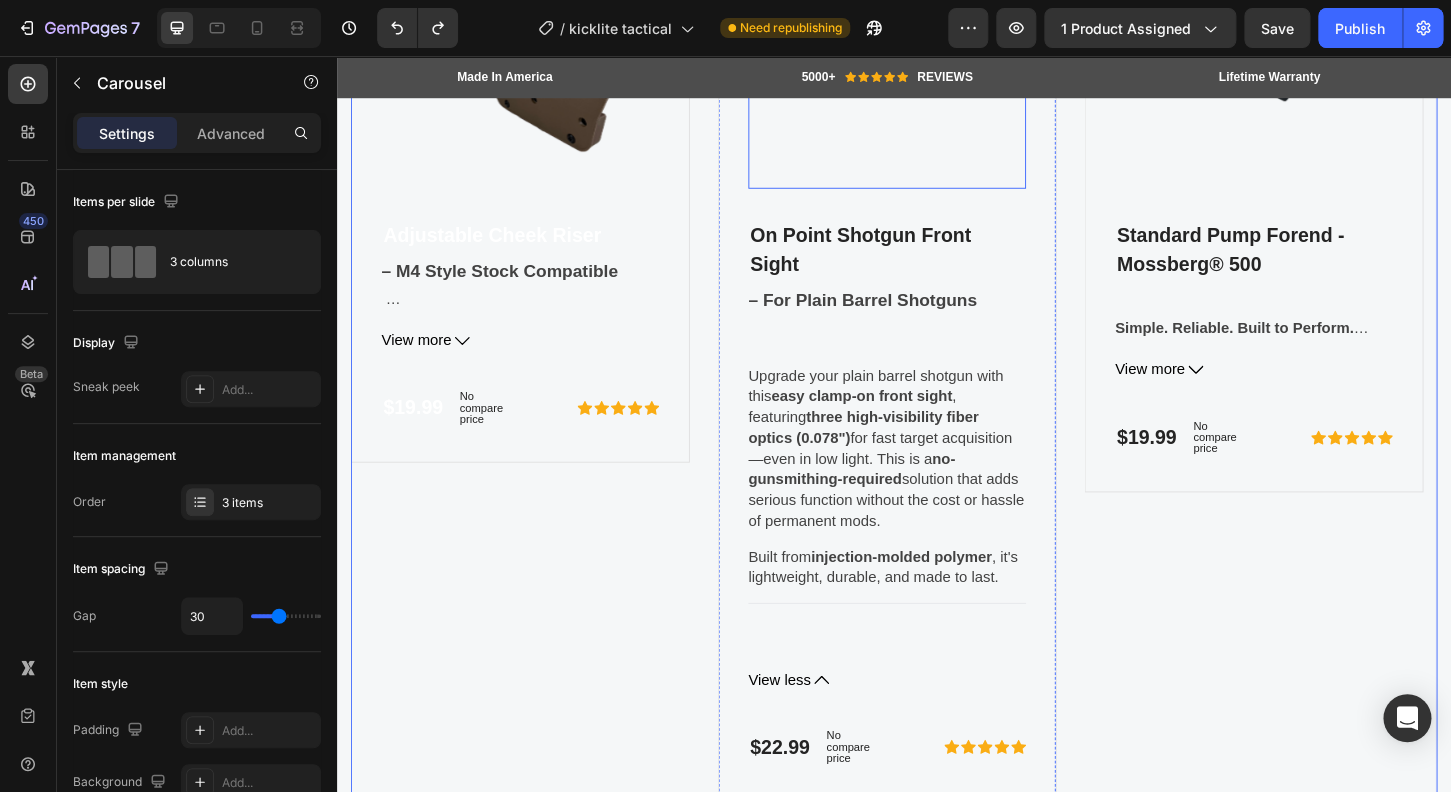 scroll, scrollTop: 6188, scrollLeft: 0, axis: vertical 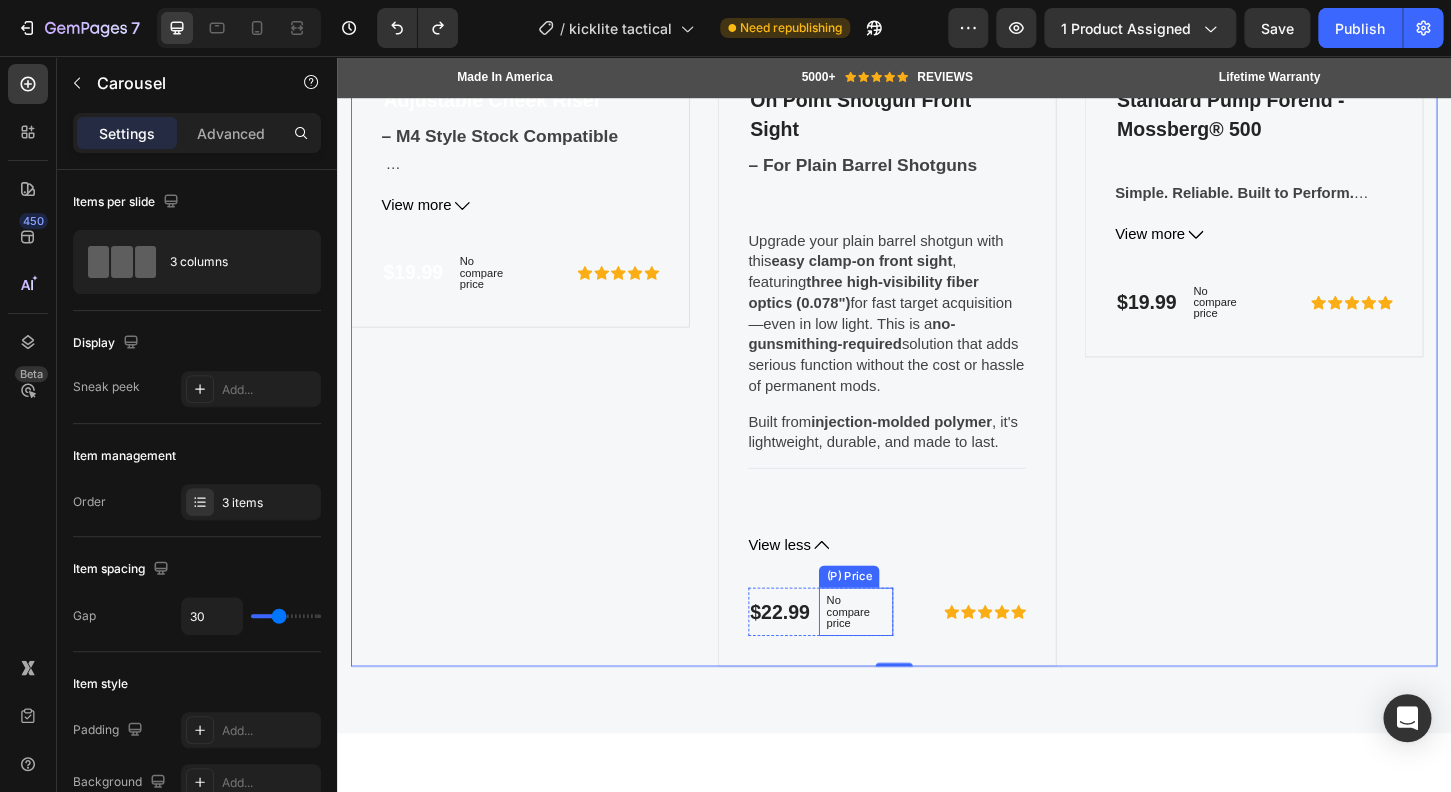 drag, startPoint x: 935, startPoint y: 708, endPoint x: 934, endPoint y: 643, distance: 65.00769 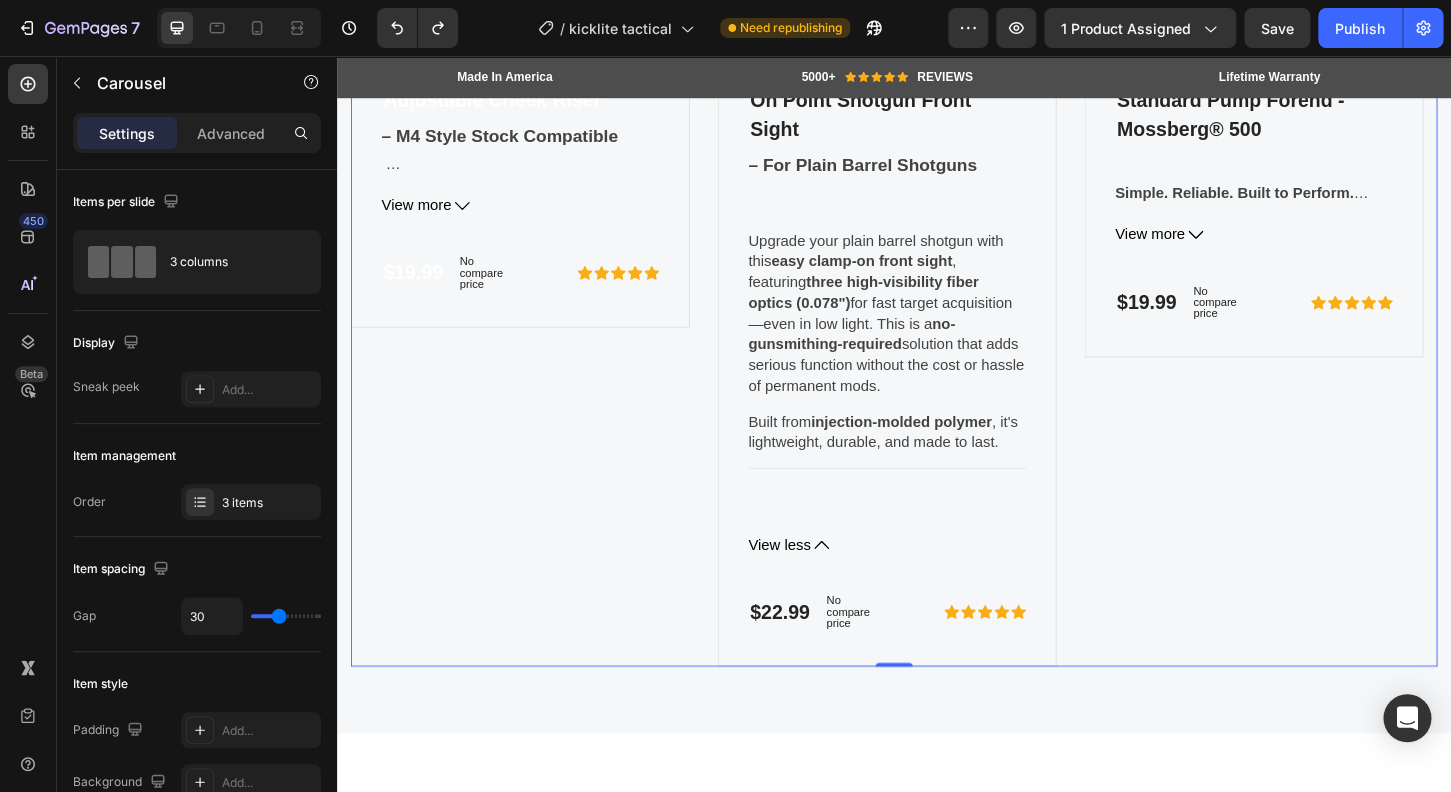 click on "Product Images Standard Pump Forend - Mossberg® 500 (P) Title
Simple. Reliable. Built to Perform.
The  Standard Pump Forend  from Phoenix Technology is a no-nonsense upgrade for your Mossberg shotgun. Made from rugged  injection-molded polymer , it features  deep, aggressive grooves  for a confident grip in all conditions—wet, dry, or gloved.
Engineered to fit  Mossberg slide tubes measuring 6"–7.25"  in length with a threaded retaining nut.  Does not fit  Maverick 88 or 20 gauge models with 4.5" slide tubes.
Built for shooters who demand function without the fluff. Reliable, American-made performance— right where your hand needs it. View more
(P) Description $19.99 (P) Price (P) Price No compare price (P) Price Row
Icon
Icon
Icon
Icon
Icon Icon List Hoz Row Product" at bounding box center (1324, 217) 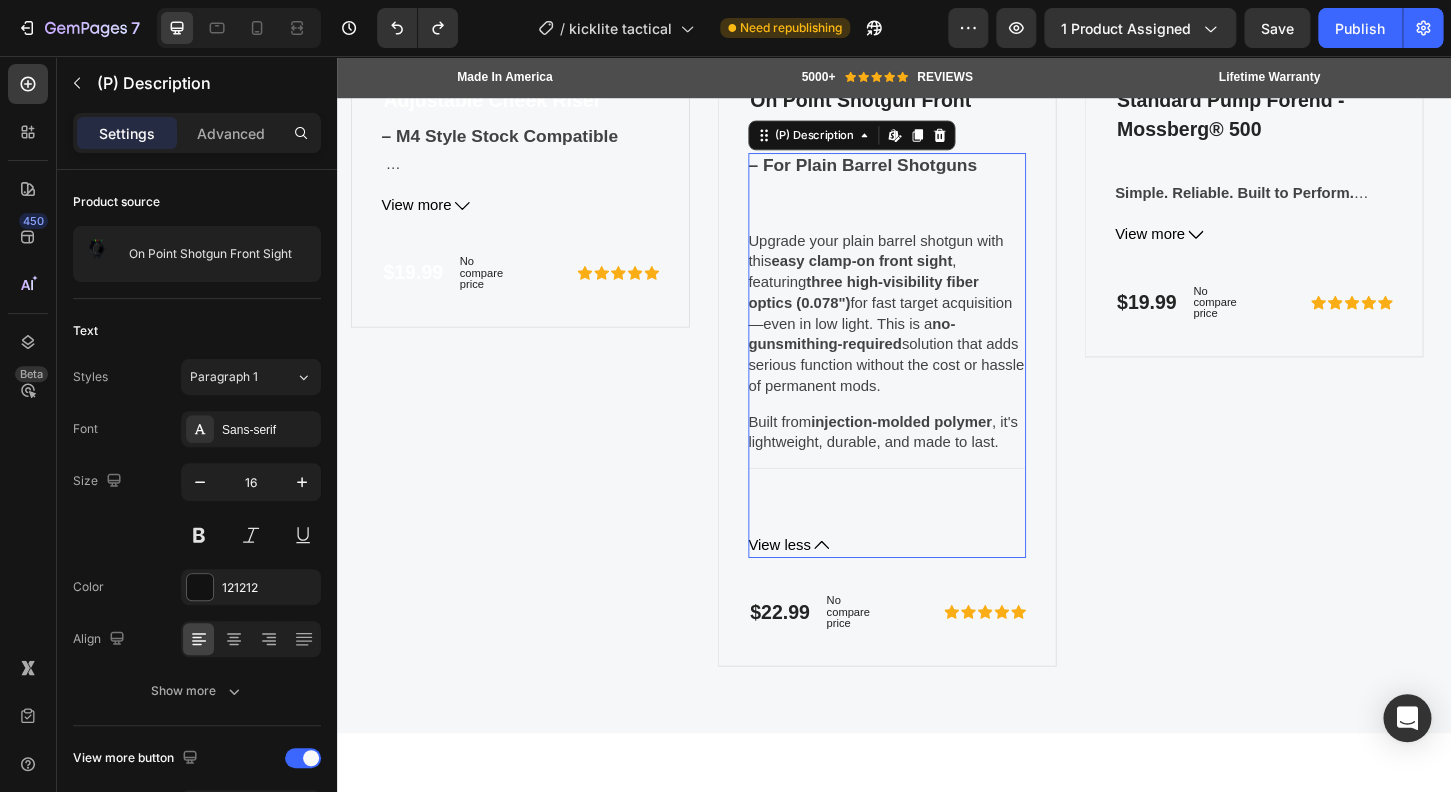 click on "injection-molded polymer" at bounding box center (945, 449) 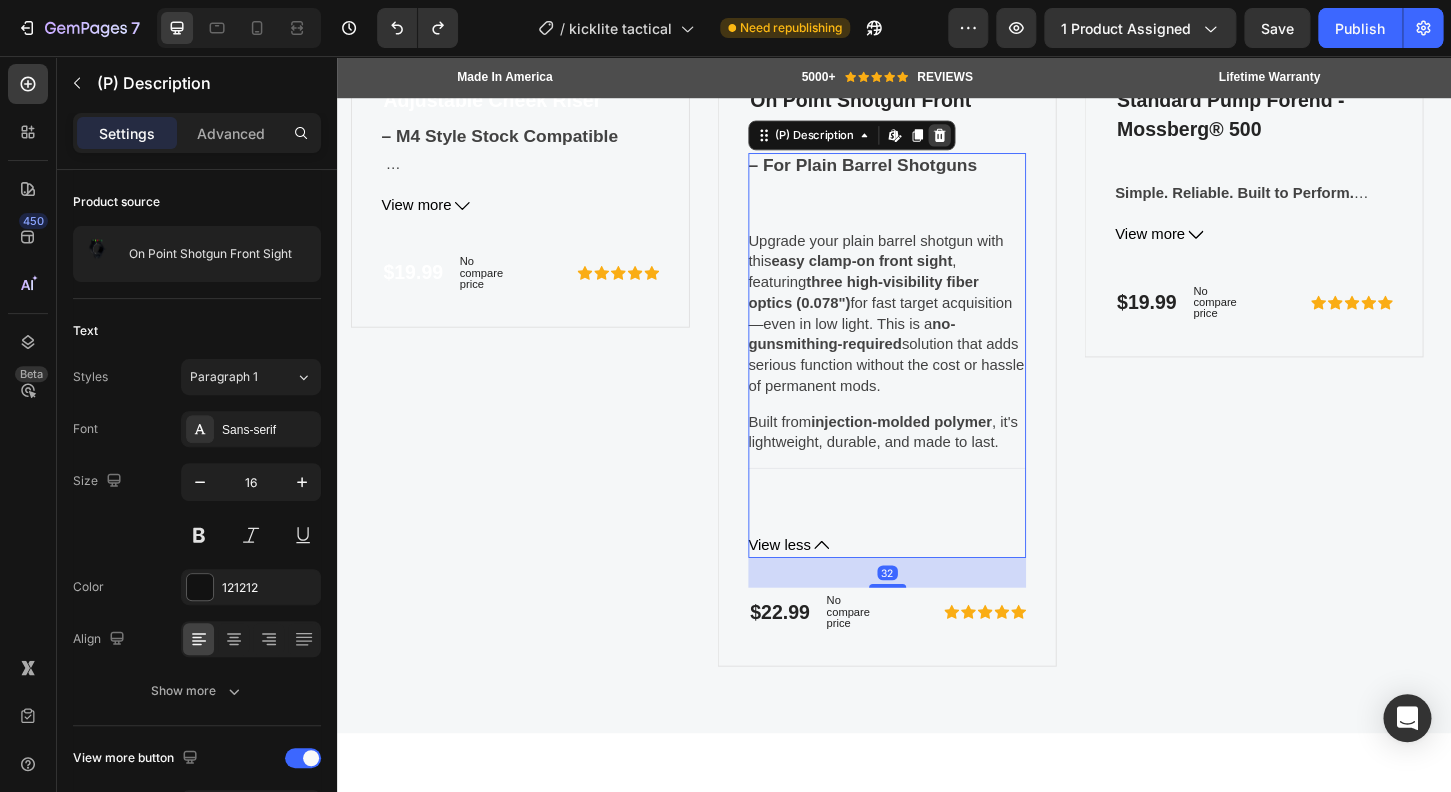 click 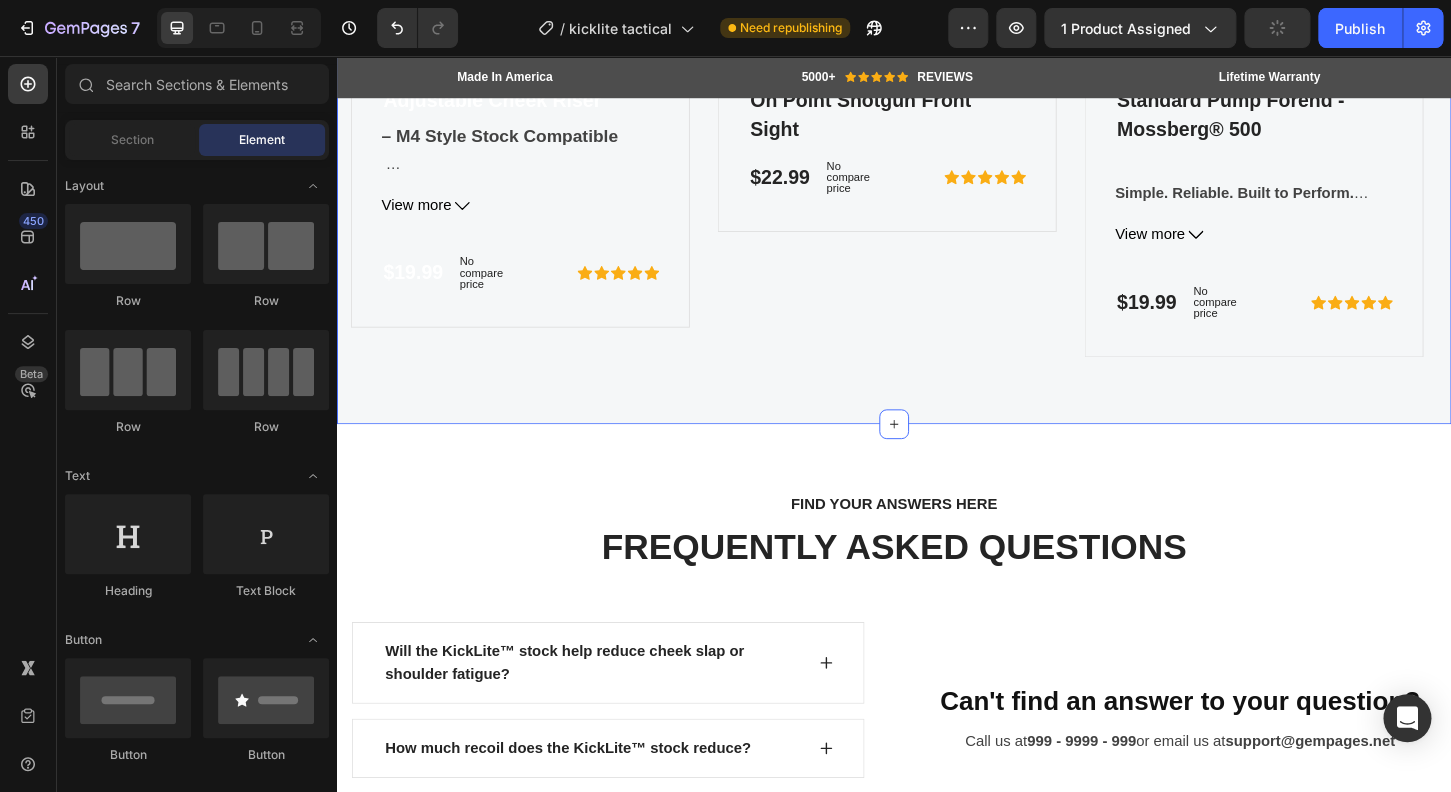 scroll, scrollTop: 6092, scrollLeft: 0, axis: vertical 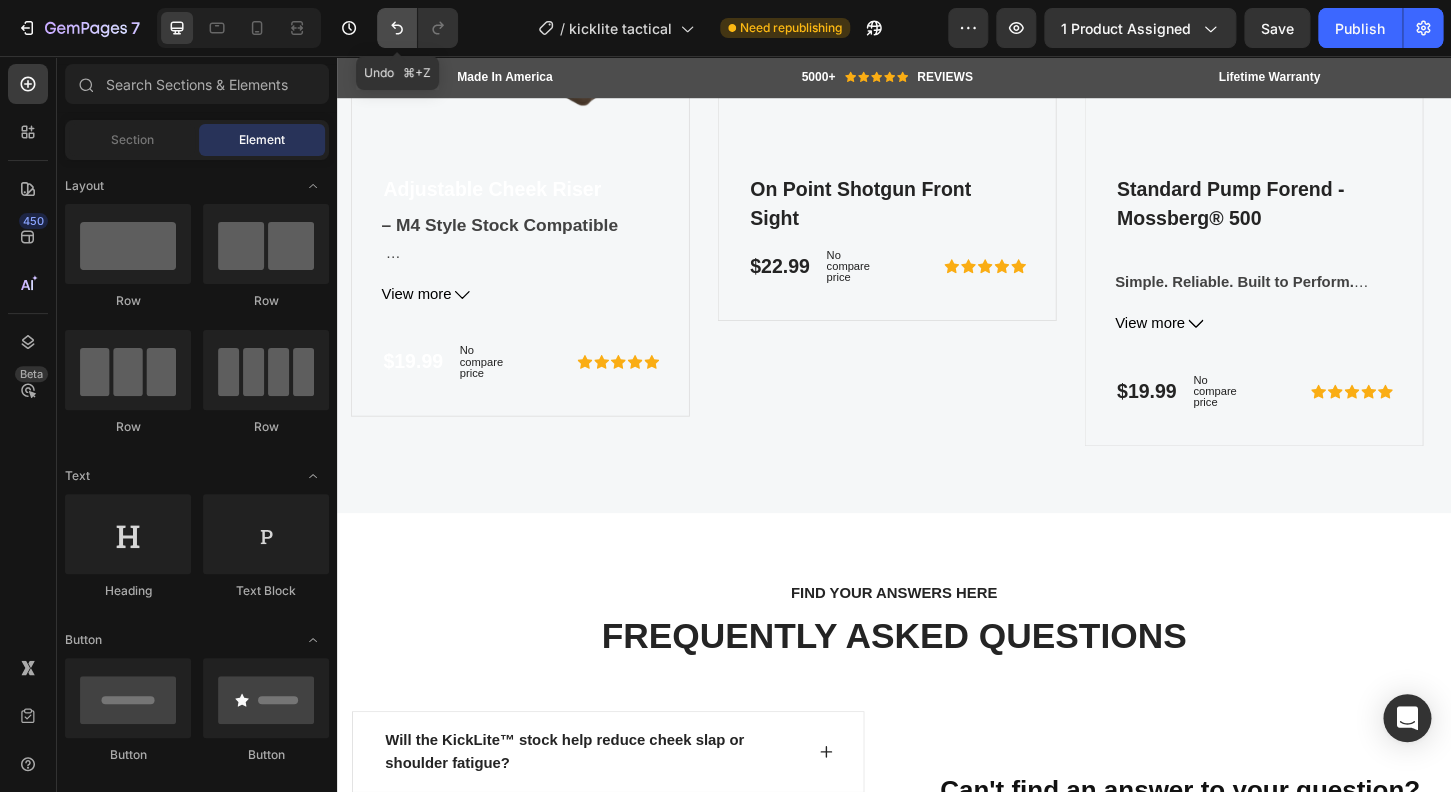 click 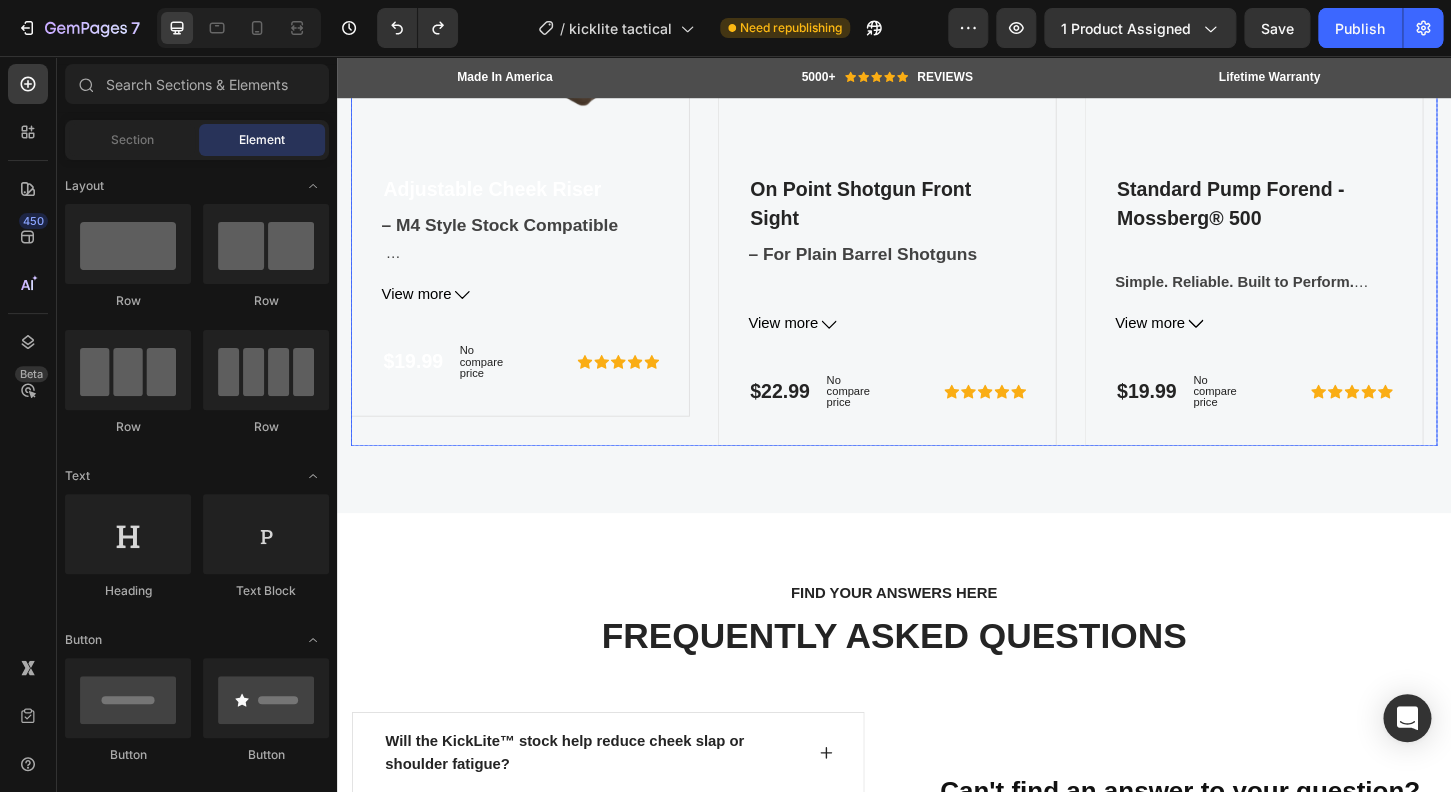 click on "Product Images Adjustable Cheek Riser (P) Title – M4 Style Stock Compatible
Dial in your fit. Elevate your accuracy.
Add up to  ¾" of additional comb height  to achieve proper cheek weld and eye alignment. Whether you're running optics or using iron sights, comb height is a key factor in proper gun sight aliment.
This riser is a  direct fit for all Phoenix Technology M4-style stocks , and can be mounted to other brands— provided there is a flat surface and sufficient wall thickness  for secure installation.
Note:   Not compatible with Phoenix SPORT stocks
Simple upgrade. Serious improvement.
Fine-tune your stock for comfort, control, and precision— where it counts.
View more
(P) Description $19.99 (P) Price (P) Price No compare price (P) Price Row
Icon
Icon
Icon
Icon
Icon Icon List Hoz Row Product Product Images On Point Shotgun Front Sight (P) Title
, featuring" at bounding box center (937, 146) 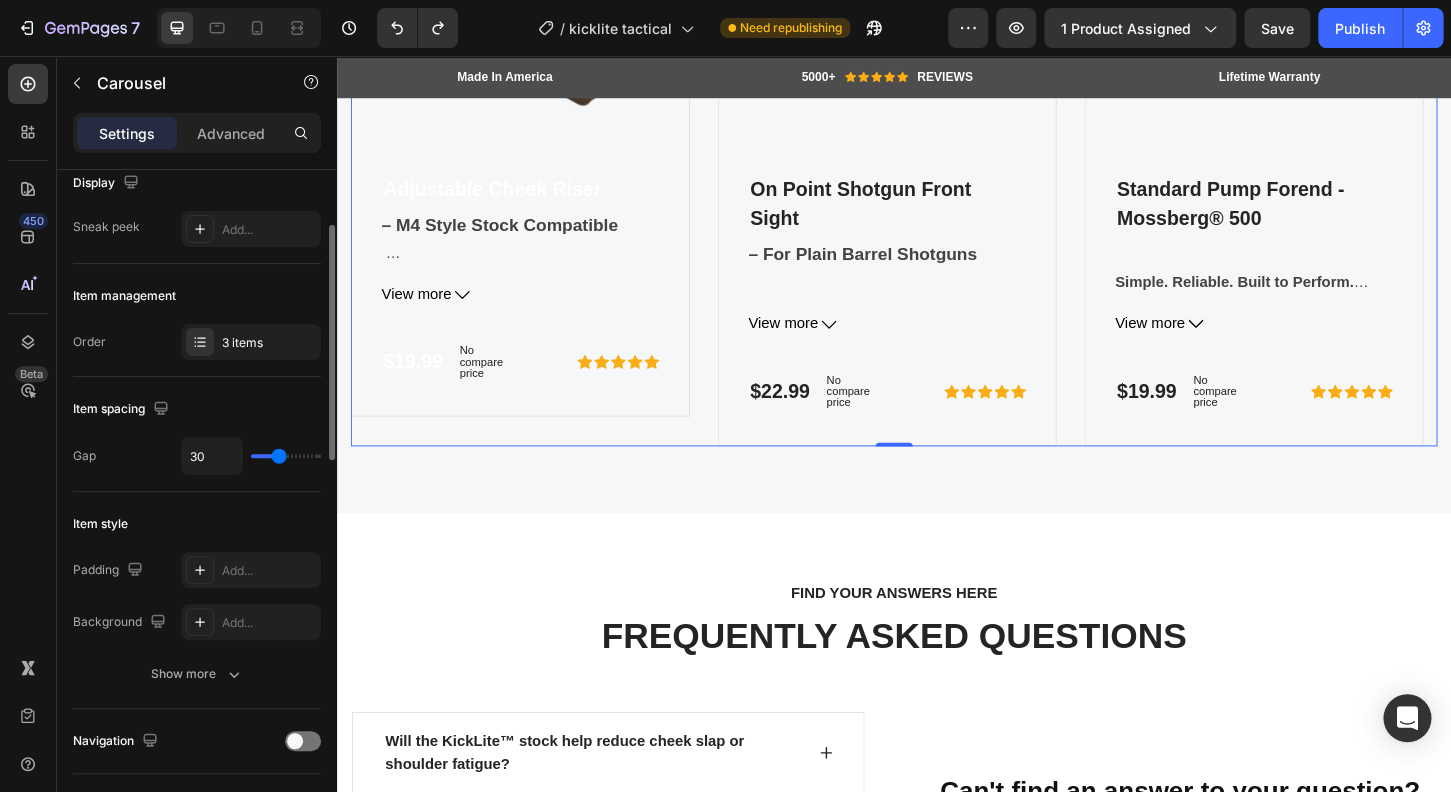 scroll, scrollTop: 192, scrollLeft: 0, axis: vertical 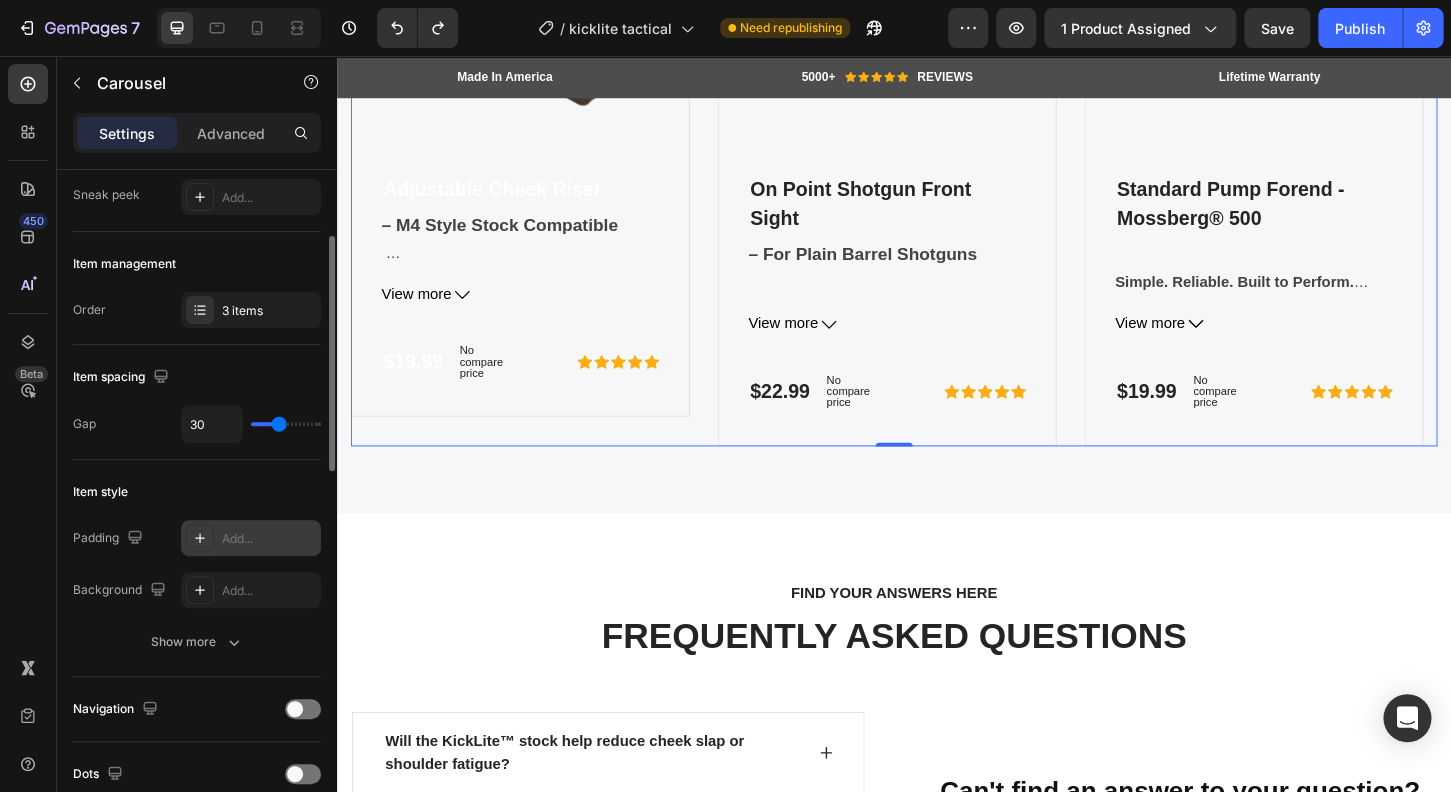 click on "Add..." at bounding box center (269, 539) 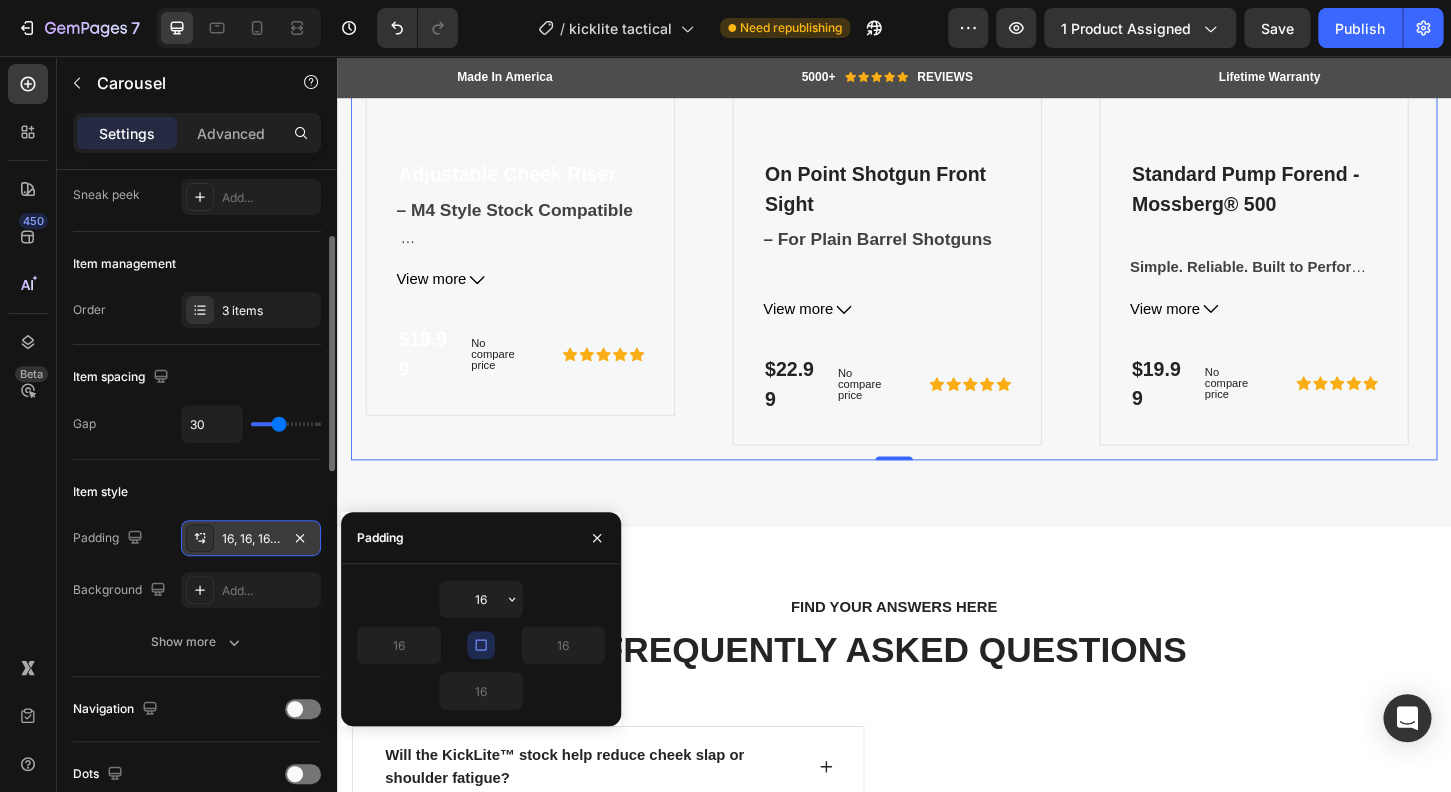 click 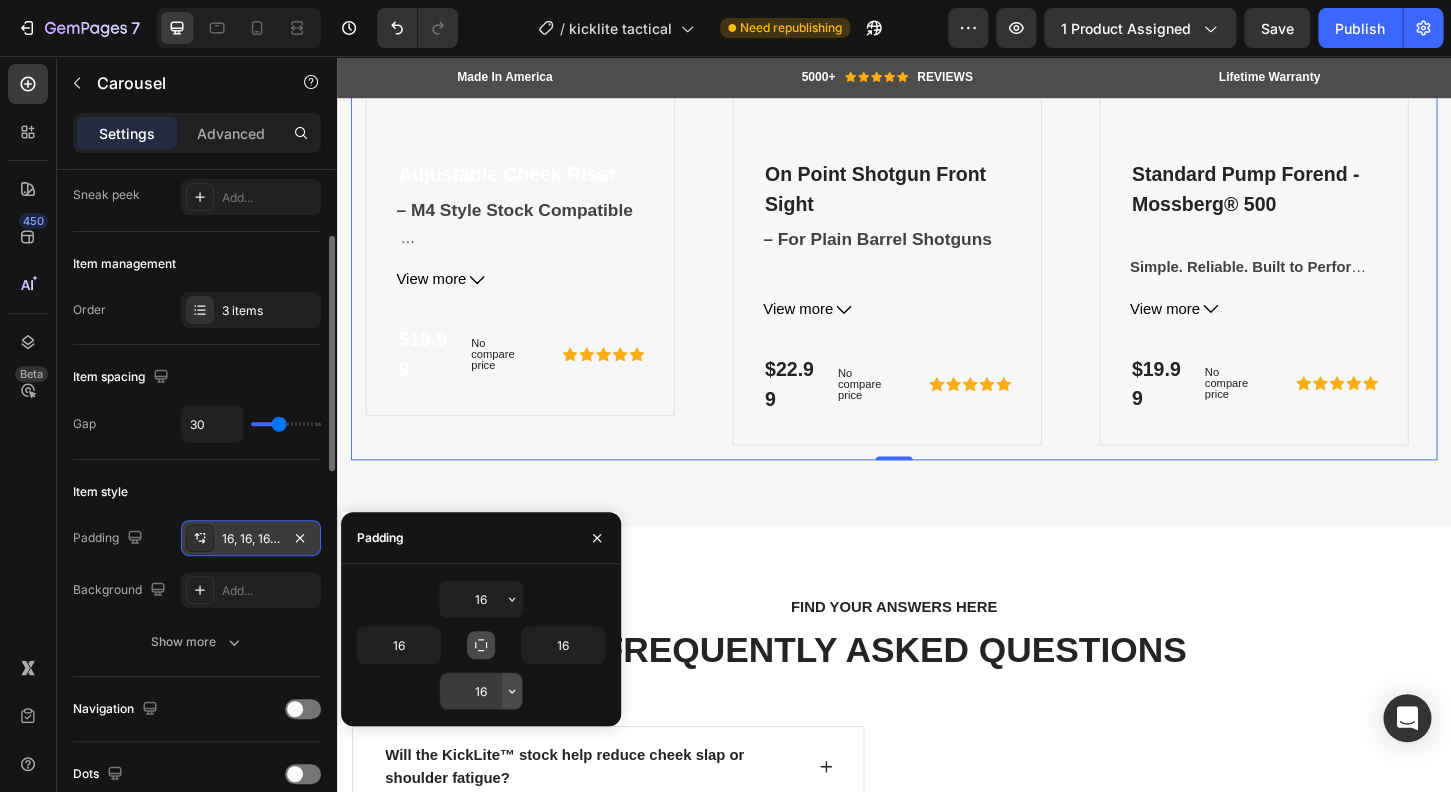click 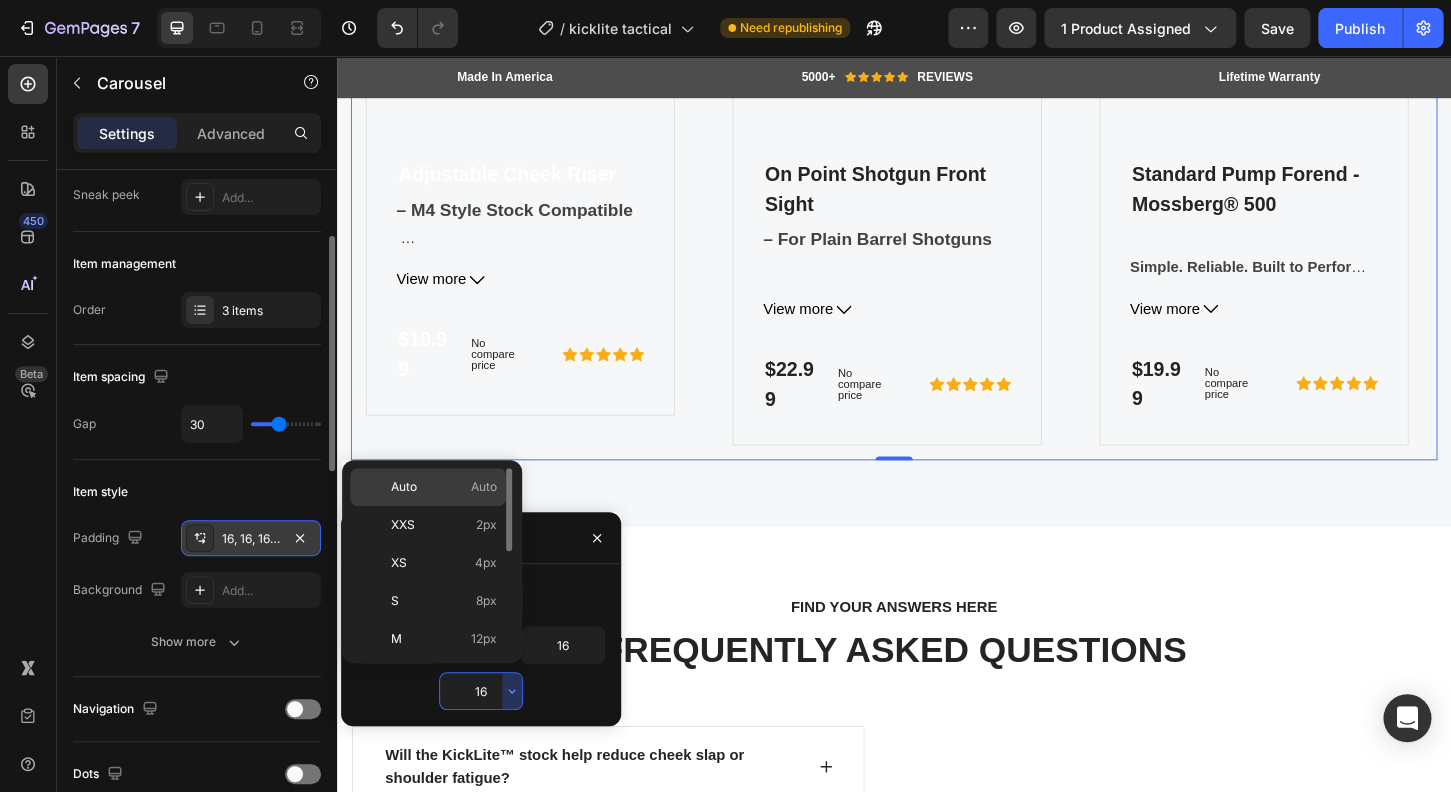 click on "Auto Auto" at bounding box center [444, 487] 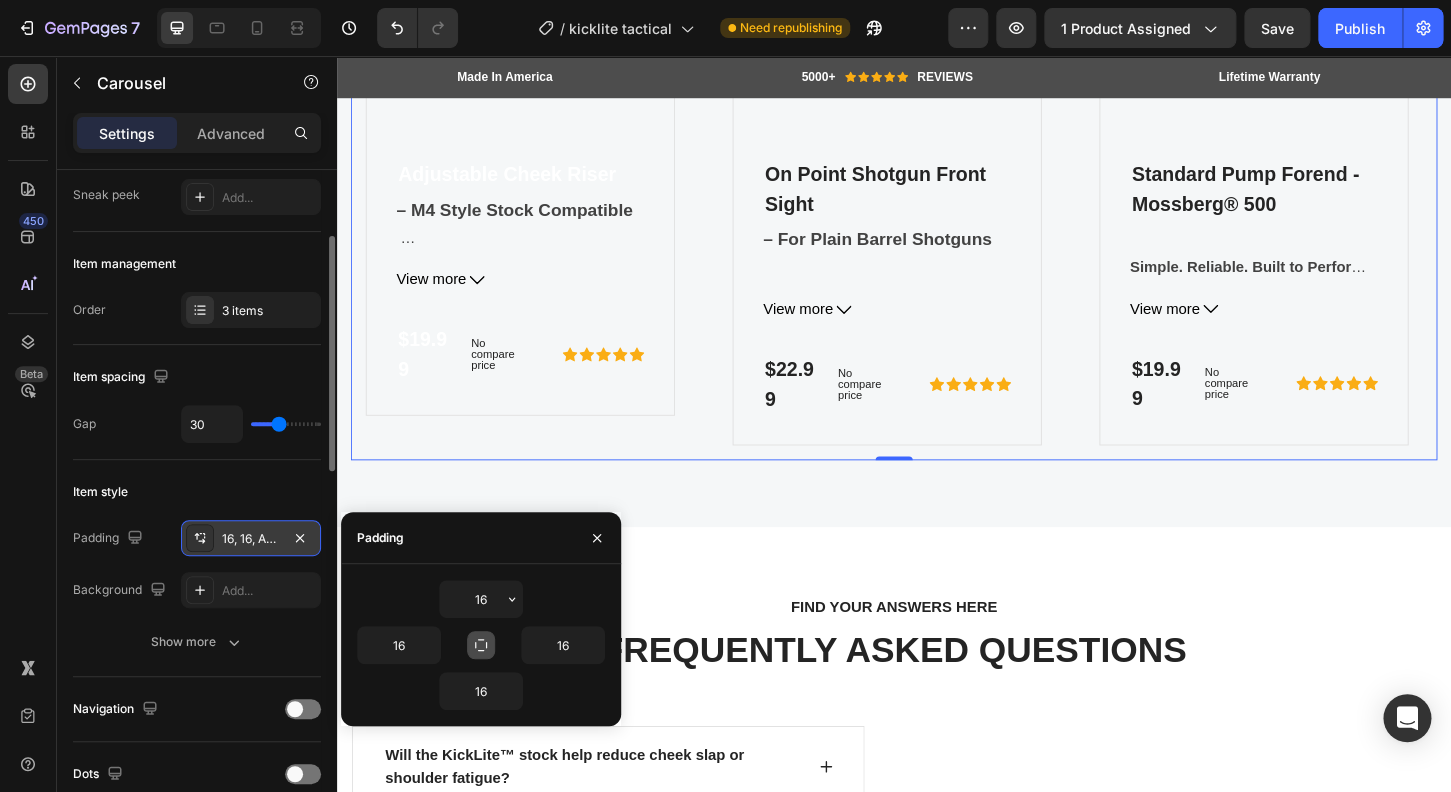 type on "Auto" 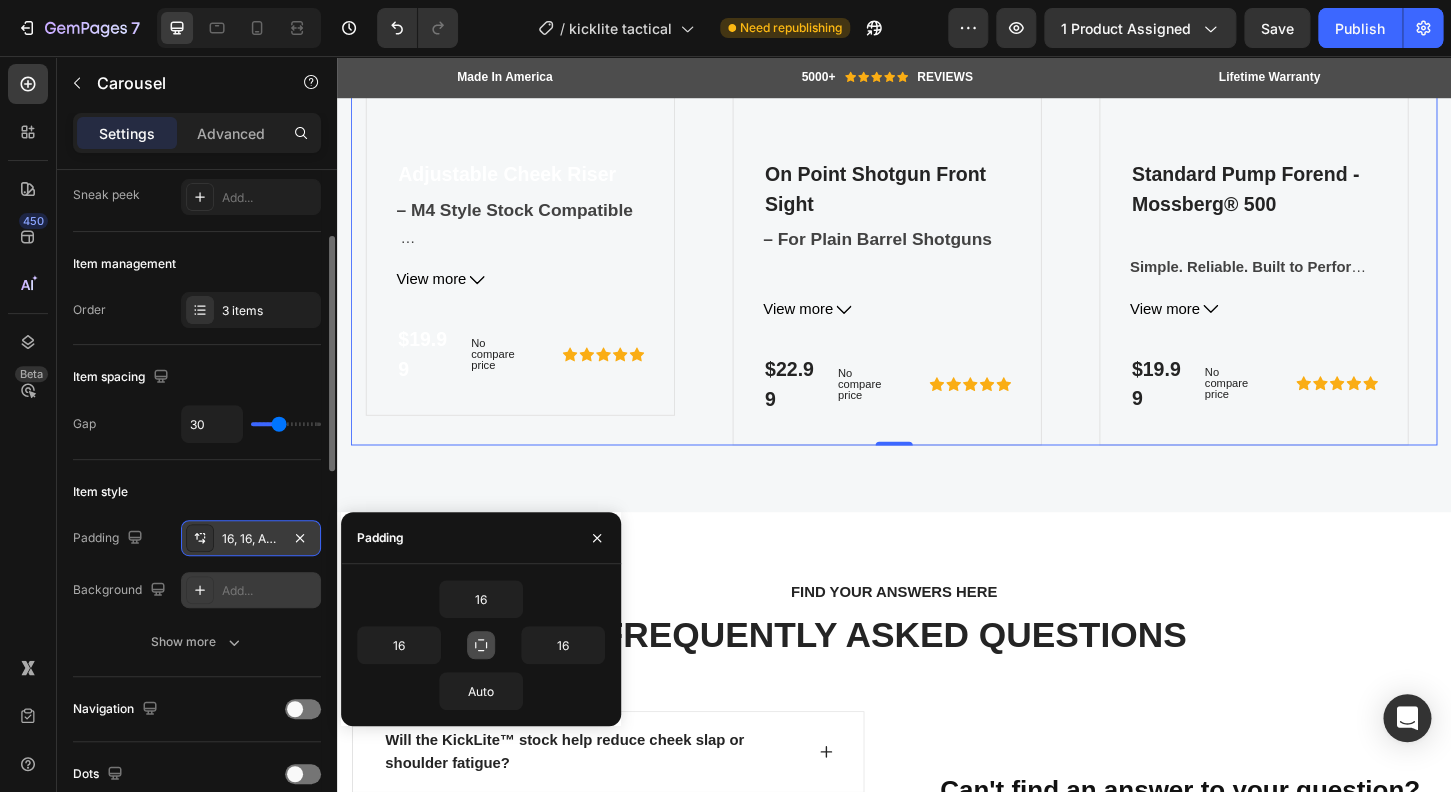 scroll, scrollTop: 288, scrollLeft: 0, axis: vertical 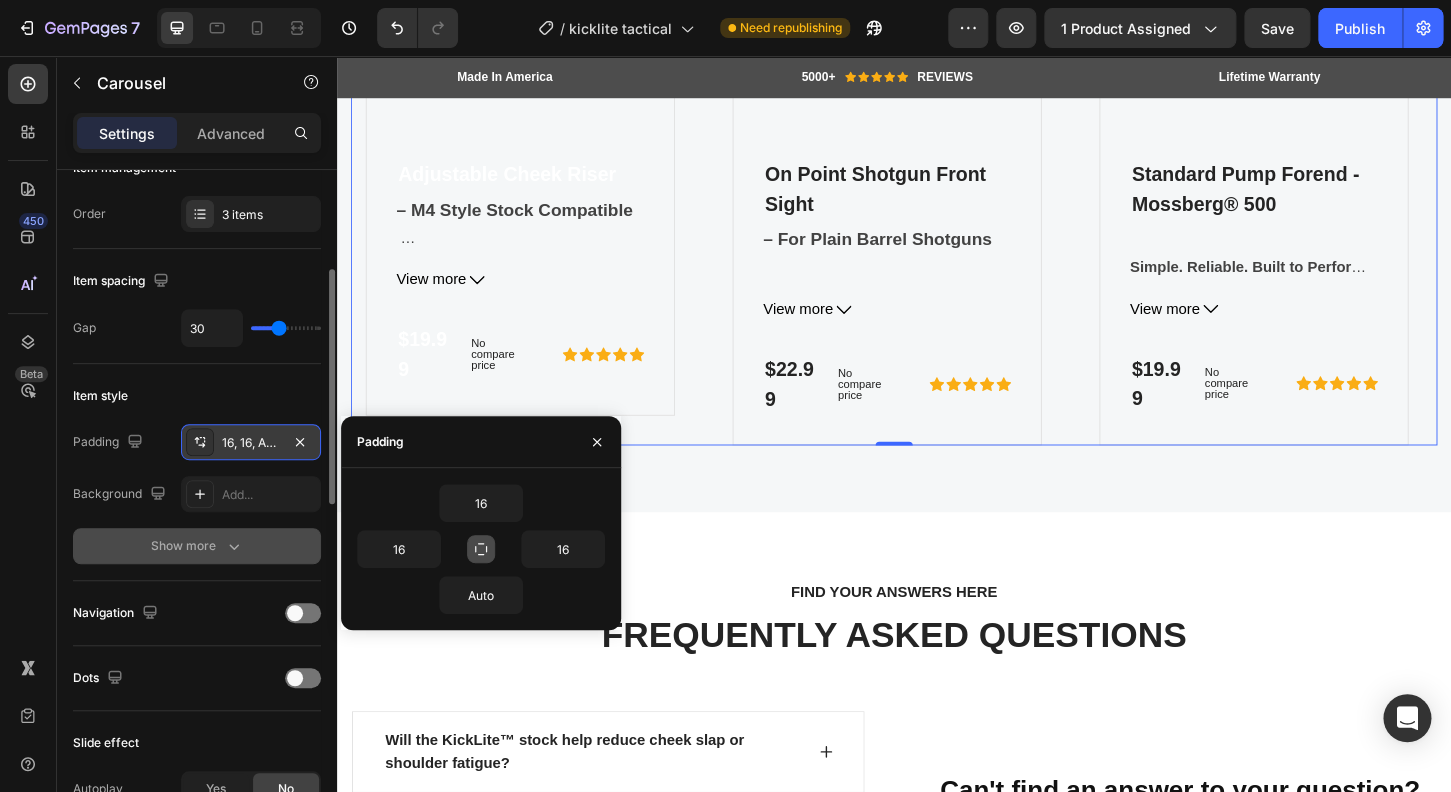 click on "Show more" at bounding box center [197, 546] 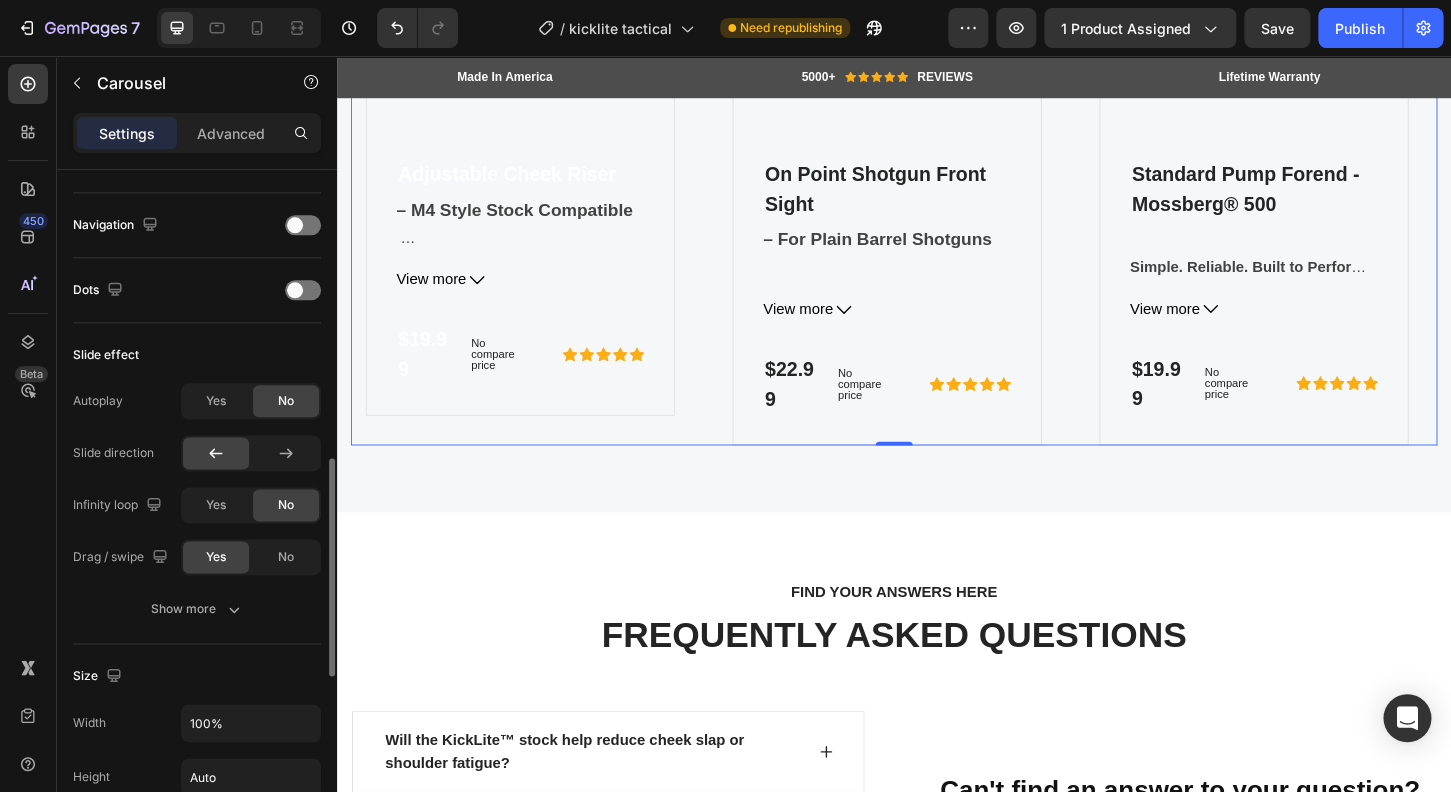 scroll, scrollTop: 928, scrollLeft: 0, axis: vertical 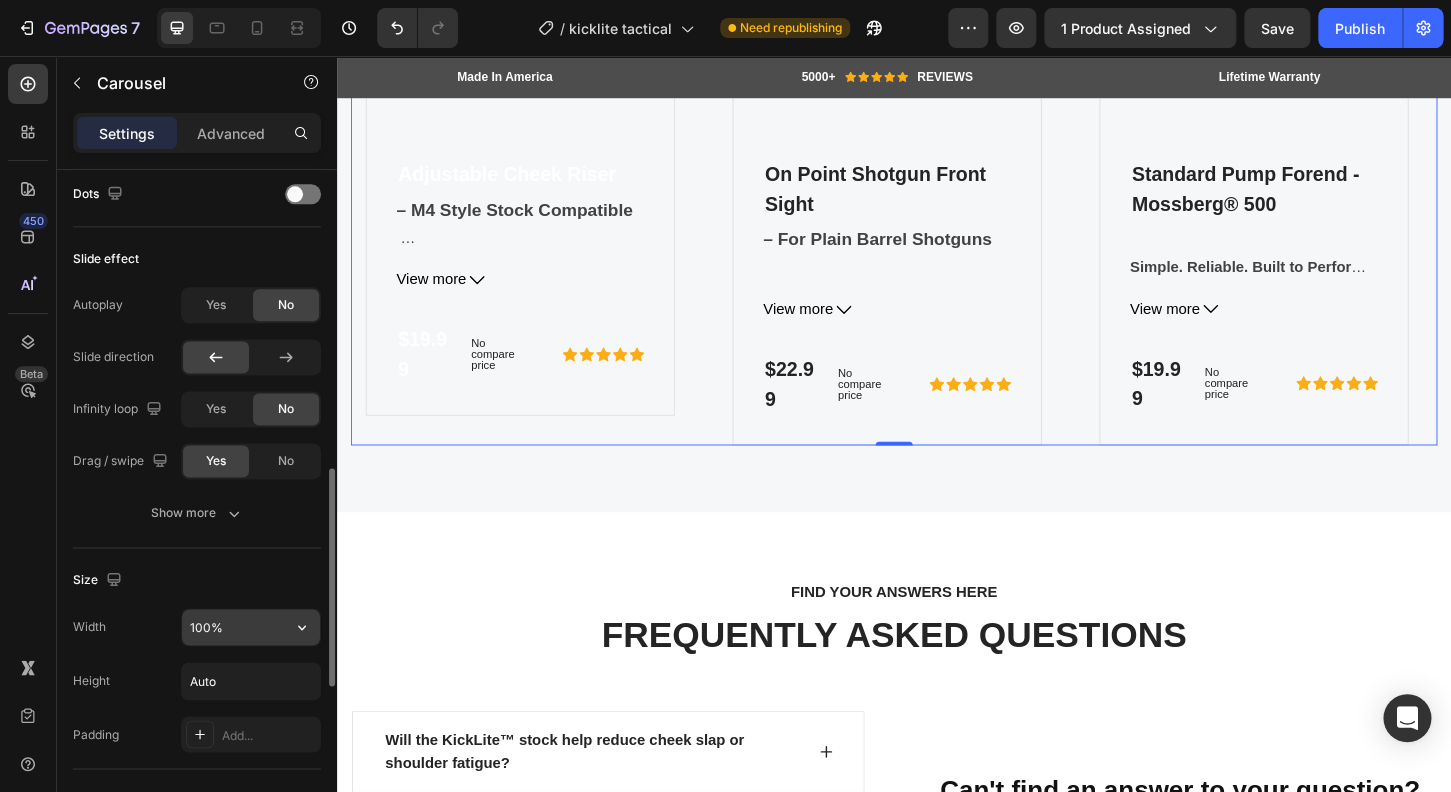 click on "100%" at bounding box center [251, 627] 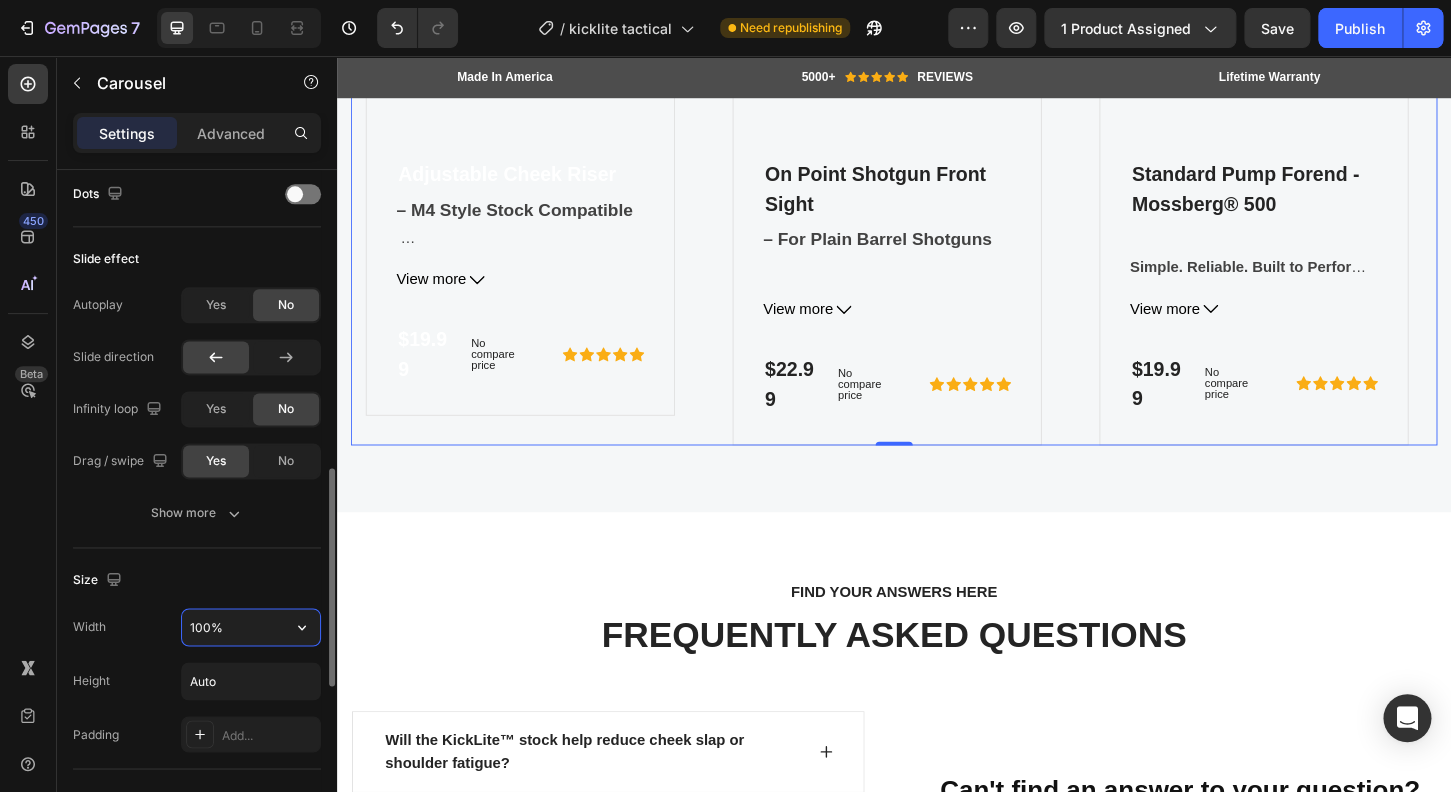 click on "100%" at bounding box center (251, 627) 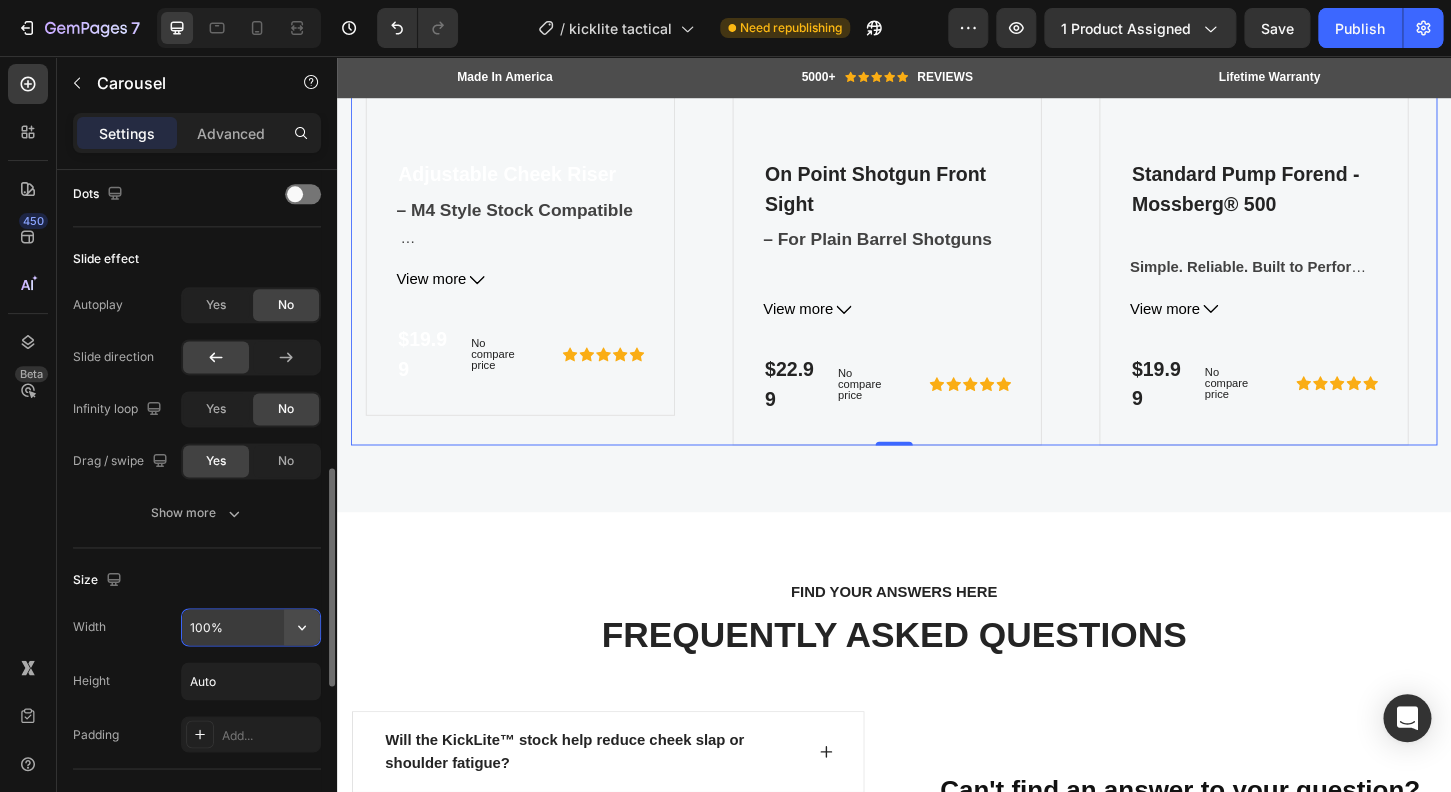 click 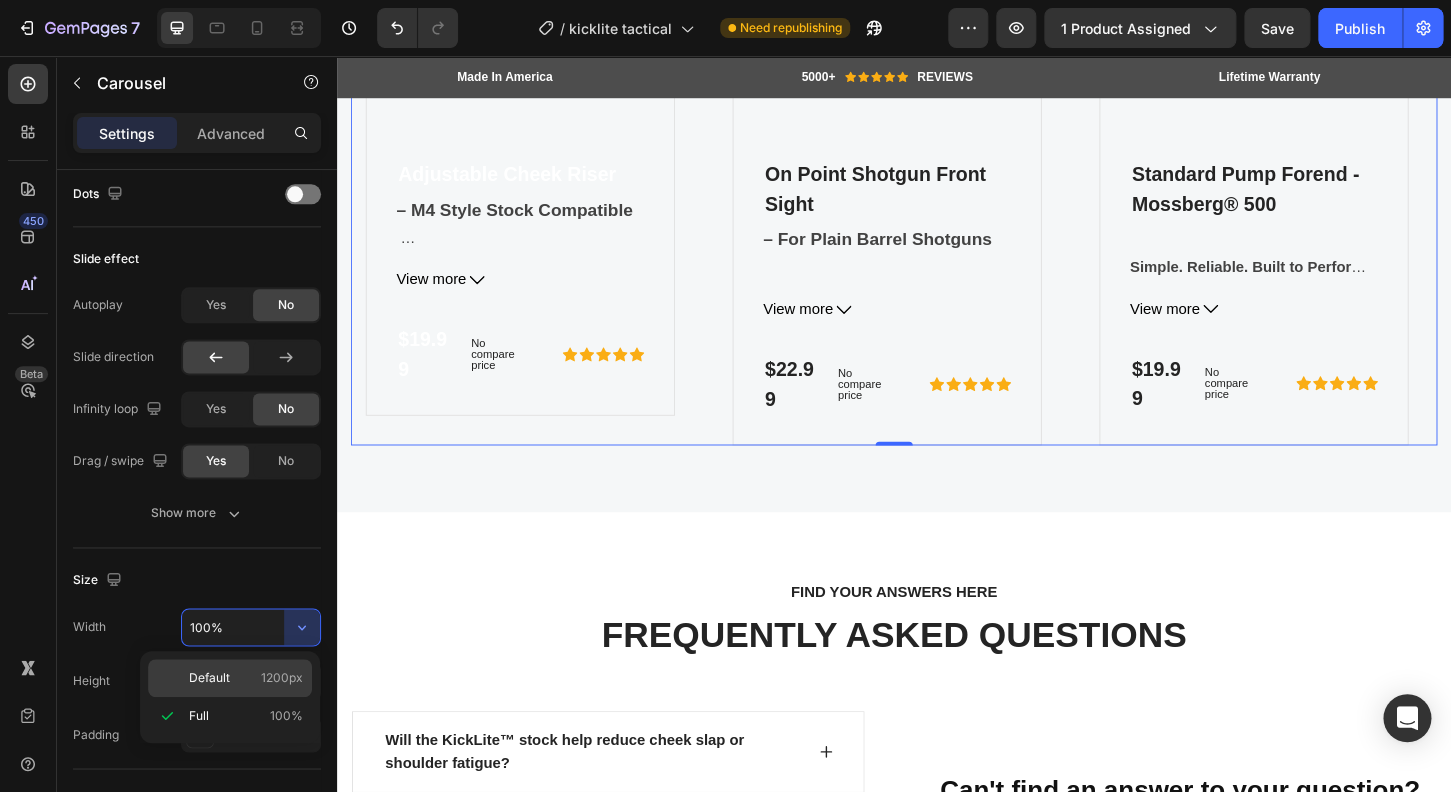 click on "1200px" at bounding box center [282, 678] 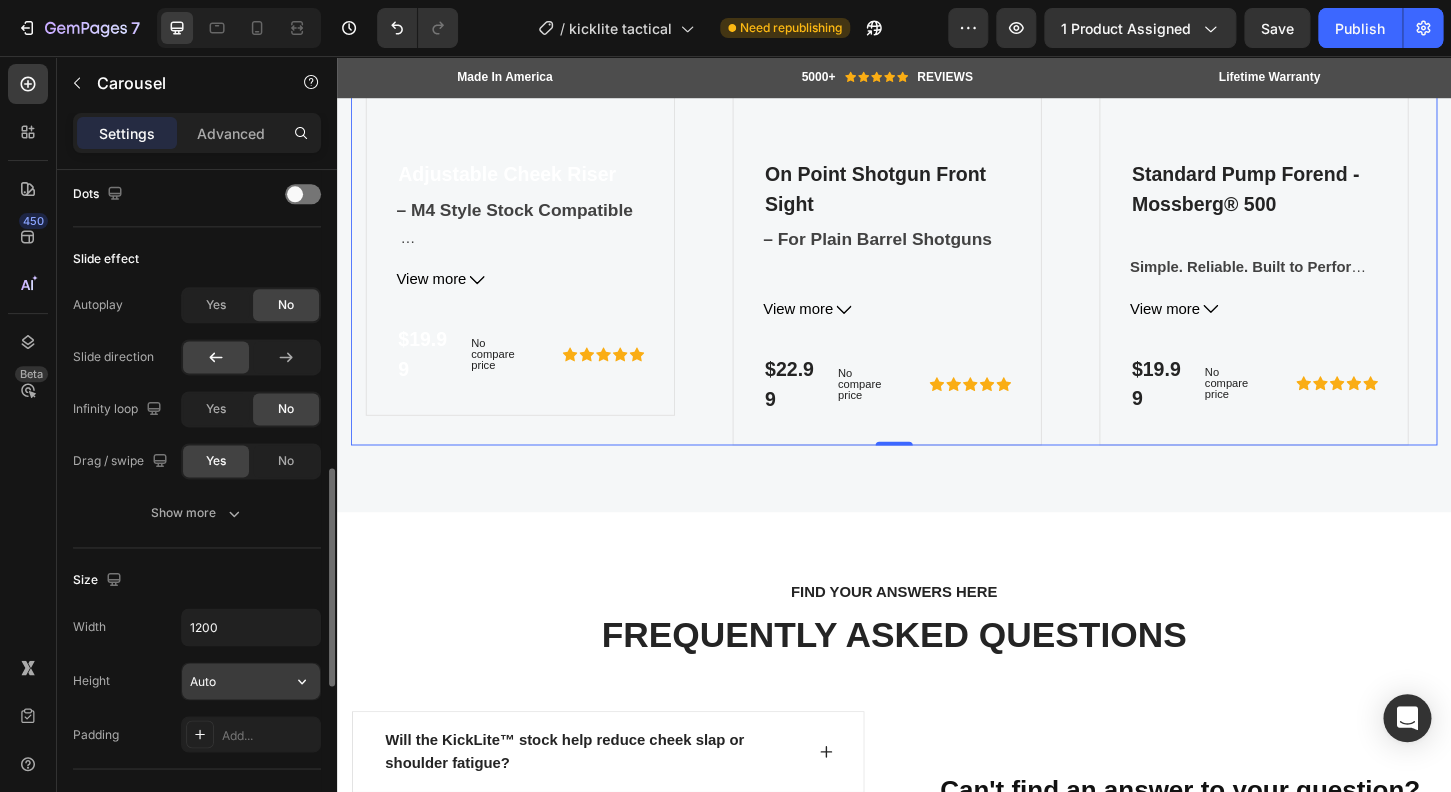 click on "Auto" at bounding box center [251, 681] 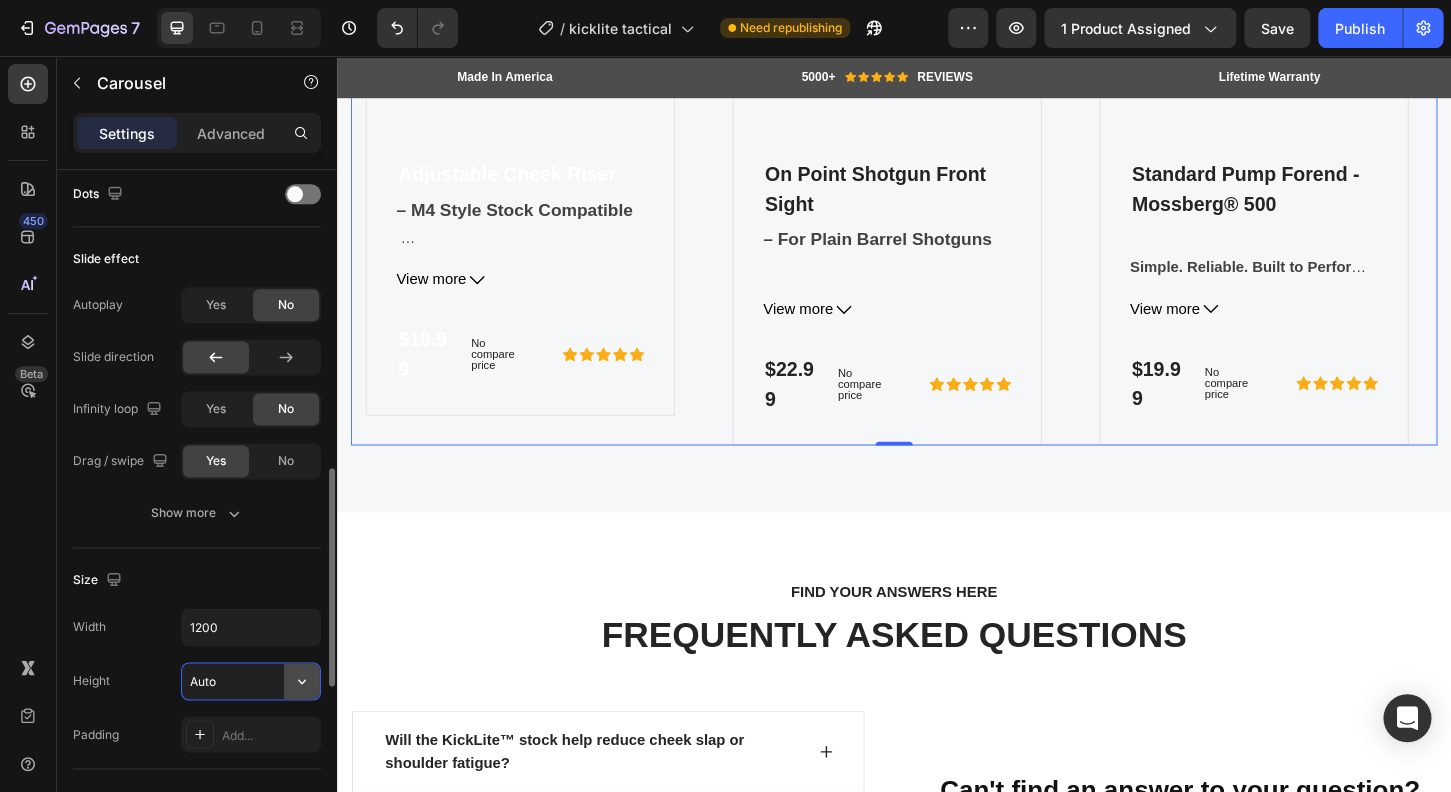 click 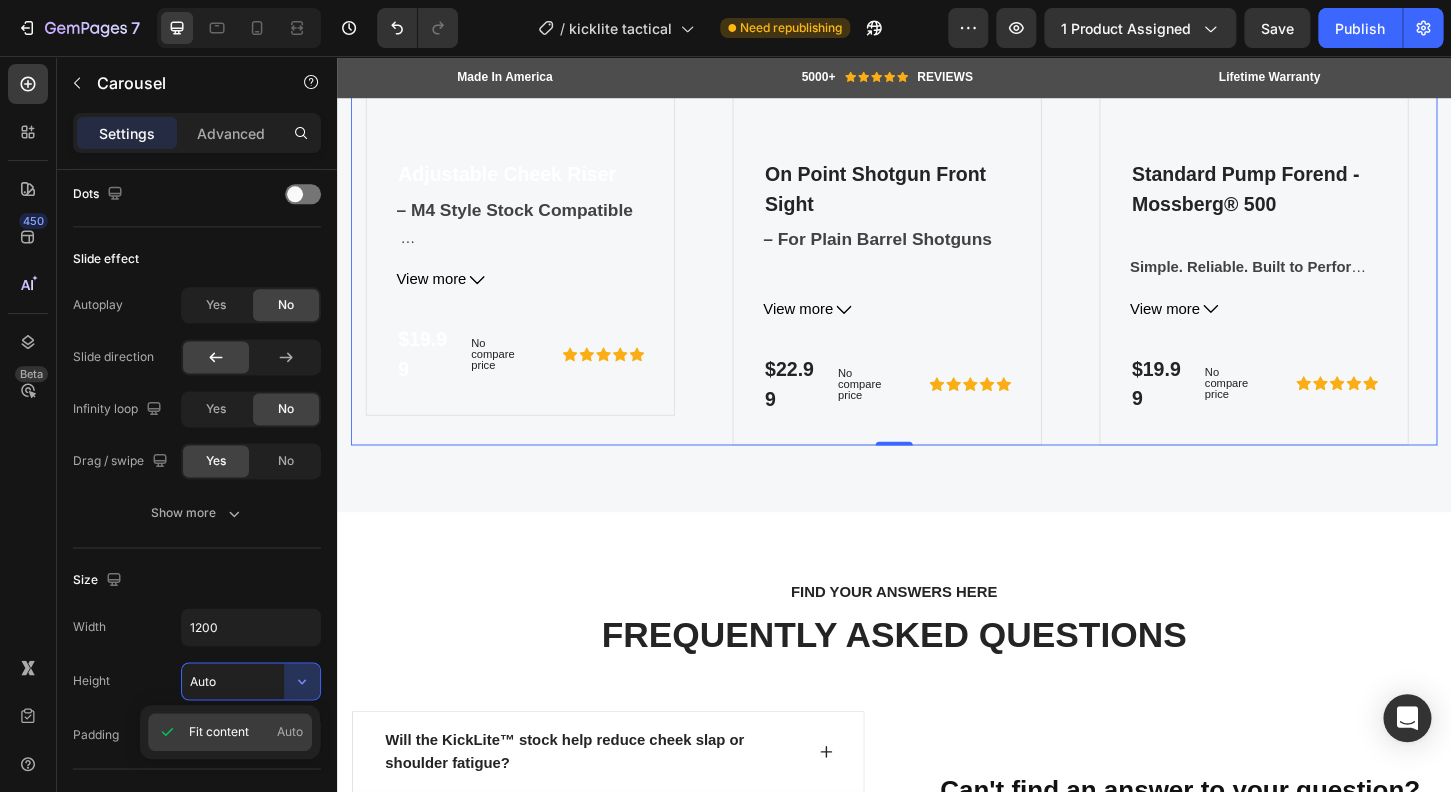 click on "Auto" at bounding box center (290, 732) 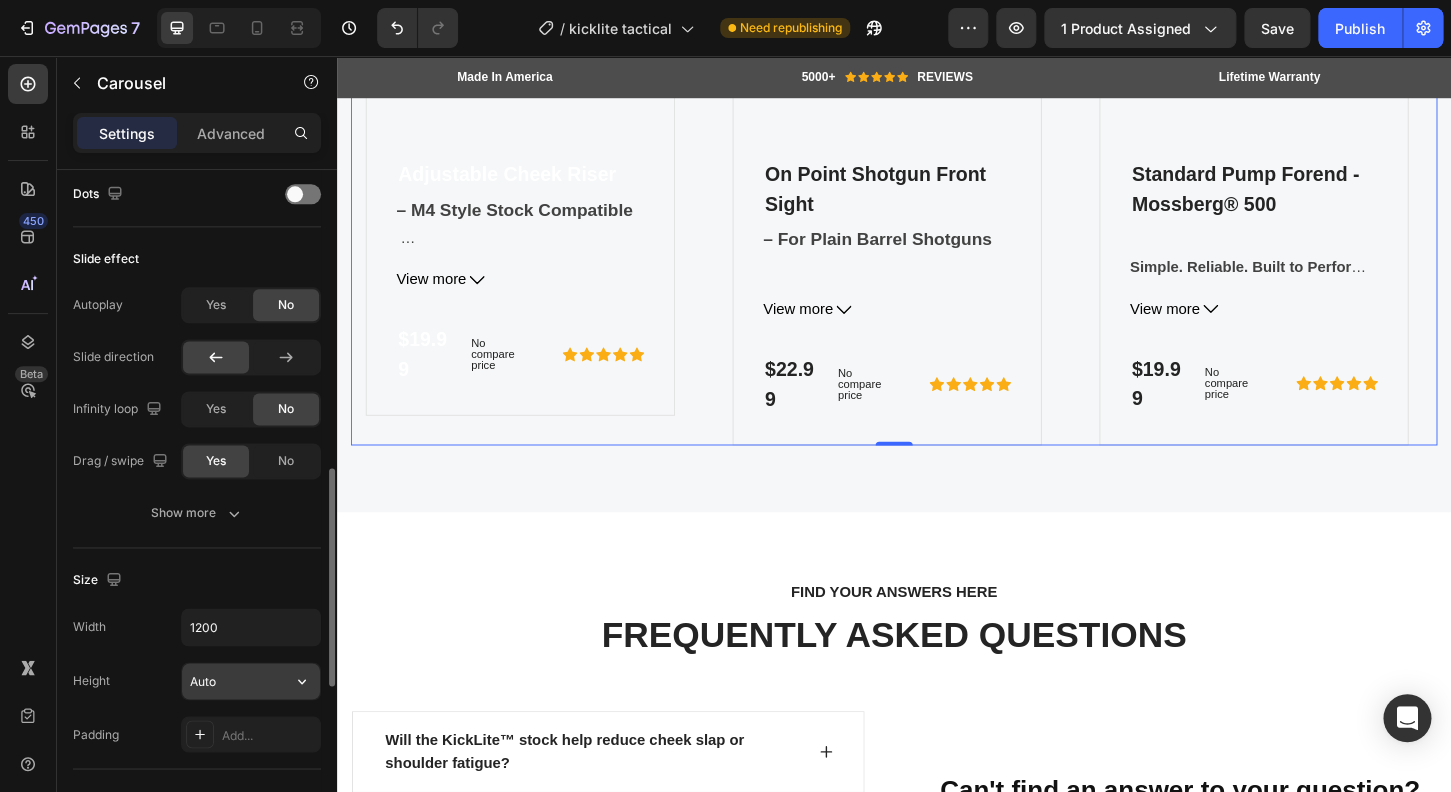 click on "Auto" at bounding box center (251, 681) 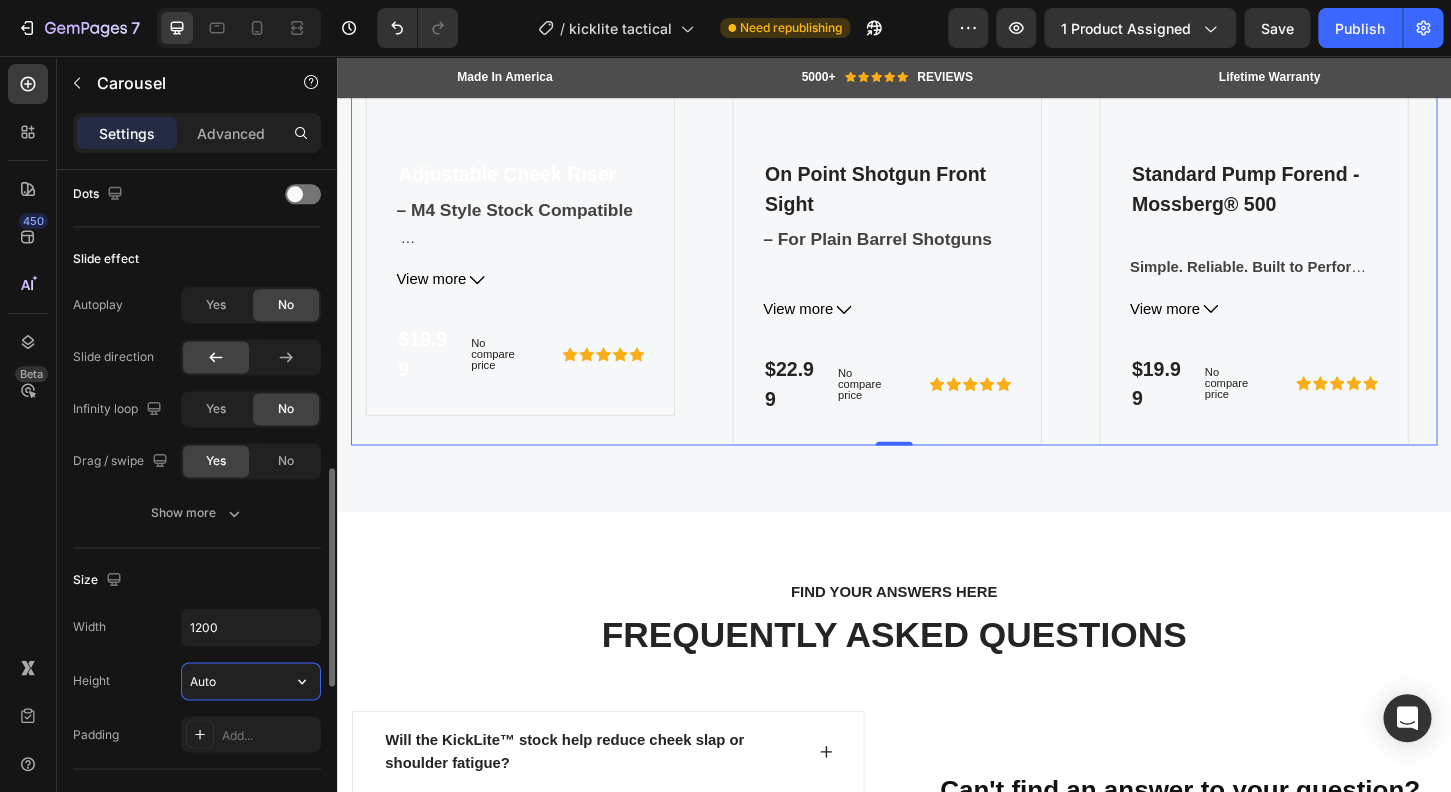 click on "Auto" at bounding box center [251, 681] 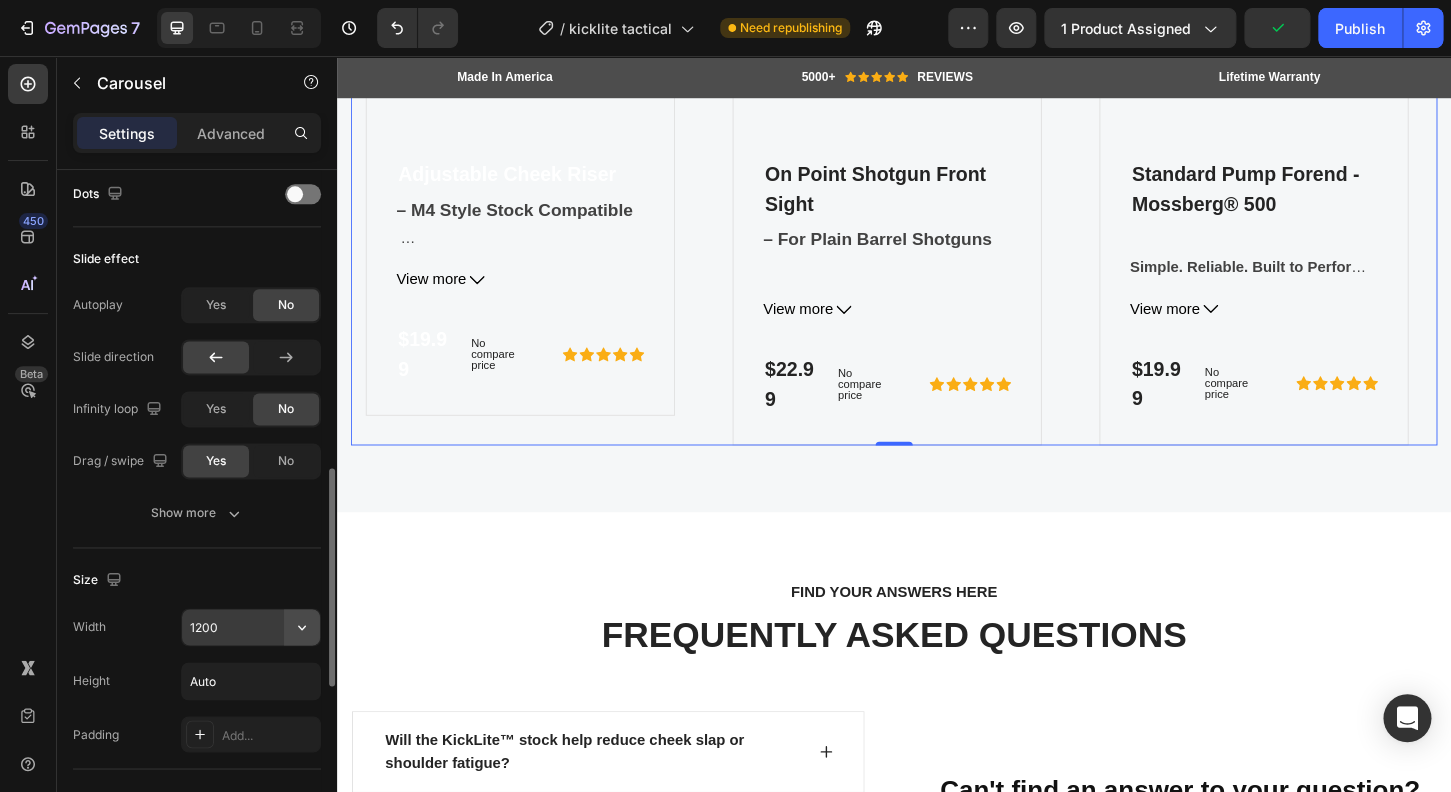 click 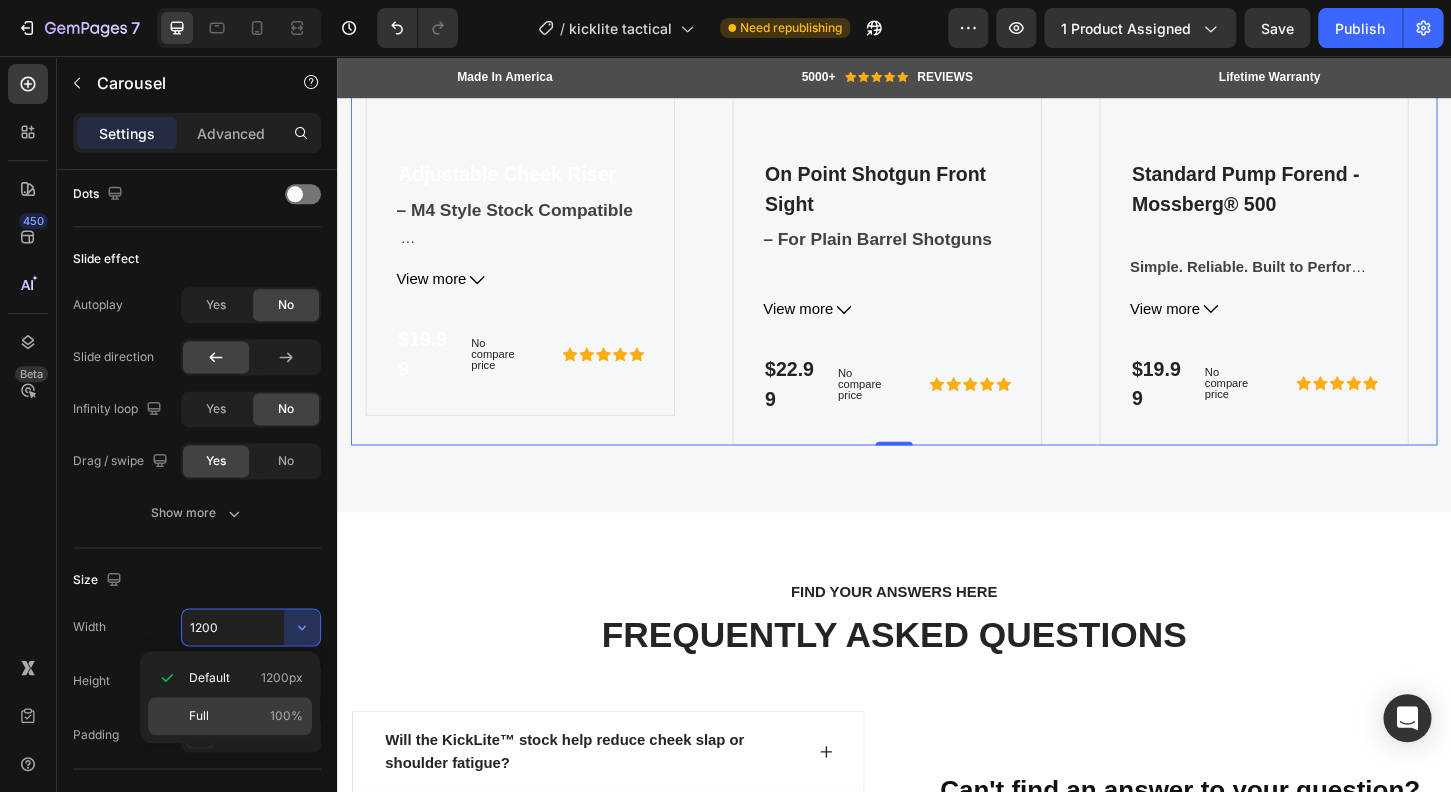click on "Full 100%" 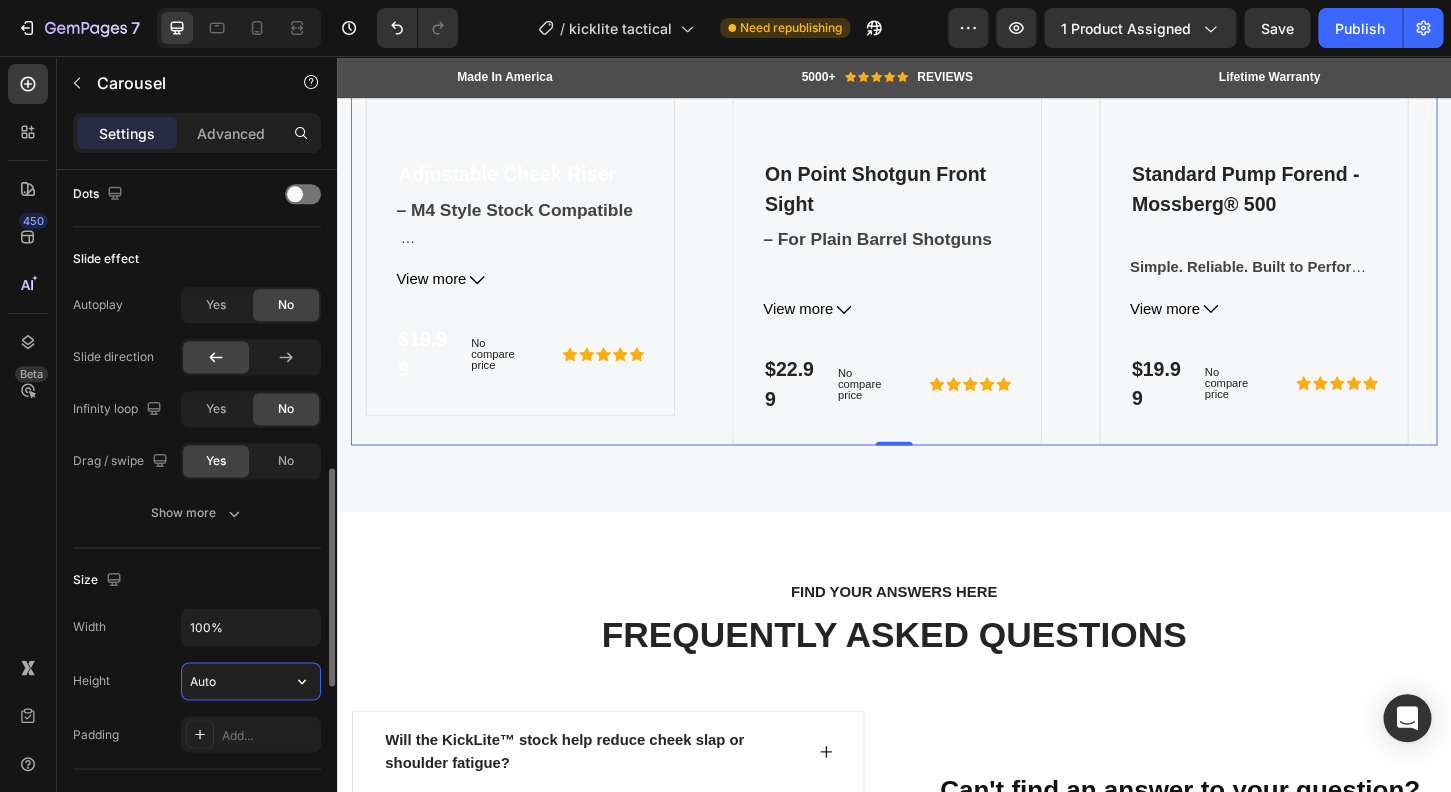 click on "Auto" at bounding box center [251, 681] 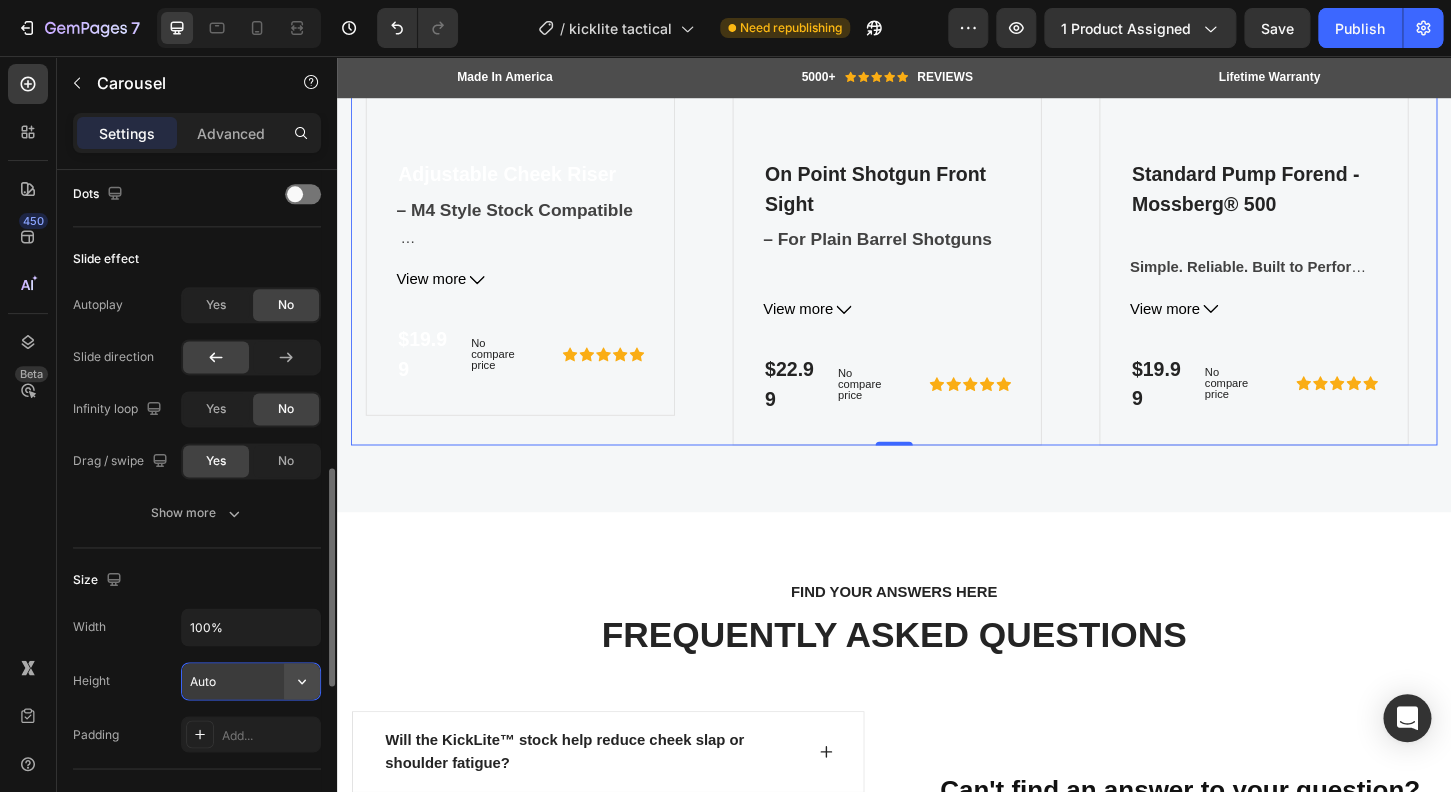click 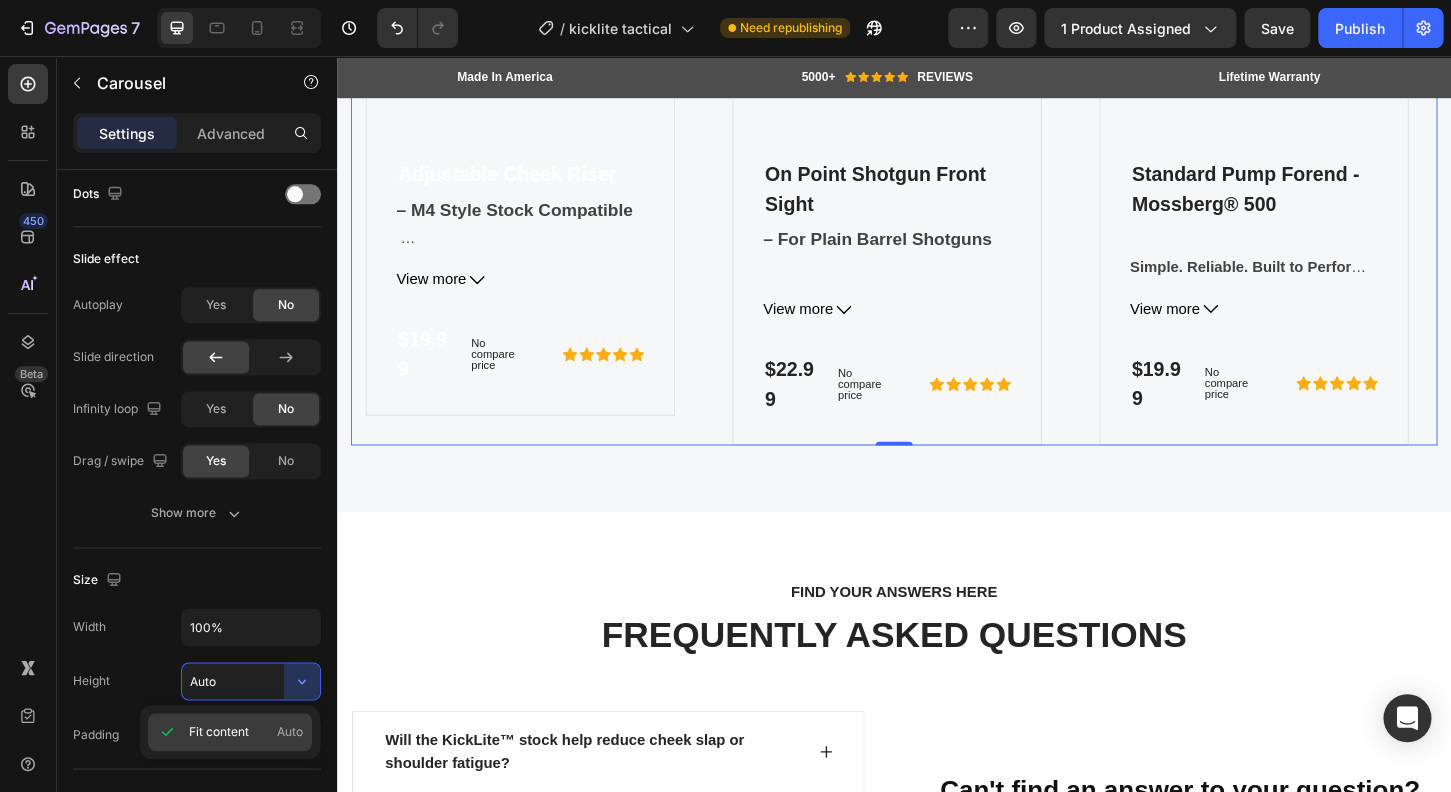 click on "Fit content Auto" at bounding box center [246, 732] 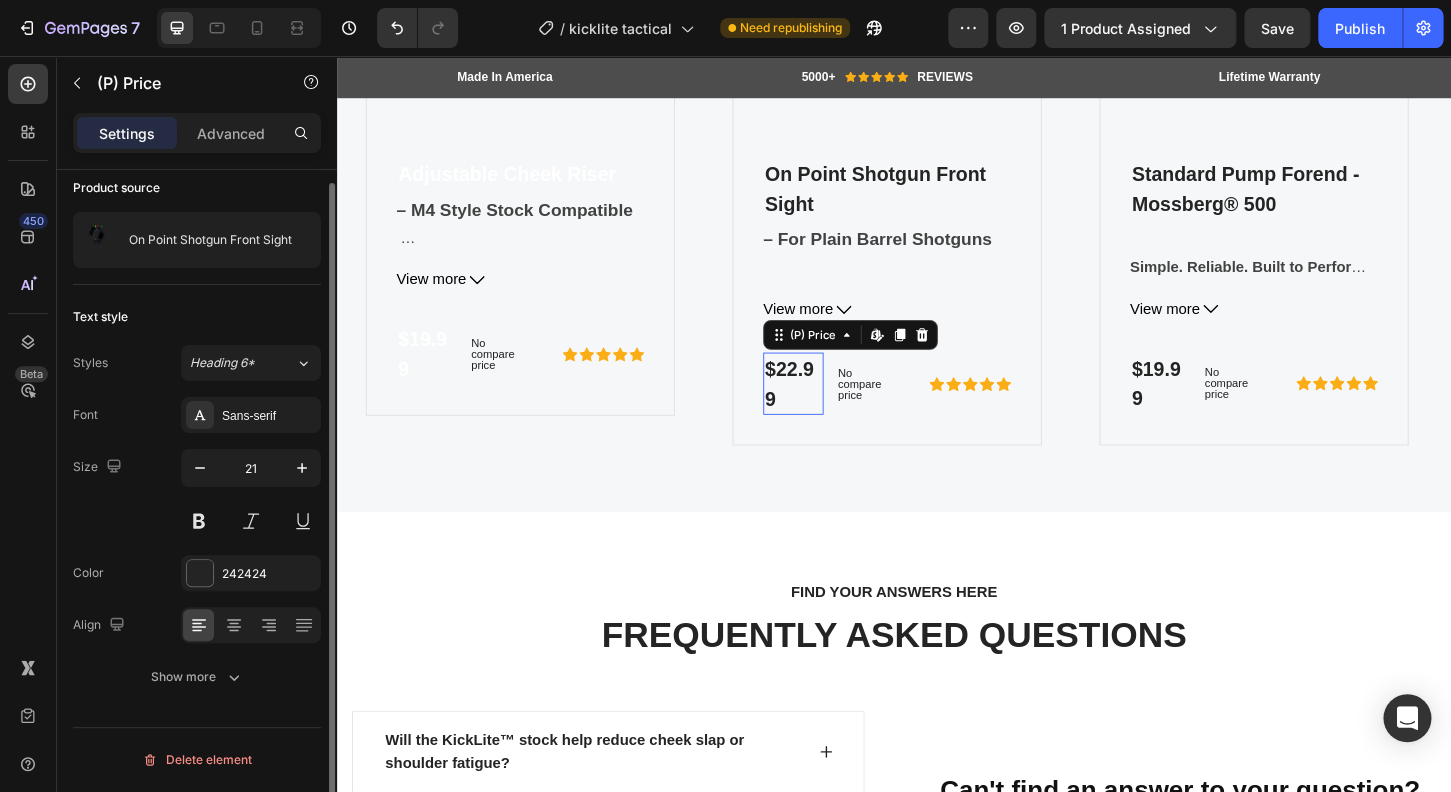 scroll, scrollTop: 0, scrollLeft: 0, axis: both 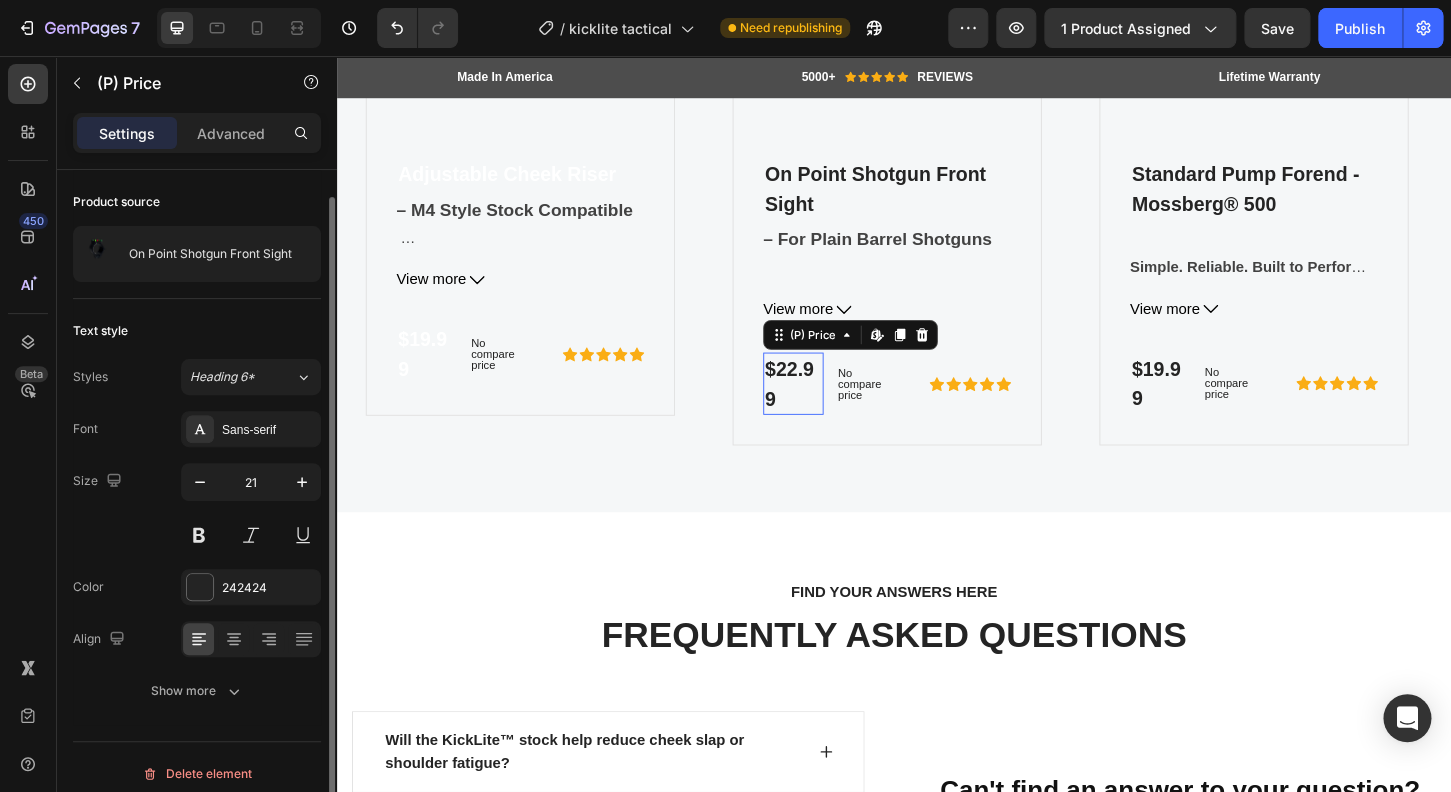 click on "$22.99" at bounding box center (828, 408) 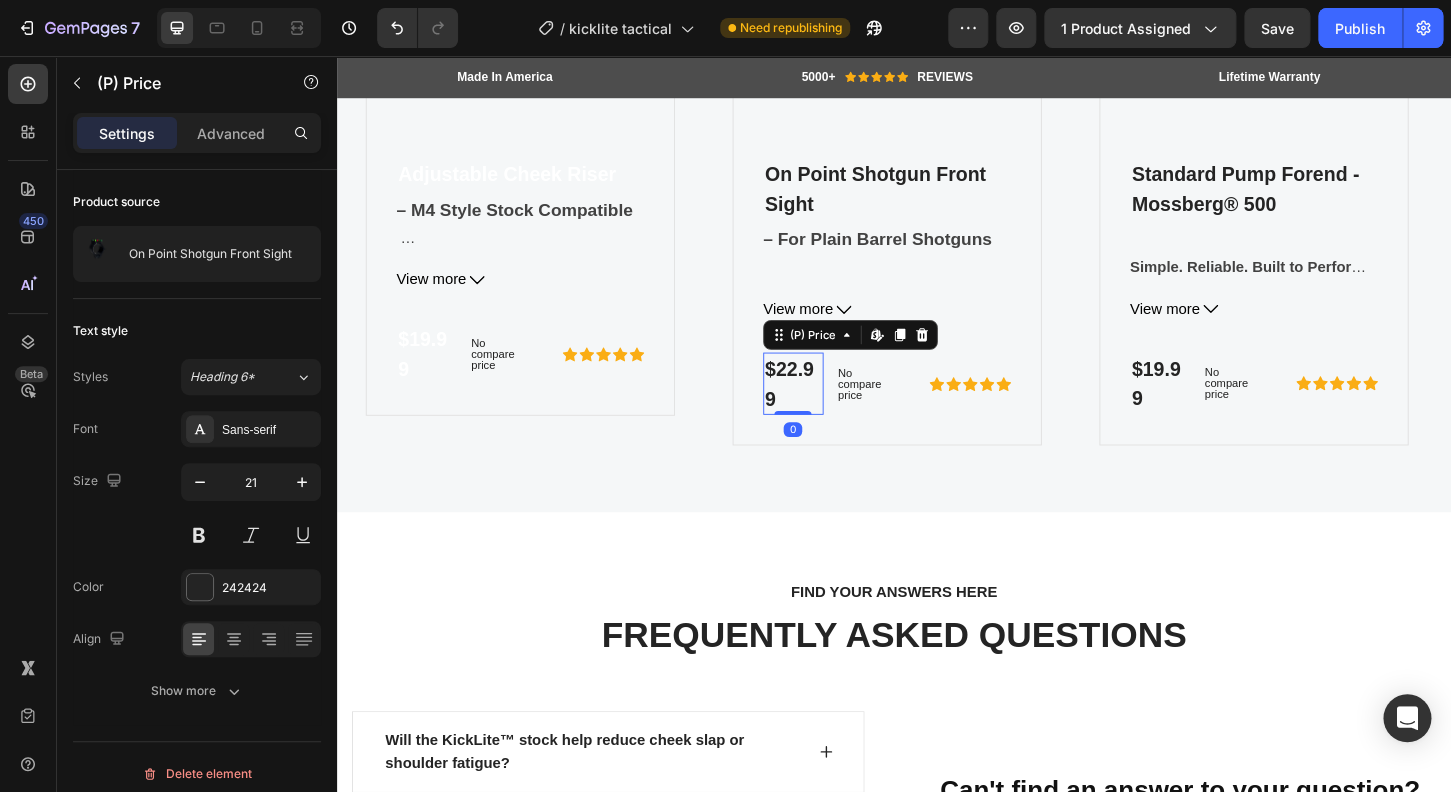 drag, startPoint x: 829, startPoint y: 441, endPoint x: 830, endPoint y: 429, distance: 12.0415945 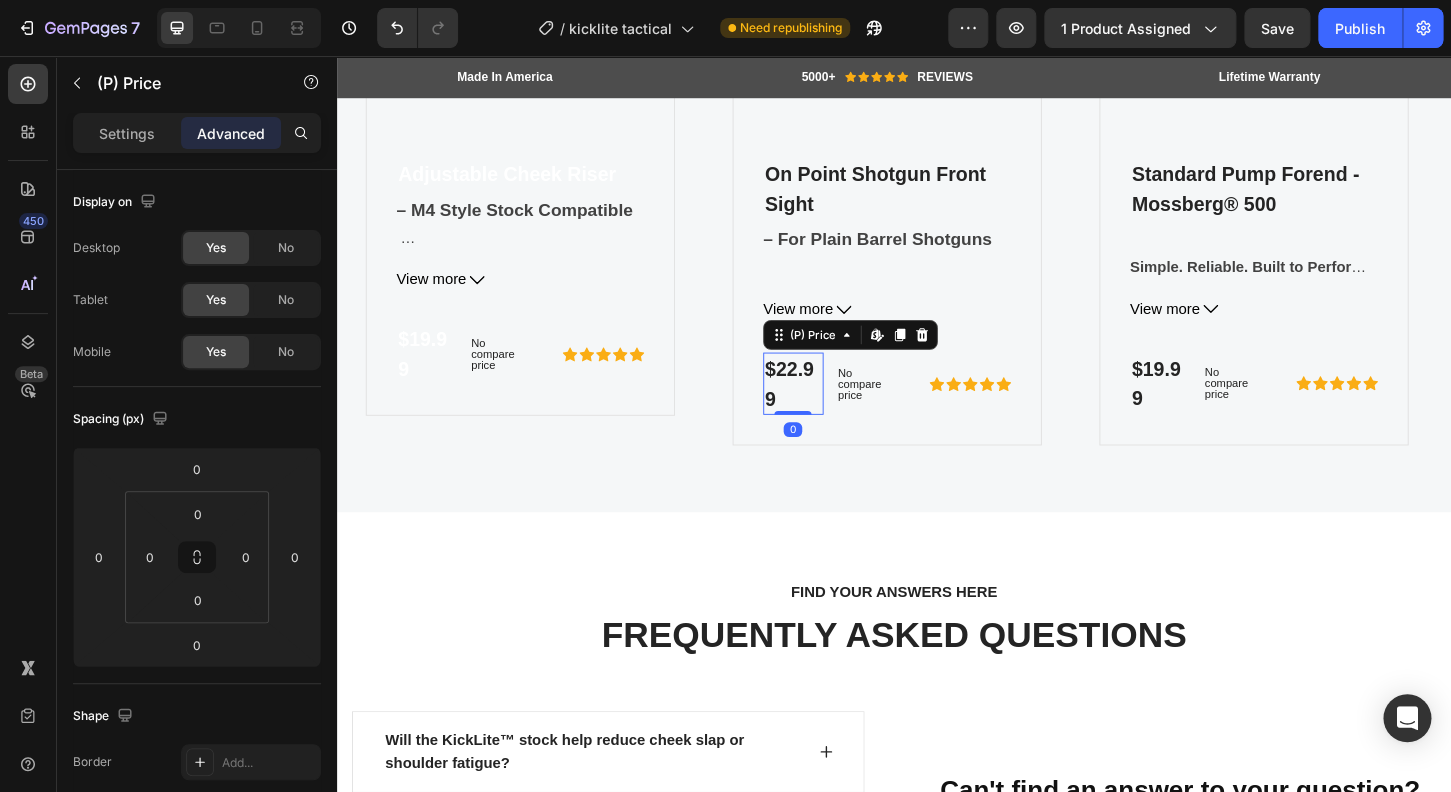 click on "$22.99" at bounding box center (828, 408) 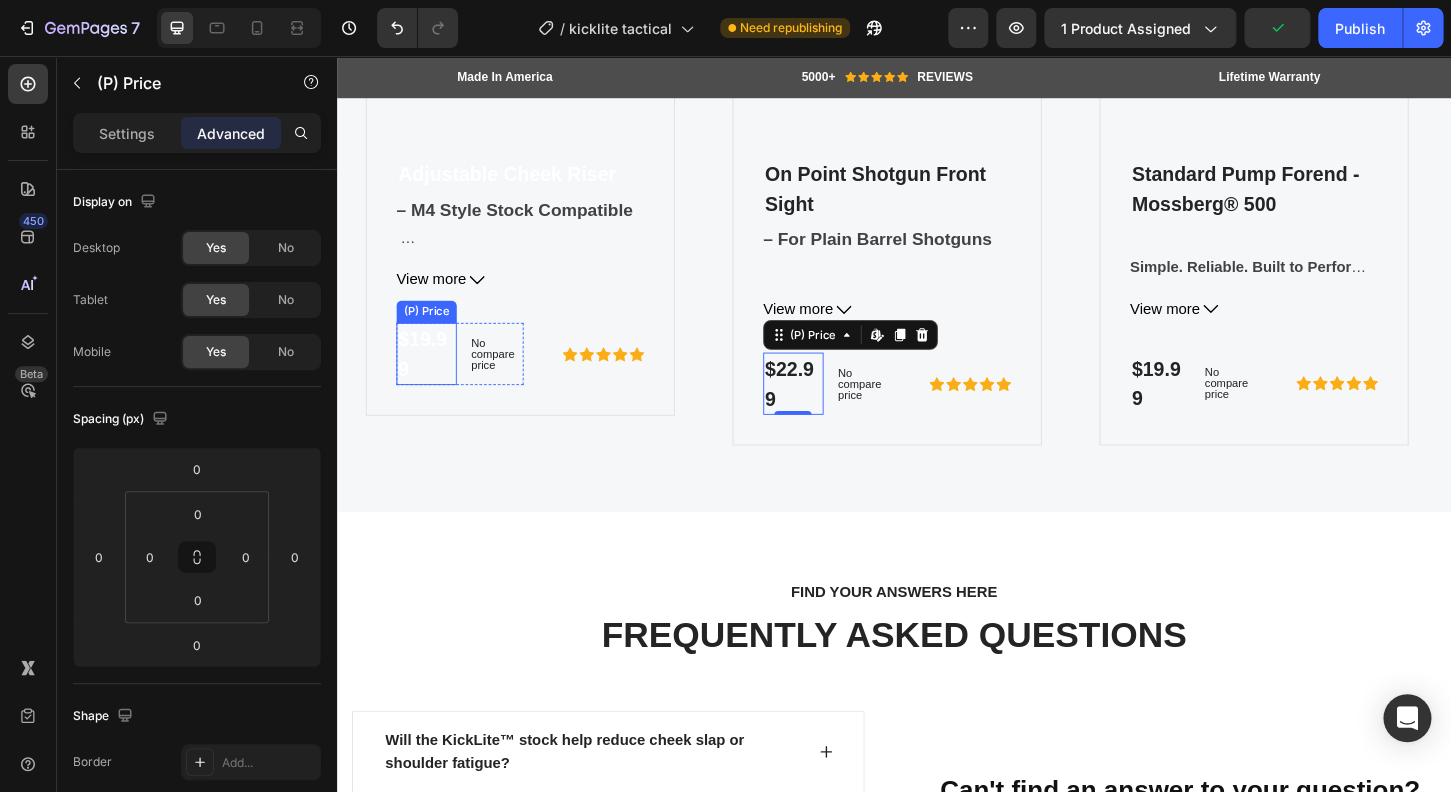 click on "$19.99" at bounding box center [433, 376] 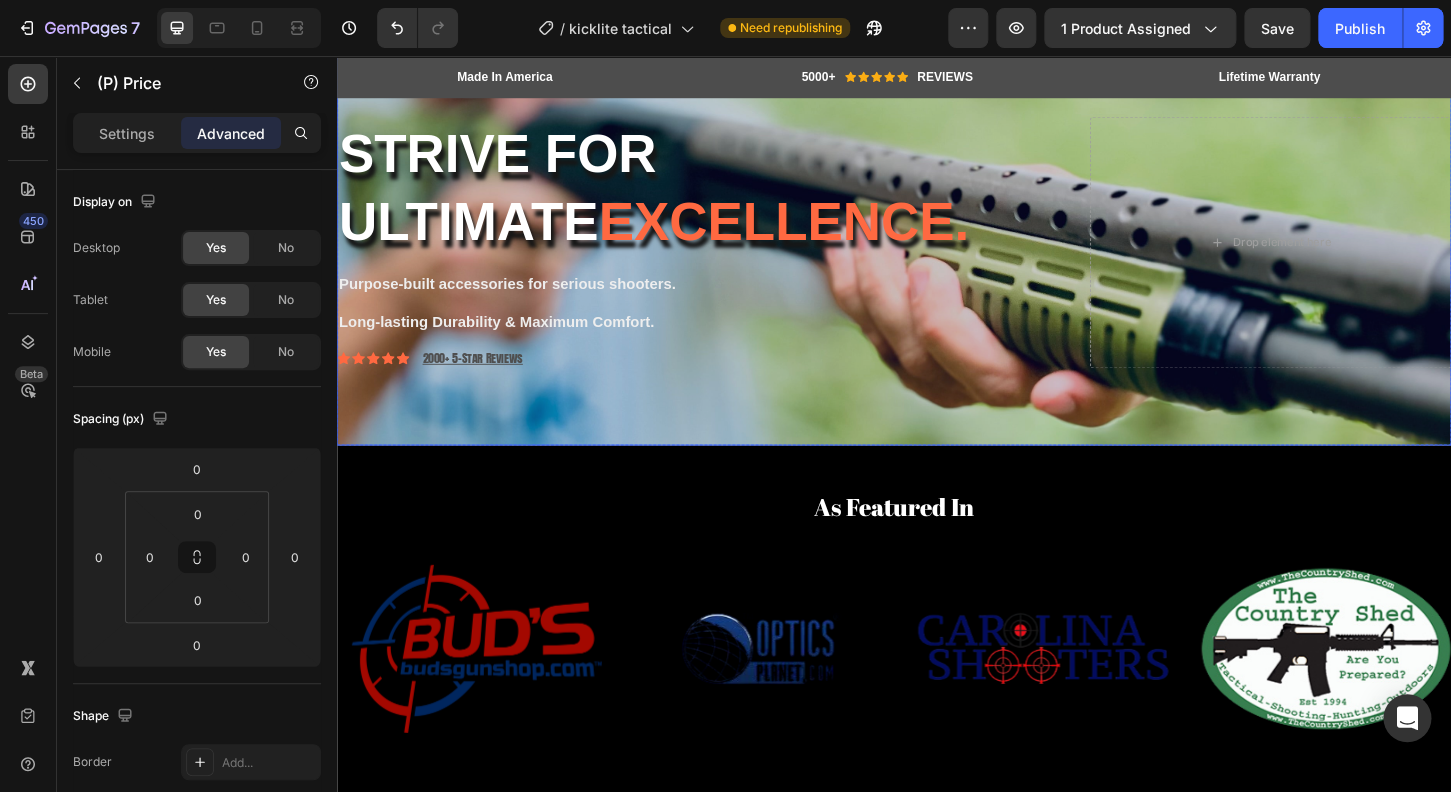 scroll, scrollTop: 0, scrollLeft: 0, axis: both 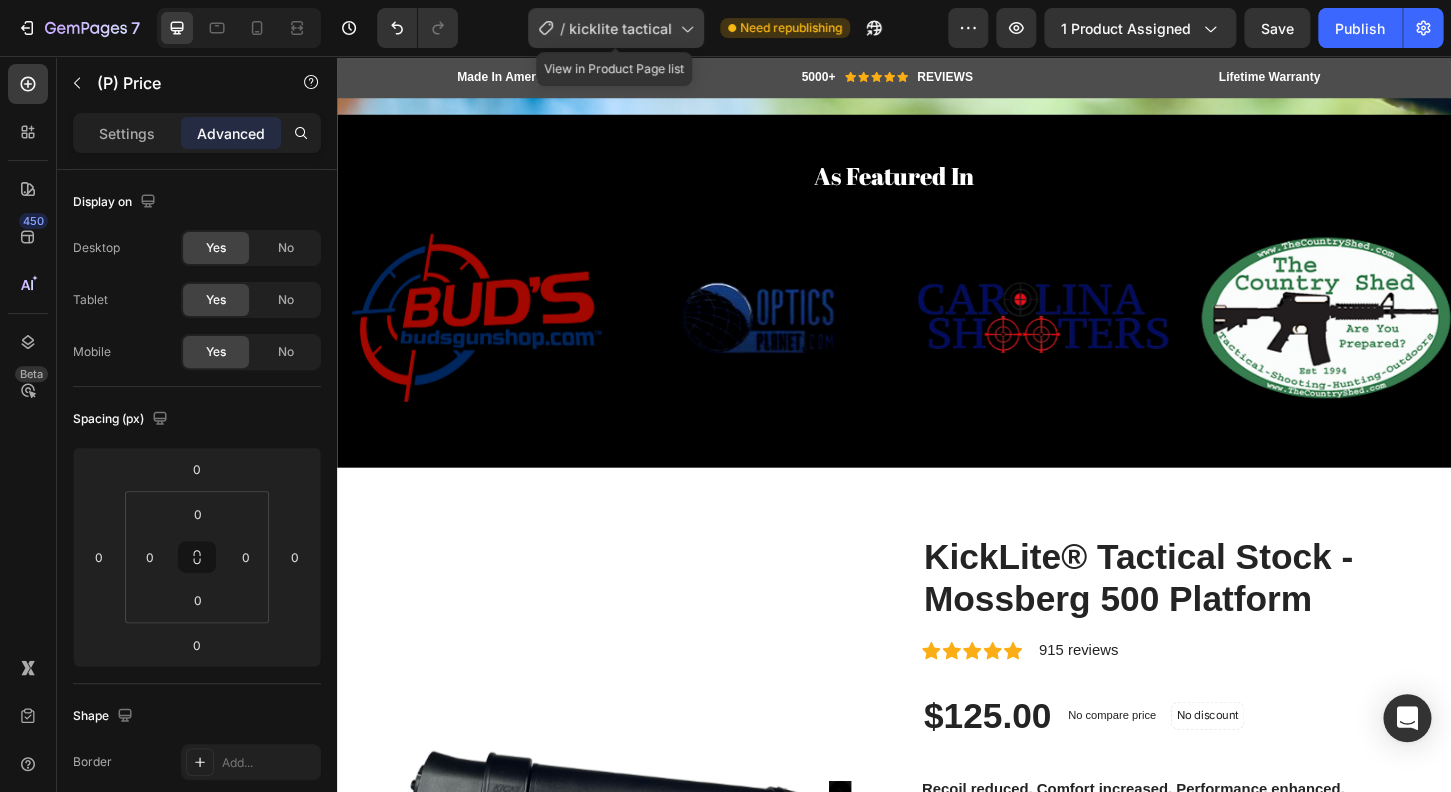 click on "kicklite tactical" at bounding box center [620, 28] 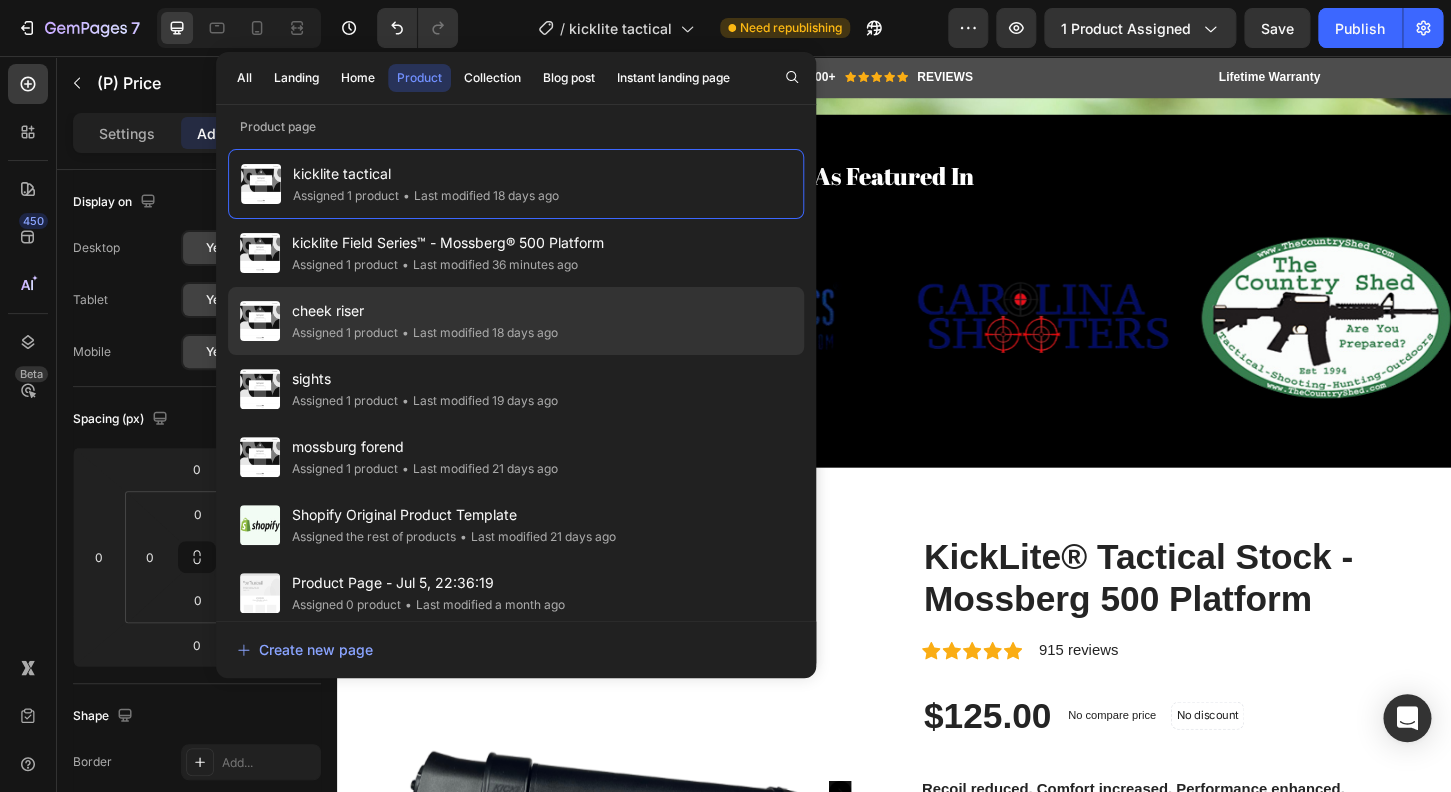 click on "cheek riser" at bounding box center (425, 311) 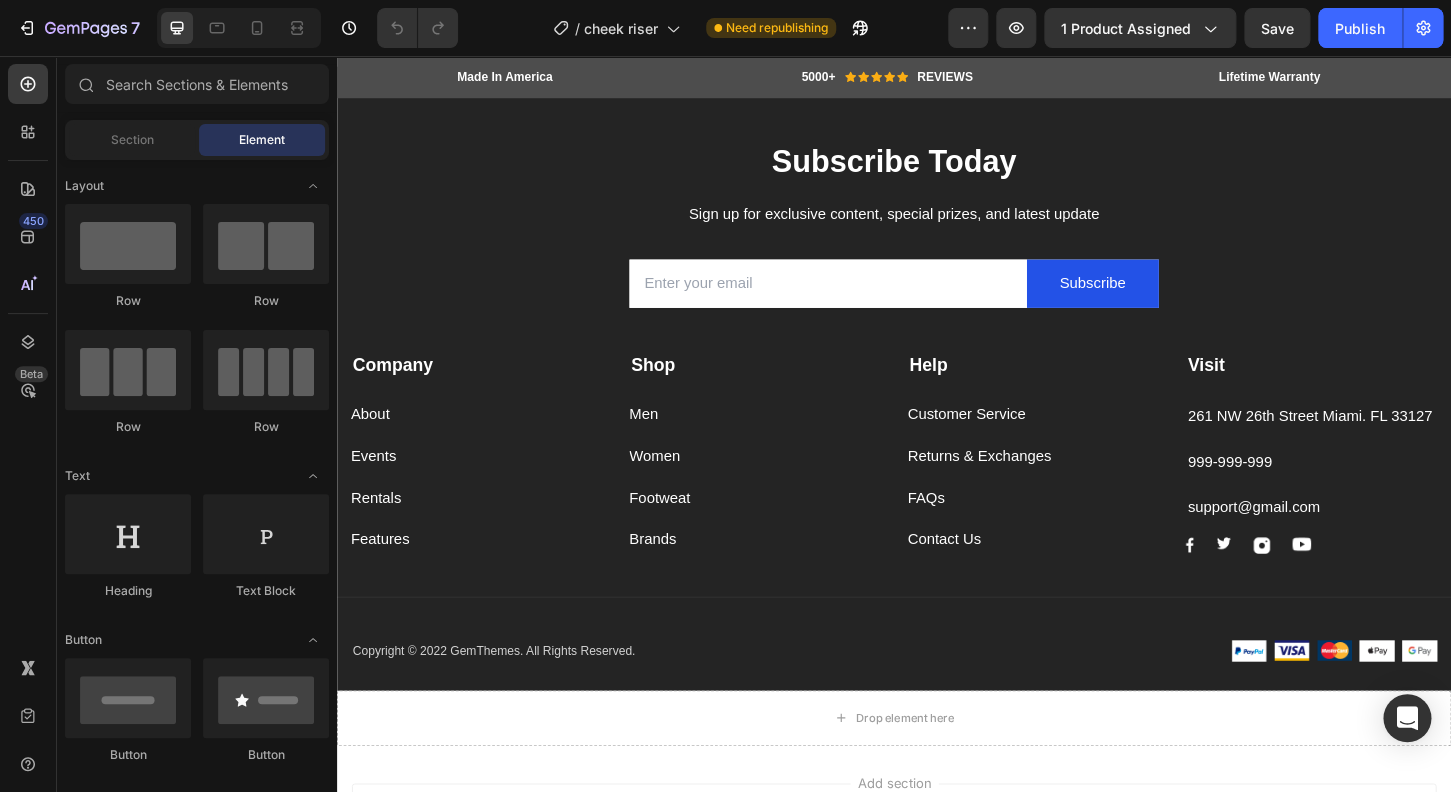 scroll, scrollTop: 7840, scrollLeft: 0, axis: vertical 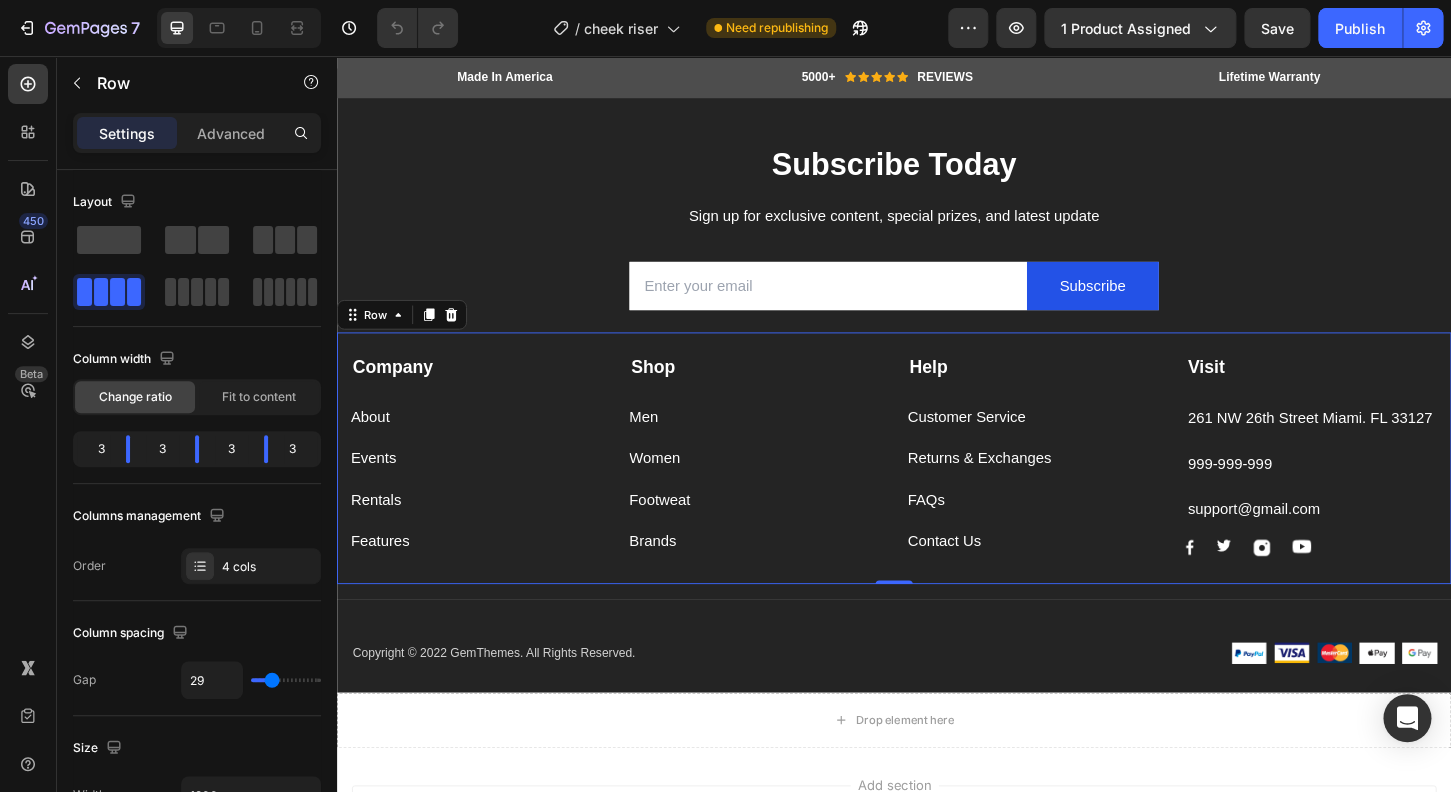 click on "Visit Text block [NUMBER] [STREET] [CITY]. [STATE] [PHONE] Text block support@[DOMAIN].com Text block Image Image Image Image Row" at bounding box center (1386, 485) 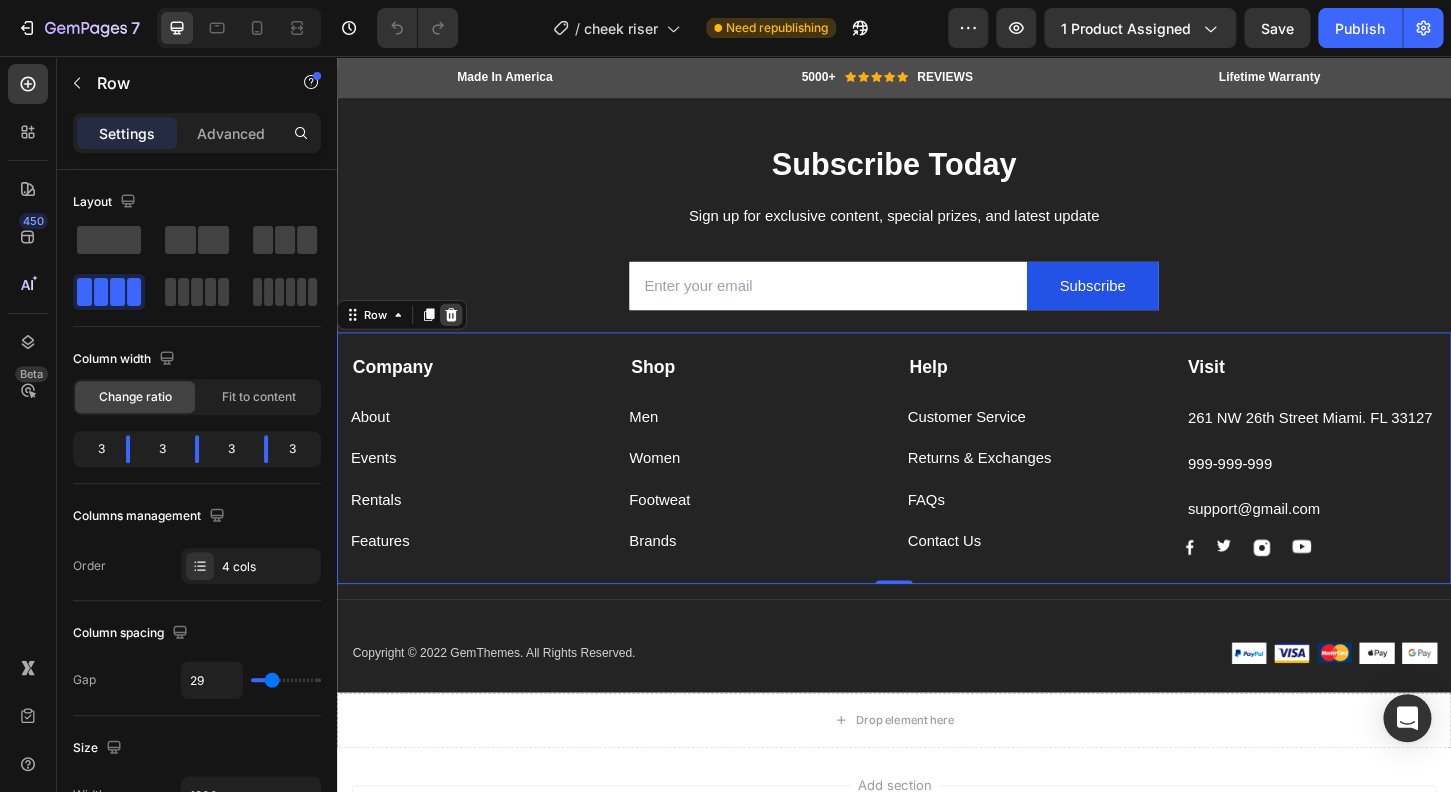 click 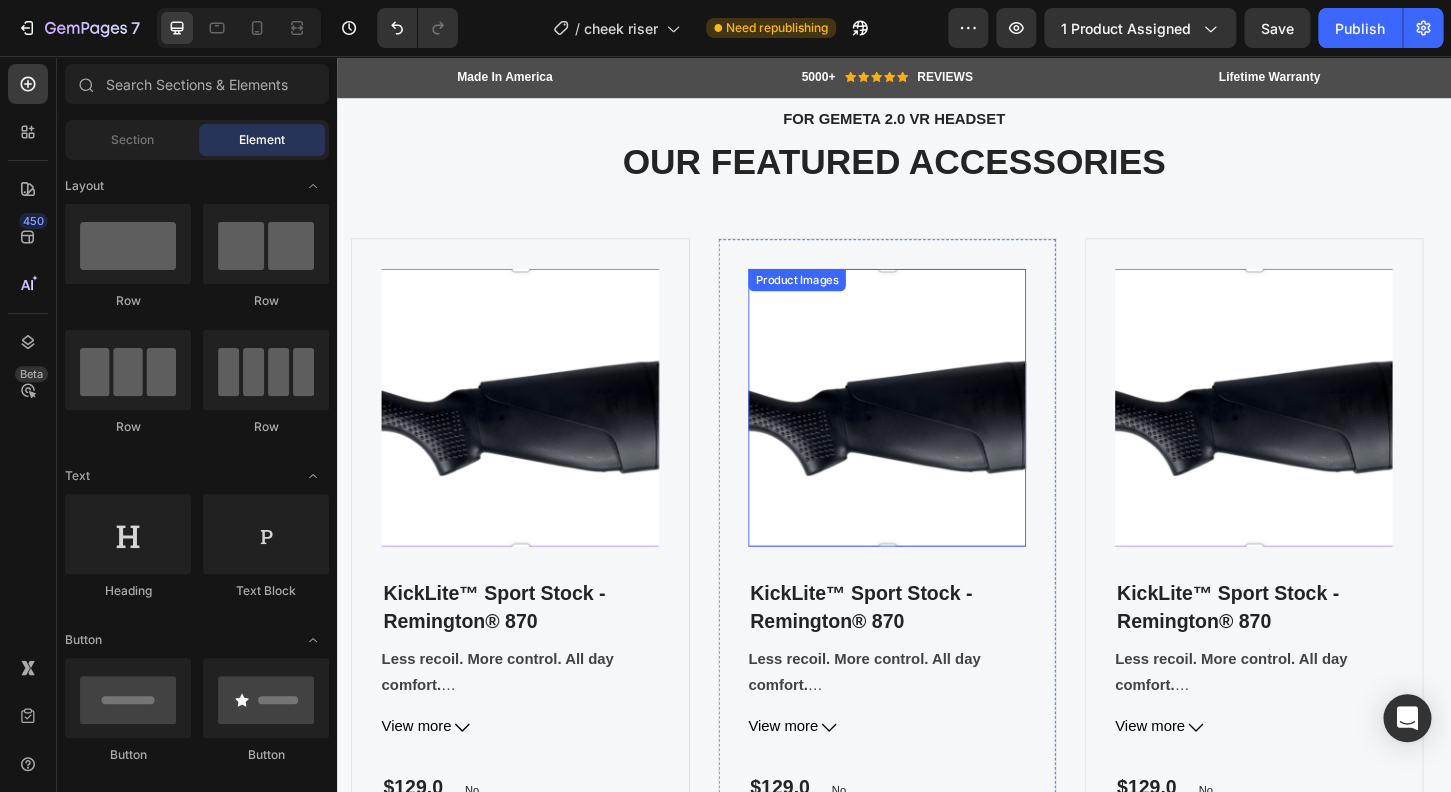 scroll, scrollTop: 5522, scrollLeft: 0, axis: vertical 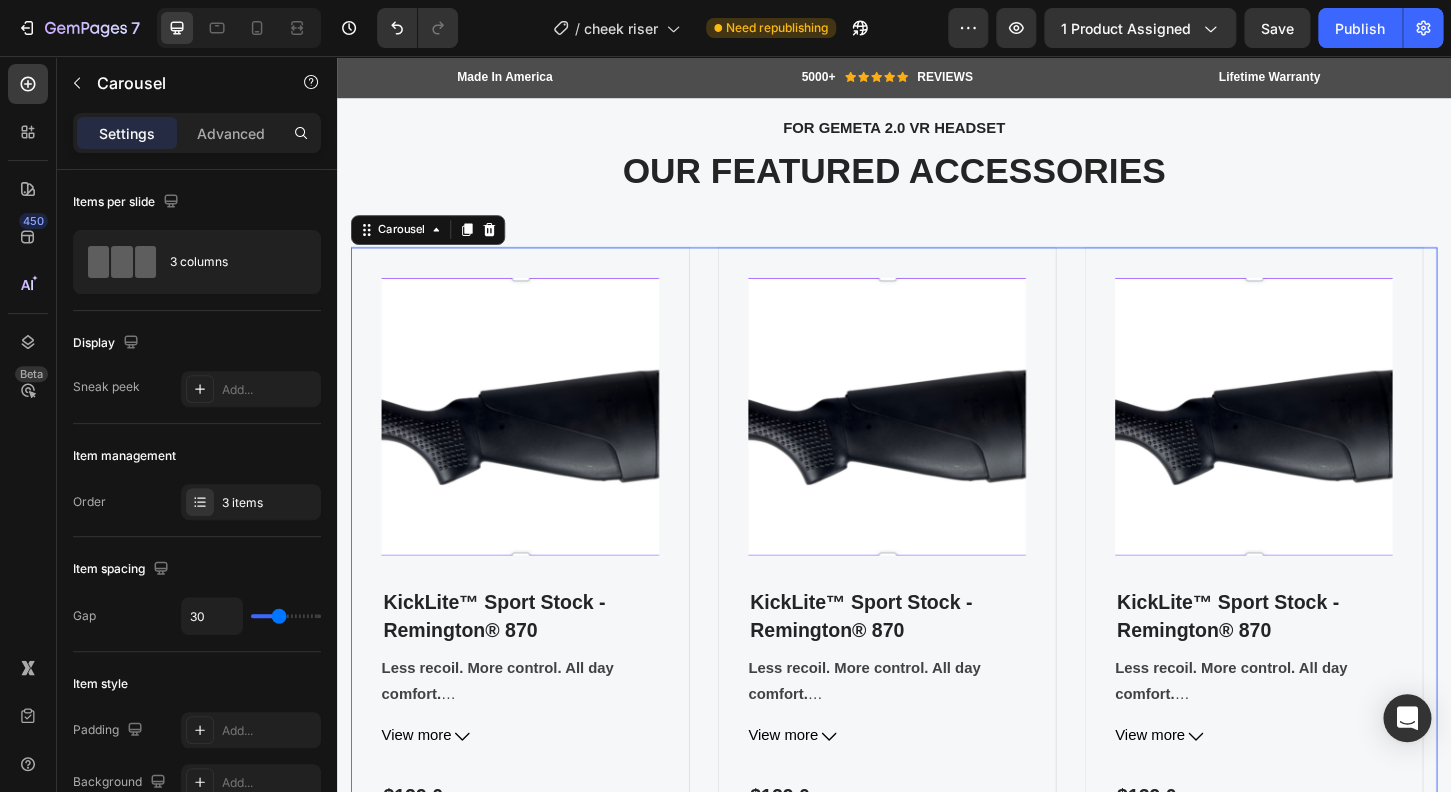 click on "Product Images KickLite™ Sport Stock - Remington® 870 (P) Title Less recoil. More control. All day comfort.
The  KickLite™ Sport  is purpose-built for long days in the field or on the range. Engineered with Phoenix Technology’s  patented recoil suppression system , this stock reduces felt recoil by an impressive  40–50% , letting you stay dialed in—without punishing your shoulder.
The  fully mechanical design  requires  zero maintenance  and is ready to perform shot after shot.
Specifications:
Compatibility:  REMINGTON® 870 (12 gauge)
Material:  High-strength injection-molded polymer
Weight:  Approx. 4 lbs
Made in the USA
Backed by a Lifetime Warranty
Durable. Dependable. Designed to perform. Upgrade your 870 with recoil control you can feel— every time you pull the trigger.
View more
(P) Description $129.00 (P) Price (P) Price No compare price (P) Price Row
Icon
Icon
Icon Icon Icon Row" at bounding box center (937, 598) 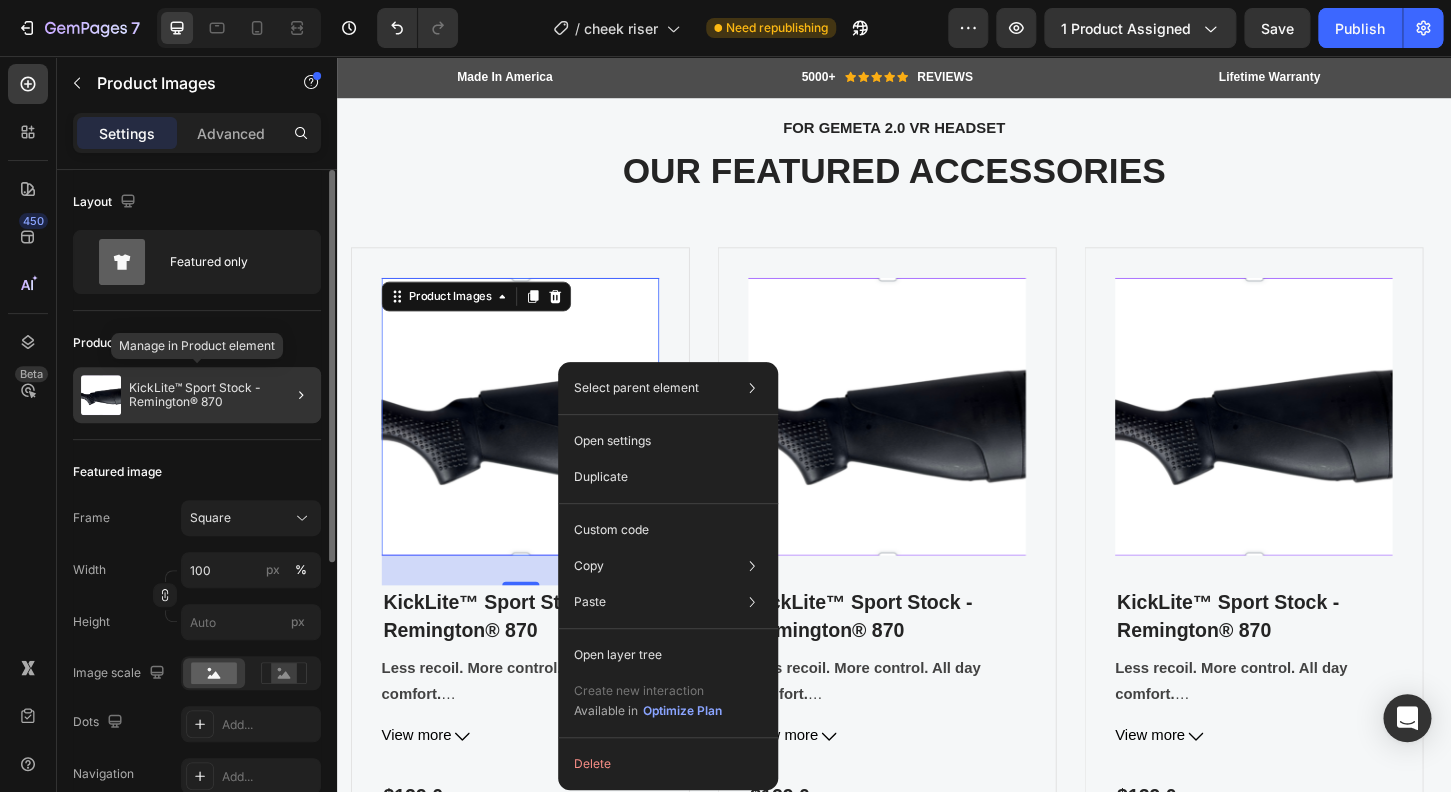 click on "KickLite™ Sport Stock - Remington® 870" at bounding box center (221, 395) 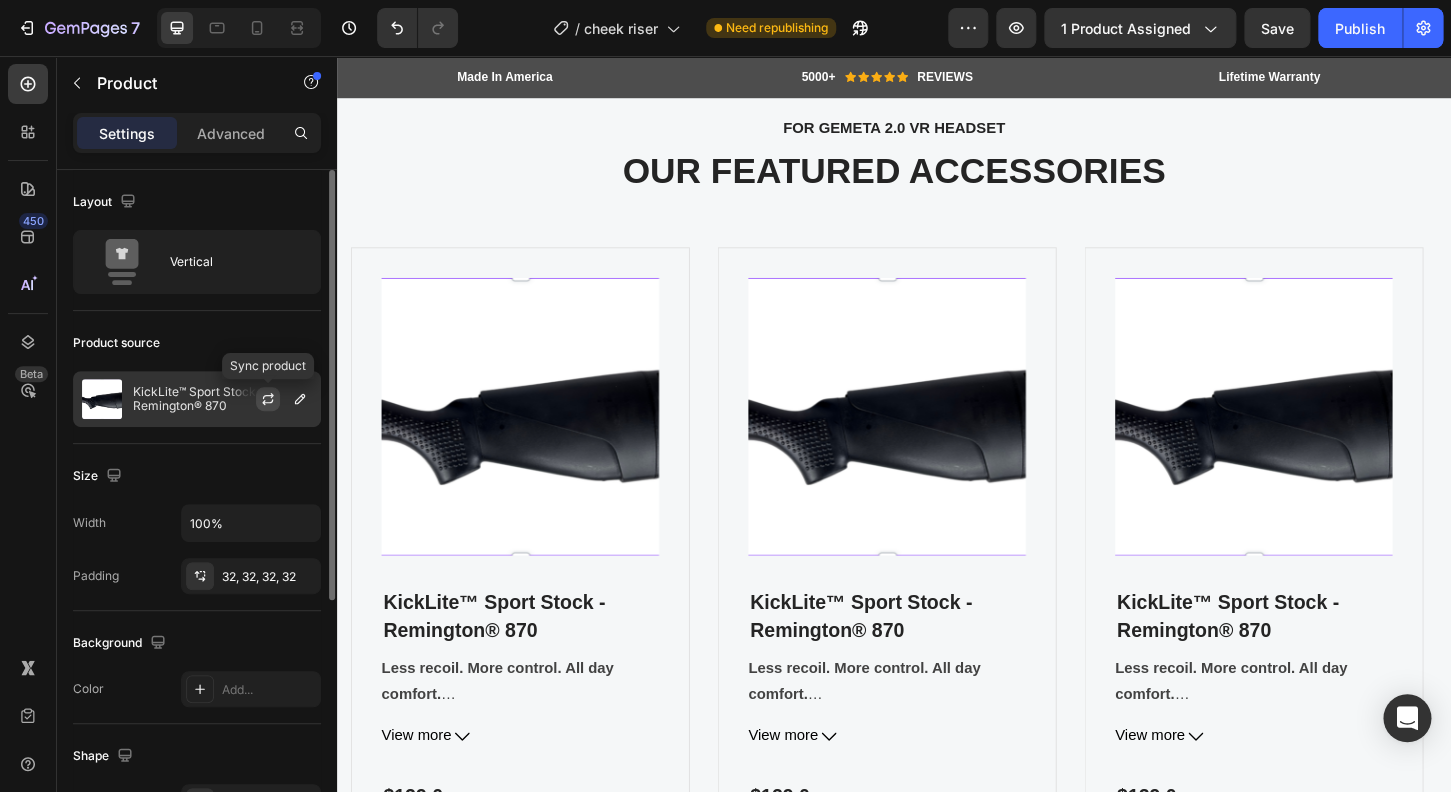 click 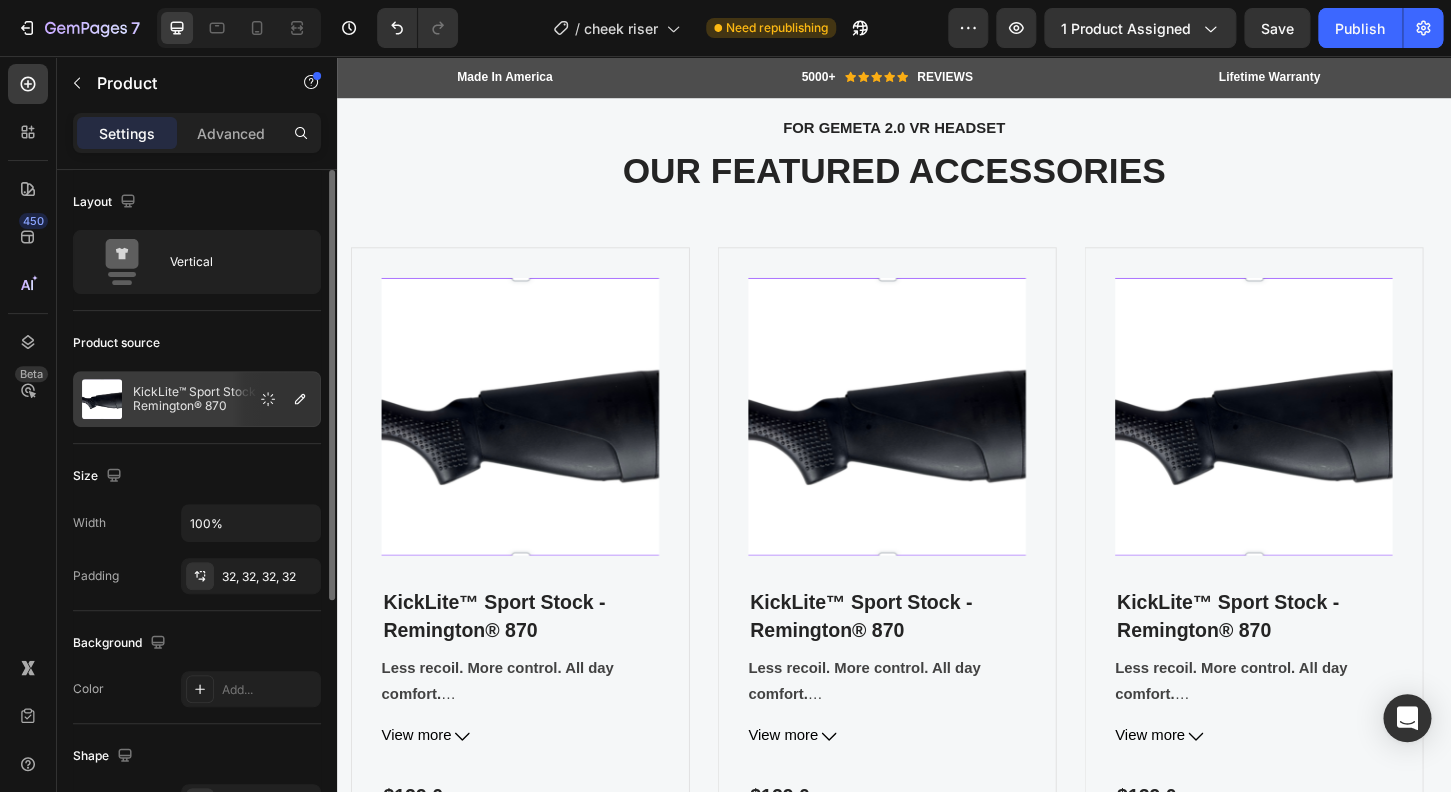 click at bounding box center (276, 399) 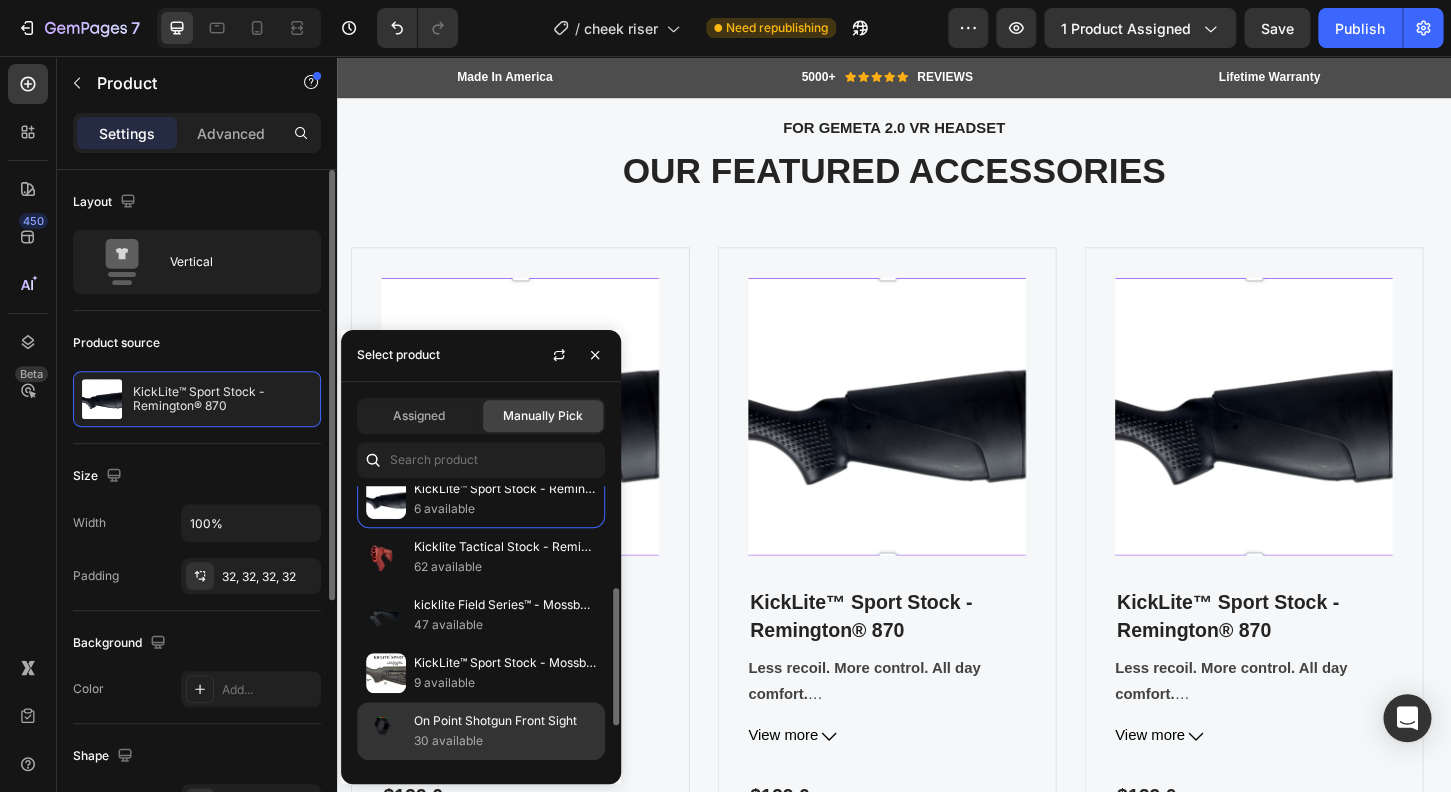 scroll, scrollTop: 80, scrollLeft: 0, axis: vertical 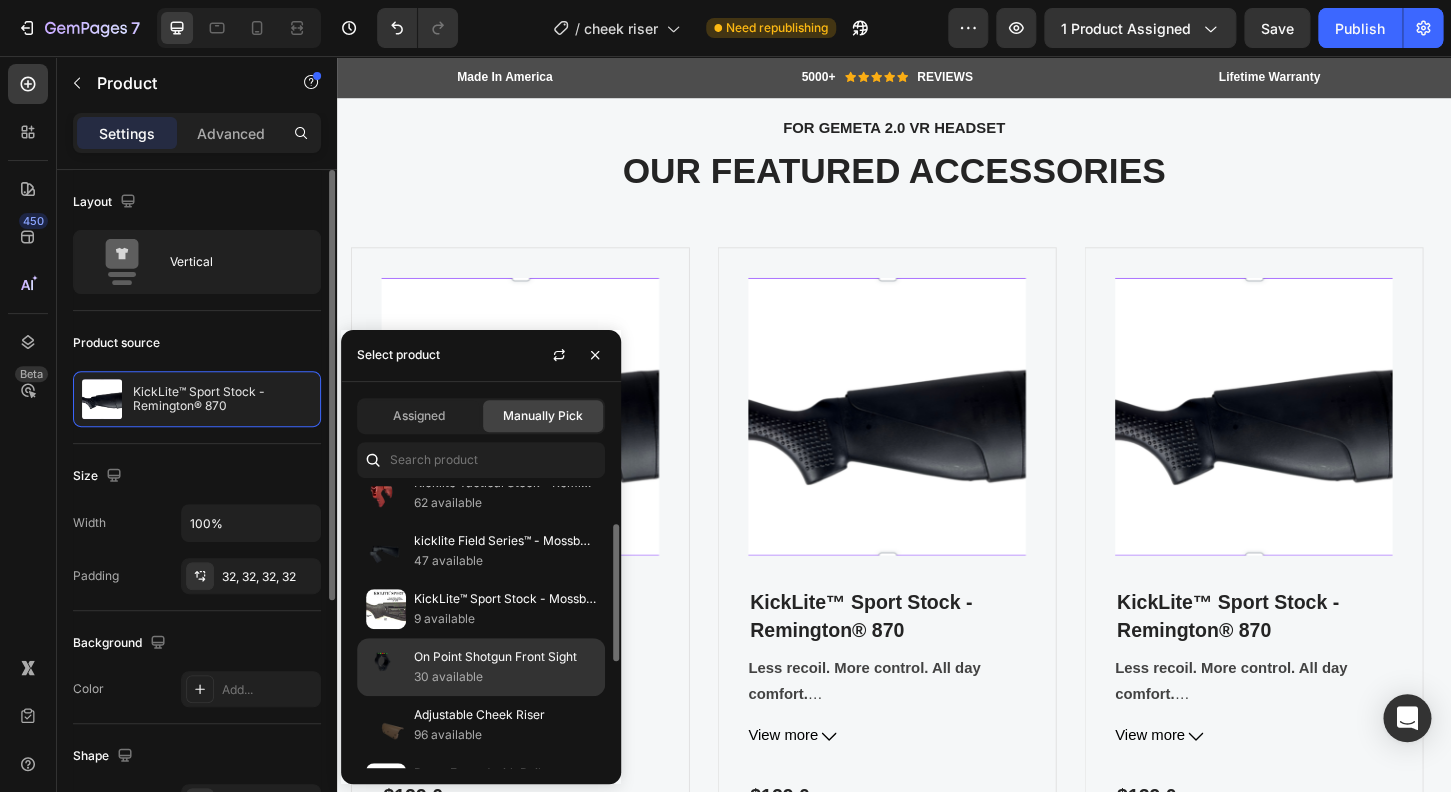 click on "On Point Shotgun Front Sight" at bounding box center [505, 657] 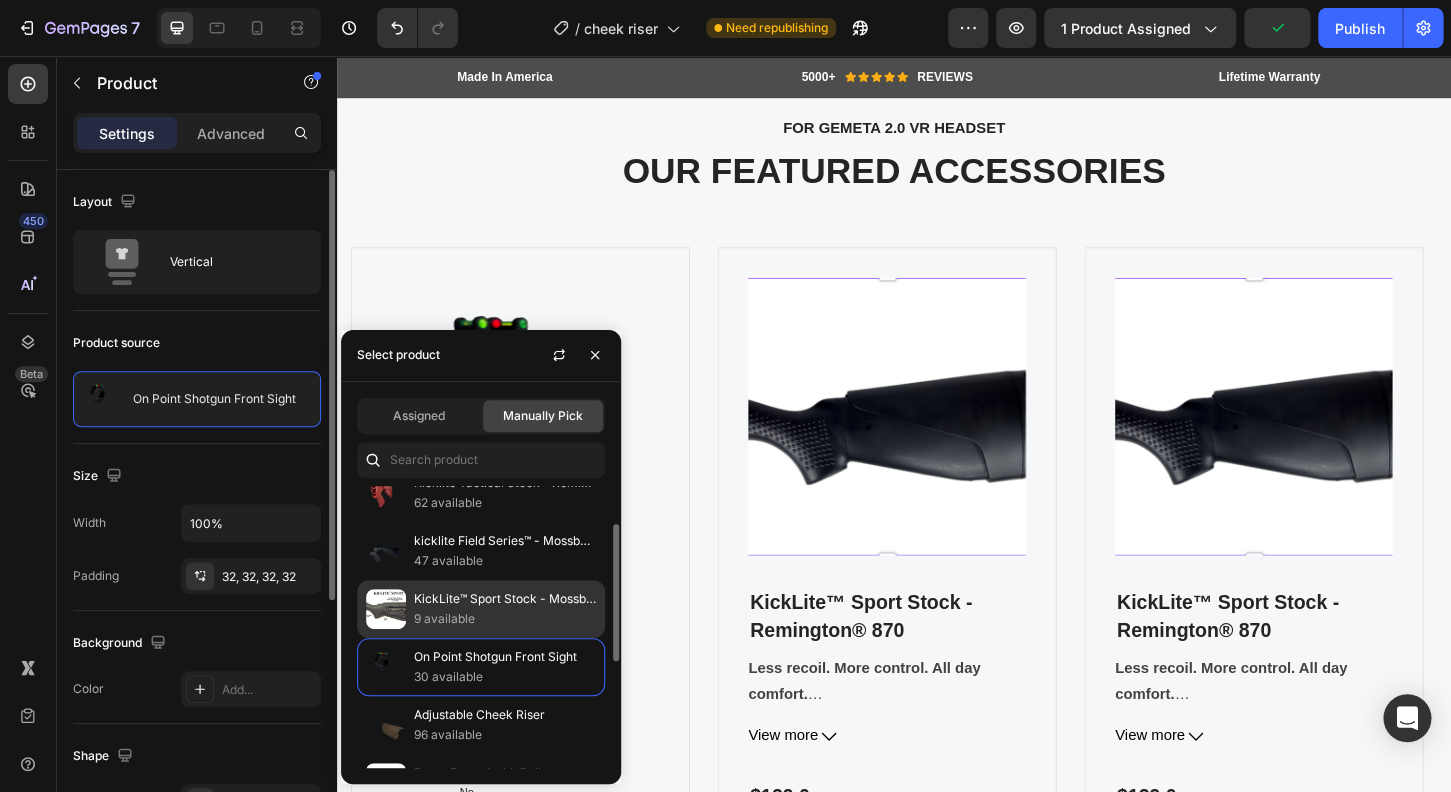 click on "KickLite™ Sport Stock - Mossberg® 500" at bounding box center [505, 599] 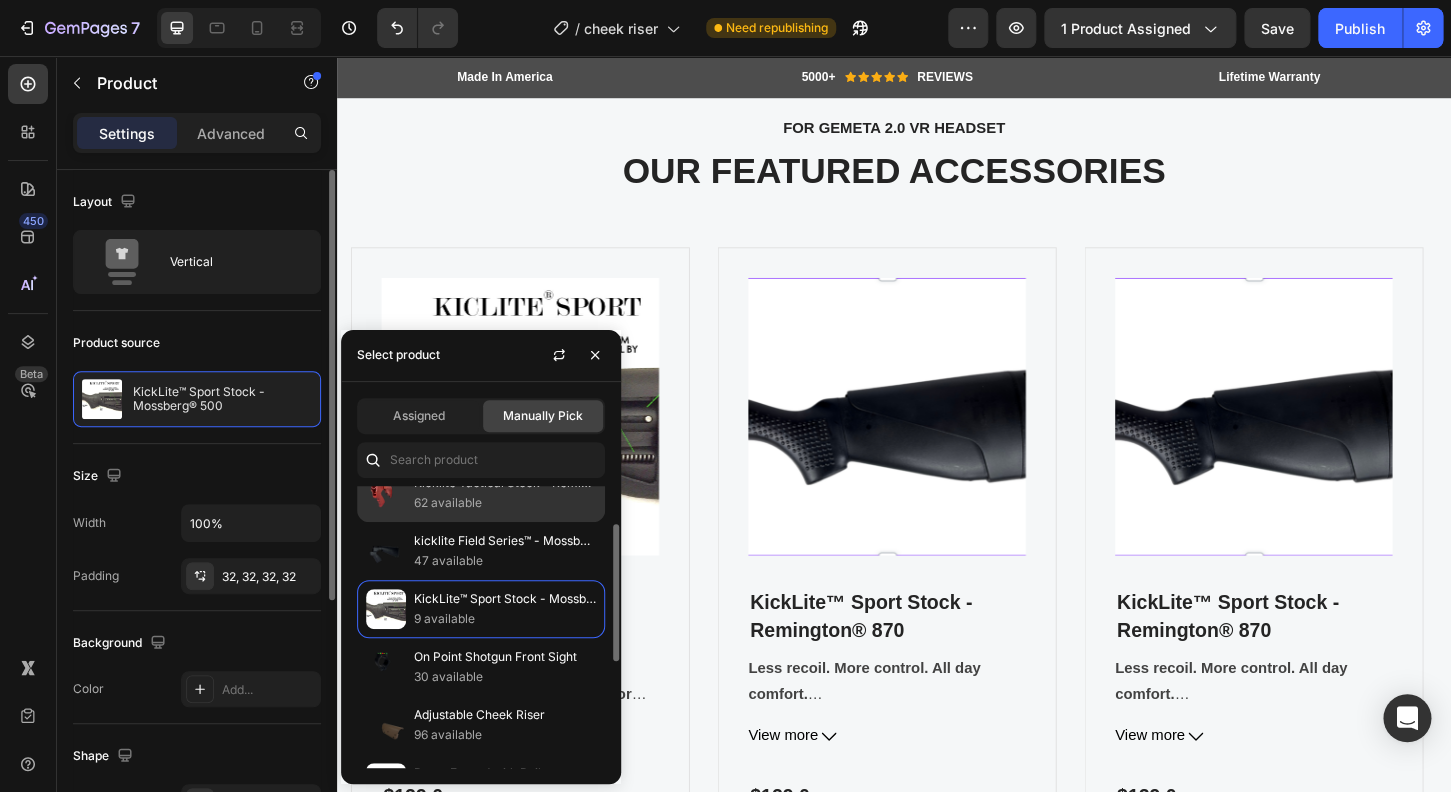 click on "62 available" at bounding box center [505, 503] 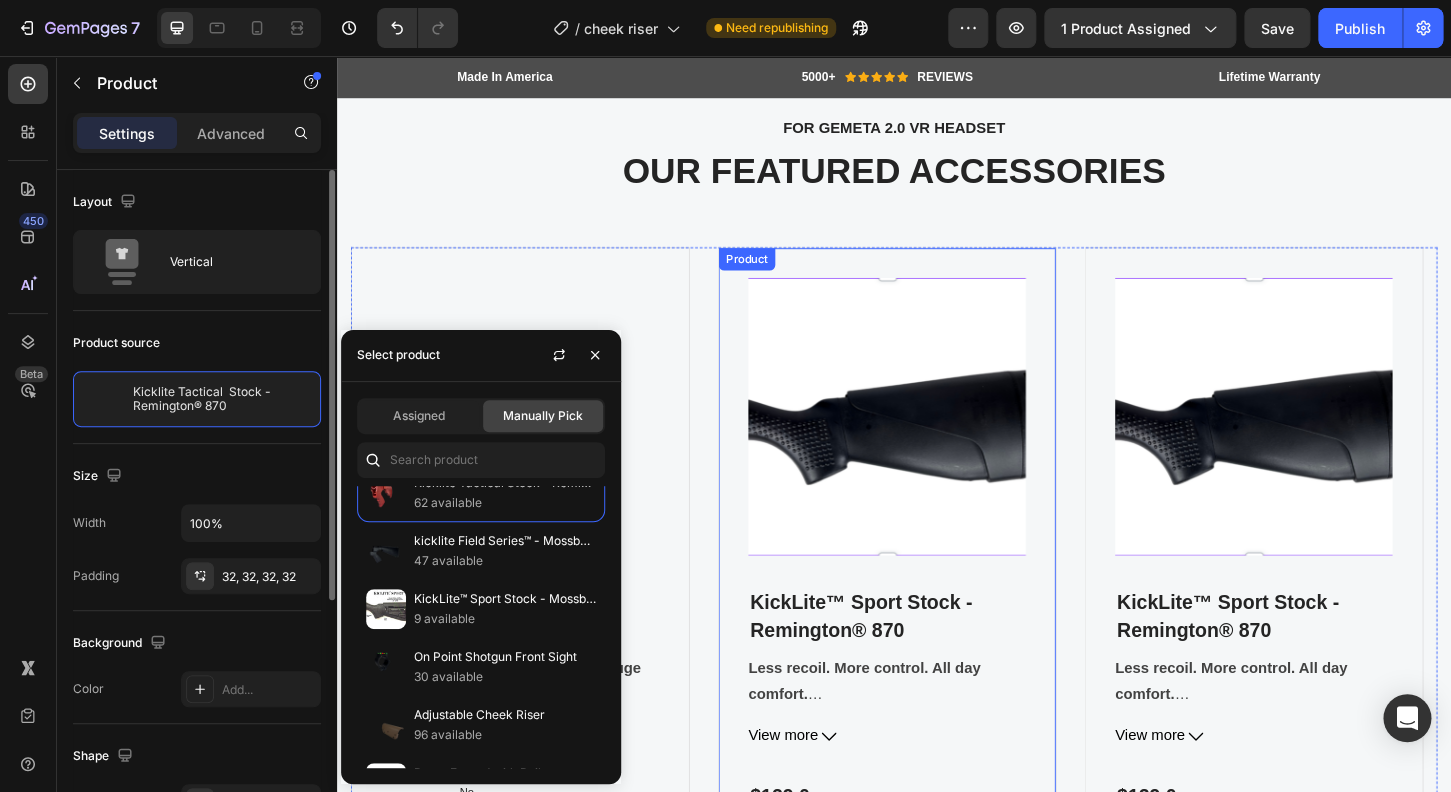 click on "Product Images KickLite™ Sport Stock - Remington® 870 (P) Title Less recoil. More control. All day comfort.
The  KickLite™ Sport  is purpose-built for long days in the field or on the range. Engineered with Phoenix Technology’s  patented recoil suppression system , this stock reduces felt recoil by an impressive  40–50% , letting you stay dialed in—without punishing your shoulder.
The  fully mechanical design  requires  zero maintenance  and is ready to perform shot after shot.
Specifications:
Compatibility:  REMINGTON® 870 (12 gauge)
Material:  High-strength injection-molded polymer
Weight:  Approx. 4 lbs
Made in the USA
Backed by a Lifetime Warranty
Durable. Dependable. Designed to perform. Upgrade your 870 with recoil control you can feel— every time you pull the trigger.
View more
(P) Description $129.00 (P) Price (P) Price No compare price (P) Price Row
Icon
Icon
Icon Icon Icon Row" at bounding box center (929, 598) 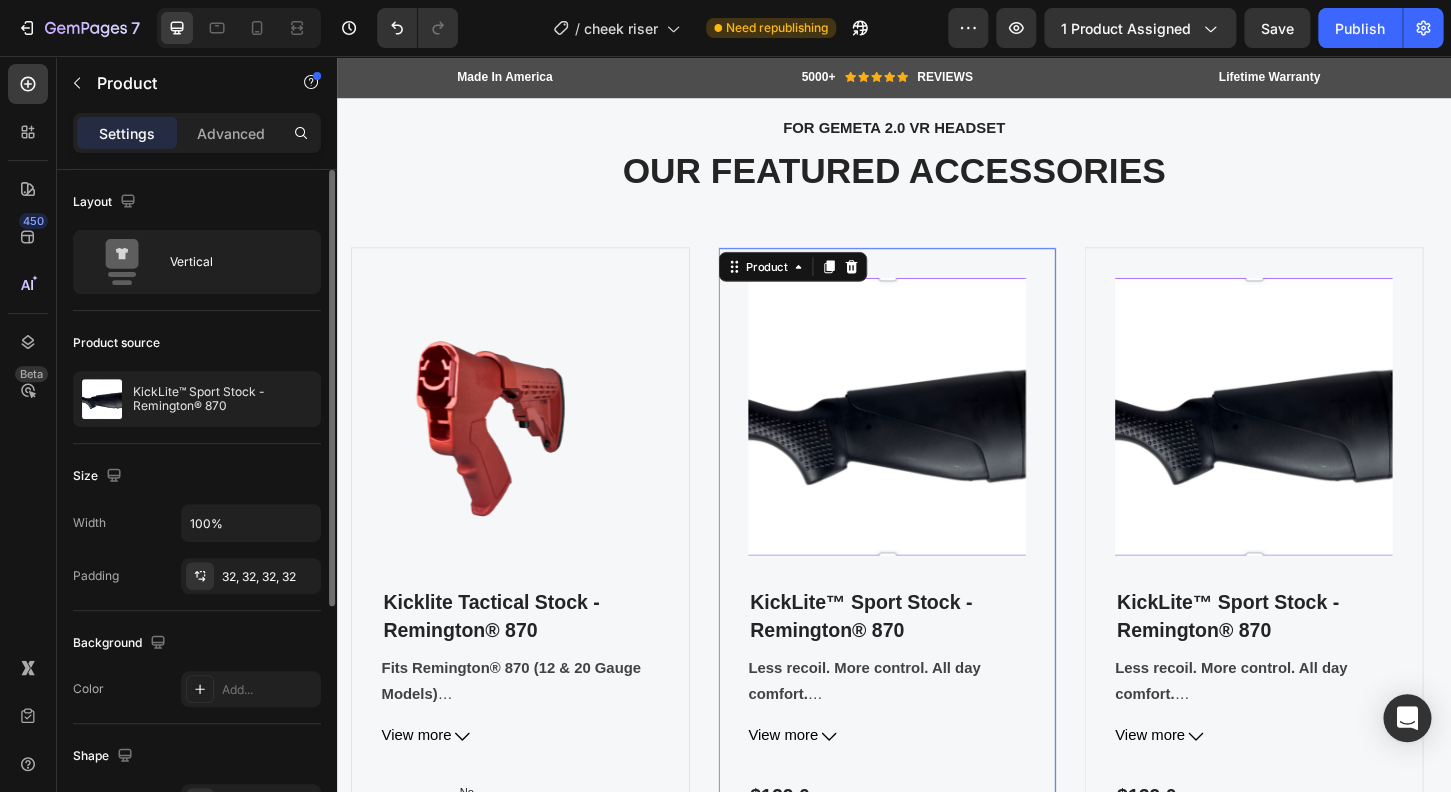 click on "Product Images KickLite™ Sport Stock - Remington® 870 (P) Title Less recoil. More control. All day comfort.
The  KickLite™ Sport  is purpose-built for long days in the field or on the range. Engineered with Phoenix Technology’s  patented recoil suppression system , this stock reduces felt recoil by an impressive  40–50% , letting you stay dialed in—without punishing your shoulder.
The  fully mechanical design  requires  zero maintenance  and is ready to perform shot after shot.
Specifications:
Compatibility:  REMINGTON® 870 (12 gauge)
Material:  High-strength injection-molded polymer
Weight:  Approx. 4 lbs
Made in the USA
Backed by a Lifetime Warranty
Durable. Dependable. Designed to perform. Upgrade your 870 with recoil control you can feel— every time you pull the trigger.
View more
(P) Description $129.00 (P) Price (P) Price No compare price (P) Price Row
Icon
Icon
Icon Icon Icon Row" at bounding box center (929, 598) 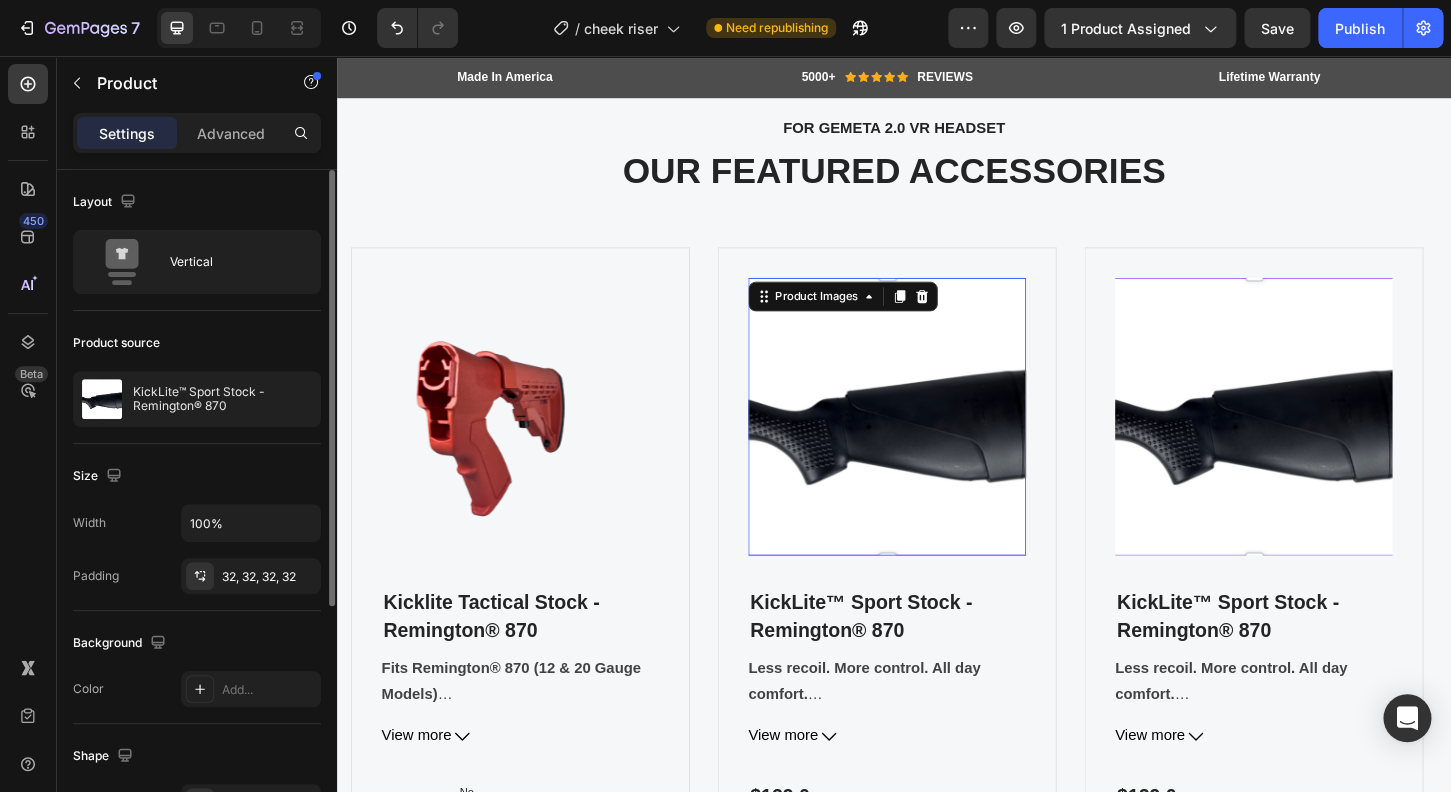click at bounding box center (929, 444) 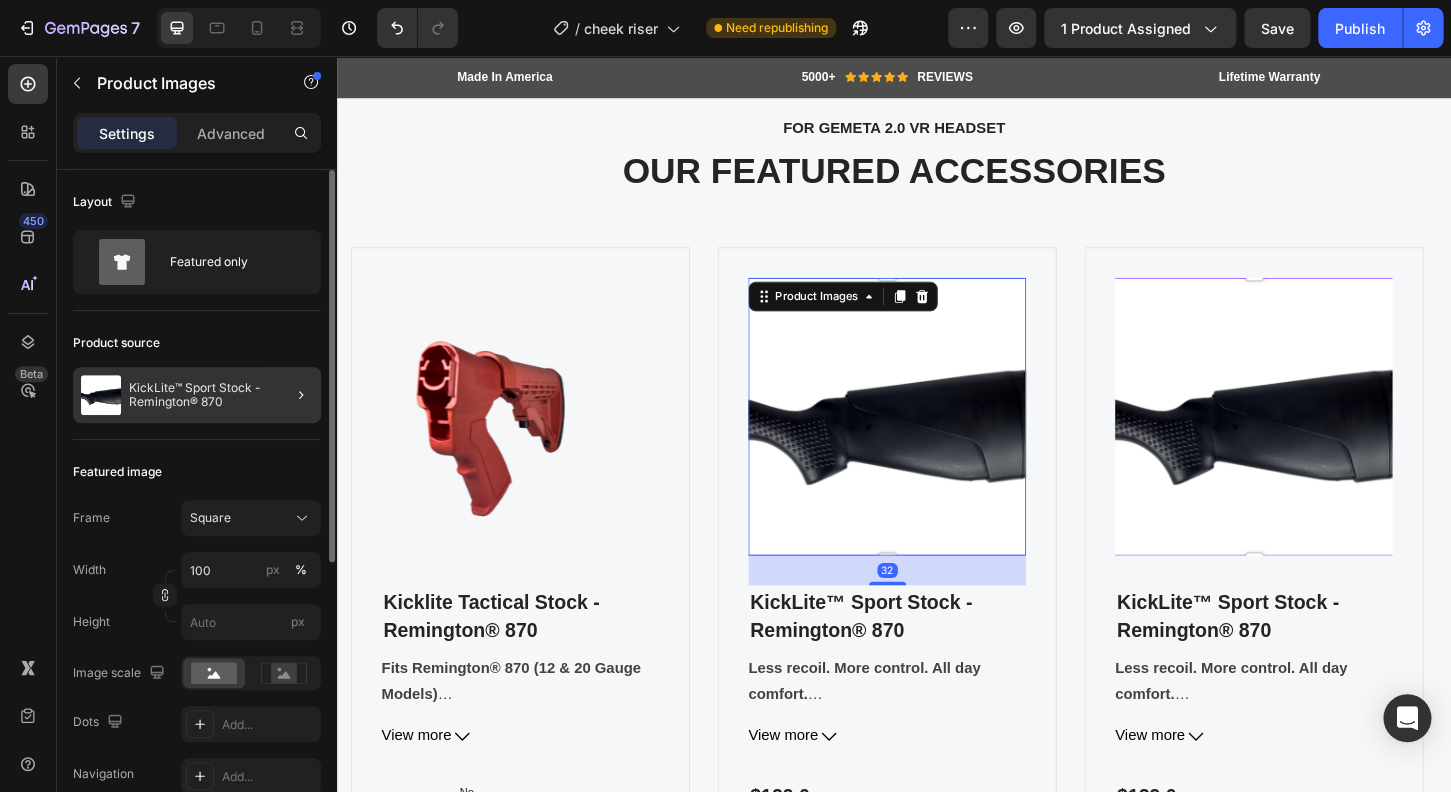 click 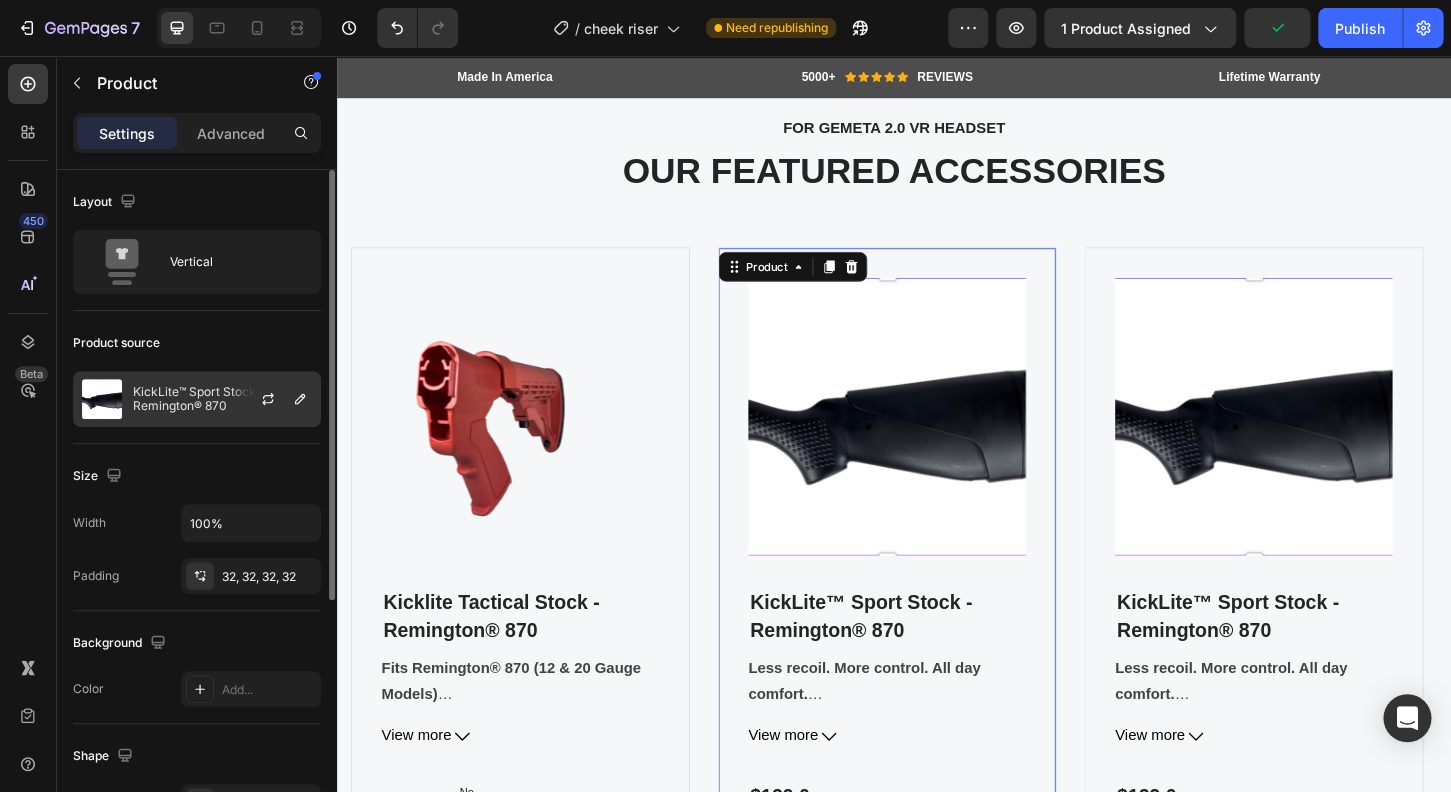 click at bounding box center [276, 399] 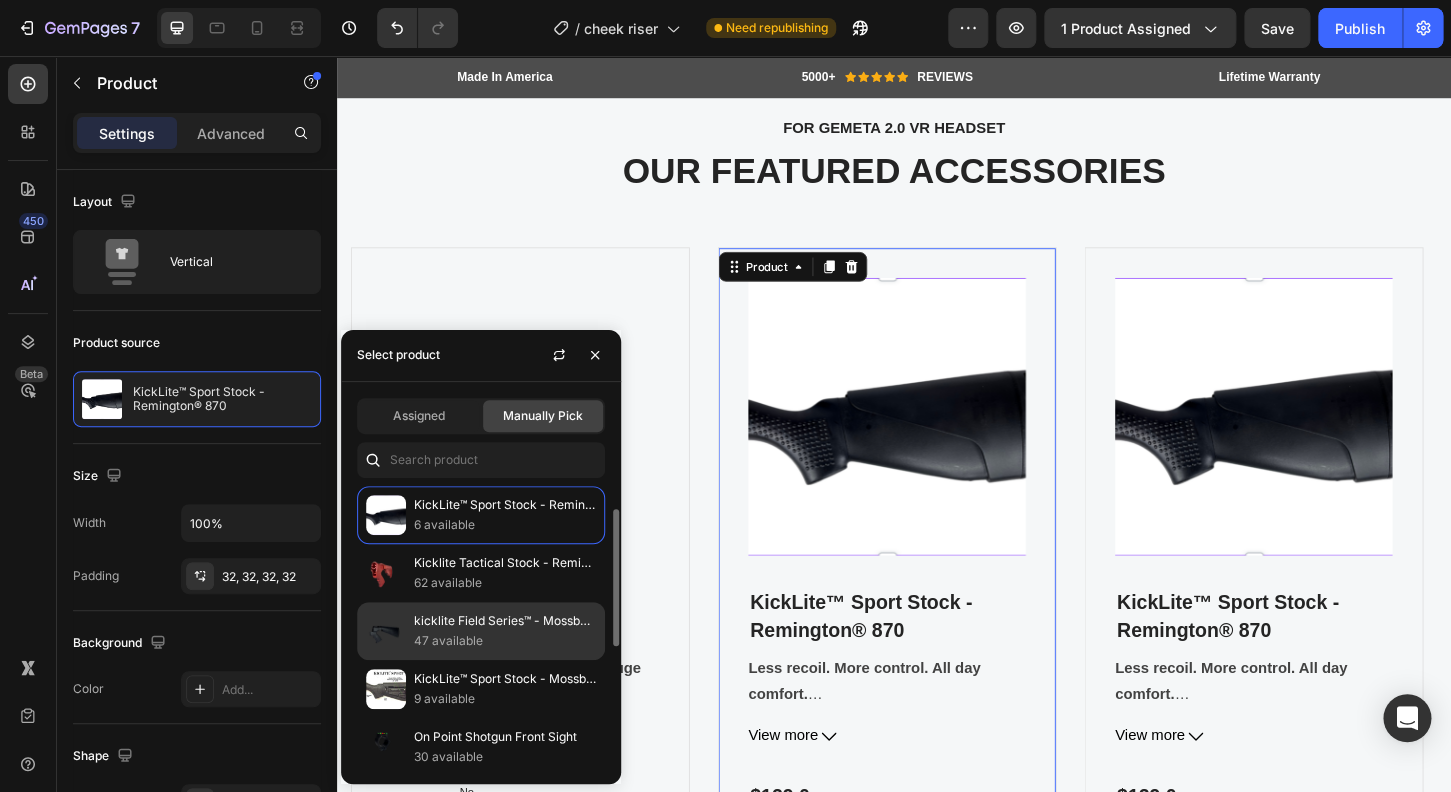 scroll, scrollTop: 16, scrollLeft: 0, axis: vertical 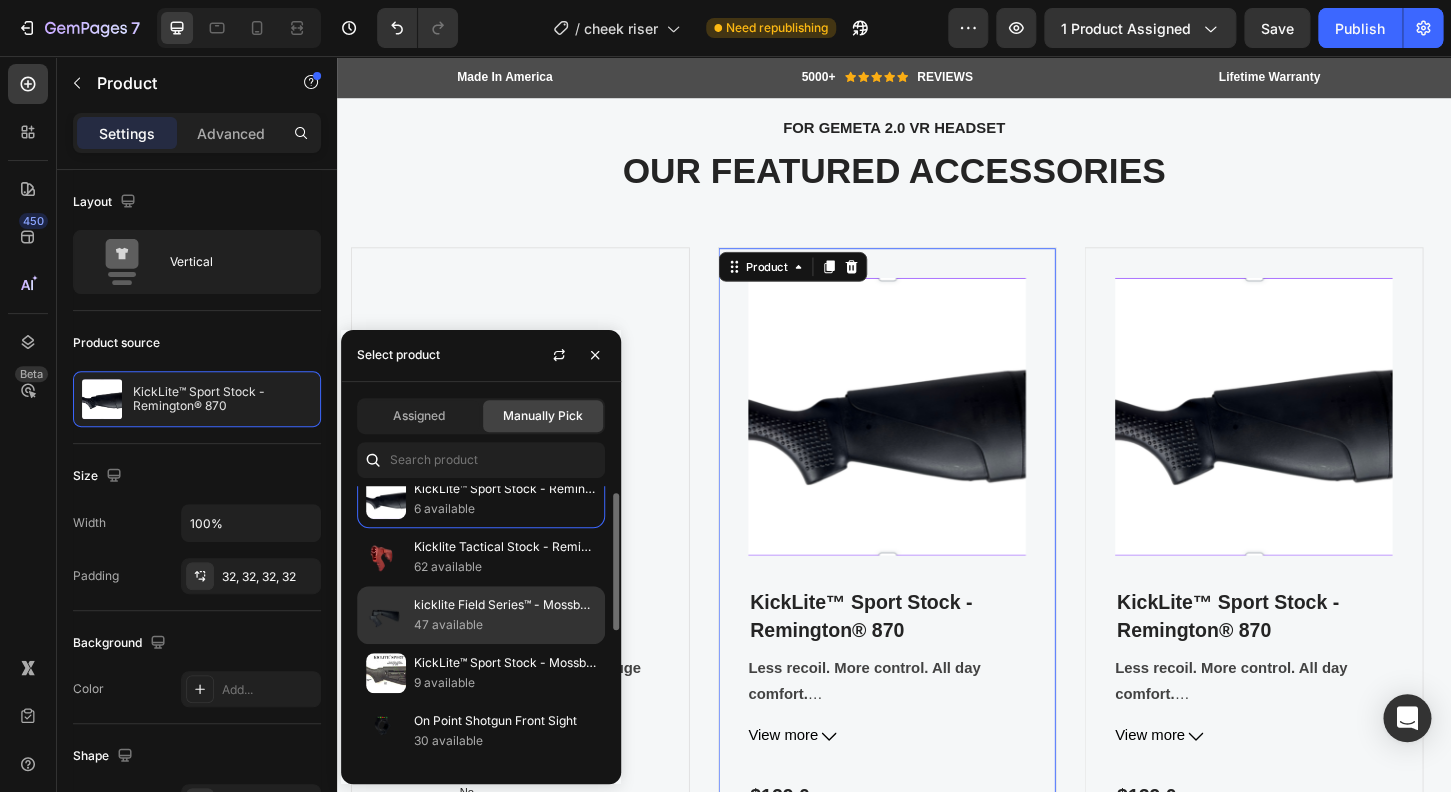 click on "47 available" at bounding box center [505, 625] 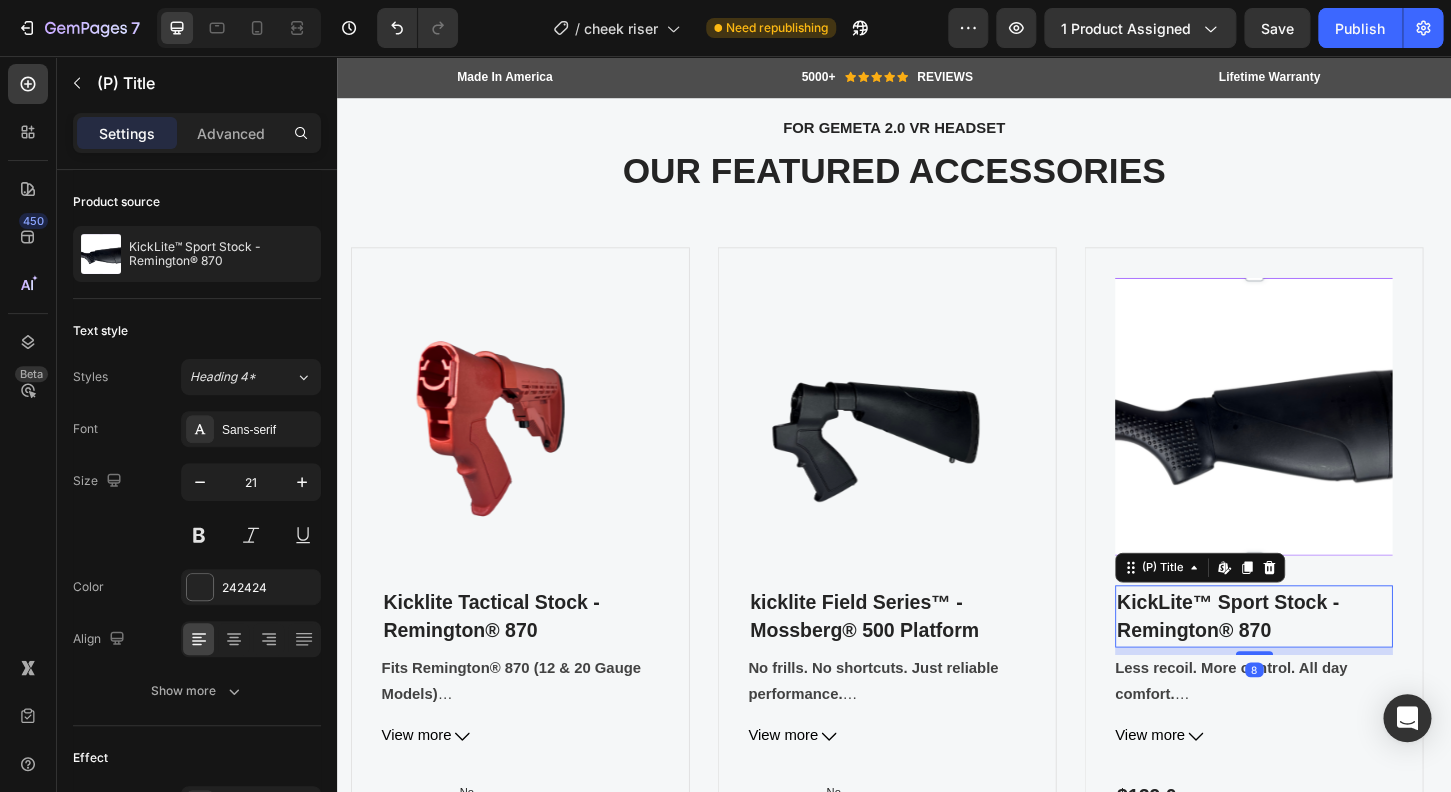 click on "KickLite™ Sport Stock - Remington® 870" at bounding box center [1324, 659] 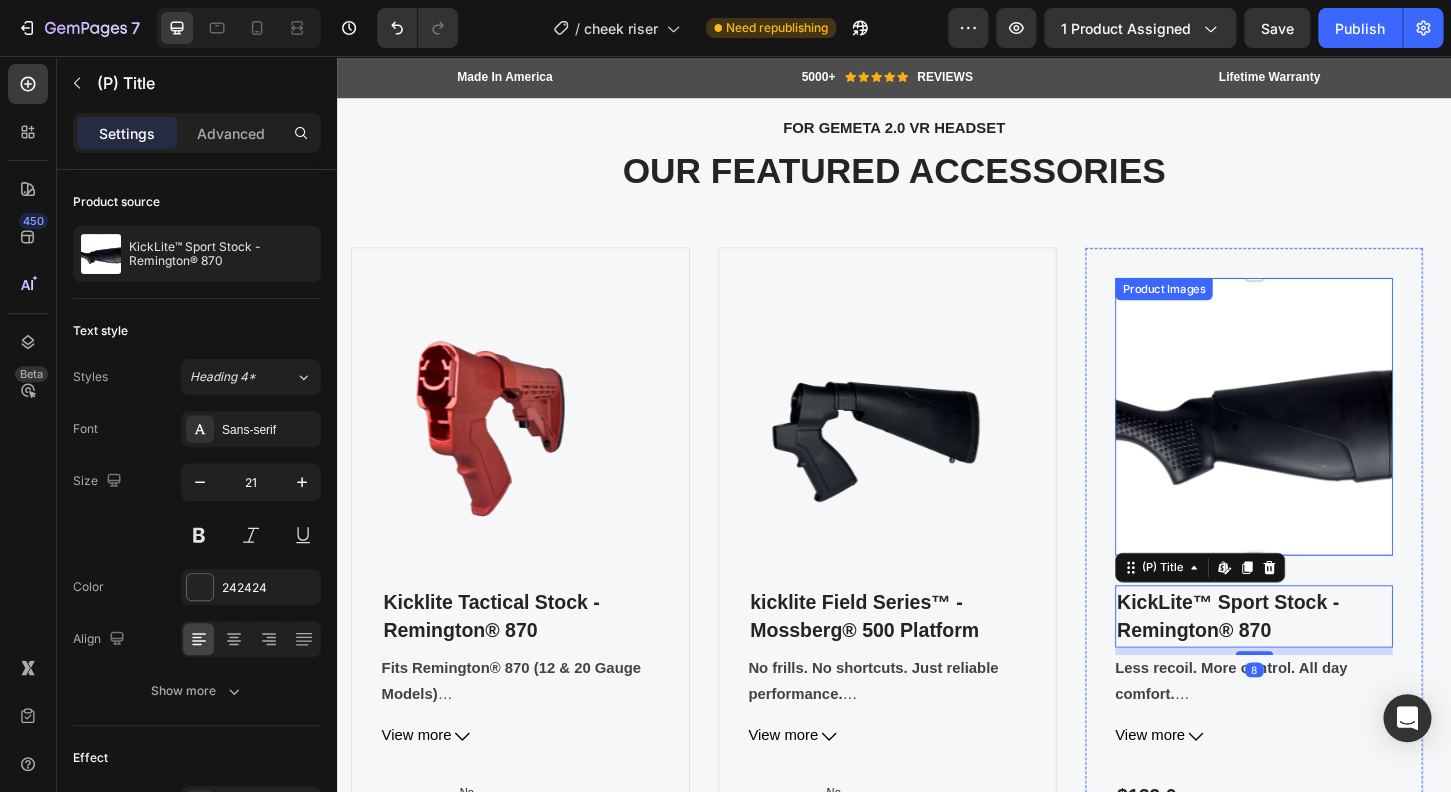 click at bounding box center [1324, 444] 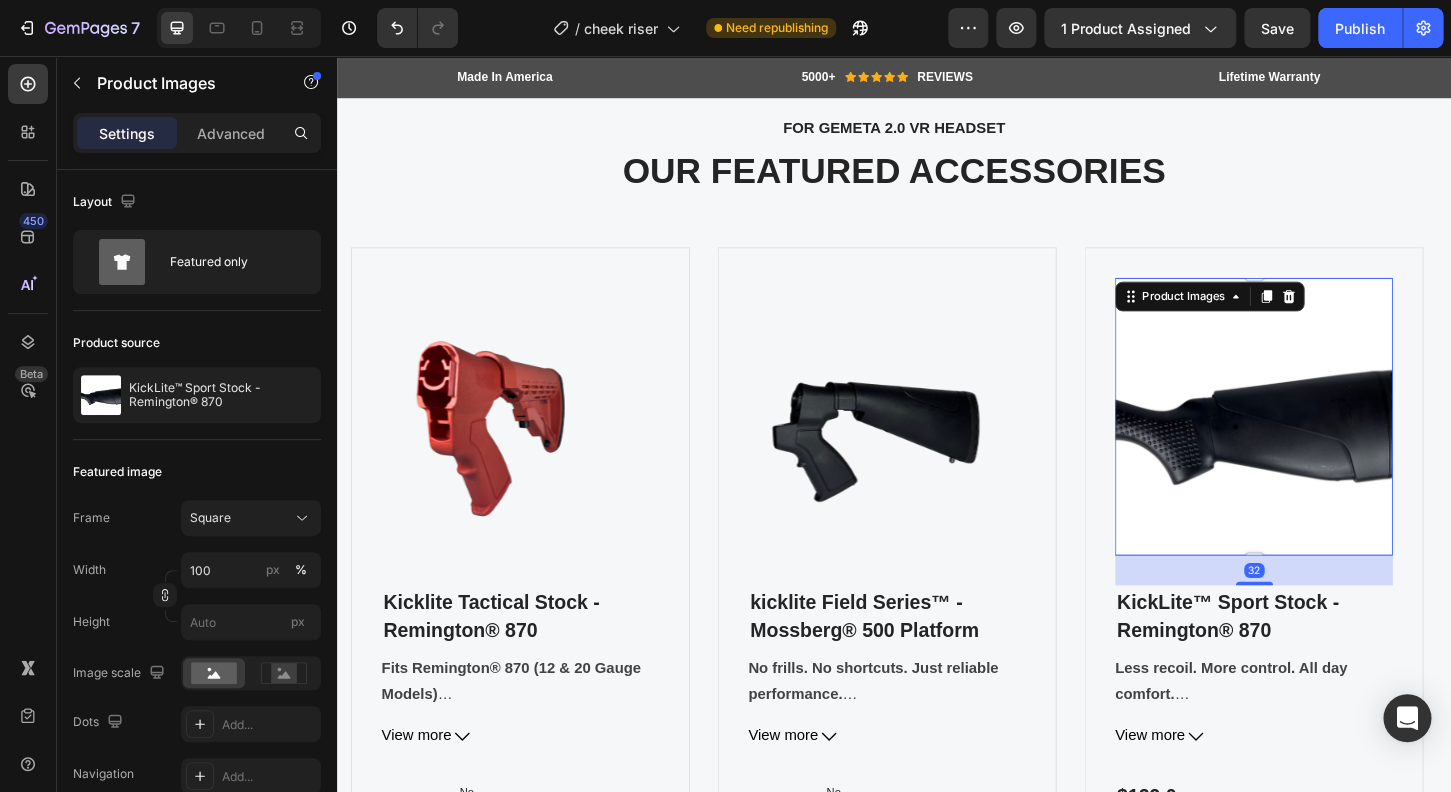 scroll, scrollTop: 498, scrollLeft: 0, axis: vertical 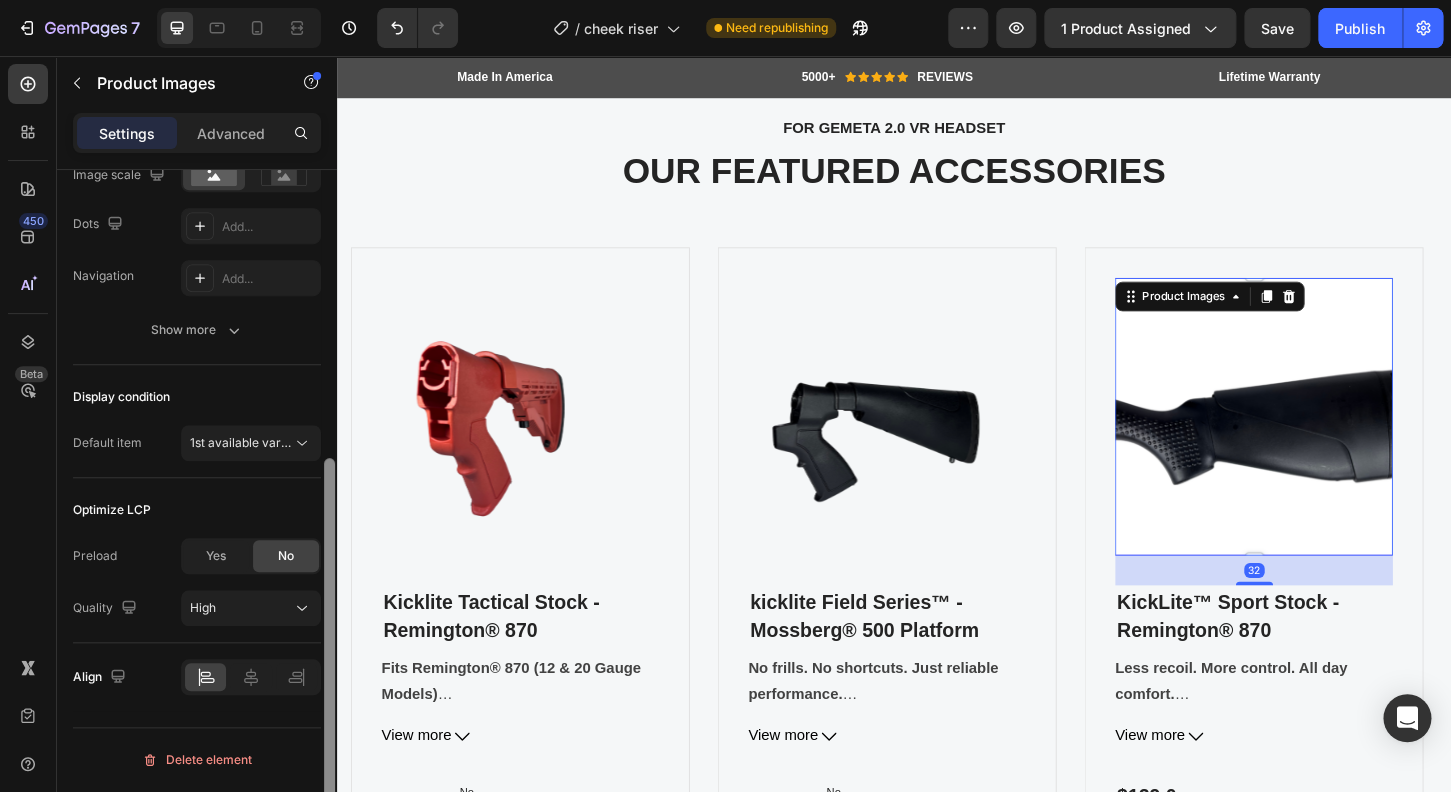 click at bounding box center [329, 509] 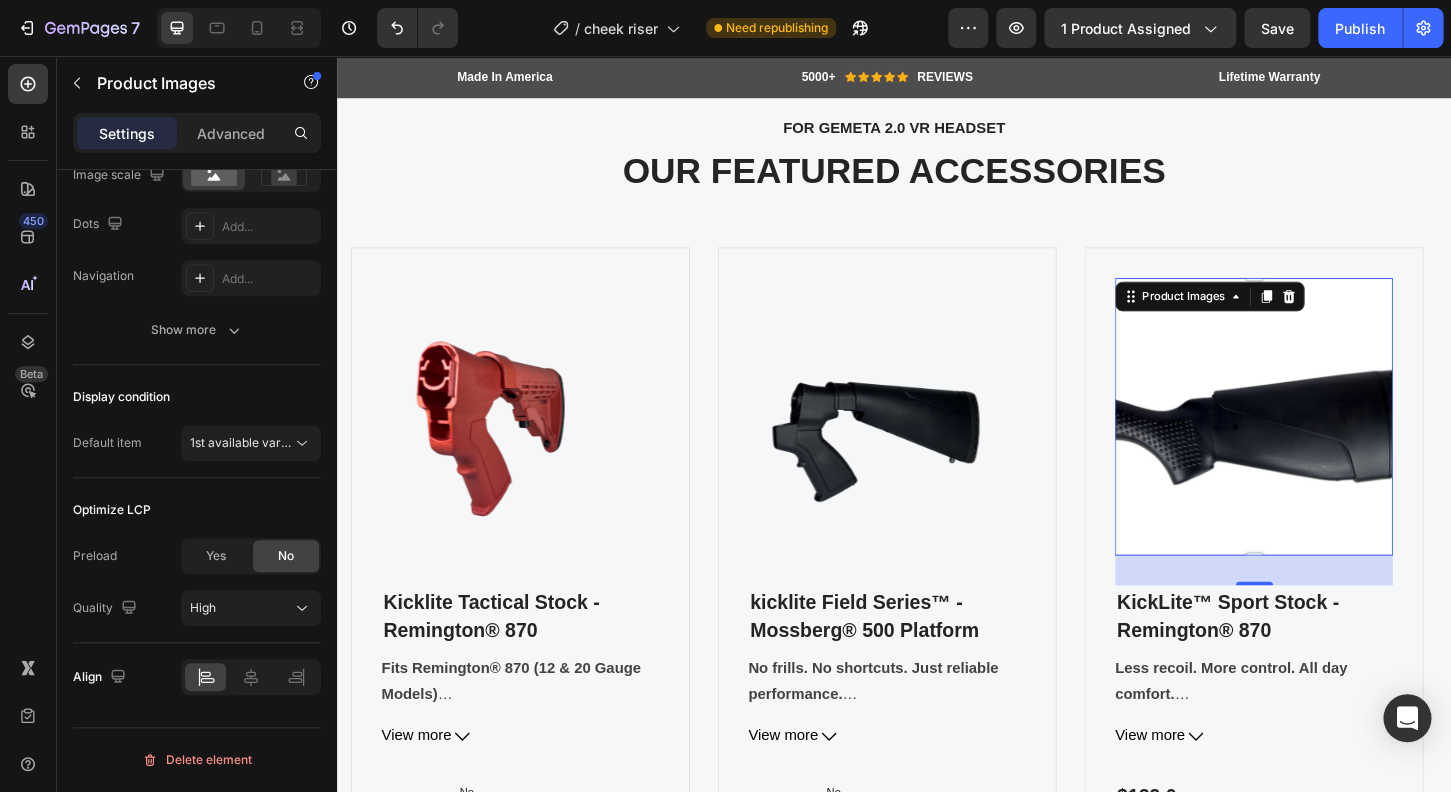 click at bounding box center [1324, 444] 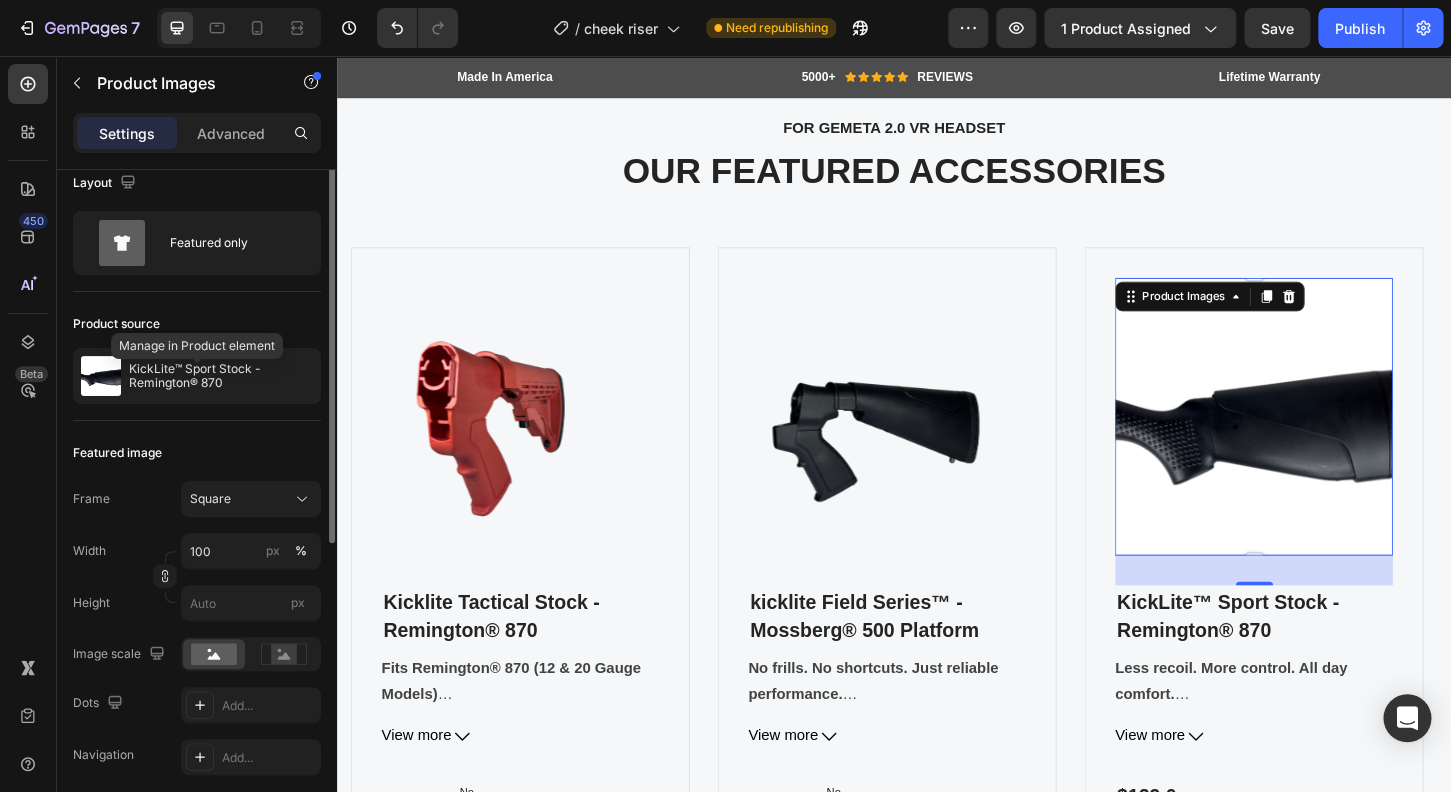 scroll, scrollTop: 0, scrollLeft: 0, axis: both 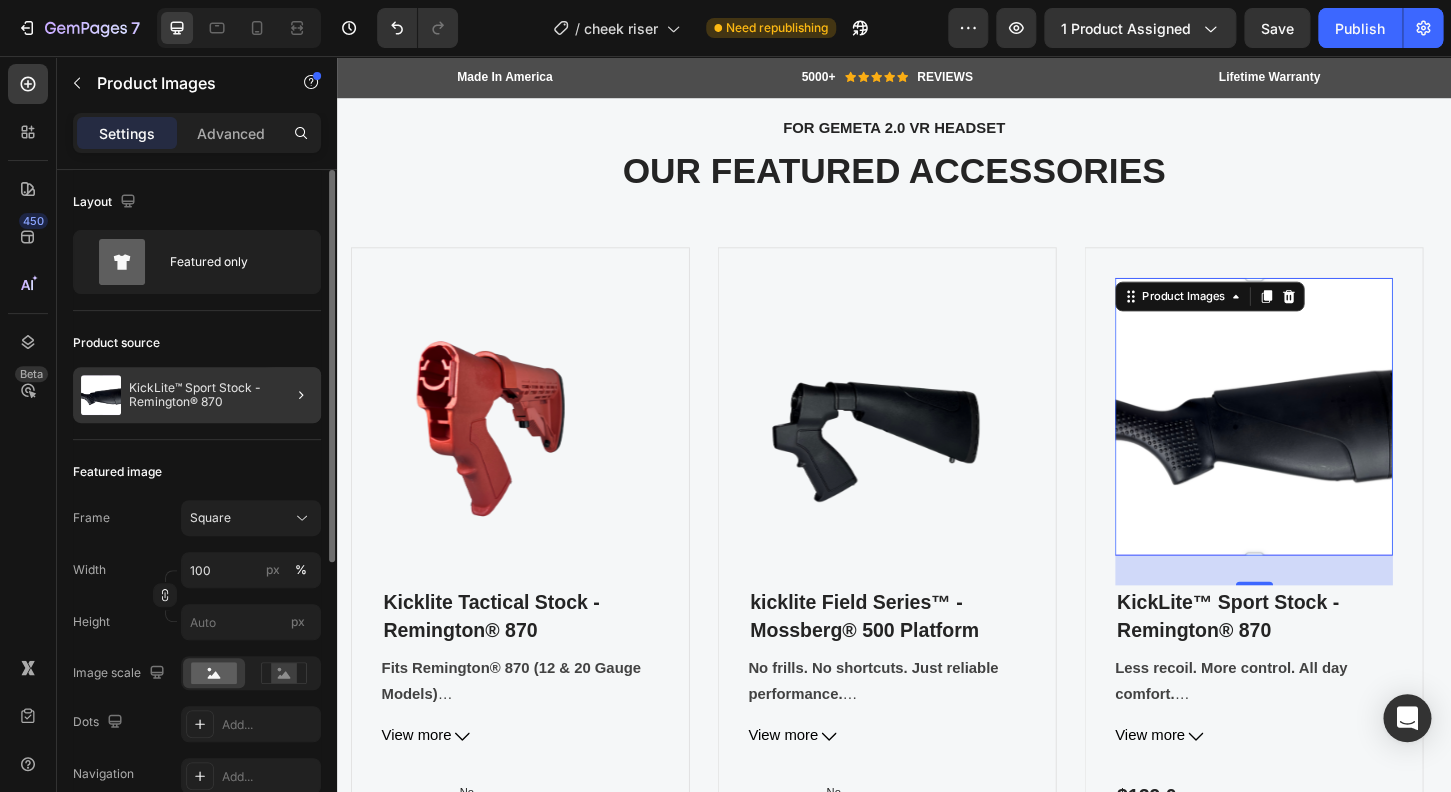 click 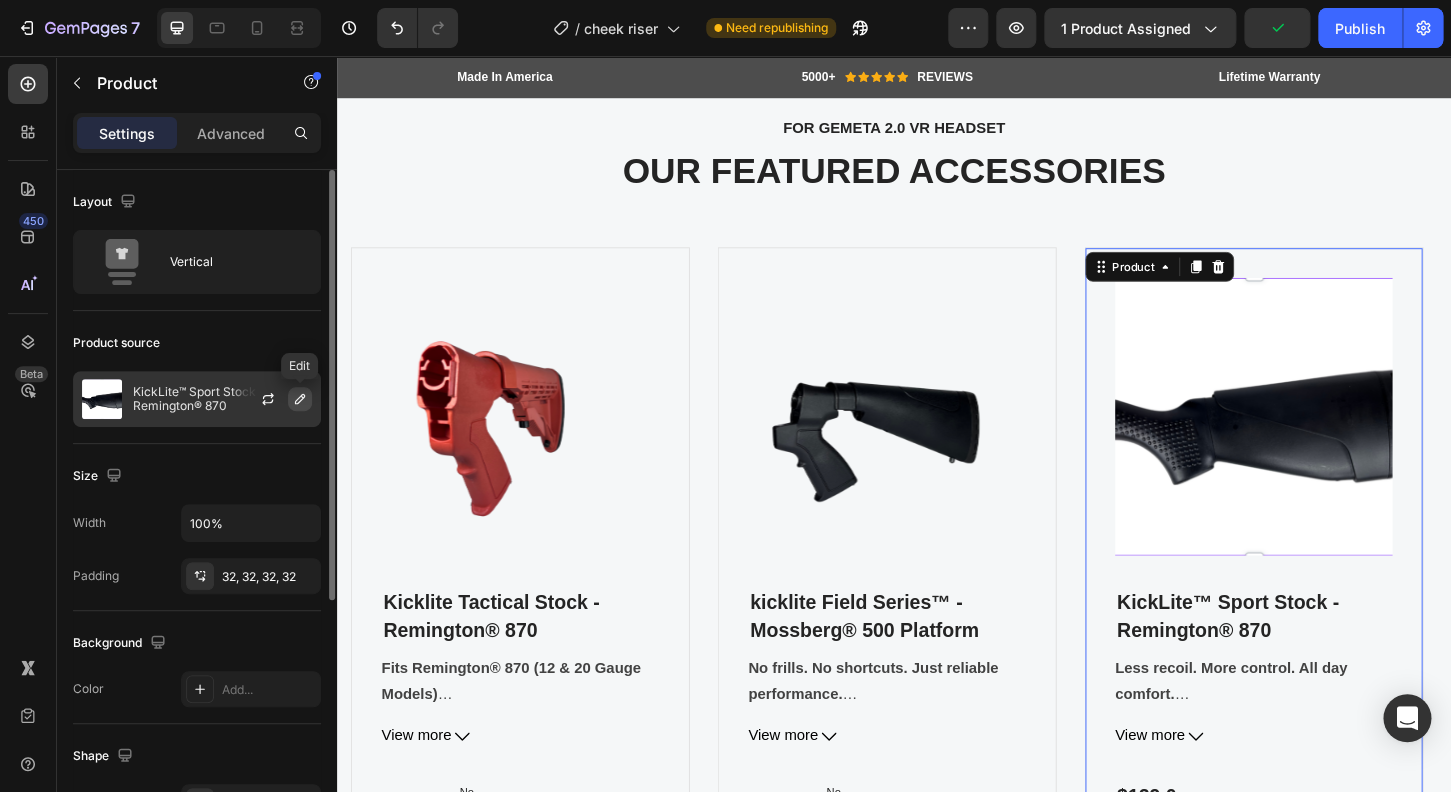 click 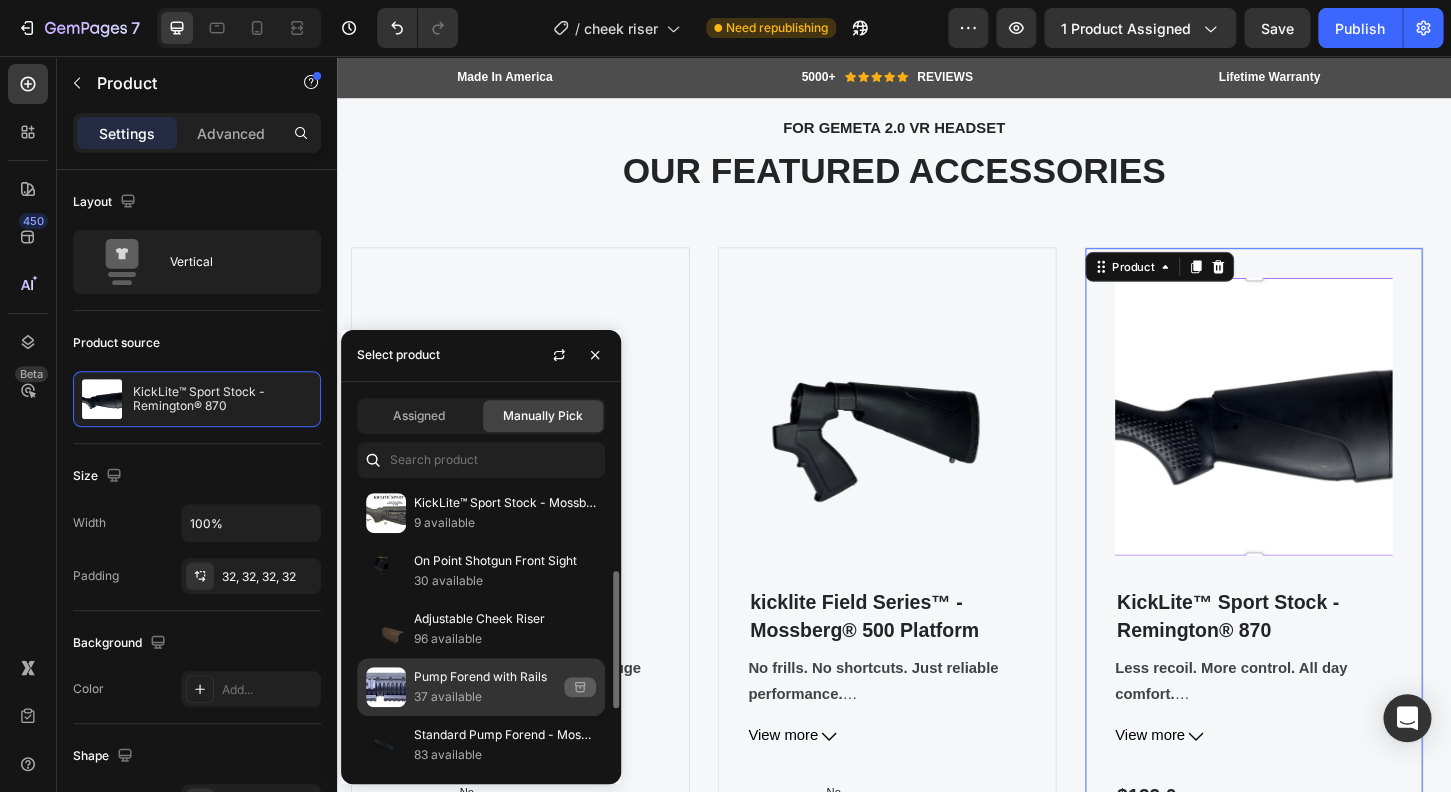 scroll, scrollTop: 288, scrollLeft: 0, axis: vertical 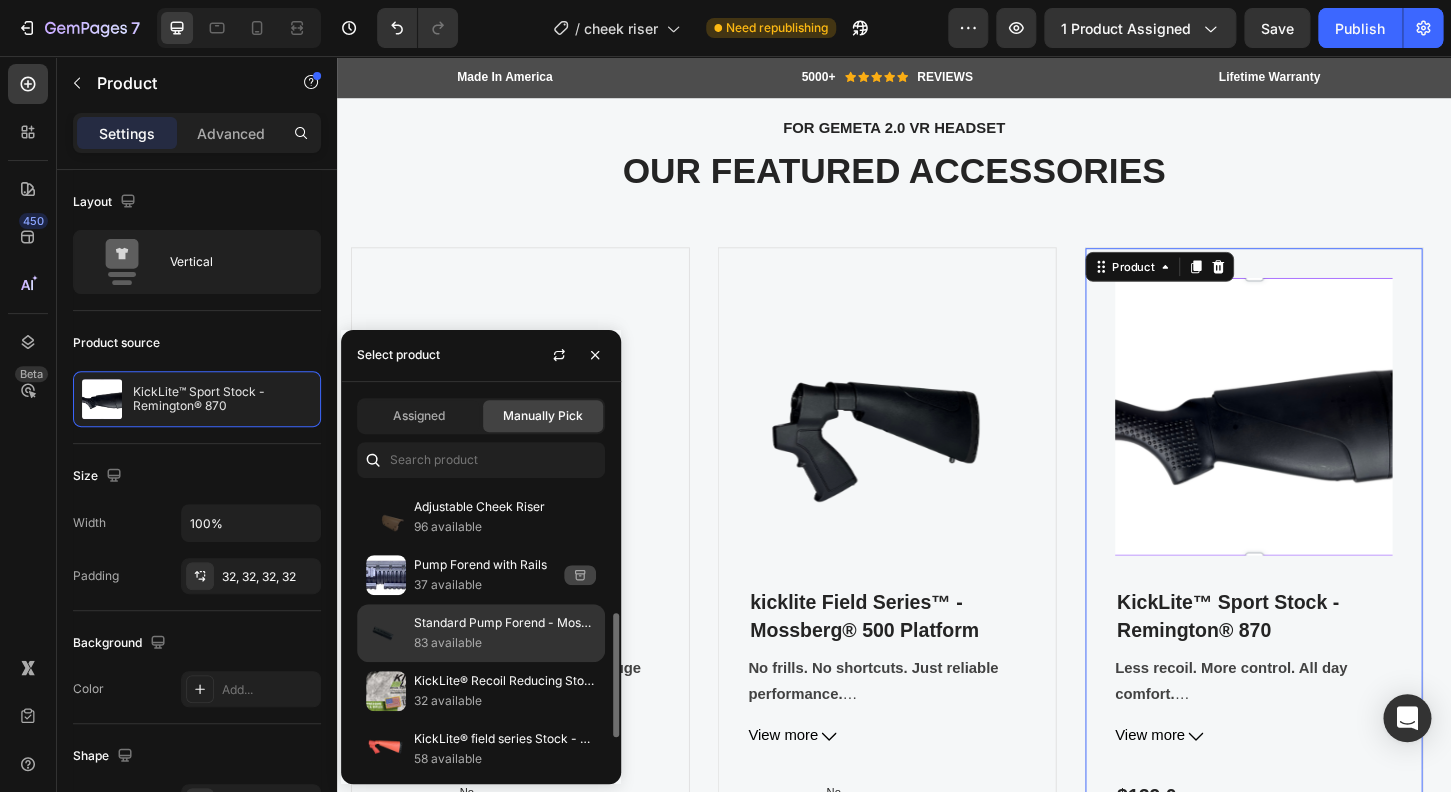 click on "83 available" at bounding box center [505, 643] 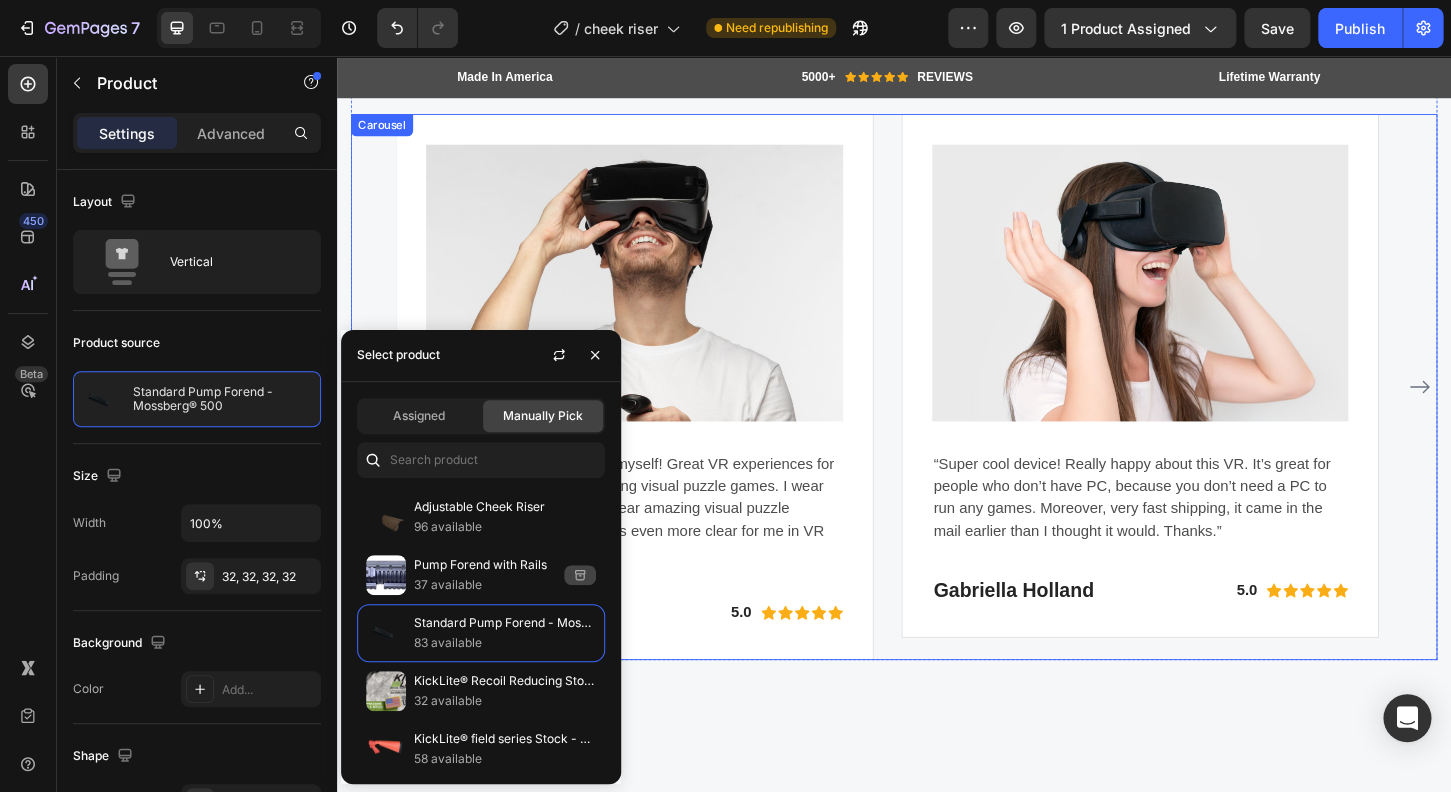 scroll, scrollTop: 5458, scrollLeft: 0, axis: vertical 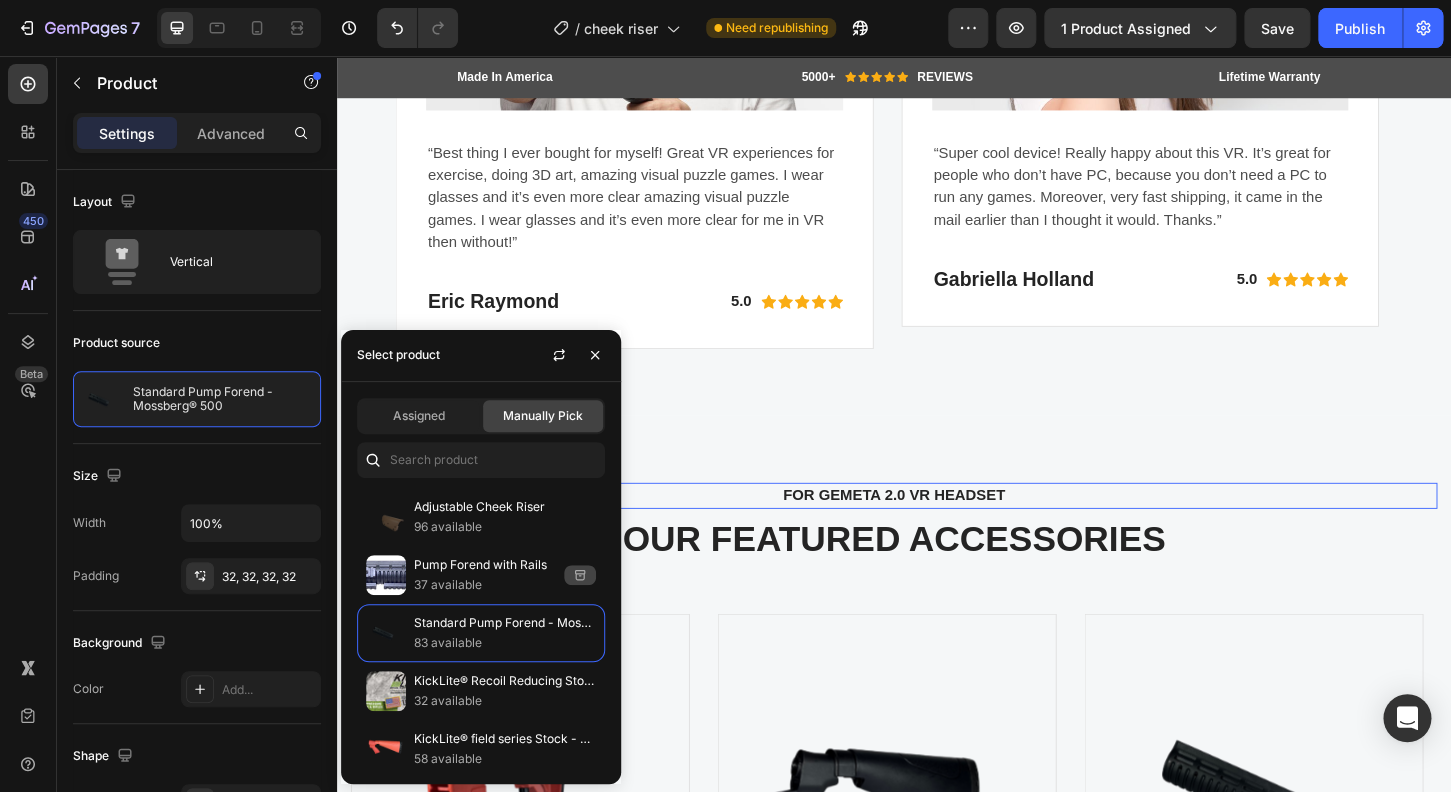 click on "FOR GEMETA 2.0 VR HEADSET" at bounding box center [937, 529] 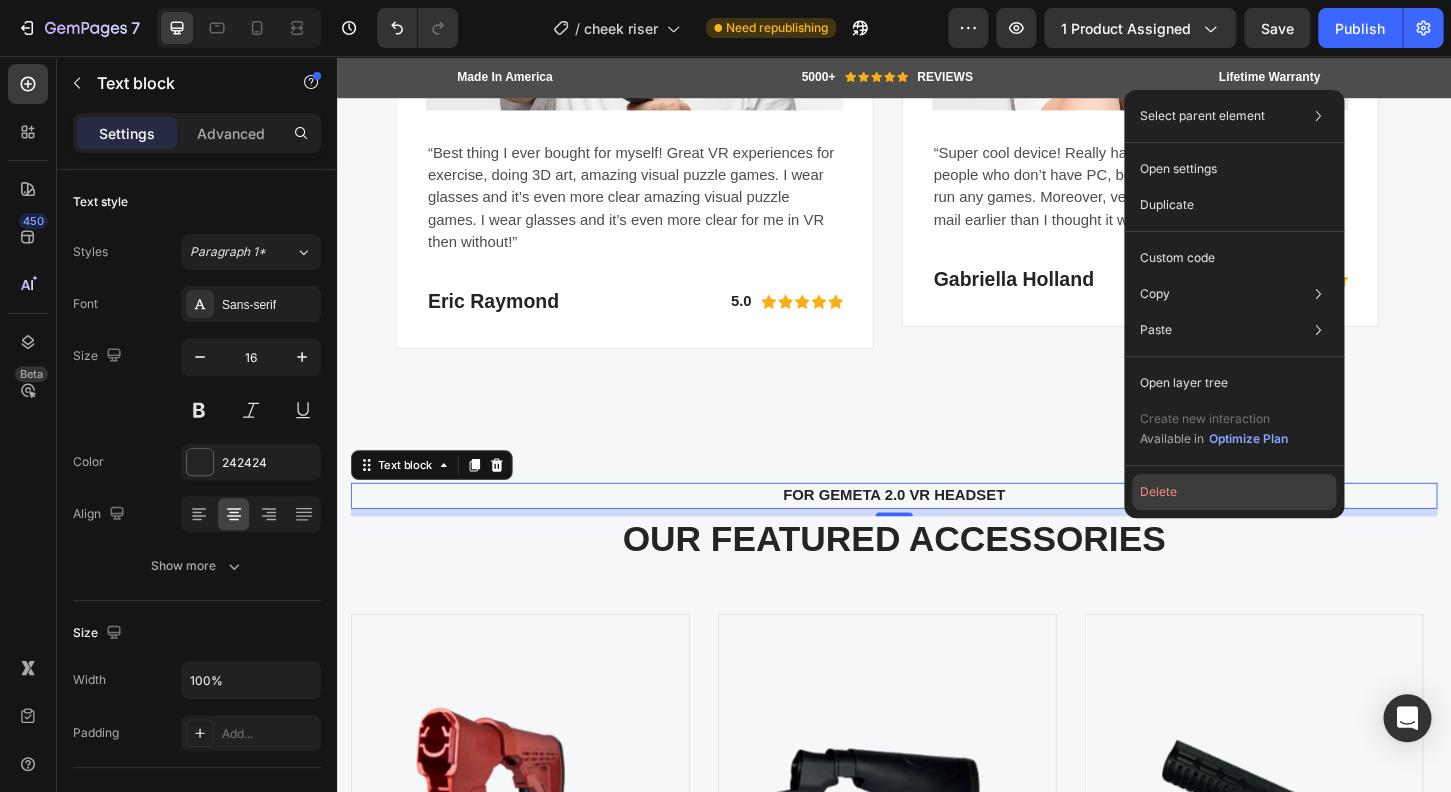 click on "Delete" 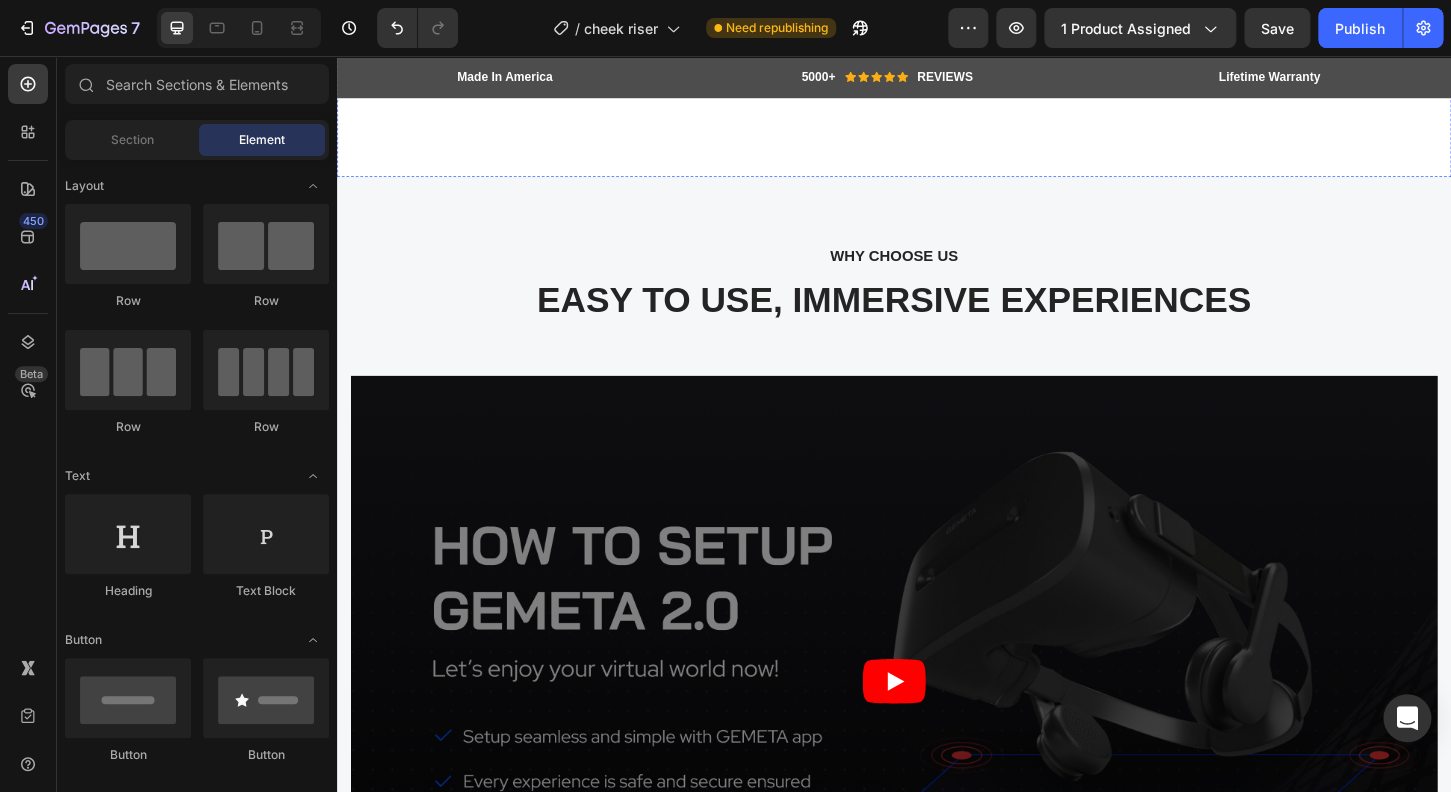 scroll, scrollTop: 4072, scrollLeft: 0, axis: vertical 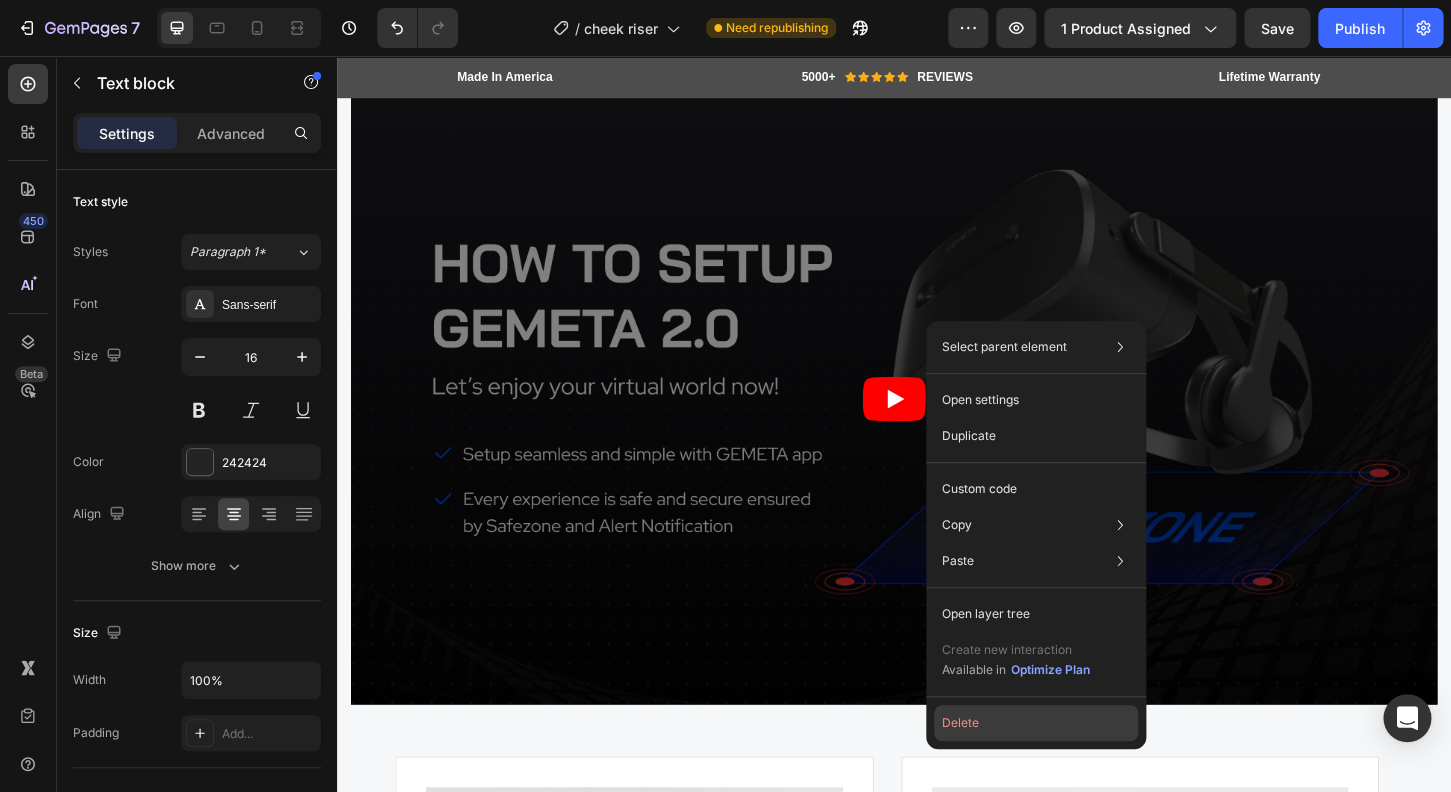 click on "Delete" 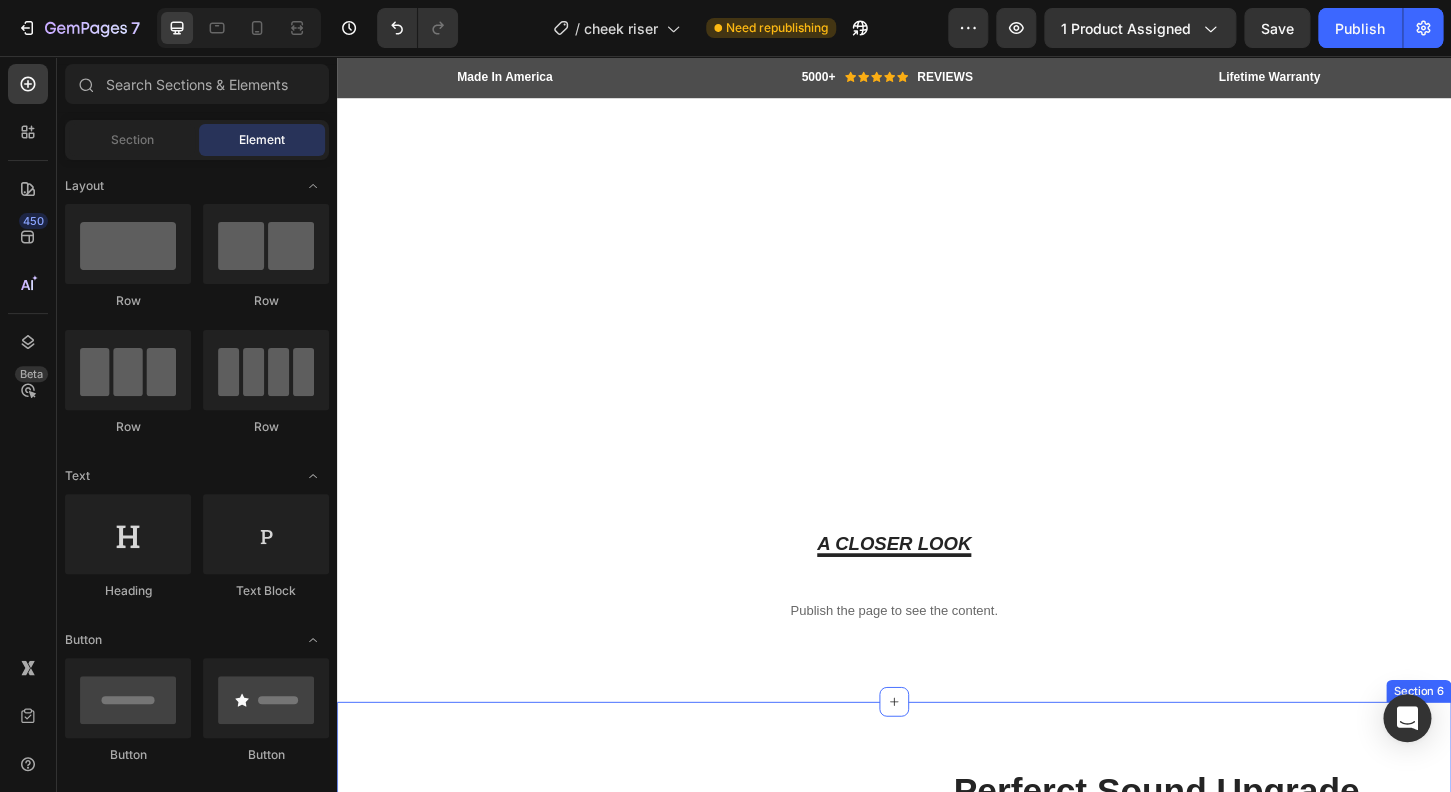 scroll, scrollTop: 2648, scrollLeft: 0, axis: vertical 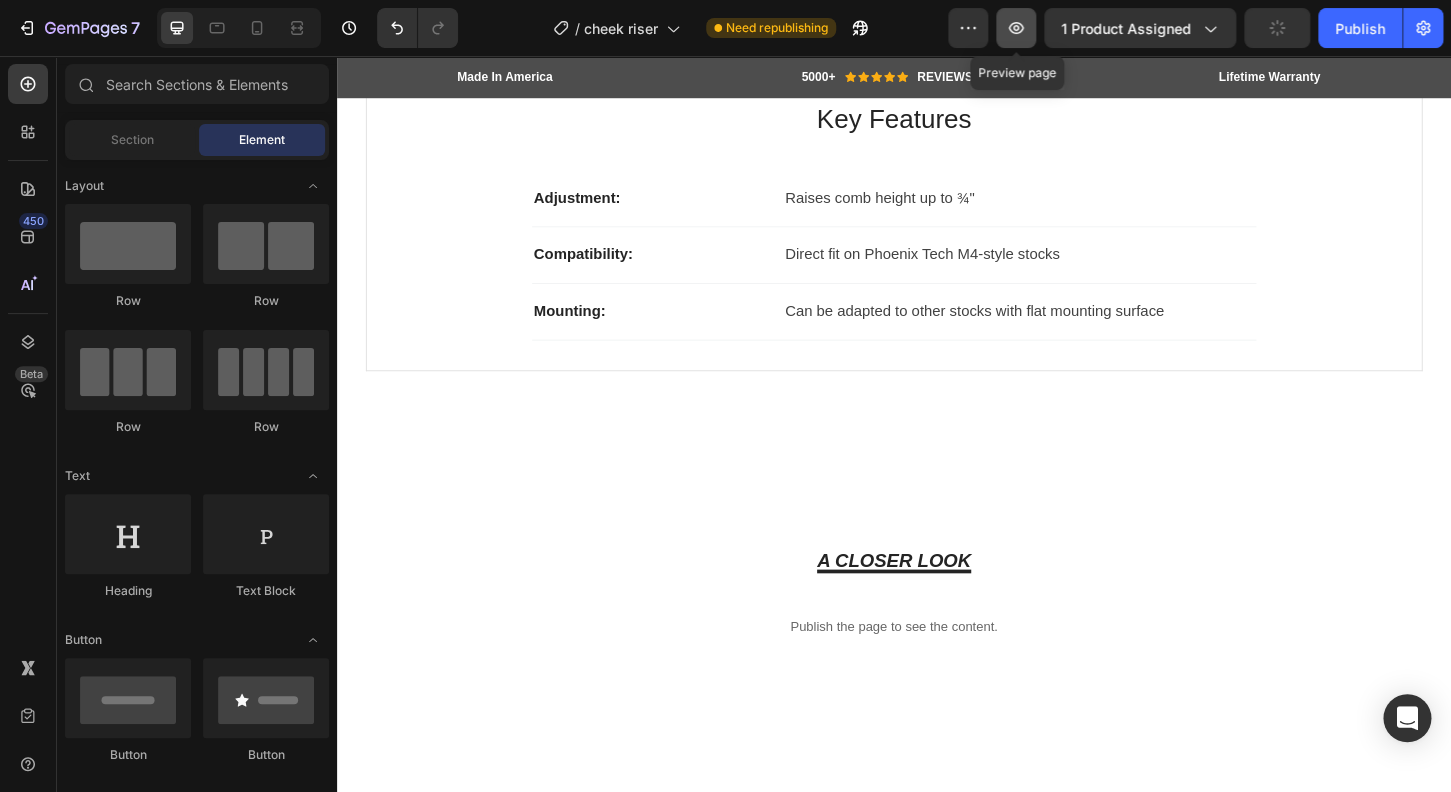 click 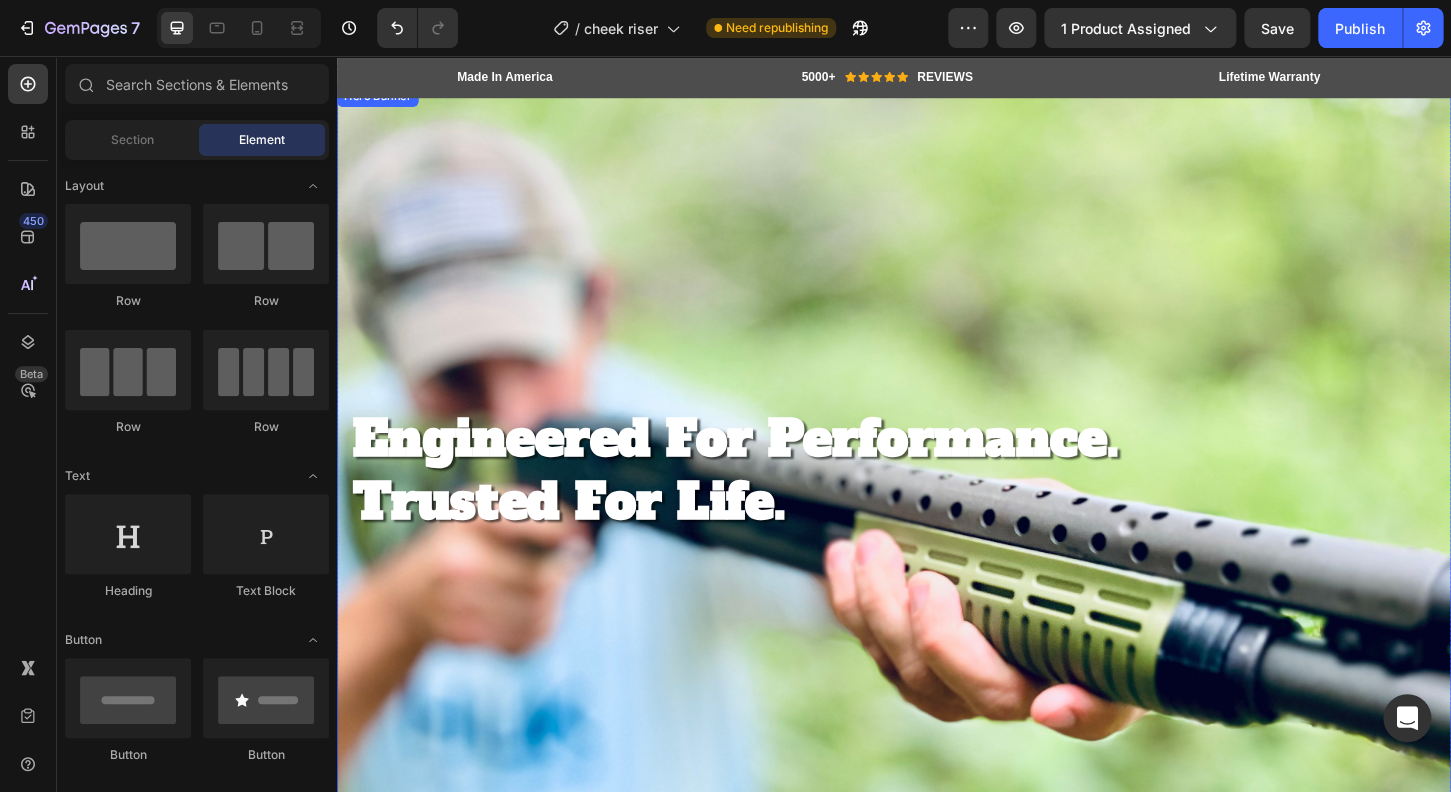 scroll, scrollTop: 0, scrollLeft: 0, axis: both 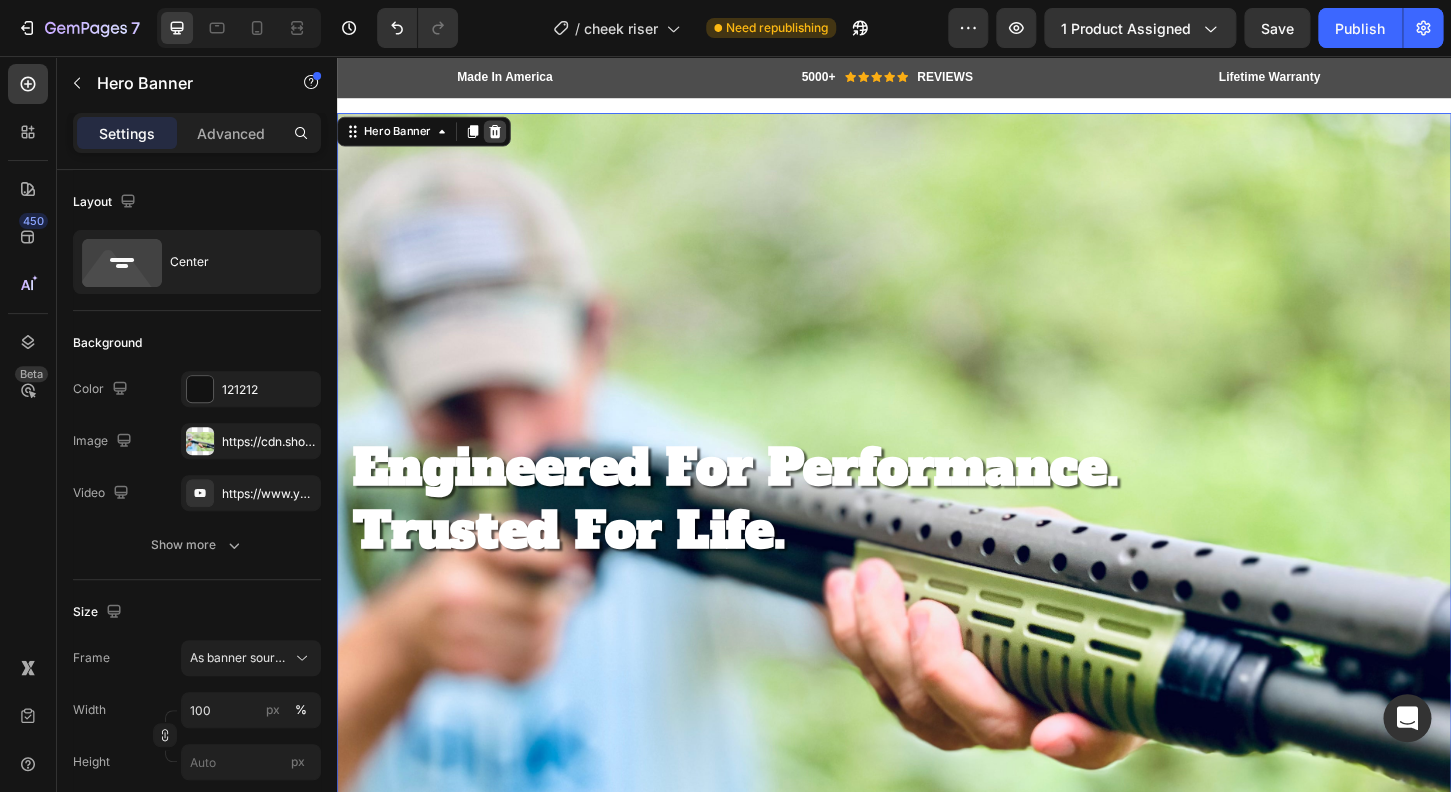 click 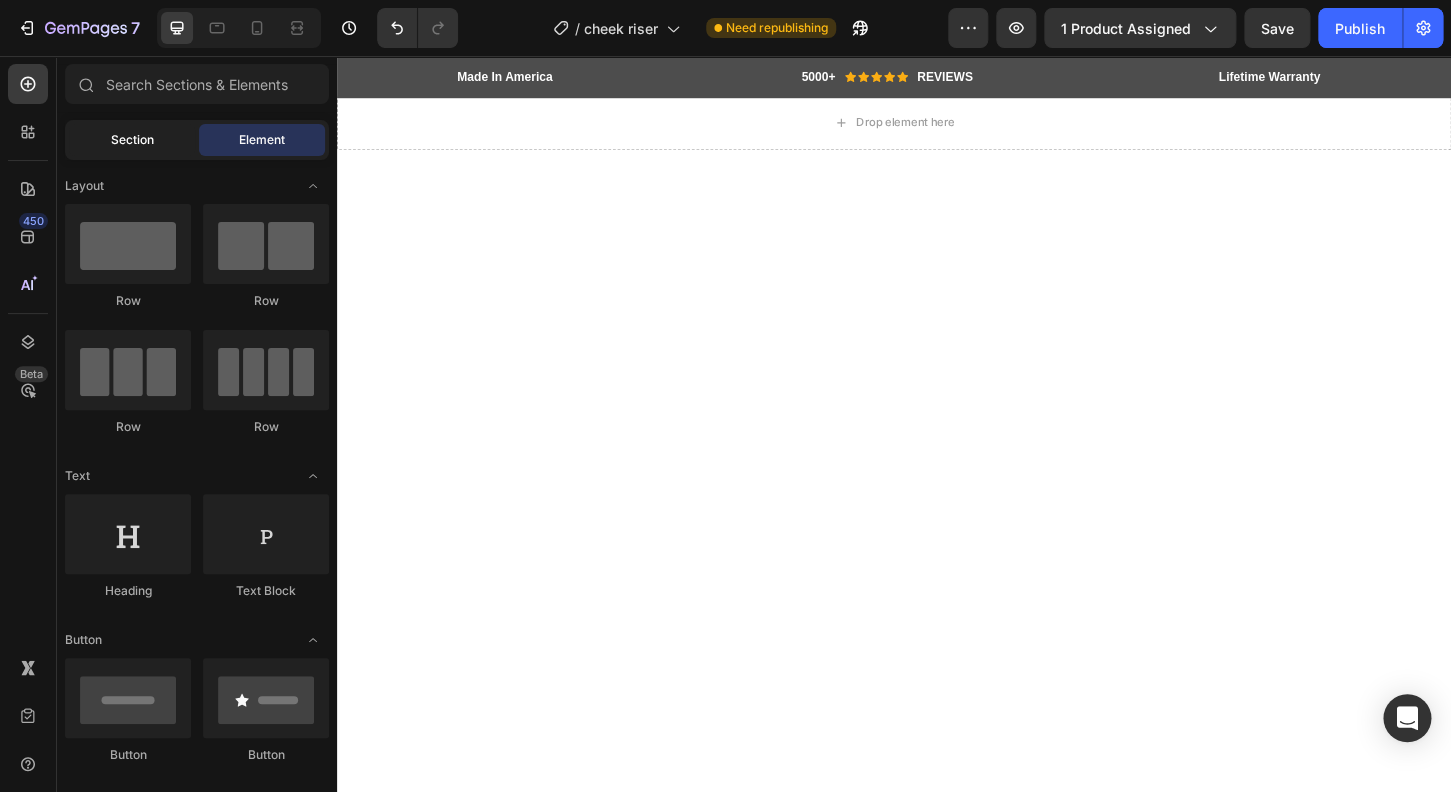 click on "Section" at bounding box center (132, 140) 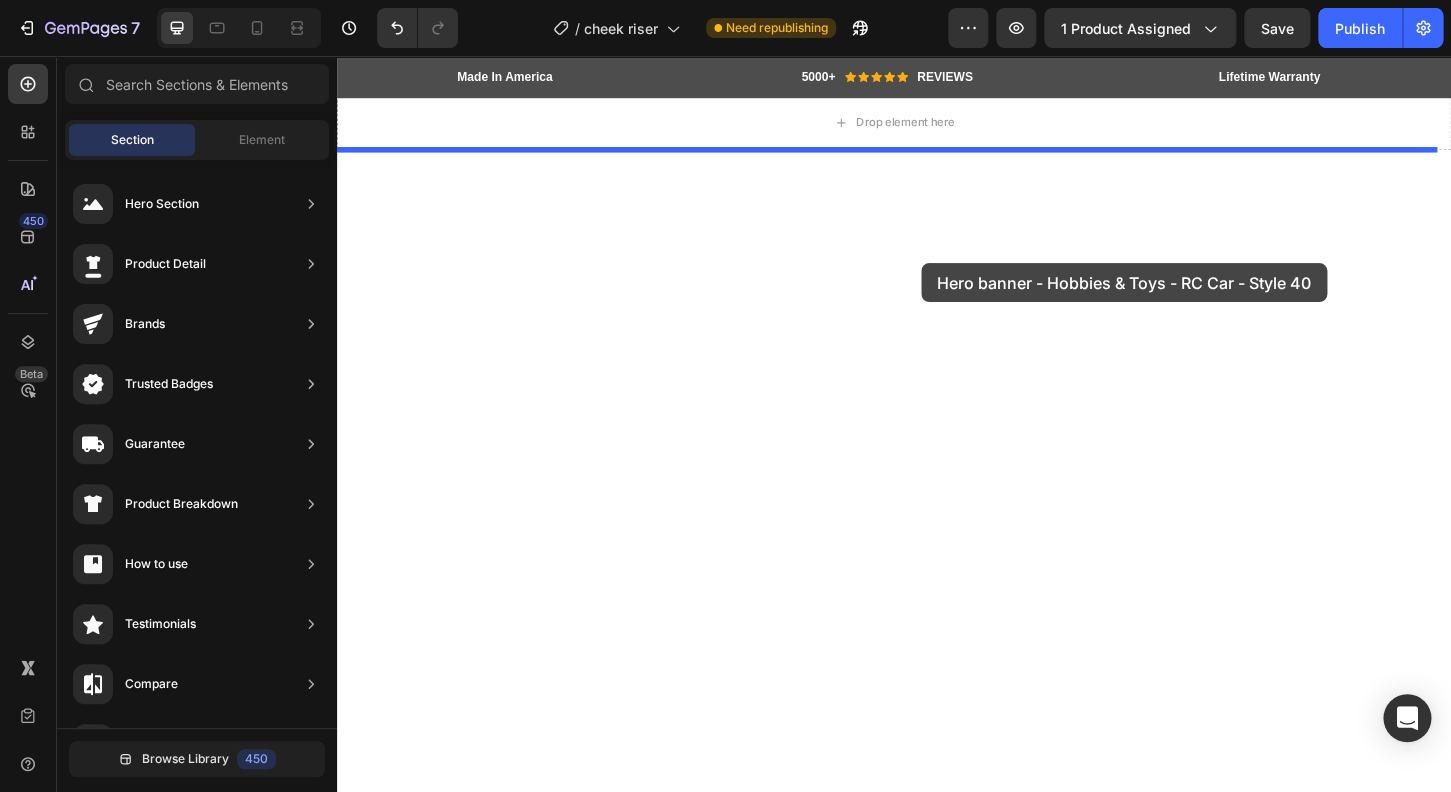 drag, startPoint x: 934, startPoint y: 246, endPoint x: 921, endPoint y: 245, distance: 13.038404 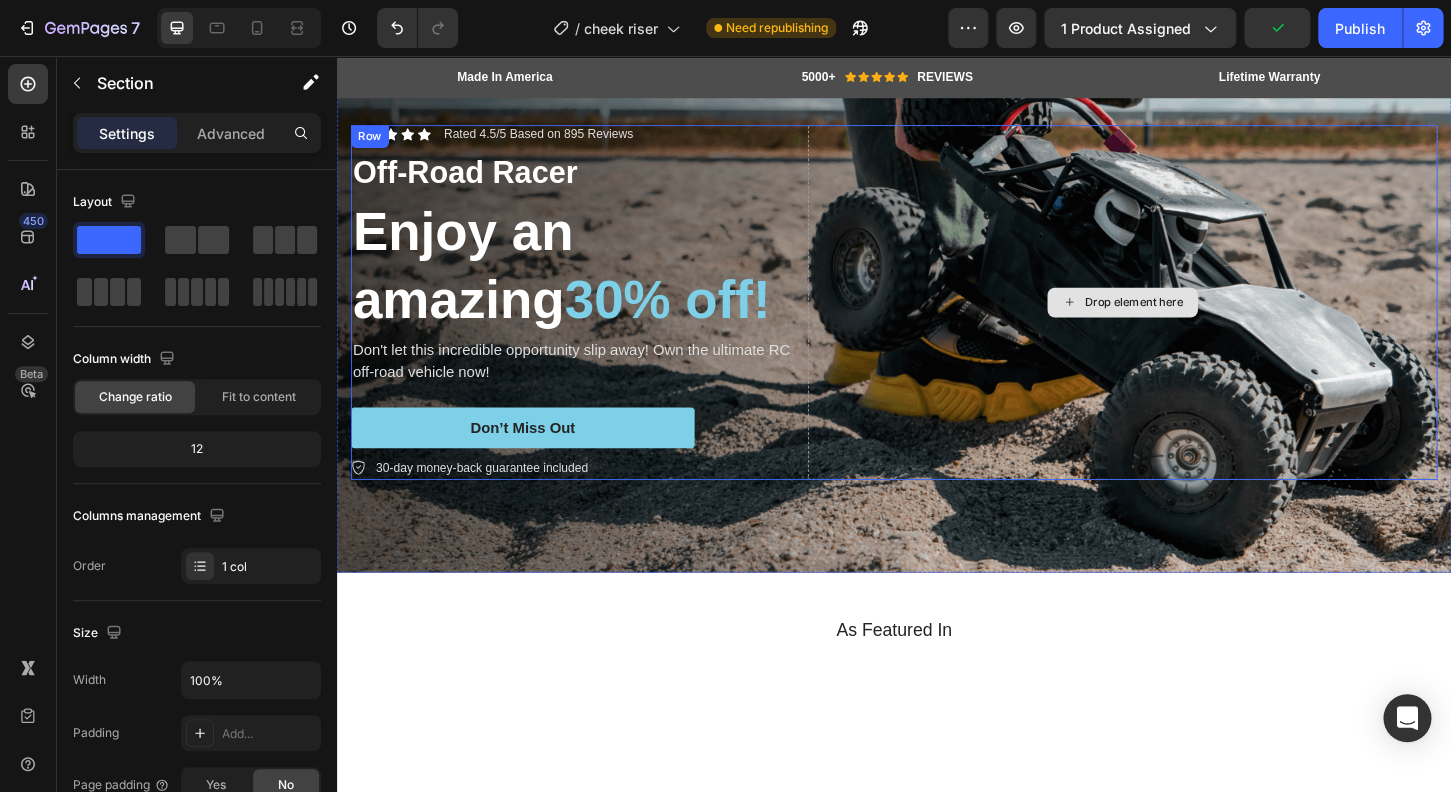 scroll, scrollTop: 0, scrollLeft: 0, axis: both 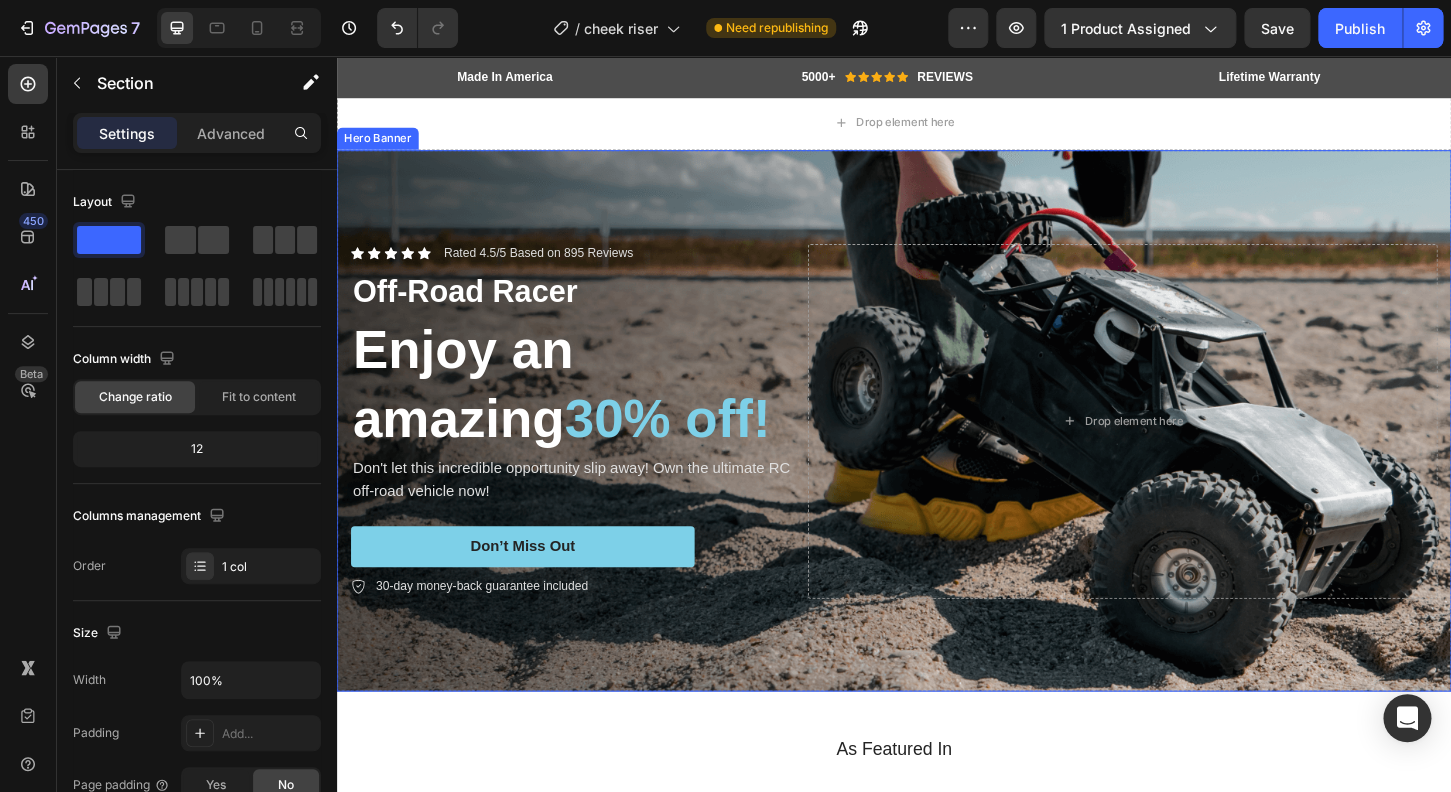 click at bounding box center [937, 448] 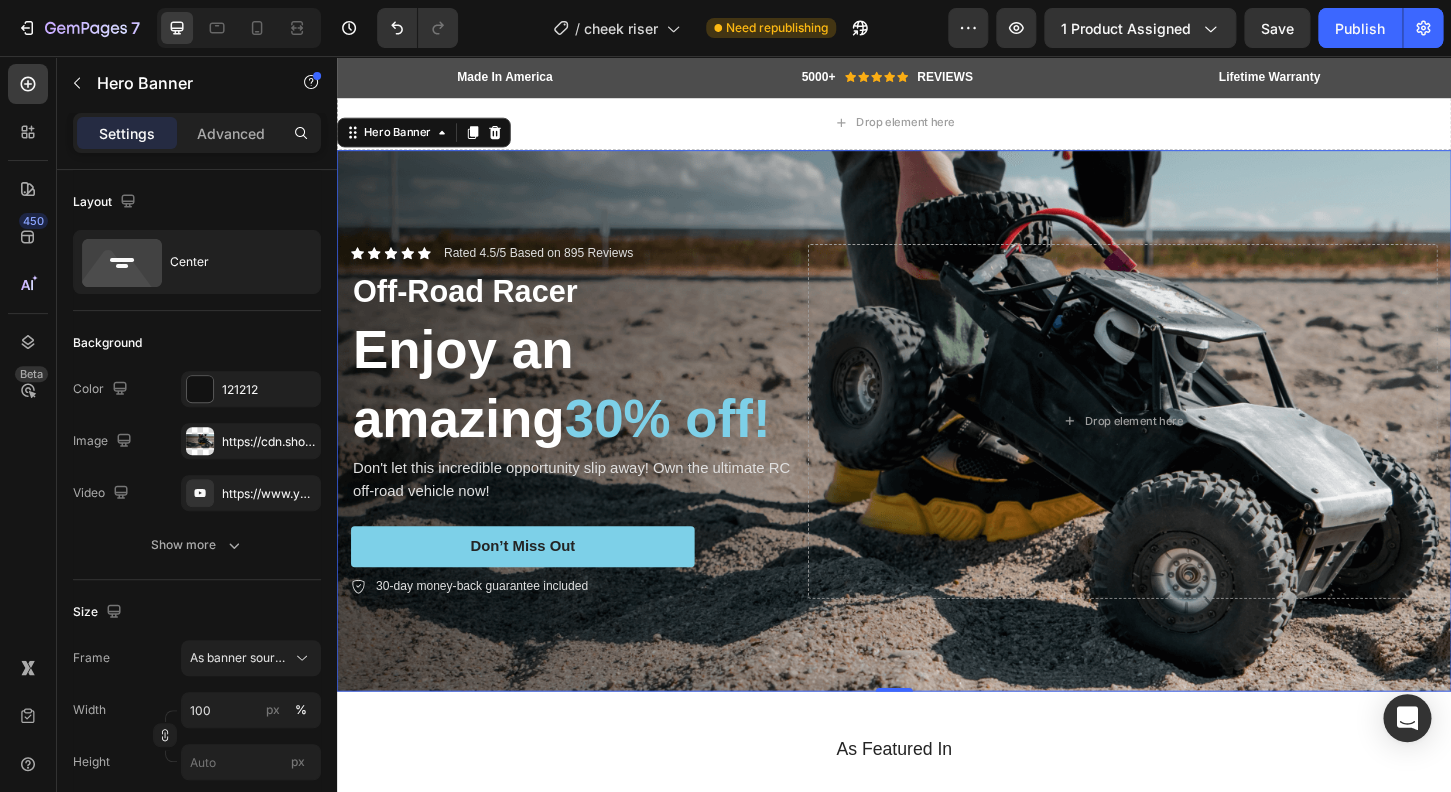 click at bounding box center (937, 448) 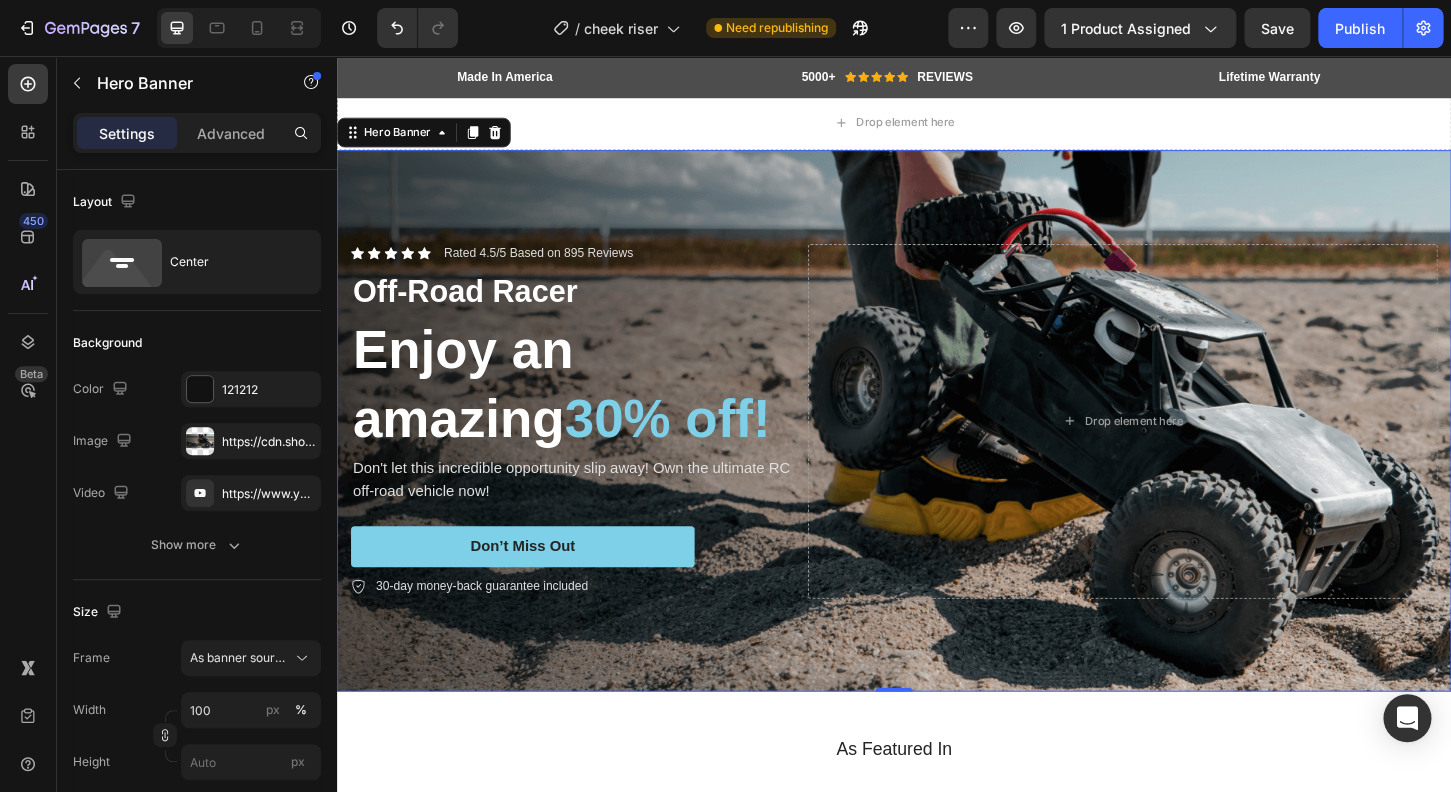 click at bounding box center [937, 448] 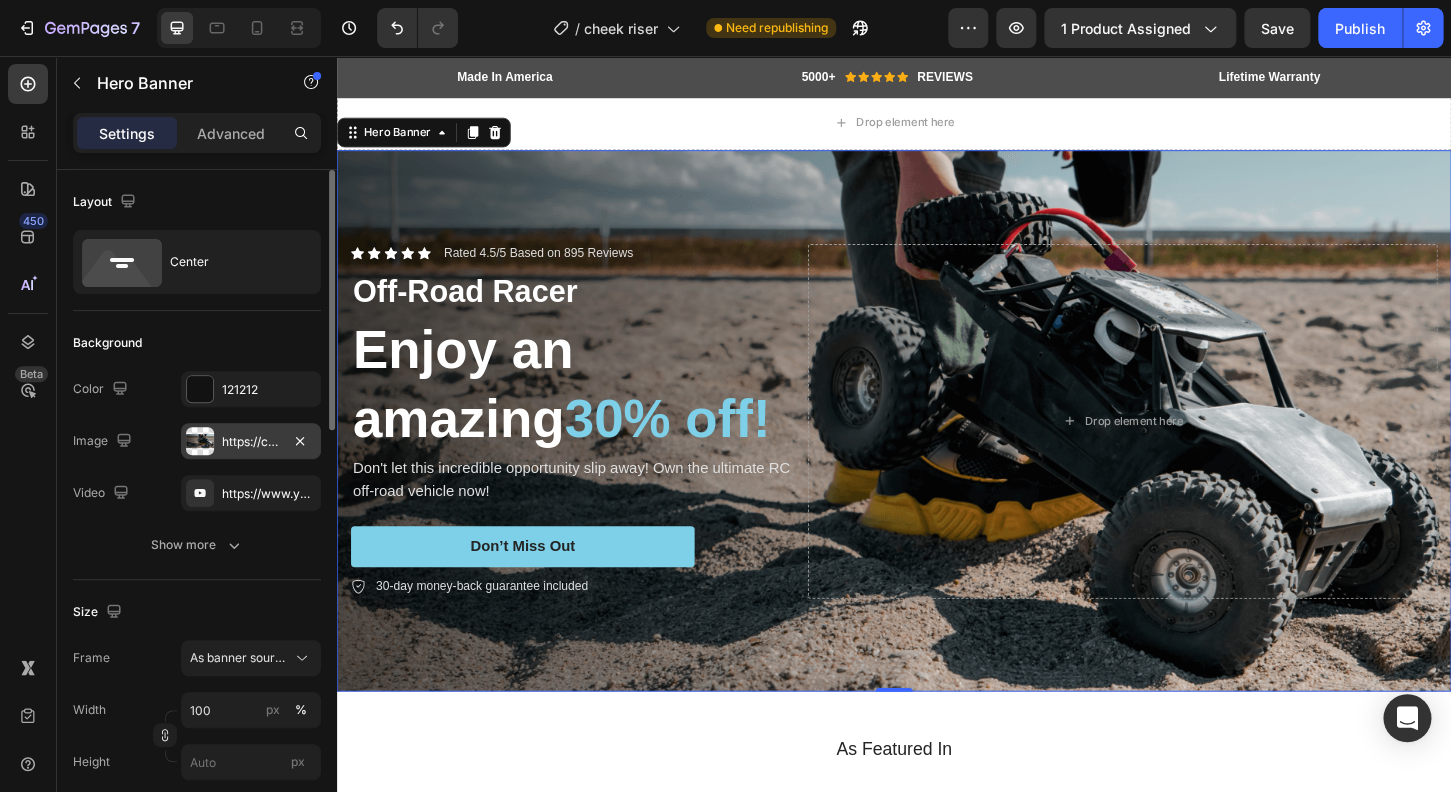 scroll, scrollTop: 32, scrollLeft: 0, axis: vertical 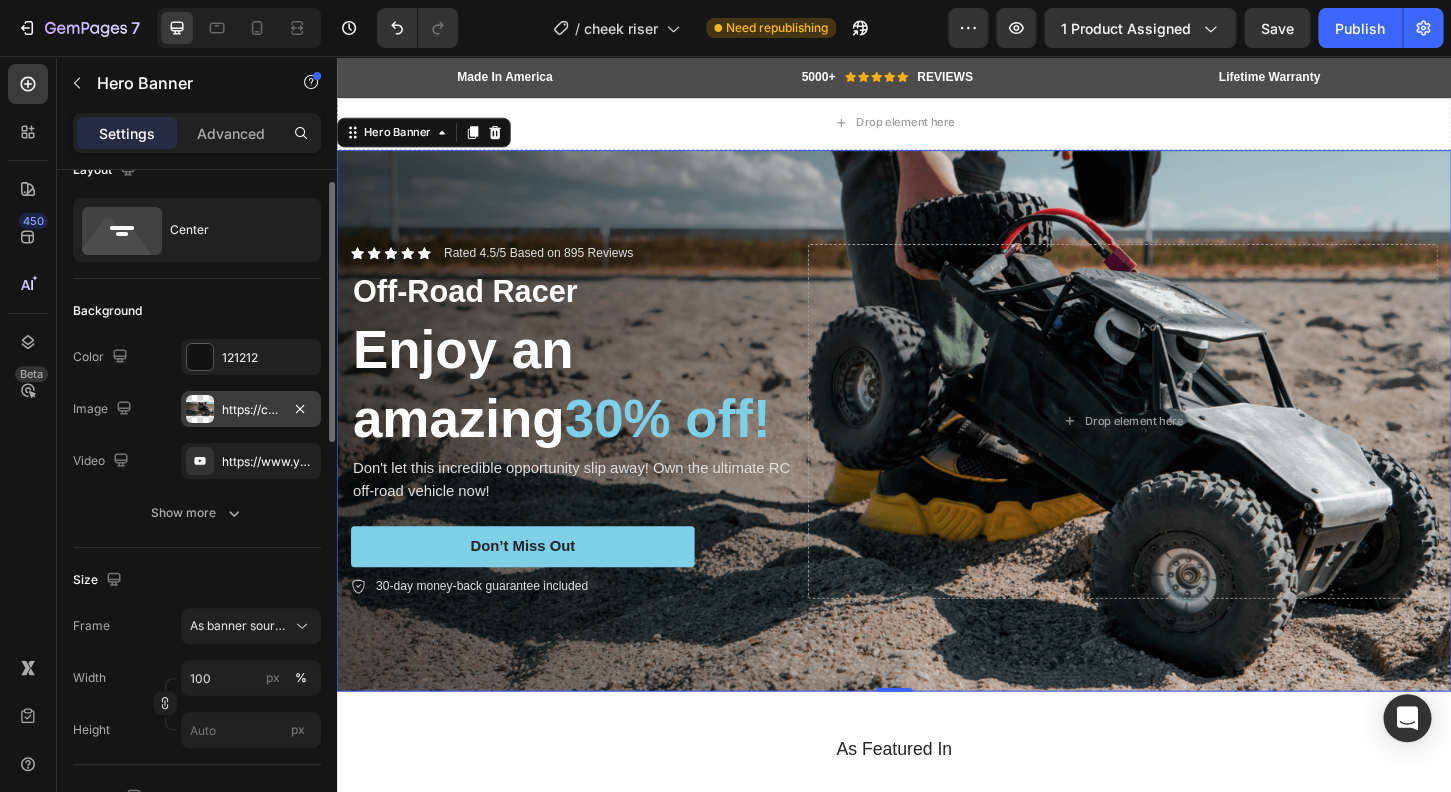 click on "https://cdn.shopify.com/s/files/1/0732/5519/0761/files/gempages_573546625297810322-6f329fd8-f6a6-4cda-b798-bfa89c22f647.png" at bounding box center [251, 410] 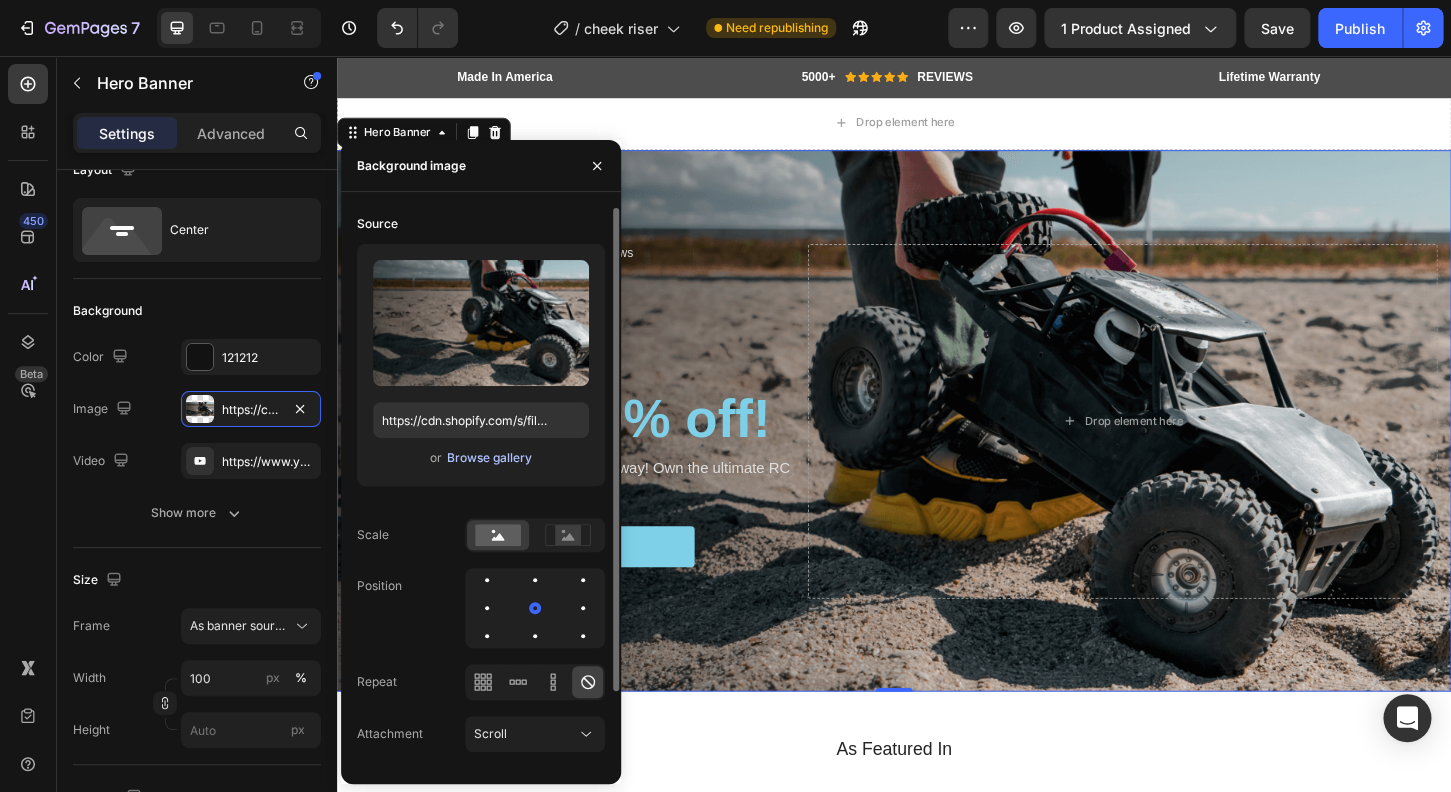 click on "Browse gallery" at bounding box center (489, 458) 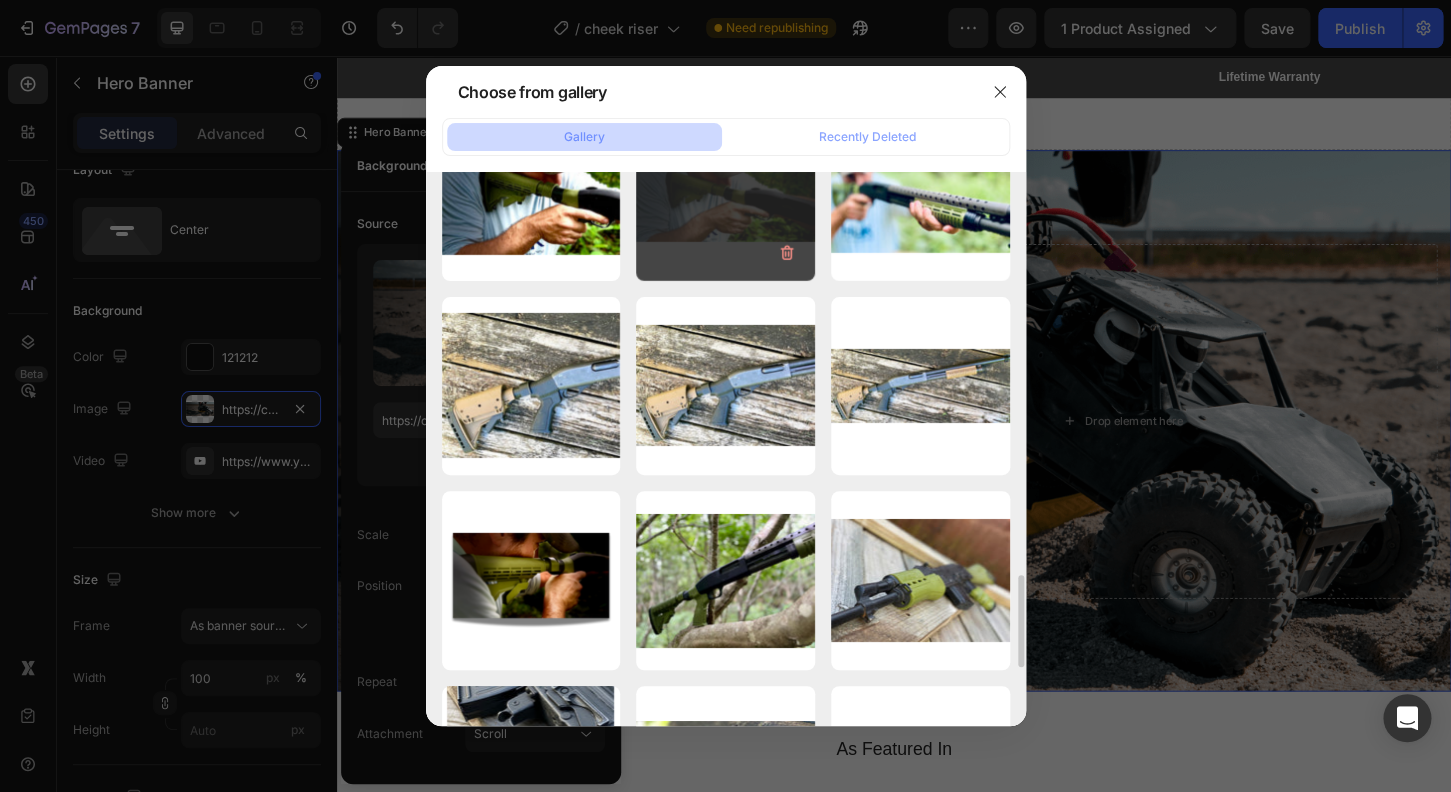 scroll, scrollTop: 2230, scrollLeft: 0, axis: vertical 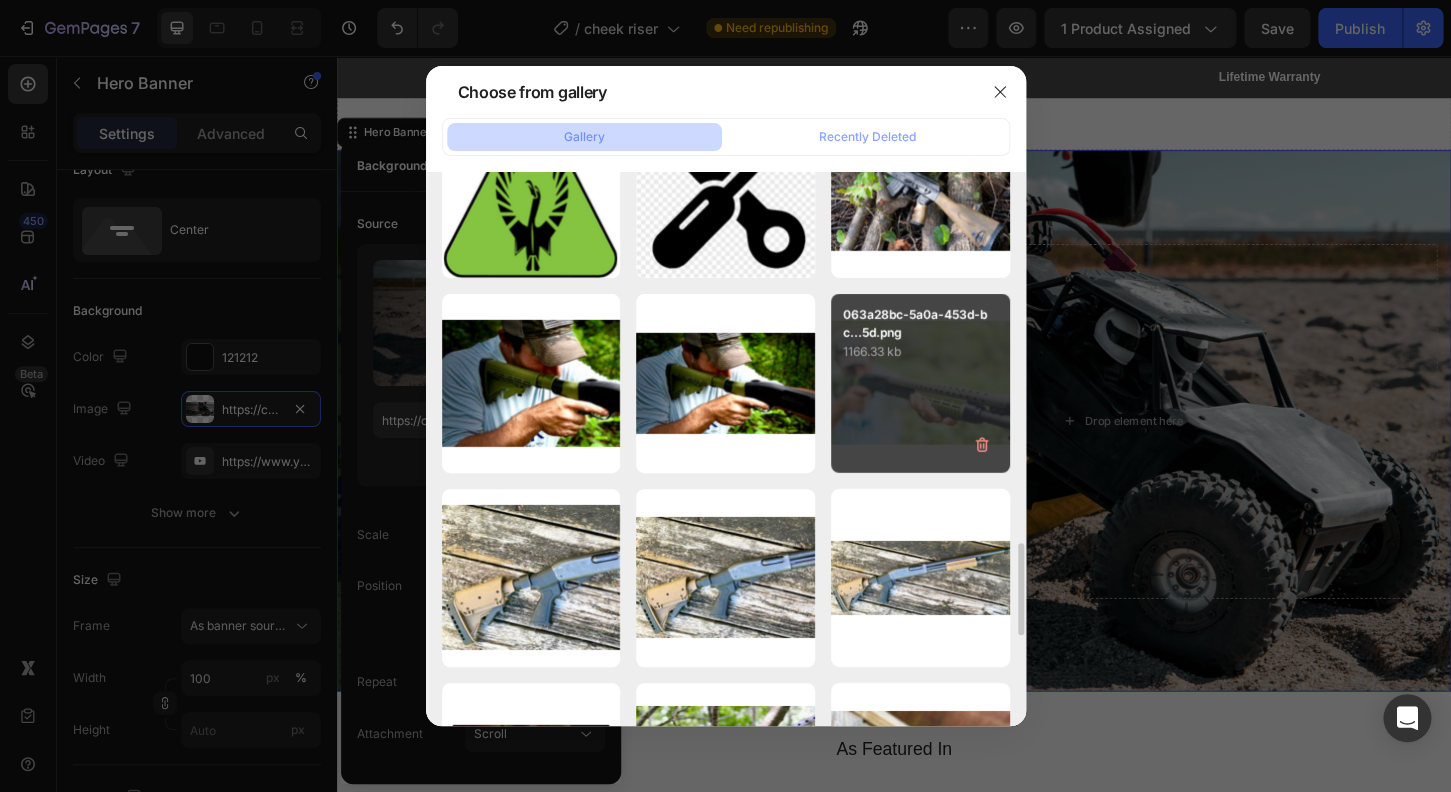 click on "063a28bc-5a0a-453d-bc...5d.png [NUMBER] kb" at bounding box center [920, 383] 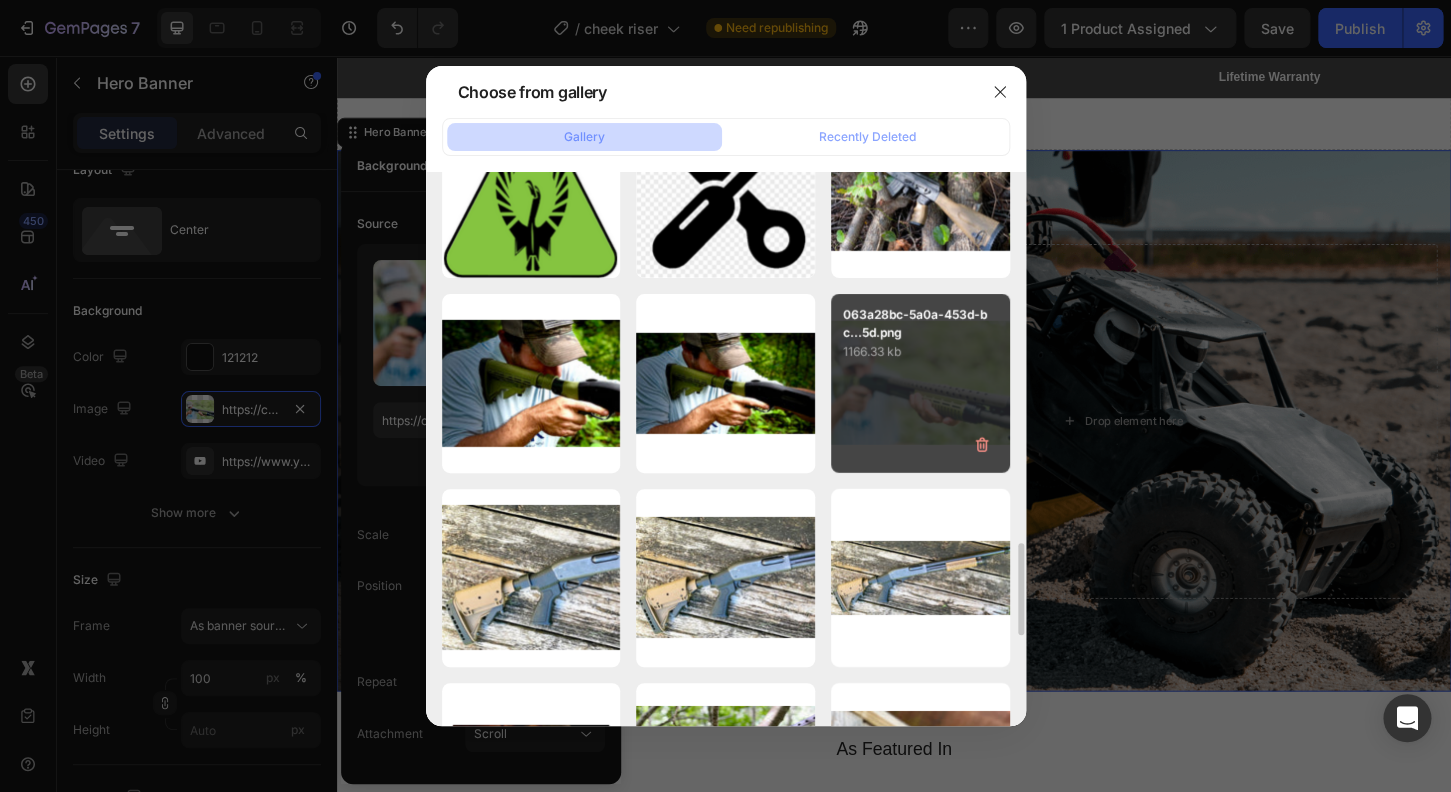 type on "https://cdn.shopify.com/s/files/1/0732/5519/0761/files/gempages_573546625297810322-7cf77715-69dd-4346-b1a7-e2d772621368.jpg" 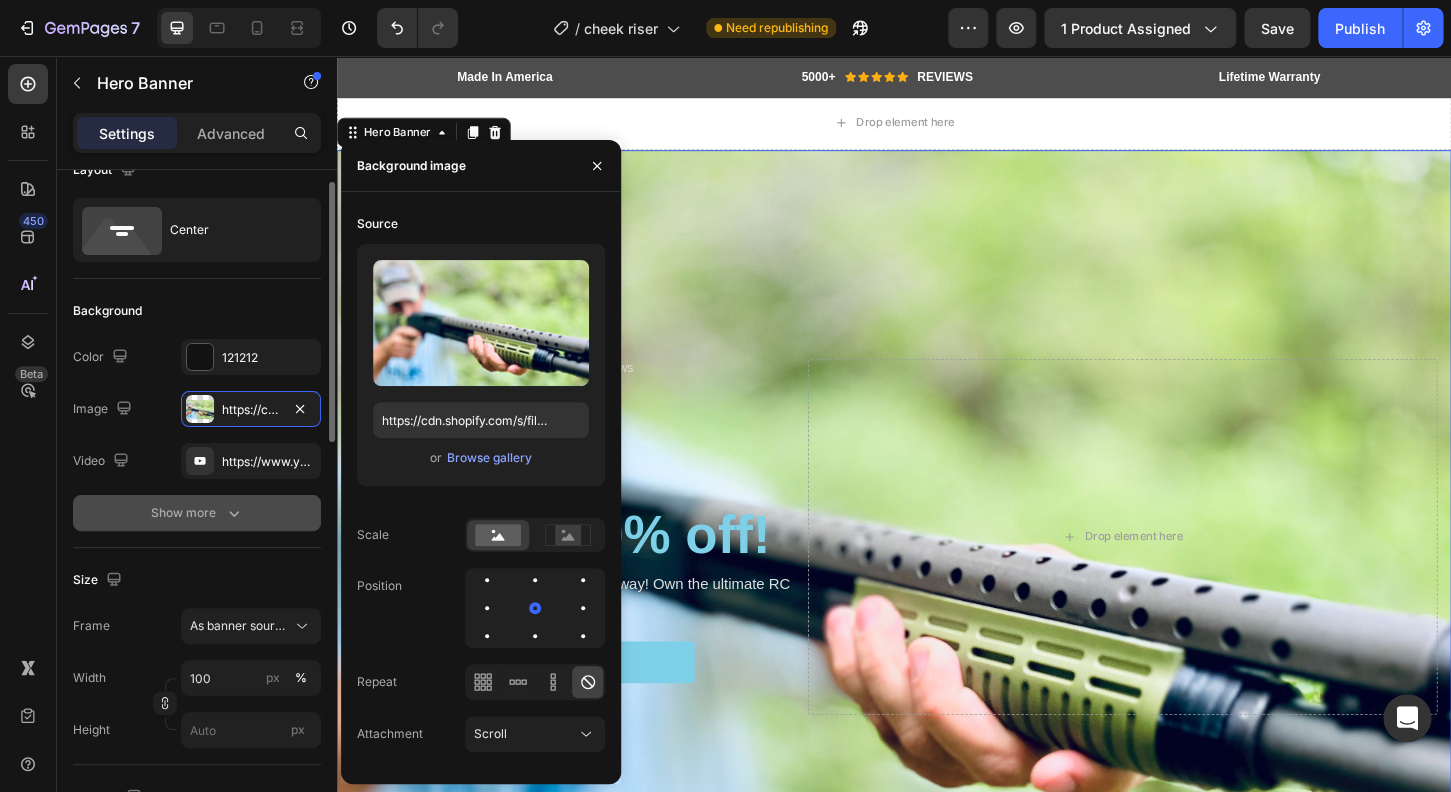 click on "Show more" at bounding box center (197, 513) 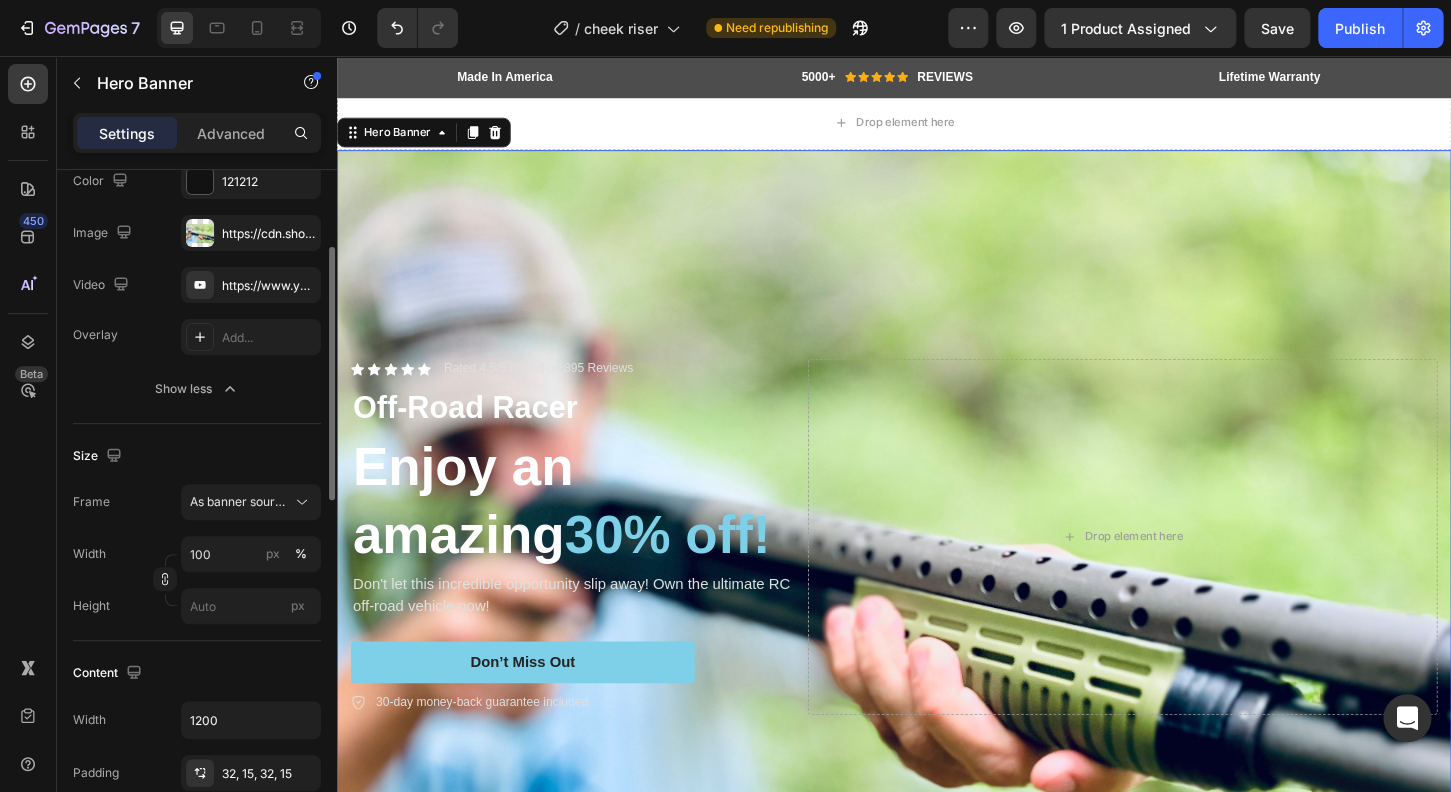 scroll, scrollTop: 400, scrollLeft: 0, axis: vertical 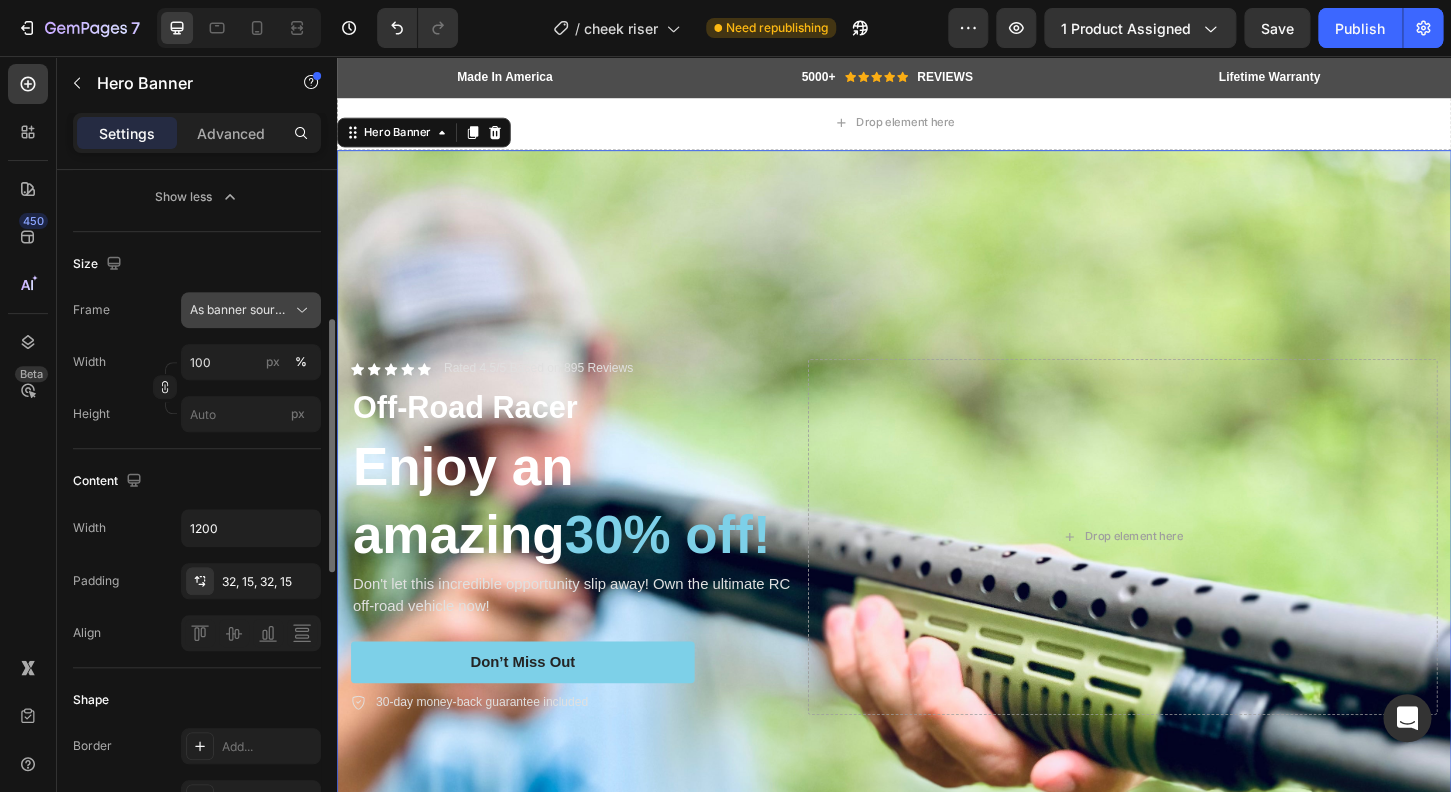 click 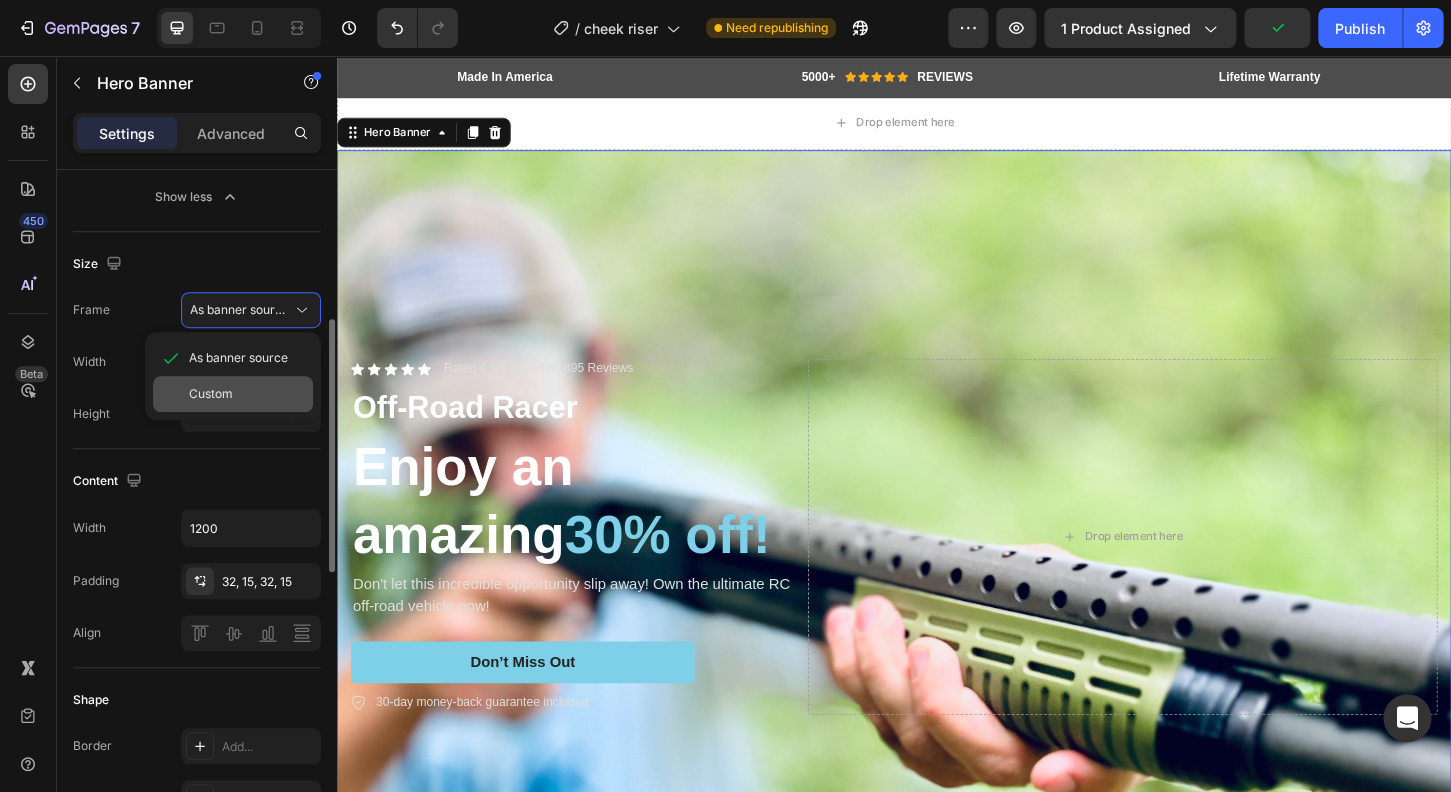 click on "Custom" at bounding box center (247, 394) 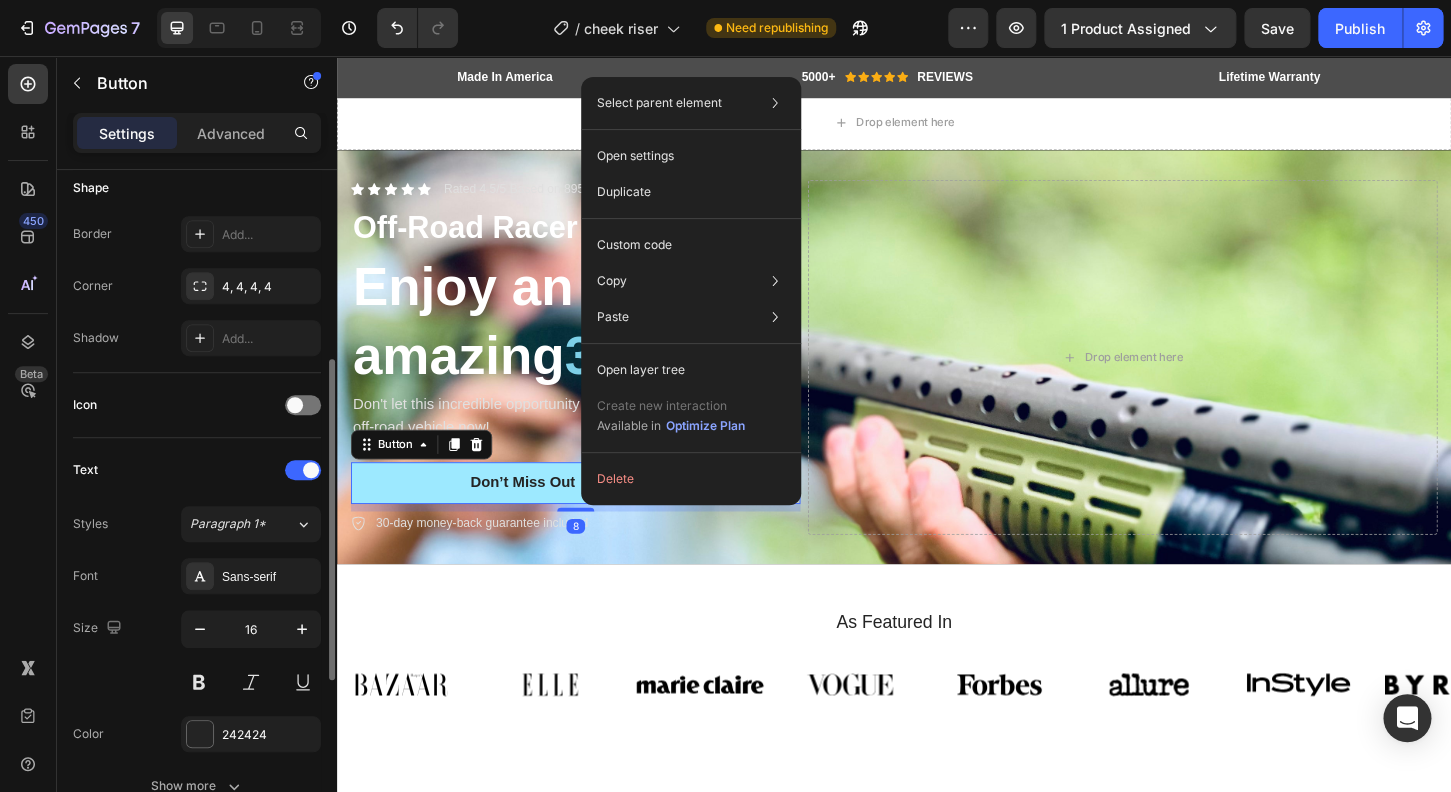 scroll, scrollTop: 0, scrollLeft: 0, axis: both 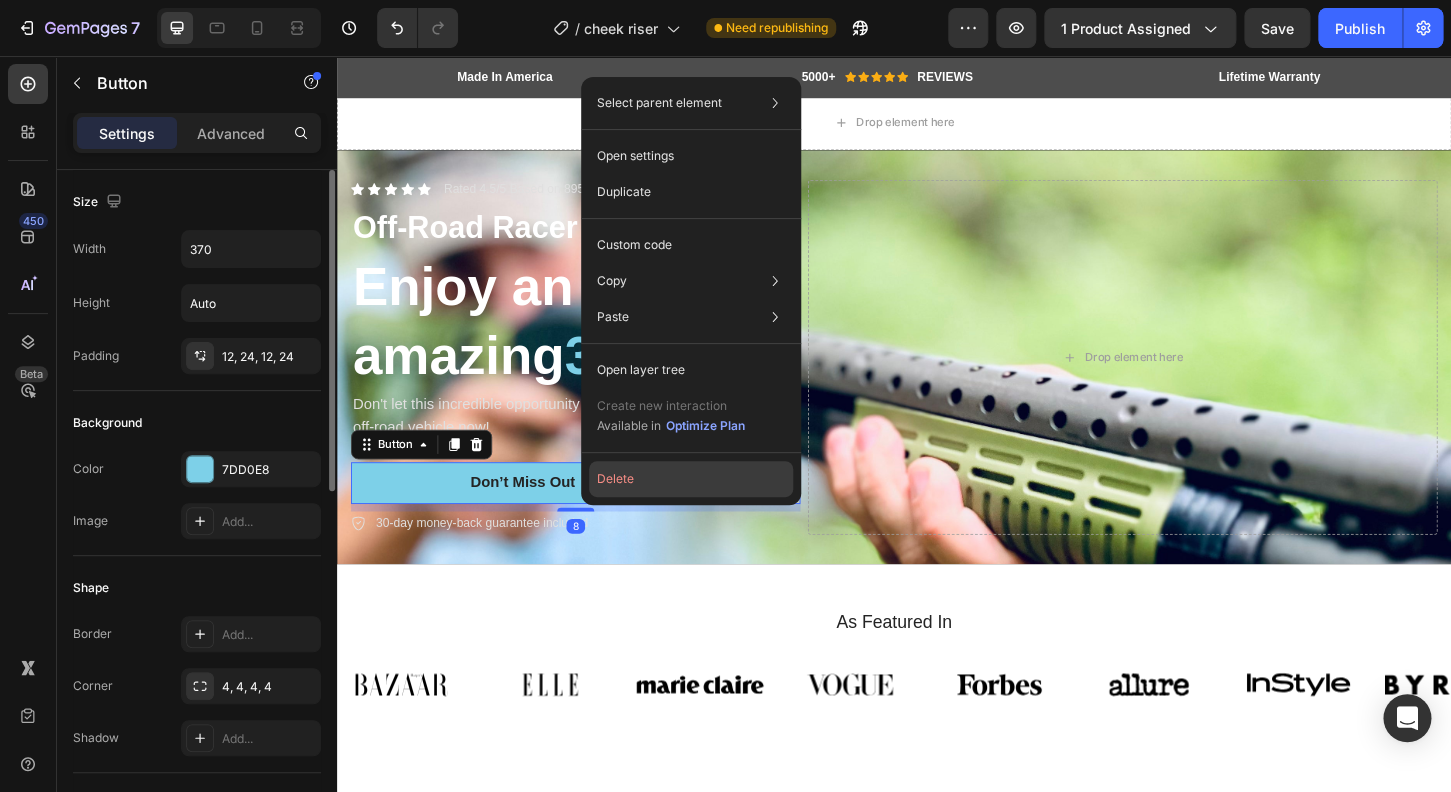 click on "Delete" 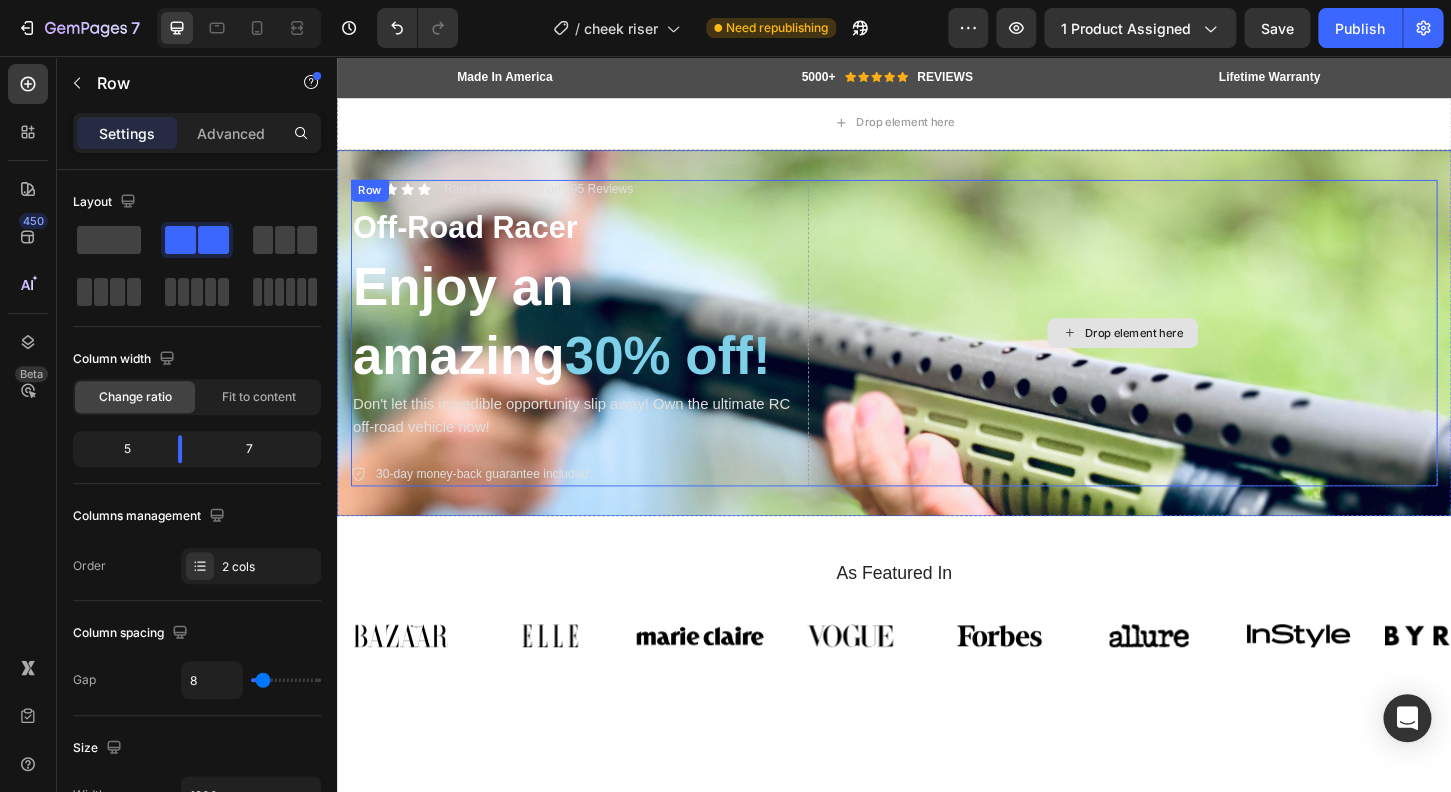 click on "Drop element here" at bounding box center (1183, 354) 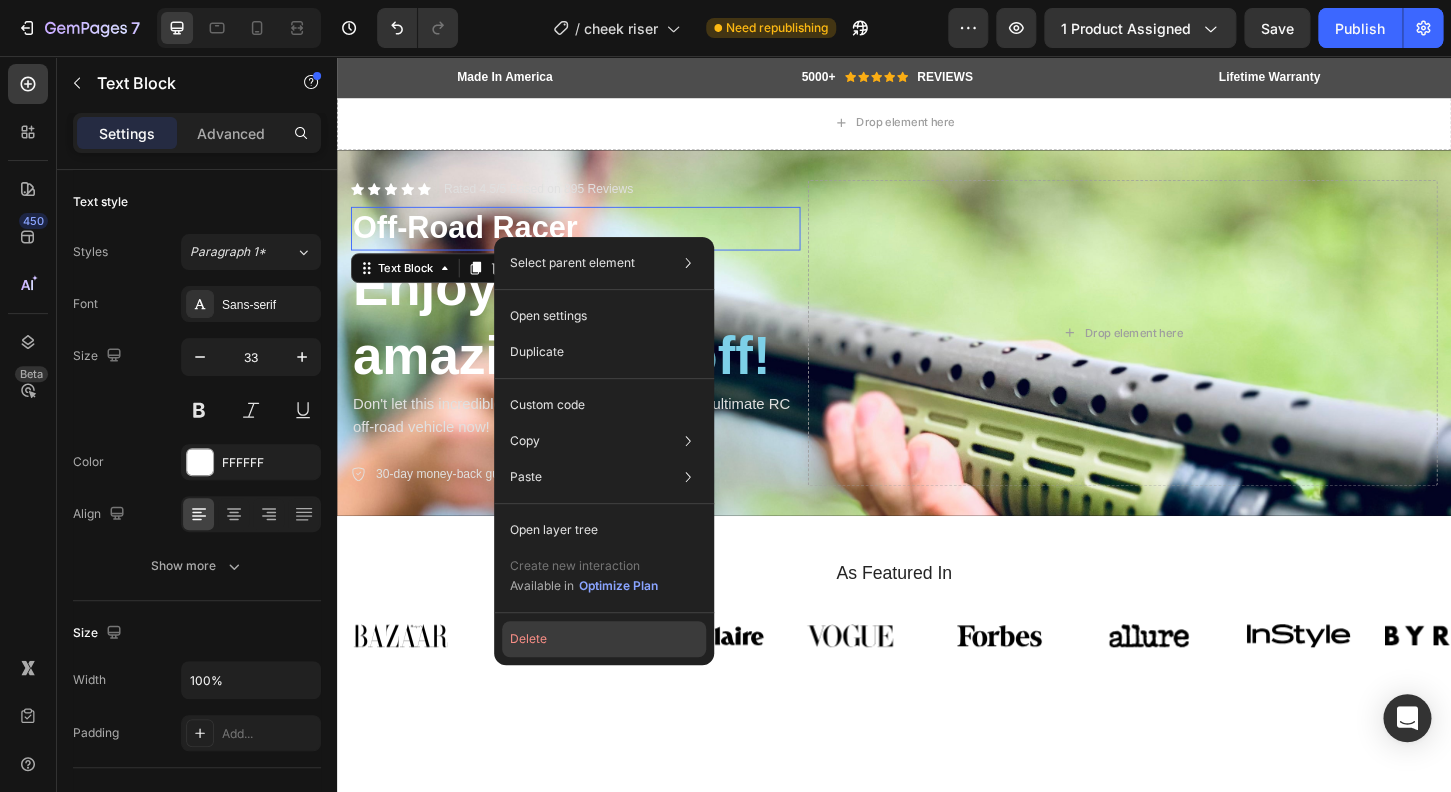 click on "Delete" 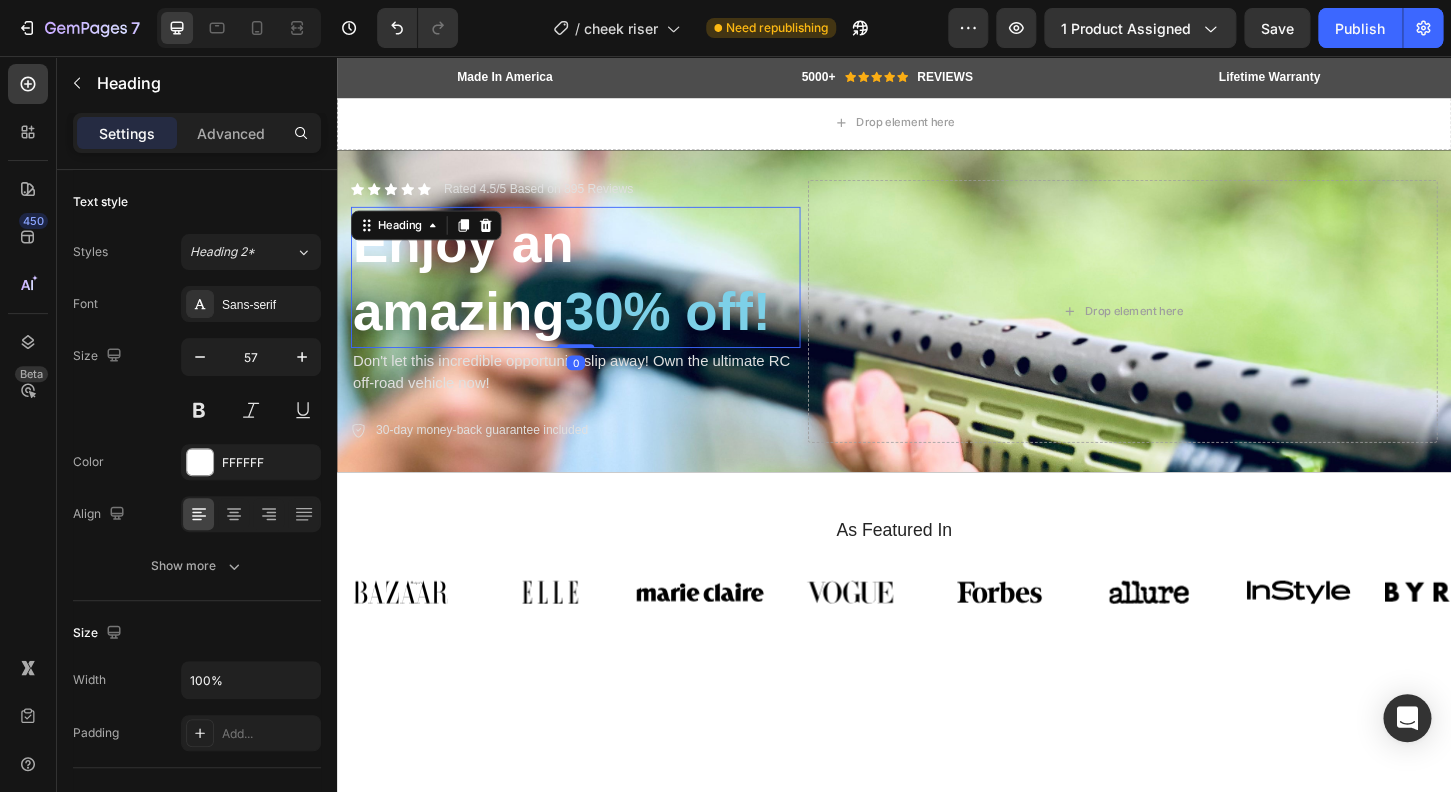 click on "Enjoy an amazing  30% off! Heading   0" at bounding box center (594, 294) 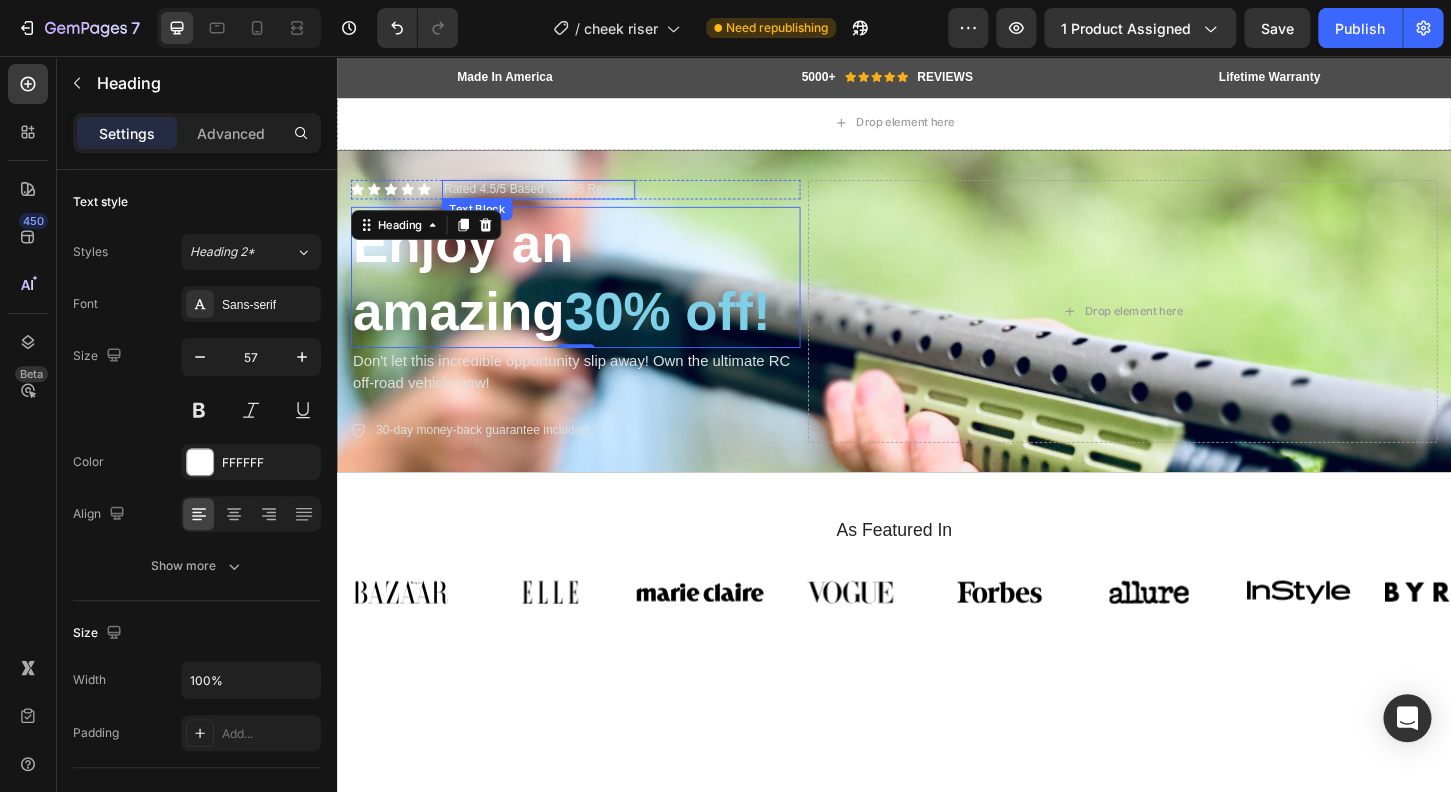 click on "Text Block" at bounding box center (488, 221) 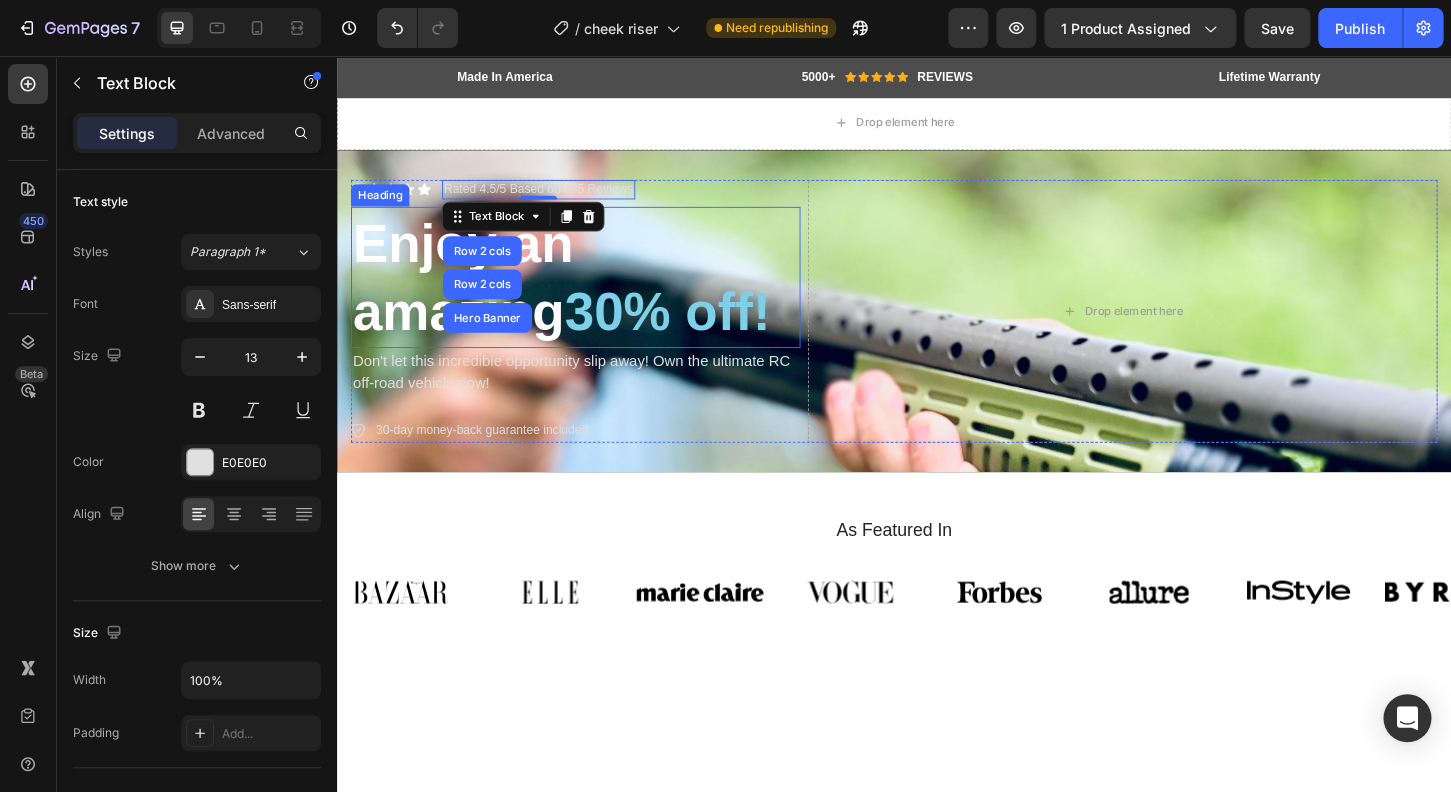 drag, startPoint x: 562, startPoint y: 318, endPoint x: 588, endPoint y: 326, distance: 27.202942 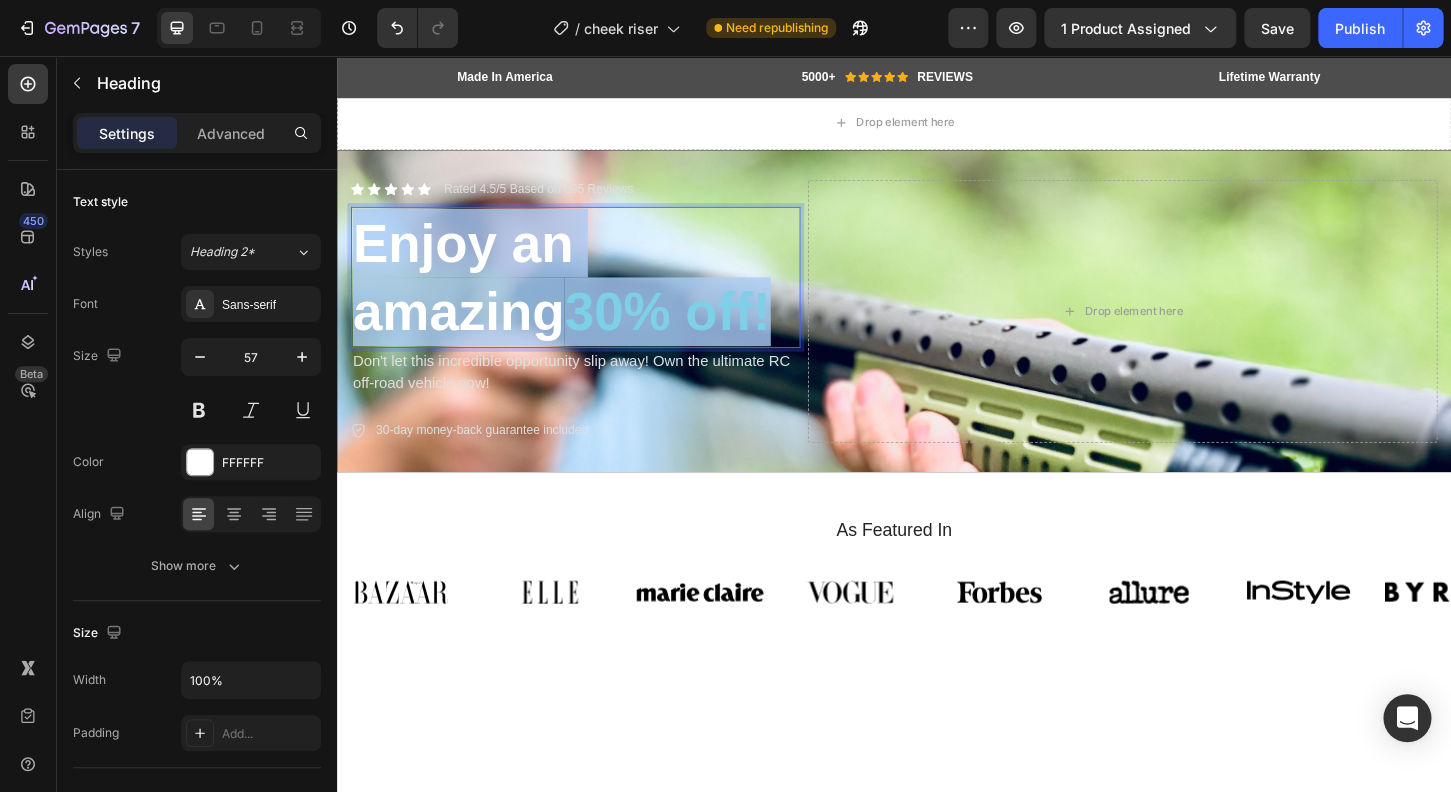 drag, startPoint x: 818, startPoint y: 347, endPoint x: 316, endPoint y: 236, distance: 514.1255 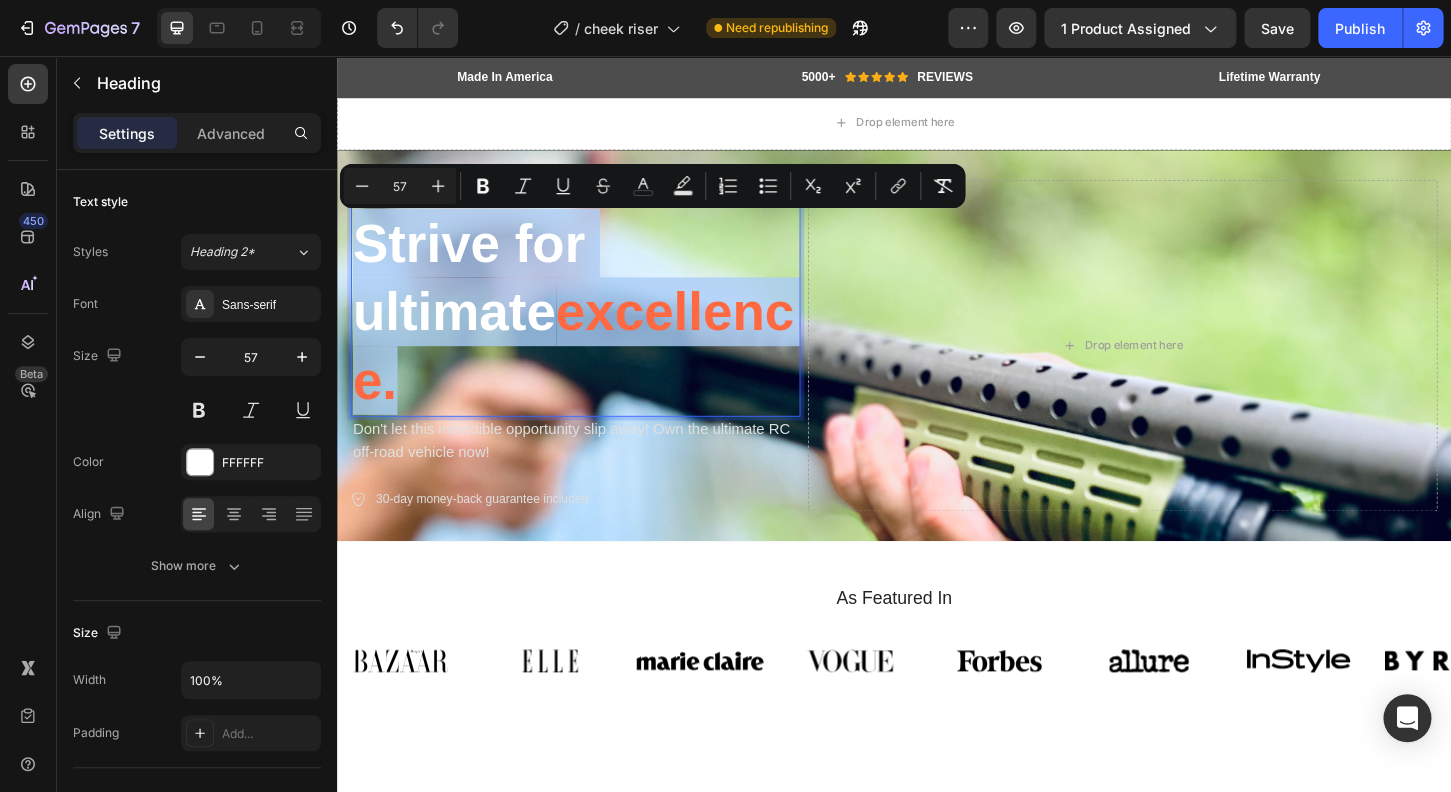 drag, startPoint x: 686, startPoint y: 411, endPoint x: 328, endPoint y: 259, distance: 388.9319 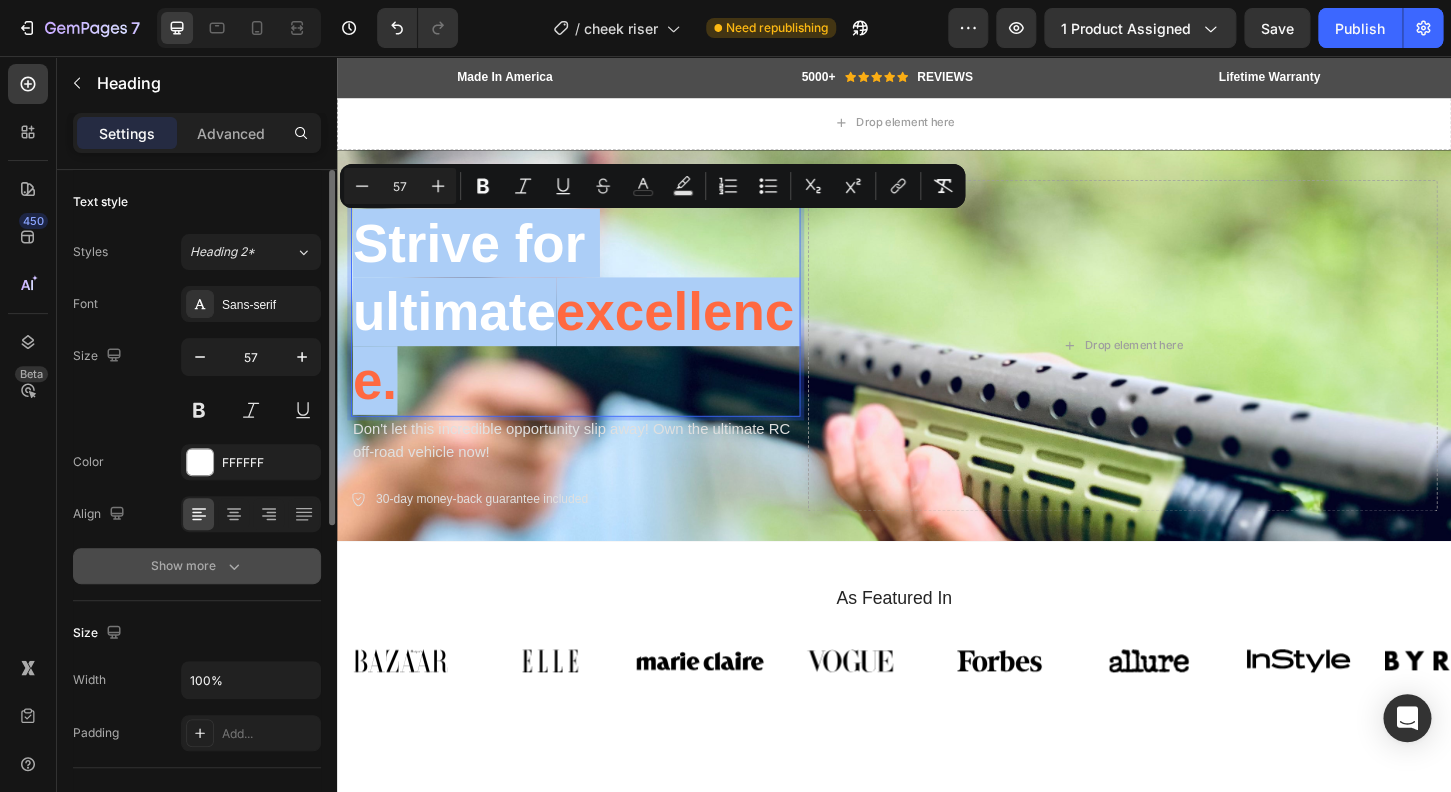 click on "Show more" at bounding box center [197, 566] 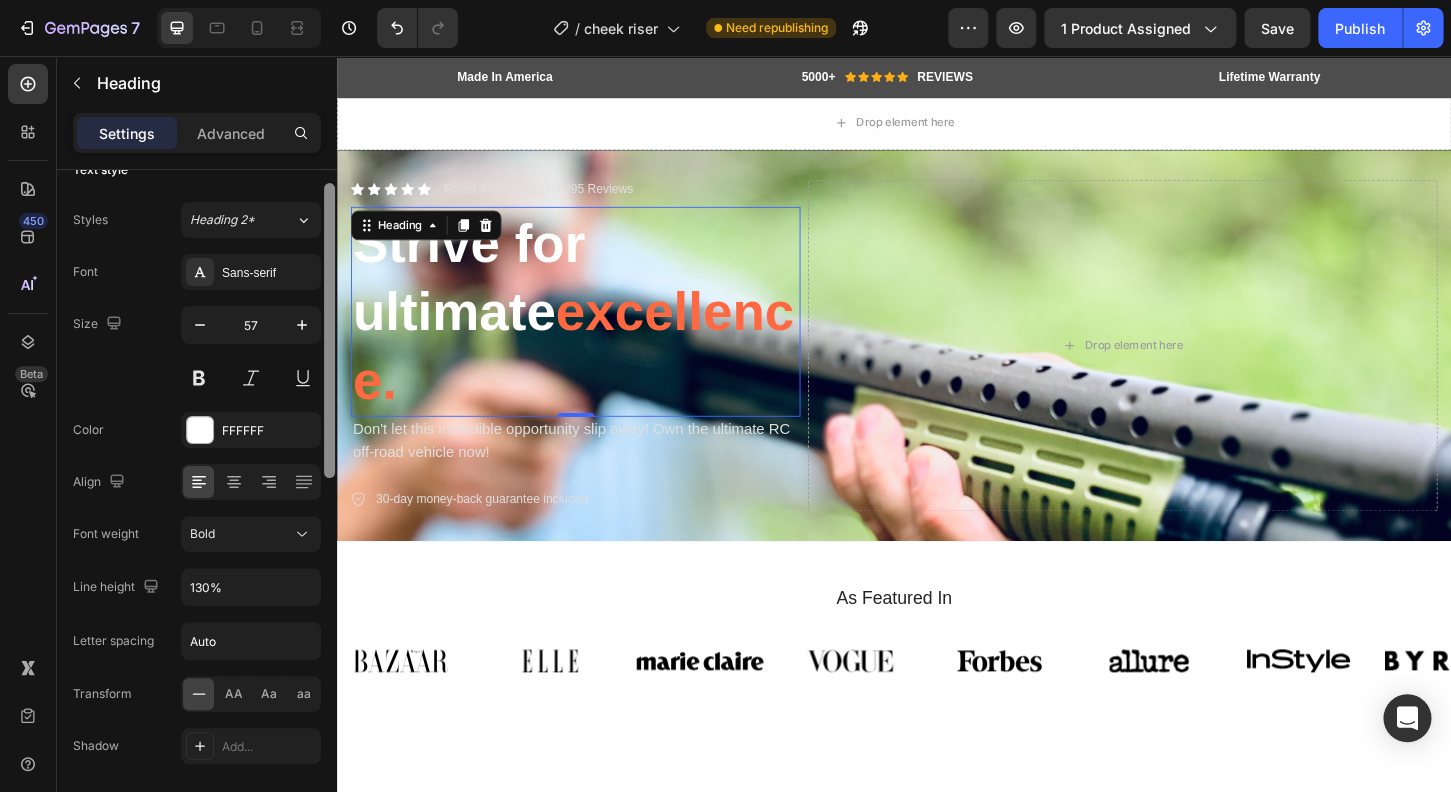 scroll, scrollTop: 80, scrollLeft: 0, axis: vertical 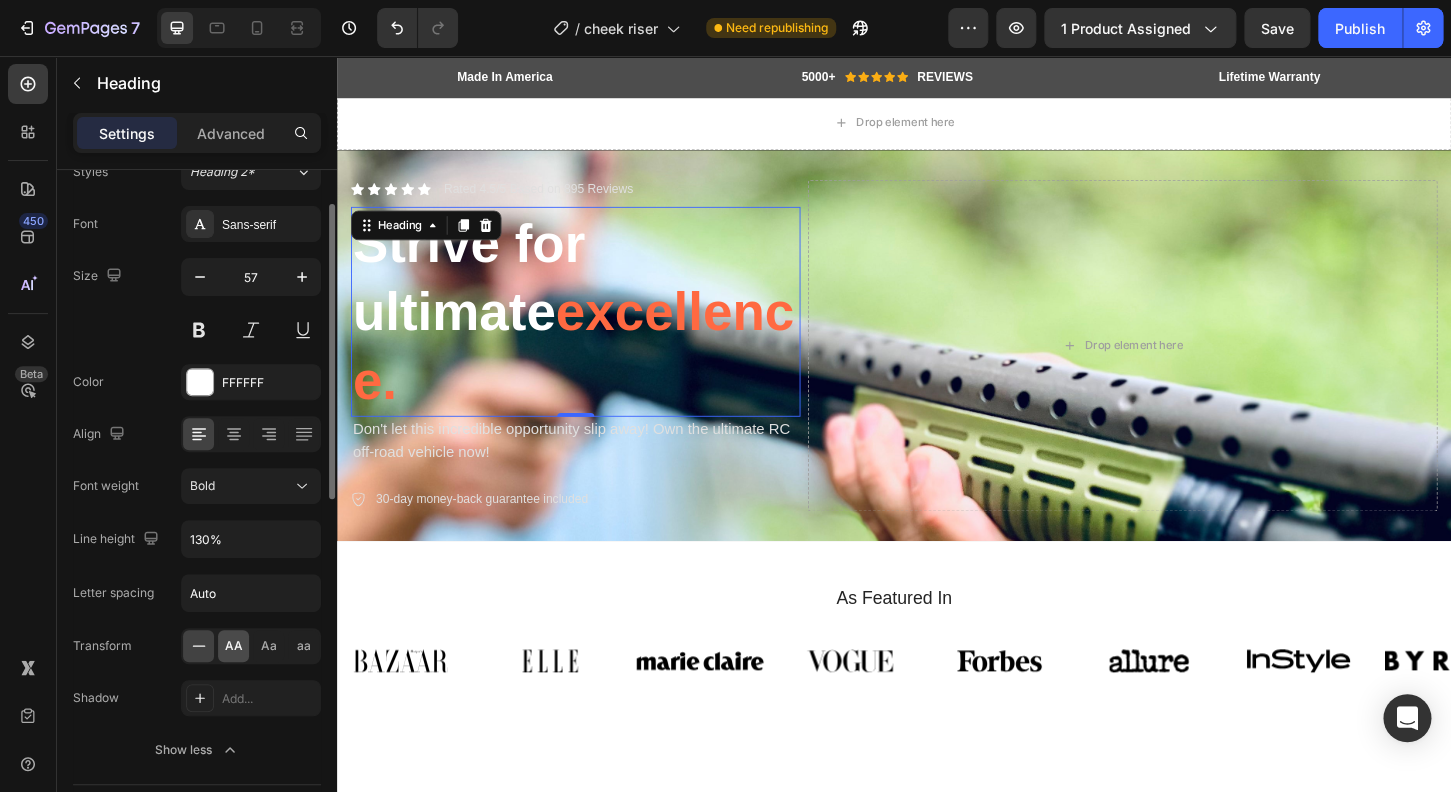 click on "AA" 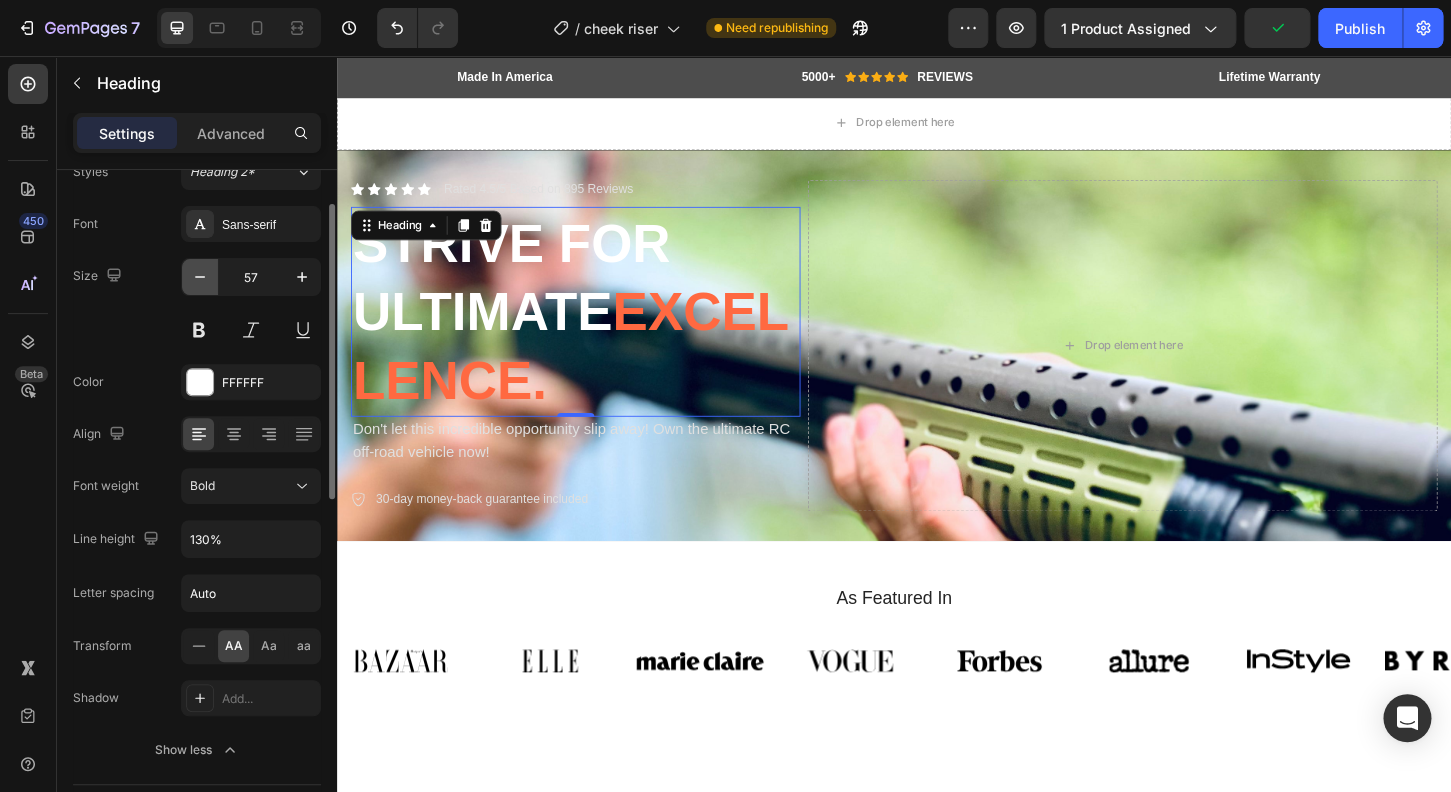 click at bounding box center (200, 277) 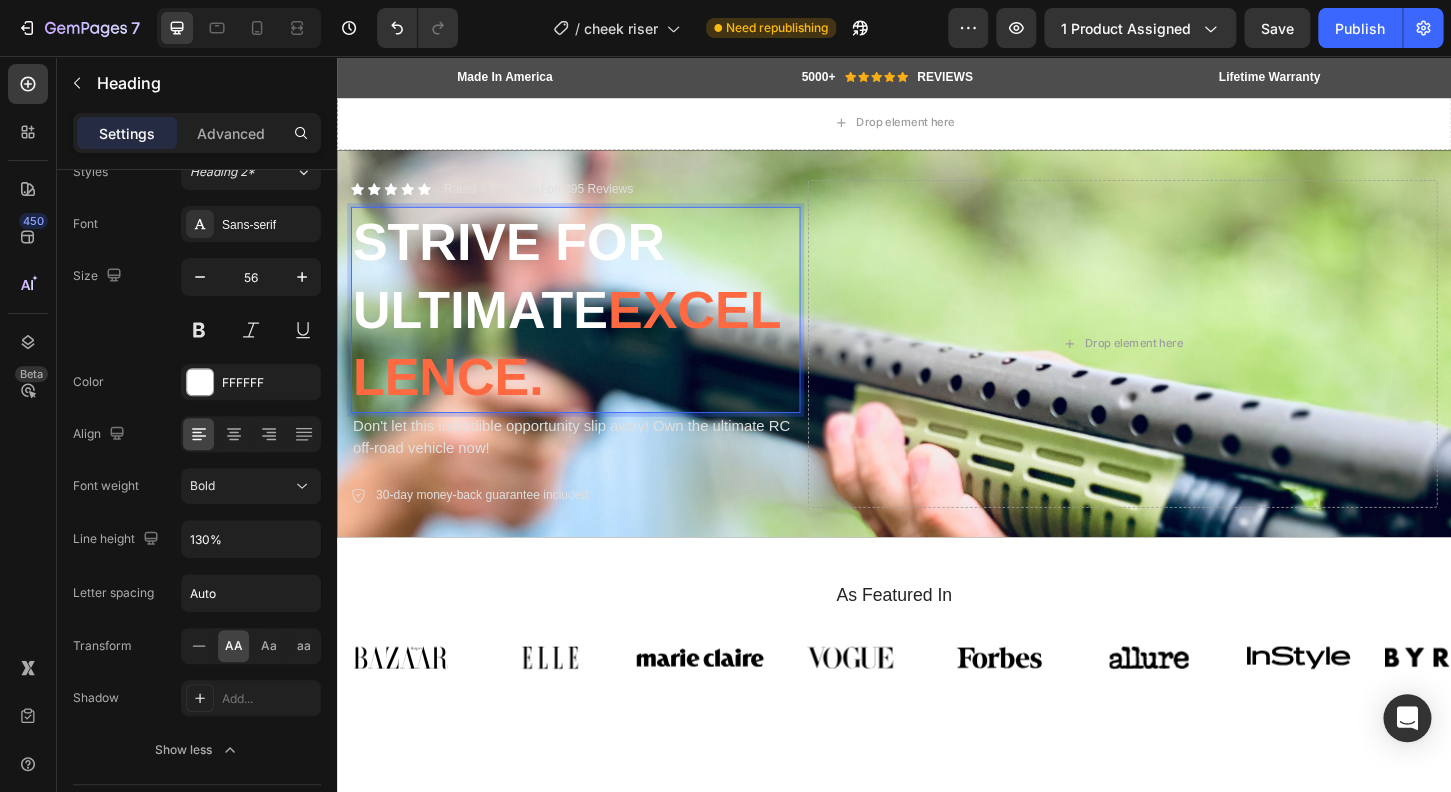click on "Strive for ultimate excellence." at bounding box center (594, 329) 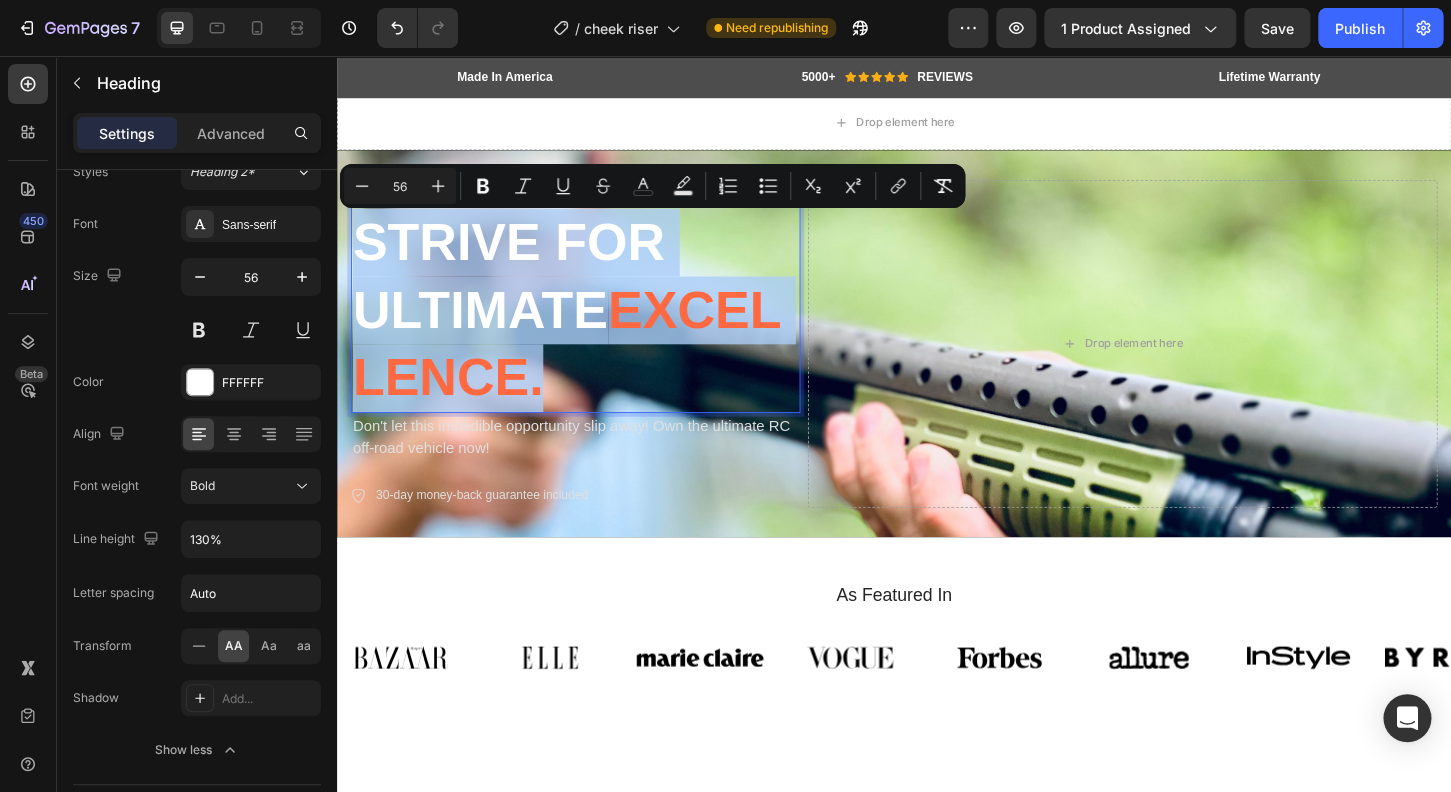 drag, startPoint x: 762, startPoint y: 413, endPoint x: 340, endPoint y: 246, distance: 453.8425 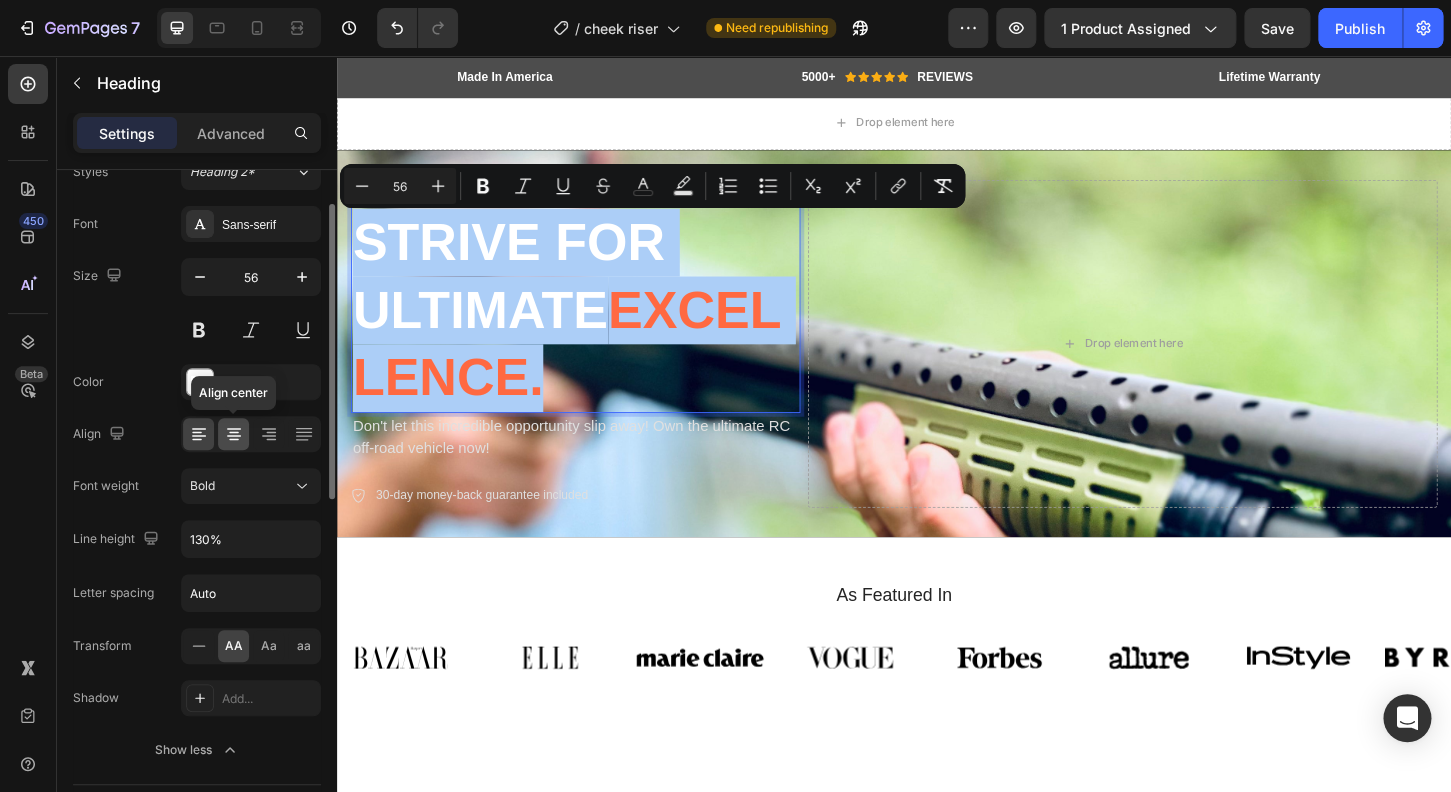 click 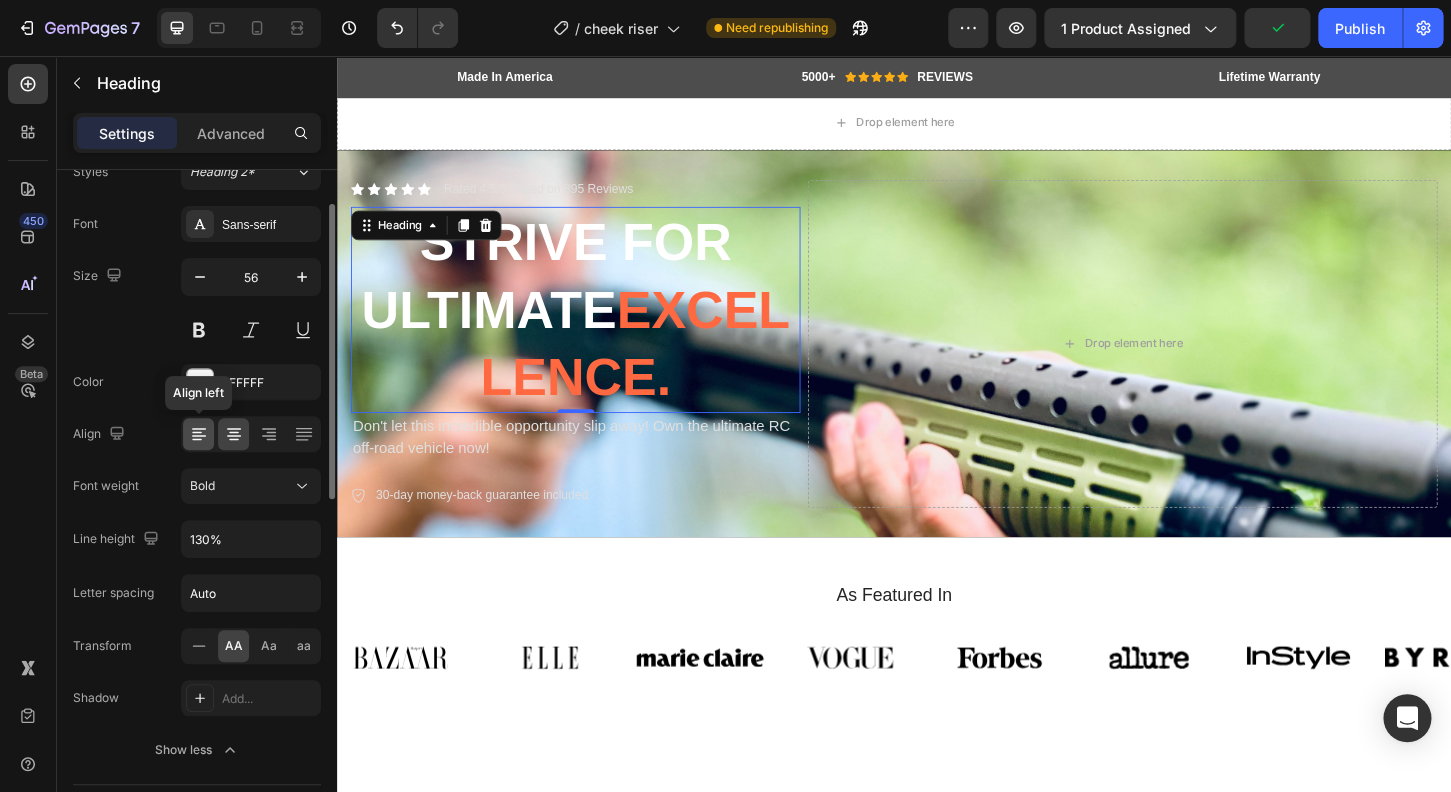click 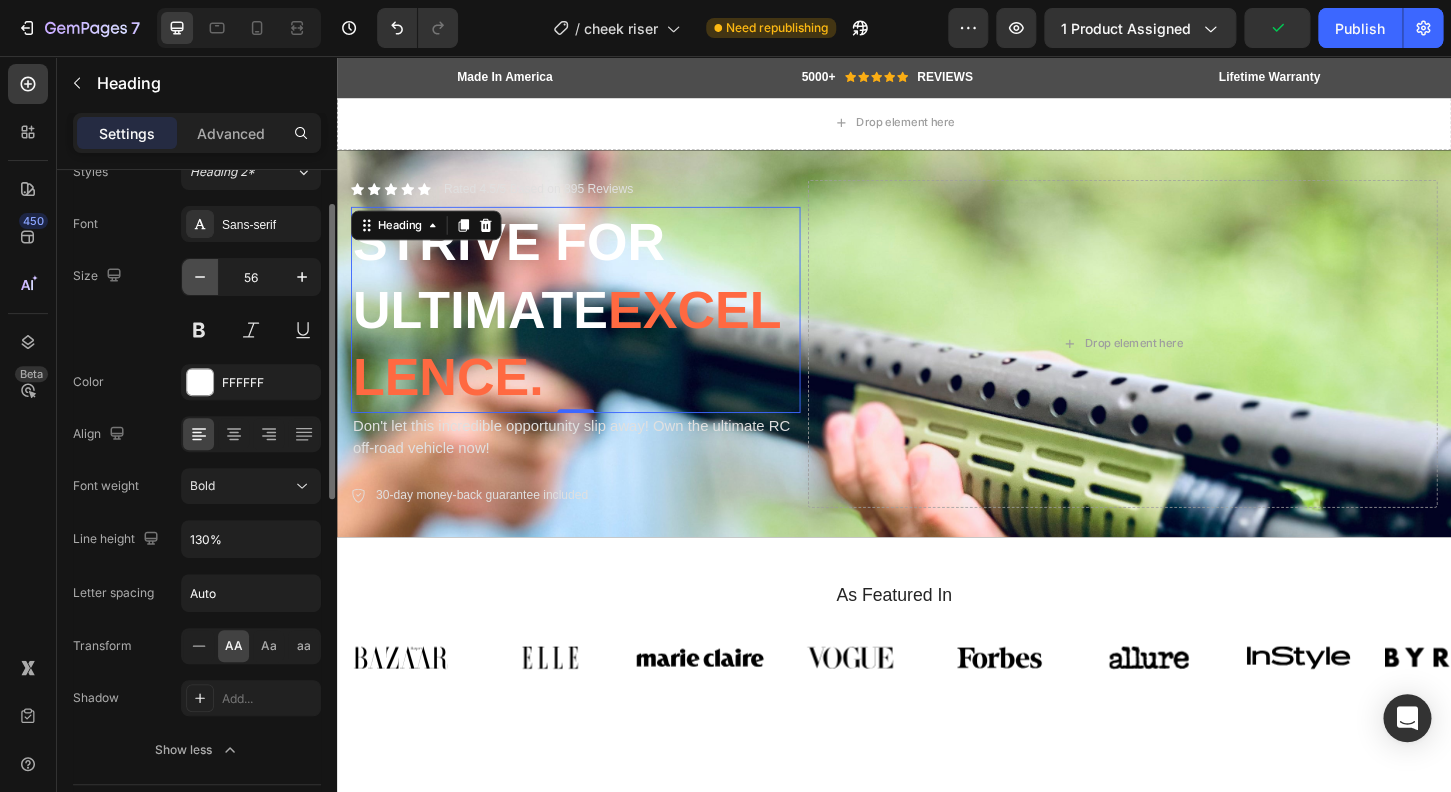 click 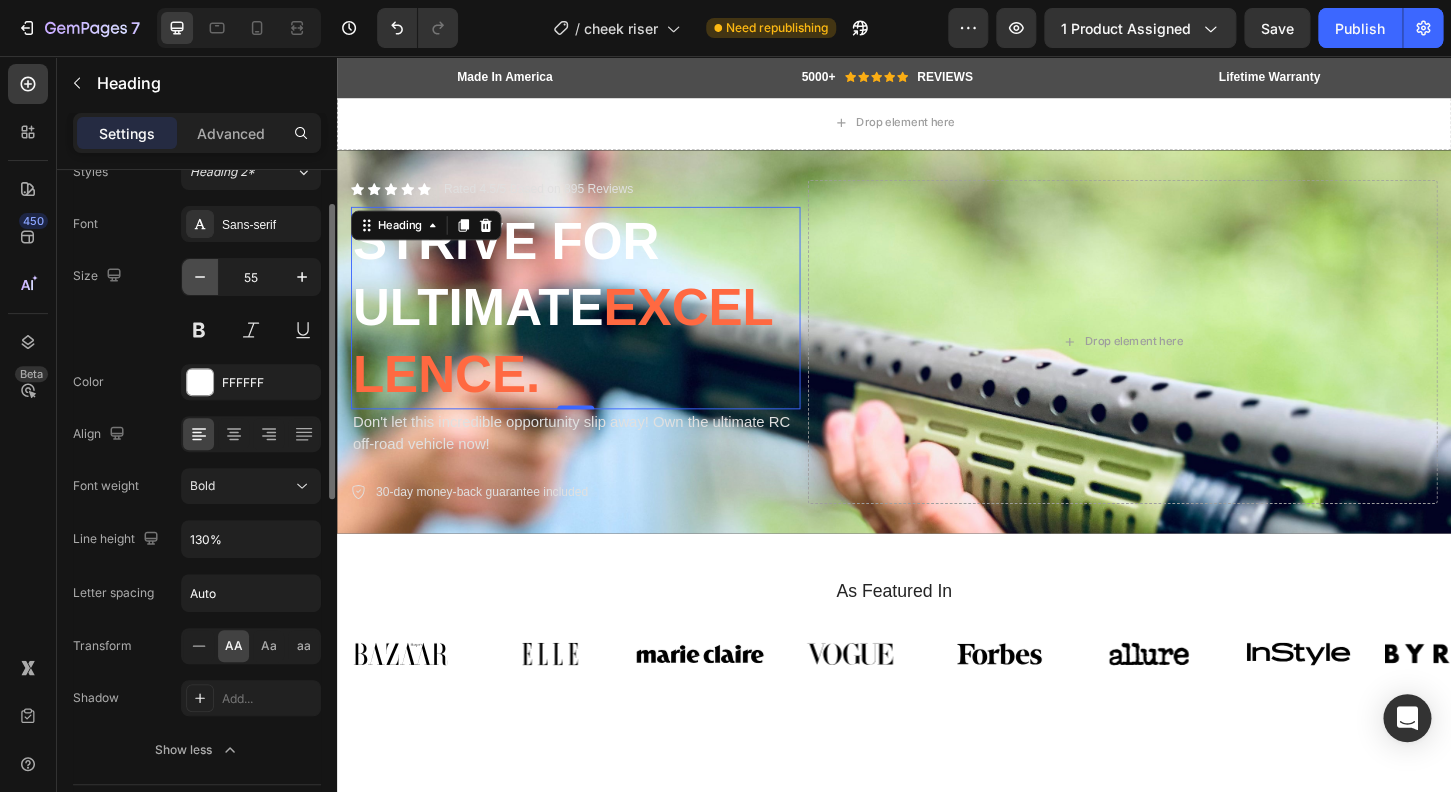 click 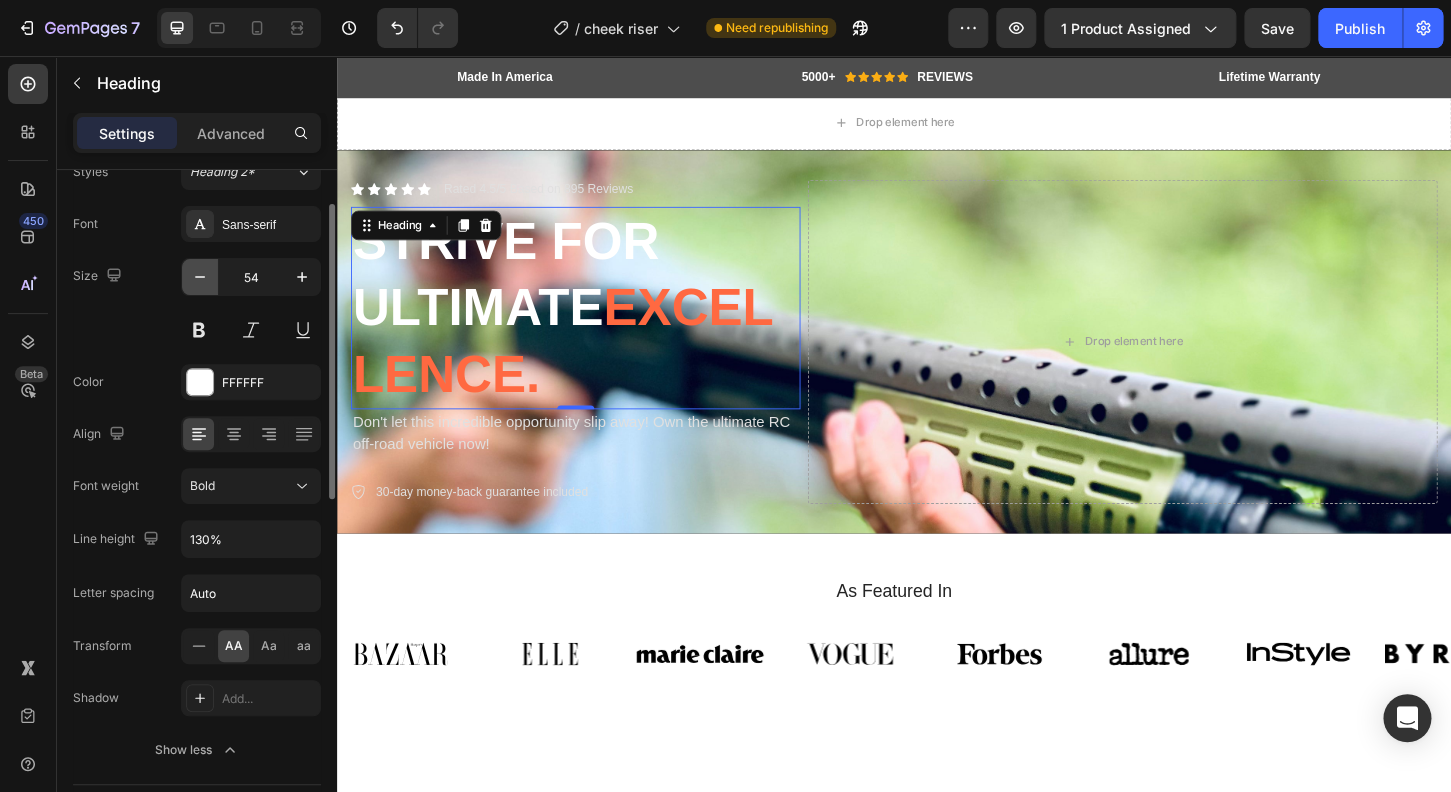 click 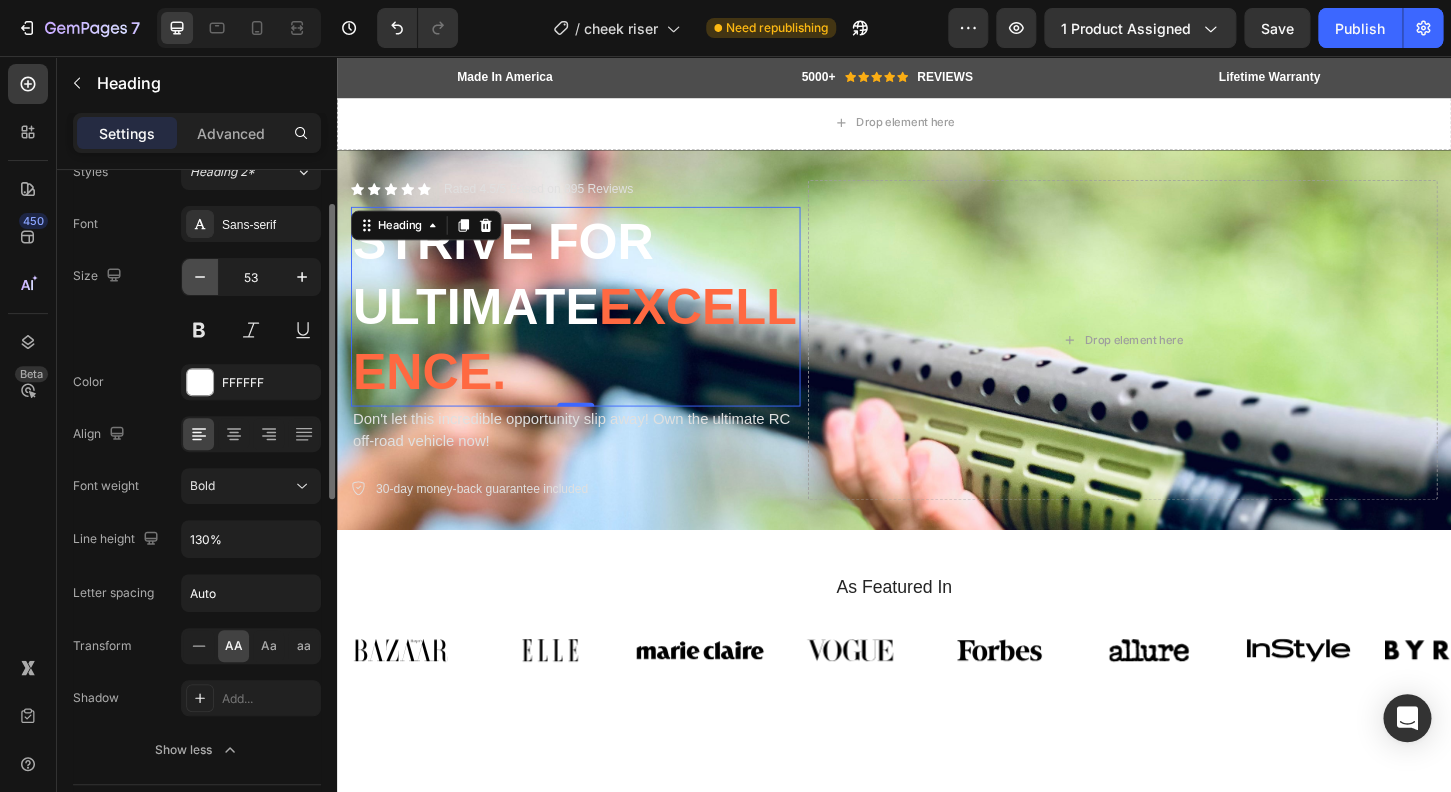 click 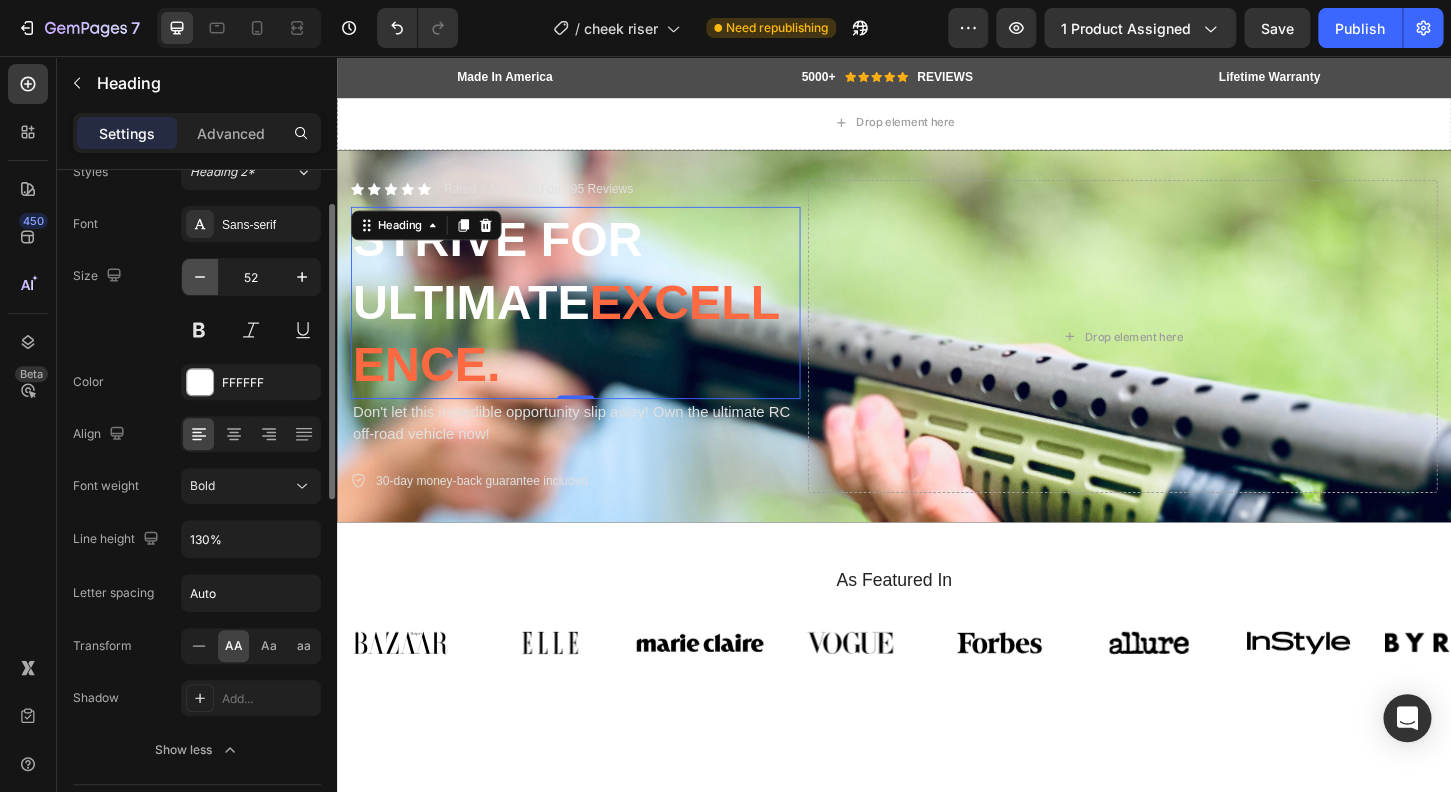 click 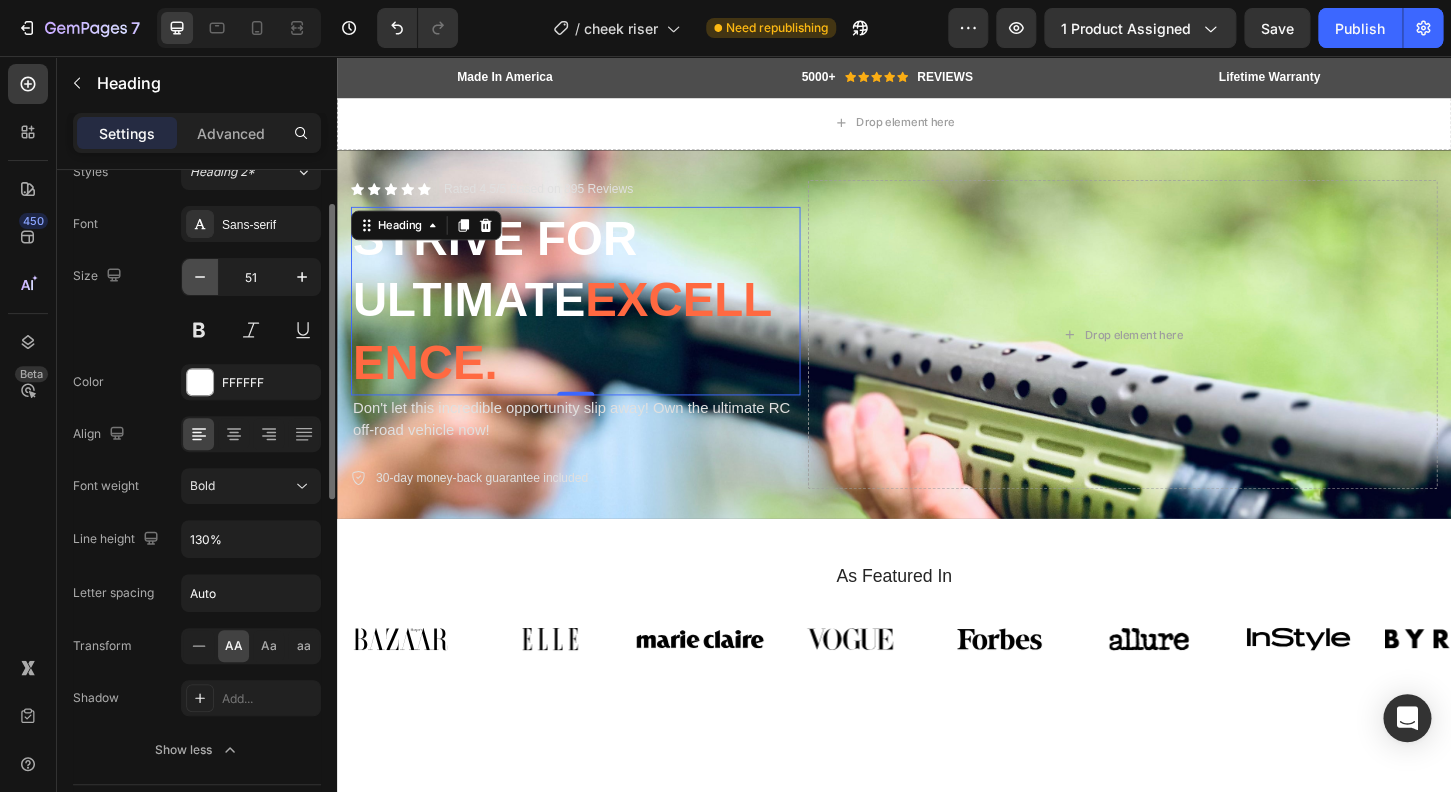 click 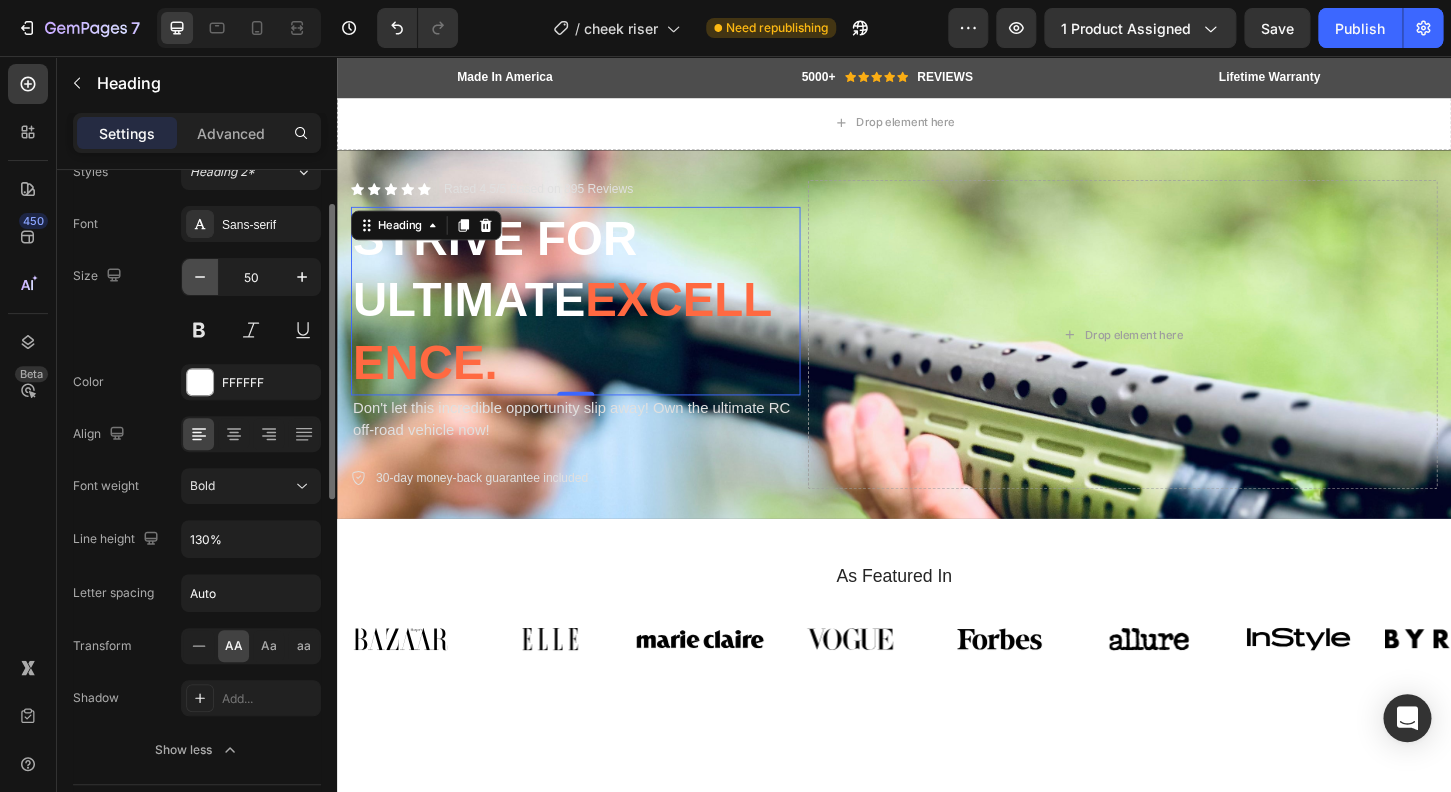 click 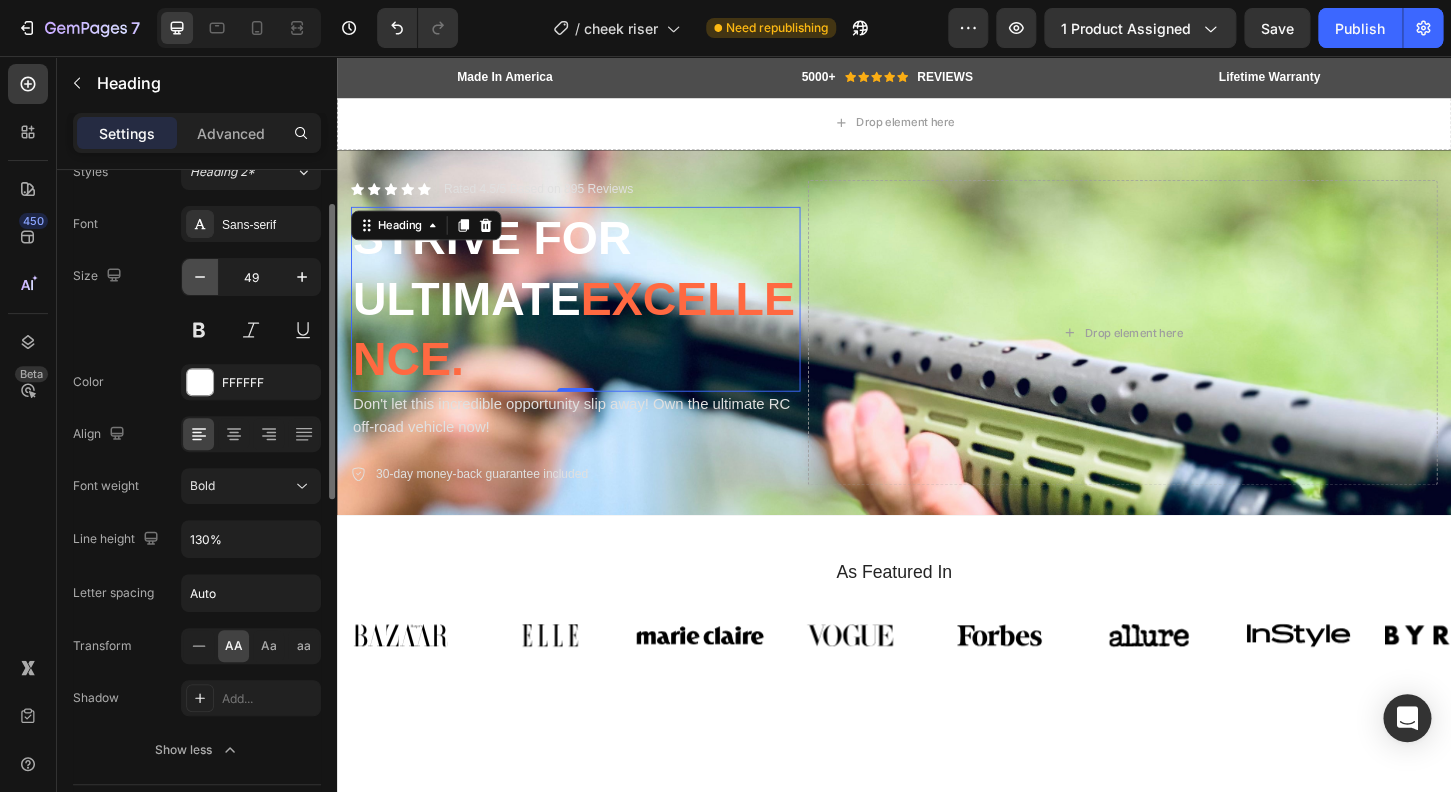 click 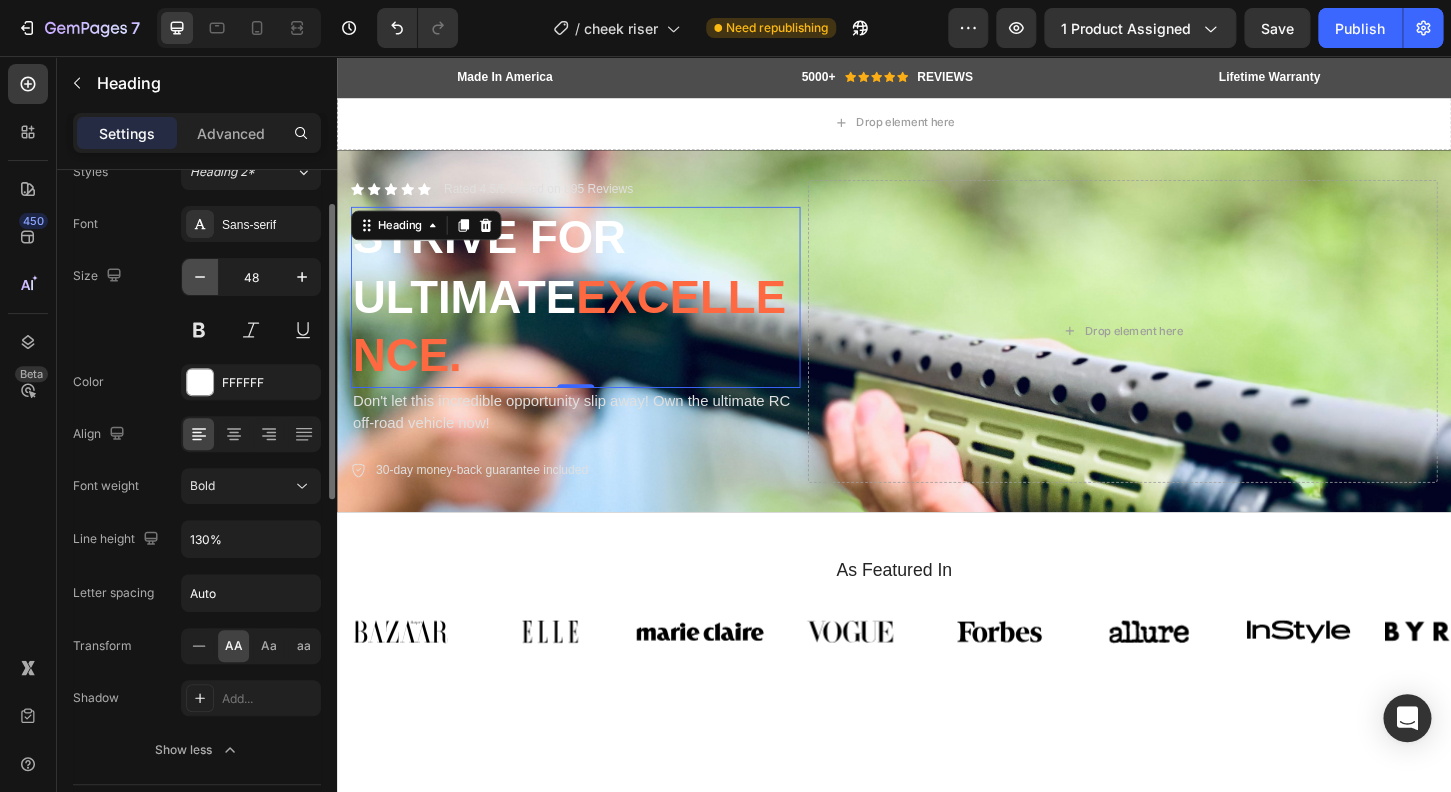 click 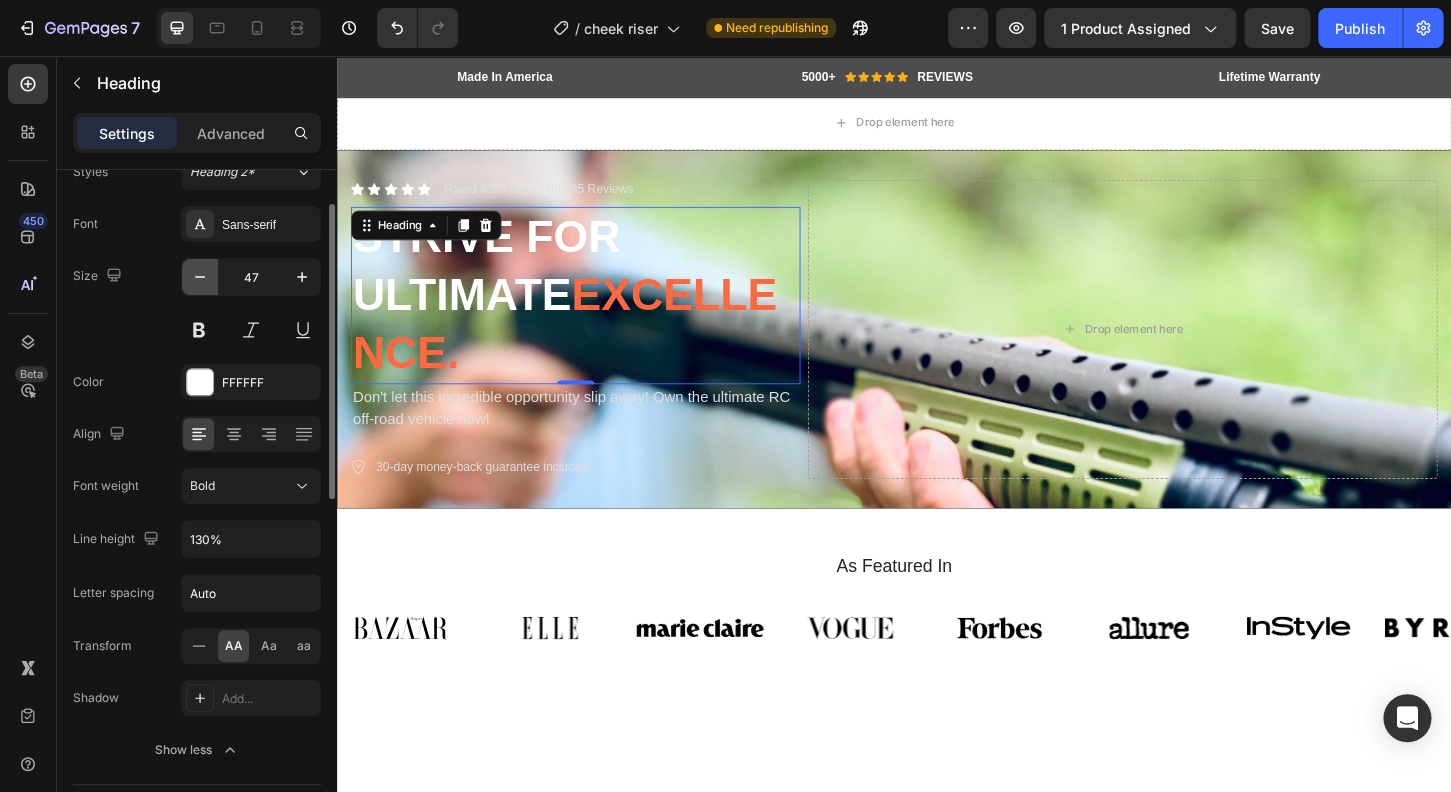 click 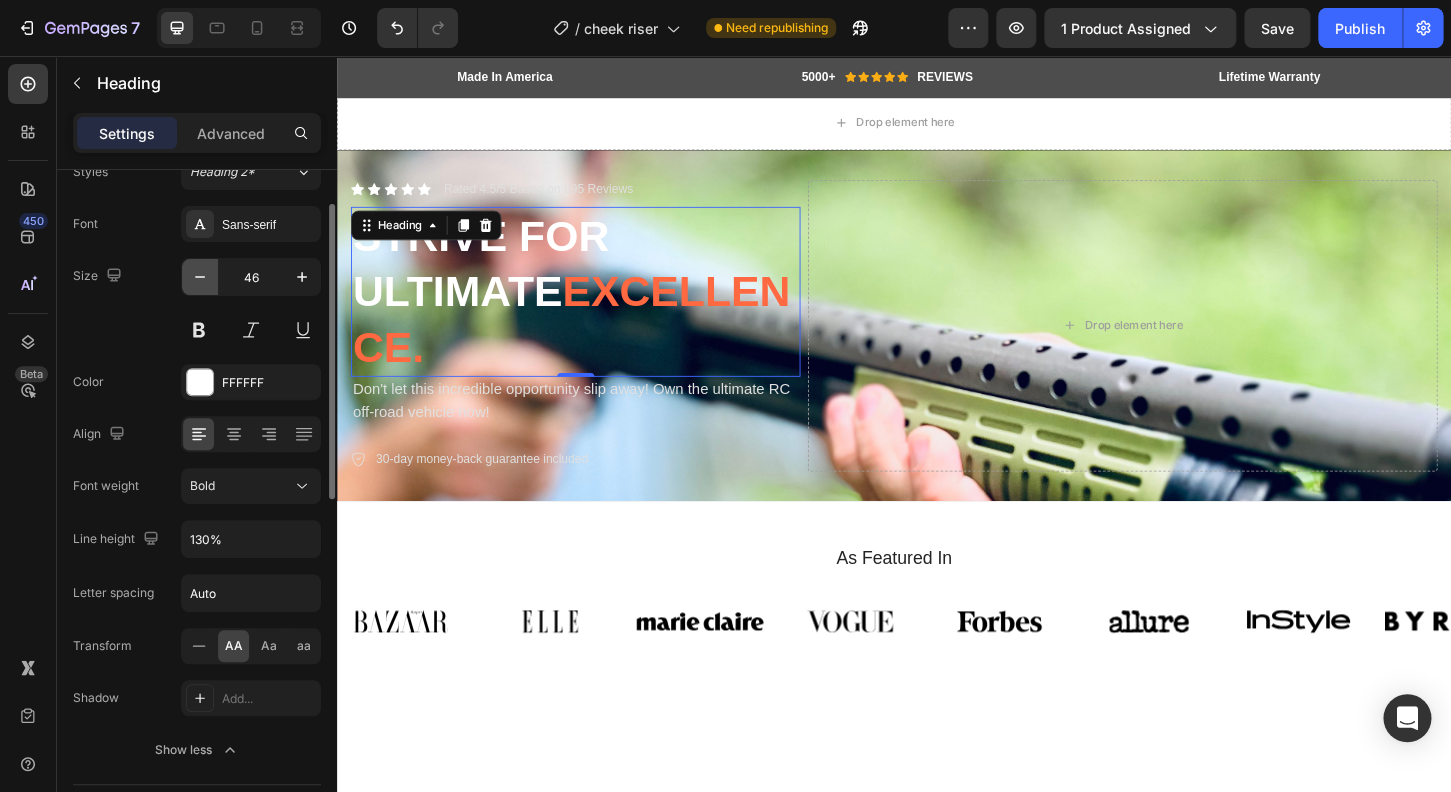 click 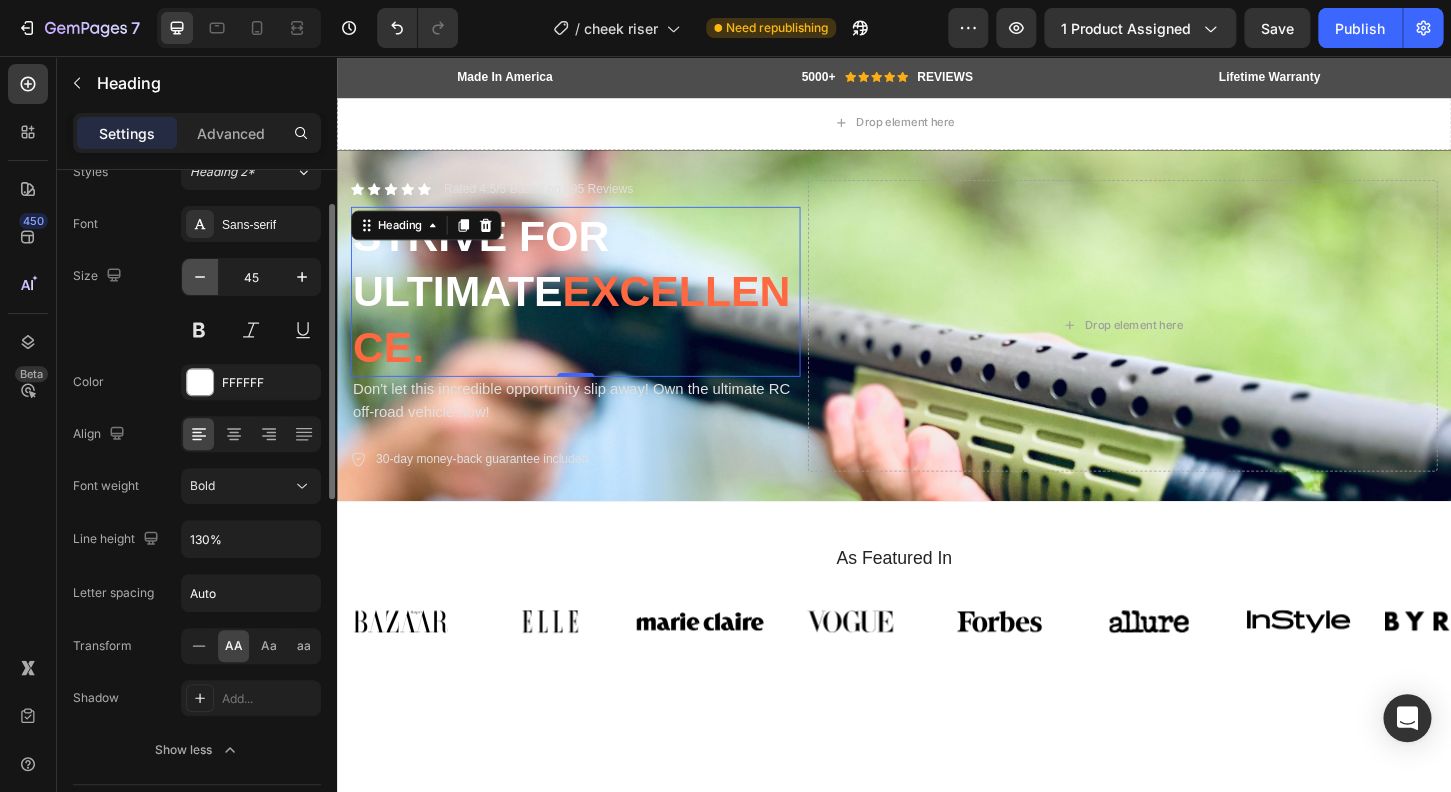 click 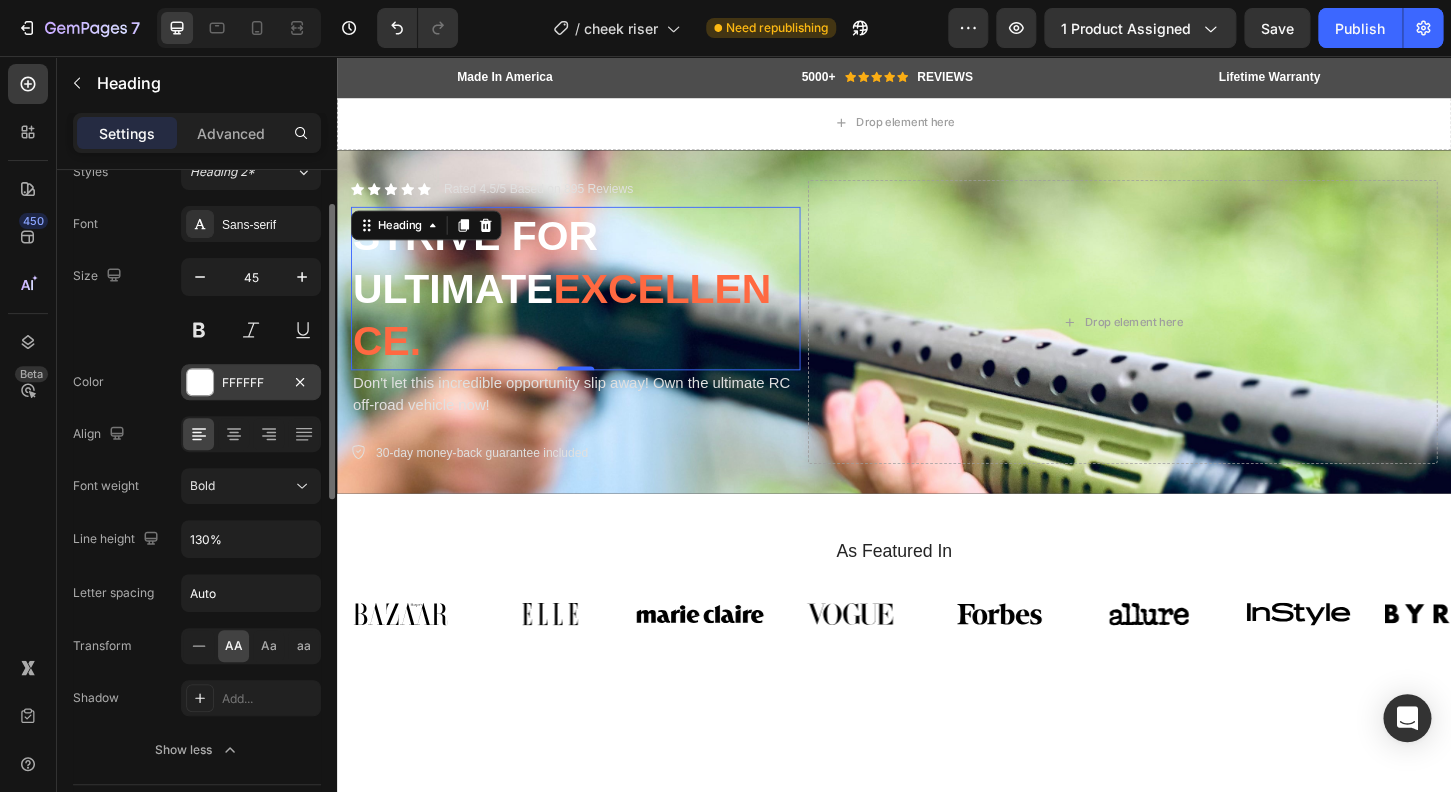 type on "44" 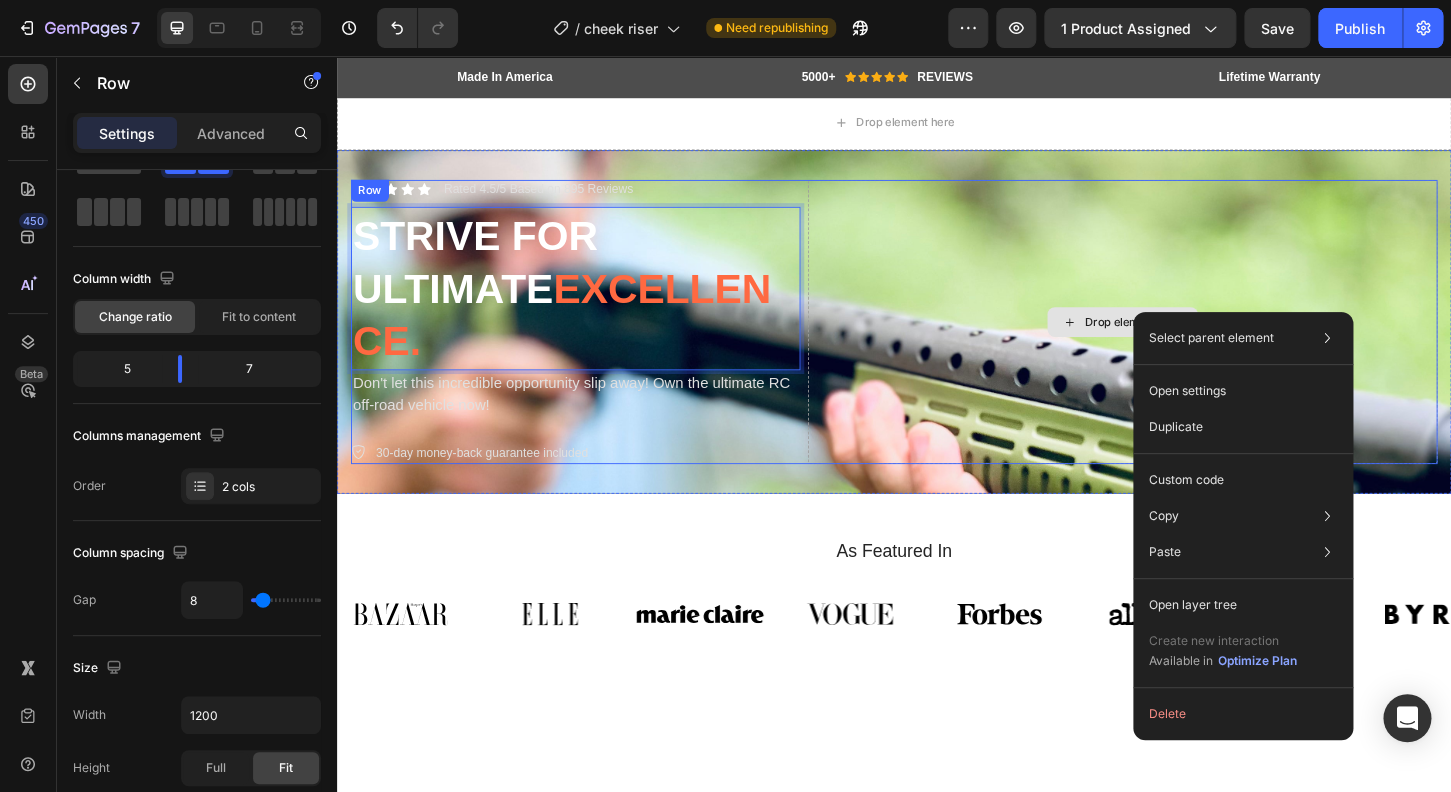 scroll, scrollTop: 0, scrollLeft: 0, axis: both 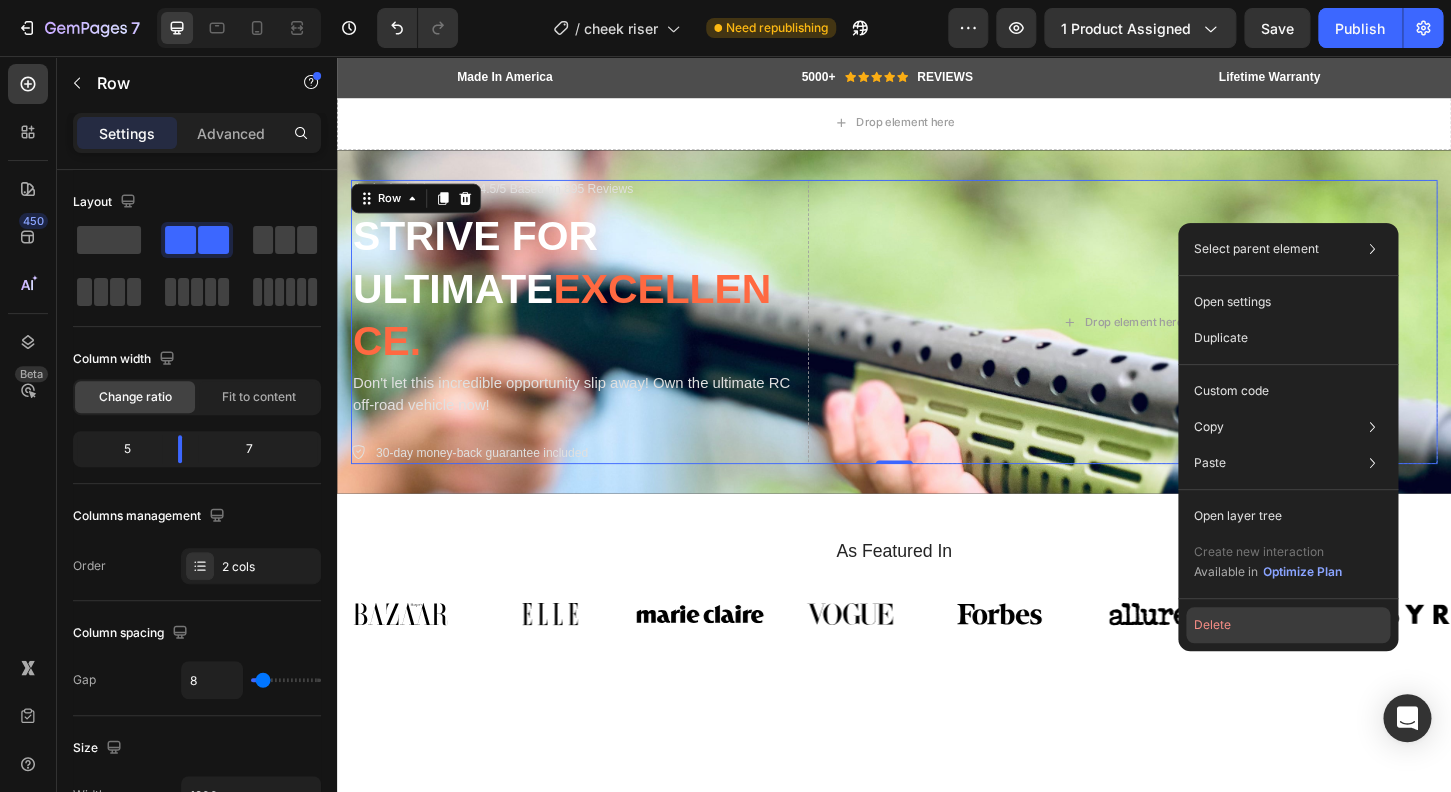 click on "Delete" 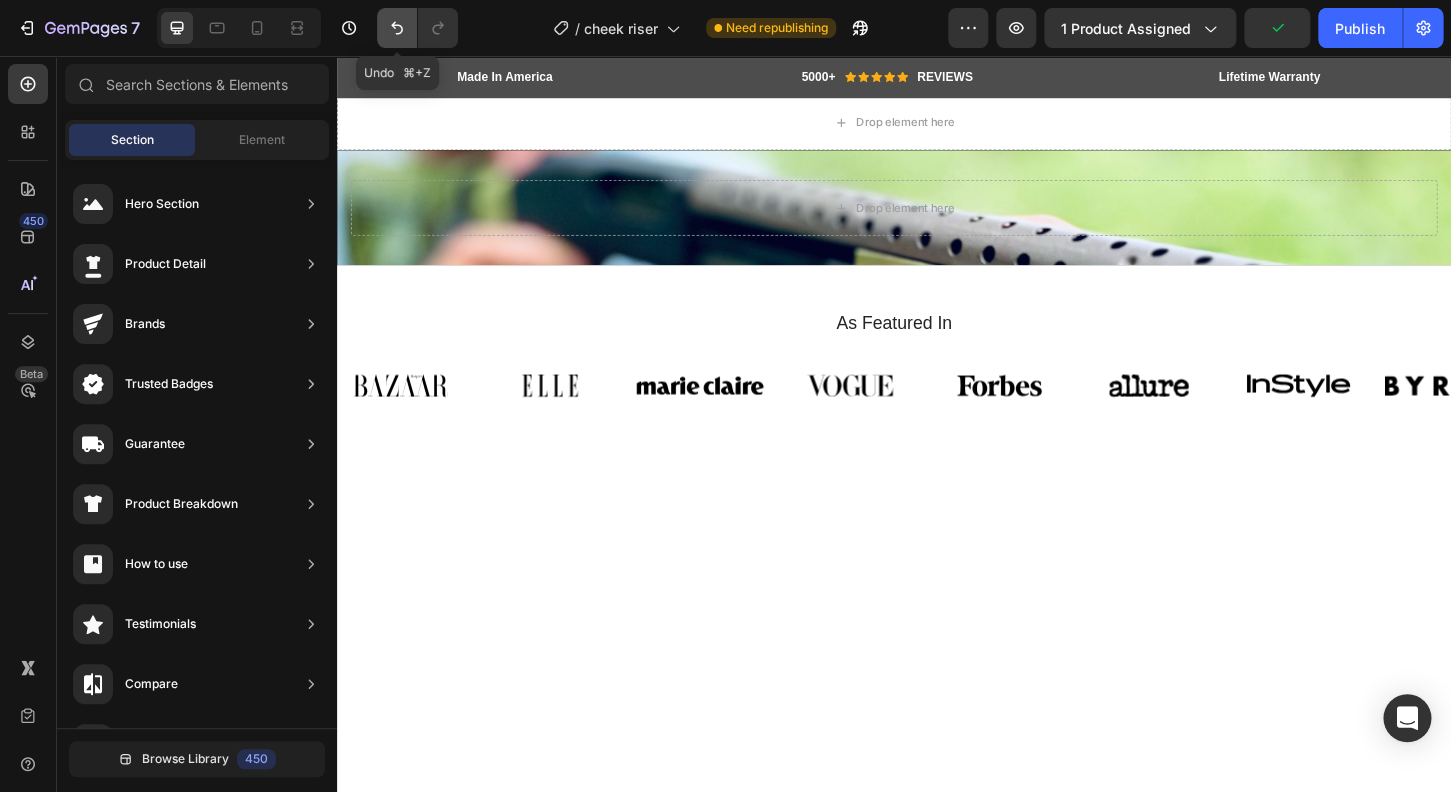 click 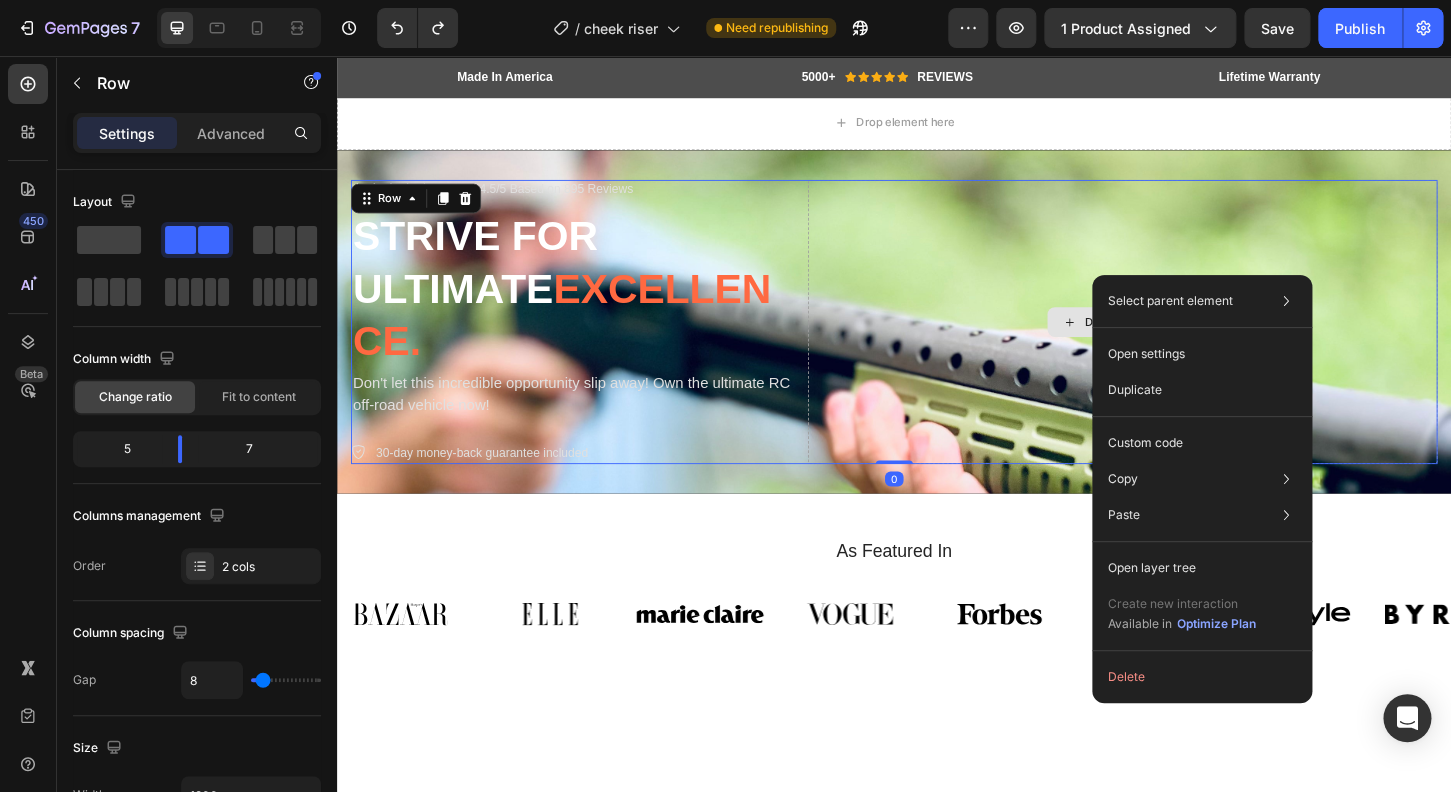 click on "Drop element here" at bounding box center (1183, 342) 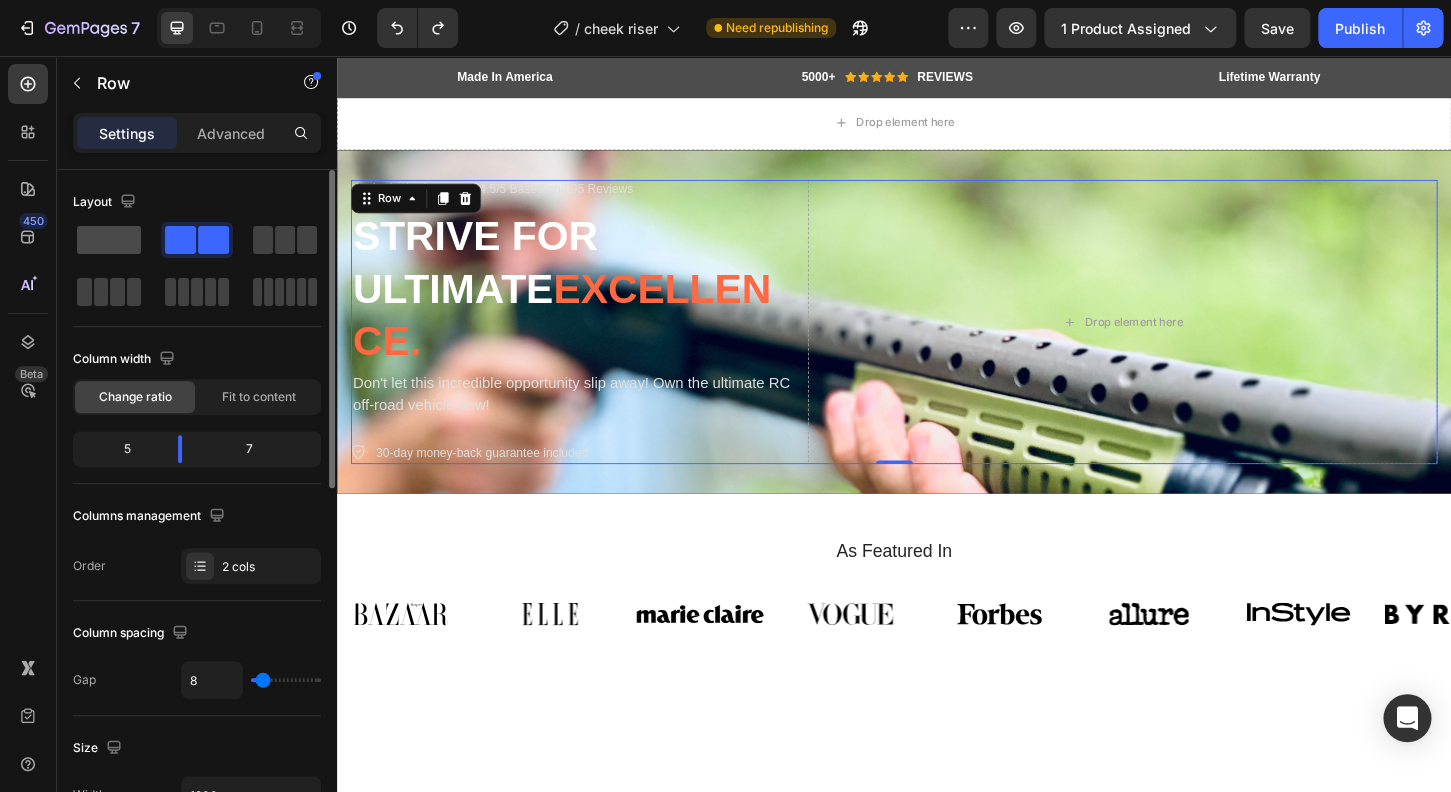 click 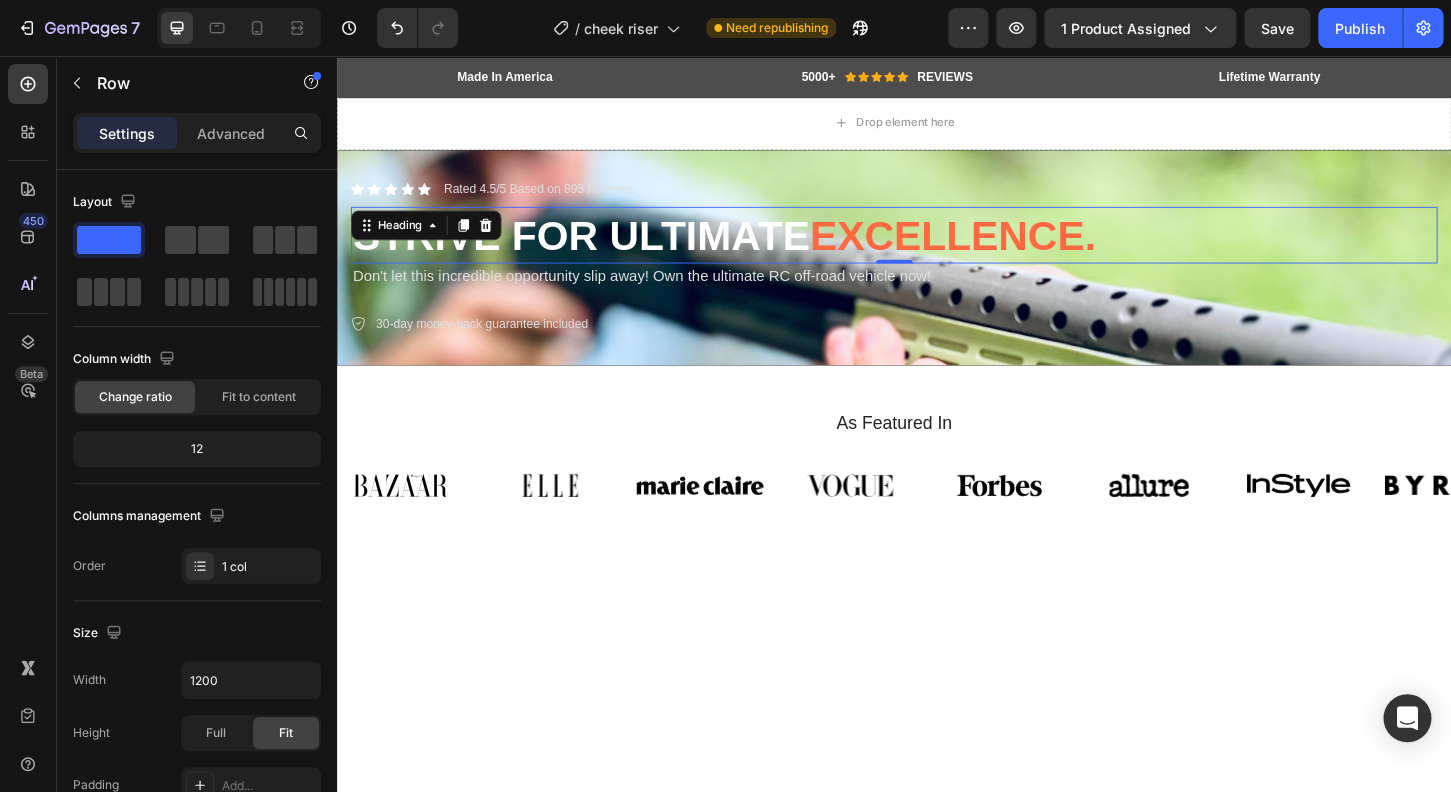 click on "Strive for ultimate excellence." at bounding box center [937, 248] 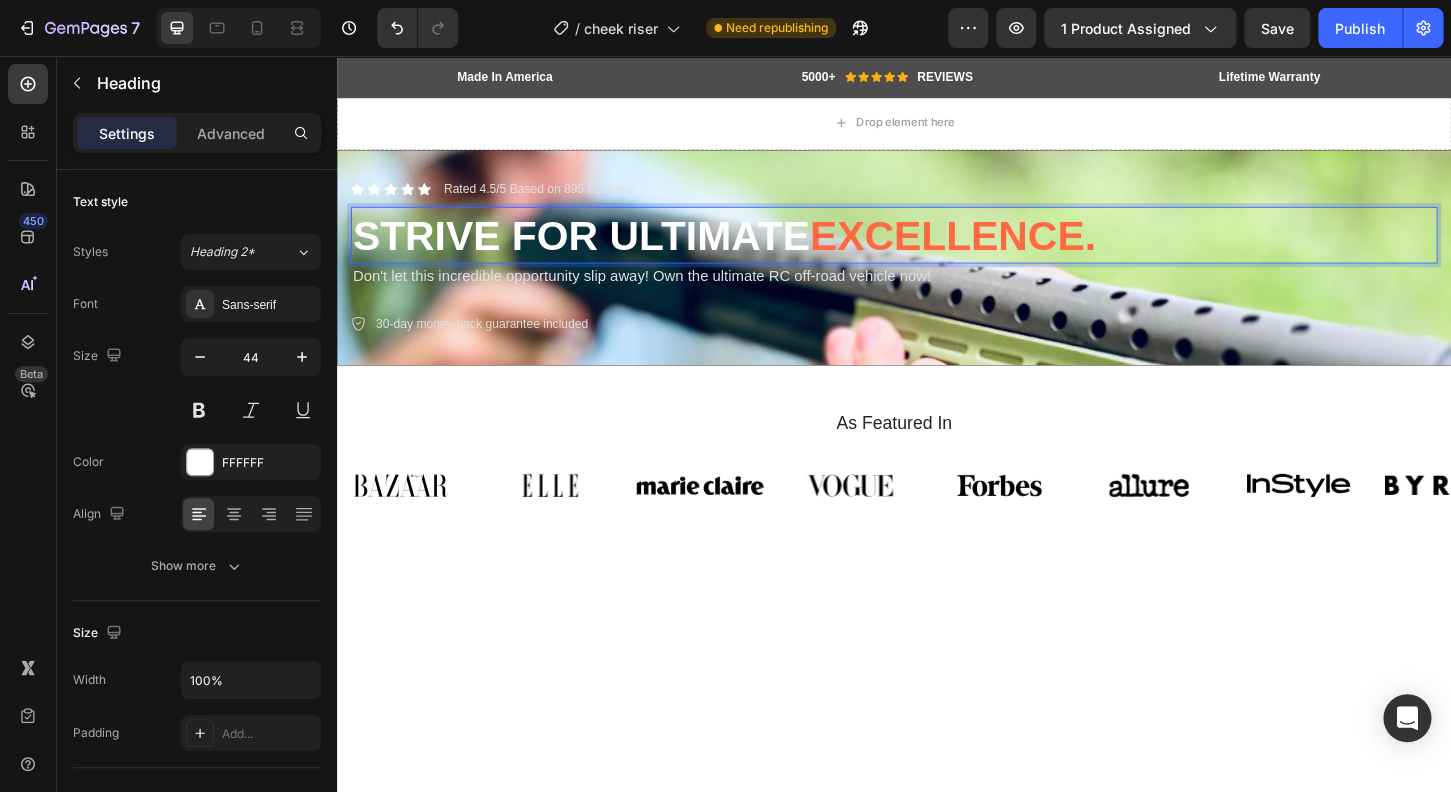 click on "Strive for ultimate excellence." at bounding box center [937, 248] 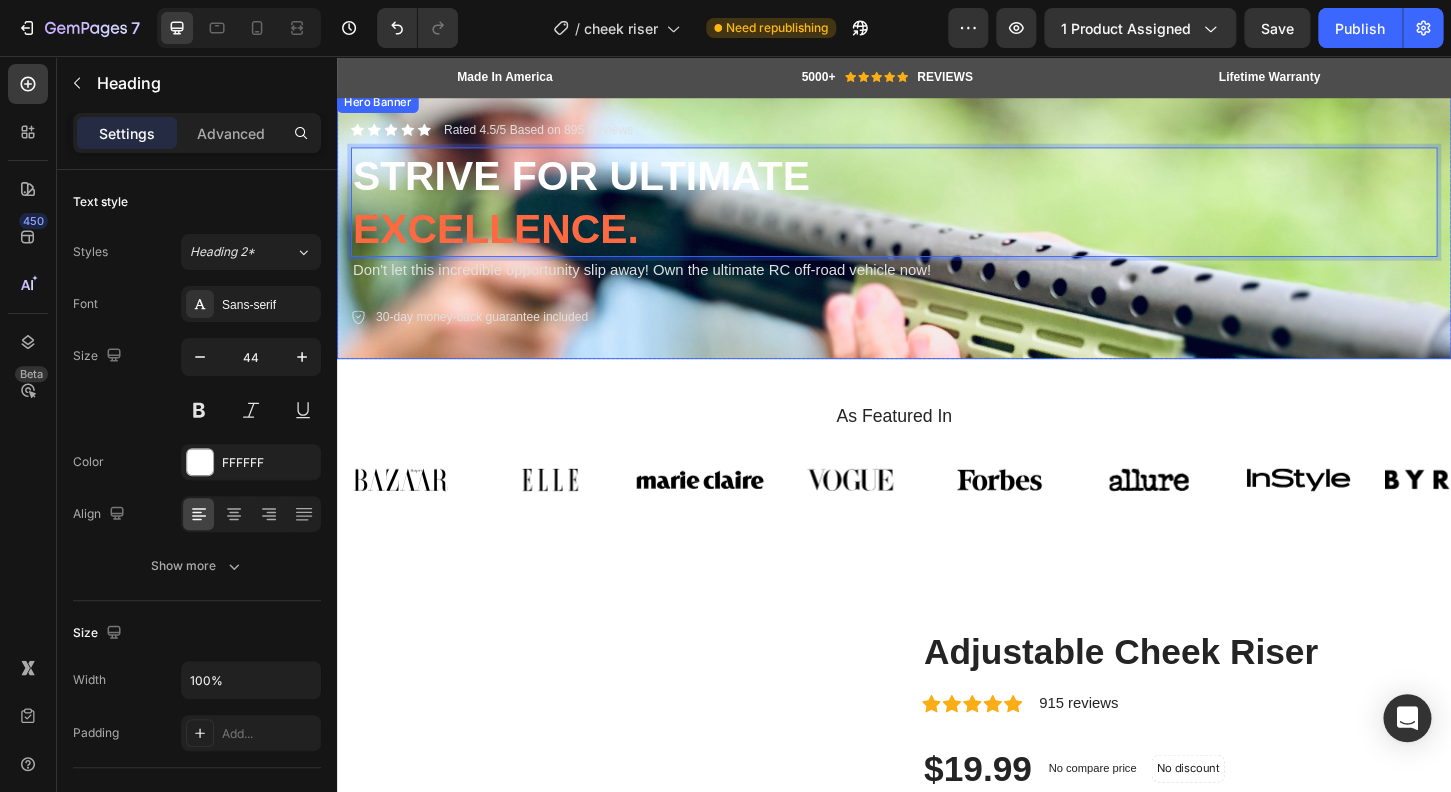 scroll, scrollTop: 0, scrollLeft: 0, axis: both 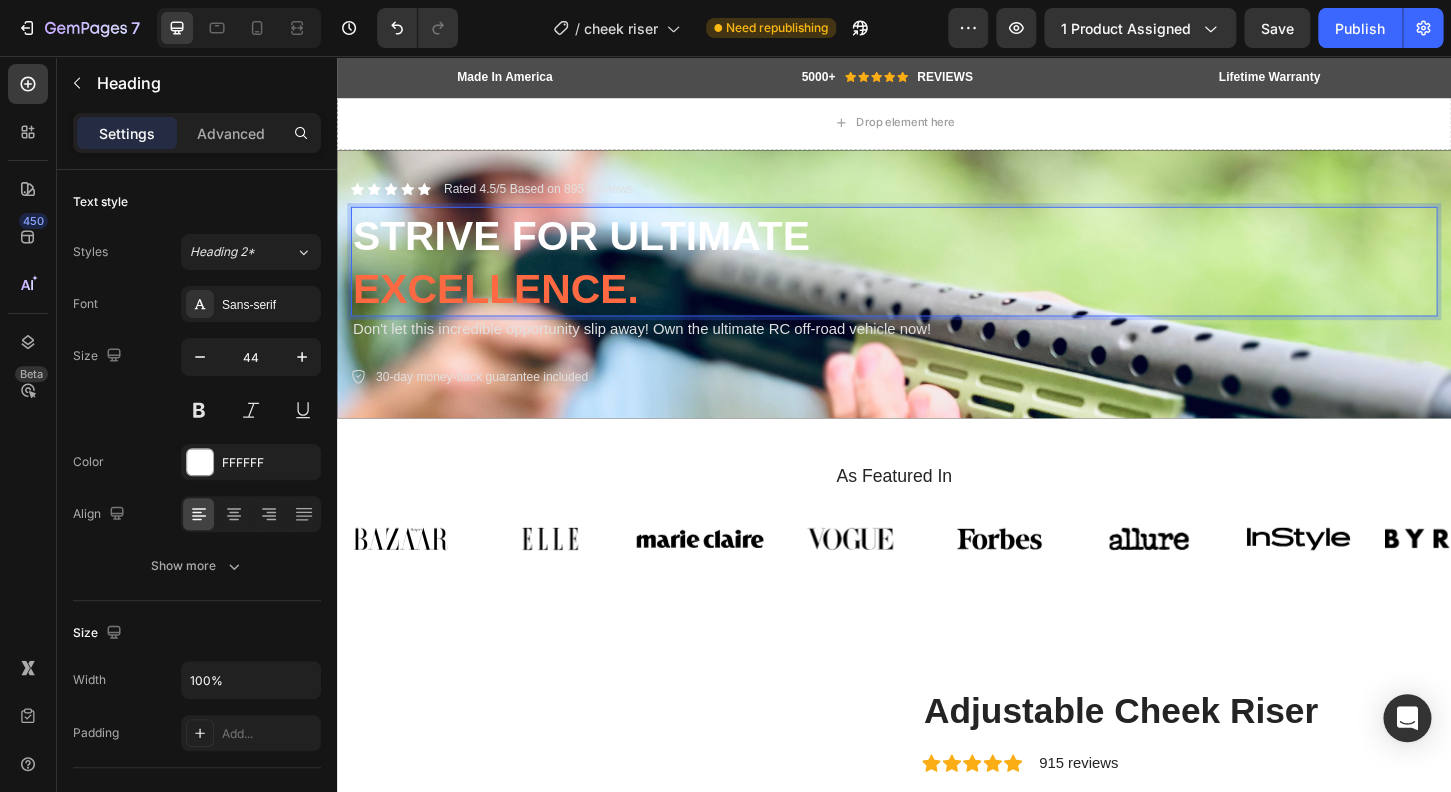 click on "Strive for ultimate excellence." at bounding box center [937, 277] 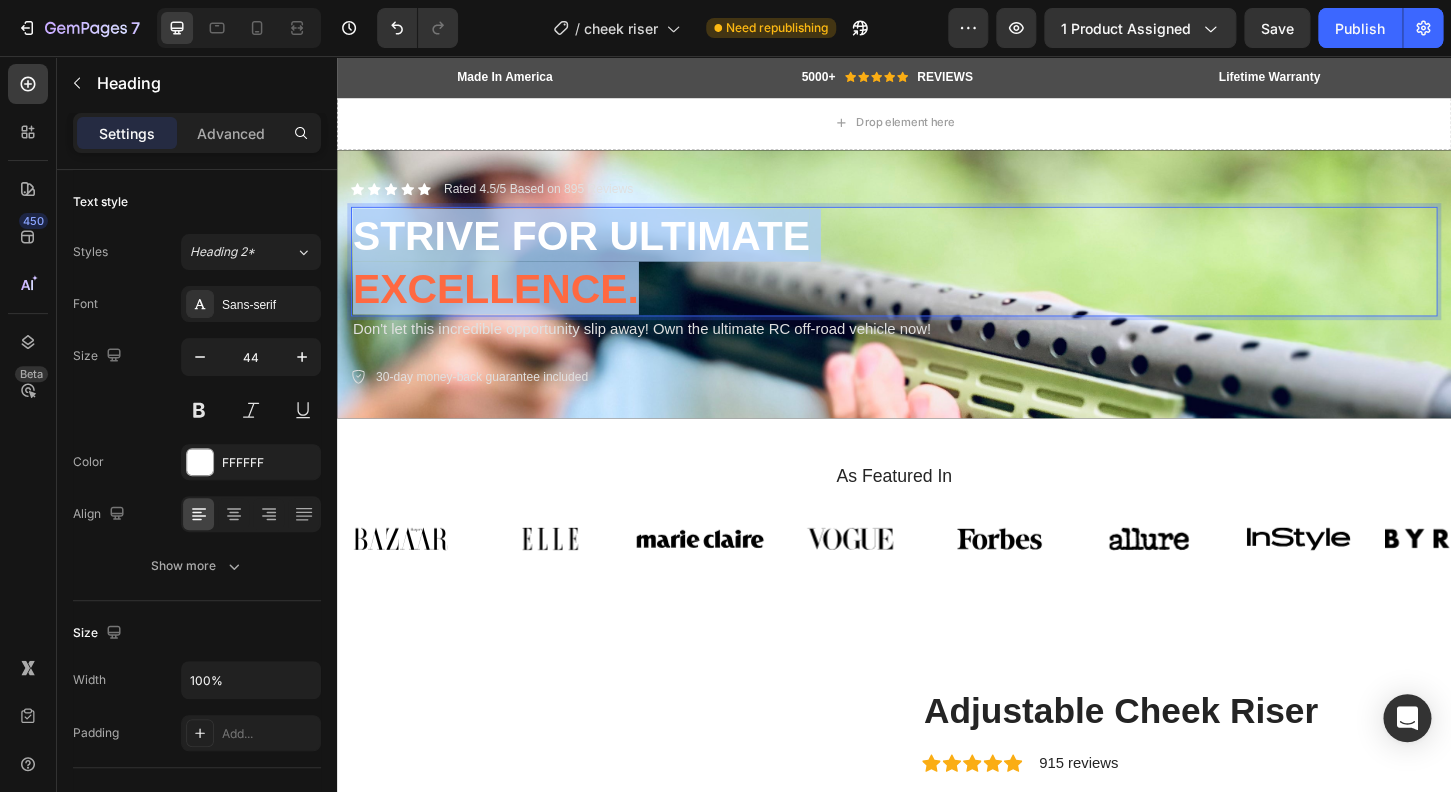 drag, startPoint x: 695, startPoint y: 312, endPoint x: 337, endPoint y: 218, distance: 370.1351 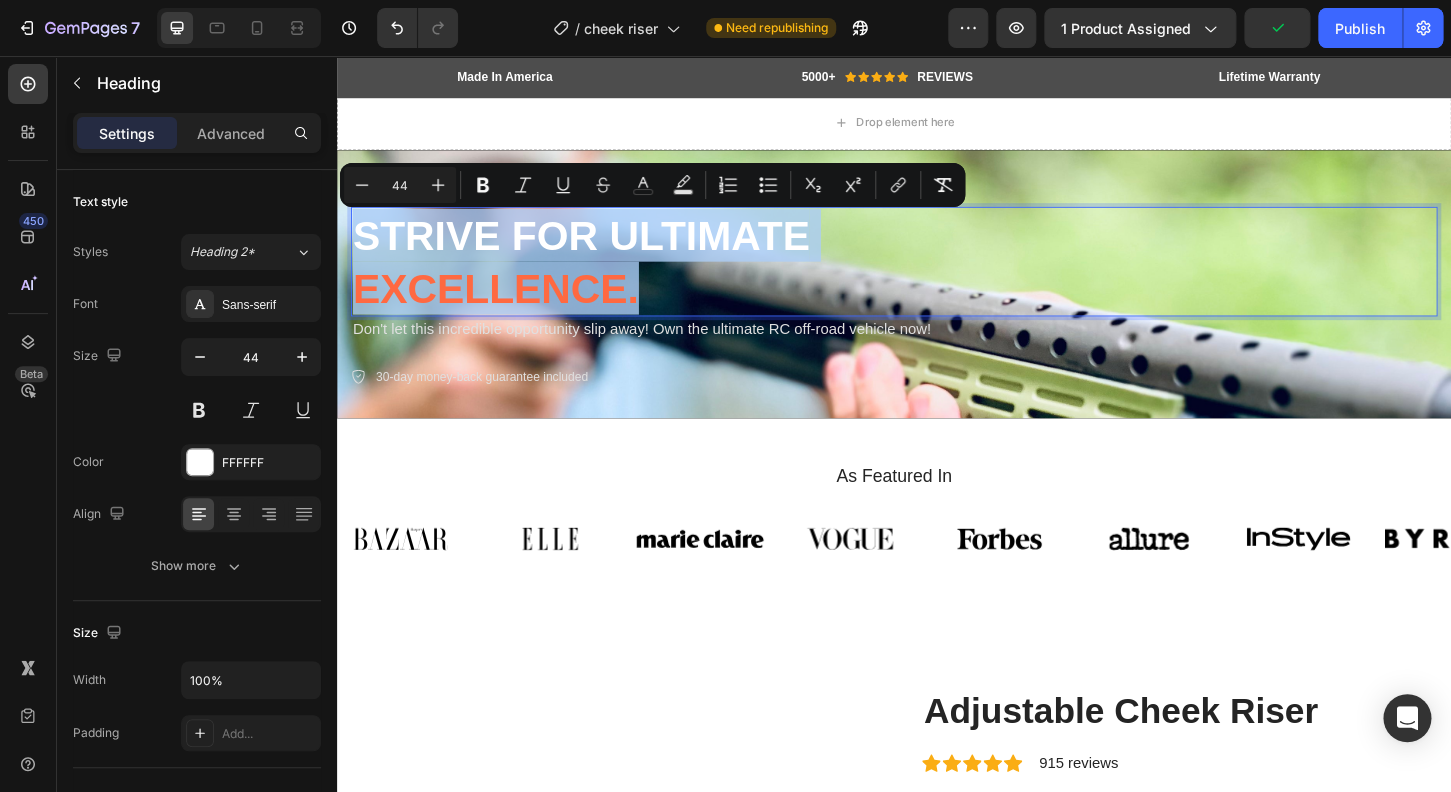 click on "Strive for ultimate excellence." at bounding box center (937, 277) 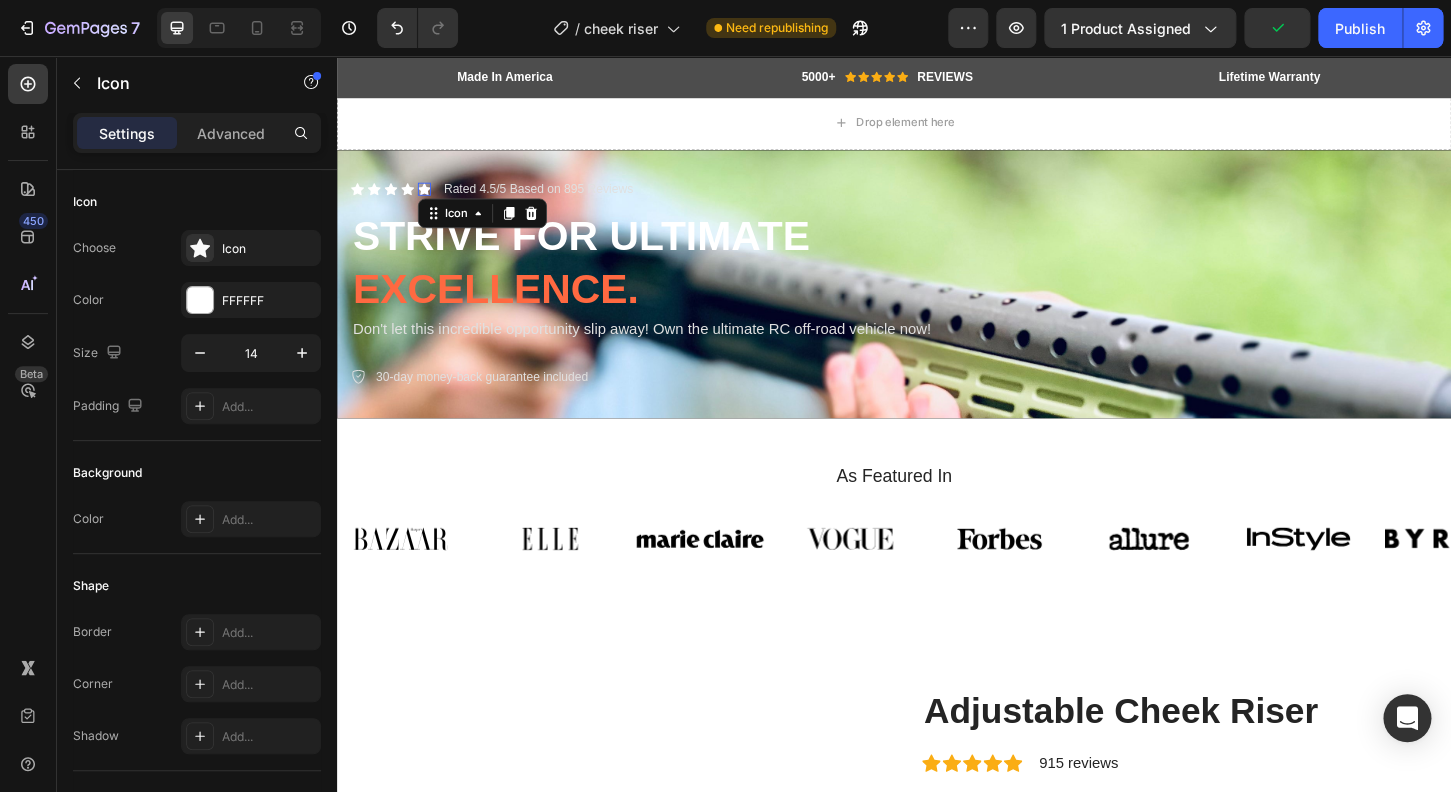 click 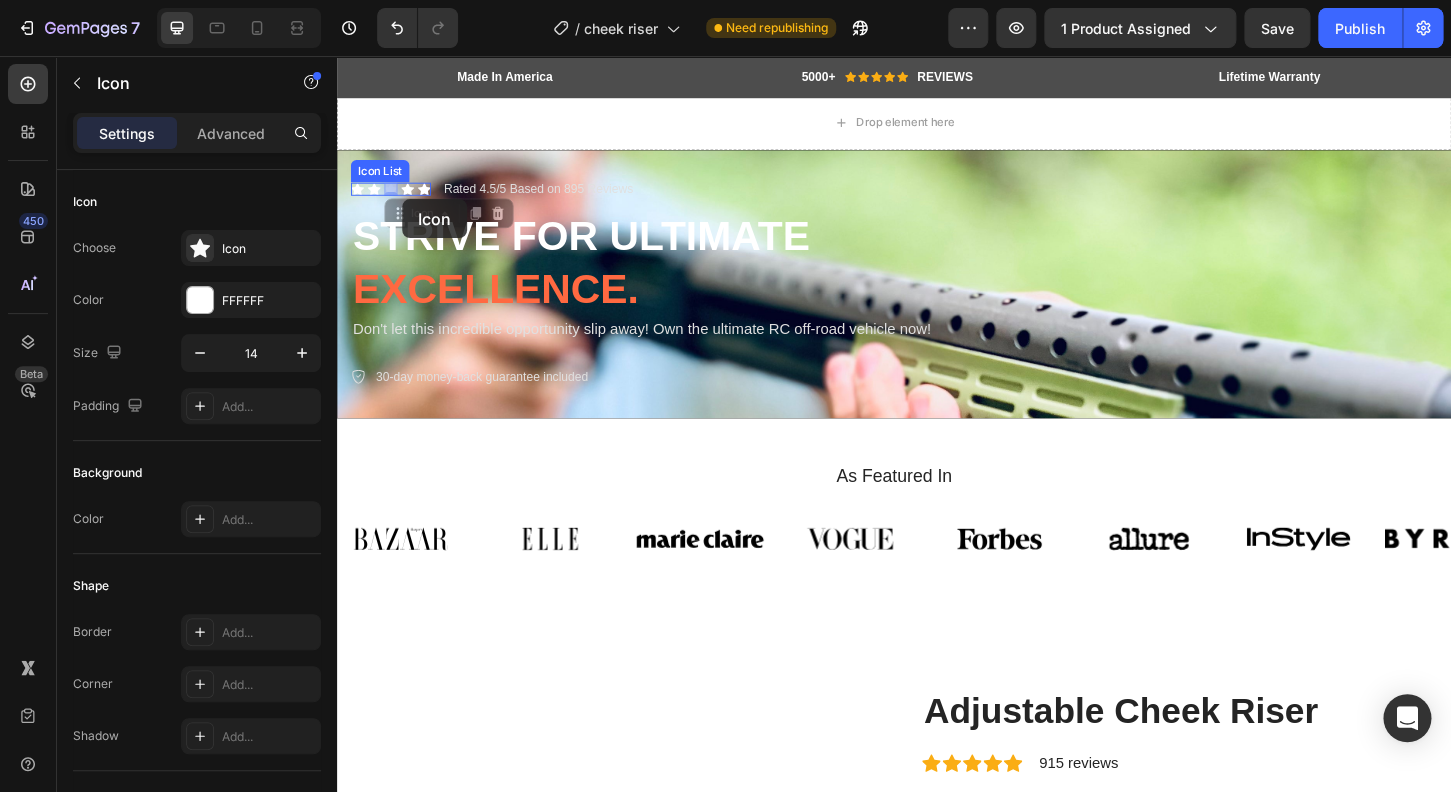 click on "Header
Drop element here Section 1 Icon Icon Icon   0 Icon   0 Icon Icon Icon List Rated 4.5/5 Based on [NUMBER] Reviews Text Block Row Strive for ultimate  excellence. Heading Don't let this incredible opportunity slip away! Own the ultimate RC off-road vehicle now! Text Block
30-day money-back guarantee included  Item List Row Hero Banner Section 2 As Featured In Heading Image Image Image Image Image Image Image Image Carousel Row Section 3
Product Images Adjustable Cheek Riser (P) Title
Icon
Icon
Icon
Icon
Icon Icon List Hoz [NUMBER] reviews Text block Row $[PRICE] (P) Price (P) Price No compare price (P) Price No discount   Not be displayed when published (P) Tag Row – M4 Style Stock Compatible
Dial in your fit. Elevate your accuracy.
Add up to  ¾" of additional comb height
This riser is a  , and can be mounted to other brands—" at bounding box center (937, 4076) 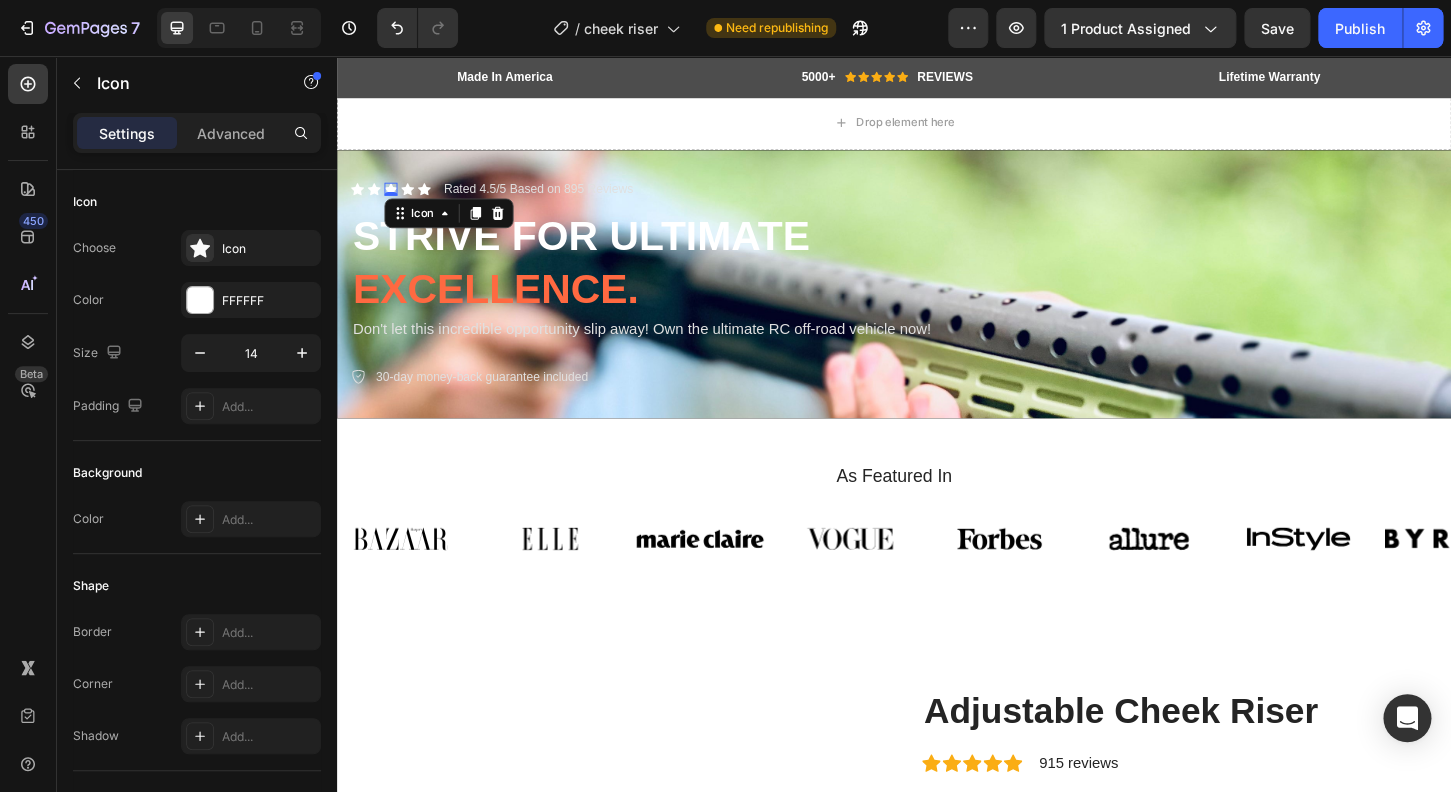 click 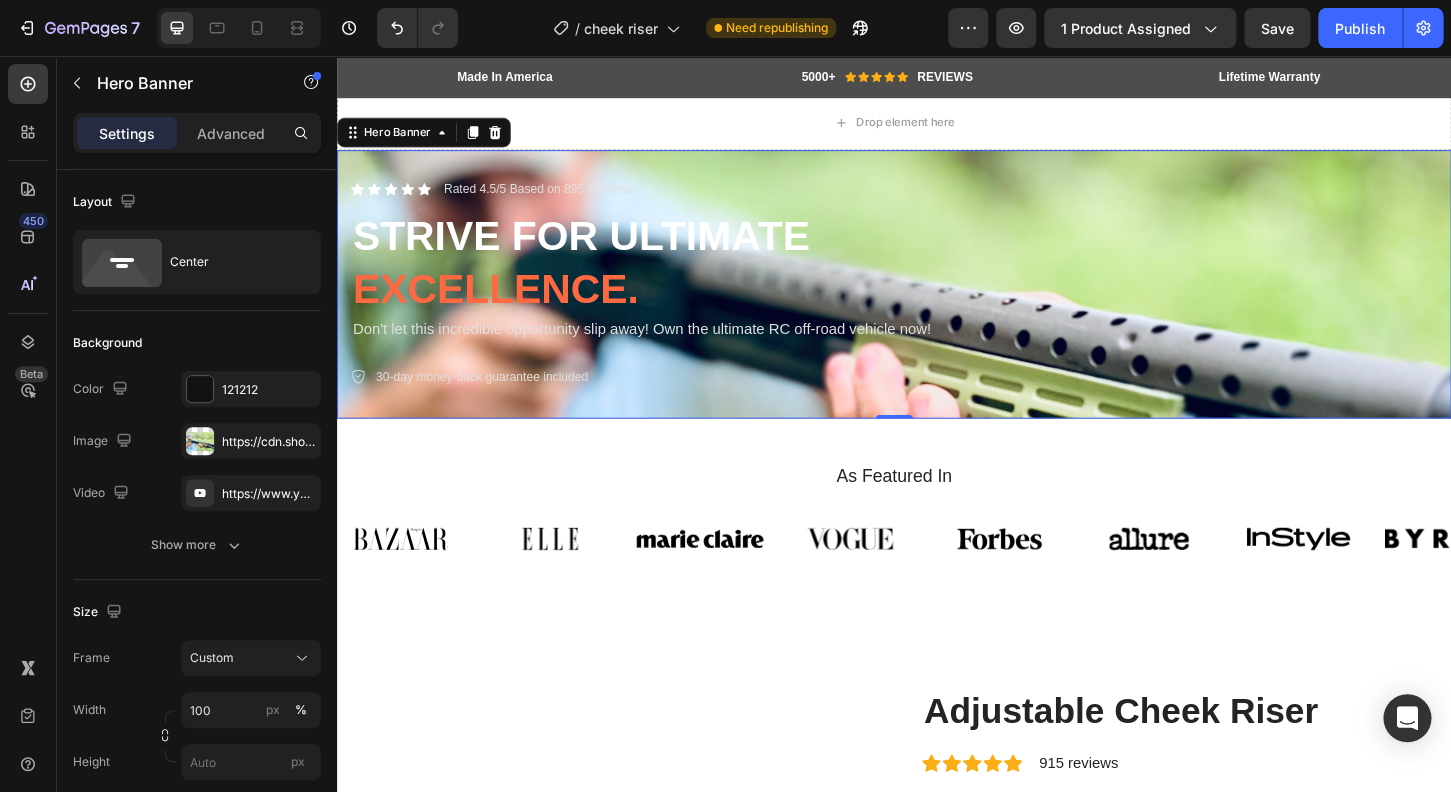 click on "Icon Icon Icon Icon Icon Icon List Rated 4.5/5 Based on 895 Reviews Text Block Row Strive for ultimate  excellence. Heading Don't let this incredible opportunity slip away! Own the ultimate RC off-road vehicle now! Text Block
30-day money-back guarantee included  Item List Row" at bounding box center [937, 301] 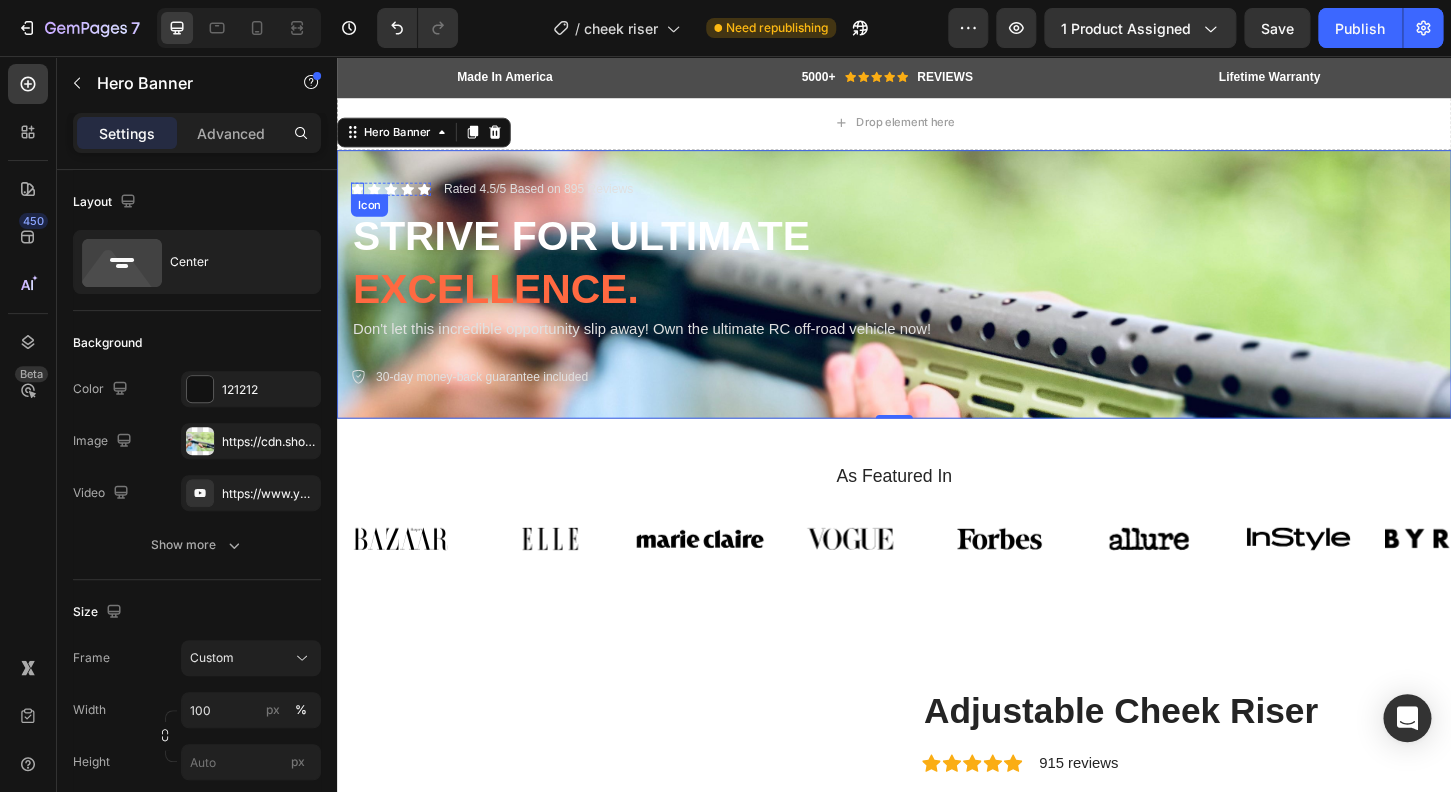 click on "Icon" at bounding box center (359, 199) 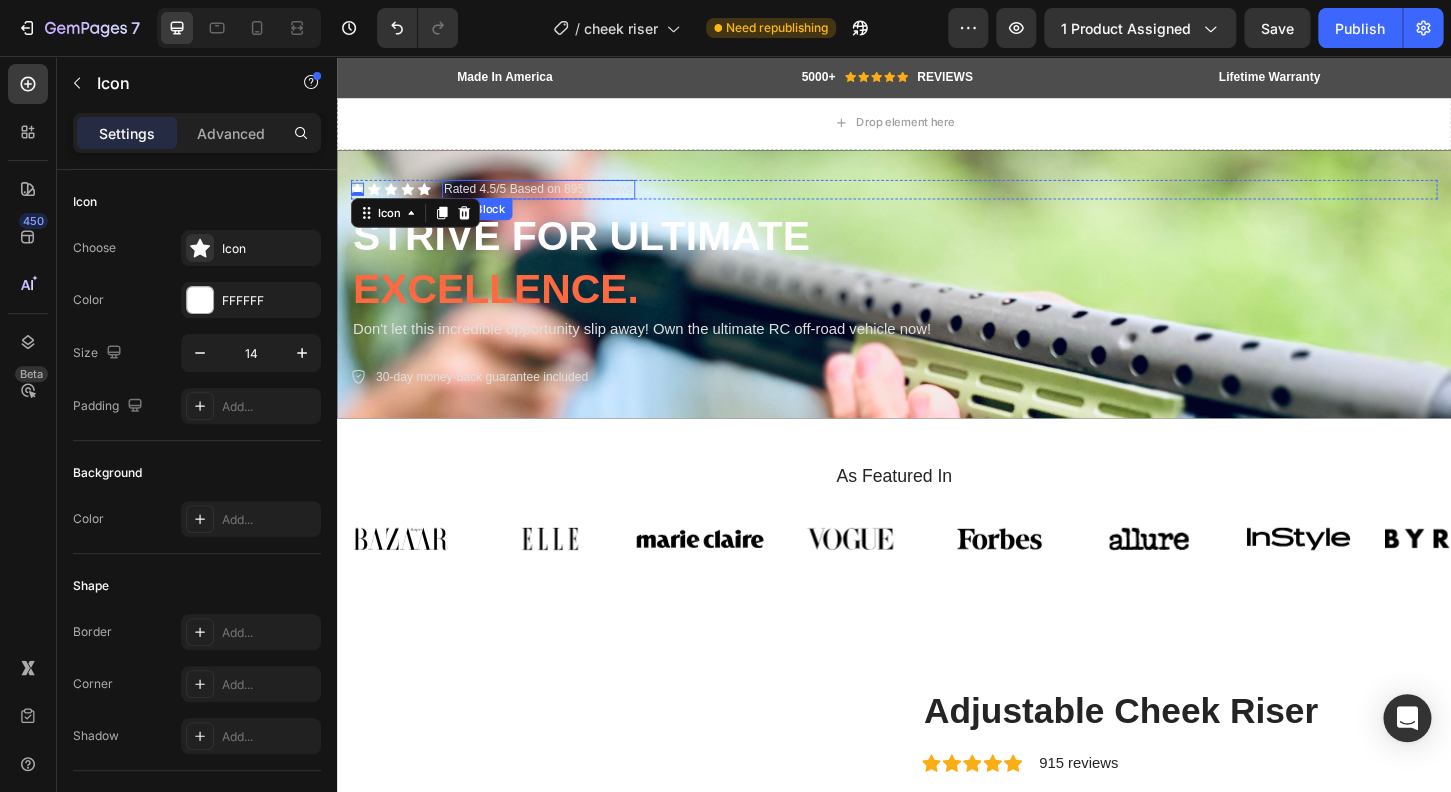click on "Rated 4.5/5 Based on 895 Reviews" at bounding box center [554, 199] 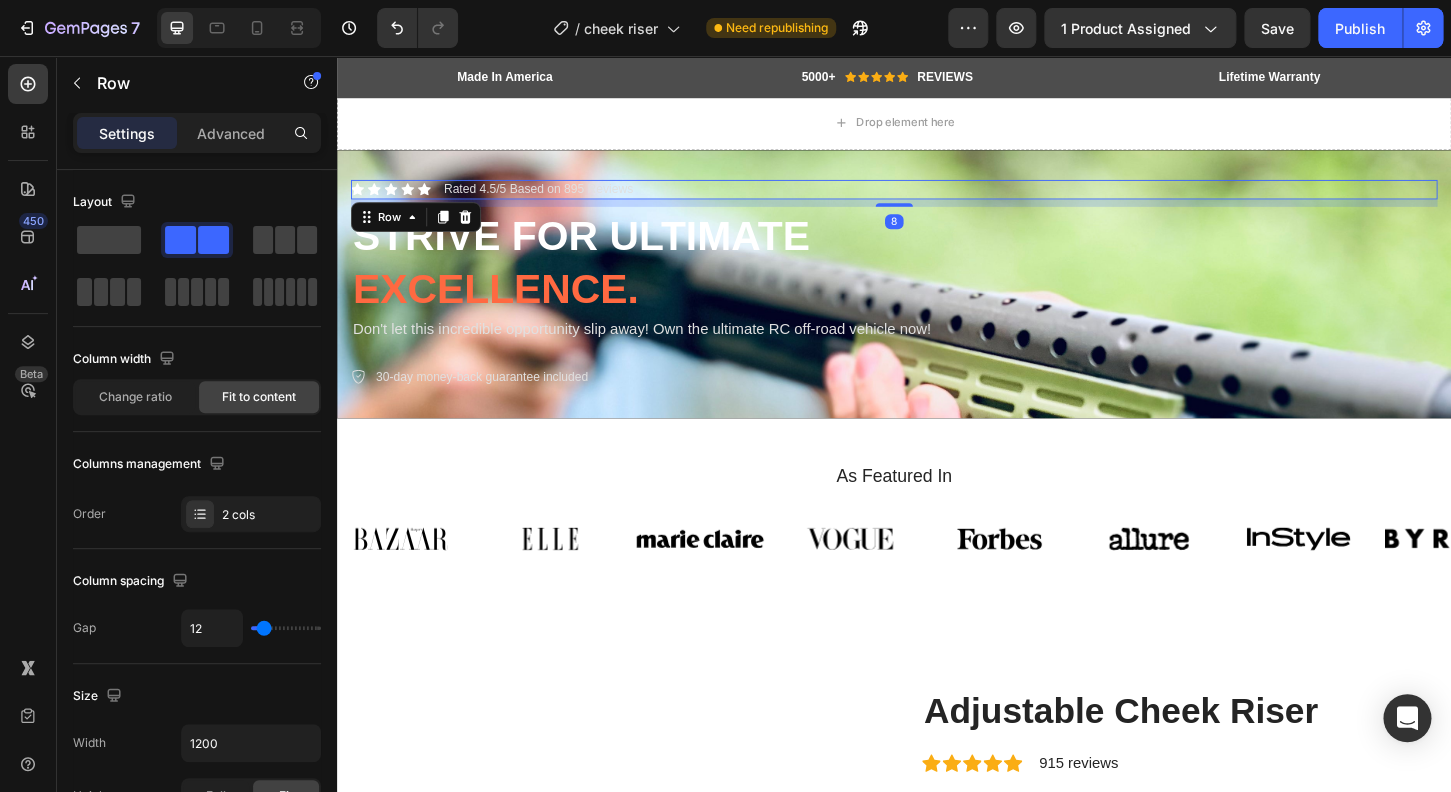click on "Icon Icon Icon Icon Icon Icon List Rated 4.5/5 Based on 895 Reviews Text Block Row   8" at bounding box center (937, 199) 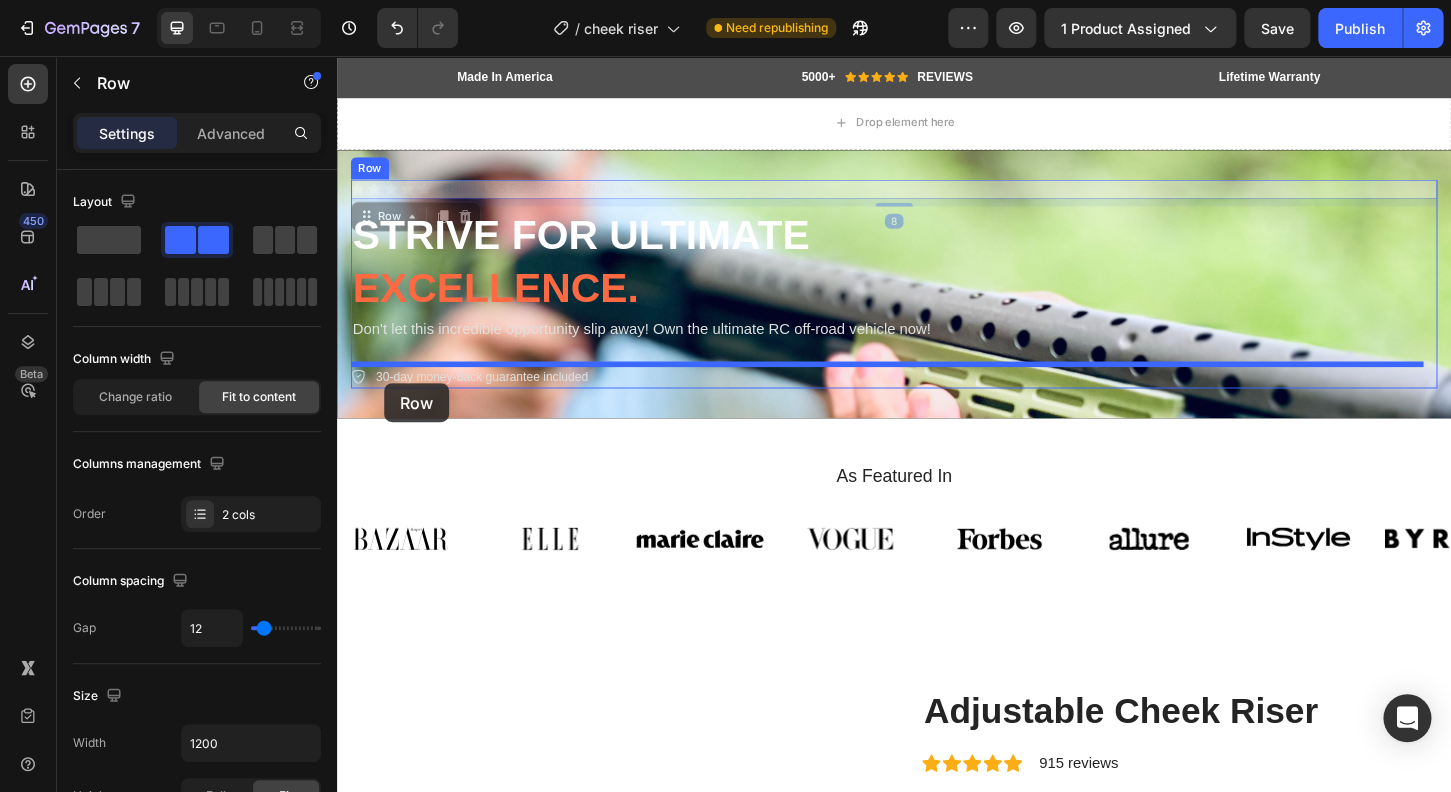 drag, startPoint x: 440, startPoint y: 197, endPoint x: 384, endPoint y: 383, distance: 194.24727 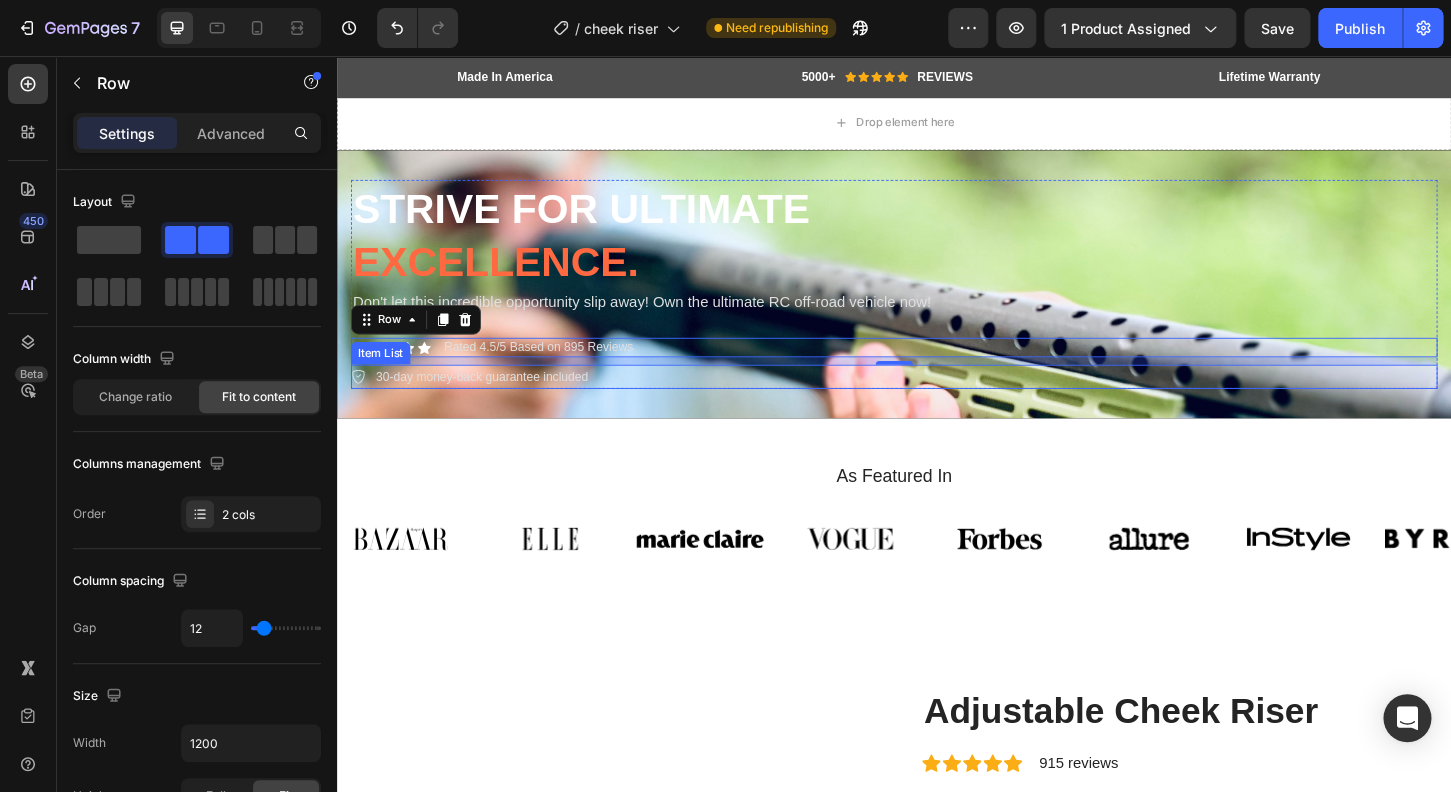 click on "30-day money-back guarantee included" at bounding box center (493, 401) 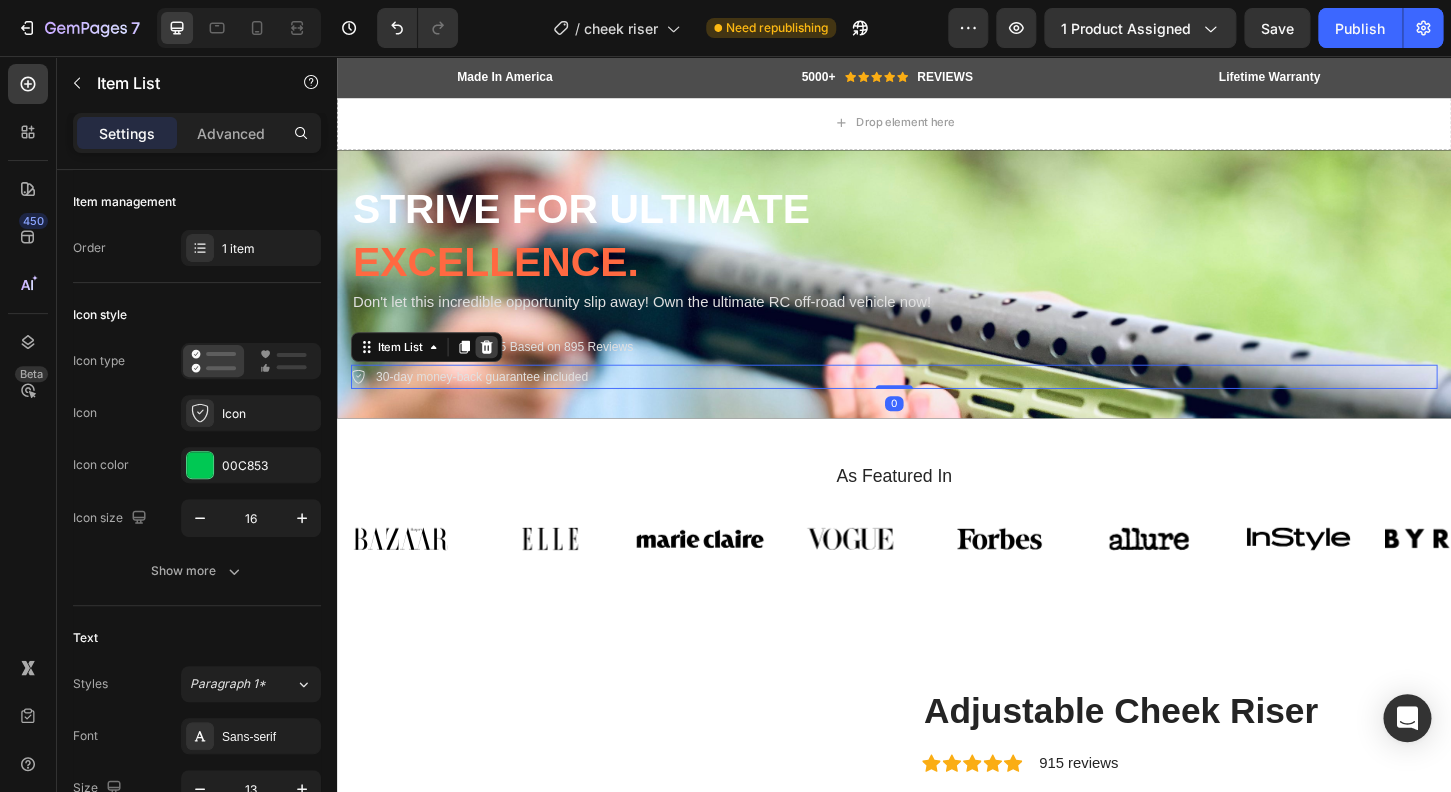 click 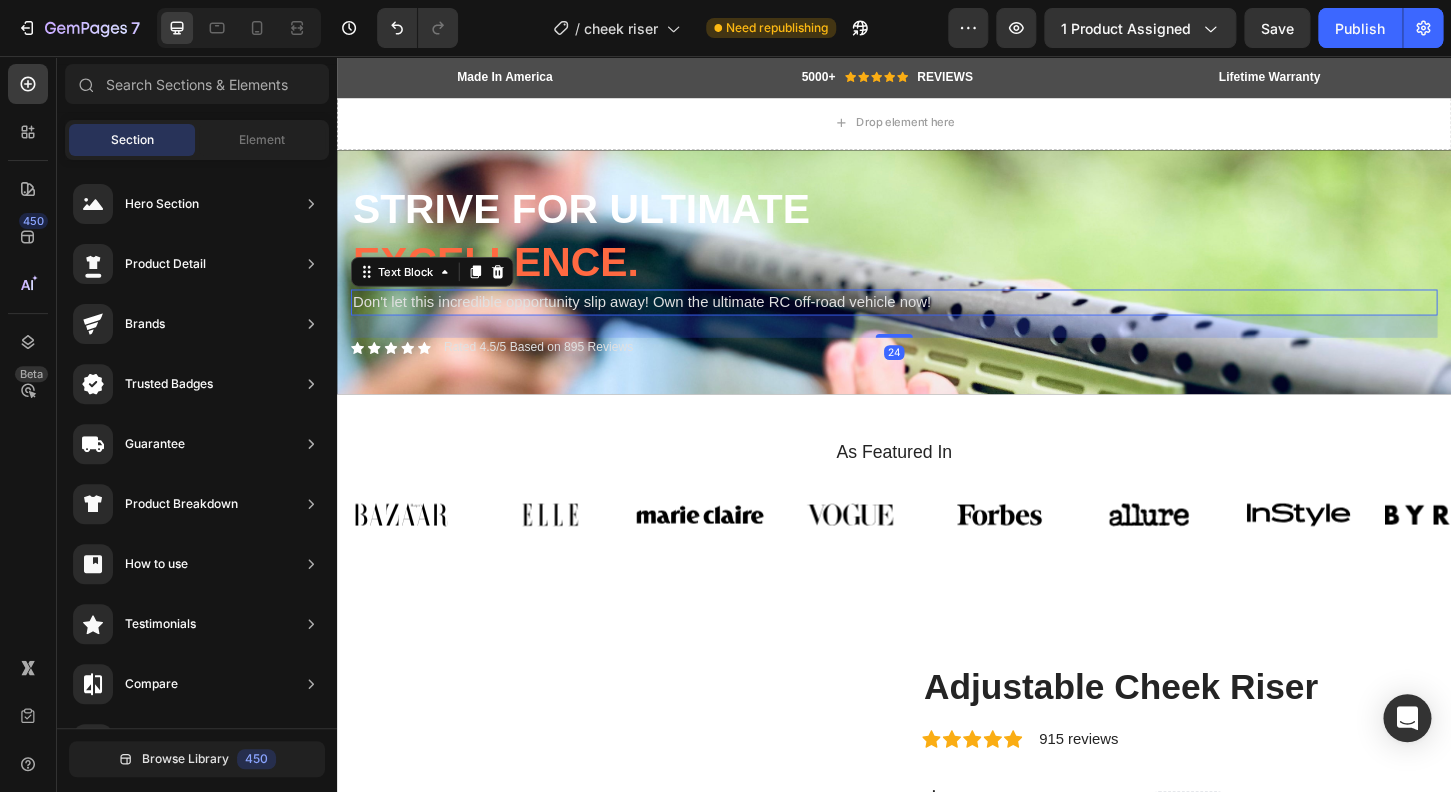 click on "Don't let this incredible opportunity slip away! Own the ultimate RC off-road vehicle now!" at bounding box center [937, 321] 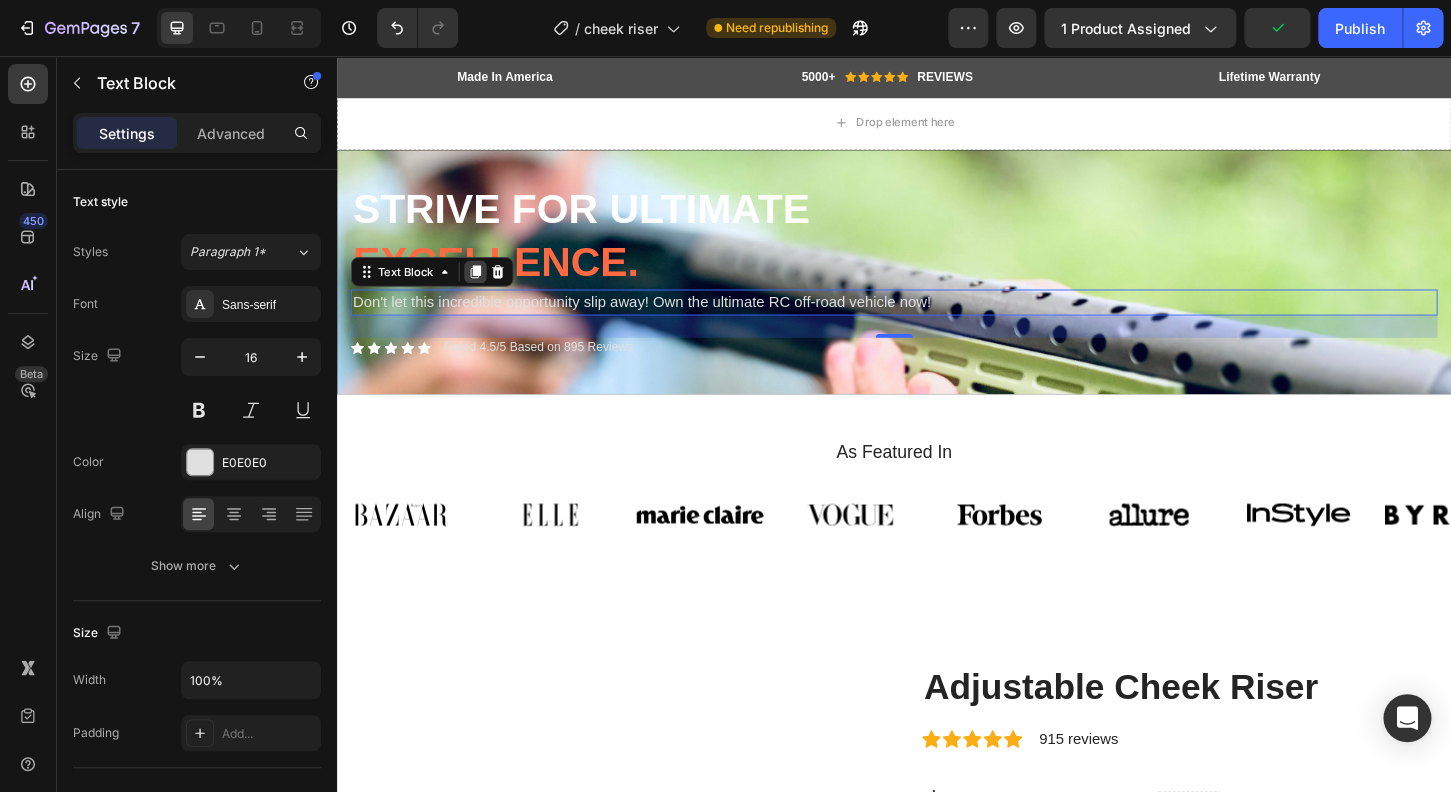 click 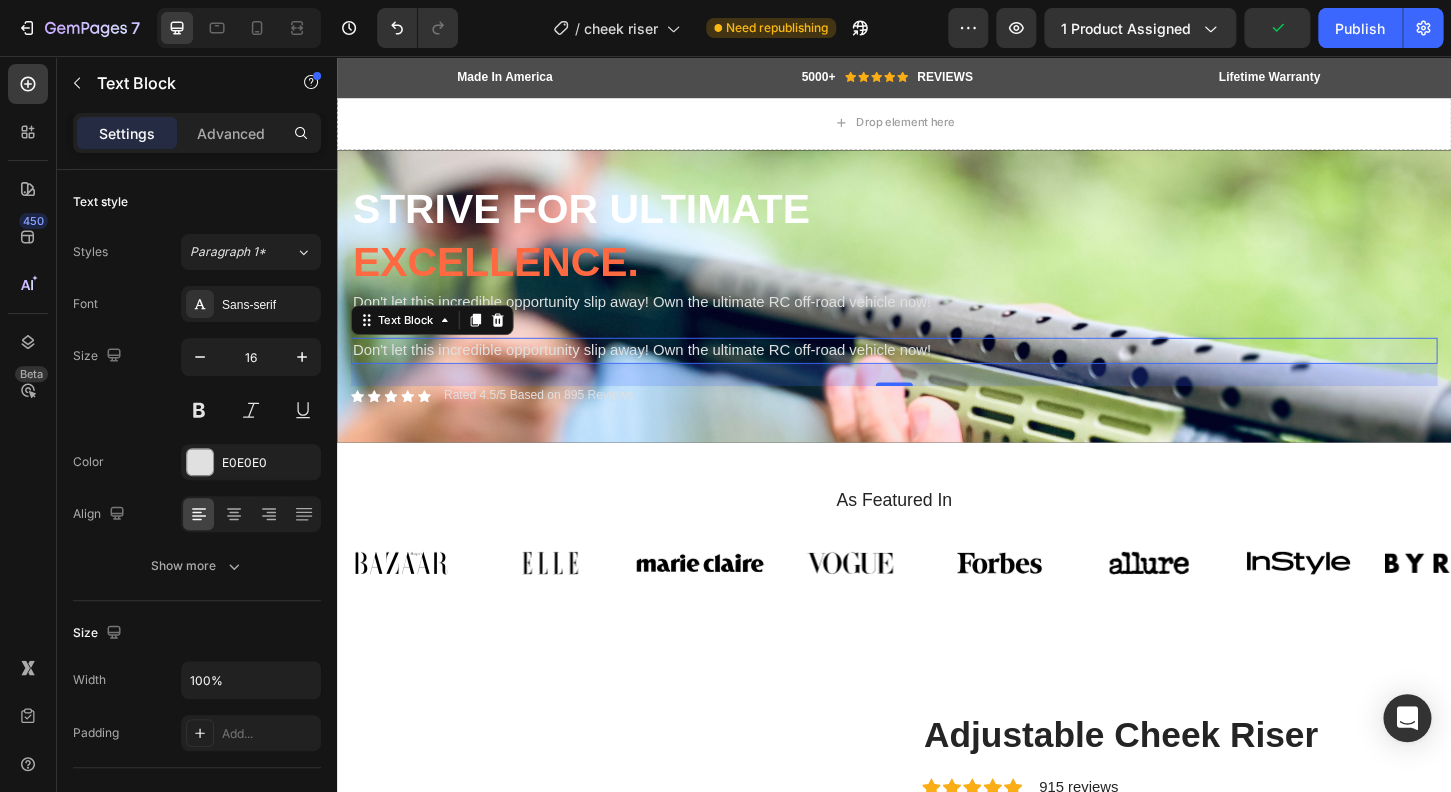 click on "Don't let this incredible opportunity slip away! Own the ultimate RC off-road vehicle now!" at bounding box center [937, 373] 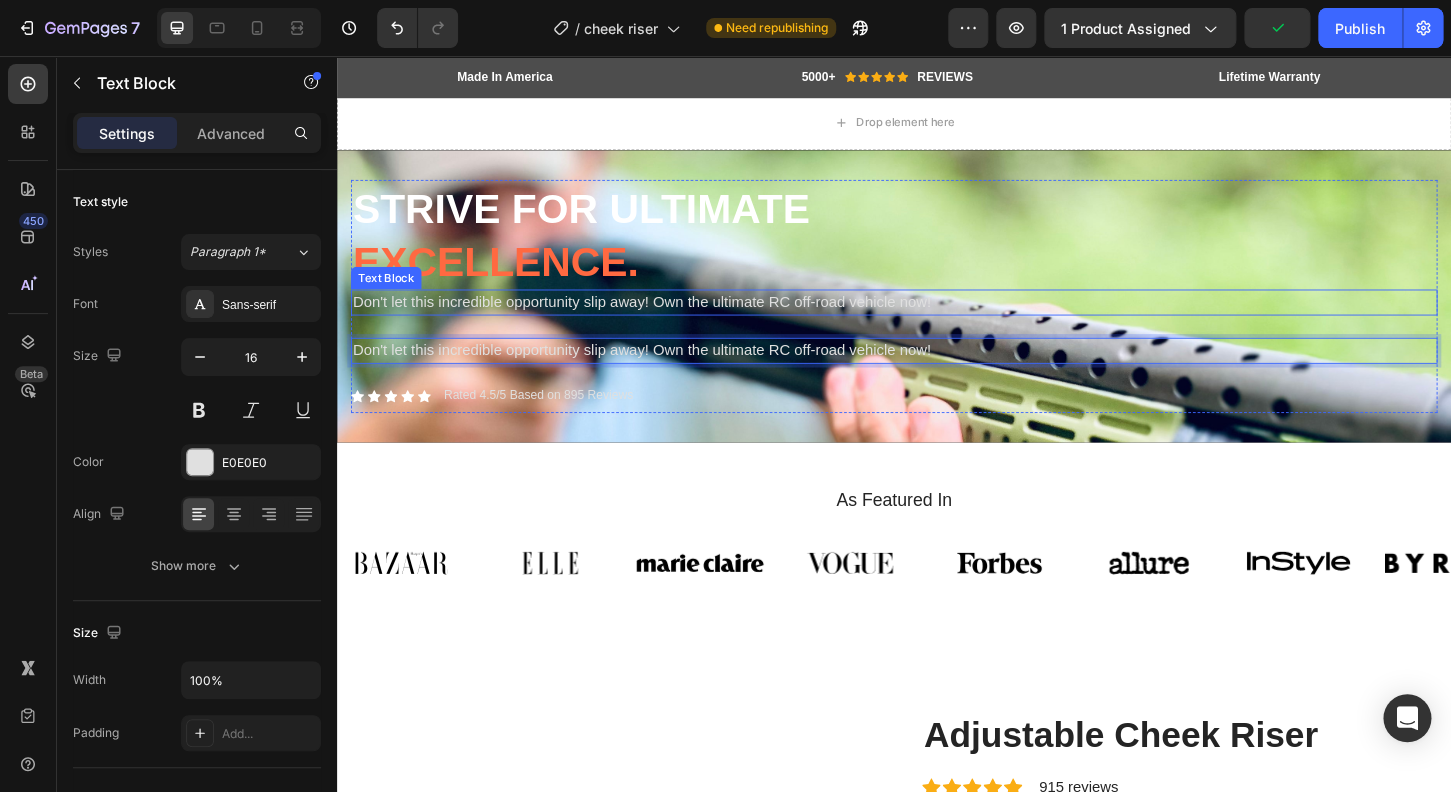 click on "Don't let this incredible opportunity slip away! Own the ultimate RC off-road vehicle now!" at bounding box center (937, 321) 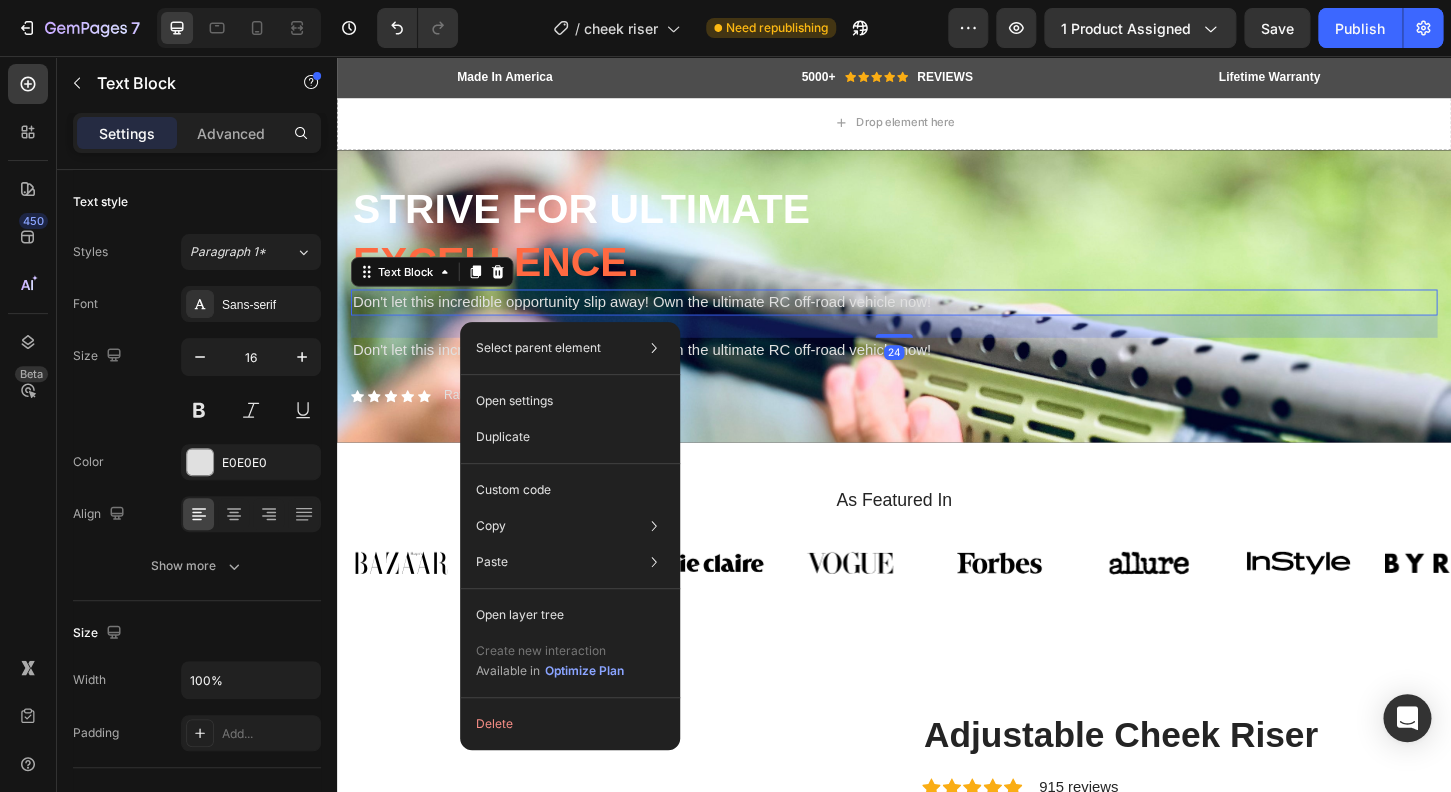 click on "Don't let this incredible opportunity slip away! Own the ultimate RC off-road vehicle now!" at bounding box center [937, 321] 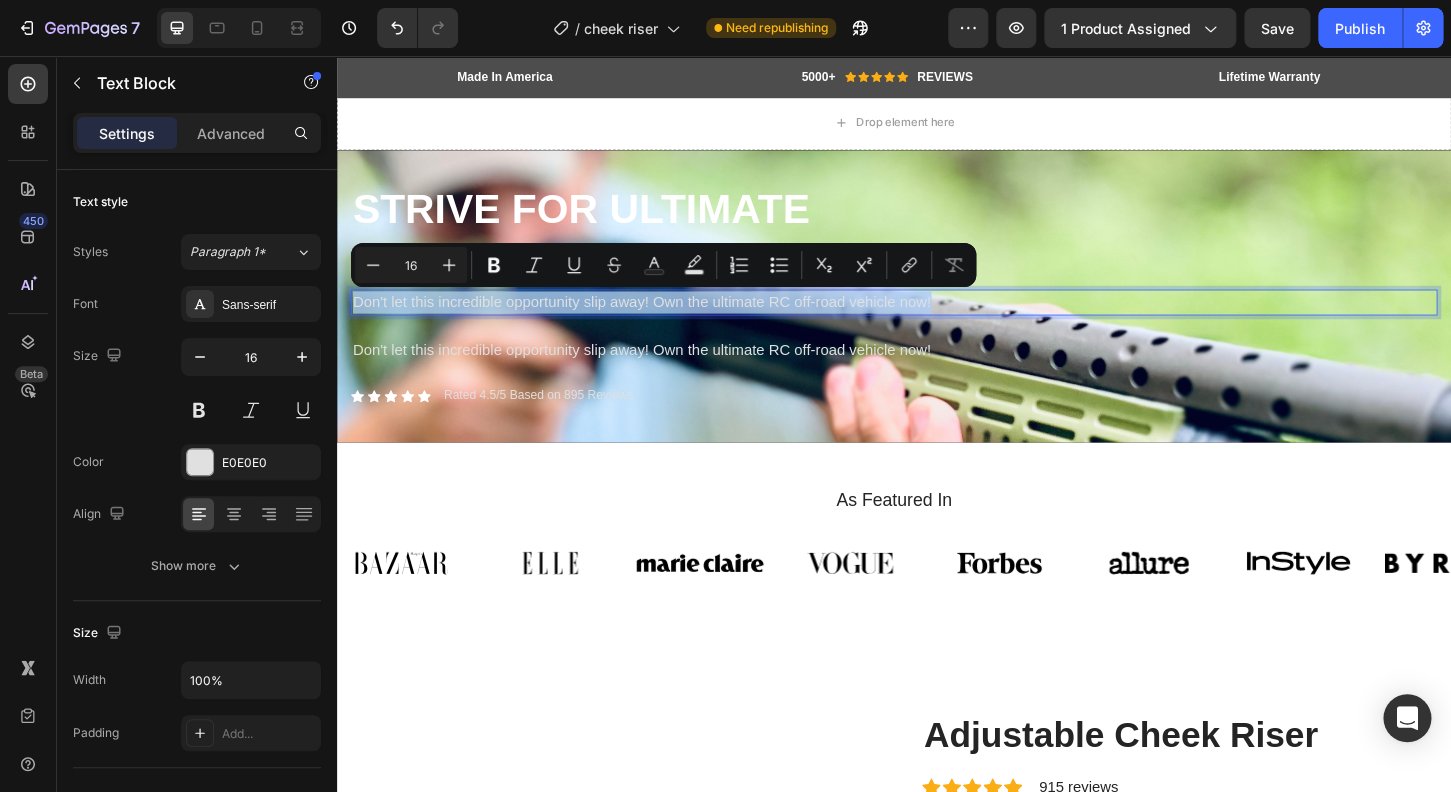 drag, startPoint x: 1050, startPoint y: 310, endPoint x: 425, endPoint y: 306, distance: 625.0128 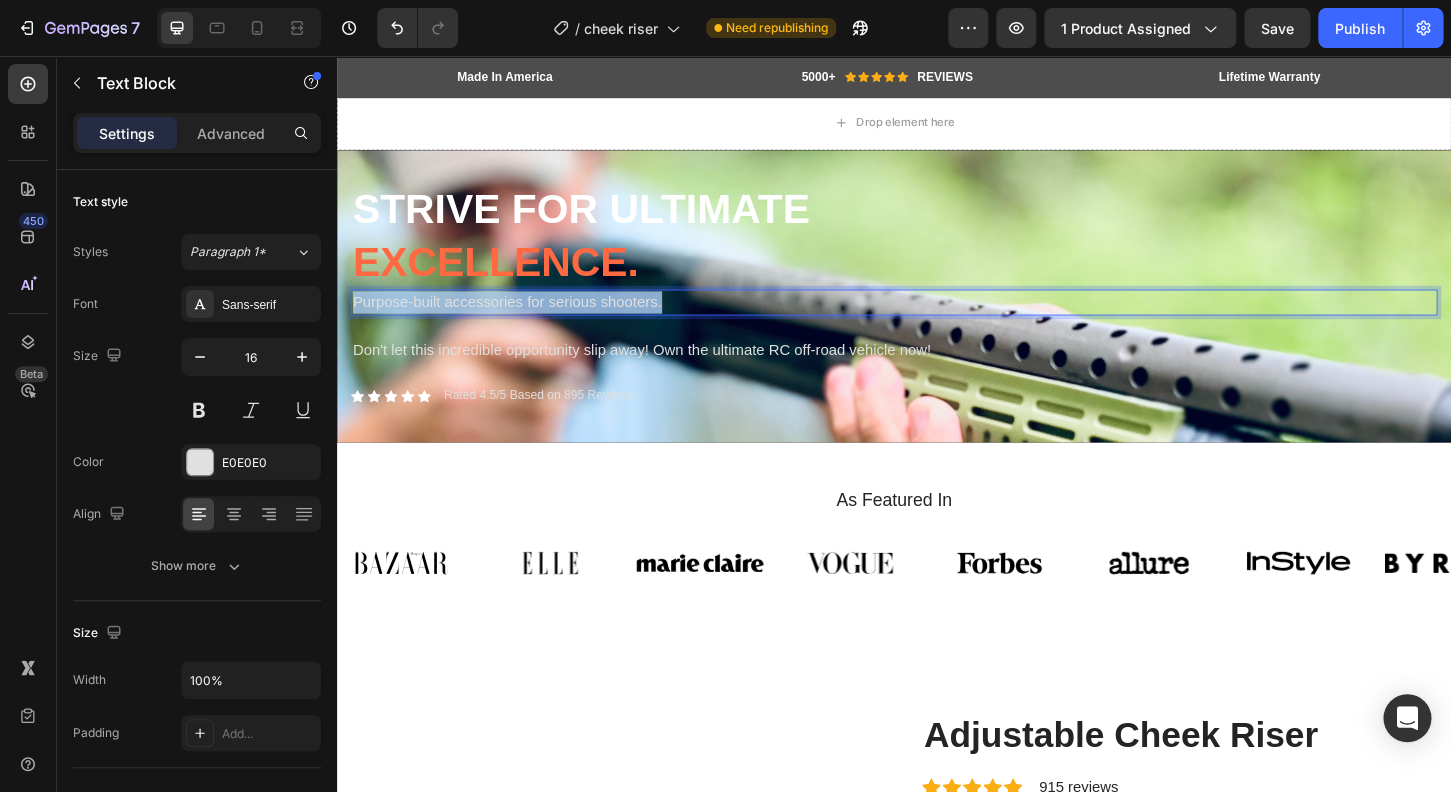 drag, startPoint x: 698, startPoint y: 324, endPoint x: 347, endPoint y: 317, distance: 351.0698 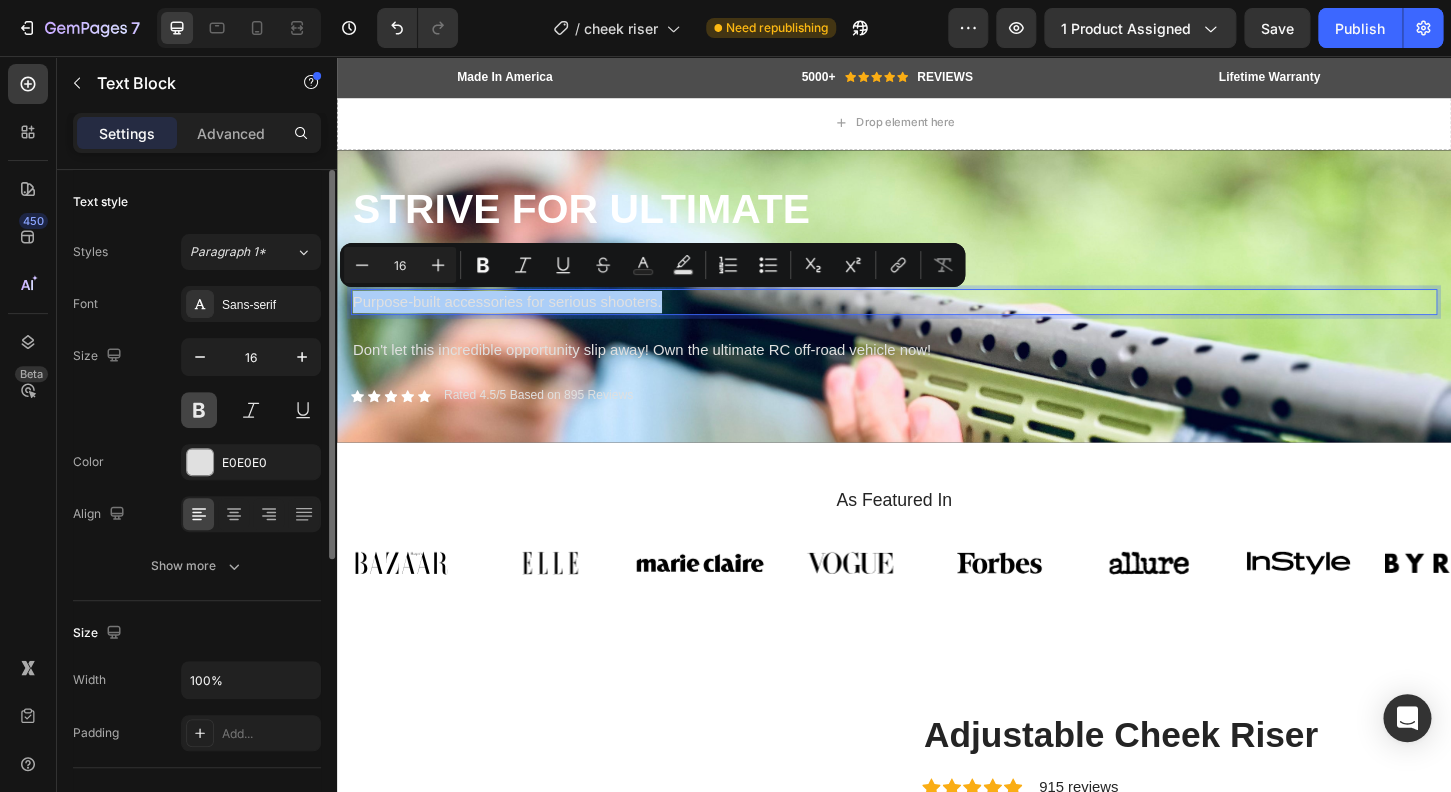 click at bounding box center (199, 410) 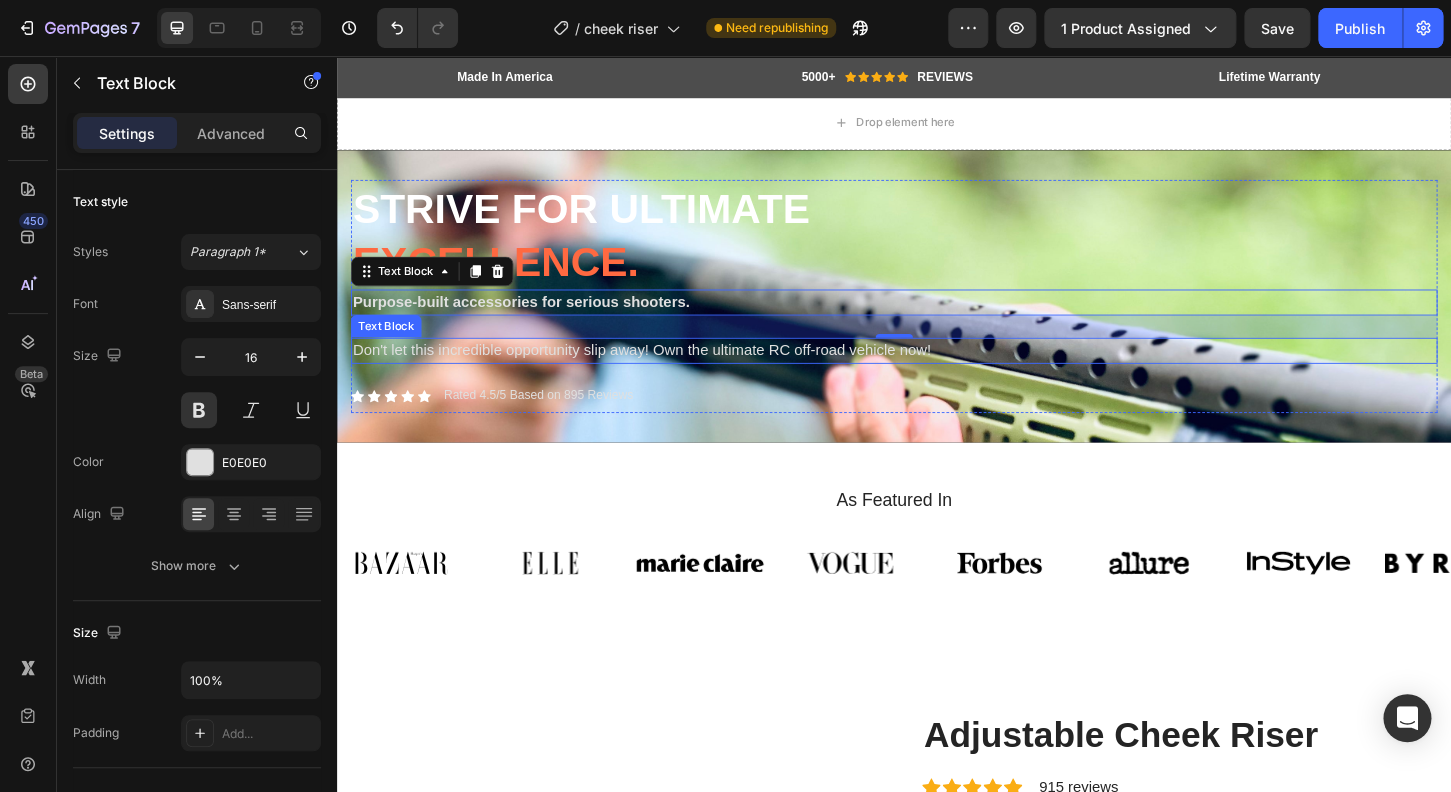 click on "Don't let this incredible opportunity slip away! Own the ultimate RC off-road vehicle now!" at bounding box center (937, 373) 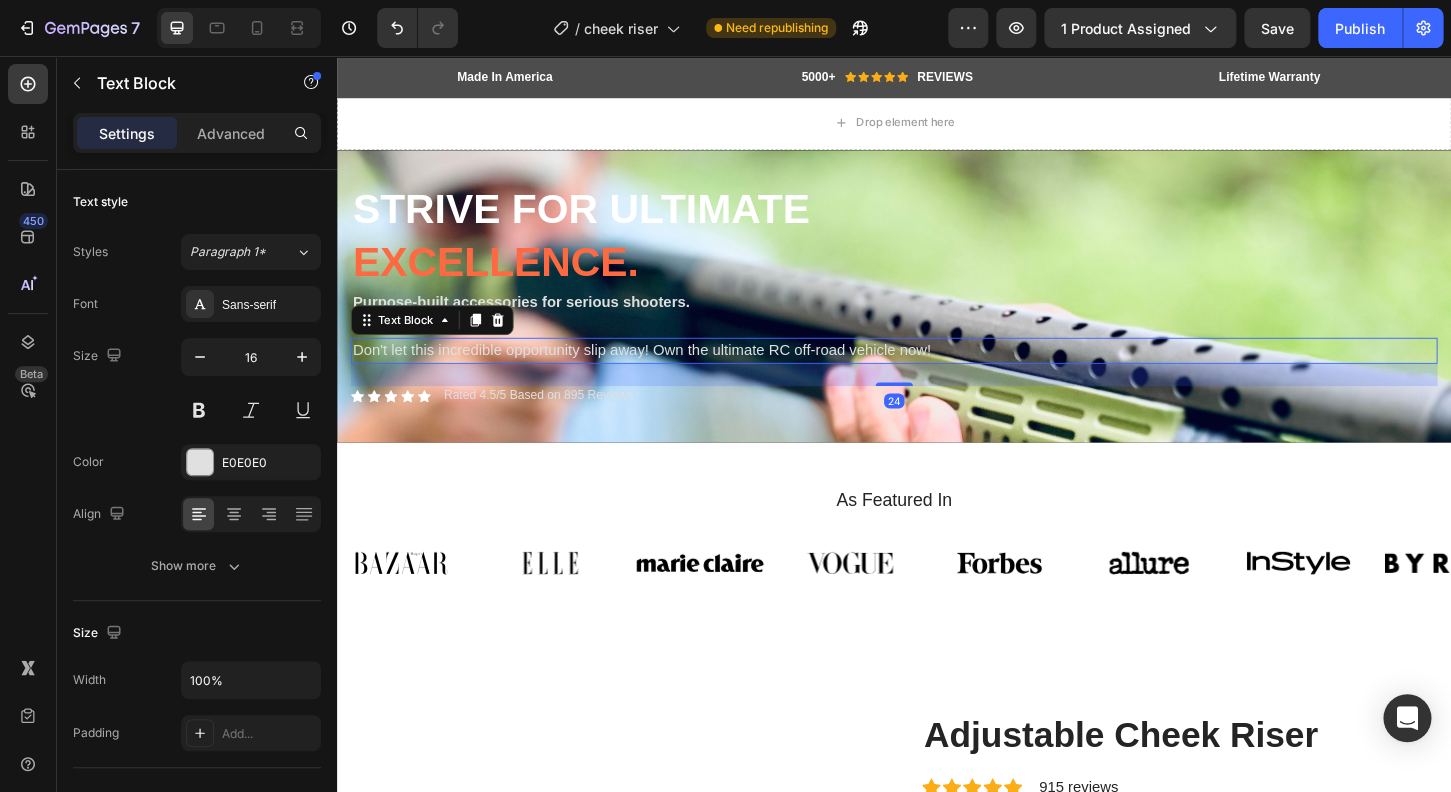 click on "24" at bounding box center (937, 399) 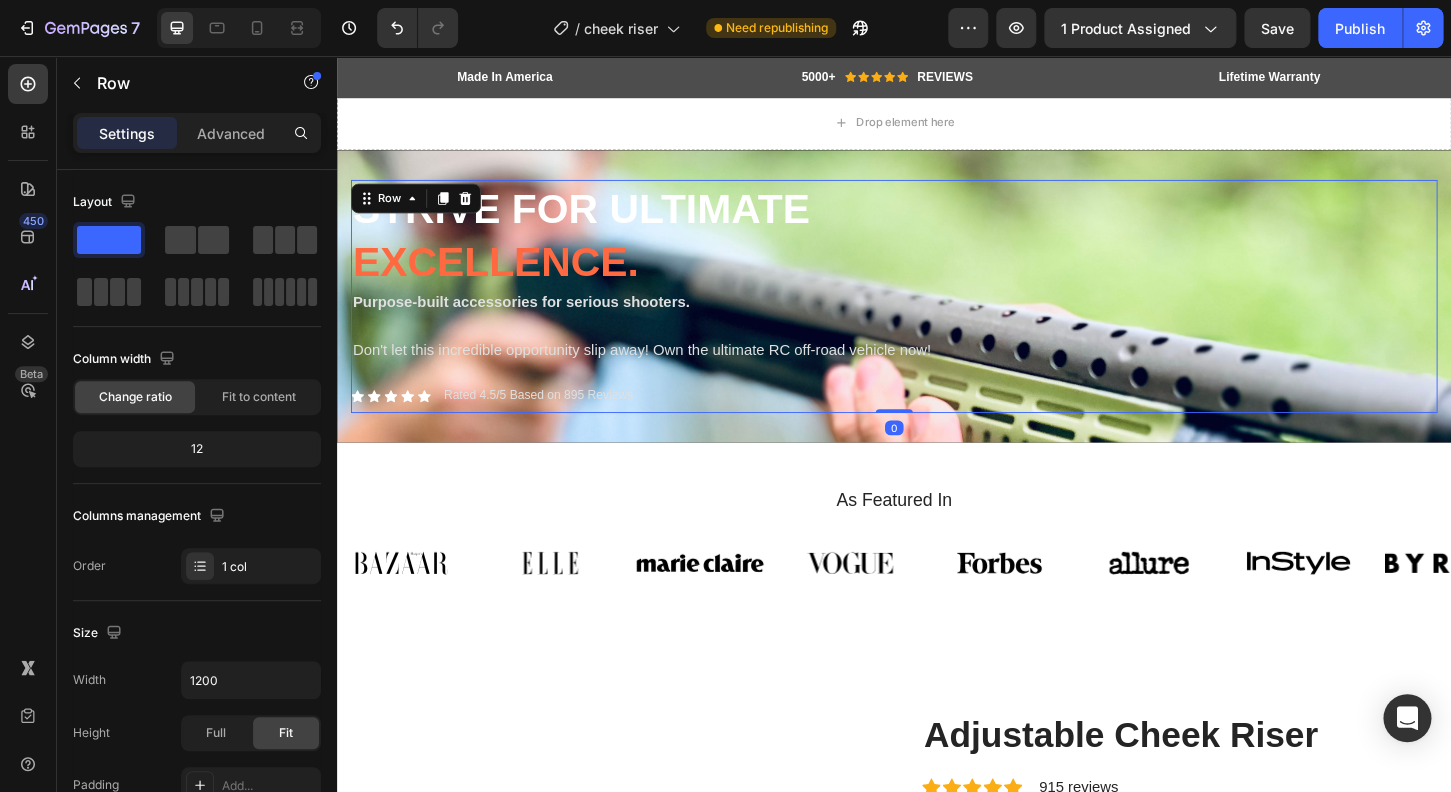 click on "Strive for ultimate  excellence. Heading Purpose-built accessories for serious shooters. Text Block Don't let this incredible opportunity slip away! Own the ultimate RC off-road vehicle now! Text Block Icon Icon Icon Icon Icon Icon List Rated 4.5/5 Based on 895 Reviews Text Block Row" at bounding box center (937, 314) 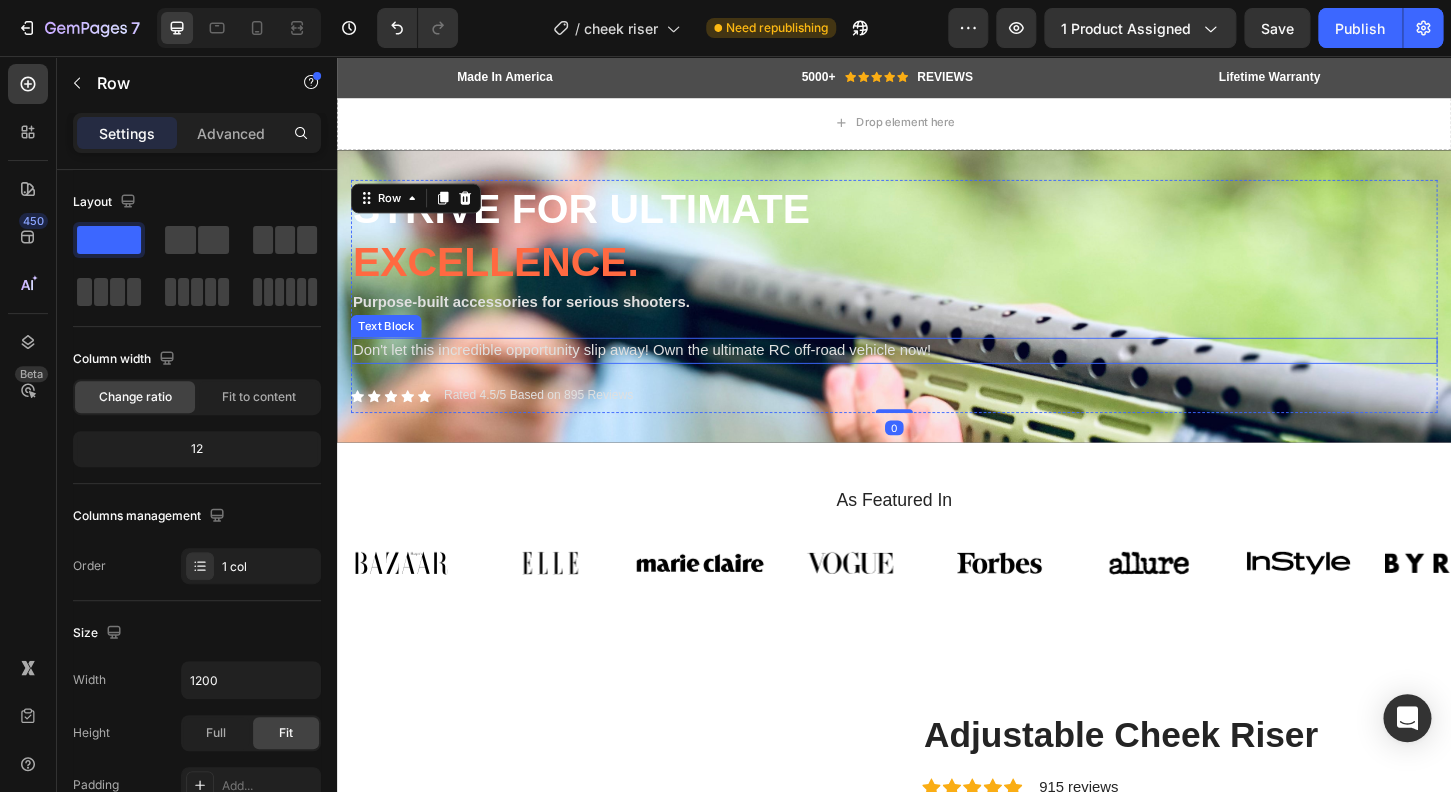 click on "Don't let this incredible opportunity slip away! Own the ultimate RC off-road vehicle now!" at bounding box center (937, 373) 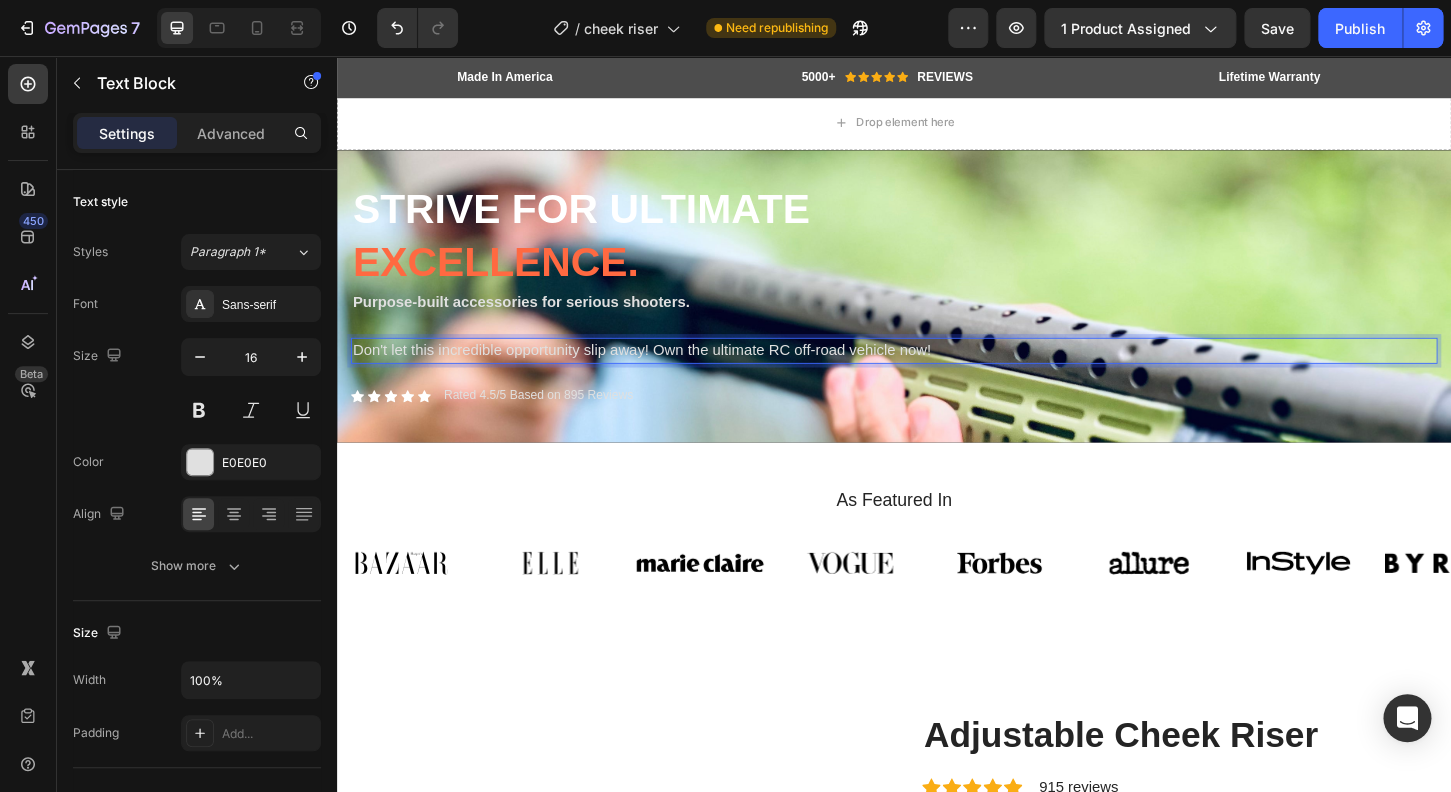 click on "Don't let this incredible opportunity slip away! Own the ultimate RC off-road vehicle now!" at bounding box center (937, 373) 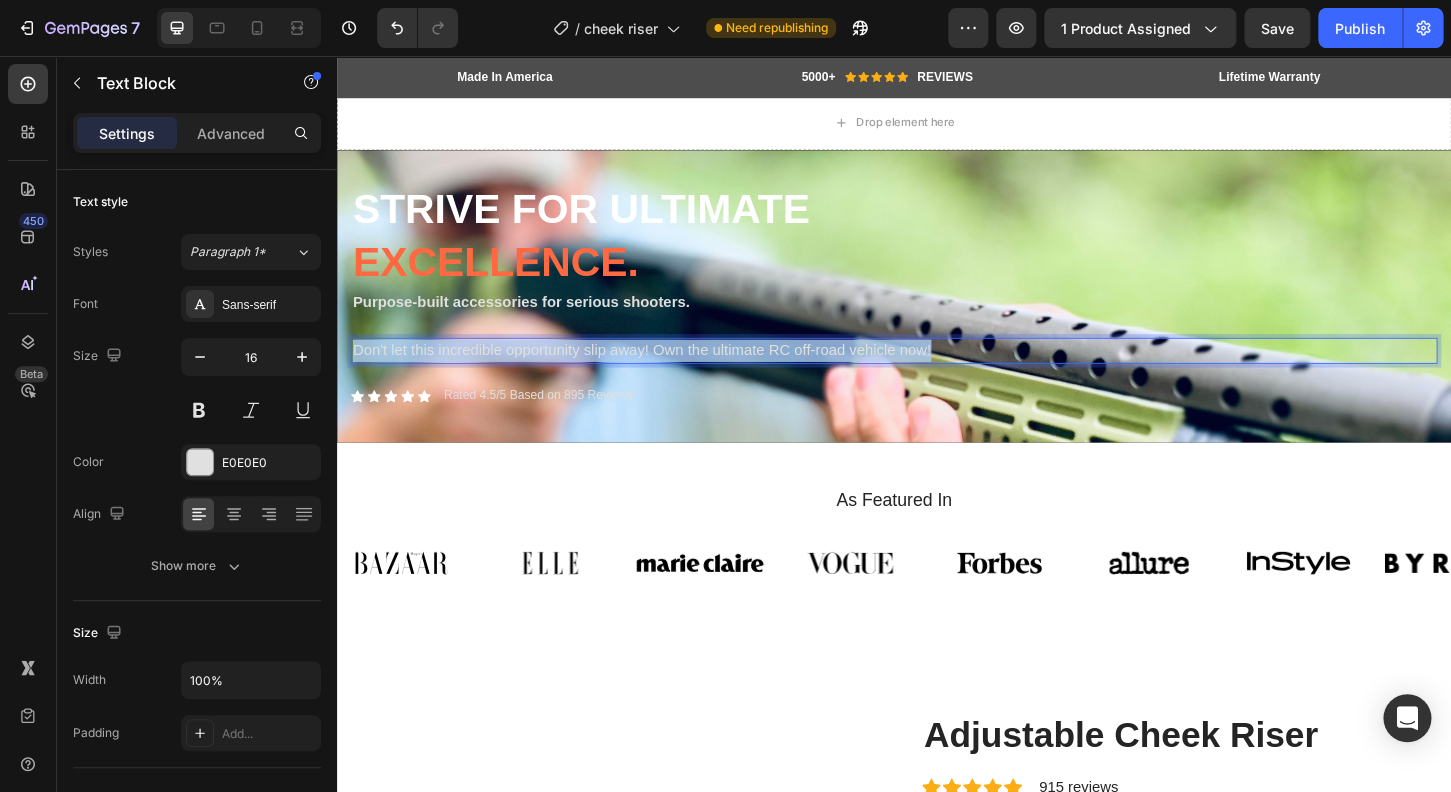 drag, startPoint x: 980, startPoint y: 379, endPoint x: 355, endPoint y: 364, distance: 625.18 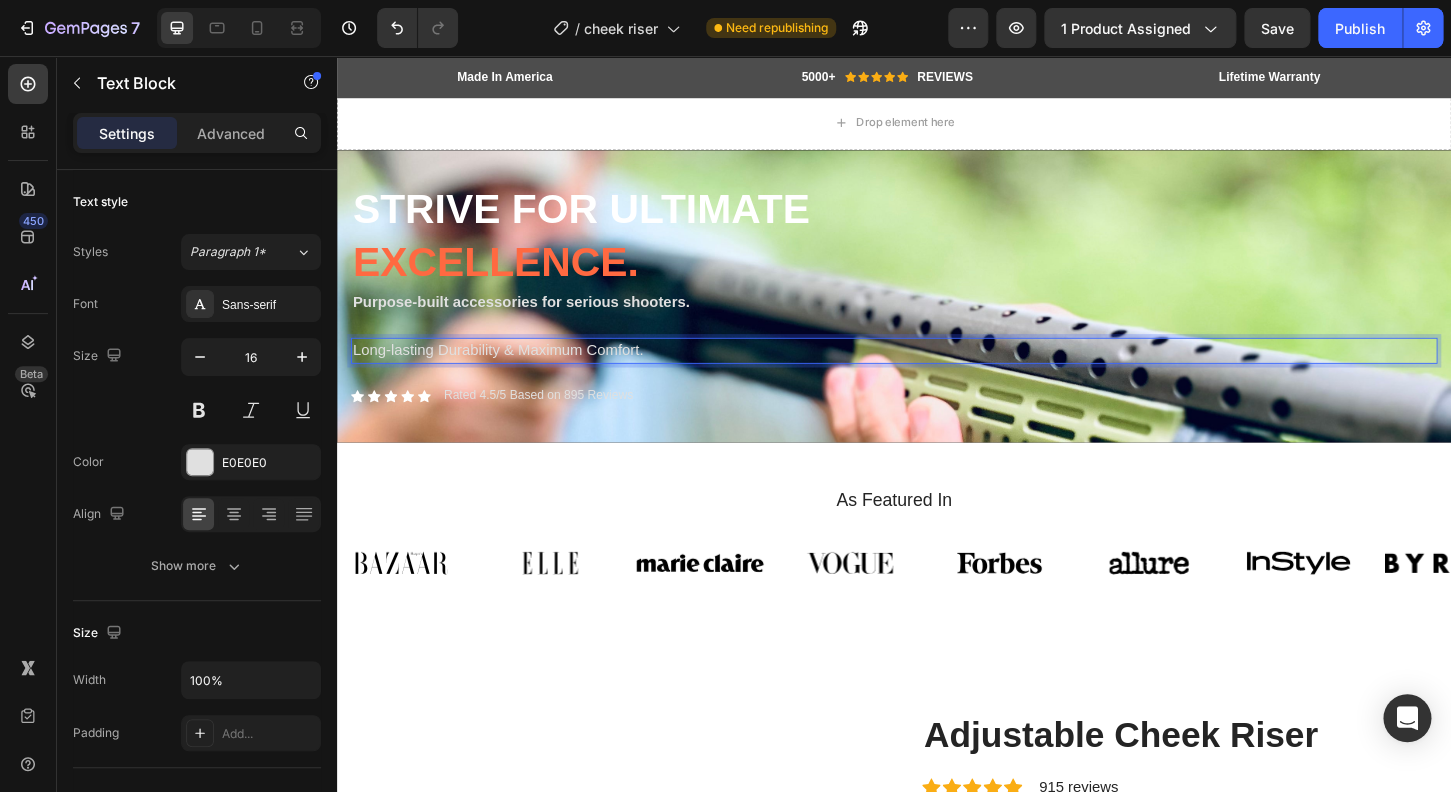 click on "Long-lasting Durability & Maximum Comfort." at bounding box center [937, 373] 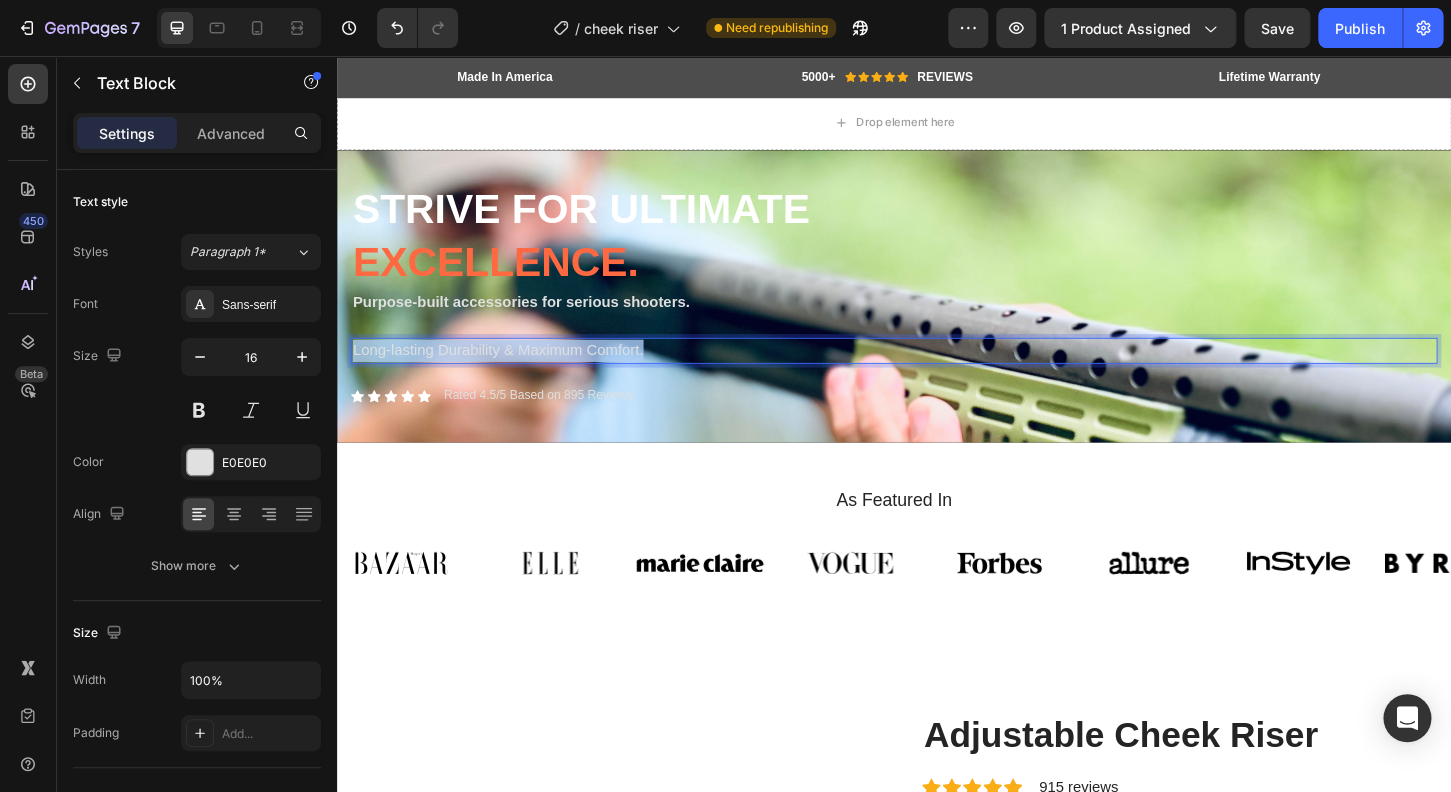 drag, startPoint x: 678, startPoint y: 375, endPoint x: 339, endPoint y: 372, distance: 339.01328 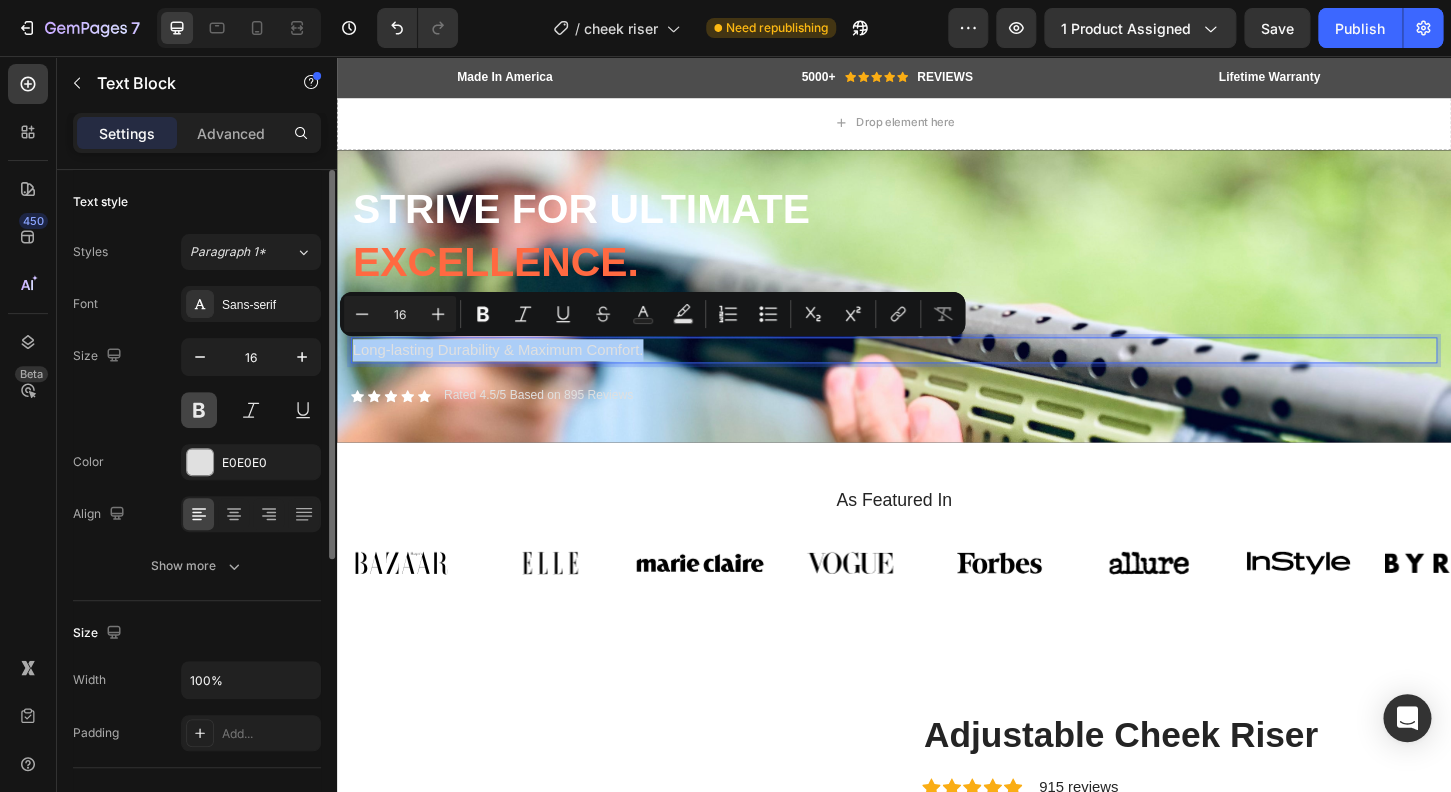 click at bounding box center [199, 410] 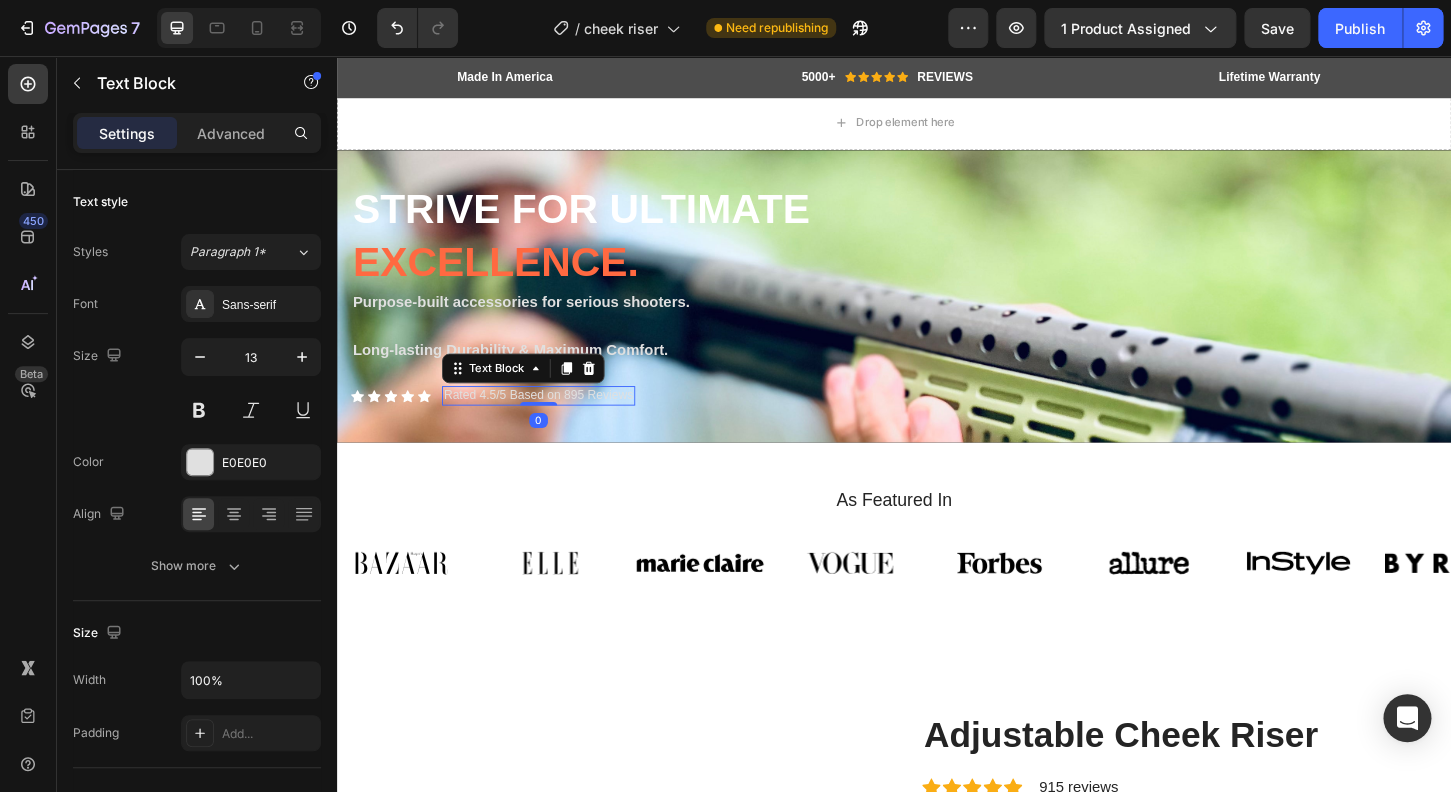 click on "Rated 4.5/5 Based on 895 Reviews" at bounding box center (554, 421) 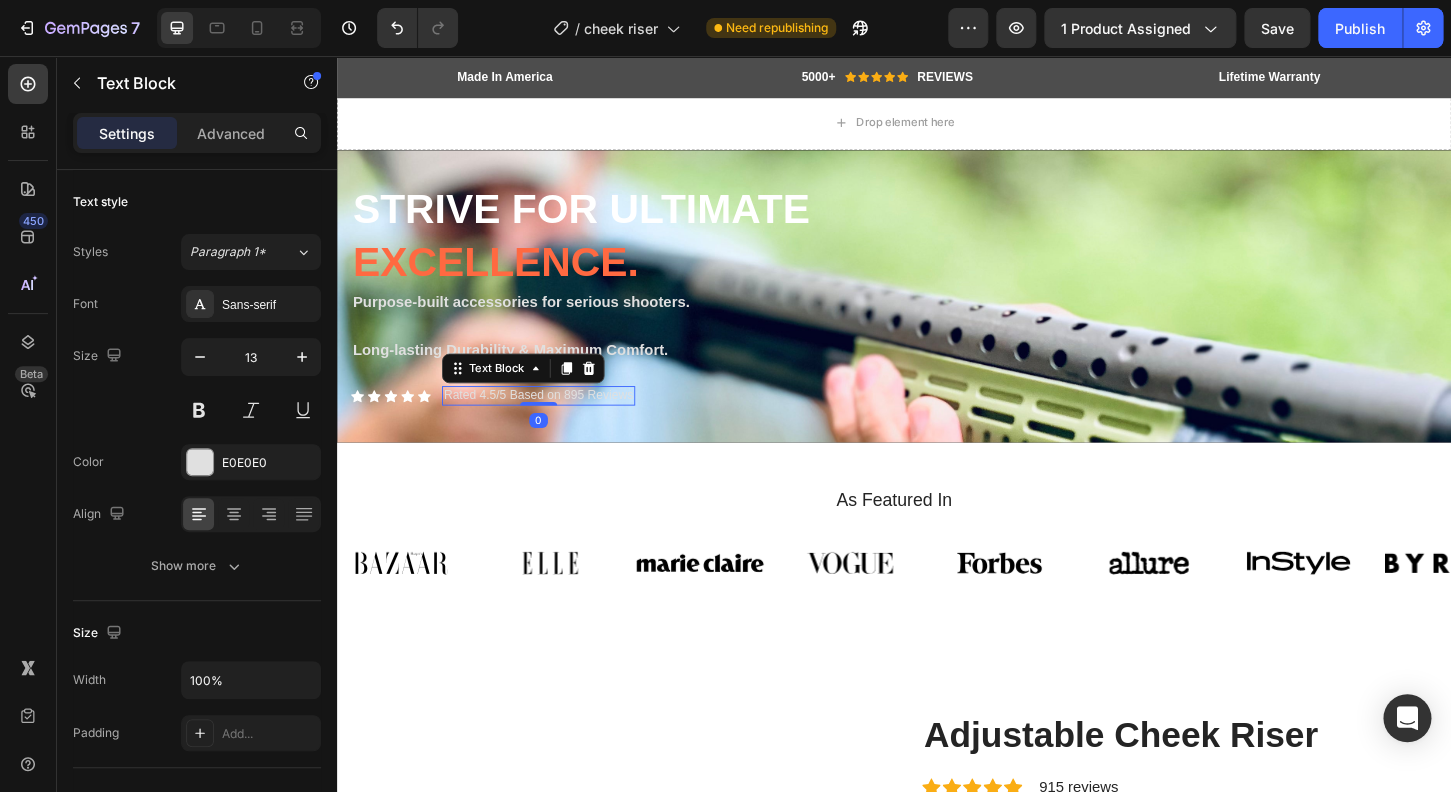 click on "Rated 4.5/5 Based on 895 Reviews" at bounding box center [554, 421] 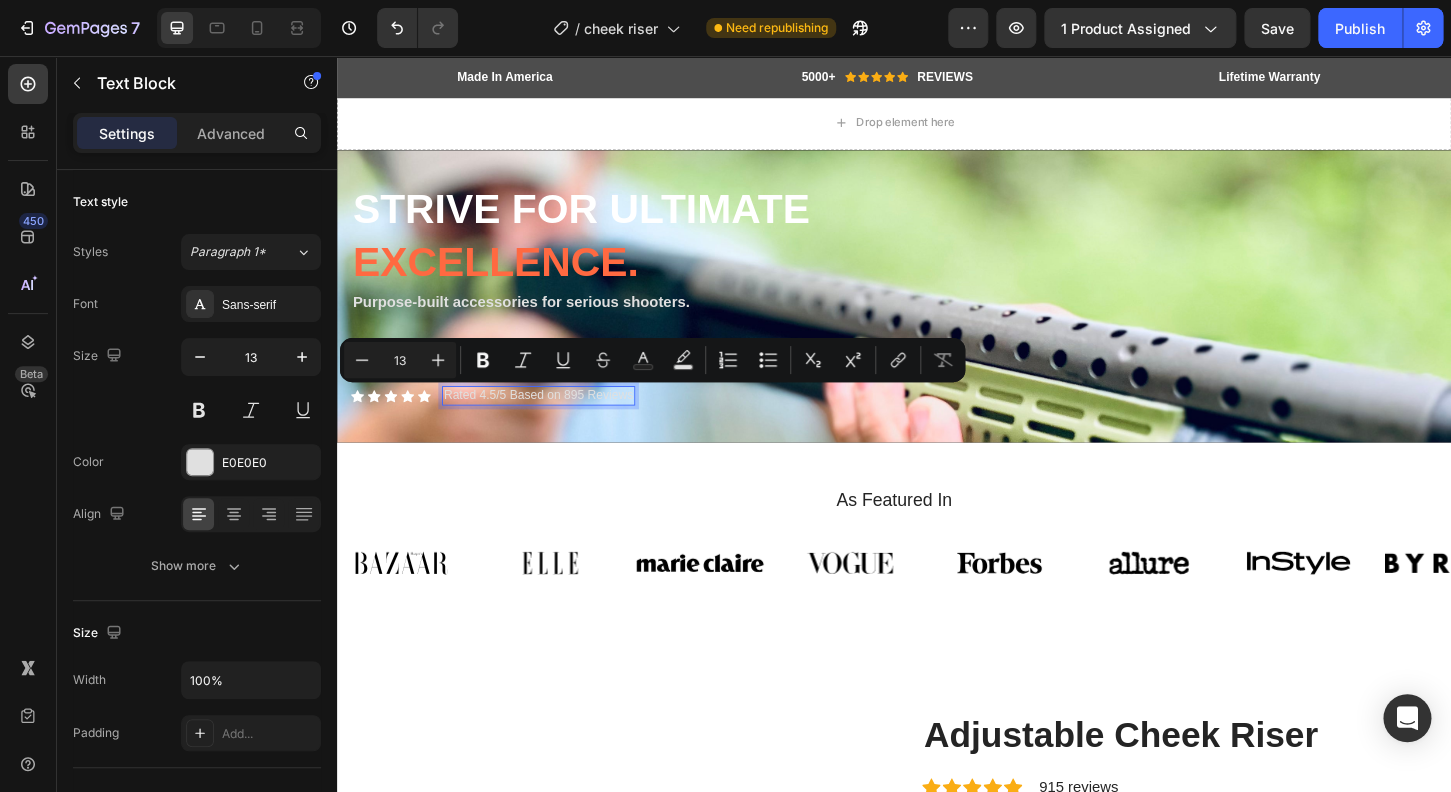 click on "Rated 4.5/5 Based on 895 Reviews" at bounding box center (554, 421) 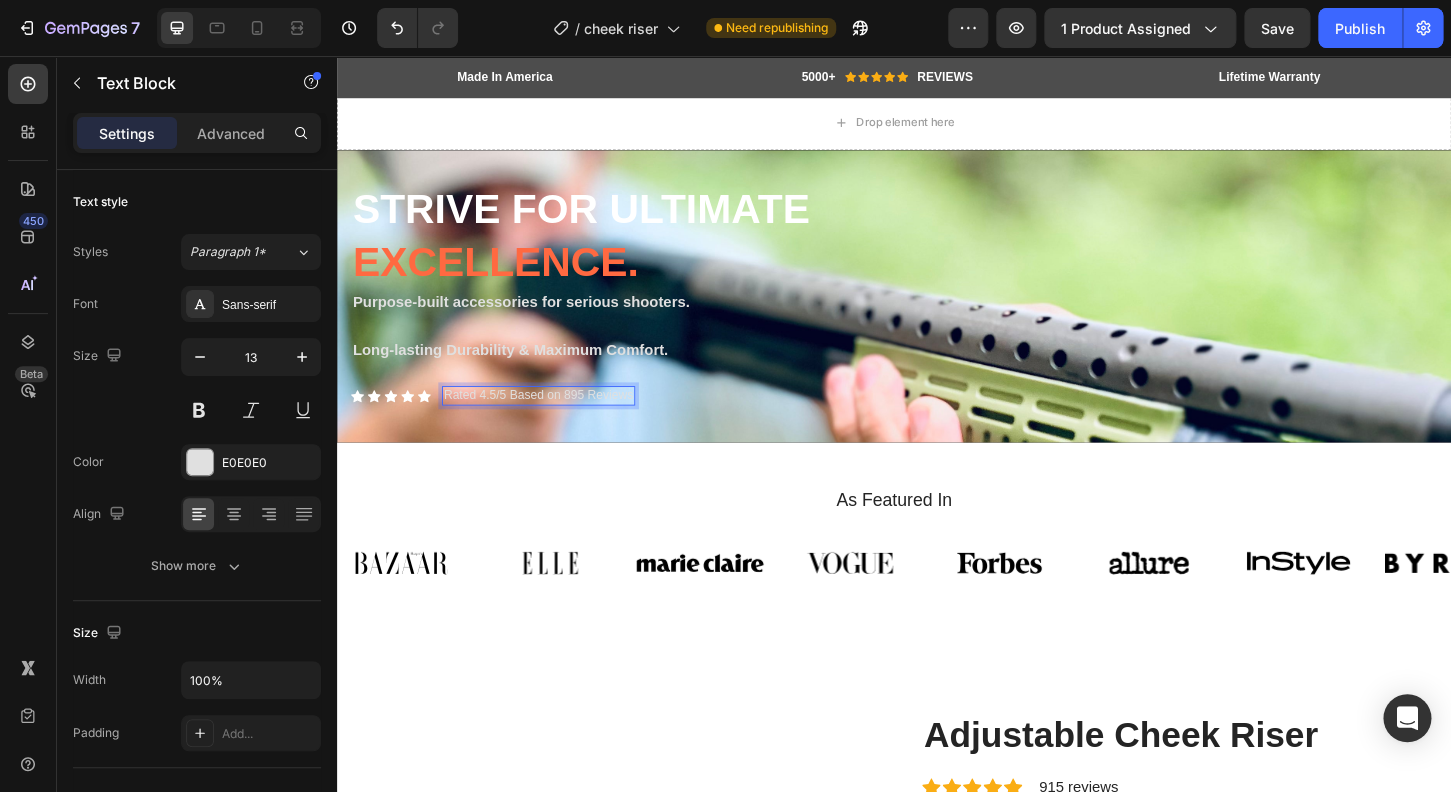click on "Rated 4.5/5 Based on 895 Reviews" at bounding box center (554, 421) 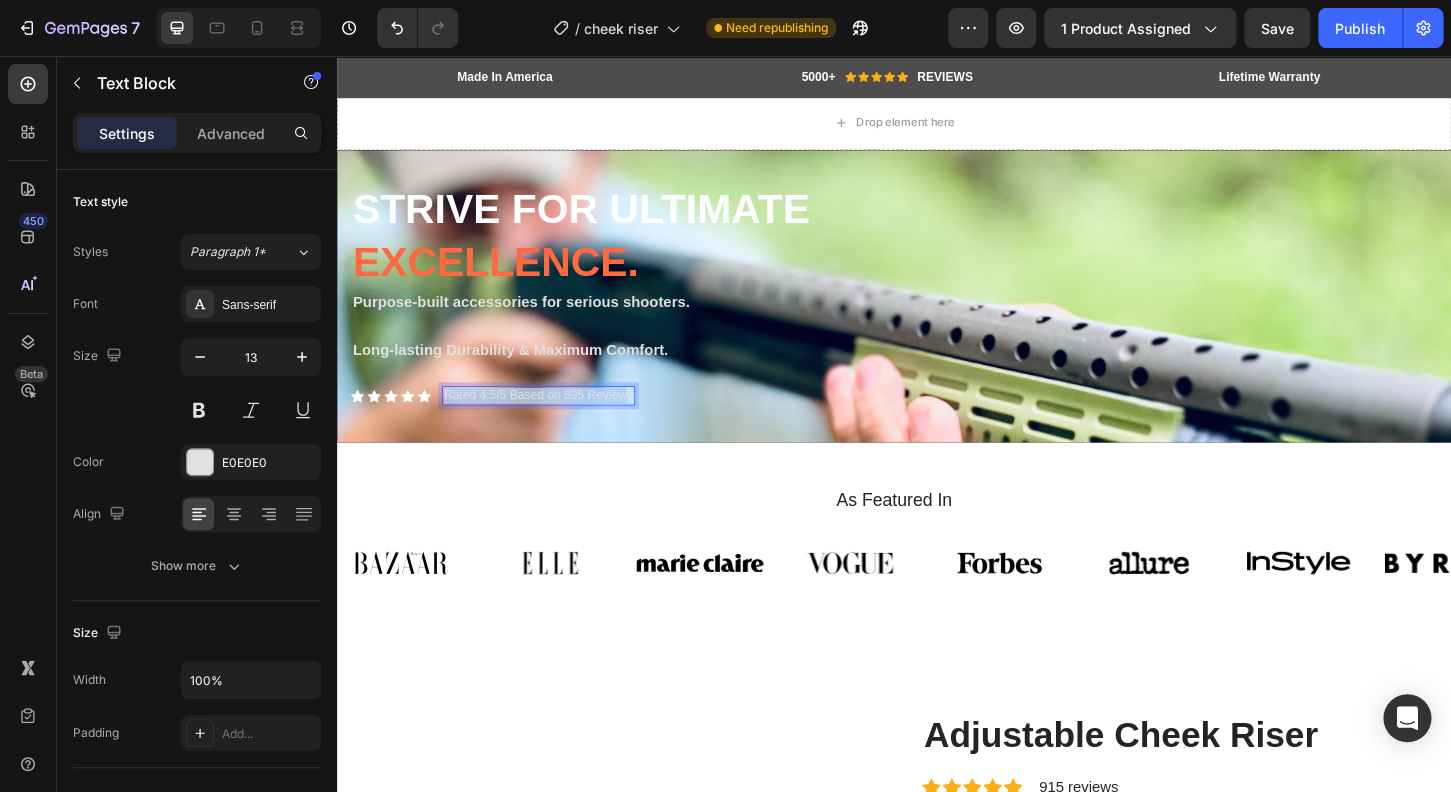 drag, startPoint x: 652, startPoint y: 424, endPoint x: 451, endPoint y: 416, distance: 201.15913 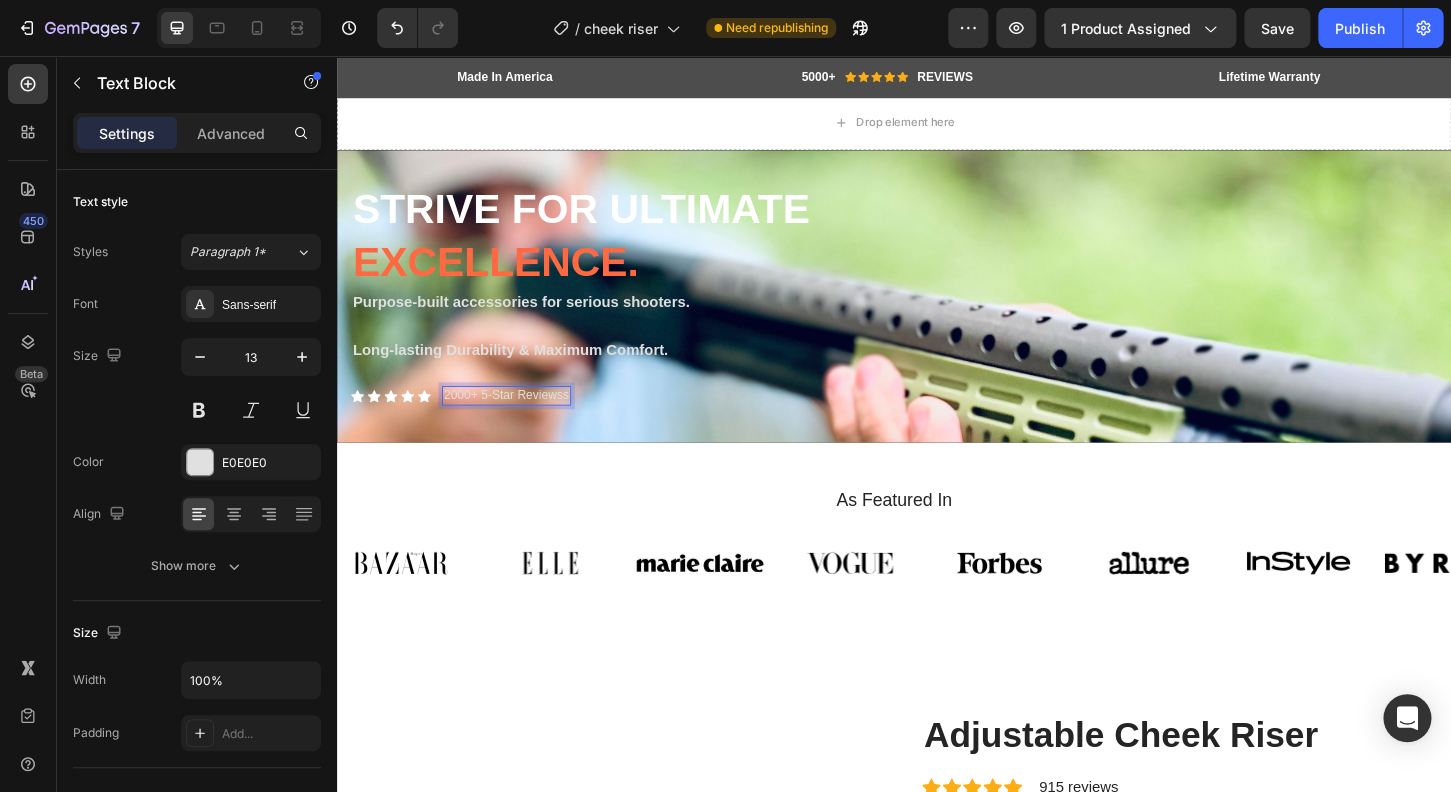 click on "2000+ 5-Star Reviewss" at bounding box center [519, 421] 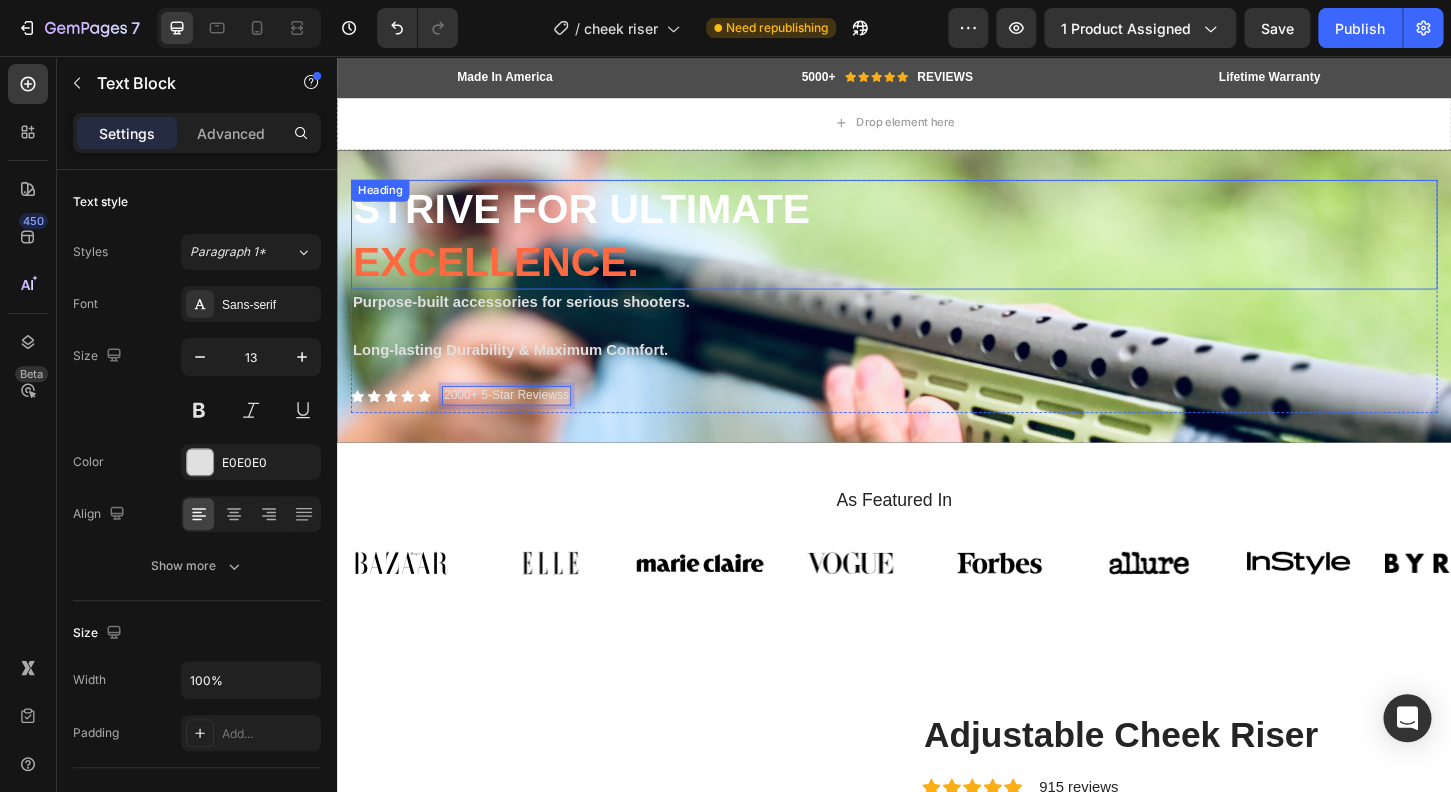 click on "Strive for ultimate excellence." at bounding box center (937, 248) 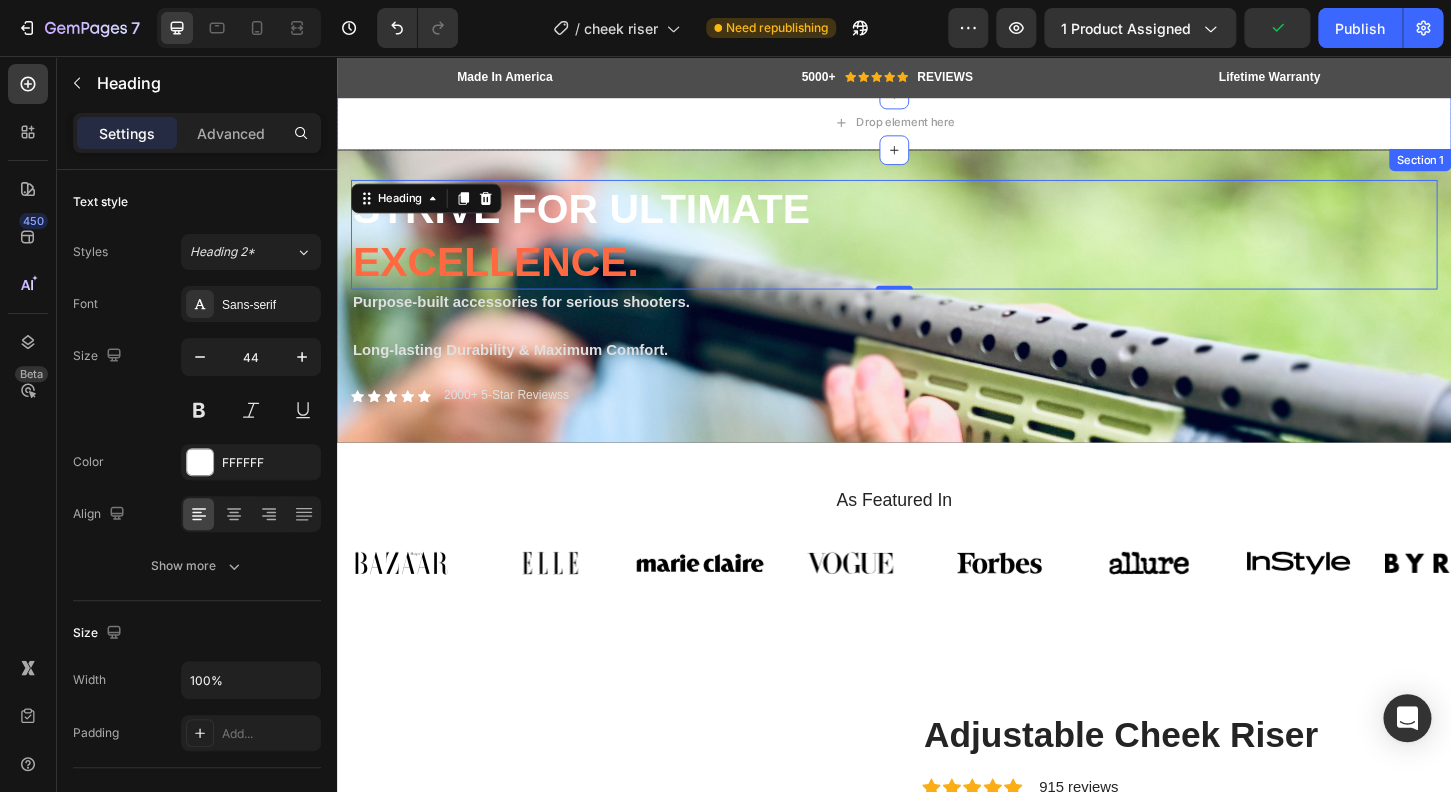 drag, startPoint x: 938, startPoint y: 154, endPoint x: 942, endPoint y: 97, distance: 57.14018 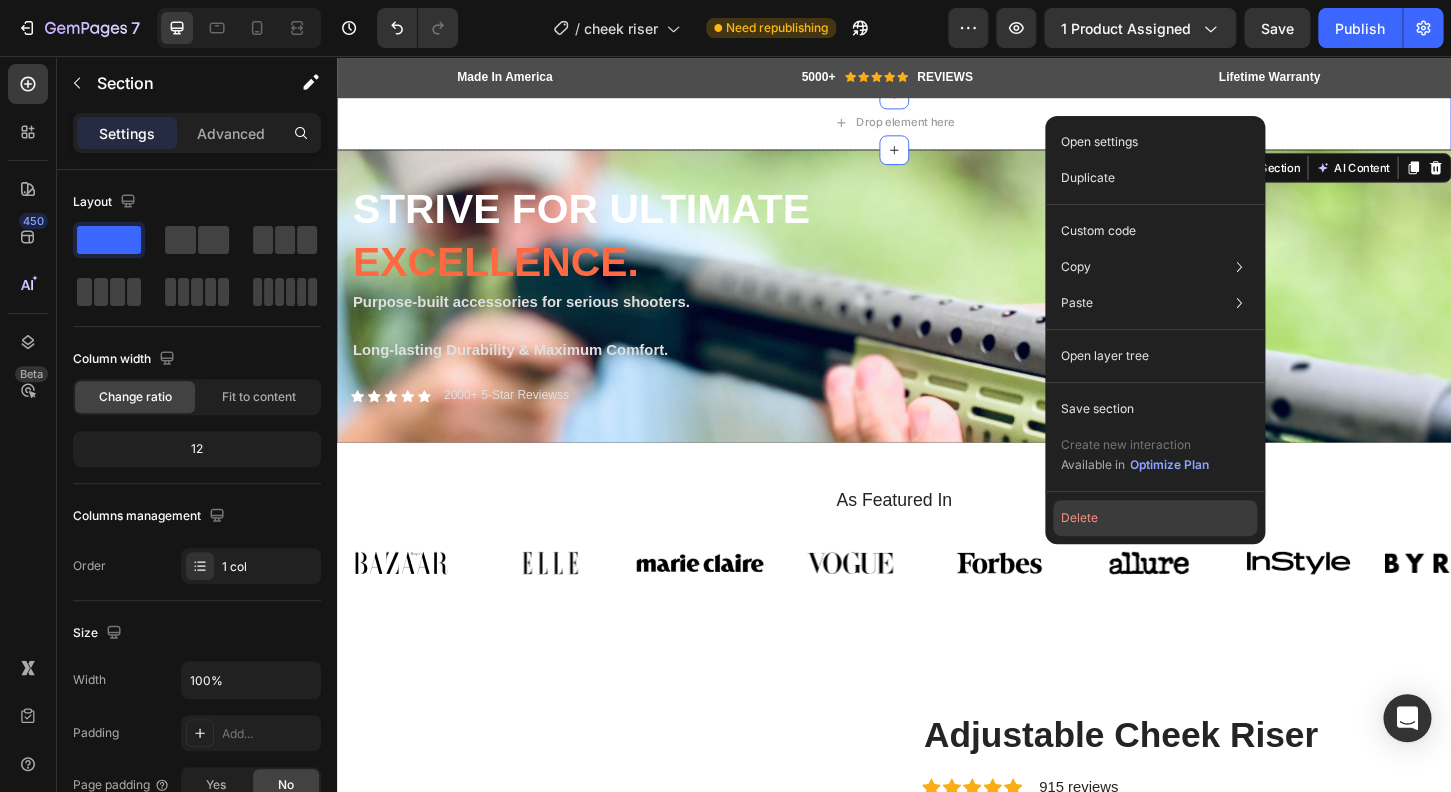 click on "Delete" 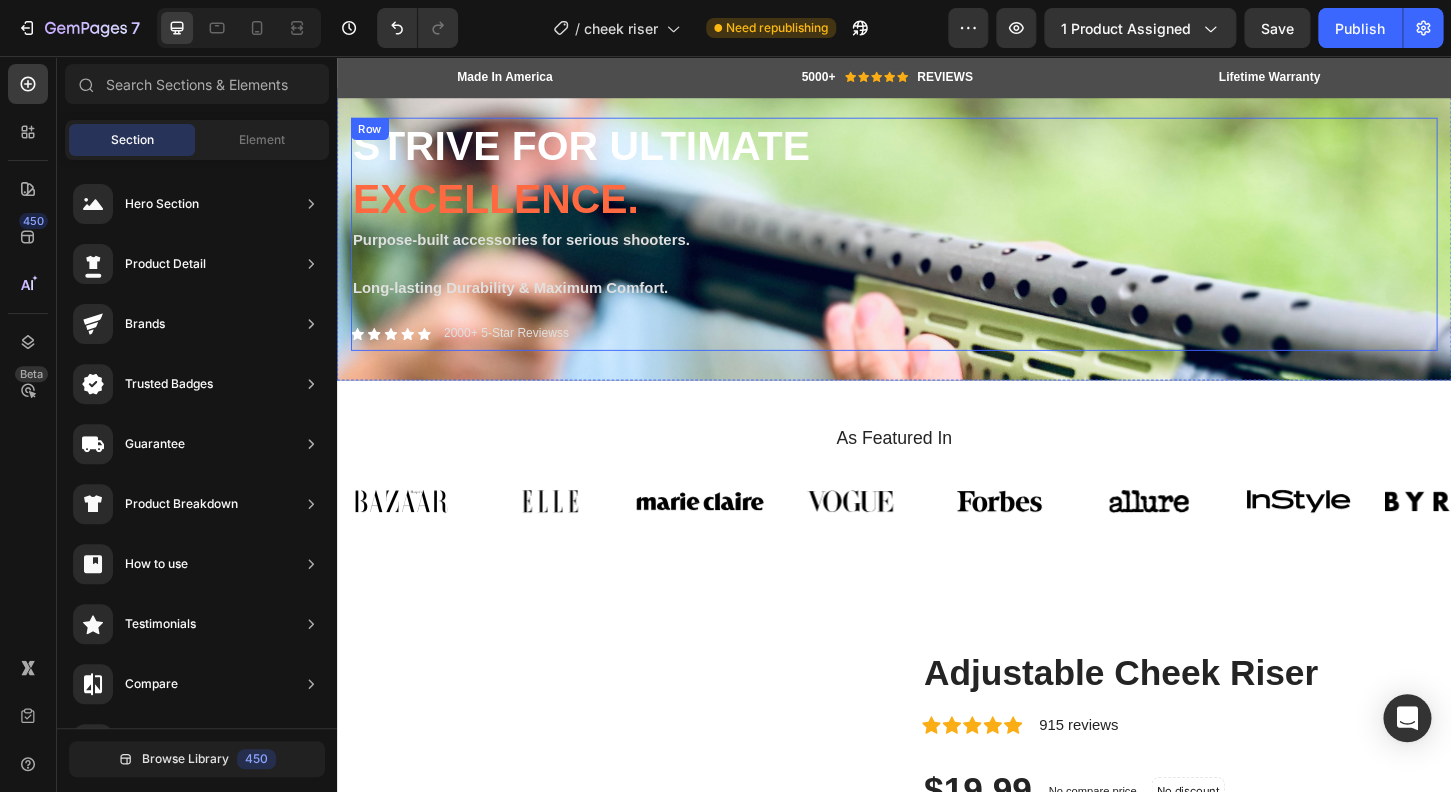 scroll, scrollTop: 0, scrollLeft: 0, axis: both 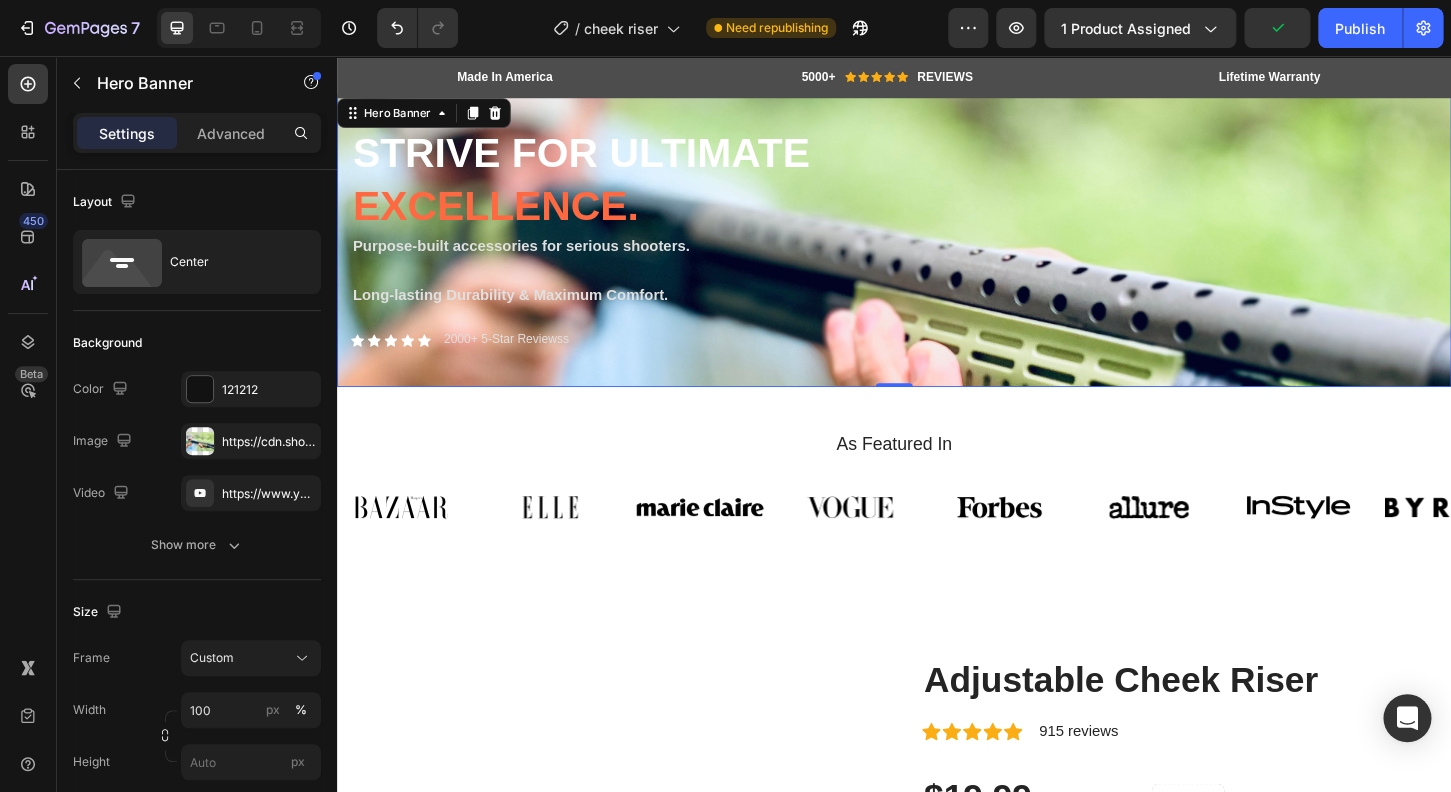 click on "Strive for ultimate  excellence. Heading Purpose-built accessories for serious shooters. Text Block Long-lasting Durability & Maximum Comfort. Text Block Icon Icon Icon Icon Icon Icon List 2000+ 5-Star Reviewss Text Block Row Row" at bounding box center [937, 254] 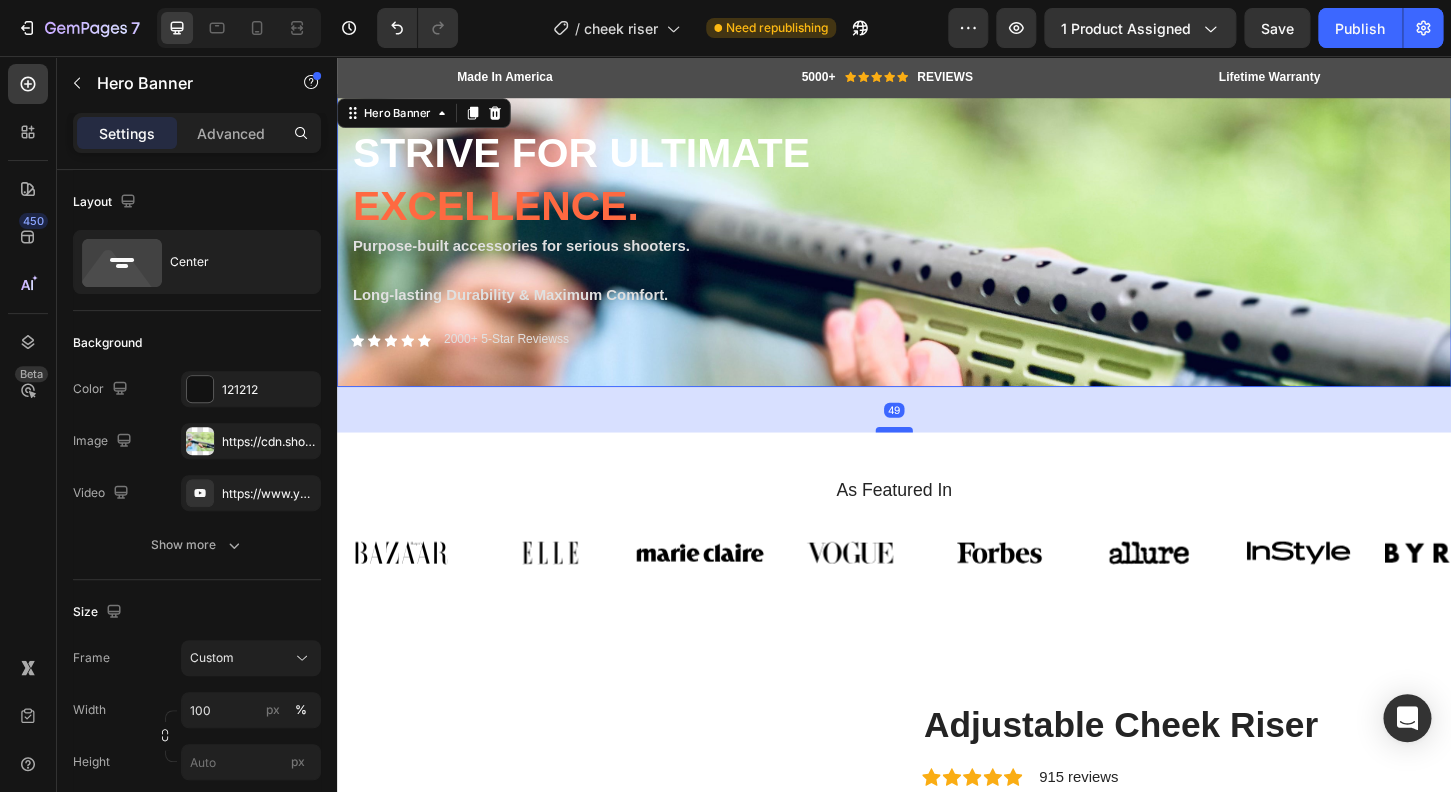 drag, startPoint x: 937, startPoint y: 411, endPoint x: 938, endPoint y: 460, distance: 49.010204 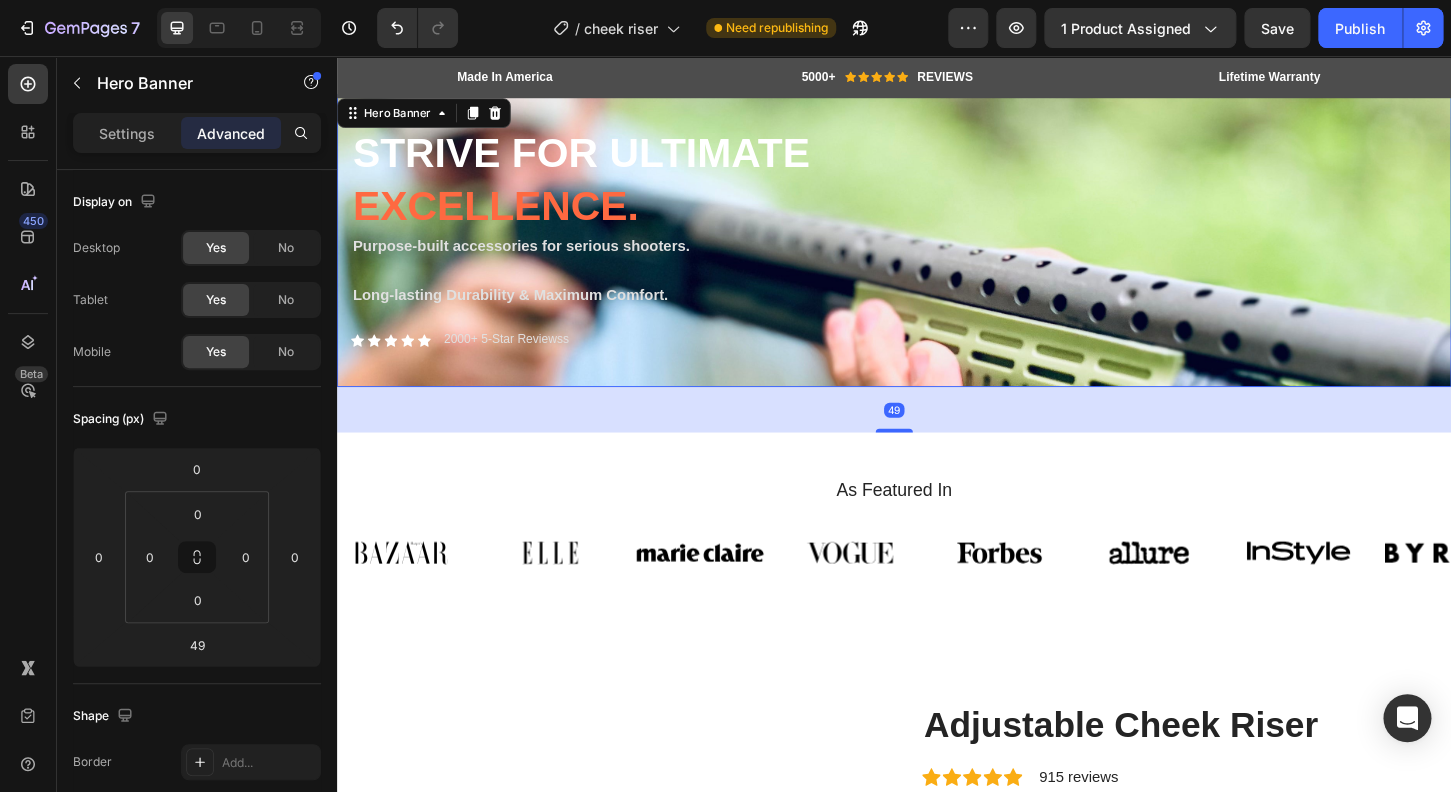 drag, startPoint x: 937, startPoint y: 456, endPoint x: 936, endPoint y: 445, distance: 11.045361 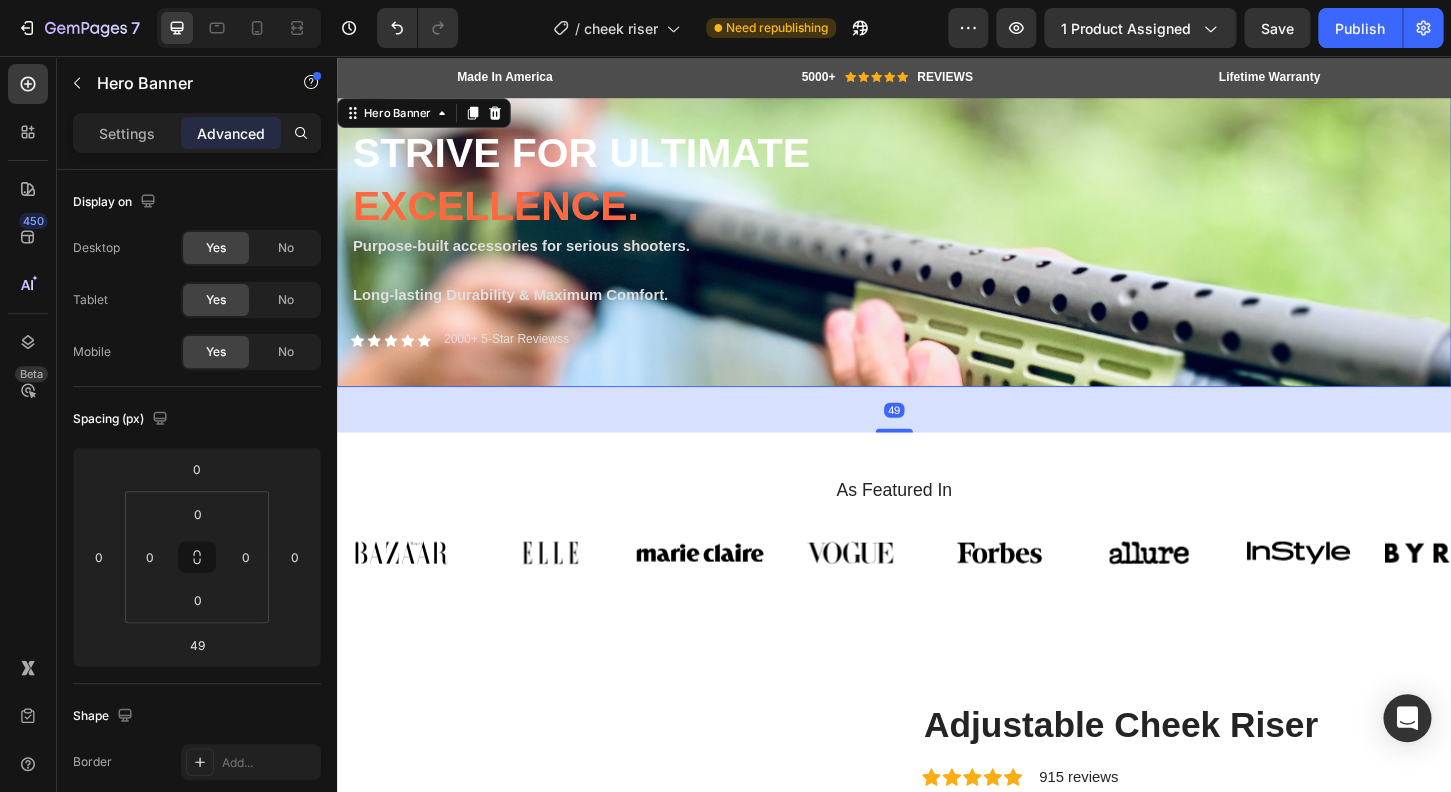 click on "49" at bounding box center [937, 436] 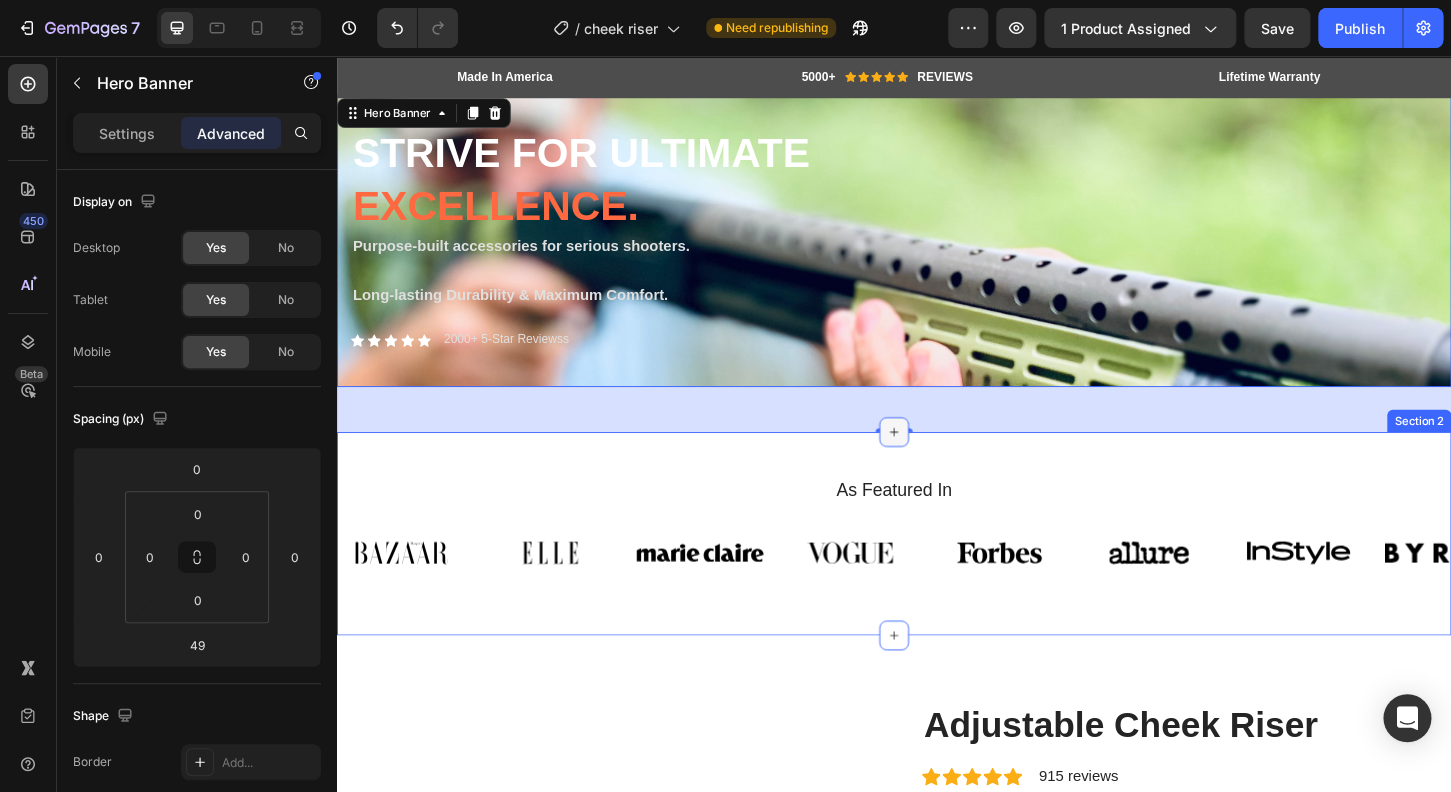 click 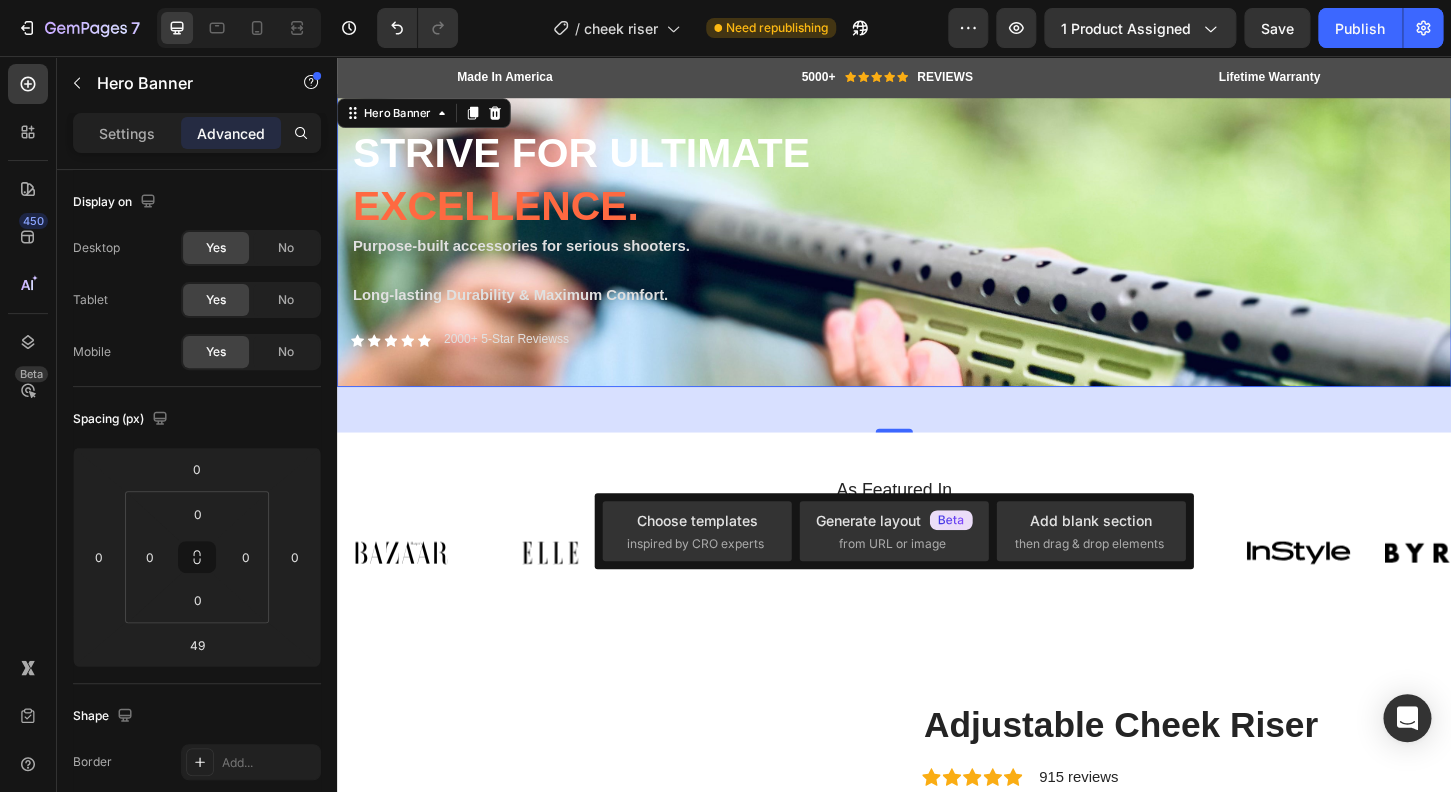 click on "49" at bounding box center (937, 436) 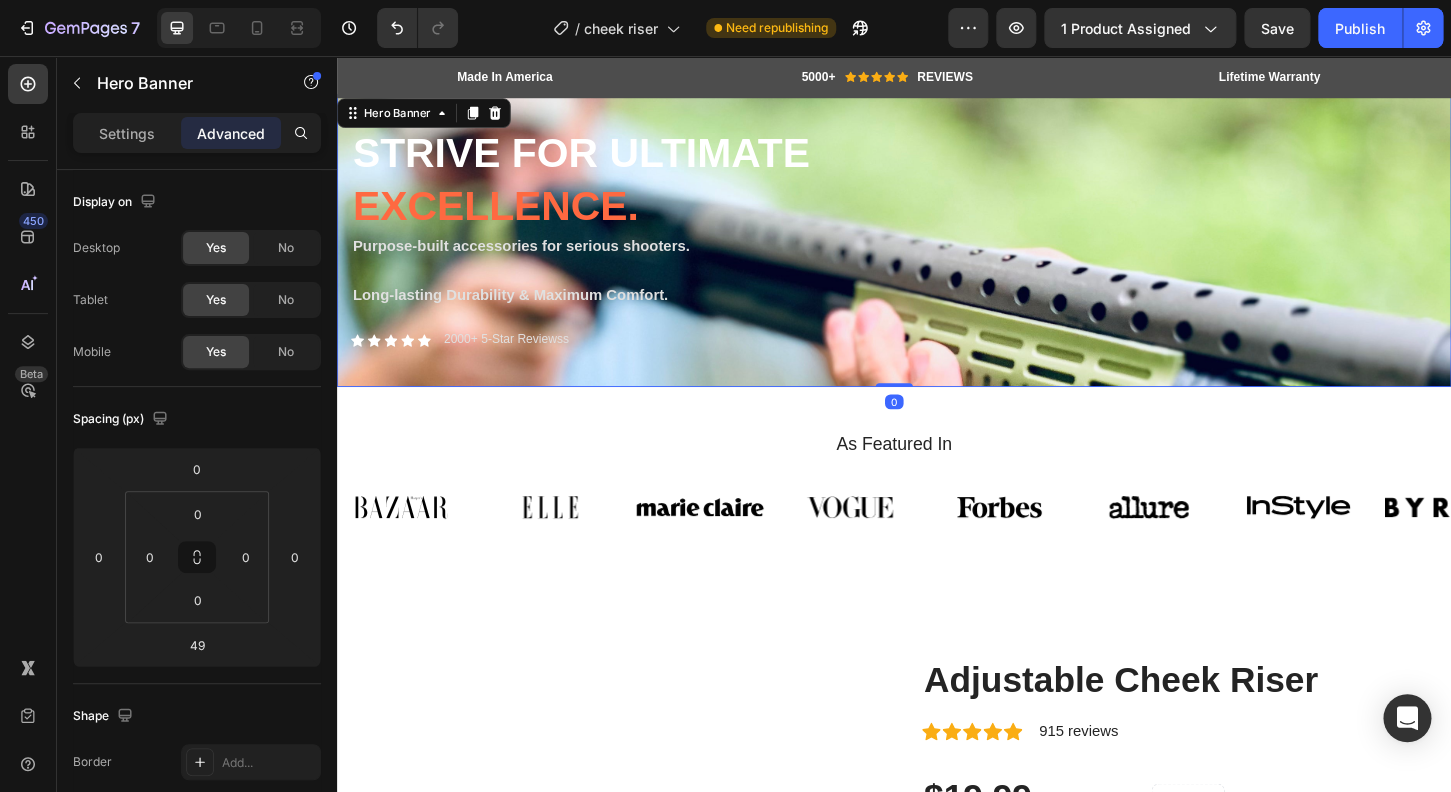 drag, startPoint x: 942, startPoint y: 458, endPoint x: 937, endPoint y: 406, distance: 52.23983 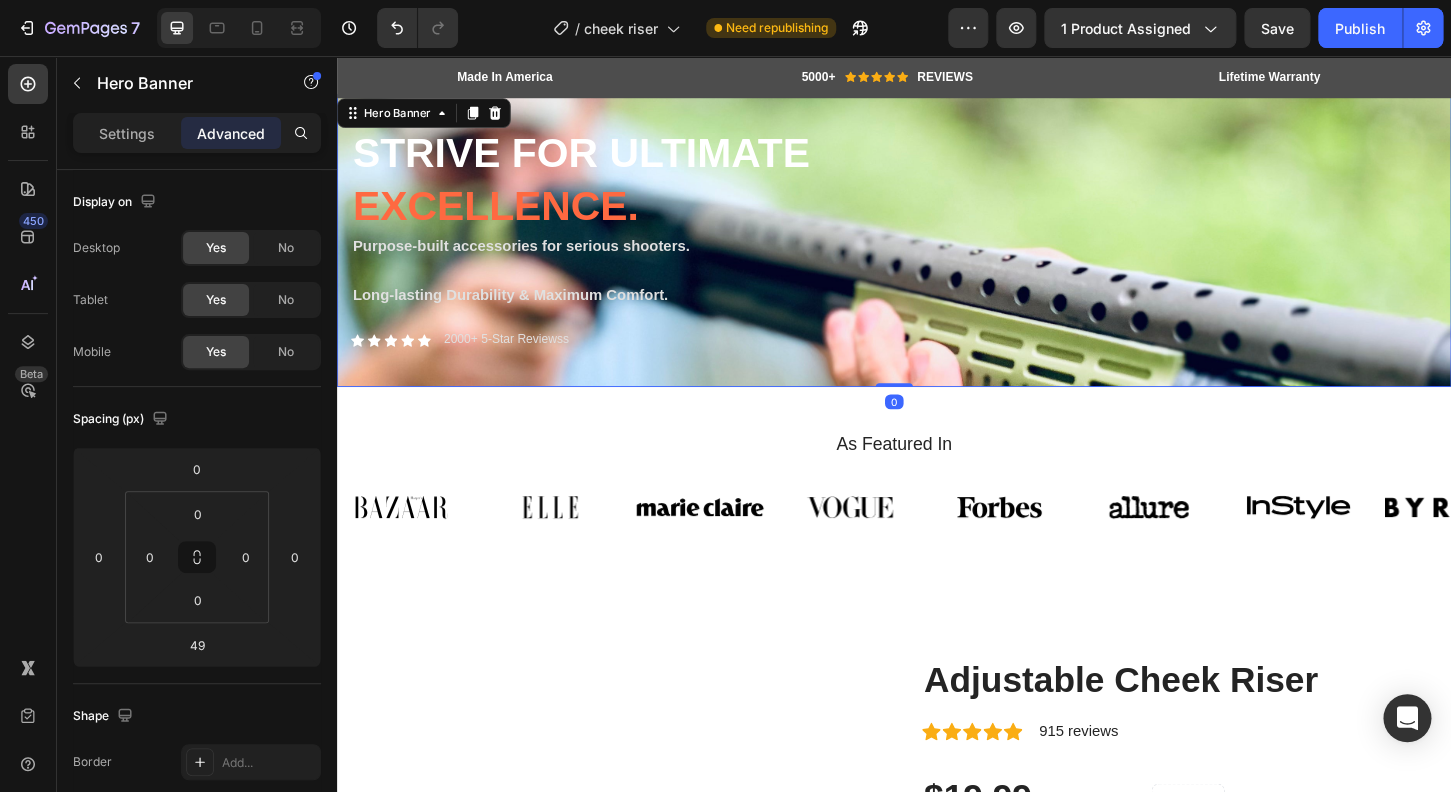 click on "Strive for ultimate  excellence. Heading Purpose-built accessories for serious shooters. Text Block Long-lasting Durability & Maximum Comfort. Text Block Icon Icon Icon Icon Icon Icon List 2000+ 5-Star Reviewss Text Block Row Row Hero Banner   0" at bounding box center (937, 254) 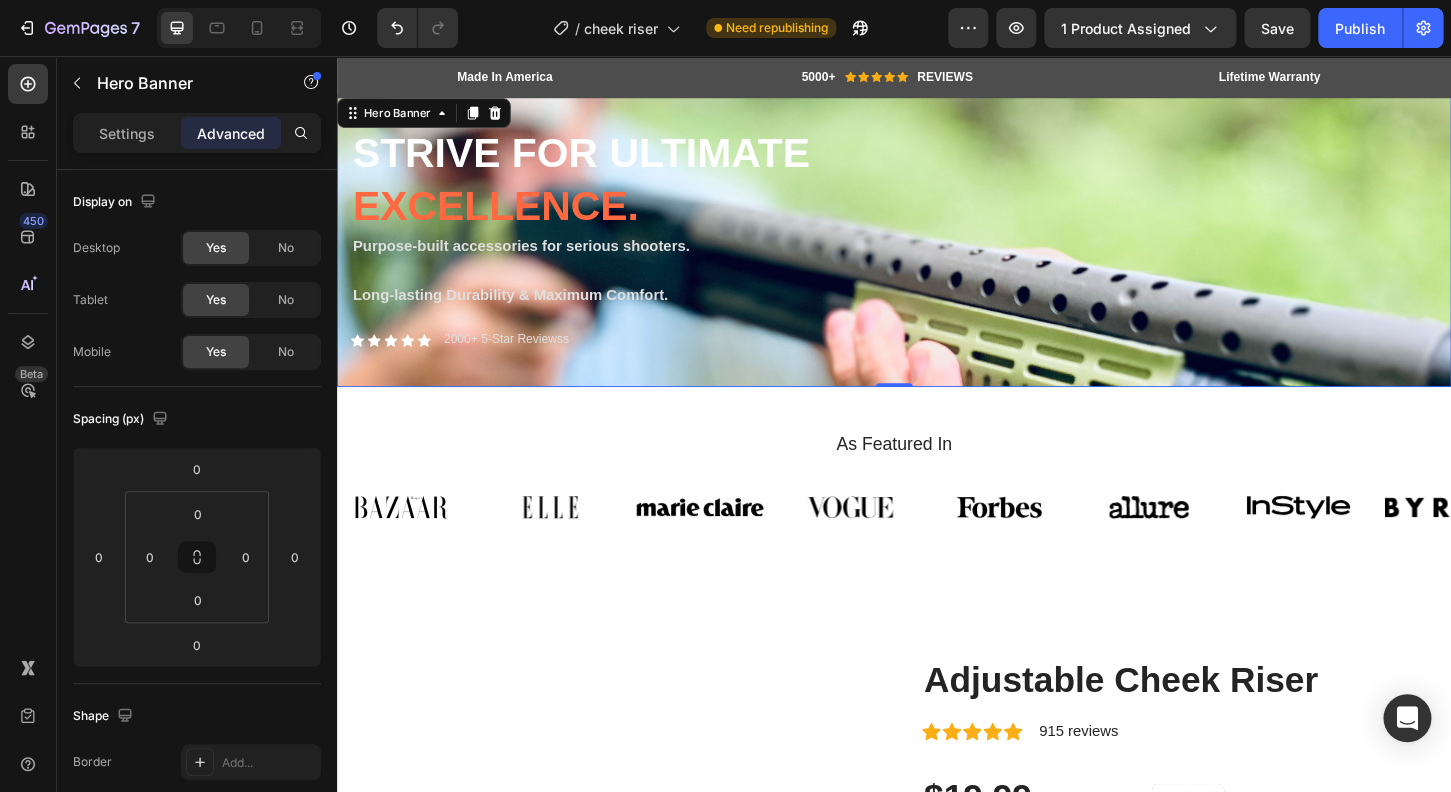 click on "Strive for ultimate  excellence. Heading Purpose-built accessories for serious shooters. Text Block Long-lasting Durability & Maximum Comfort. Text Block Icon Icon Icon Icon Icon Icon List 2000+ 5-Star Reviewss Text Block Row Row" at bounding box center (937, 254) 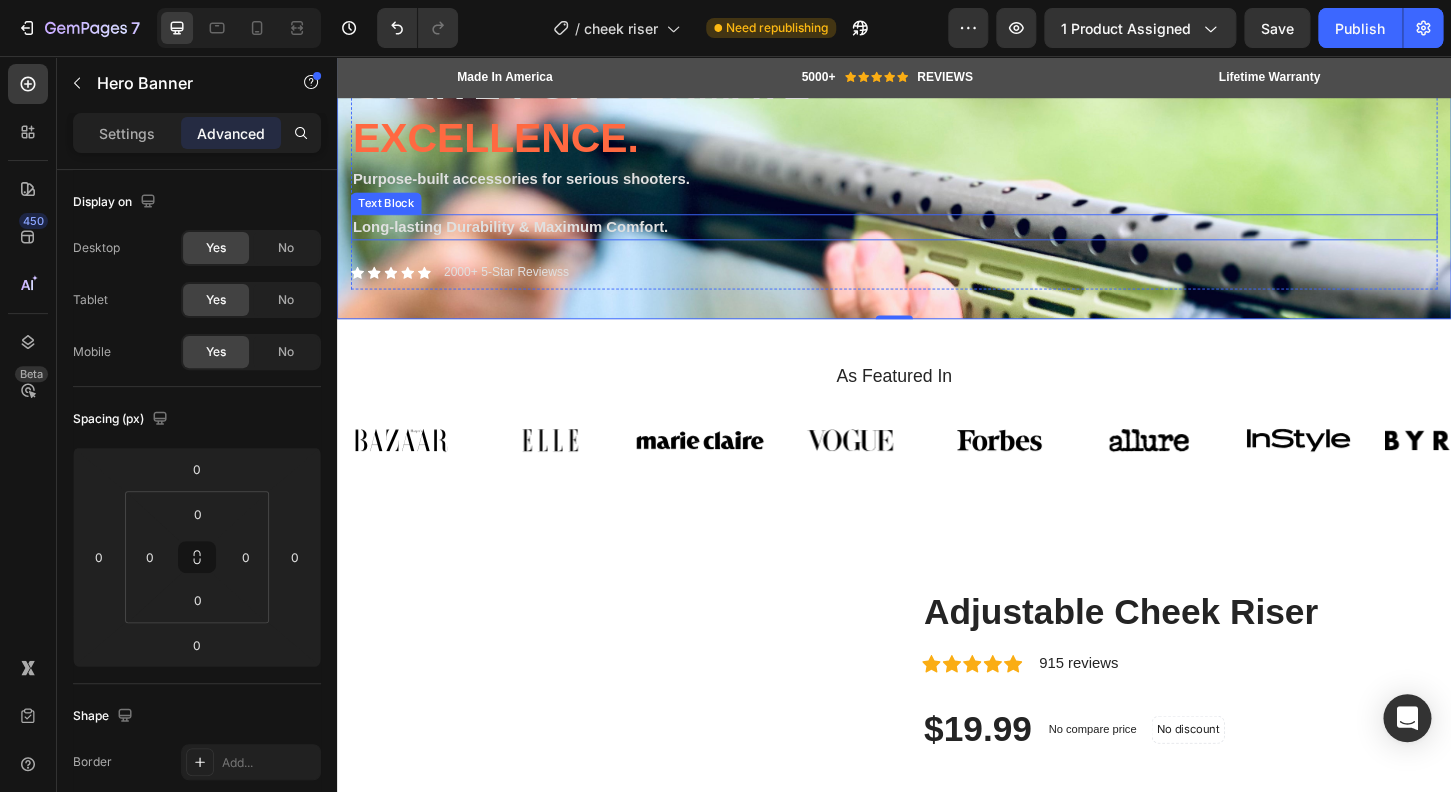 scroll, scrollTop: 0, scrollLeft: 0, axis: both 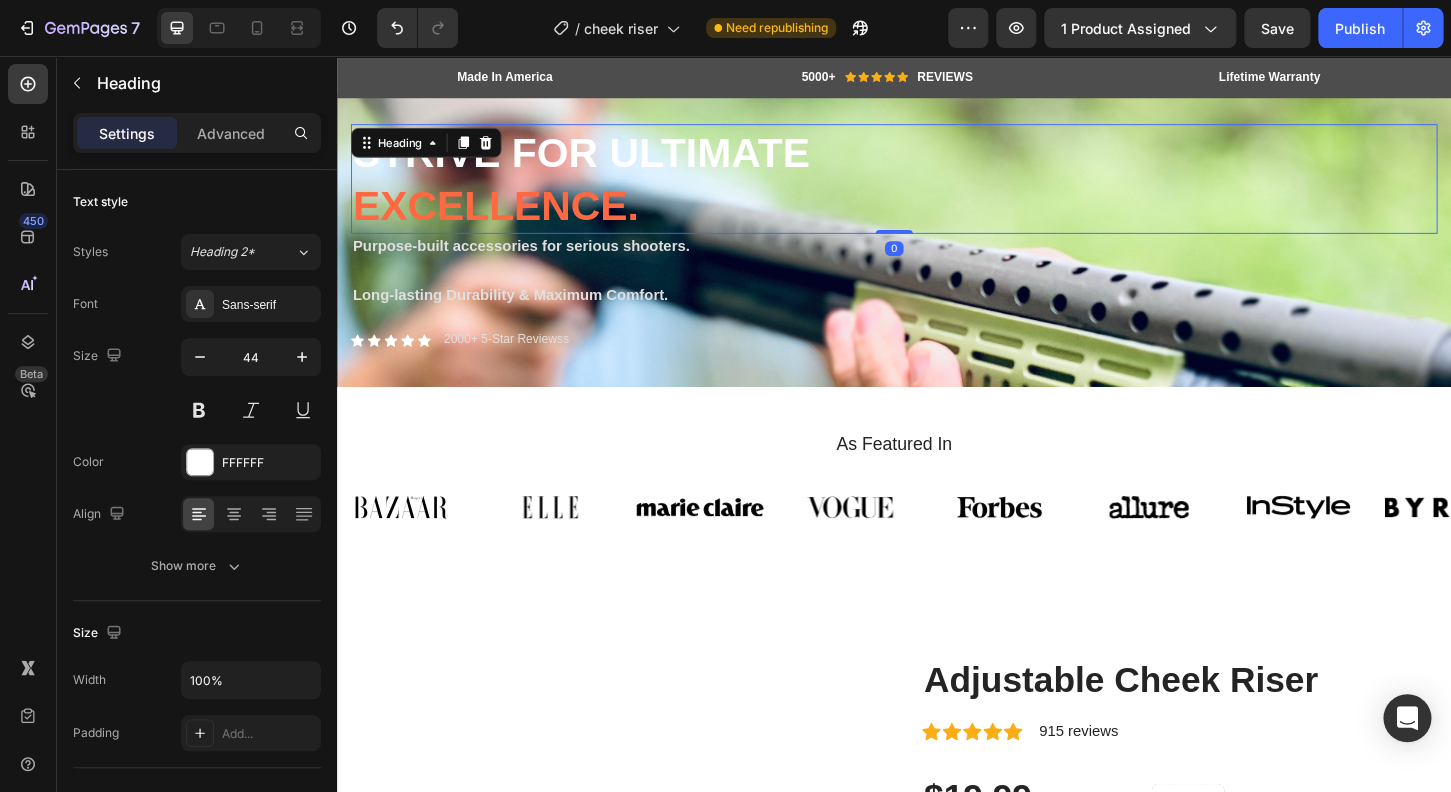 click on "Strive for ultimate excellence." at bounding box center (937, 188) 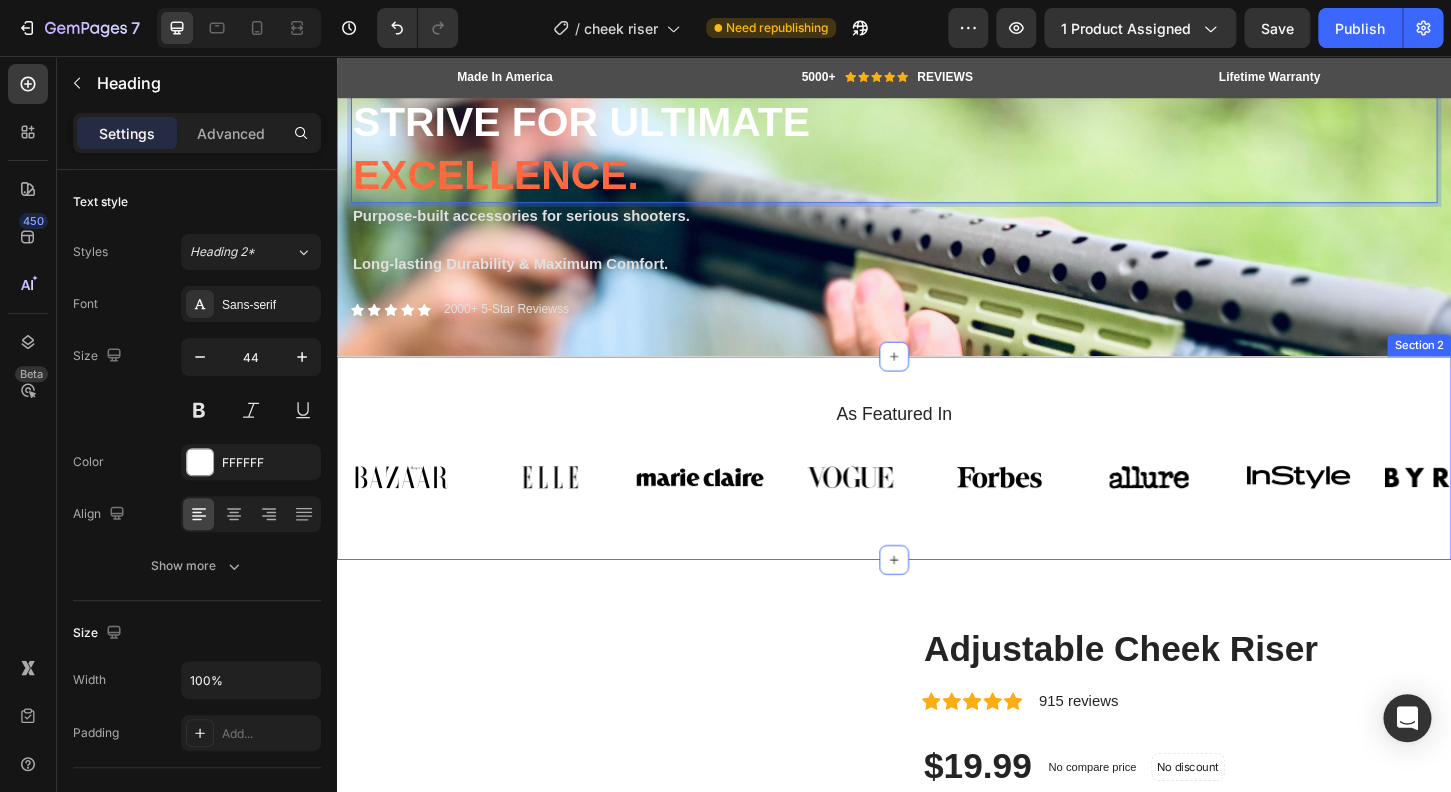 scroll, scrollTop: 271, scrollLeft: 0, axis: vertical 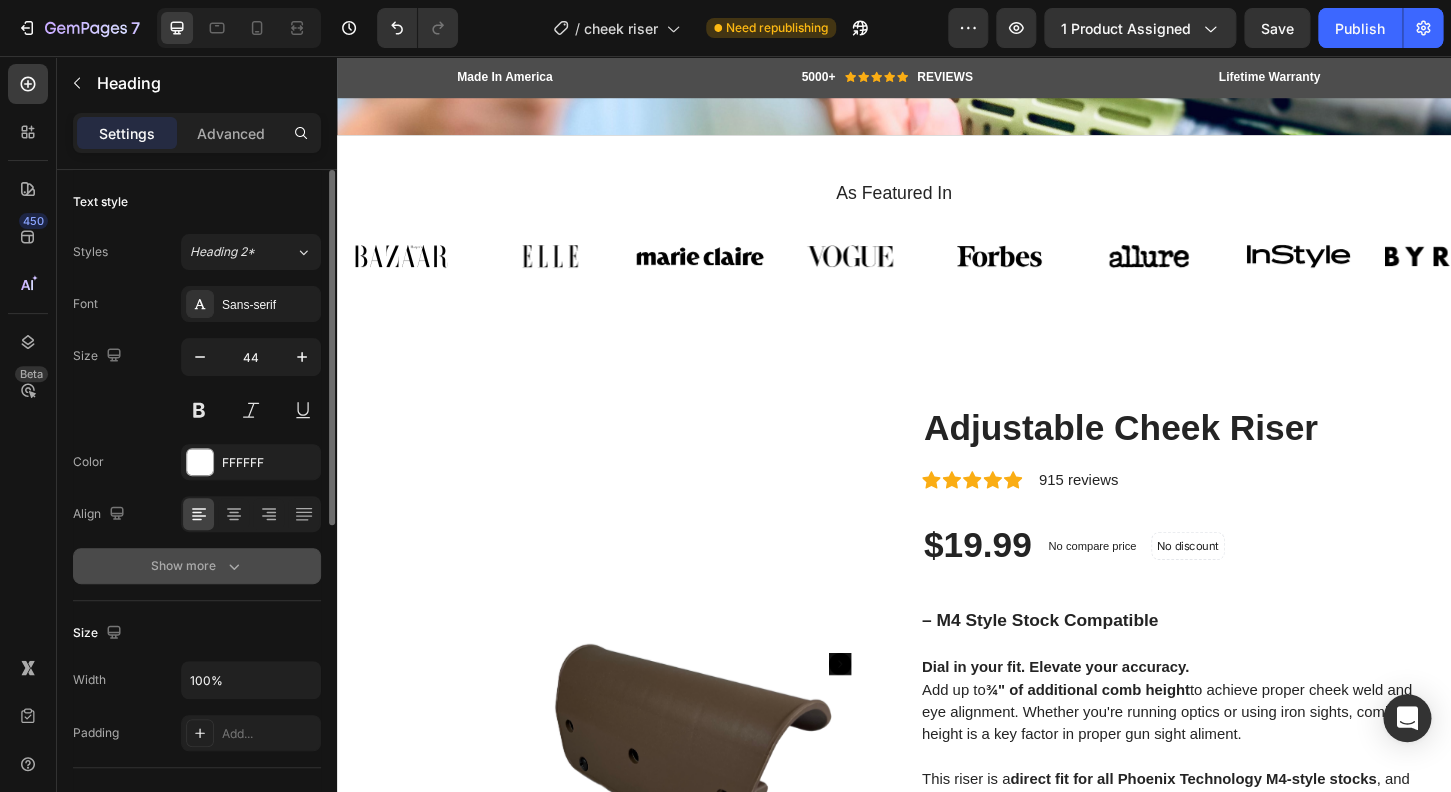 click 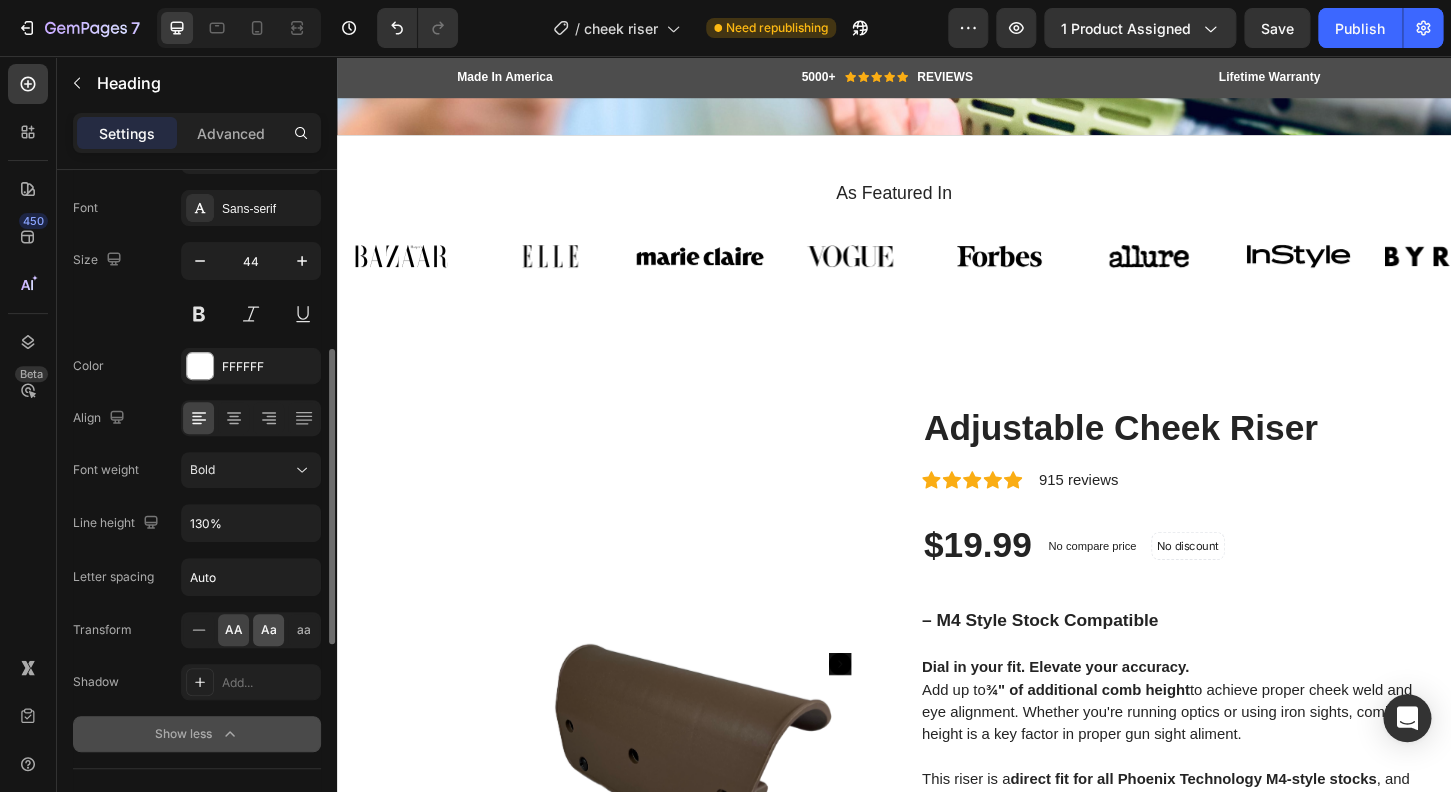 scroll, scrollTop: 192, scrollLeft: 0, axis: vertical 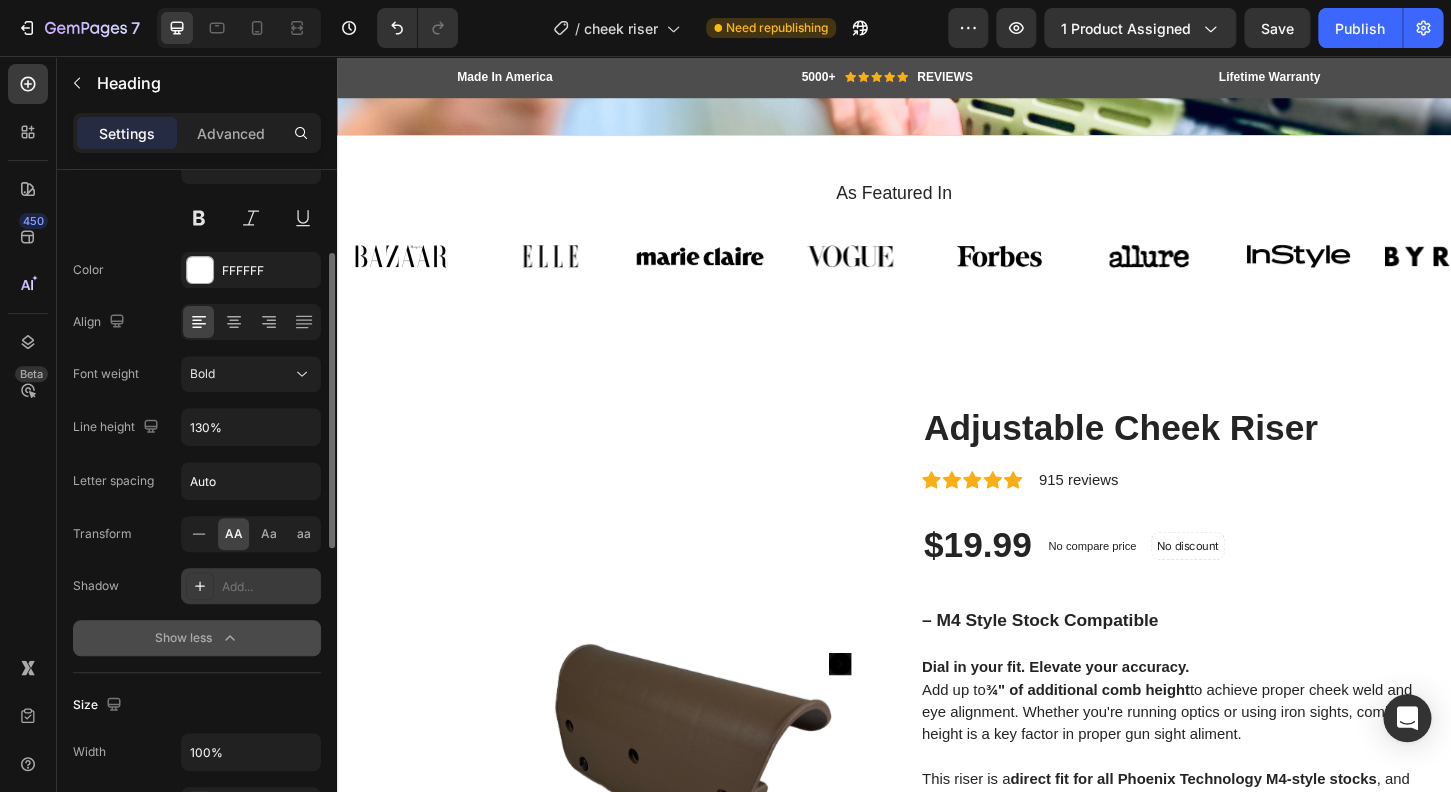 click on "Add..." at bounding box center (251, 586) 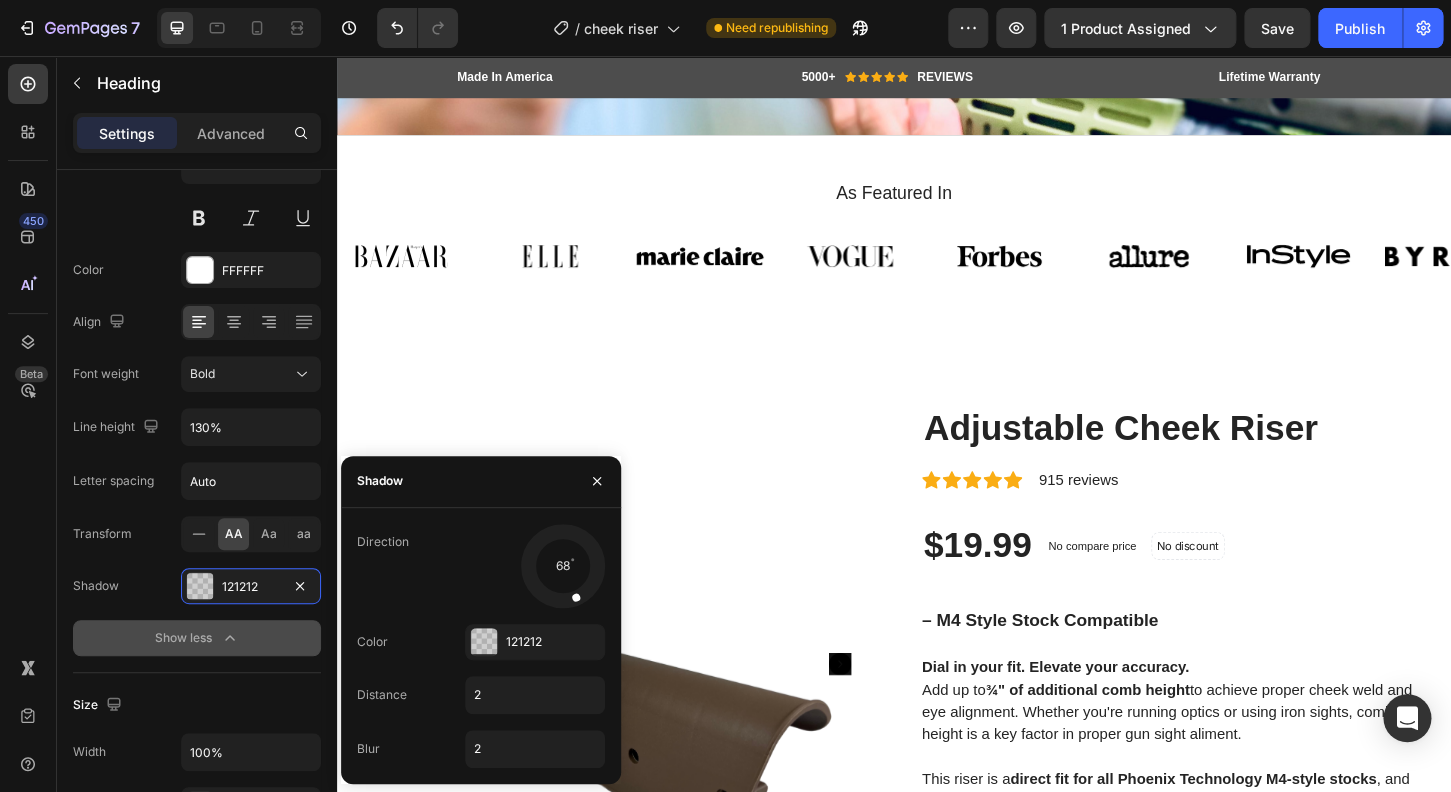 drag, startPoint x: 540, startPoint y: 589, endPoint x: 588, endPoint y: 621, distance: 57.68882 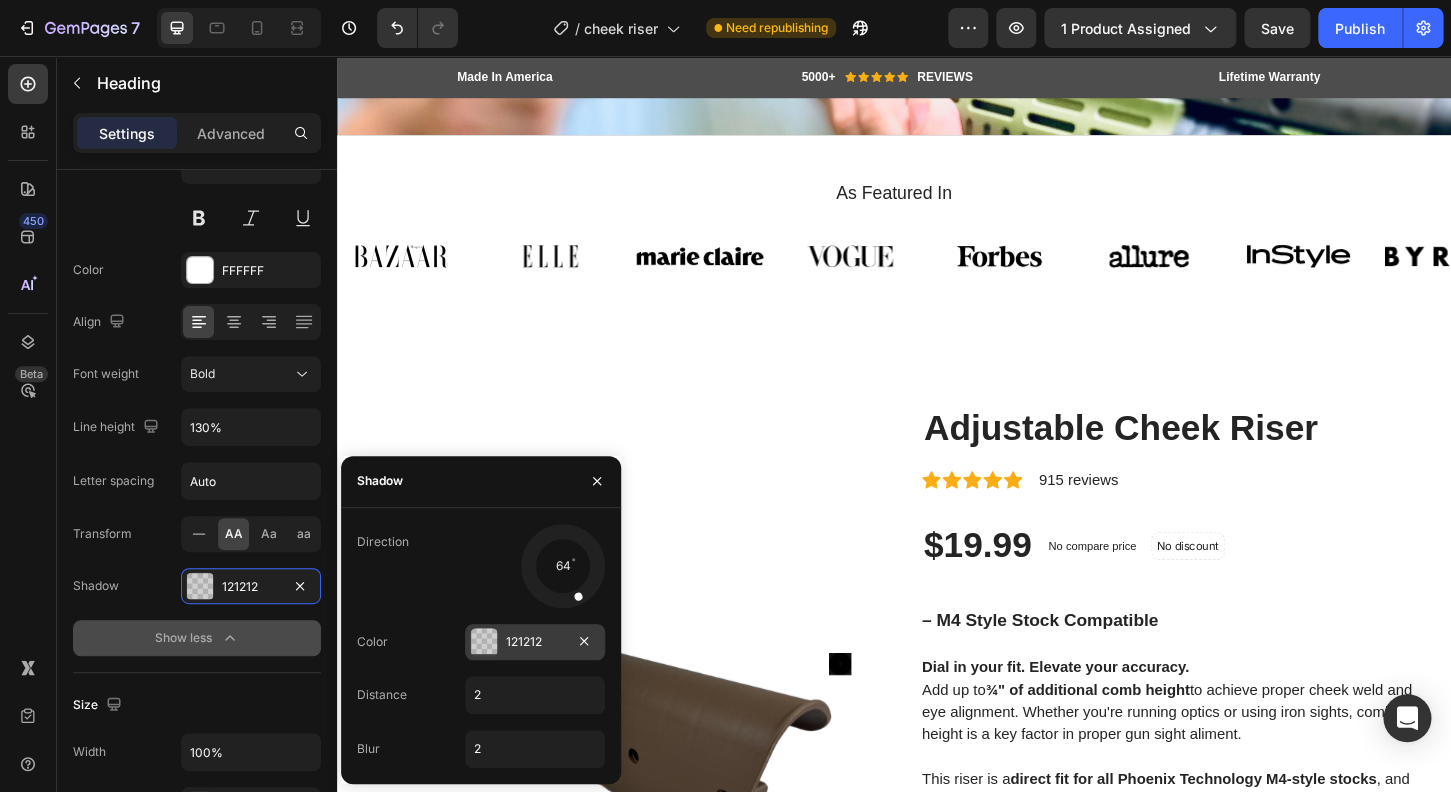 click at bounding box center [484, 642] 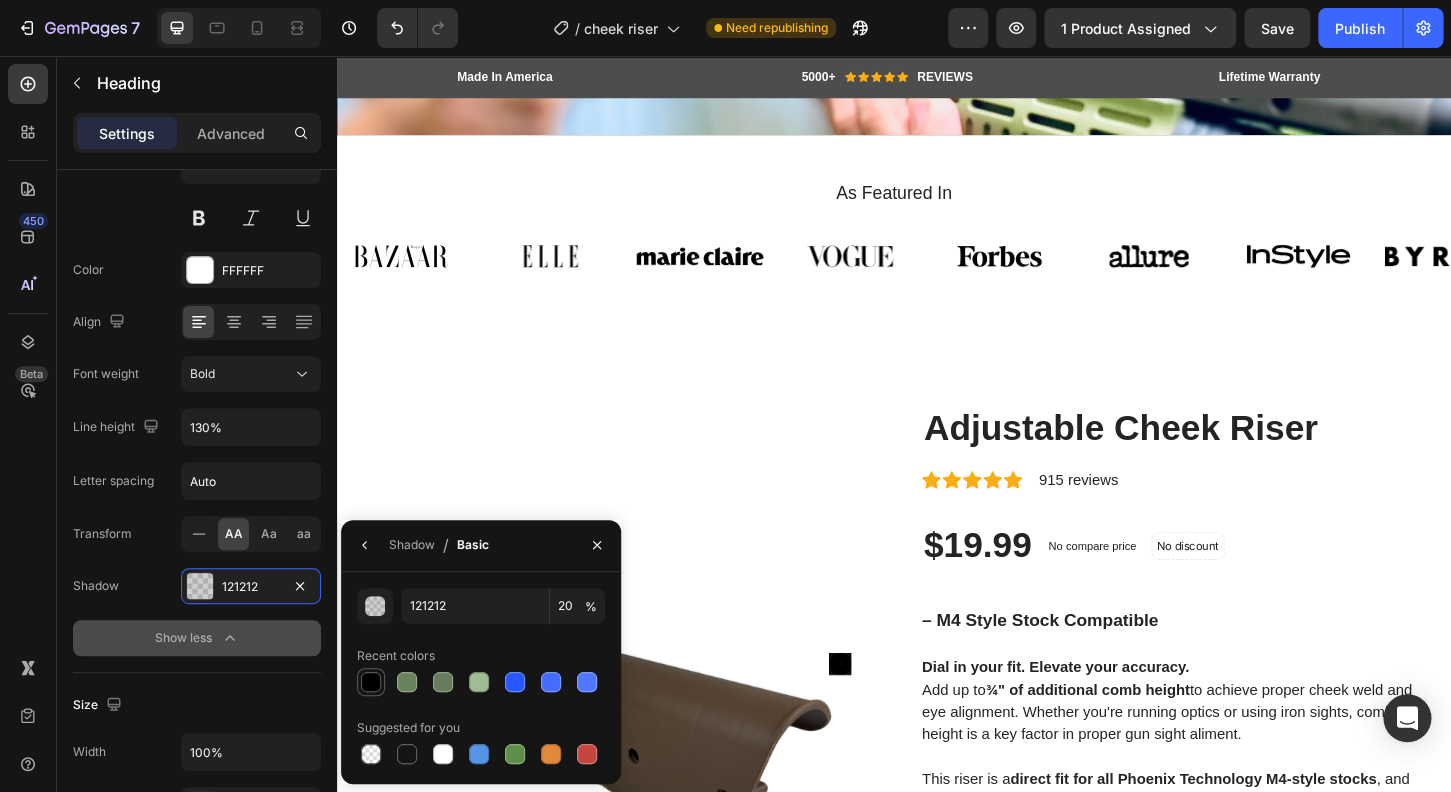 click at bounding box center (371, 682) 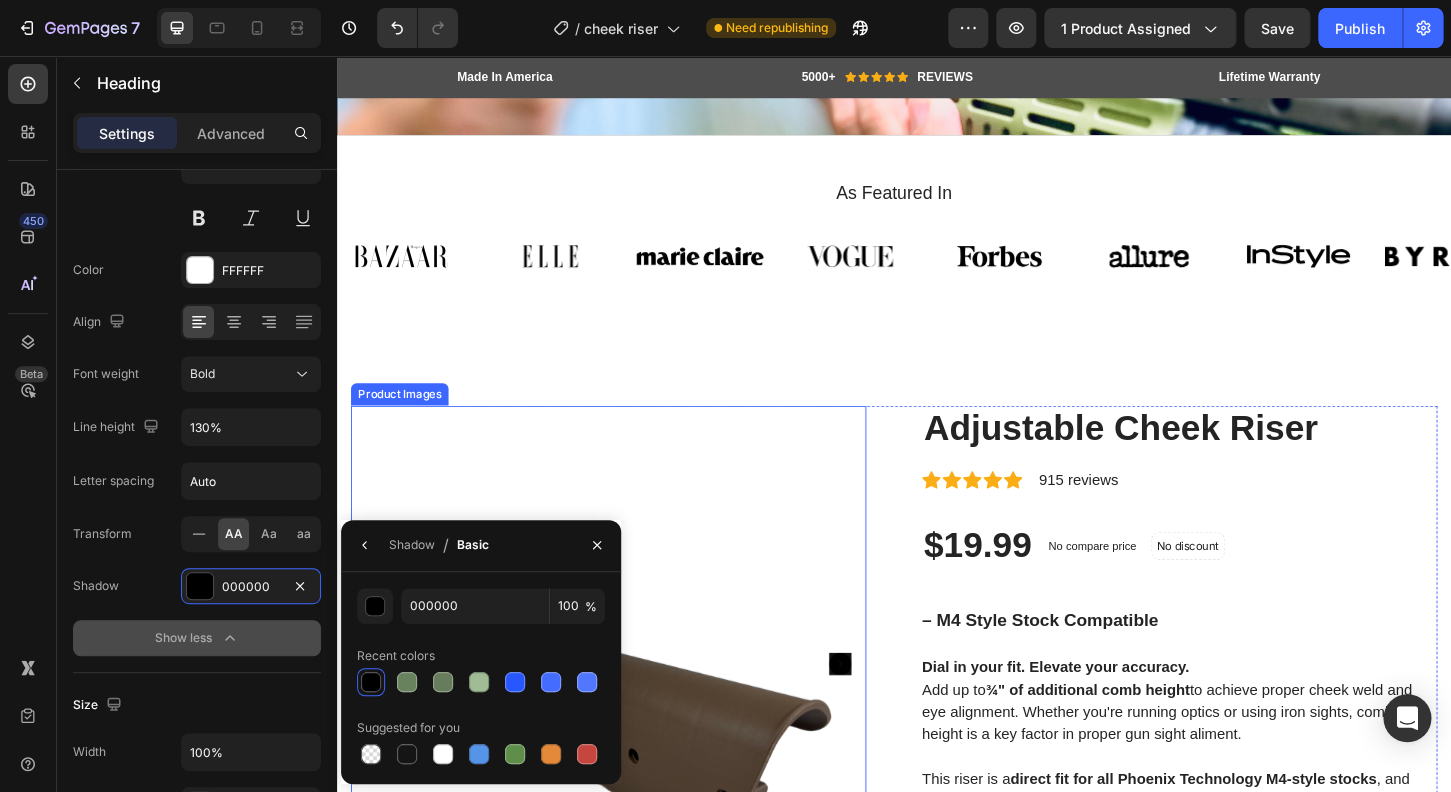 scroll, scrollTop: 0, scrollLeft: 0, axis: both 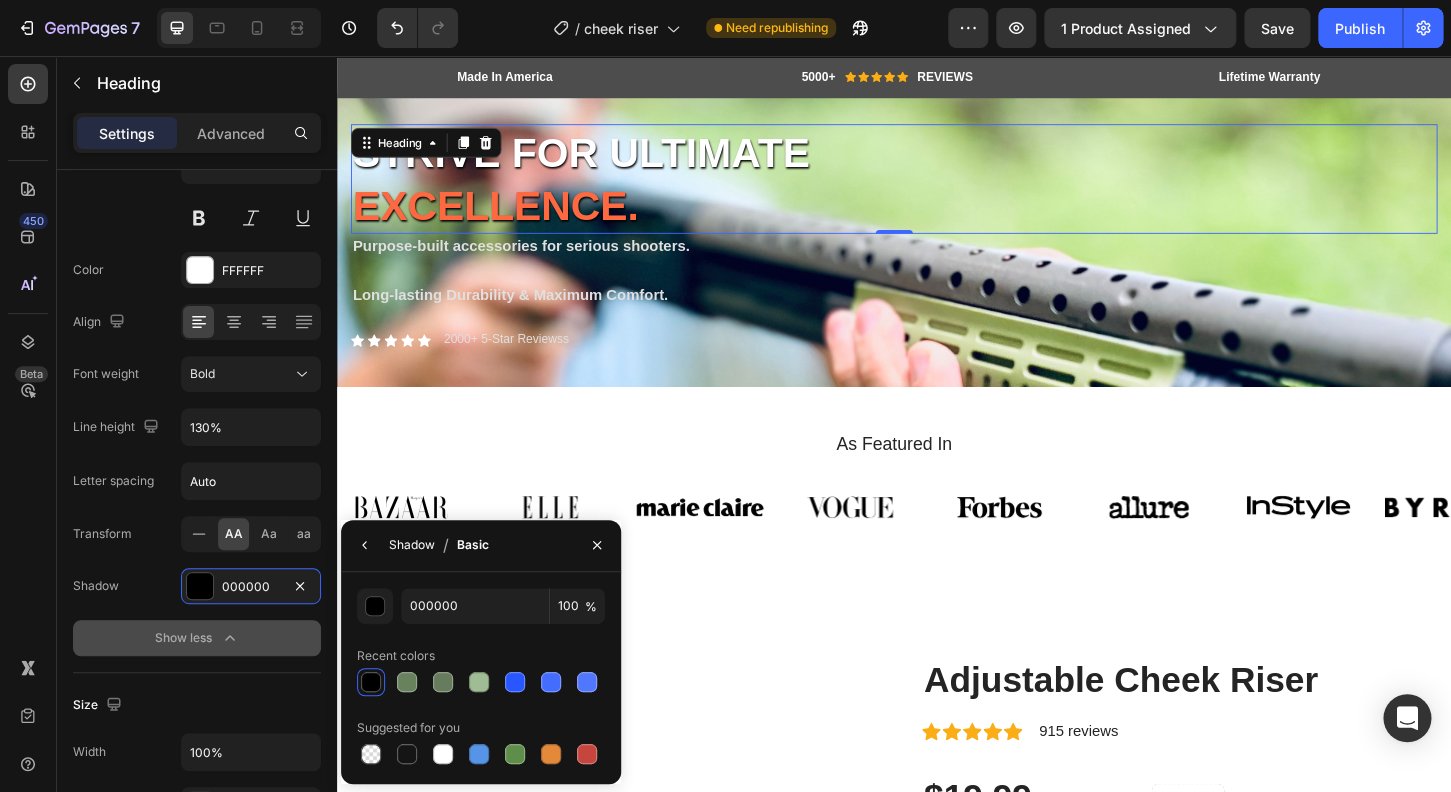 click on "Shadow" at bounding box center (412, 545) 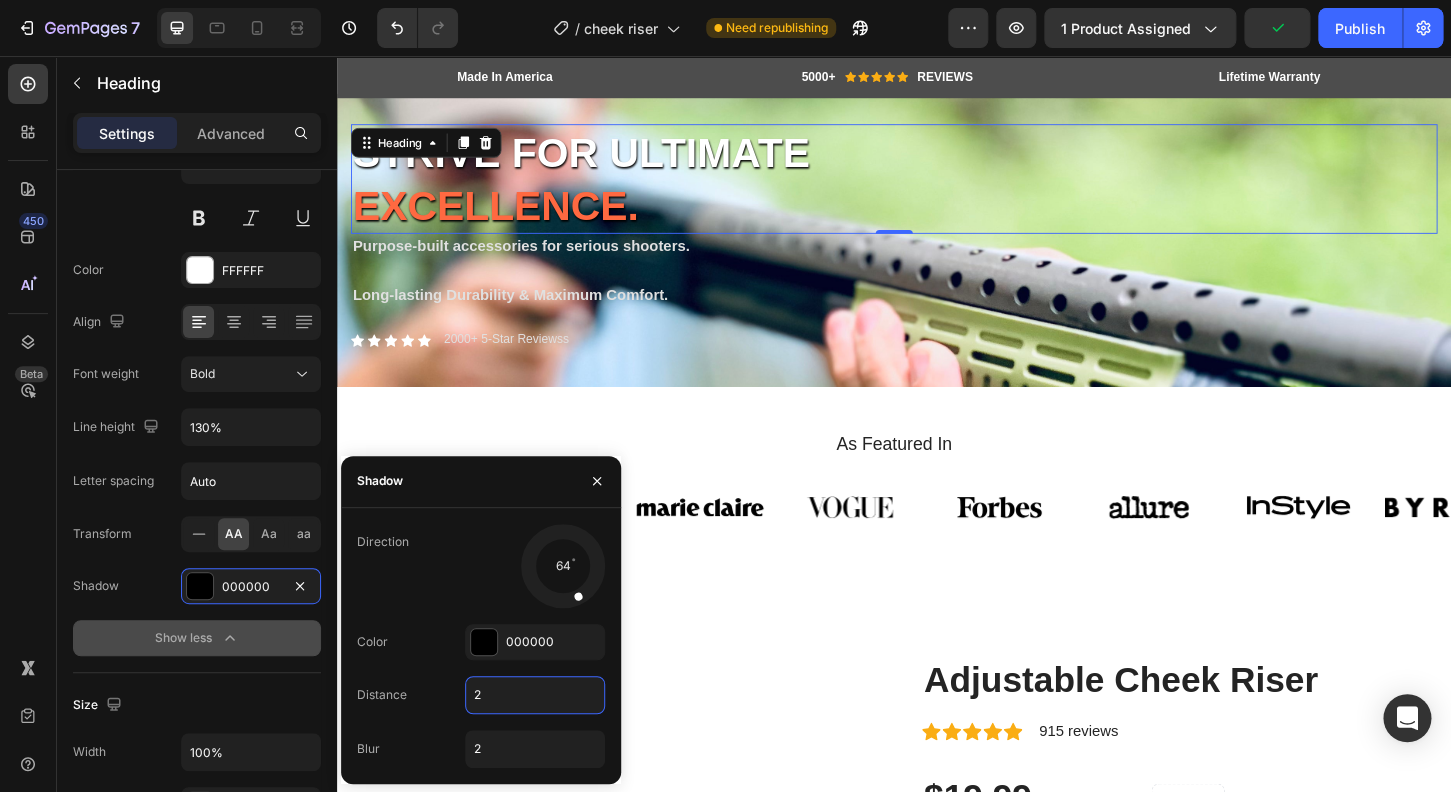 drag, startPoint x: 510, startPoint y: 686, endPoint x: 453, endPoint y: 692, distance: 57.31492 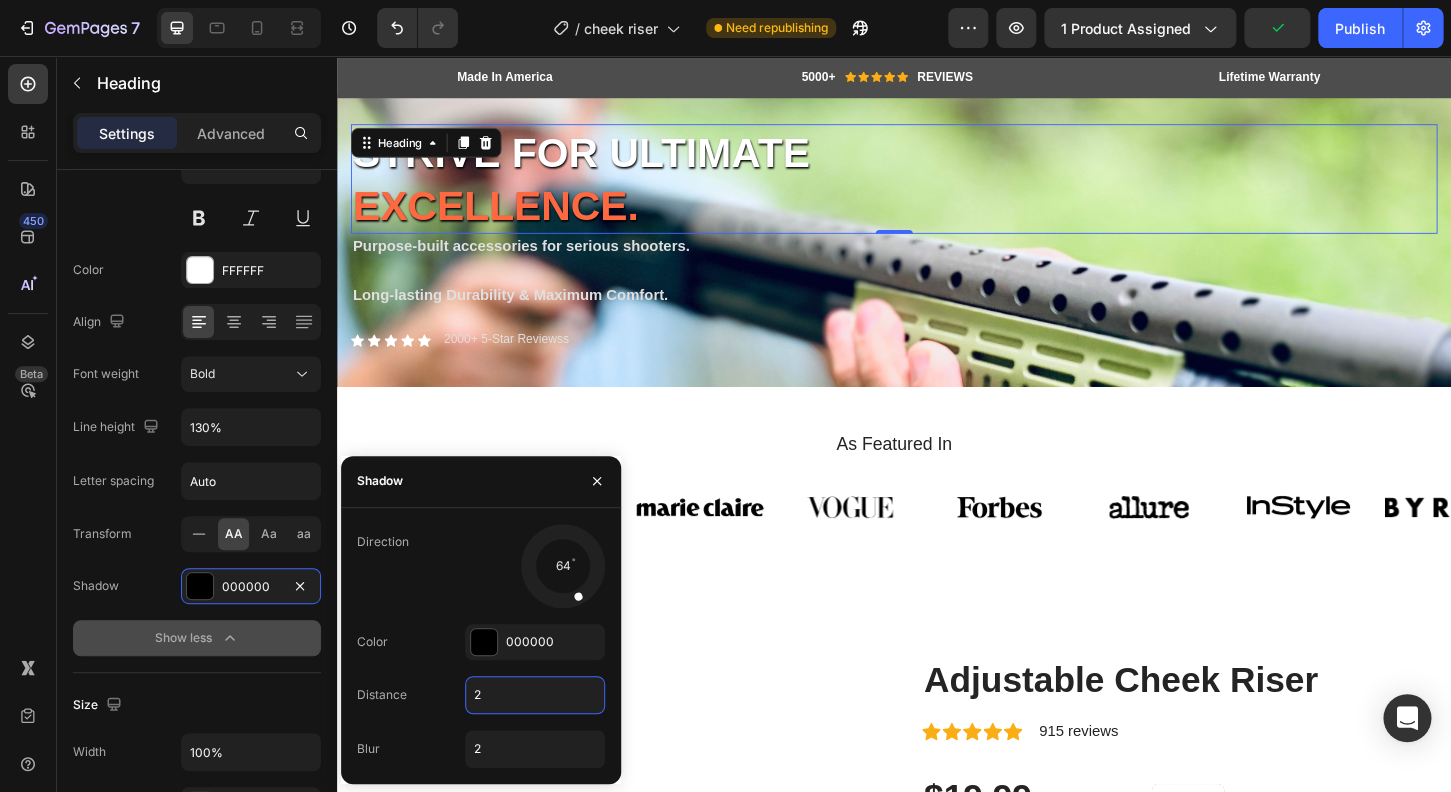 click on "2" at bounding box center (535, 695) 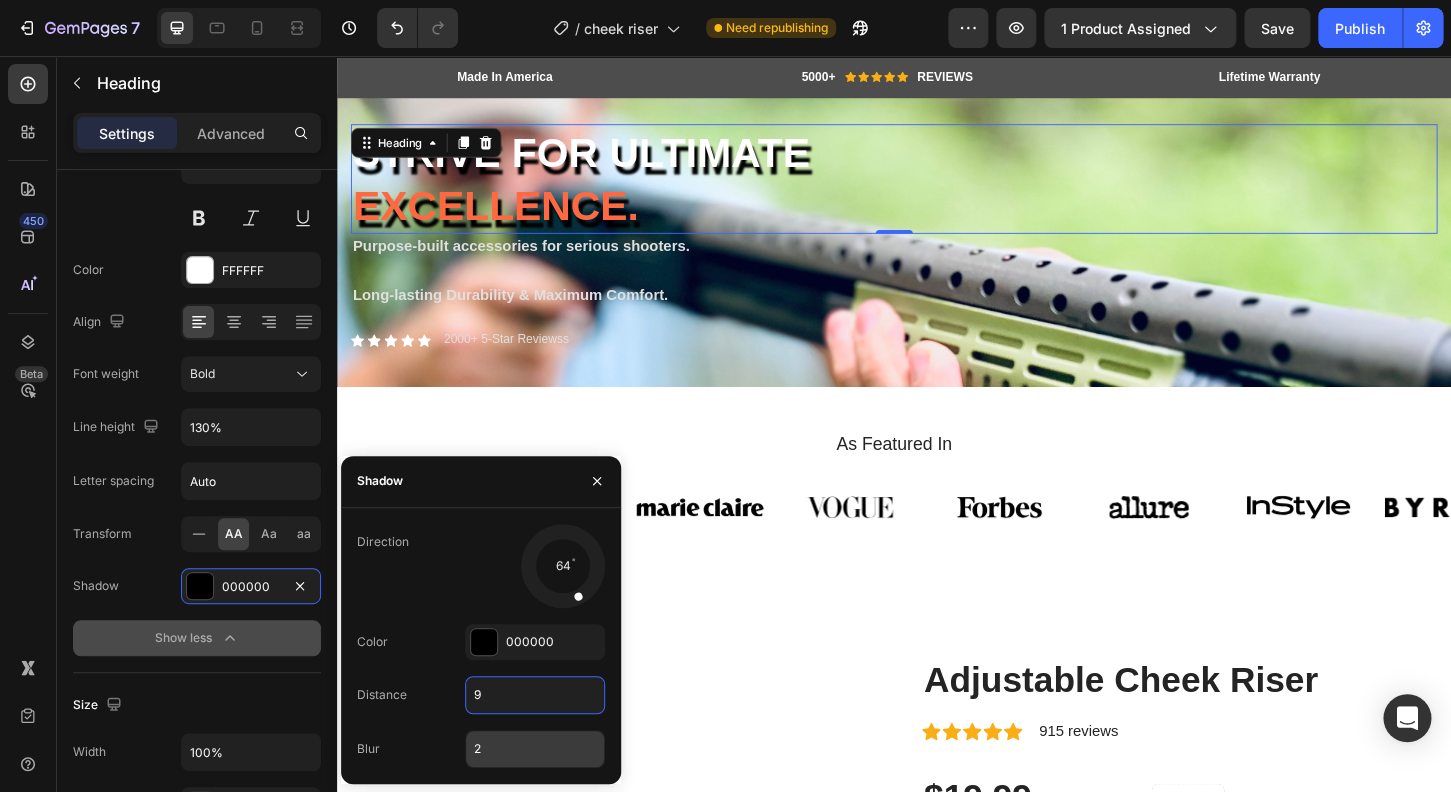 type on "9" 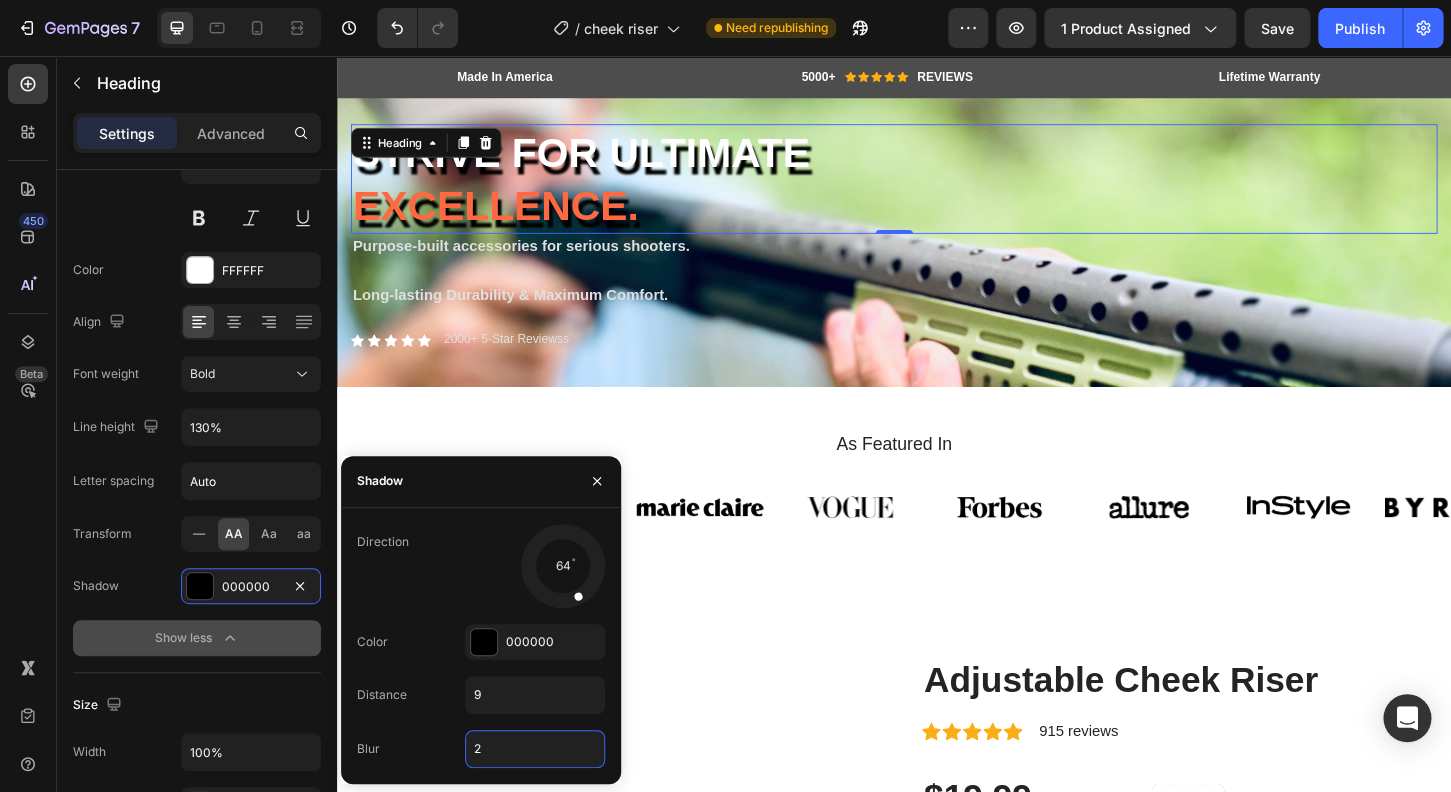 click on "2" at bounding box center [535, 749] 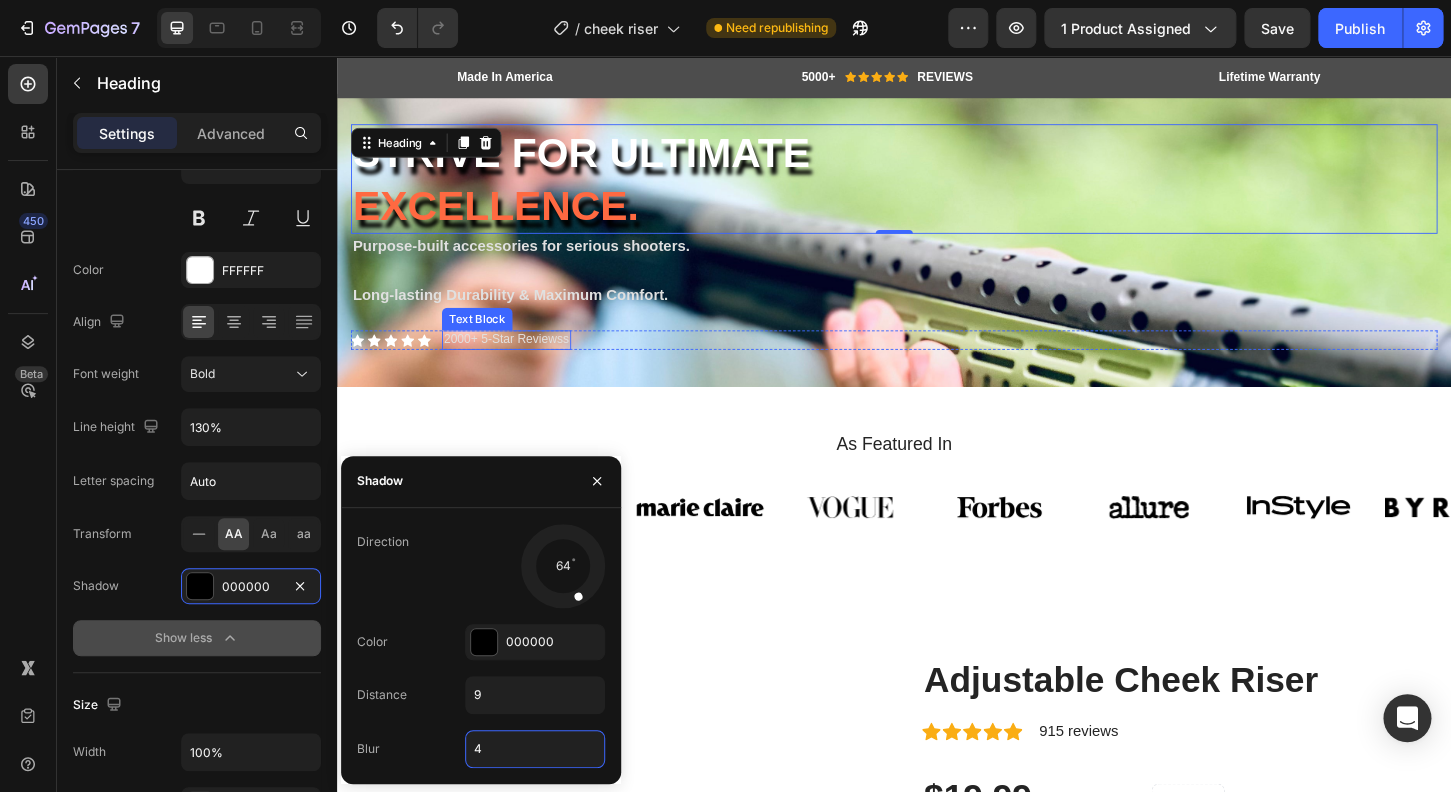 click on "2000+ 5-Star Reviewss" at bounding box center (519, 361) 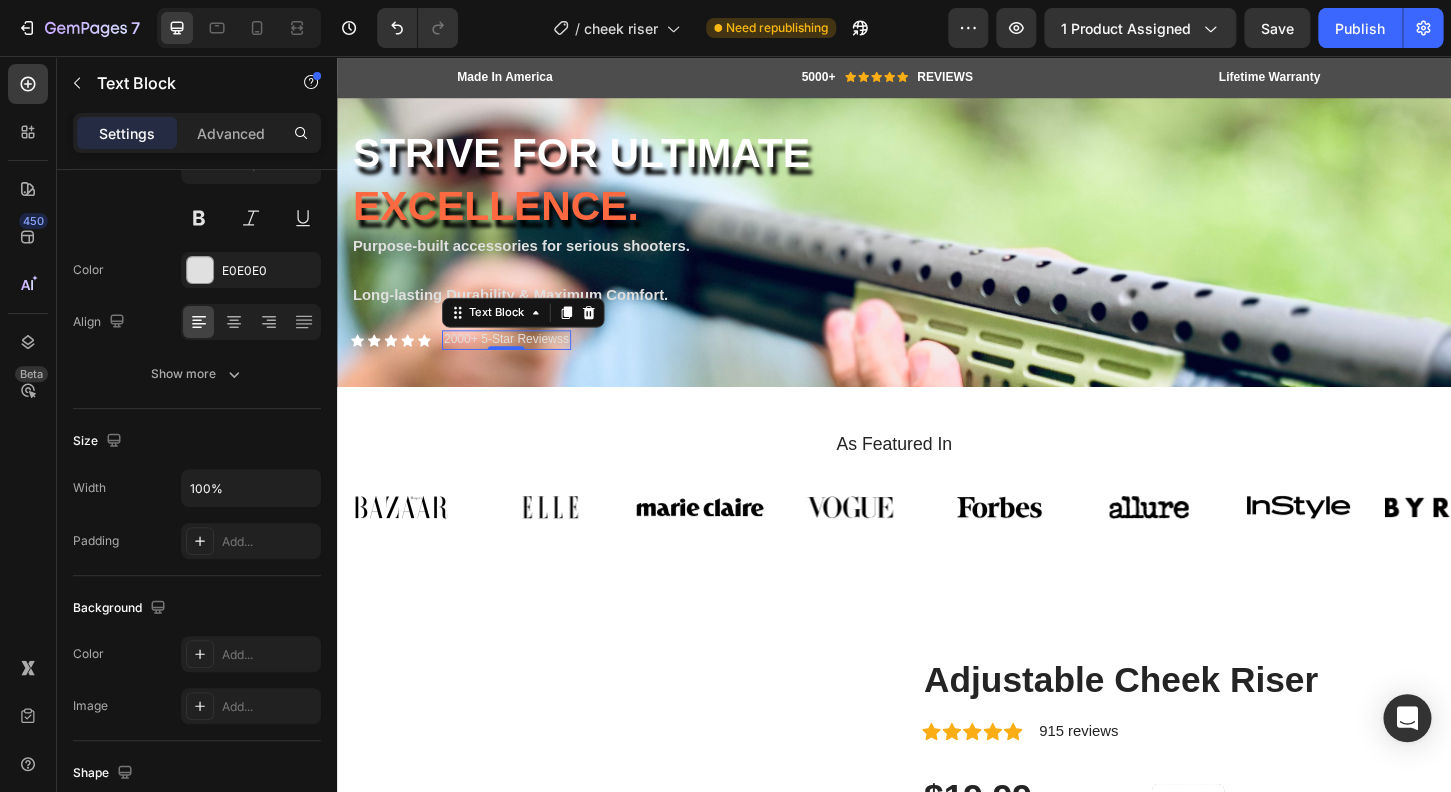 scroll, scrollTop: 0, scrollLeft: 0, axis: both 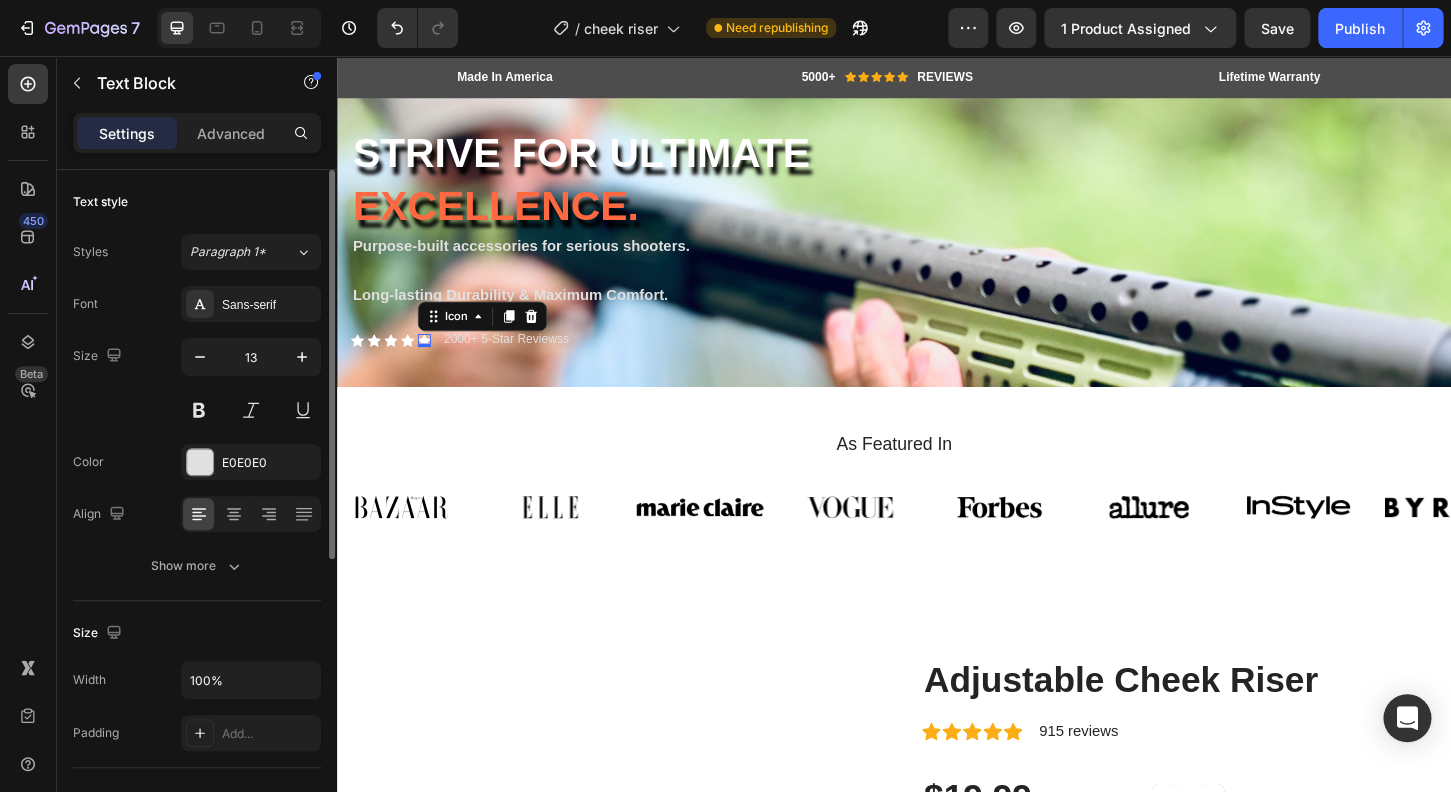 click on "Icon   0" at bounding box center (431, 362) 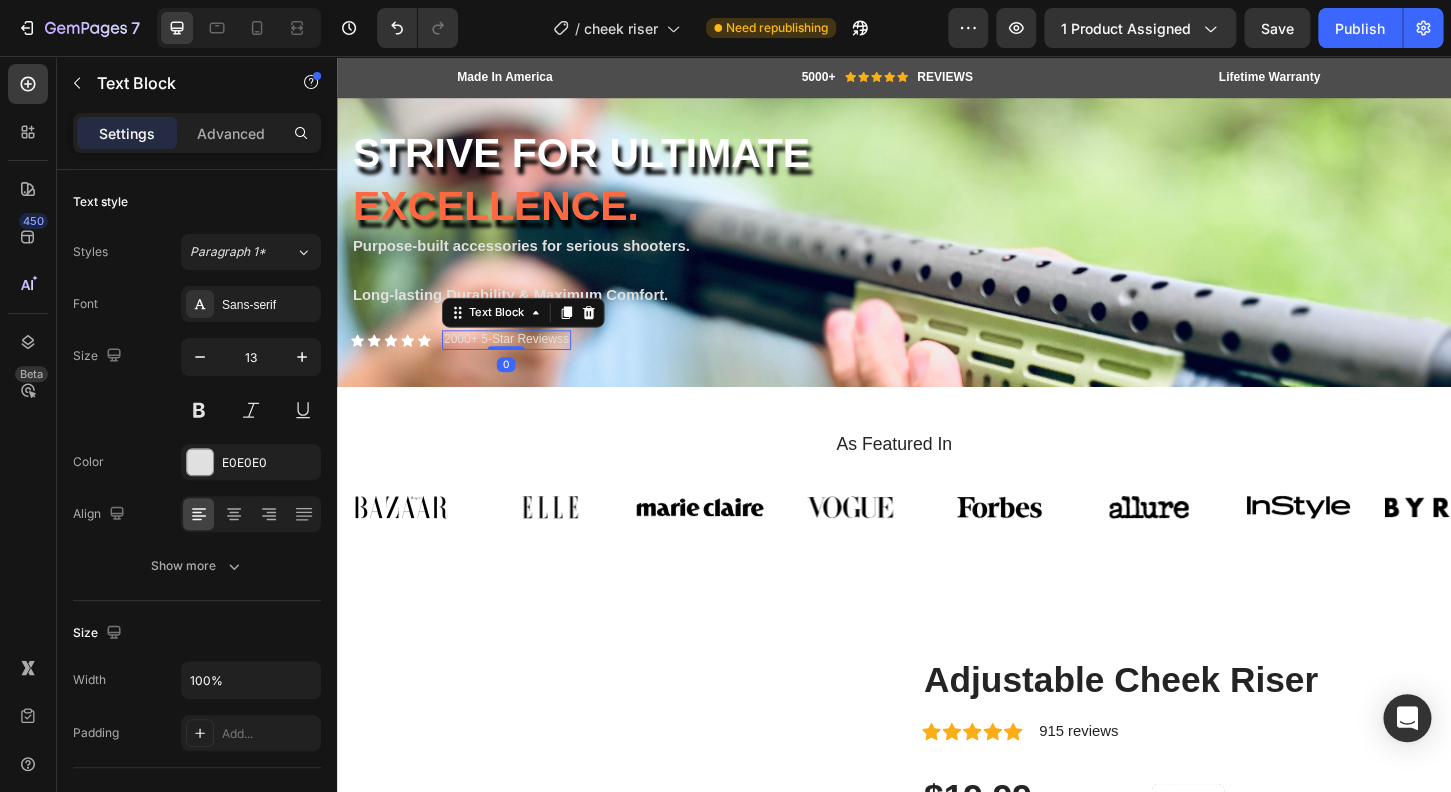click on "2000+ 5-Star Reviewss" at bounding box center (519, 361) 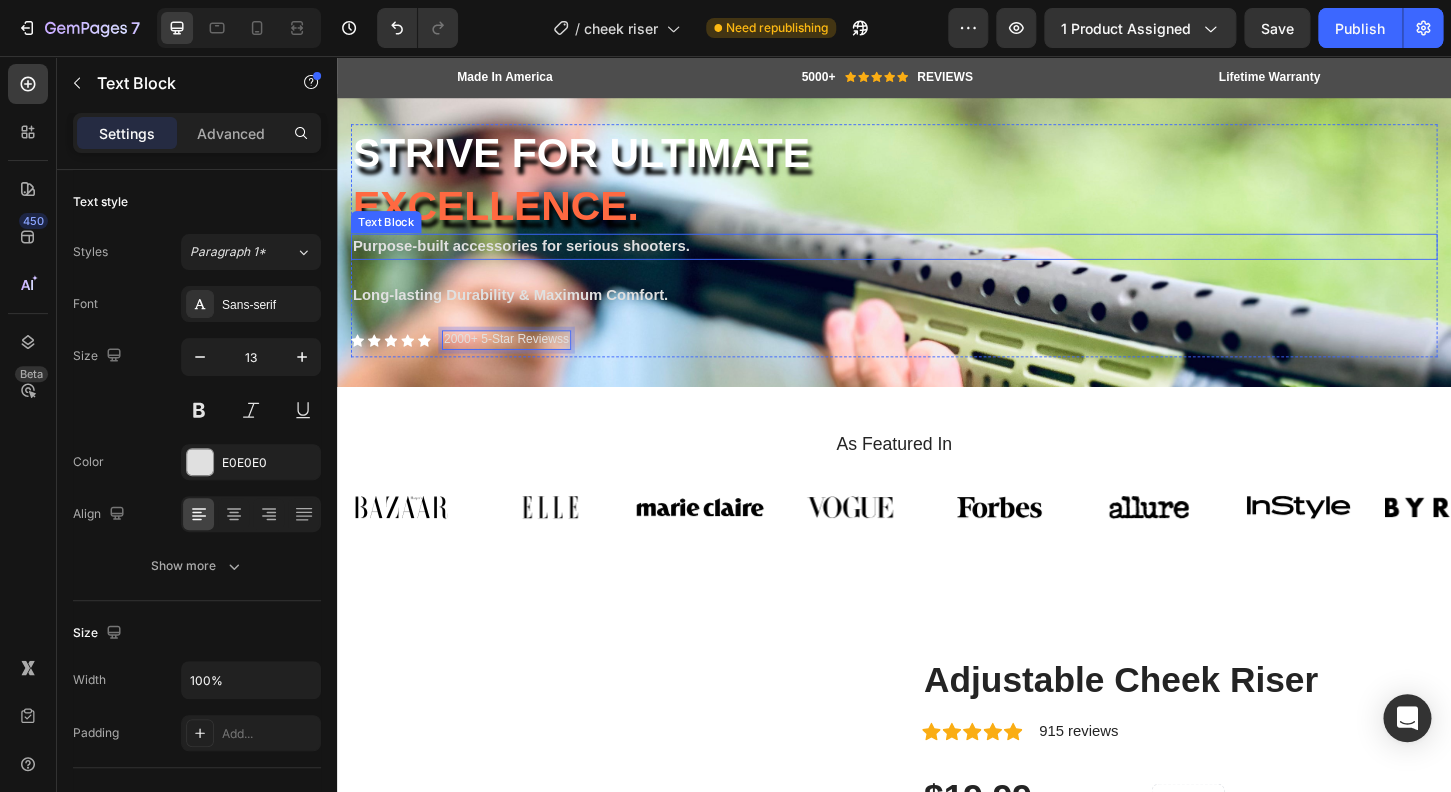 click on "Purpose-built accessories for serious shooters." at bounding box center (937, 261) 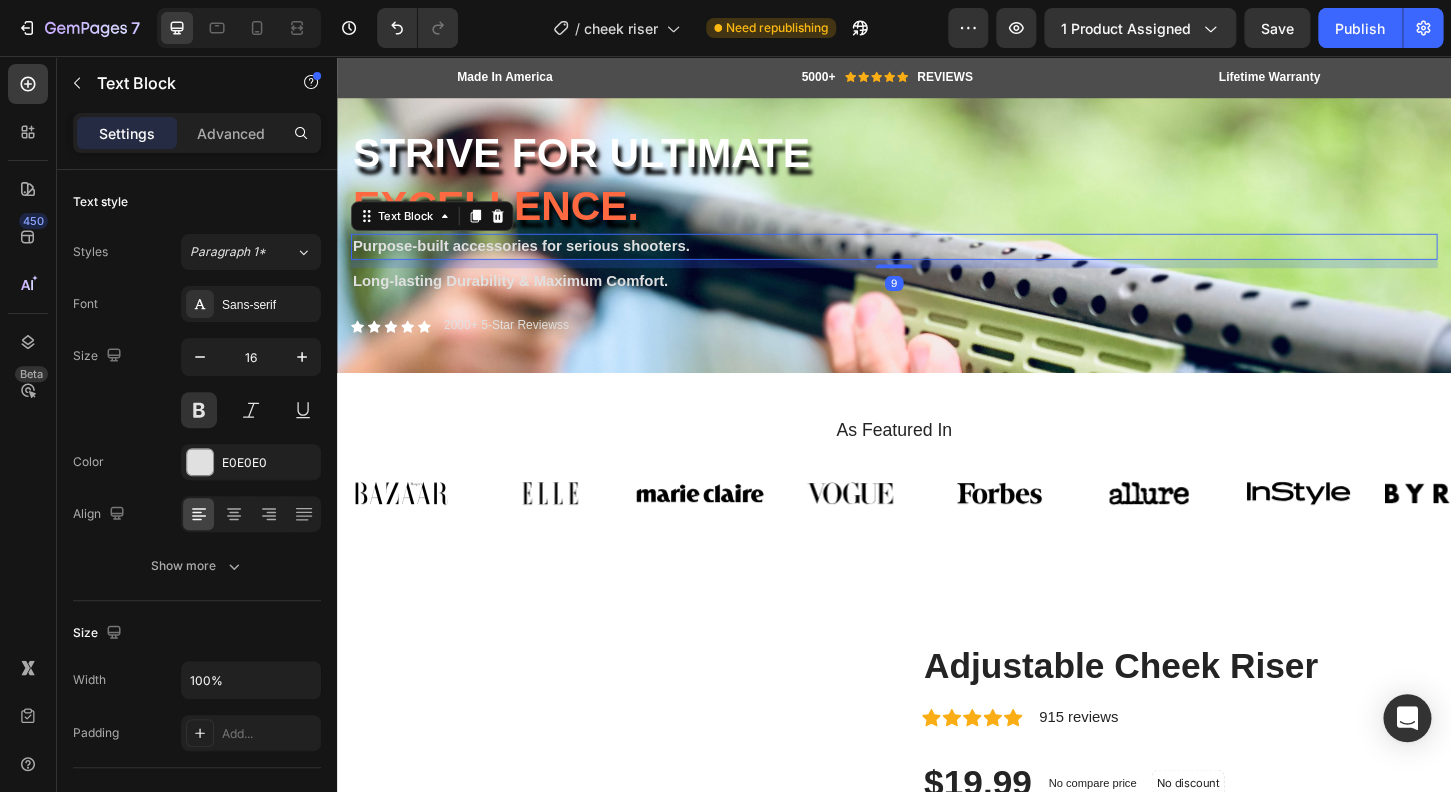 drag, startPoint x: 937, startPoint y: 299, endPoint x: 941, endPoint y: 284, distance: 15.524175 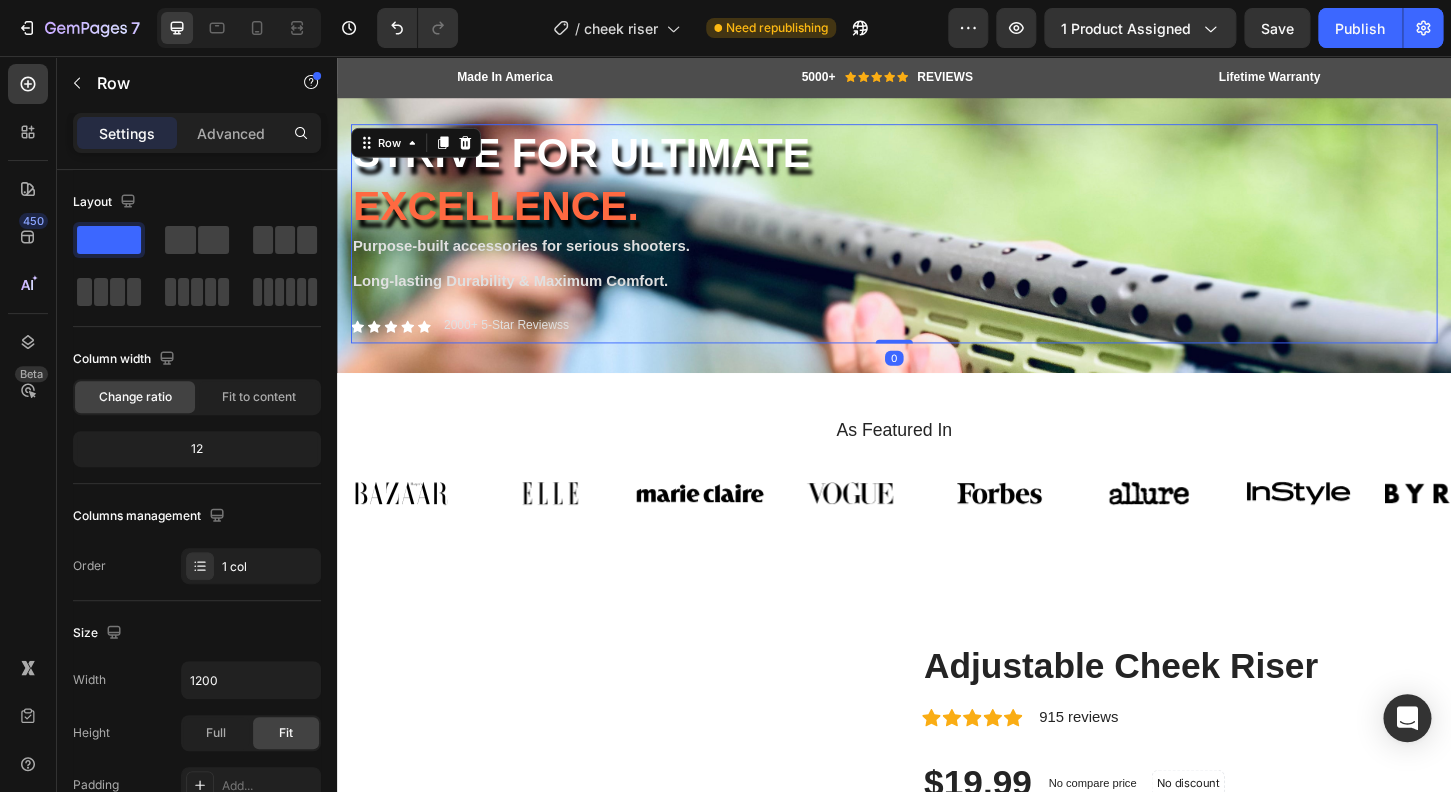 click on "Strive for ultimate  excellence. Heading Purpose-built accessories for serious shooters. Text Block Long-lasting Durability & Maximum Comfort. Text Block Icon Icon Icon Icon Icon Icon List 2000+ 5-Star Reviewss Text Block Row" at bounding box center (937, 247) 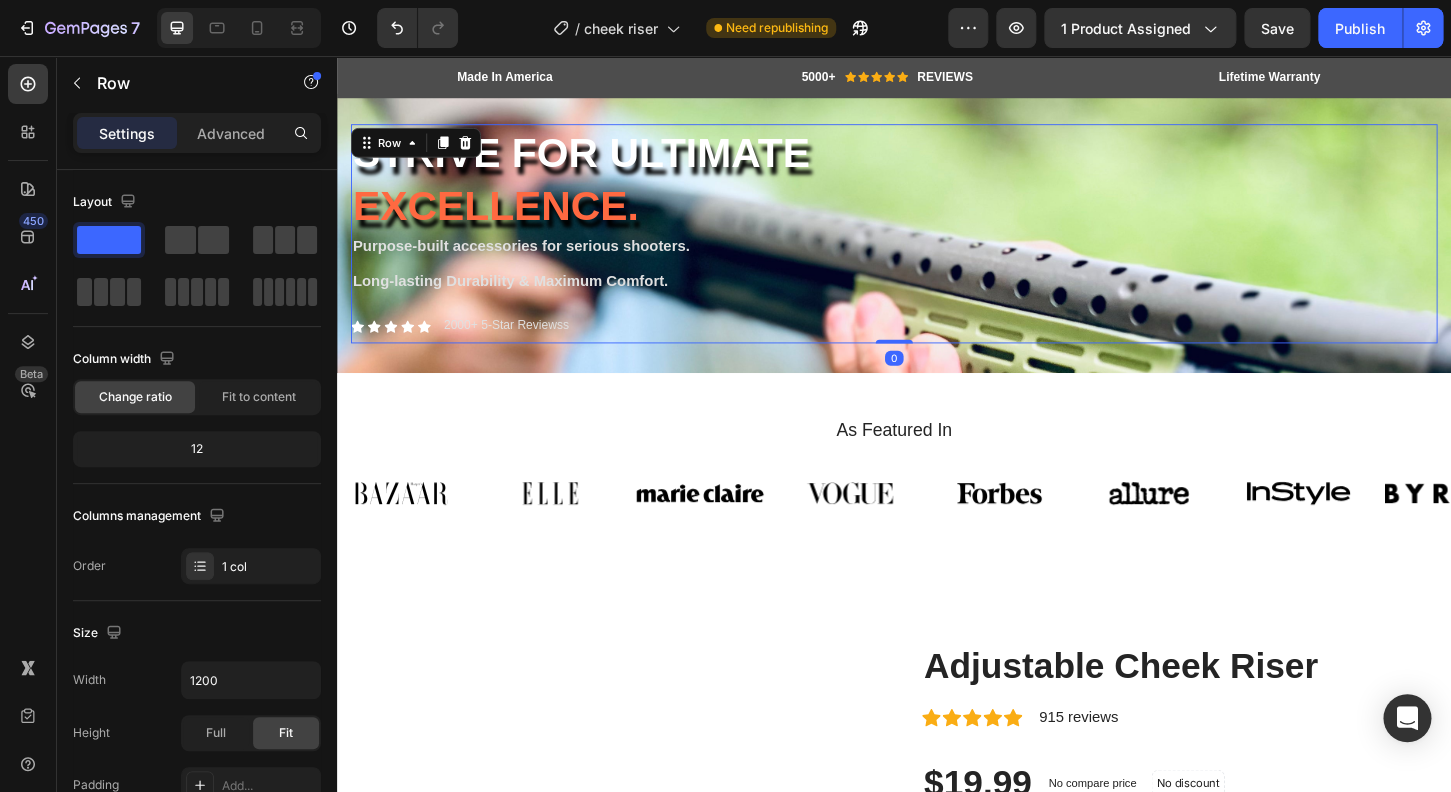 drag, startPoint x: 927, startPoint y: 362, endPoint x: 931, endPoint y: 350, distance: 12.649111 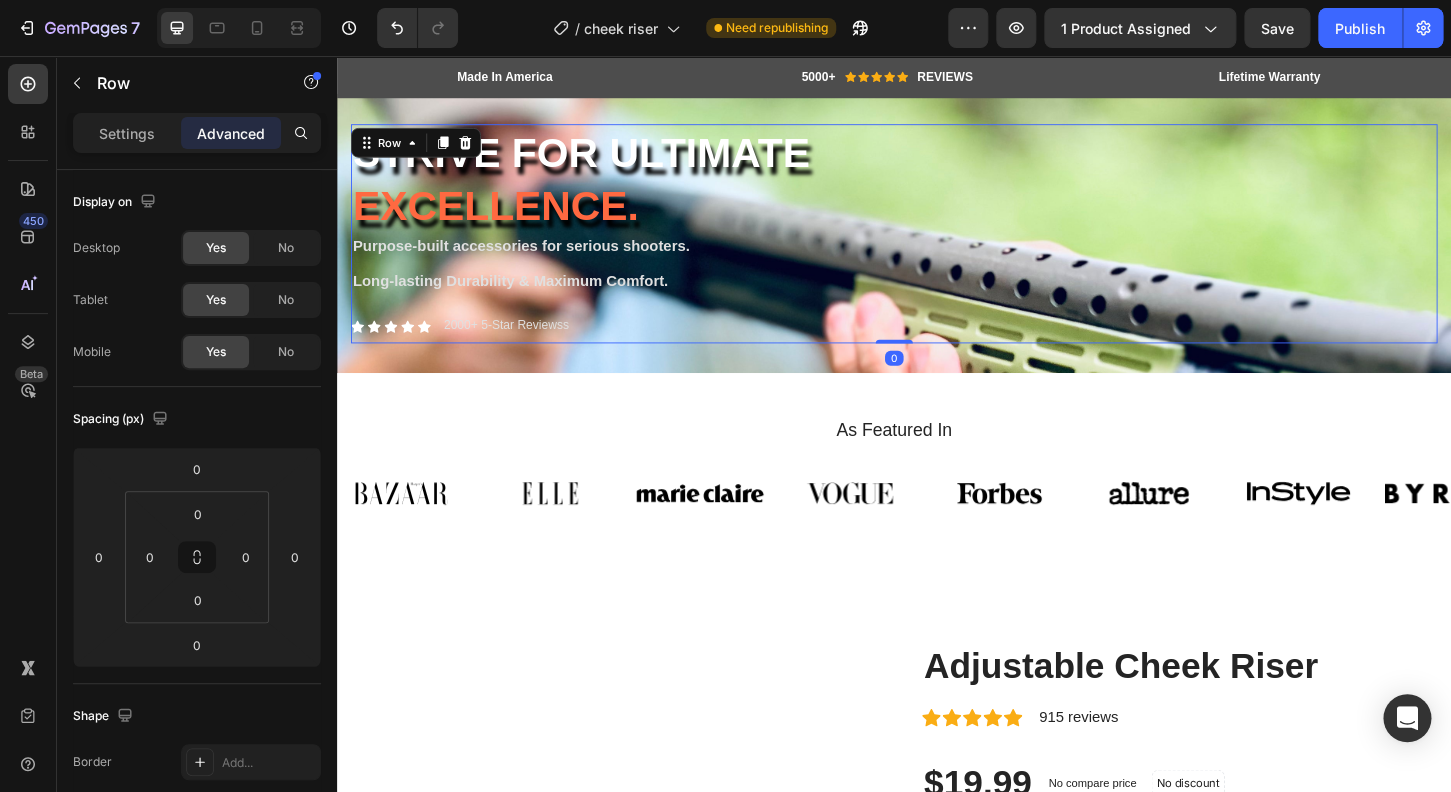 drag, startPoint x: 934, startPoint y: 365, endPoint x: 940, endPoint y: 330, distance: 35.510563 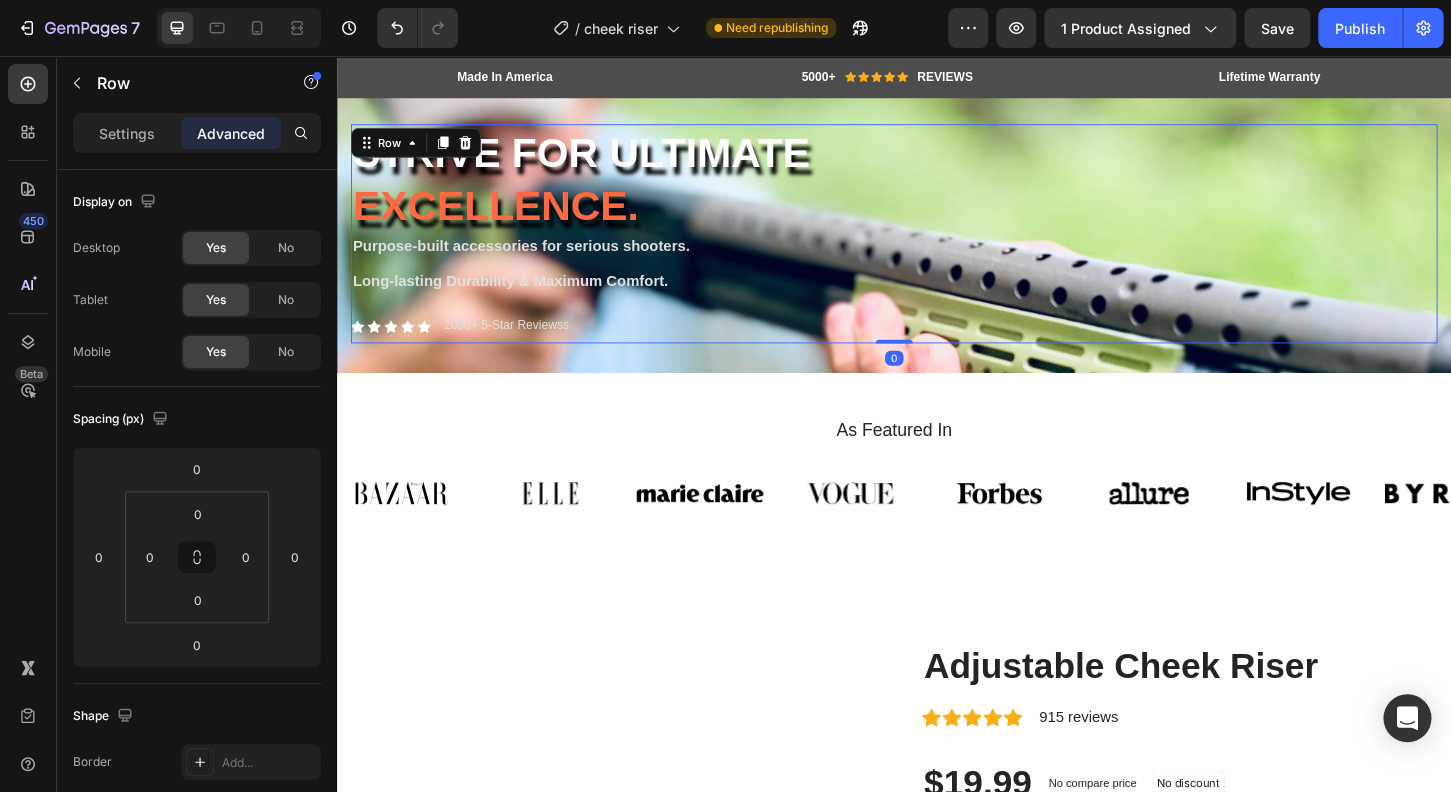 click on "Strive for ultimate  excellence. Heading Purpose-built accessories for serious shooters. Text Block Long-lasting Durability & Maximum Comfort. Text Block Icon Icon Icon Icon Icon Icon List 2000+ 5-Star Reviewss Text Block Row Row   0" at bounding box center (937, 247) 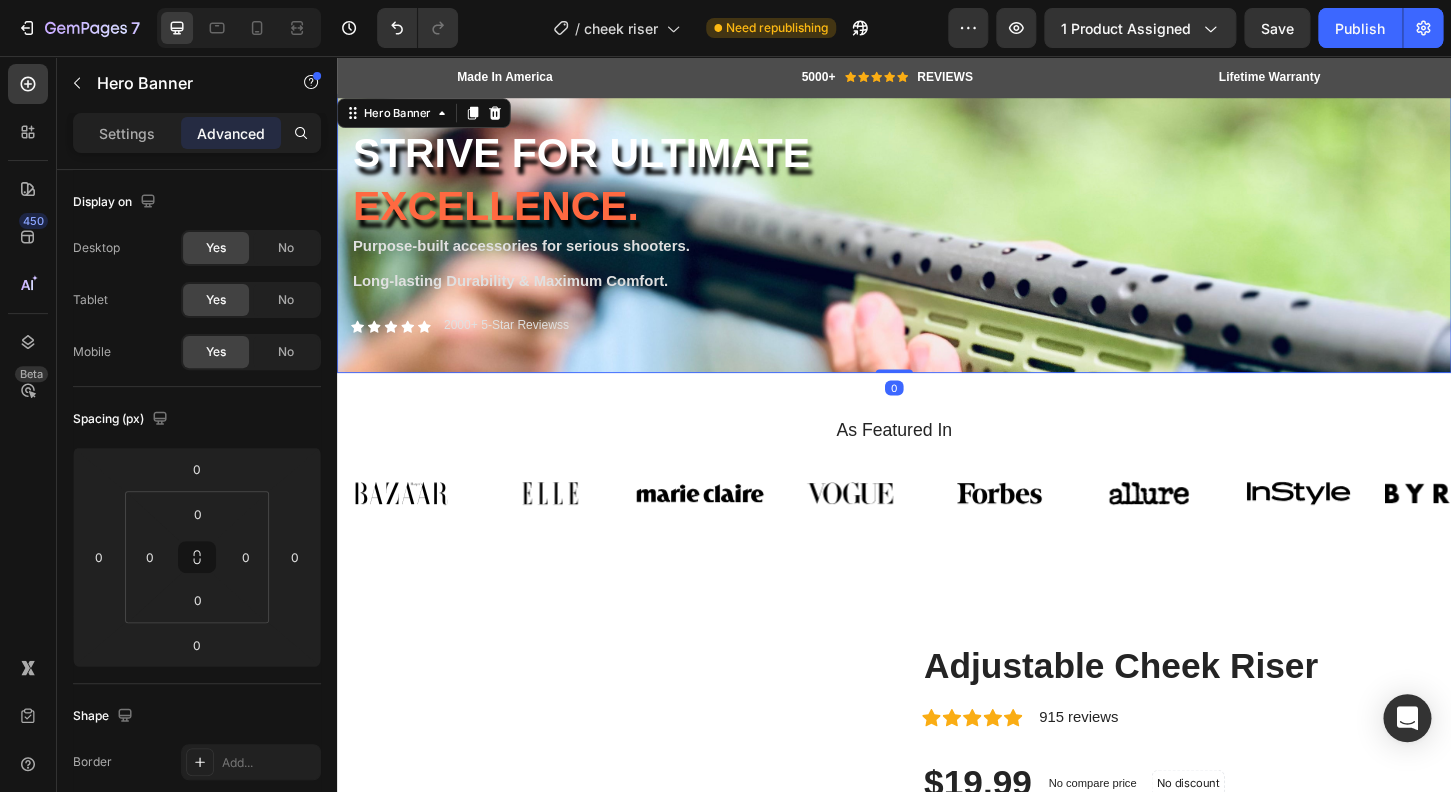 click on "Strive for ultimate  excellence. Heading Purpose-built accessories for serious shooters. Text Block Long-lasting Durability & Maximum Comfort. Text Block Icon Icon Icon Icon Icon Icon List 2000+ 5-Star Reviewss Text Block Row Row Hero Banner   0" at bounding box center [937, 247] 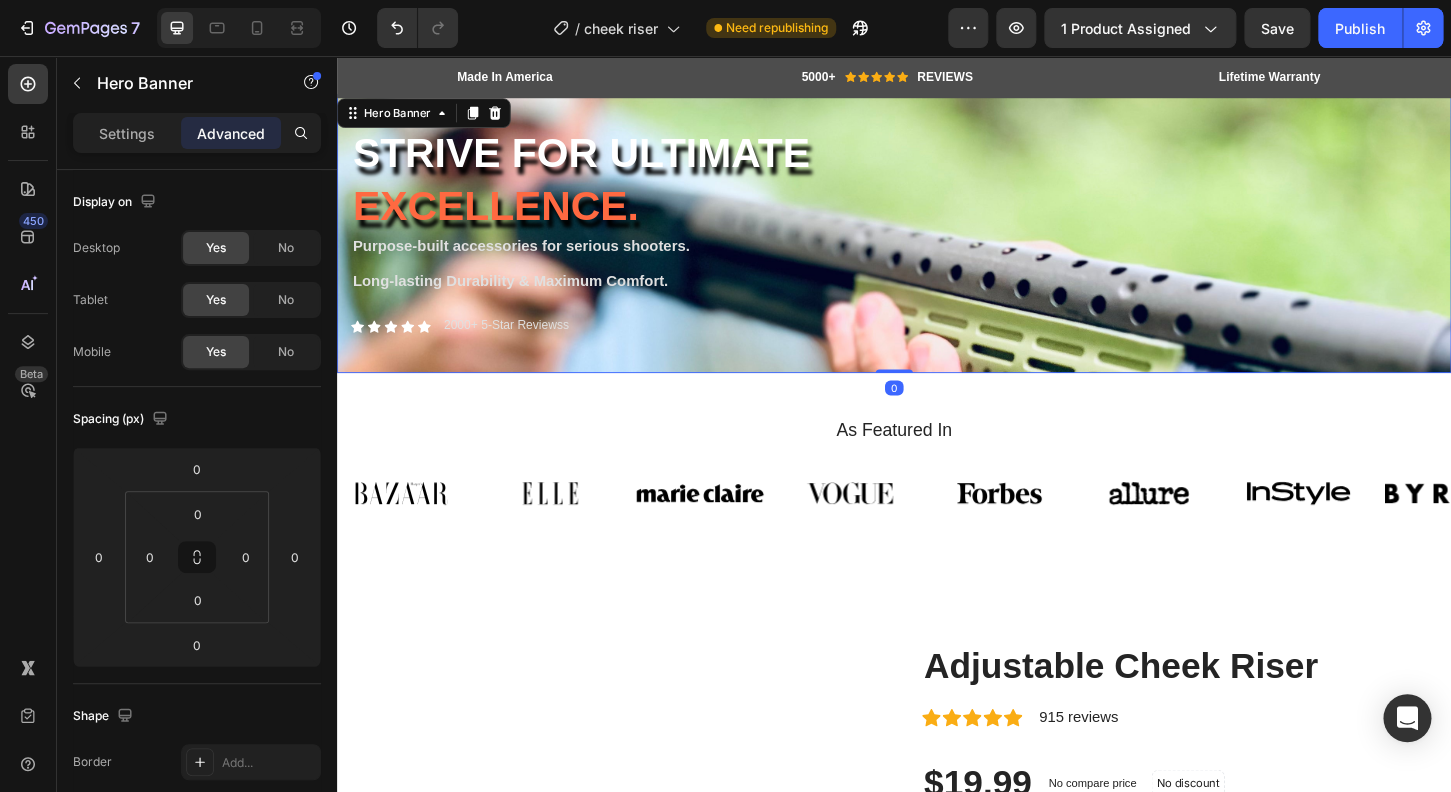 drag, startPoint x: 939, startPoint y: 396, endPoint x: 943, endPoint y: 373, distance: 23.345236 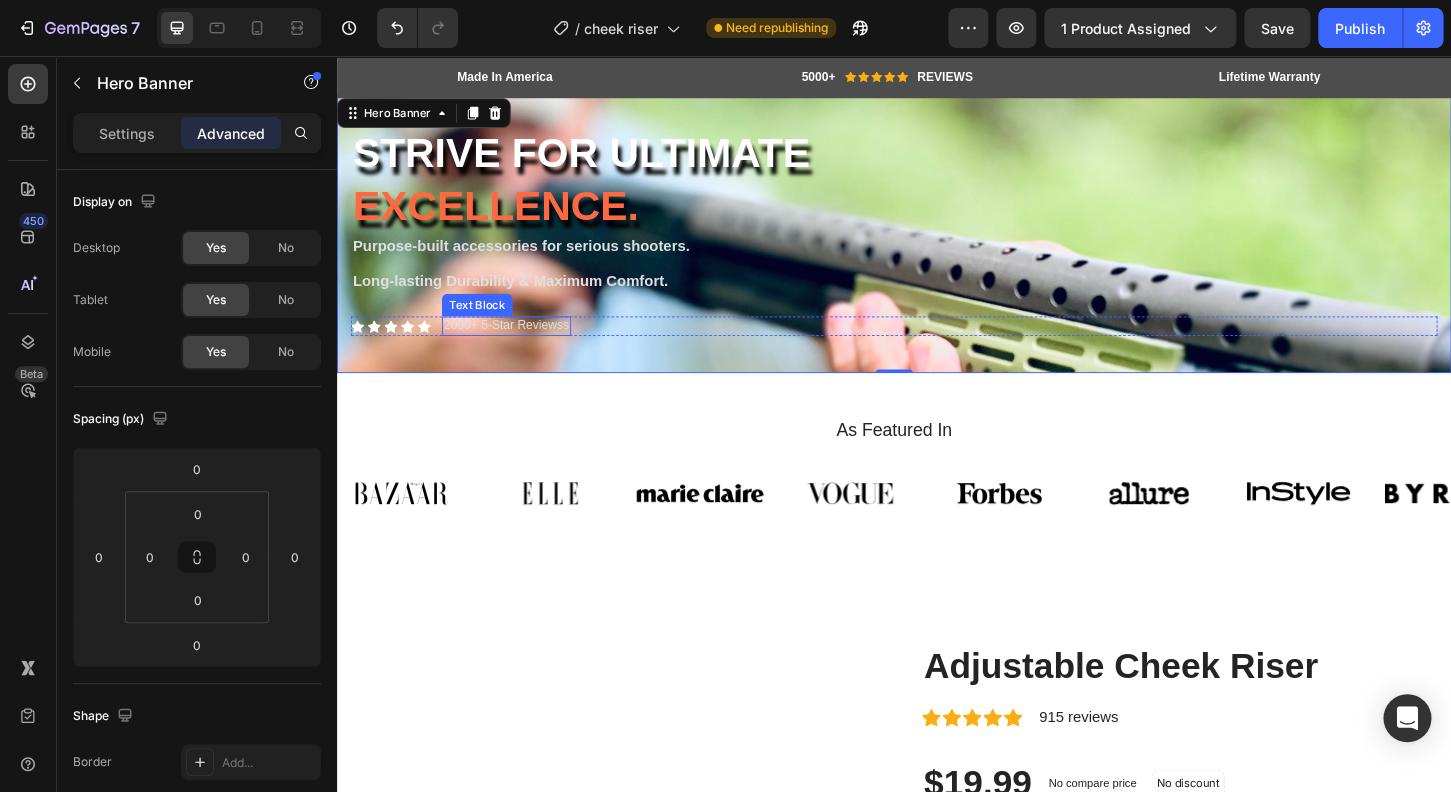 click on "2000+ 5-Star Reviewss" at bounding box center [519, 346] 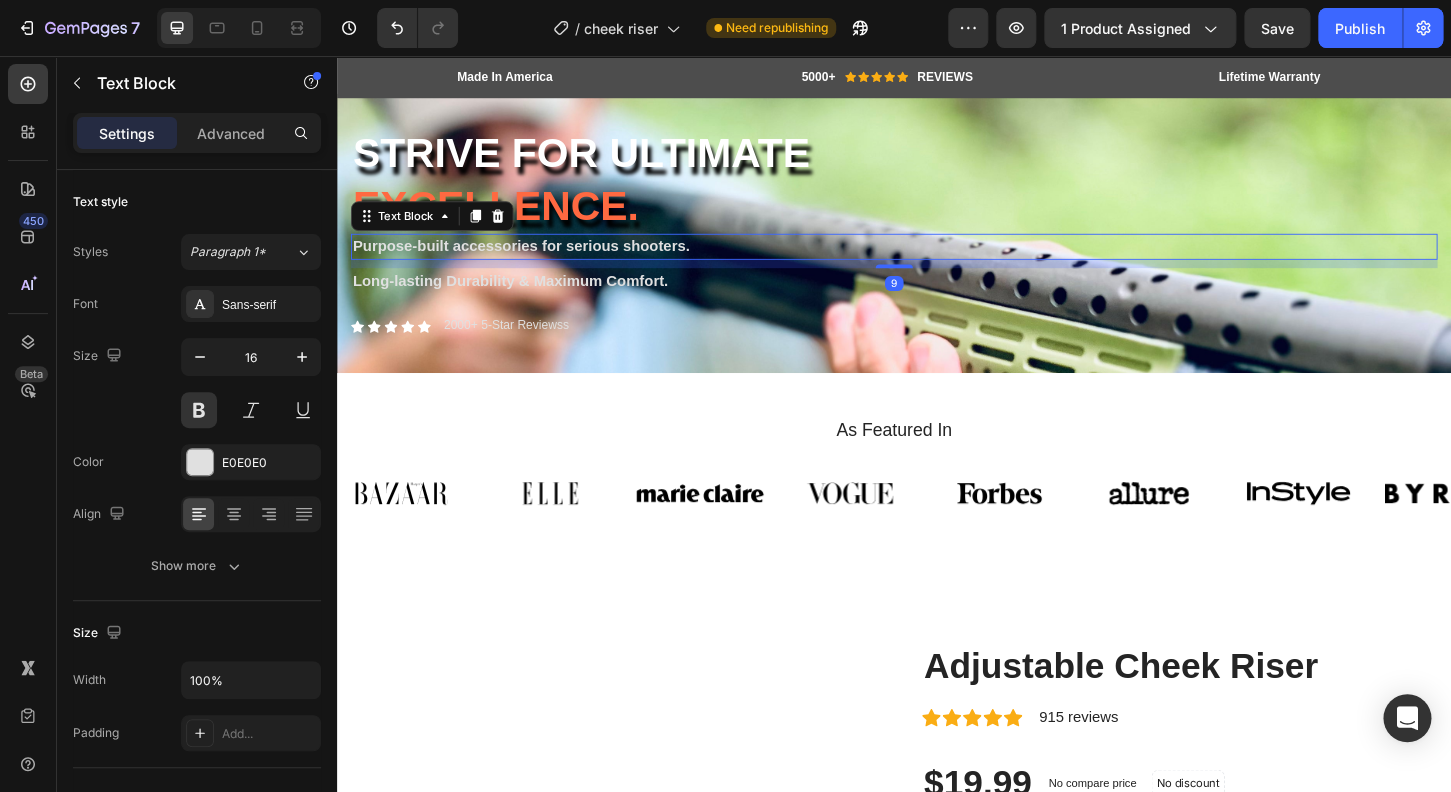 click on "Purpose-built accessories for serious shooters." at bounding box center [937, 261] 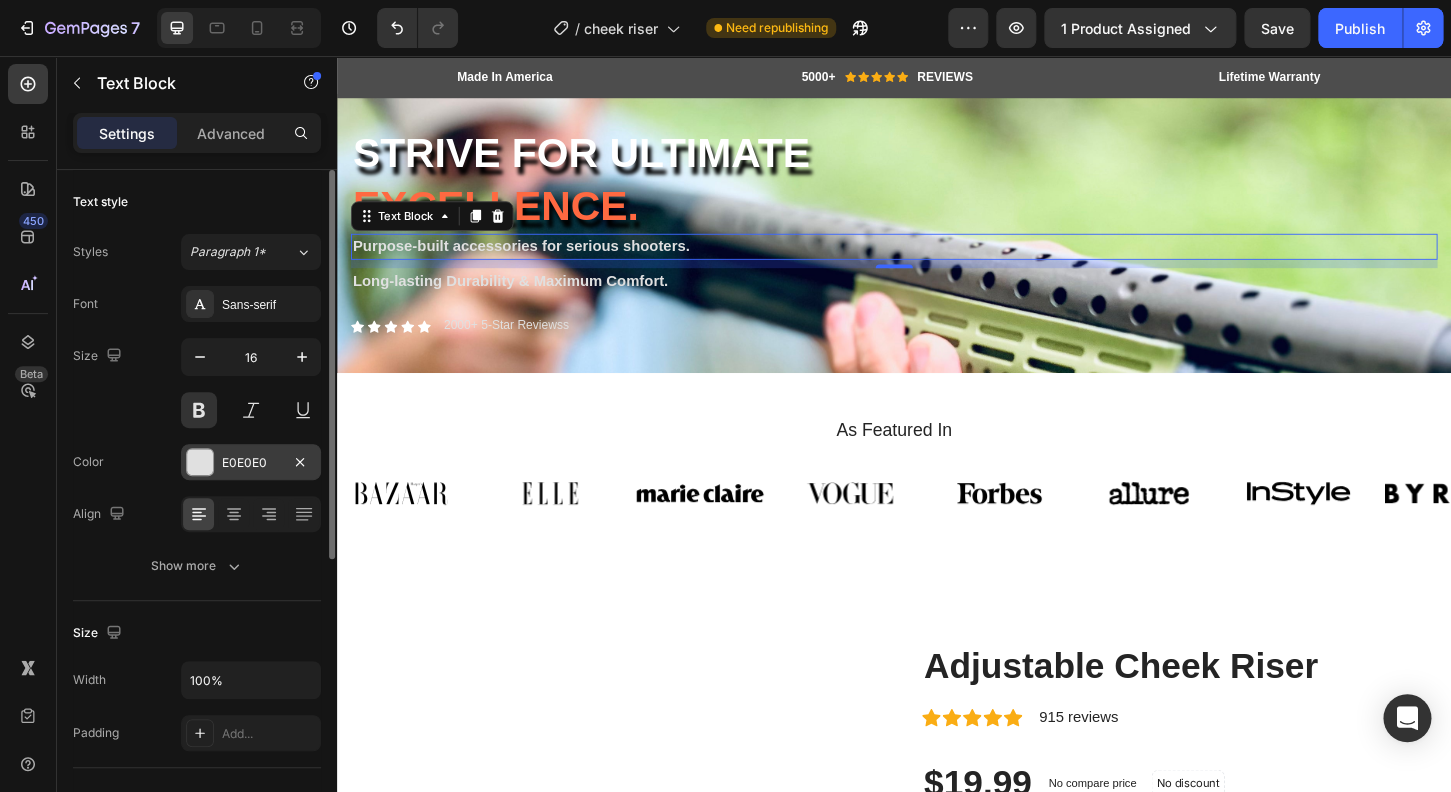 click at bounding box center (200, 462) 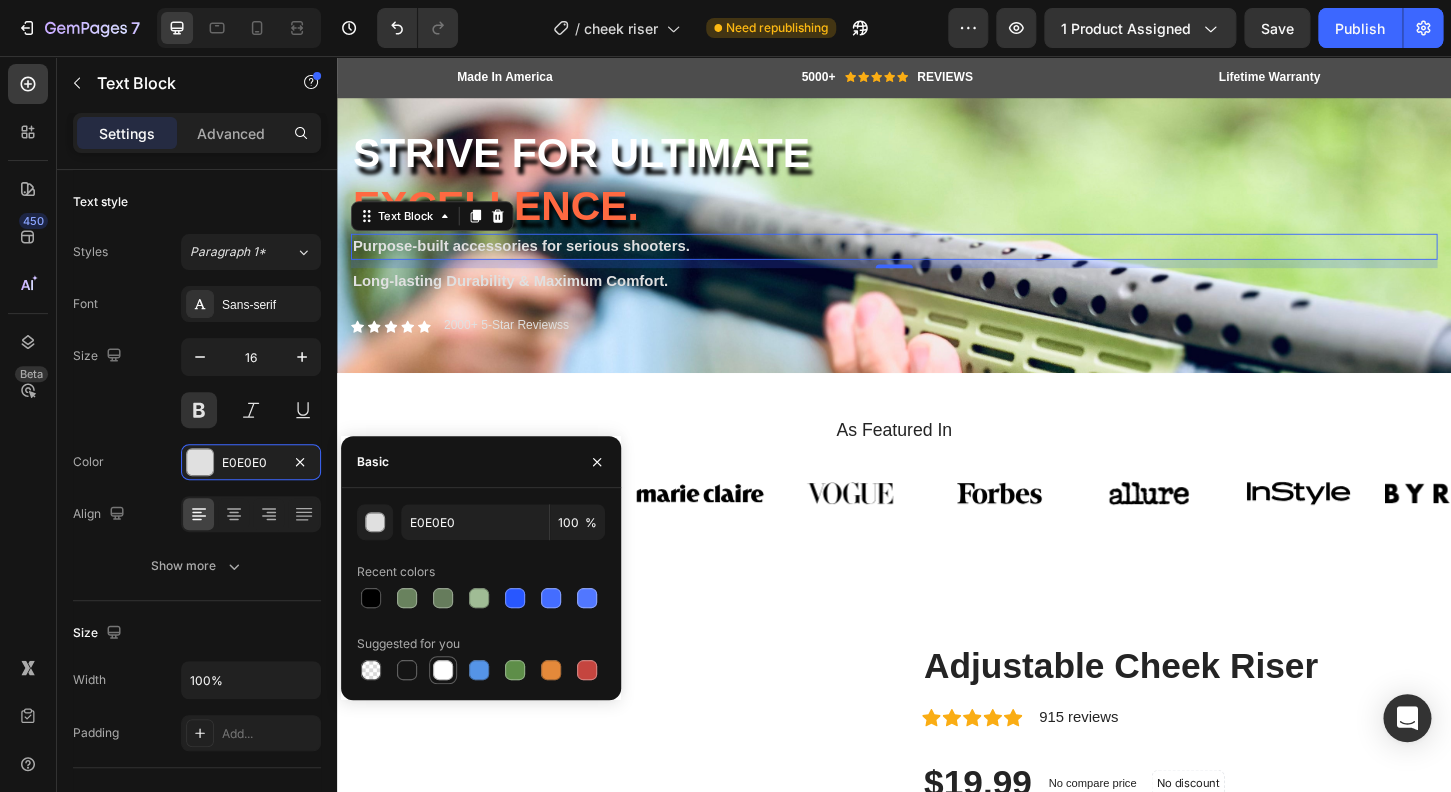 click at bounding box center [443, 670] 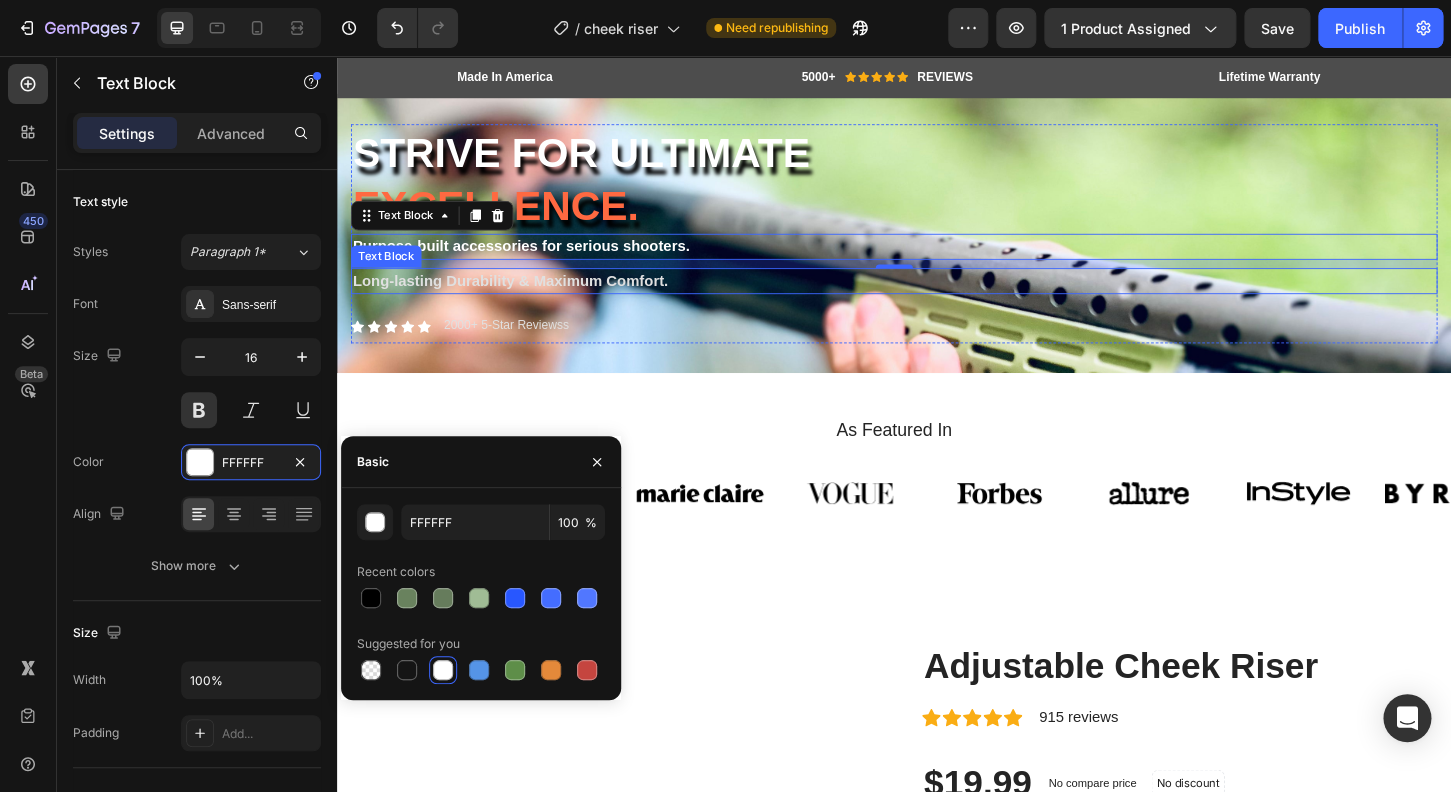 click on "Long-lasting Durability & Maximum Comfort." at bounding box center (937, 298) 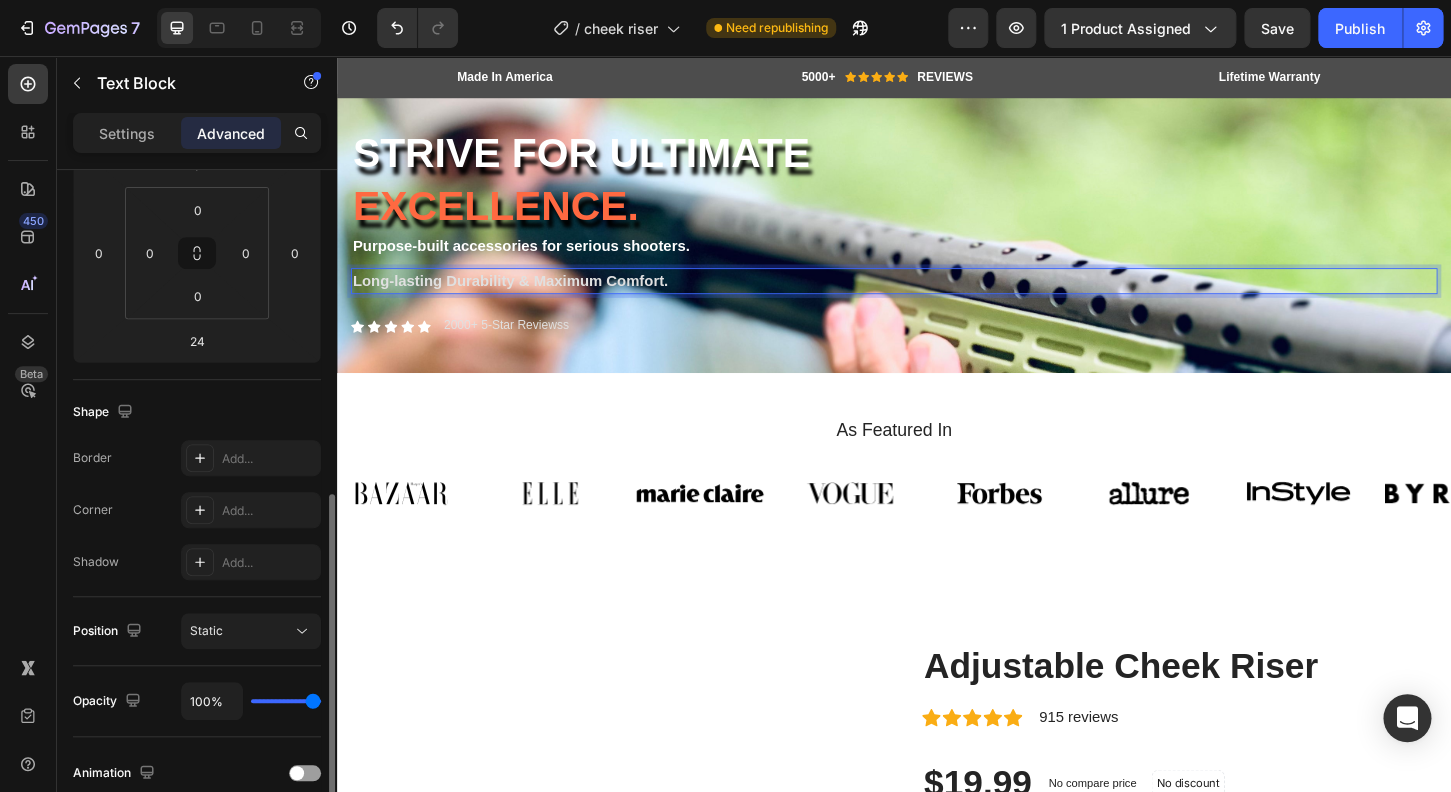 scroll, scrollTop: 416, scrollLeft: 0, axis: vertical 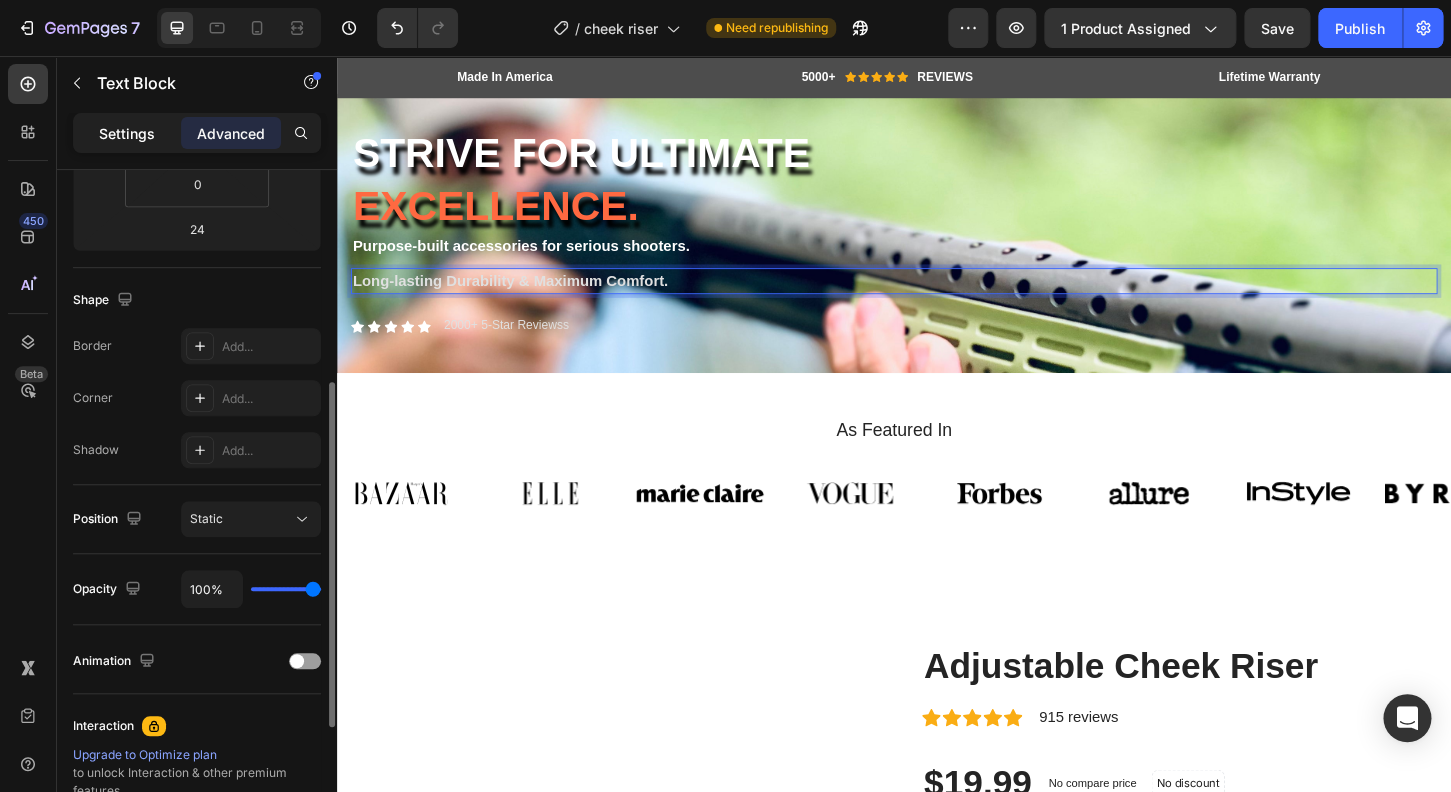 click on "Settings" 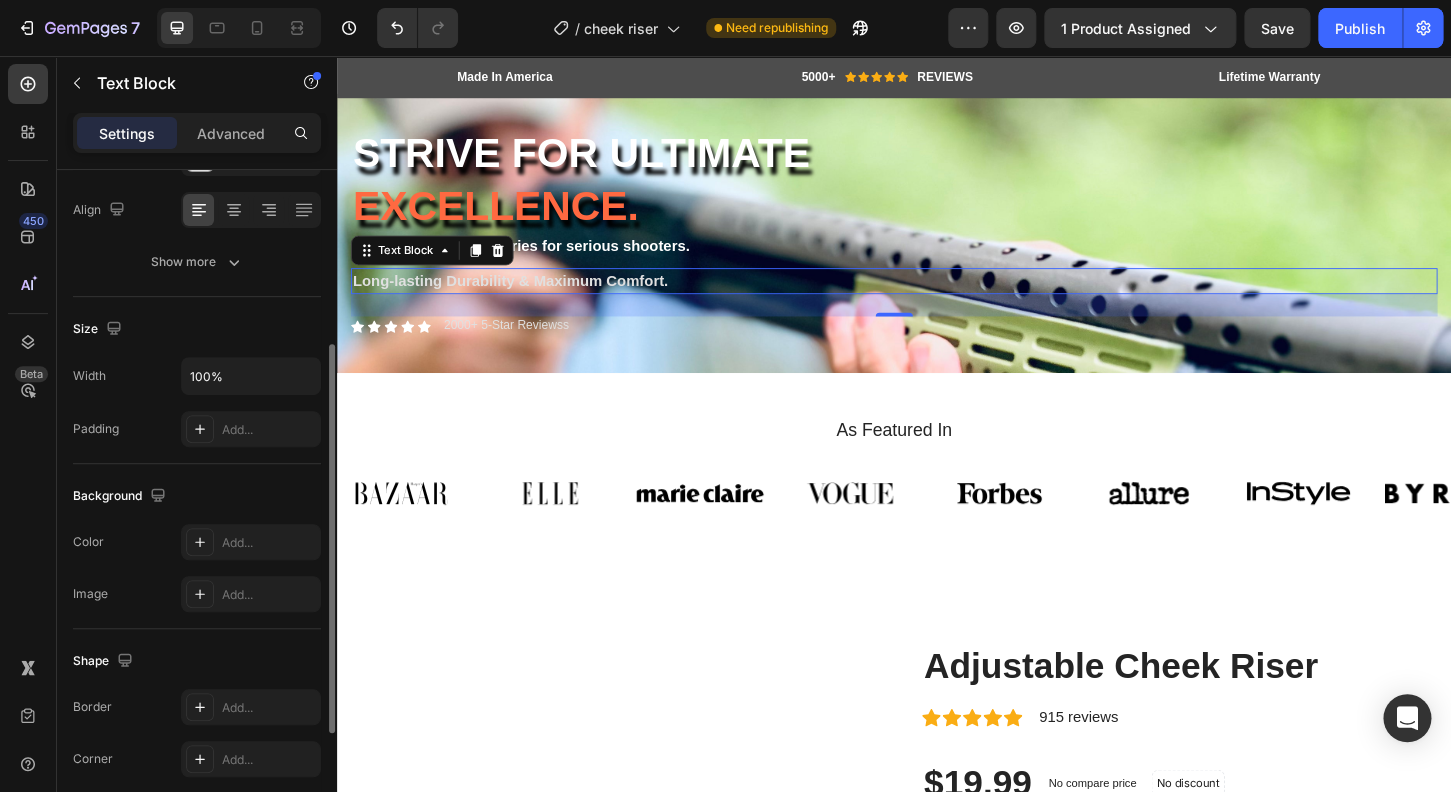 scroll, scrollTop: 192, scrollLeft: 0, axis: vertical 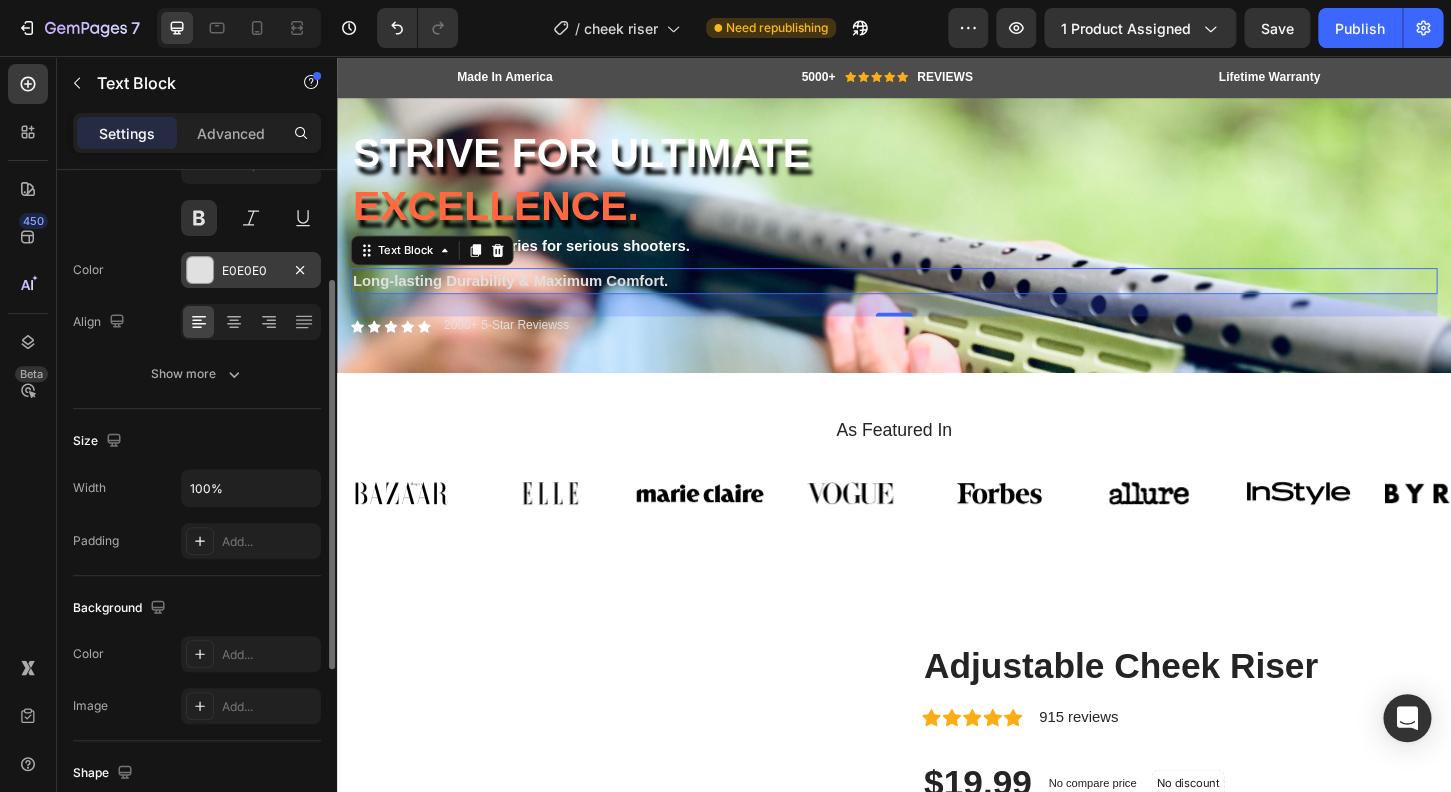 click at bounding box center (200, 270) 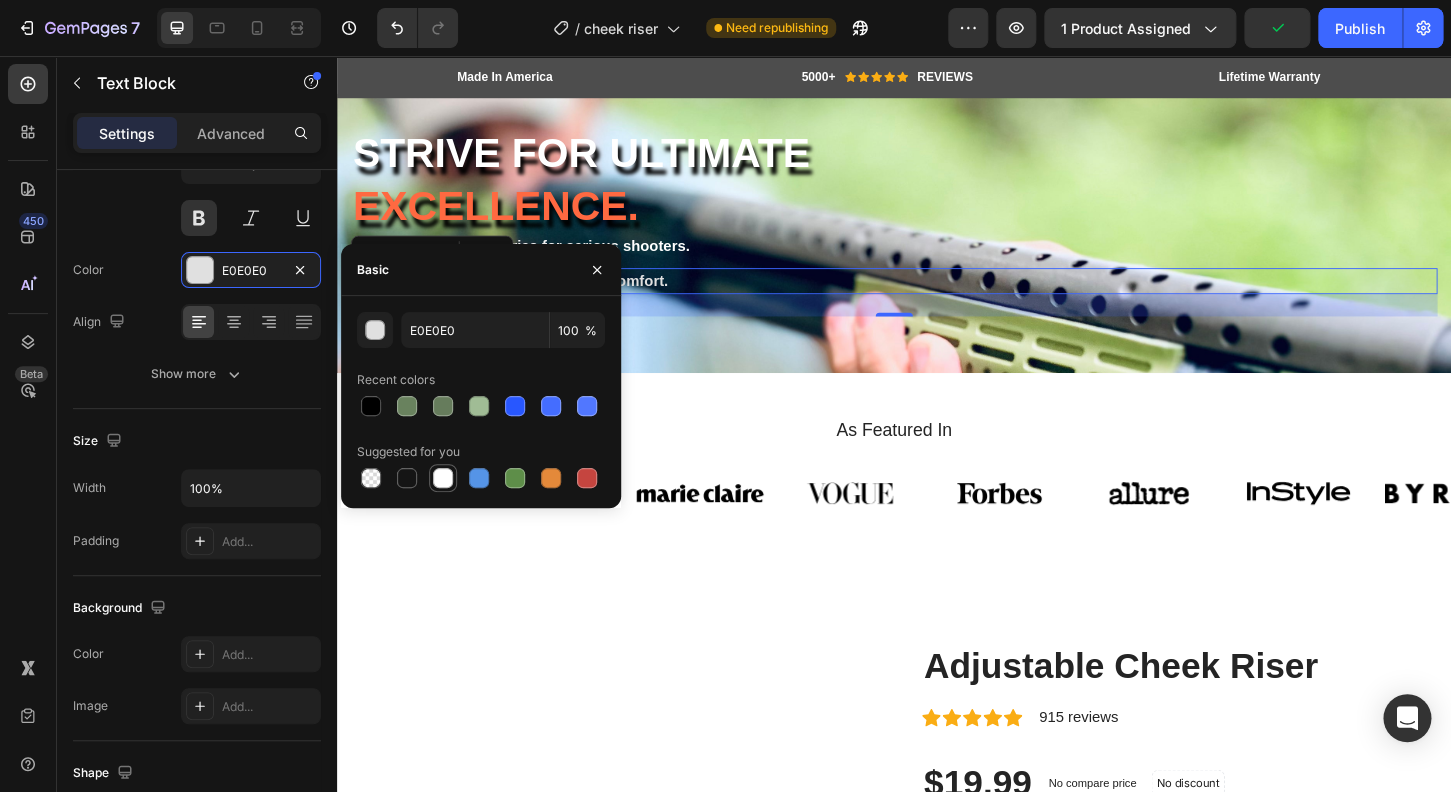 click at bounding box center (443, 478) 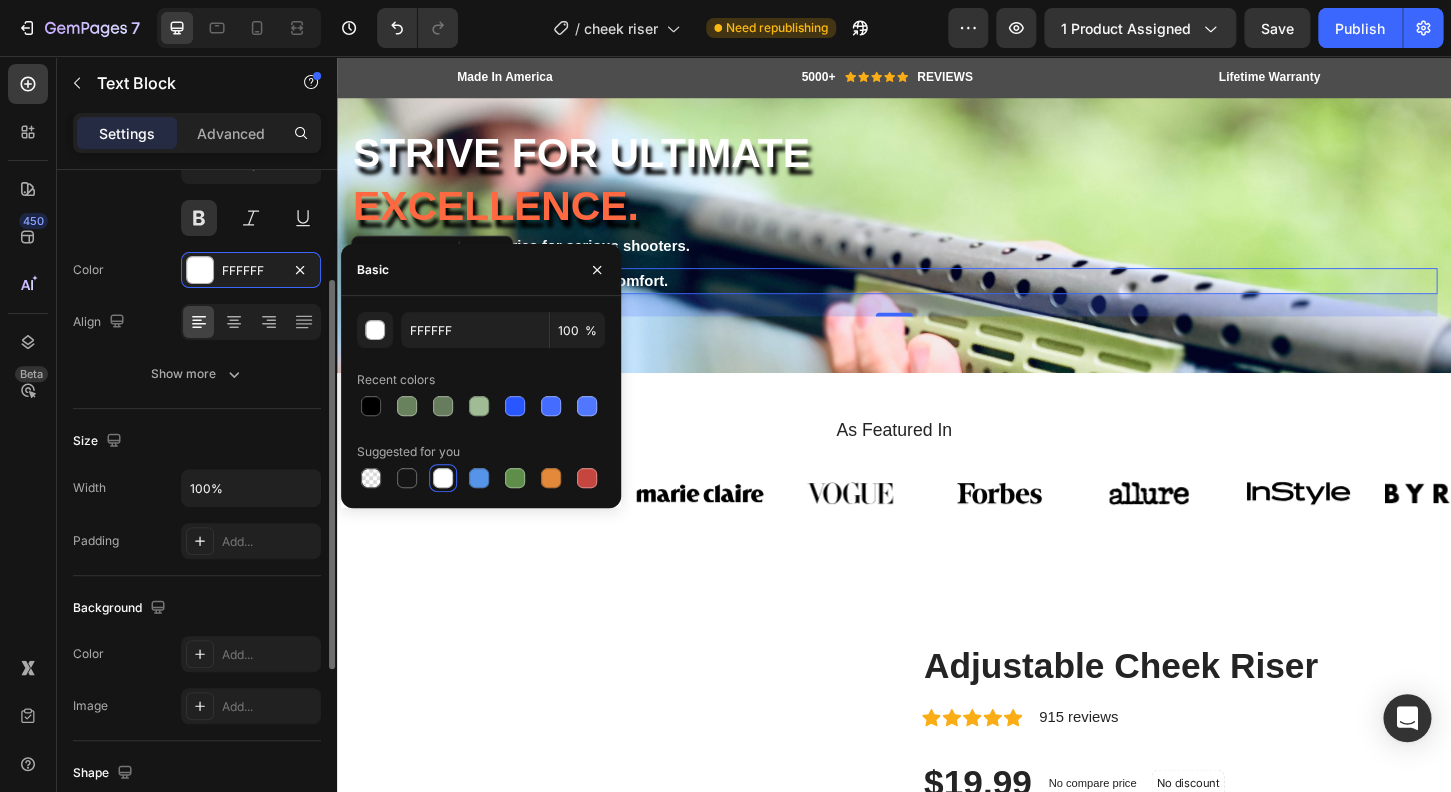 click on "Size 16" at bounding box center (197, 191) 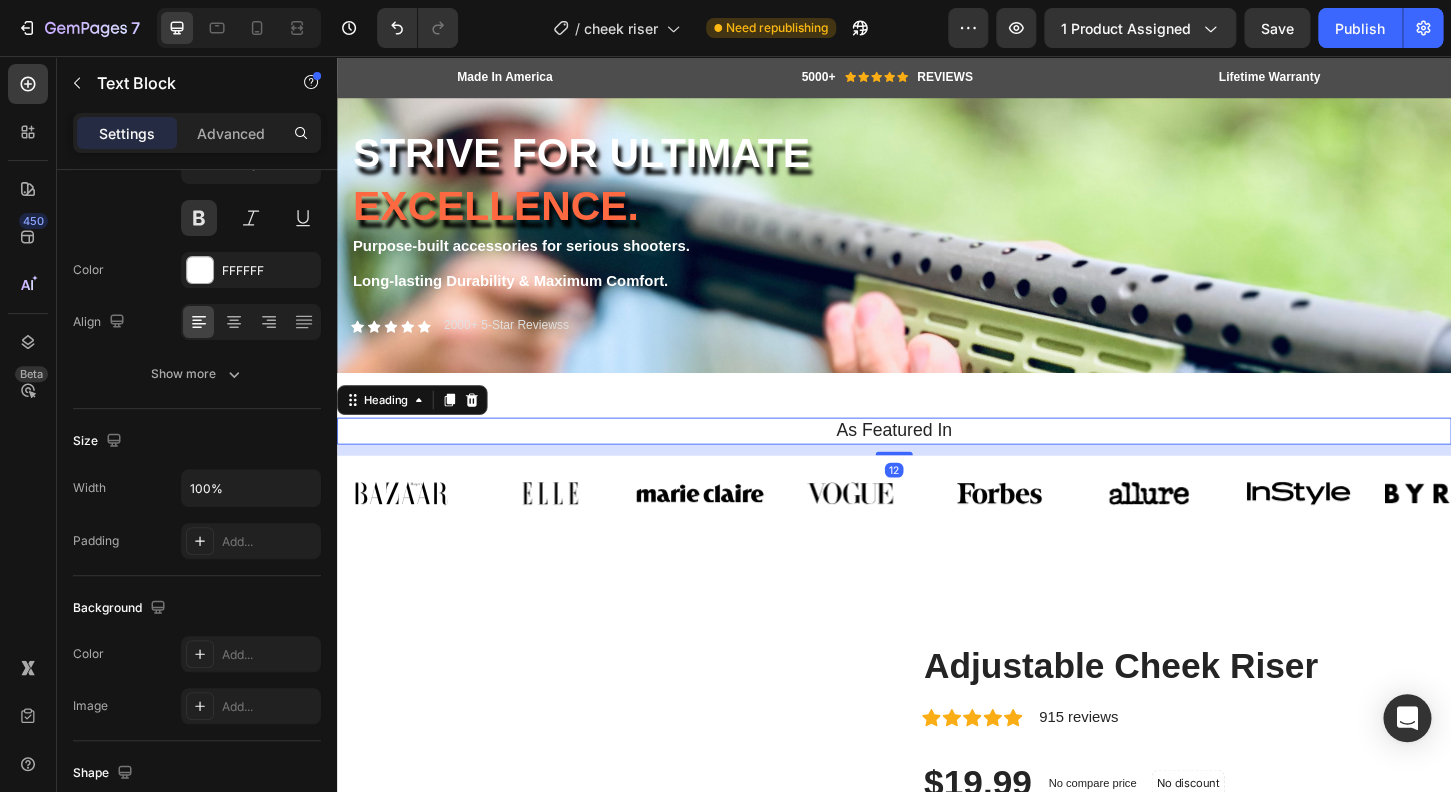 click on "As Featured In" at bounding box center [937, 459] 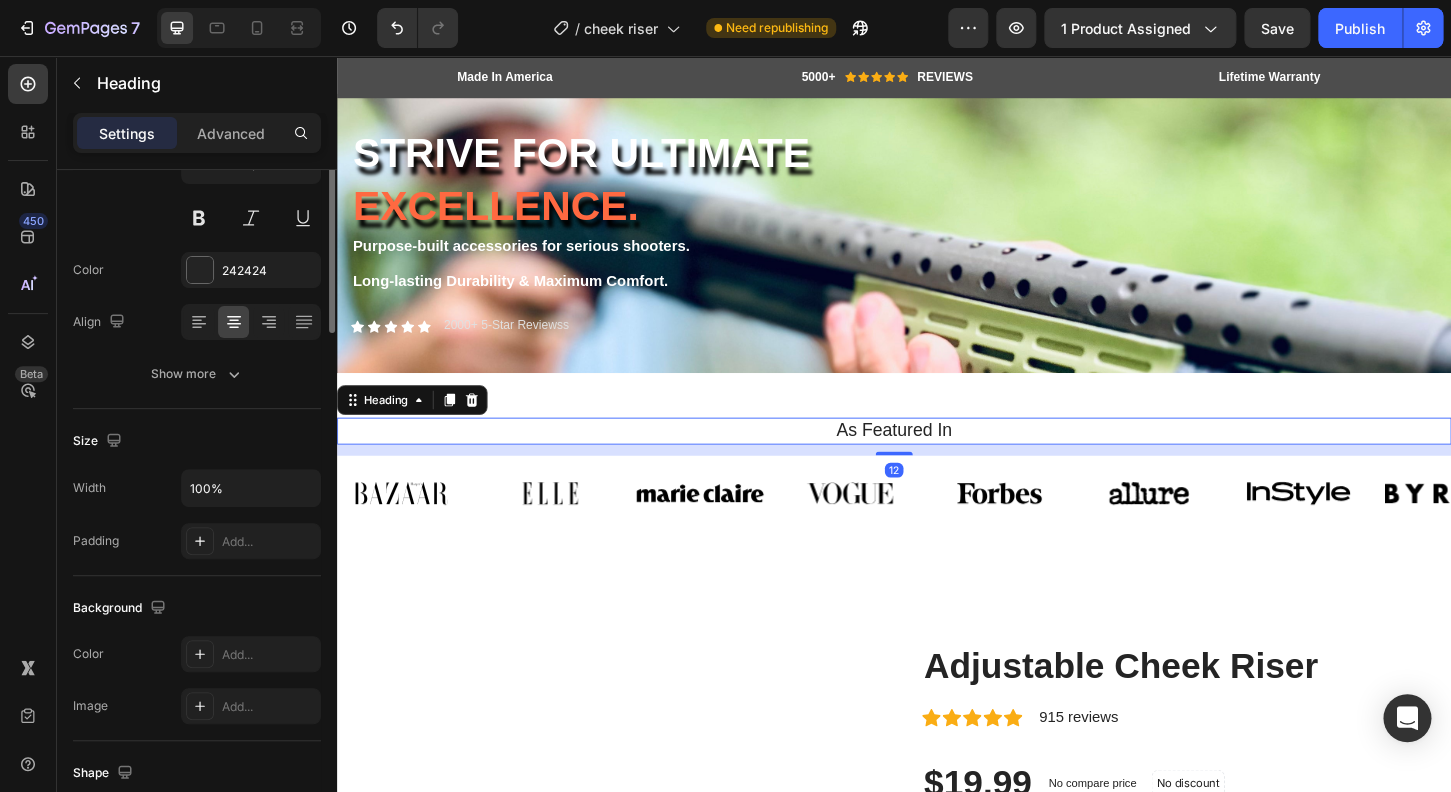 scroll, scrollTop: 0, scrollLeft: 0, axis: both 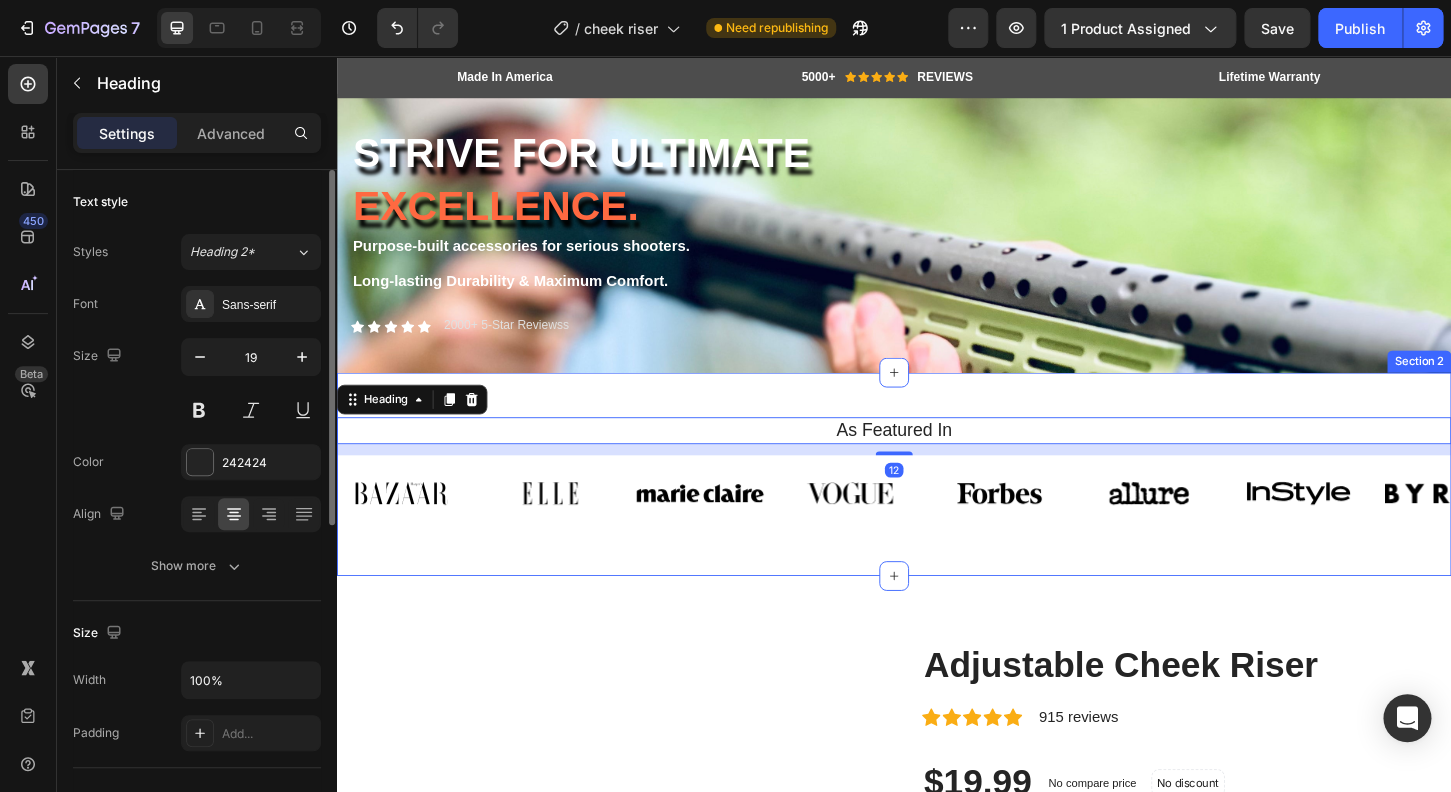click on "As Featured In Heading   12 Image Image Image Image Image Image Image Image Carousel Row Section 2" at bounding box center [937, 506] 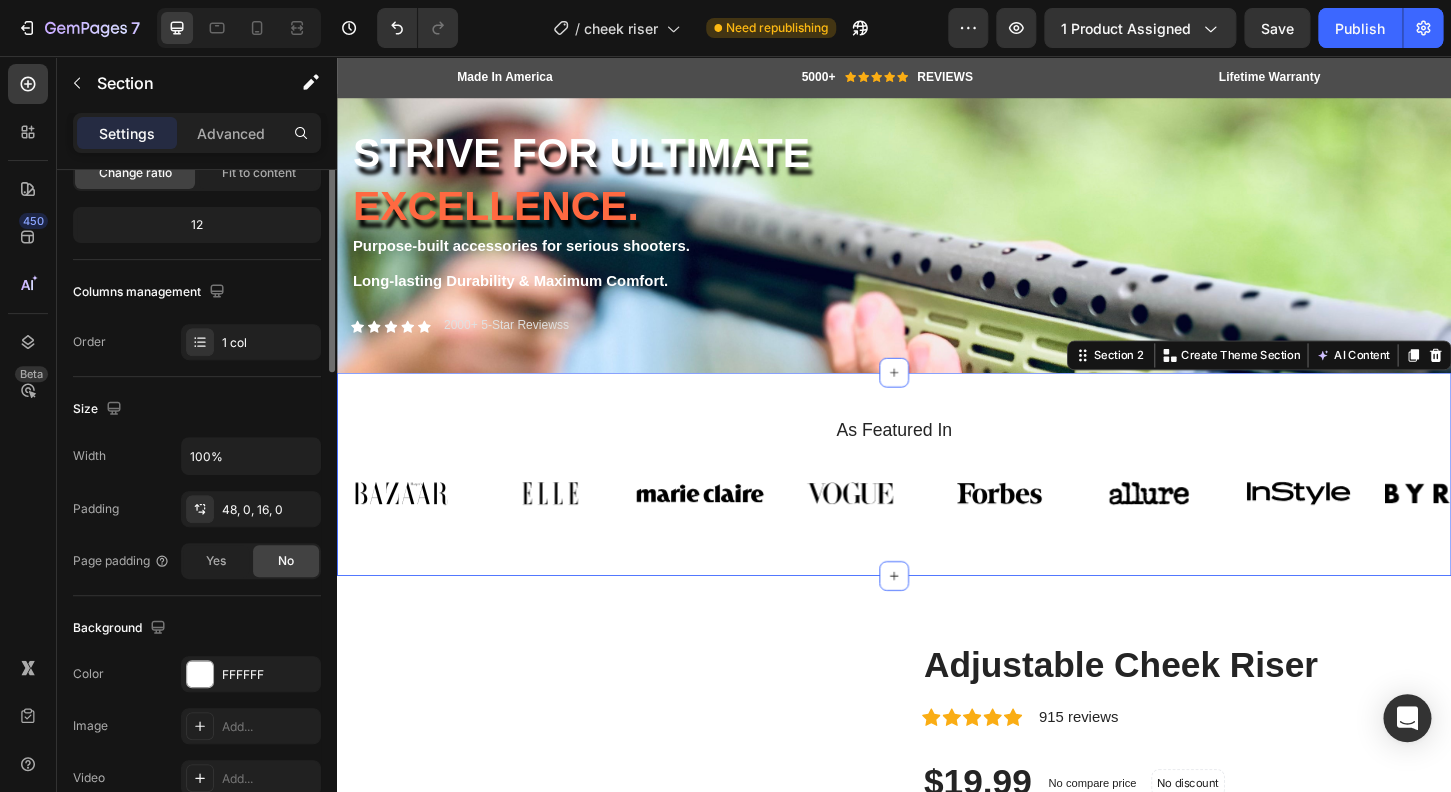 scroll, scrollTop: 320, scrollLeft: 0, axis: vertical 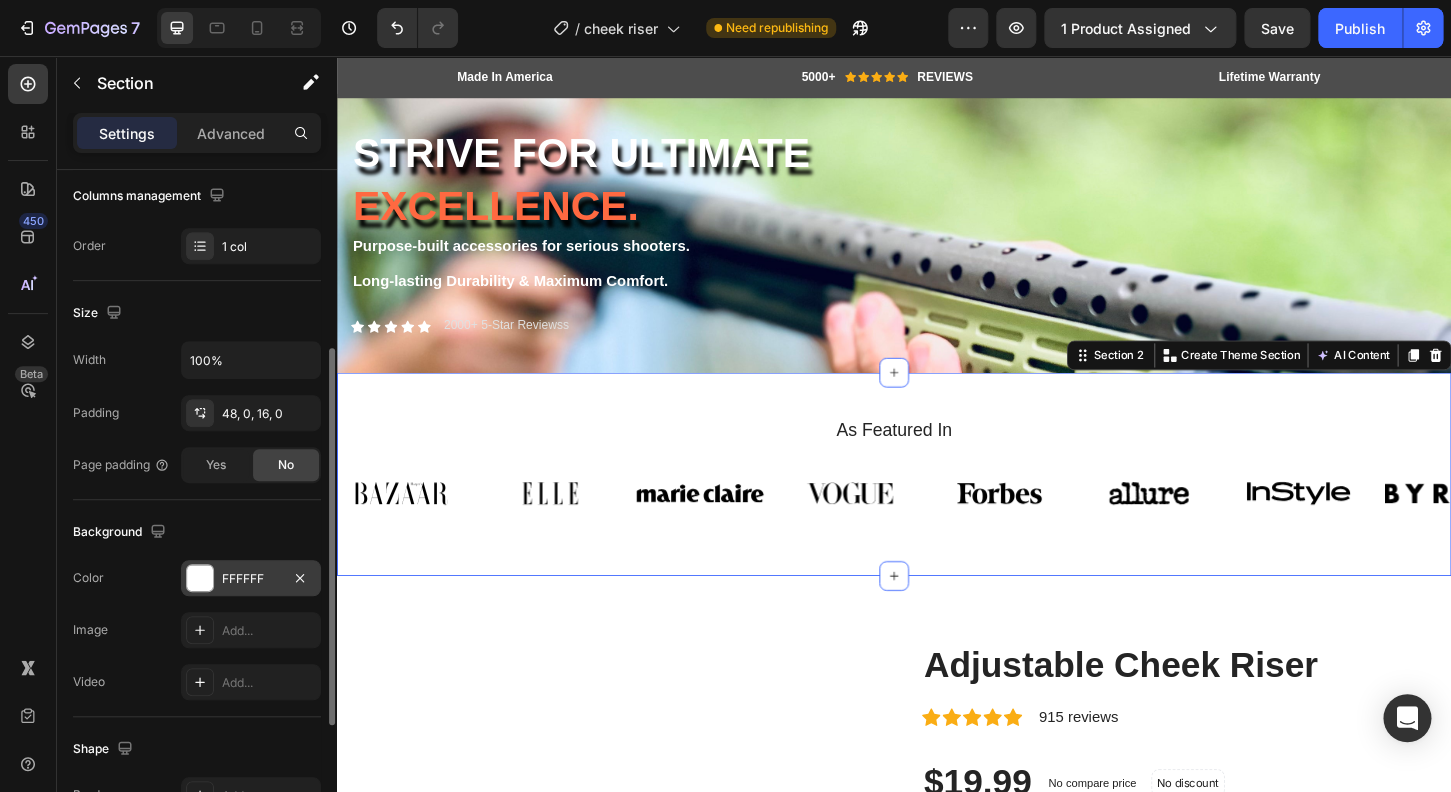 click at bounding box center (200, 578) 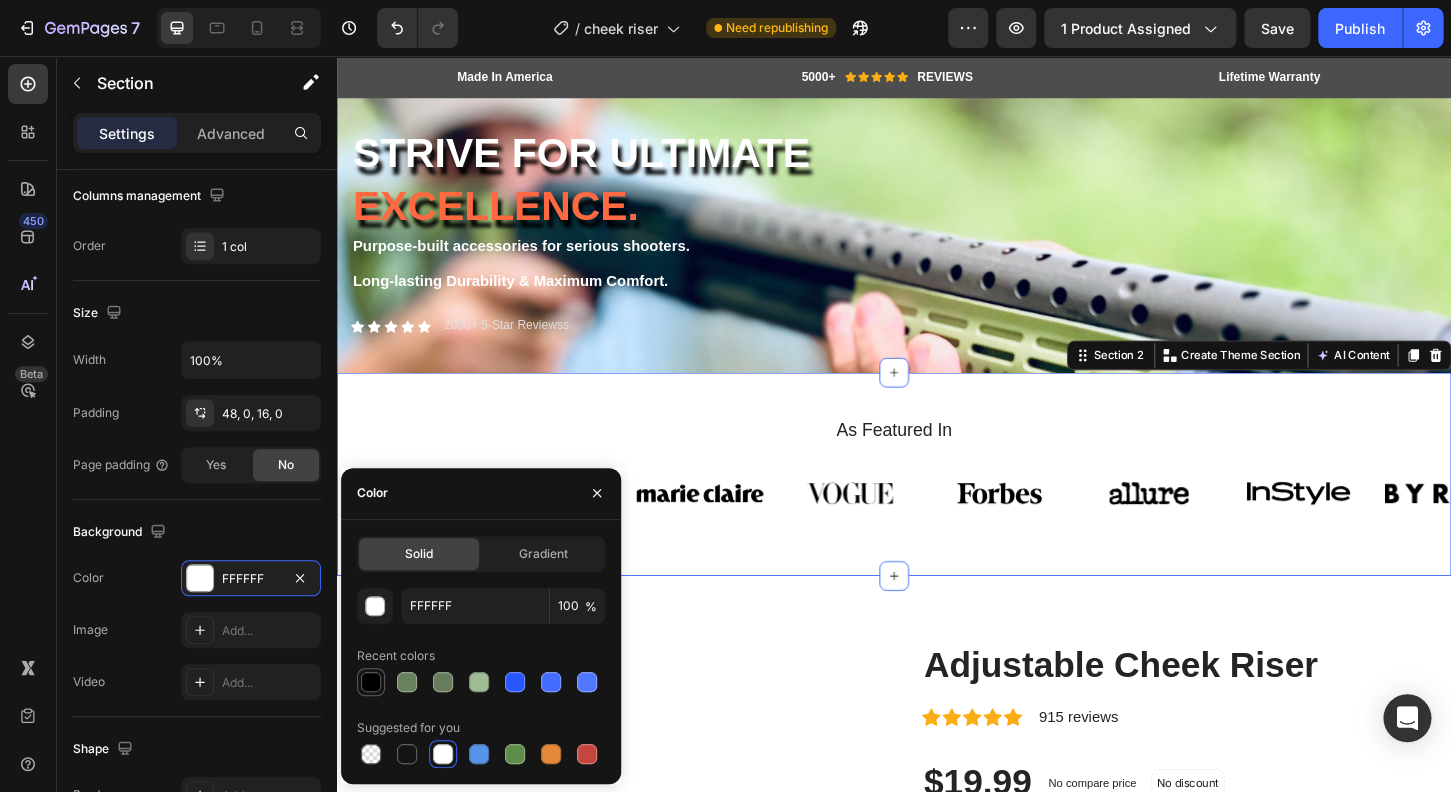 click at bounding box center [371, 682] 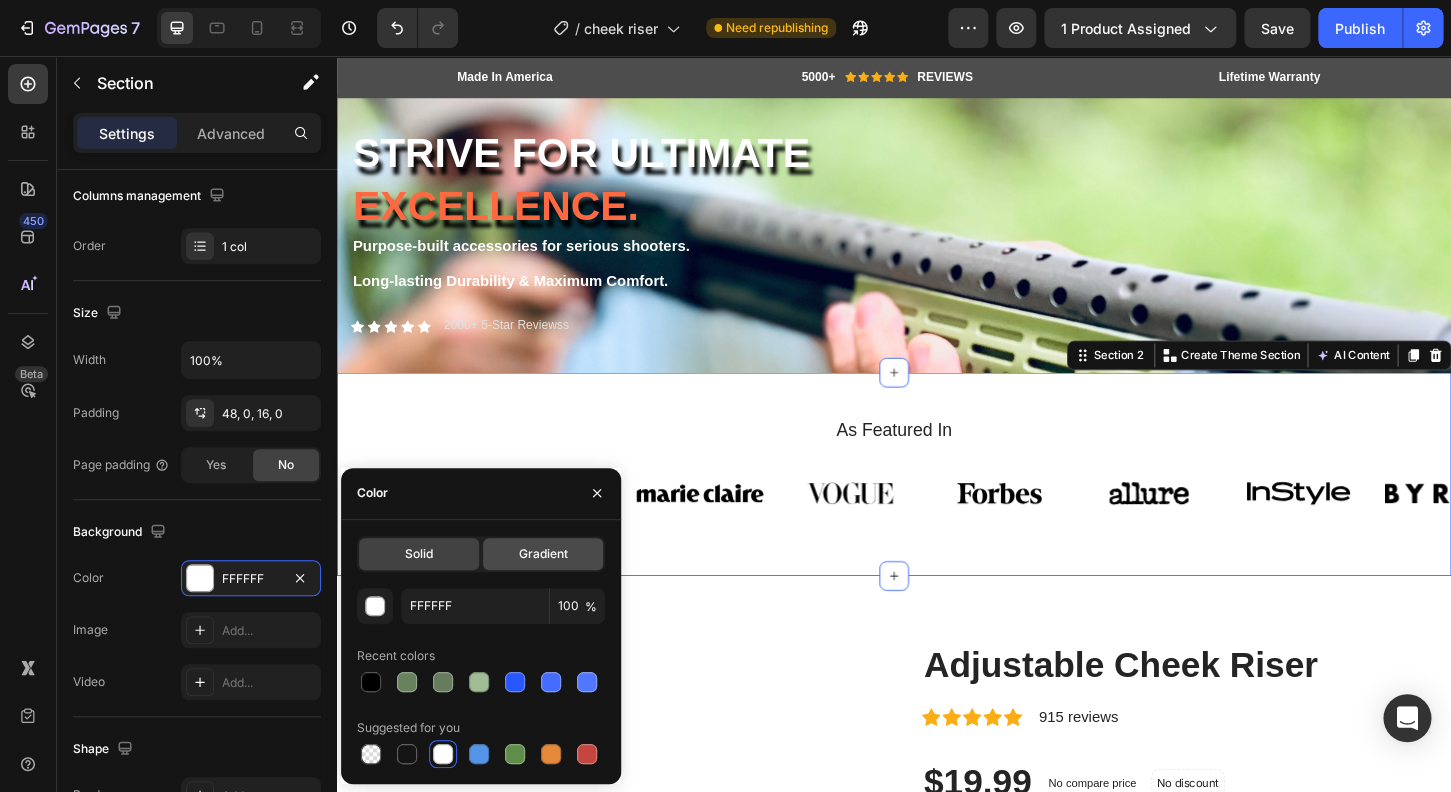 type on "000000" 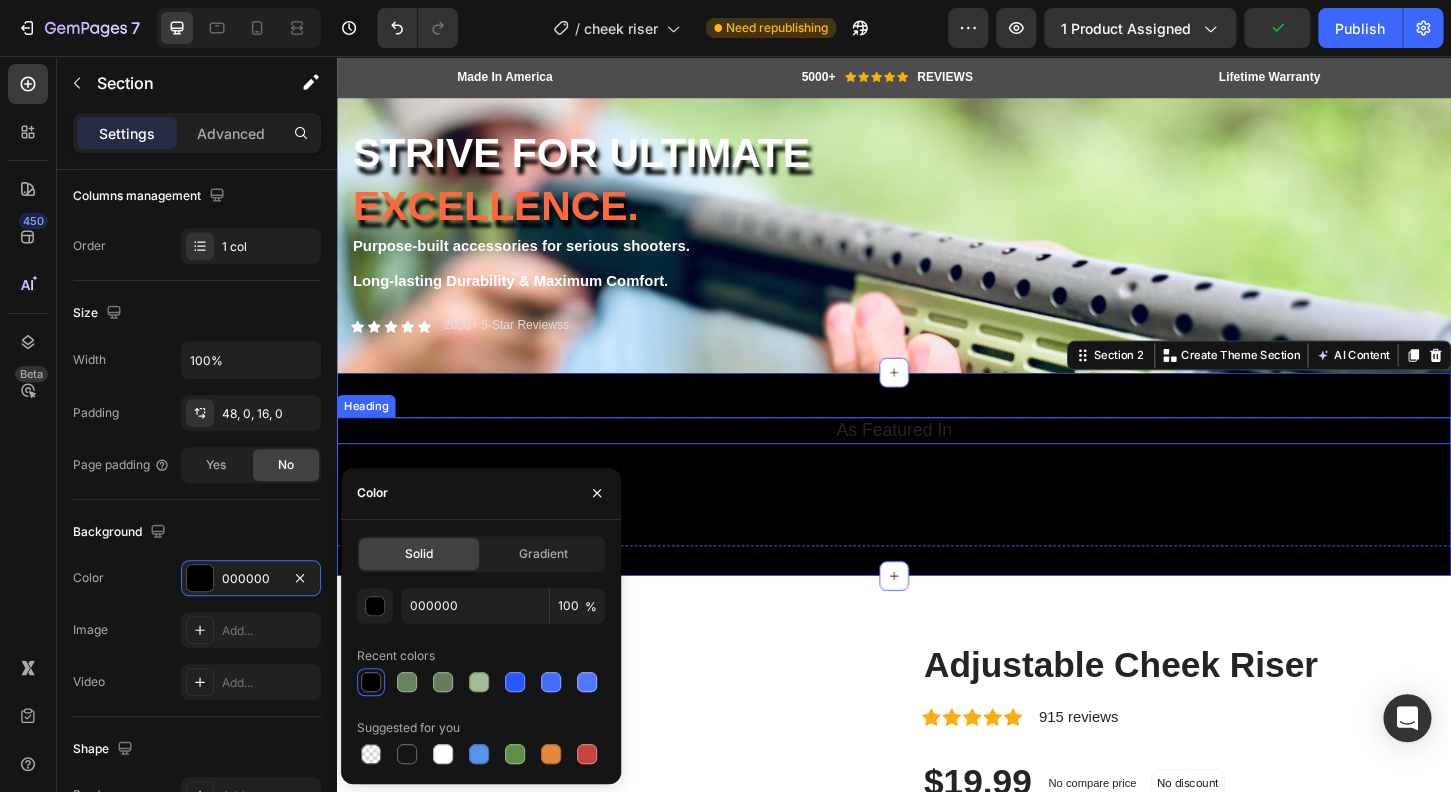 click on "As Featured In" at bounding box center [937, 459] 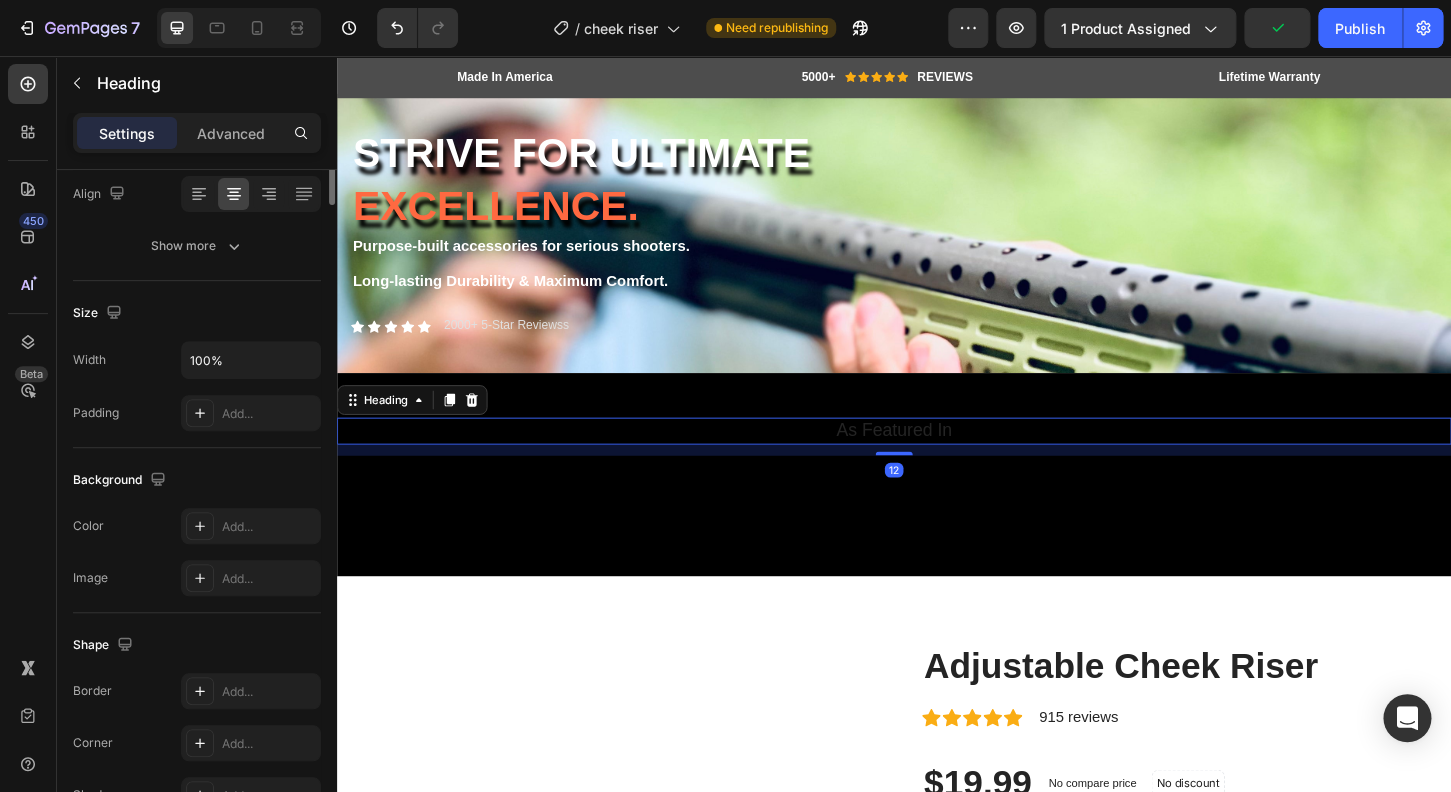 scroll, scrollTop: 0, scrollLeft: 0, axis: both 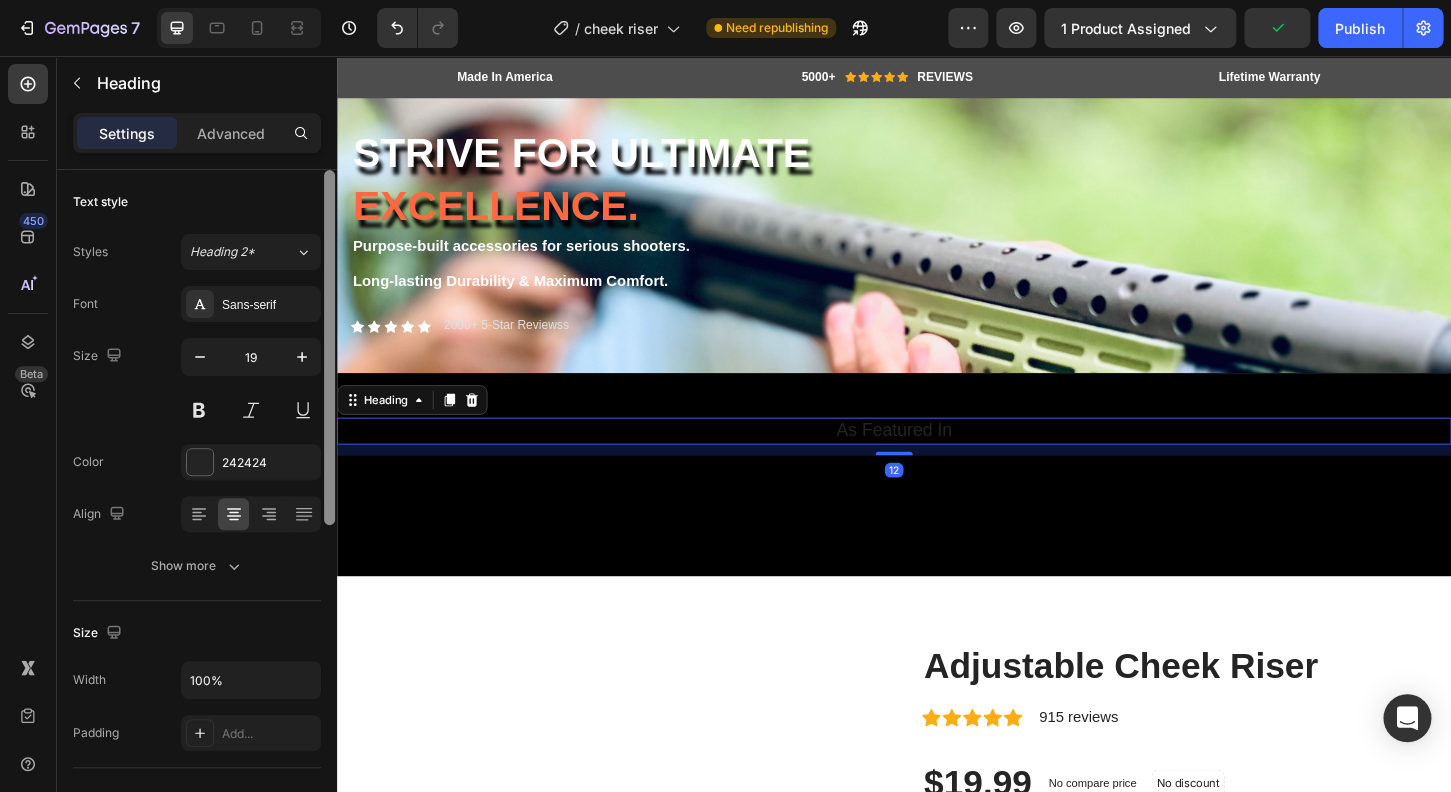 drag, startPoint x: 204, startPoint y: 463, endPoint x: 335, endPoint y: 481, distance: 132.23087 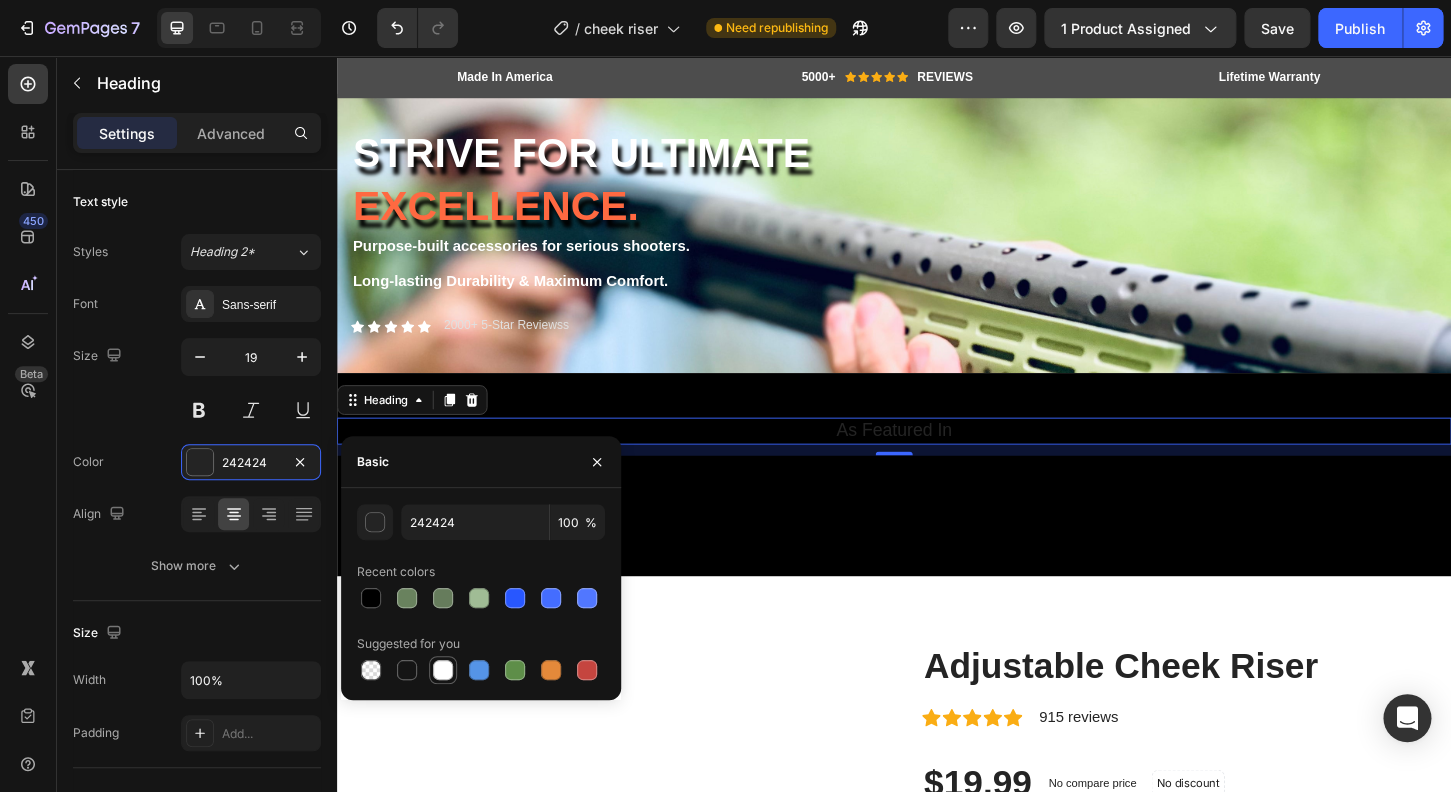 click at bounding box center (443, 670) 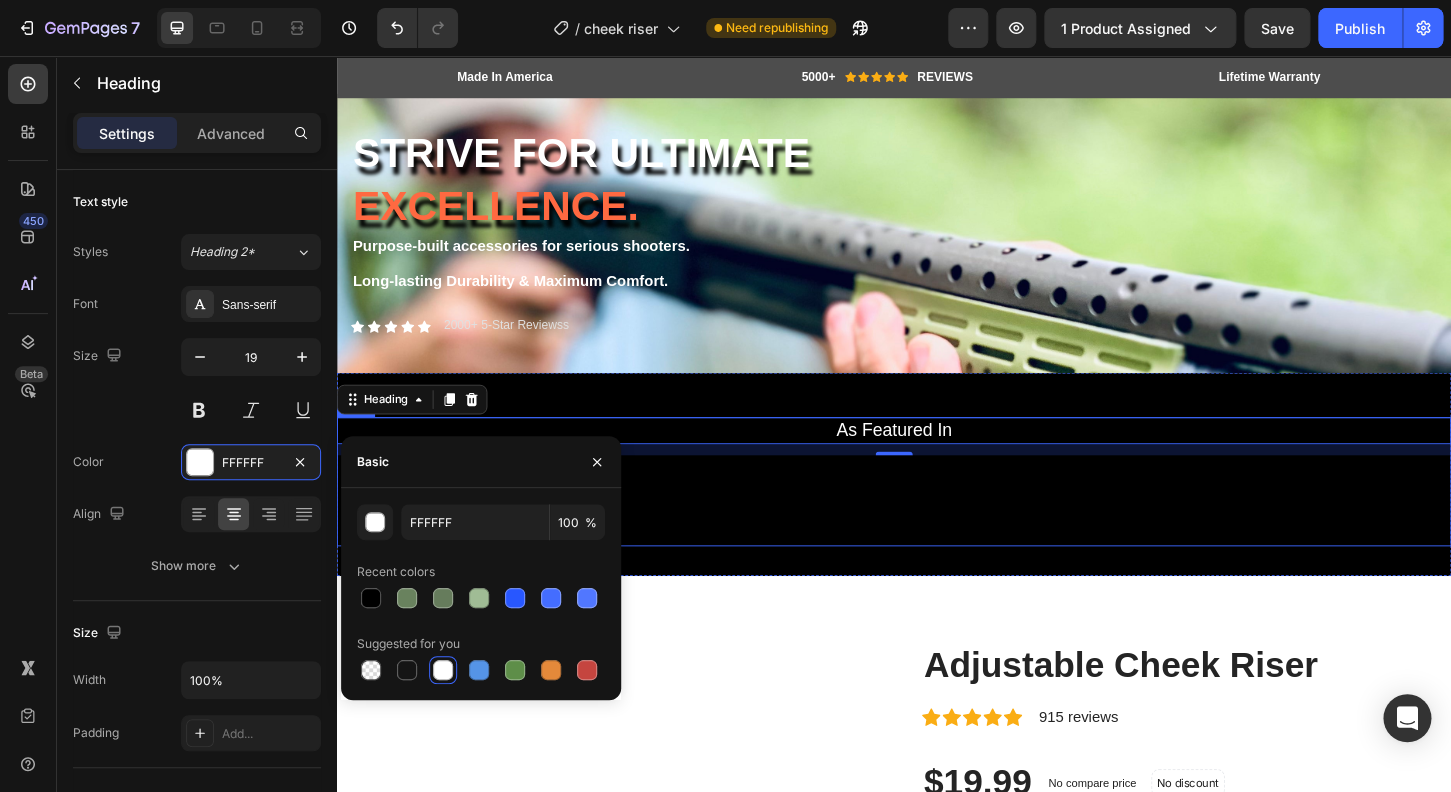 click on "Image Image Image Image Image Image Image Image Carousel" at bounding box center [937, 535] 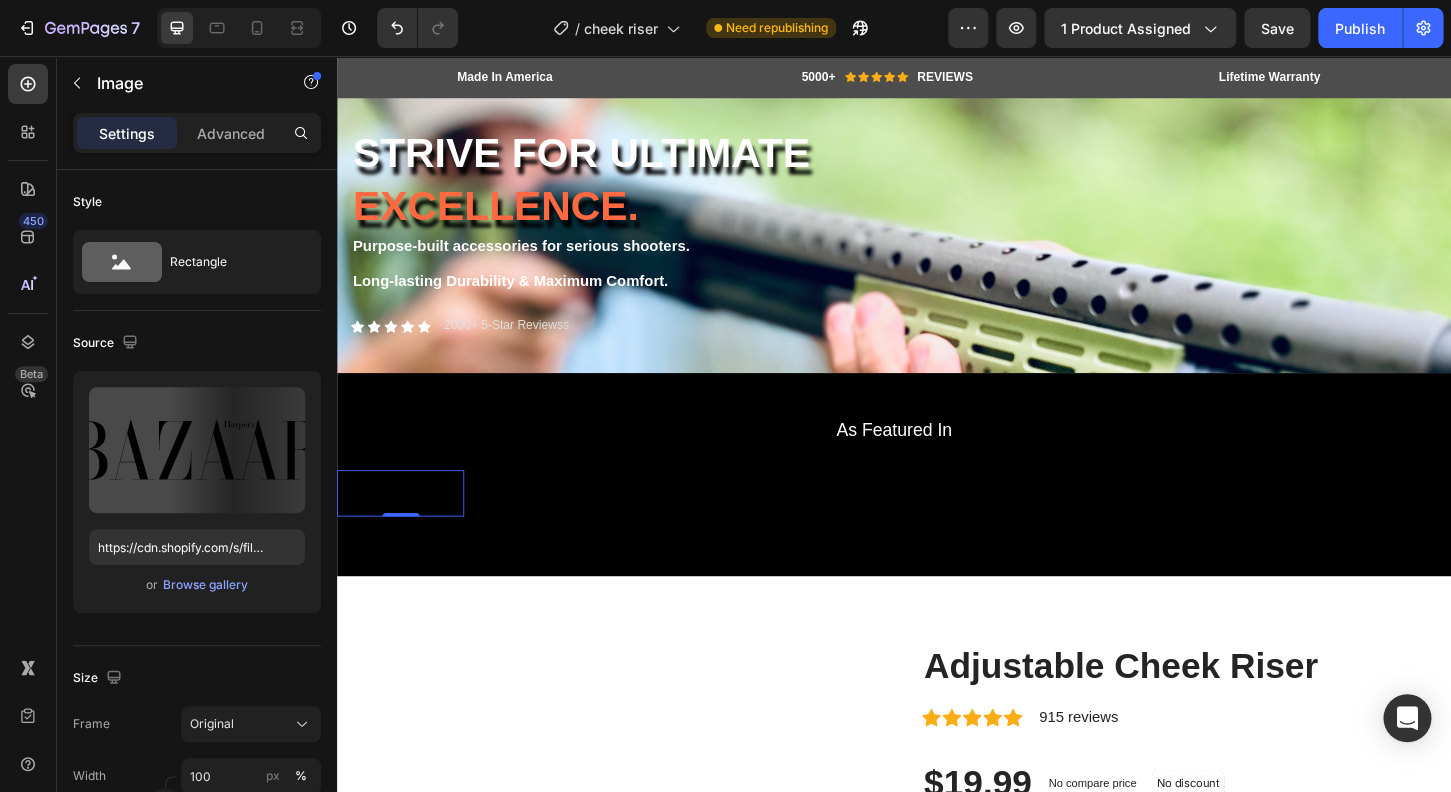 click at bounding box center (405, 527) 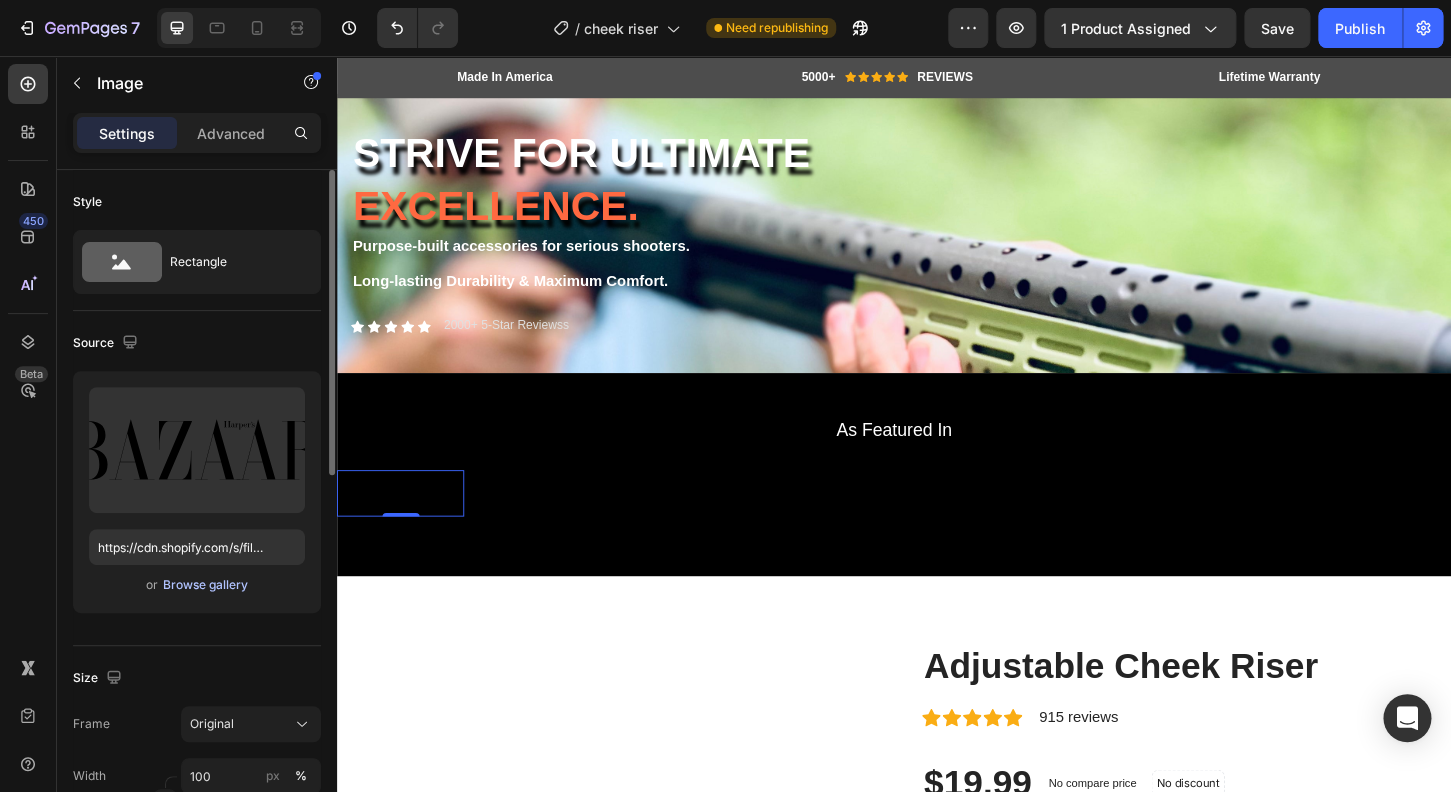 click on "Browse gallery" at bounding box center (205, 585) 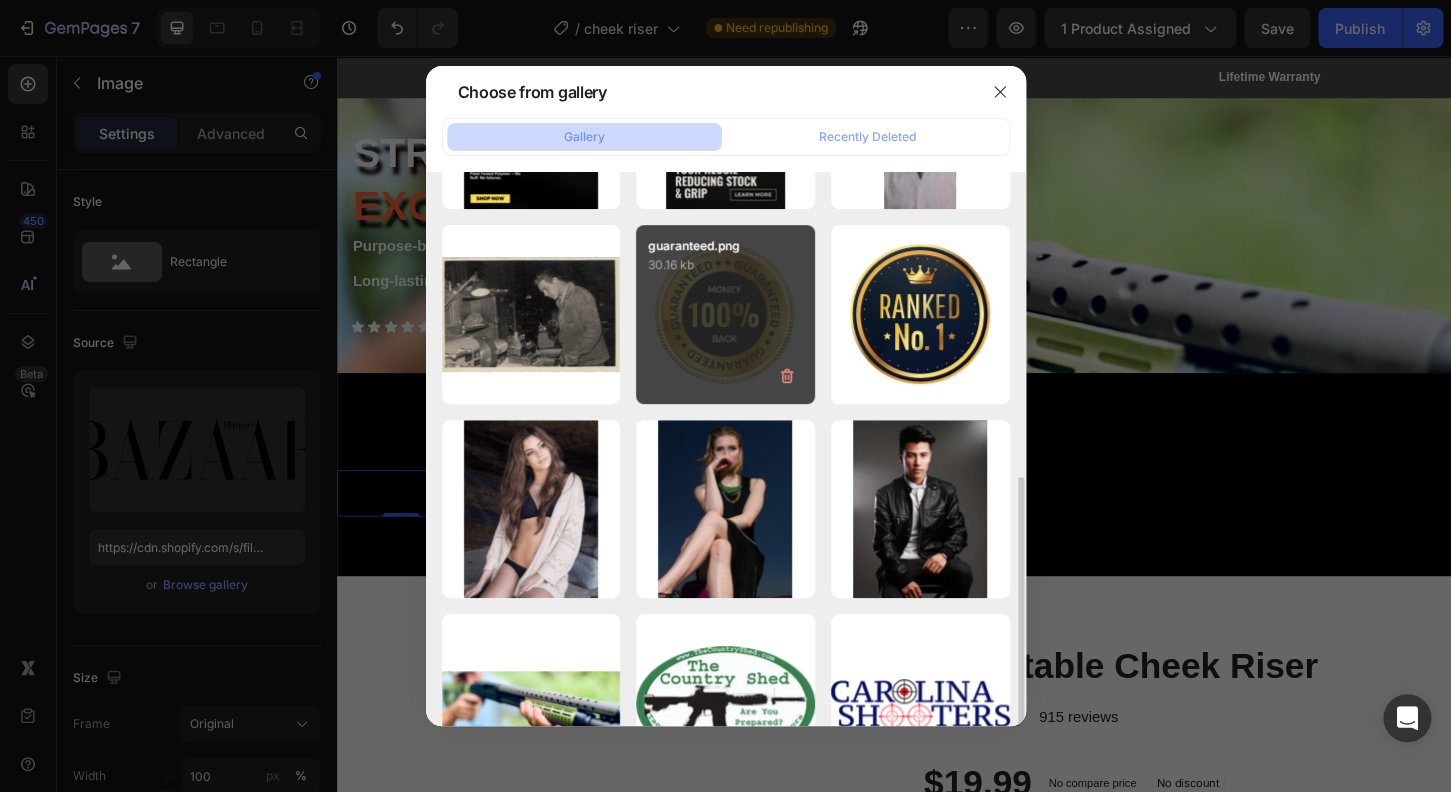 scroll, scrollTop: 544, scrollLeft: 0, axis: vertical 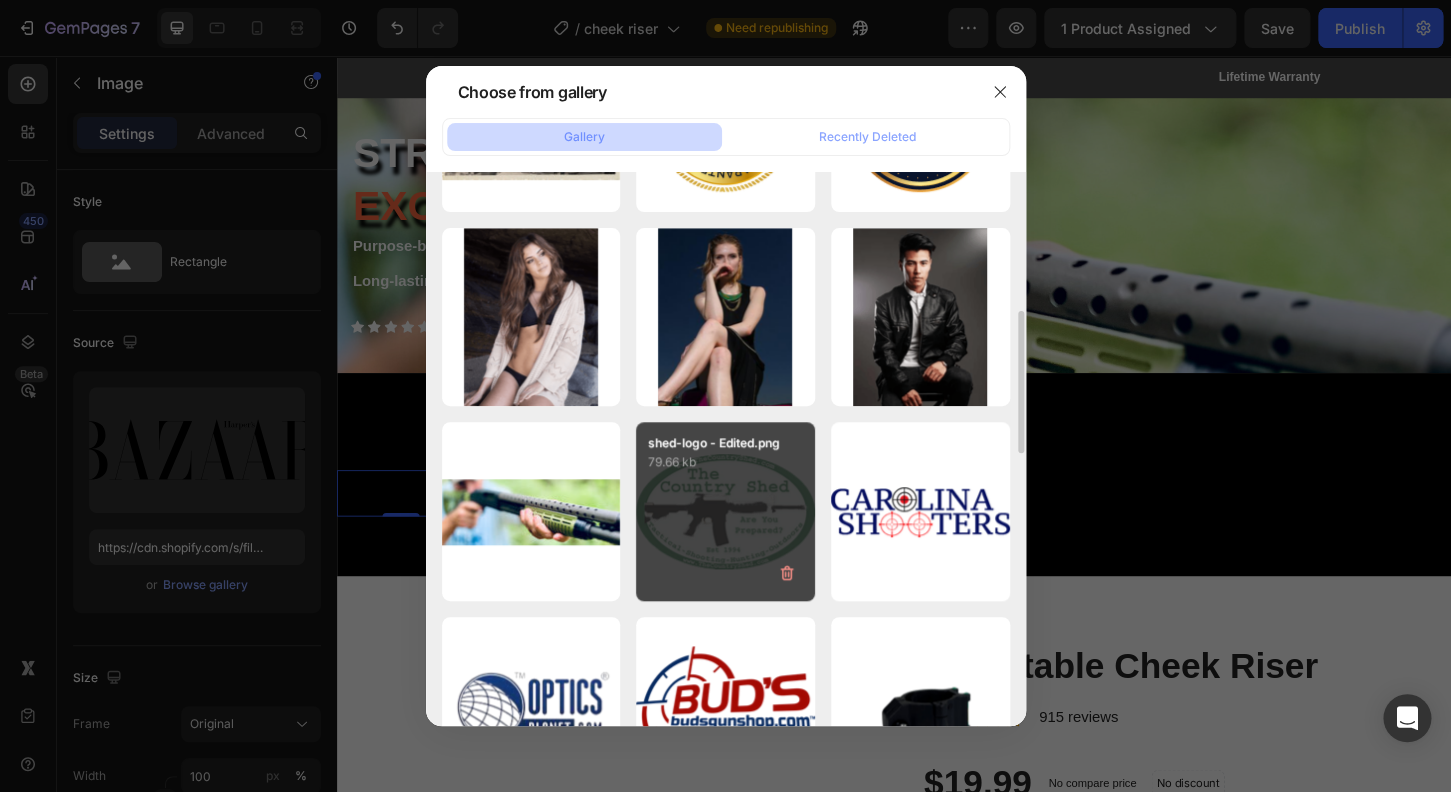 click on "shed-logo - Edited.png 79.66 kb" at bounding box center [725, 511] 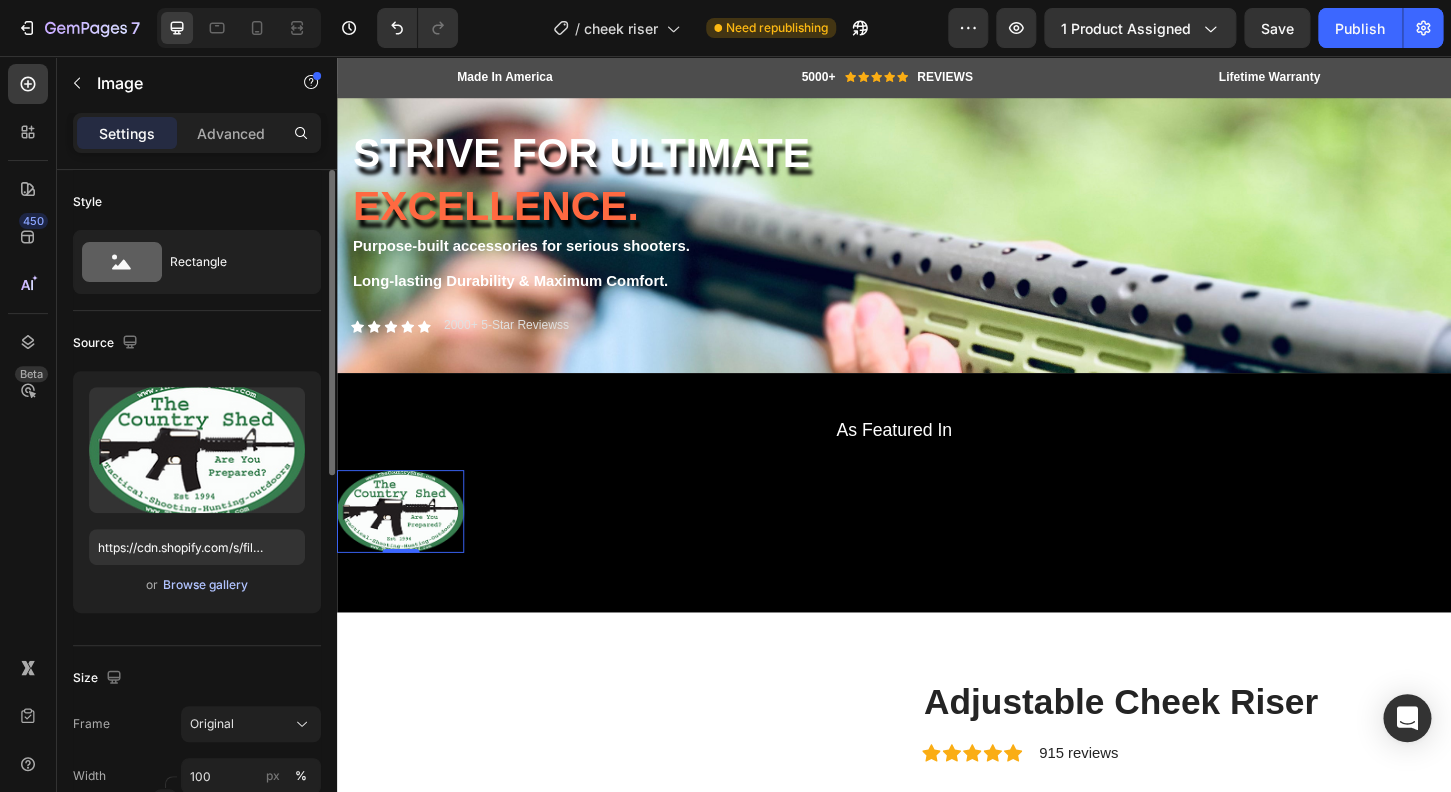 click on "Browse gallery" at bounding box center [205, 585] 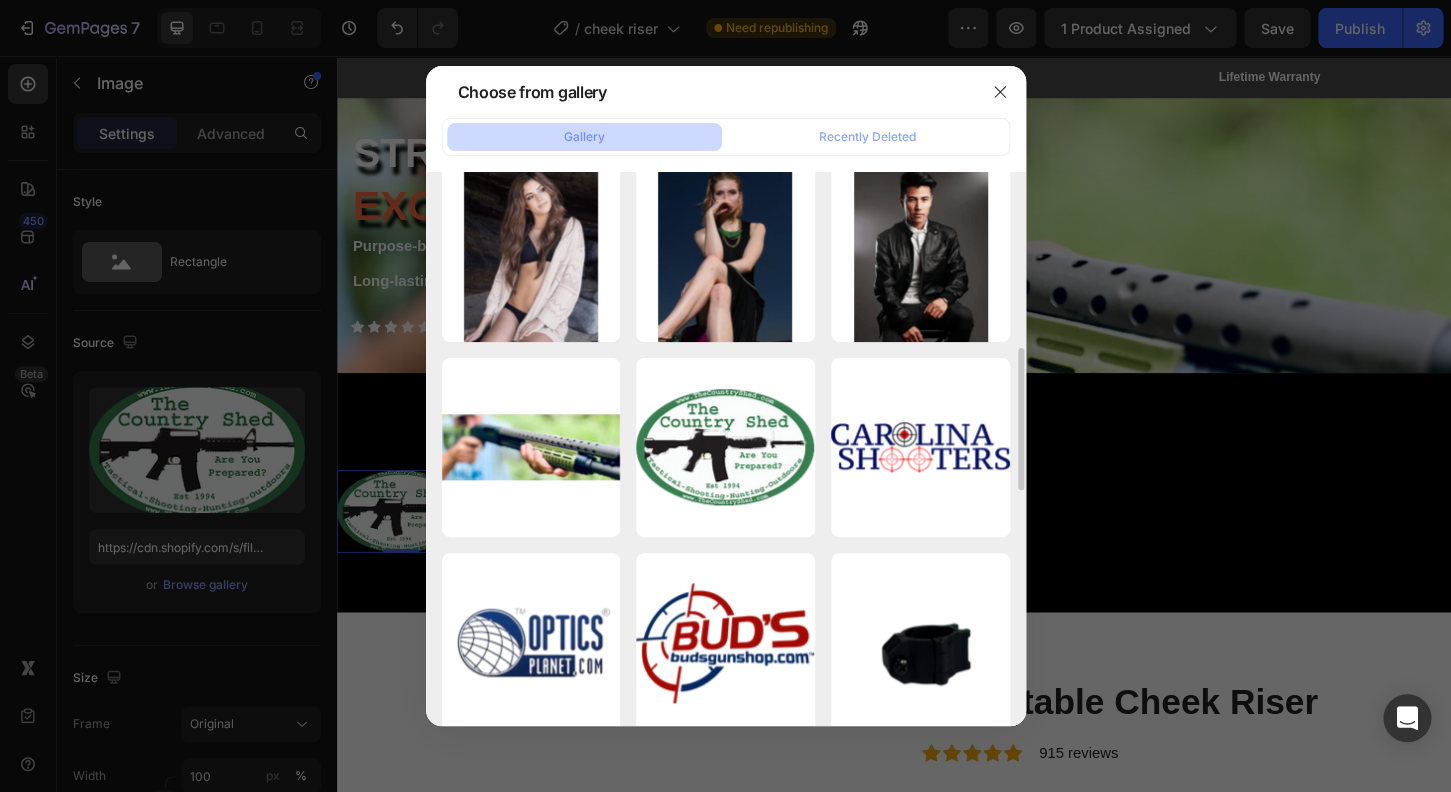 scroll, scrollTop: 784, scrollLeft: 0, axis: vertical 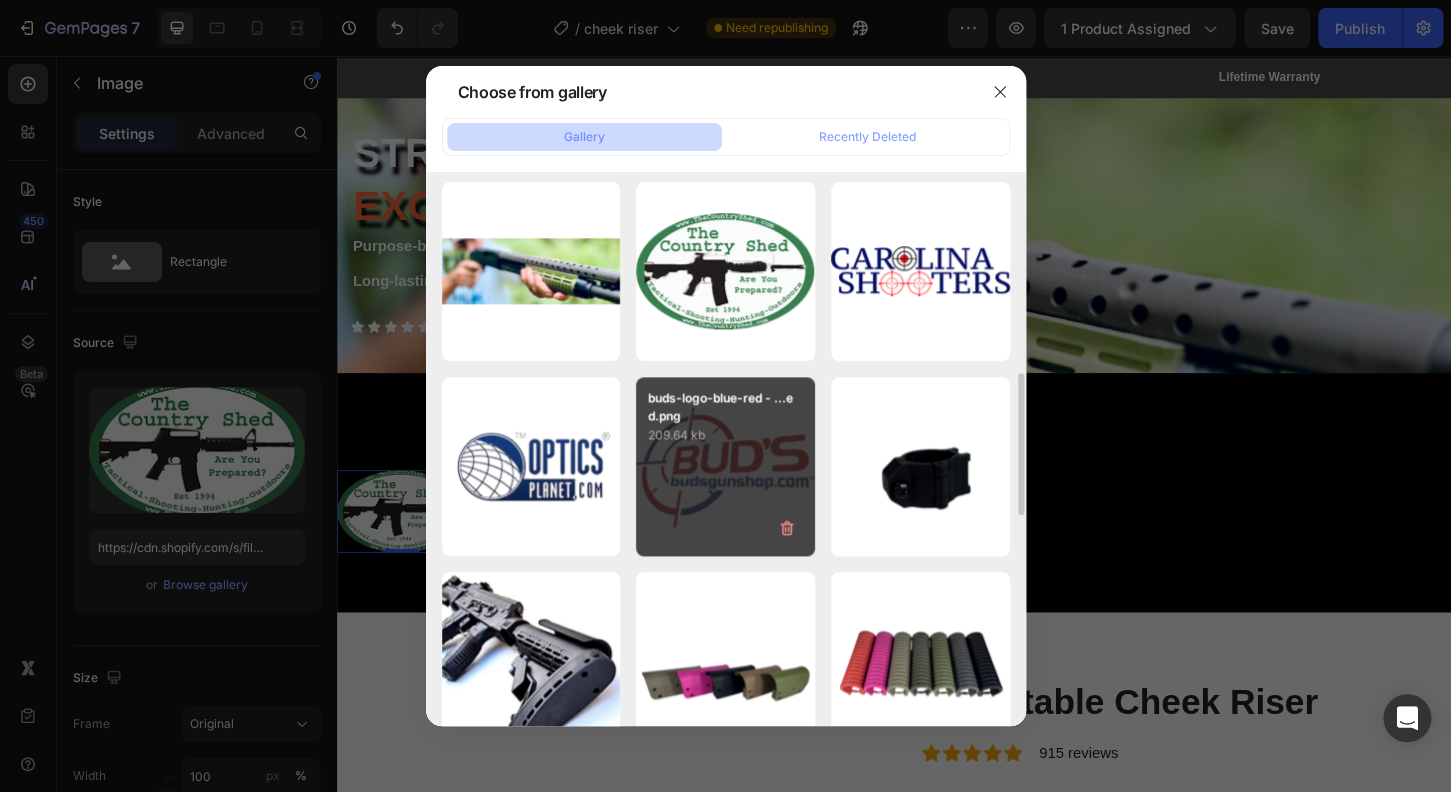 click on "buds-logo-blue-red - ...ed.png 209.64 kb" at bounding box center [725, 466] 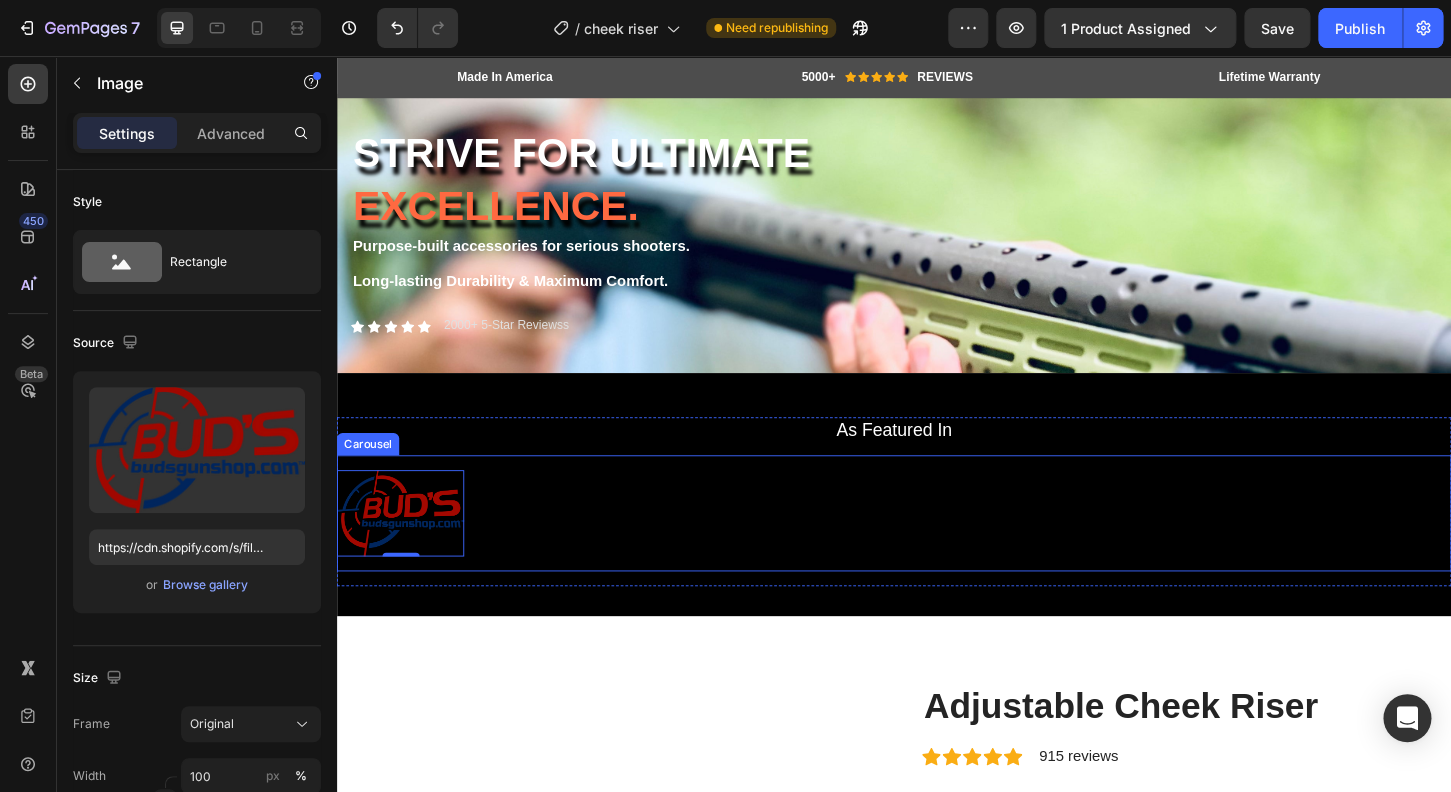 click at bounding box center (566, 527) 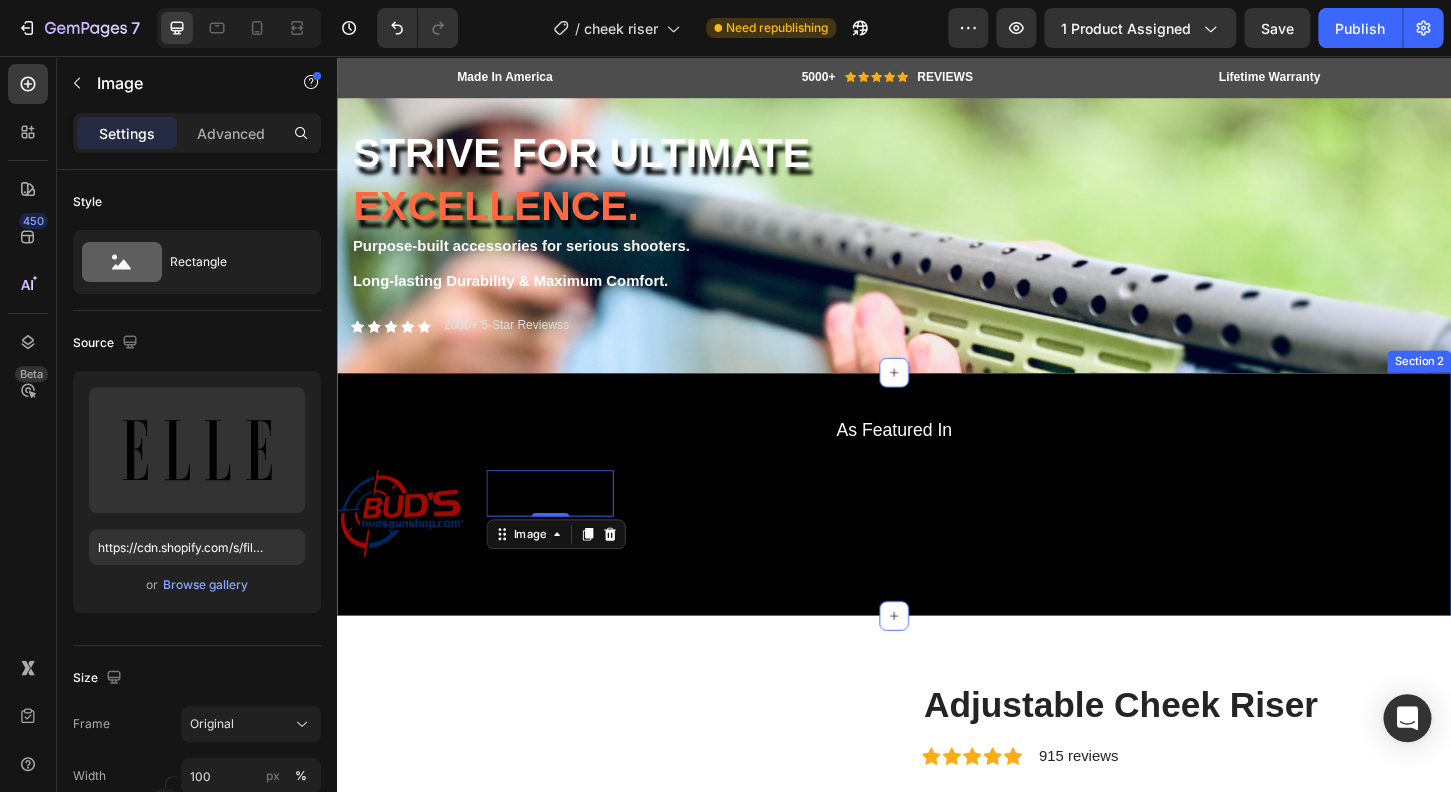 click on "As Featured In Heading Image Image   0 Image Image Image Image Image Image Carousel Row Section 2" at bounding box center (937, 527) 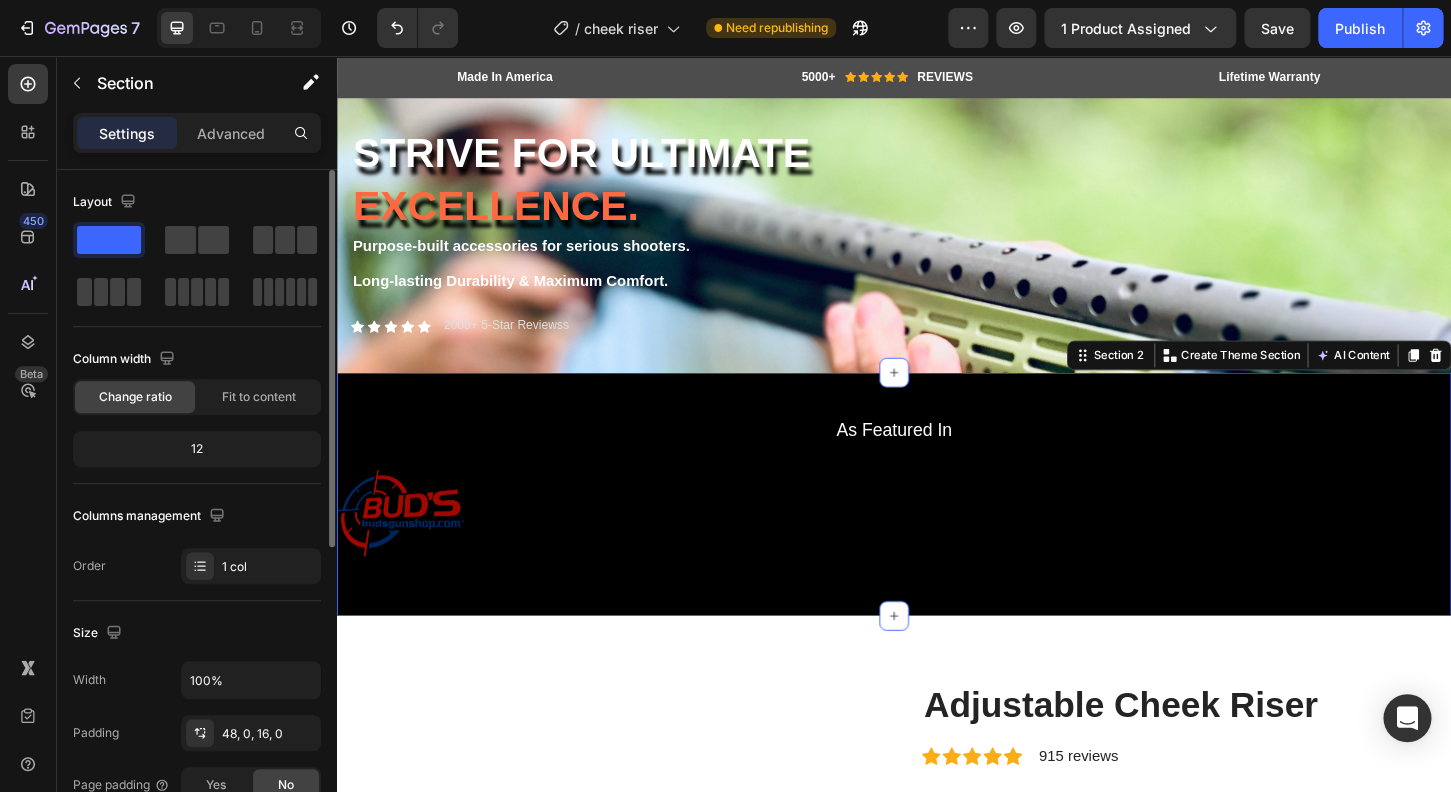 scroll, scrollTop: 192, scrollLeft: 0, axis: vertical 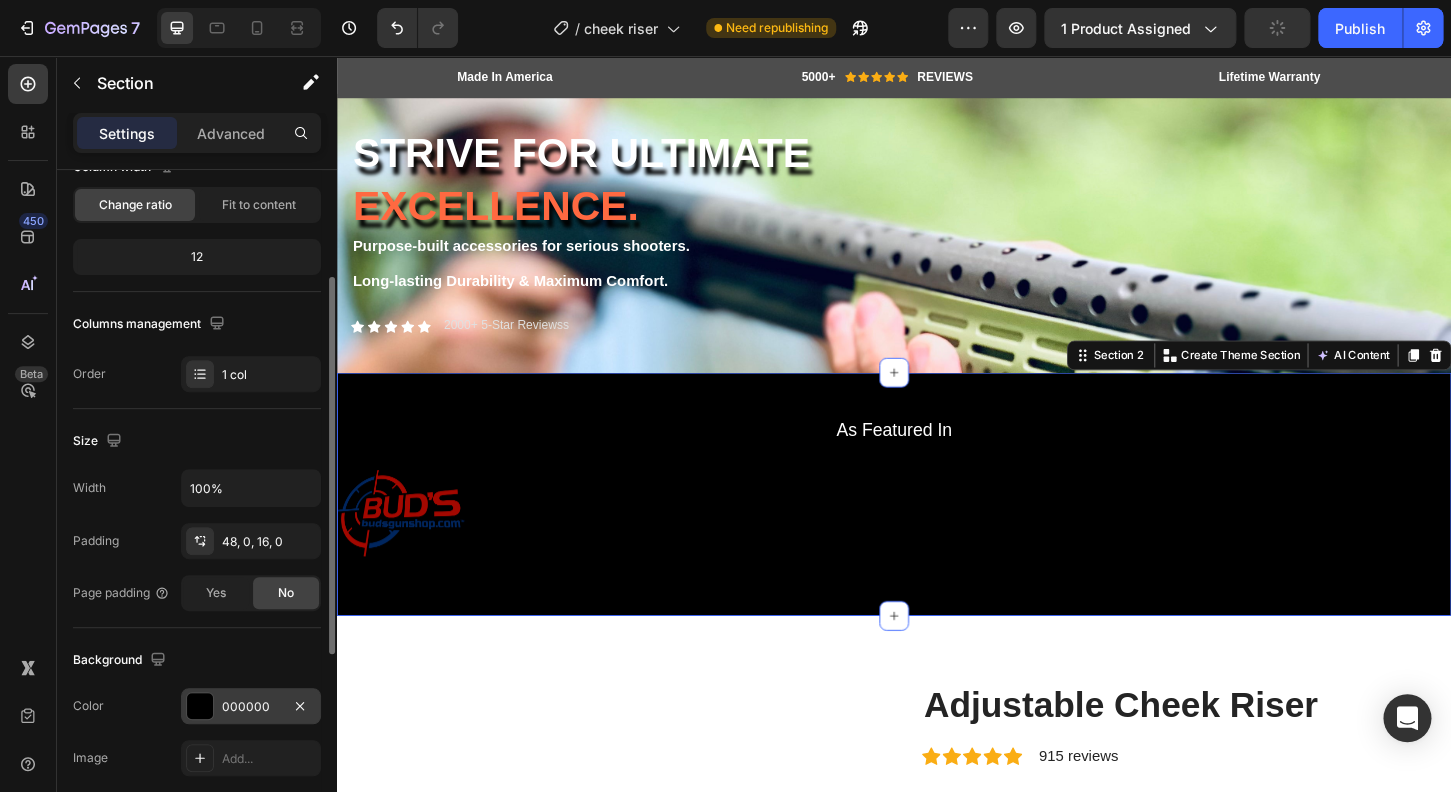 click at bounding box center (200, 706) 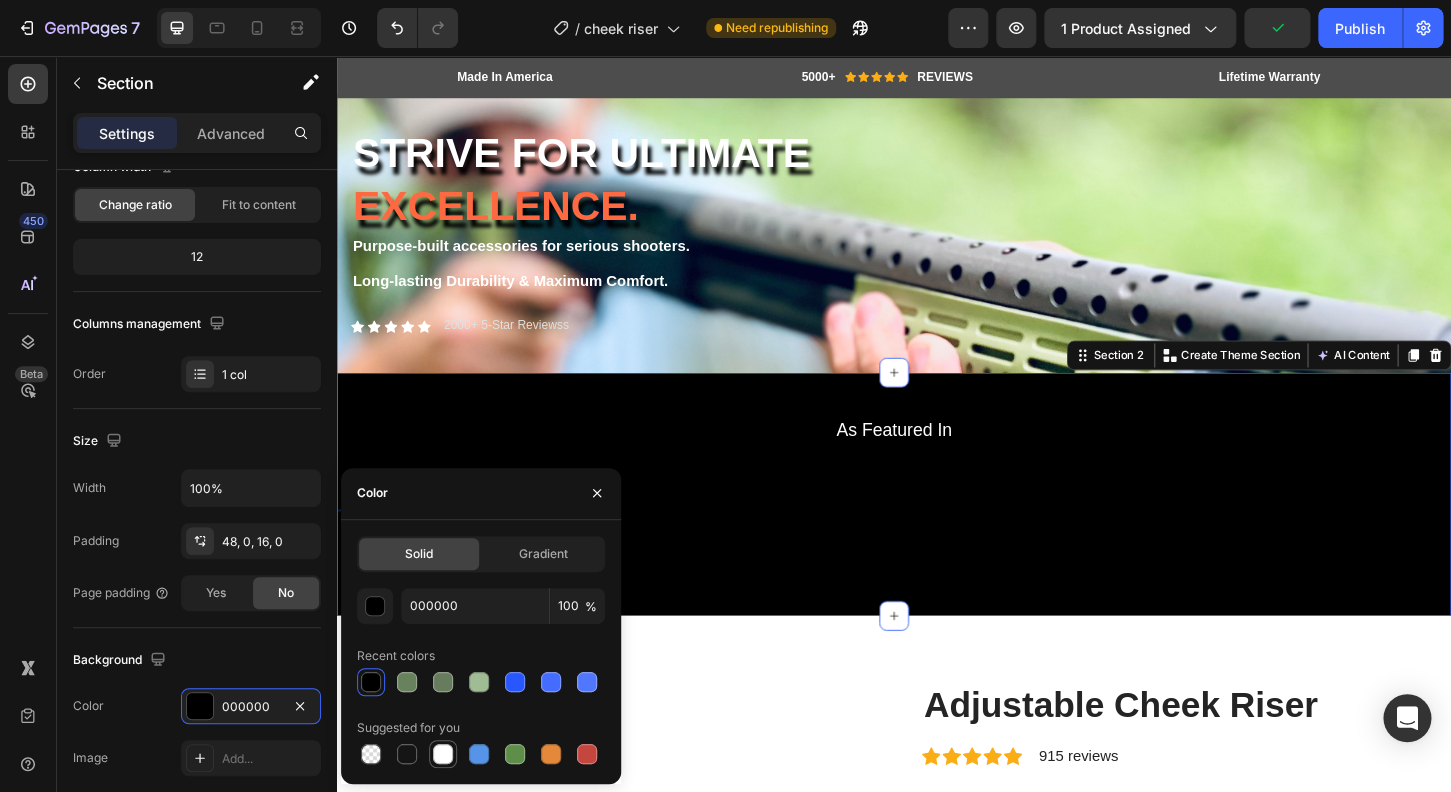 click at bounding box center [443, 754] 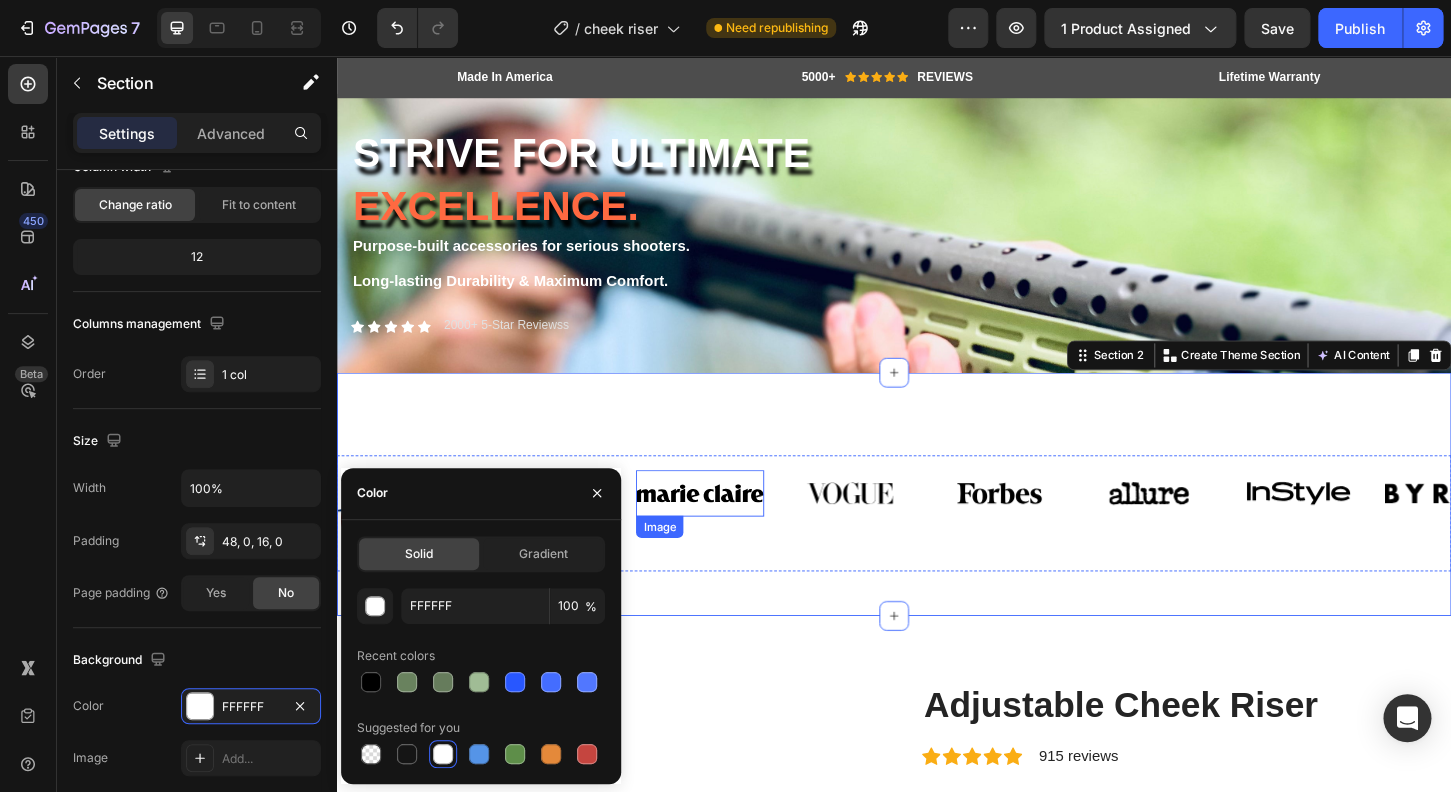 click at bounding box center [727, 527] 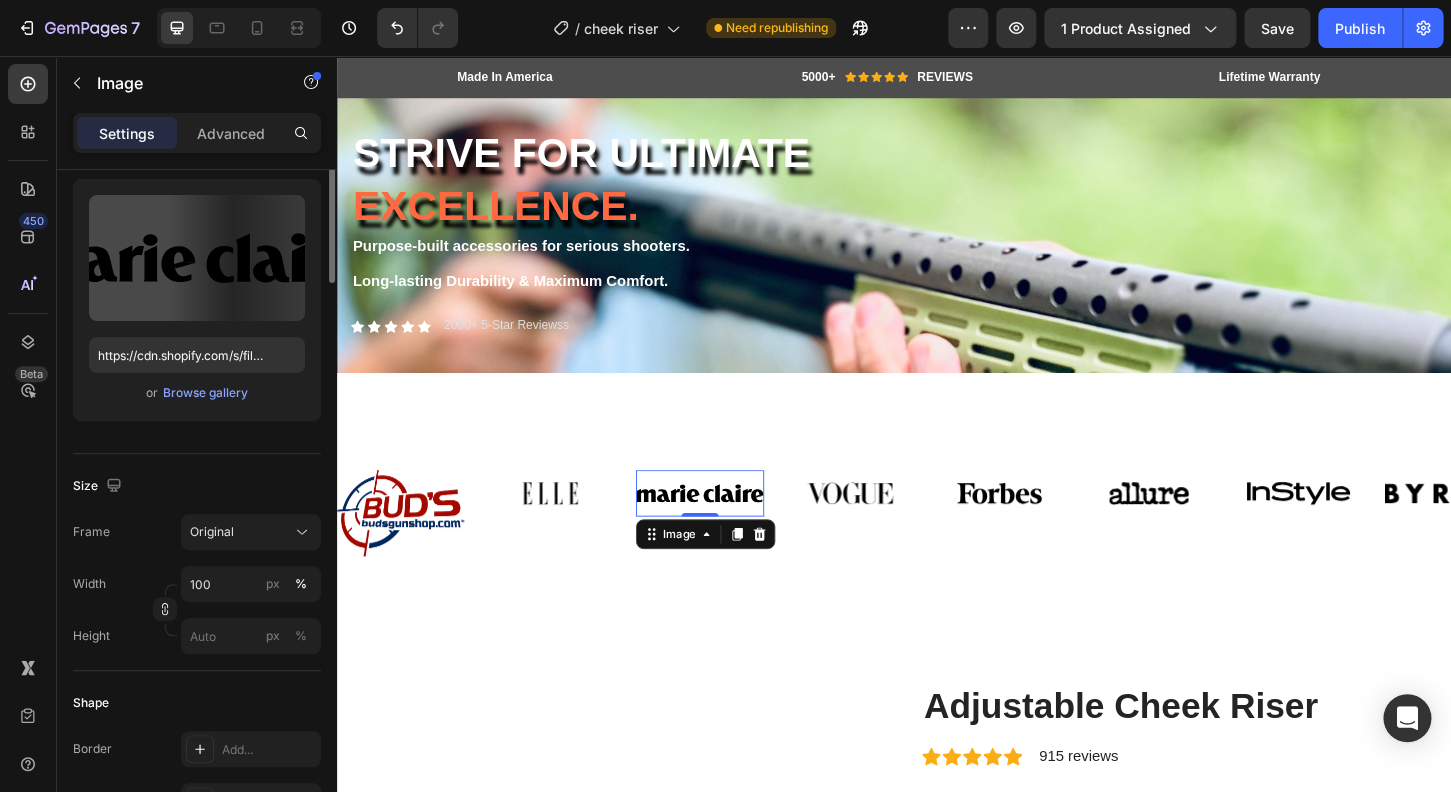scroll, scrollTop: 0, scrollLeft: 0, axis: both 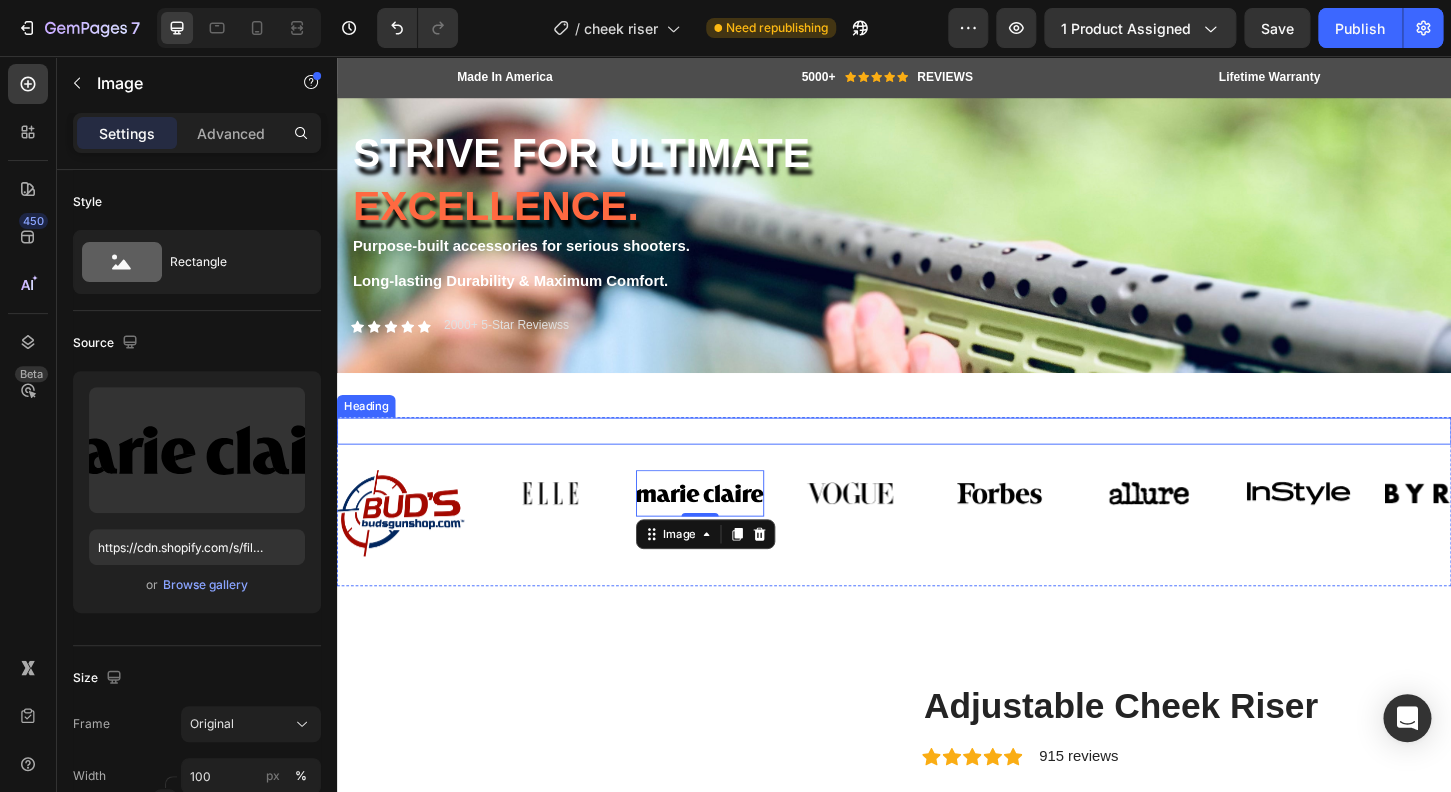 click on "As Featured In" at bounding box center (937, 459) 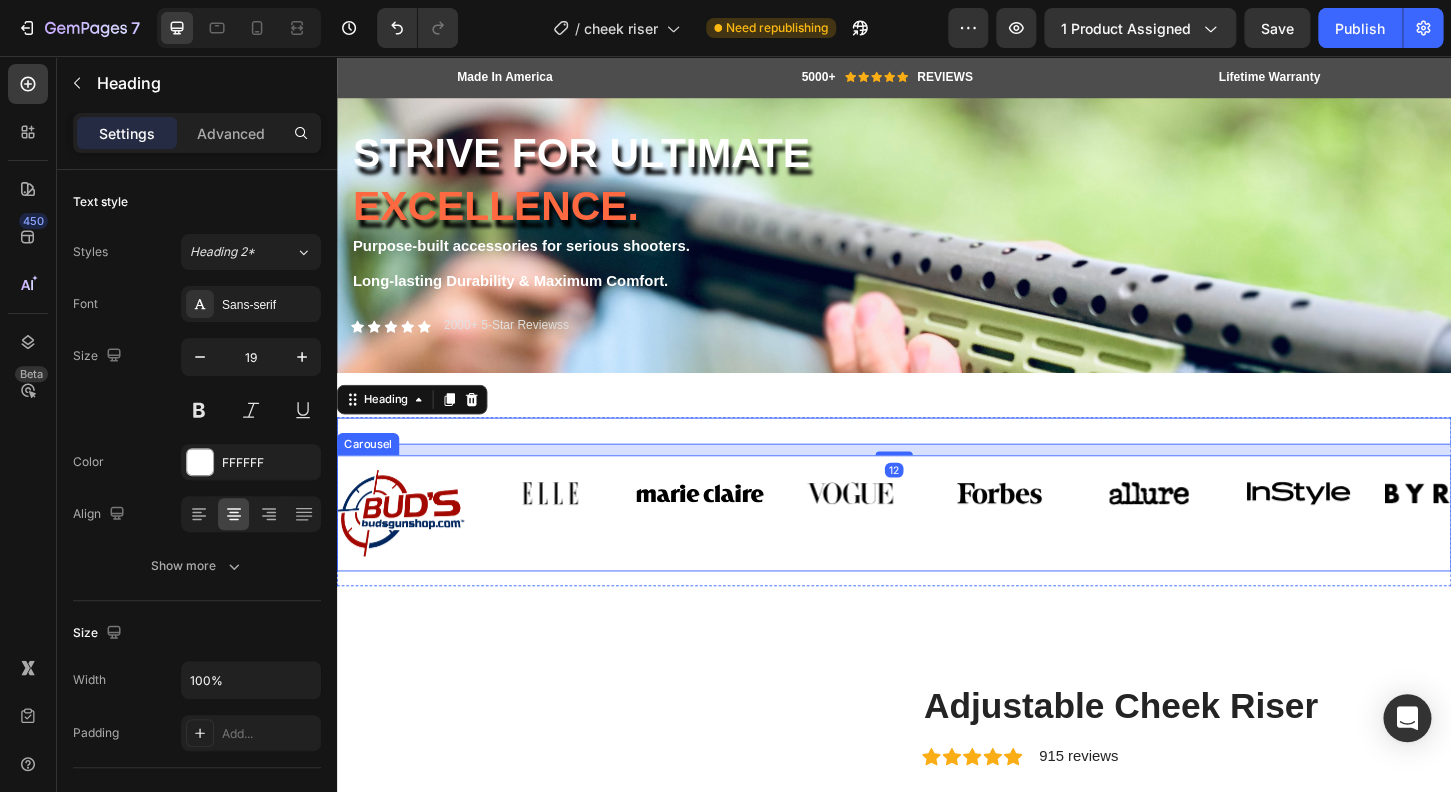 click on "Image Image Image Image Image Image Image Image Carousel" at bounding box center (937, 548) 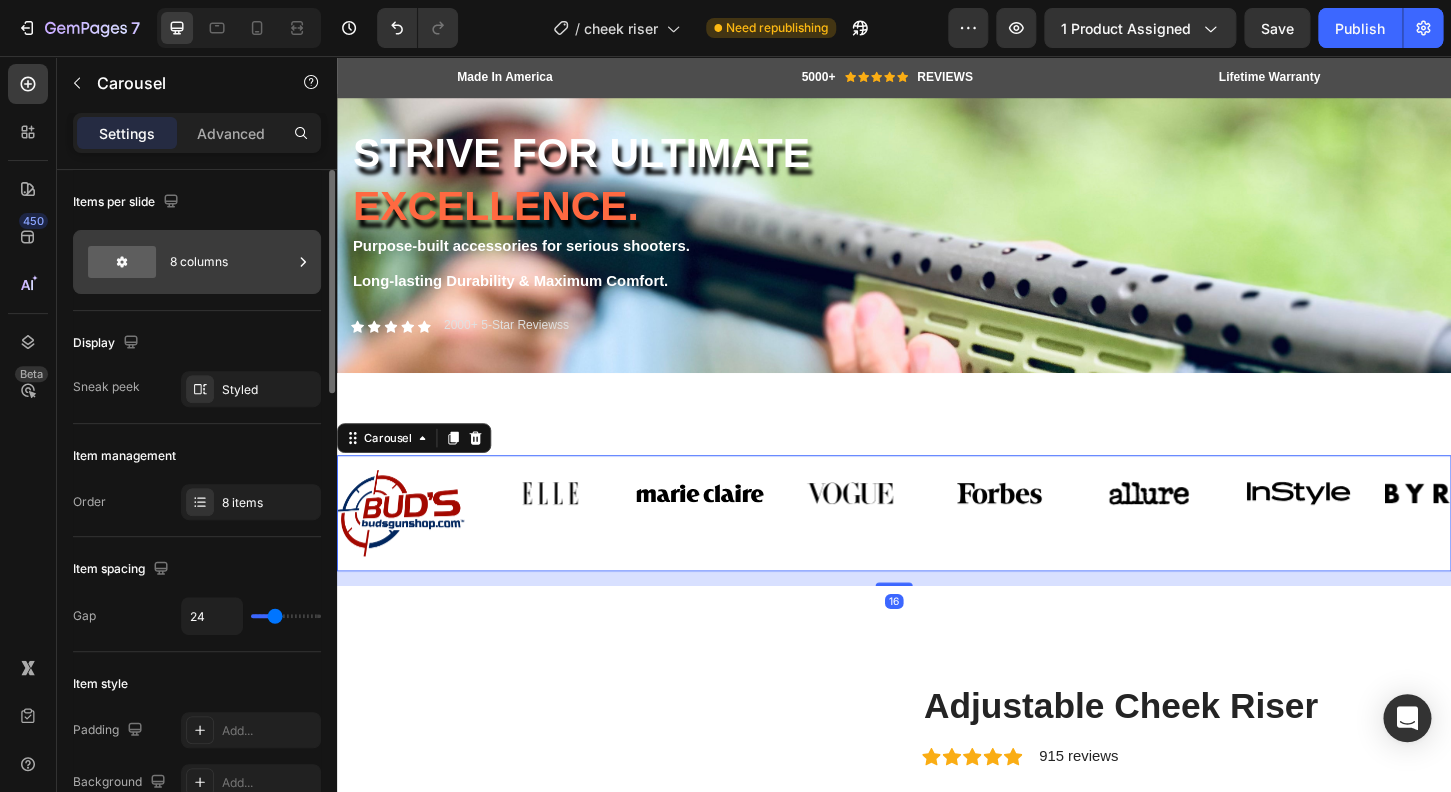 click on "8 columns" at bounding box center [231, 262] 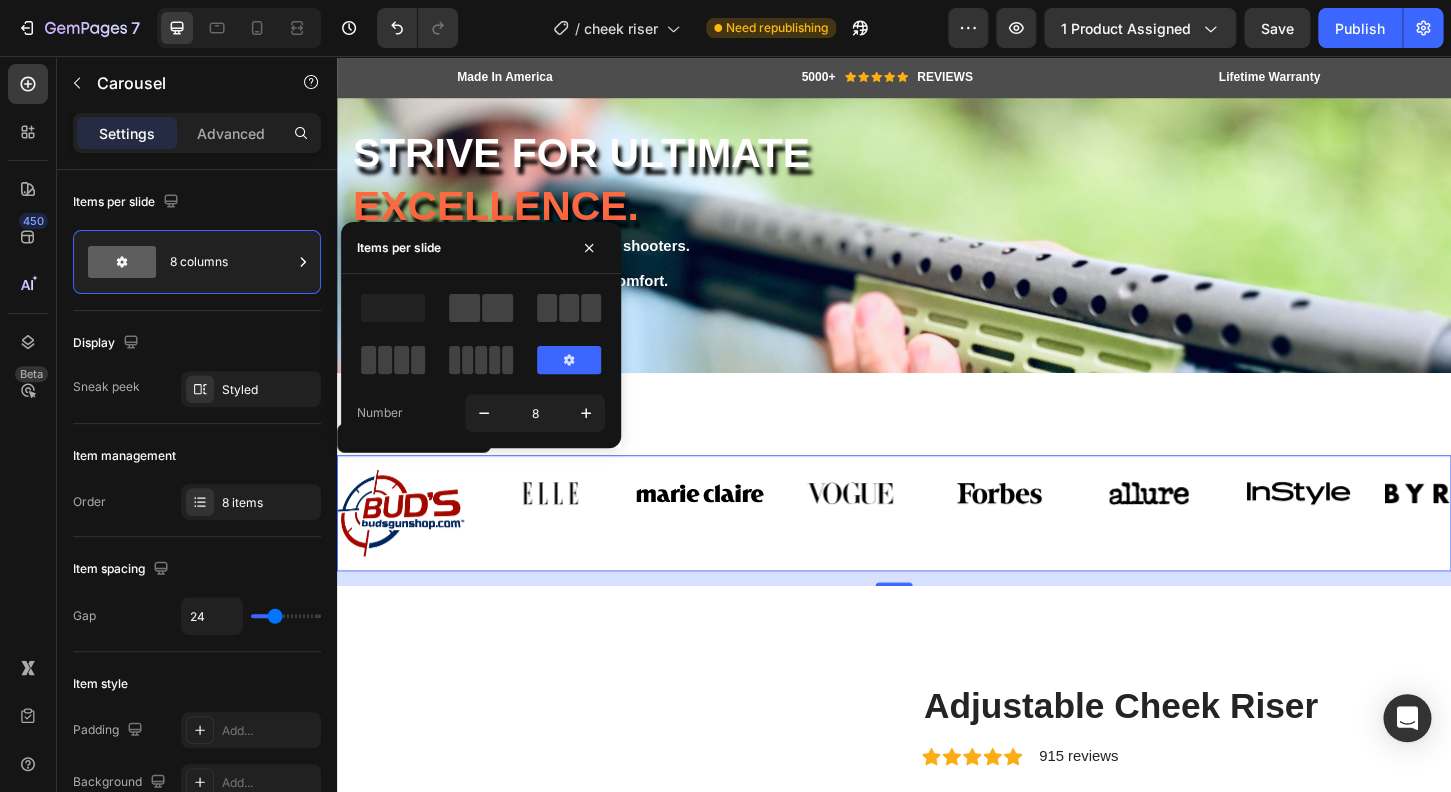 click on "Number 8" at bounding box center [481, 361] 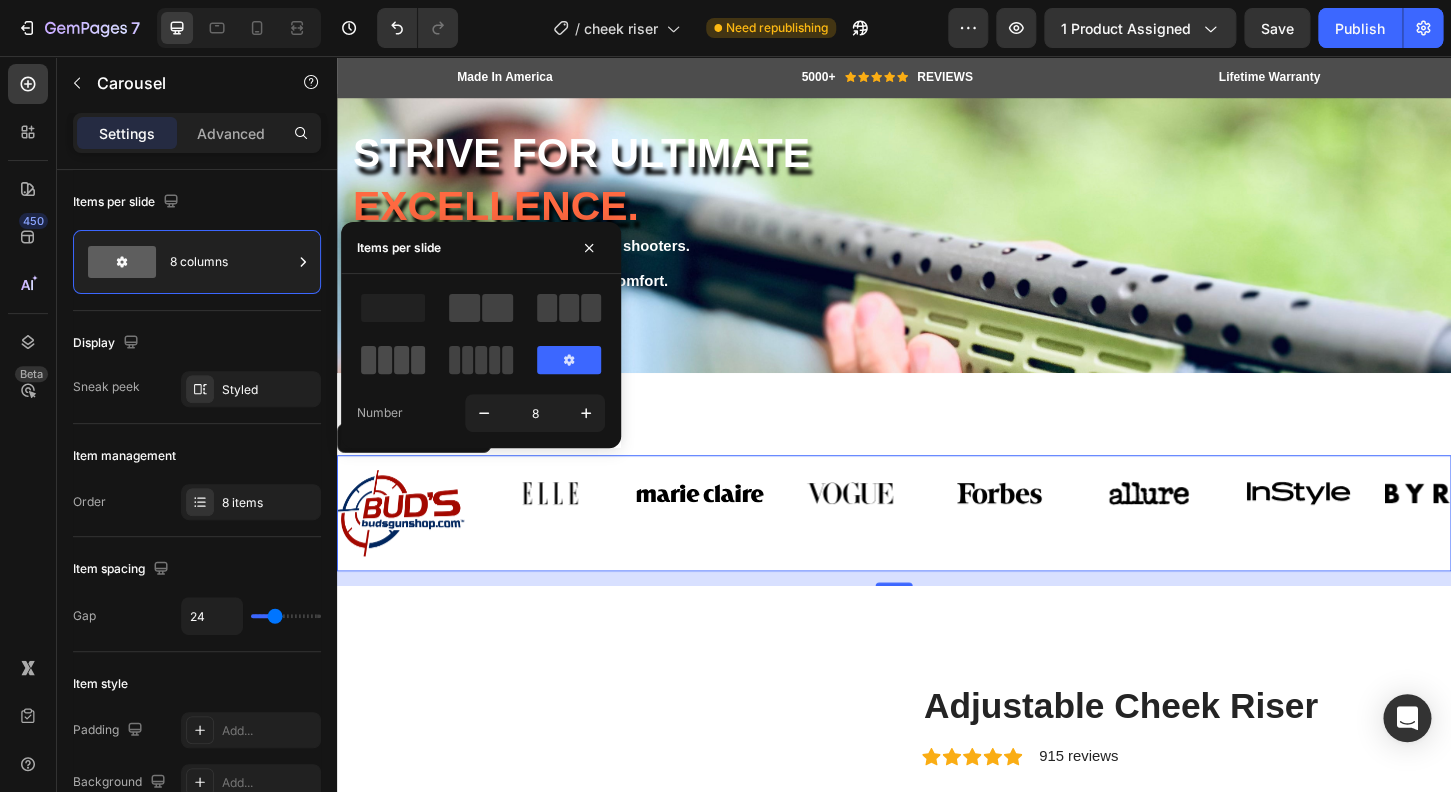 click 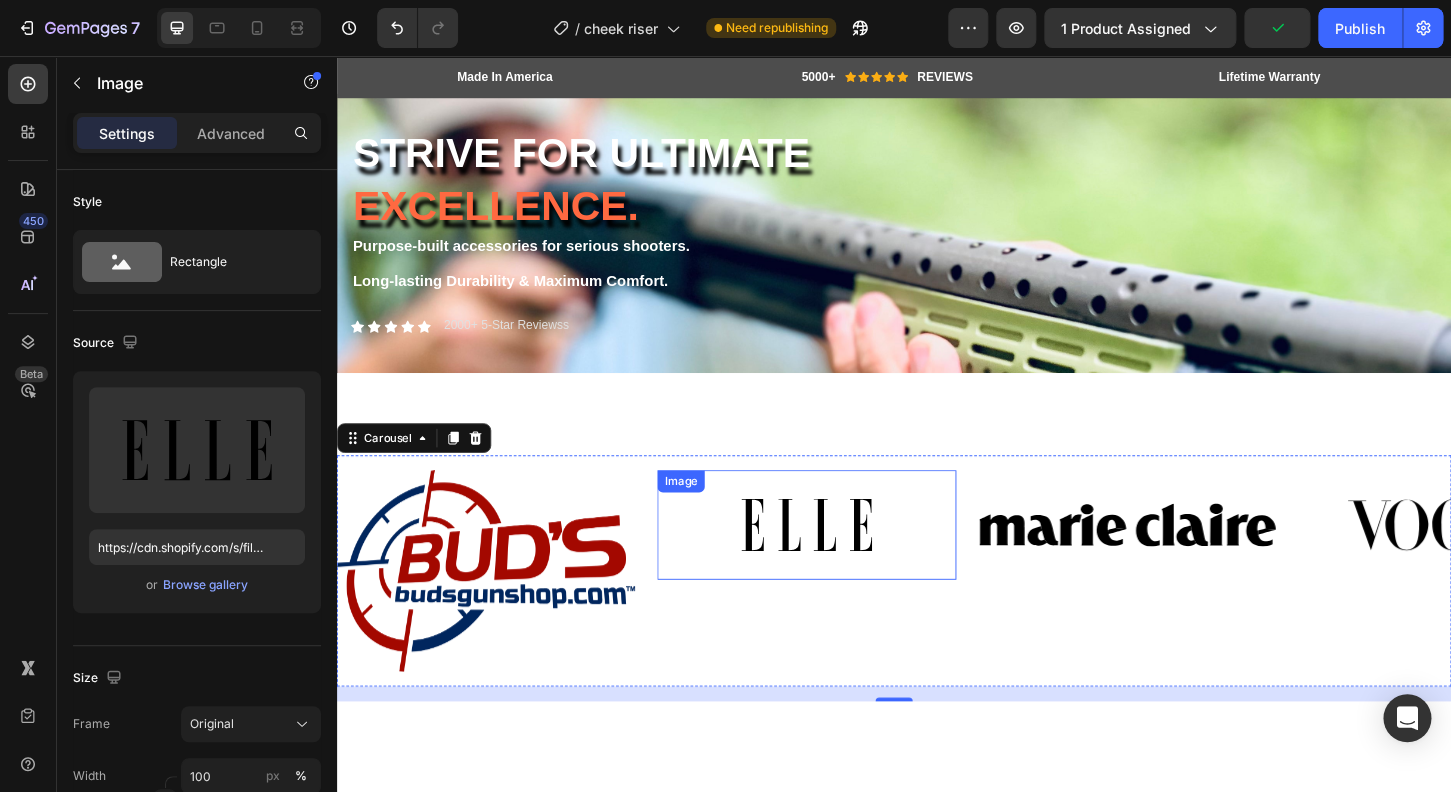 click at bounding box center (842, 561) 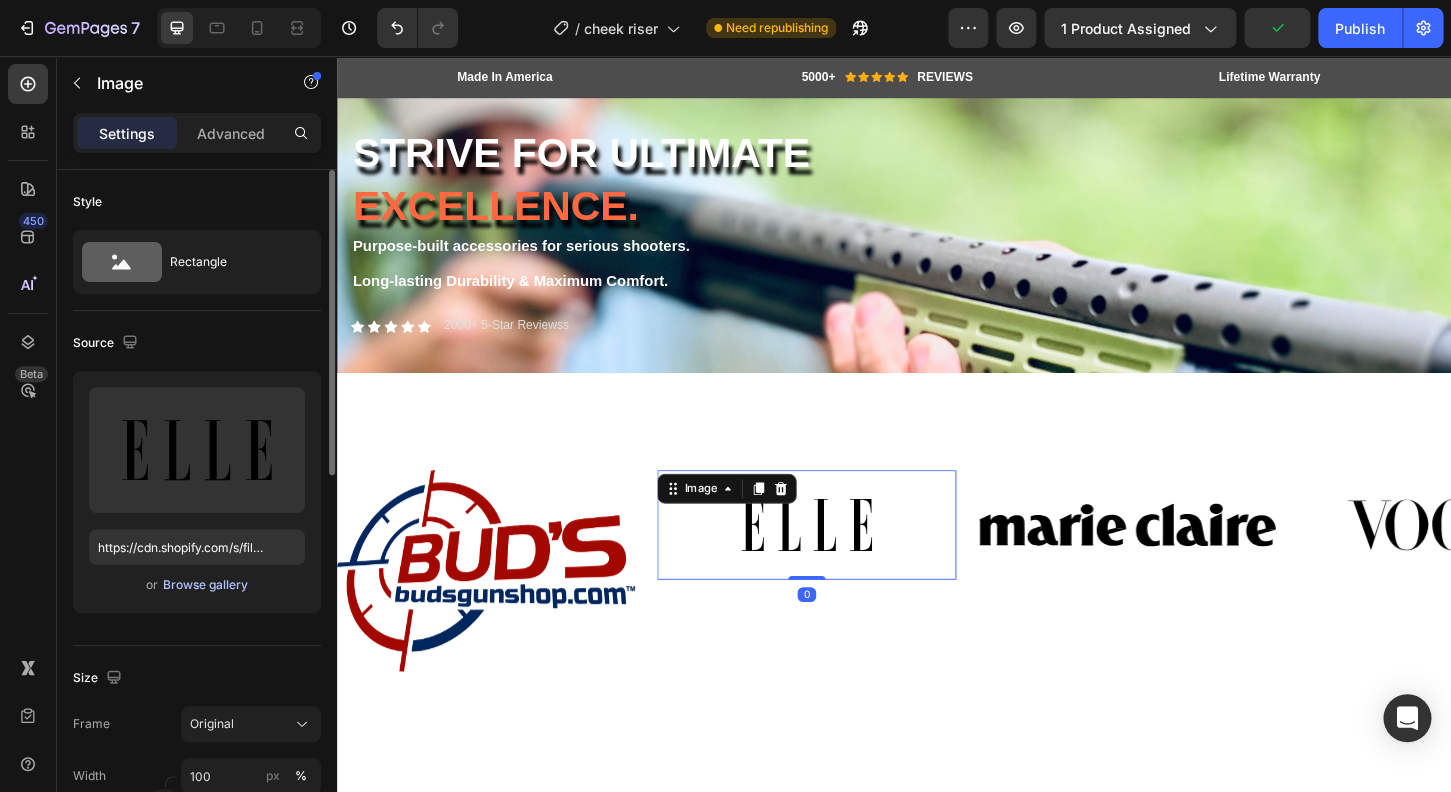 click on "Browse gallery" at bounding box center (205, 585) 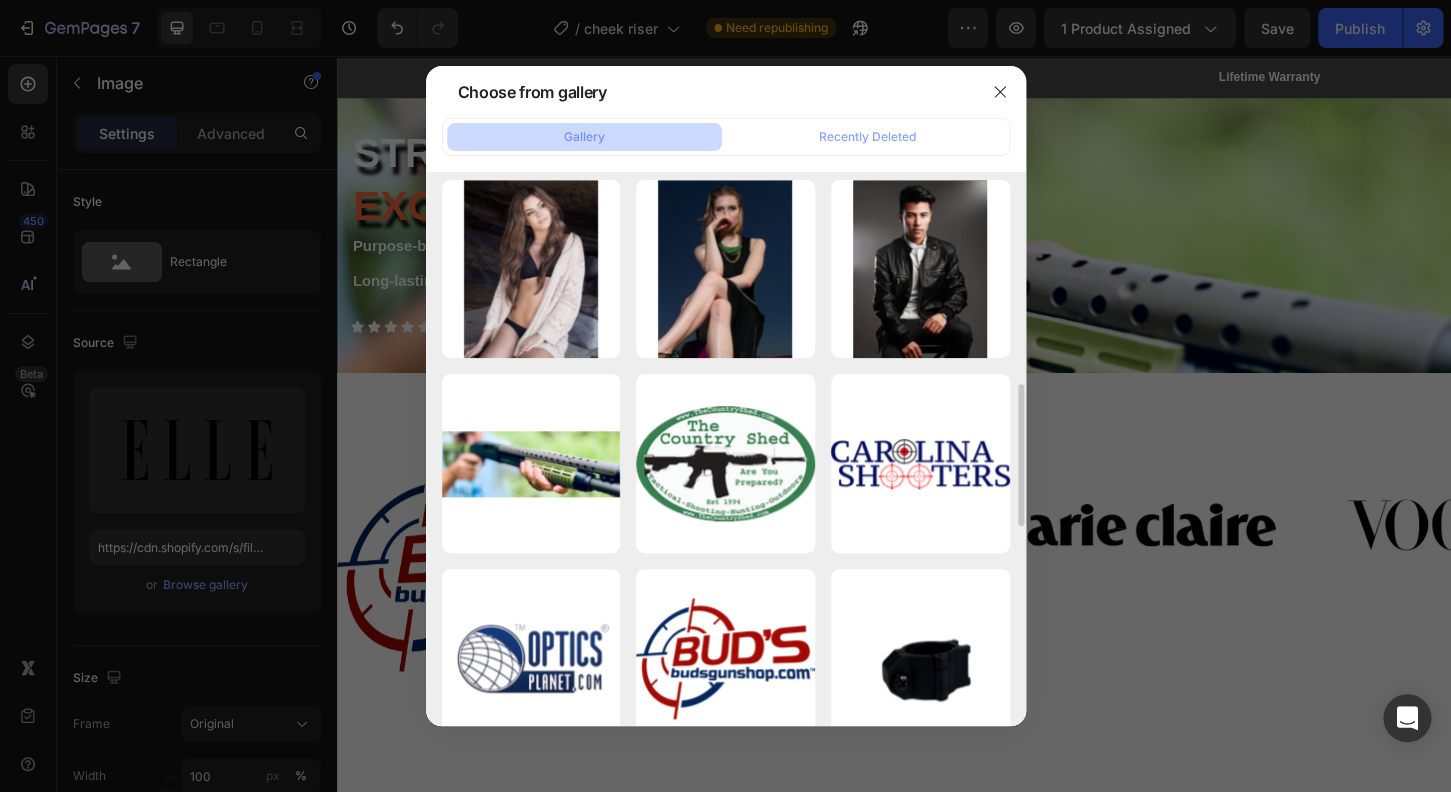 scroll, scrollTop: 640, scrollLeft: 0, axis: vertical 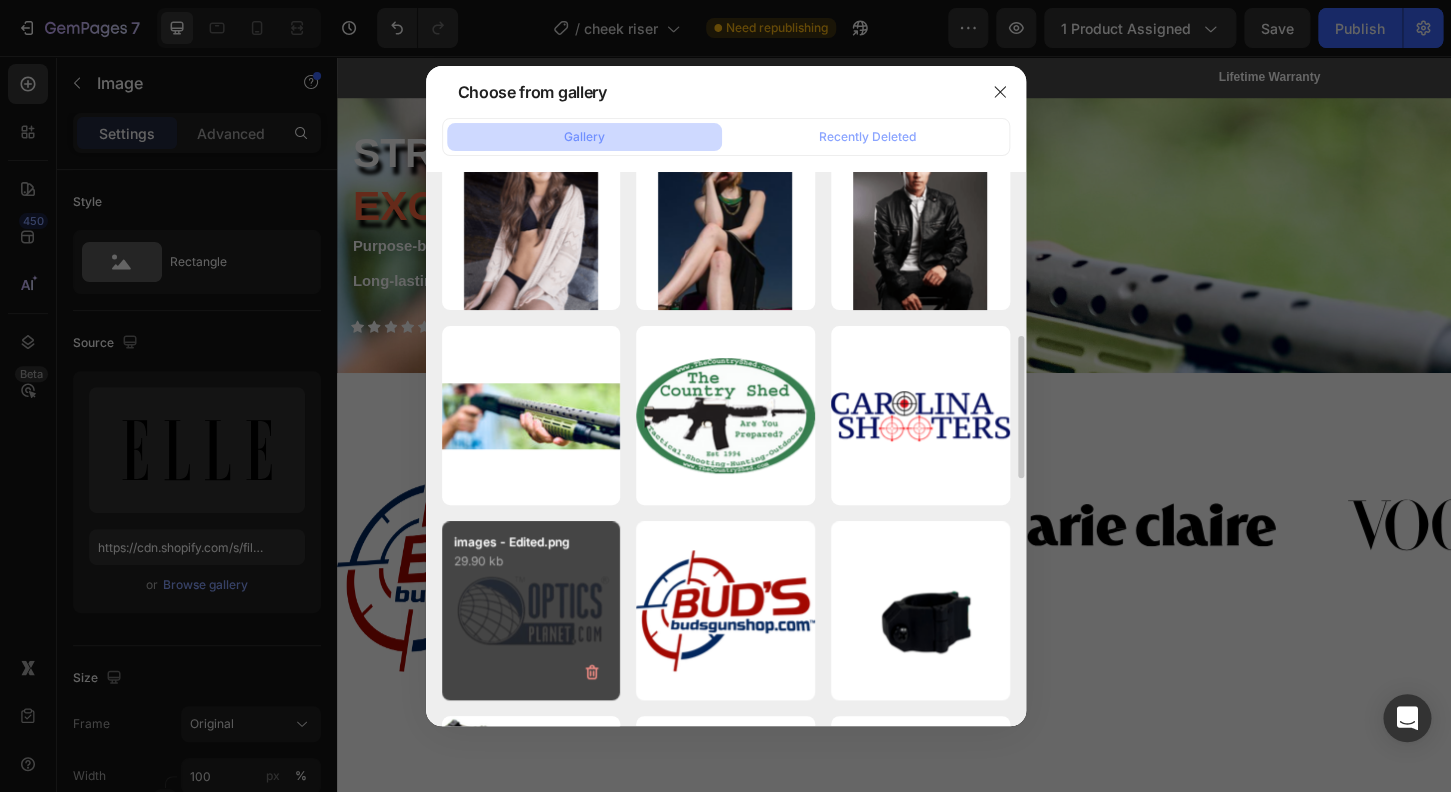 click on "images - Edited.png 29.90 kb" at bounding box center (531, 610) 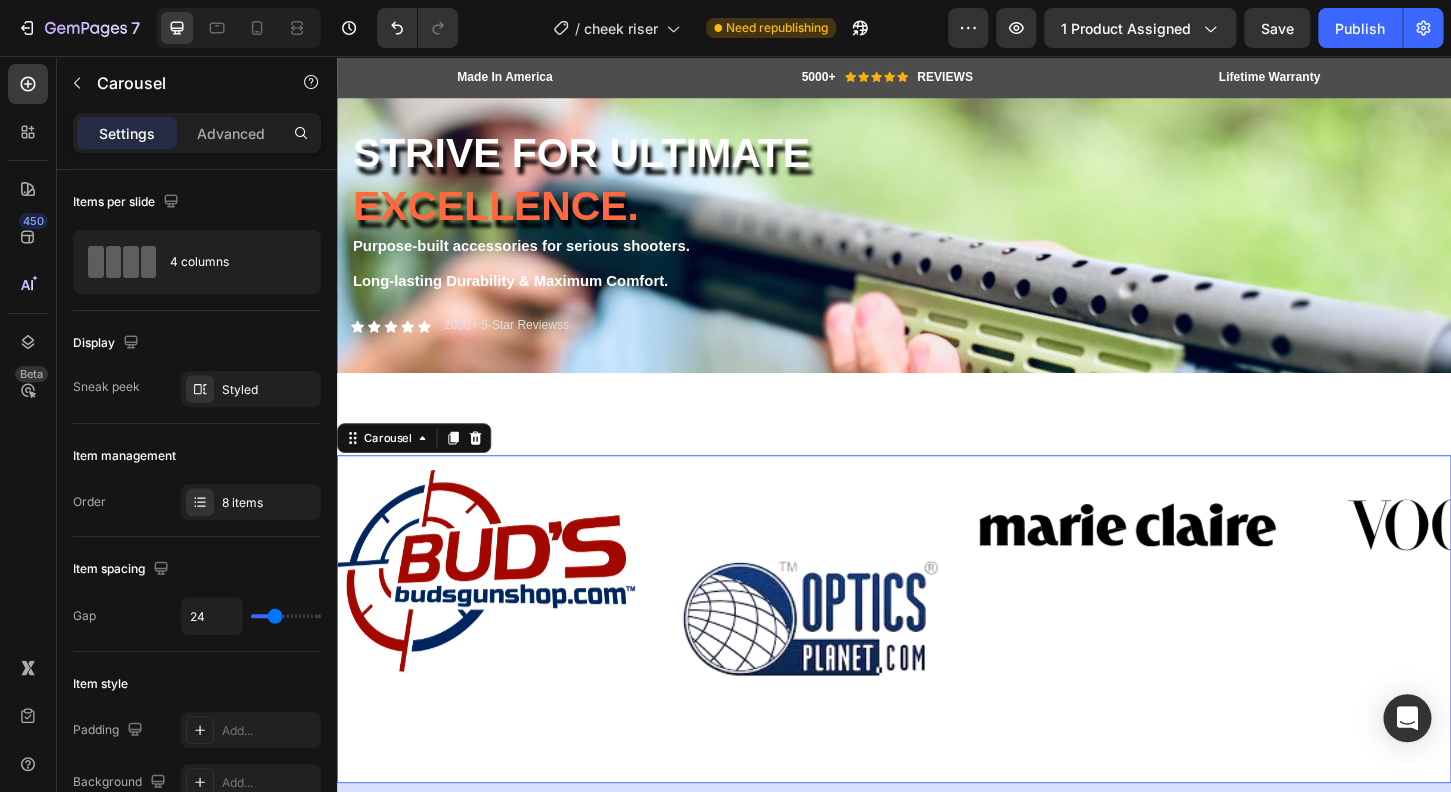 click on "Image" at bounding box center (1188, 662) 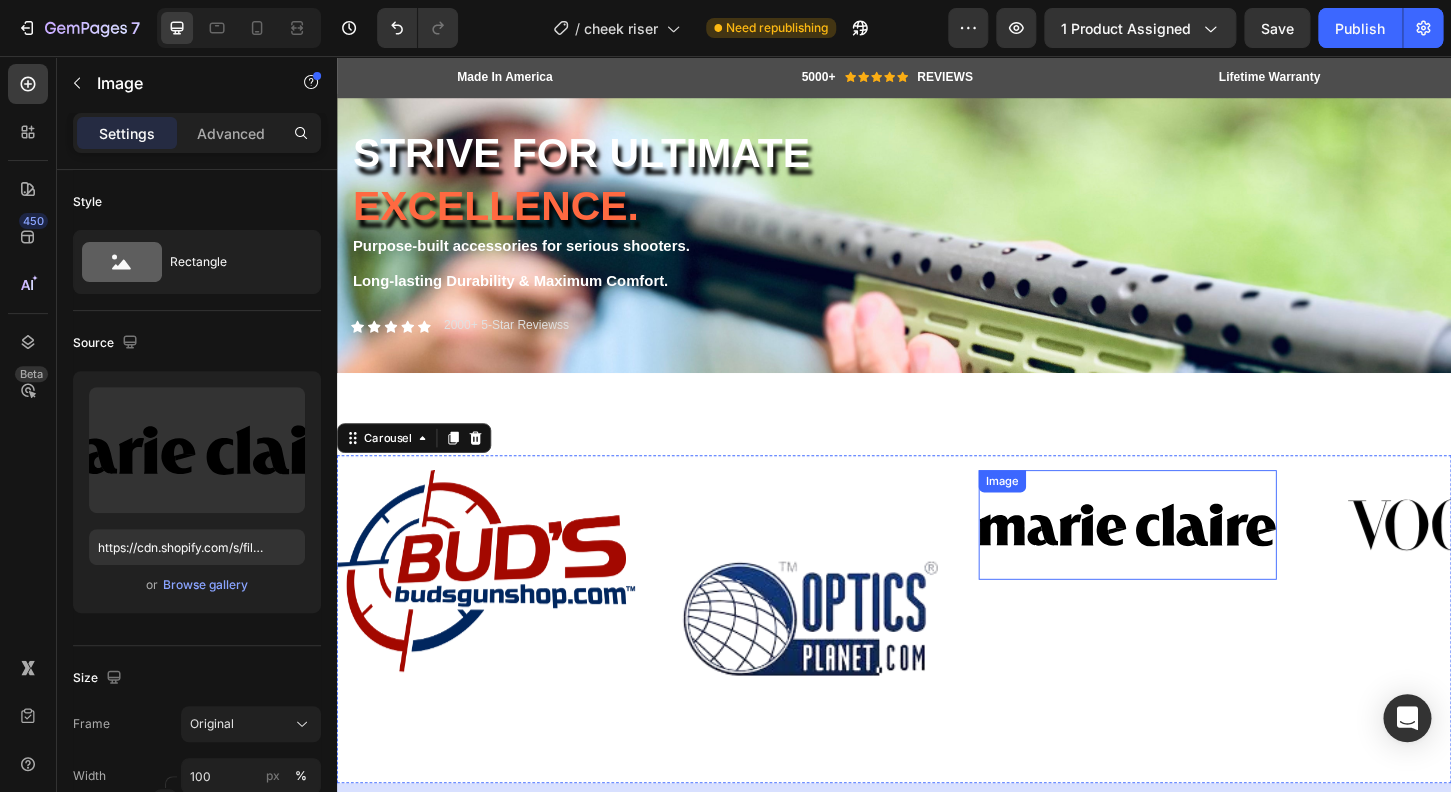 click at bounding box center (1188, 561) 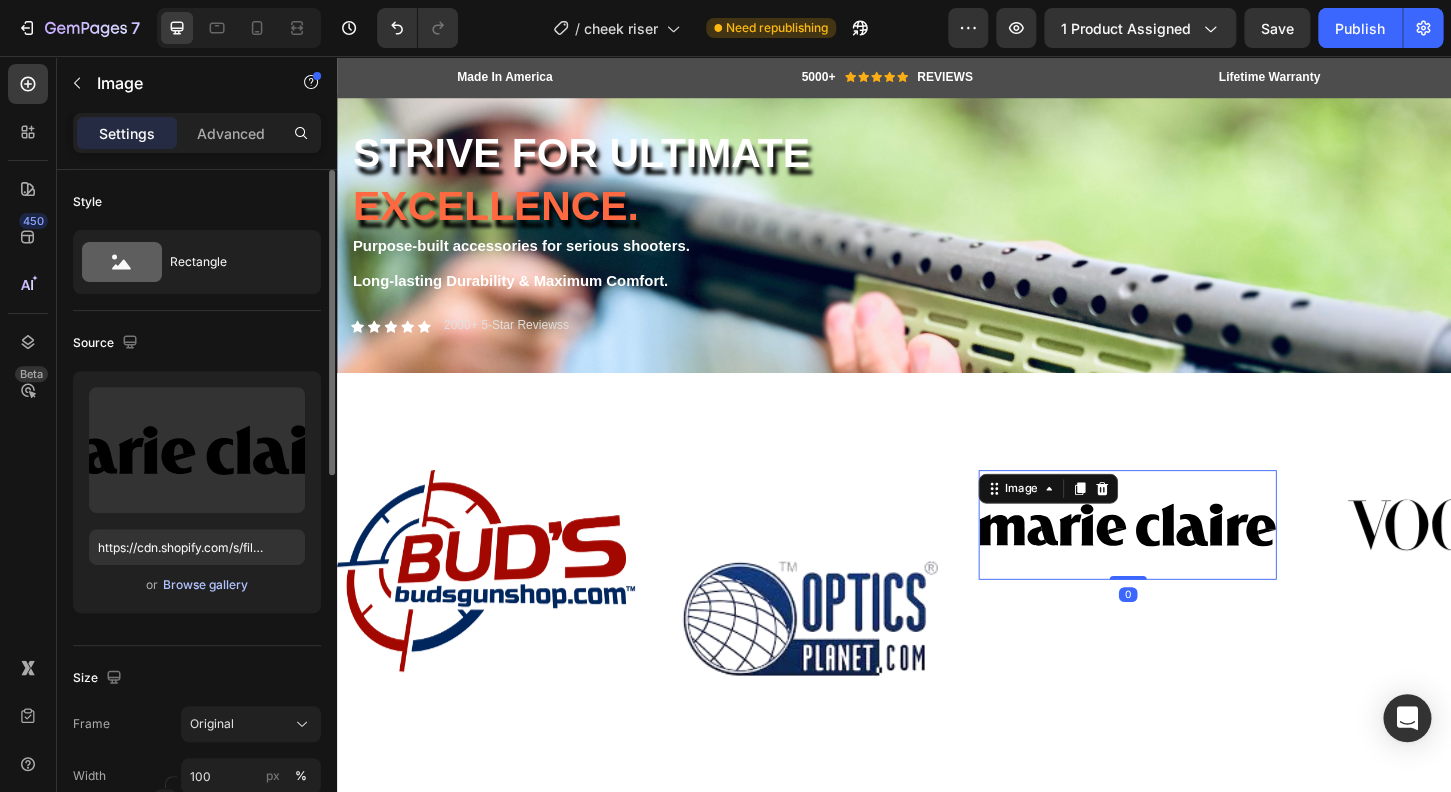 click on "Browse gallery" at bounding box center (205, 585) 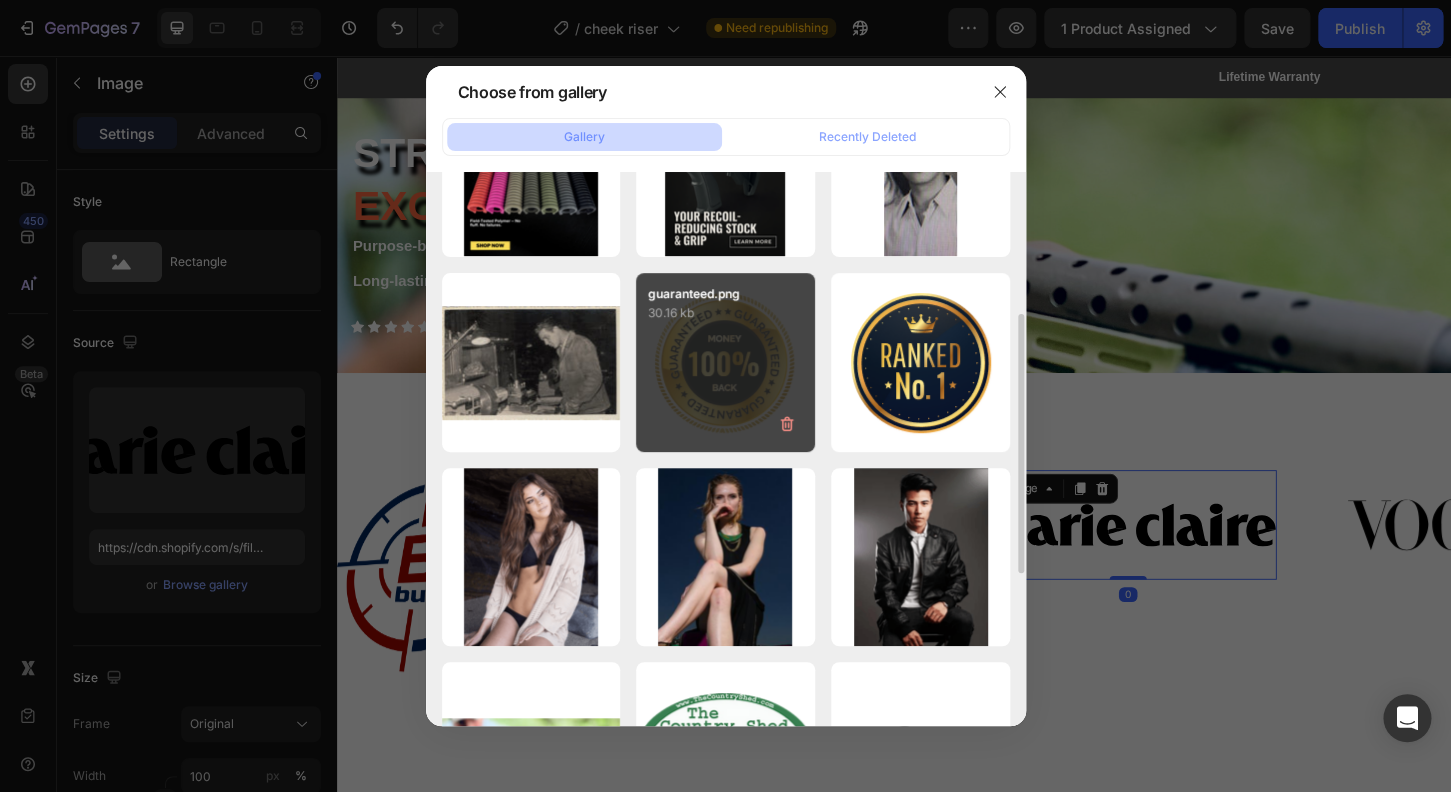 scroll, scrollTop: 736, scrollLeft: 0, axis: vertical 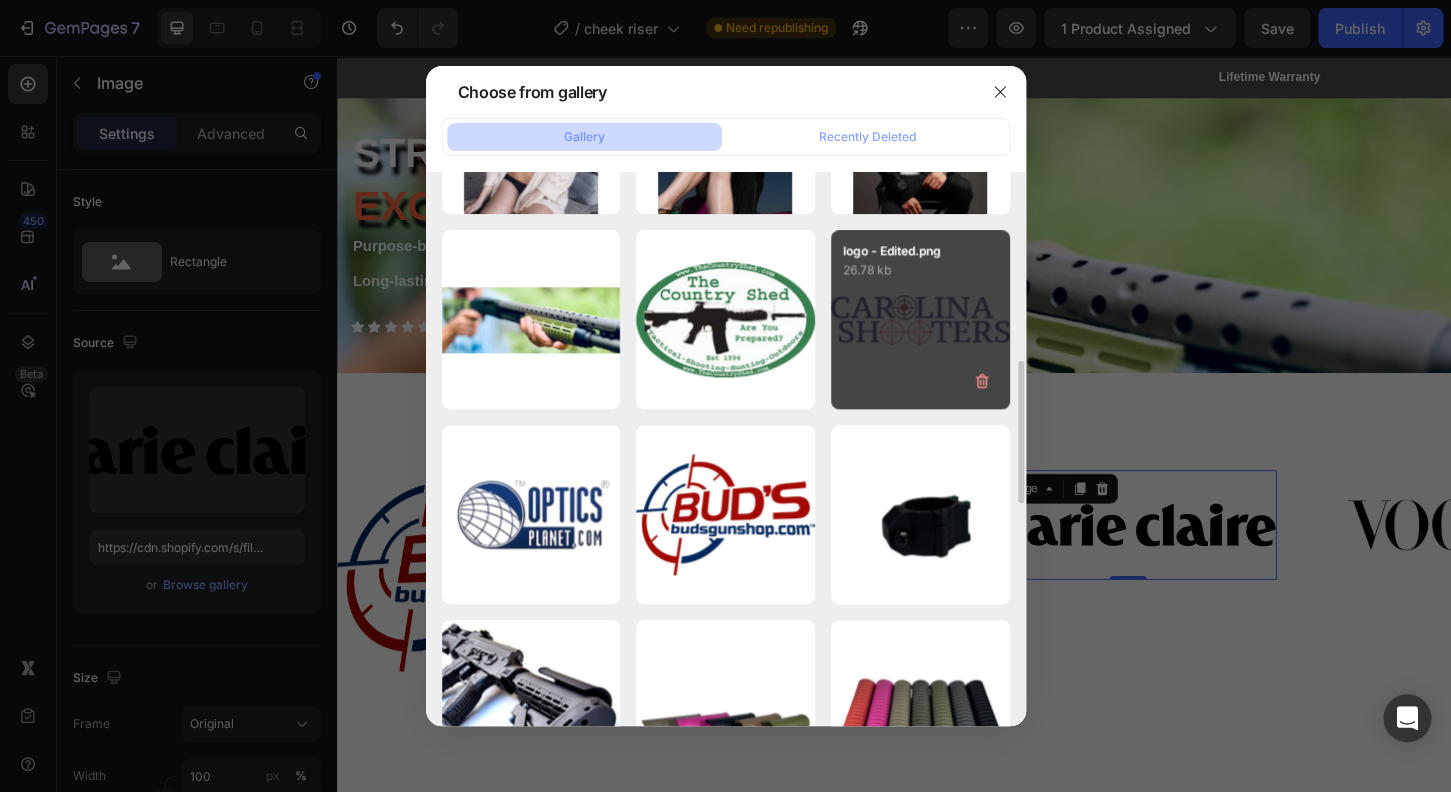 click on "logo - Edited.png 26.78 kb" at bounding box center [920, 319] 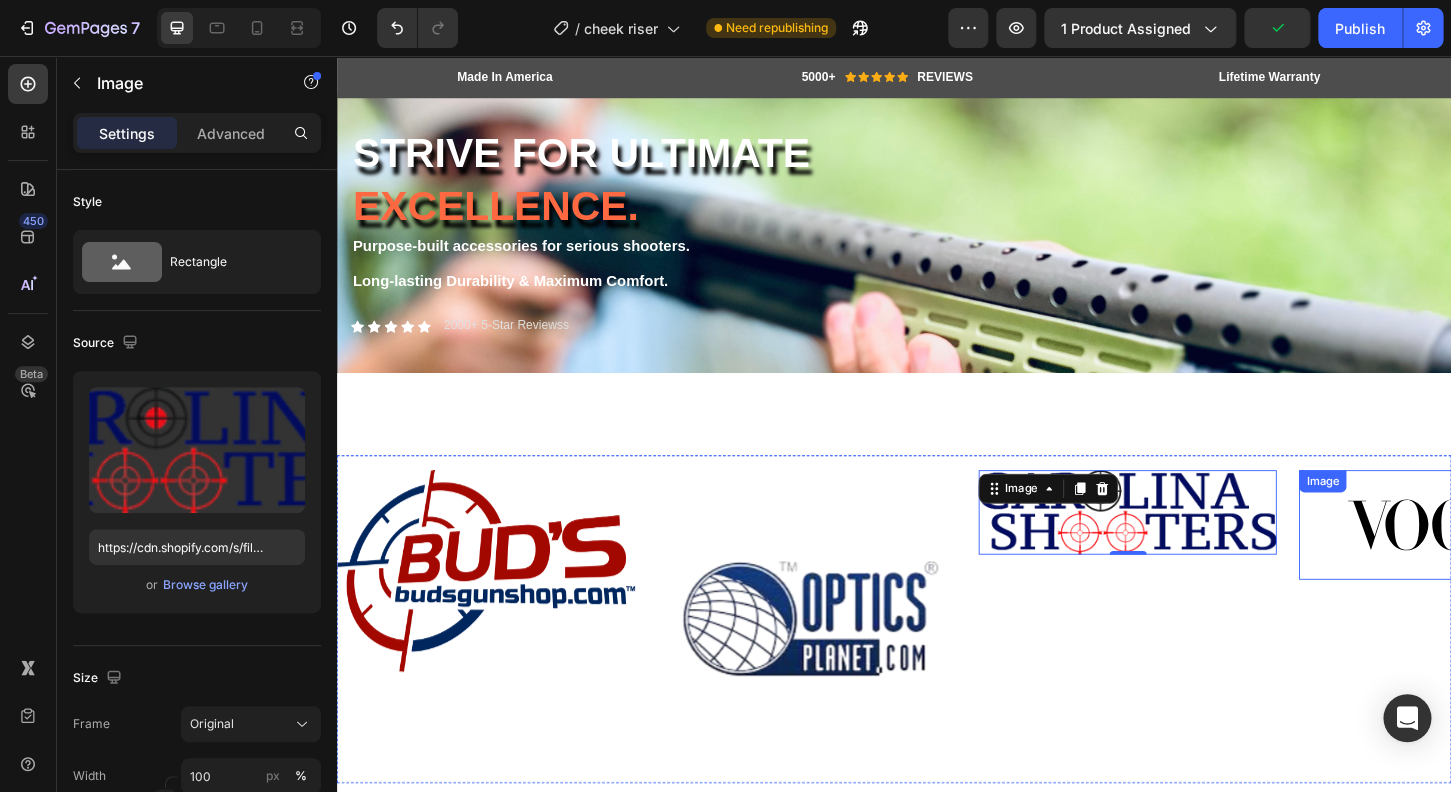 click at bounding box center (1533, 561) 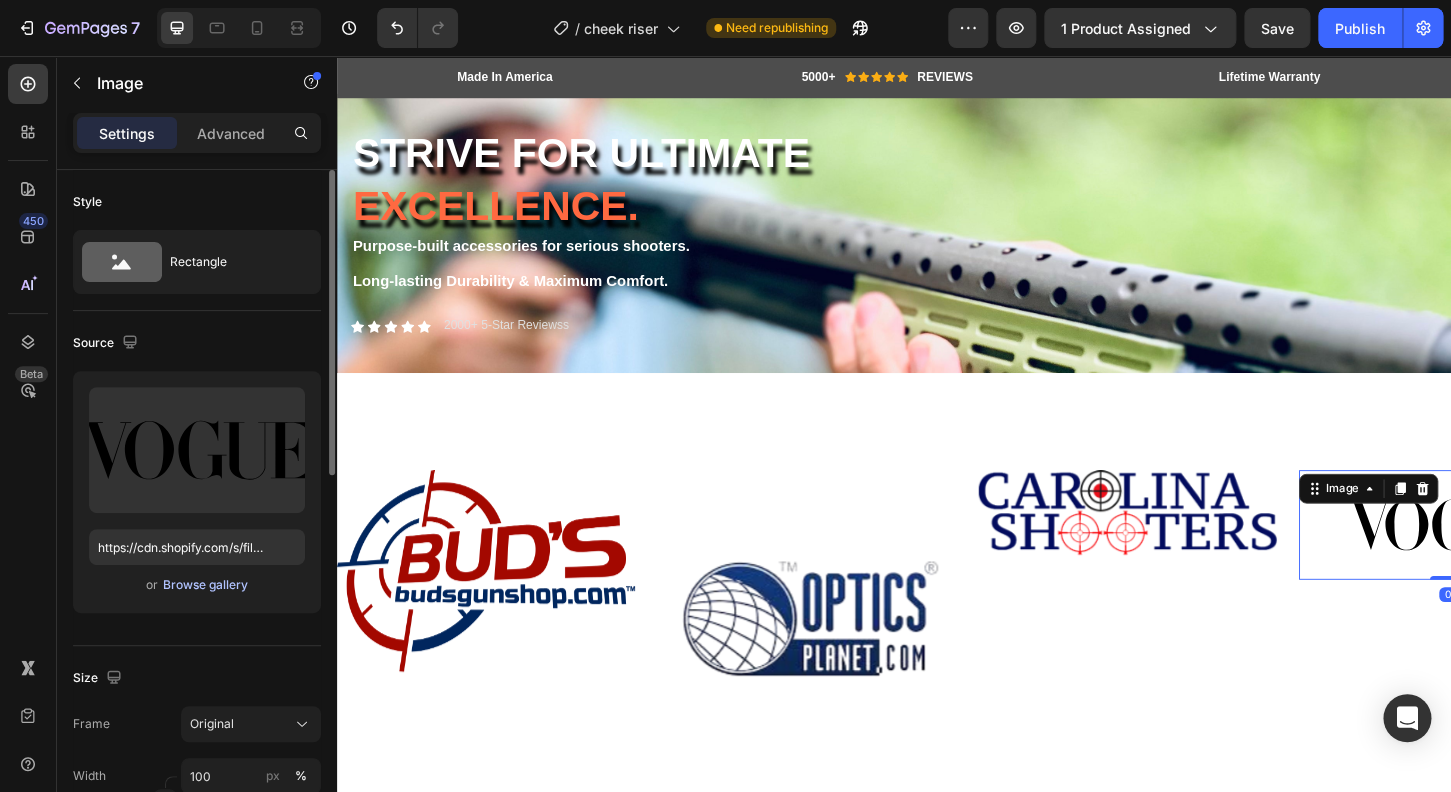 click on "Browse gallery" at bounding box center (205, 585) 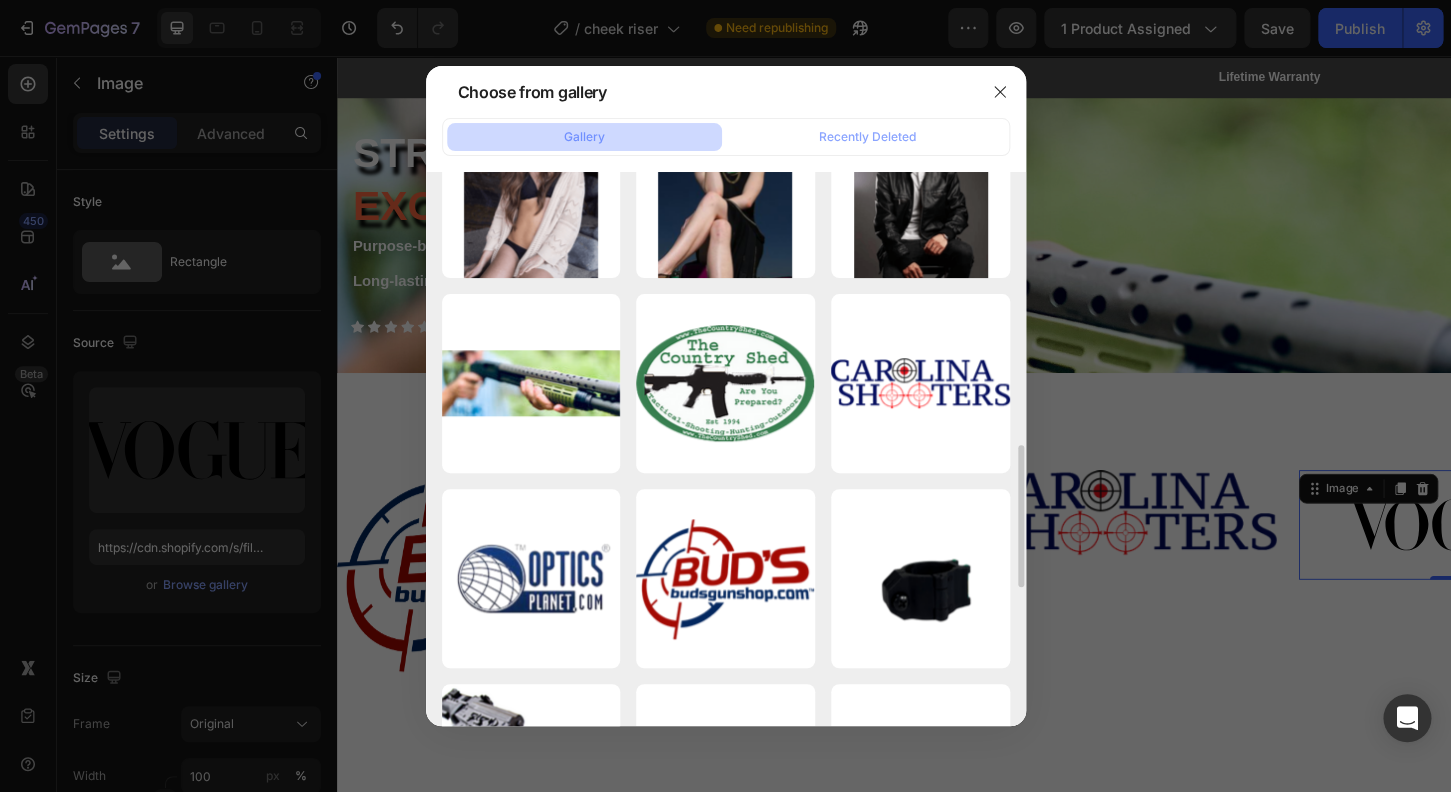 scroll, scrollTop: 752, scrollLeft: 0, axis: vertical 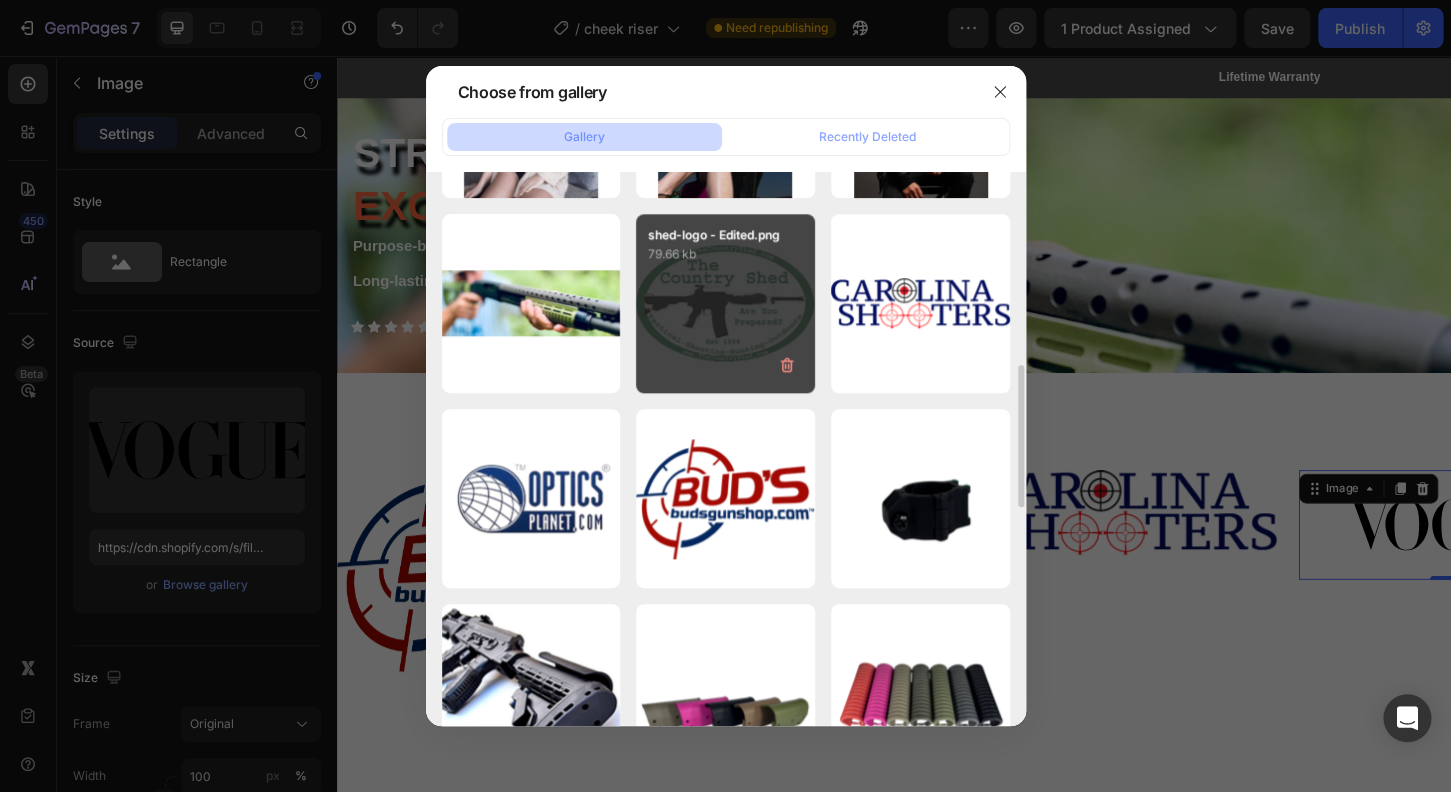 click on "shed-logo - Edited.png 79.66 kb" at bounding box center [725, 303] 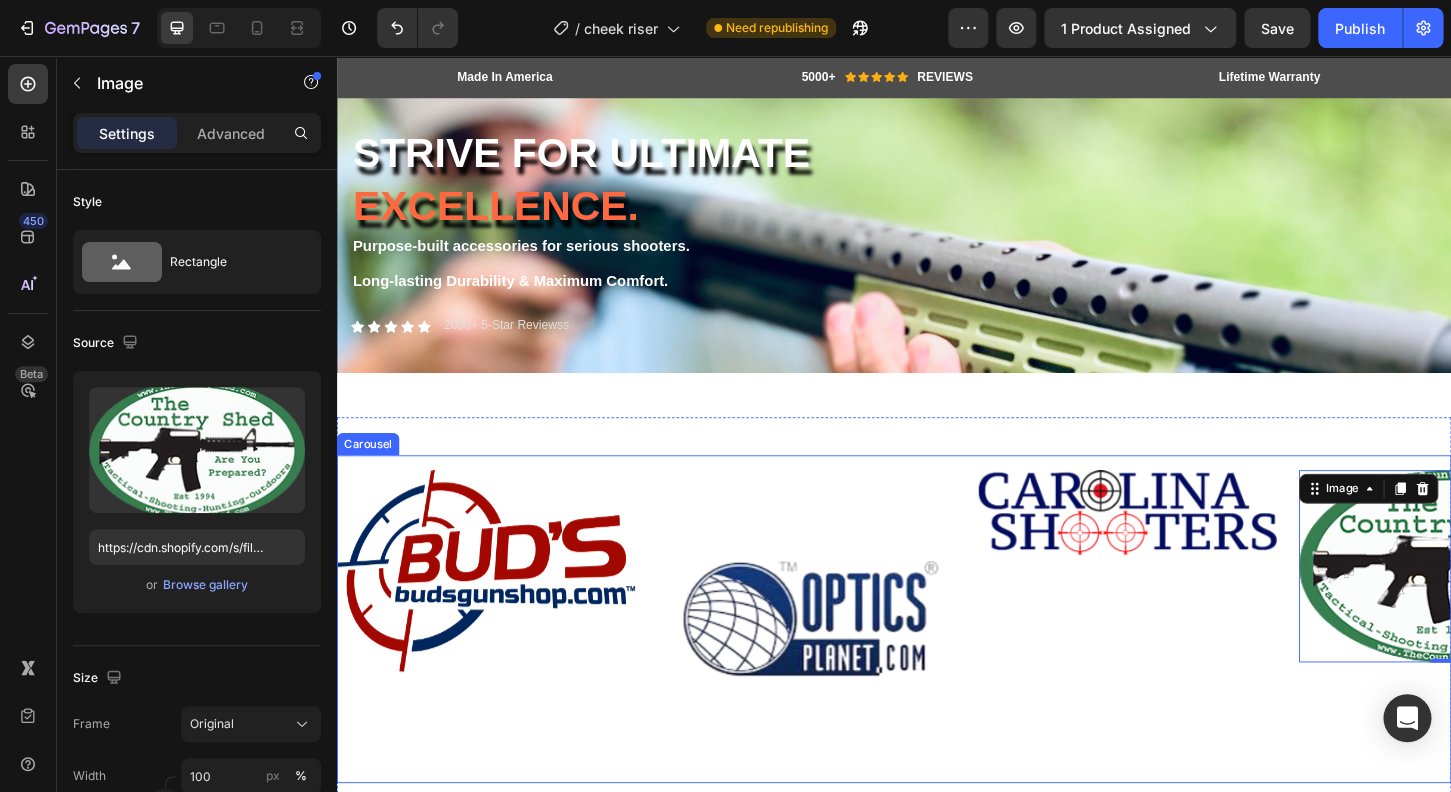 click on "Image Image Image Image   0 Image Image Image Image Carousel" at bounding box center (937, 662) 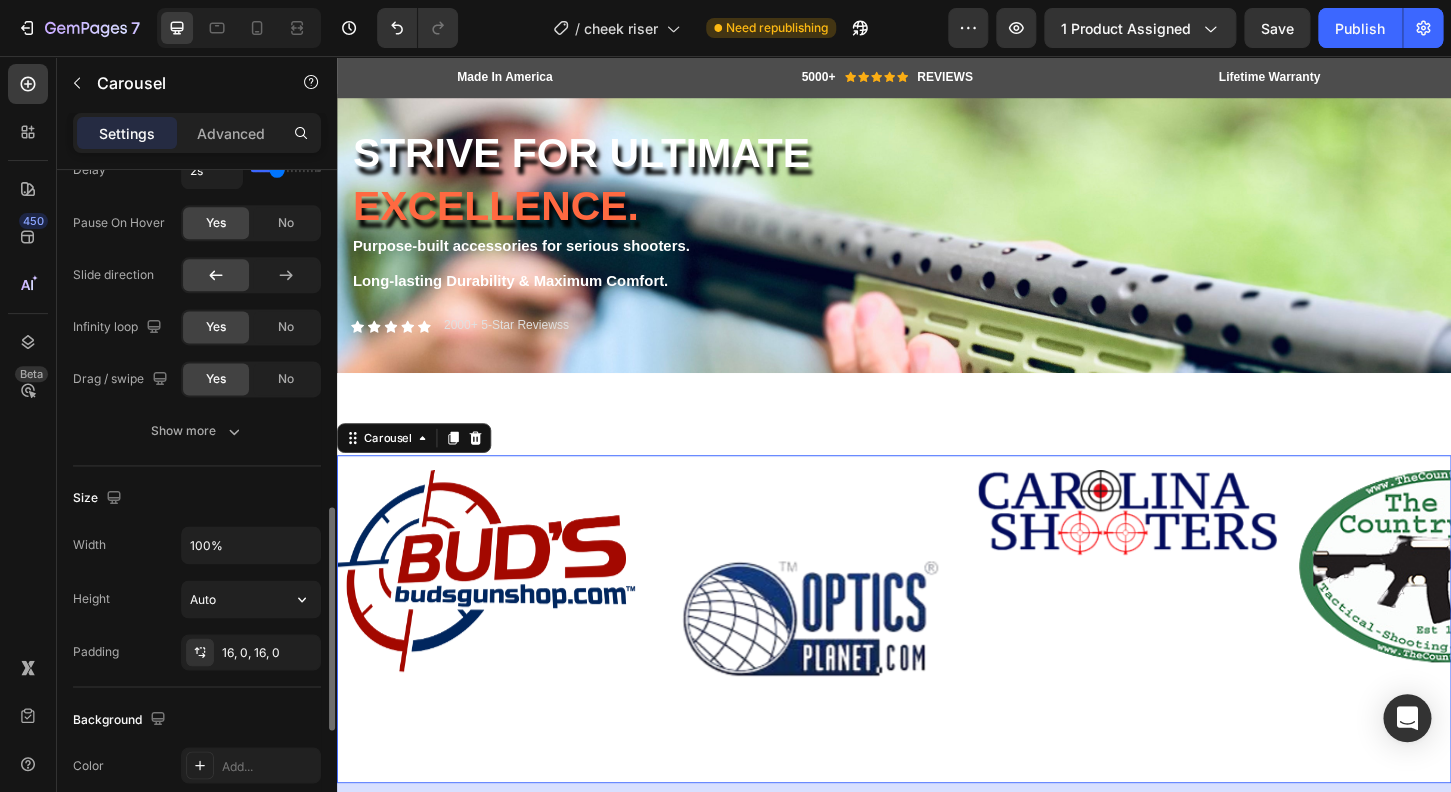 scroll, scrollTop: 1072, scrollLeft: 0, axis: vertical 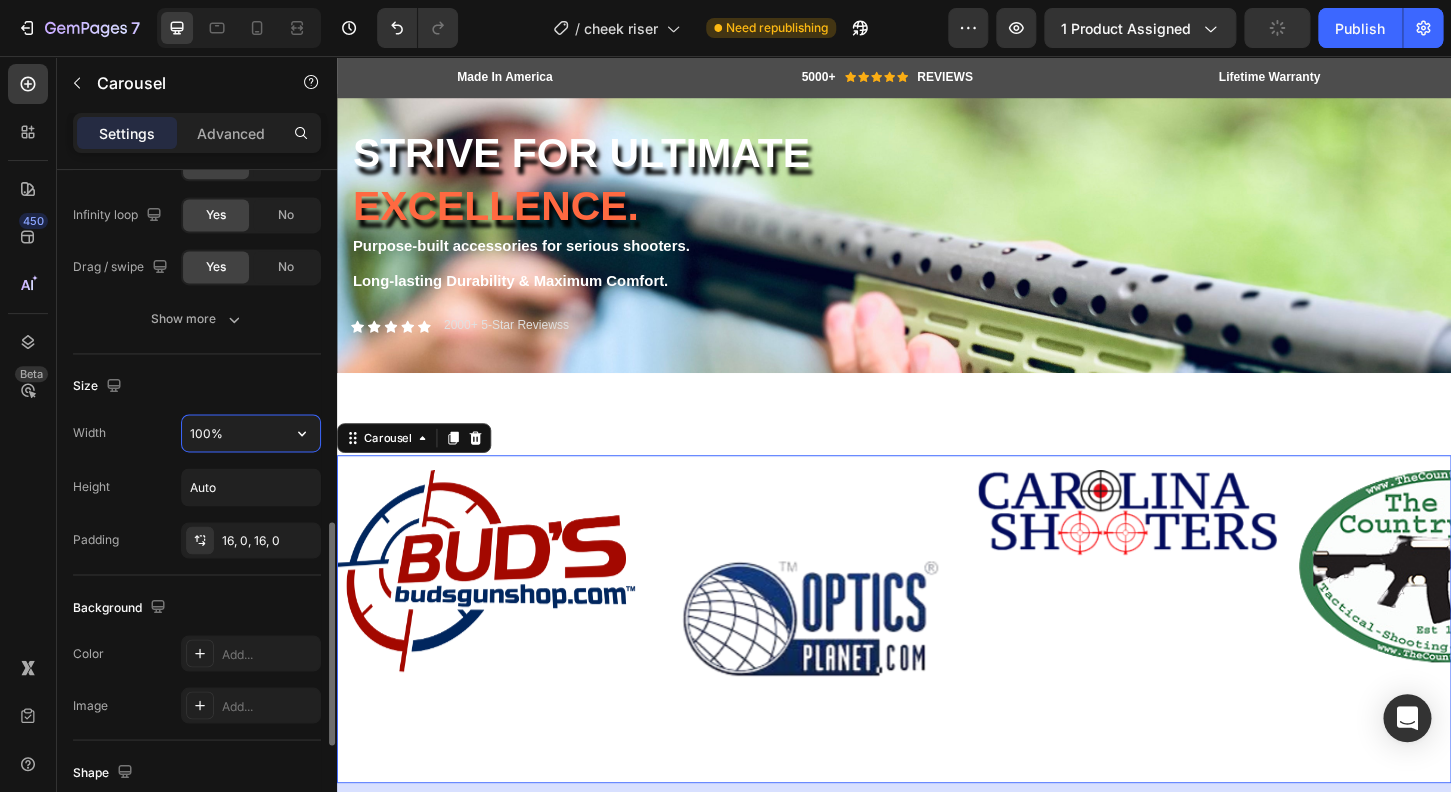 click on "100%" at bounding box center (251, 433) 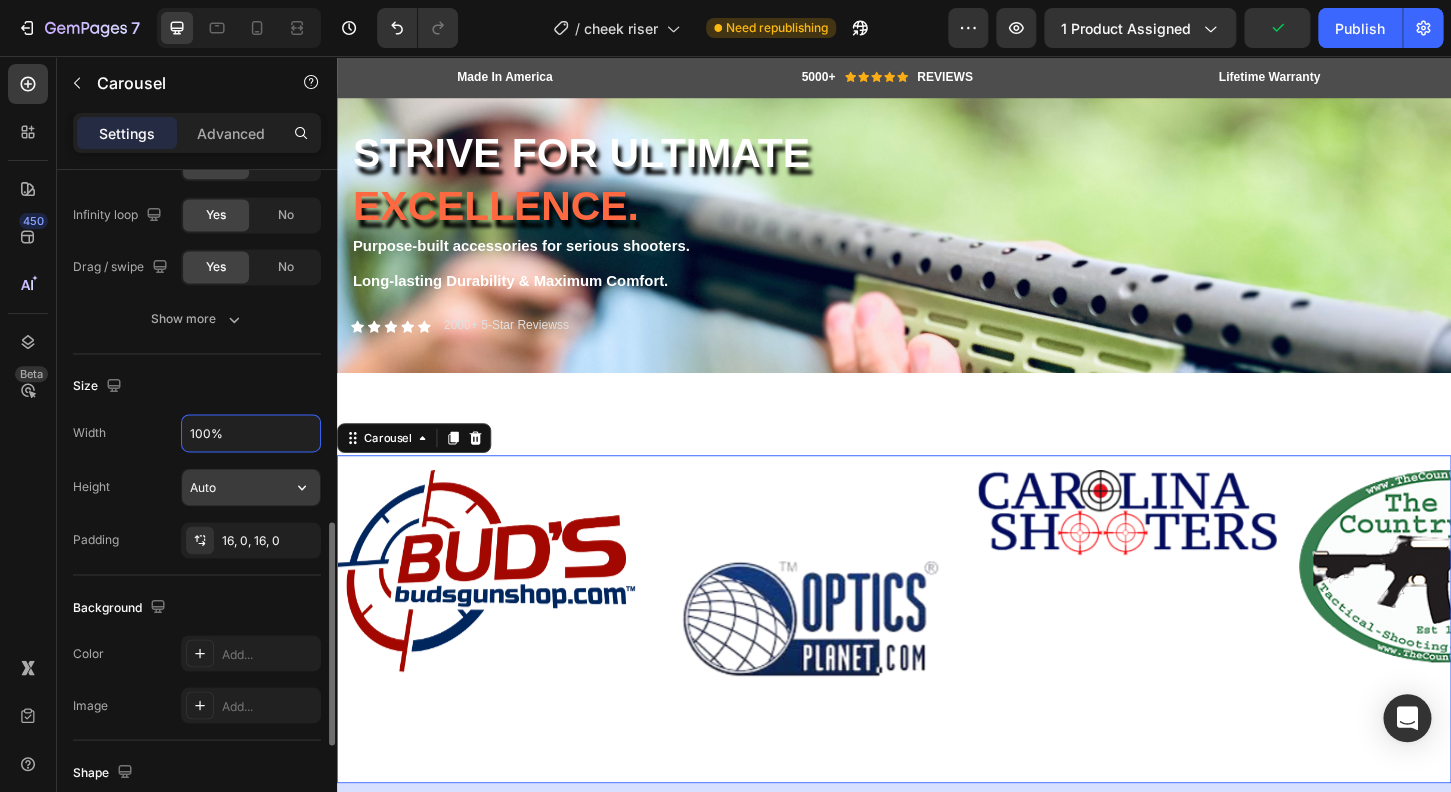 click on "Auto" at bounding box center (251, 487) 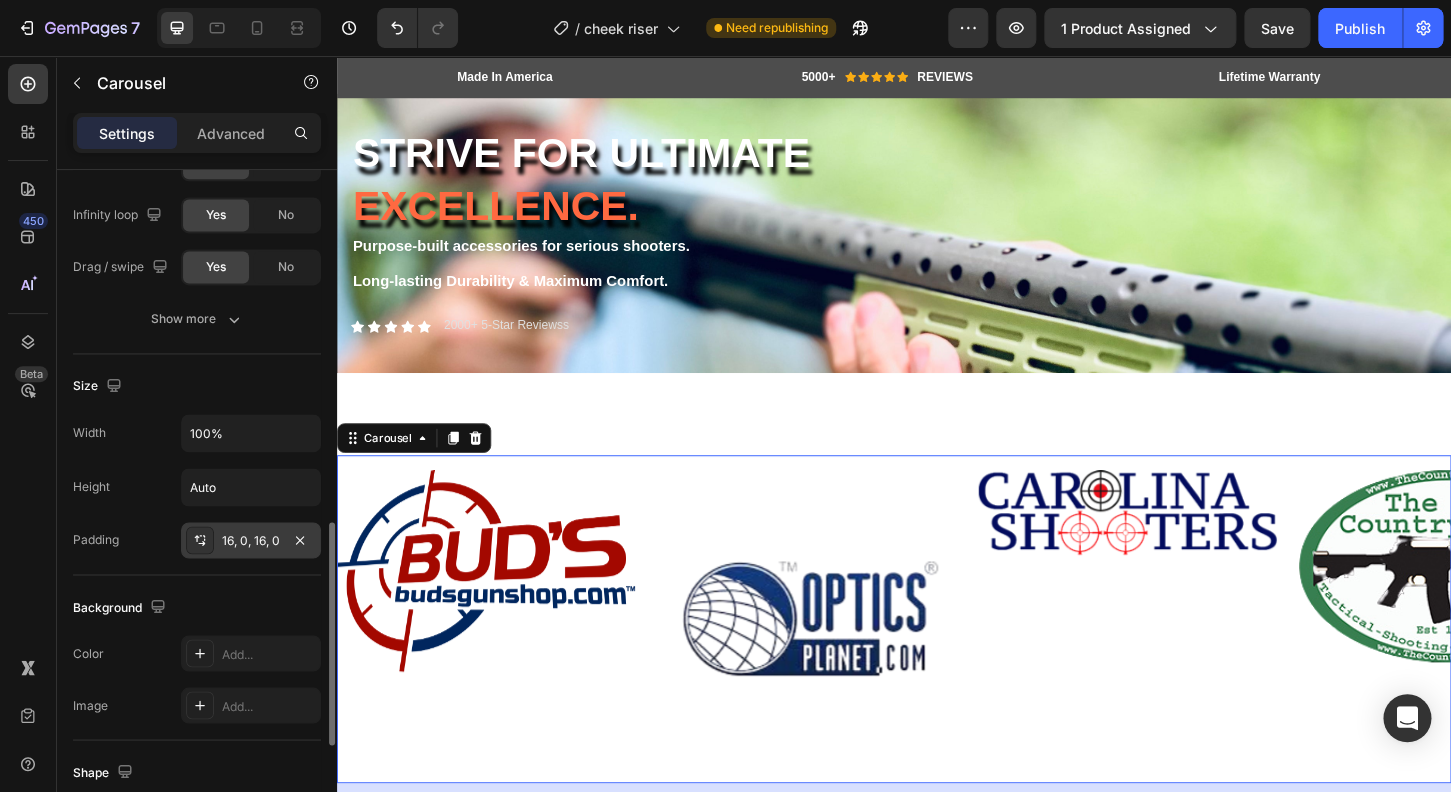 click on "16, 0, 16, 0" at bounding box center [251, 540] 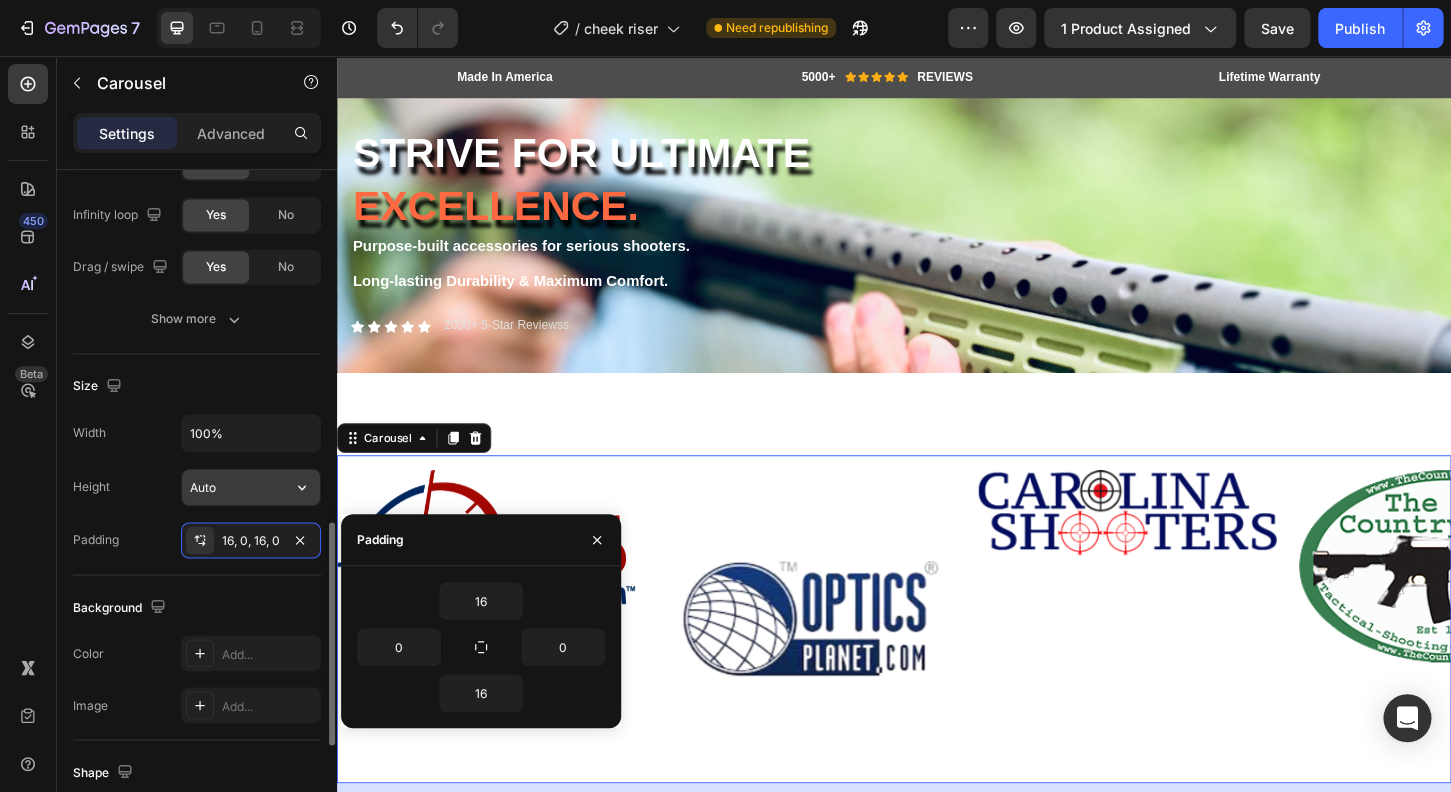 click on "Auto" at bounding box center (251, 487) 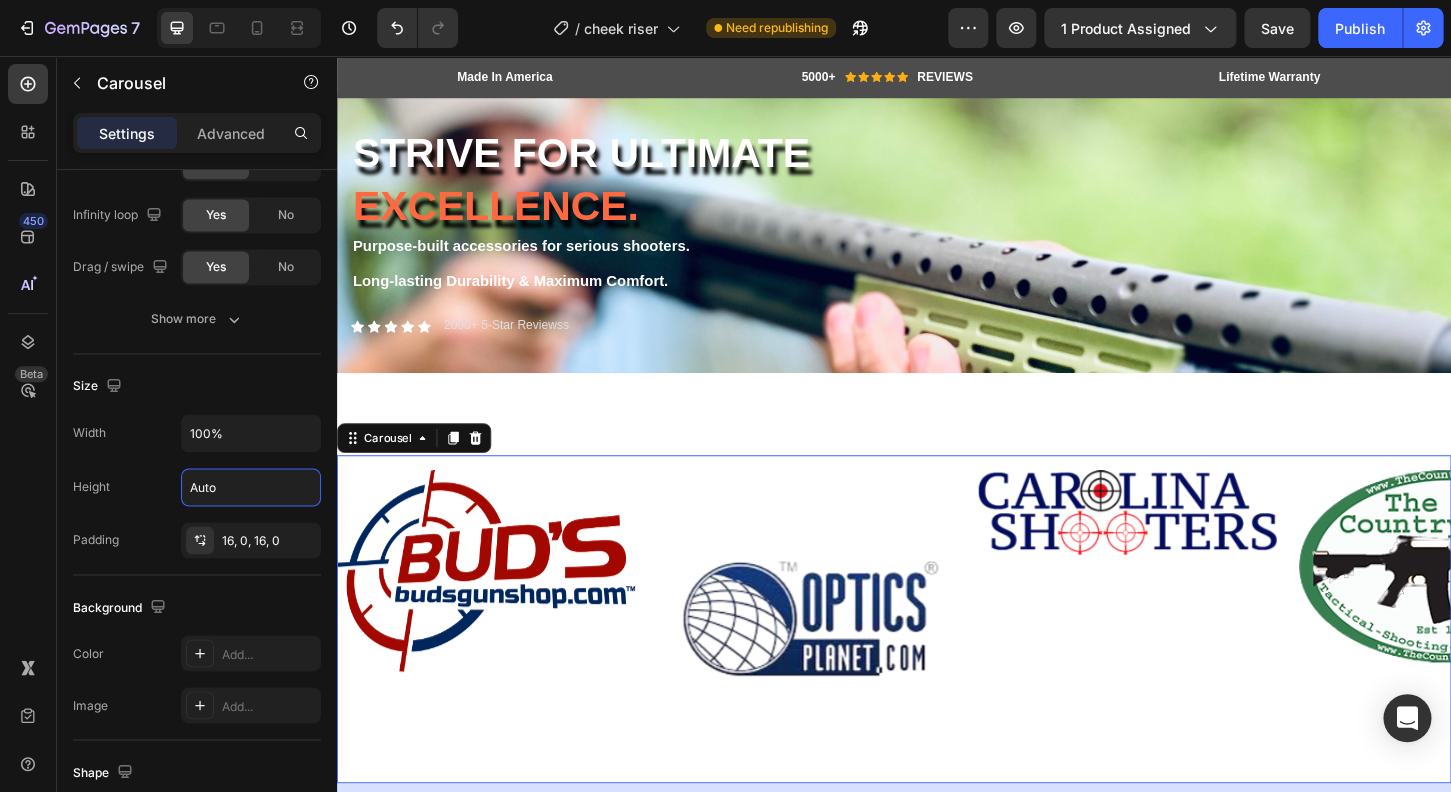 click on "Image" at bounding box center [497, 610] 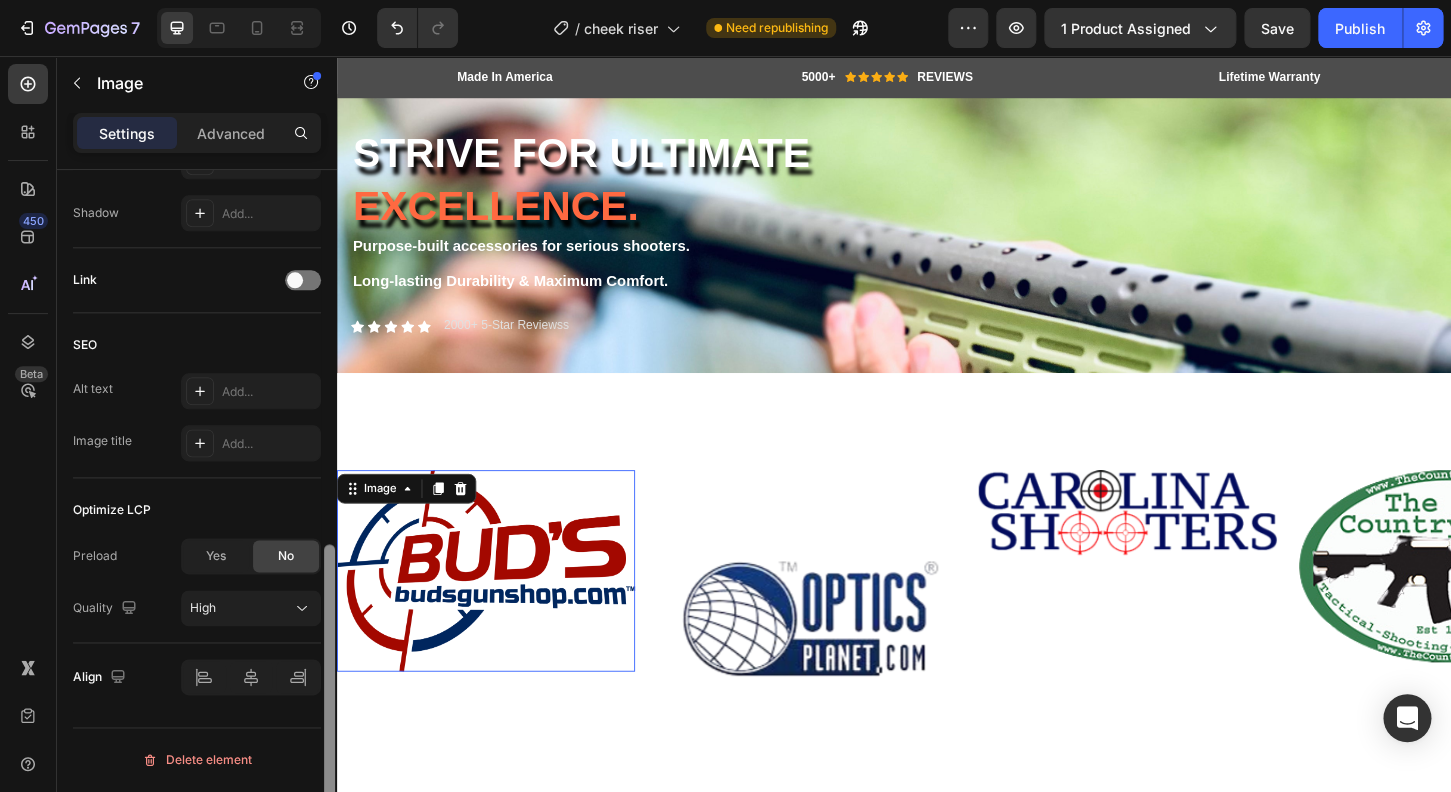 scroll, scrollTop: 0, scrollLeft: 0, axis: both 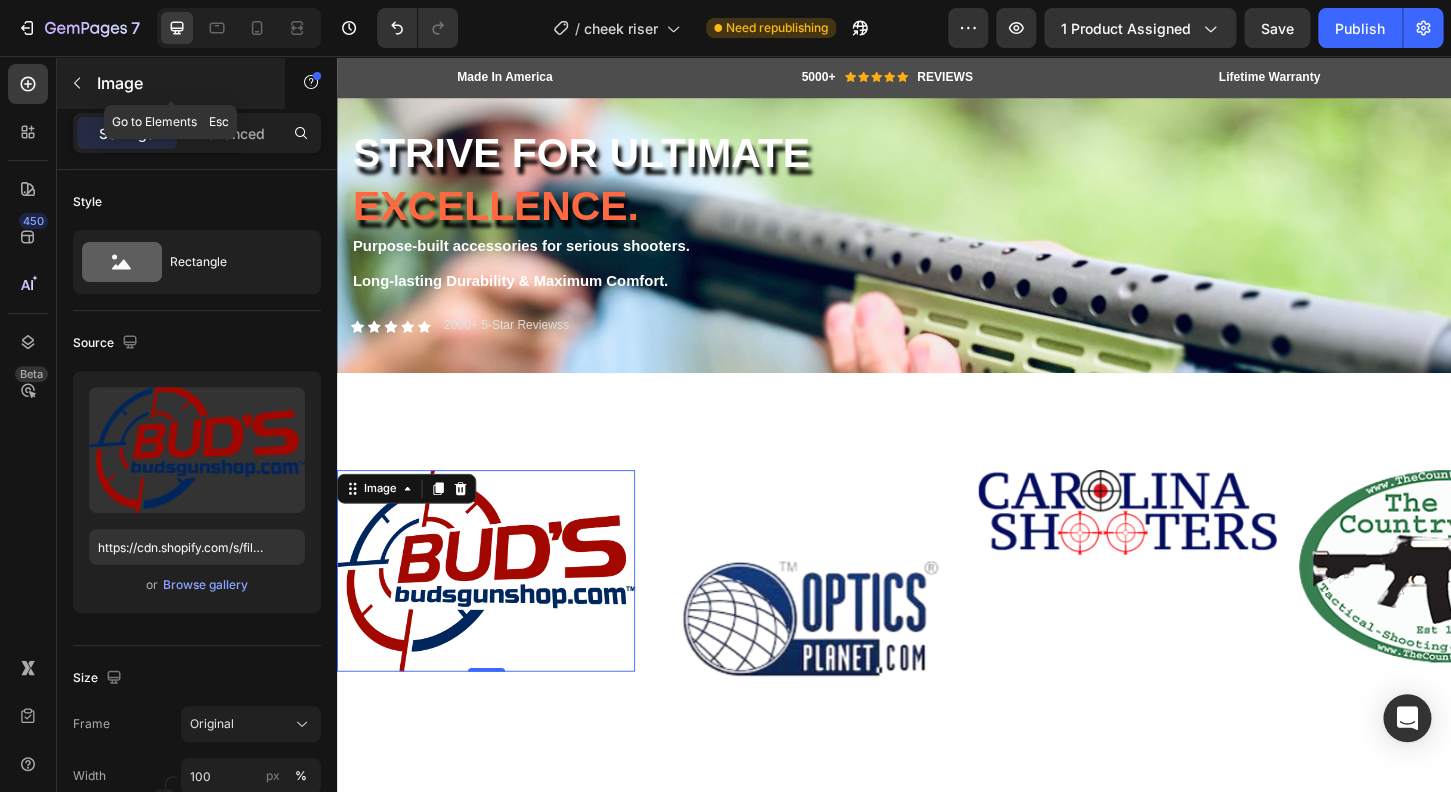 click at bounding box center [77, 83] 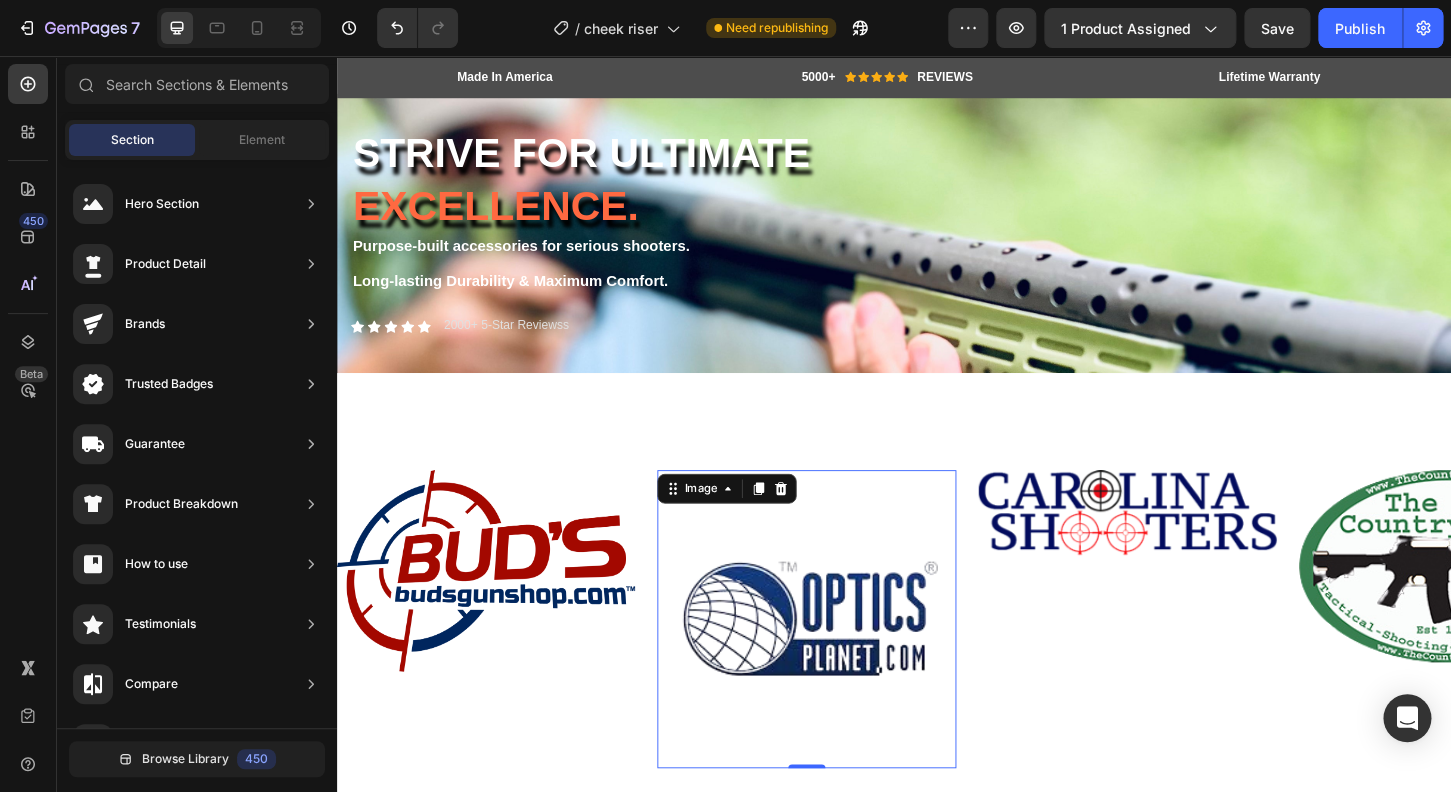 click at bounding box center (842, 662) 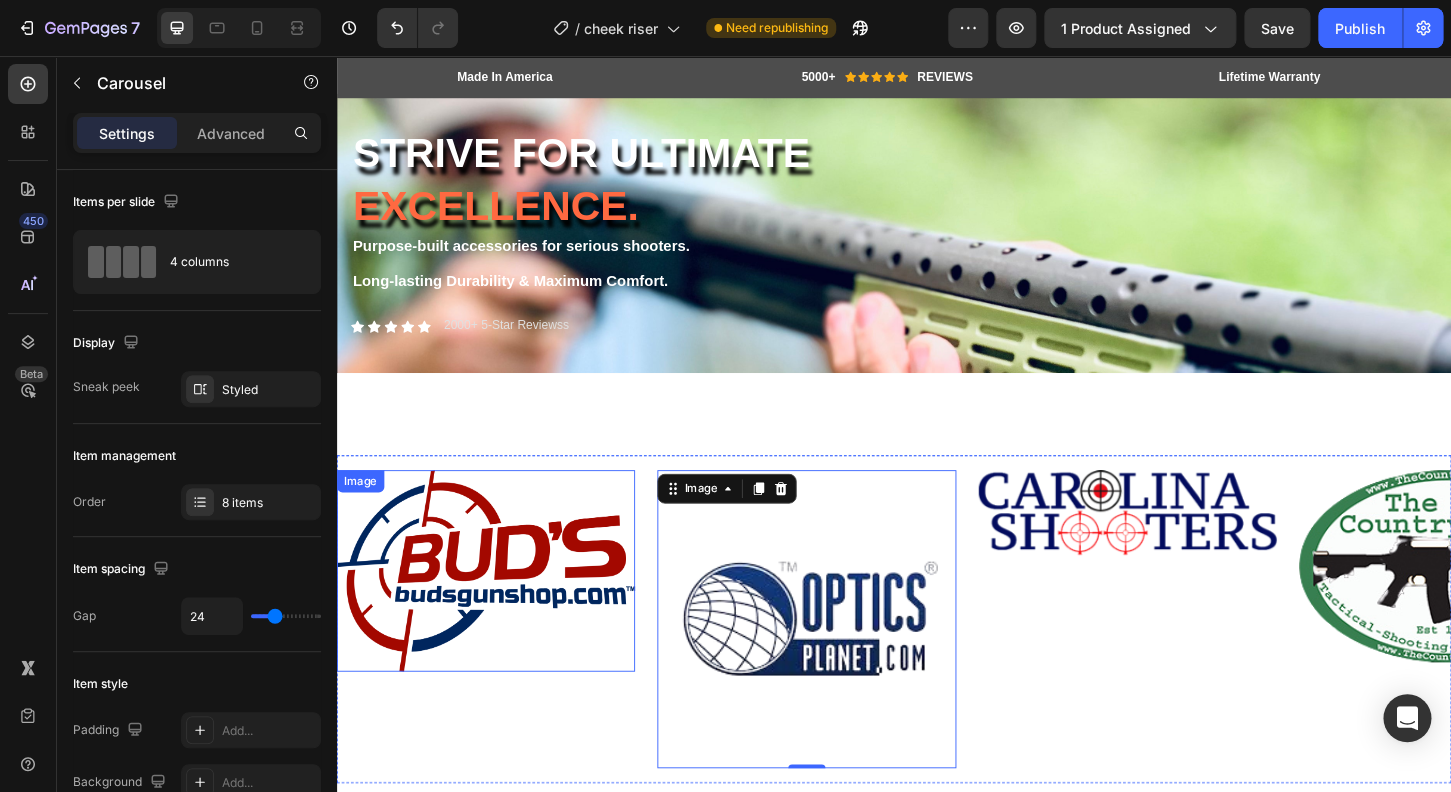 click on "Image Image   0 Image Image Image Image Image Image Carousel" at bounding box center [937, 662] 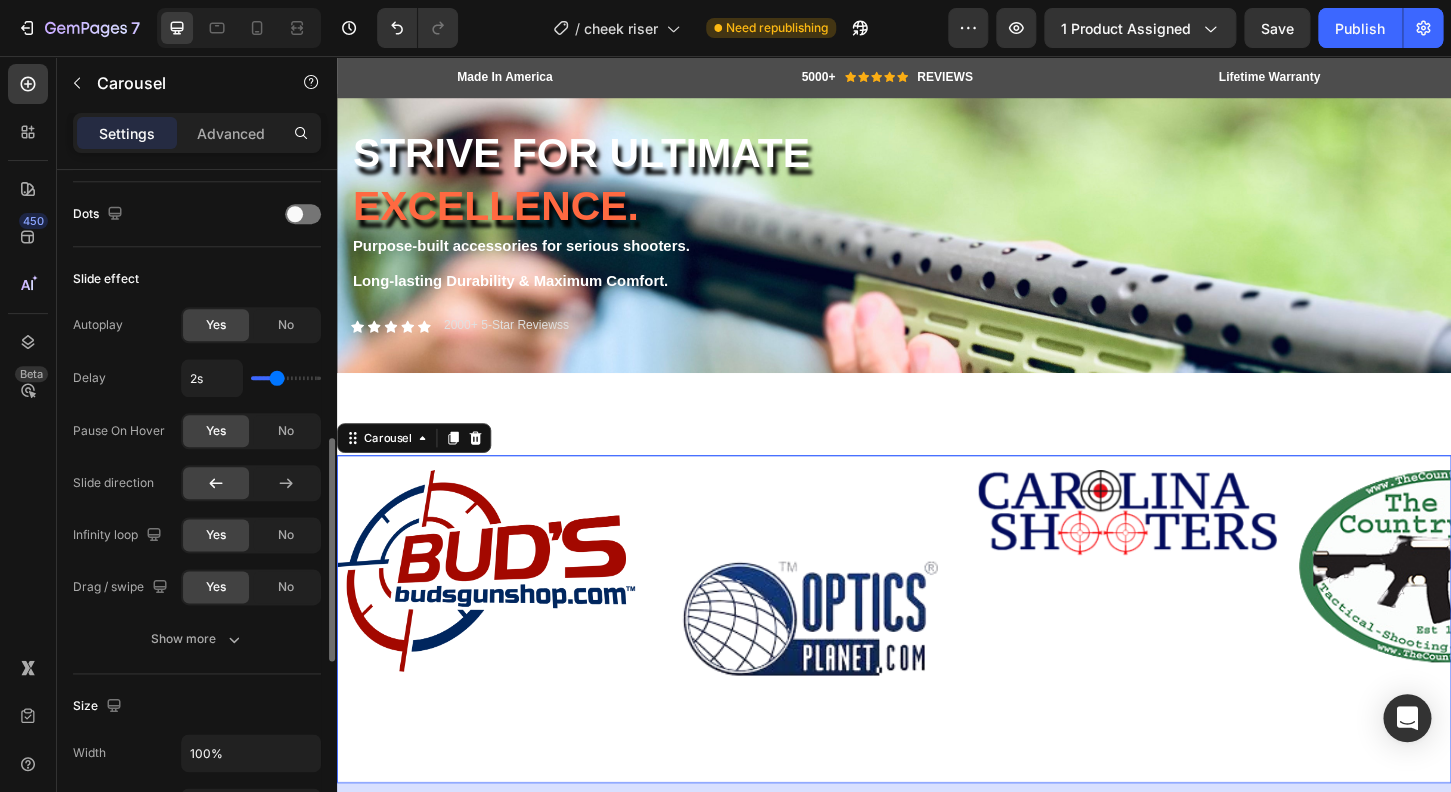 scroll, scrollTop: 928, scrollLeft: 0, axis: vertical 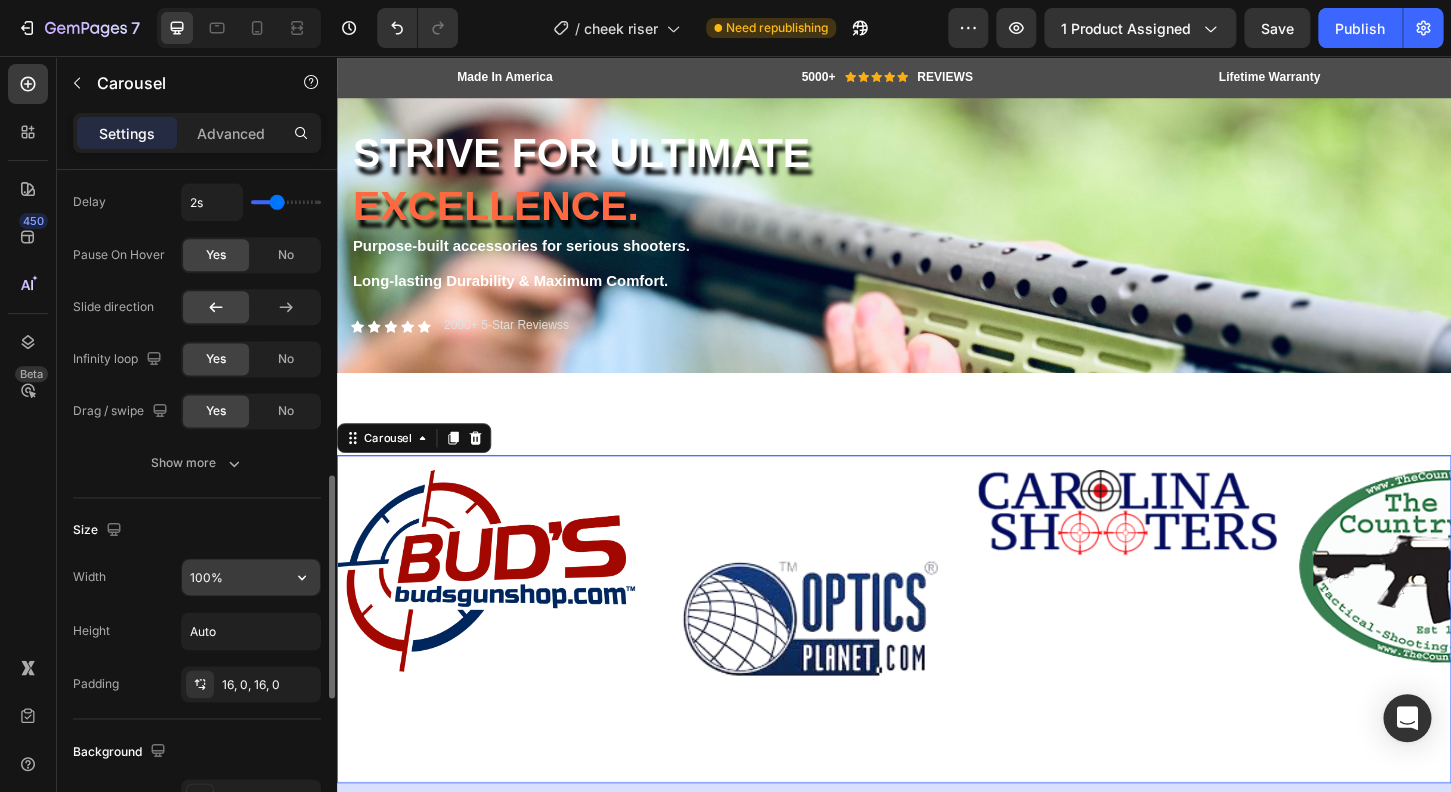 click on "100%" at bounding box center (251, 577) 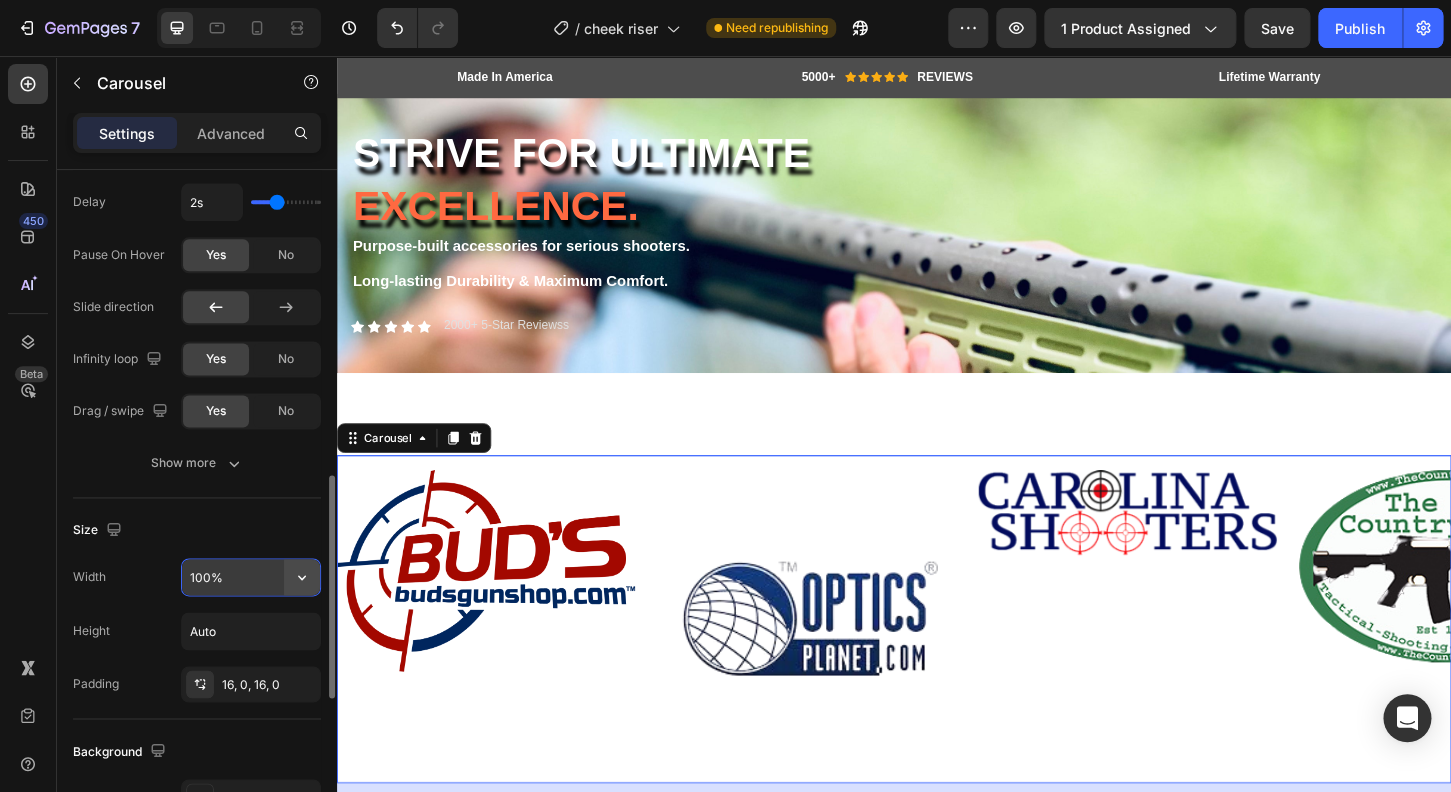 click 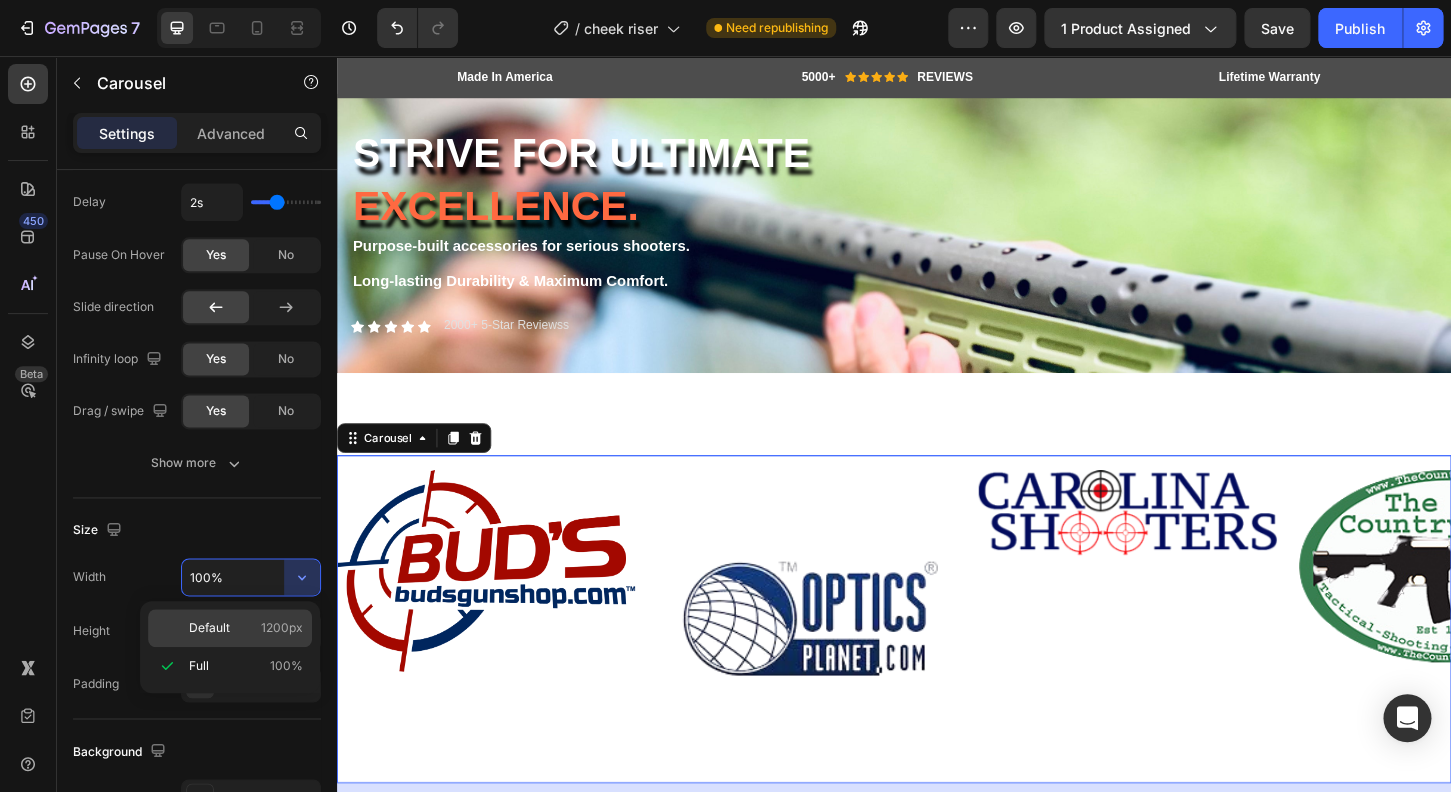 click on "Default 1200px" 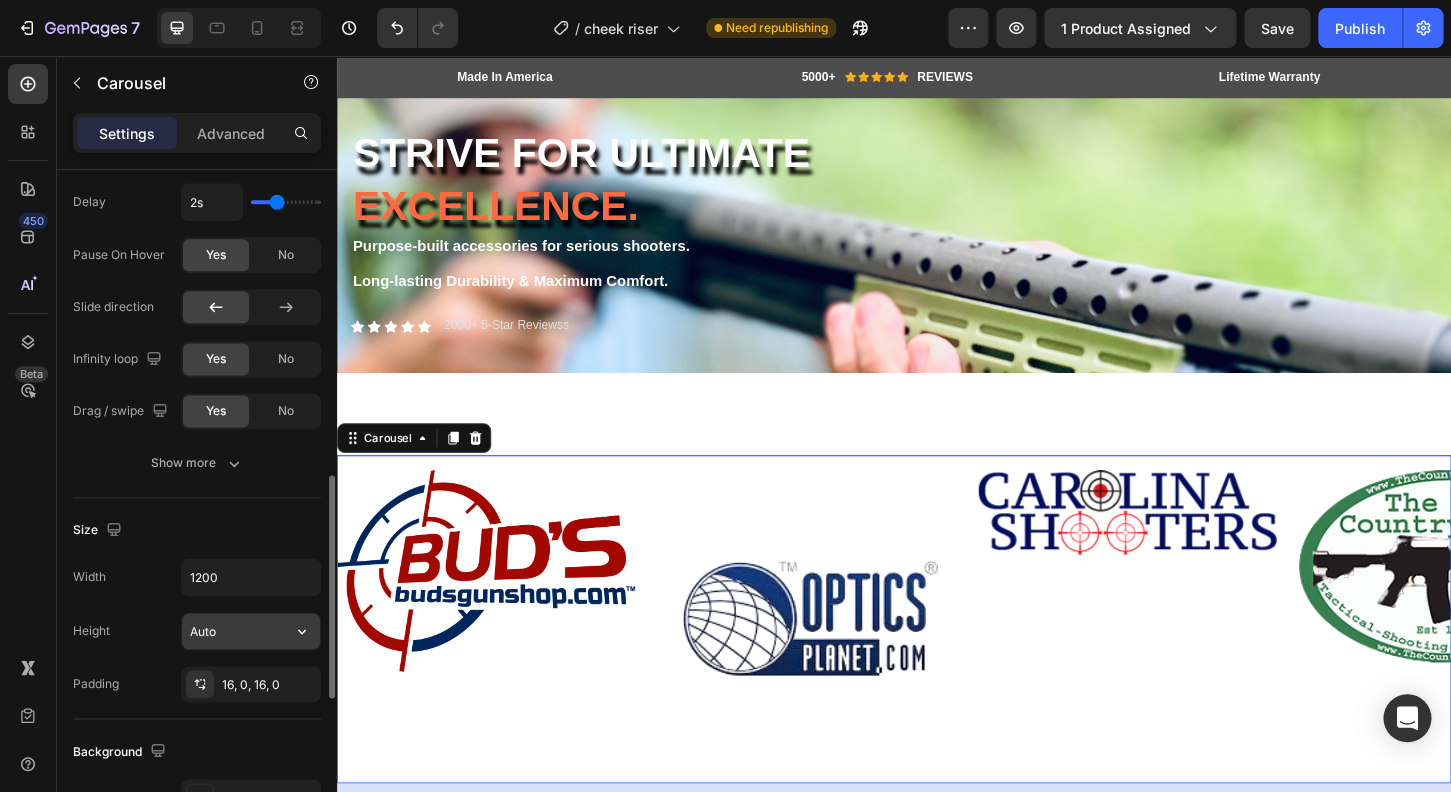 click on "Auto" at bounding box center (251, 631) 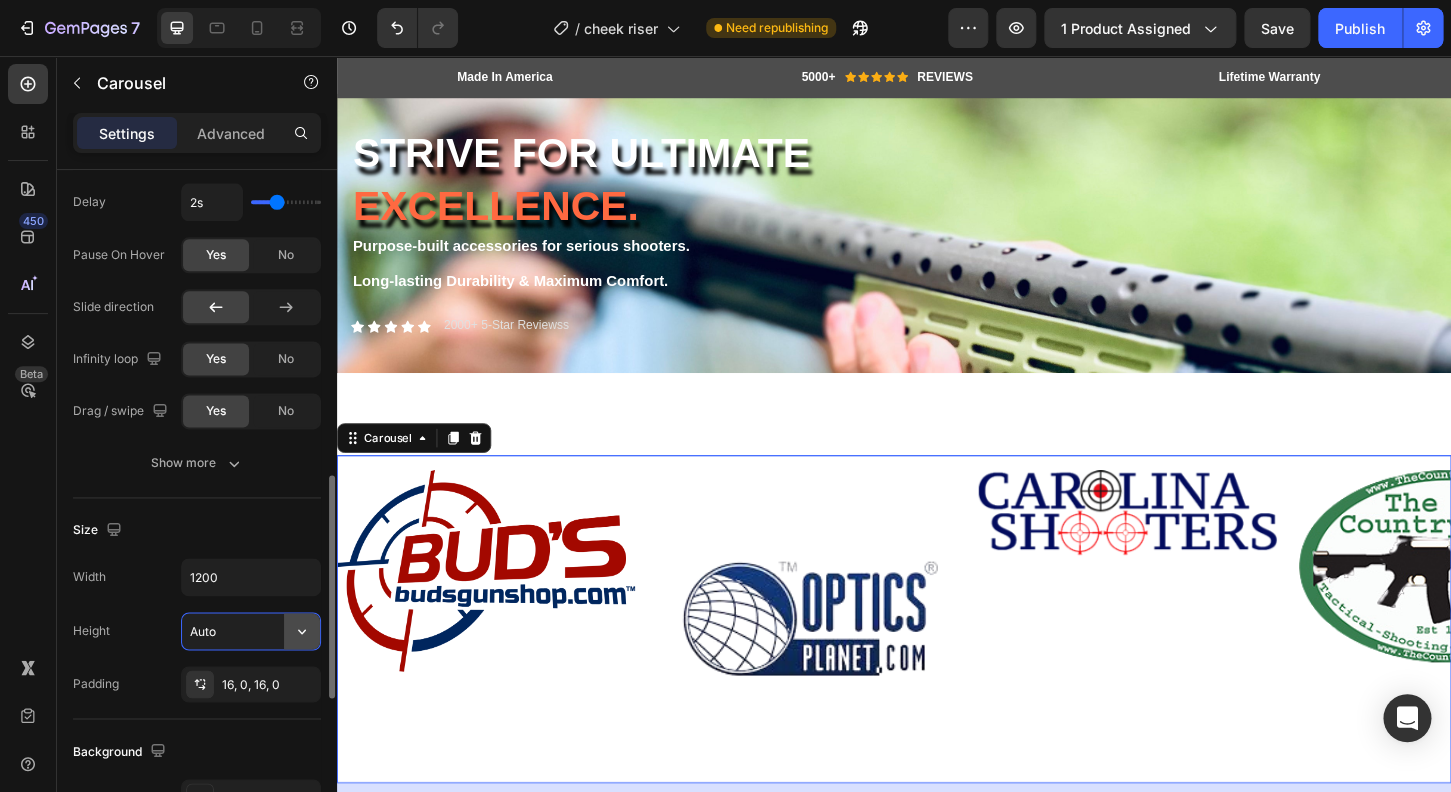 click 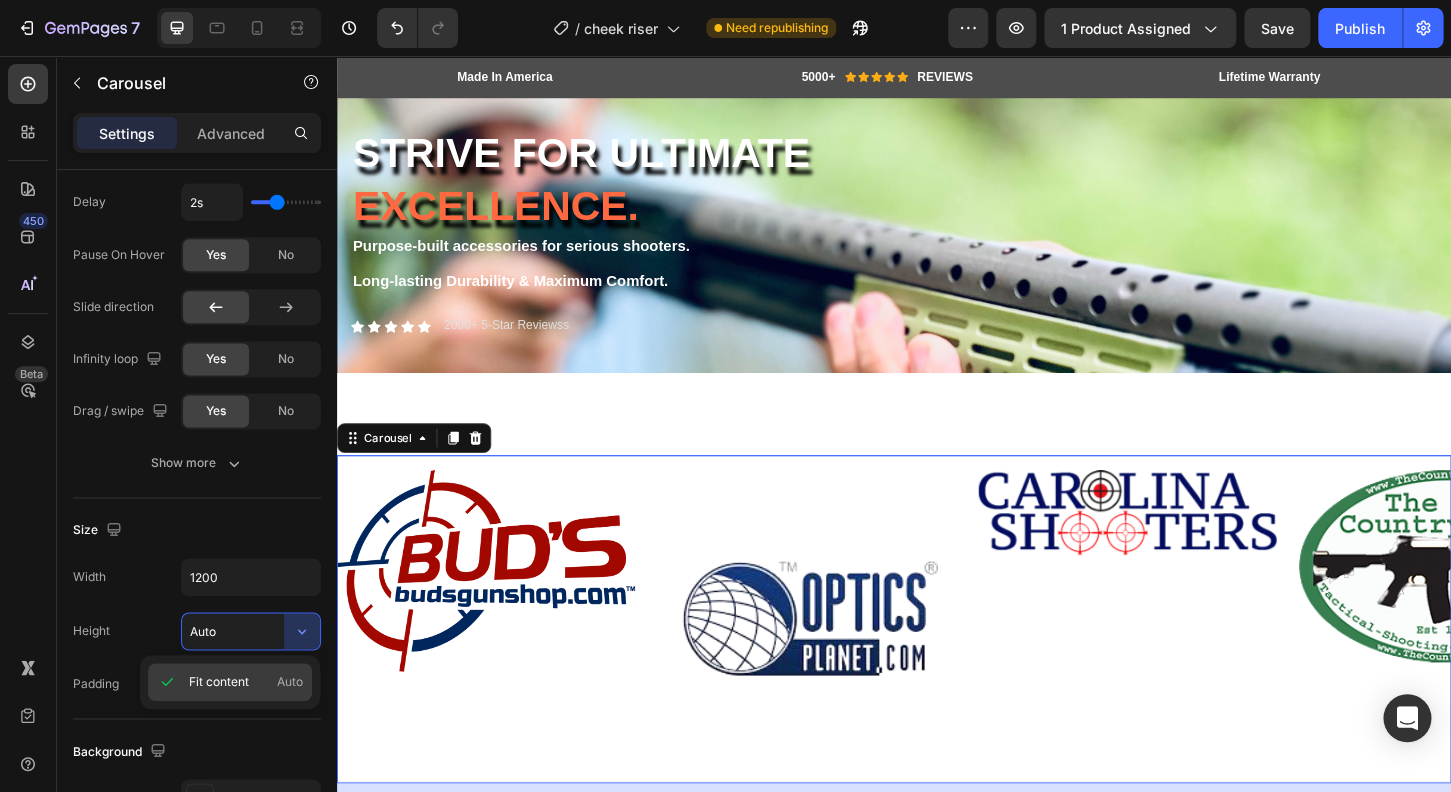 click on "Auto" at bounding box center (290, 682) 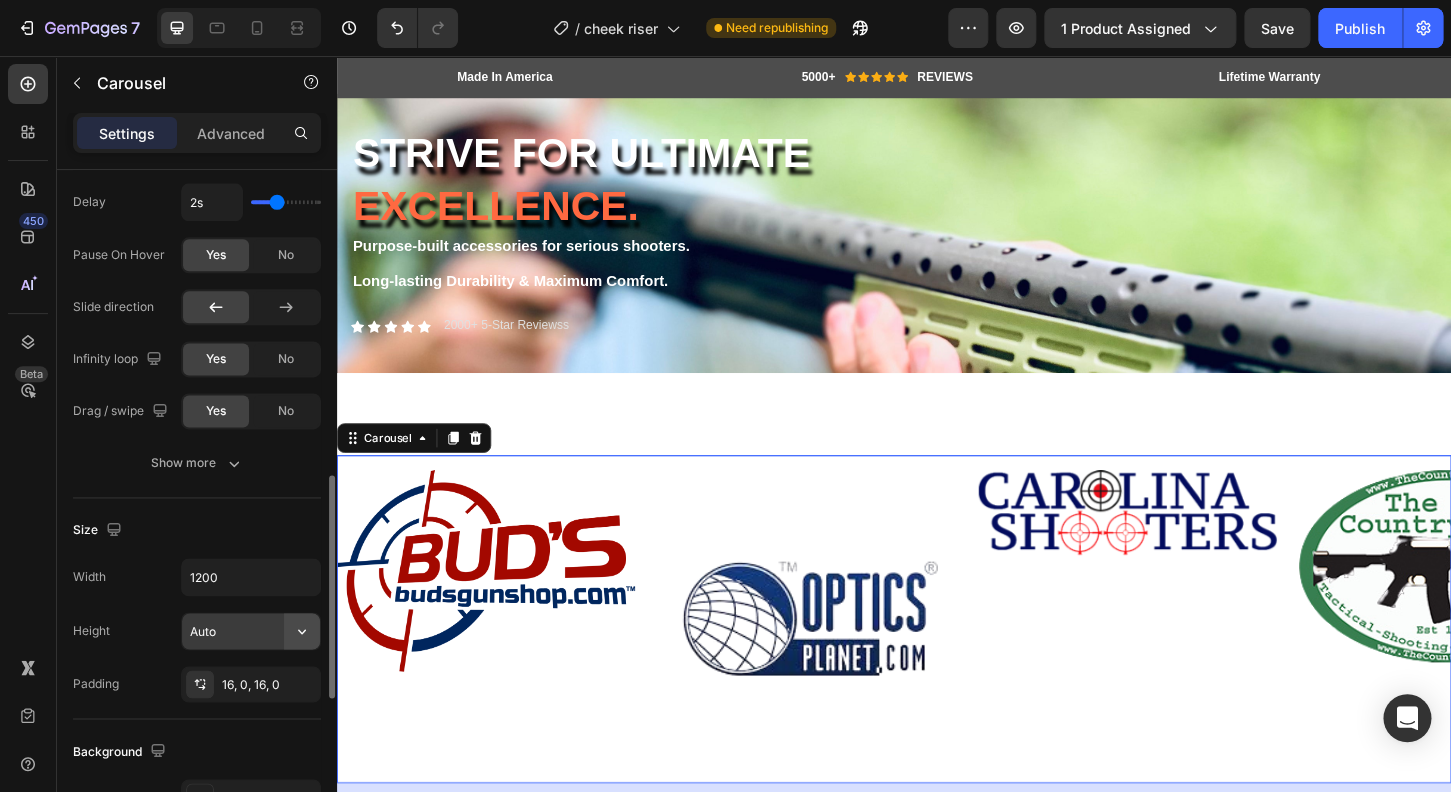 click 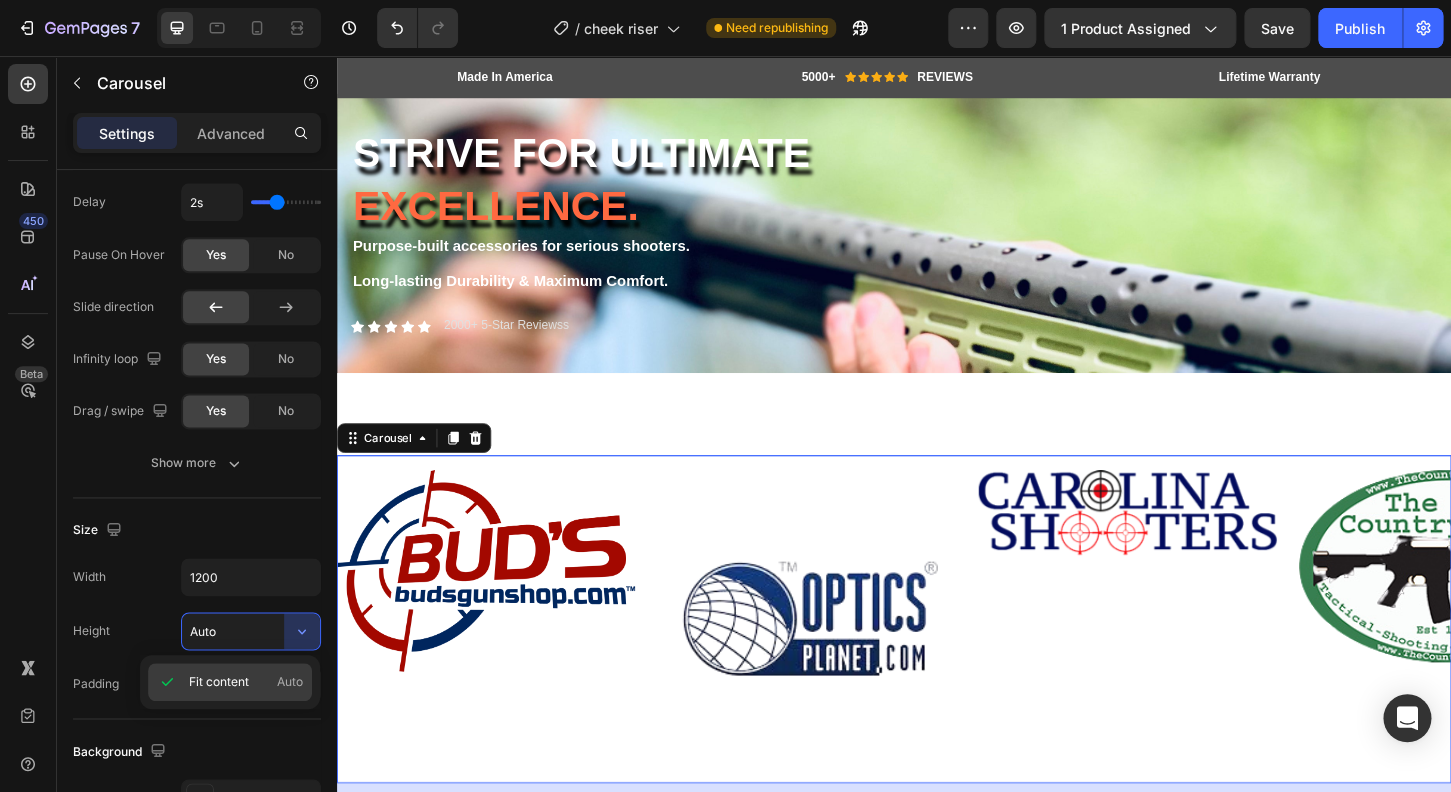 click on "Fit content Auto" at bounding box center [246, 682] 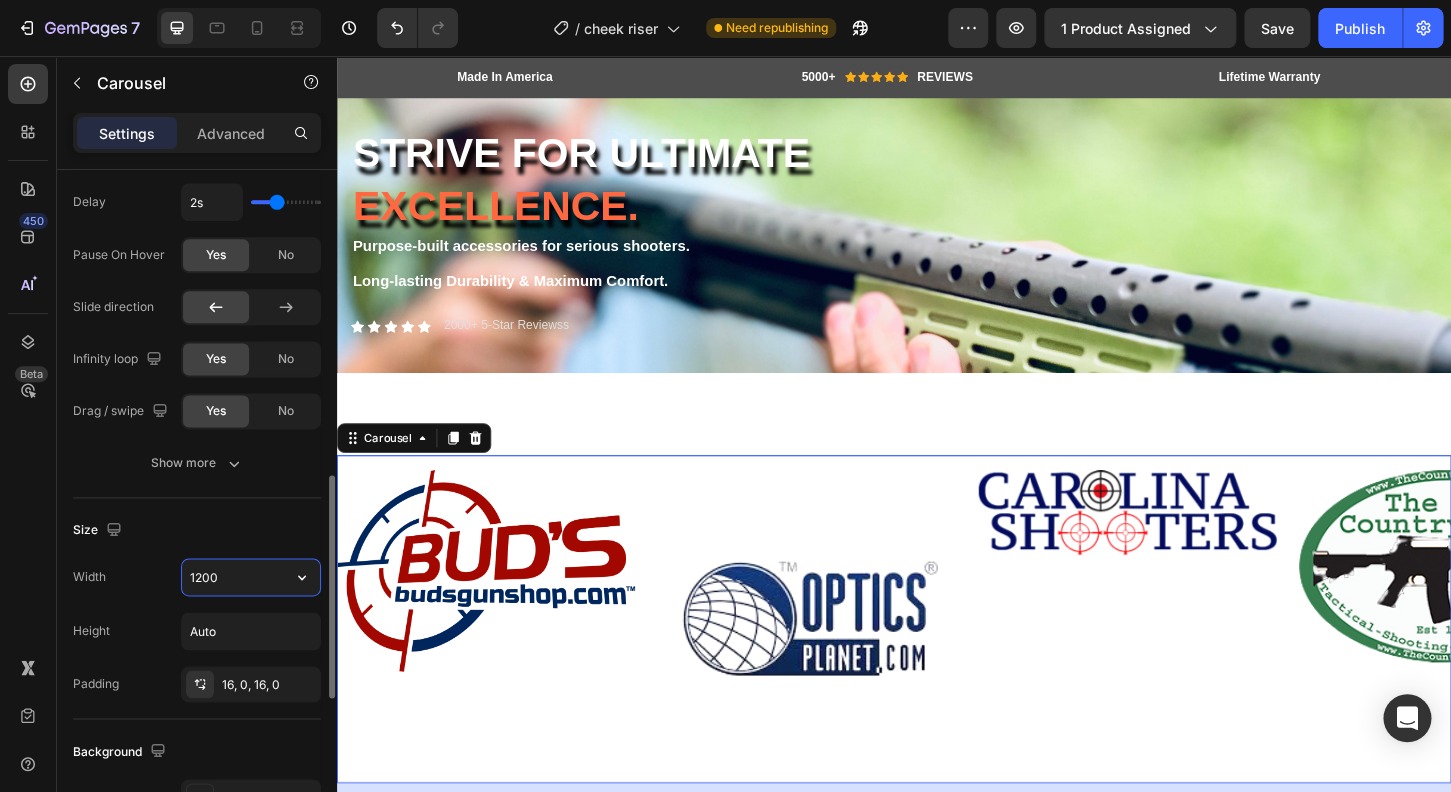 click on "1200" at bounding box center (251, 577) 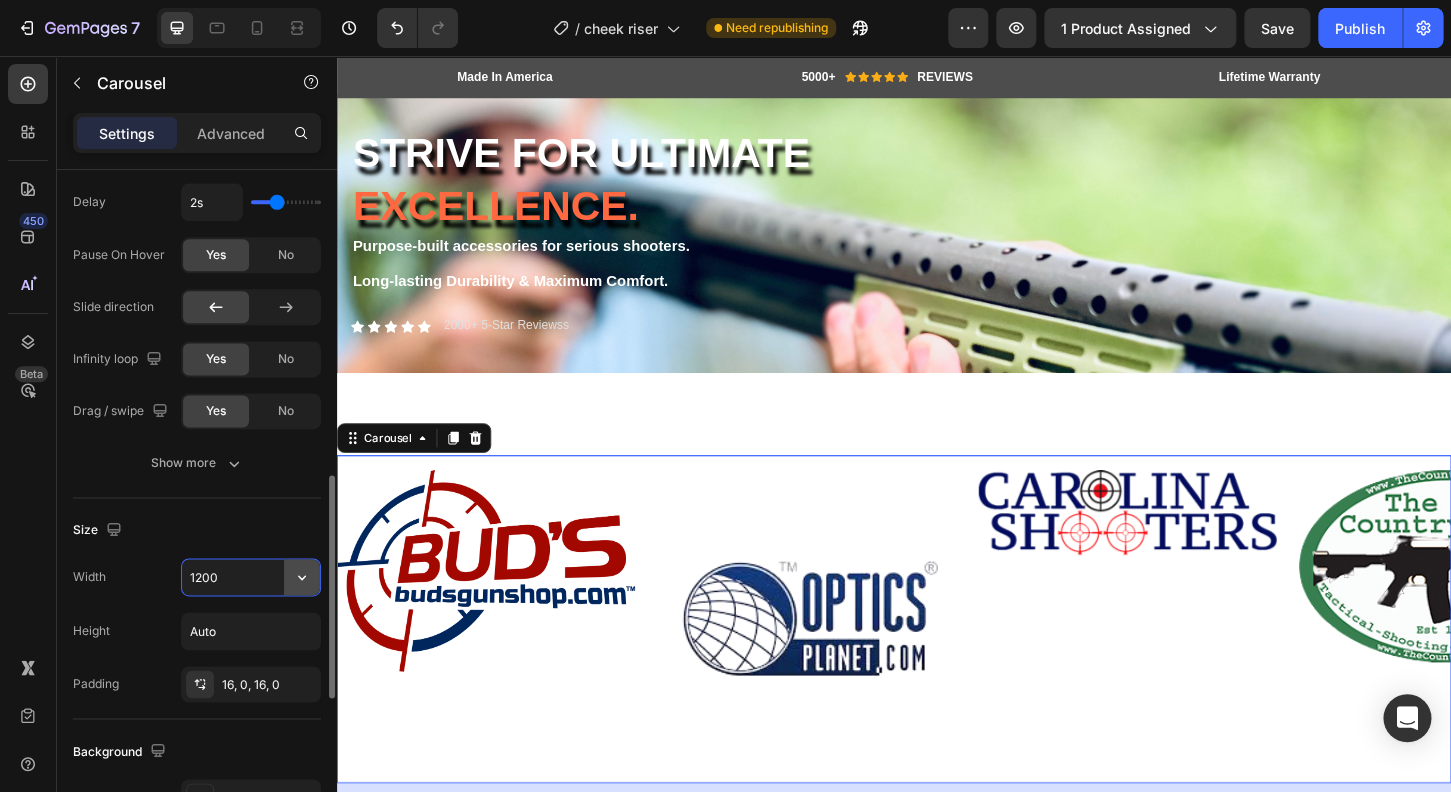 click 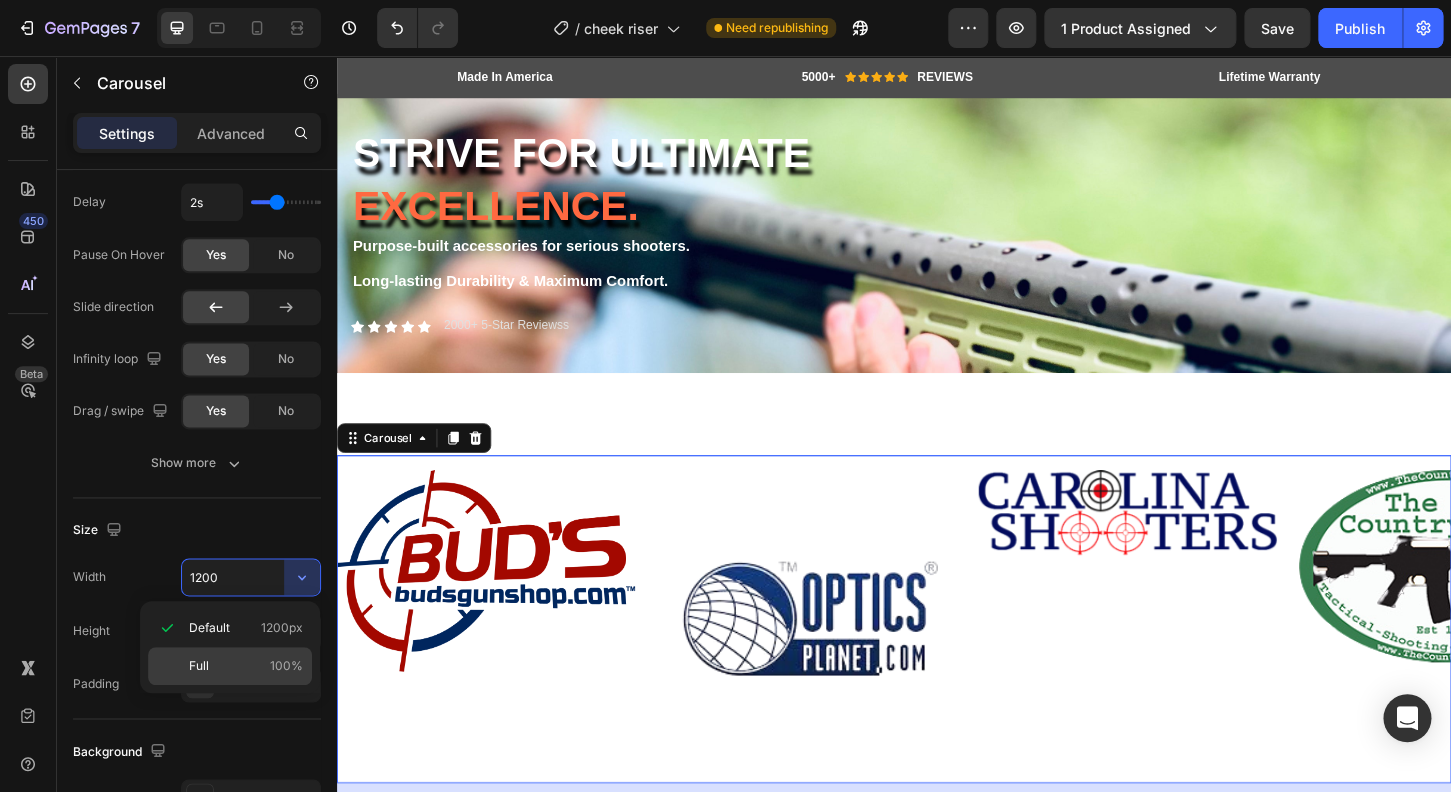 click on "Full 100%" 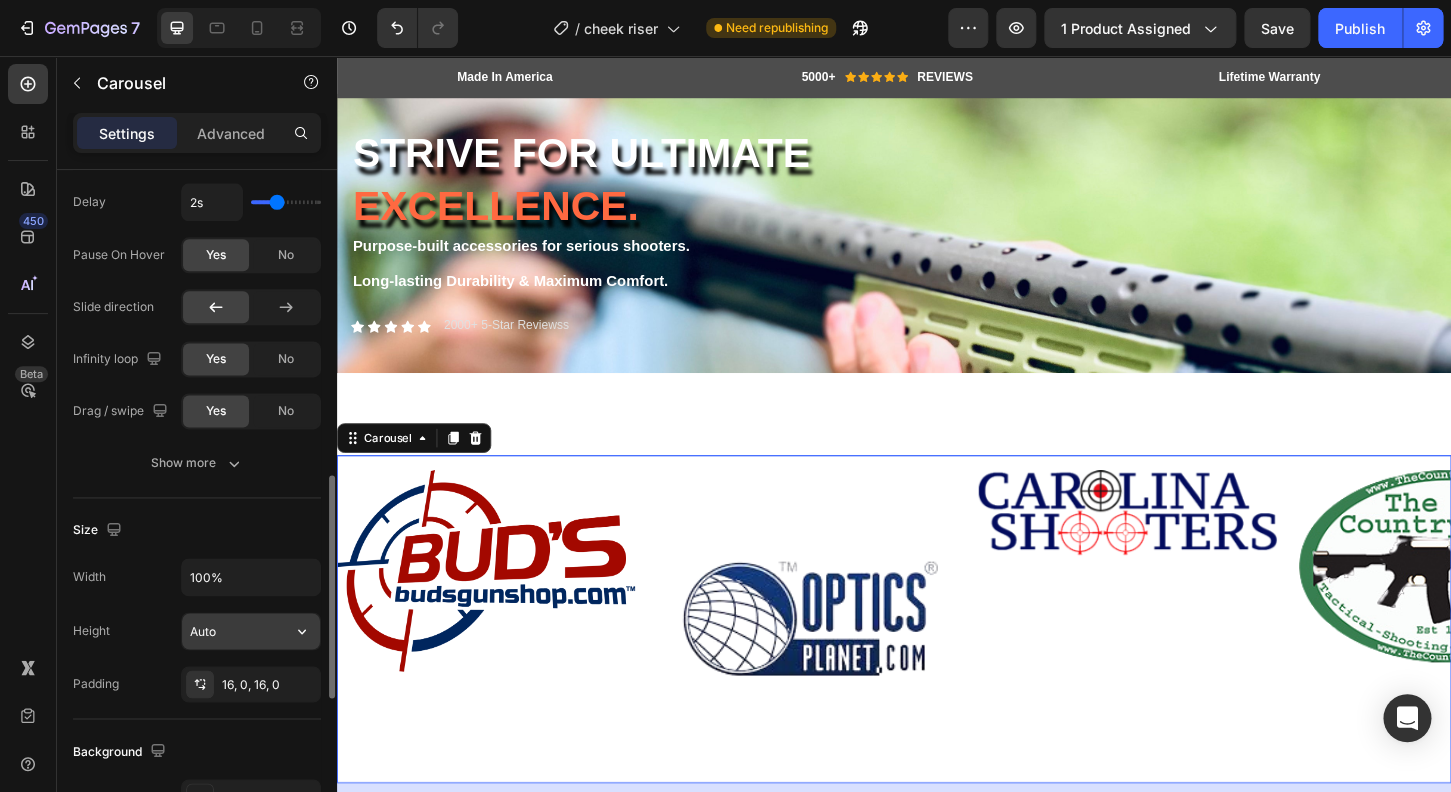 click on "Auto" at bounding box center [251, 631] 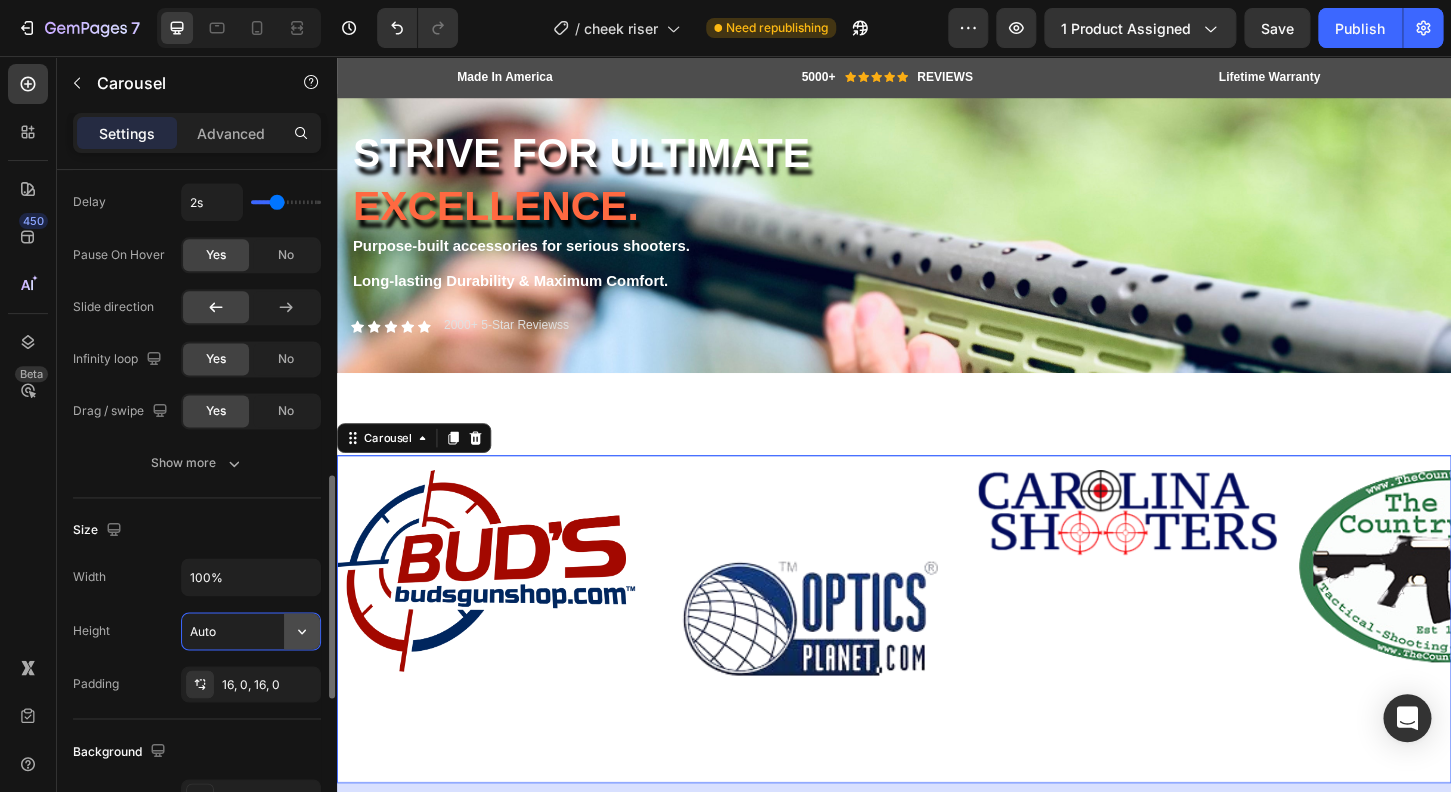 click 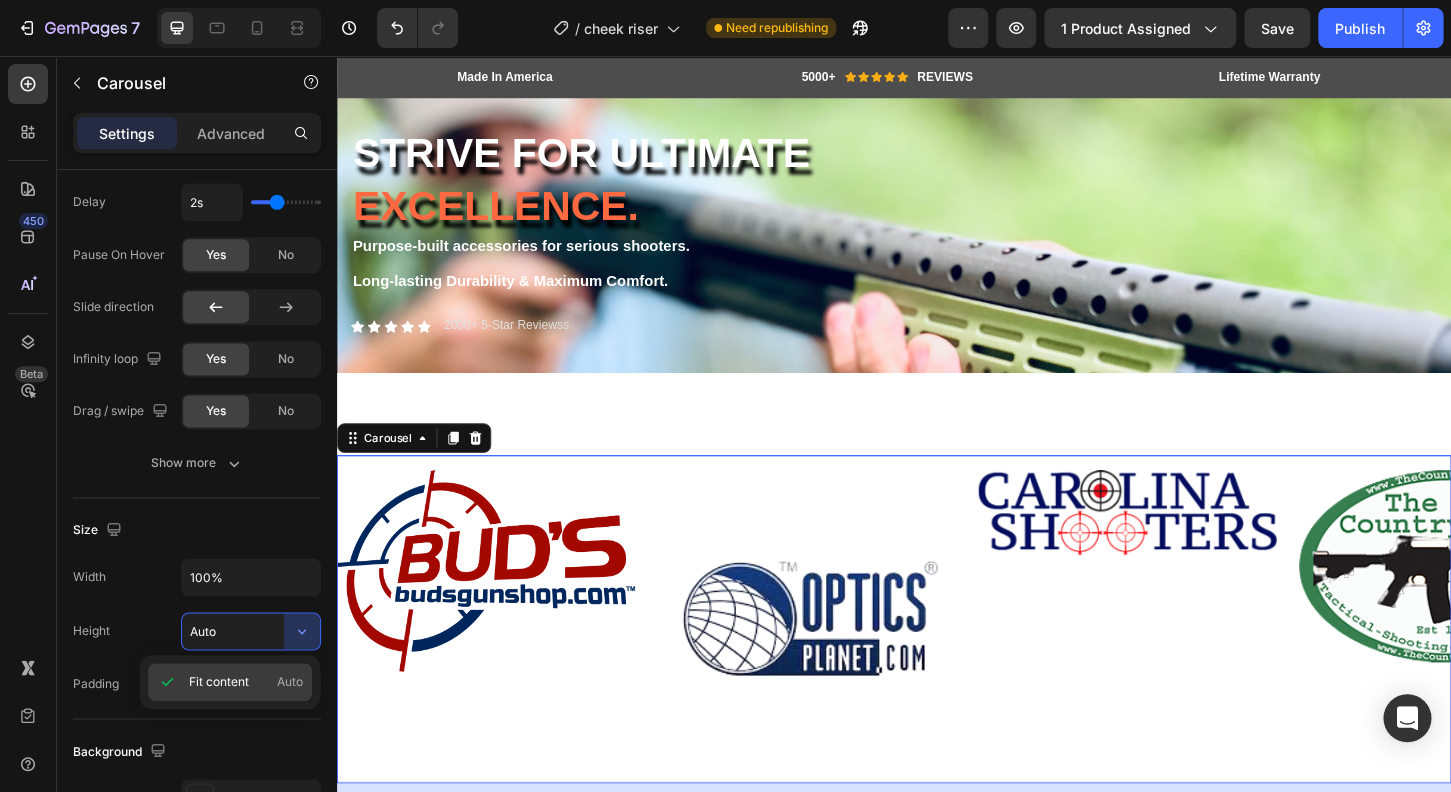 click on "Auto" at bounding box center (290, 682) 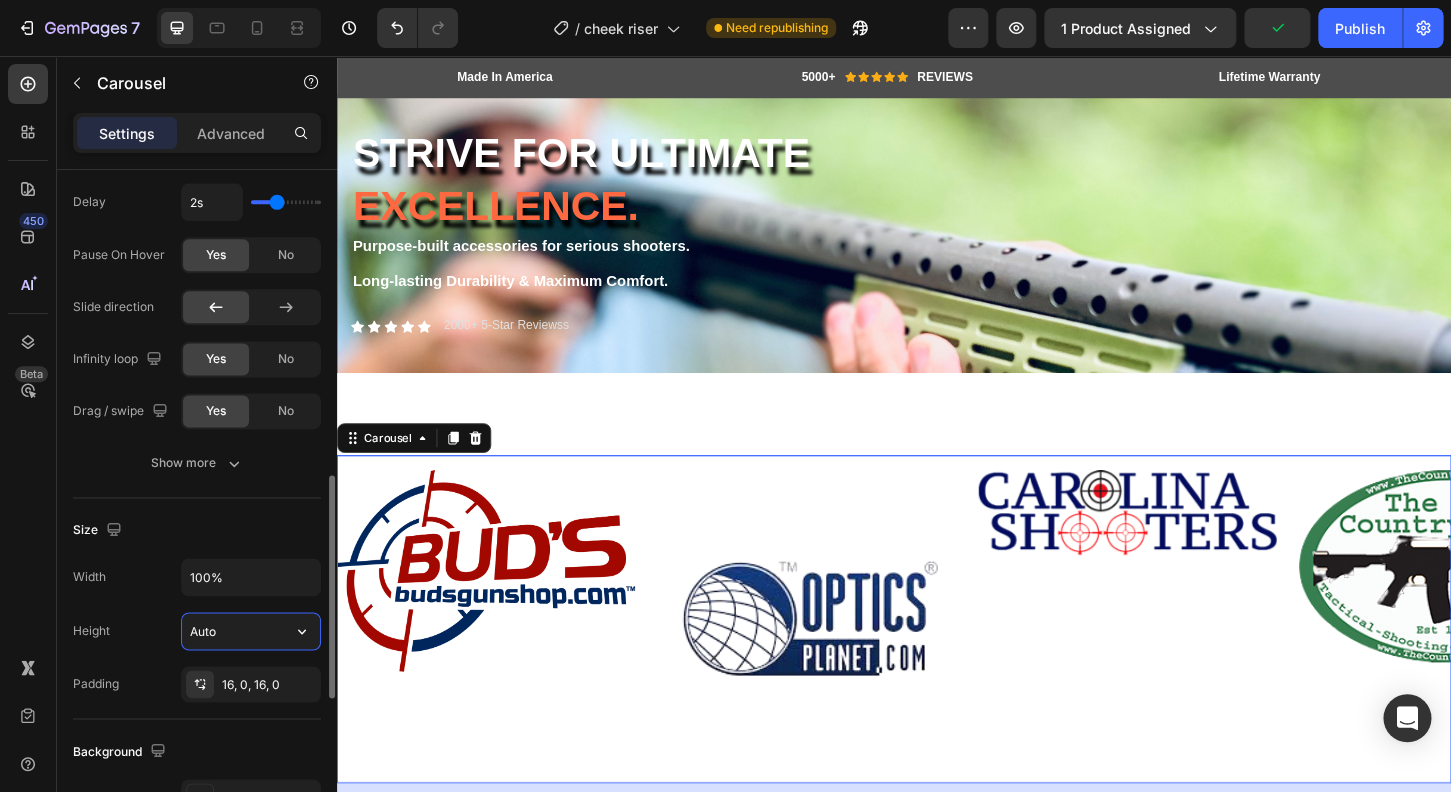 click on "Auto" at bounding box center (251, 631) 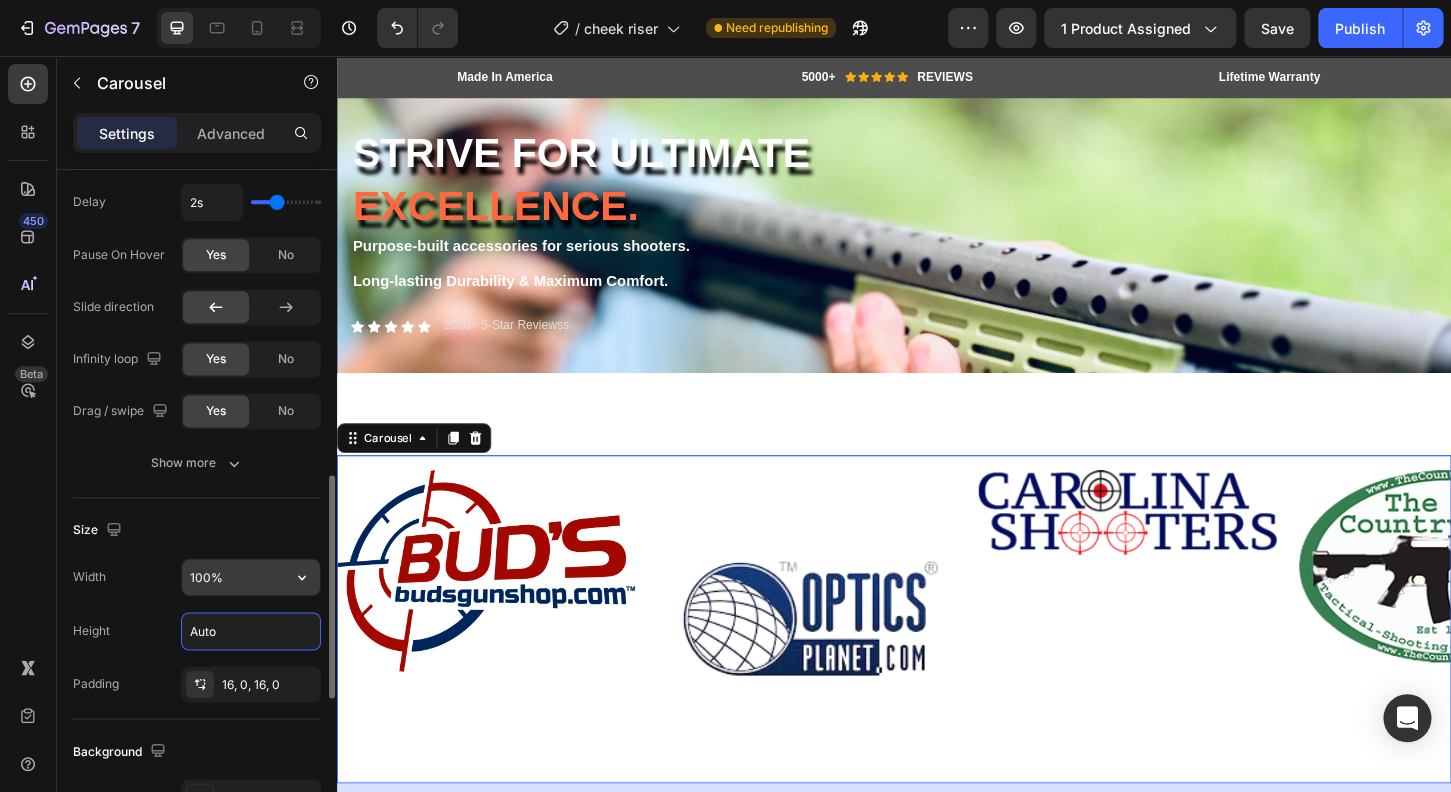 click on "100%" at bounding box center [251, 577] 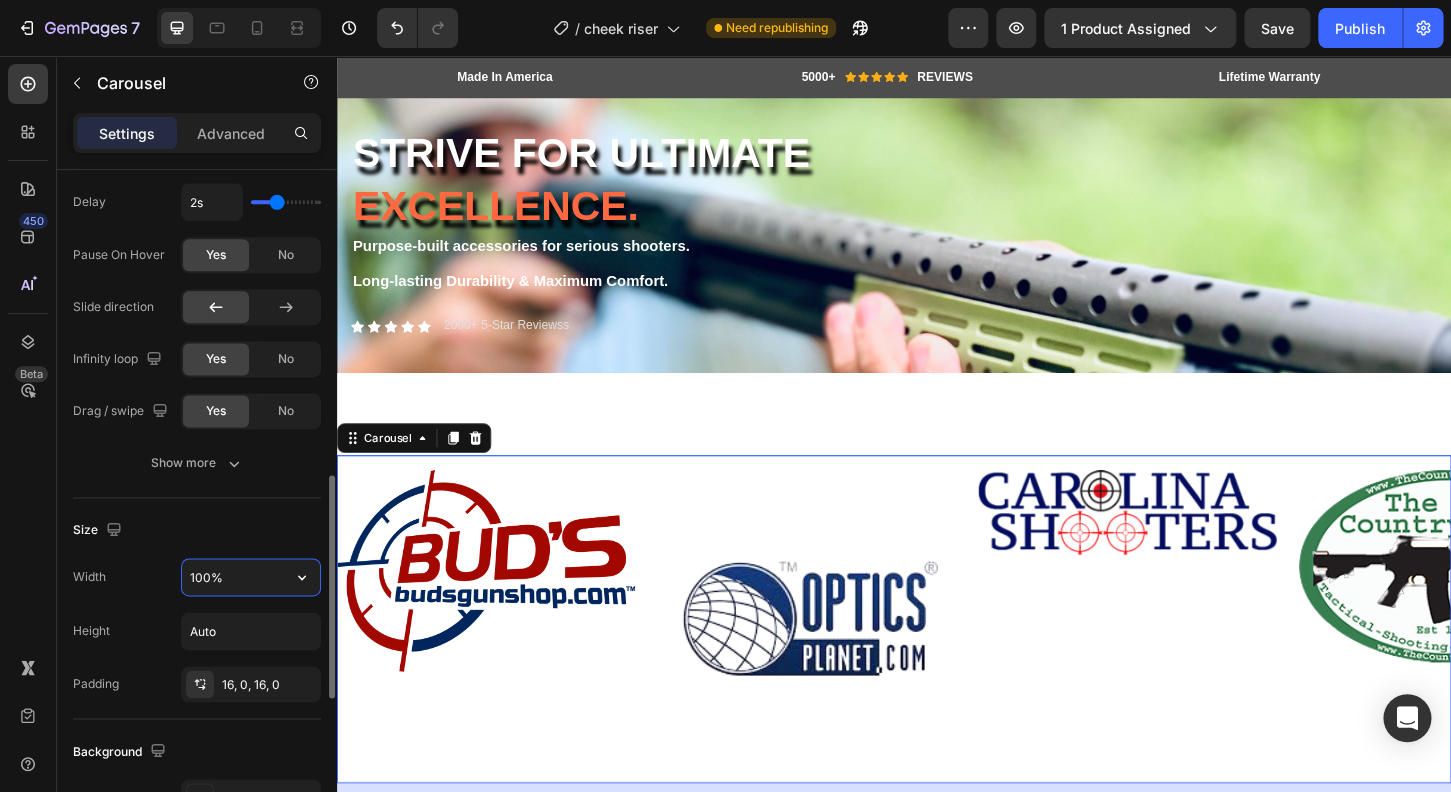 click on "100%" at bounding box center (251, 577) 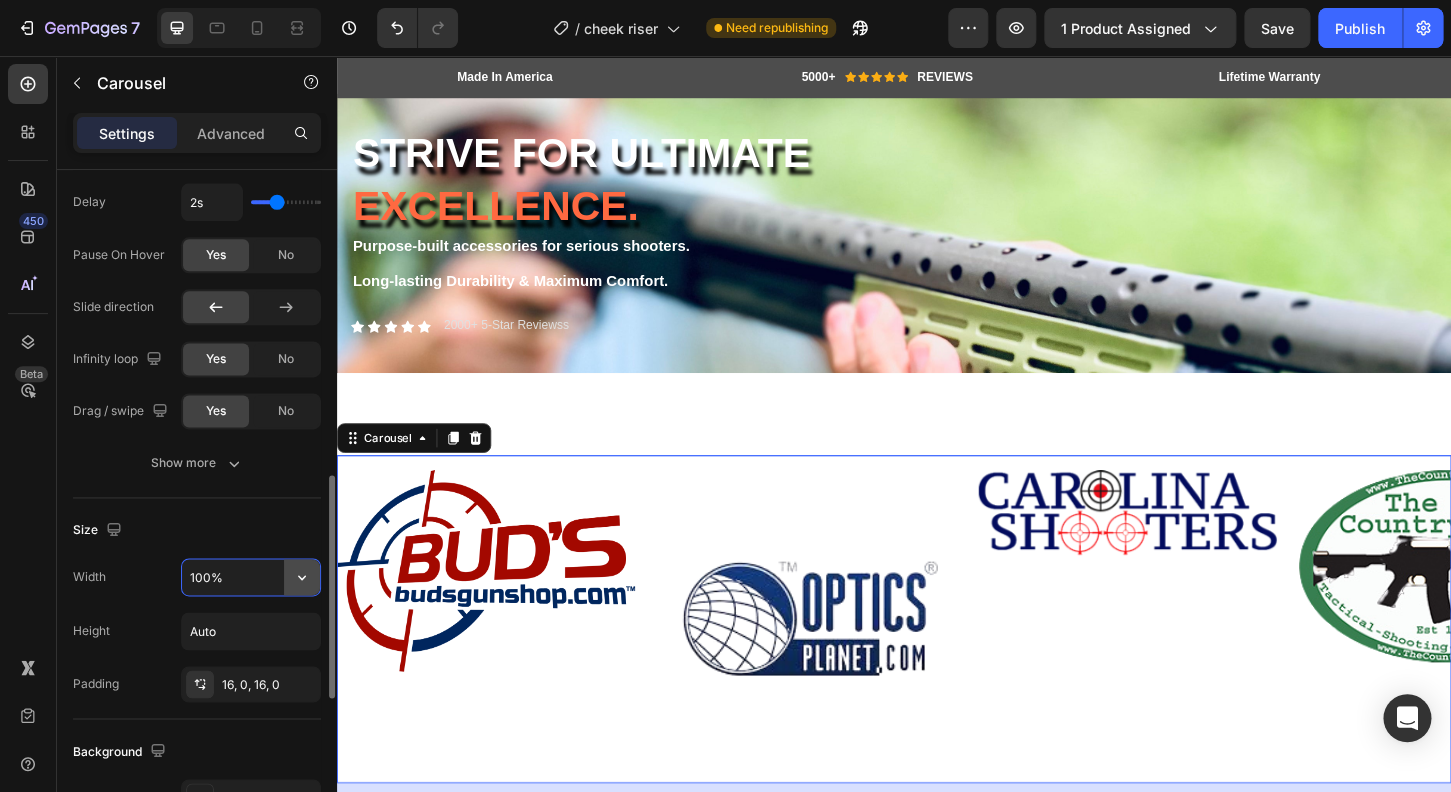 click 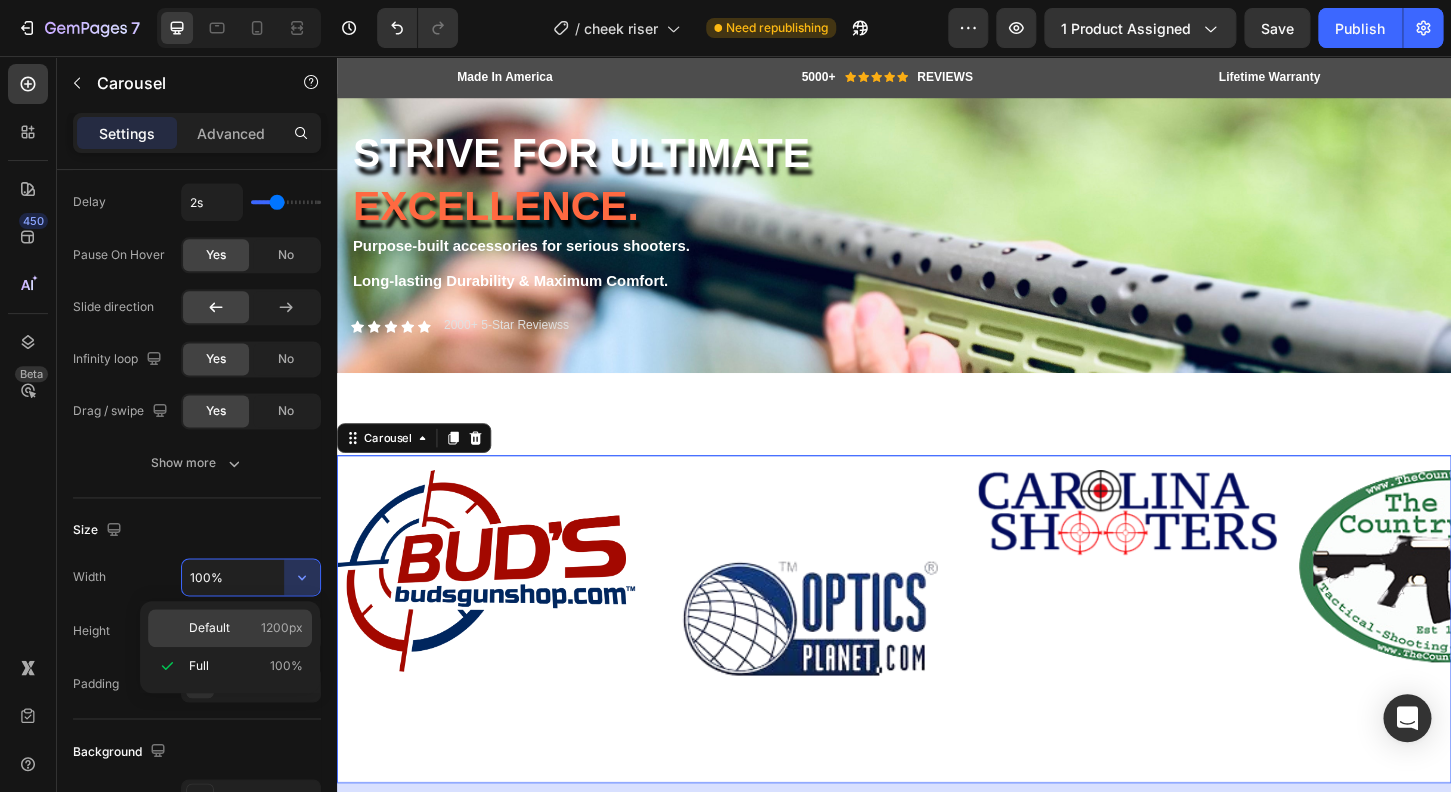 click on "1200px" at bounding box center (282, 628) 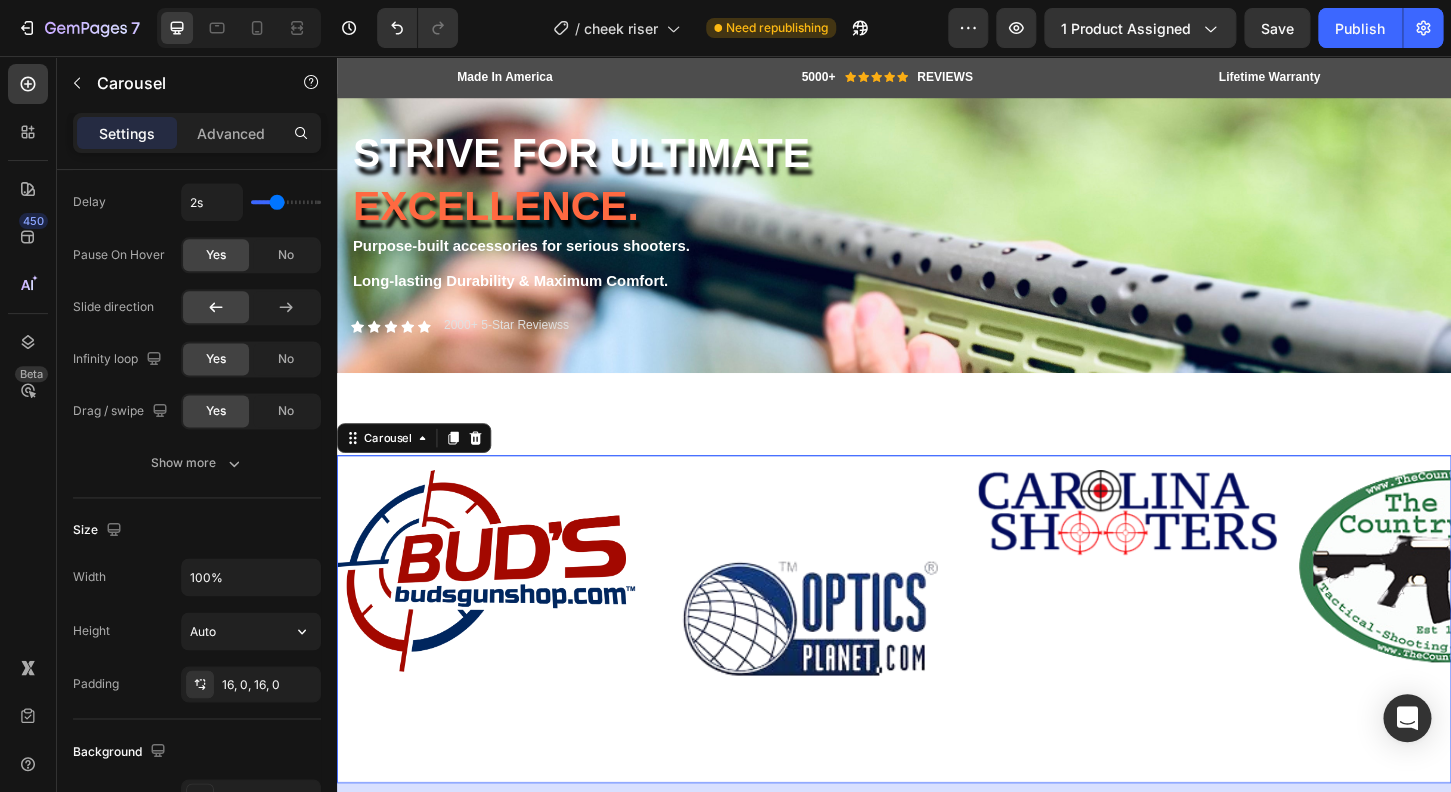 type on "1200" 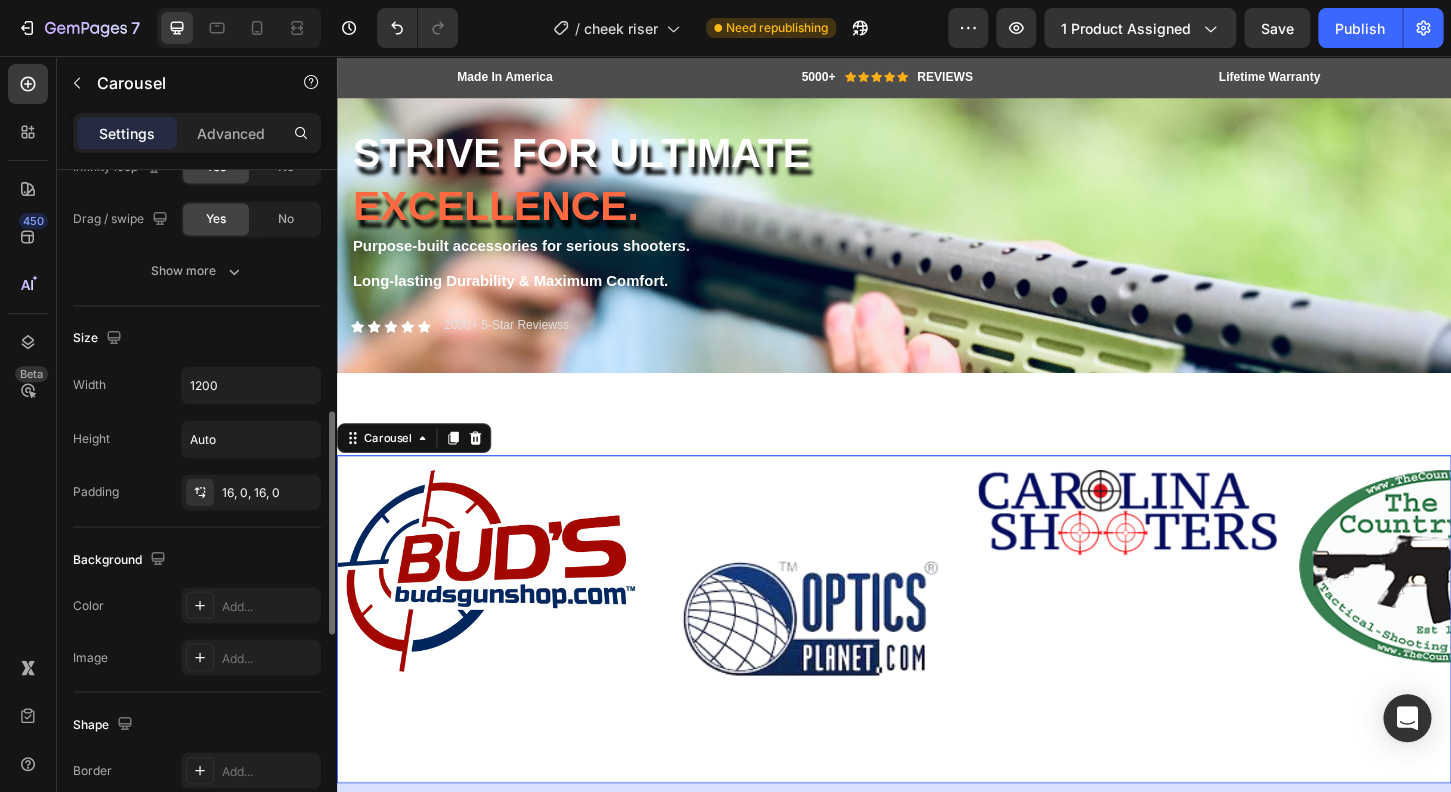 scroll, scrollTop: 1200, scrollLeft: 0, axis: vertical 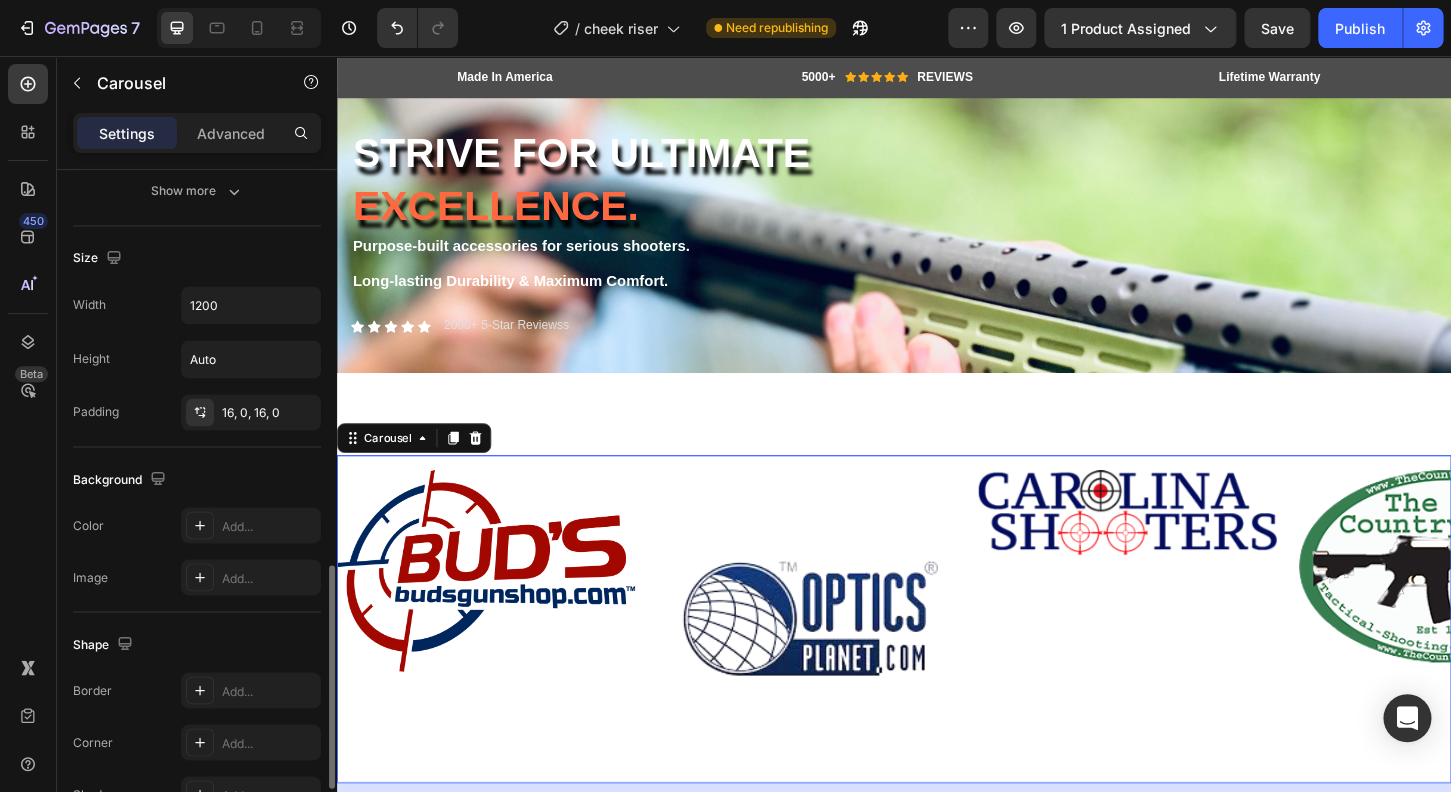 click on "Size Width 1200 Height Auto Padding 16, 0, 16, 0" 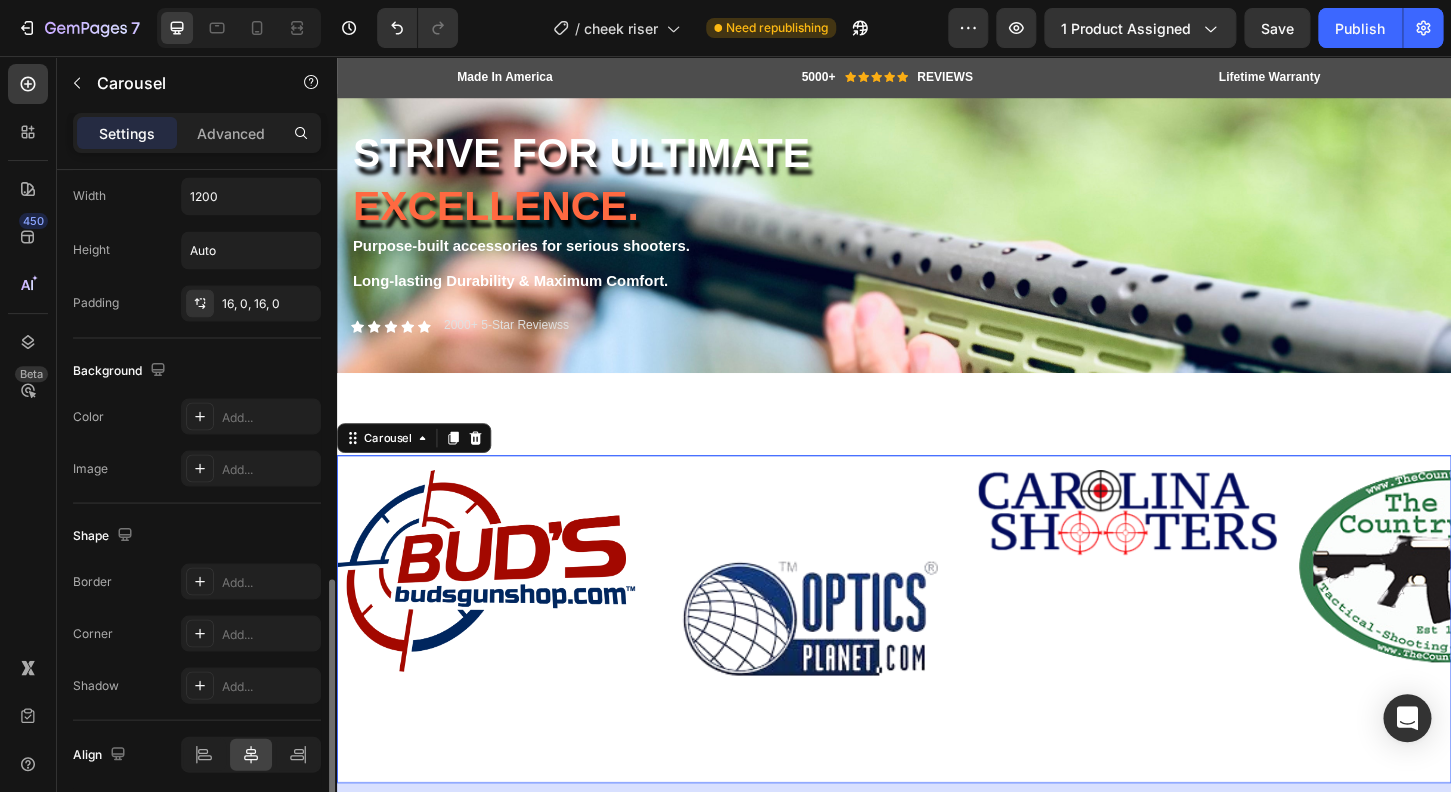 scroll, scrollTop: 1229, scrollLeft: 0, axis: vertical 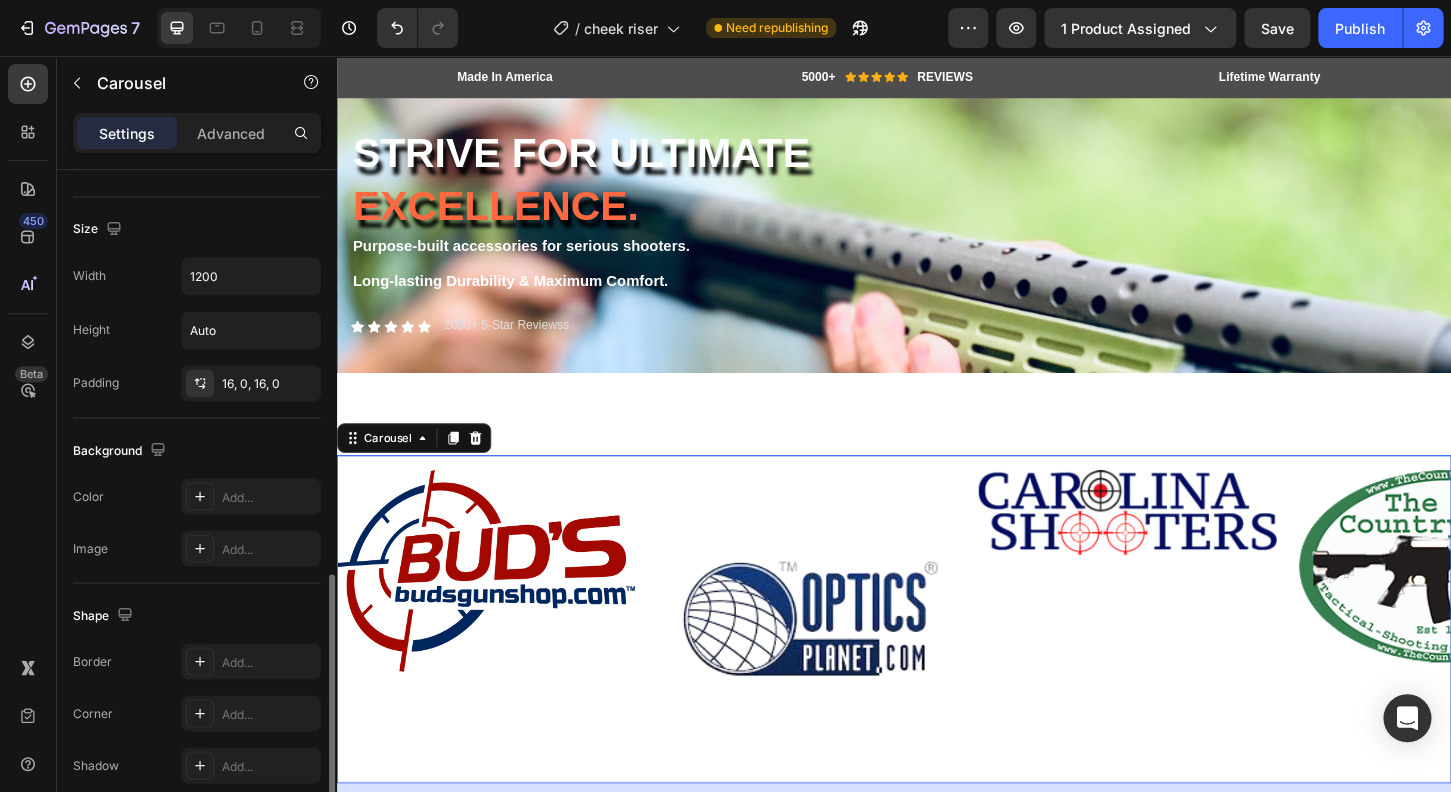 click on "Padding 16, 0, 16, 0" at bounding box center [197, 383] 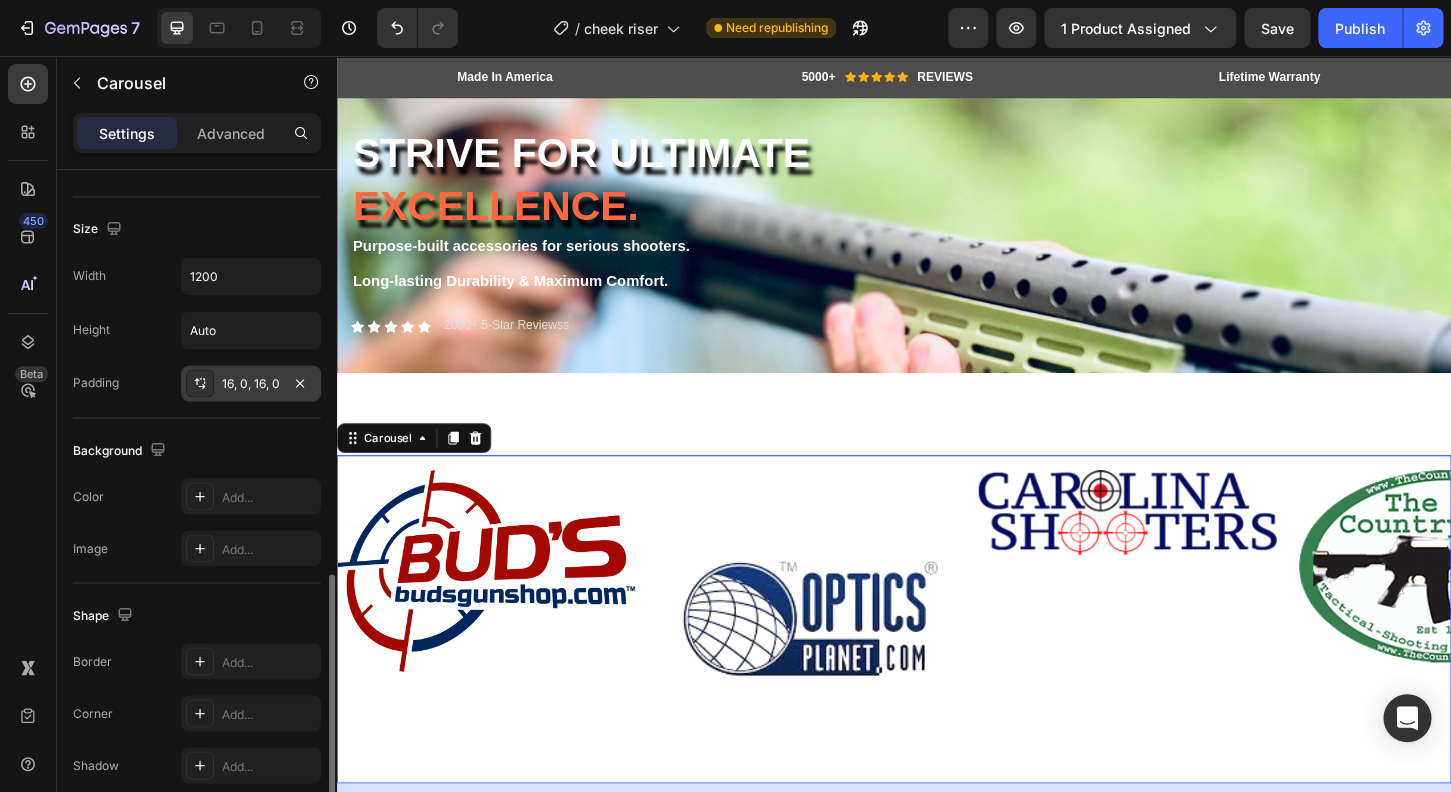 click on "16, 0, 16, 0" at bounding box center [251, 383] 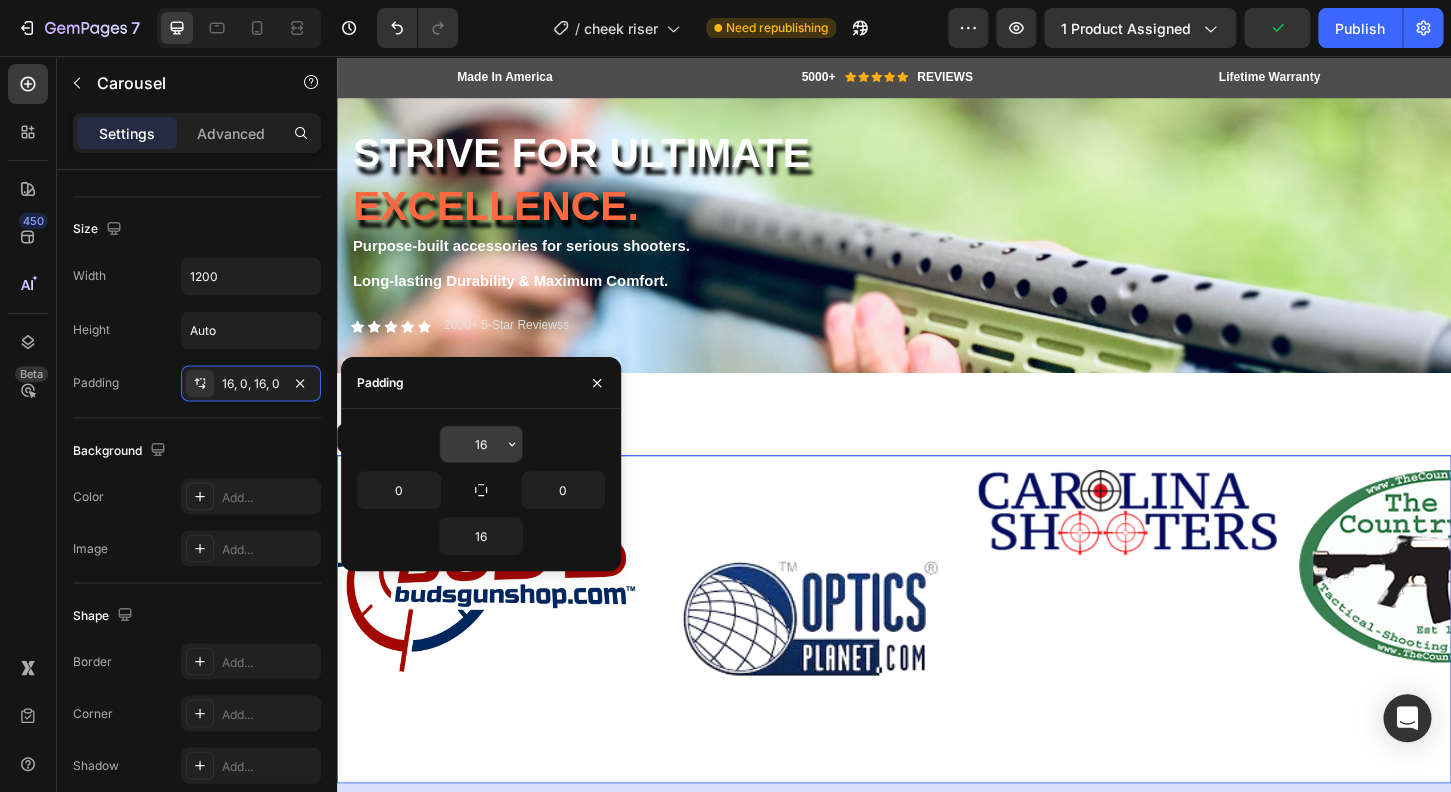 click on "16" at bounding box center (481, 444) 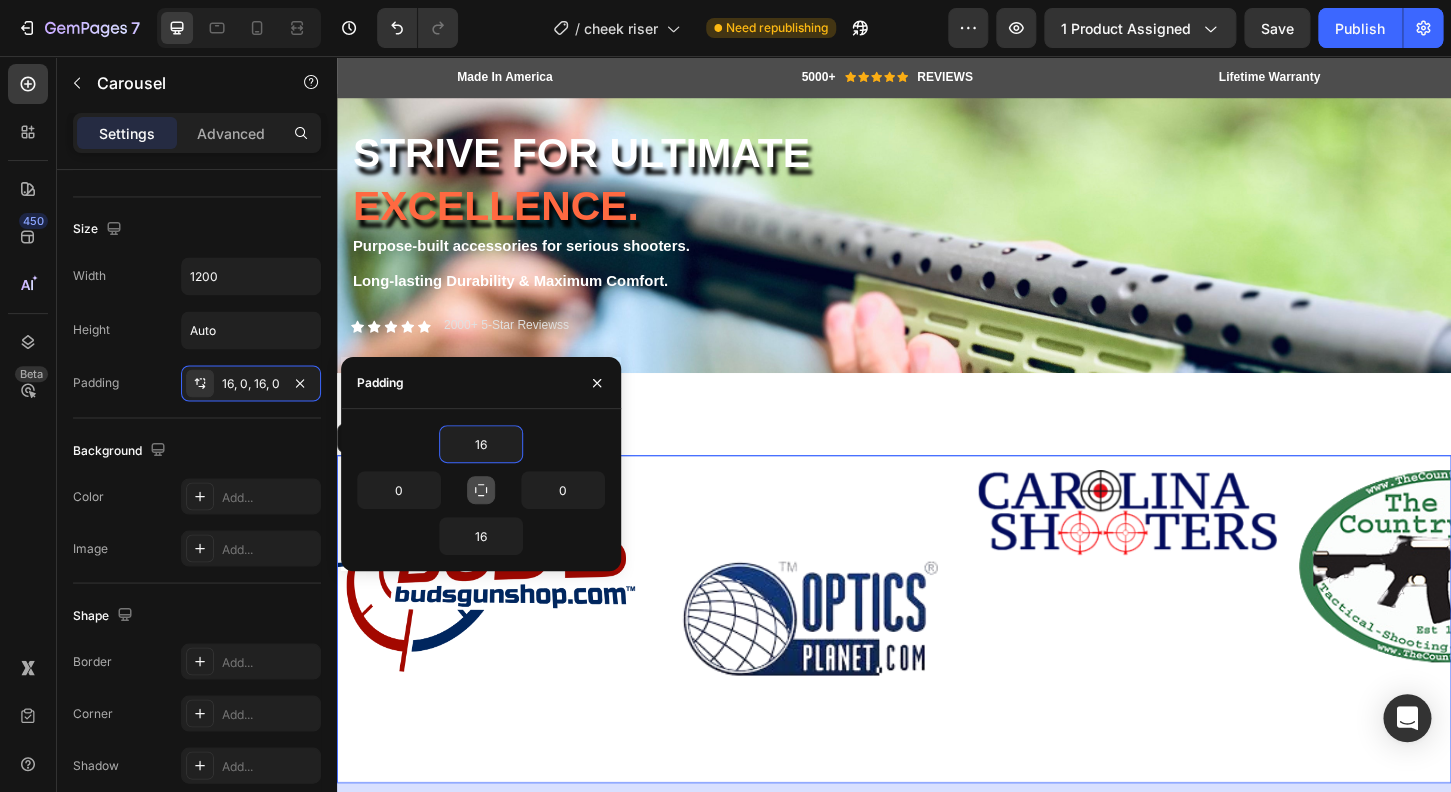 click 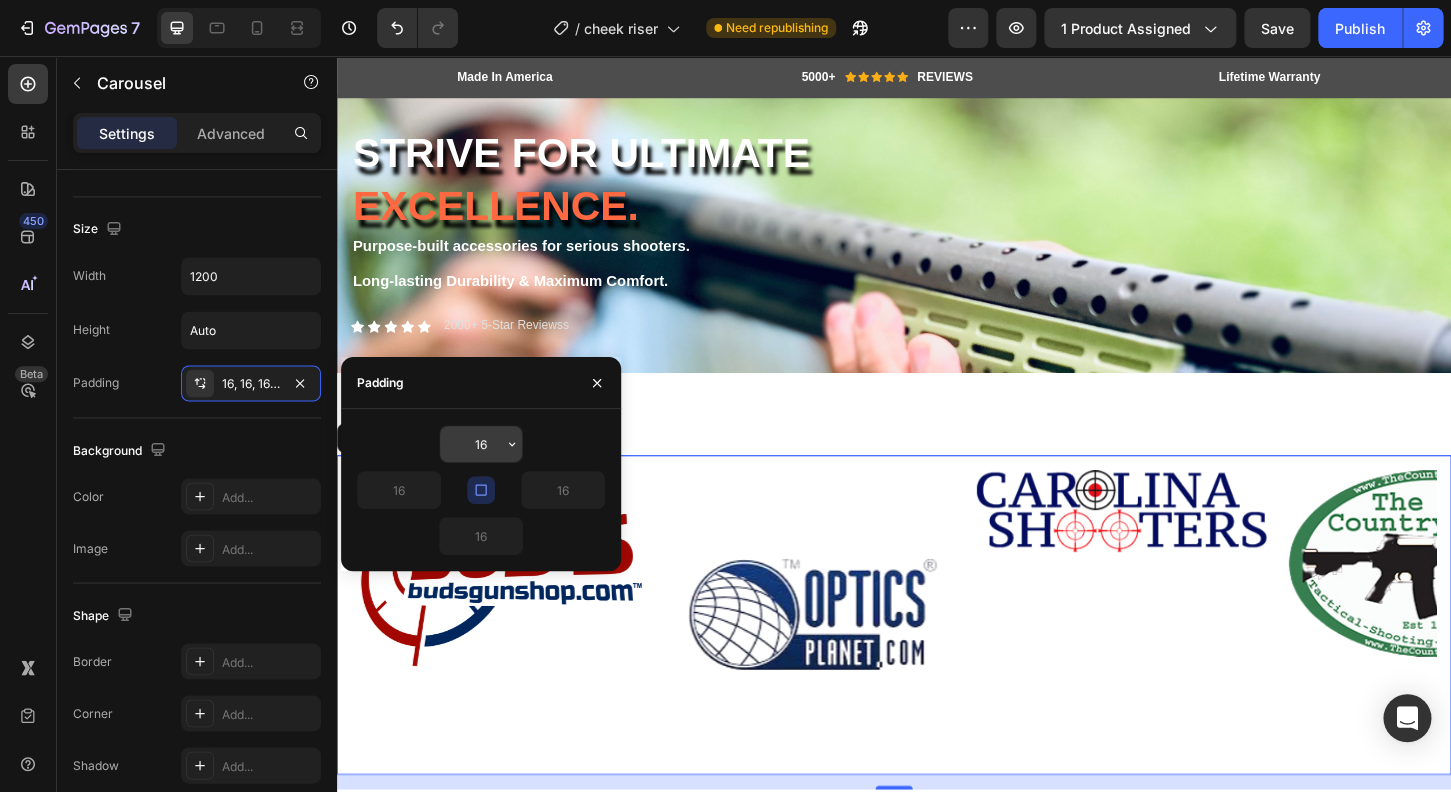click on "16" at bounding box center (481, 444) 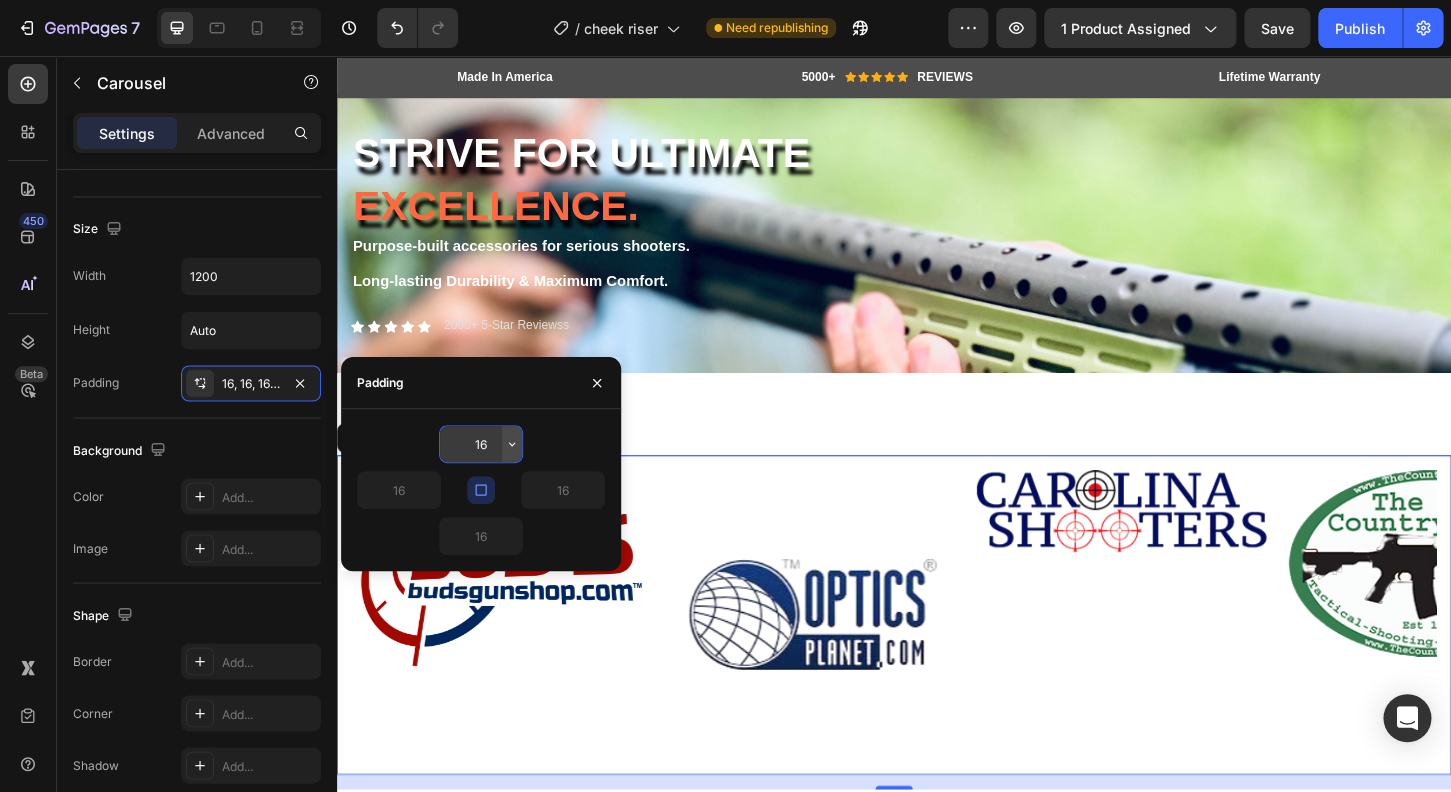 click 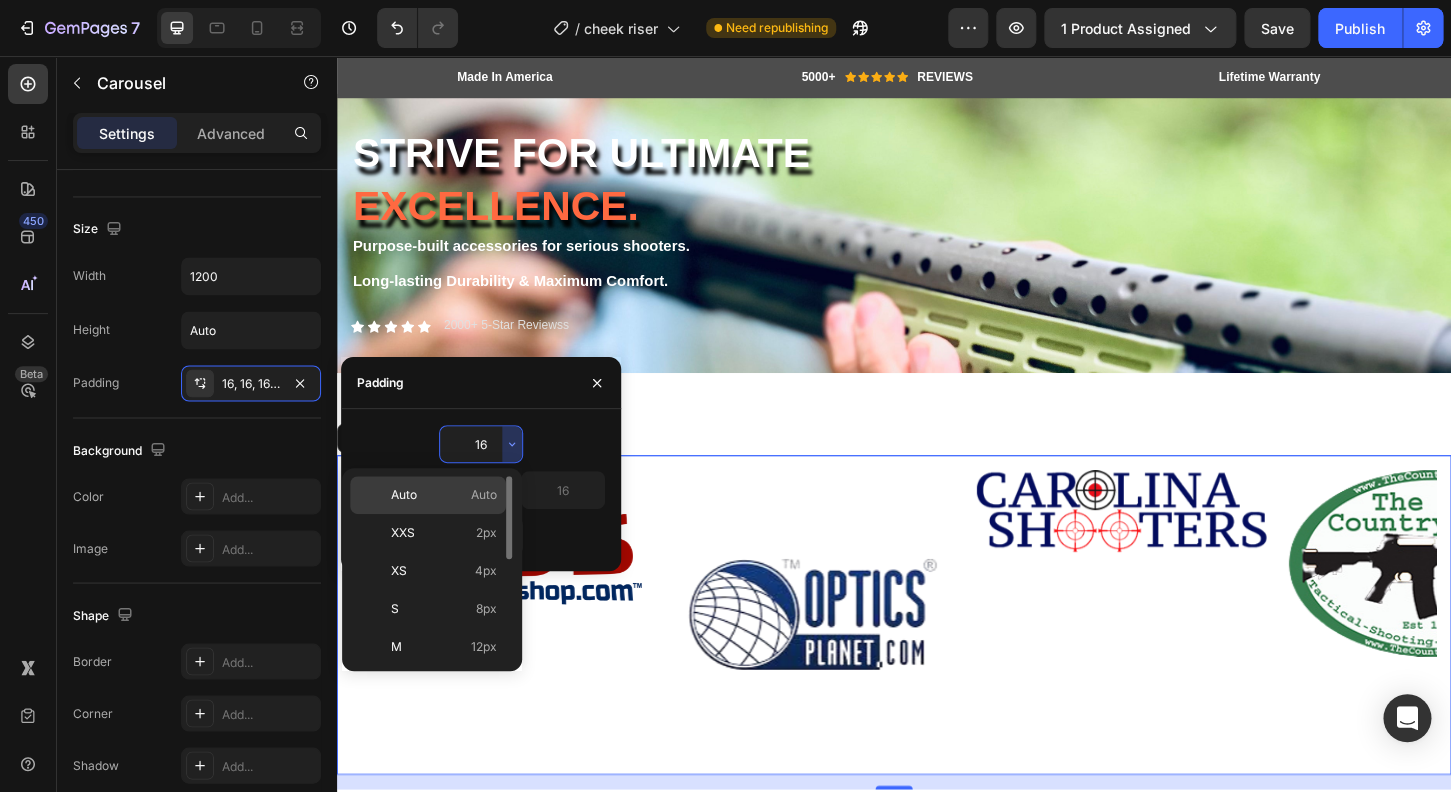 click on "Auto" at bounding box center [484, 495] 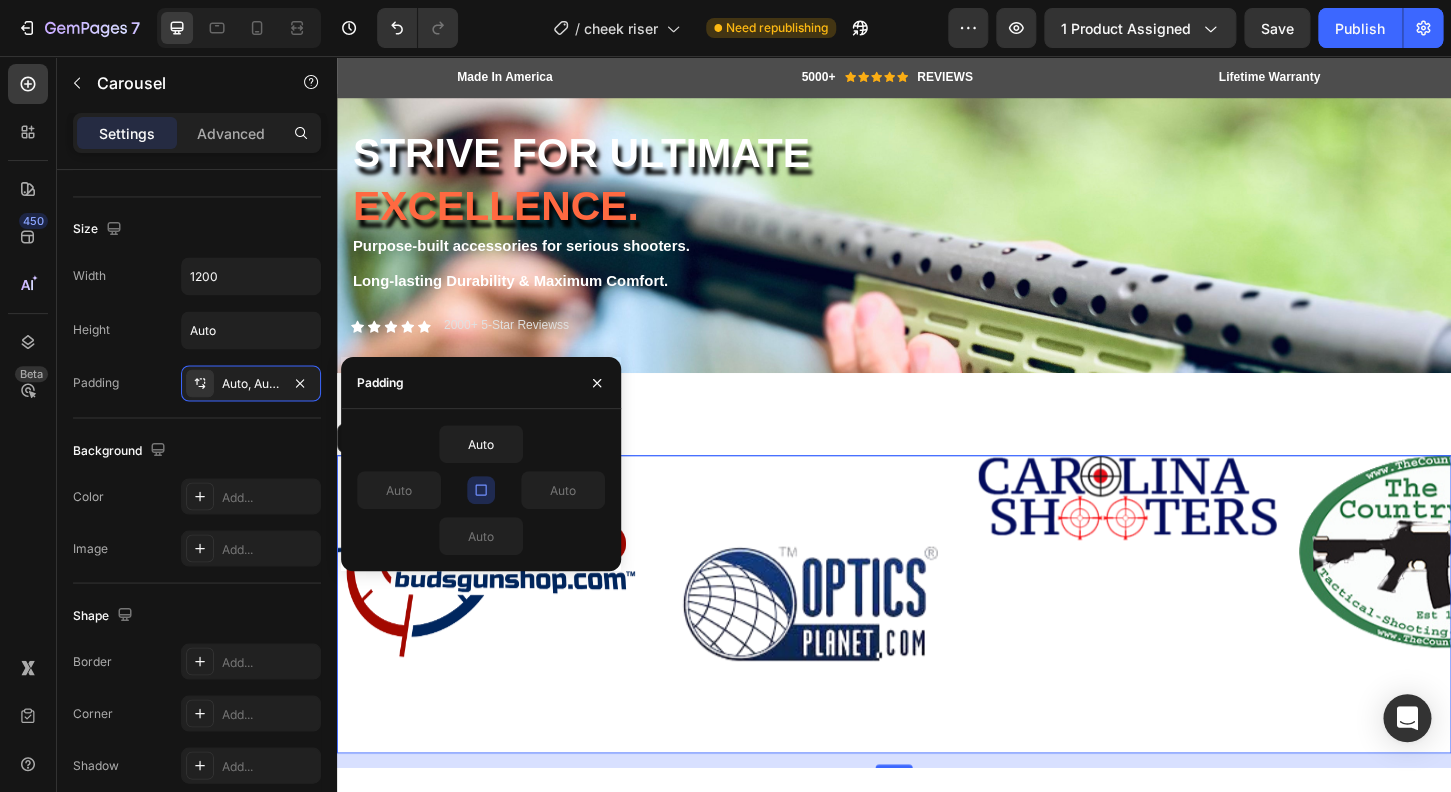 click at bounding box center [481, 490] 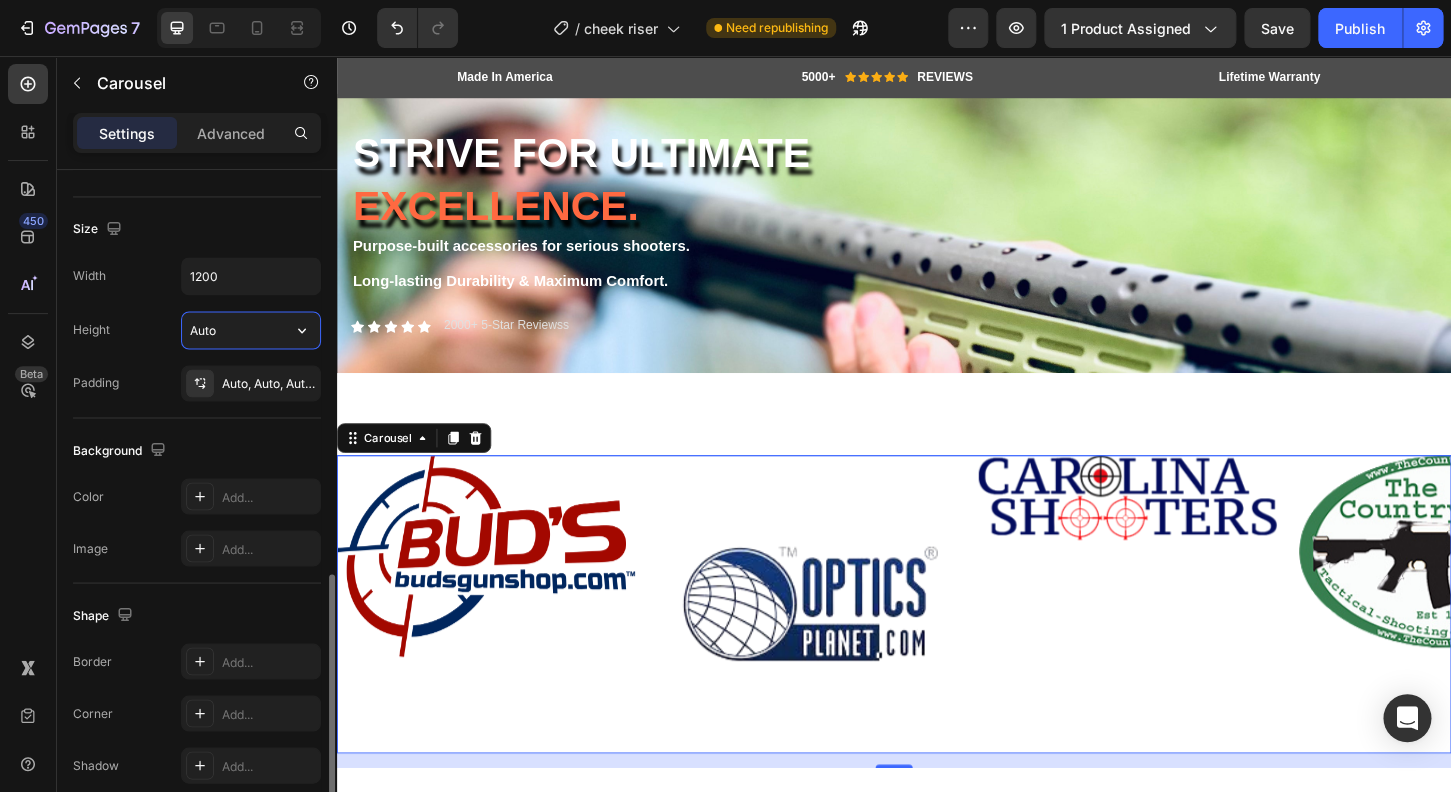 click on "Auto" at bounding box center (251, 330) 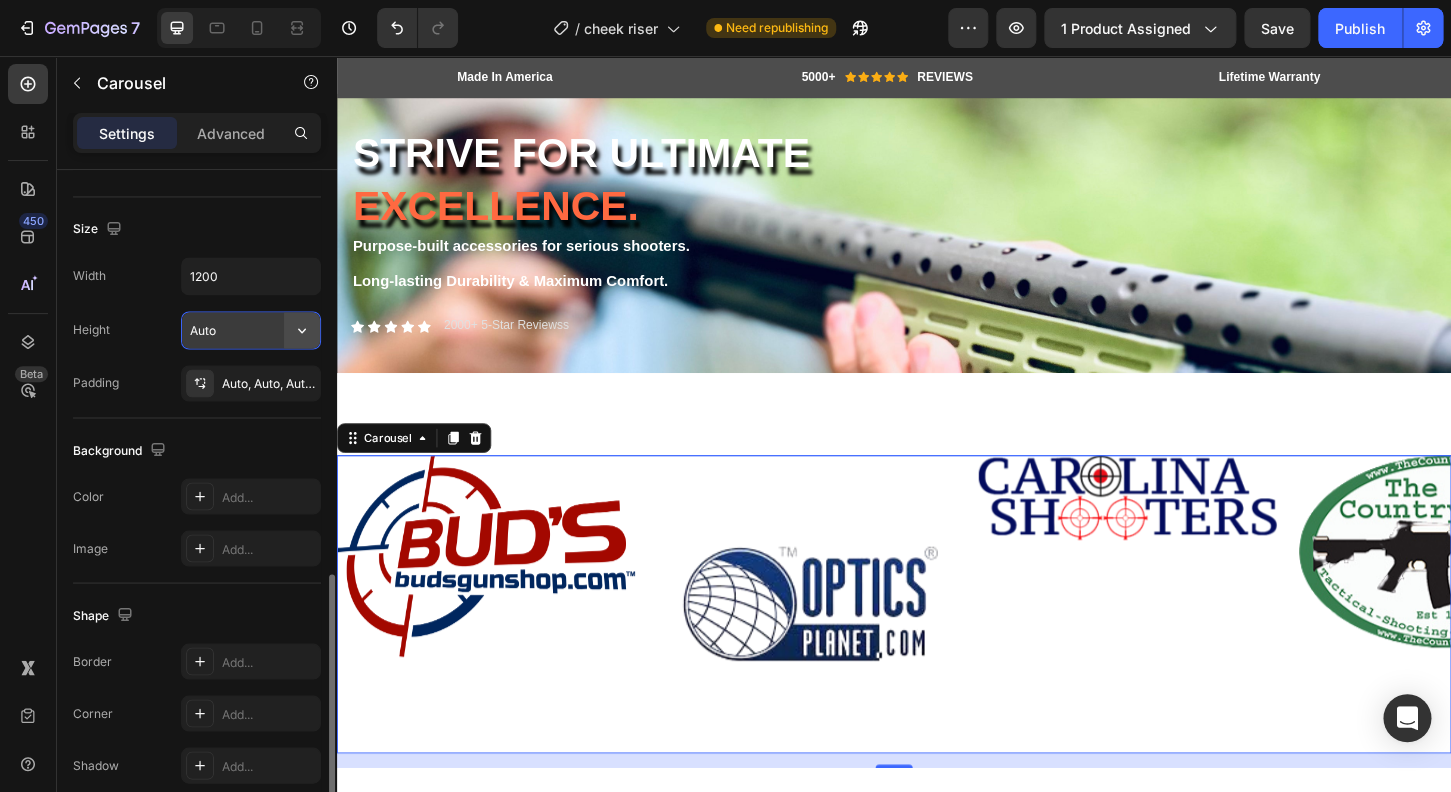 click 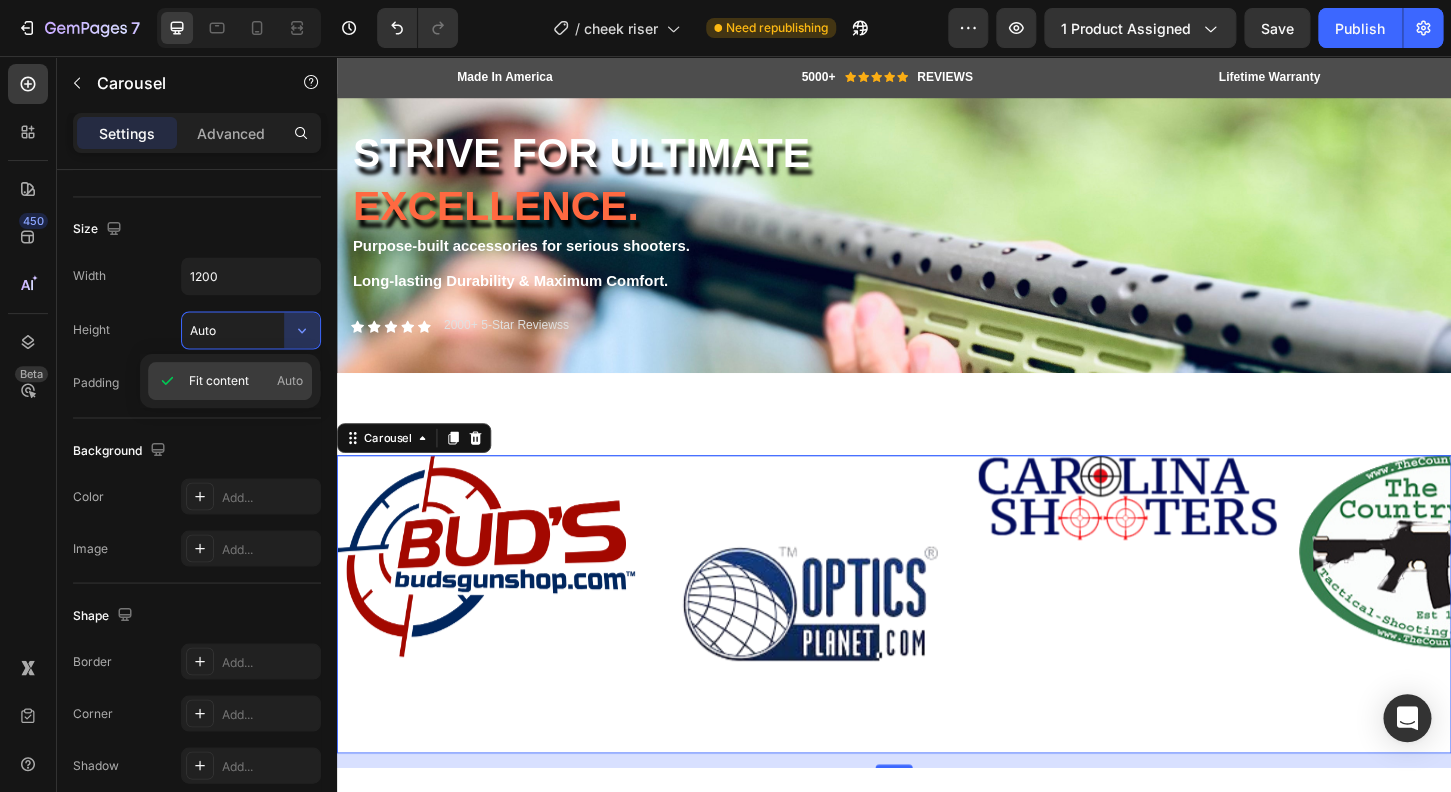 click on "Fit content Auto" 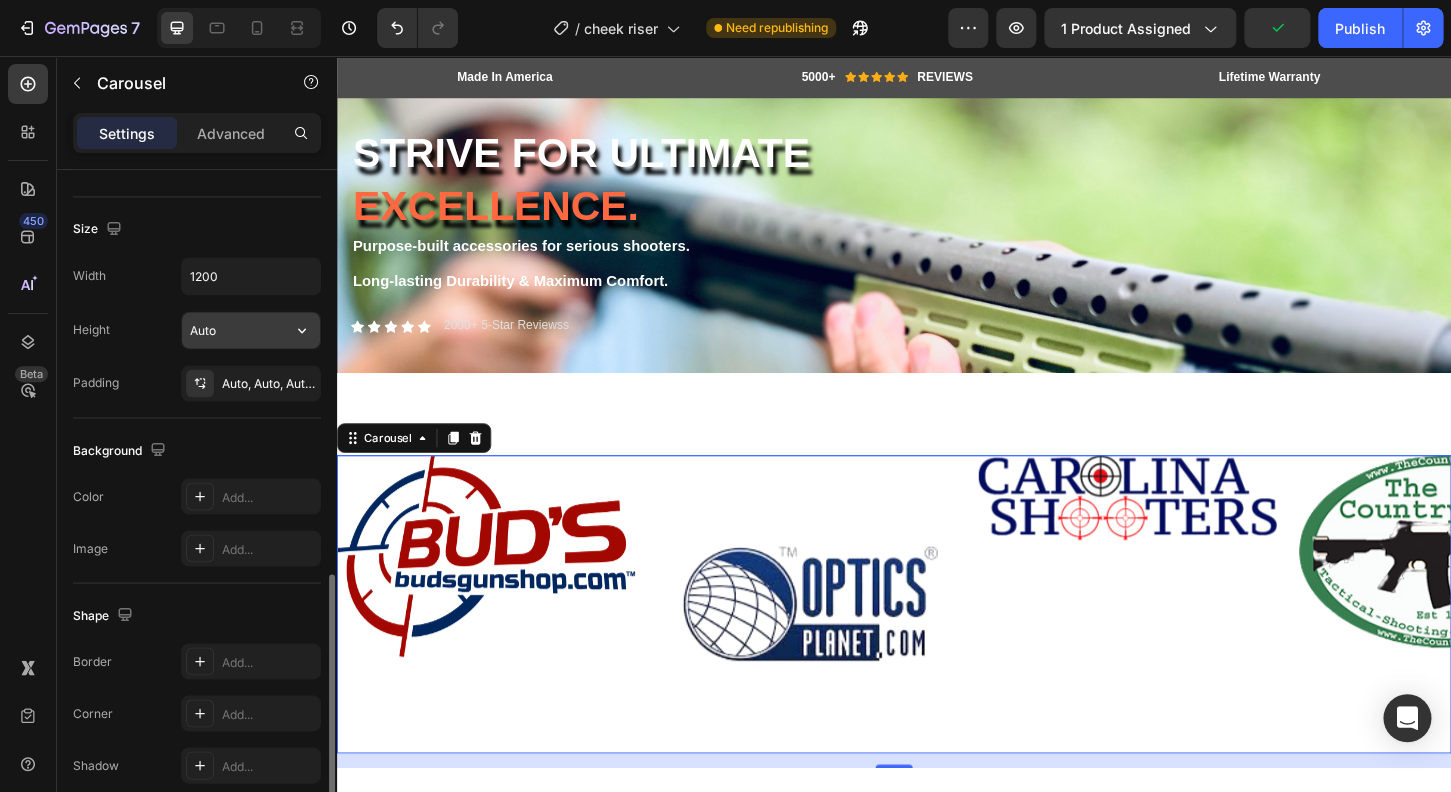 click on "Auto" at bounding box center [251, 330] 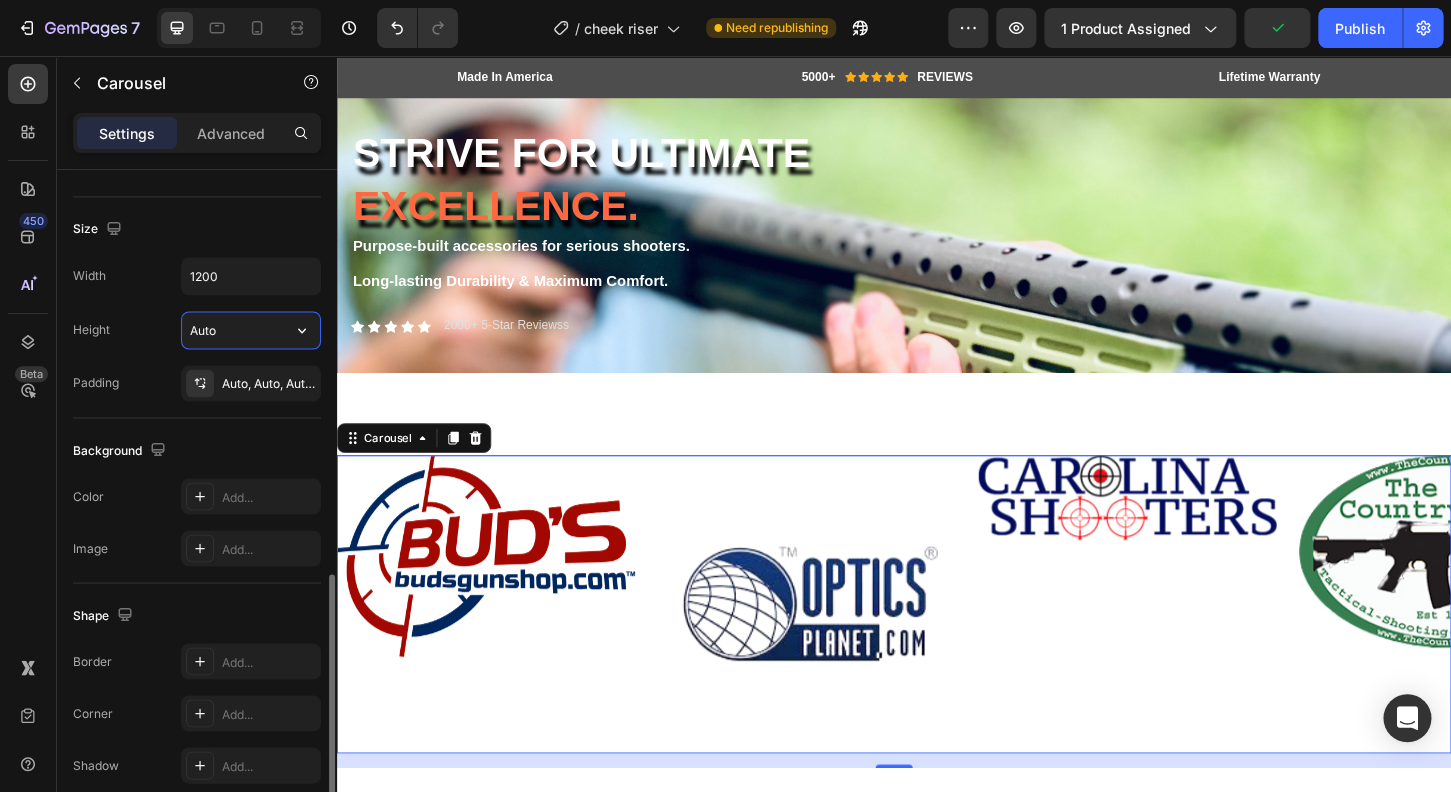 click on "Auto" at bounding box center (251, 330) 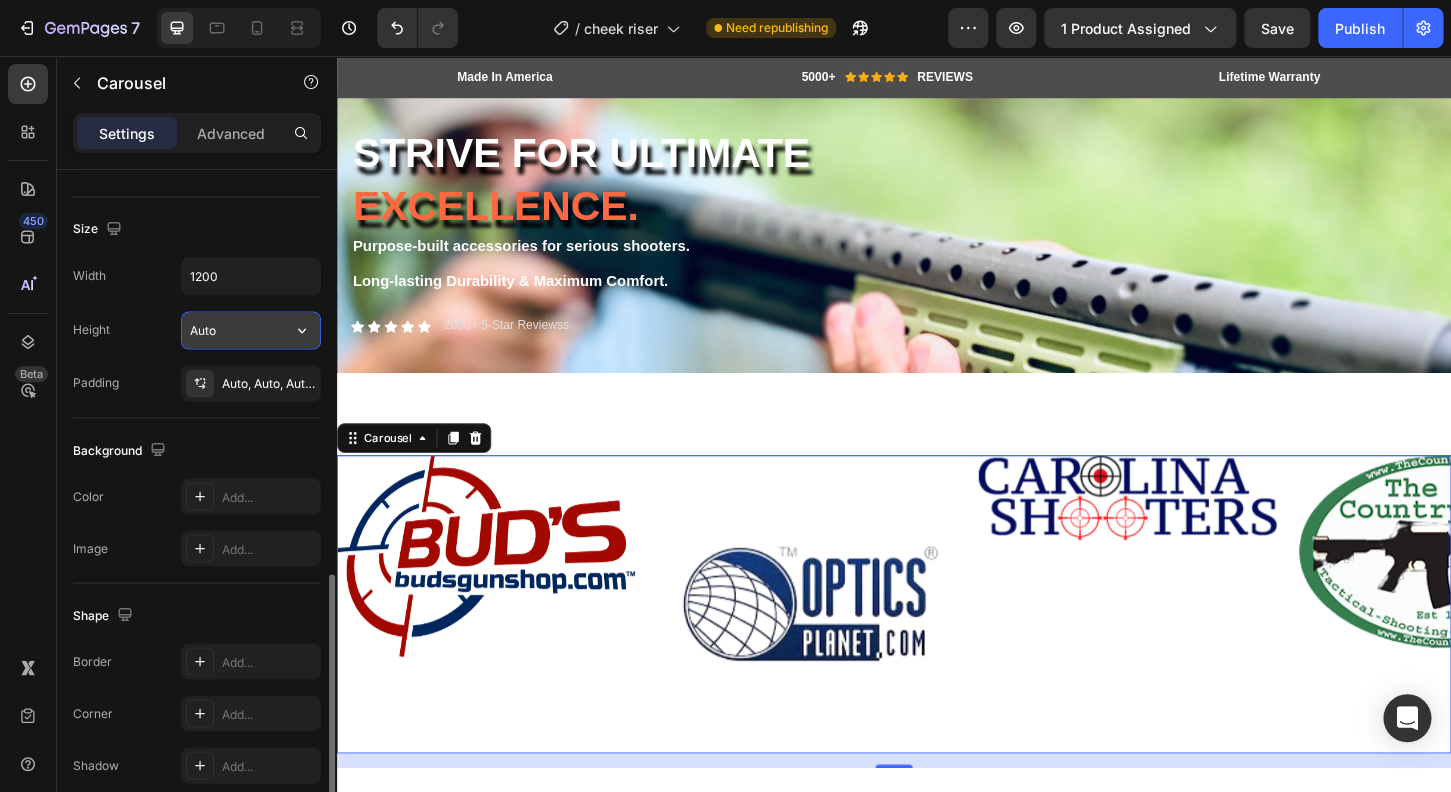 click 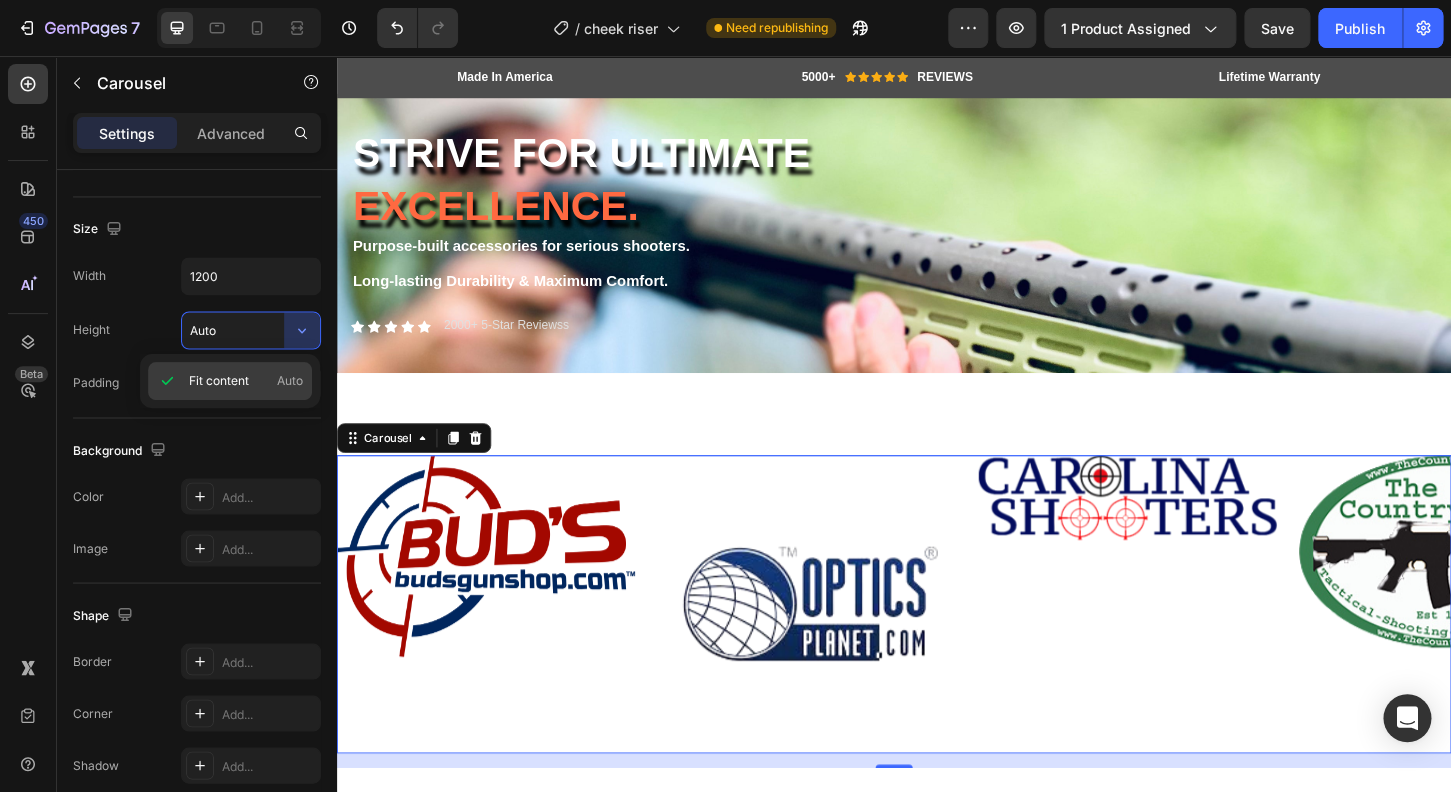 click on "Fit content" at bounding box center (219, 381) 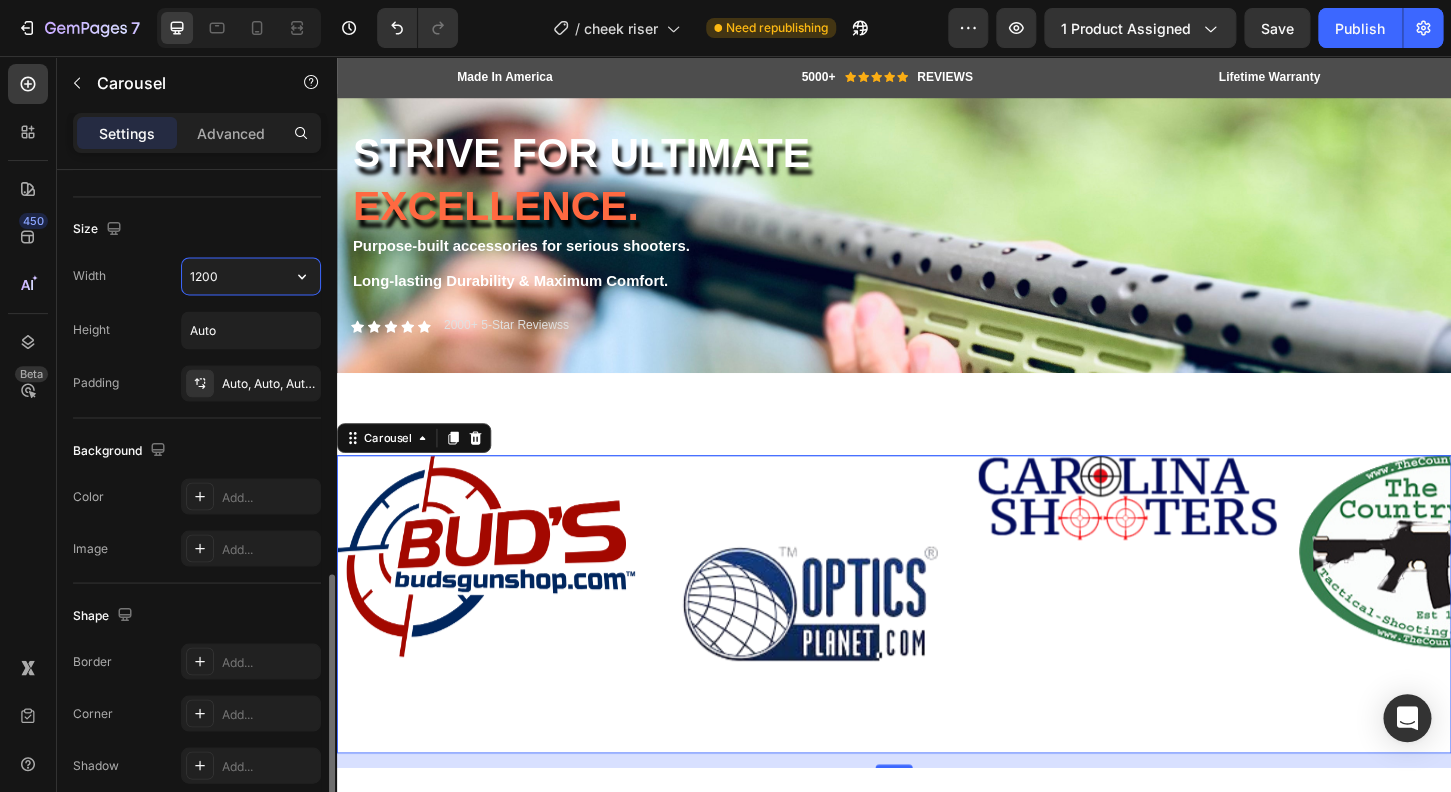 click on "1200" at bounding box center (251, 276) 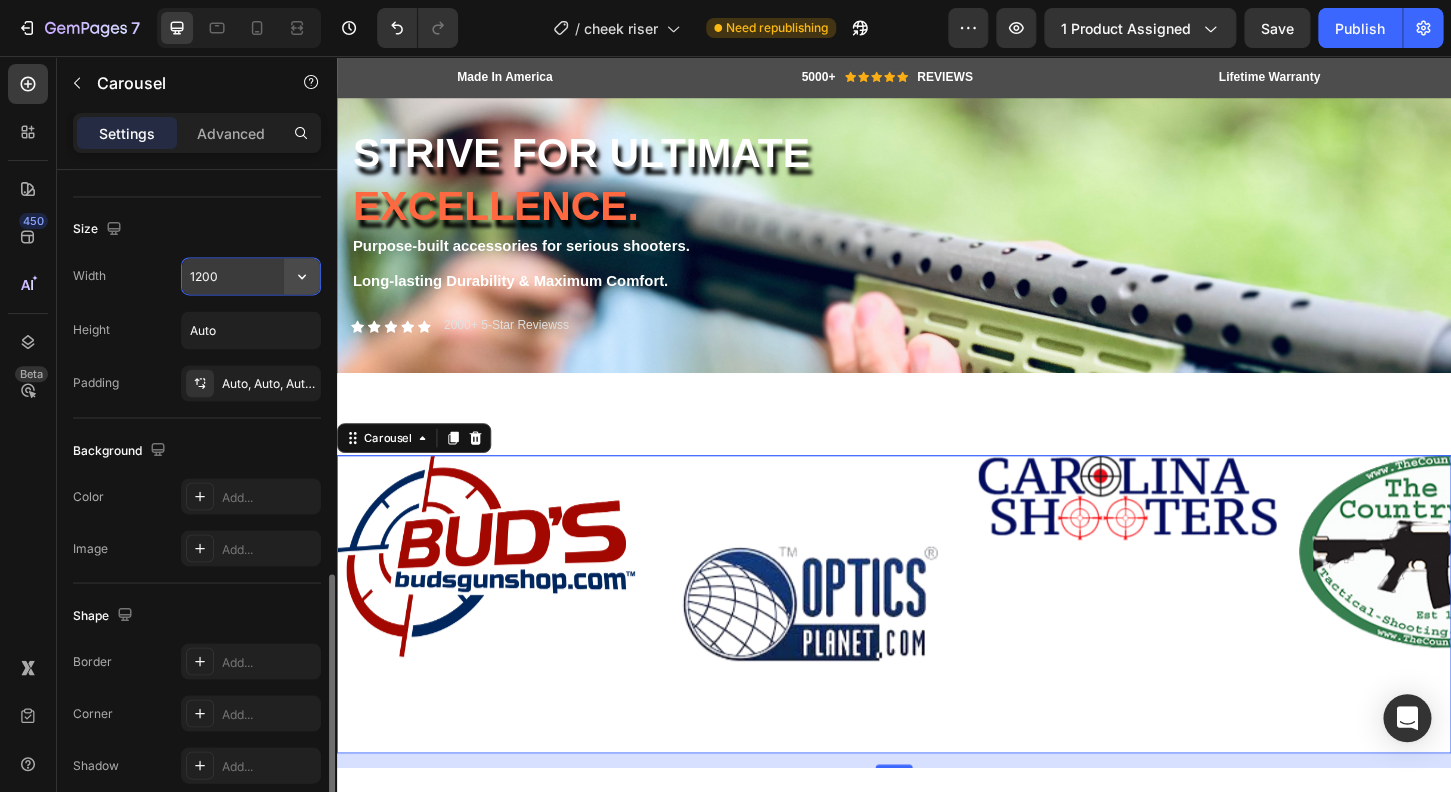 click 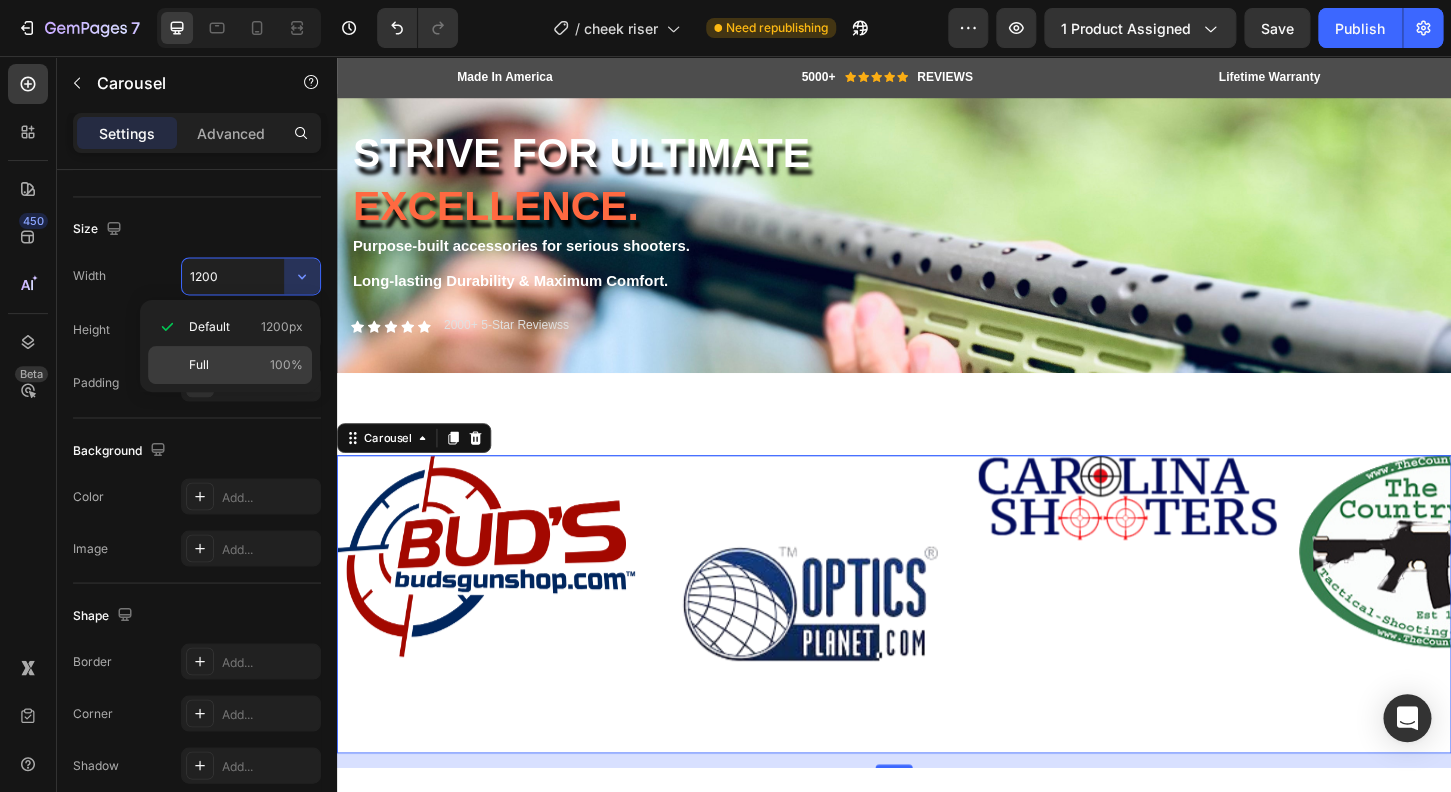 click on "Full 100%" 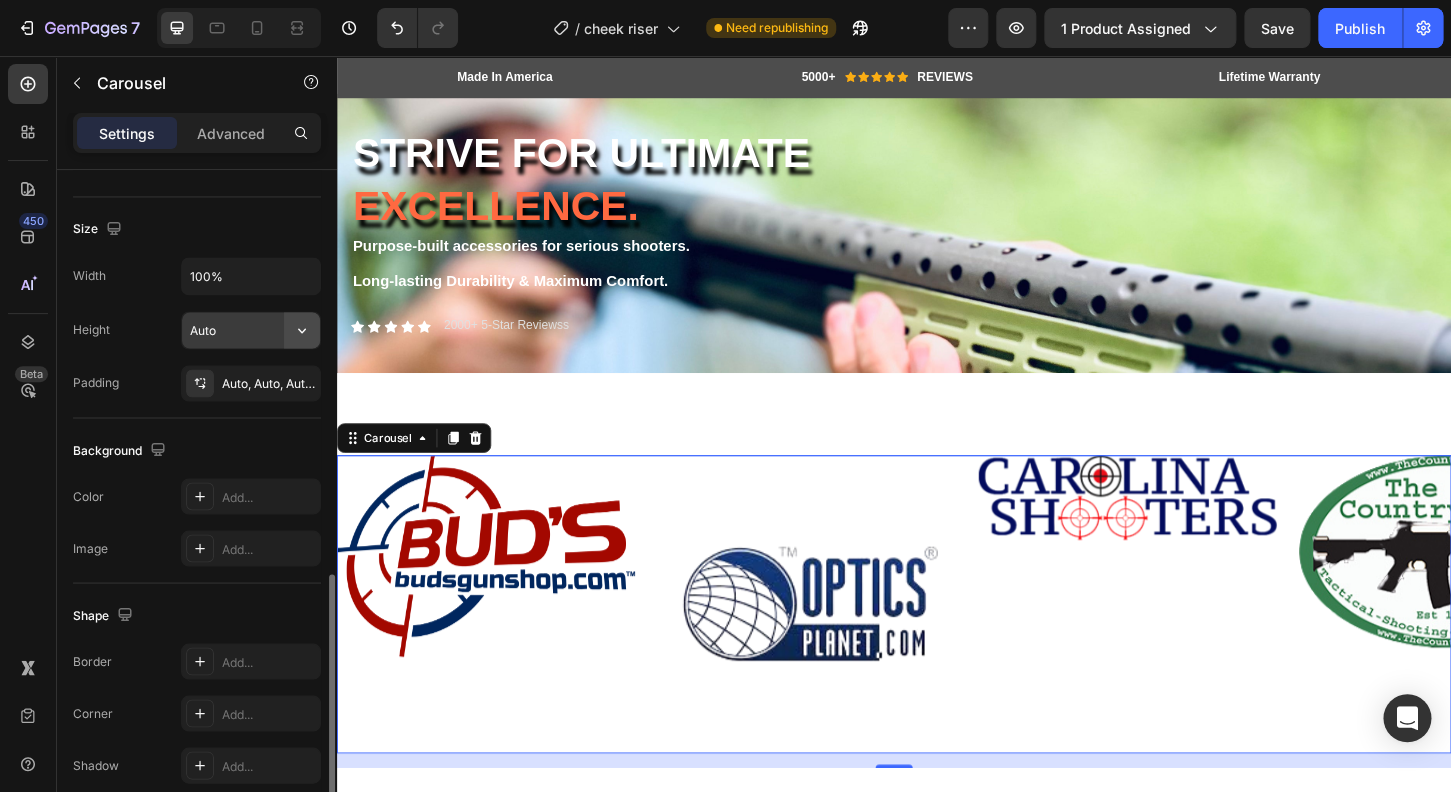 click 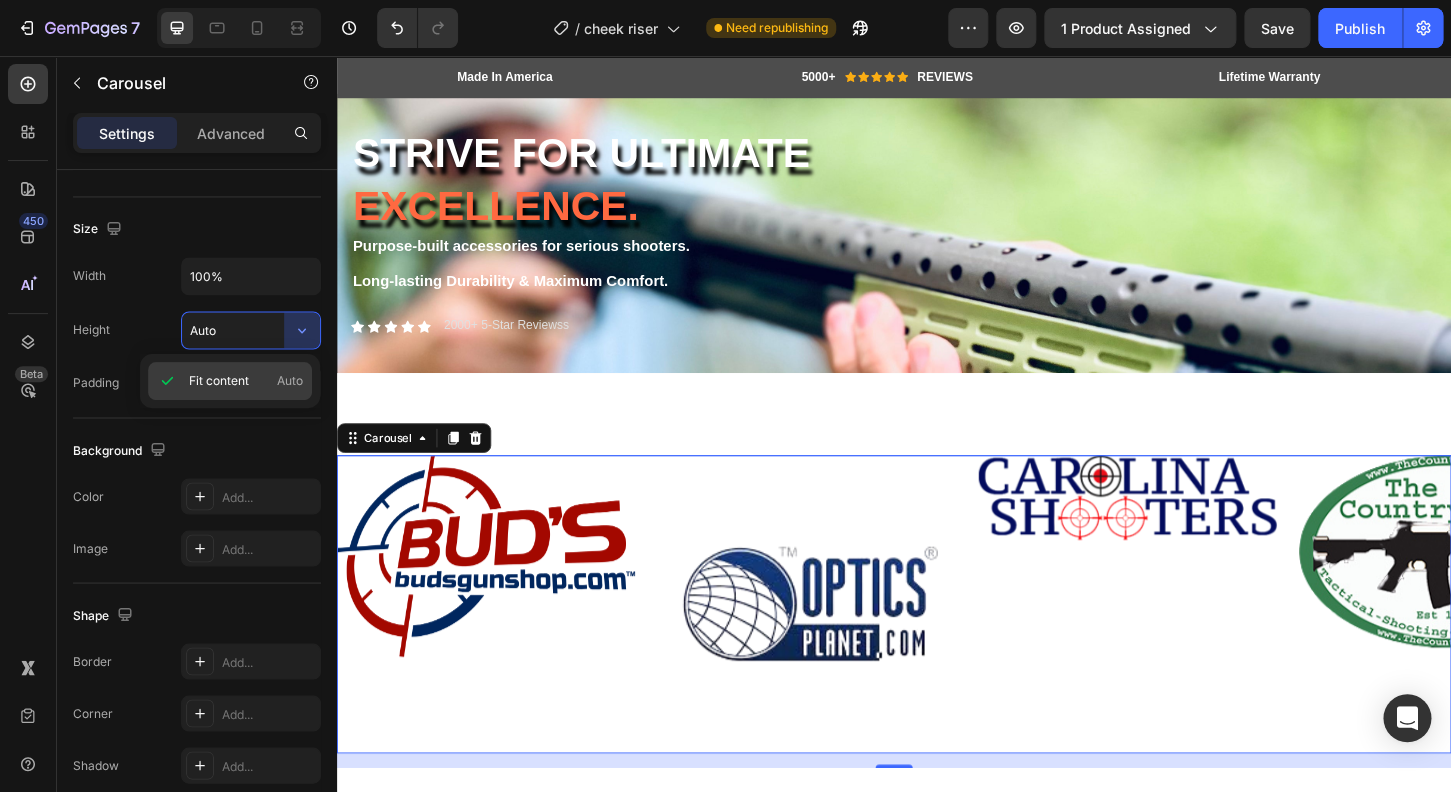 click on "Auto" at bounding box center [290, 381] 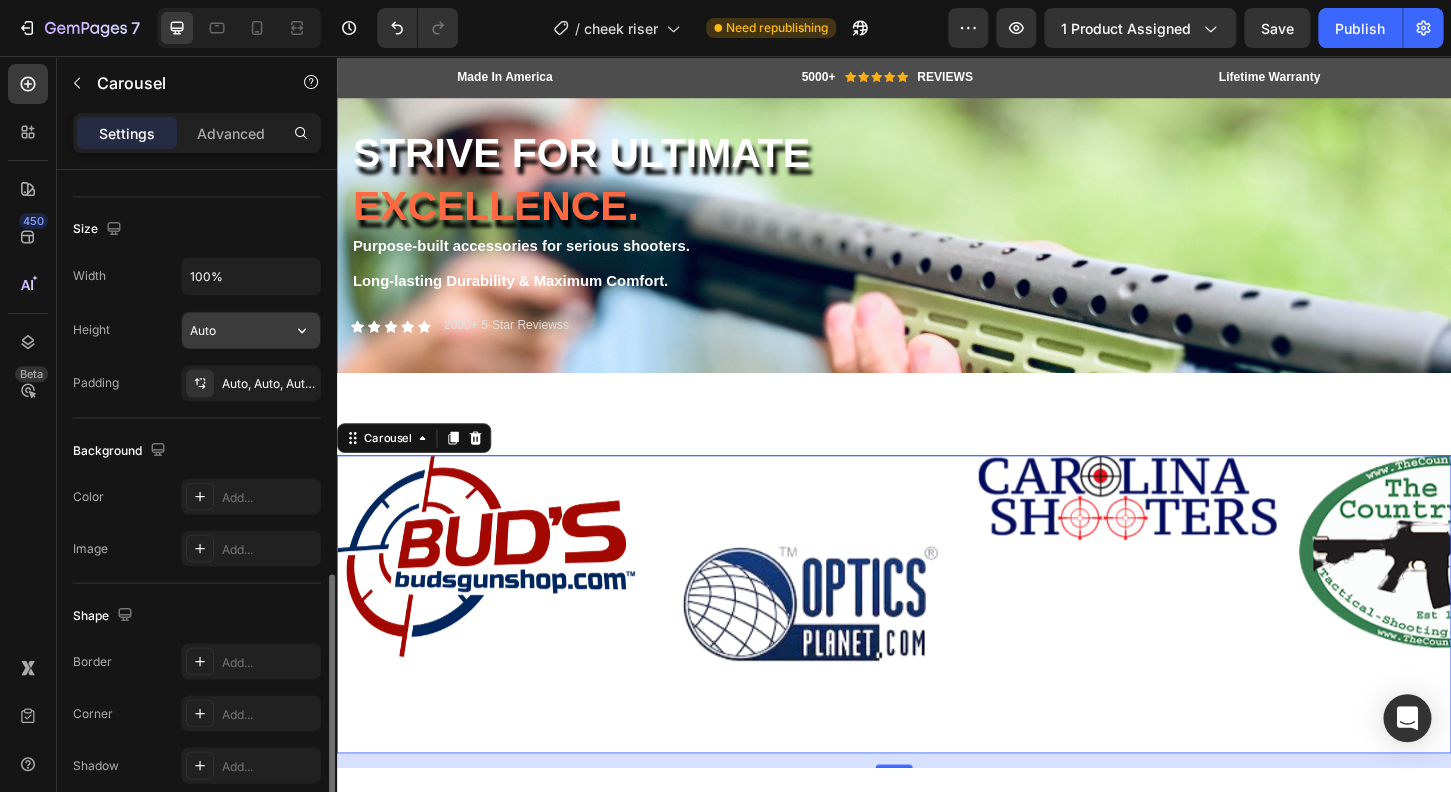 click on "Auto" at bounding box center (251, 330) 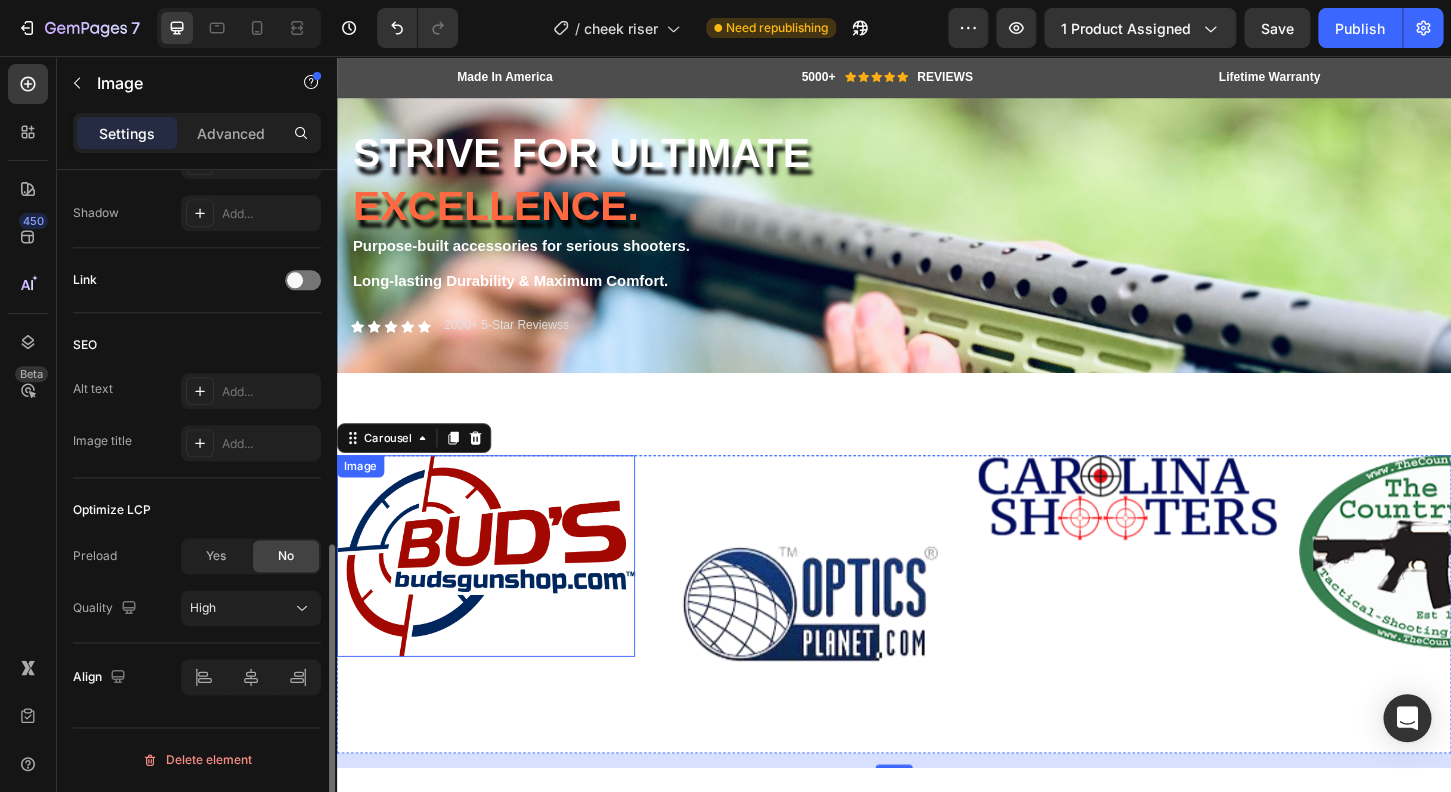 click at bounding box center [497, 594] 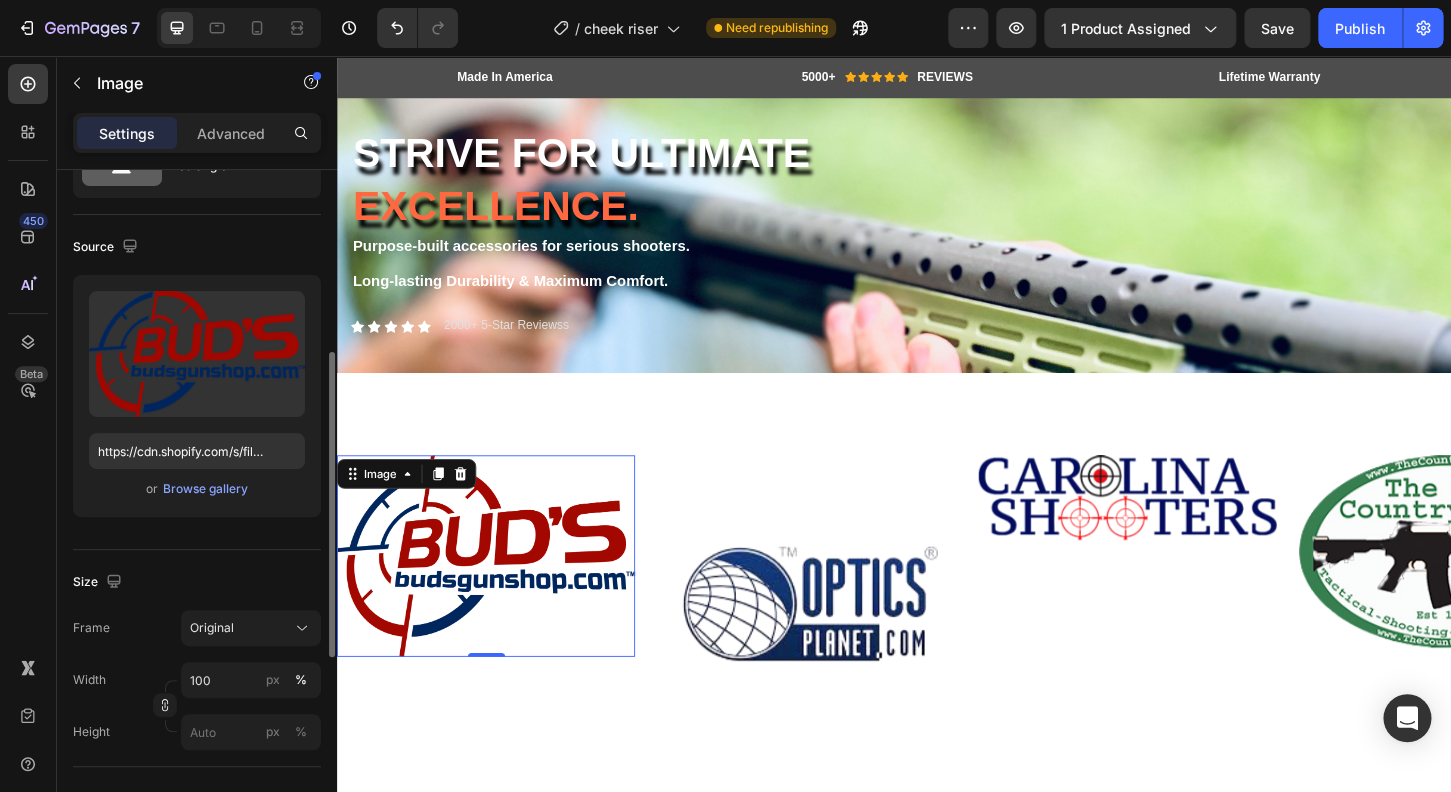scroll, scrollTop: 192, scrollLeft: 0, axis: vertical 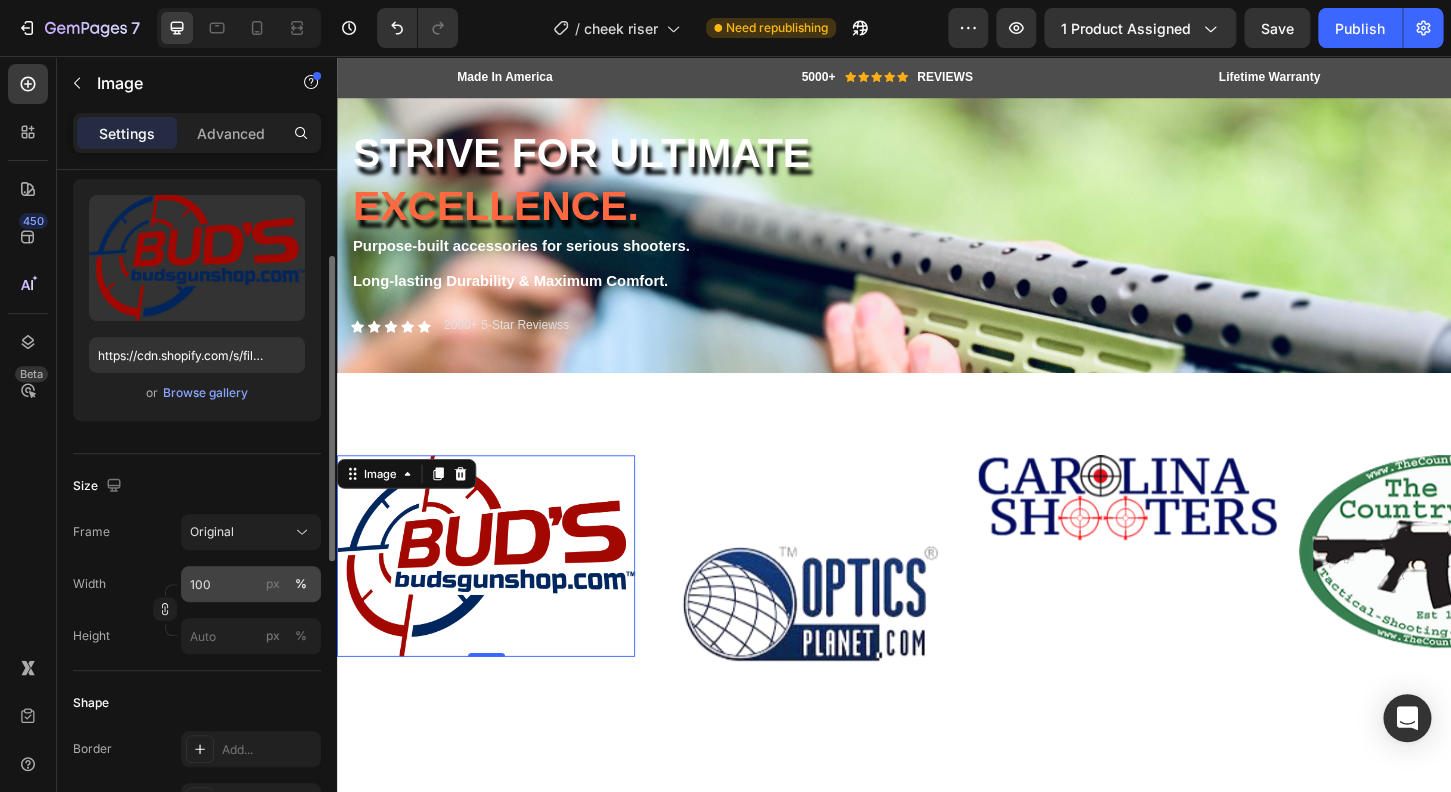 click on "%" 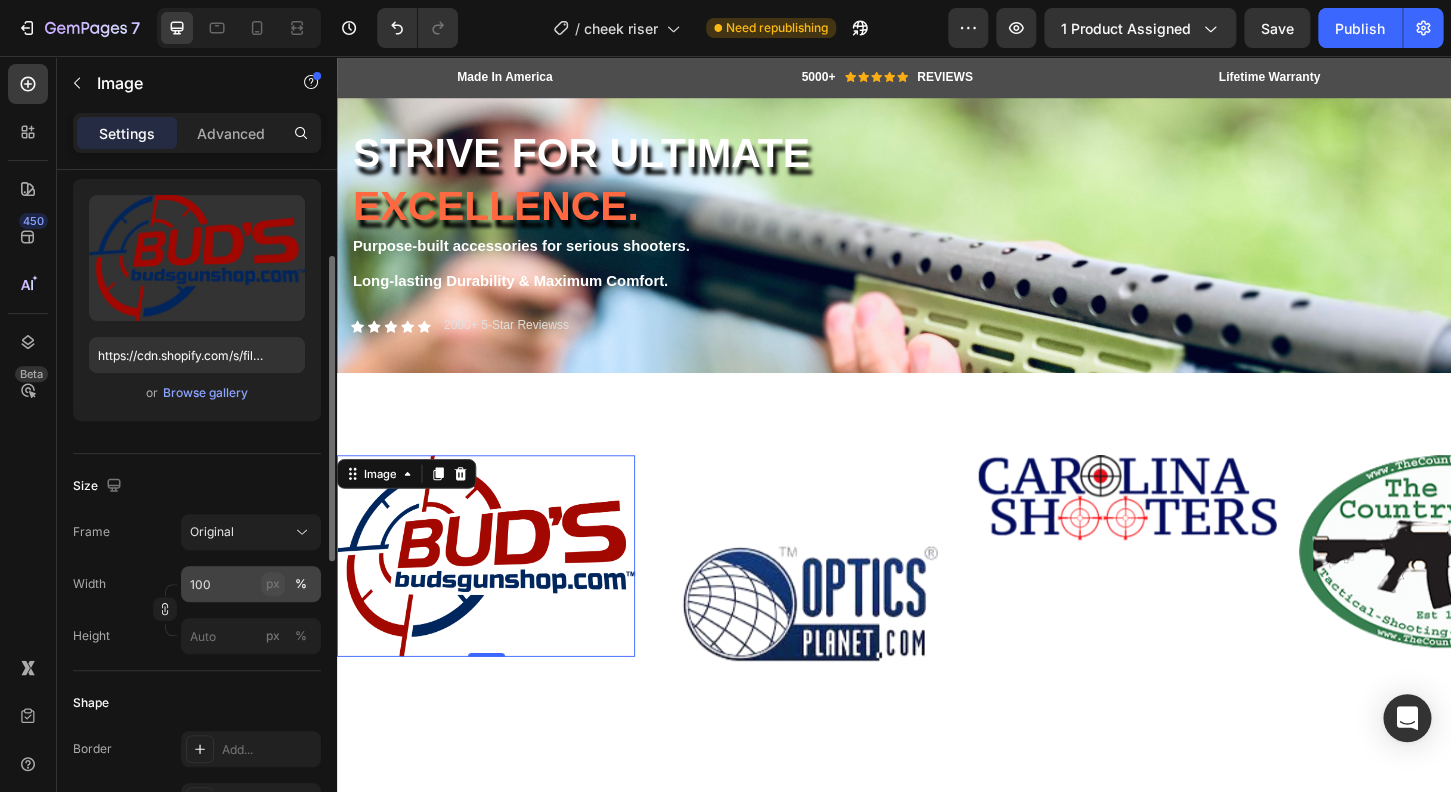 click on "px" 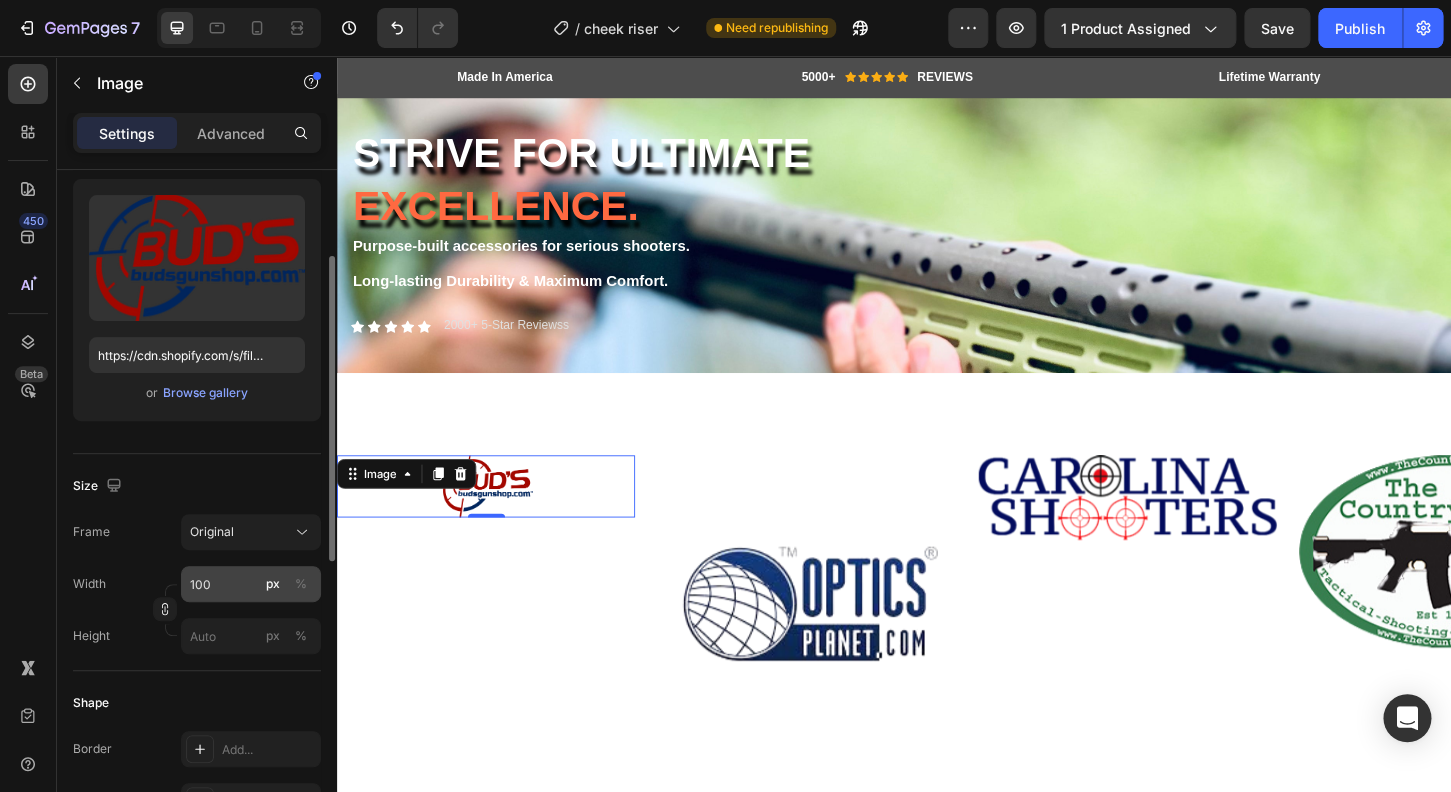 click on "px" 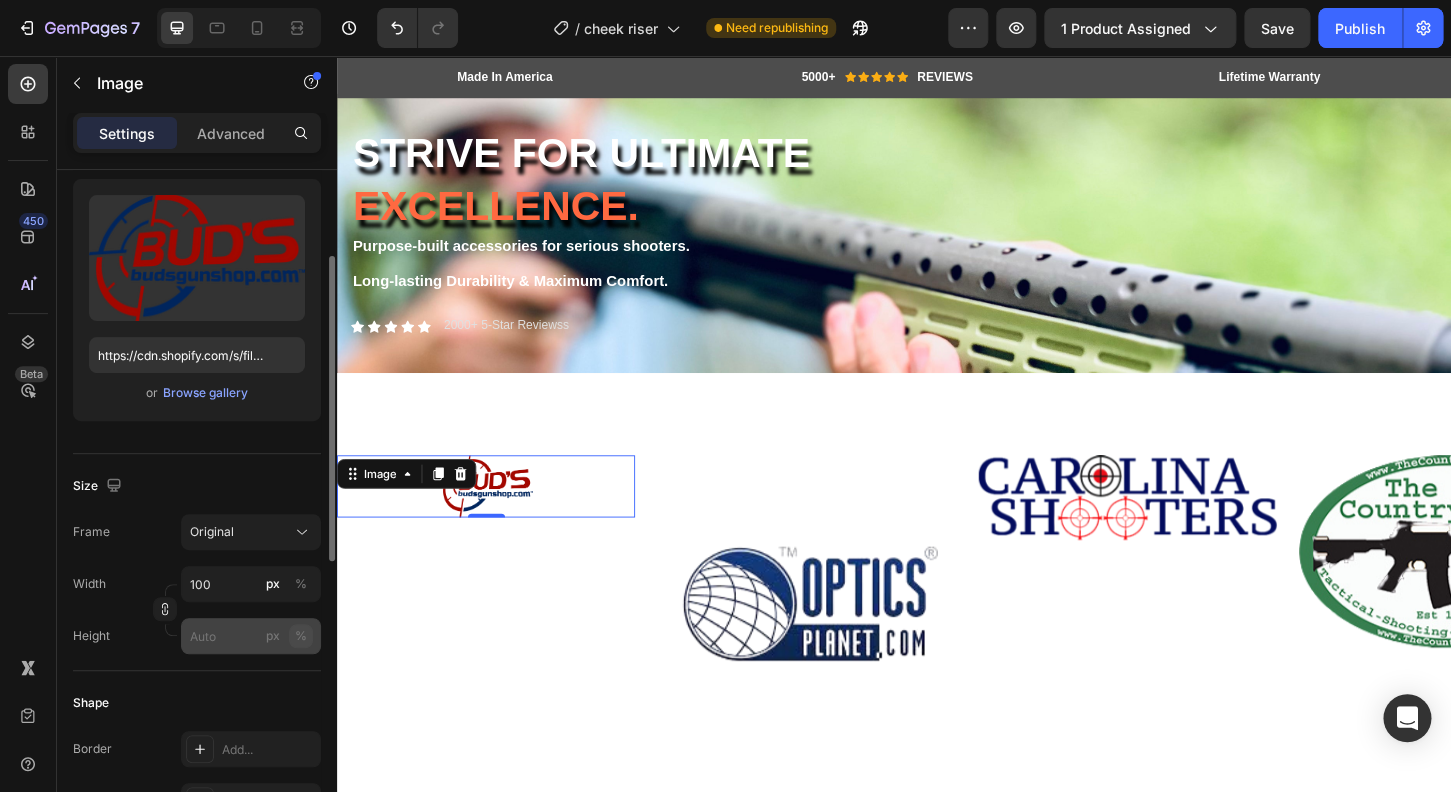click on "%" 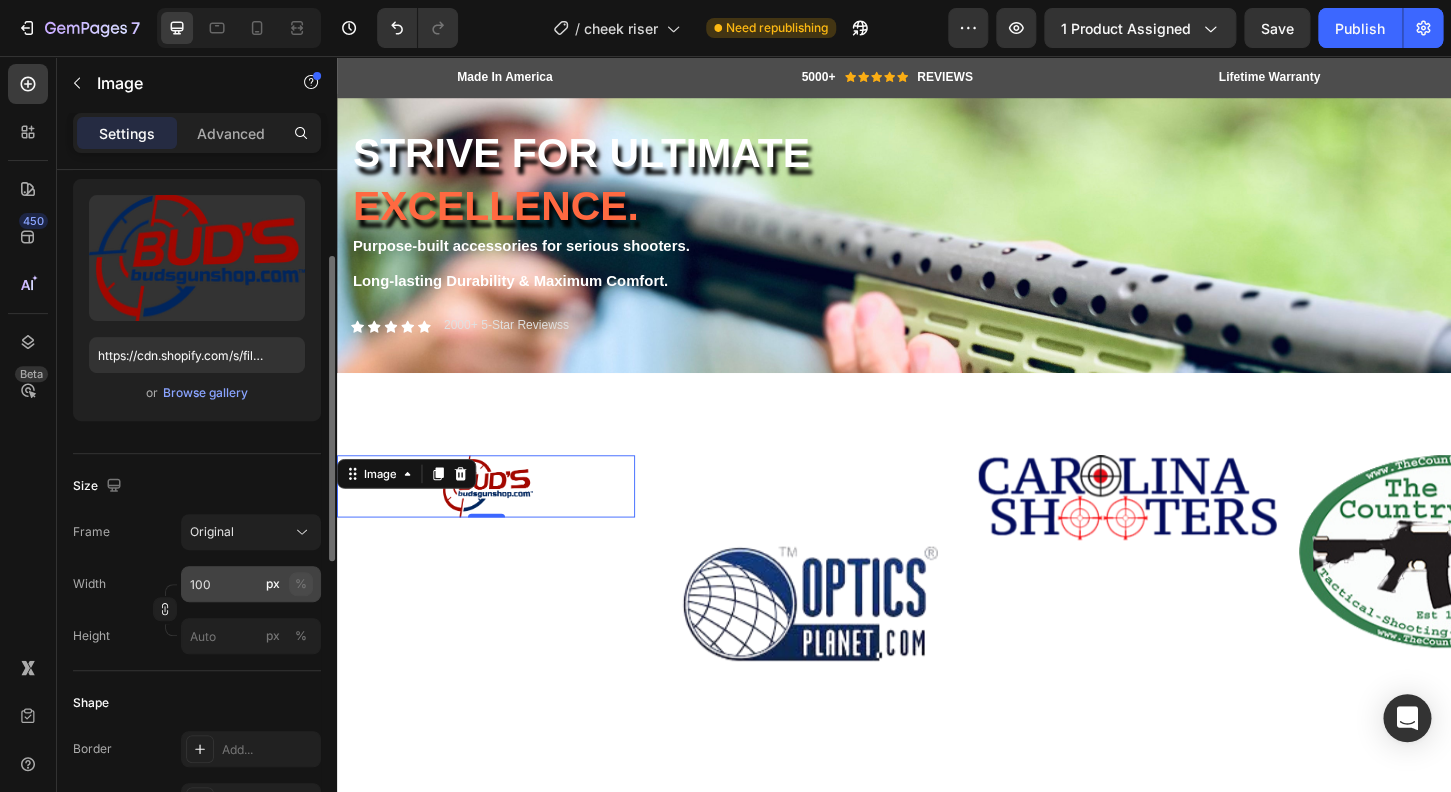 click on "%" at bounding box center [301, 584] 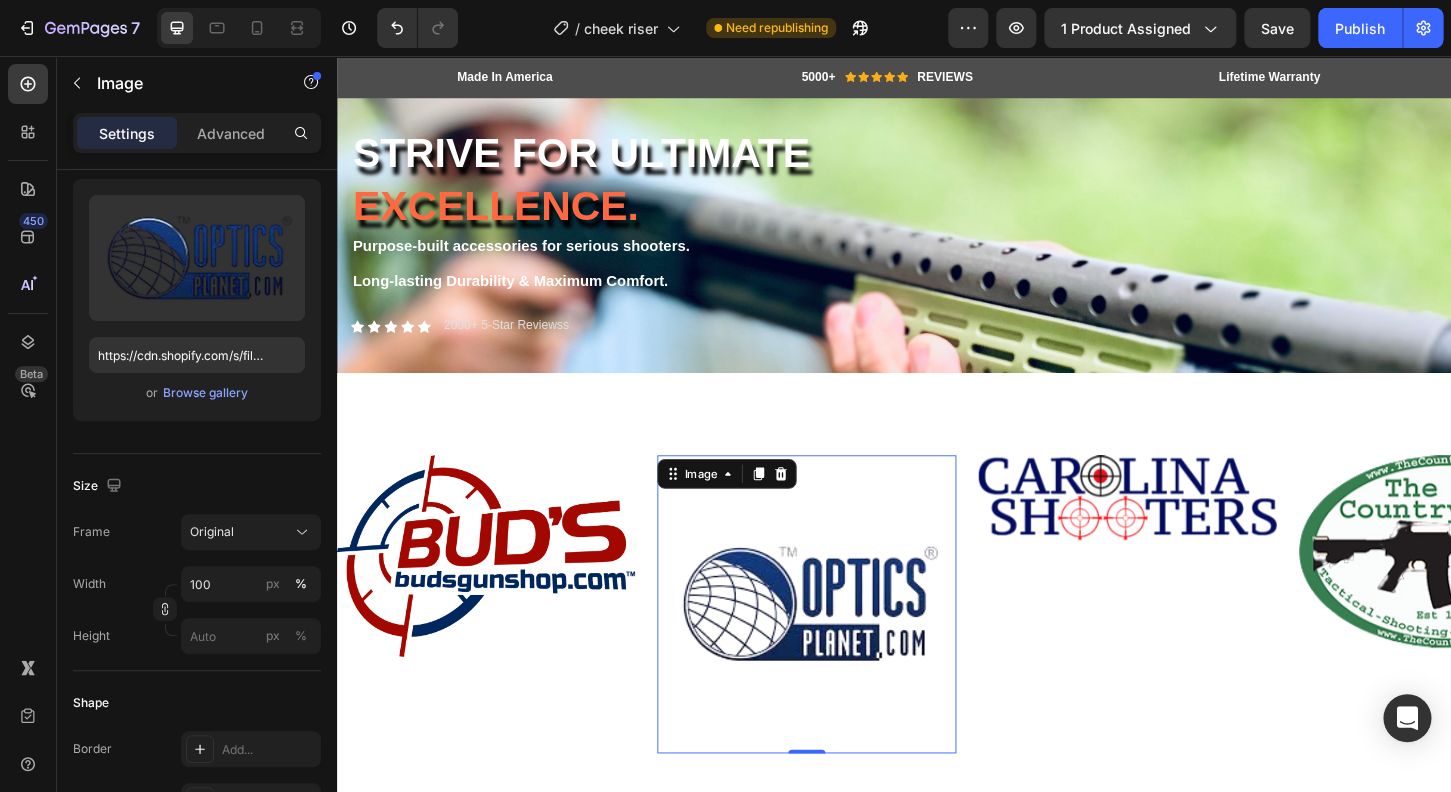 click at bounding box center (842, 646) 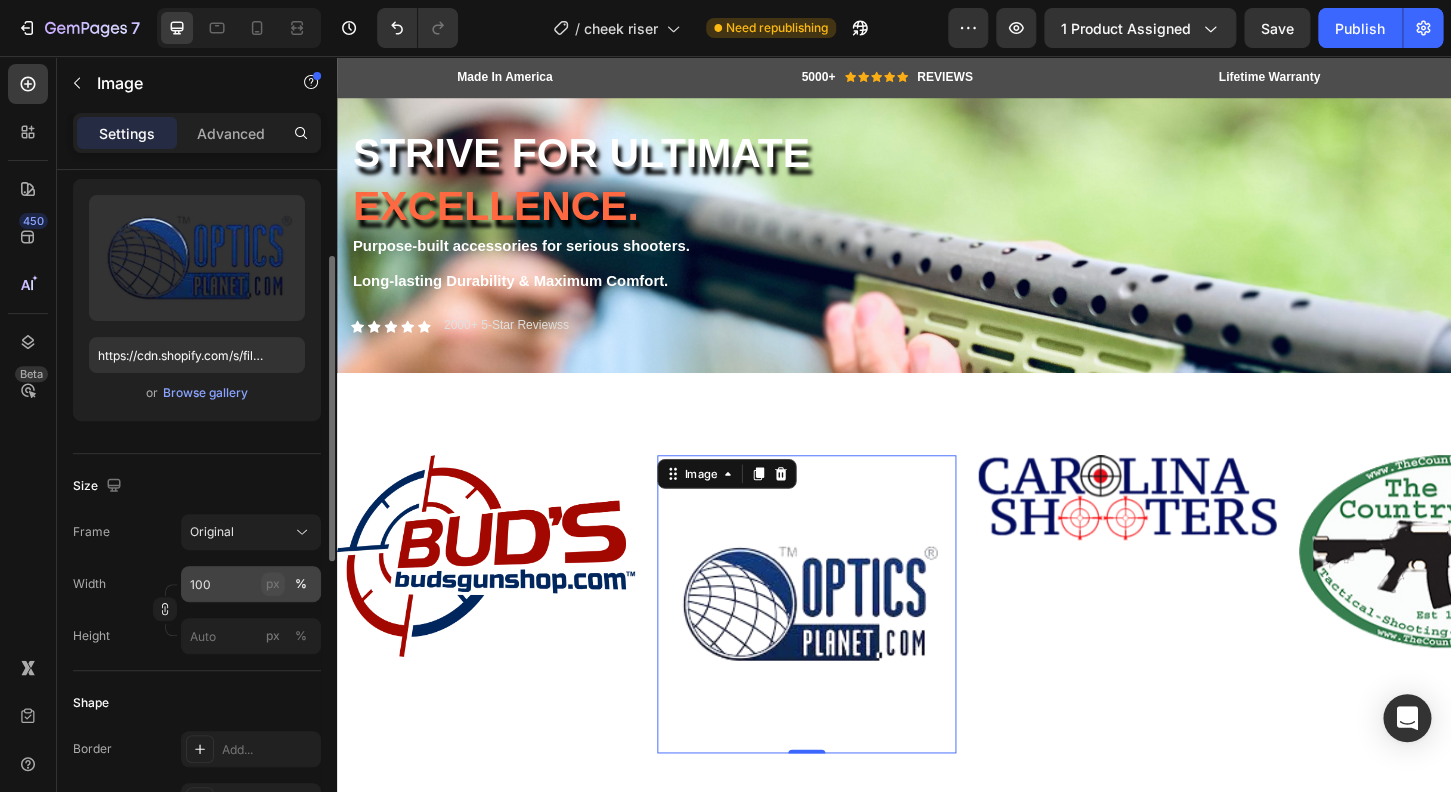 click on "px" 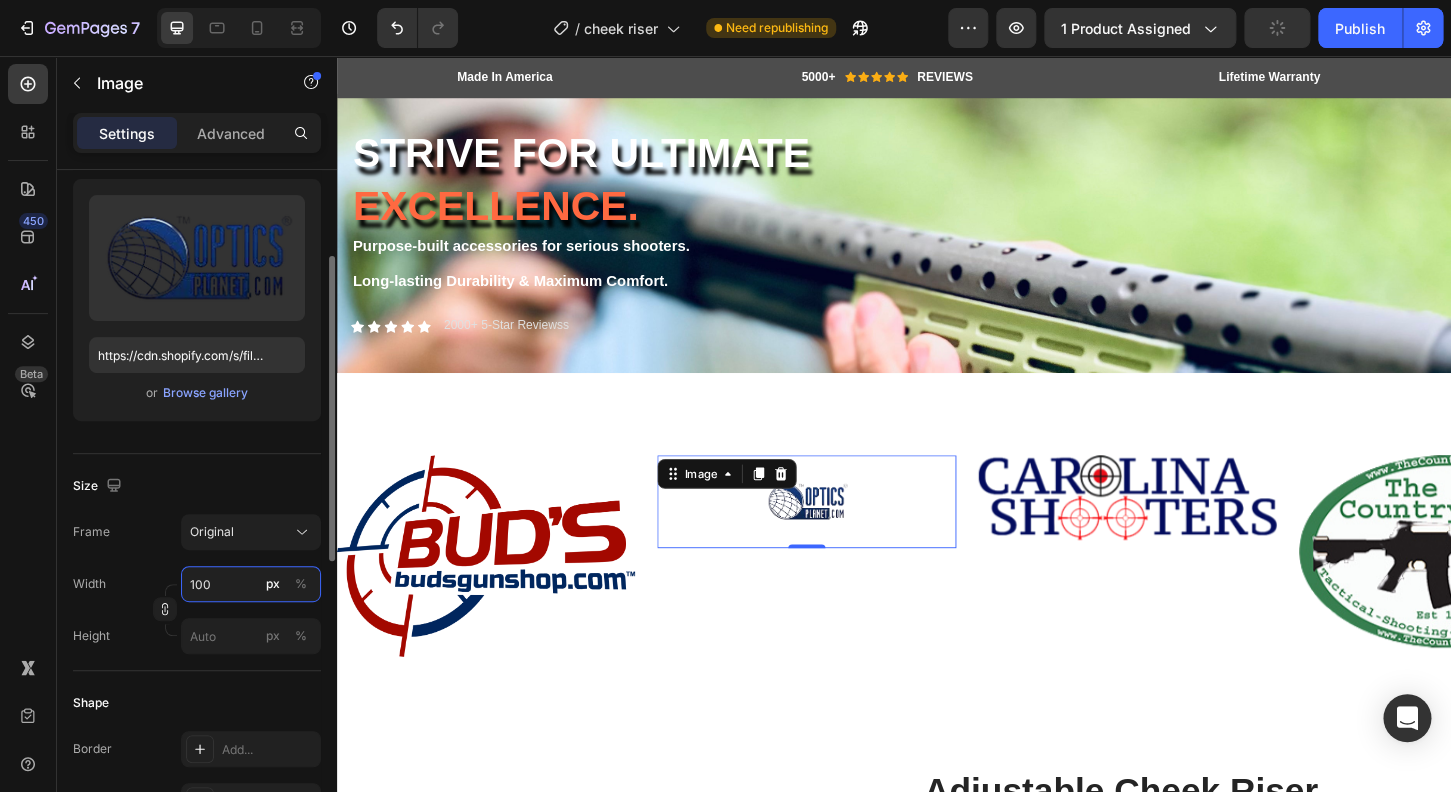 click on "100" at bounding box center [251, 584] 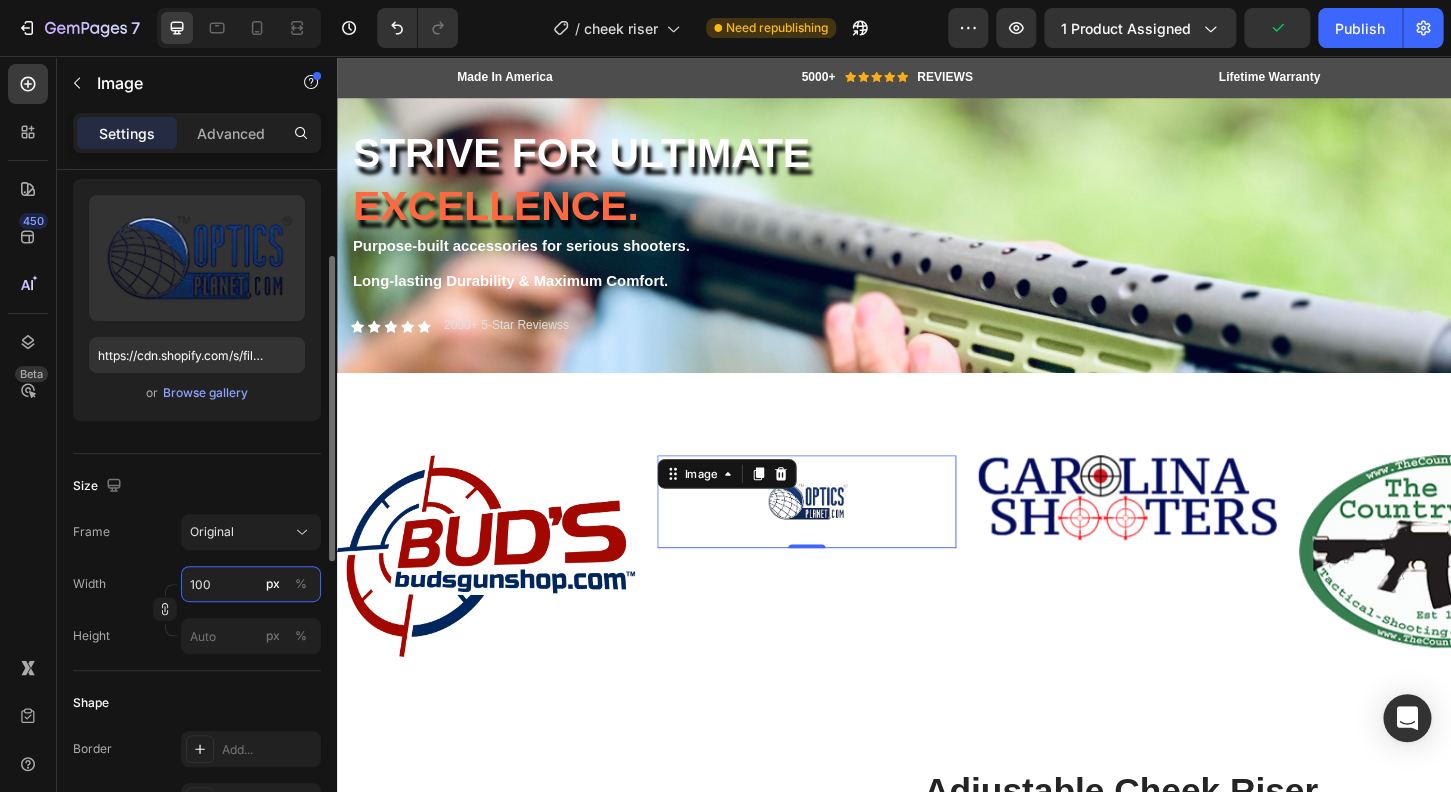 click on "100" at bounding box center [251, 584] 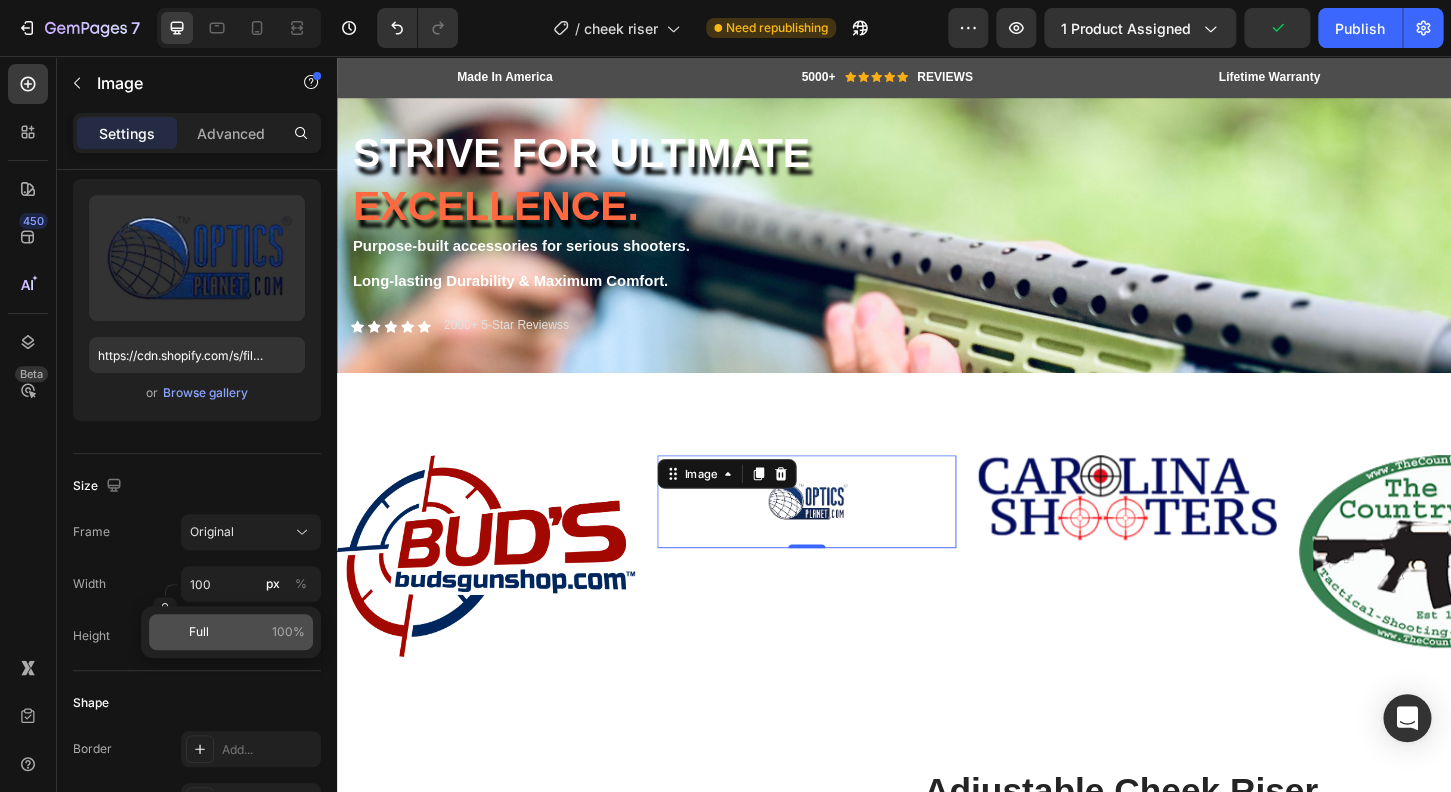 click on "100%" at bounding box center (288, 632) 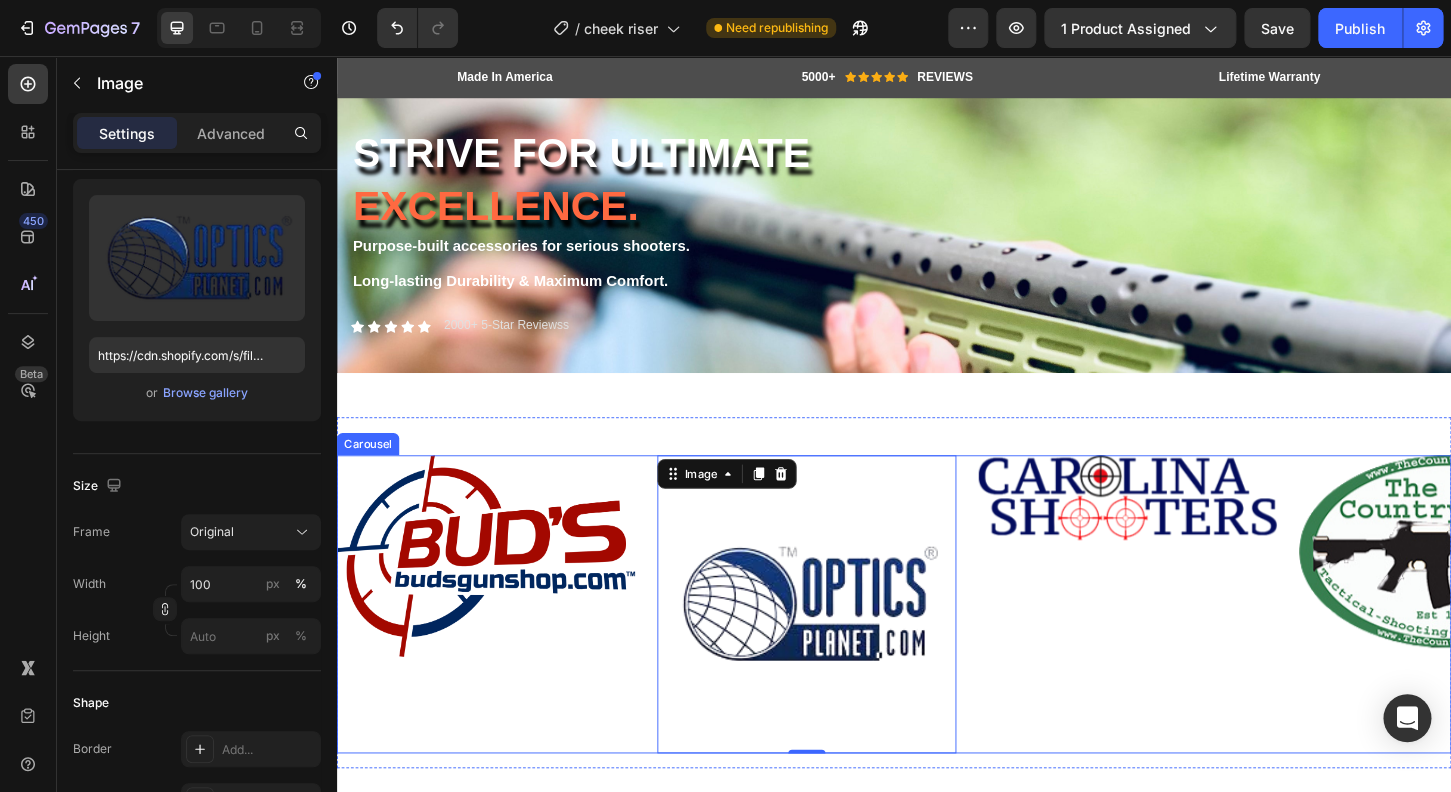 click at bounding box center (1188, 531) 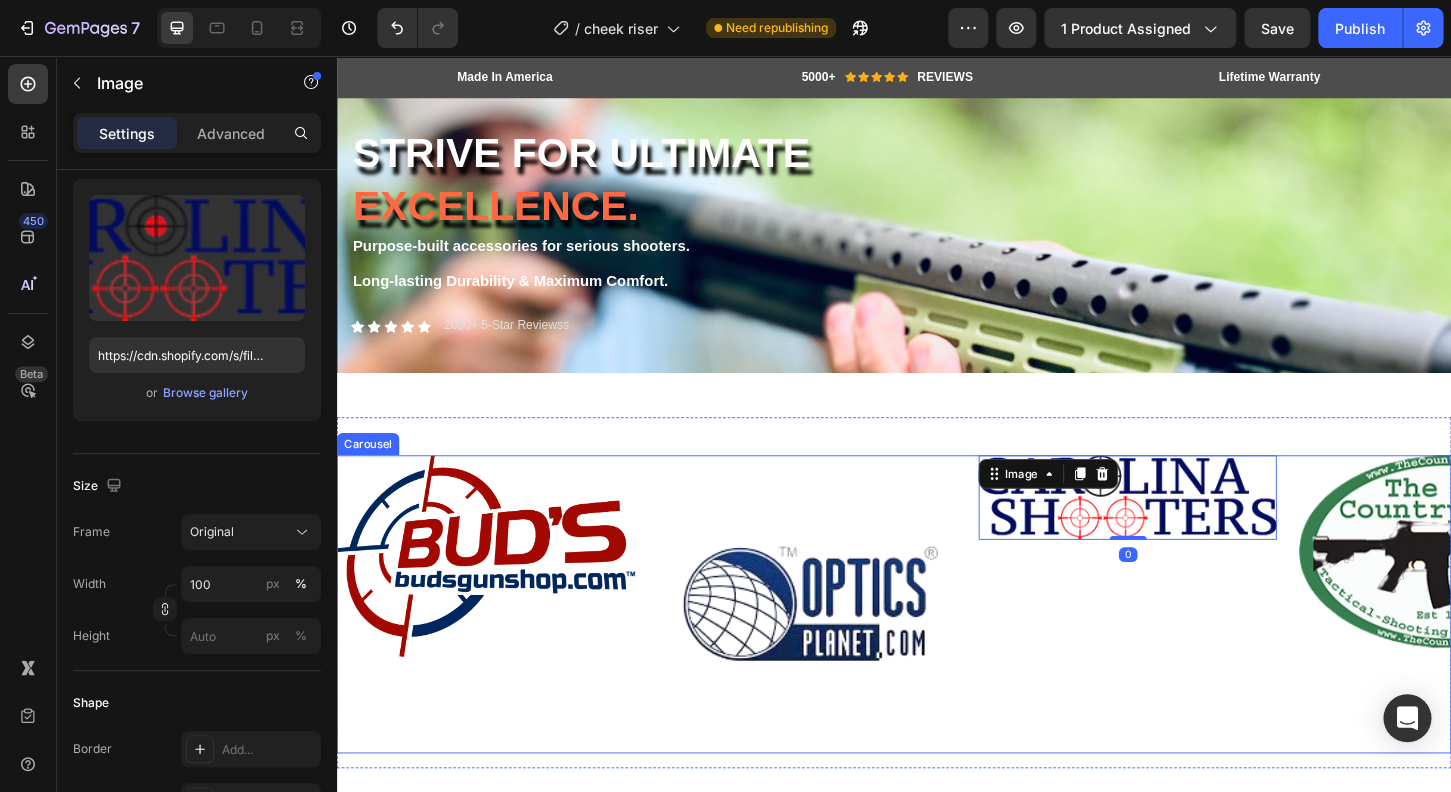 click on "Image   0" at bounding box center (1188, 646) 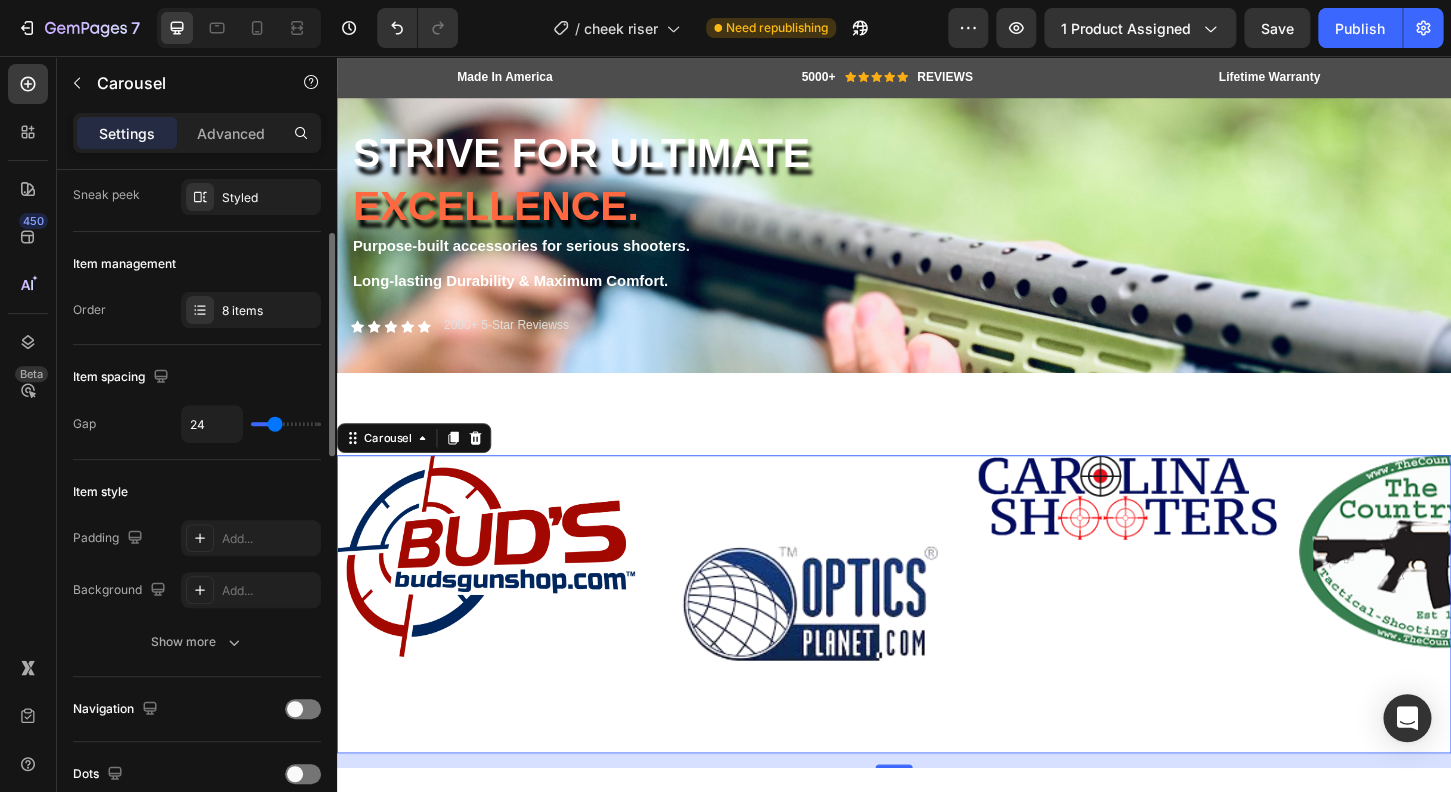 scroll, scrollTop: 96, scrollLeft: 0, axis: vertical 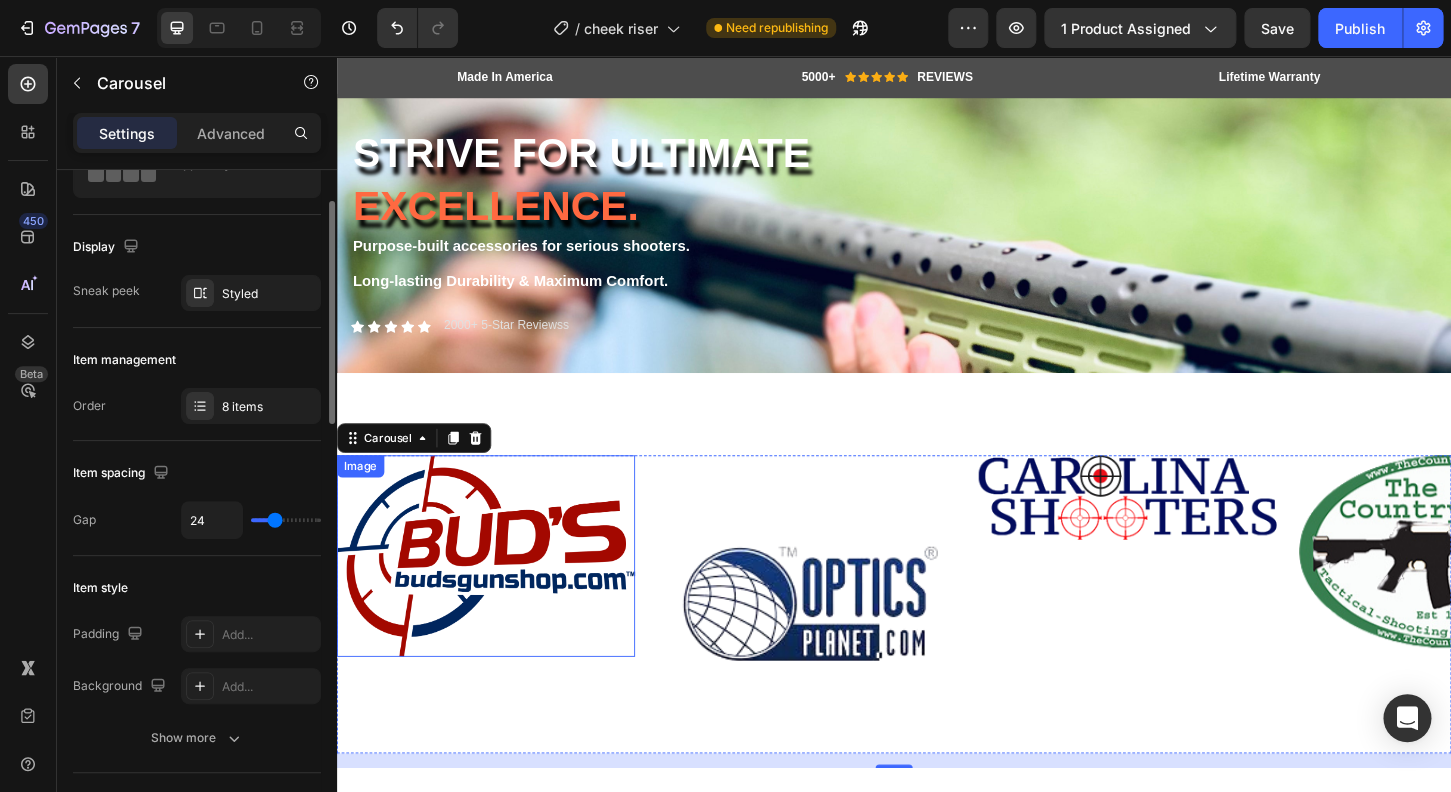 click at bounding box center [497, 594] 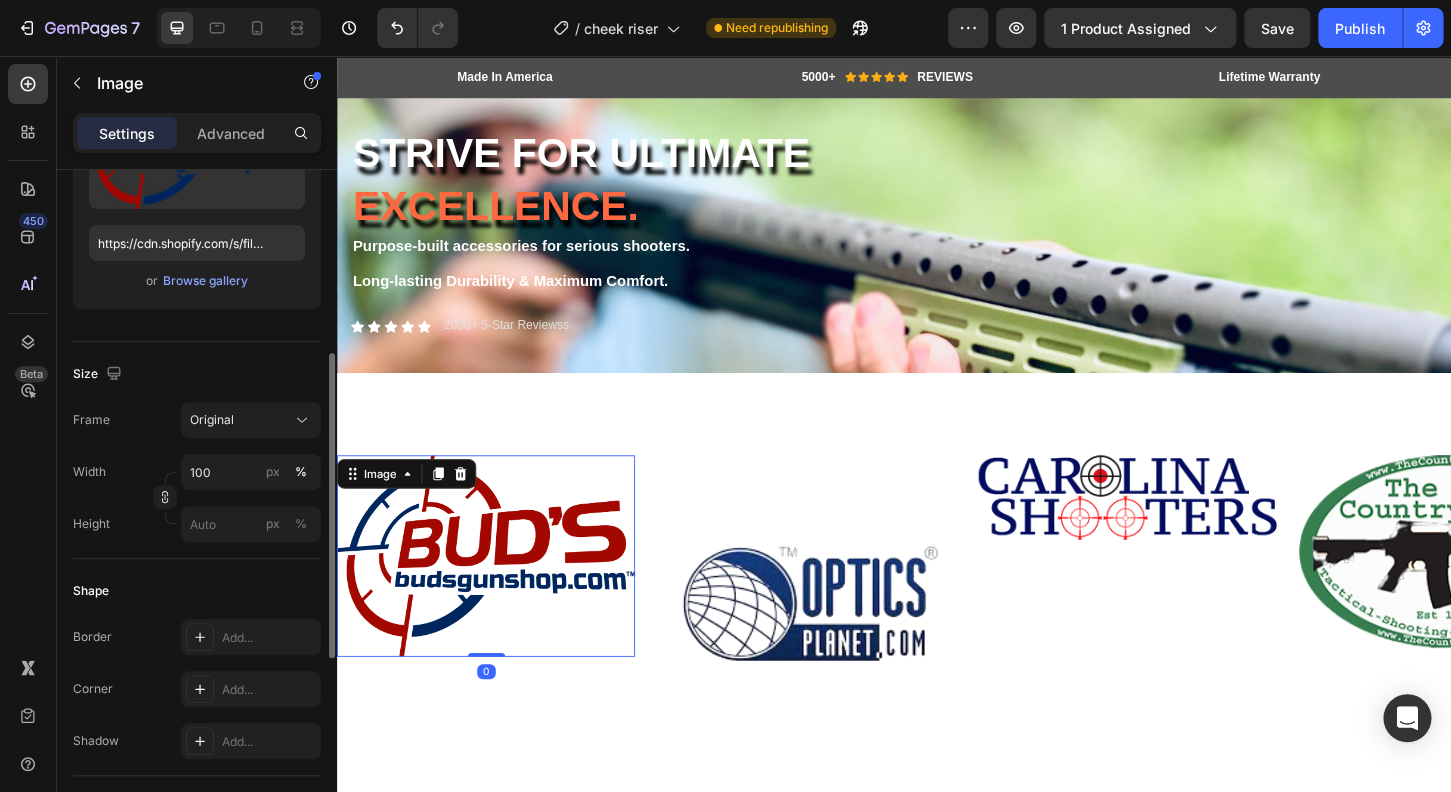 scroll, scrollTop: 496, scrollLeft: 0, axis: vertical 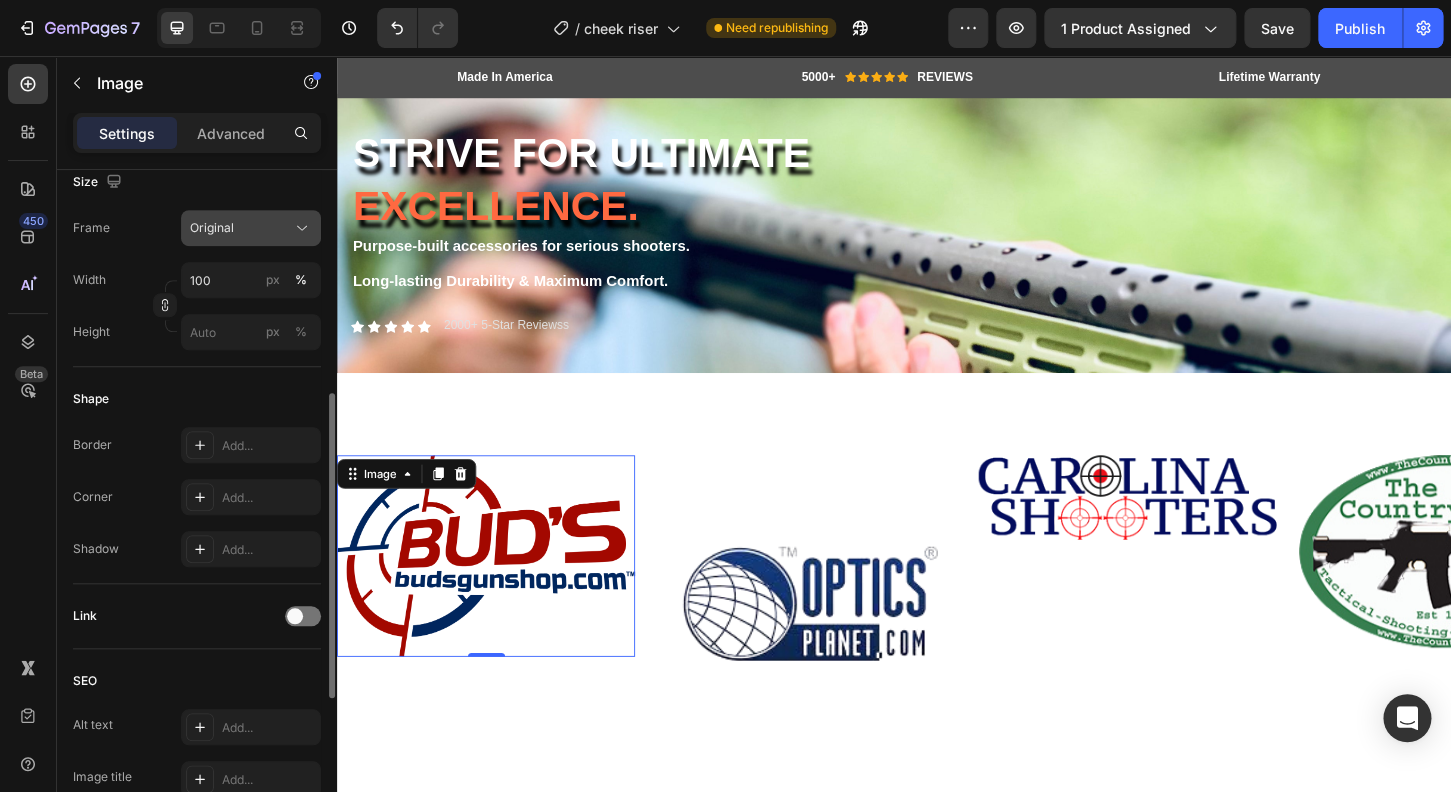 click on "Original" at bounding box center [212, 228] 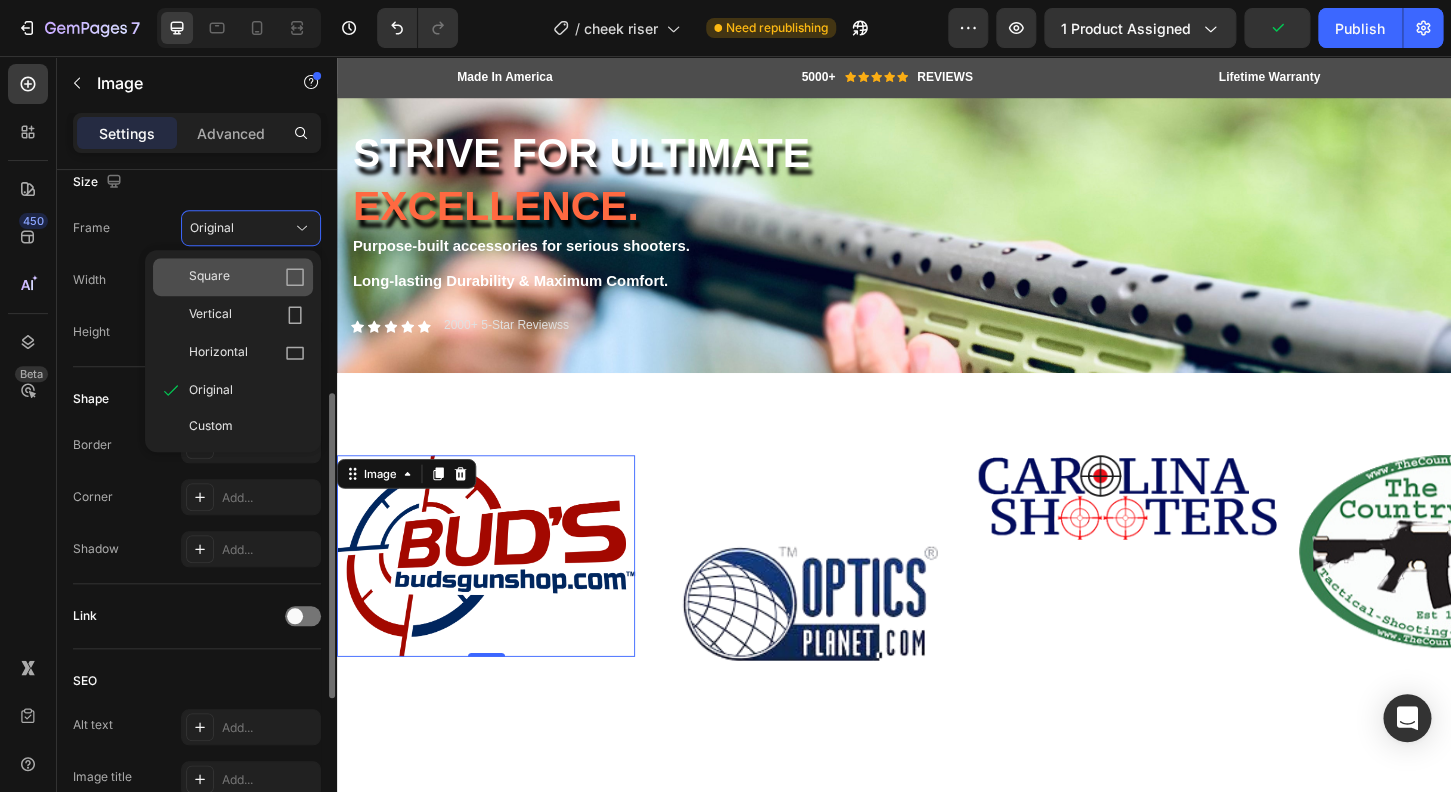 click on "Square" at bounding box center (247, 277) 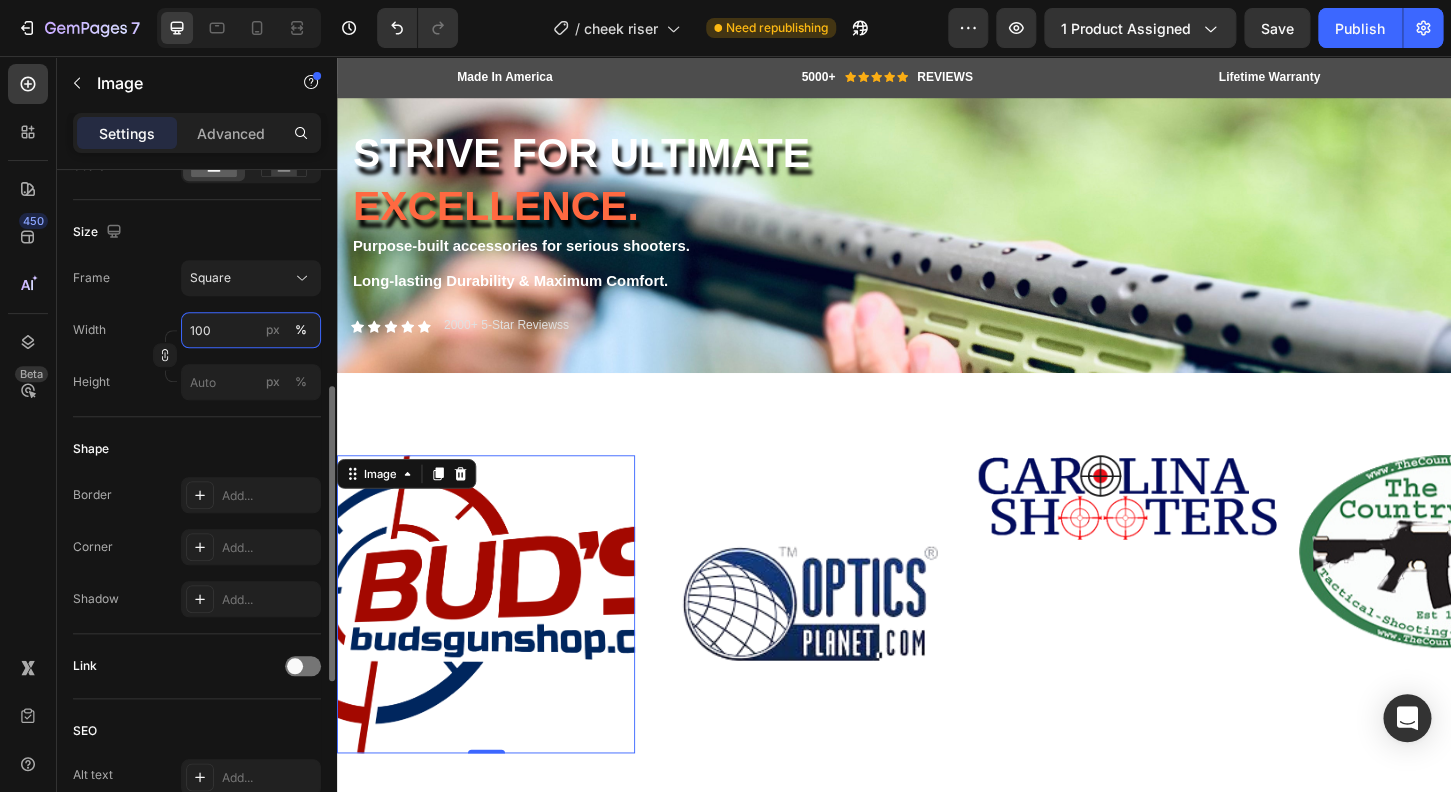 click on "100" at bounding box center [251, 330] 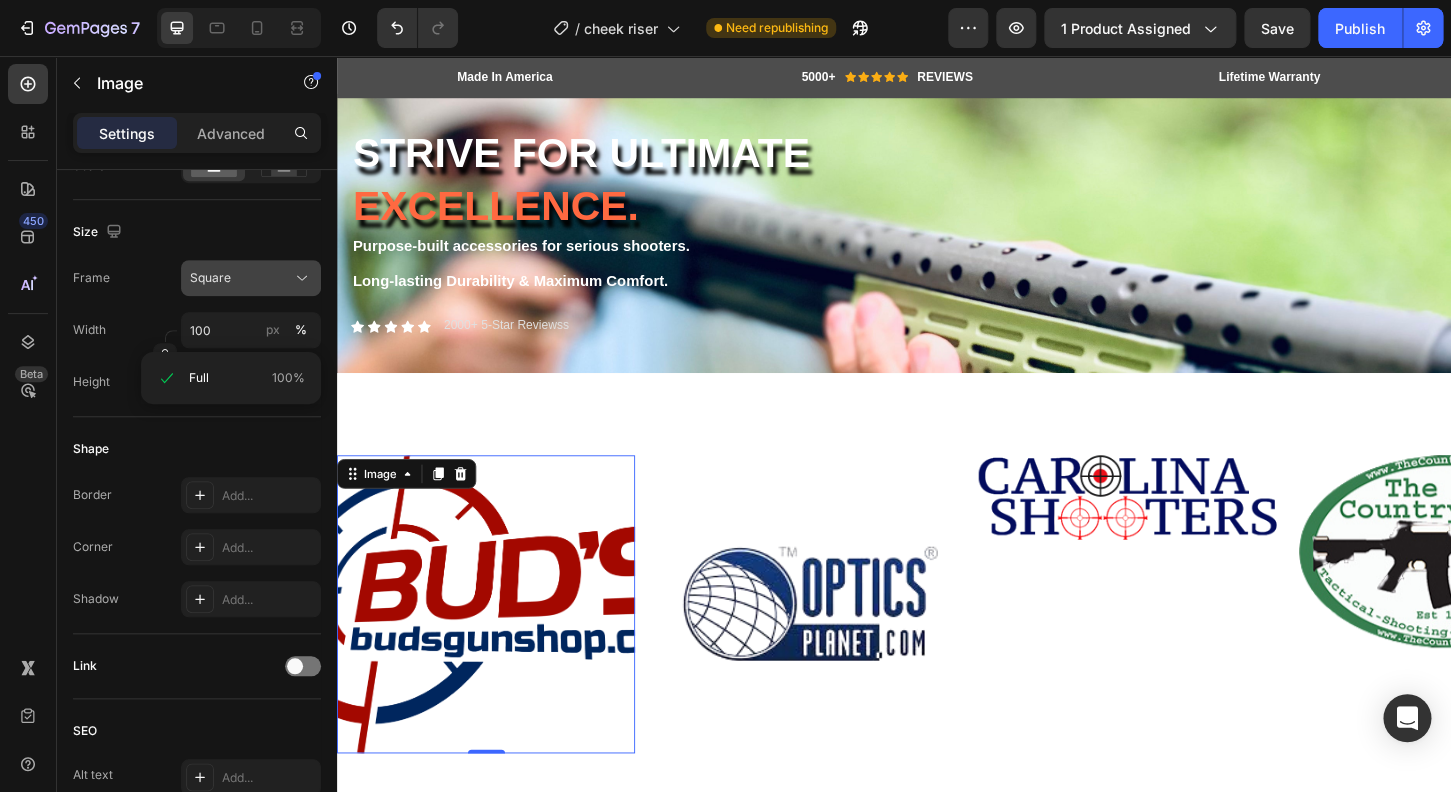 click on "Square" at bounding box center (251, 278) 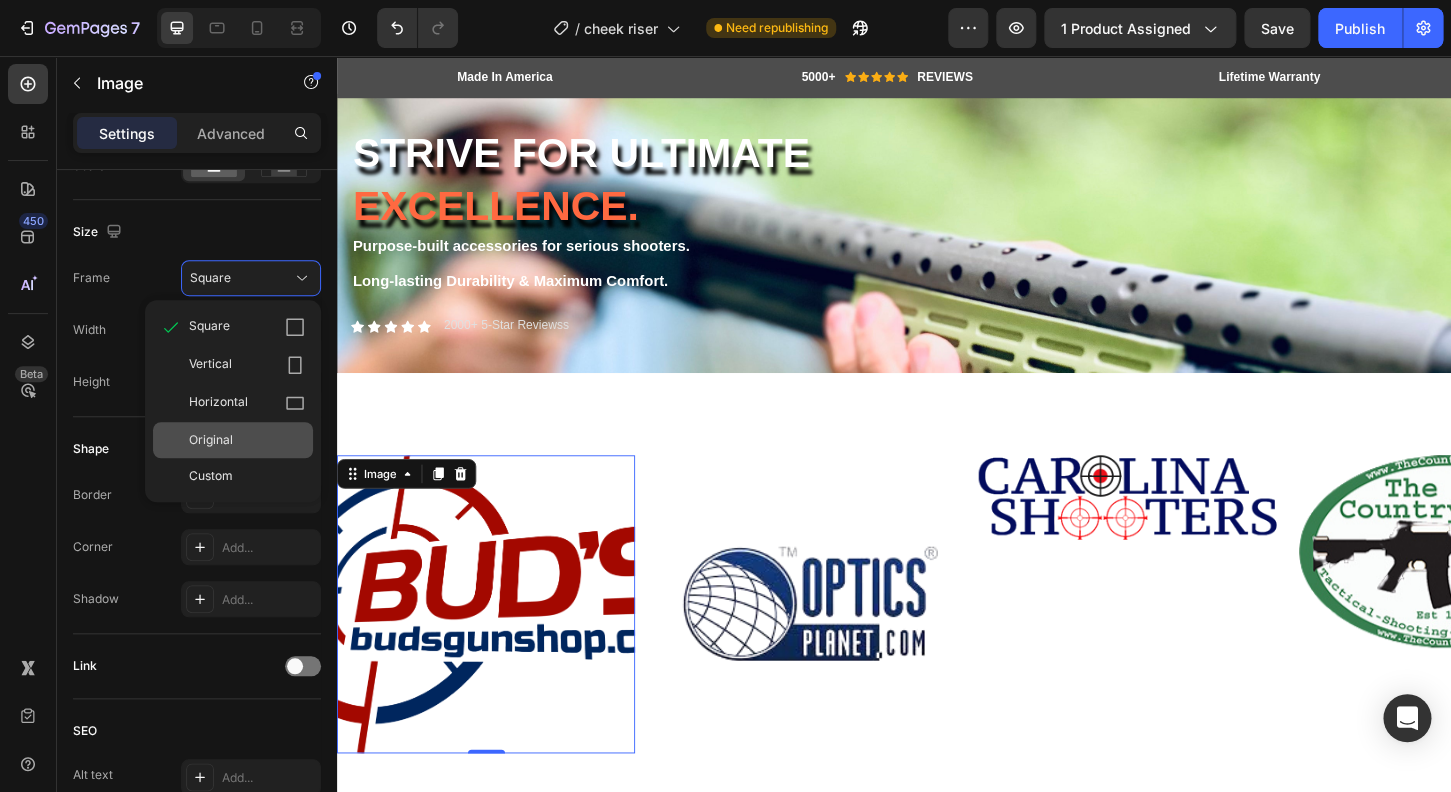 click on "Original" 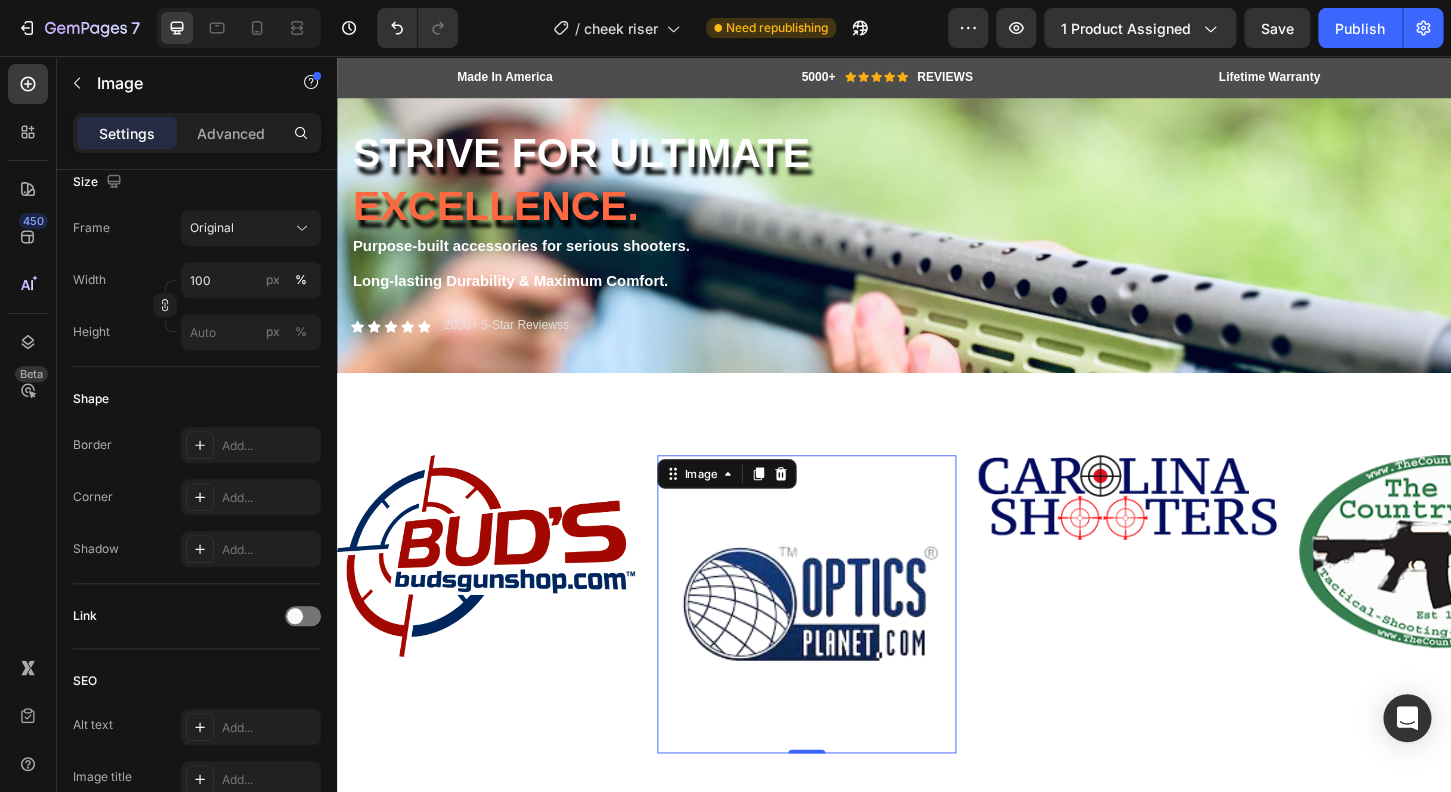 click at bounding box center [842, 646] 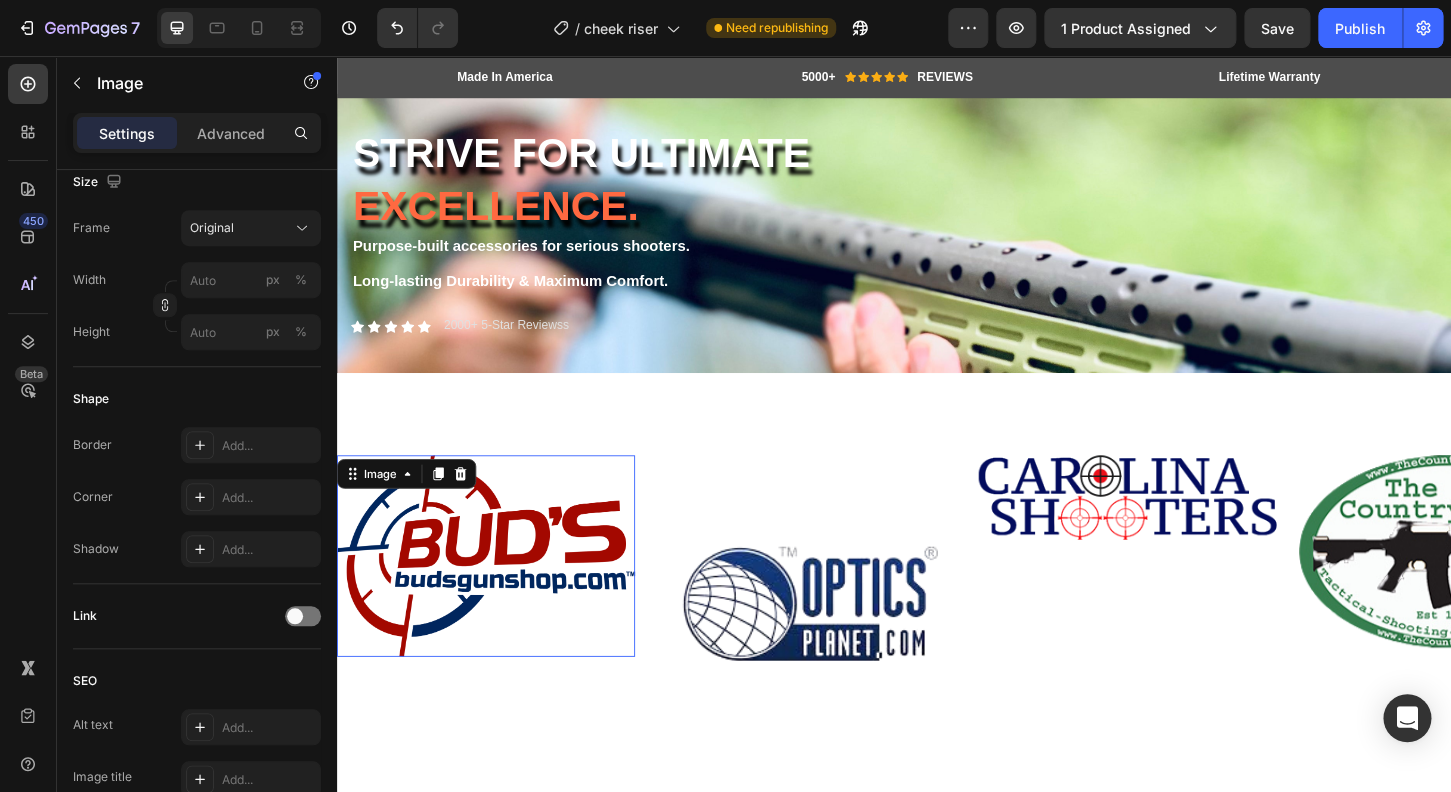 drag, startPoint x: 545, startPoint y: 611, endPoint x: 551, endPoint y: 584, distance: 27.658634 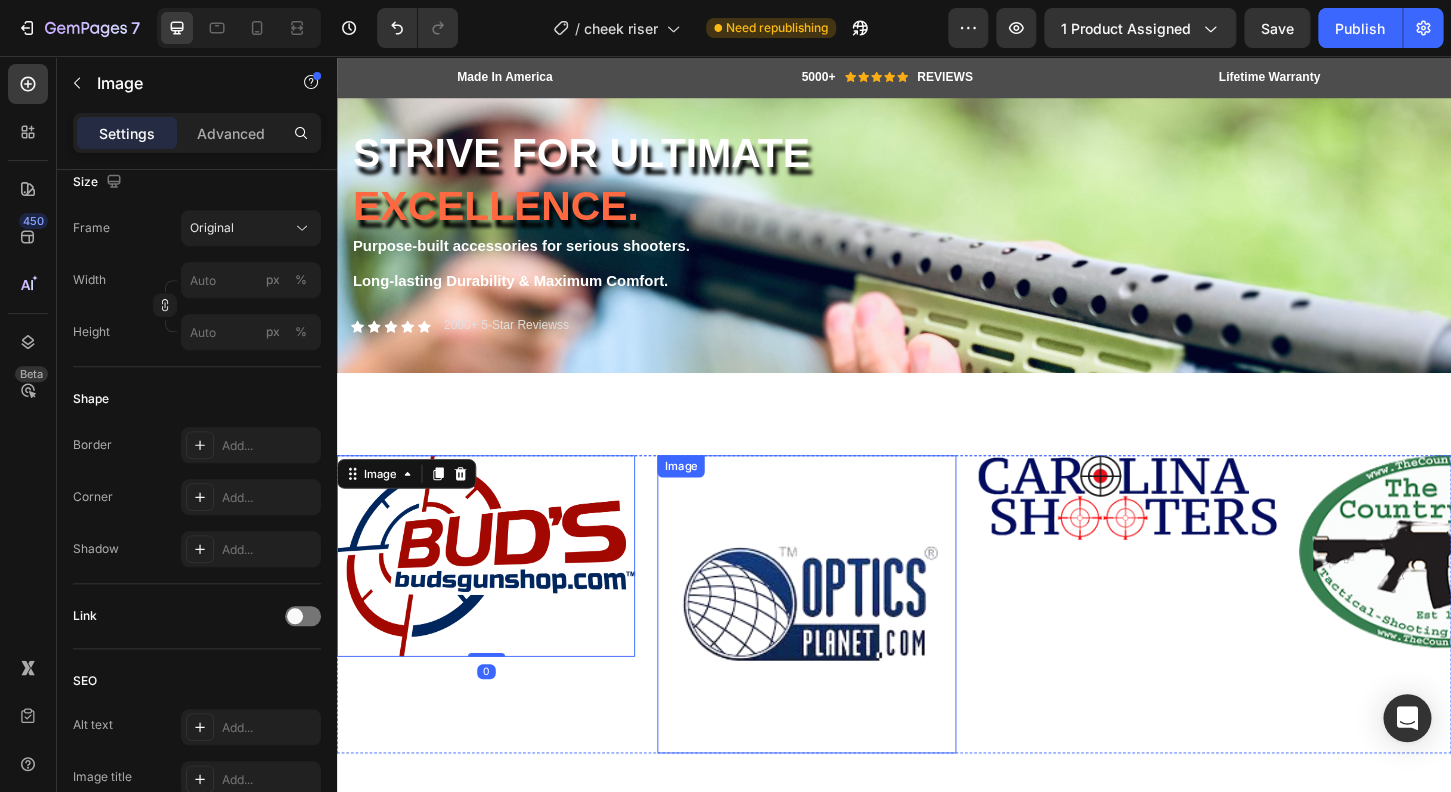 click at bounding box center [842, 646] 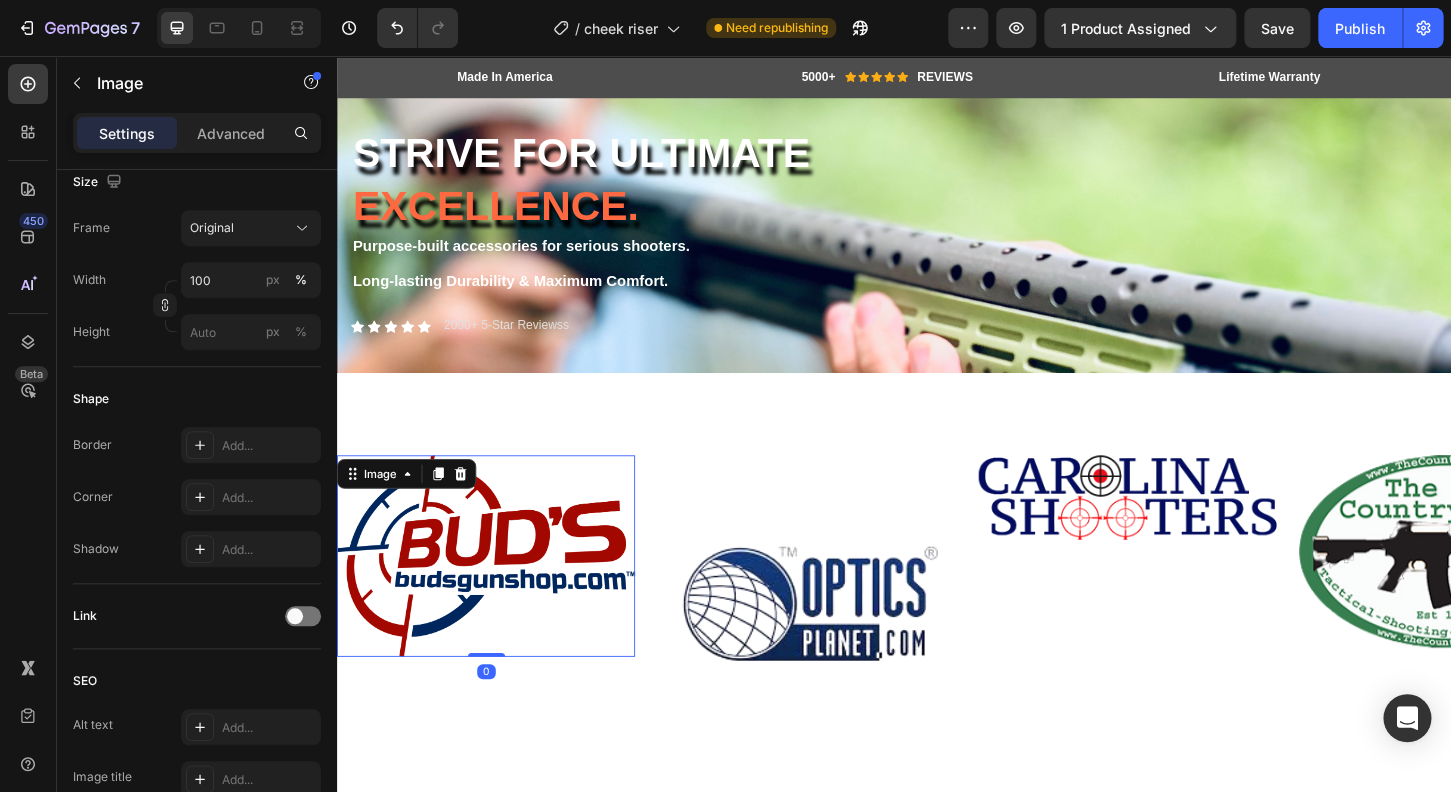 click at bounding box center [497, 594] 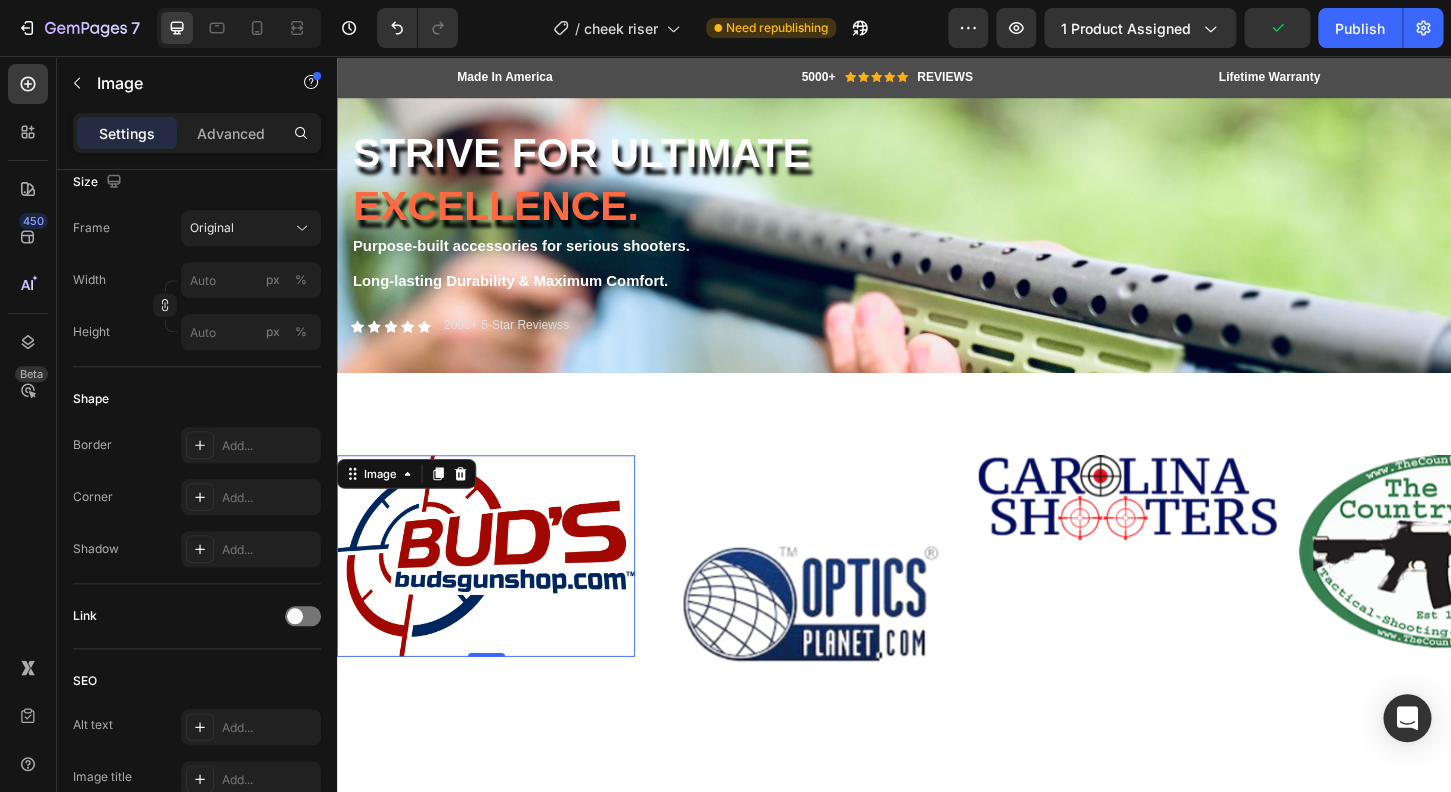 click at bounding box center (497, 594) 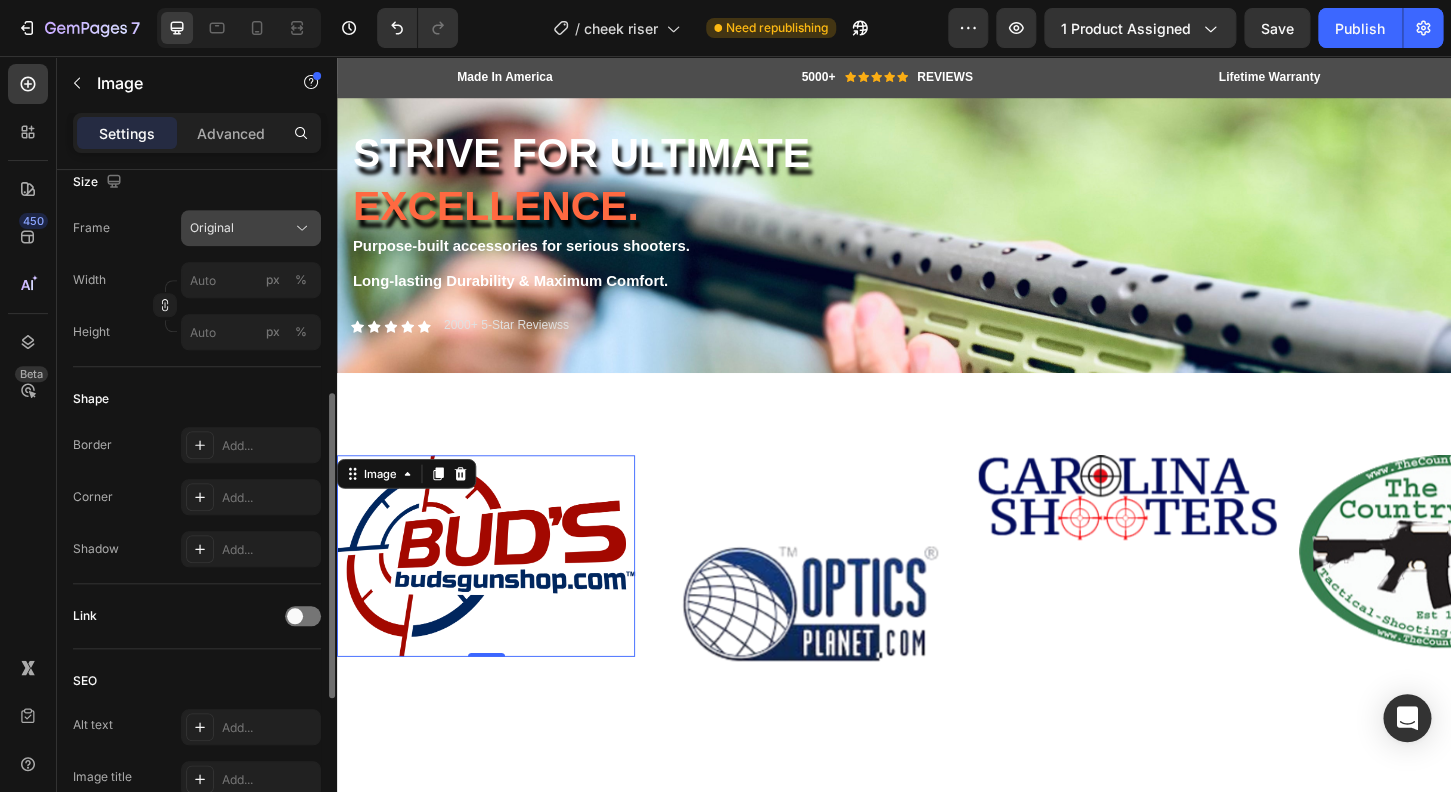 click on "Original" at bounding box center (251, 228) 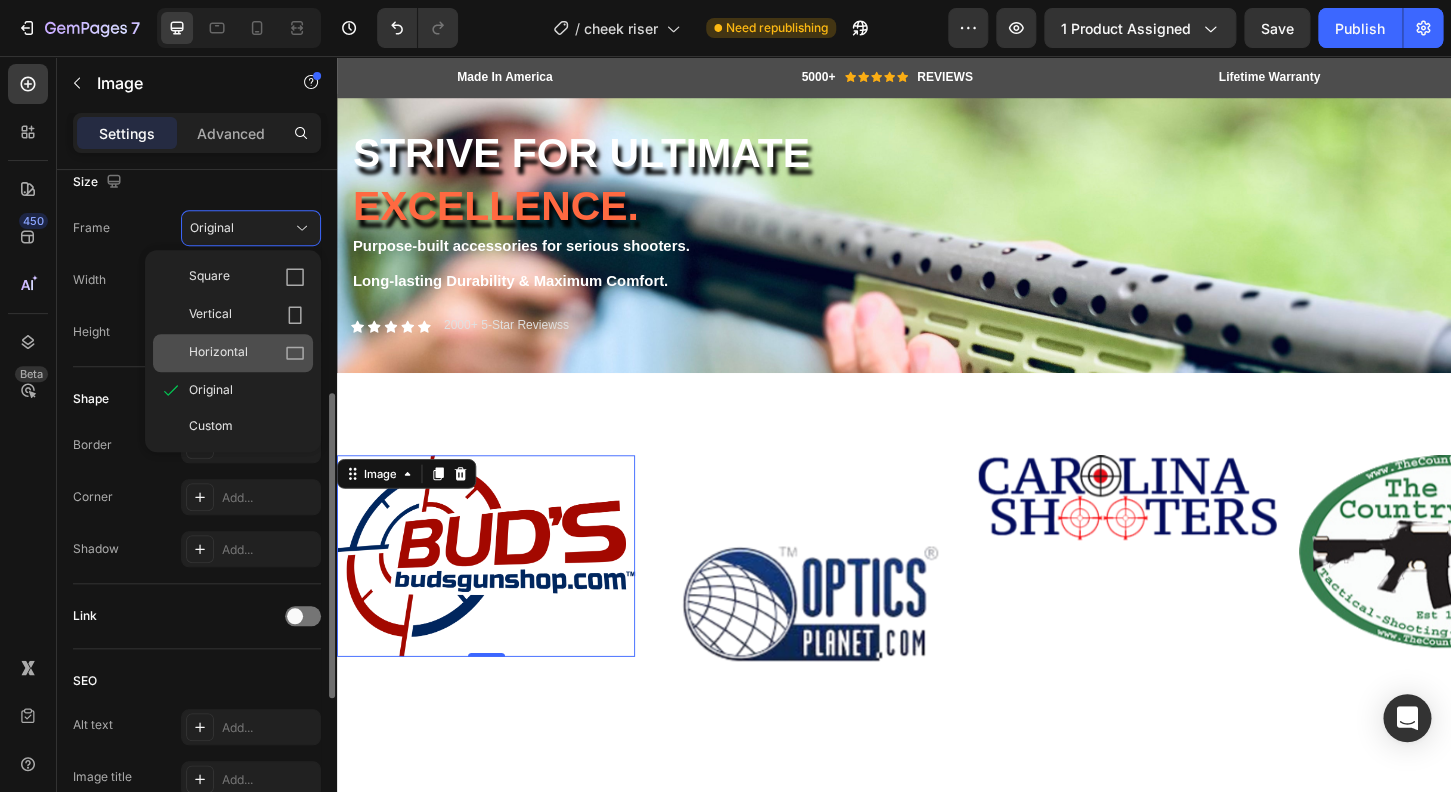 click on "Horizontal" at bounding box center (218, 353) 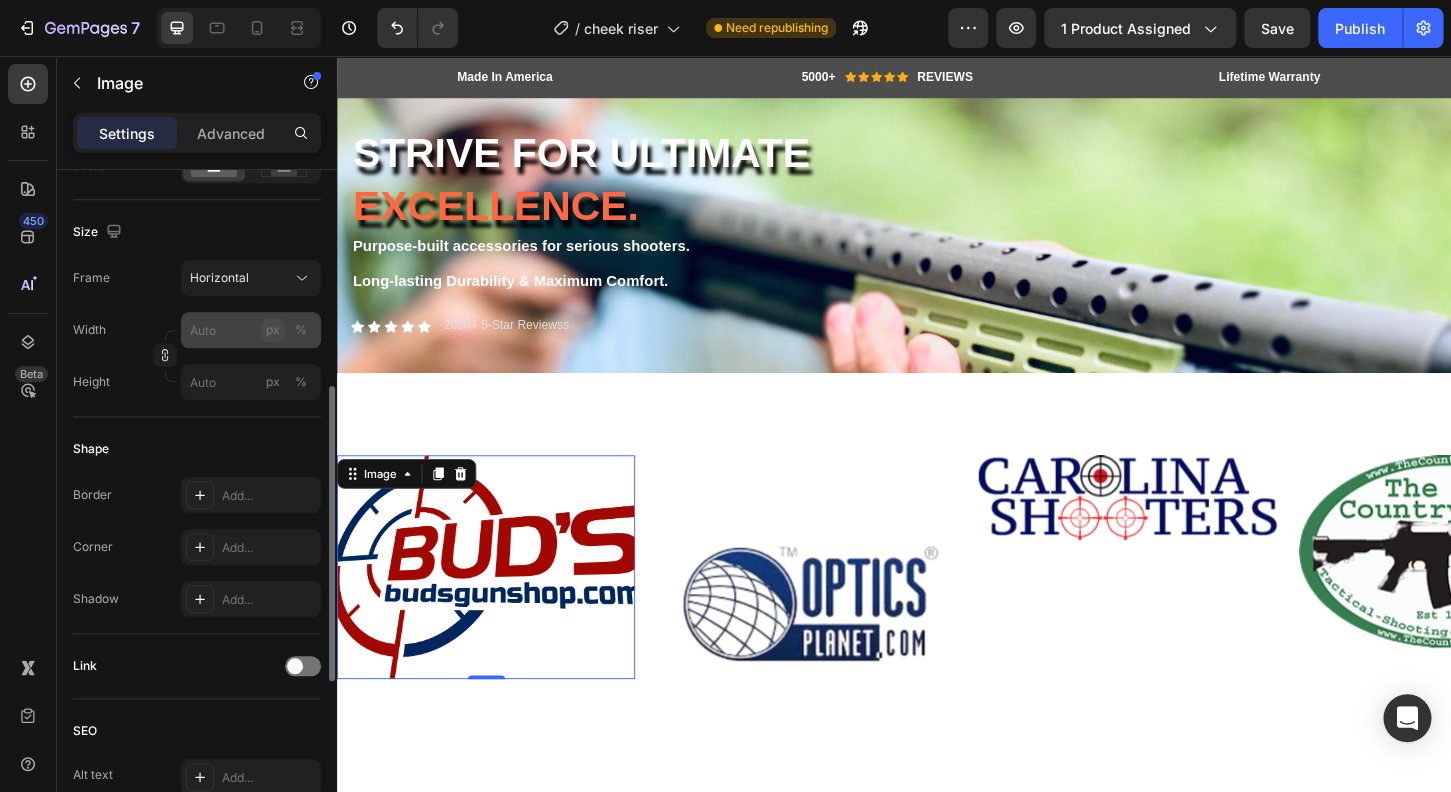 click on "px" at bounding box center [273, 330] 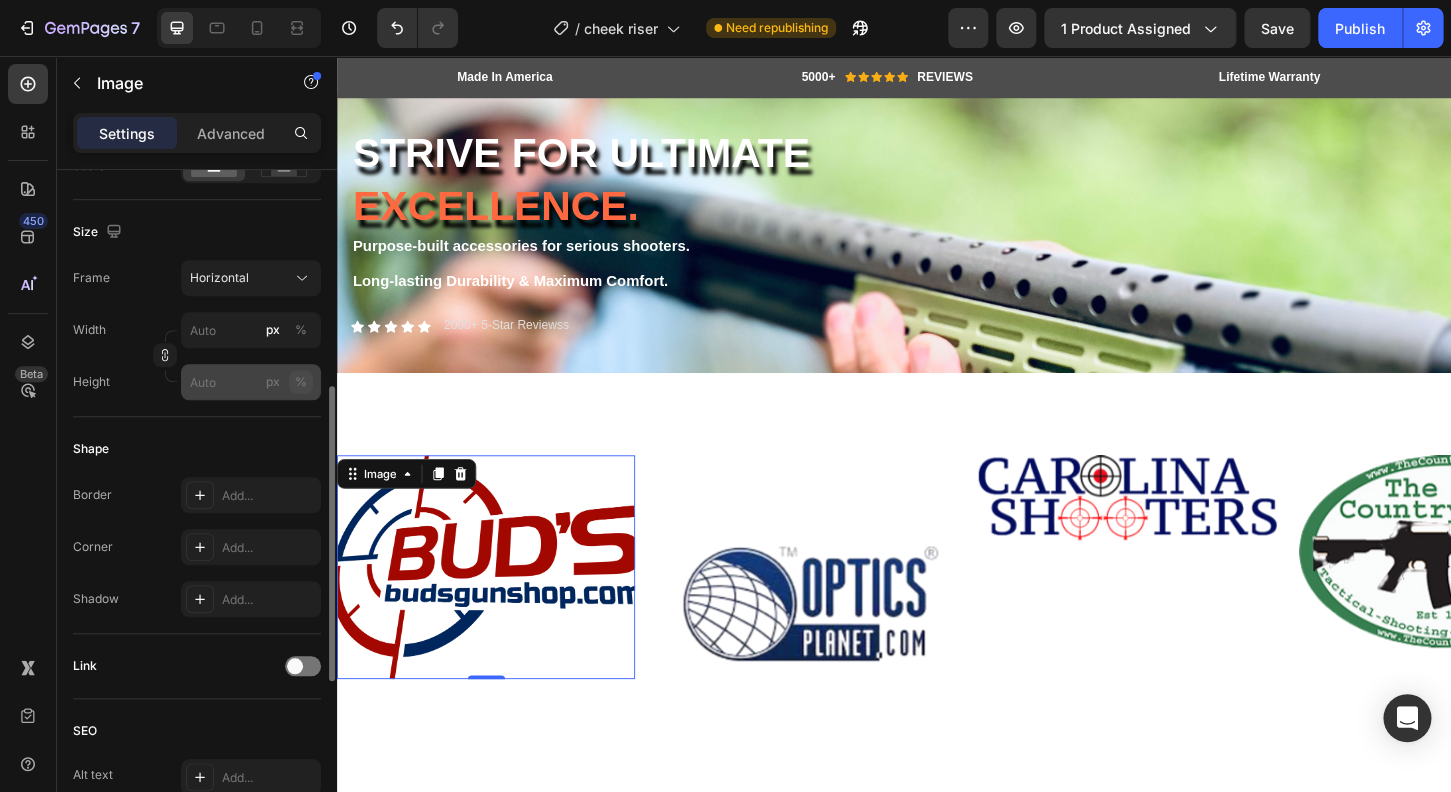 click on "%" 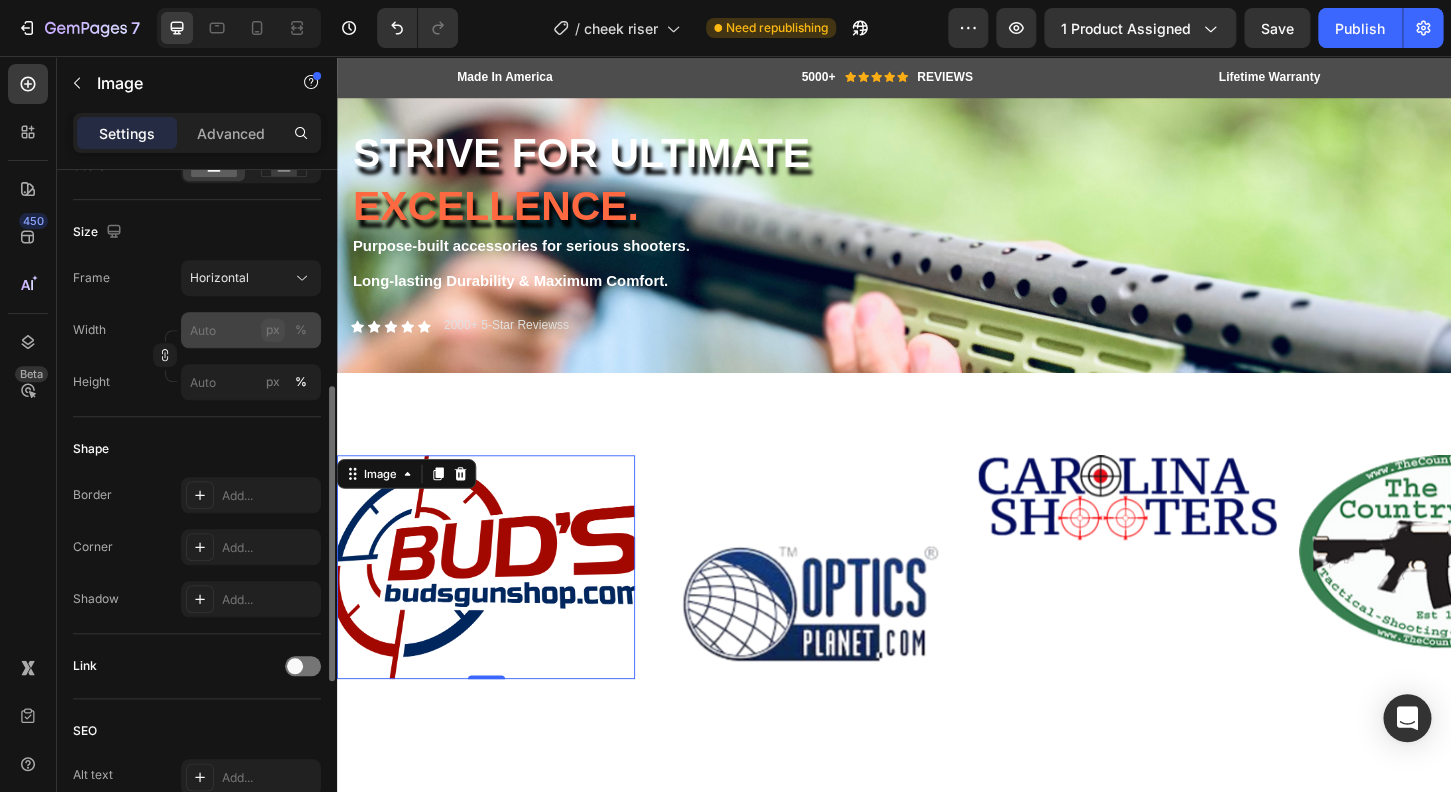 click on "px" 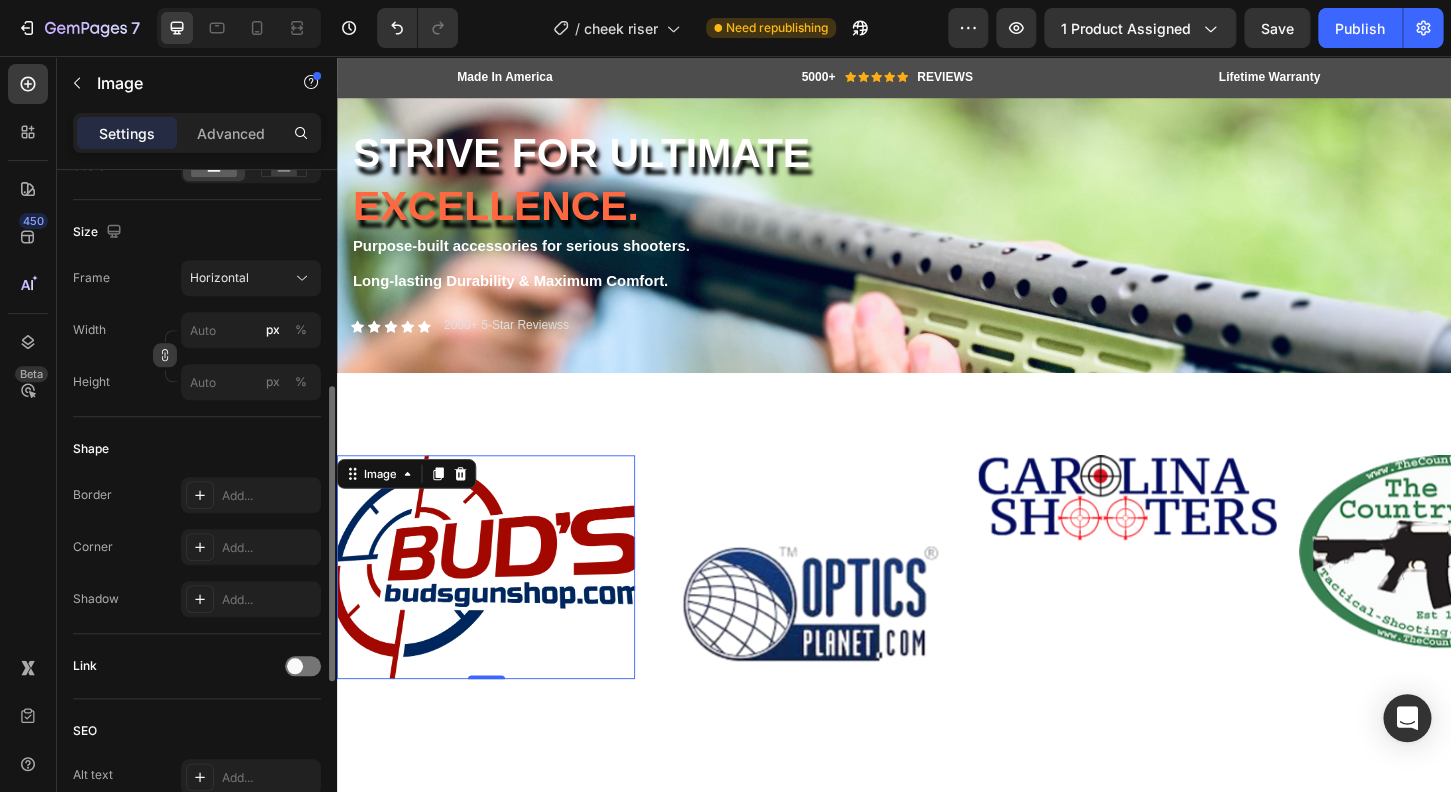 click 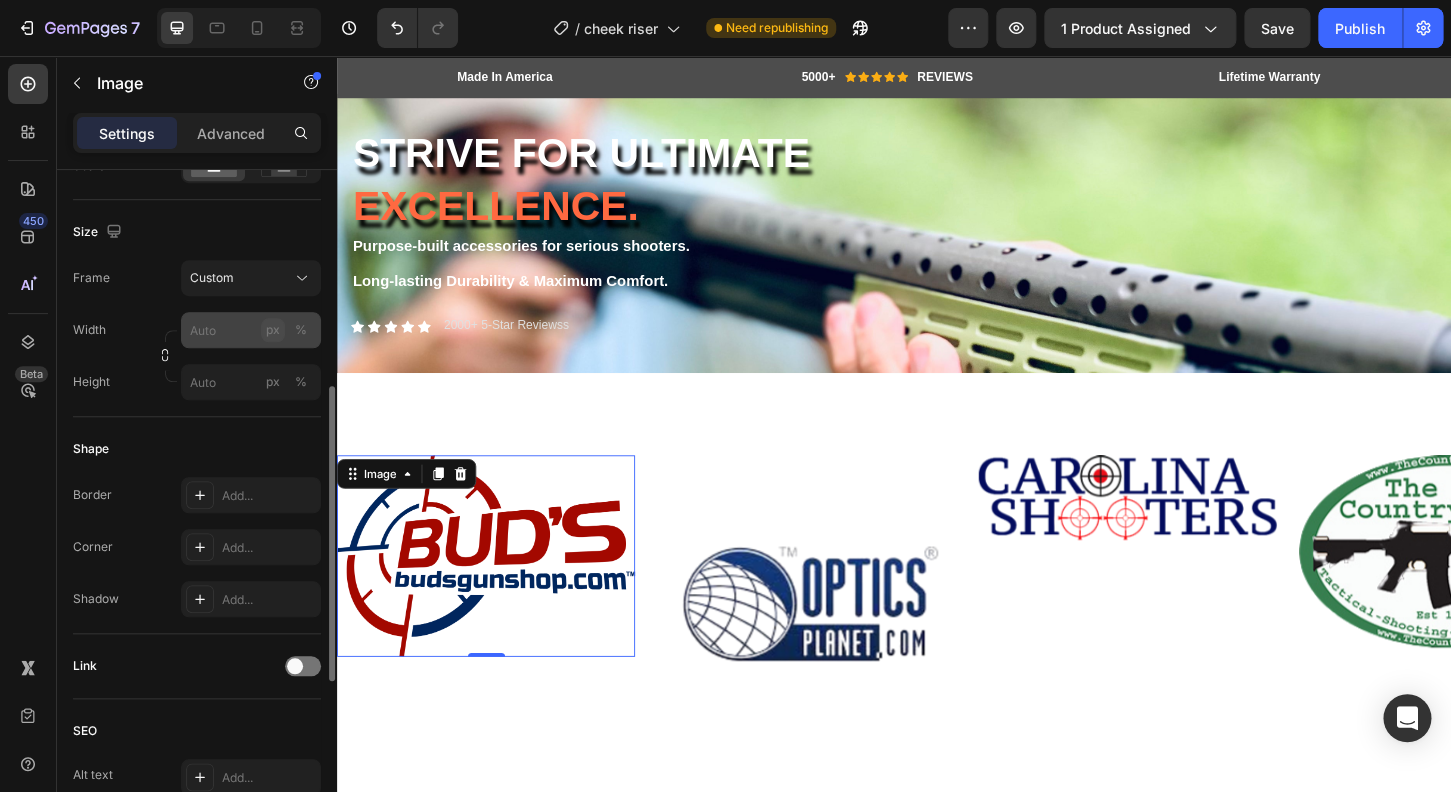 click on "px" 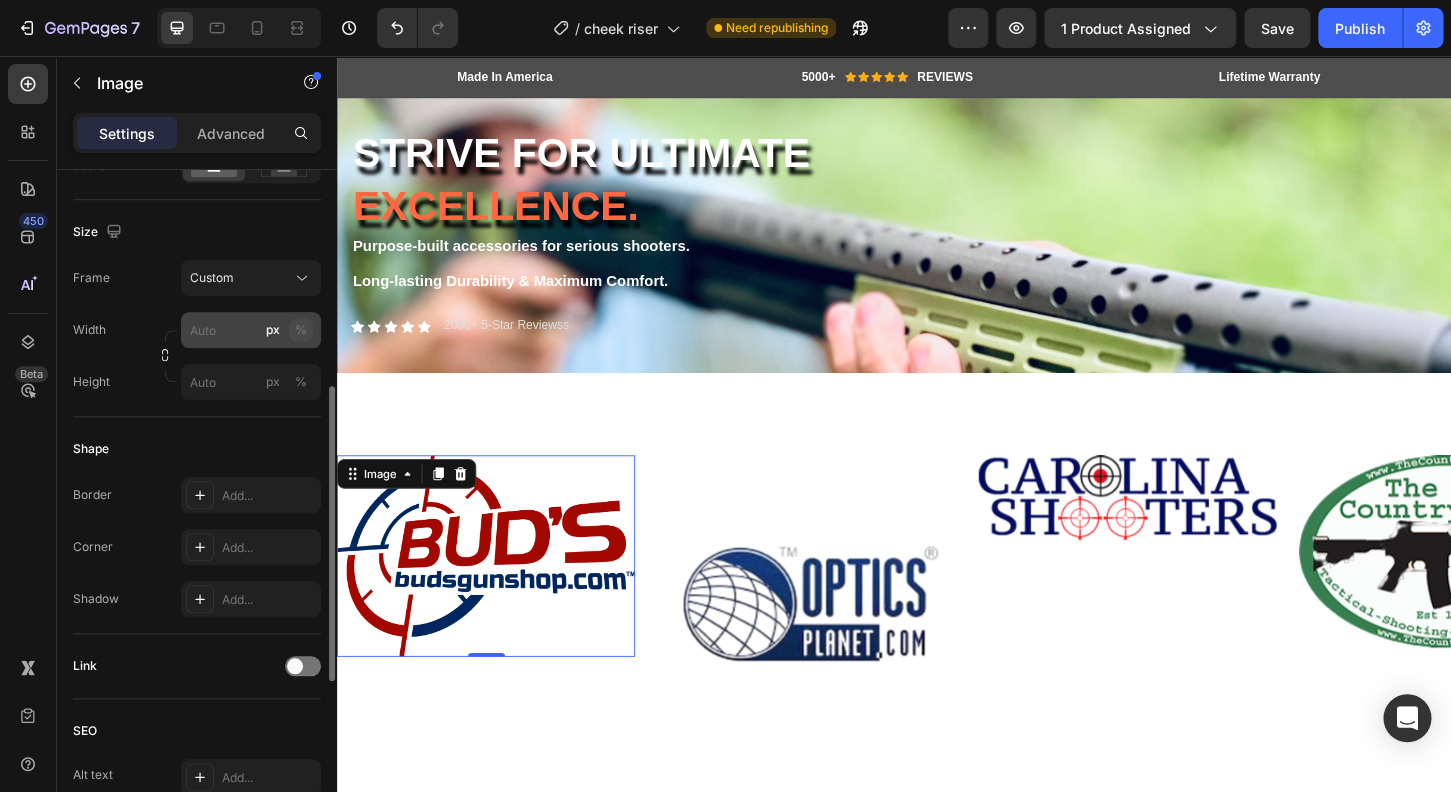 click on "%" at bounding box center [301, 330] 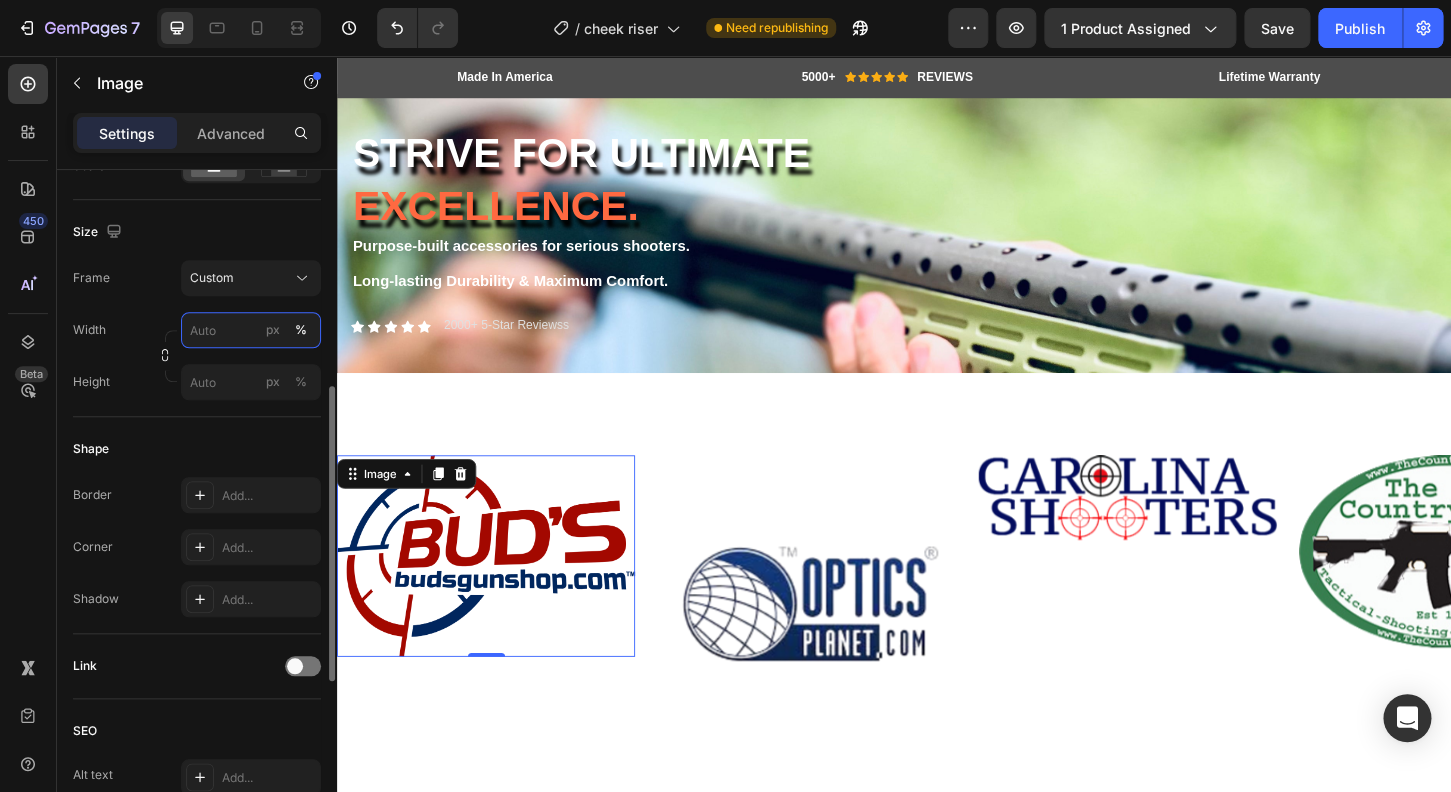 click on "px %" at bounding box center [251, 330] 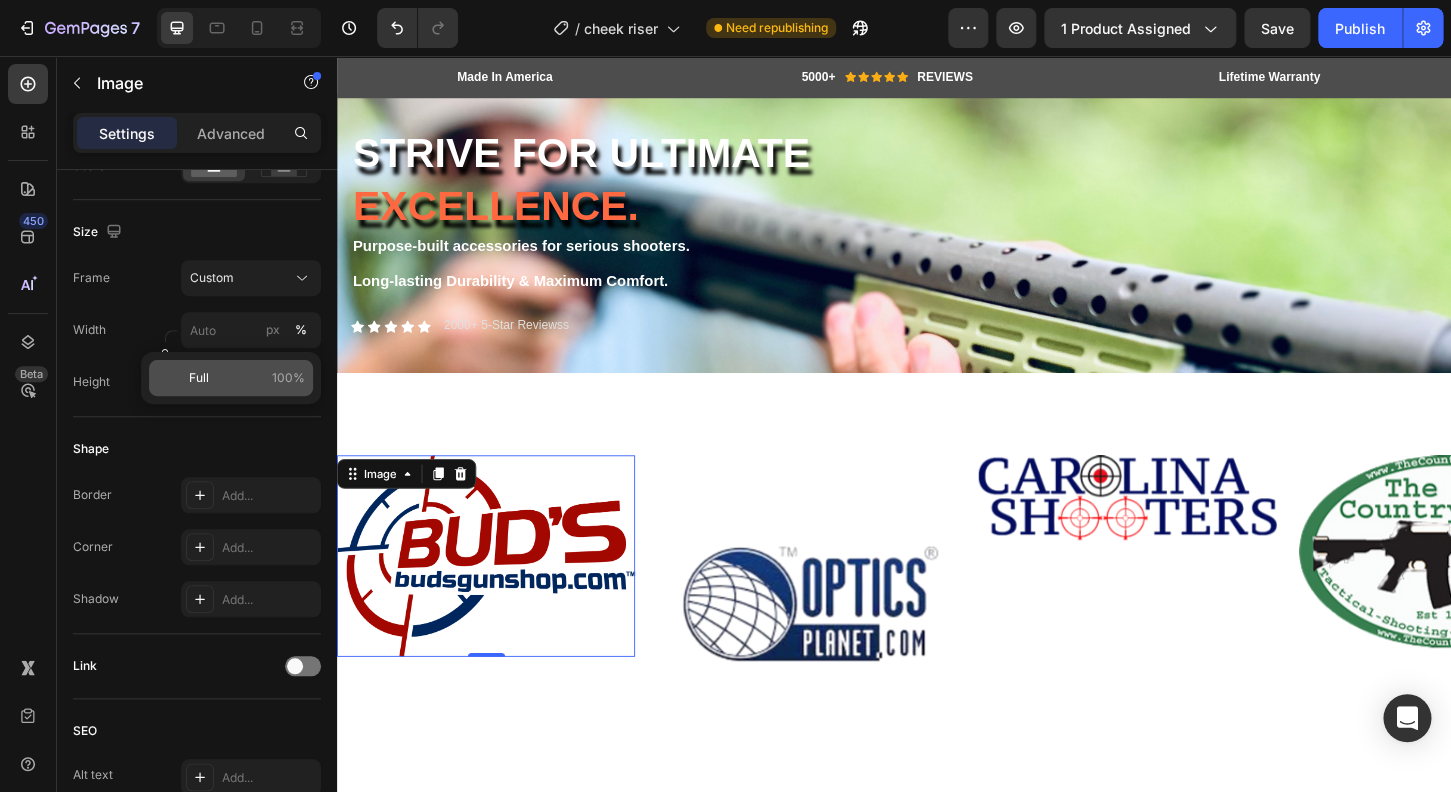 click on "100%" at bounding box center [288, 378] 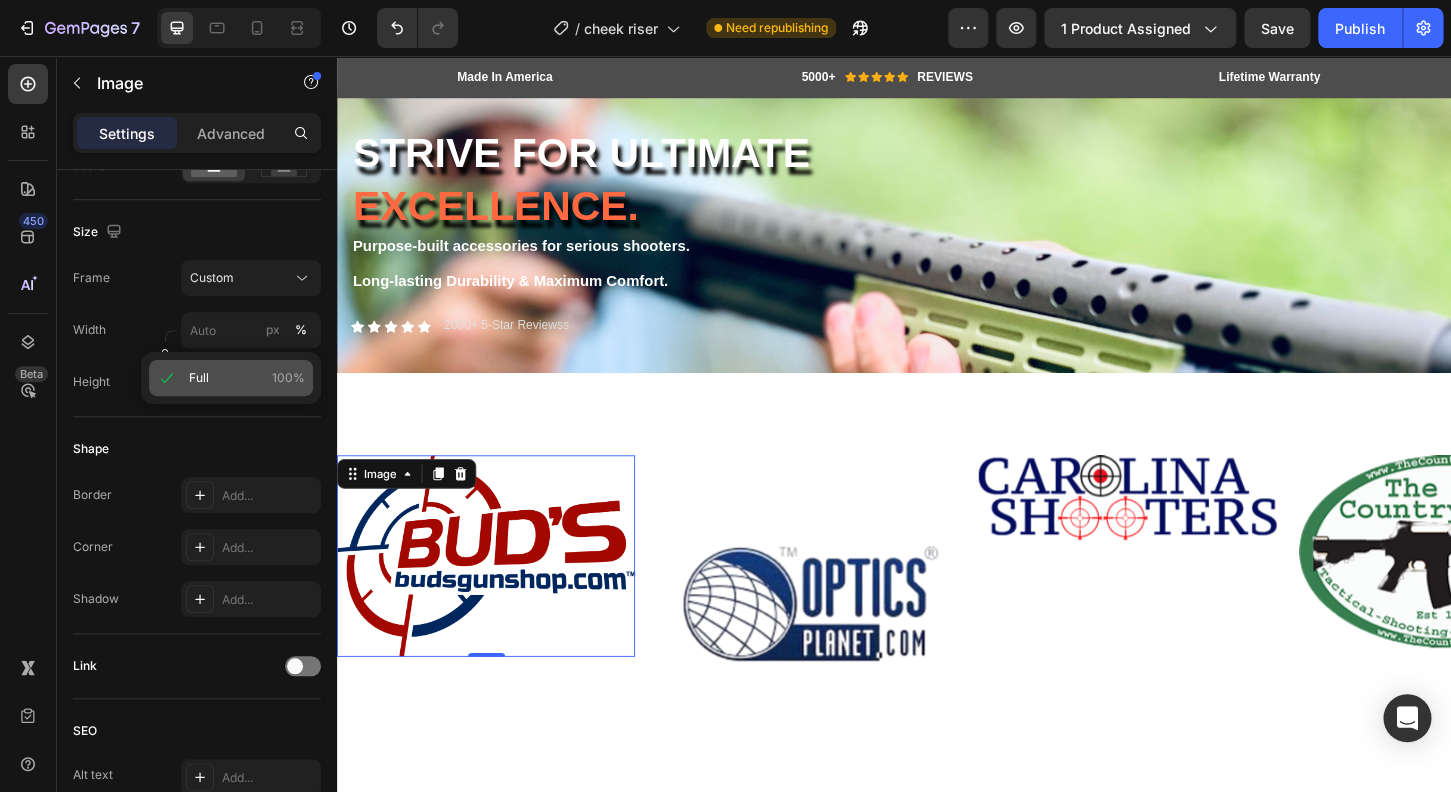 type on "100" 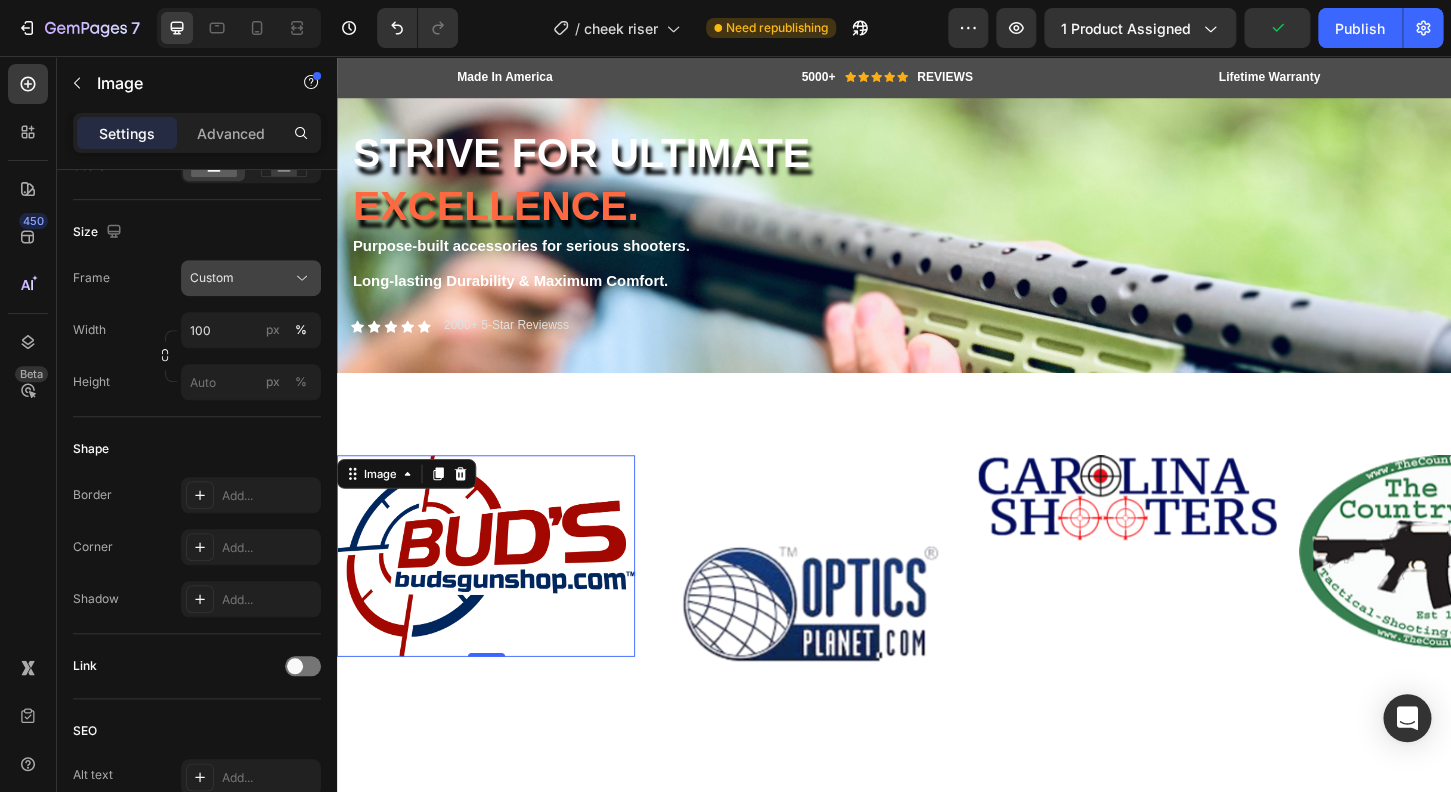 click on "Custom" at bounding box center (251, 278) 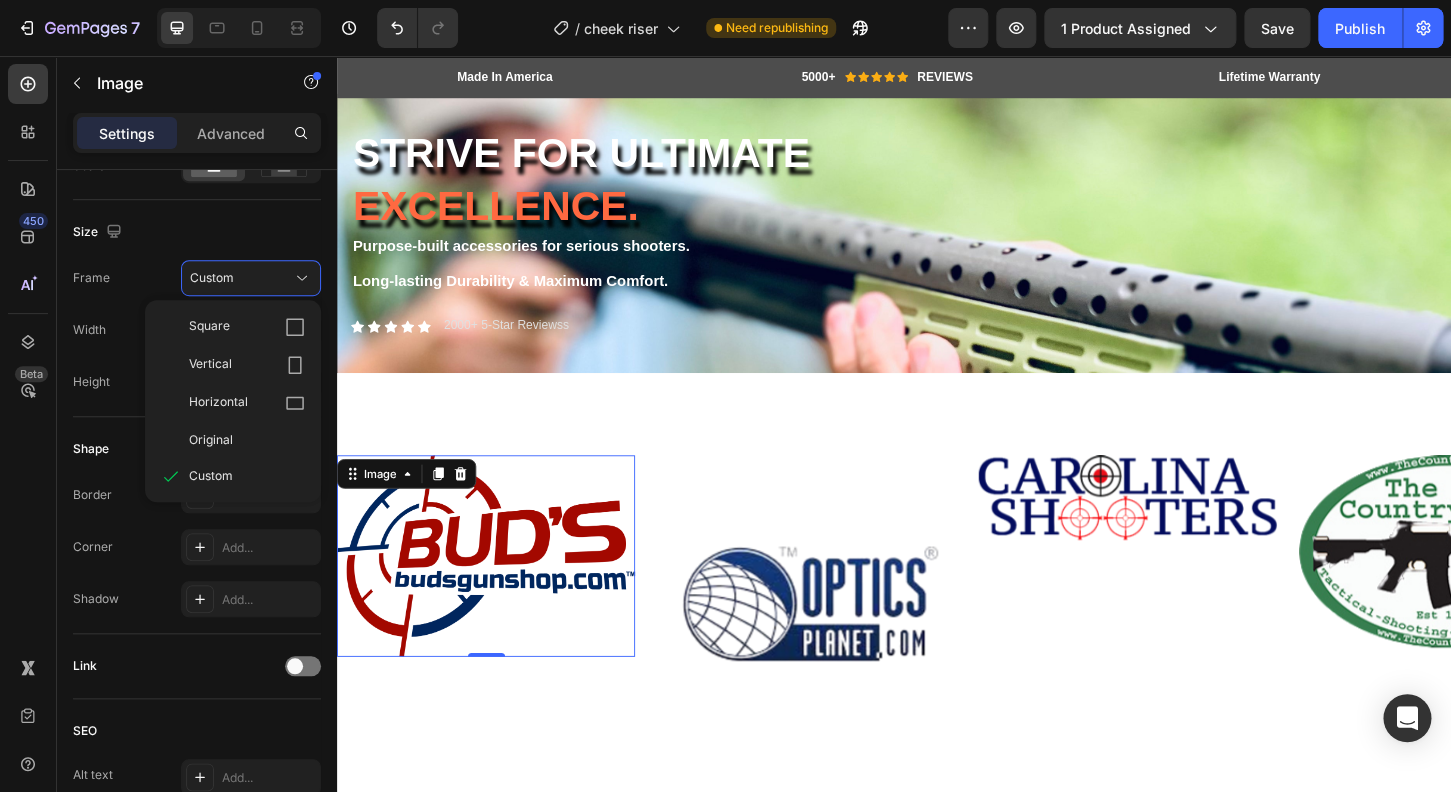 click on "Size Frame Custom Square Vertical Horizontal Original Custom Width 100 px % Height px %" 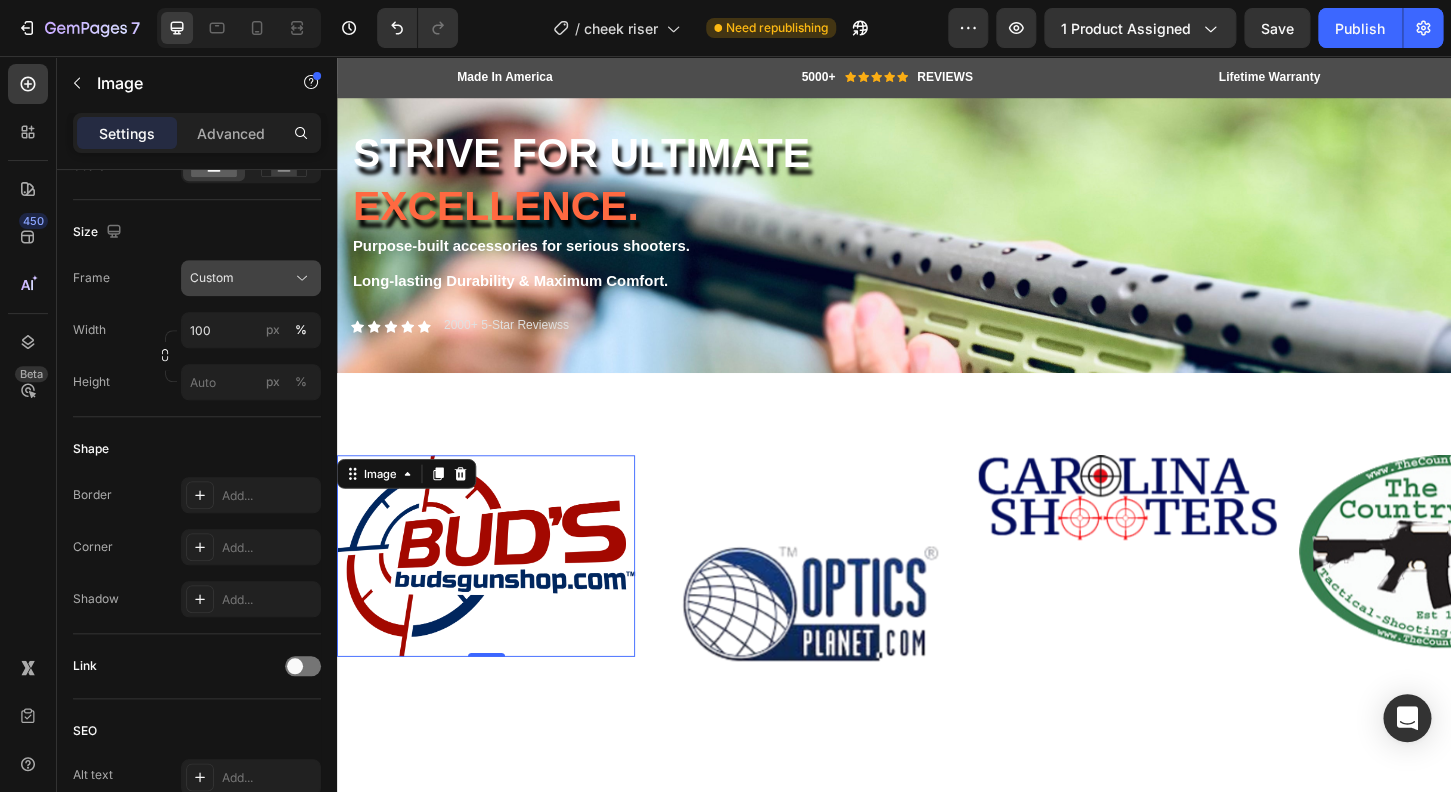 click on "Custom" at bounding box center [251, 278] 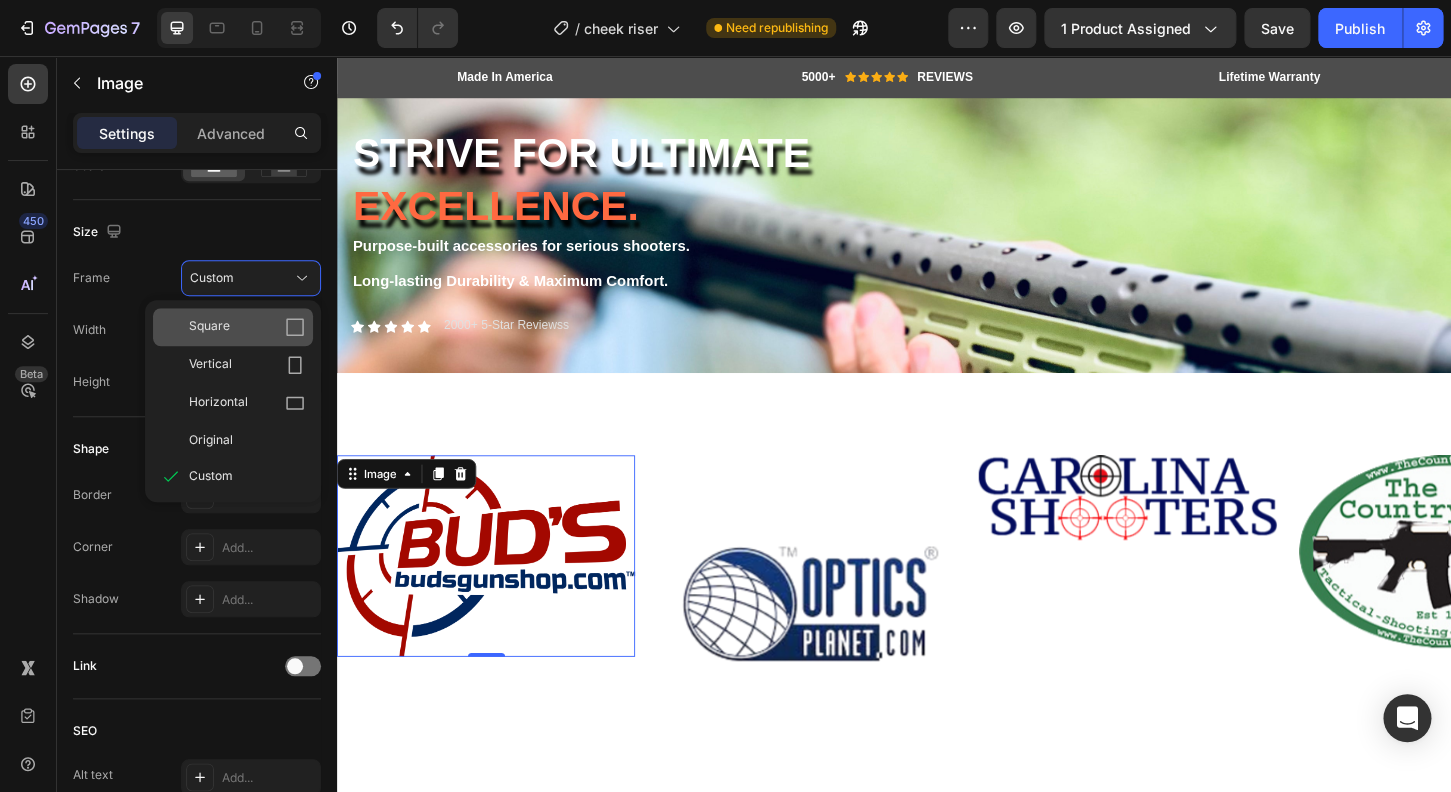 click on "Square" at bounding box center [247, 327] 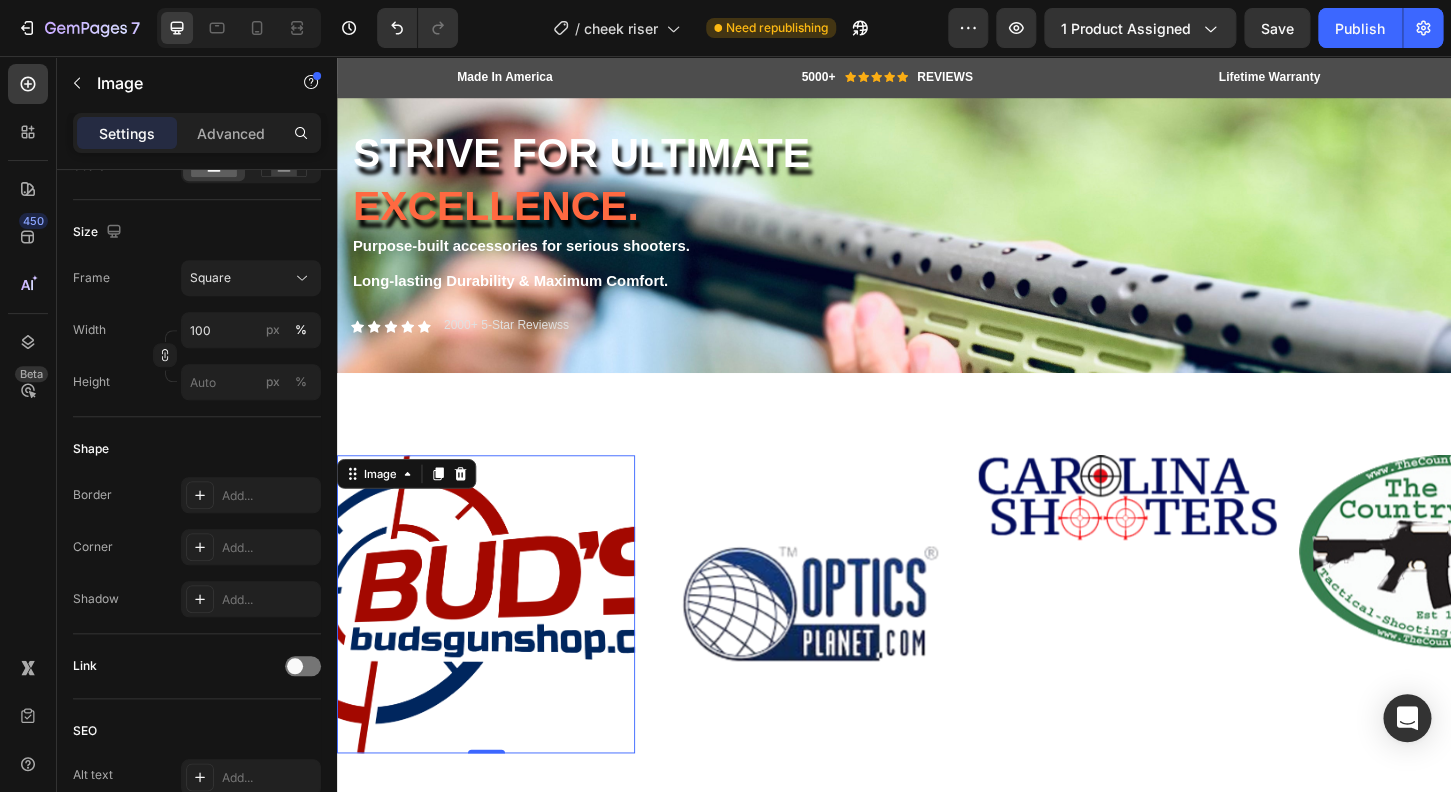 click on "Frame Square Width 100 px % Height px %" 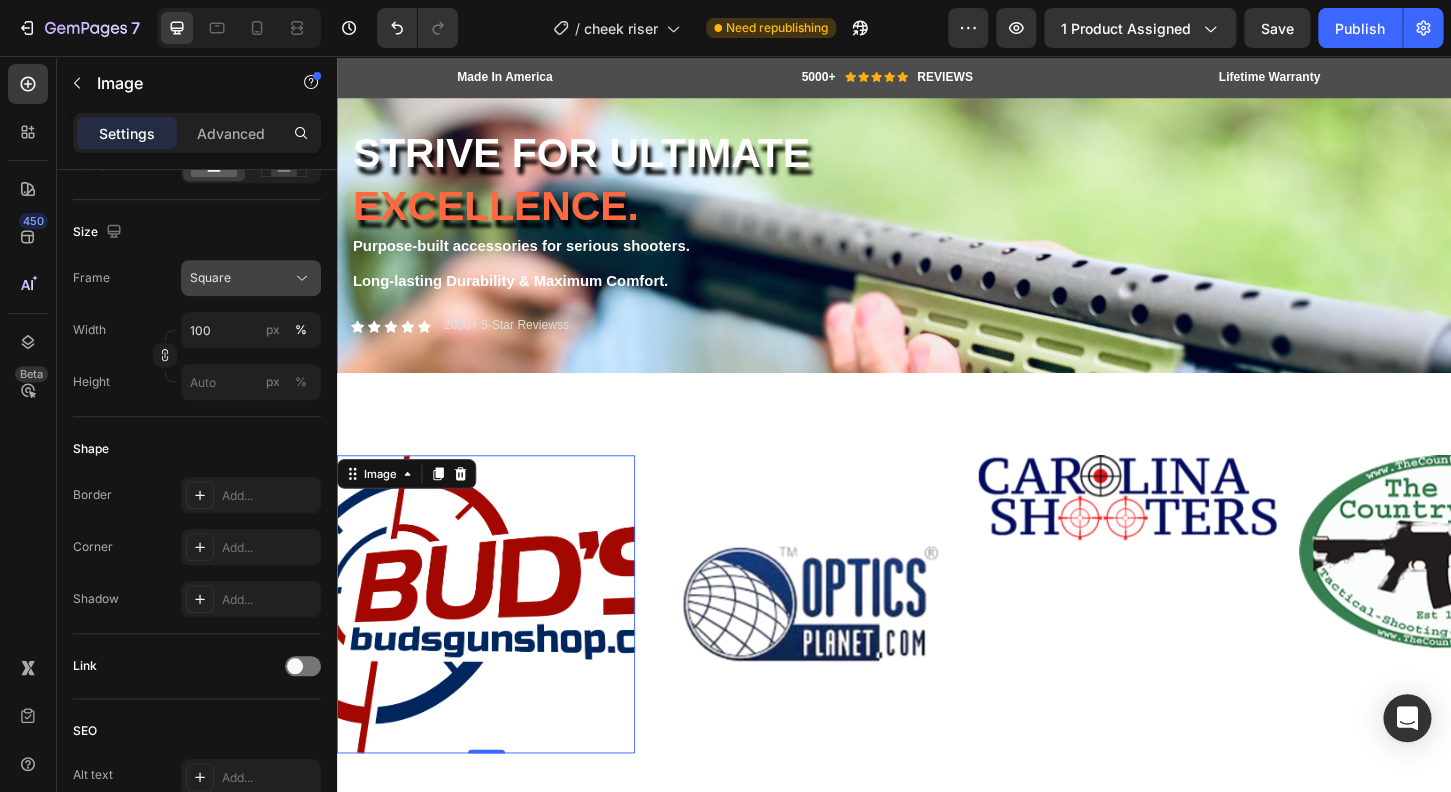 click on "Square" 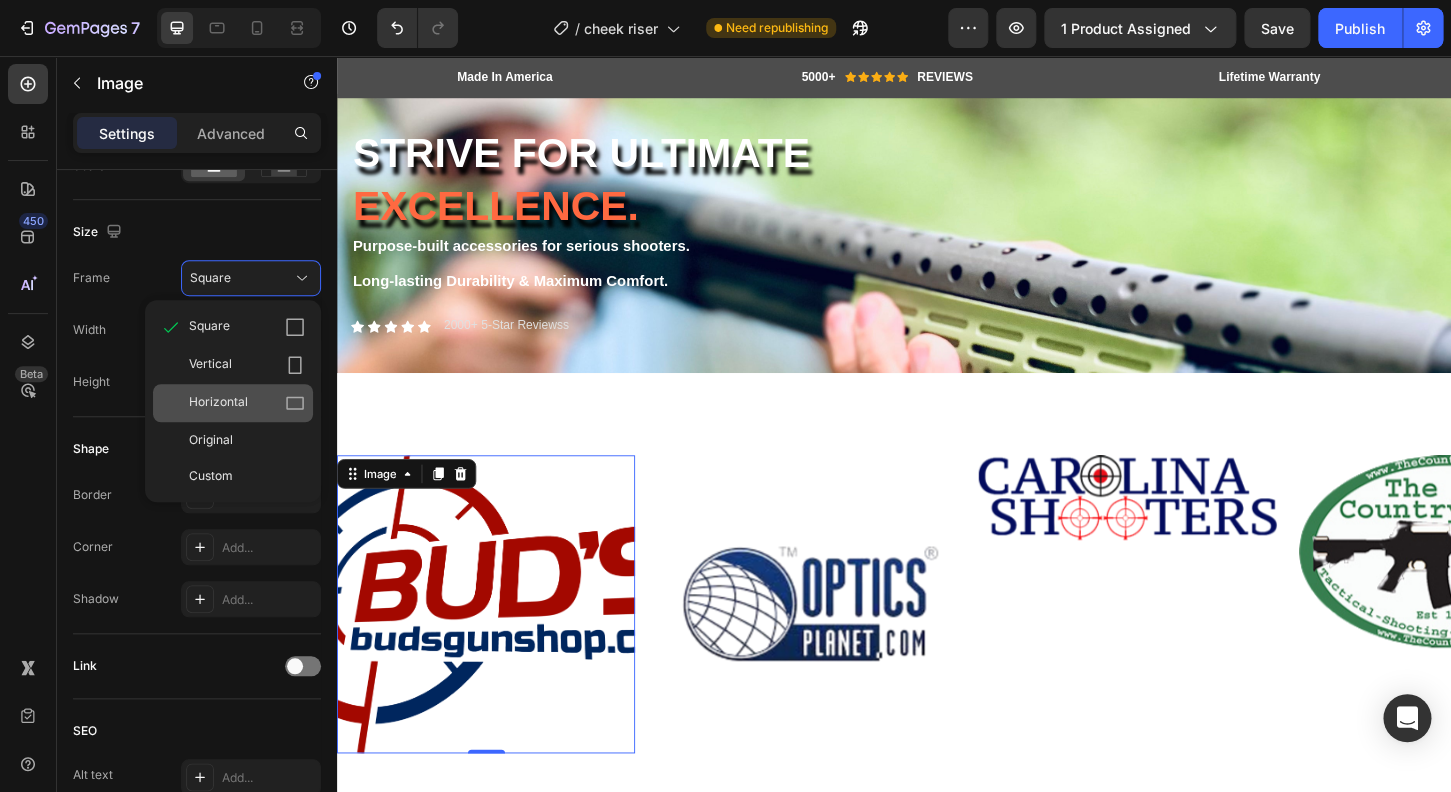 click 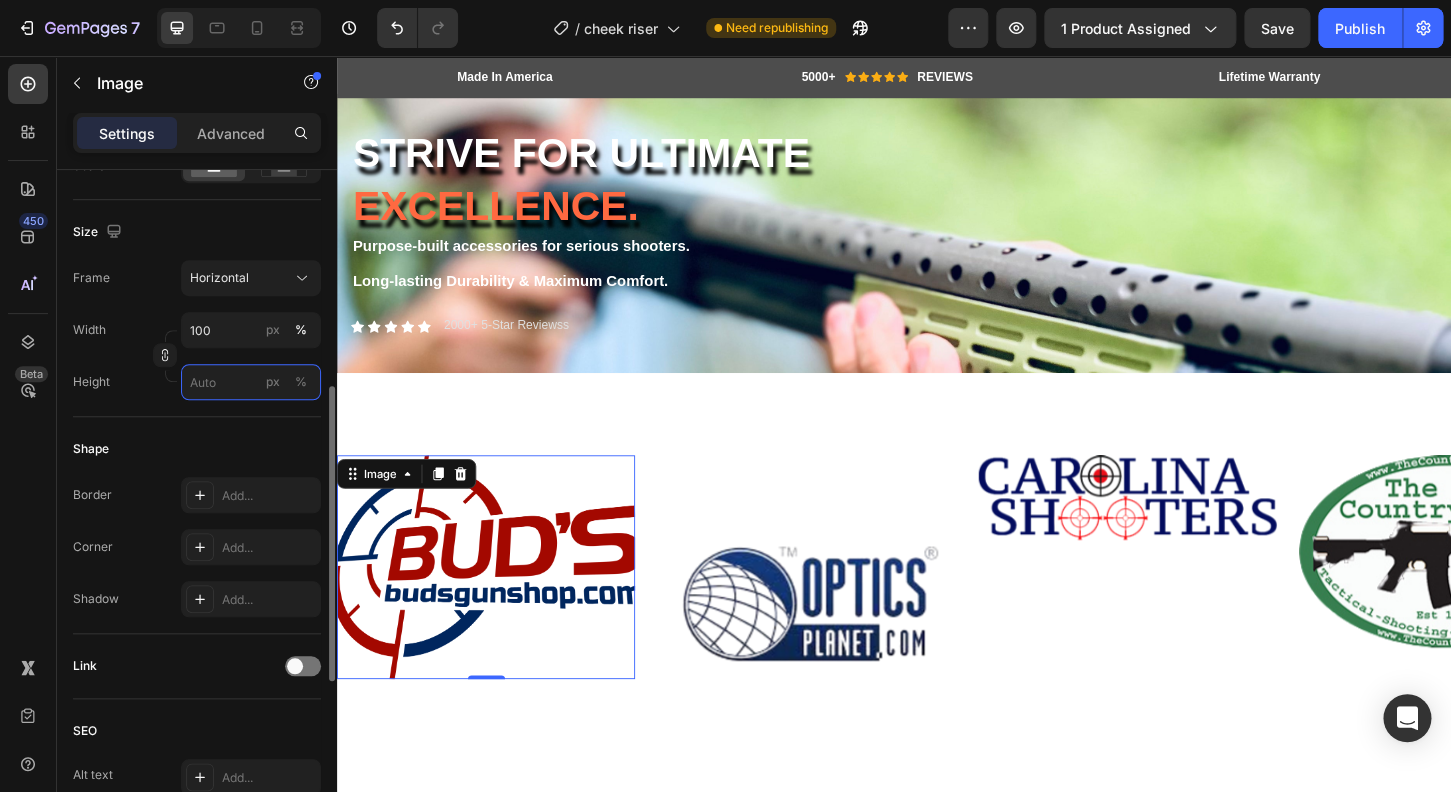click on "px %" at bounding box center [251, 382] 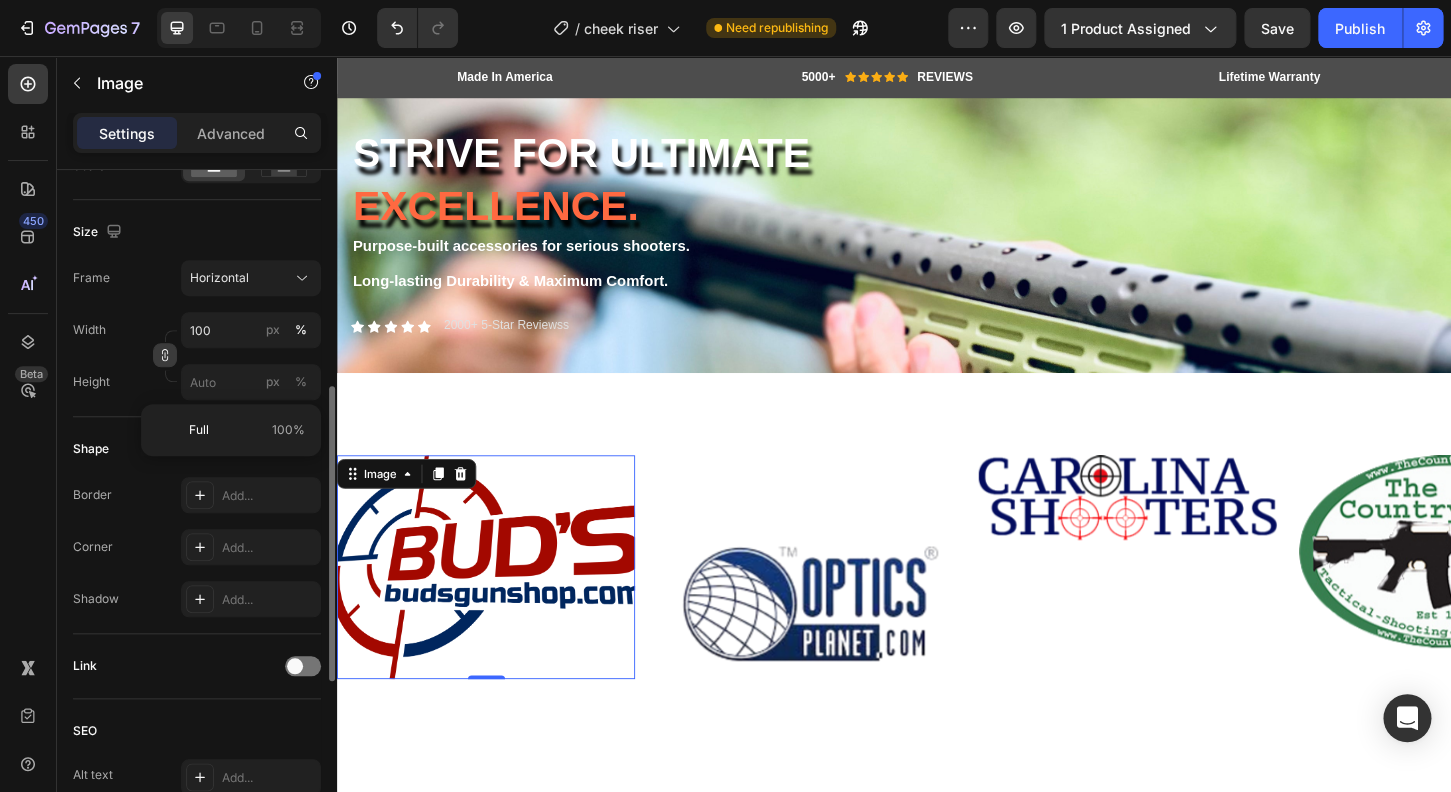 click 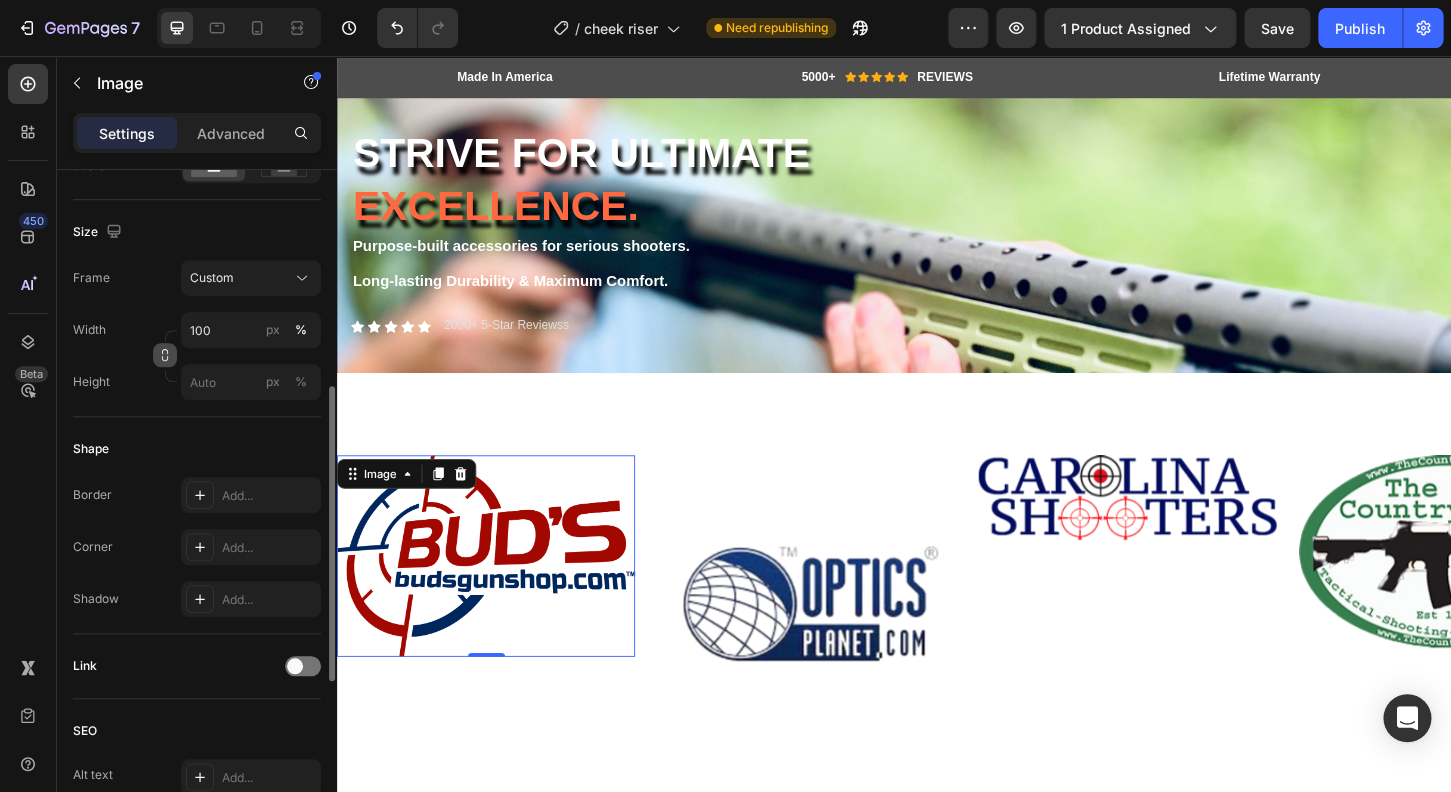 click 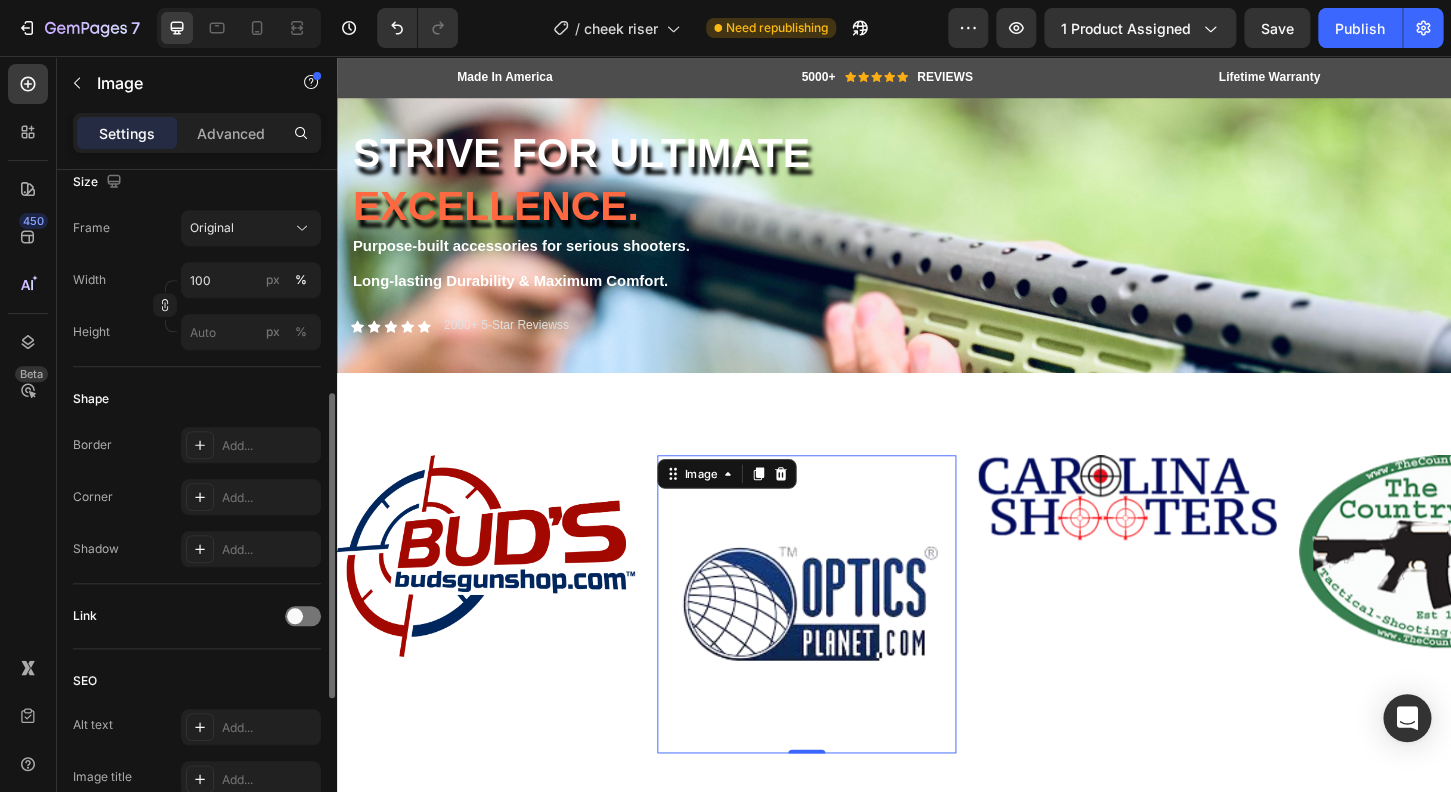 click at bounding box center (842, 646) 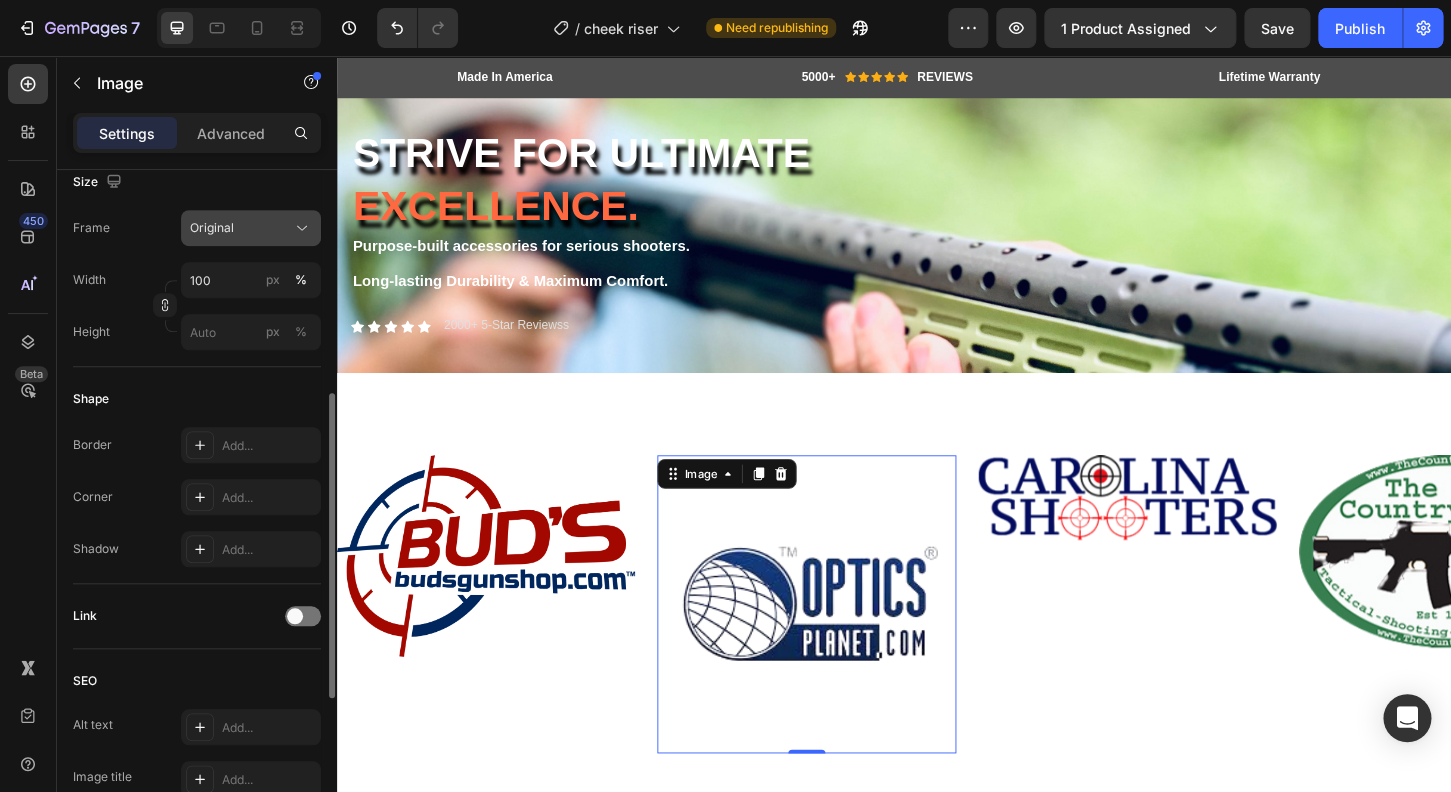 click on "Original" at bounding box center (251, 228) 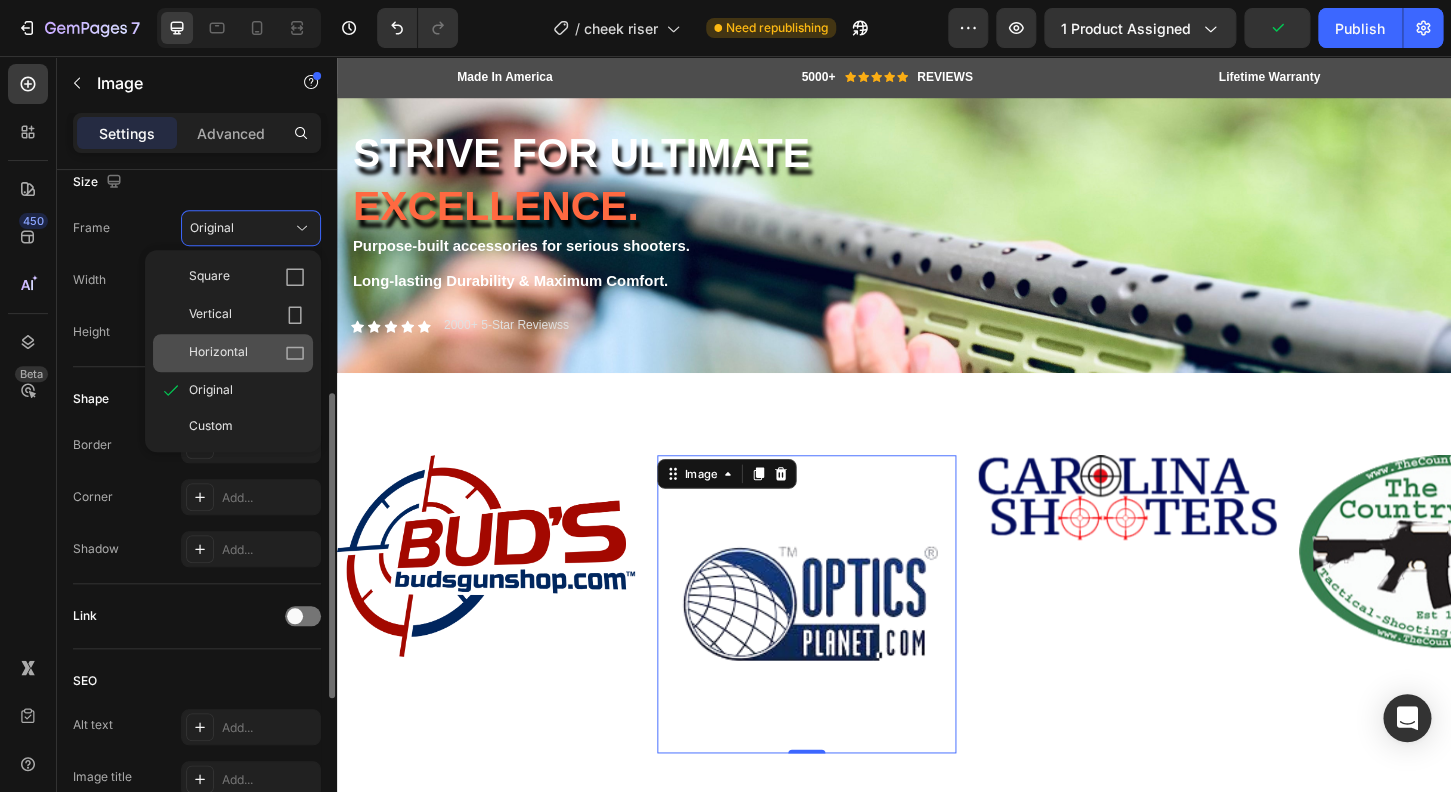 click on "Horizontal" at bounding box center (247, 353) 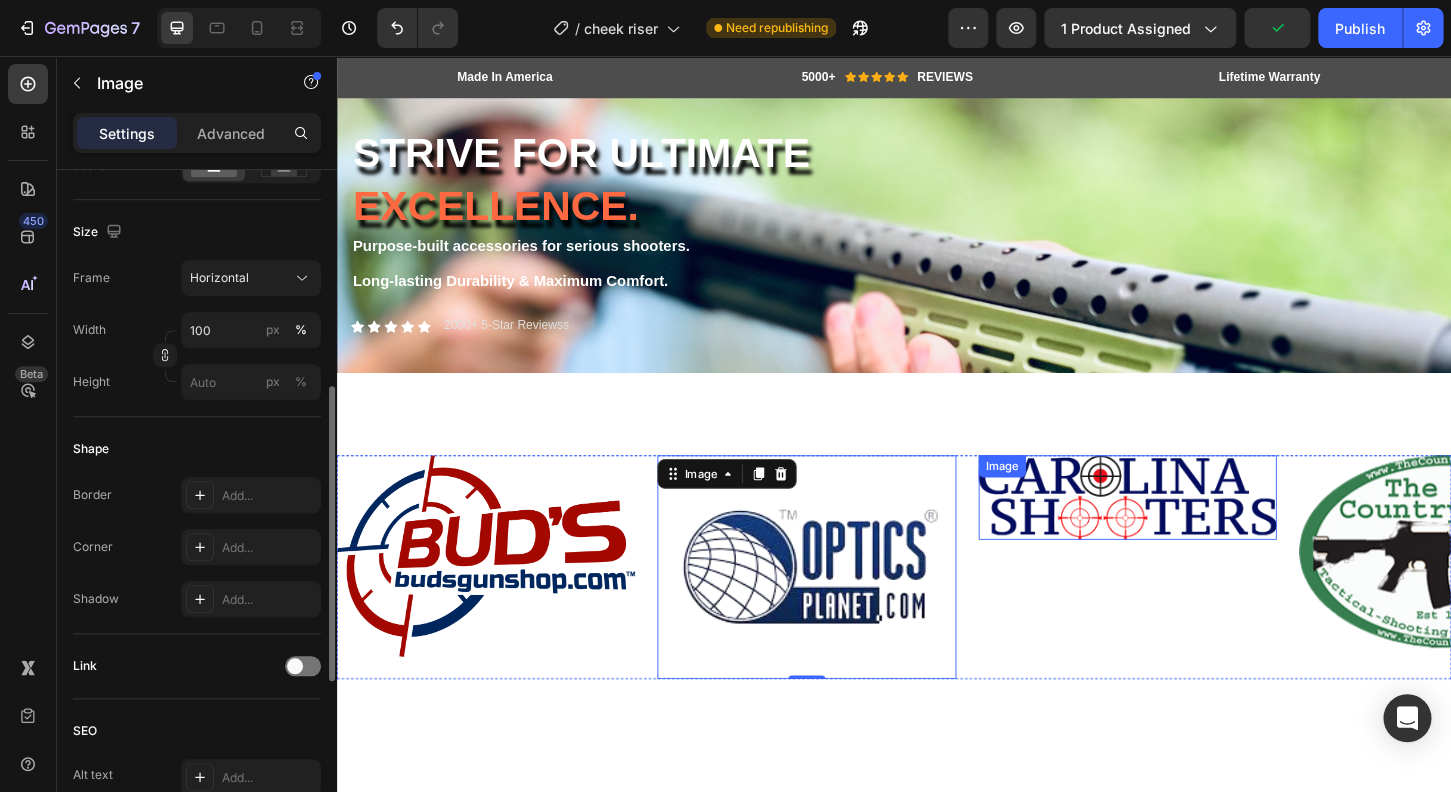 click at bounding box center [1188, 531] 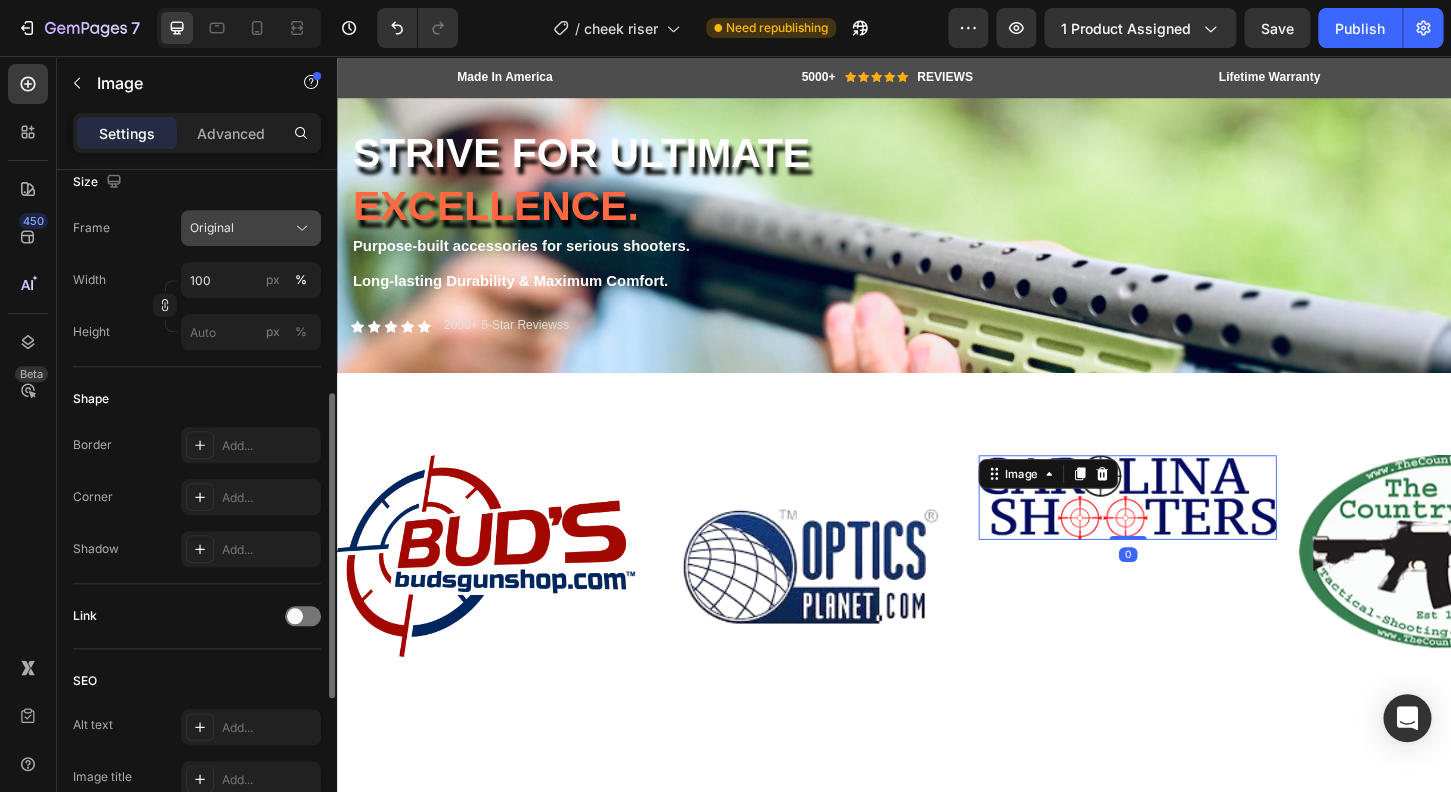 click on "Original" 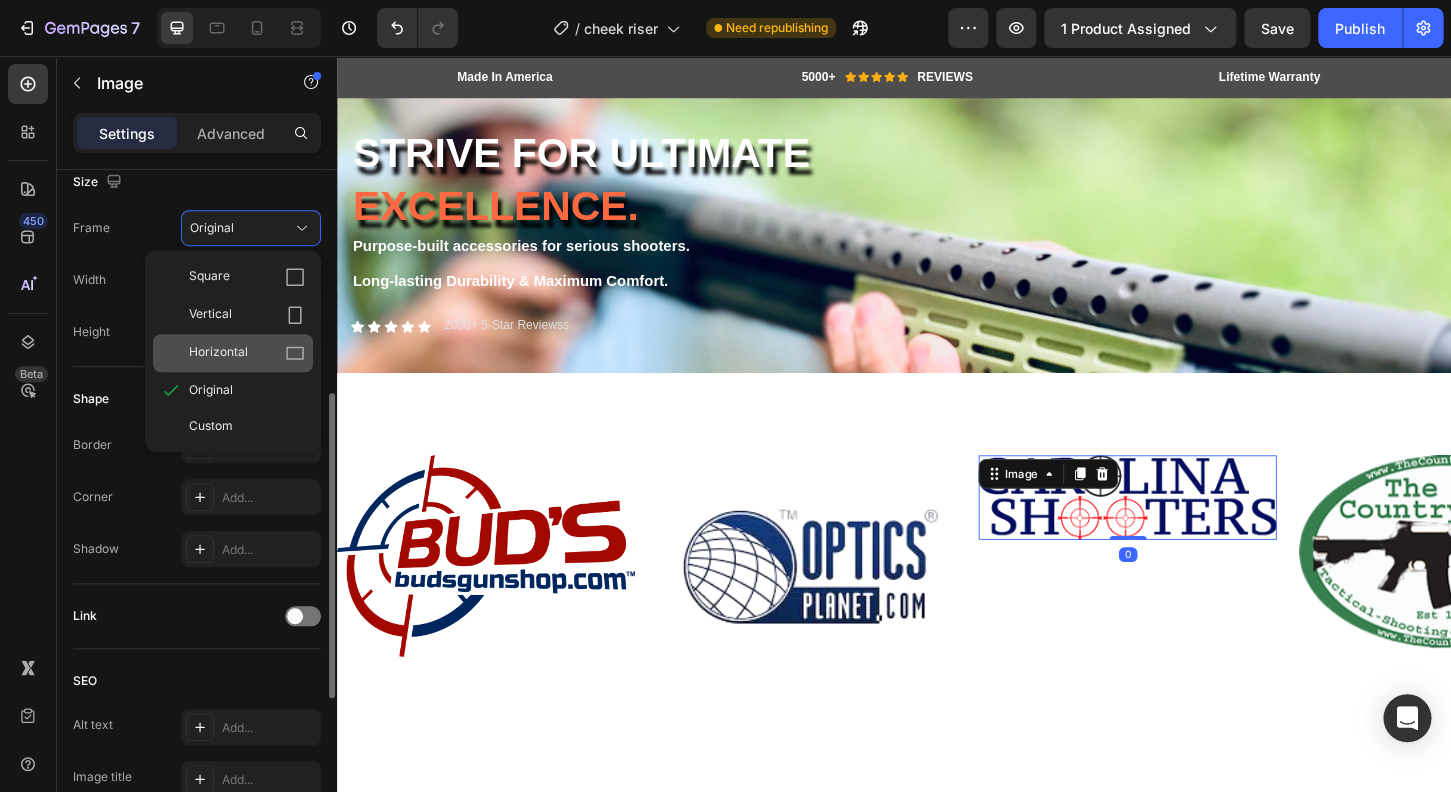 click 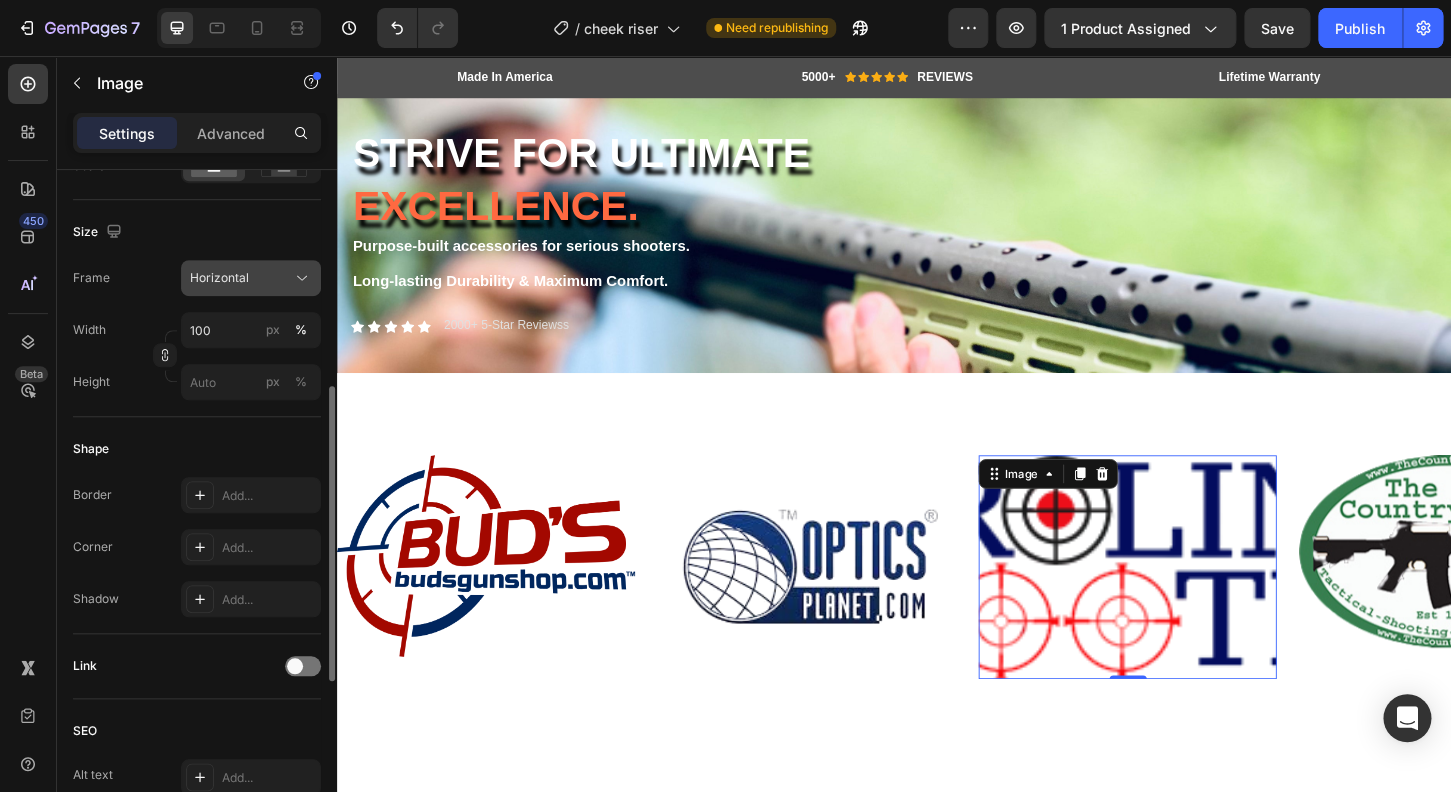 click on "Horizontal" 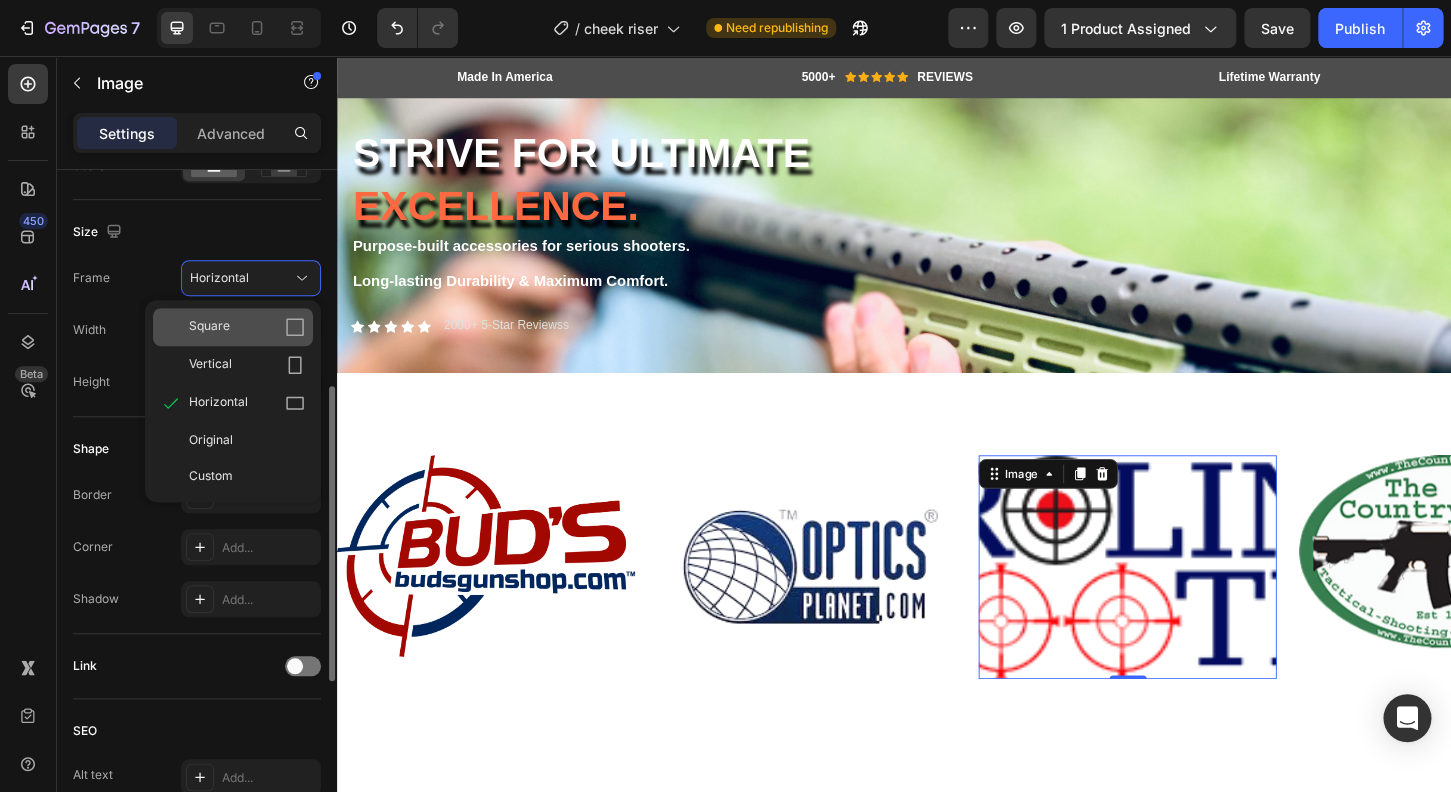 click 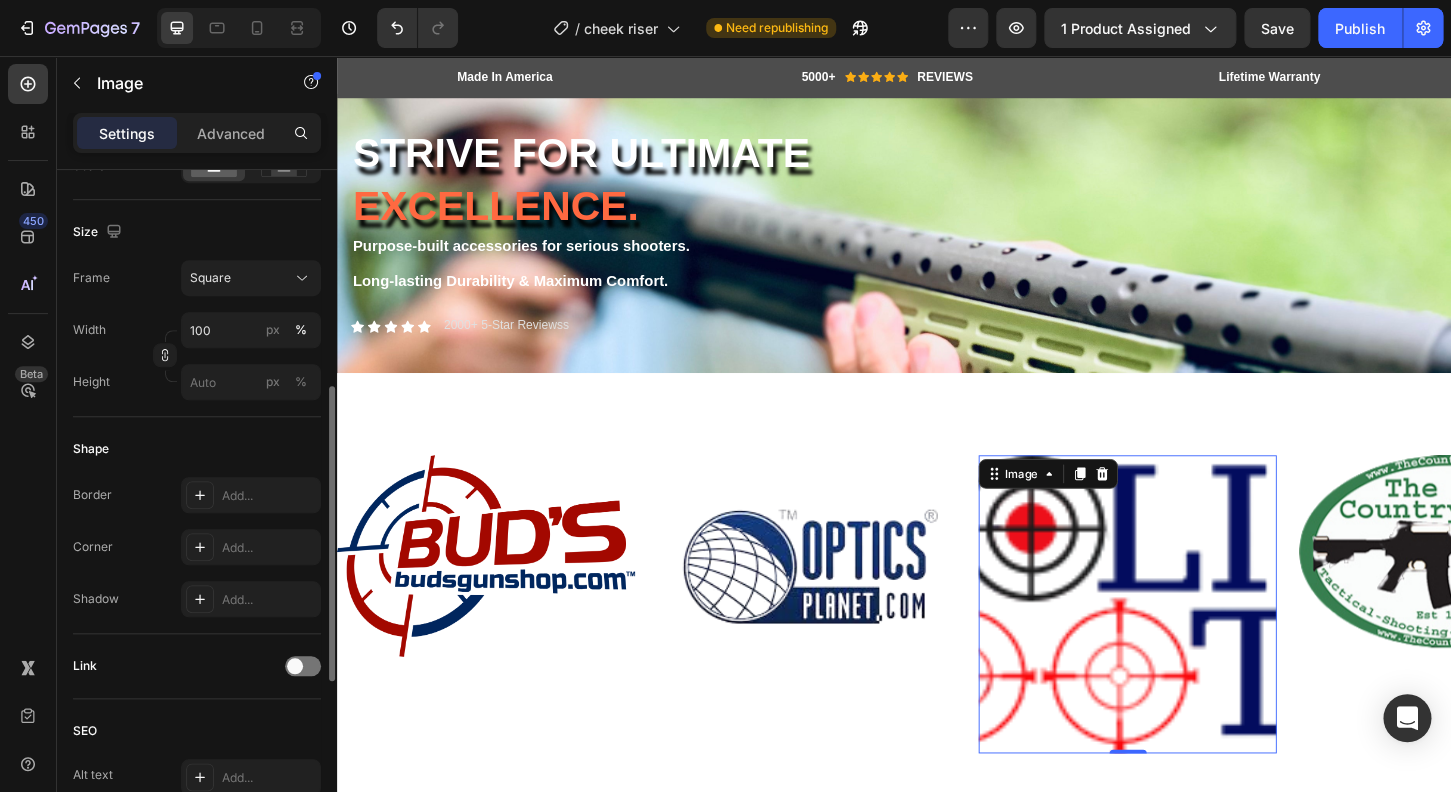 click on "Size Frame Square Width 100 px % Height px %" 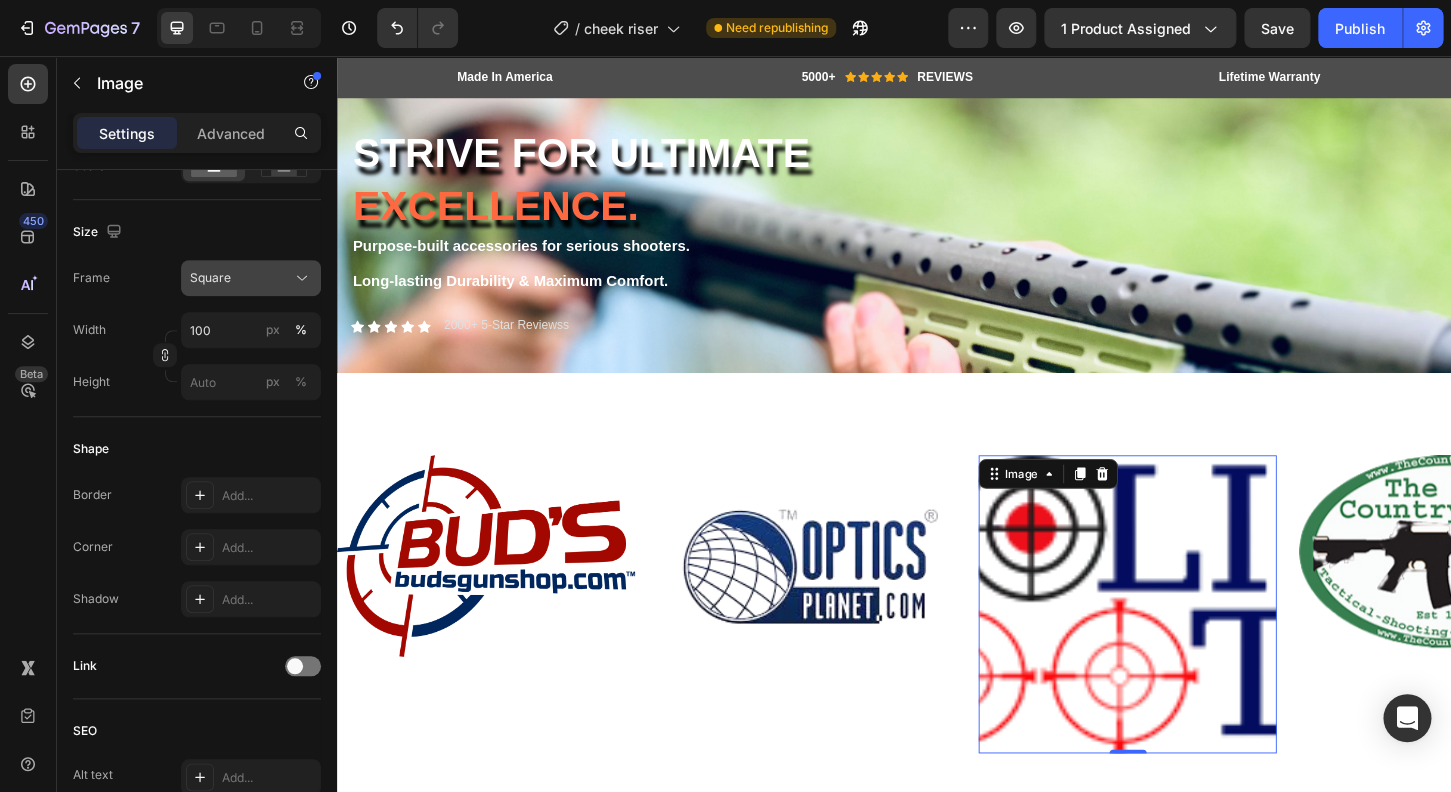 click on "Square" at bounding box center (251, 278) 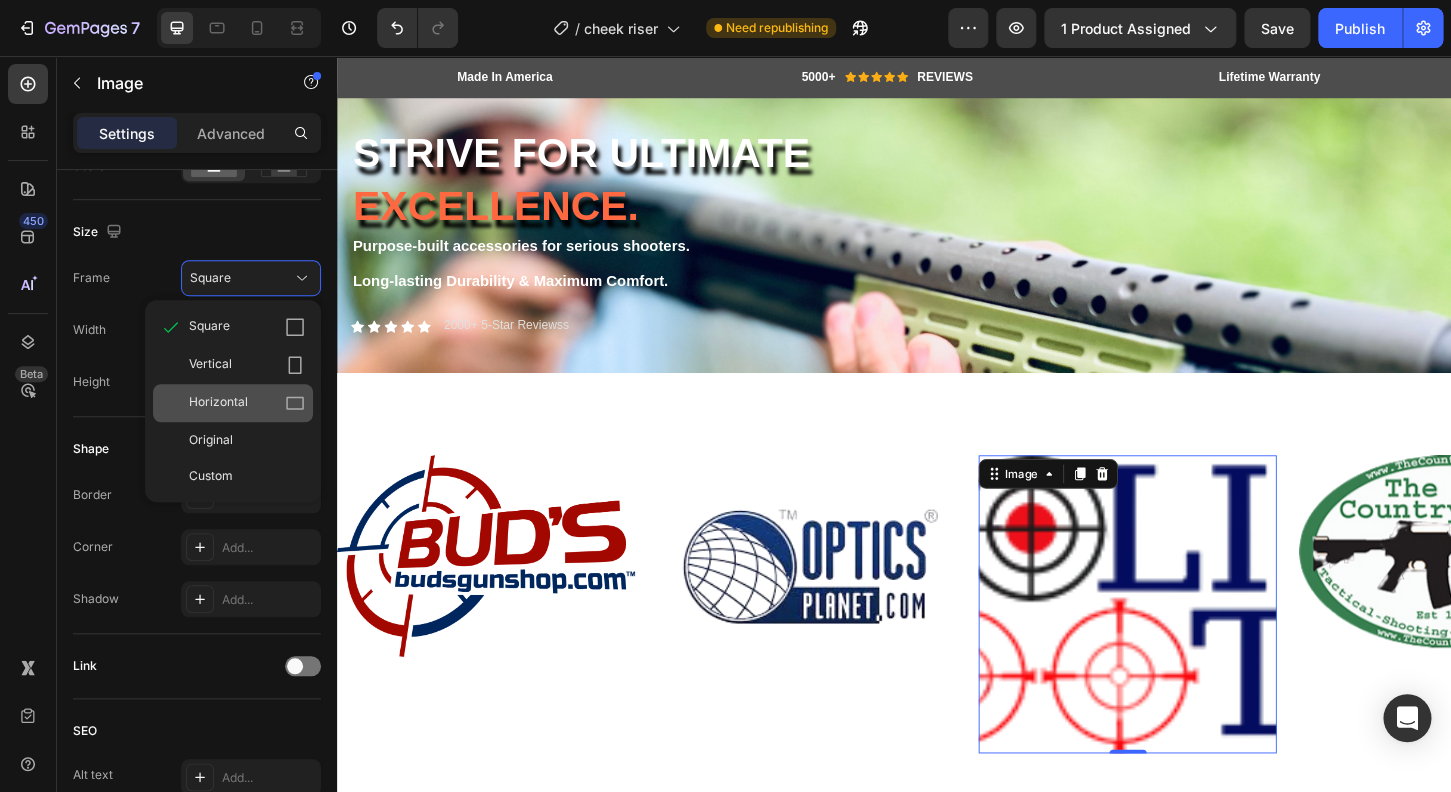 click on "Horizontal" at bounding box center [247, 403] 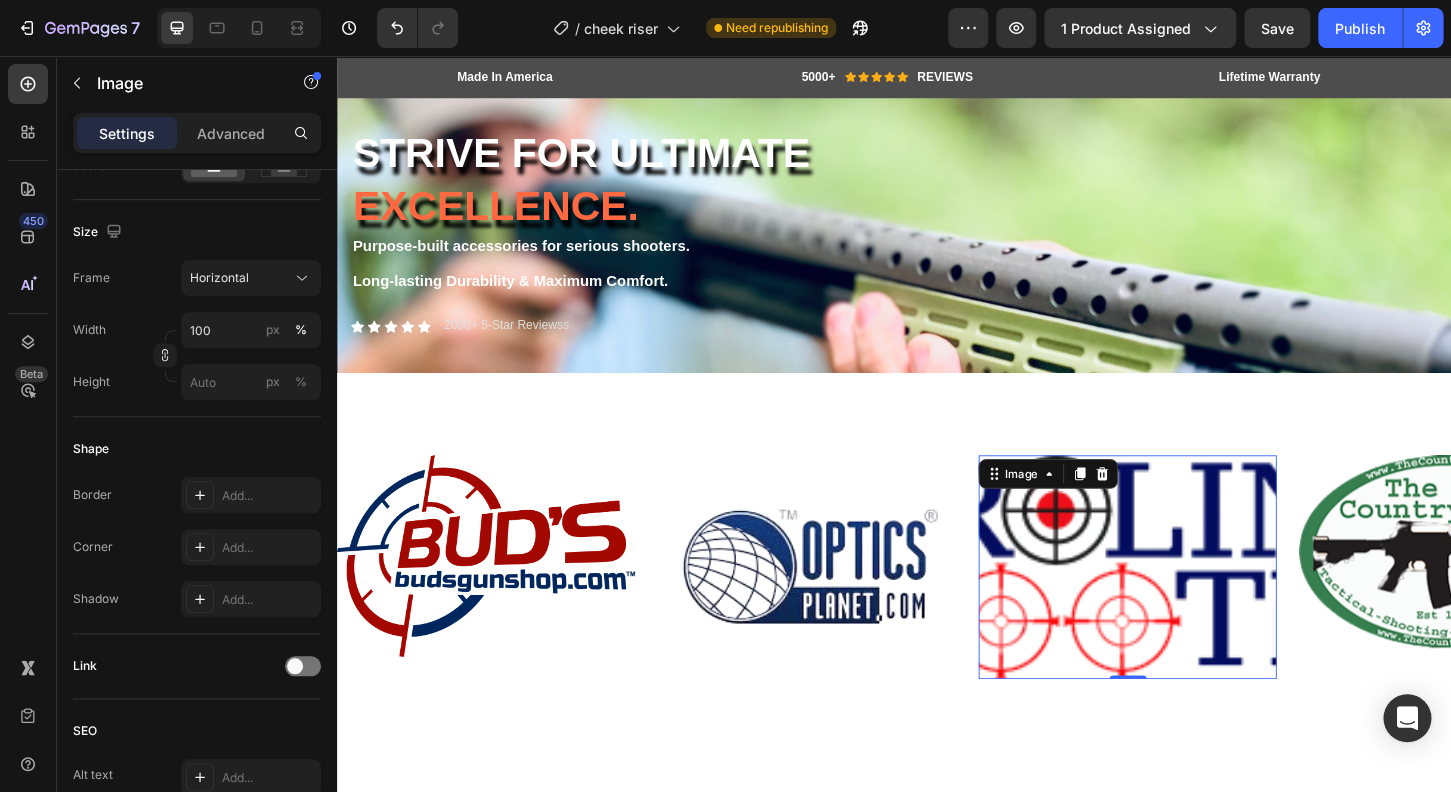 click 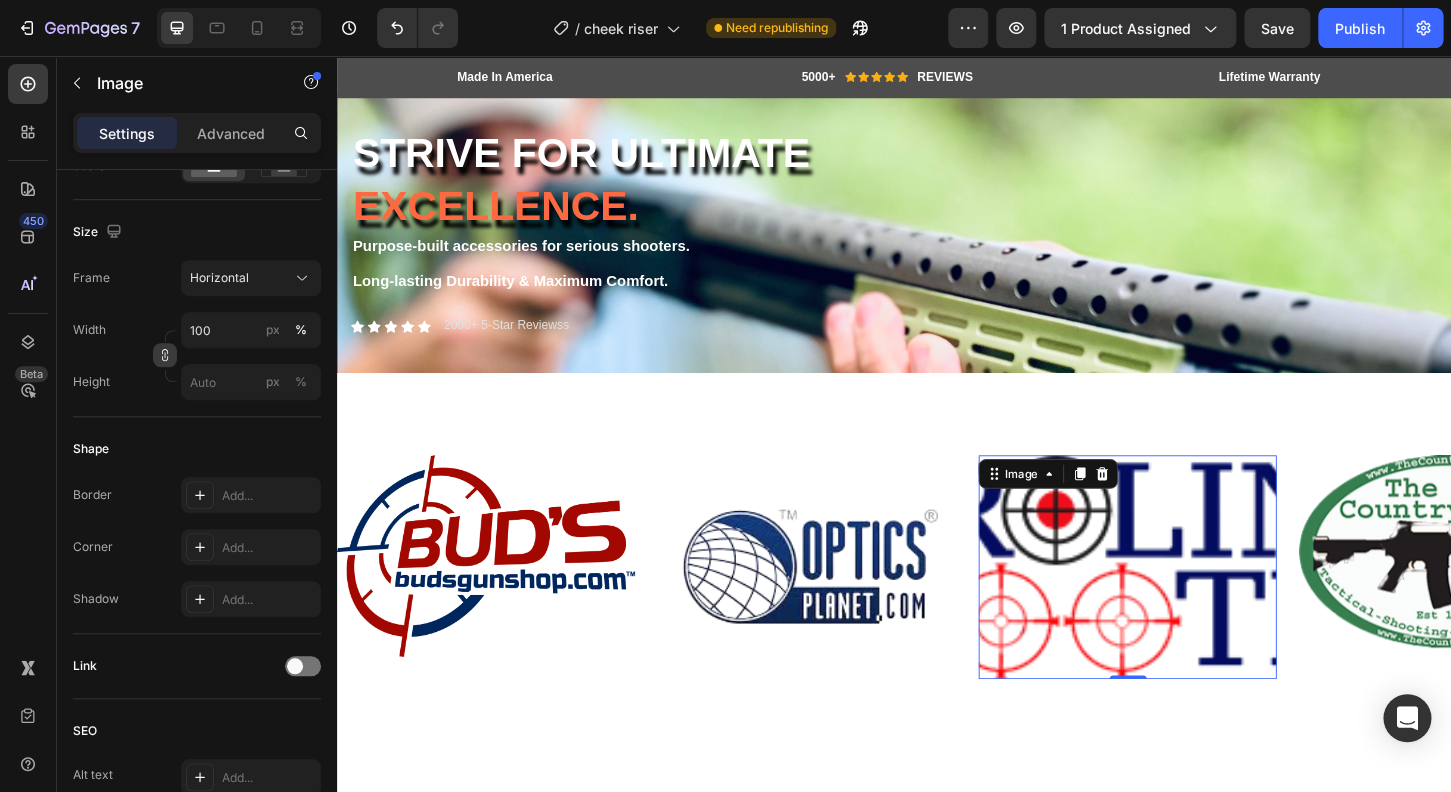 click 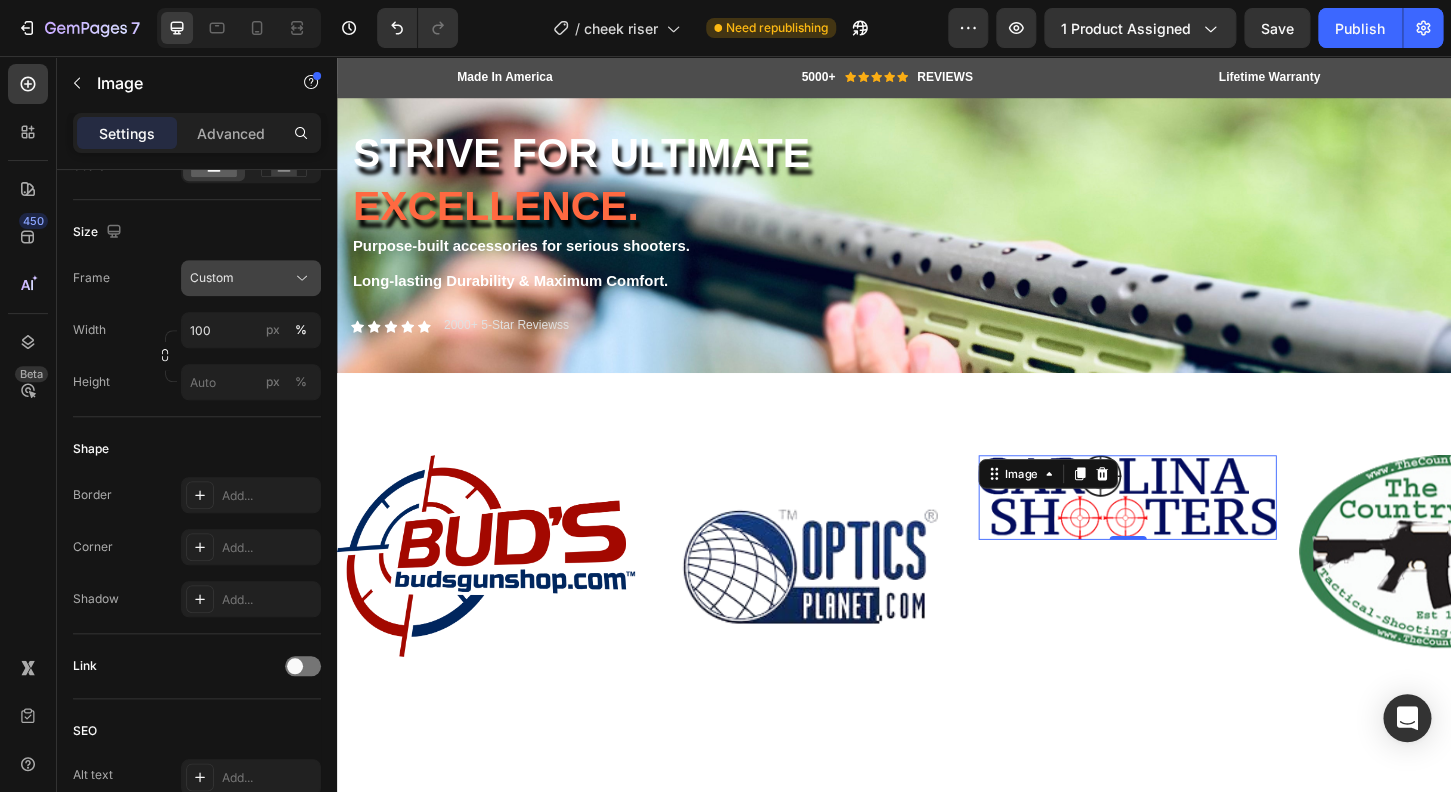 click 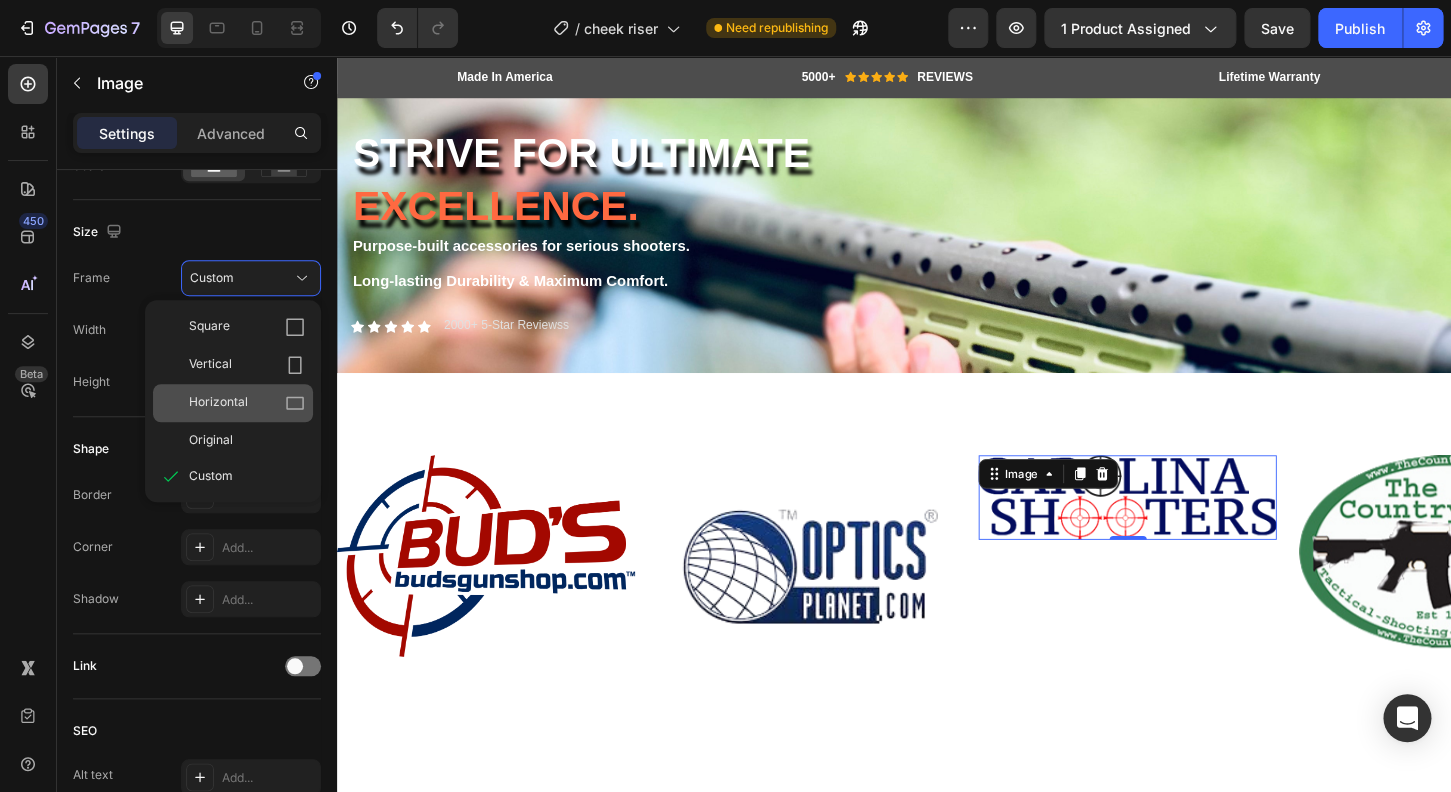 click on "Horizontal" 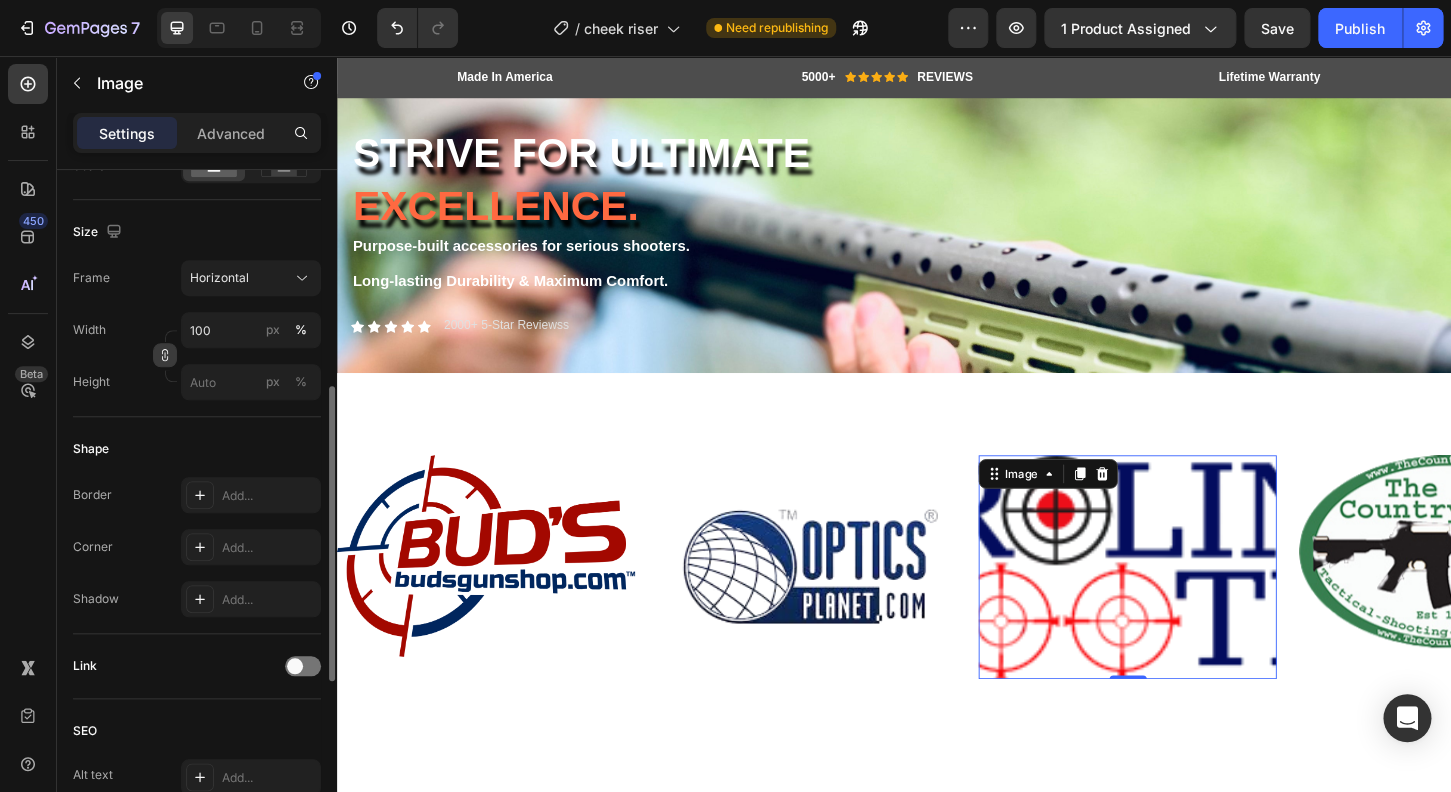 click 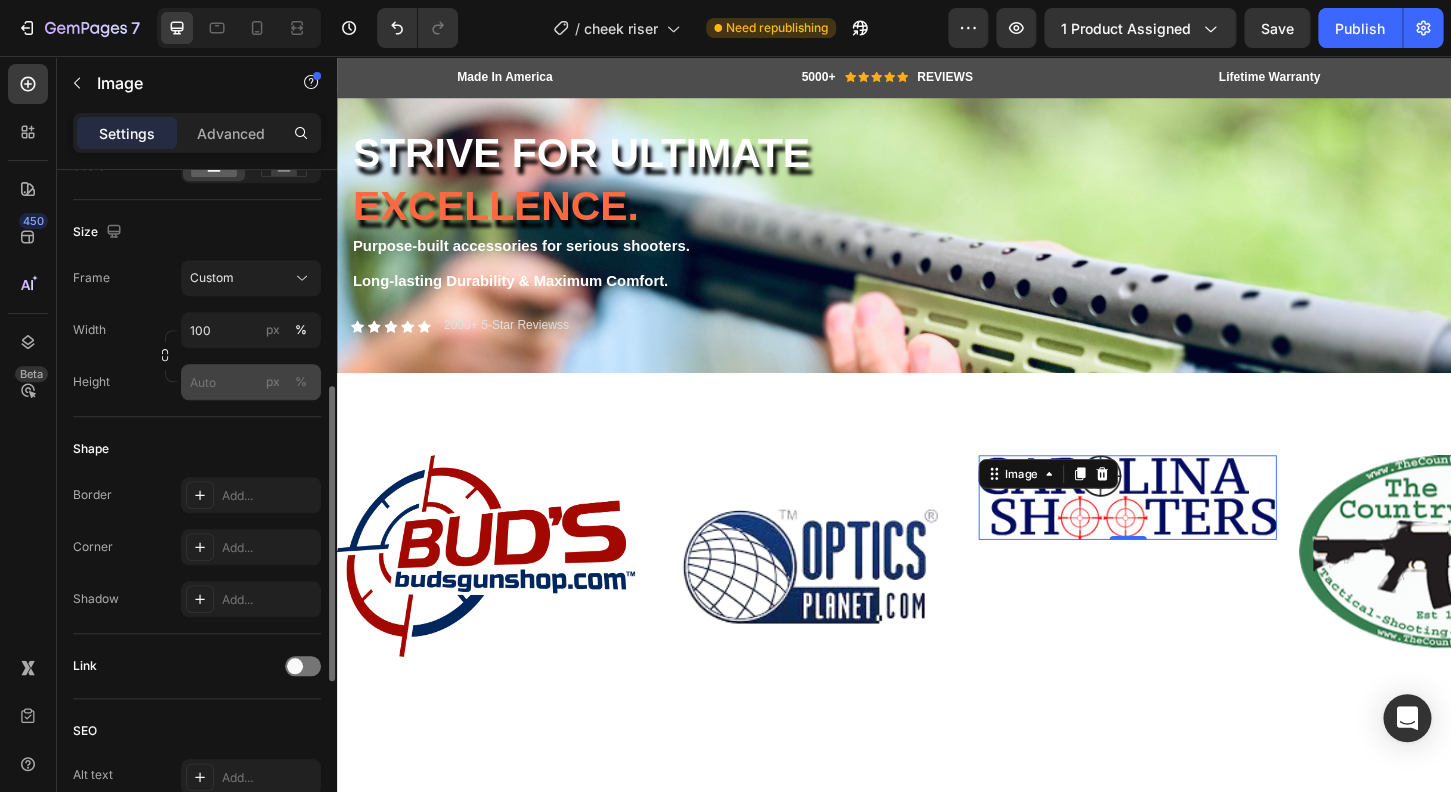 click on "px %" at bounding box center [287, 382] 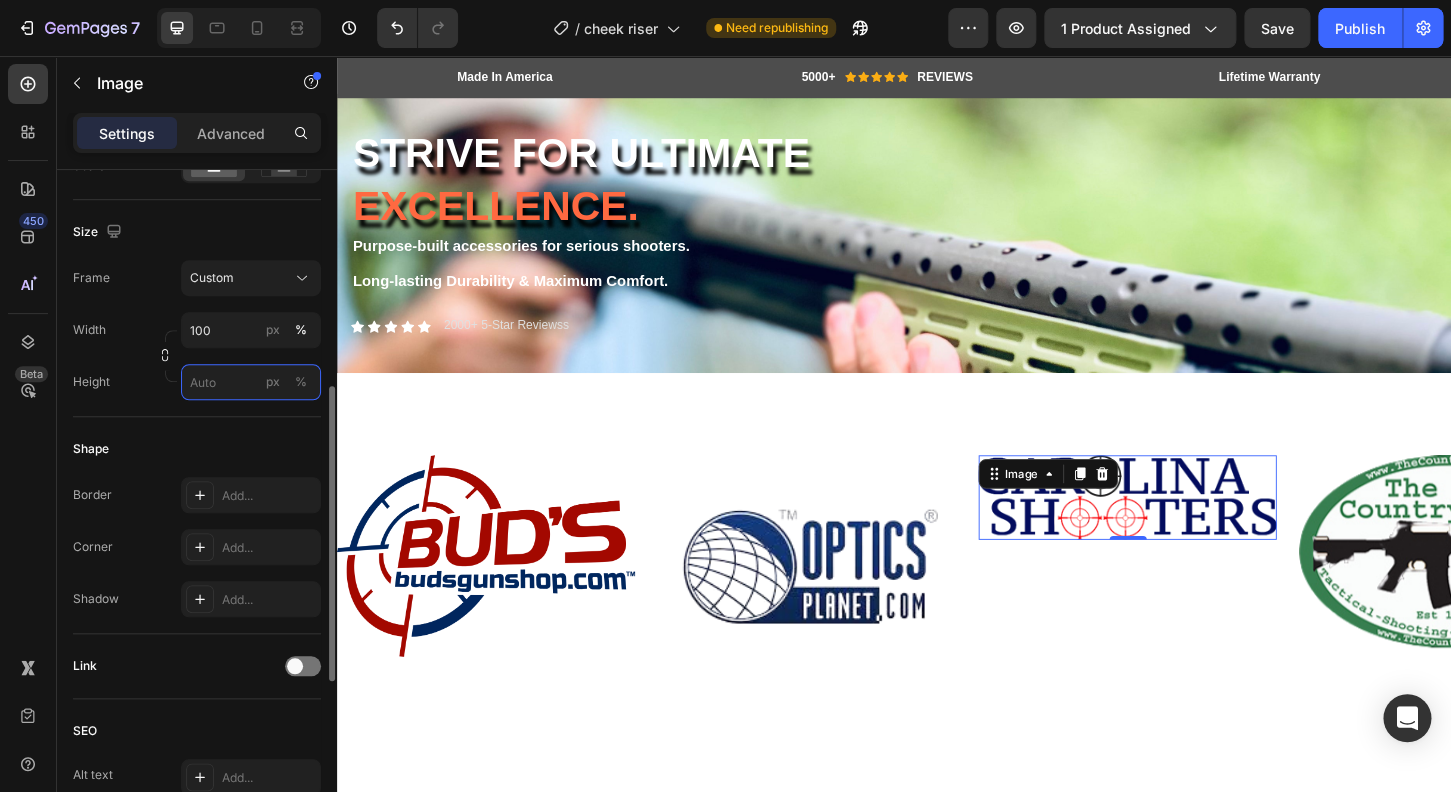 click on "px %" at bounding box center [251, 382] 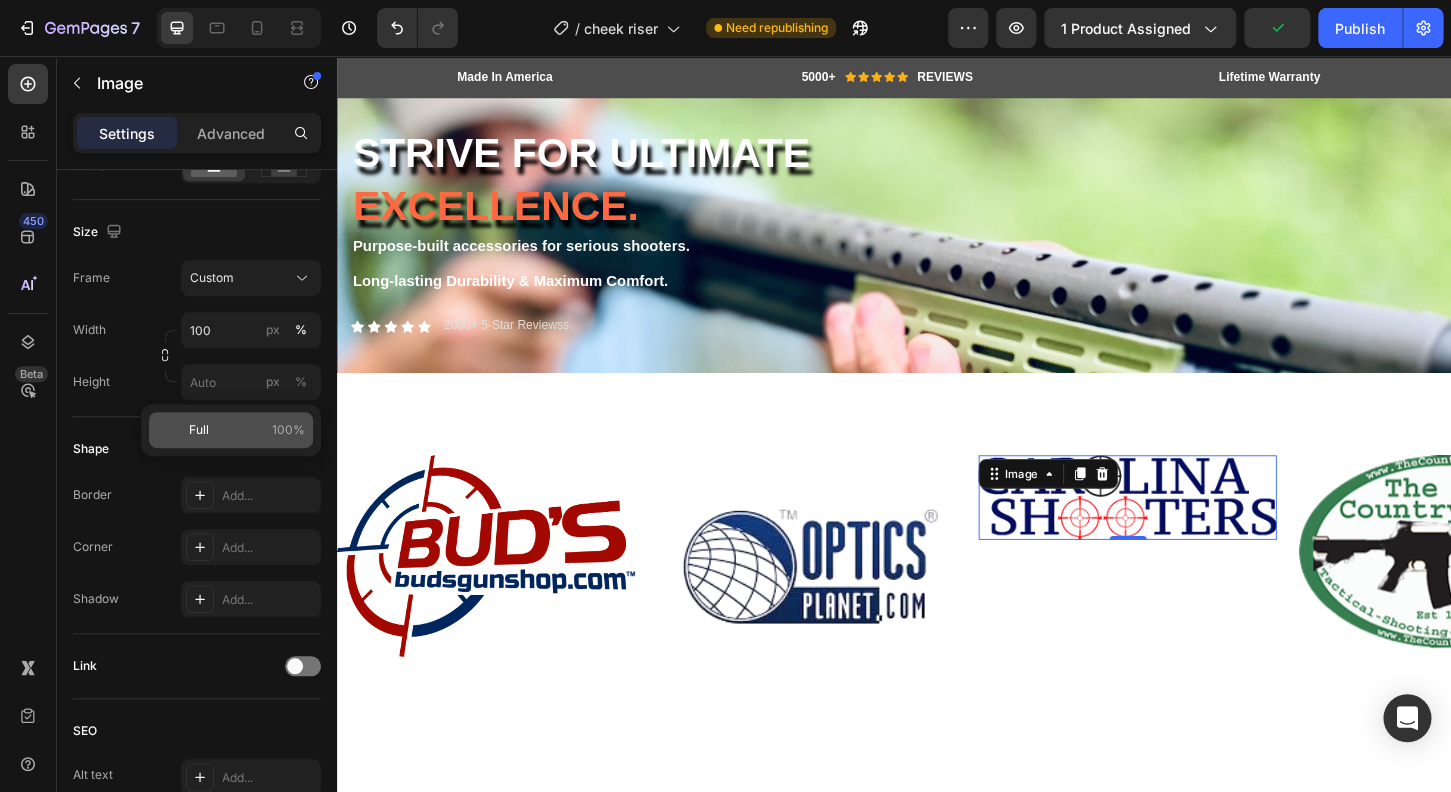 click on "100%" at bounding box center (288, 430) 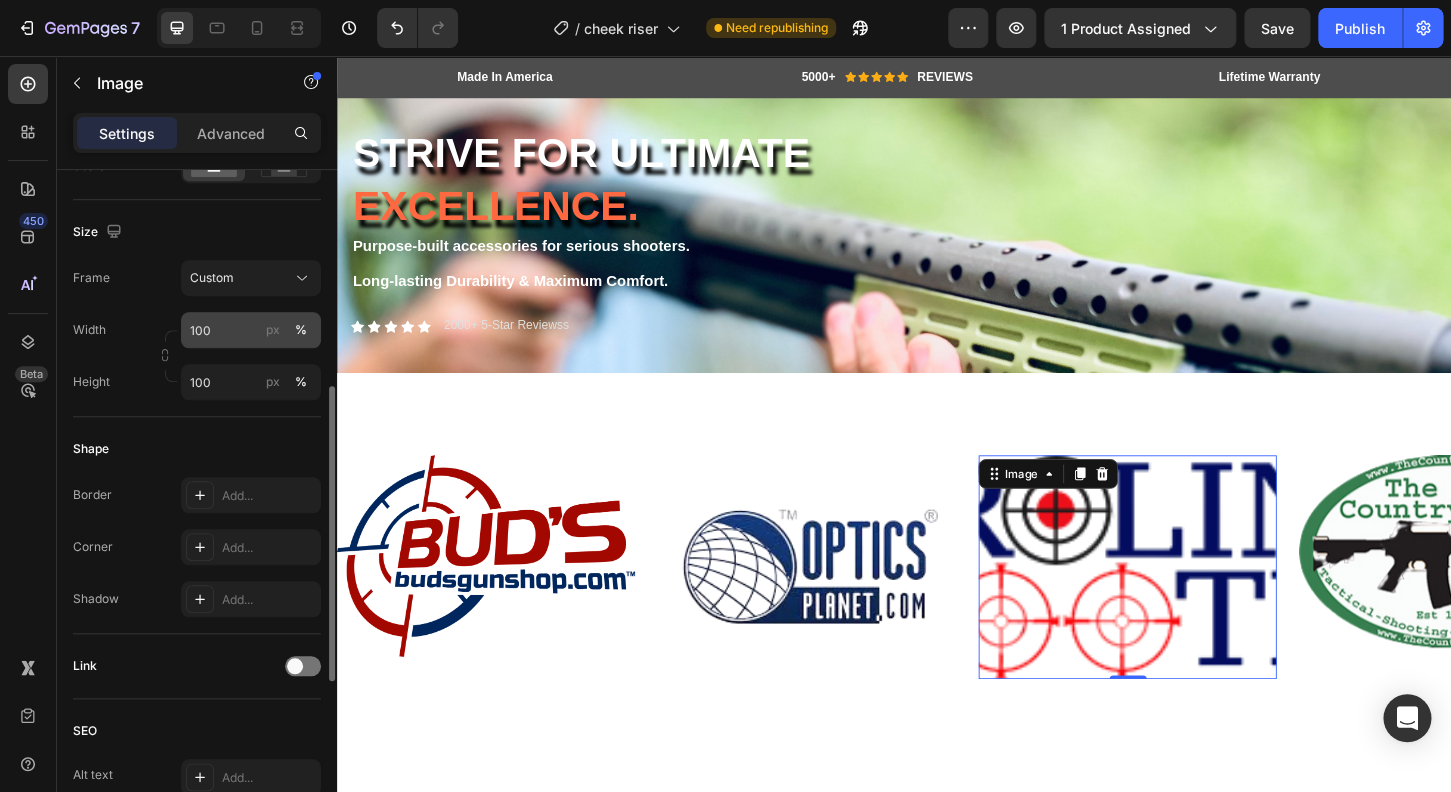 click on "%" 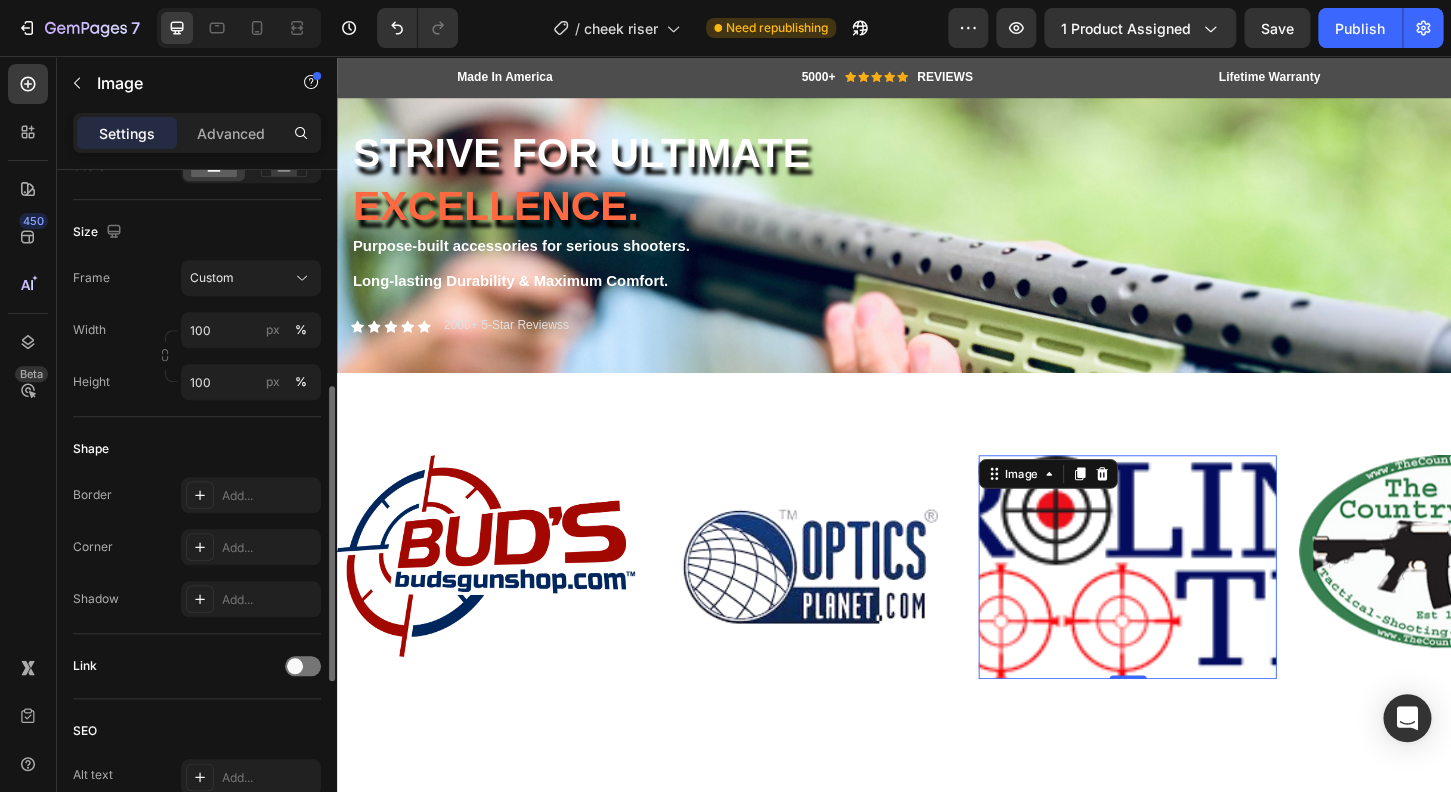 click on "Width 100 px % Height 100 px %" at bounding box center (197, 356) 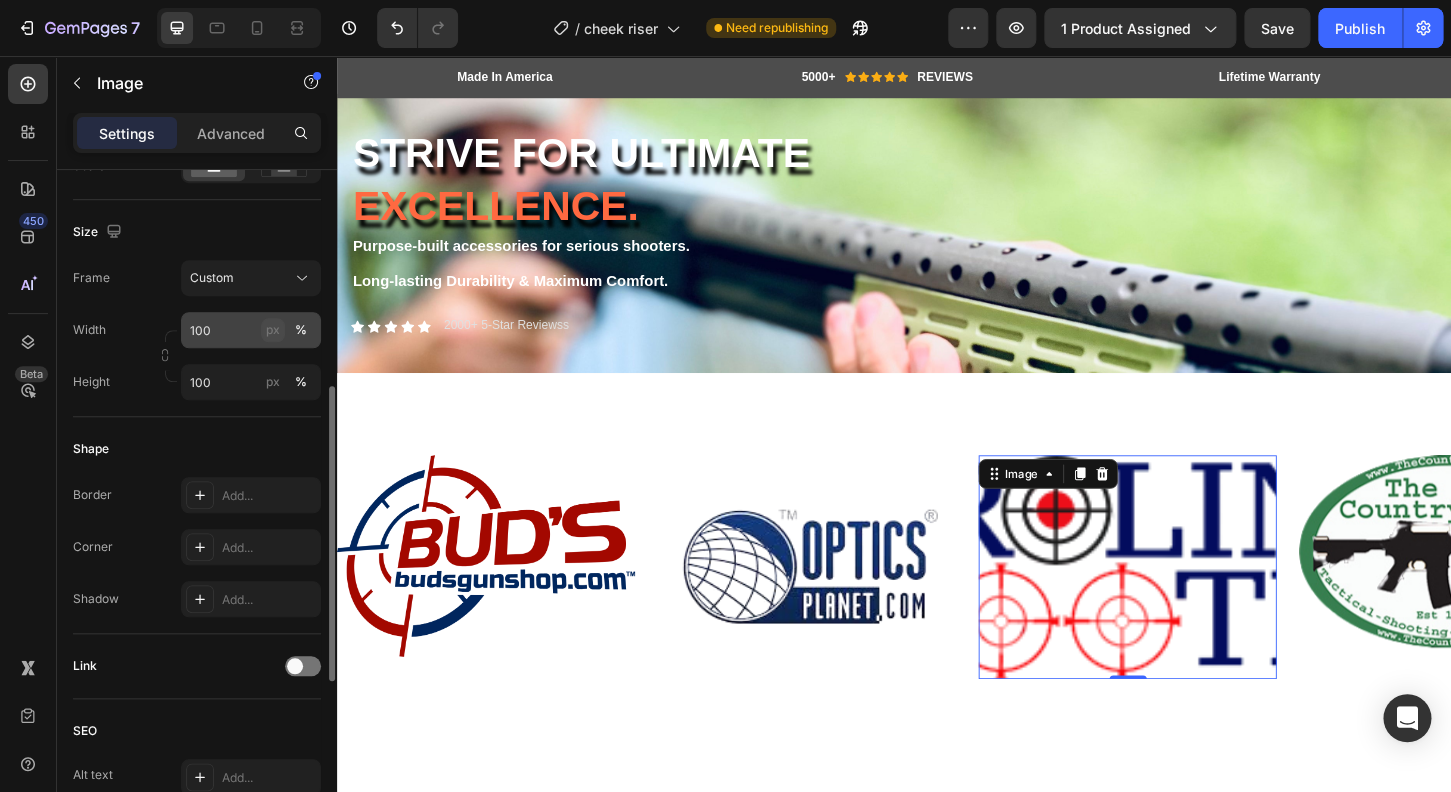 click on "px" 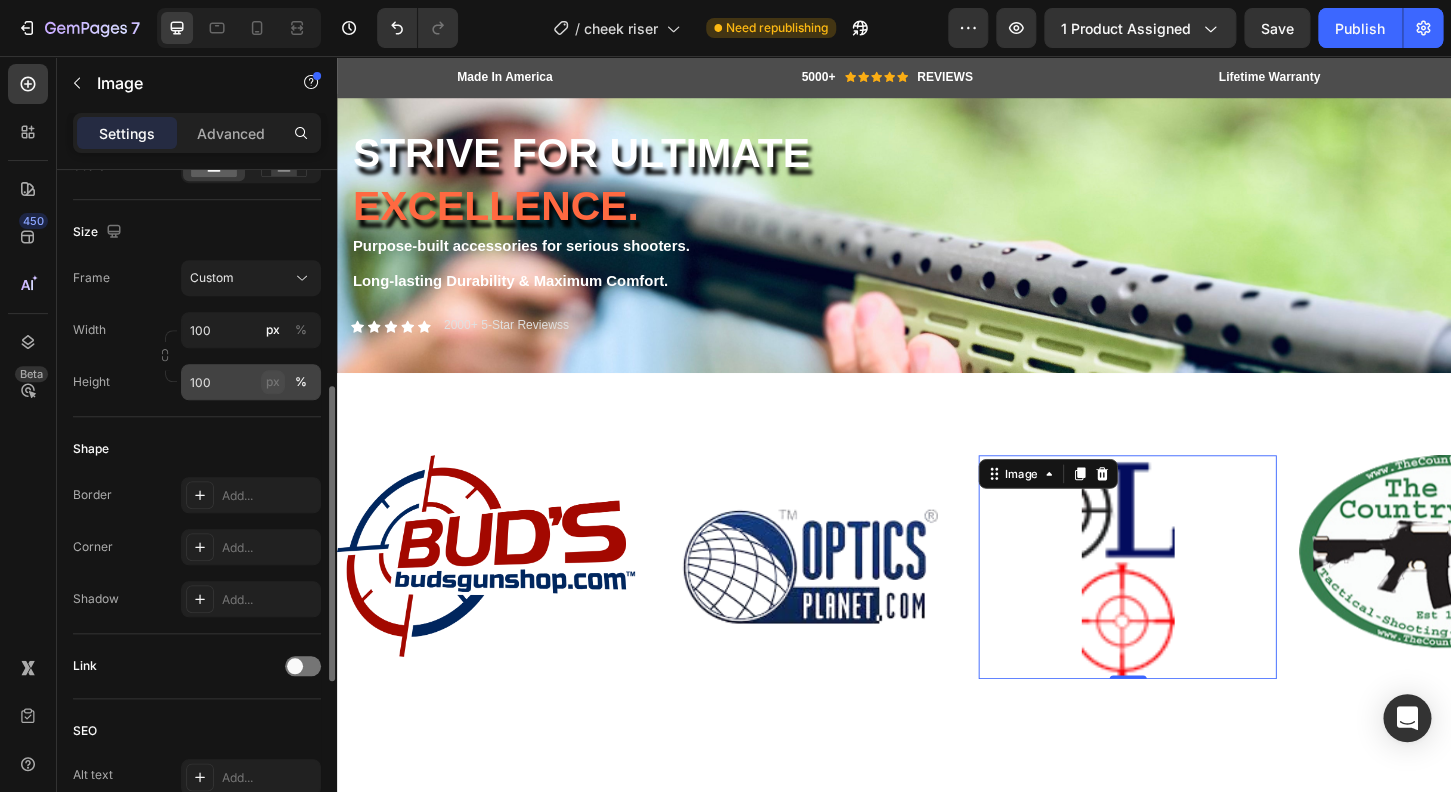 click on "px" 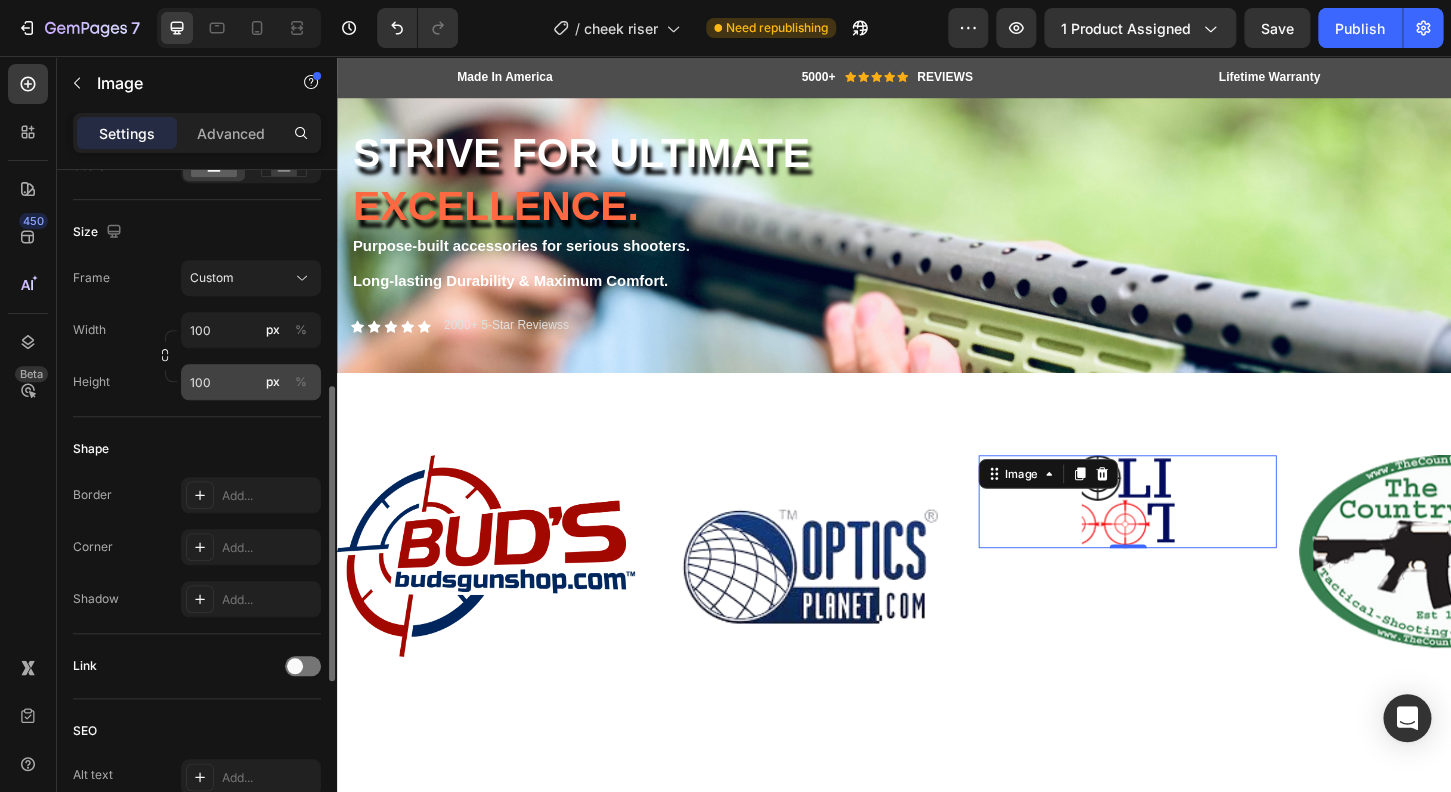 click on "px" at bounding box center (273, 382) 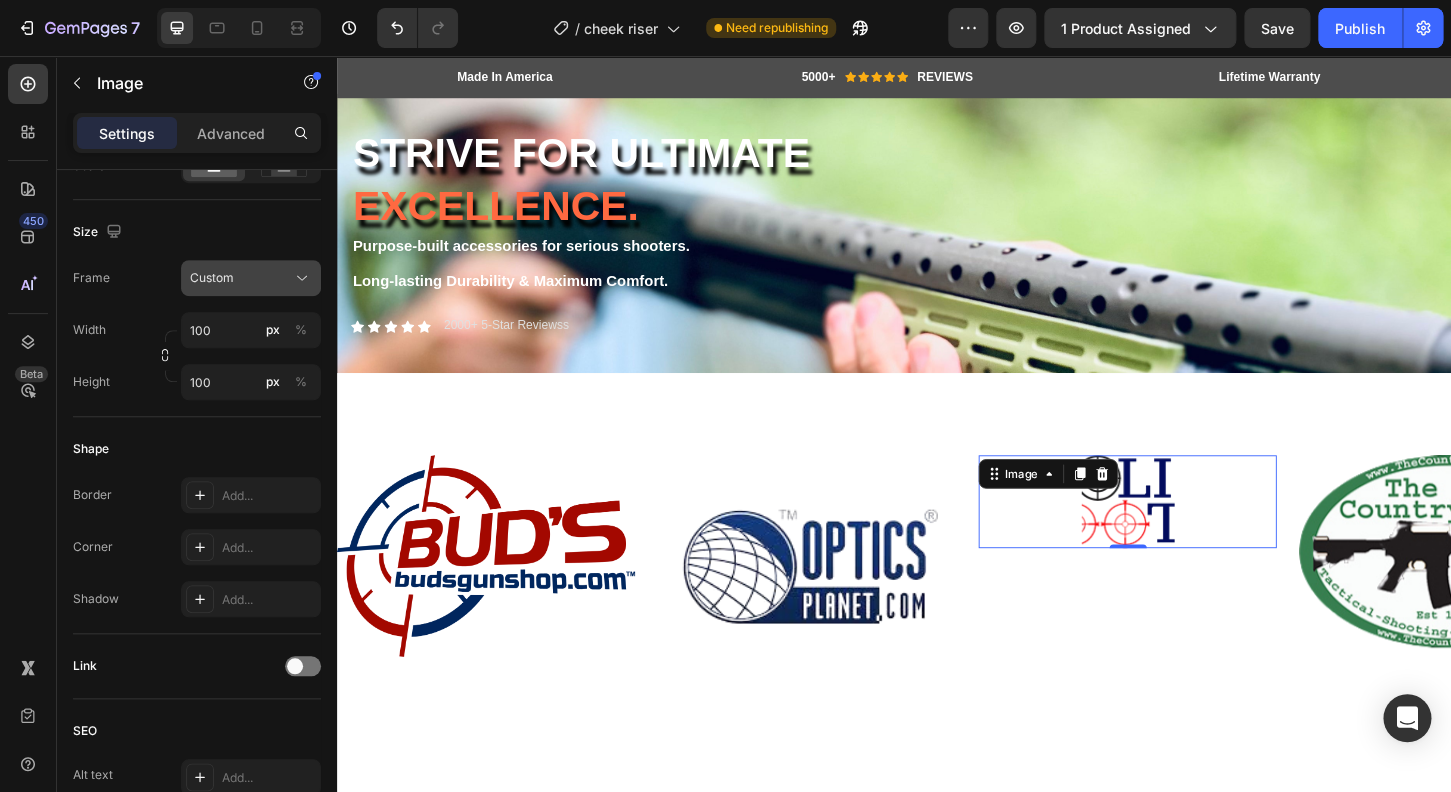 click on "Custom" 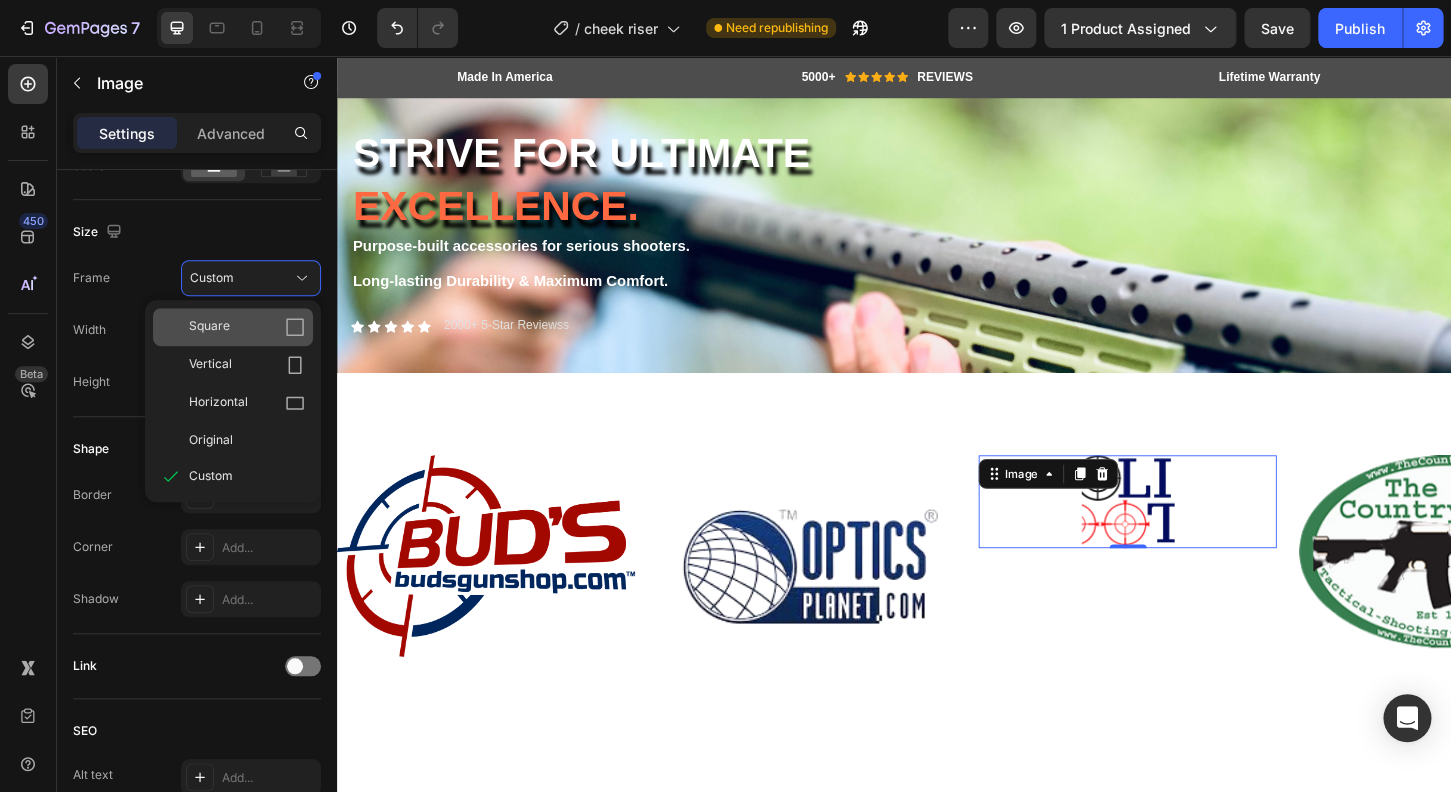click on "Square" at bounding box center (247, 327) 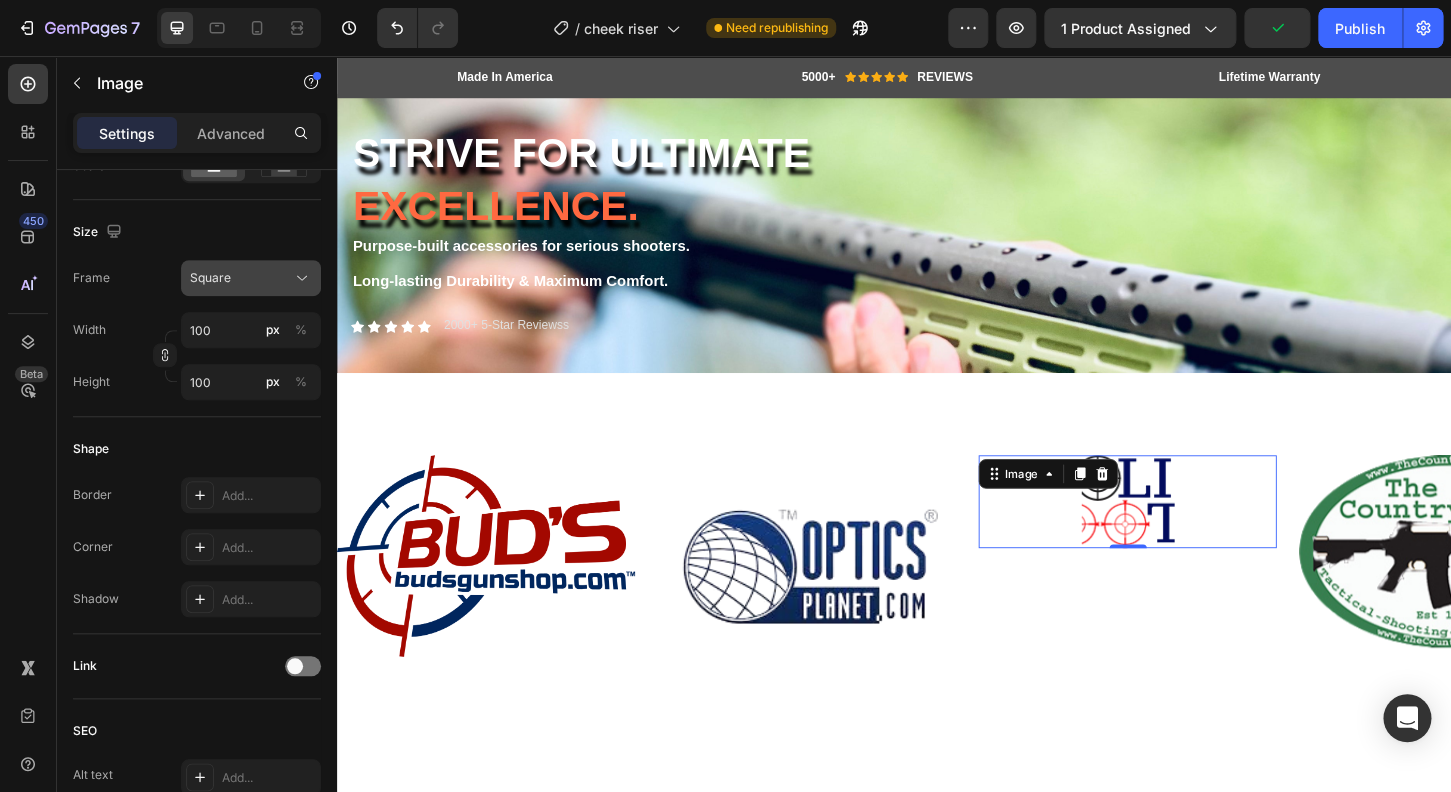 click on "Square" at bounding box center (251, 278) 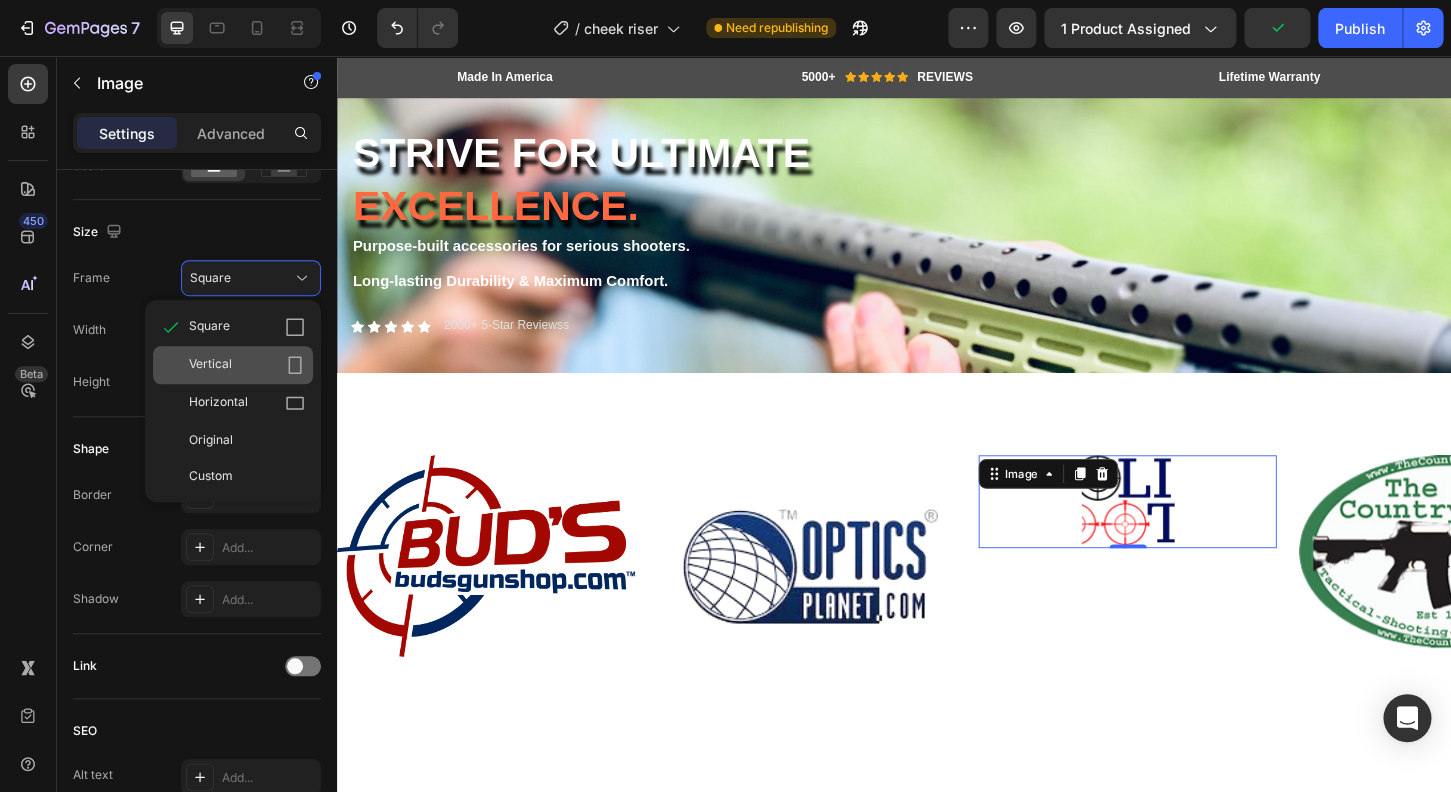 click on "Vertical" 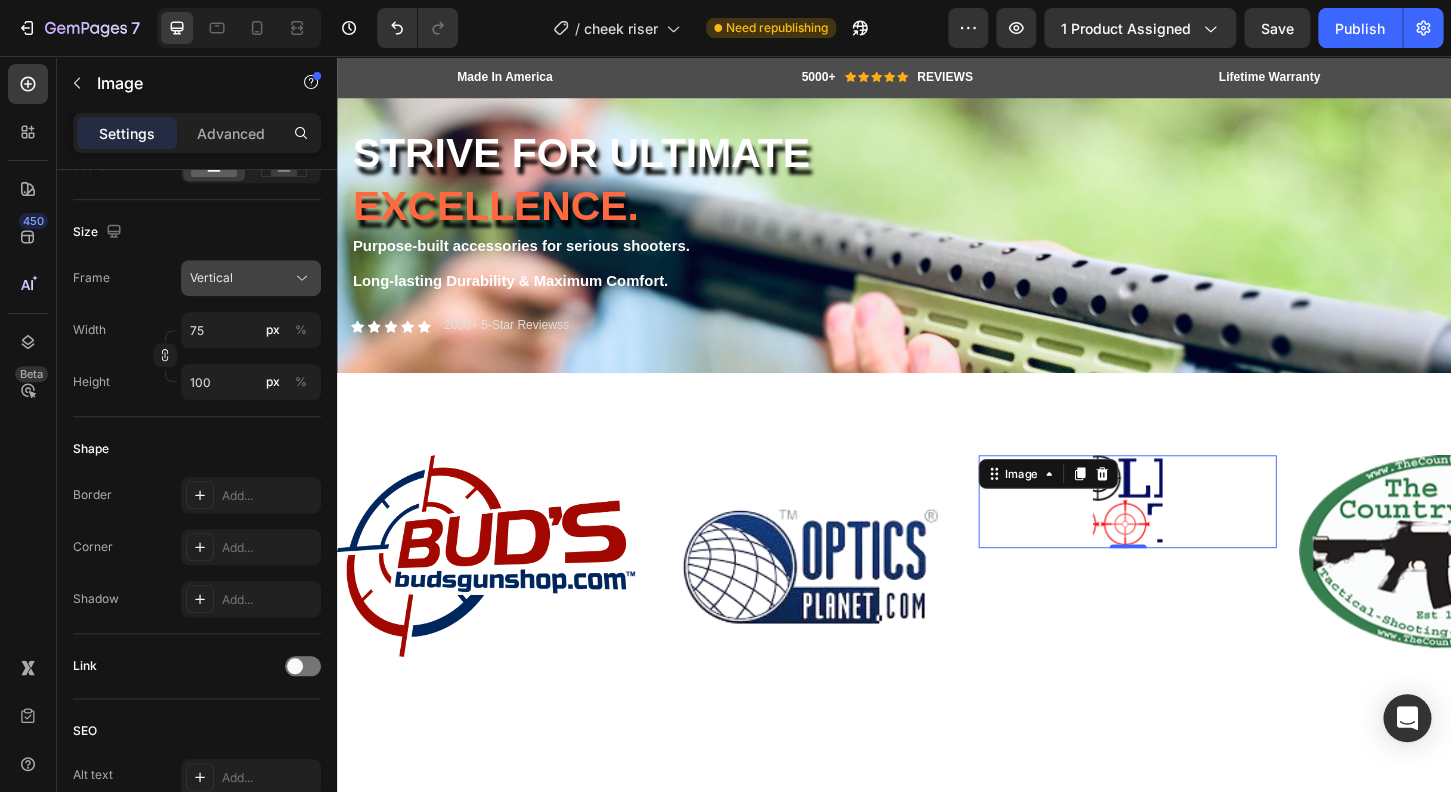 click on "Vertical" at bounding box center (251, 278) 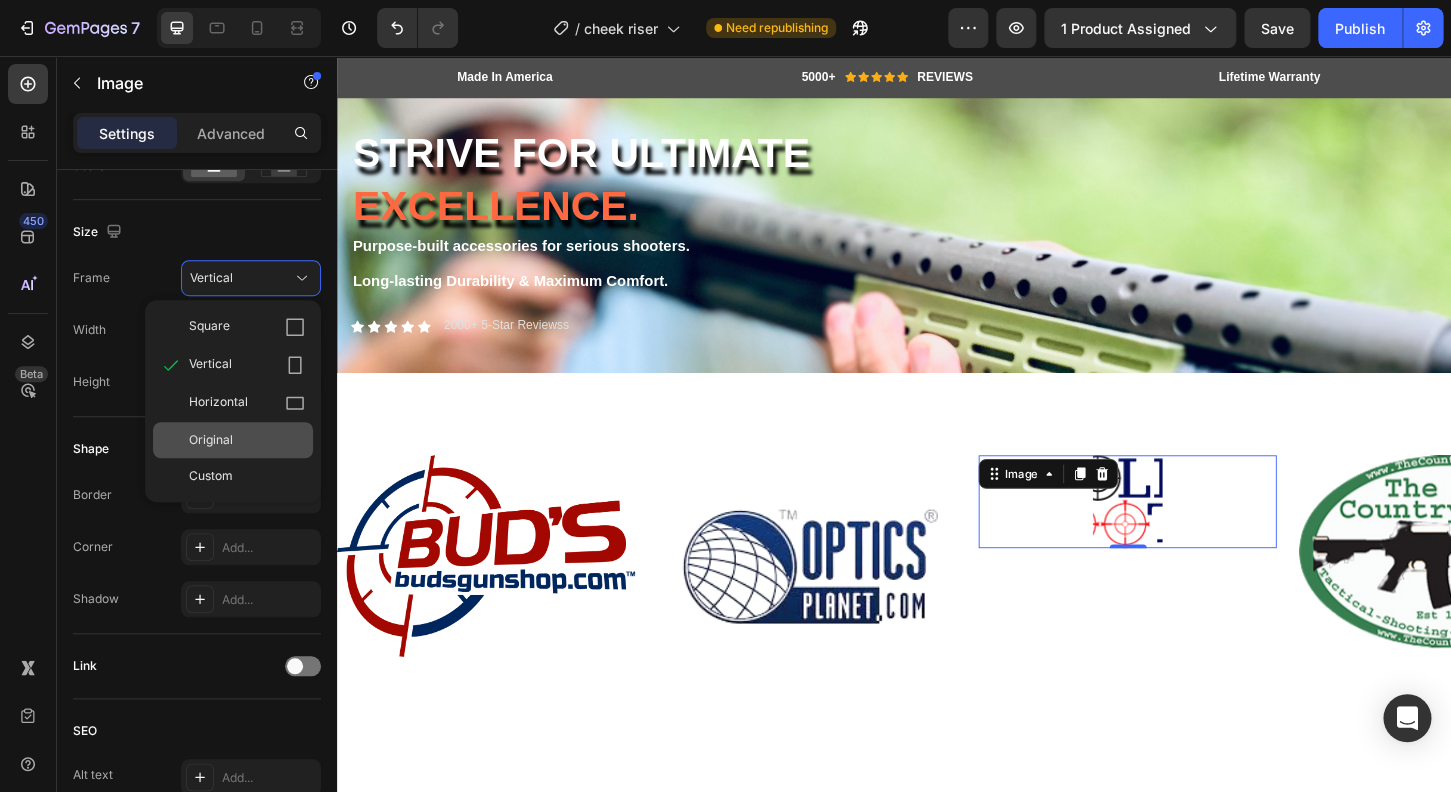 click on "Original" at bounding box center (247, 440) 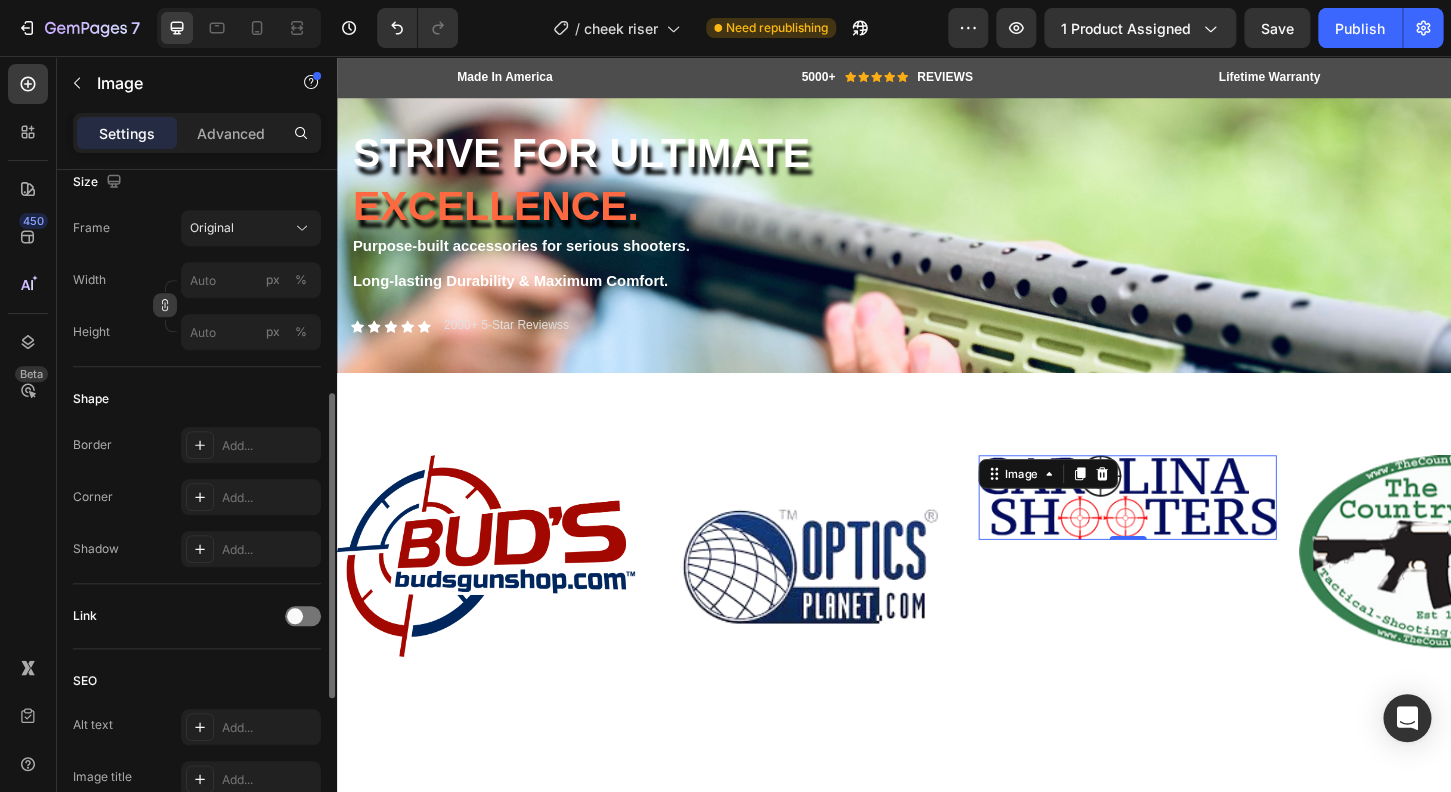 click 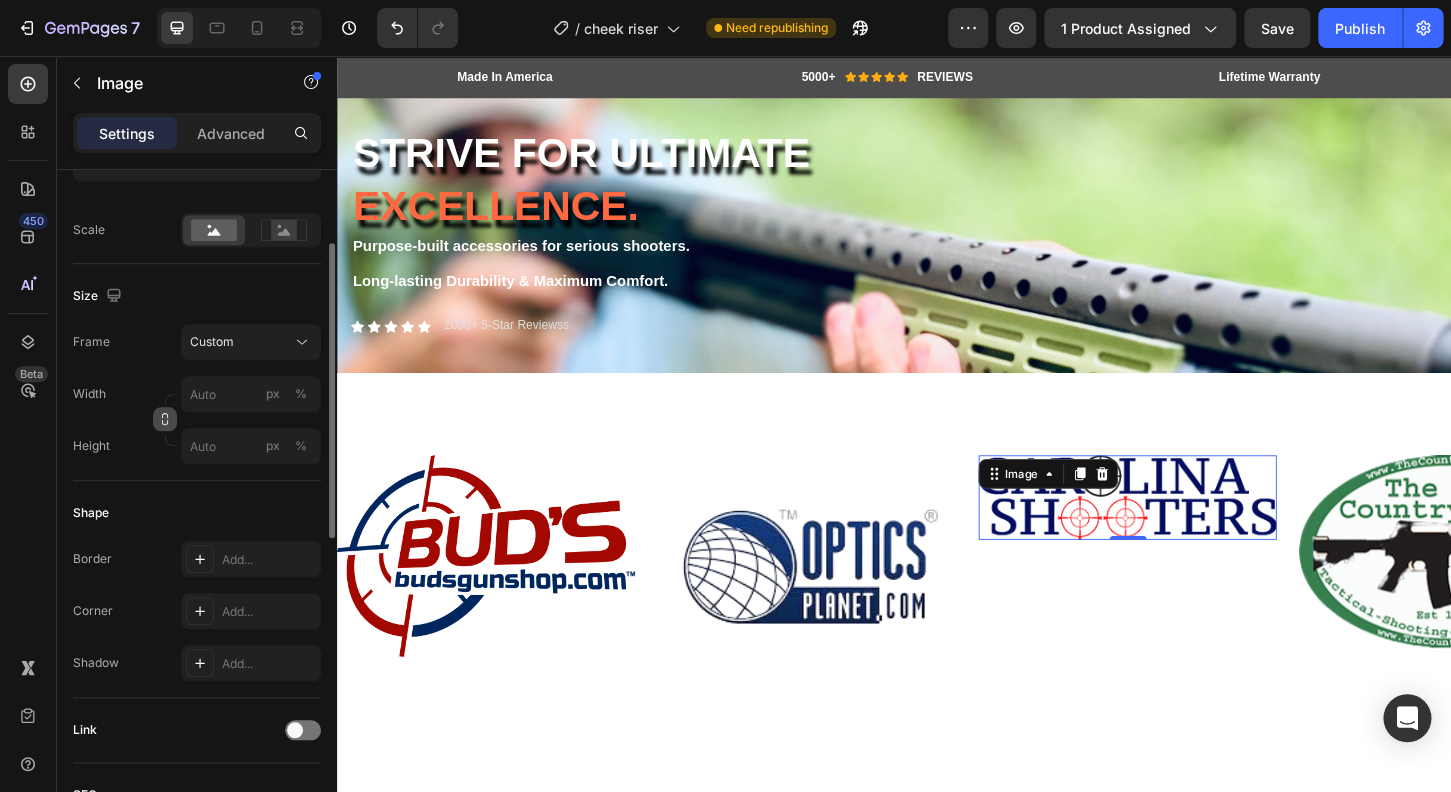 scroll, scrollTop: 352, scrollLeft: 0, axis: vertical 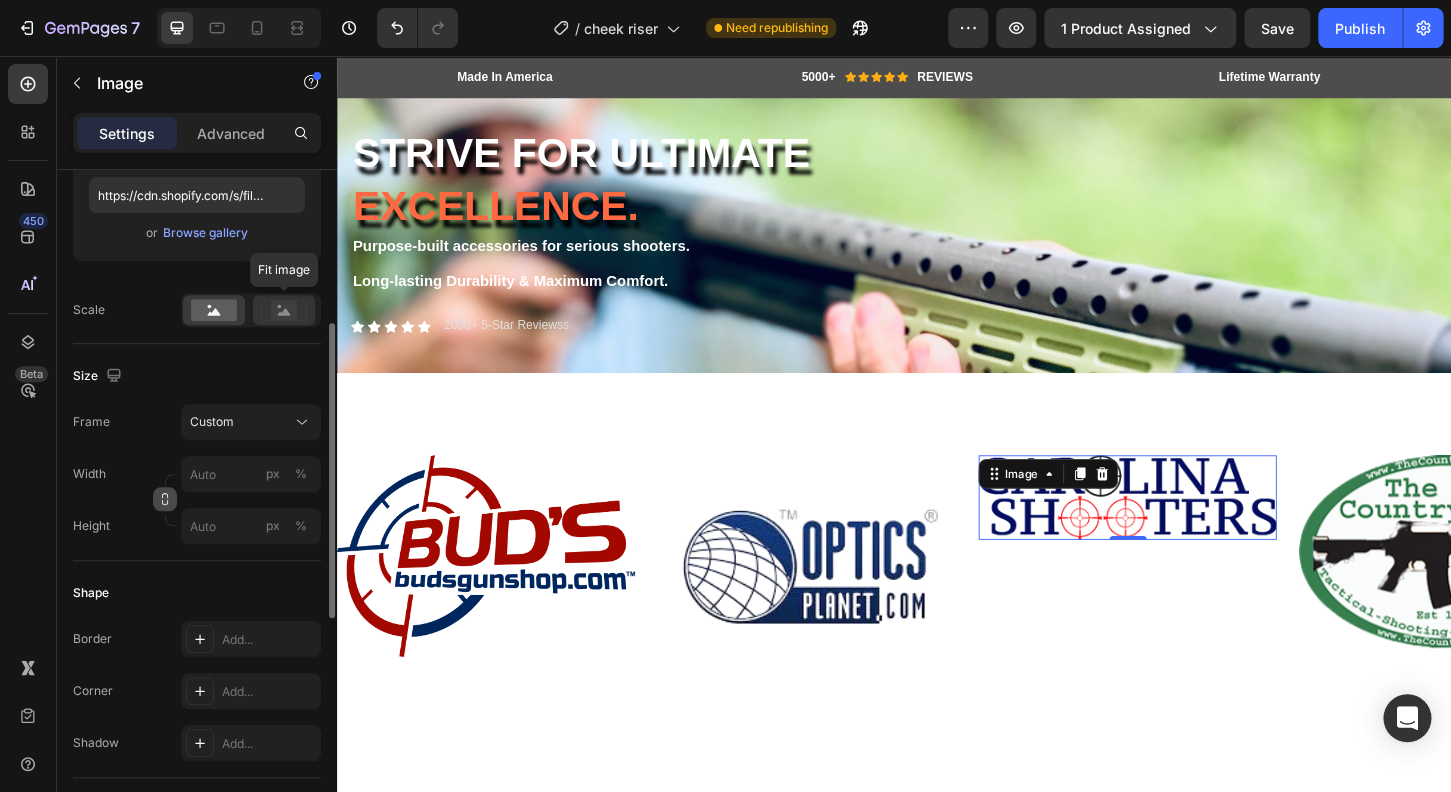 click 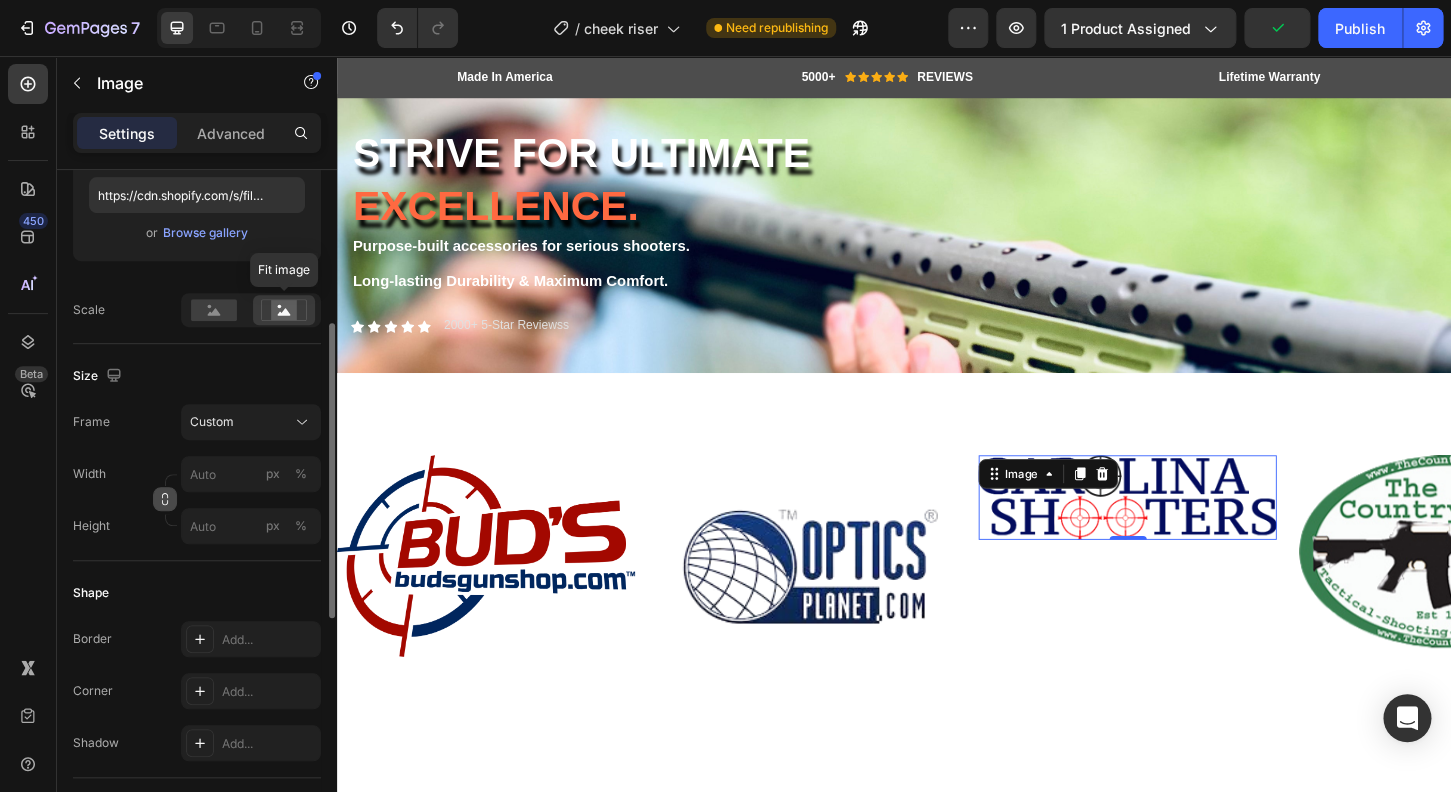 click 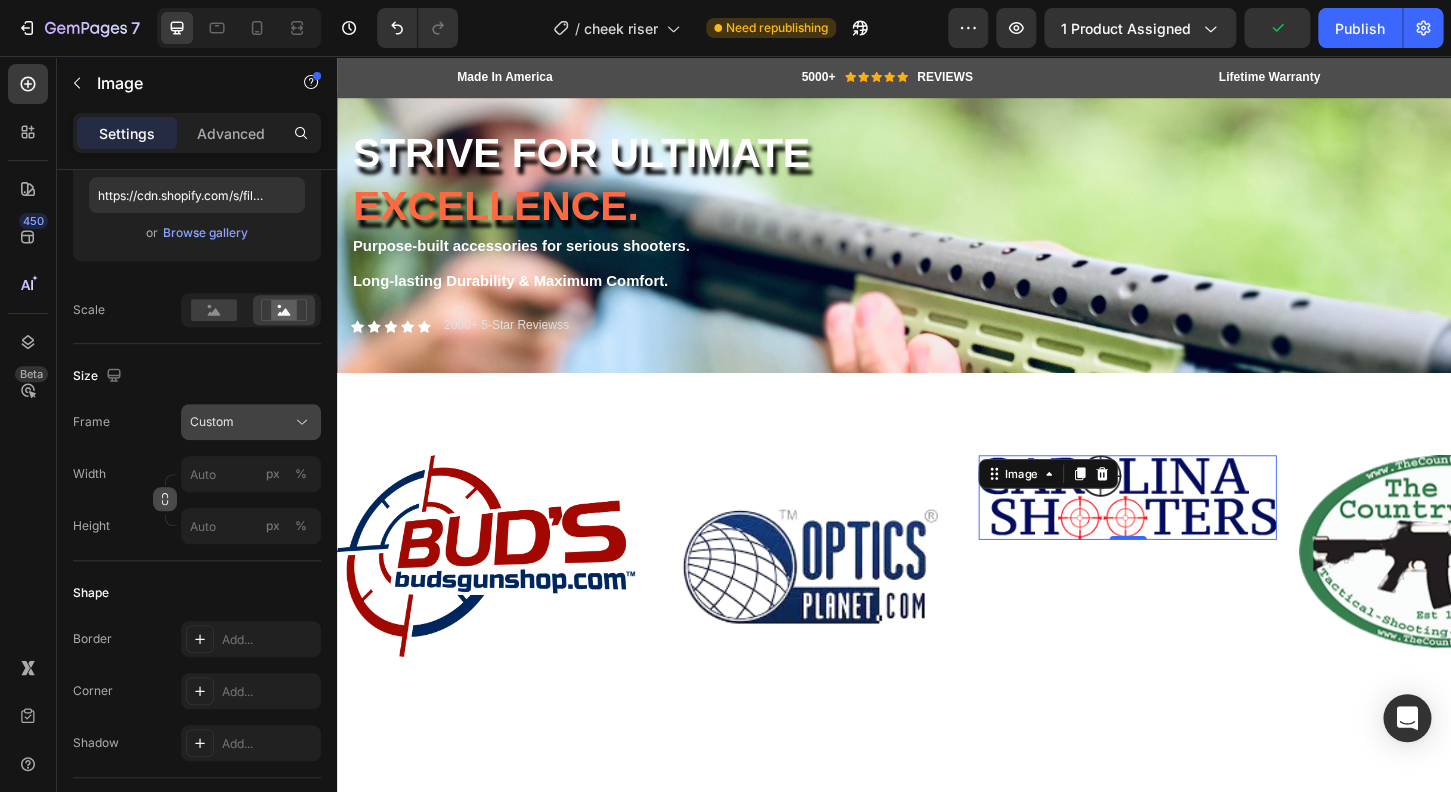 click on "Custom" 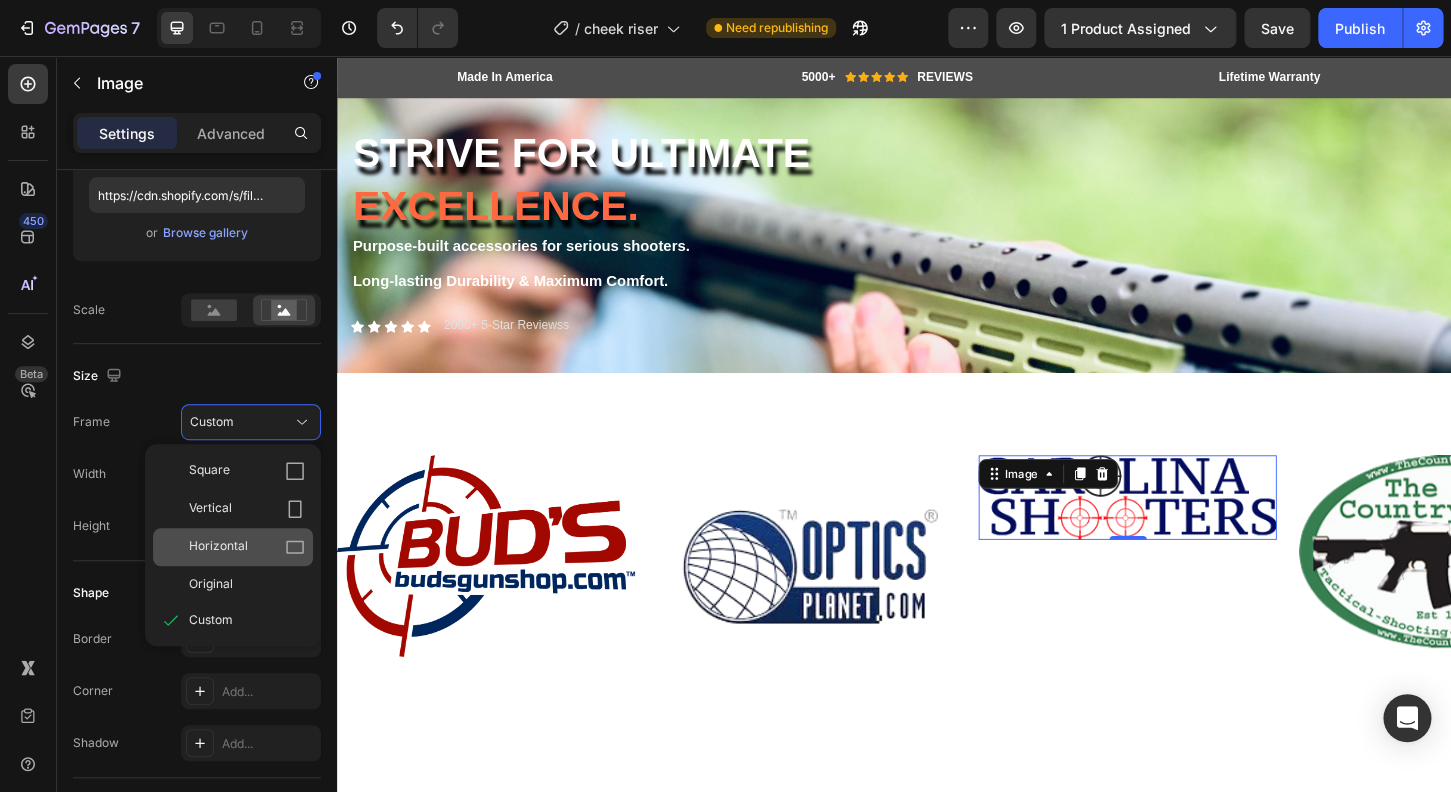 click on "Horizontal" at bounding box center (247, 547) 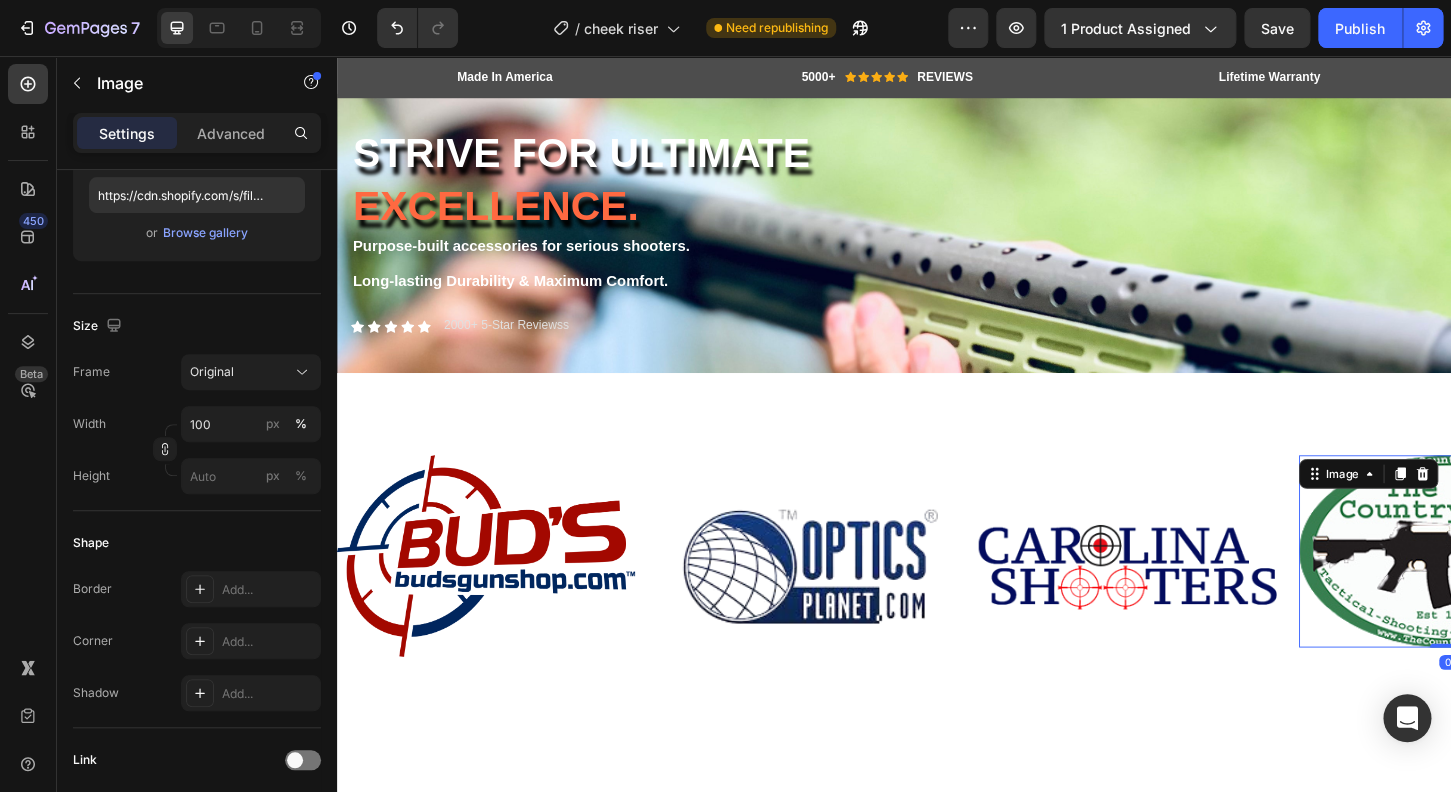 click at bounding box center (1533, 589) 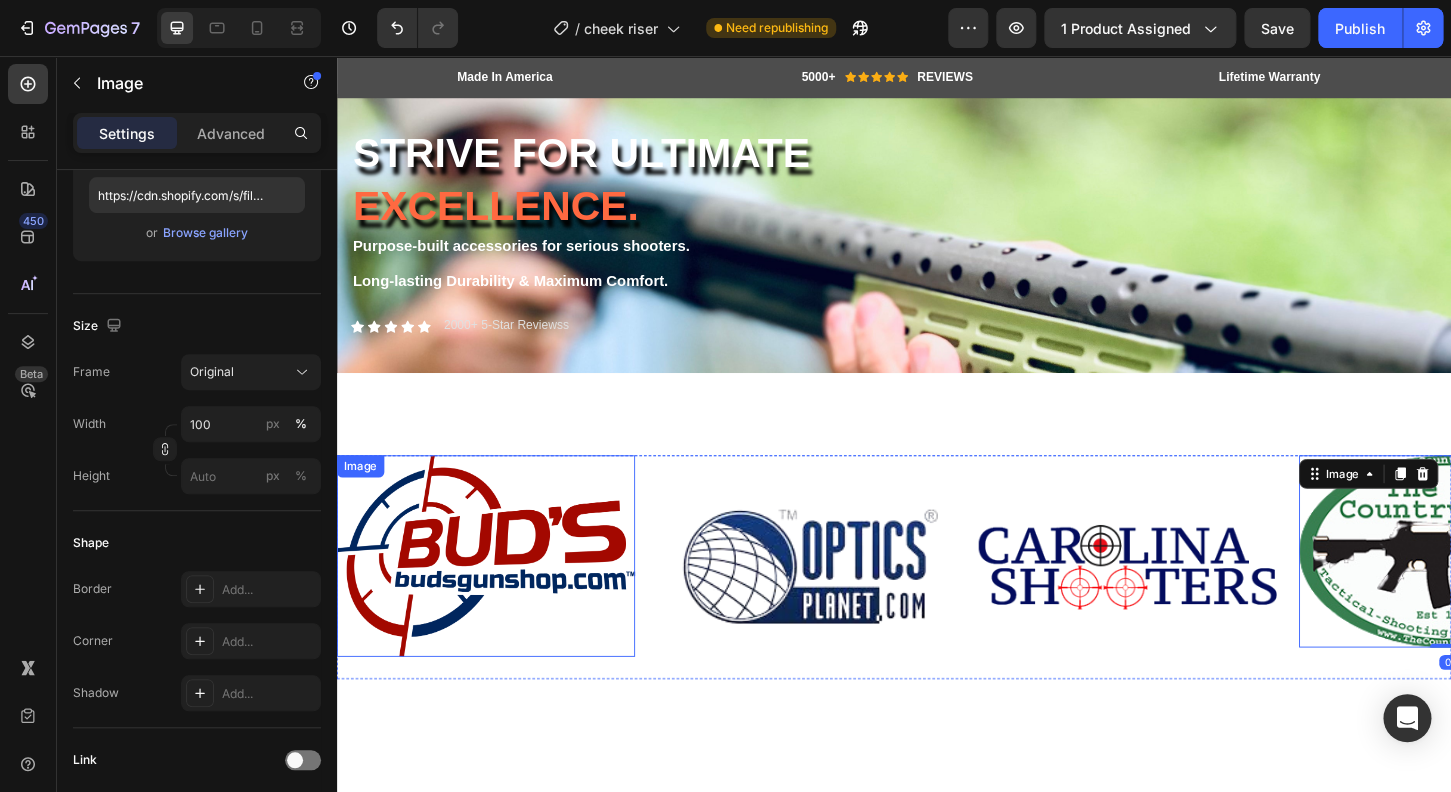 click at bounding box center (497, 594) 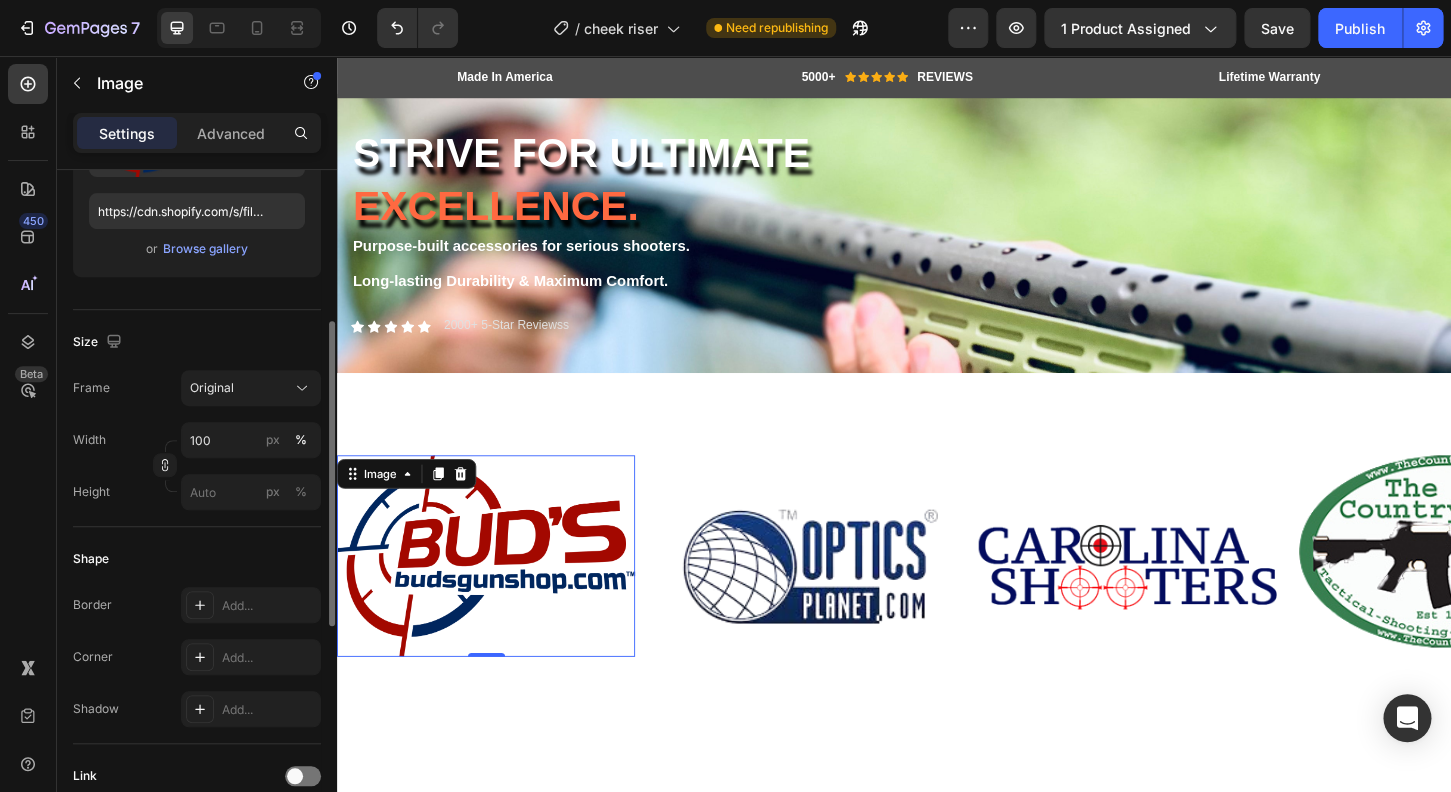 scroll, scrollTop: 240, scrollLeft: 0, axis: vertical 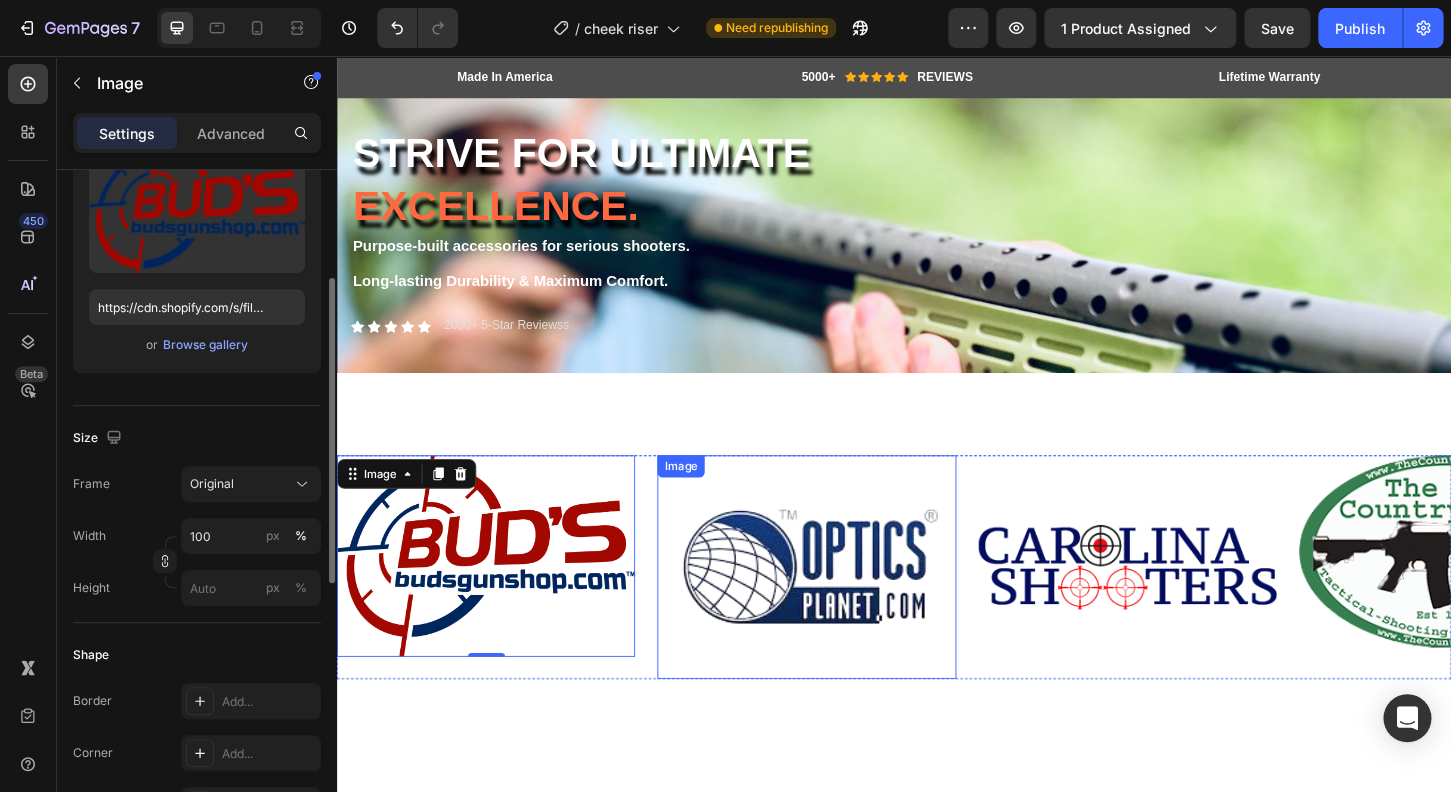 click at bounding box center [842, 606] 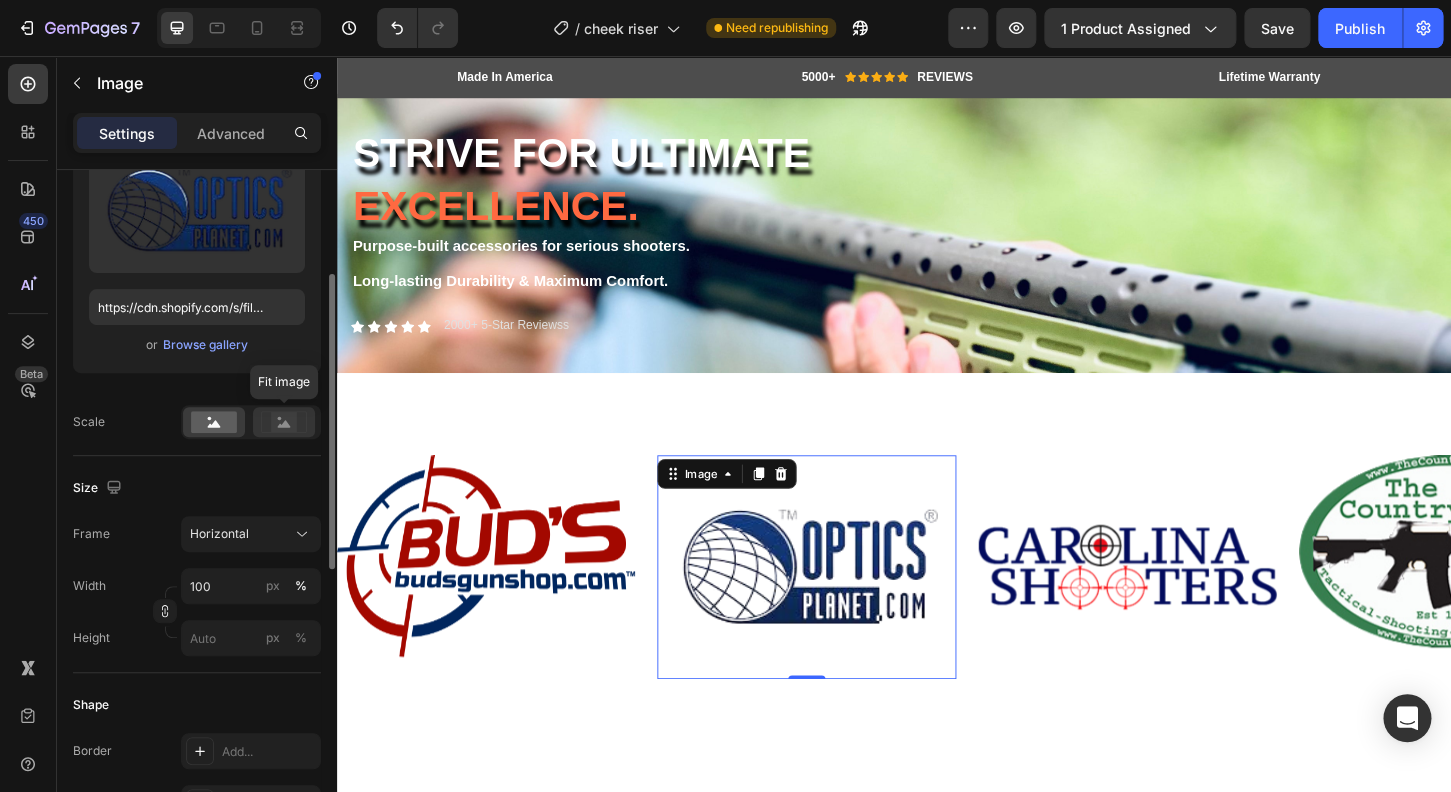 click 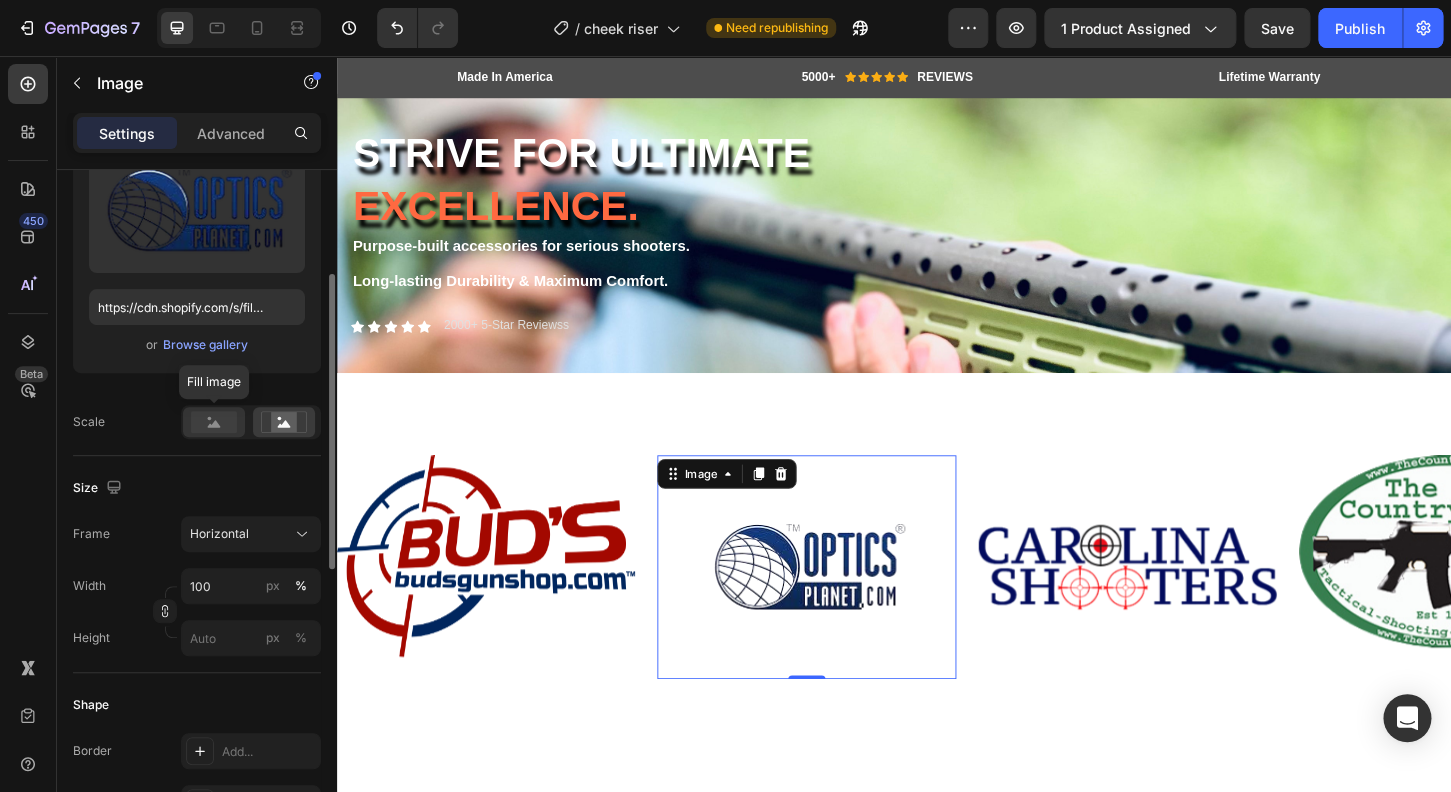 click 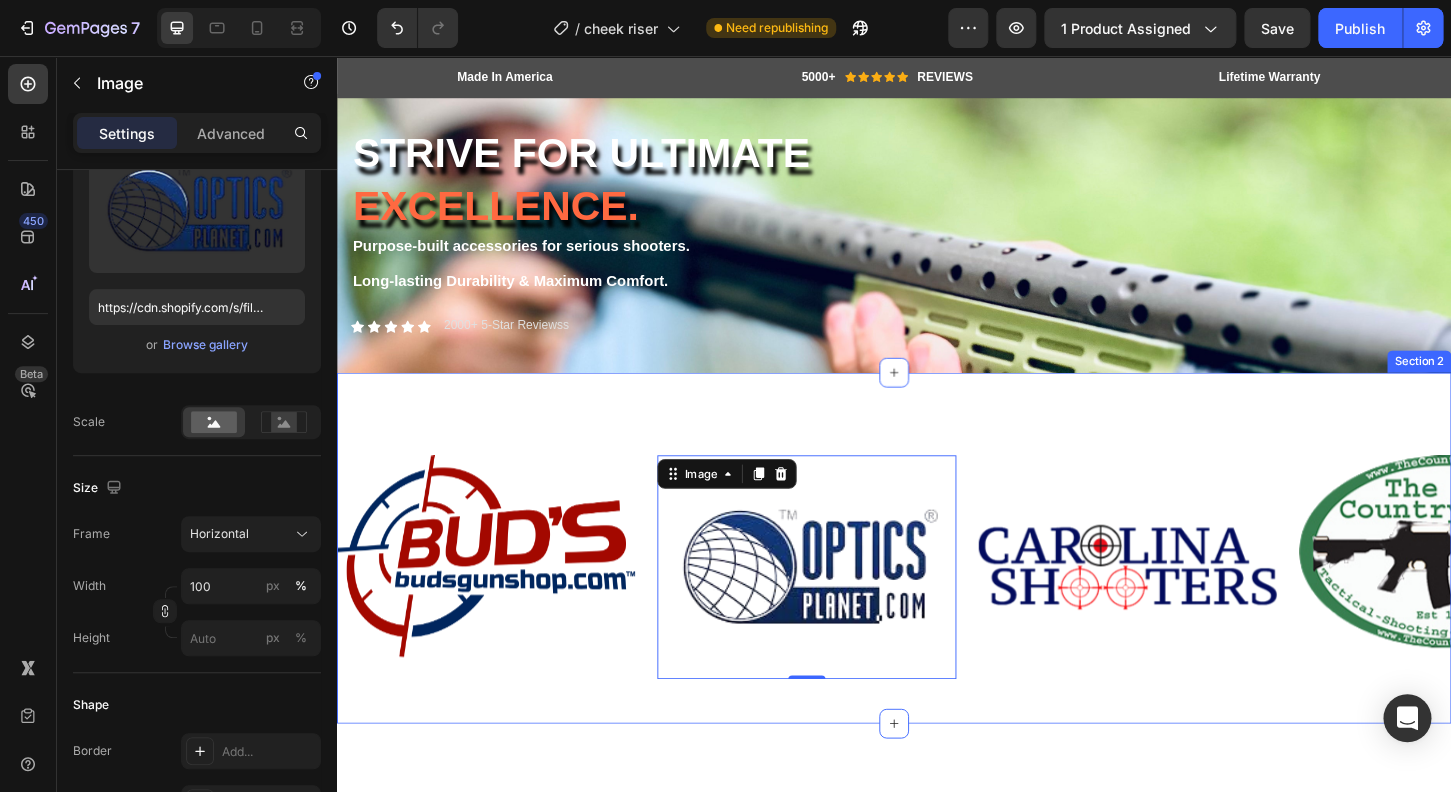 click on "As Featured In Heading Image Image   0 Image Image Image Image Image Image Carousel Row Section 2" at bounding box center (937, 586) 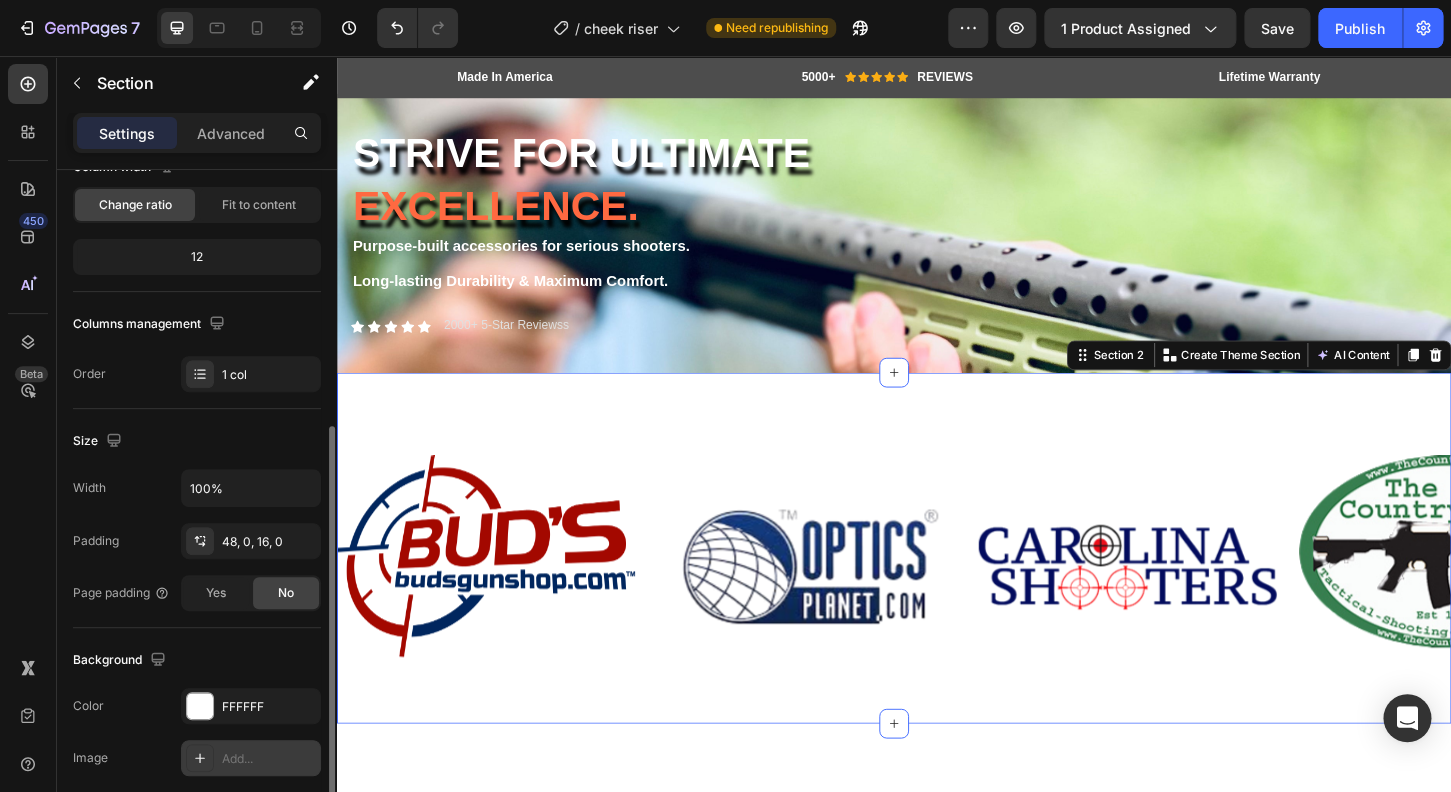 scroll, scrollTop: 288, scrollLeft: 0, axis: vertical 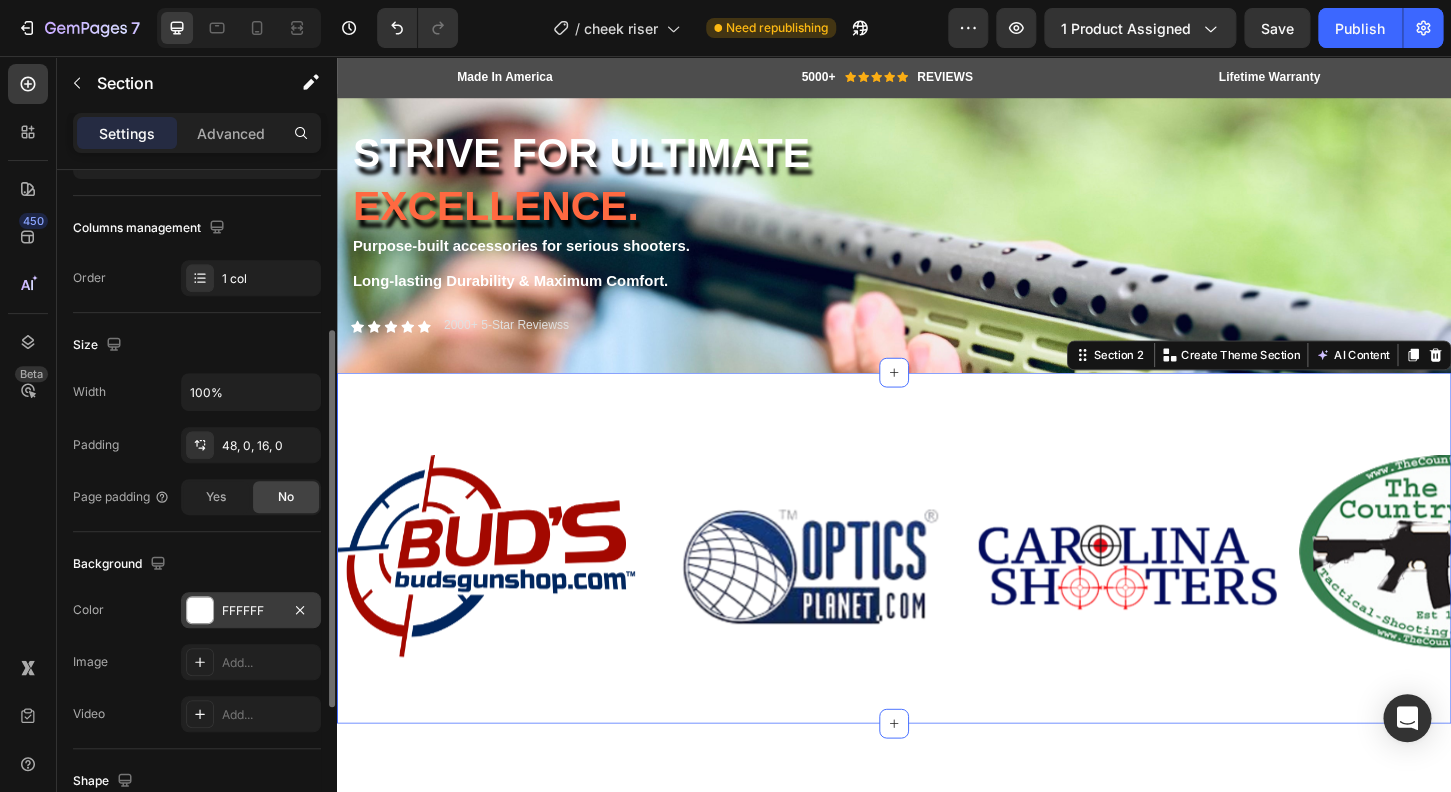 click at bounding box center [200, 610] 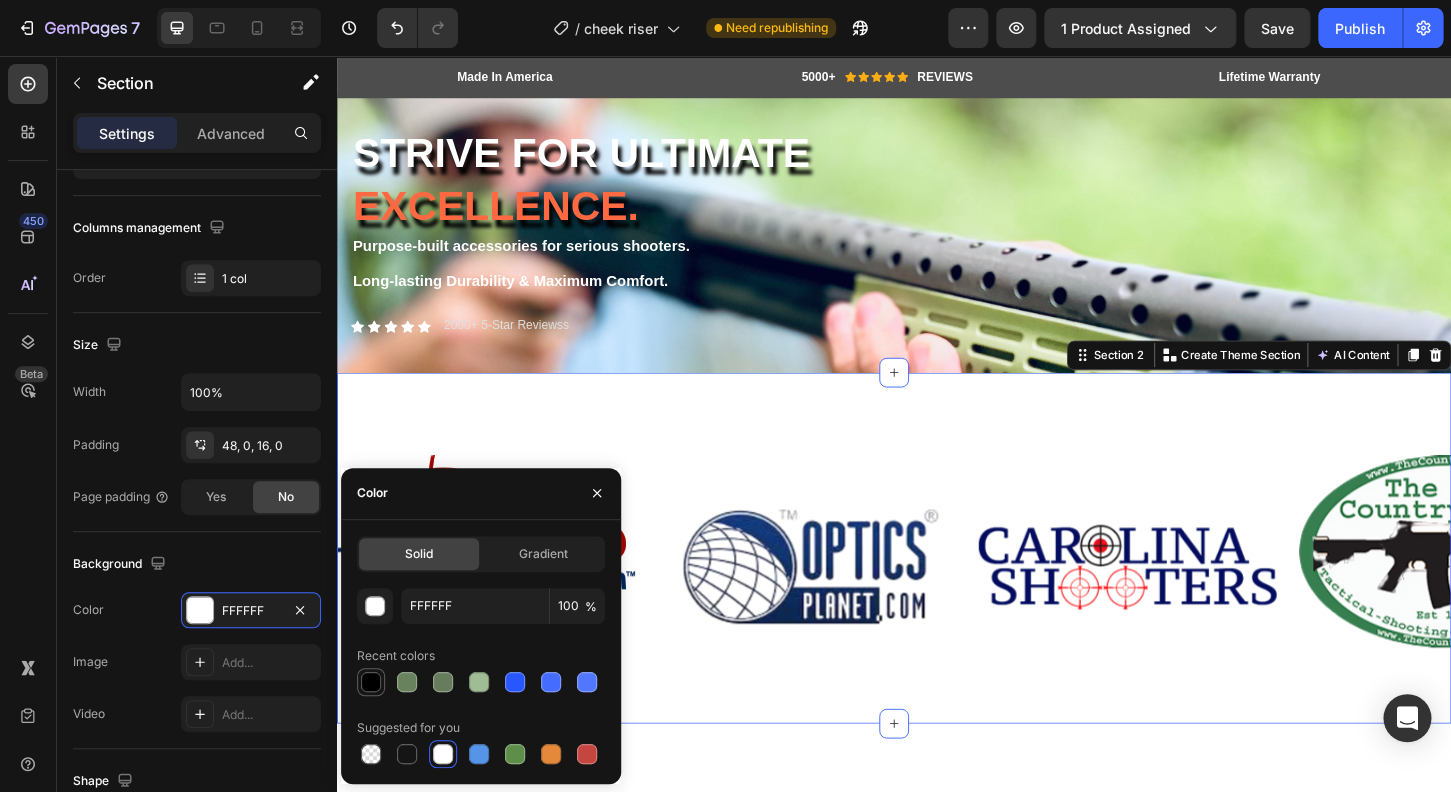 click at bounding box center [371, 682] 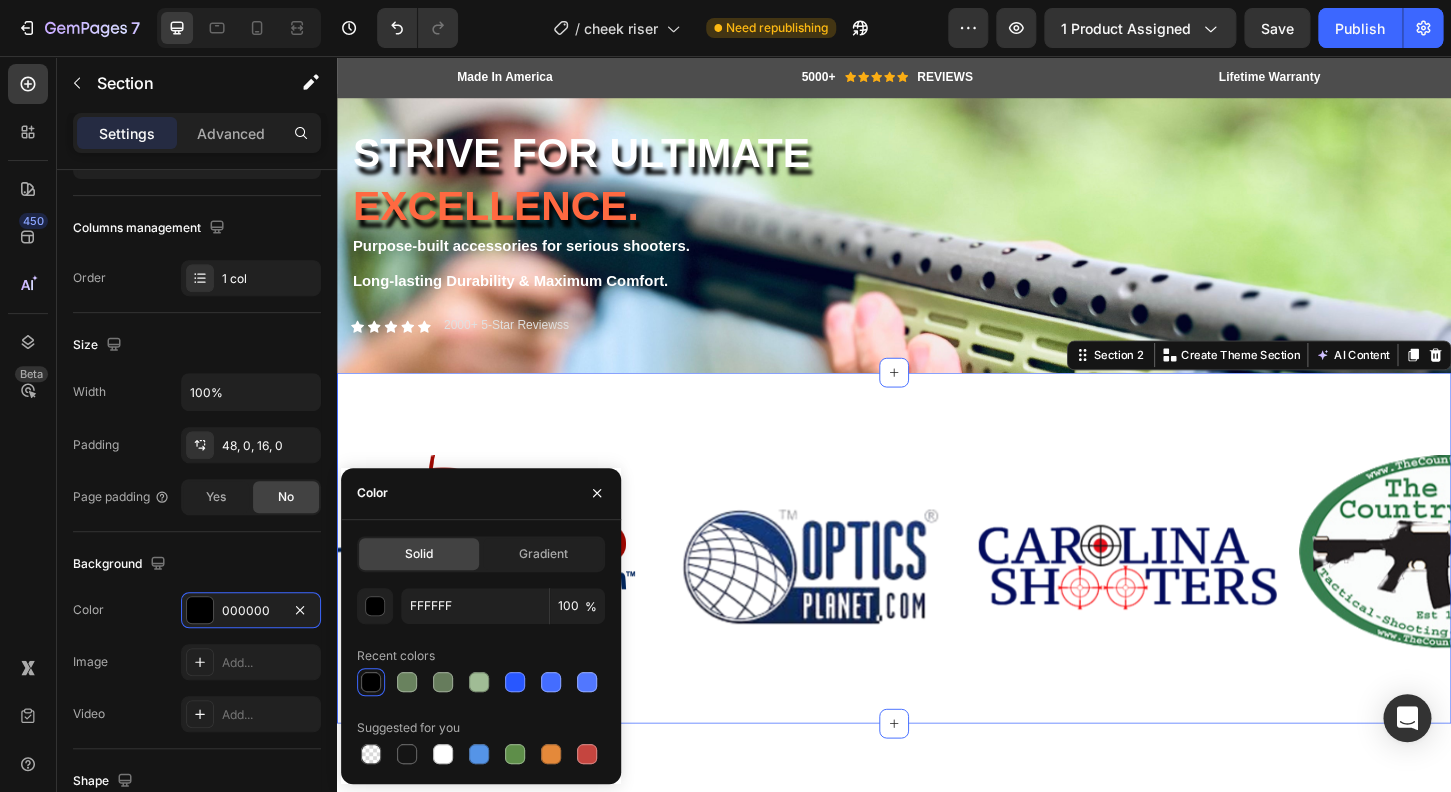 type on "000000" 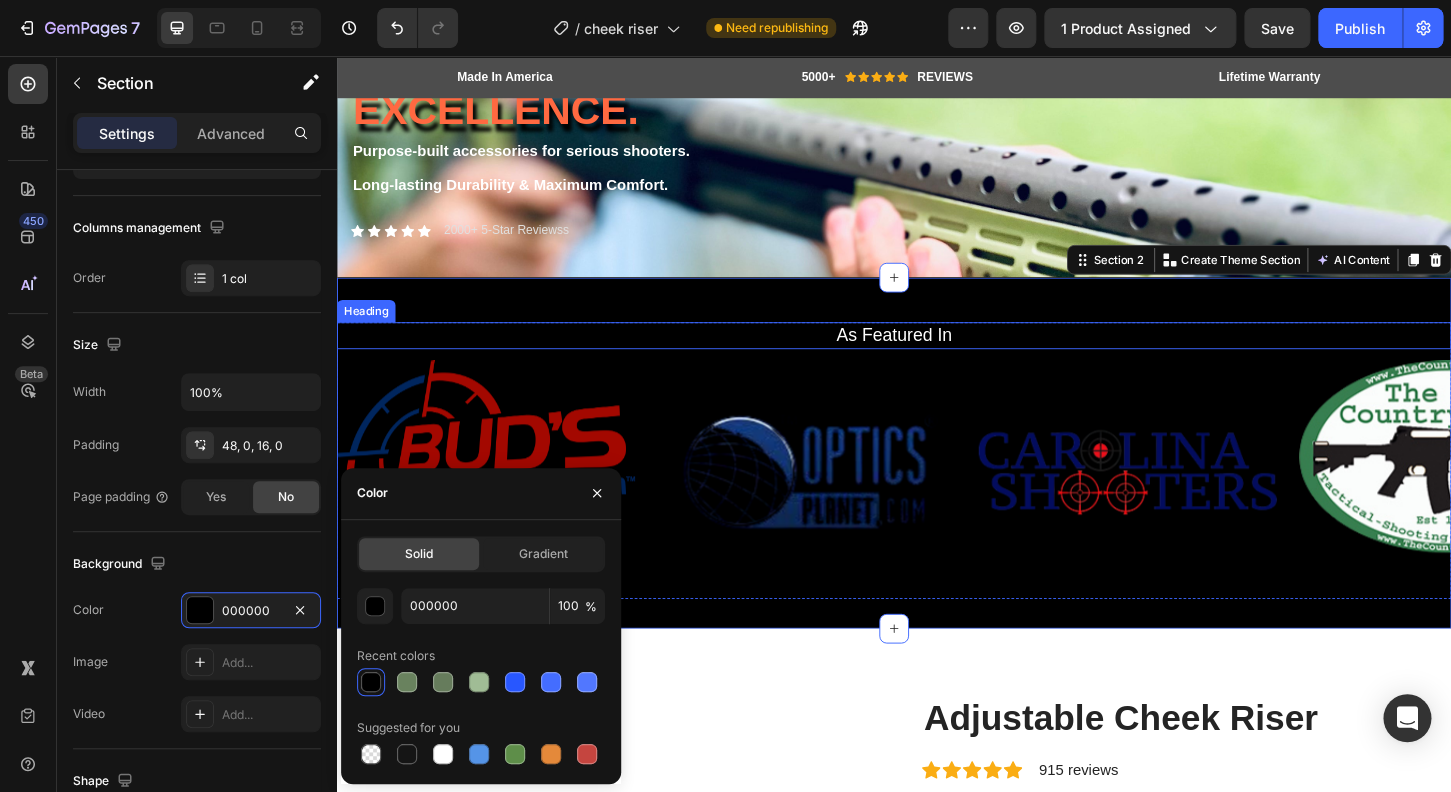 scroll, scrollTop: 80, scrollLeft: 0, axis: vertical 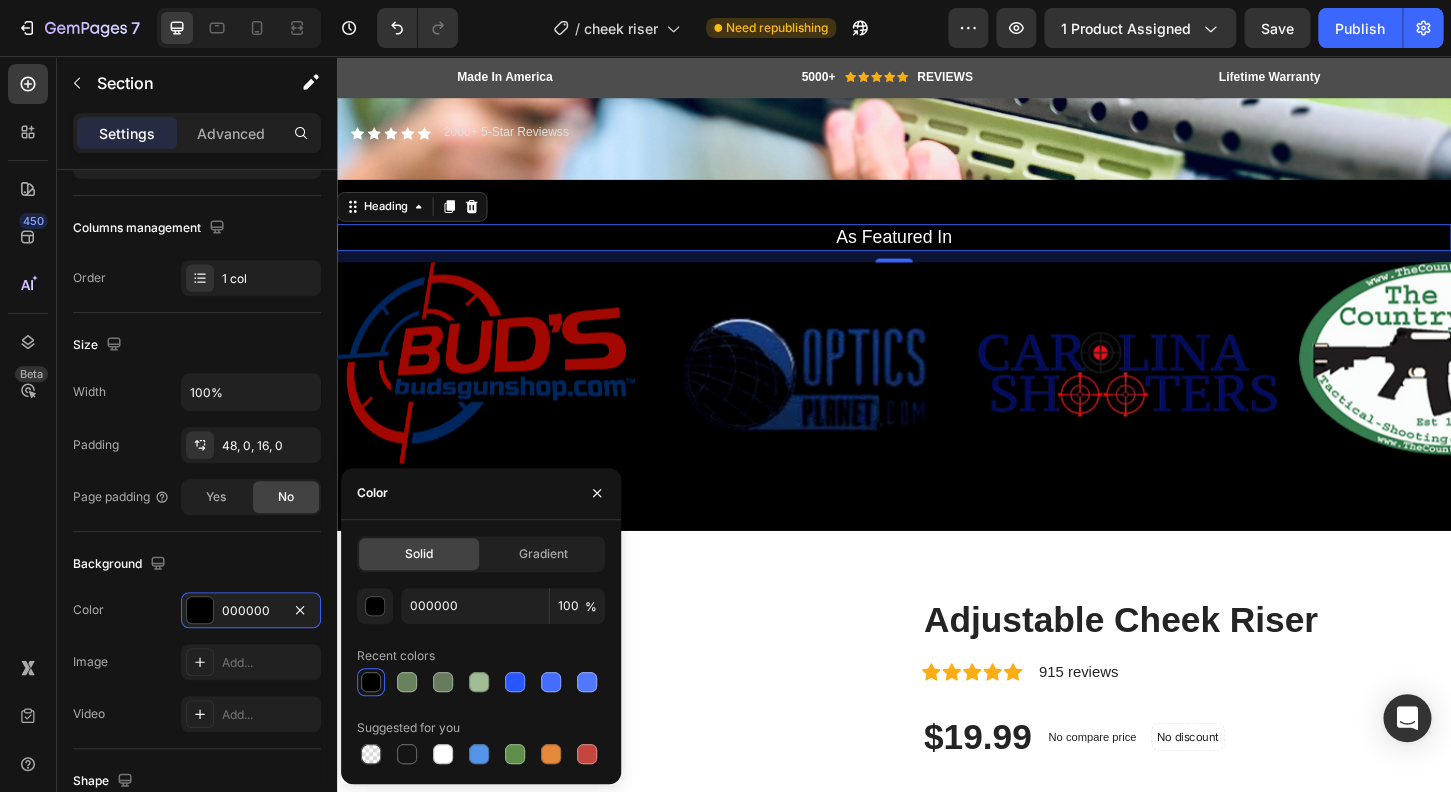 click on "As Featured In" at bounding box center (937, 251) 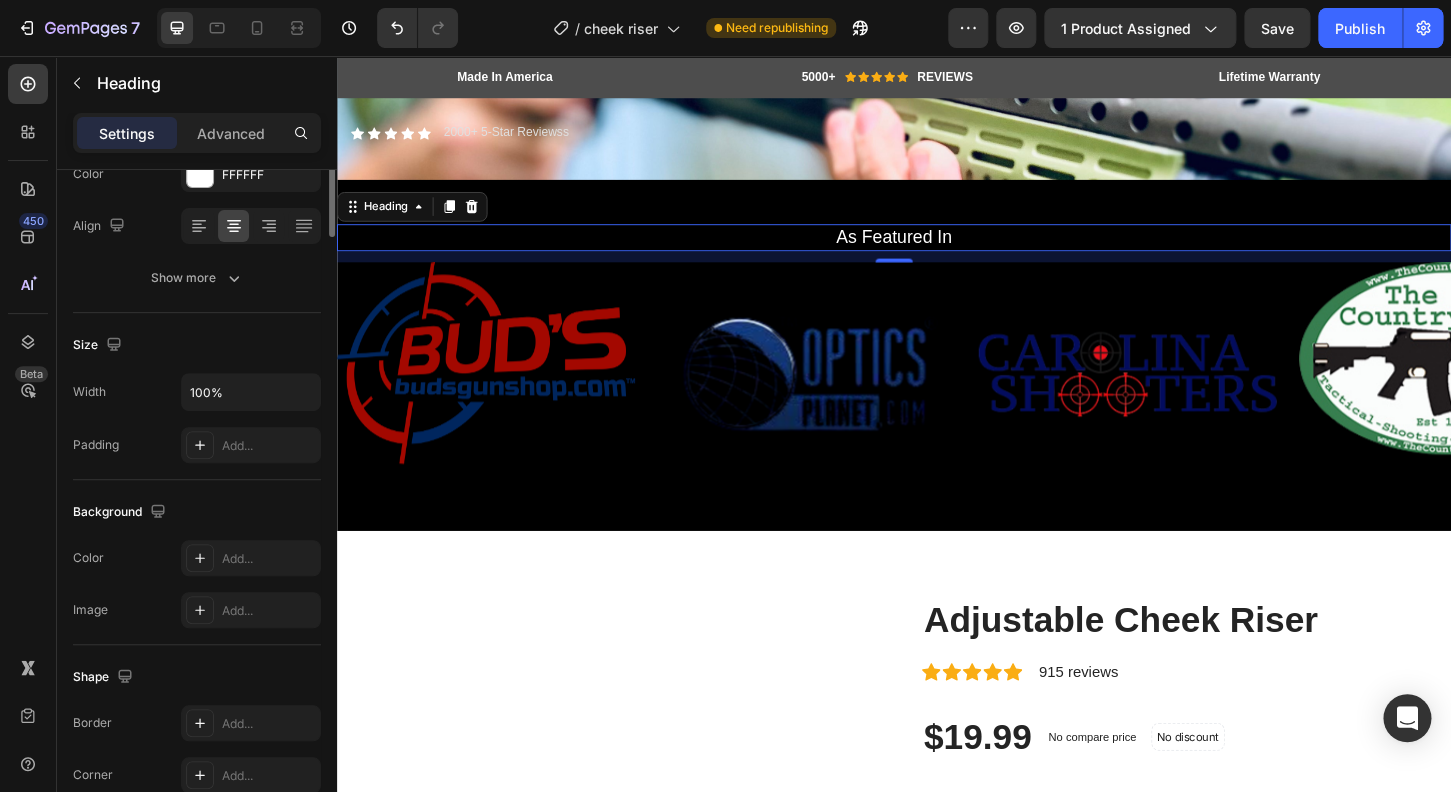 scroll, scrollTop: 0, scrollLeft: 0, axis: both 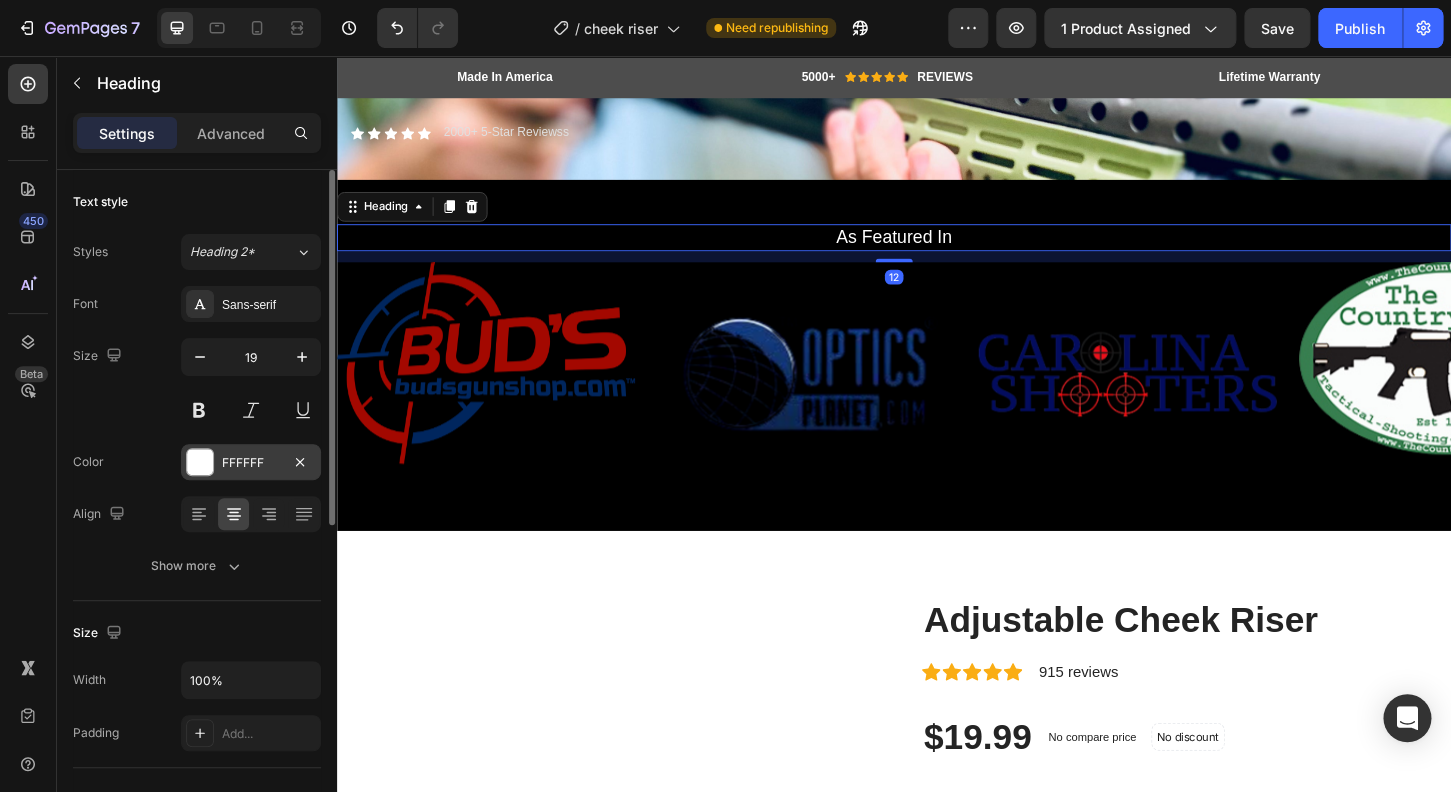 click on "FFFFFF" at bounding box center (251, 463) 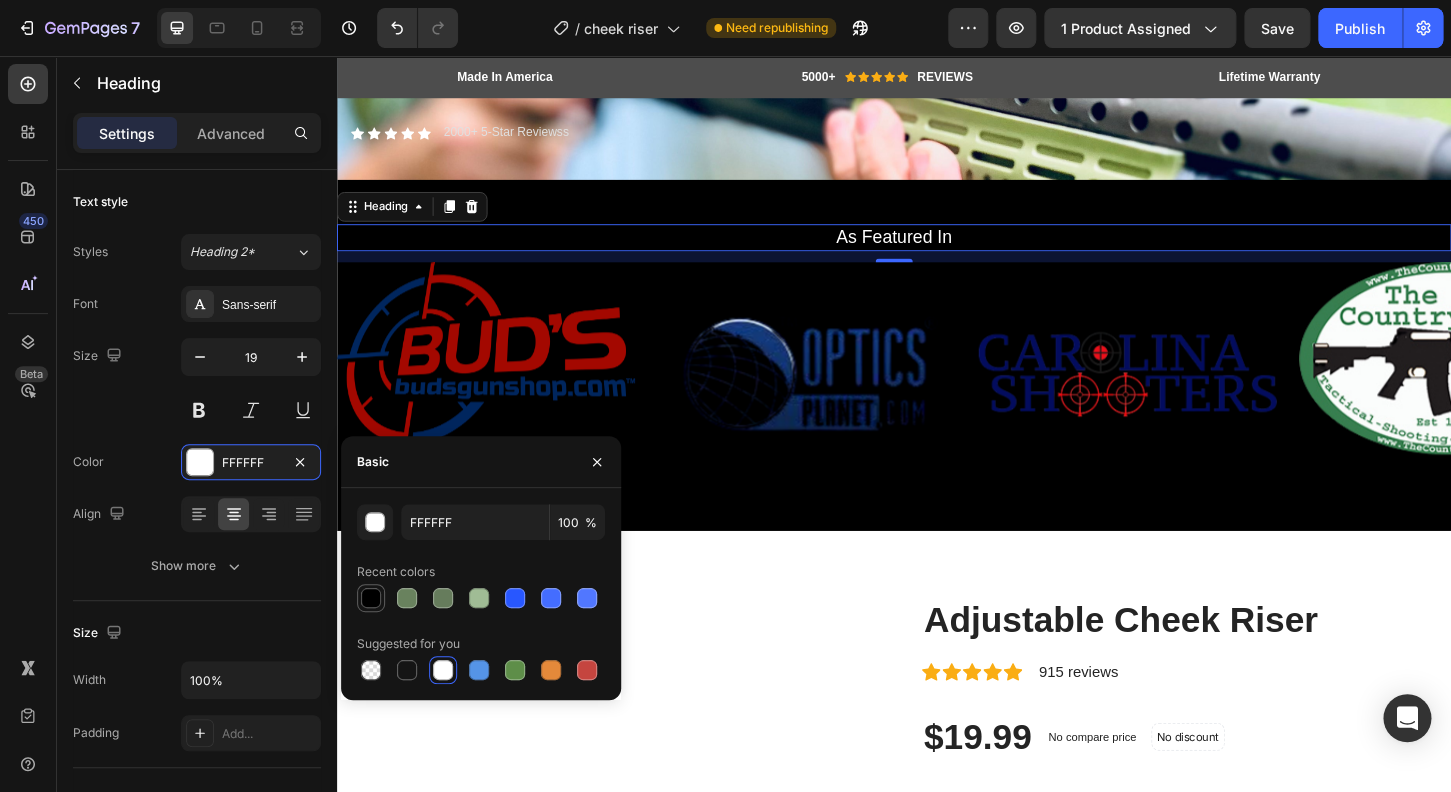 click at bounding box center [371, 598] 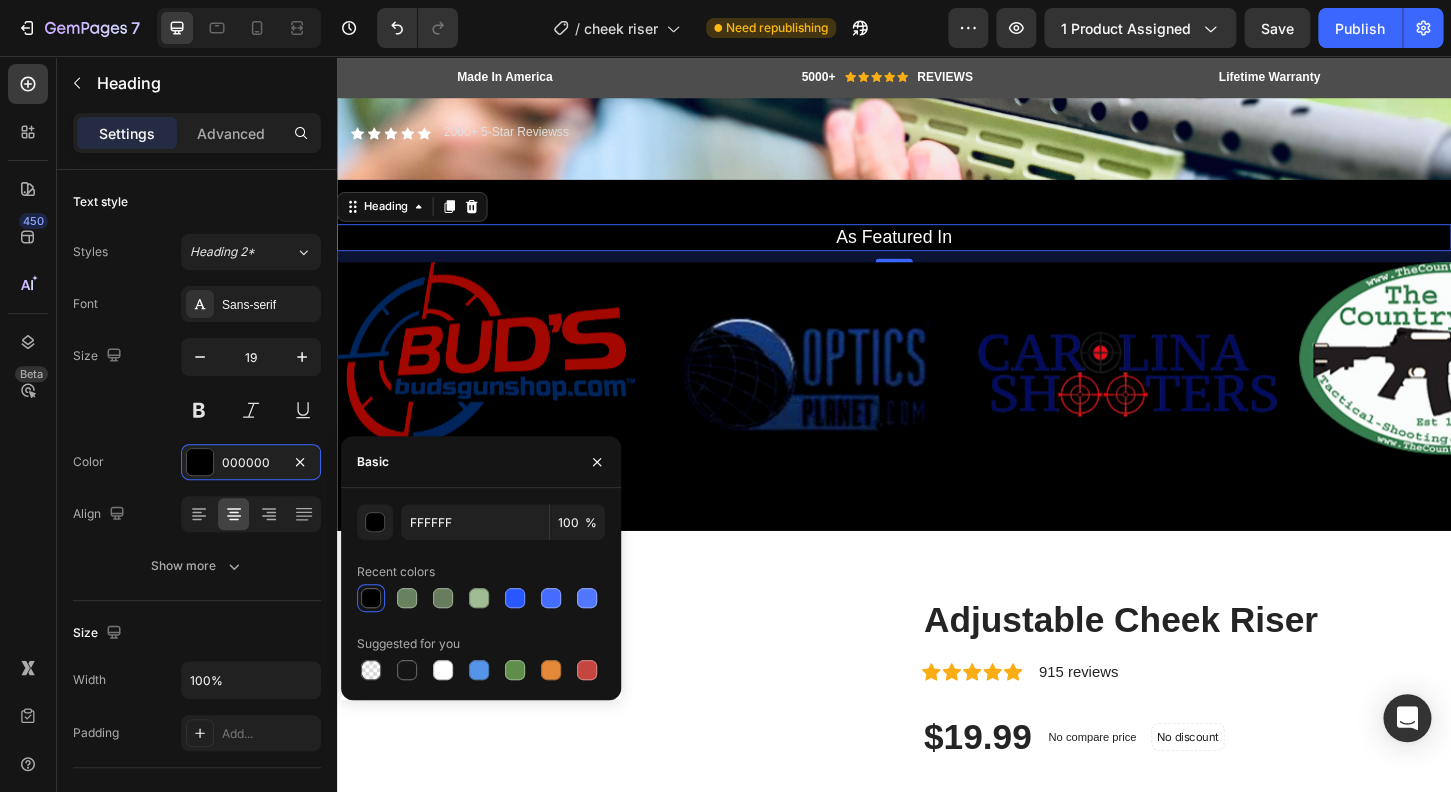 type on "000000" 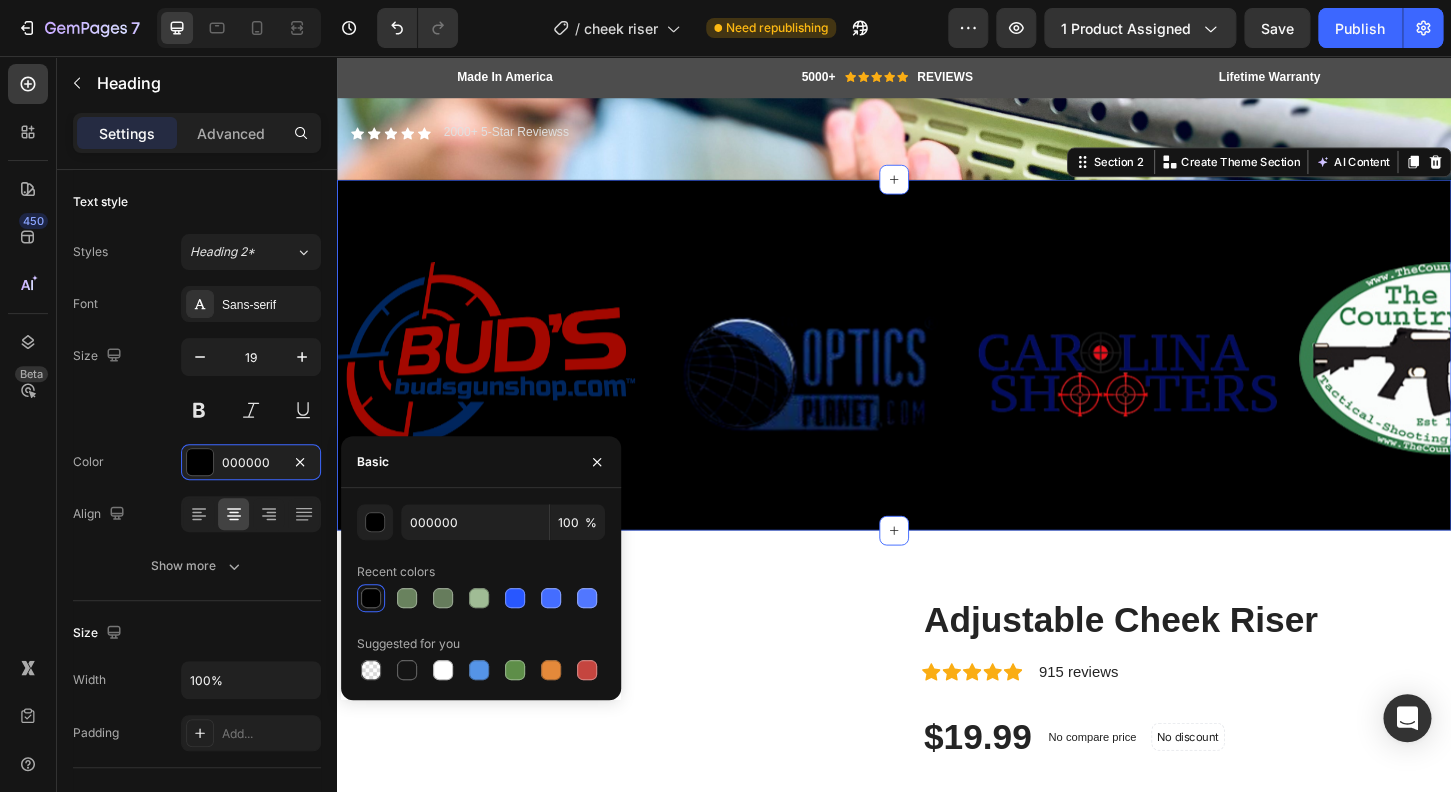 click on "As Featured In Heading Image Image Image Image Image Image Image Image Carousel Row Section 2   You can create reusable sections Create Theme Section AI Content Write with GemAI What would you like to describe here? Tone and Voice Persuasive Product KickLite™ Sport Stock - Remington® 870 Show more Generate" at bounding box center (937, 378) 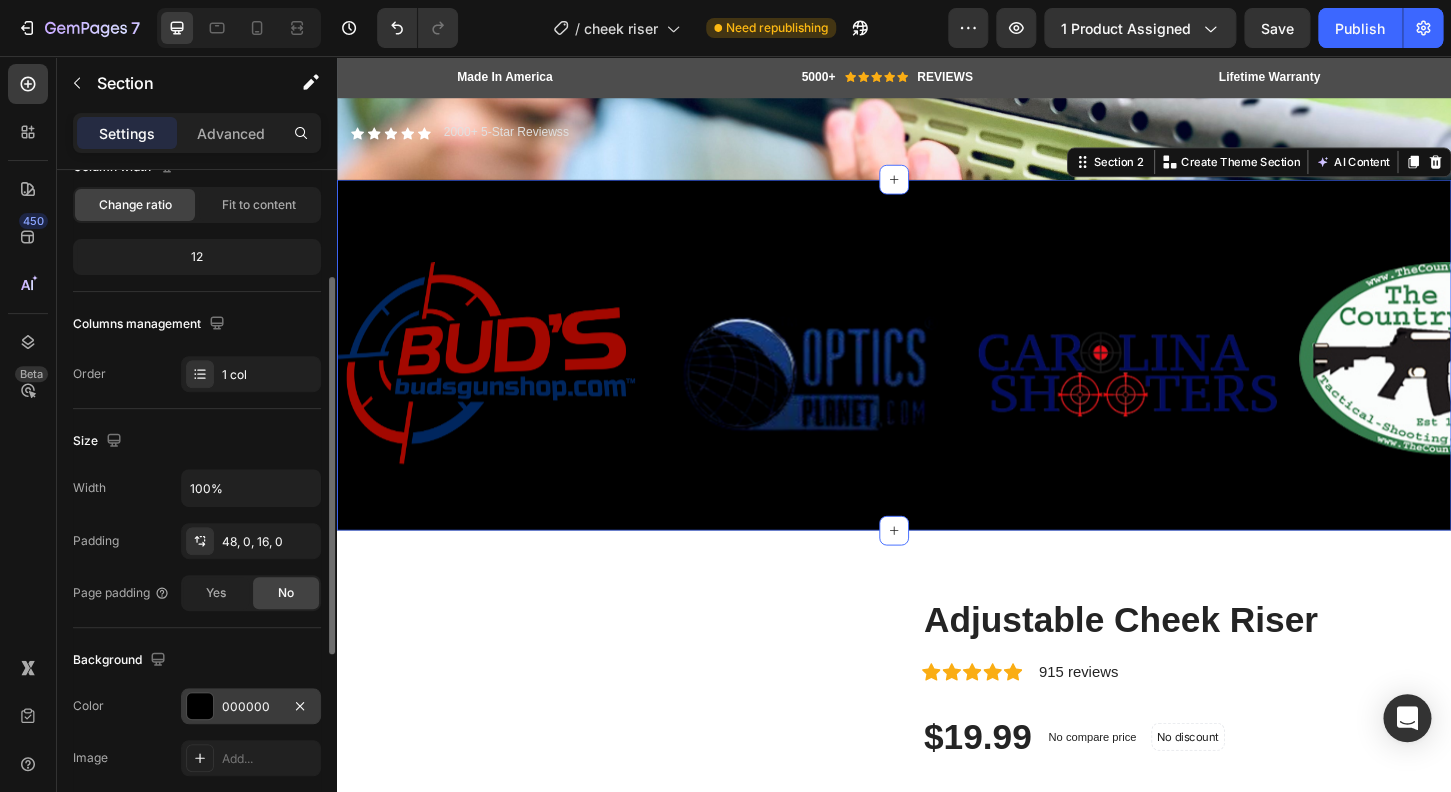 scroll, scrollTop: 208, scrollLeft: 0, axis: vertical 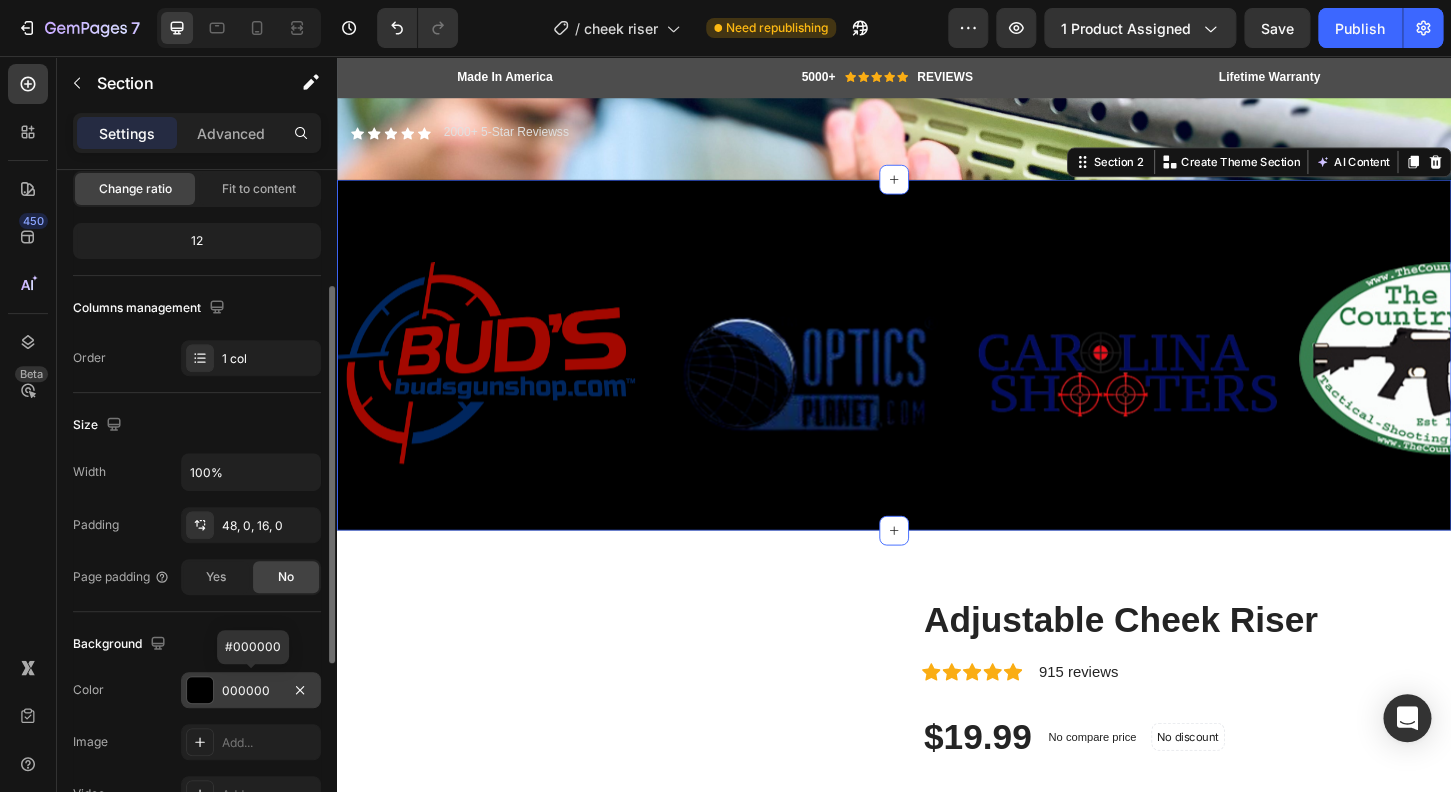 click on "000000" at bounding box center (251, 691) 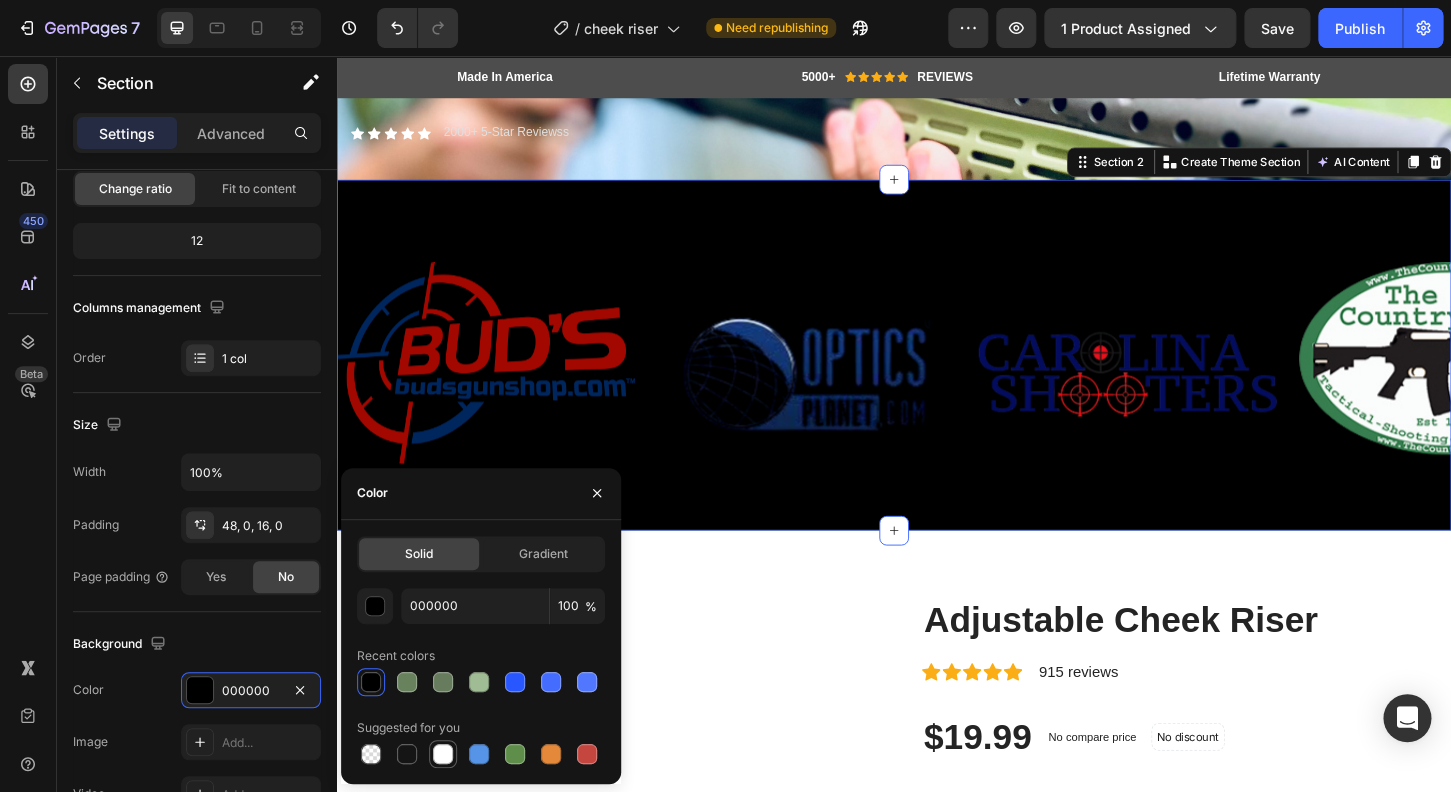 click at bounding box center (443, 754) 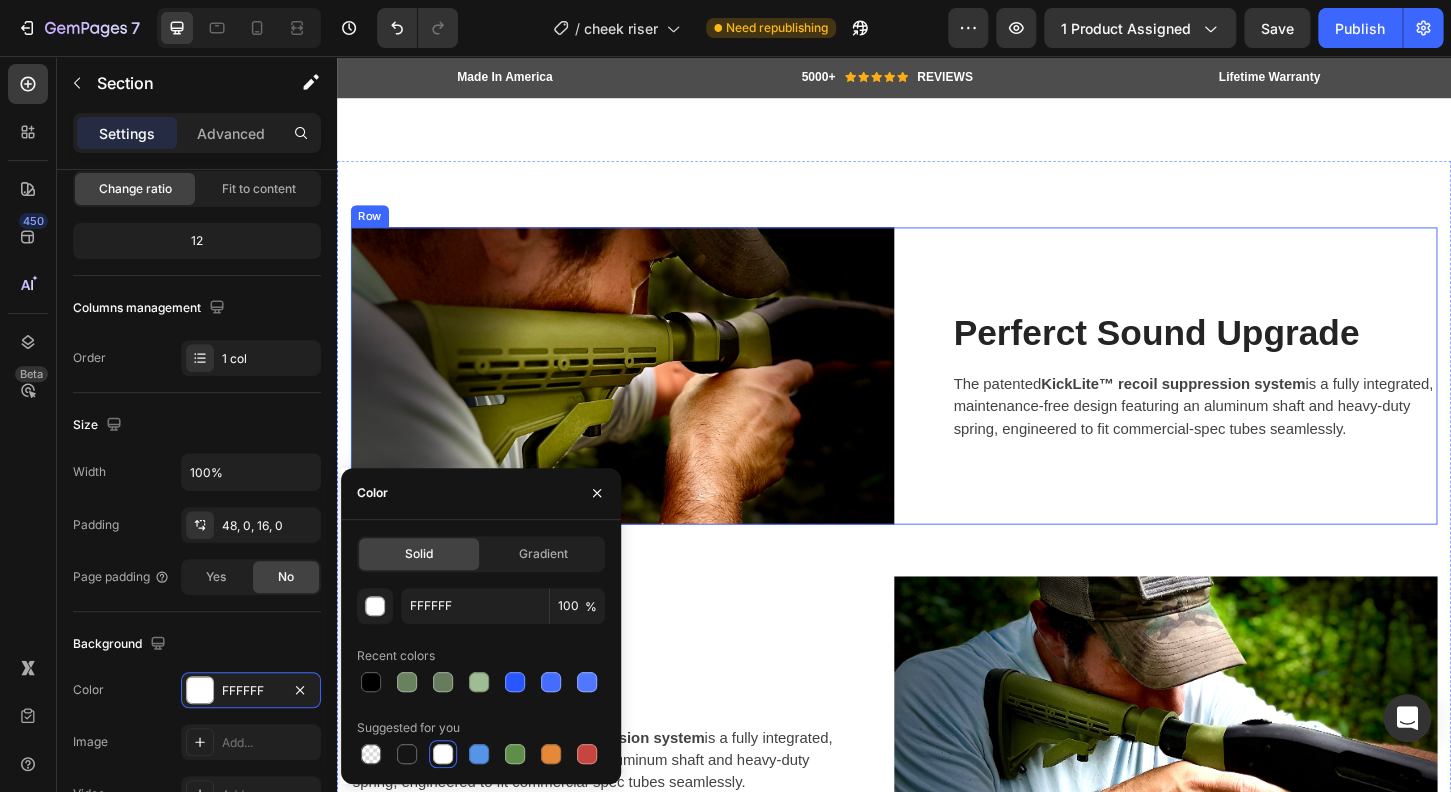 scroll, scrollTop: 2864, scrollLeft: 0, axis: vertical 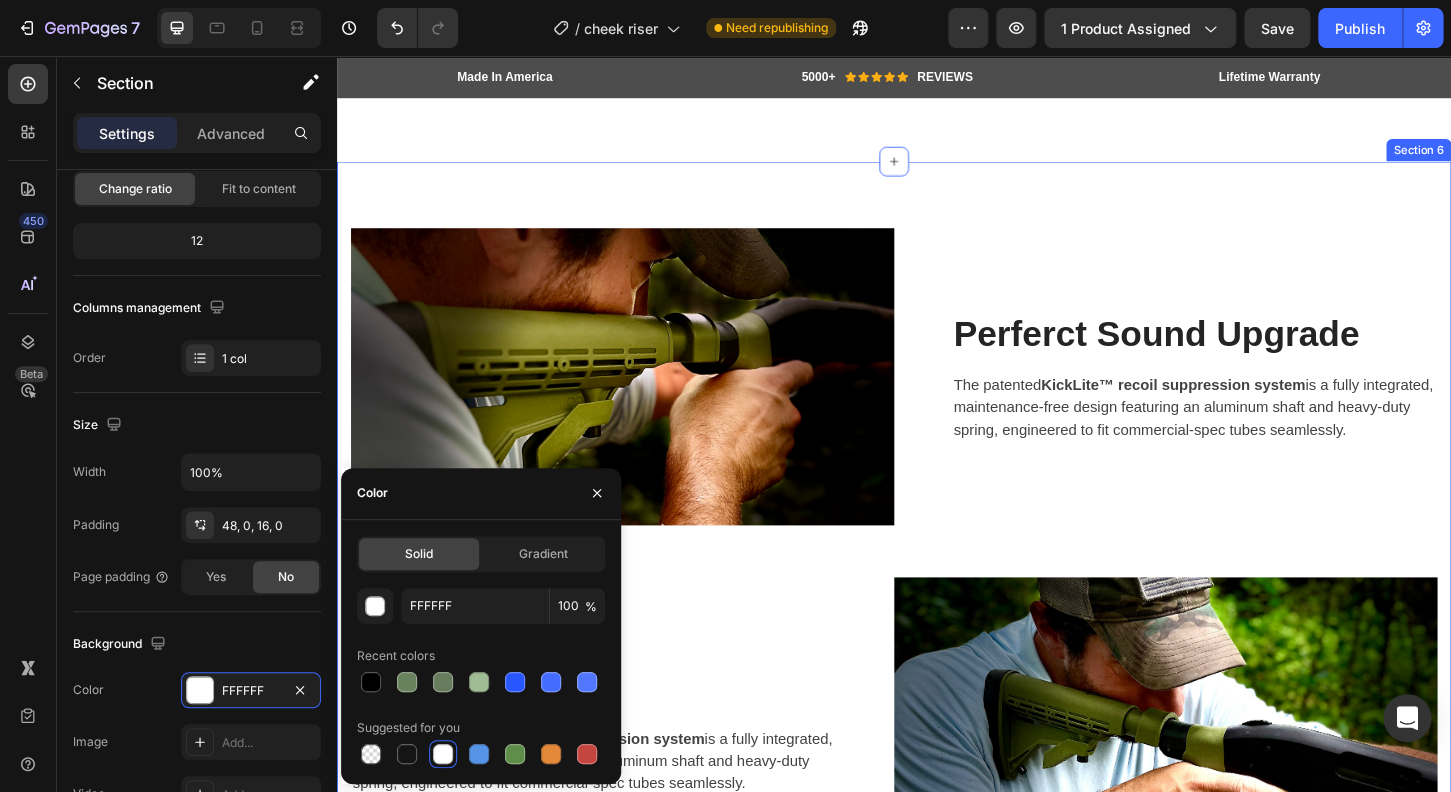 click on "Image Perferct Sound Upgrade Heading The patented  KickLite™ recoil suppression system  is a fully integrated, maintenance-free design featuring an aluminum shaft and heavy-duty spring, engineered to fit commercial-spec tubes seamlessly. Text block Row Row Stay Focused Heading The patented  KickLite™ recoil suppression system  is a fully integrated, maintenance-free design featuring an aluminum shaft and heavy-duty spring, engineered to fit commercial-spec tubes seamlessly. Text block Row Image Row Section 6" at bounding box center [937, 622] 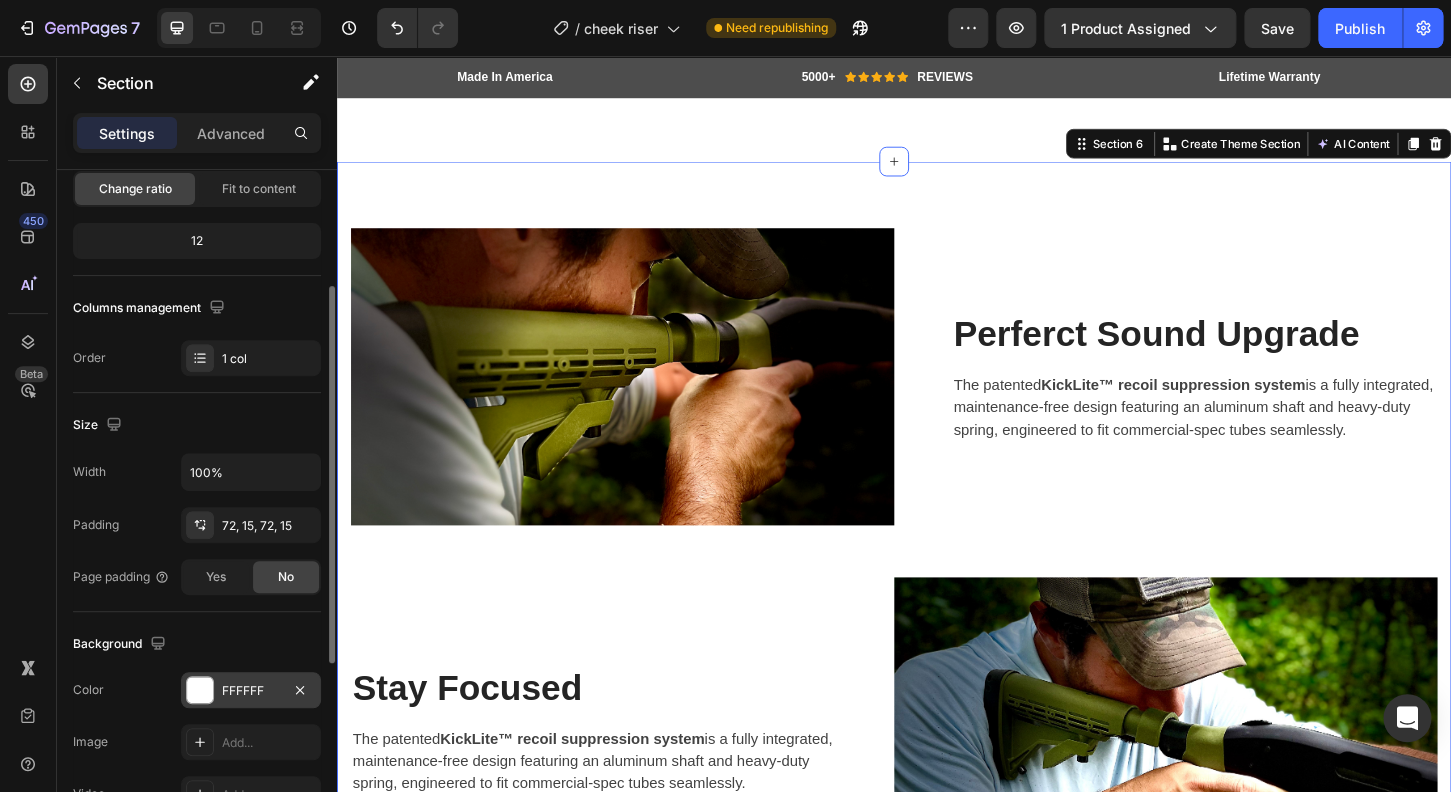 click on "FFFFFF" at bounding box center (251, 690) 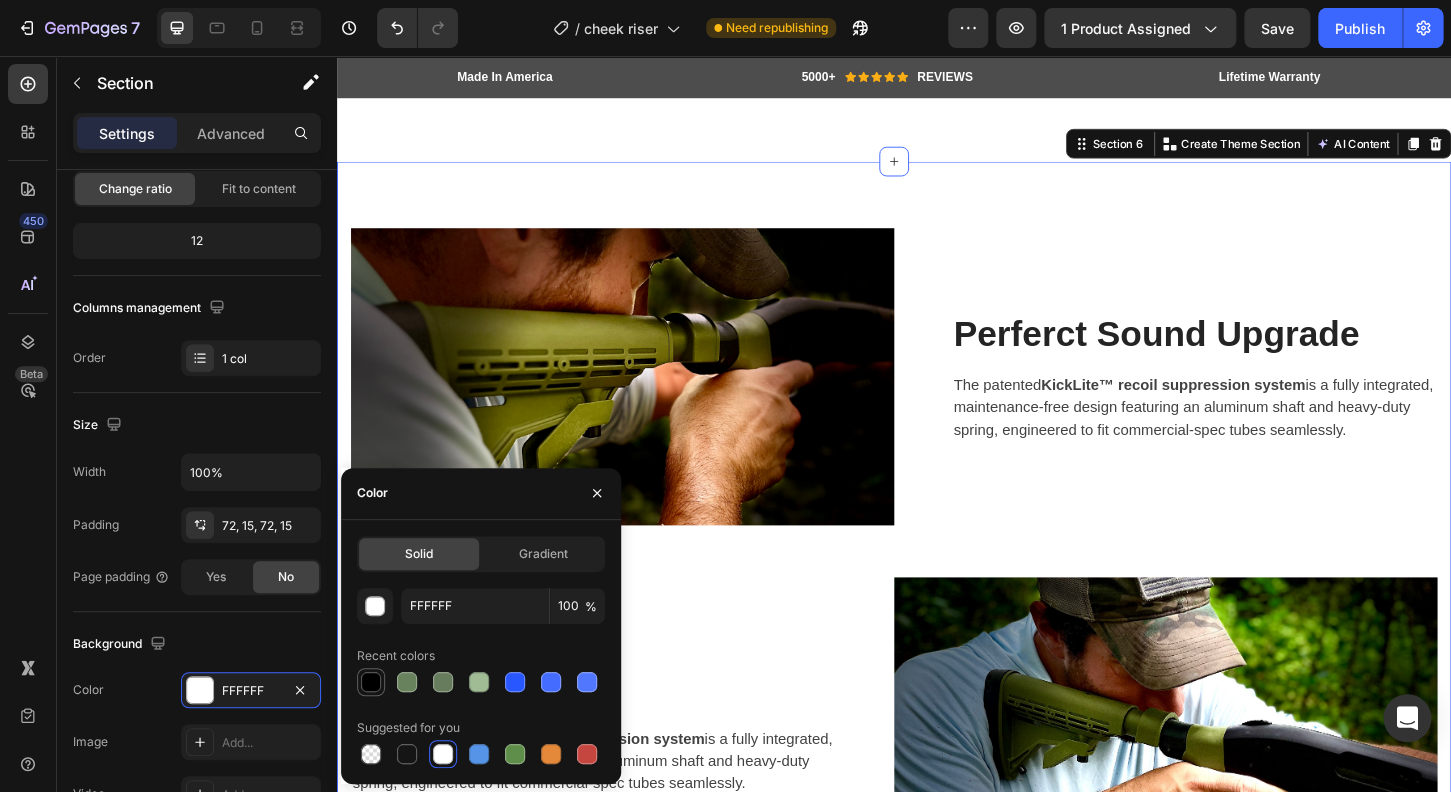 click at bounding box center (371, 682) 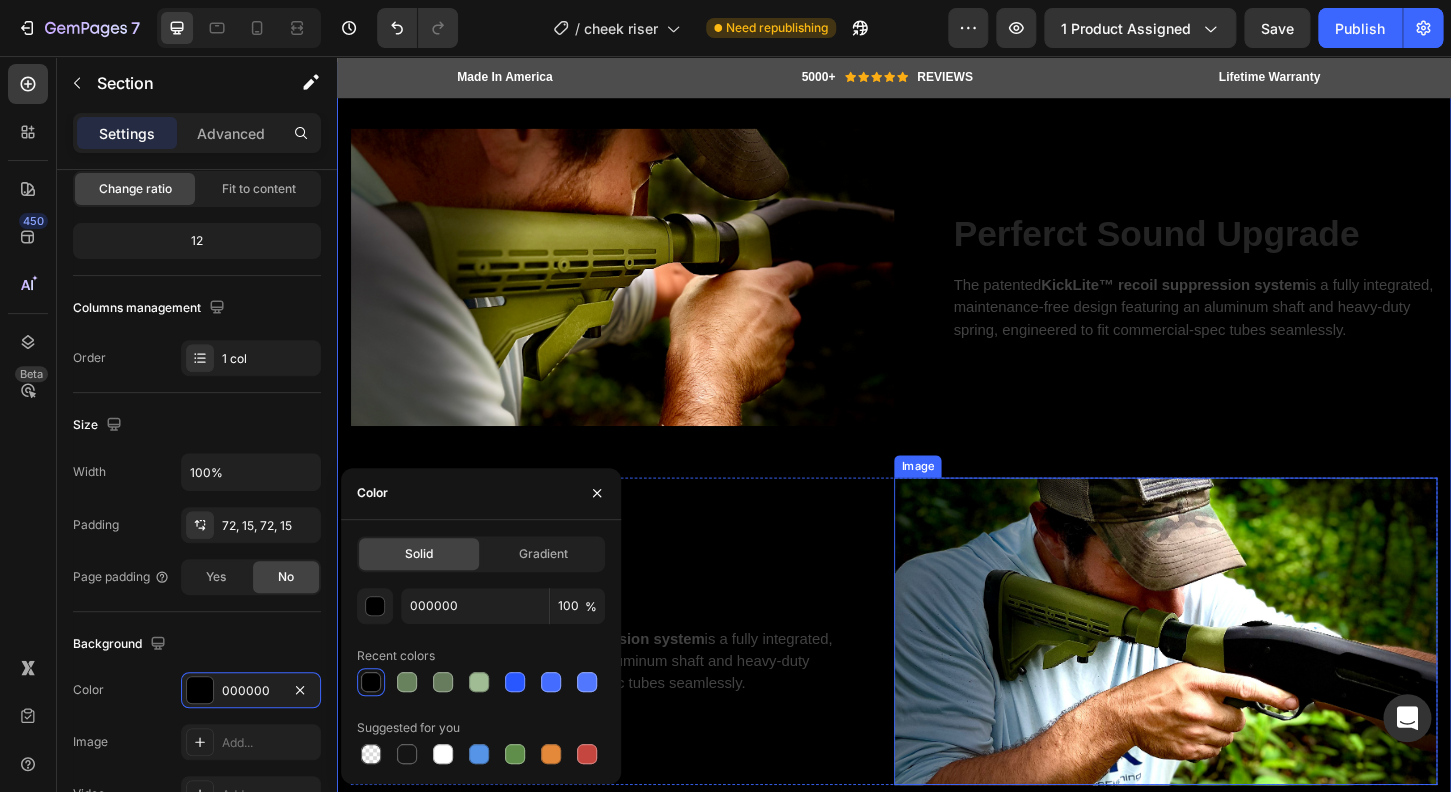 scroll, scrollTop: 3024, scrollLeft: 0, axis: vertical 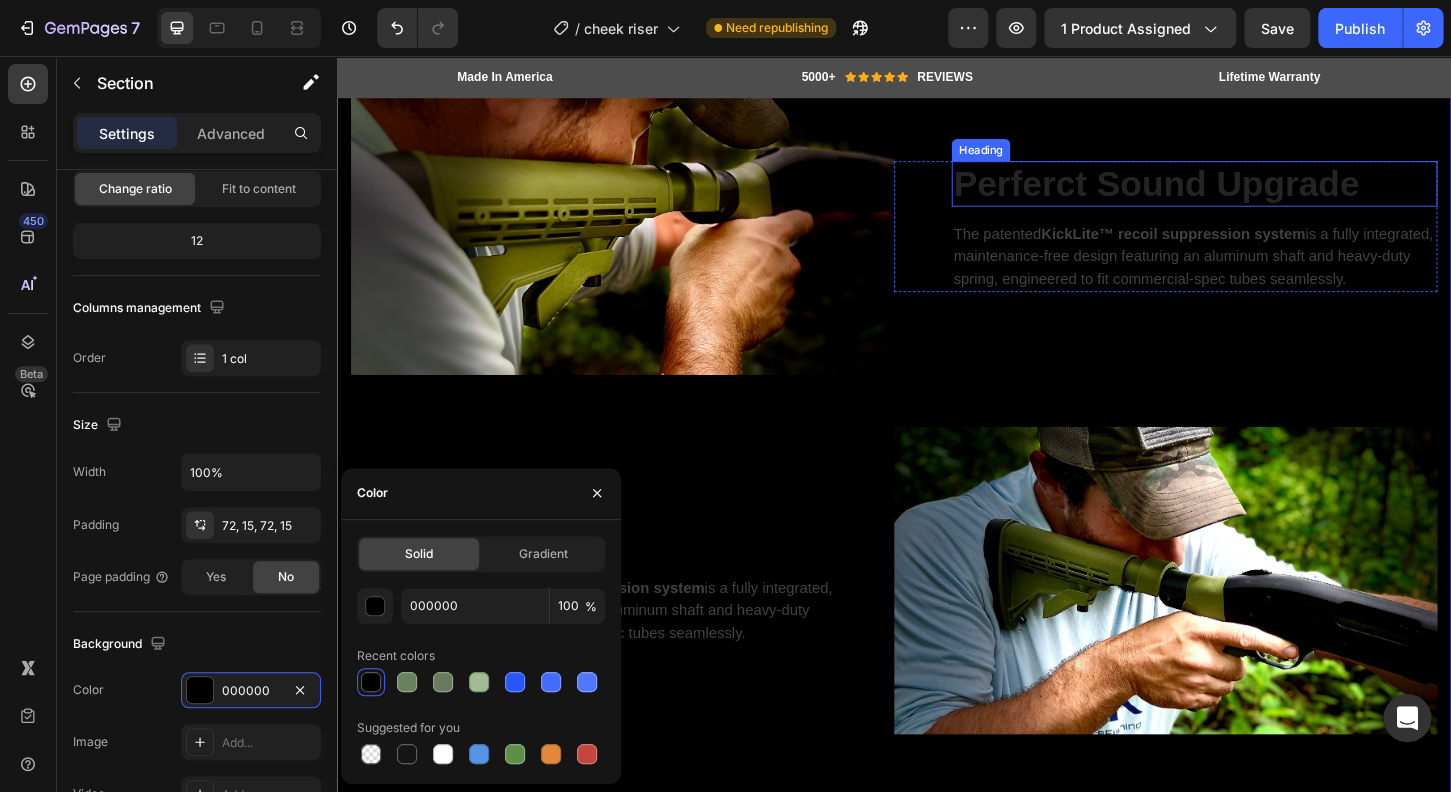 click on "Perferct Sound Upgrade" at bounding box center [1260, 194] 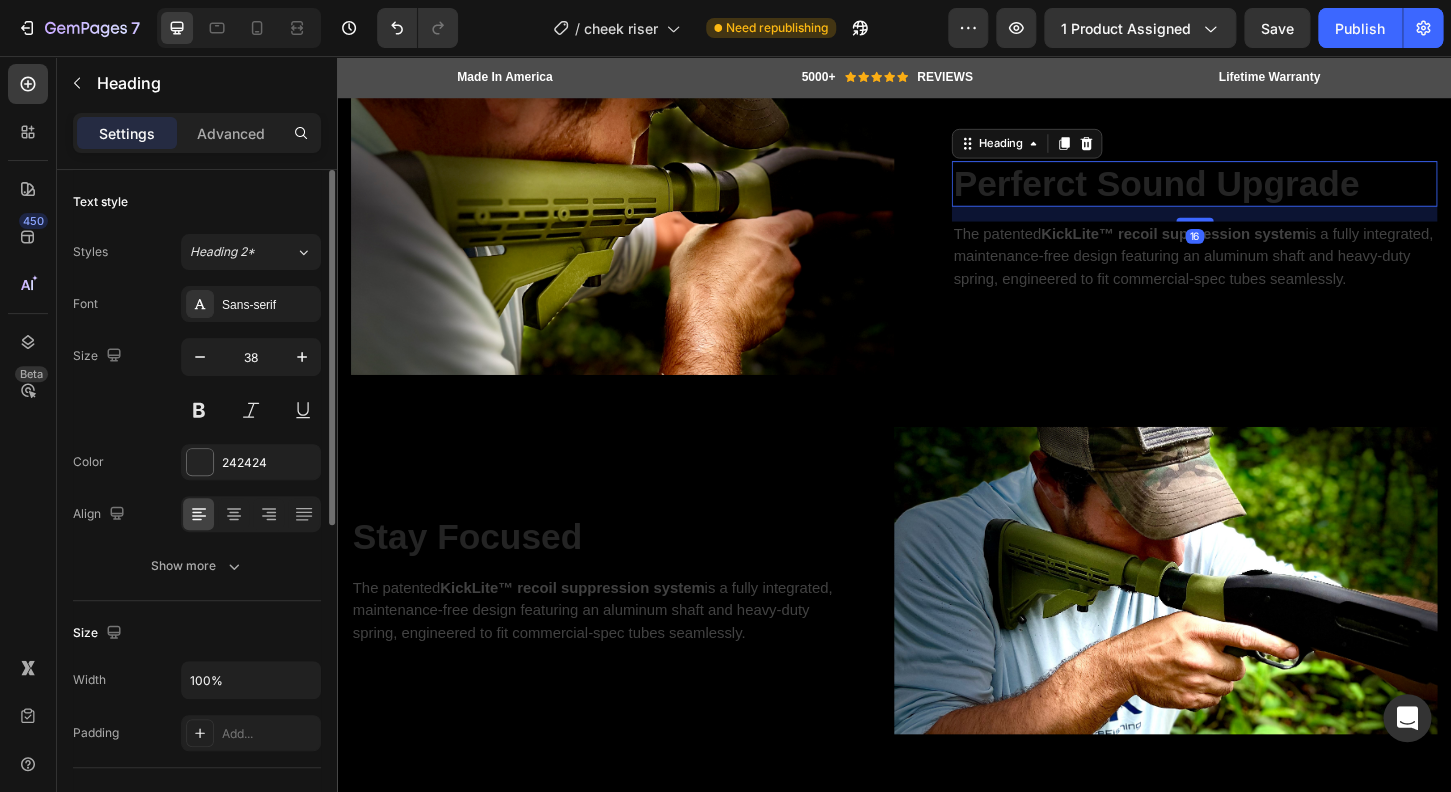 click on "Color 242424" at bounding box center (197, 462) 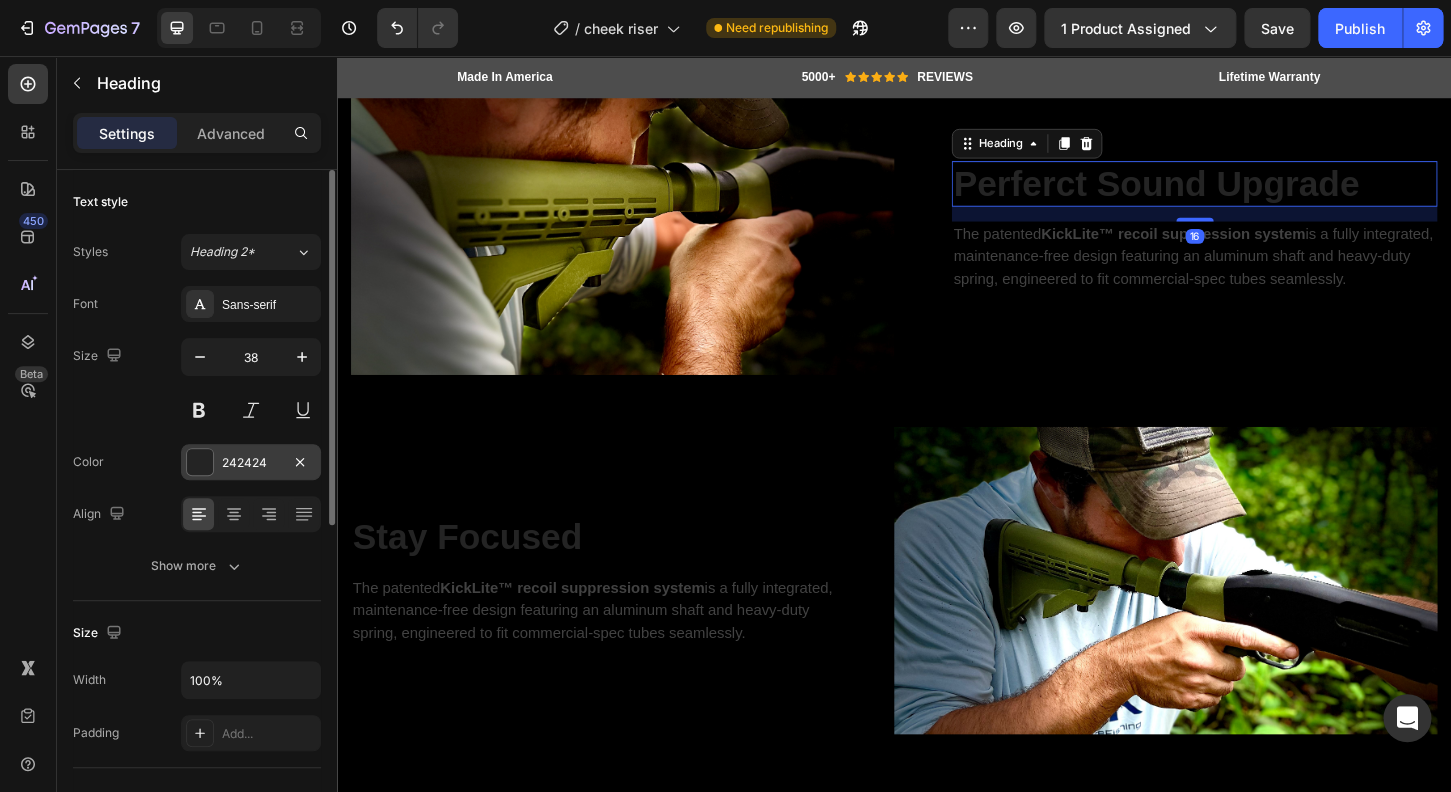 click at bounding box center [200, 462] 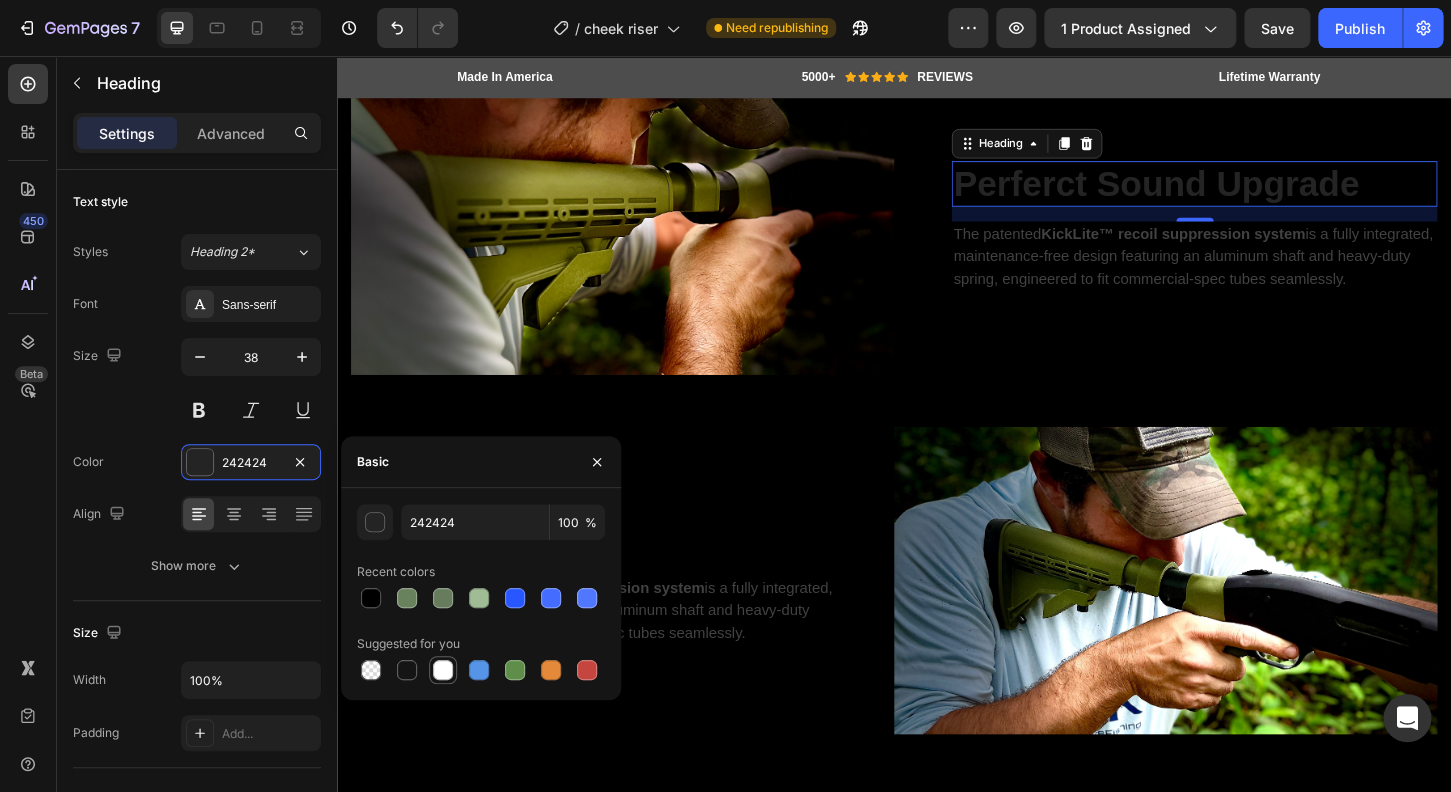click at bounding box center (443, 670) 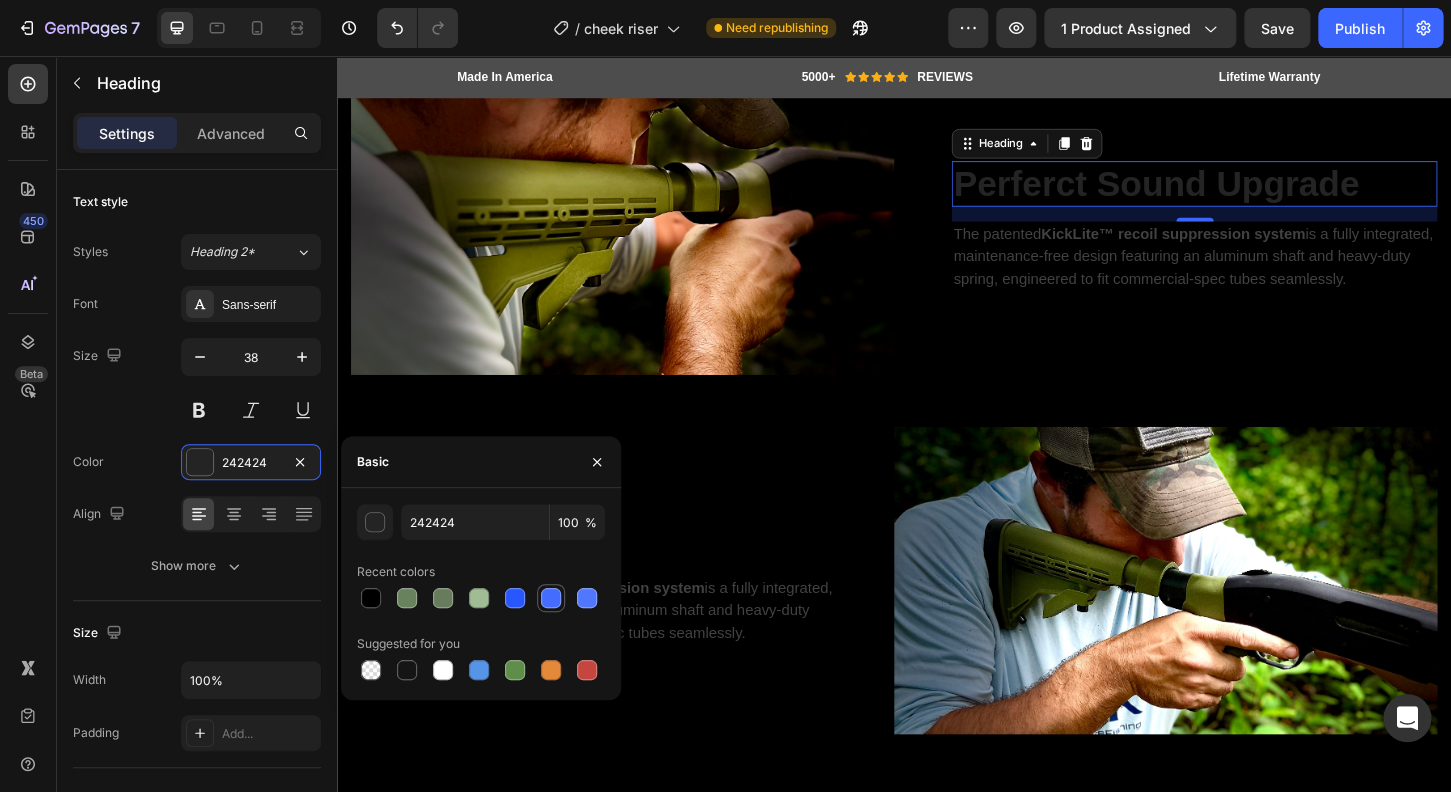 type on "FFFFFF" 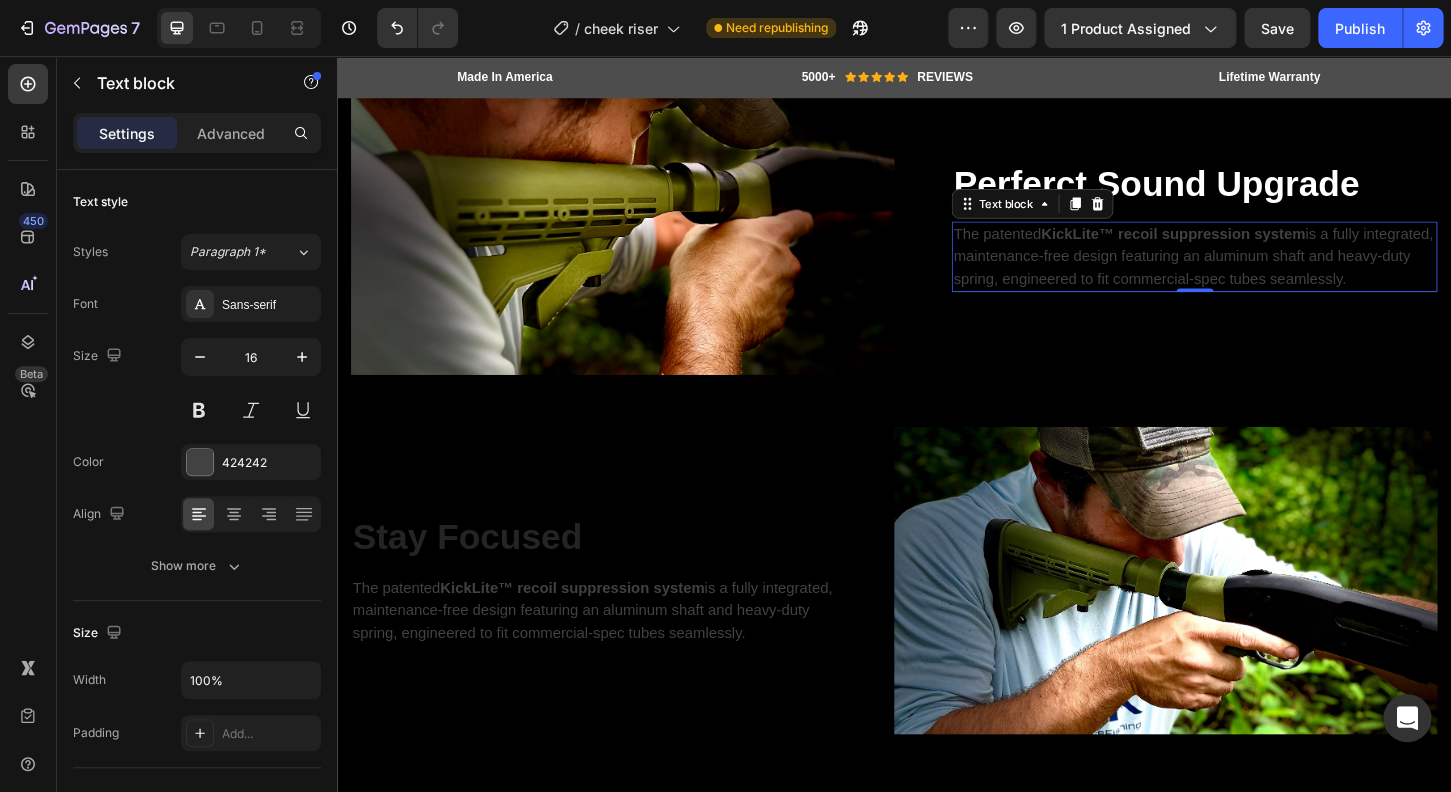 click on "The patented  KickLite™ recoil suppression system  is a fully integrated, maintenance-free design featuring an aluminum shaft and heavy-duty spring, engineered to fit commercial-spec tubes seamlessly." at bounding box center [1260, 272] 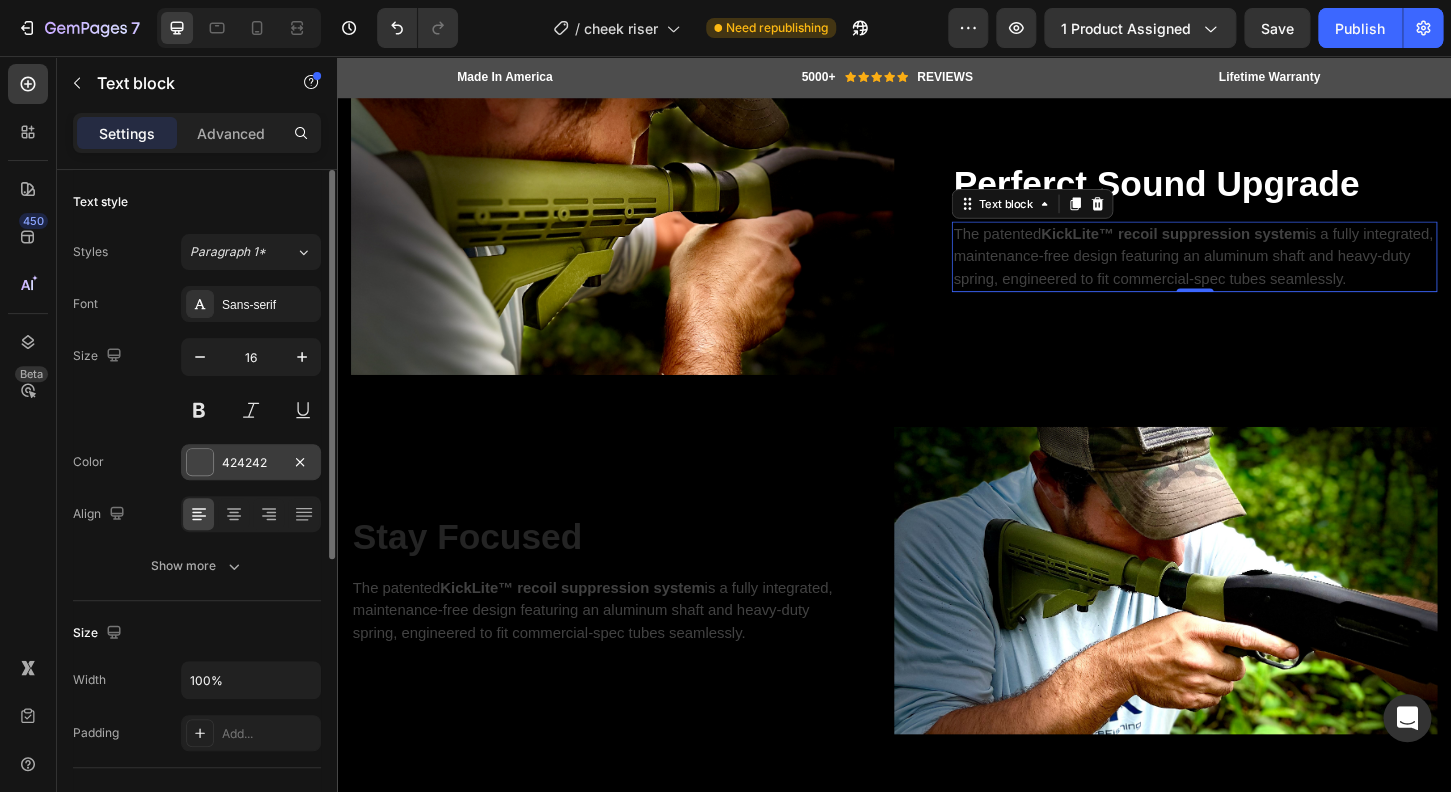 click at bounding box center (200, 462) 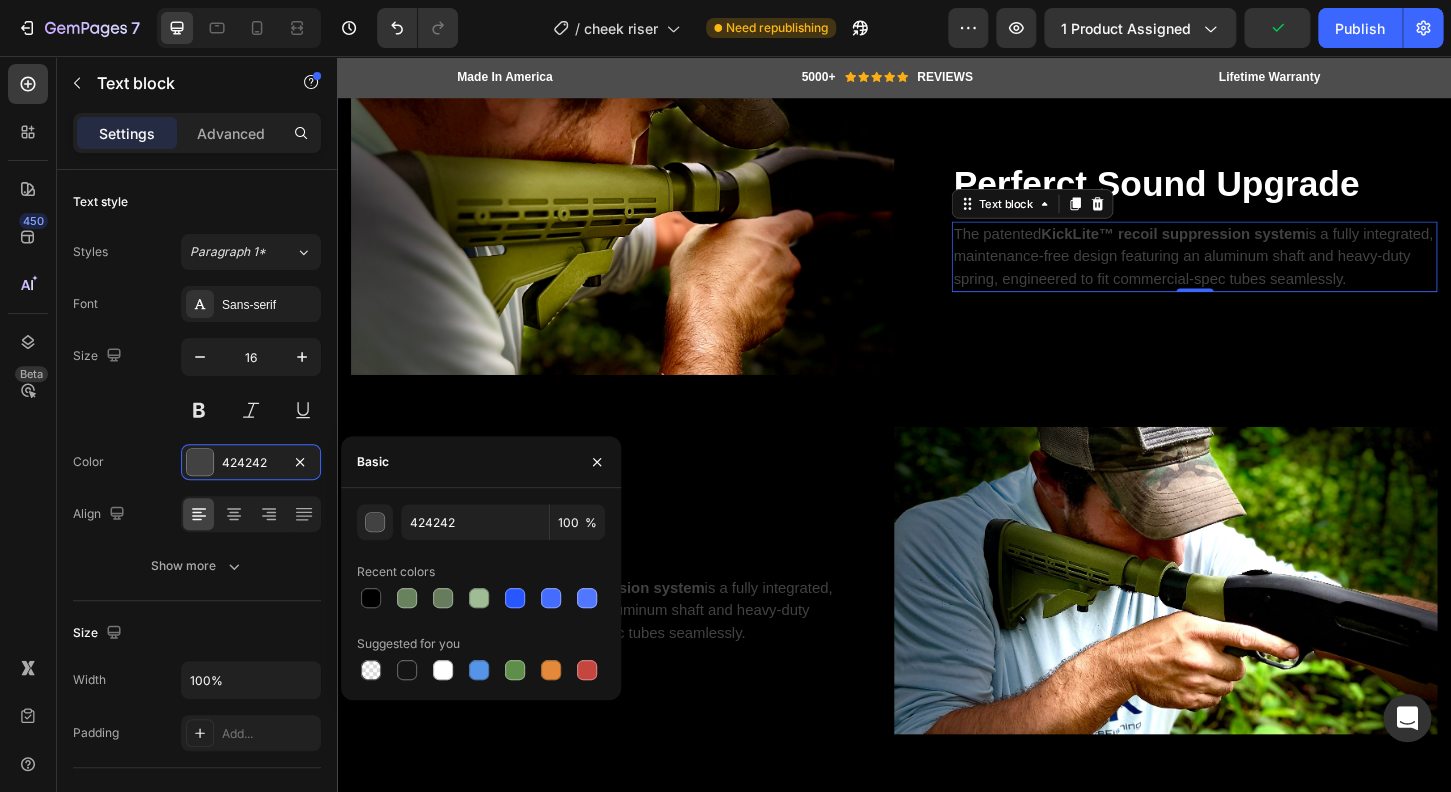 click at bounding box center (443, 670) 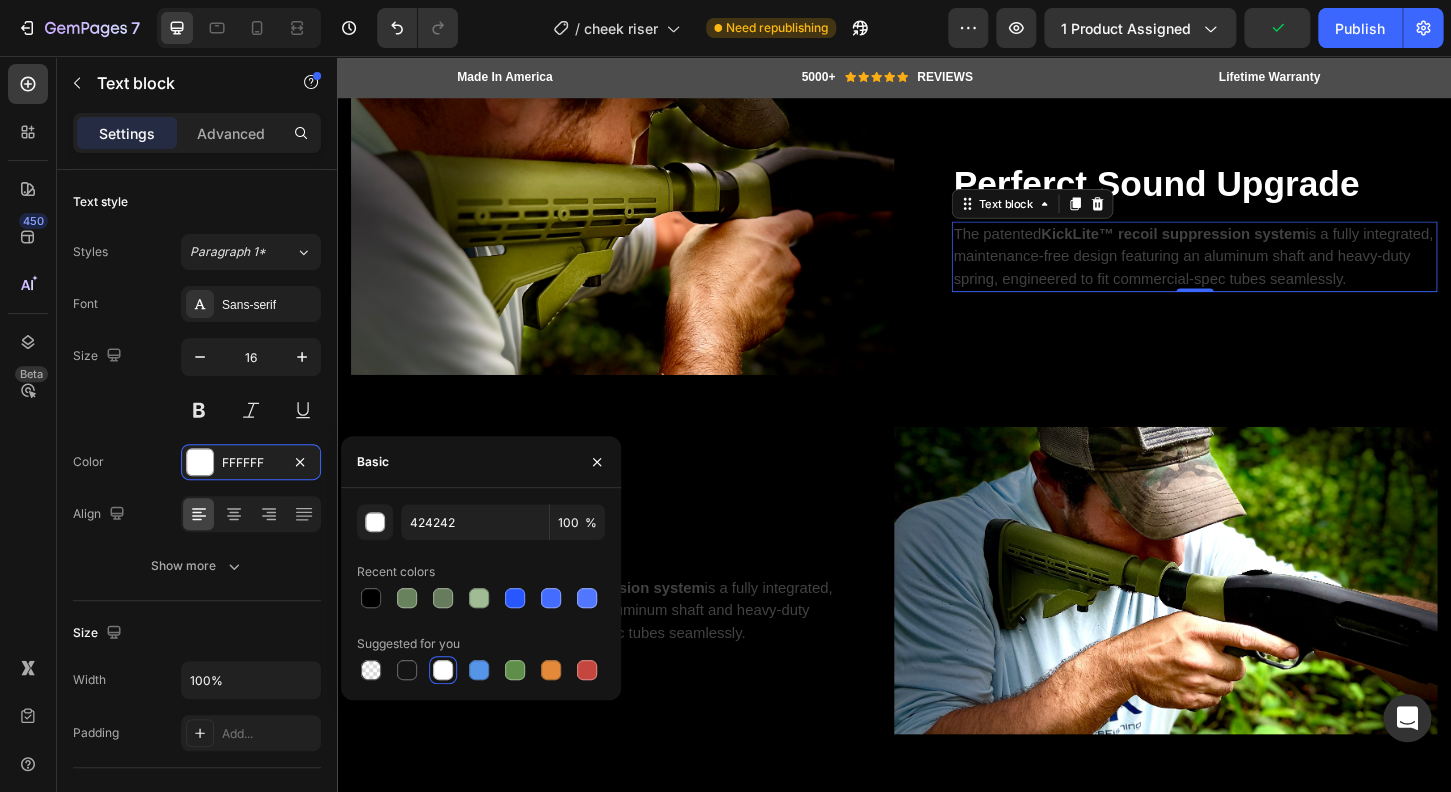 type on "FFFFFF" 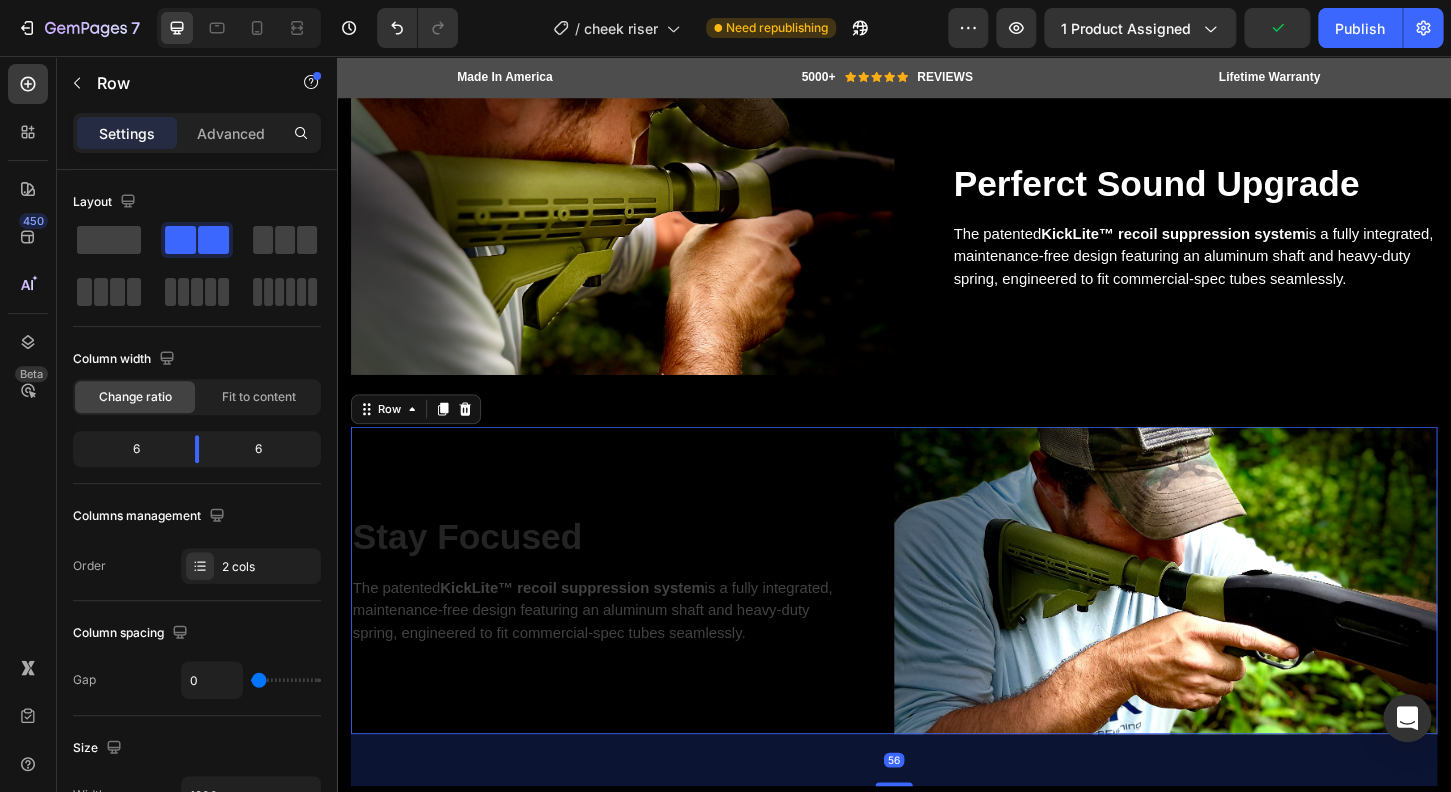 click on "Stay Focused Heading The patented  KickLite™ recoil suppression system  is a fully integrated, maintenance-free design featuring an aluminum shaft and heavy-duty spring, engineered to fit commercial-spec tubes seamlessly. Text block Row" at bounding box center [644, 620] 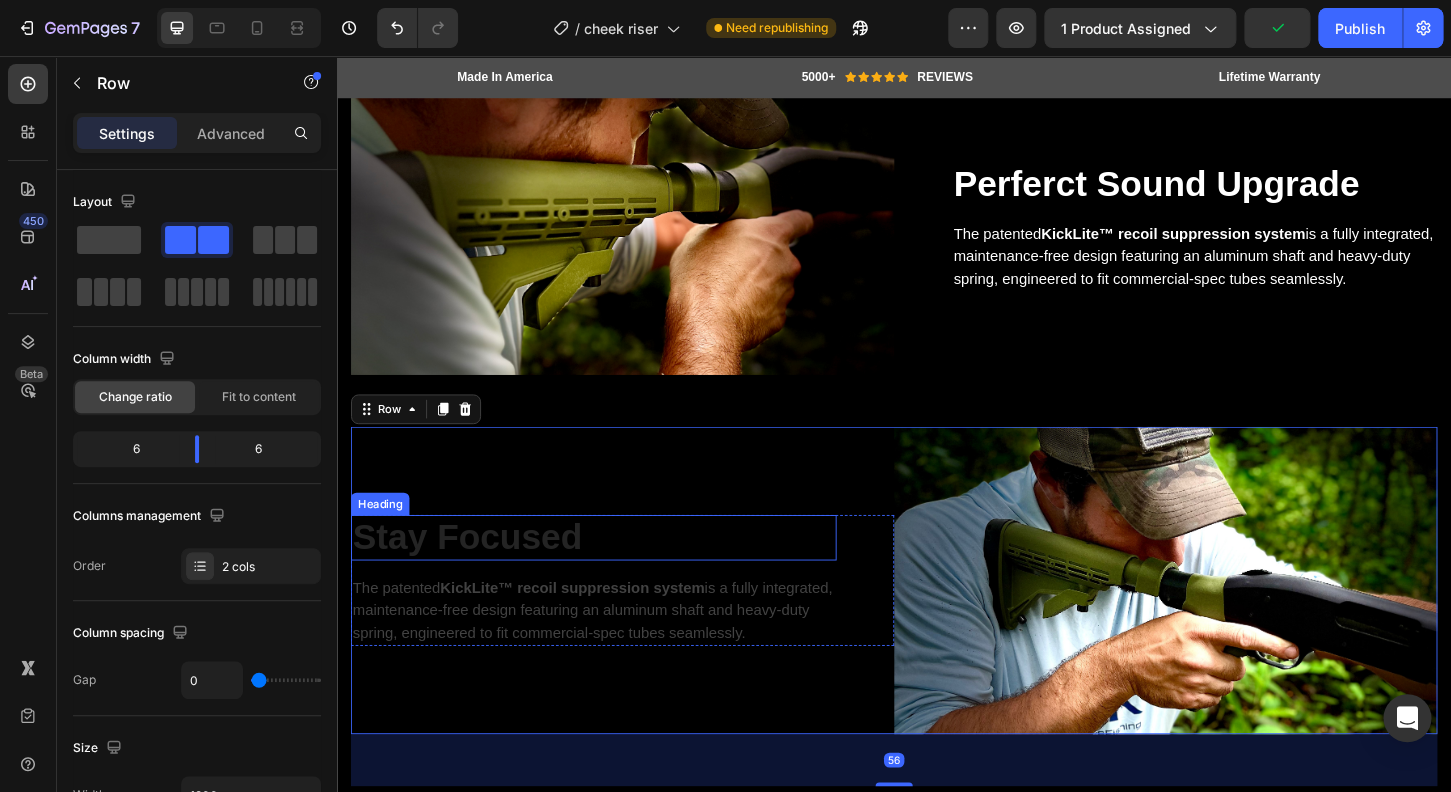 click on "Stay Focused" at bounding box center (613, 575) 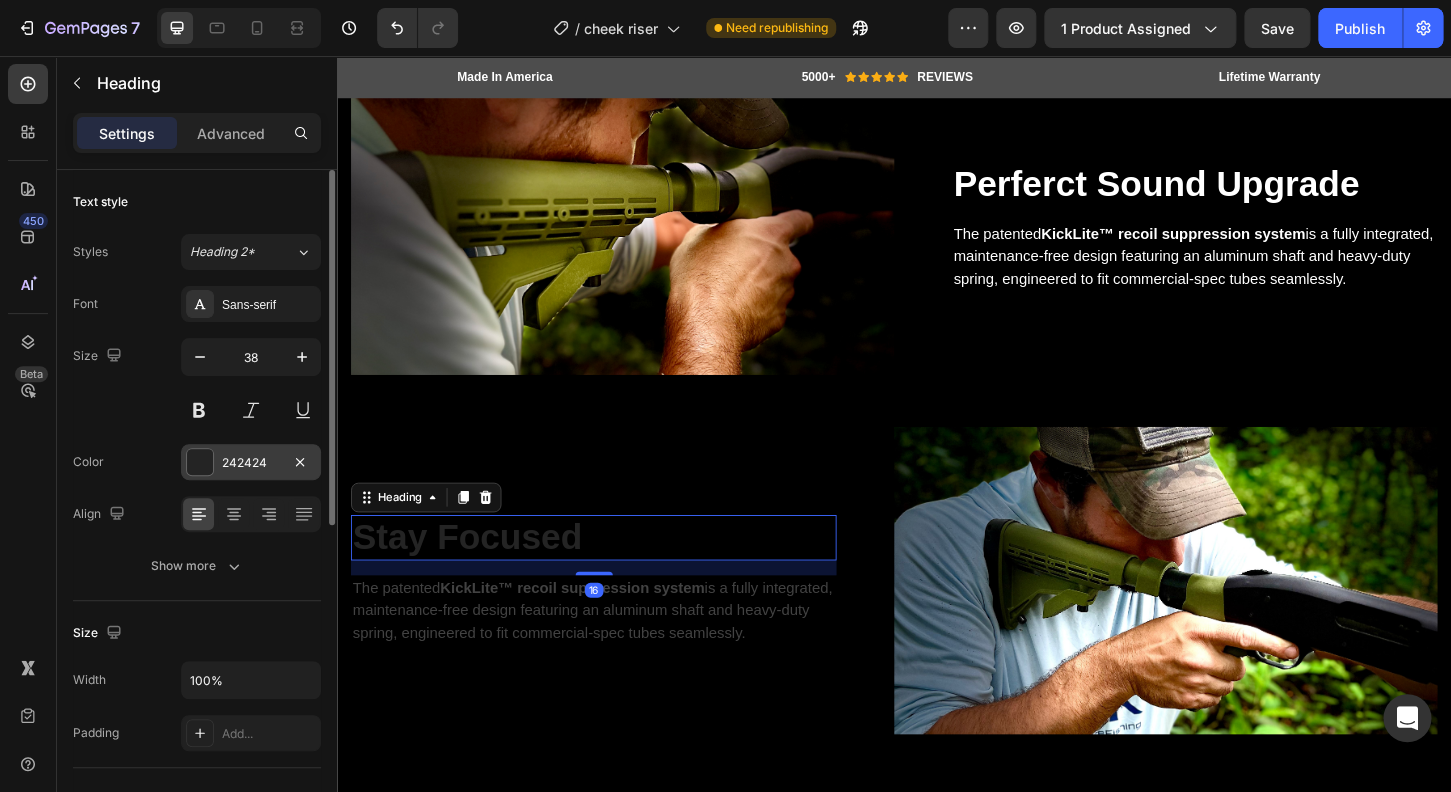 click at bounding box center (200, 462) 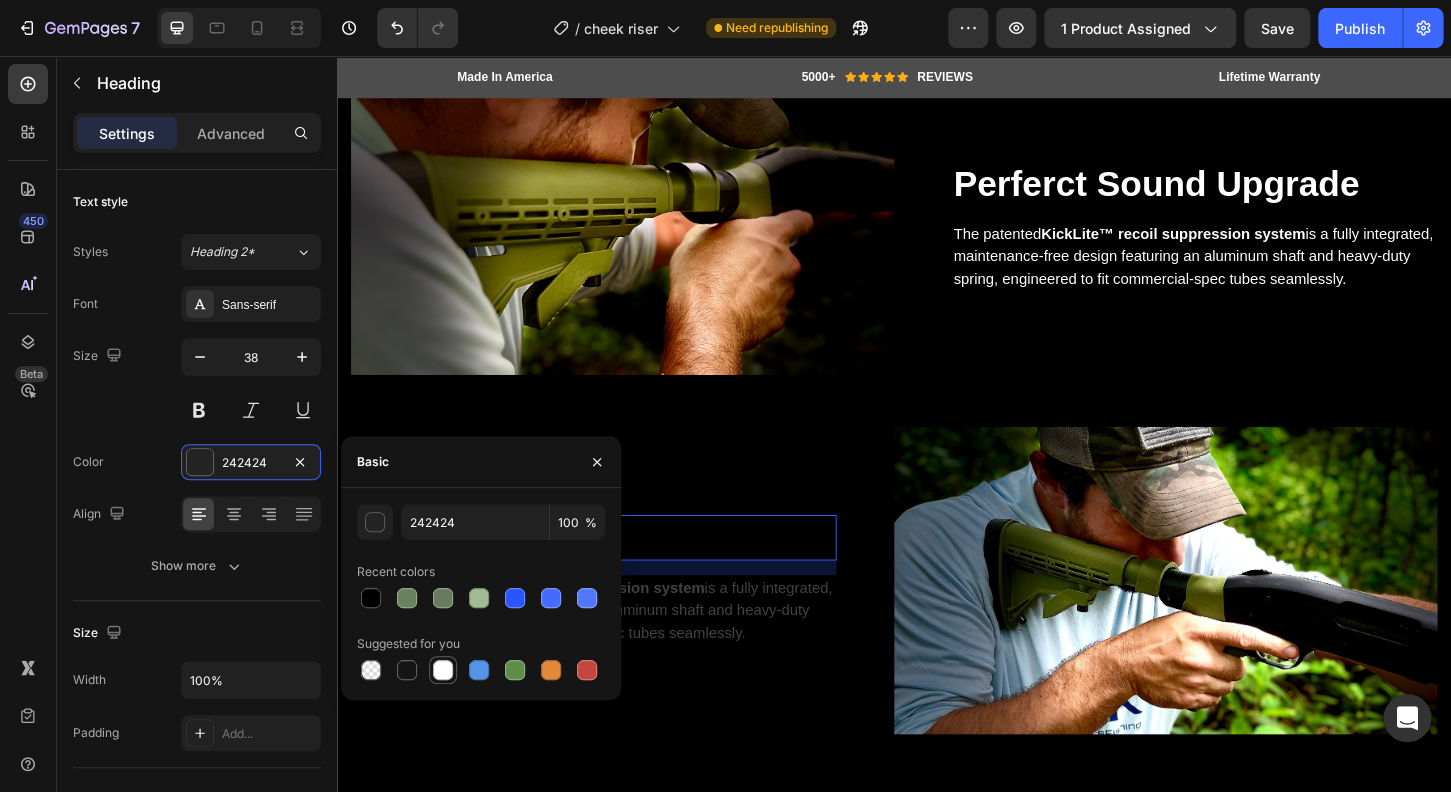 click at bounding box center [443, 670] 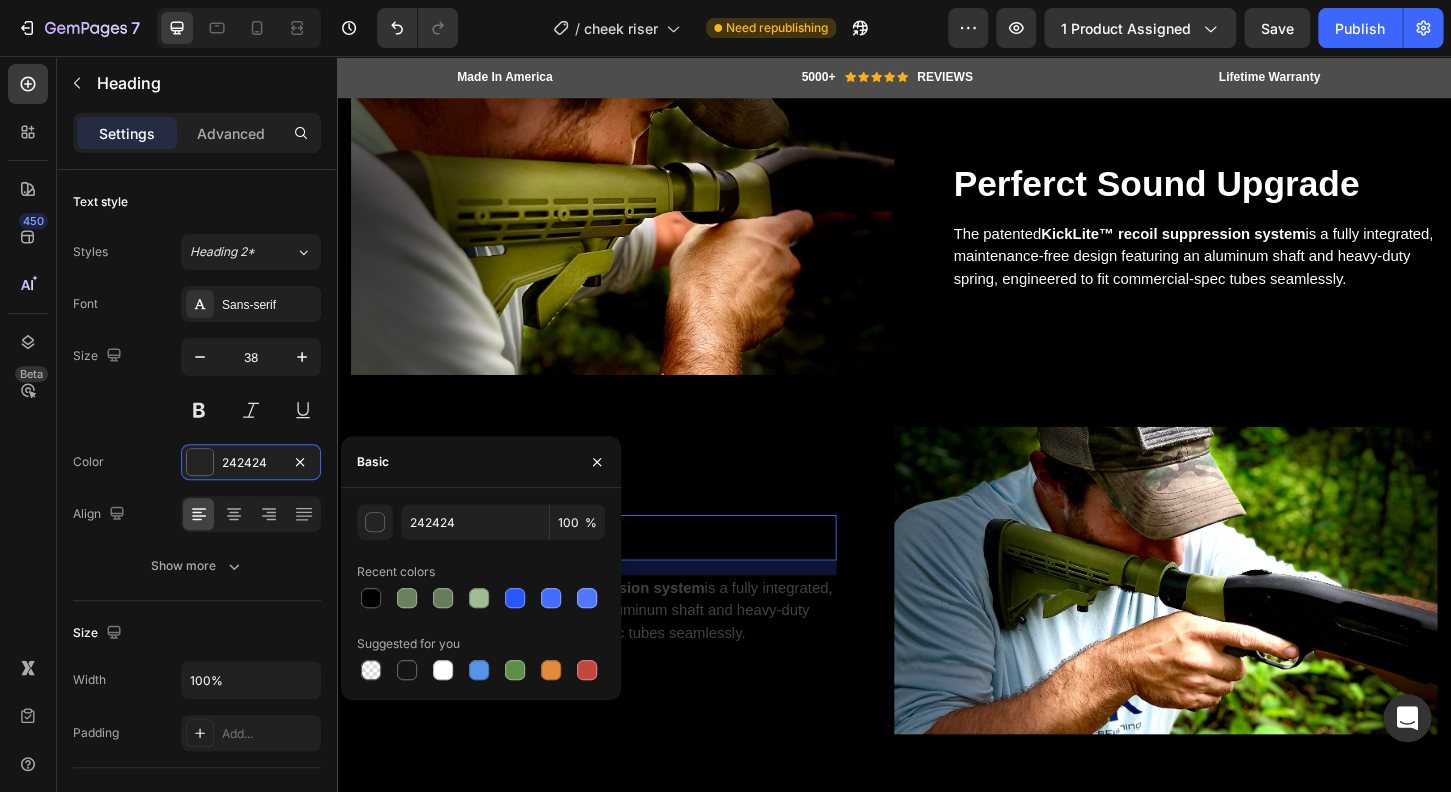 type on "FFFFFF" 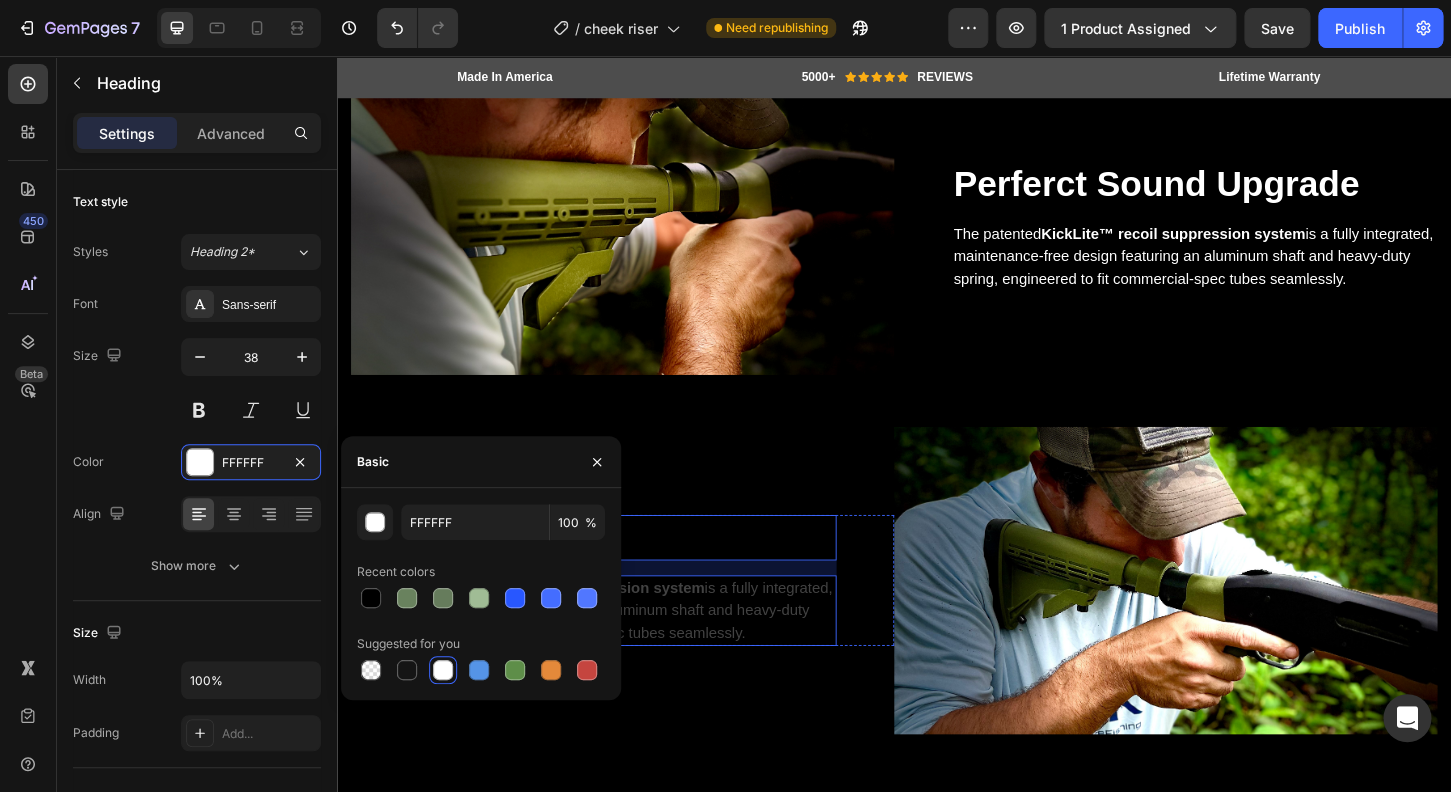 click on "The patented  KickLite™ recoil suppression system  is a fully integrated, maintenance-free design featuring an aluminum shaft and heavy-duty spring, engineered to fit commercial-spec tubes seamlessly." at bounding box center [613, 653] 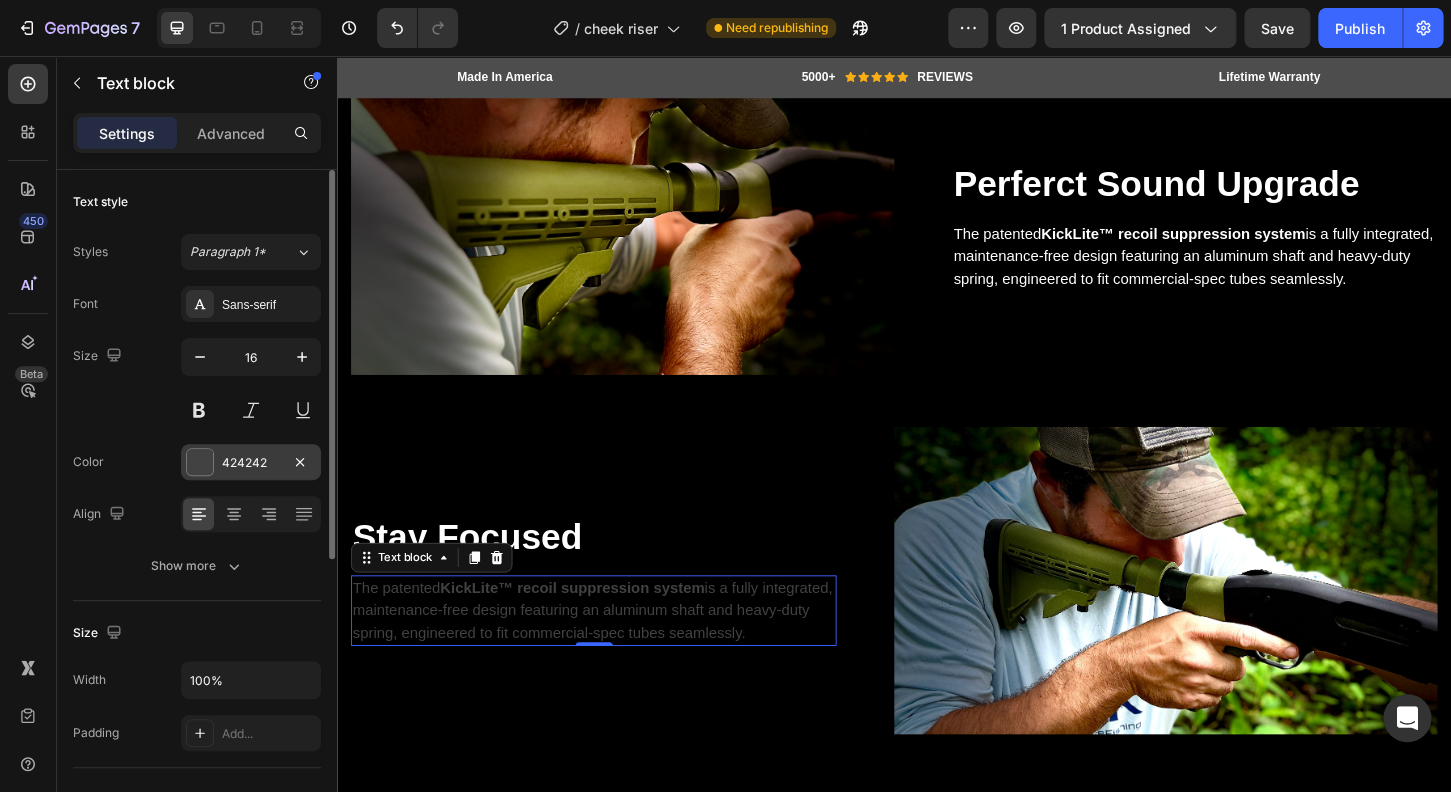 click at bounding box center [200, 462] 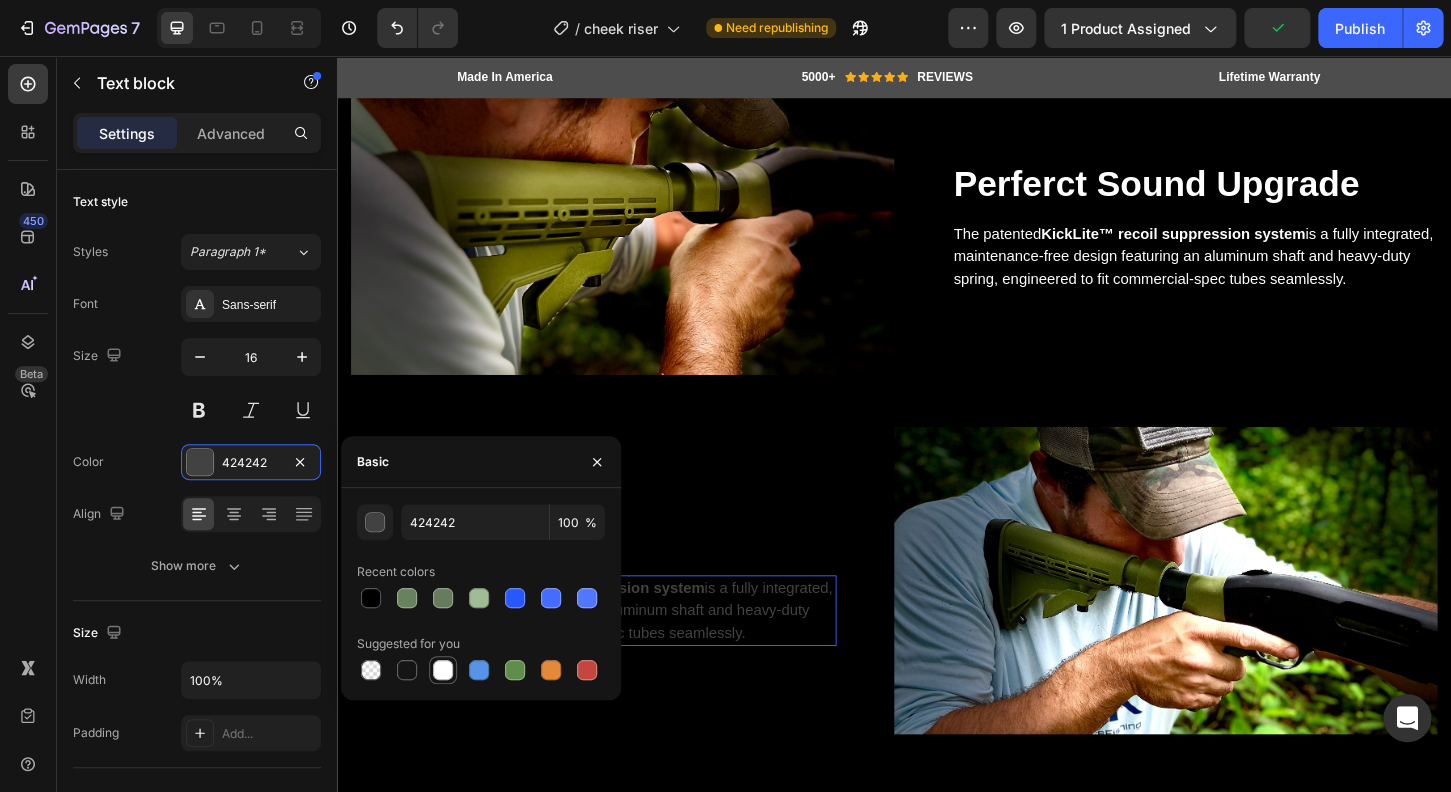 click at bounding box center (443, 670) 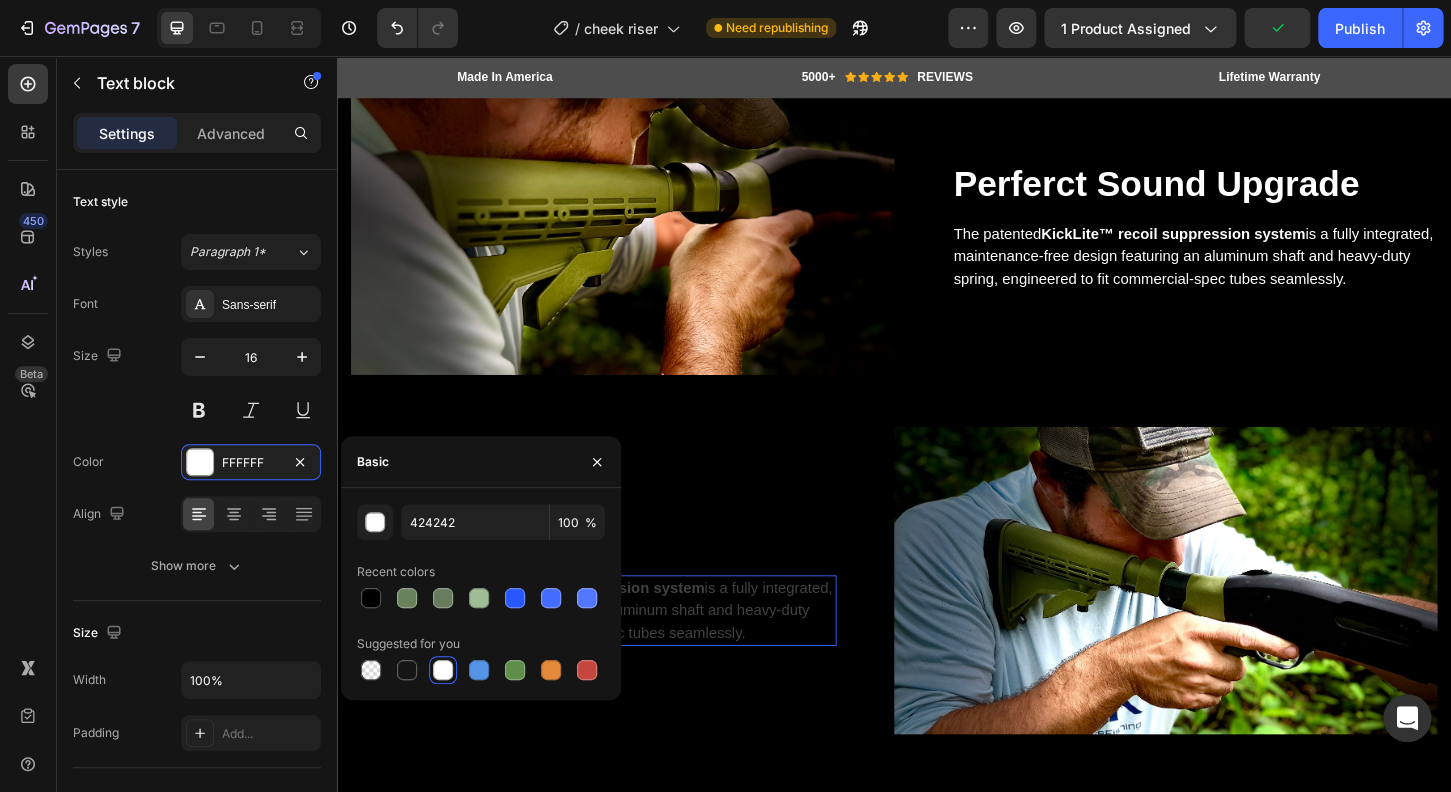 type on "FFFFFF" 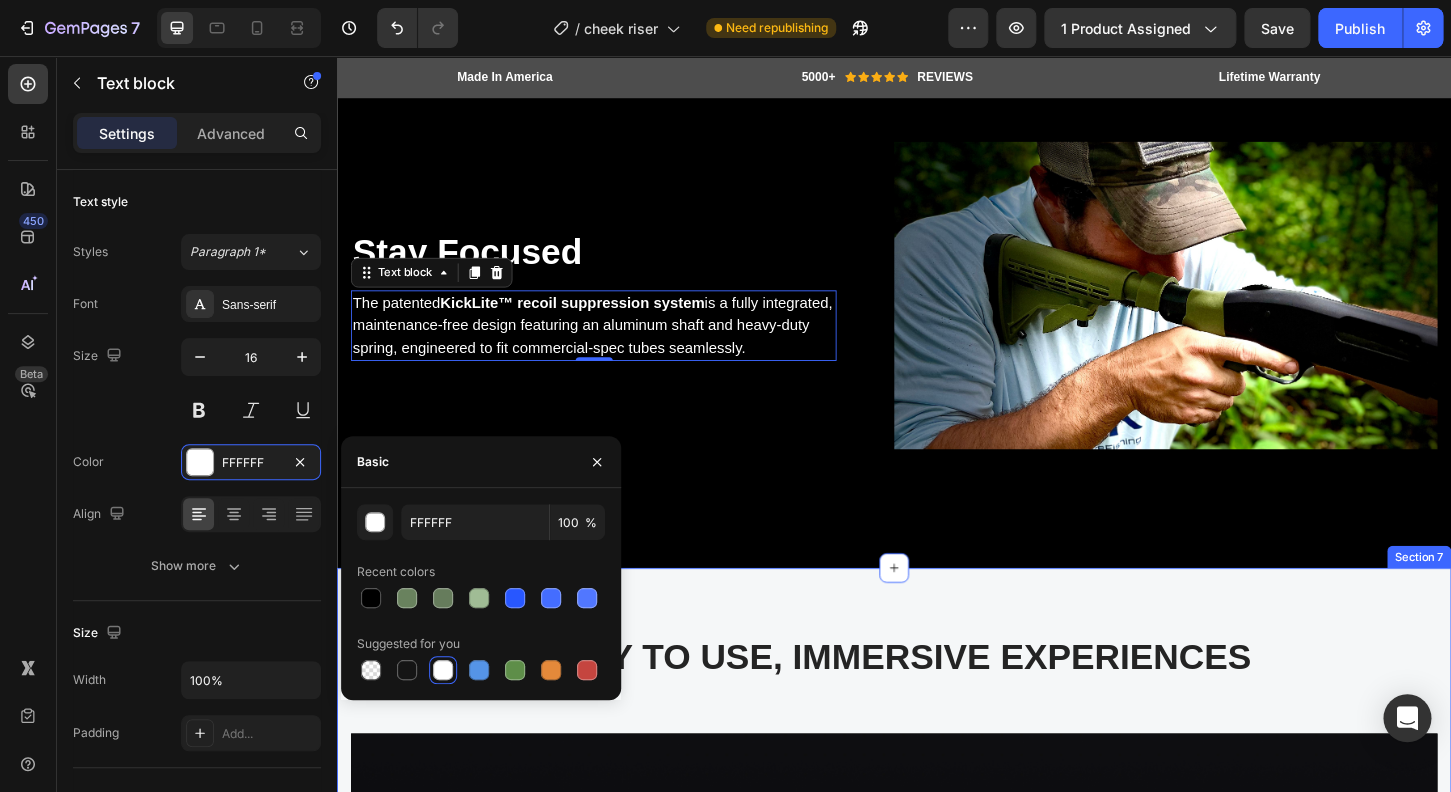 scroll, scrollTop: 3344, scrollLeft: 0, axis: vertical 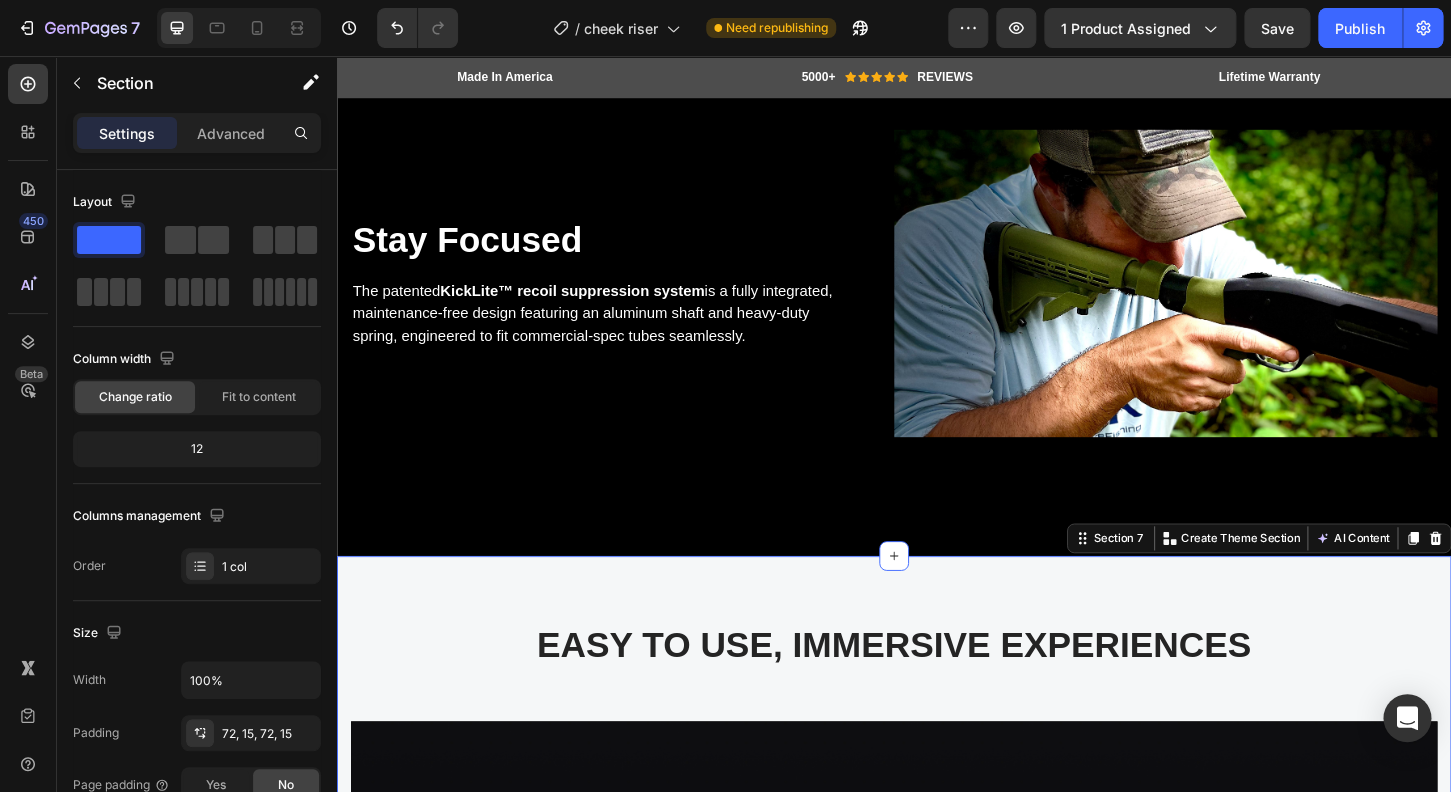 click on "EASY TO USE, IMMERSIVE EXPERIENCES Heading Video
Image “Best thing I ever bought for myself! Great VR experiences for exercise, doing 3D art, amazing visual puzzle games. I wear glasses and it’s even more clear amazing visual puzzle games. I wear glasses and it’s even more clear for me in VR then without!” Text block Eric Raymond Heading 5.0 Text block
Icon
Icon
Icon
Icon
Icon Icon List Hoz Row Row Row Image “Super cool device! Really happy about this VR. It’s great for people who don’t have PC, because you don’t need a PC to run any games. Moreover, very fast shipping, it came in the mail earlier than I thought it would. Thanks.” Text block Gabriella Holland Heading 5.0 Text block
Icon
Icon
Icon
Icon
Icon Icon List Hoz Row Row Row Image Text block Eric Raymond Heading 5.0 Text block
Icon Icon Icon Icon" at bounding box center [937, 1369] 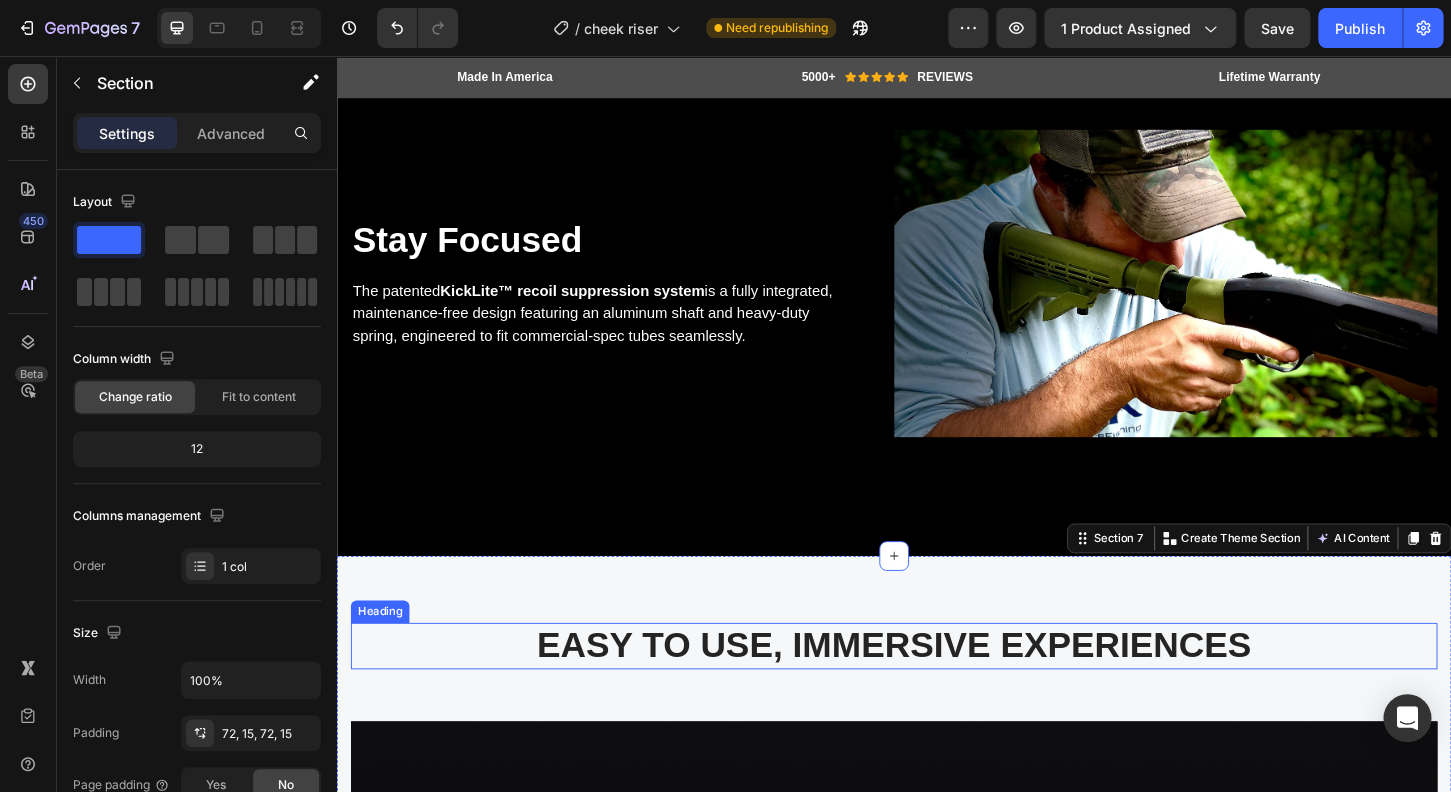 click on "EASY TO USE, IMMERSIVE EXPERIENCES" at bounding box center [937, 691] 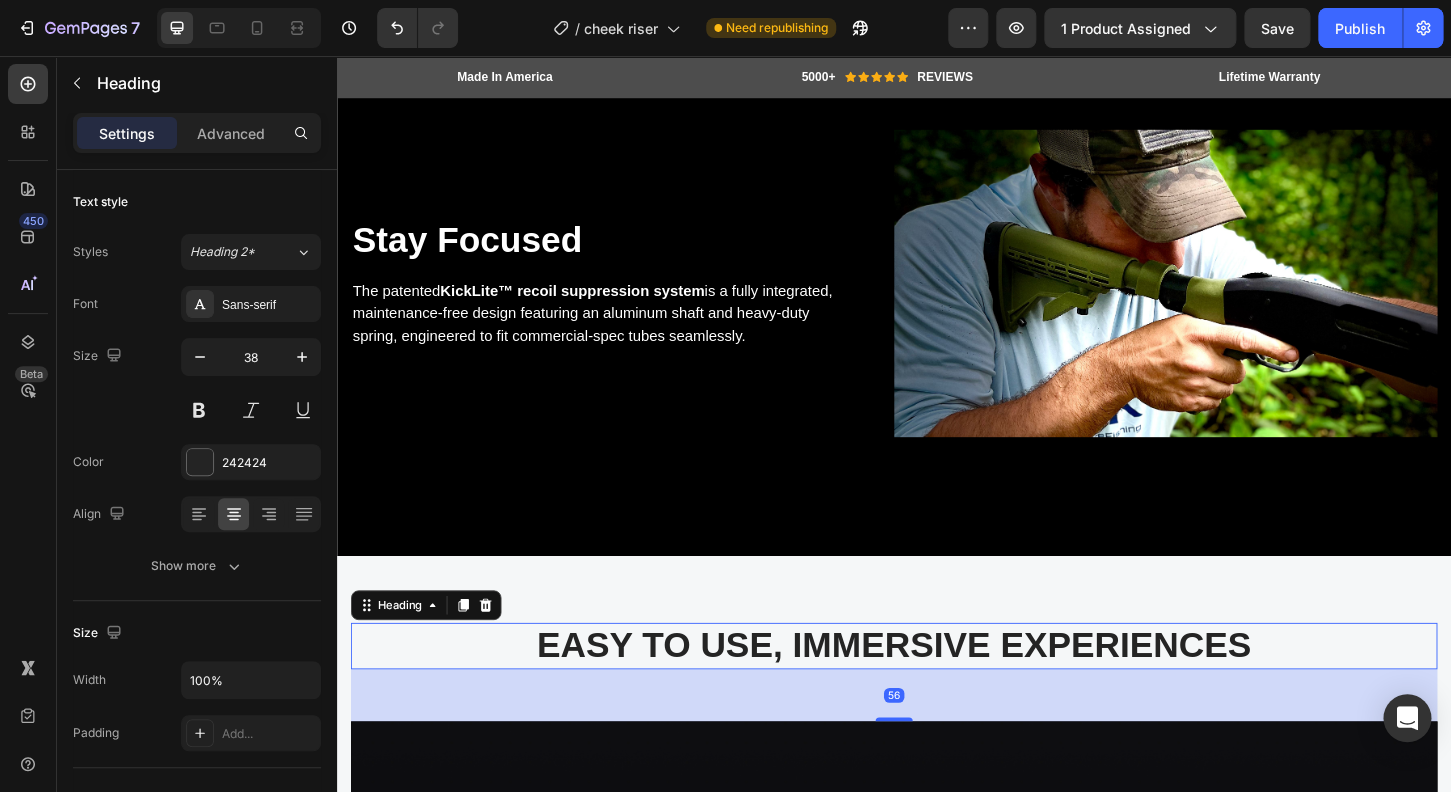 click on "EASY TO USE, IMMERSIVE EXPERIENCES" at bounding box center [937, 691] 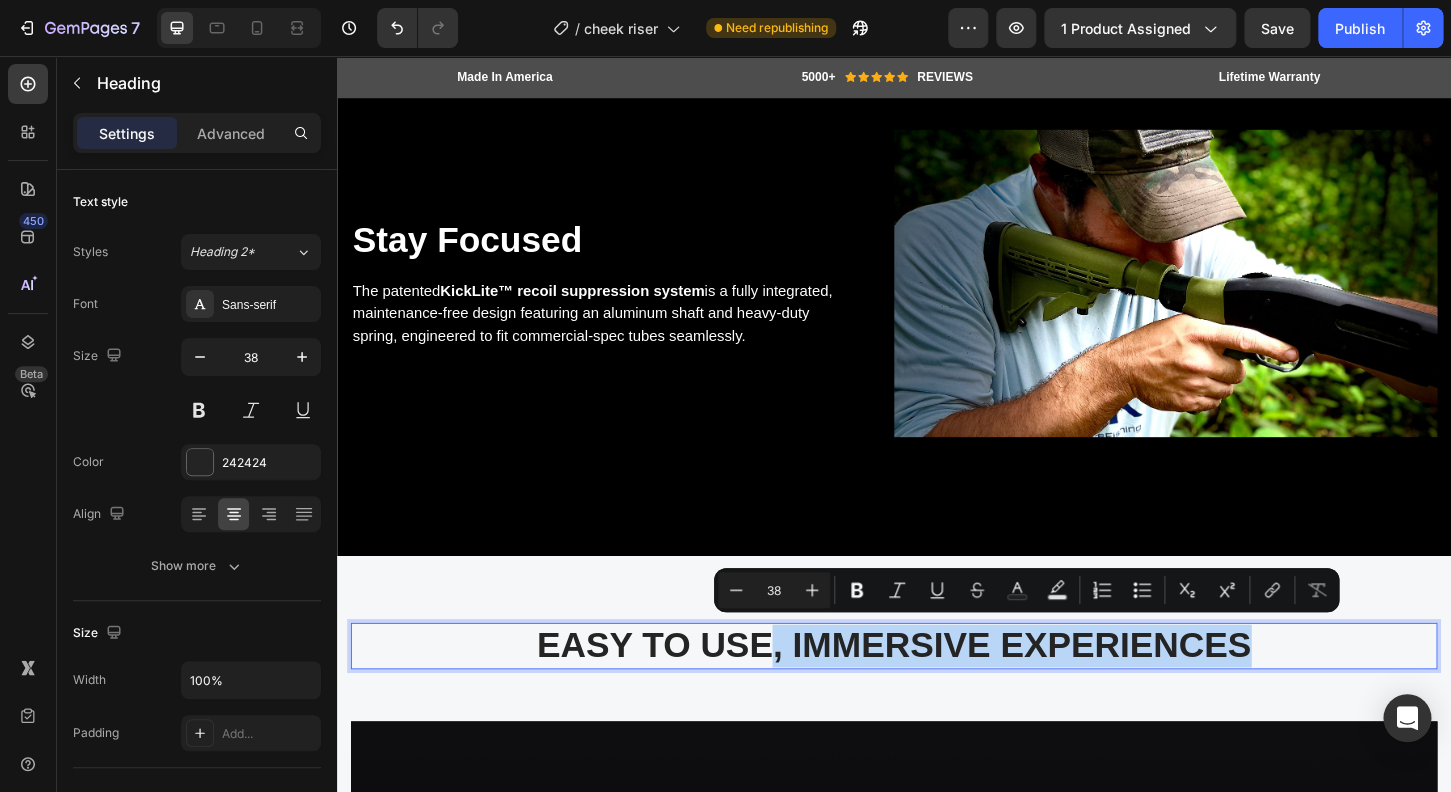 drag, startPoint x: 1321, startPoint y: 682, endPoint x: 796, endPoint y: 686, distance: 525.01526 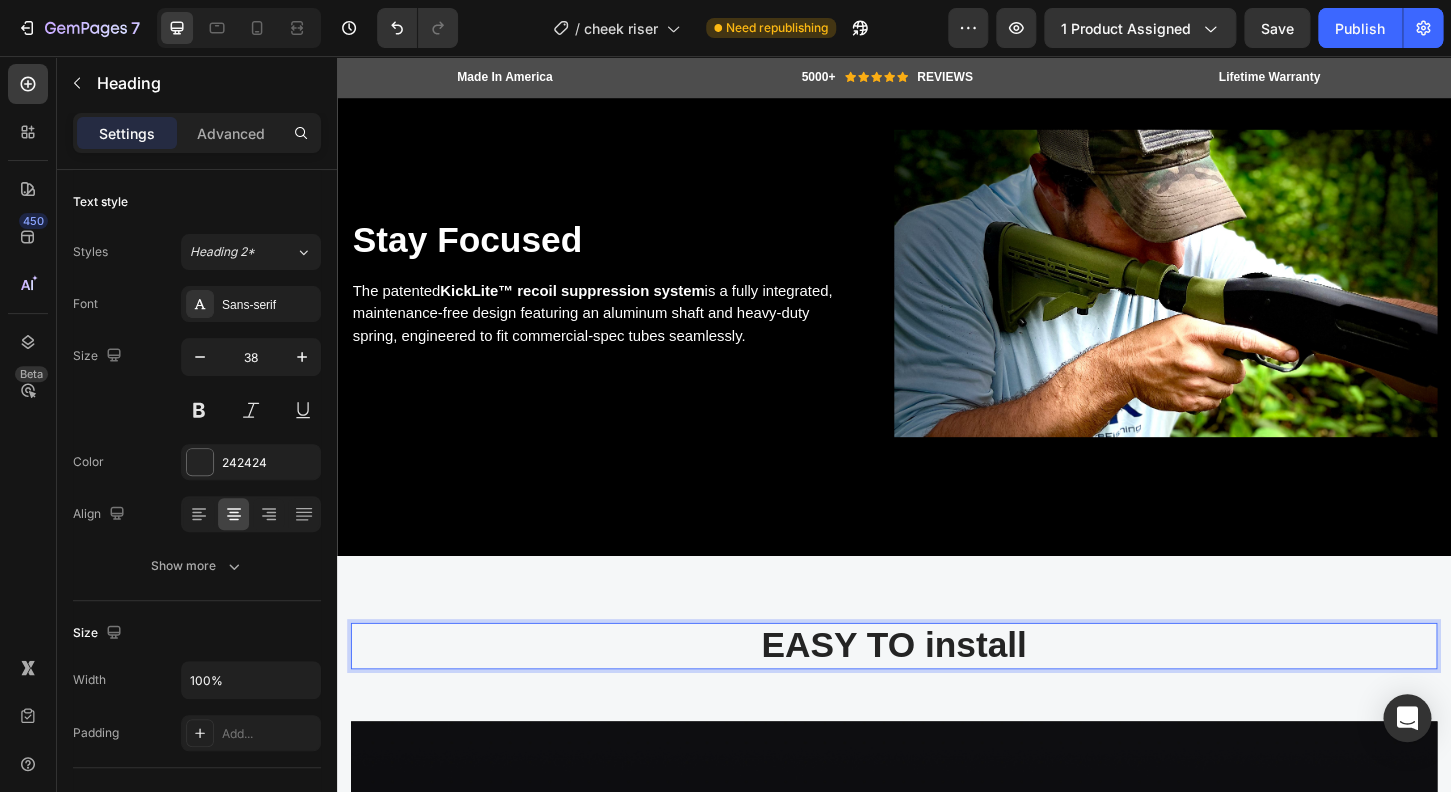 drag, startPoint x: 1087, startPoint y: 680, endPoint x: 946, endPoint y: 683, distance: 141.0319 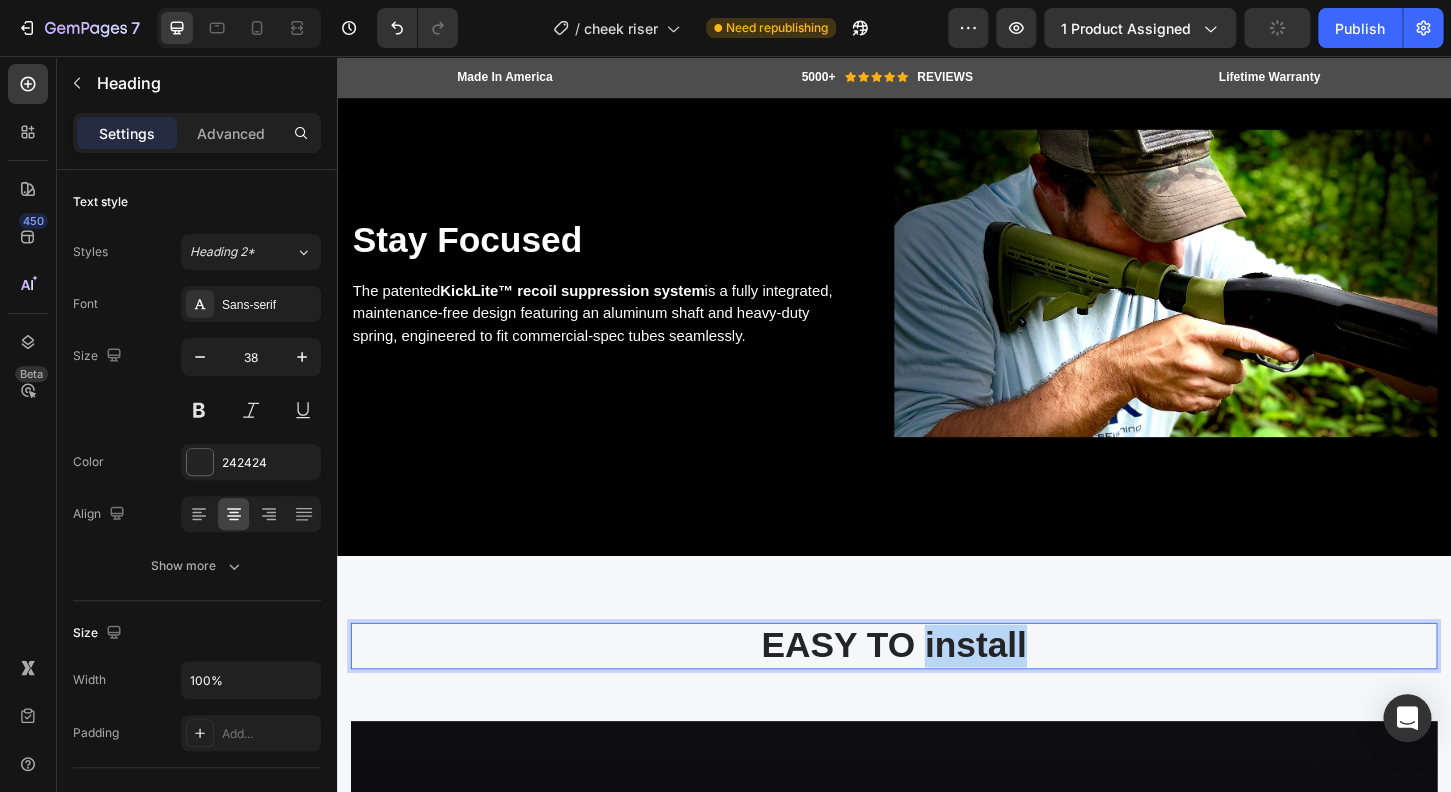drag, startPoint x: 962, startPoint y: 676, endPoint x: 1132, endPoint y: 667, distance: 170.23807 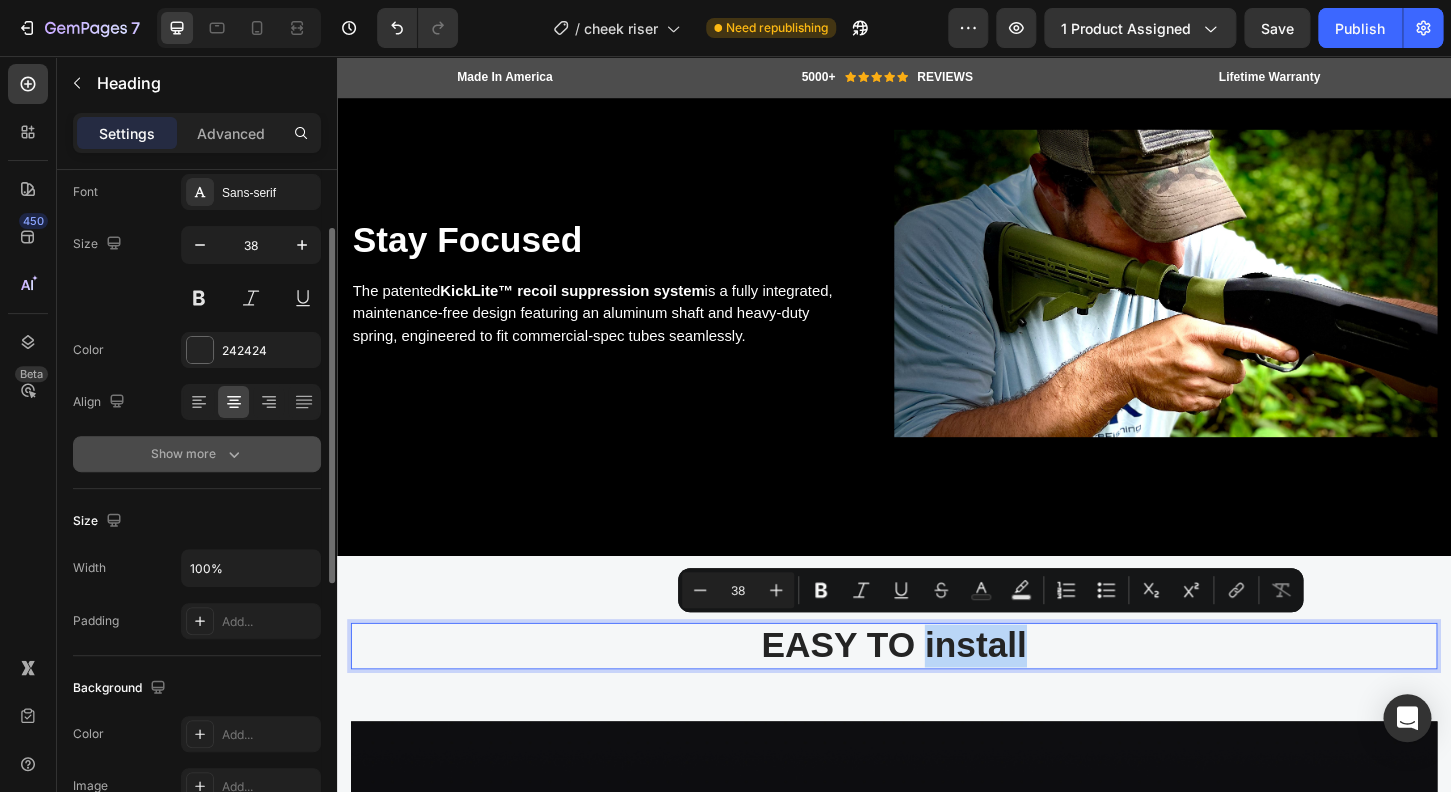 scroll, scrollTop: 16, scrollLeft: 0, axis: vertical 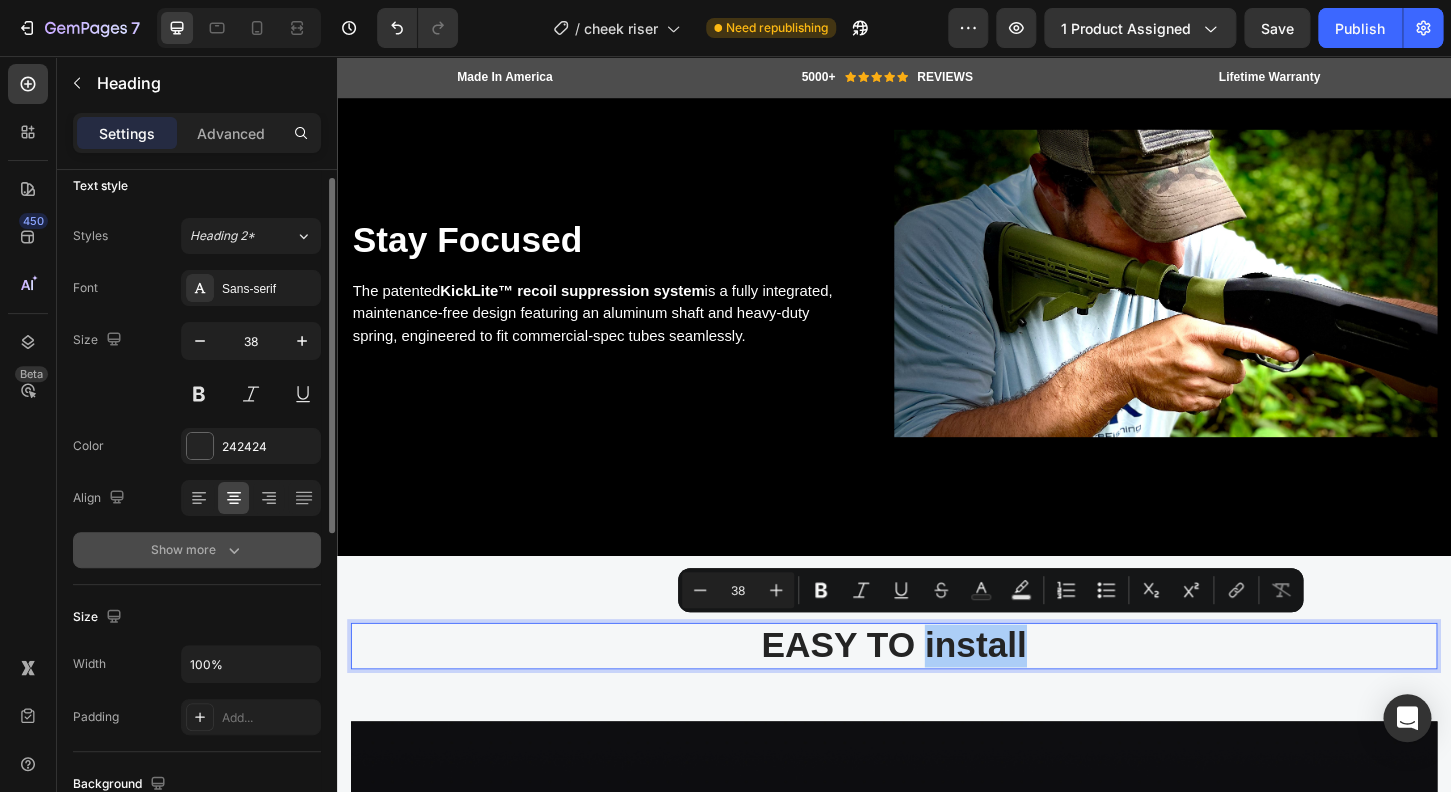 click on "Show more" at bounding box center [197, 550] 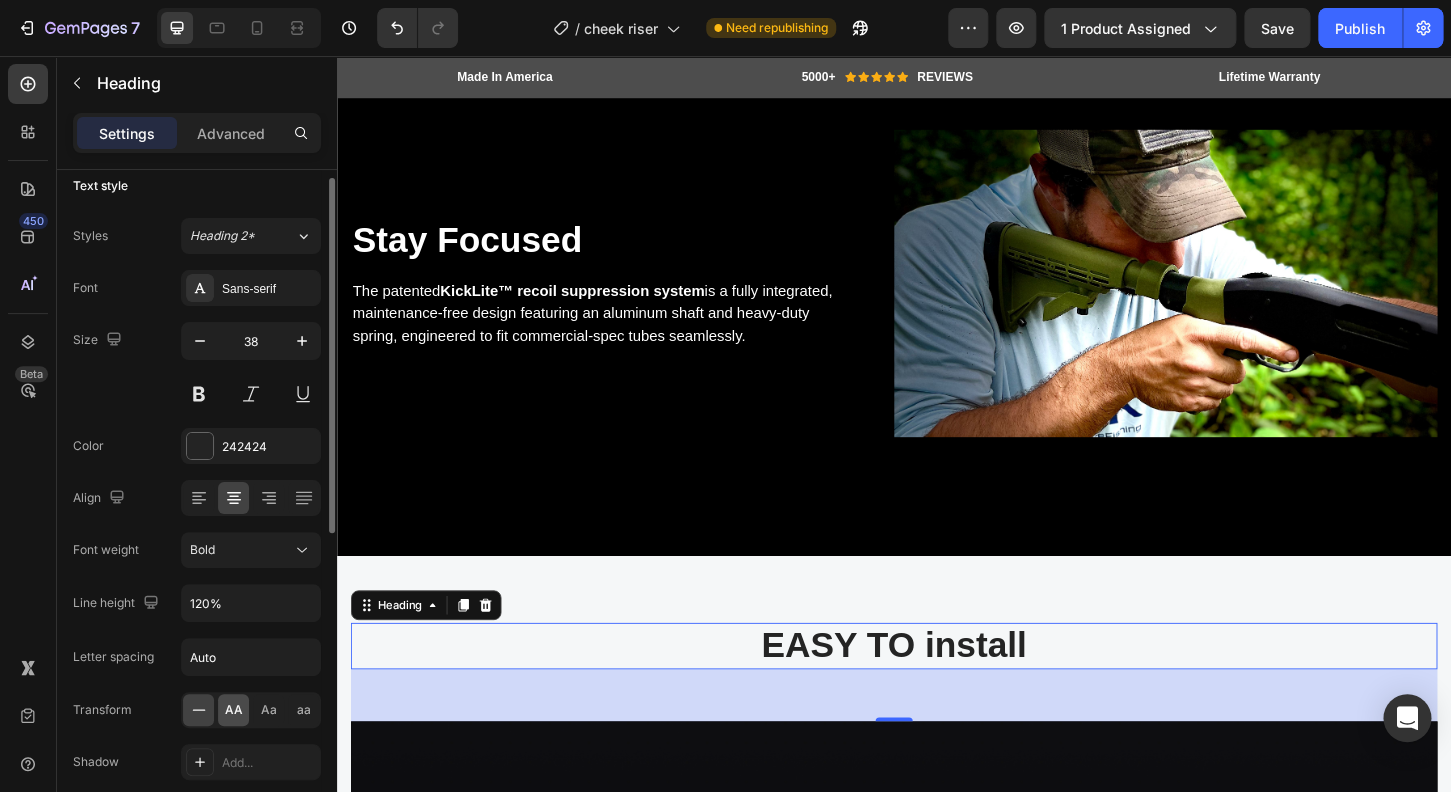 click on "AA" 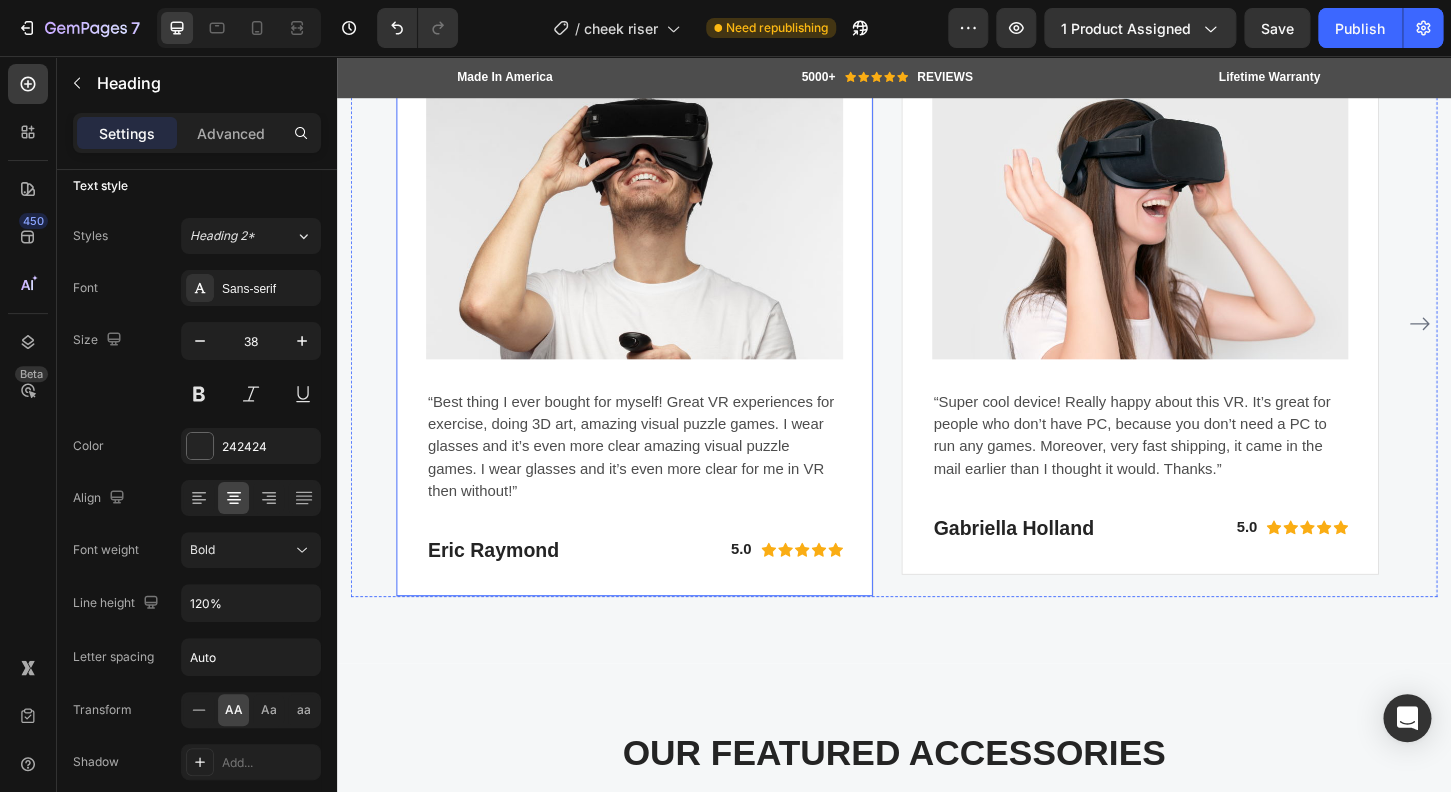 scroll, scrollTop: 4672, scrollLeft: 0, axis: vertical 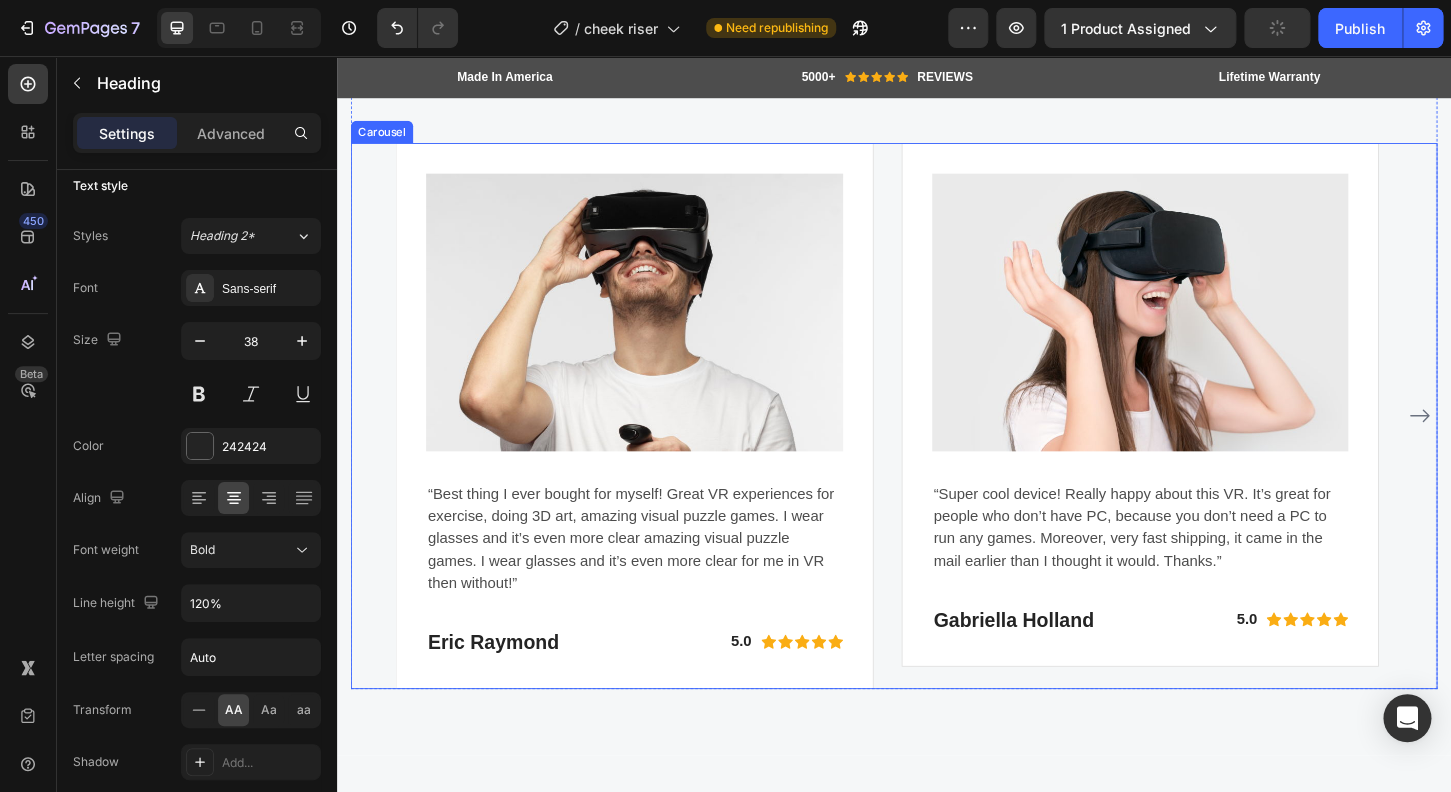 click on "Image “Best thing I ever bought for myself! Great VR experiences for exercise, doing 3D art, amazing visual puzzle games. I wear glasses and it’s even more clear amazing visual puzzle games. I wear glasses and it’s even more clear for me in VR then without!” Text block Eric Raymond Heading 5.0 Text block
Icon
Icon
Icon
Icon
Icon Icon List Hoz Row Row Row Image “Super cool device! Really happy about this VR. It’s great for people who don’t have PC, because you don’t need a PC to run any games. Moreover, very fast shipping, it came in the mail earlier than I thought it would. Thanks.” Text block Gabriella Holland Heading 5.0 Text block
Icon
Icon
Icon
Icon
Icon Icon List Hoz Row Row Row Image Text block Eric Raymond Heading 5.0 Text block
Icon
Icon
Icon
Icon" at bounding box center [937, 443] 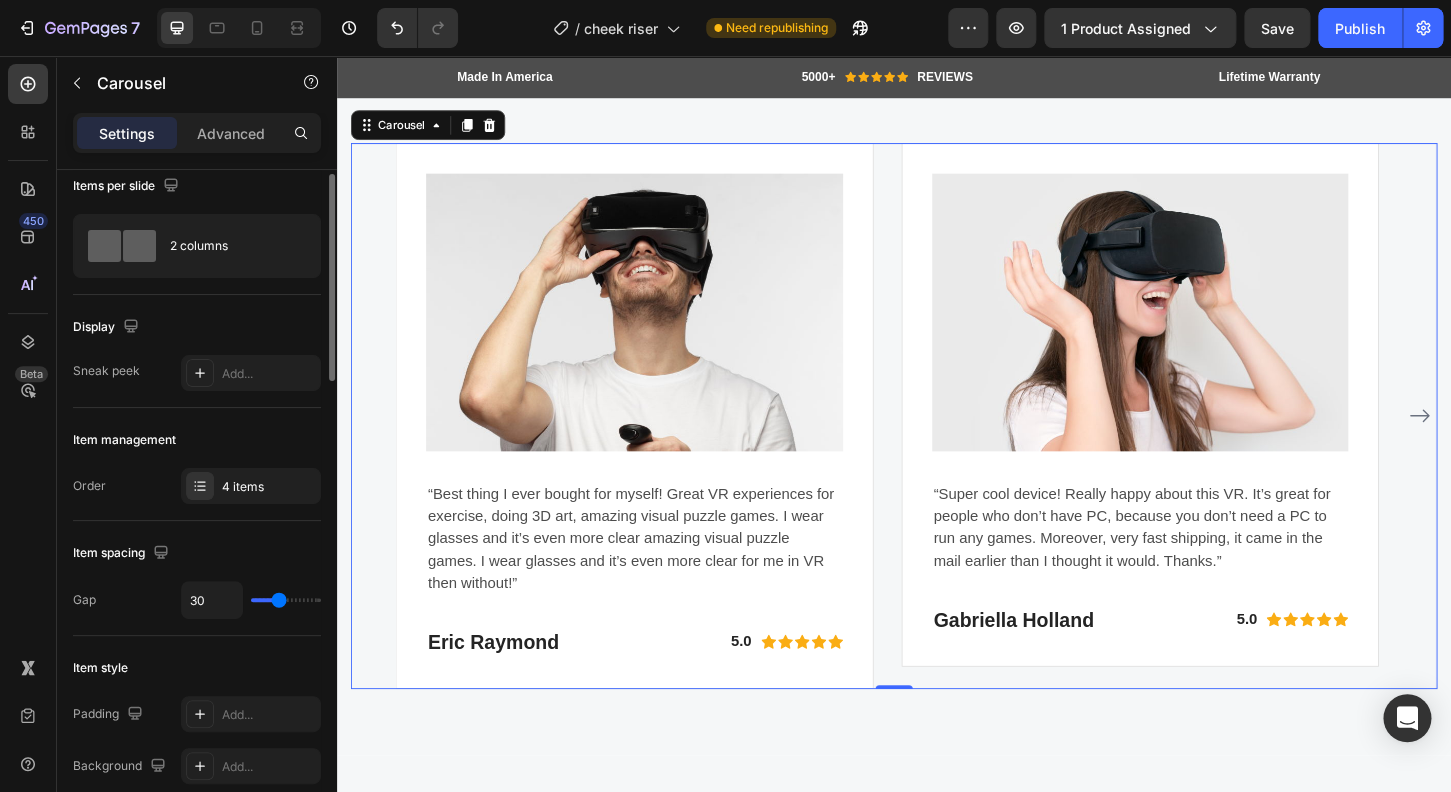 scroll, scrollTop: 0, scrollLeft: 0, axis: both 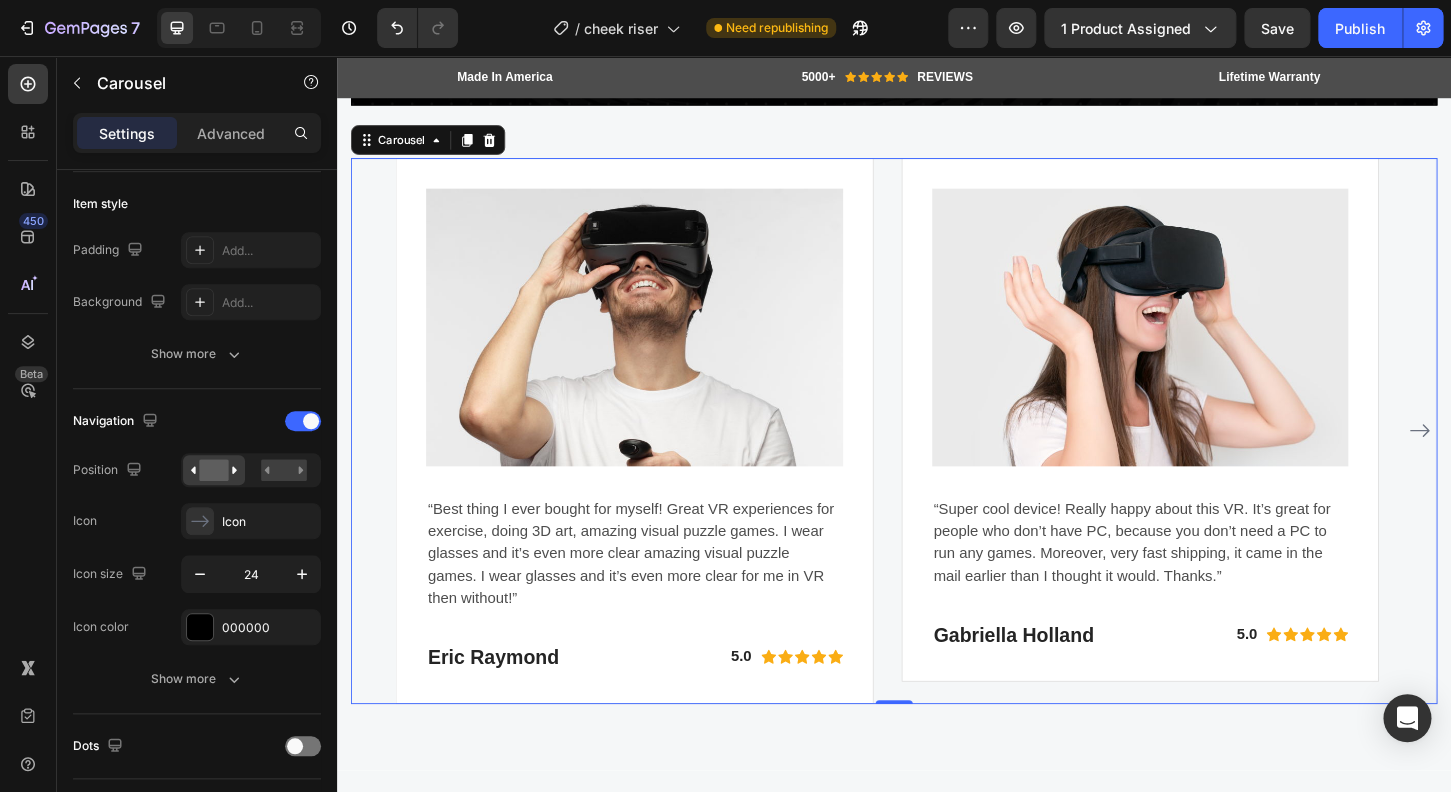 click on "Image “Best thing I ever bought for myself! Great VR experiences for exercise, doing 3D art, amazing visual puzzle games. I wear glasses and it’s even more clear amazing visual puzzle games. I wear glasses and it’s even more clear for me in VR then without!” Text block Eric Raymond Heading 5.0 Text block
Icon
Icon
Icon
Icon
Icon Icon List Hoz Row Row Row Image “Super cool device! Really happy about this VR. It’s great for people who don’t have PC, because you don’t need a PC to run any games. Moreover, very fast shipping, it came in the mail earlier than I thought it would. Thanks.” Text block Gabriella Holland Heading 5.0 Text block
Icon
Icon
Icon
Icon
Icon Icon List Hoz Row Row Row Image Text block Eric Raymond Heading 5.0 Text block
Icon
Icon
Icon
Icon" at bounding box center (937, 459) 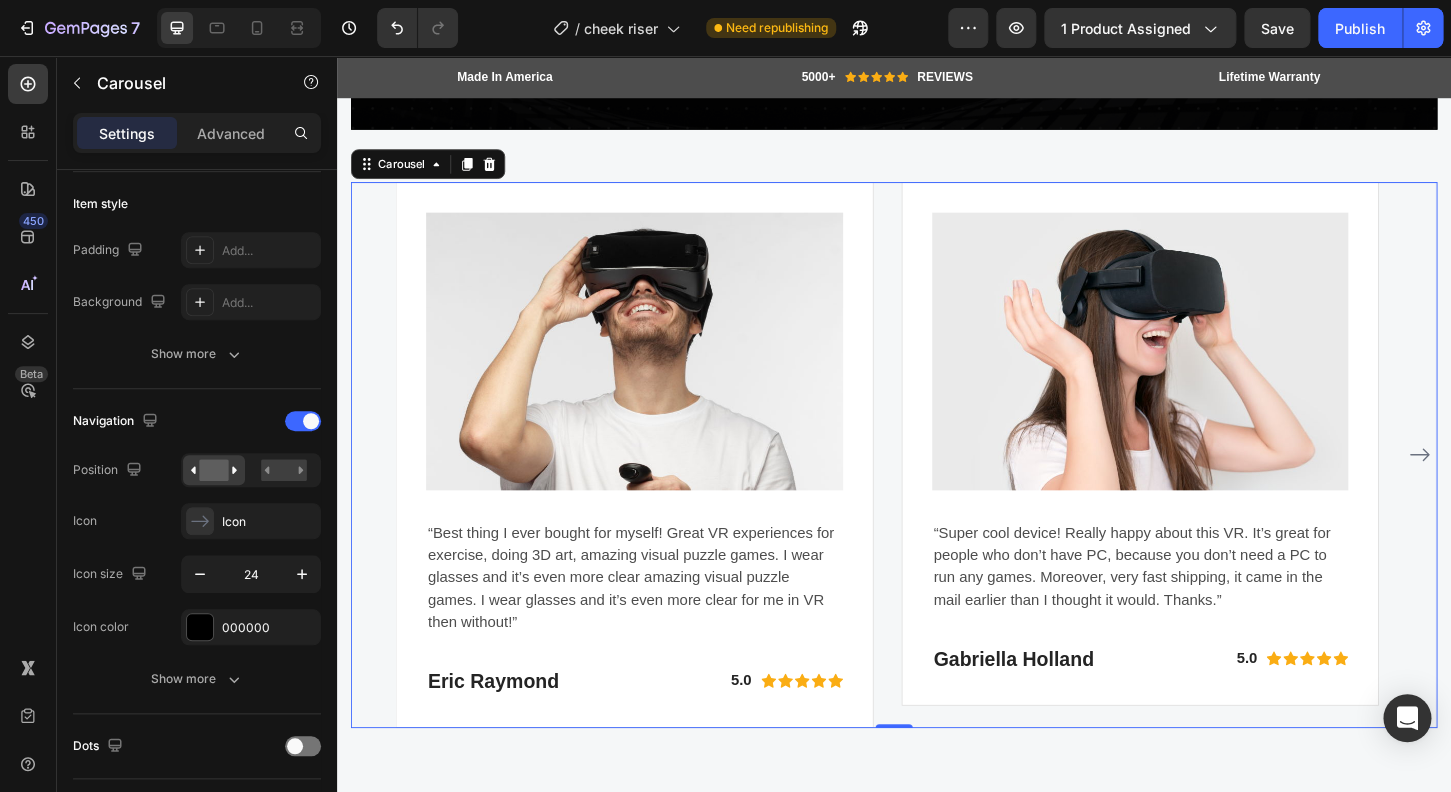 scroll, scrollTop: 4624, scrollLeft: 0, axis: vertical 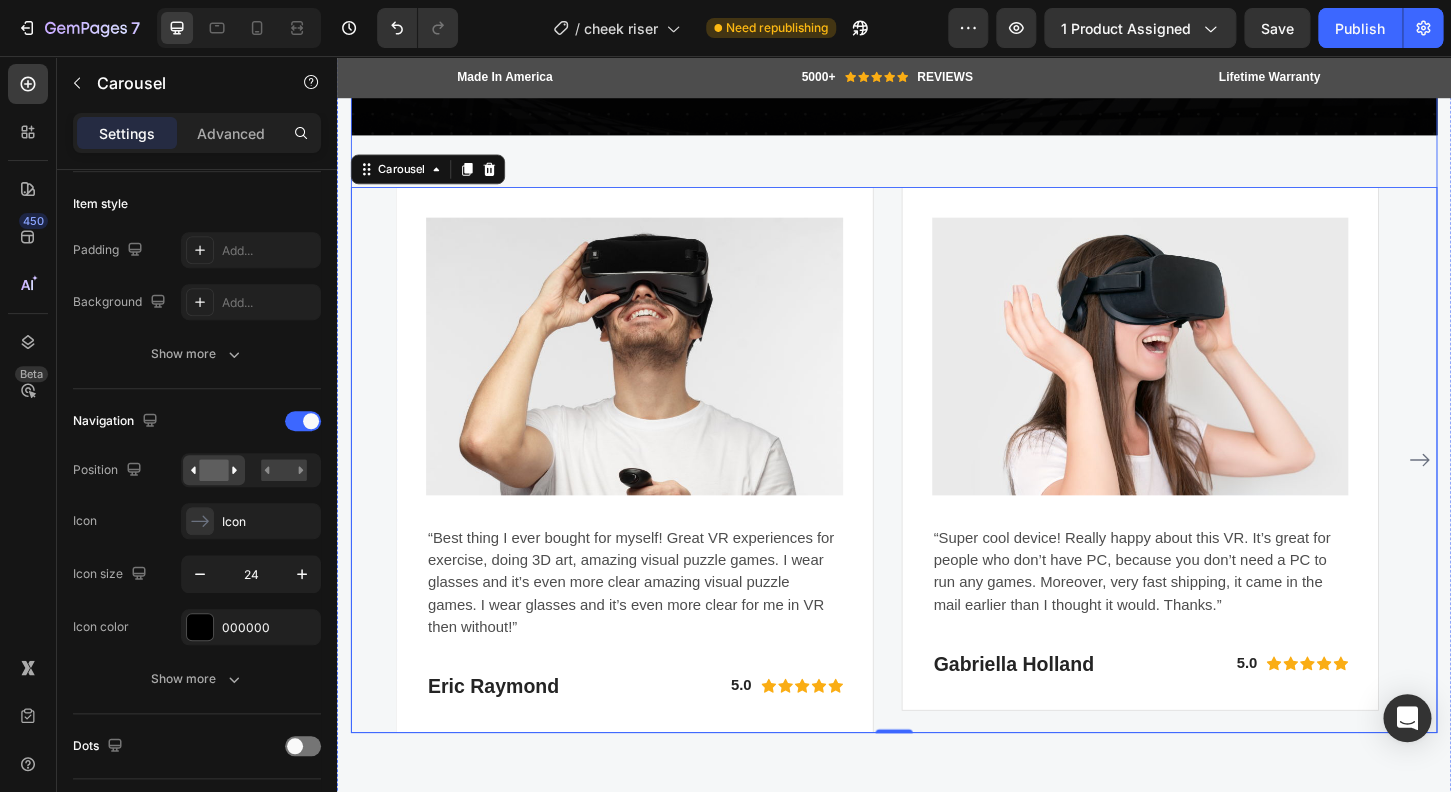 click on "Video
Image “Best thing I ever bought for myself! Great VR experiences for exercise, doing 3D art, amazing visual puzzle games. I wear glasses and it’s even more clear amazing visual puzzle games. I wear glasses and it’s even more clear for me in VR then without!” Text block Eric Raymond Heading 5.0 Text block
Icon
Icon
Icon
Icon
Icon Icon List Hoz Row Row Row Image “Super cool device! Really happy about this VR. It’s great for people who don’t have PC, because you don’t need a PC to run any games. Moreover, very fast shipping, it came in the mail earlier than I thought it would. Thanks.” Text block Gabriella Holland Heading 5.0 Text block
Icon
Icon
Icon
Icon
Icon Icon List Hoz Row Row Row Image Text block Eric Raymond Heading 5.0 Text block
Icon
Icon
Icon" at bounding box center (937, 134) 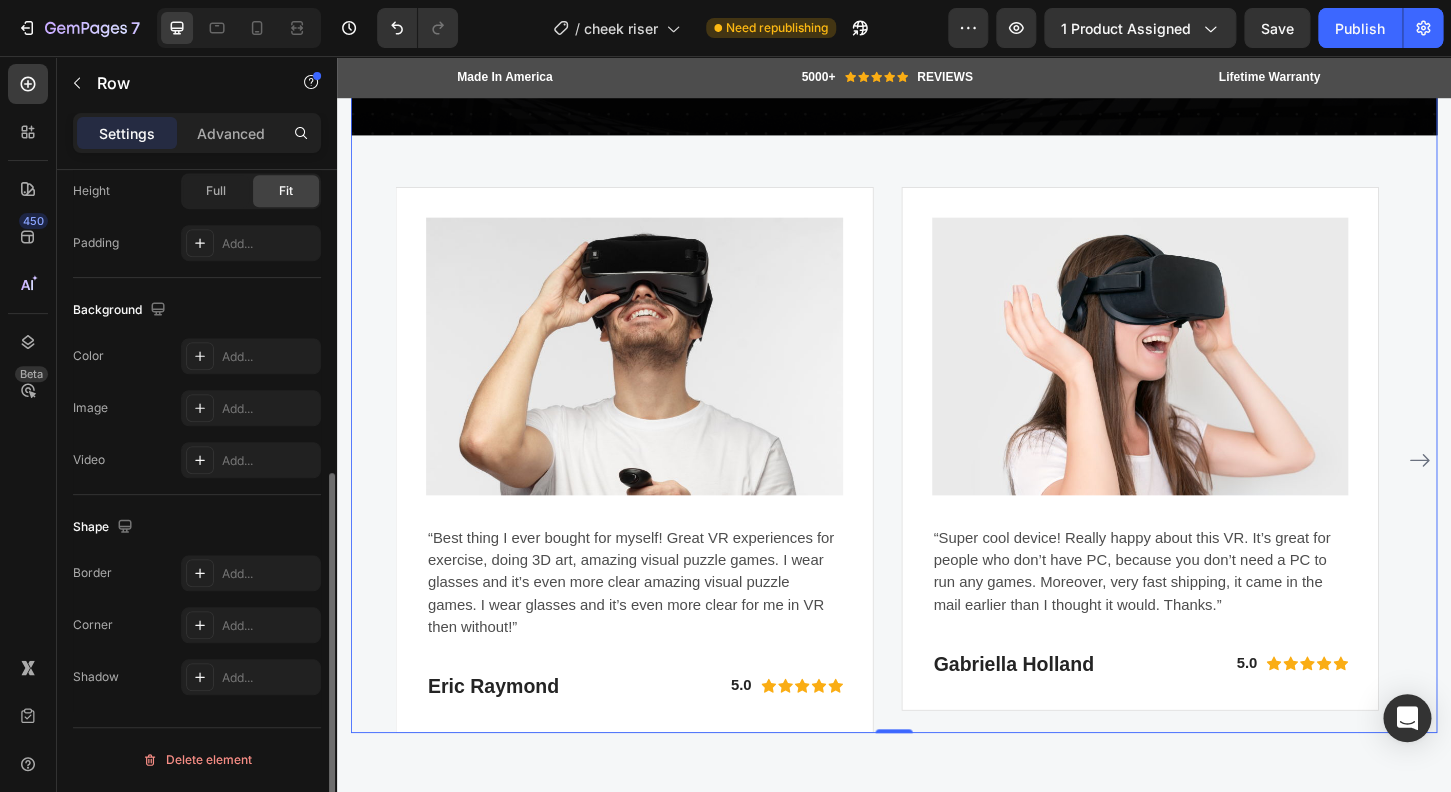 scroll, scrollTop: 543, scrollLeft: 0, axis: vertical 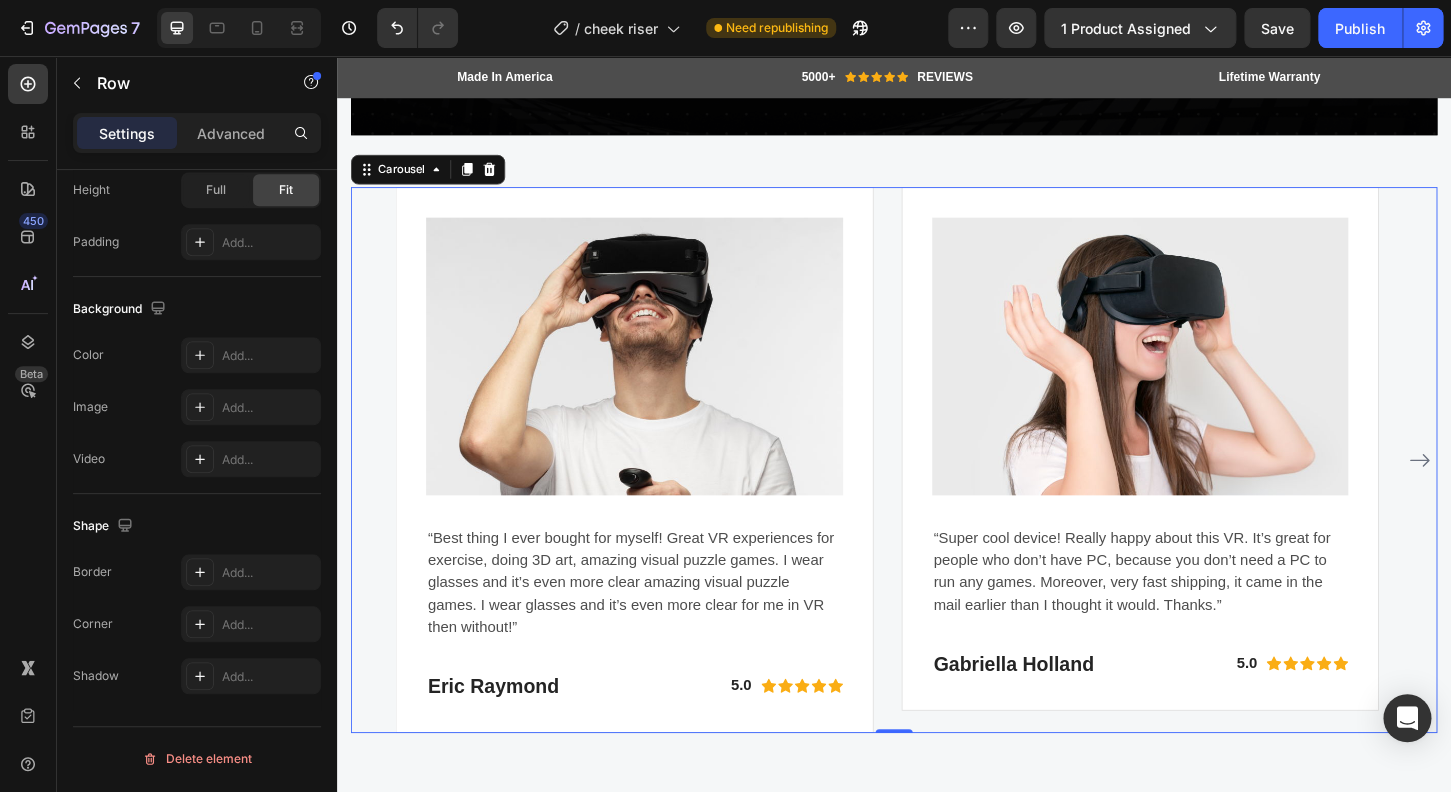 click on "Image “Best thing I ever bought for myself! Great VR experiences for exercise, doing 3D art, amazing visual puzzle games. I wear glasses and it’s even more clear amazing visual puzzle games. I wear glasses and it’s even more clear for me in VR then without!” Text block Eric Raymond Heading 5.0 Text block
Icon
Icon
Icon
Icon
Icon Icon List Hoz Row Row Row Image “Super cool device! Really happy about this VR. It’s great for people who don’t have PC, because you don’t need a PC to run any games. Moreover, very fast shipping, it came in the mail earlier than I thought it would. Thanks.” Text block Gabriella Holland Heading 5.0 Text block
Icon
Icon
Icon
Icon
Icon Icon List Hoz Row Row Row Image Text block Eric Raymond Heading 5.0 Text block
Icon
Icon
Icon
Icon" at bounding box center (937, 491) 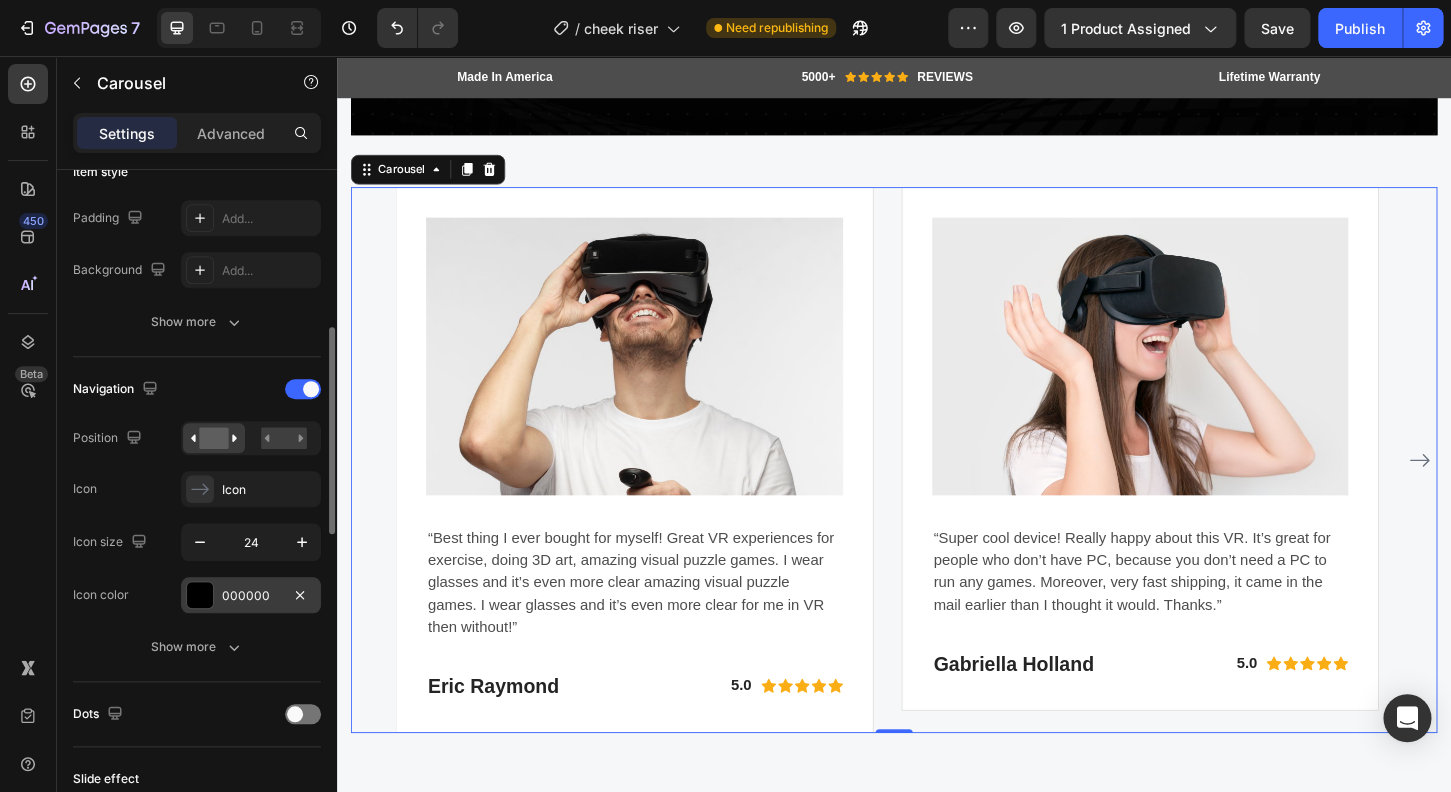 scroll, scrollTop: 608, scrollLeft: 0, axis: vertical 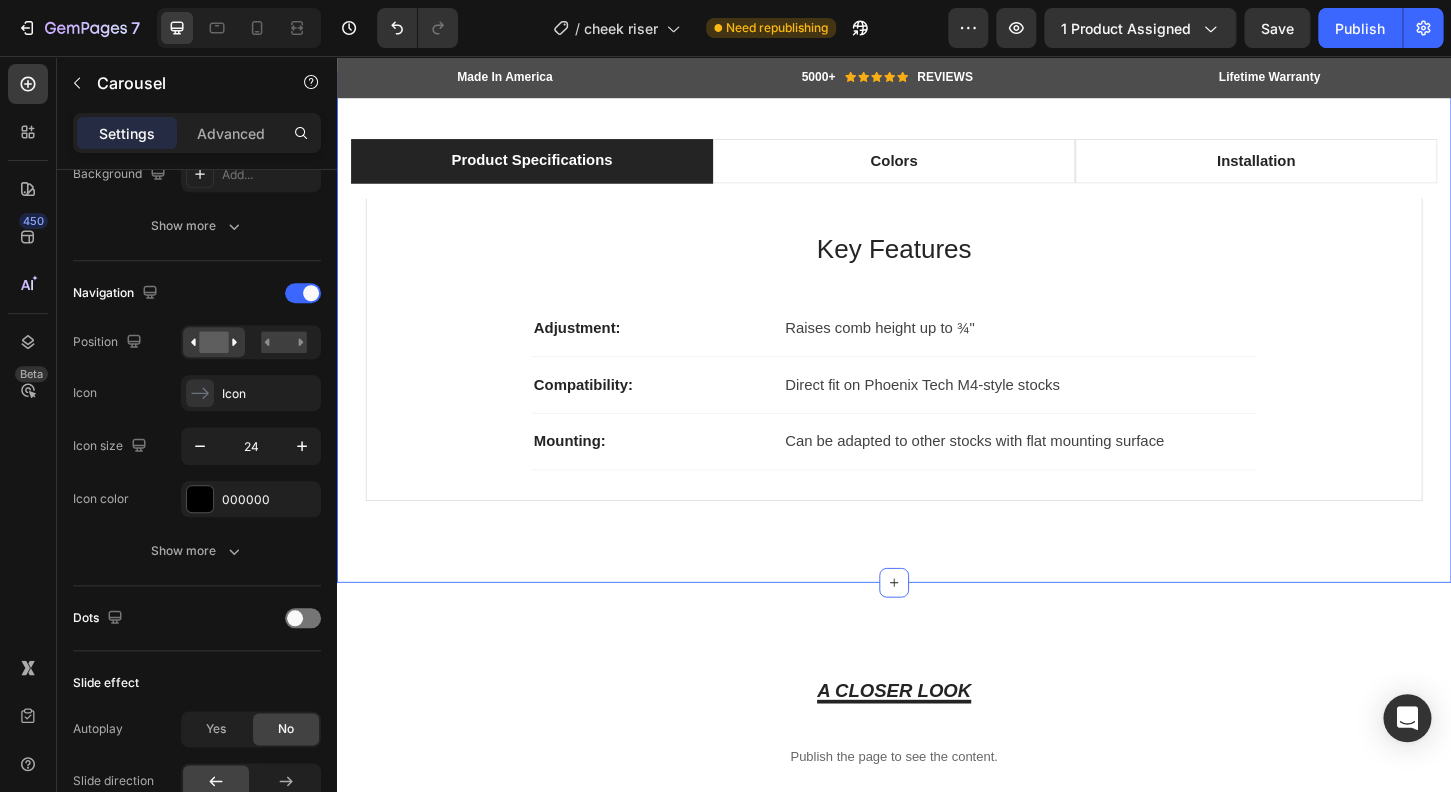 click on "Product Specifications Colors Installation Key Features Heading Adjustment:  Text block Raises comb height up to ¾" Text block Row Compatibility:  Text block Direct fit on Phoenix Tech M4-style stocks Text block Row Mounting: Text block Can be adapted to other stocks with flat mounting surface Text block Row Row Explore Other Colors  Heading Image Row Image Includes Heading All necessary installation hardware Text block Text block Row Row Tab Row Section 4" at bounding box center (937, 348) 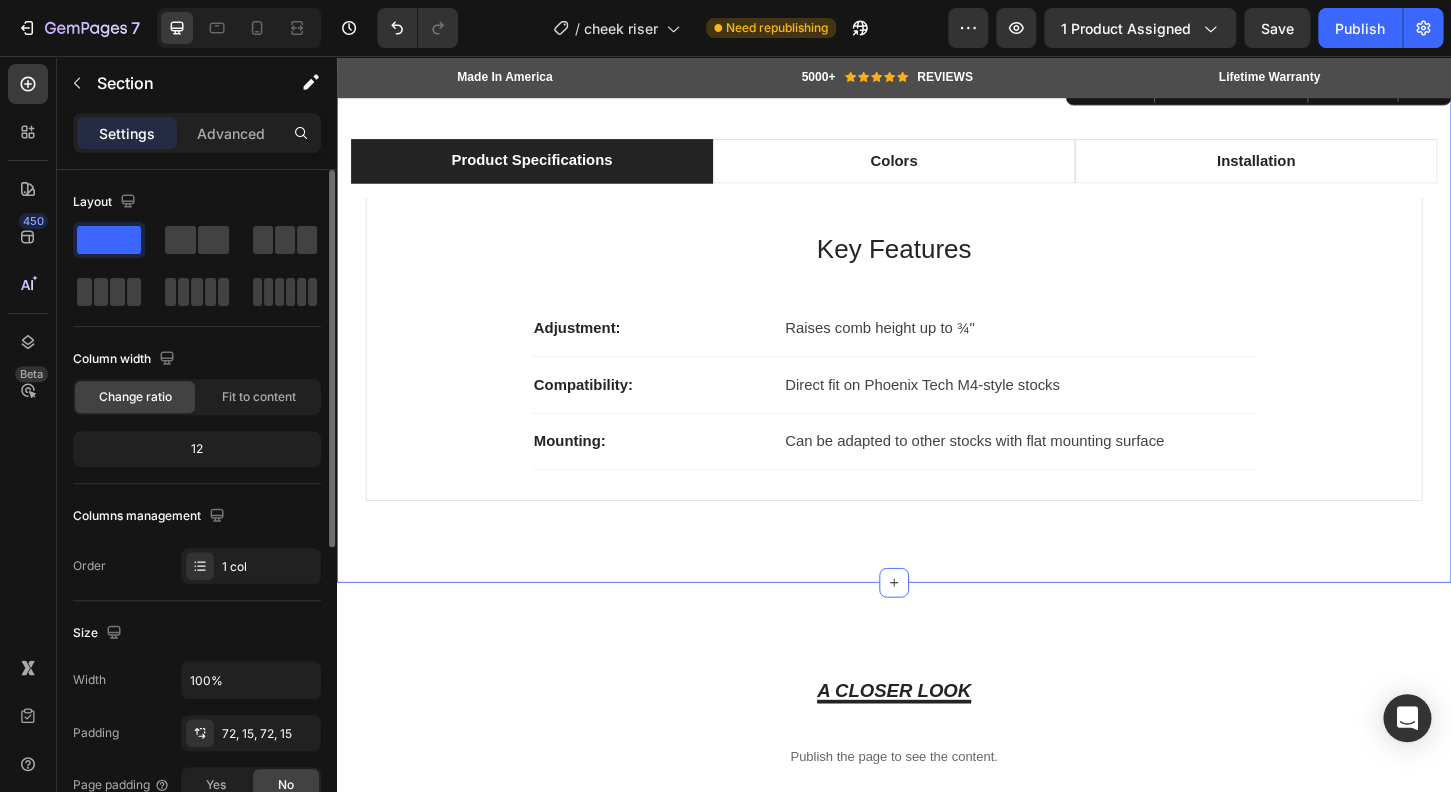 scroll, scrollTop: 192, scrollLeft: 0, axis: vertical 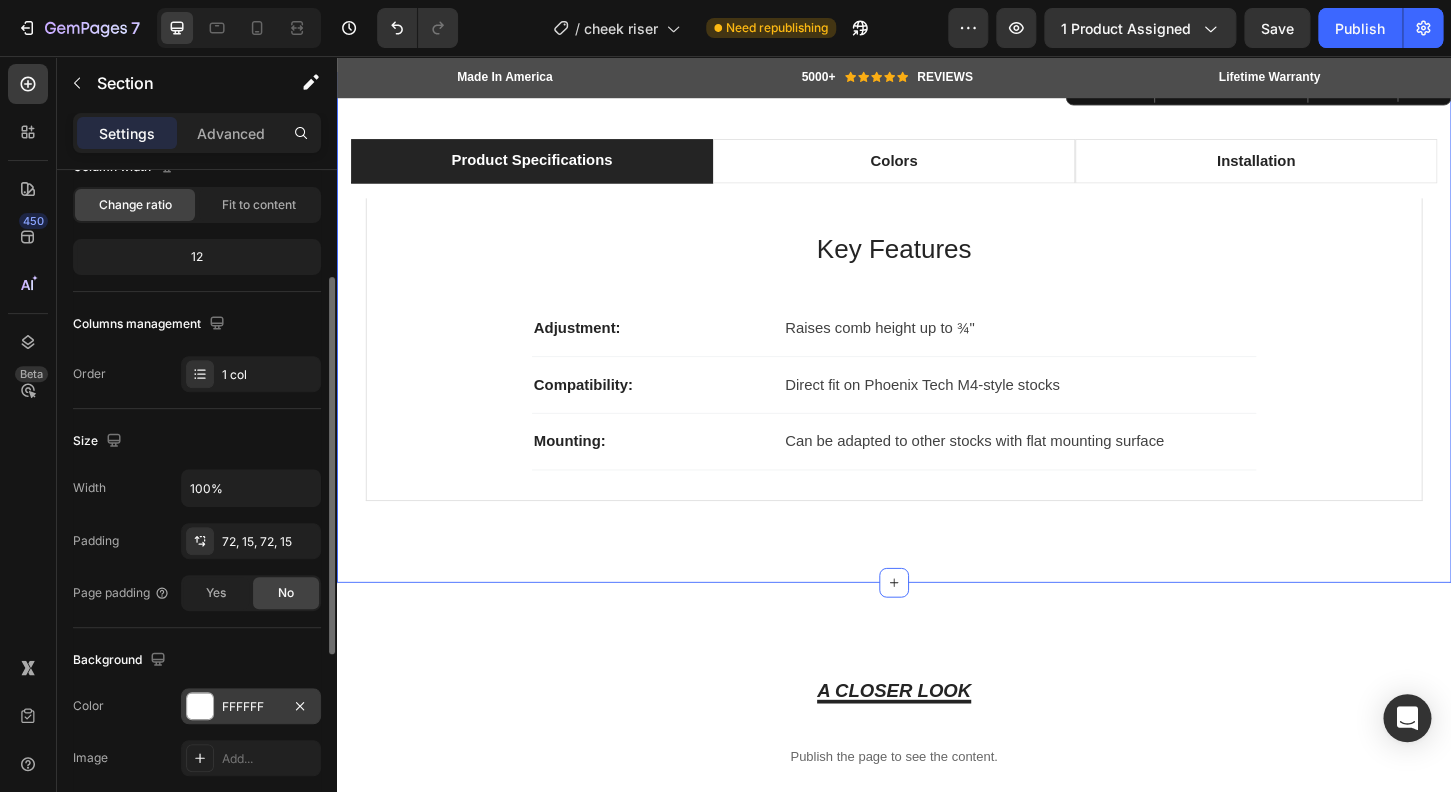 click at bounding box center [200, 706] 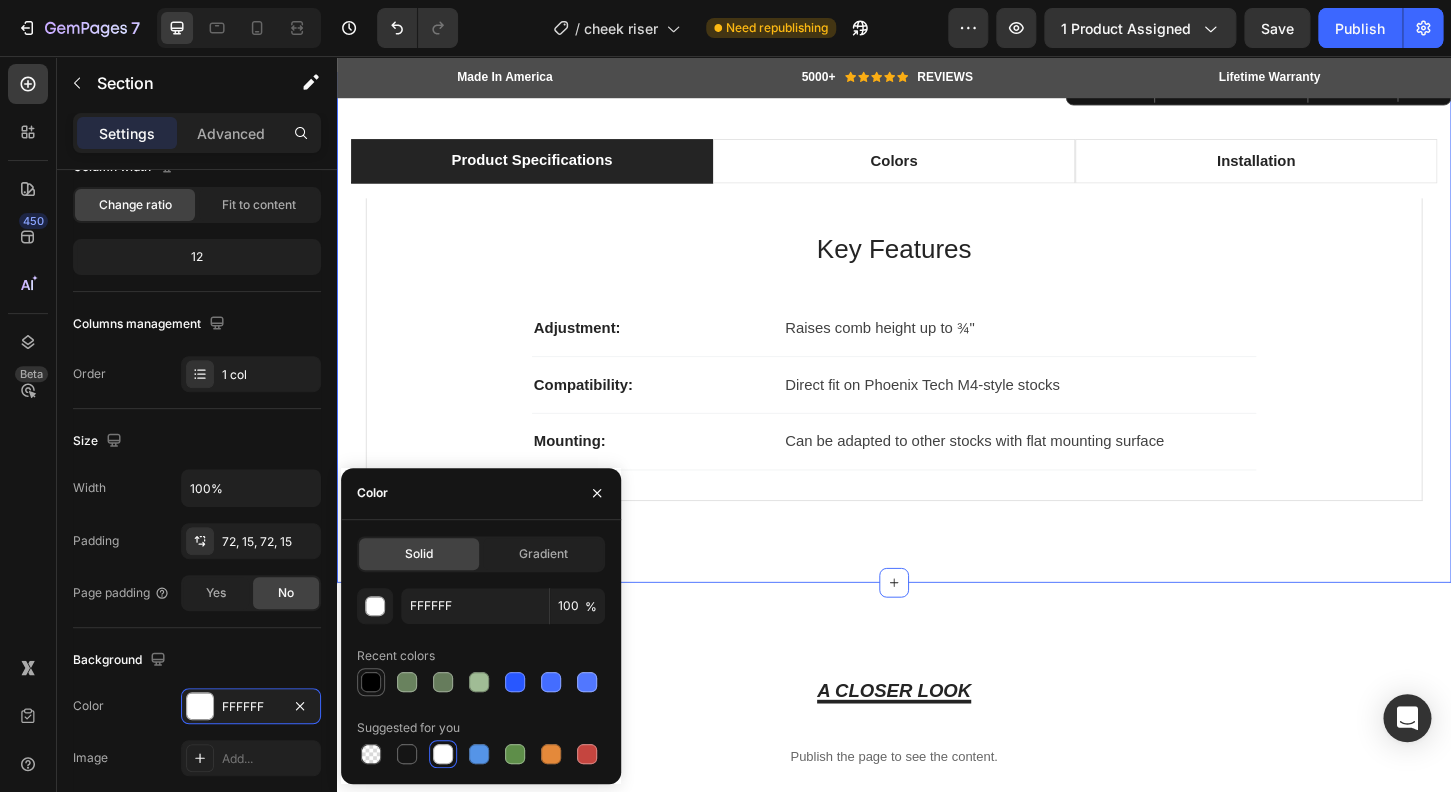 click at bounding box center [371, 682] 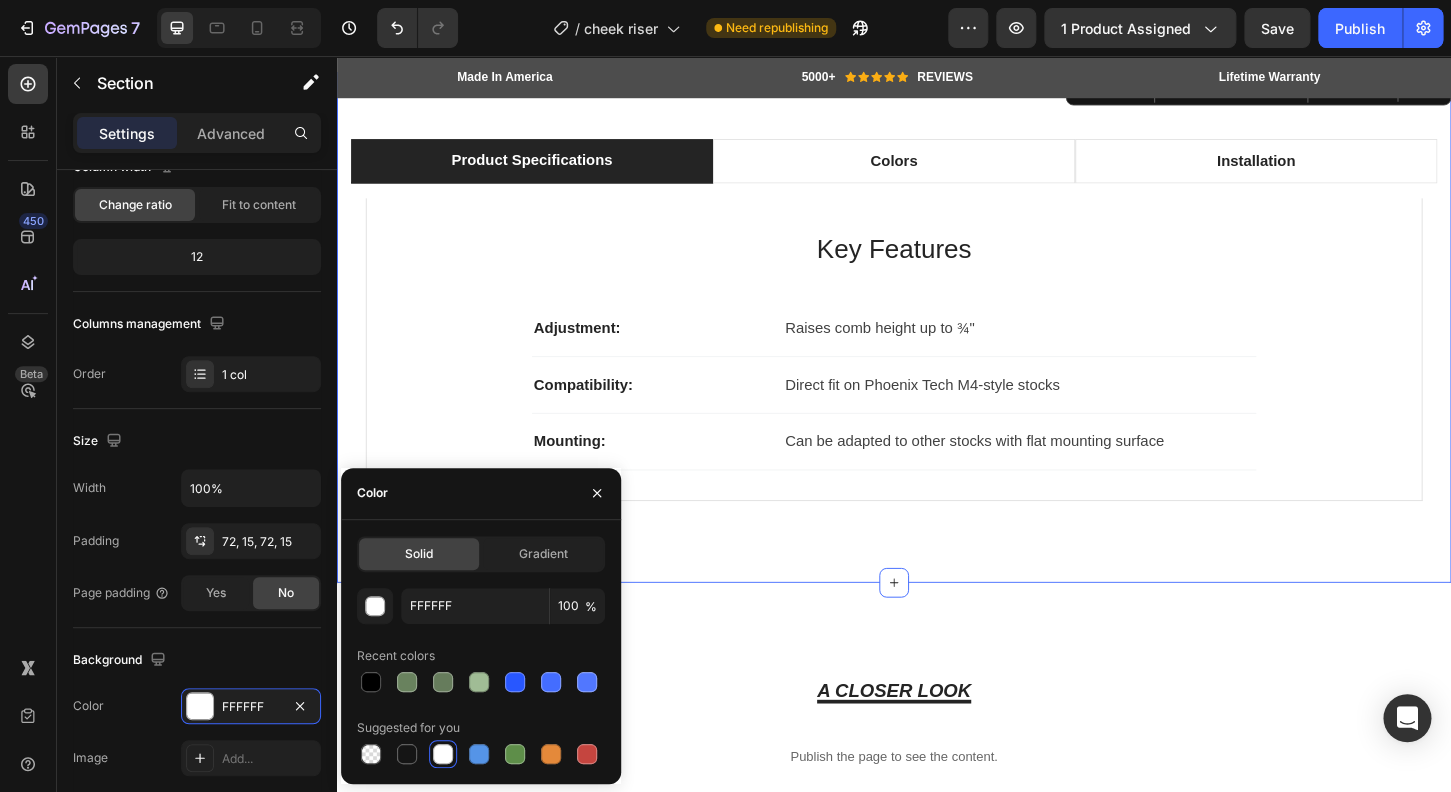 type on "000000" 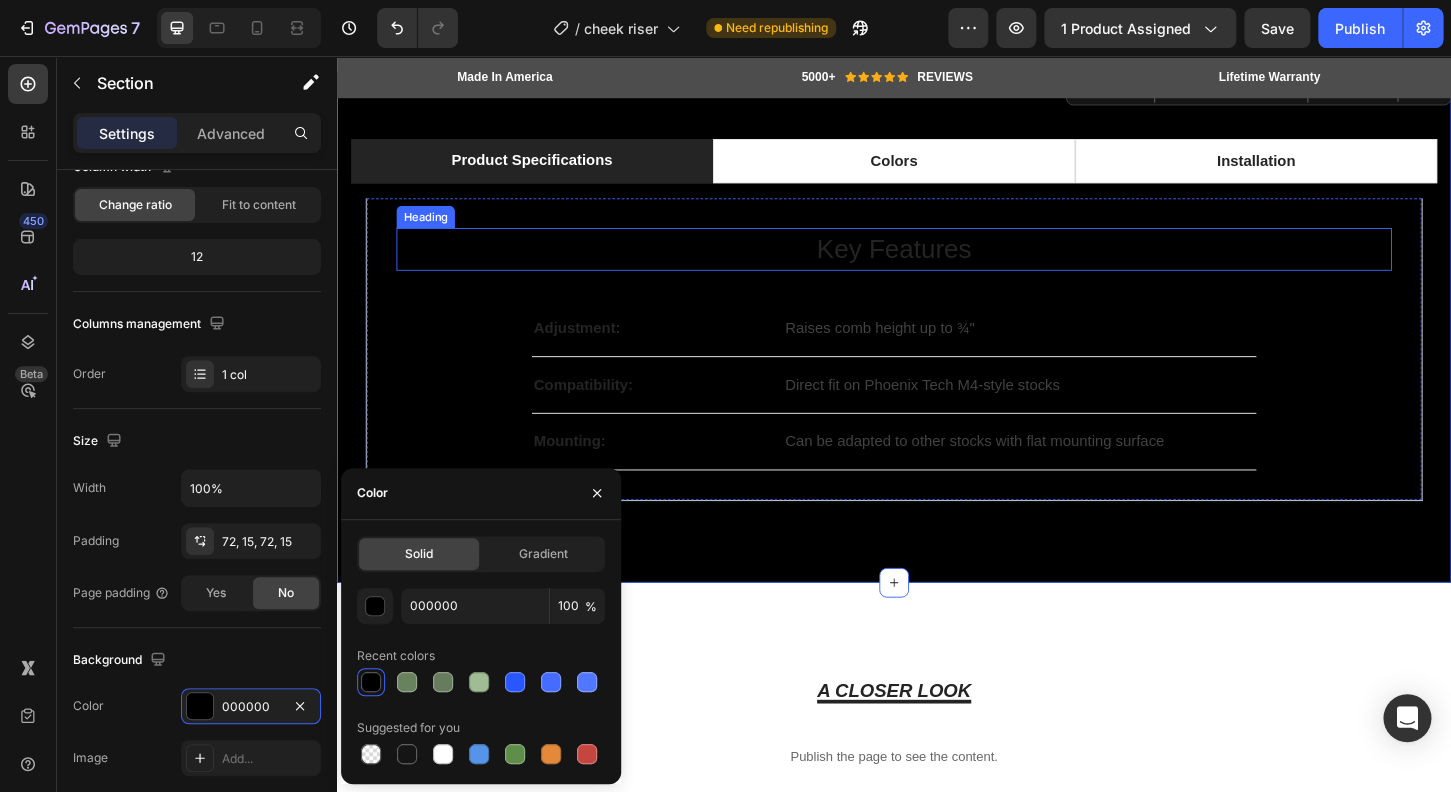 click on "Key Features" at bounding box center [937, 264] 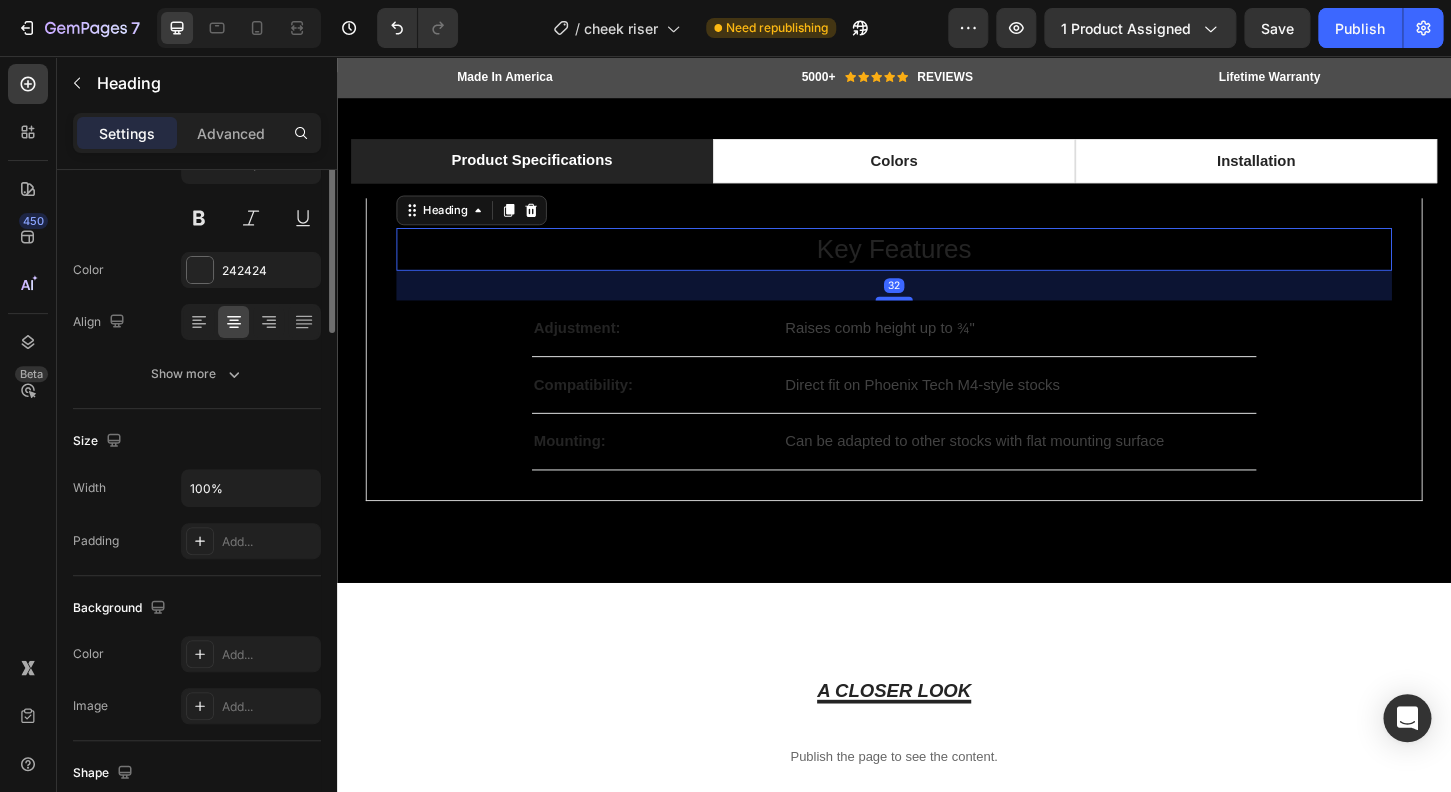 scroll, scrollTop: 0, scrollLeft: 0, axis: both 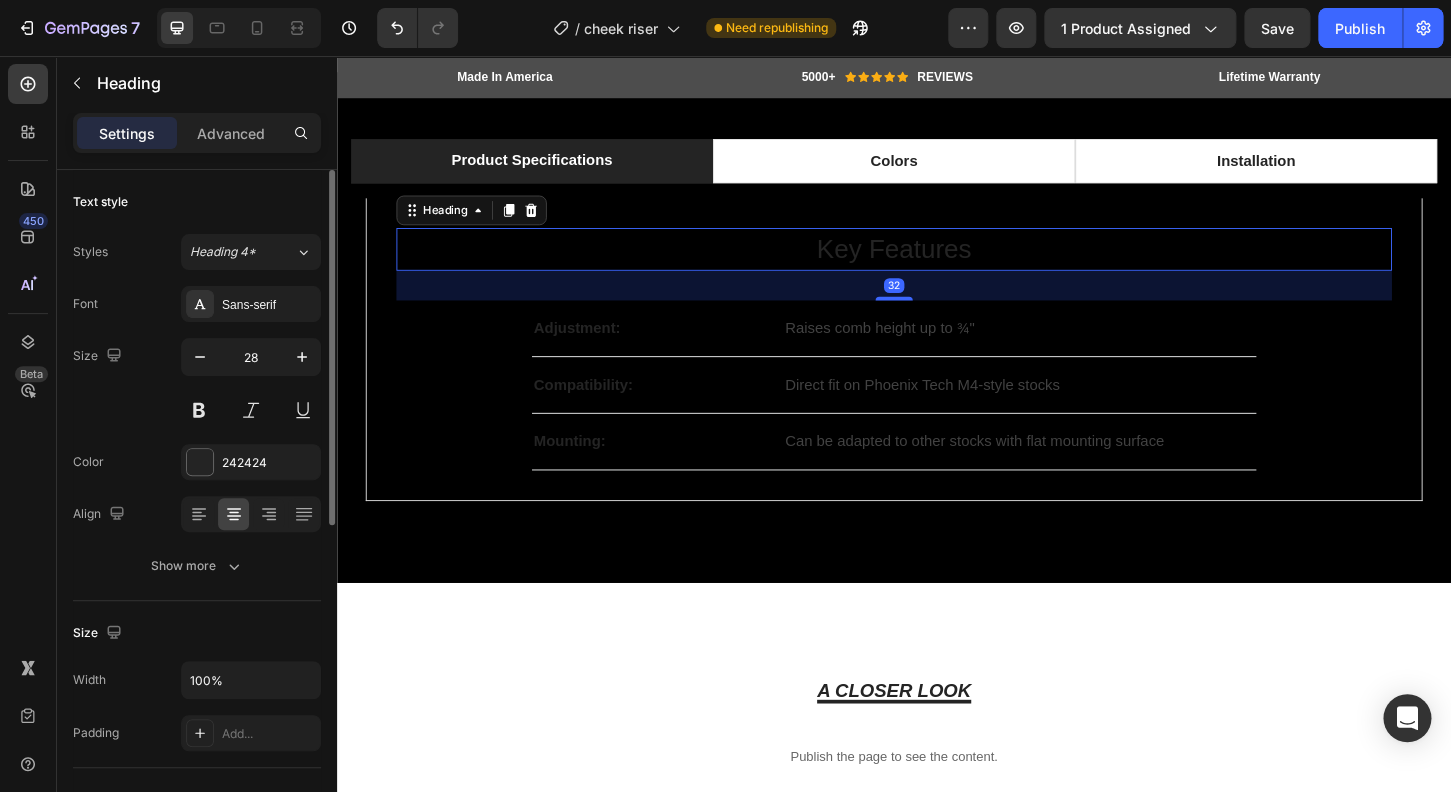 drag, startPoint x: 202, startPoint y: 472, endPoint x: 215, endPoint y: 487, distance: 19.849434 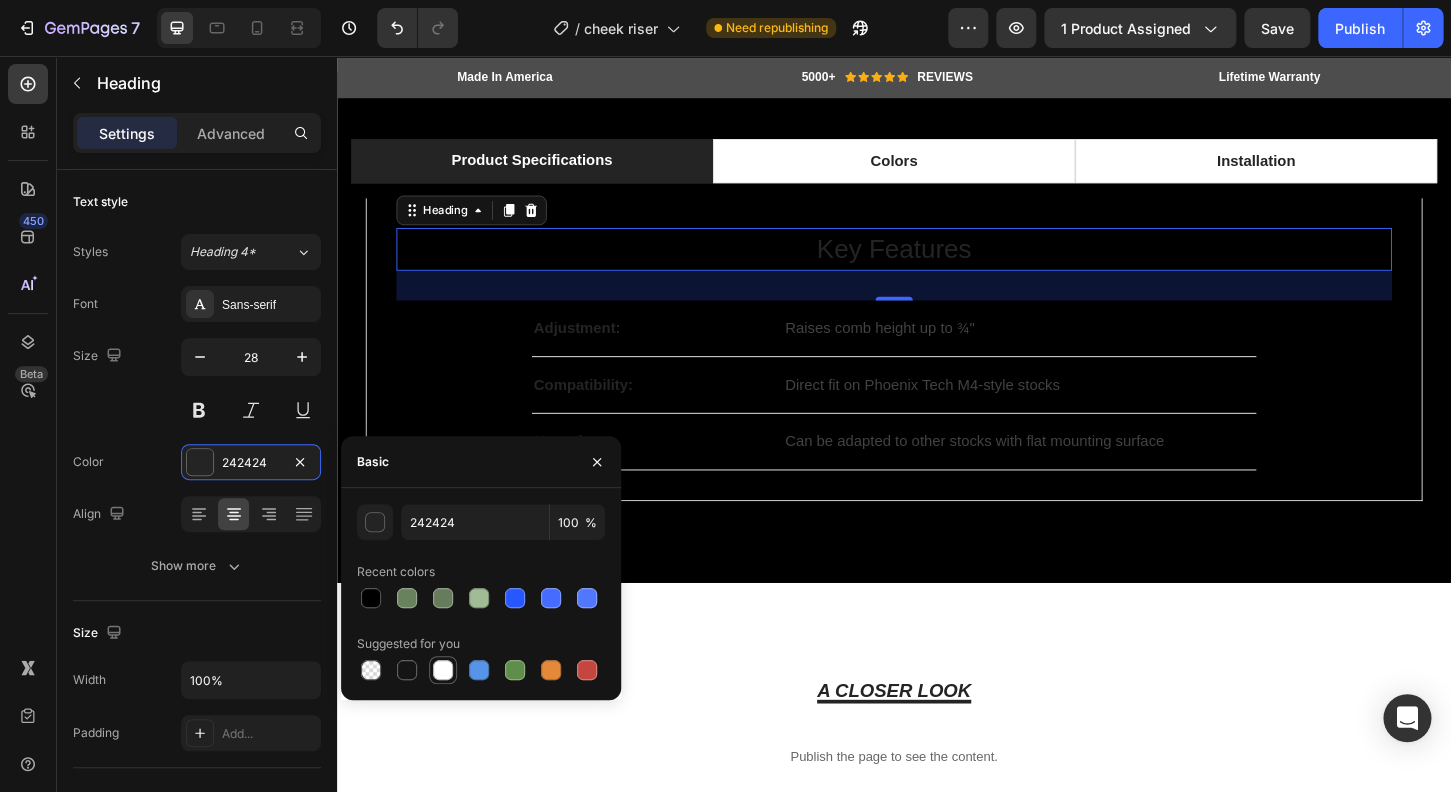 click at bounding box center [443, 670] 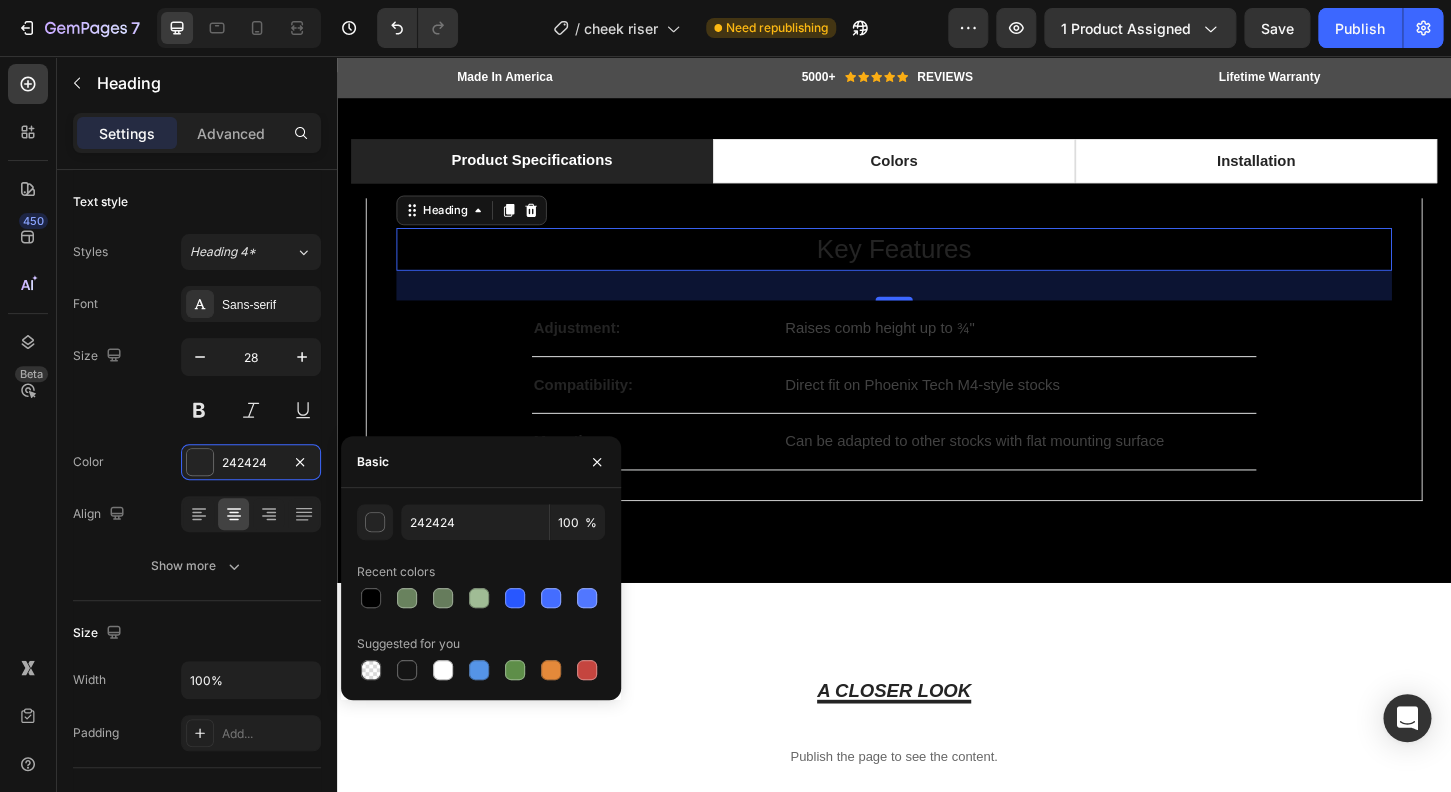 type on "FFFFFF" 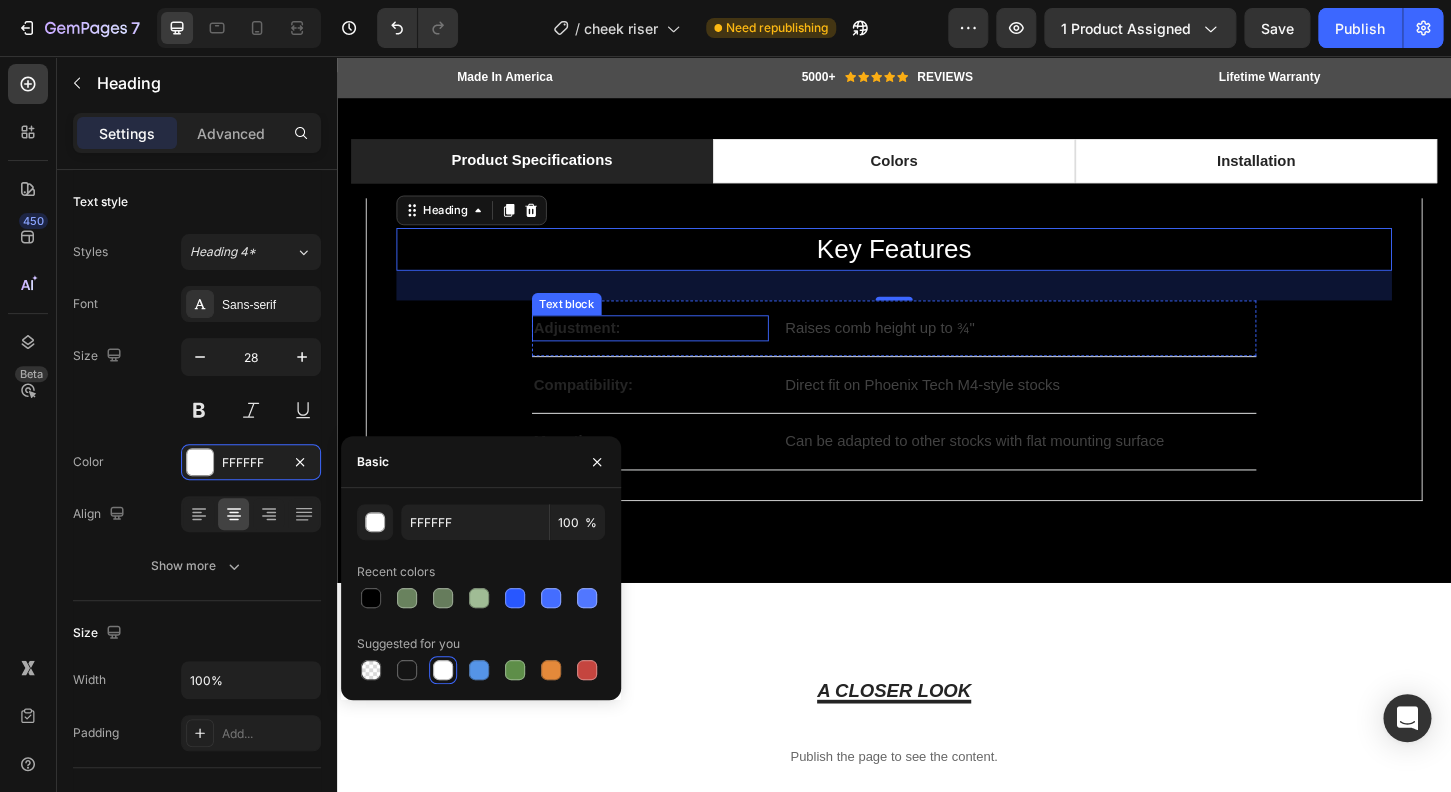 click on "Adjustment:" at bounding box center [674, 349] 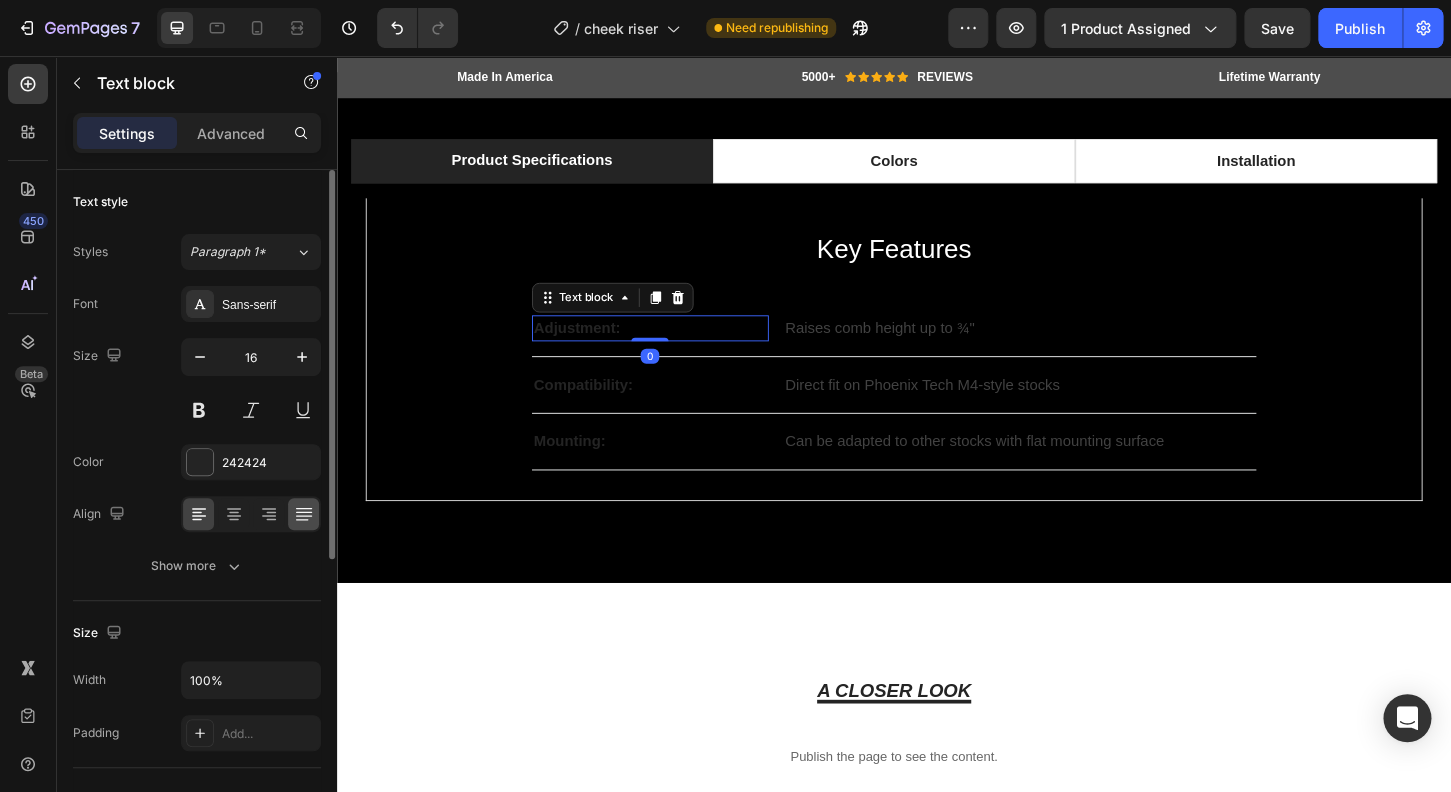 drag, startPoint x: 213, startPoint y: 475, endPoint x: 308, endPoint y: 504, distance: 99.32774 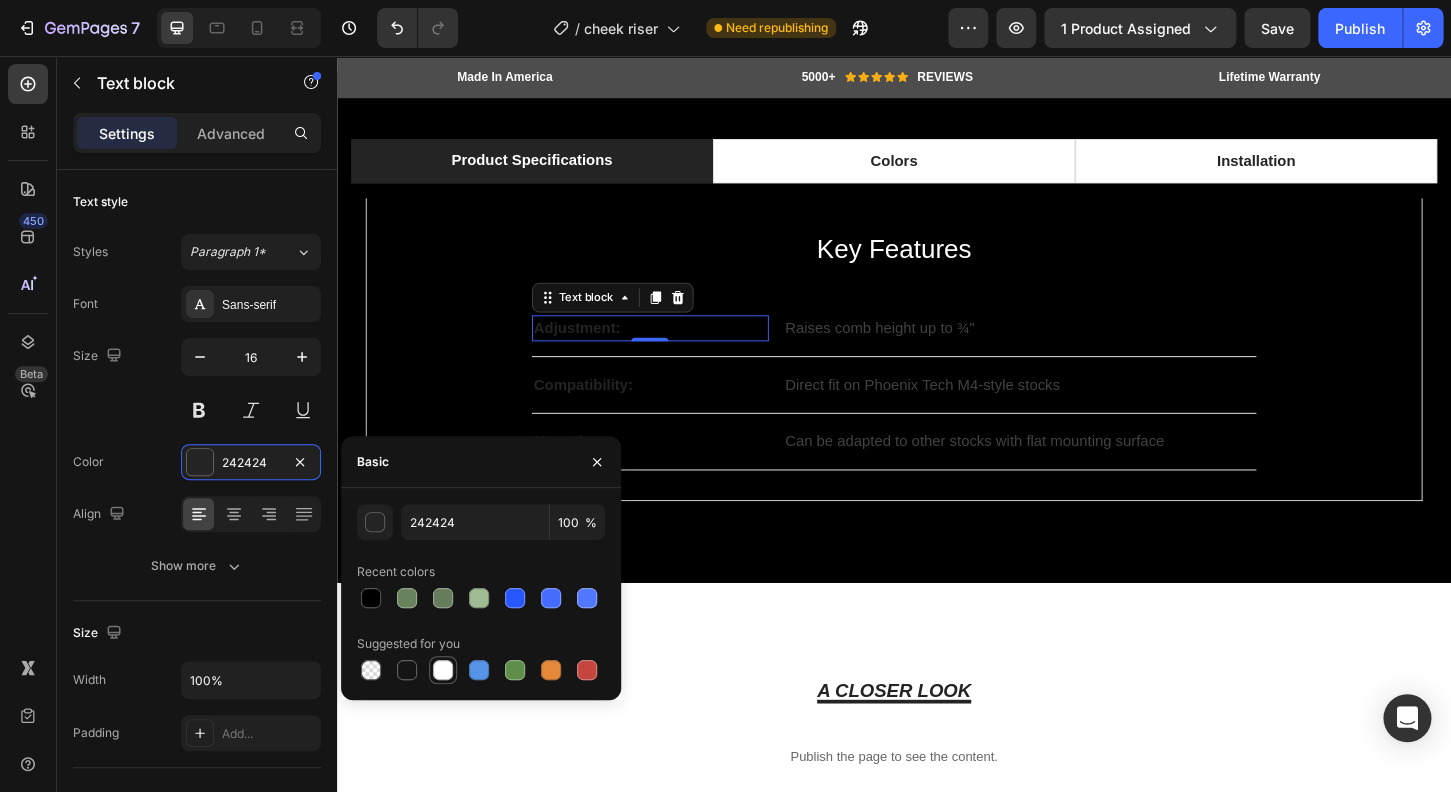 click at bounding box center (443, 670) 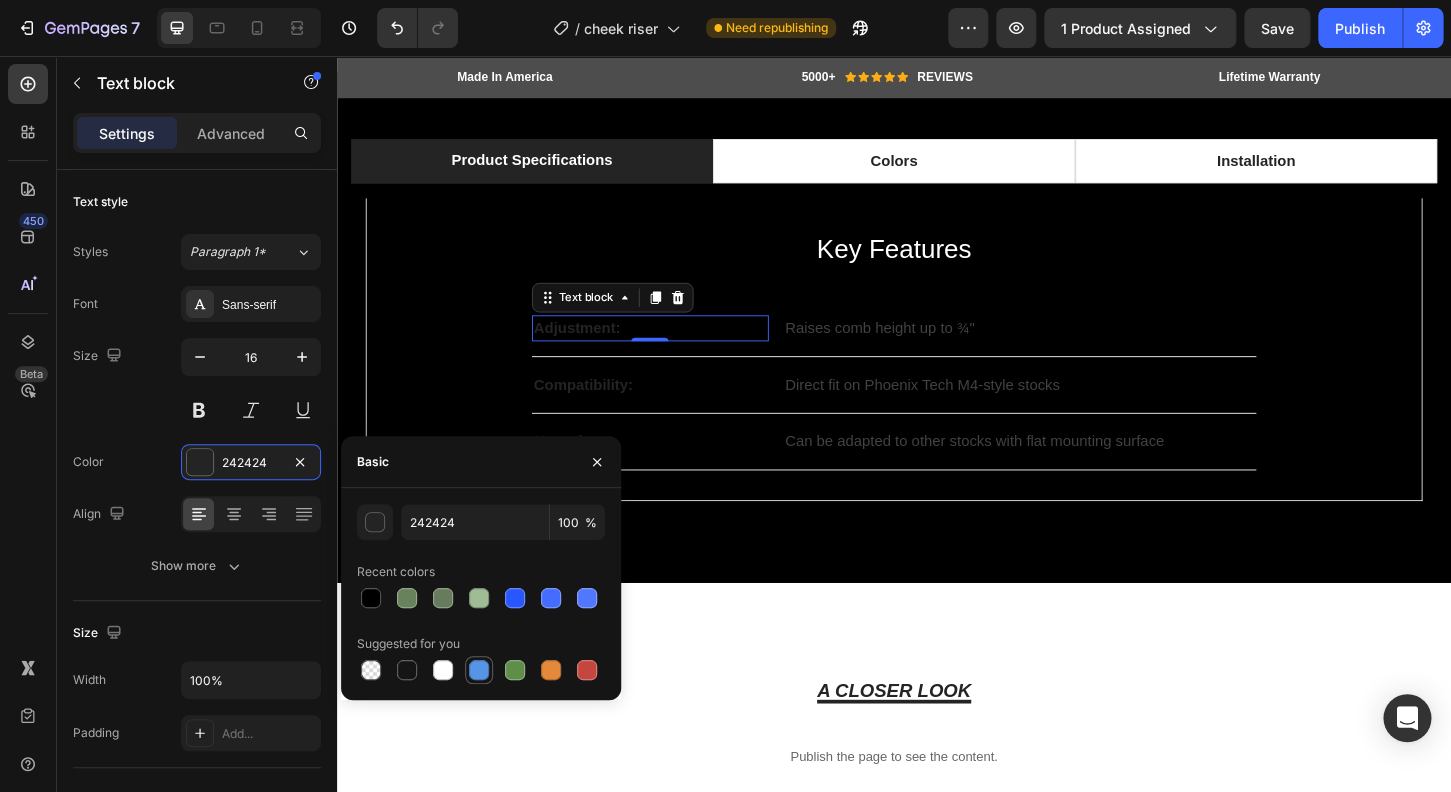 type on "FFFFFF" 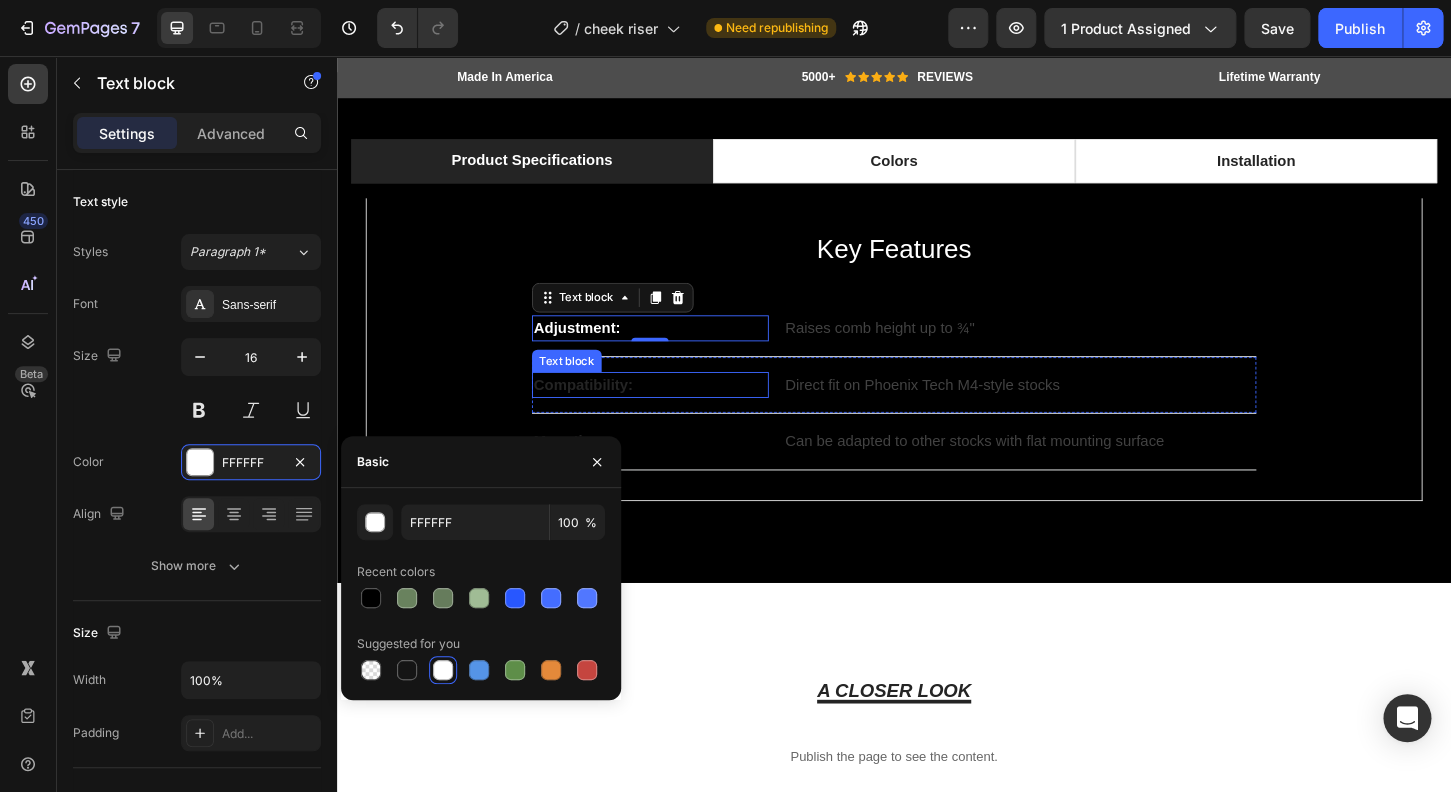 click on "Compatibility:" at bounding box center [674, 410] 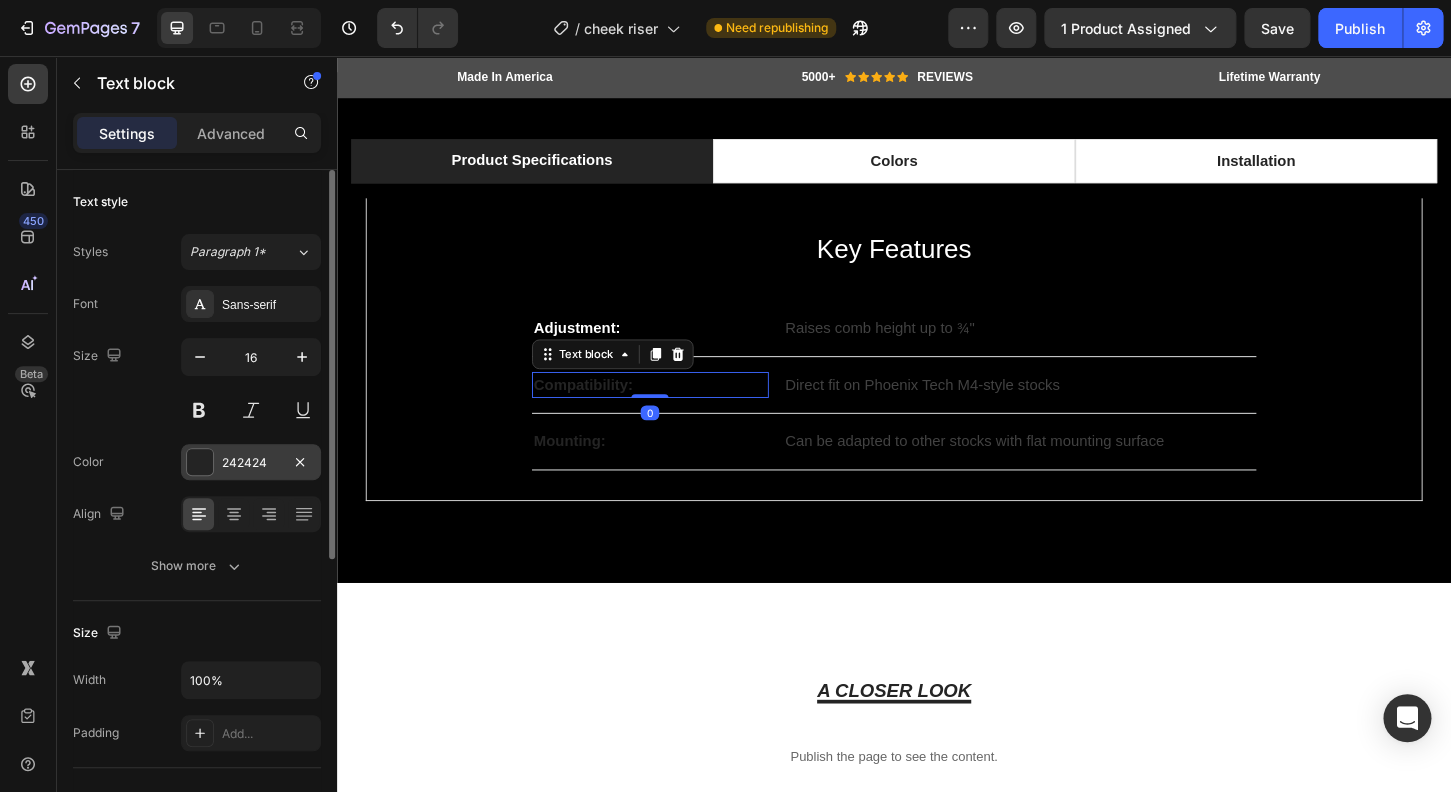 click at bounding box center [200, 462] 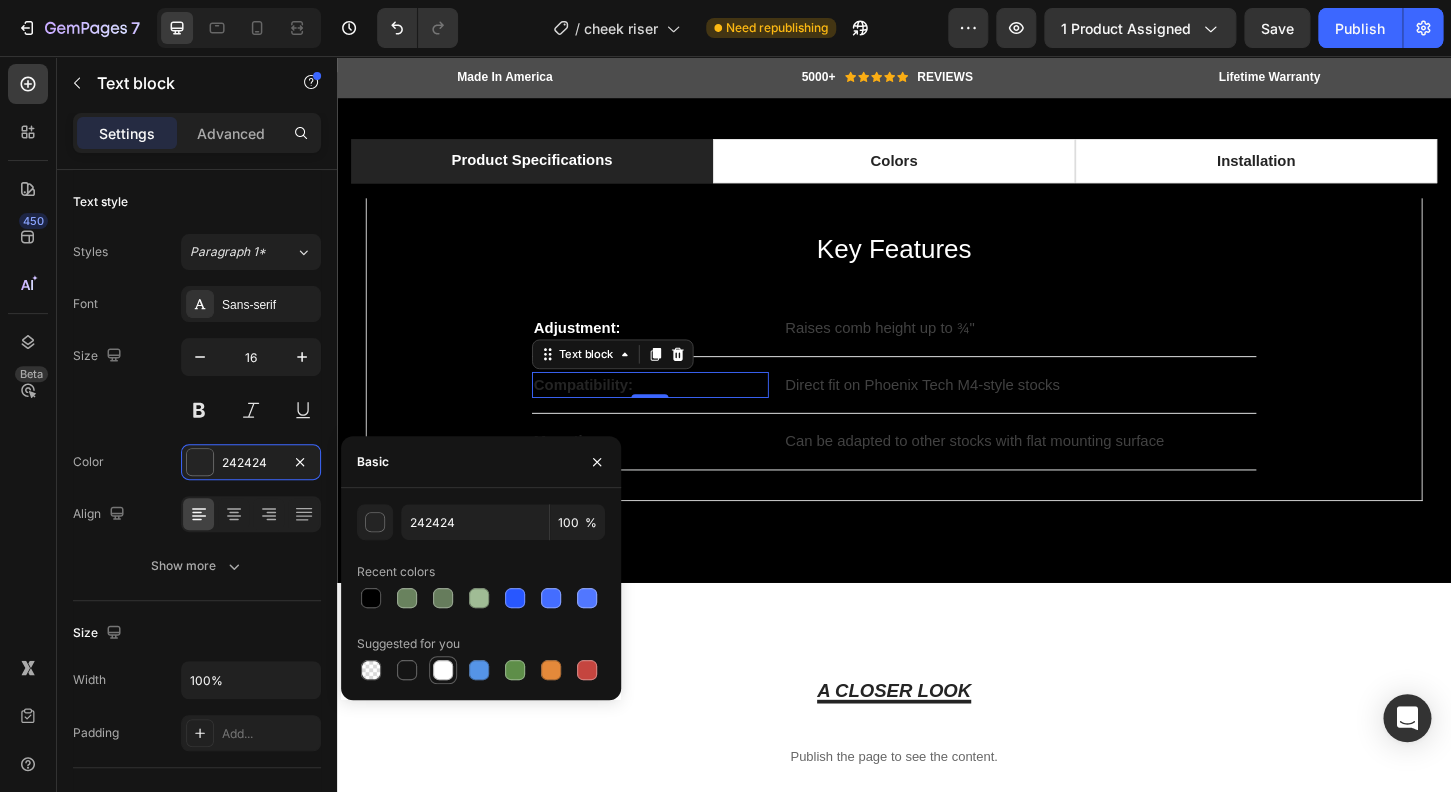 click at bounding box center (443, 670) 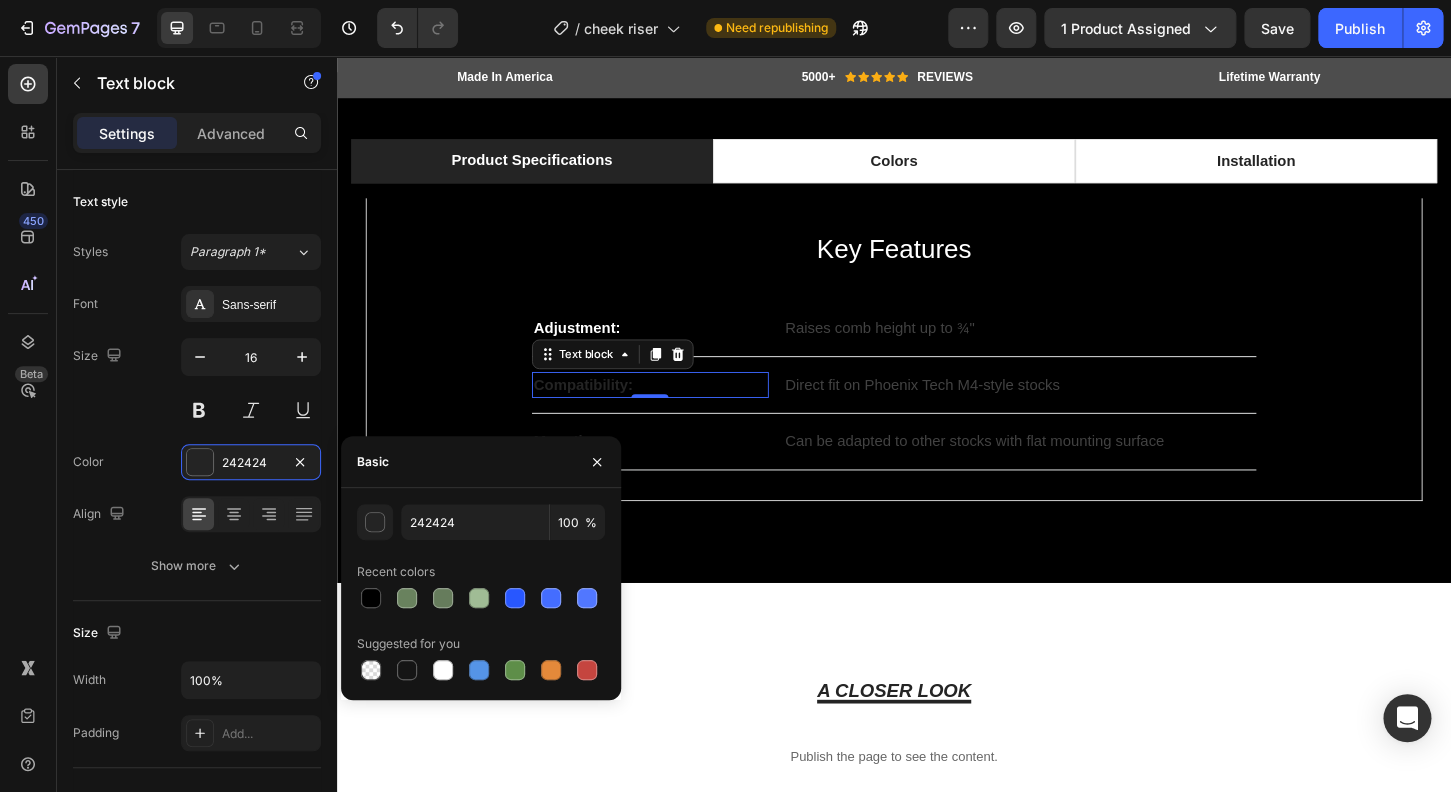 type on "FFFFFF" 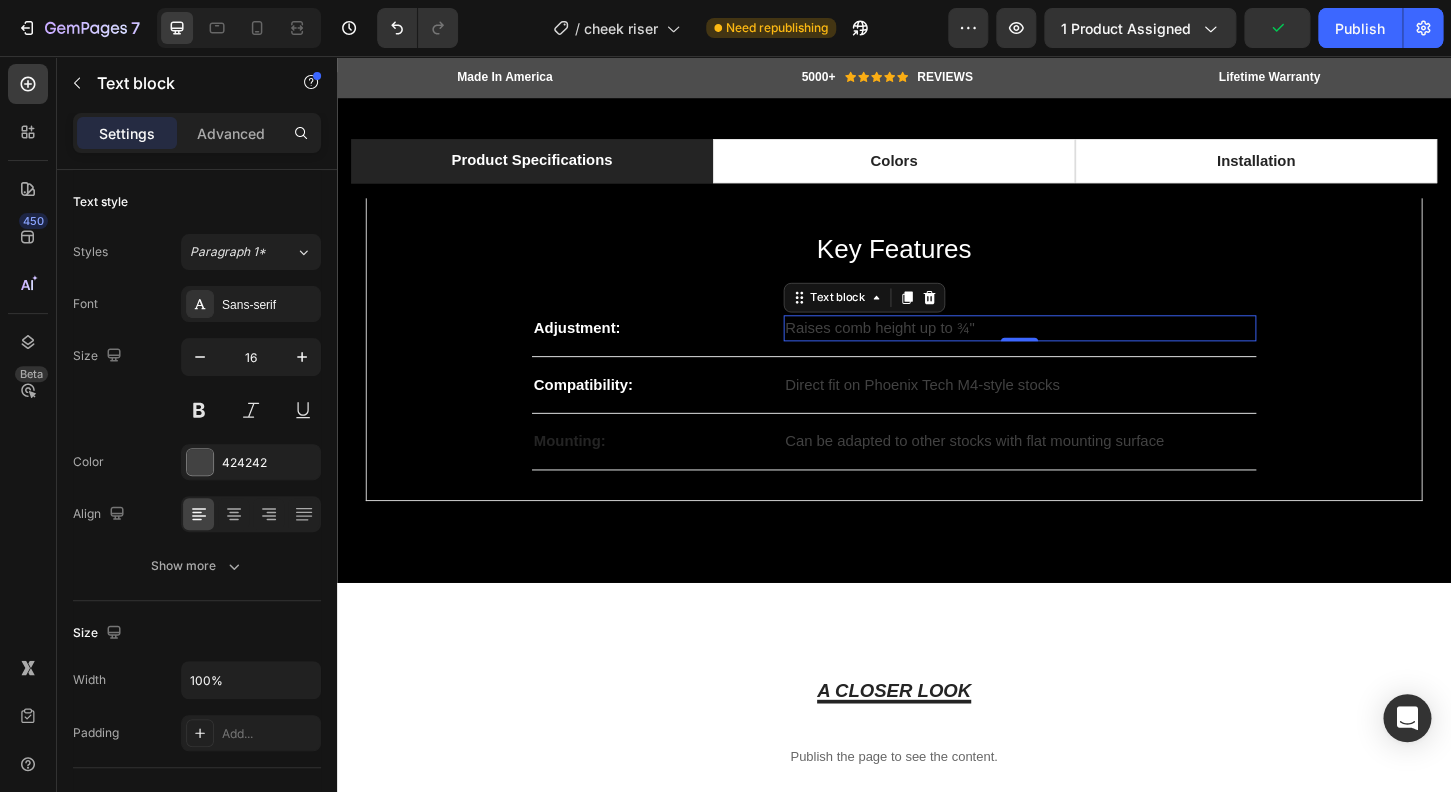 click on "Raises comb height up to ¾"" at bounding box center (1072, 349) 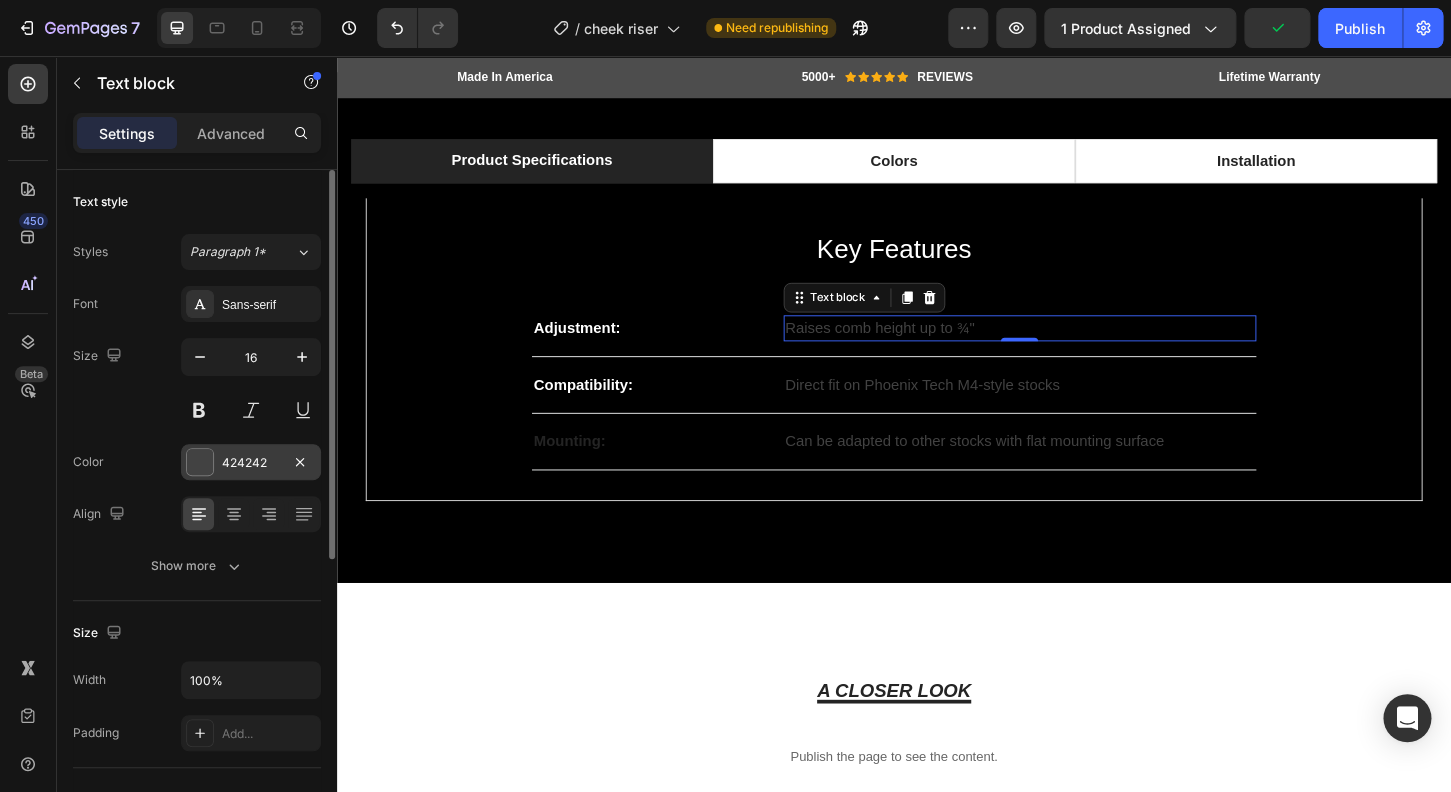 click at bounding box center (200, 462) 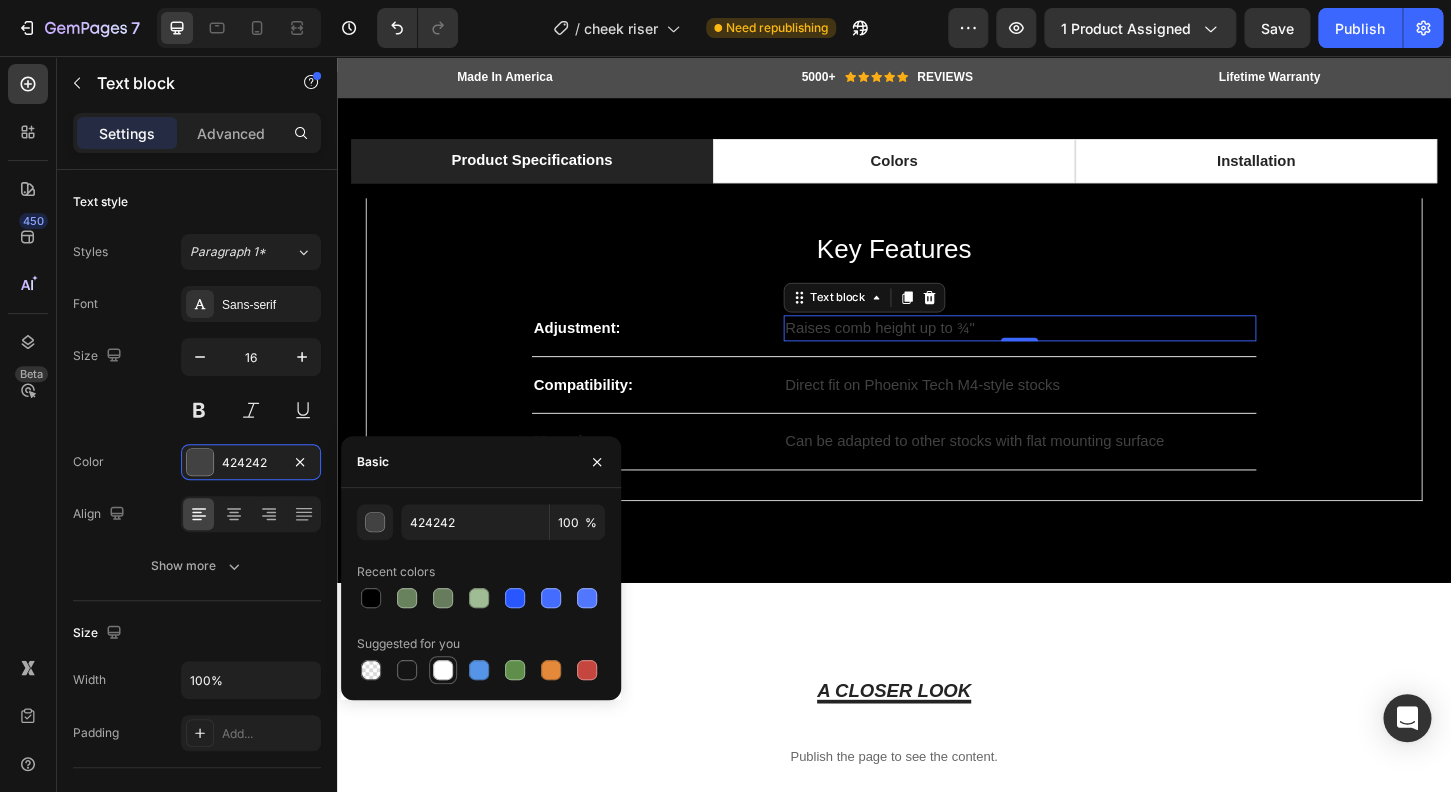 click at bounding box center (443, 670) 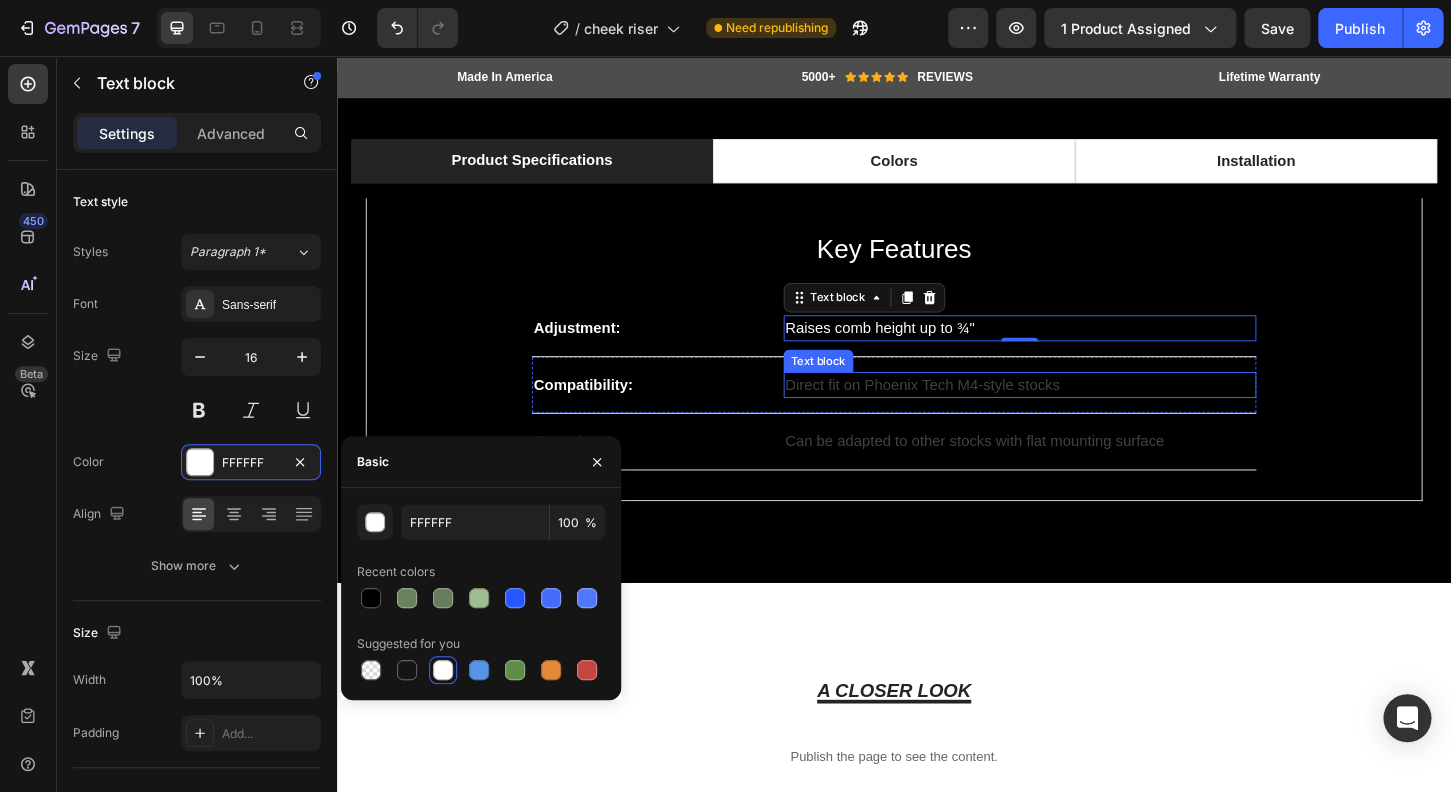 click on "Direct fit on Phoenix Tech M4-style stocks" at bounding box center [1072, 410] 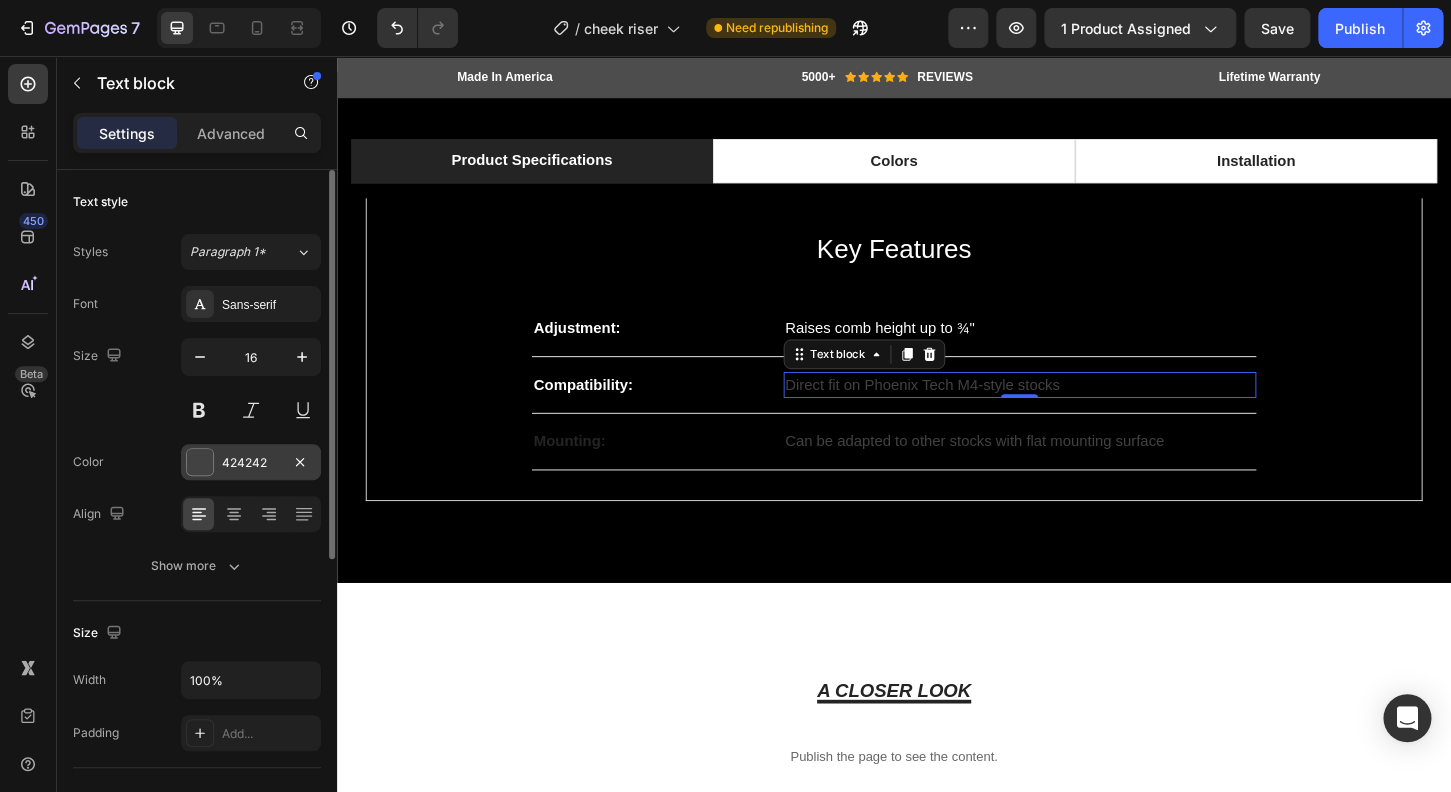 click at bounding box center [200, 462] 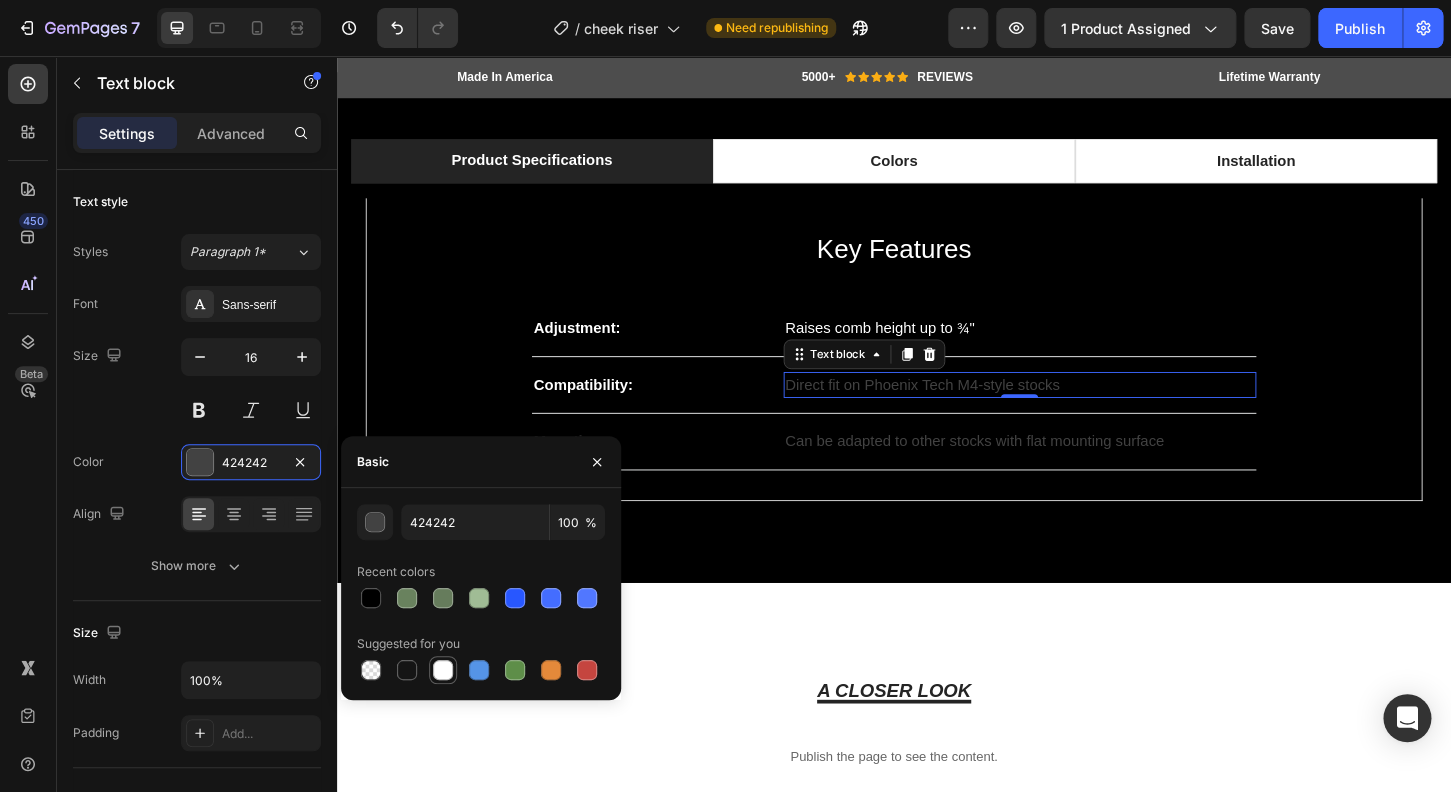 click at bounding box center (443, 670) 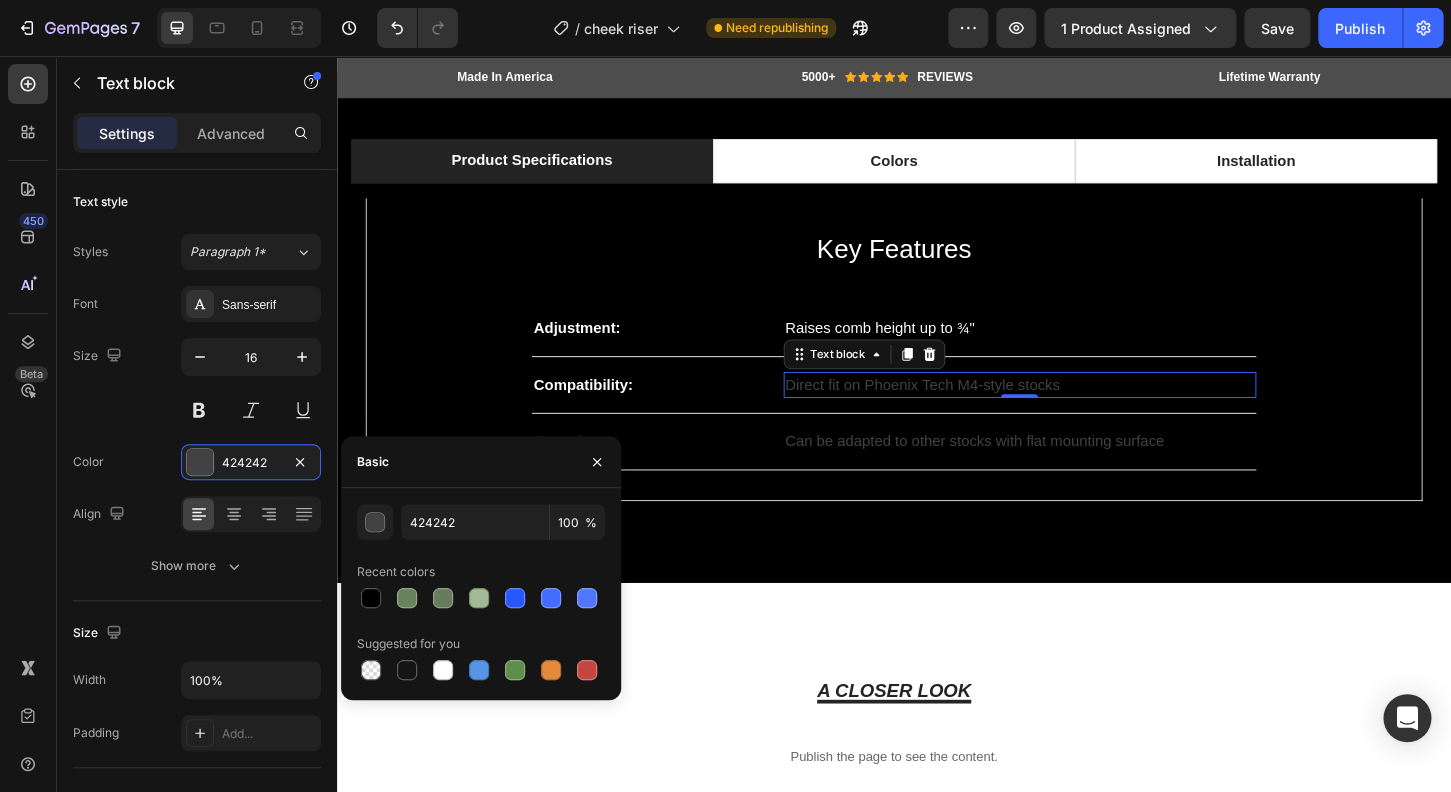 type on "FFFFFF" 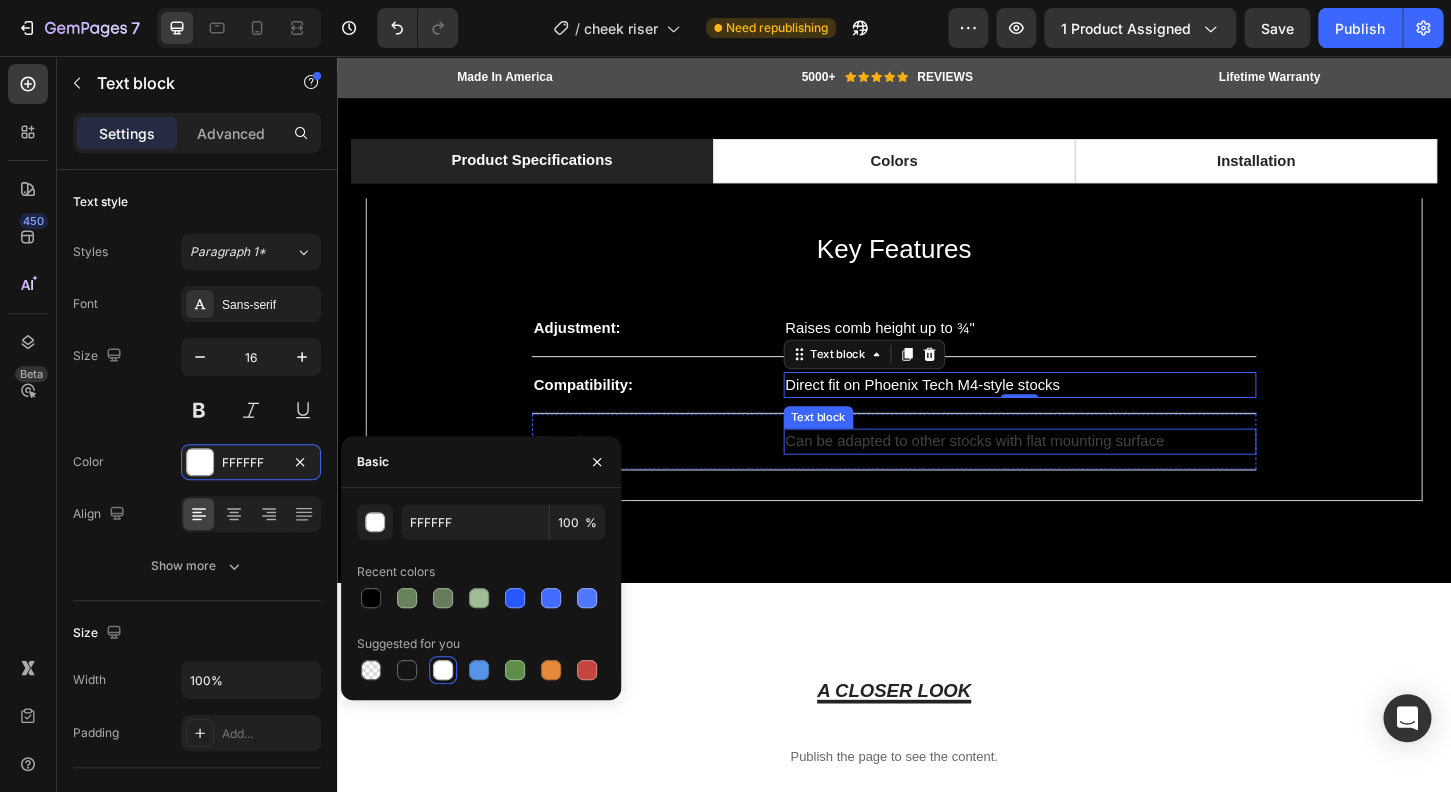drag, startPoint x: 920, startPoint y: 469, endPoint x: 869, endPoint y: 493, distance: 56.364883 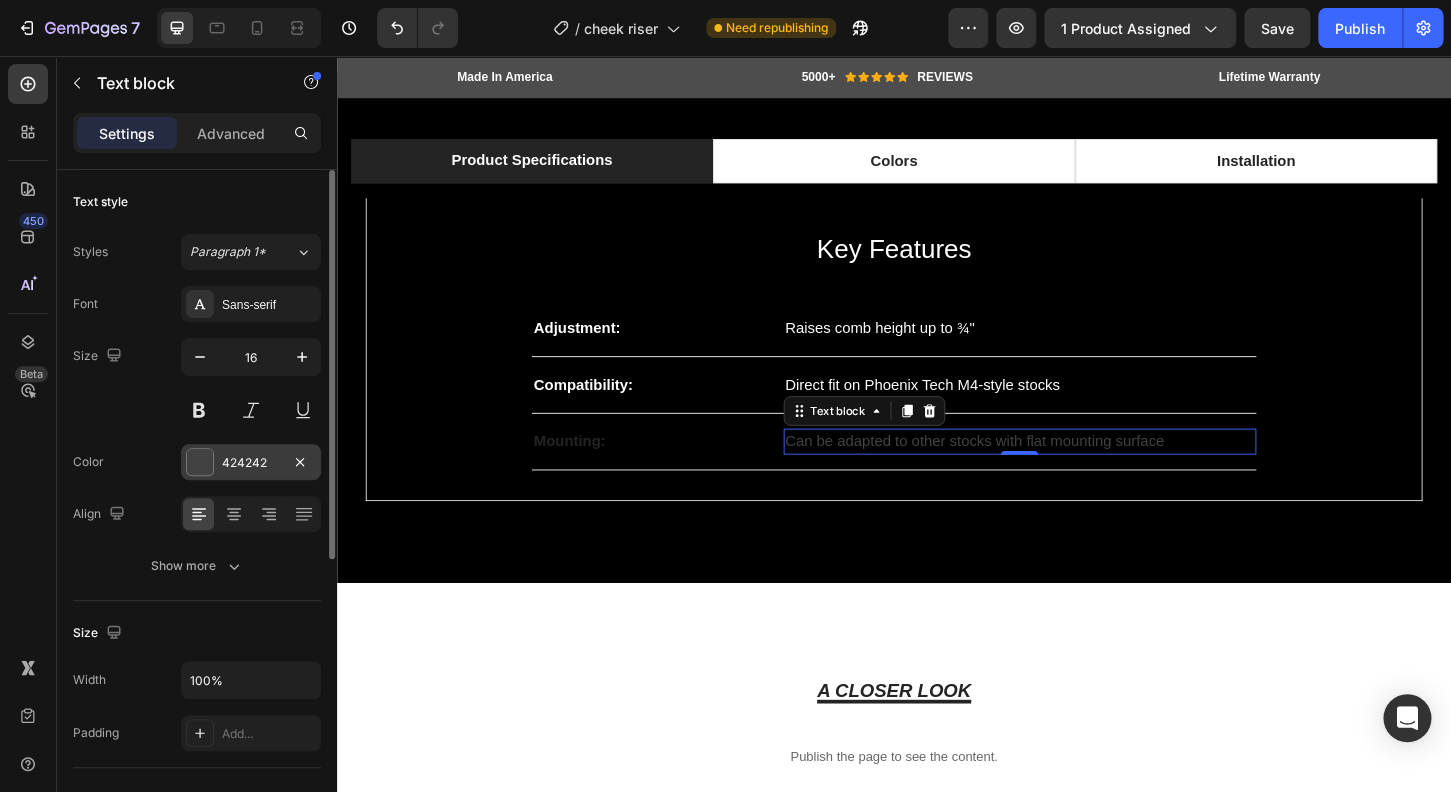 drag, startPoint x: 197, startPoint y: 452, endPoint x: 261, endPoint y: 469, distance: 66.21933 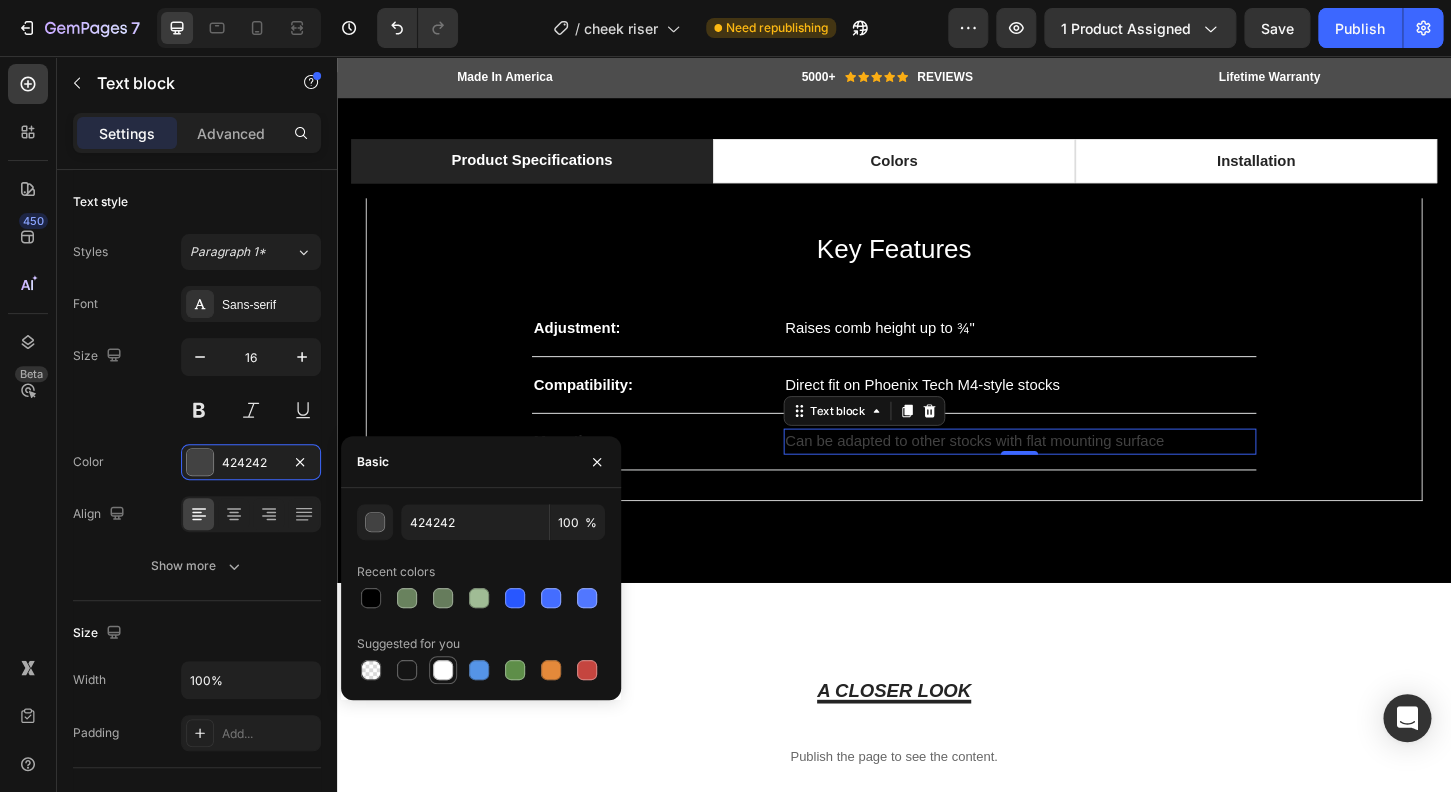 click at bounding box center [443, 670] 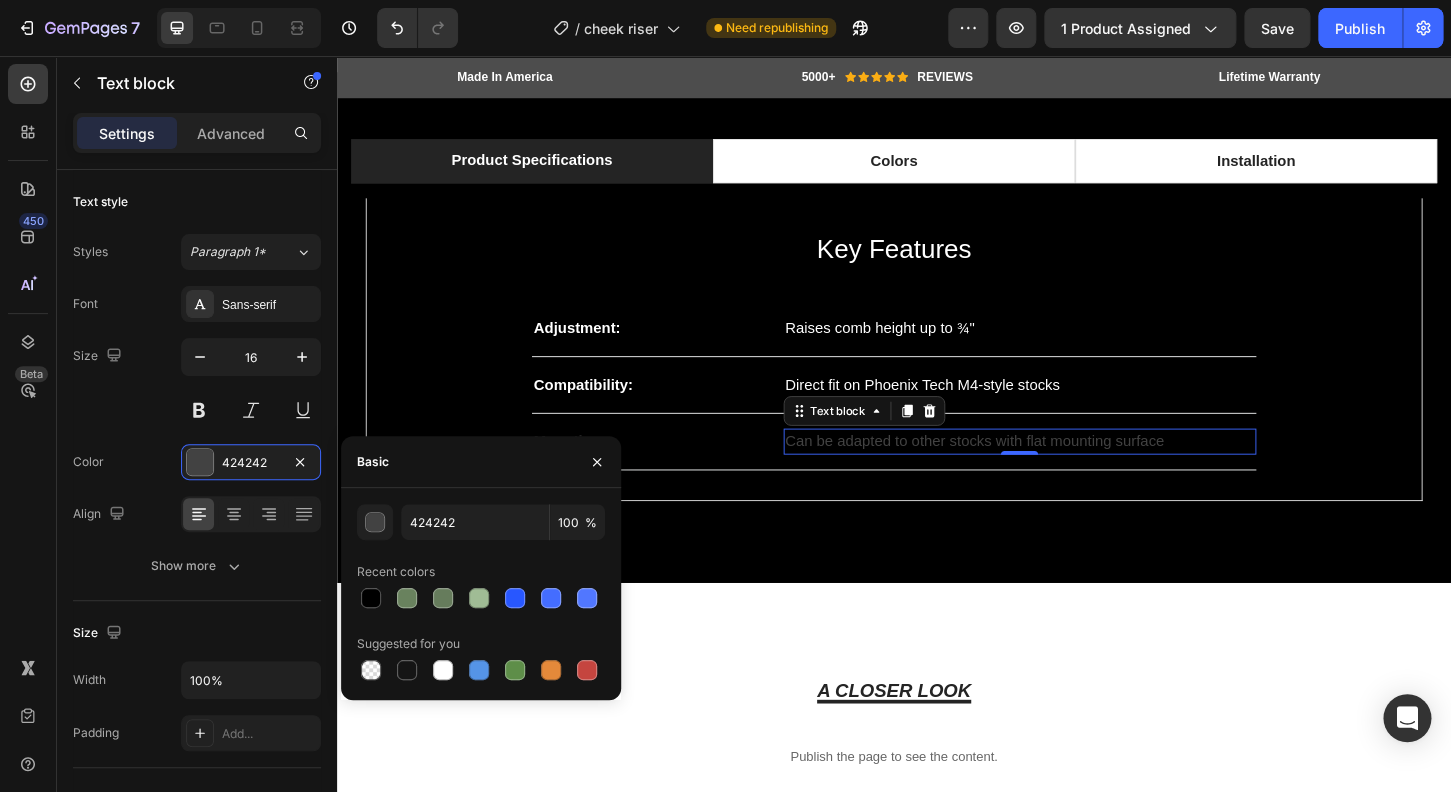 type on "FFFFFF" 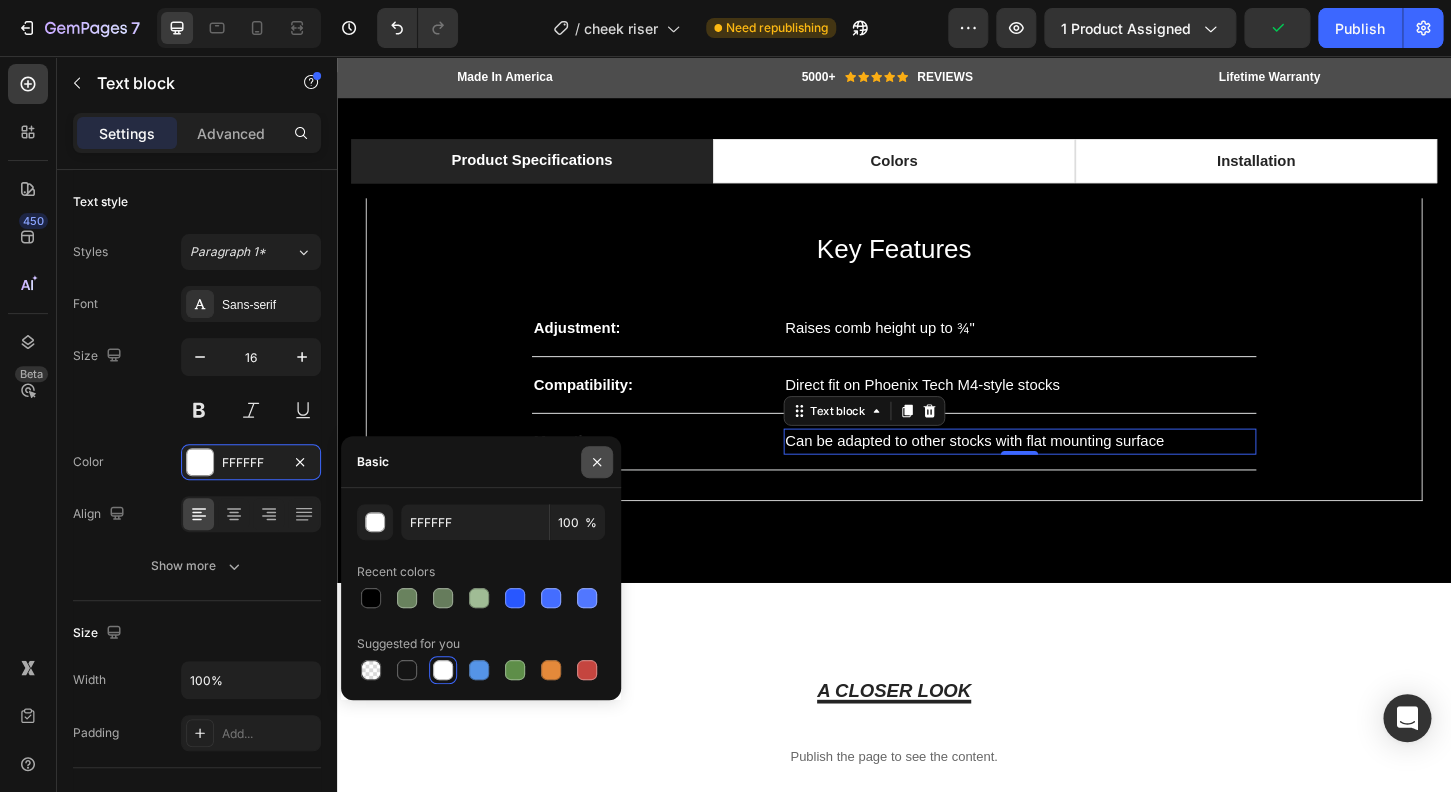 click at bounding box center (597, 462) 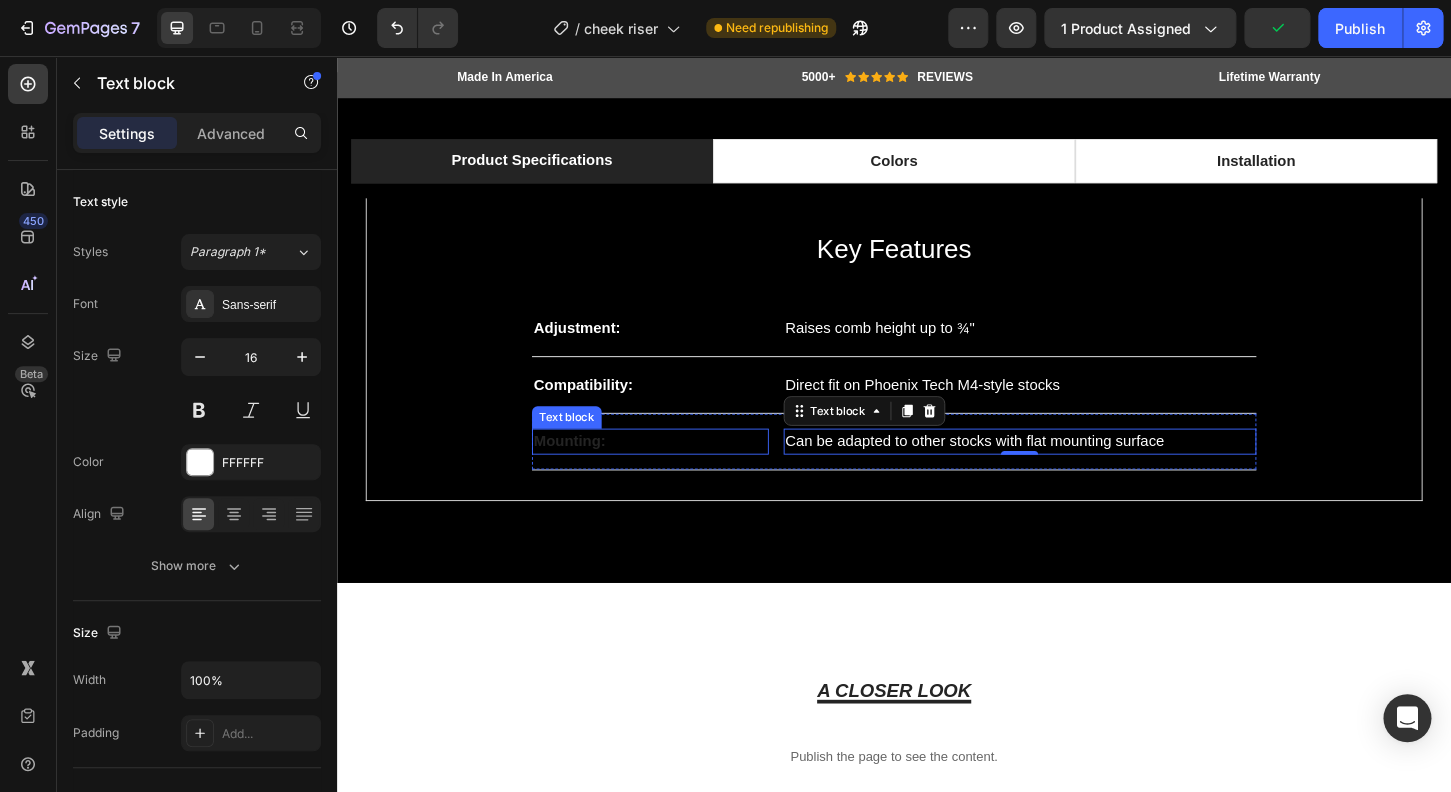 click on "Mounting:" at bounding box center [674, 471] 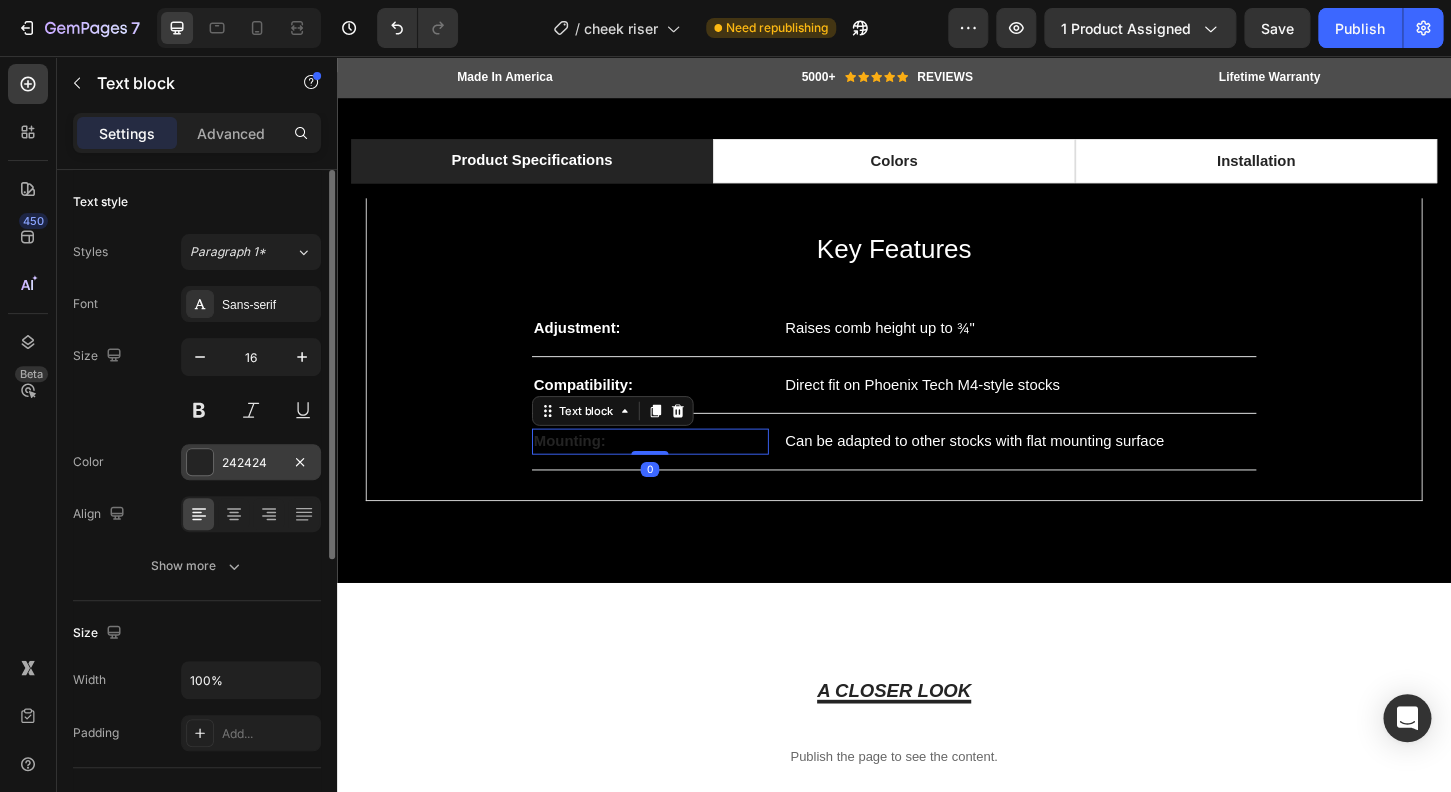 click at bounding box center [200, 462] 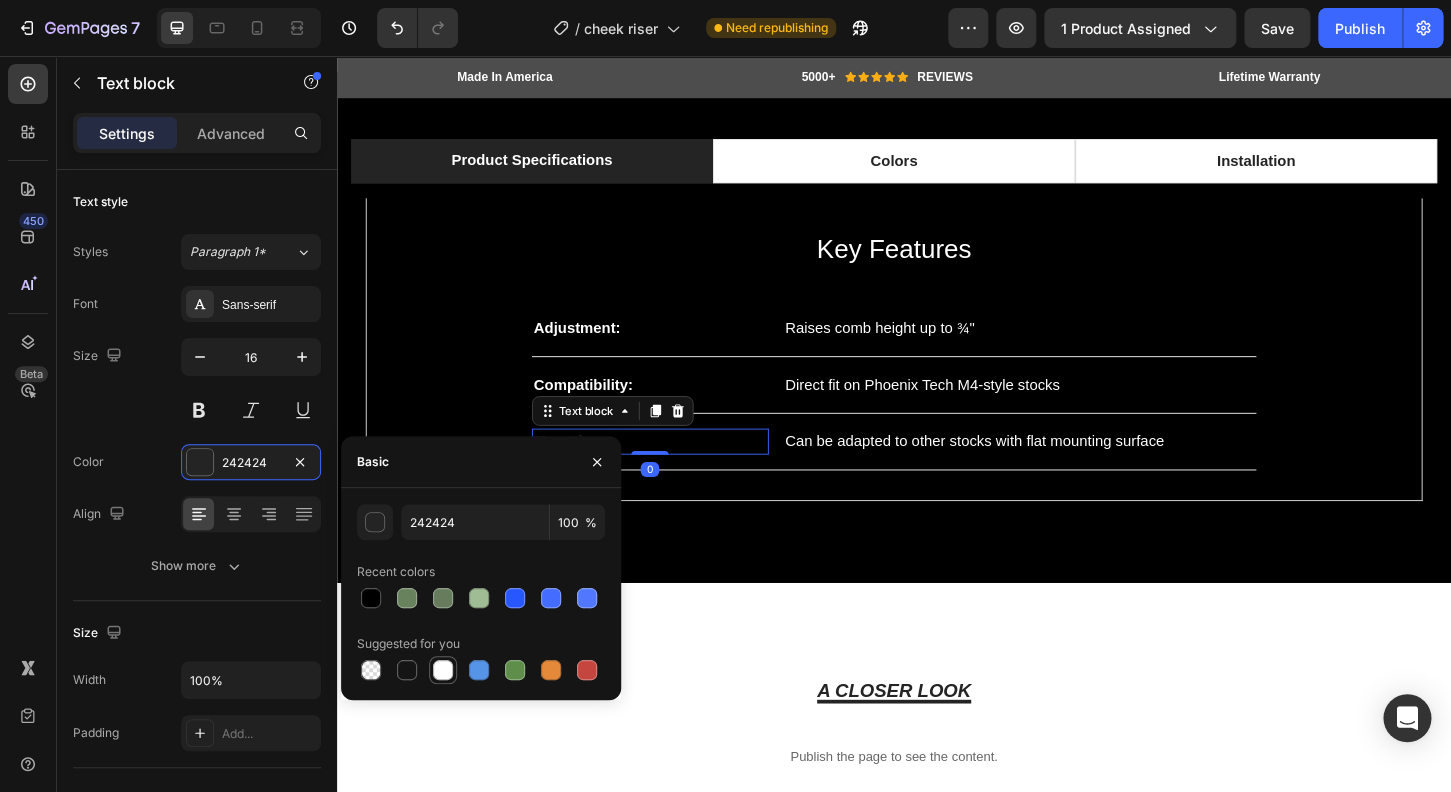 click at bounding box center (443, 670) 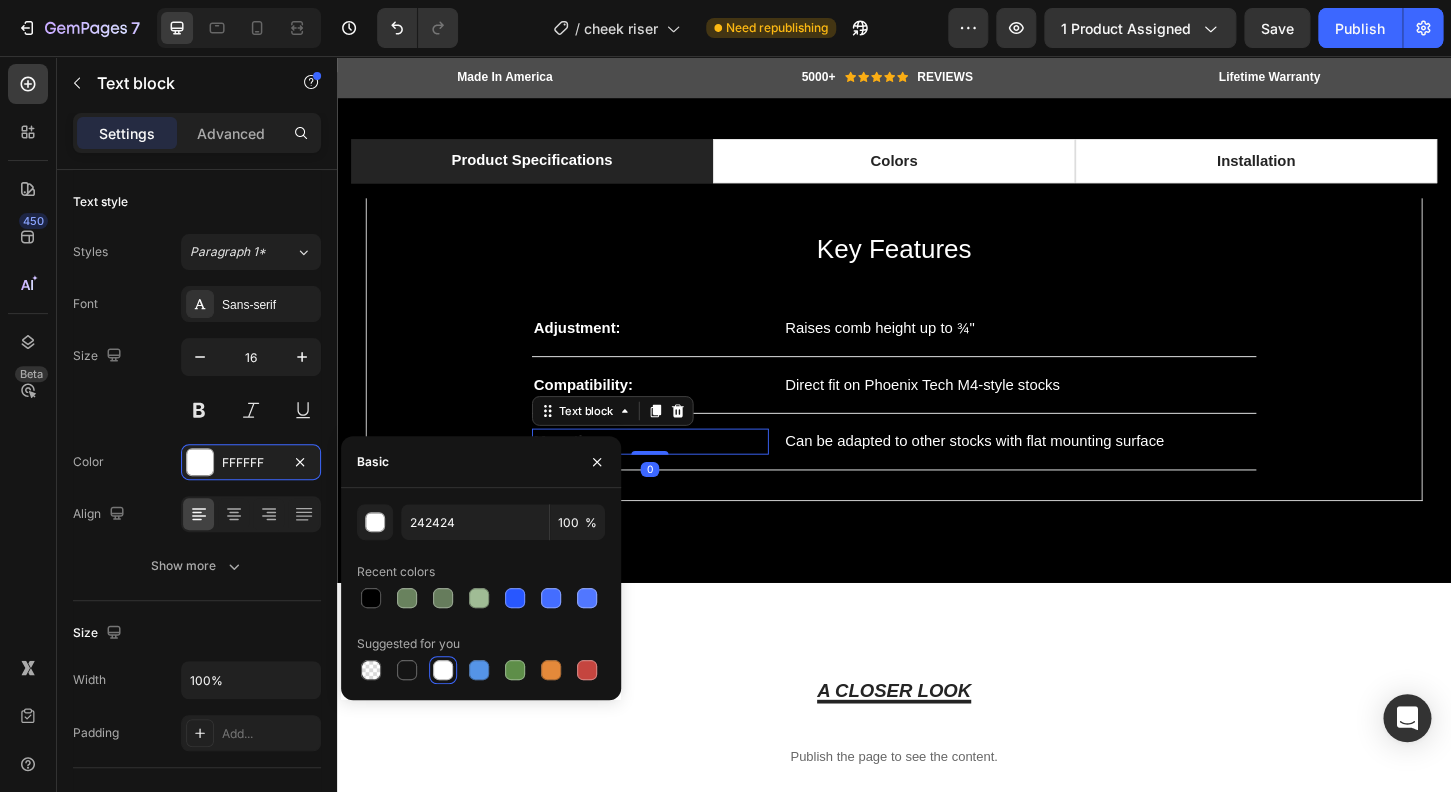 type on "FFFFFF" 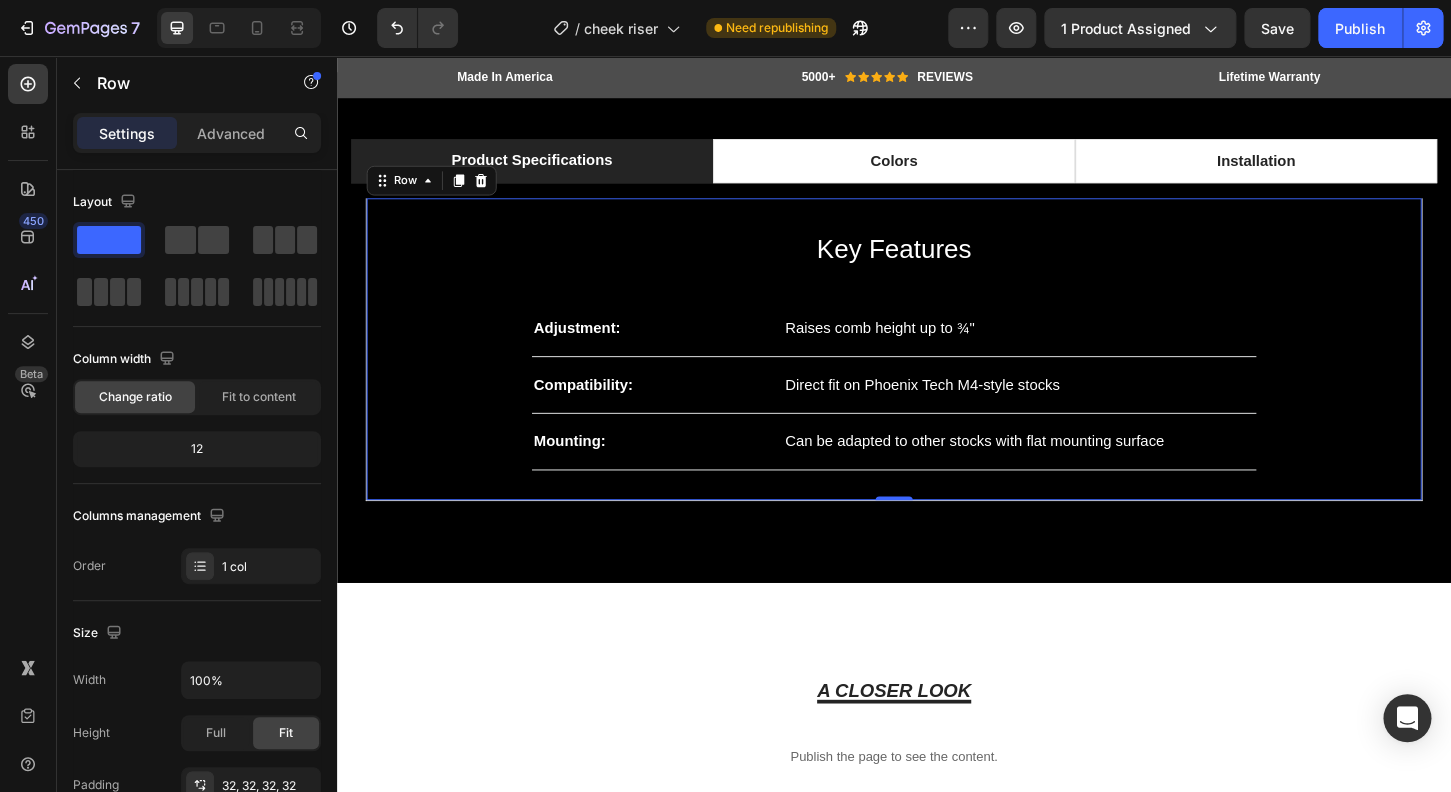 click on "Key Features Heading Adjustment:  Text block Raises comb height up to ¾" Text block Row Compatibility:  Text block Direct fit on Phoenix Tech M4-style stocks Text block Row Mounting: Text block Can be adapted to other stocks with flat mounting surface Text block Row Row   0" at bounding box center [937, 372] 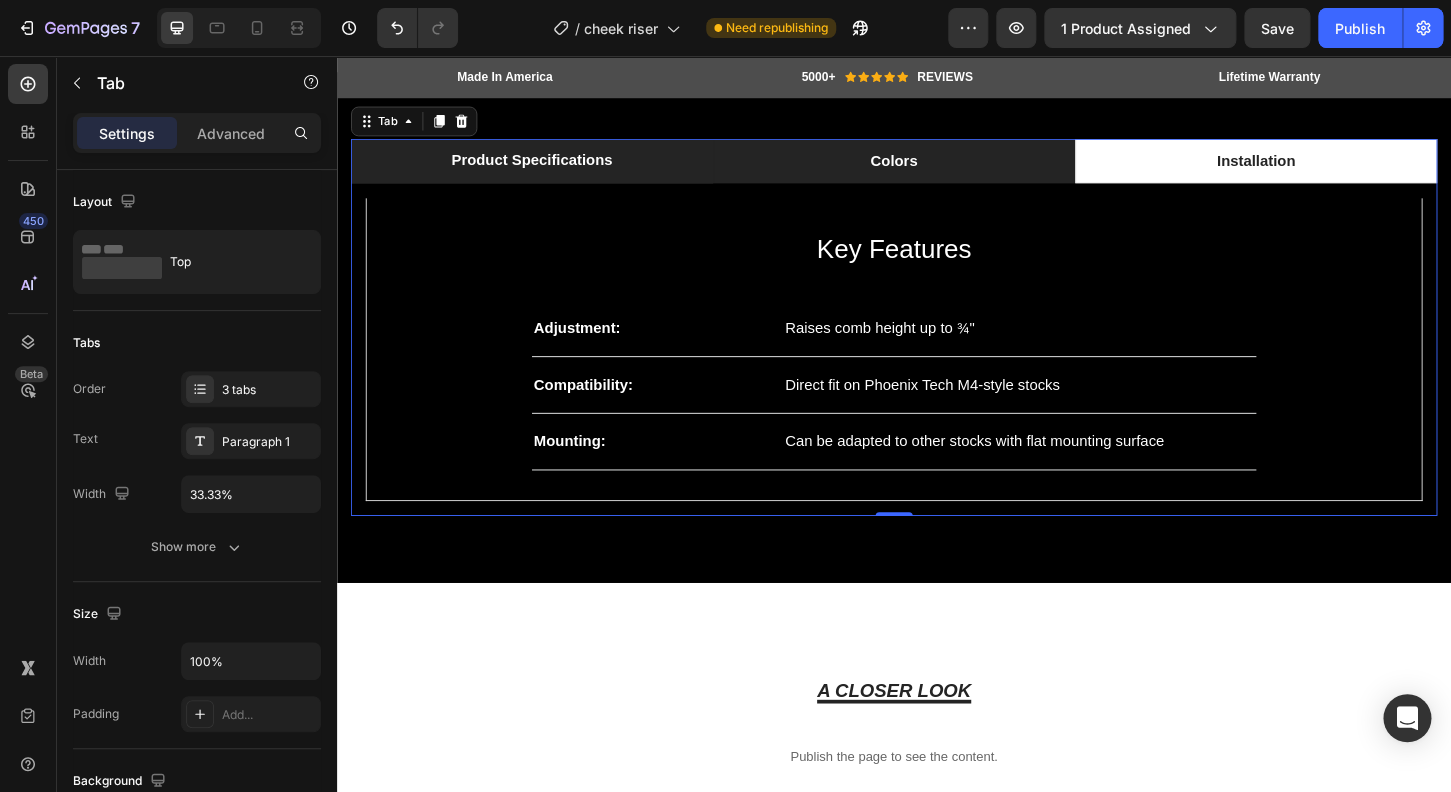 click on "Colors" at bounding box center (937, 169) 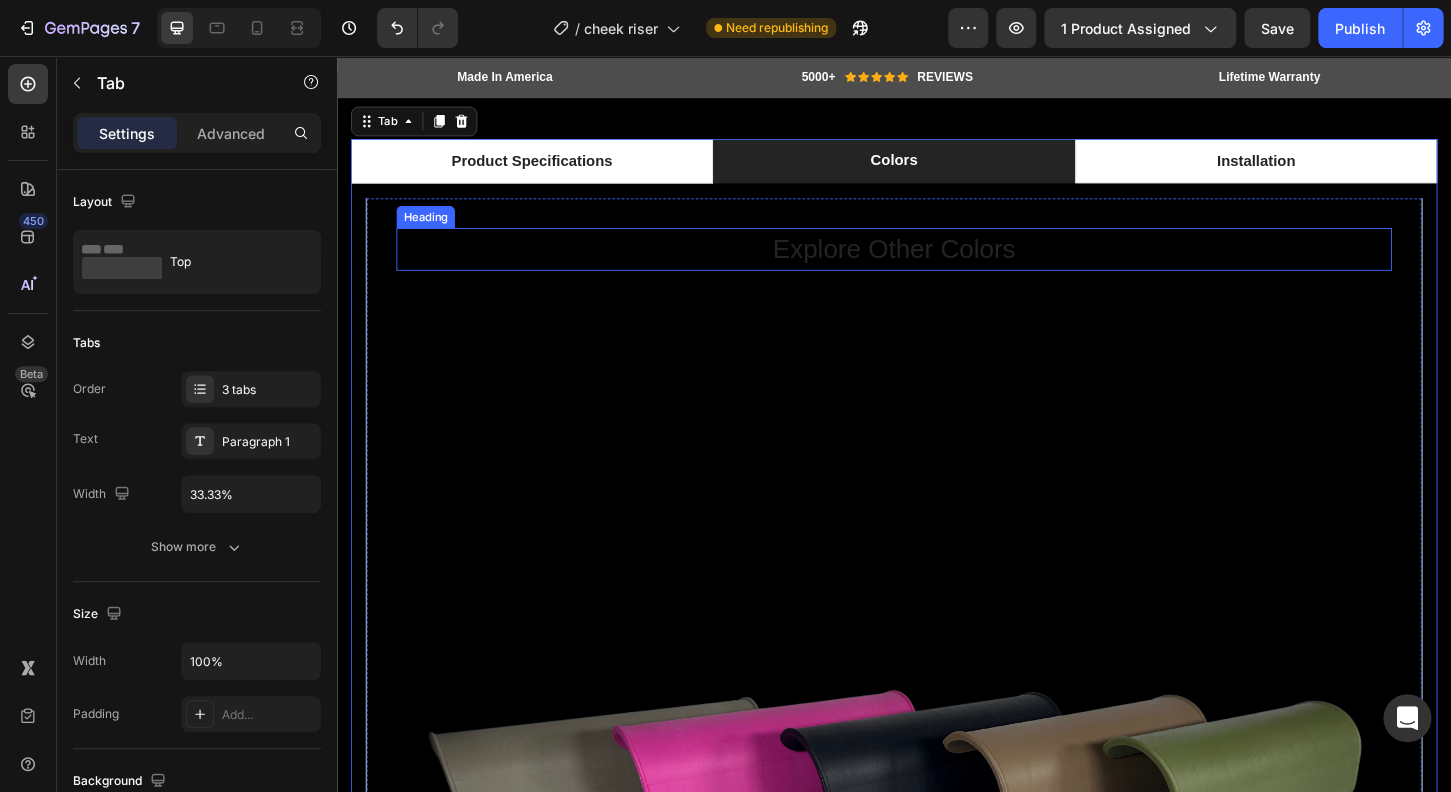 click on "Explore Other Colors" at bounding box center [937, 264] 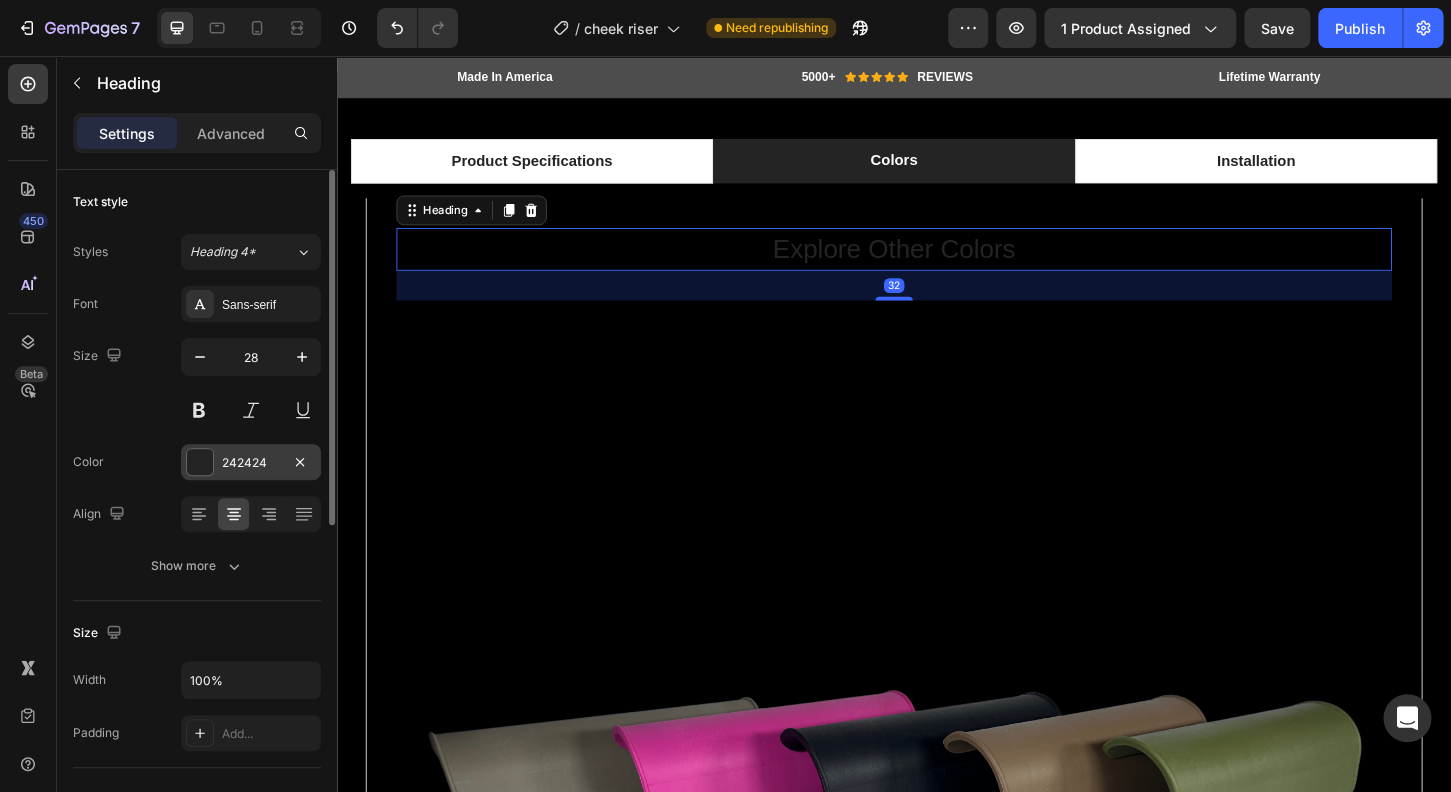 click at bounding box center (200, 462) 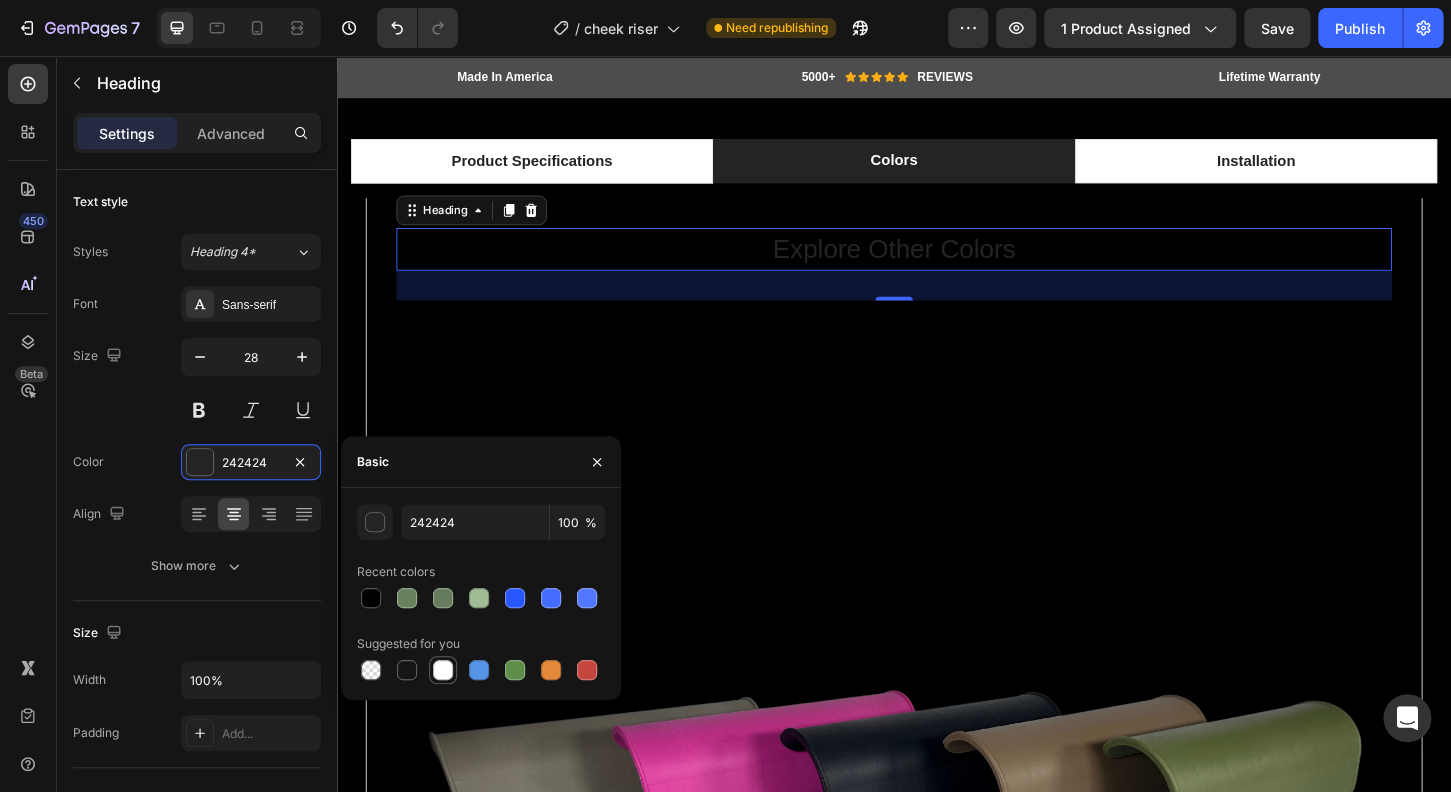 click at bounding box center (443, 670) 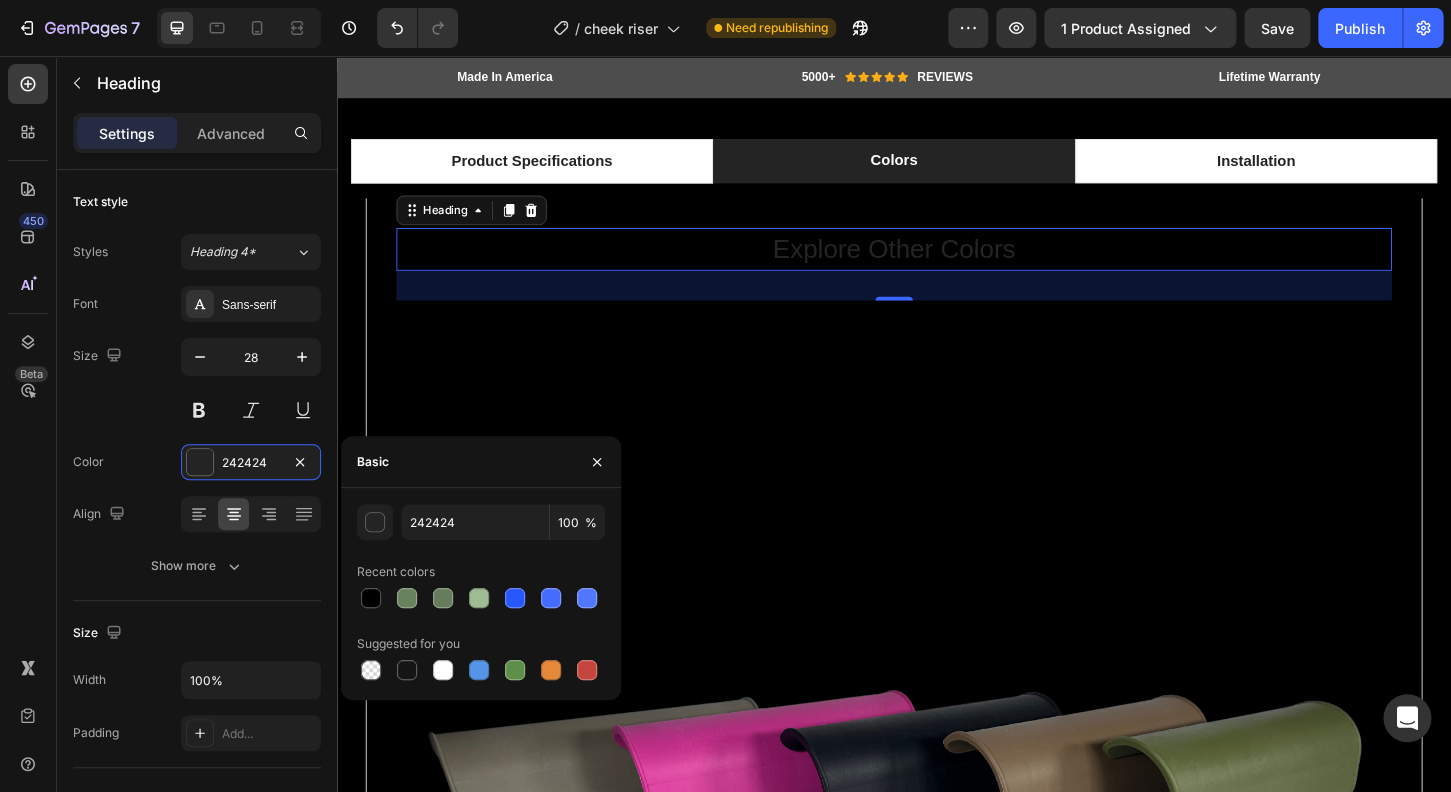 type on "FFFFFF" 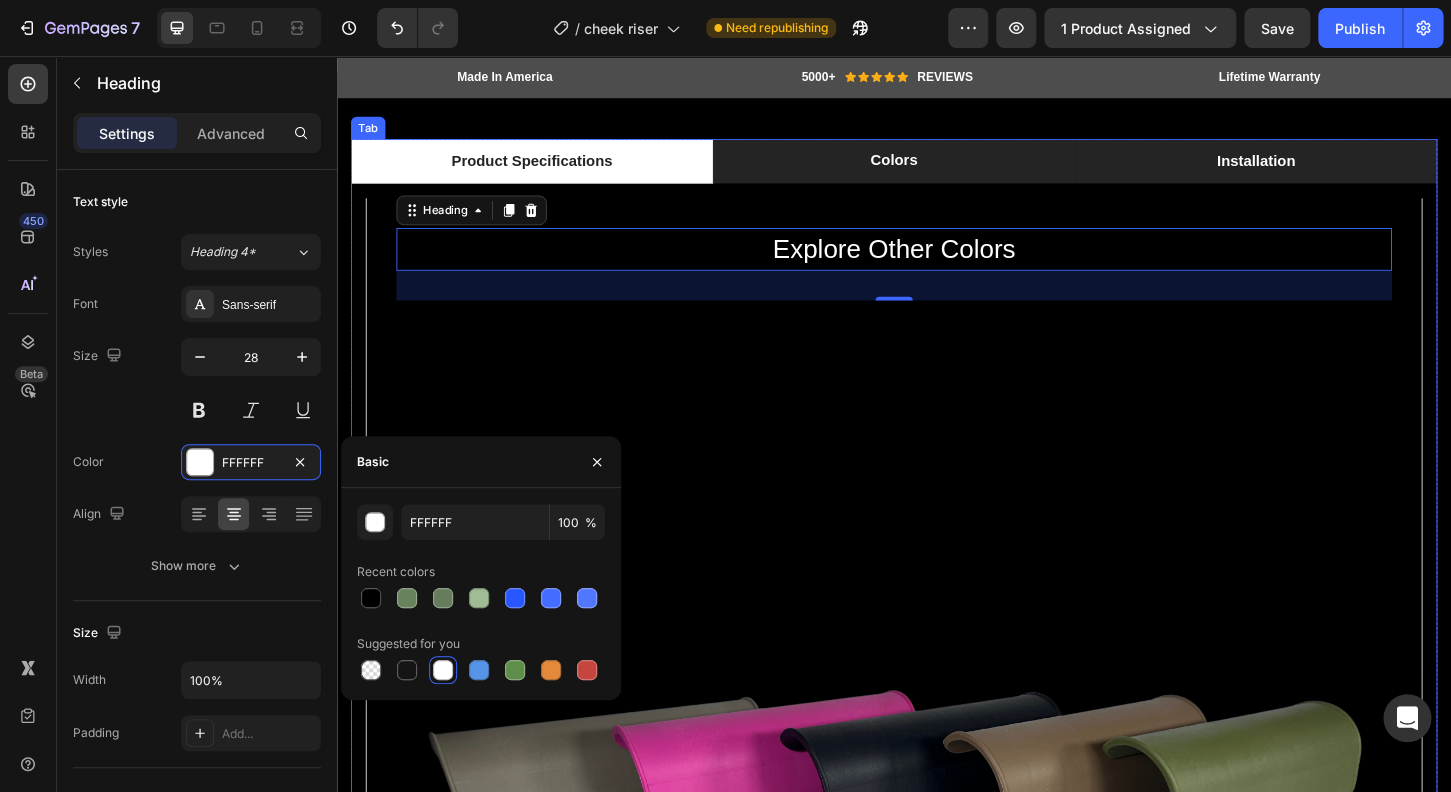 click on "Installation" at bounding box center [1327, 169] 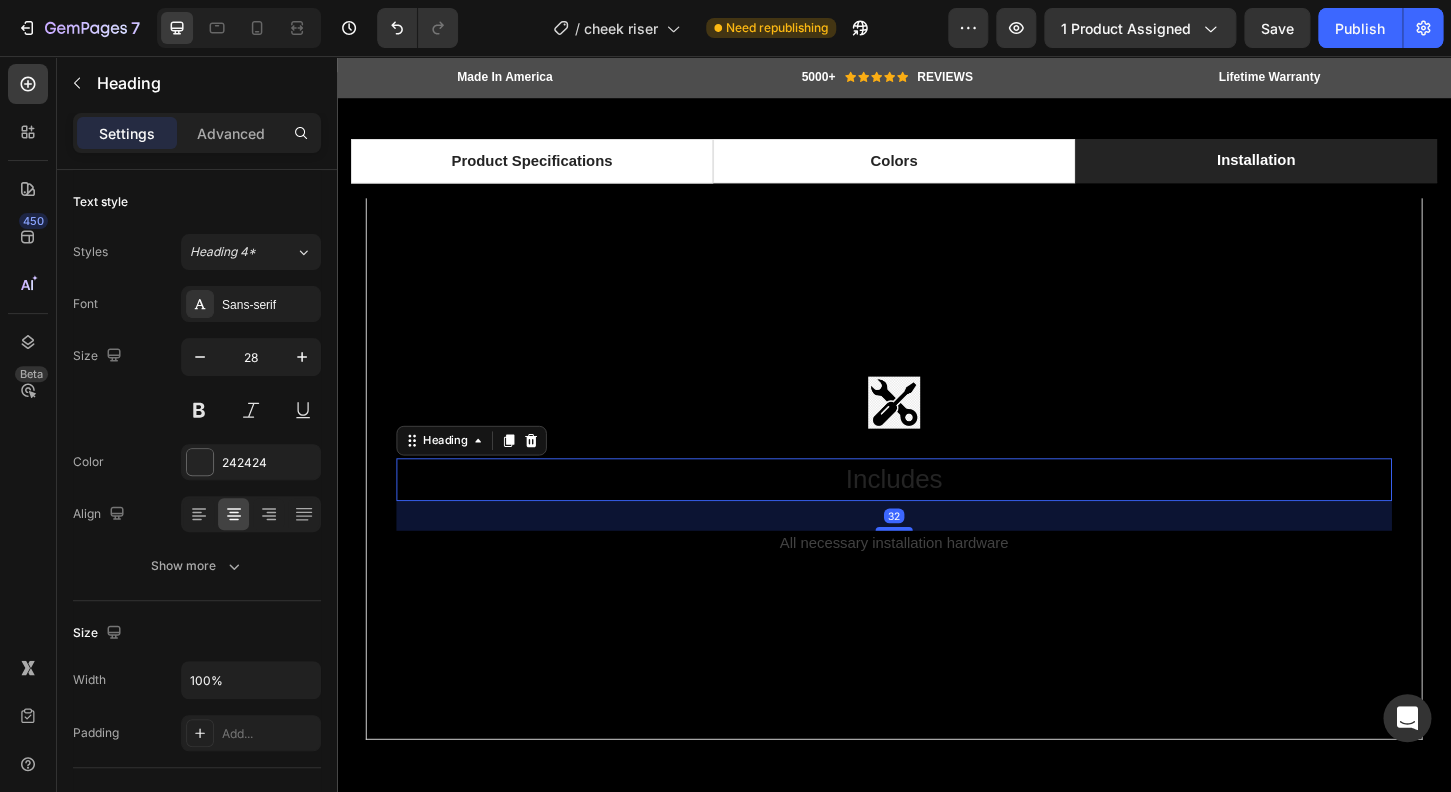 click on "Includes" at bounding box center (937, 512) 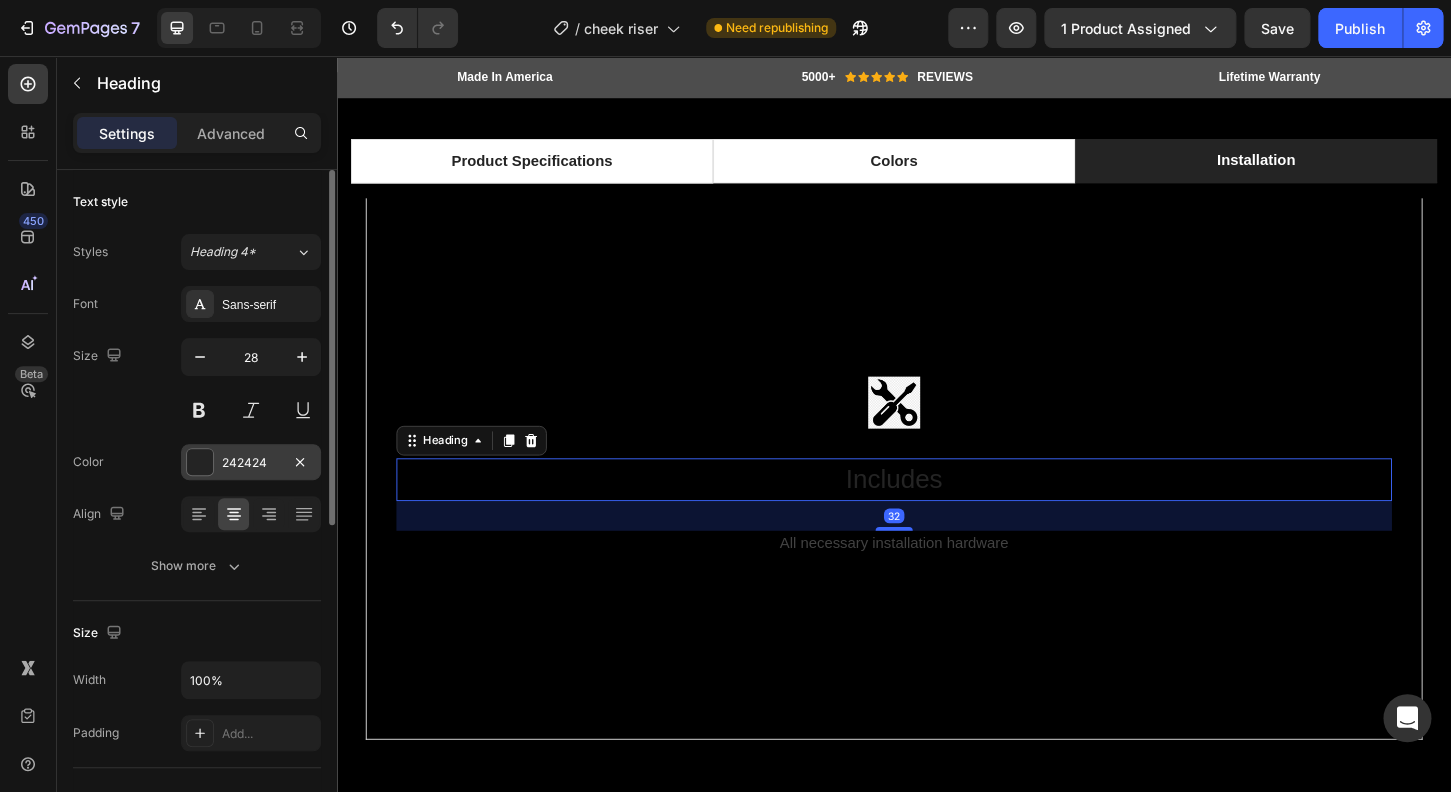 click at bounding box center (200, 462) 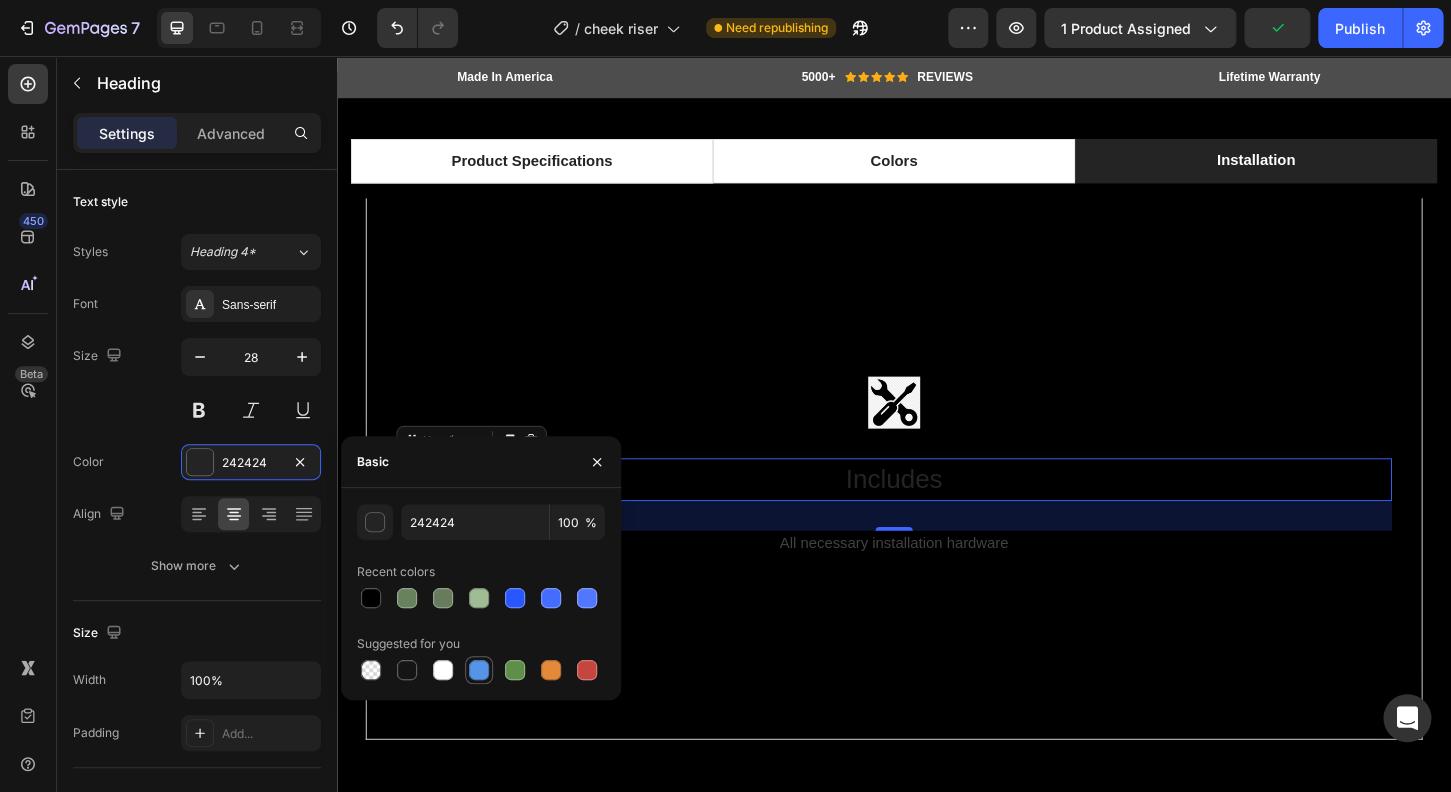 click at bounding box center (479, 670) 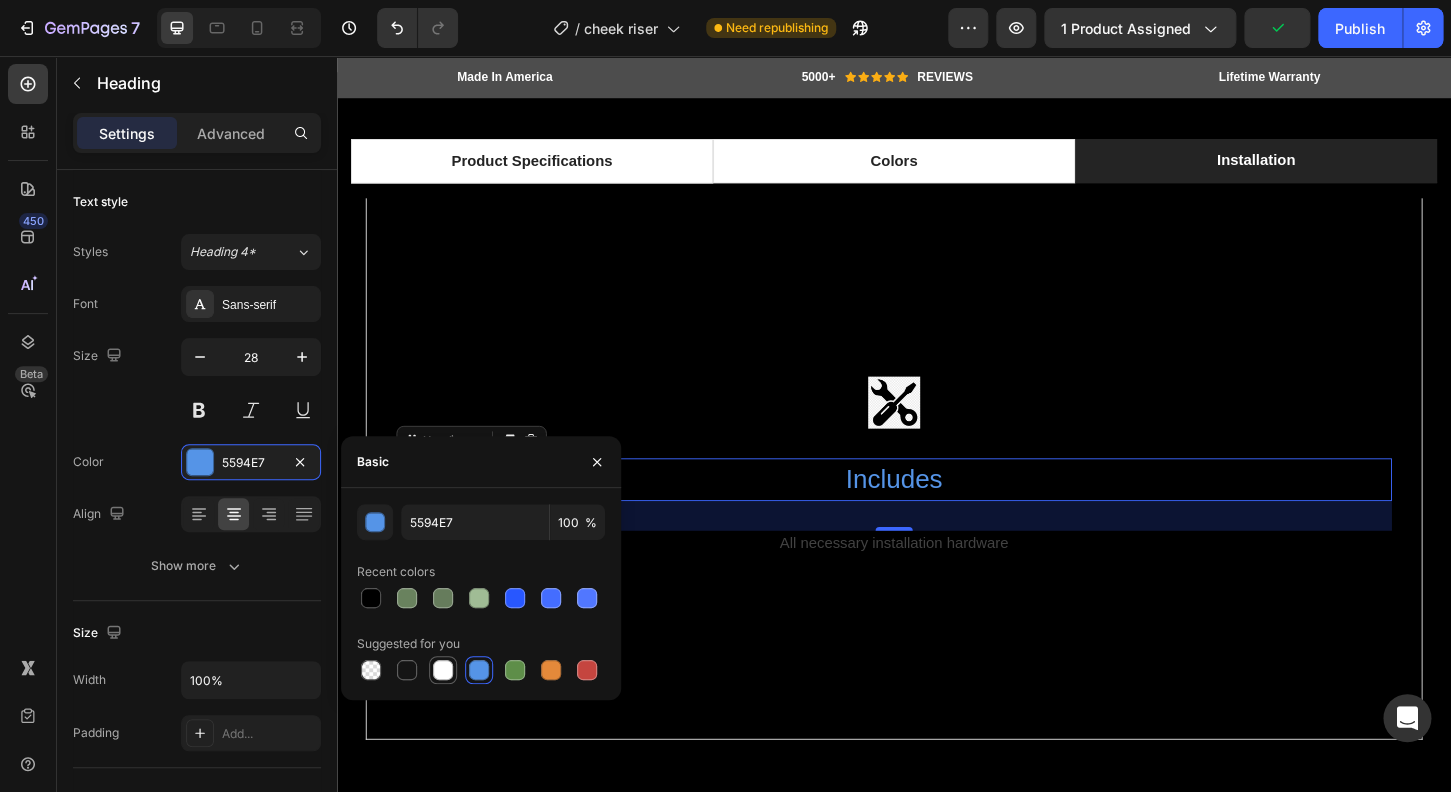 click at bounding box center (443, 670) 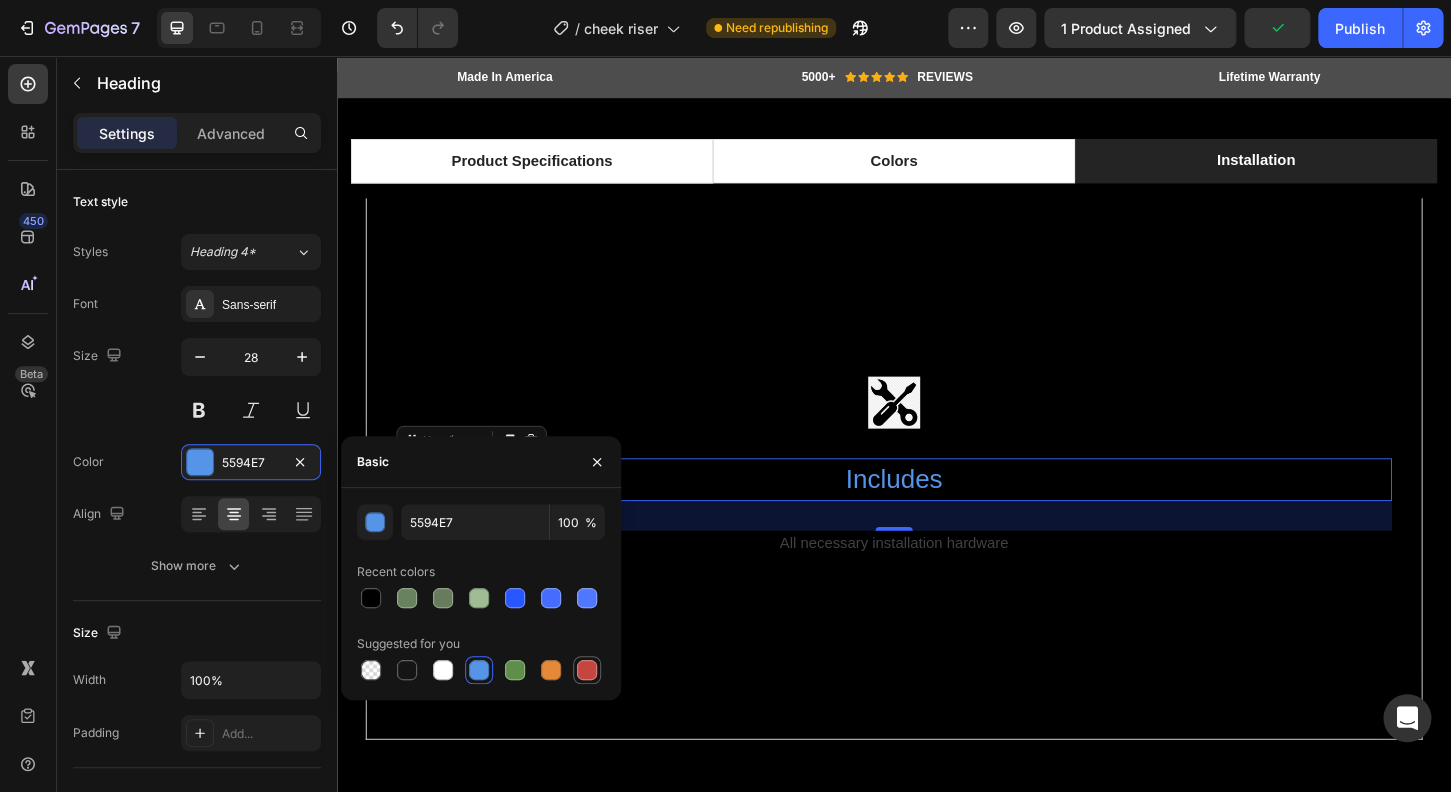 type on "FFFFFF" 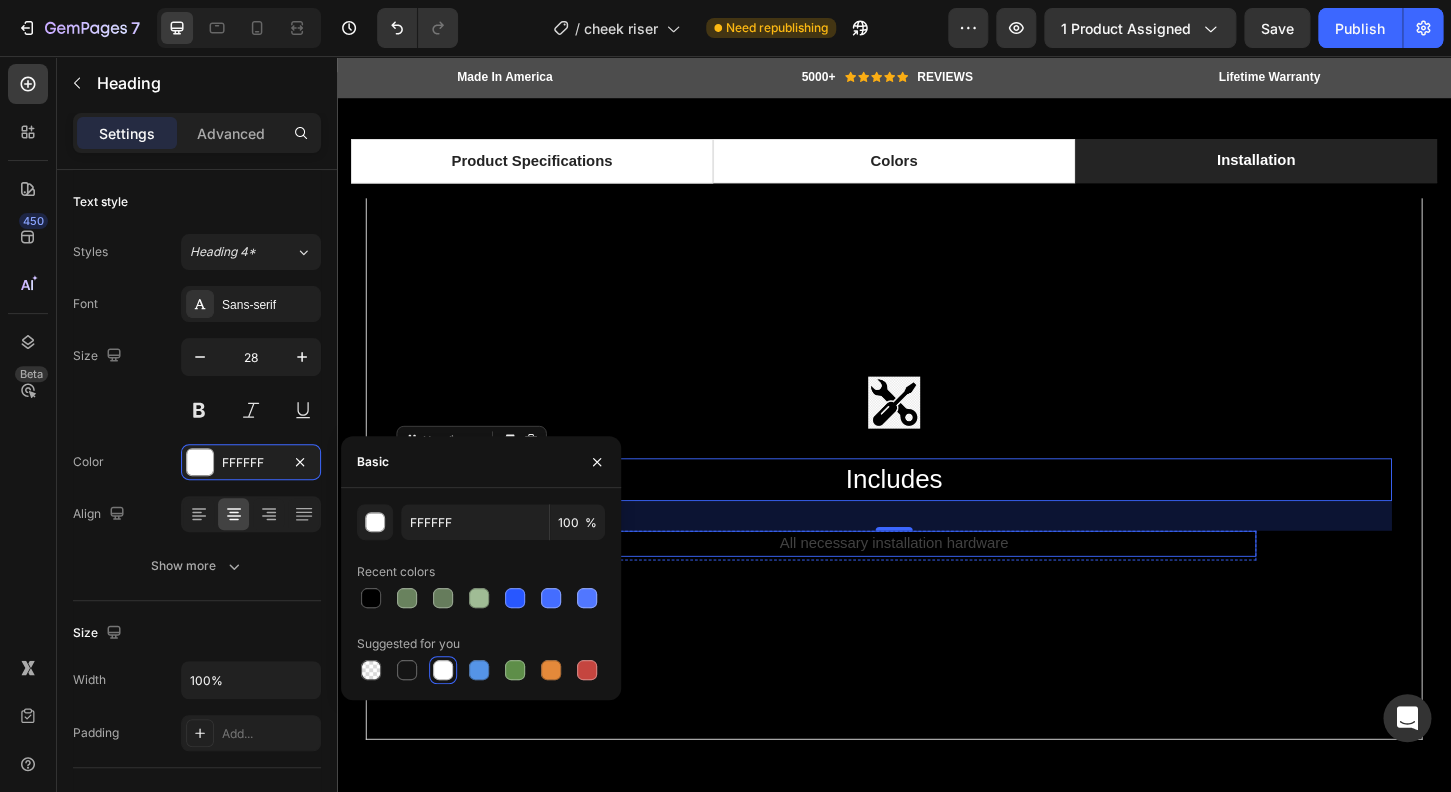 click on "All necessary installation hardware" at bounding box center (937, 581) 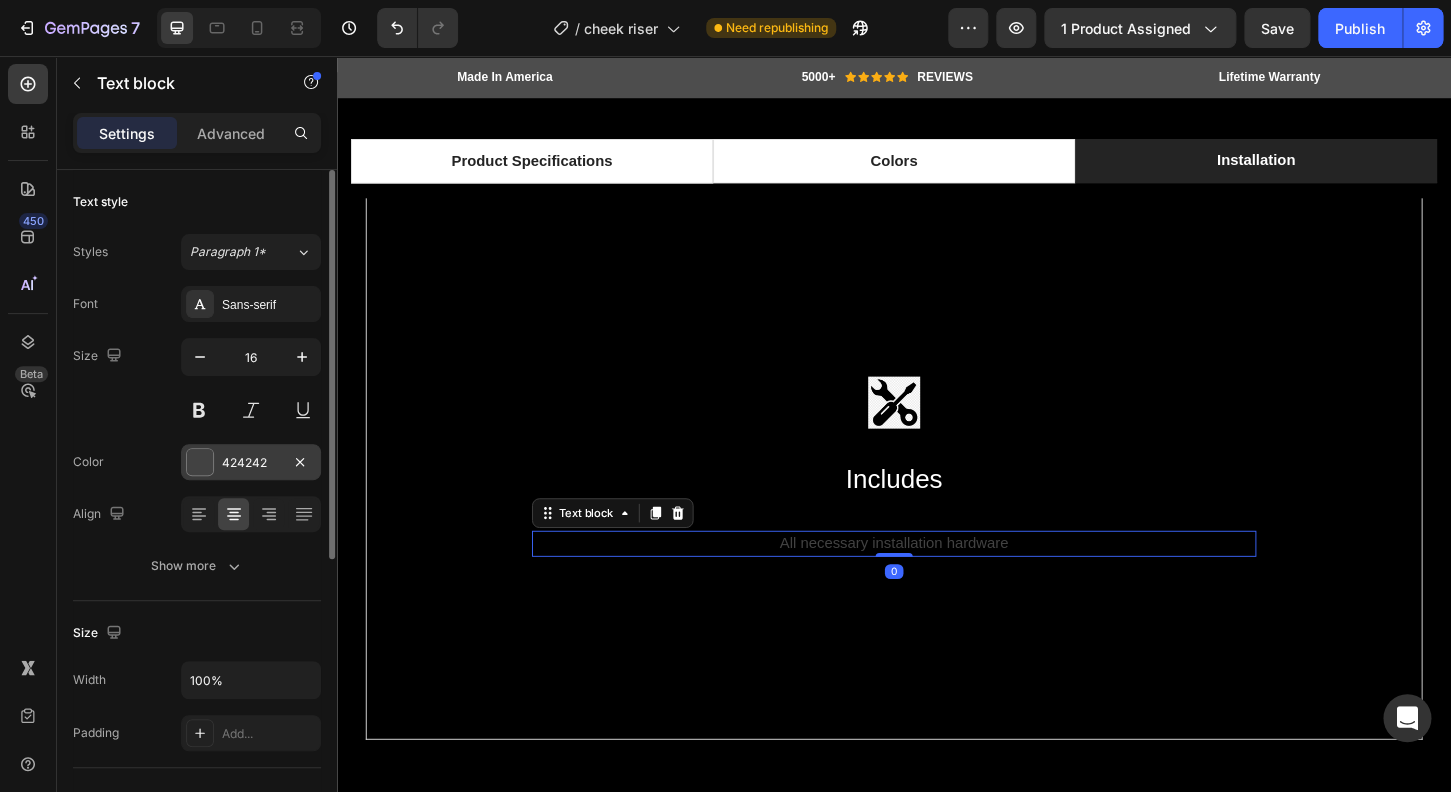 click at bounding box center [200, 462] 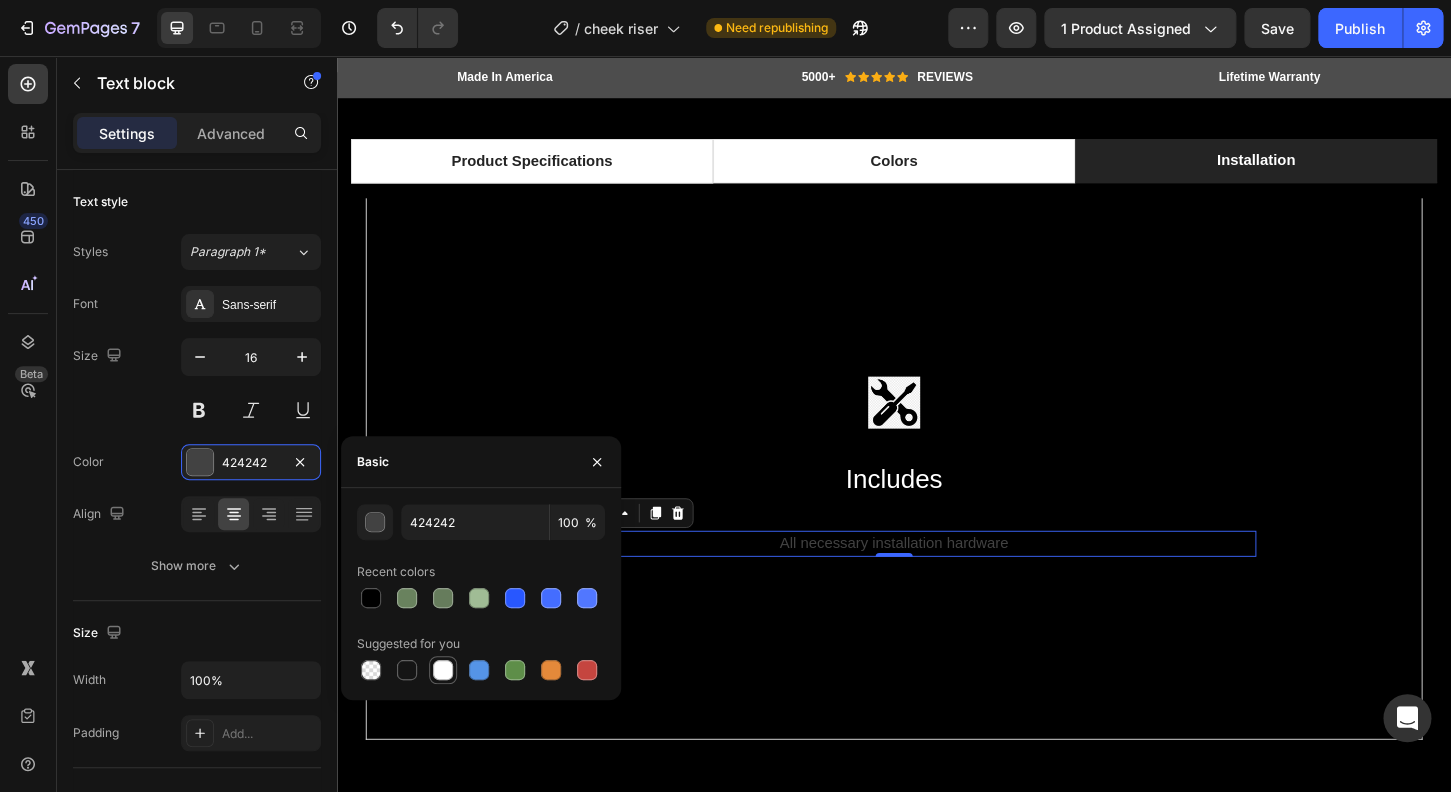 click at bounding box center (443, 670) 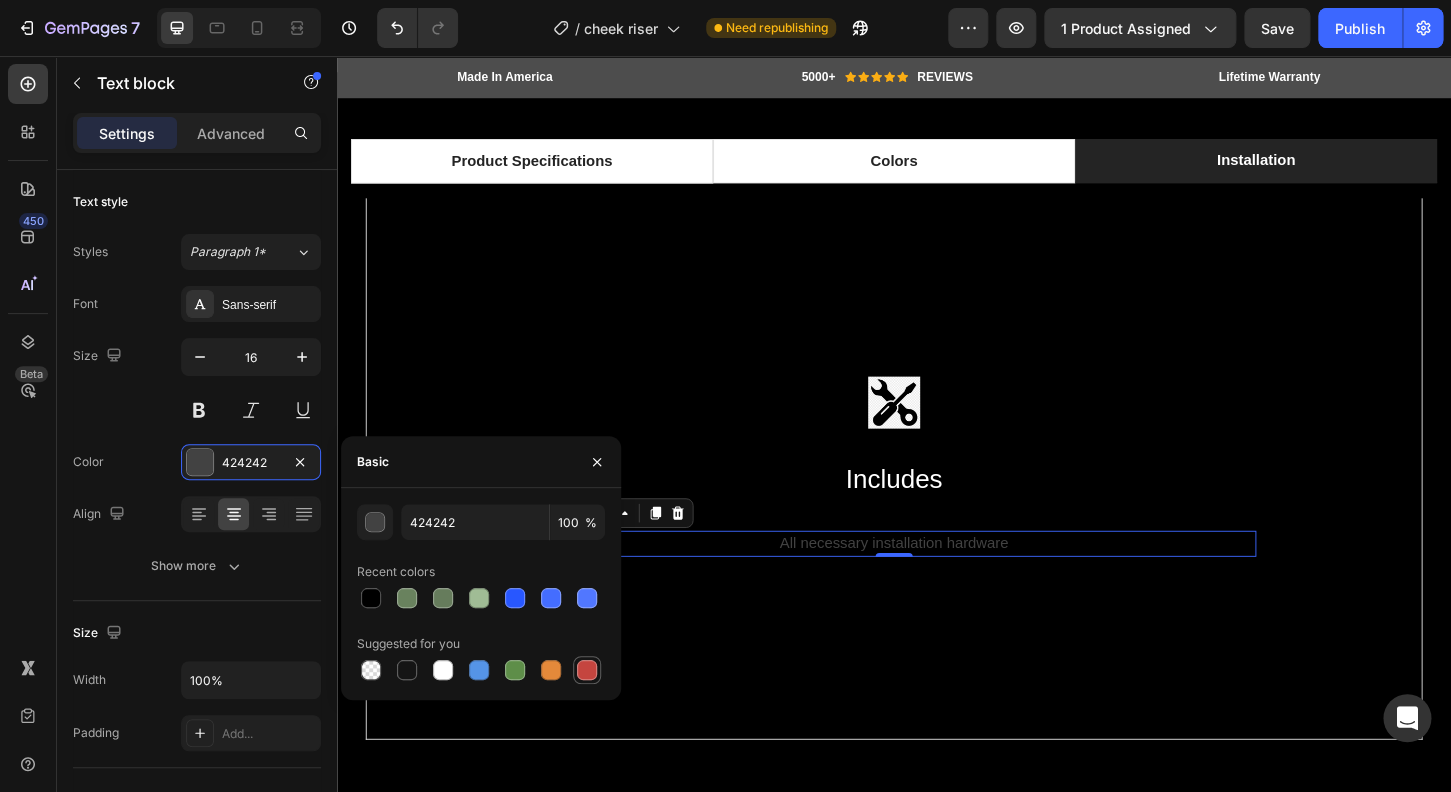 type on "FFFFFF" 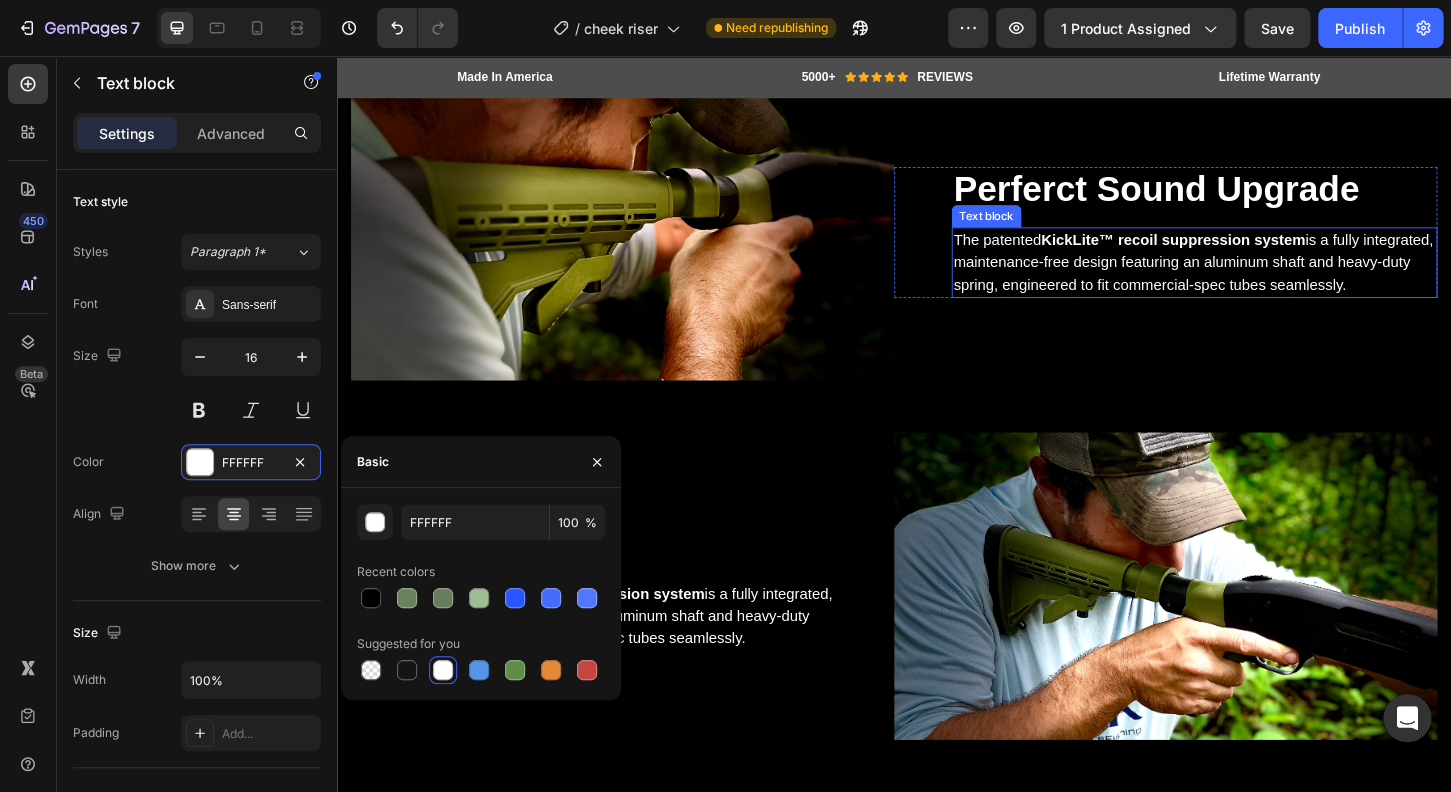 scroll, scrollTop: 2607, scrollLeft: 0, axis: vertical 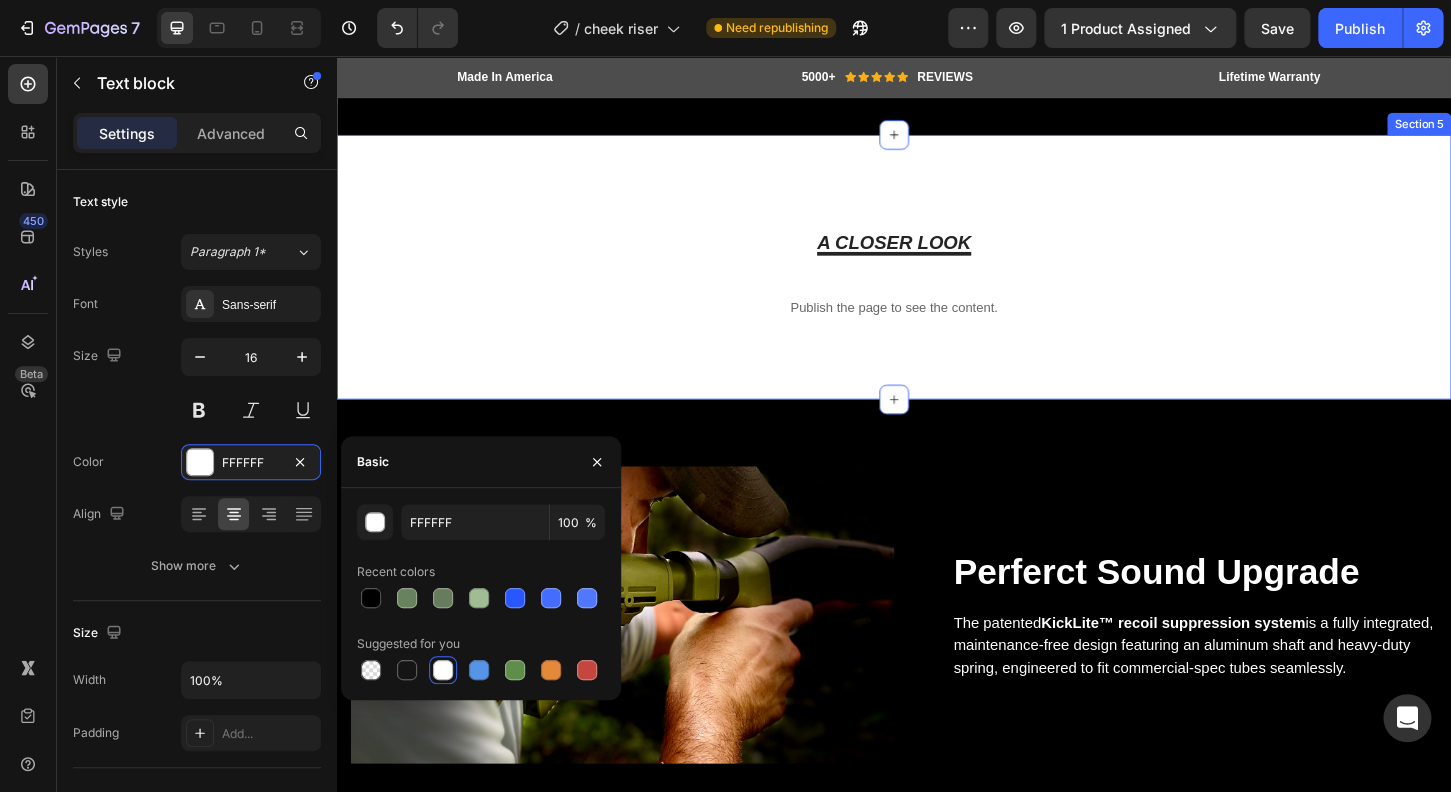 click on "A CLOSER LOOK Text block Row
Publish the page to see the content.
Custom Code Row Section 5" at bounding box center (937, 284) 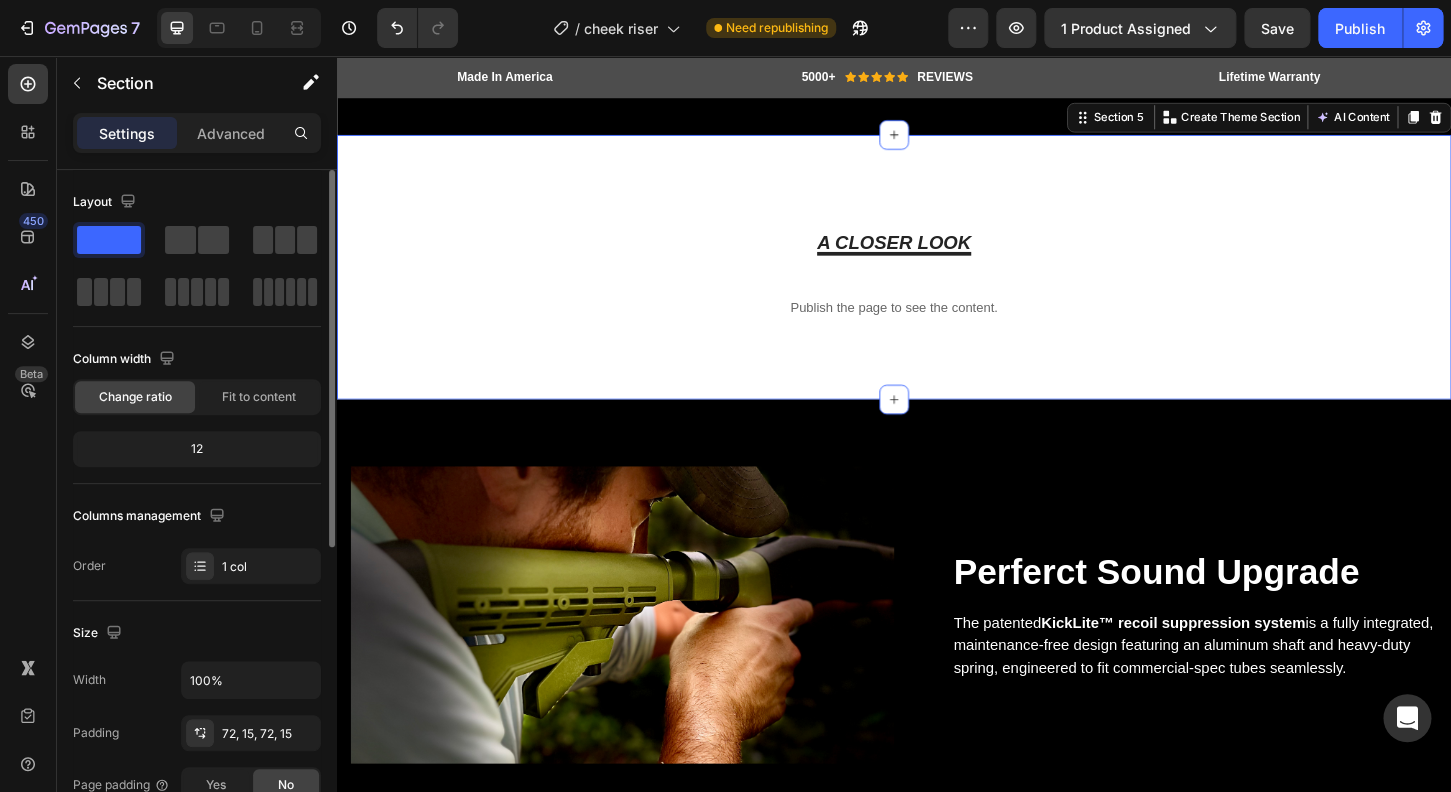 scroll, scrollTop: 208, scrollLeft: 0, axis: vertical 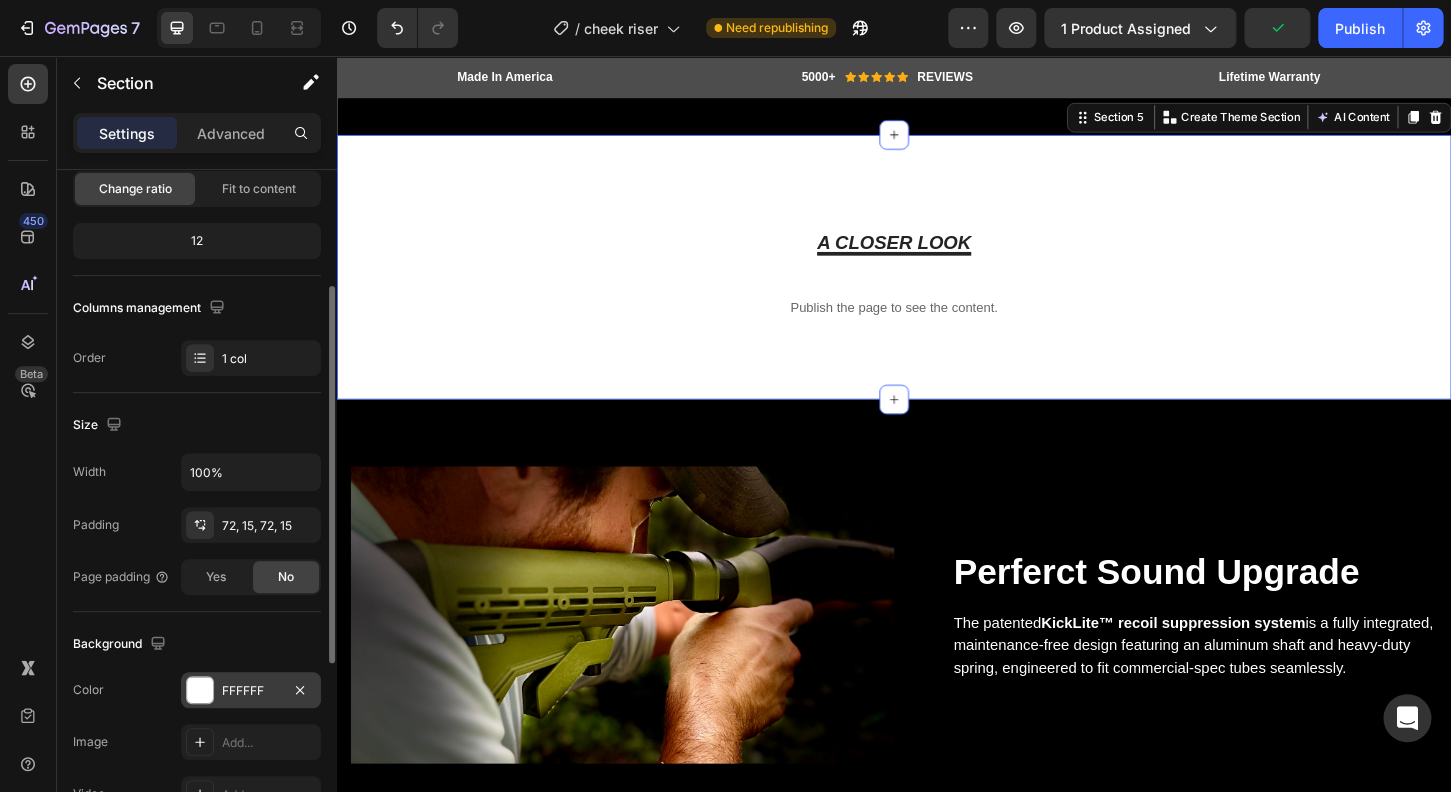 click at bounding box center [200, 690] 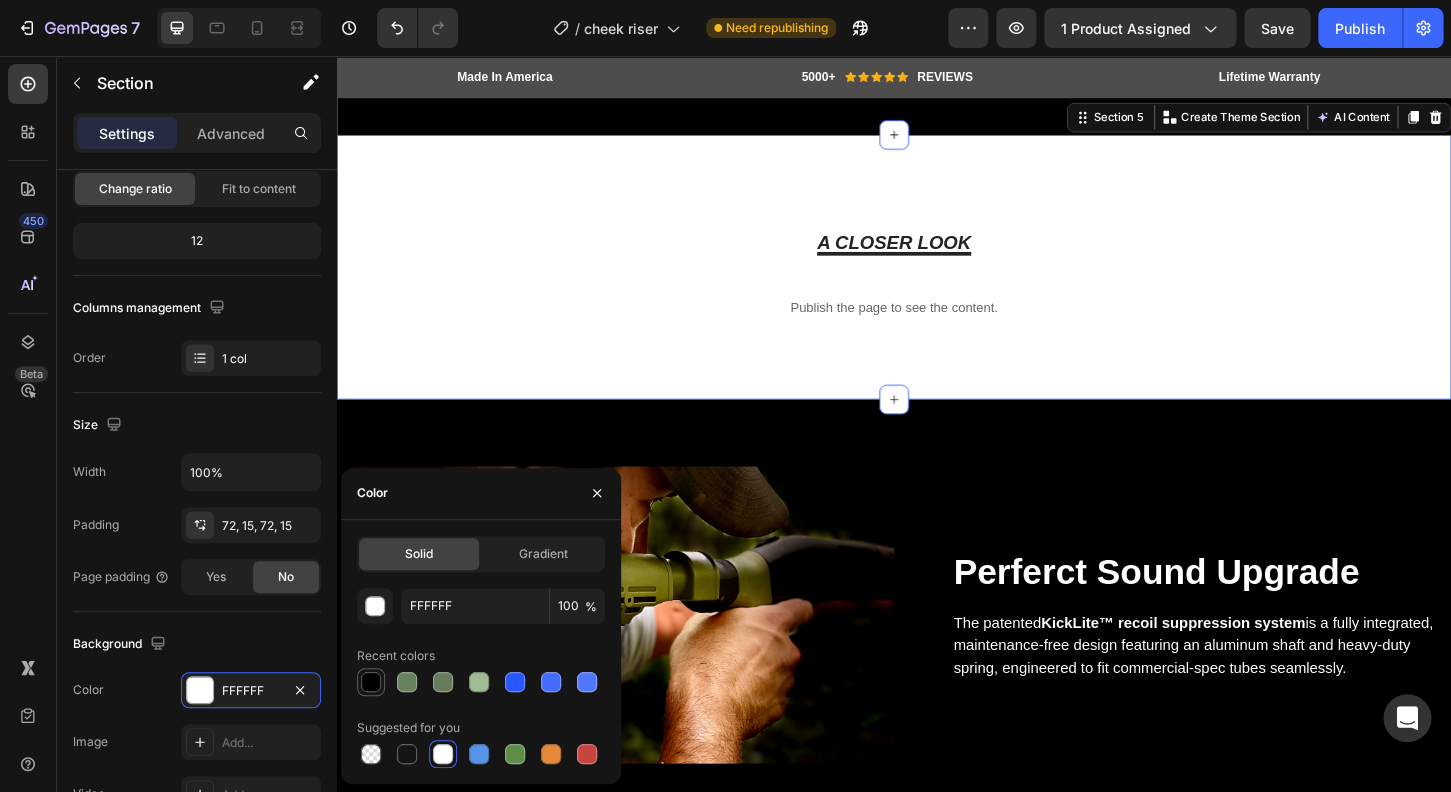 click at bounding box center [371, 682] 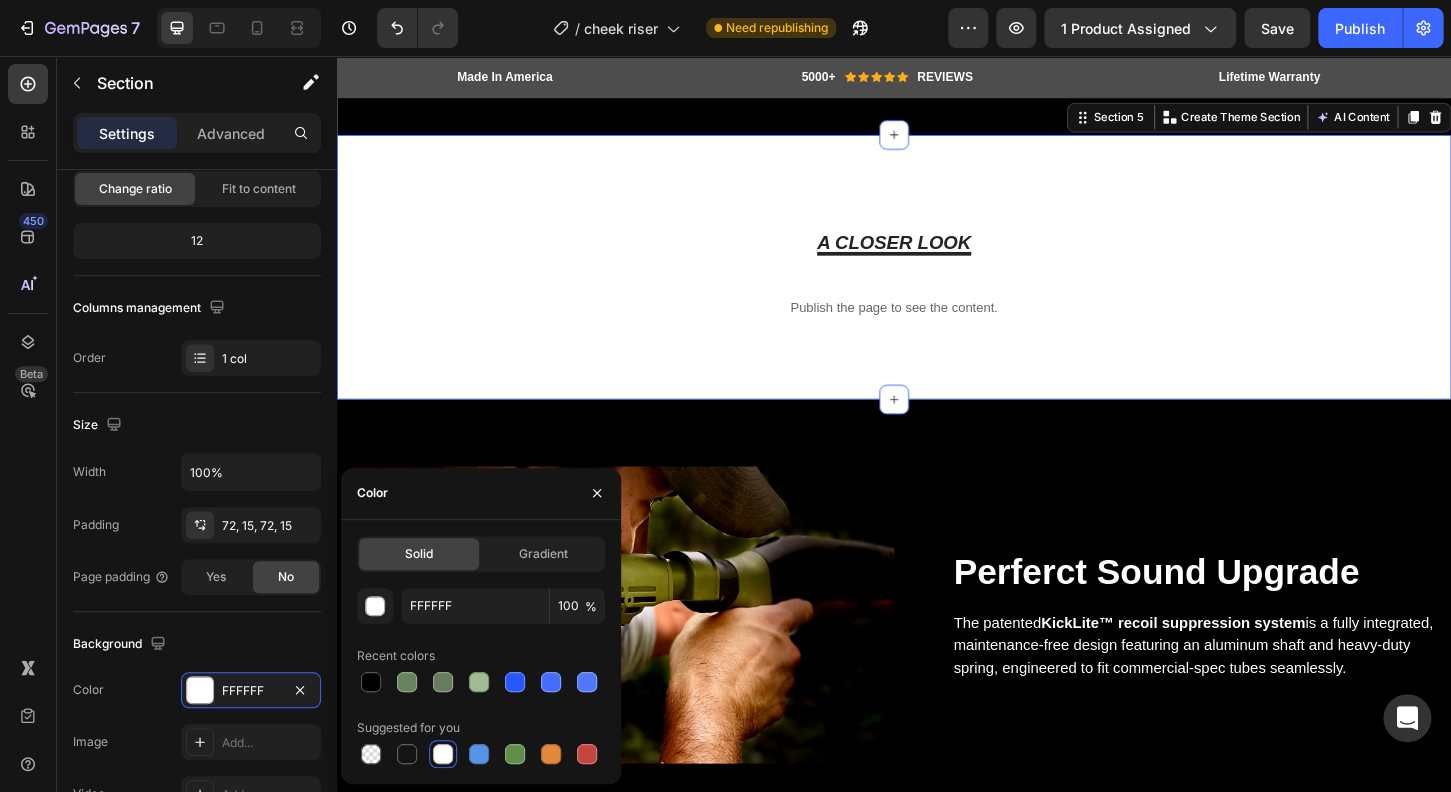 type on "000000" 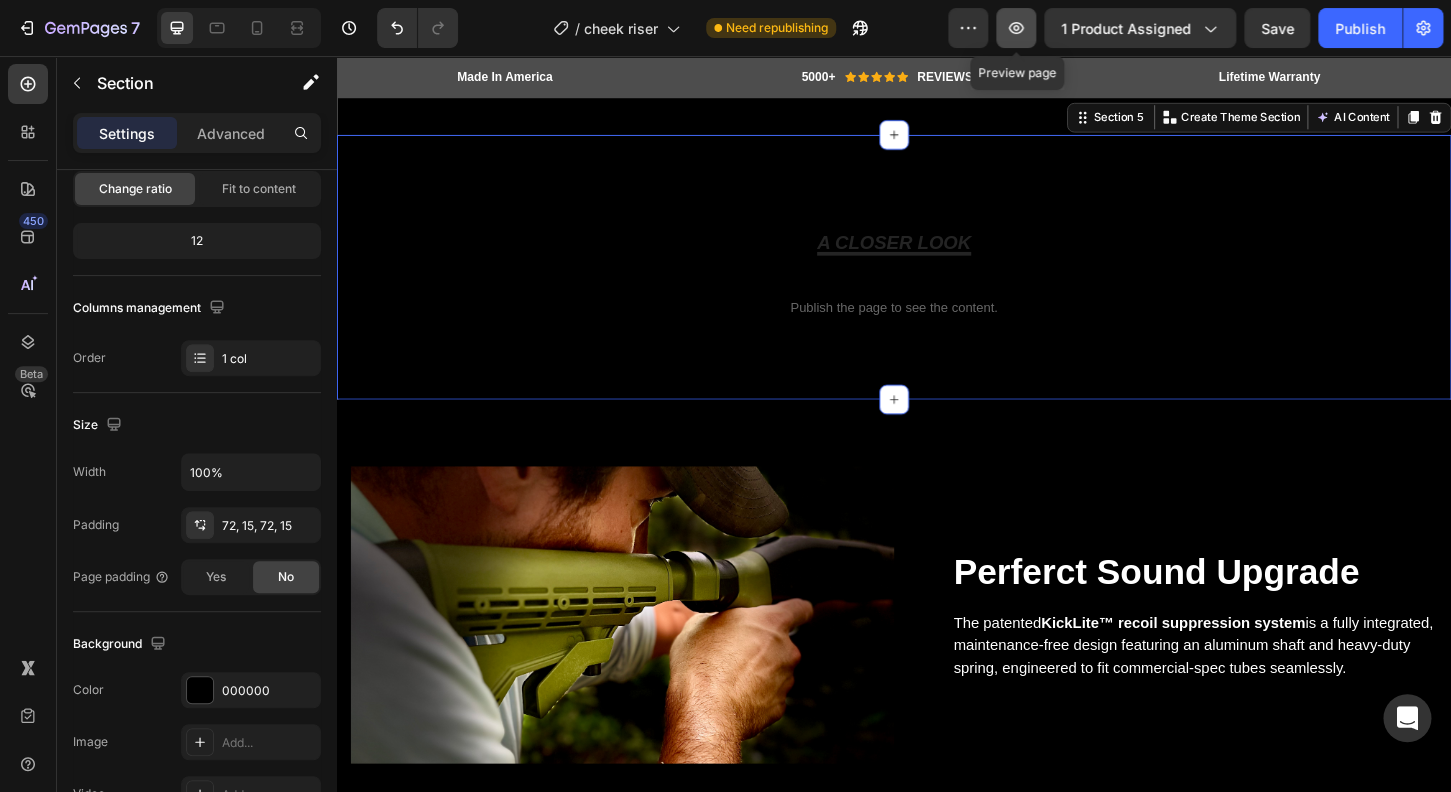 click 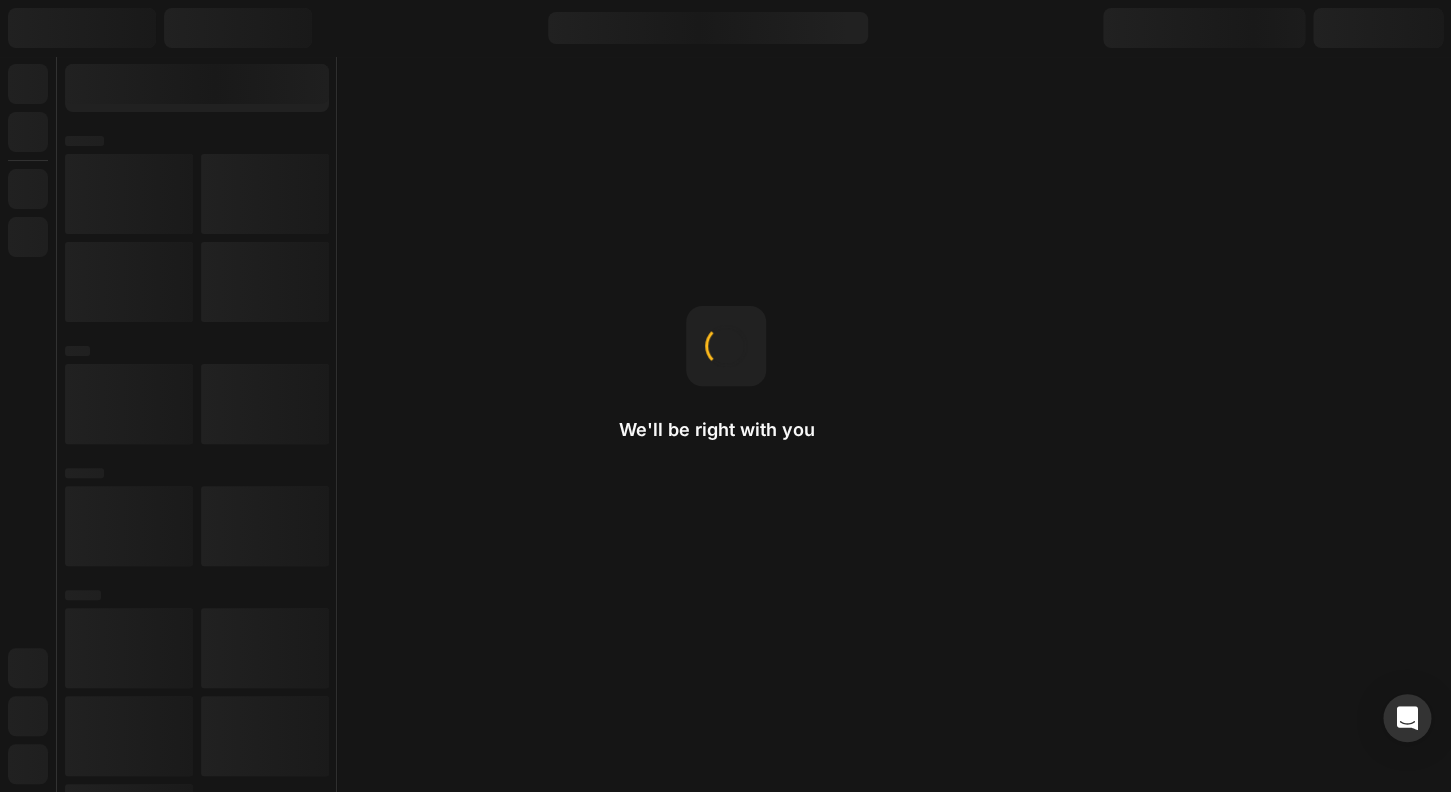 scroll, scrollTop: 0, scrollLeft: 0, axis: both 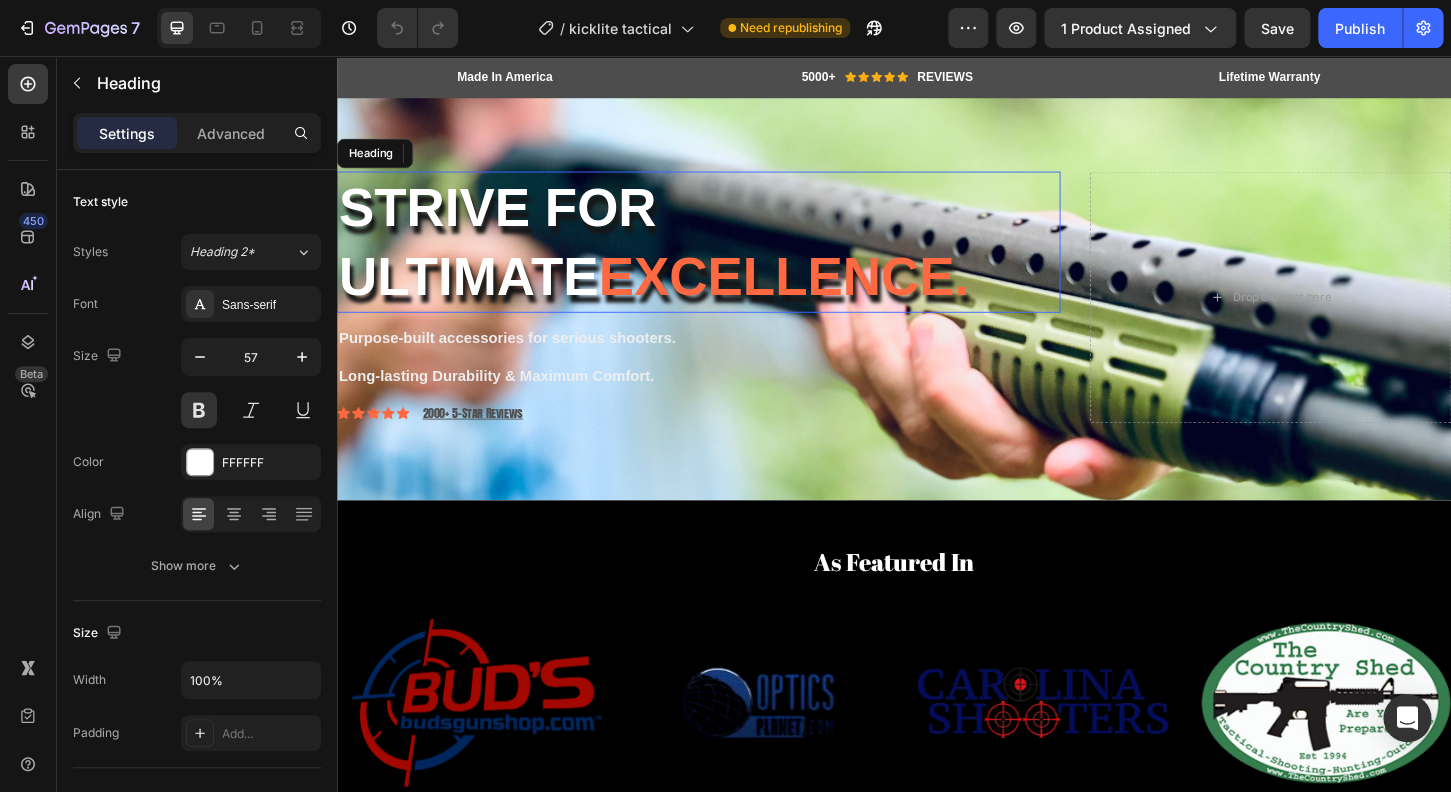 drag, startPoint x: 453, startPoint y: 183, endPoint x: 527, endPoint y: 252, distance: 101.17806 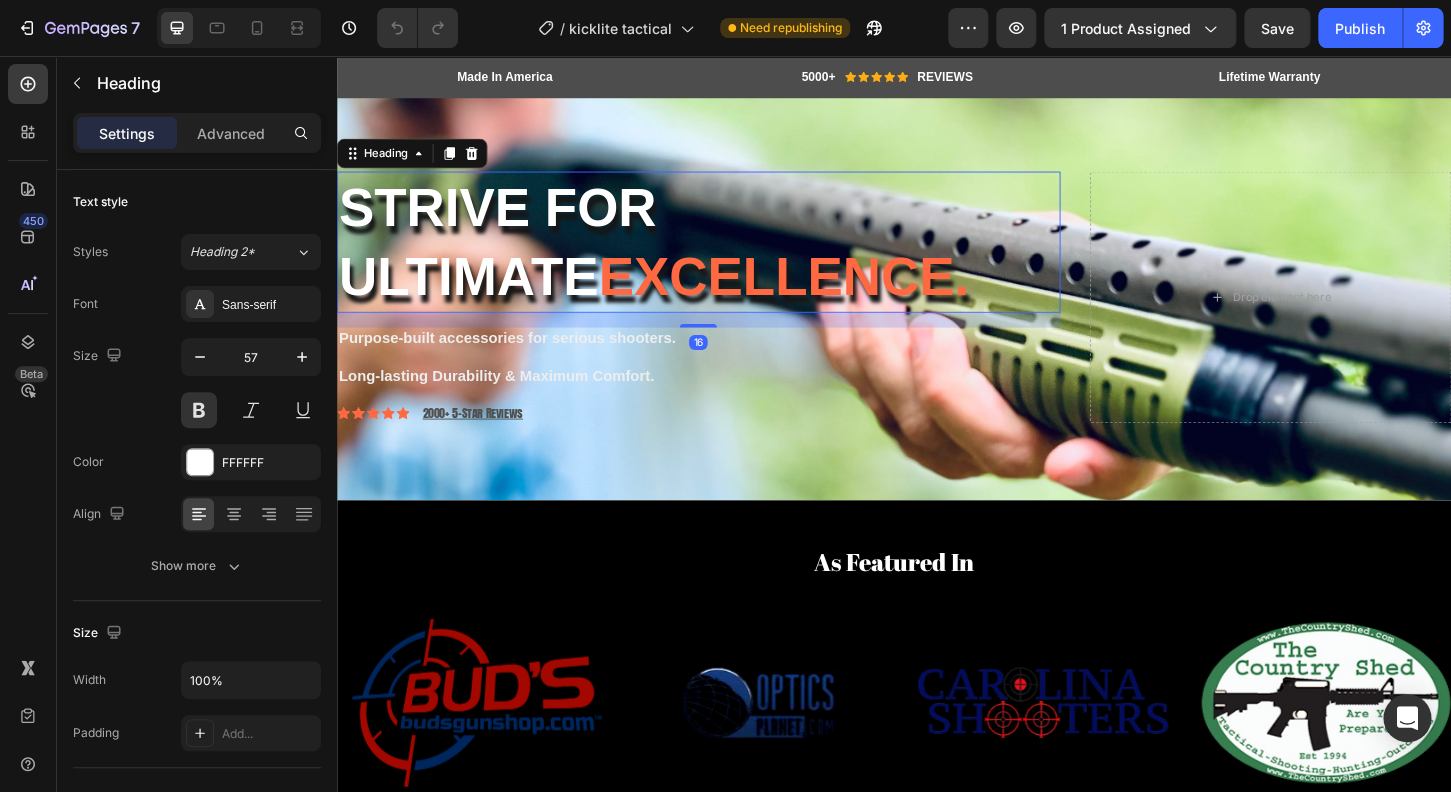 drag, startPoint x: 713, startPoint y: 286, endPoint x: 734, endPoint y: 296, distance: 23.259407 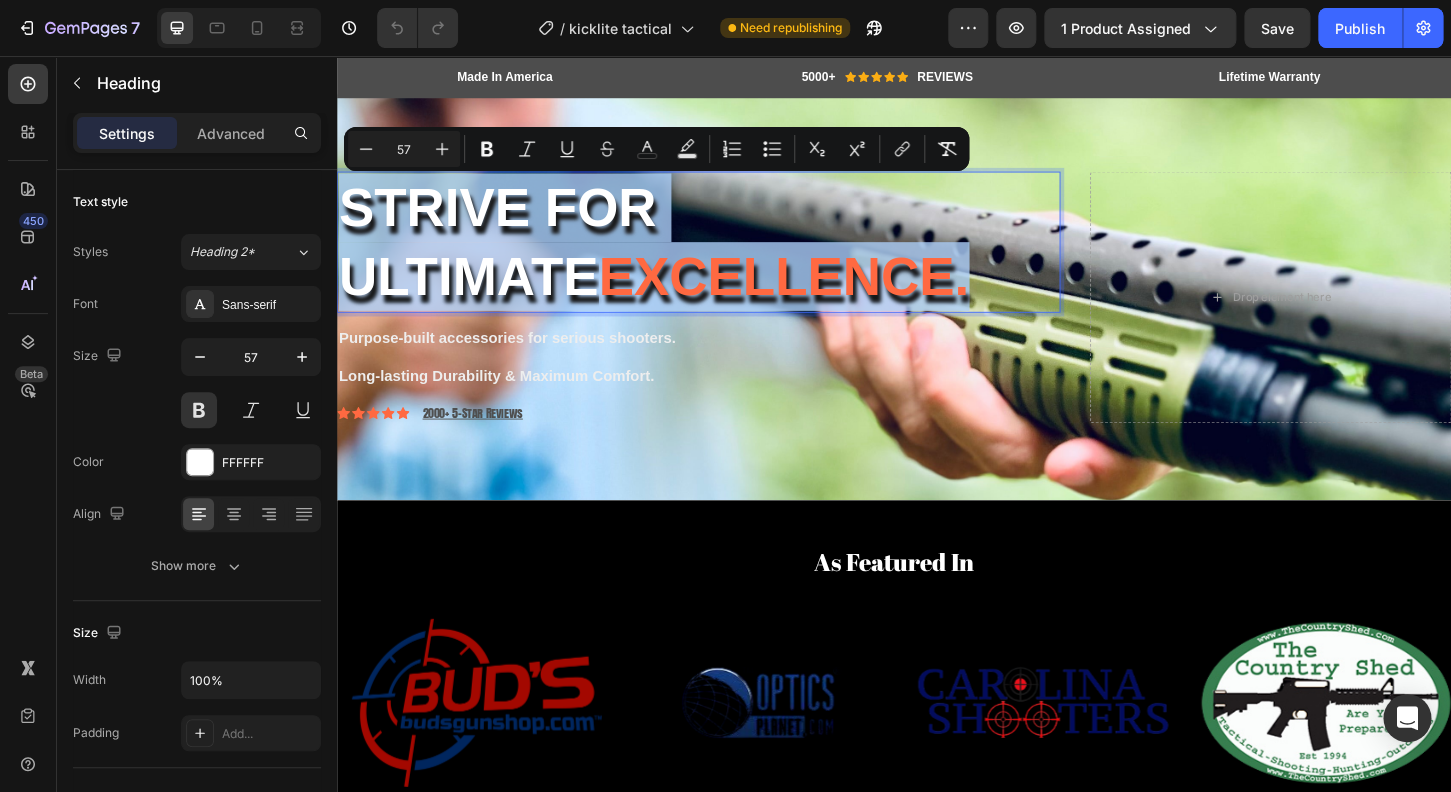 drag, startPoint x: 744, startPoint y: 301, endPoint x: 355, endPoint y: 212, distance: 399.05136 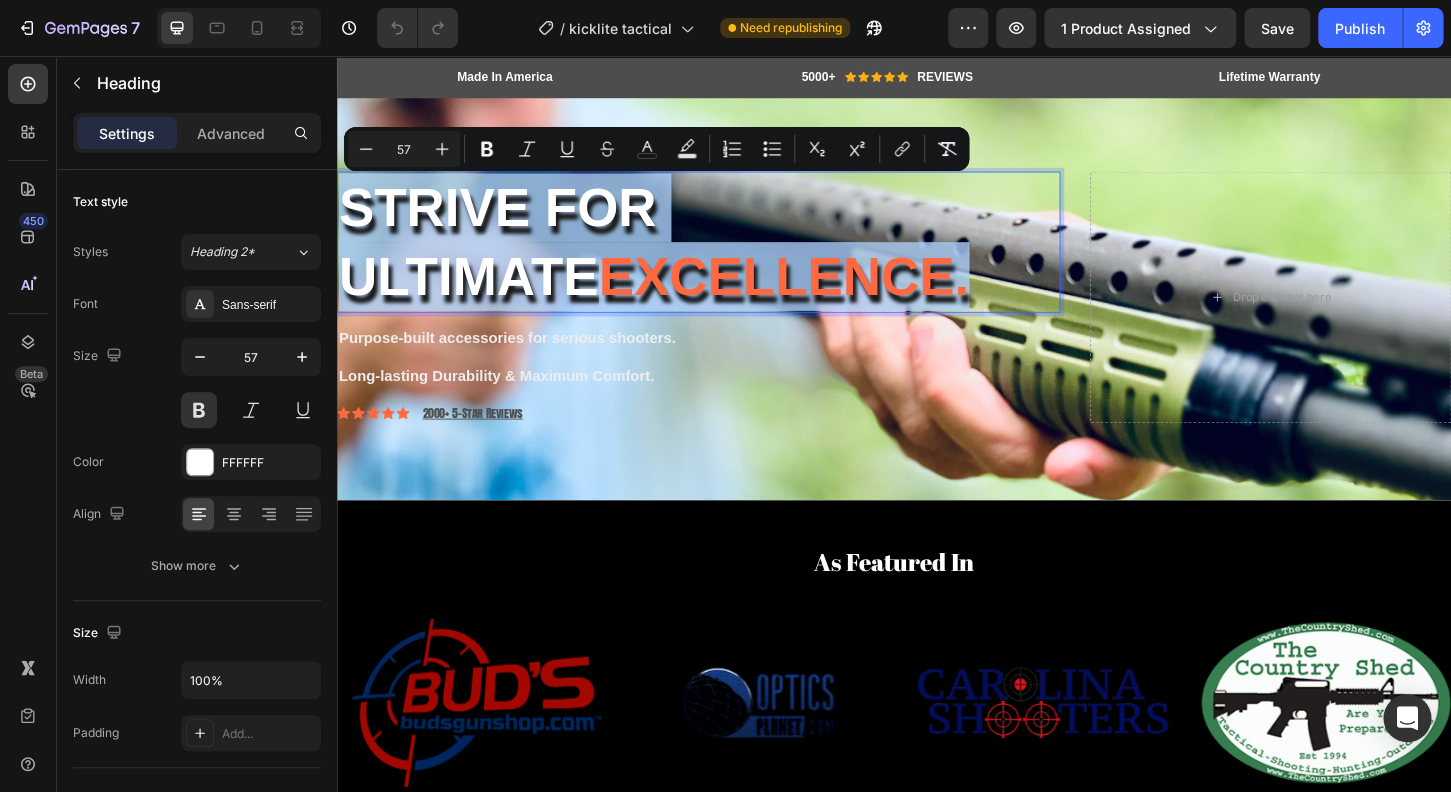 click on "Strive for ultimate  excellence." at bounding box center (726, 256) 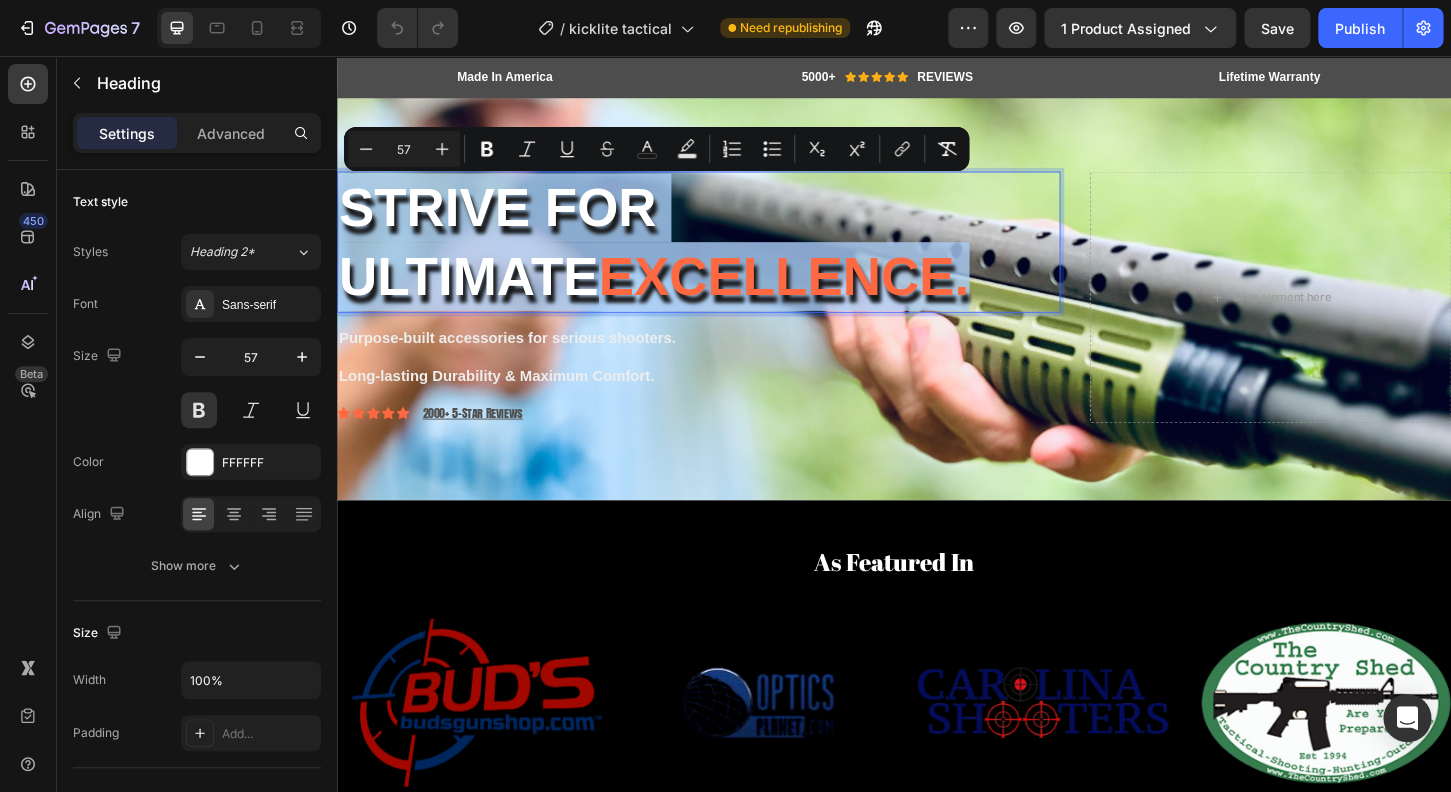 copy on "Strive for ultimate  excellence." 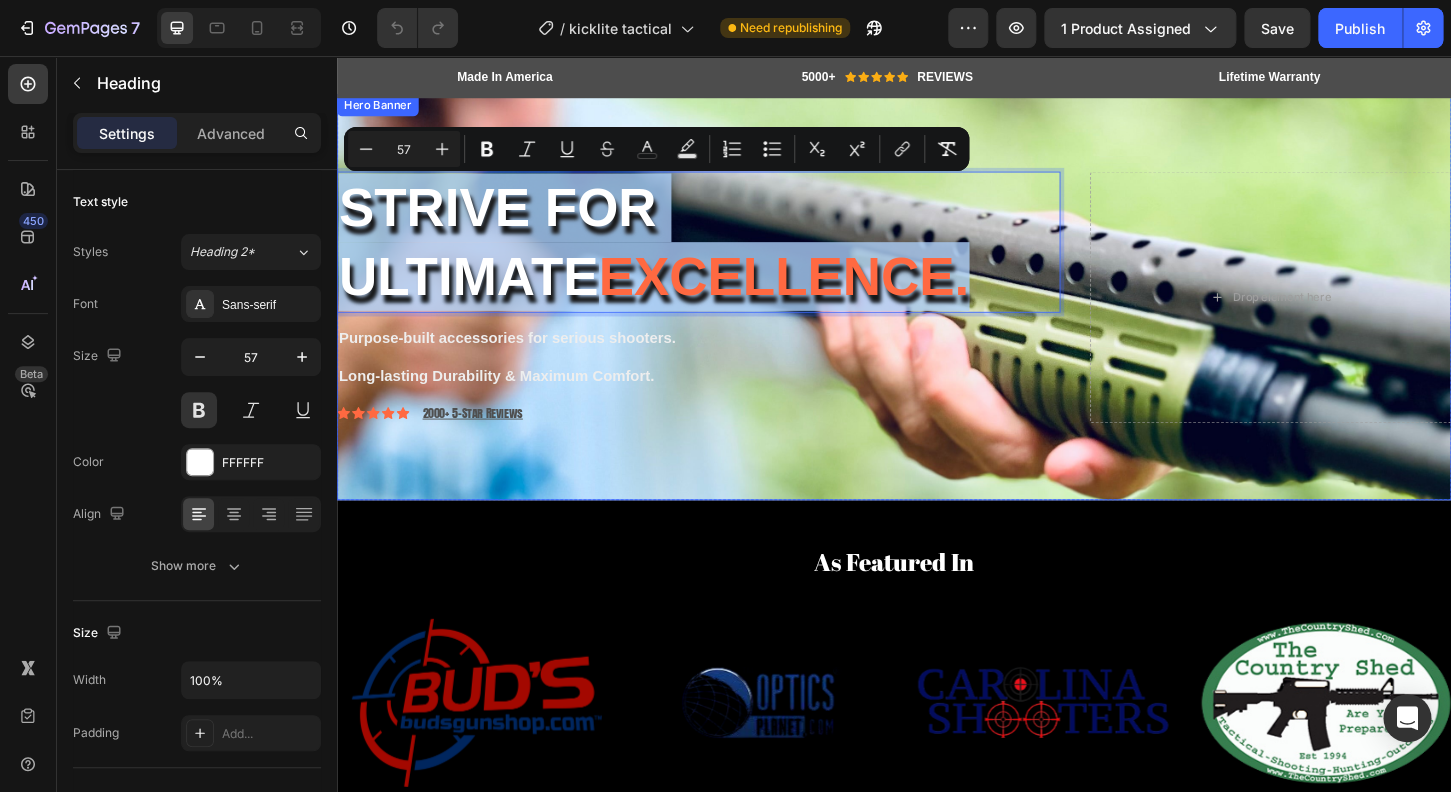 click on "Purpose-built accessories for serious shooters." at bounding box center [726, 360] 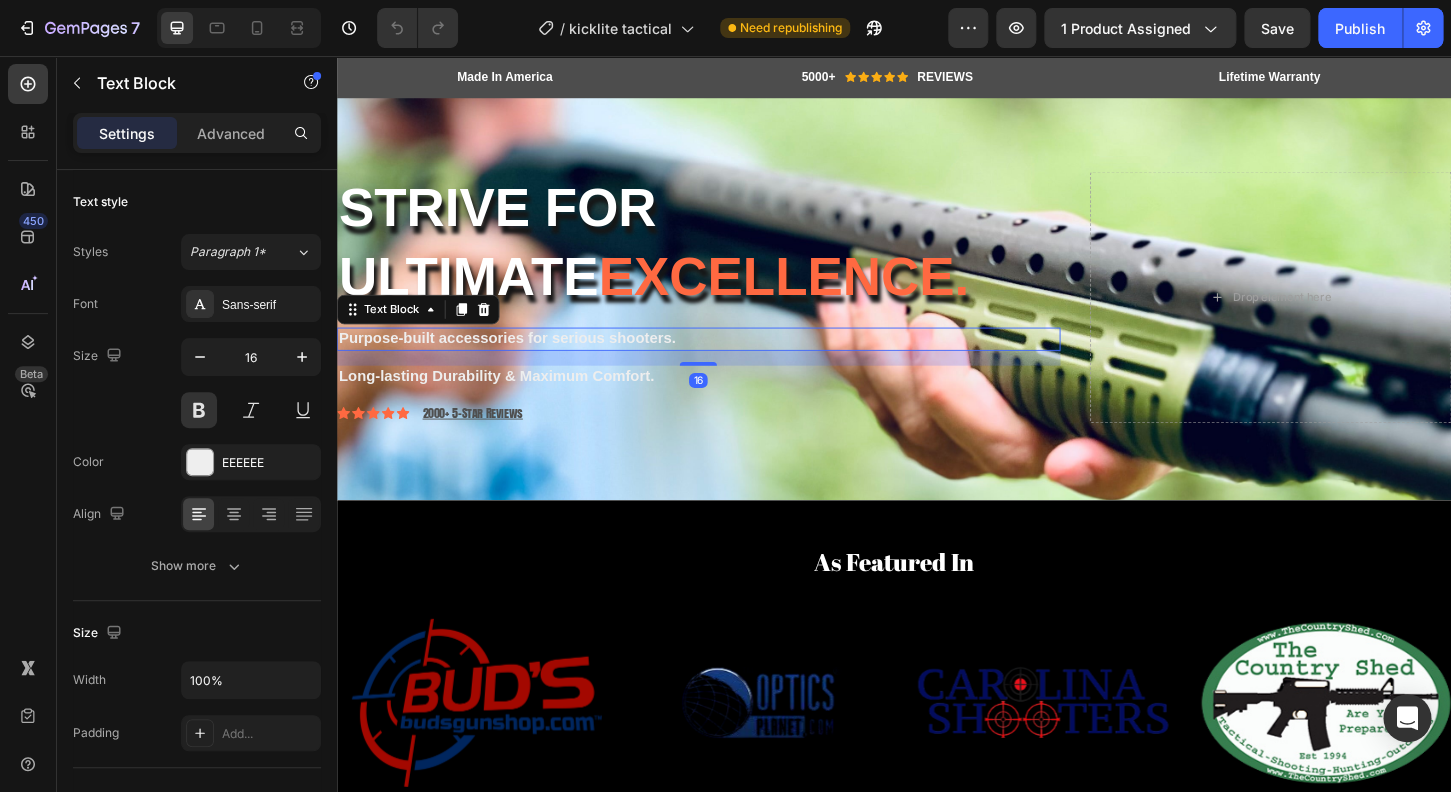 click on "Purpose-built accessories for serious shooters." at bounding box center [726, 360] 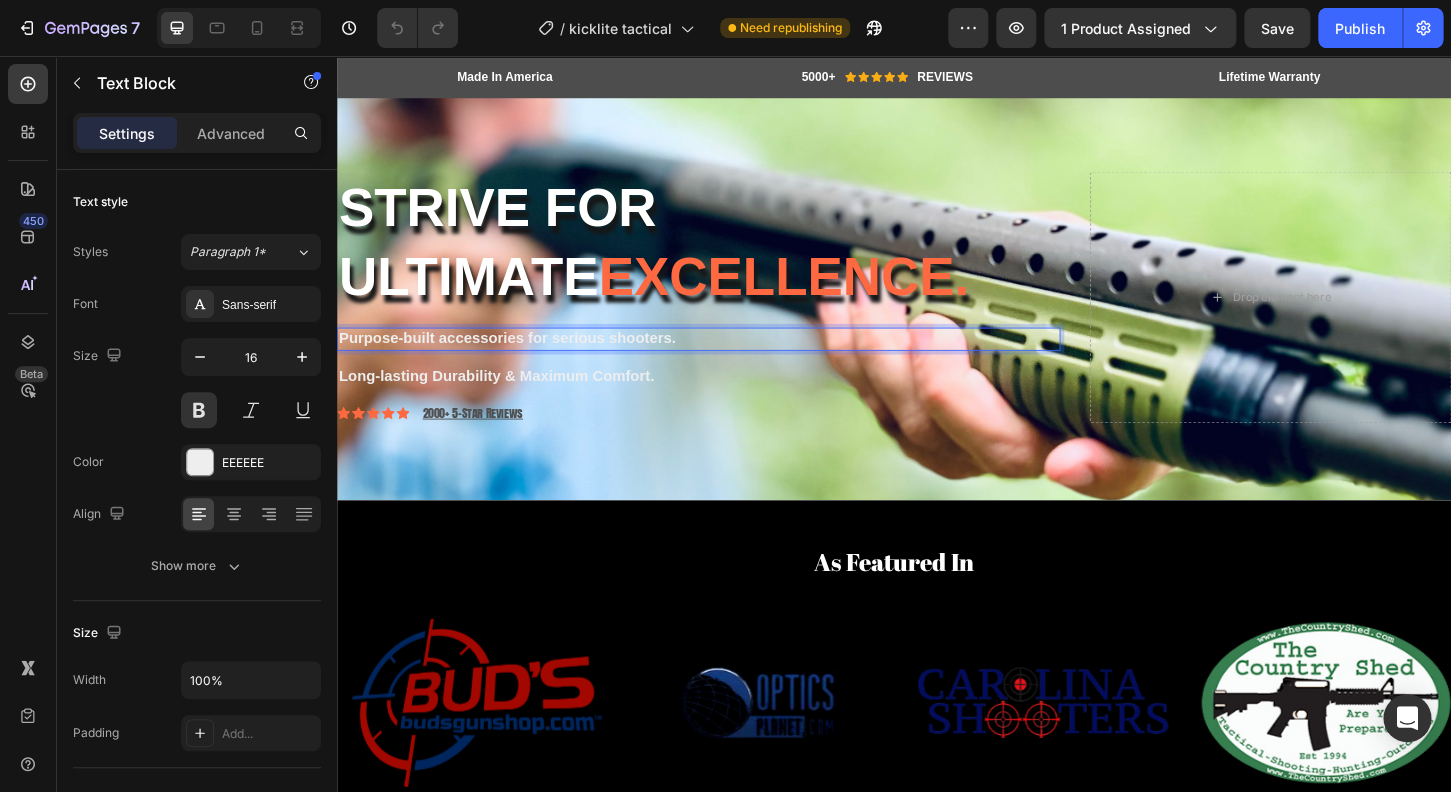 click on "Purpose-built accessories for serious shooters." at bounding box center (726, 360) 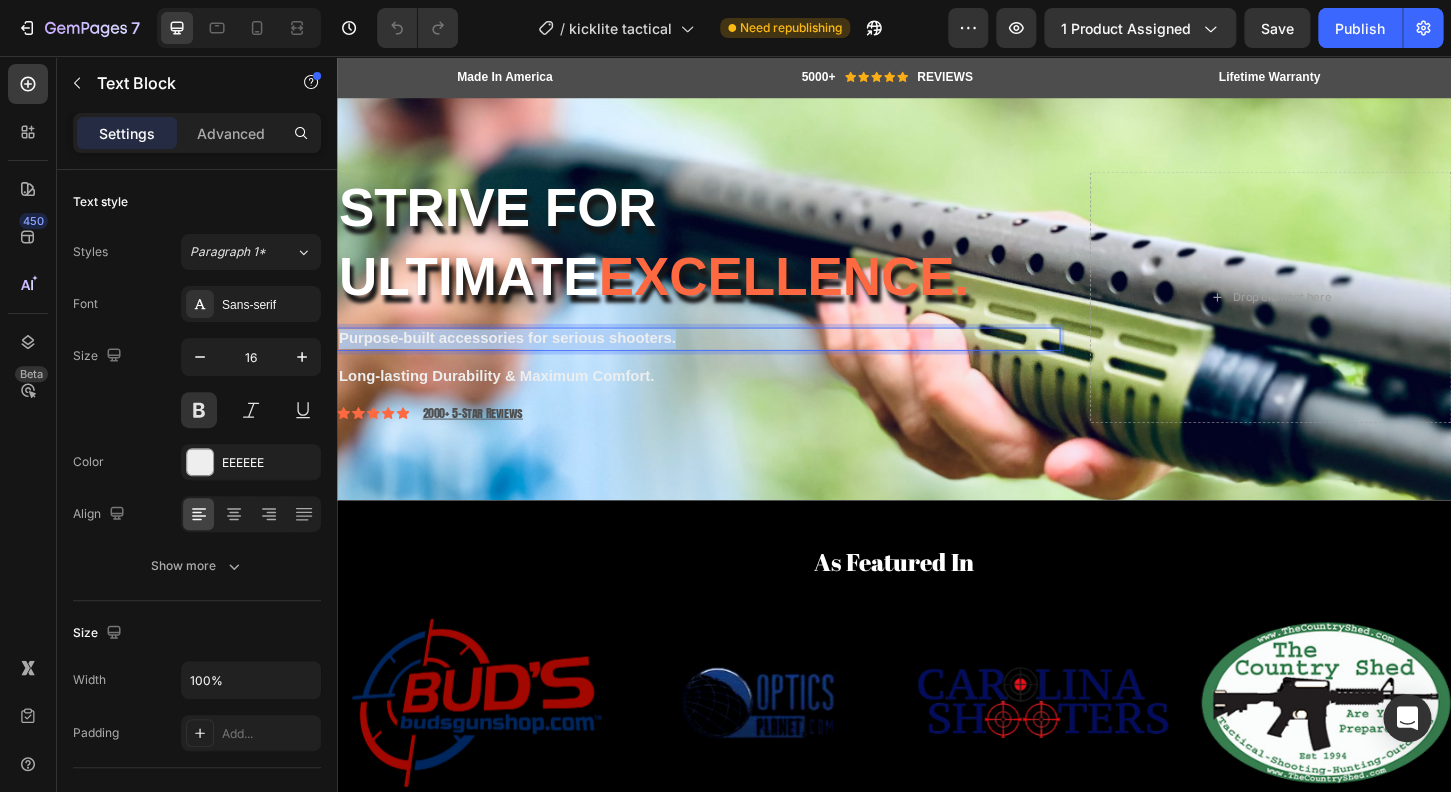 drag, startPoint x: 714, startPoint y: 361, endPoint x: 334, endPoint y: 352, distance: 380.10657 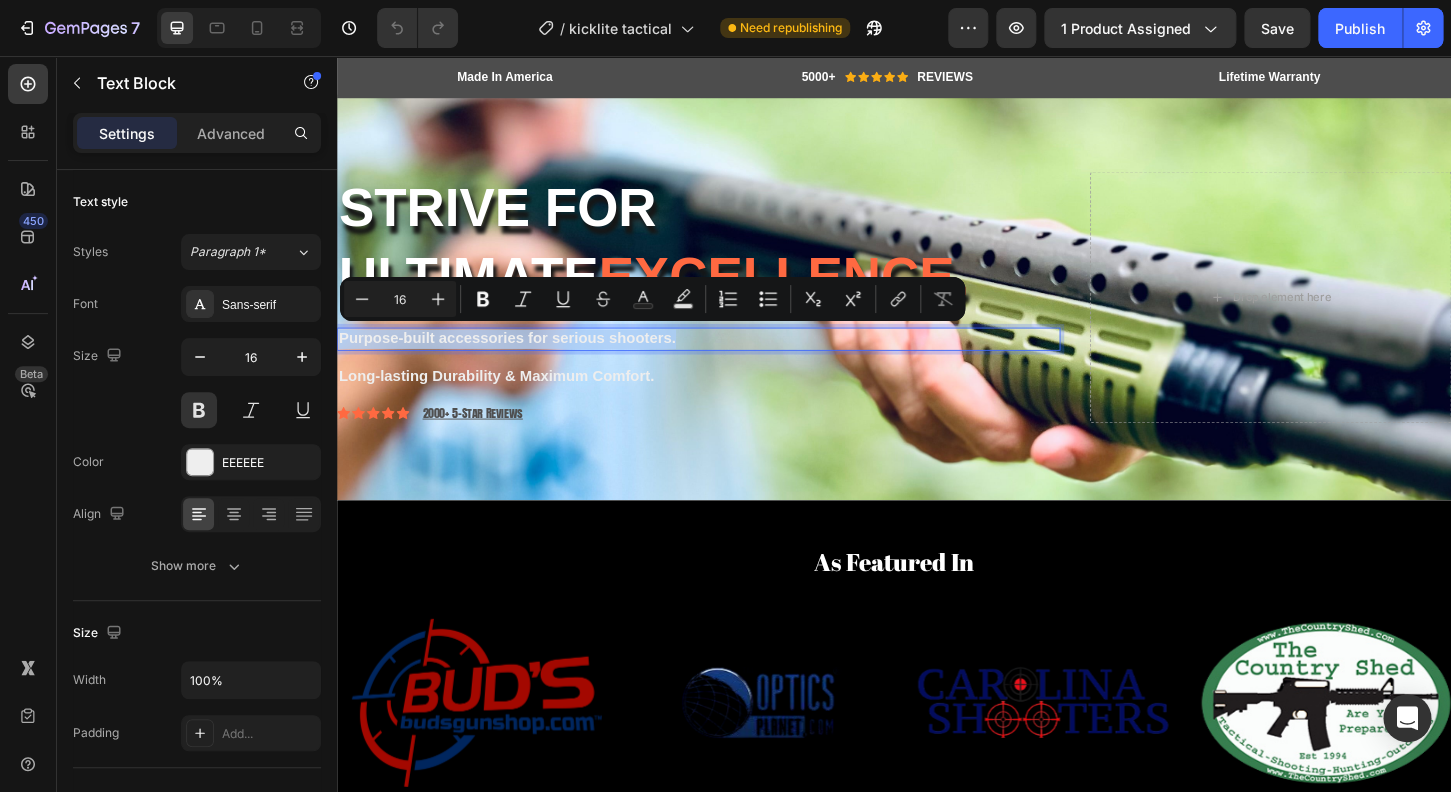 copy on "Purpose-built accessories for serious shooters." 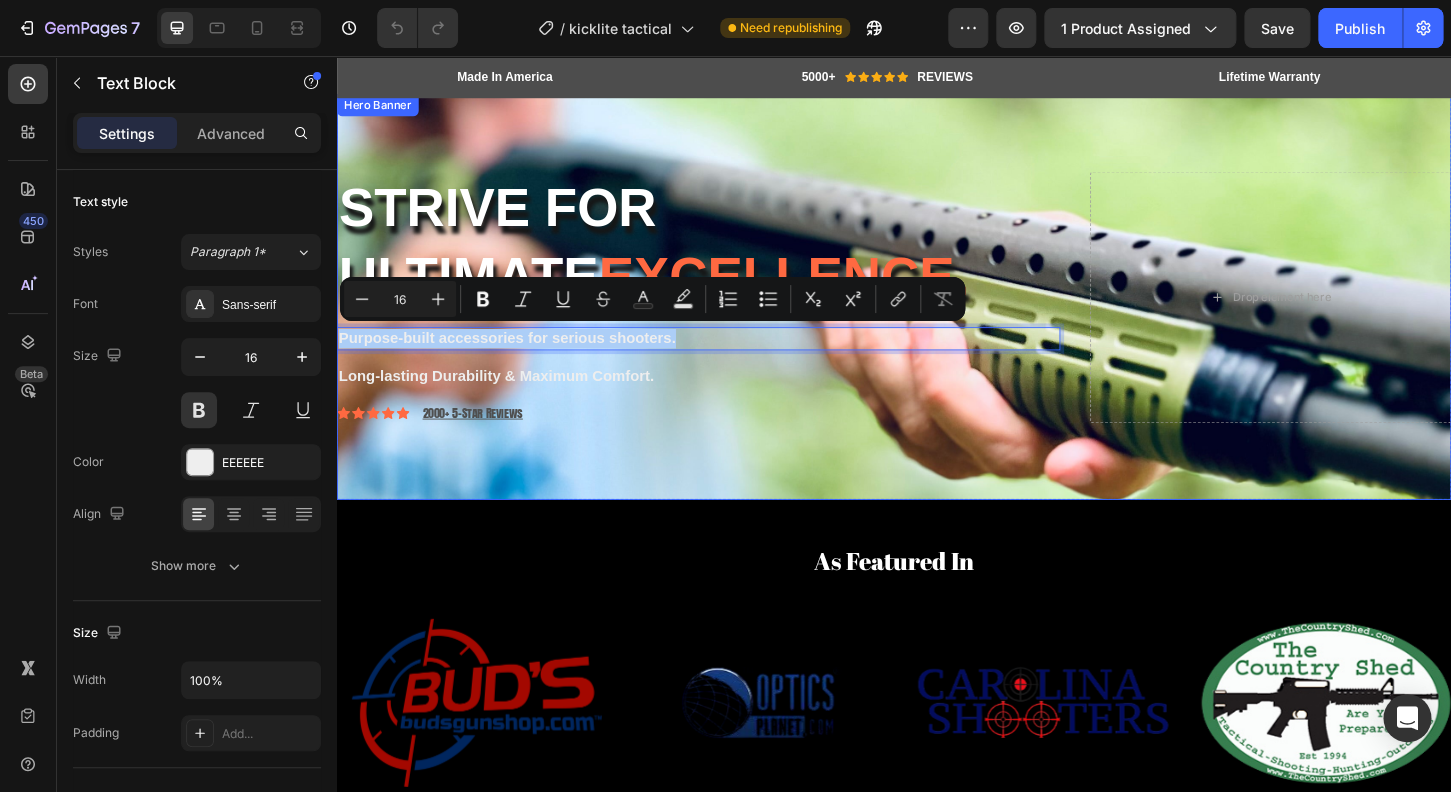 click on "Strive for ultimate  excellence. Heading Purpose-built accessories for serious shooters. Text Block   16 Long-lasting Durability & Maximum Comfort. Text Block Icon Icon Icon Icon Icon Icon List 2000+ 5-Star Reviews Text Block Row" at bounding box center [726, 315] 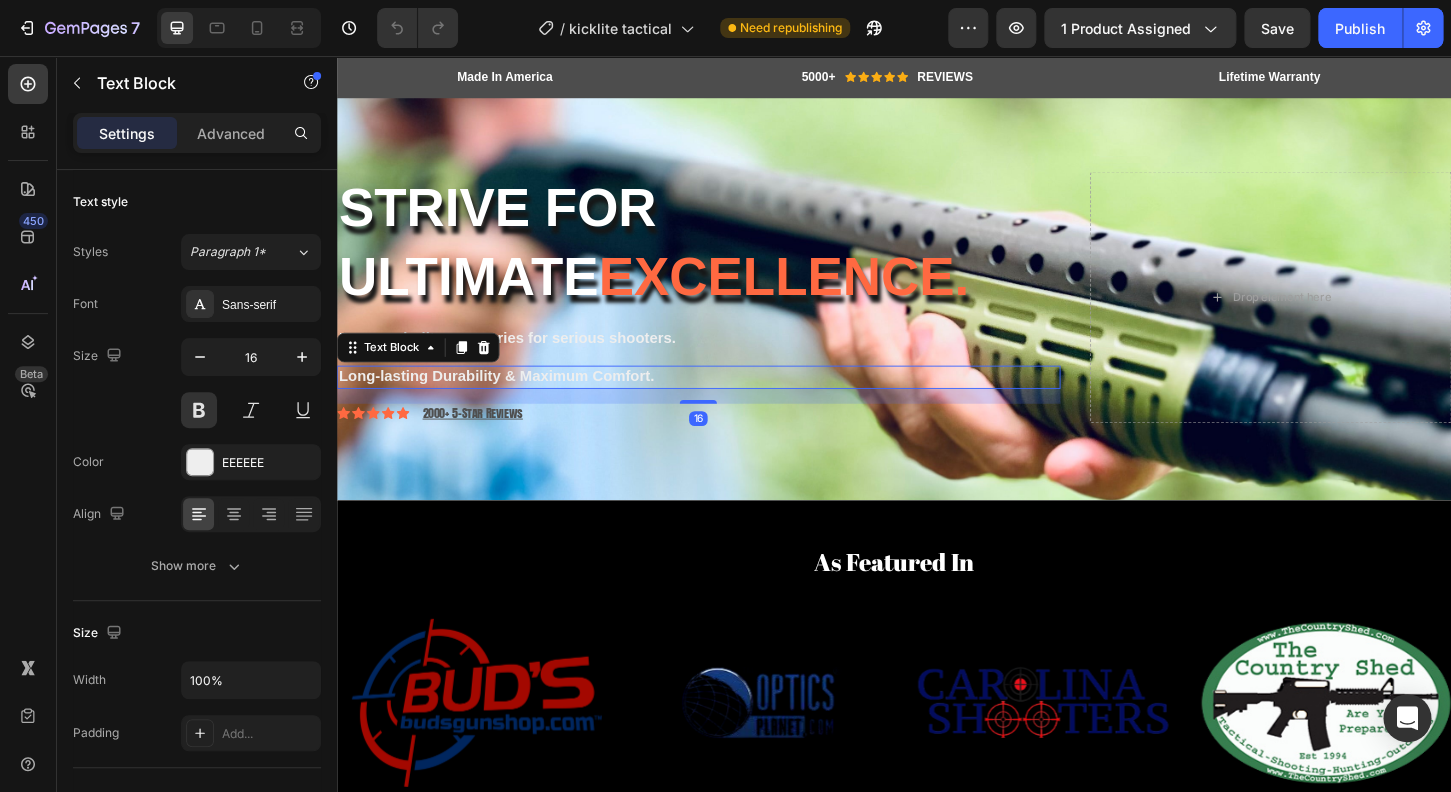 click on "Long-lasting Durability & Maximum Comfort." at bounding box center (726, 401) 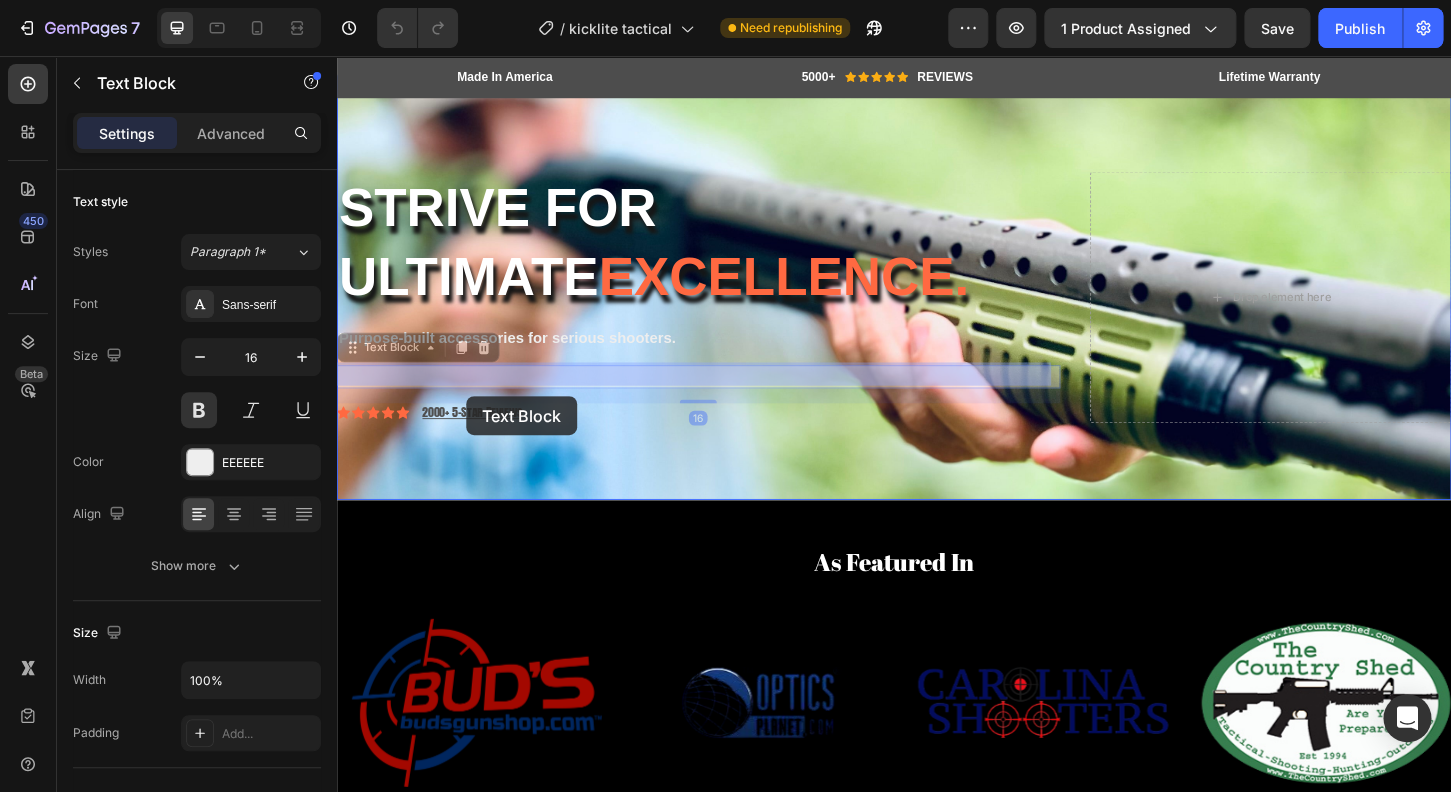 drag, startPoint x: 707, startPoint y: 400, endPoint x: 466, endPoint y: 396, distance: 241.03319 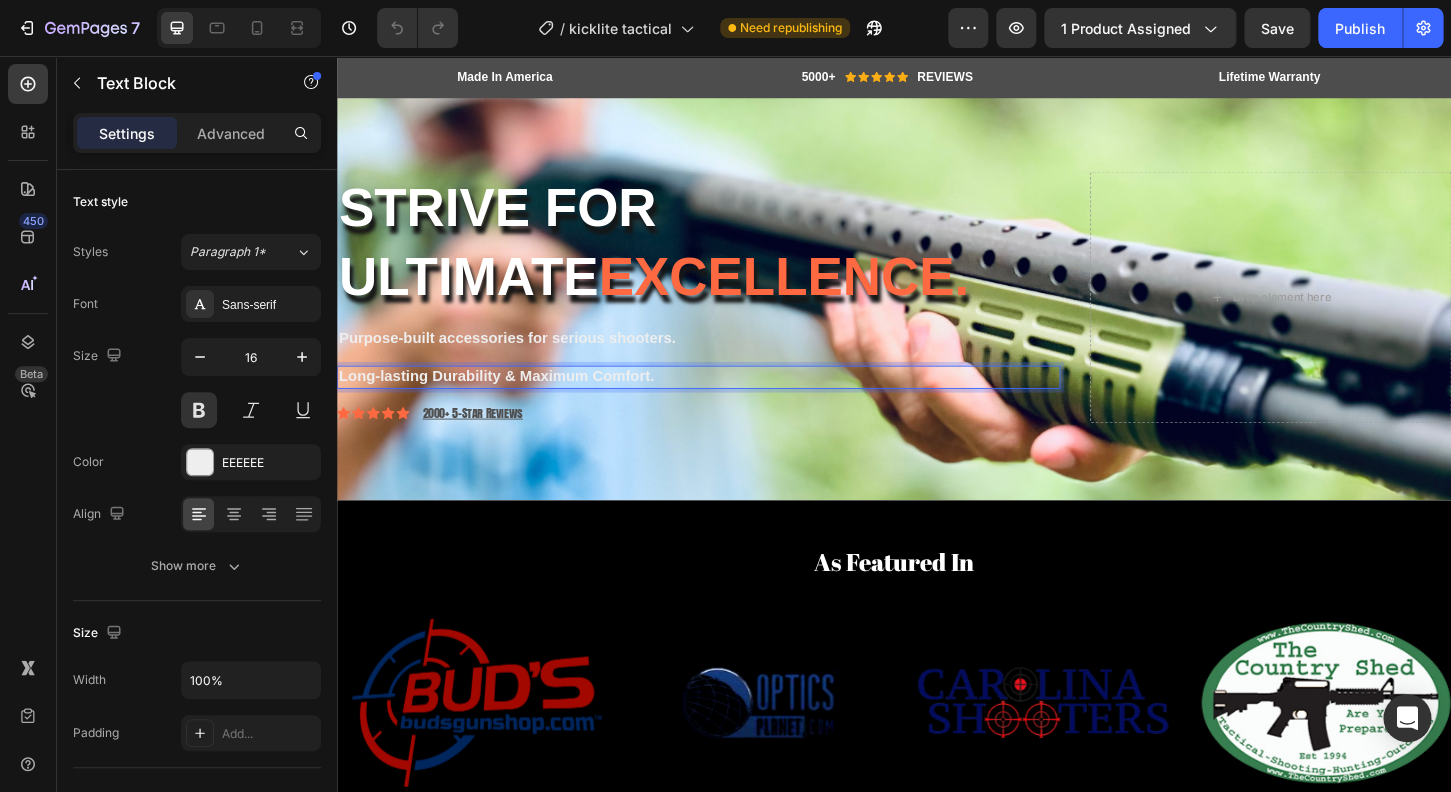 click on "Long-lasting Durability & Maximum Comfort." at bounding box center [726, 401] 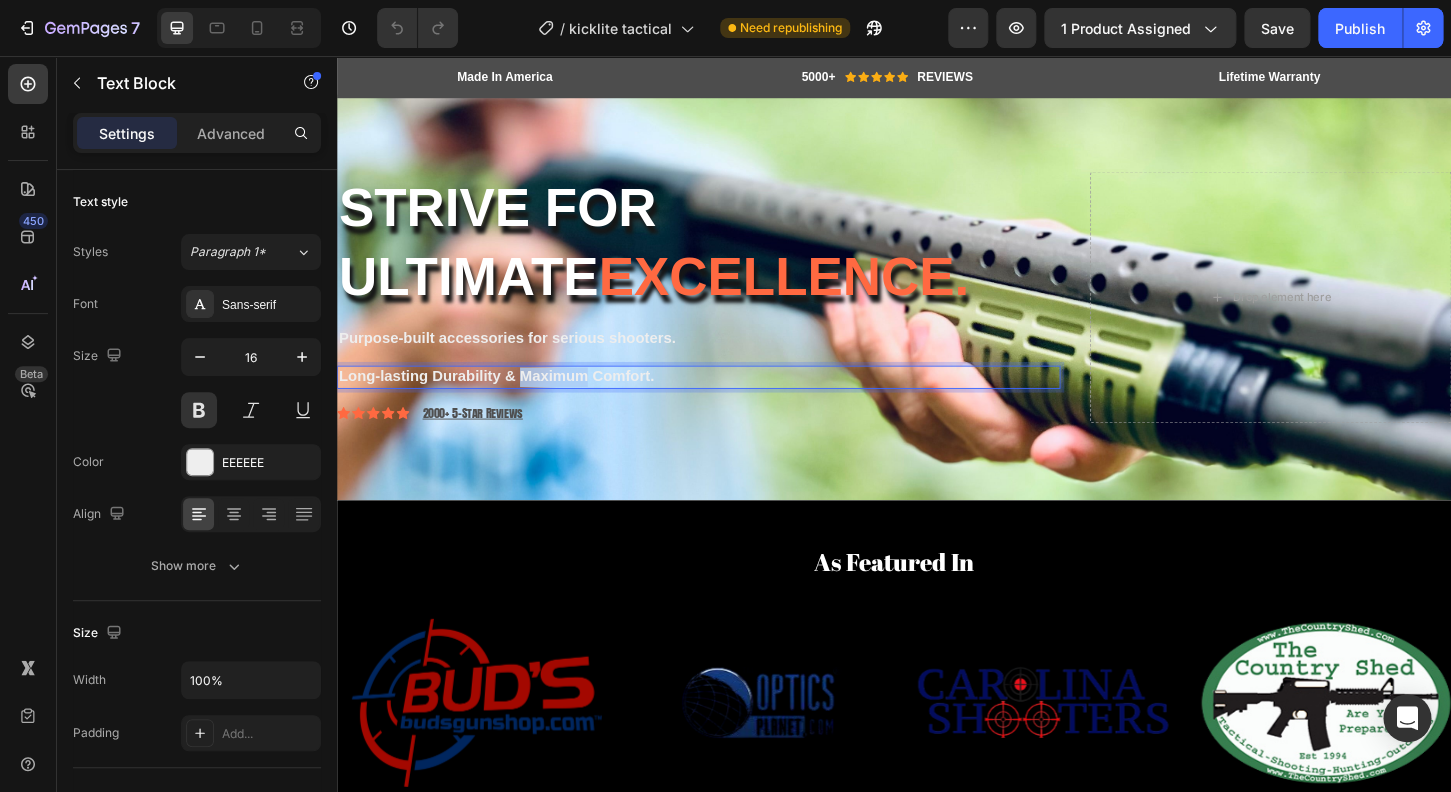 click on "Long-lasting Durability & Maximum Comfort." at bounding box center [726, 401] 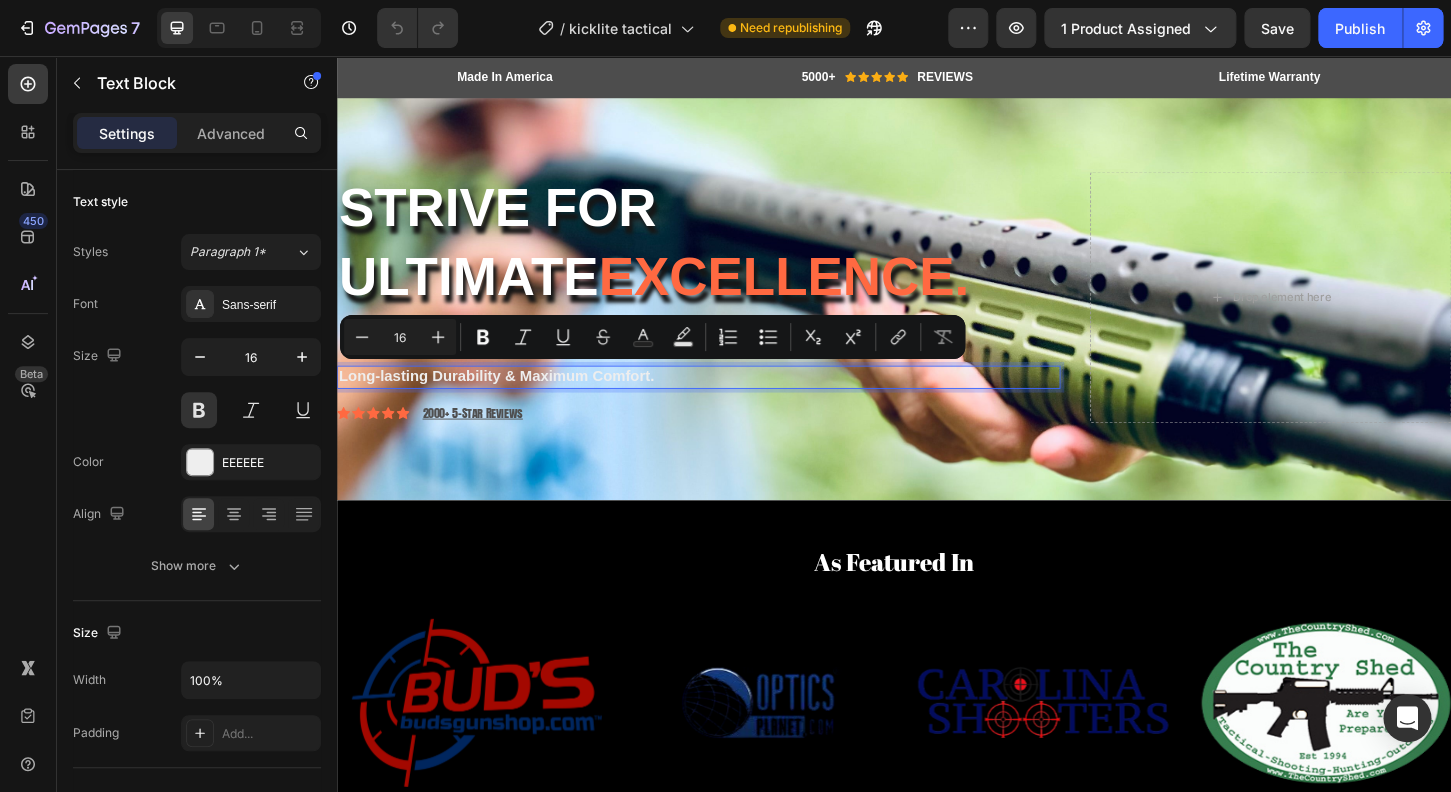 click on "Long-lasting Durability & Maximum Comfort." at bounding box center [726, 401] 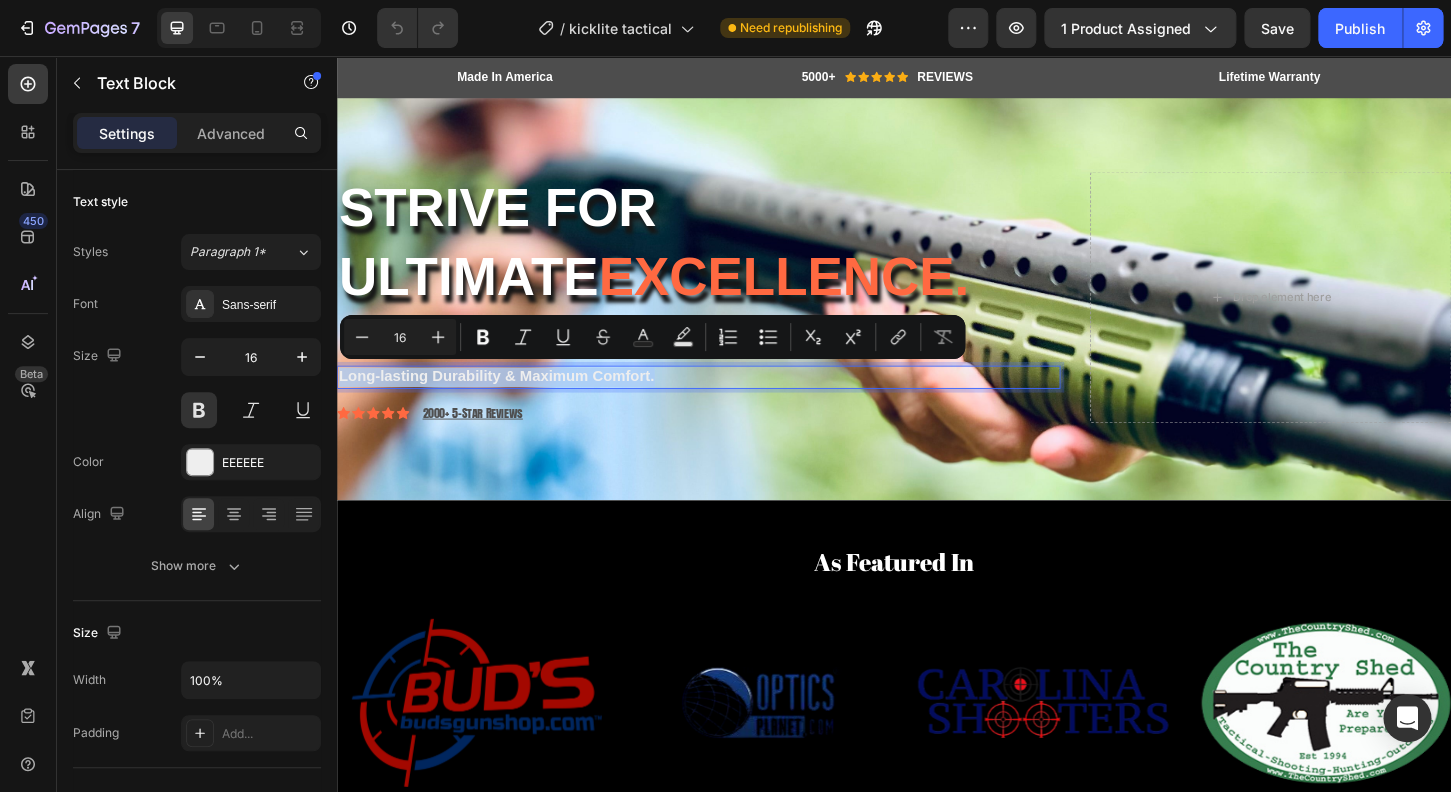drag, startPoint x: 692, startPoint y: 398, endPoint x: 522, endPoint y: 397, distance: 170.00294 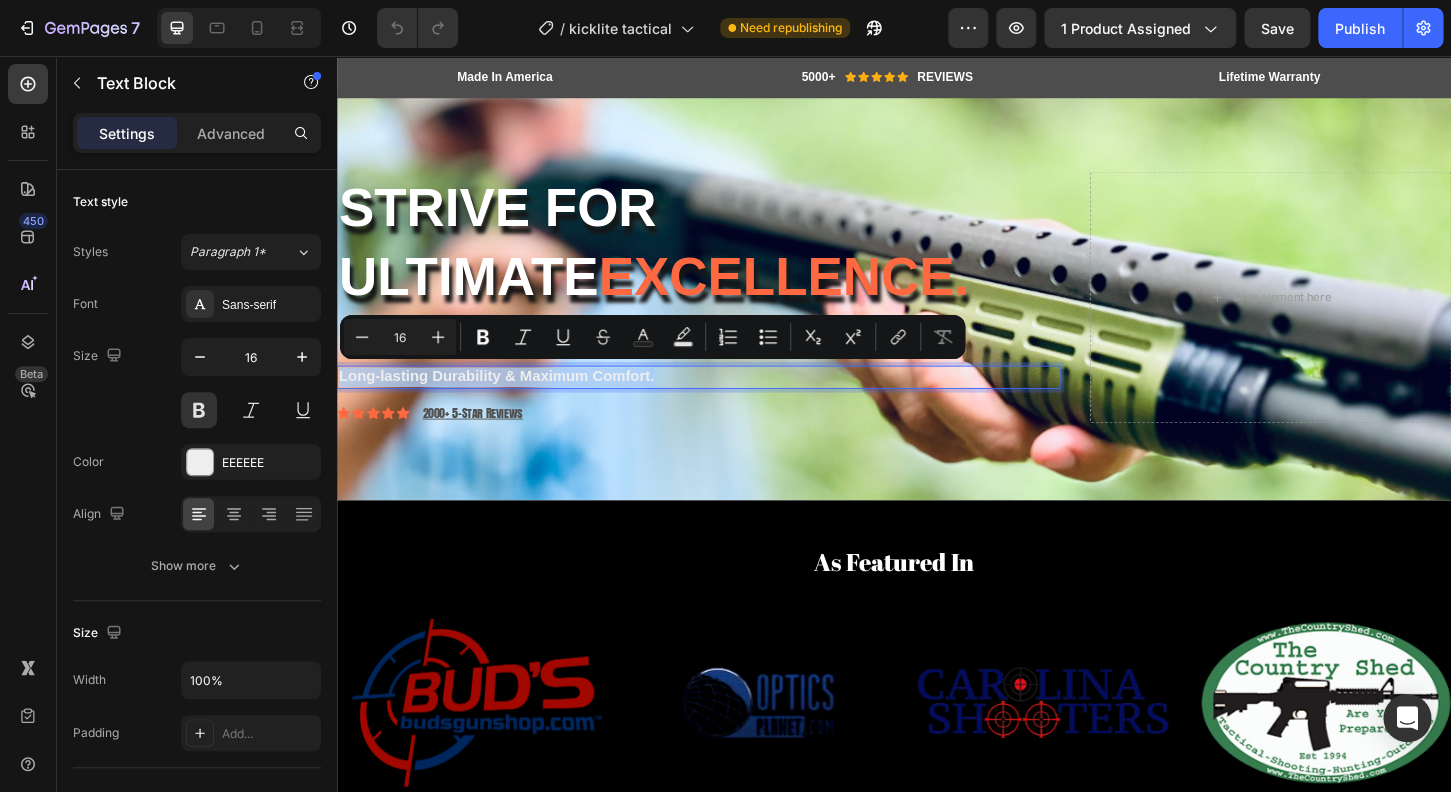 copy on "Long-lasting Durability & Maximum Comfort." 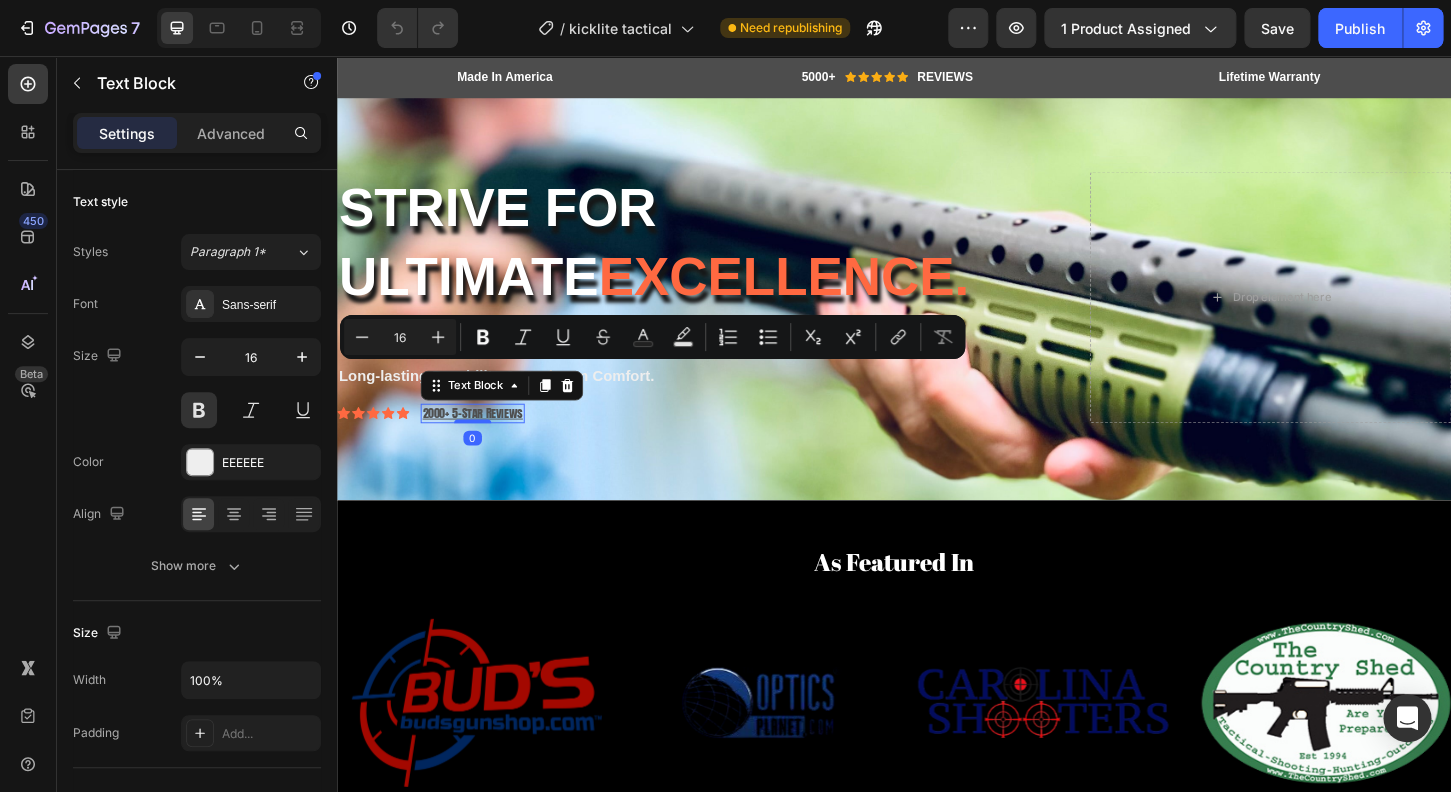 click on "2000+ 5-Star Reviews" at bounding box center [483, 440] 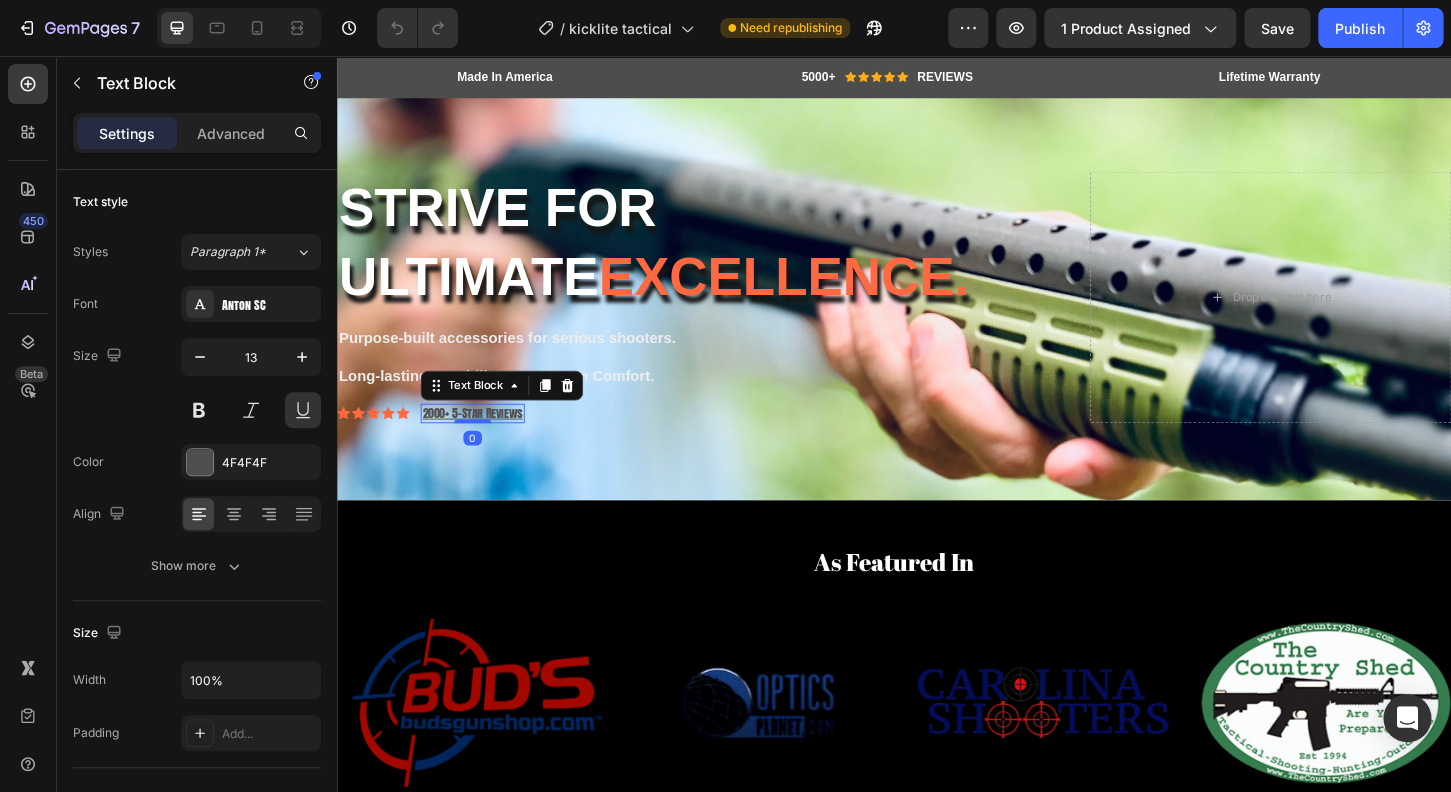 click on "2000+ 5-Star Reviews" at bounding box center [483, 440] 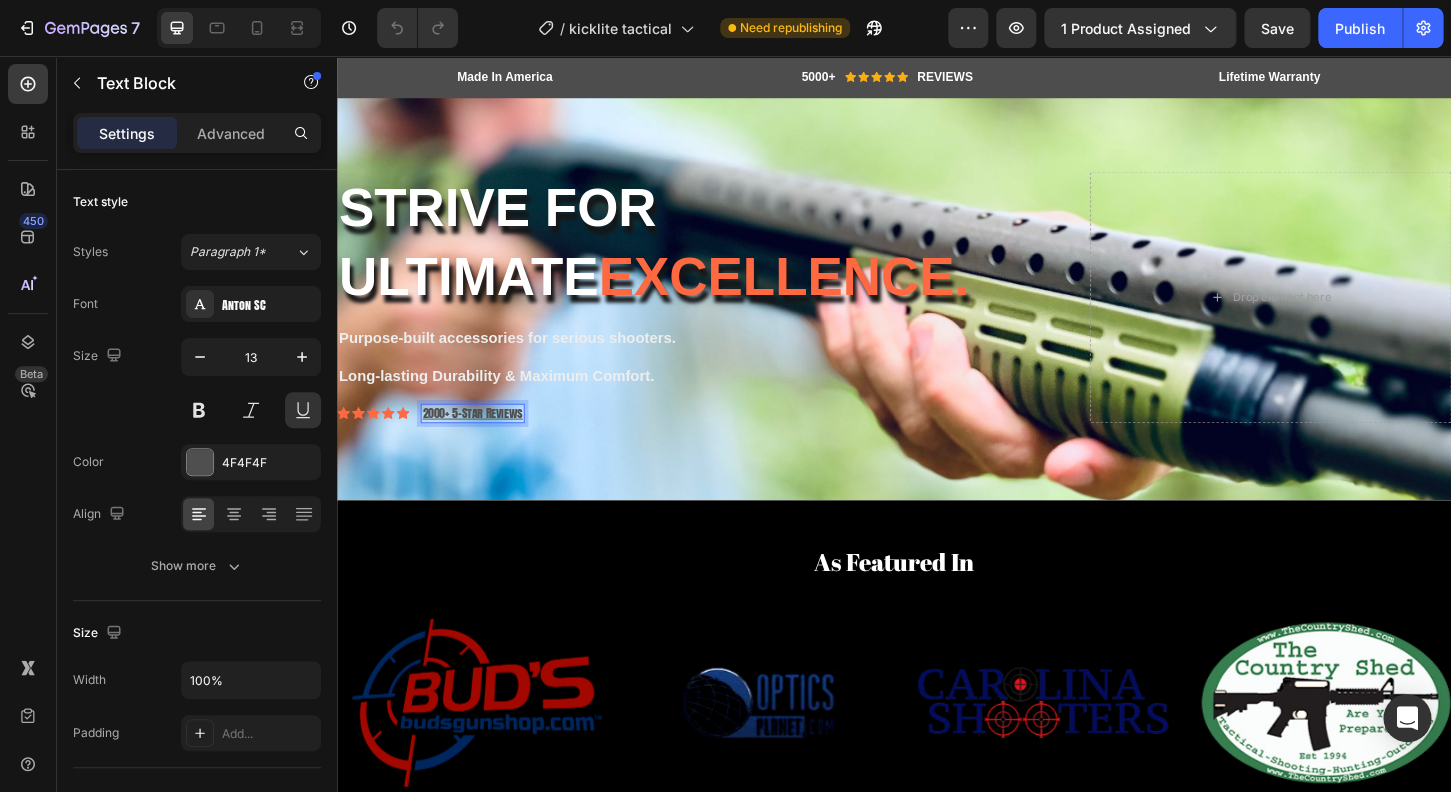 click on "2000+ 5-Star Reviews" at bounding box center (483, 440) 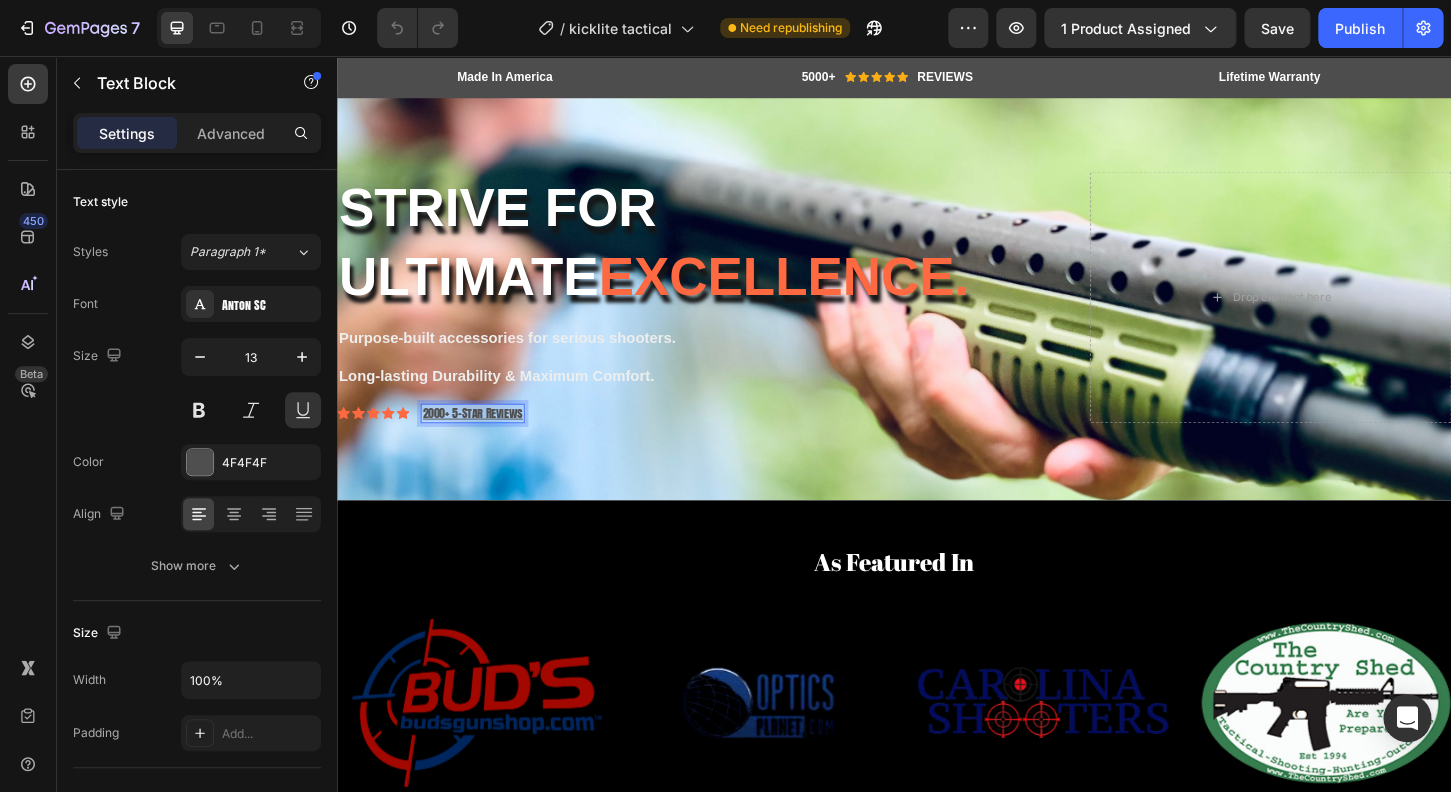 drag, startPoint x: 540, startPoint y: 438, endPoint x: 444, endPoint y: 441, distance: 96.04687 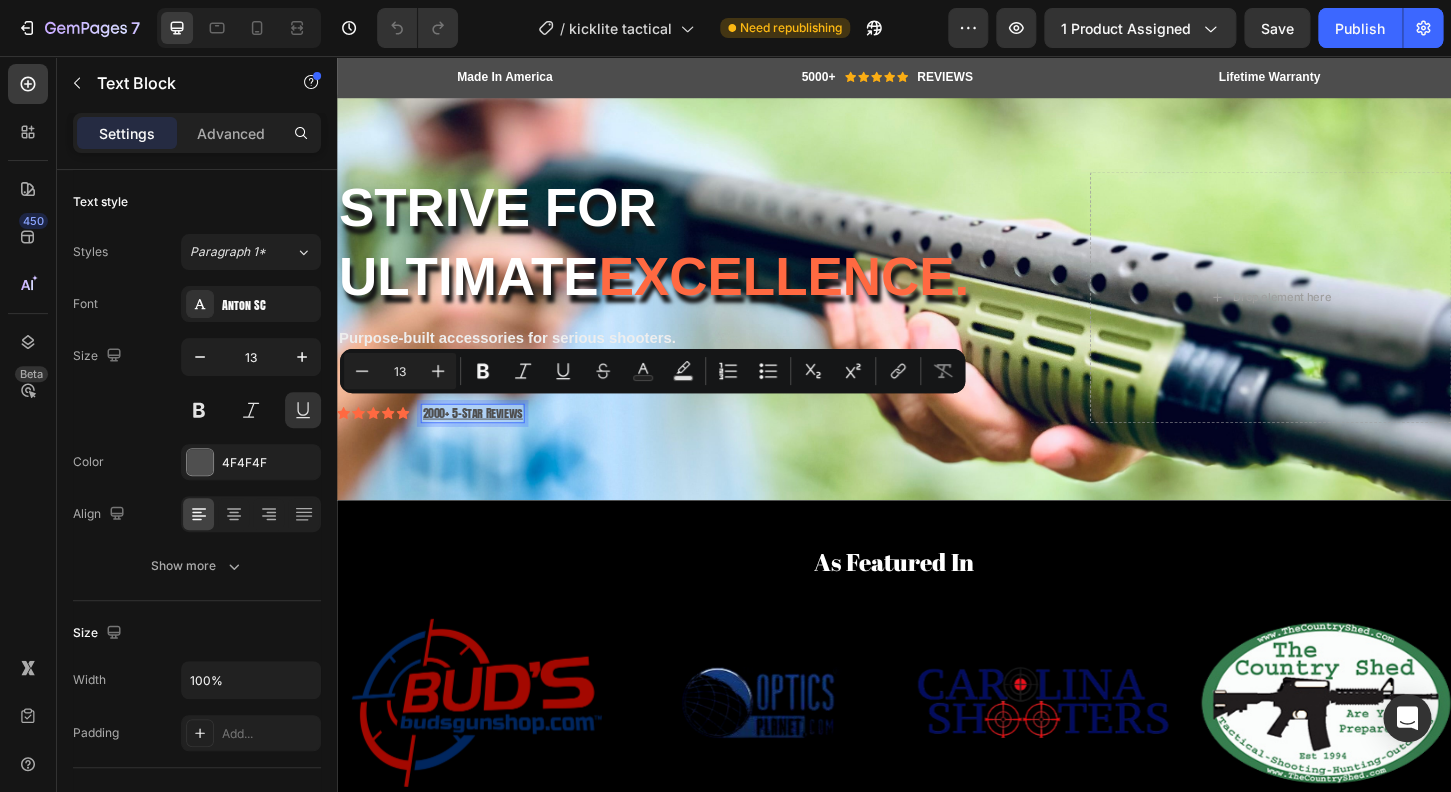 copy on "2000+ 5-Star Reviews" 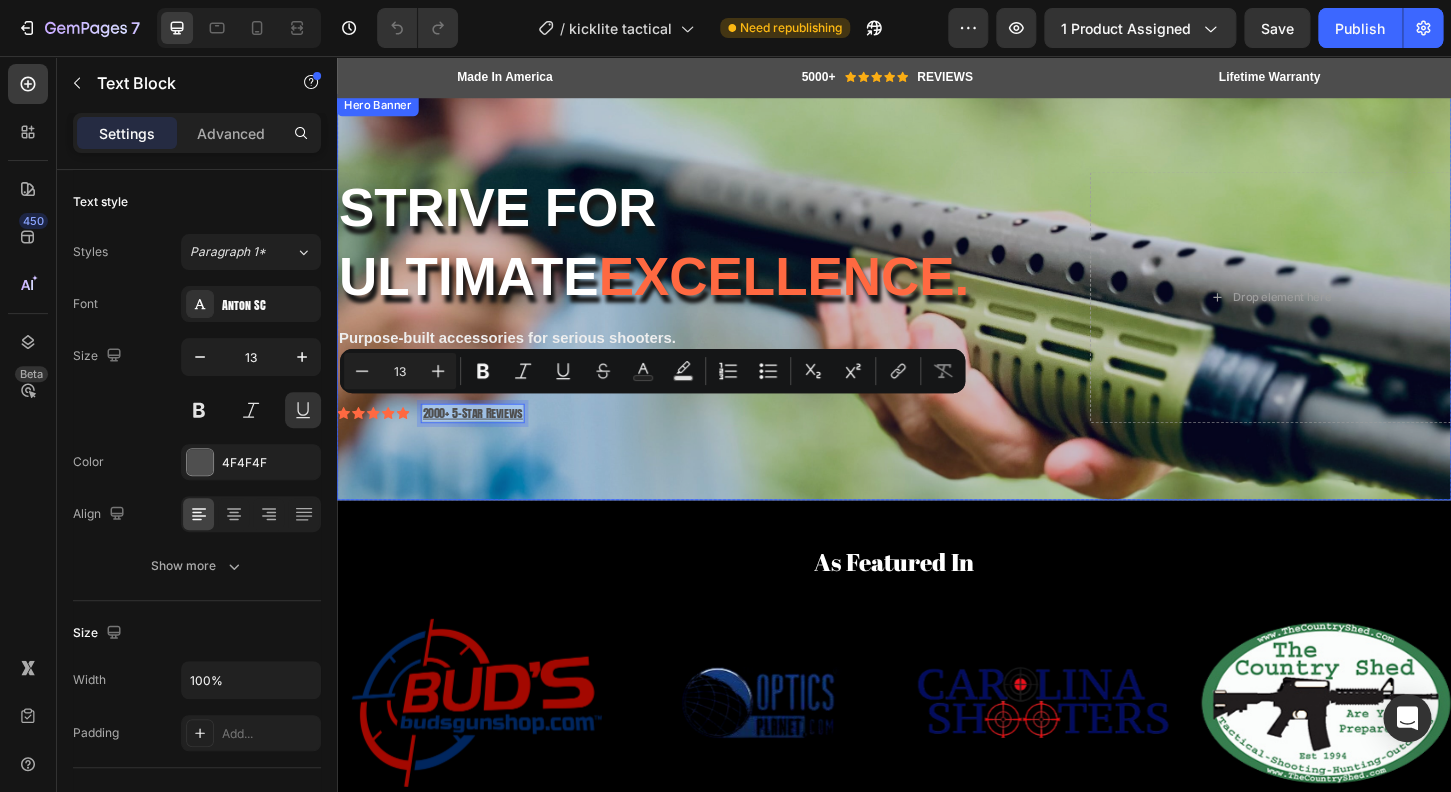 click at bounding box center [937, 315] 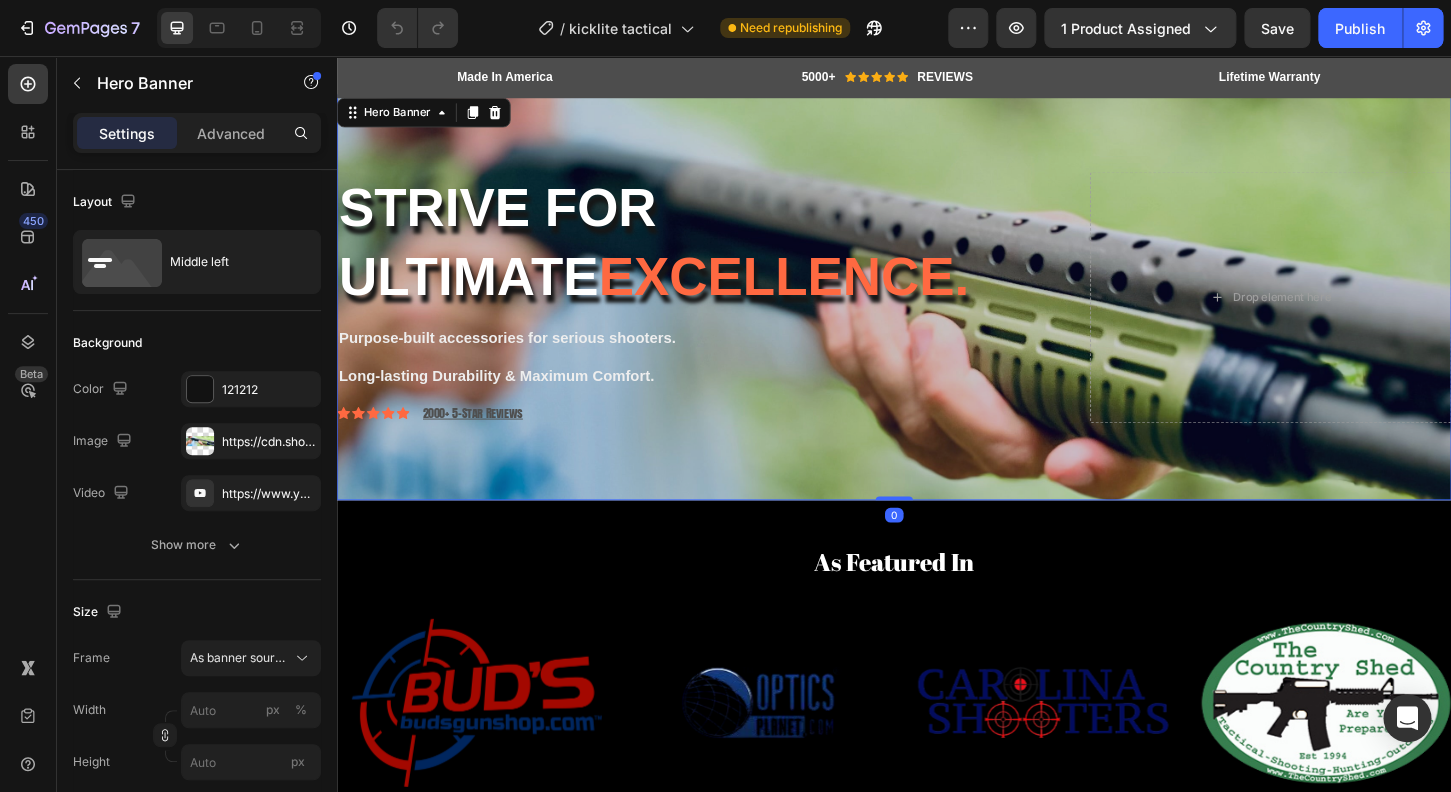 drag, startPoint x: 938, startPoint y: 527, endPoint x: 887, endPoint y: 499, distance: 58.18075 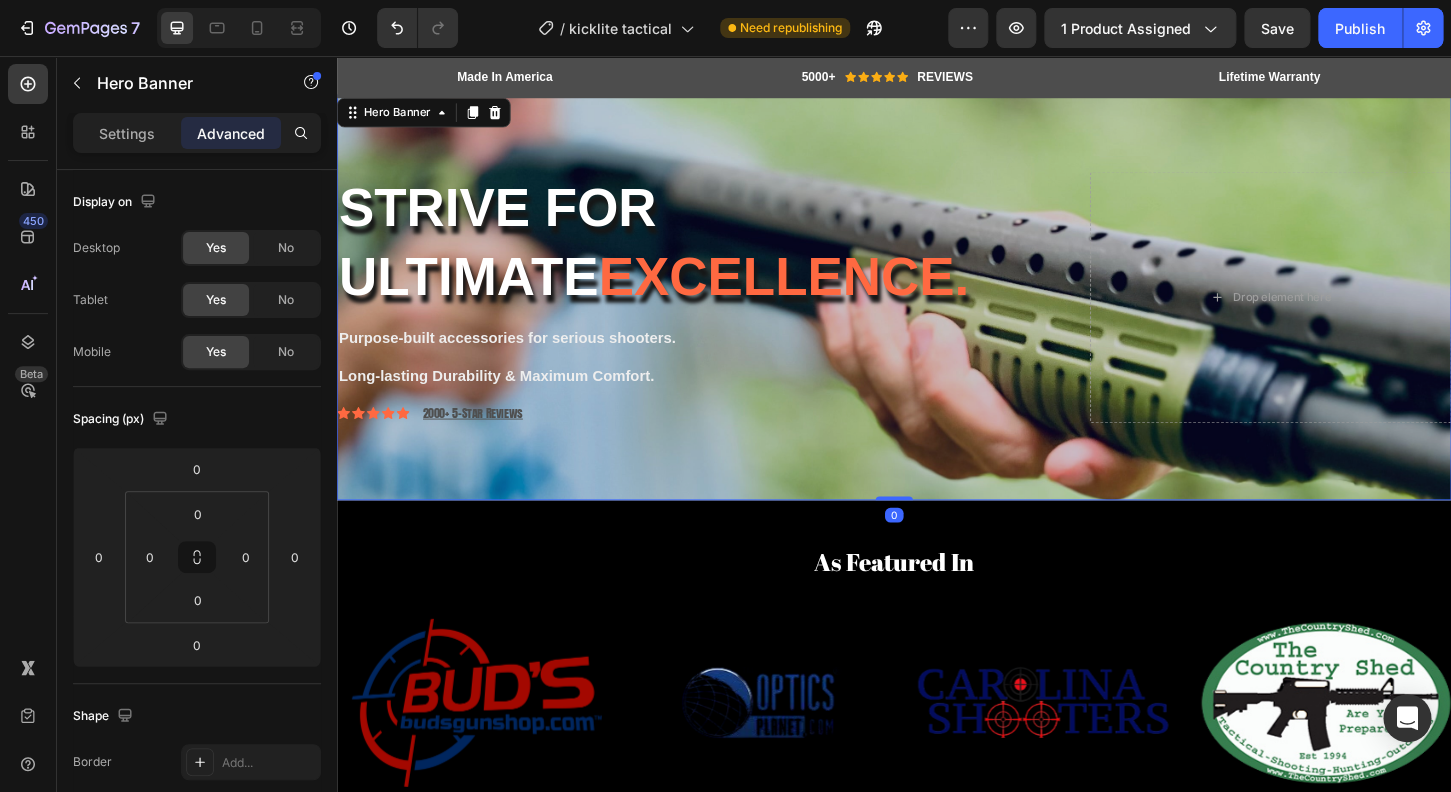 click at bounding box center [937, 315] 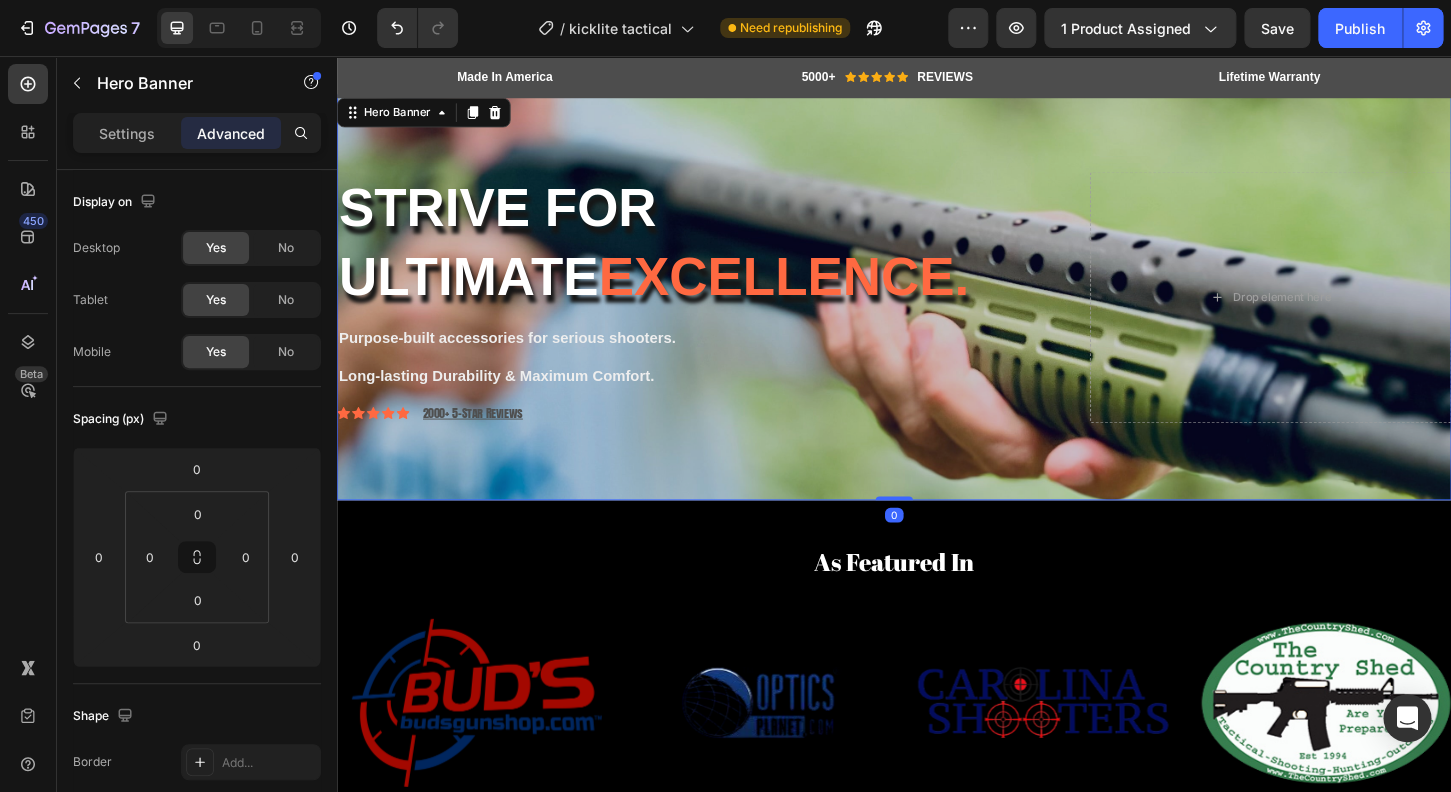 click at bounding box center [937, 315] 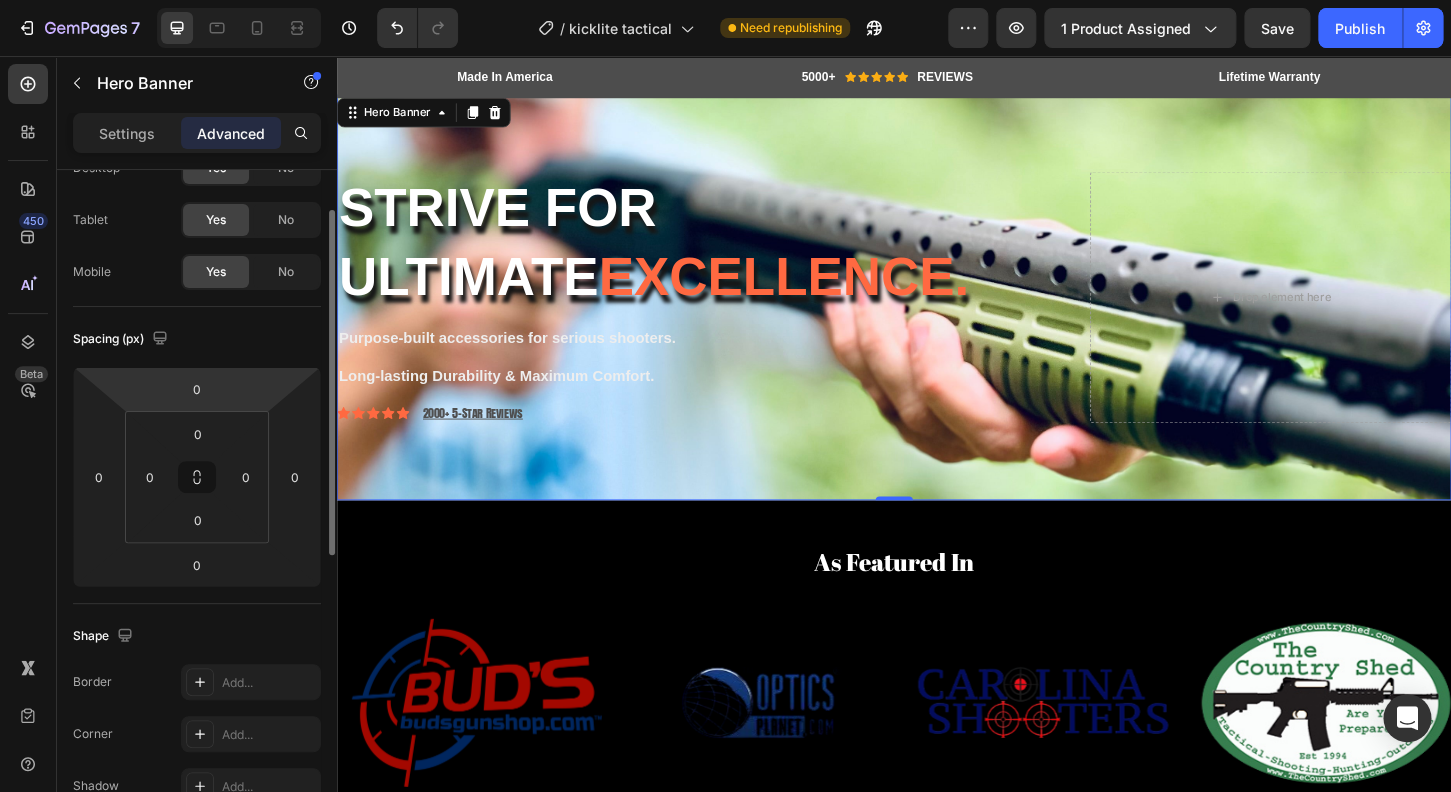 scroll, scrollTop: 256, scrollLeft: 0, axis: vertical 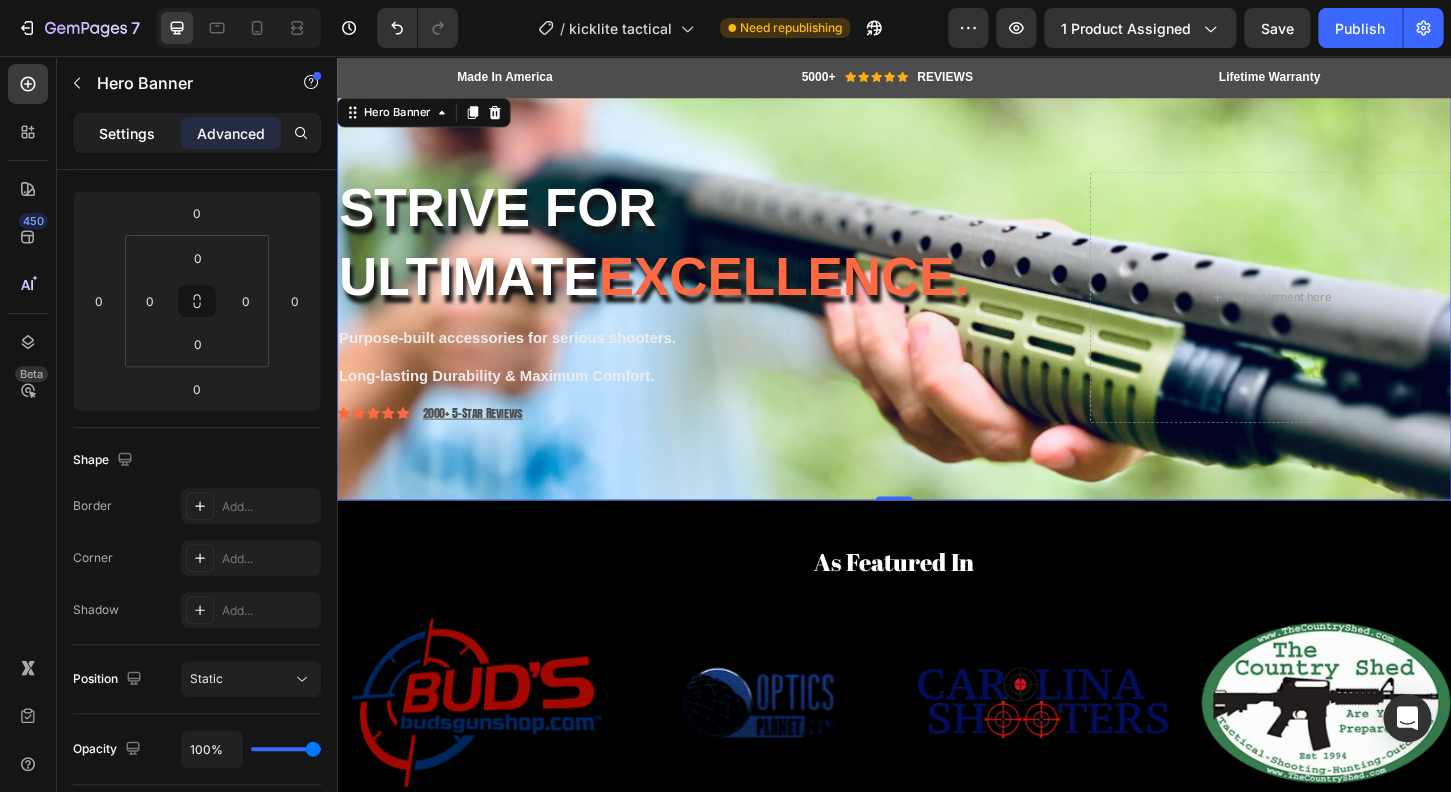 click on "Settings" at bounding box center (127, 133) 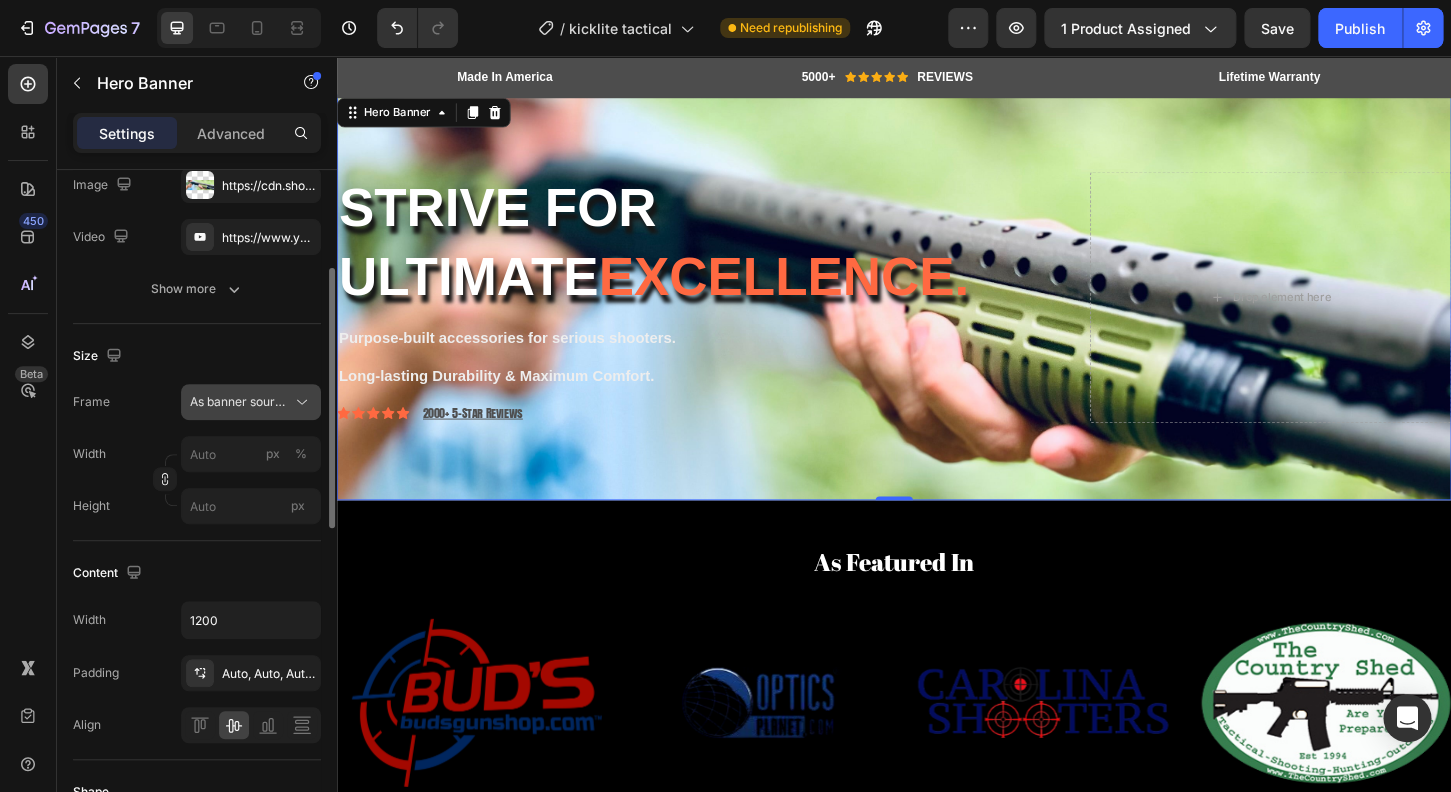 click on "As banner source" at bounding box center [251, 402] 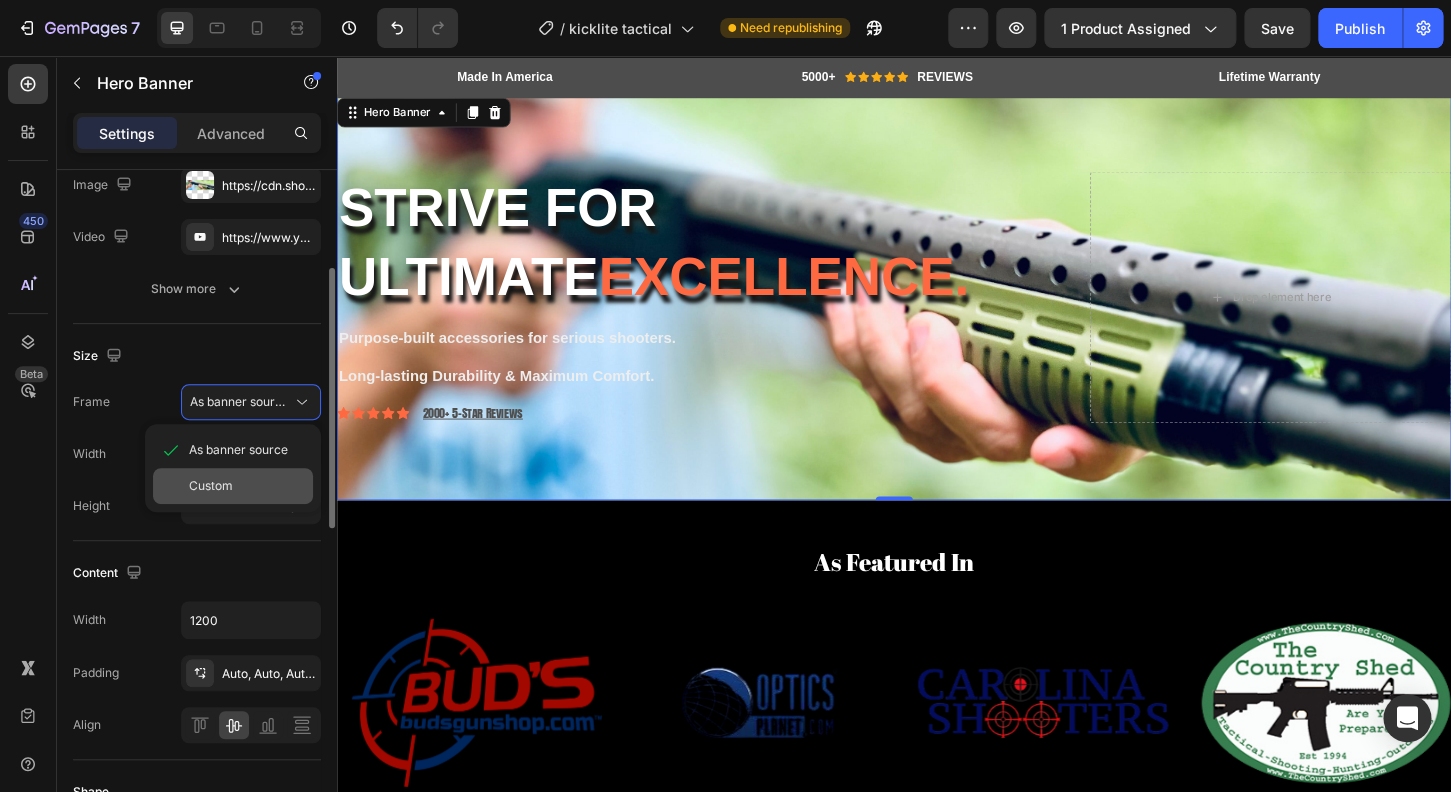 click on "Custom" at bounding box center [247, 486] 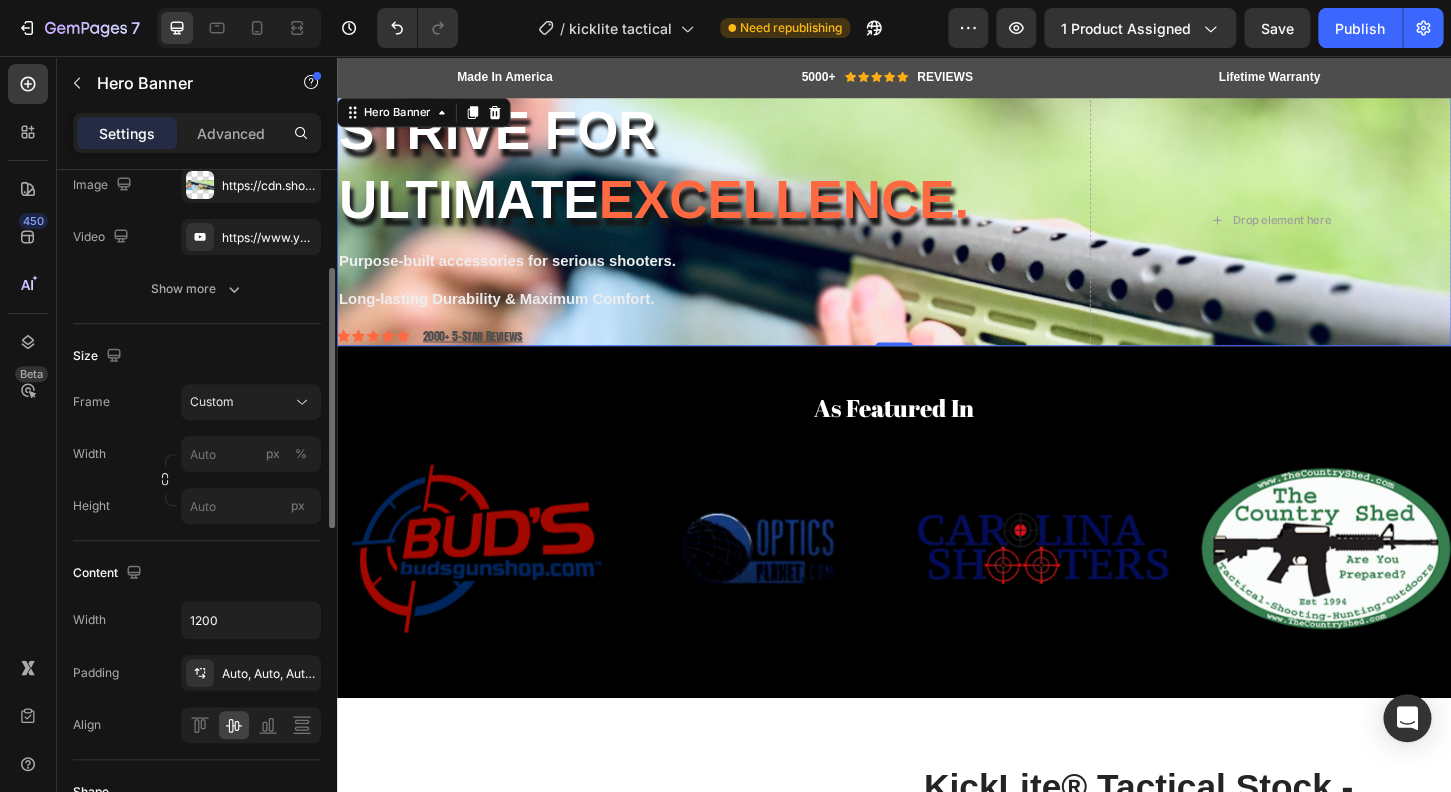 click on "Strive for ultimate  excellence. Heading Purpose-built accessories for serious shooters. Text Block Long-lasting Durability & Maximum Comfort. Text Block Icon Icon Icon Icon Icon Icon List 2000+ 5-Star Reviews Text Block Row" at bounding box center (726, 232) 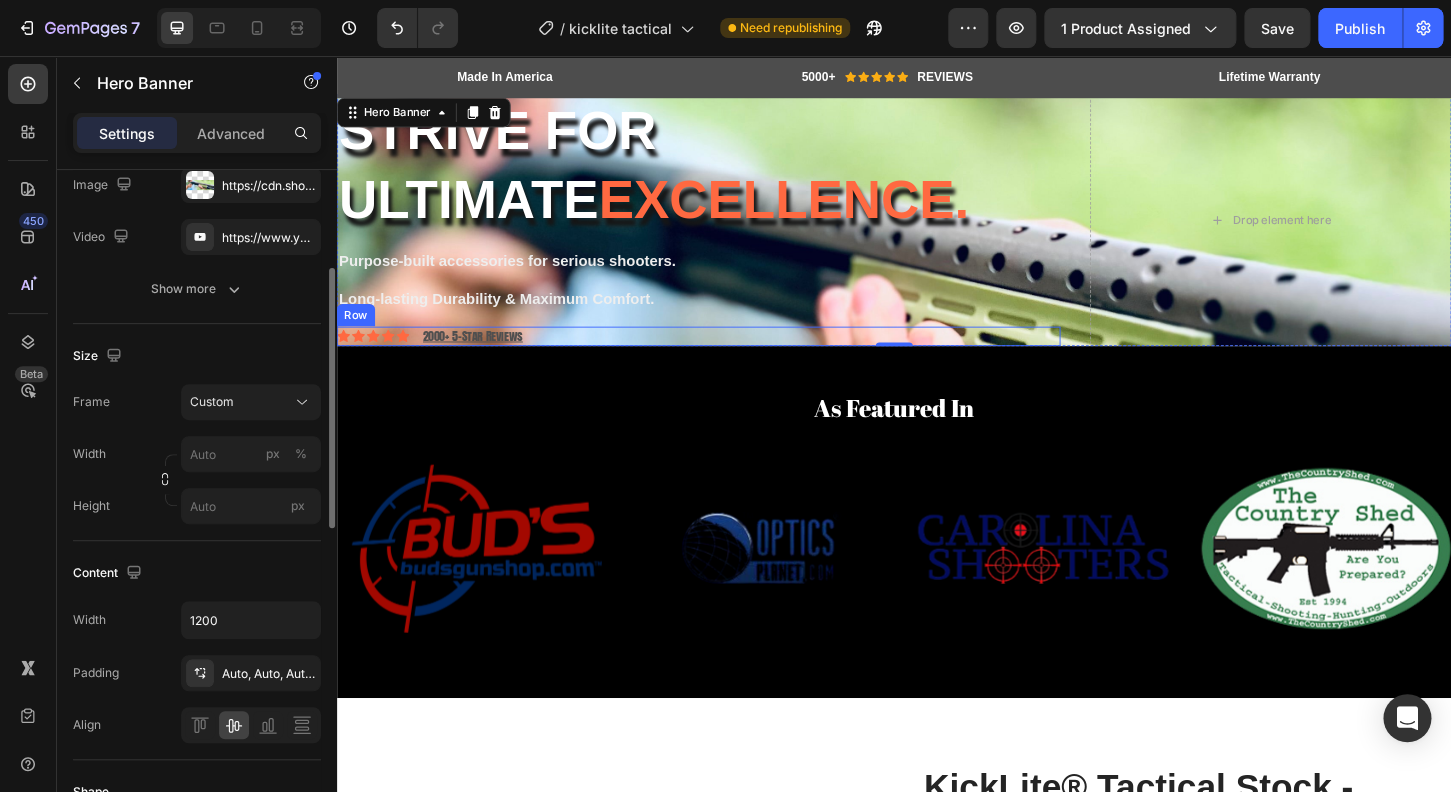 click on "Icon Icon Icon Icon Icon Icon List 2000+ 5-Star Reviews Text Block Row" at bounding box center [726, 357] 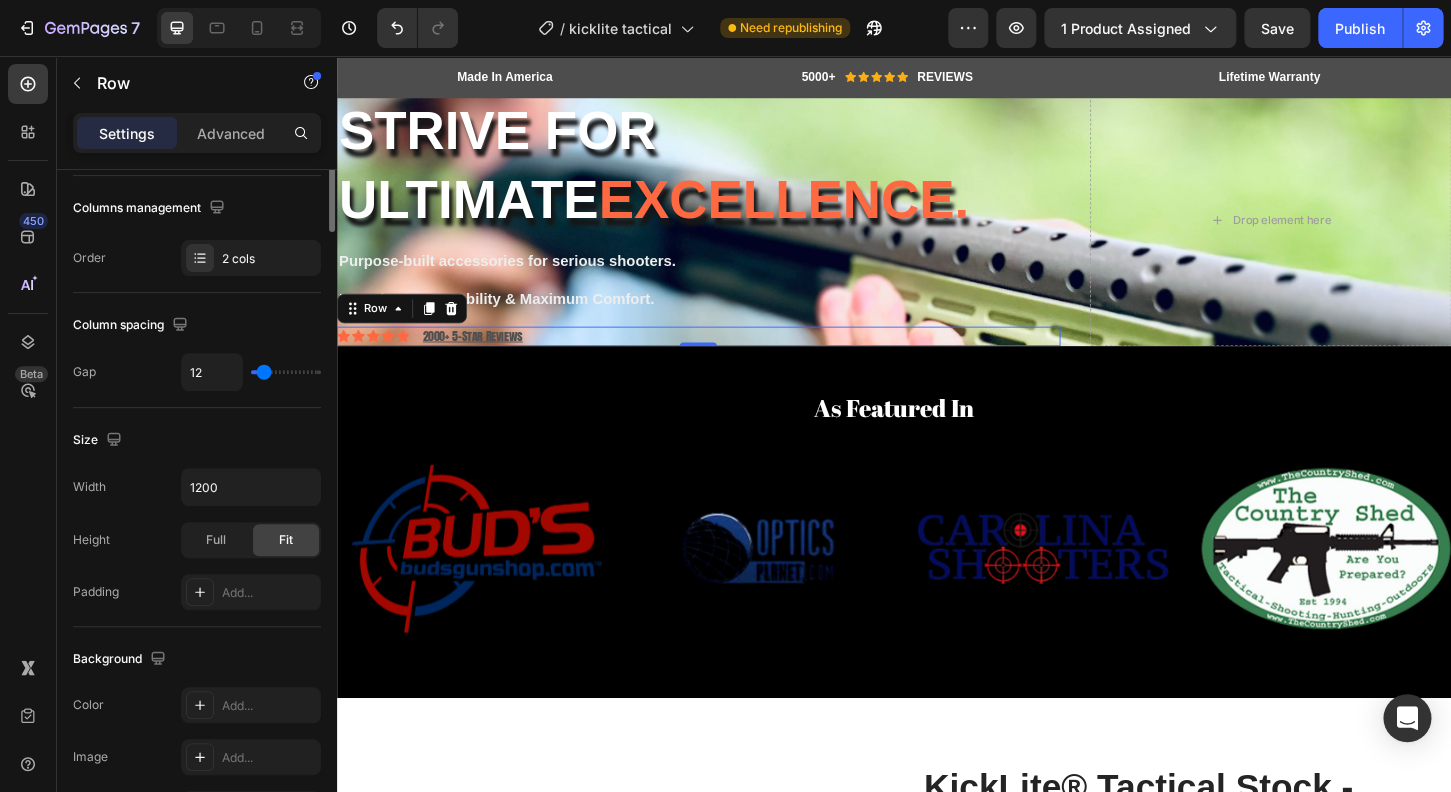 scroll, scrollTop: 0, scrollLeft: 0, axis: both 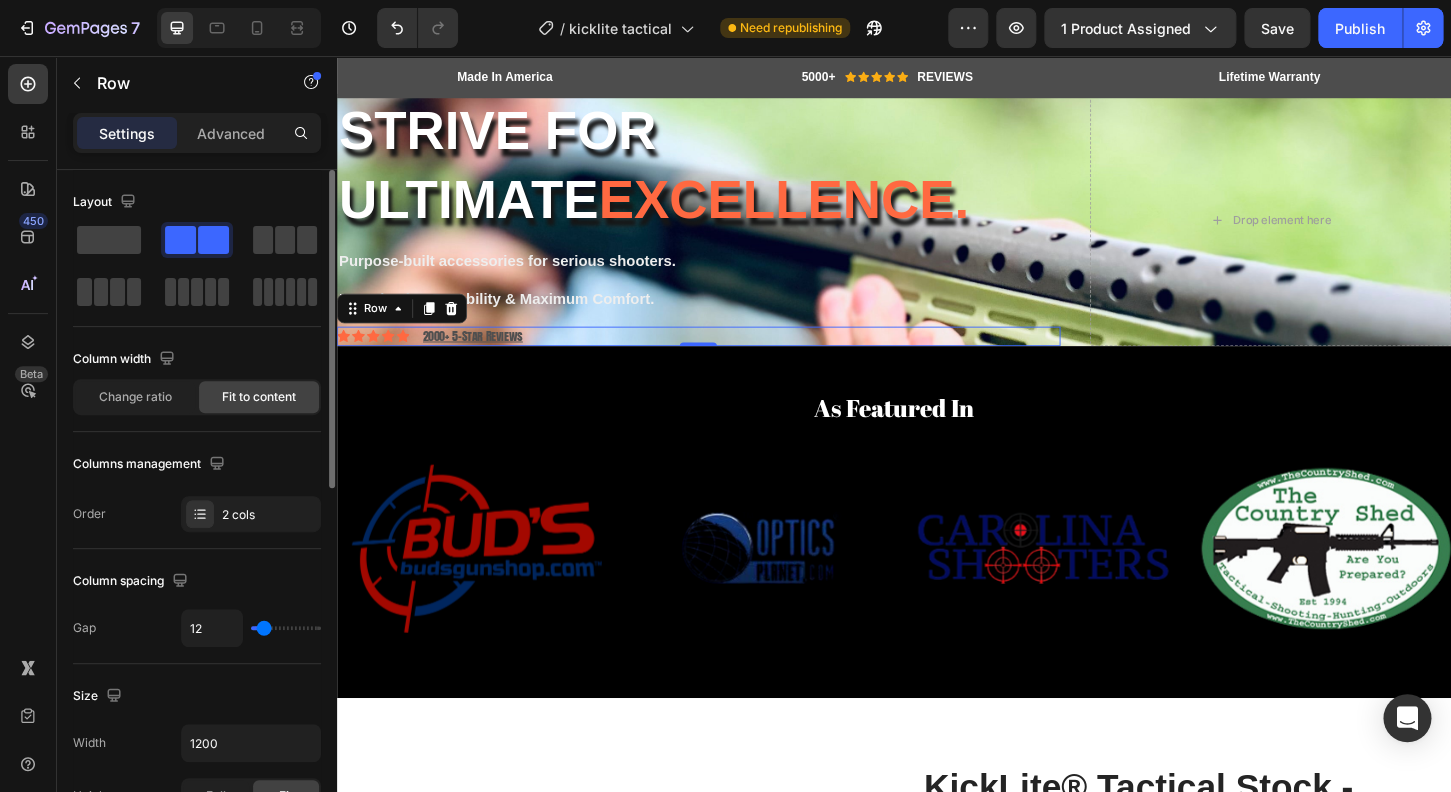 click on "Icon Icon Icon Icon Icon Icon List 2000+ 5-Star Reviews Text Block Row   0" at bounding box center [726, 357] 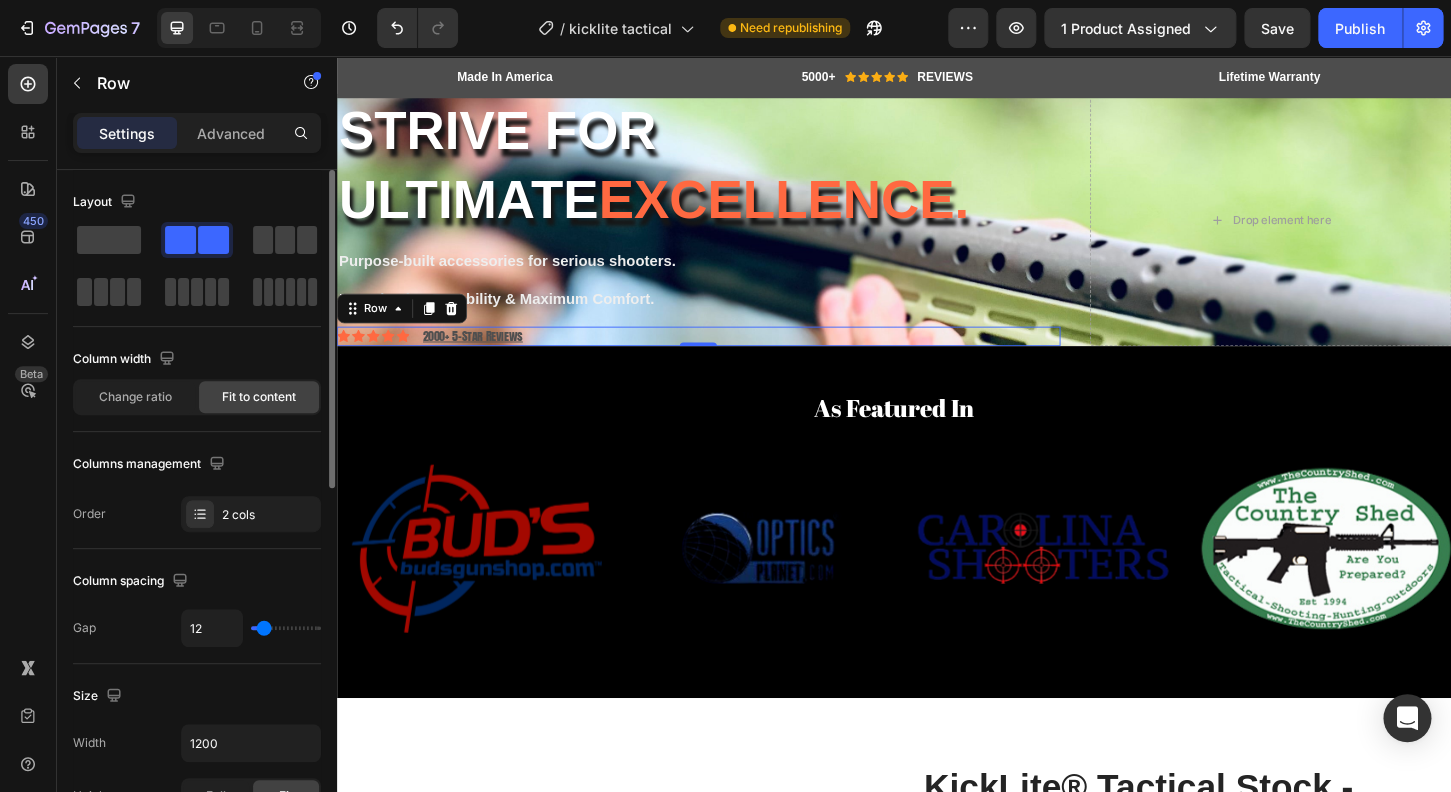 click on "Icon Icon Icon Icon Icon Icon List 2000+ 5-Star Reviews Text Block Row   0" at bounding box center [726, 357] 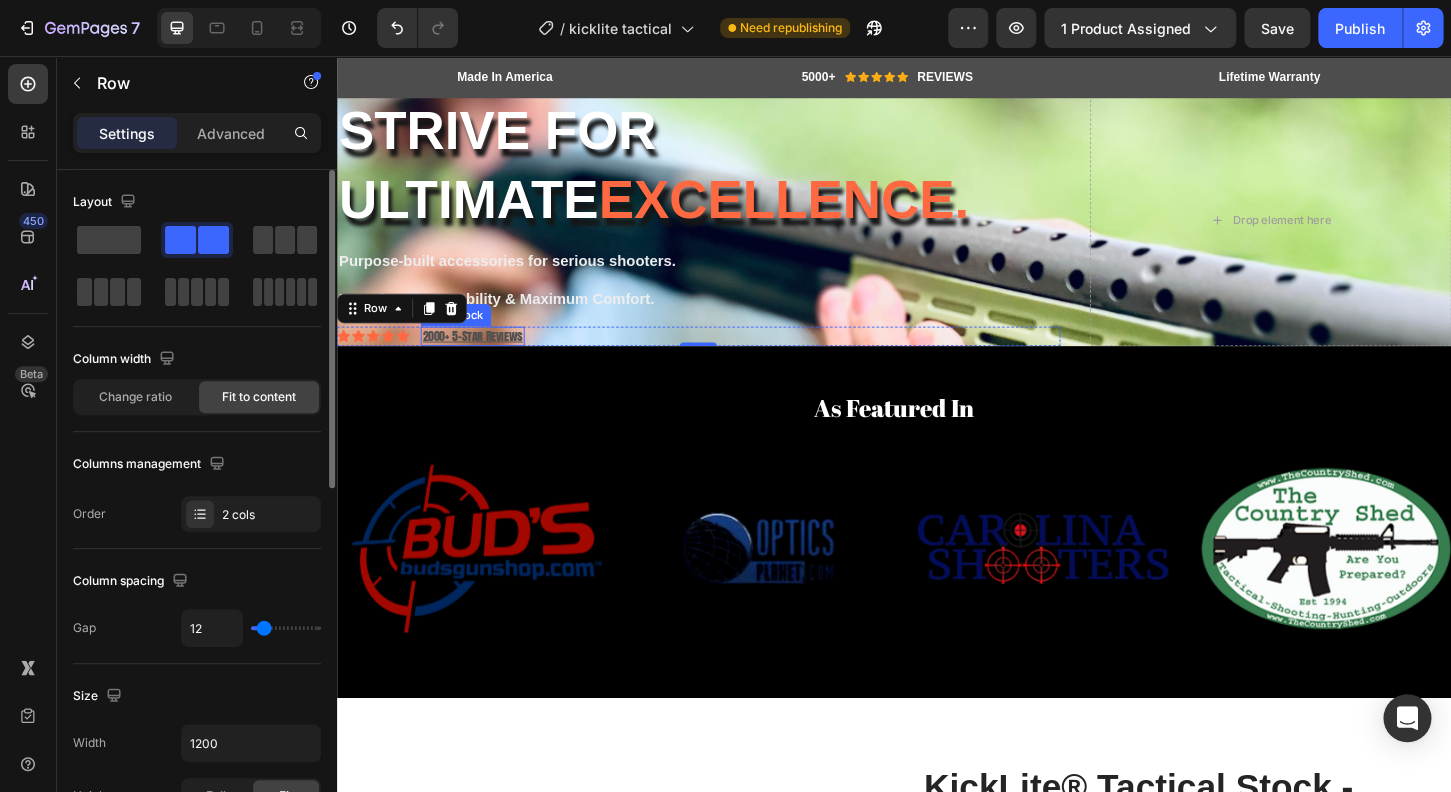 click on "2000+ 5-Star Reviews" at bounding box center (483, 357) 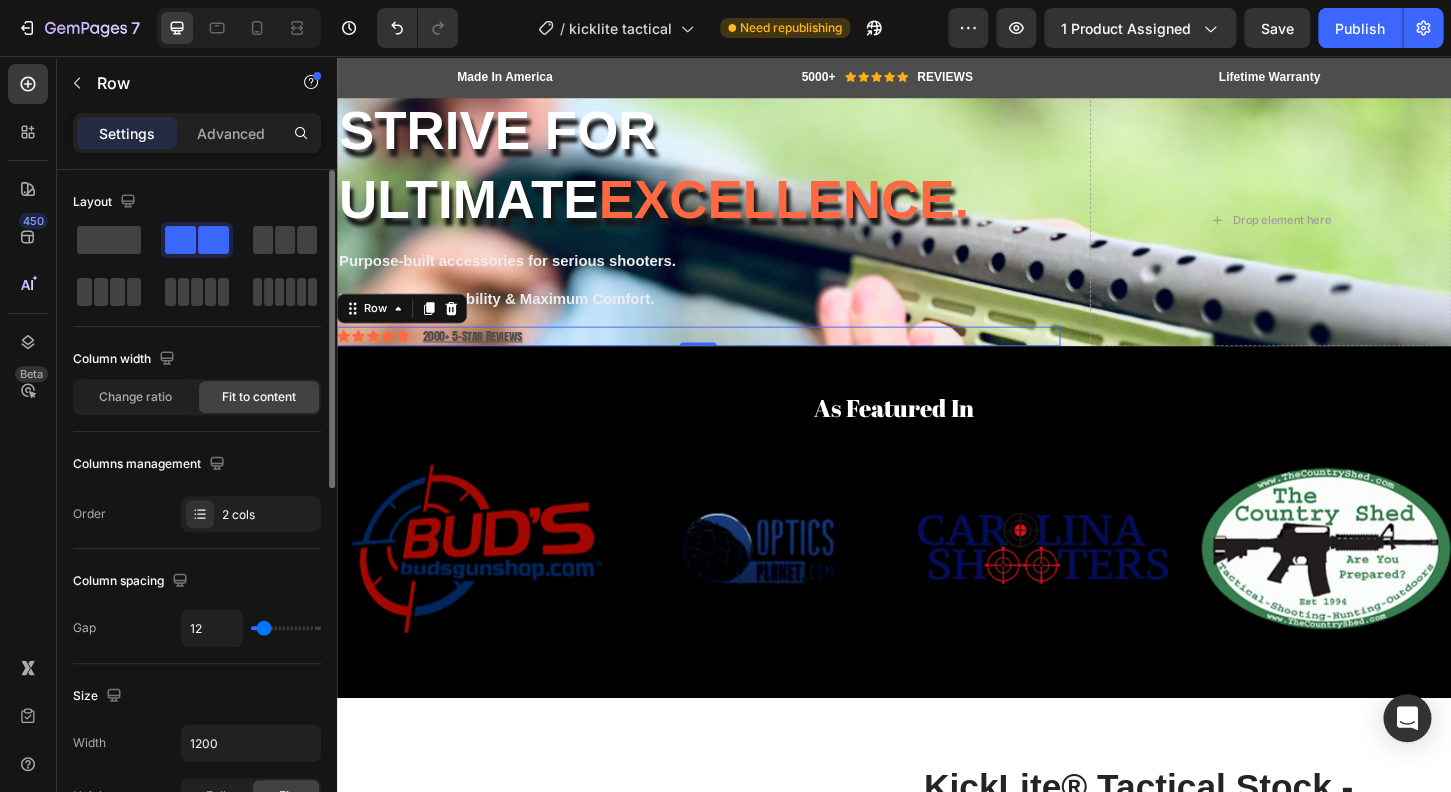 click on "Icon Icon Icon Icon Icon Icon List 2000+ 5-Star Reviews Text Block Row   0" at bounding box center [726, 357] 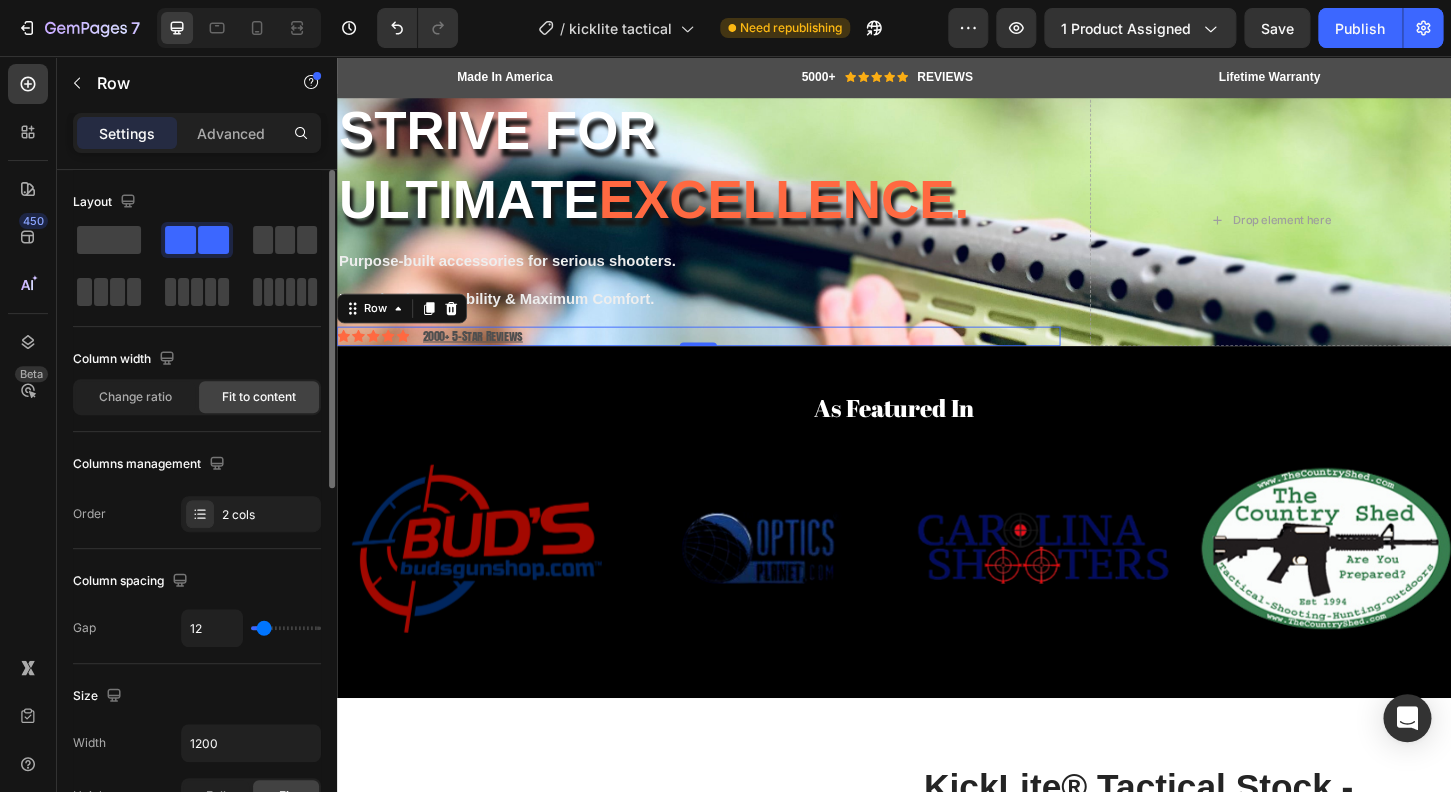 click on "Icon Icon Icon Icon Icon Icon List 2000+ 5-Star Reviews Text Block Row   0" at bounding box center (726, 357) 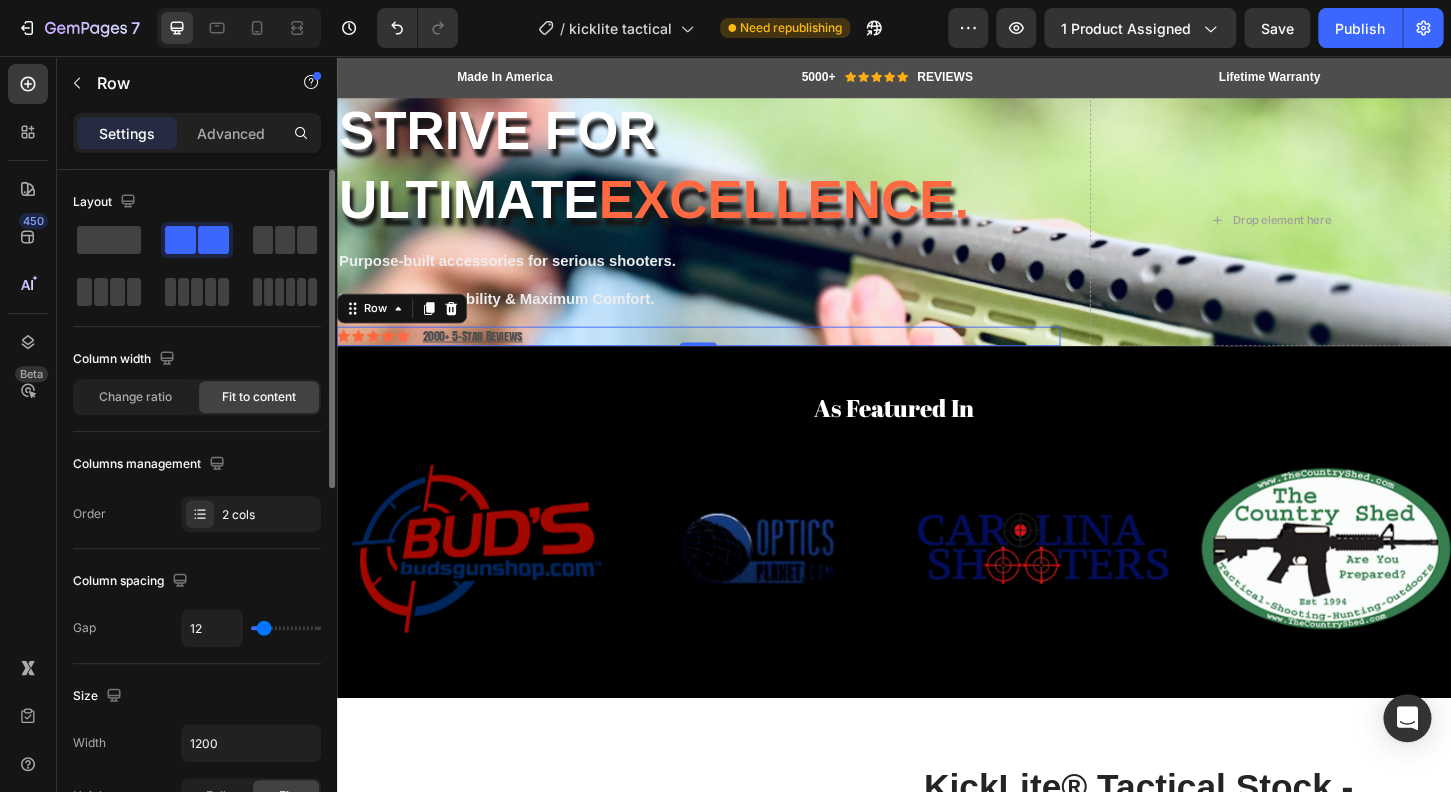 click on "Icon Icon Icon Icon Icon Icon List 2000+ 5-Star Reviews Text Block Row   0" at bounding box center (726, 357) 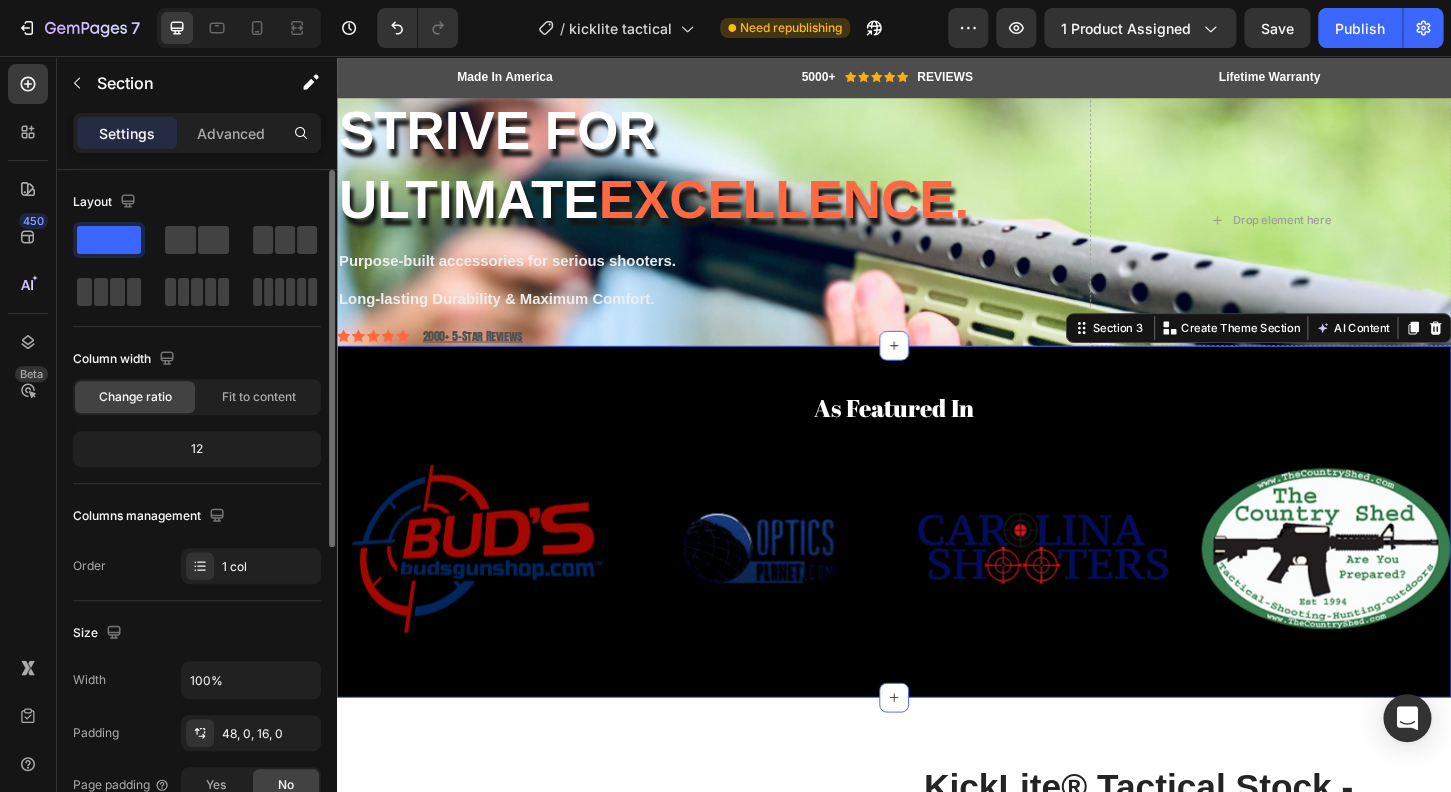 click on "As Featured In Heading Image Image Image Image Carousel Row Section 3   You can create reusable sections Create Theme Section AI Content Write with GemAI What would you like to describe here? Tone and Voice Persuasive Product Getting products... Show more Generate" at bounding box center [937, 558] 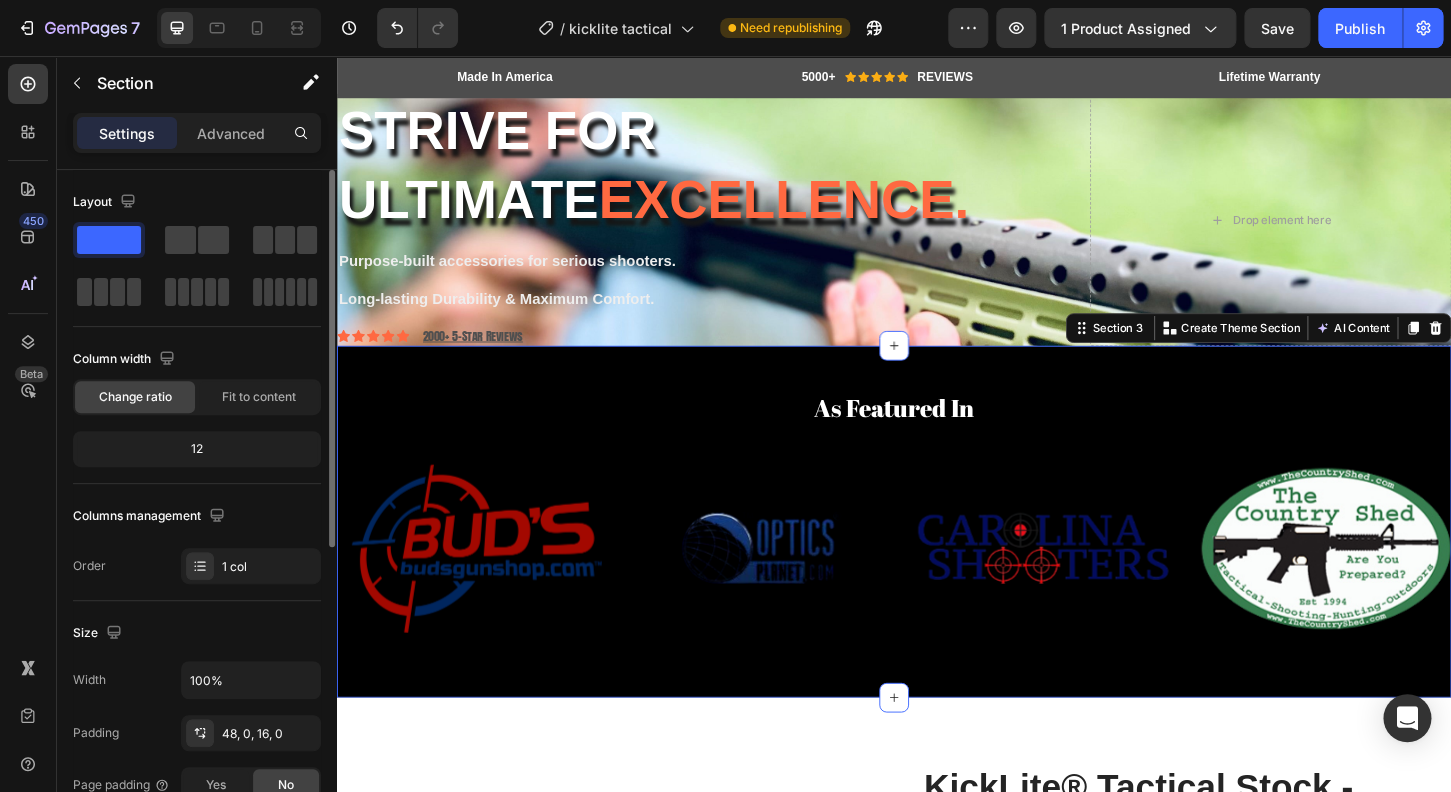 click on "As Featured In Heading Image Image Image Image Carousel Row Section 3   You can create reusable sections Create Theme Section AI Content Write with GemAI What would you like to describe here? Tone and Voice Persuasive Product KickLite™ Sport Stock - Remington® 870 Show more Generate" at bounding box center [937, 558] 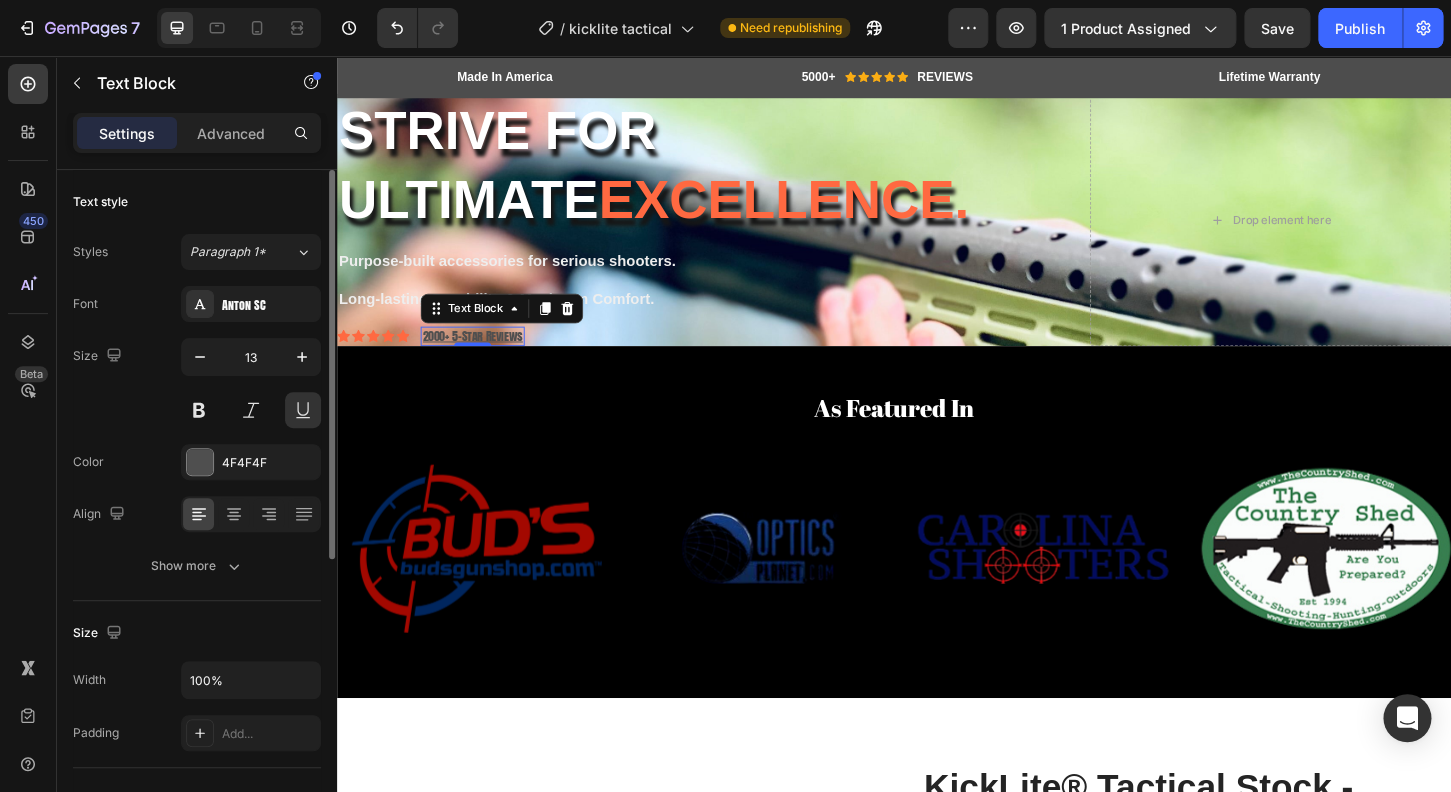 click on "2000+ 5-Star Reviews" at bounding box center (483, 357) 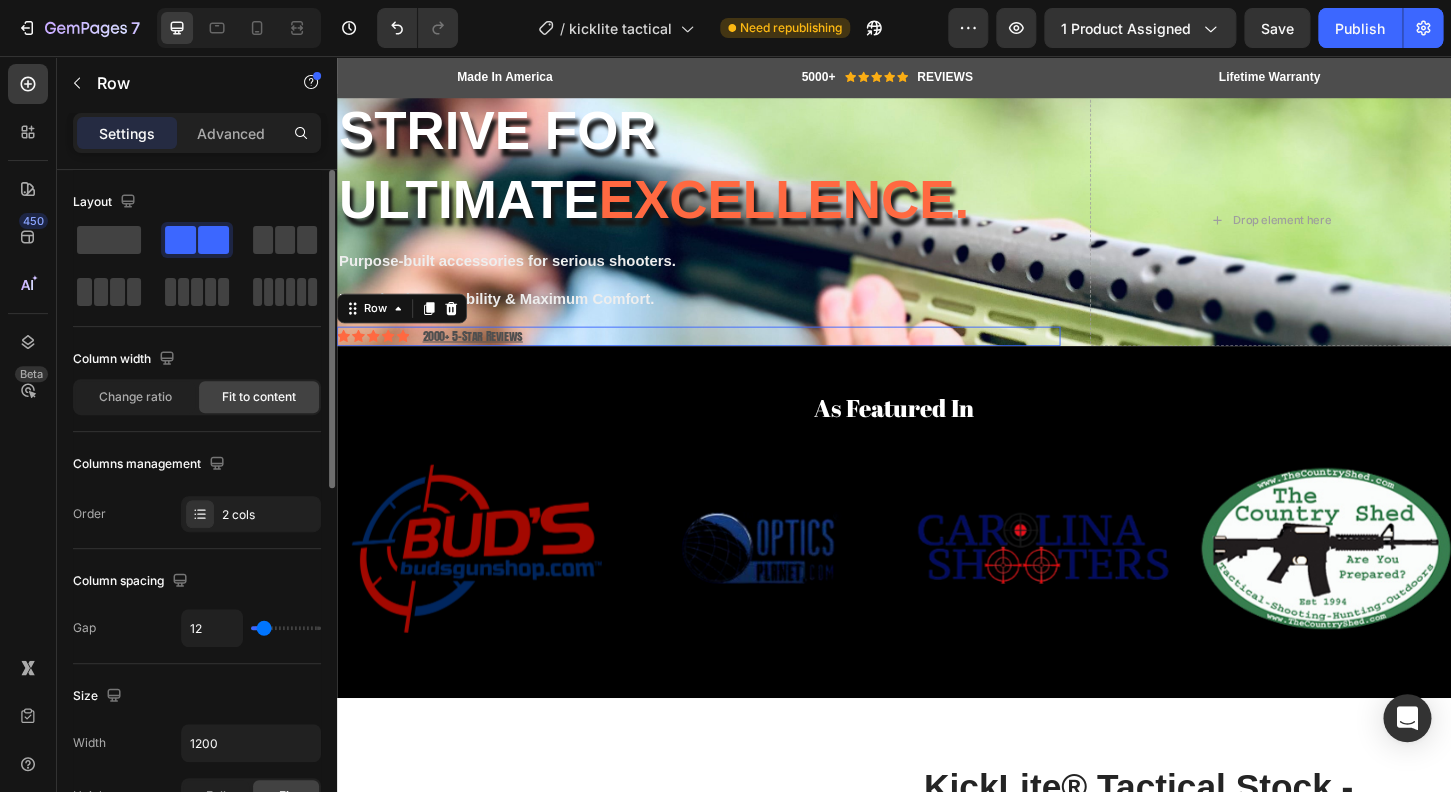 click on "Icon Icon Icon Icon Icon Icon List 2000+ 5-Star Reviews Text Block Row   0" at bounding box center [726, 357] 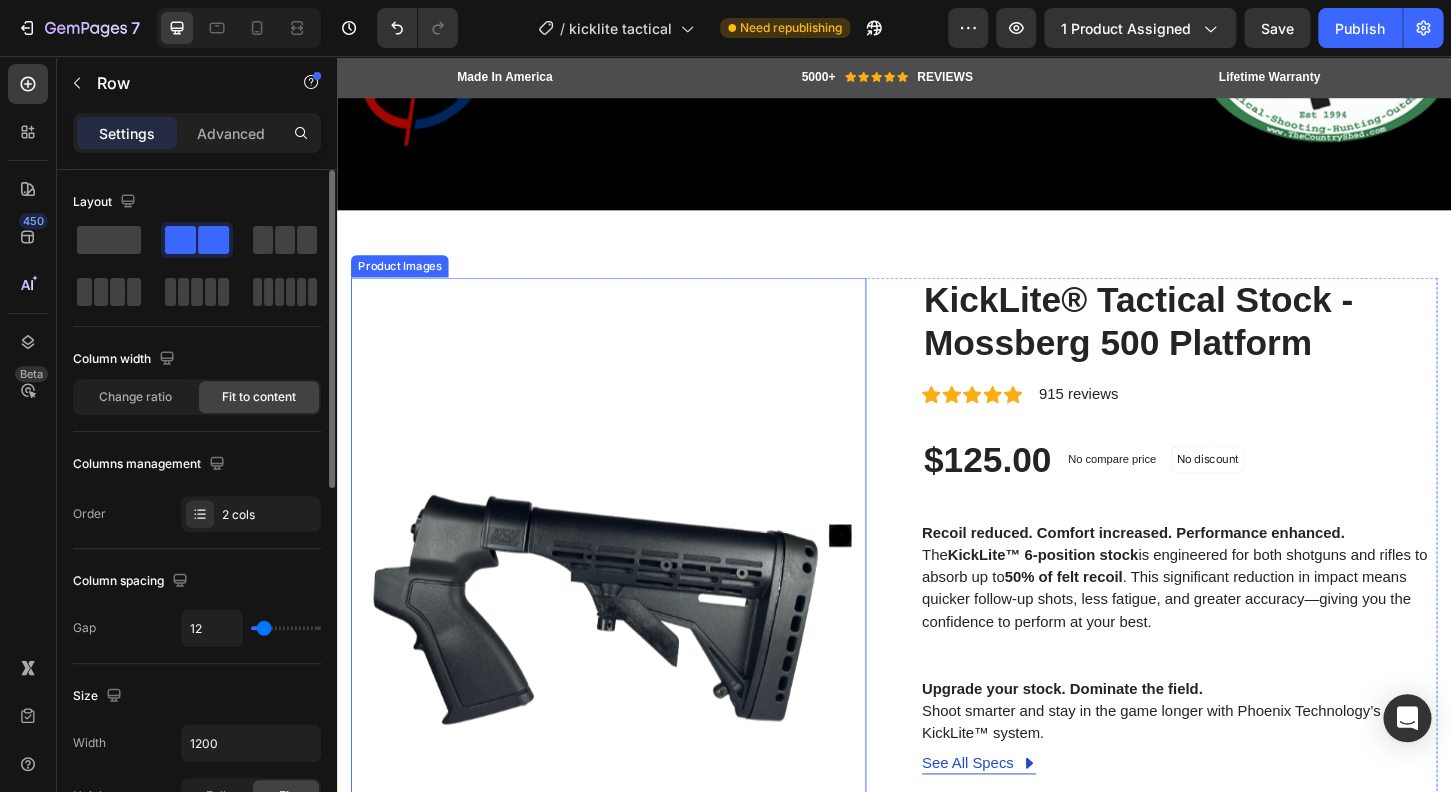 scroll, scrollTop: 0, scrollLeft: 0, axis: both 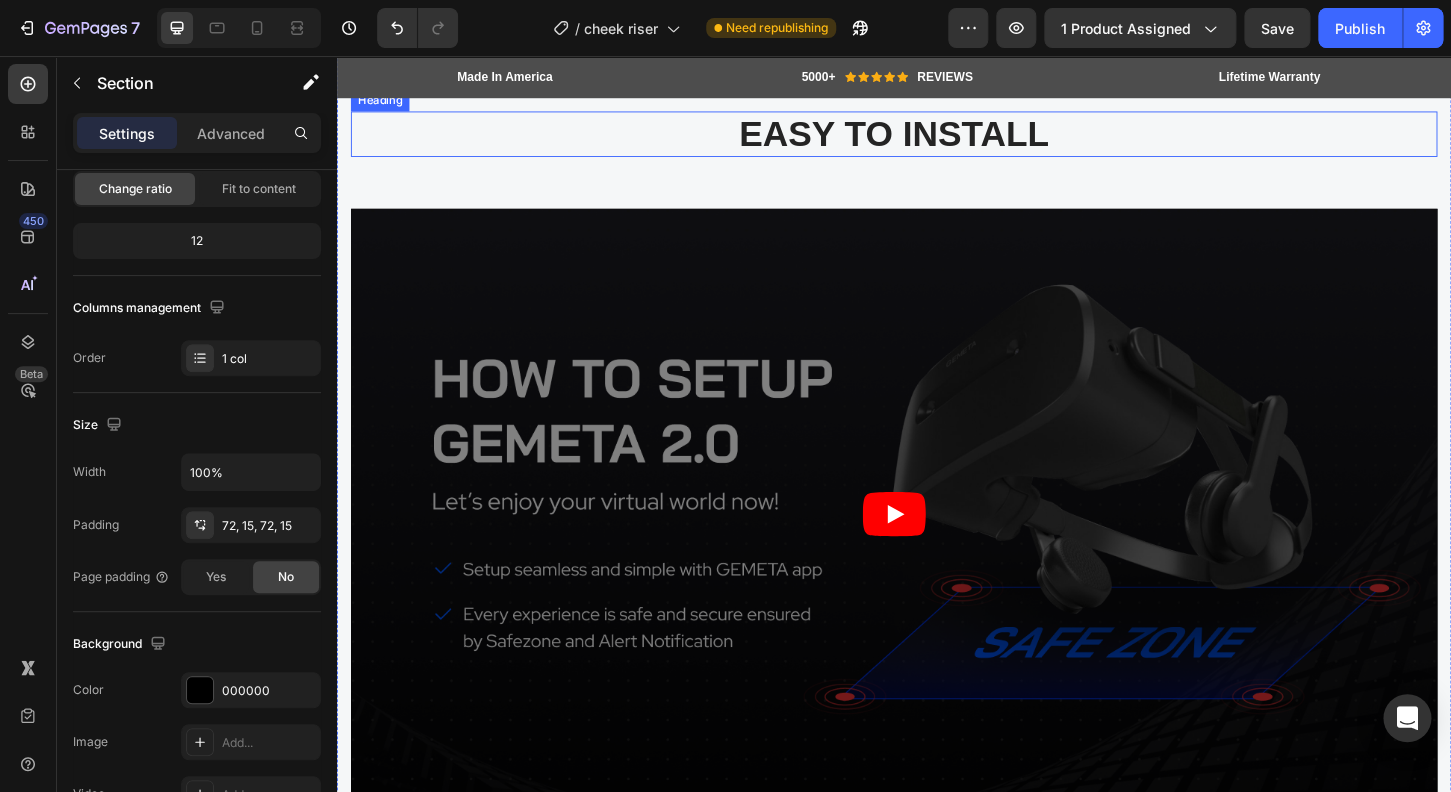 click on "EASY TO install" at bounding box center (937, 140) 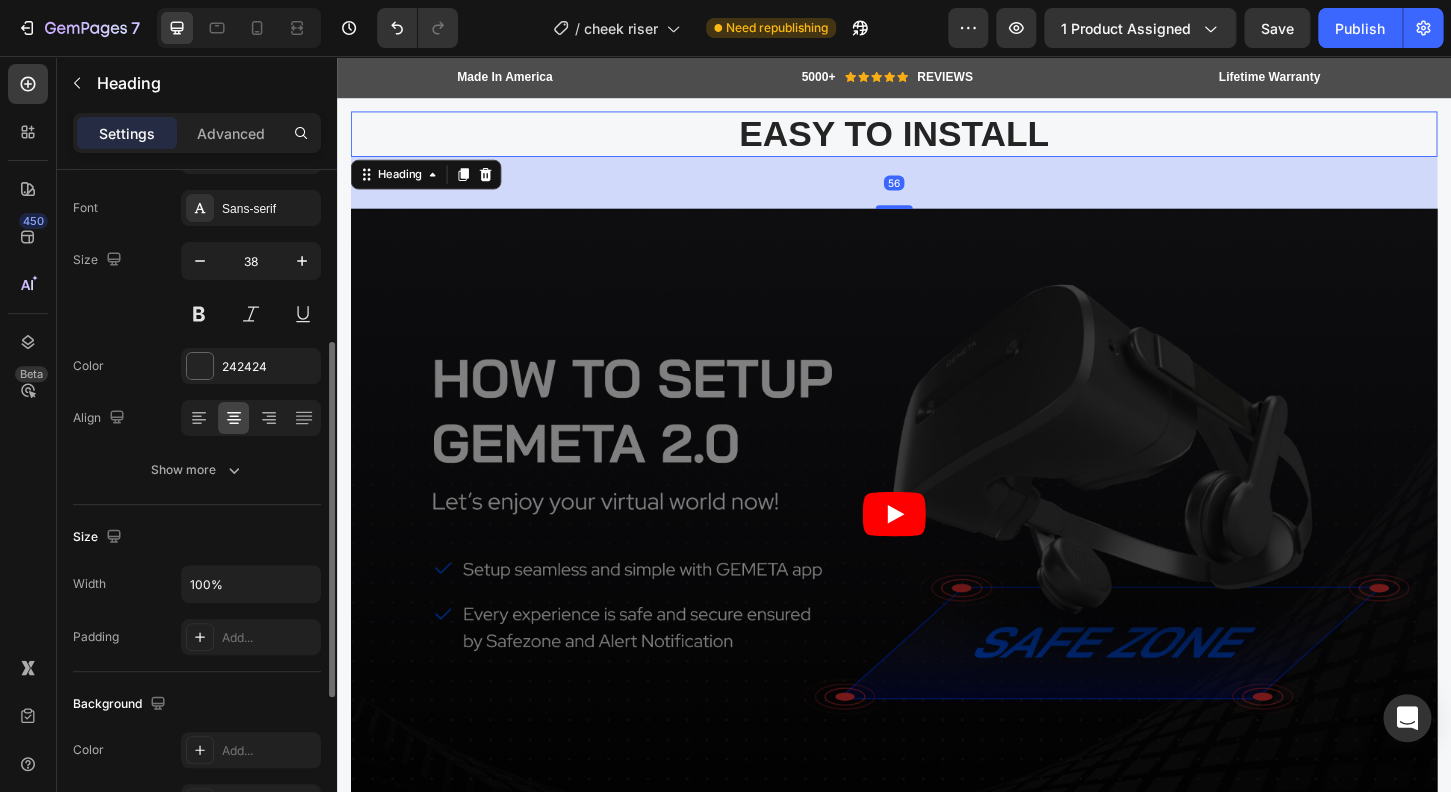 scroll, scrollTop: 176, scrollLeft: 0, axis: vertical 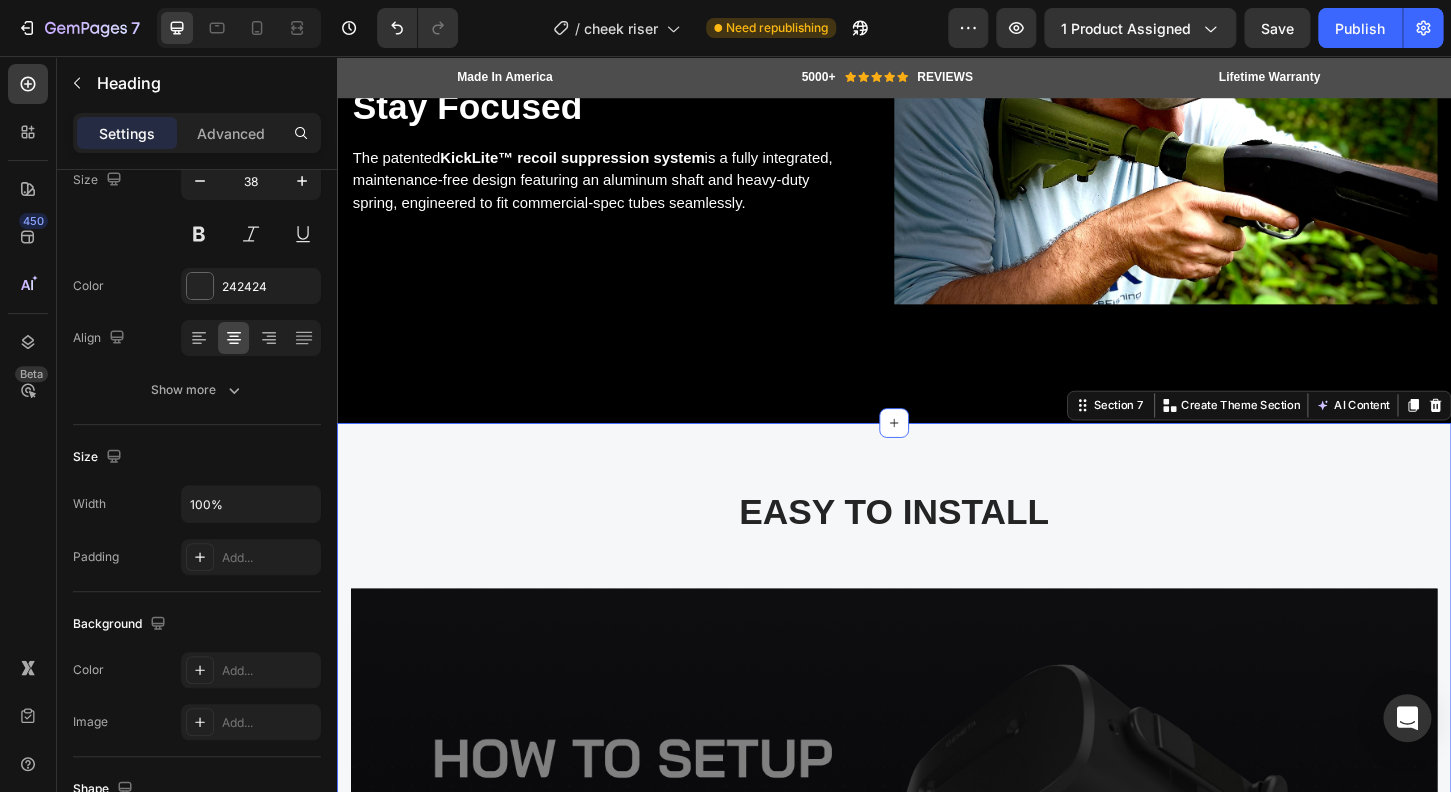 click on "EASY TO install Heading Video
Image “Best thing I ever bought for myself! Great VR experiences for exercise, doing 3D art, amazing visual puzzle games. I wear glasses and it’s even more clear amazing visual puzzle games. I wear glasses and it’s even more clear for me in VR then without!” Text block Eric Raymond Heading 5.0 Text block
Icon
Icon
Icon
Icon
Icon Icon List Hoz Row Row Row Image “Super cool device! Really happy about this VR. It’s great for people who don’t have PC, because you don’t need a PC to run any games. Moreover, very fast shipping, it came in the mail earlier than I thought it would. Thanks.” Text block Gabriella Holland Heading 5.0 Text block
Icon
Icon
Icon
Icon
Icon Icon List Hoz Row Row Row Image Text block Eric Raymond Heading 5.0 Text block
Icon
Icon Icon Icon" at bounding box center (937, 1077) 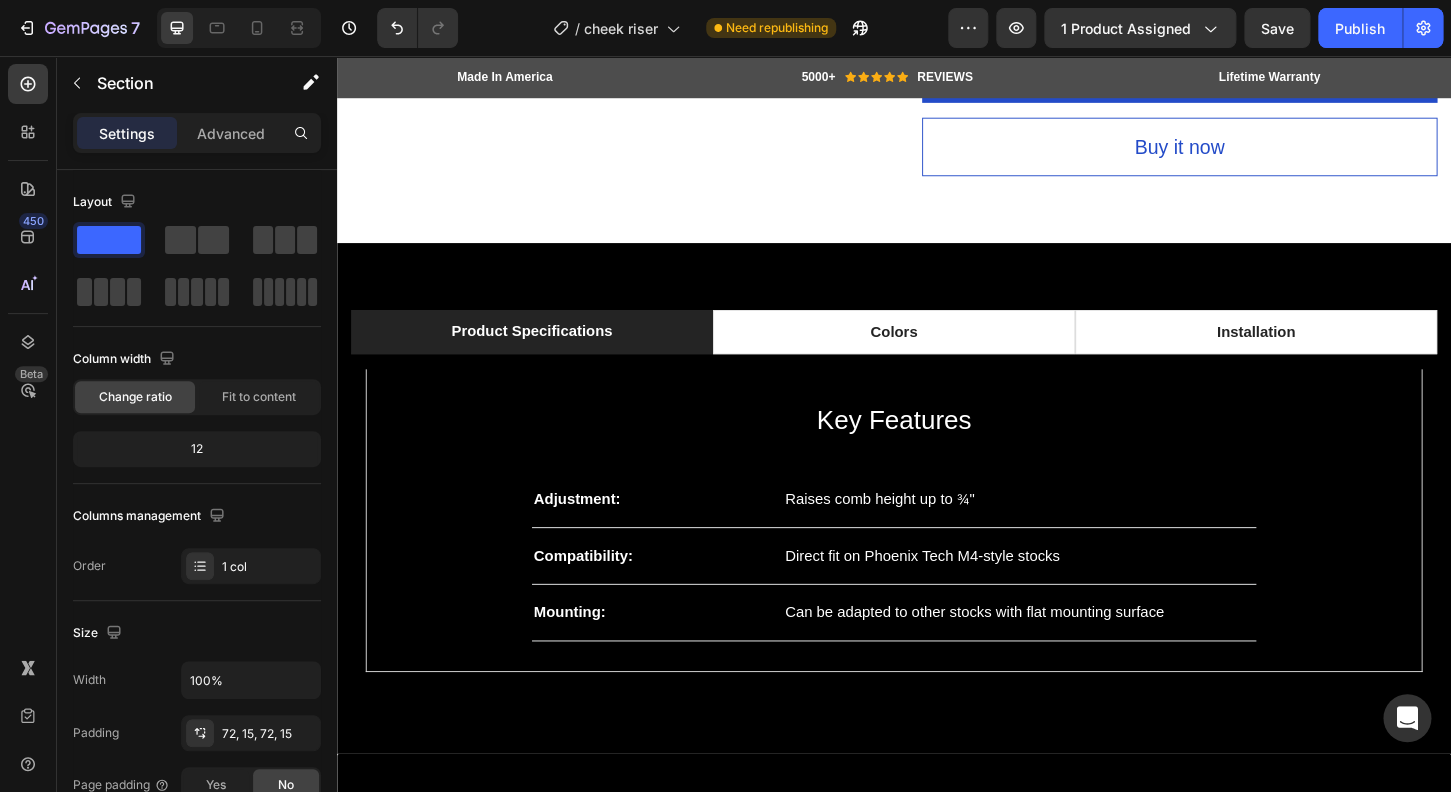 scroll, scrollTop: 2375, scrollLeft: 0, axis: vertical 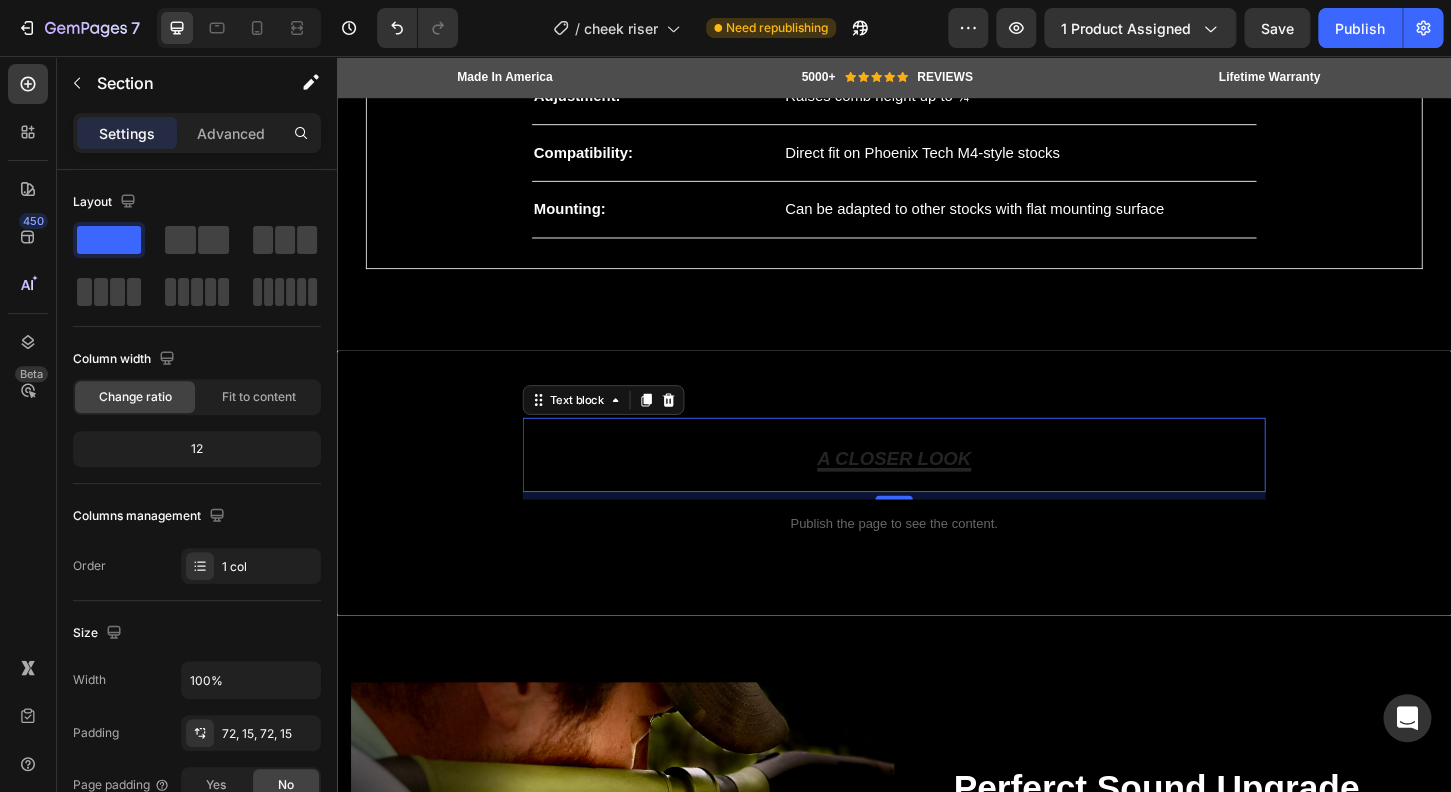 click on "A CLOSER LOOK" at bounding box center (937, 485) 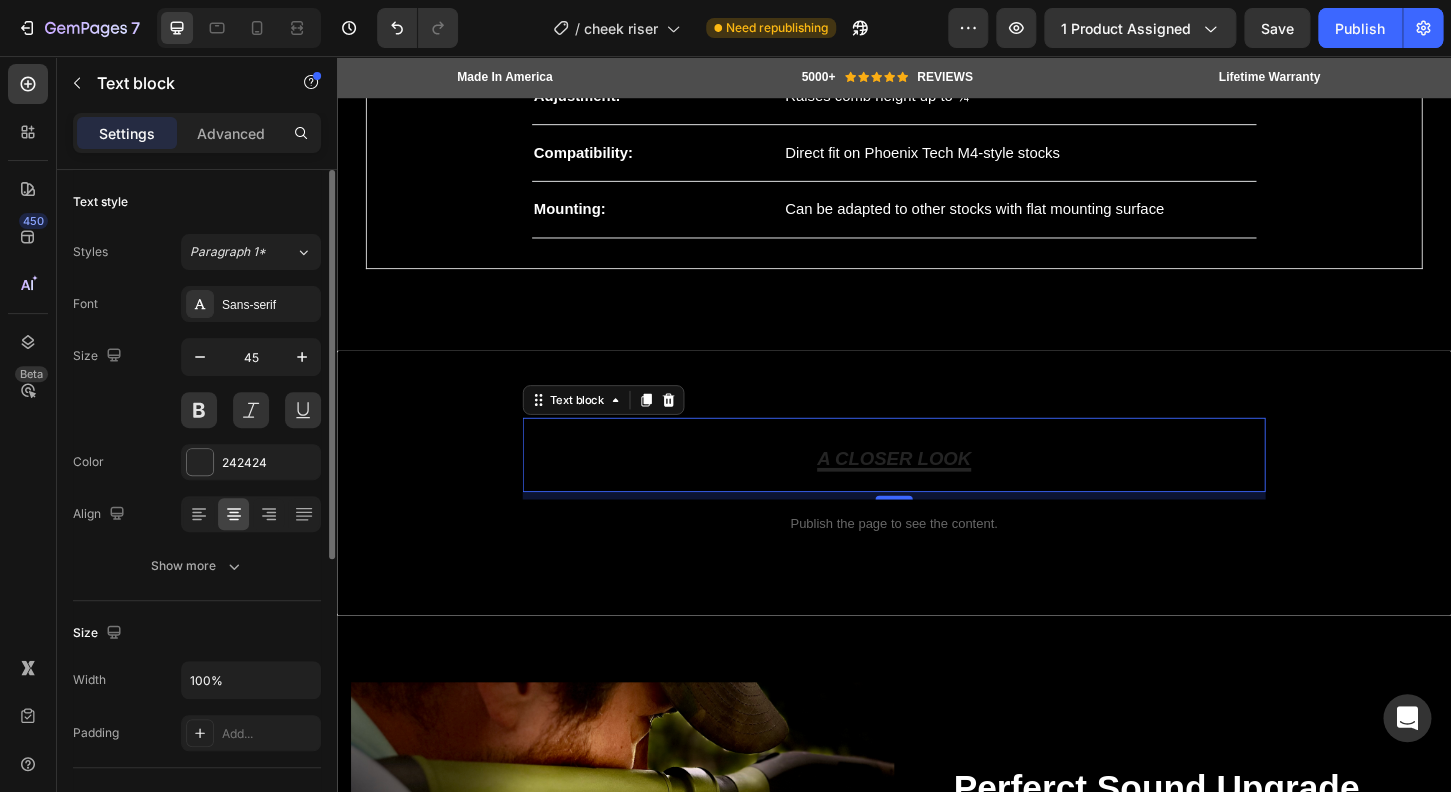 click on "Font Sans-serif Size 45 Color 242424 Align Show more" at bounding box center (197, 435) 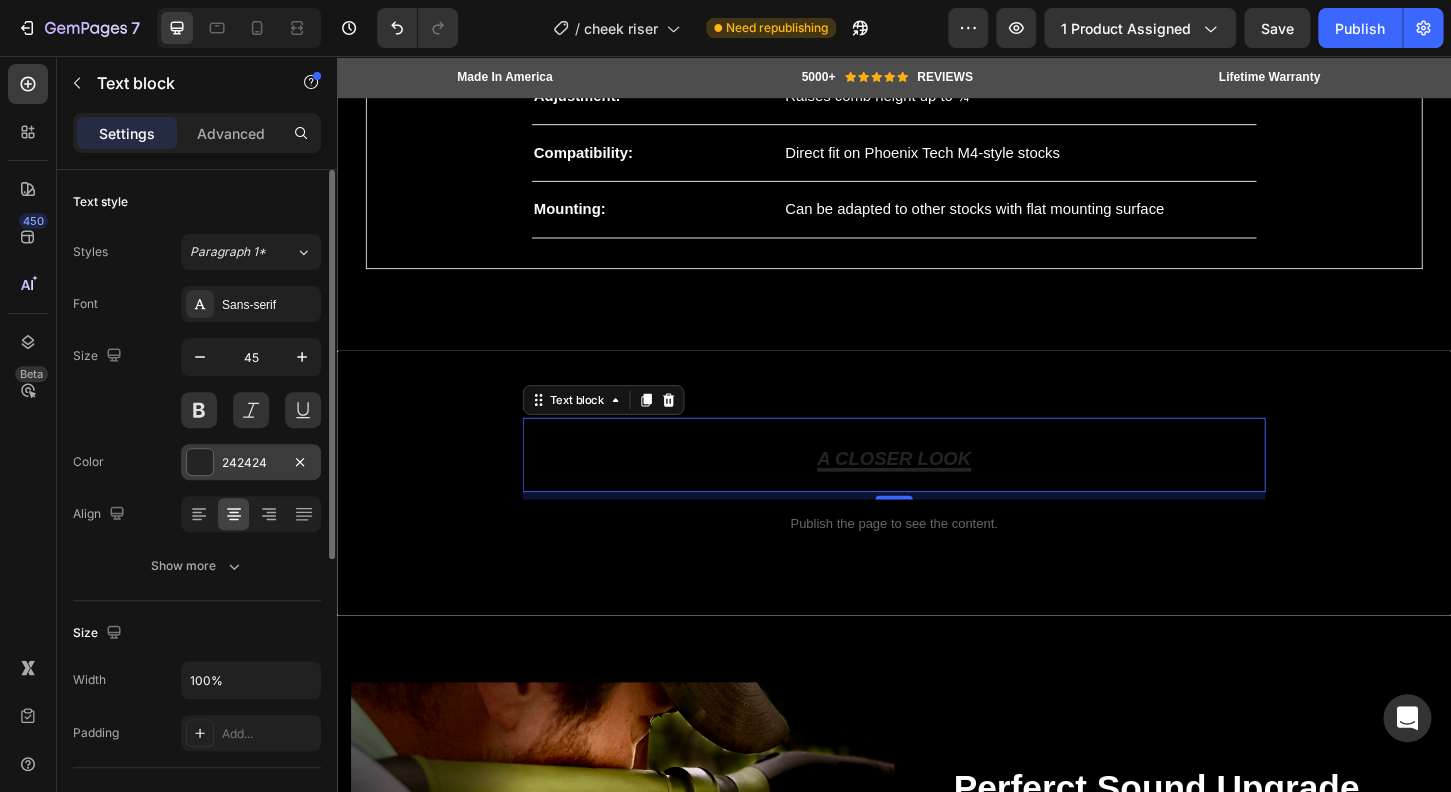 click at bounding box center (200, 462) 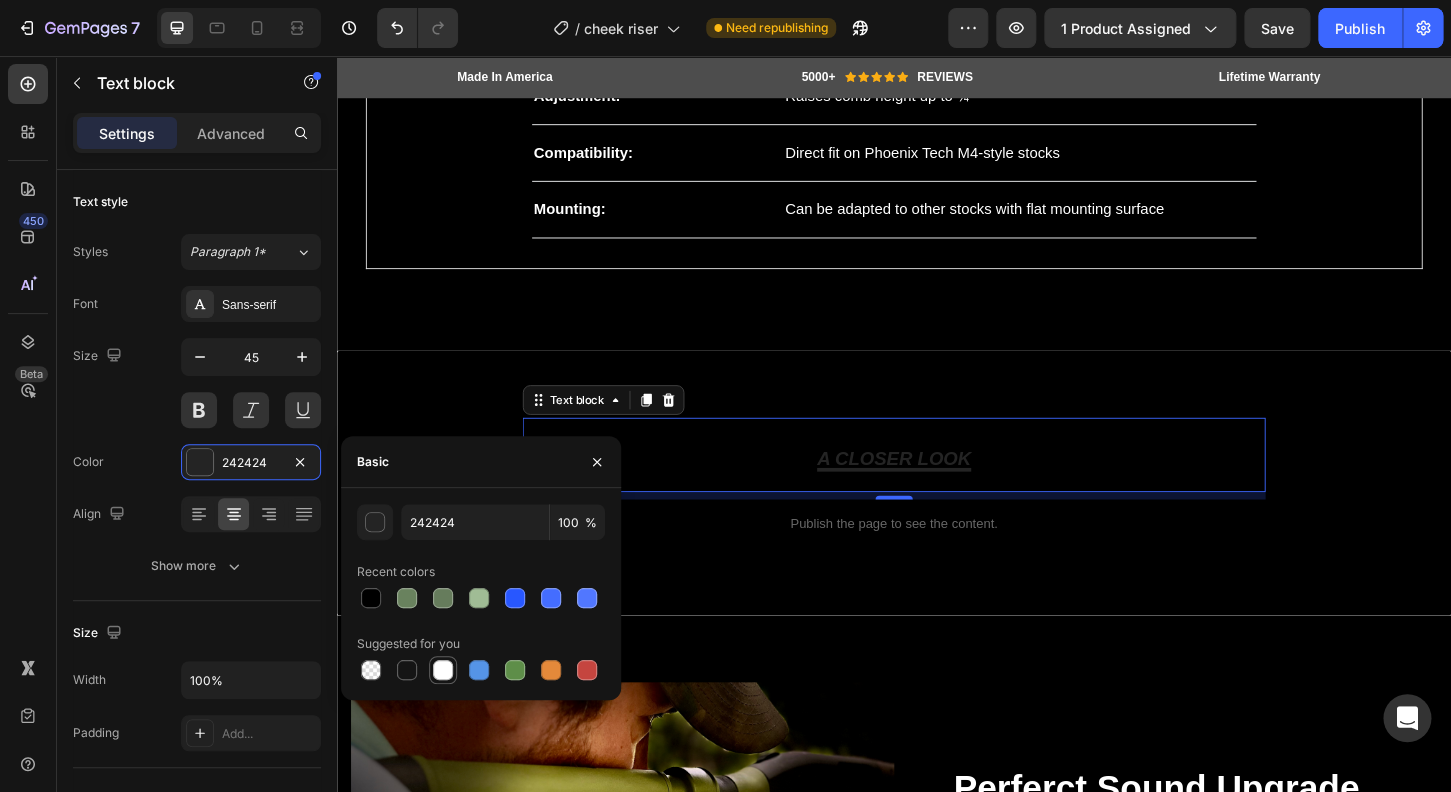 click at bounding box center [443, 670] 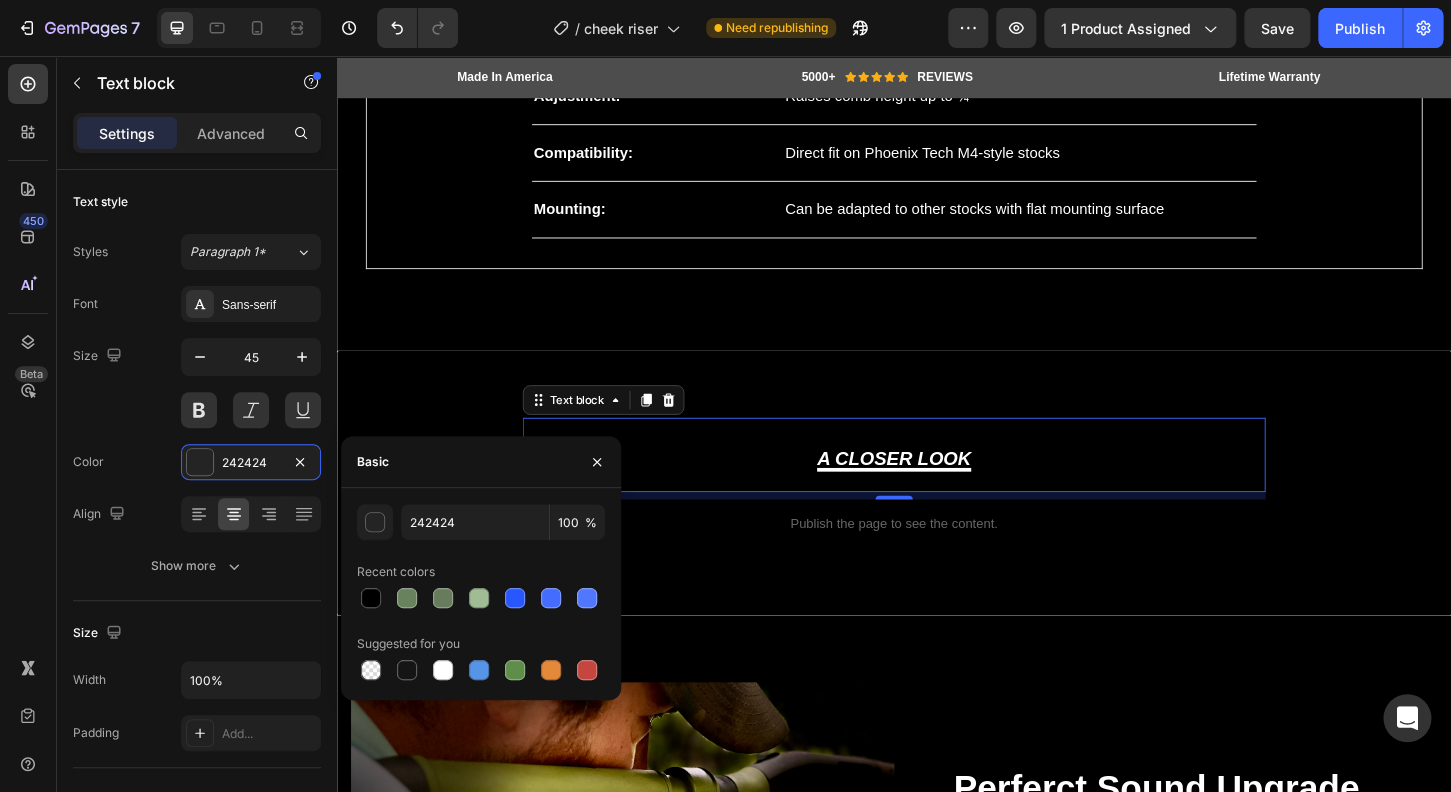 type on "FFFFFF" 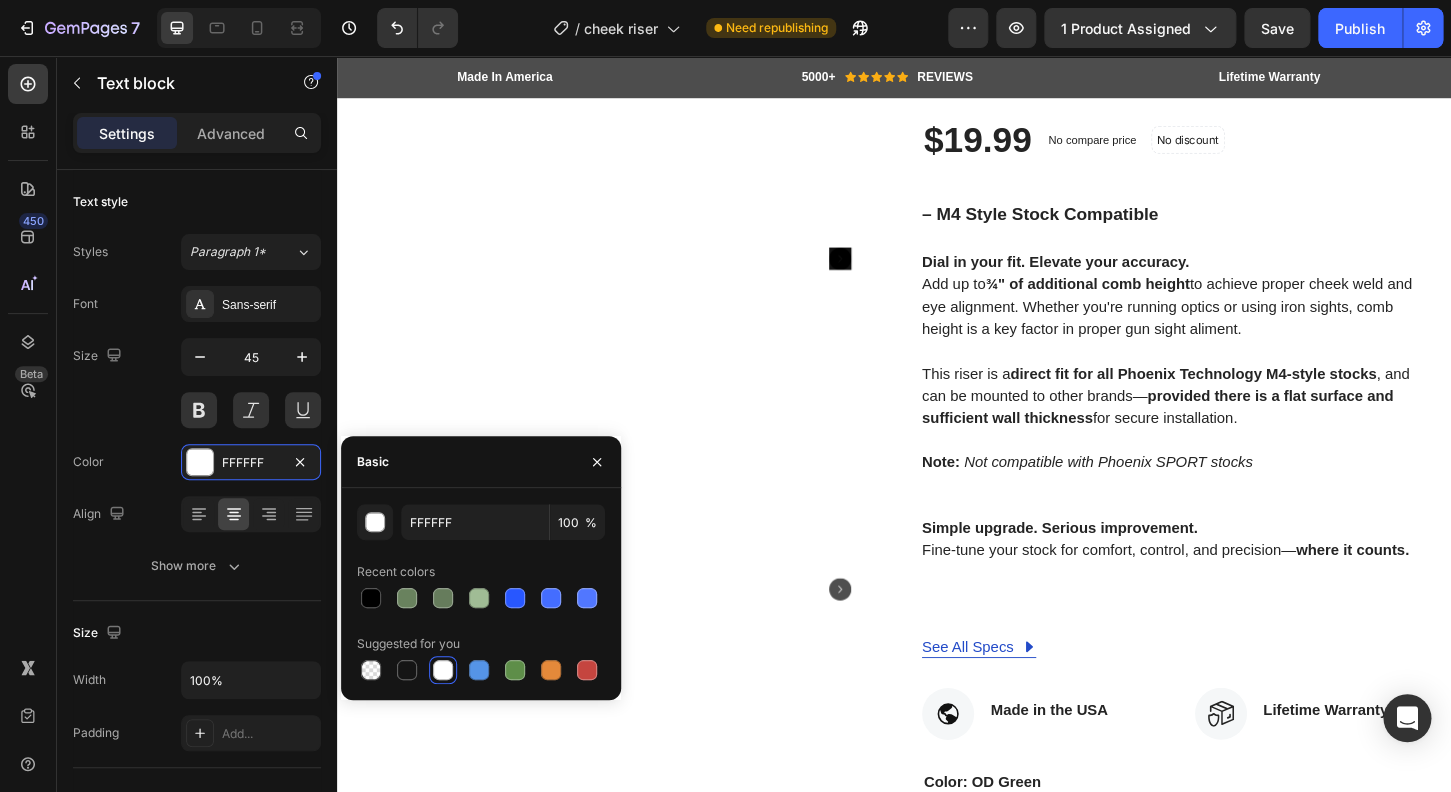 scroll, scrollTop: 927, scrollLeft: 0, axis: vertical 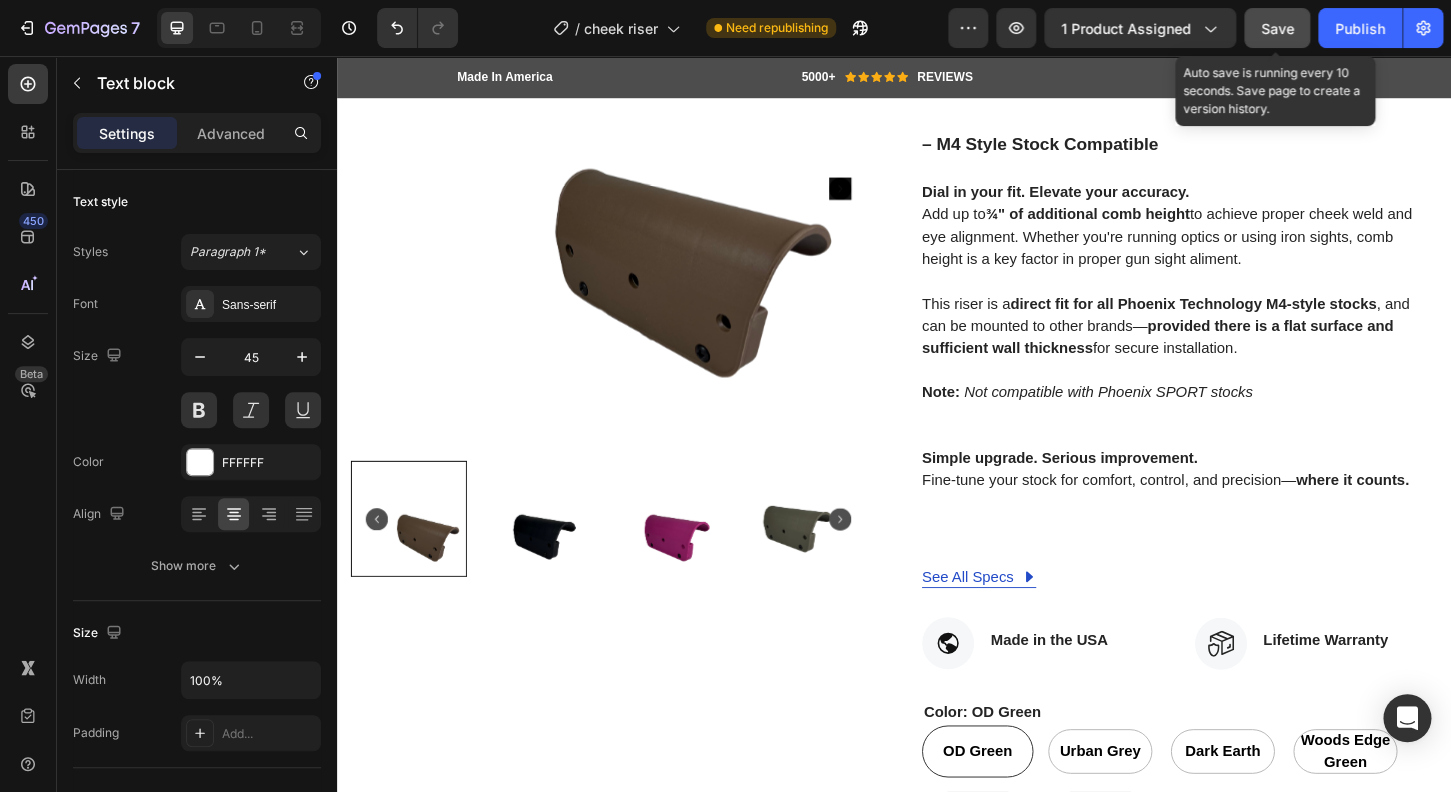 click on "Save" at bounding box center [1277, 28] 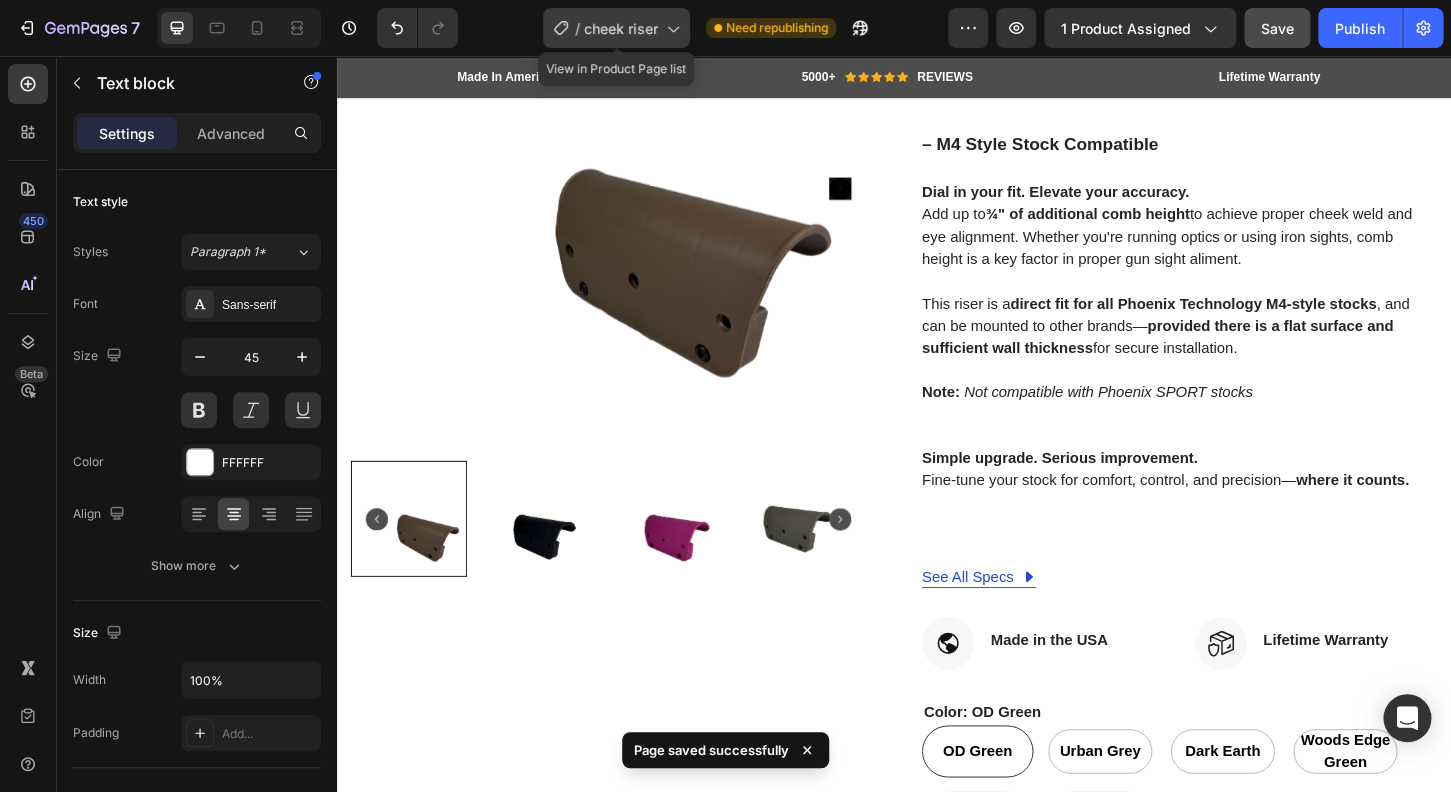 click on "cheek riser" at bounding box center [621, 28] 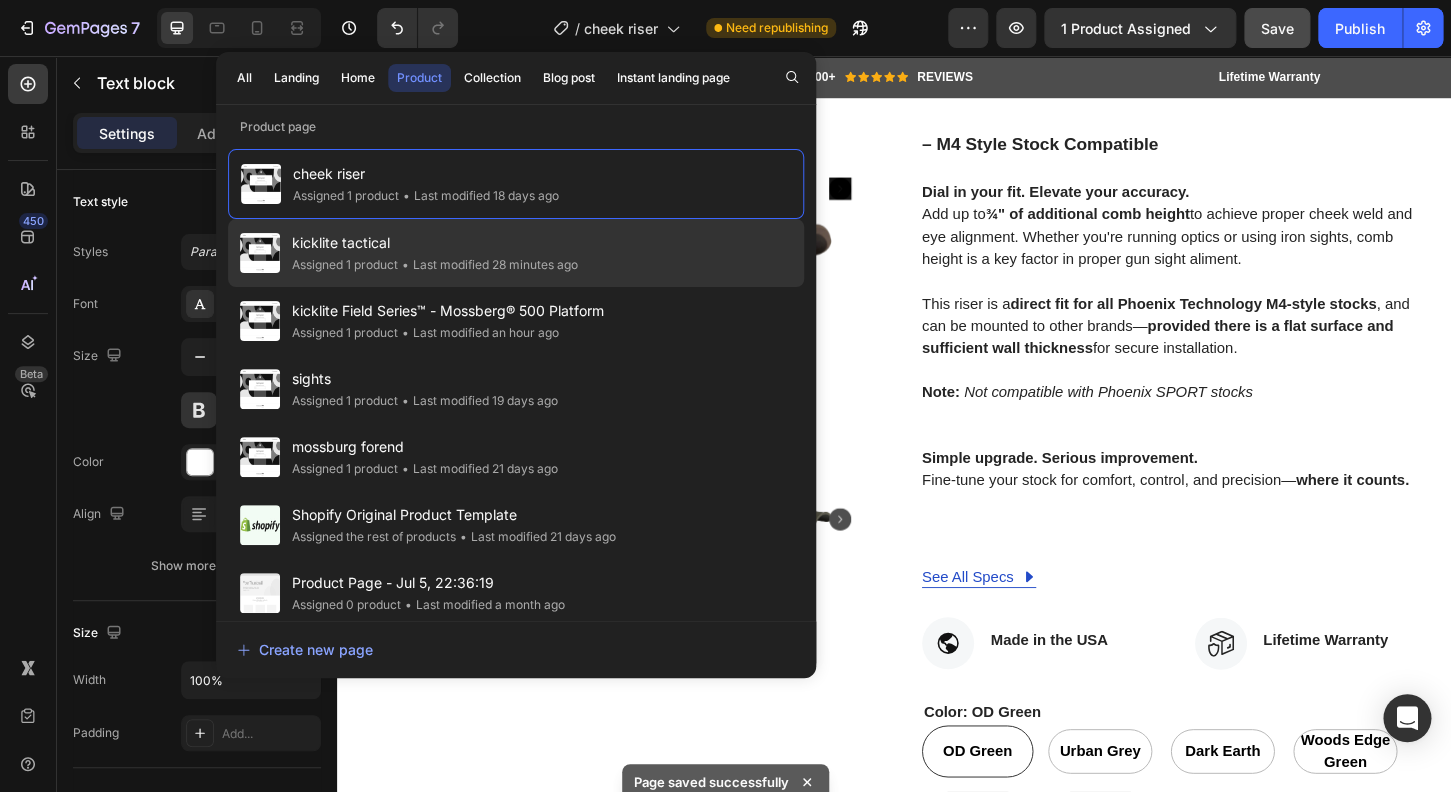 click on "• Last modified 28 minutes ago" 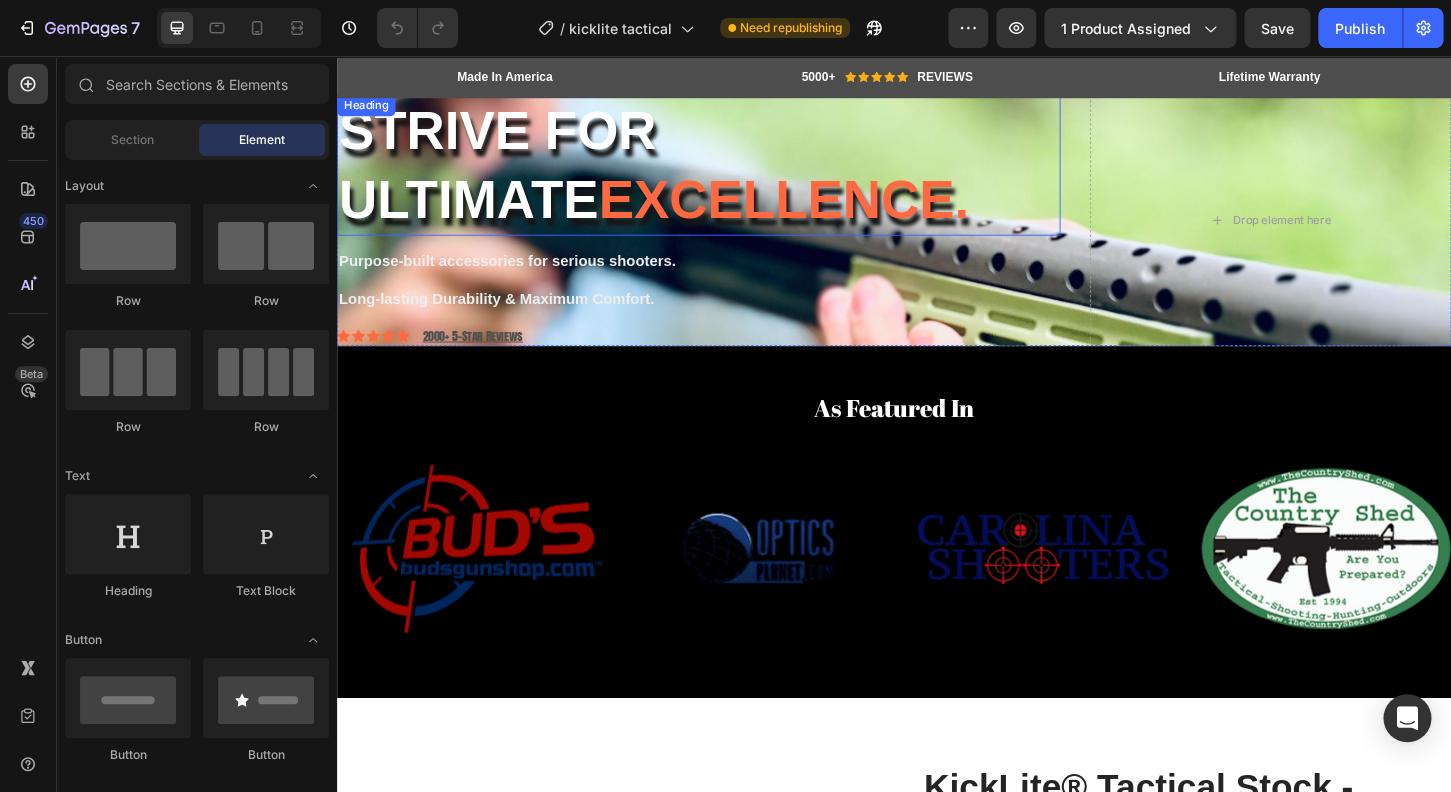 scroll, scrollTop: 0, scrollLeft: 0, axis: both 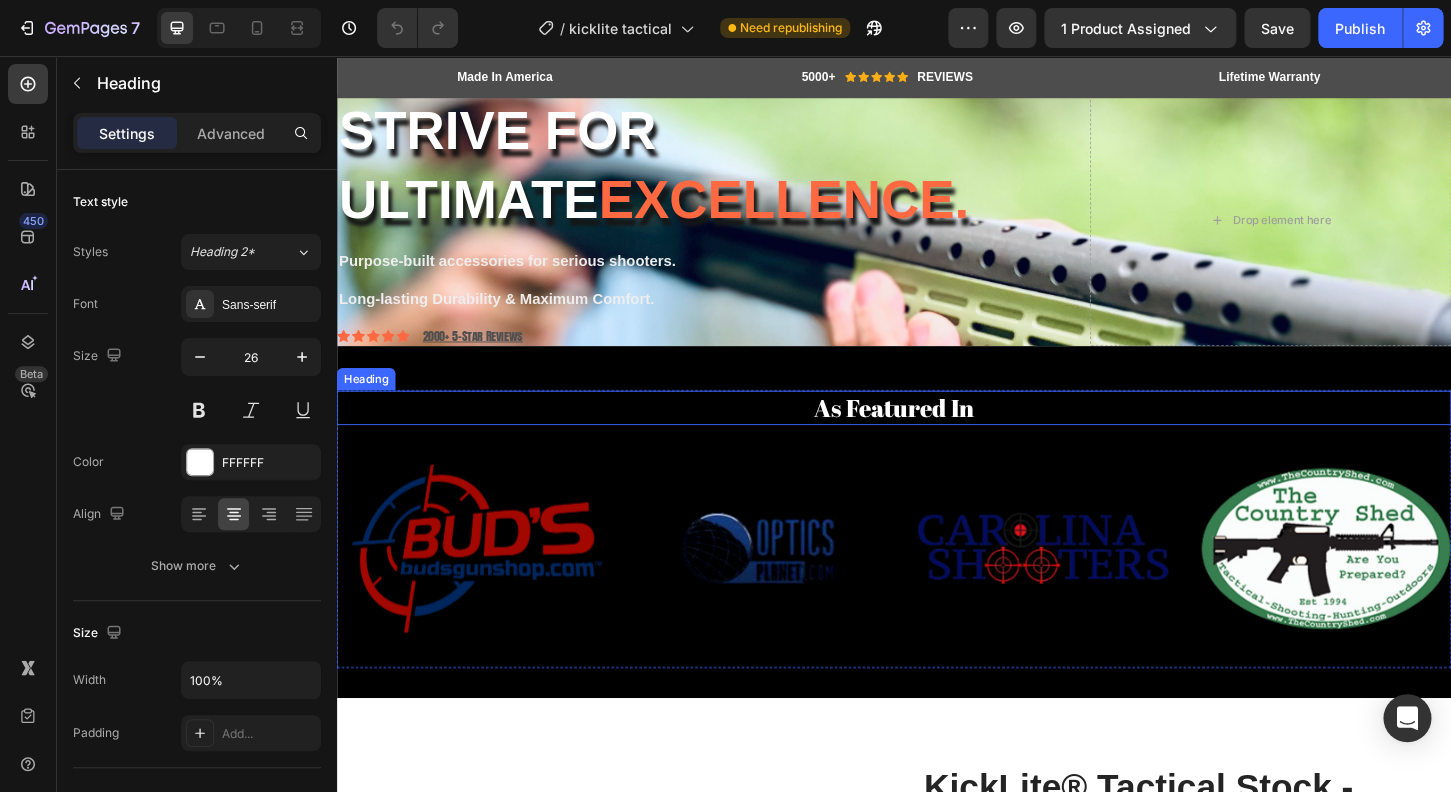 click on "As Featured In" at bounding box center (937, 435) 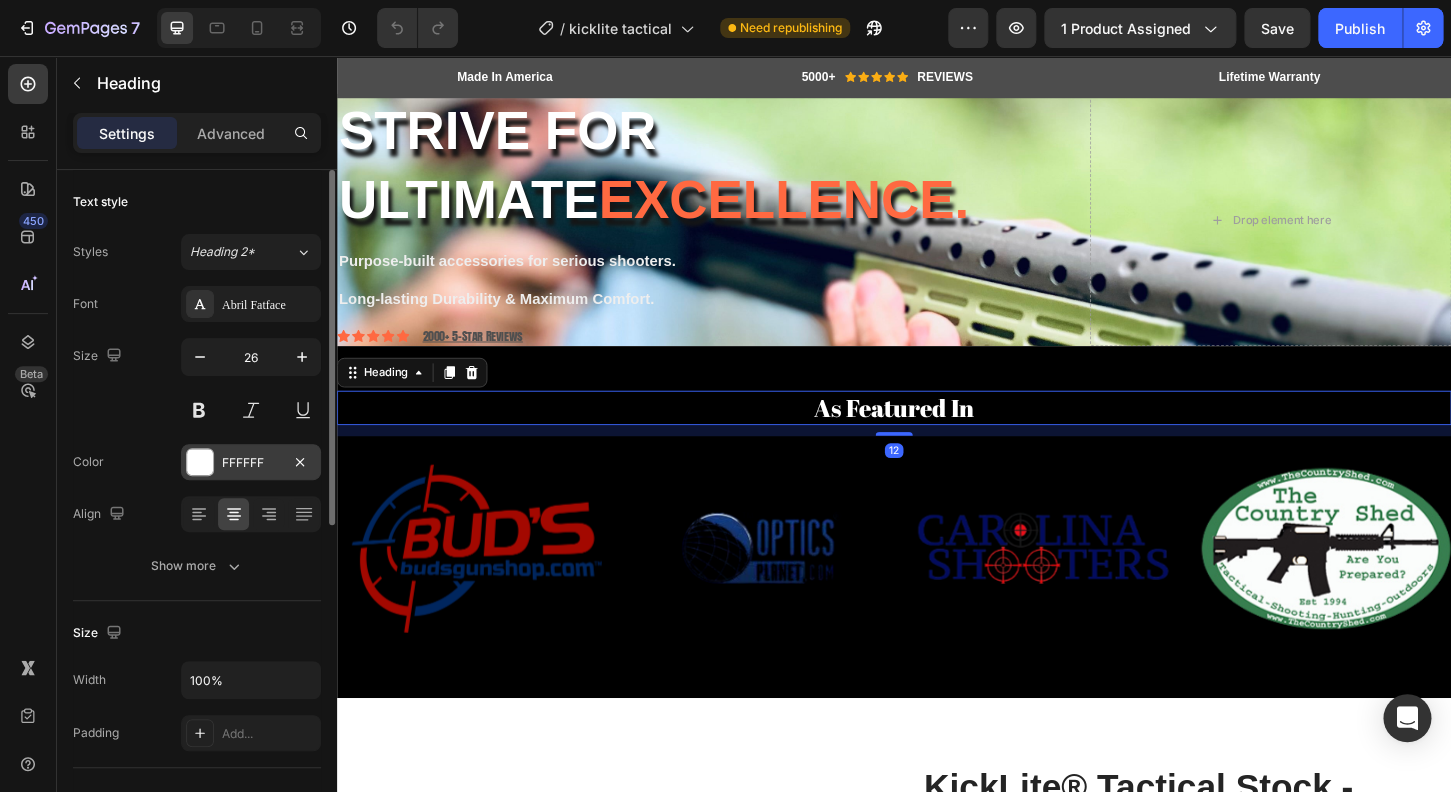 click at bounding box center (200, 462) 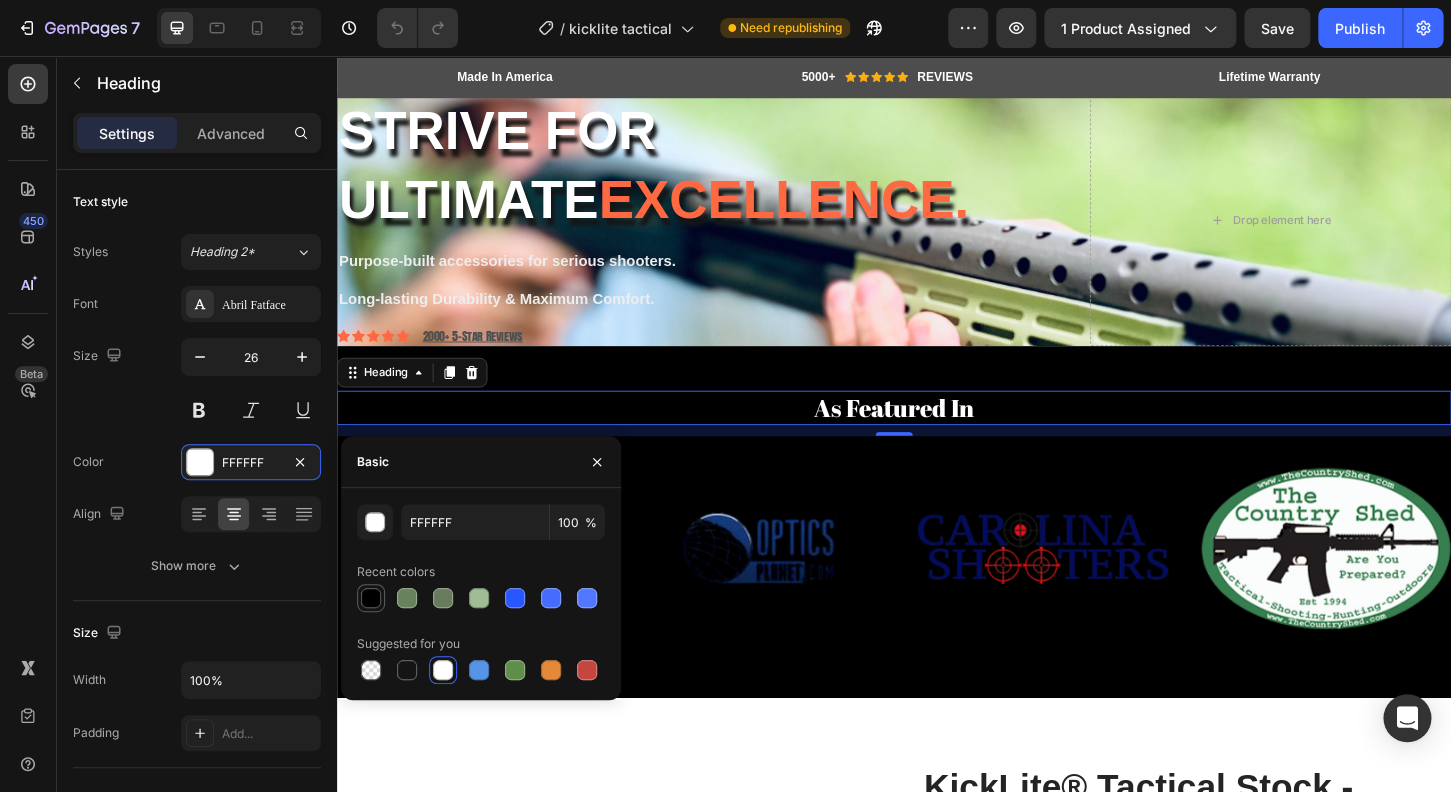 click at bounding box center [371, 598] 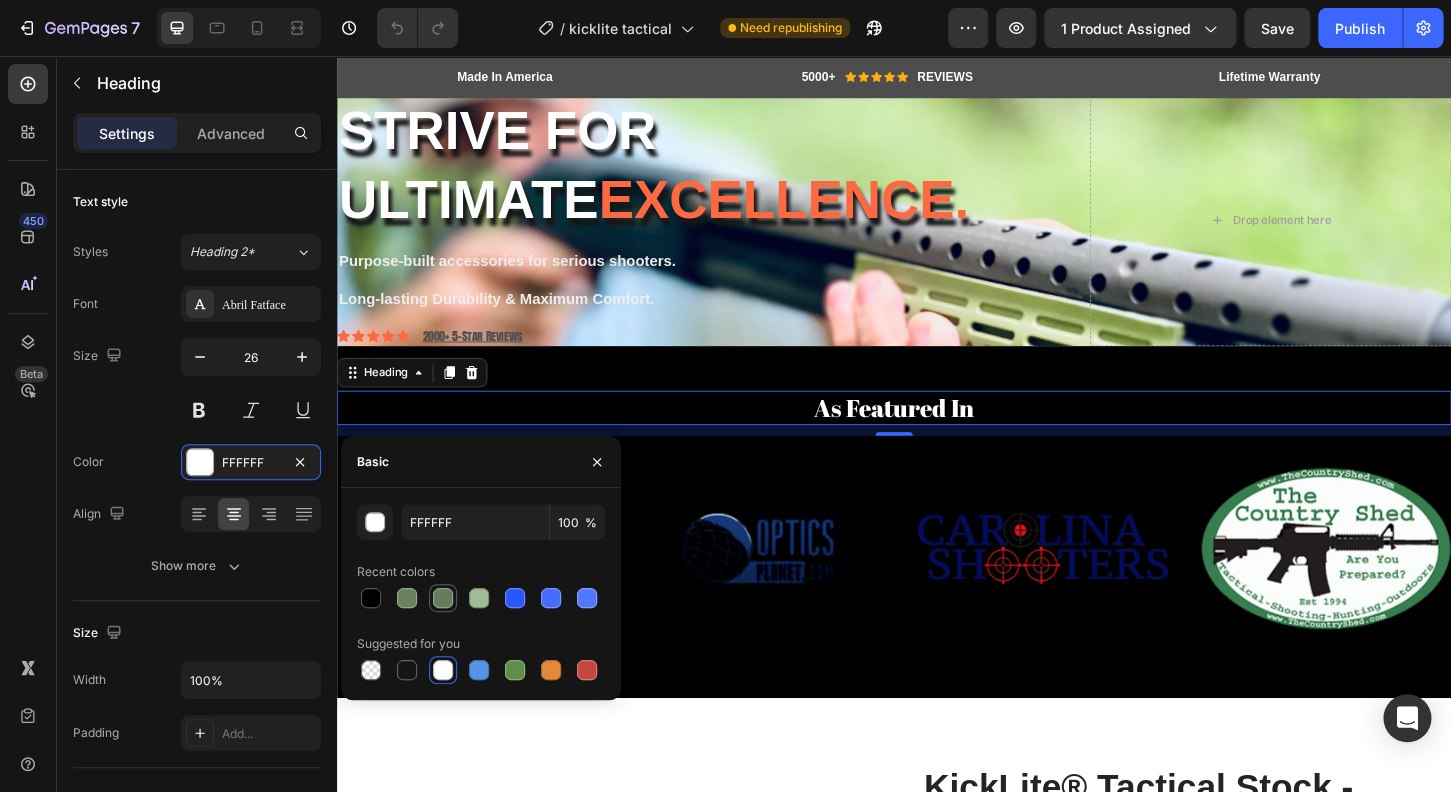 type on "000000" 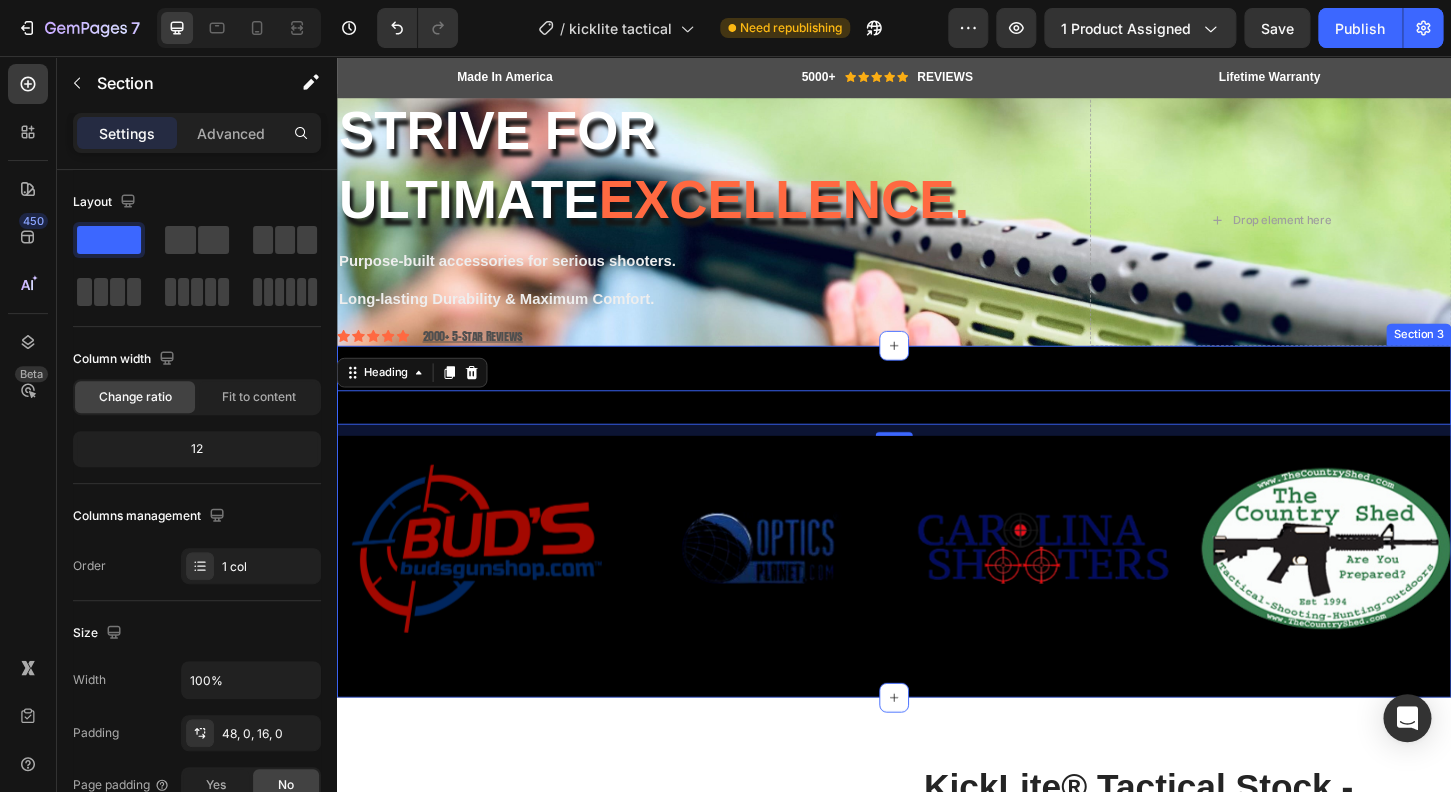 click on "As Featured In Heading   12 Image Image Image Image Carousel Row Section 3" at bounding box center [937, 558] 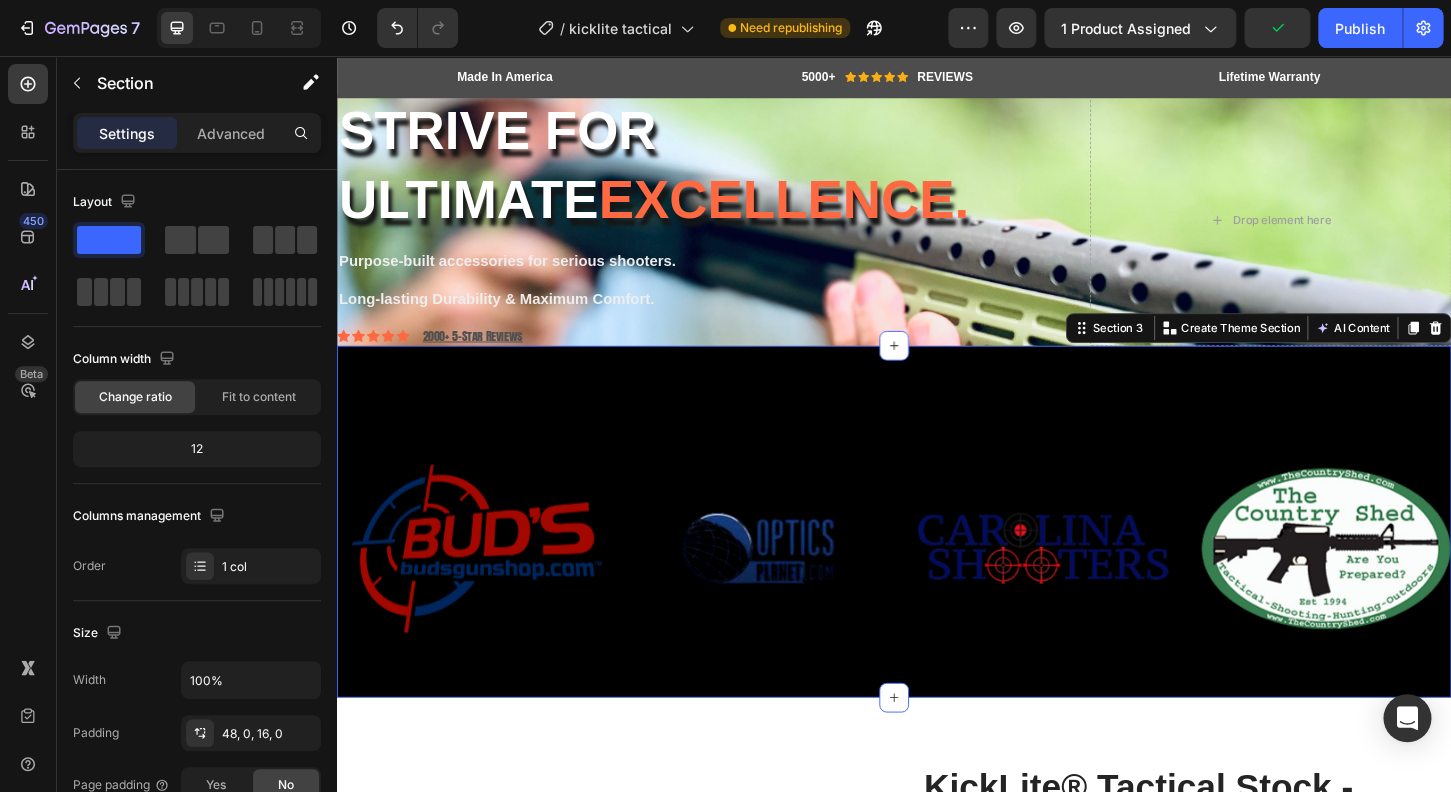 click on "As Featured In Heading Image Image Image Image Carousel Row Section 3   You can create reusable sections Create Theme Section AI Content Write with GemAI What would you like to describe here? Tone and Voice Persuasive Product KickLite™ Sport Stock - Remington® 870 Show more Generate" at bounding box center [937, 558] 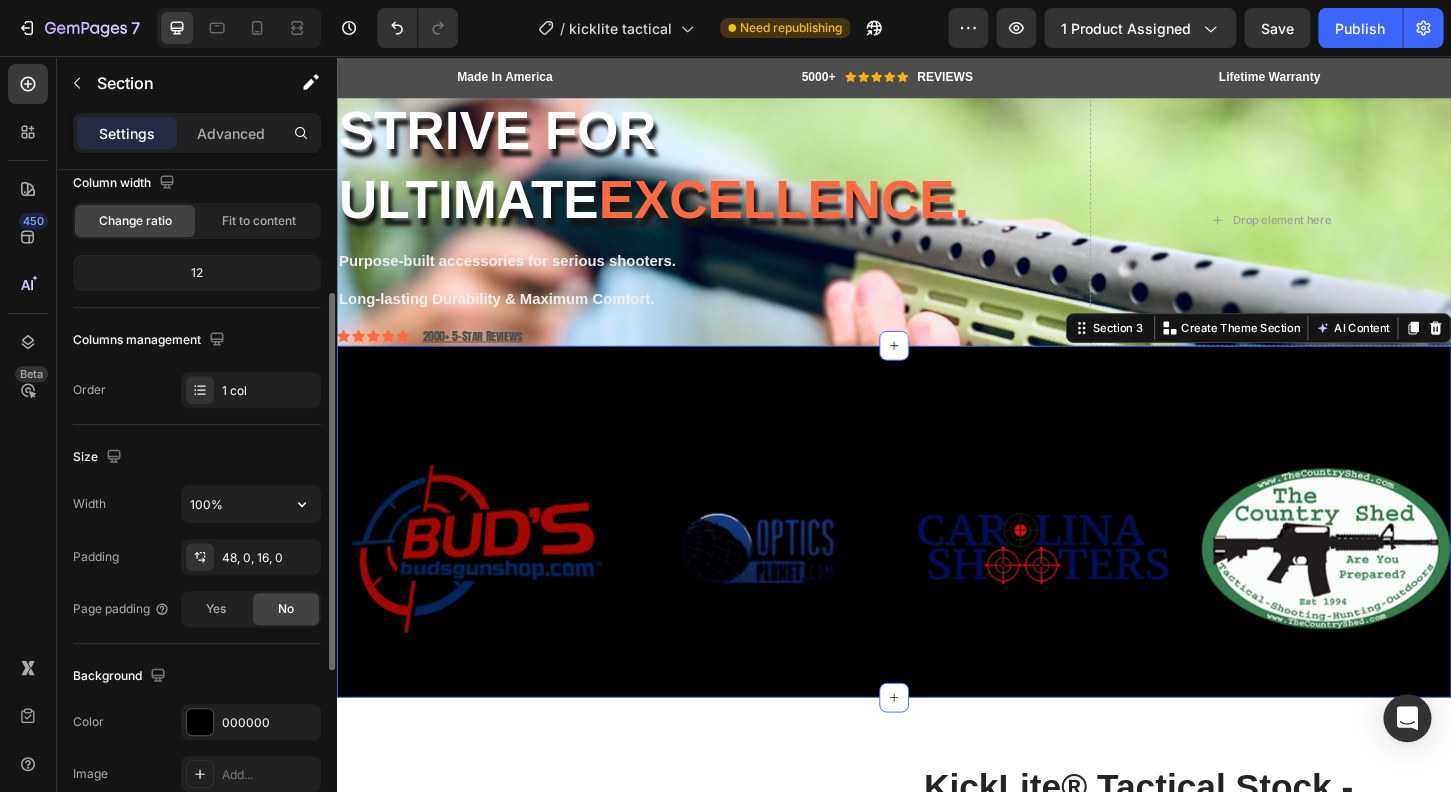 scroll, scrollTop: 192, scrollLeft: 0, axis: vertical 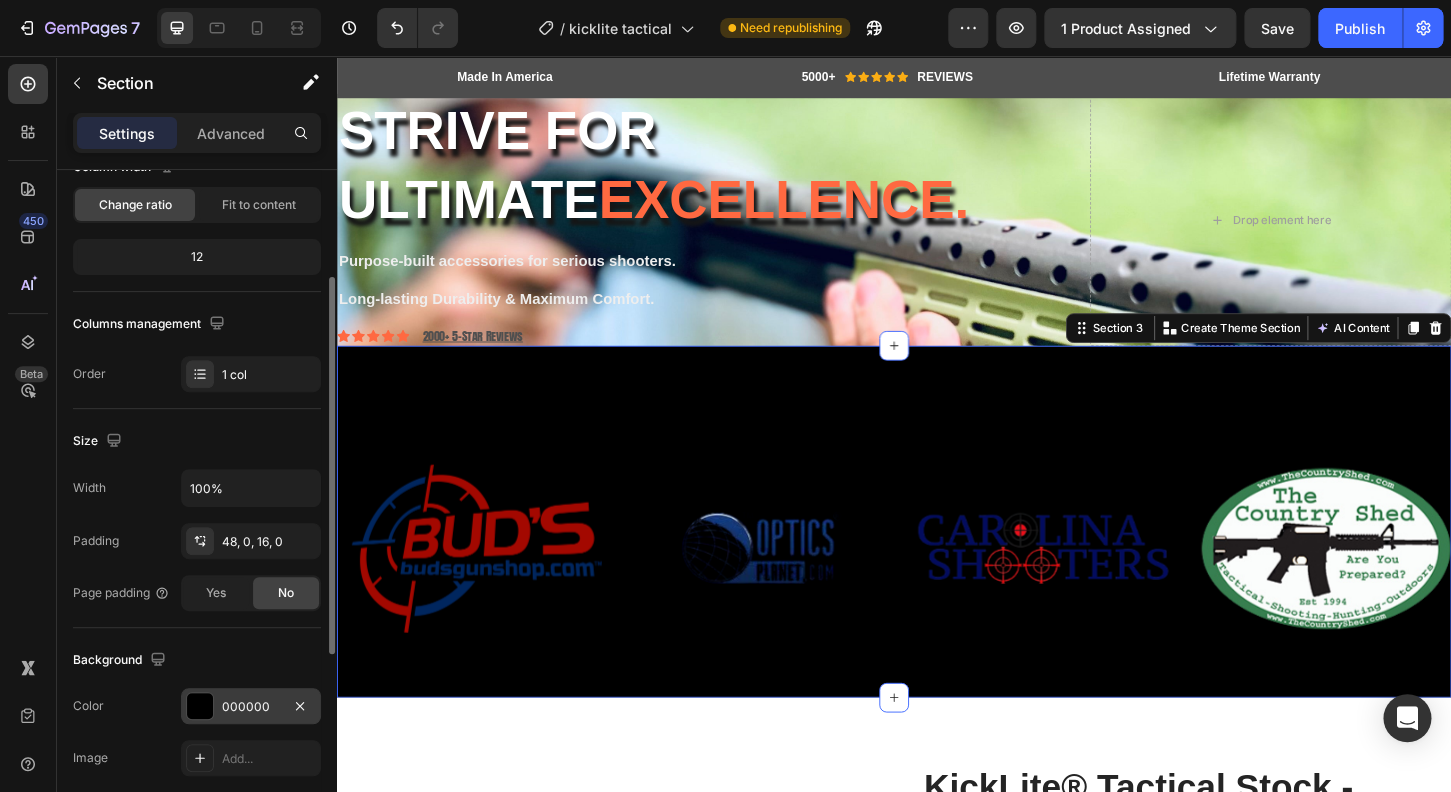 click at bounding box center [200, 706] 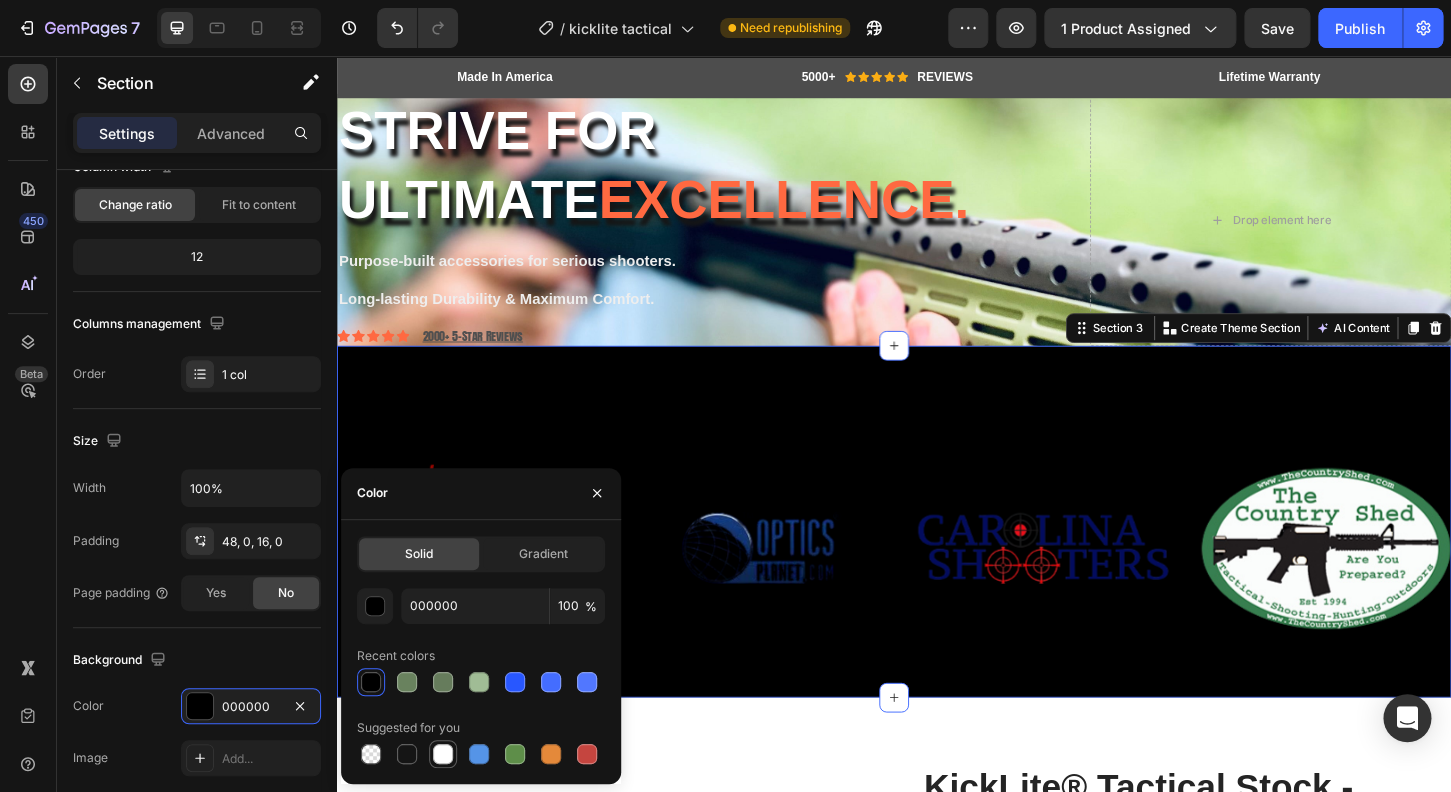 click at bounding box center [443, 754] 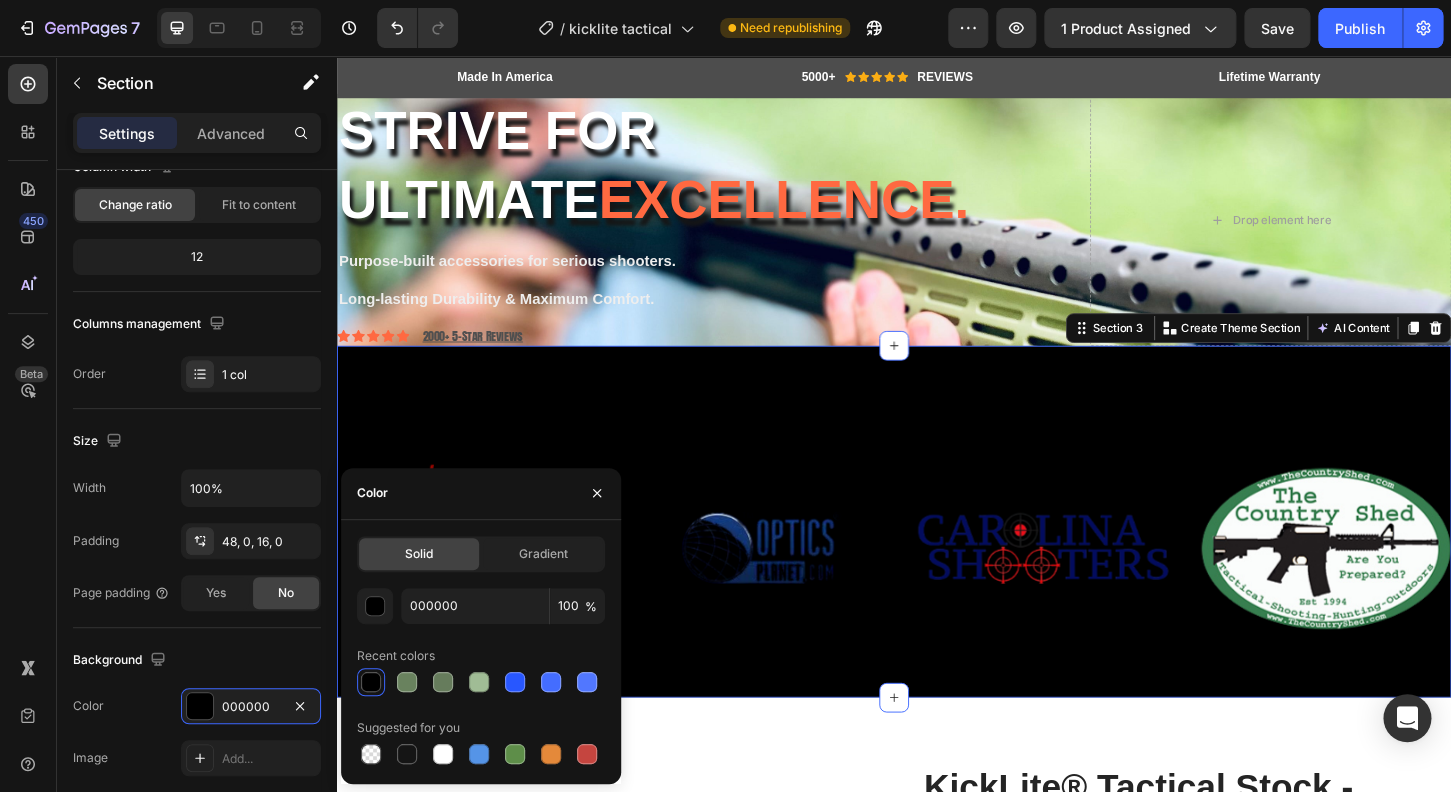 type on "FFFFFF" 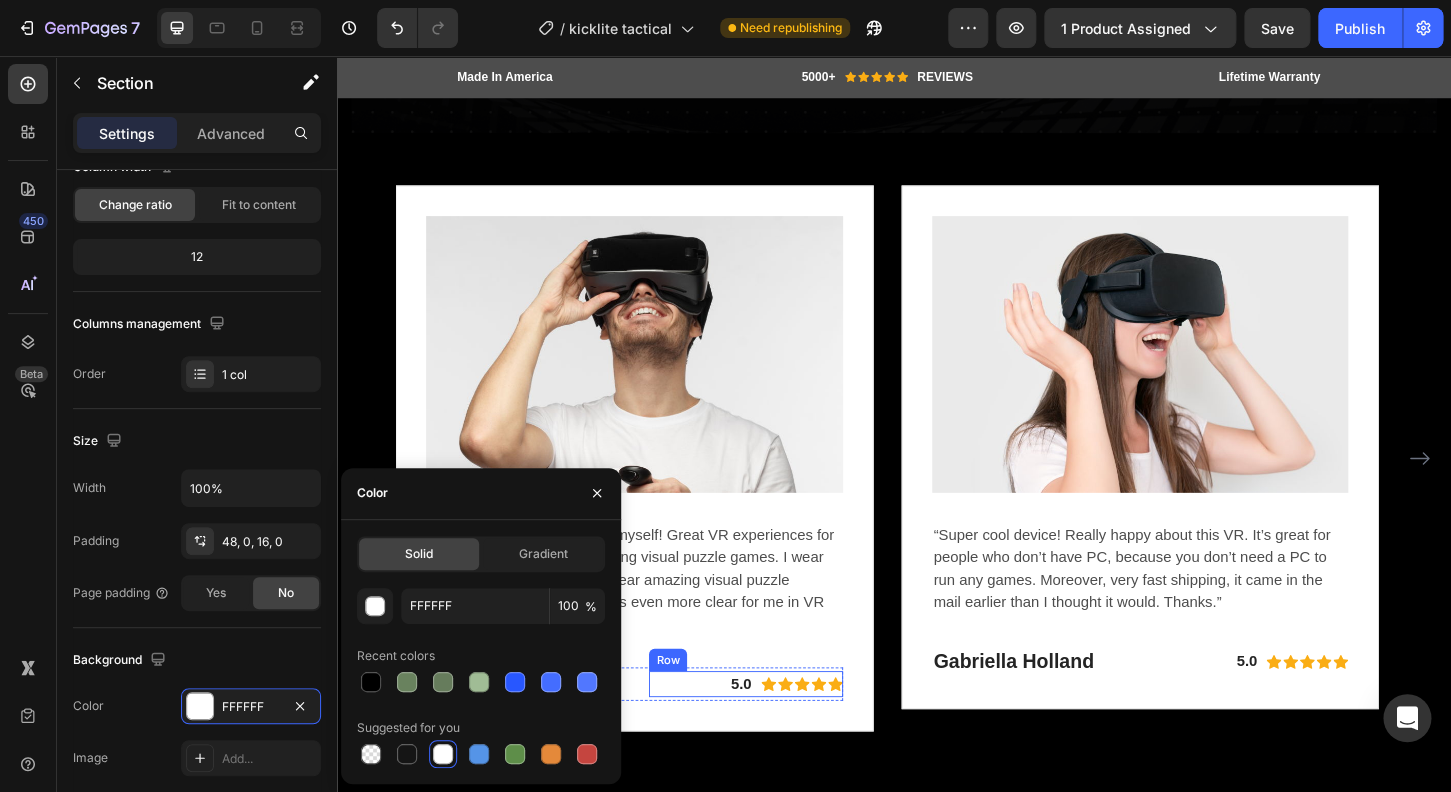 scroll, scrollTop: 4384, scrollLeft: 0, axis: vertical 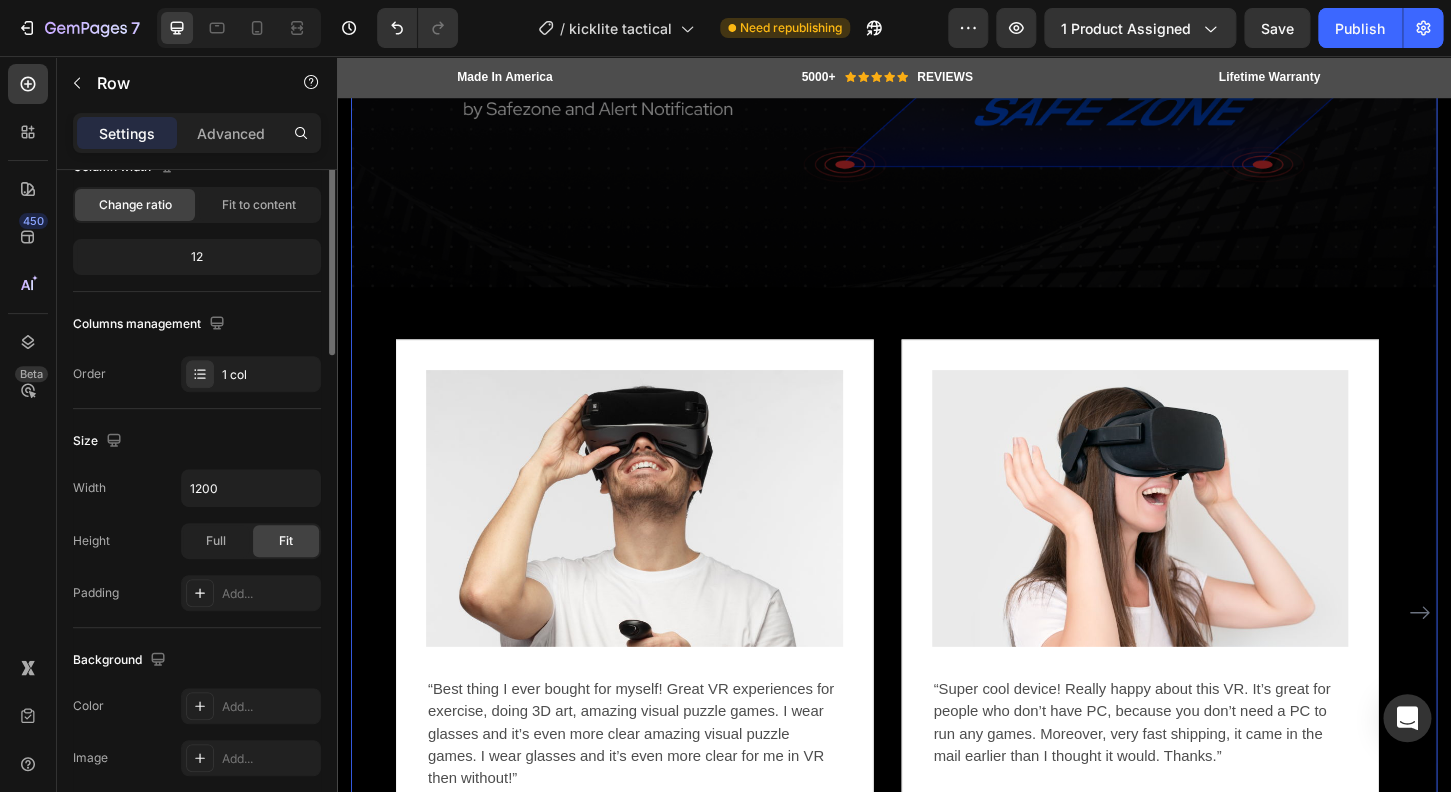 click on "Video
Image “Best thing I ever bought for myself! Great VR experiences for exercise, doing 3D art, amazing visual puzzle games. I wear glasses and it’s even more clear amazing visual puzzle games. I wear glasses and it’s even more clear for me in VR then without!” Text block Eric Raymond Heading 5.0 Text block
Icon
Icon
Icon
Icon
Icon Icon List Hoz Row Row Row Image “Super cool device! Really happy about this VR. It’s great for people who don’t have PC, because you don’t need a PC to run any games. Moreover, very fast shipping, it came in the mail earlier than I thought it would. Thanks.” Text block Gabriella Holland Heading 5.0 Text block
Icon
Icon
Icon
Icon
Icon Icon List Hoz Row Row Row Image Text block Eric Raymond Heading 5.0 Text block
Icon
Icon
Icon" at bounding box center (937, 298) 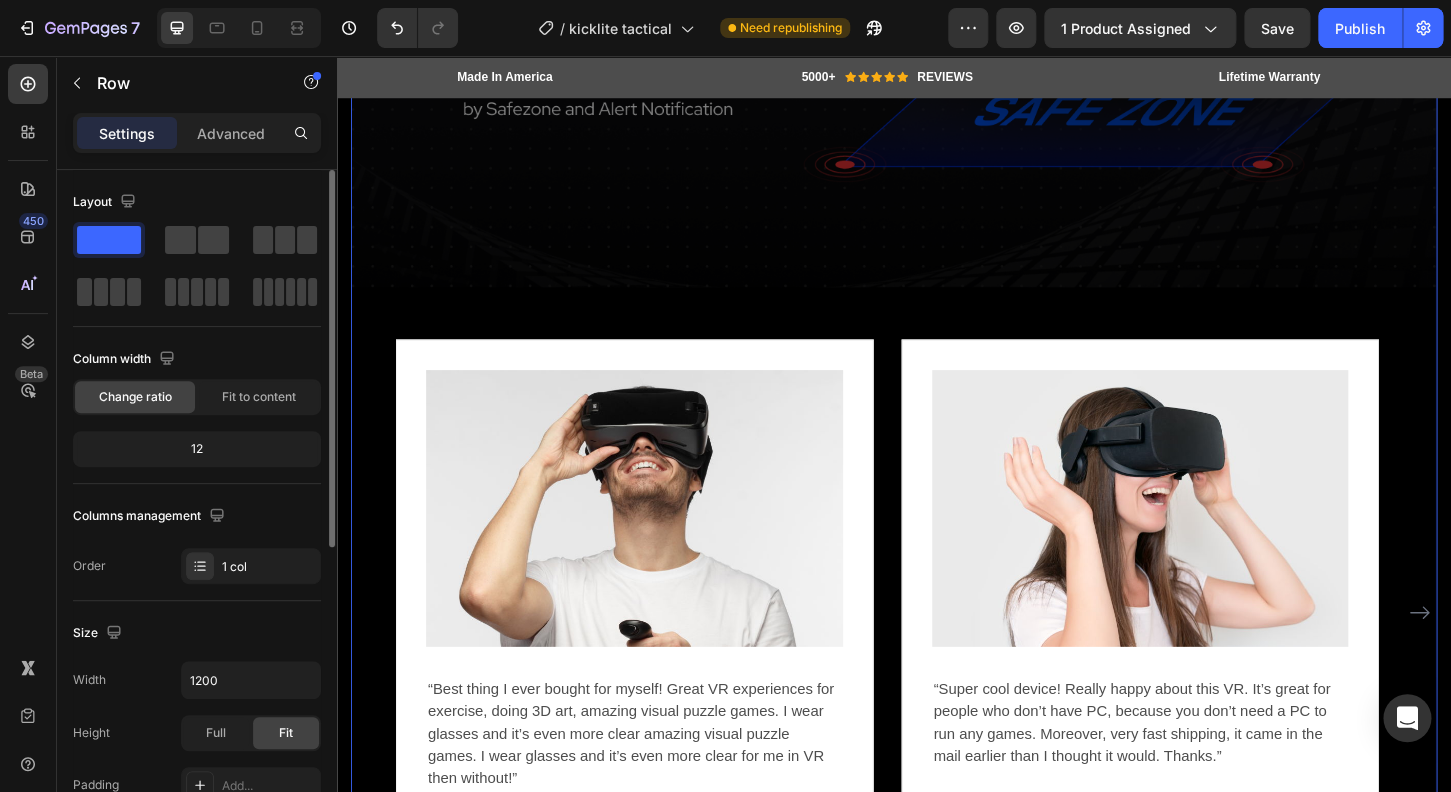click on "Video
Image “Best thing I ever bought for myself! Great VR experiences for exercise, doing 3D art, amazing visual puzzle games. I wear glasses and it’s even more clear amazing visual puzzle games. I wear glasses and it’s even more clear for me in VR then without!” Text block Eric Raymond Heading 5.0 Text block
Icon
Icon
Icon
Icon
Icon Icon List Hoz Row Row Row Image “Super cool device! Really happy about this VR. It’s great for people who don’t have PC, because you don’t need a PC to run any games. Moreover, very fast shipping, it came in the mail earlier than I thought it would. Thanks.” Text block Gabriella Holland Heading 5.0 Text block
Icon
Icon
Icon
Icon
Icon Icon List Hoz Row Row Row Image Text block Eric Raymond Heading 5.0 Text block
Icon
Icon
Icon" at bounding box center (937, 298) 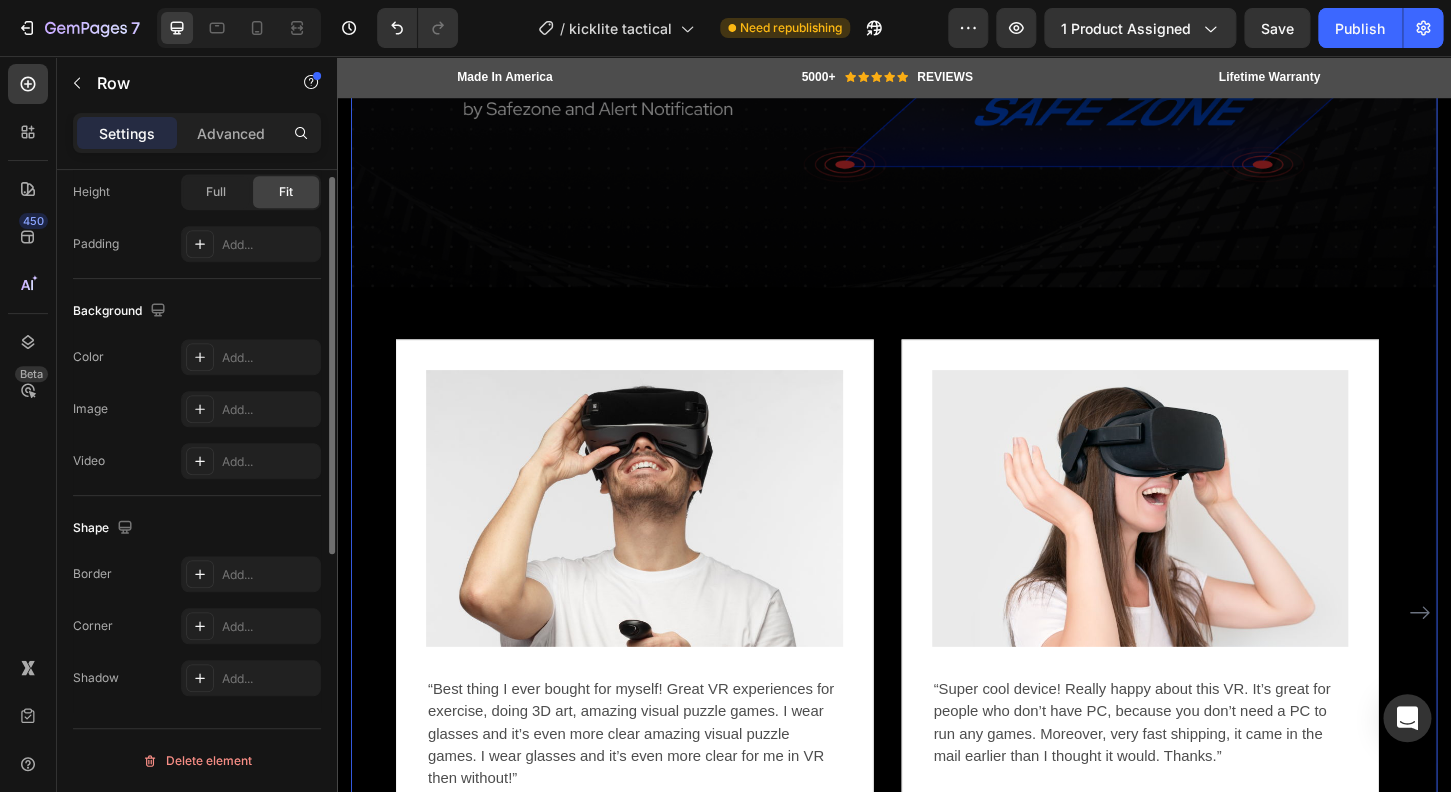 scroll, scrollTop: 0, scrollLeft: 0, axis: both 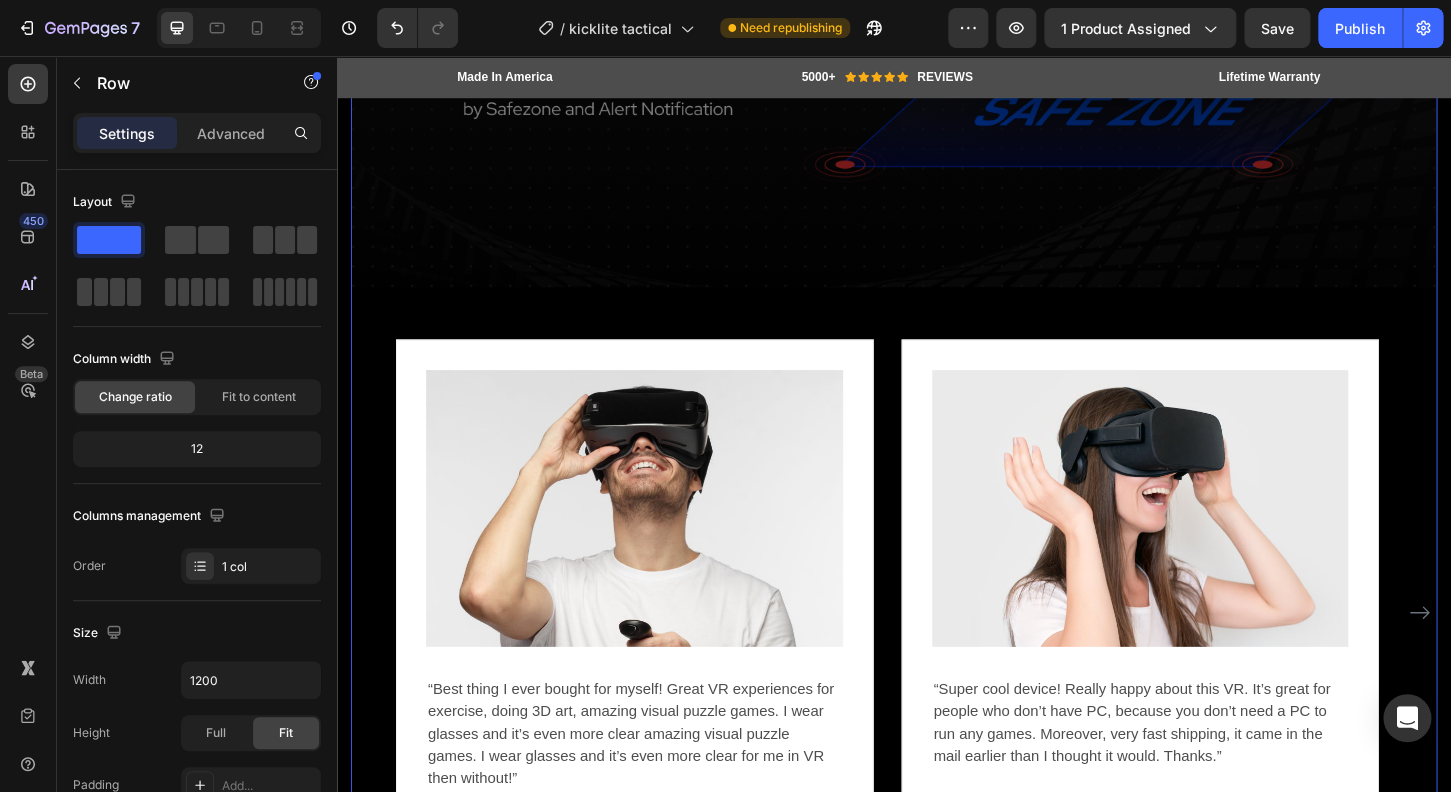click on "Video
Image “Best thing I ever bought for myself! Great VR experiences for exercise, doing 3D art, amazing visual puzzle games. I wear glasses and it’s even more clear amazing visual puzzle games. I wear glasses and it’s even more clear for me in VR then without!” Text block Eric Raymond Heading 5.0 Text block
Icon
Icon
Icon
Icon
Icon Icon List Hoz Row Row Row Image “Super cool device! Really happy about this VR. It’s great for people who don’t have PC, because you don’t need a PC to run any games. Moreover, very fast shipping, it came in the mail earlier than I thought it would. Thanks.” Text block Gabriella Holland Heading 5.0 Text block
Icon
Icon
Icon
Icon
Icon Icon List Hoz Row Row Row Image Text block Eric Raymond Heading 5.0 Text block
Icon
Icon
Icon" at bounding box center [937, 298] 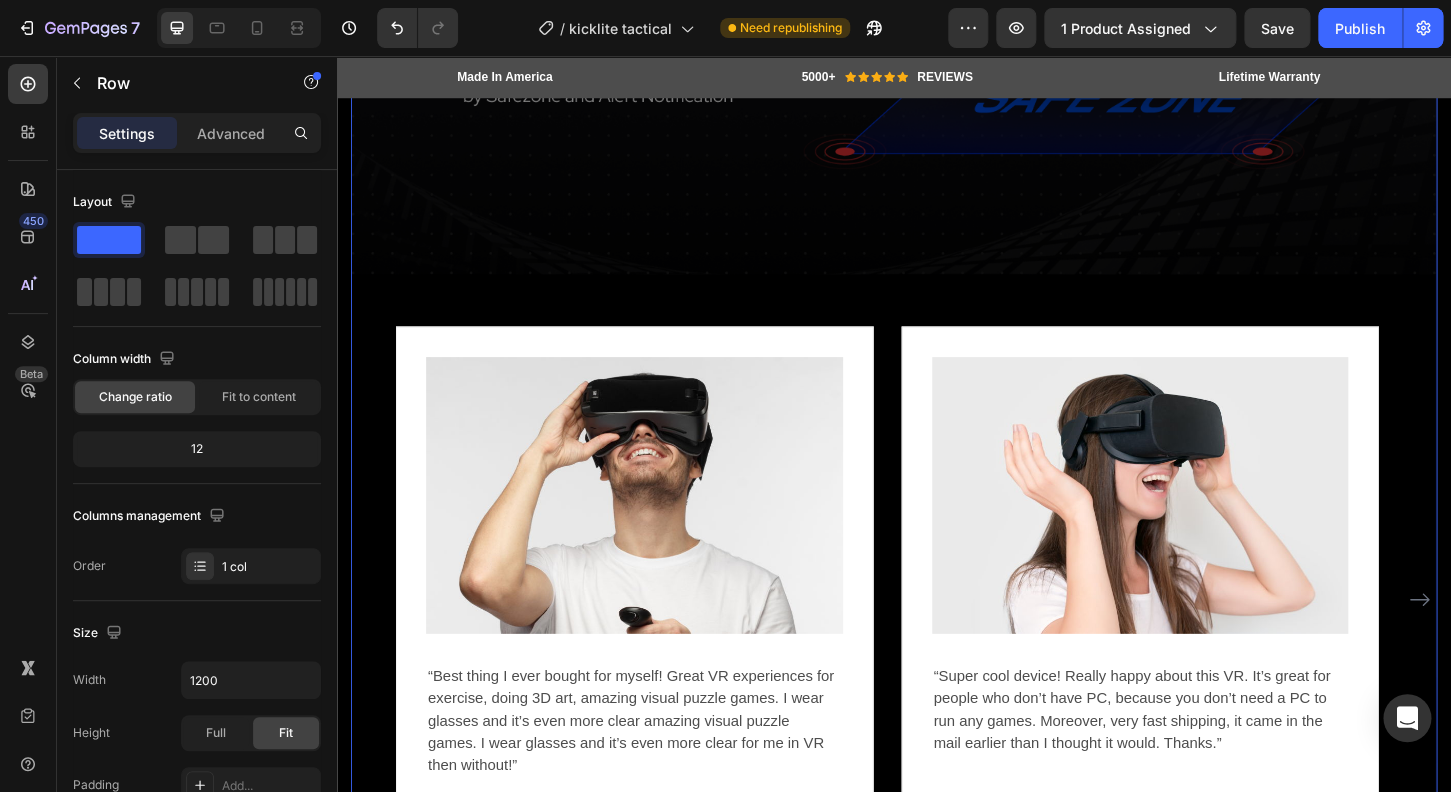 scroll, scrollTop: 4399, scrollLeft: 0, axis: vertical 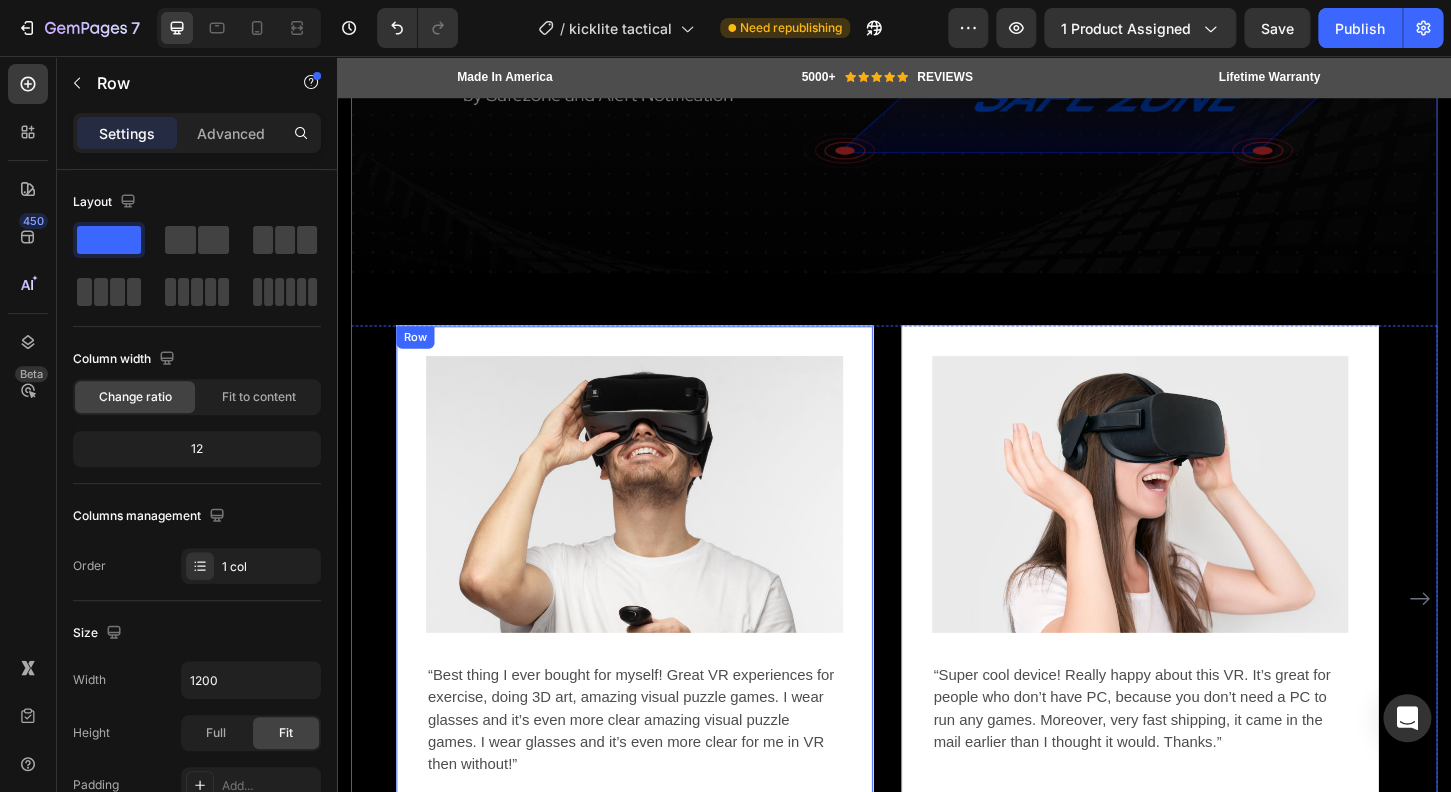 click on "Image “Best thing I ever bought for myself! Great VR experiences for exercise, doing 3D art, amazing visual puzzle games. I wear glasses and it’s even more clear amazing visual puzzle games. I wear glasses and it’s even more clear for me in VR then without!” Text block [FIRST] [LAST] Heading 5.0 Text block
Icon
Icon
Icon
Icon
Icon Icon List Hoz Row Row Row" at bounding box center (657, 640) 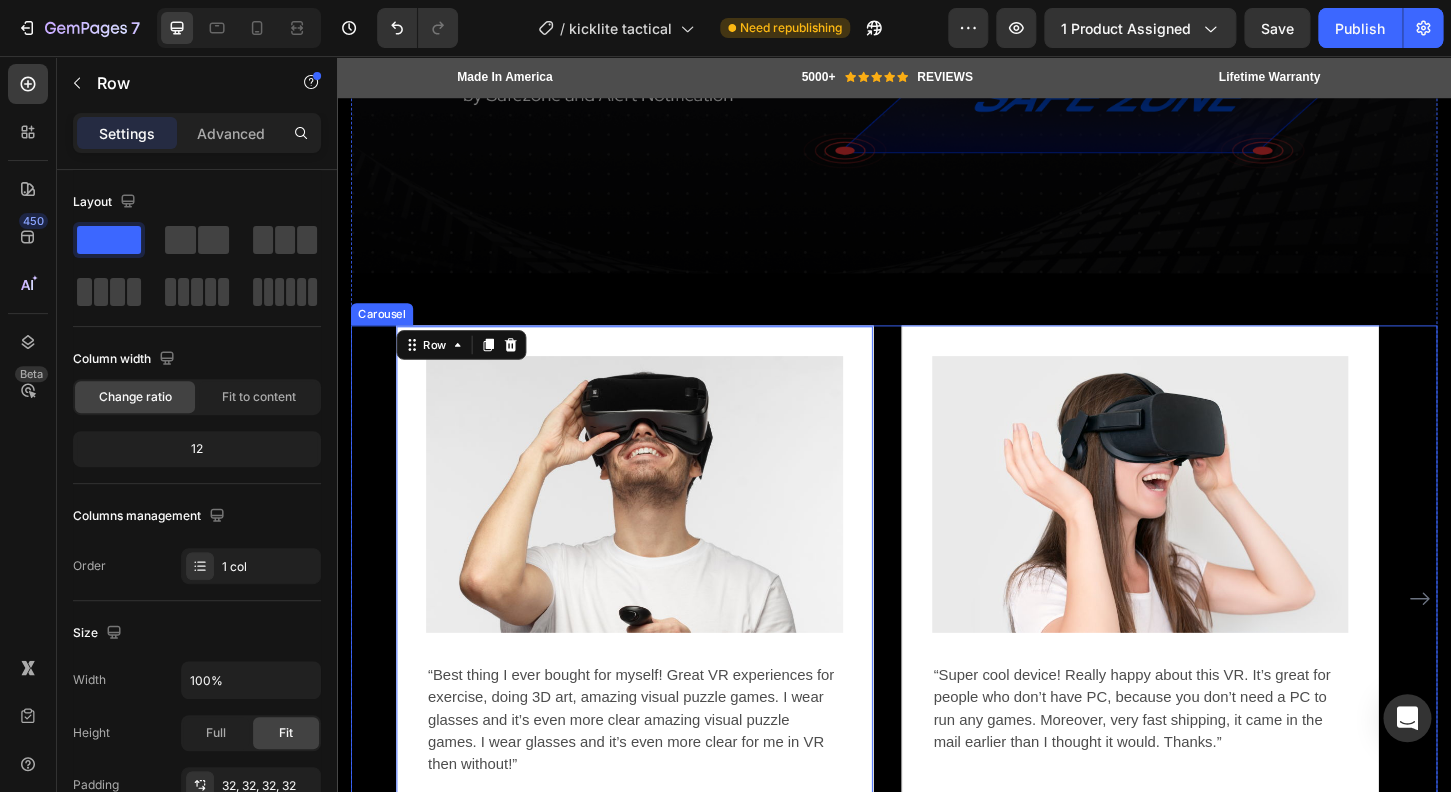 click on "Image “Best thing I ever bought for myself! Great VR experiences for exercise, doing 3D art, amazing visual puzzle games. I wear glasses and it’s even more clear amazing visual puzzle games. I wear glasses and it’s even more clear for me in VR then without!” Text block [FIRST] [LAST] Heading 5.0 Text block
Icon
Icon
Icon
Icon
Icon Icon List Hoz Row Row Row   0 Image “Super cool device! Really happy about this VR. It’s great for people who don’t have PC, because you don’t need a PC to run any games. Moreover, very fast shipping, it came in the mail earlier than I thought it would. Thanks.” Text block [FIRST] [LAST] Heading 5.0 Text block
Icon
Icon
Icon
Icon
Icon Icon List Hoz Row Row Row Image Text block [FIRST] [LAST] Heading 5.0 Text block
Icon
Icon
Icon" at bounding box center [937, 640] 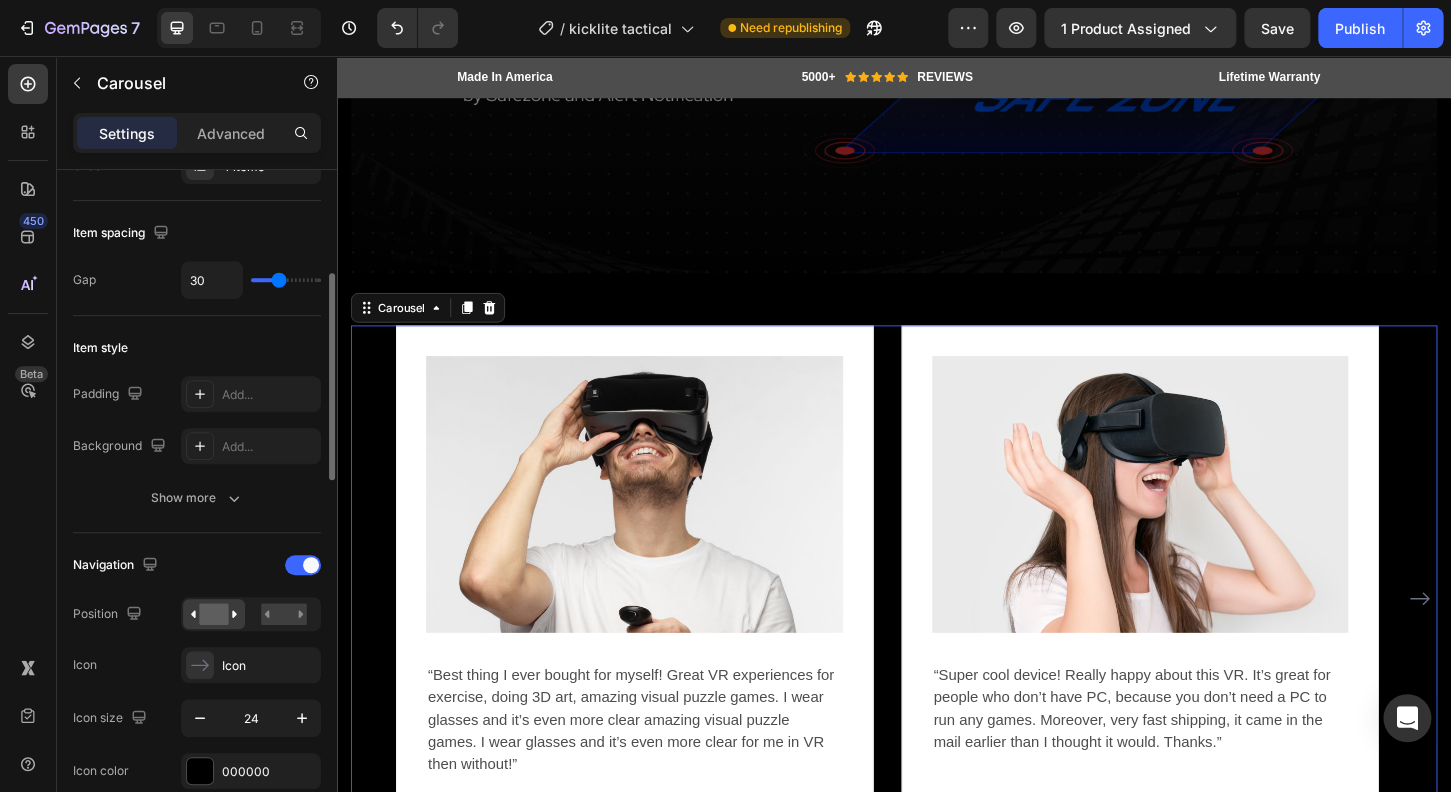 scroll, scrollTop: 448, scrollLeft: 0, axis: vertical 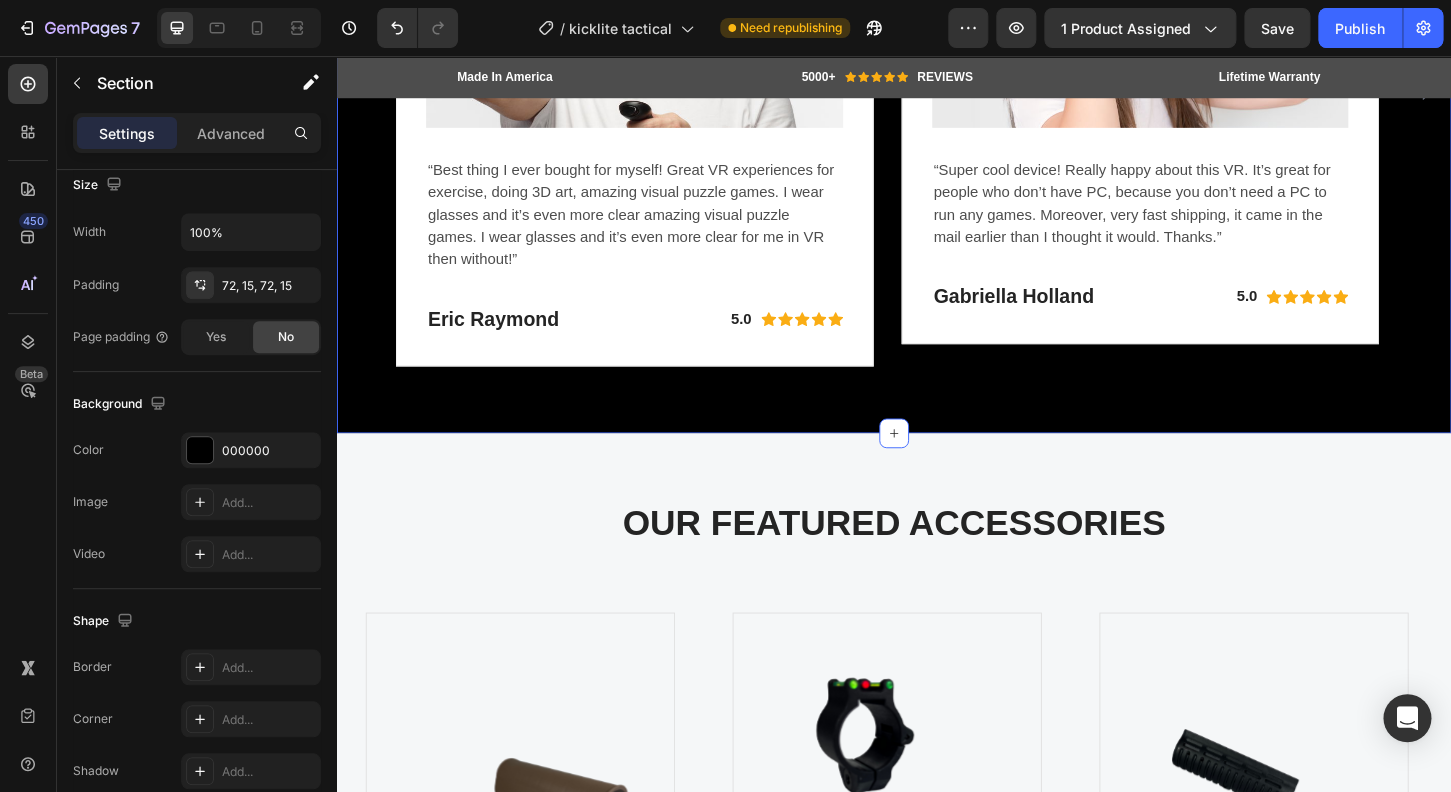 click on "EASY TO INSTALL Heading Video
Image “Best thing I ever bought for myself! Great VR experiences for exercise, doing 3D art, amazing visual puzzle games. I wear glasses and it’s even more clear amazing visual puzzle games. I wear glasses and it’s even more clear for me in VR then without!” Text block [FIRST] [LAST] Heading 5.0 Text block
Icon
Icon
Icon
Icon
Icon Icon List Hoz Row Row Row Image “Super cool device! Really happy about this VR. It’s great for people who don’t have PC, because you don’t need a PC to run any games. Moreover, very fast shipping, it came in the mail earlier than I thought it would. Thanks.” Text block [FIRST] [LAST] Heading 5.0 Text block
Icon
Icon
Icon
Icon
Icon Icon List Hoz Row Row Row Image Text block [FIRST] [LAST] Heading 5.0 Text block
Icon
Icon Icon Icon" at bounding box center [937, -315] 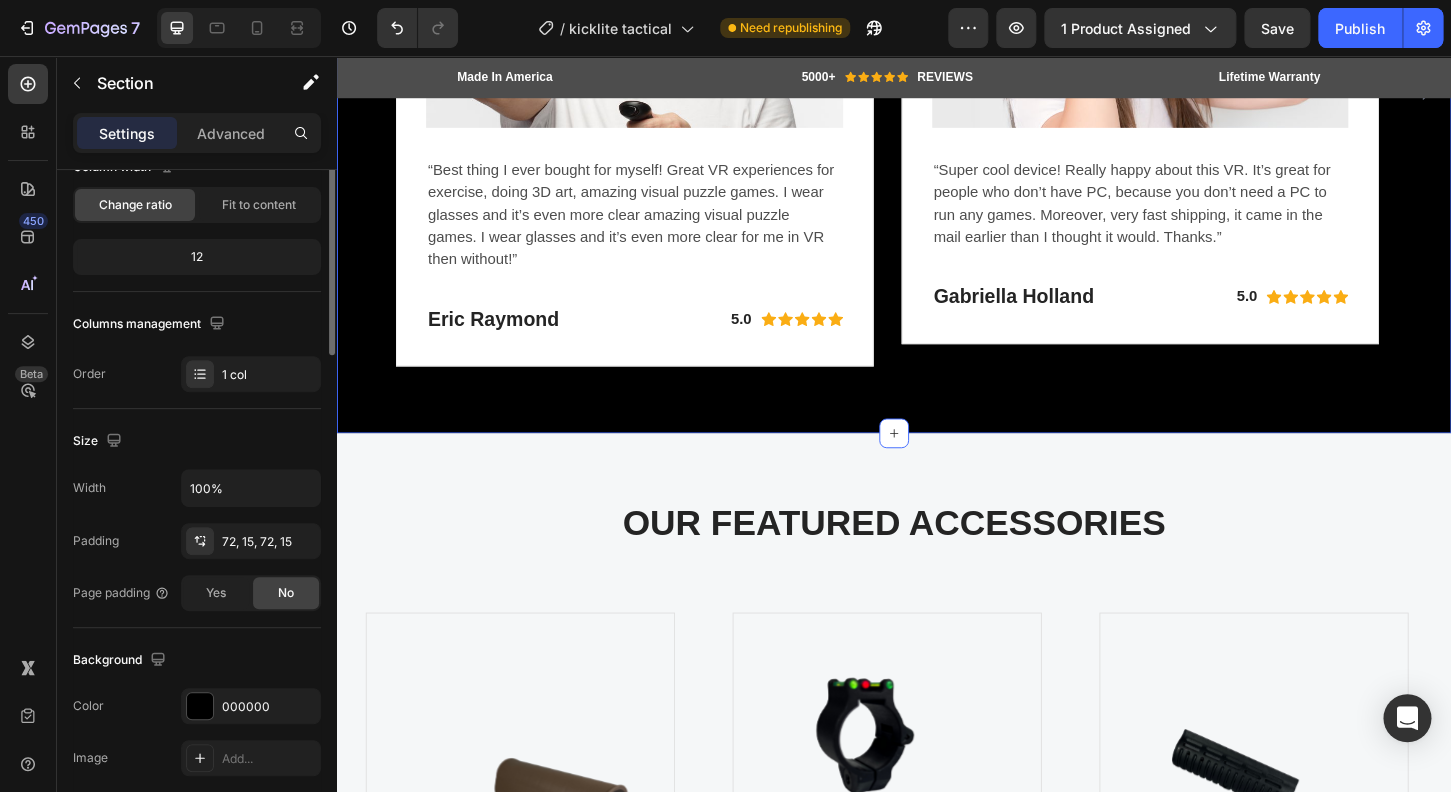scroll, scrollTop: 304, scrollLeft: 0, axis: vertical 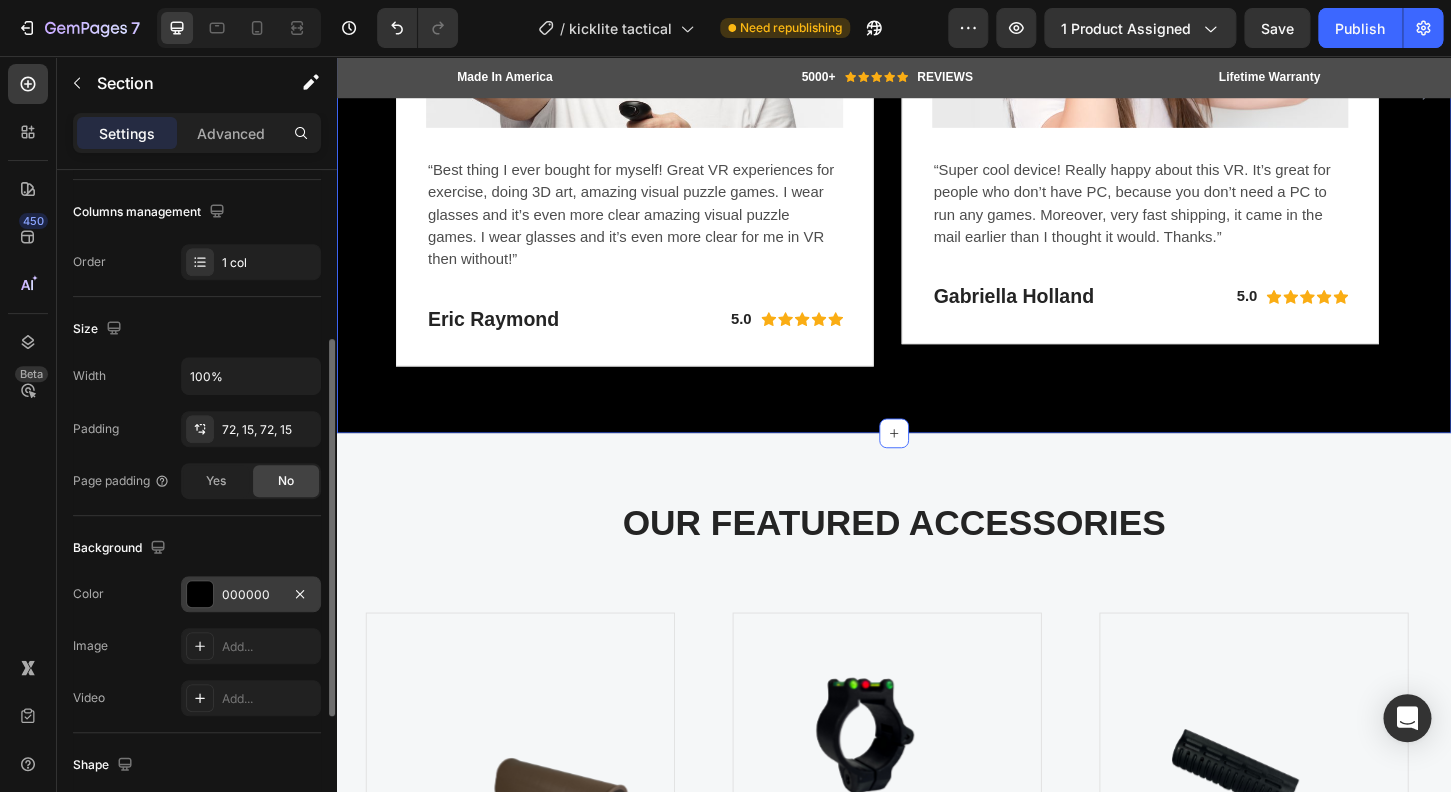click at bounding box center [200, 594] 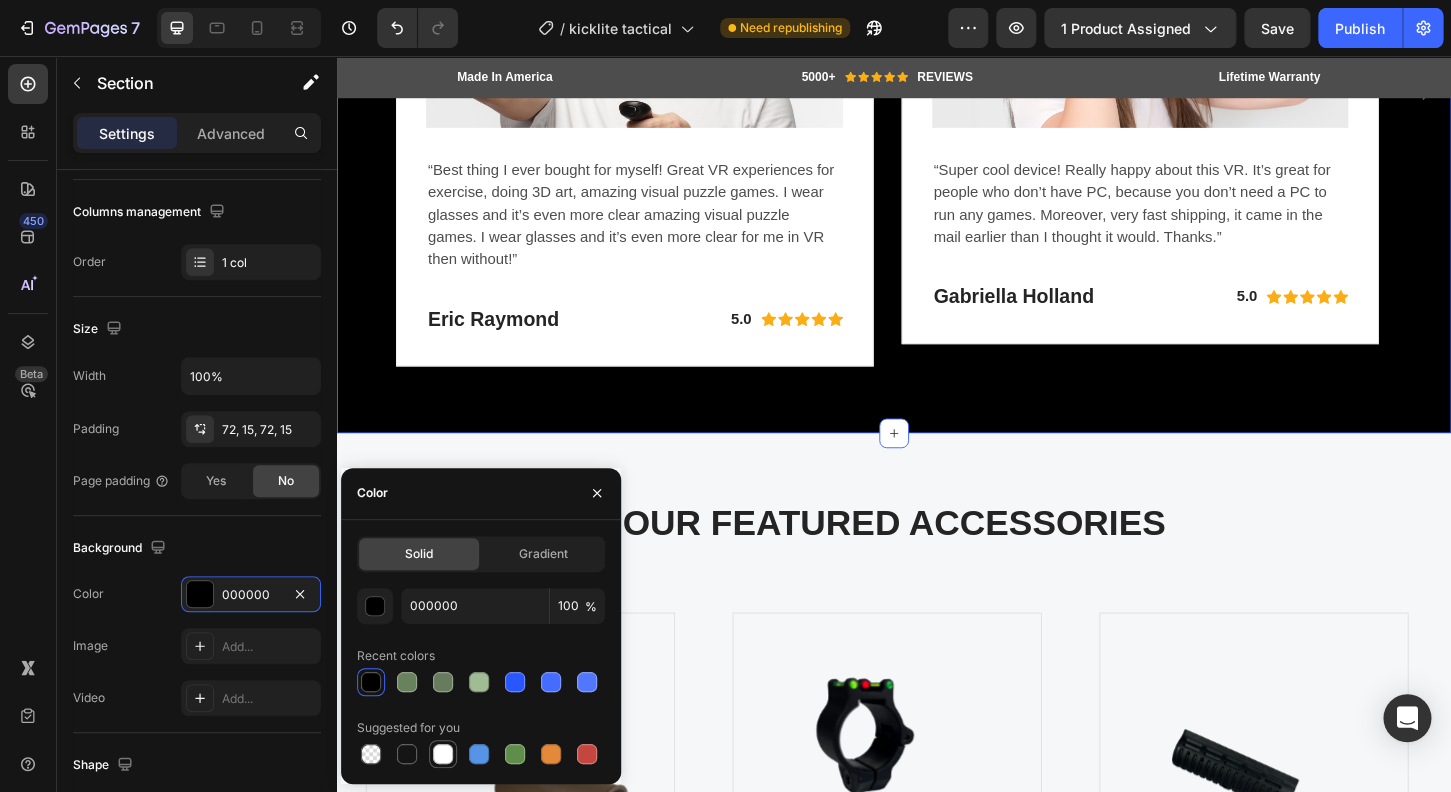 click at bounding box center [443, 754] 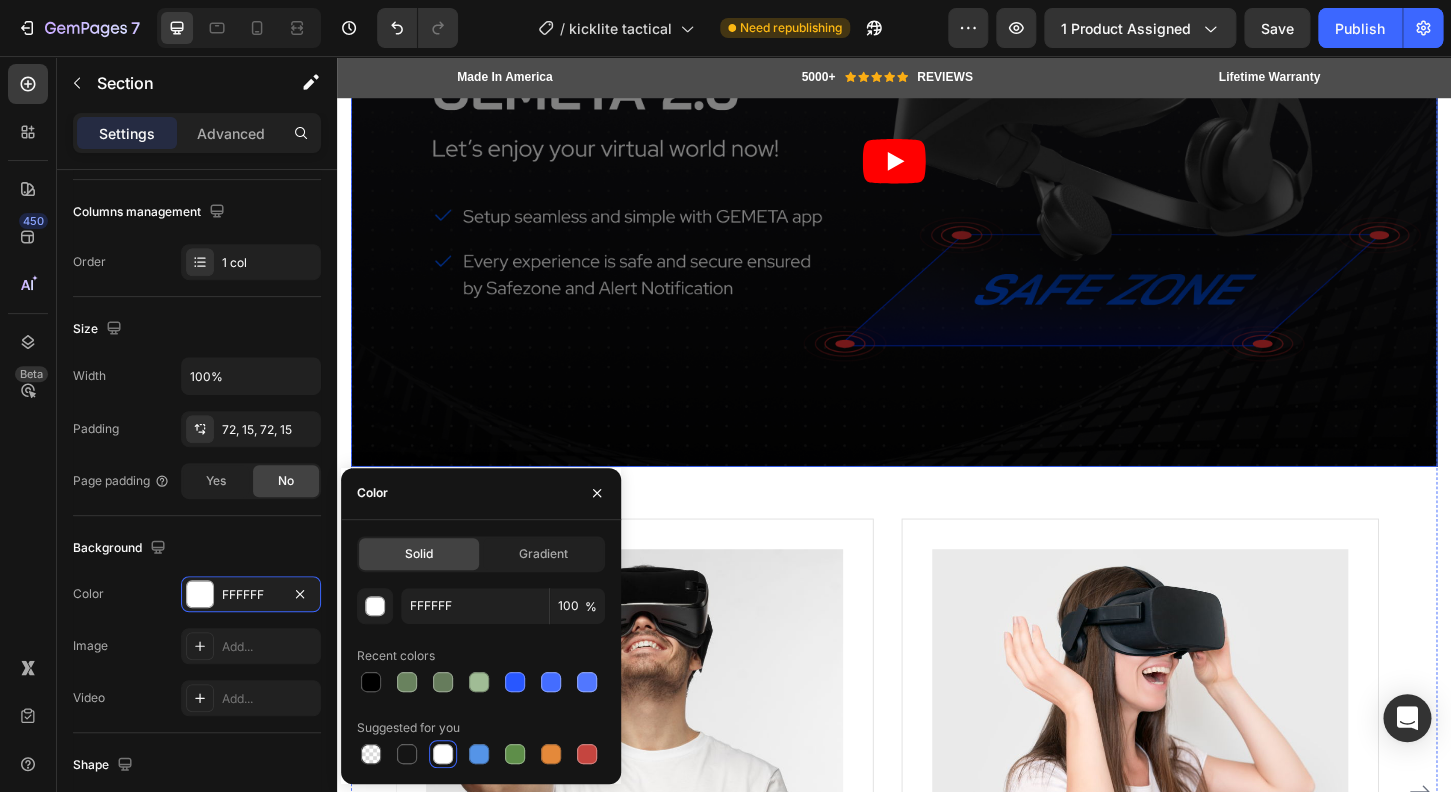scroll, scrollTop: 3535, scrollLeft: 0, axis: vertical 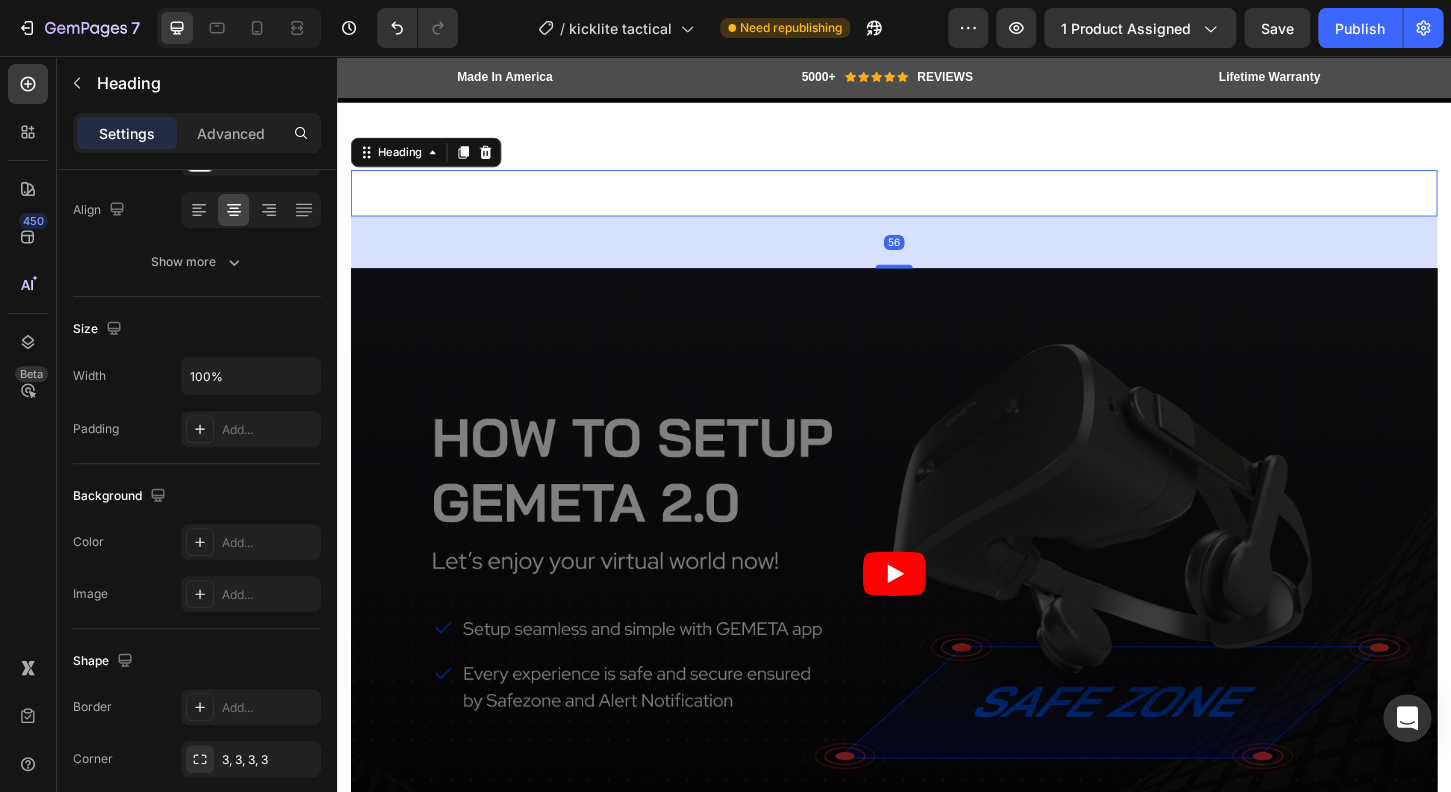 click on "EASY TO INSTALL" at bounding box center [937, 203] 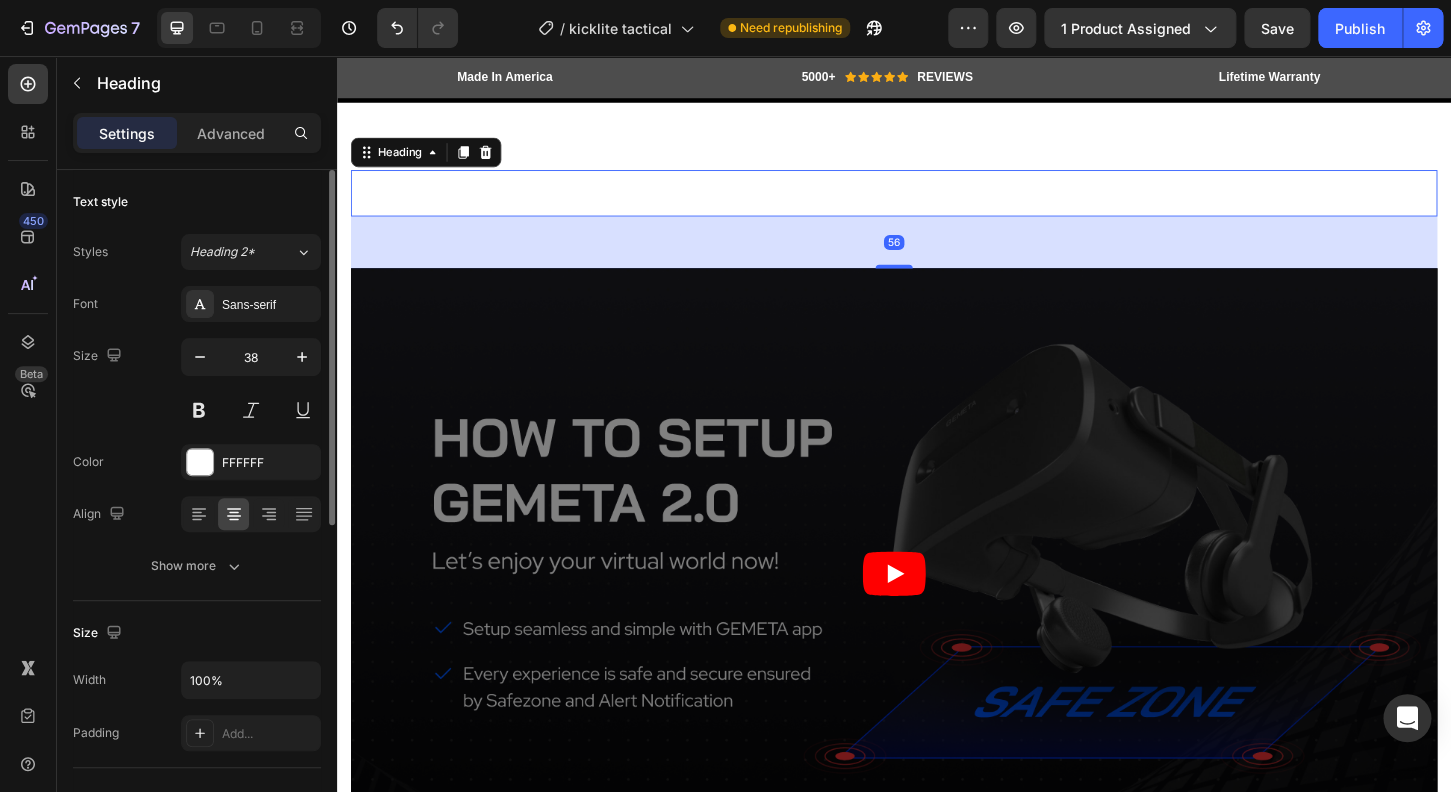 click on "Color FFFFFF" at bounding box center [197, 462] 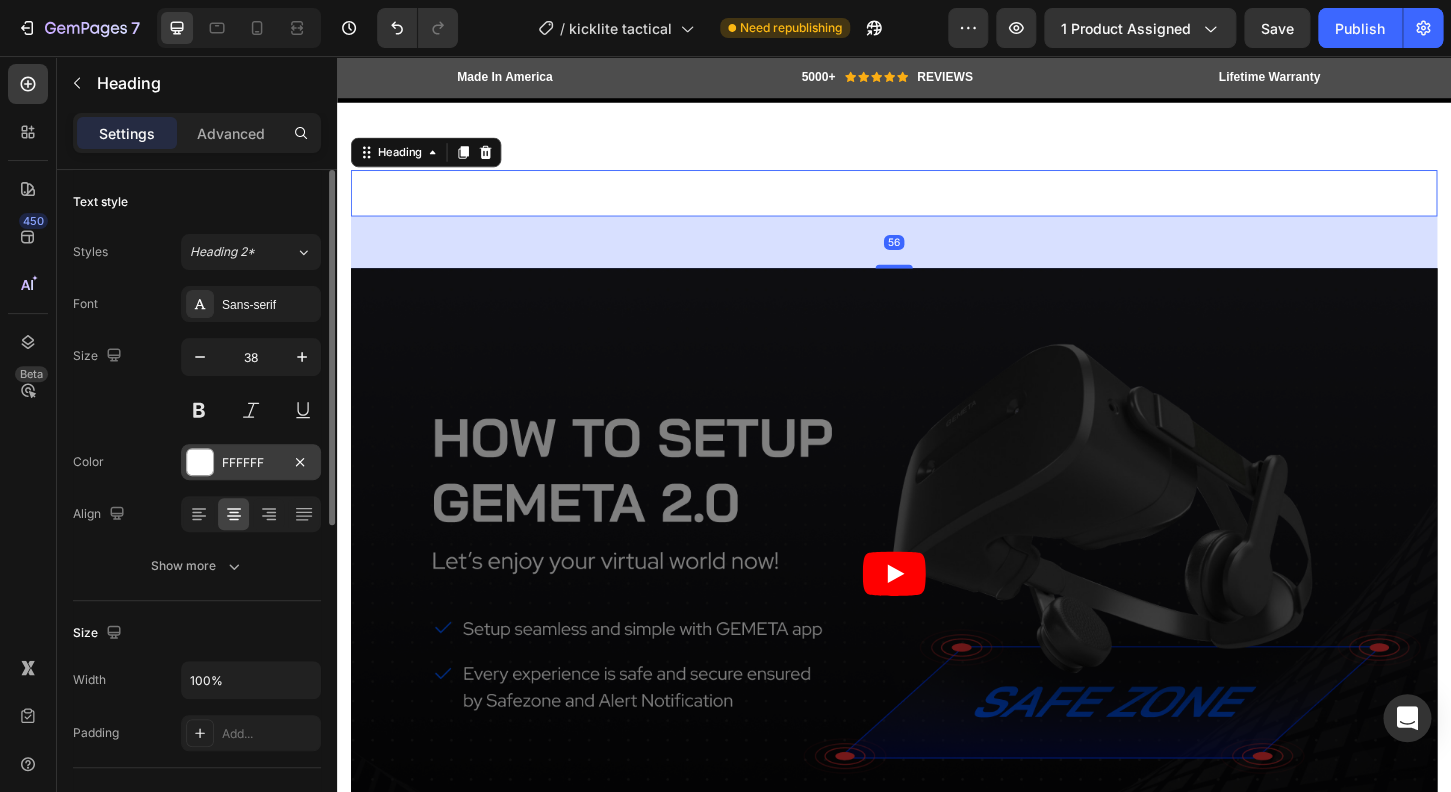 click at bounding box center (200, 462) 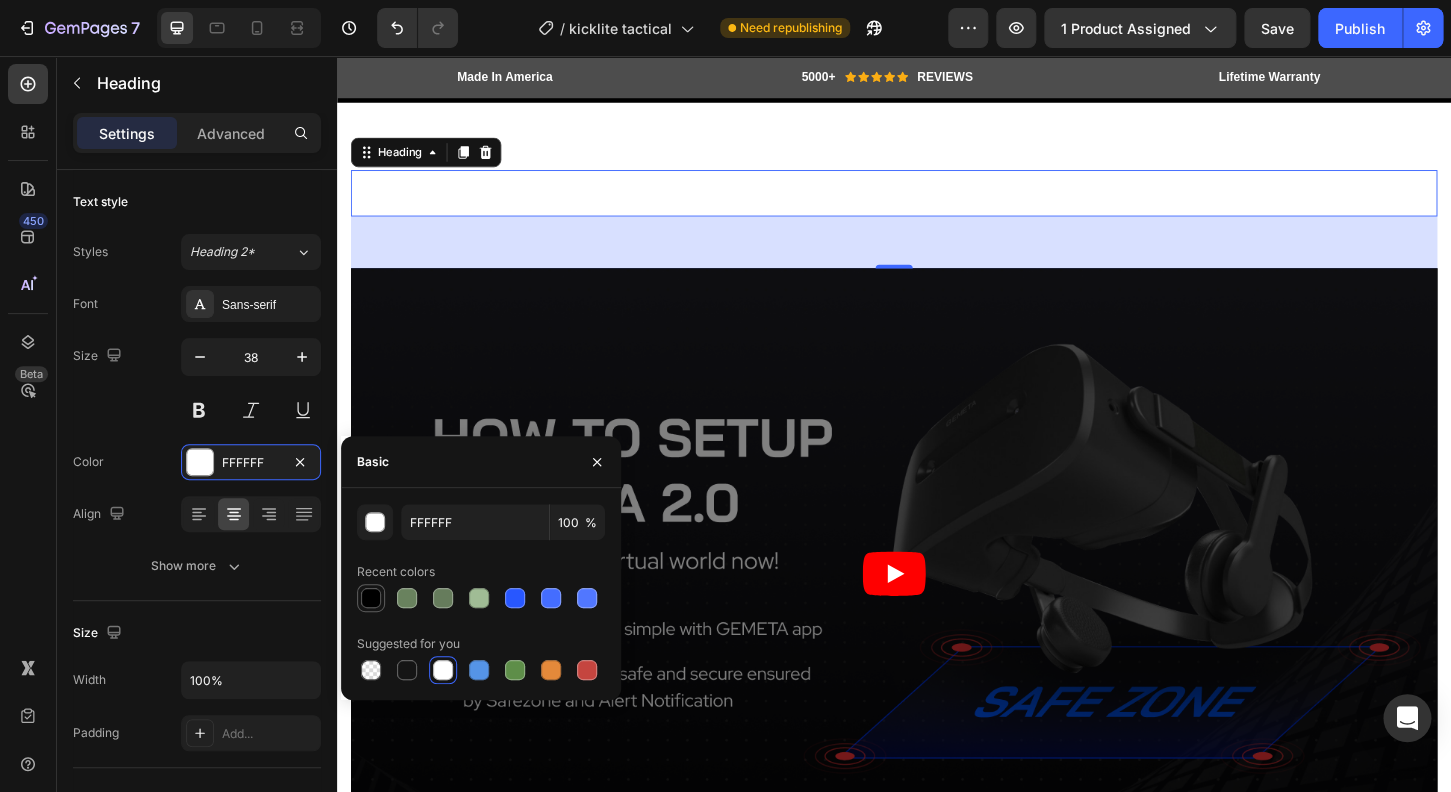 click at bounding box center [371, 598] 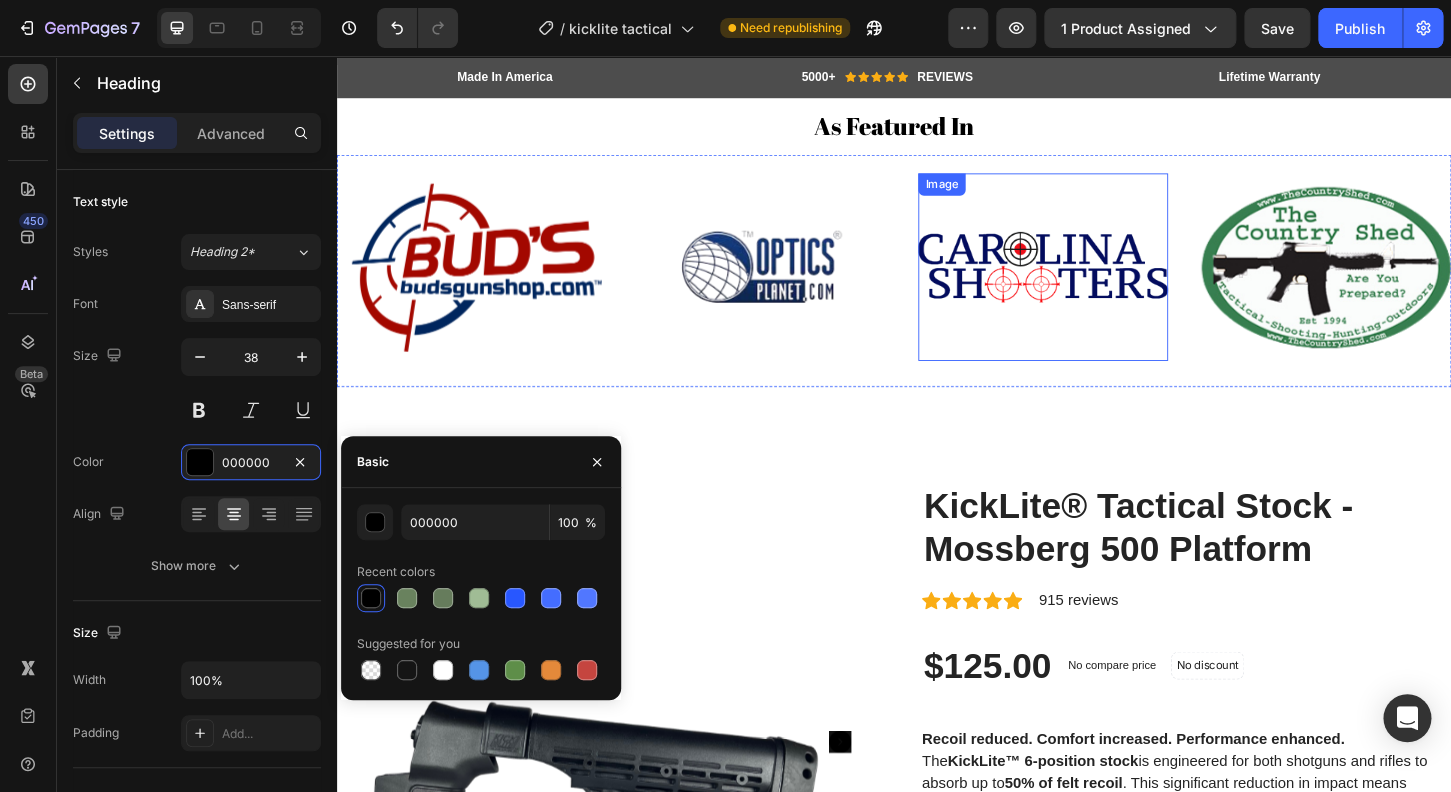 scroll, scrollTop: 0, scrollLeft: 0, axis: both 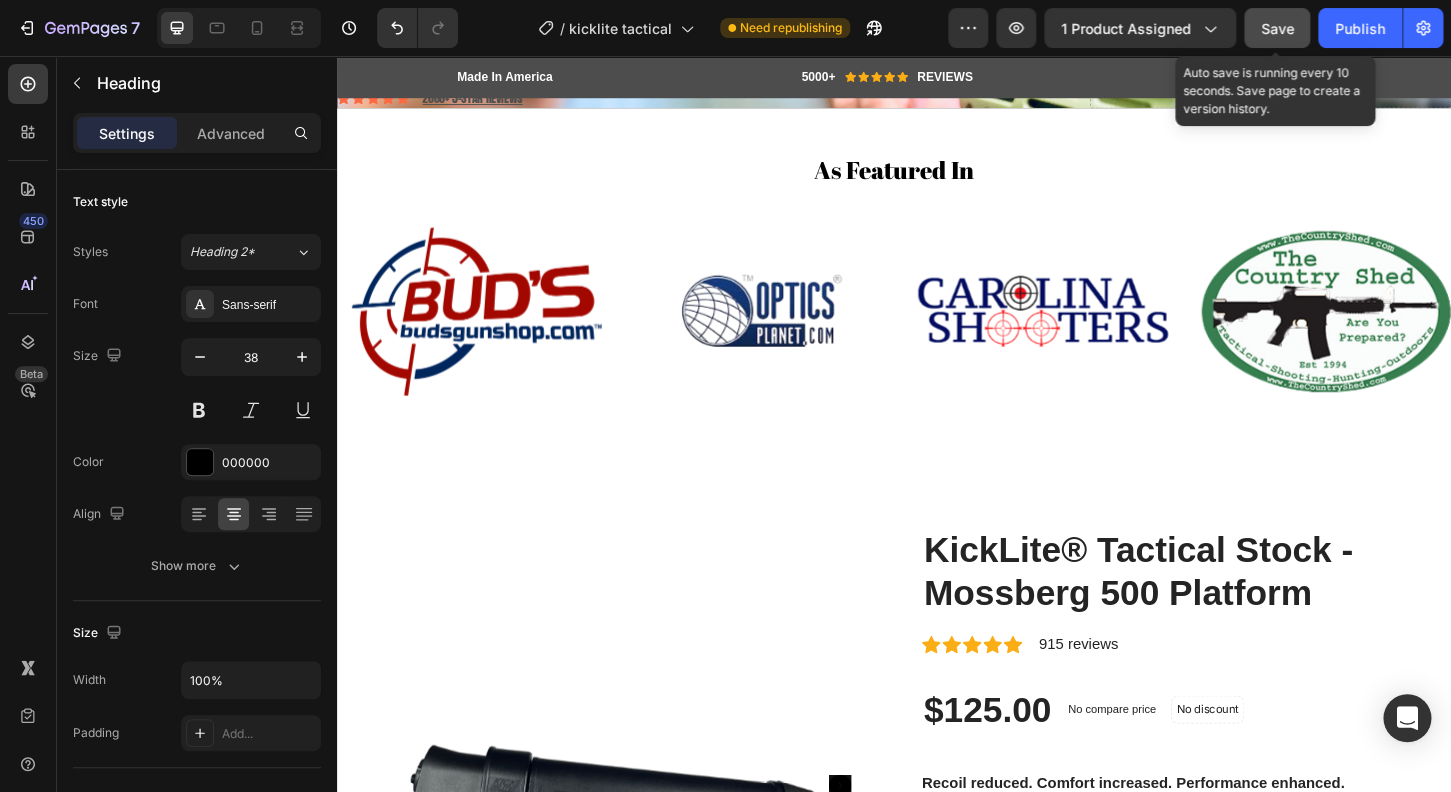 click on "Save" at bounding box center (1277, 28) 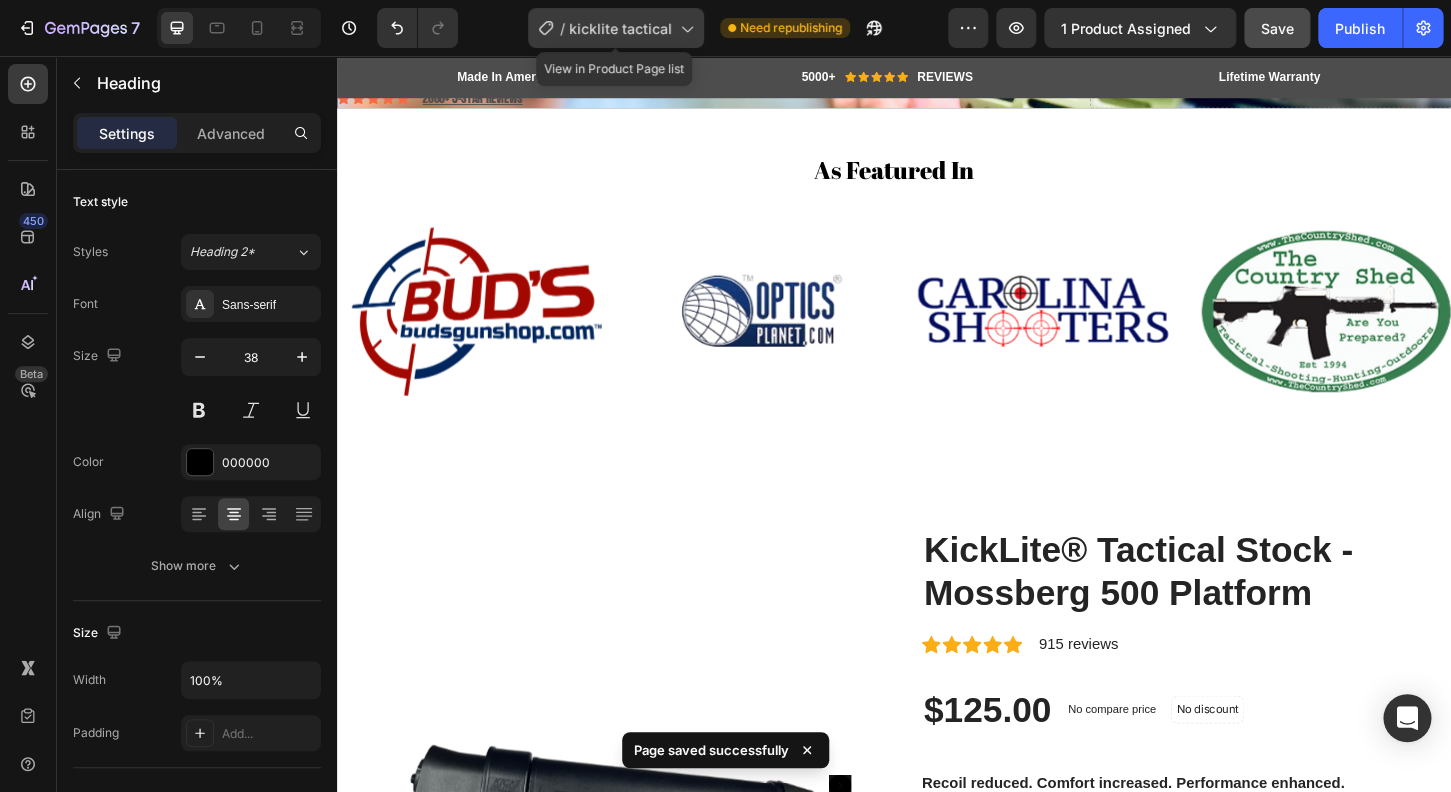 click on "kicklite tactical" at bounding box center (620, 28) 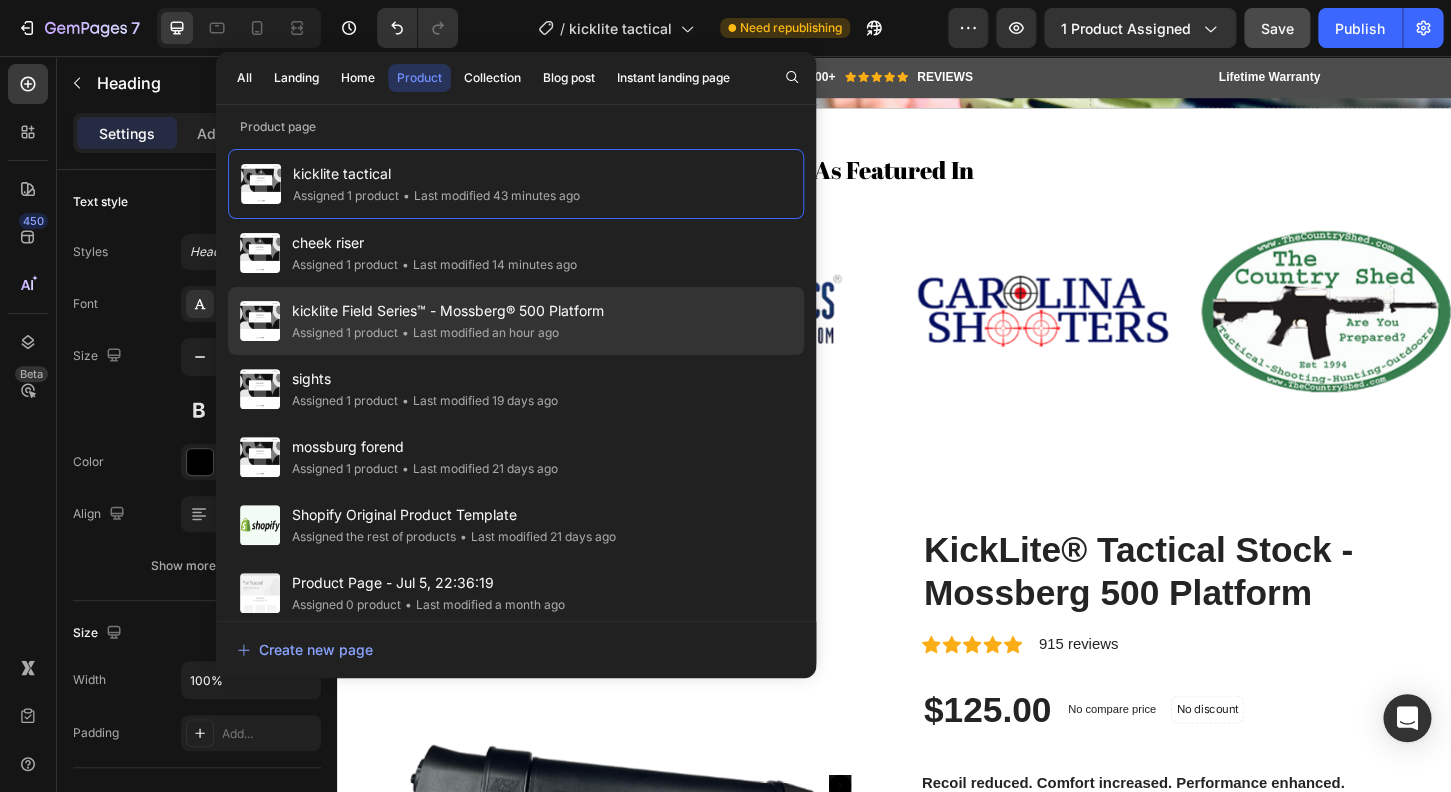 click on "Assigned 1 product" 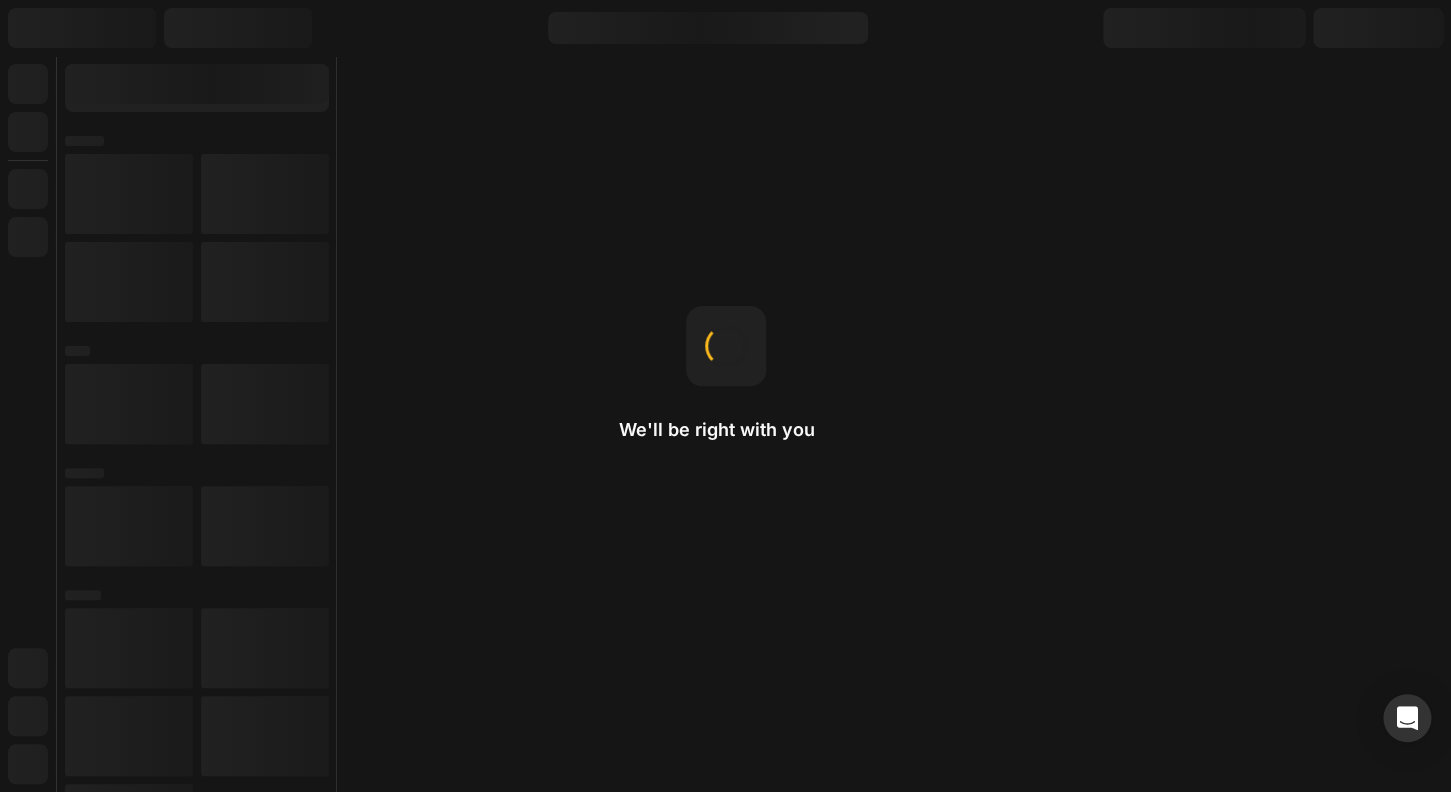 scroll, scrollTop: 0, scrollLeft: 0, axis: both 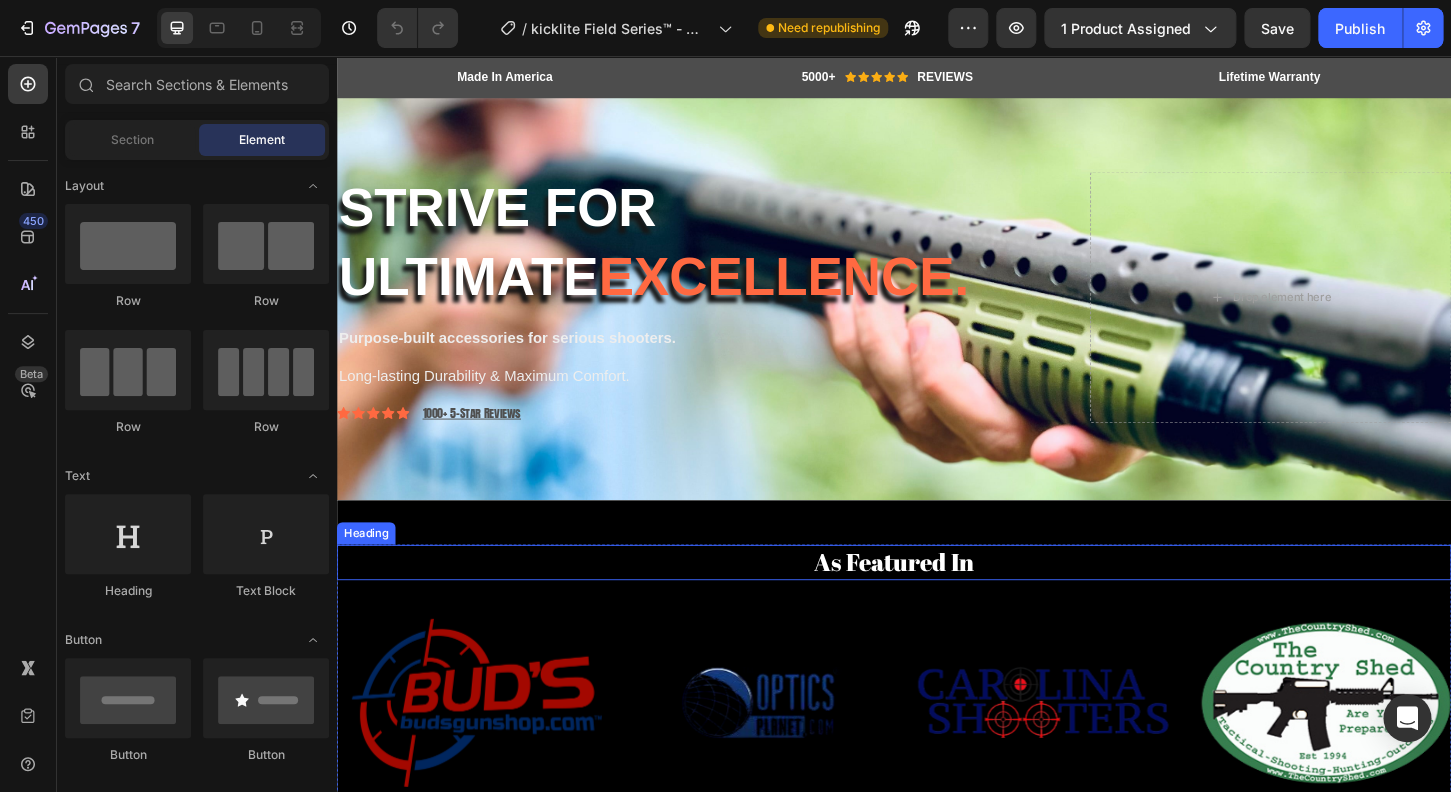 click on "As Featured In" at bounding box center [937, 601] 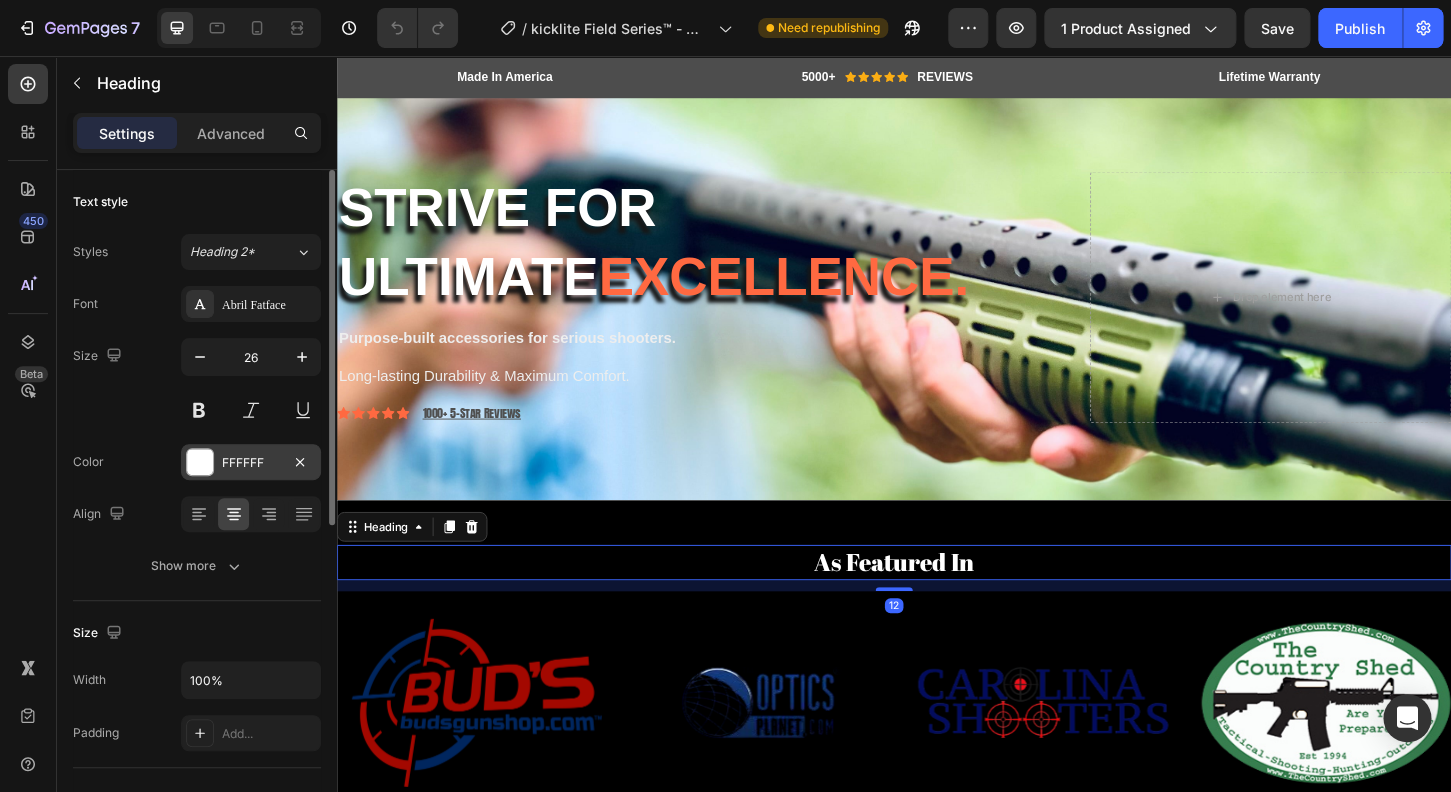 click at bounding box center (200, 462) 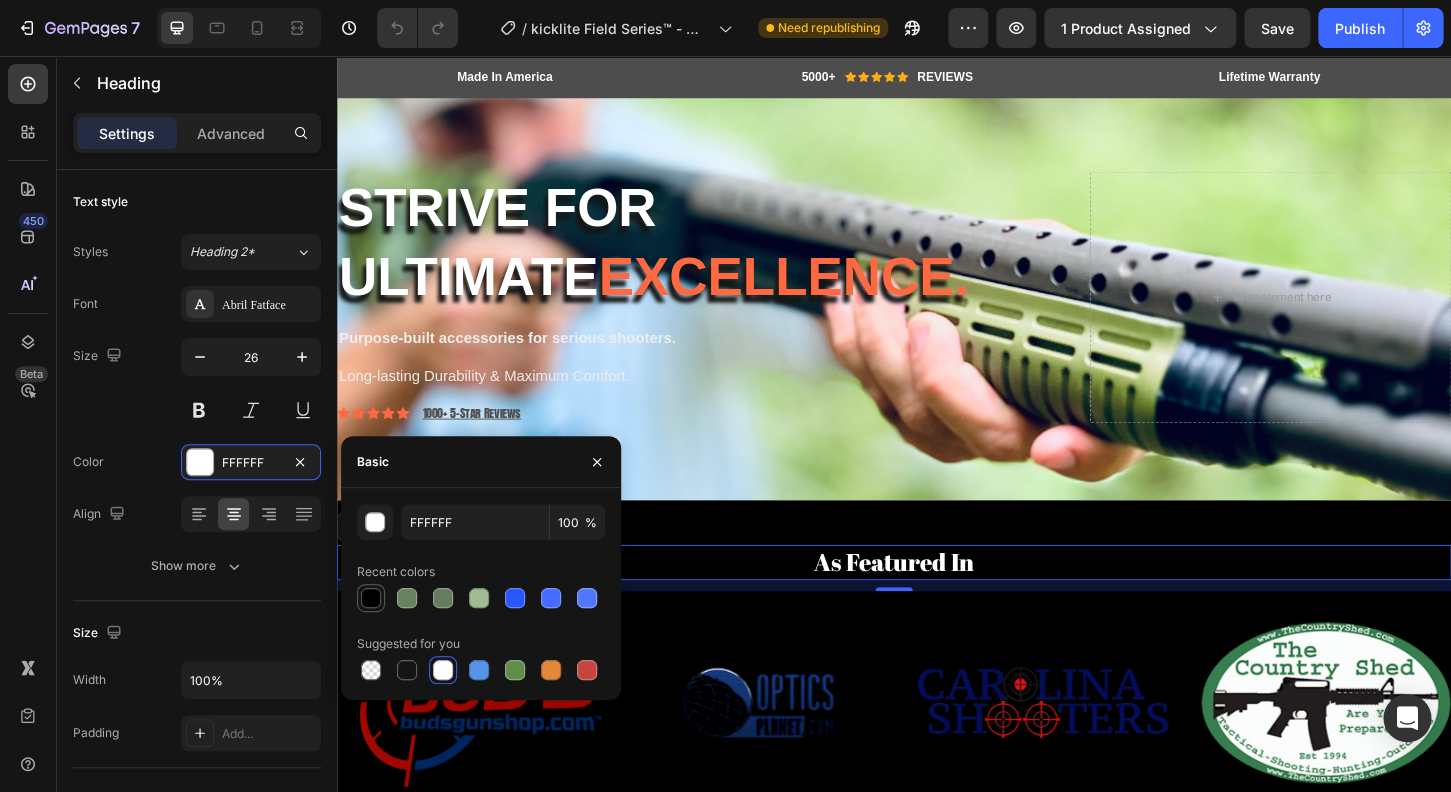 click at bounding box center (371, 598) 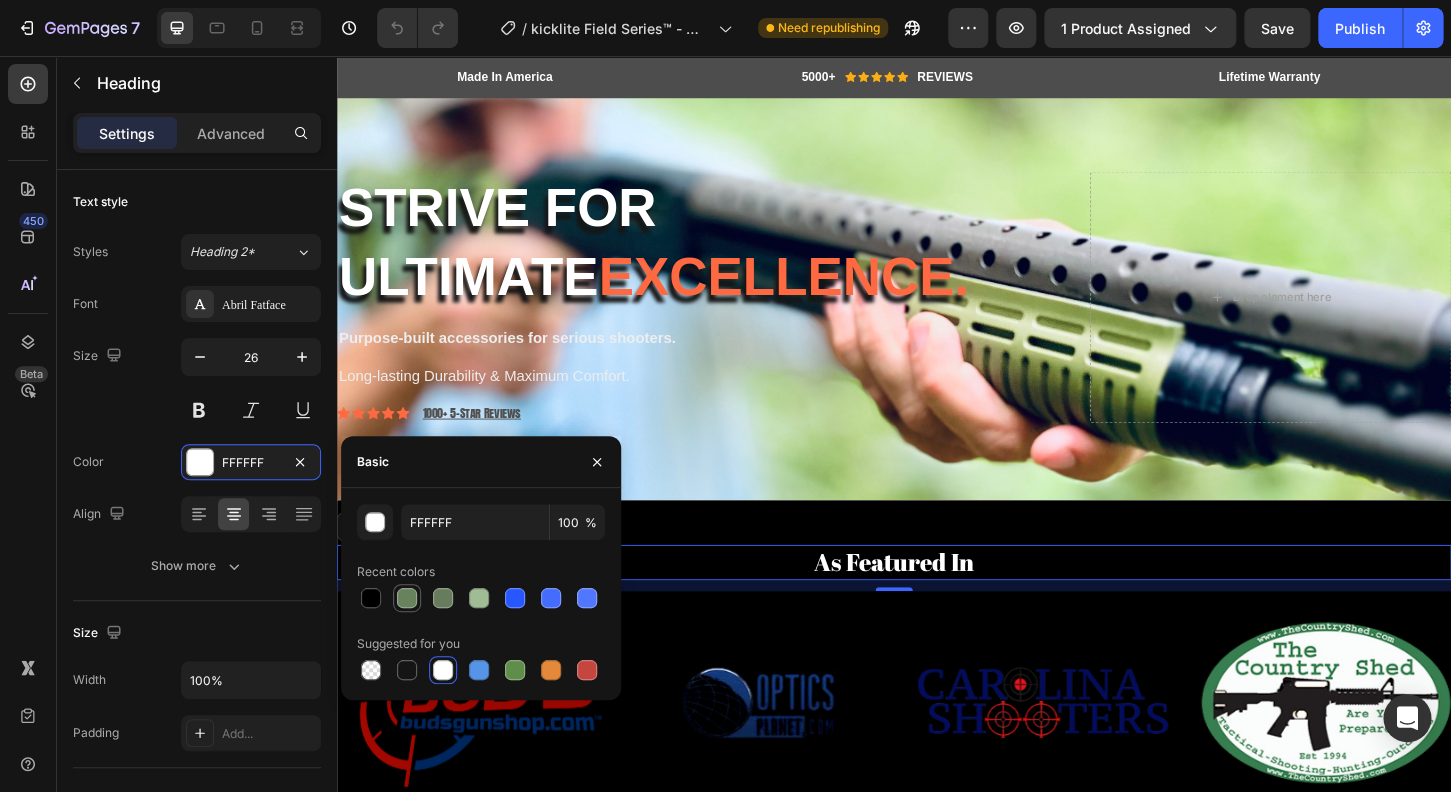 type on "000000" 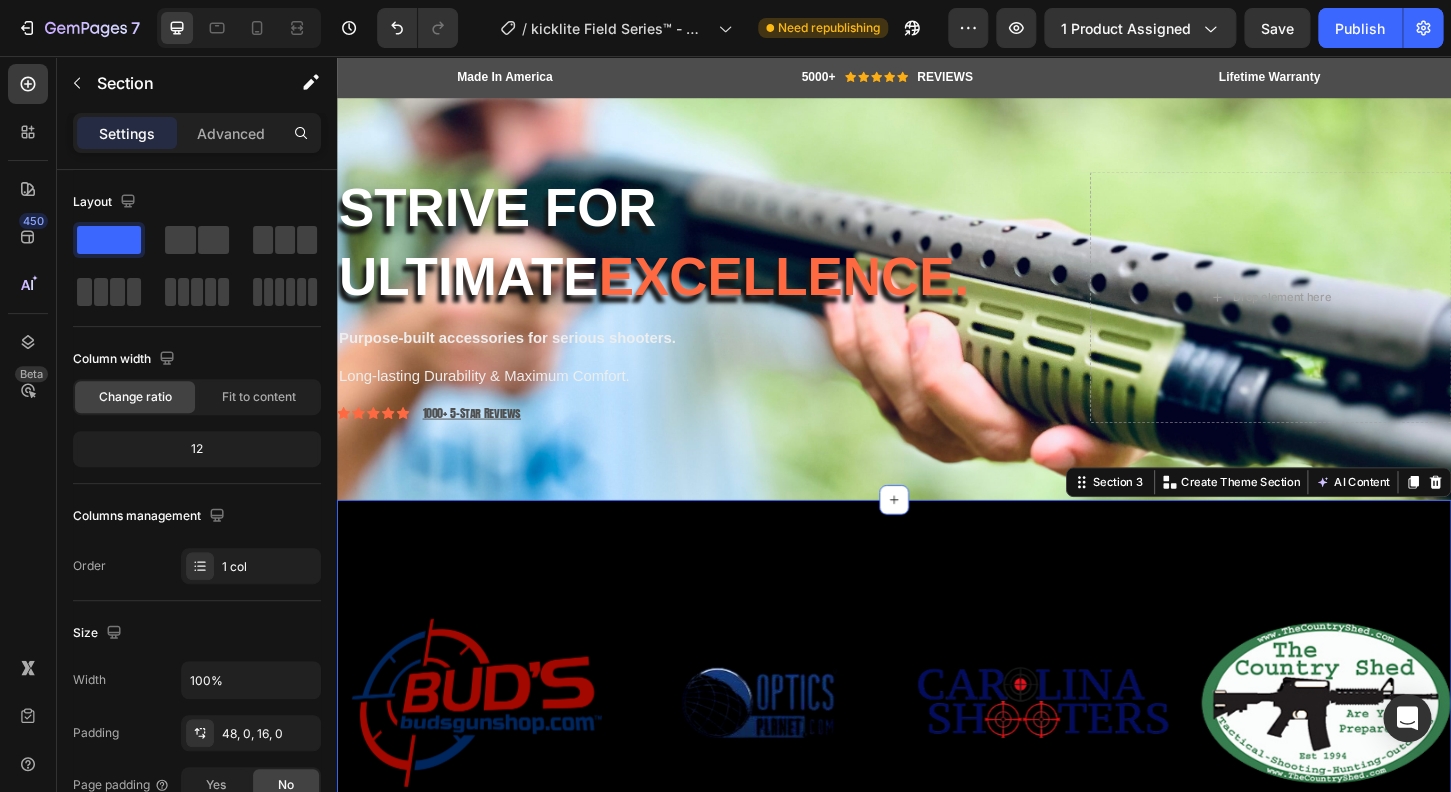 click on "As Featured In Heading Image Image Image Image Carousel Row Section 3   You can create reusable sections Create Theme Section AI Content Write with GemAI What would you like to describe here? Tone and Voice Persuasive Product Getting products... Show more Generate" at bounding box center [937, 724] 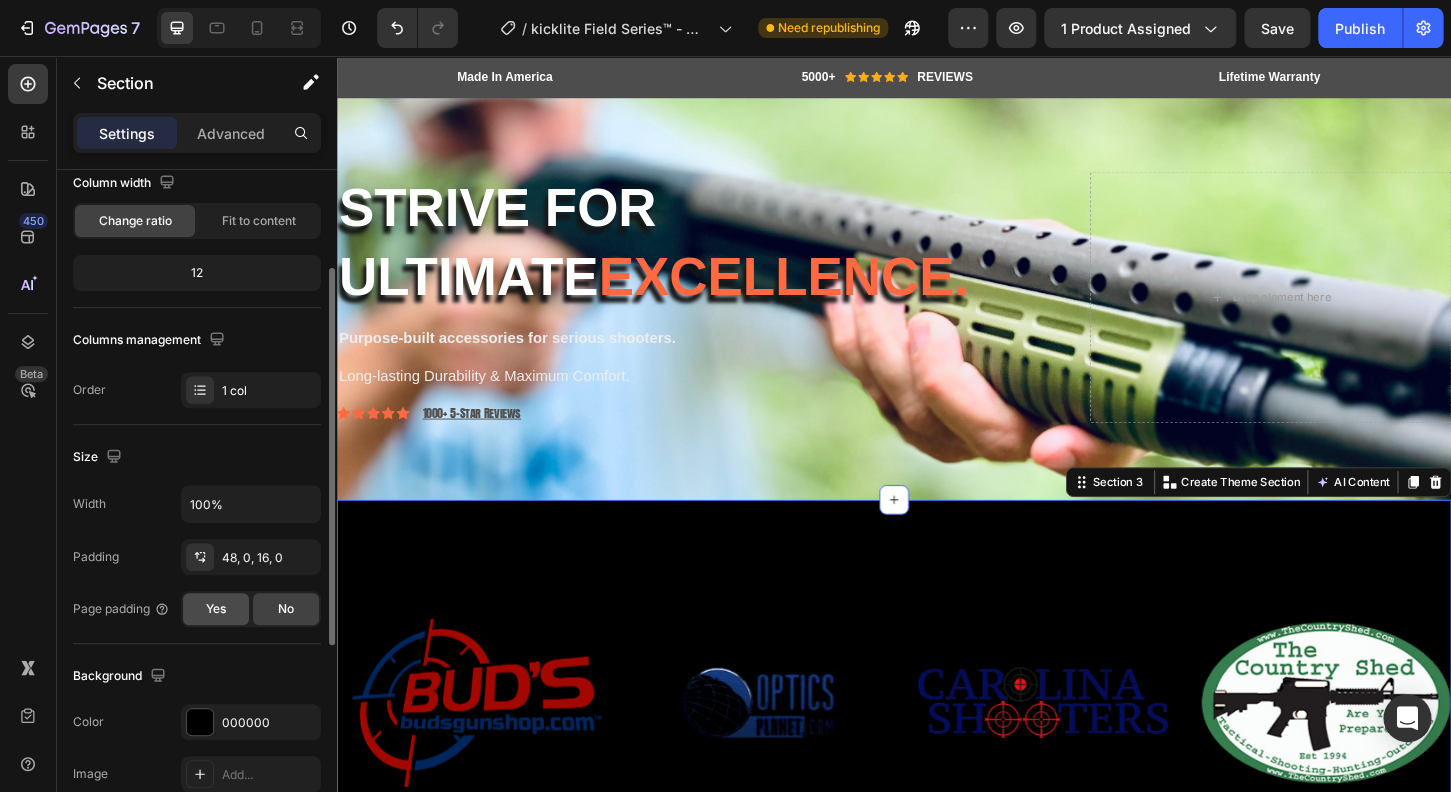 scroll, scrollTop: 352, scrollLeft: 0, axis: vertical 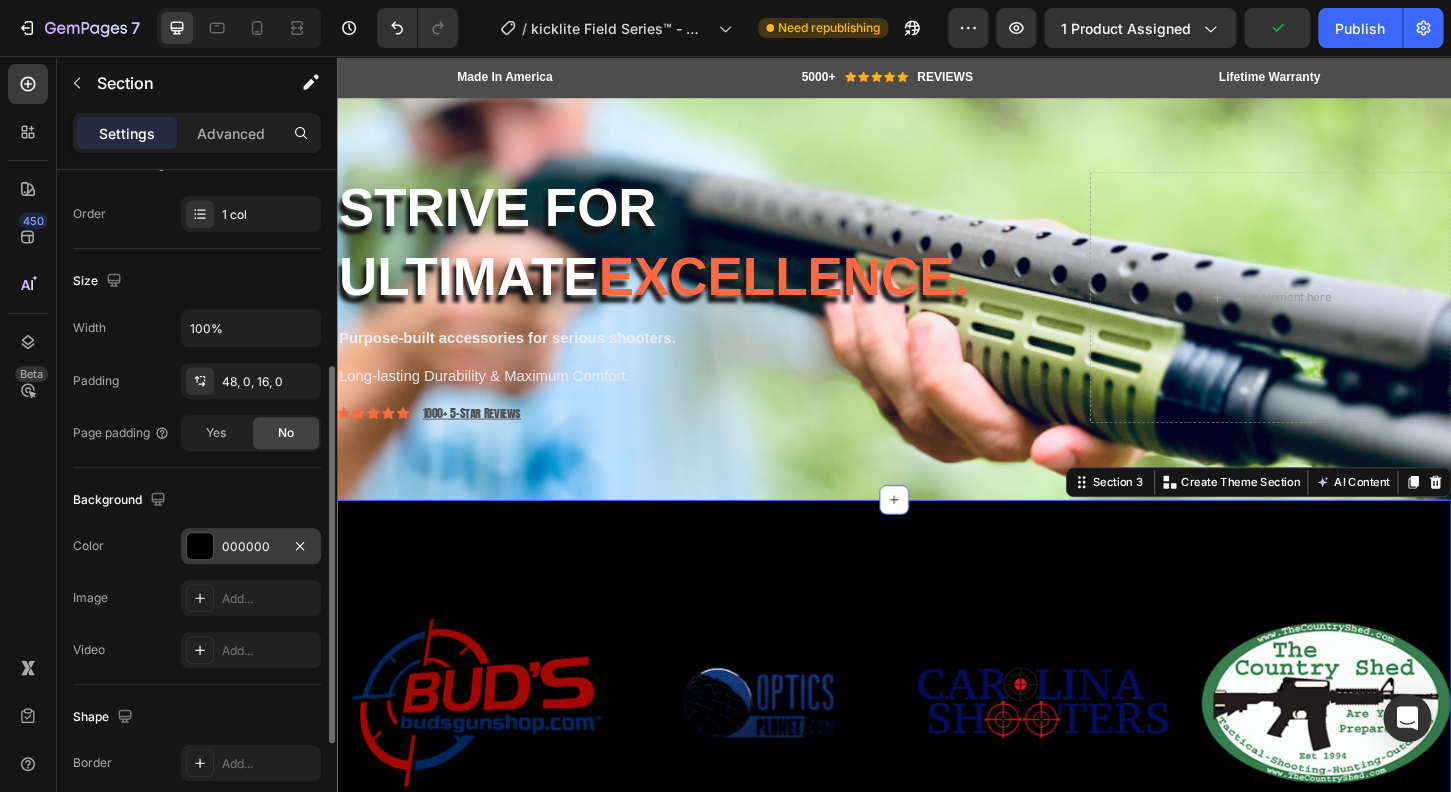 click at bounding box center [200, 546] 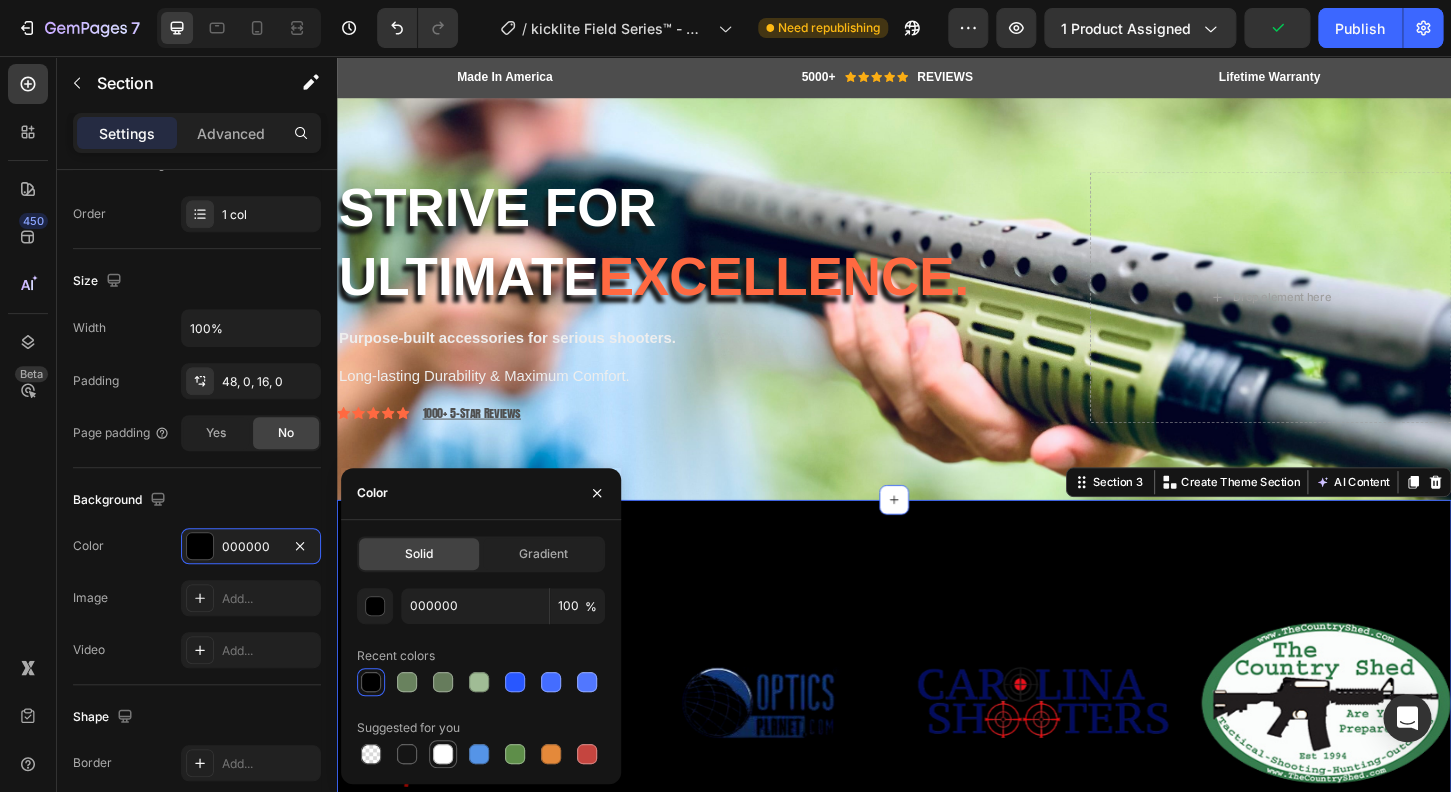 click at bounding box center [443, 754] 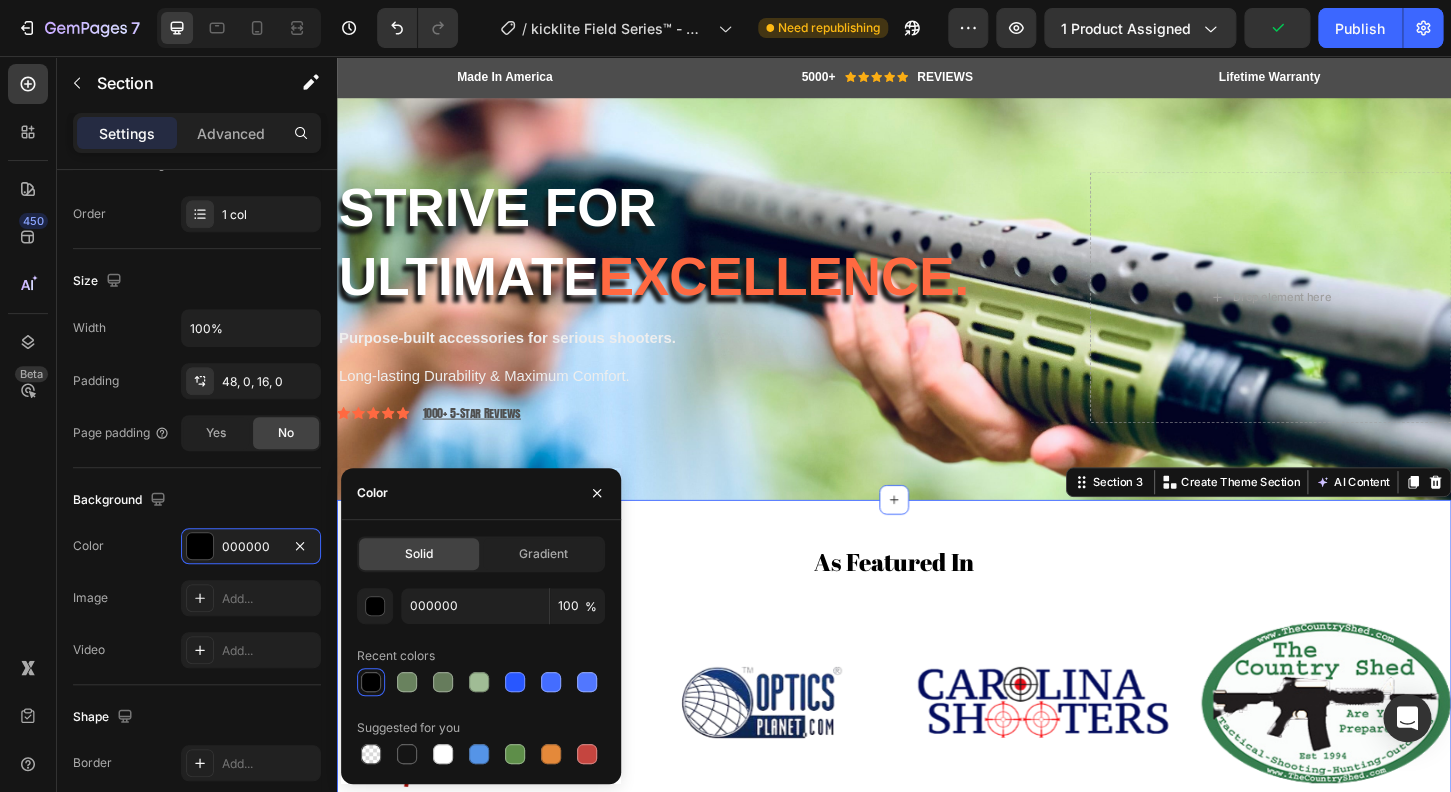 type on "FFFFFF" 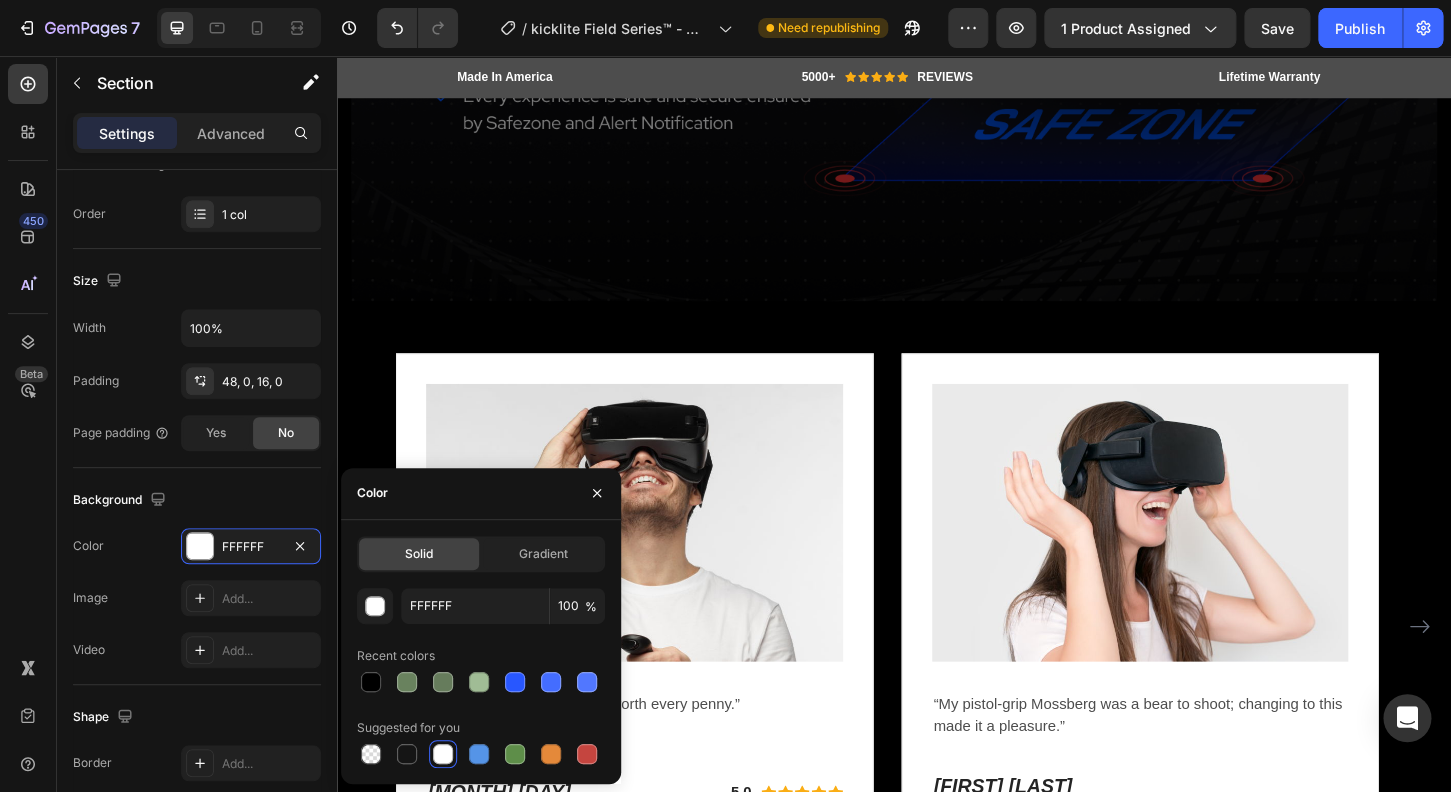 scroll, scrollTop: 3936, scrollLeft: 0, axis: vertical 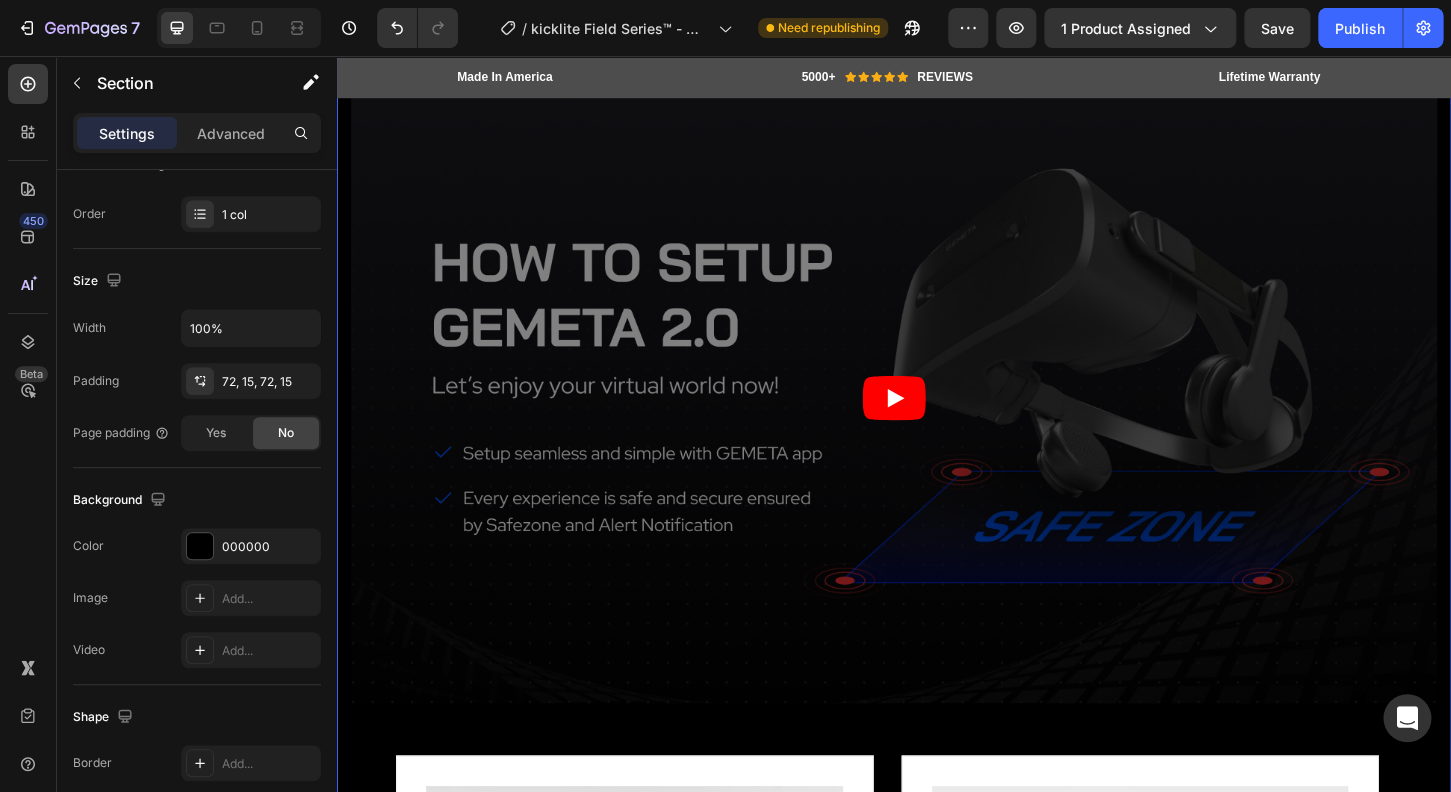 click on "EASY TO INSTALL  Heading Video
Image  “Perfect fit and easy install, worth every penny.” Text block Sean M  Apr 23, 2025 Heading 5.0 Text block
Icon
Icon
Icon
Icon
Icon Icon List Hoz Row Row Row Image  “My pistol-grip Mossberg was a bear to shoot; changing to this made it a pleasure.” Text block Alex B  Mar 29, 2023, 5 Heading 5.0 Text block
Icon
Icon
Icon
Icon
Icon Icon List Hoz Row Row Row Image “Best thing I ever bought for myself! Great VR experiences for exercise, doing 3D art, amazing visual puzzle games. I wear glasses and it’s even more clear amazing visual puzzle games. I wear glasses and it’s even more clear for me in VR then without!” Text block Eric Raymond Heading 5.0 Text block
Icon
Icon
Icon
Icon
Icon Icon List Hoz Row Row" at bounding box center [937, 693] 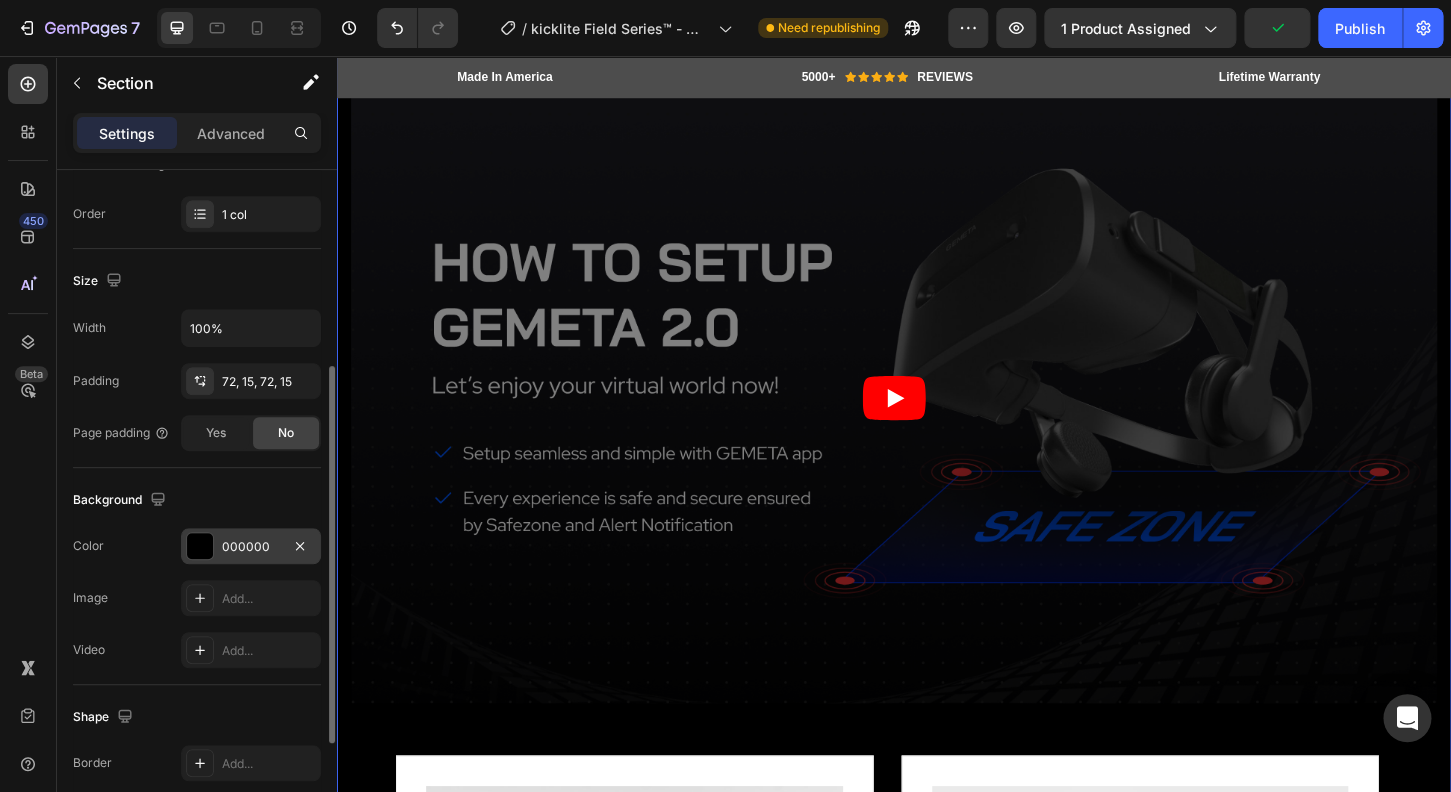 click at bounding box center (200, 546) 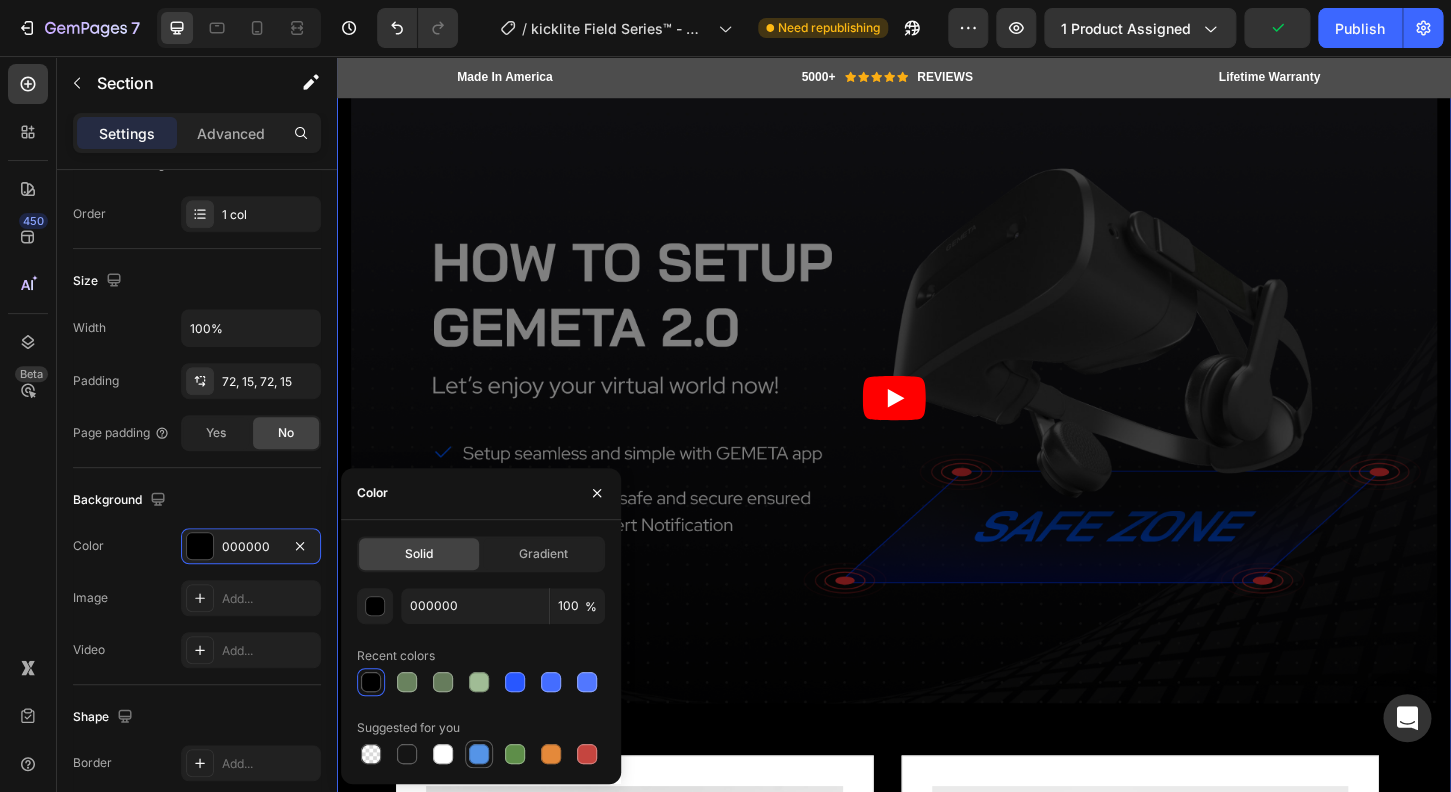 click at bounding box center (443, 754) 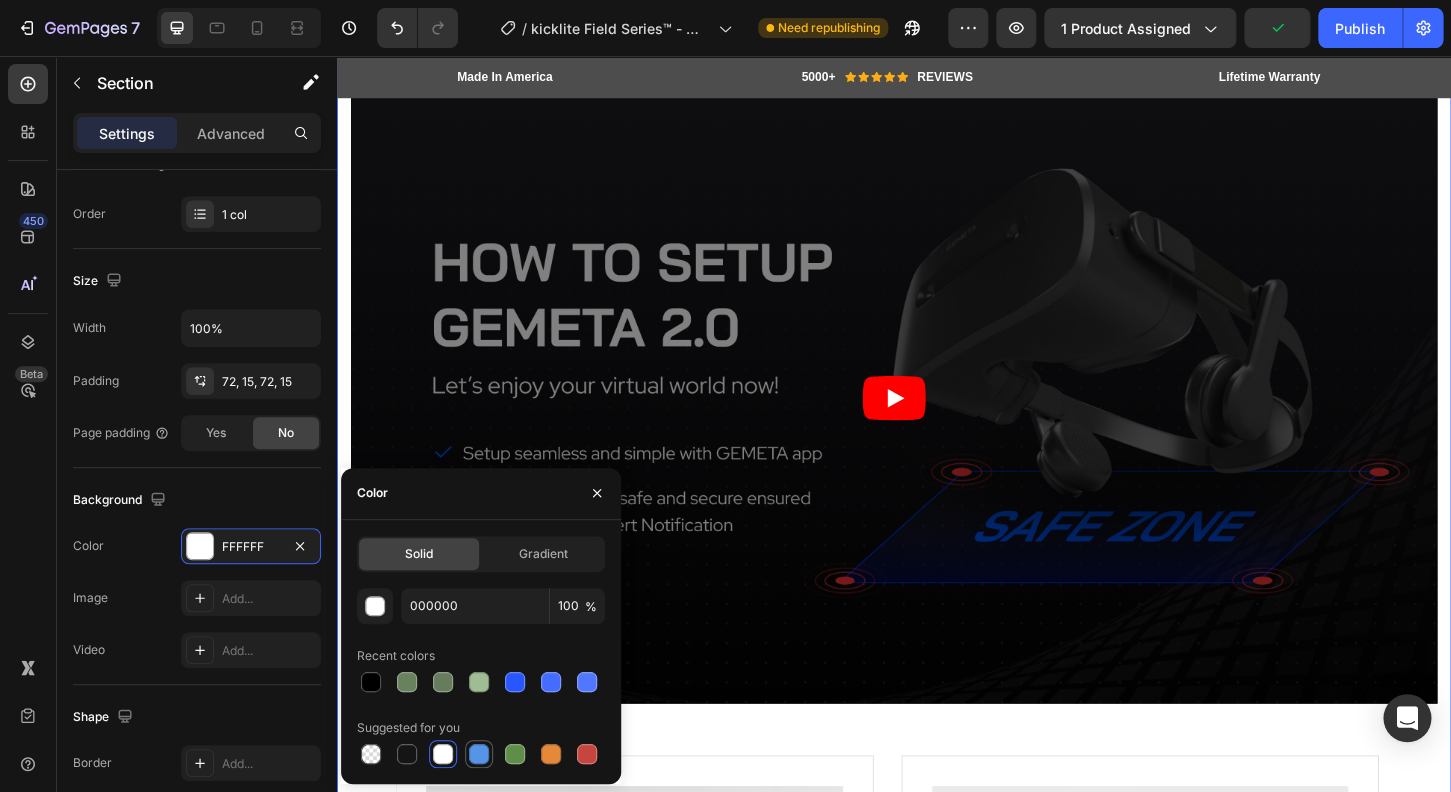 type on "FFFFFF" 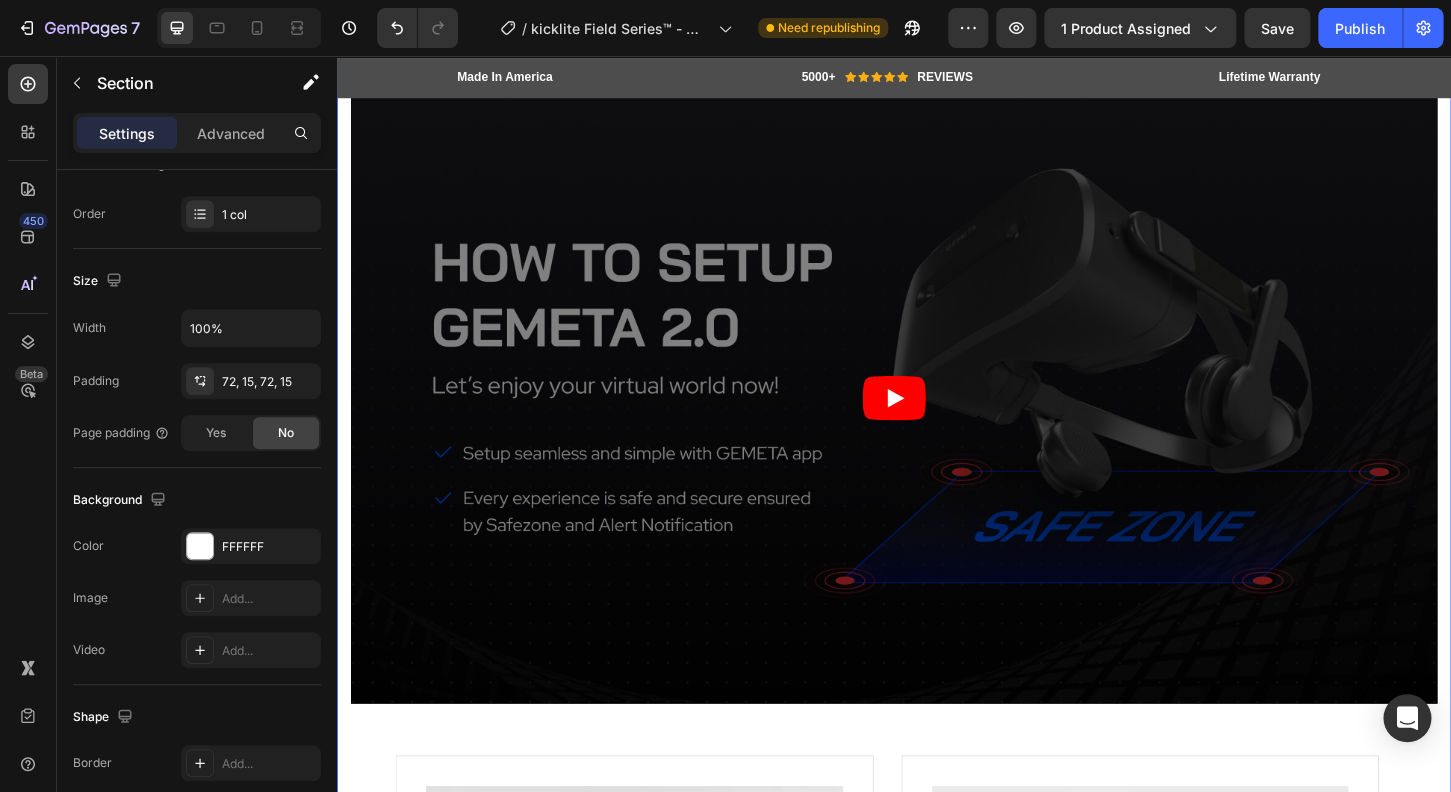 click on "EASY TO INSTALL  Heading Video
Image  “Perfect fit and easy install, worth every penny.” Text block Sean M  Apr 23, 2025 Heading 5.0 Text block
Icon
Icon
Icon
Icon
Icon Icon List Hoz Row Row Row Image  “My pistol-grip Mossberg was a bear to shoot; changing to this made it a pleasure.” Text block Alex B  Mar 29, 2023, 5 Heading 5.0 Text block
Icon
Icon
Icon
Icon
Icon Icon List Hoz Row Row Row Image “Best thing I ever bought for myself! Great VR experiences for exercise, doing 3D art, amazing visual puzzle games. I wear glasses and it’s even more clear amazing visual puzzle games. I wear glasses and it’s even more clear for me in VR then without!” Text block Eric Raymond Heading 5.0 Text block
Icon
Icon
Icon
Icon
Icon Icon List Hoz Row Row" at bounding box center [937, 693] 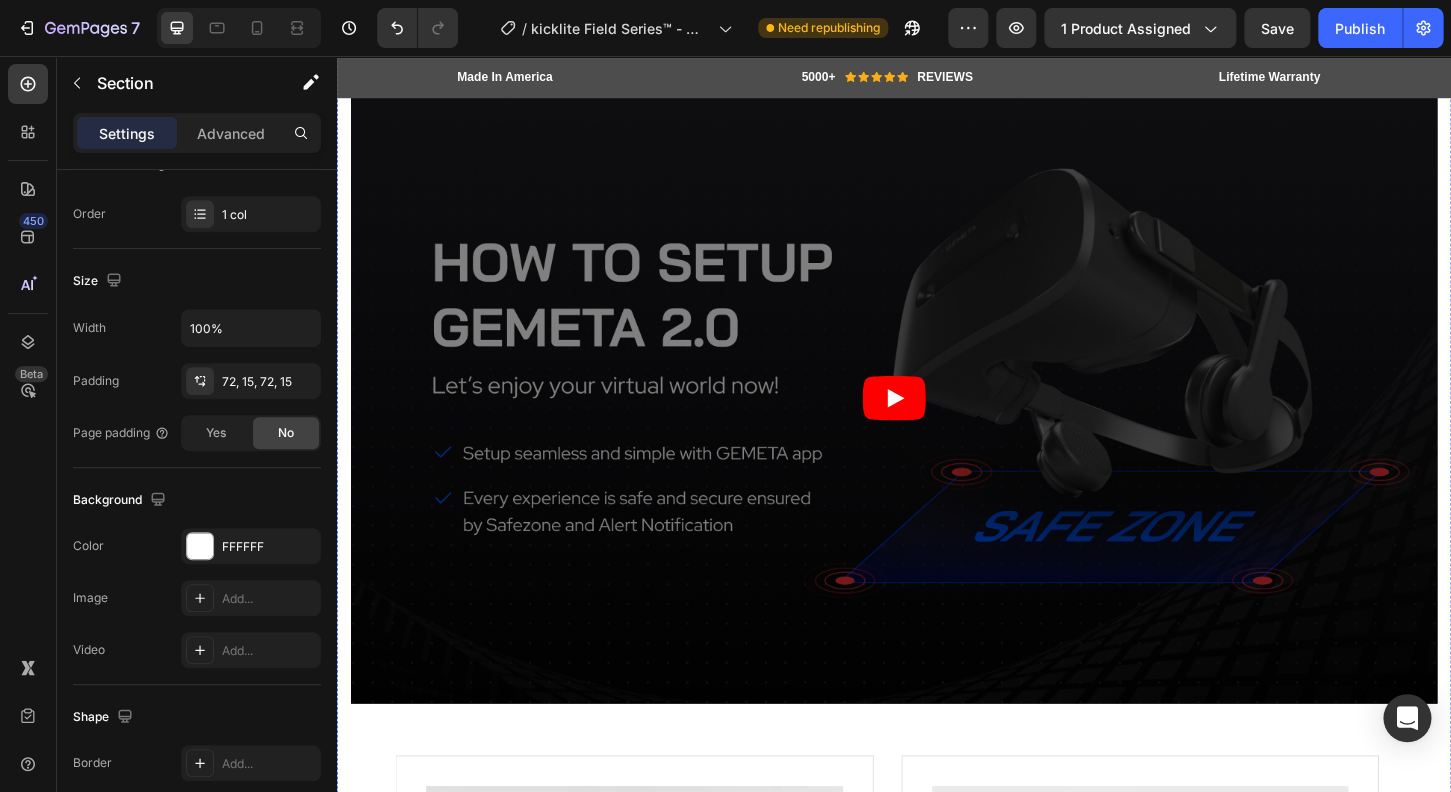 click on "EASY TO INSTALL" at bounding box center (937, 15) 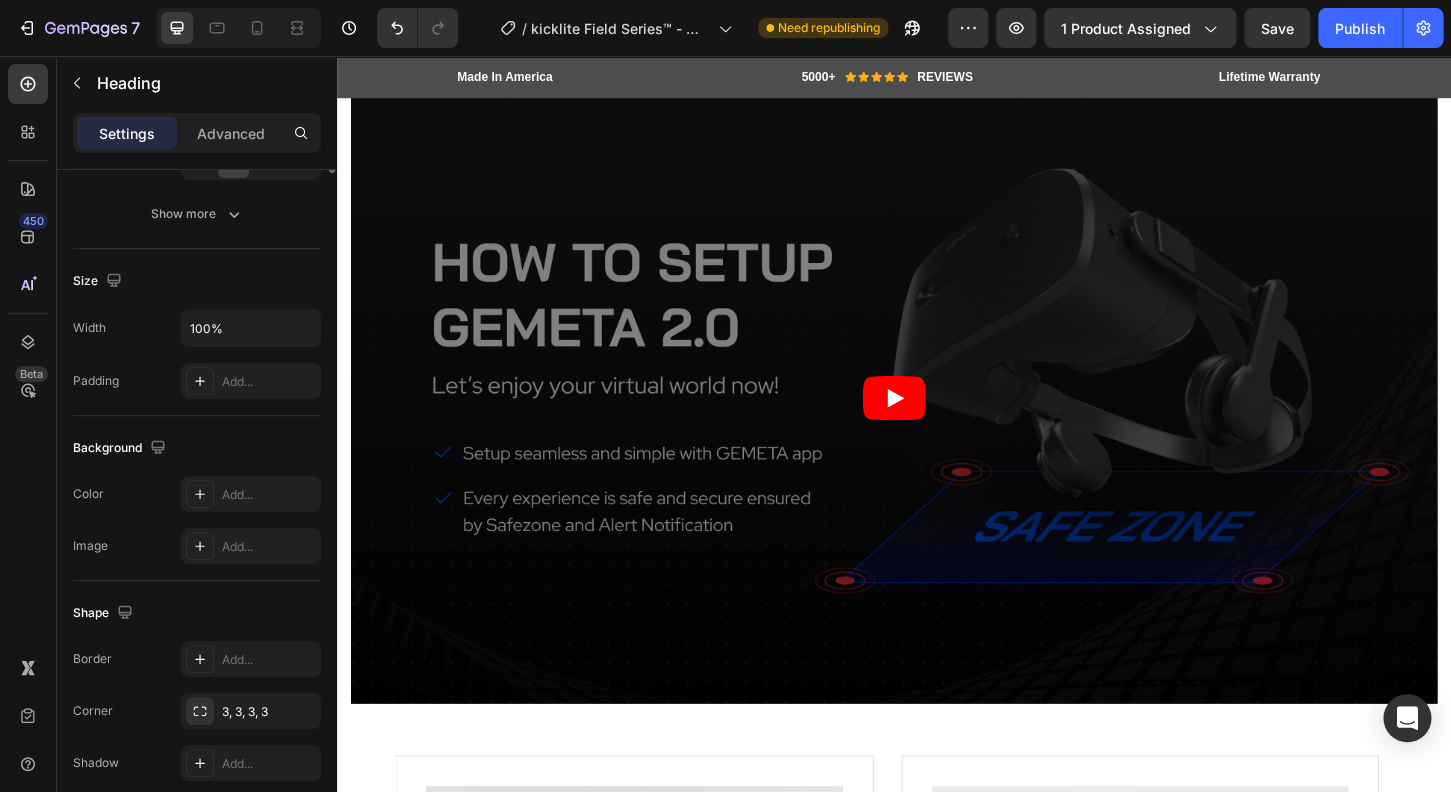 scroll, scrollTop: 0, scrollLeft: 0, axis: both 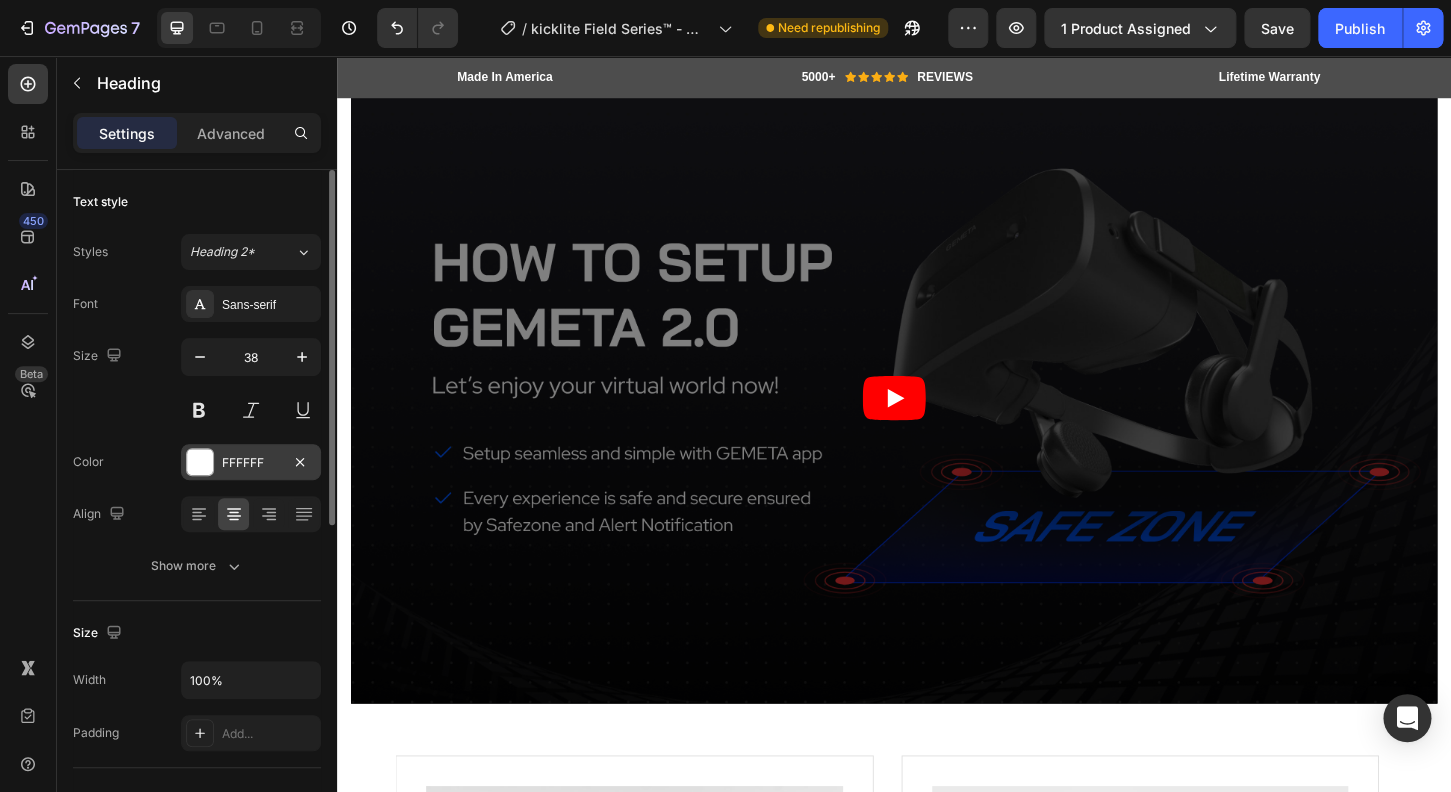 click at bounding box center (200, 462) 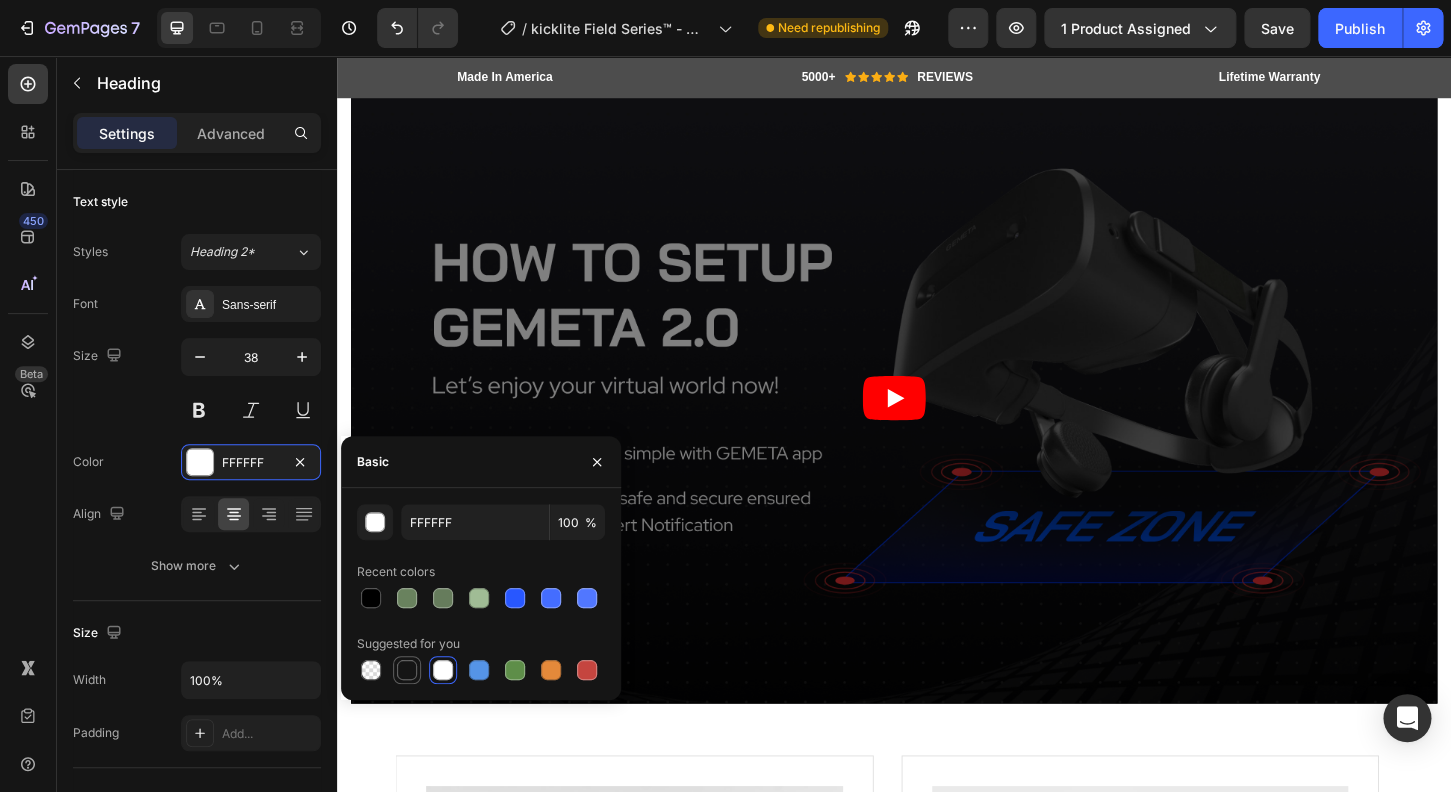 click at bounding box center [407, 670] 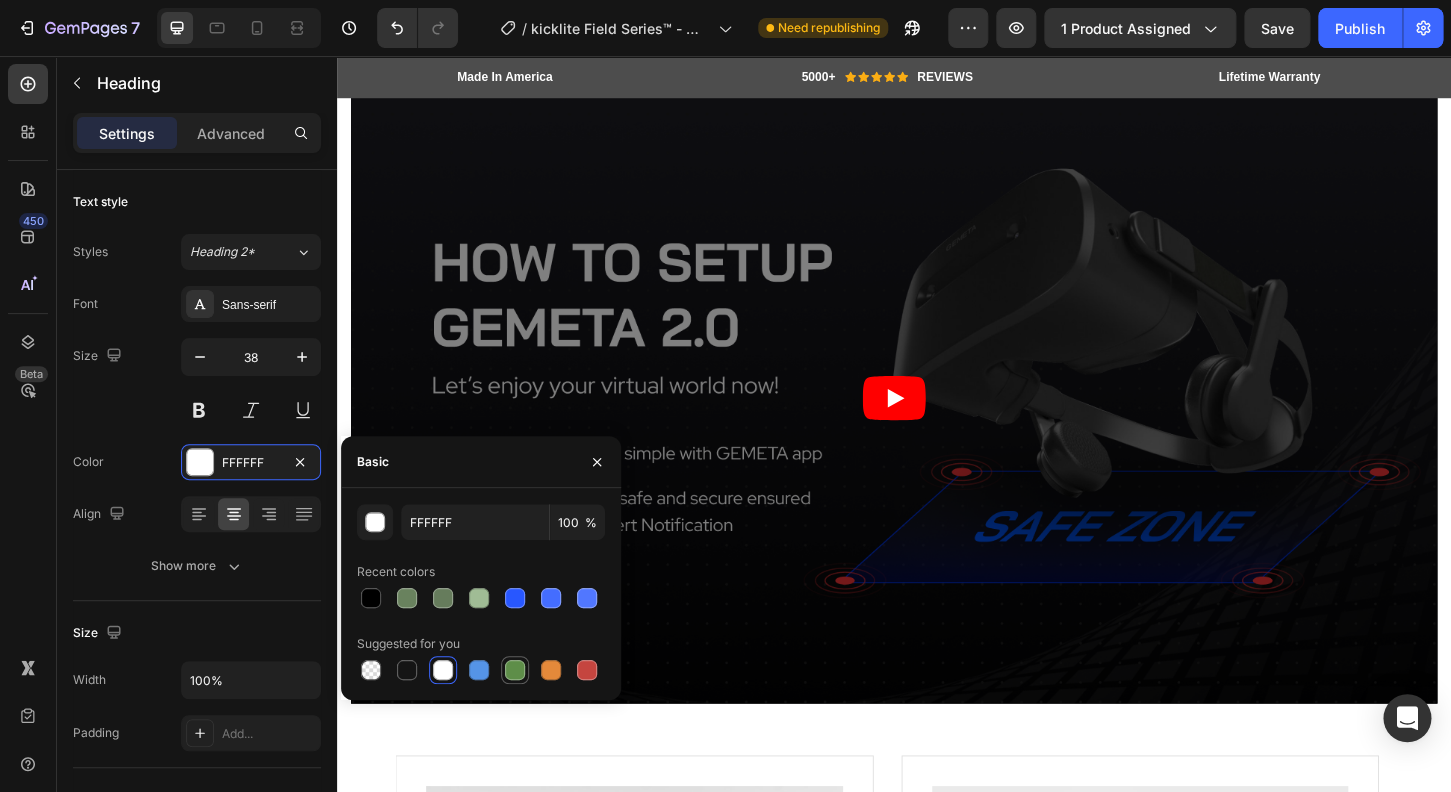 type on "151515" 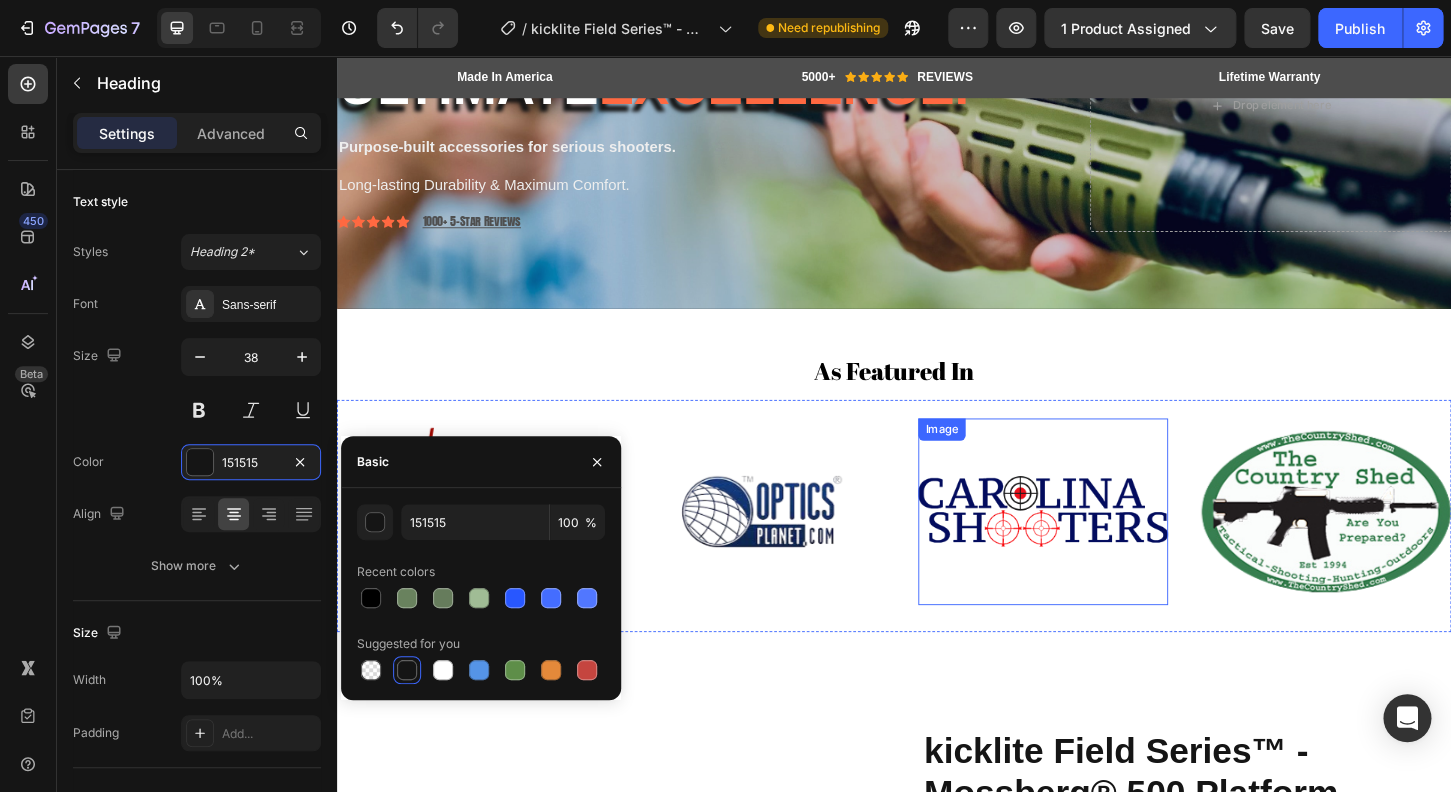 scroll, scrollTop: 0, scrollLeft: 0, axis: both 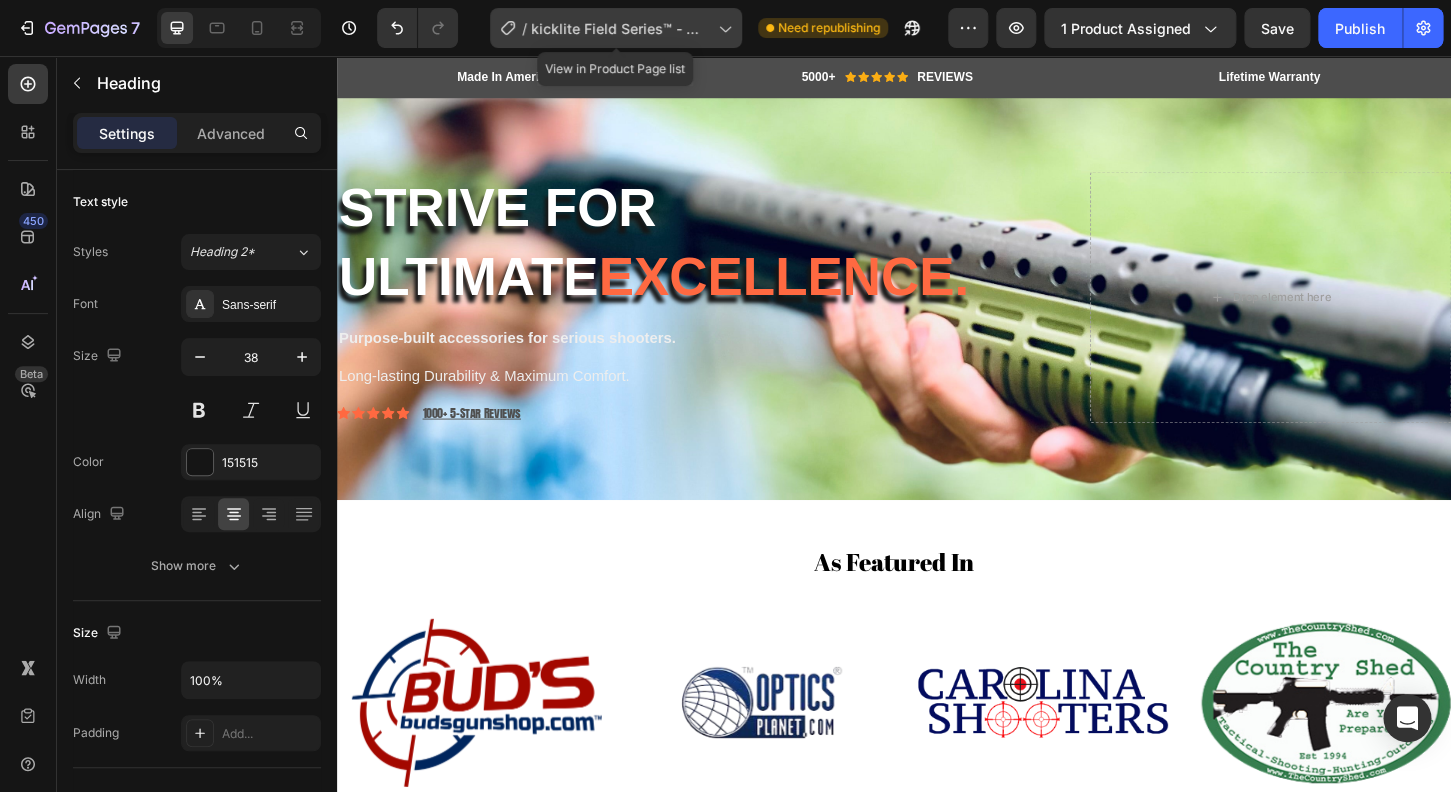 click on "kicklite Field Series™ - Mossberg­® 500 Platform" at bounding box center [620, 28] 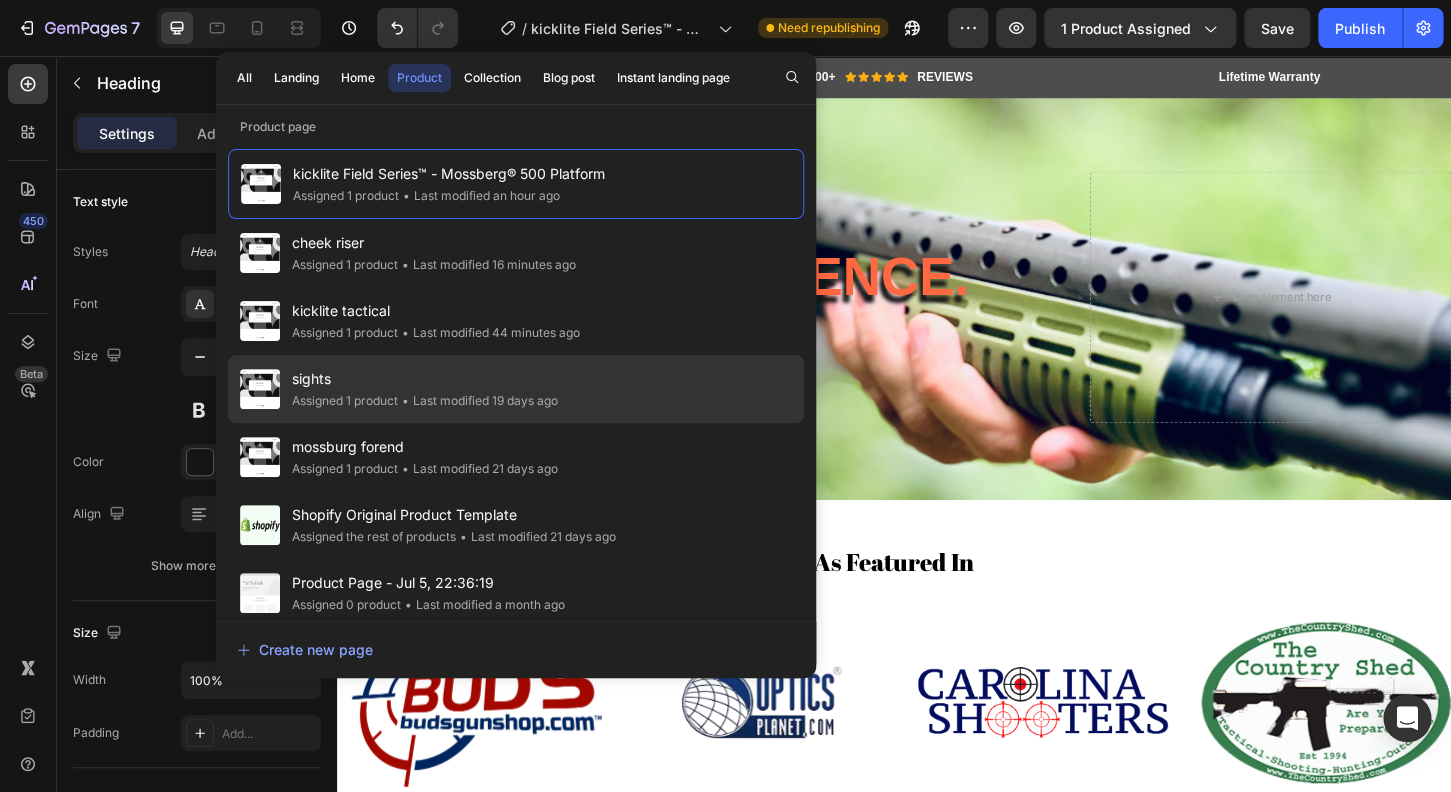 click on "sights" at bounding box center (425, 379) 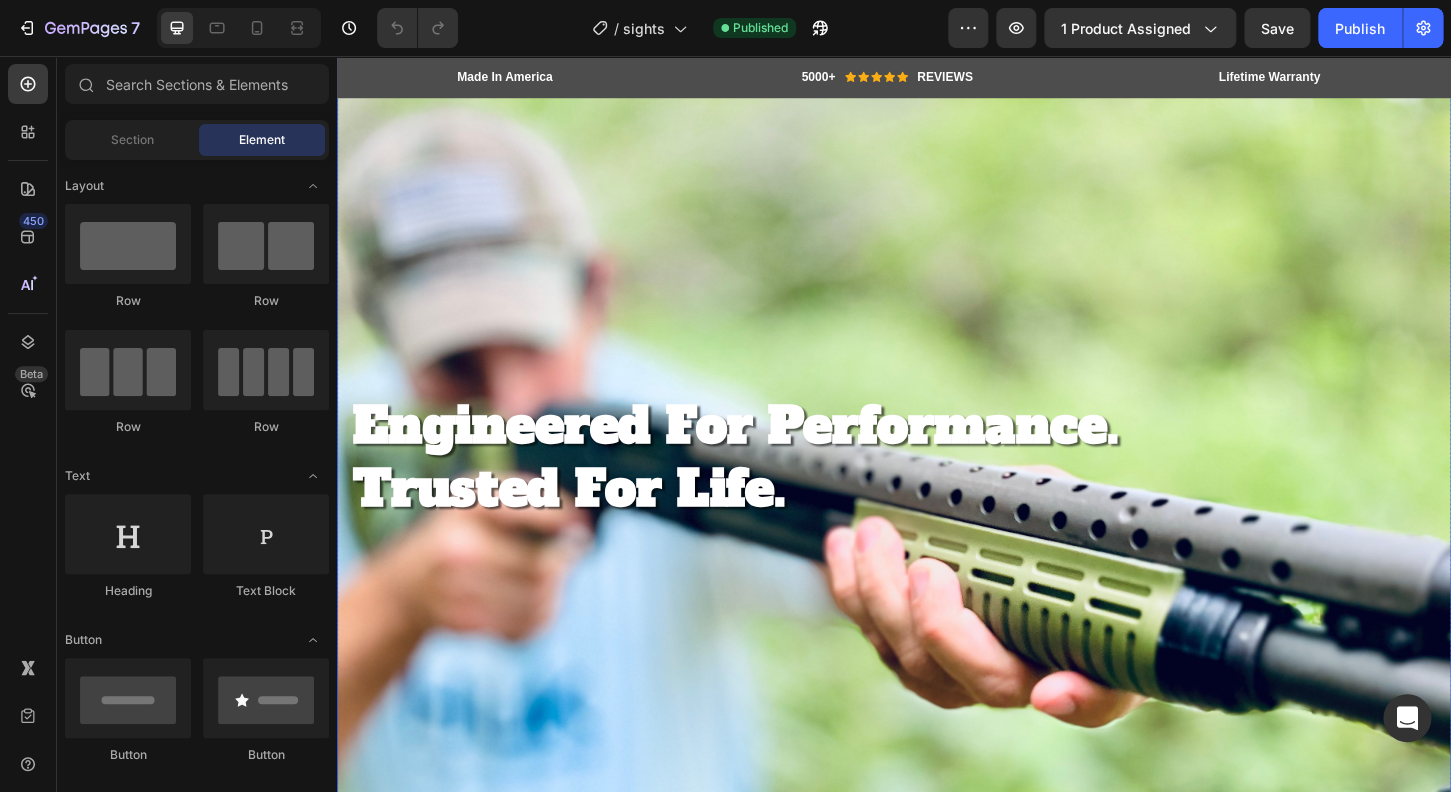 scroll, scrollTop: 0, scrollLeft: 0, axis: both 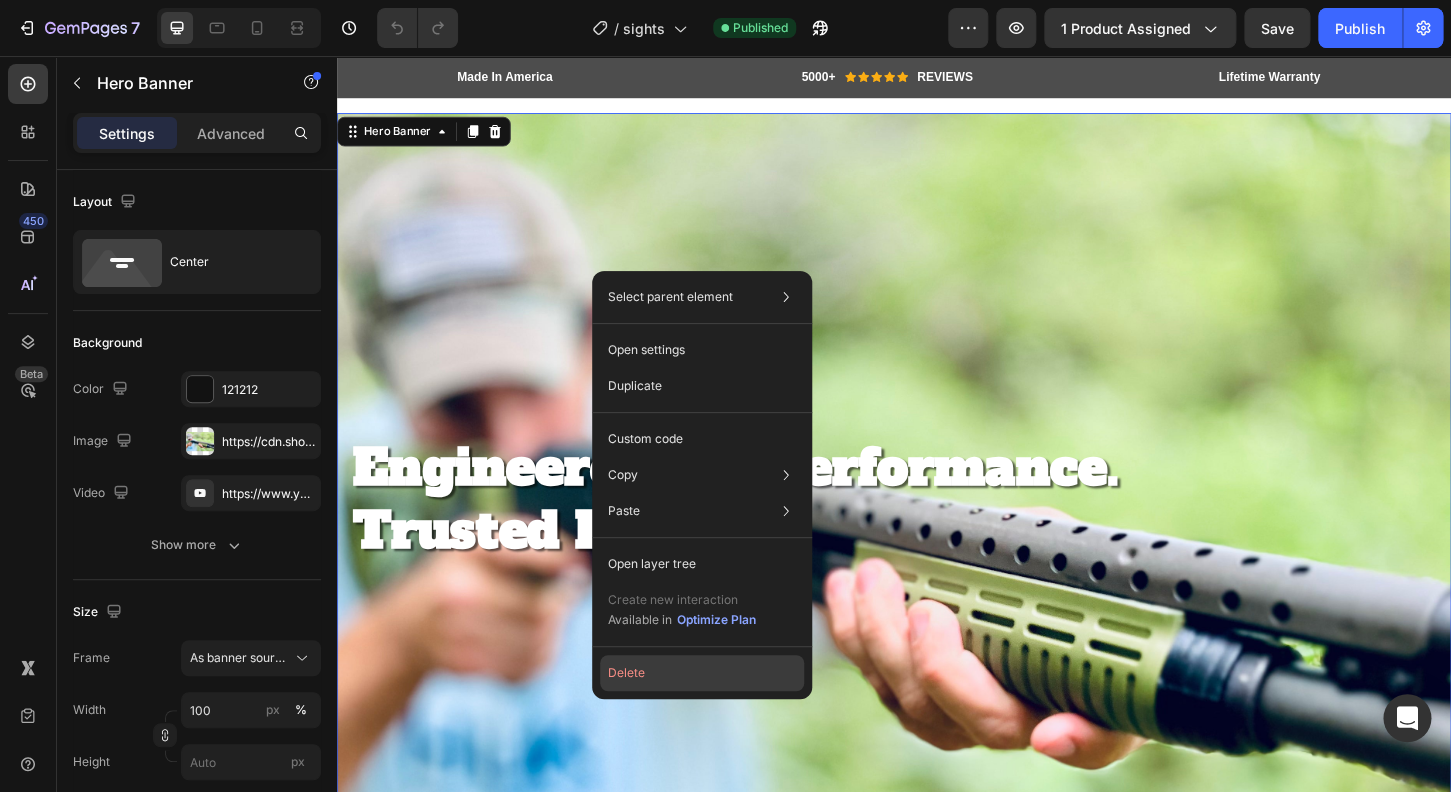 click on "Delete" 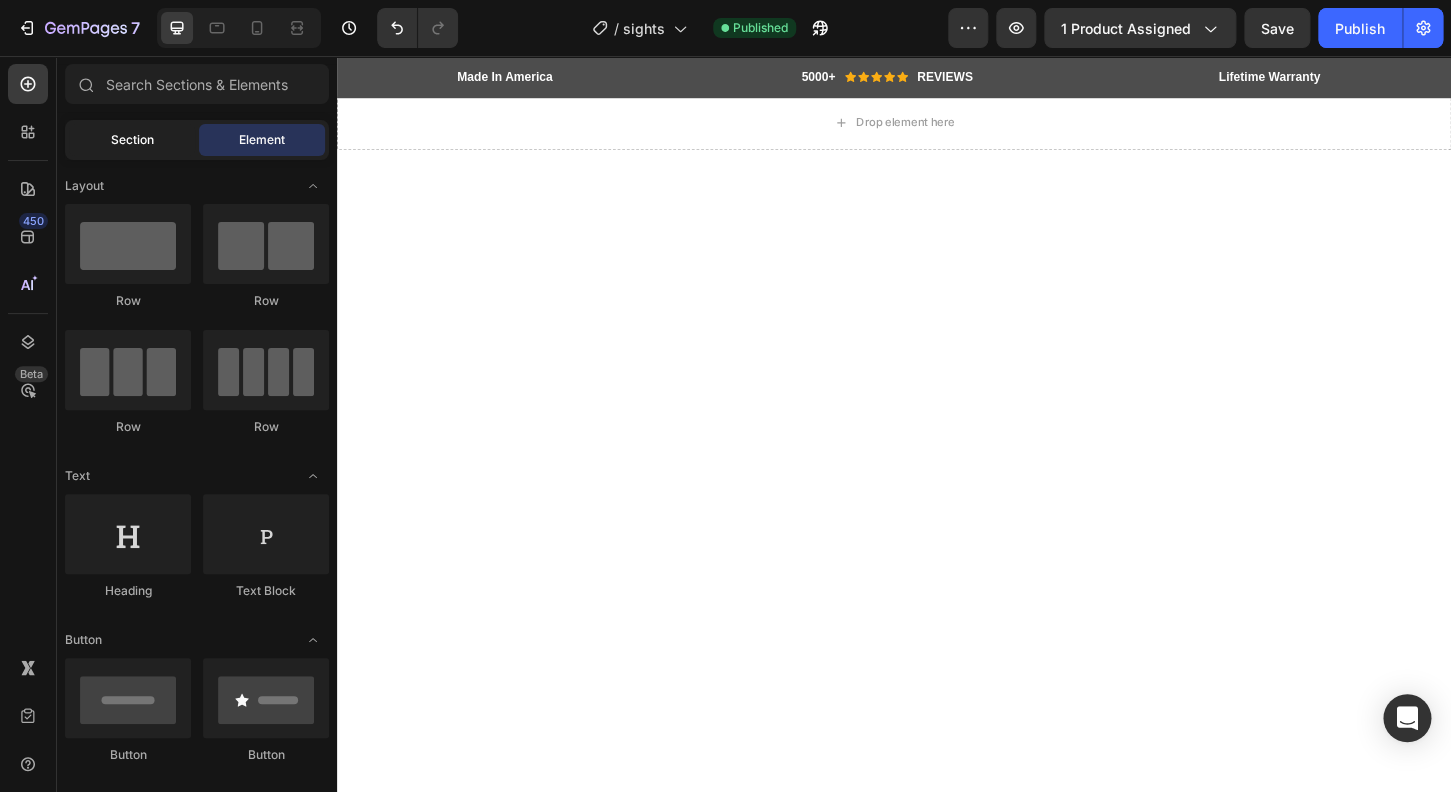 click on "Section" at bounding box center (132, 140) 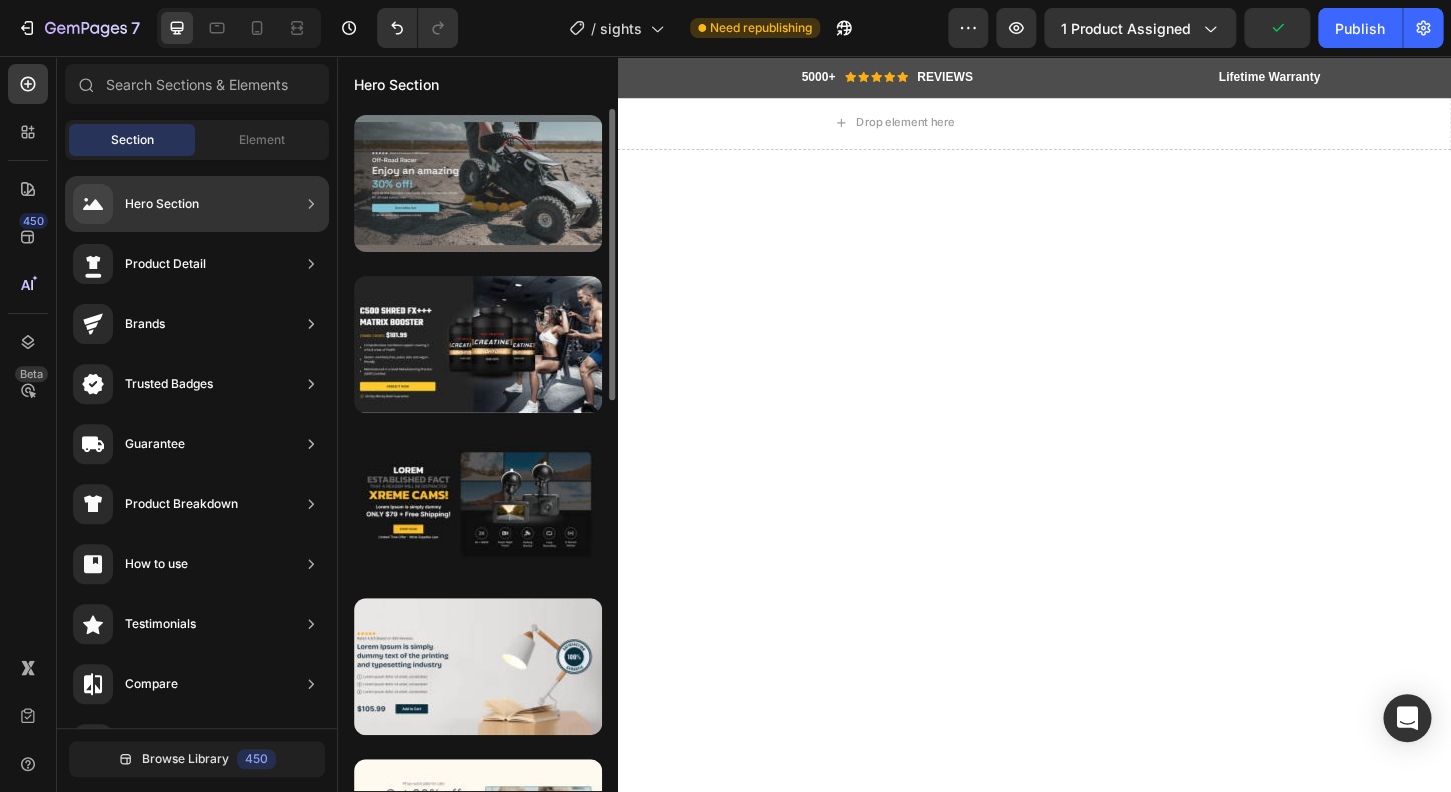 click at bounding box center (478, 183) 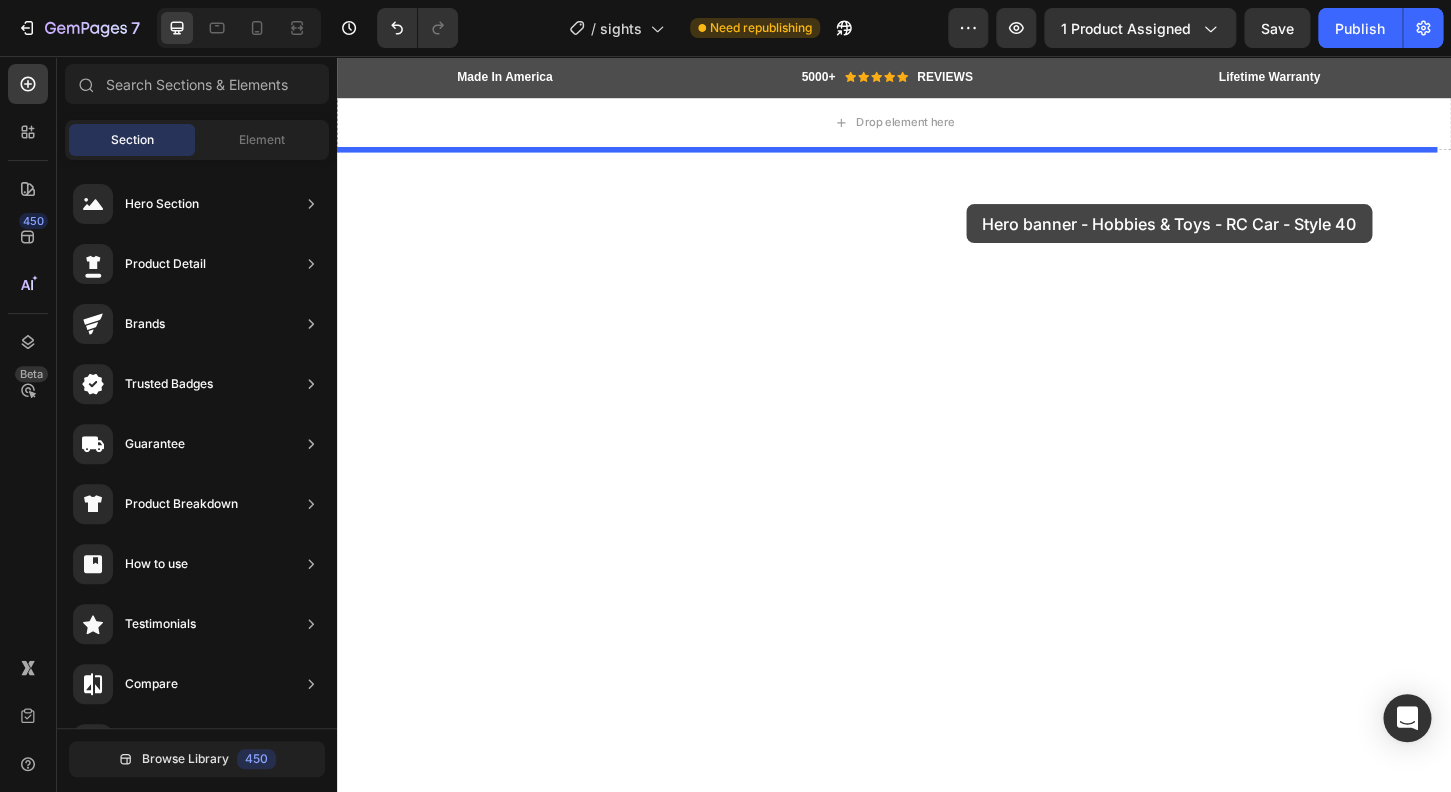 drag, startPoint x: 857, startPoint y: 250, endPoint x: 966, endPoint y: 204, distance: 118.308914 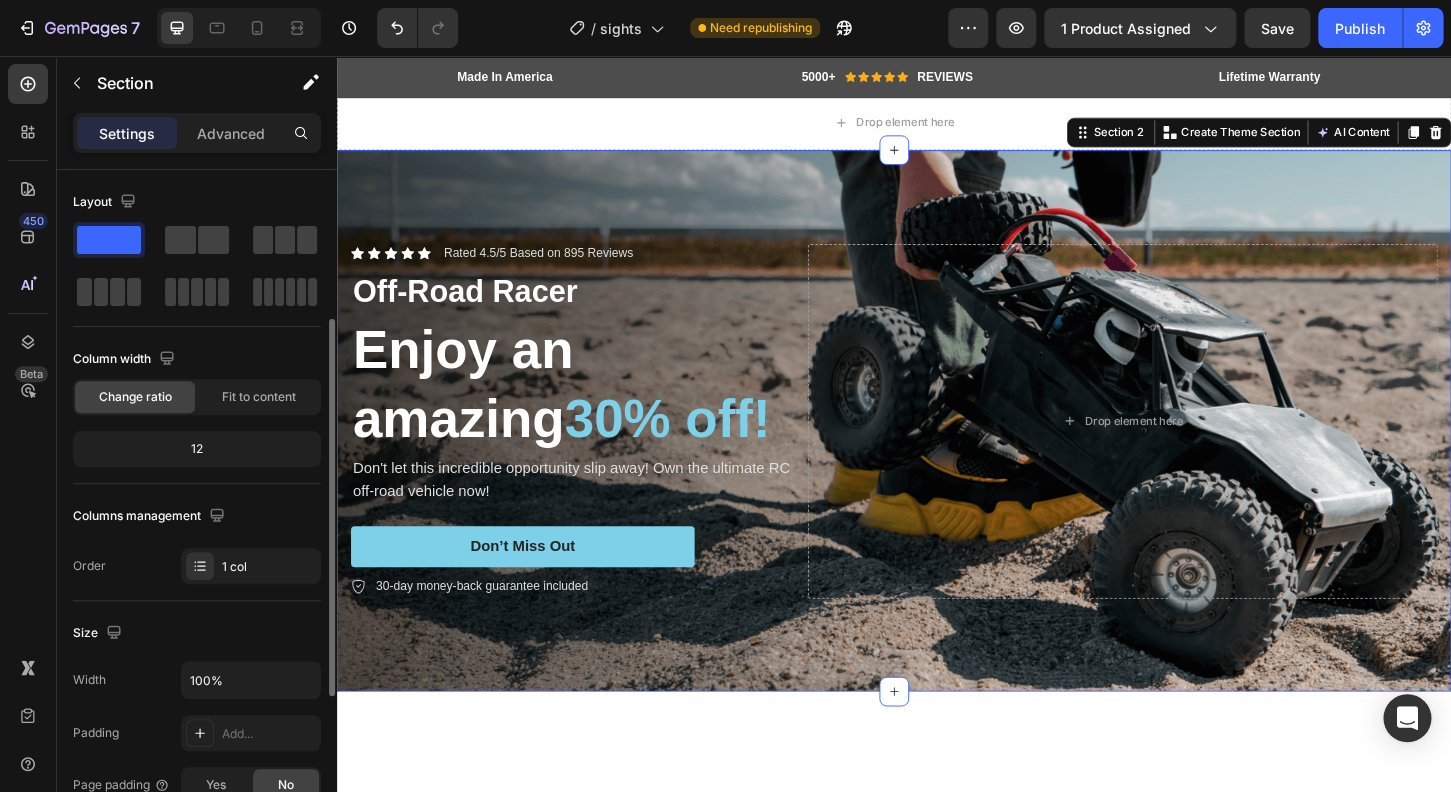 scroll, scrollTop: 176, scrollLeft: 0, axis: vertical 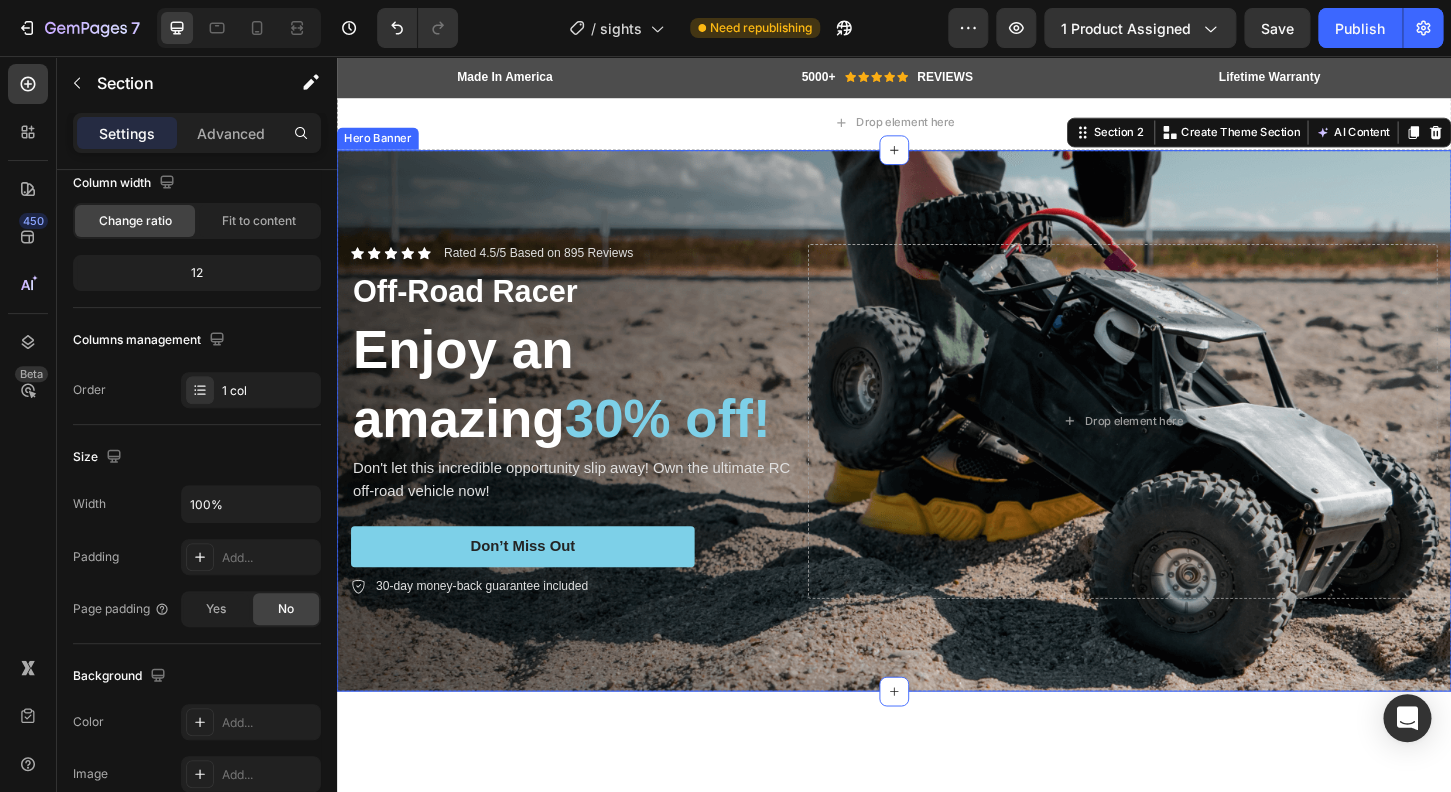 click at bounding box center (937, 448) 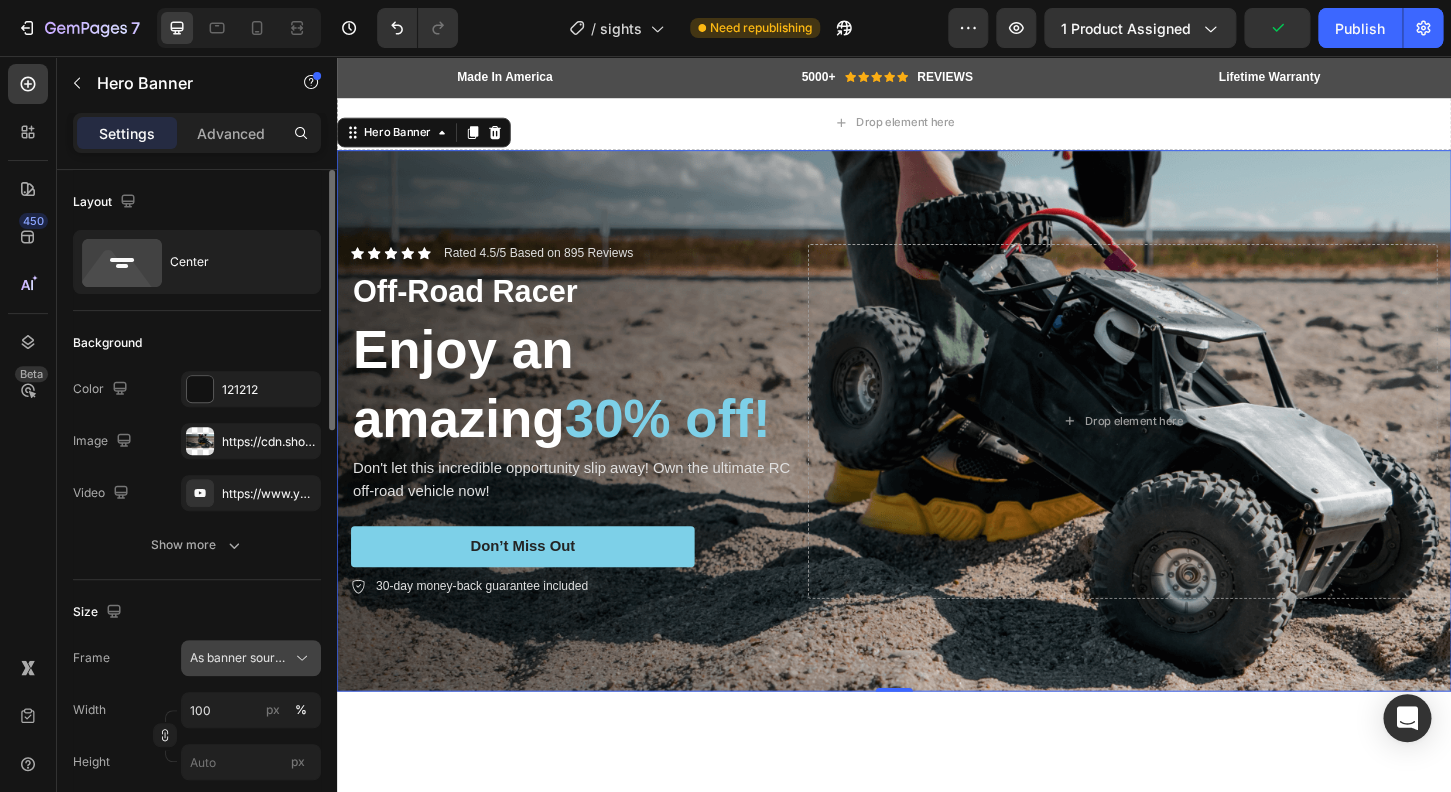 click 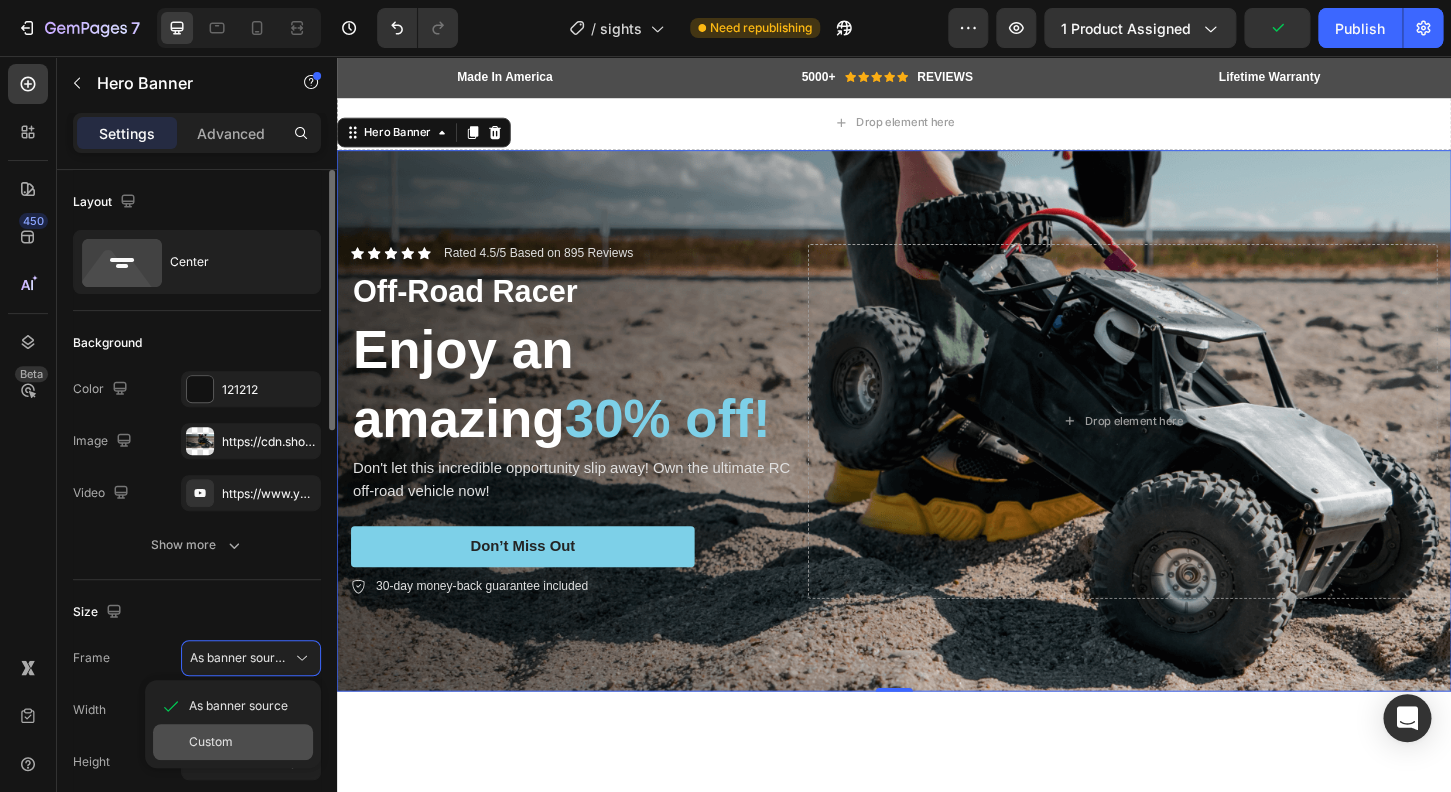click on "Custom" 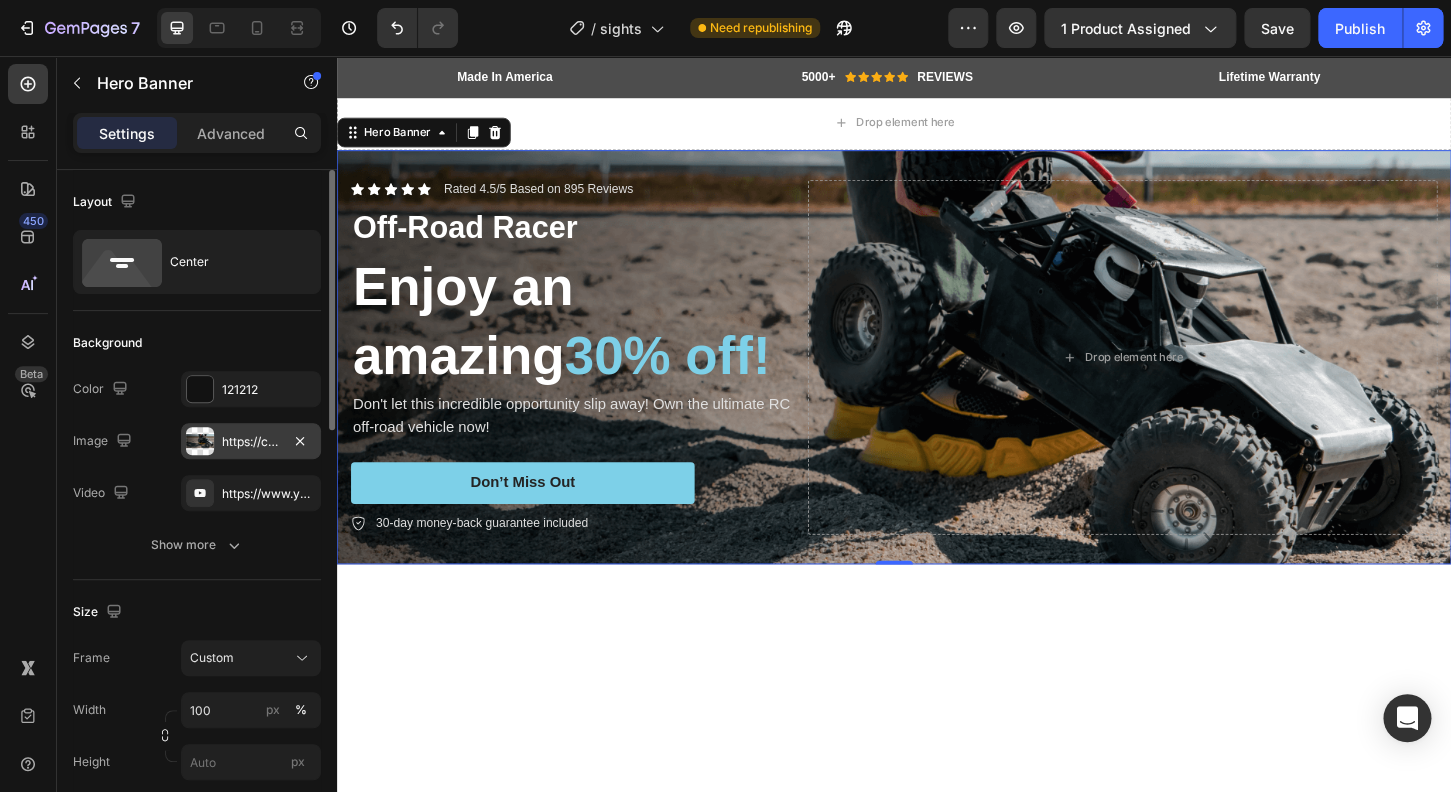 click on "https://cdn.shopify.com/s/files/1/0732/5519/0761/files/gempages_573546625297810322-6f329fd8-f6a6-4cda-b798-bfa89c22f647.png" at bounding box center (251, 442) 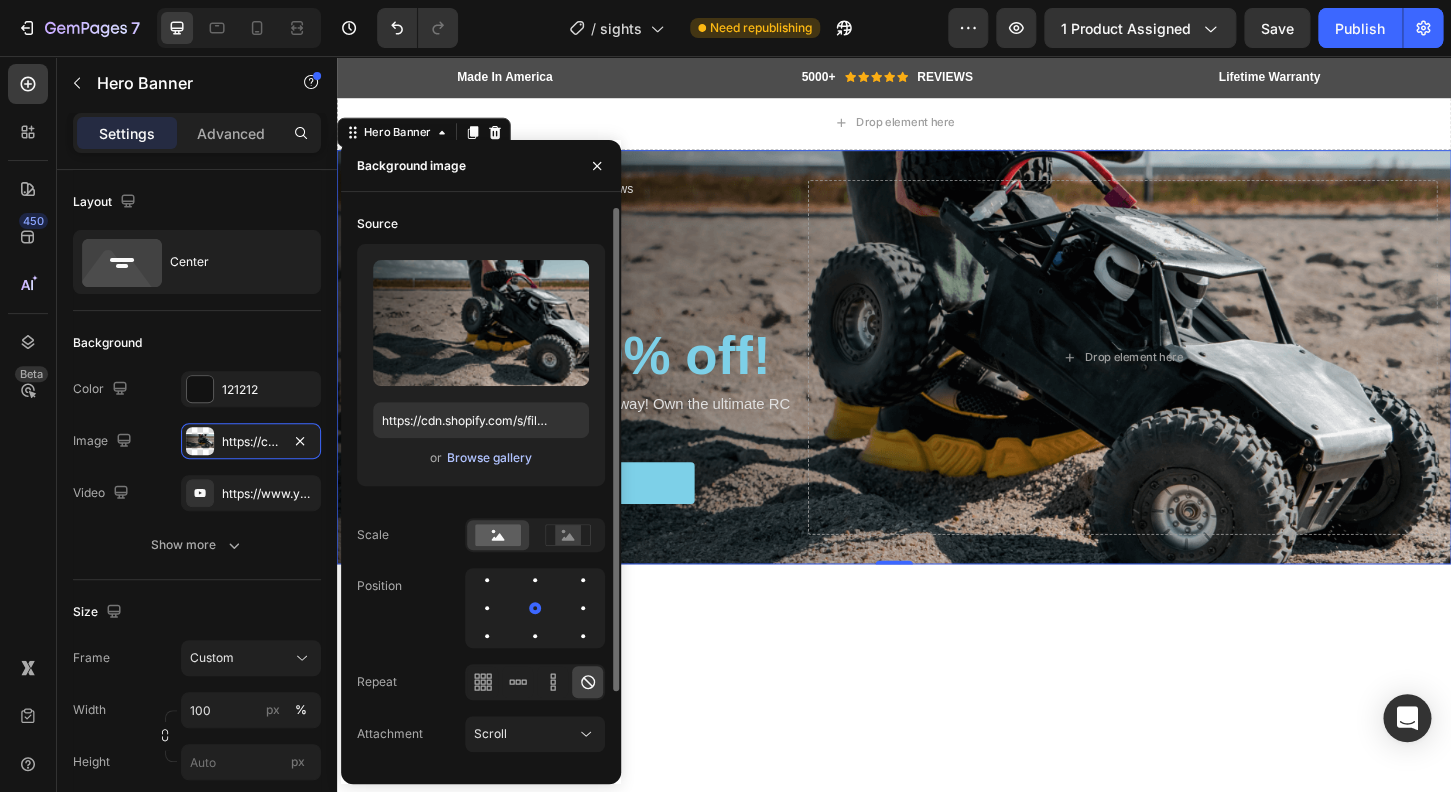 click on "Browse gallery" at bounding box center (489, 458) 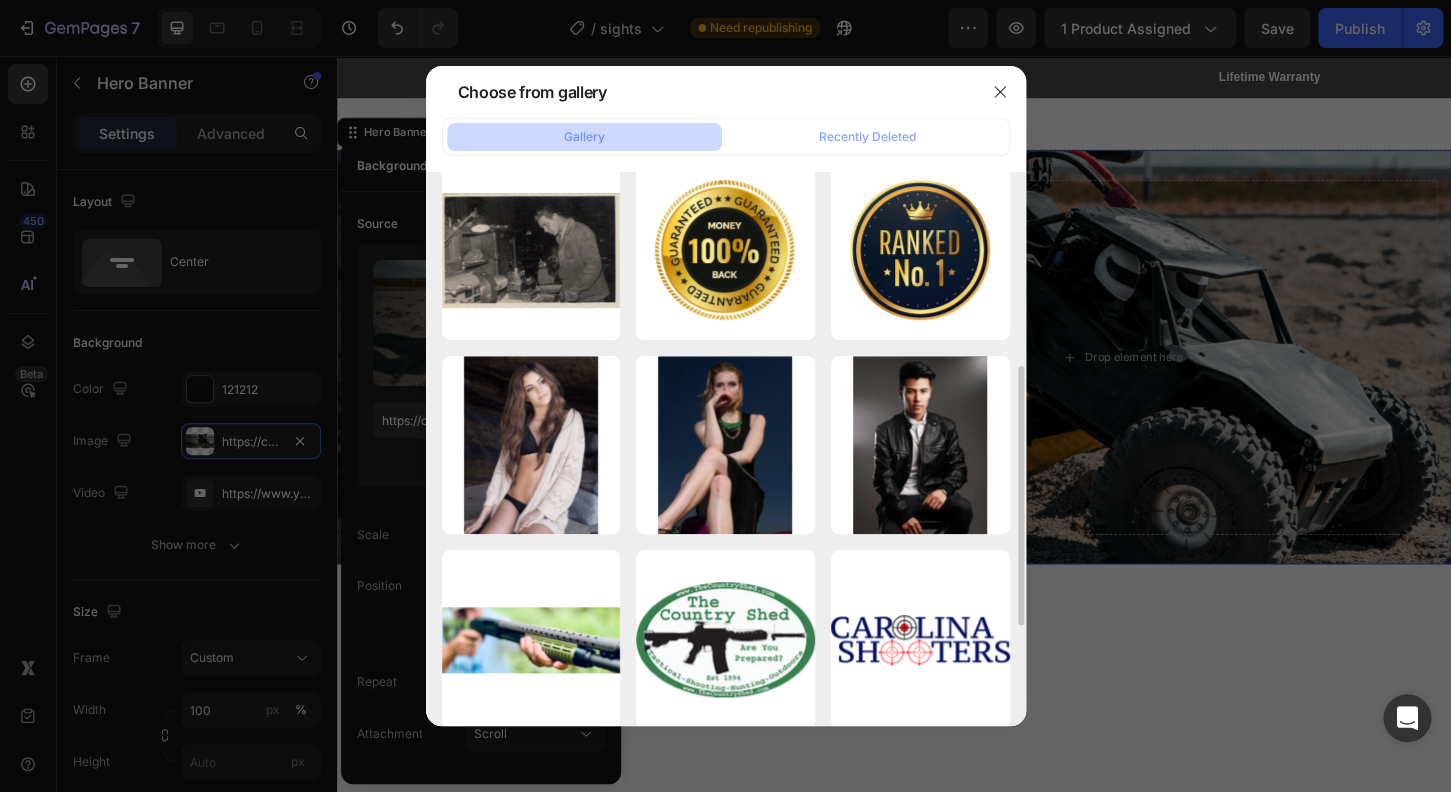 scroll, scrollTop: 630, scrollLeft: 0, axis: vertical 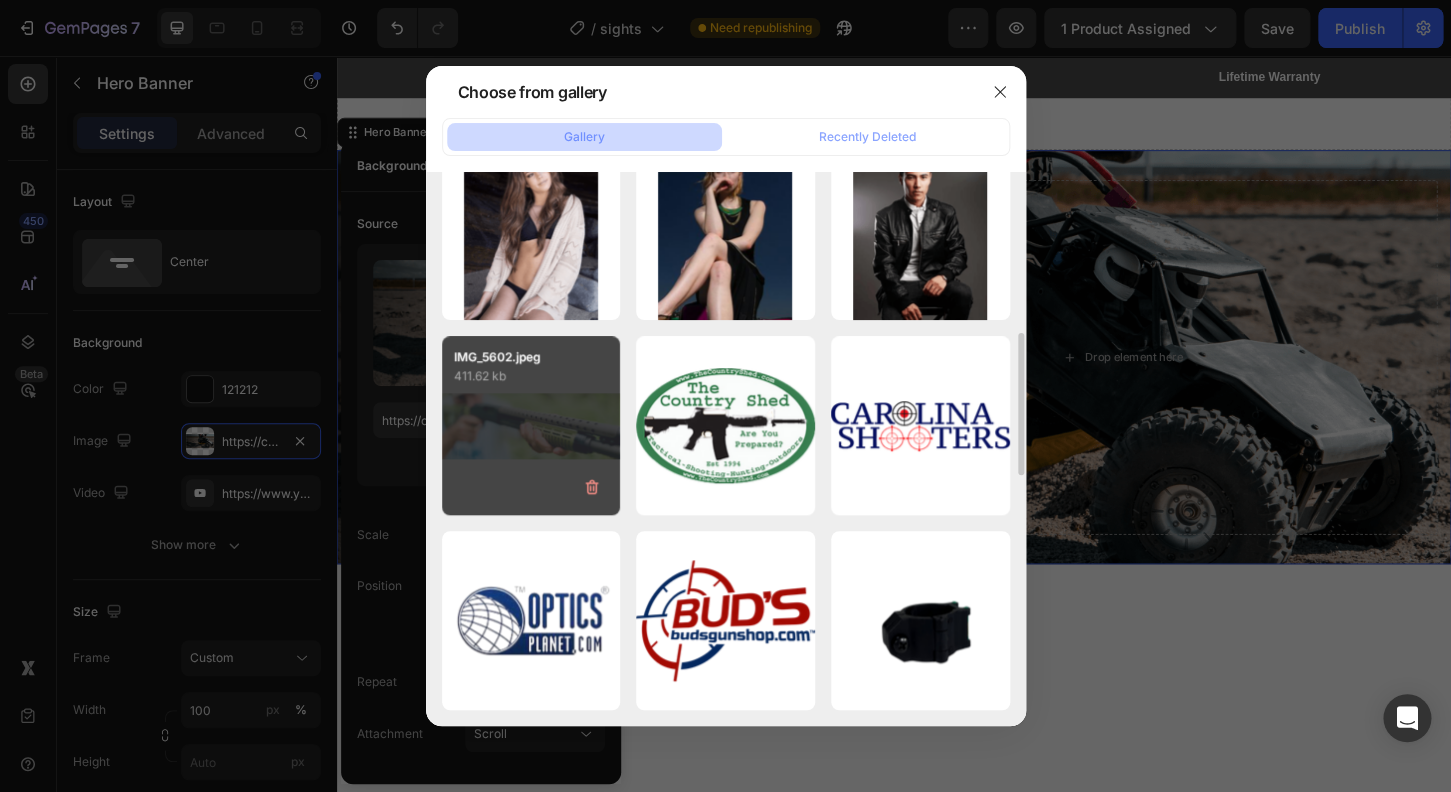 click on "IMG_5602.jpeg 411.62 kb" at bounding box center (531, 425) 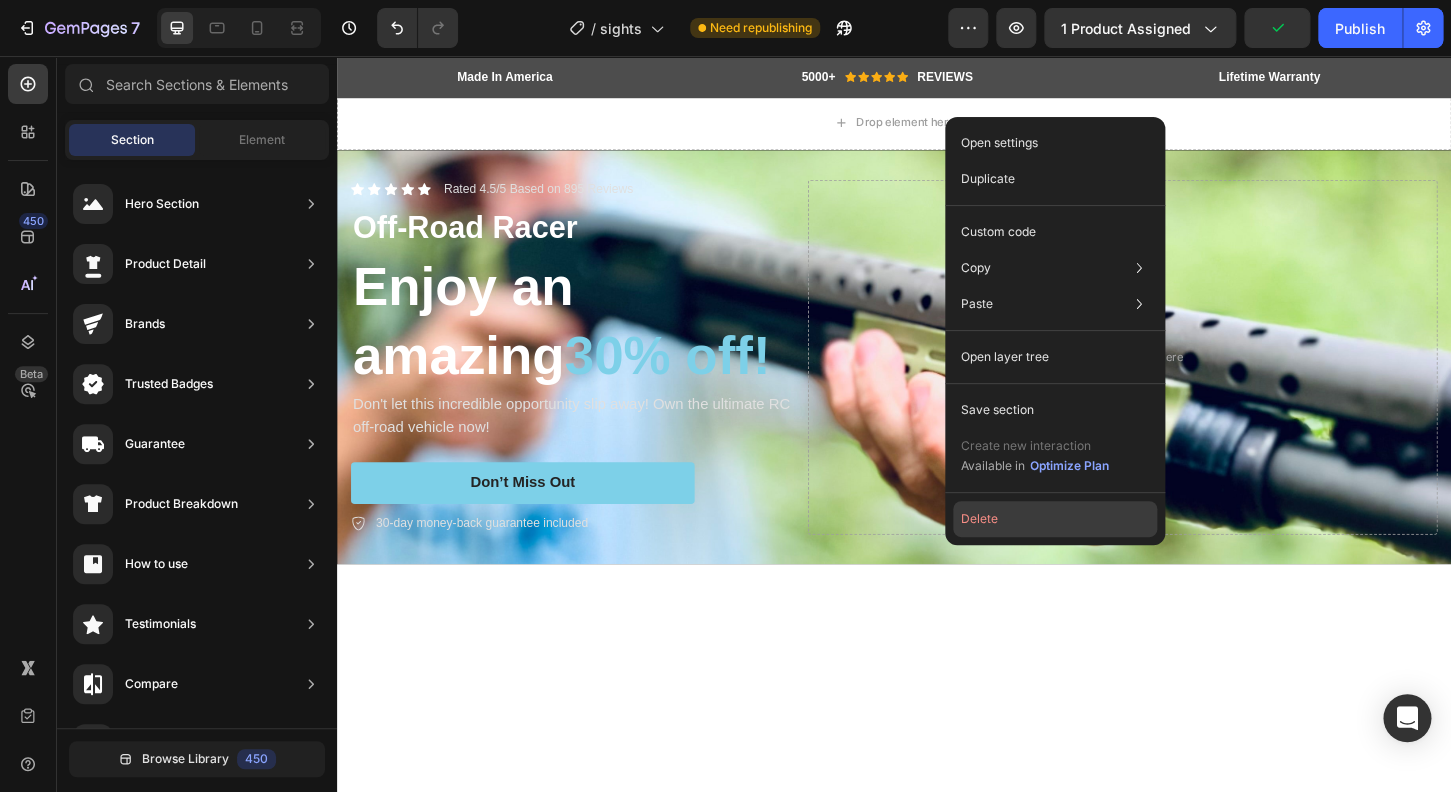 click on "Delete" 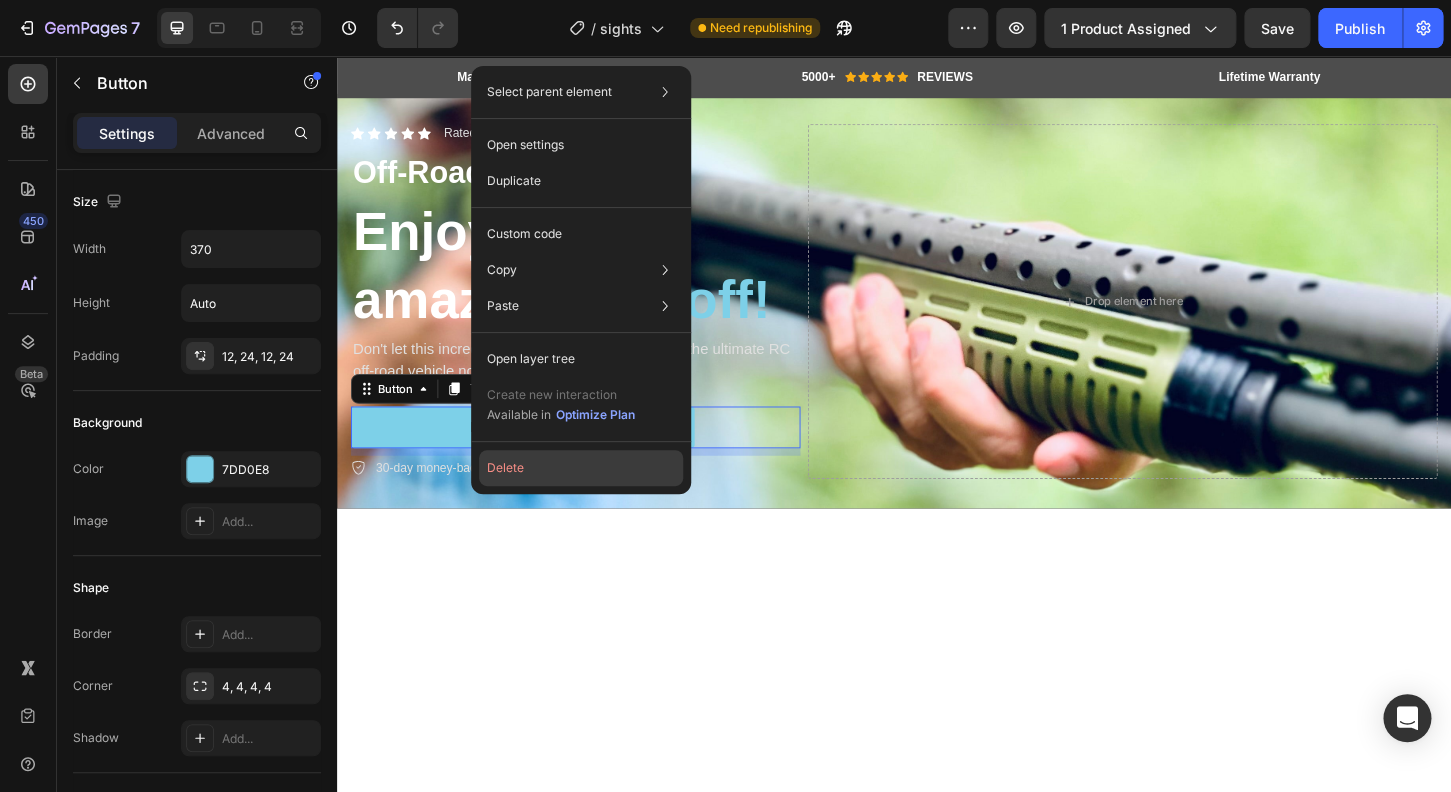 click on "Delete" 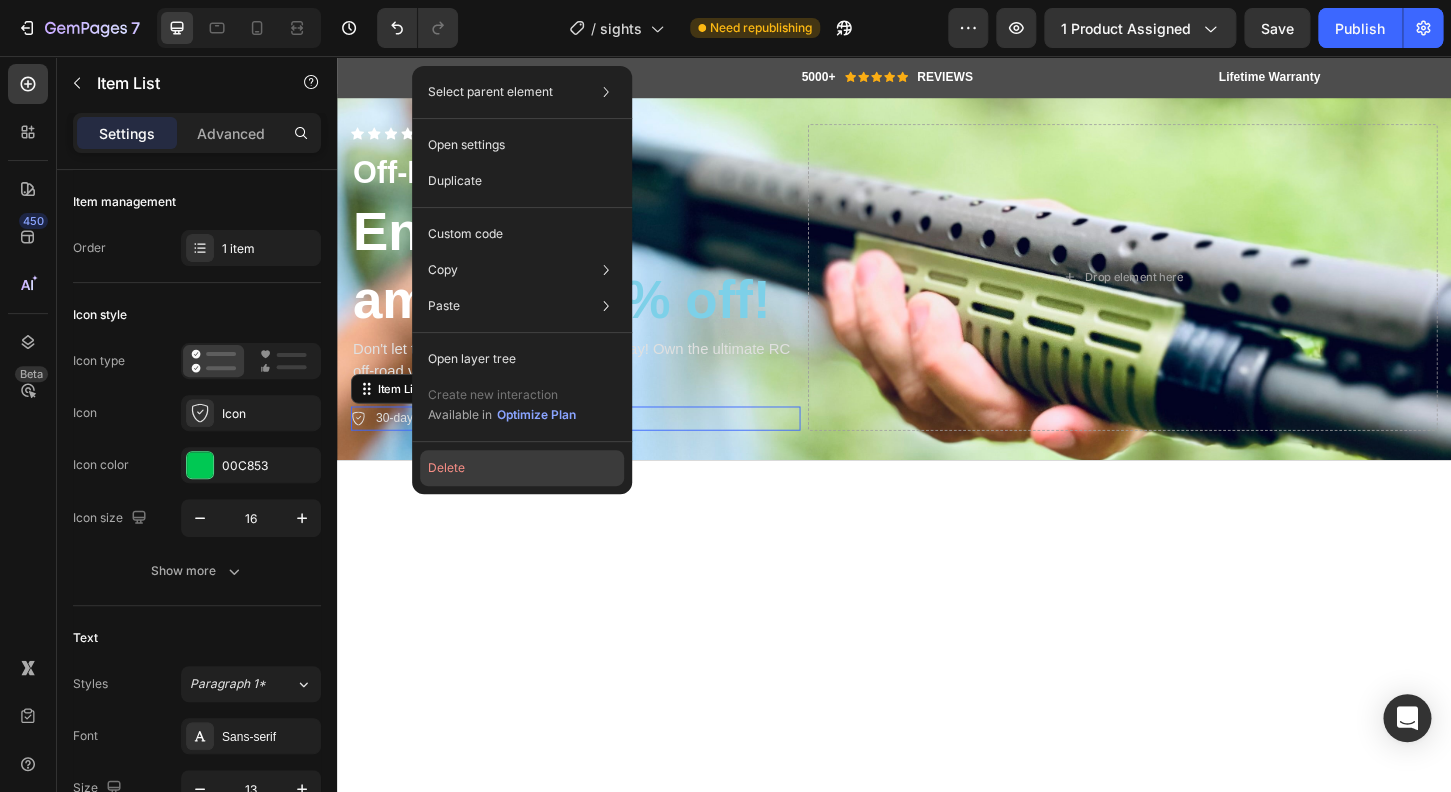 click on "Delete" 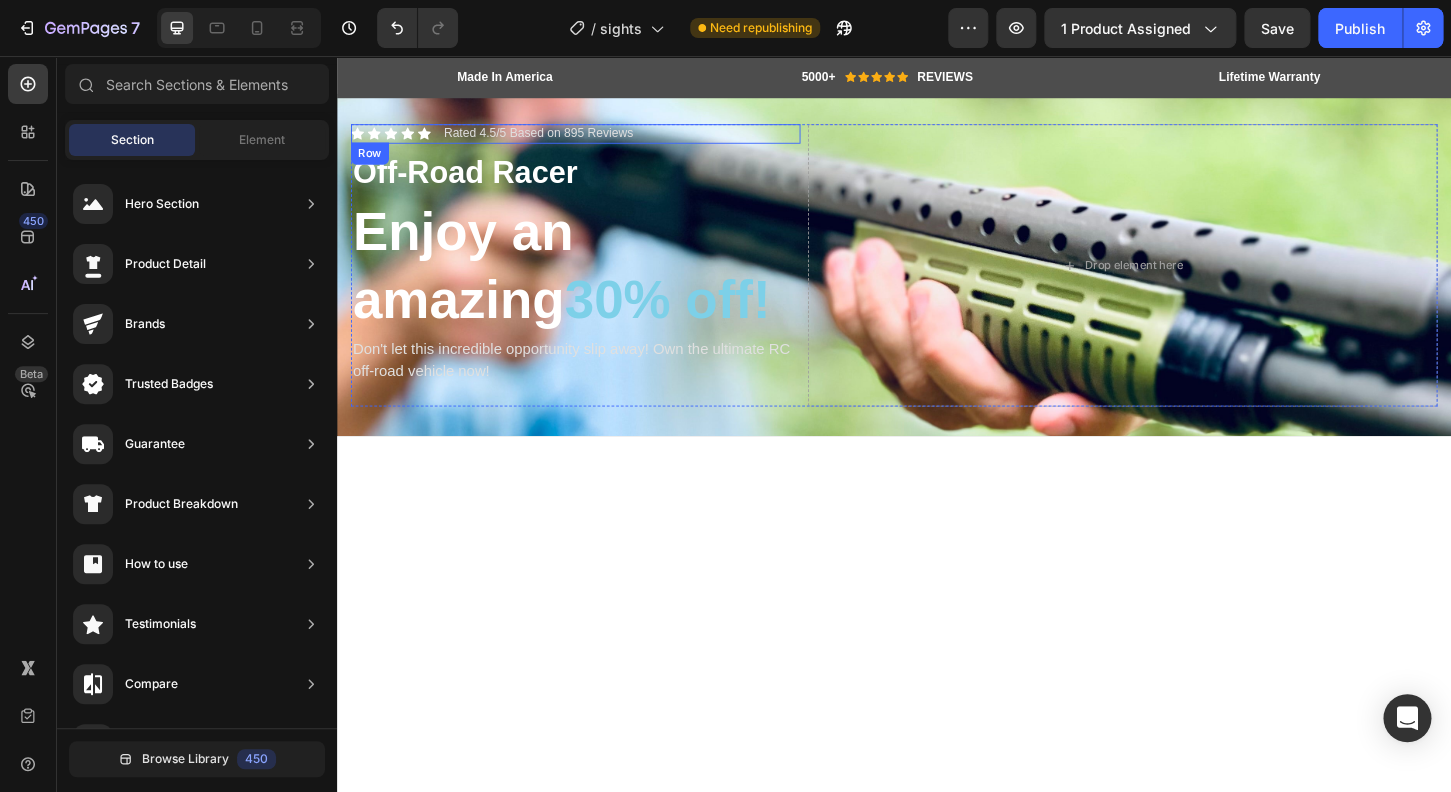 click on "Icon Icon Icon Icon Icon Icon List Rated 4.5/5 Based on 895 Reviews Text Block Row" at bounding box center (594, 139) 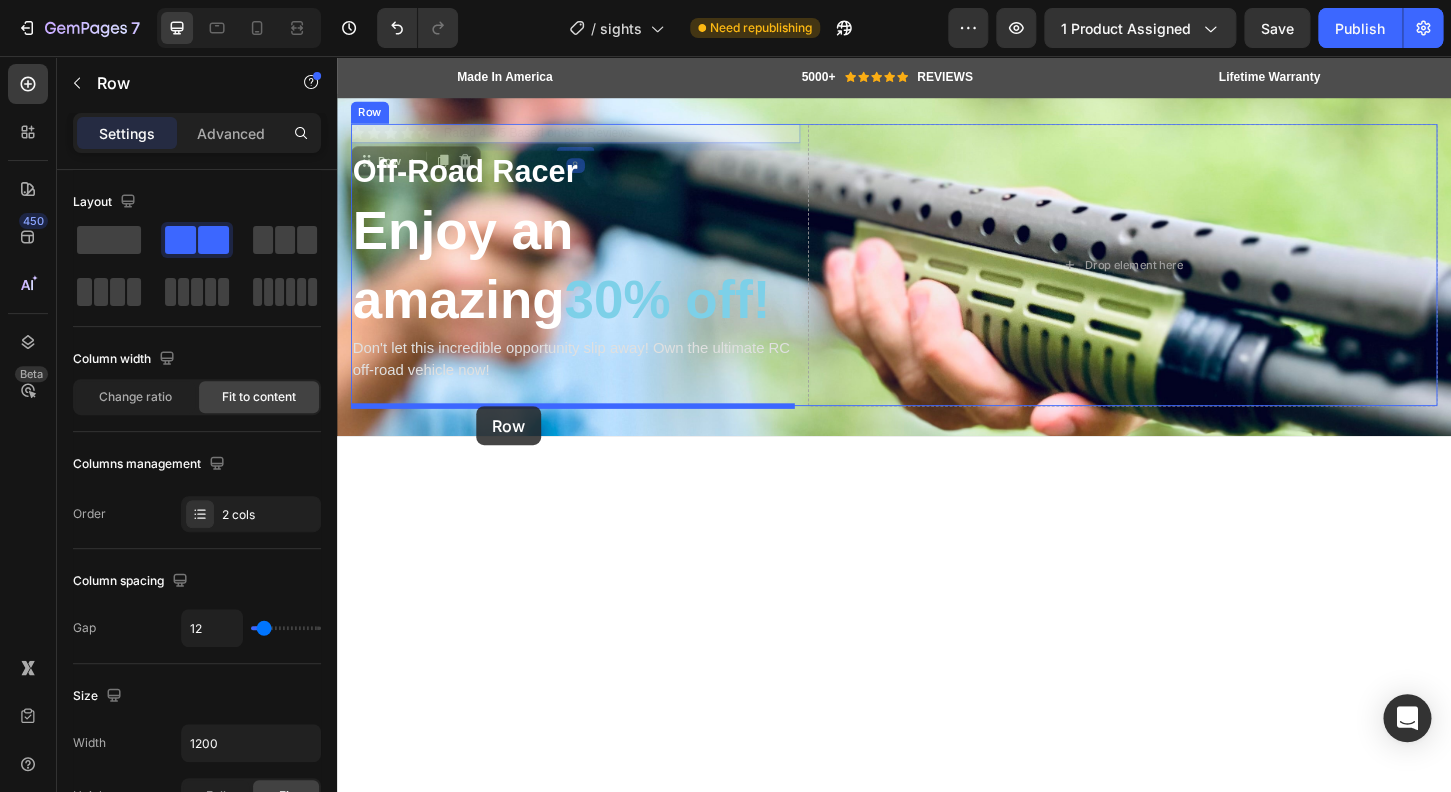 drag, startPoint x: 448, startPoint y: 145, endPoint x: 476, endPoint y: 406, distance: 262.49762 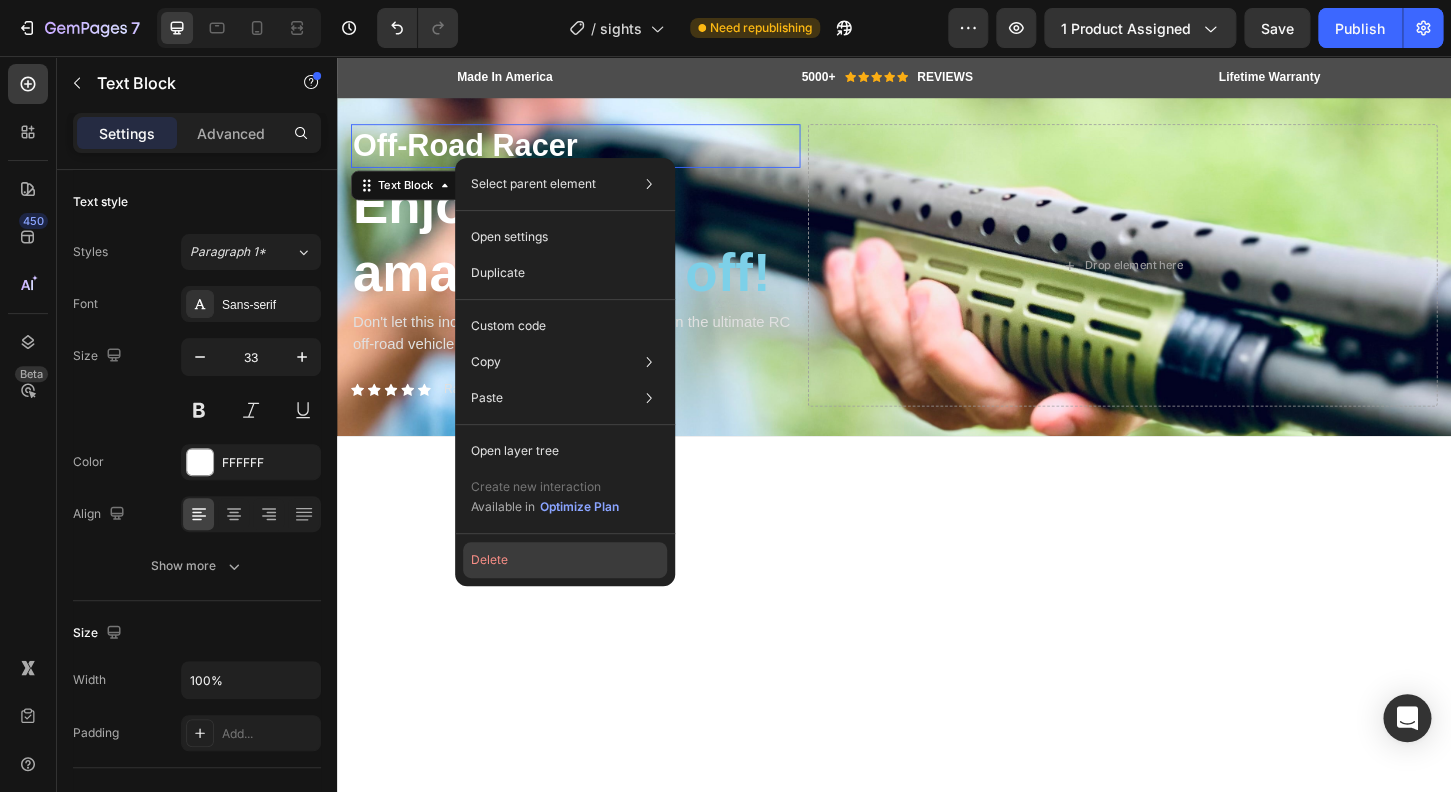 click on "Delete" 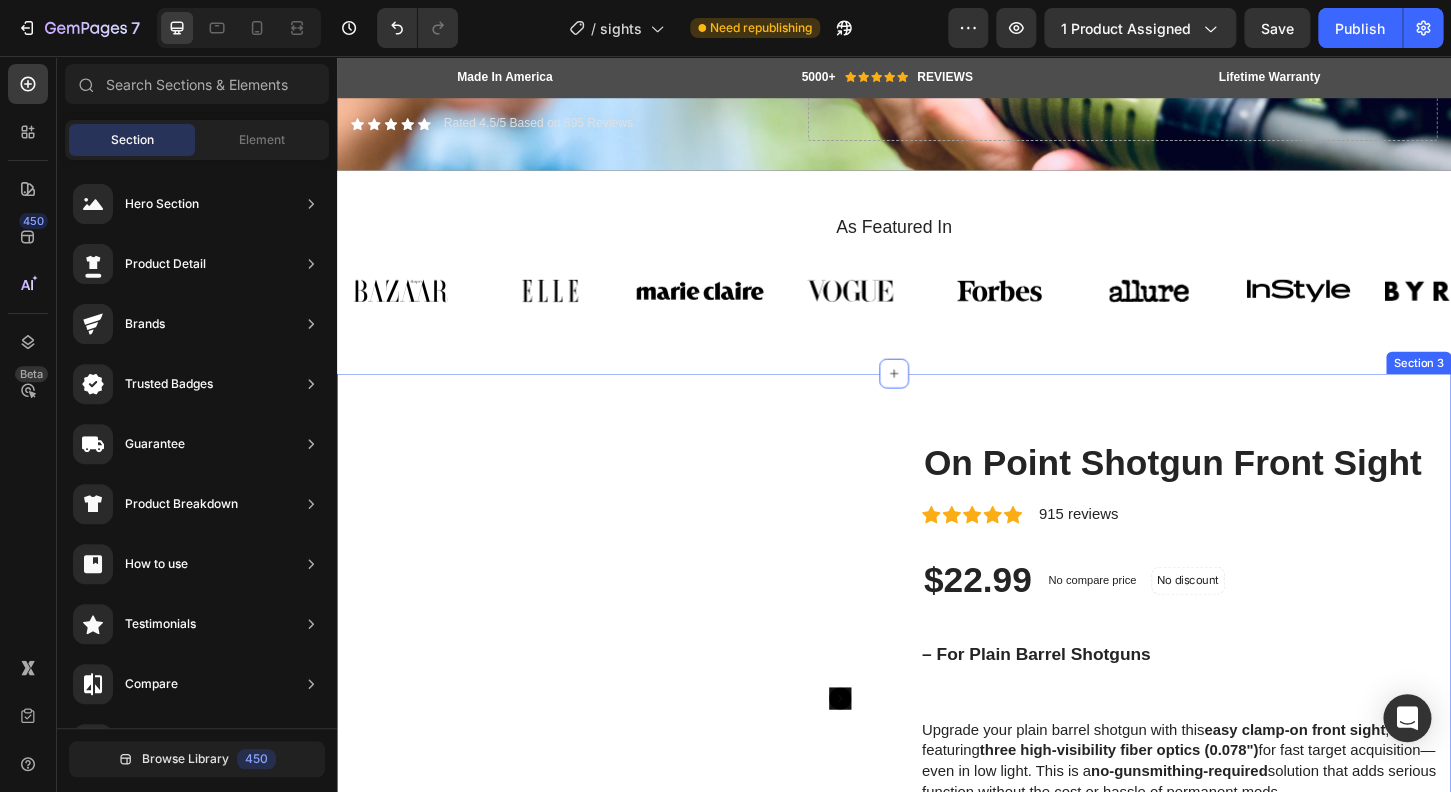 scroll, scrollTop: 240, scrollLeft: 0, axis: vertical 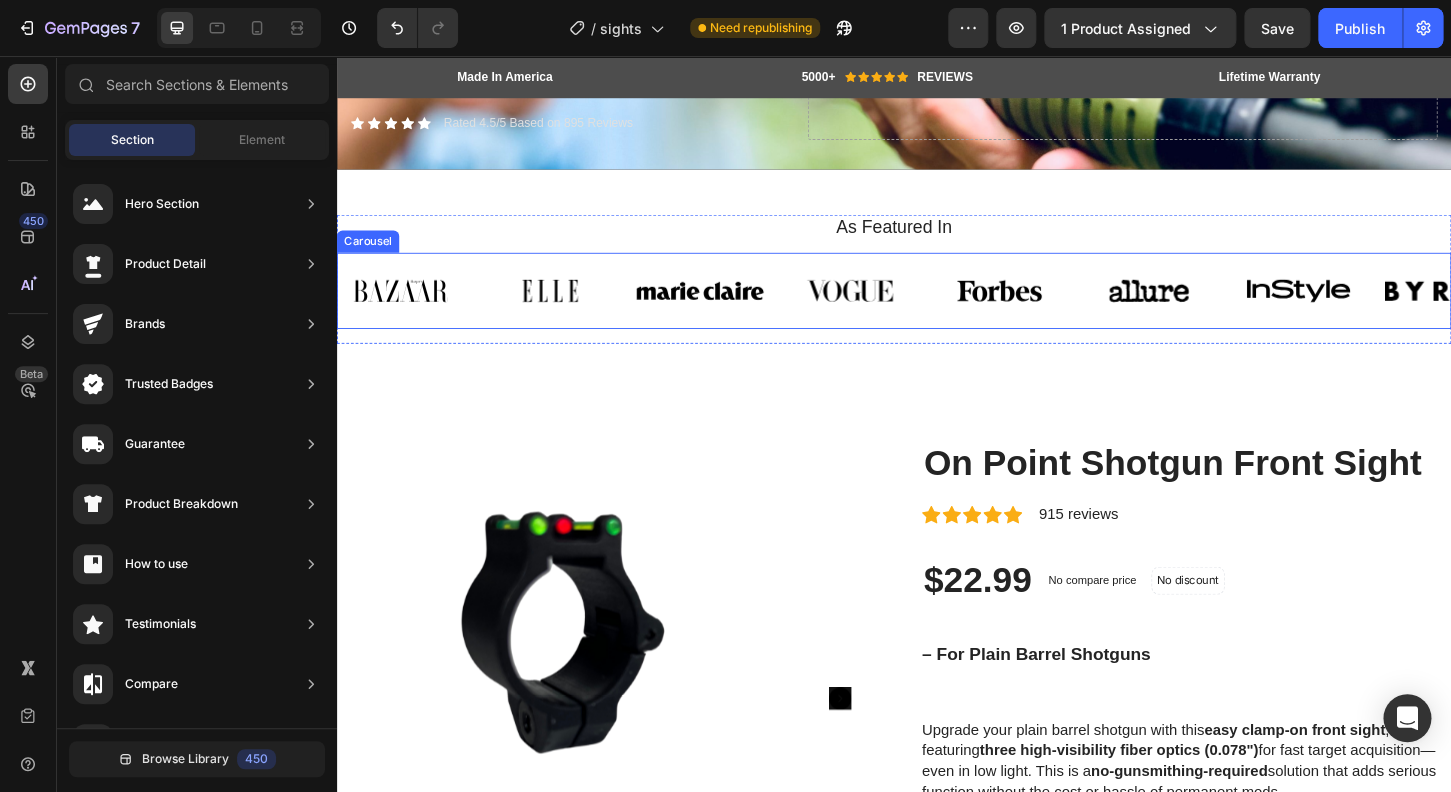 click on "Image Image Image Image Image Image Image Image Carousel" at bounding box center (937, 308) 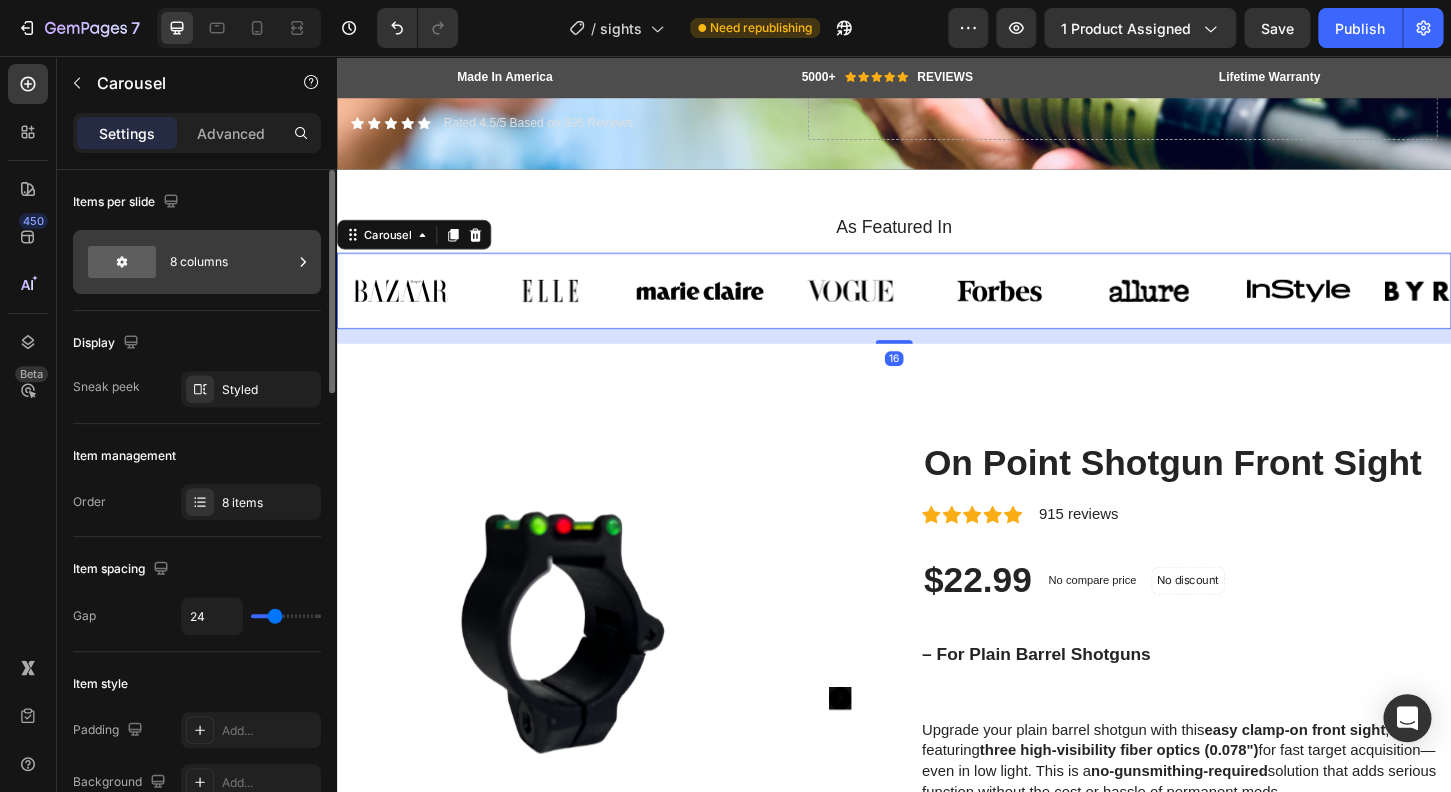 click on "8 columns" at bounding box center [231, 262] 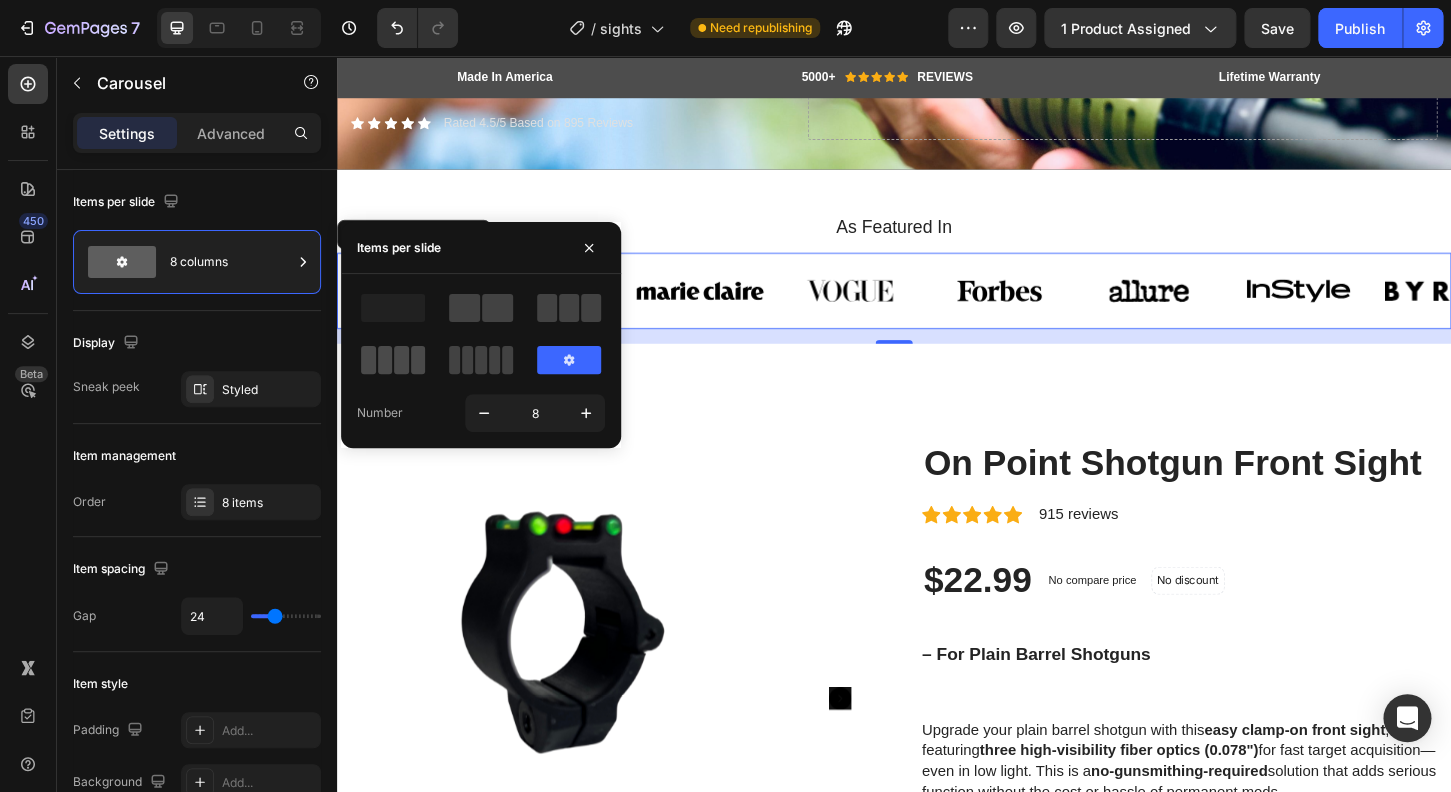 click 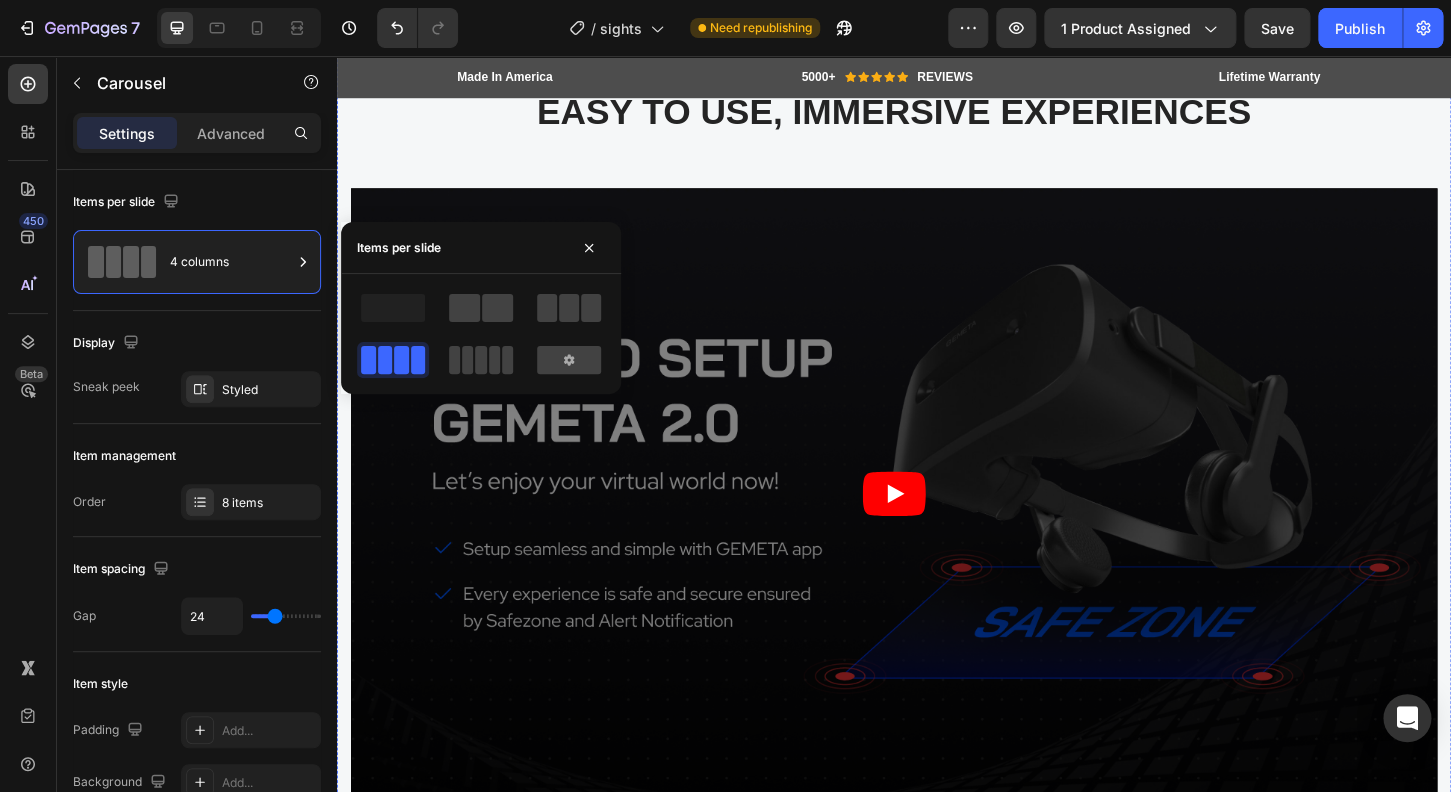 scroll, scrollTop: 3264, scrollLeft: 0, axis: vertical 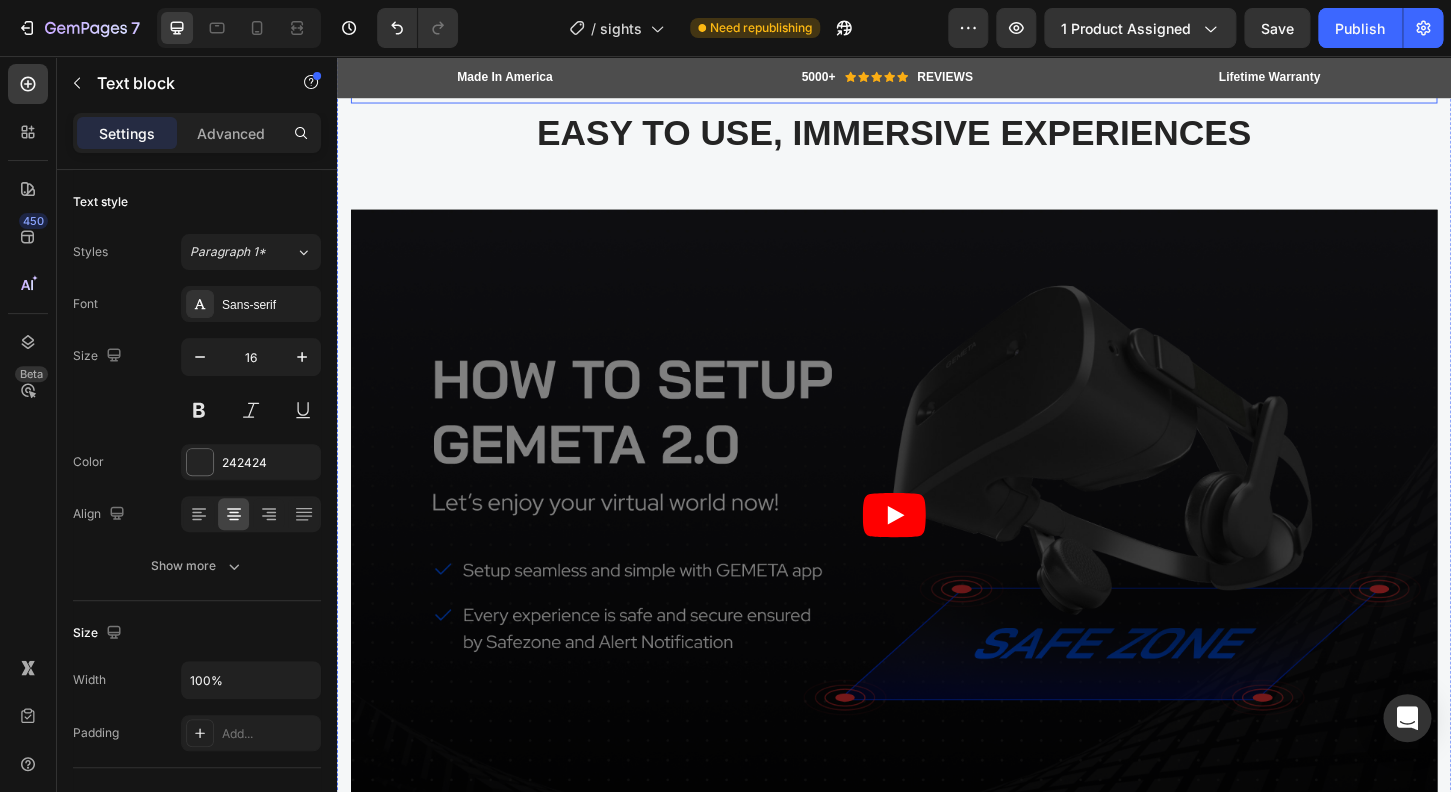 click on "WHY CHOOSE US" at bounding box center (937, 93) 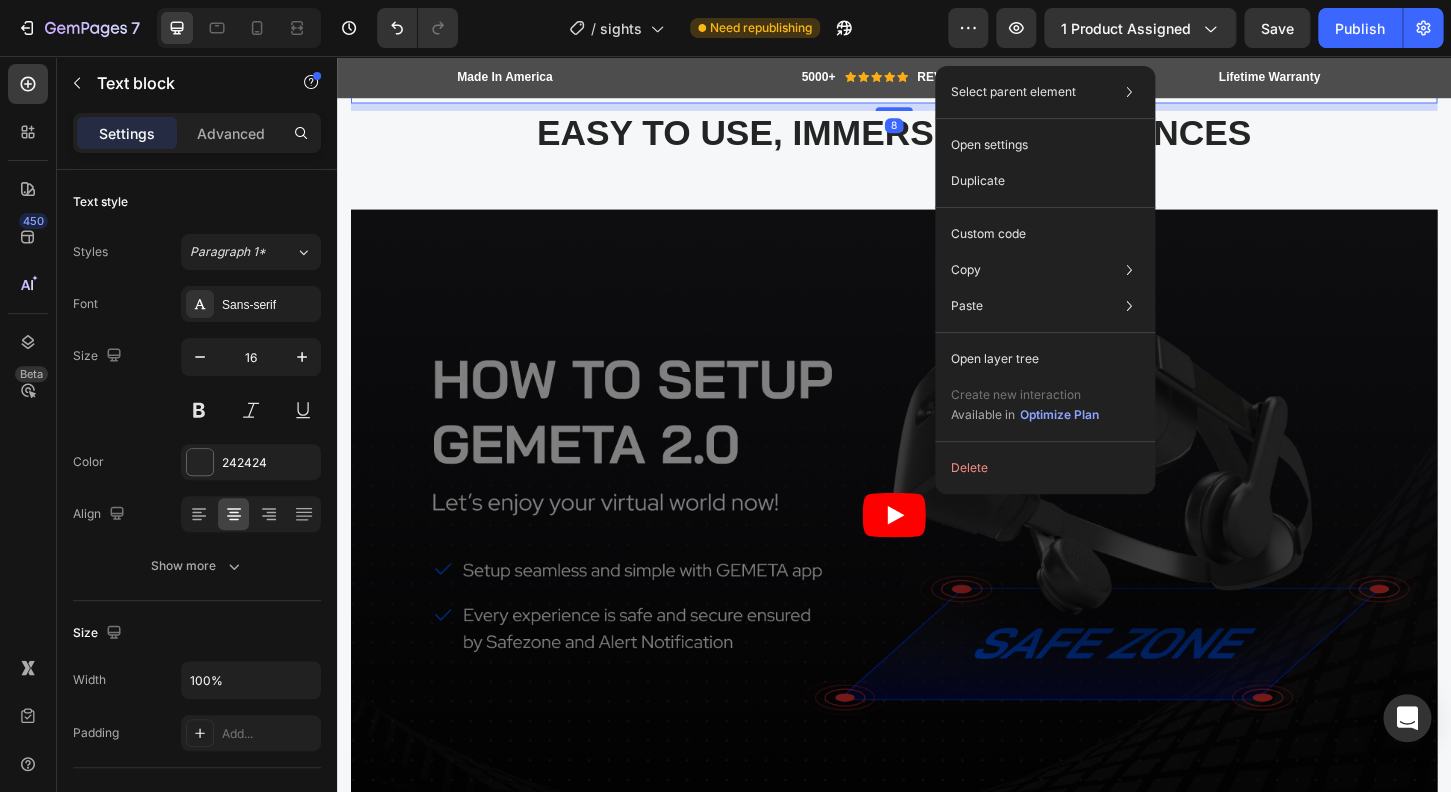 drag, startPoint x: 978, startPoint y: 451, endPoint x: 1306, endPoint y: 494, distance: 330.80658 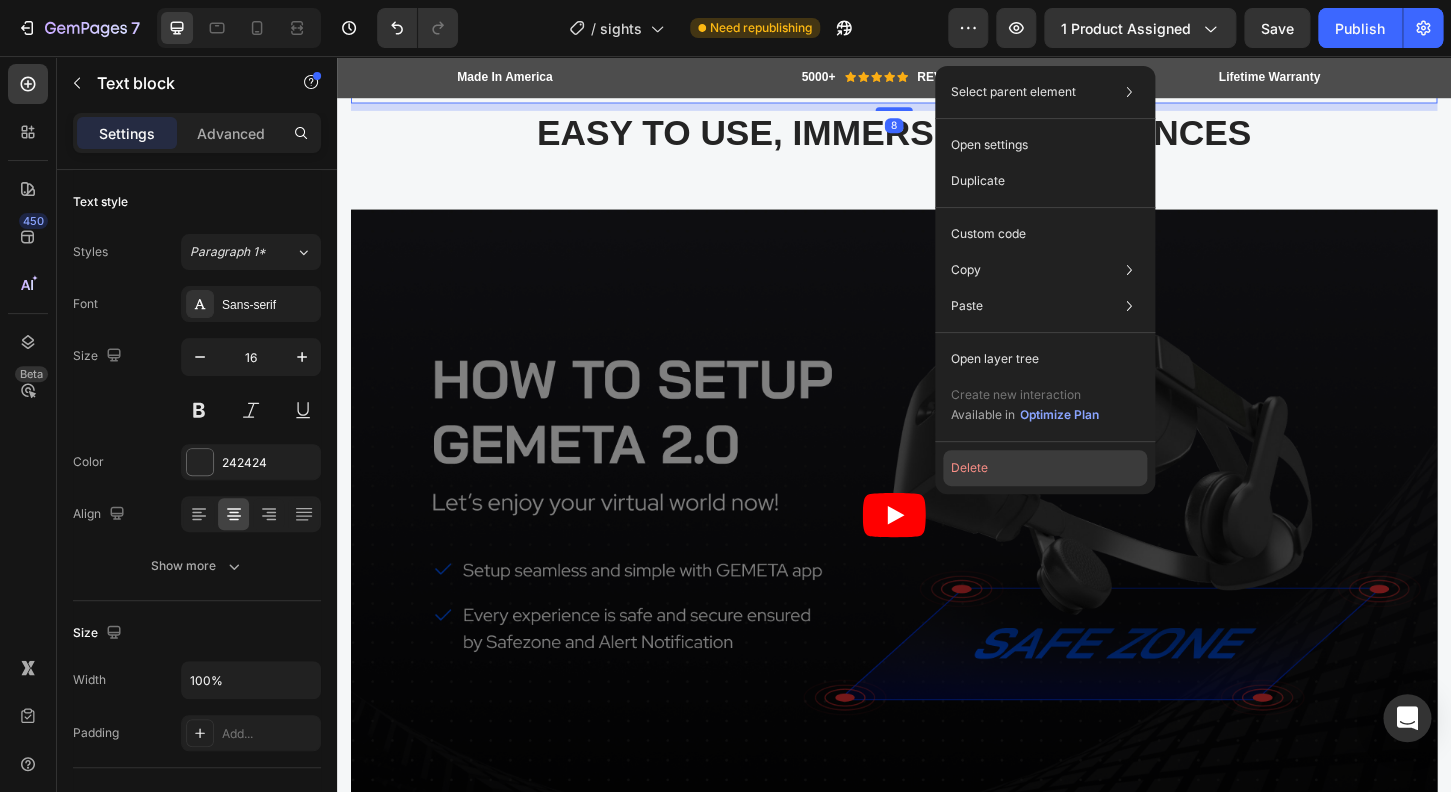 click on "Delete" 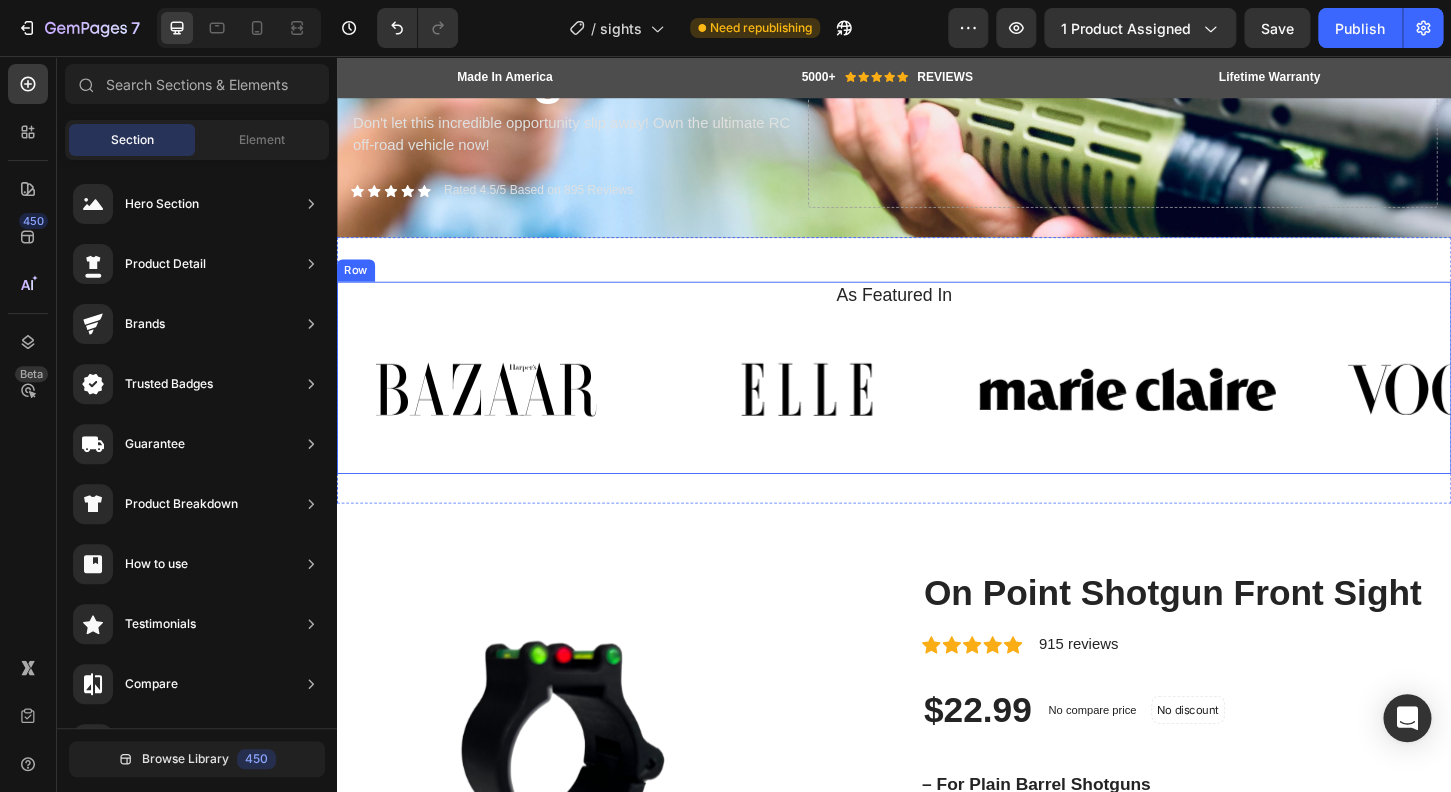 scroll, scrollTop: 0, scrollLeft: 0, axis: both 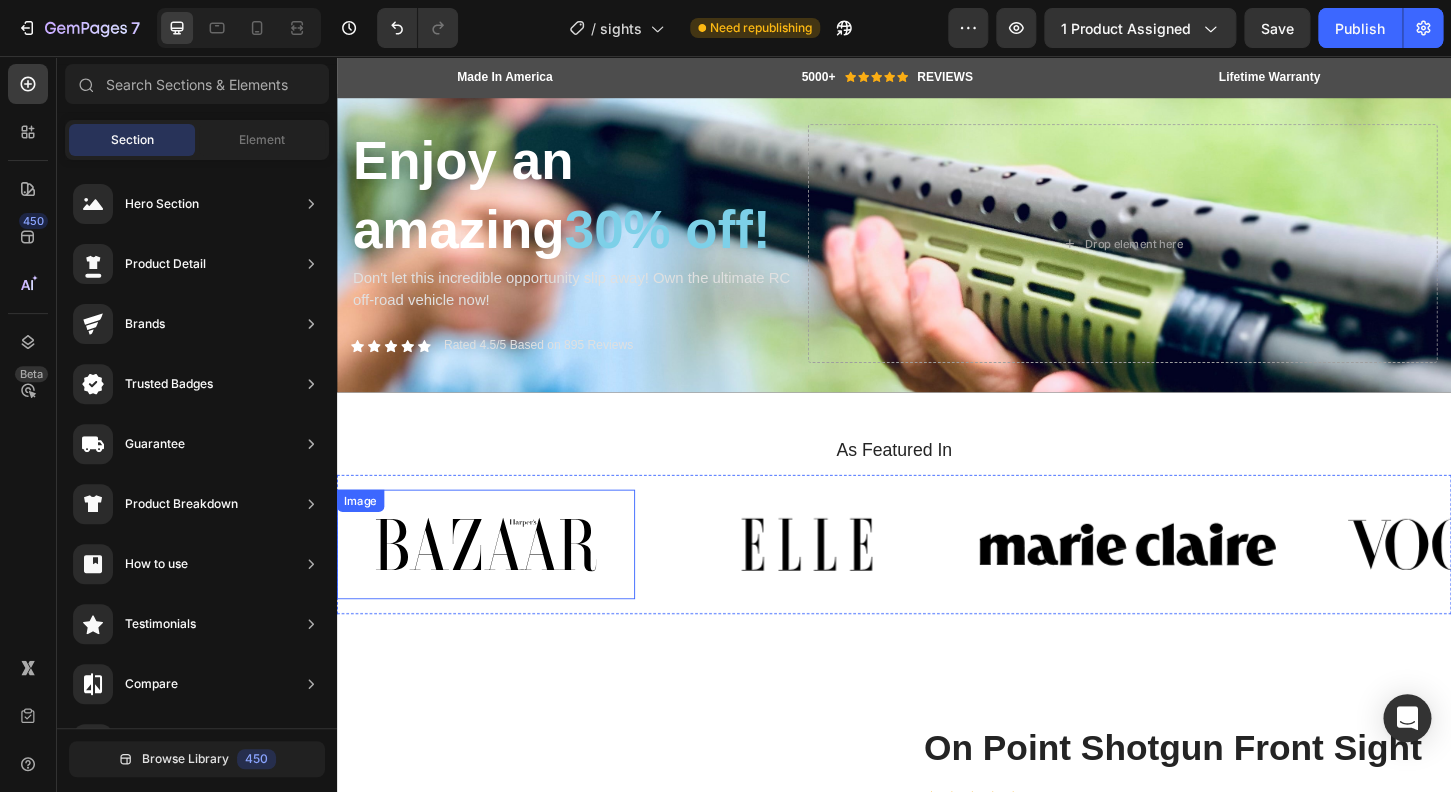 click at bounding box center [497, 582] 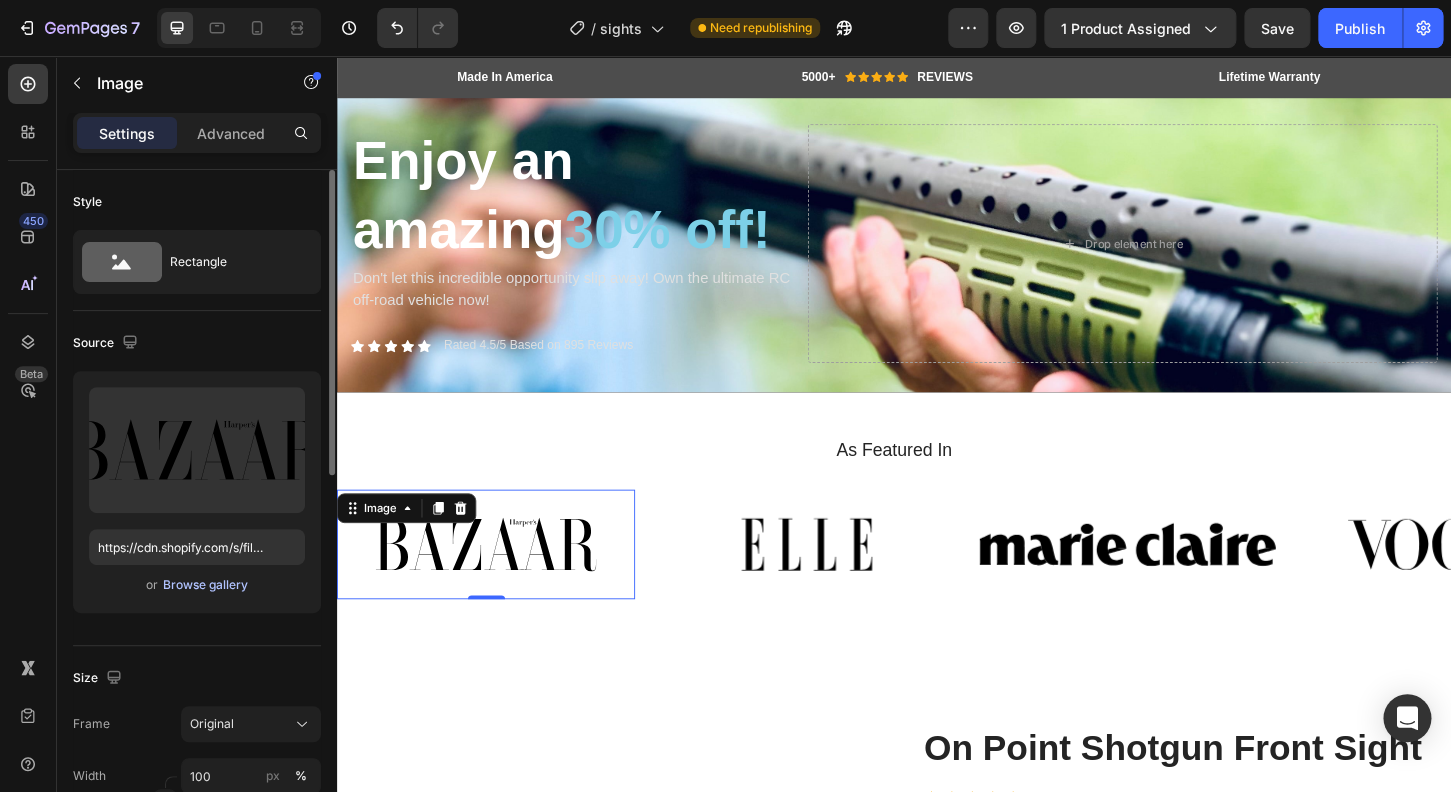click on "Browse gallery" at bounding box center (205, 585) 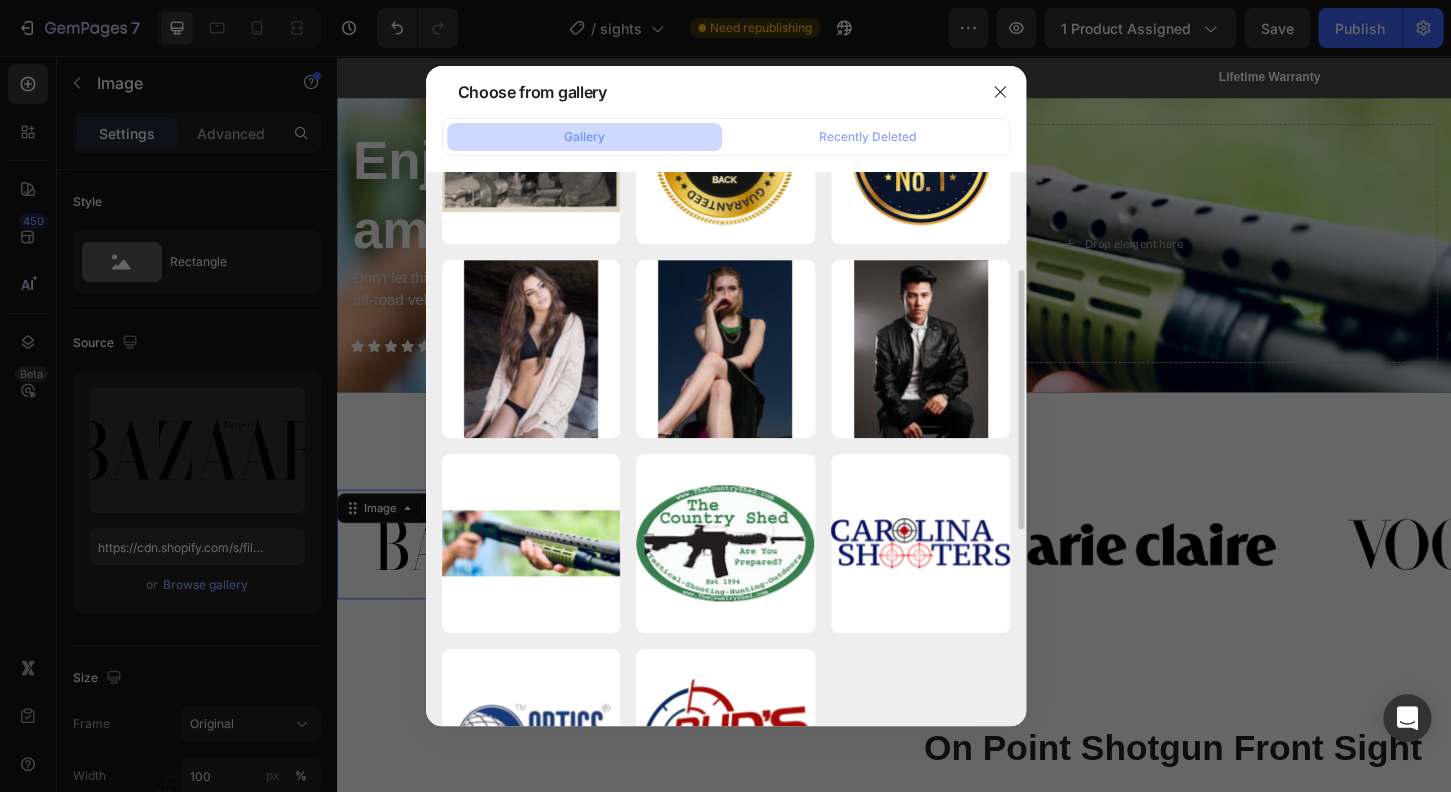 scroll, scrollTop: 720, scrollLeft: 0, axis: vertical 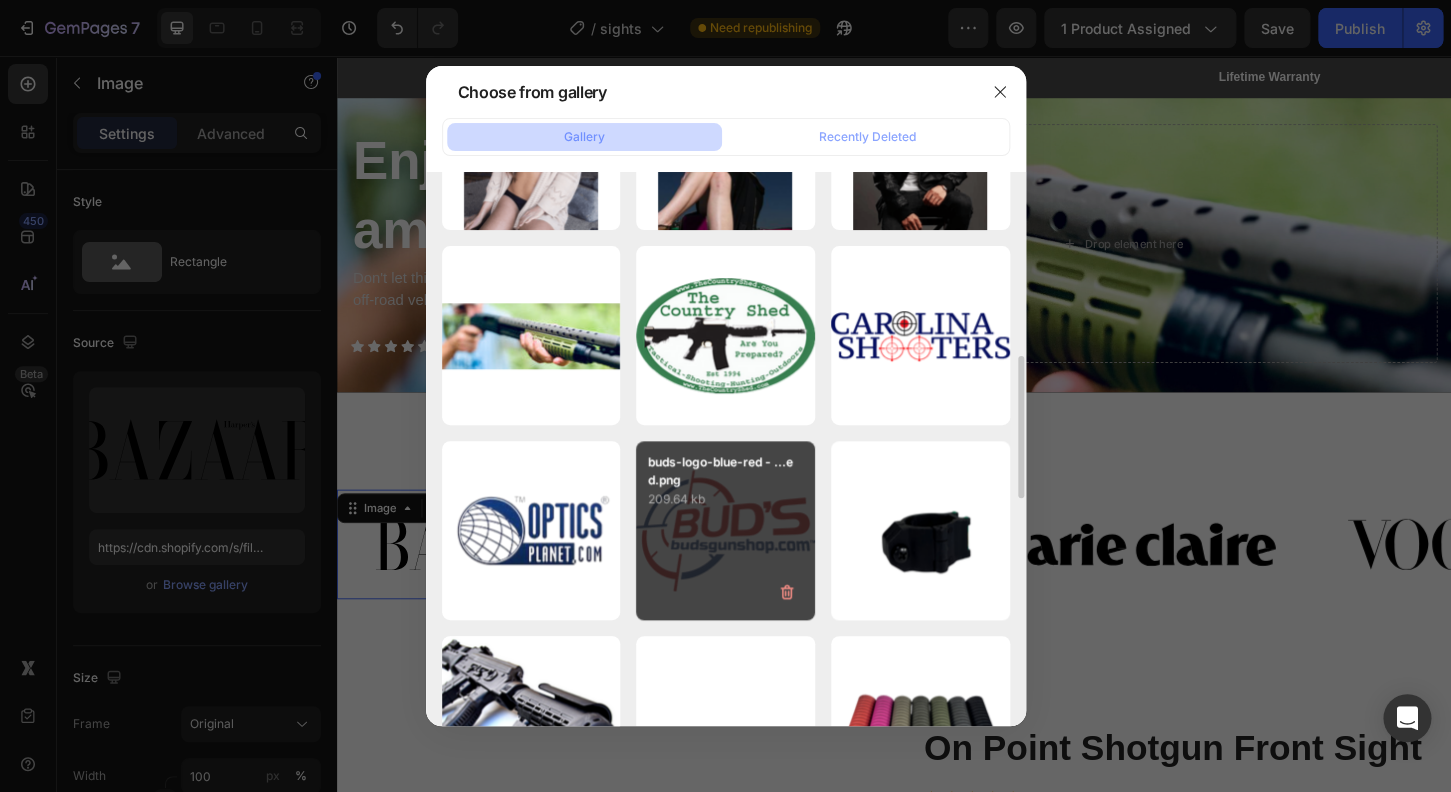 click on "buds-logo-blue-red - ...ed.png 209.64 kb" at bounding box center [725, 530] 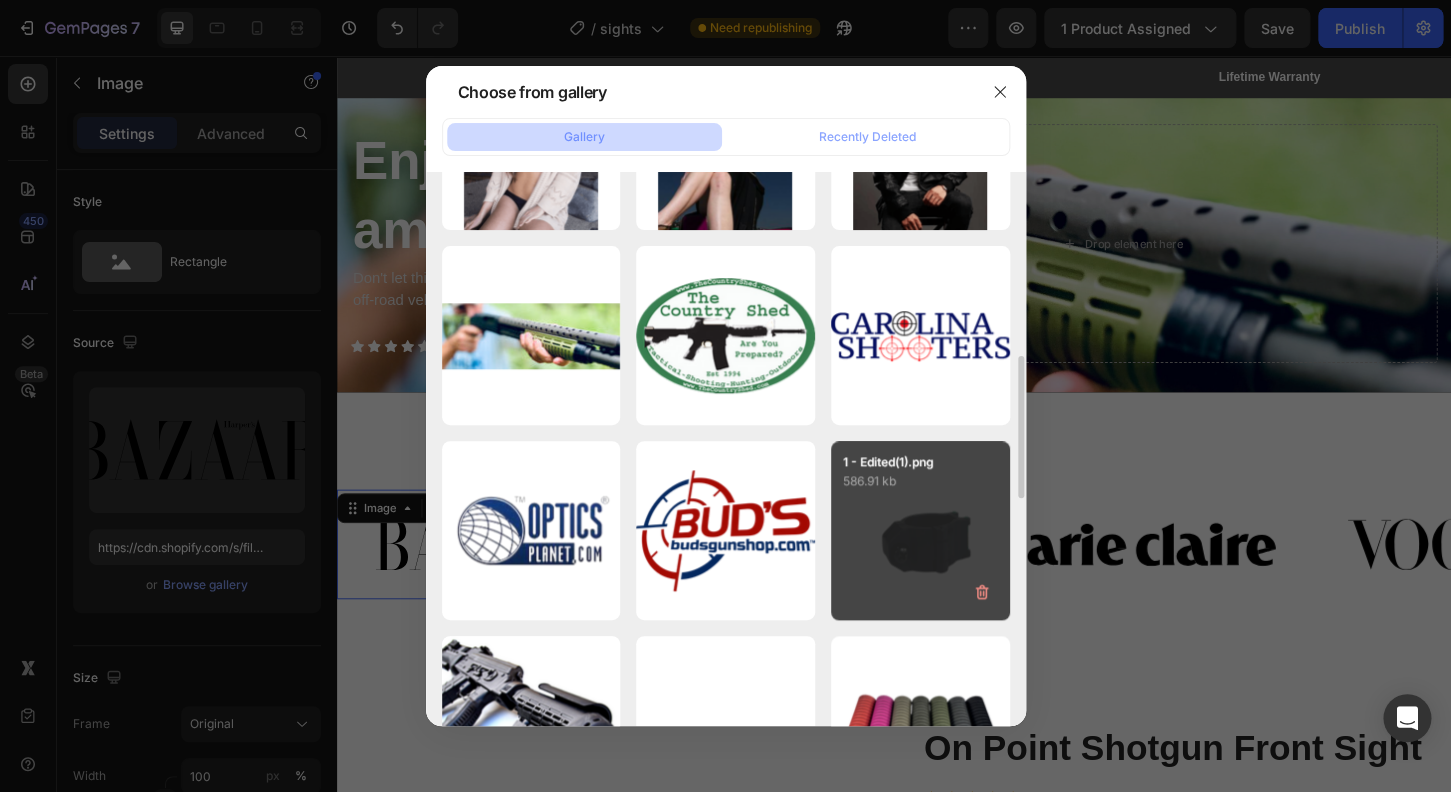 type on "https://cdn.shopify.com/s/files/1/0732/5519/0761/files/gempages_573546625297810322-8a9c965a-4024-4344-91df-07b32876e224.png" 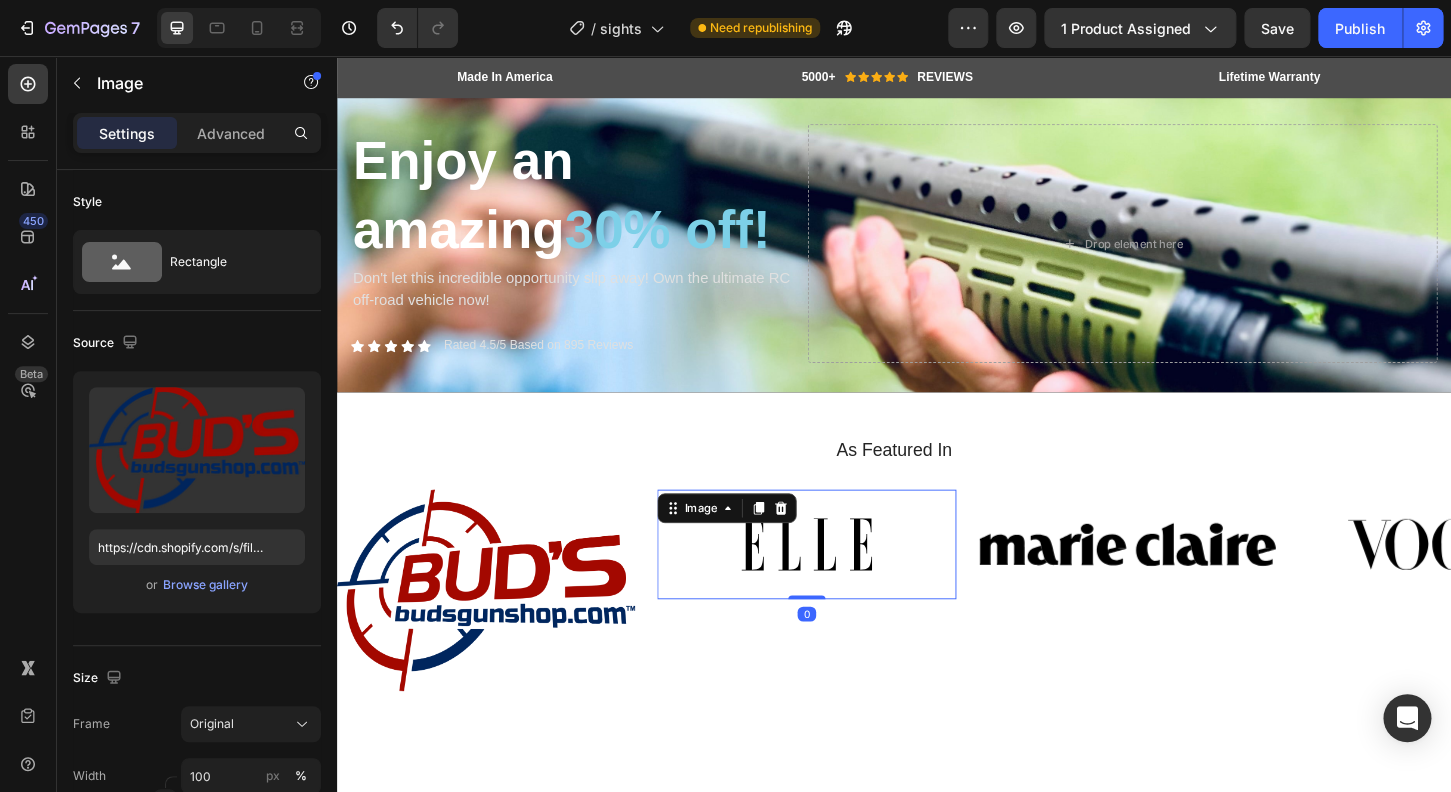 click at bounding box center (842, 582) 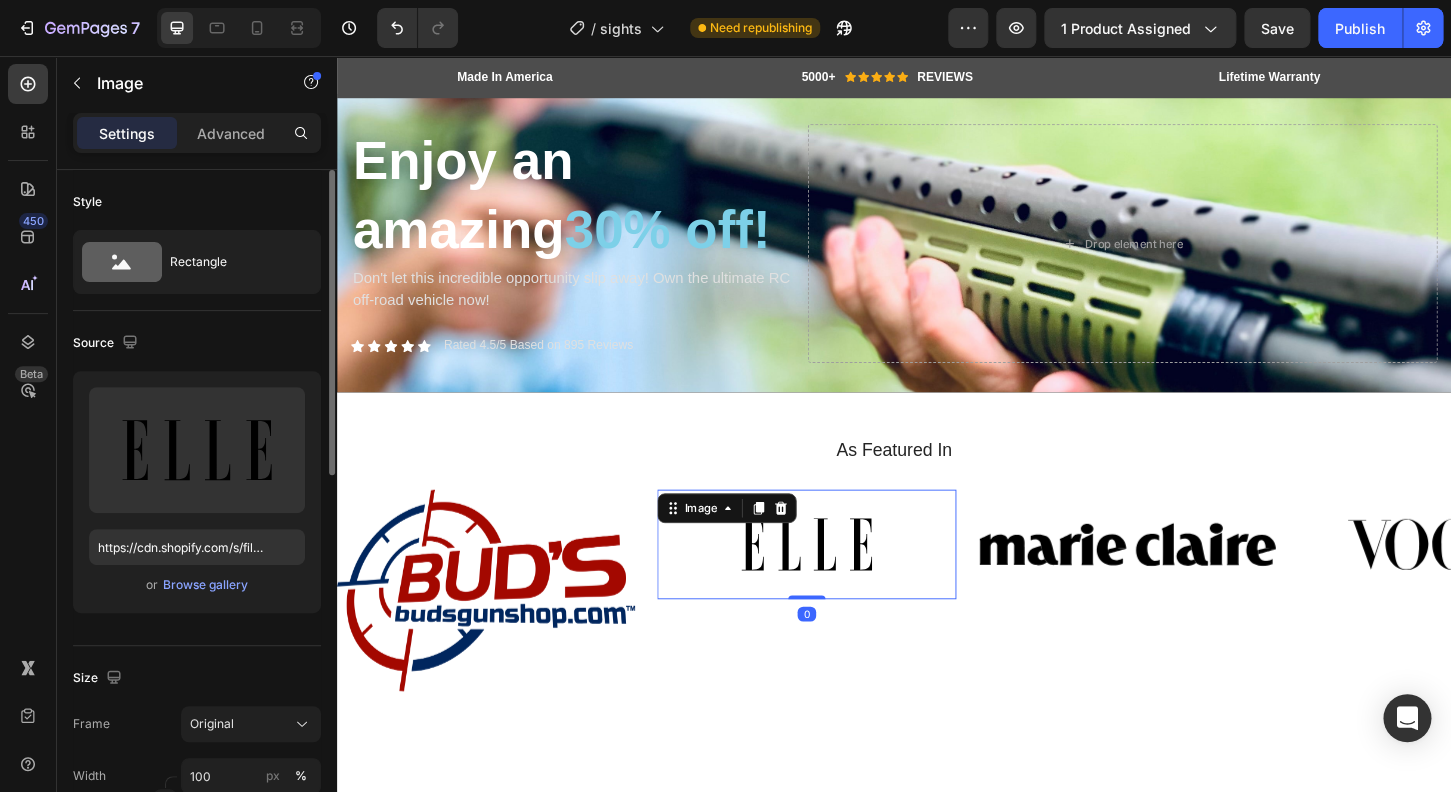 click on "Upload Image https://cdn.shopify.com/s/files/1/0732/5519/0761/files/gempages_573546625297810322-cc9999cf-d423-4a27-a8b3-5e39a0131734.svg or  Browse gallery" at bounding box center (197, 492) 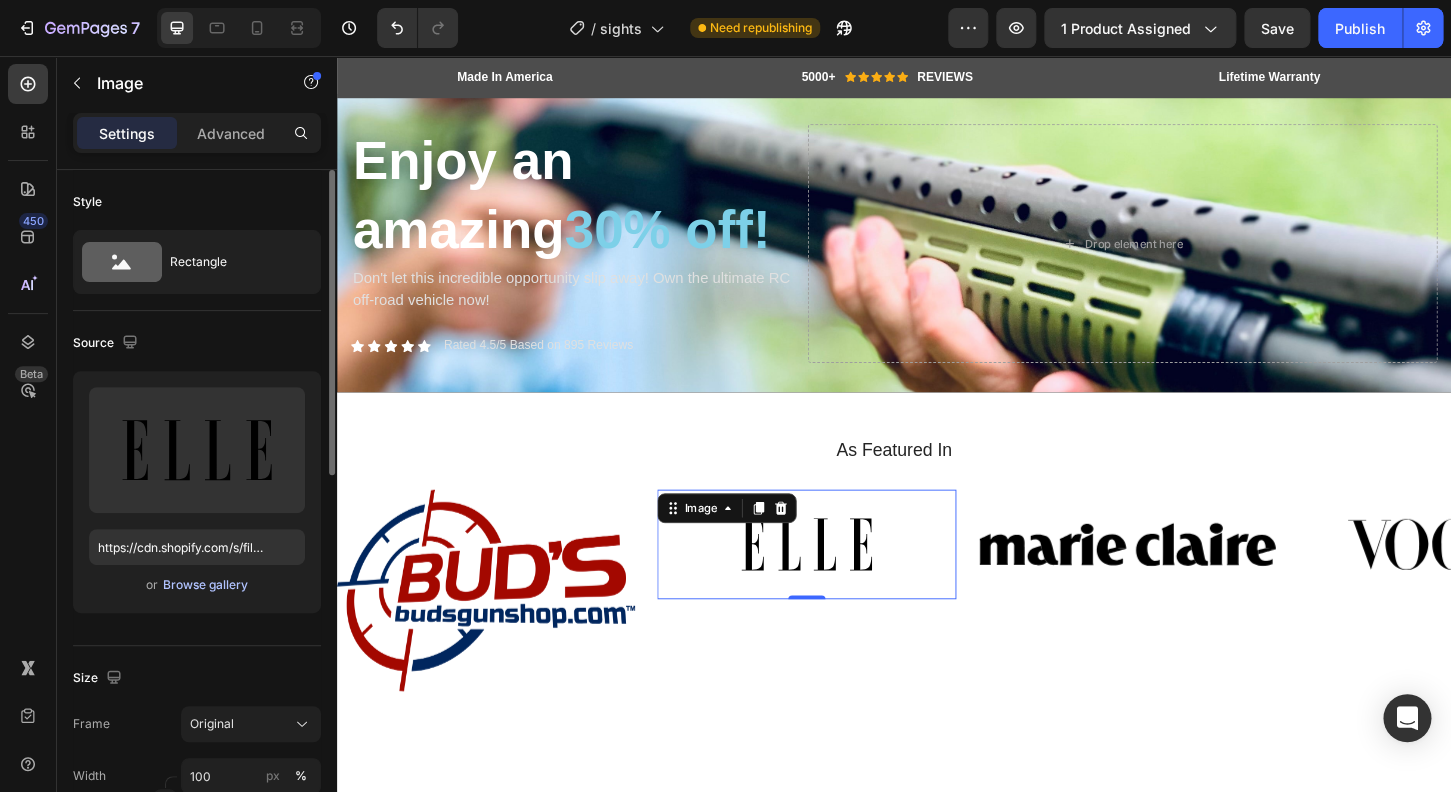 click on "Browse gallery" at bounding box center [205, 585] 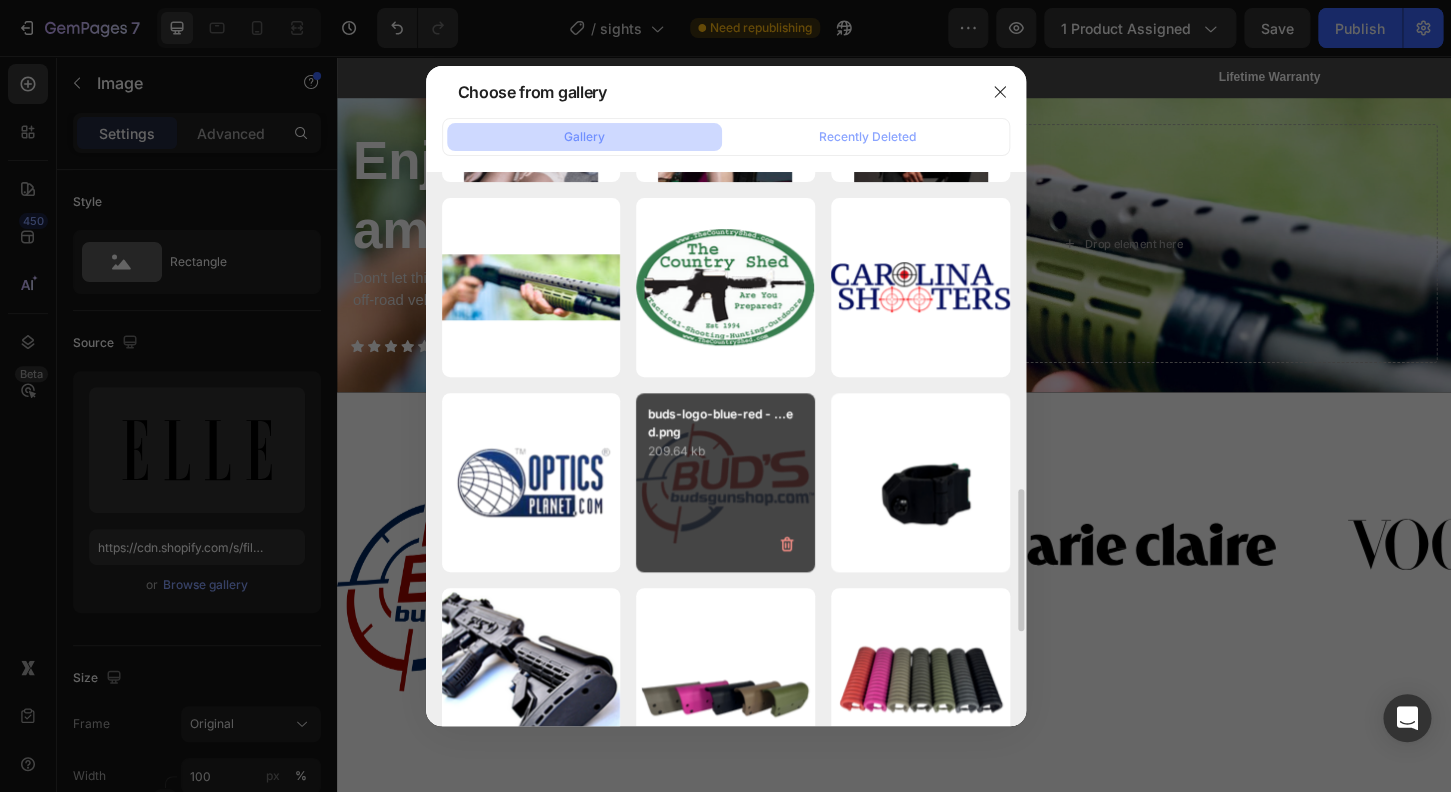scroll, scrollTop: 864, scrollLeft: 0, axis: vertical 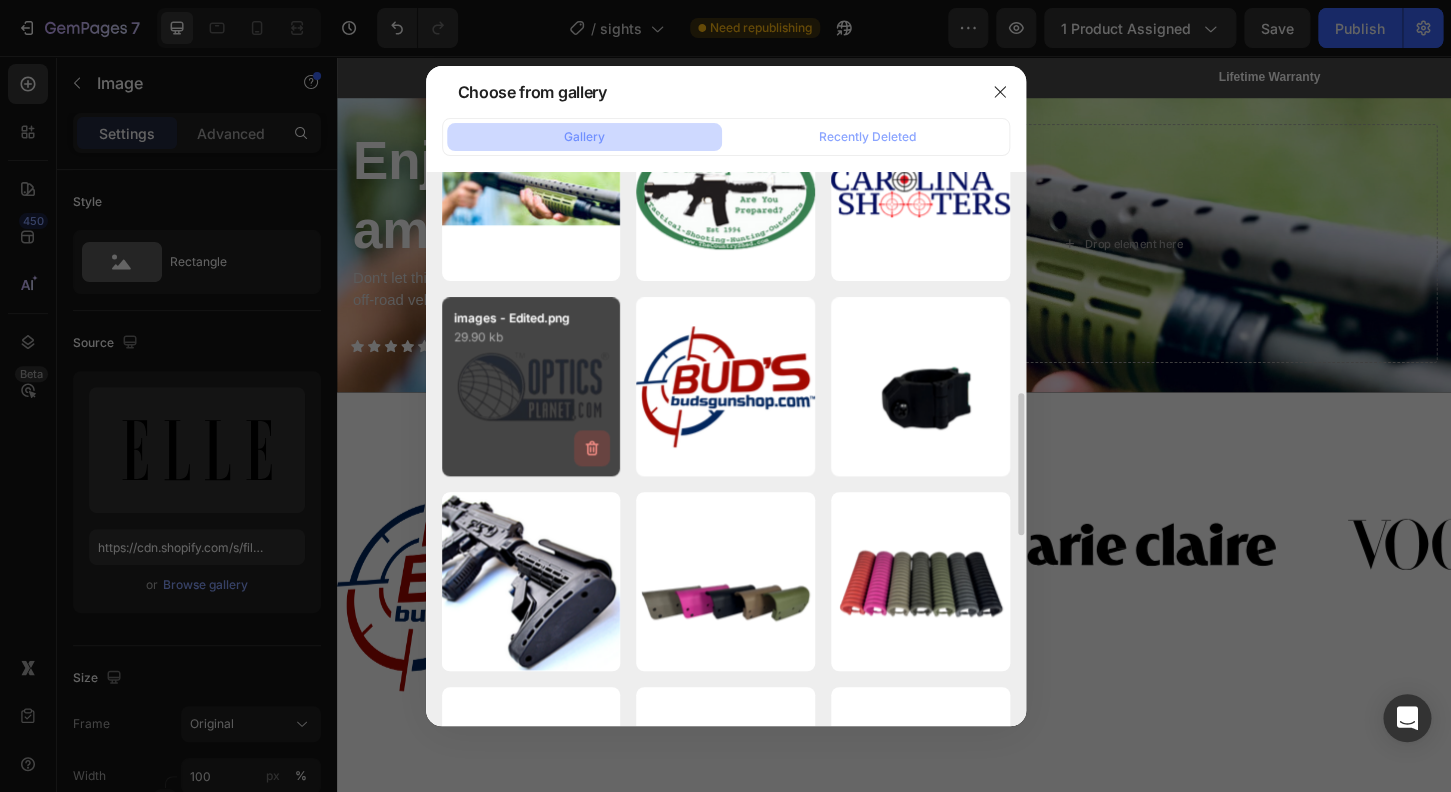 click on "images - Edited.png 29.90 kb" at bounding box center [531, 386] 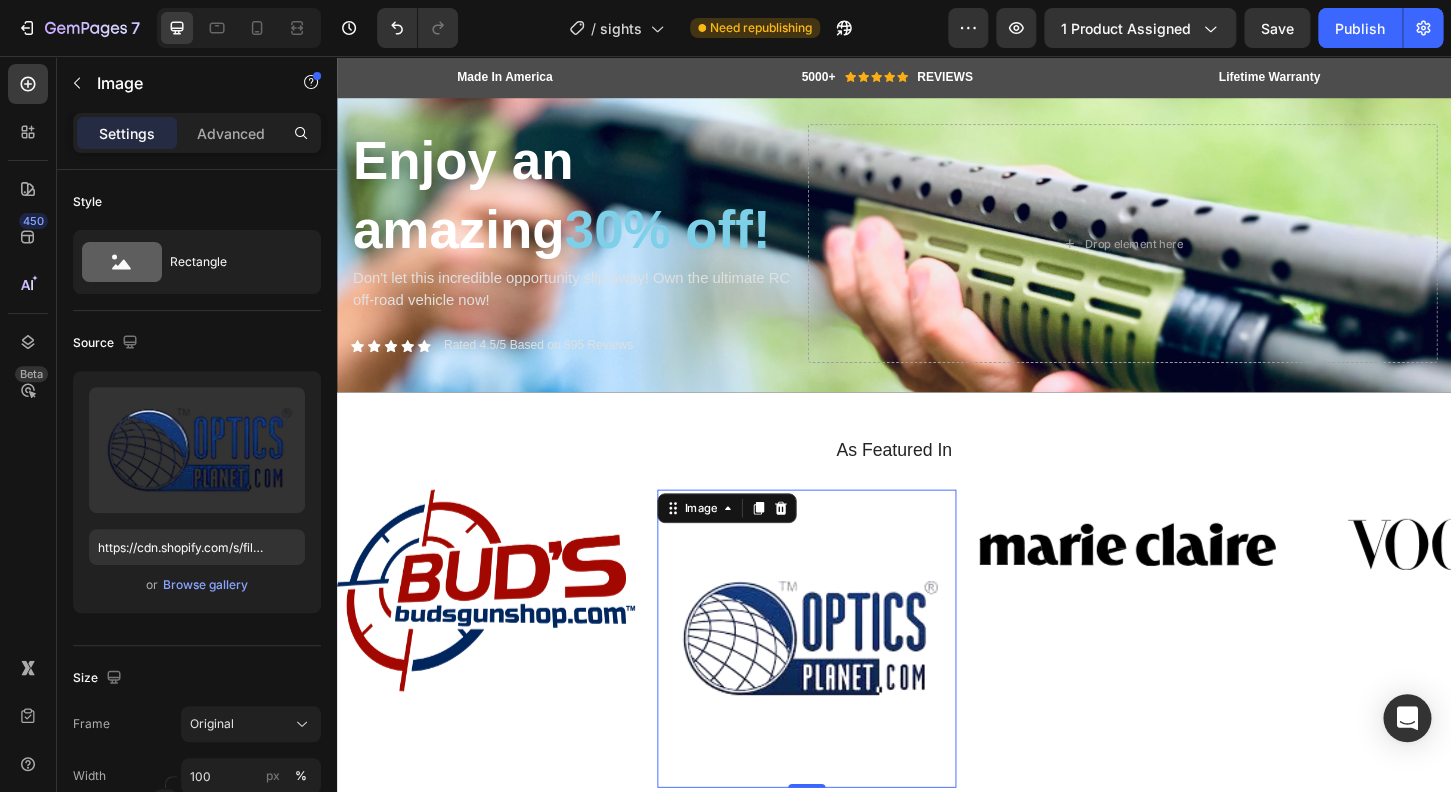 scroll, scrollTop: 431, scrollLeft: 0, axis: vertical 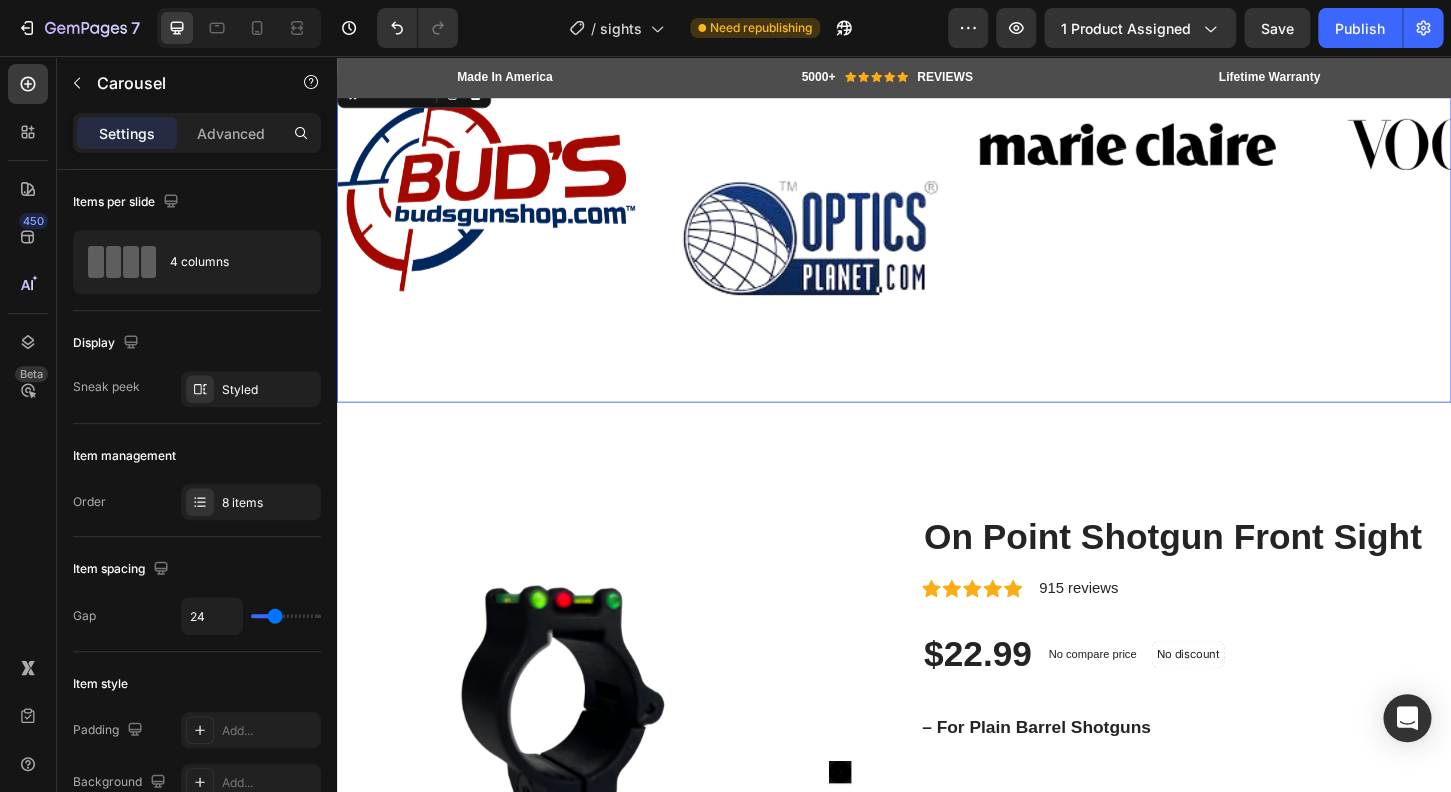 click on "Image" at bounding box center (1188, 252) 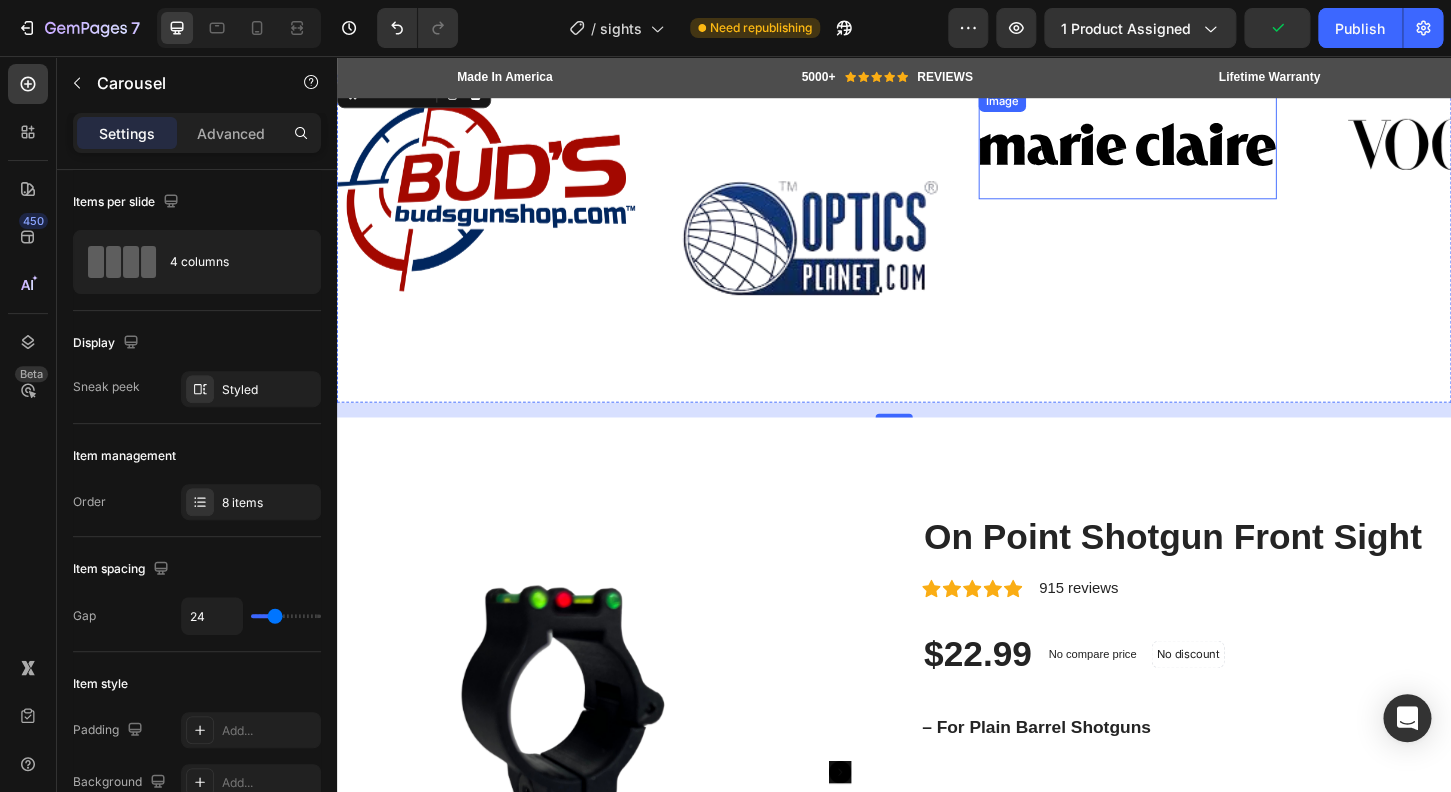 click at bounding box center [1188, 151] 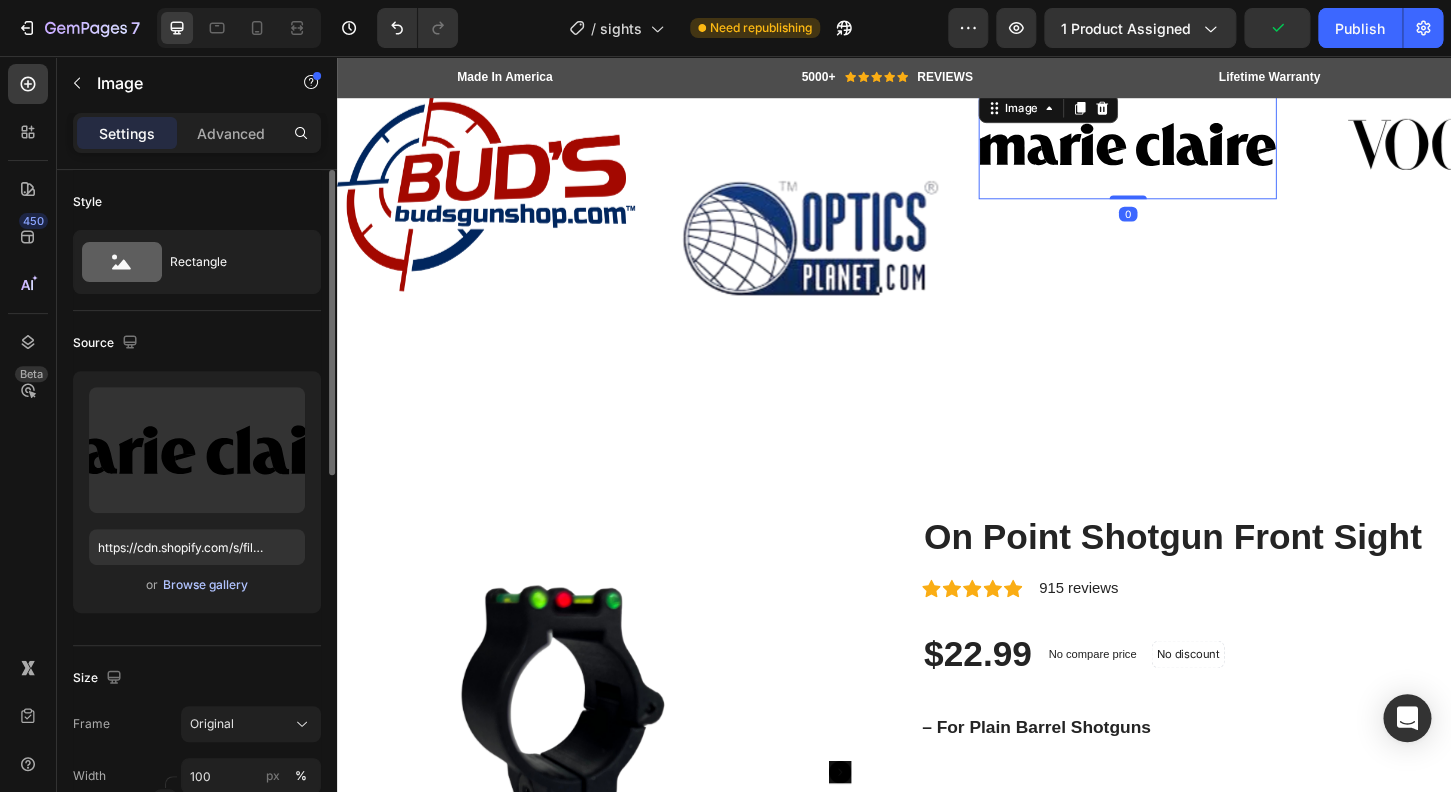 click on "Browse gallery" at bounding box center [205, 585] 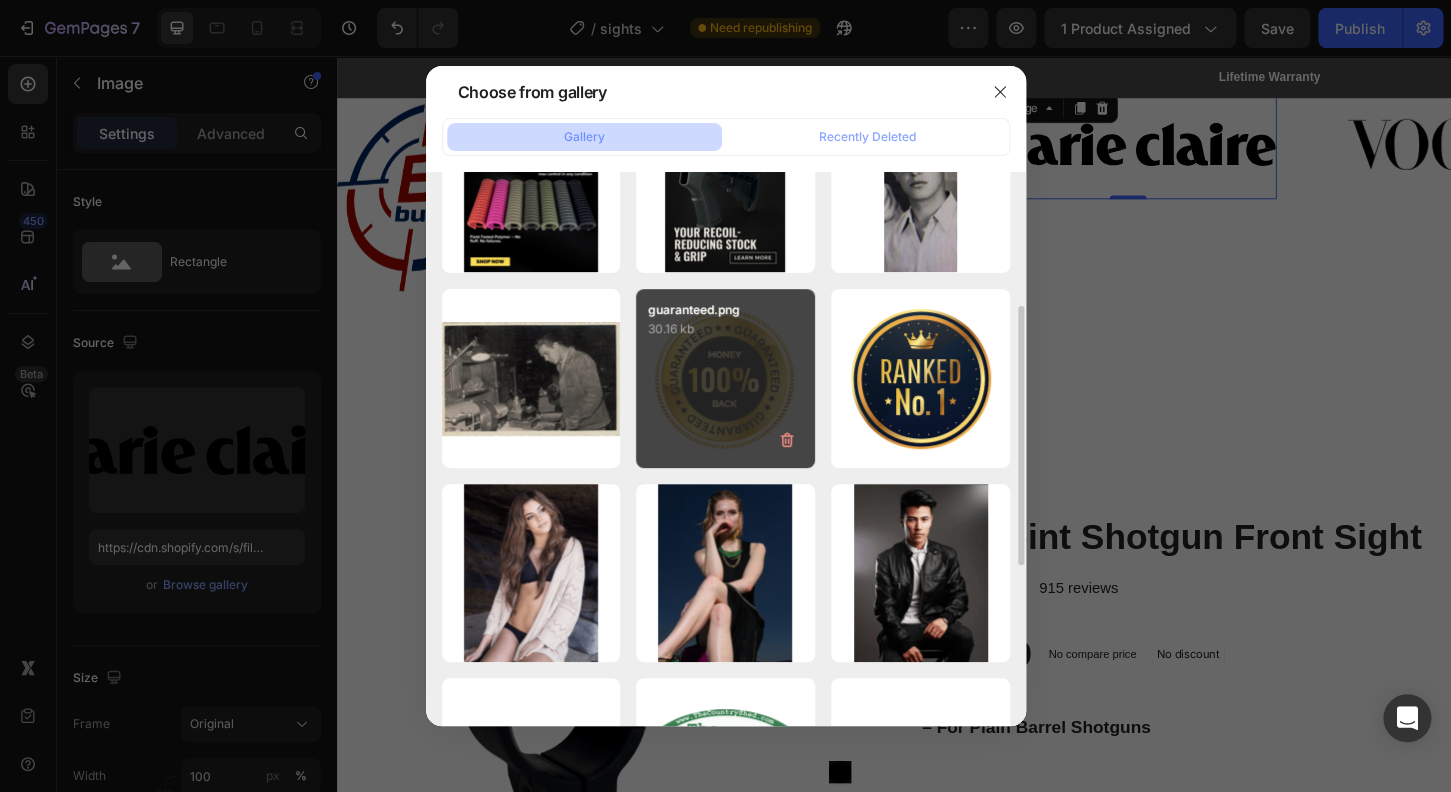 scroll, scrollTop: 592, scrollLeft: 0, axis: vertical 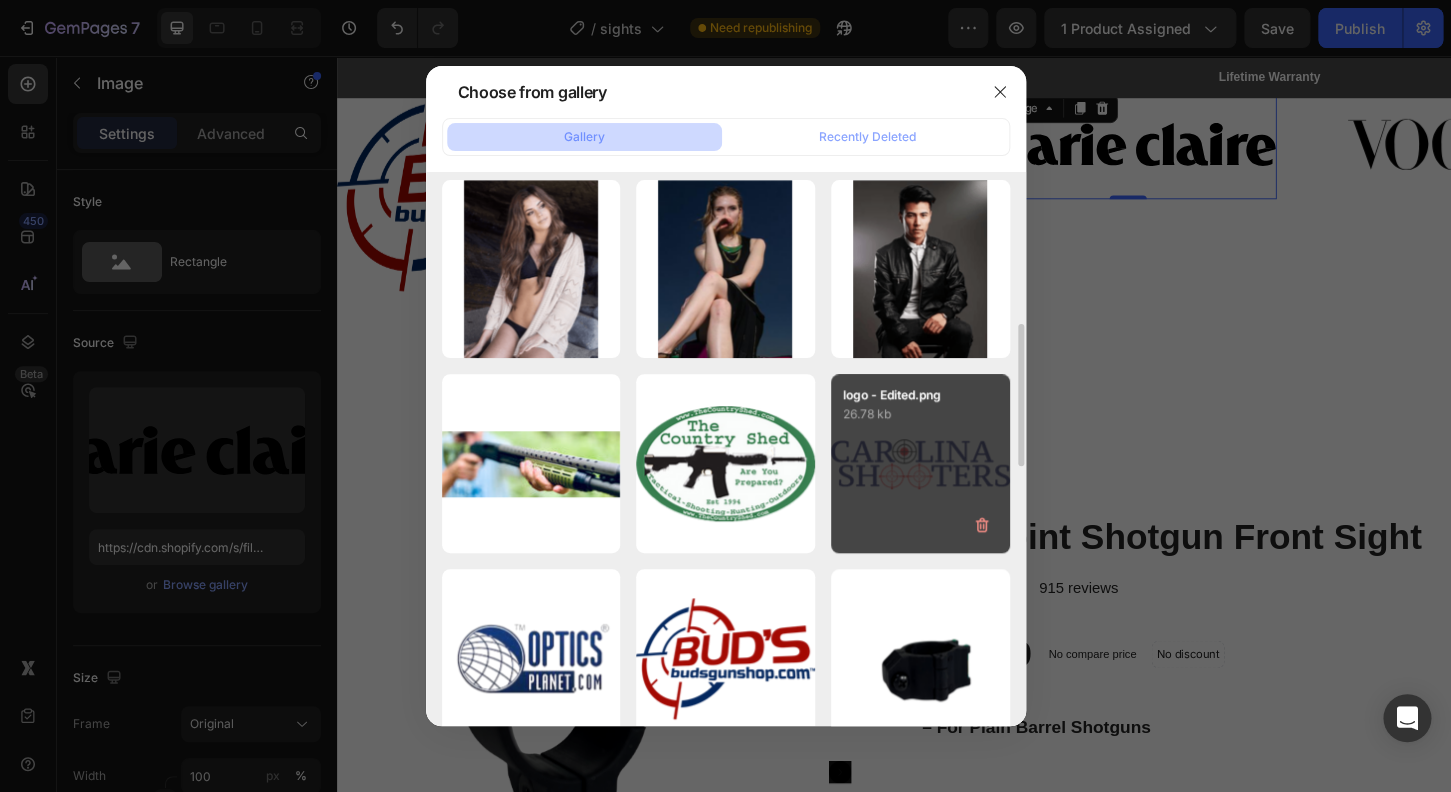 click on "logo - Edited.png 26.78 kb" at bounding box center (920, 463) 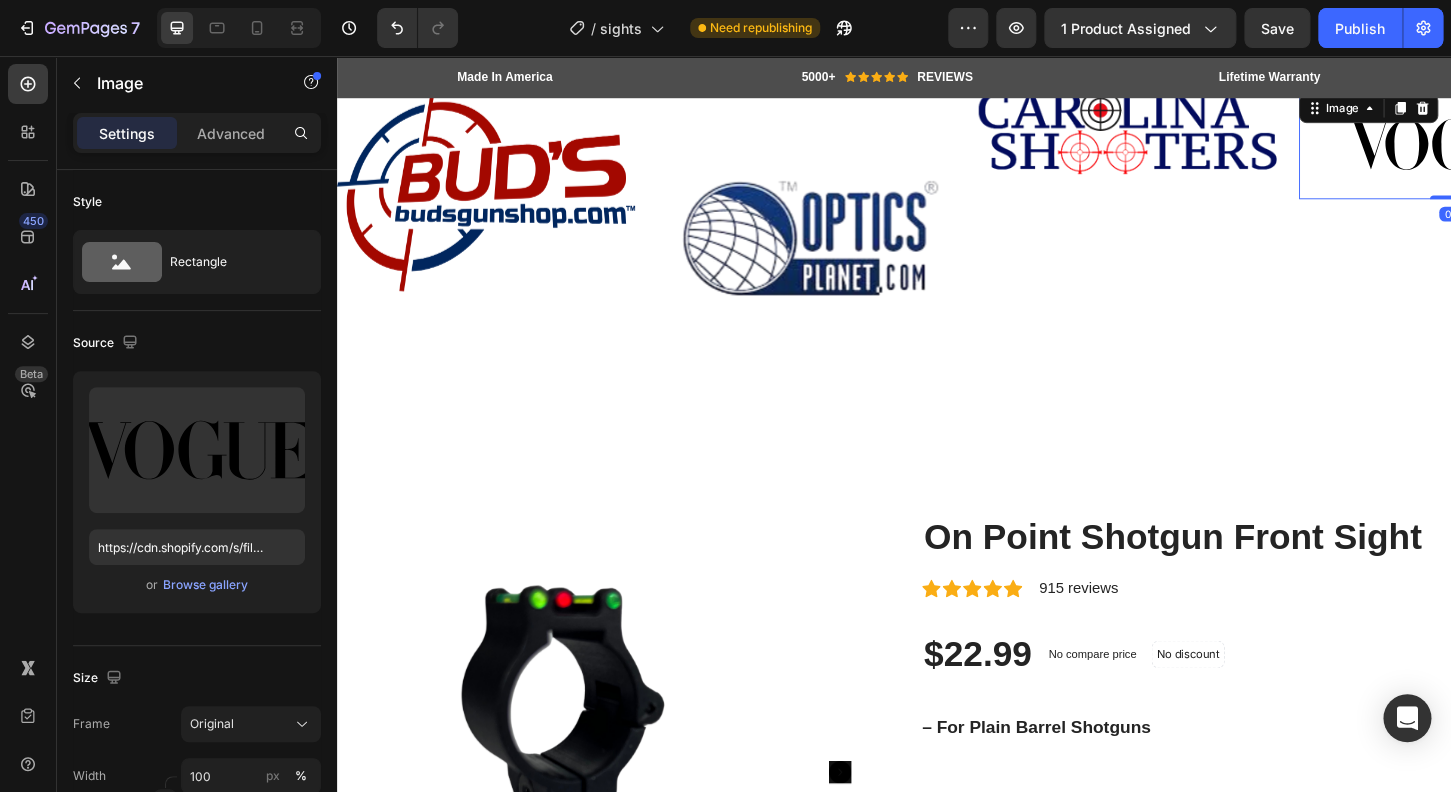 click at bounding box center (1533, 151) 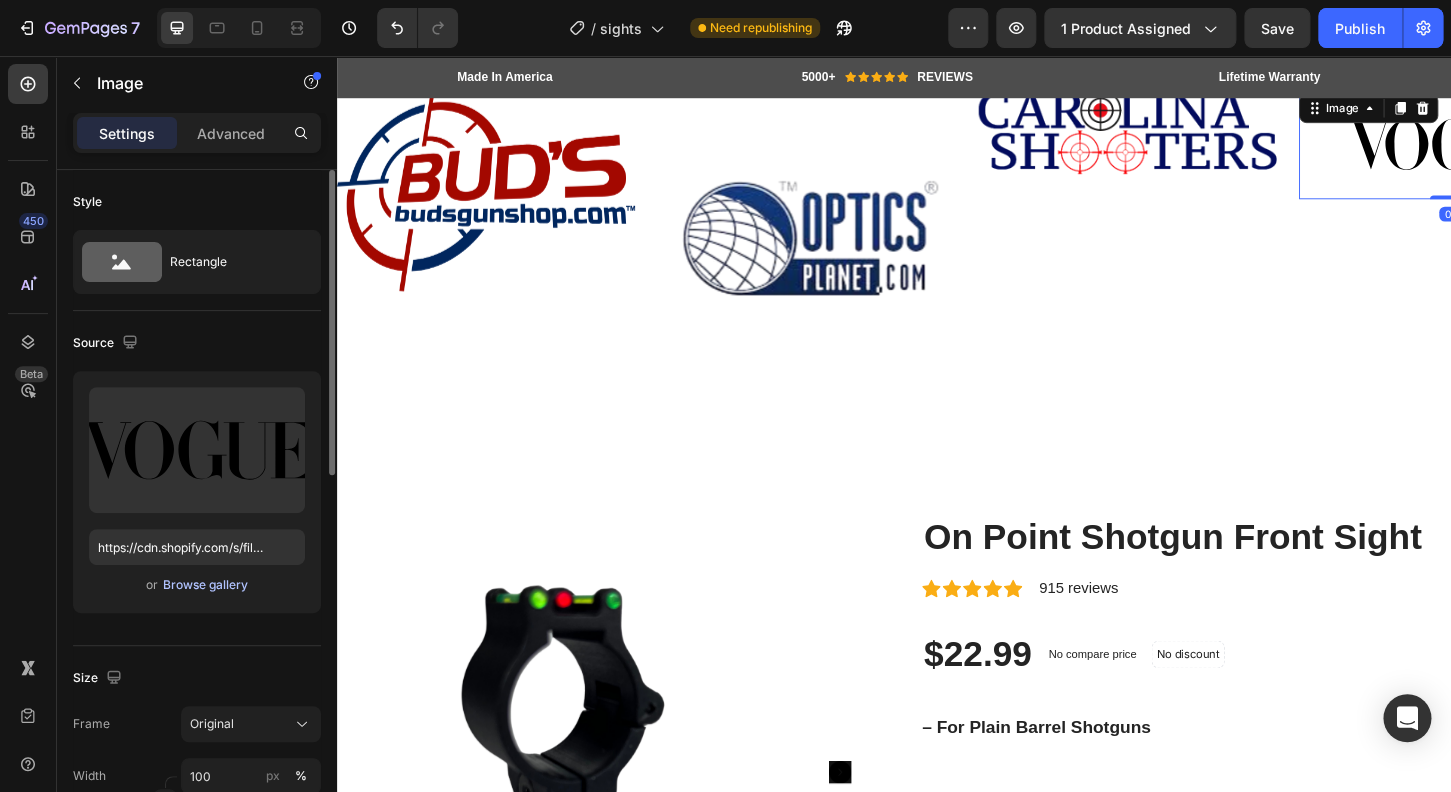 click on "Browse gallery" at bounding box center (205, 585) 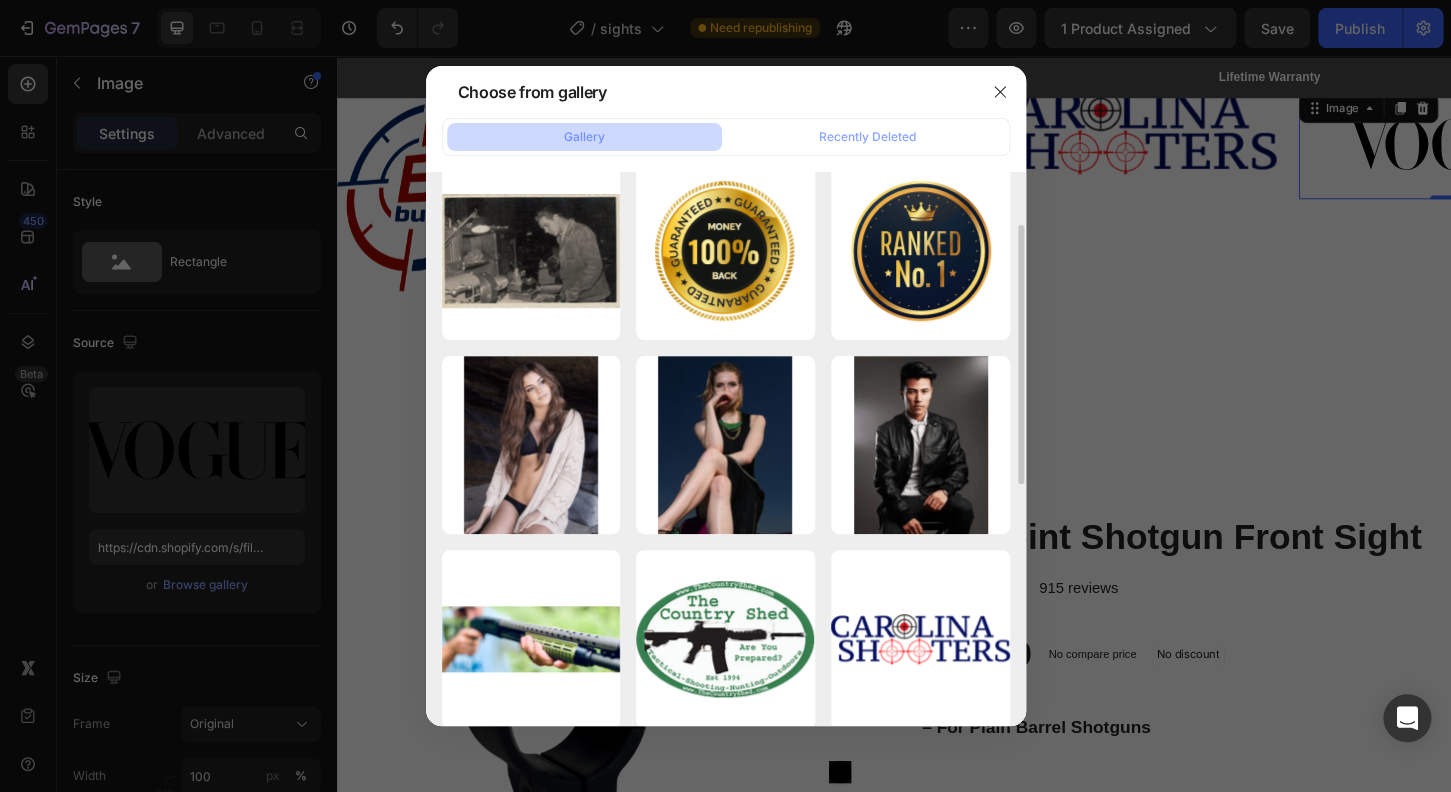scroll, scrollTop: 608, scrollLeft: 0, axis: vertical 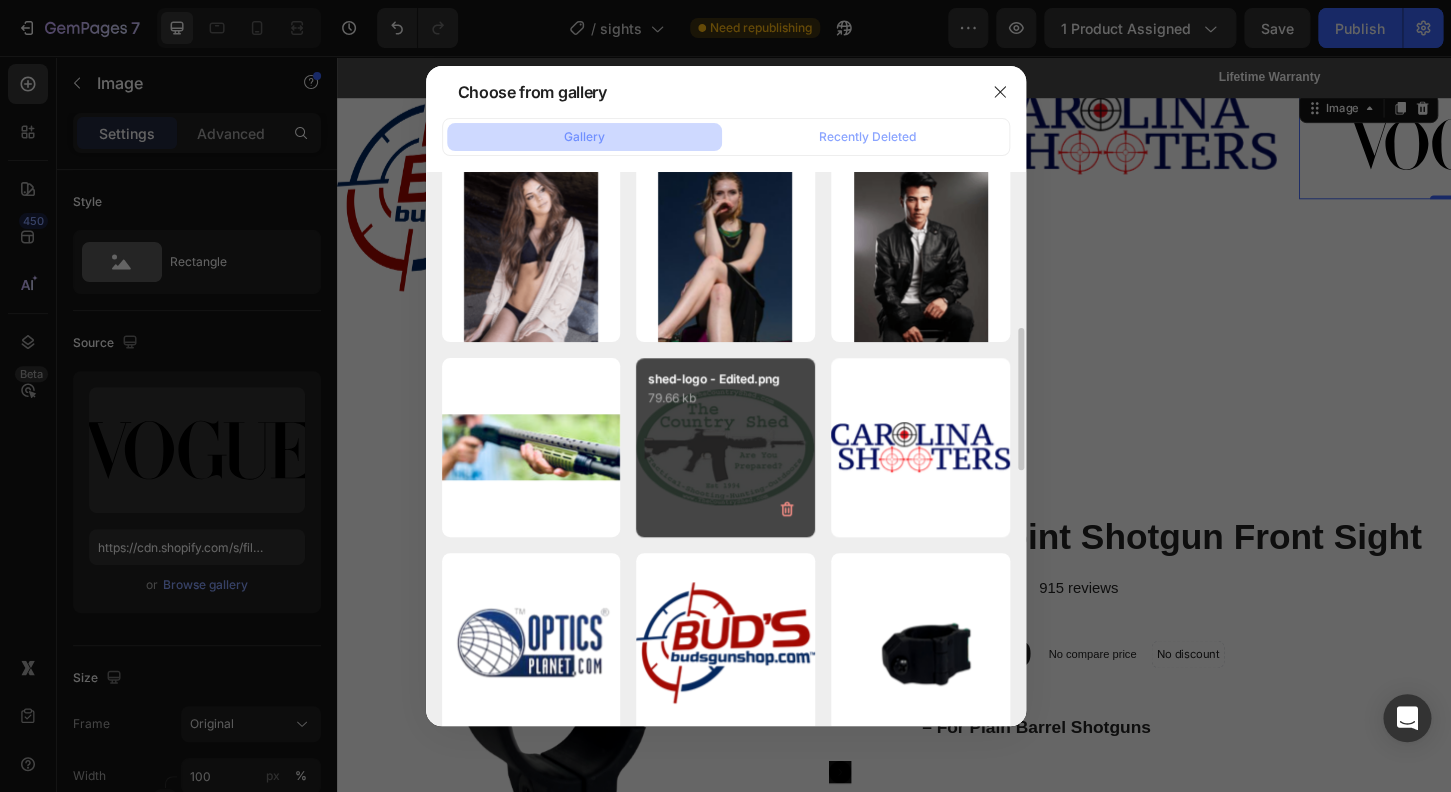click on "shed-logo - Edited.png 79.66 kb" at bounding box center (725, 447) 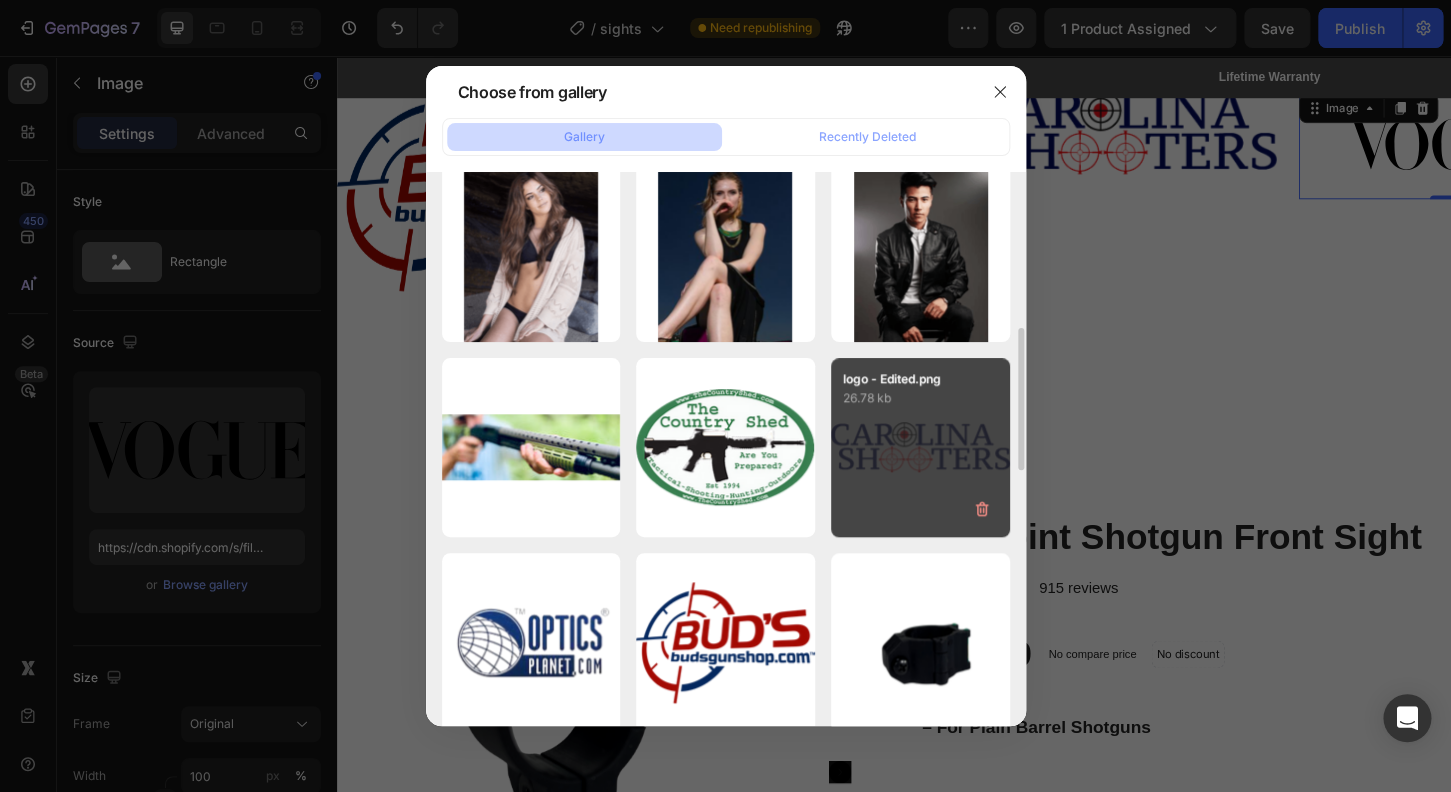 type on "https://cdn.shopify.com/s/files/1/0732/5519/0761/files/gempages_573546625297810322-6a7957ba-727f-4820-a37a-1d6c67bb4165.png" 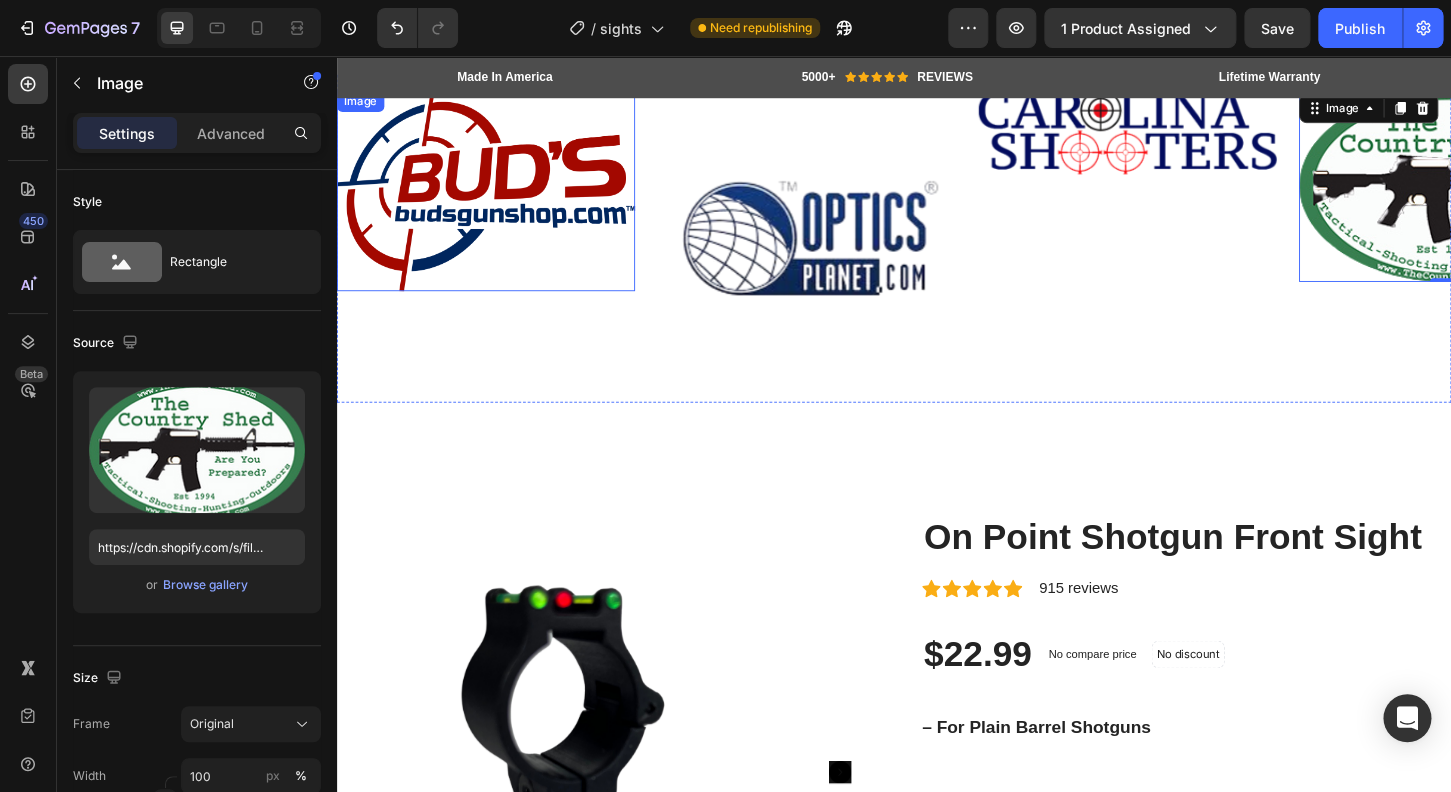 click at bounding box center (497, 200) 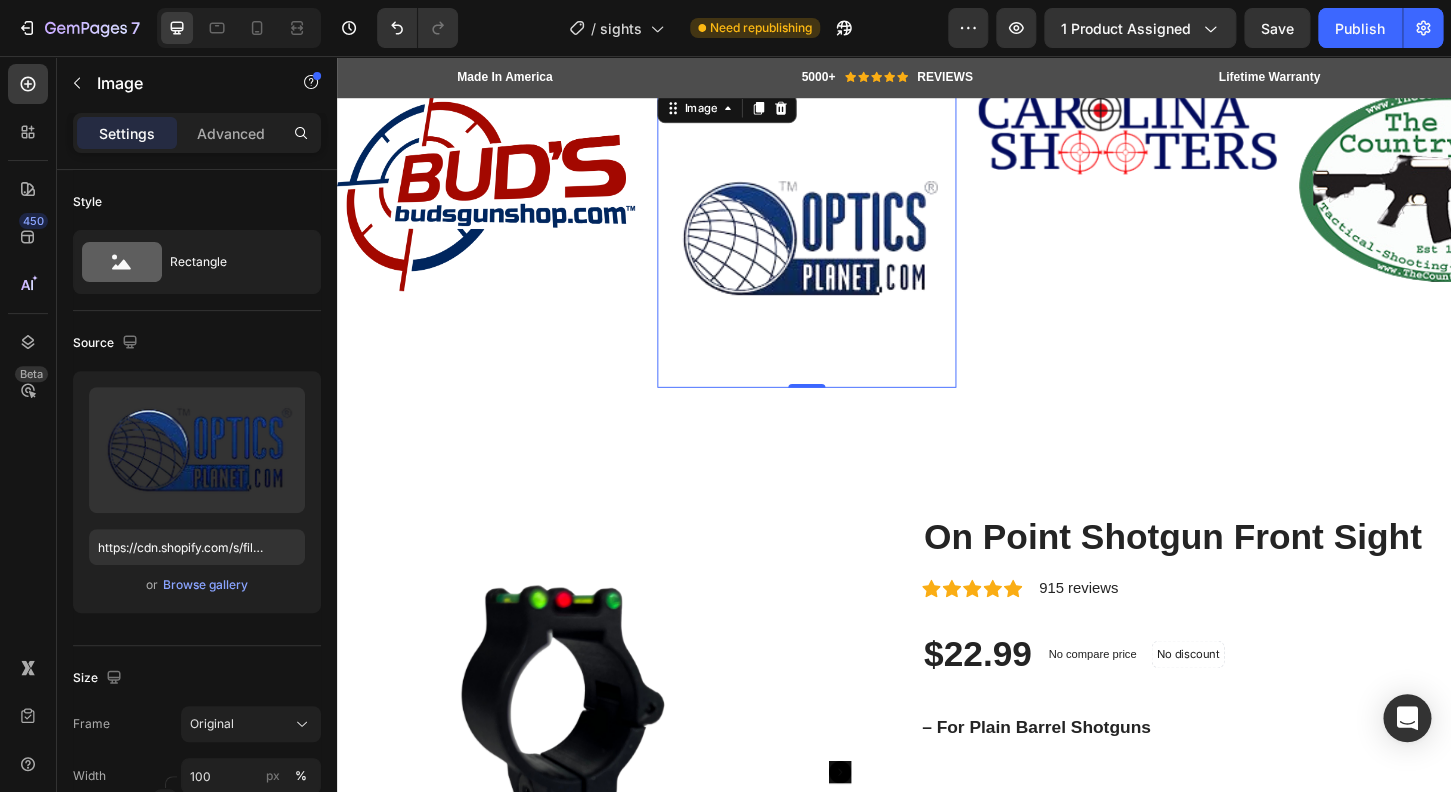 click at bounding box center [842, 252] 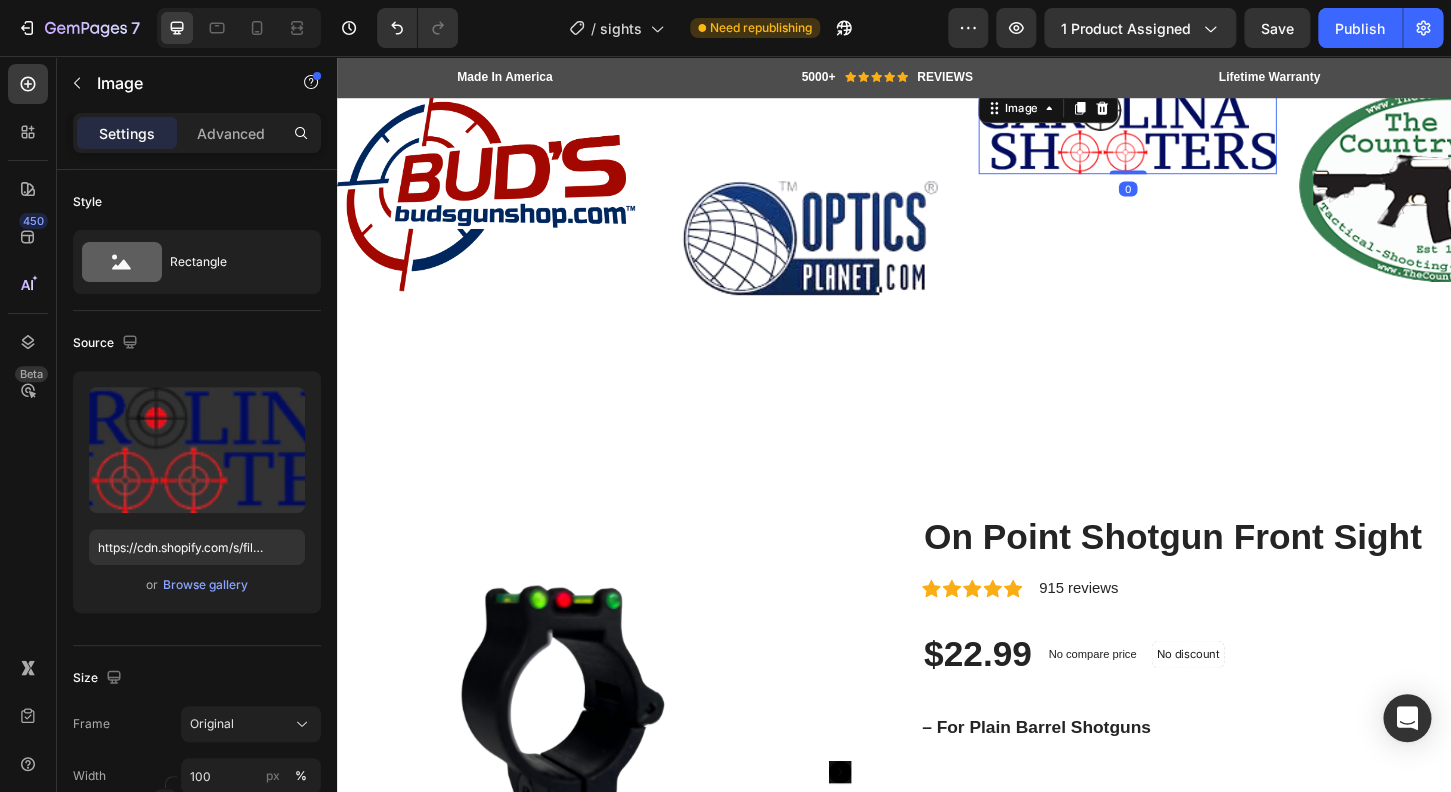 click at bounding box center [1188, 137] 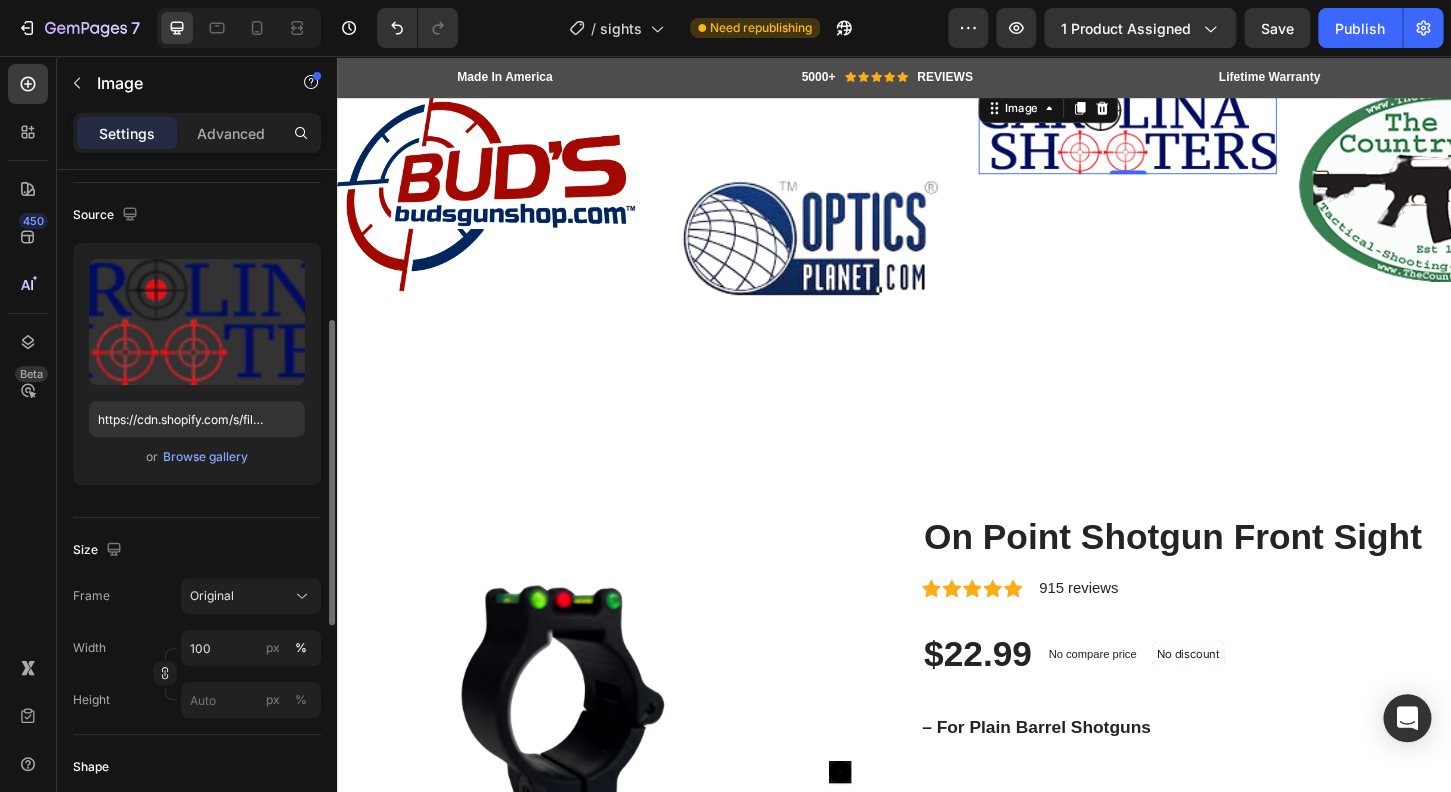 scroll, scrollTop: 192, scrollLeft: 0, axis: vertical 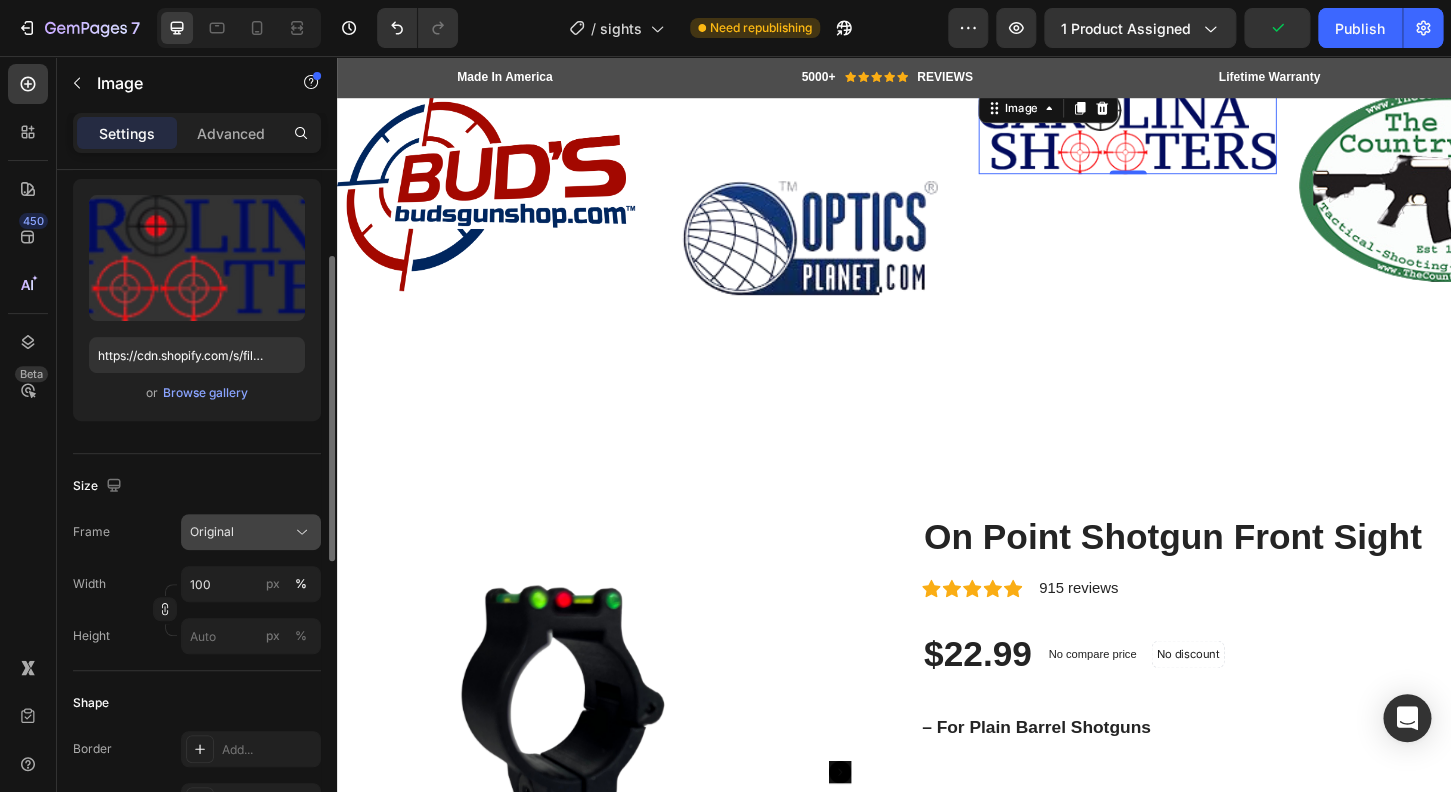 click on "Original" at bounding box center (212, 532) 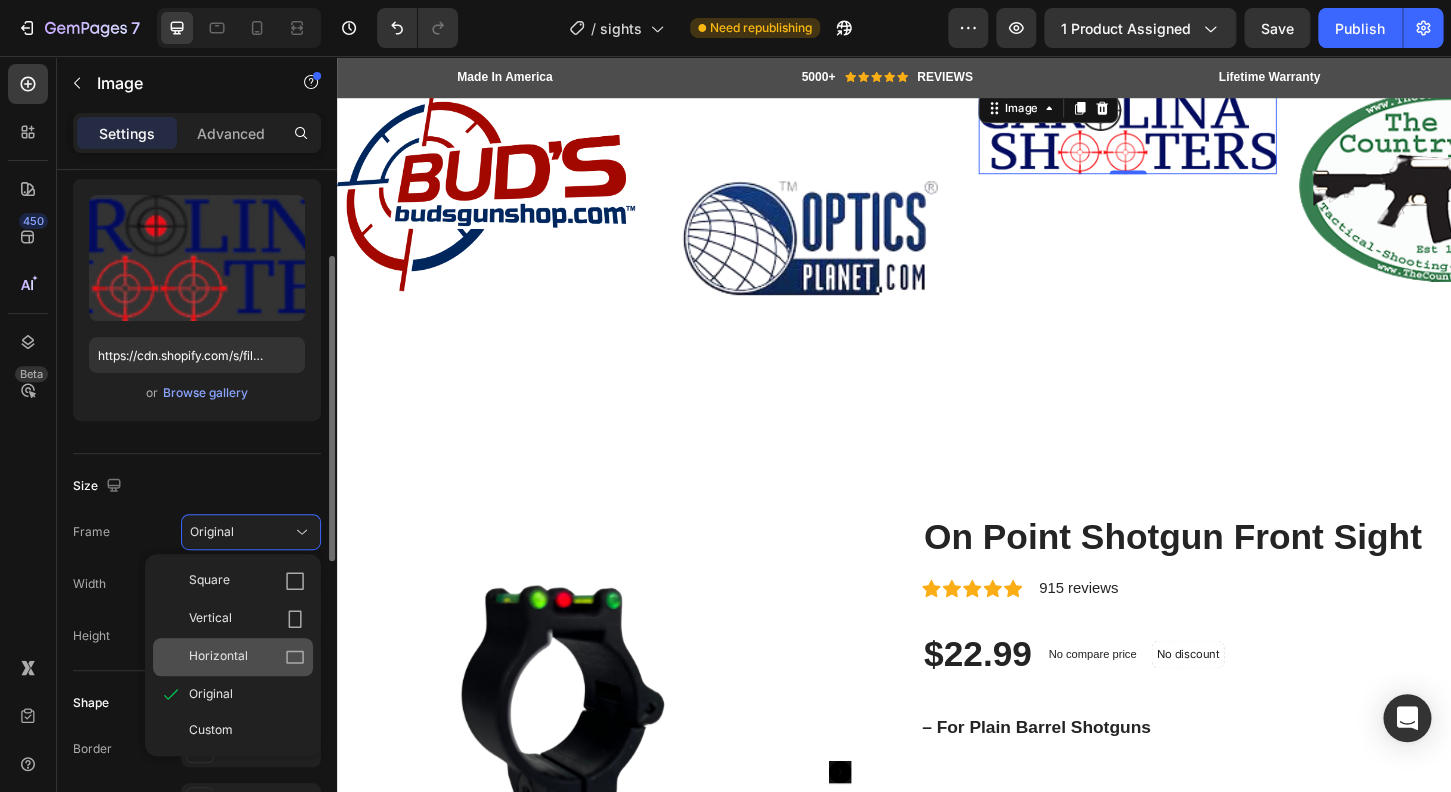 click on "Horizontal" at bounding box center (247, 657) 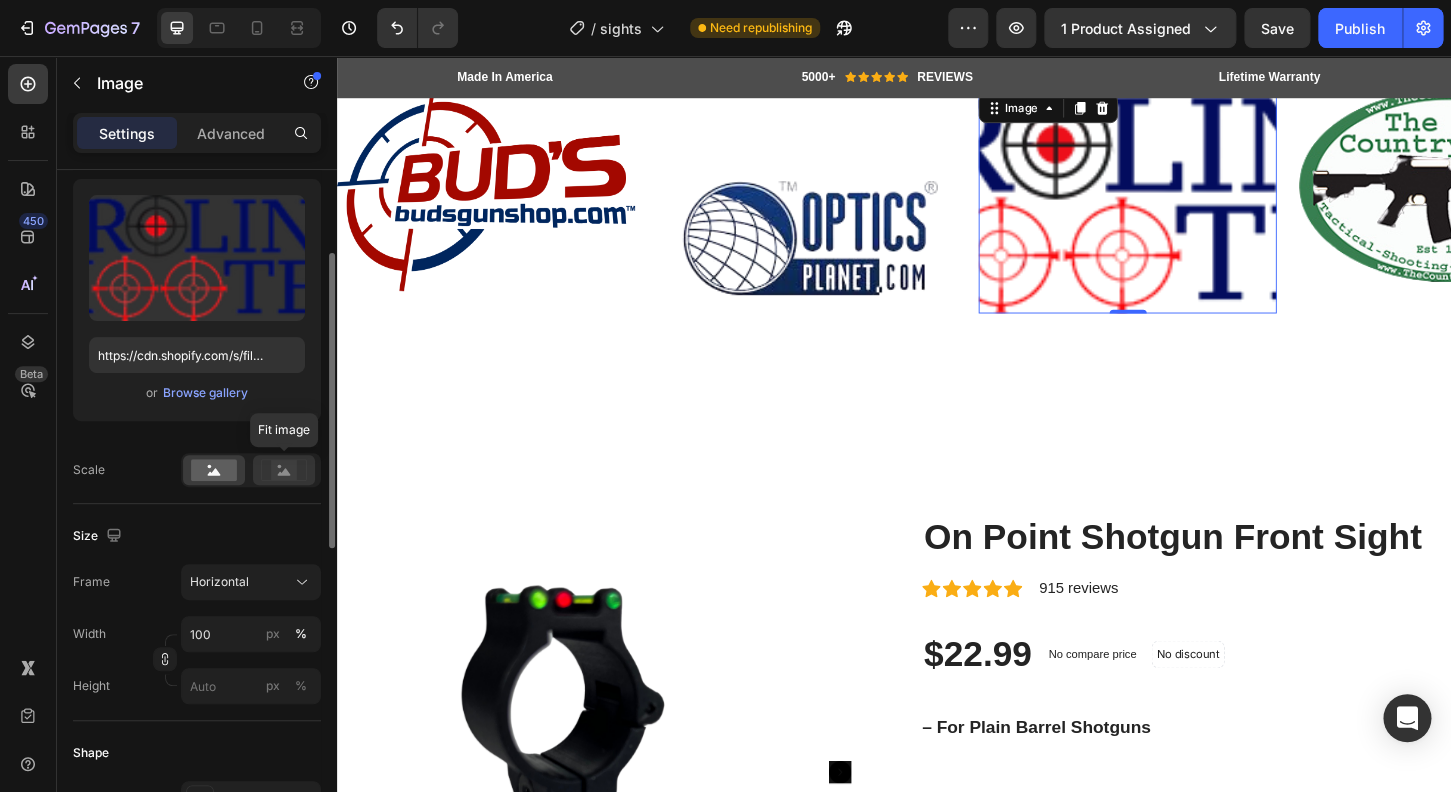 click 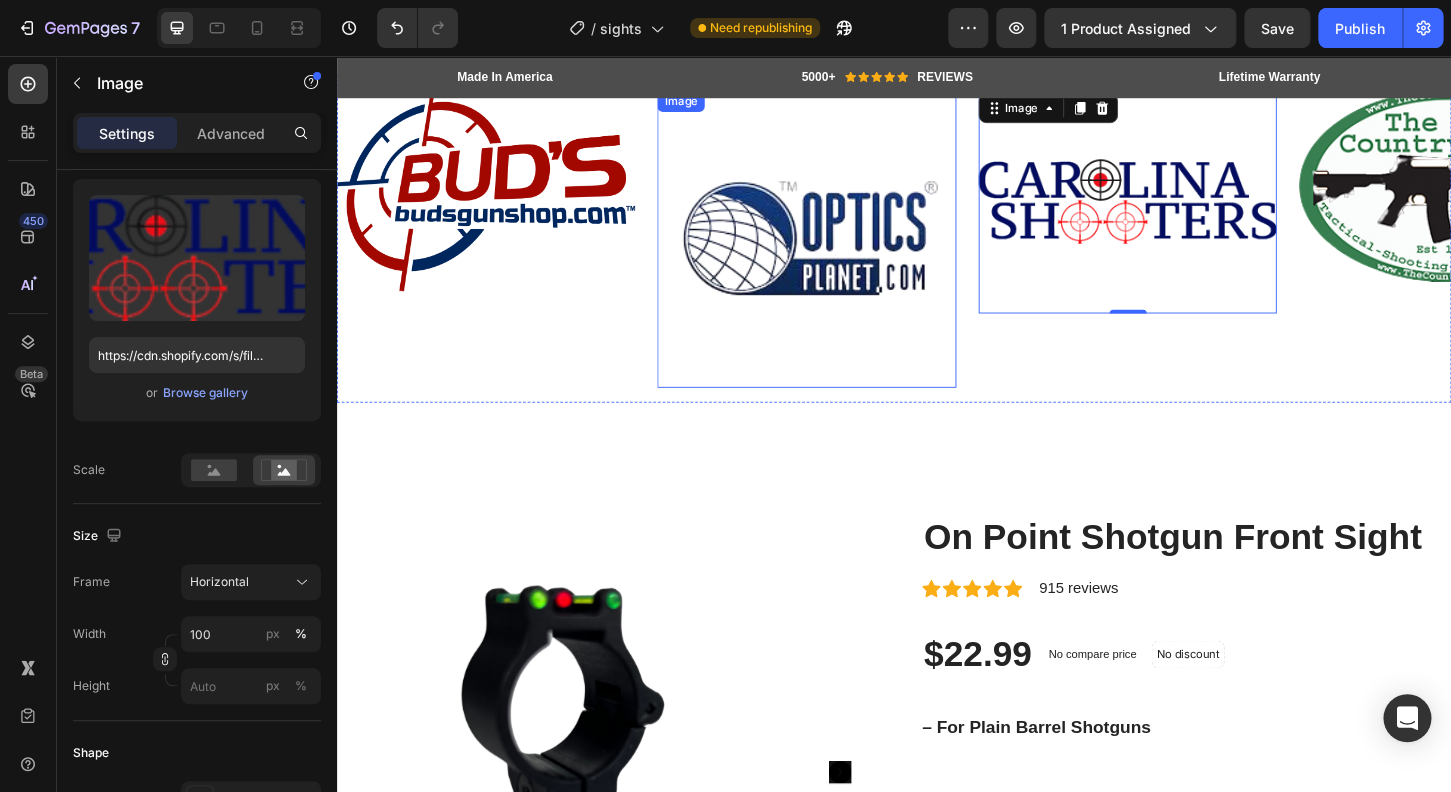 click at bounding box center [842, 252] 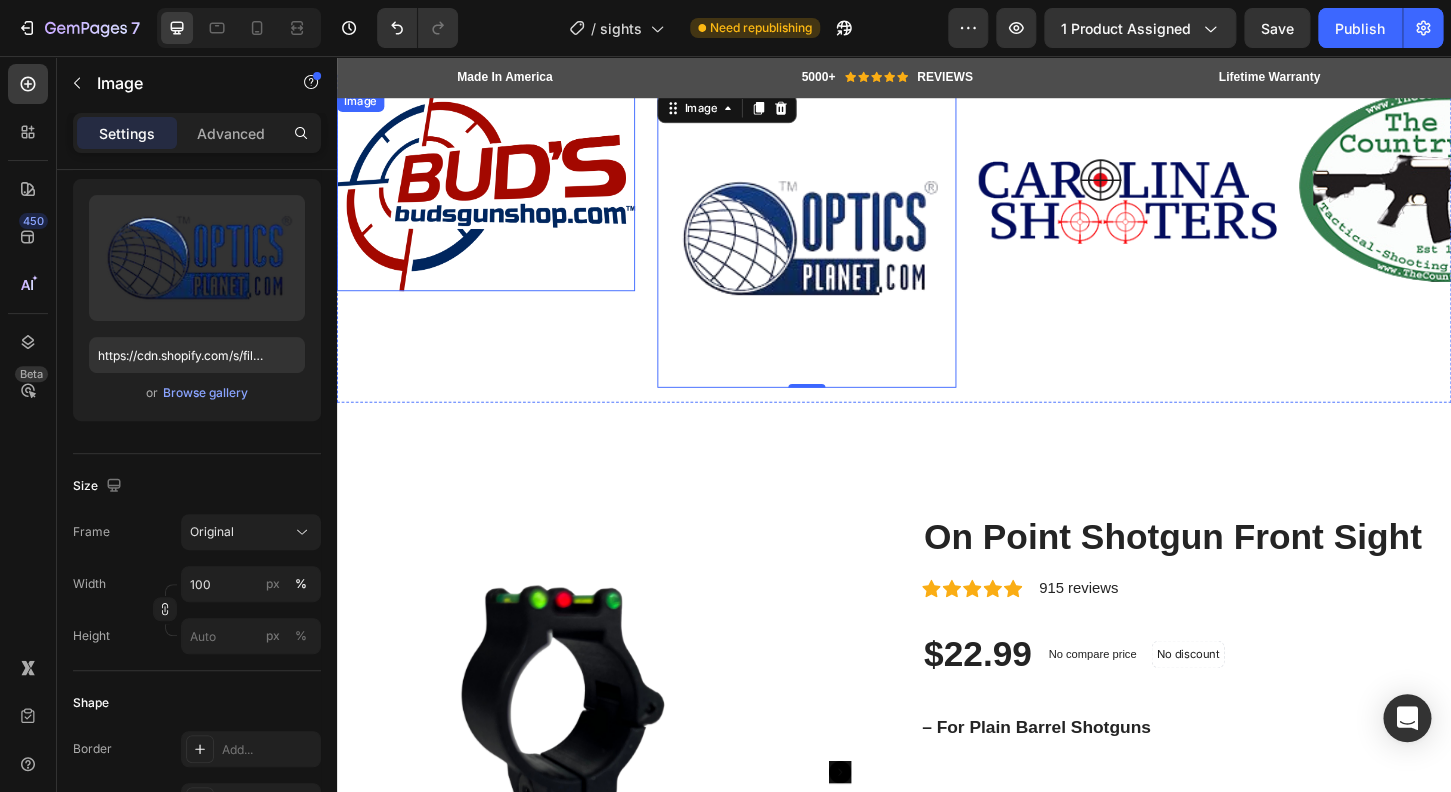 click at bounding box center [497, 200] 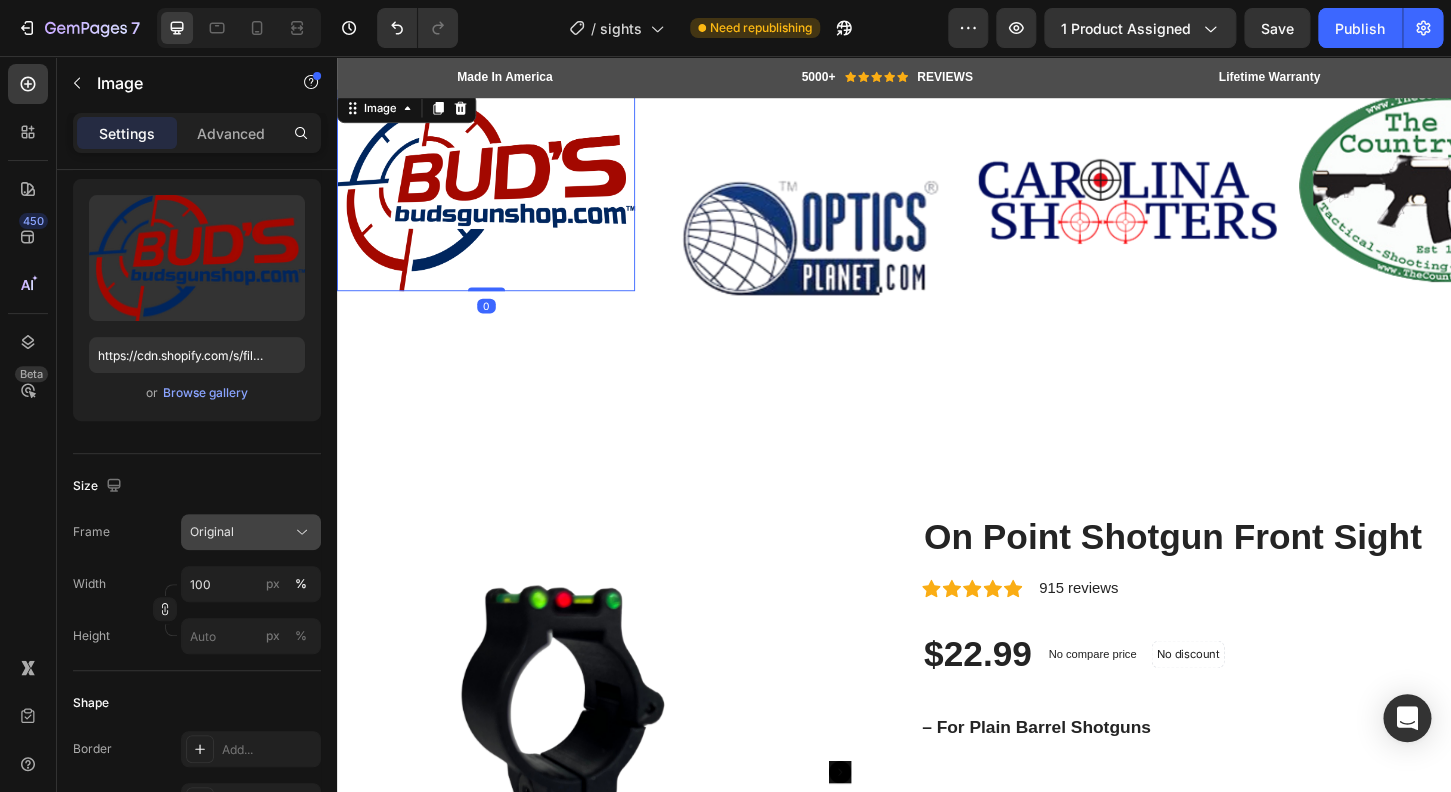 click on "Original" at bounding box center (251, 532) 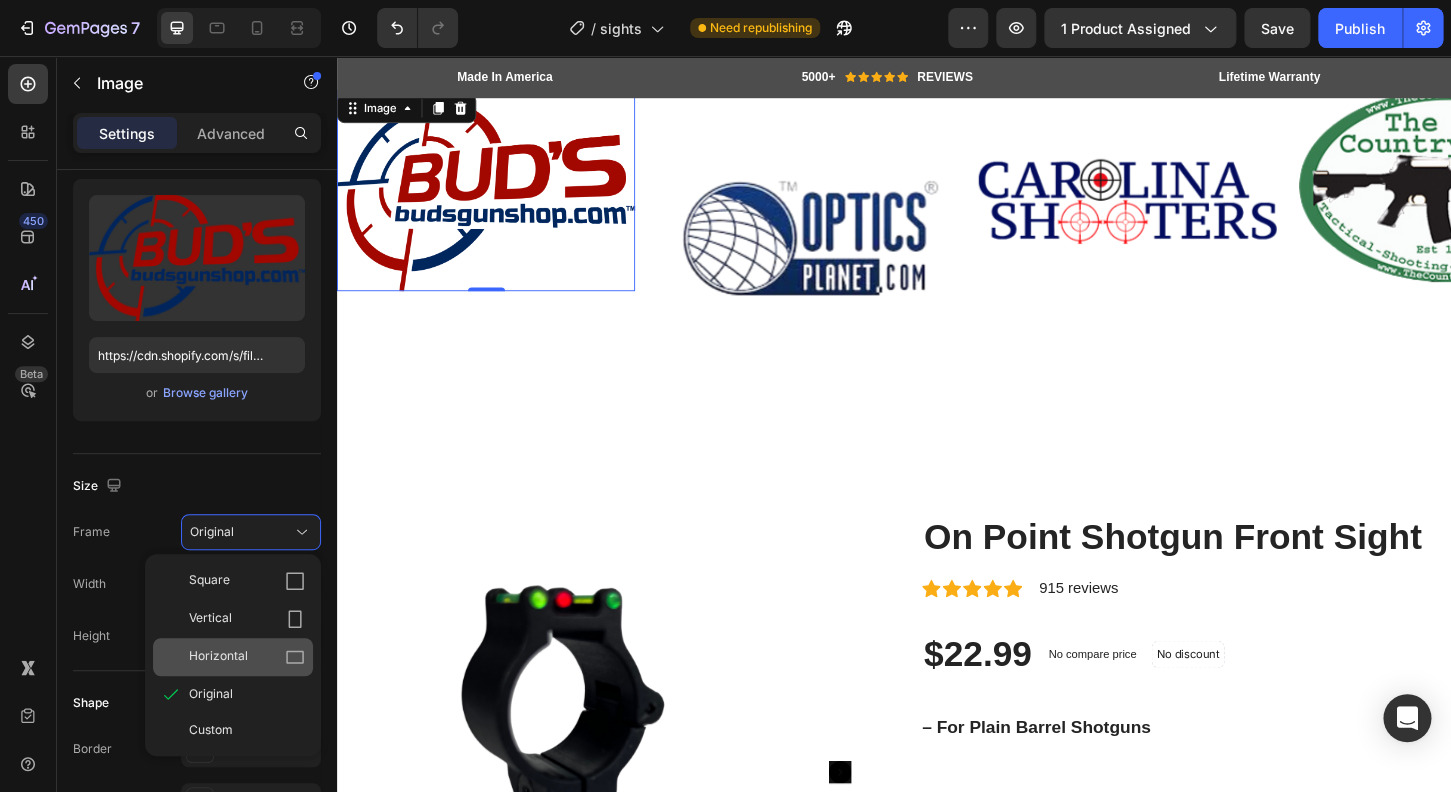 click on "Horizontal" at bounding box center [218, 657] 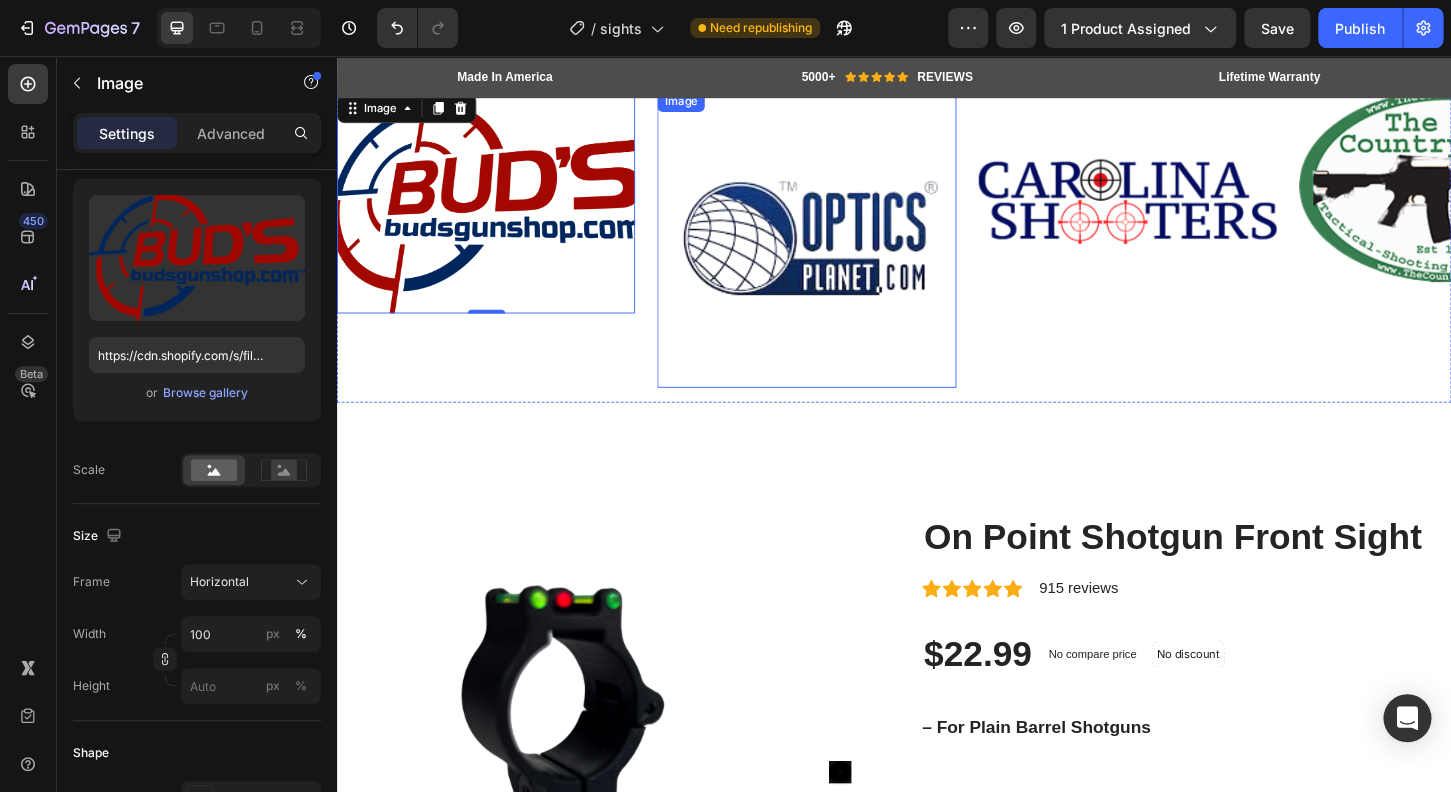 click at bounding box center (842, 252) 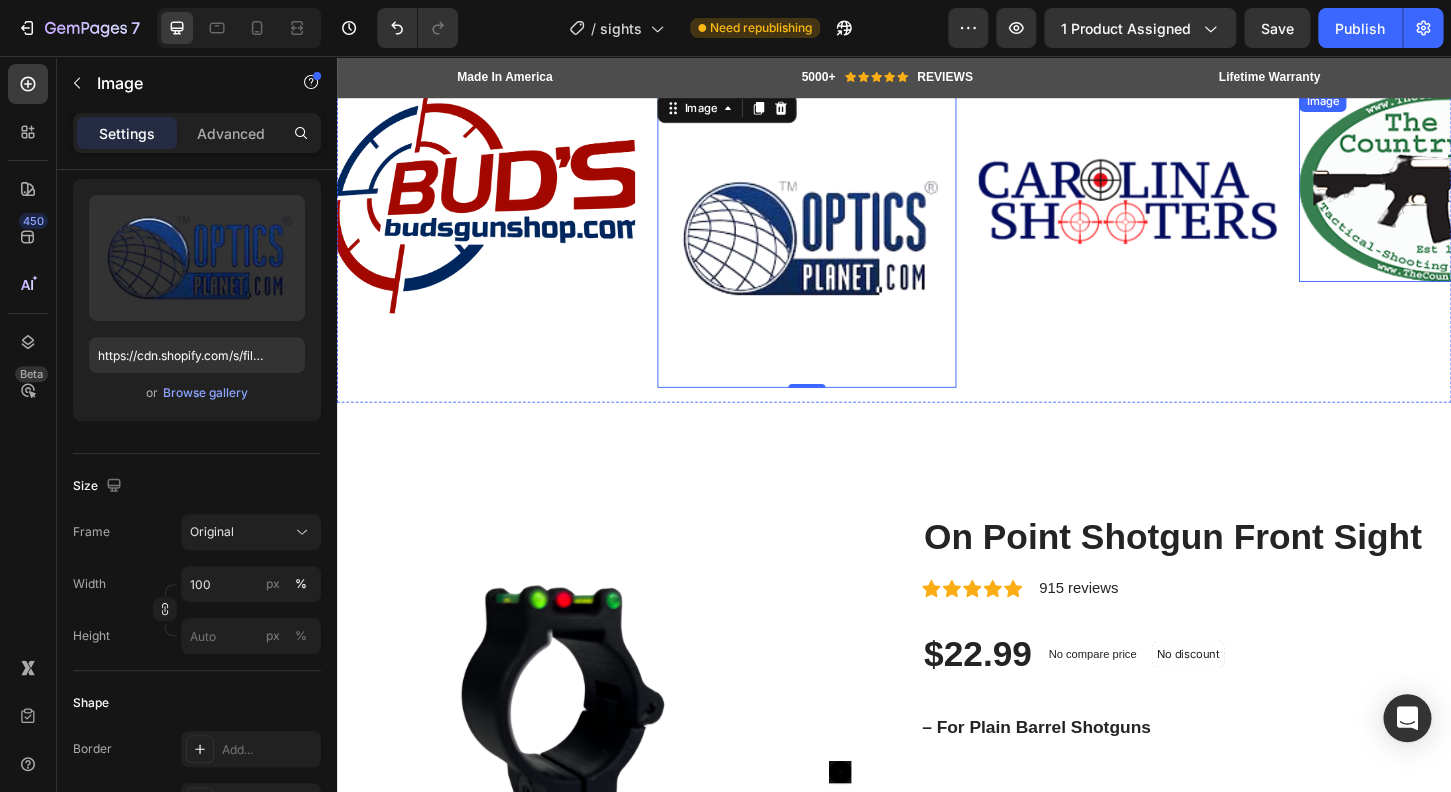 click at bounding box center (1533, 195) 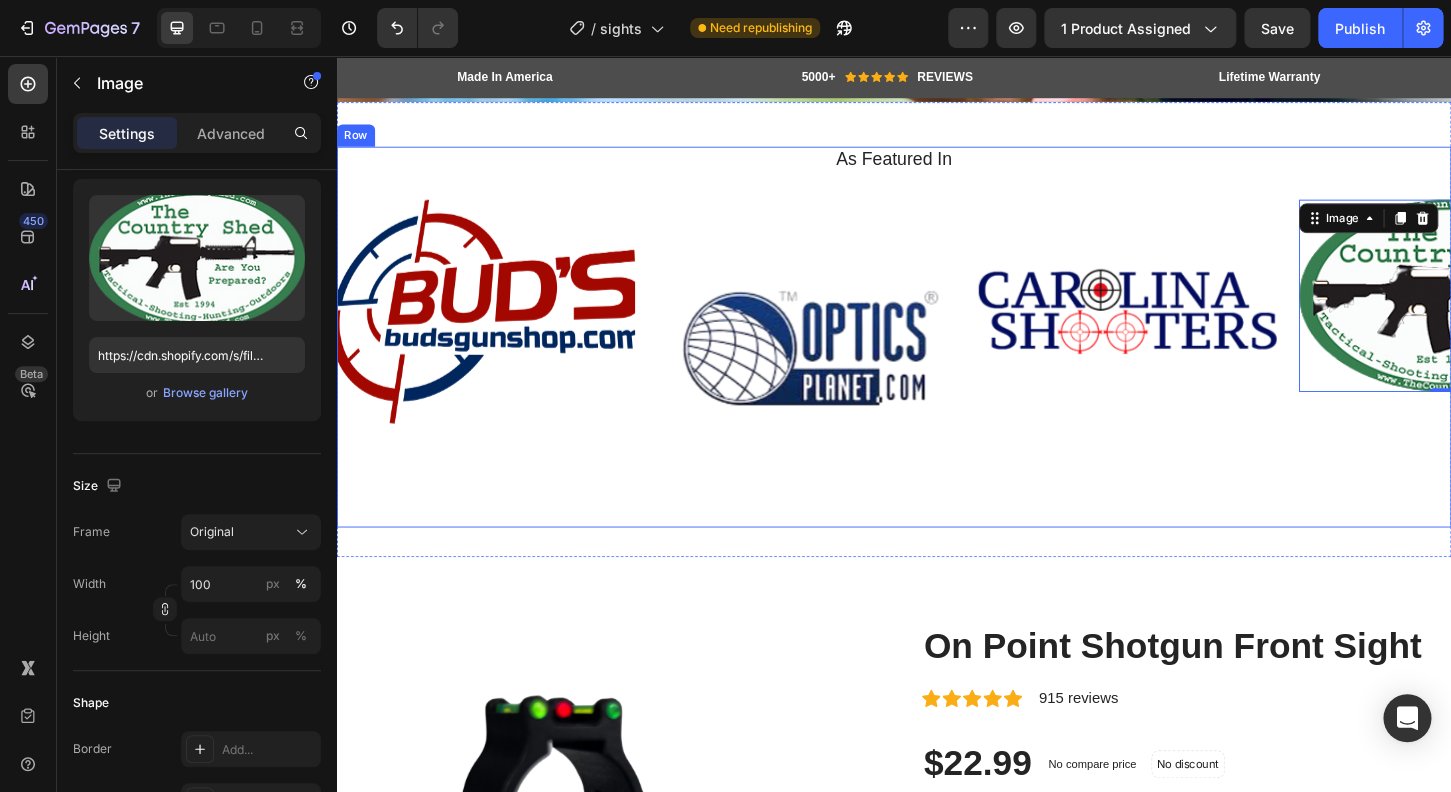 scroll, scrollTop: 64, scrollLeft: 0, axis: vertical 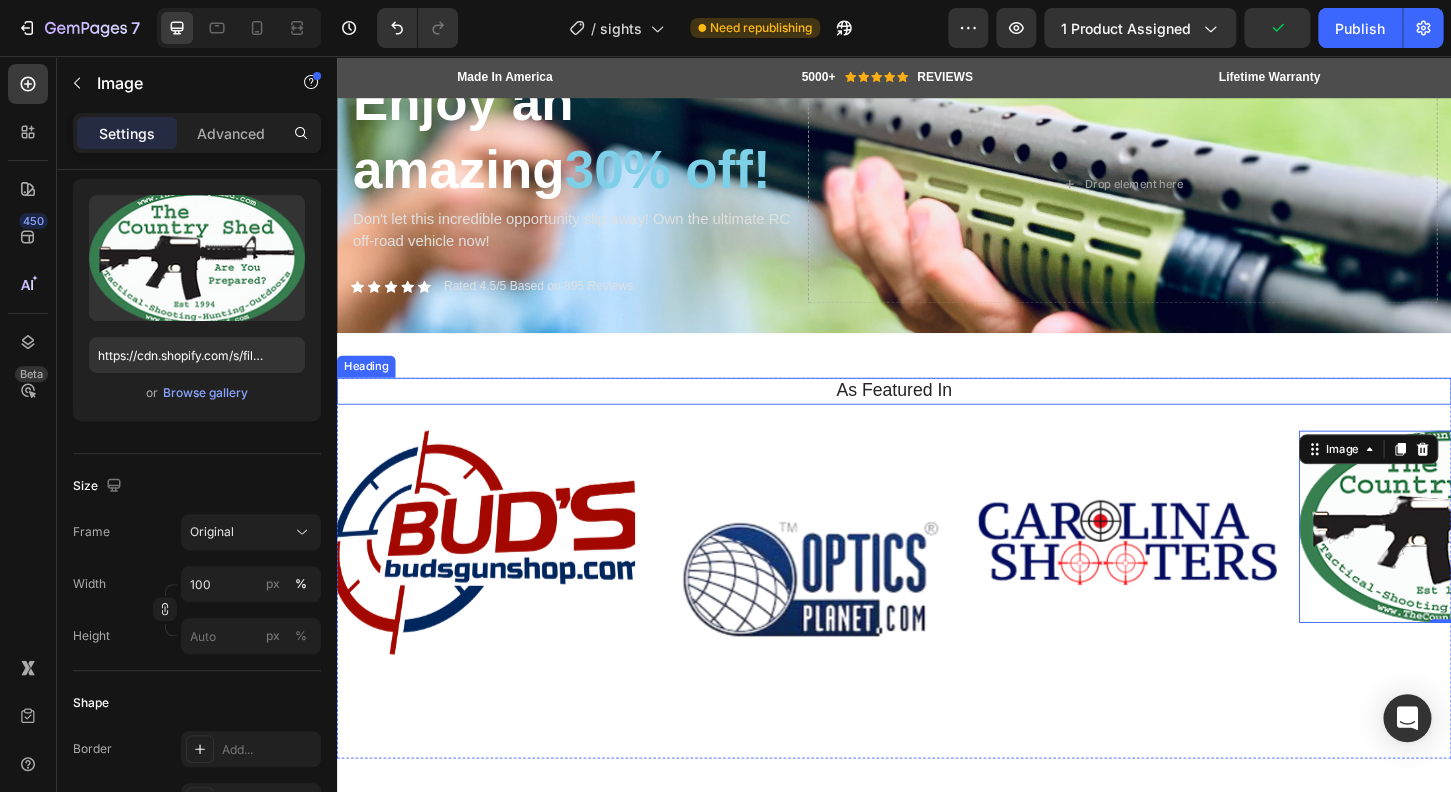 click on "As Featured In" at bounding box center [937, 416] 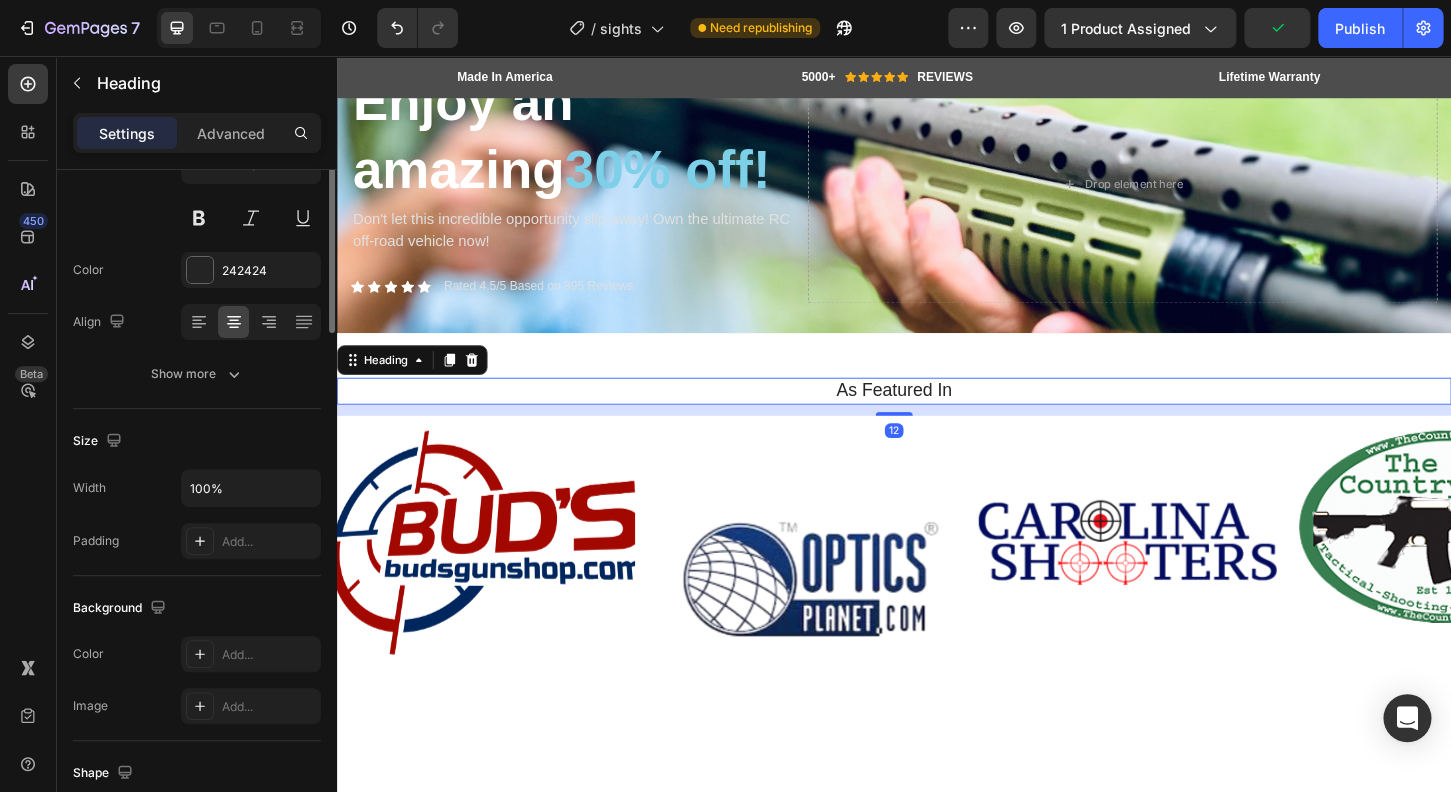 scroll, scrollTop: 0, scrollLeft: 0, axis: both 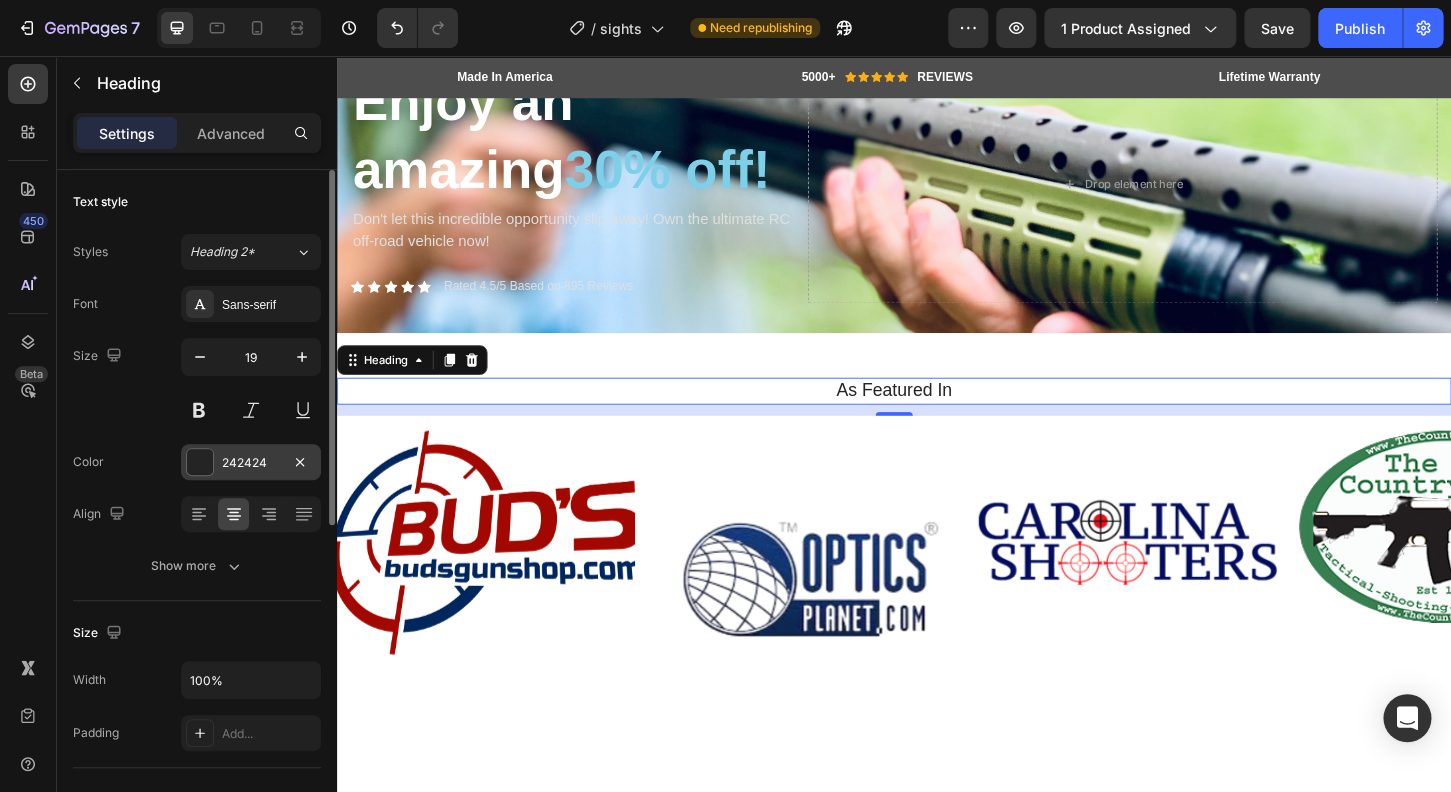 click on "242424" at bounding box center [251, 463] 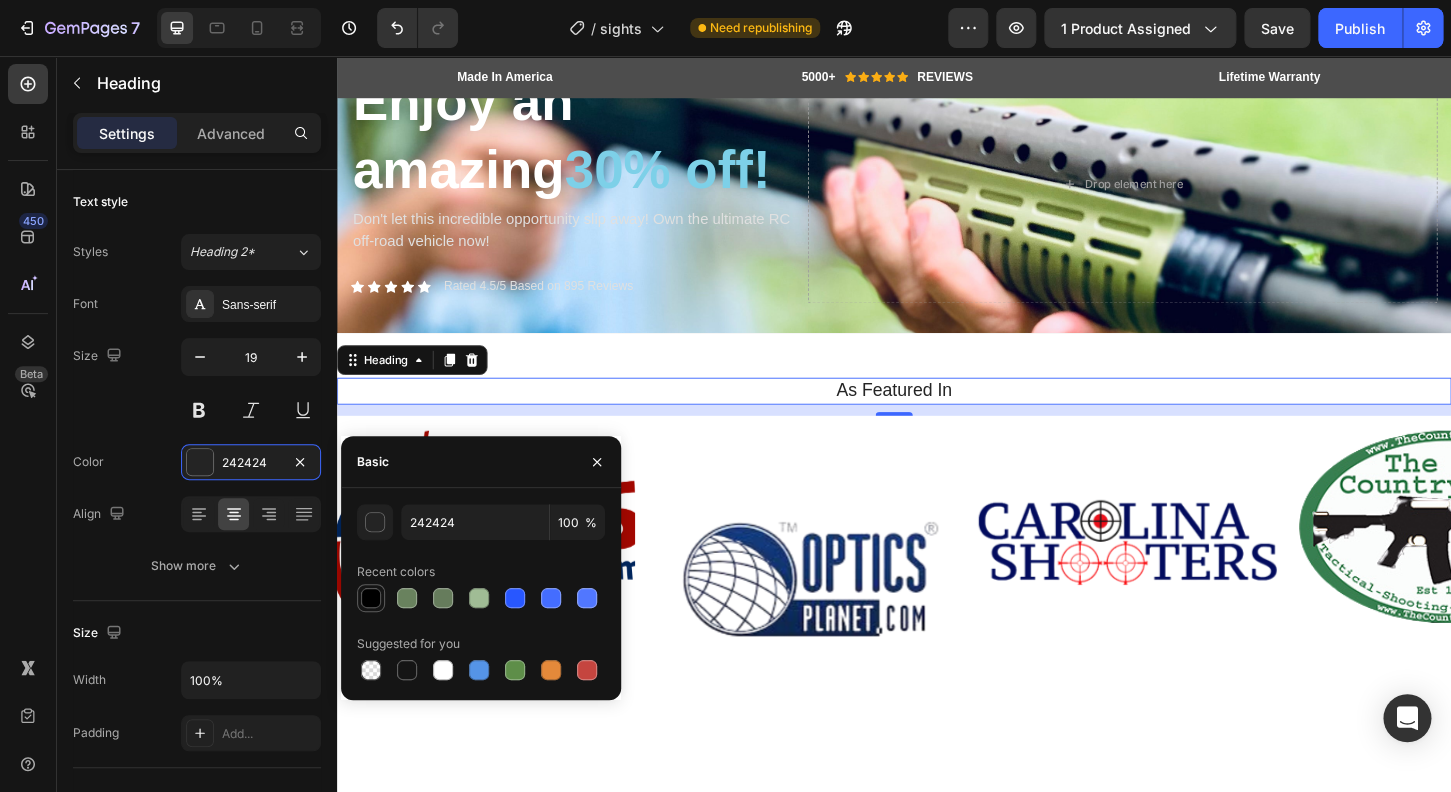 click at bounding box center [371, 598] 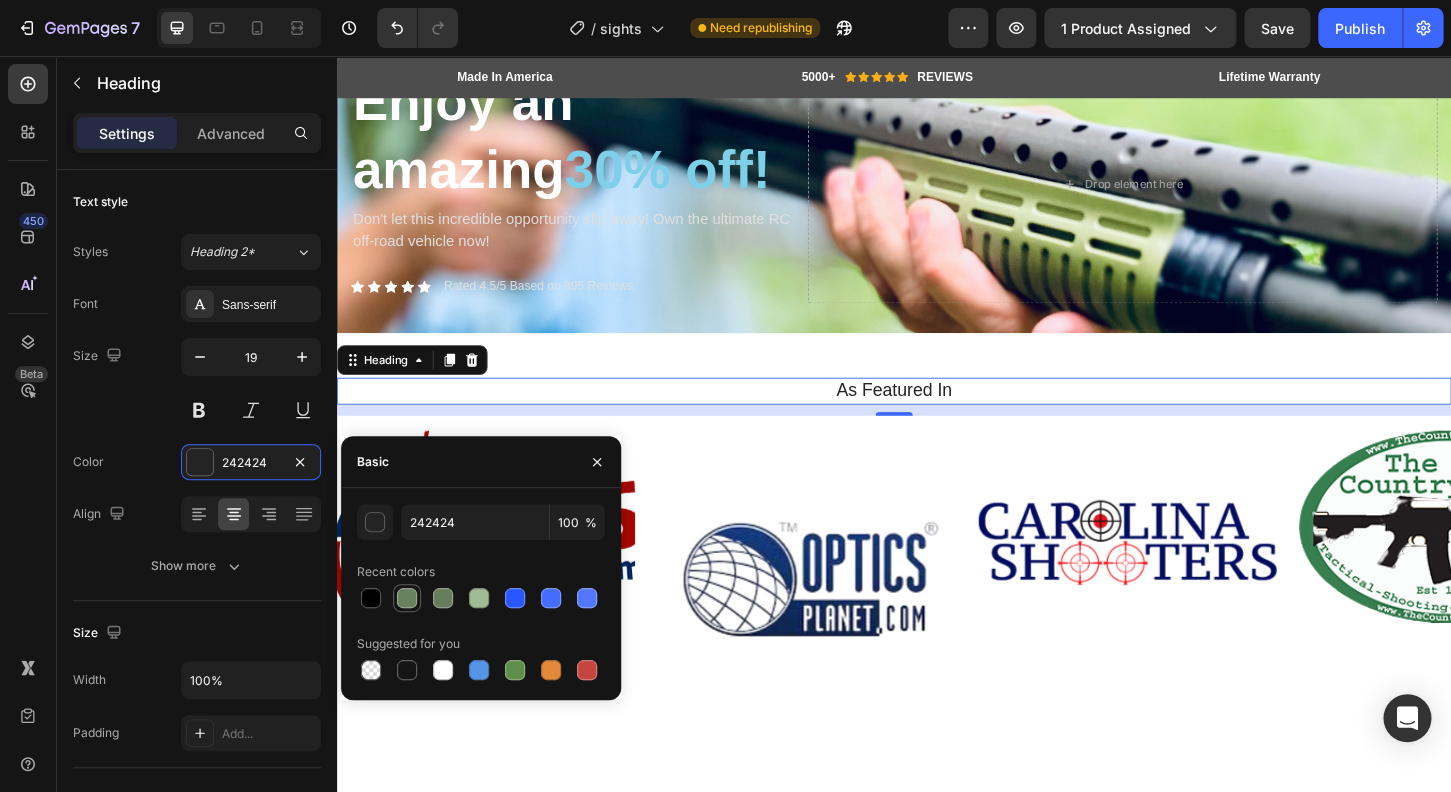 type on "000000" 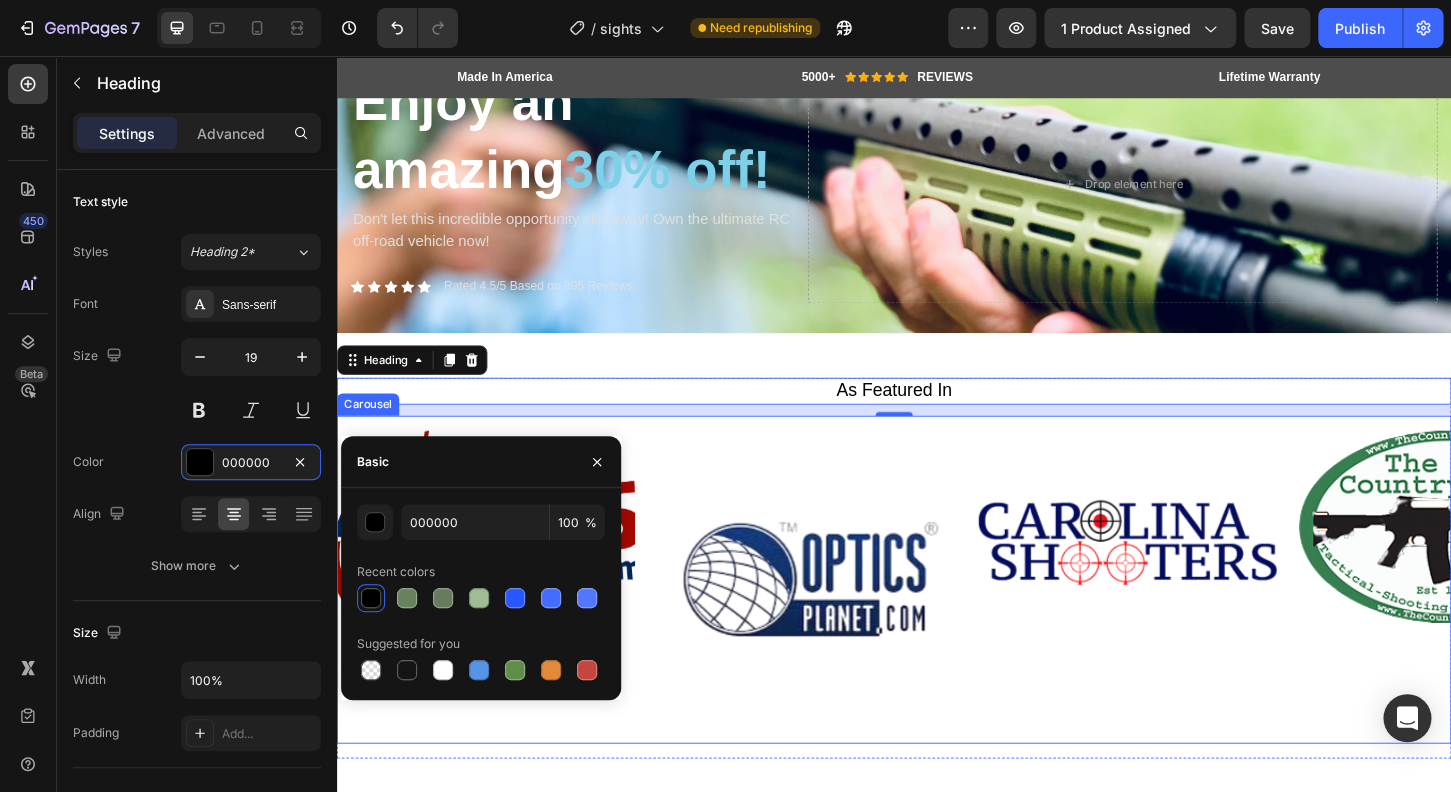 click on "Image Image Image Image Image Image Image Image Carousel" at bounding box center [937, 619] 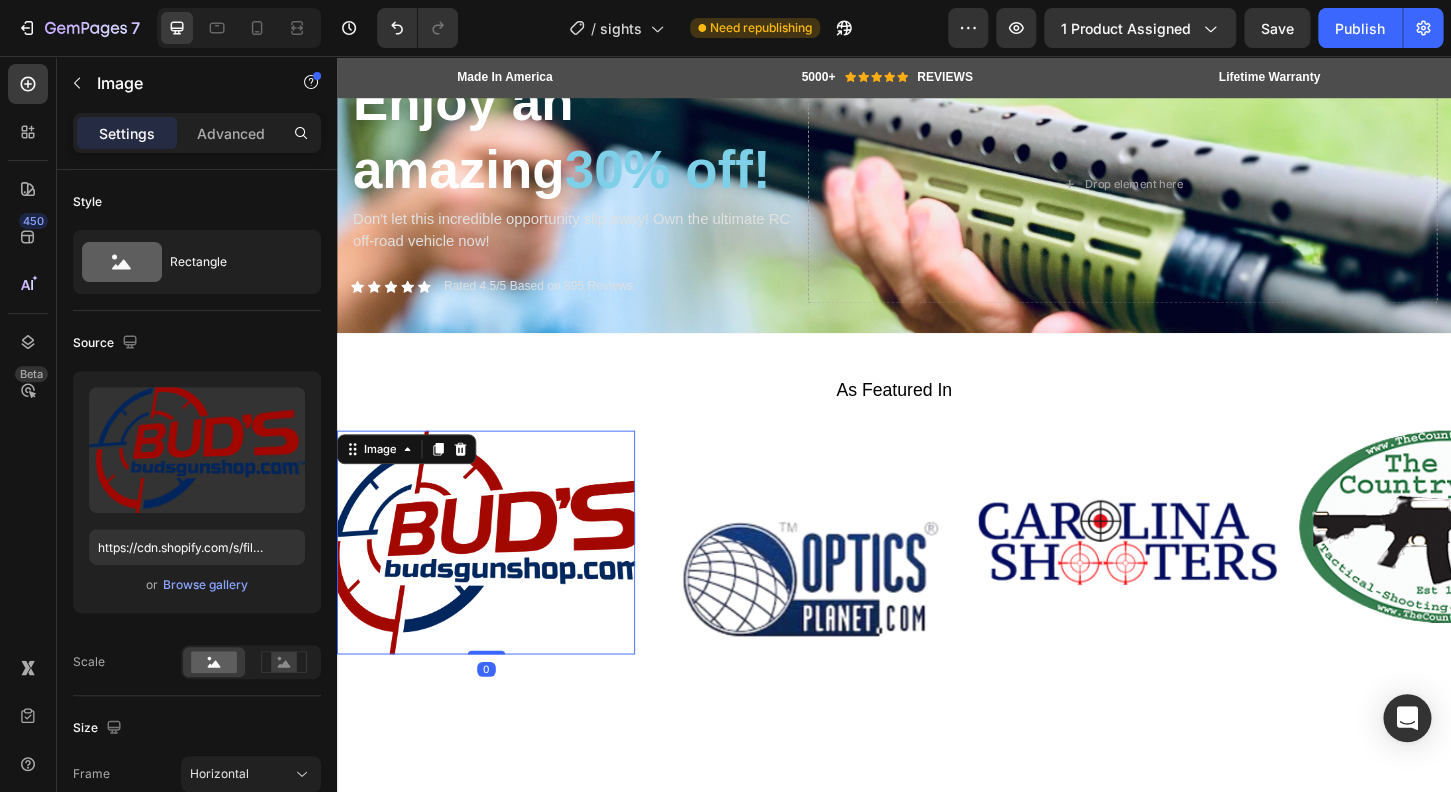 click at bounding box center (497, 579) 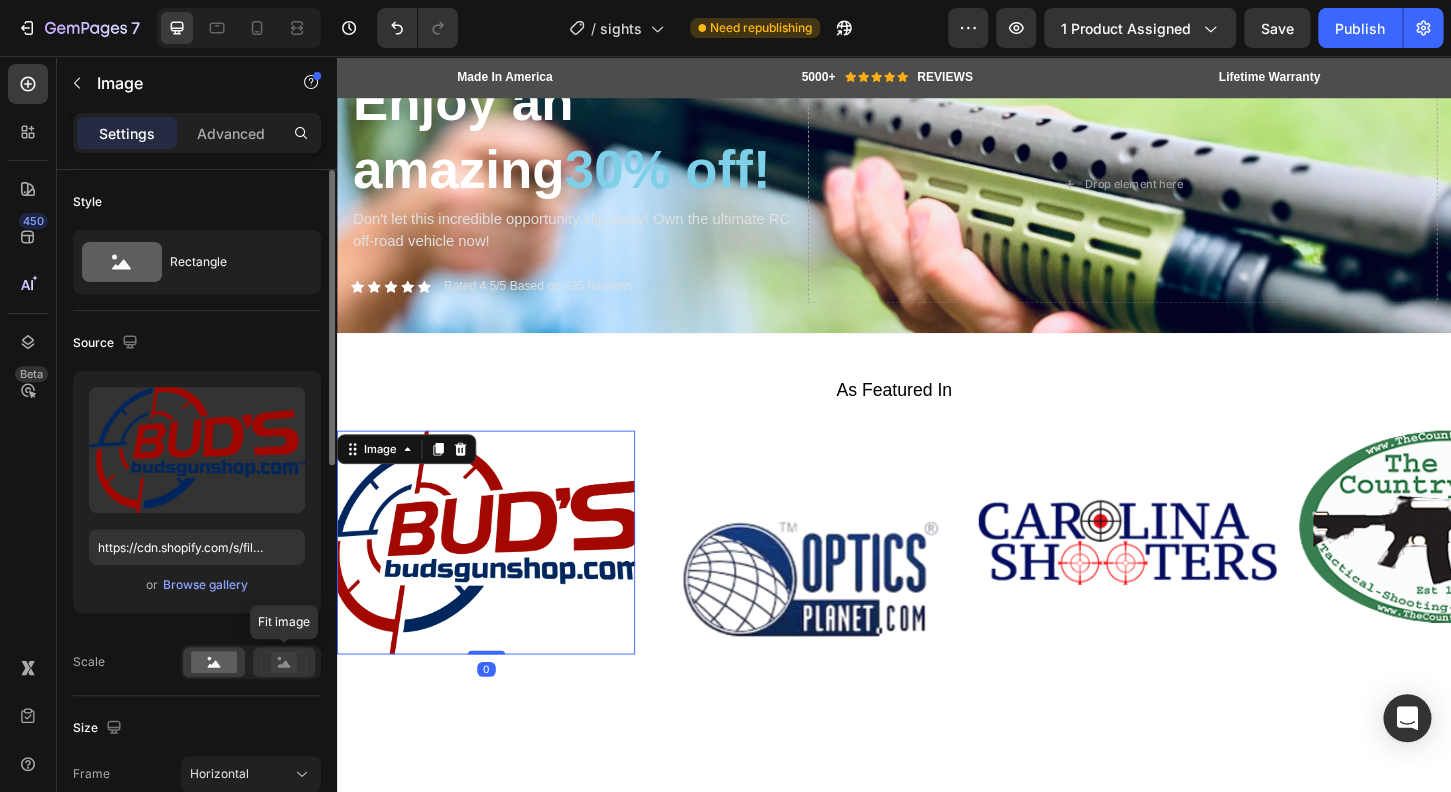 click 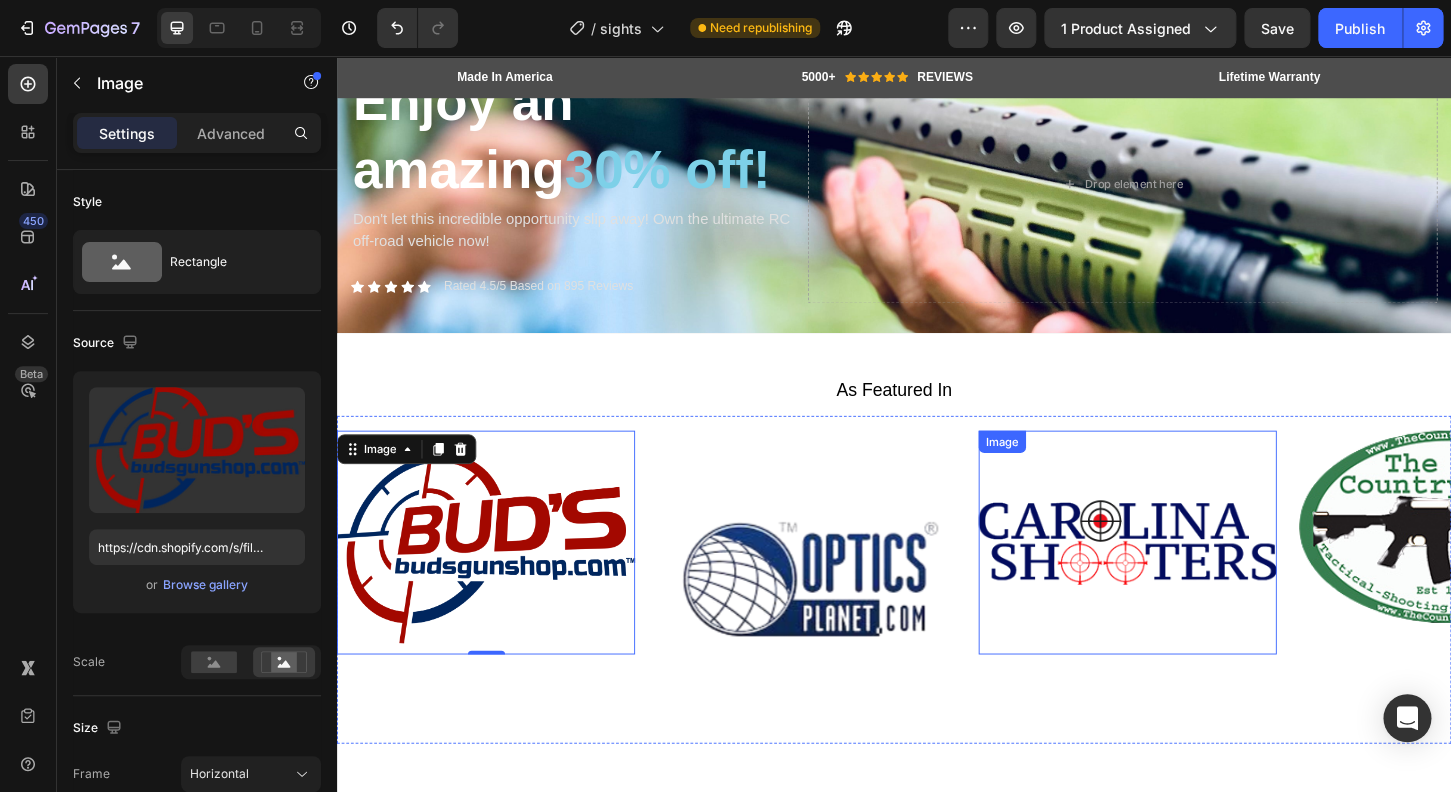 click at bounding box center [1188, 579] 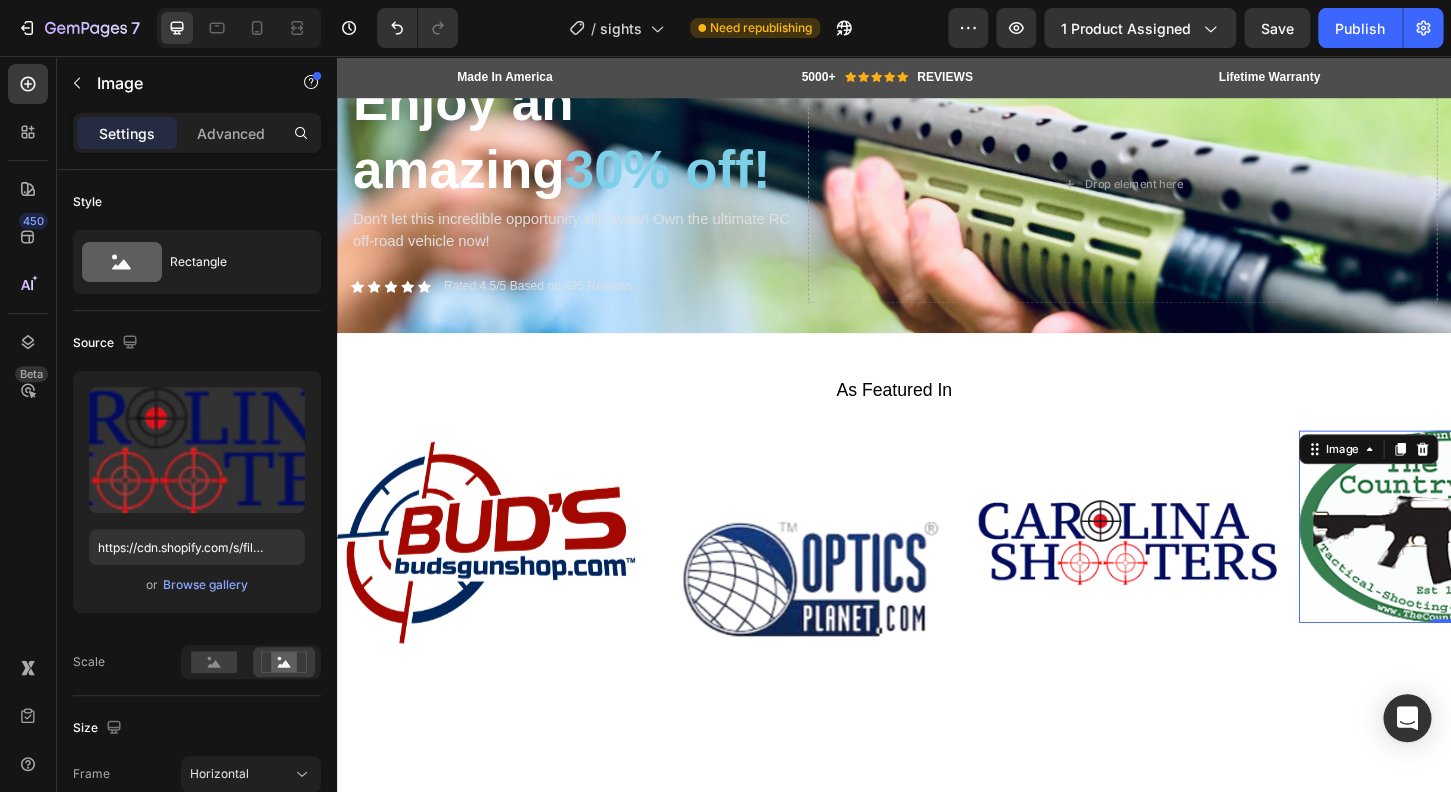 click at bounding box center [1533, 562] 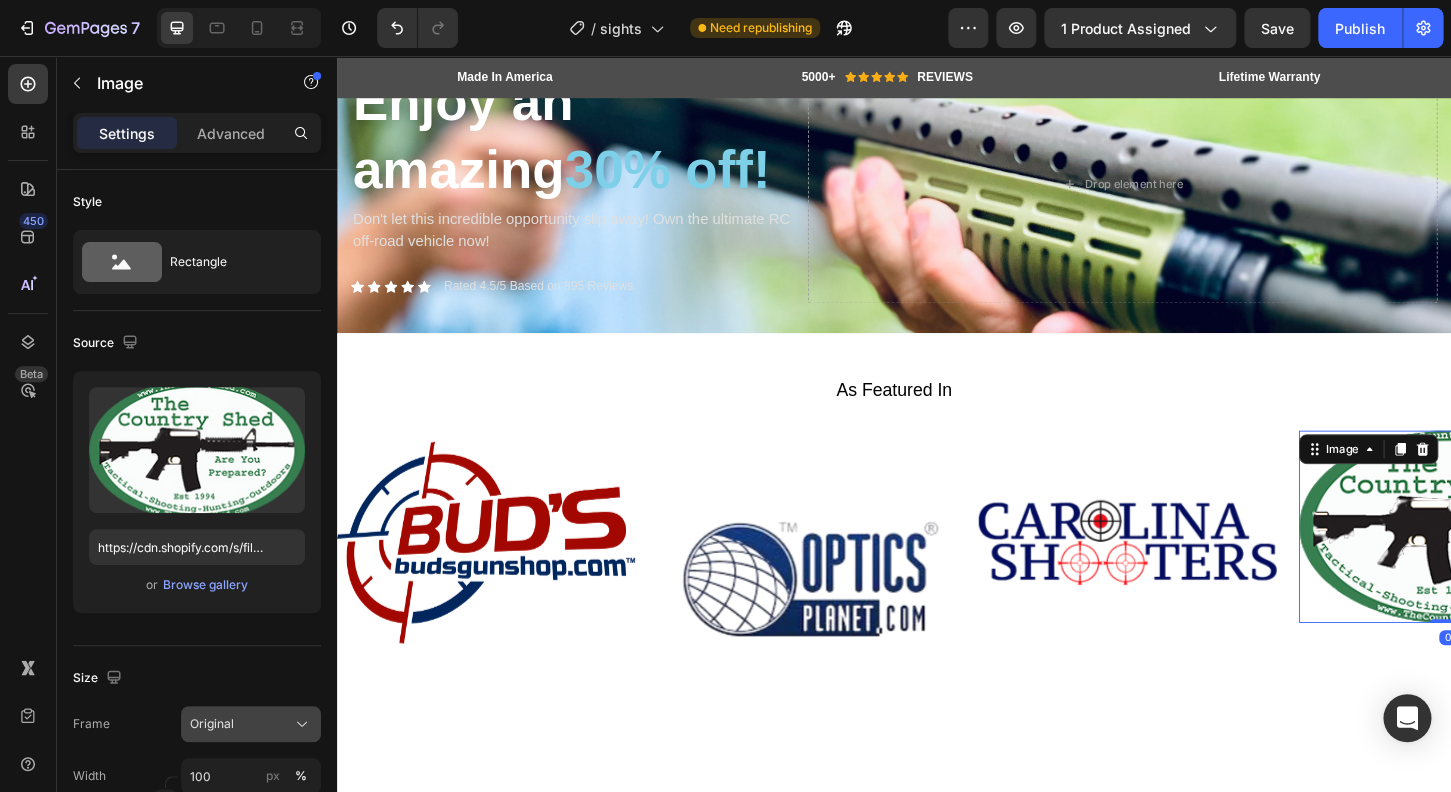 click on "Original" 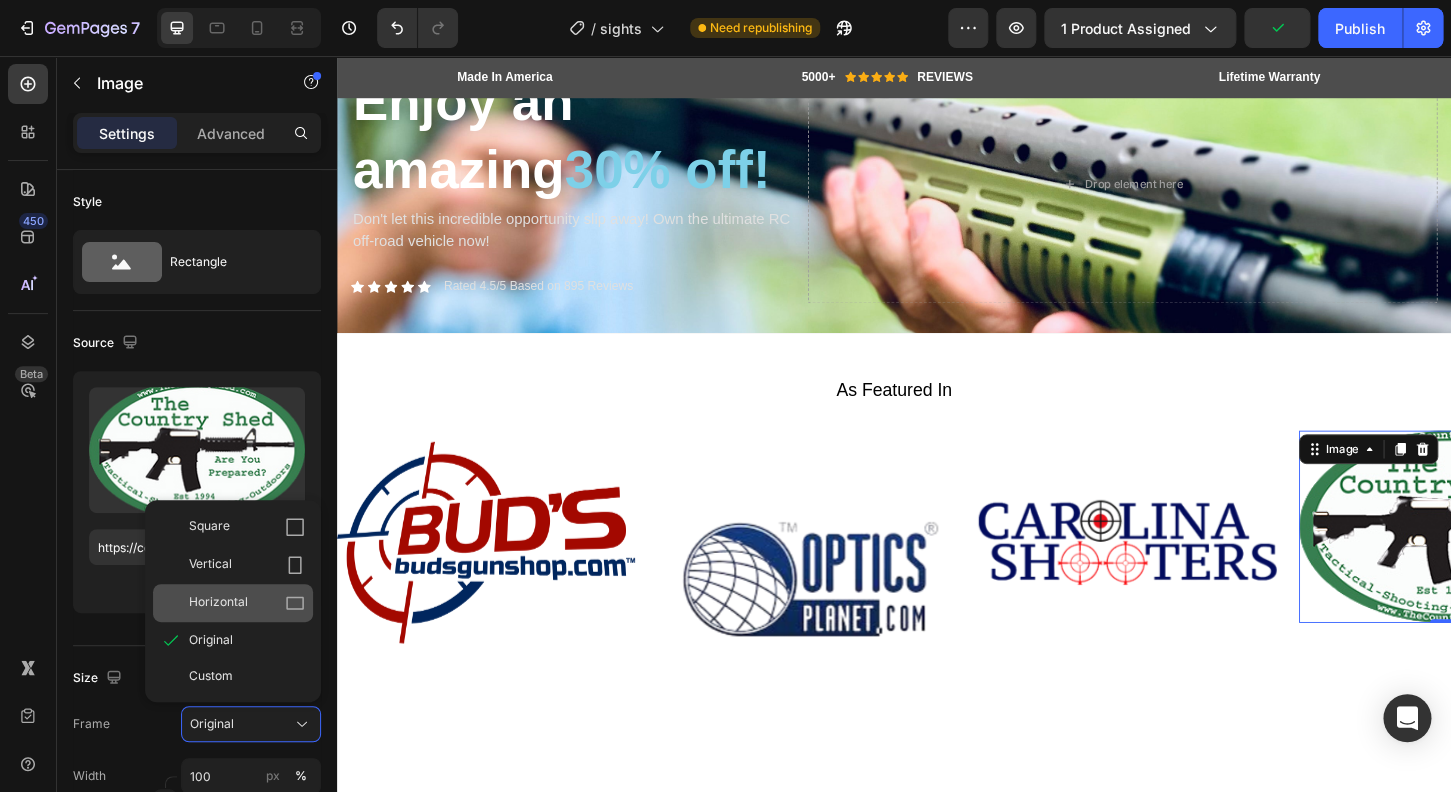 click on "Horizontal" 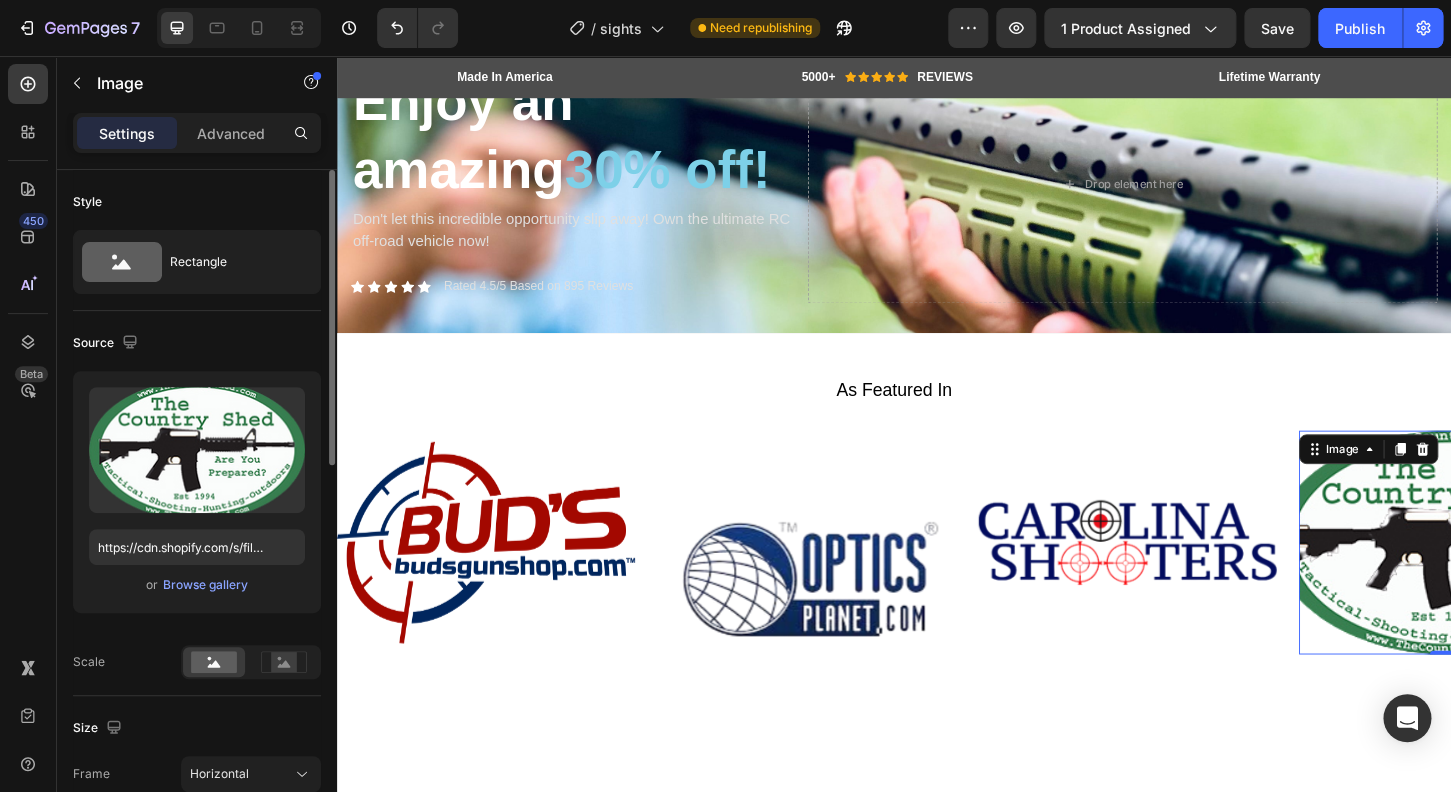 click on "Source Upload Image https://cdn.shopify.com/s/files/1/0732/5519/0761/files/gempages_573546625297810322-6a7957ba-727f-4820-a37a-1d6c67bb4165.png or  Browse gallery  Scale" 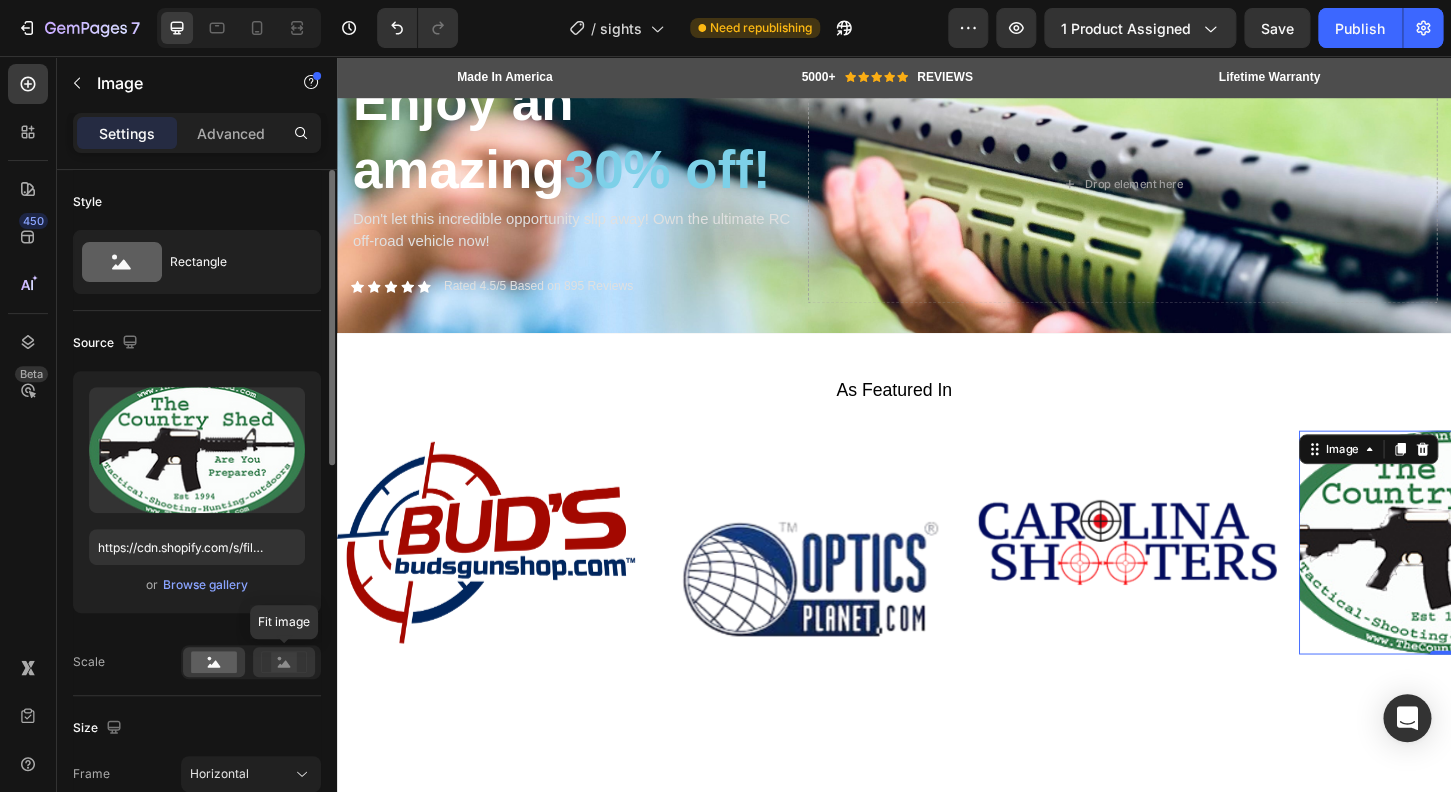 click 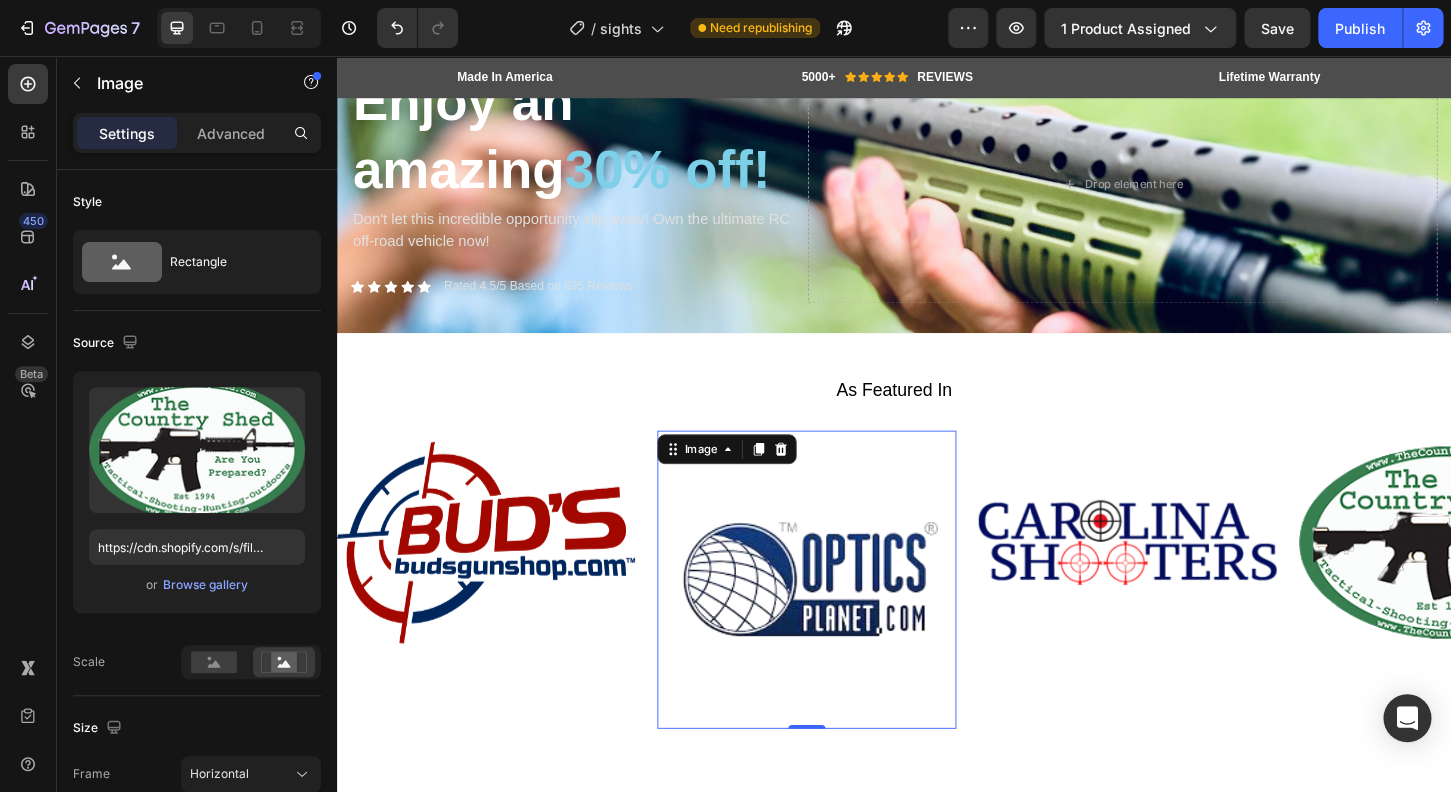 click at bounding box center (842, 619) 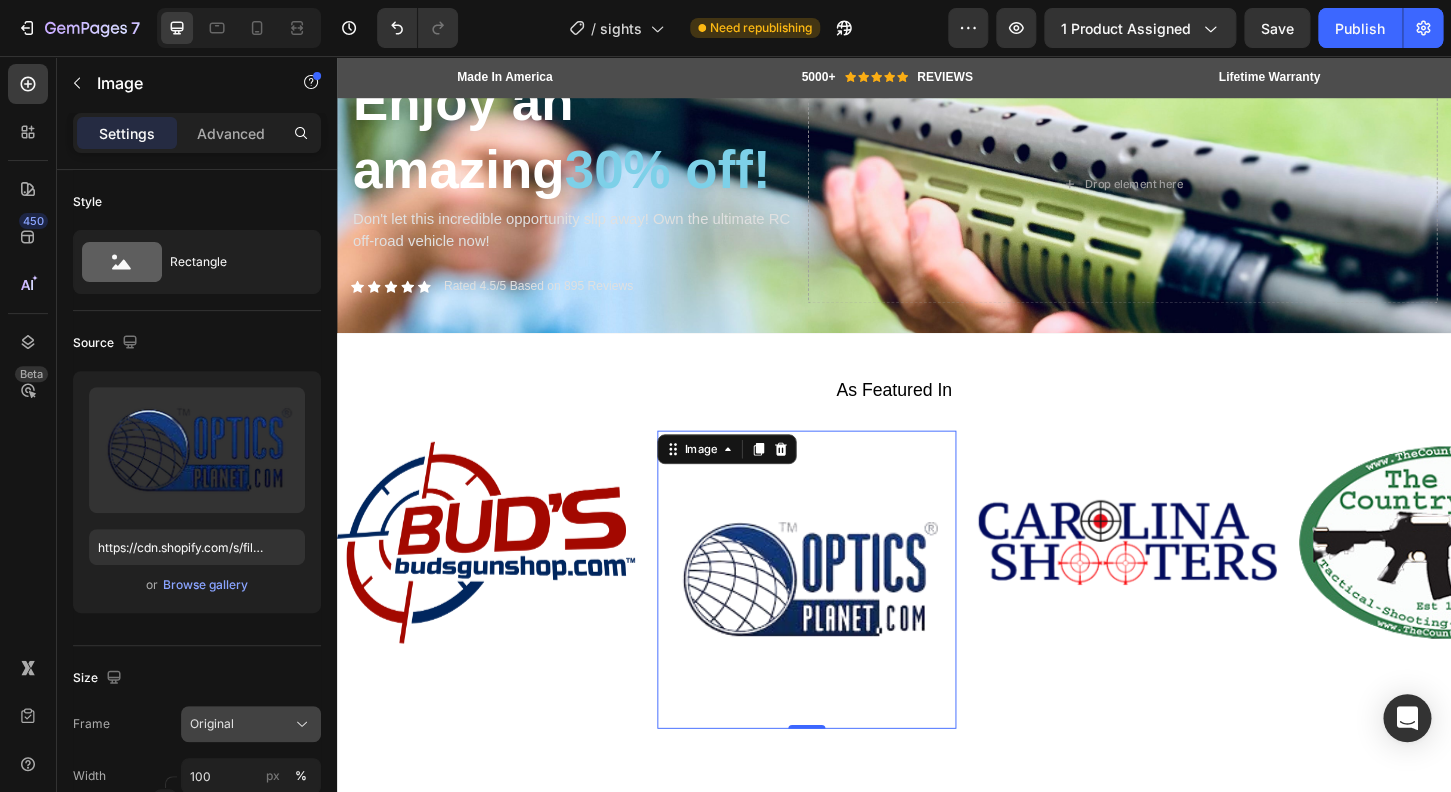 scroll, scrollTop: 32, scrollLeft: 0, axis: vertical 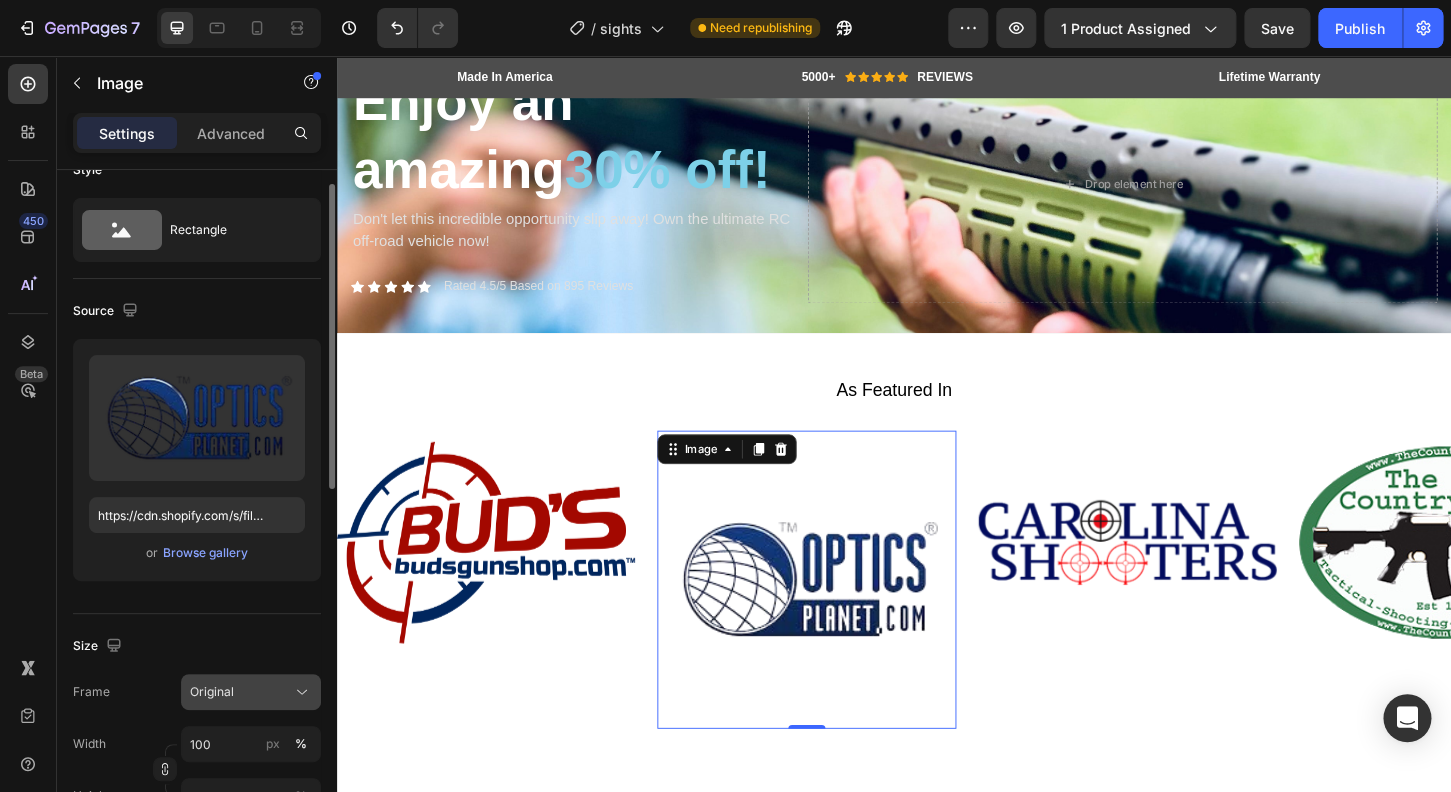click on "Original" at bounding box center [251, 692] 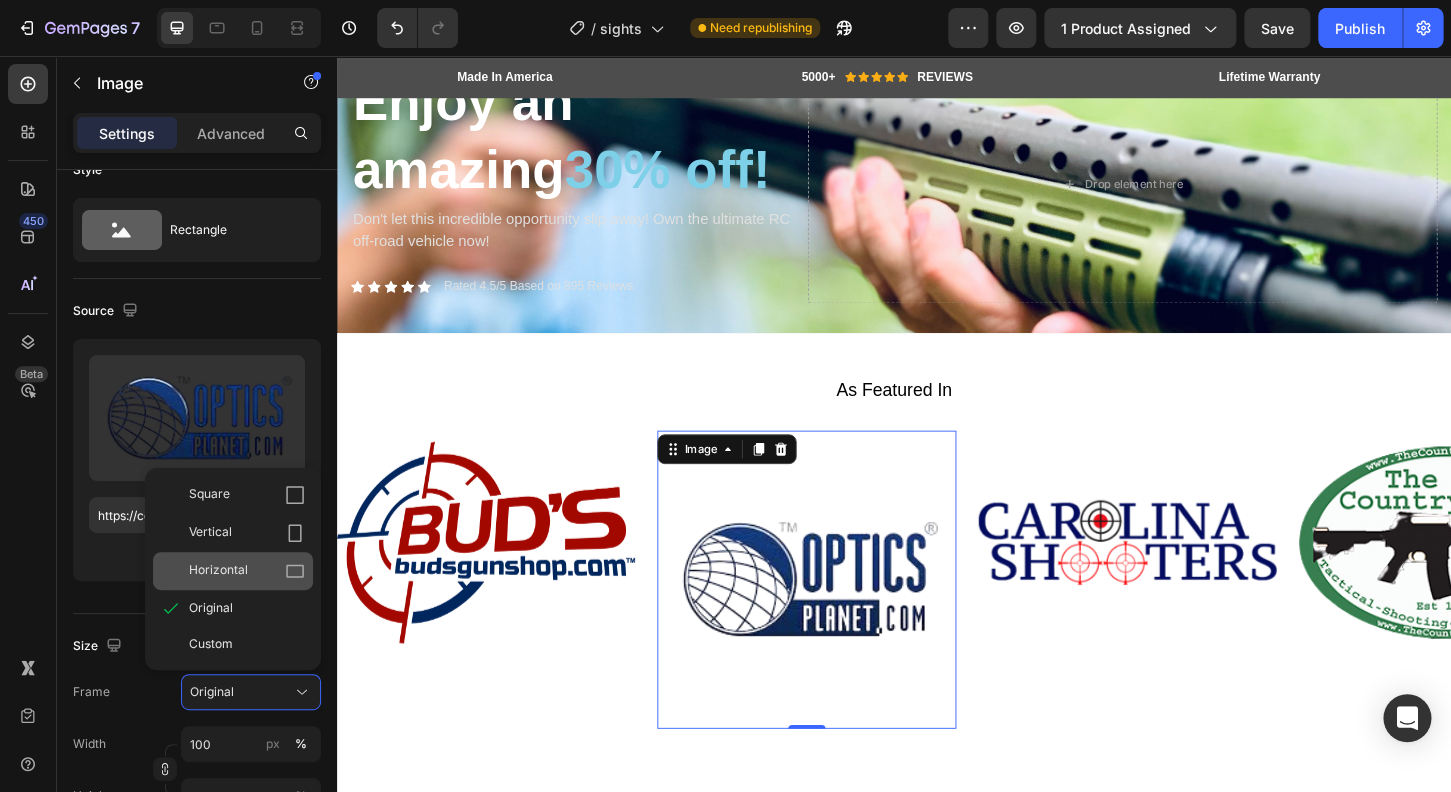 click on "Horizontal" at bounding box center (247, 571) 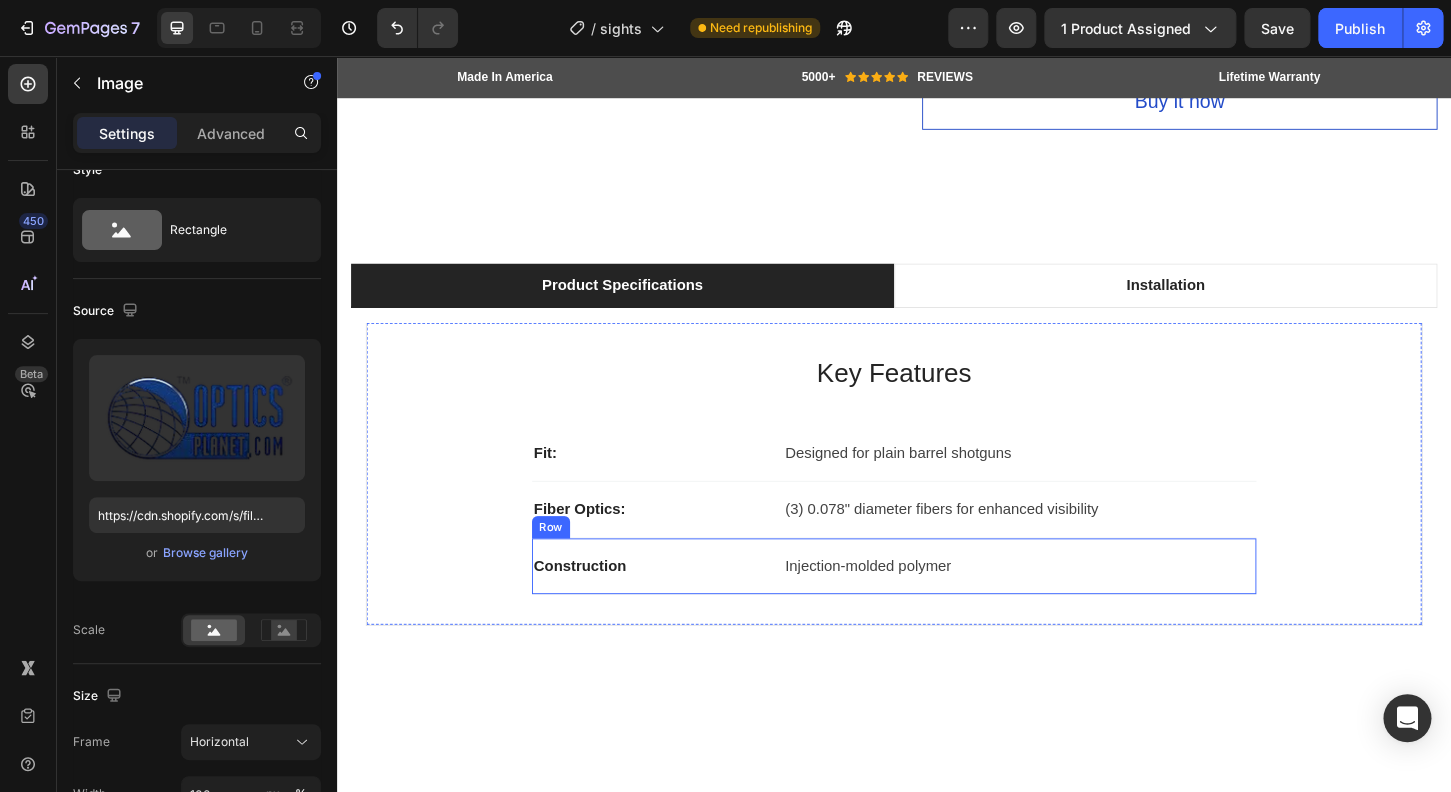 scroll, scrollTop: 1743, scrollLeft: 0, axis: vertical 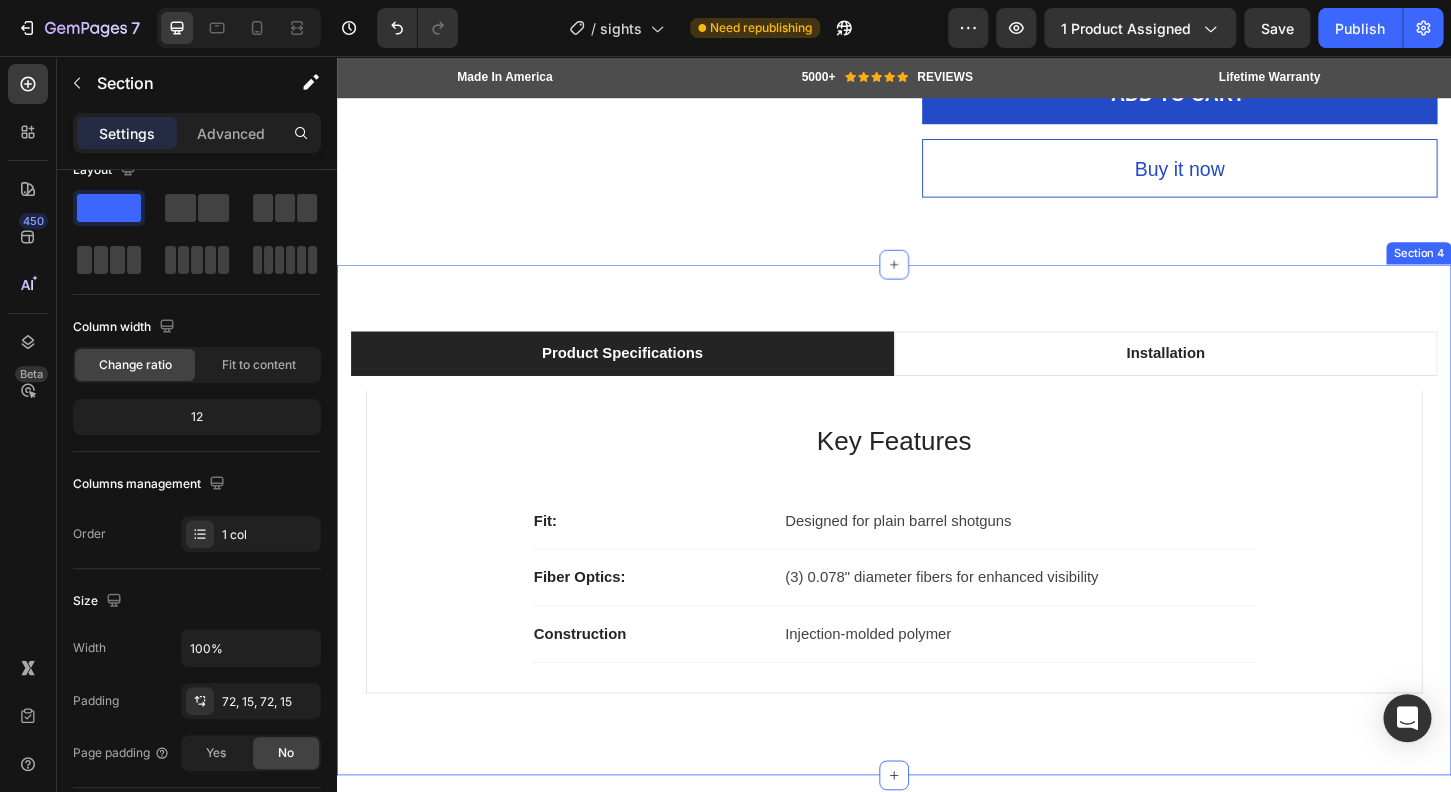 click on "Product Specifications Installation Key Features Heading Fit:  Text block Designed for plain barrel shotguns Text block Row Fiber Optics:  Text block (3) 0.078" diameter fibers for enhanced visibility Text block Row Construction Text block Injection-molded polymer Text block Row Row Installation Heading Image Installation Text block No gunsmithing required – clamps on in minutes Text block Text block Row Row Tab Row Section 4" at bounding box center (937, 555) 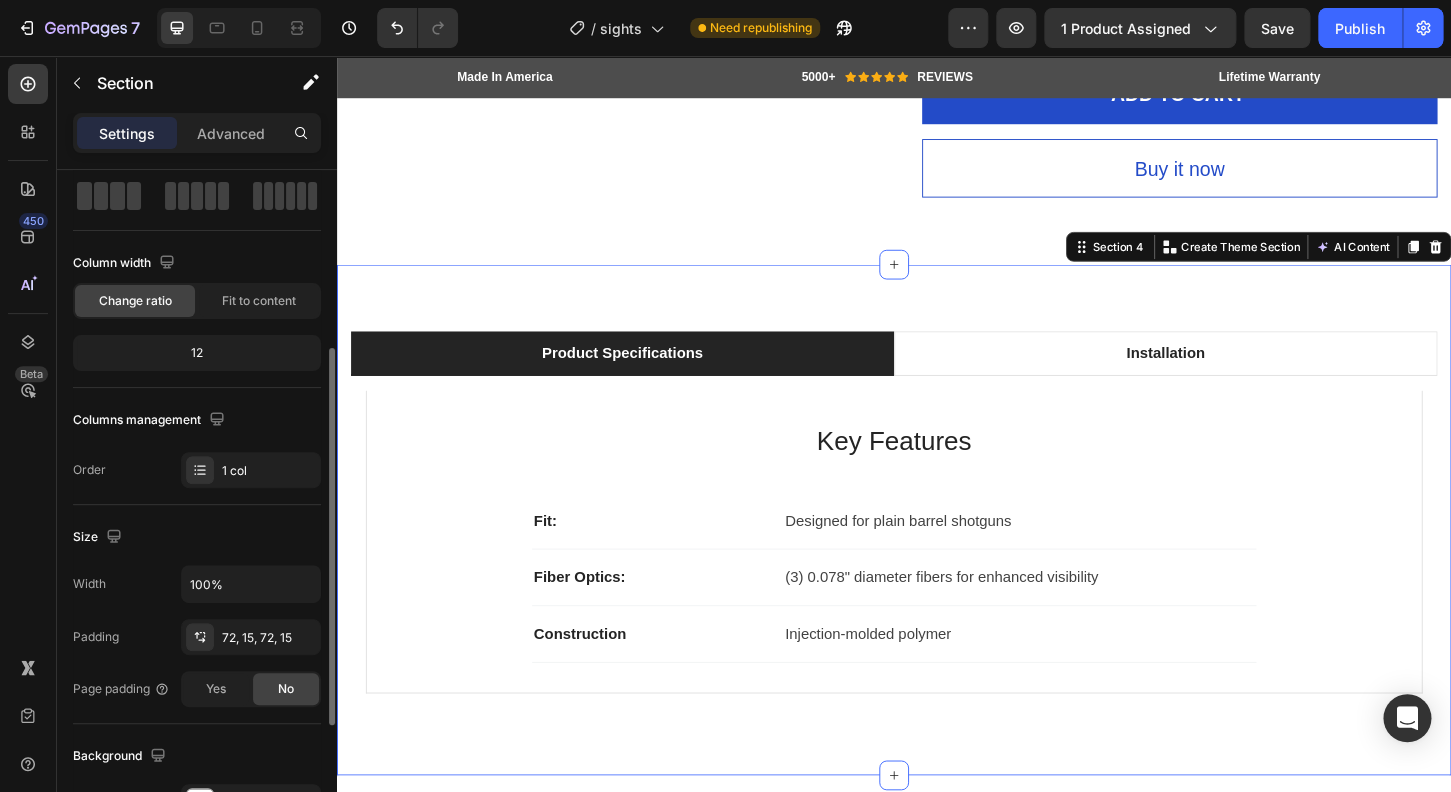 scroll, scrollTop: 176, scrollLeft: 0, axis: vertical 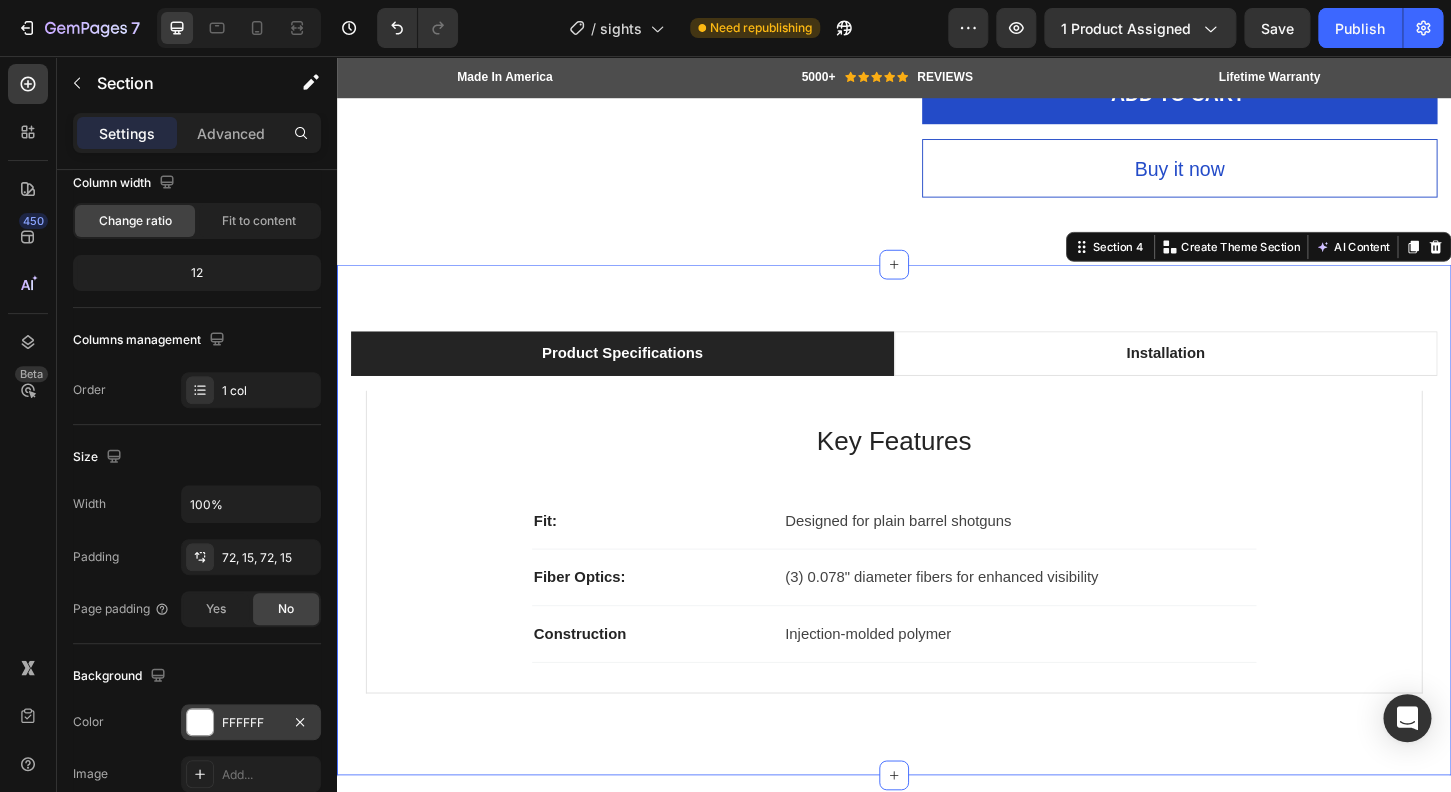 click at bounding box center (200, 722) 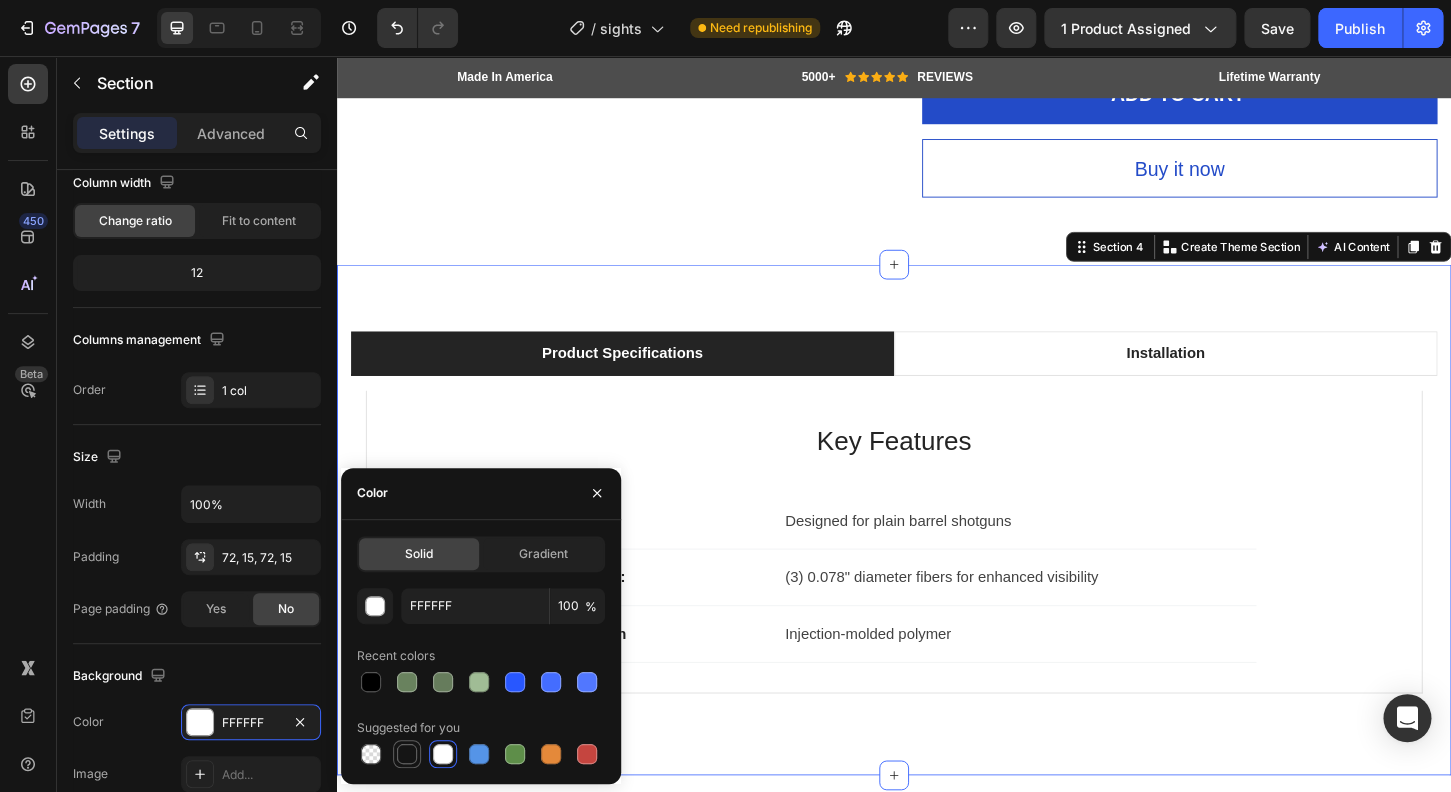 click at bounding box center [407, 754] 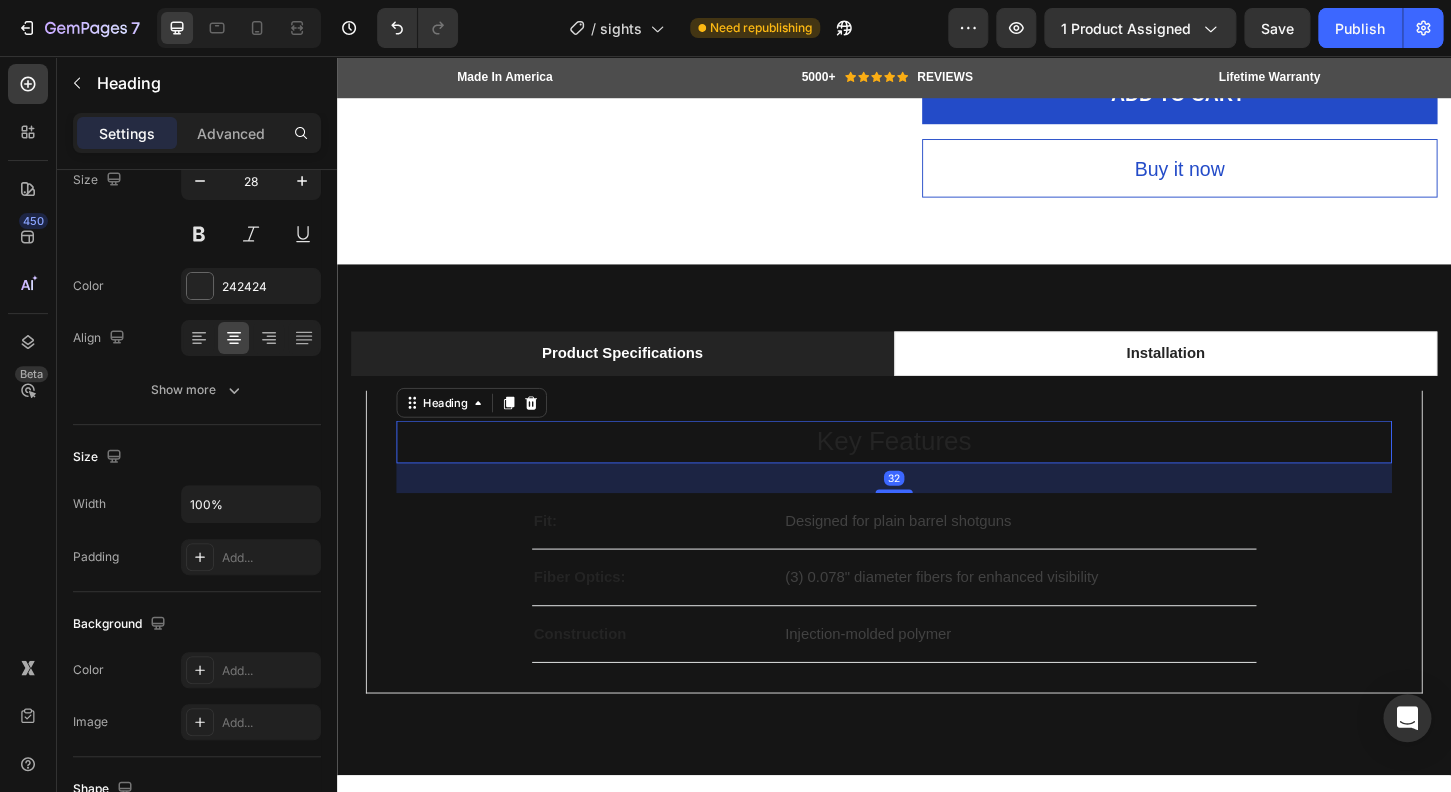 click on "Key Features" at bounding box center (937, 471) 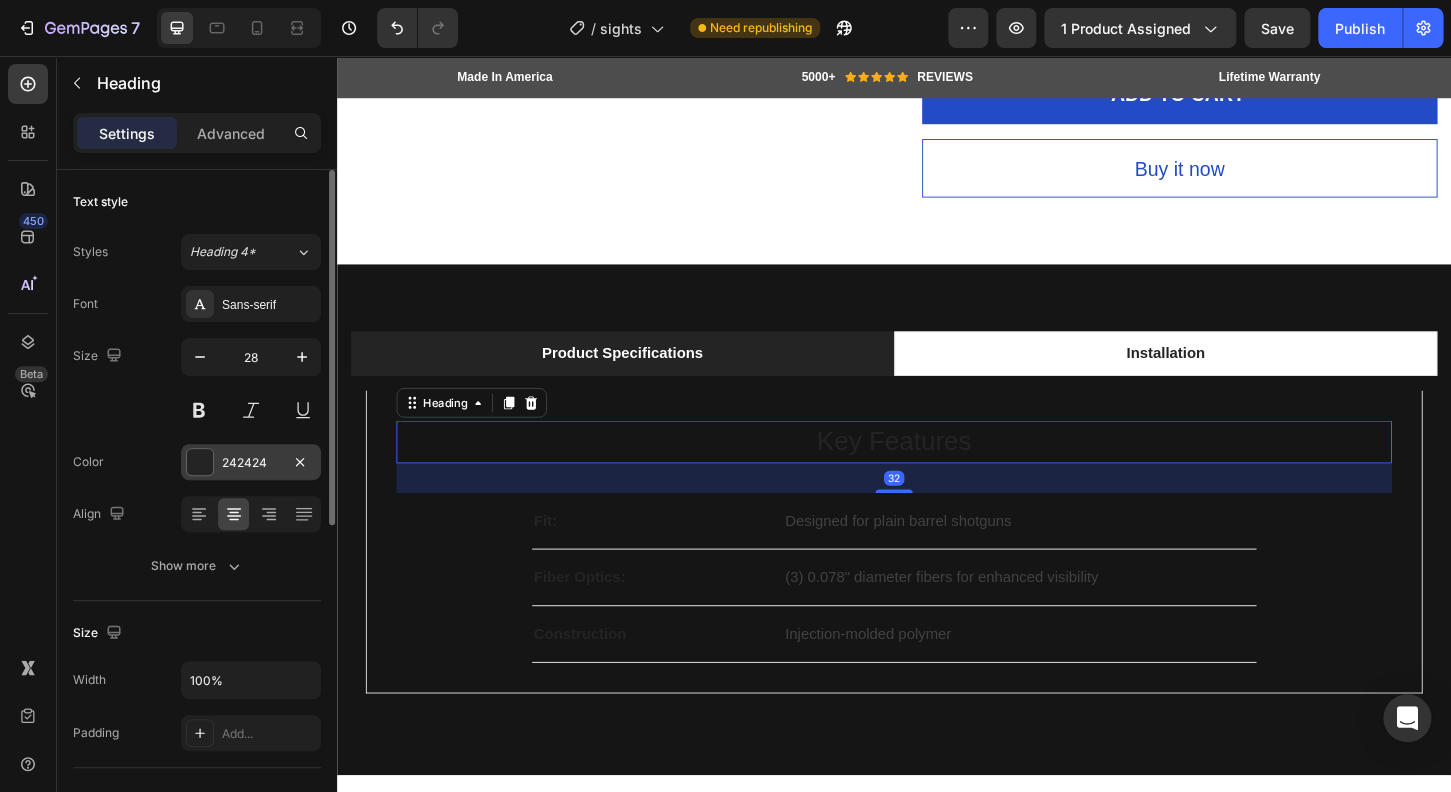 click at bounding box center [200, 462] 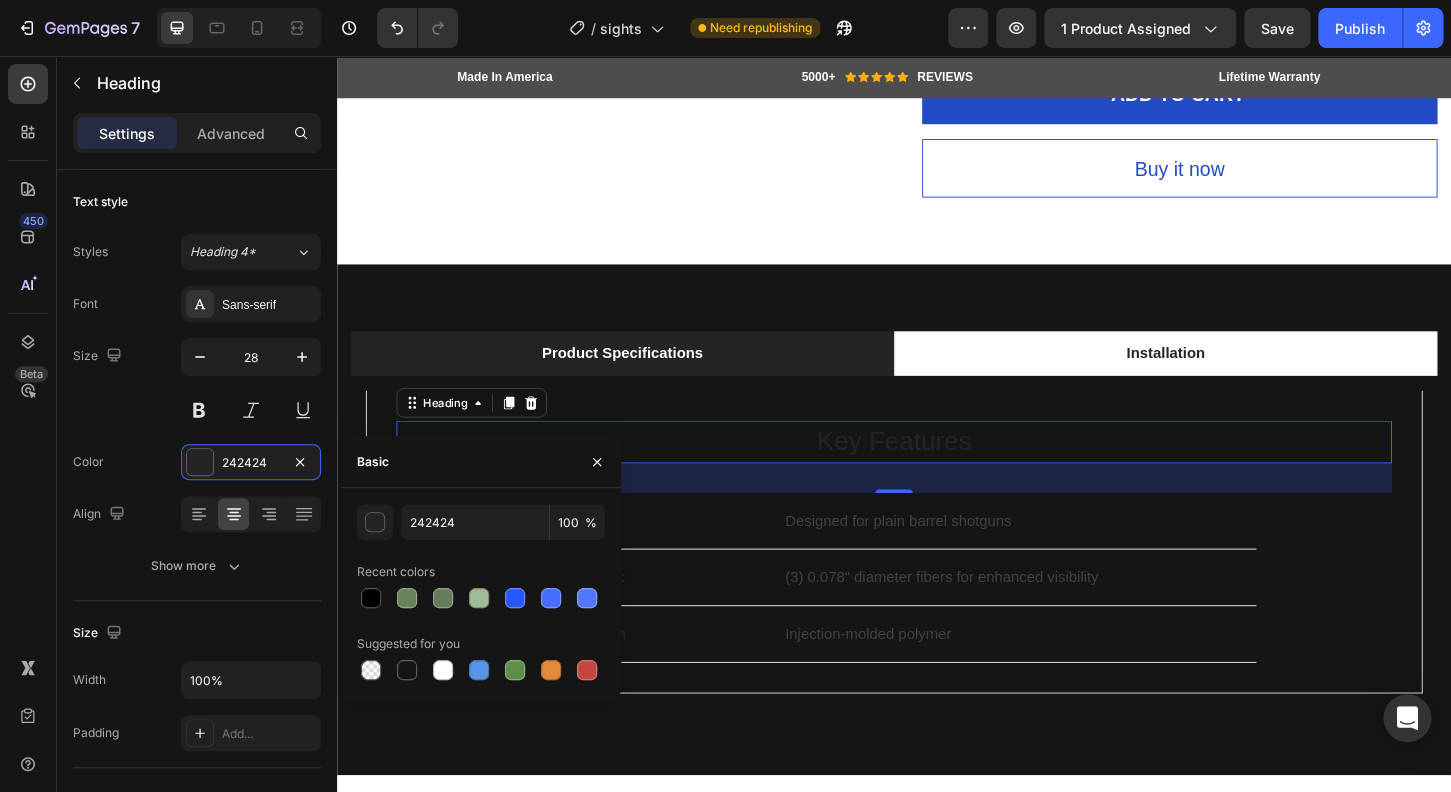 click 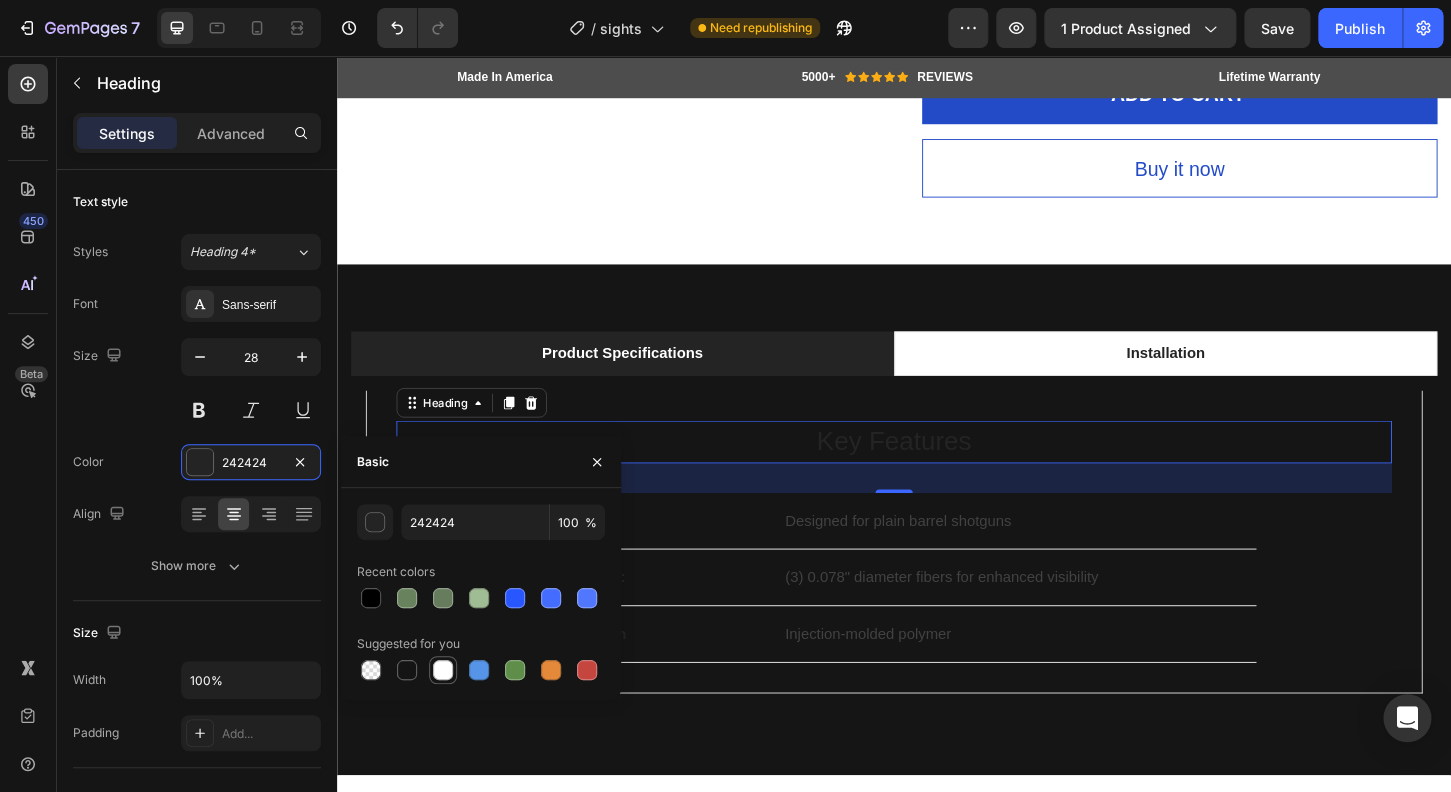click at bounding box center (443, 670) 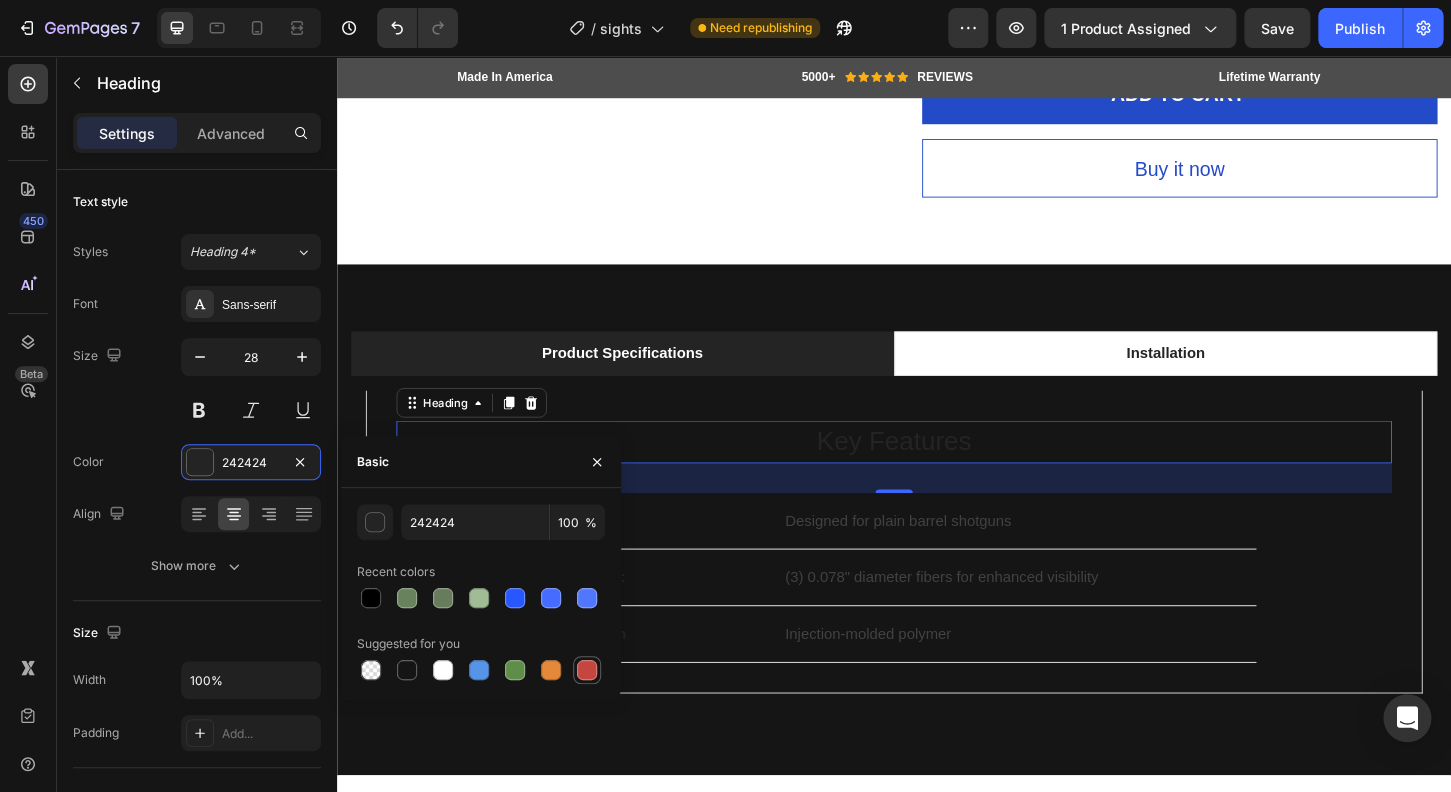type on "FFFFFF" 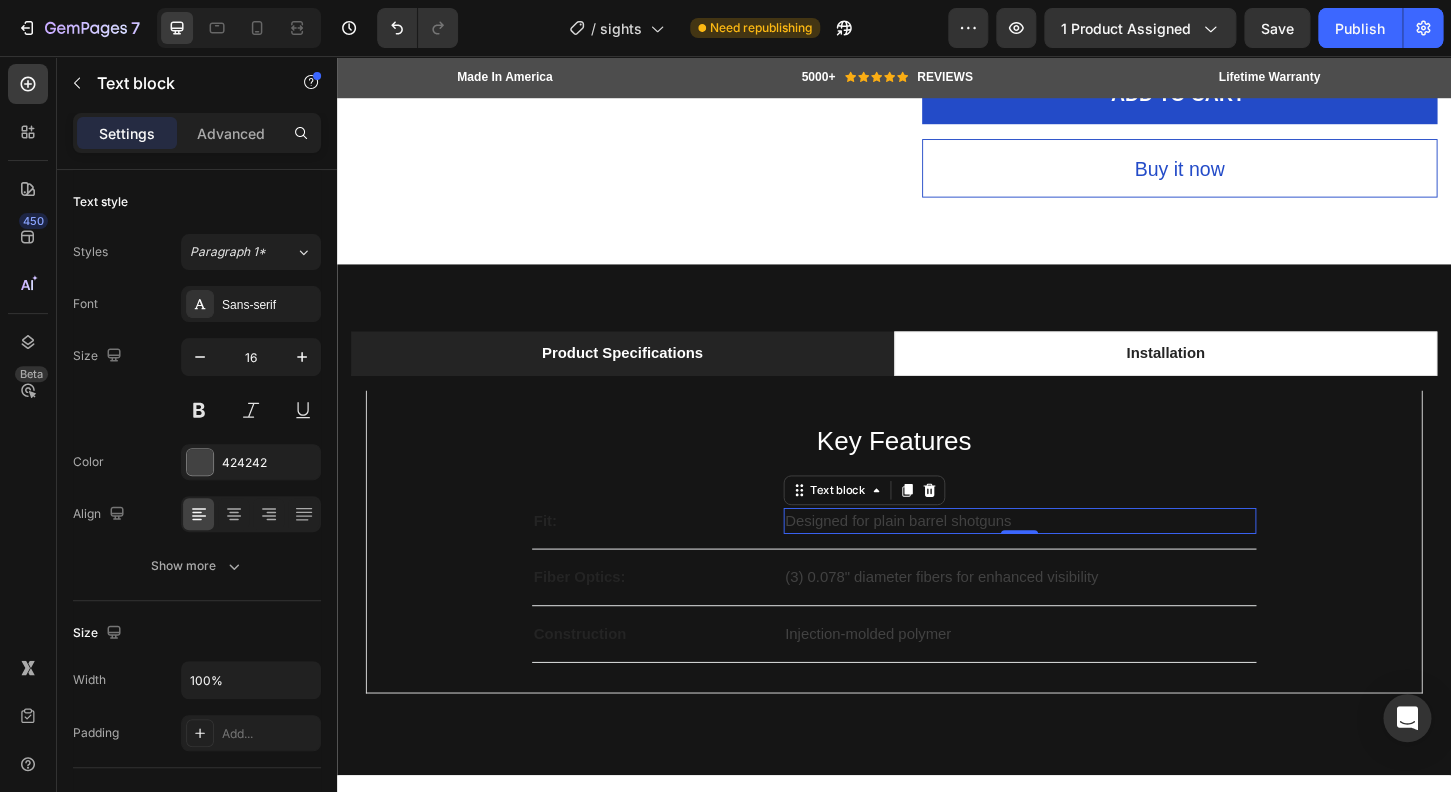 click on "Designed for plain barrel shotguns" at bounding box center [1072, 556] 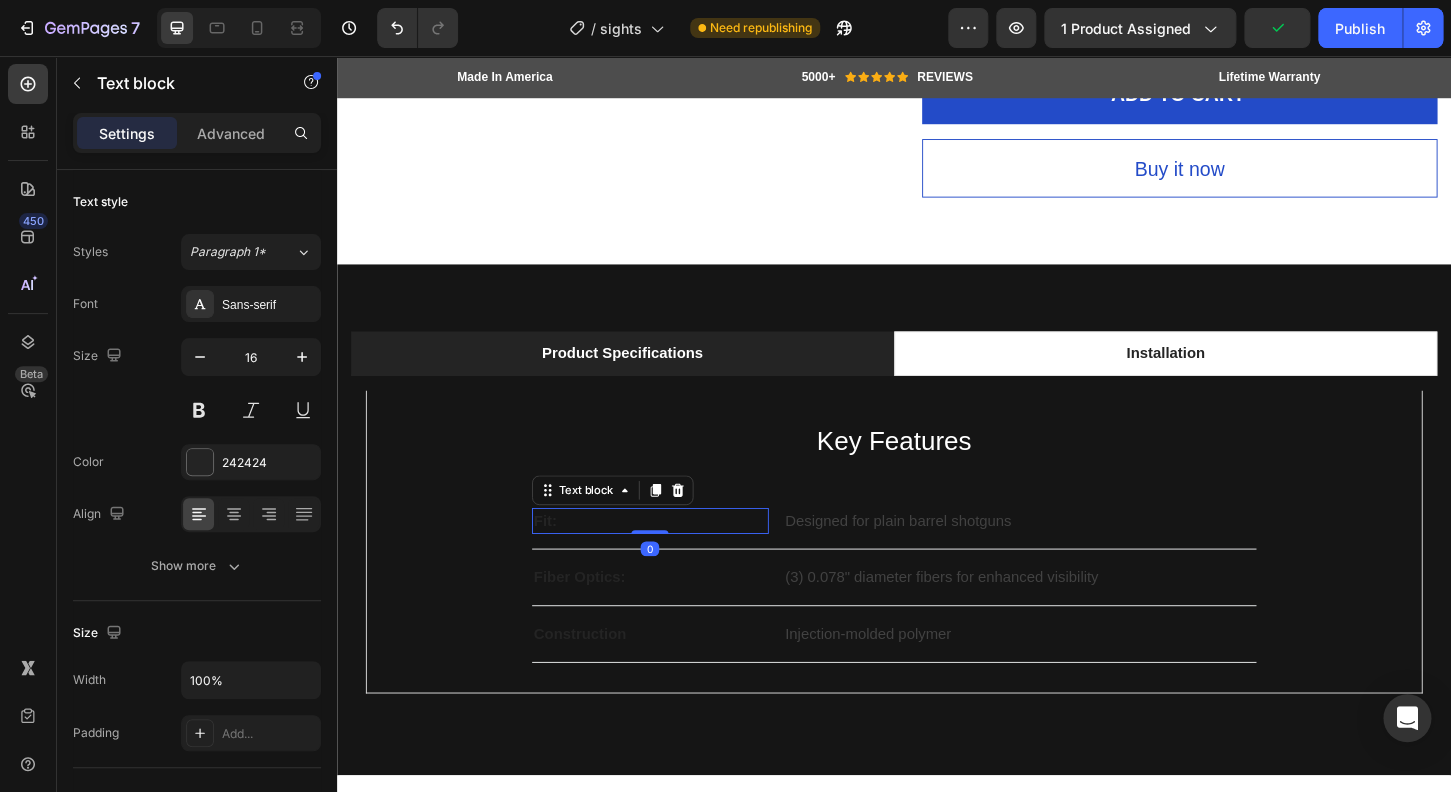 click on "Fit:" at bounding box center (674, 556) 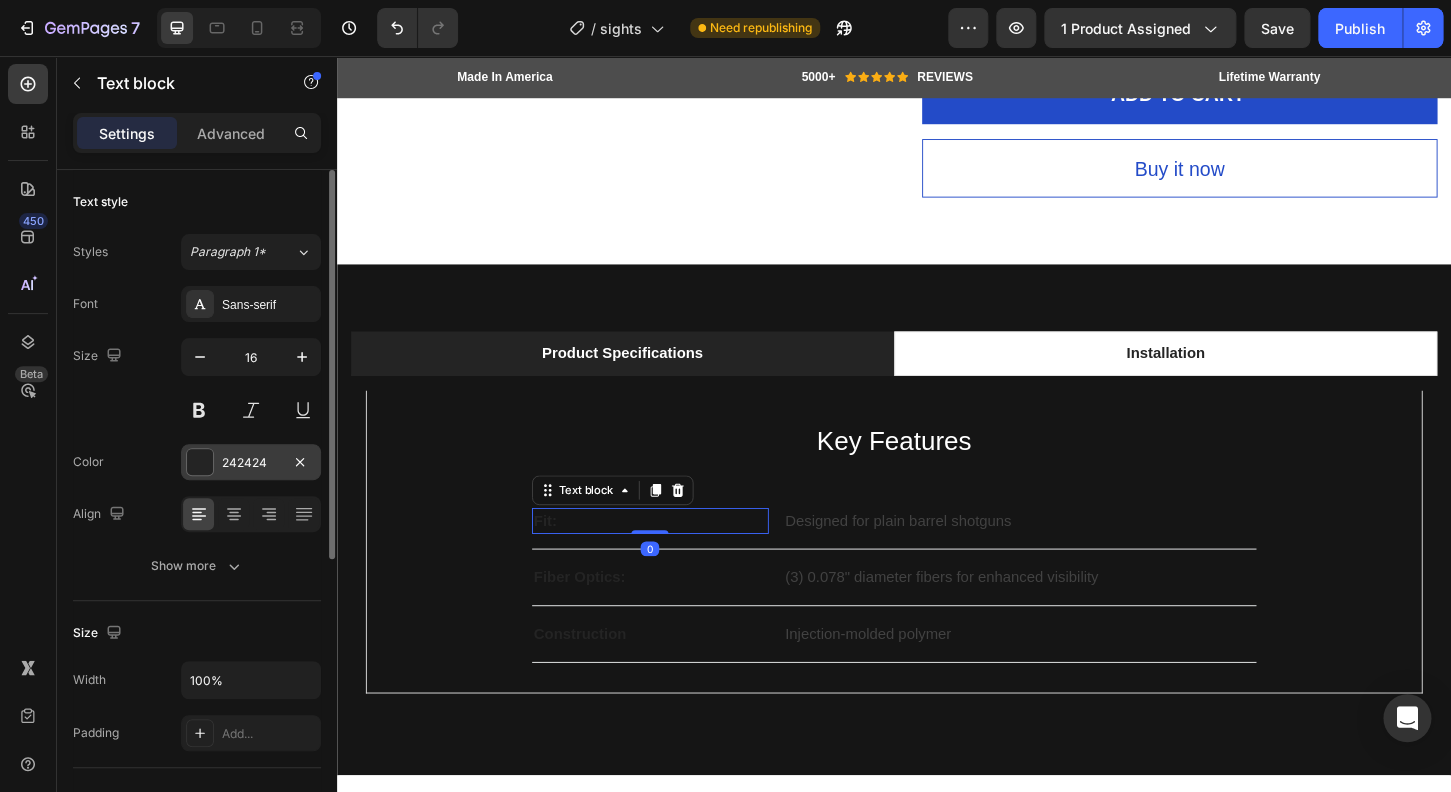 click at bounding box center (200, 462) 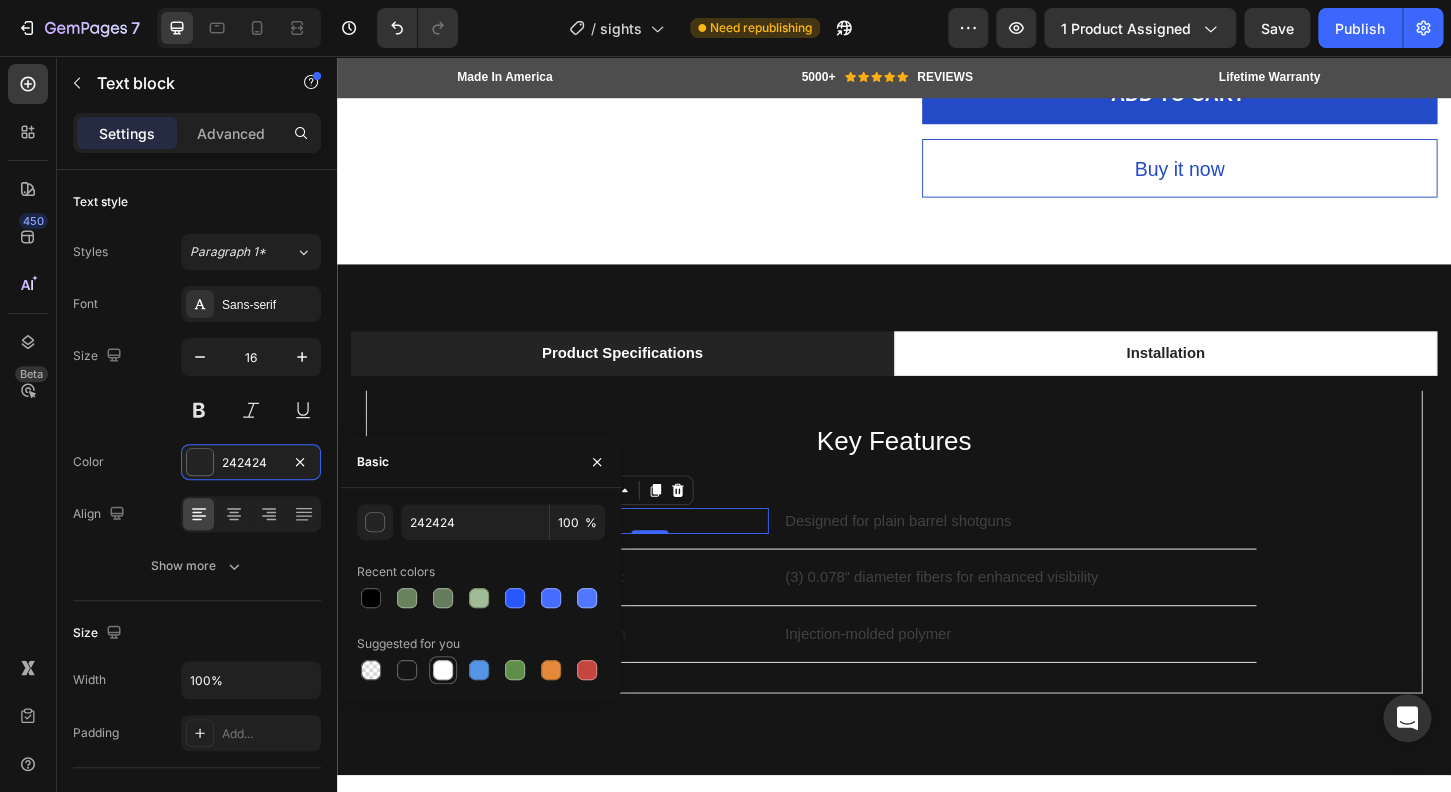 click at bounding box center [443, 670] 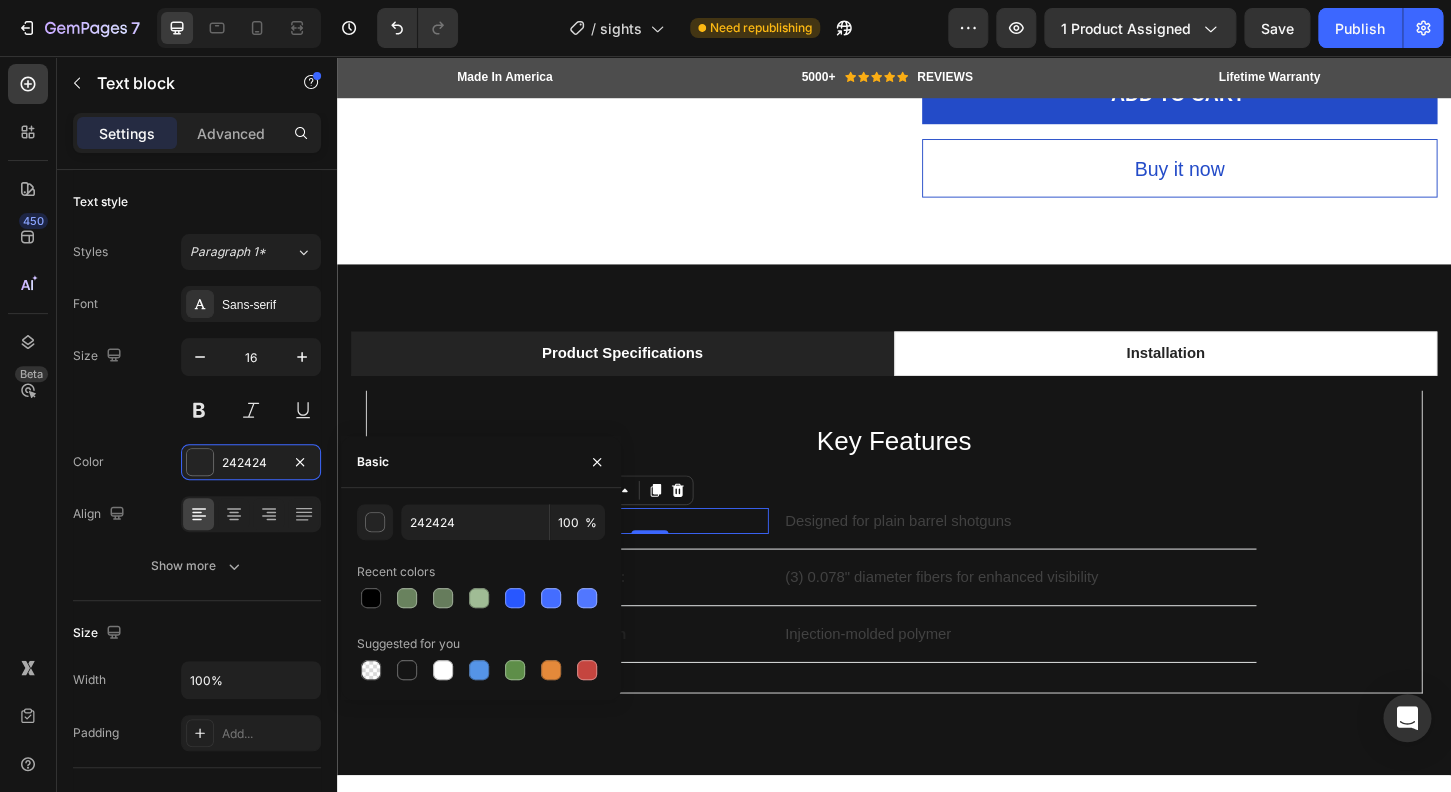 type on "FFFFFF" 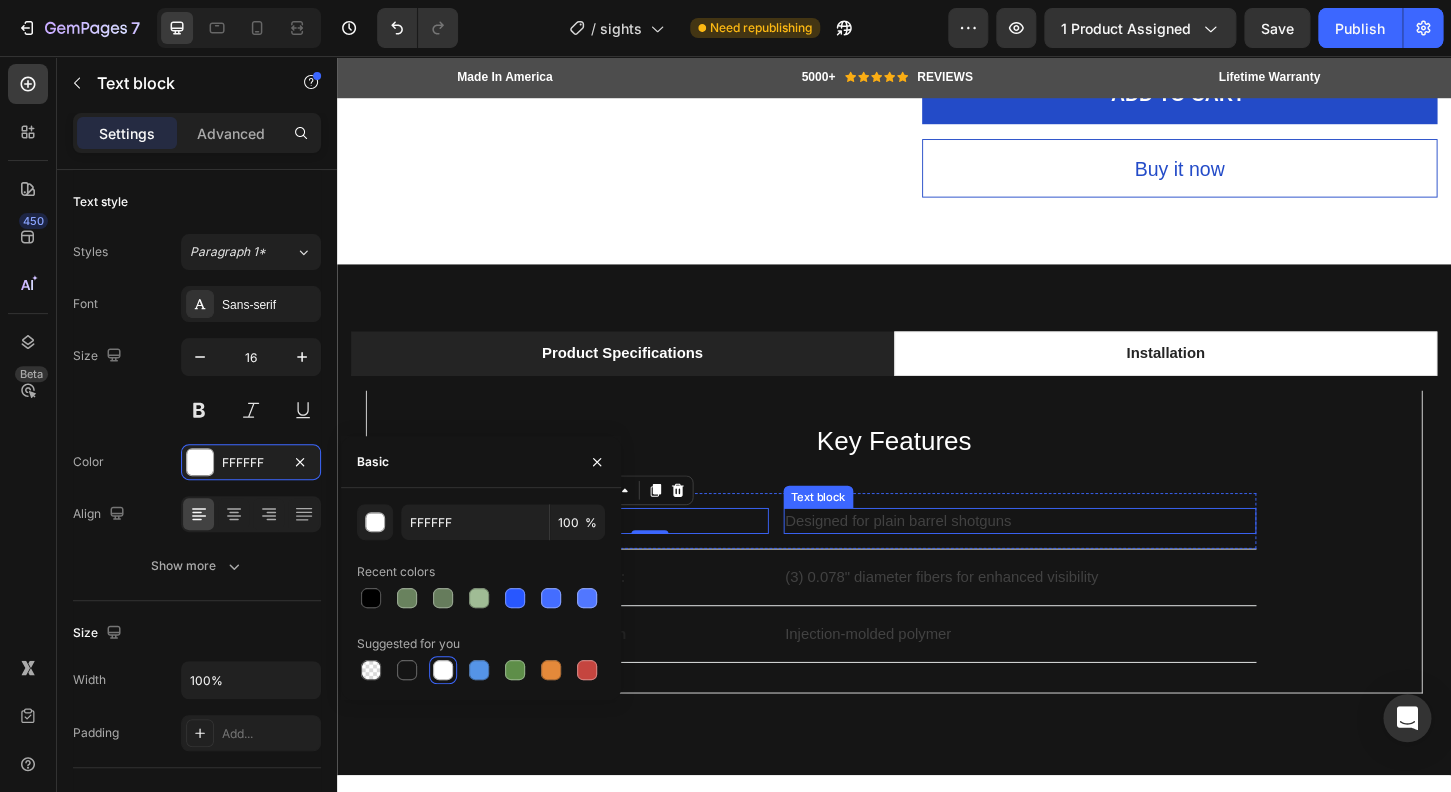 click on "Designed for plain barrel shotguns" at bounding box center (1072, 556) 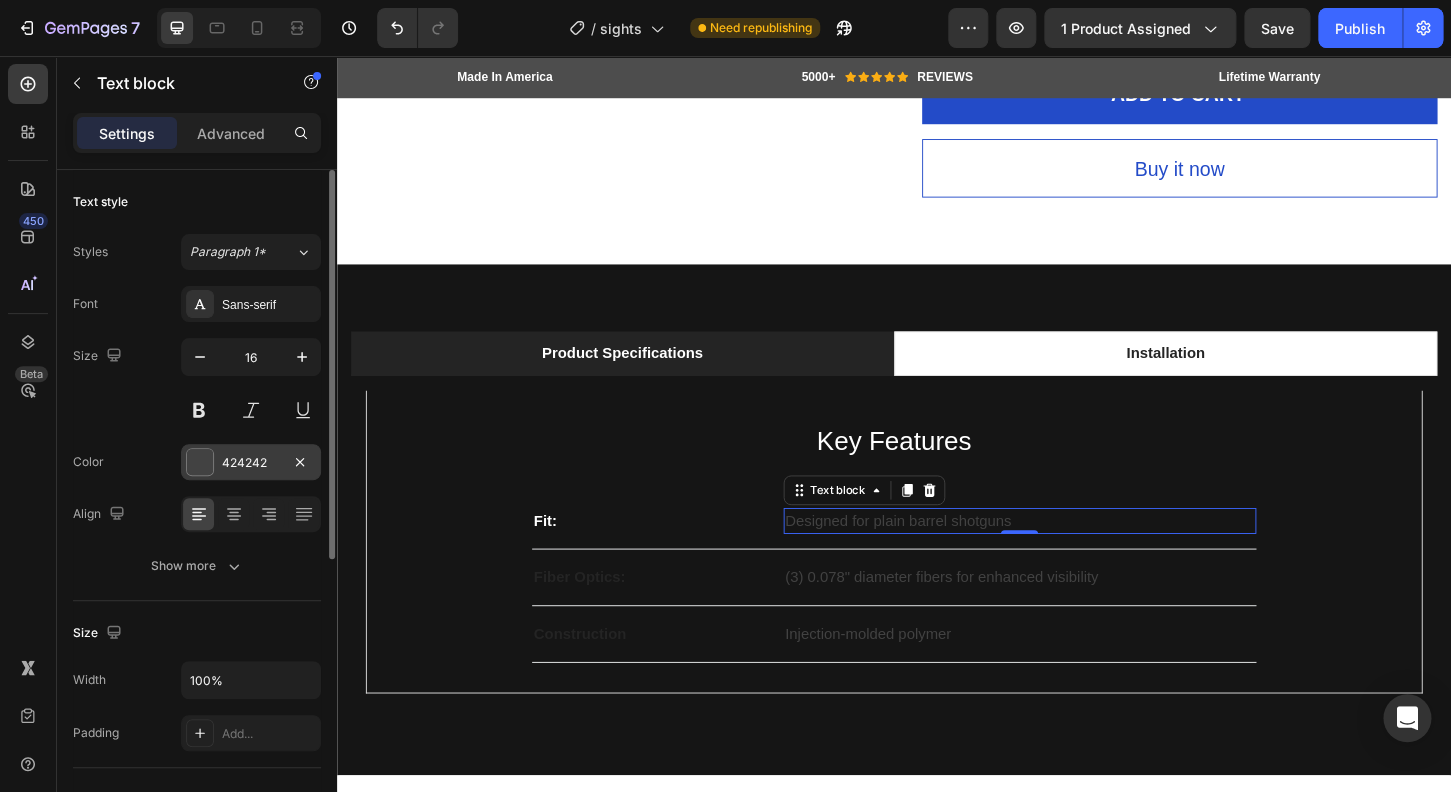 click at bounding box center (200, 462) 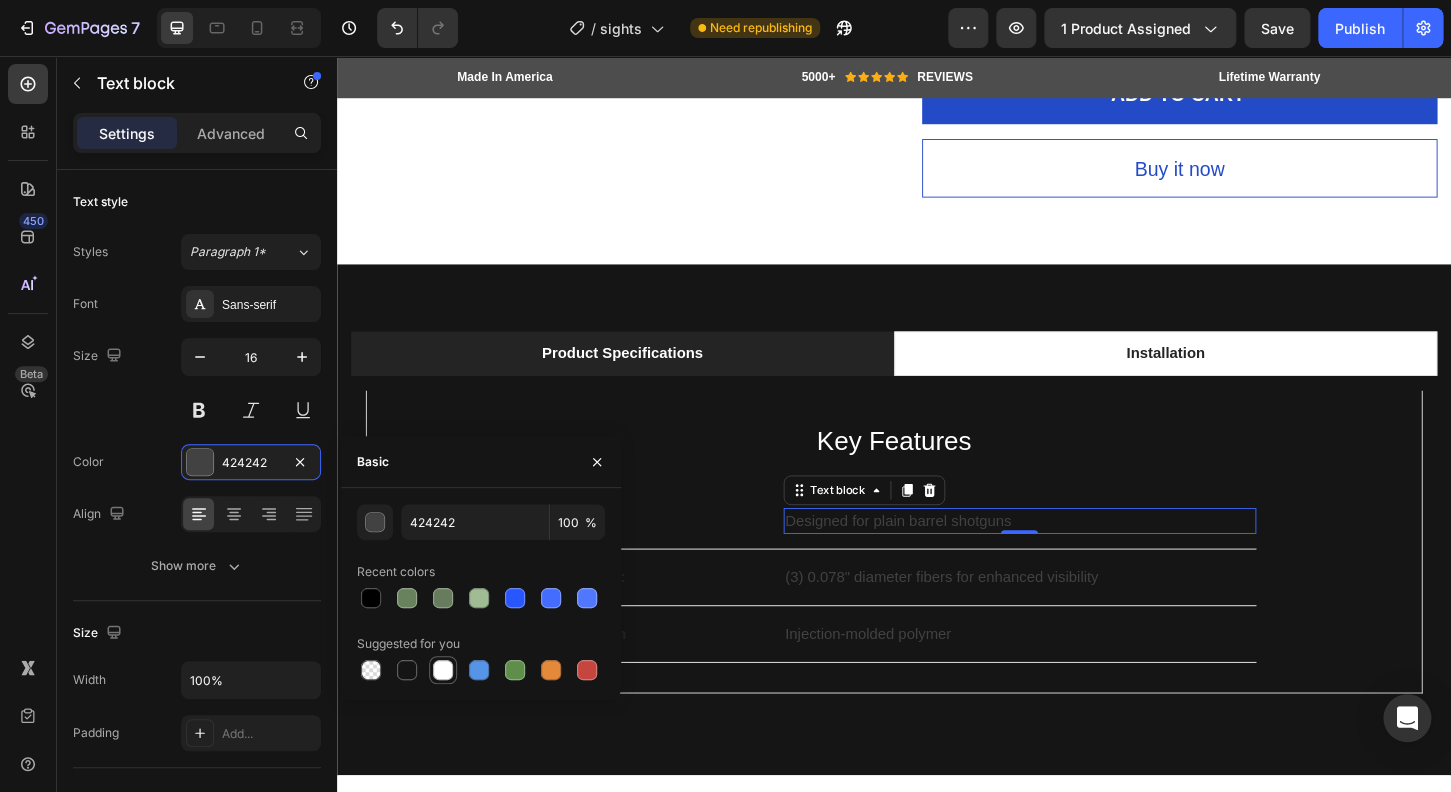 click at bounding box center [443, 670] 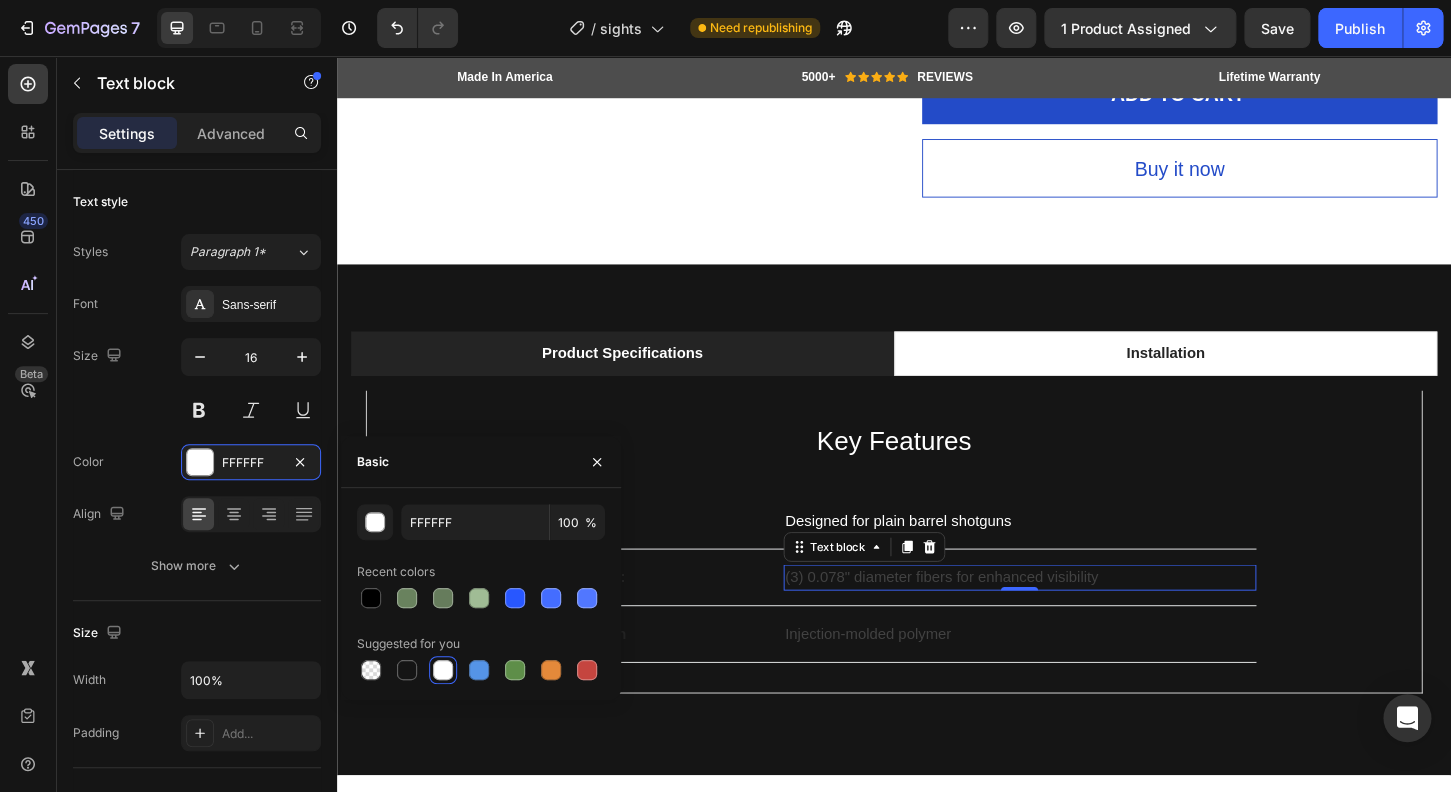 click on "(3) 0.078" diameter fibers for enhanced visibility" at bounding box center (1072, 617) 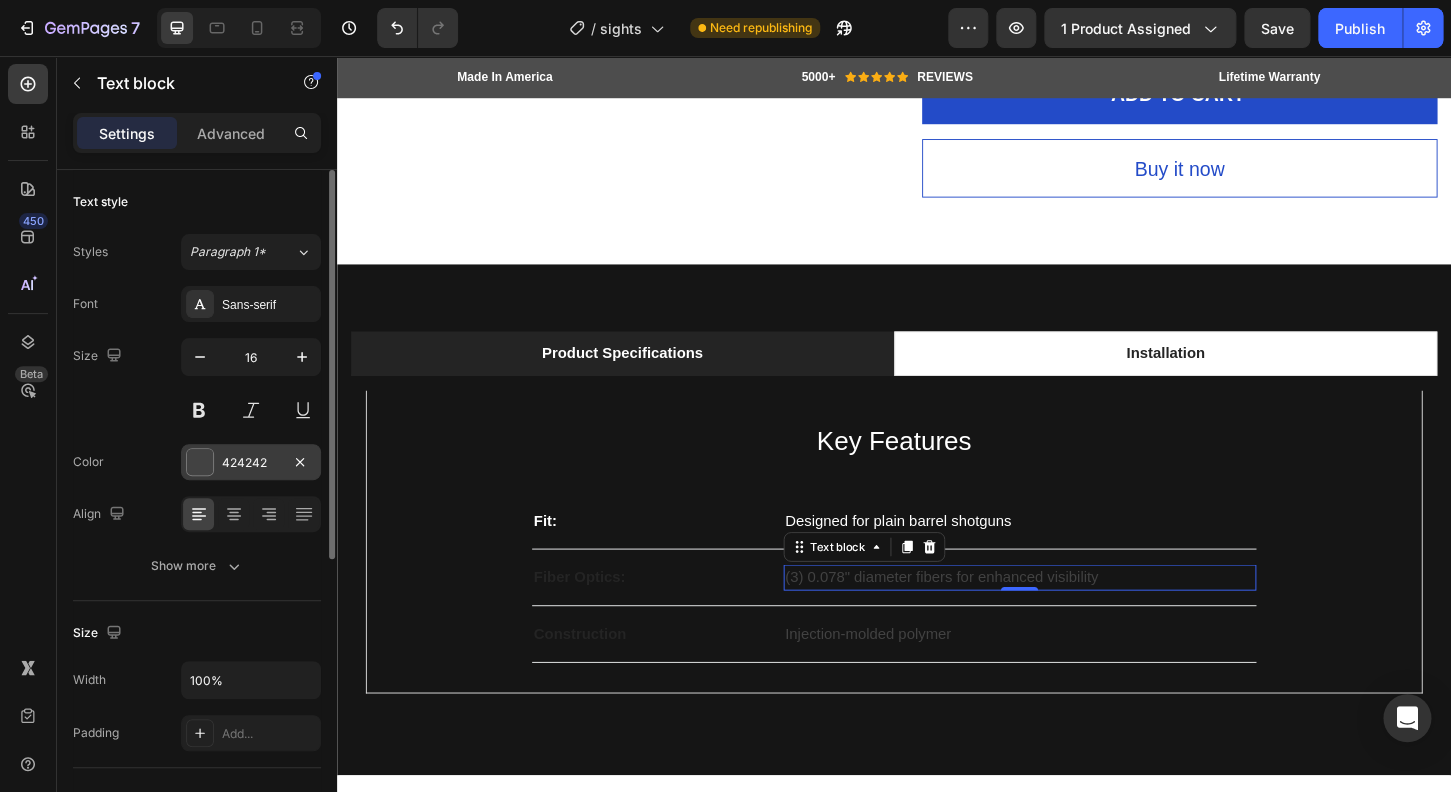 click at bounding box center (200, 462) 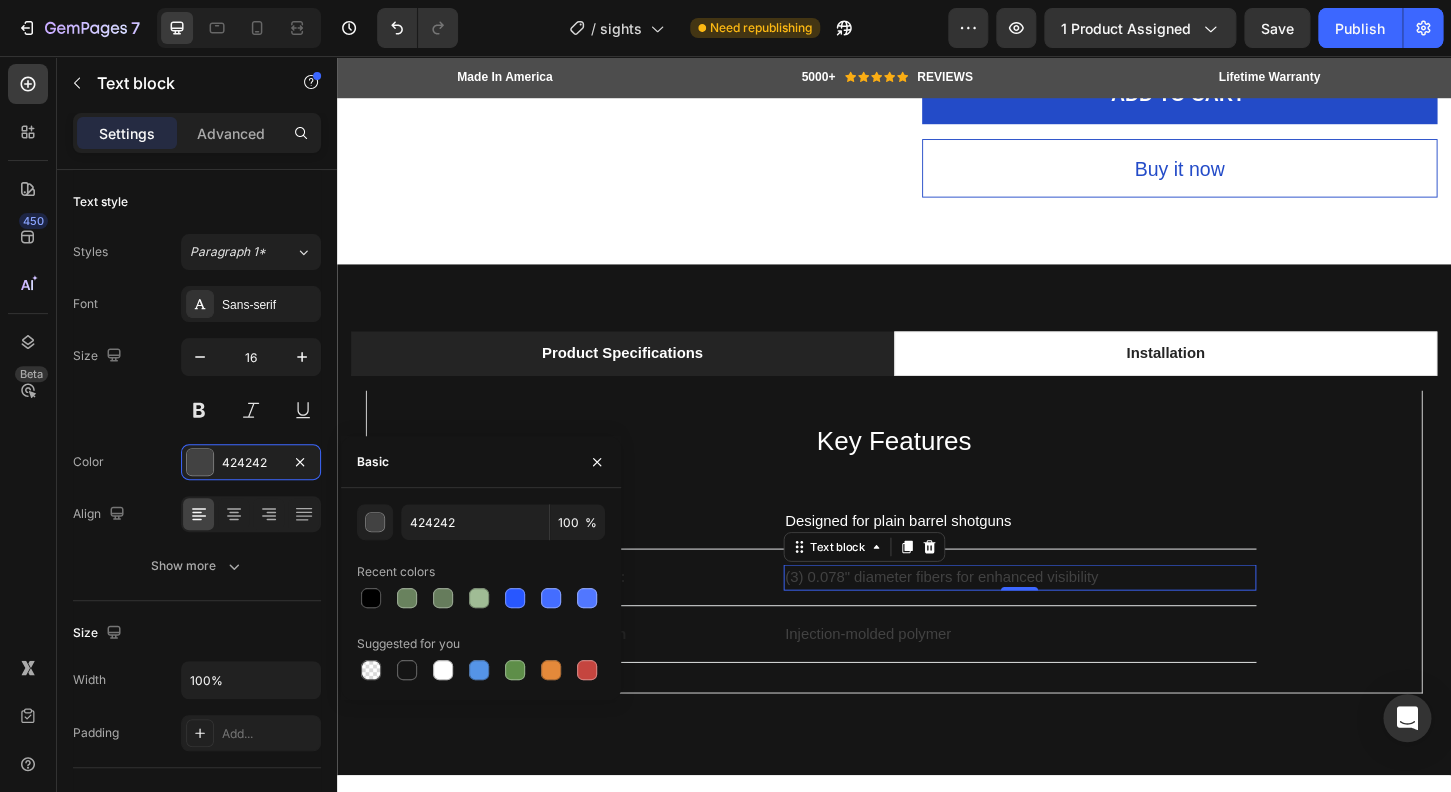click 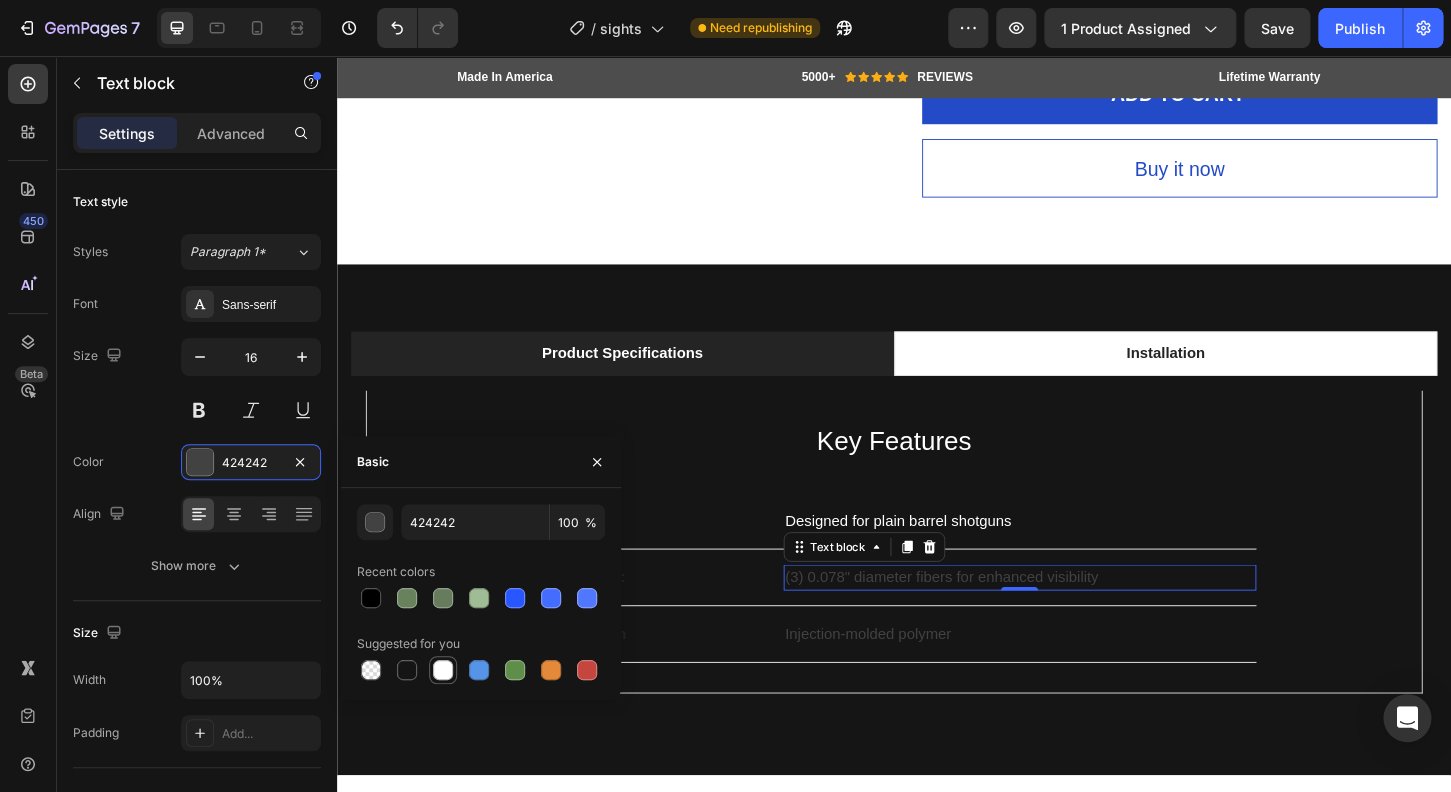 click at bounding box center (443, 670) 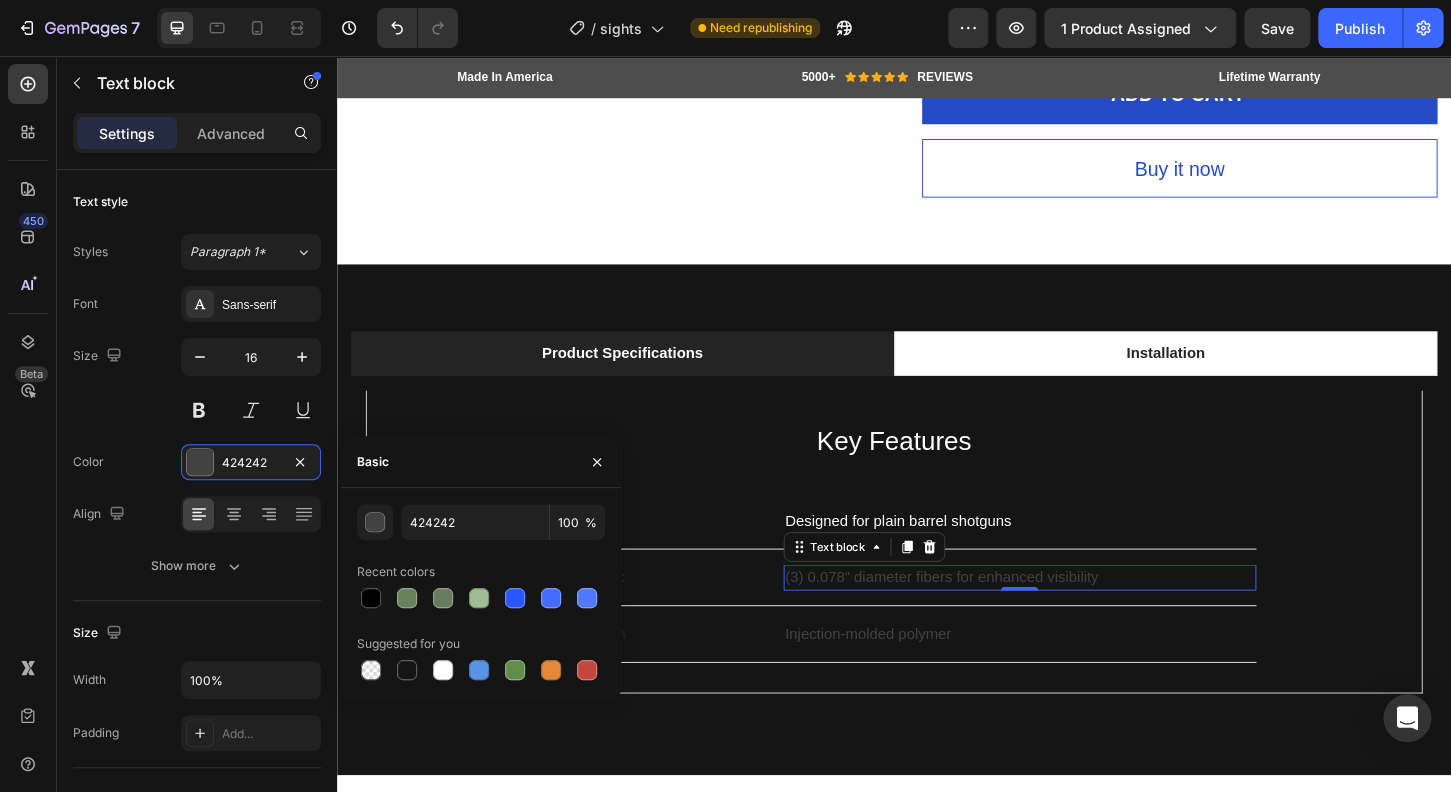 type on "FFFFFF" 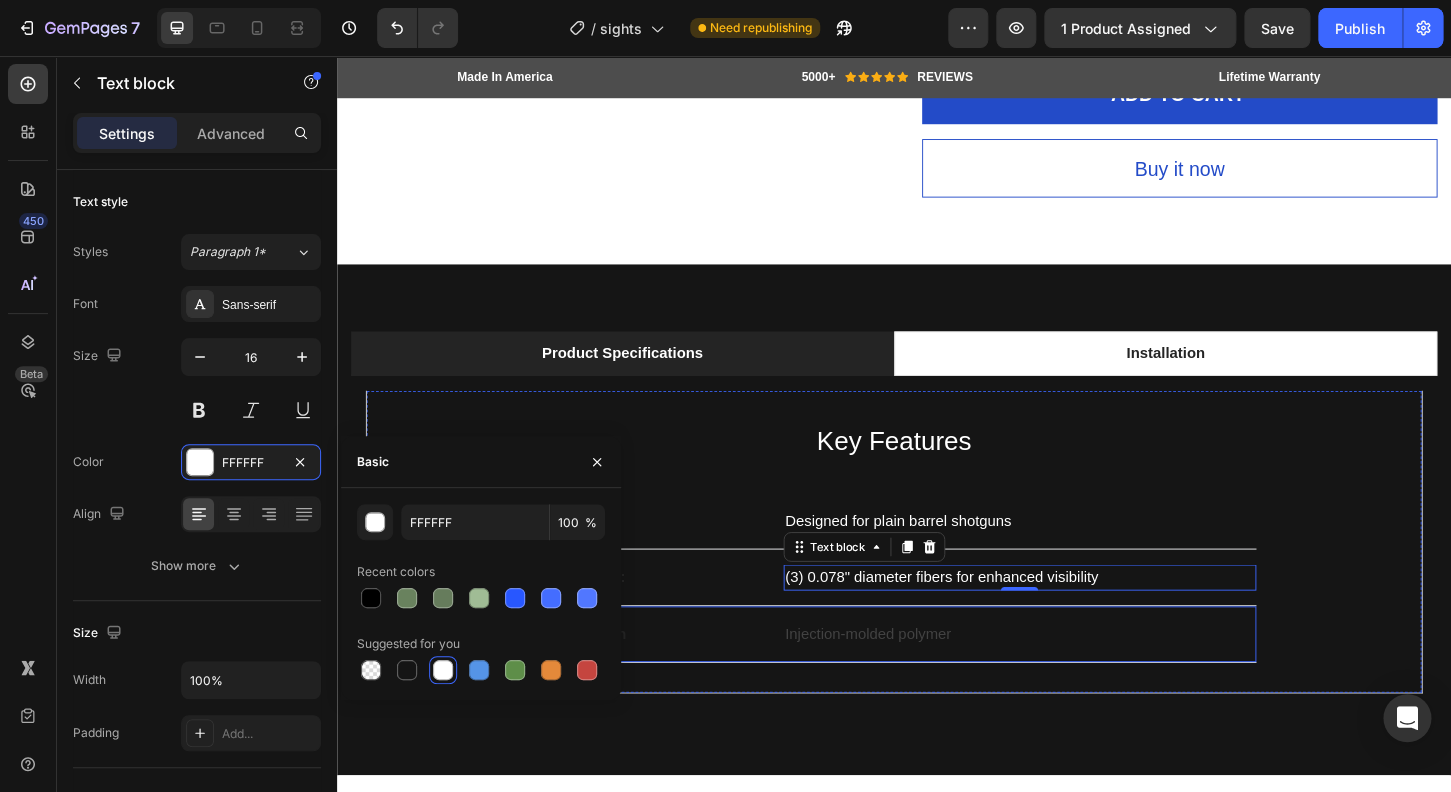 click on "Construction Text block Injection-molded polymer Text block Row" at bounding box center (937, 678) 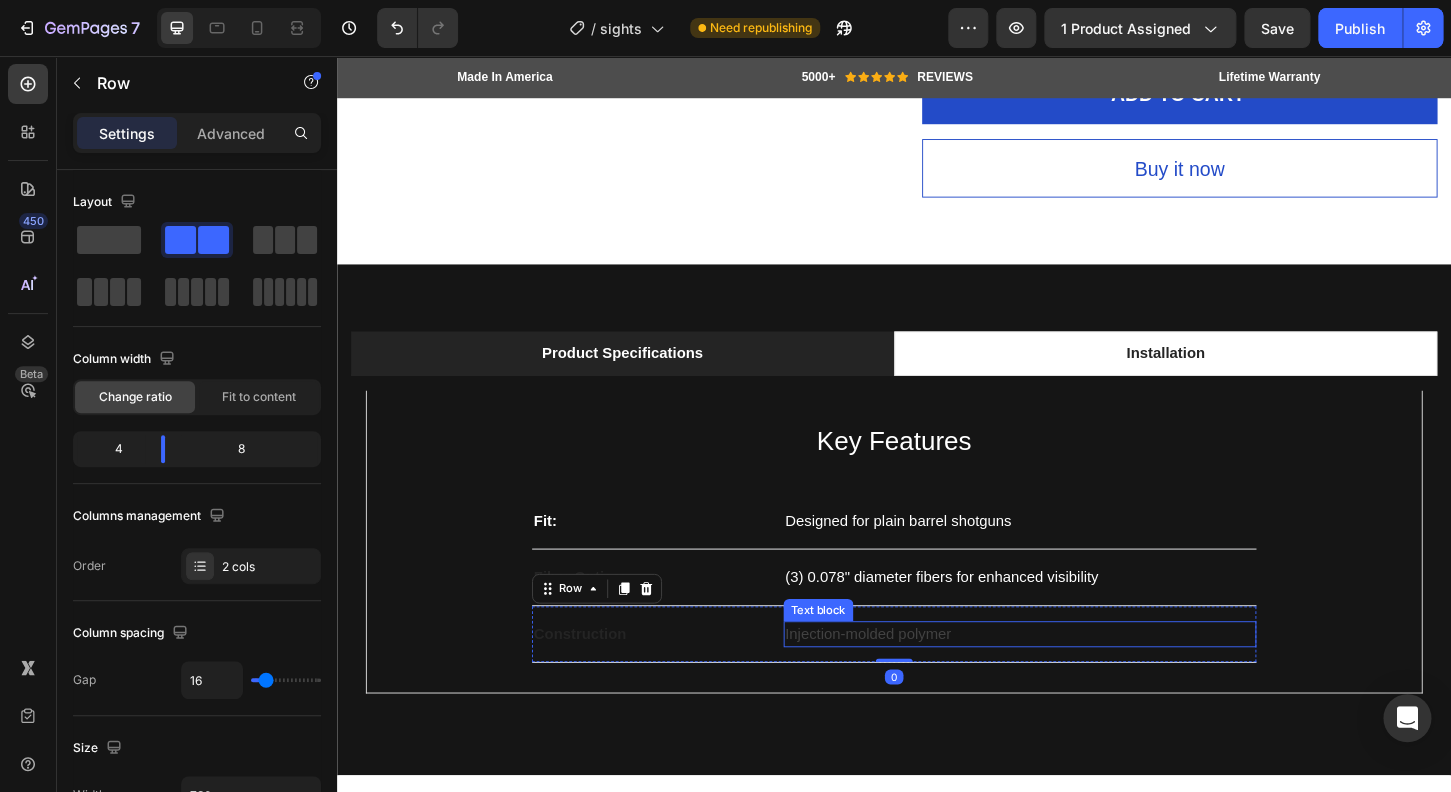click on "Injection-molded polymer" at bounding box center [1072, 678] 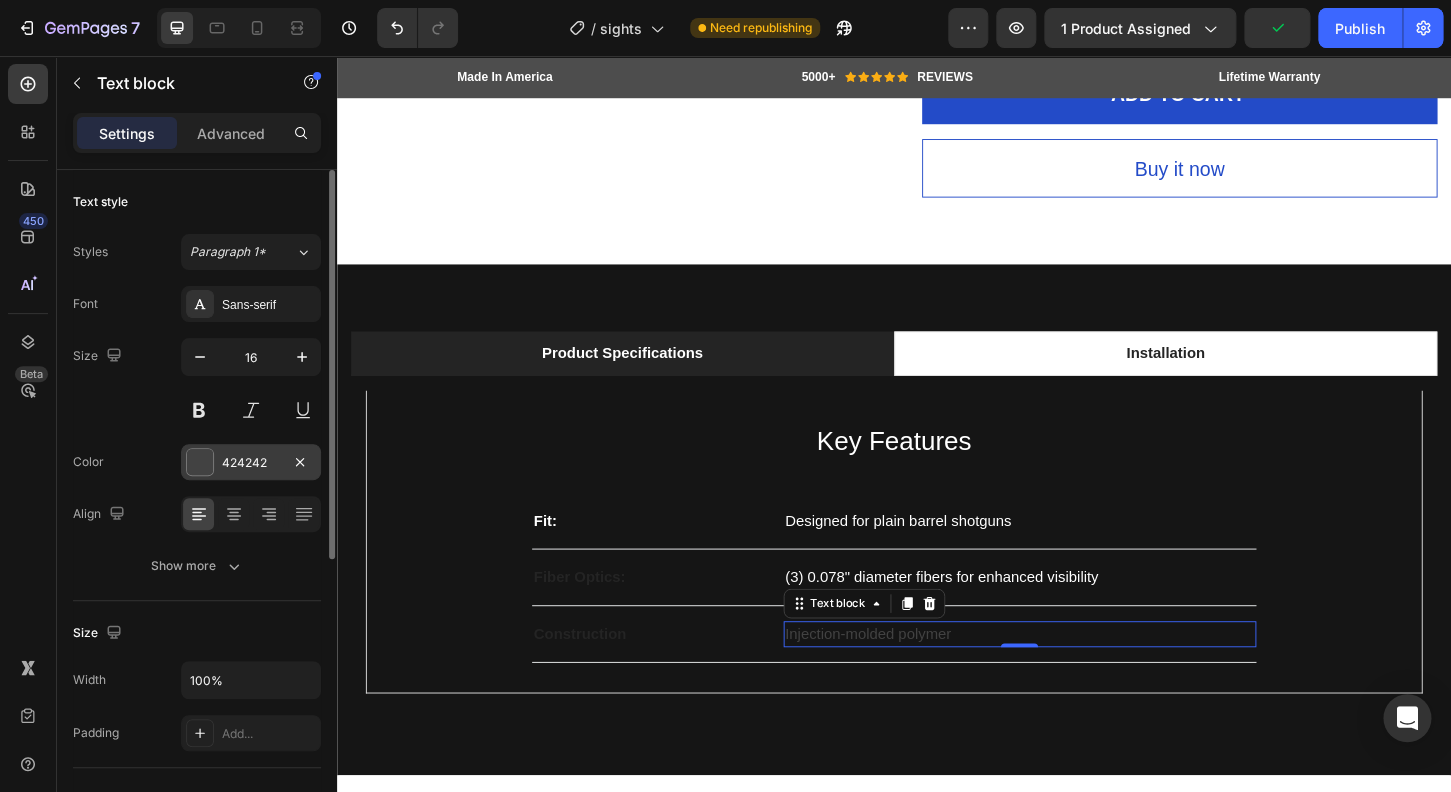 drag, startPoint x: 207, startPoint y: 453, endPoint x: 238, endPoint y: 455, distance: 31.06445 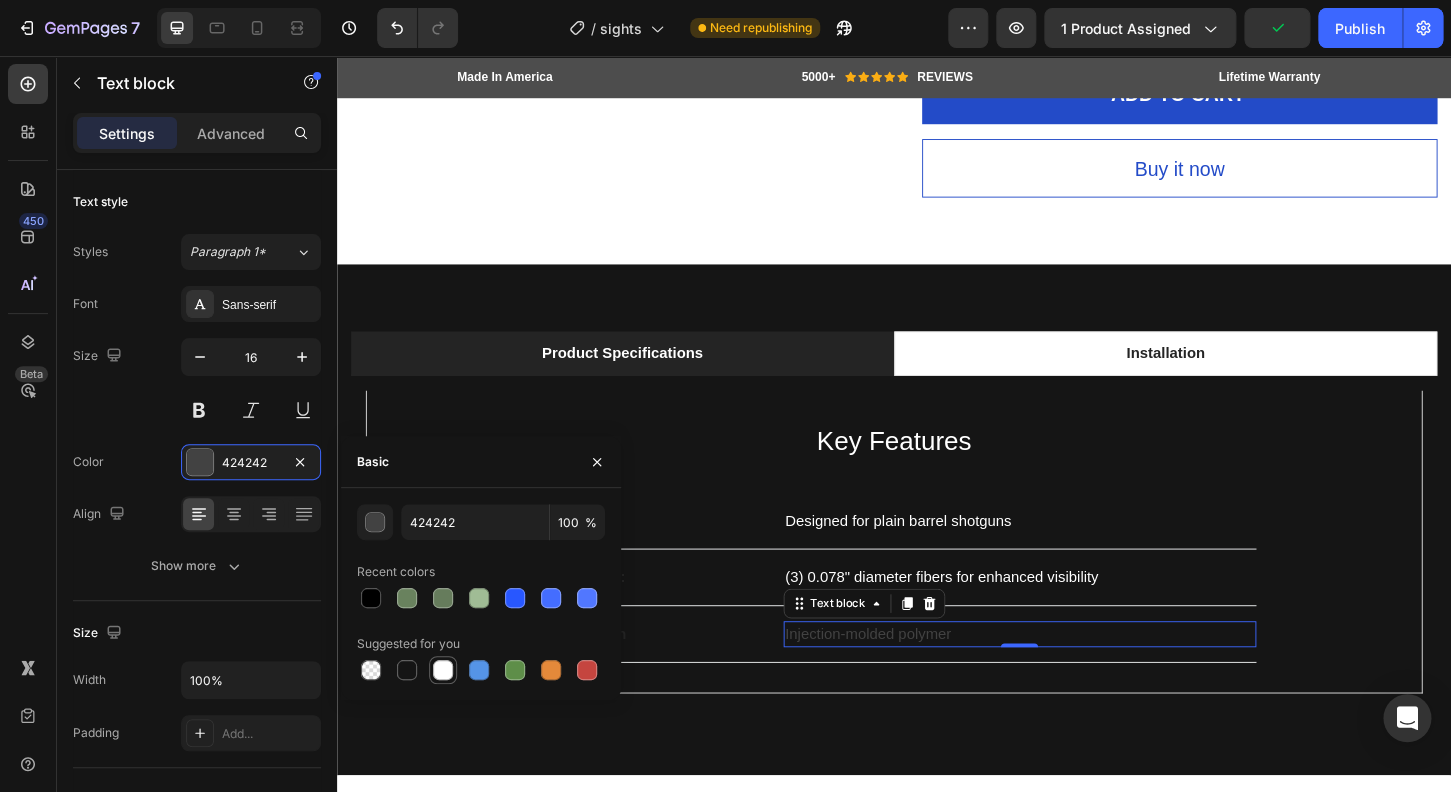 click at bounding box center (443, 670) 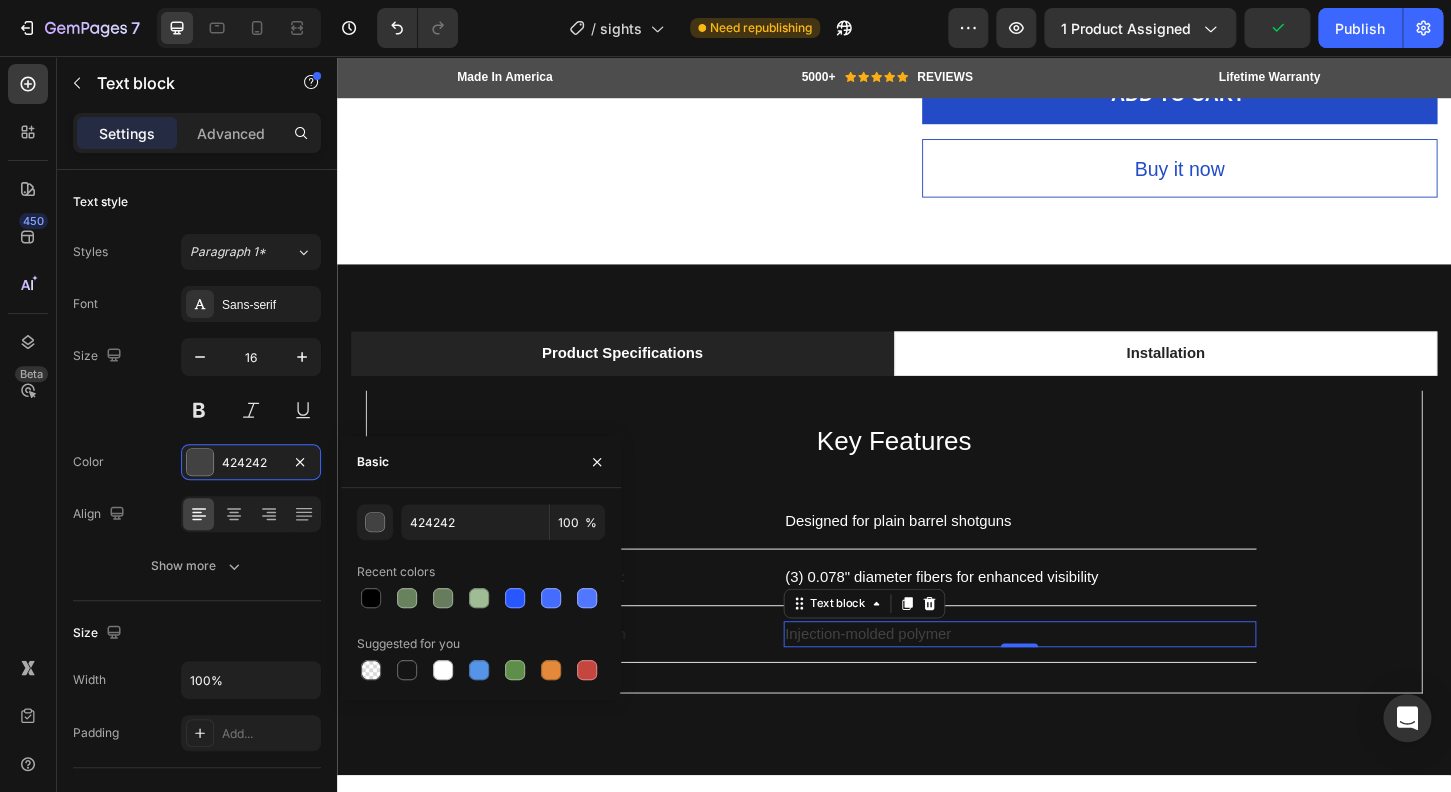 type on "FFFFFF" 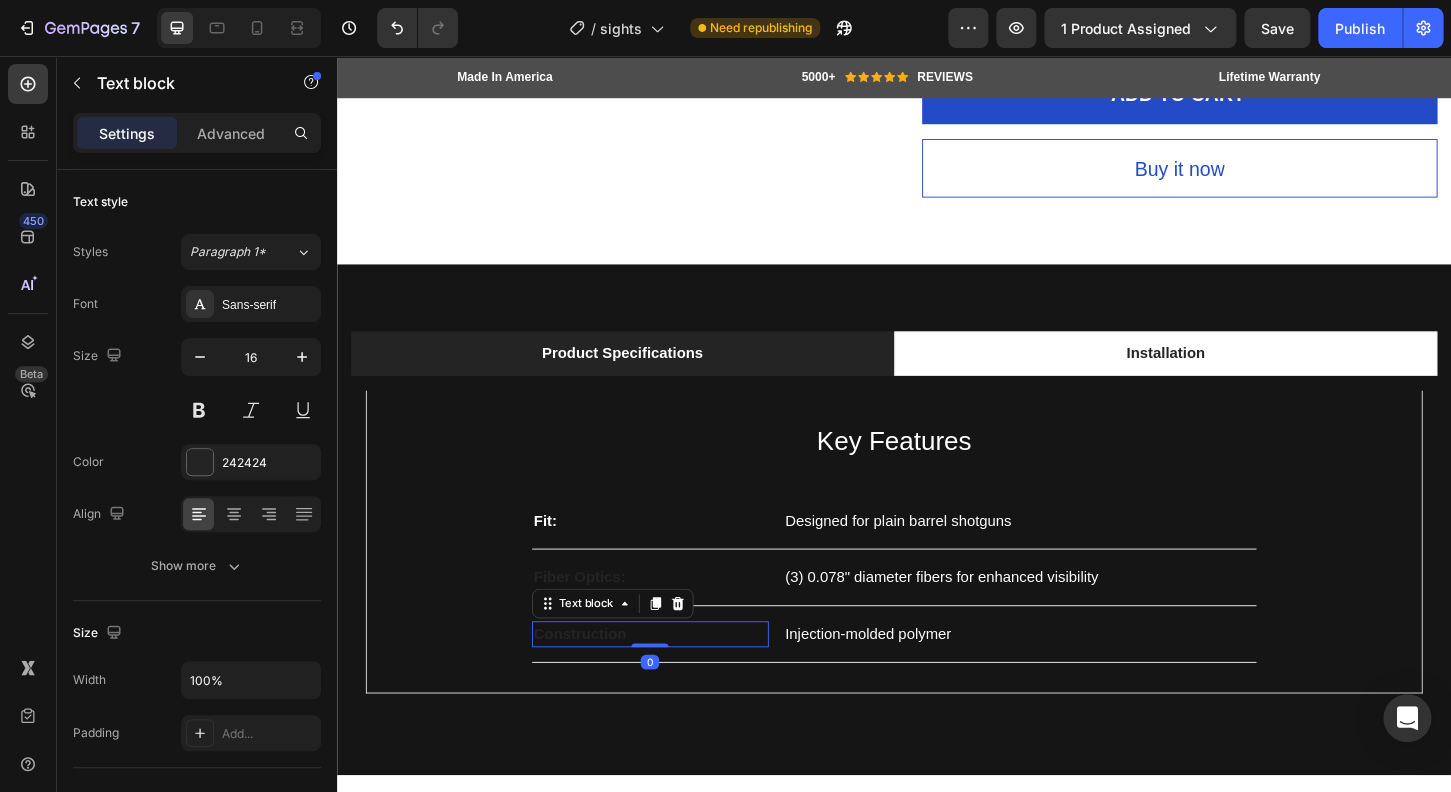 click on "Construction" at bounding box center (674, 678) 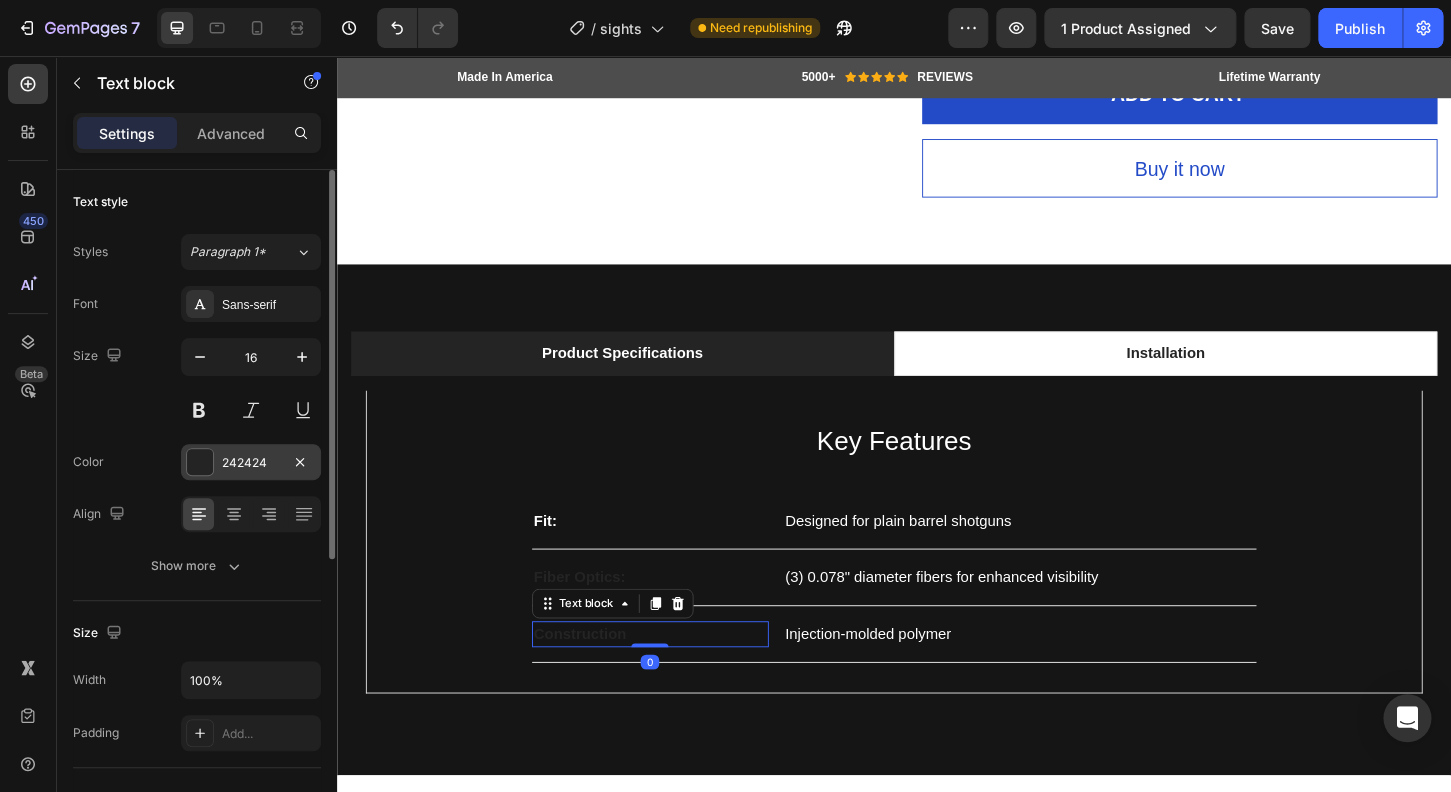 click at bounding box center (200, 462) 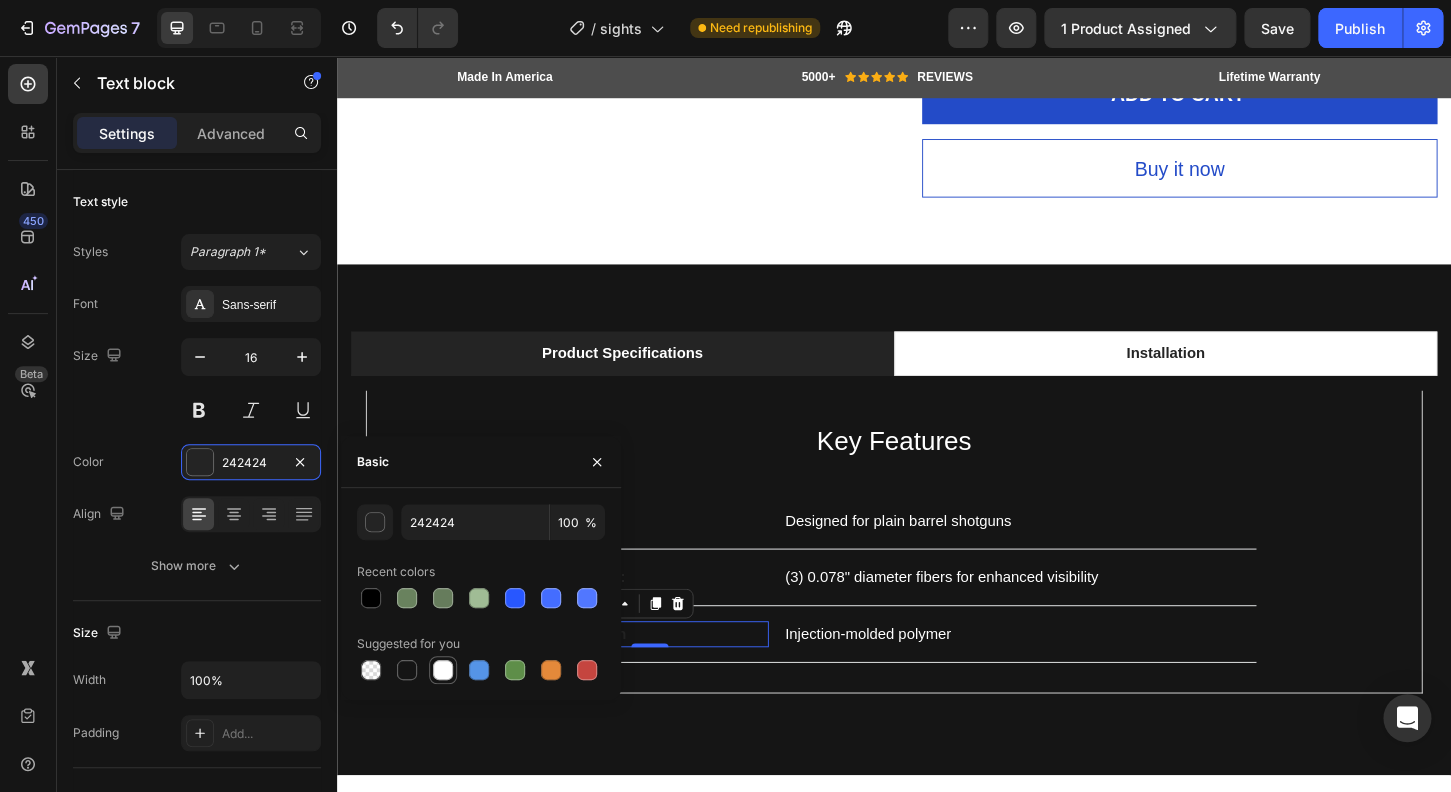 click at bounding box center (443, 670) 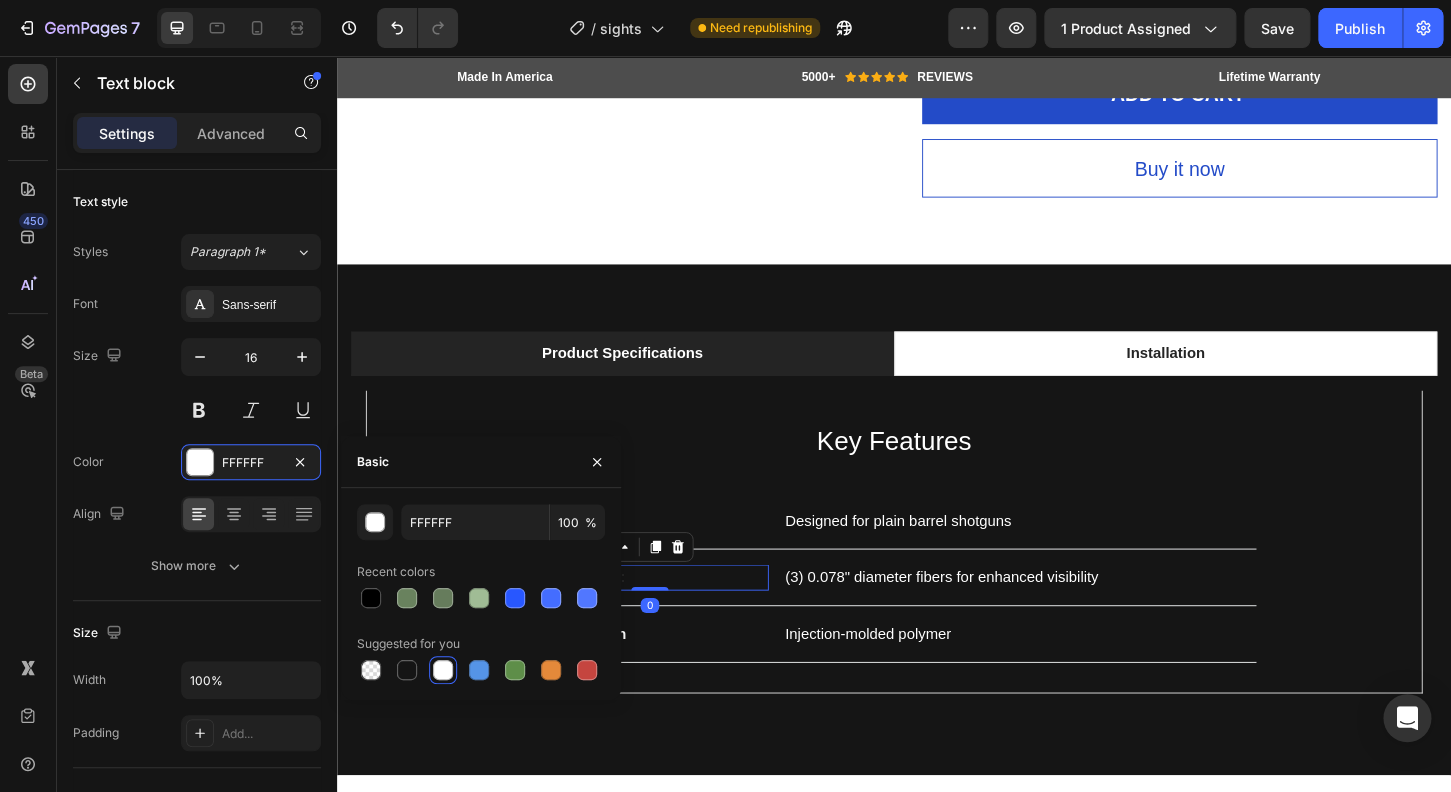 click on "Fiber Optics:" at bounding box center (674, 617) 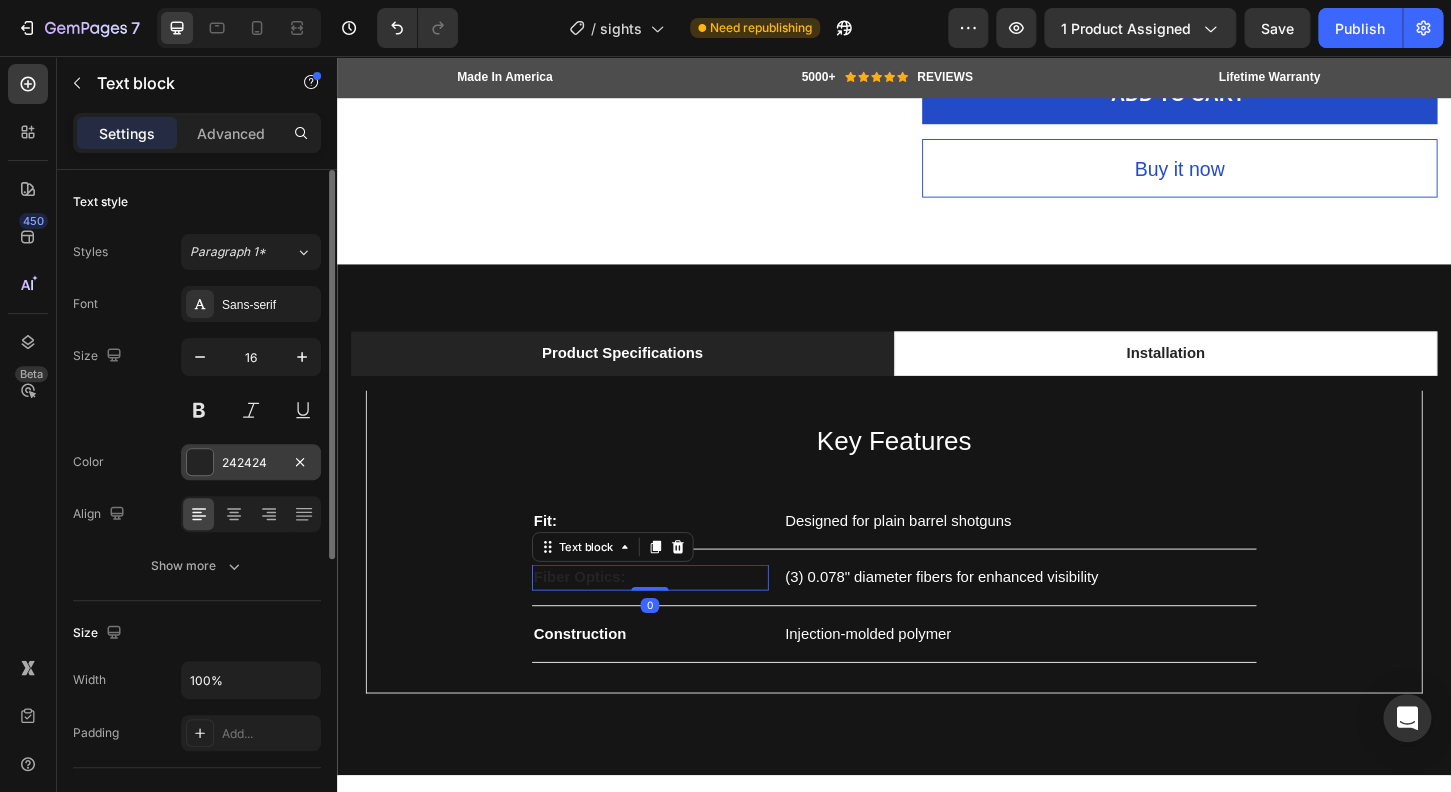 click on "242424" at bounding box center [251, 462] 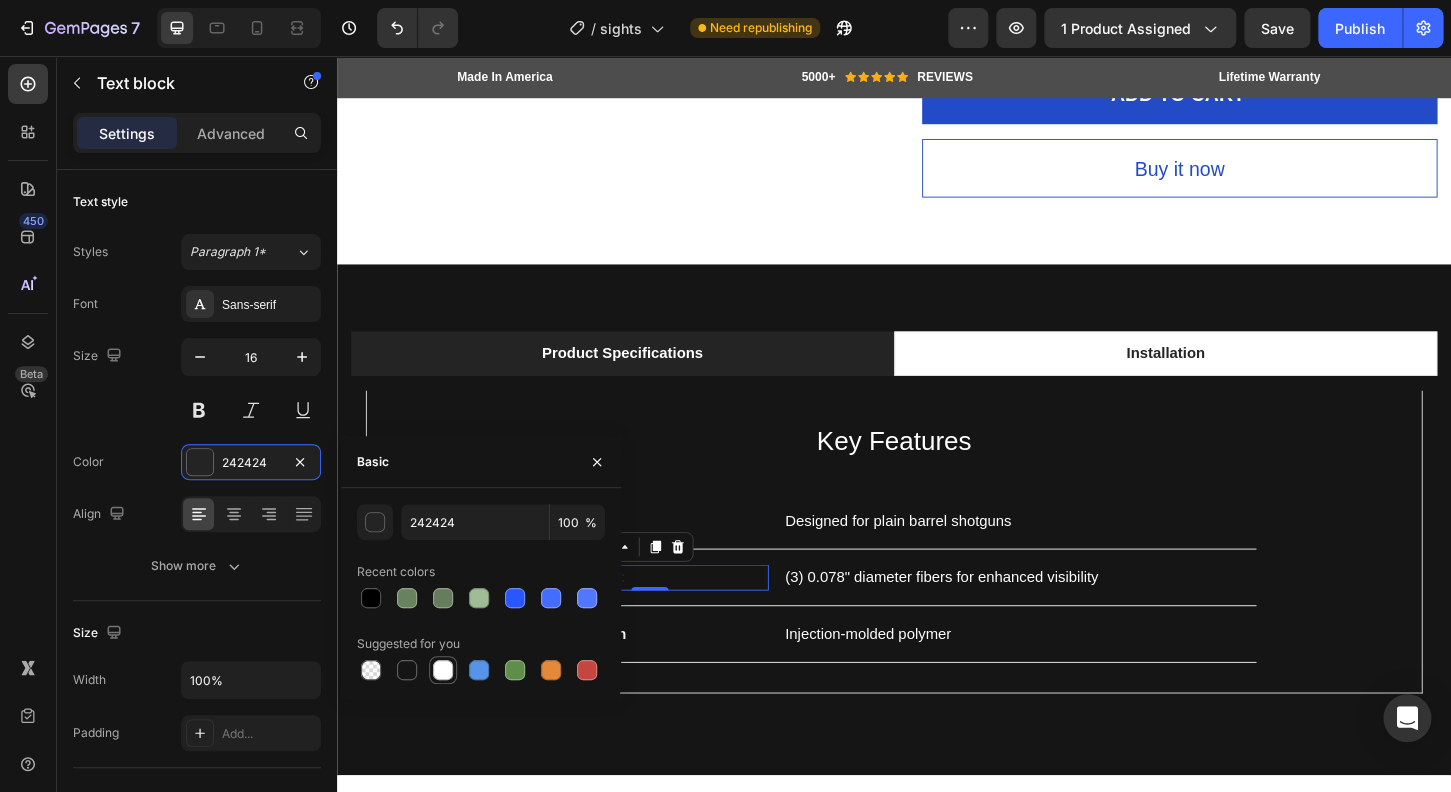 click at bounding box center (443, 670) 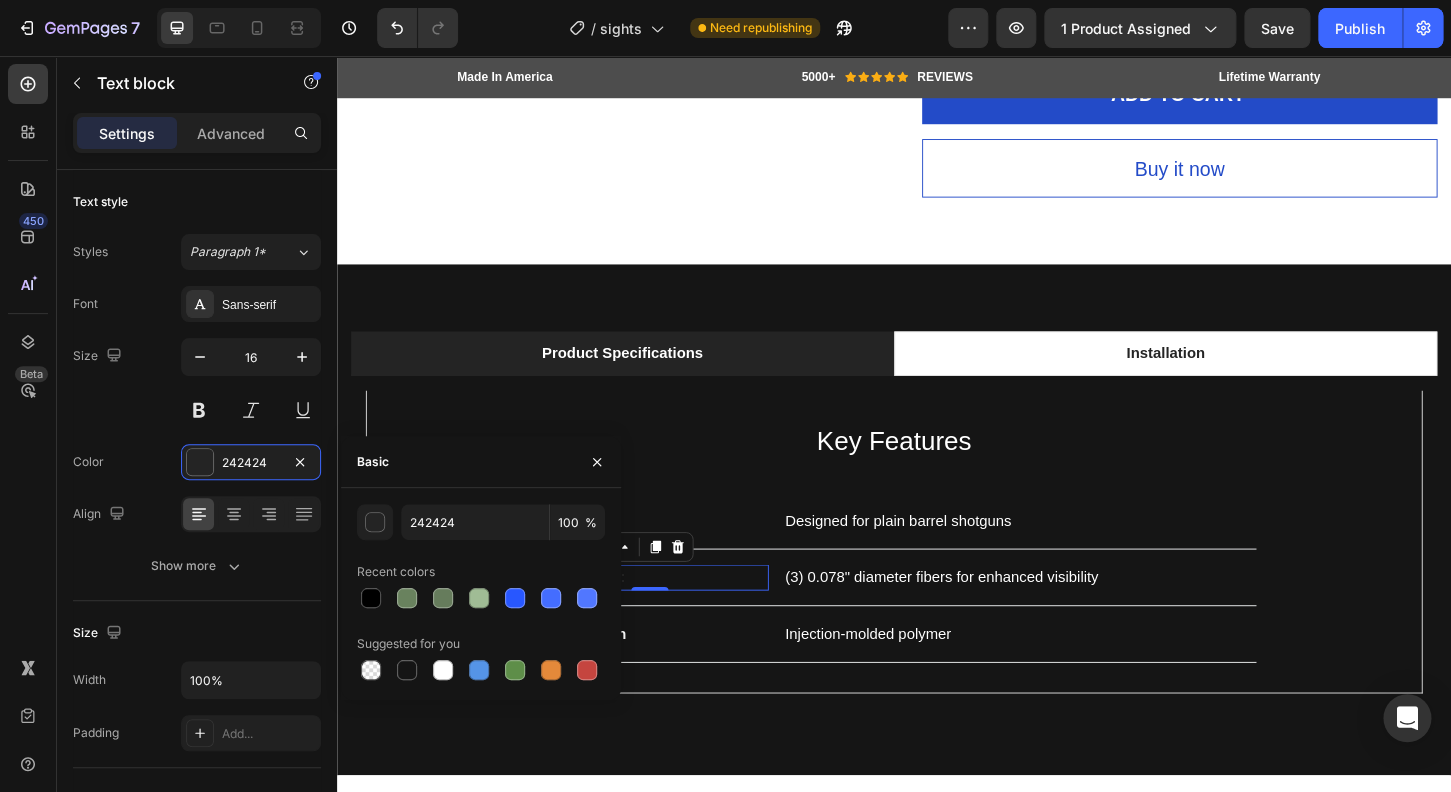 type on "FFFFFF" 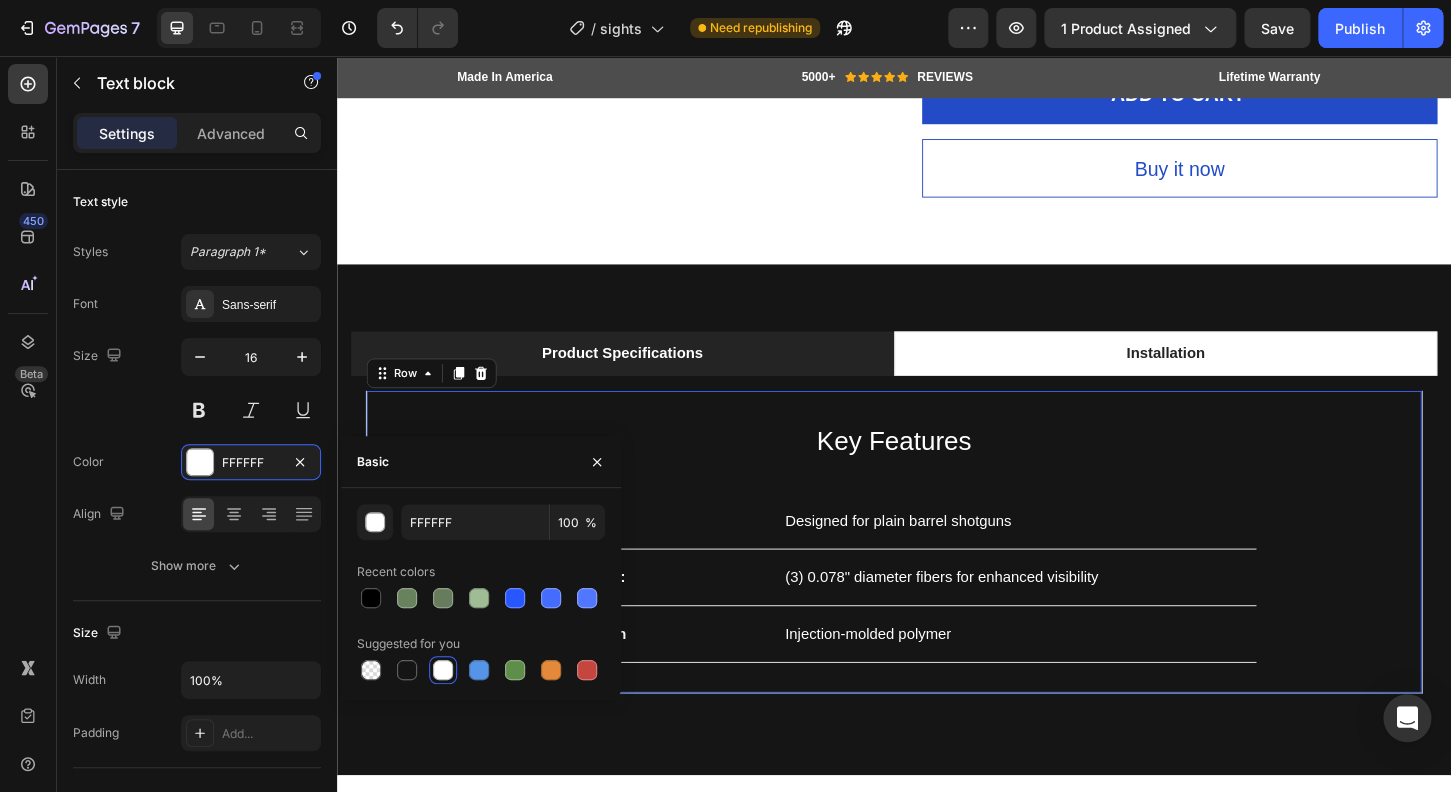 click on "Key Features Heading Fit:  Text block Designed for plain barrel shotguns Text block Row Fiber Optics:  Text block (3) 0.078" diameter fibers for enhanced visibility Text block Row Construction Text block Injection-molded polymer Text block Row Row   0" at bounding box center [937, 579] 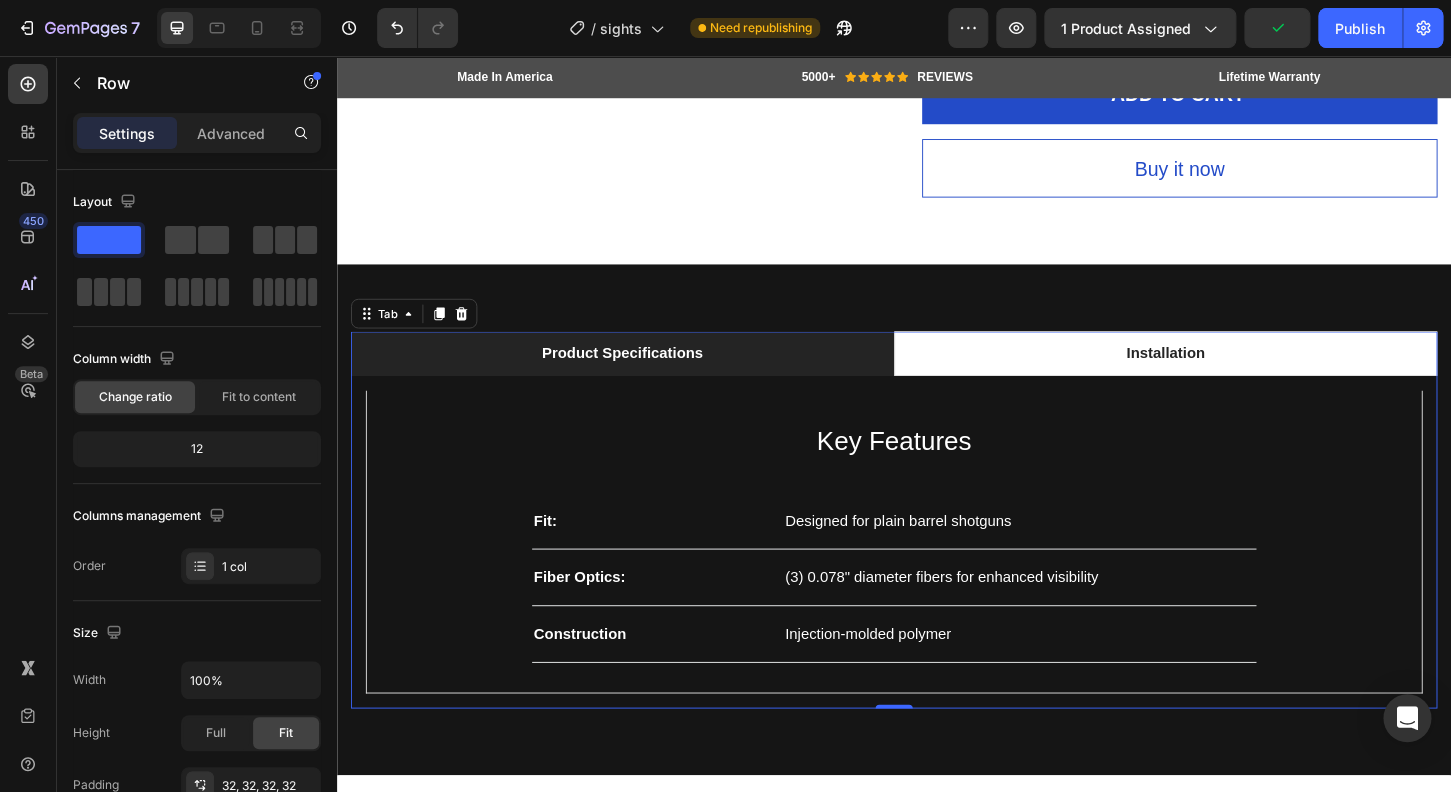 click on "Key Features Heading Fit:  Text block Designed for plain barrel shotguns Text block Row Fiber Optics:  Text block (3) 0.078" diameter fibers for enhanced visibility Text block Row Construction Text block Injection-molded polymer Text block Row Row Installation Heading Image Installation Text block No gunsmithing required – clamps on in minutes Text block Text block Row Row" at bounding box center [937, 579] 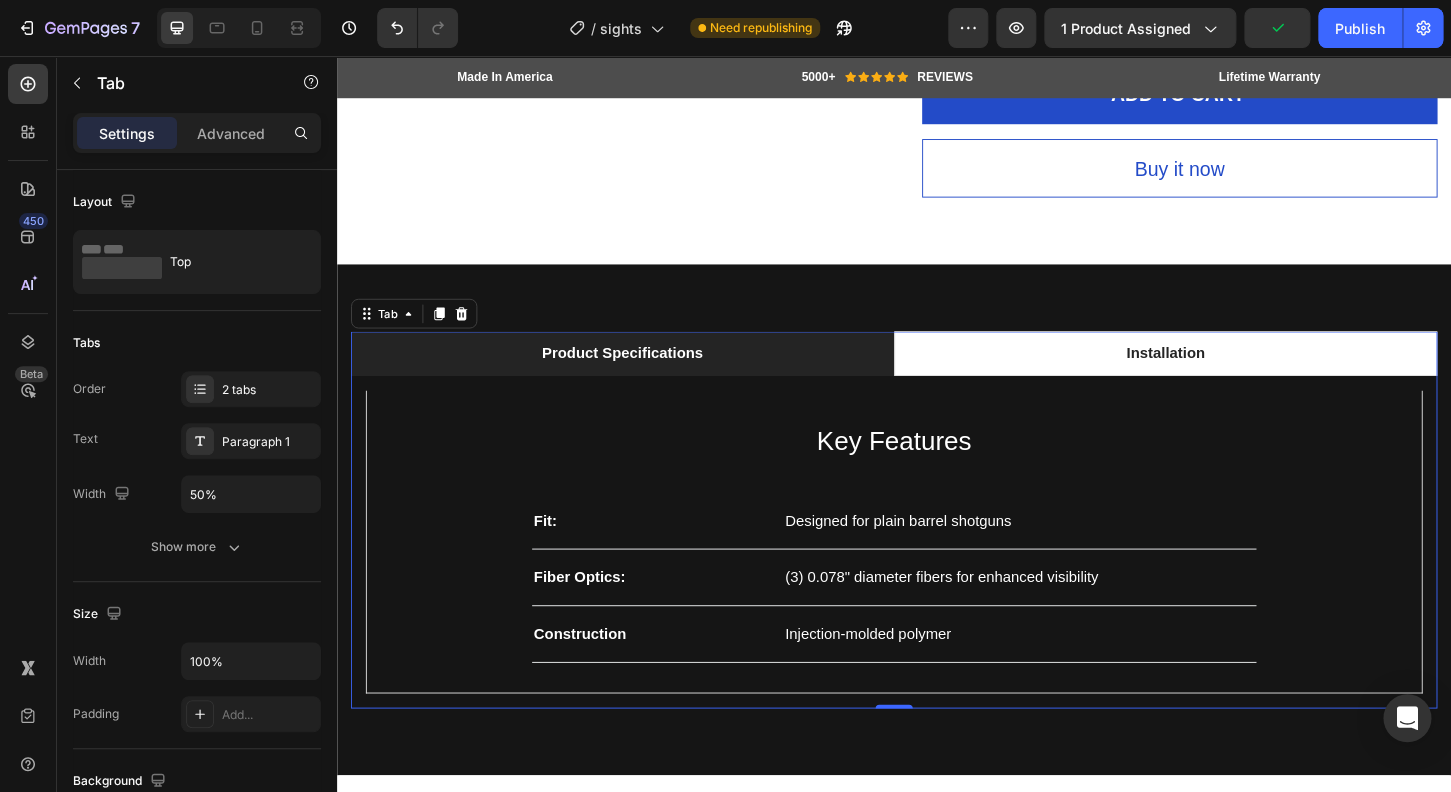 click on "Product Specifications" at bounding box center (644, 375) 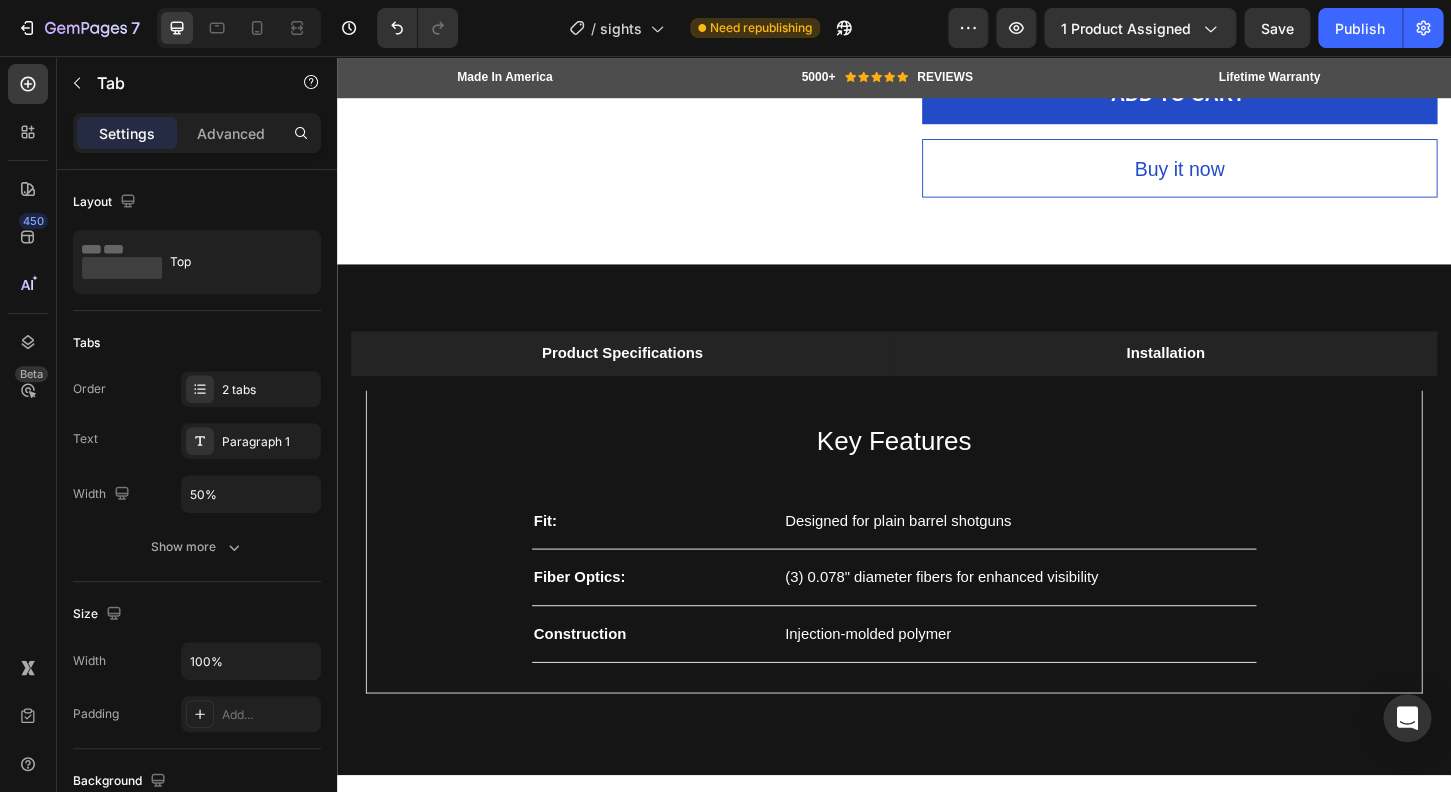 click on "Installation" at bounding box center (1229, 376) 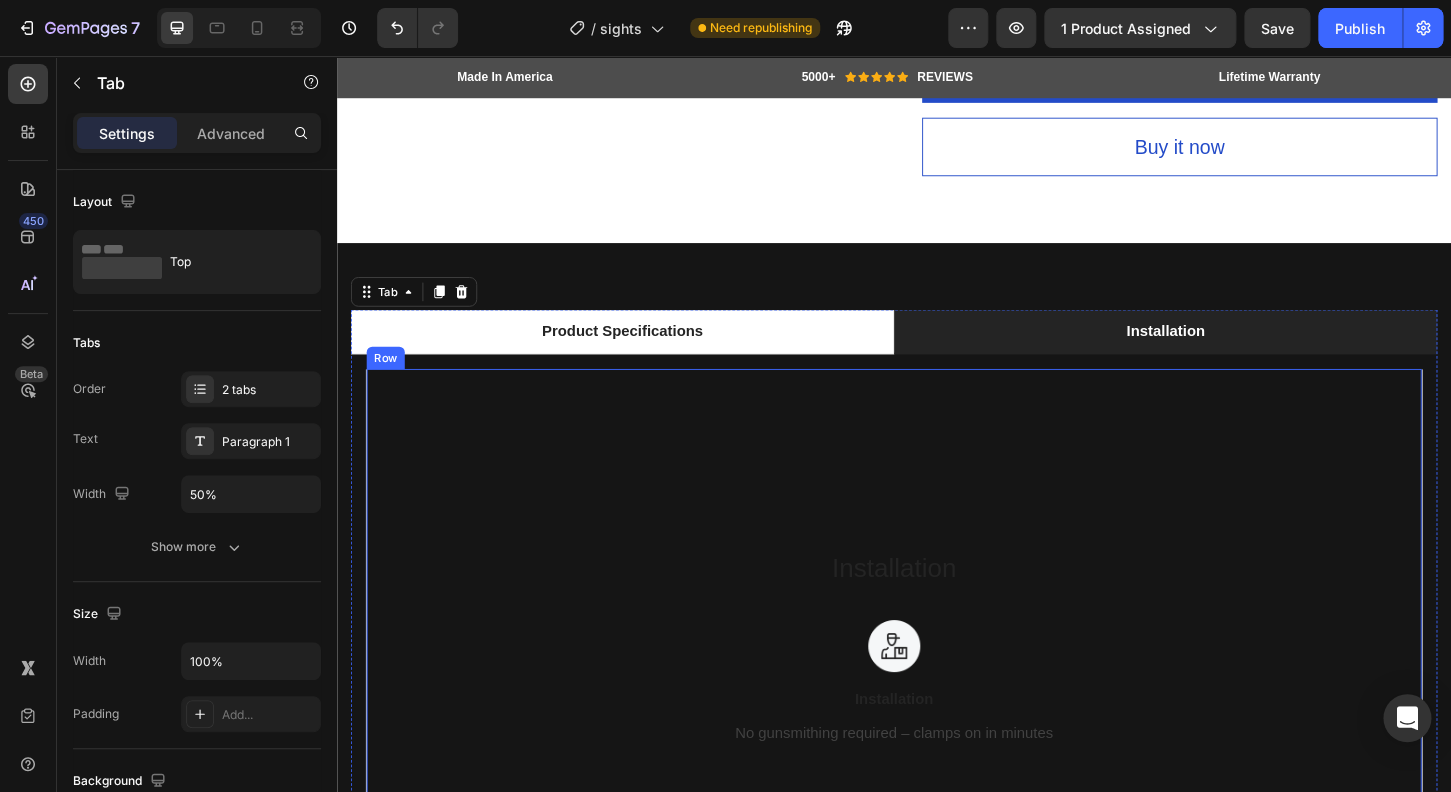 scroll, scrollTop: 1839, scrollLeft: 0, axis: vertical 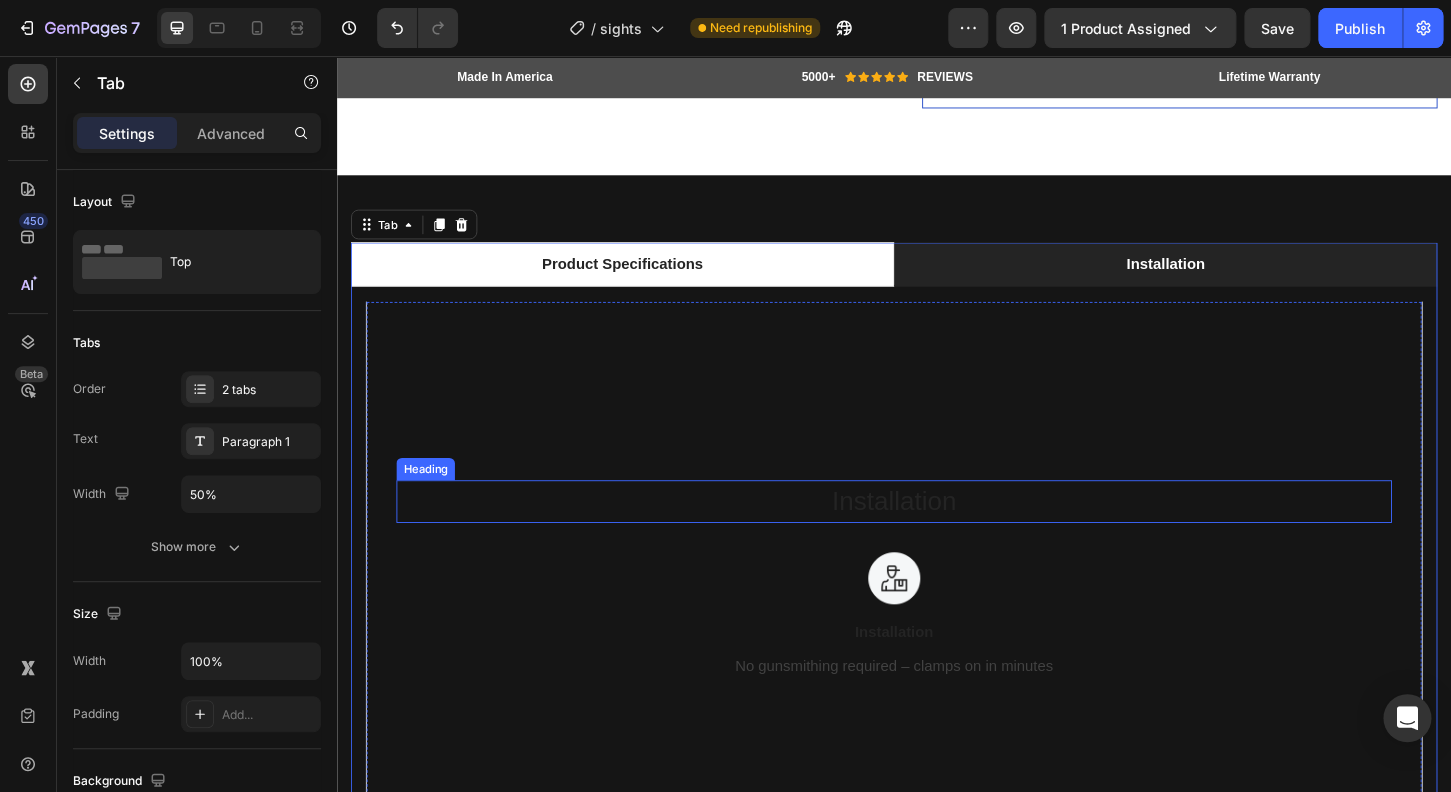 click on "Installation" at bounding box center [937, 535] 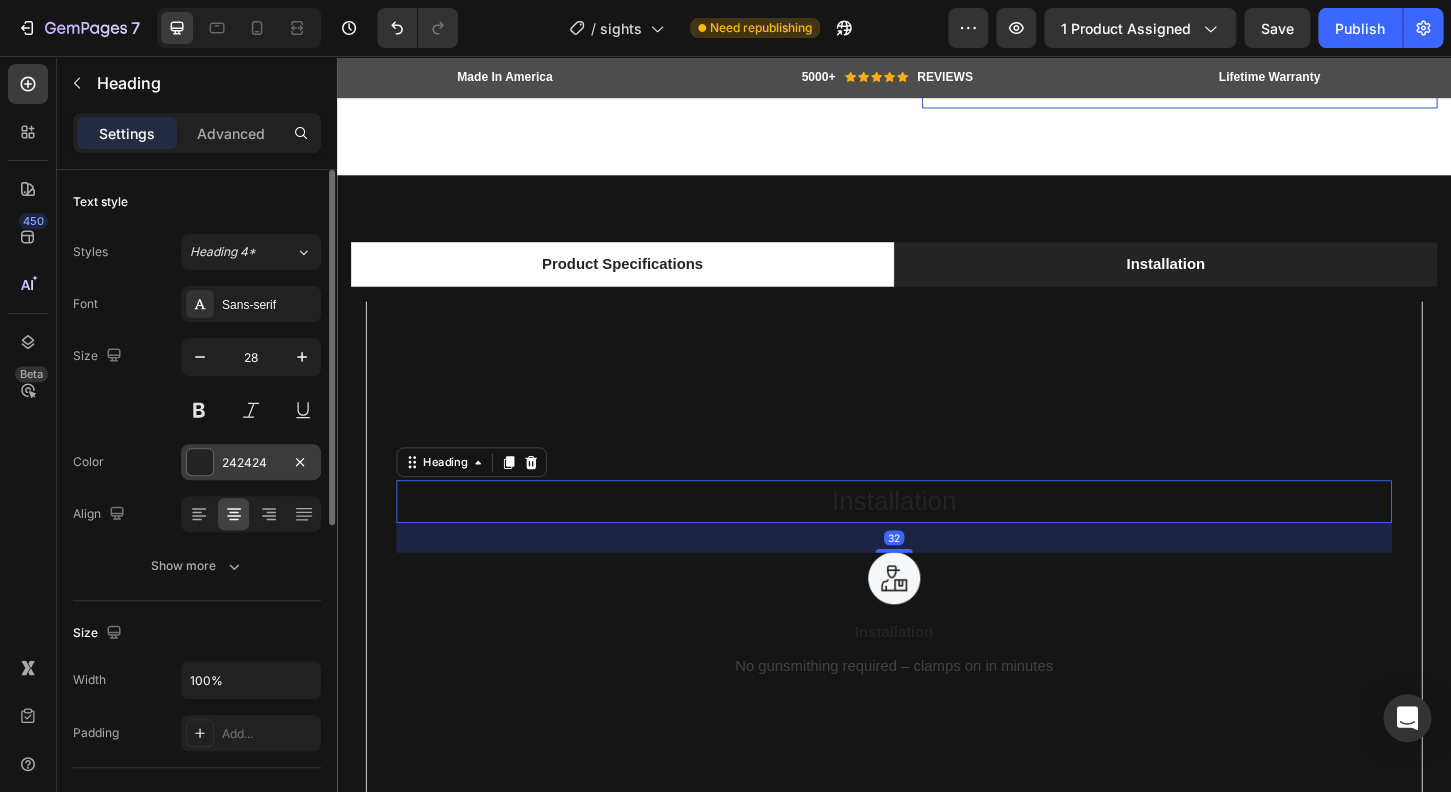 click on "242424" at bounding box center (251, 462) 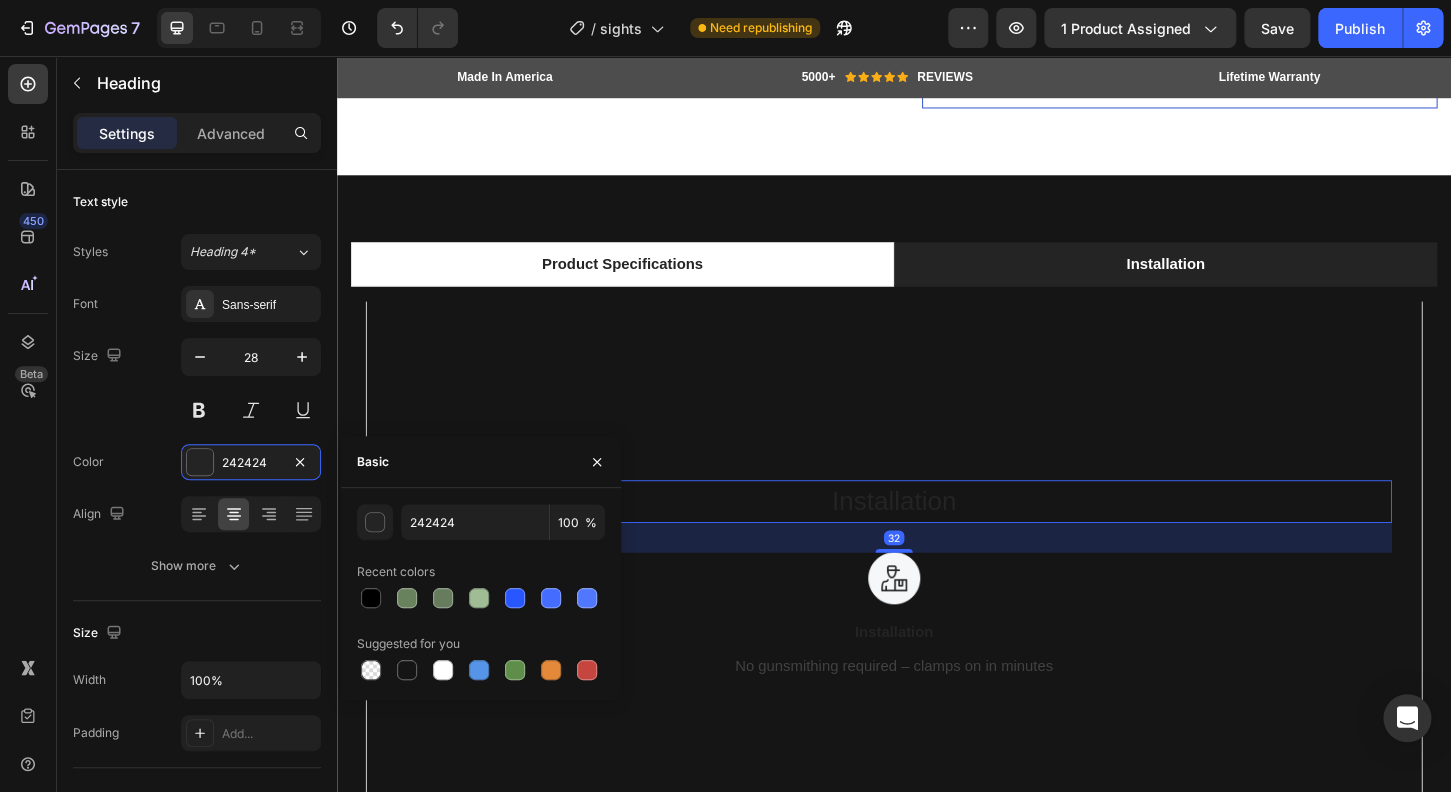 click 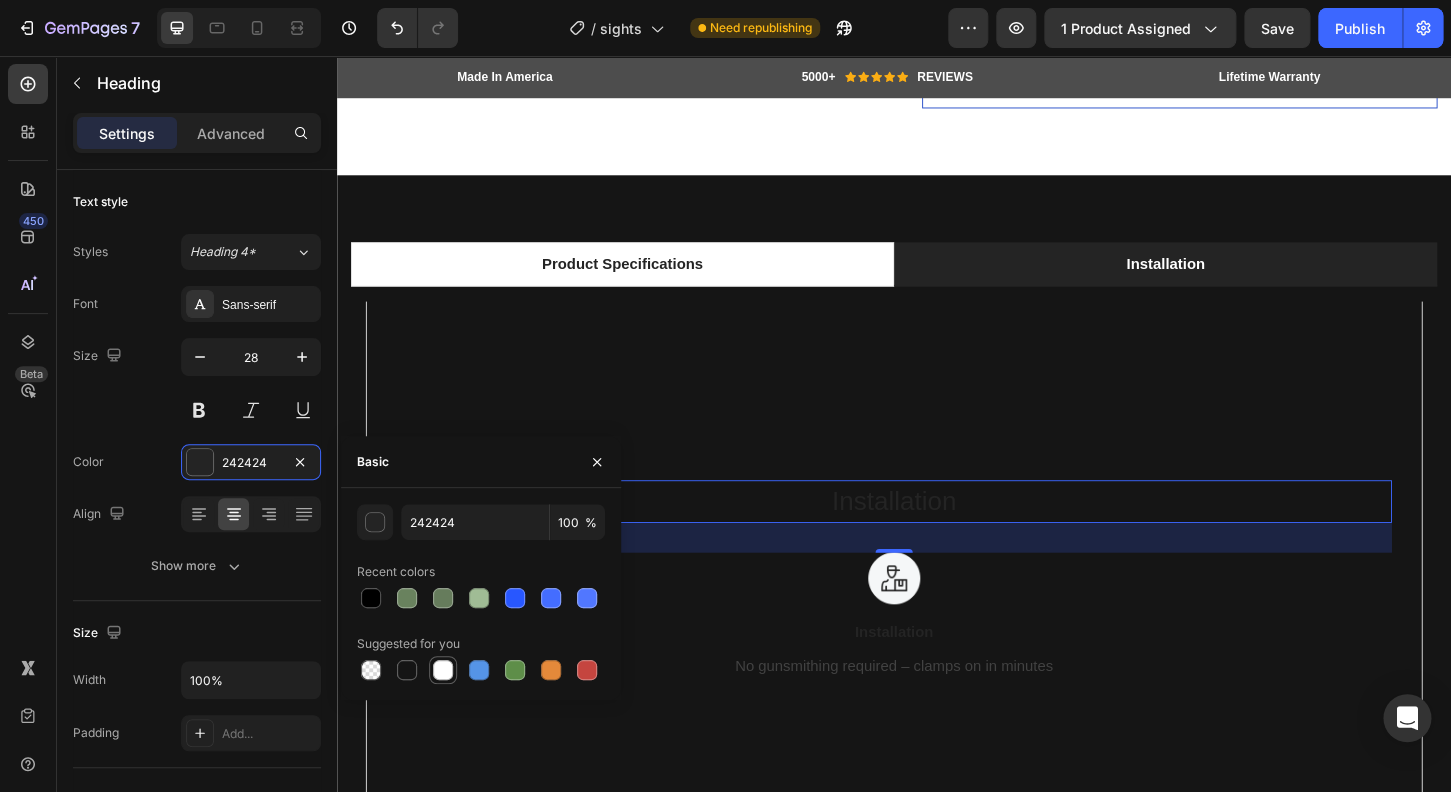 click at bounding box center (443, 670) 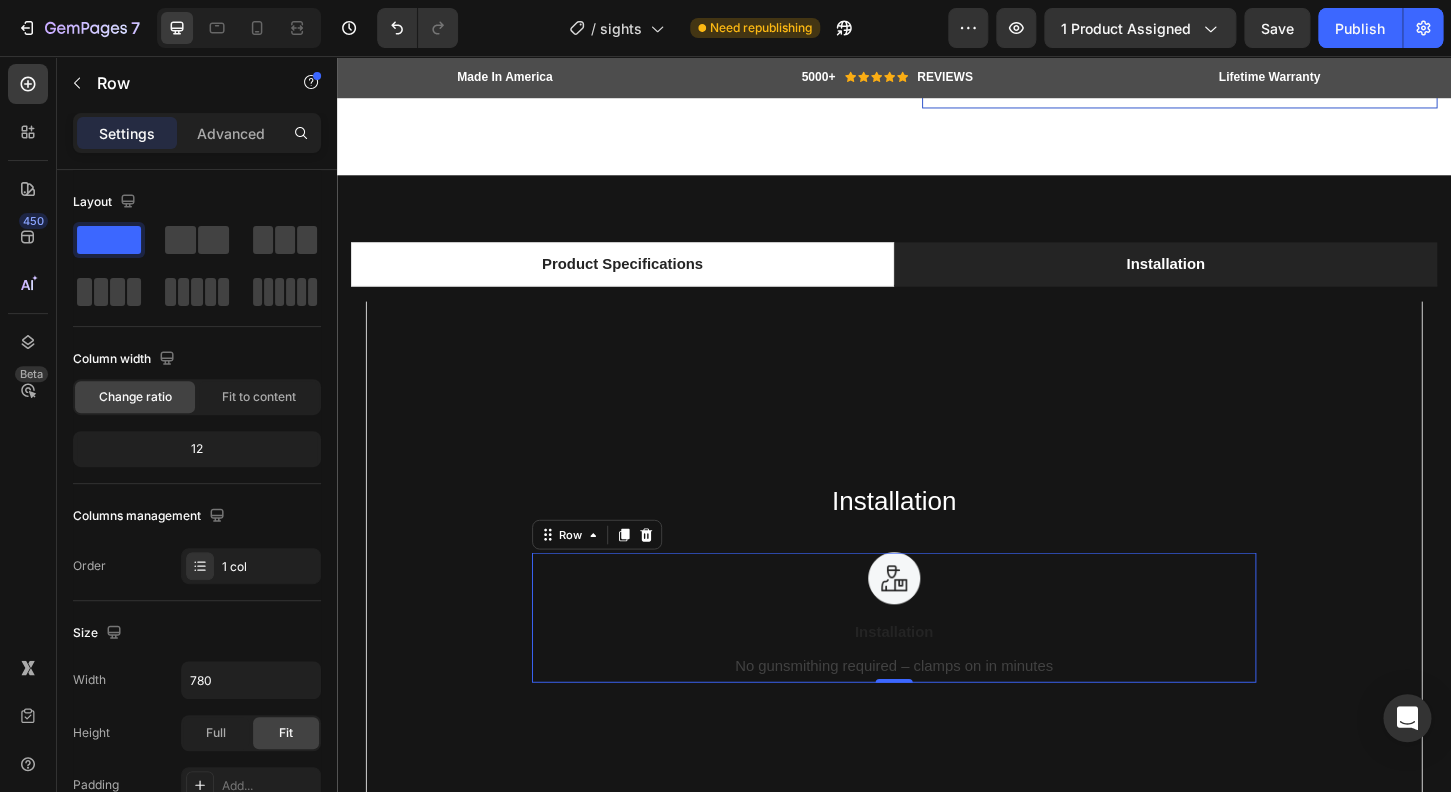 click on "Image Installation Text block No gunsmithing required – clamps on in minutes Text block Text block" at bounding box center (937, 660) 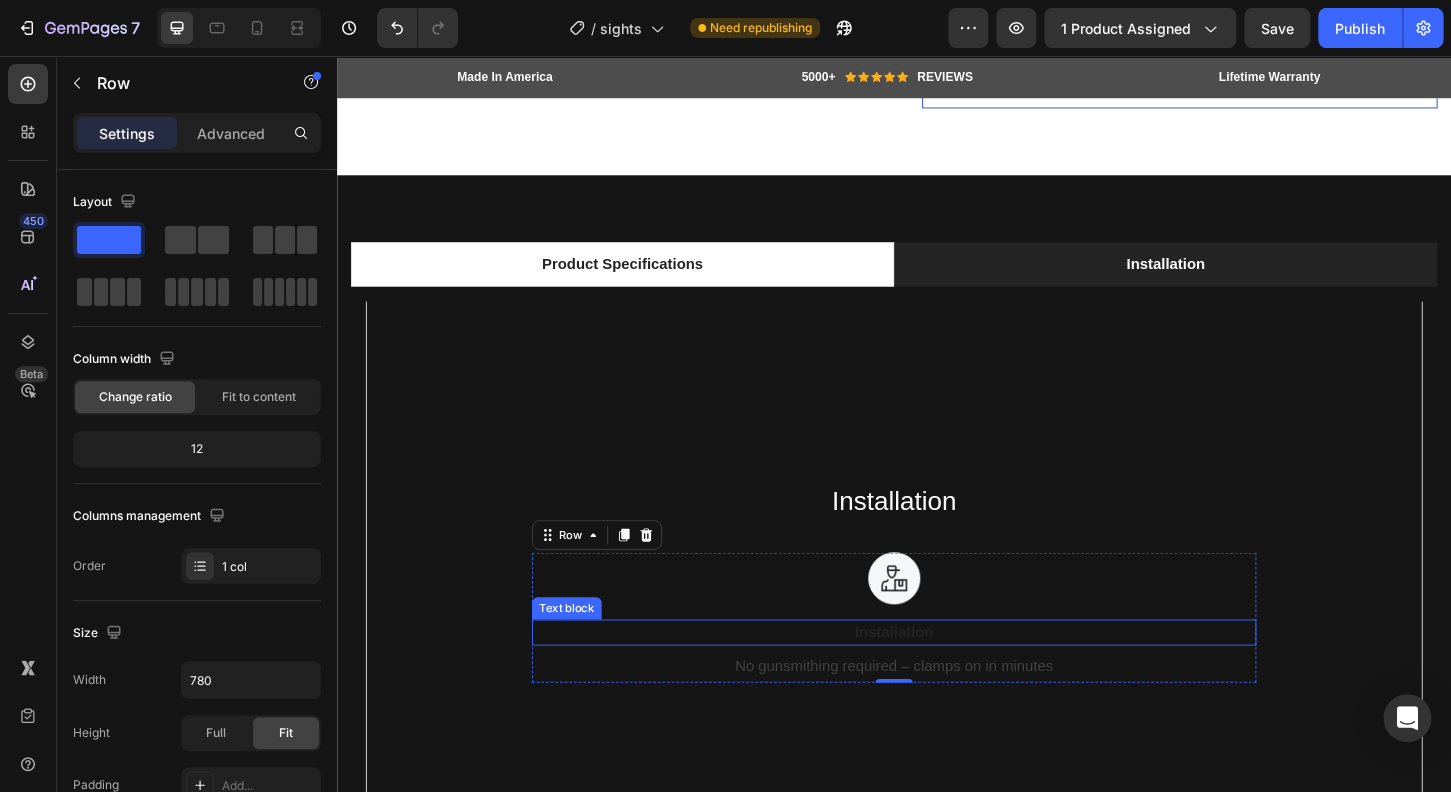 click on "Installation" at bounding box center (937, 676) 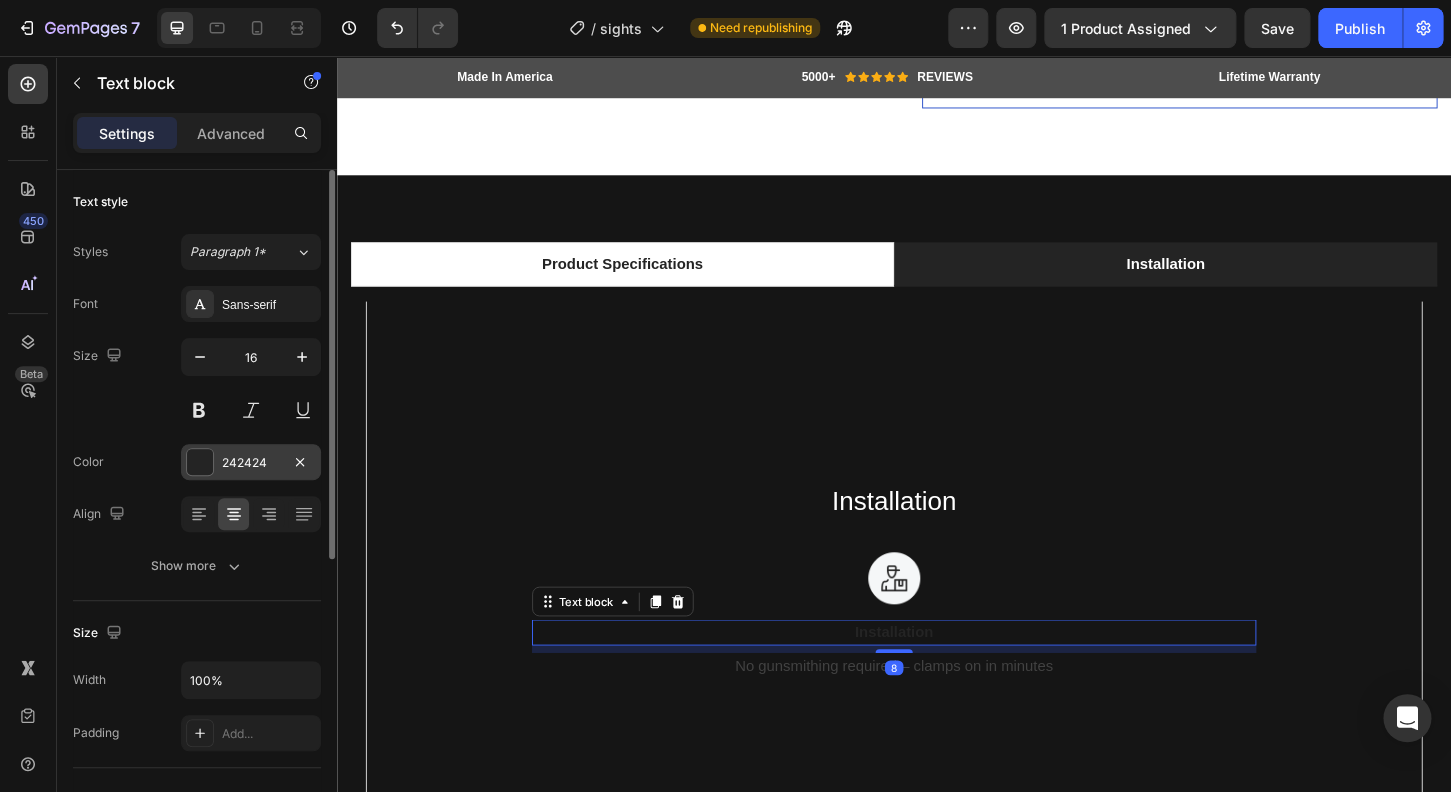 click at bounding box center (200, 462) 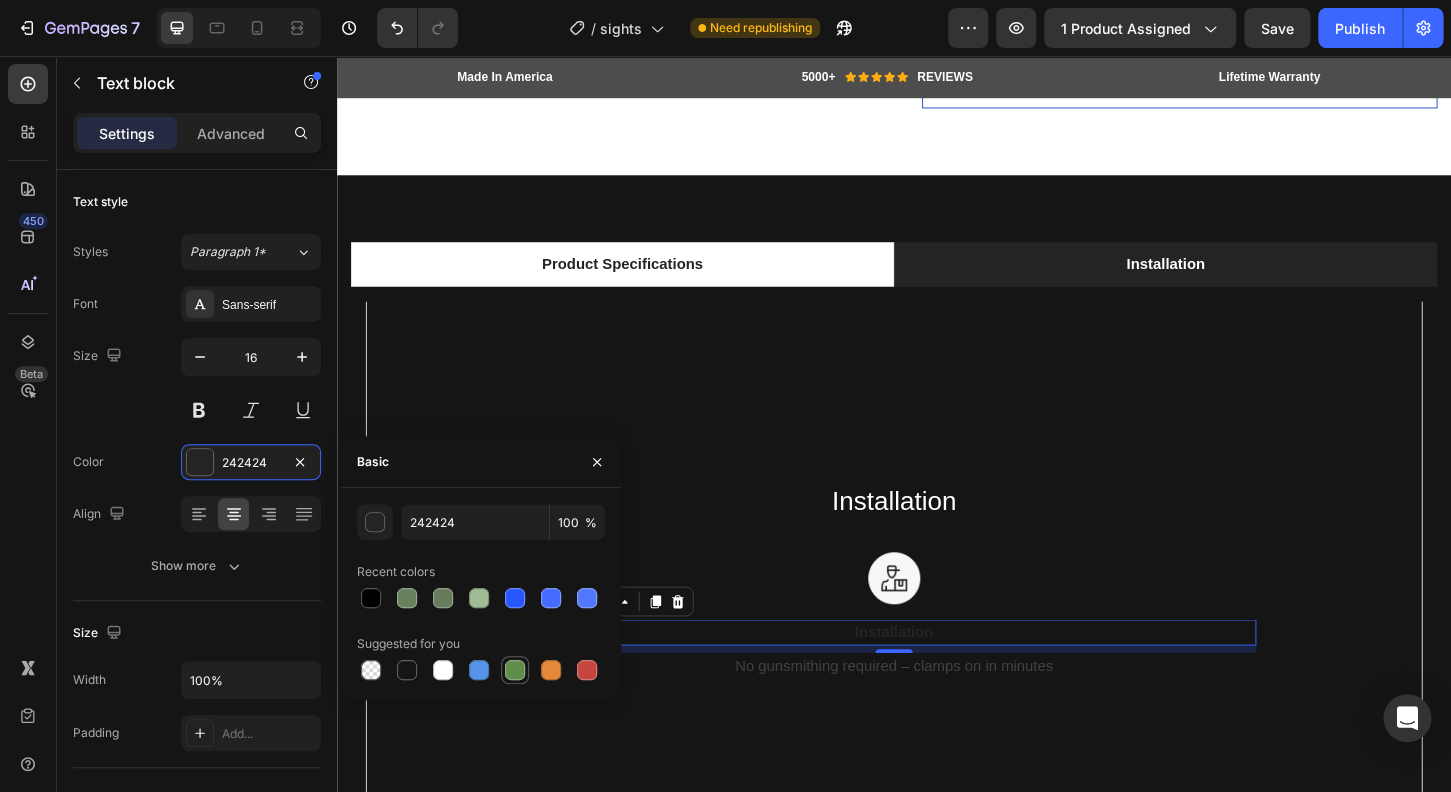 drag, startPoint x: 433, startPoint y: 672, endPoint x: 507, endPoint y: 671, distance: 74.00676 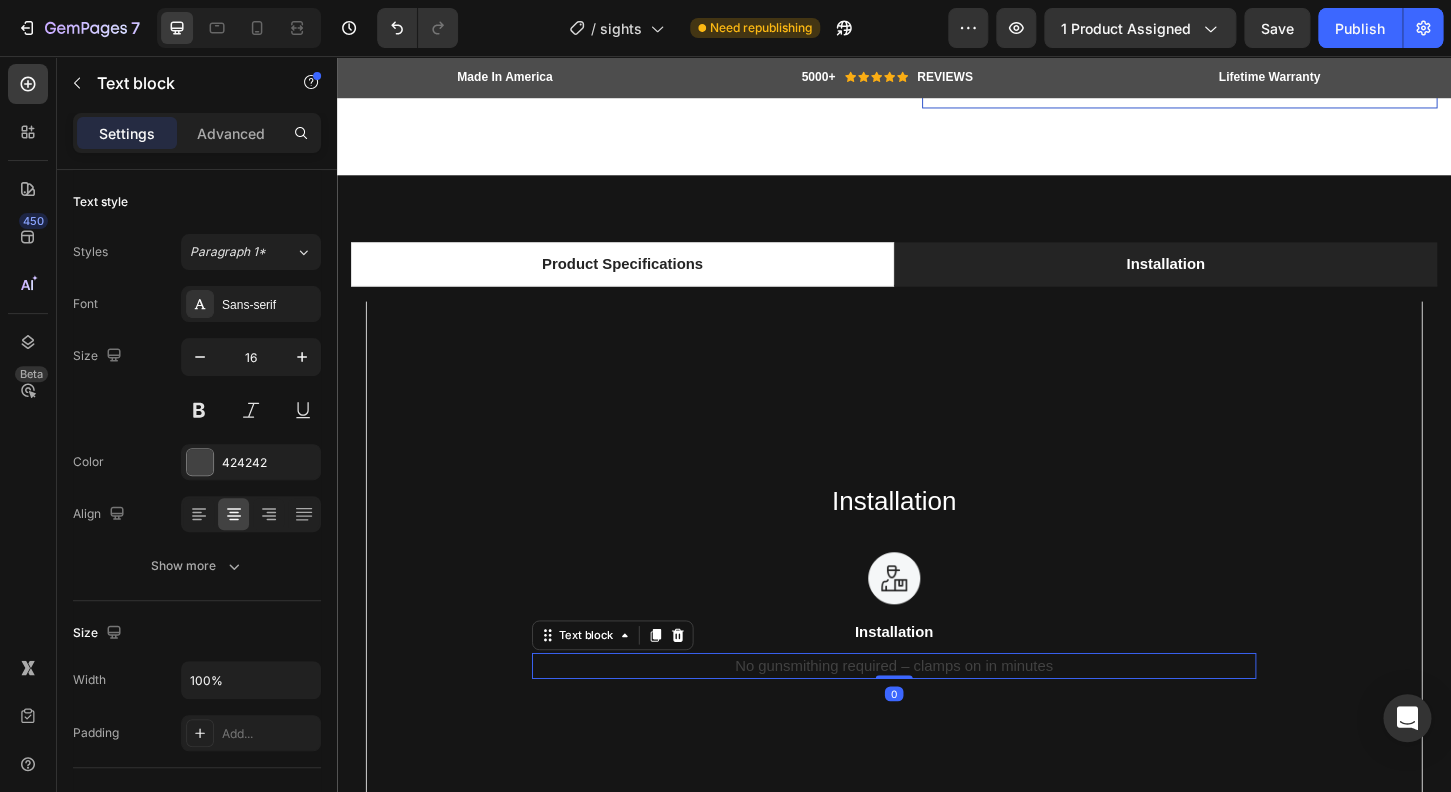 click on "No gunsmithing required – clamps on in minutes" at bounding box center [937, 712] 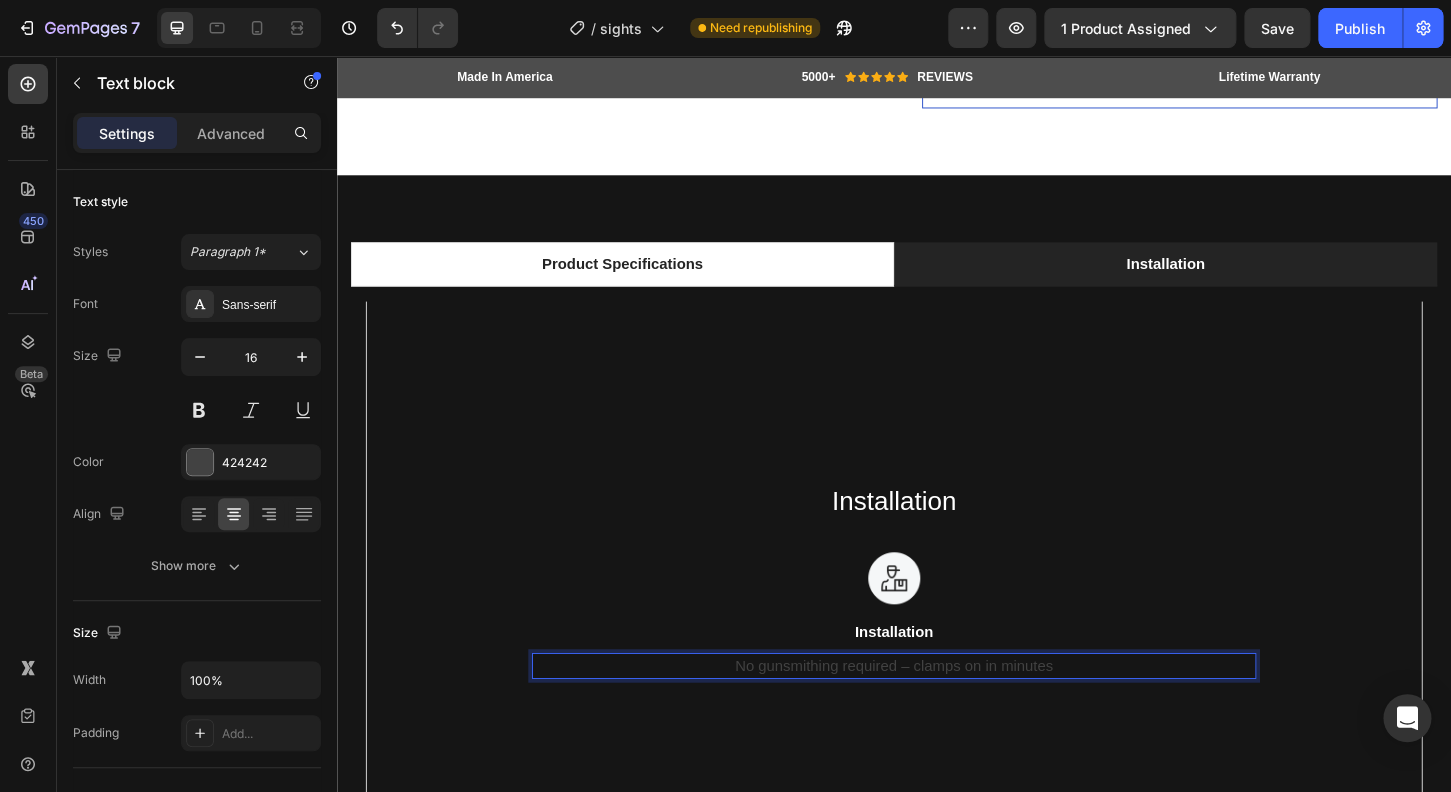 click on "No gunsmithing required – clamps on in minutes" at bounding box center [937, 712] 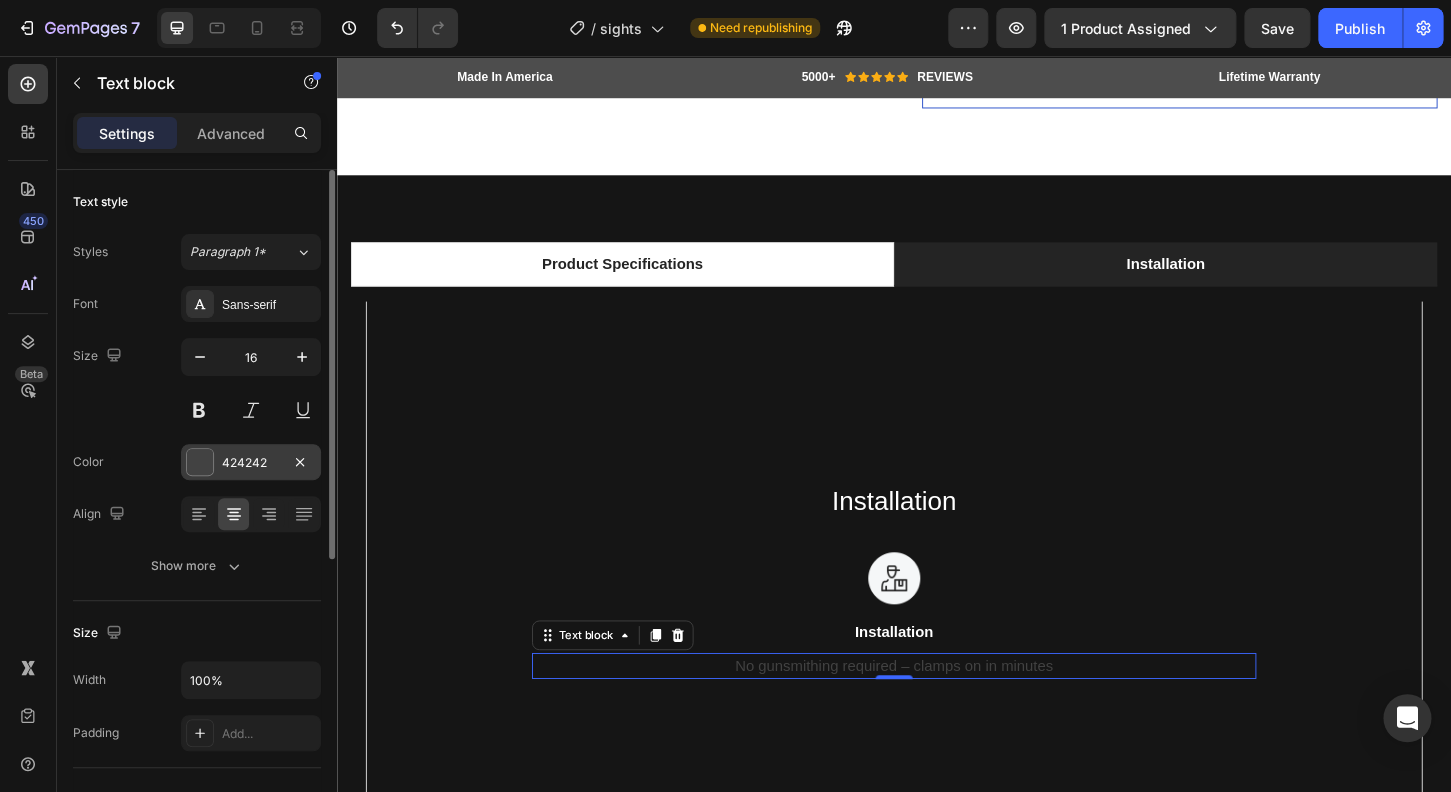 click at bounding box center (200, 462) 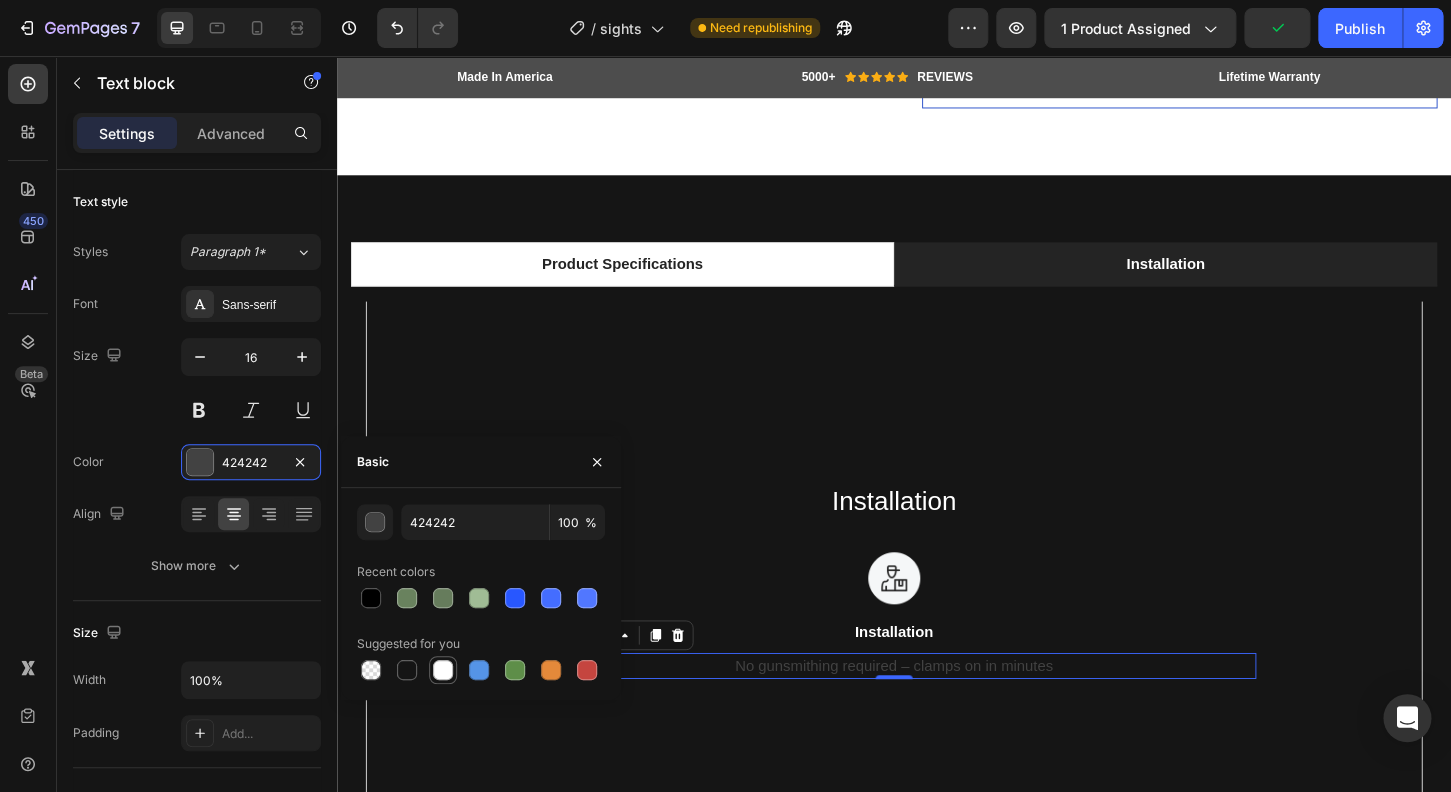 click at bounding box center [443, 670] 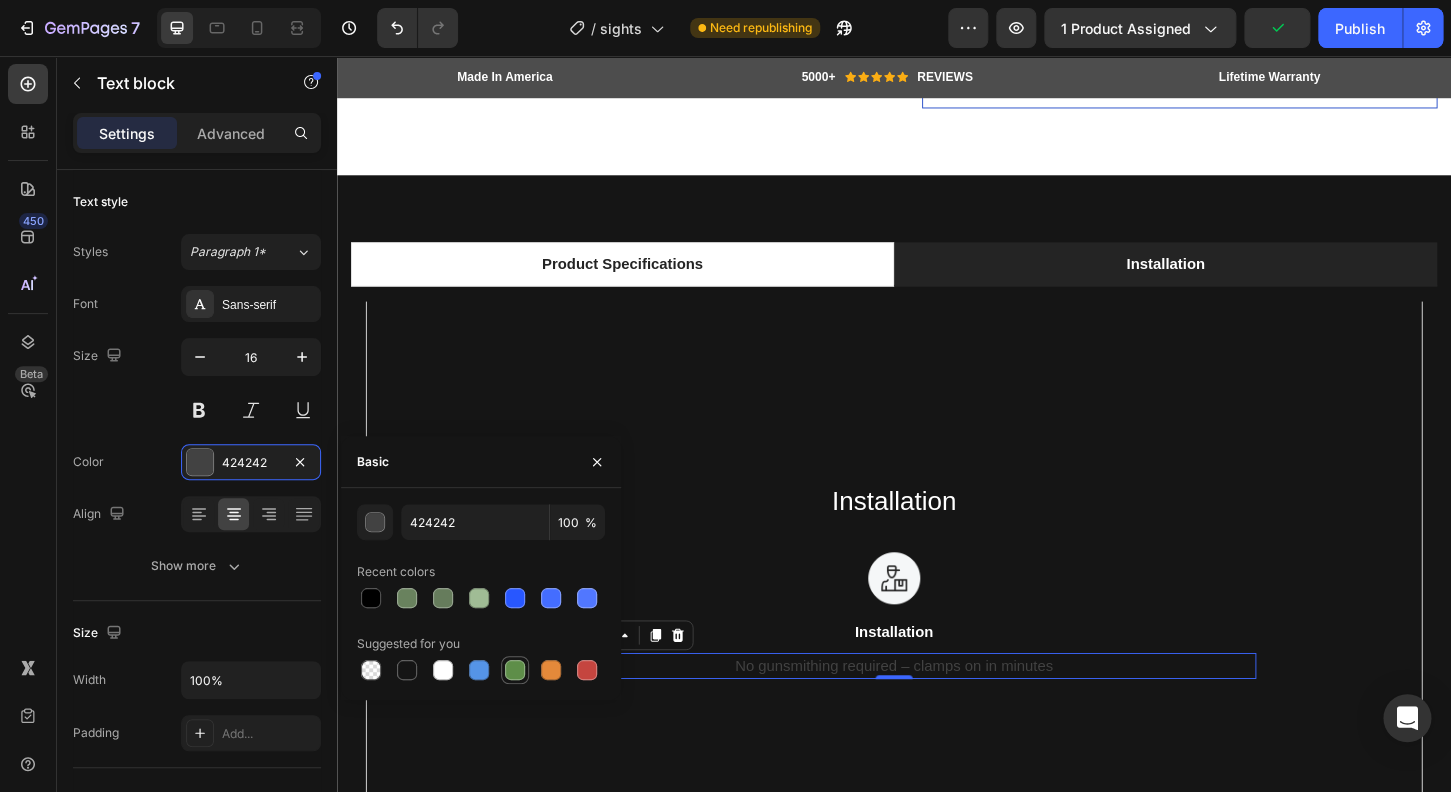 type on "FFFFFF" 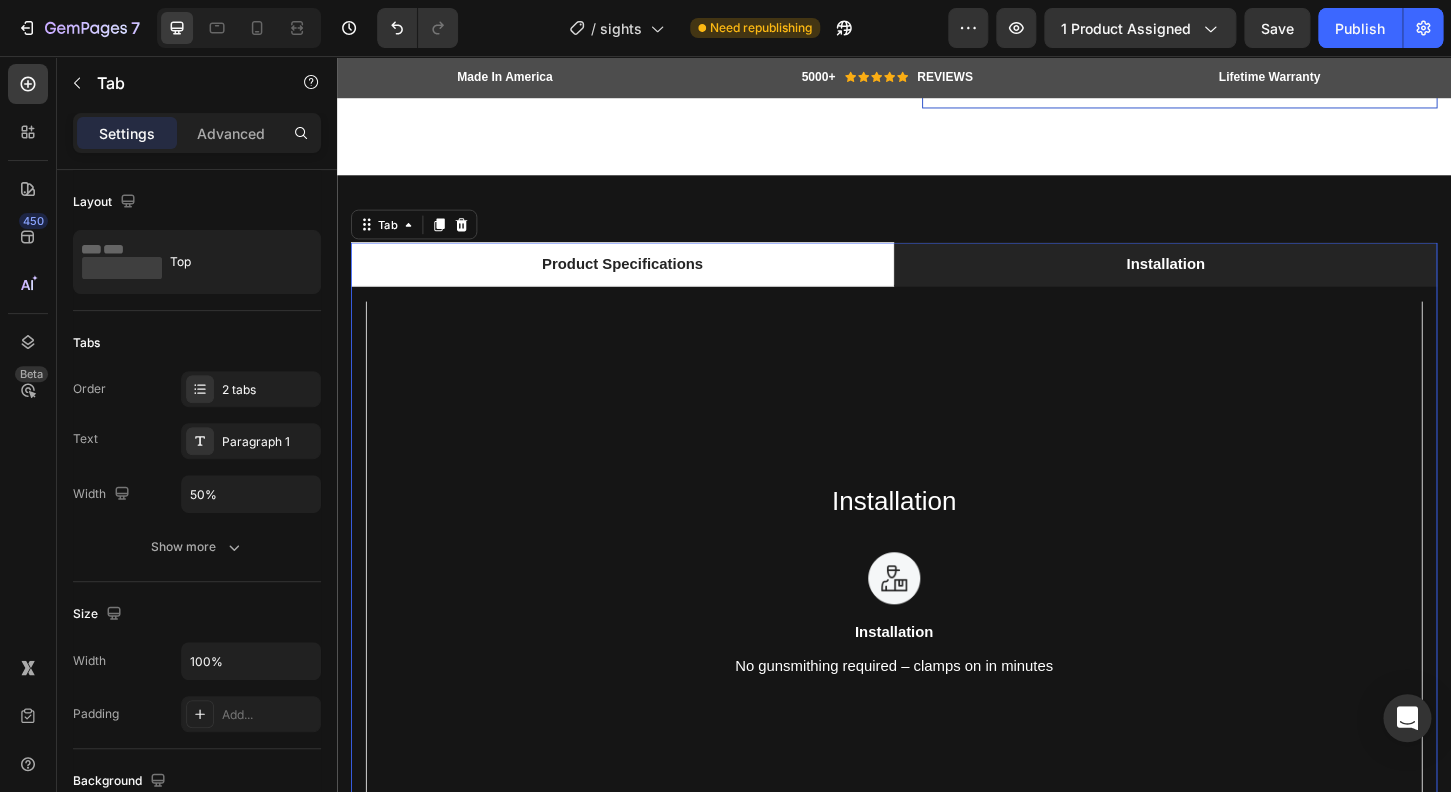 click on "Installation" at bounding box center [1229, 279] 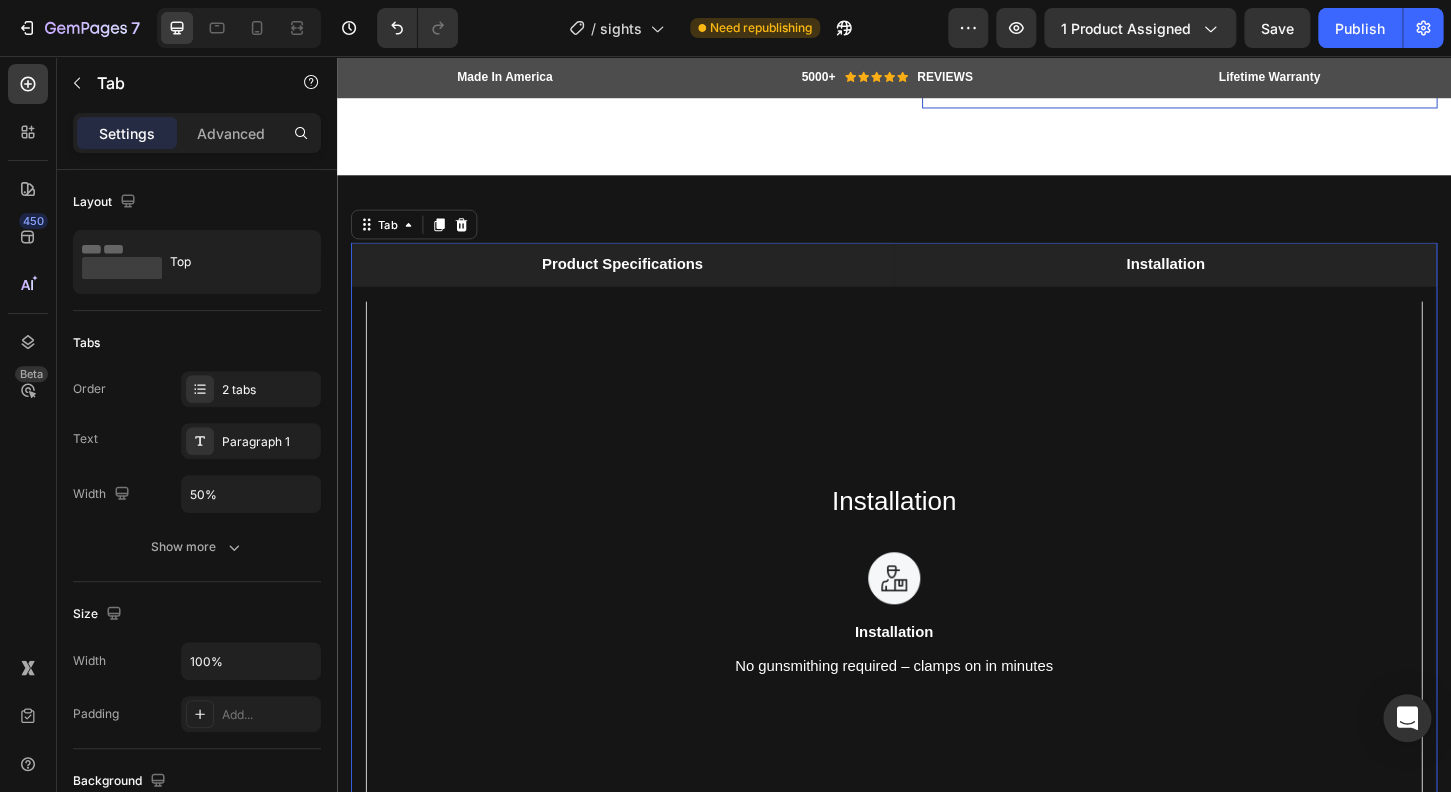 click on "Product Specifications" at bounding box center (644, 280) 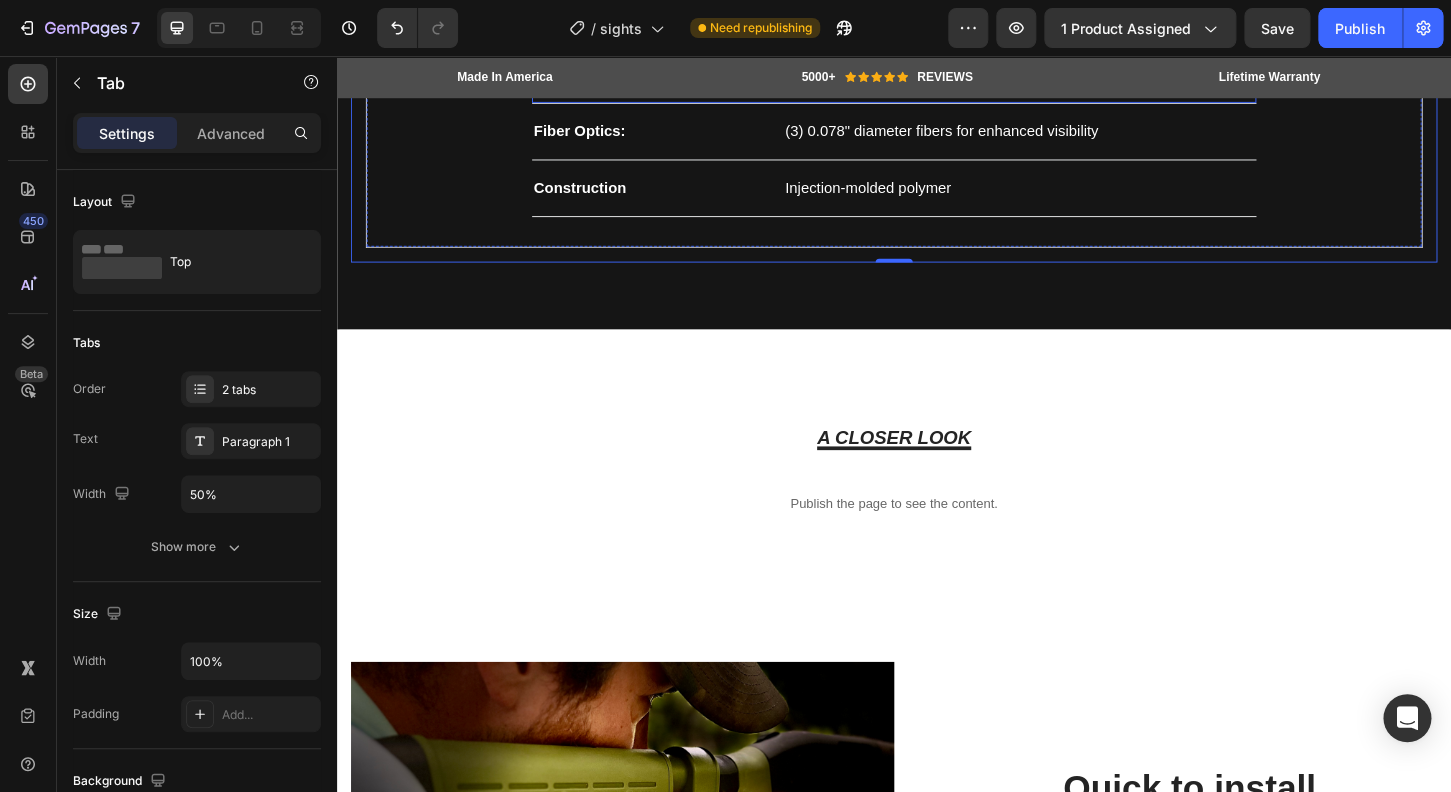 scroll, scrollTop: 2416, scrollLeft: 0, axis: vertical 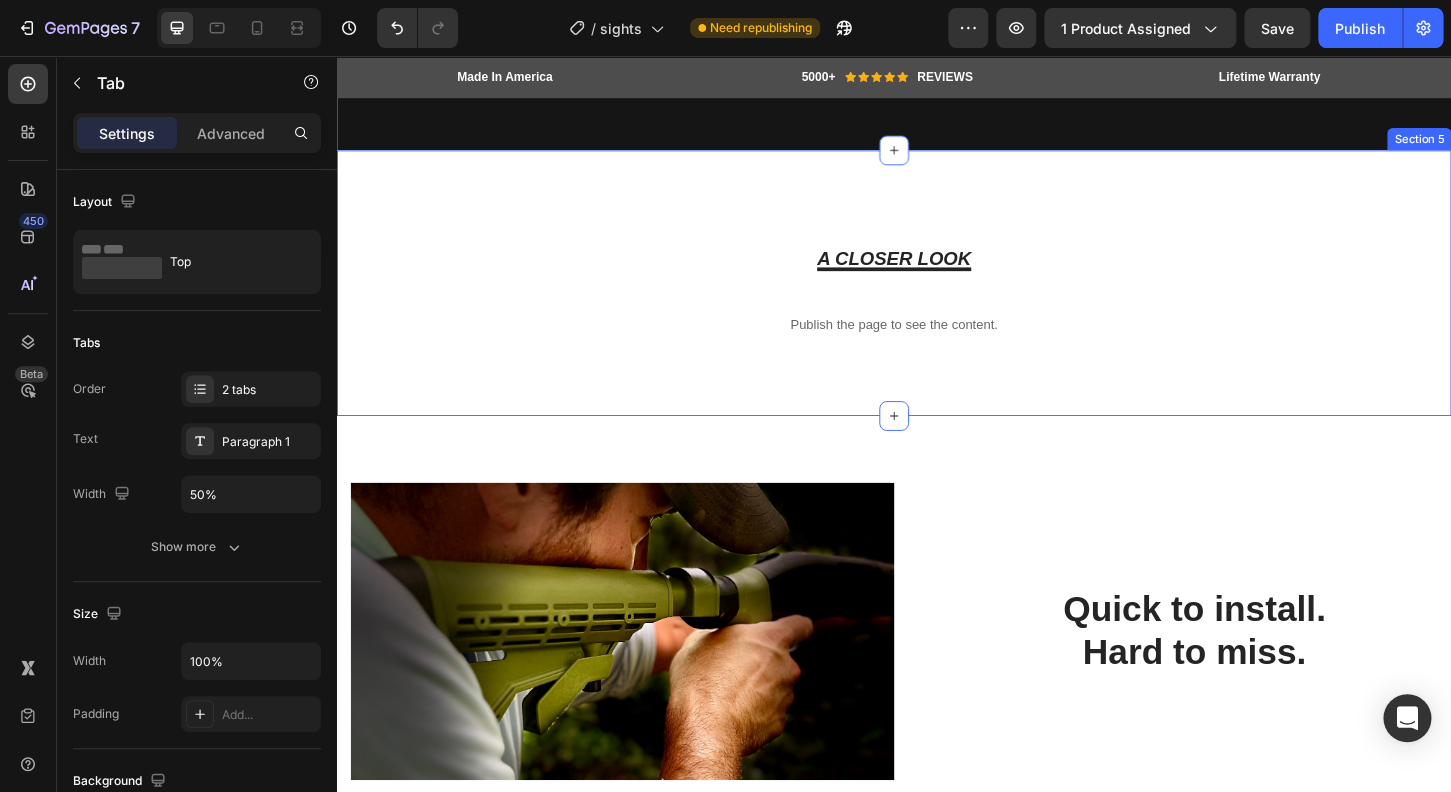 click on "A CLOSER LOOK Text block Row
Publish the page to see the content.
Custom Code Row Section 5" at bounding box center [937, 300] 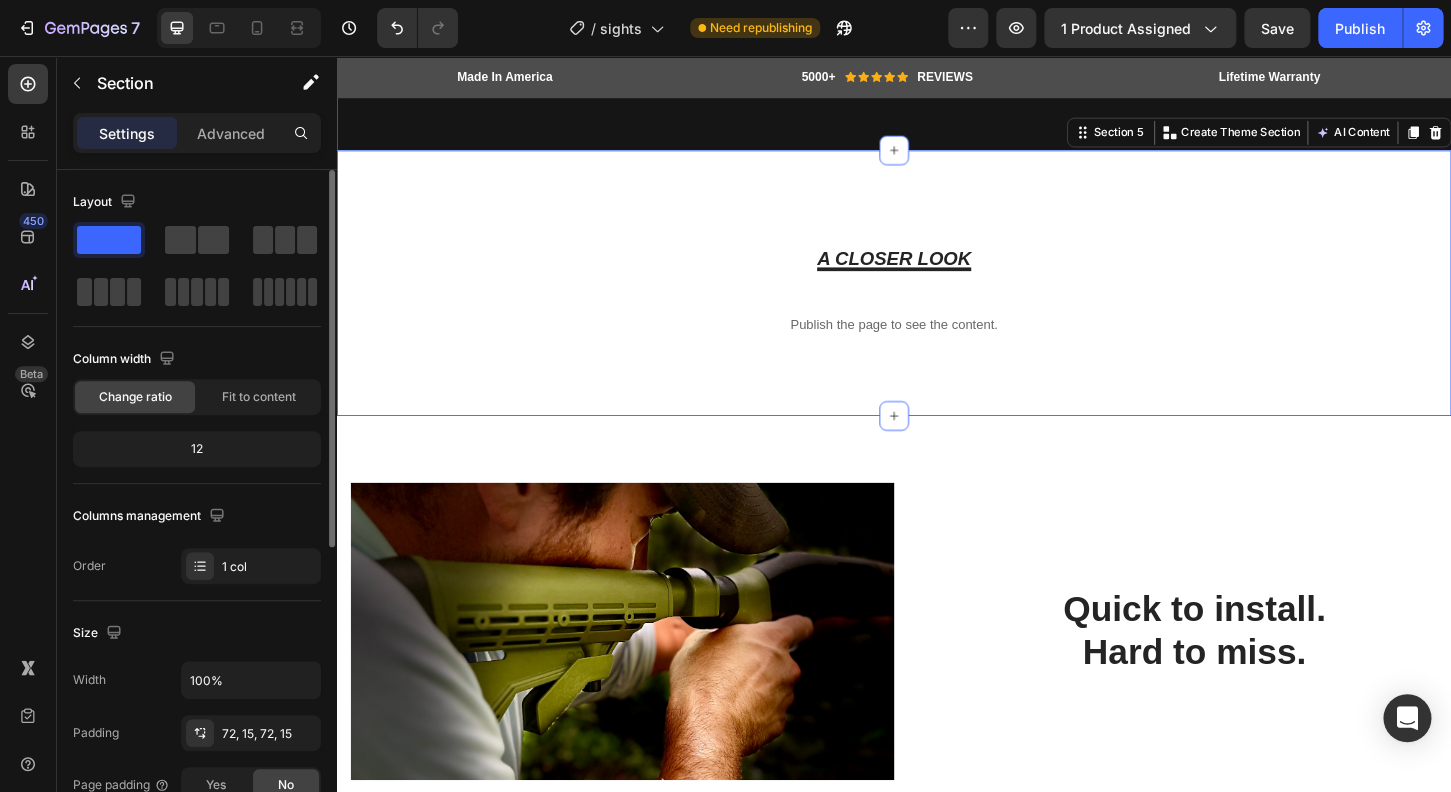 scroll, scrollTop: 208, scrollLeft: 0, axis: vertical 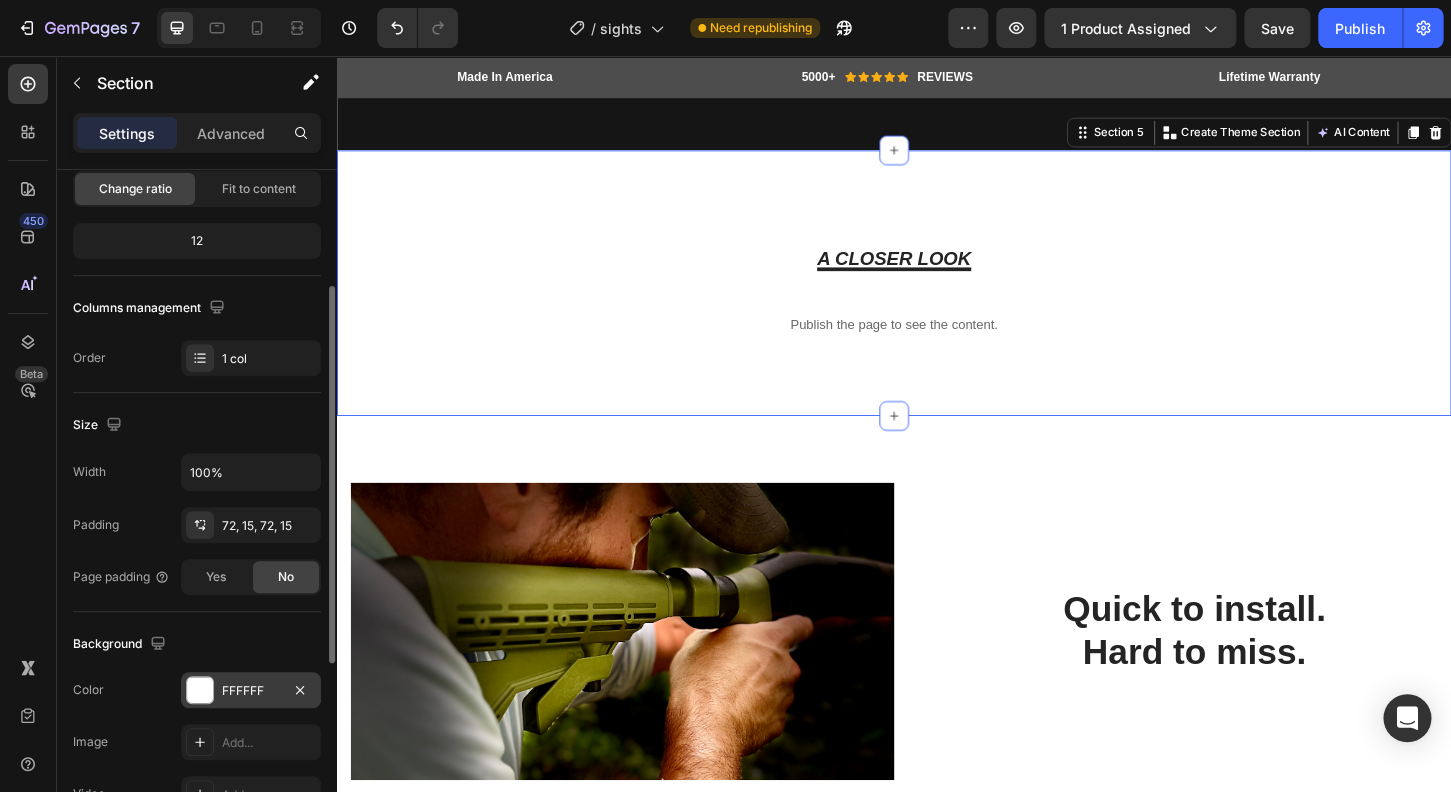 click at bounding box center (200, 690) 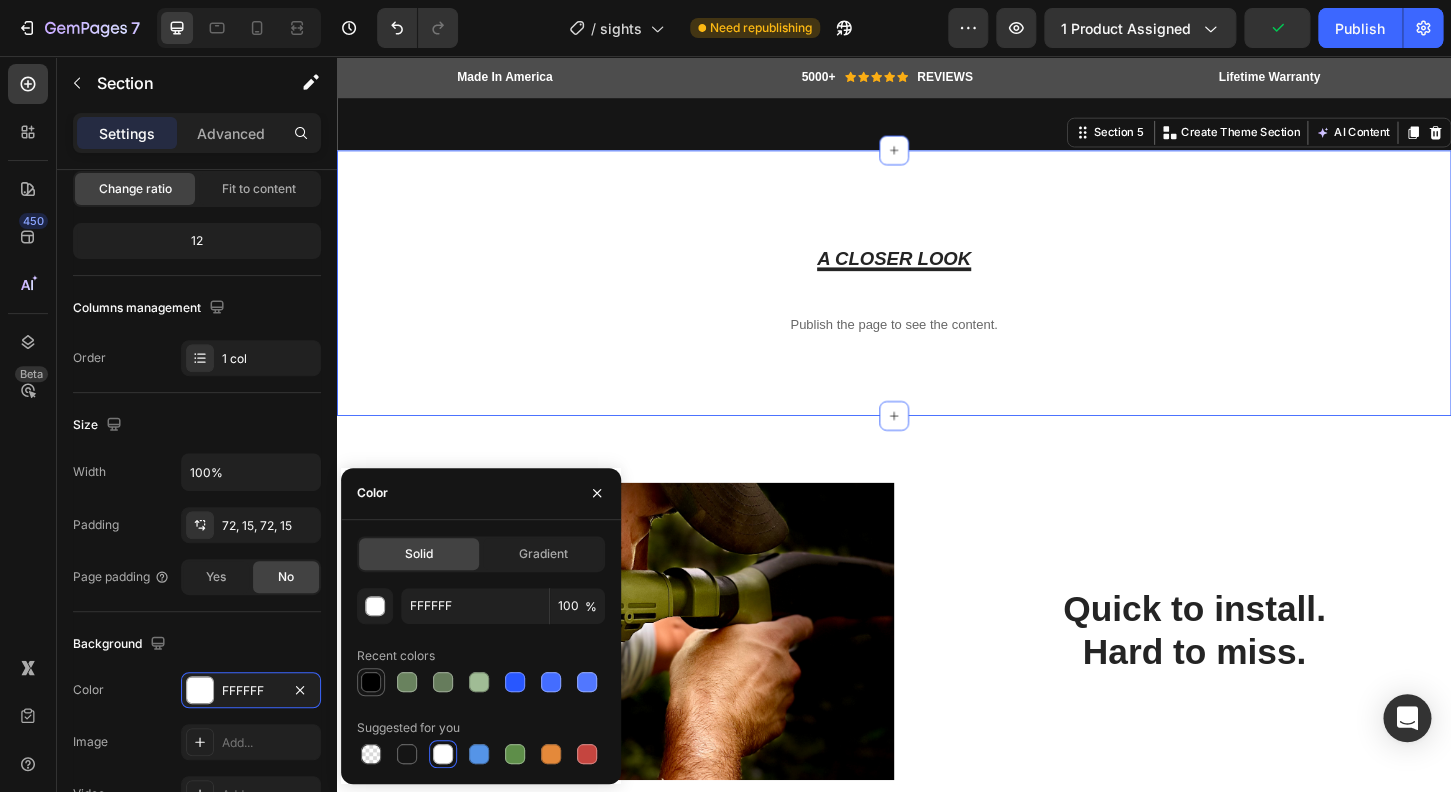 click at bounding box center (371, 682) 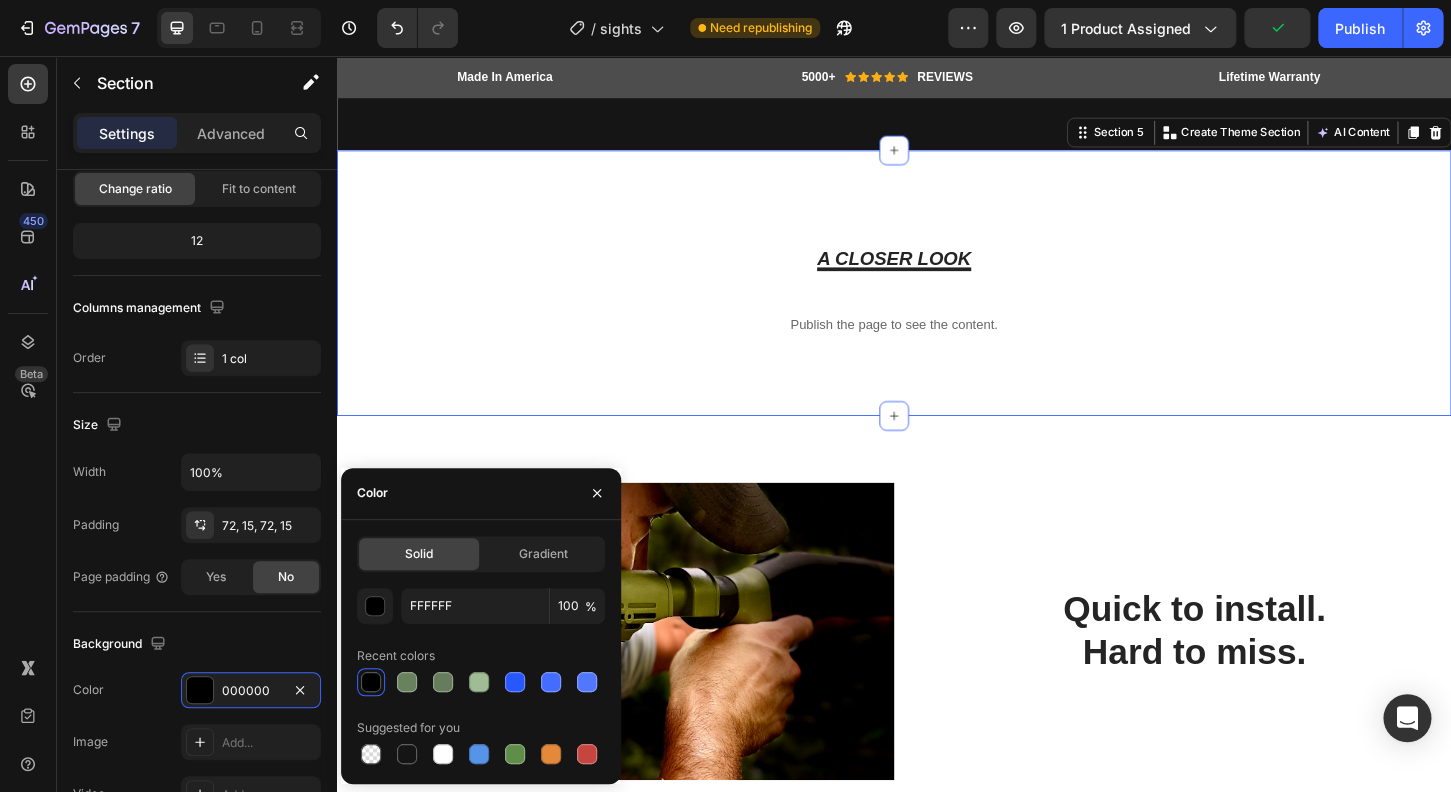 type on "000000" 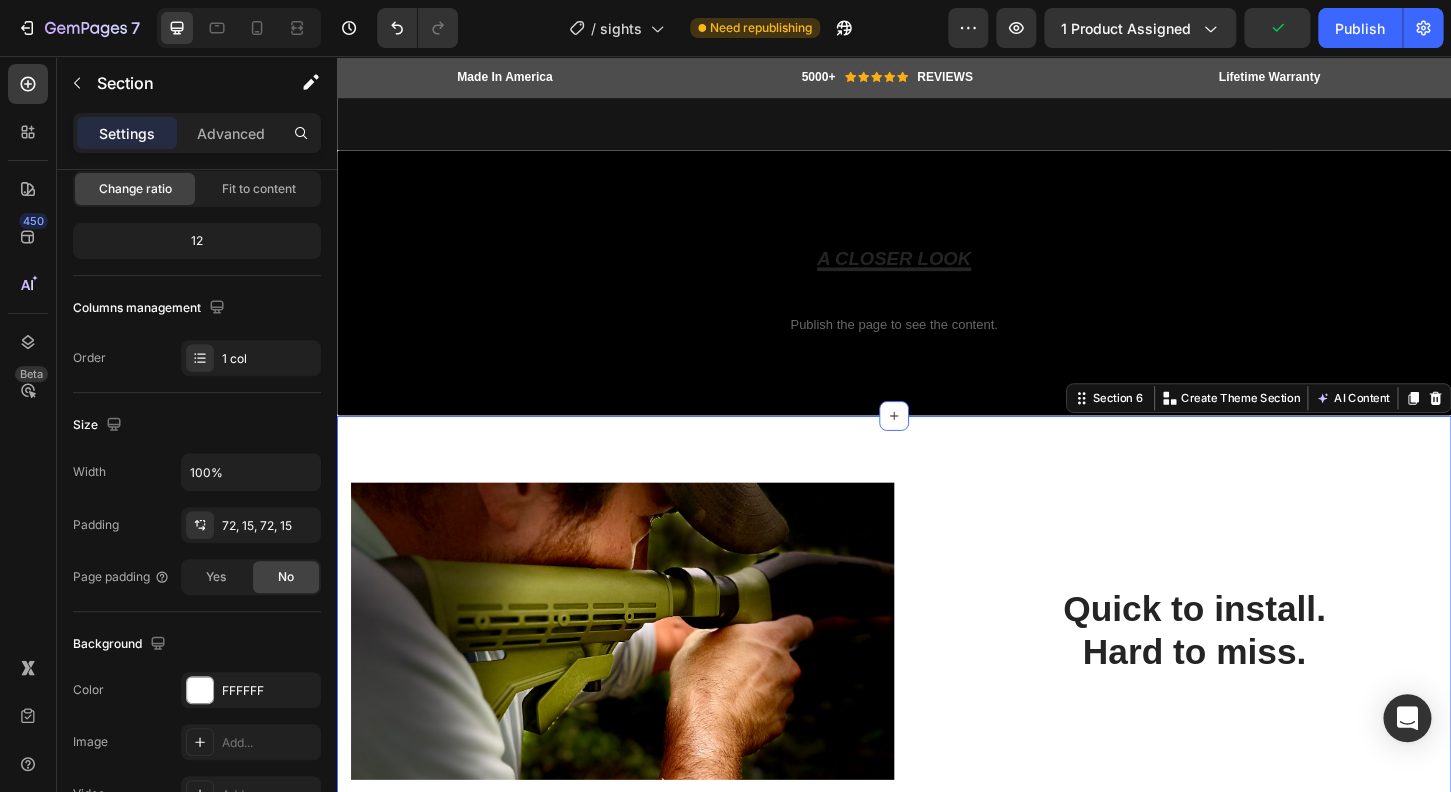 click on "Image Quick to install.  Hard to miss. Heading Row Row Economical. Effective. Field-Ready. Get on target faster— daylight or dusk. Heading Row Image Row Section 6   You can create reusable sections Create Theme Section AI Content Write with GemAI What would you like to describe here? Tone and Voice Persuasive Product KickLite™ Sport Stock - Remington® 870 Show more Generate" at bounding box center (937, 824) 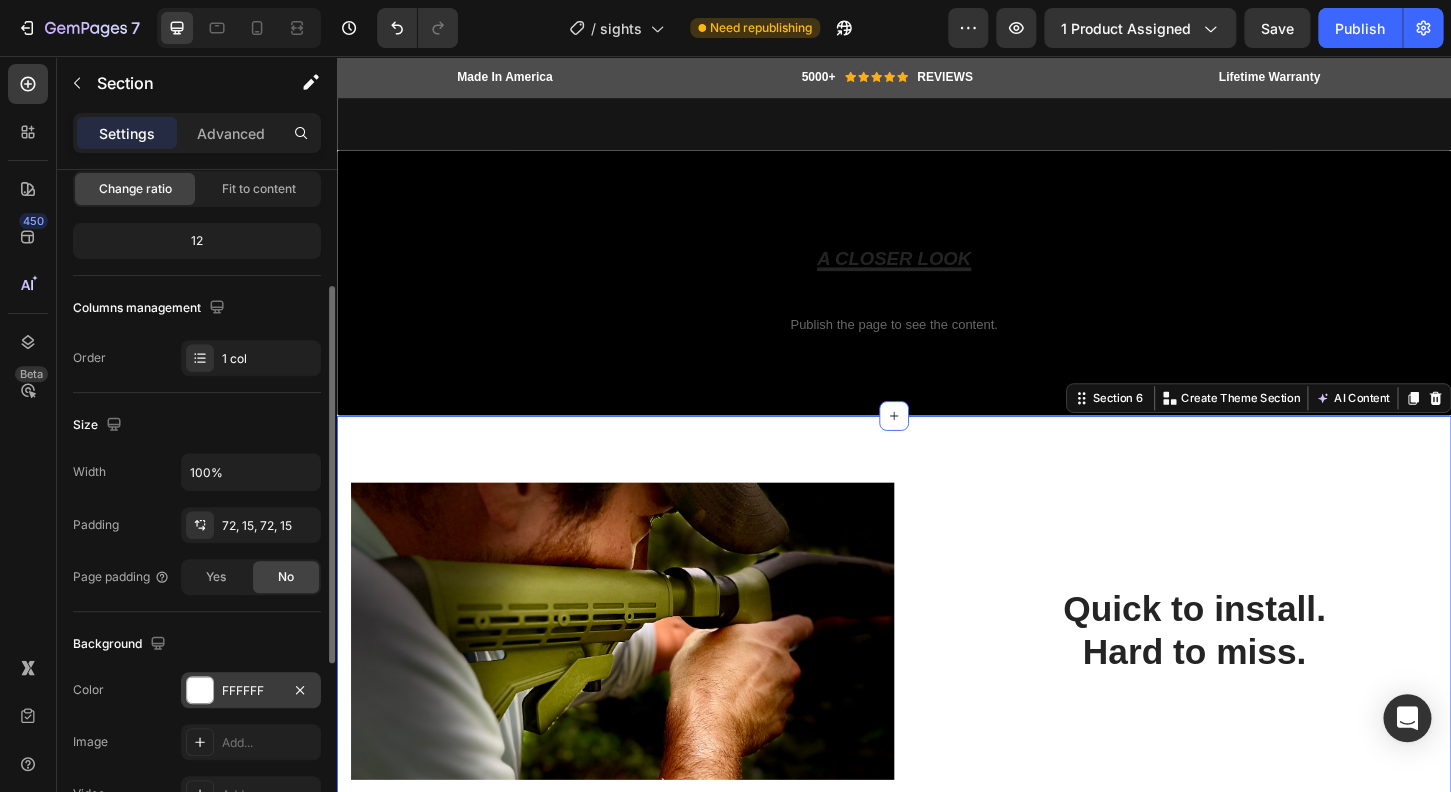 click at bounding box center (200, 690) 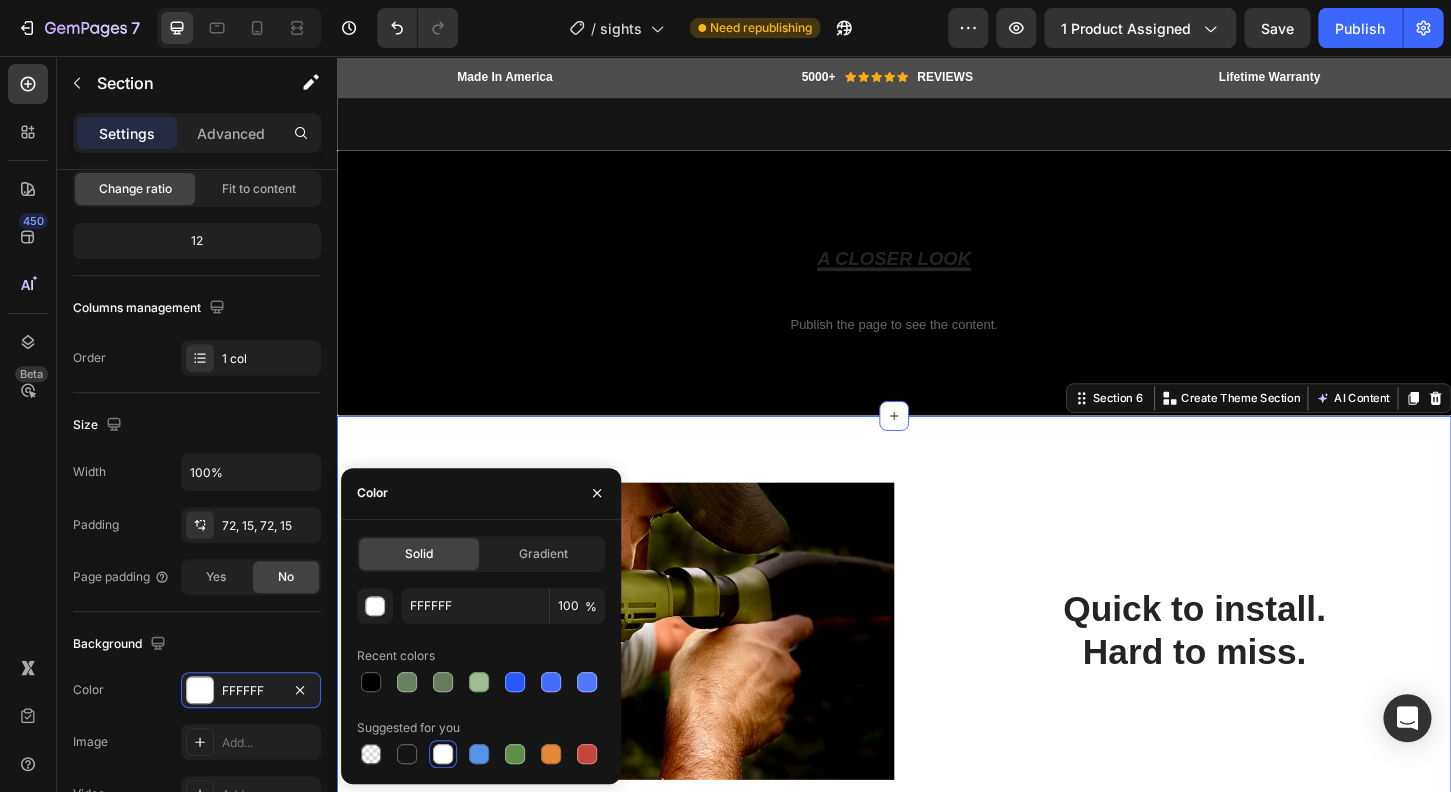 click at bounding box center [443, 754] 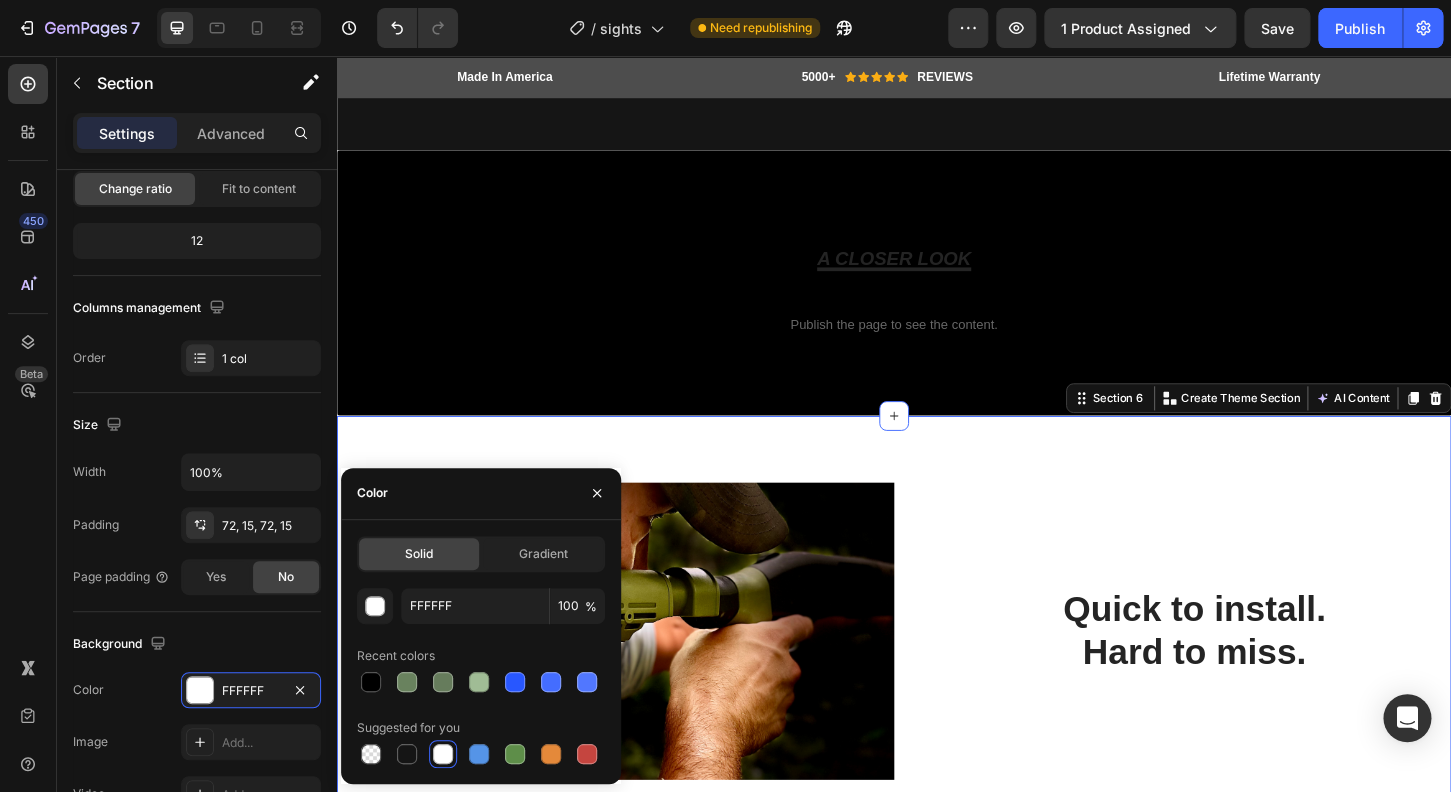 click at bounding box center [443, 754] 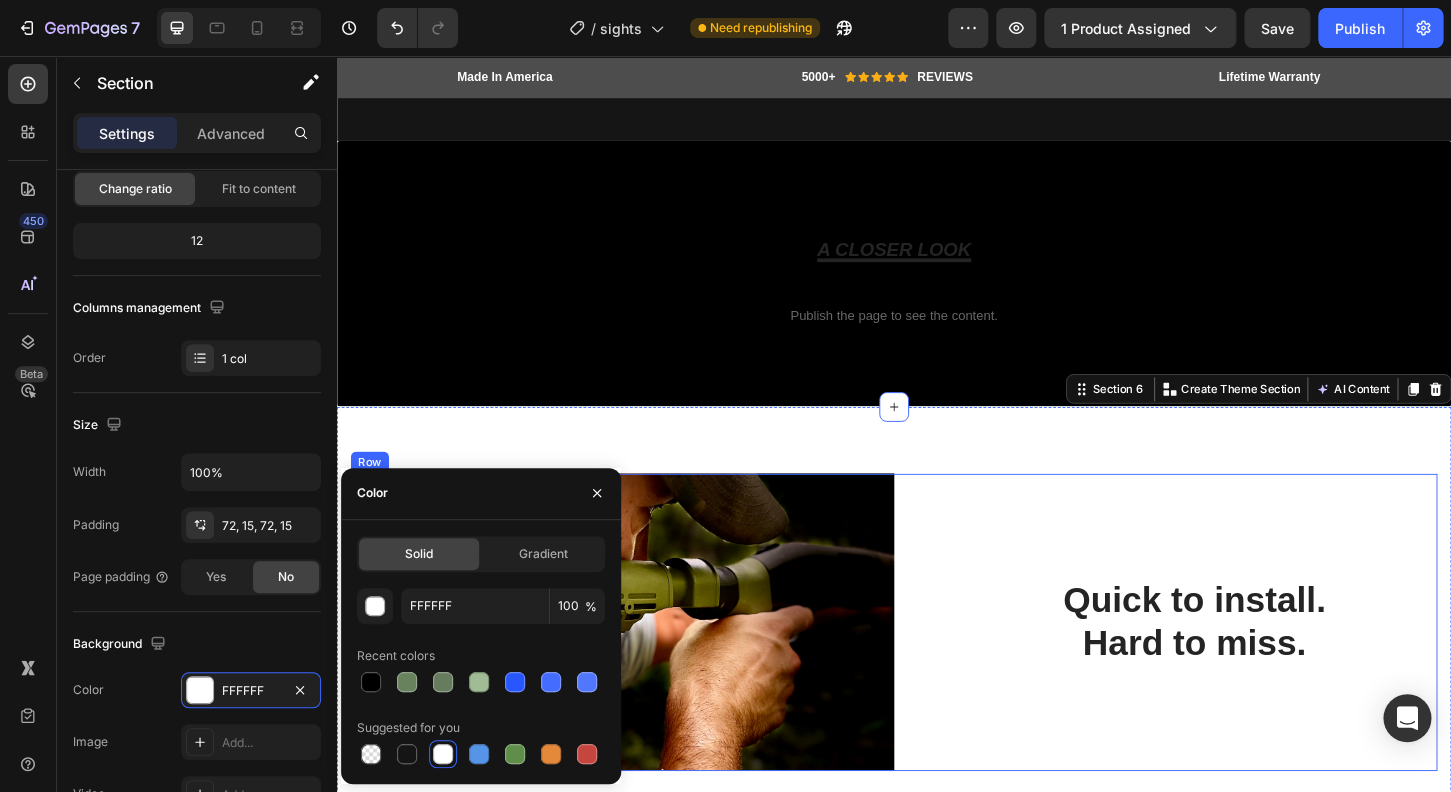 scroll, scrollTop: 2576, scrollLeft: 0, axis: vertical 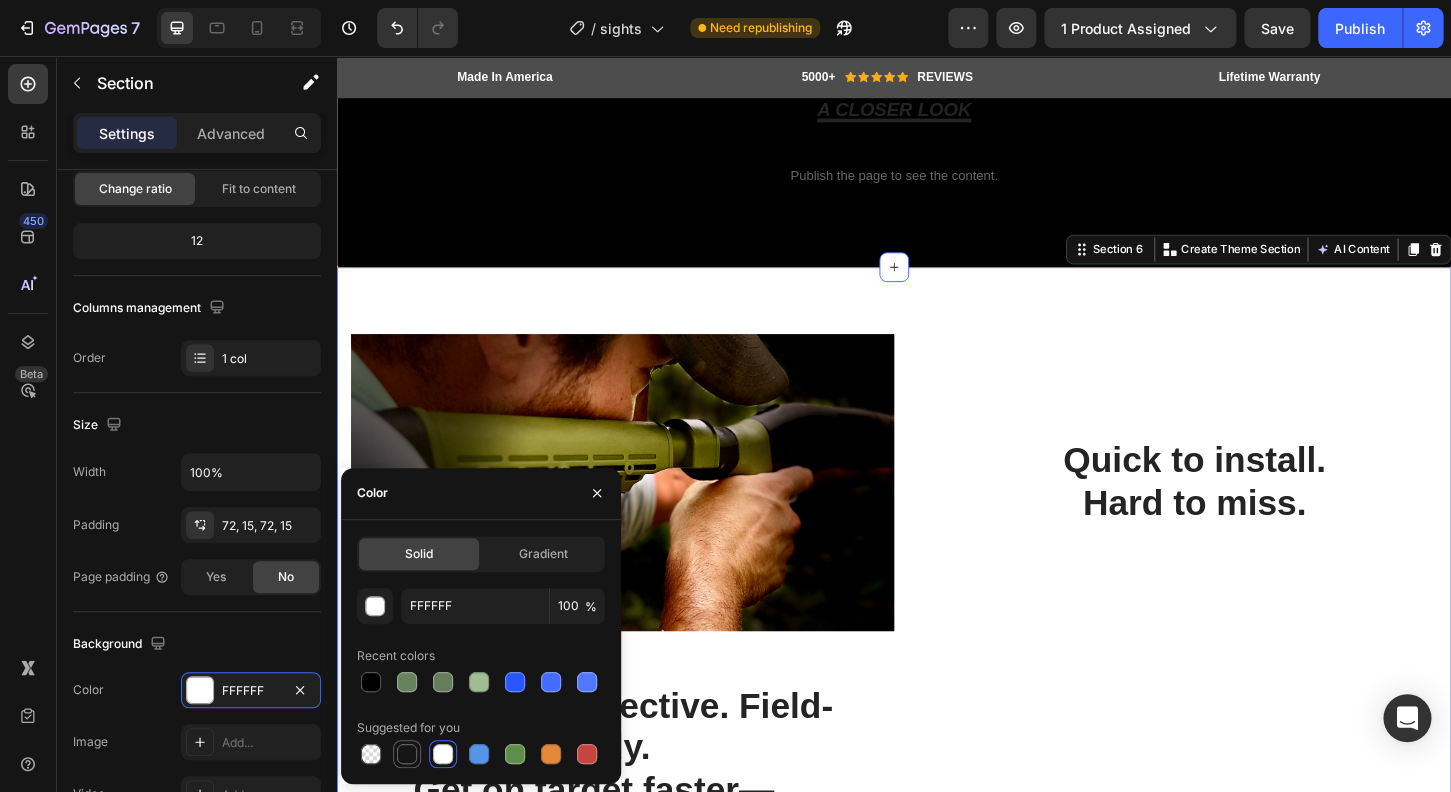 click at bounding box center [407, 754] 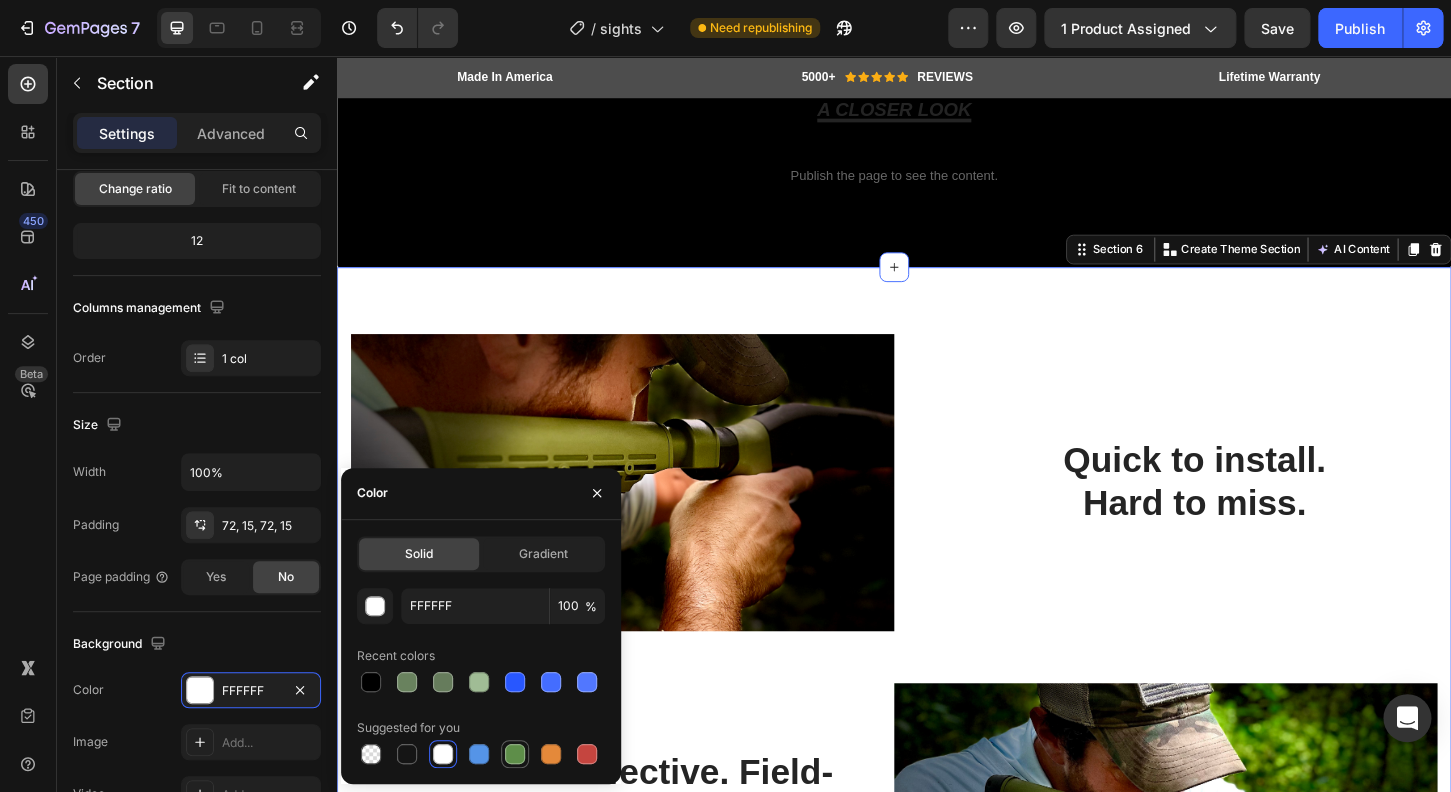 type on "151515" 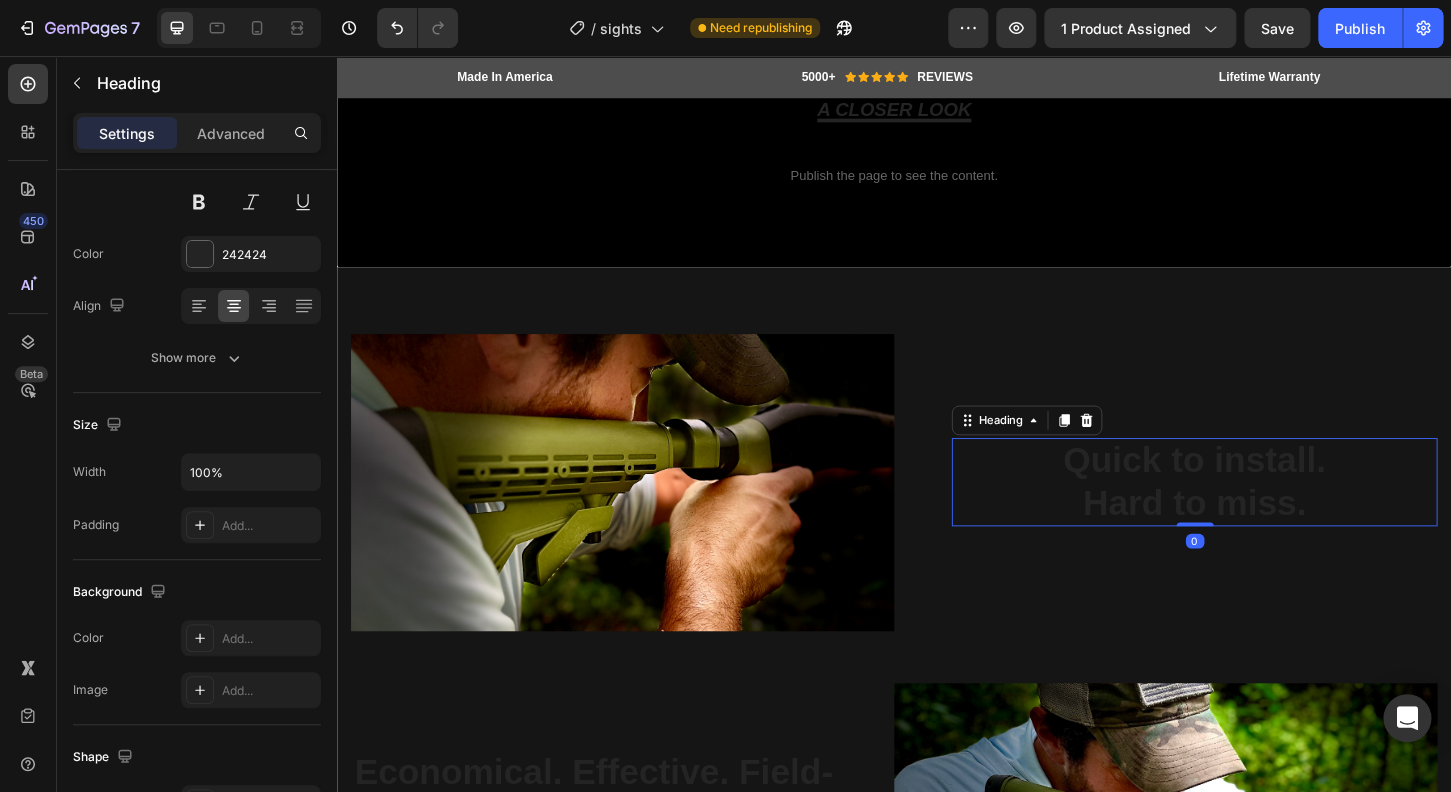 click on "Quick to install." at bounding box center (1260, 491) 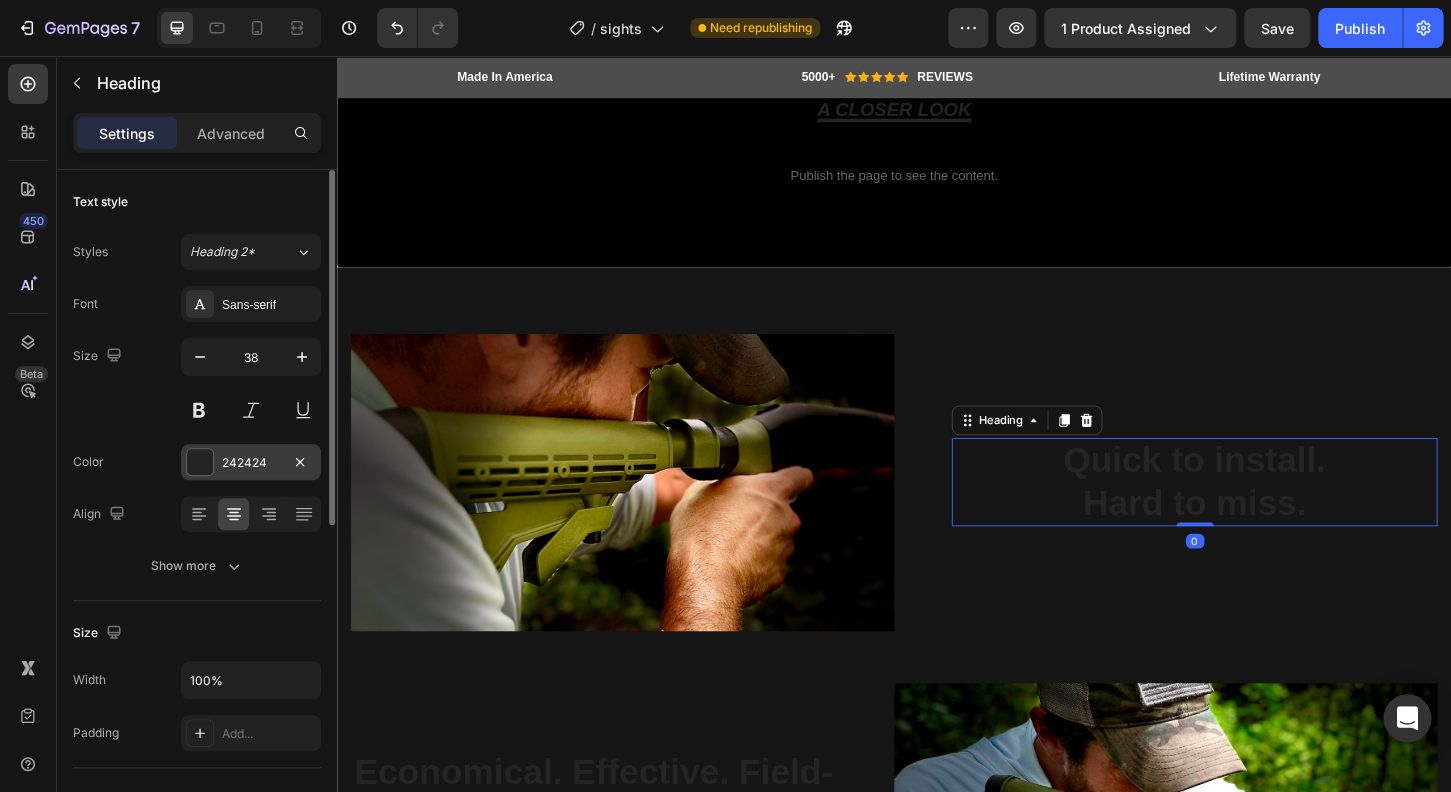 click at bounding box center (200, 462) 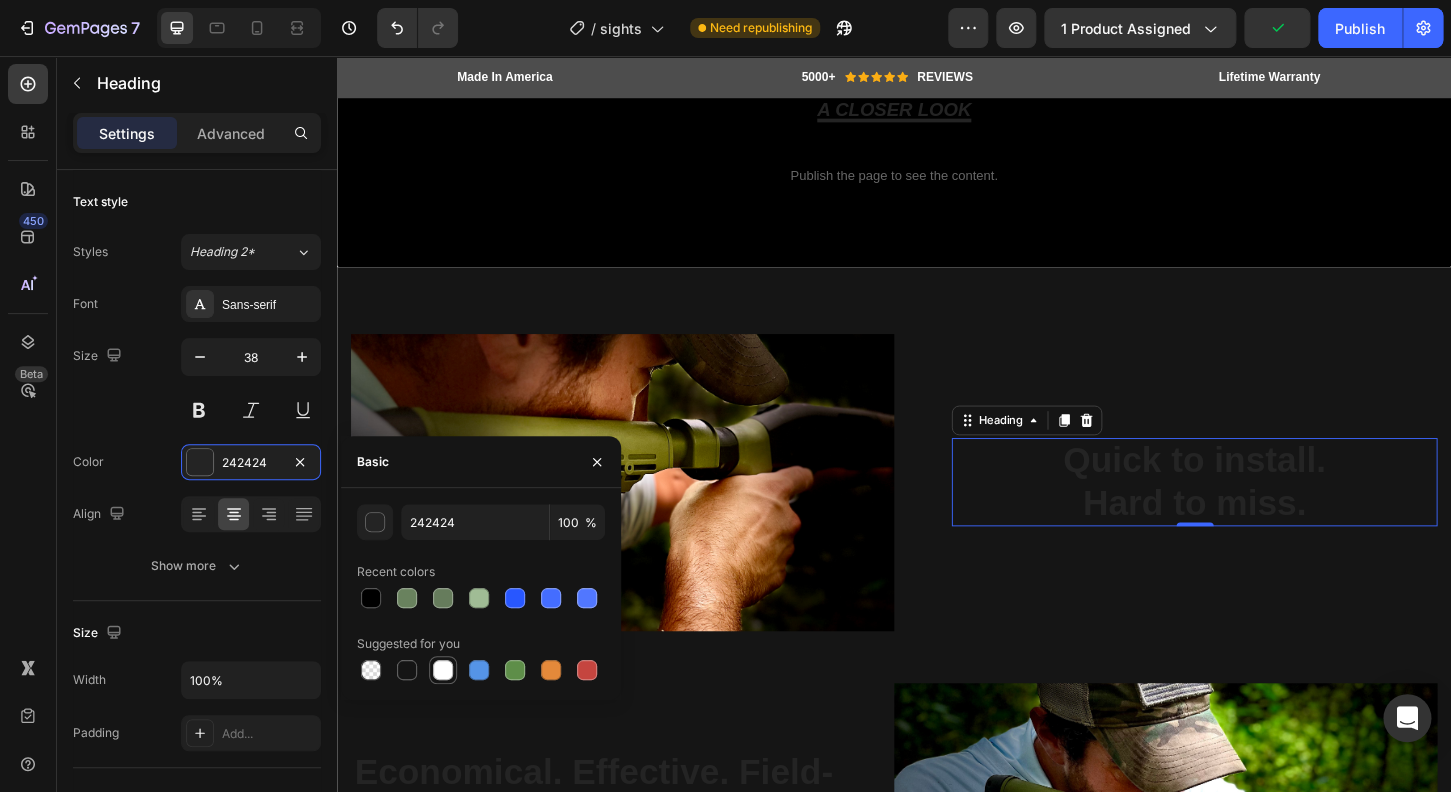 click at bounding box center [443, 670] 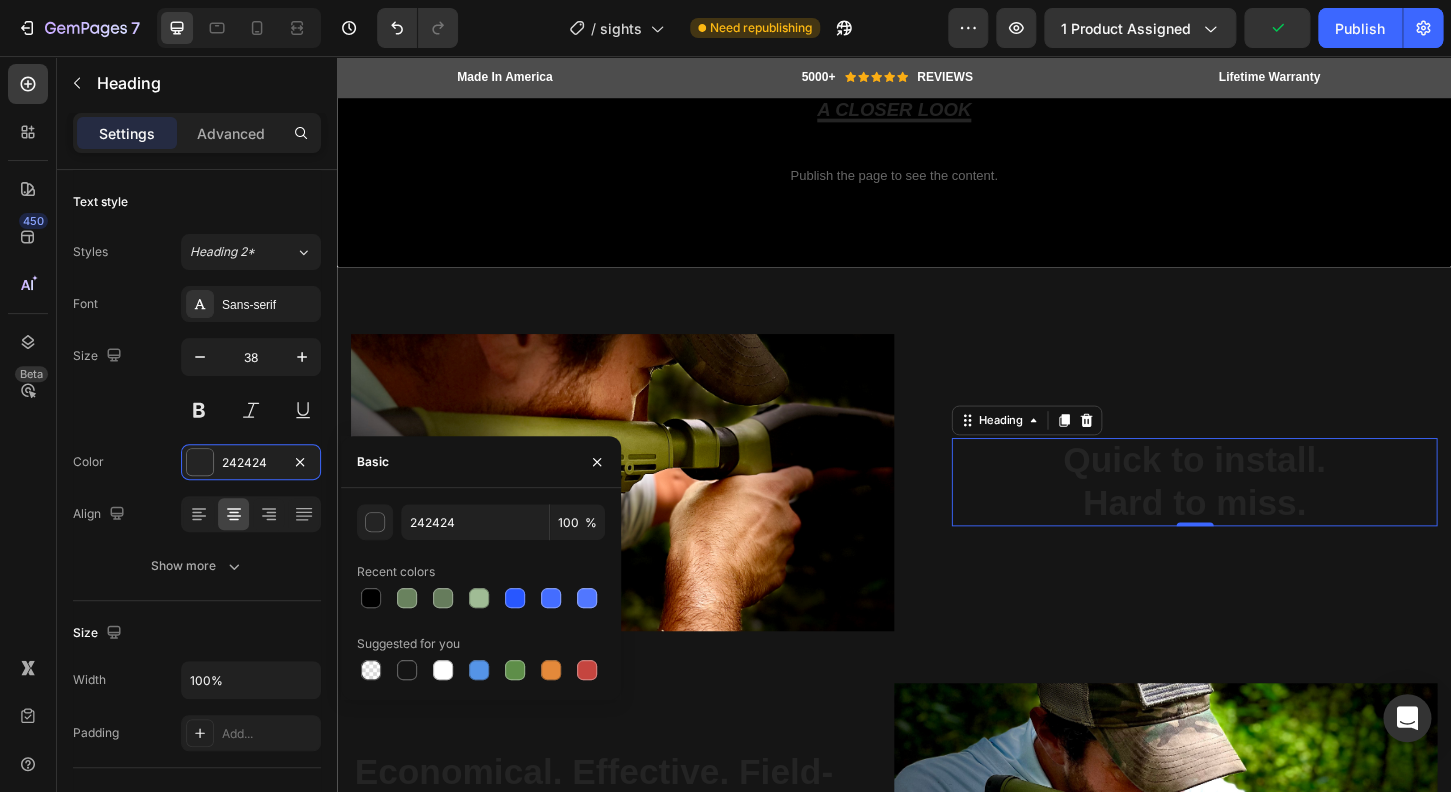type on "FFFFFF" 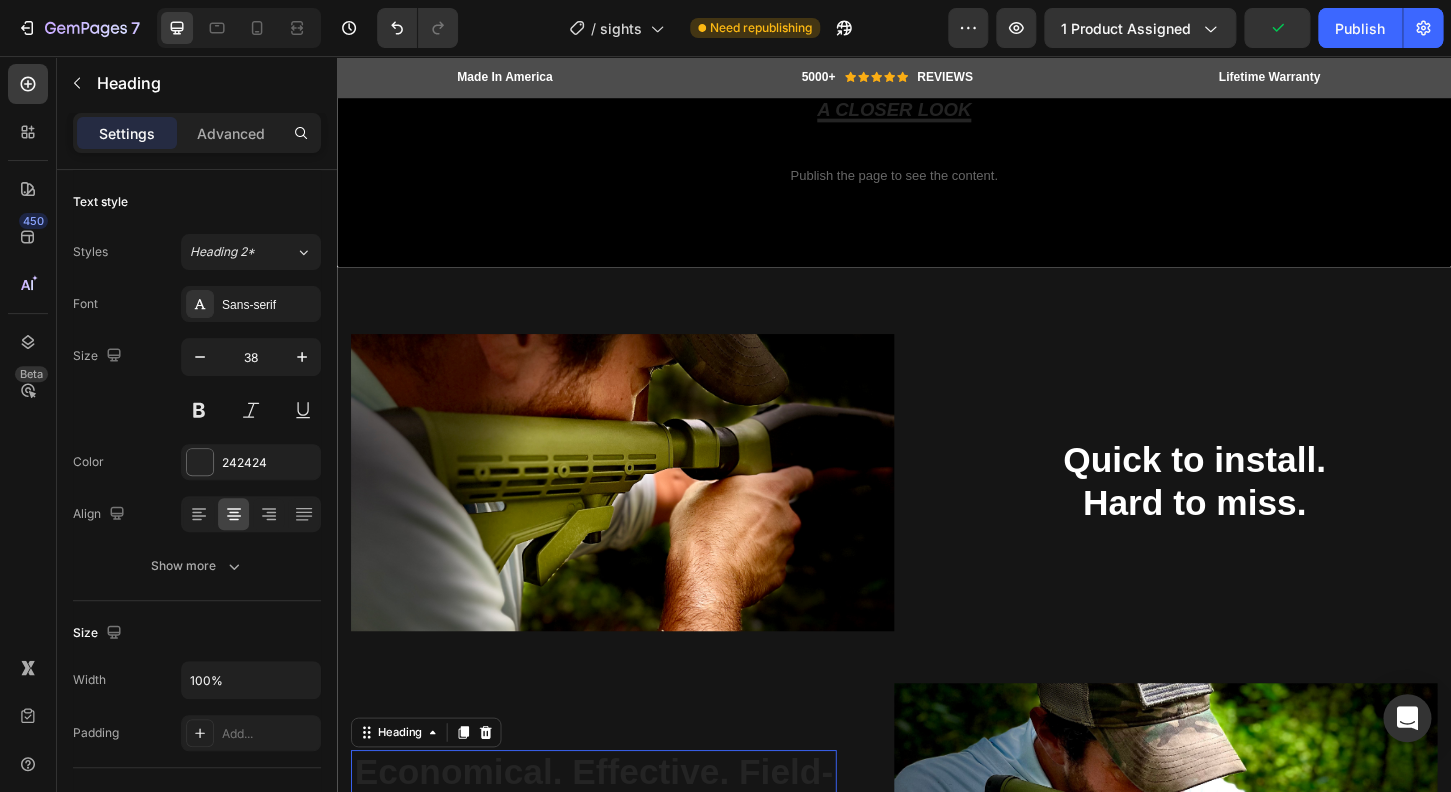 click on "Economical. Effective. Field-Ready." at bounding box center (613, 850) 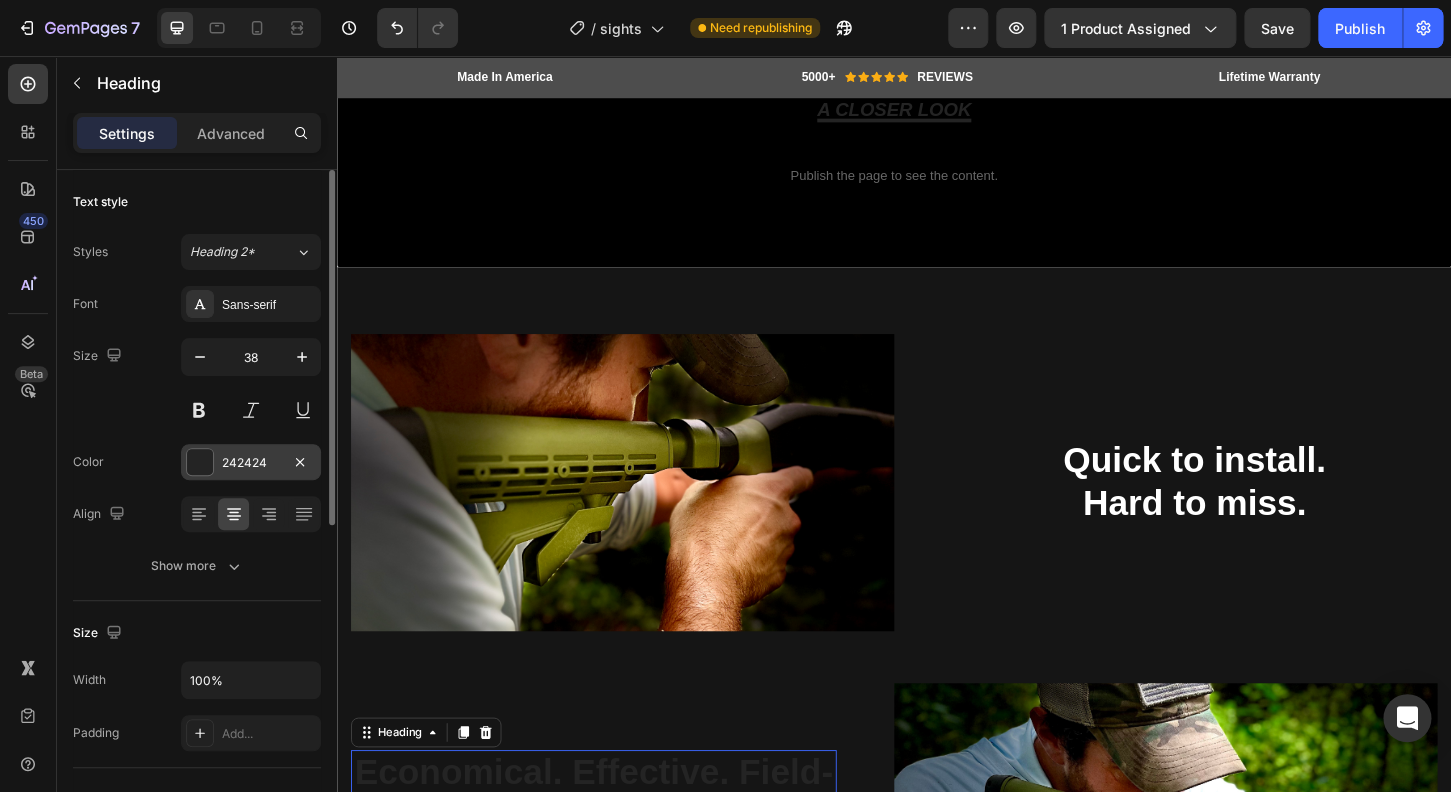 click at bounding box center [200, 462] 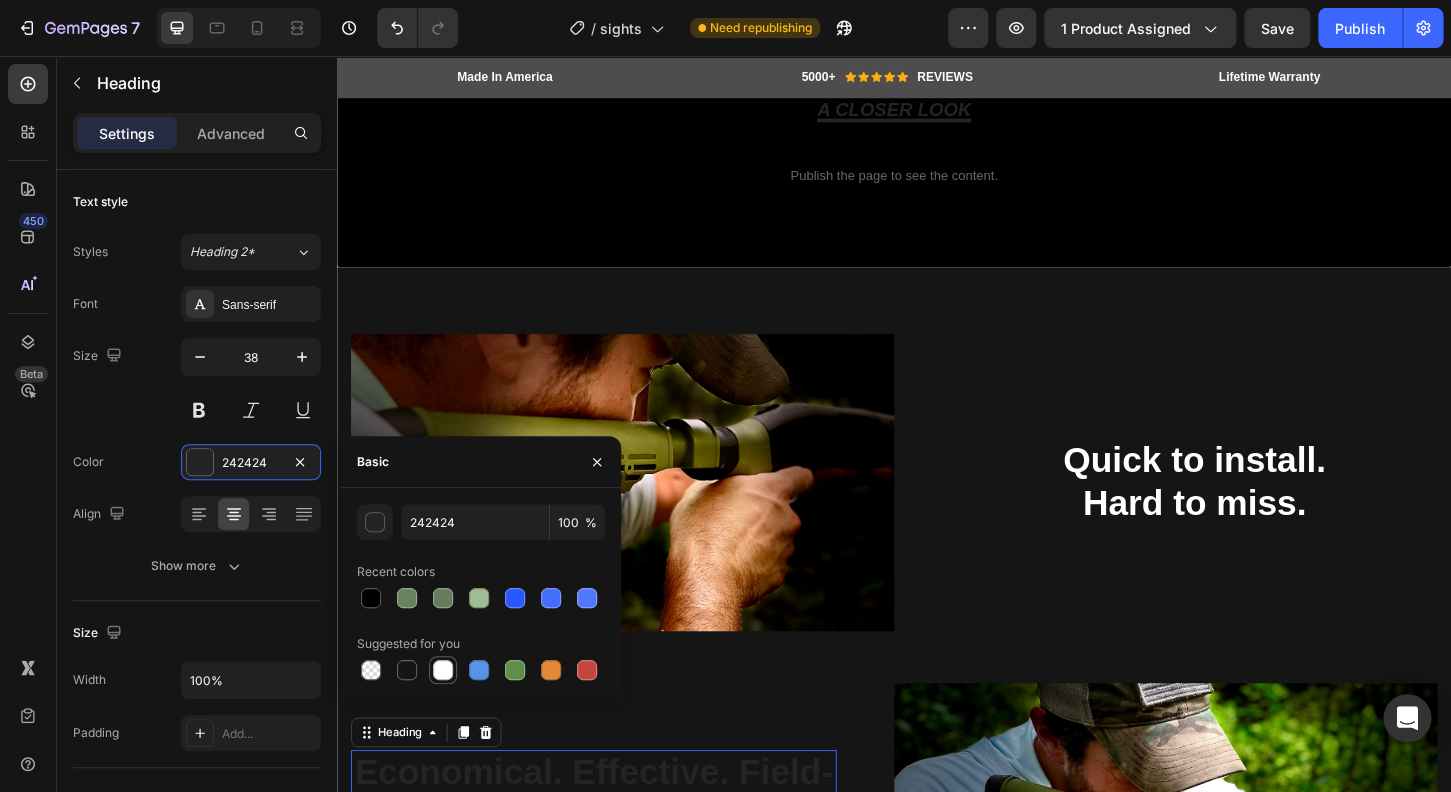 click at bounding box center [443, 670] 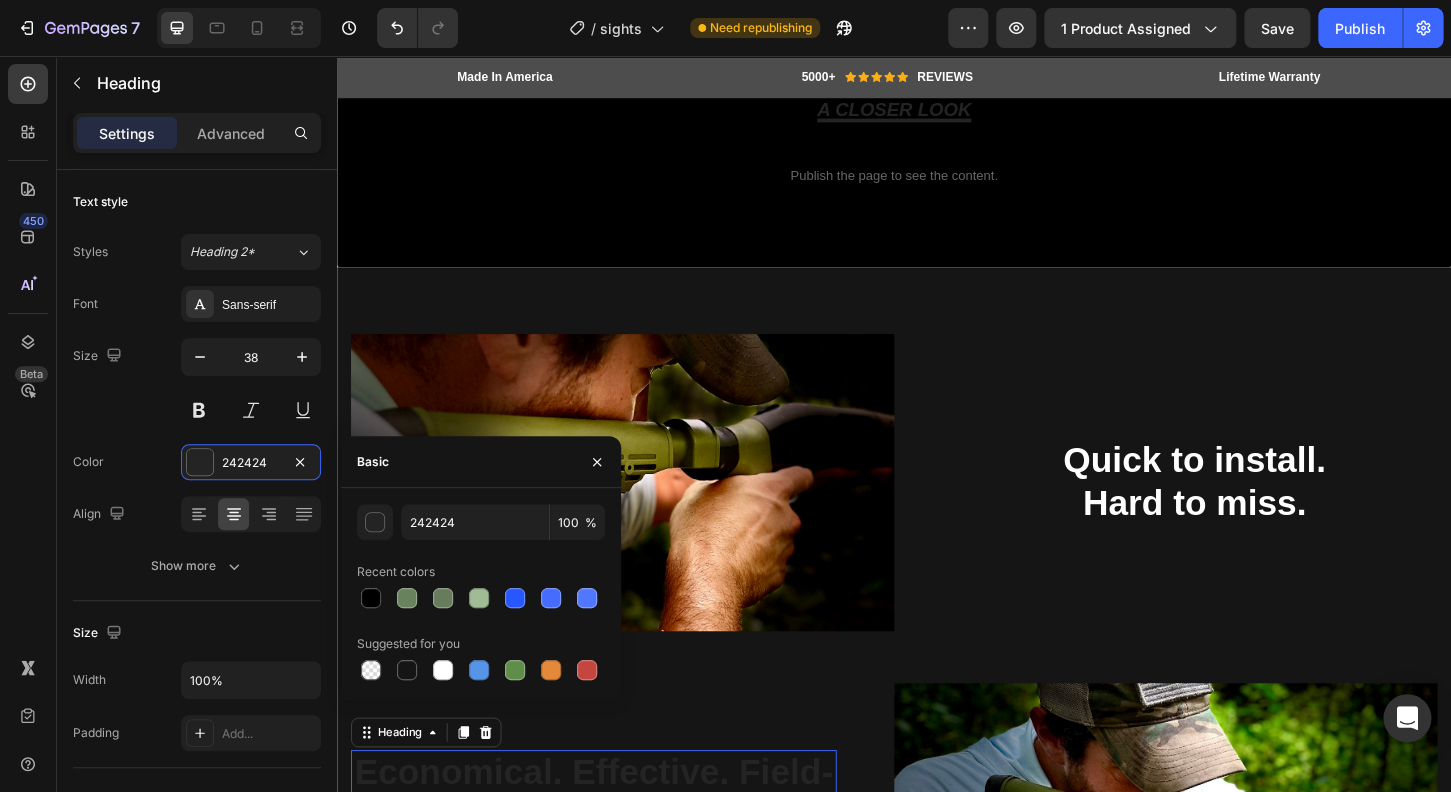 type on "FFFFFF" 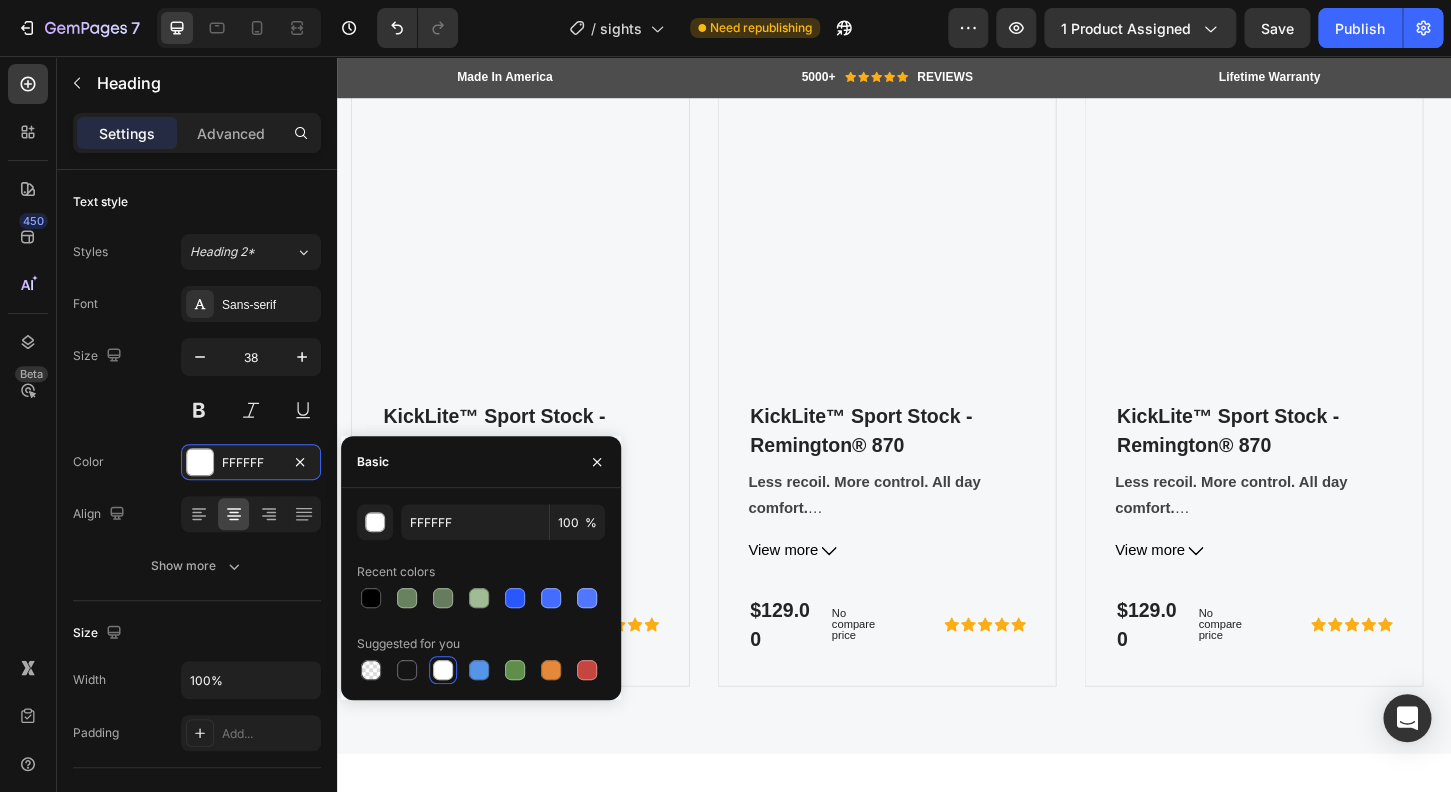 scroll, scrollTop: 5343, scrollLeft: 0, axis: vertical 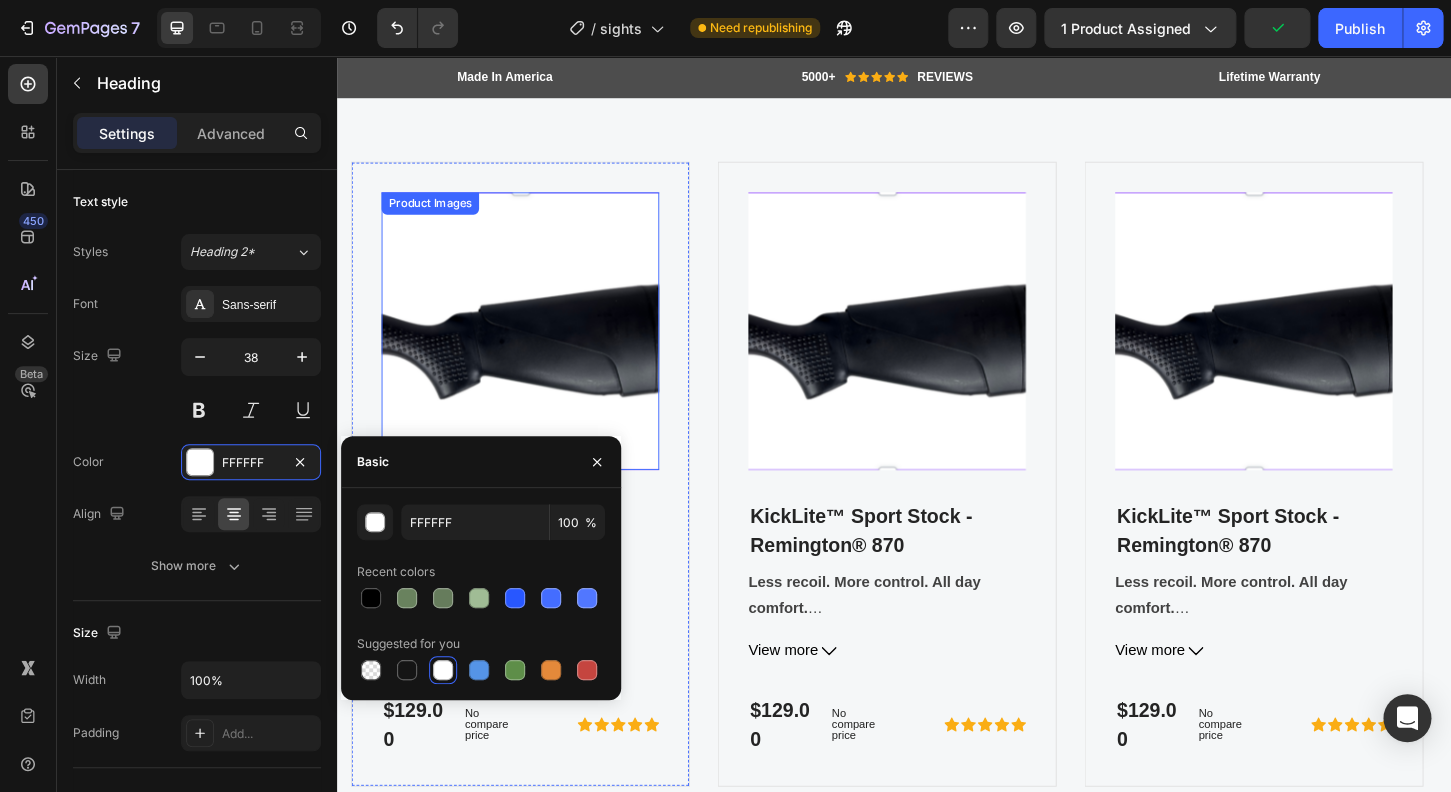click at bounding box center (534, 351) 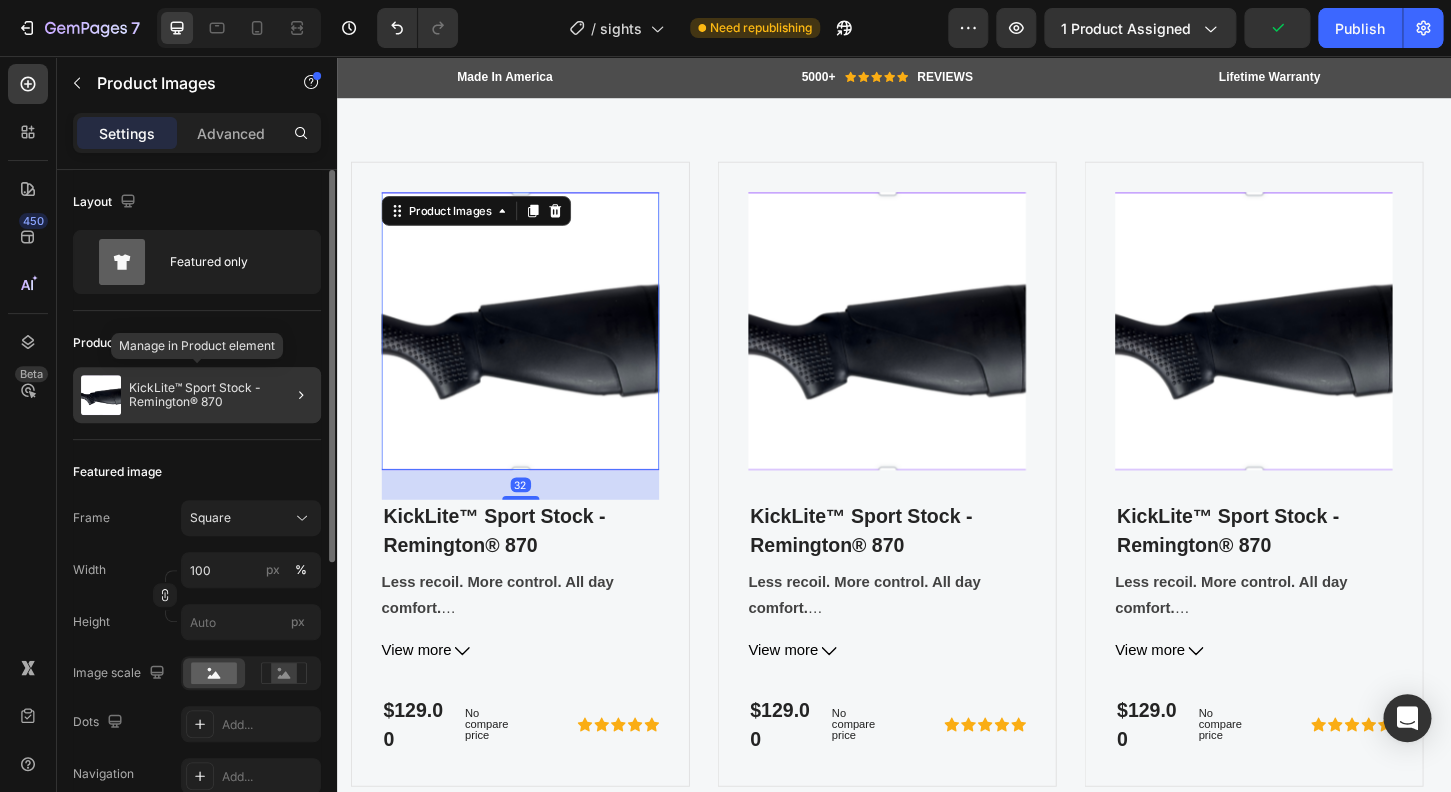 click on "KickLite™ Sport Stock - Remington® 870" 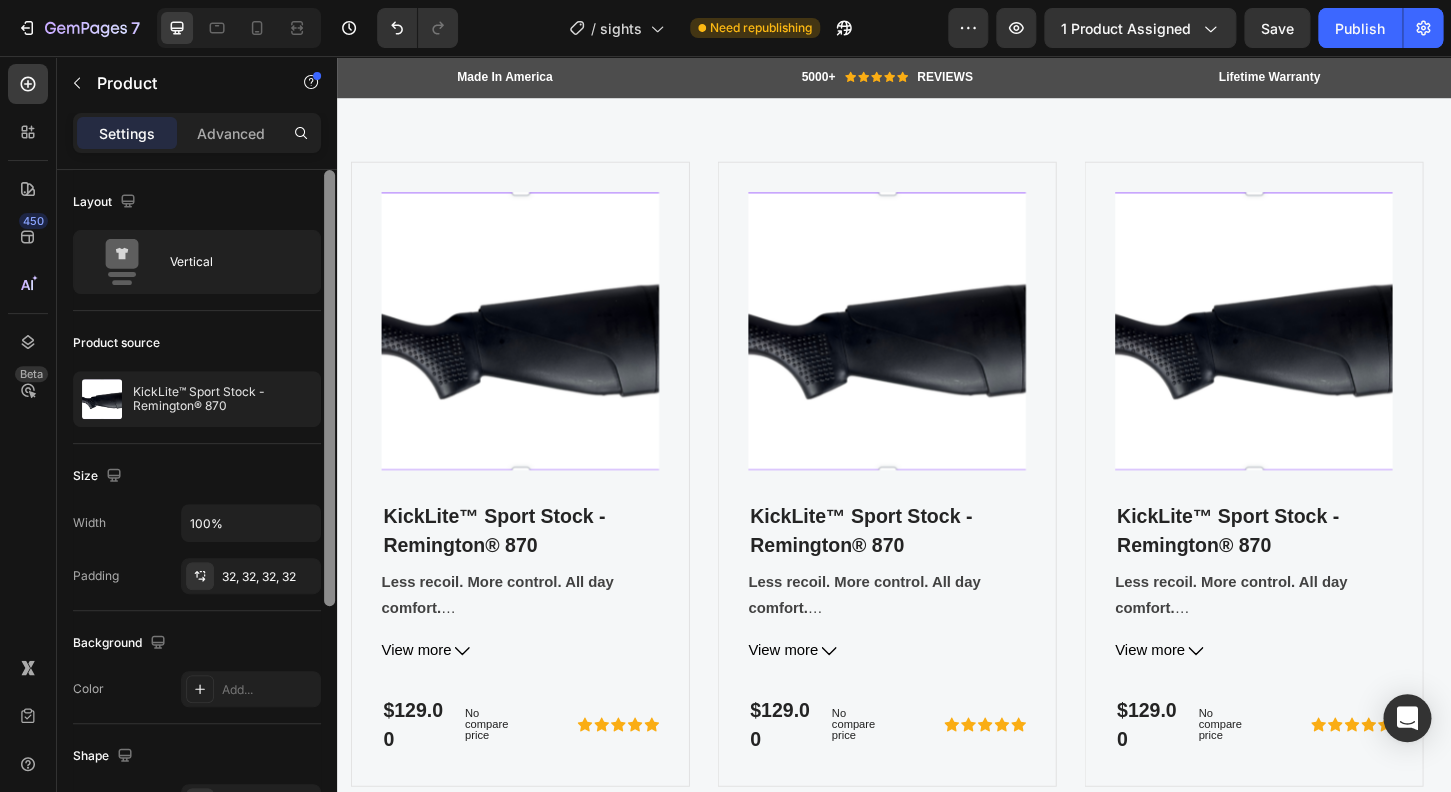 click at bounding box center [329, 388] 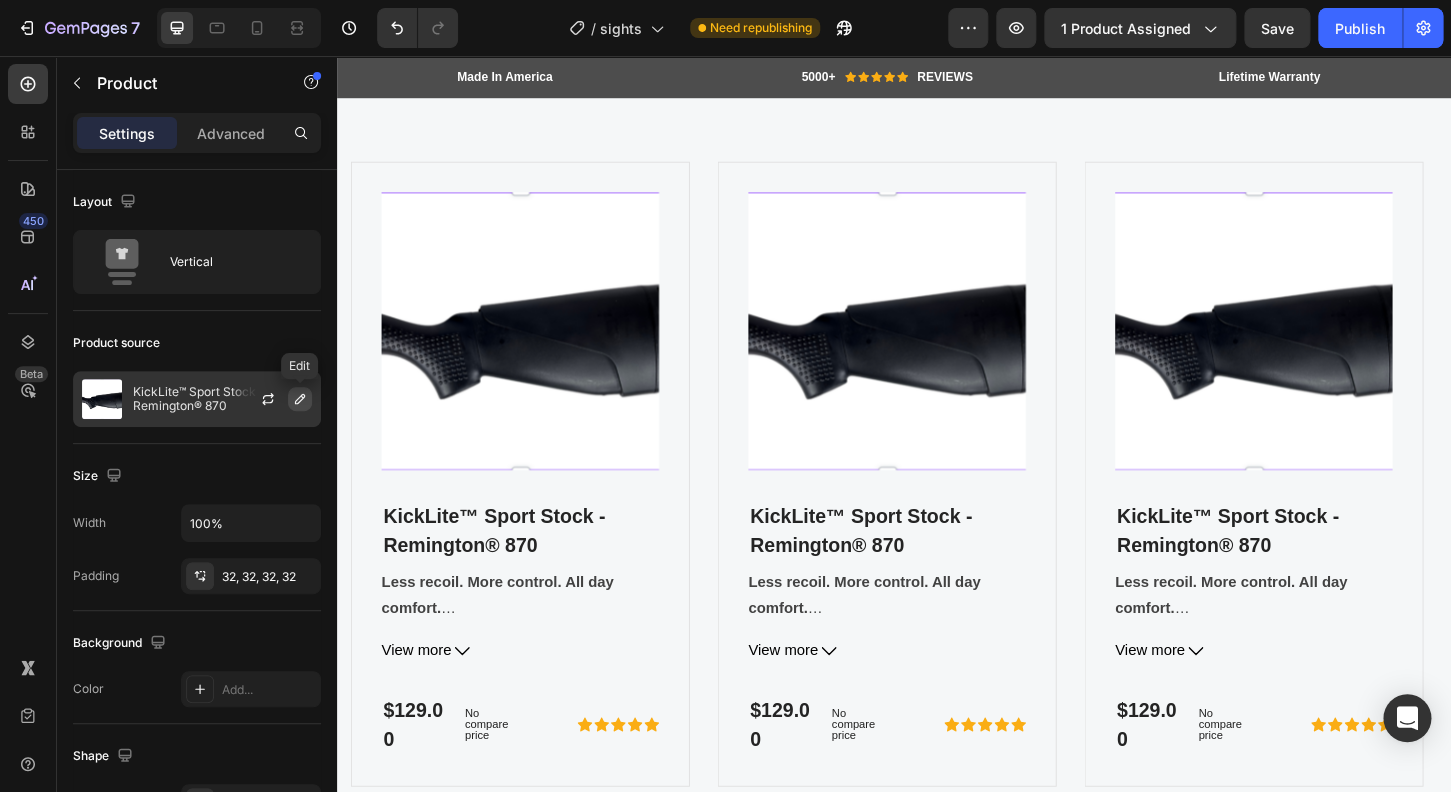 click 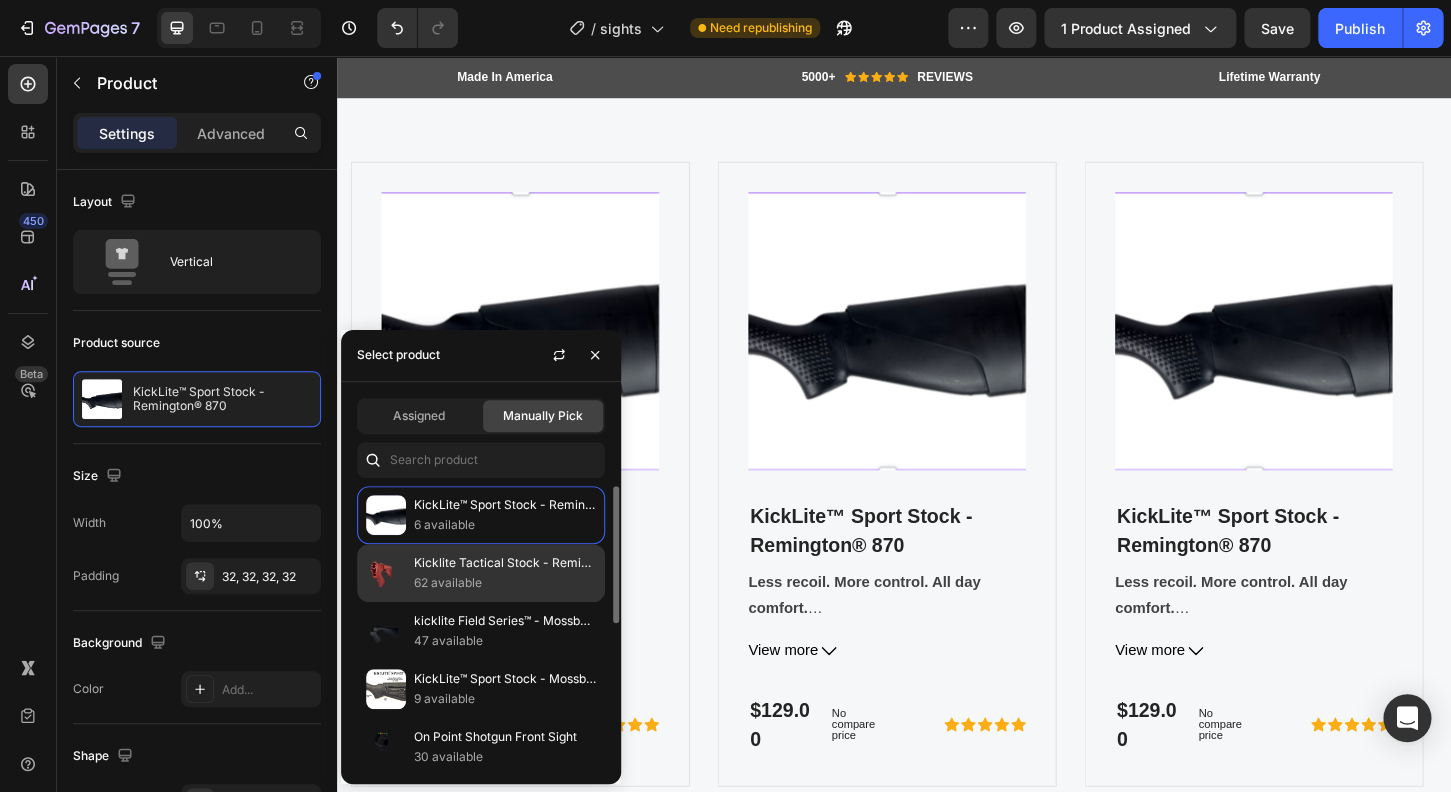 click on "62 available" at bounding box center [505, 583] 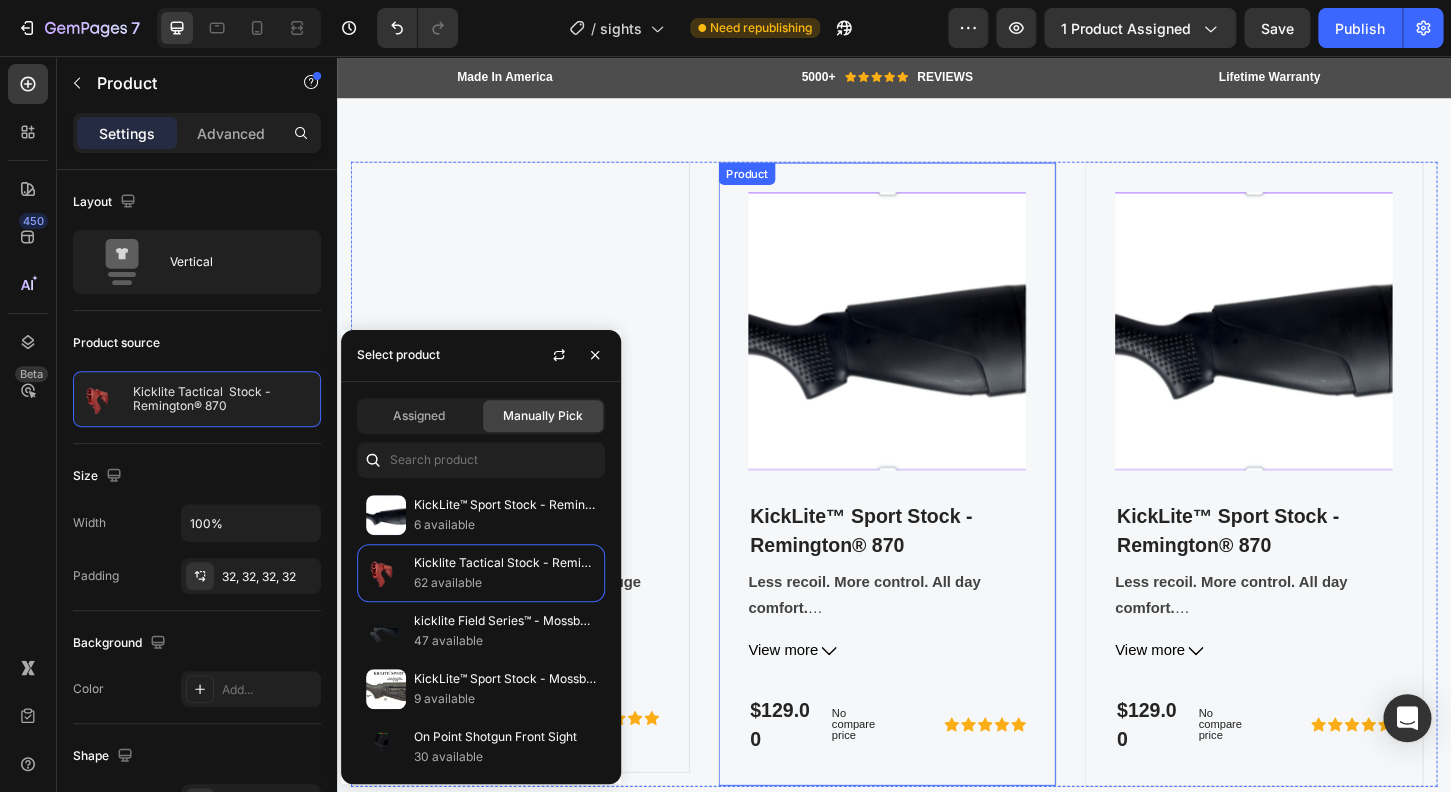 click at bounding box center (929, 351) 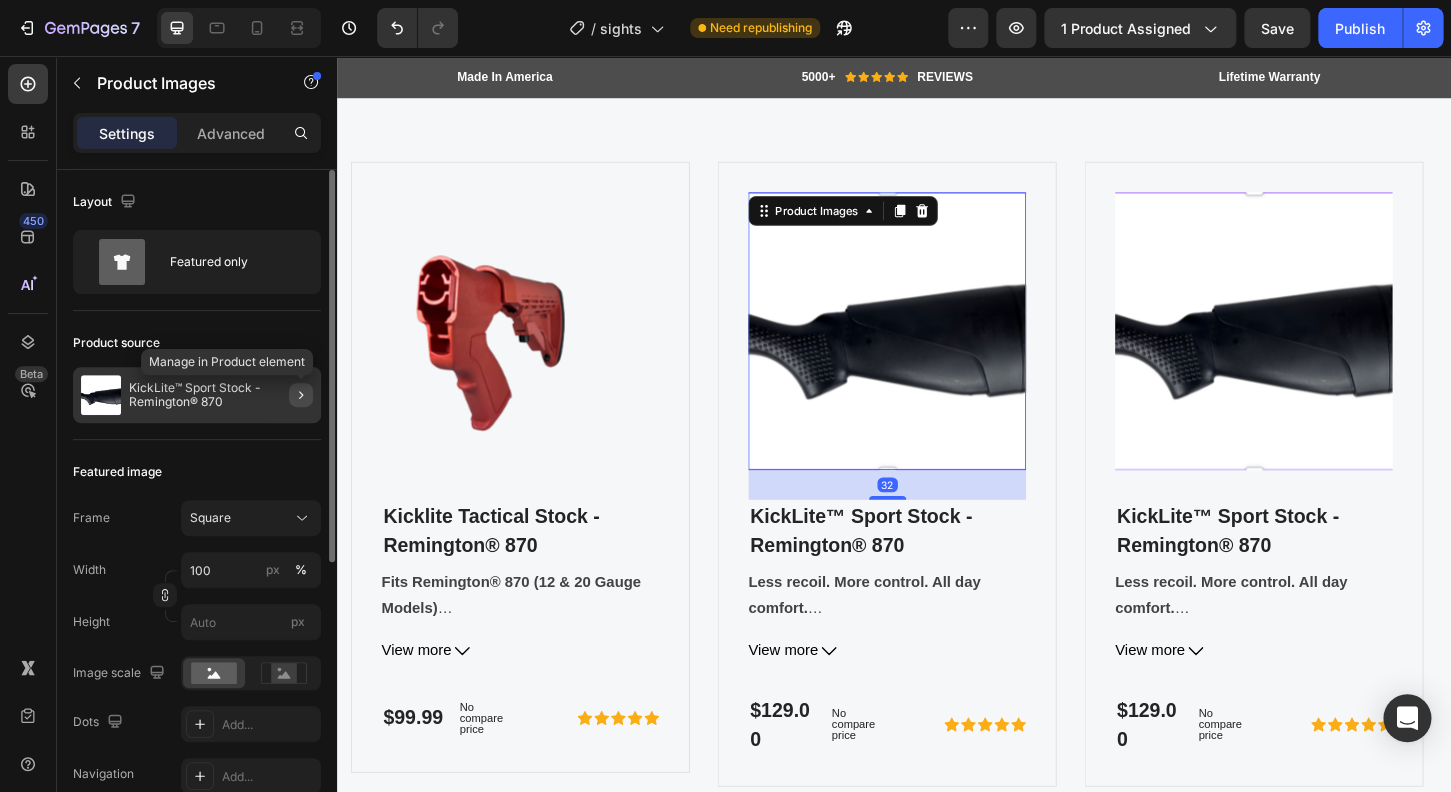 click 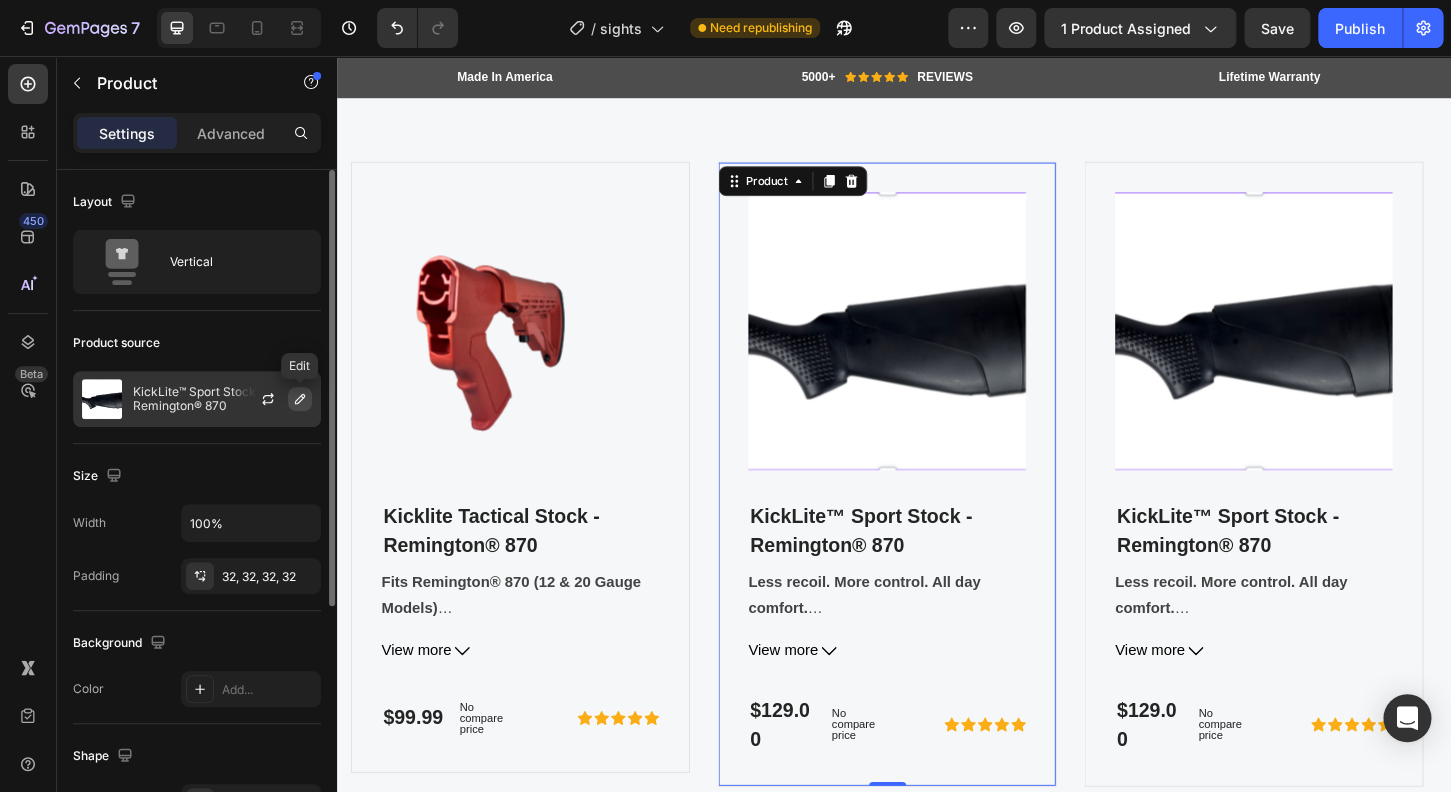 drag, startPoint x: 303, startPoint y: 397, endPoint x: 1, endPoint y: 380, distance: 302.4781 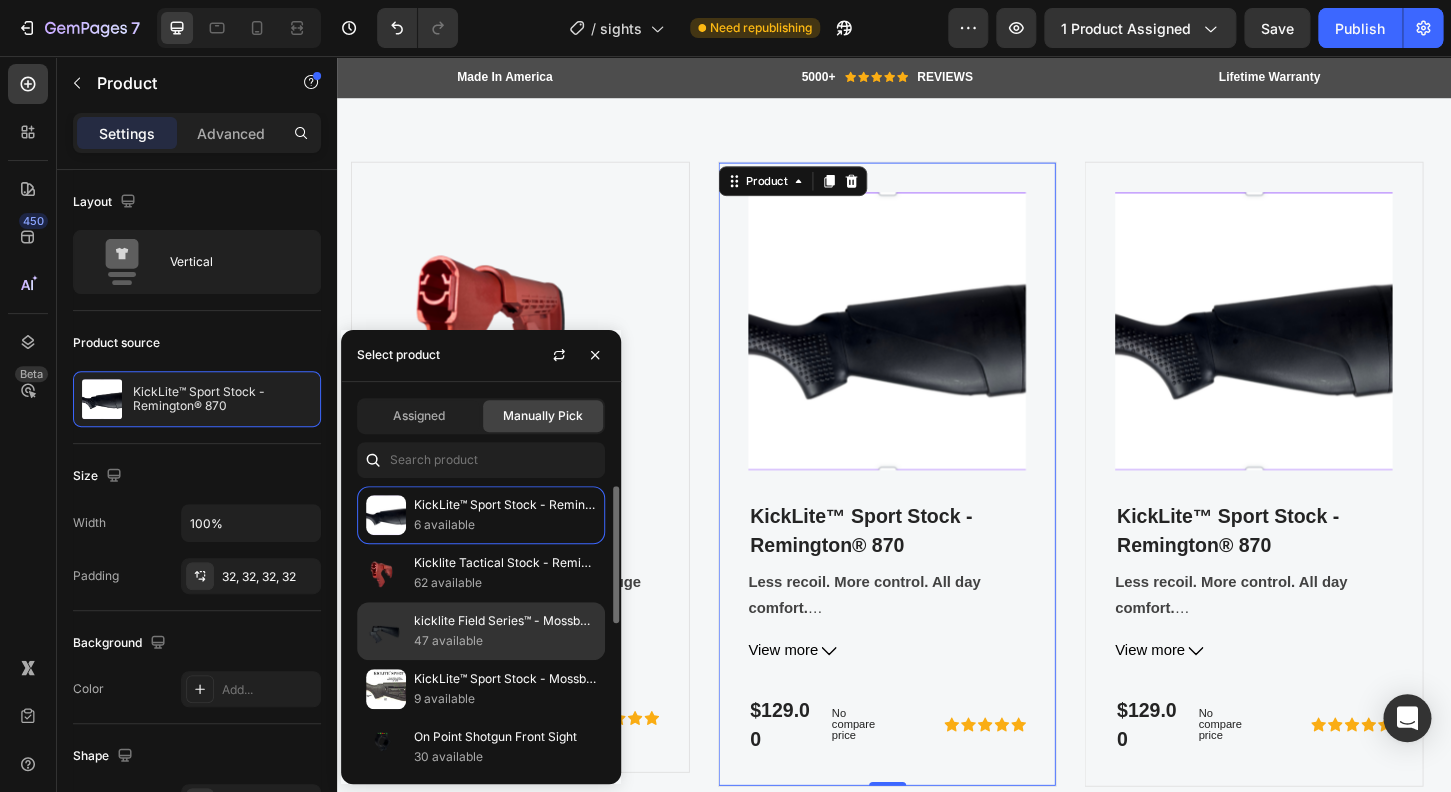 click on "47 available" at bounding box center (505, 641) 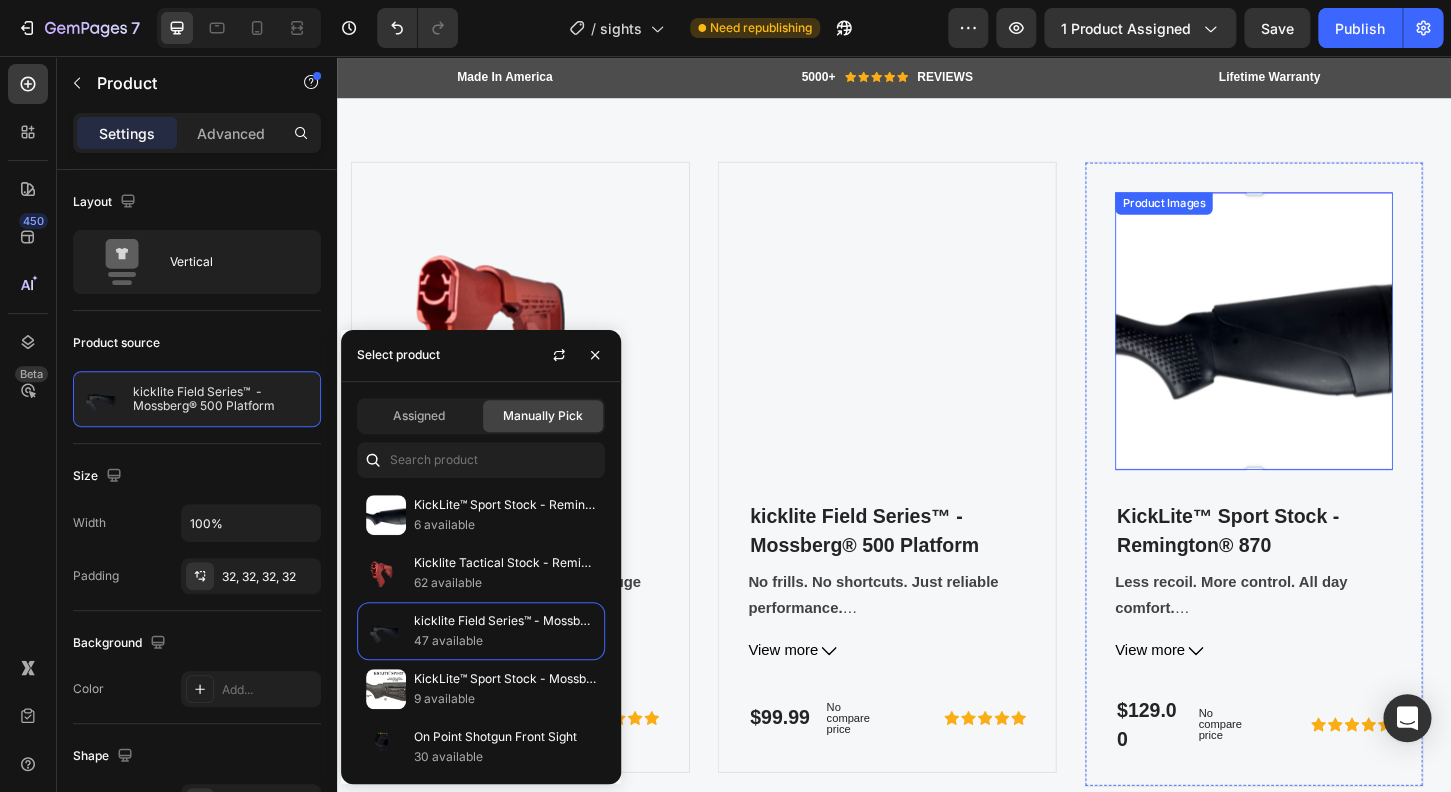 click at bounding box center (1324, 351) 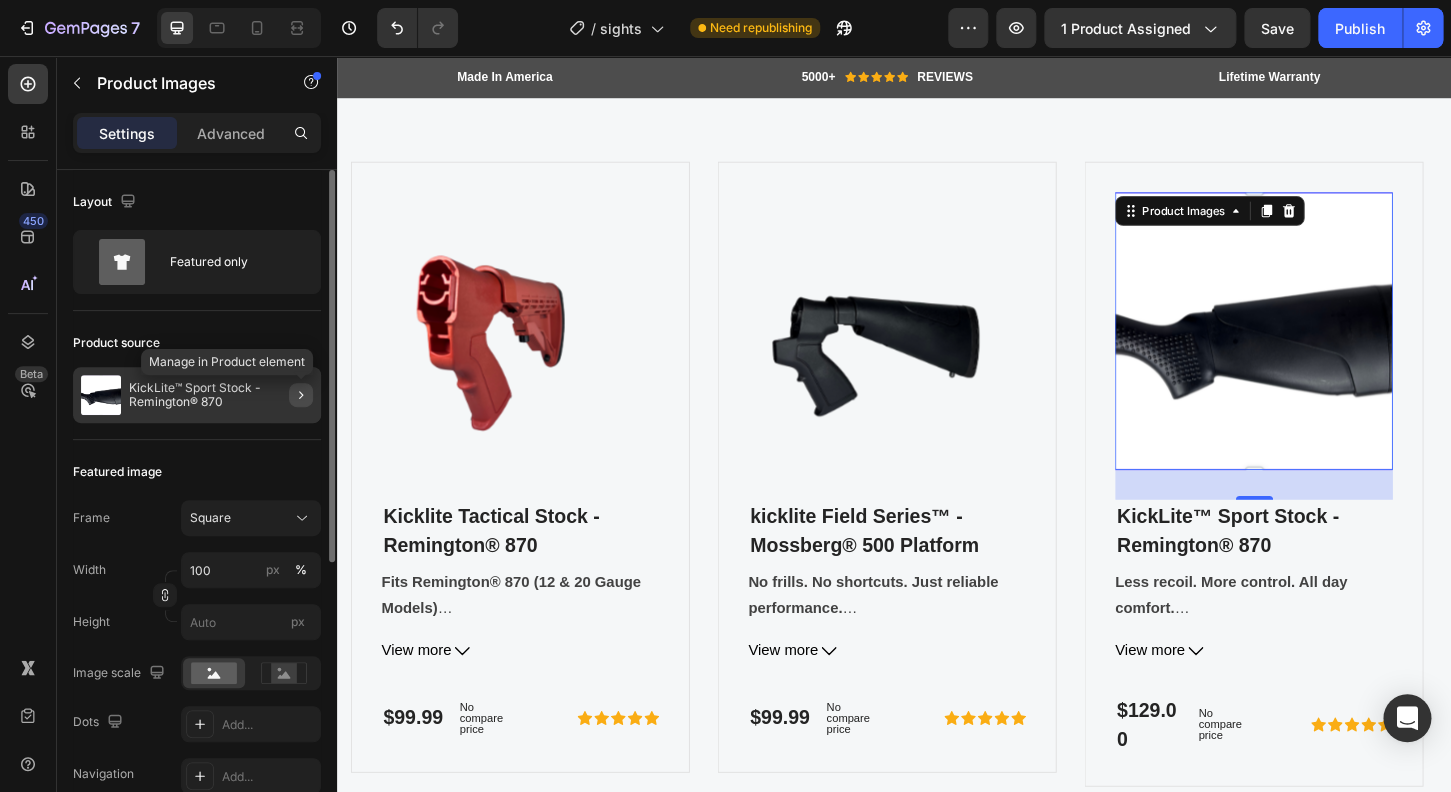 click 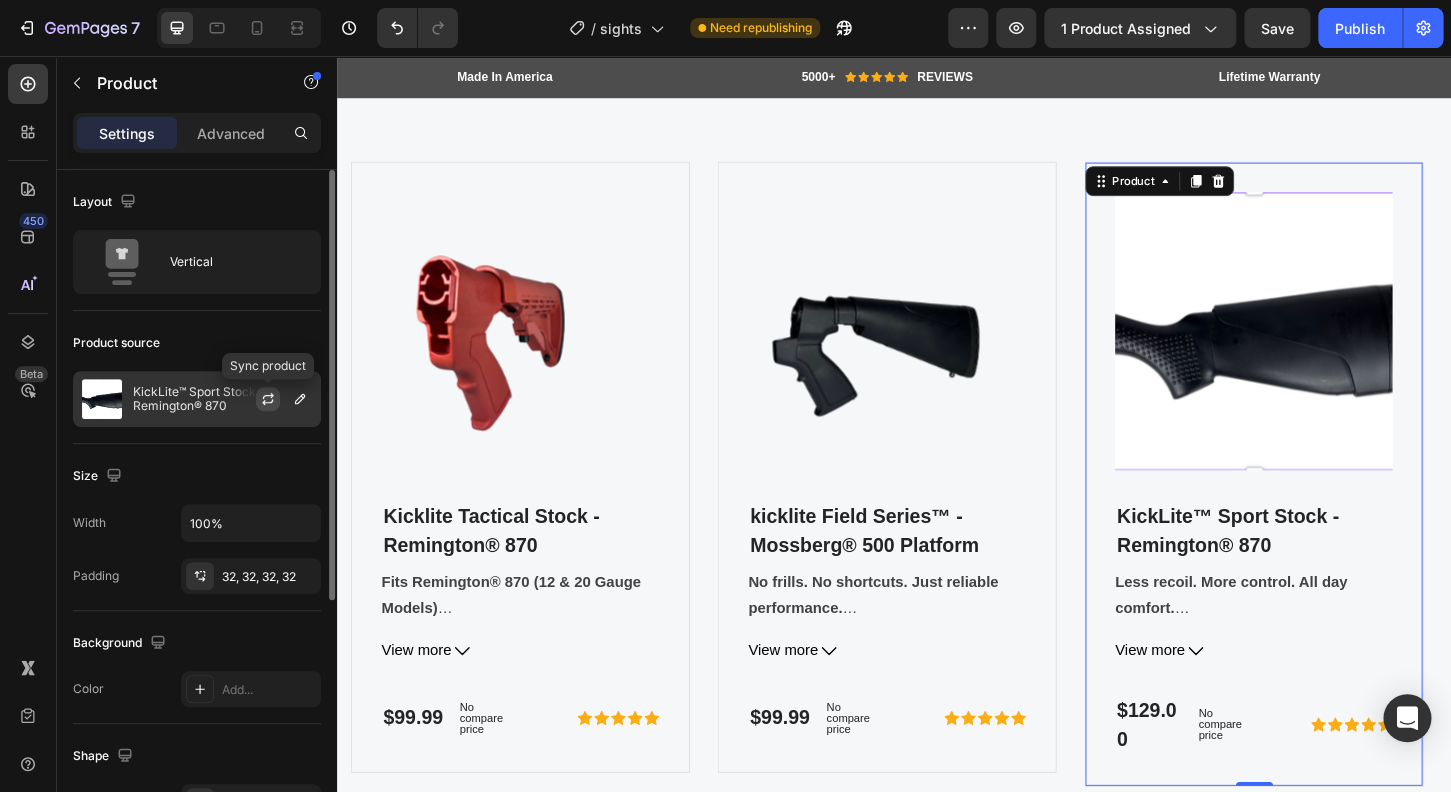 click 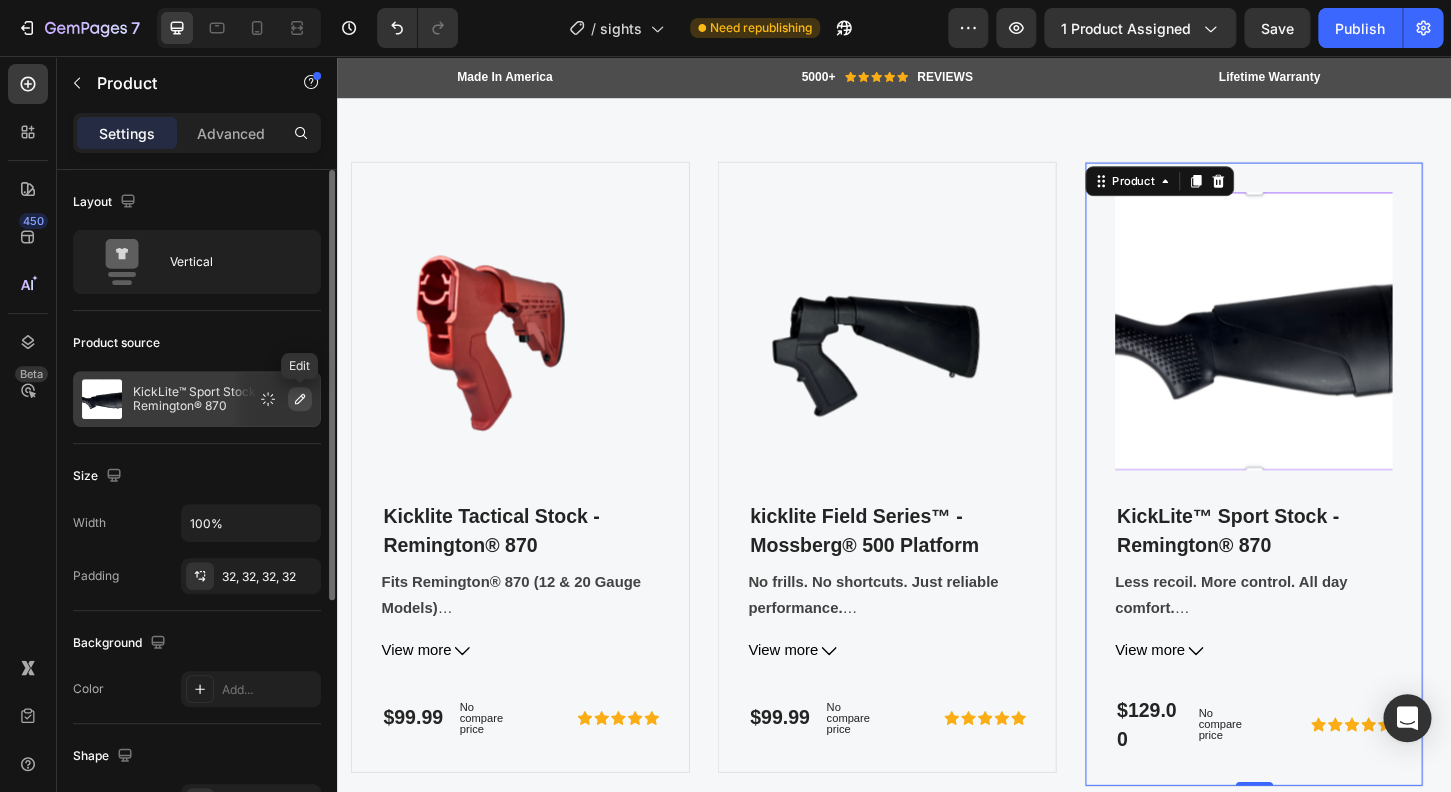 click 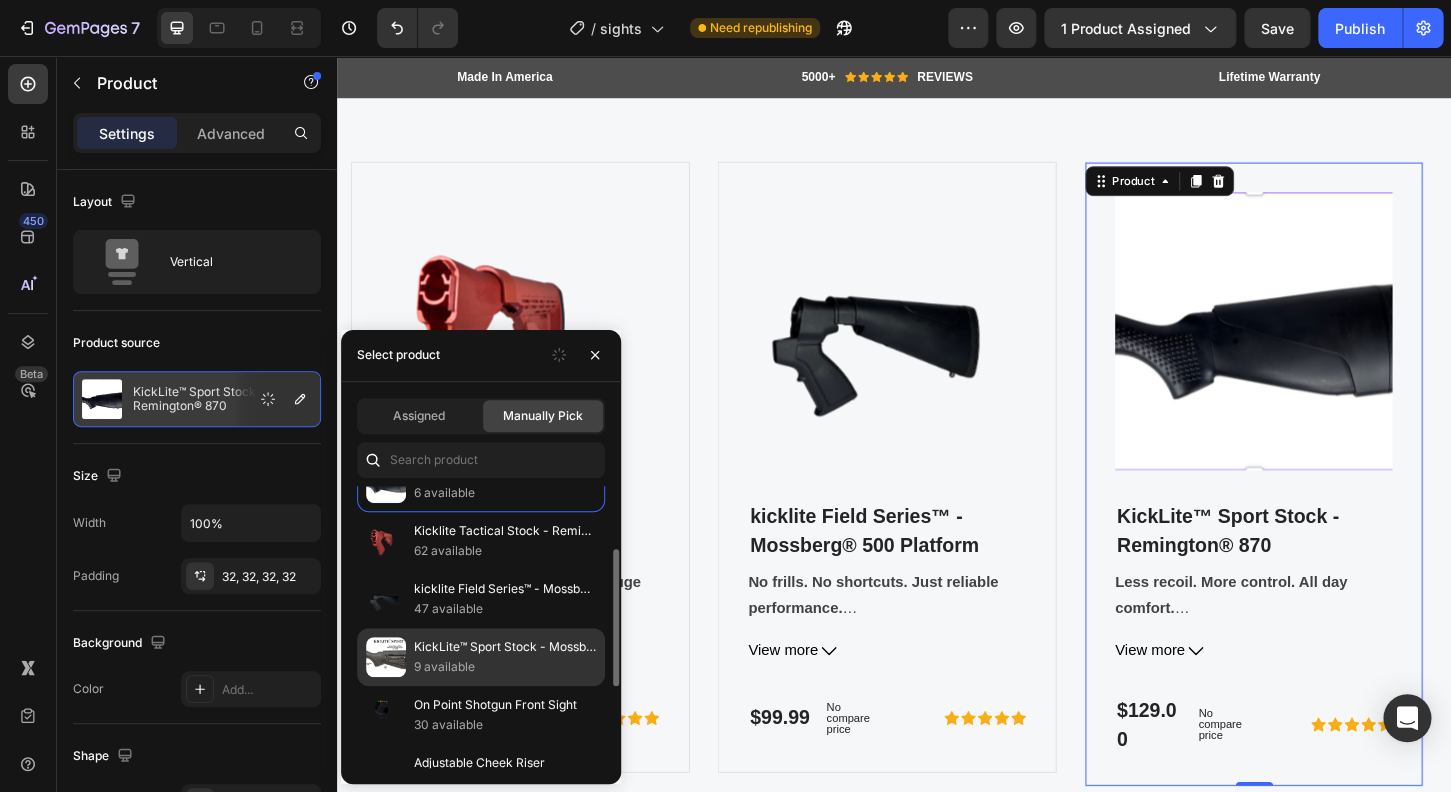 scroll, scrollTop: 112, scrollLeft: 0, axis: vertical 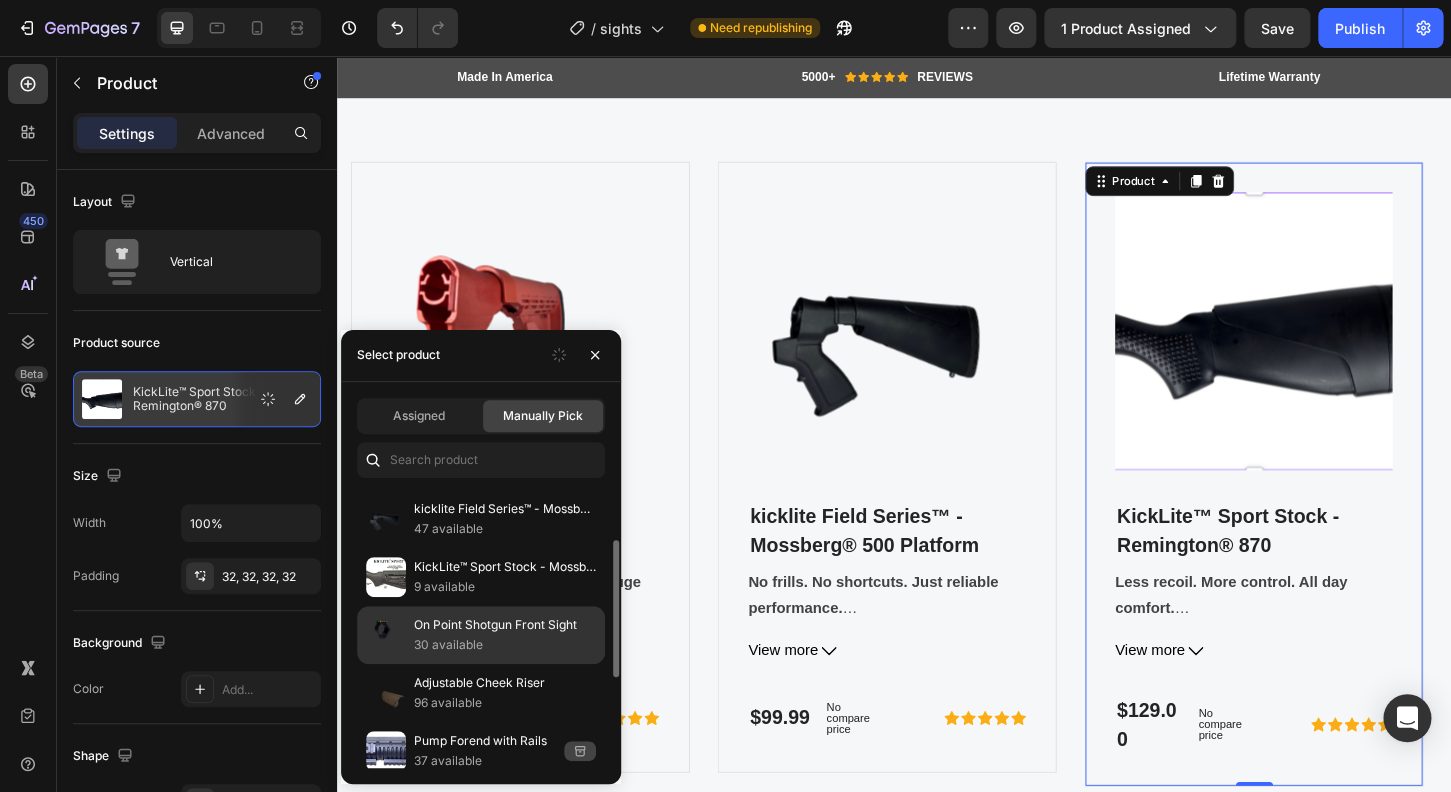 click on "On Point Shotgun Front Sight 30 available" 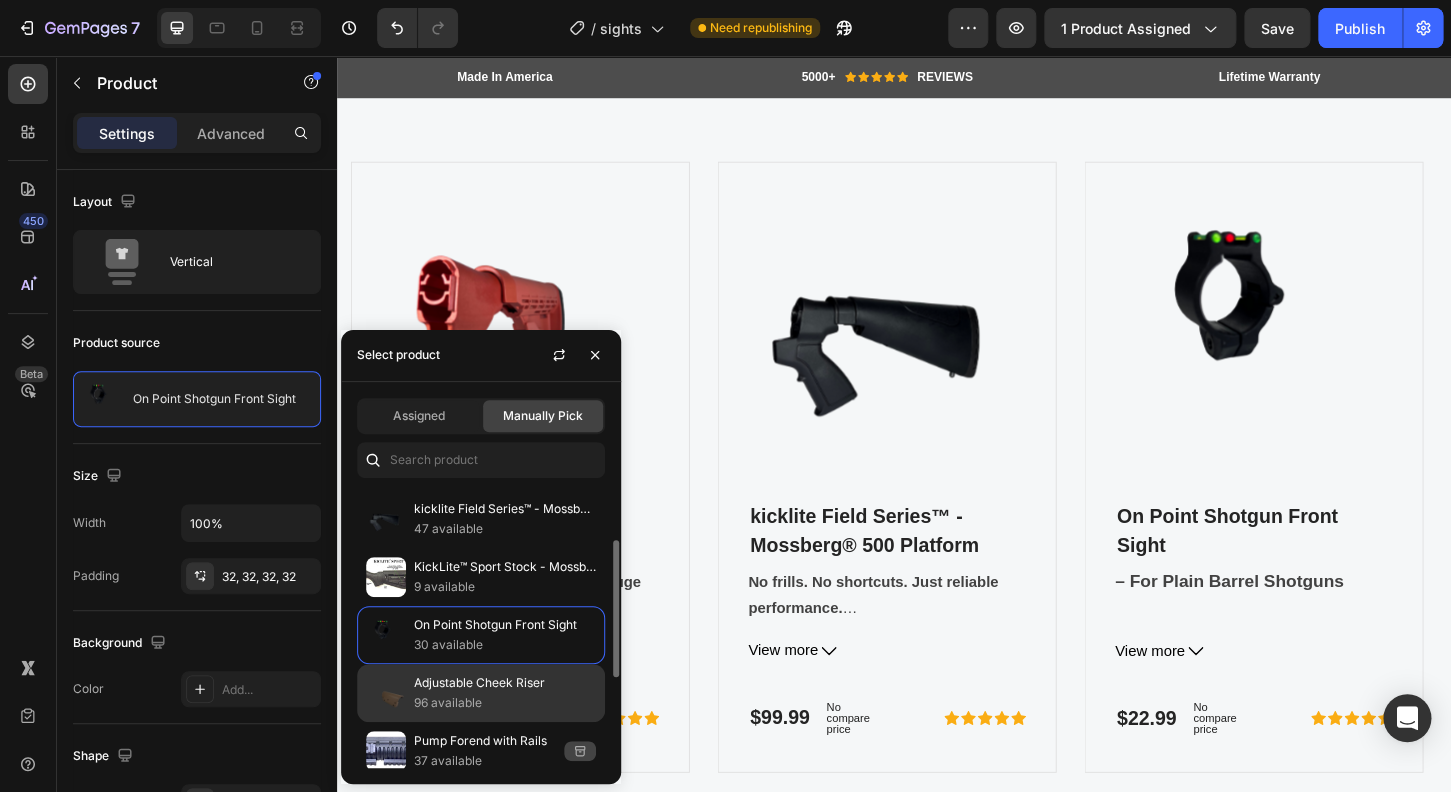 click on "Adjustable Cheek Riser" at bounding box center (505, 683) 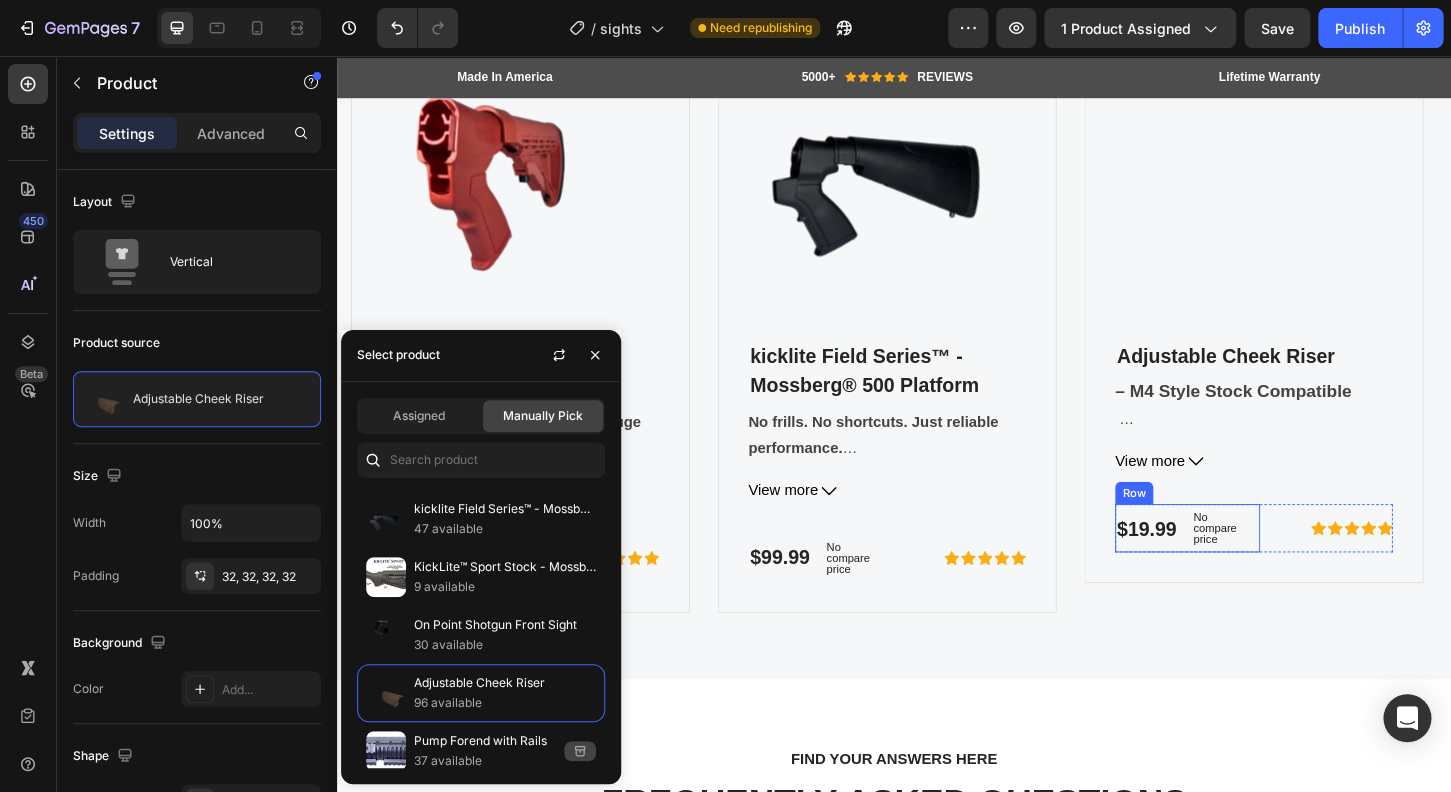 scroll, scrollTop: 5744, scrollLeft: 0, axis: vertical 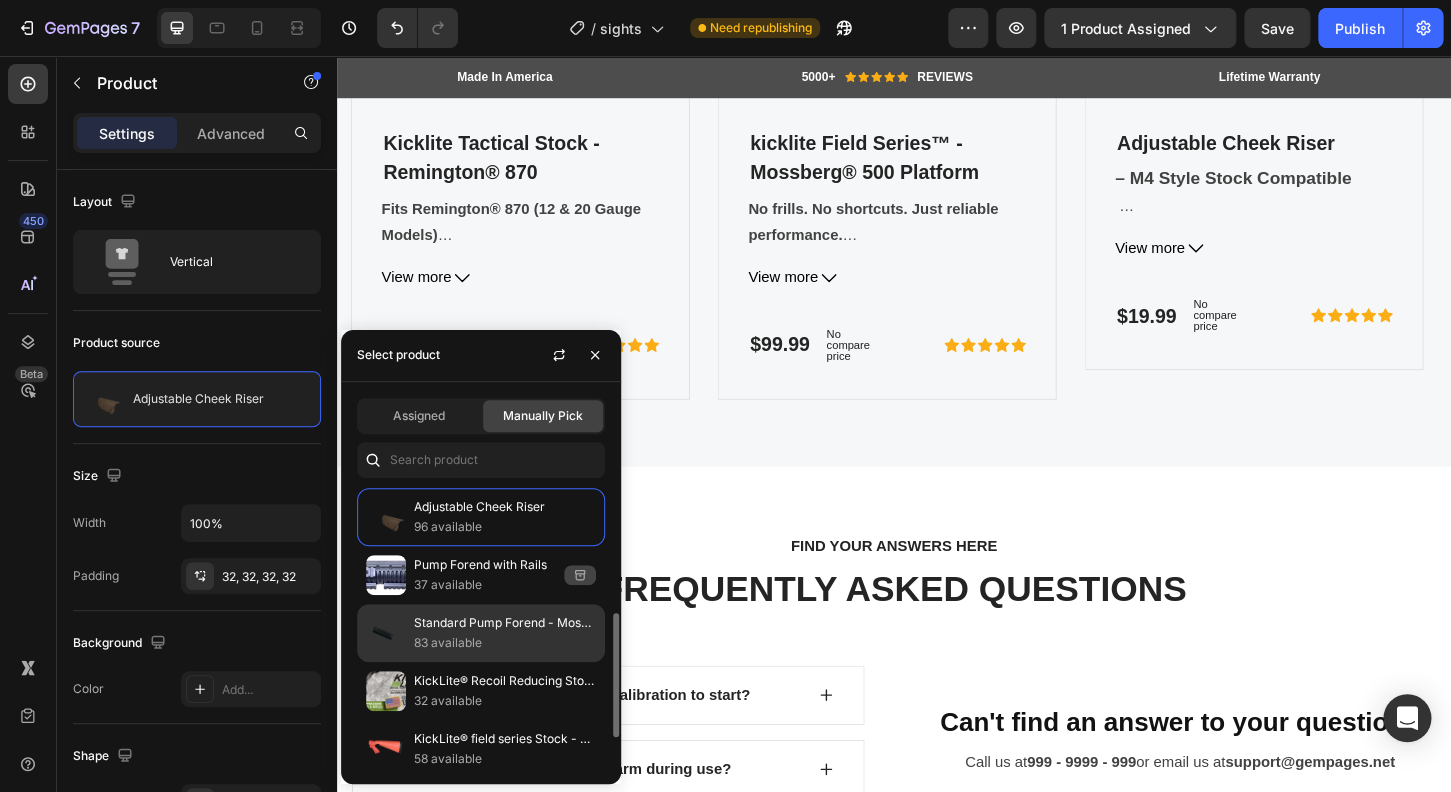 click on "Standard Pump Forend - Mossberg® 500 83 available" 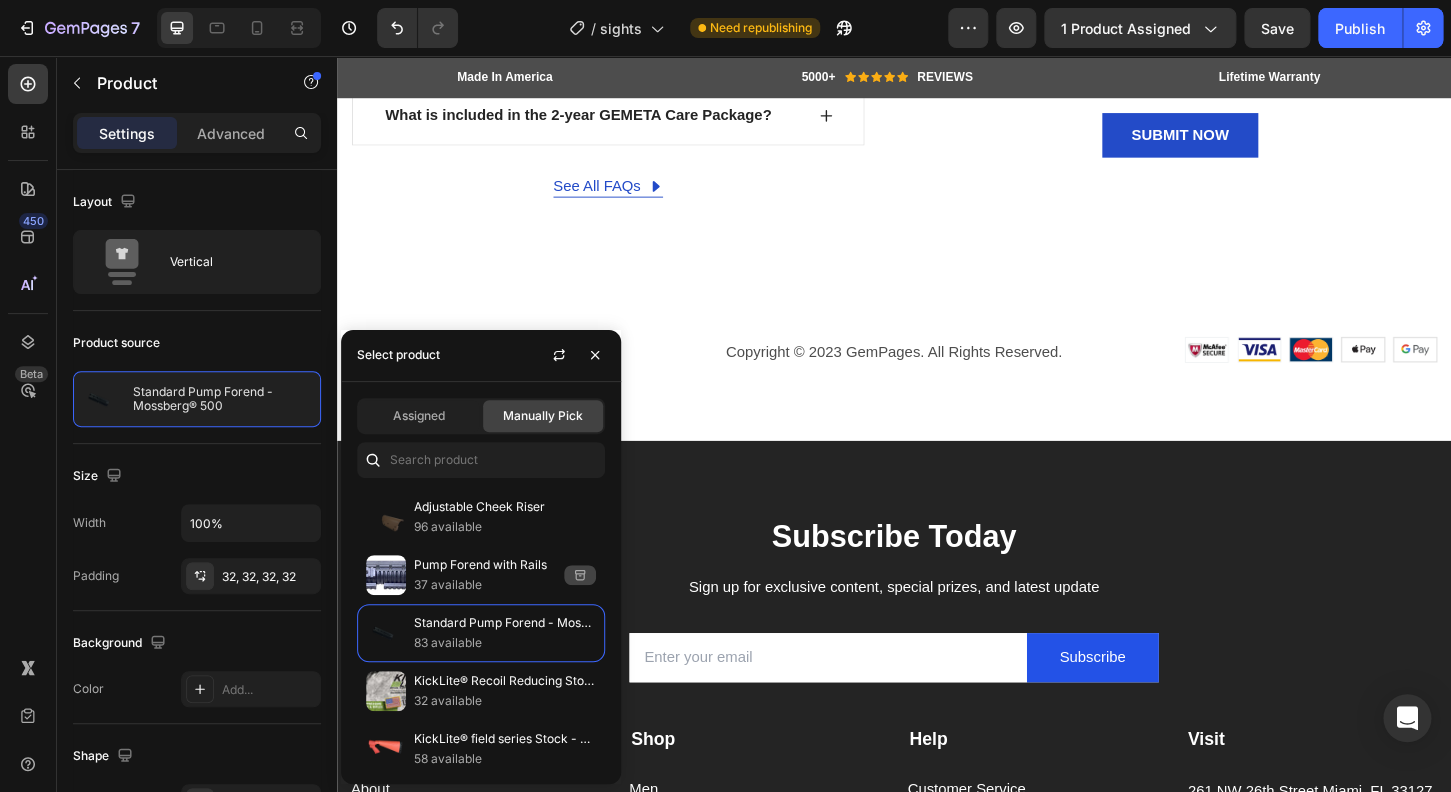 scroll, scrollTop: 7311, scrollLeft: 0, axis: vertical 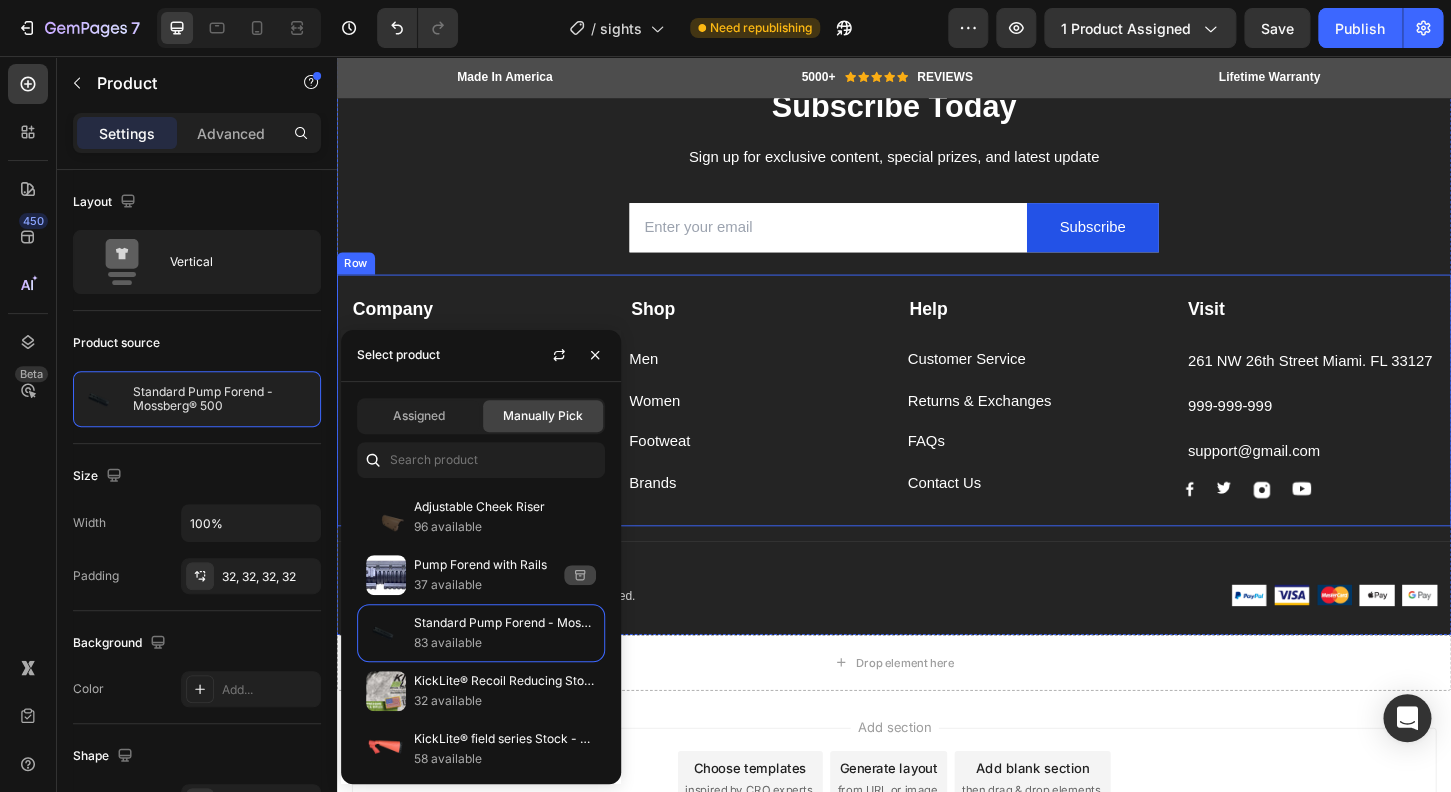 click on "Company Text block About Button Events Button Rentals Button Features Button Shop Text block Men Button Women Button Footweat Button Brands Button Help Text block Customer Service Button Returns & Exchanges Button FAQs Button Contact Us Button Visit Text block 261 NW 26th Street Miami. FL 33127 Text block 999-999-999 Text block support@gmail.com Text block Image Image Image Image Row Row" at bounding box center (937, 426) 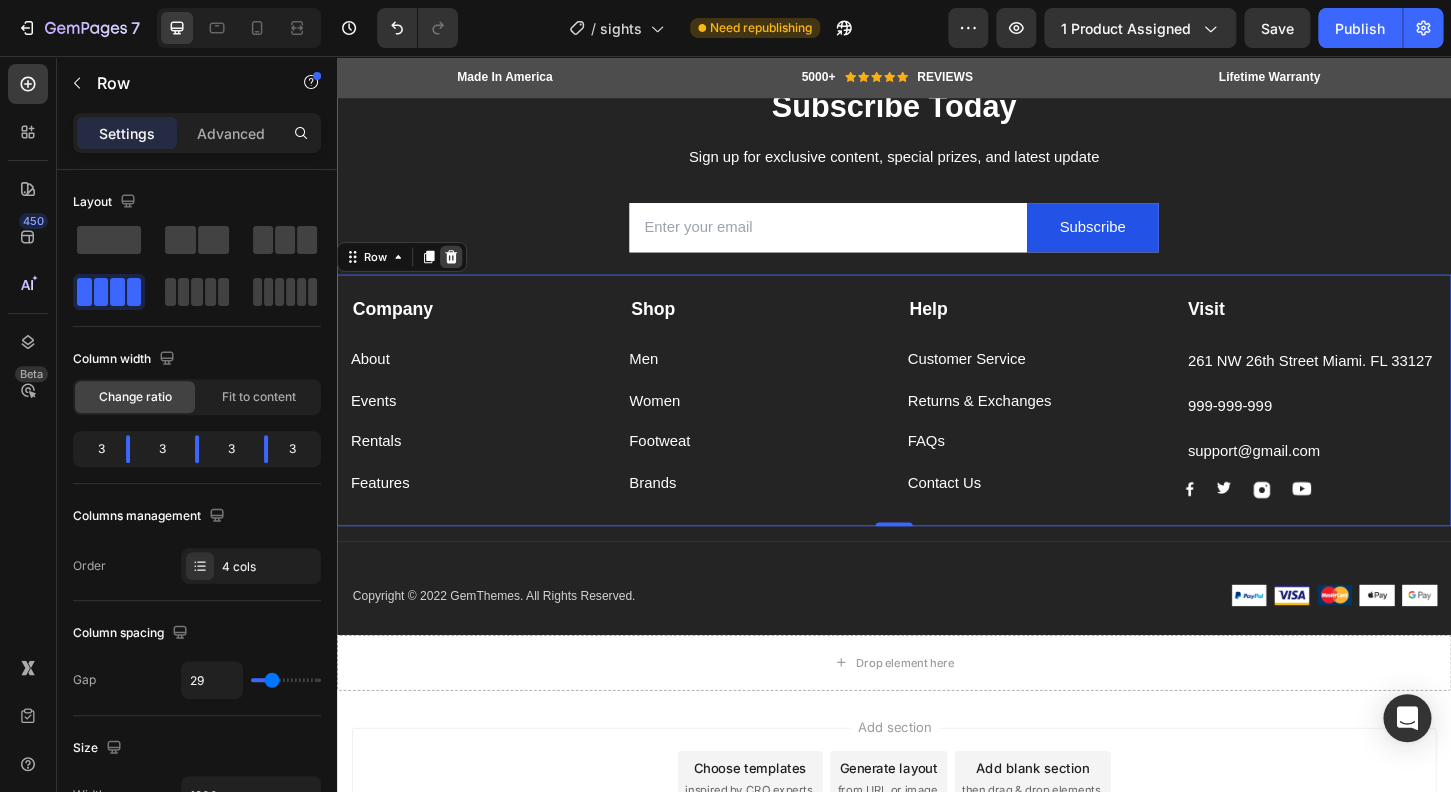 click at bounding box center [460, 272] 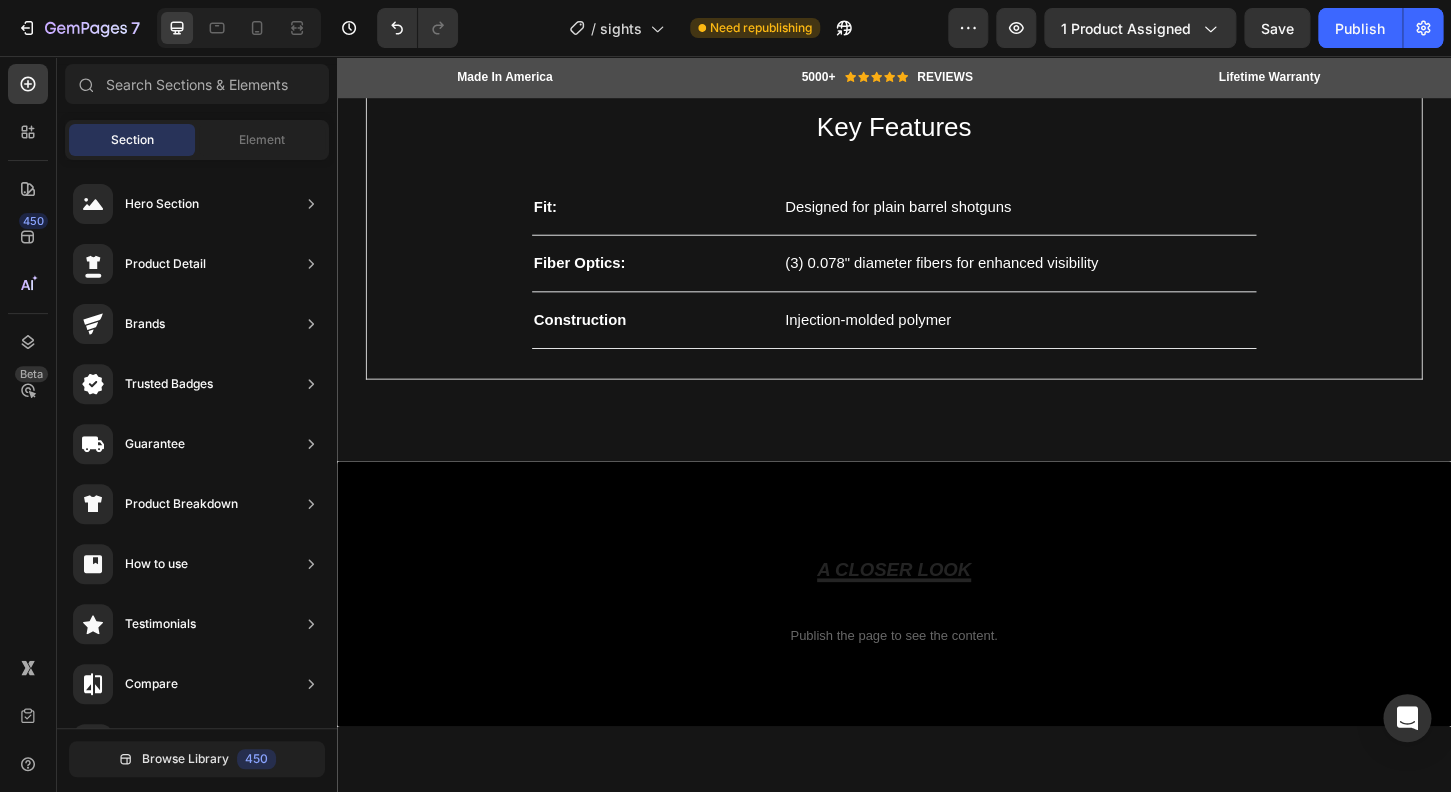 scroll, scrollTop: 2513, scrollLeft: 0, axis: vertical 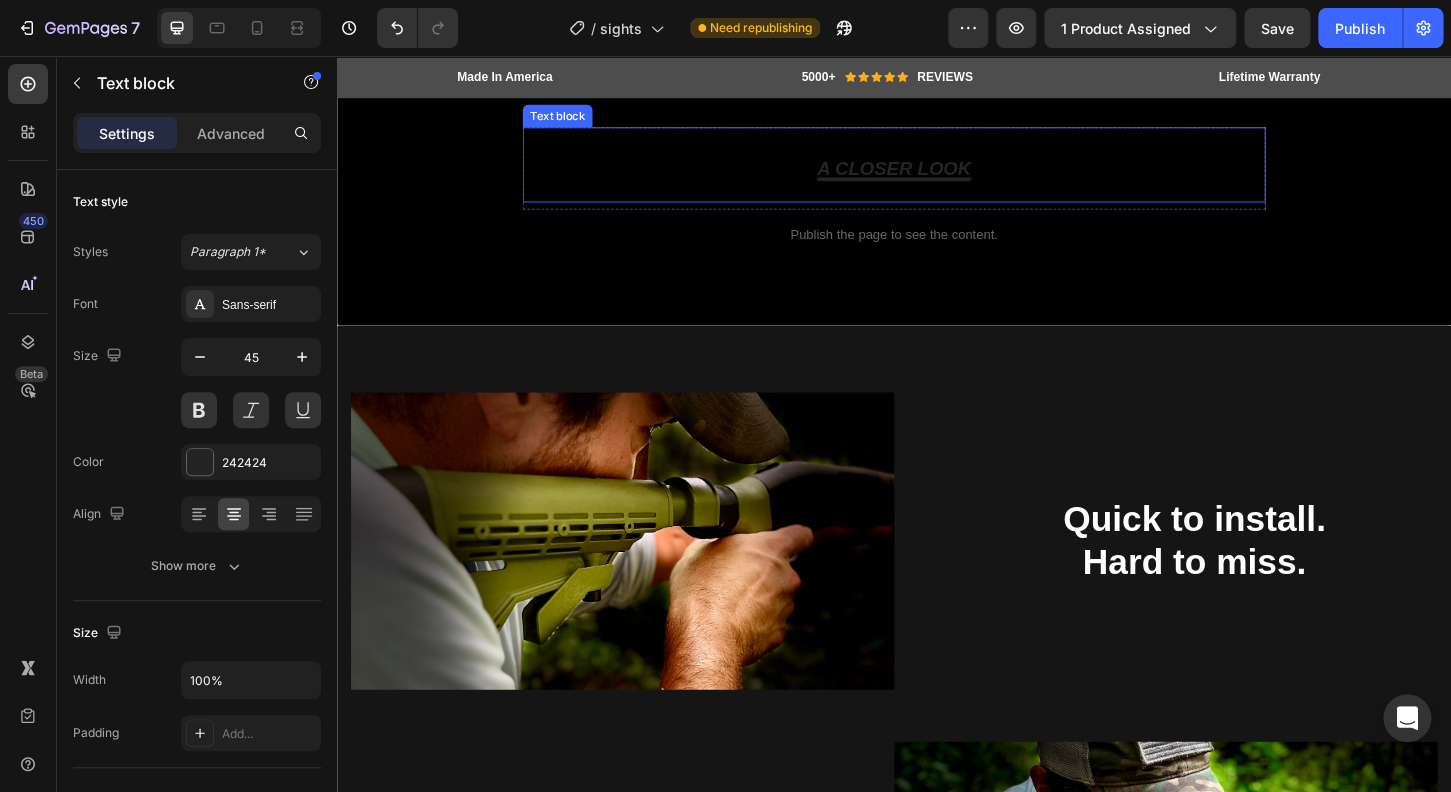 click on "A CLOSER LOOK" at bounding box center [937, 176] 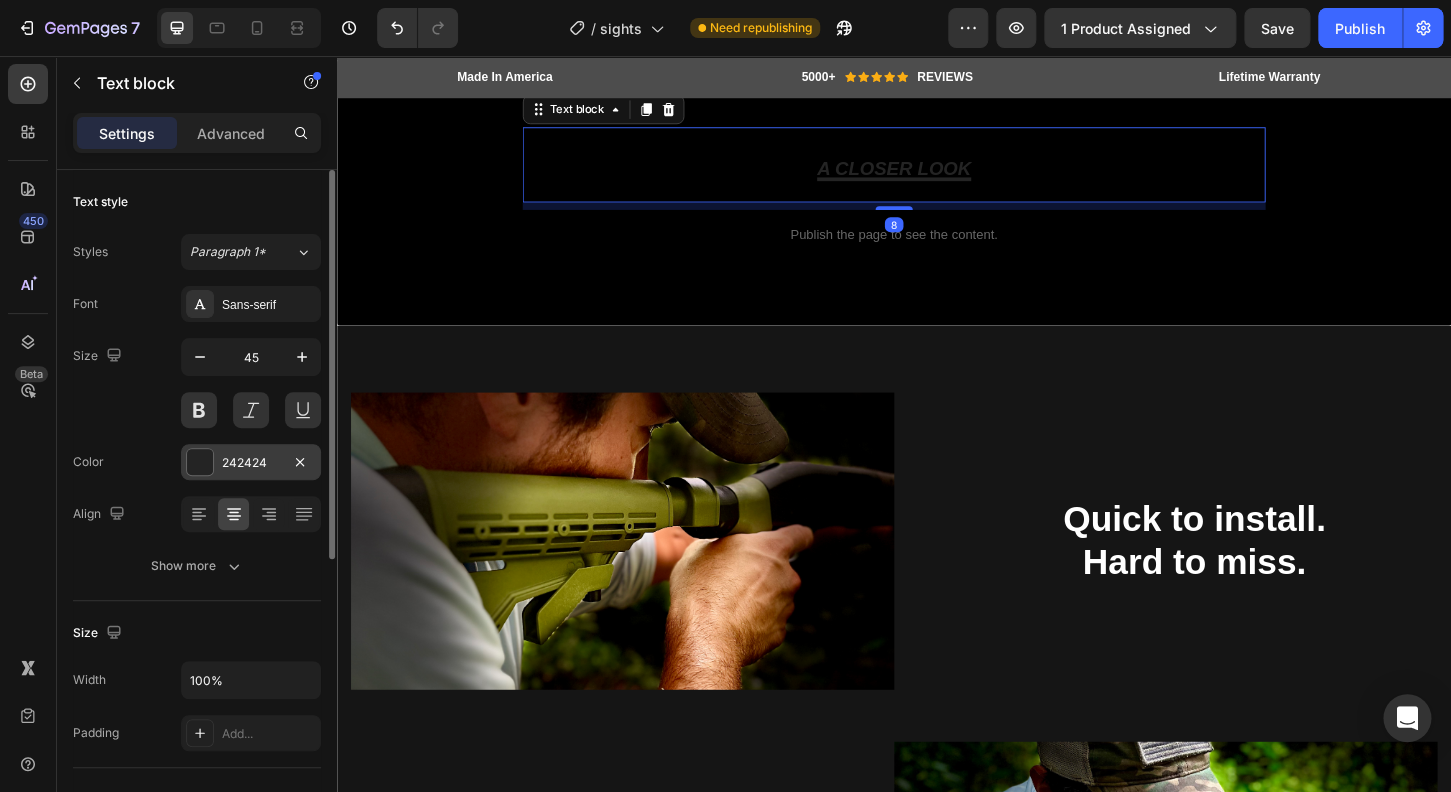 click on "242424" at bounding box center (251, 462) 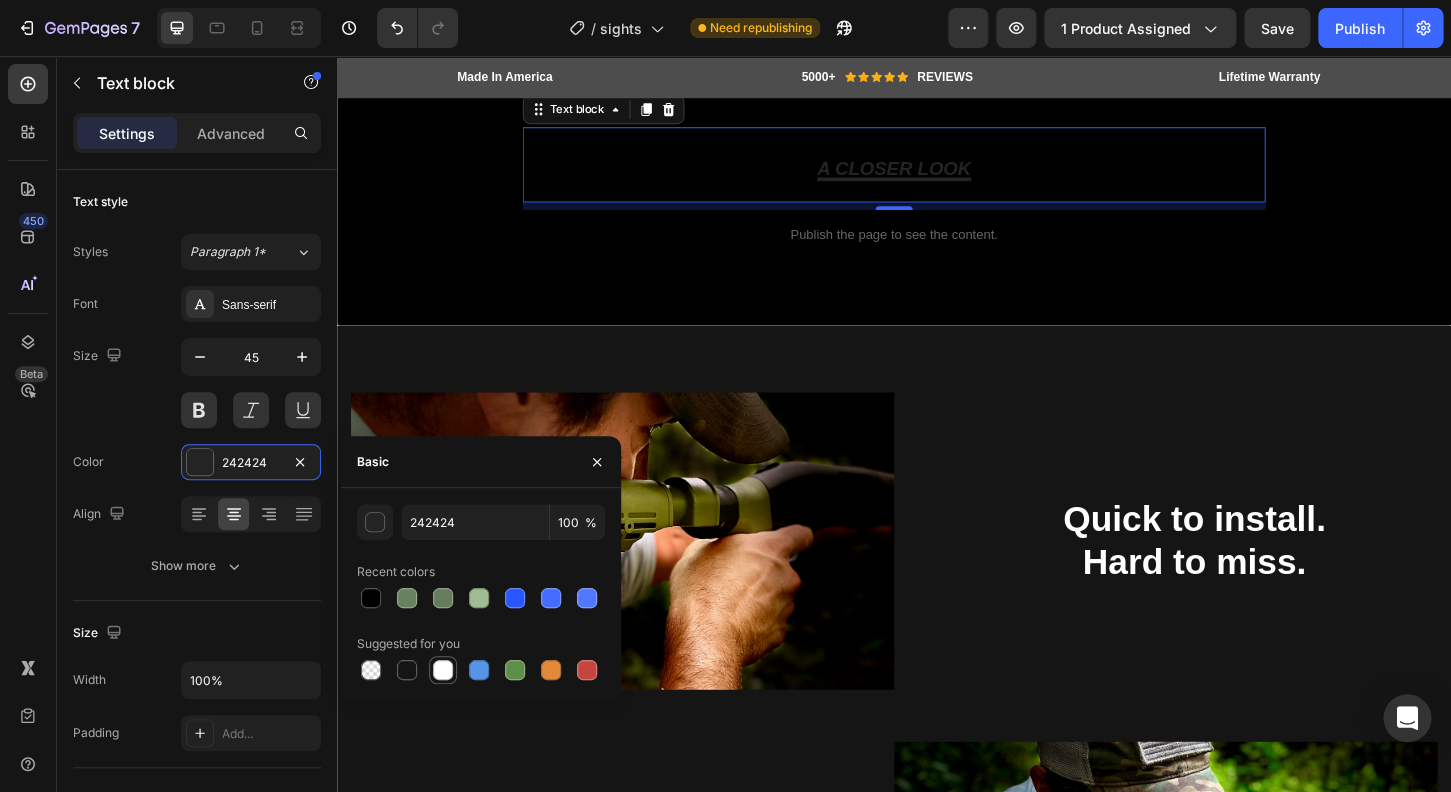 click at bounding box center (443, 670) 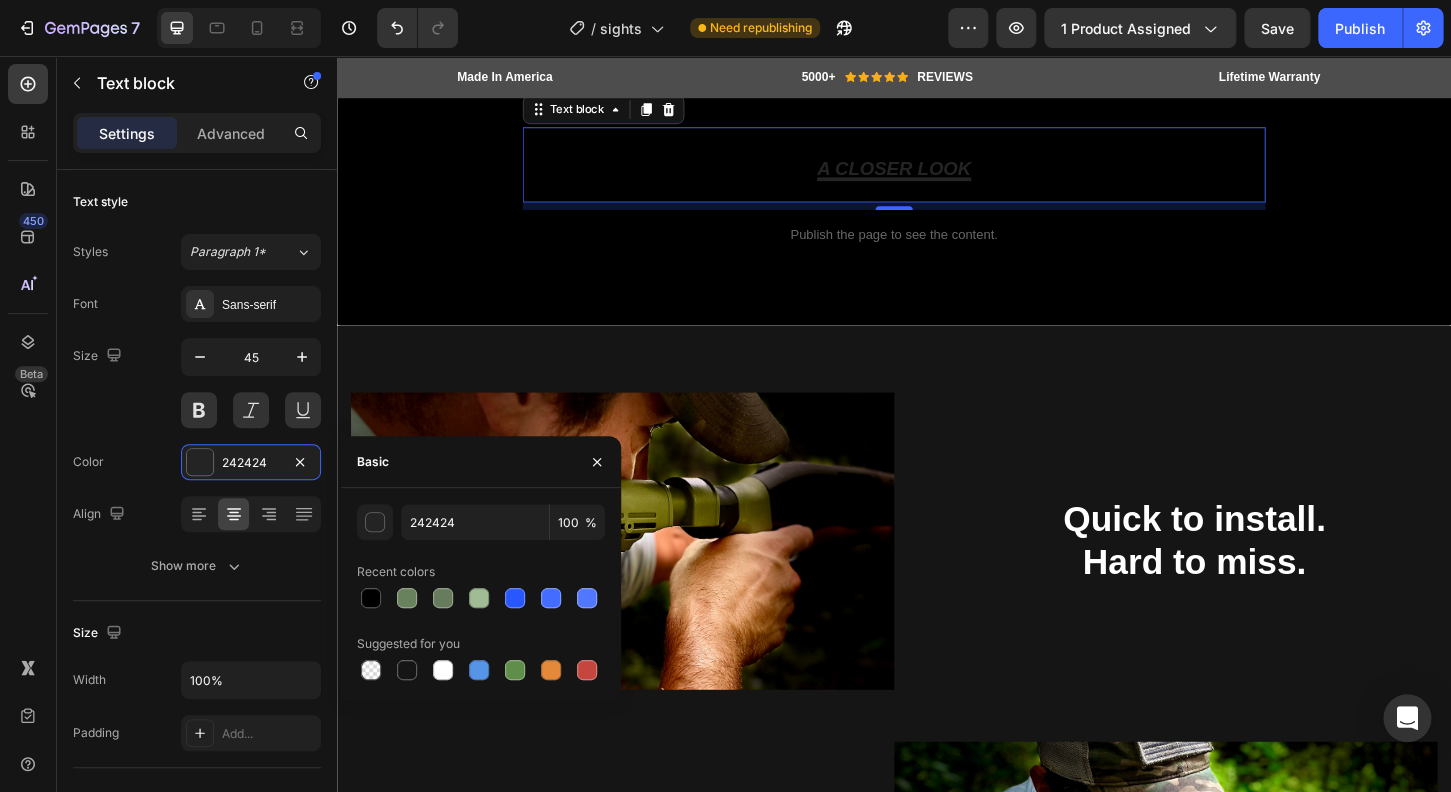 type on "FFFFFF" 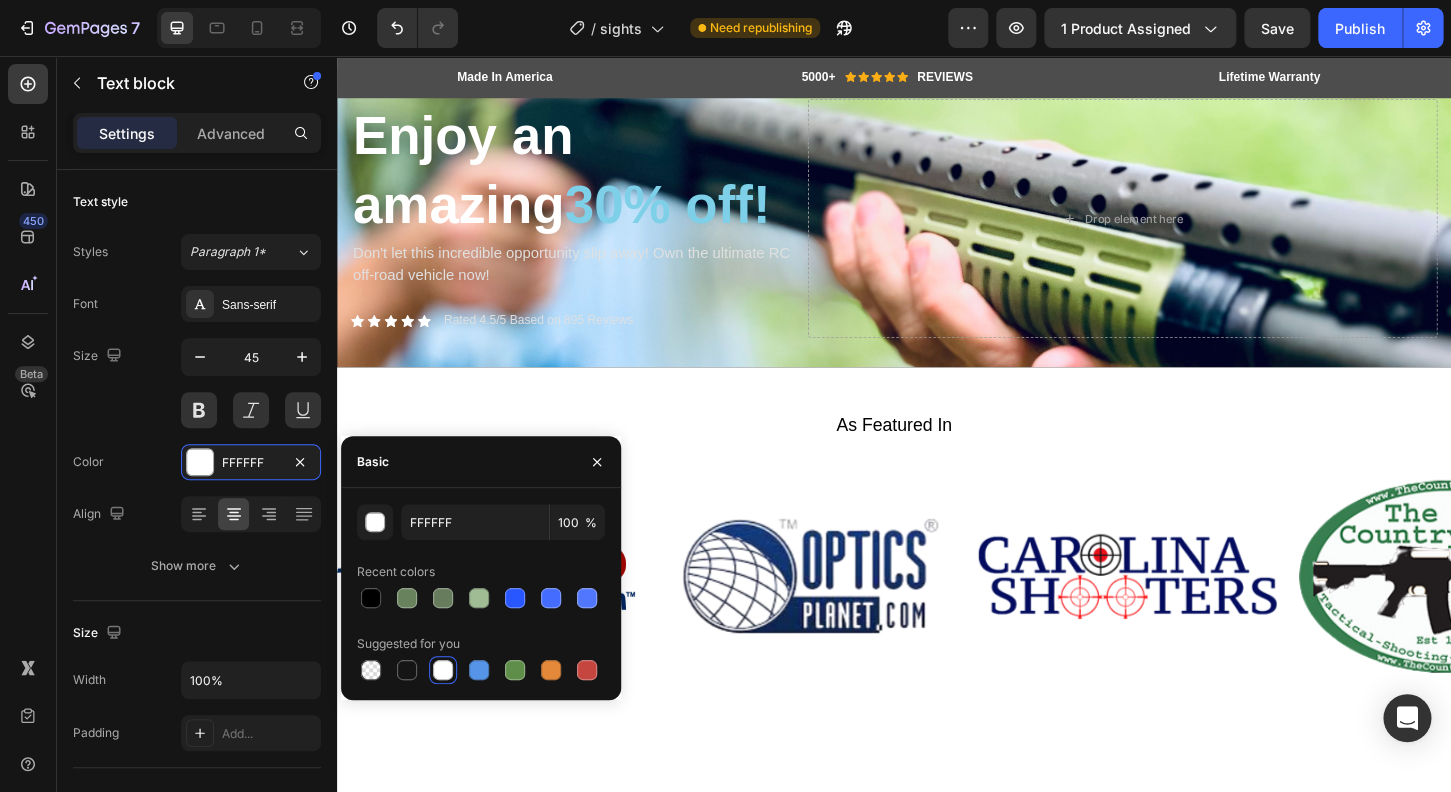 scroll, scrollTop: 0, scrollLeft: 0, axis: both 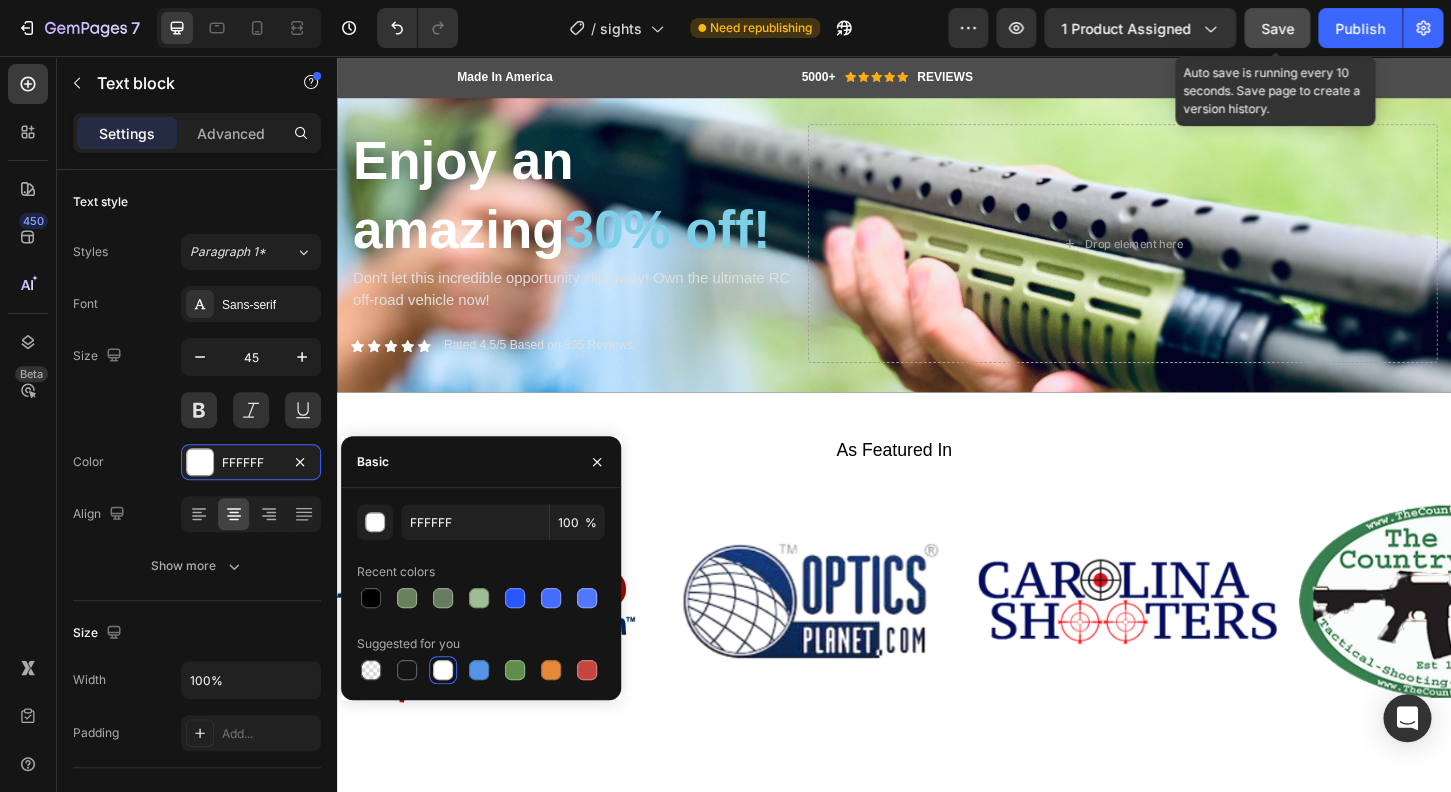 click on "Save" 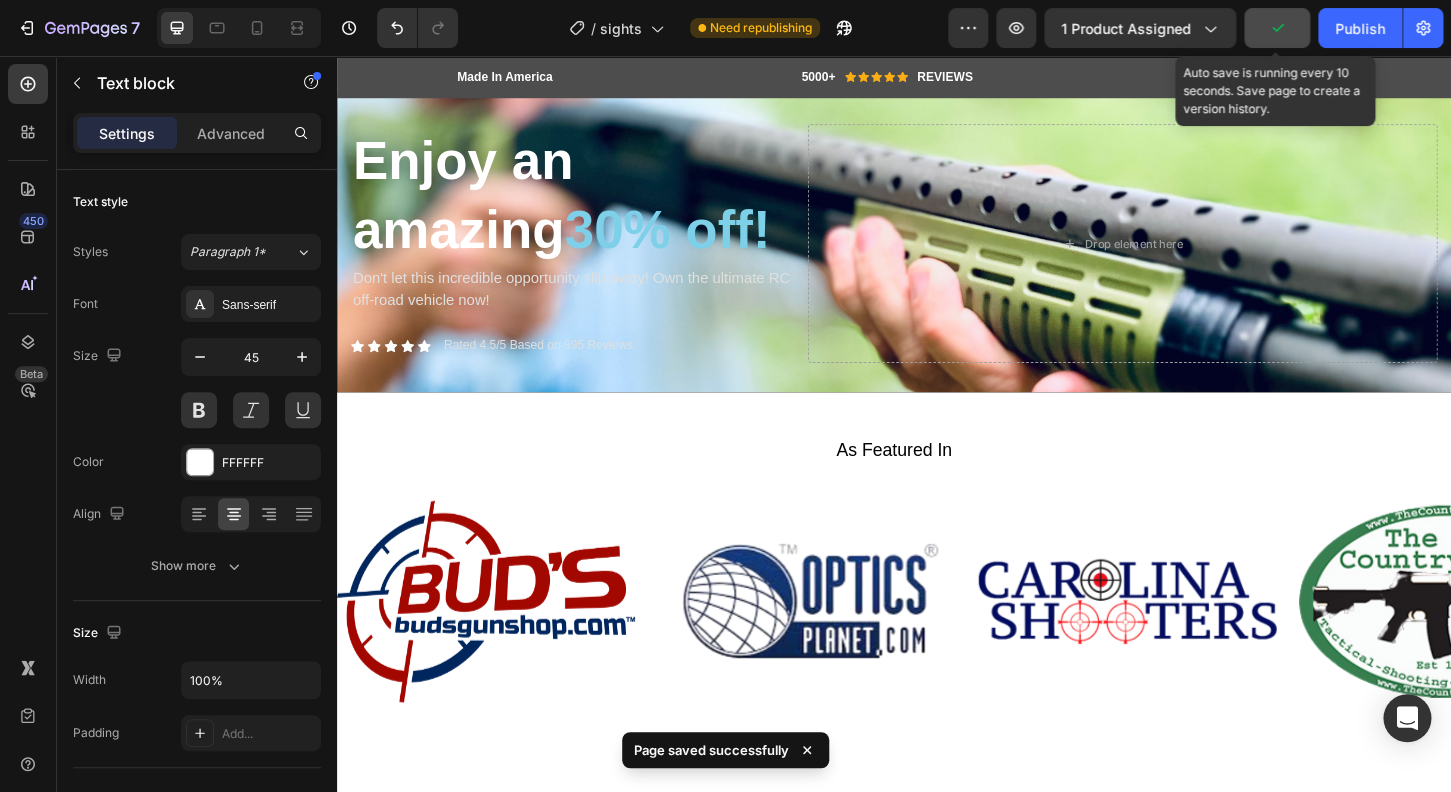 click 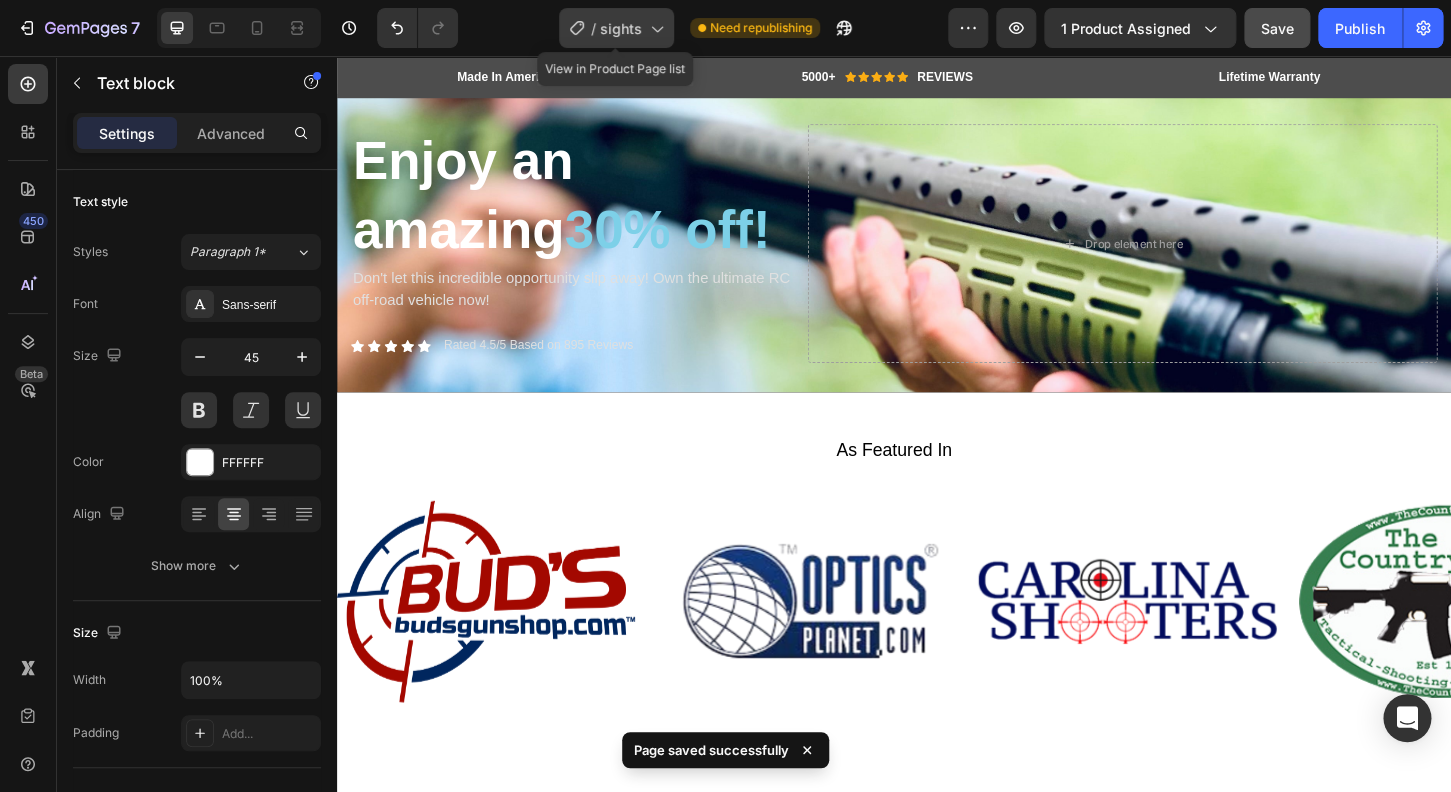 click on "sights" at bounding box center [621, 28] 